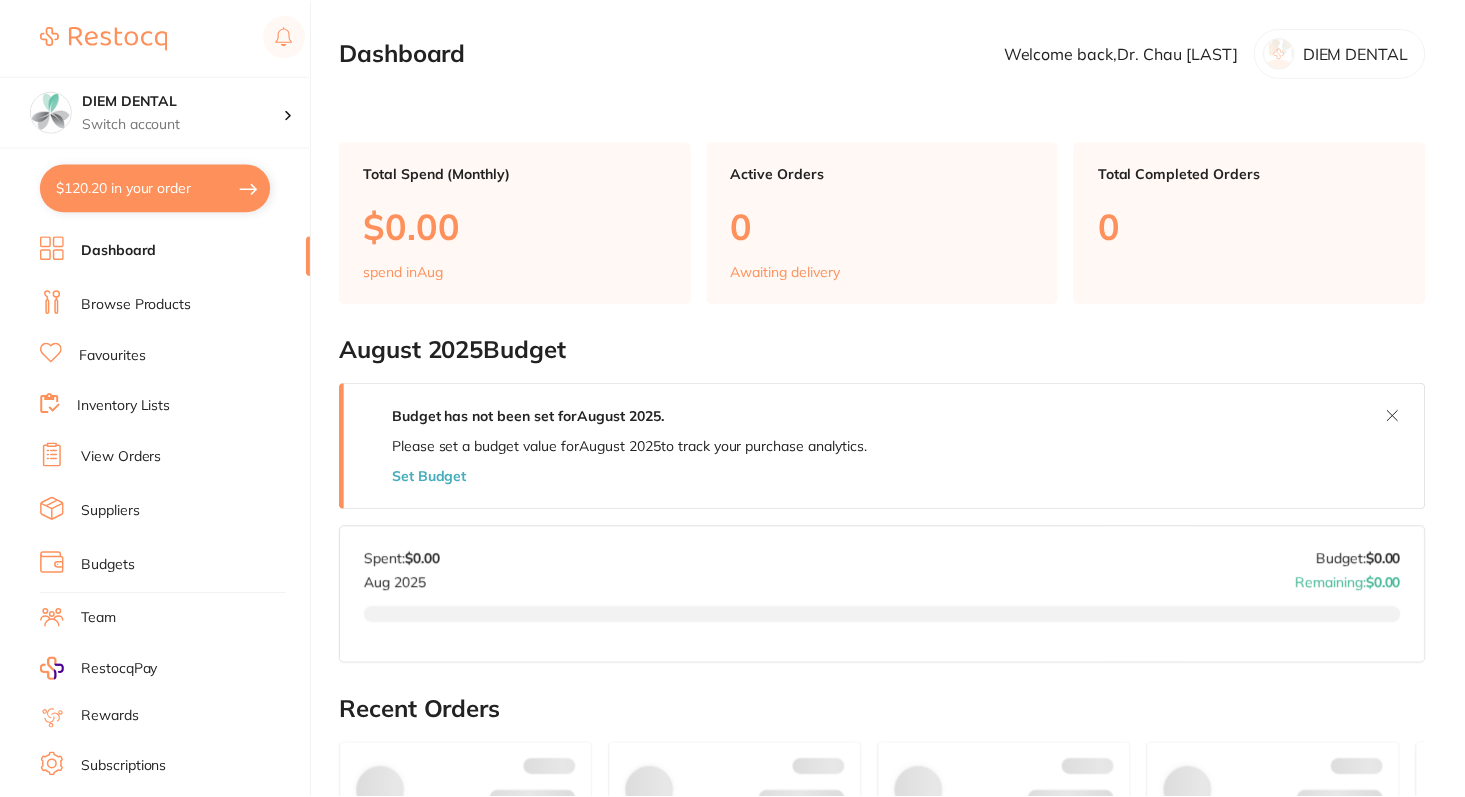 scroll, scrollTop: 0, scrollLeft: 0, axis: both 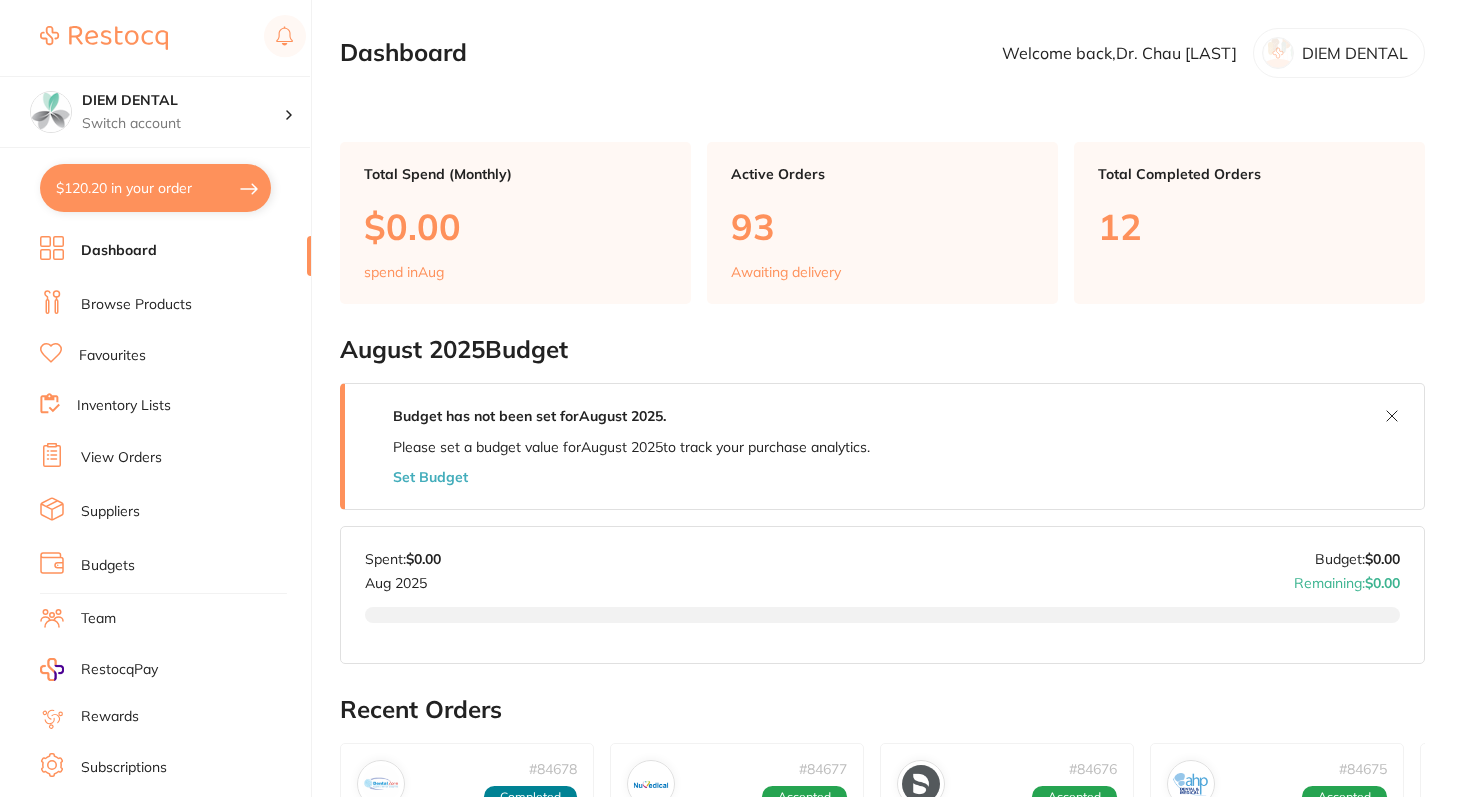 click on "$120.20   in your order" at bounding box center (155, 188) 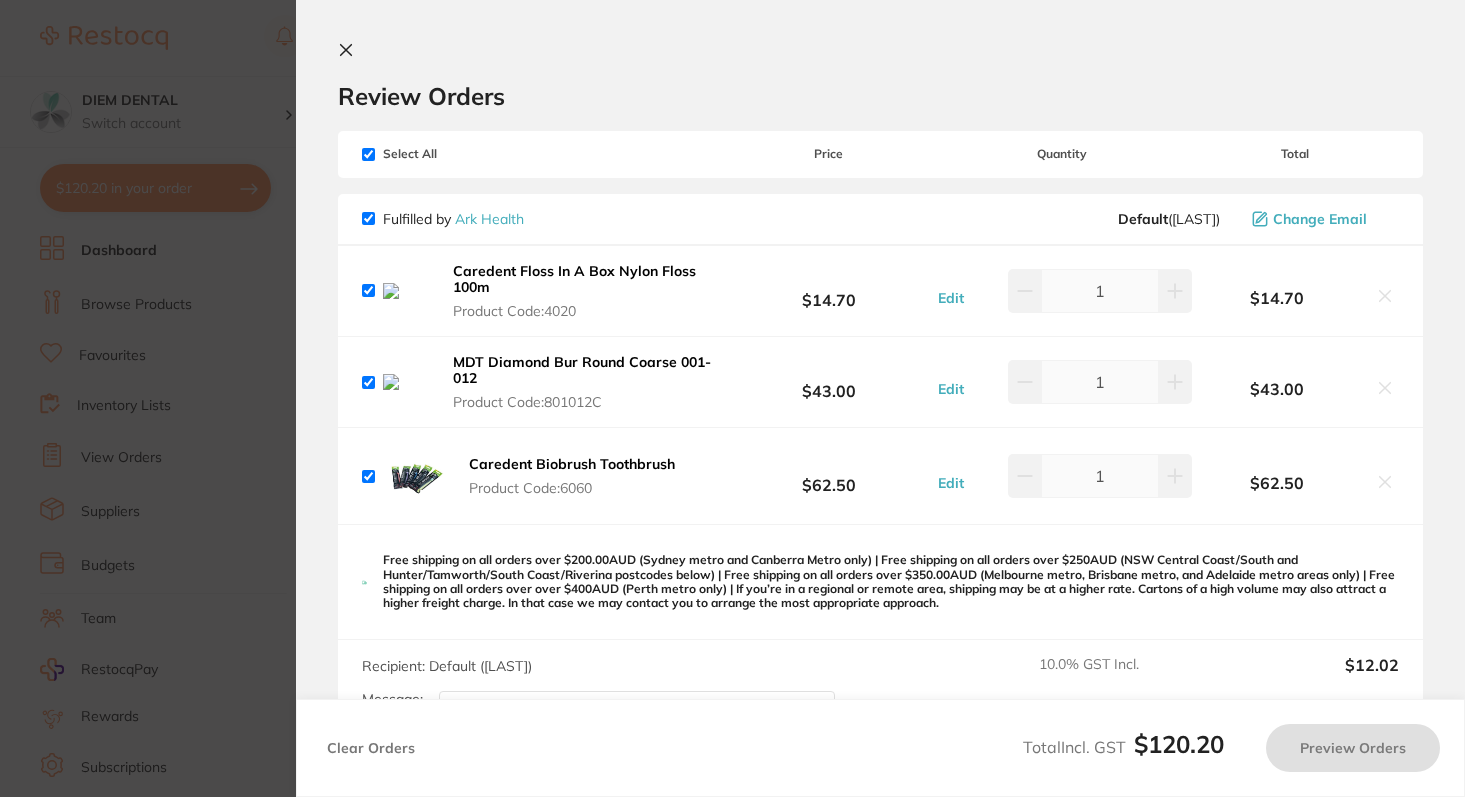 checkbox on "true" 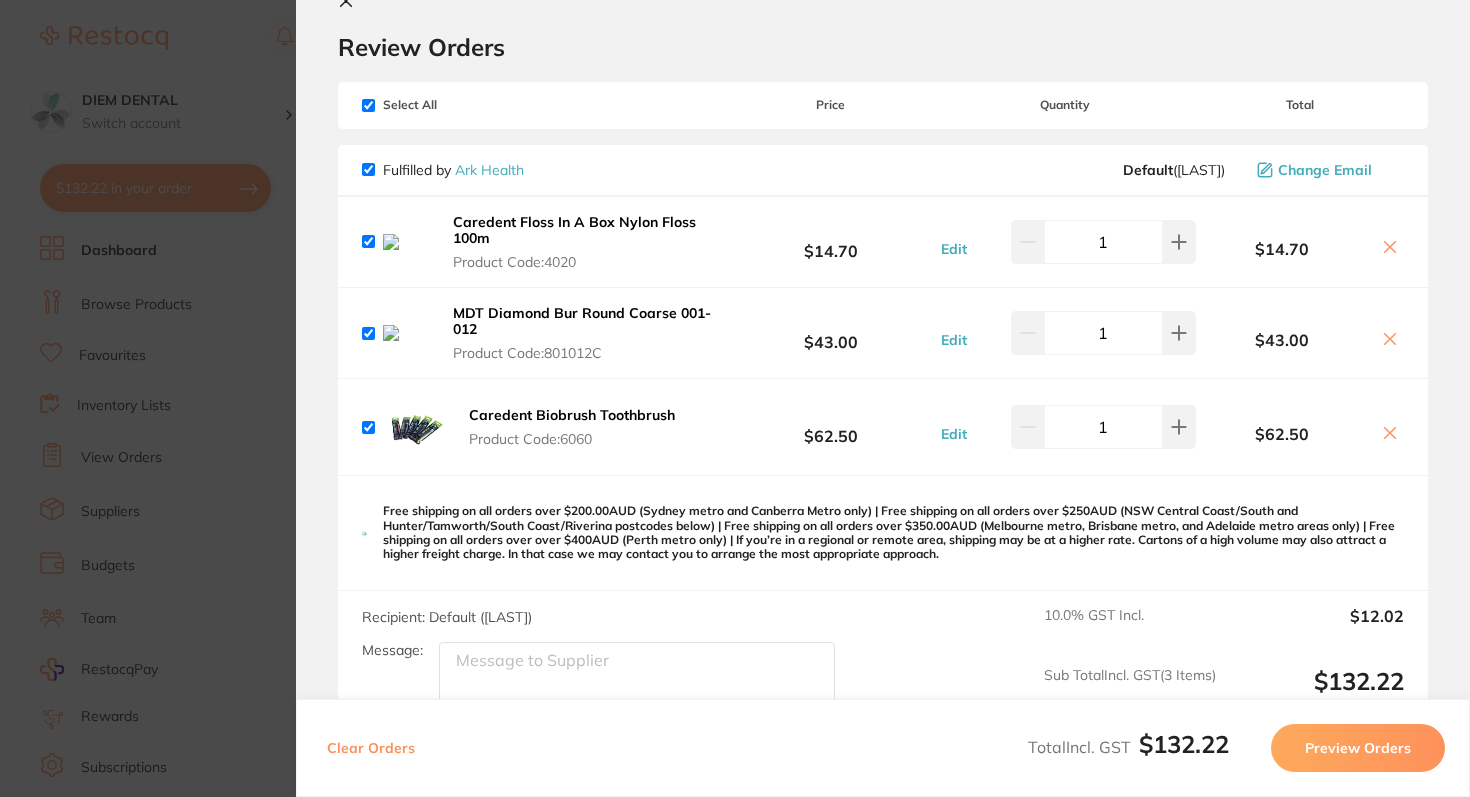 scroll, scrollTop: 50, scrollLeft: 0, axis: vertical 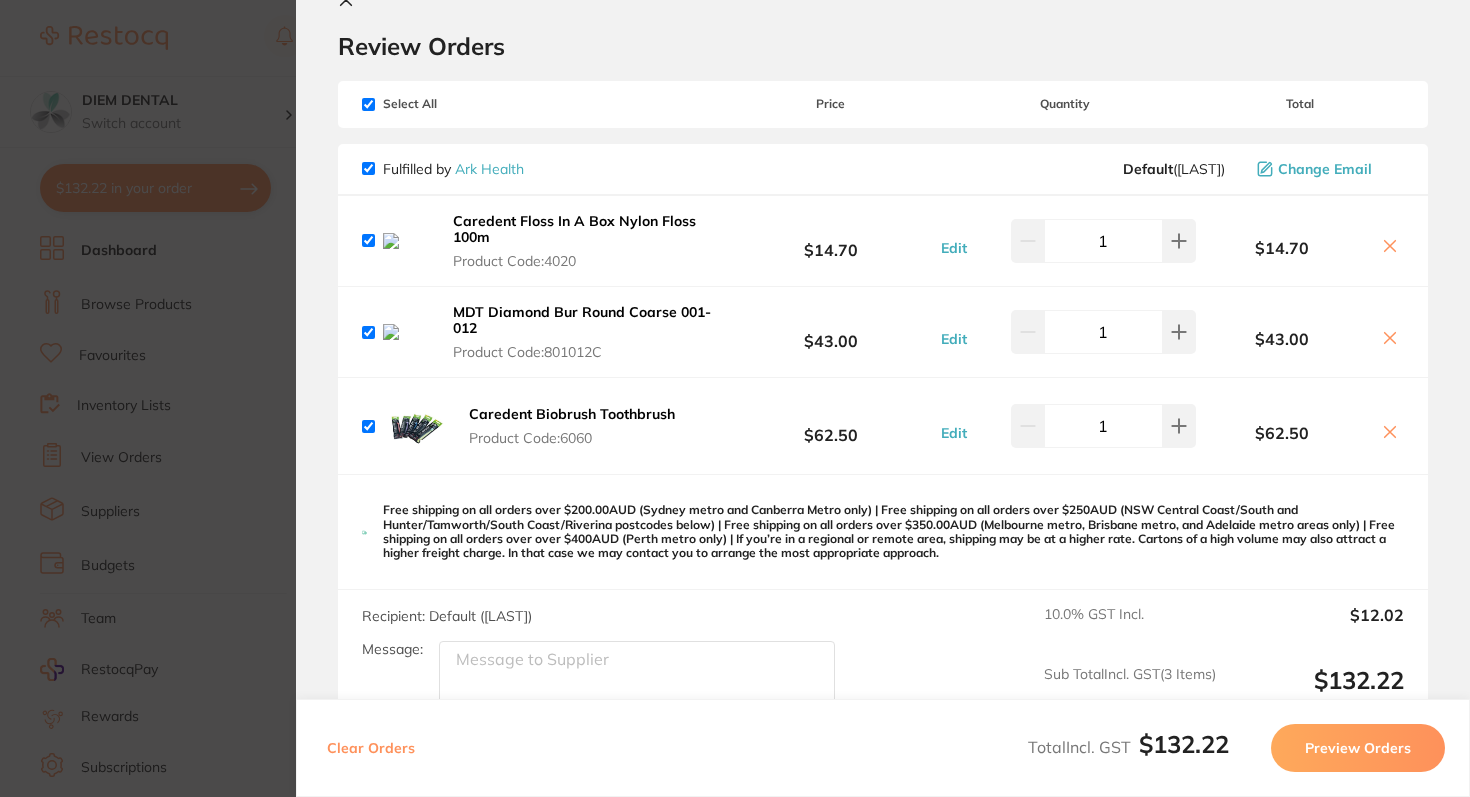 click 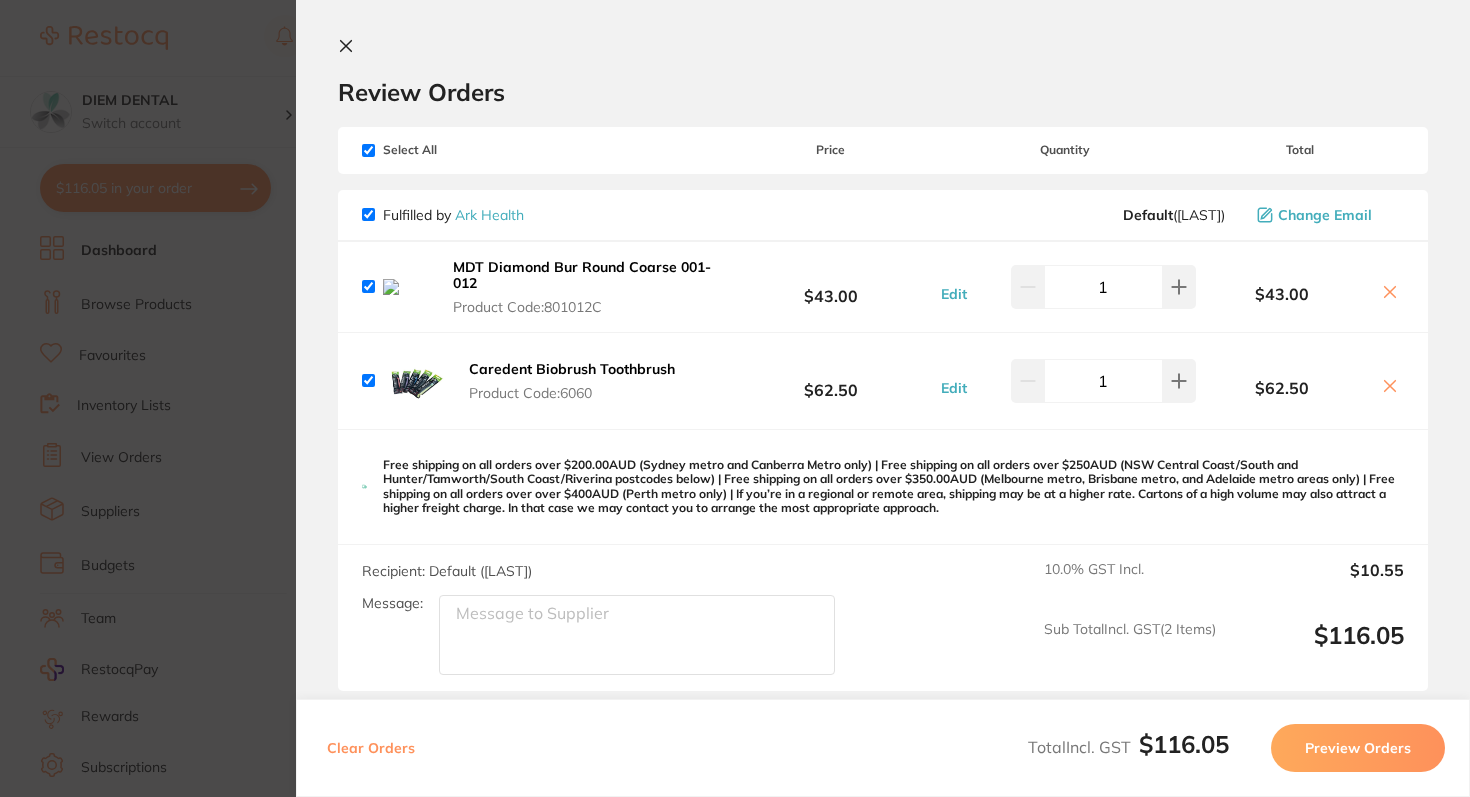 scroll, scrollTop: 0, scrollLeft: 0, axis: both 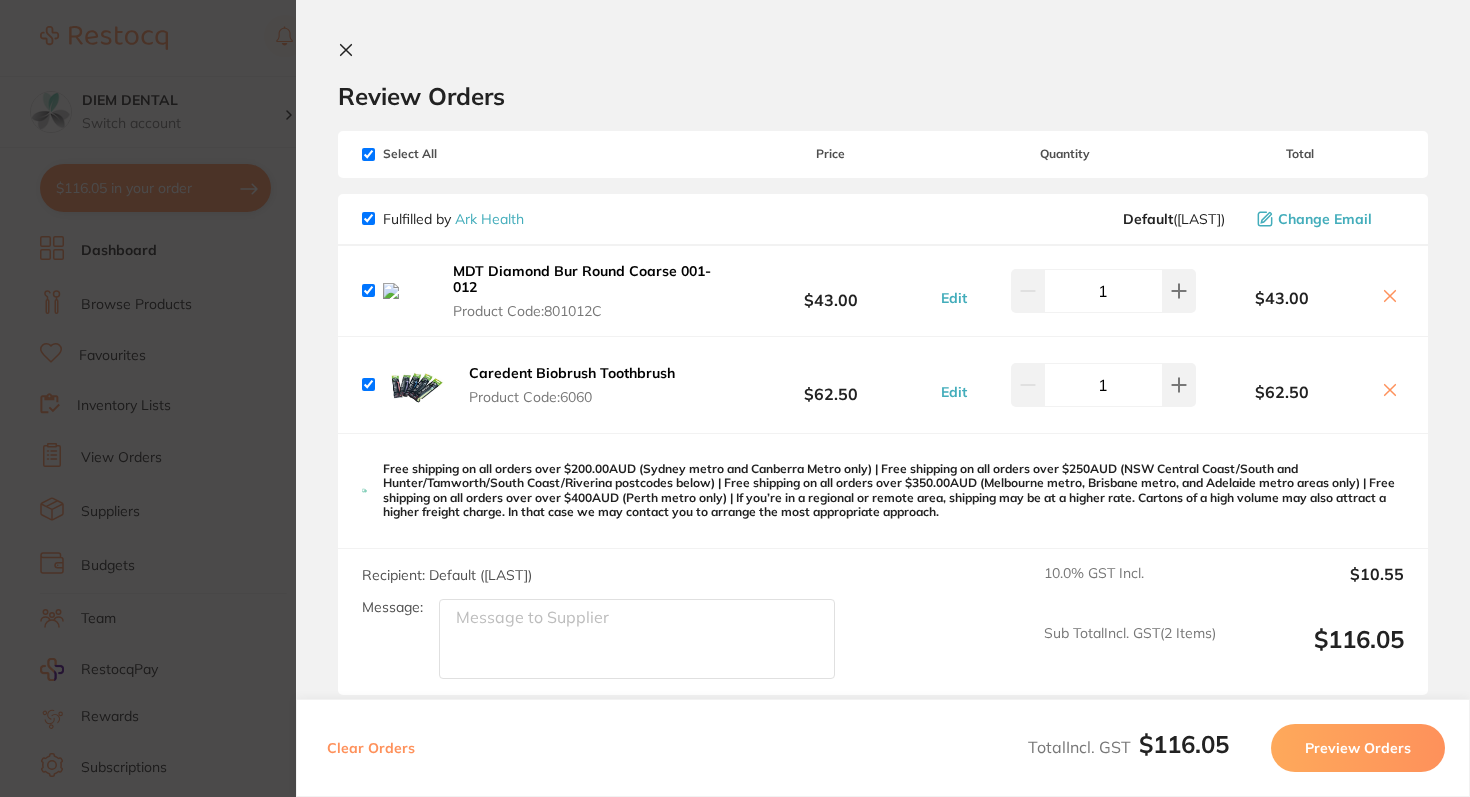 click 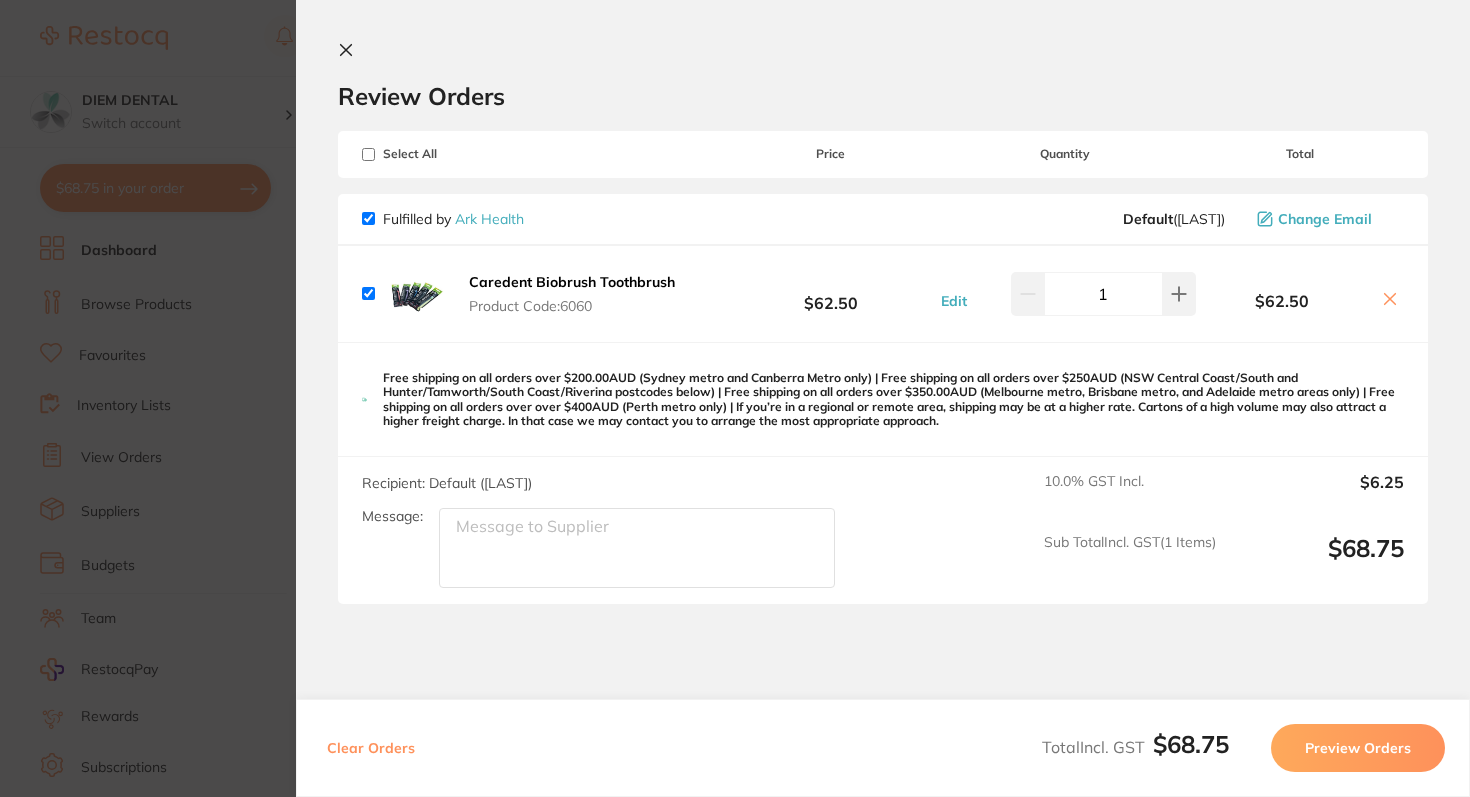 checkbox on "true" 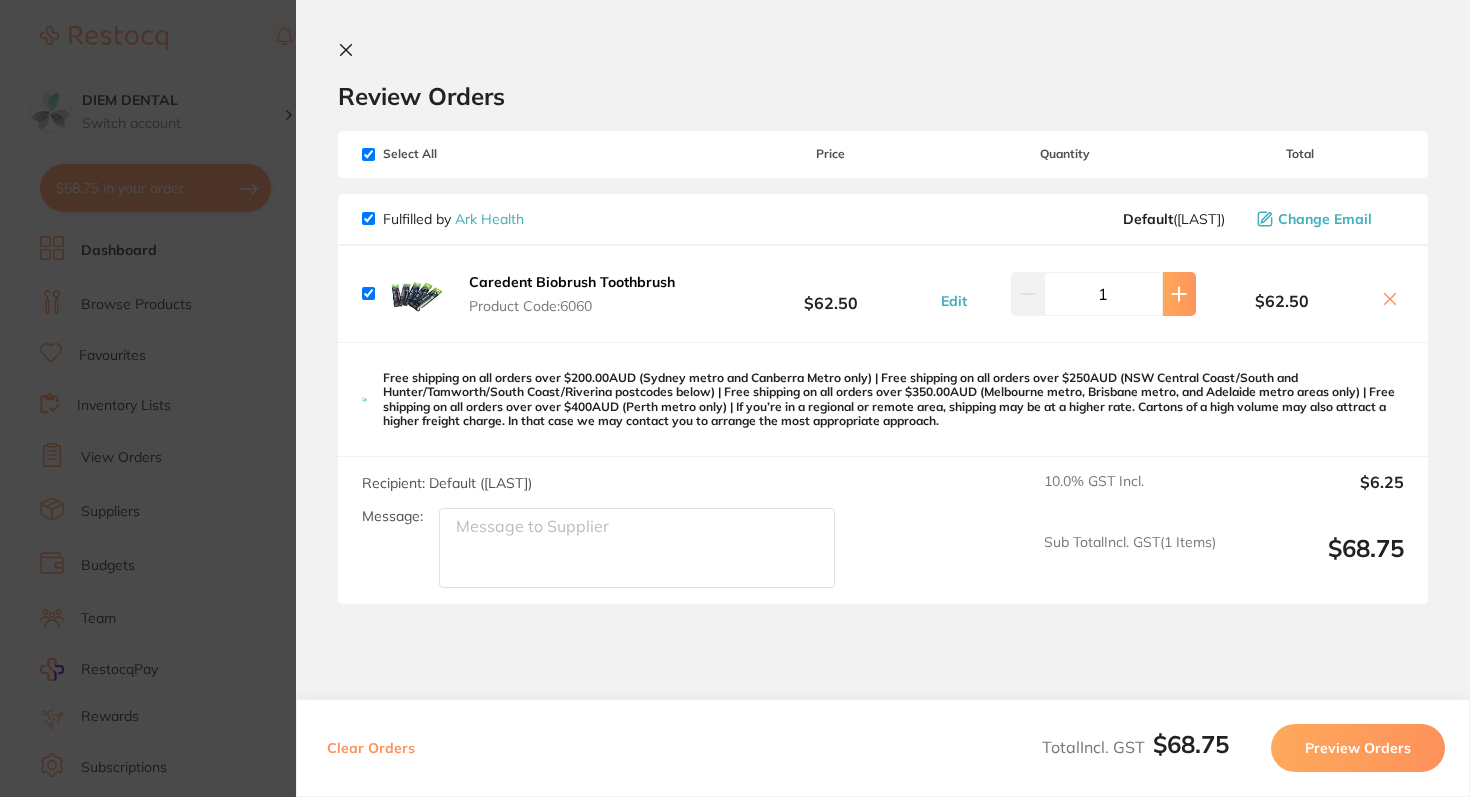 click at bounding box center (1179, 294) 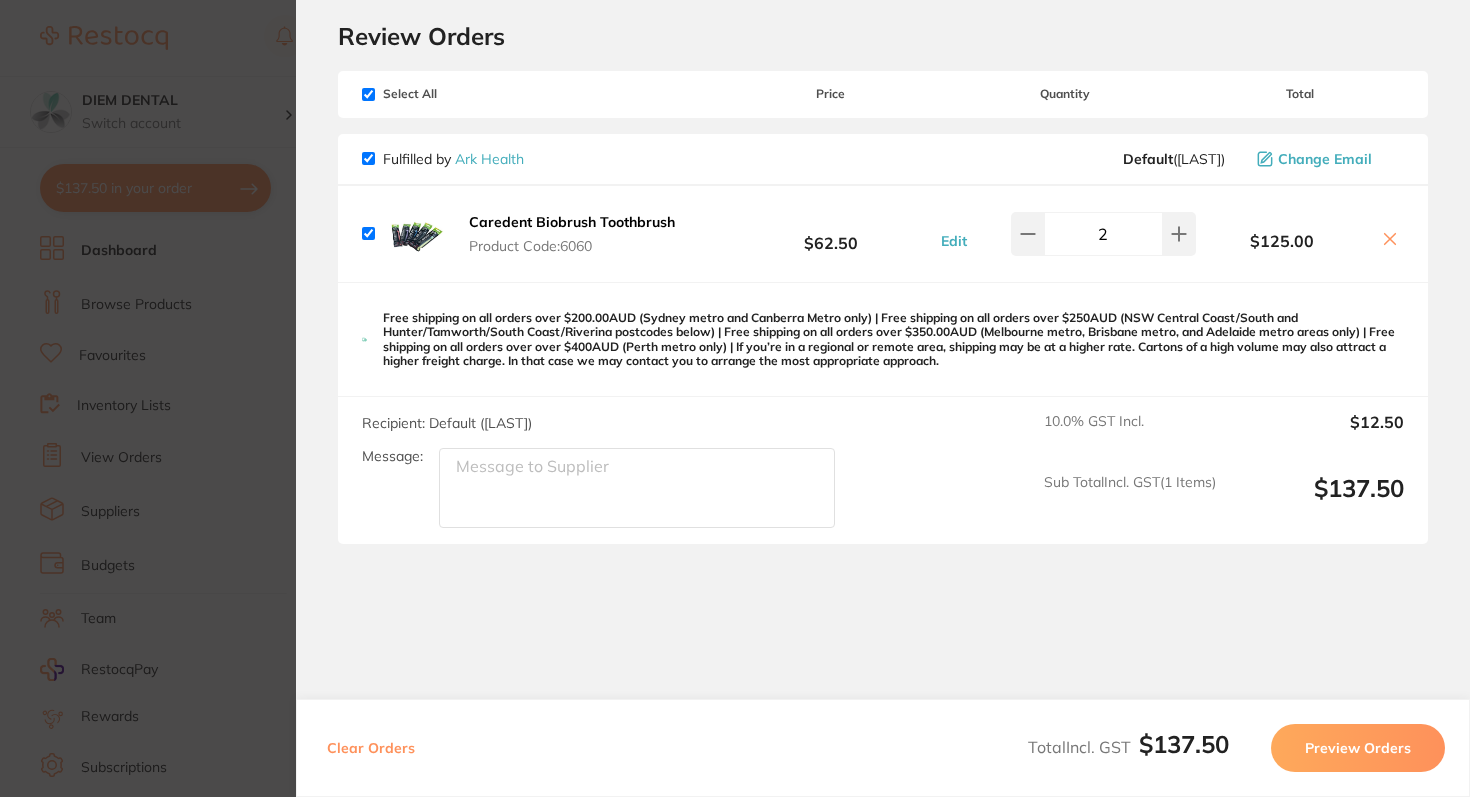 scroll, scrollTop: 43, scrollLeft: 0, axis: vertical 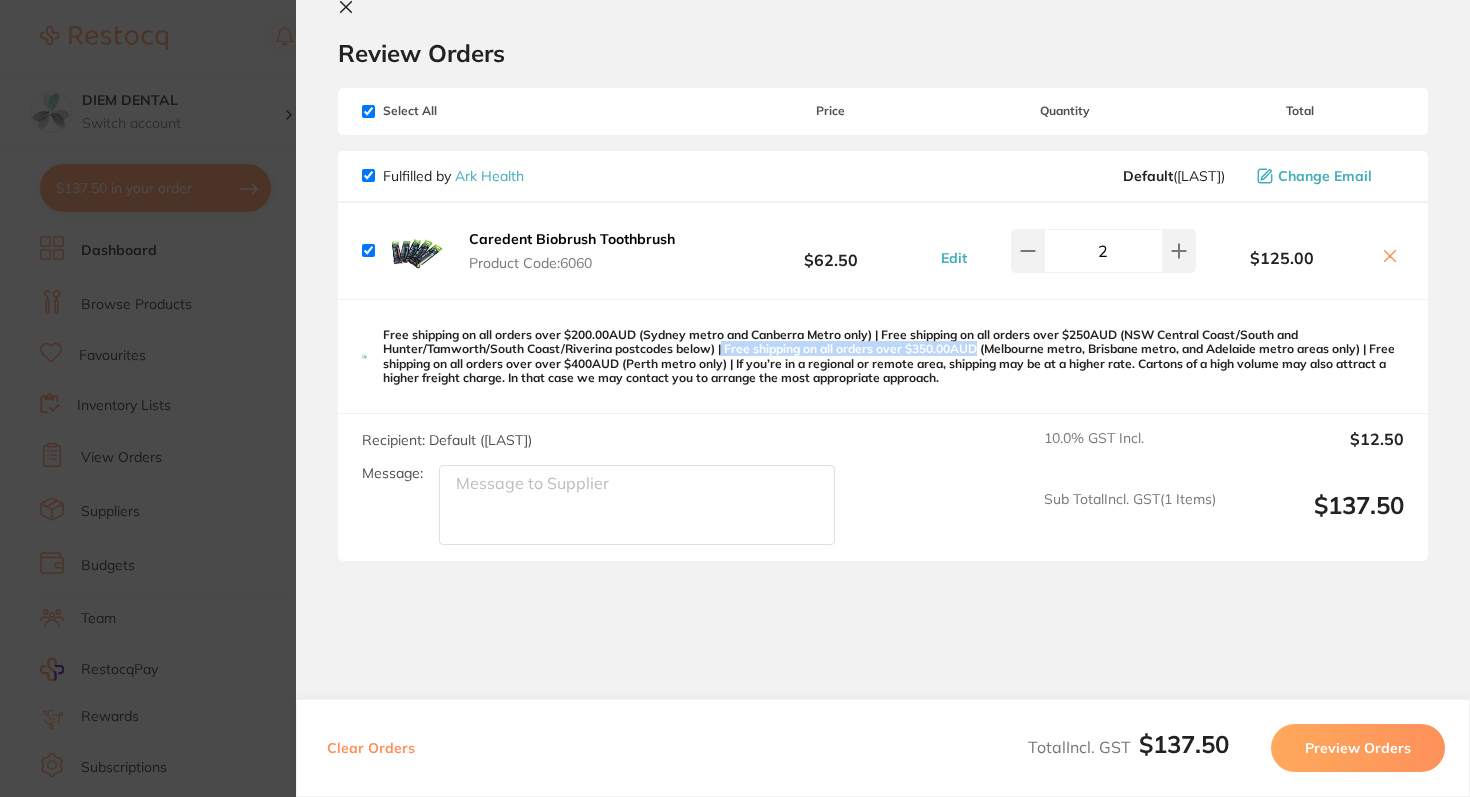drag, startPoint x: 721, startPoint y: 345, endPoint x: 978, endPoint y: 348, distance: 257.01752 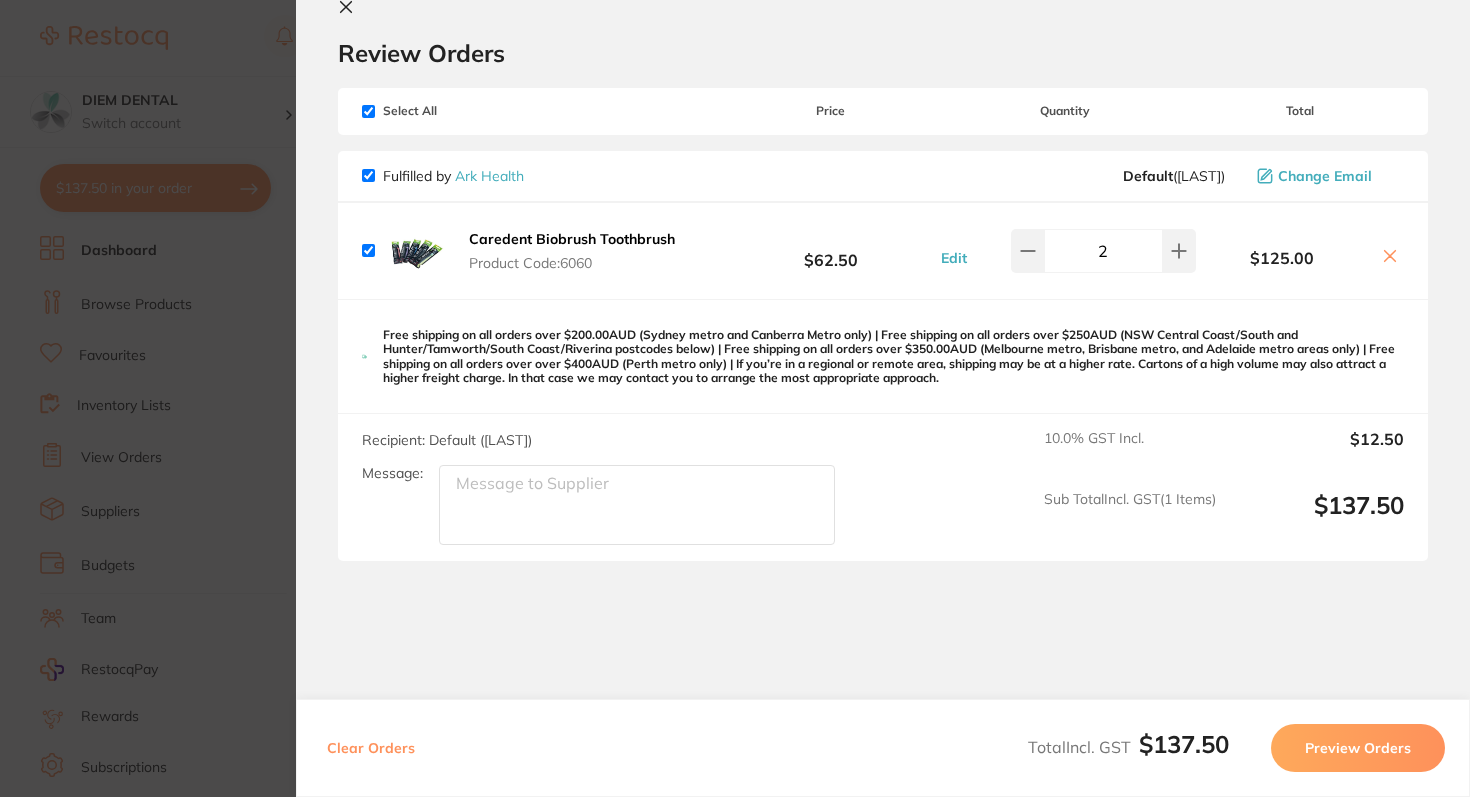 click on "Free shipping on all orders over $200.00AUD (Sydney metro and Canberra Metro only) | Free shipping on all orders over $250AUD (NSW Central Coast/South and Hunter/Tamworth/South Coast/Riverina postcodes below) | Free shipping on all orders over $350.00AUD (Melbourne metro, Brisbane metro, and Adelaide metro areas only) | Free shipping on all orders over over $400AUD (Perth metro only) | If you’re in a regional or remote area, shipping may be at a higher rate. Cartons of a high volume may also attract a higher freight charge. In that case we may contact you to arrange the most appropriate approach." at bounding box center (893, 357) 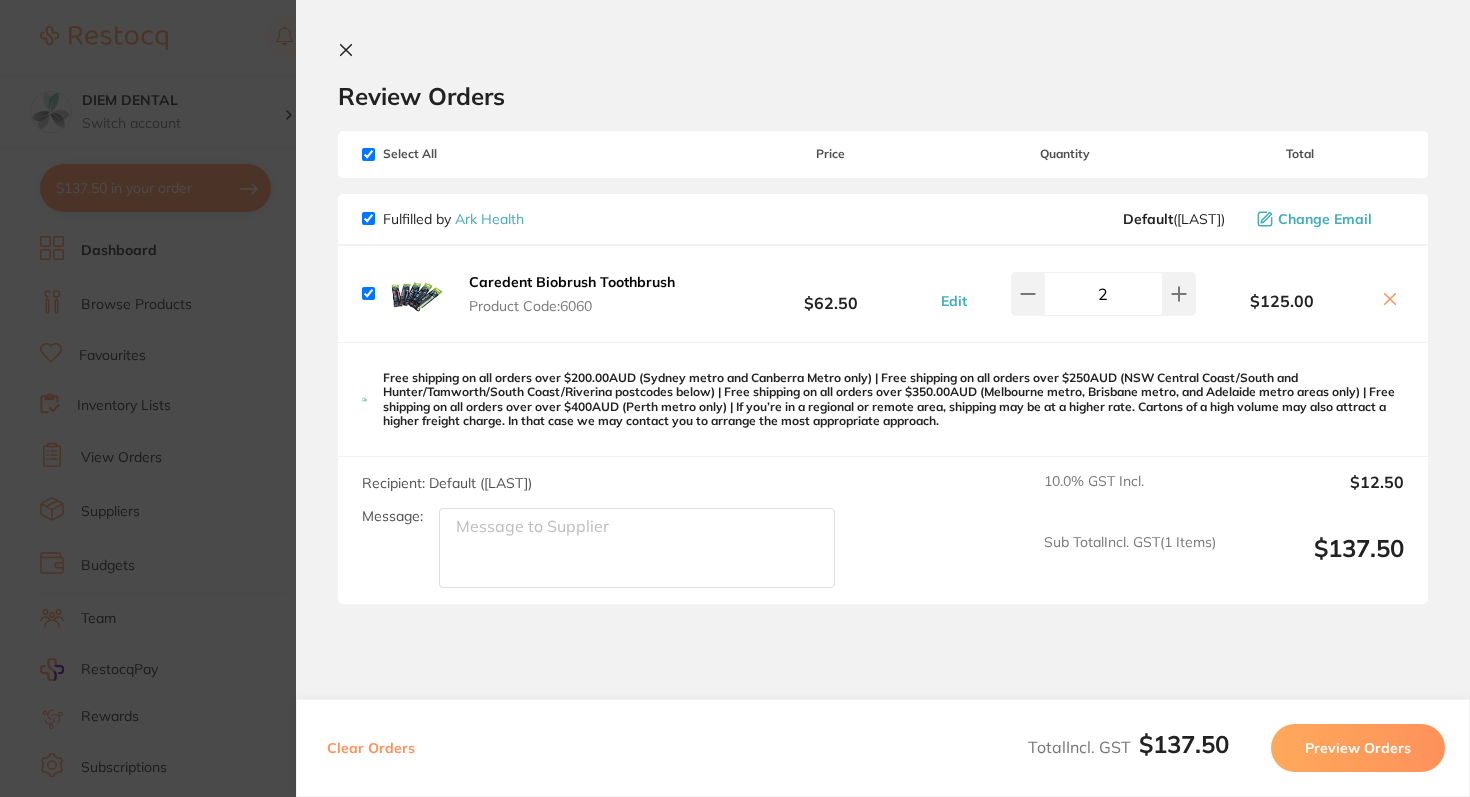 click on "[EMAIL]" at bounding box center (883, 398) 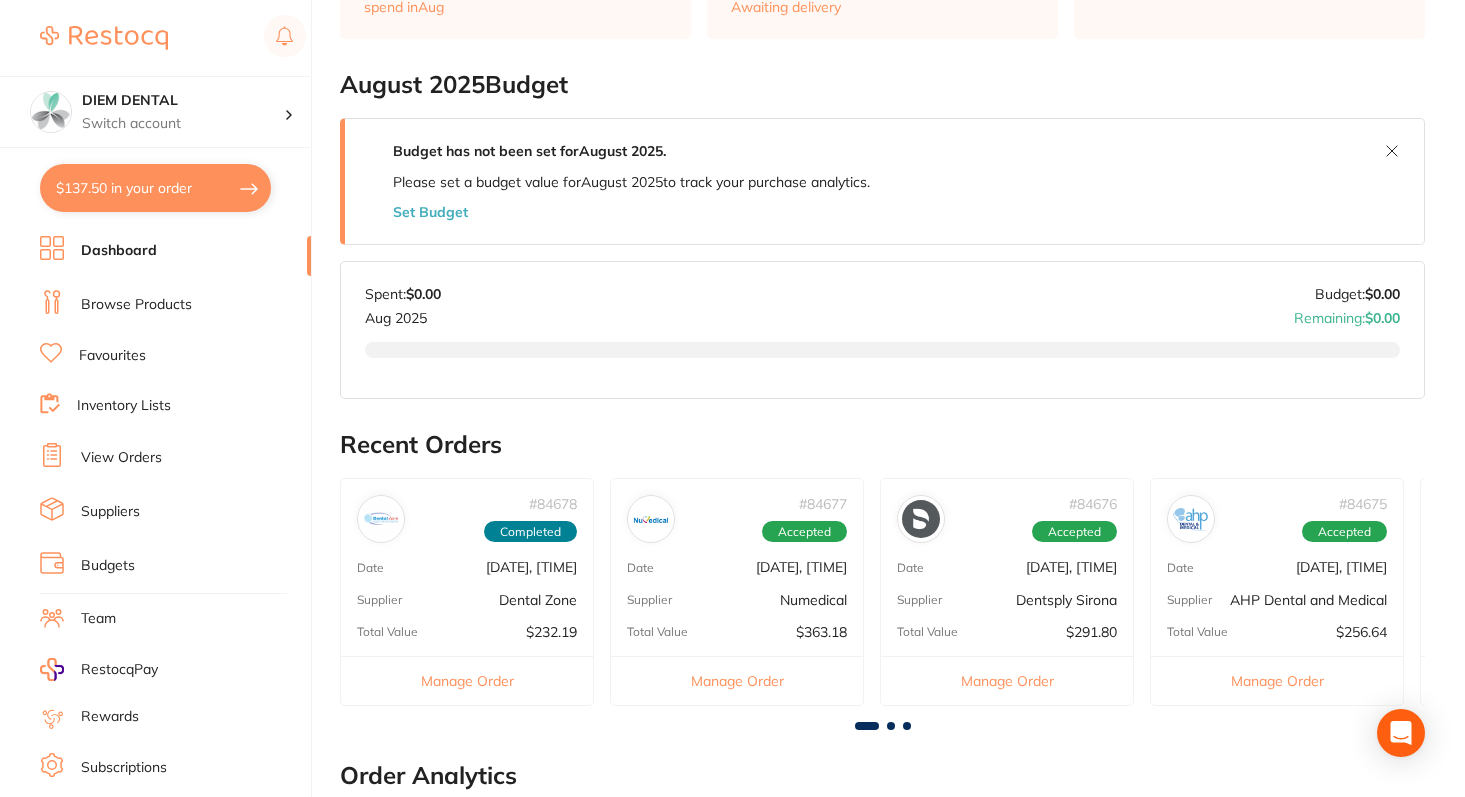scroll, scrollTop: 0, scrollLeft: 0, axis: both 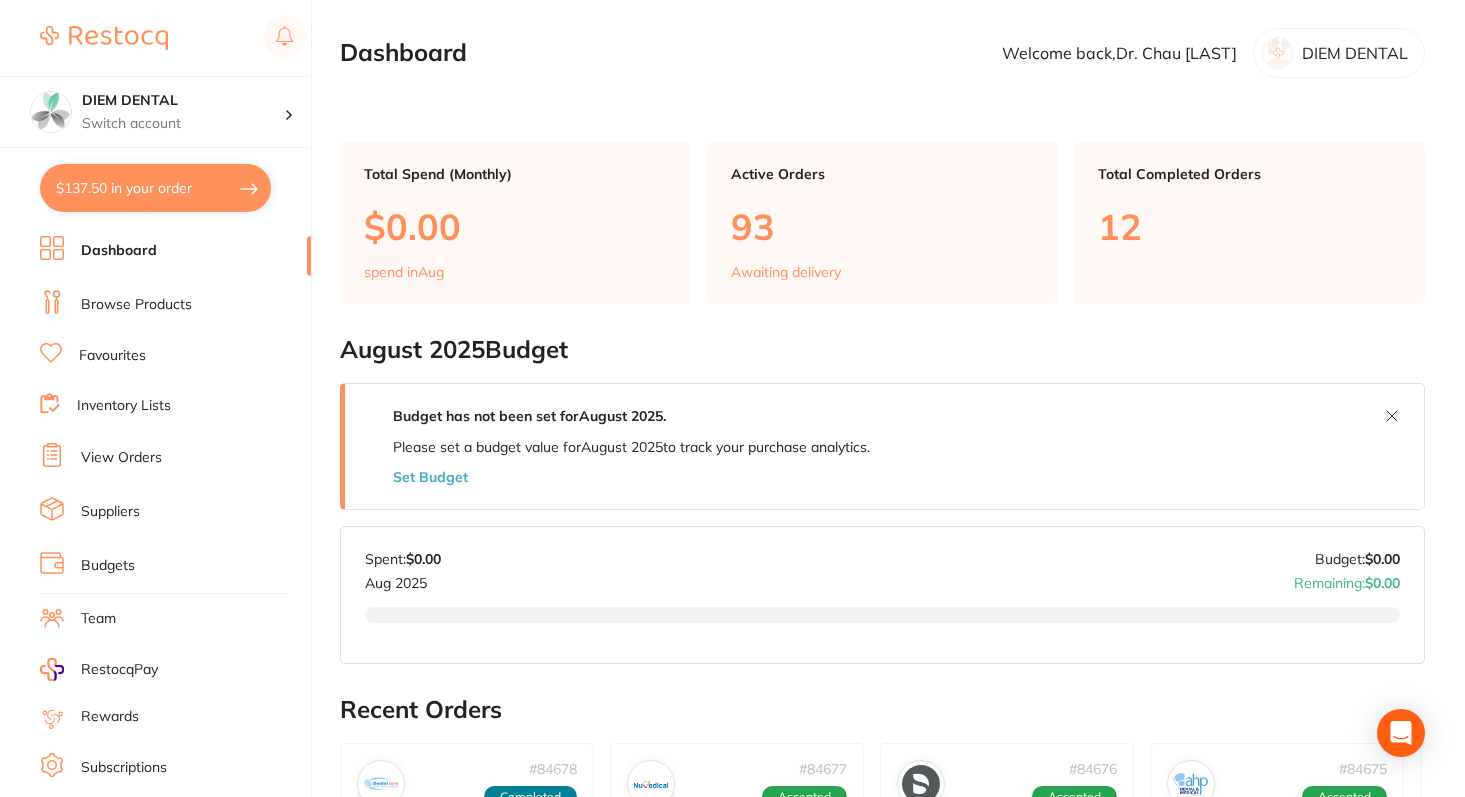 click on "Browse Products" at bounding box center (136, 305) 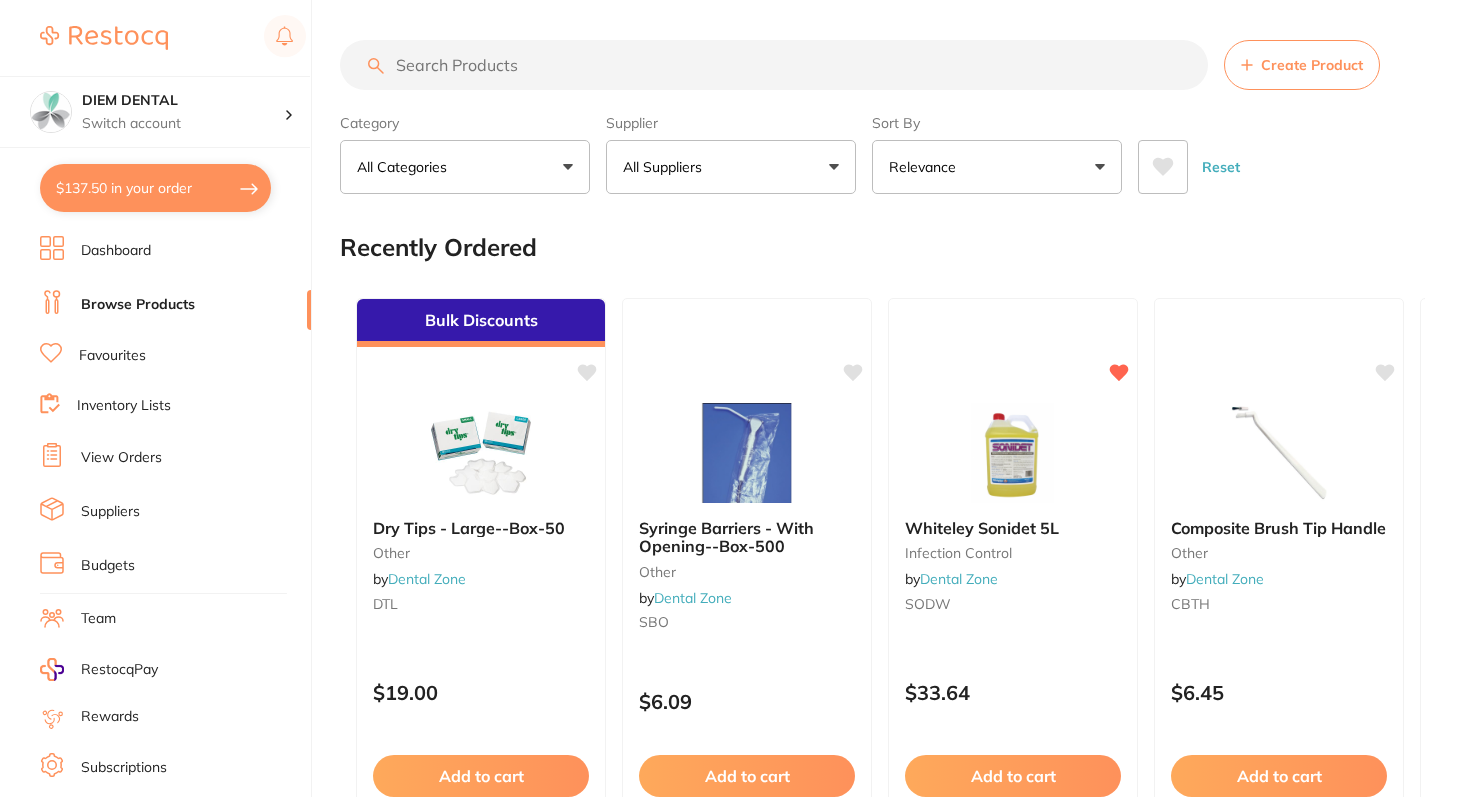 click at bounding box center (774, 65) 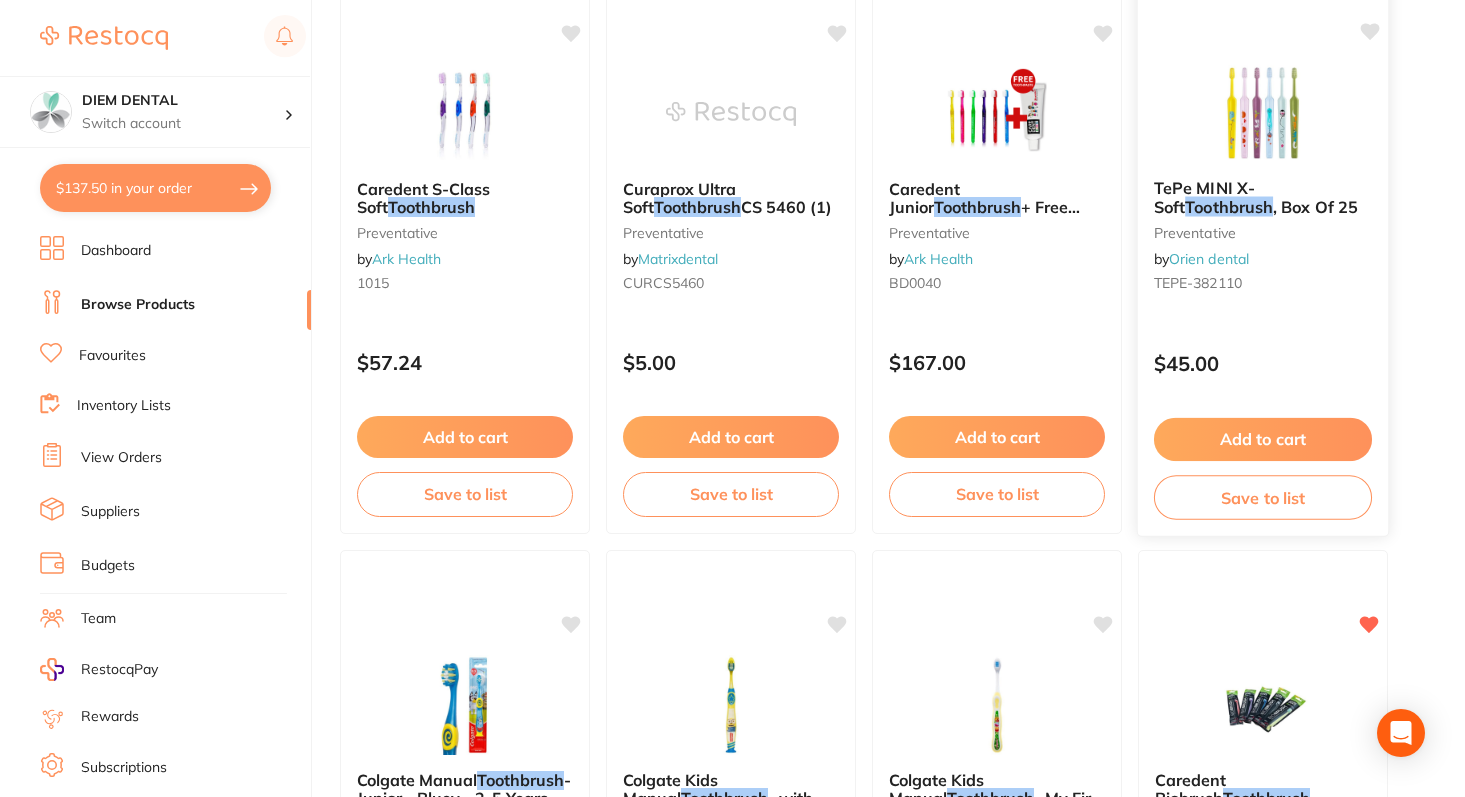 scroll, scrollTop: 313, scrollLeft: 0, axis: vertical 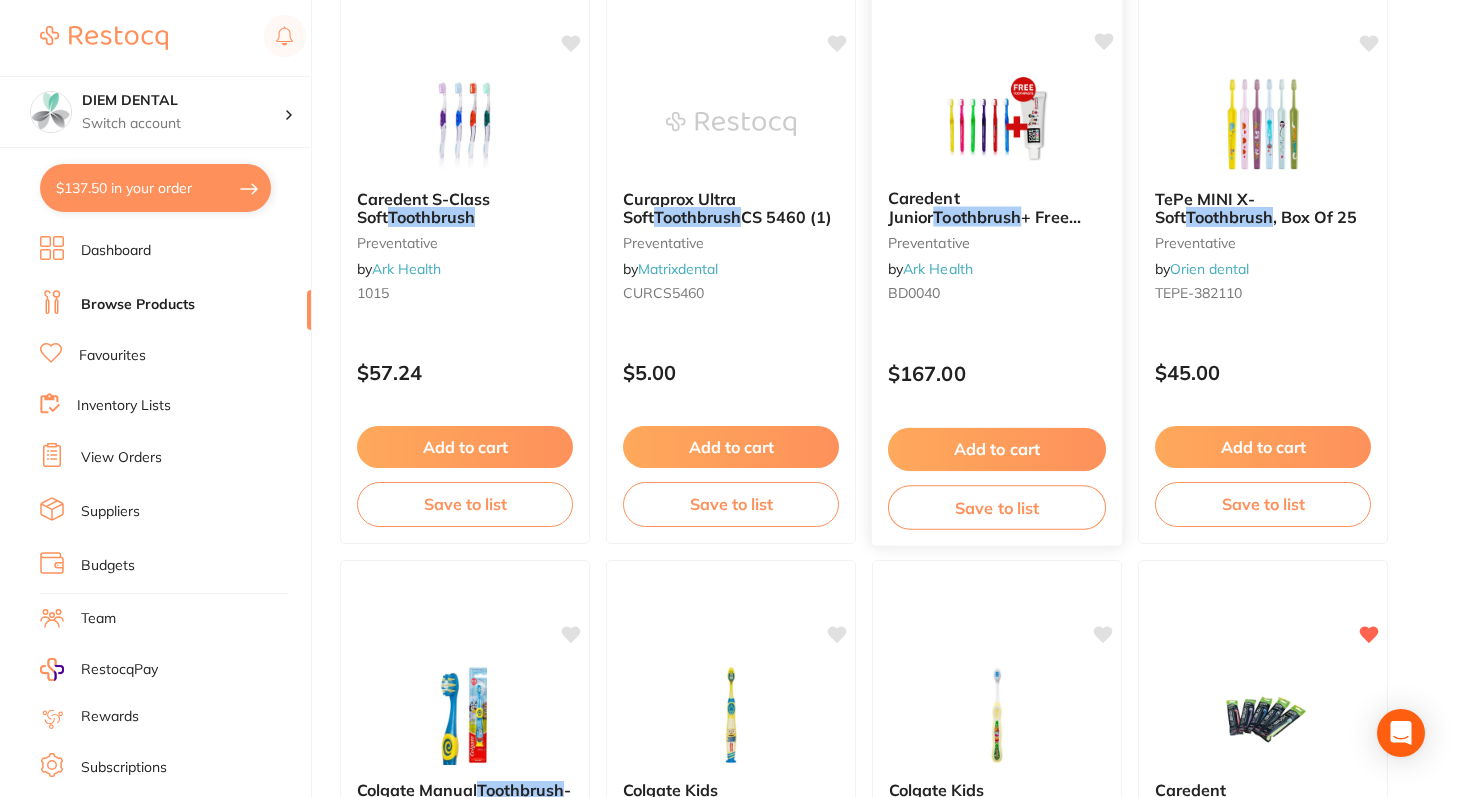 click at bounding box center (996, 122) 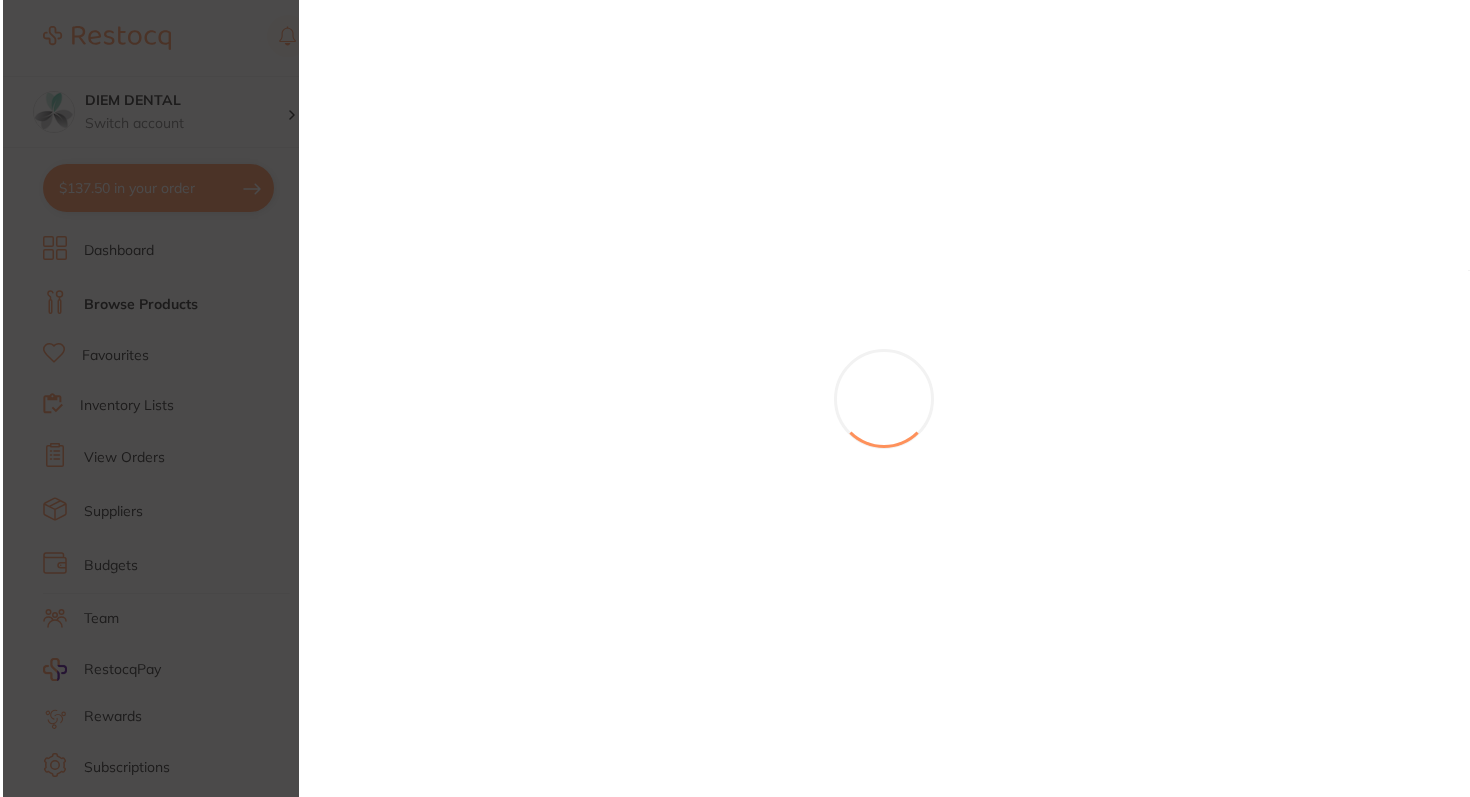 scroll, scrollTop: 0, scrollLeft: 0, axis: both 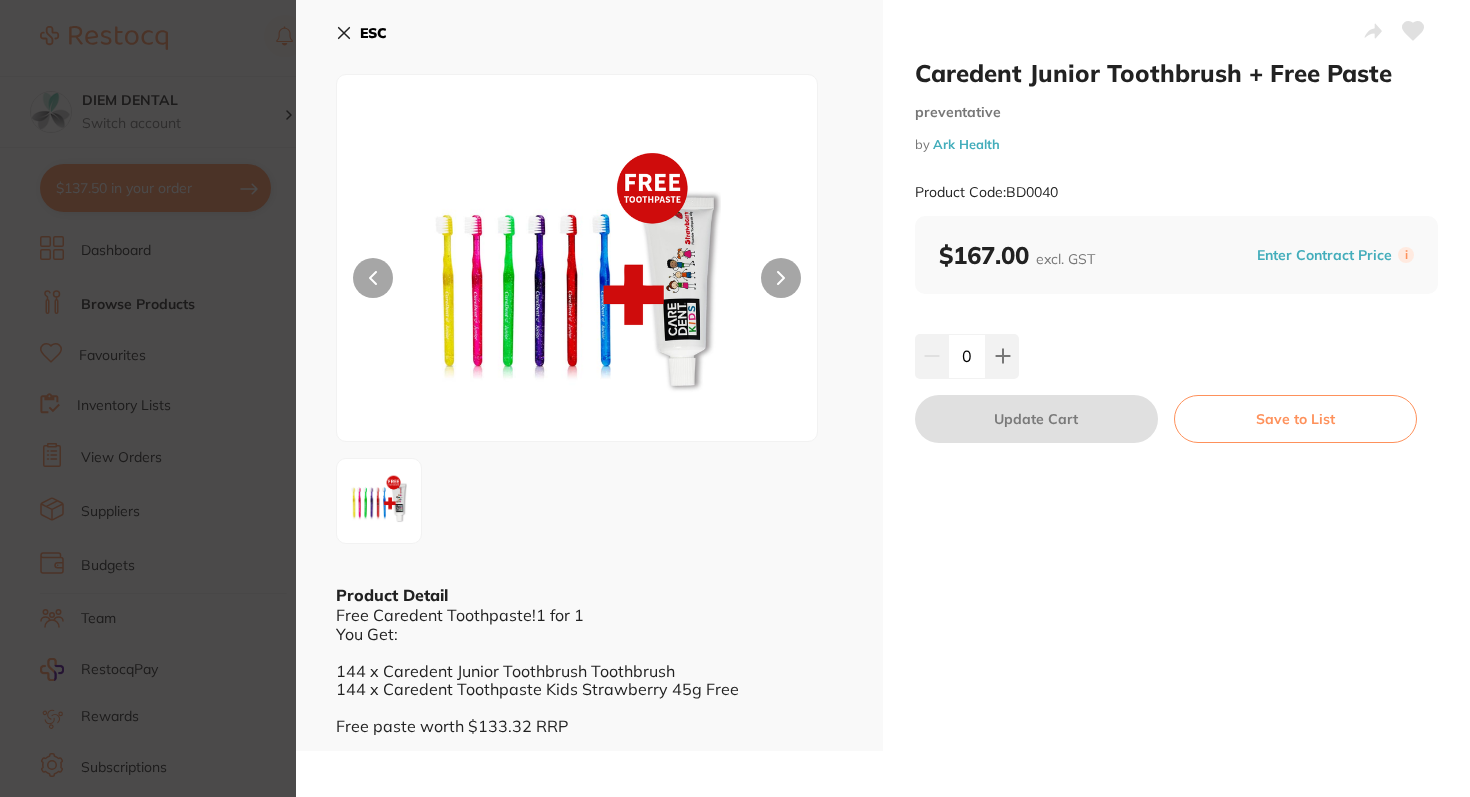 click 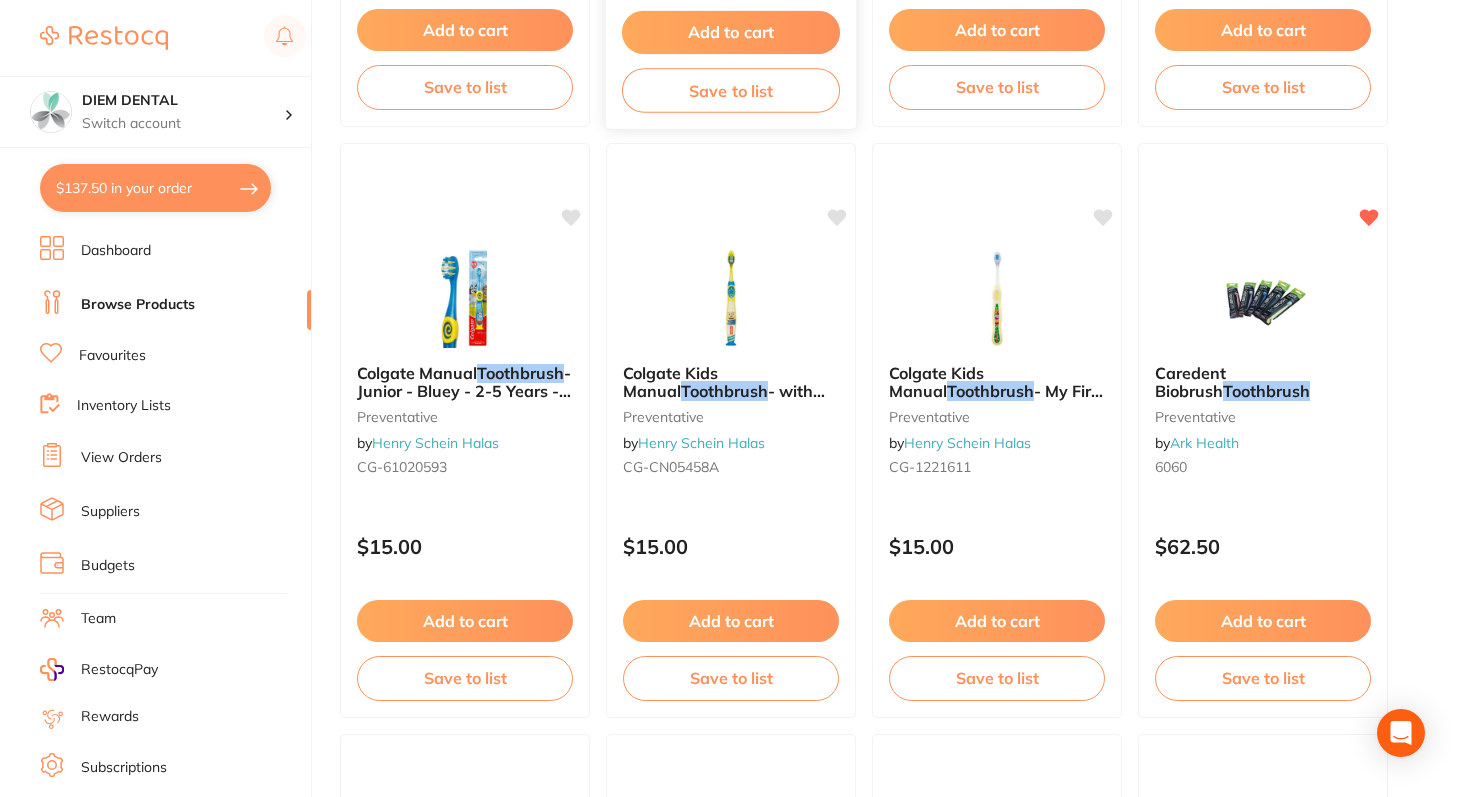 scroll, scrollTop: 732, scrollLeft: 0, axis: vertical 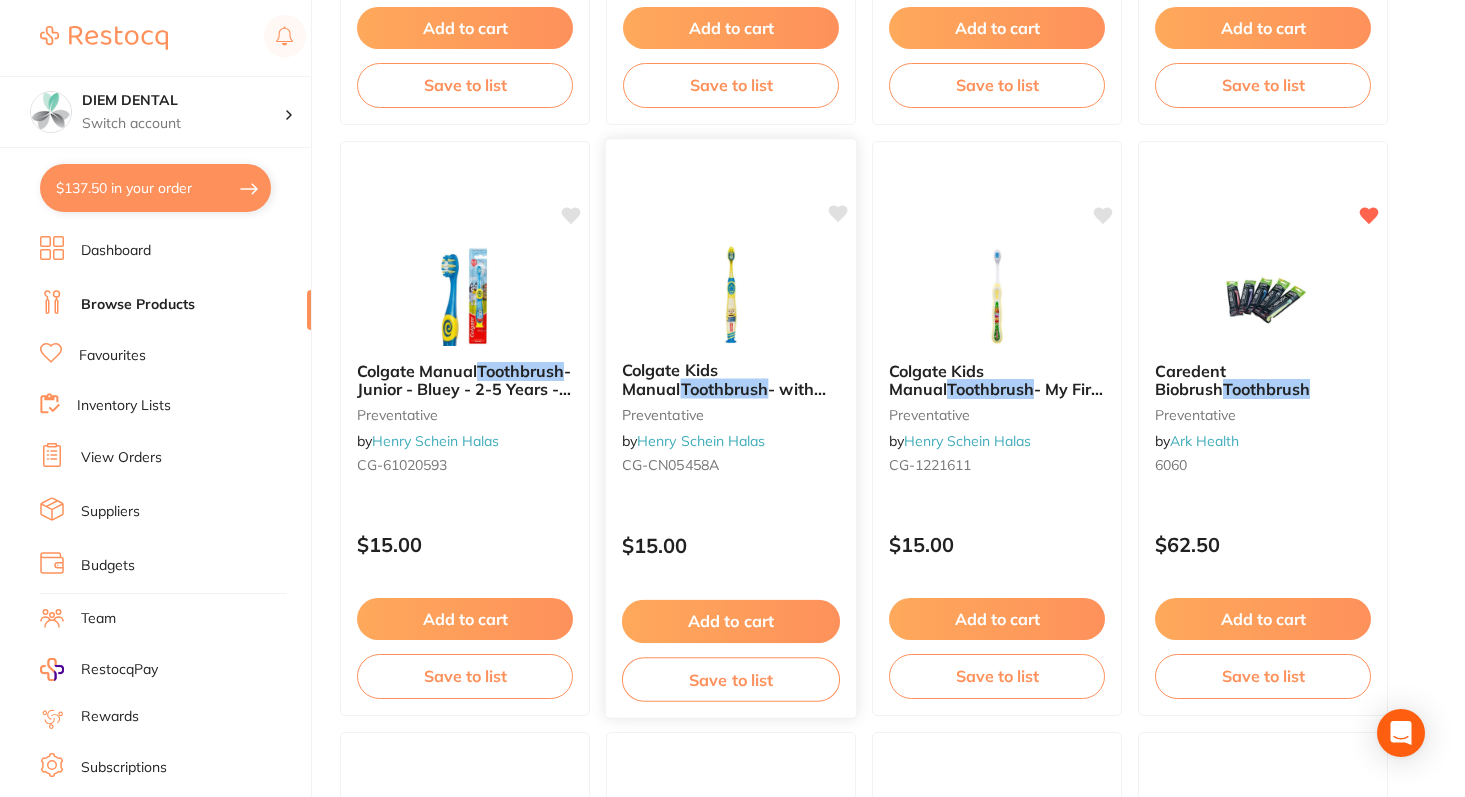 click at bounding box center [730, 294] 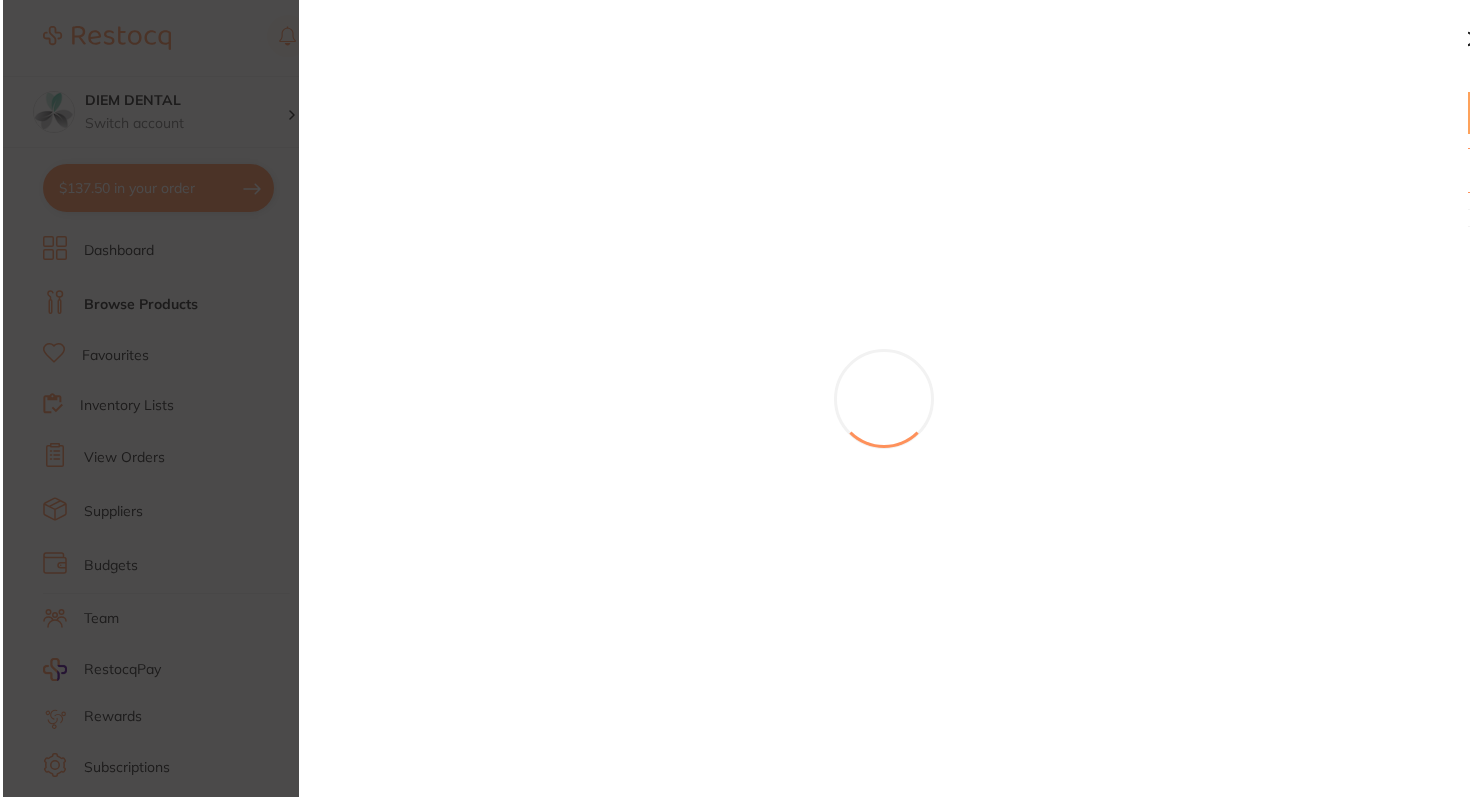 scroll, scrollTop: 0, scrollLeft: 0, axis: both 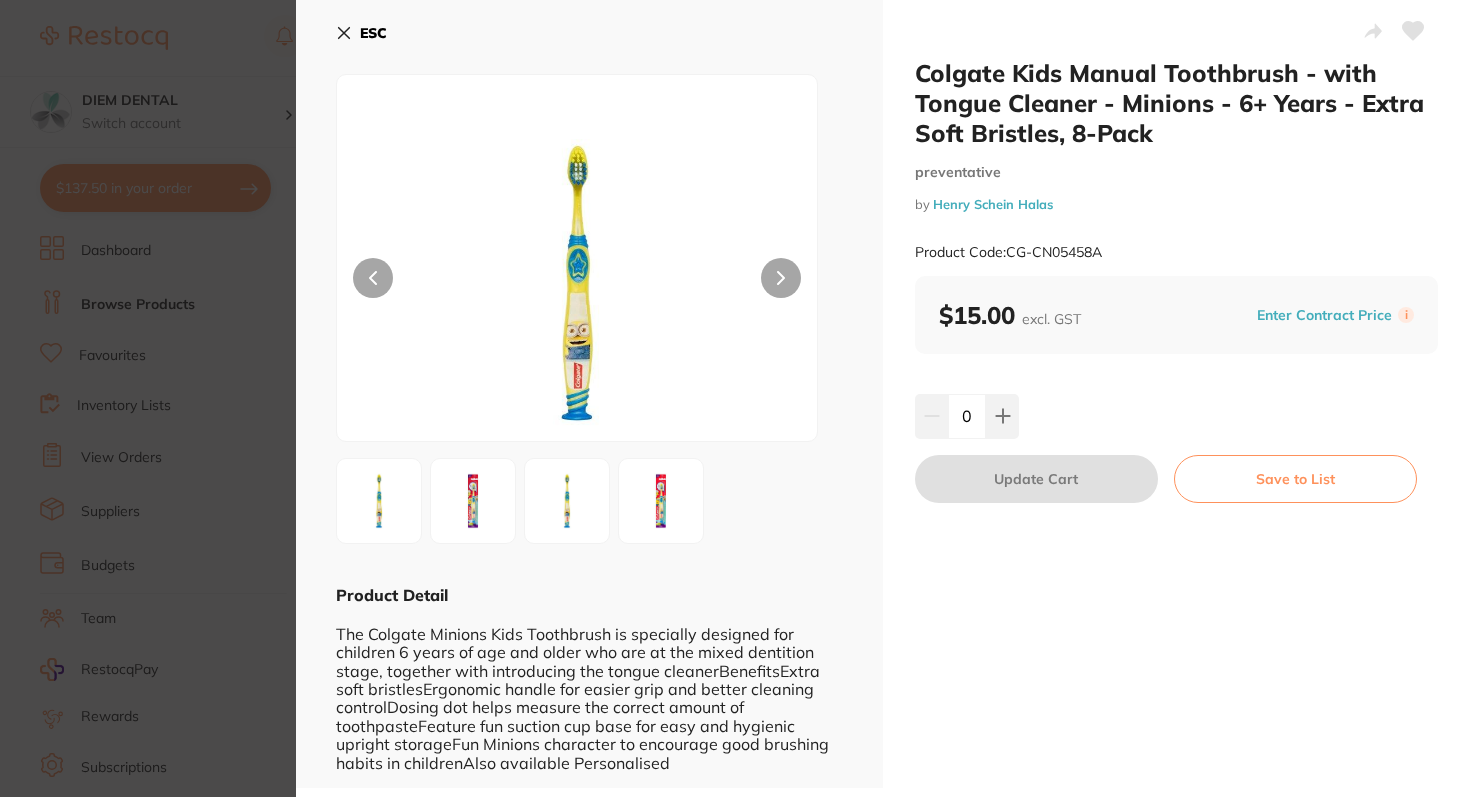 click 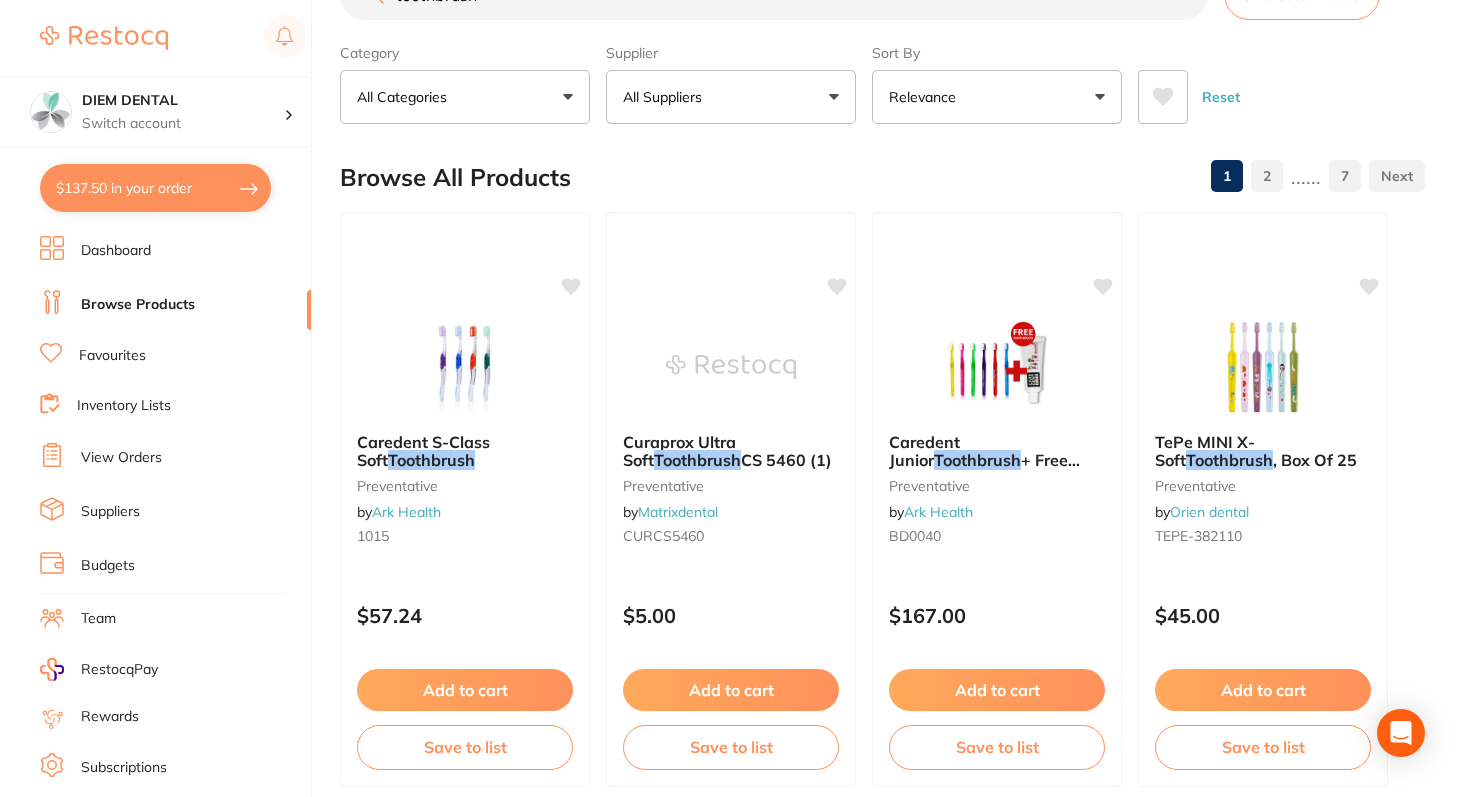 scroll, scrollTop: 0, scrollLeft: 0, axis: both 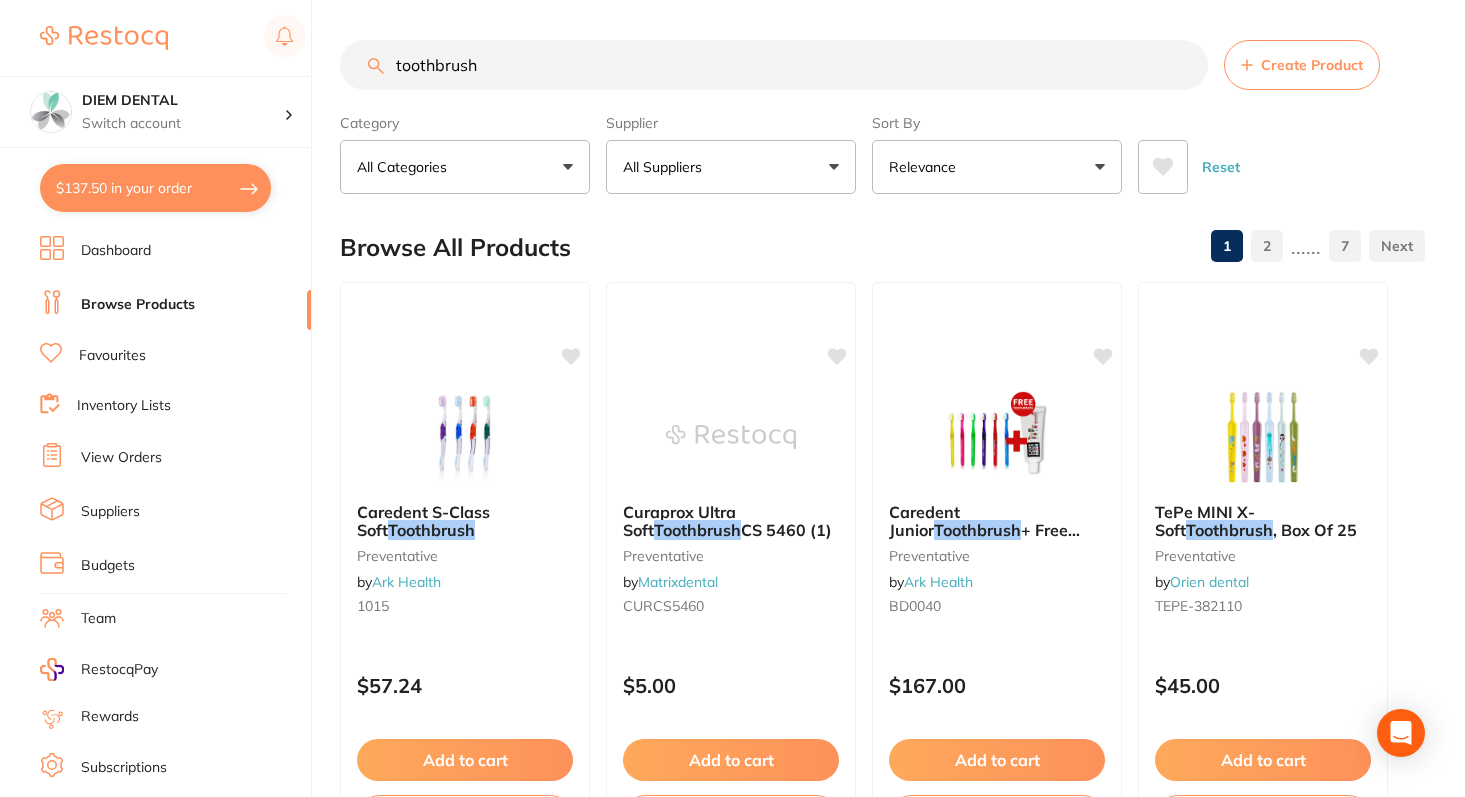click on "All Suppliers" at bounding box center [731, 167] 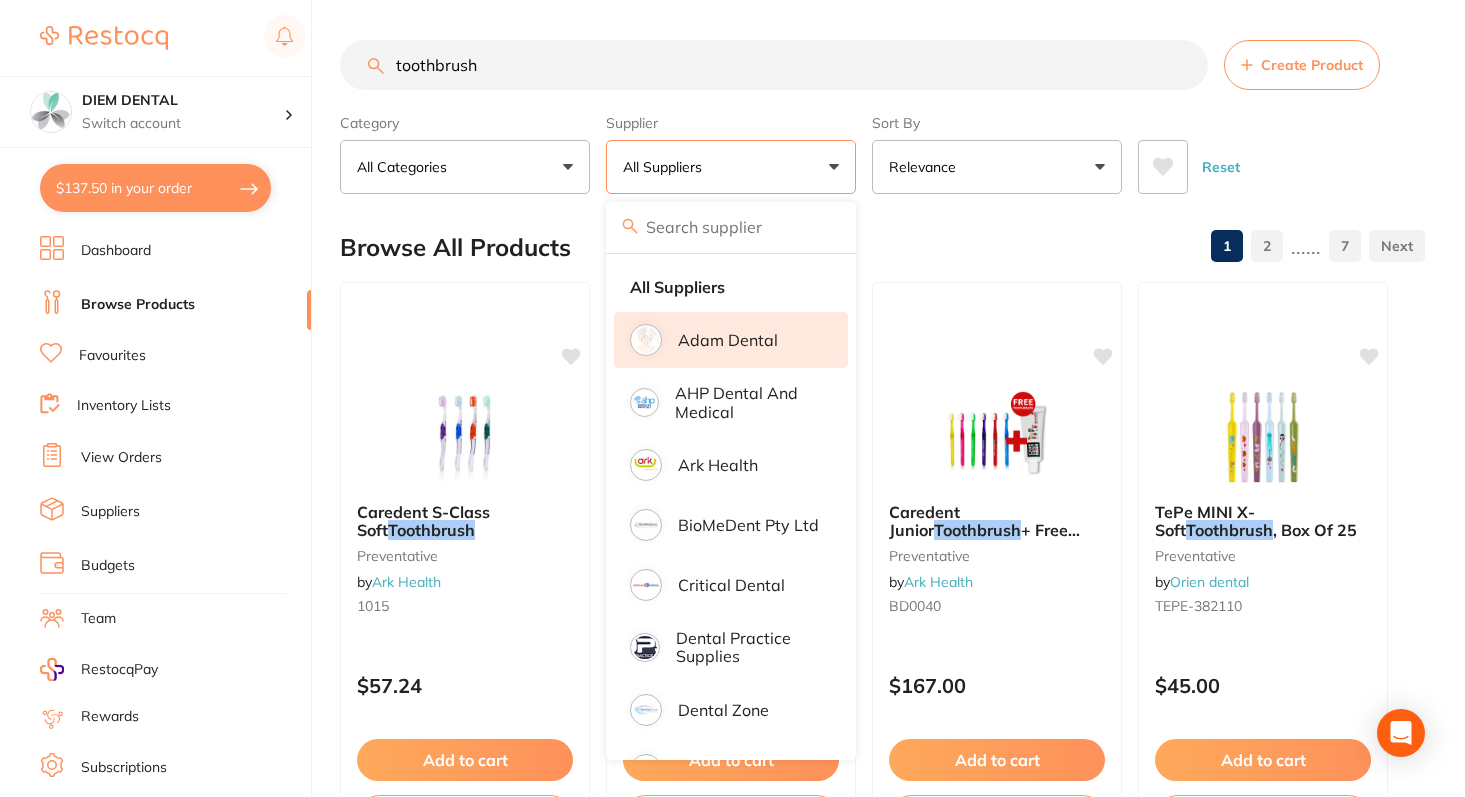 click on "Adam Dental" at bounding box center [728, 340] 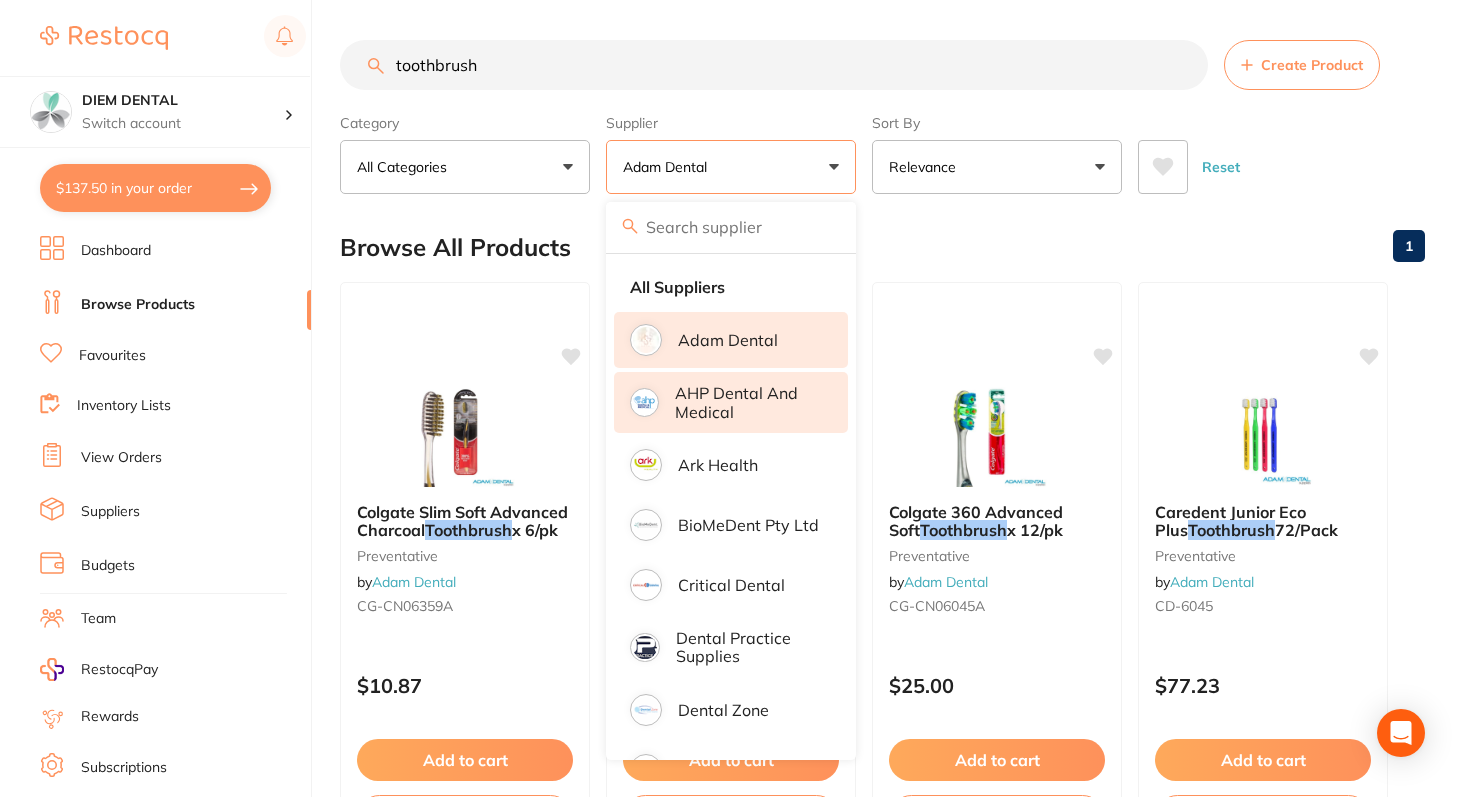 click on "AHP Dental and Medical" at bounding box center [747, 402] 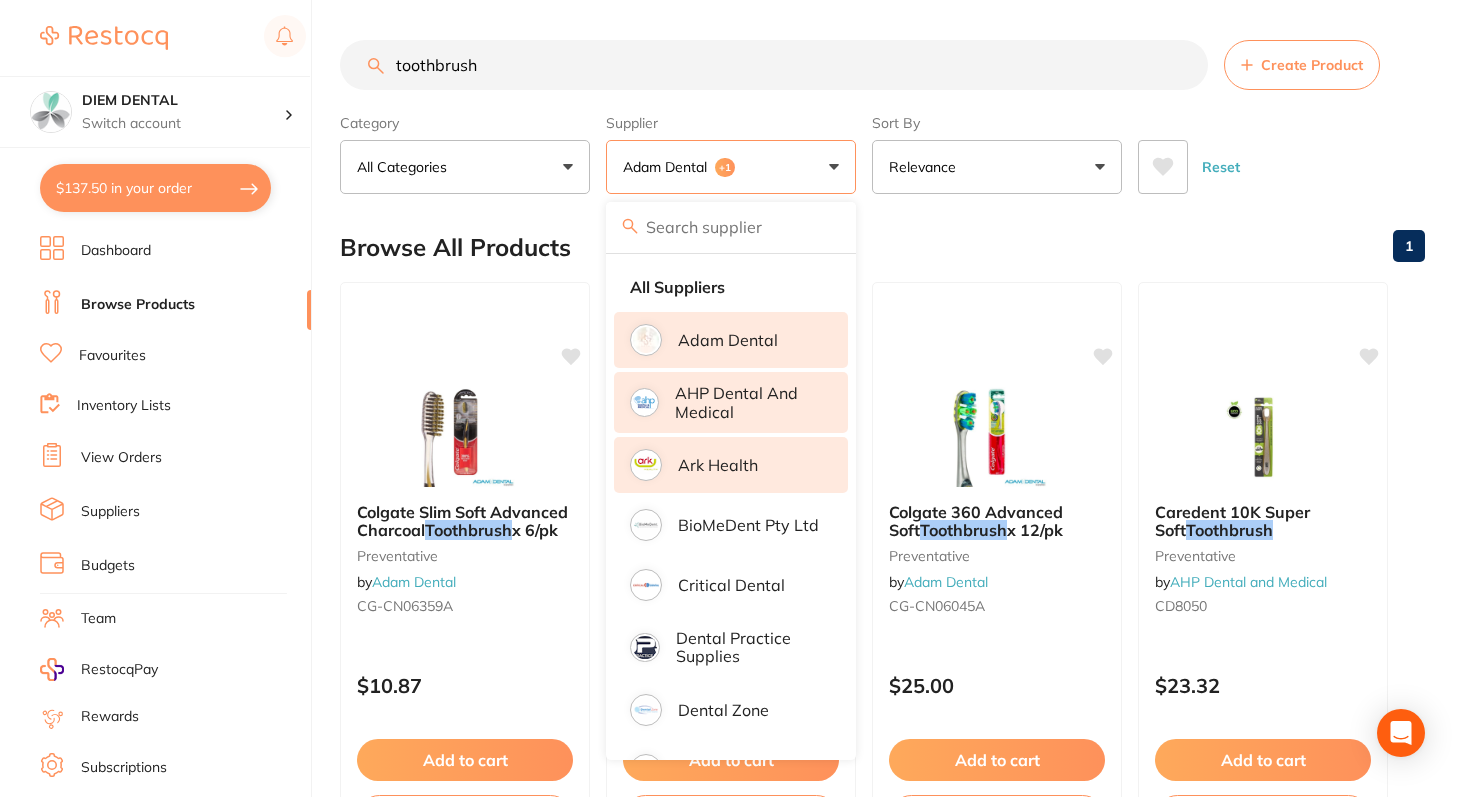 click on "Ark Health" at bounding box center (731, 465) 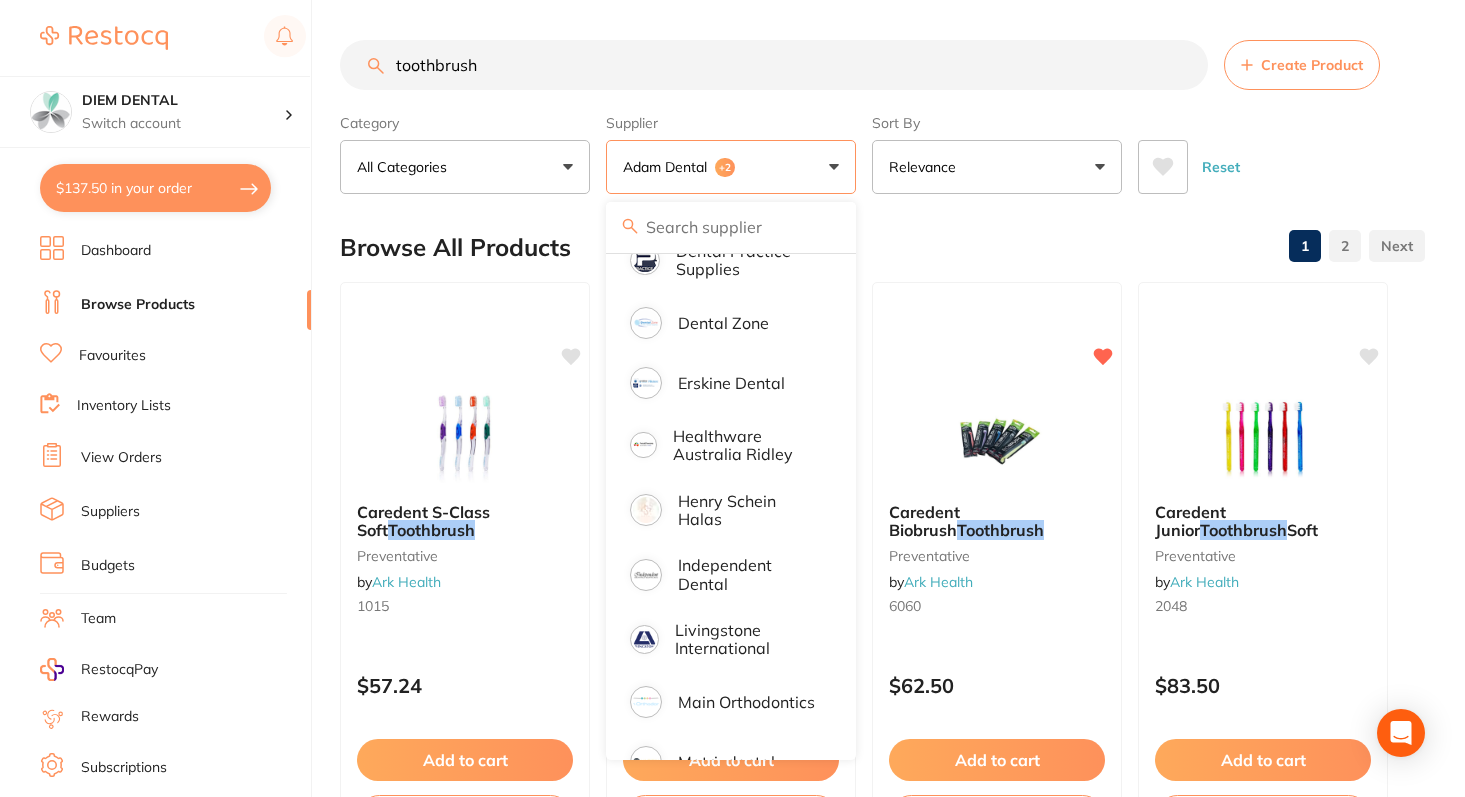 scroll, scrollTop: 388, scrollLeft: 0, axis: vertical 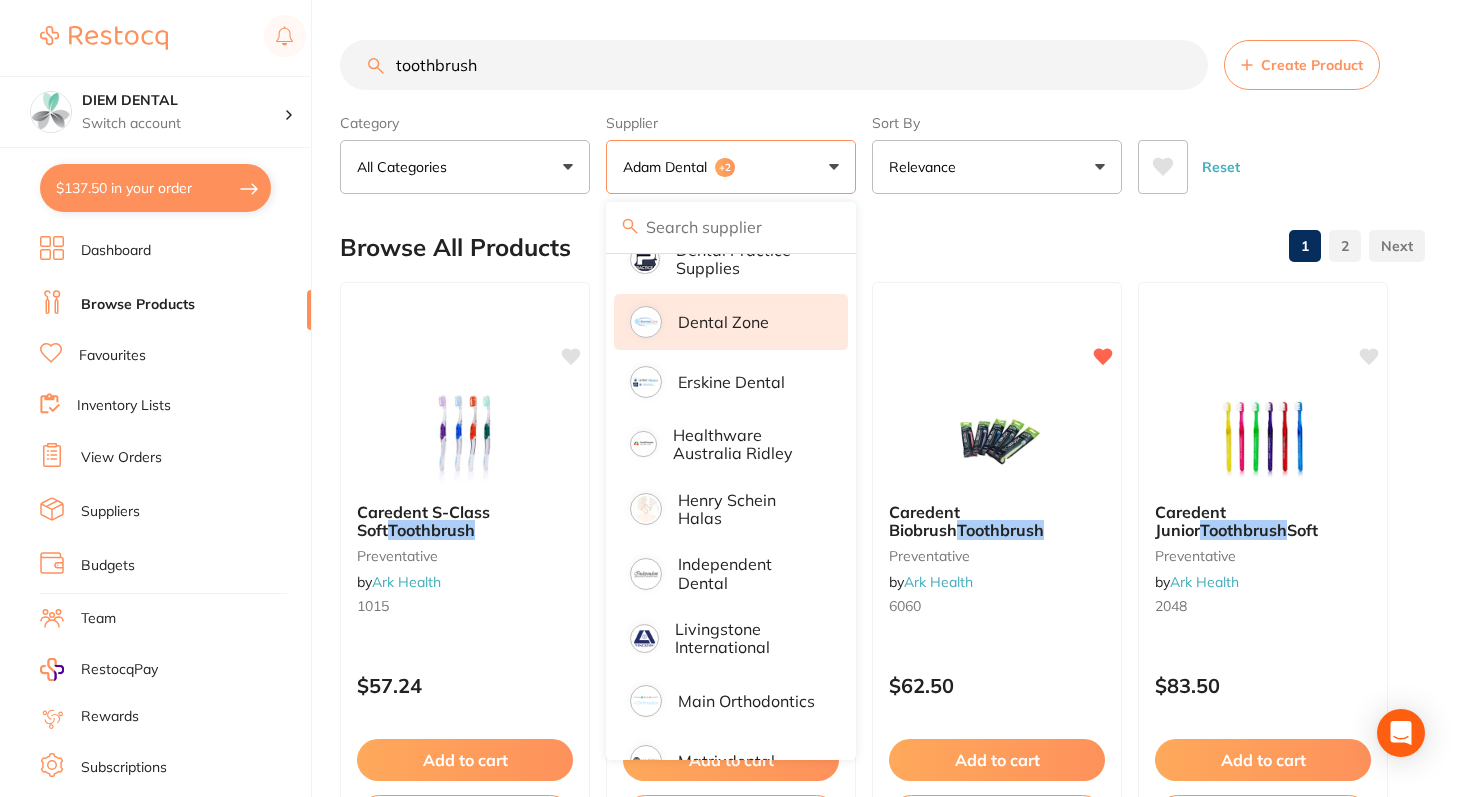 click on "Dental Zone" at bounding box center (723, 322) 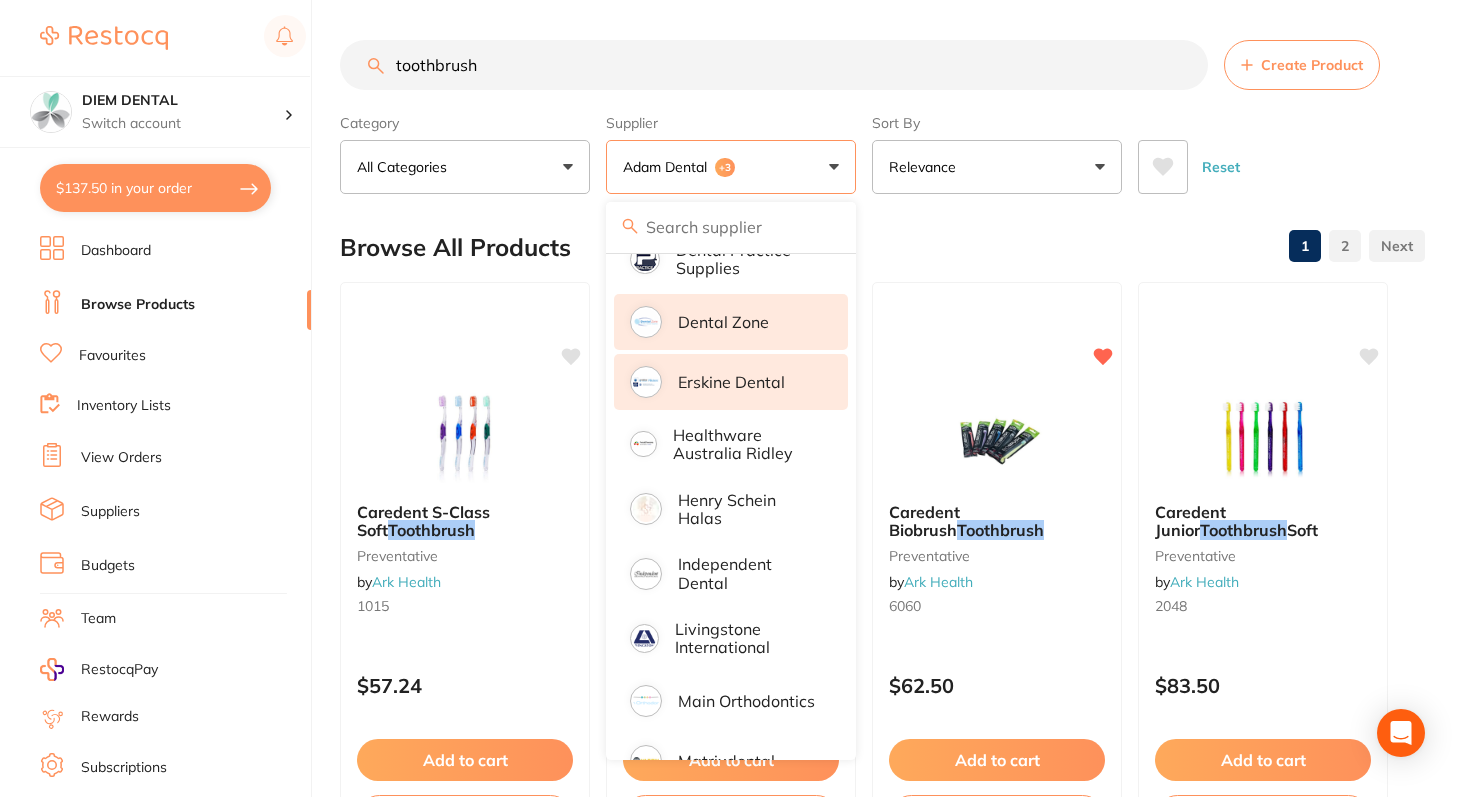 click on "Erskine Dental" at bounding box center (731, 382) 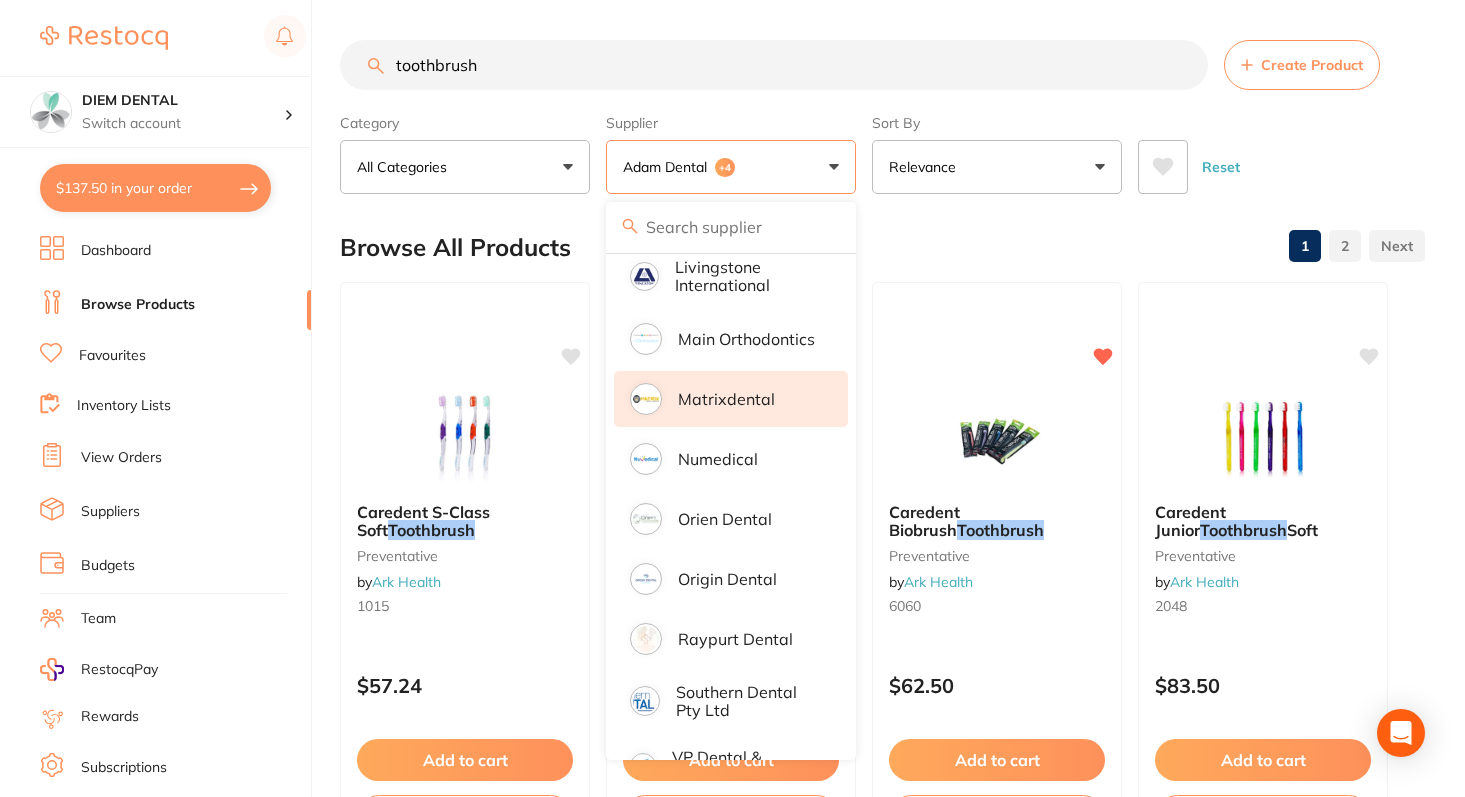 scroll, scrollTop: 752, scrollLeft: 0, axis: vertical 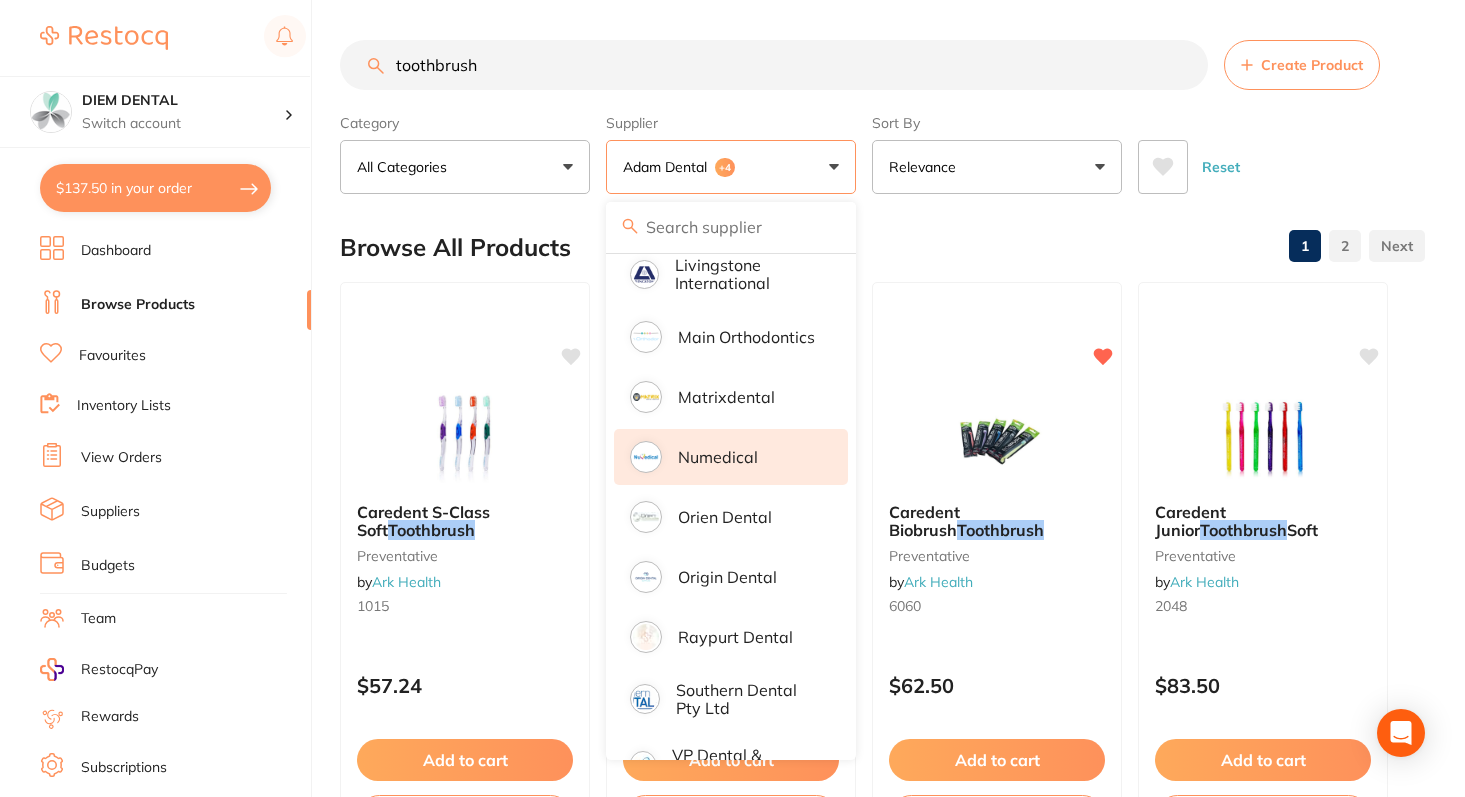 click on "Numedical" at bounding box center [731, 457] 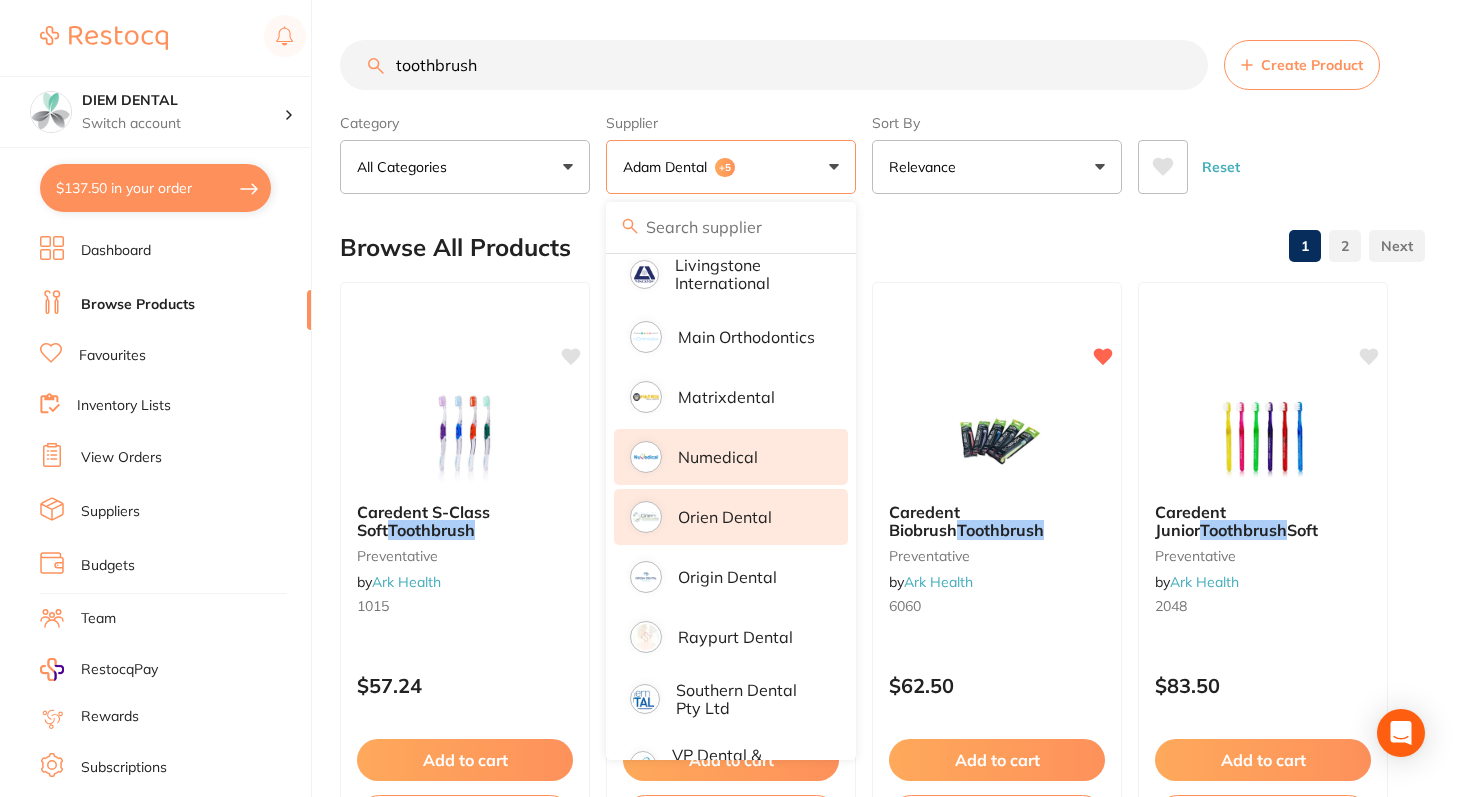 click on "Orien dental" at bounding box center (725, 517) 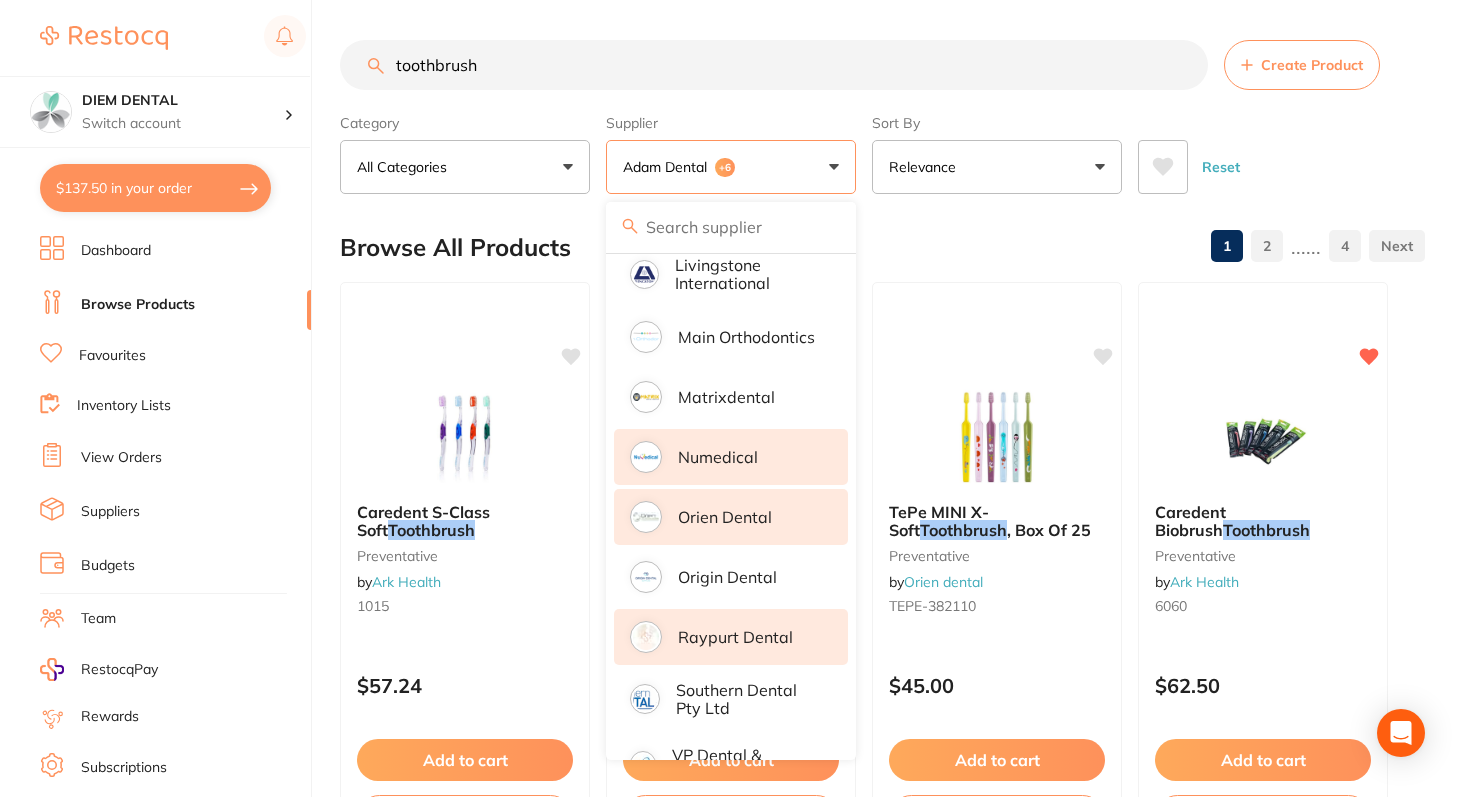 scroll, scrollTop: 803, scrollLeft: 0, axis: vertical 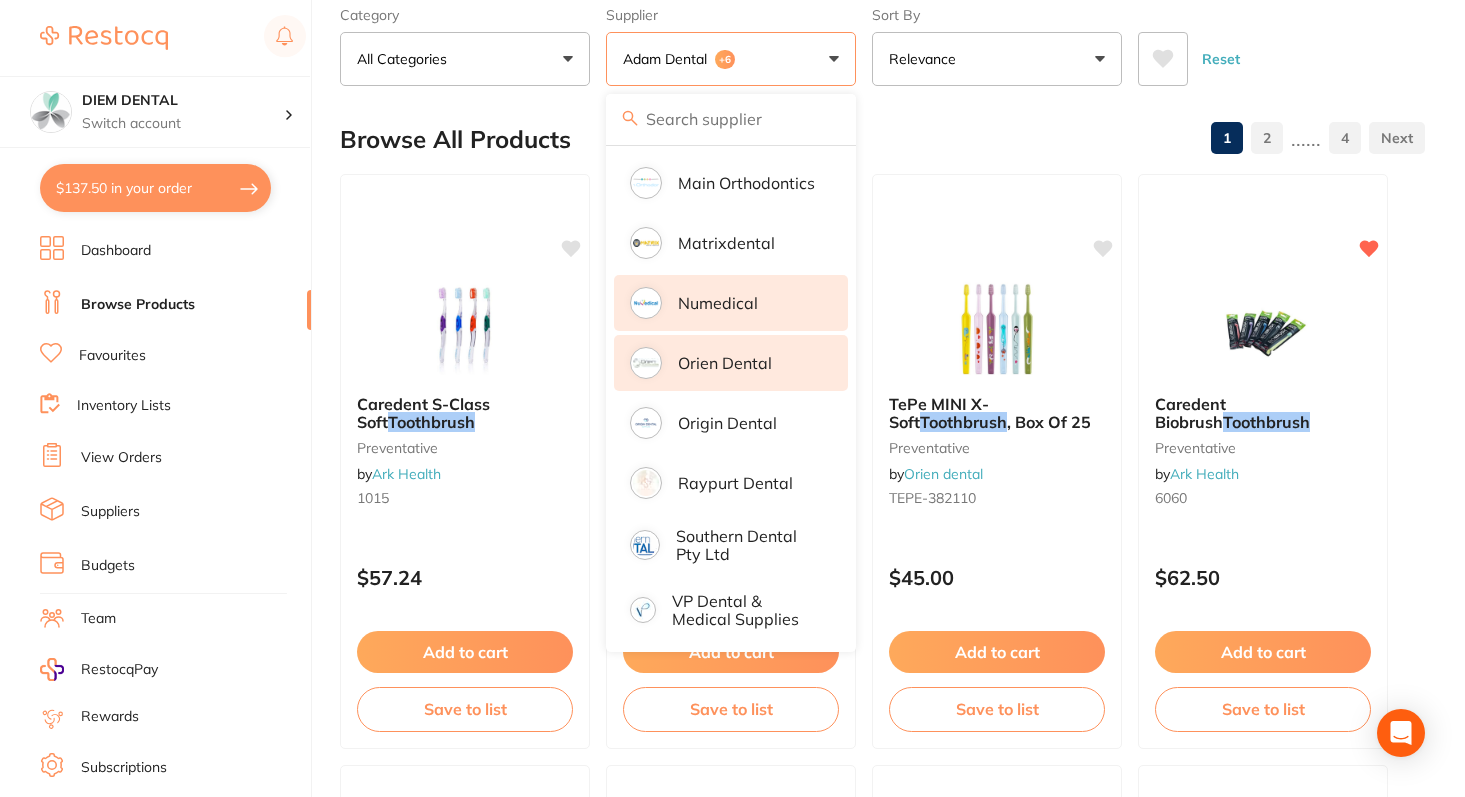 click on "Adam Dental +6" at bounding box center [731, 59] 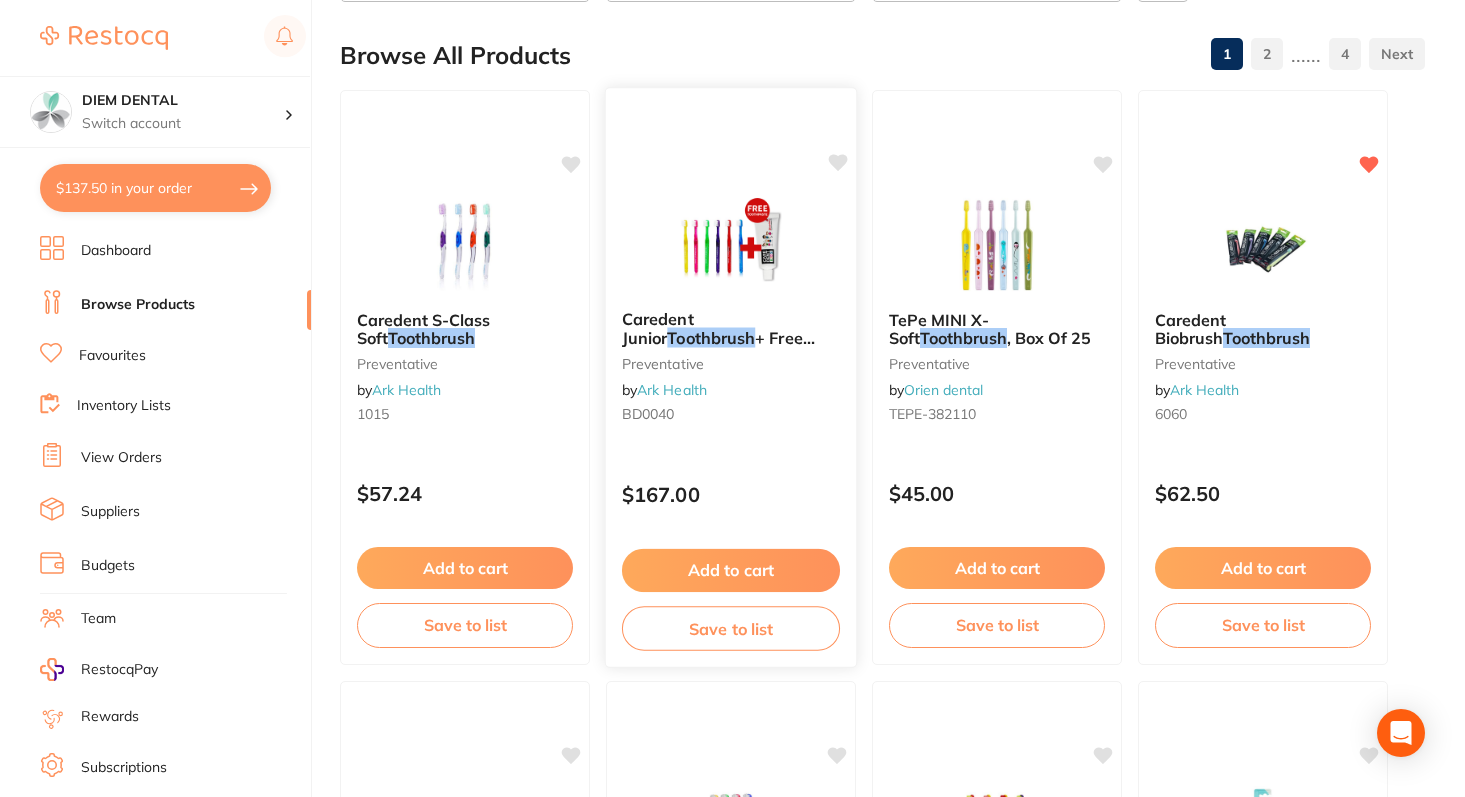 scroll, scrollTop: 193, scrollLeft: 0, axis: vertical 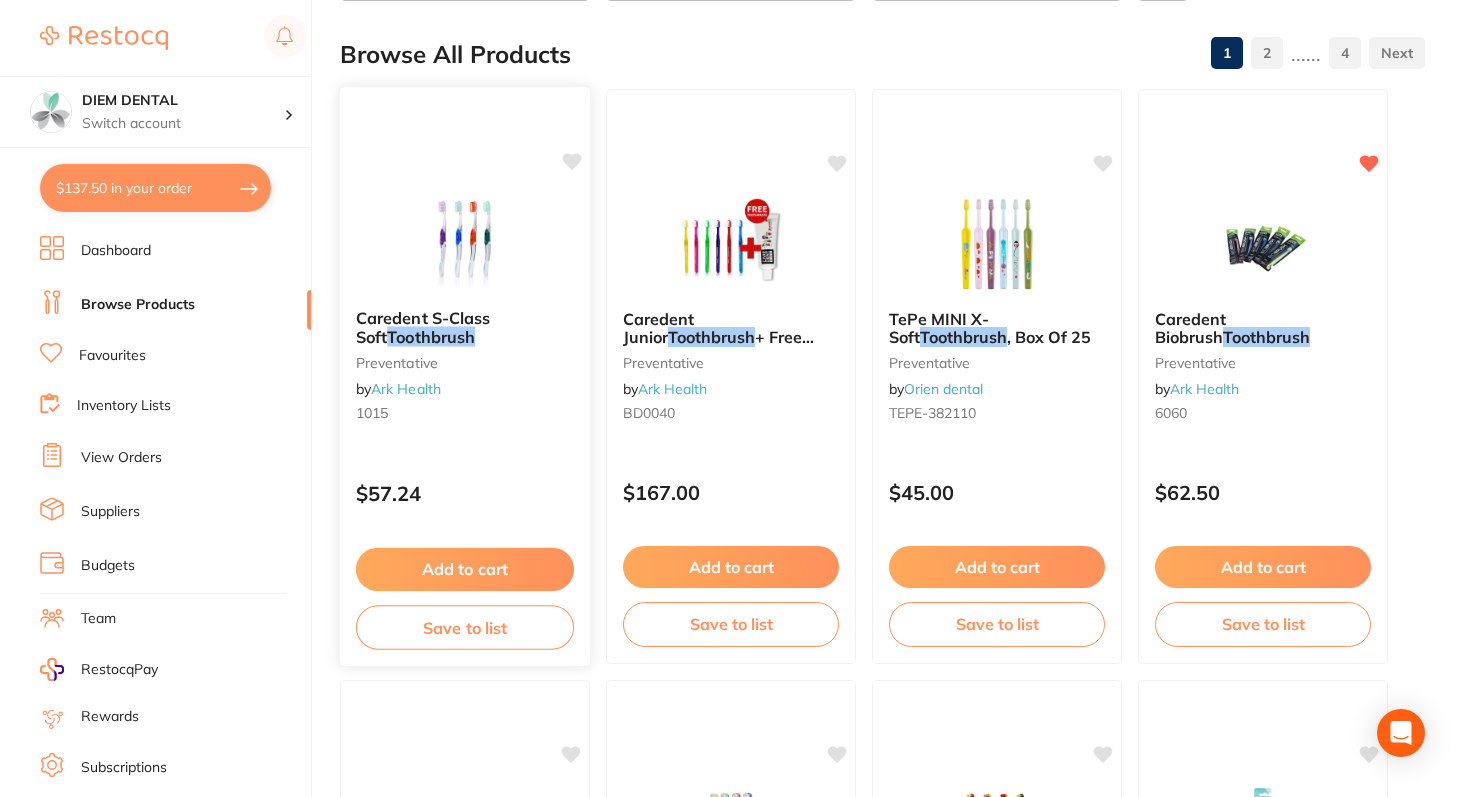 click at bounding box center (464, 242) 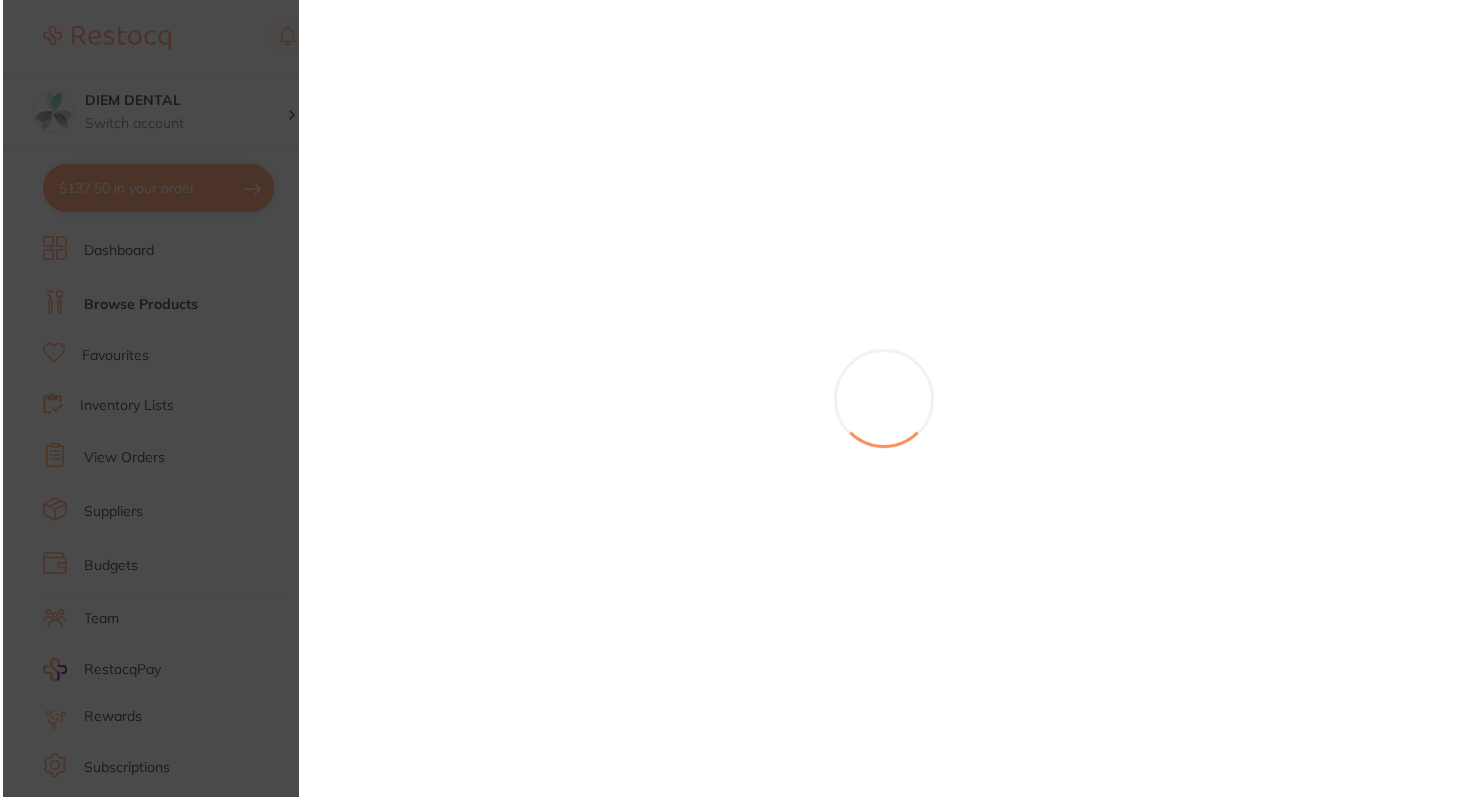 scroll, scrollTop: 0, scrollLeft: 0, axis: both 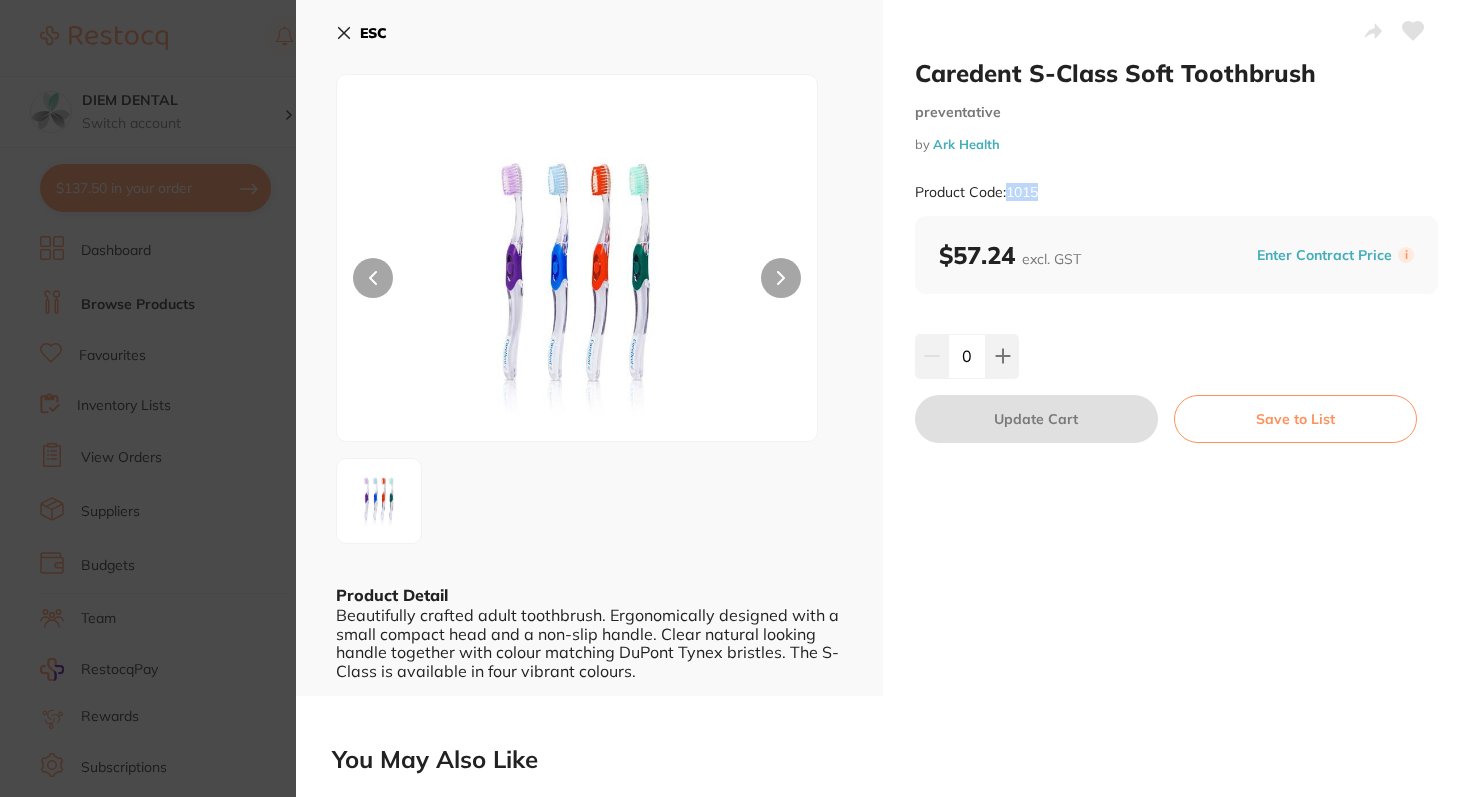 drag, startPoint x: 1009, startPoint y: 190, endPoint x: 1103, endPoint y: 190, distance: 94 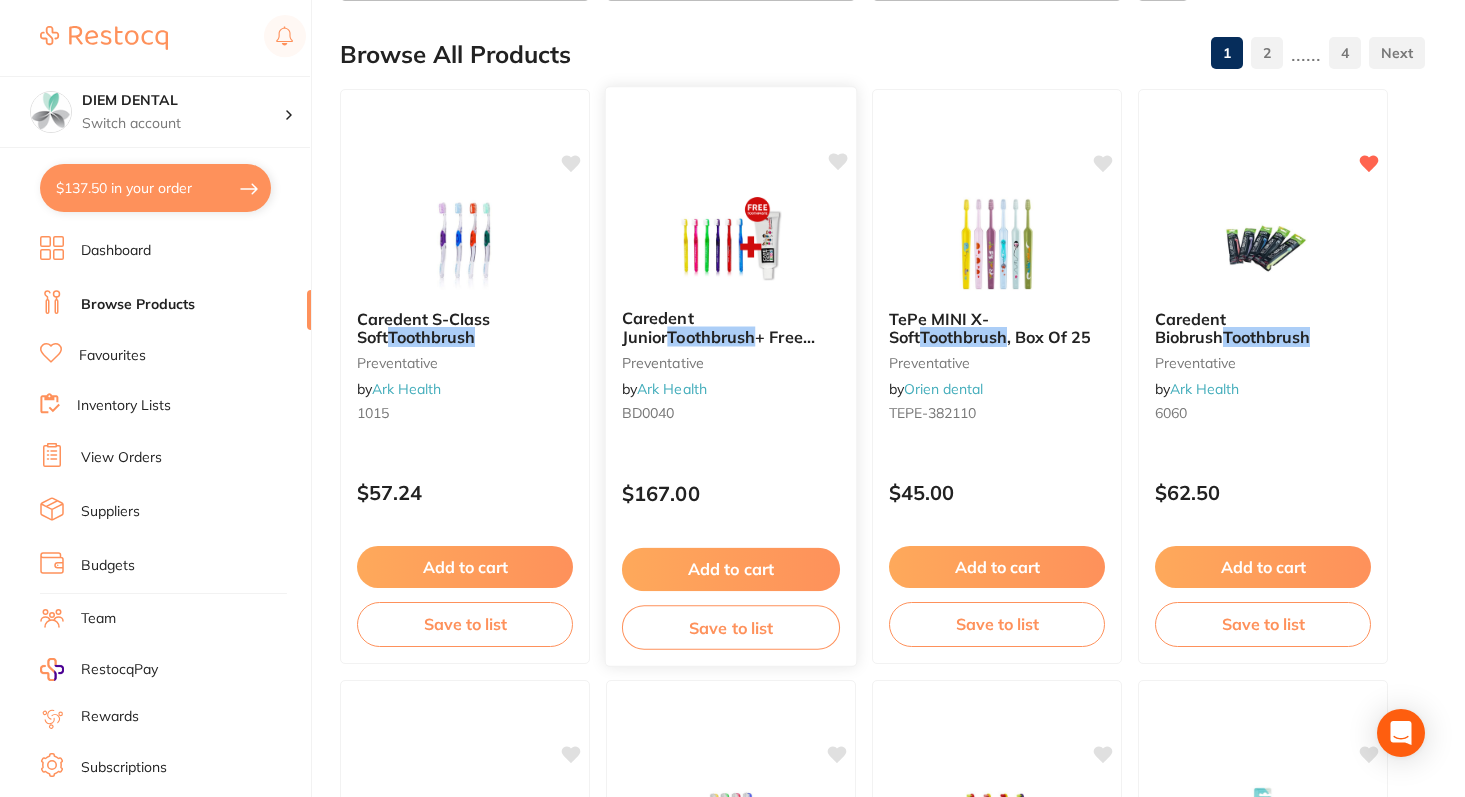 scroll, scrollTop: 0, scrollLeft: 0, axis: both 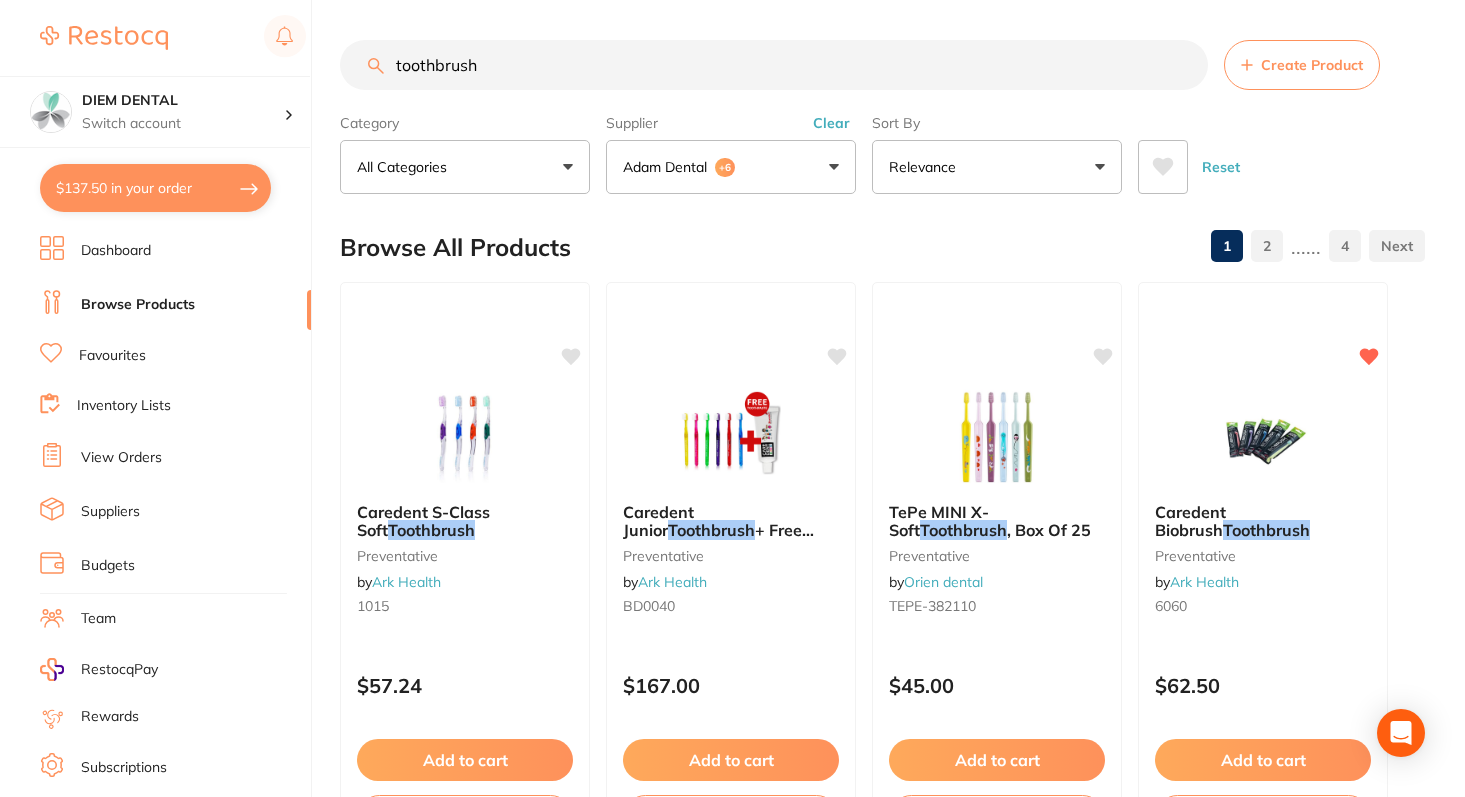 drag, startPoint x: 489, startPoint y: 73, endPoint x: 294, endPoint y: 65, distance: 195.16403 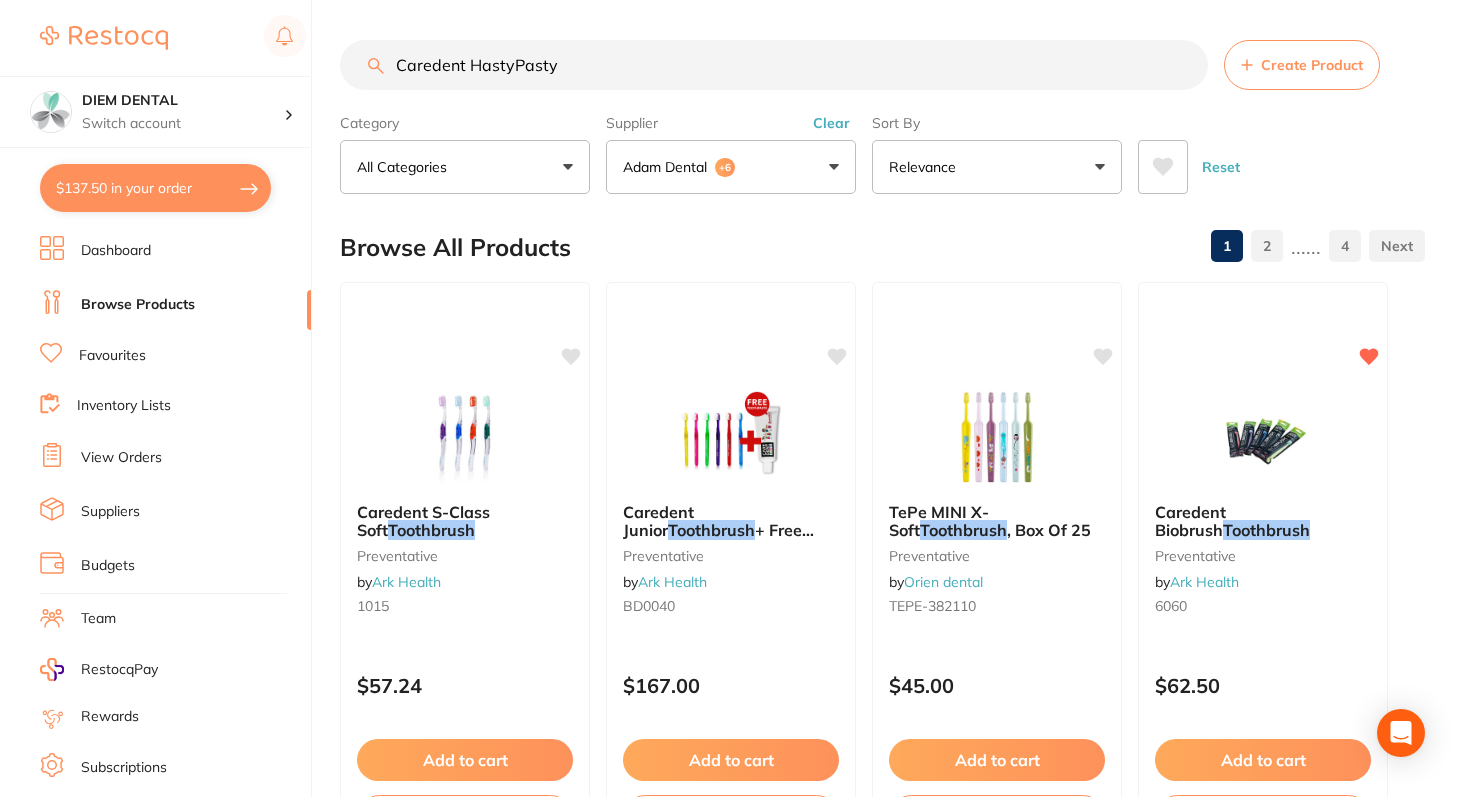 type on "Caredent HastyPasty" 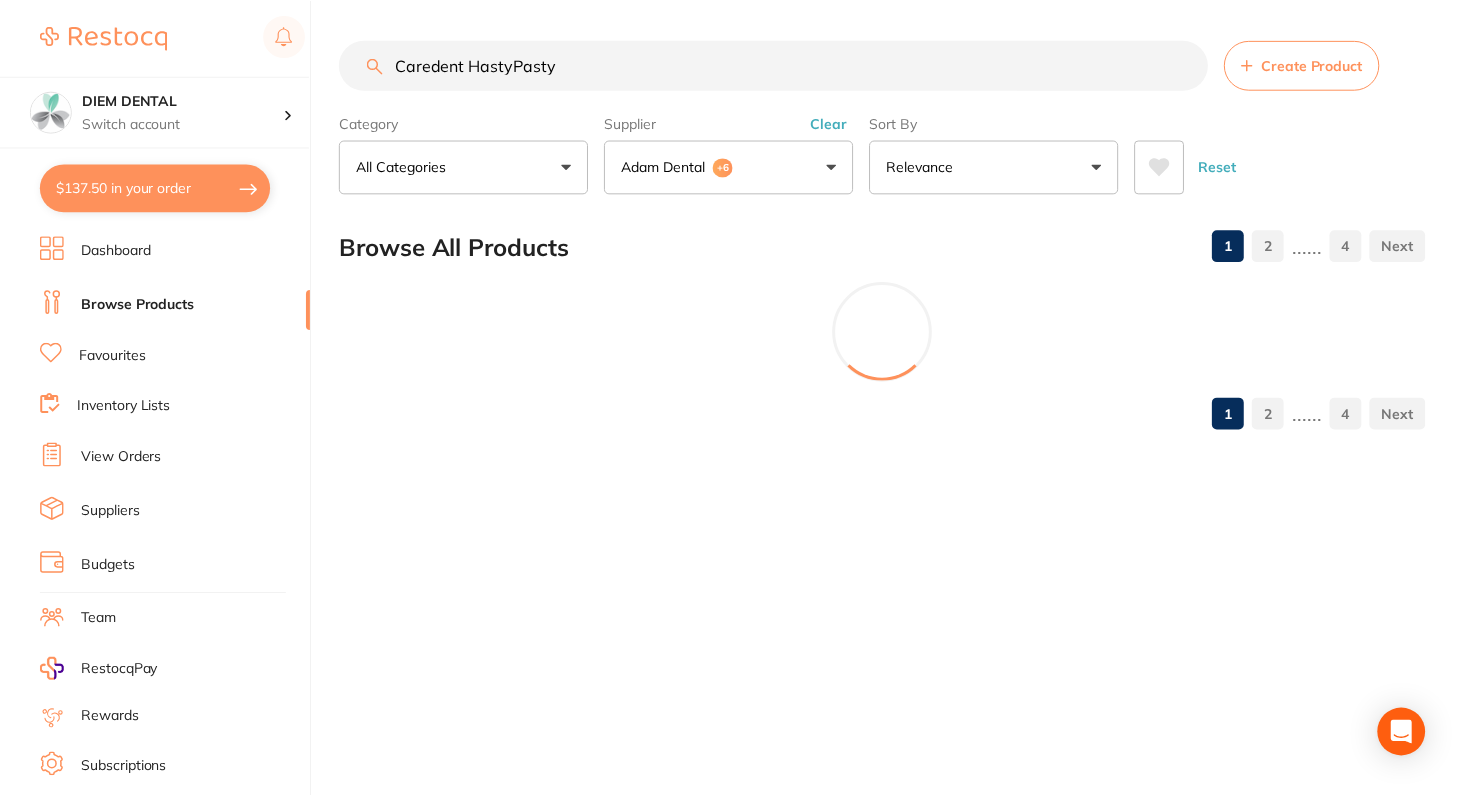 scroll, scrollTop: 54, scrollLeft: 0, axis: vertical 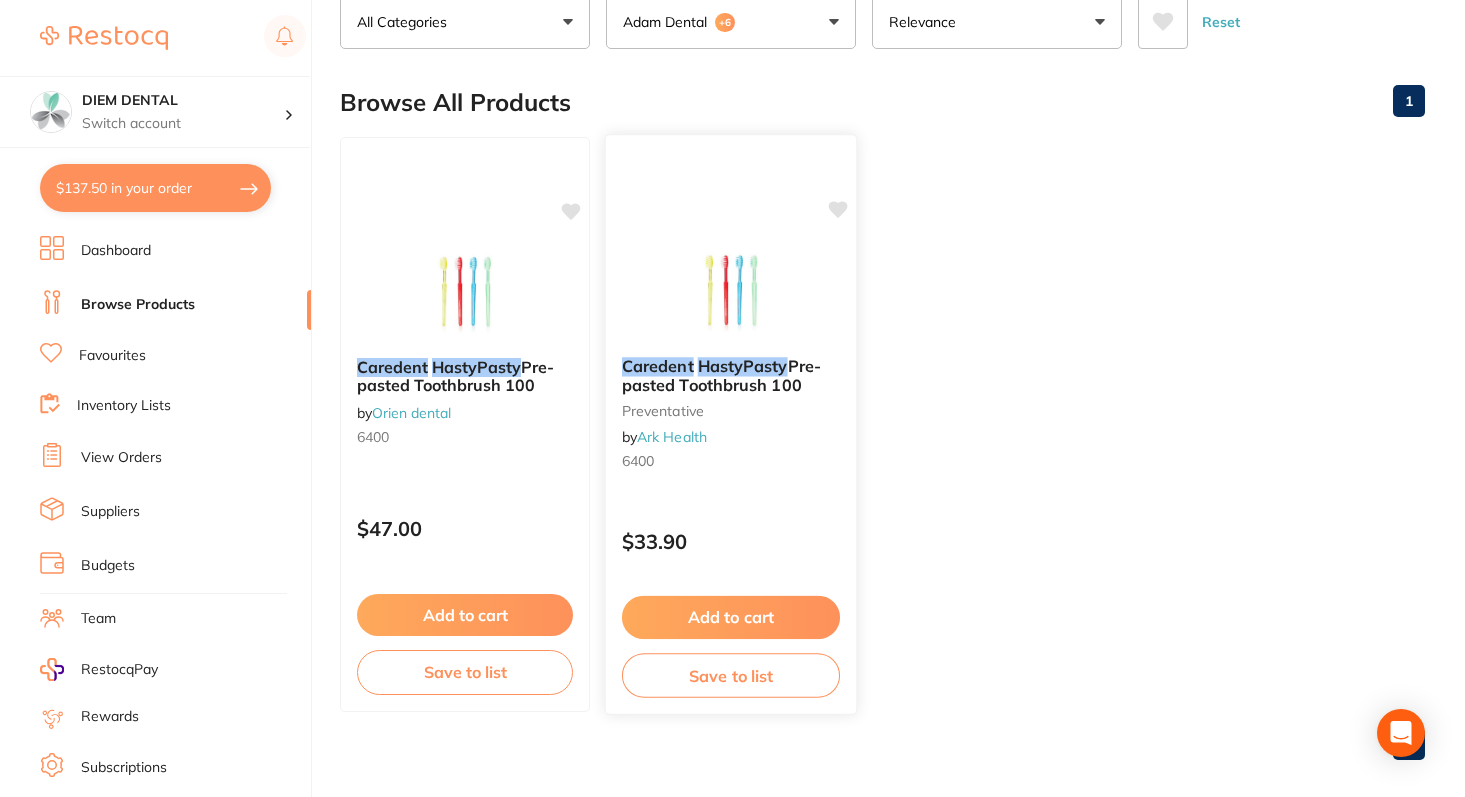 click at bounding box center (730, 290) 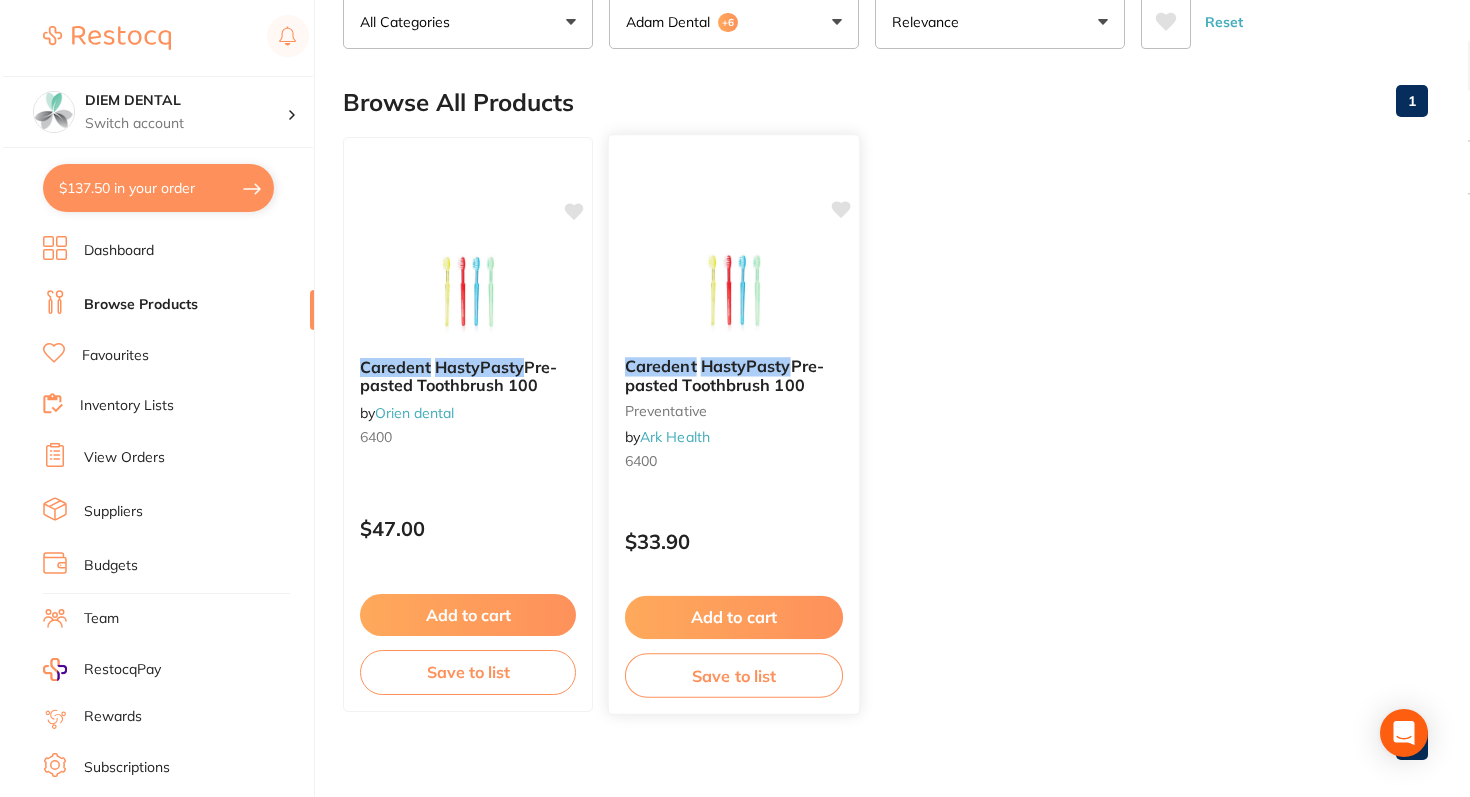 scroll, scrollTop: 0, scrollLeft: 0, axis: both 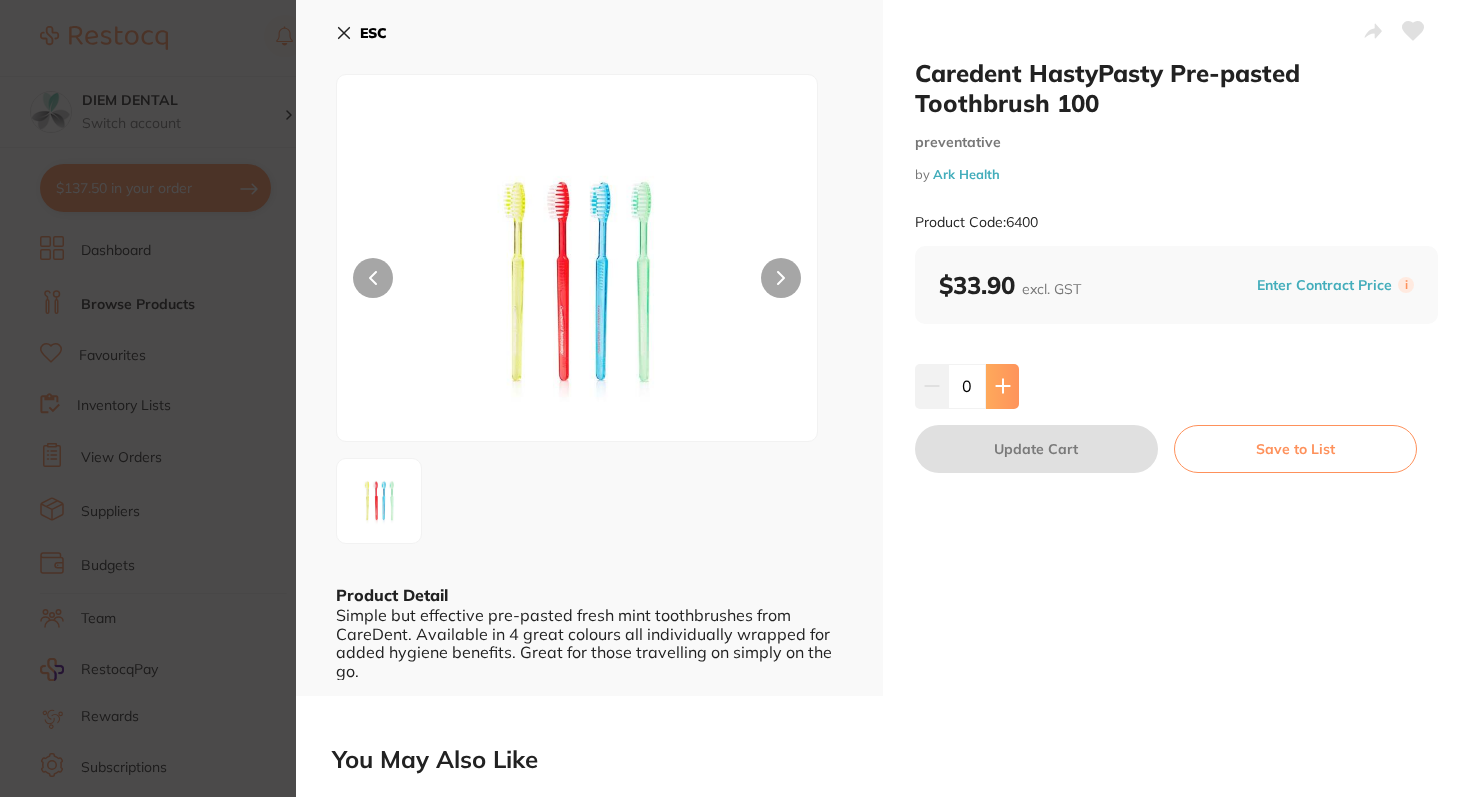 click at bounding box center [1002, 386] 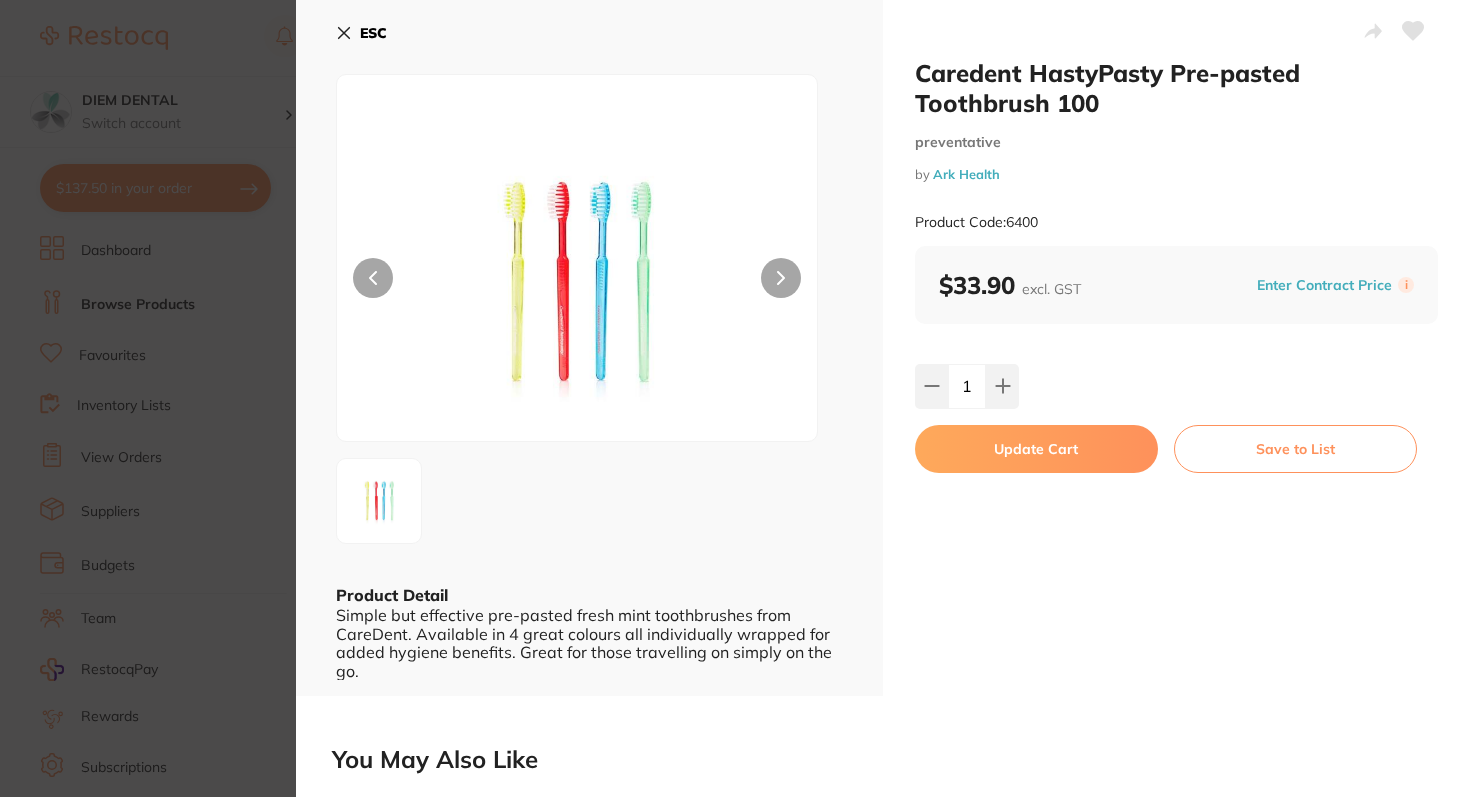click on "Update Cart" at bounding box center (1036, 449) 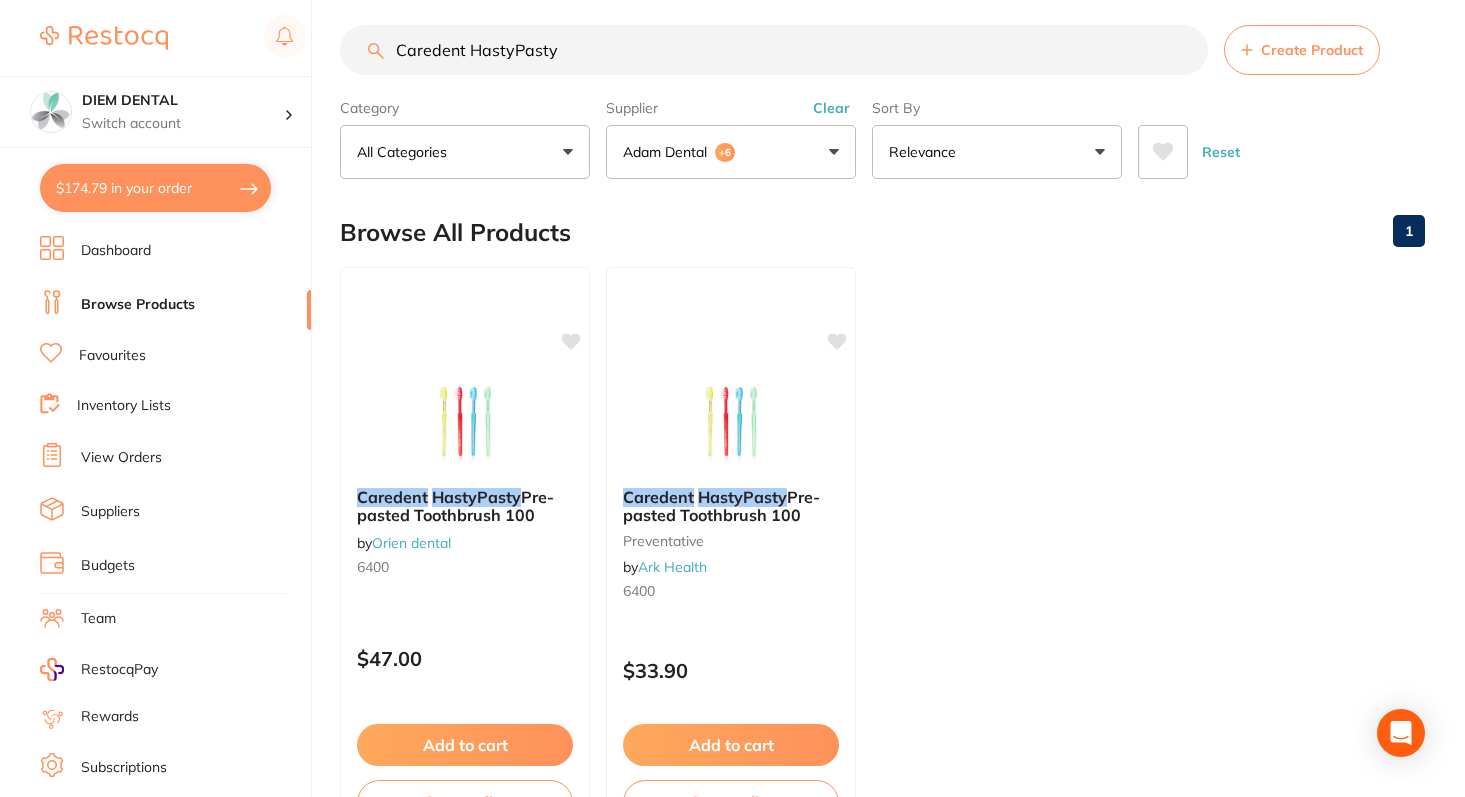 scroll, scrollTop: 0, scrollLeft: 0, axis: both 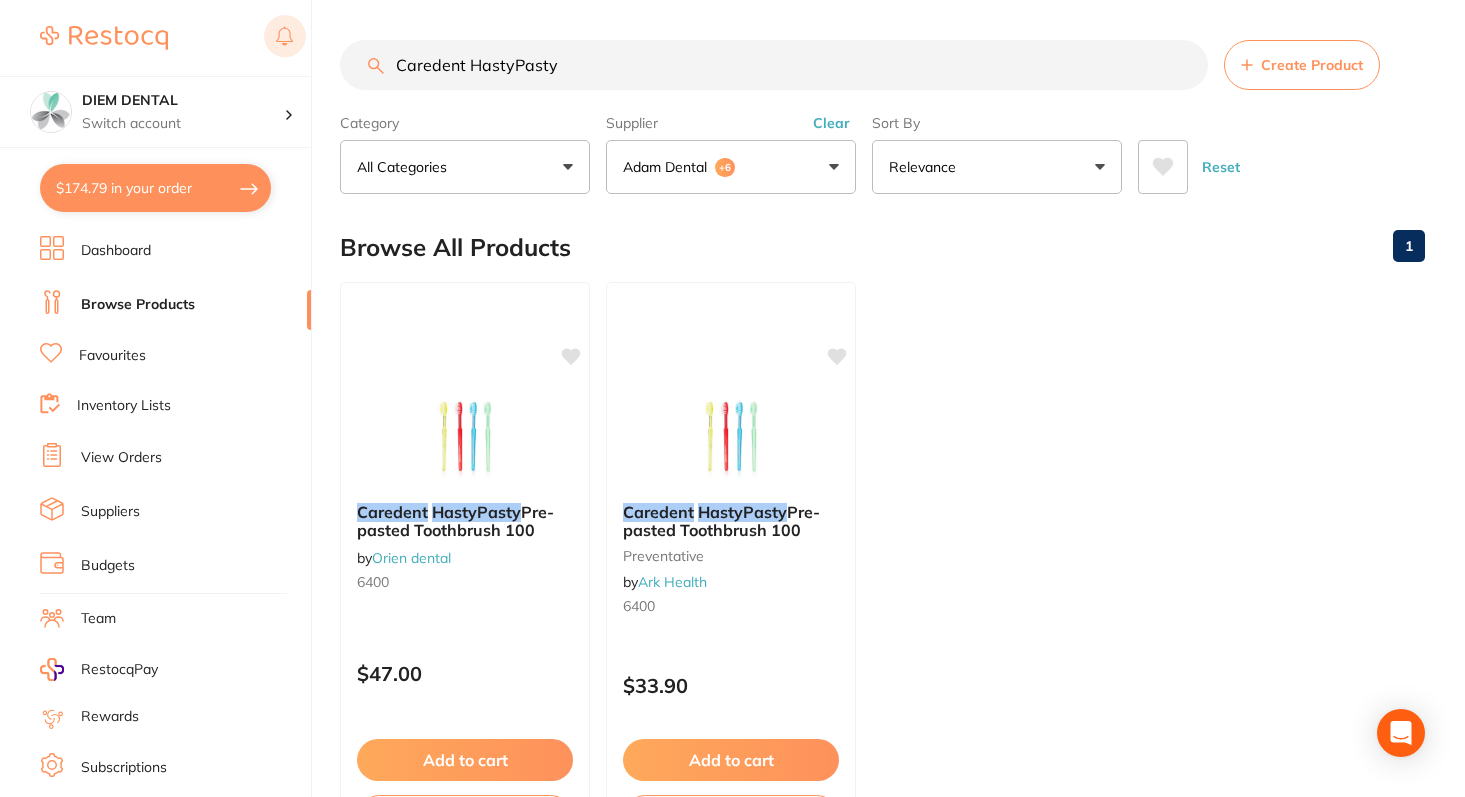 drag, startPoint x: 600, startPoint y: 74, endPoint x: 265, endPoint y: 37, distance: 337.03708 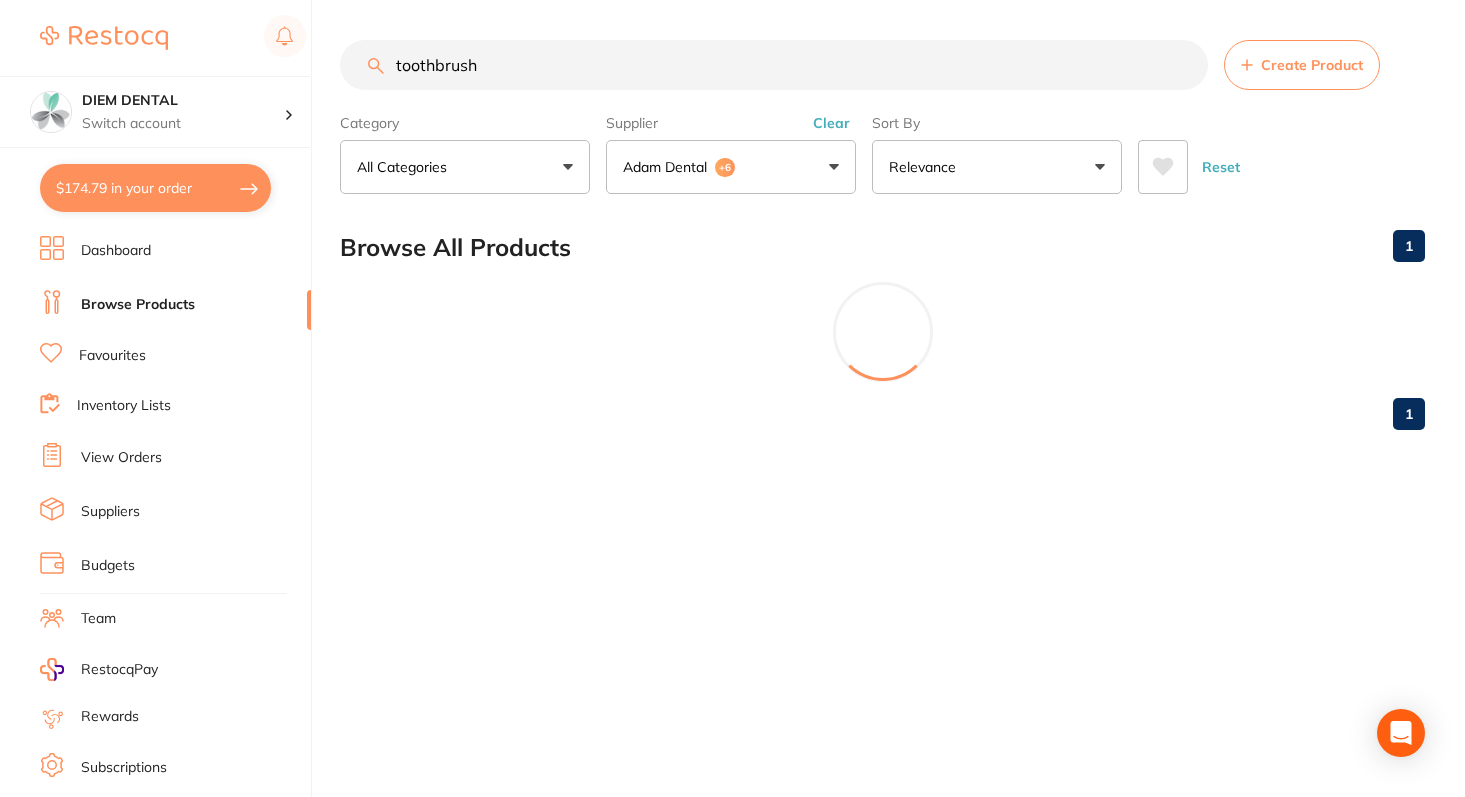 scroll, scrollTop: 803, scrollLeft: 0, axis: vertical 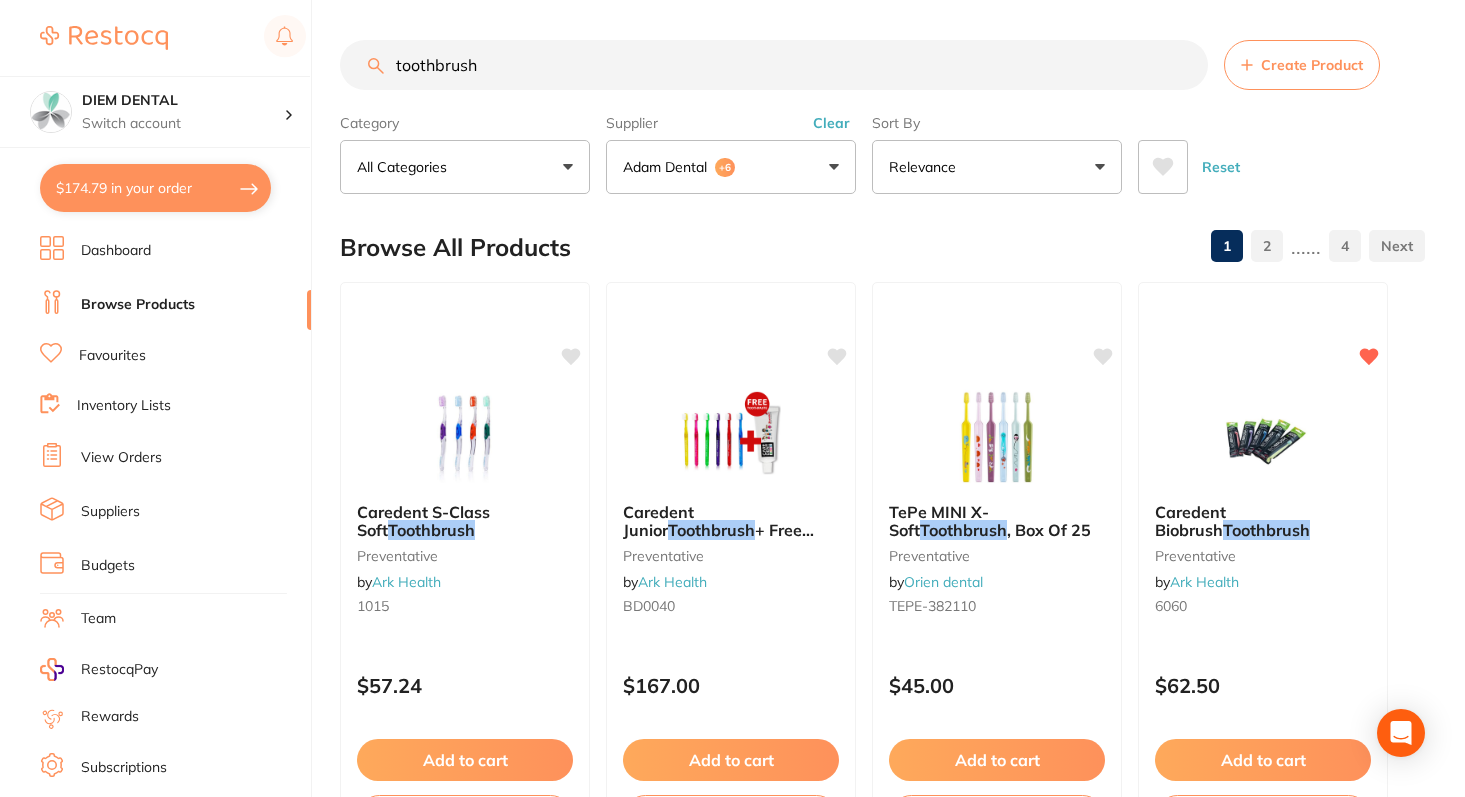 click on "toothbrush" at bounding box center (774, 65) 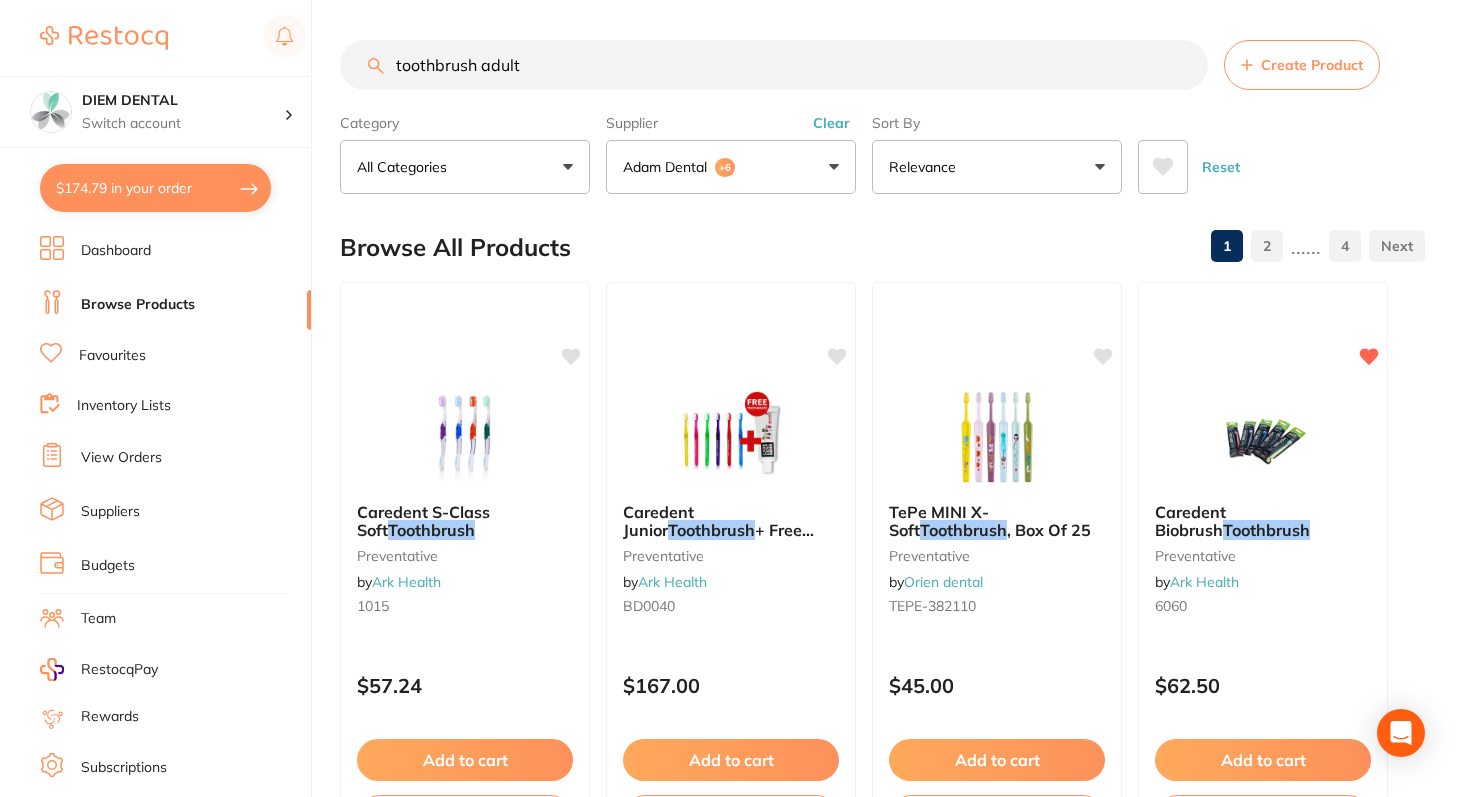 type on "toothbrush adult" 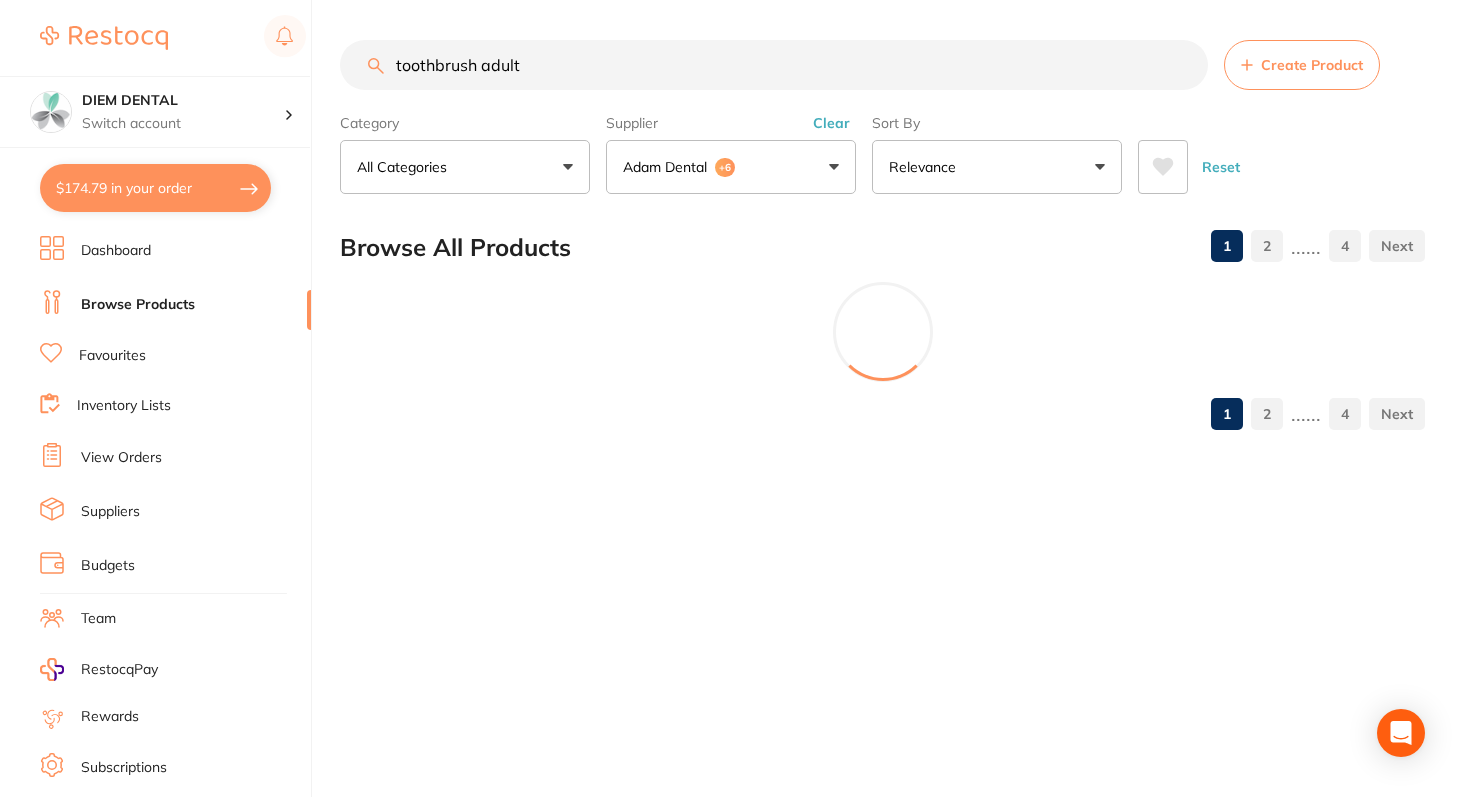 scroll, scrollTop: 433, scrollLeft: 0, axis: vertical 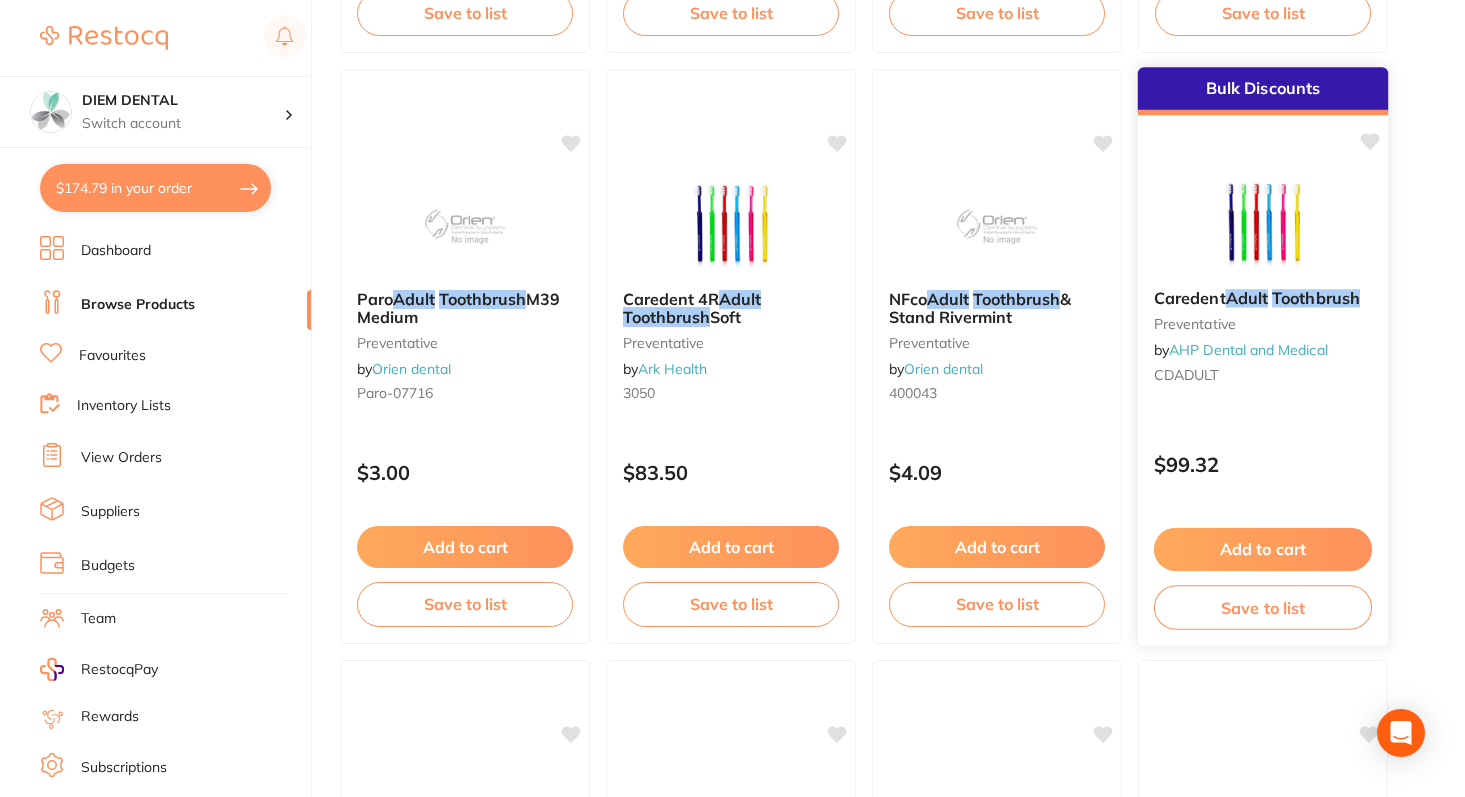 click at bounding box center (1262, 222) 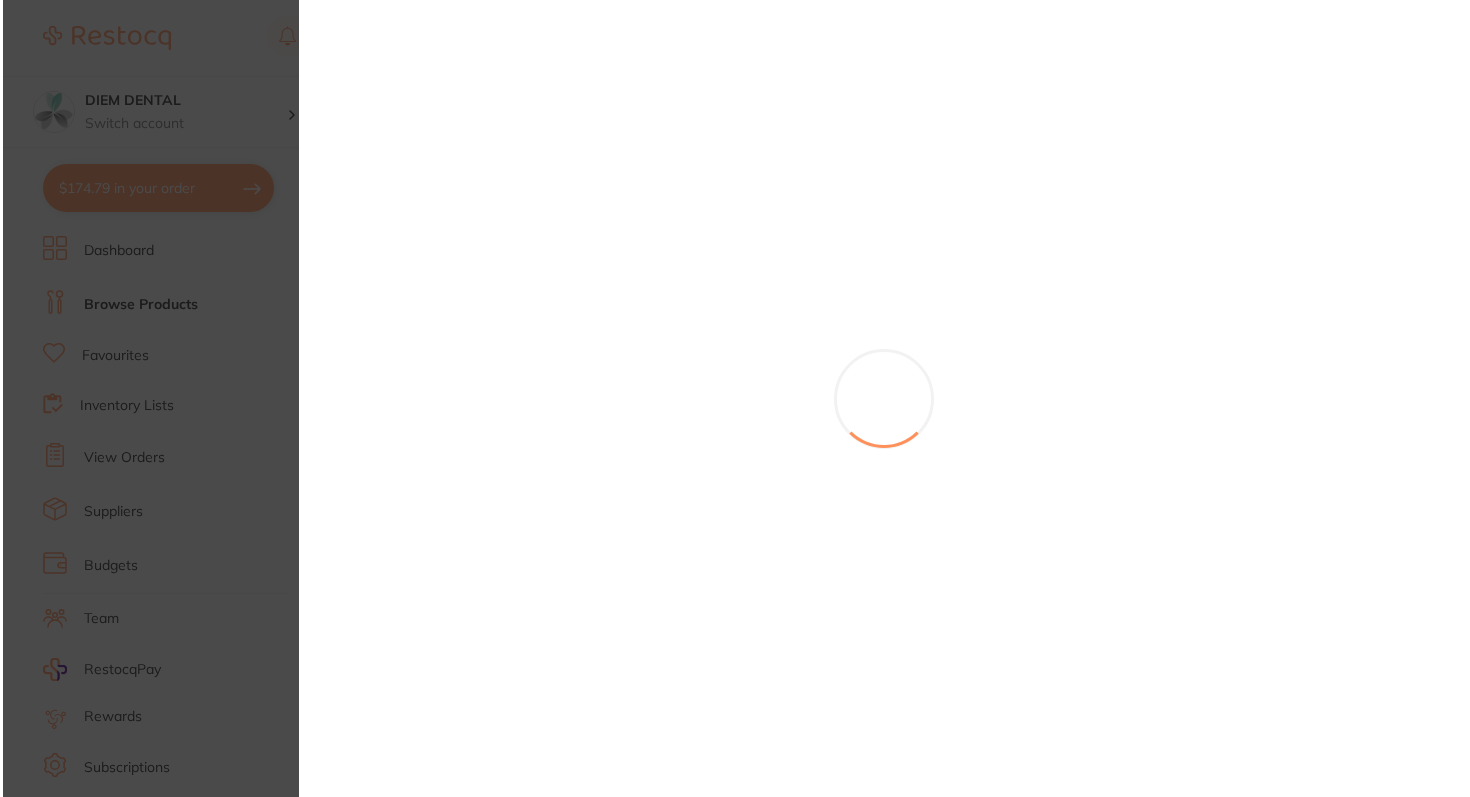 scroll, scrollTop: 0, scrollLeft: 0, axis: both 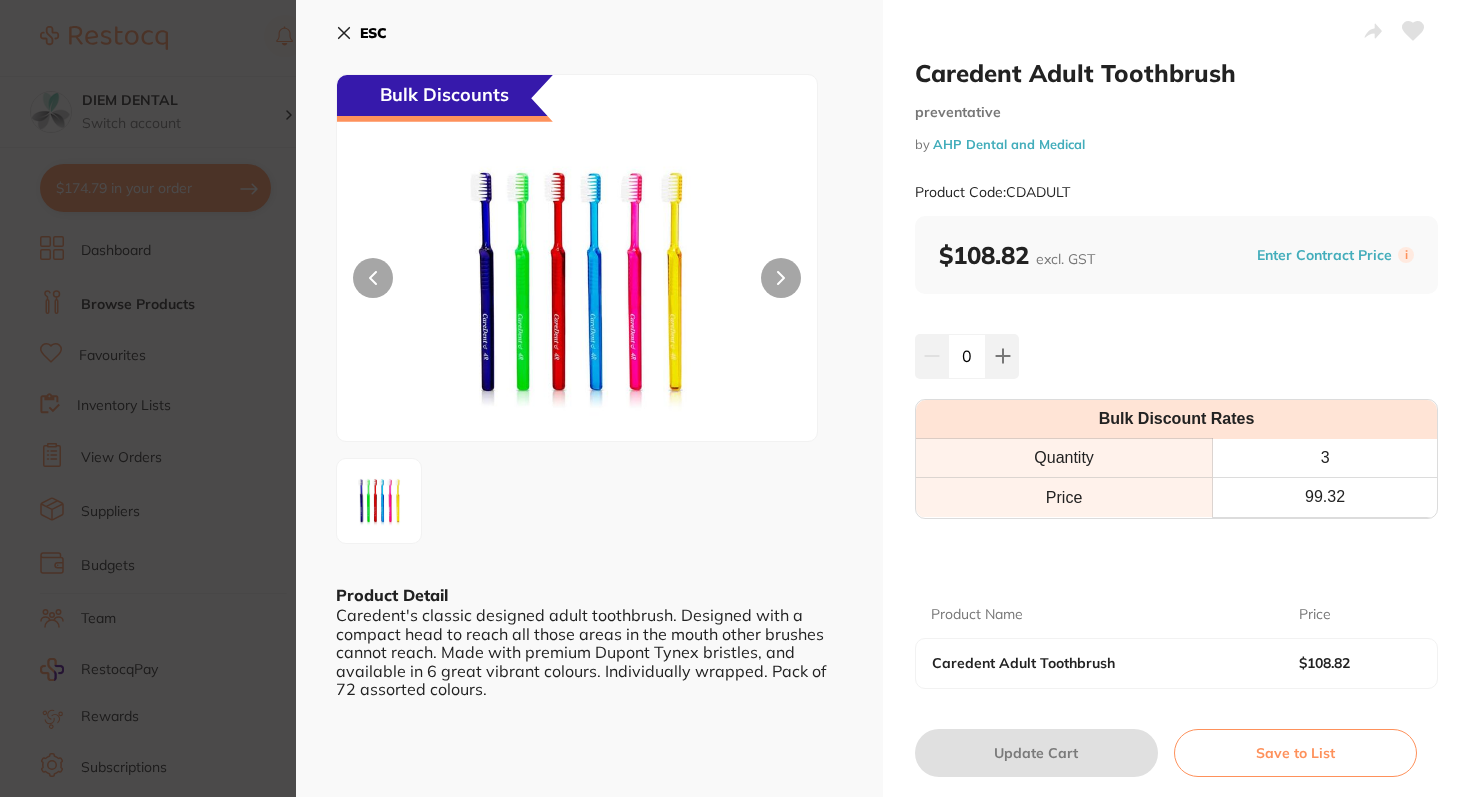 click 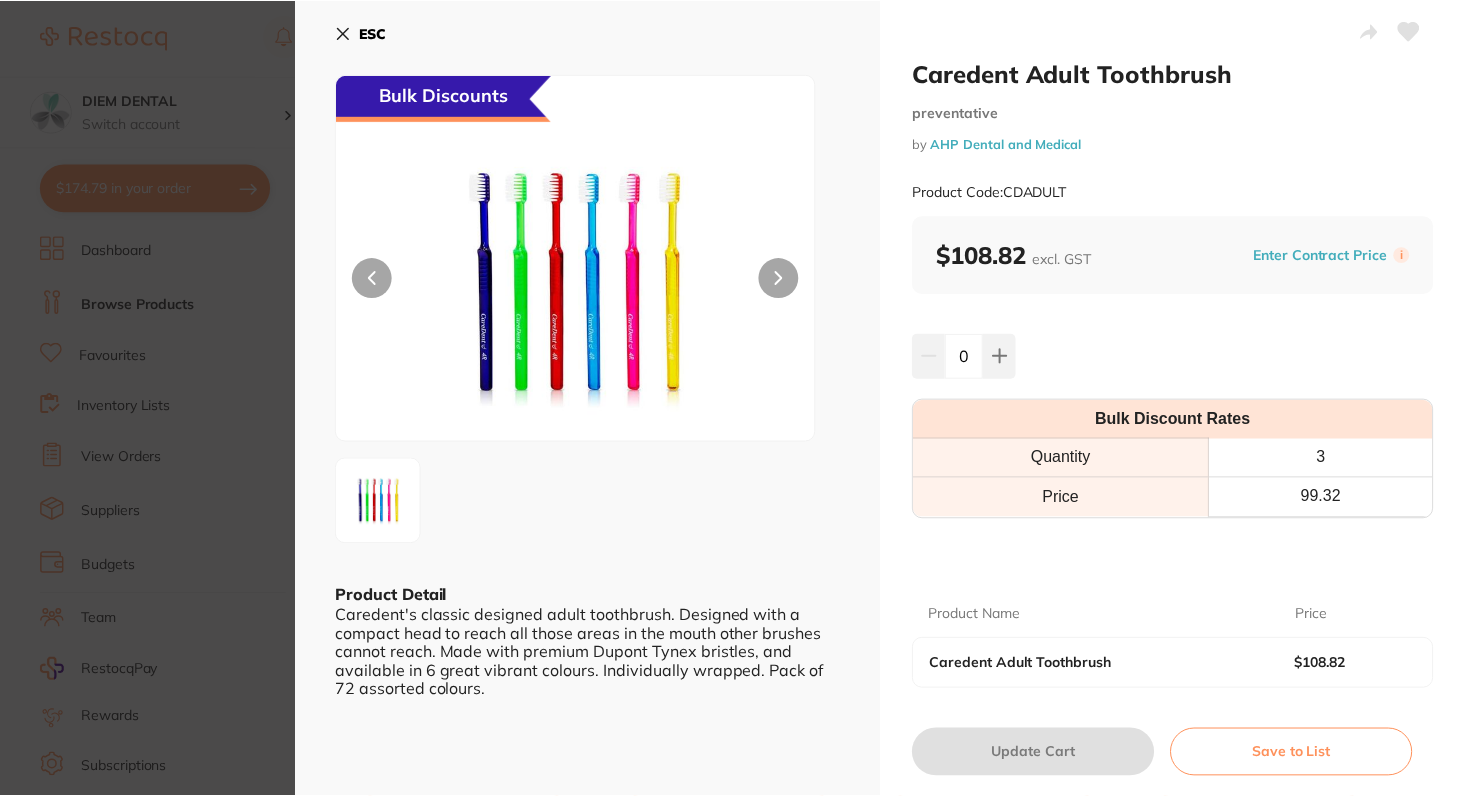 scroll, scrollTop: 1395, scrollLeft: 0, axis: vertical 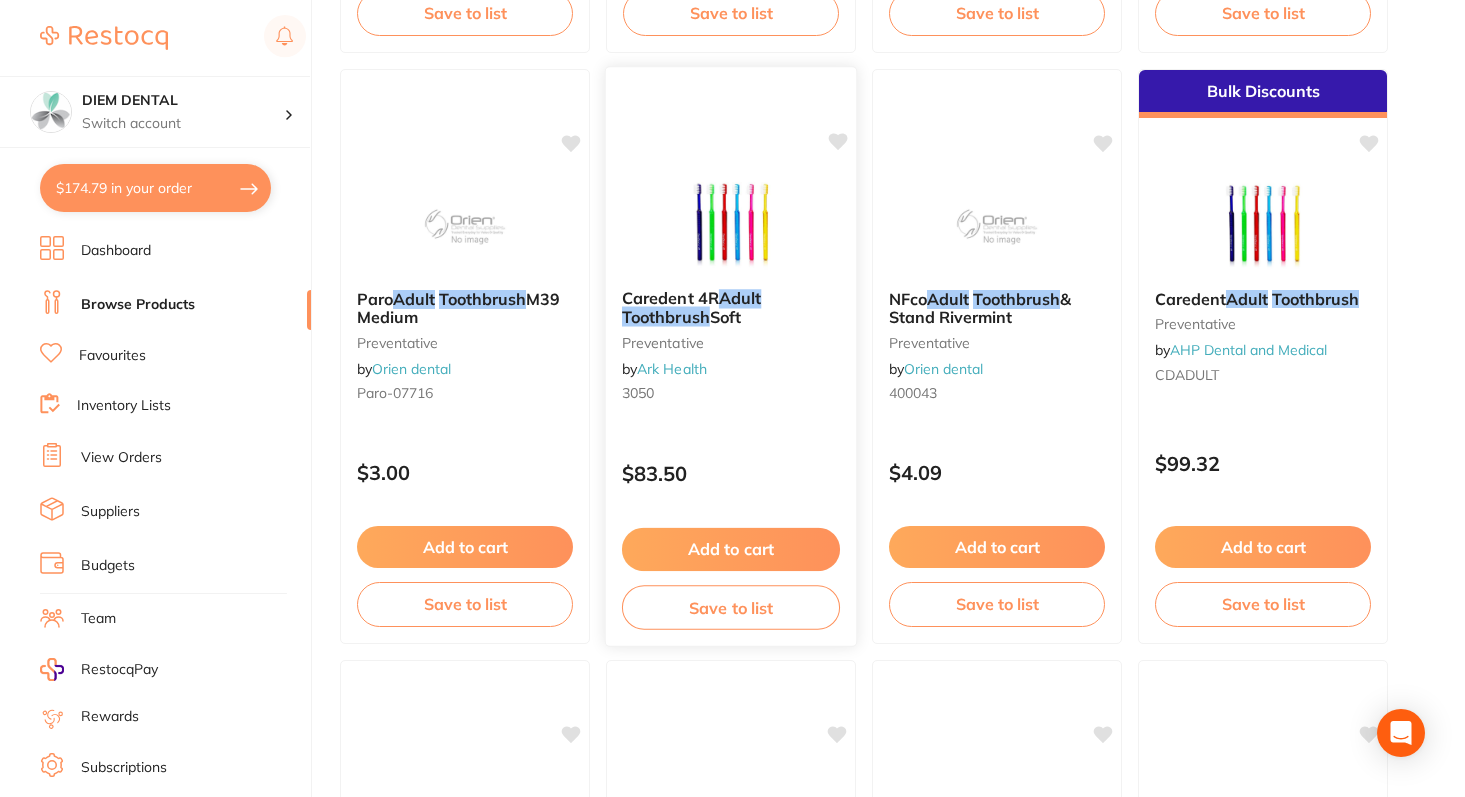 click at bounding box center [730, 222] 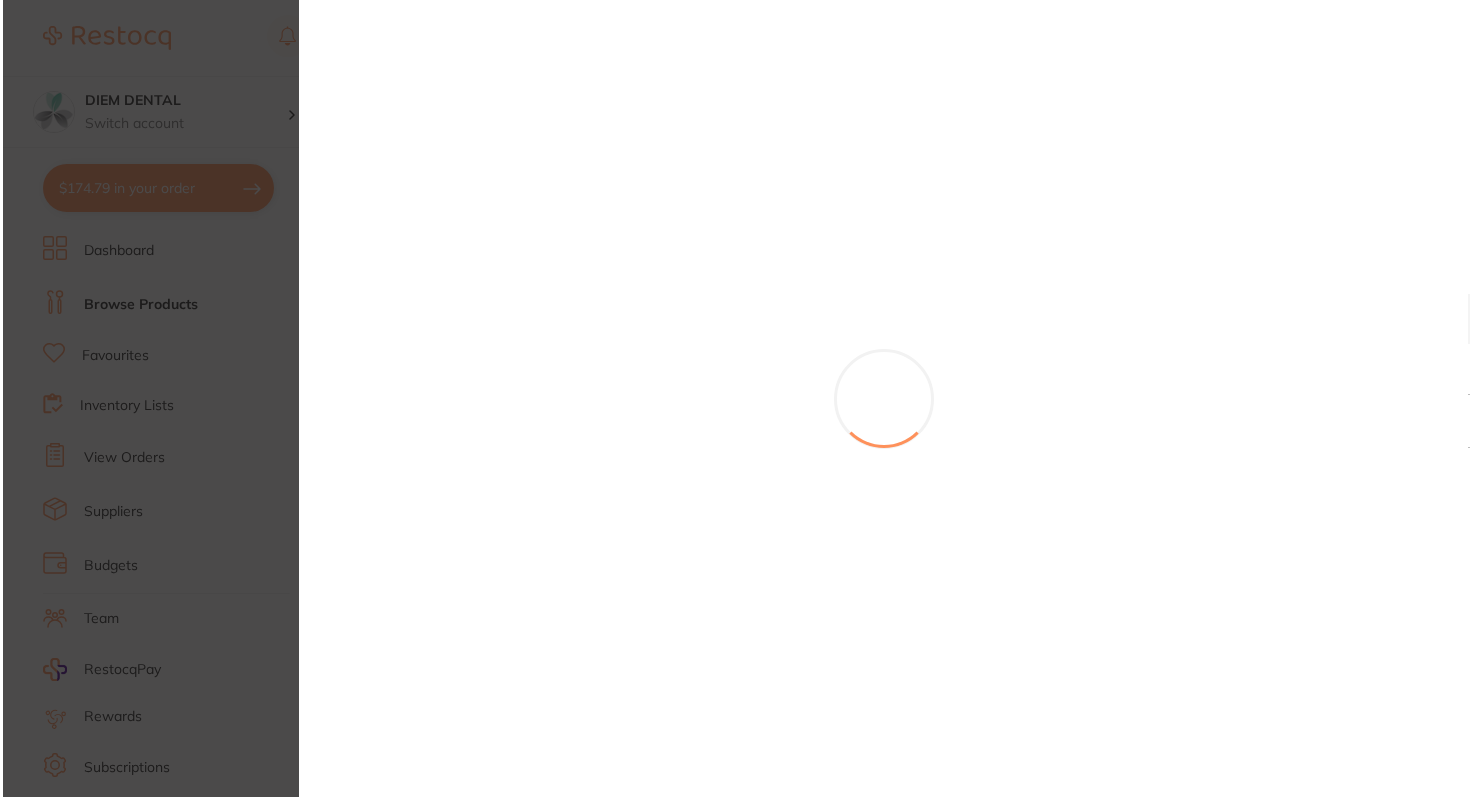 scroll, scrollTop: 0, scrollLeft: 0, axis: both 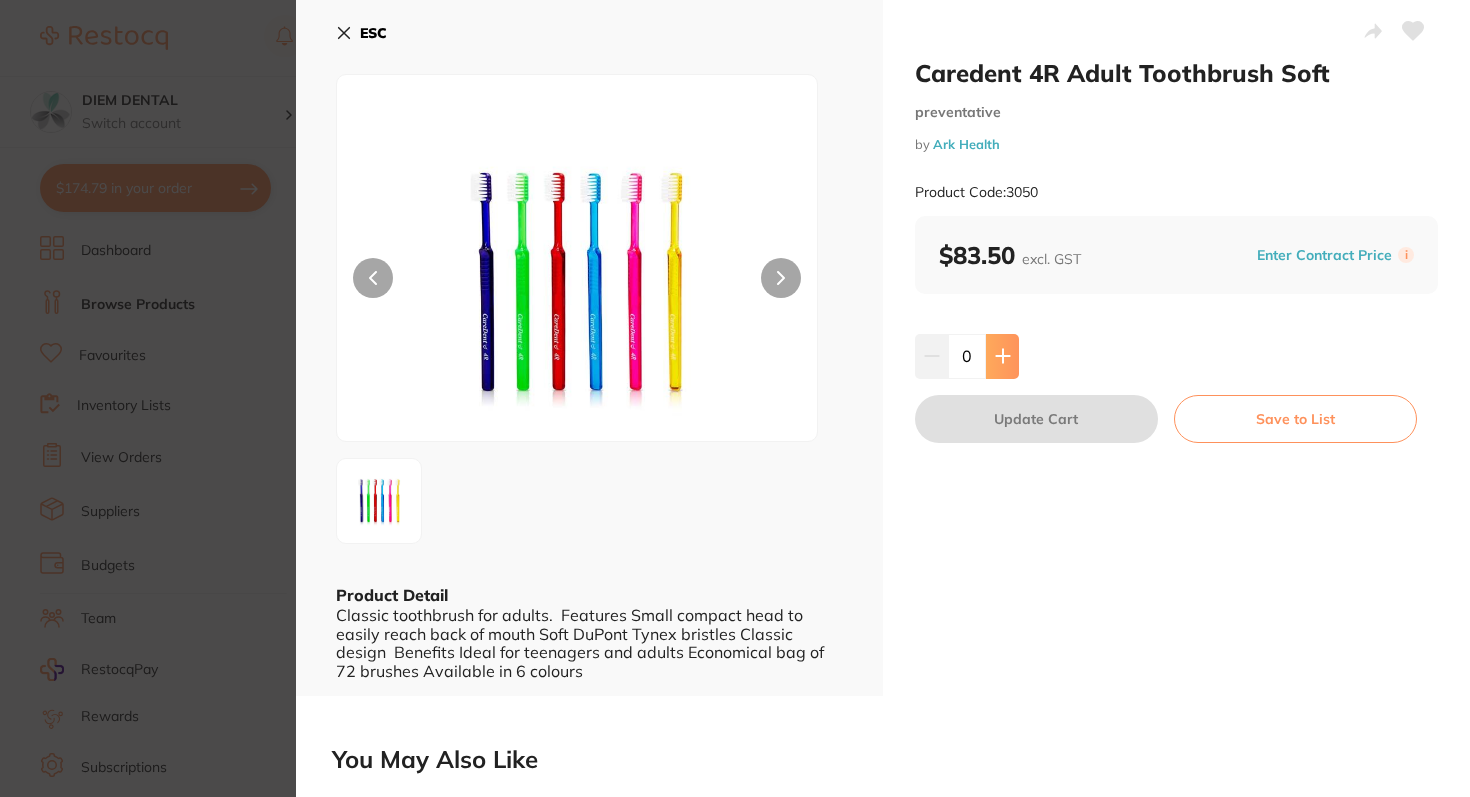 click 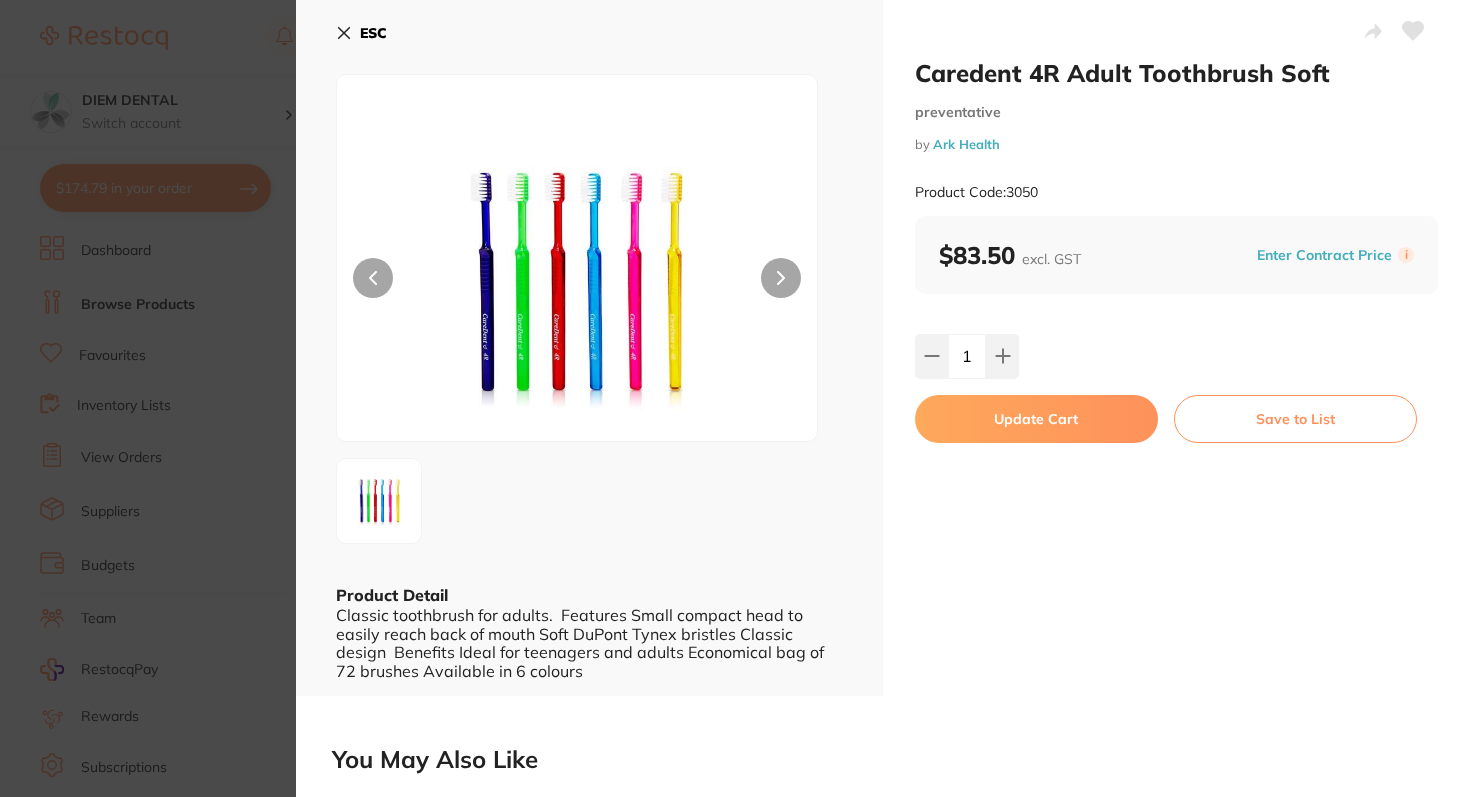 click on "Update Cart" at bounding box center [1036, 419] 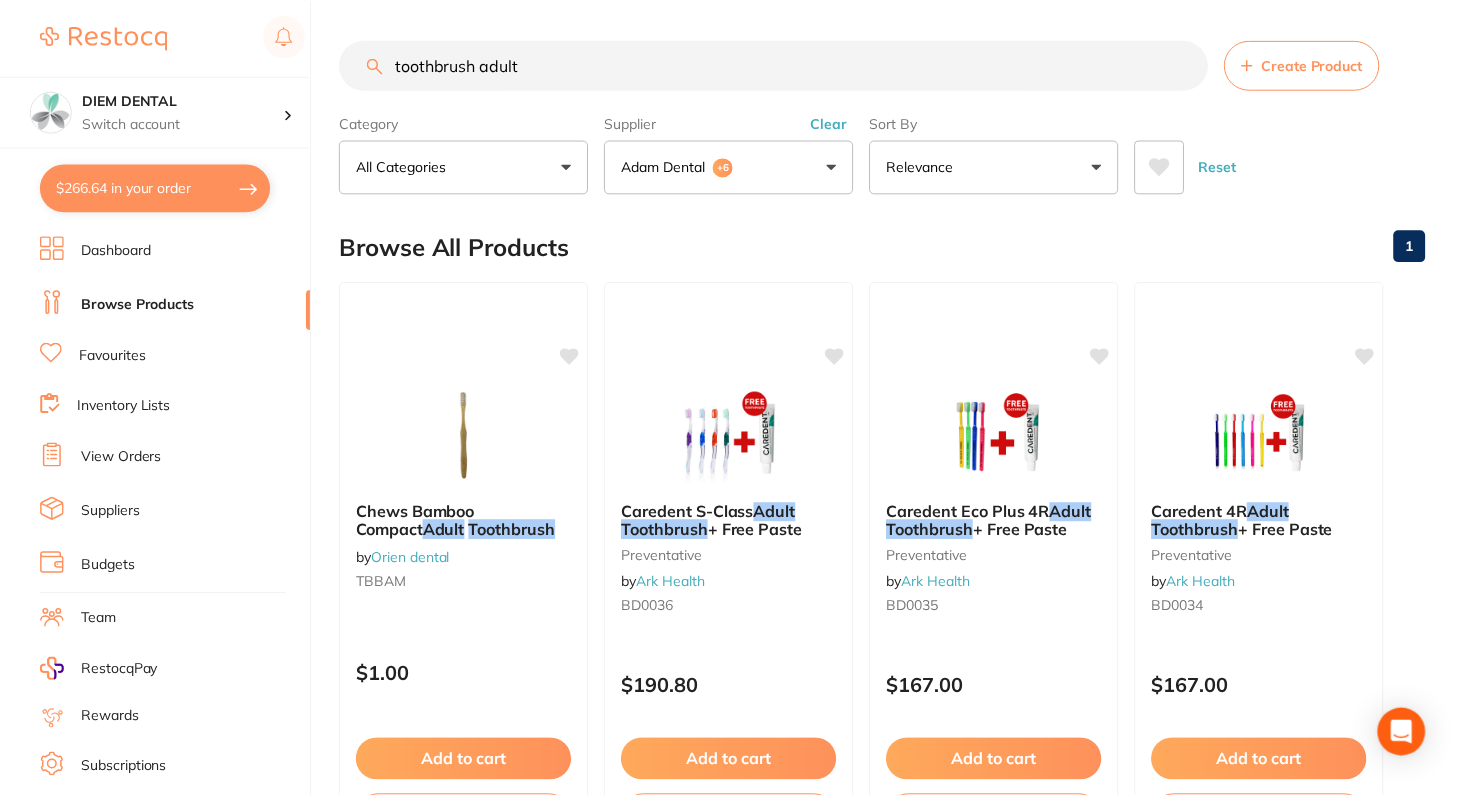 scroll, scrollTop: 1395, scrollLeft: 0, axis: vertical 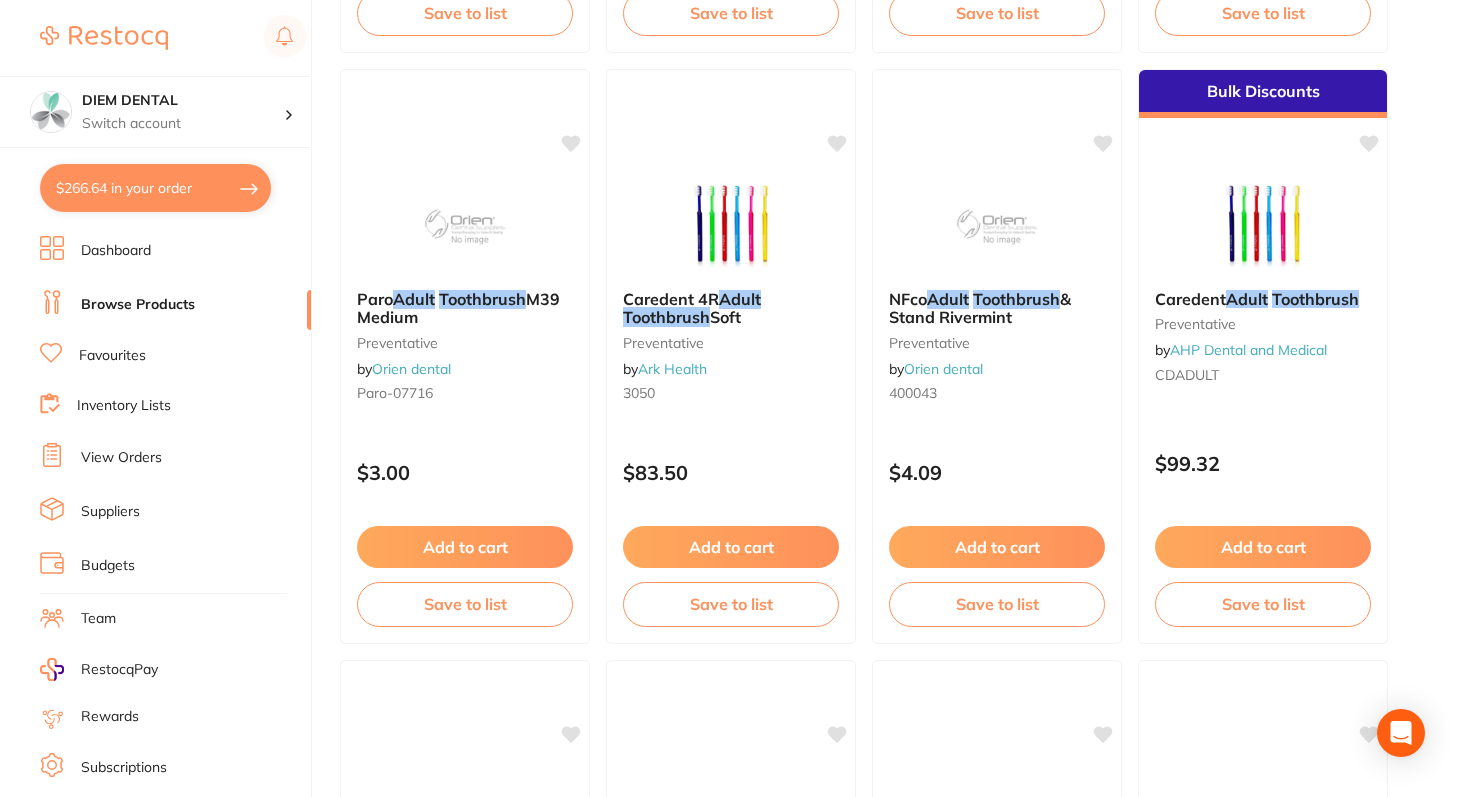 click on "$266.64   in your order" at bounding box center [155, 188] 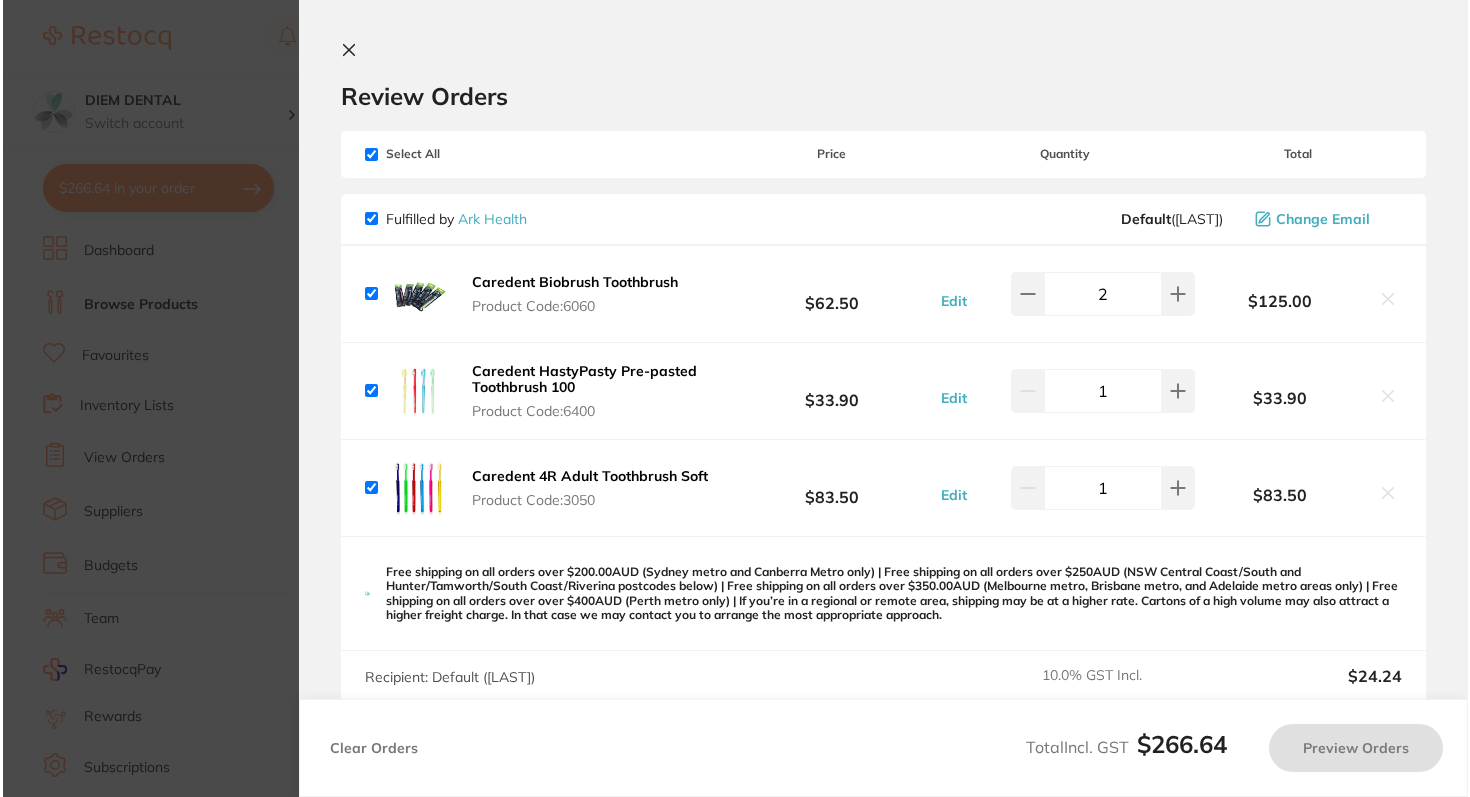 scroll, scrollTop: 0, scrollLeft: 0, axis: both 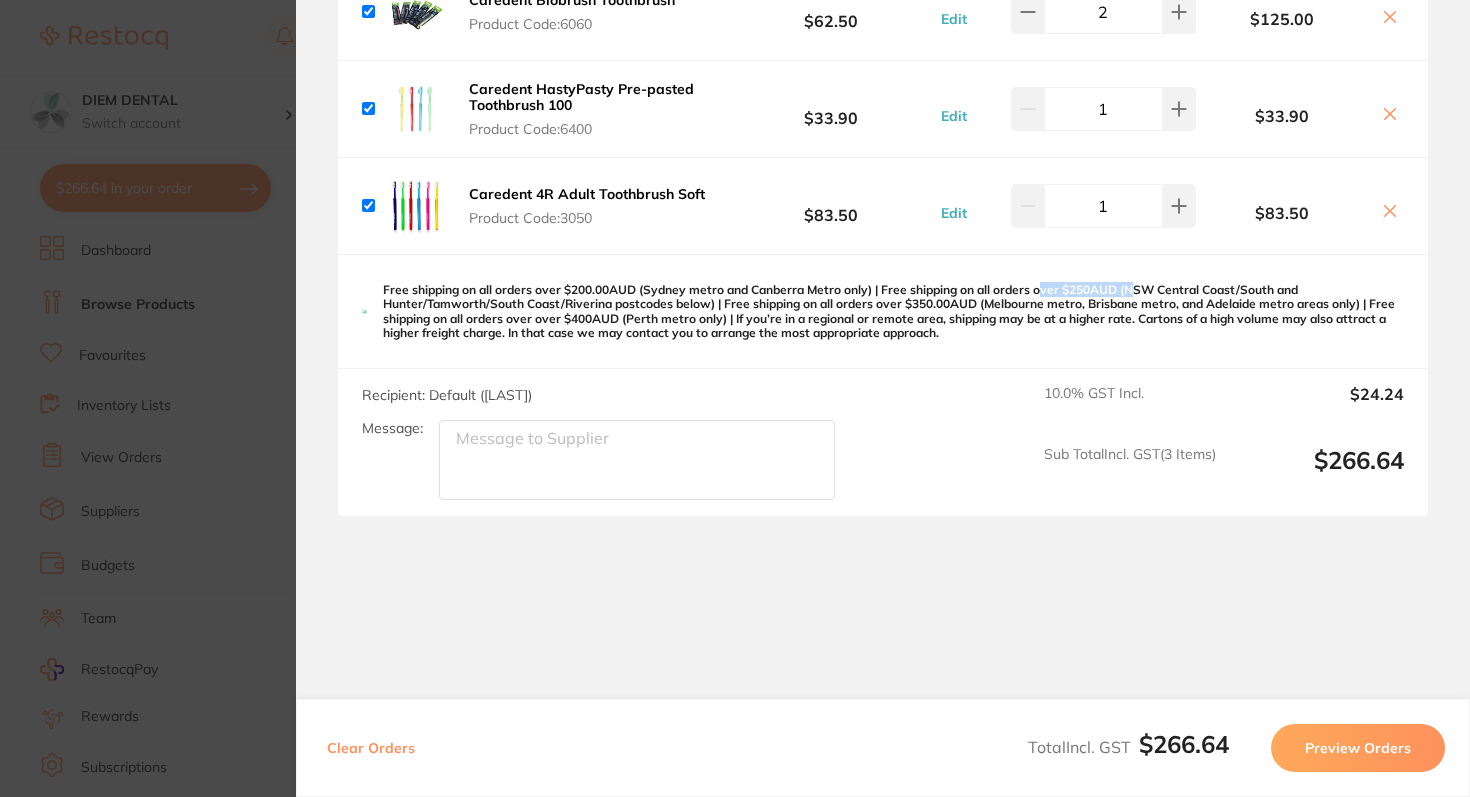 drag, startPoint x: 1047, startPoint y: 285, endPoint x: 1139, endPoint y: 284, distance: 92.00543 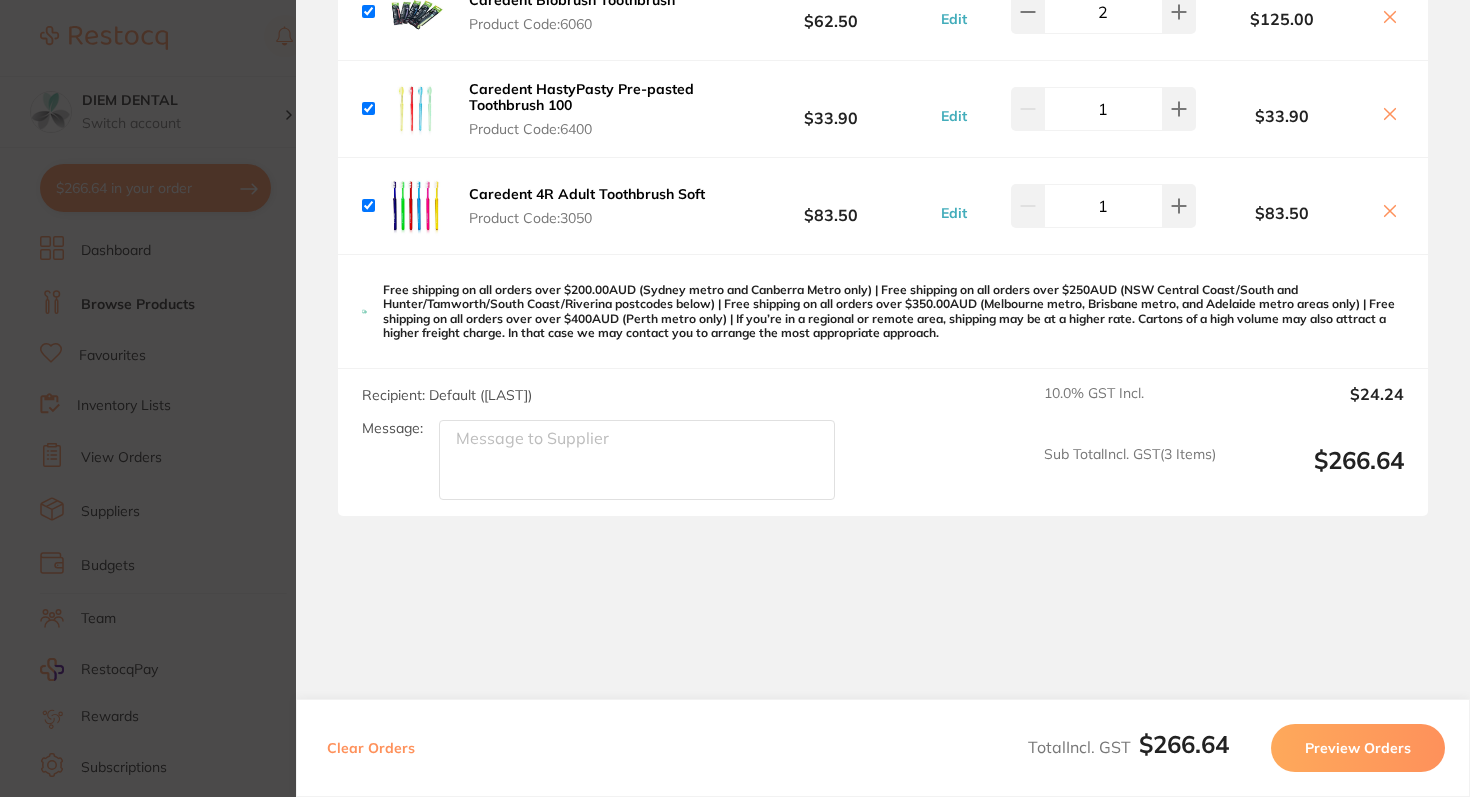 click on "Free shipping on all orders over $200.00AUD (Sydney metro and Canberra Metro only) | Free shipping on all orders over $250AUD (NSW Central Coast/South and Hunter/Tamworth/South Coast/Riverina postcodes below) | Free shipping on all orders over $350.00AUD (Melbourne metro, Brisbane metro, and Adelaide metro areas only) | Free shipping on all orders over over $400AUD (Perth metro only) | If you’re in a regional or remote area, shipping may be at a higher rate. Cartons of a high volume may also attract a higher freight charge. In that case we may contact you to arrange the most appropriate approach." at bounding box center (893, 312) 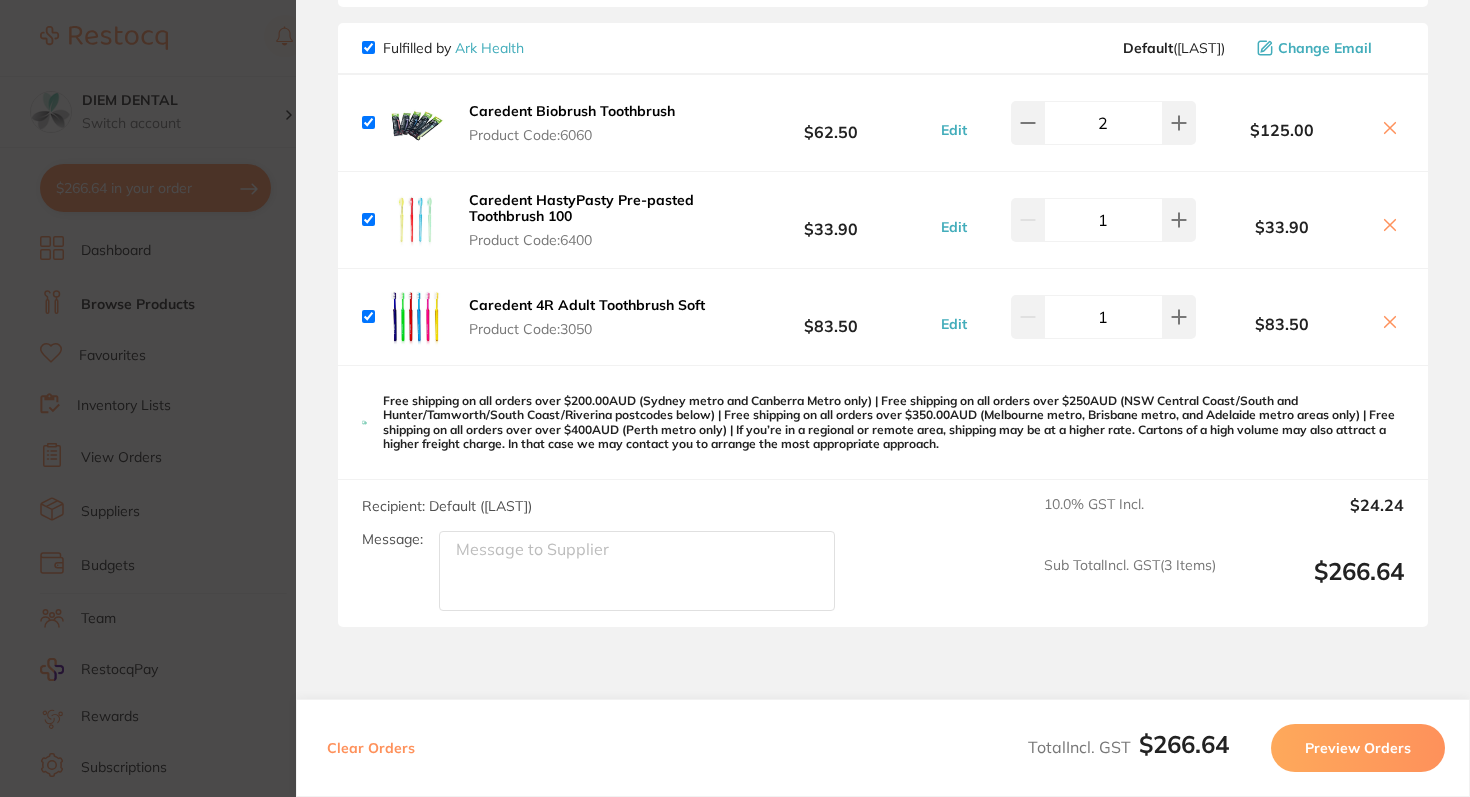 scroll, scrollTop: 160, scrollLeft: 0, axis: vertical 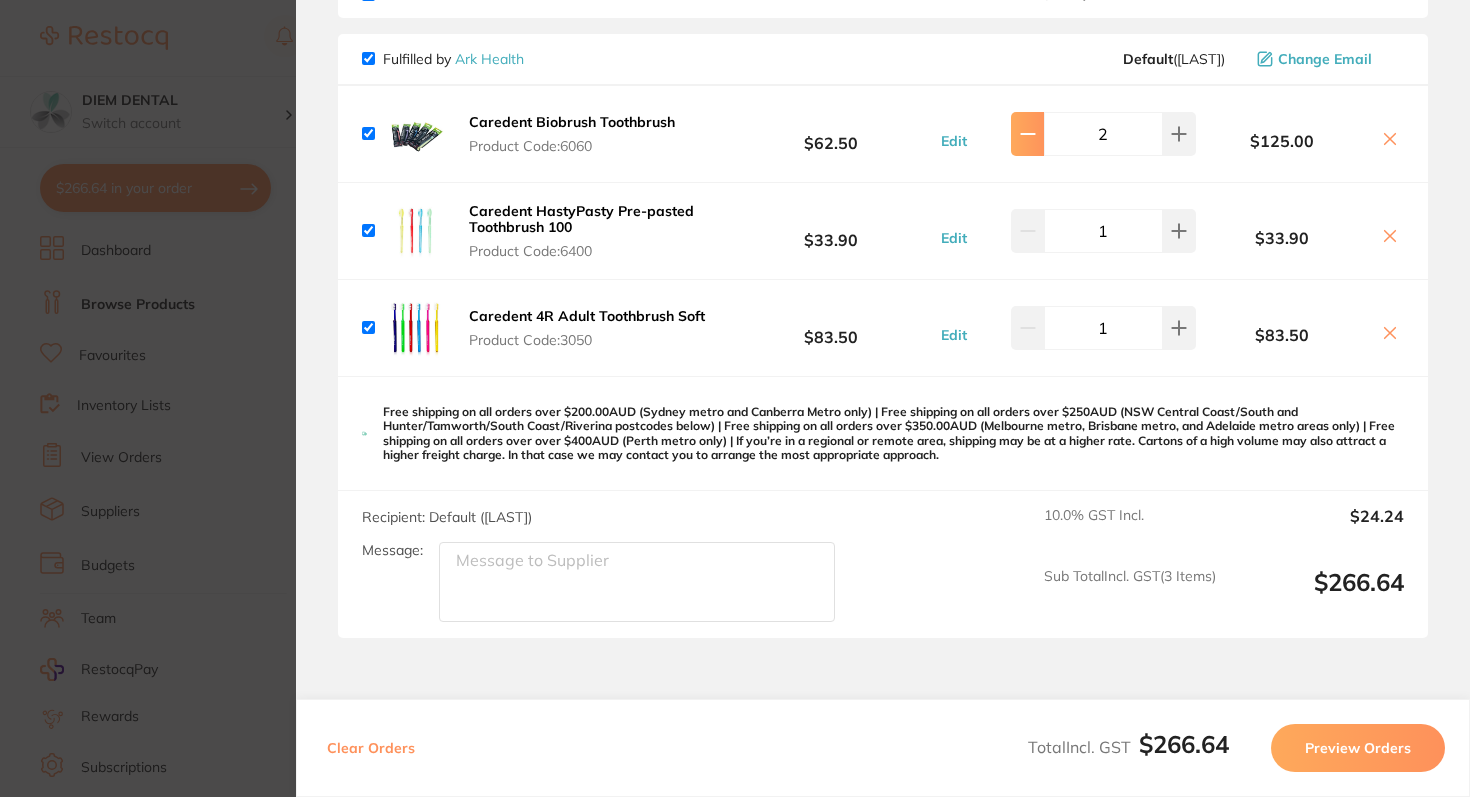 click 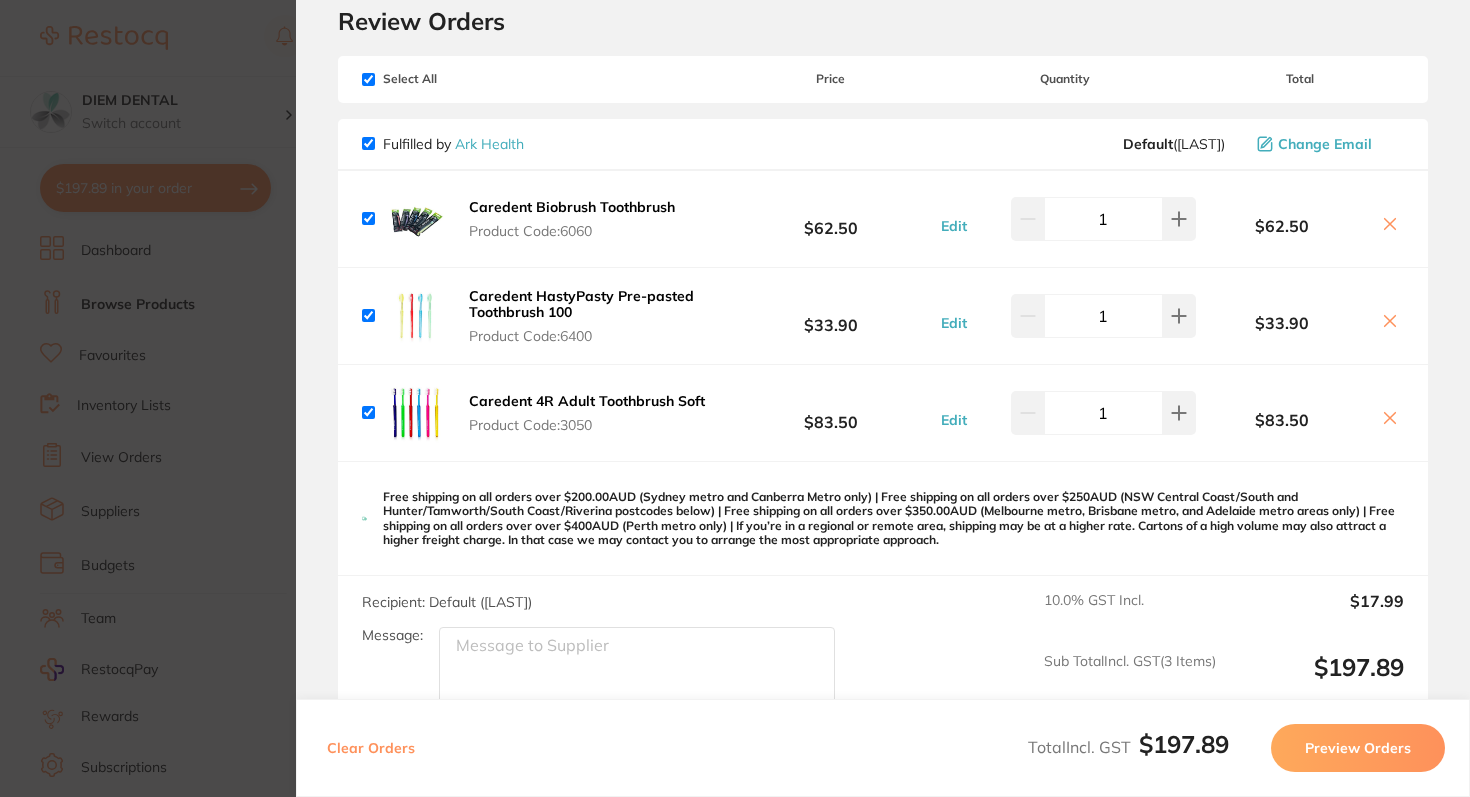 scroll, scrollTop: 0, scrollLeft: 0, axis: both 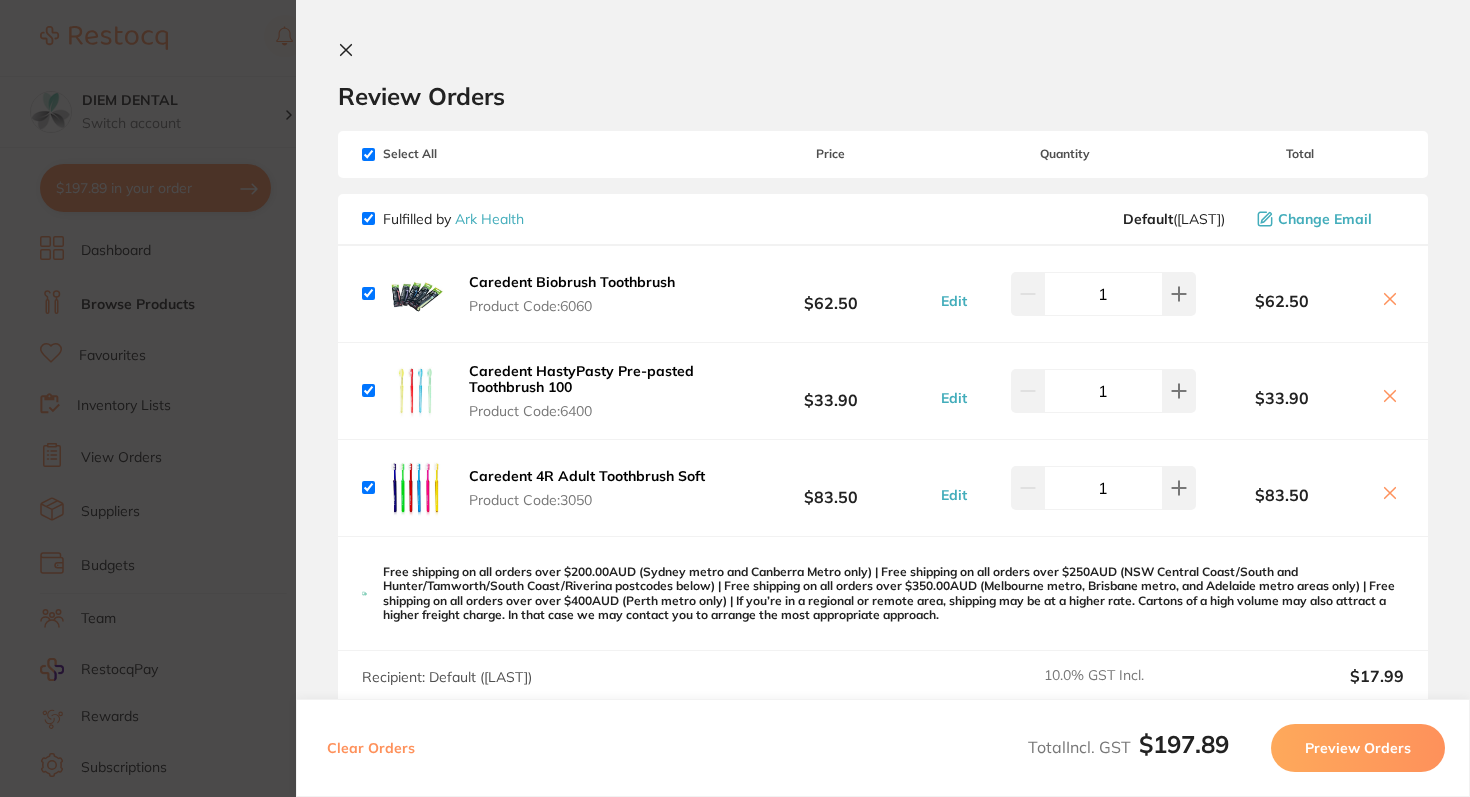 click 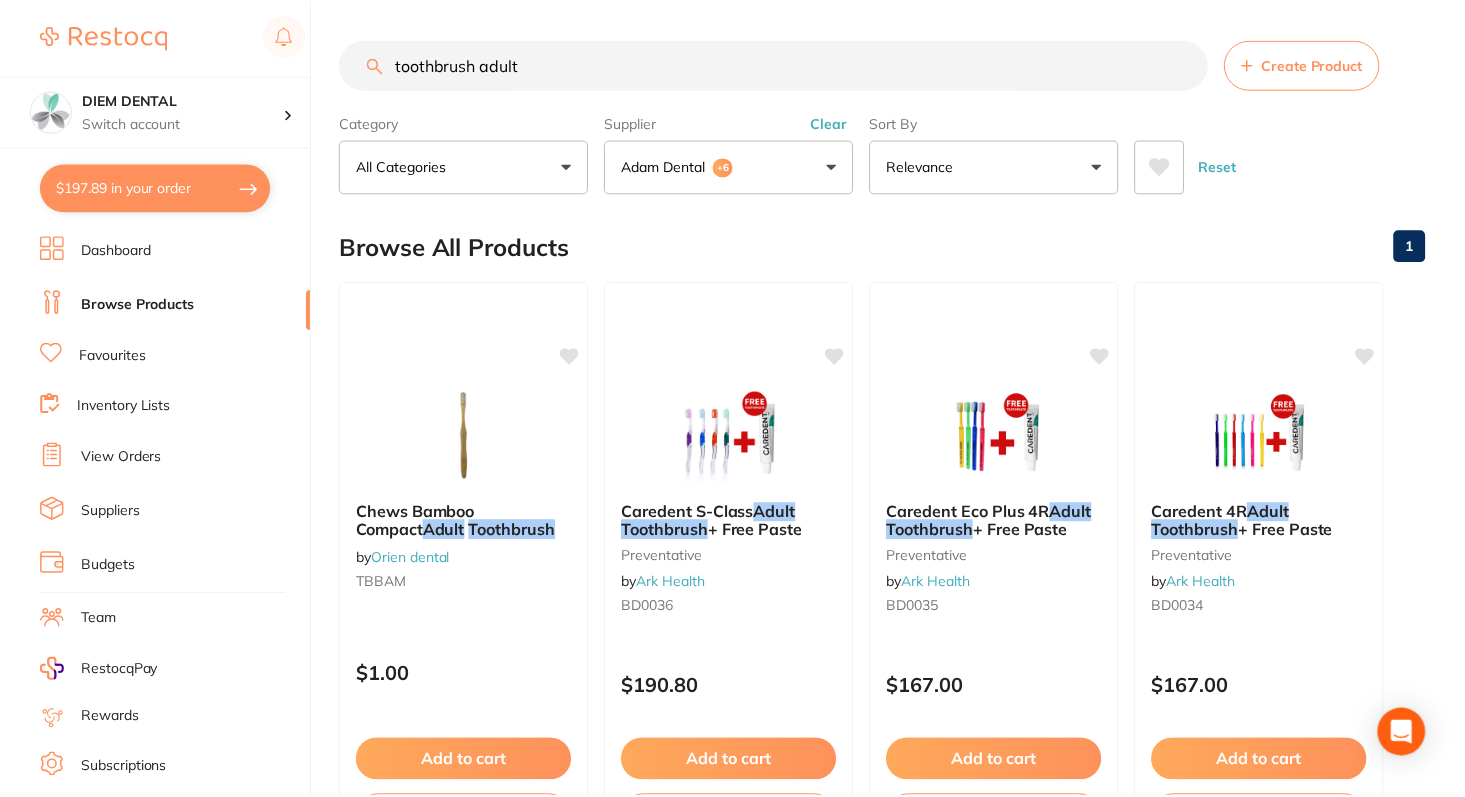scroll, scrollTop: 1395, scrollLeft: 0, axis: vertical 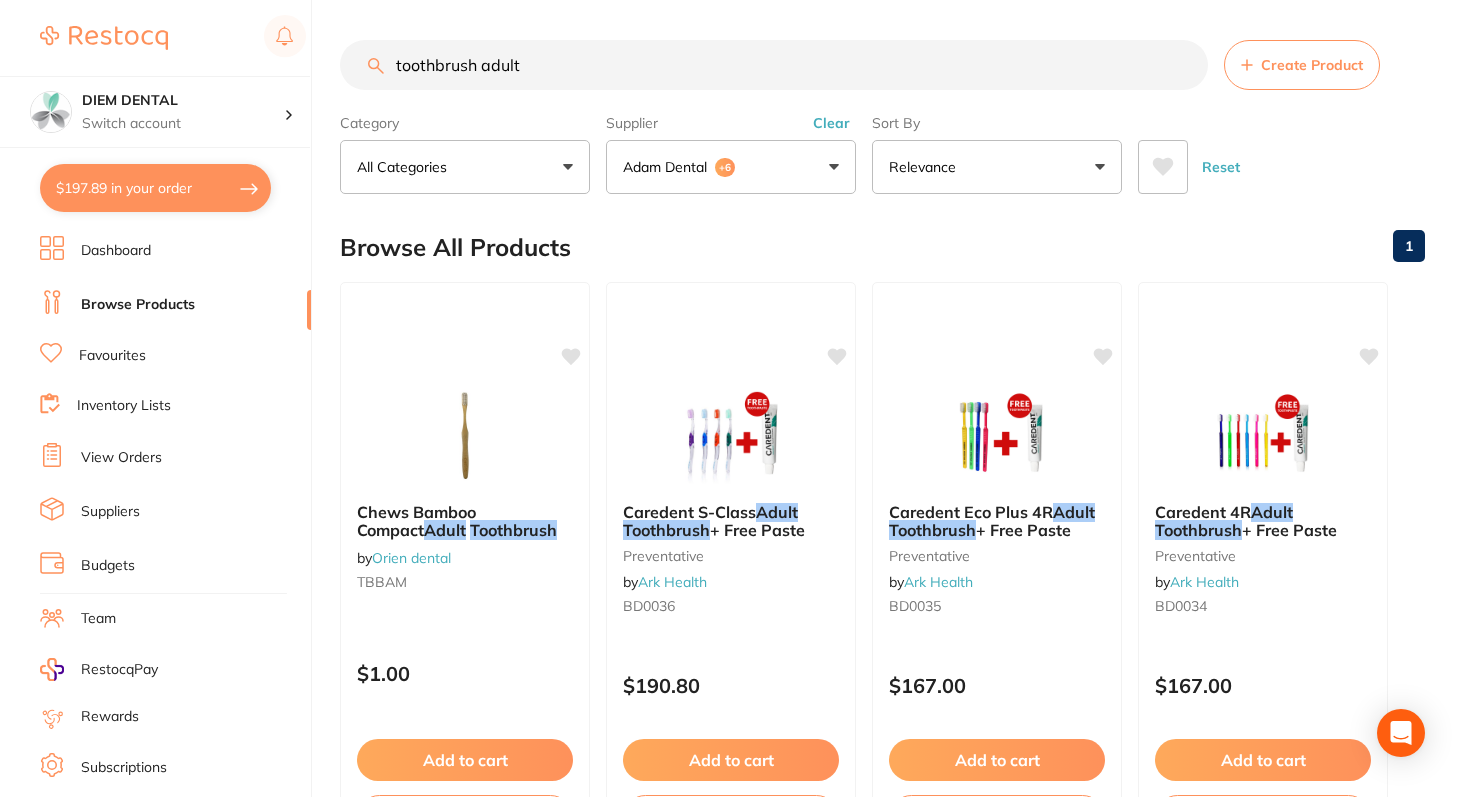 drag, startPoint x: 553, startPoint y: 56, endPoint x: 223, endPoint y: 51, distance: 330.03787 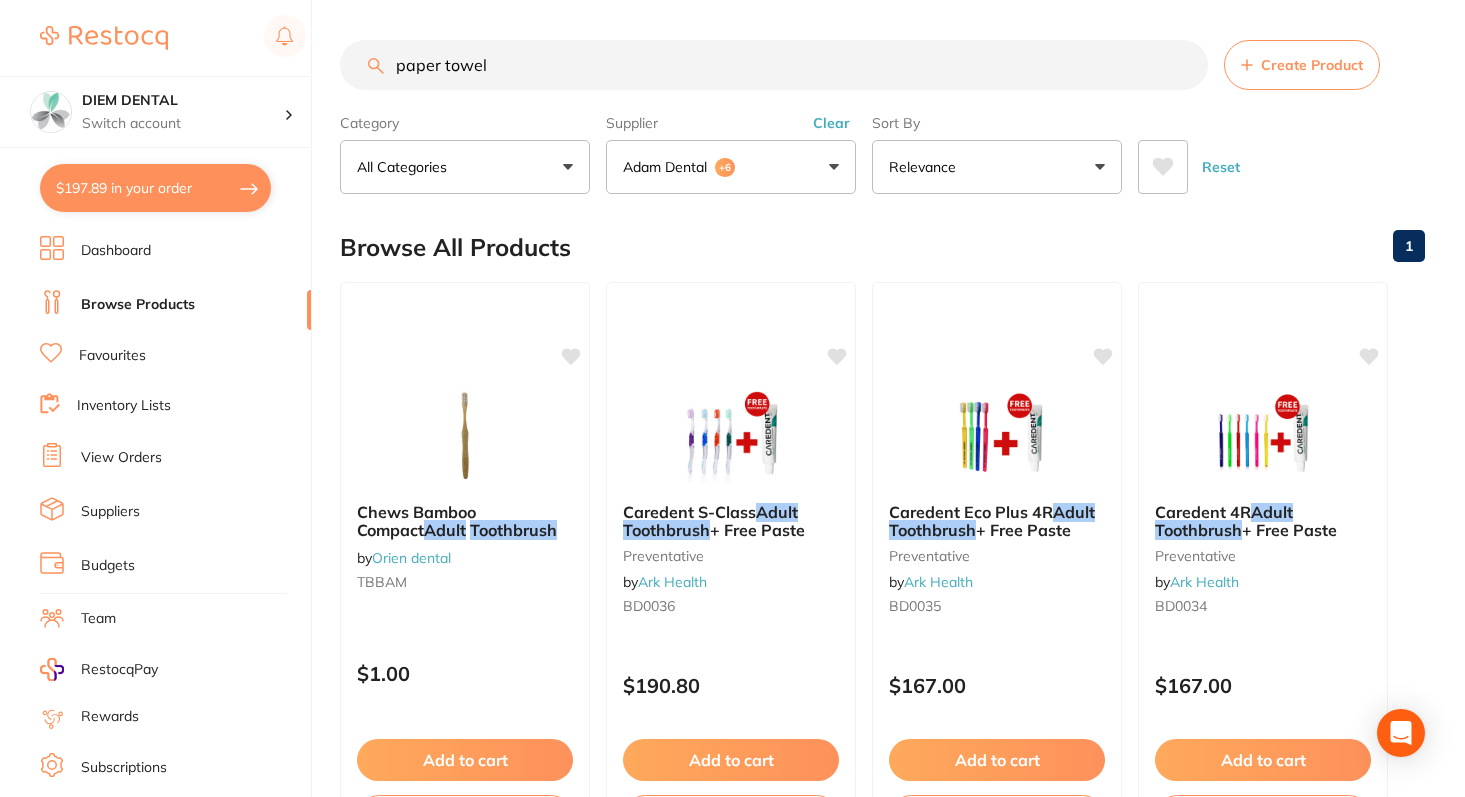 type on "paper towel" 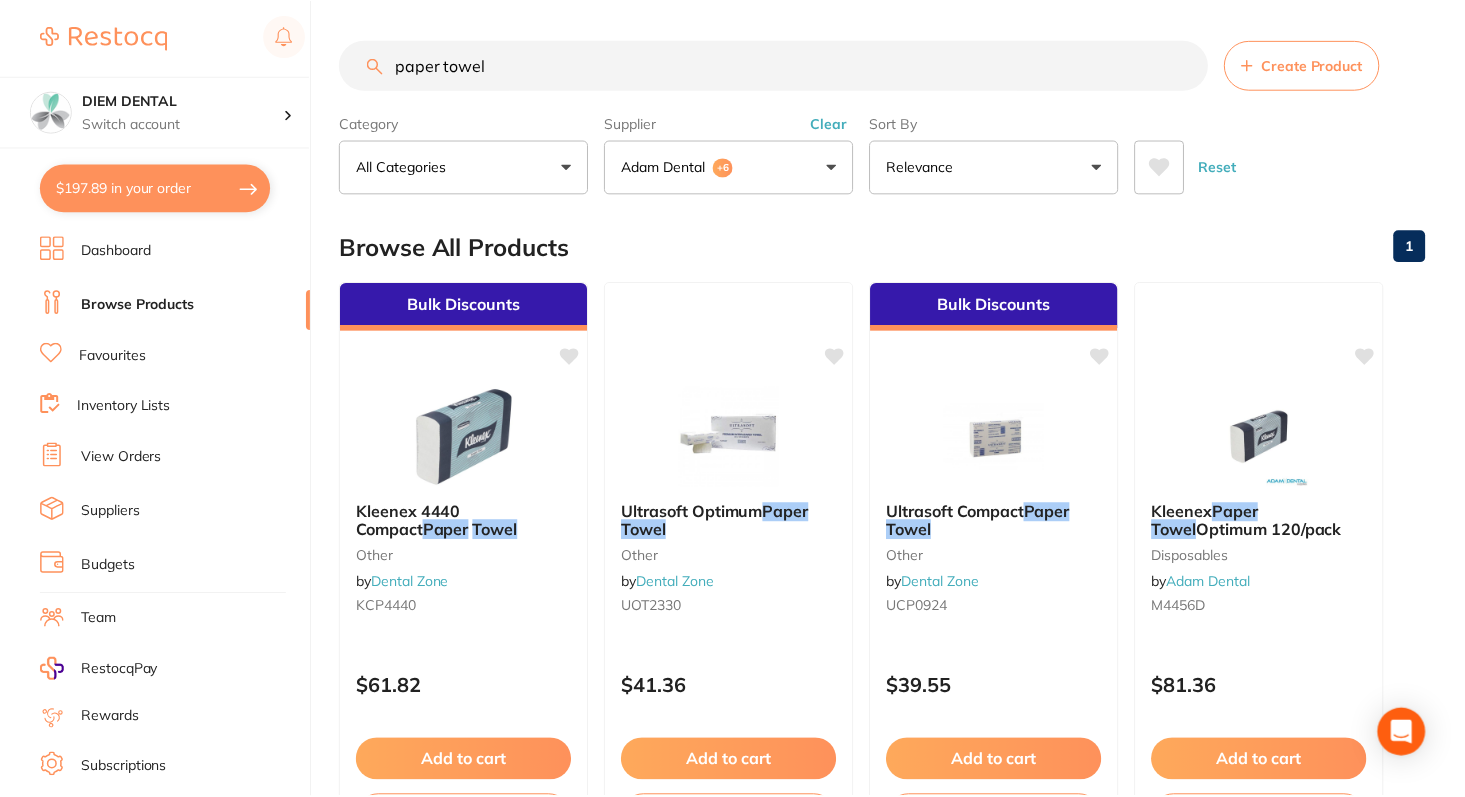 scroll, scrollTop: 304, scrollLeft: 0, axis: vertical 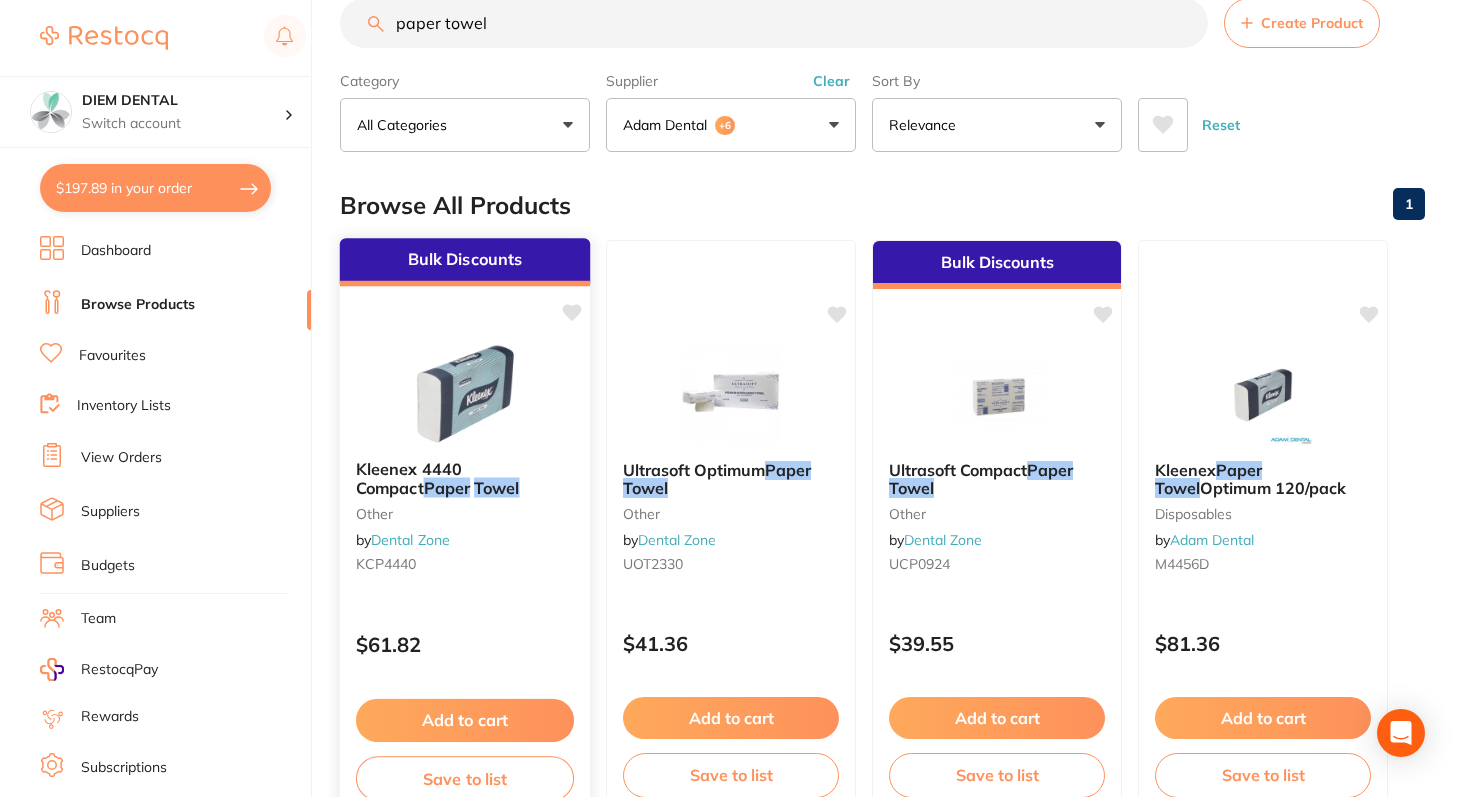 click at bounding box center (464, 393) 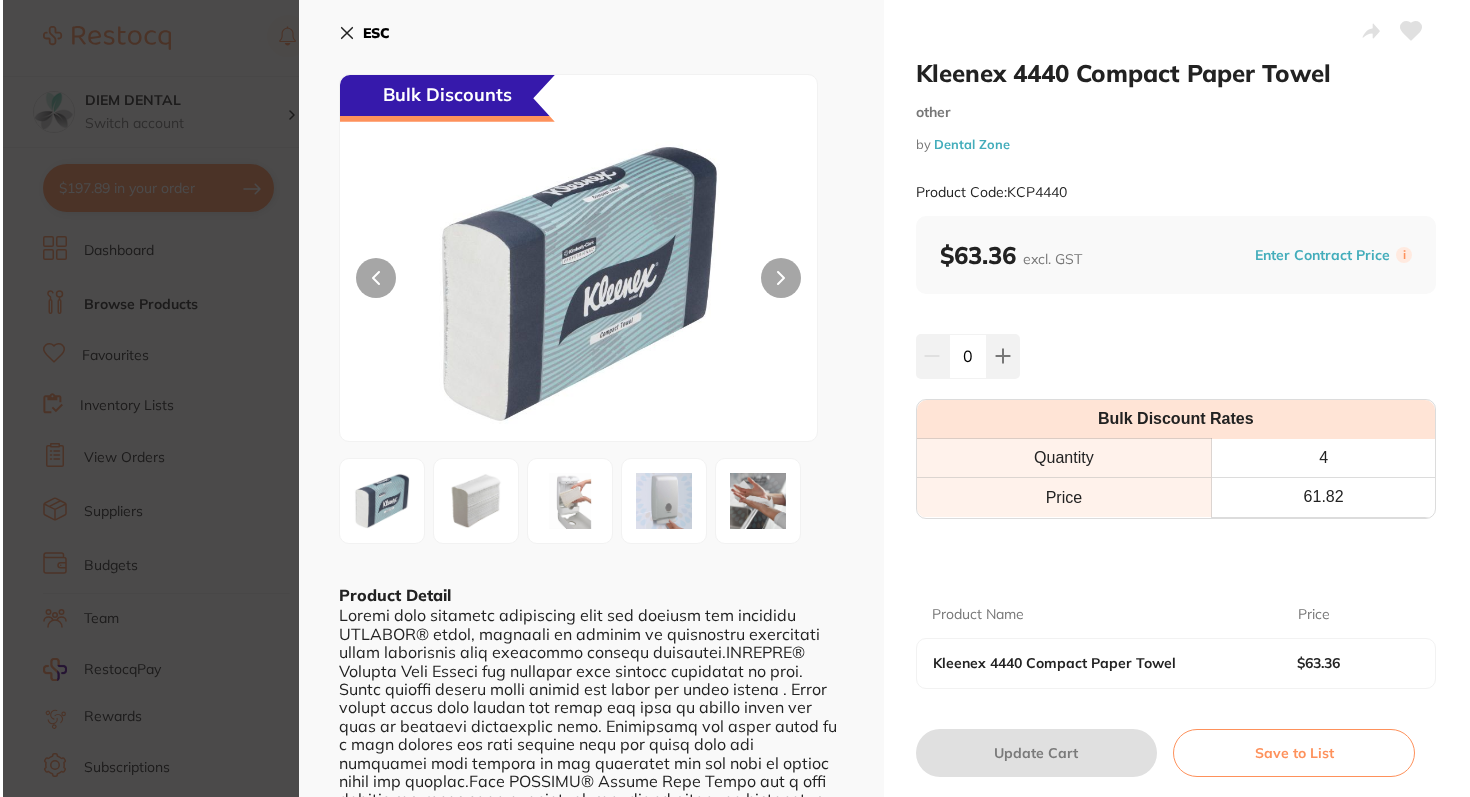 scroll, scrollTop: 0, scrollLeft: 0, axis: both 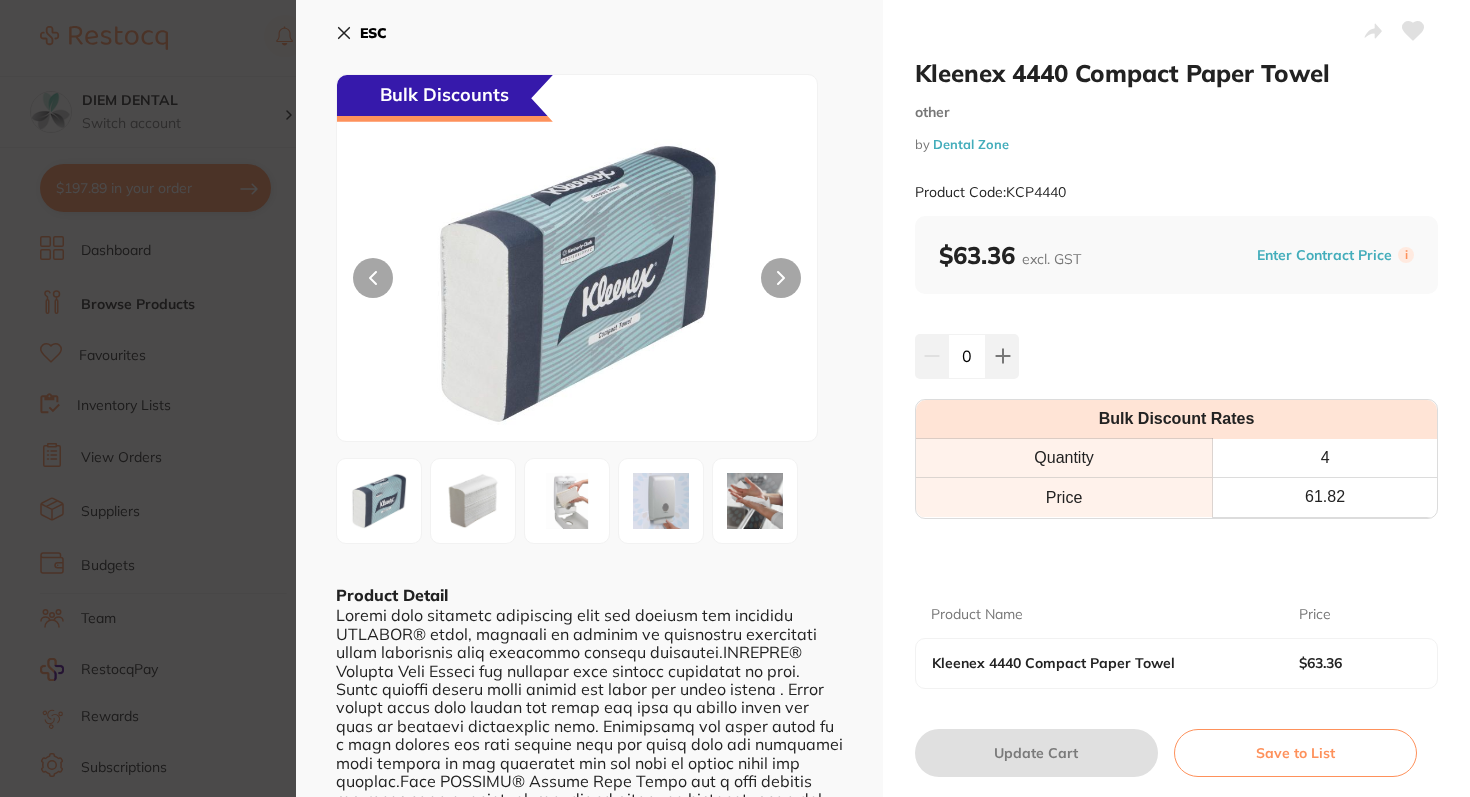click on "ESC" at bounding box center (361, 33) 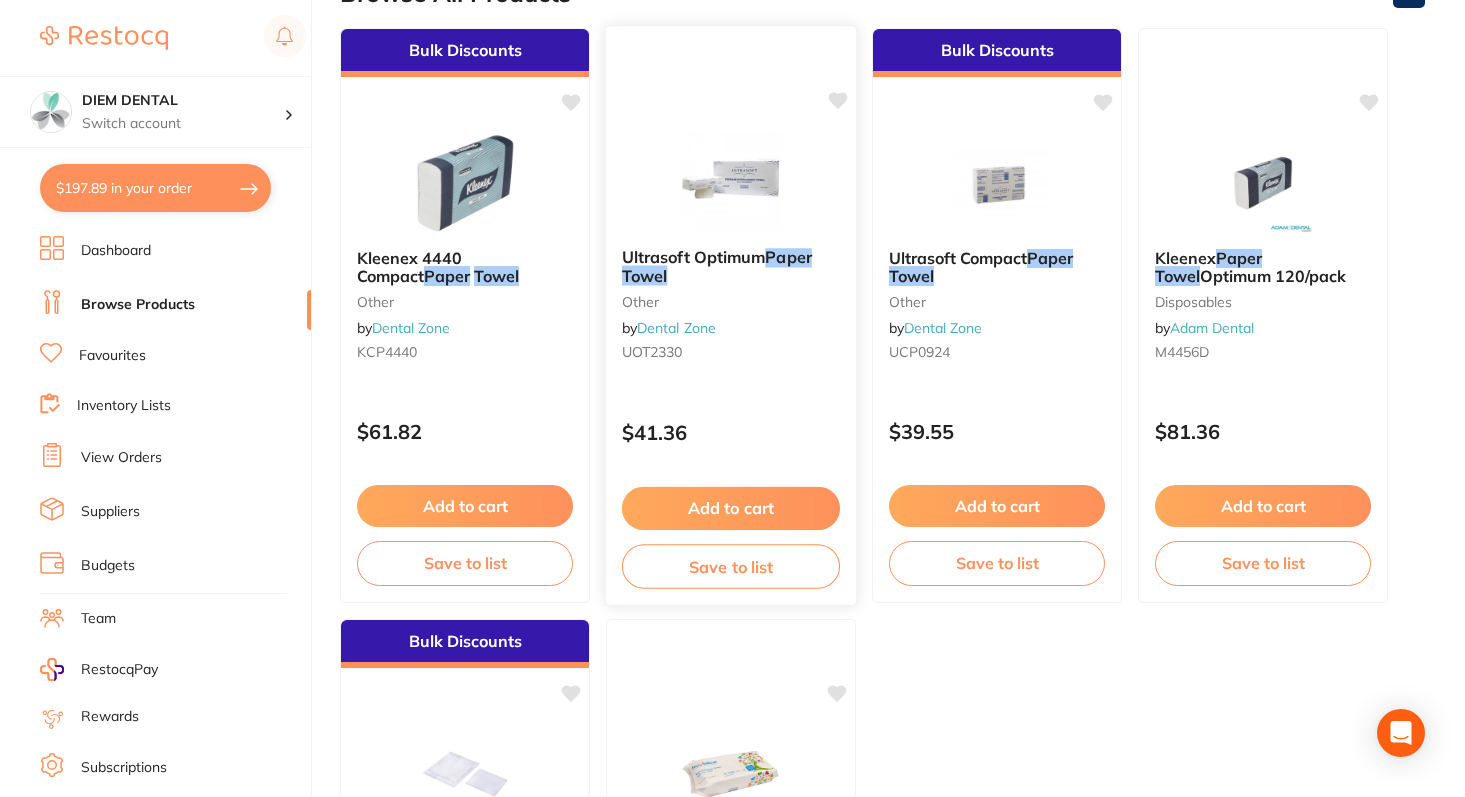 scroll, scrollTop: 0, scrollLeft: 0, axis: both 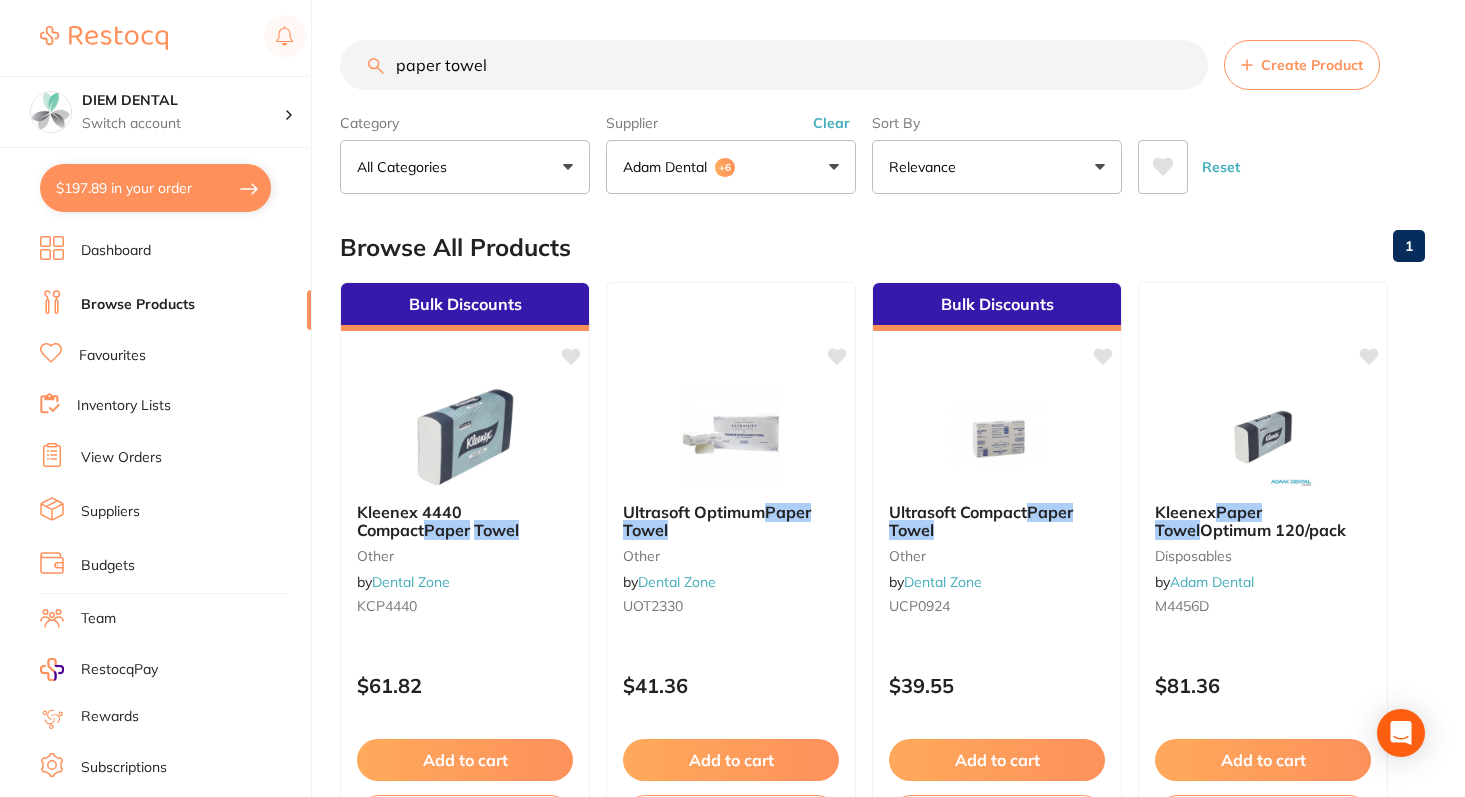 click on "Adam Dental +6" at bounding box center (731, 167) 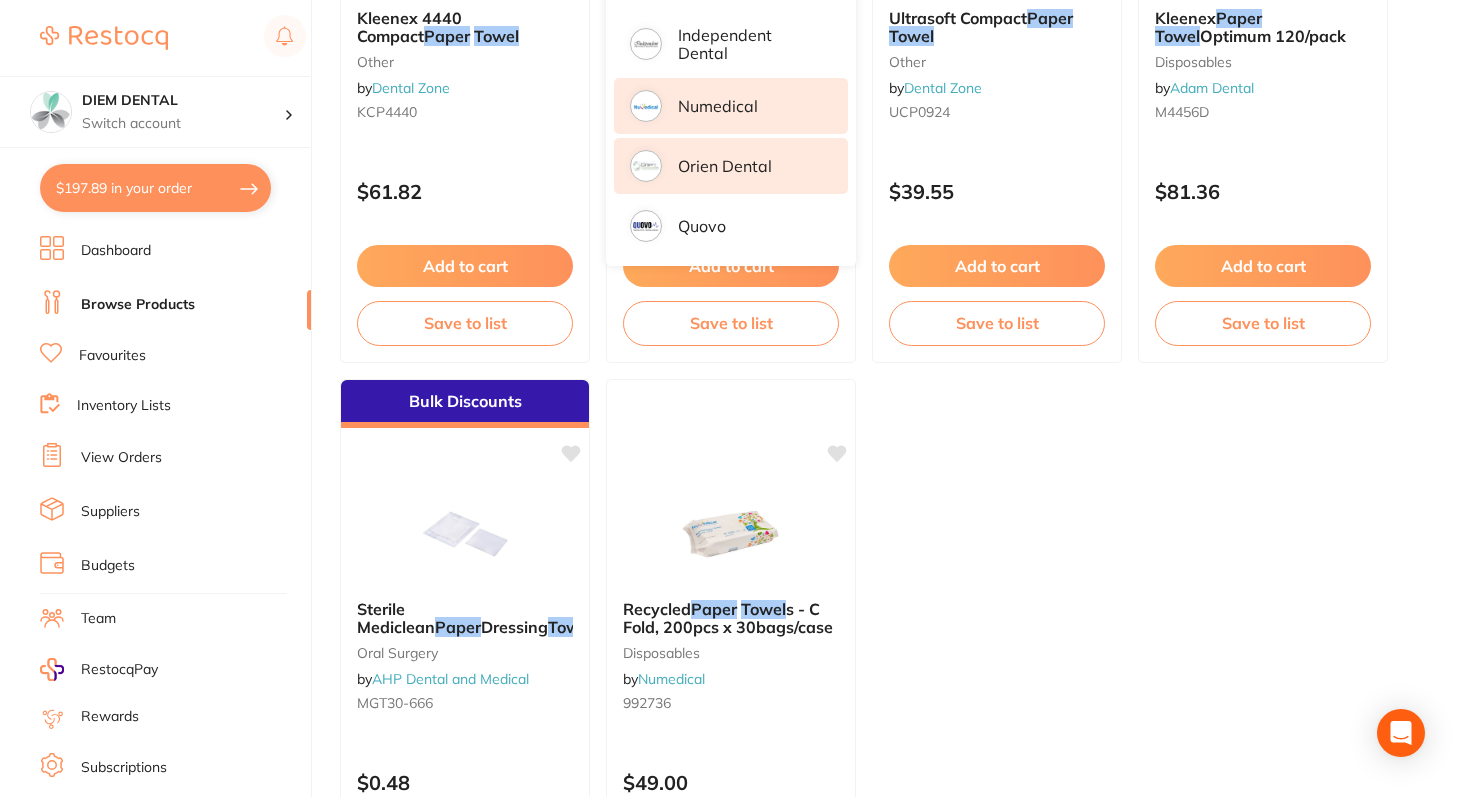 scroll, scrollTop: 755, scrollLeft: 0, axis: vertical 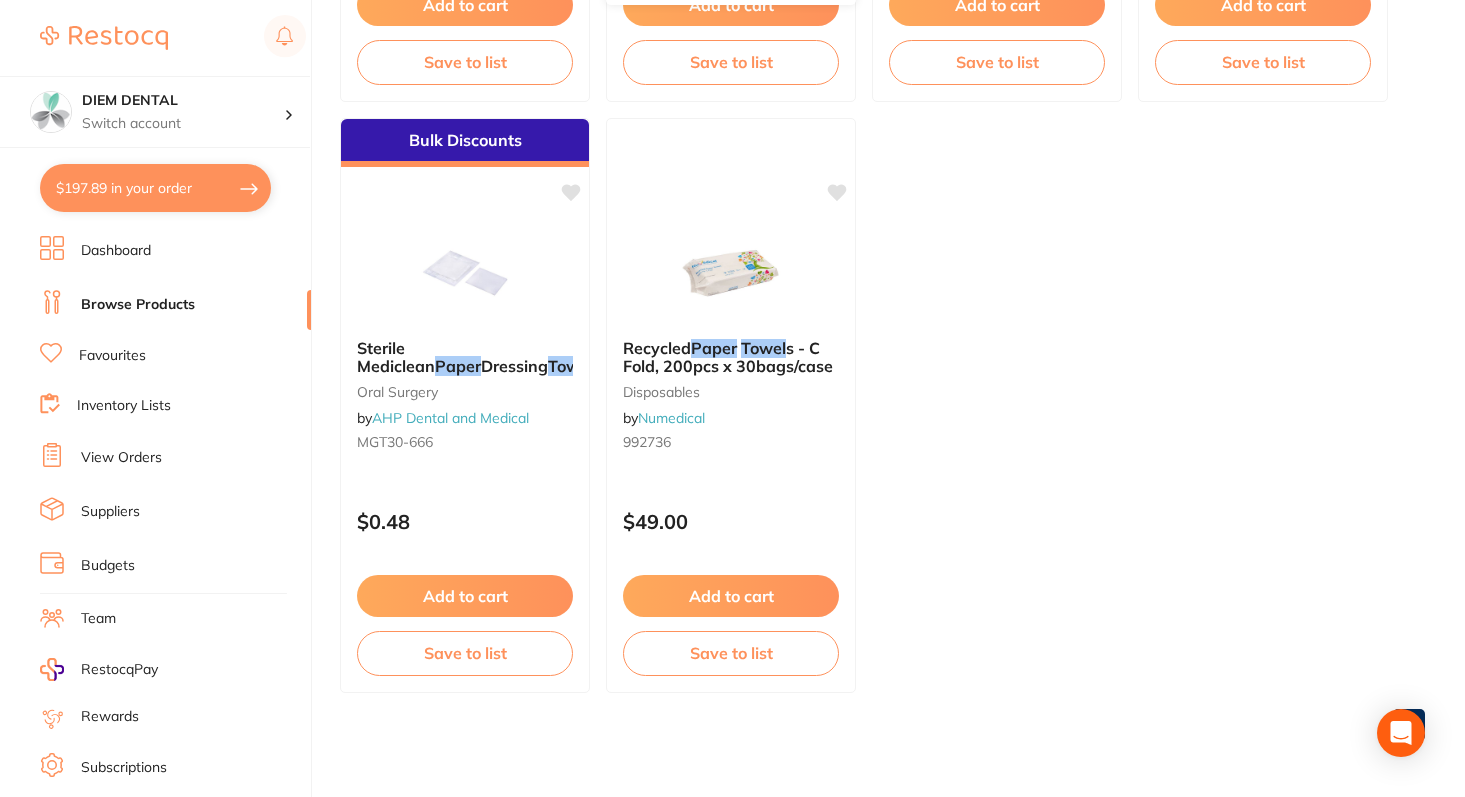 click on "Bulk Discounts Kleenex 4440 Compact  Paper   Towel   other by  Dental Zone KCP4440 $61.82 Add to cart Save to list Ultrasoft Optimum  Paper   Towel   other by  Dental Zone UOT2330 $41.36 Add to cart Save to list Bulk Discounts Ultrasoft Compact  Paper   Towel   other by  Dental Zone UCP0924 $39.55 Add to cart Save to list Kleenex  Paper   Towel  Optimum 120/pack   disposables by  Adam Dental M4456D $81.36 Add to cart Save to list Bulk Discounts Sterile Mediclean  Paper  Dressing  Towel   oral surgery by  AHP Dental and Medical MGT30-666 $0.48 Add to cart Save to list Recycled  Paper   Towel s - C Fold, 200pcs x 30bags/case   disposables by  Numedical 992736 $49.00 Add to cart Save to list" at bounding box center (882, 110) 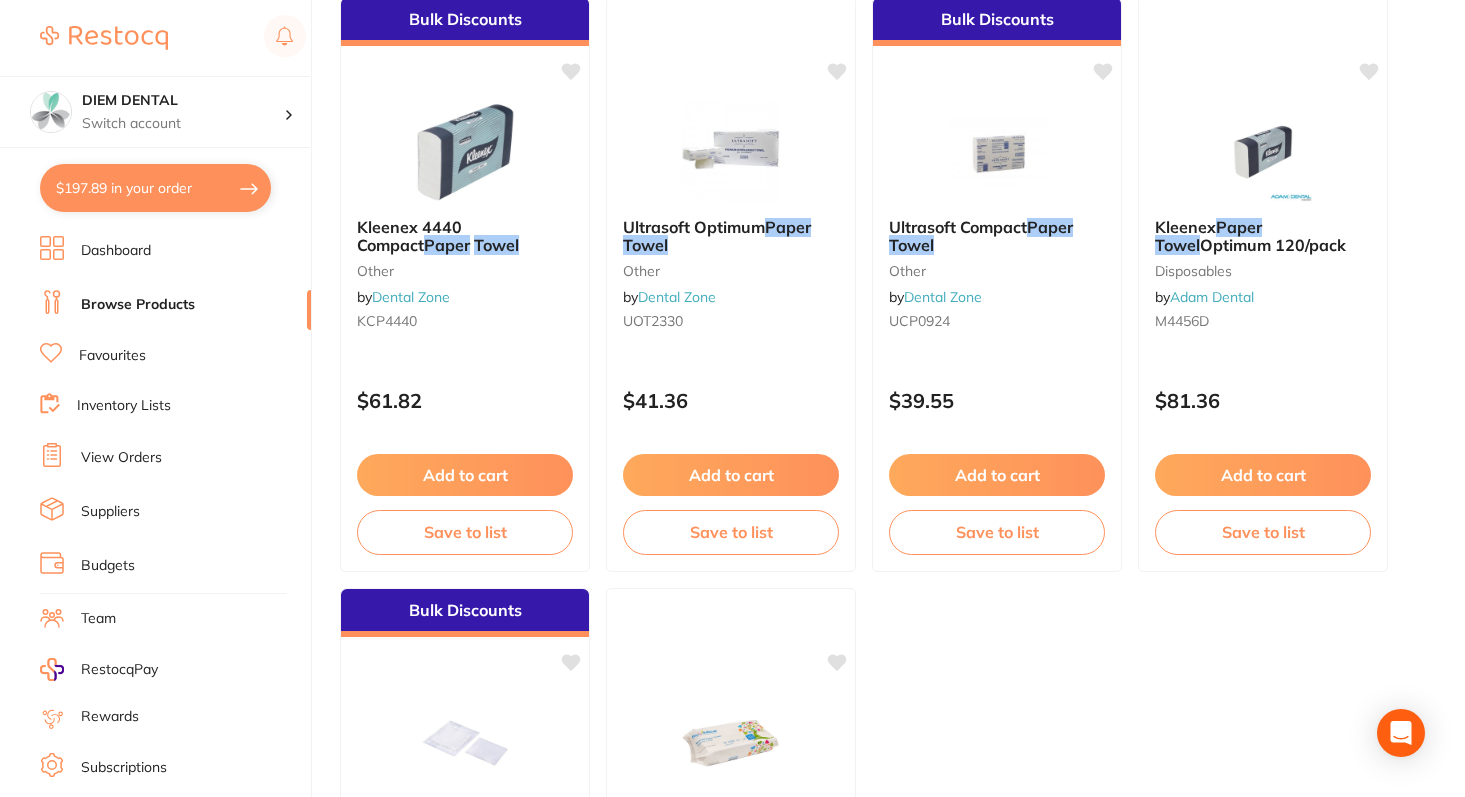scroll, scrollTop: 0, scrollLeft: 0, axis: both 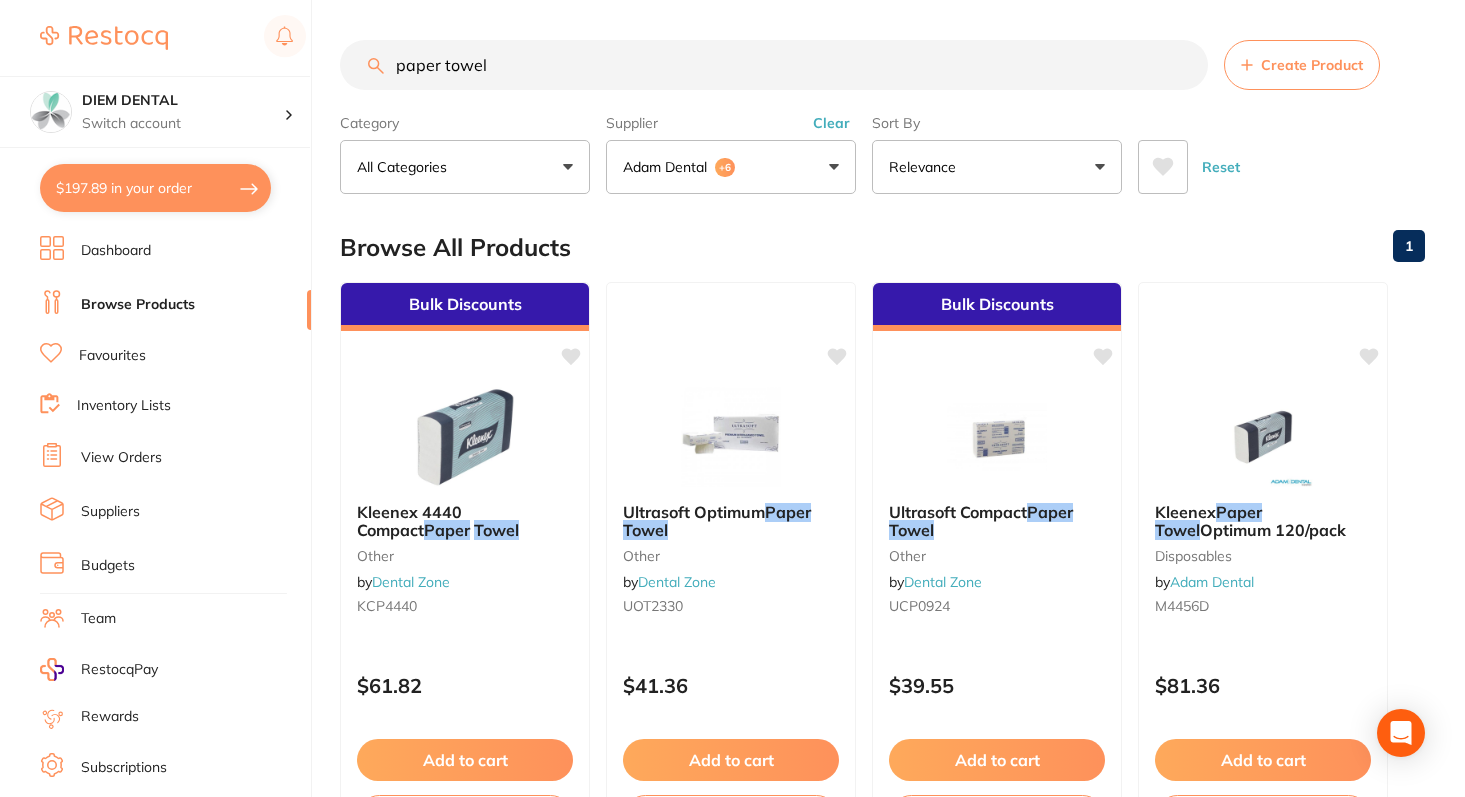 click on "paper towel" at bounding box center [774, 65] 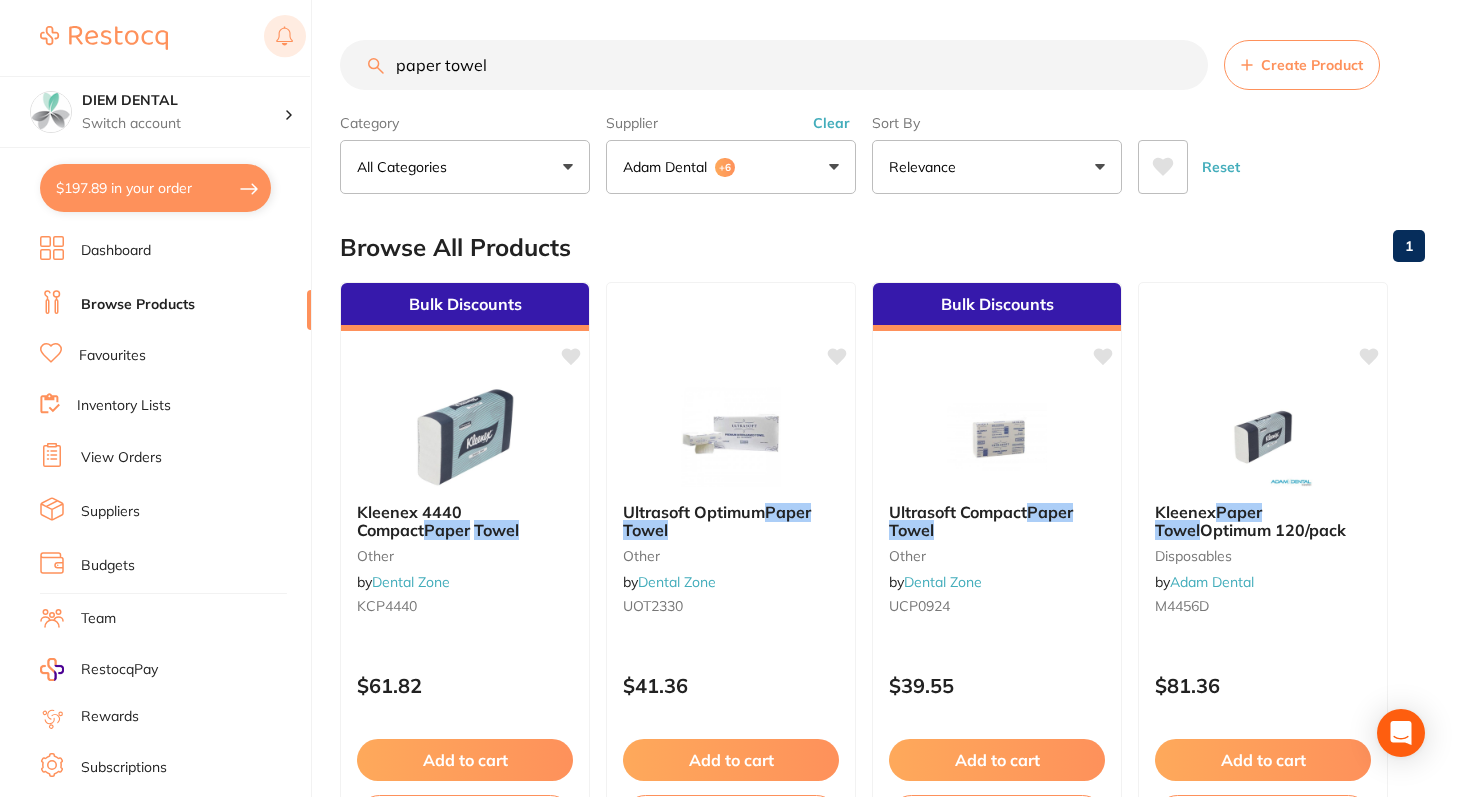 scroll, scrollTop: 0, scrollLeft: 0, axis: both 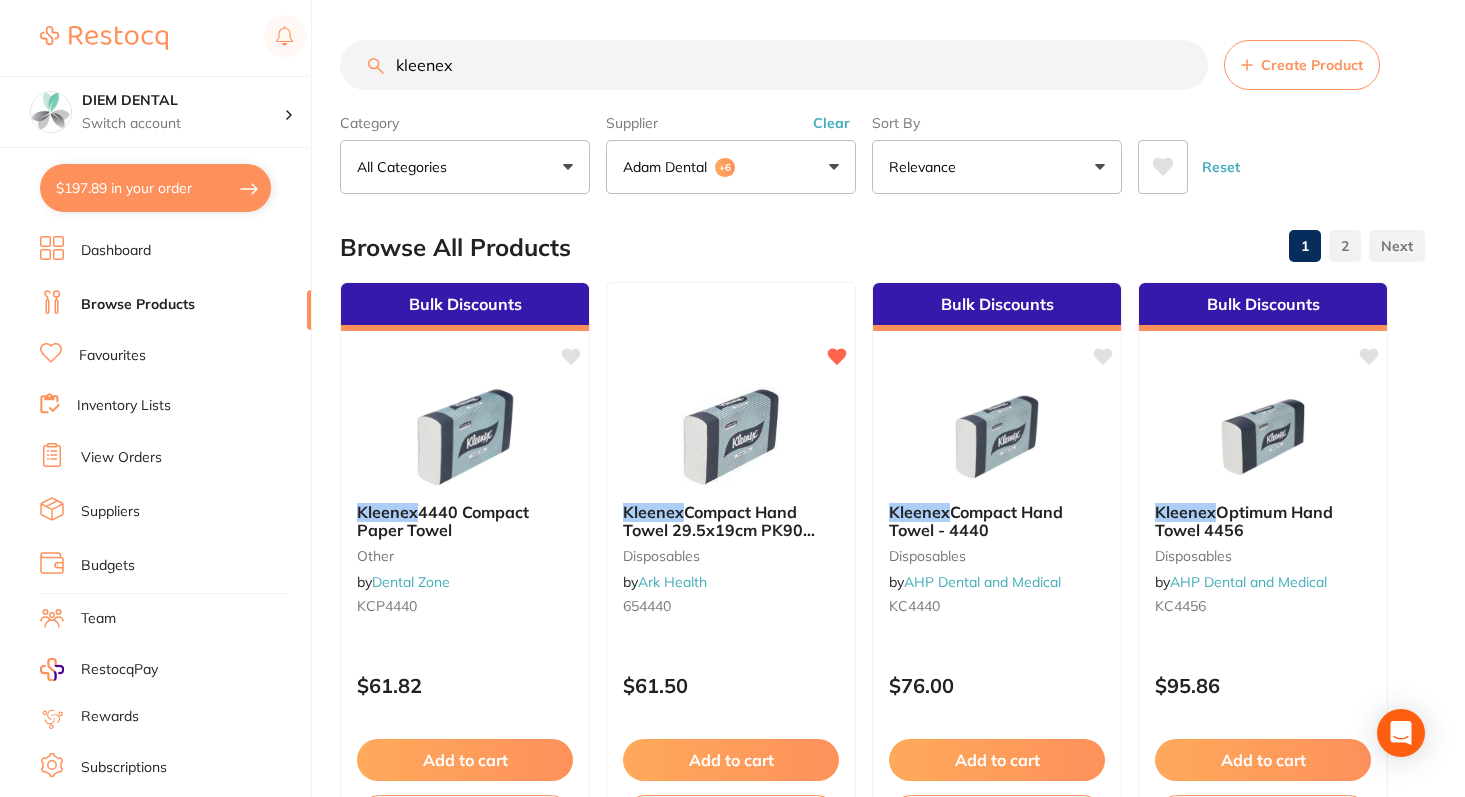 click on "kleenex" at bounding box center (774, 65) 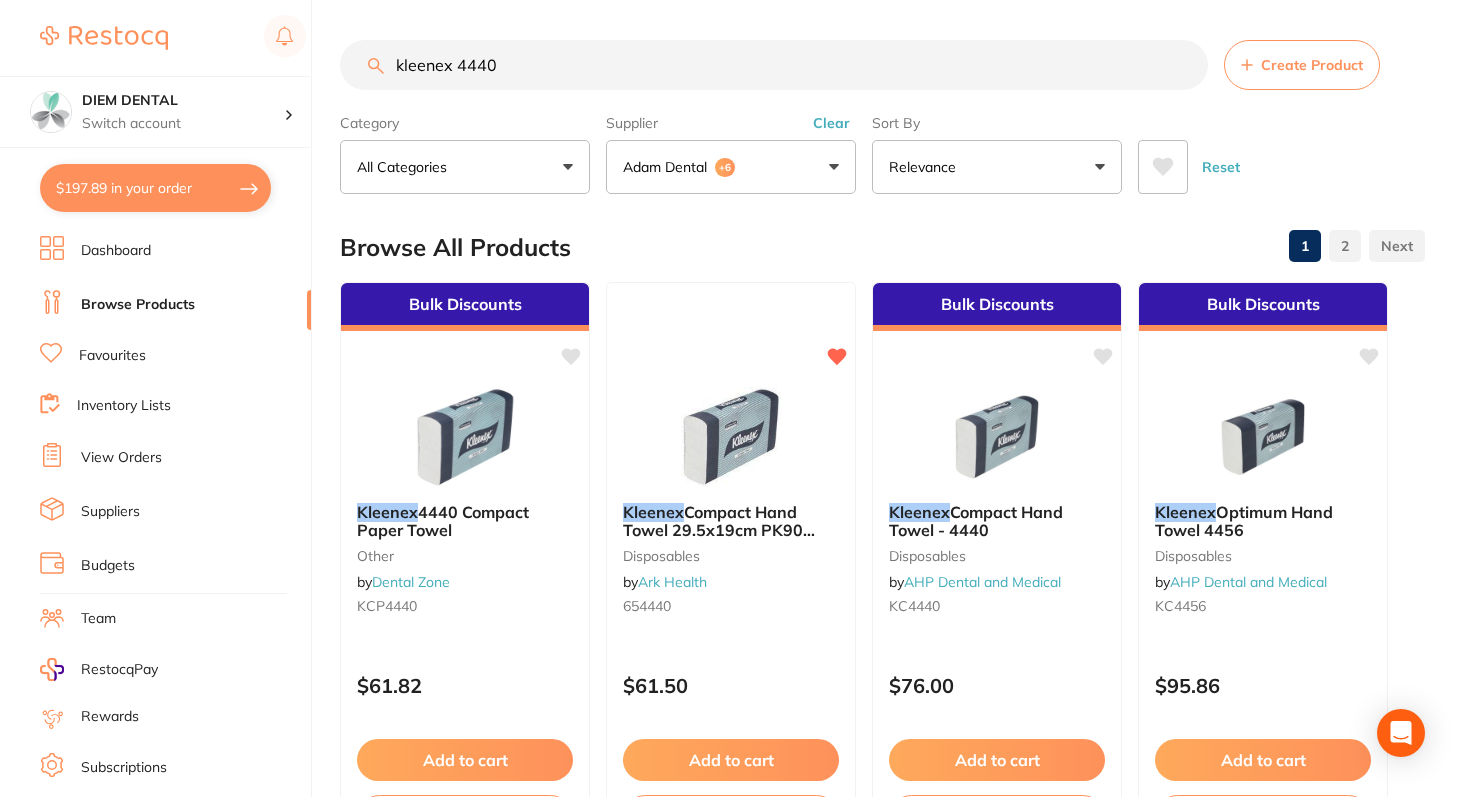 type on "kleenex 4440" 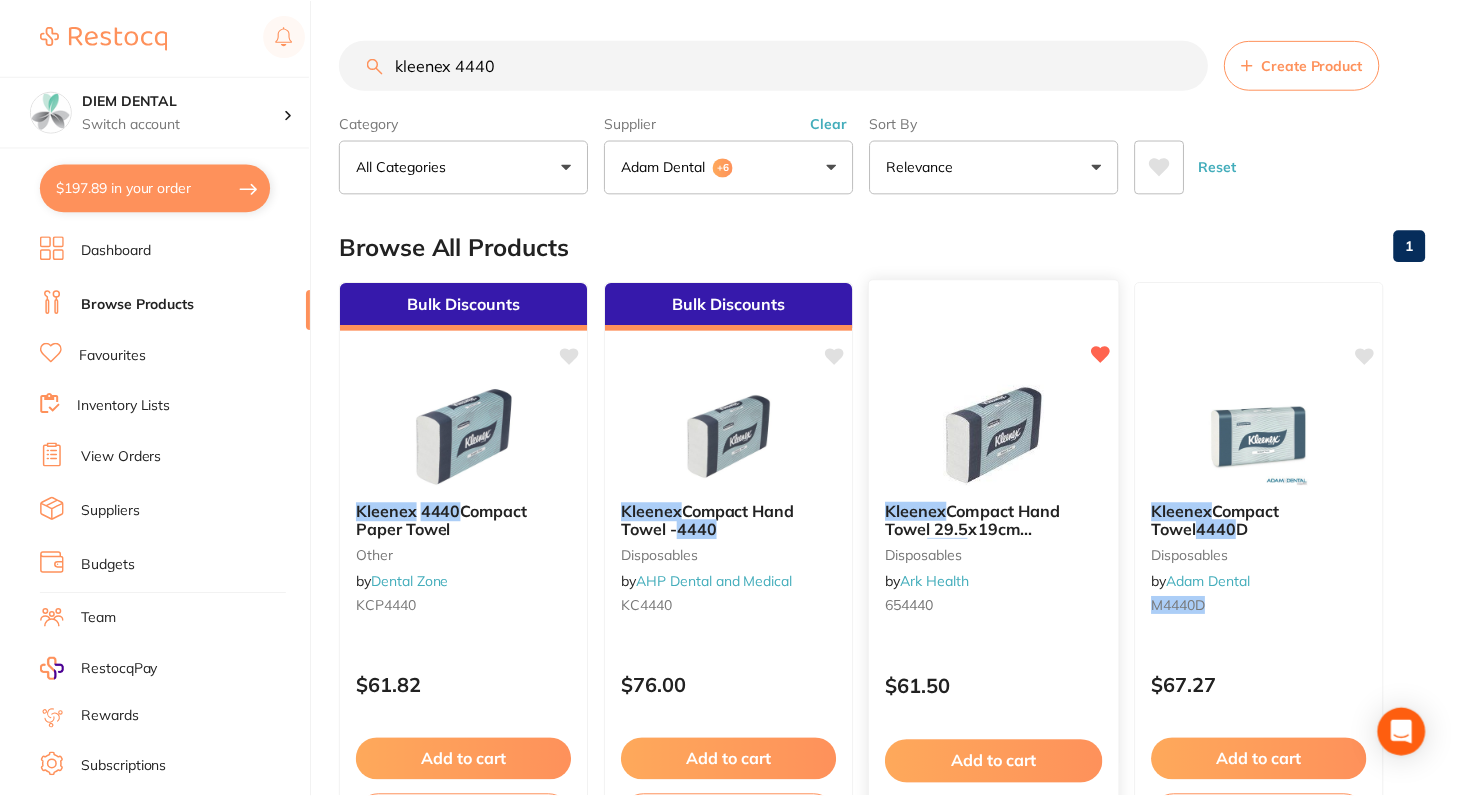 scroll, scrollTop: 174, scrollLeft: 0, axis: vertical 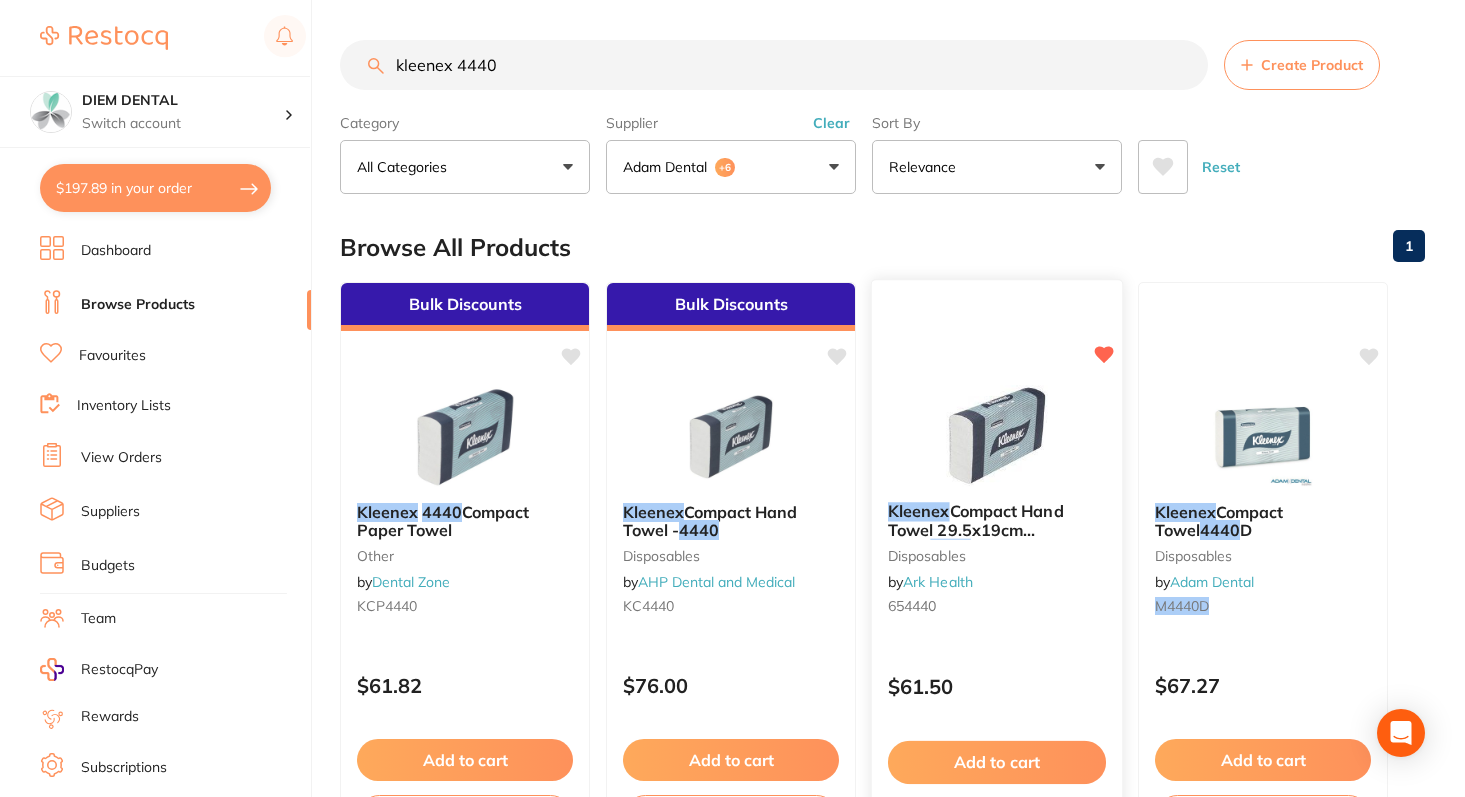 click at bounding box center (996, 435) 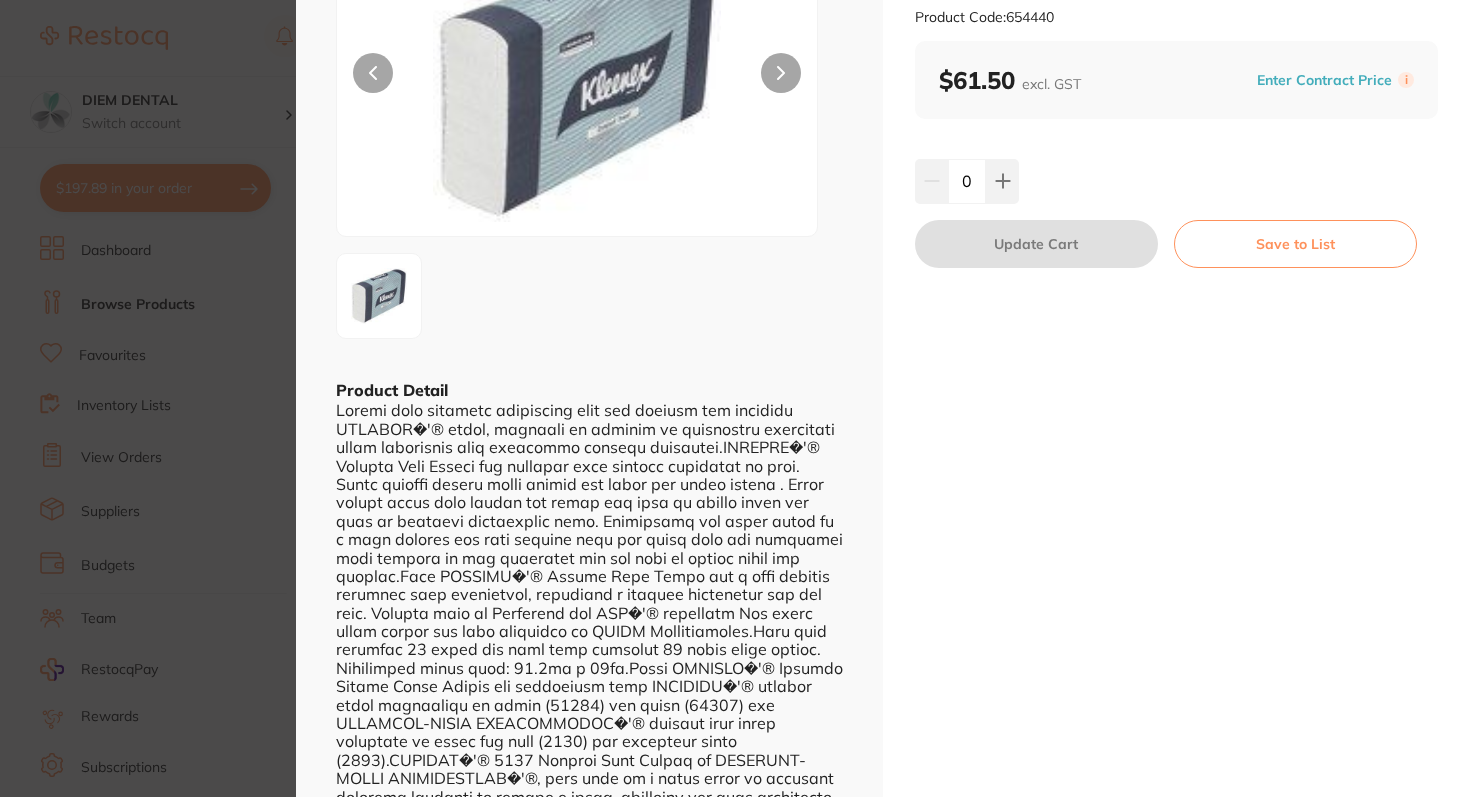scroll, scrollTop: 209, scrollLeft: 0, axis: vertical 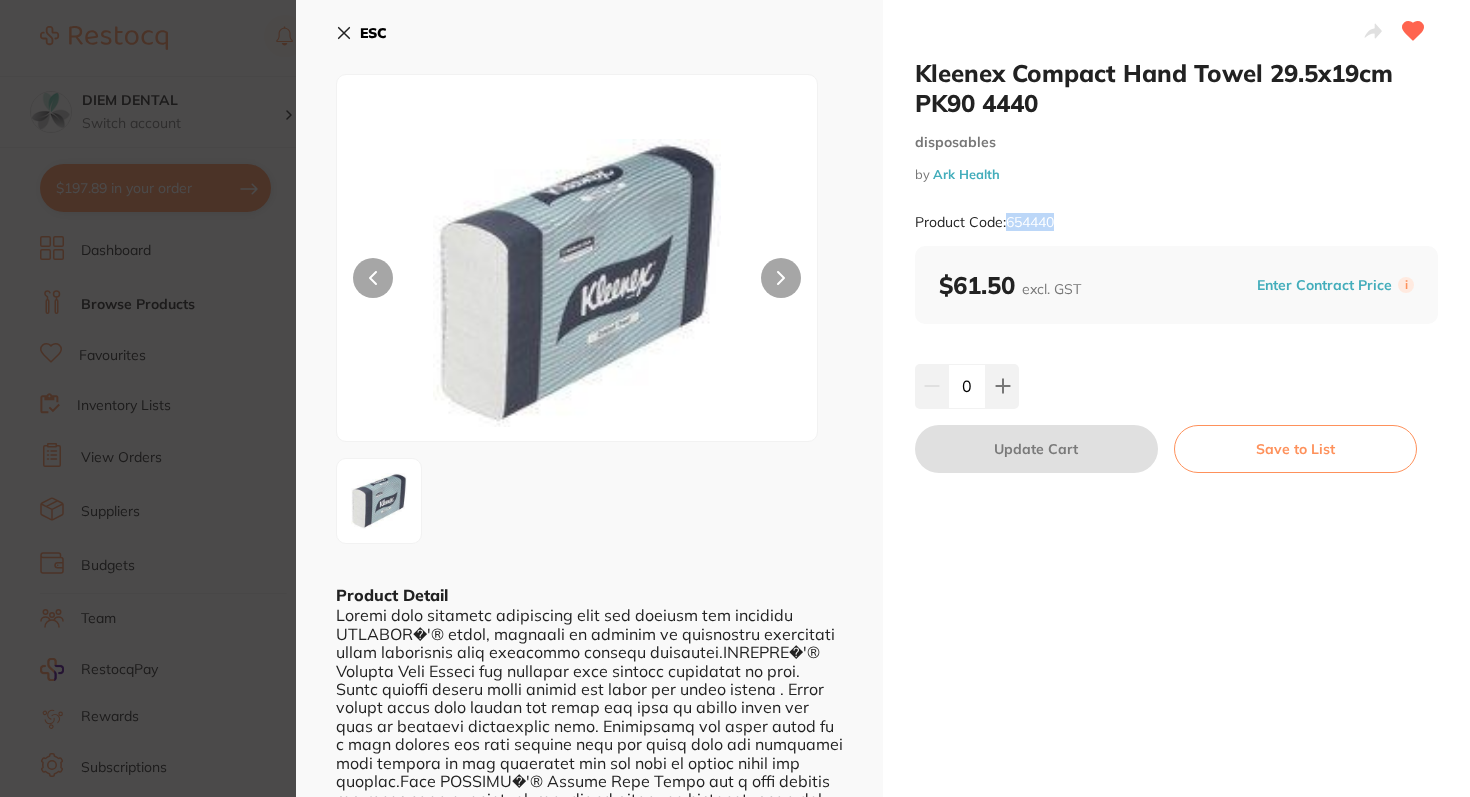 drag, startPoint x: 1061, startPoint y: 226, endPoint x: 1010, endPoint y: 224, distance: 51.0392 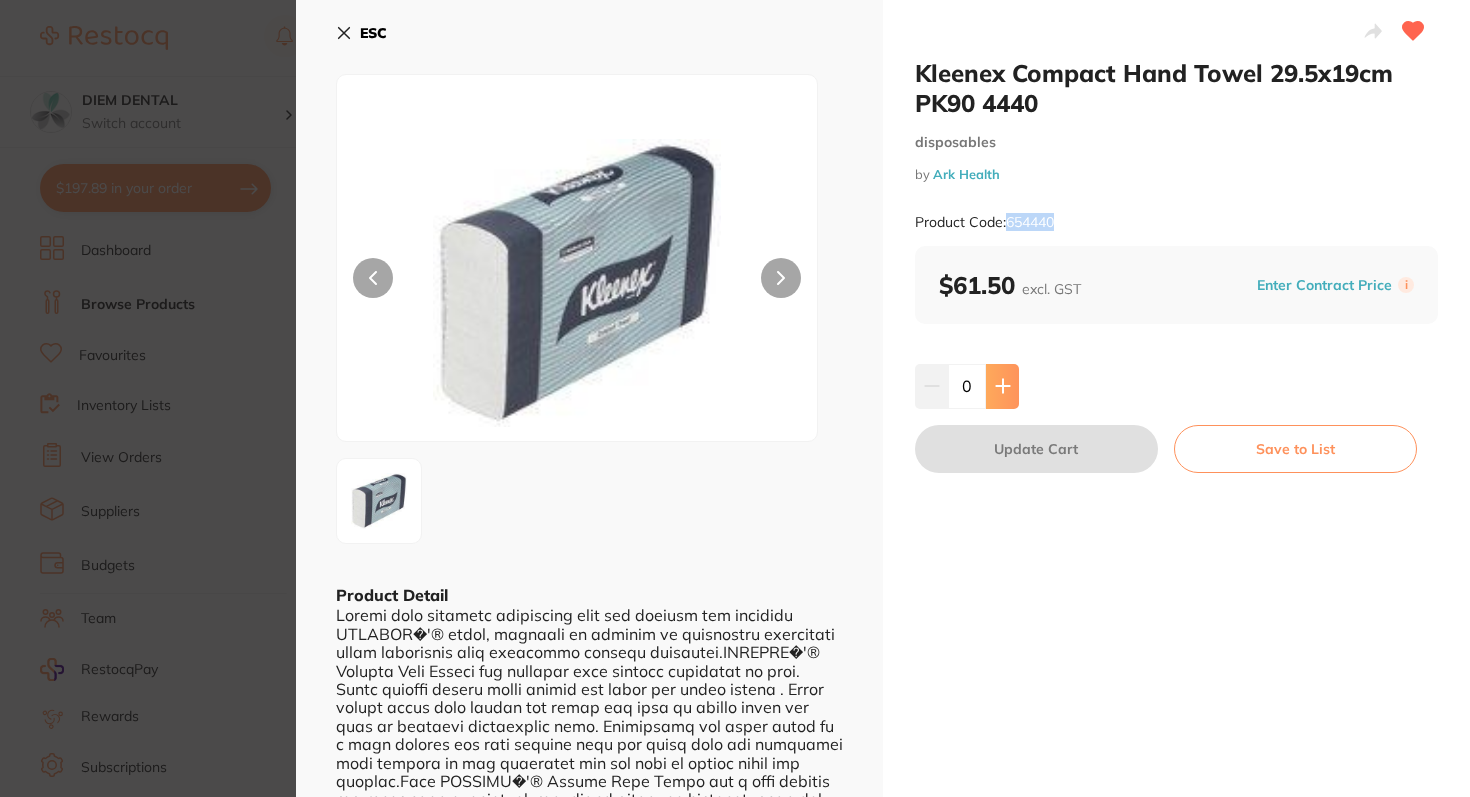 click 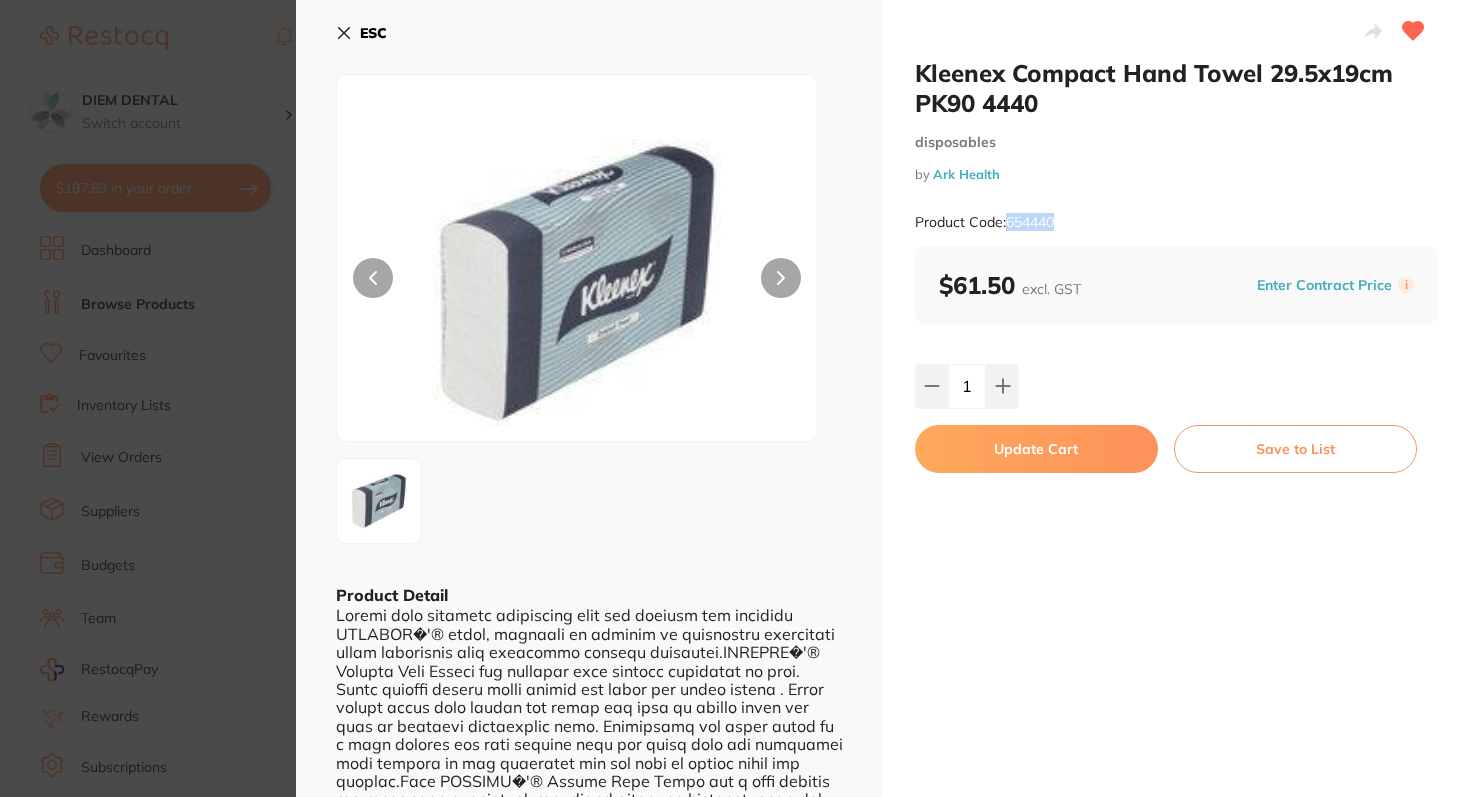 click on "Update Cart" at bounding box center (1036, 449) 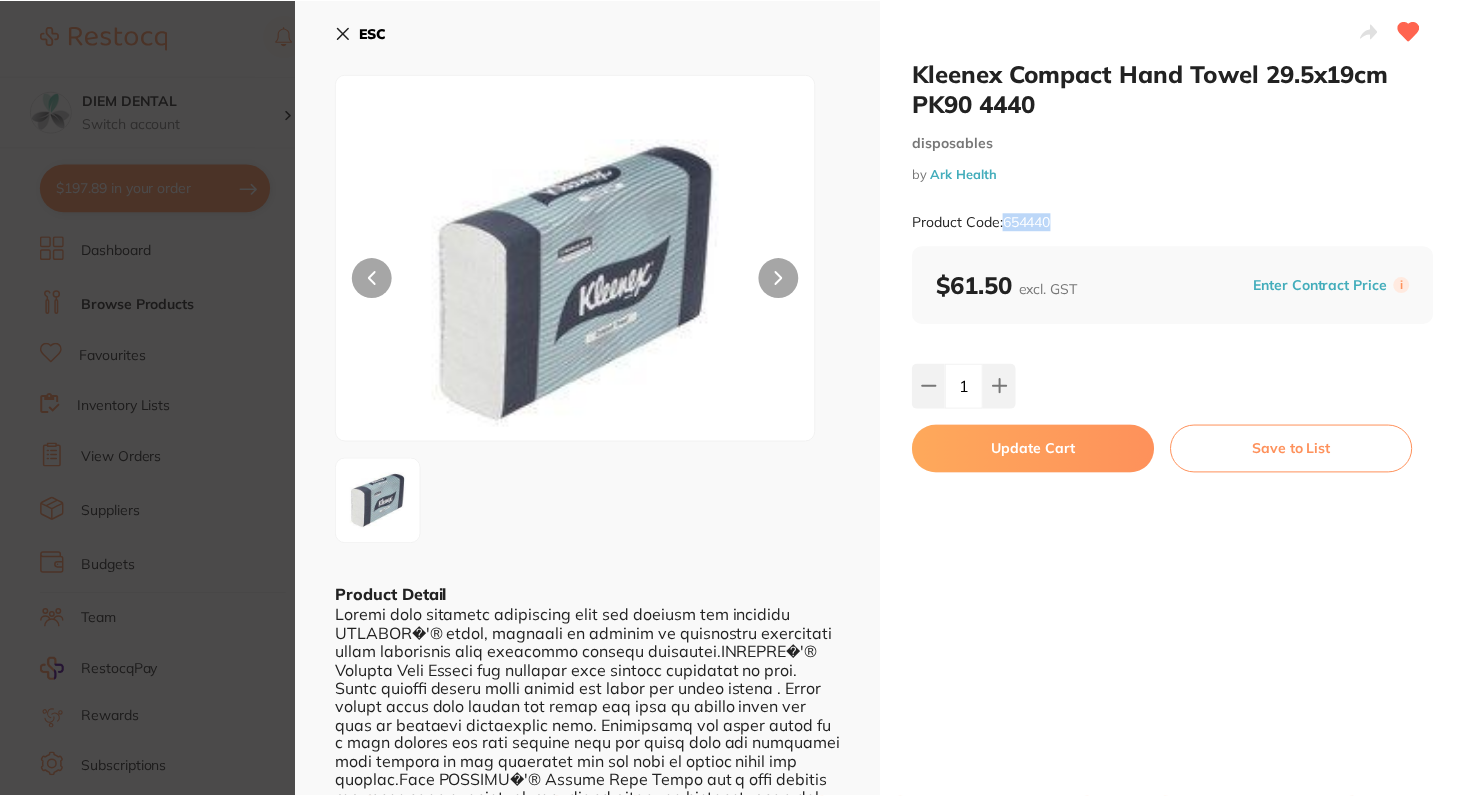 scroll, scrollTop: 56, scrollLeft: 0, axis: vertical 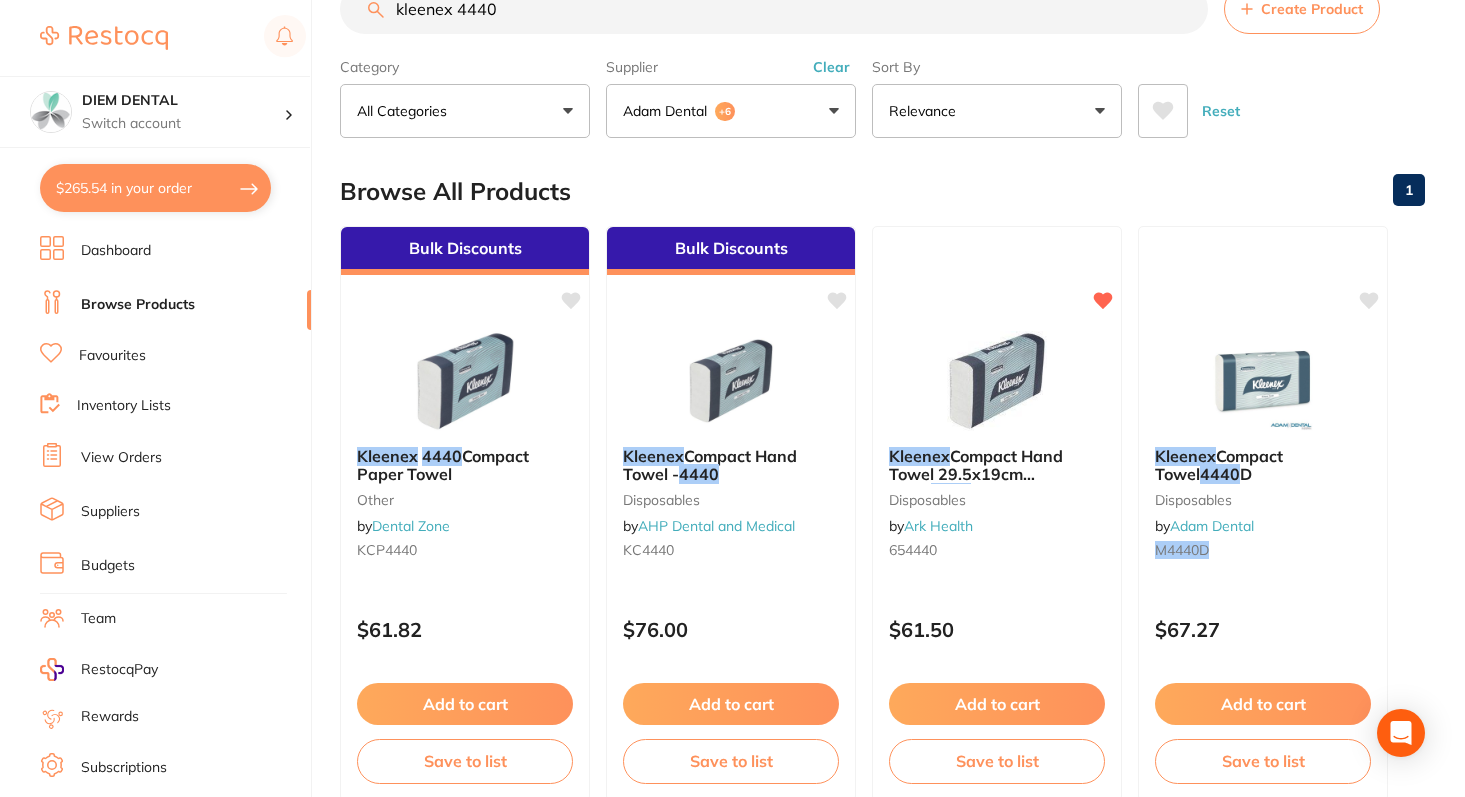 click on "$265.54   in your order" at bounding box center [155, 188] 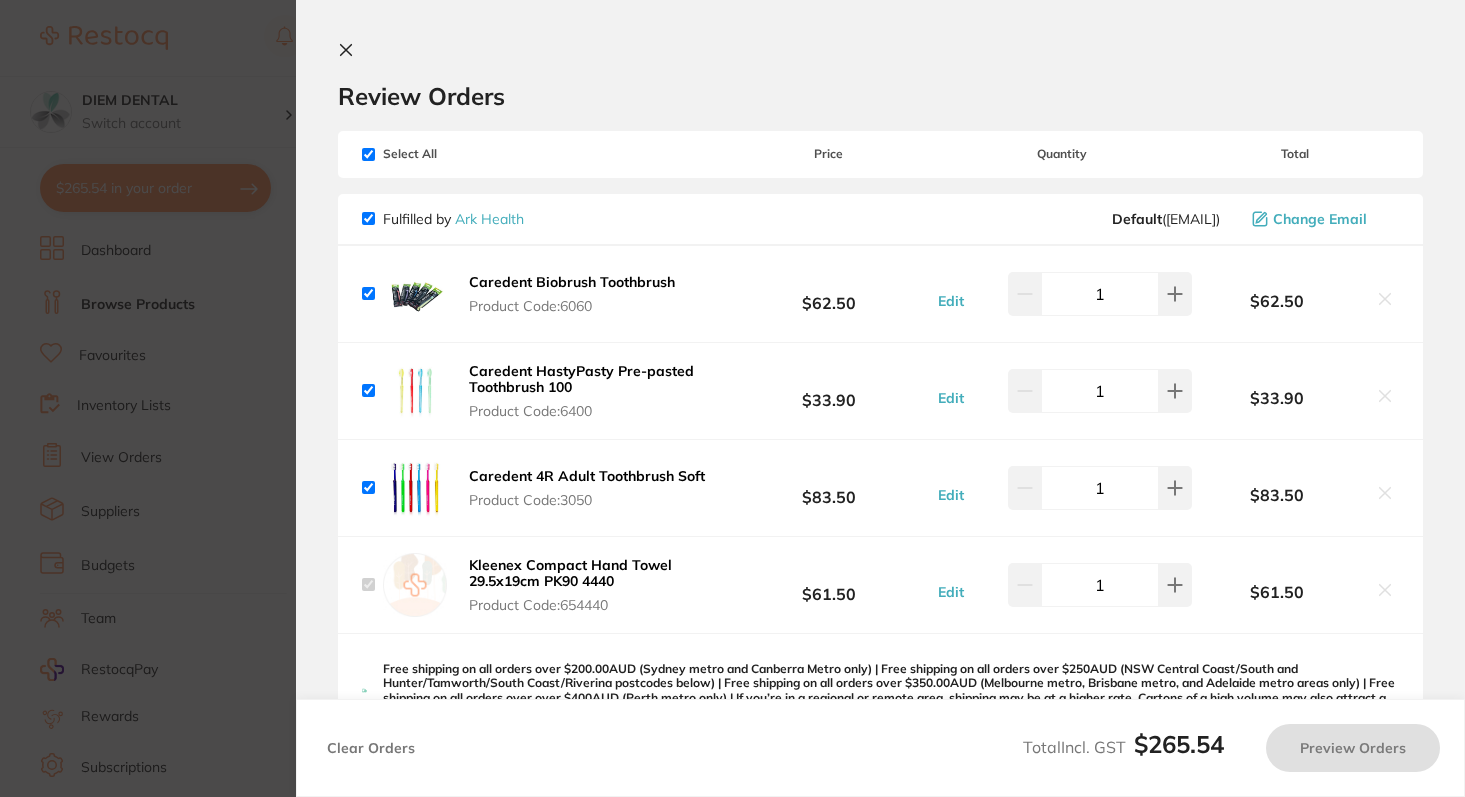 checkbox on "true" 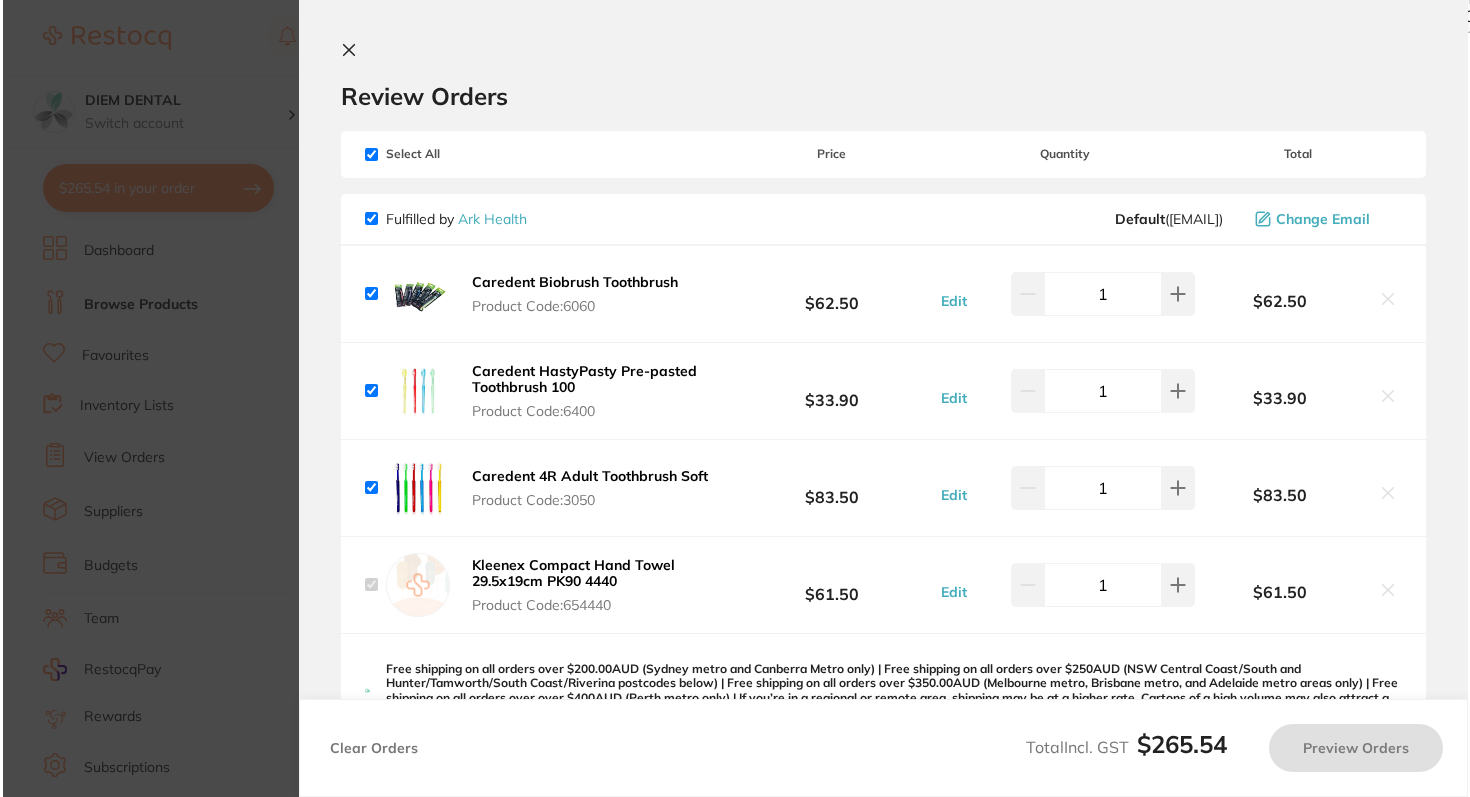 scroll, scrollTop: 0, scrollLeft: 0, axis: both 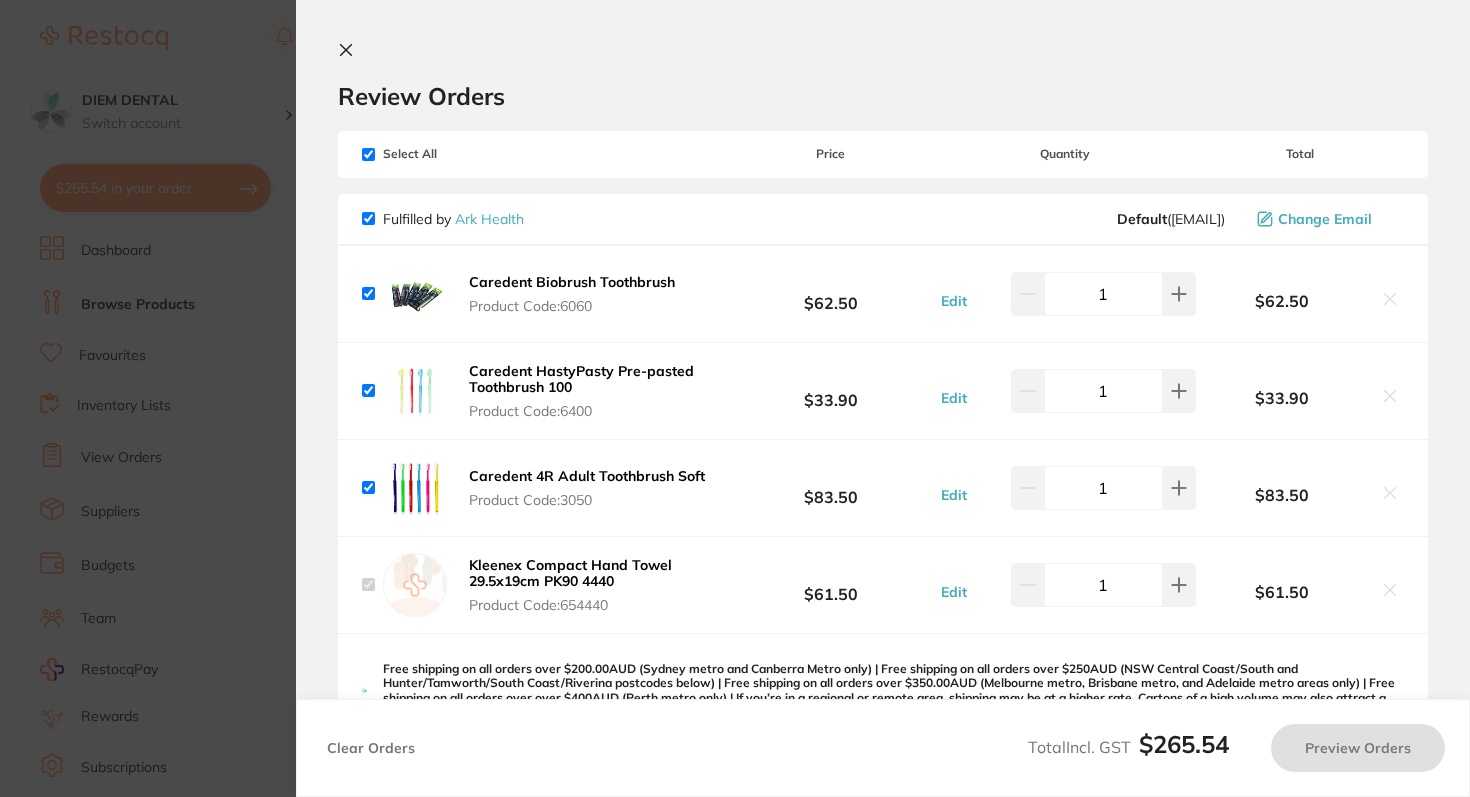 checkbox on "true" 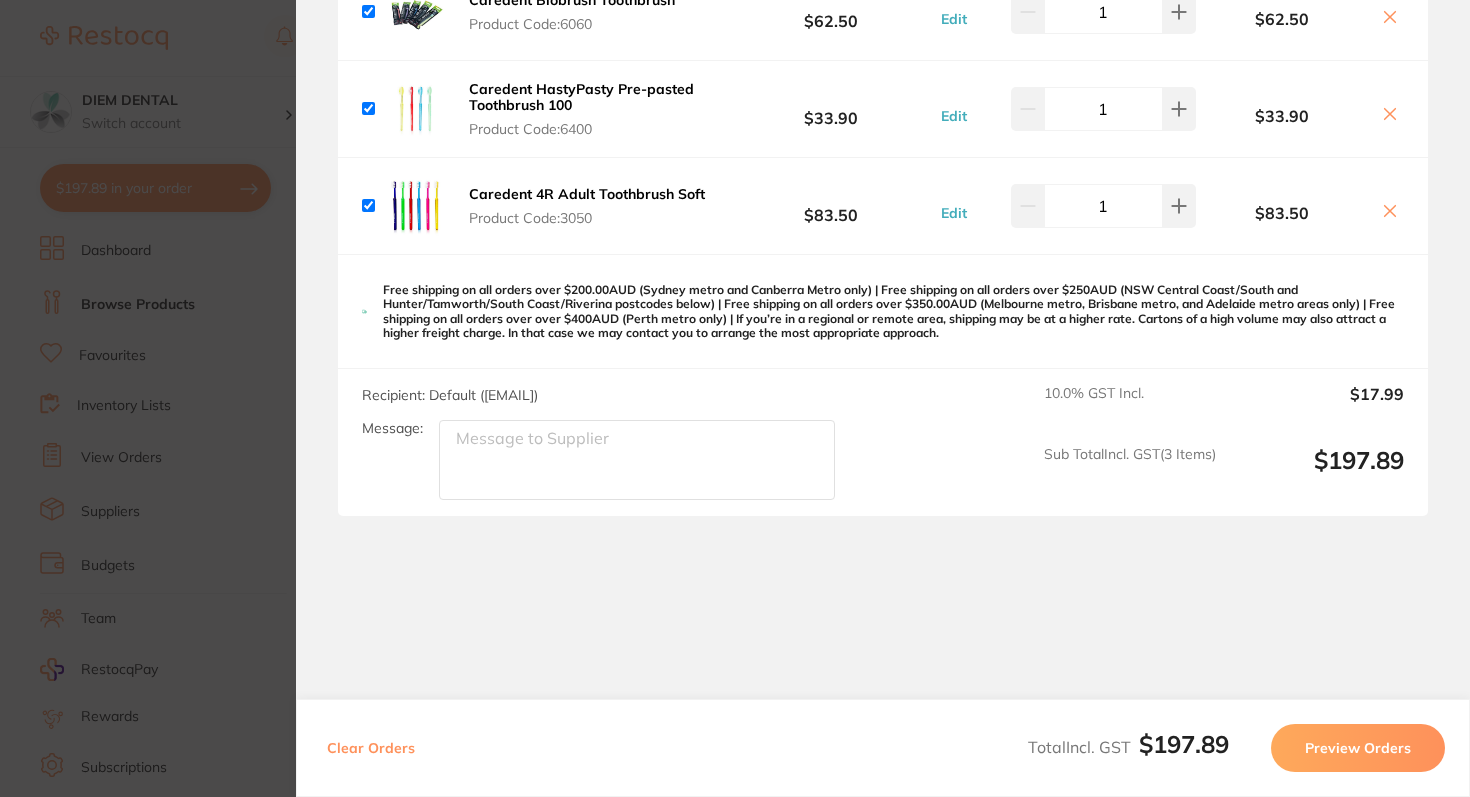 scroll, scrollTop: 0, scrollLeft: 0, axis: both 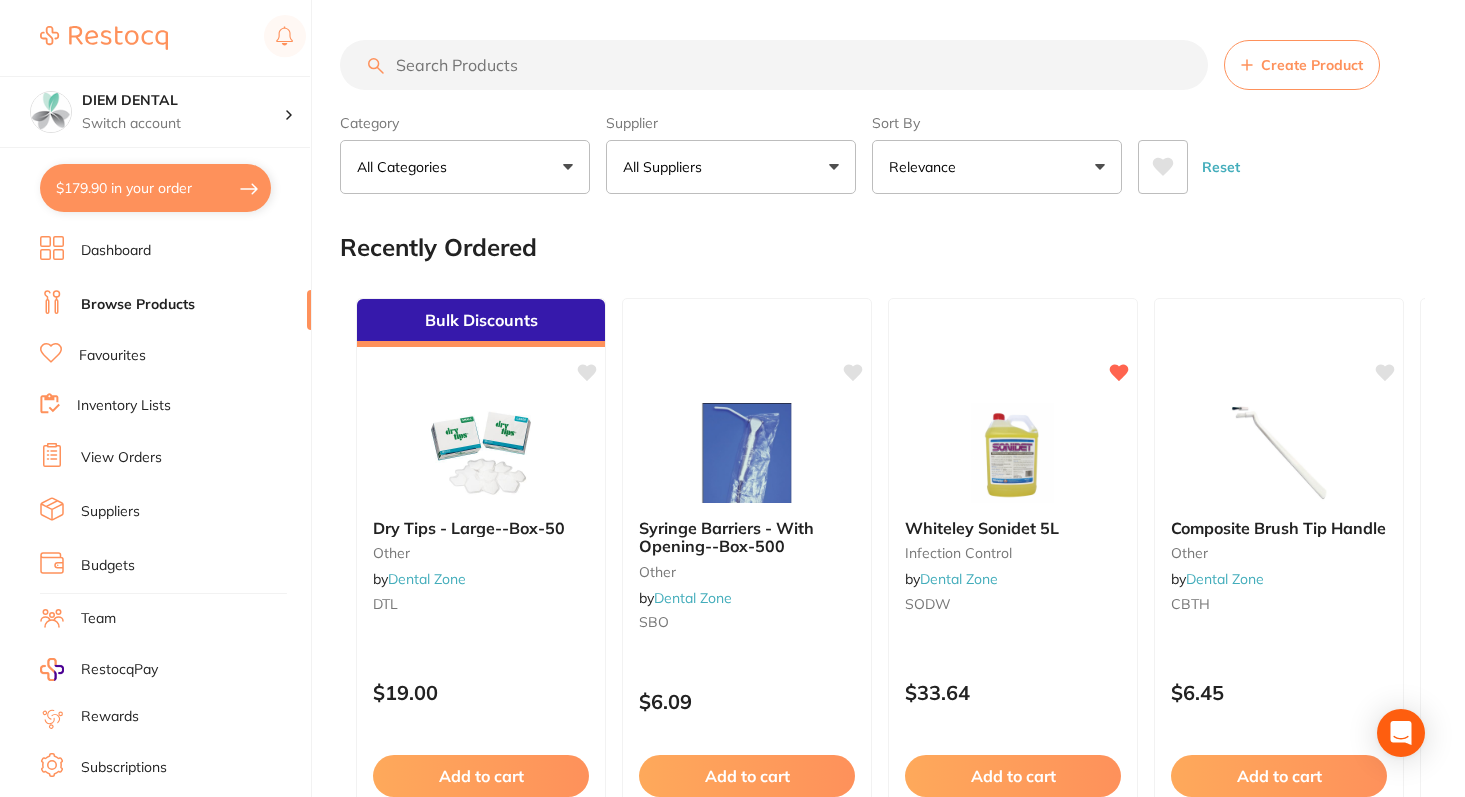 click on "$179.90   in your order" at bounding box center (155, 188) 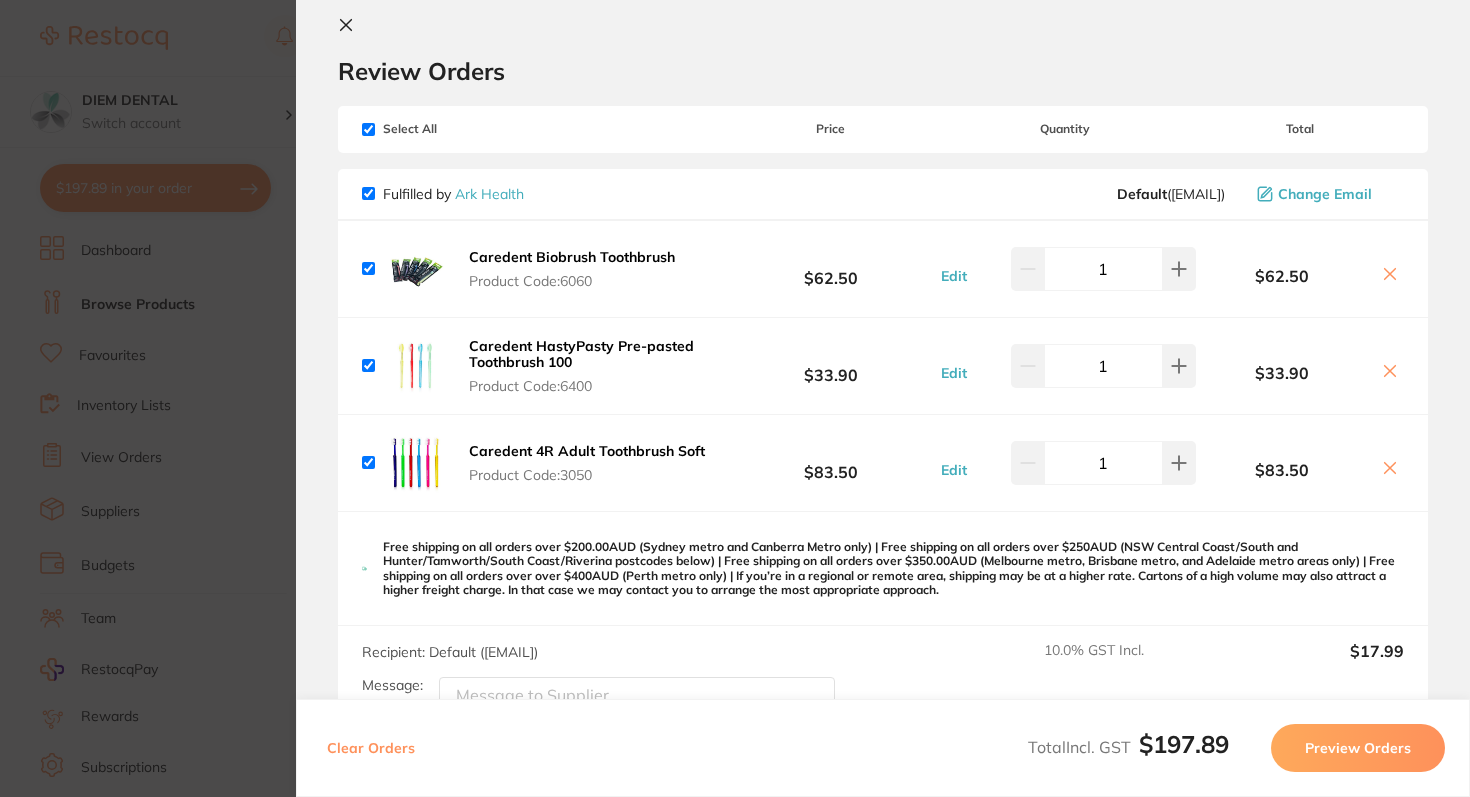 scroll, scrollTop: 0, scrollLeft: 0, axis: both 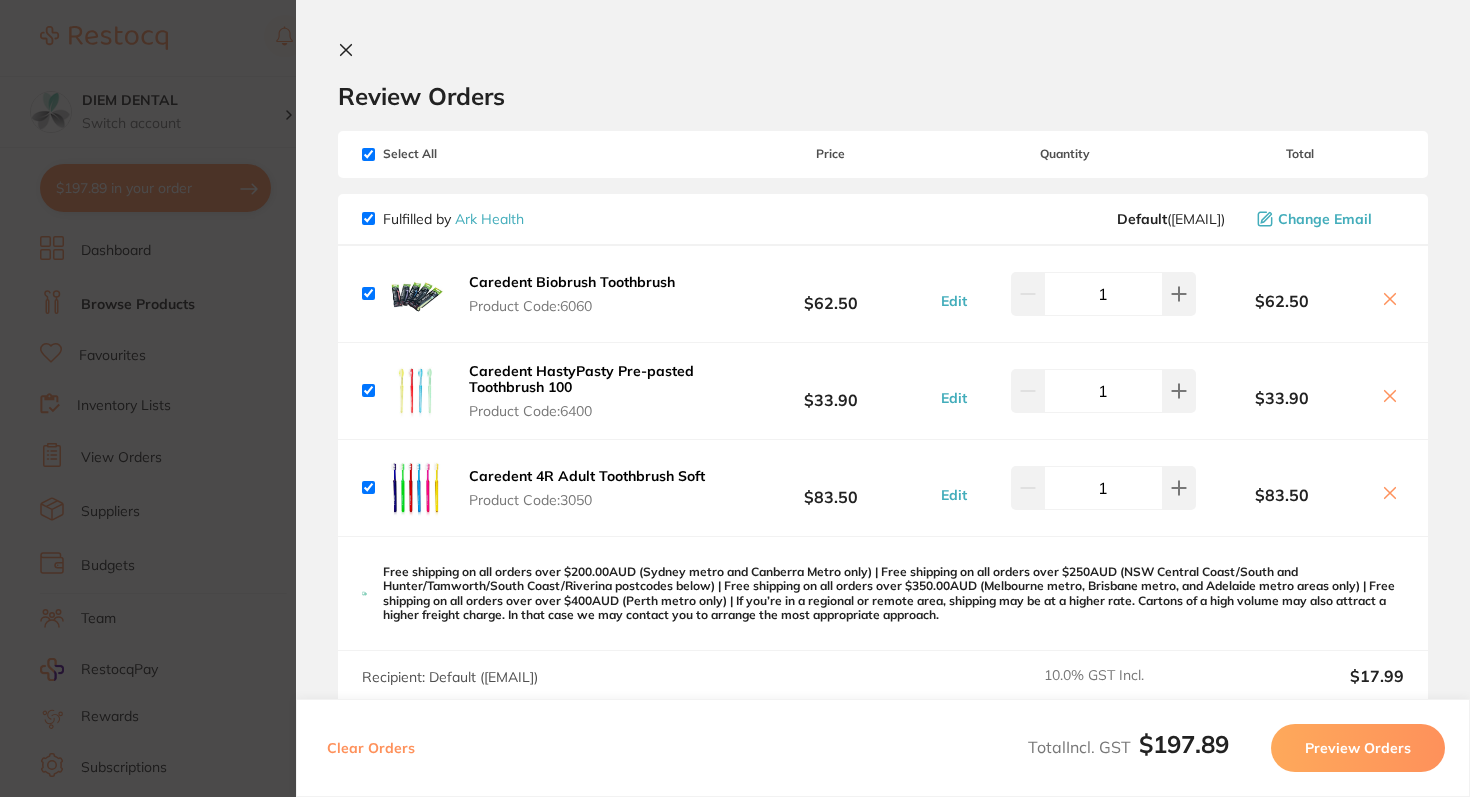 click 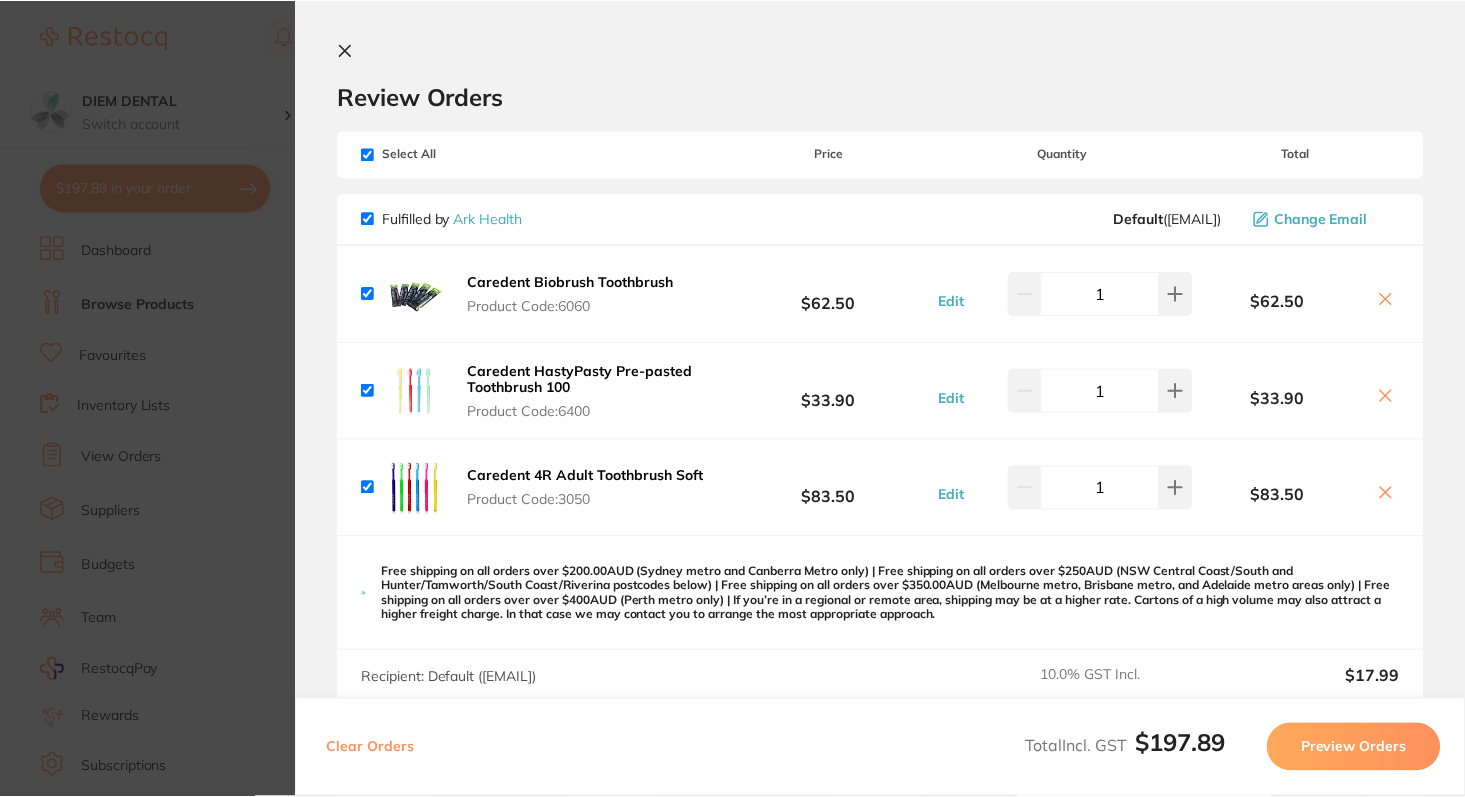 scroll, scrollTop: 56, scrollLeft: 0, axis: vertical 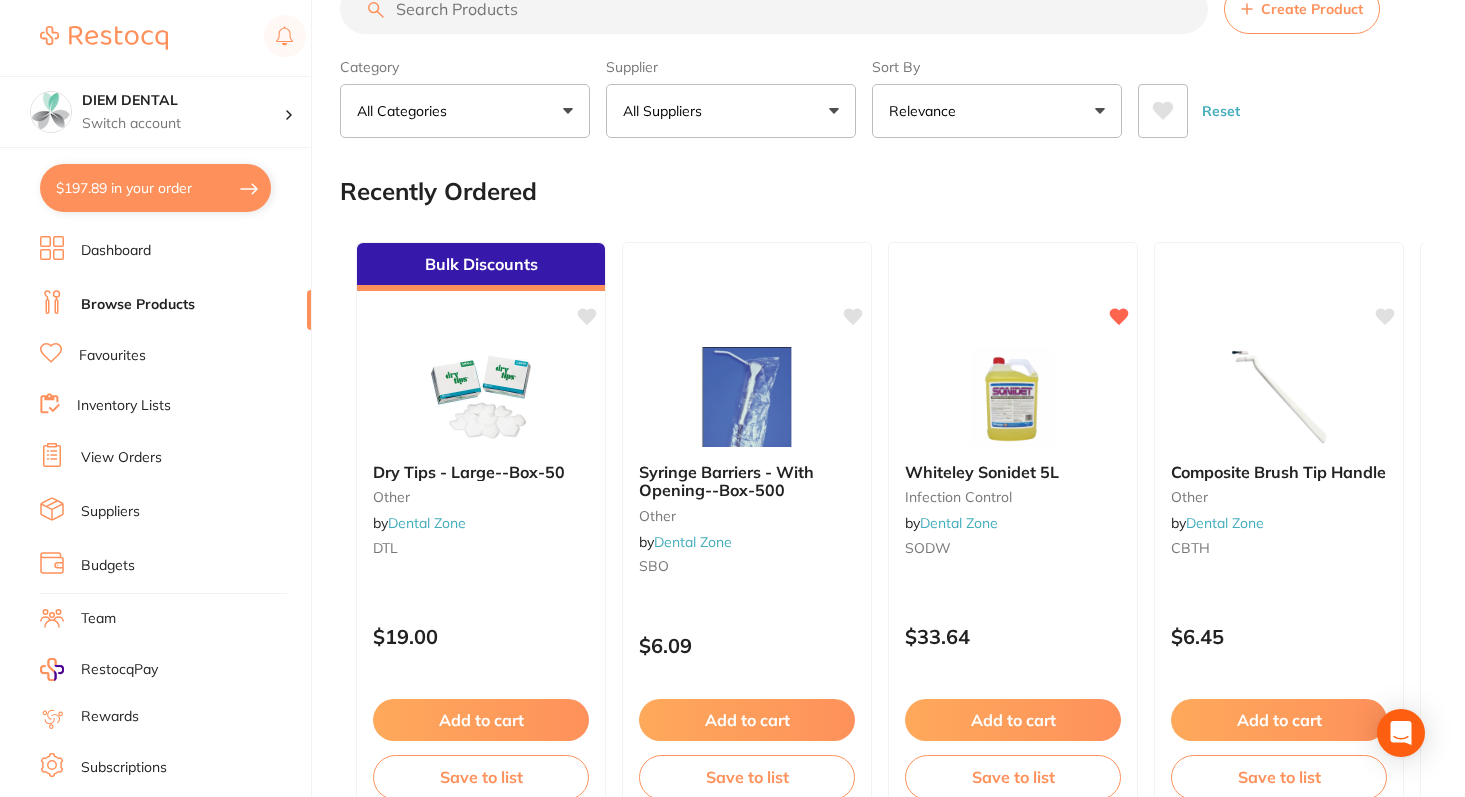 click at bounding box center (774, 9) 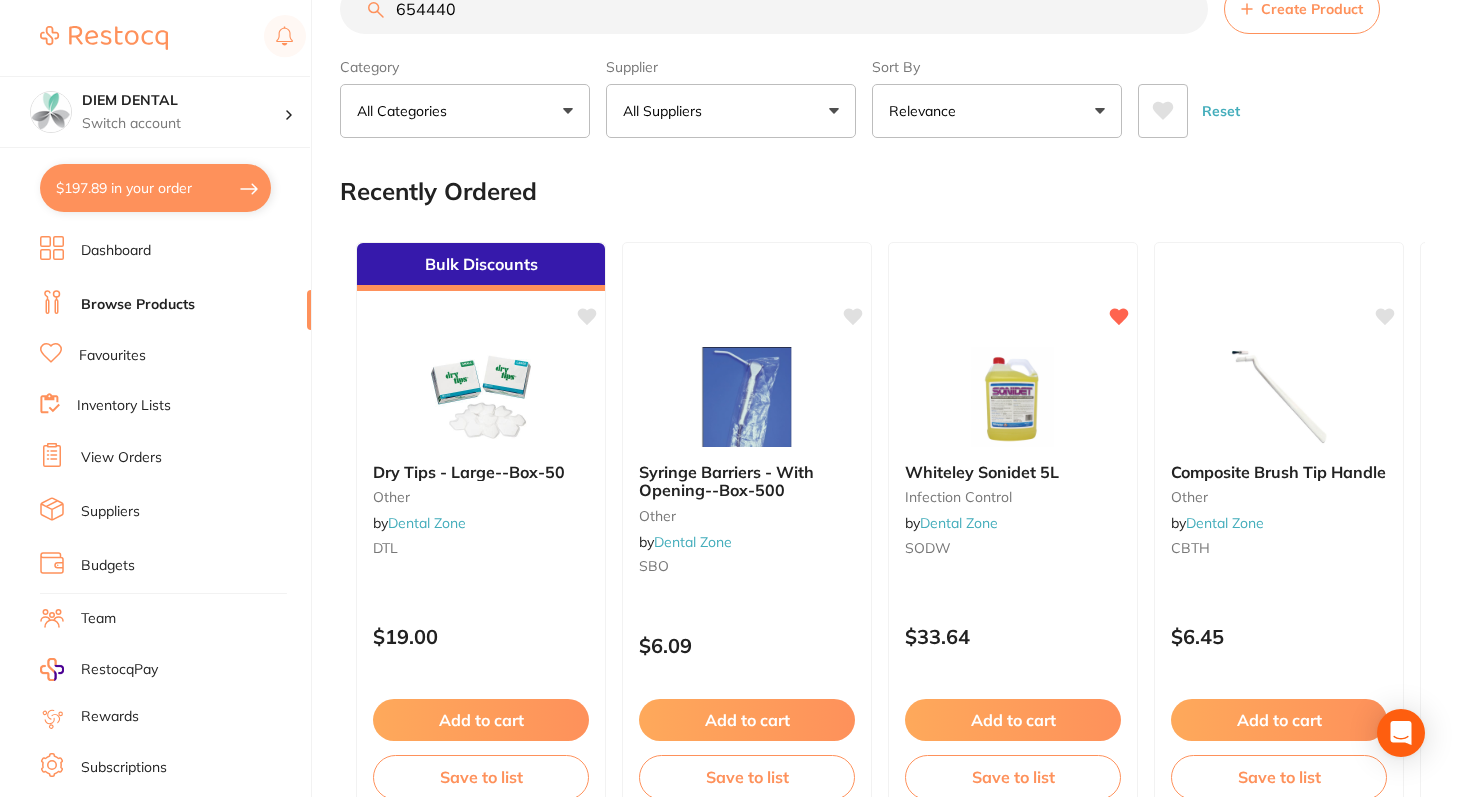type on "654440" 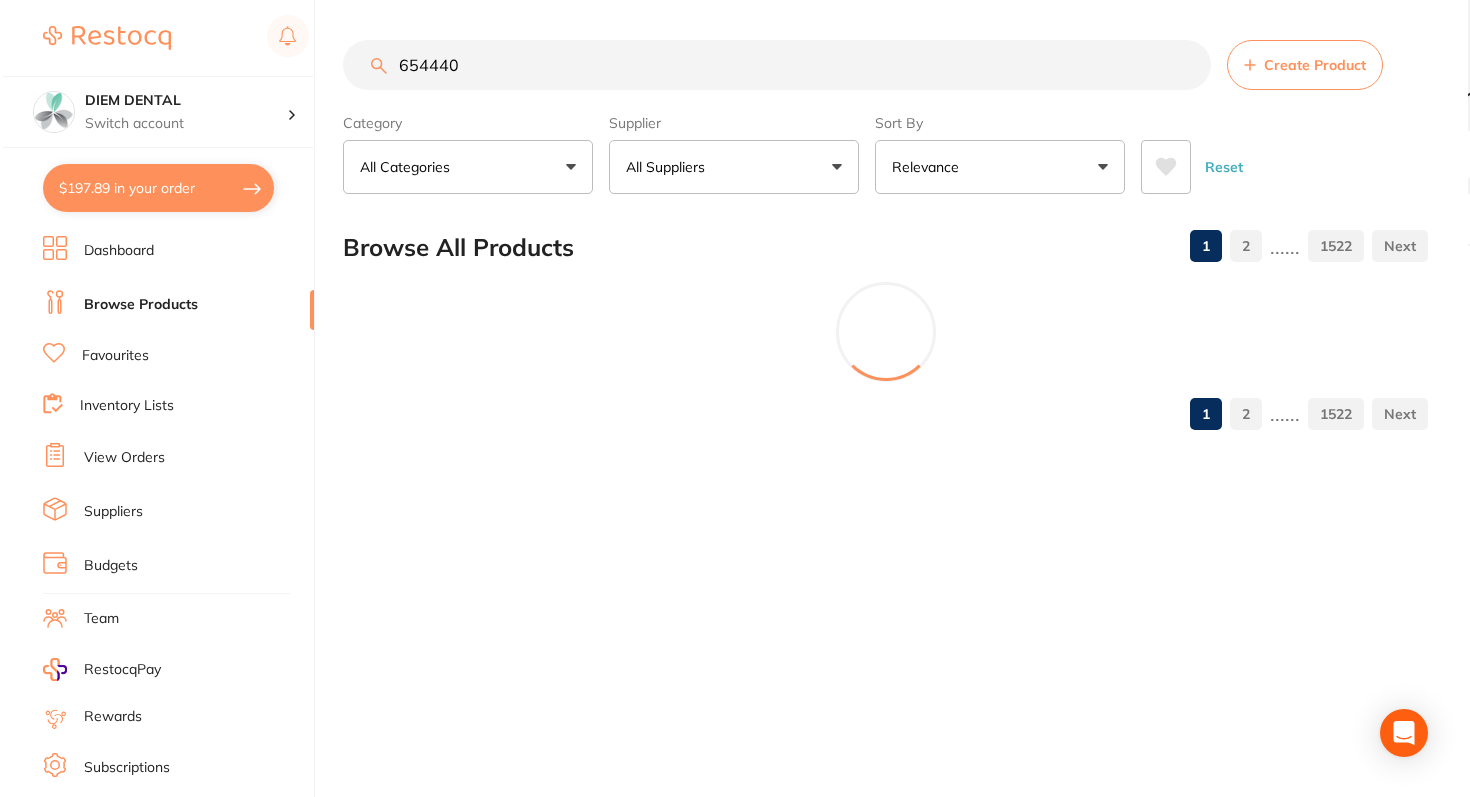 scroll, scrollTop: 0, scrollLeft: 0, axis: both 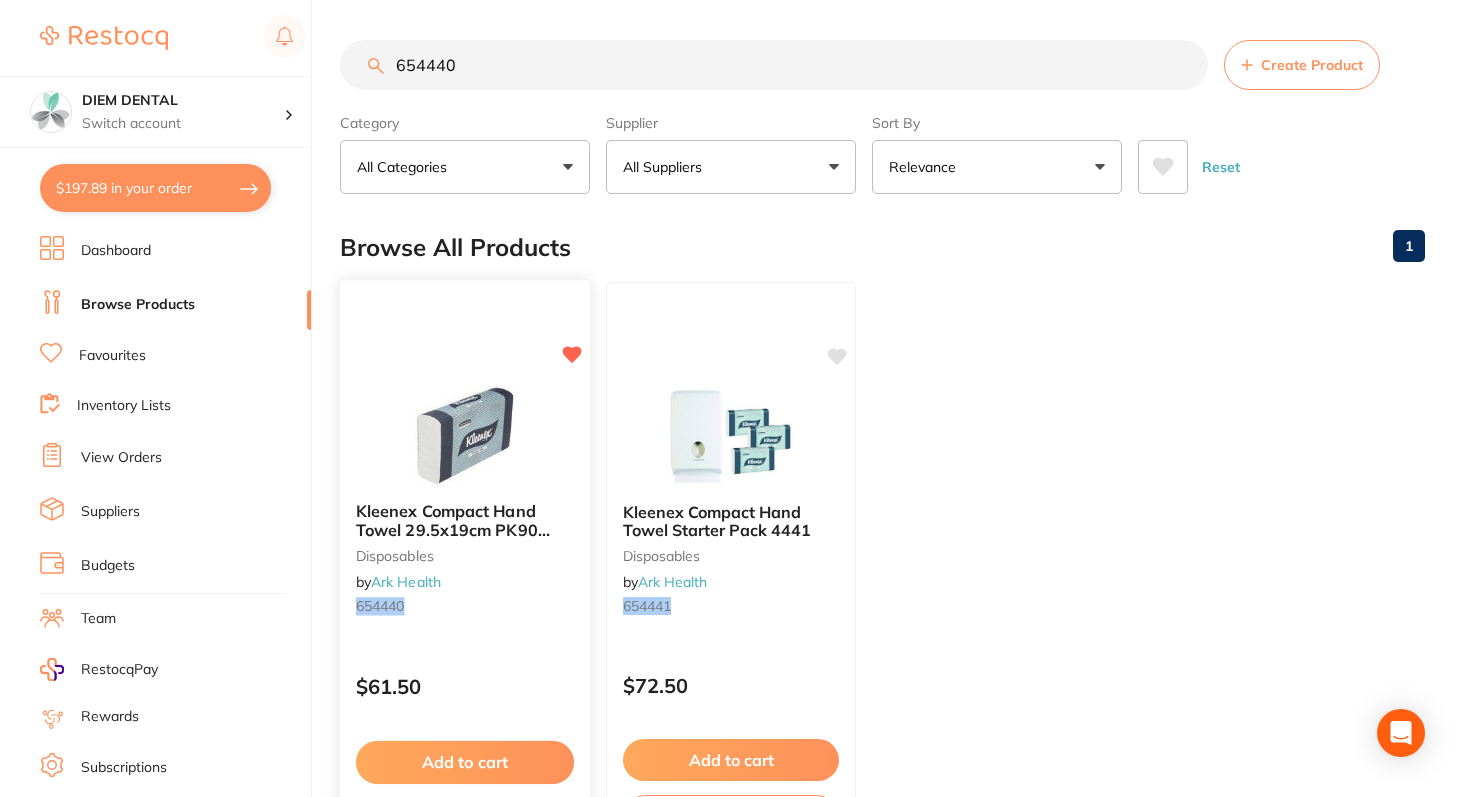 click on "Add to cart" at bounding box center (465, 762) 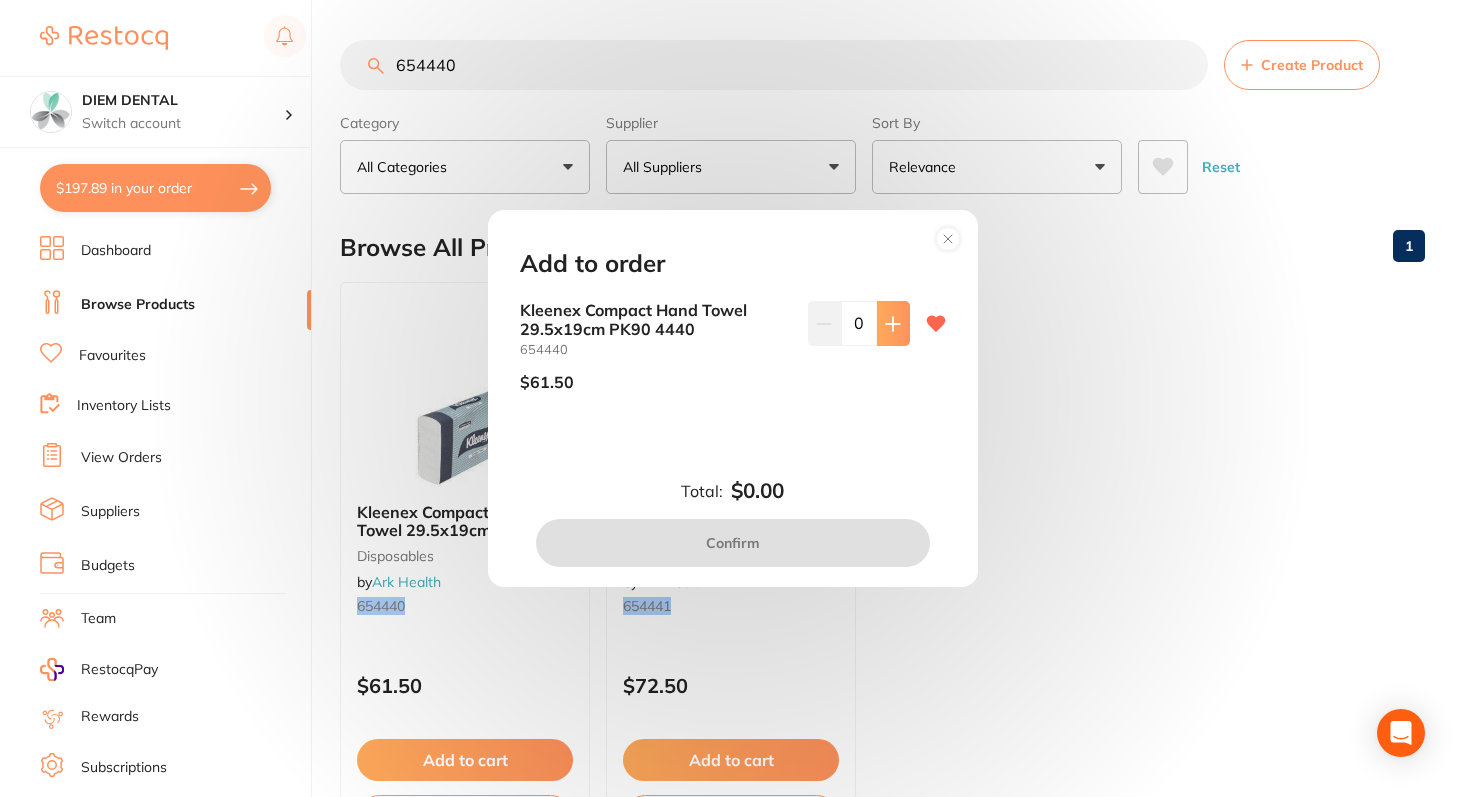 click 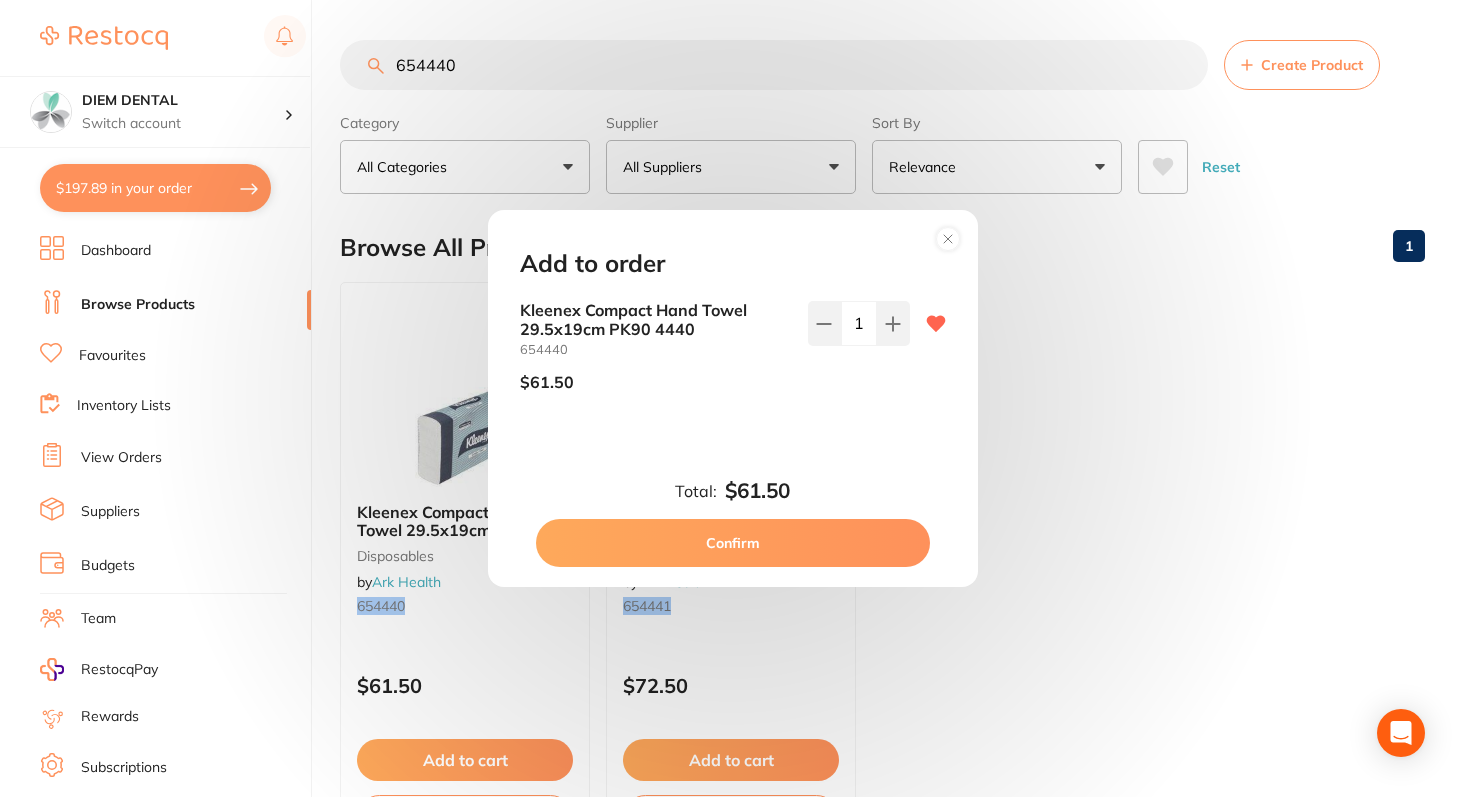 click on "Confirm" at bounding box center (733, 543) 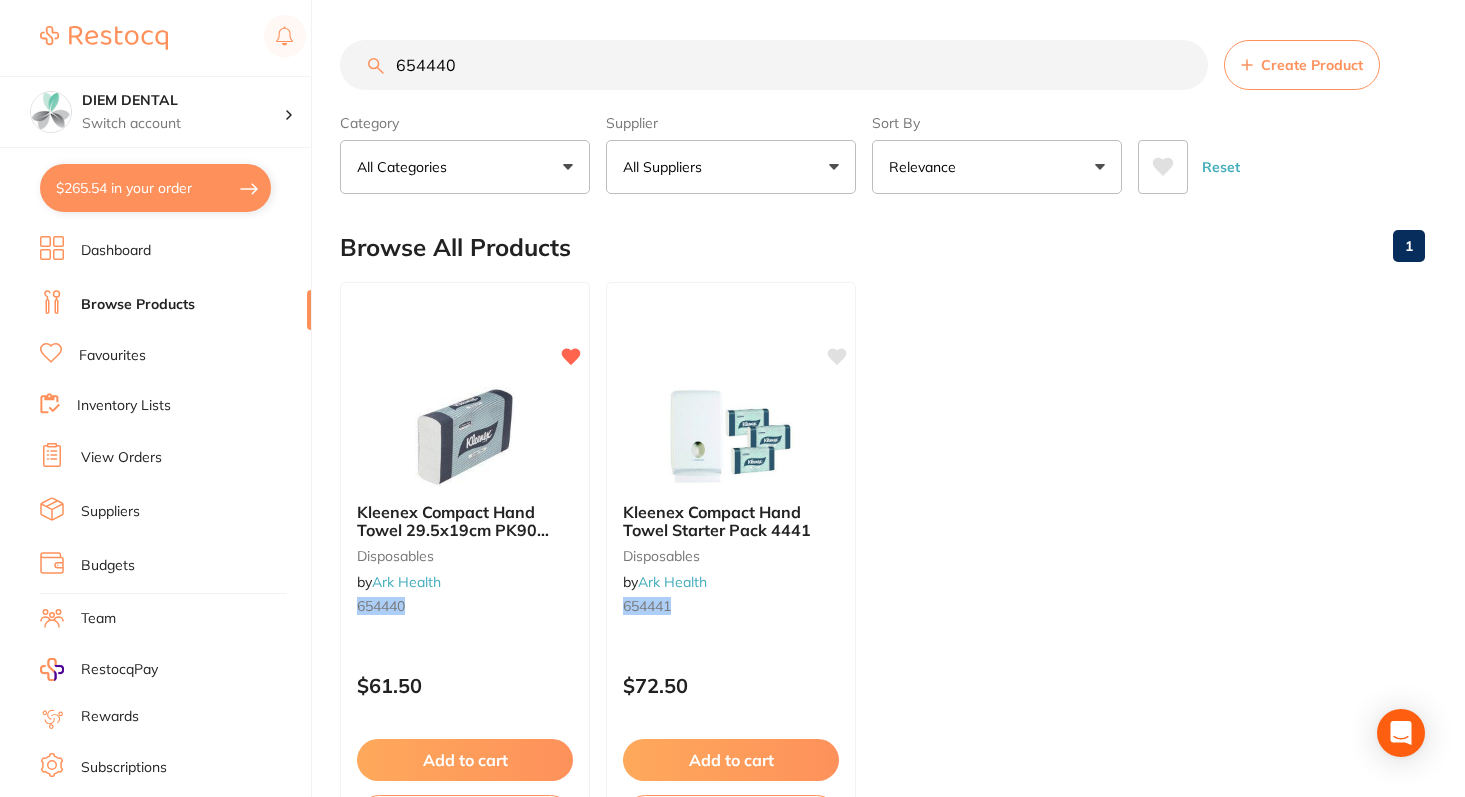 click on "$265.54   in your order" at bounding box center (155, 188) 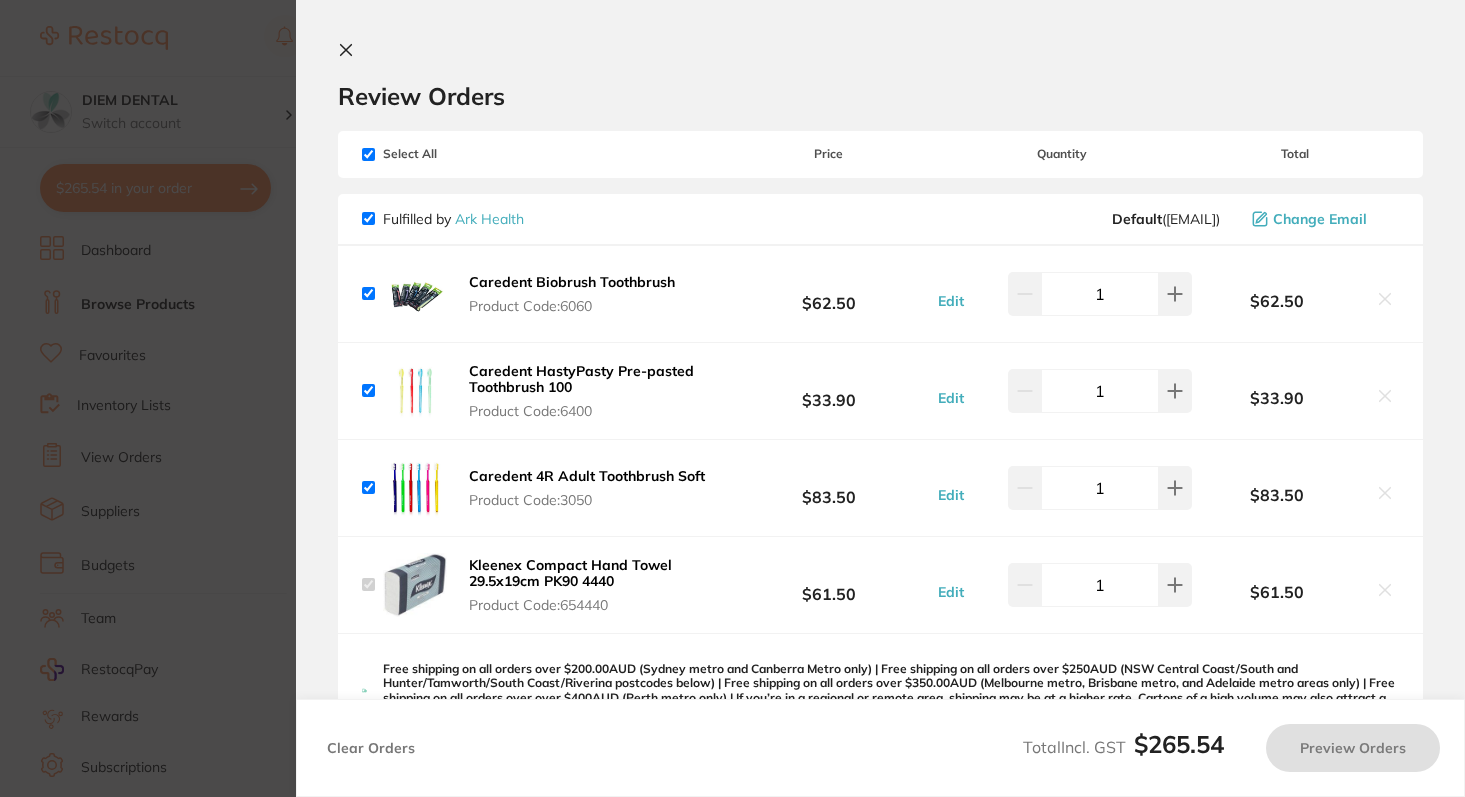 checkbox on "true" 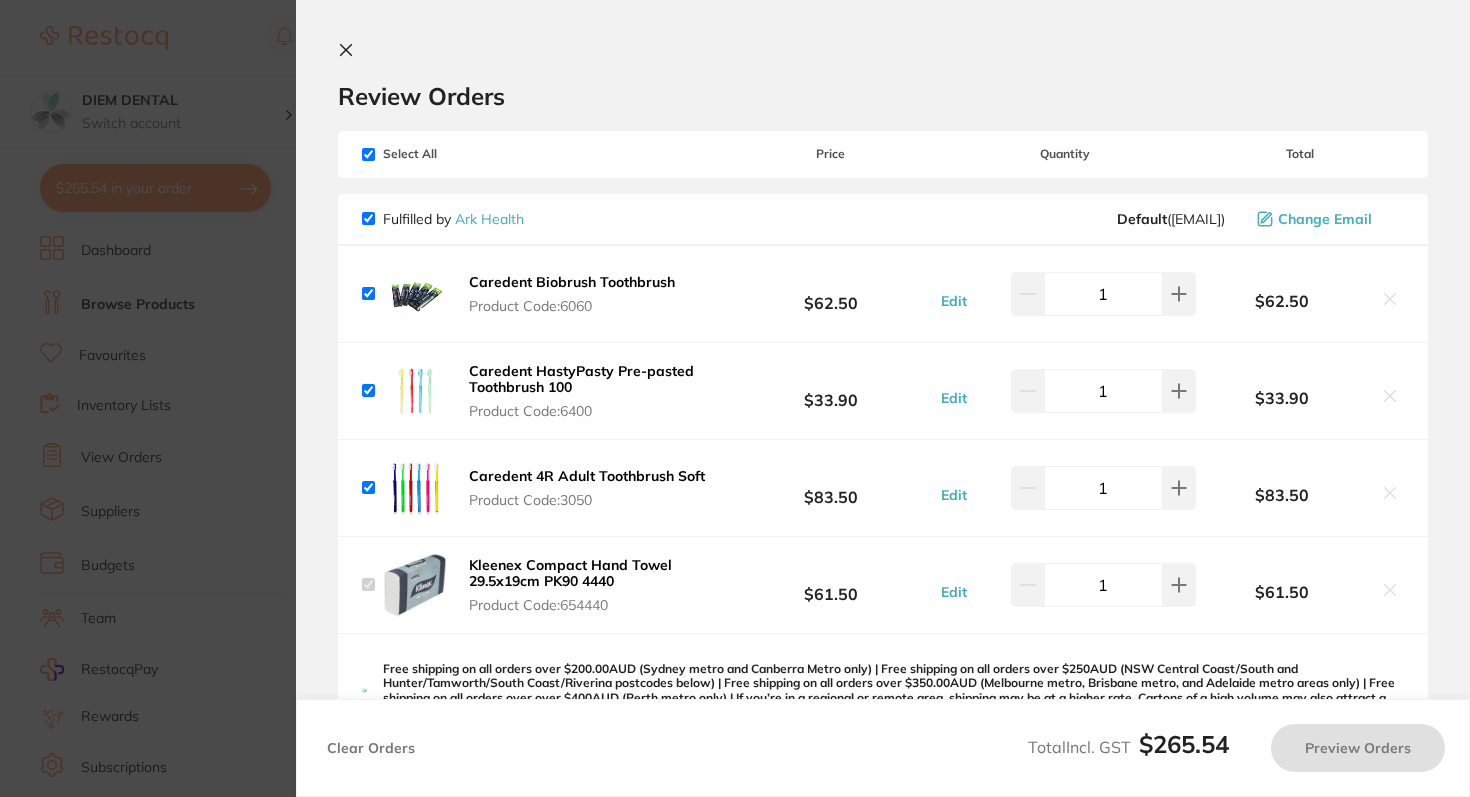 checkbox on "true" 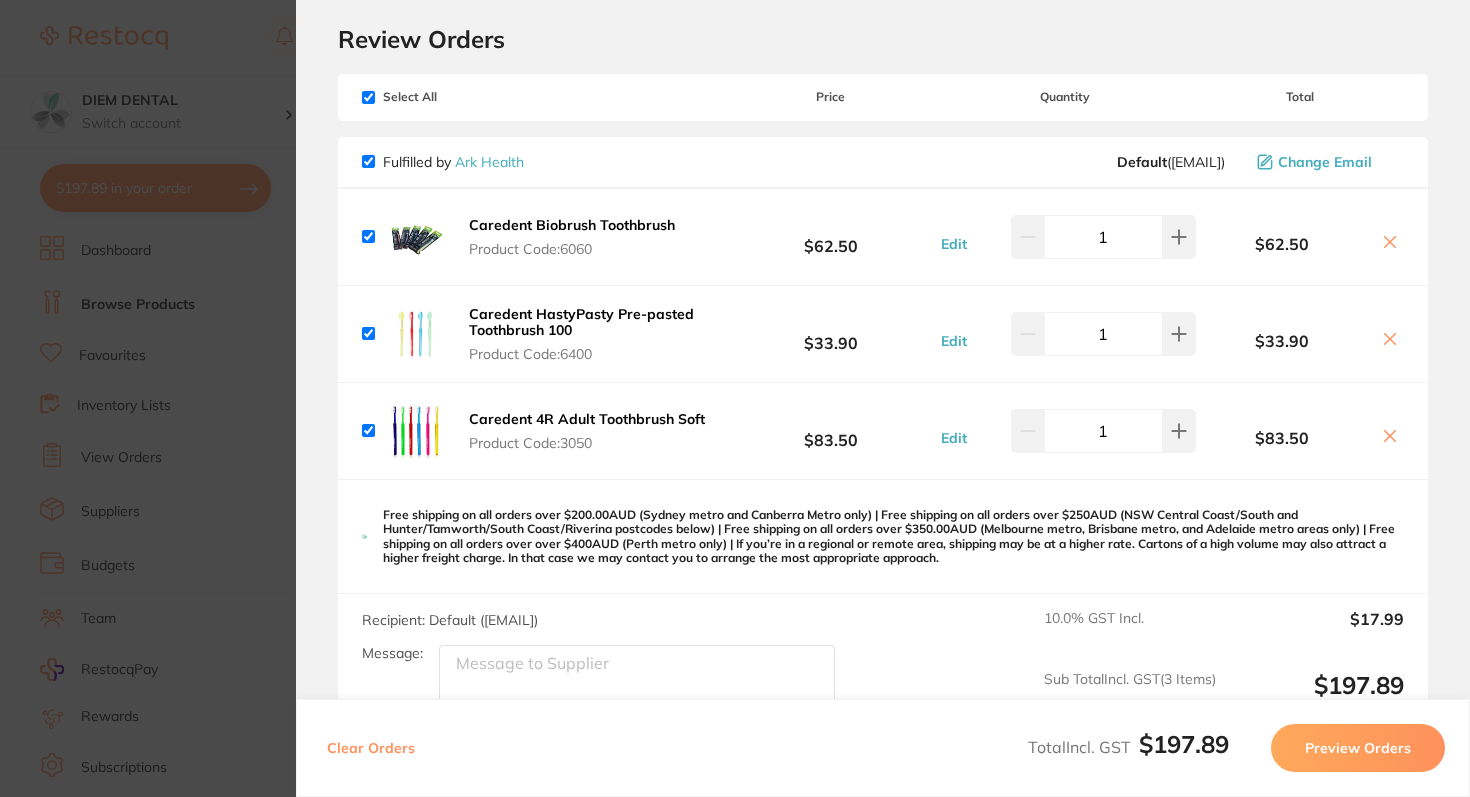scroll, scrollTop: 0, scrollLeft: 0, axis: both 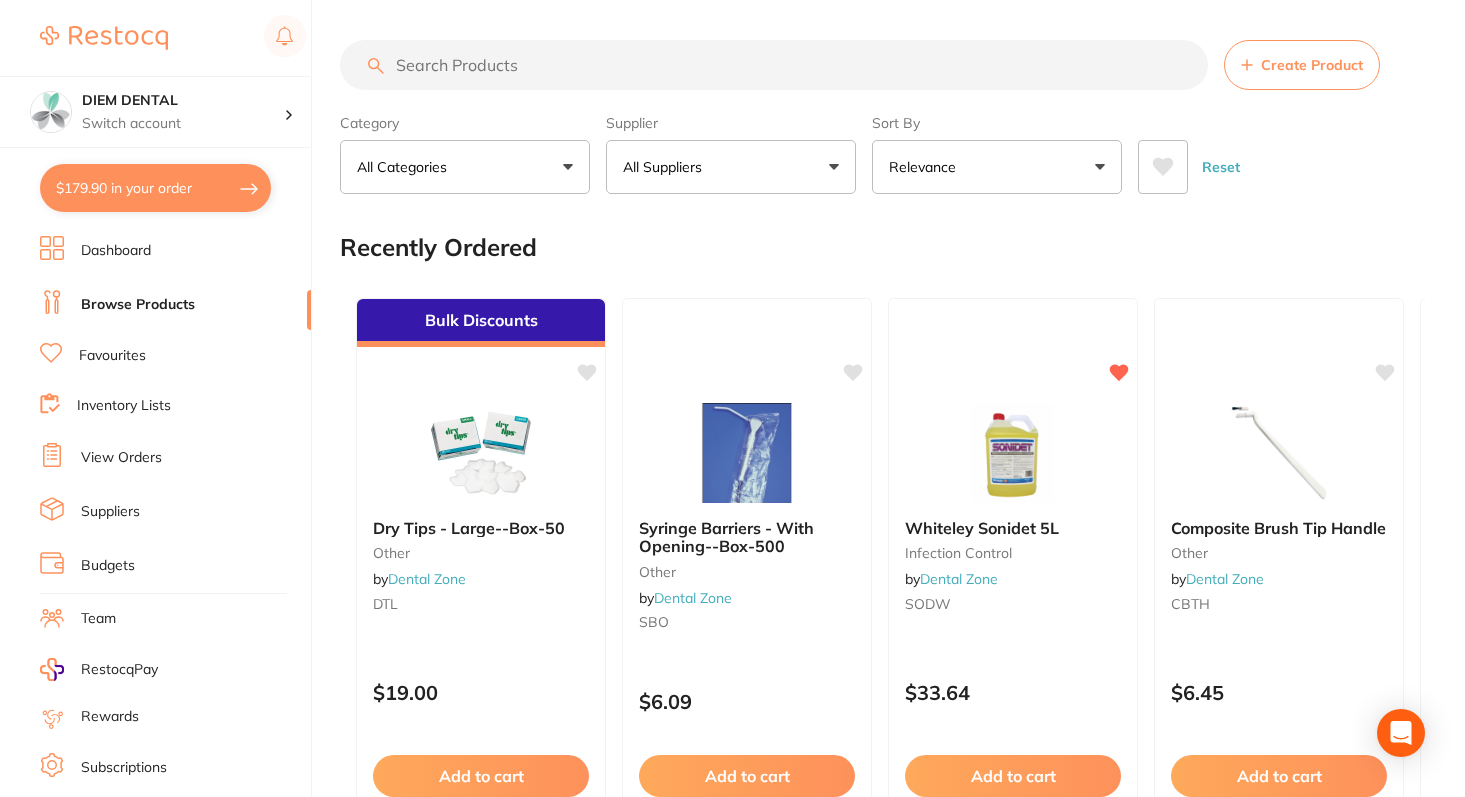 click at bounding box center [774, 65] 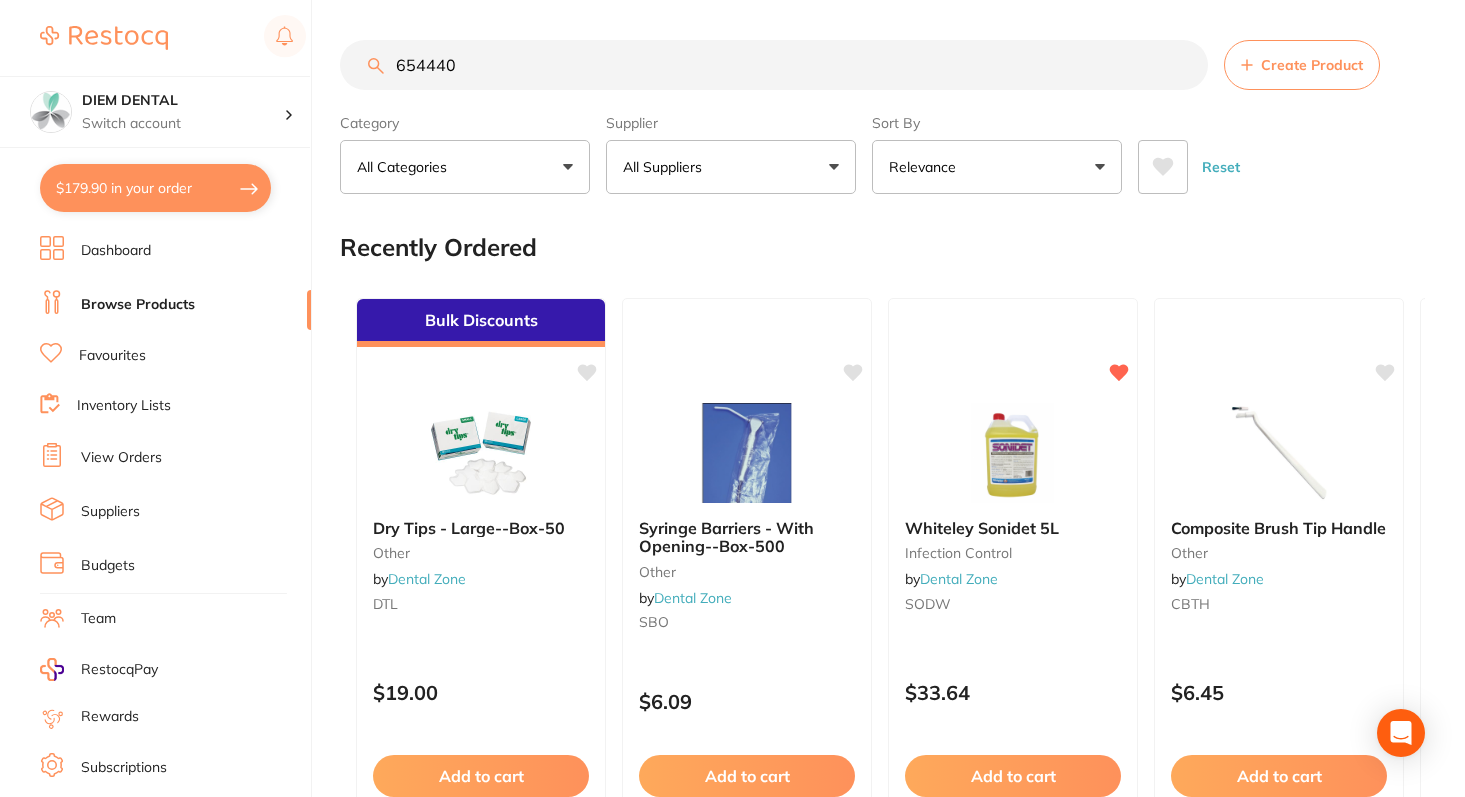 type on "654440" 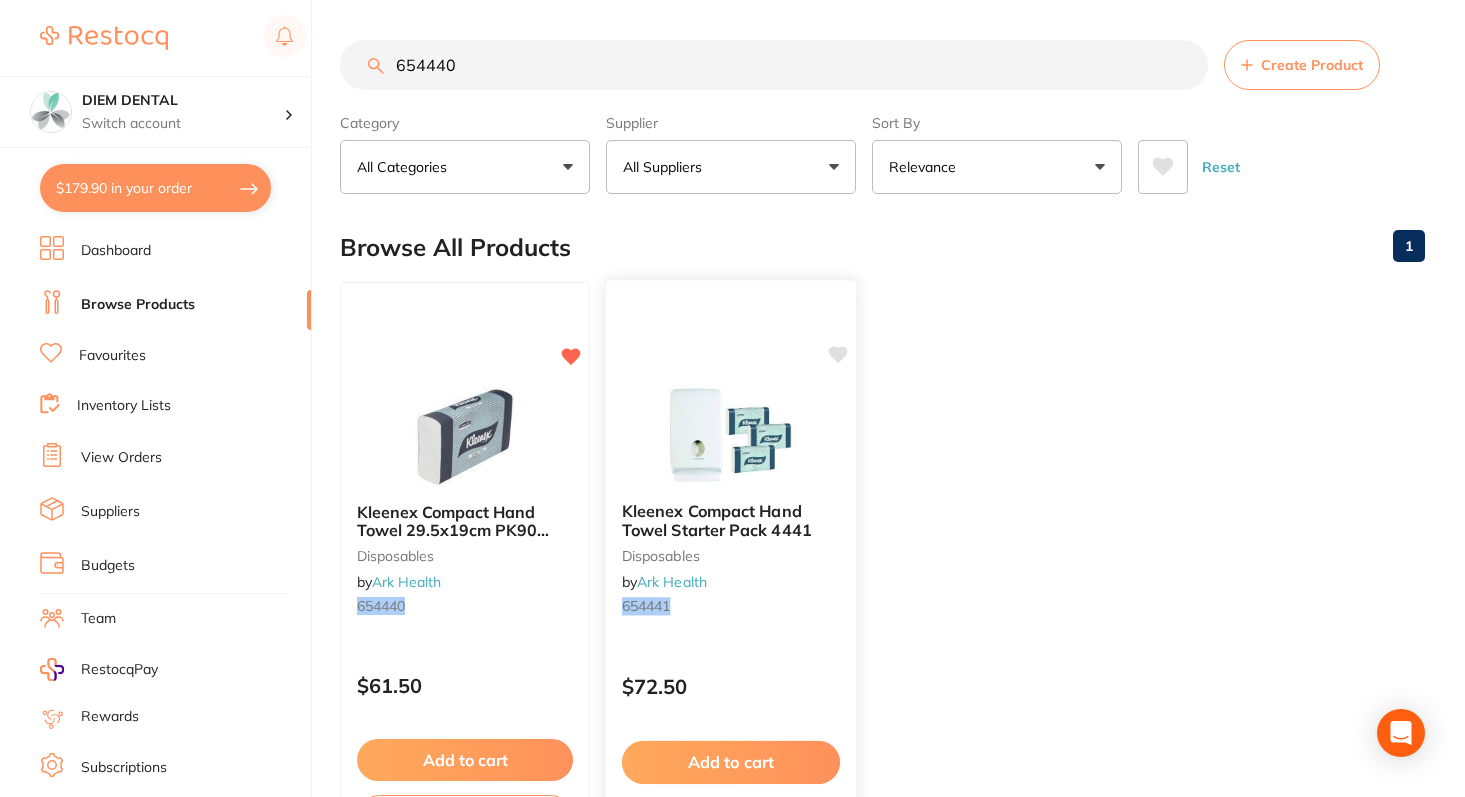 scroll, scrollTop: 164, scrollLeft: 0, axis: vertical 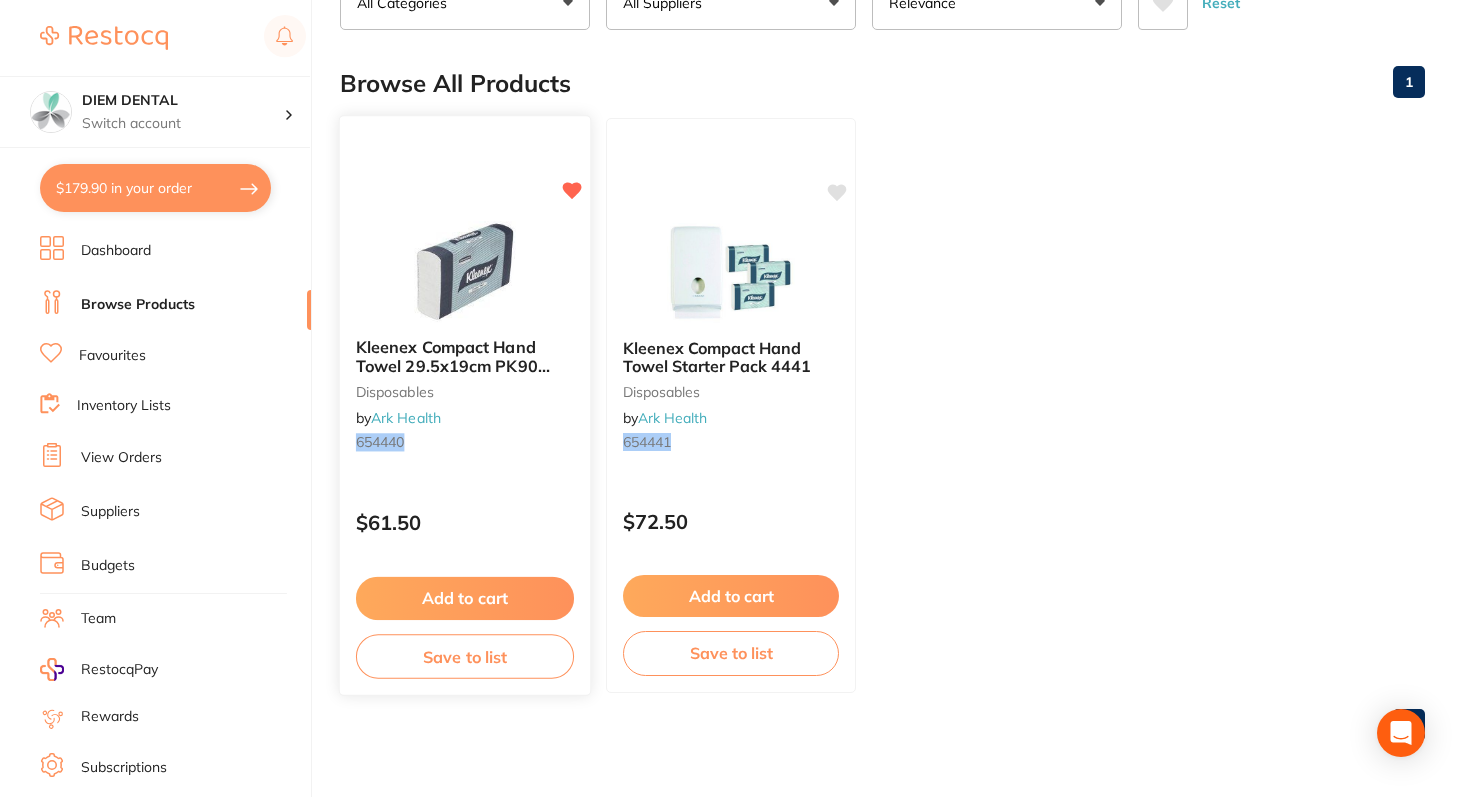 click on "Add to cart" at bounding box center (465, 598) 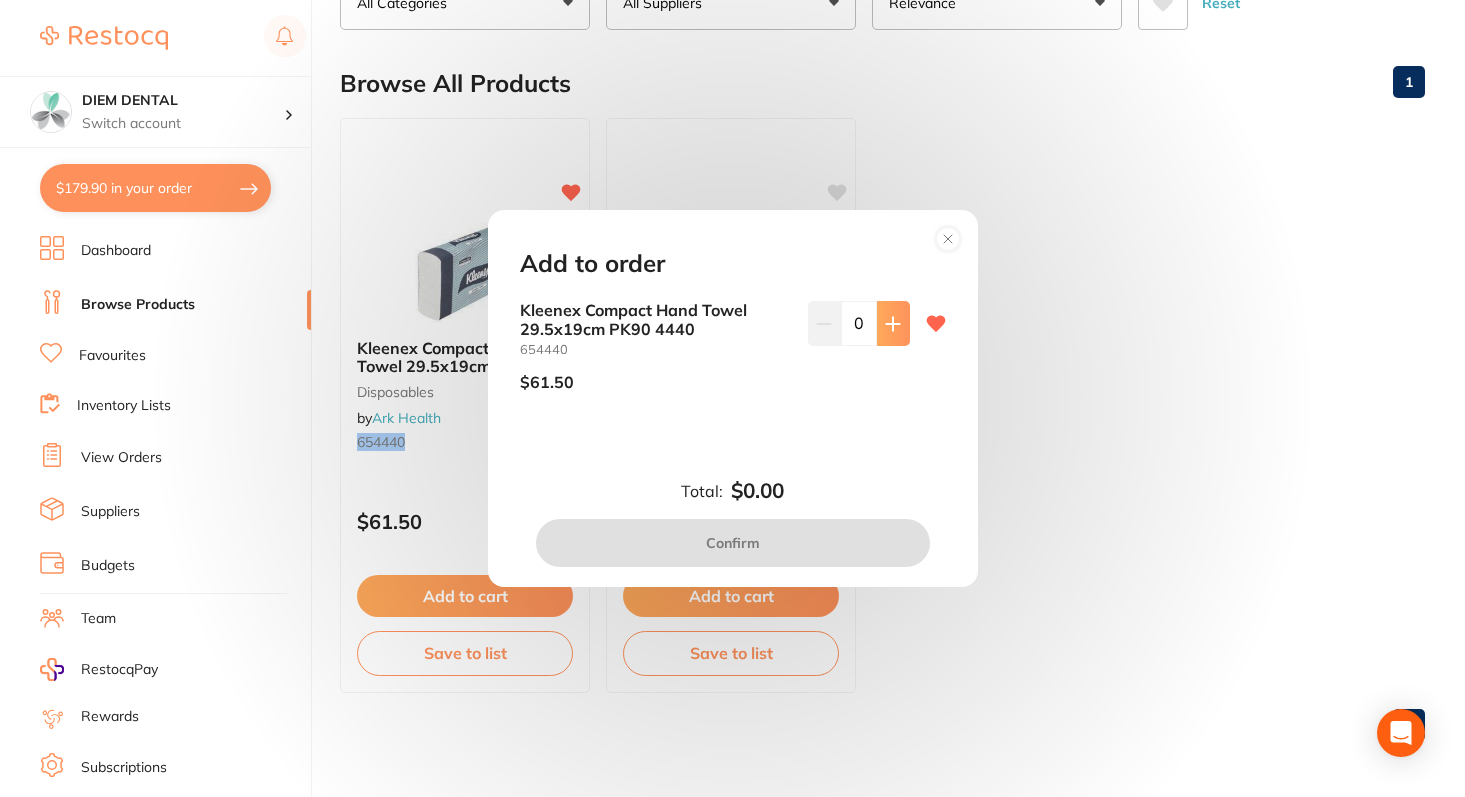 click at bounding box center (893, 323) 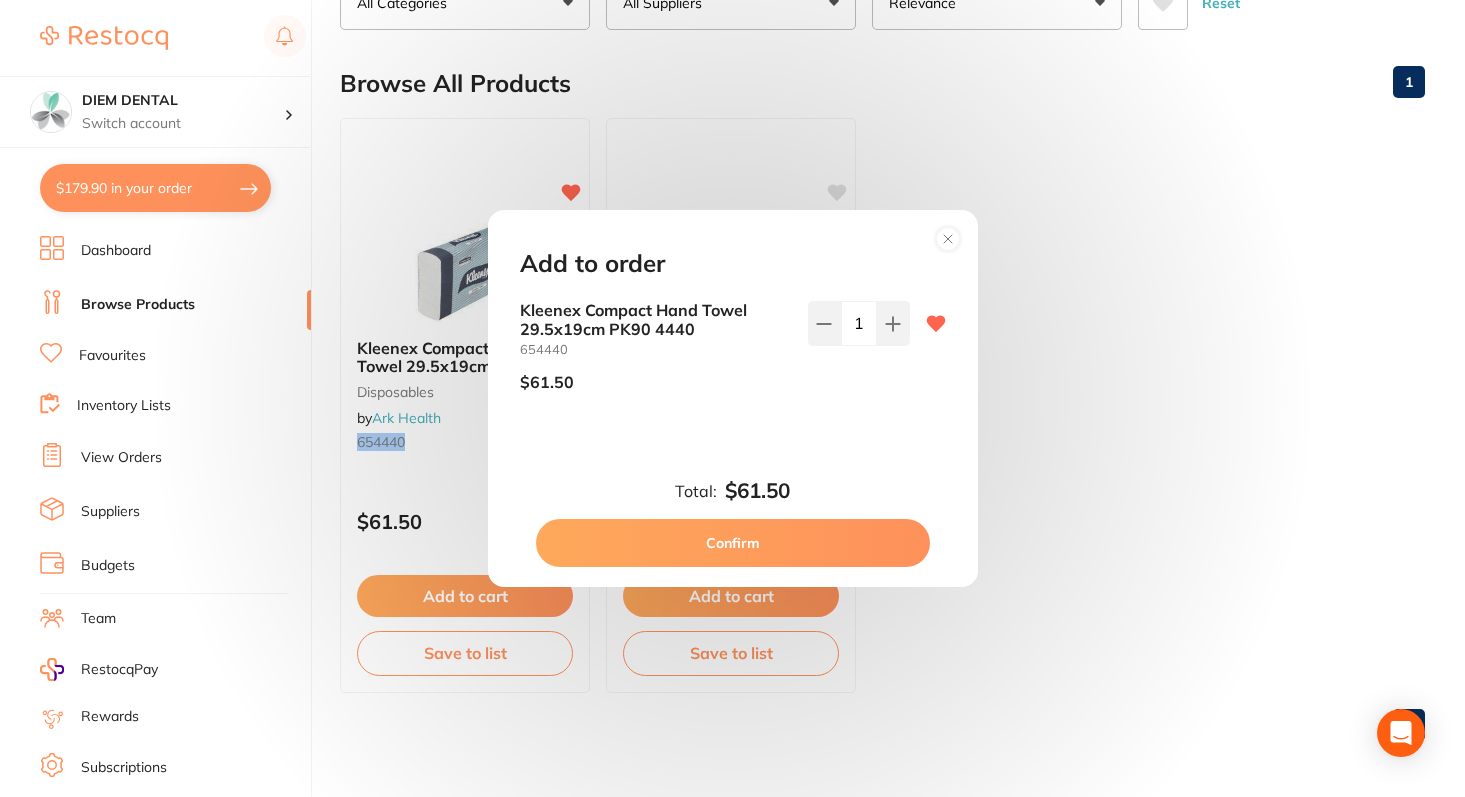 click on "Confirm" at bounding box center [733, 543] 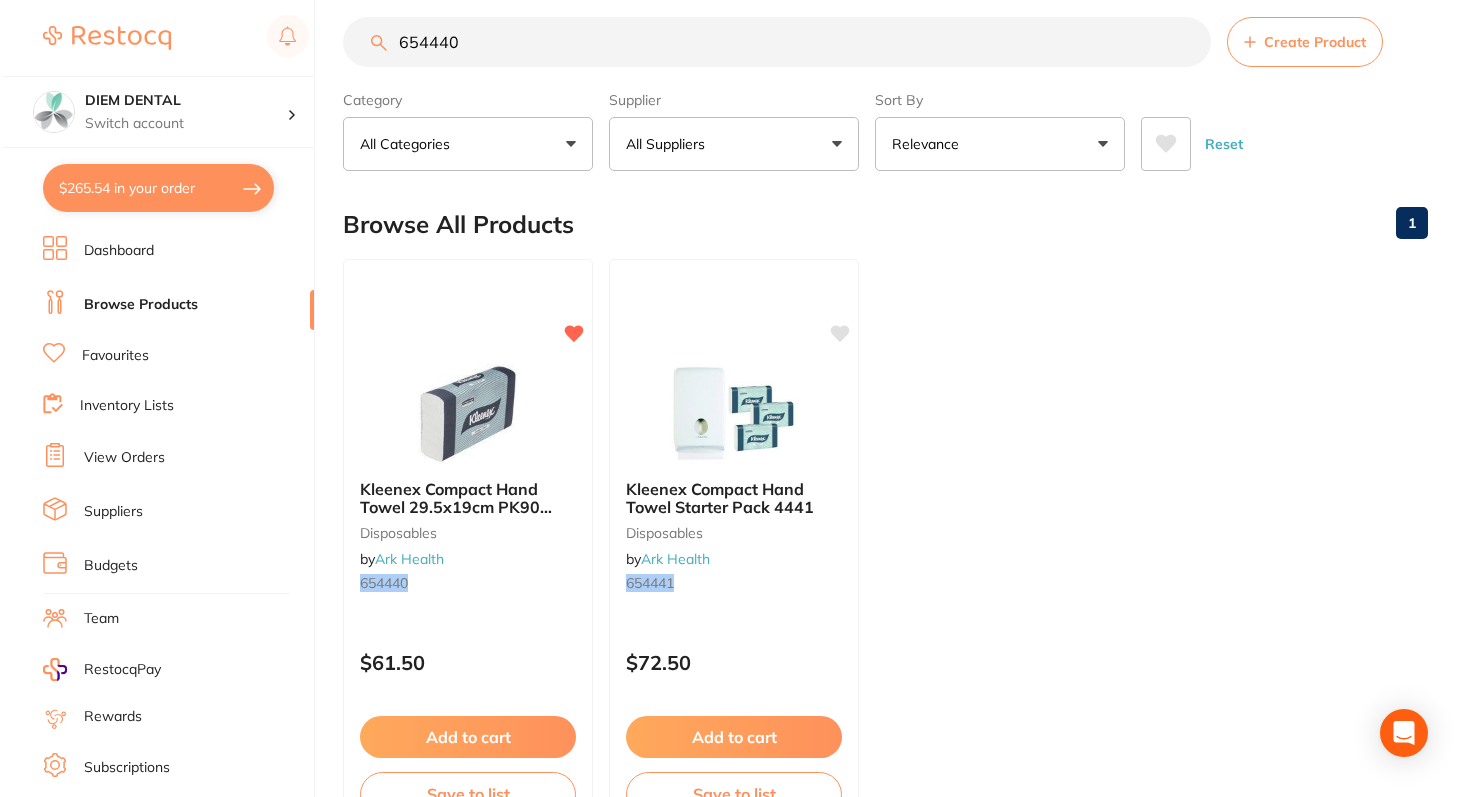 scroll, scrollTop: 0, scrollLeft: 0, axis: both 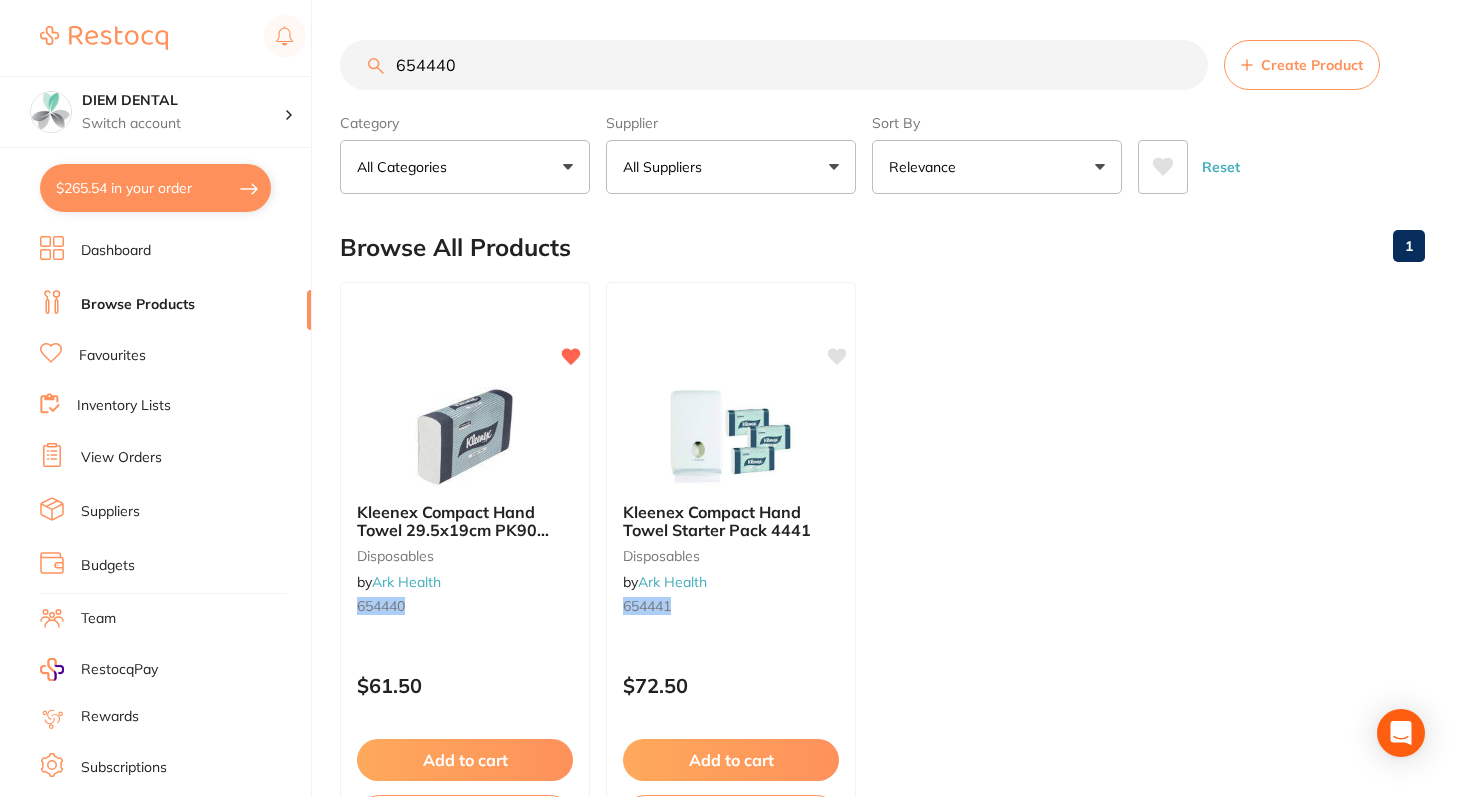 click on "$265.54   in your order" at bounding box center [155, 188] 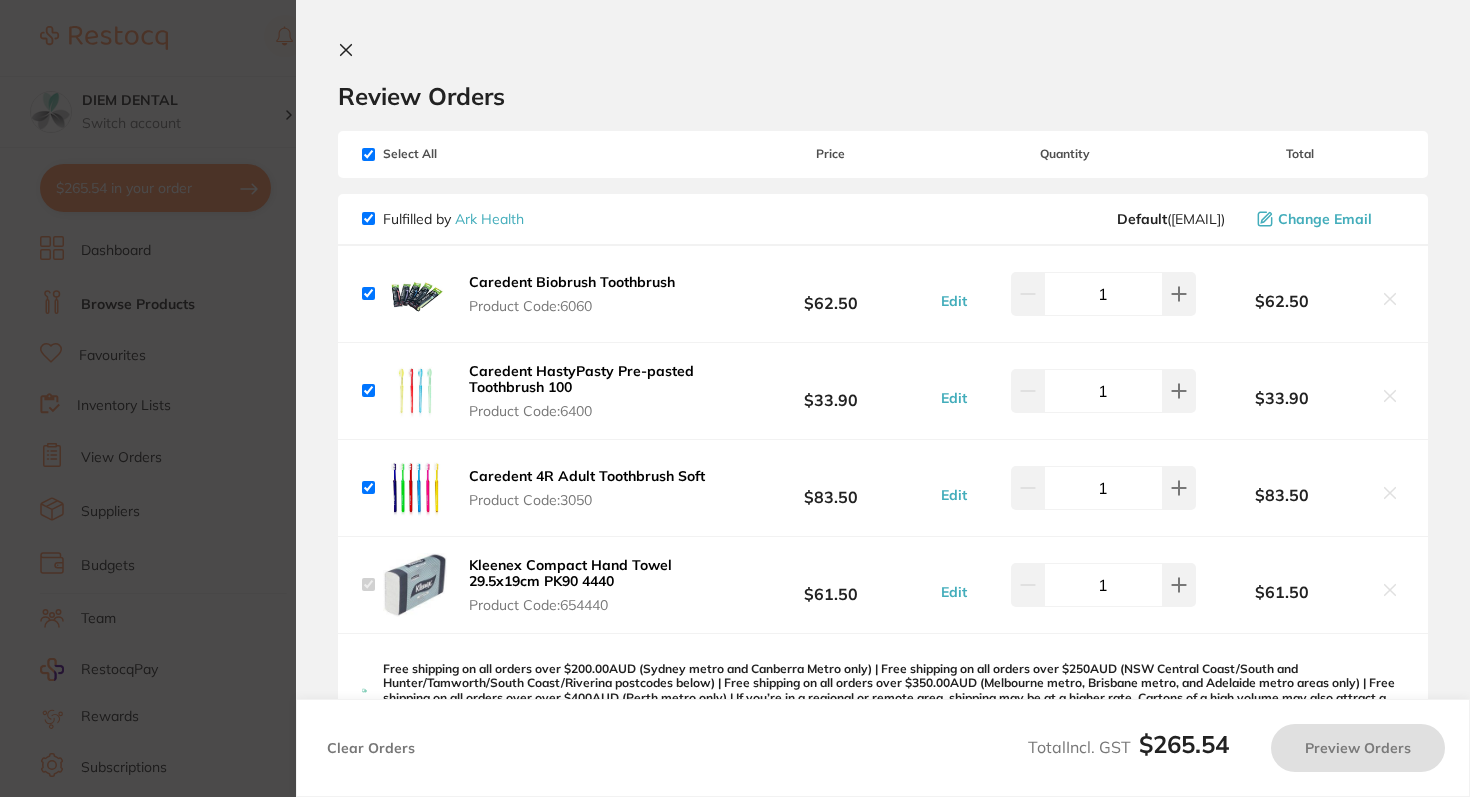 checkbox on "true" 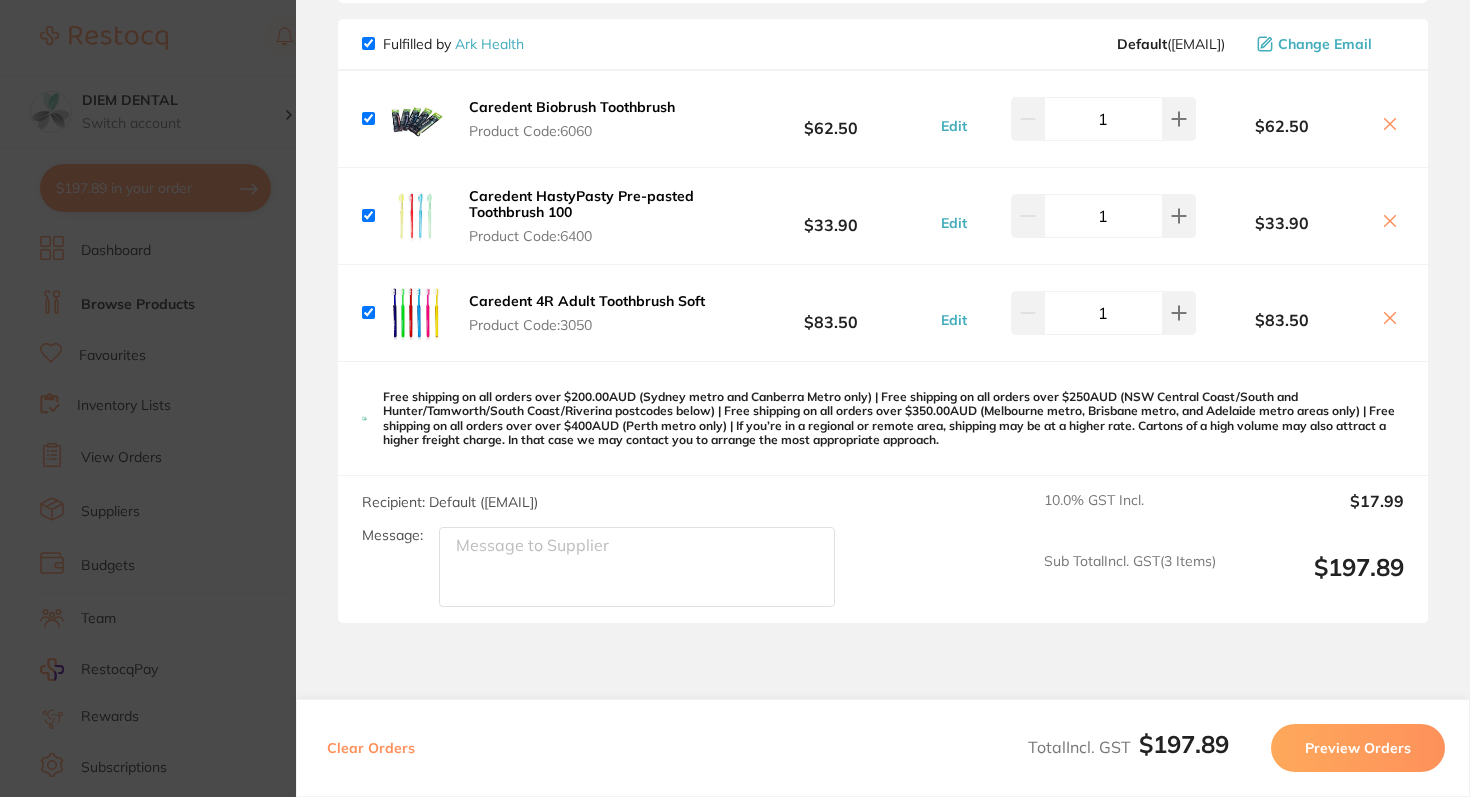 scroll, scrollTop: 0, scrollLeft: 0, axis: both 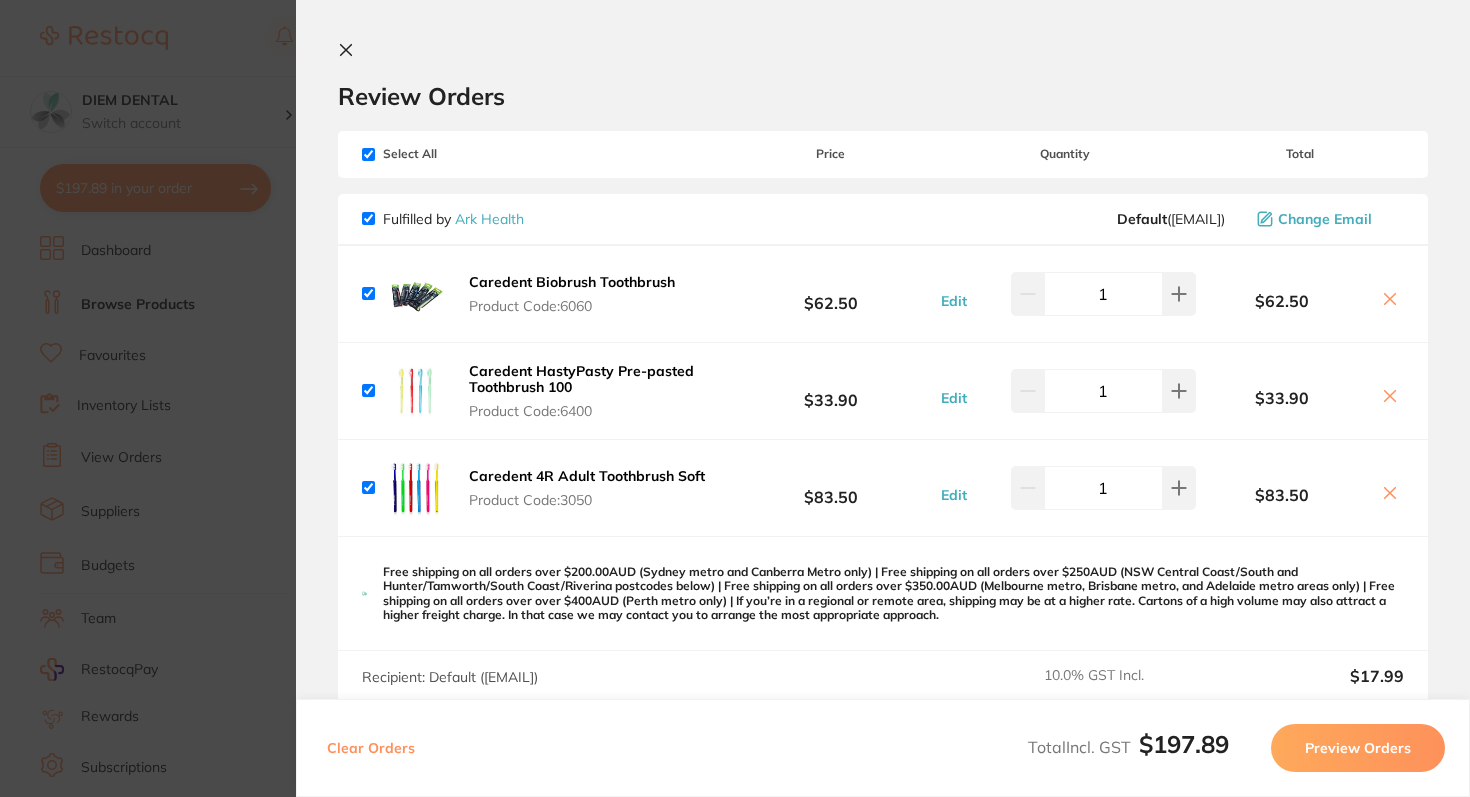 click 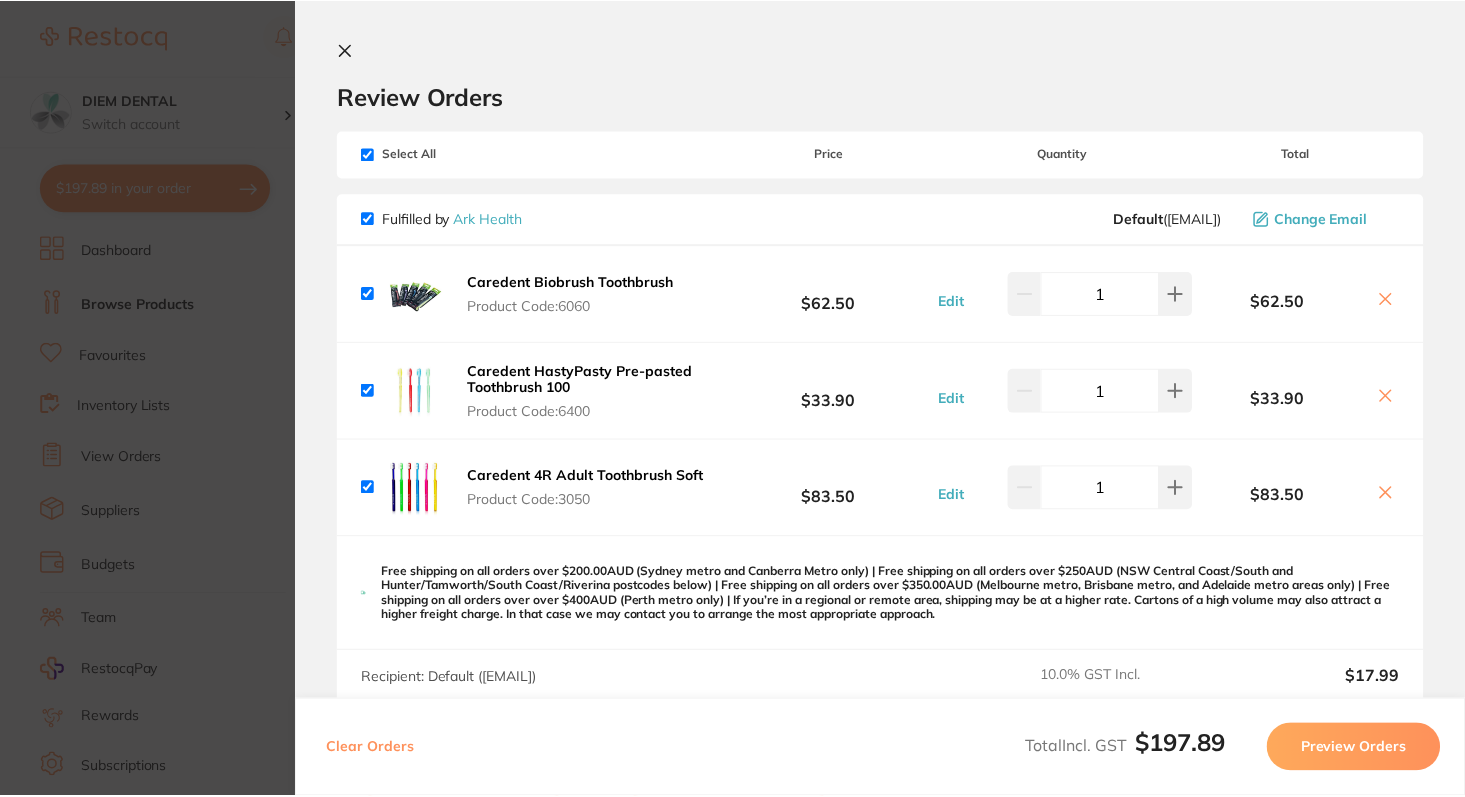scroll, scrollTop: 1, scrollLeft: 0, axis: vertical 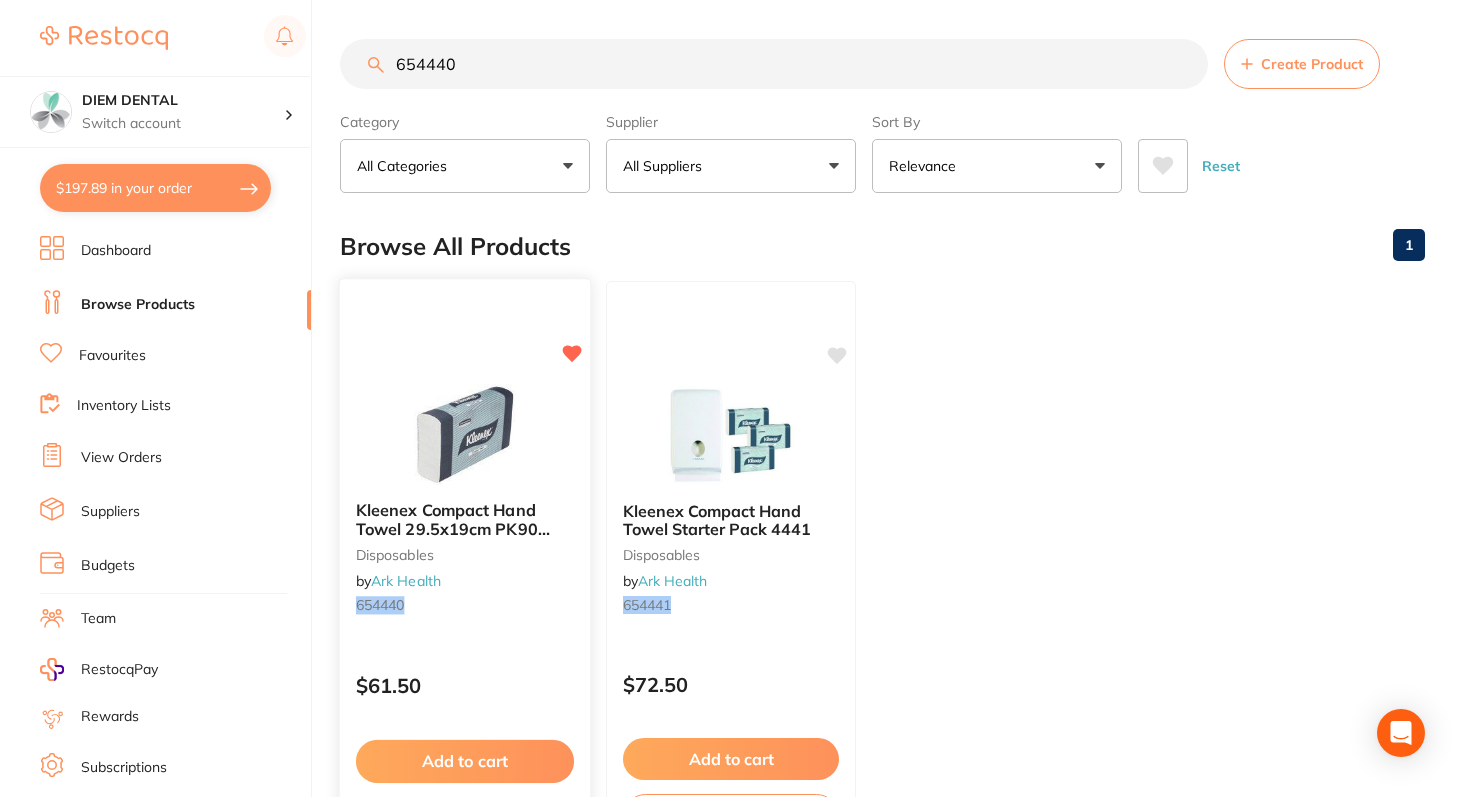 click at bounding box center [464, 434] 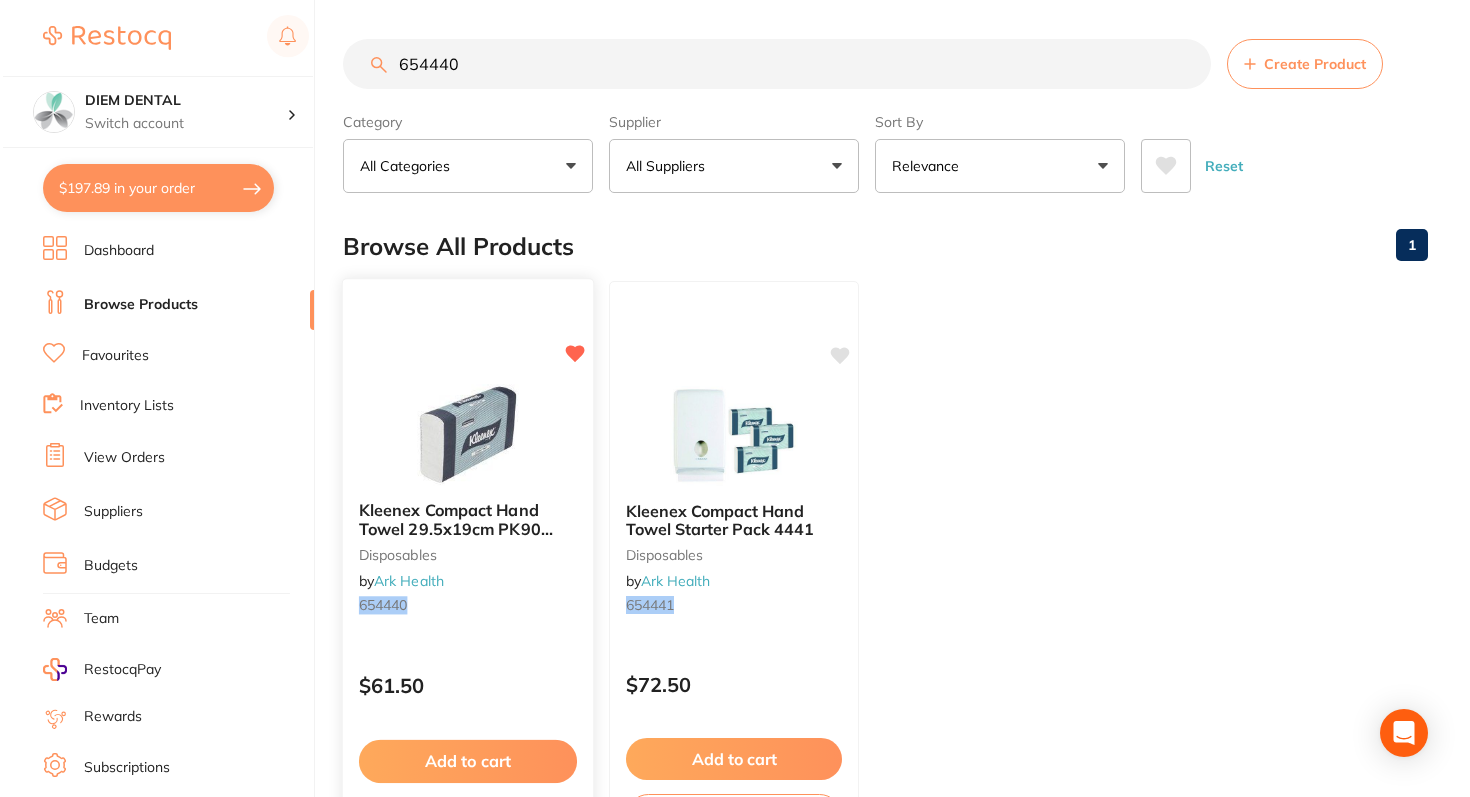 scroll, scrollTop: 0, scrollLeft: 0, axis: both 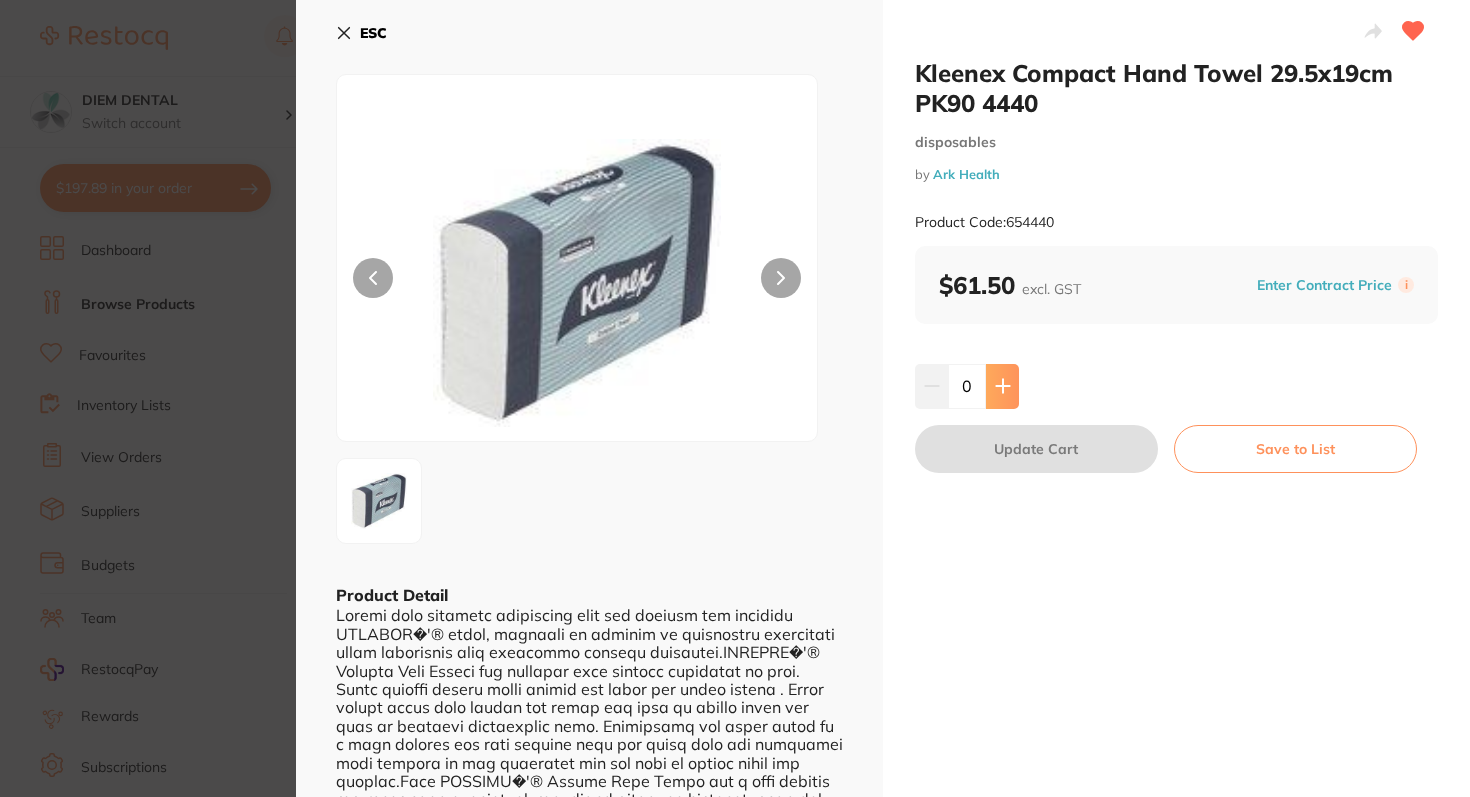 click at bounding box center (1002, 386) 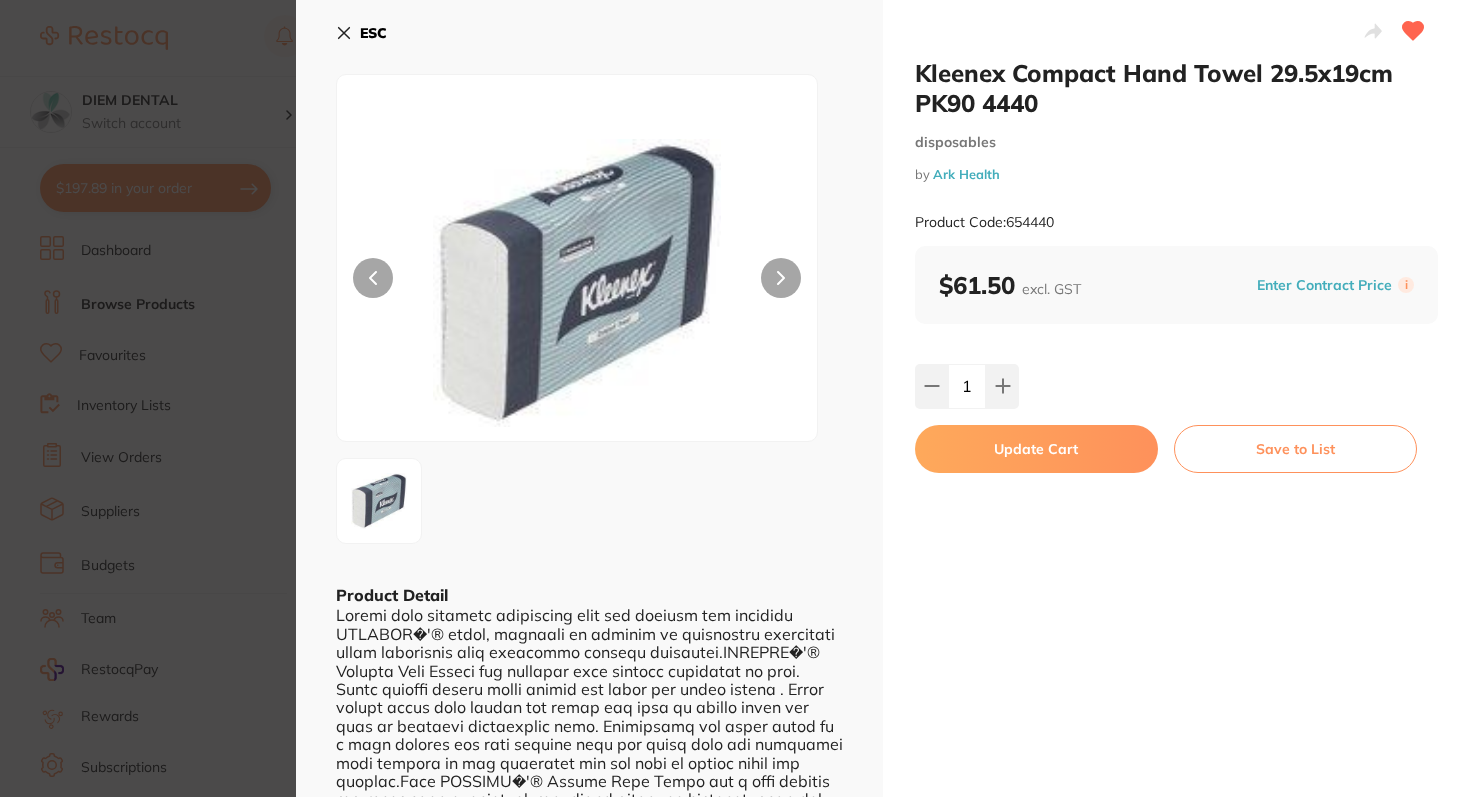 click on "Update Cart" at bounding box center [1036, 449] 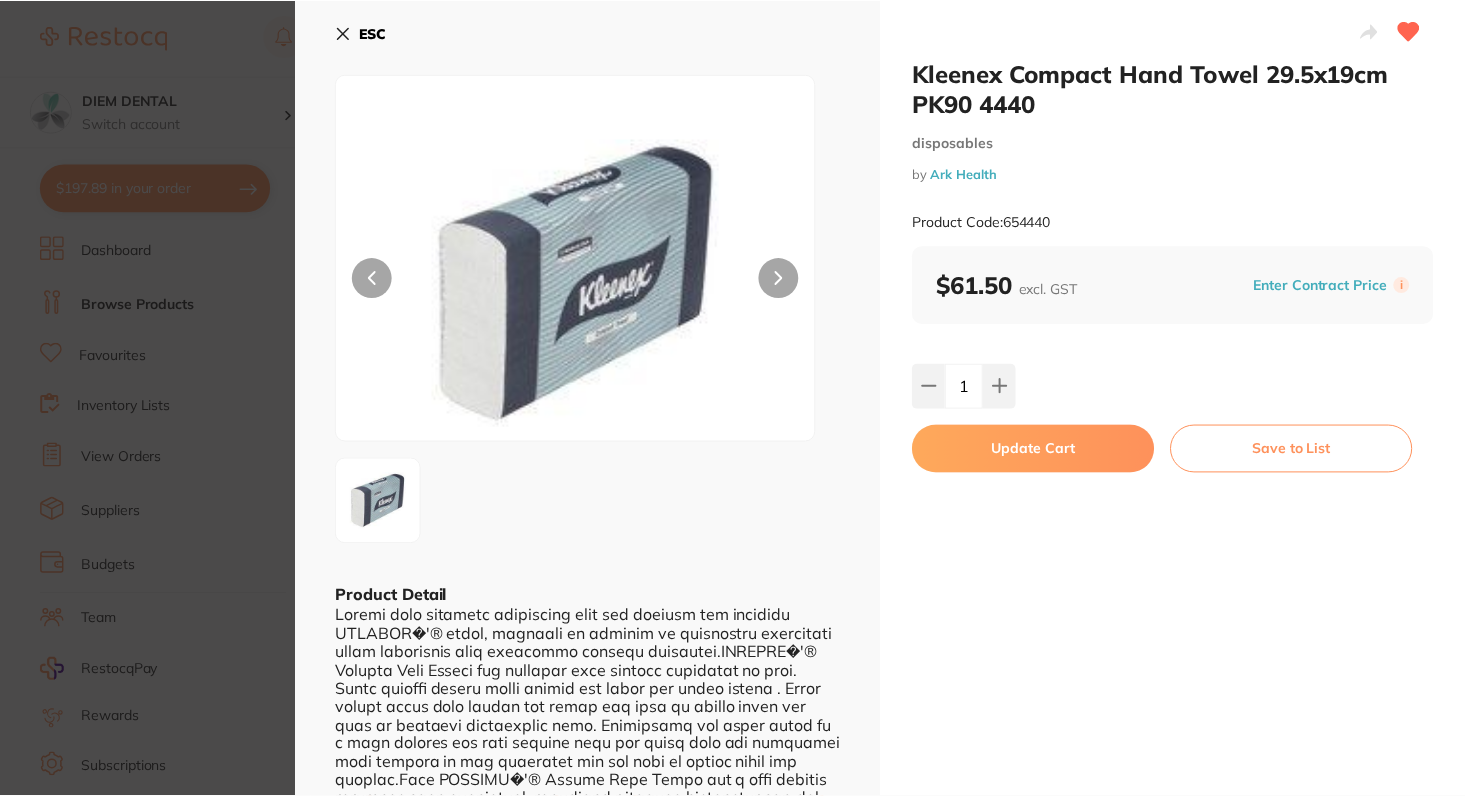 scroll, scrollTop: 1, scrollLeft: 0, axis: vertical 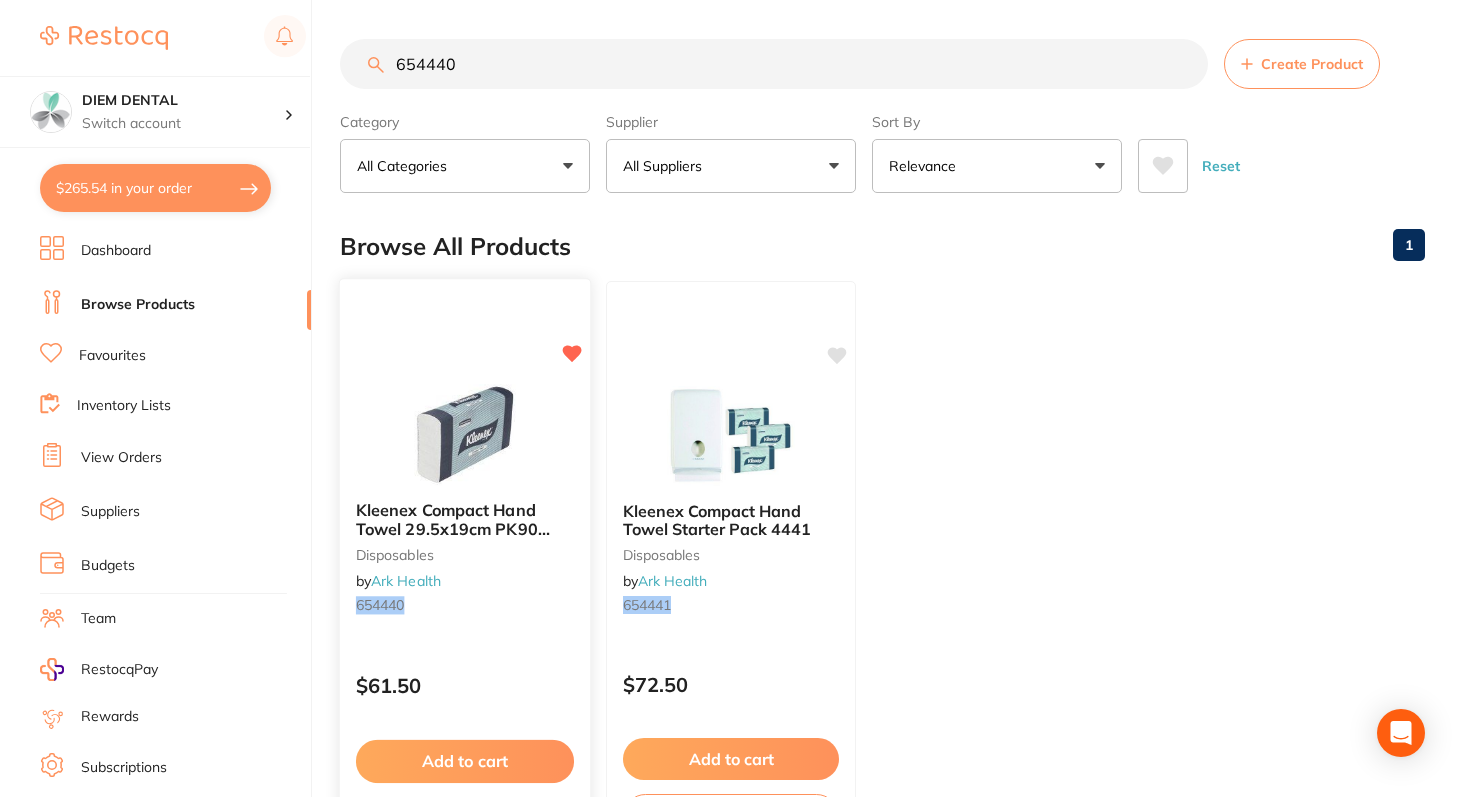 click at bounding box center [464, 434] 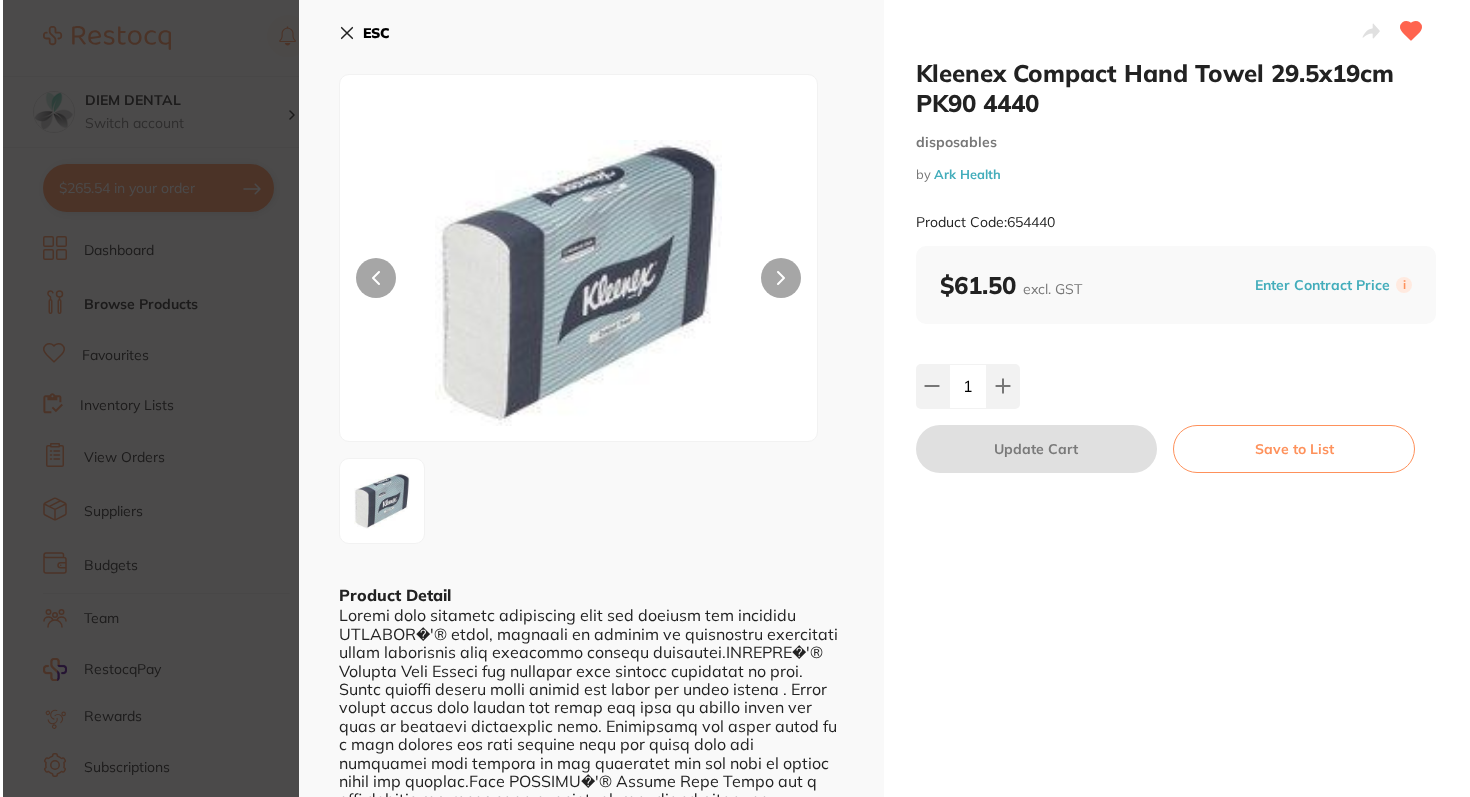 scroll, scrollTop: 0, scrollLeft: 0, axis: both 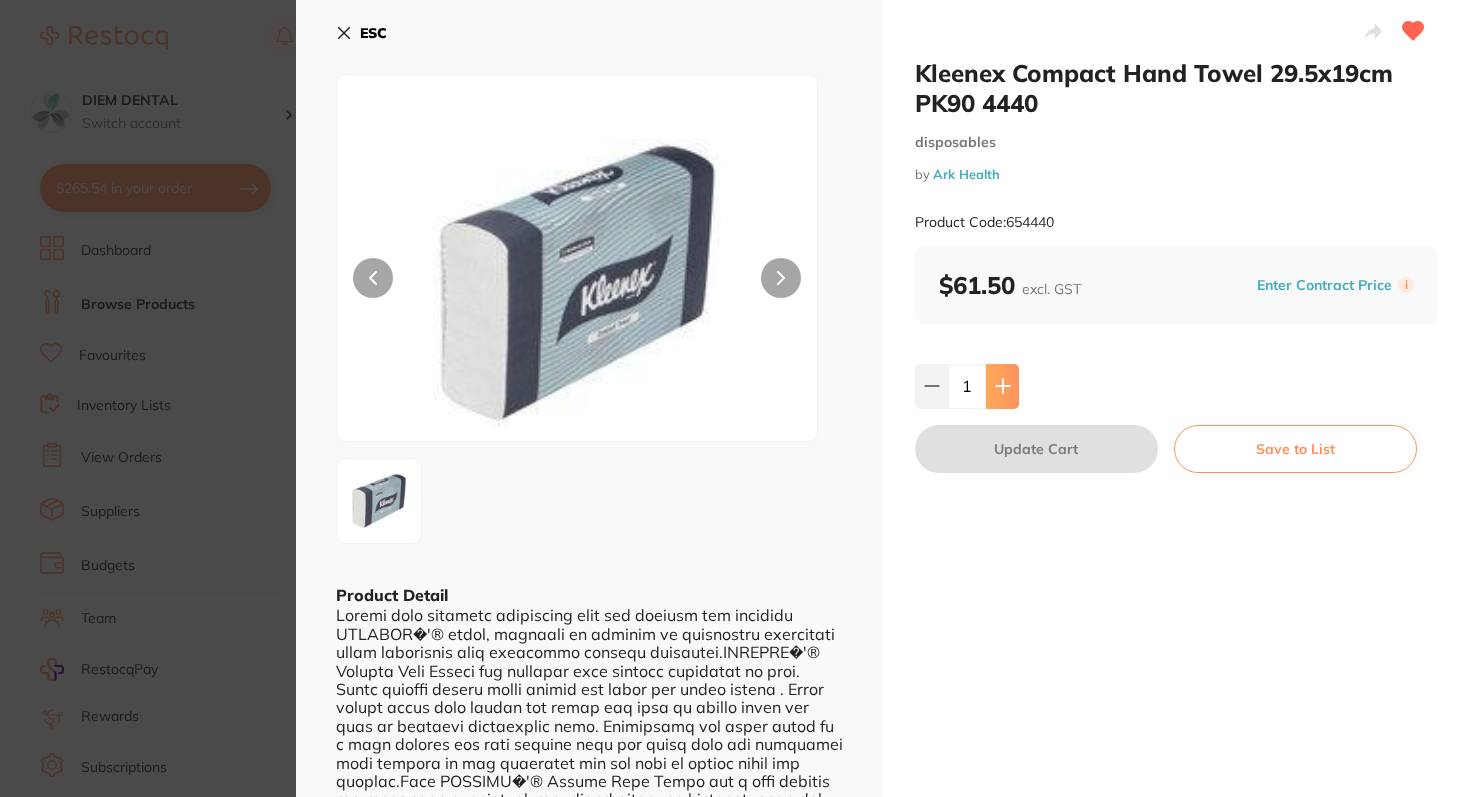 click 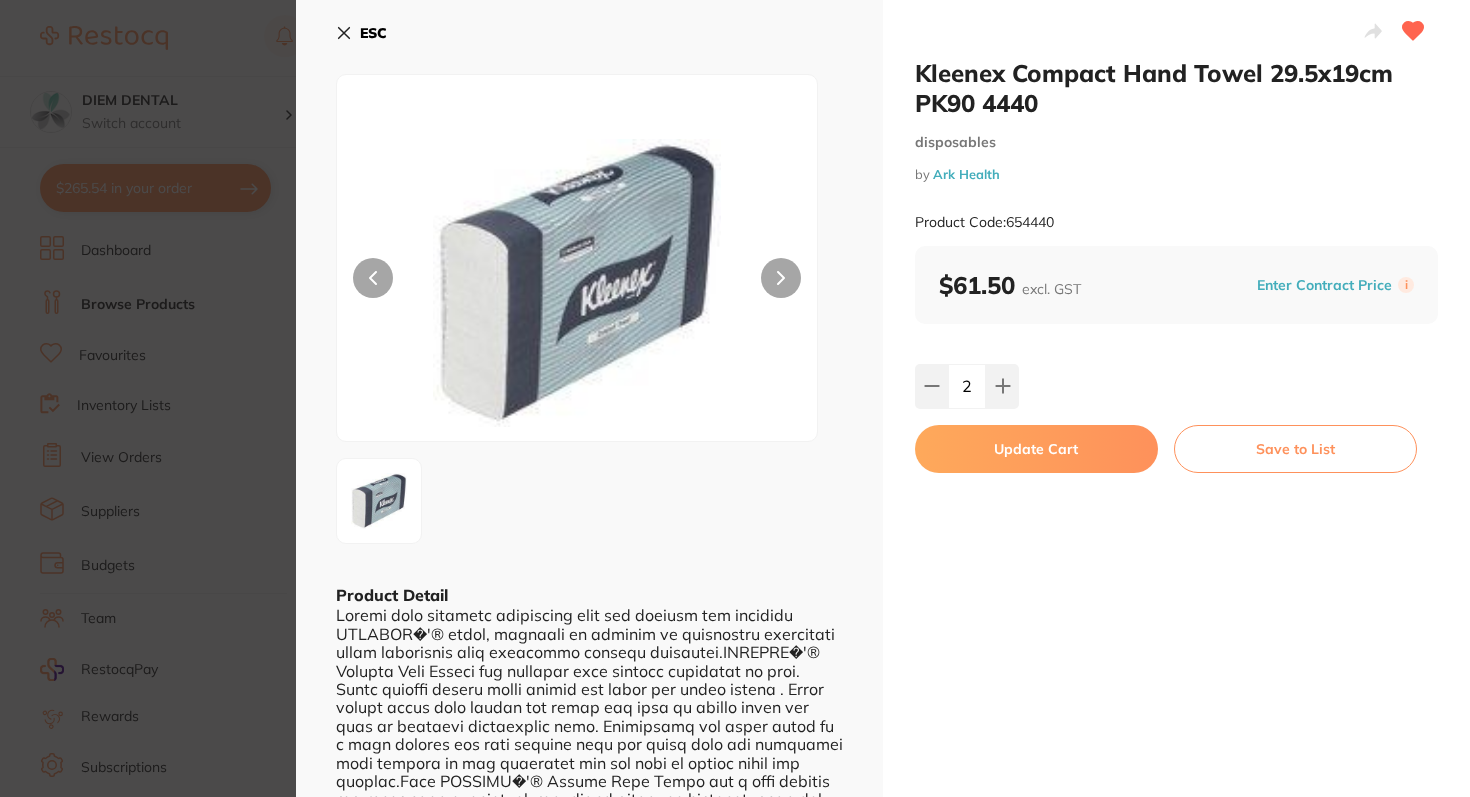 click on "Update Cart" at bounding box center [1036, 449] 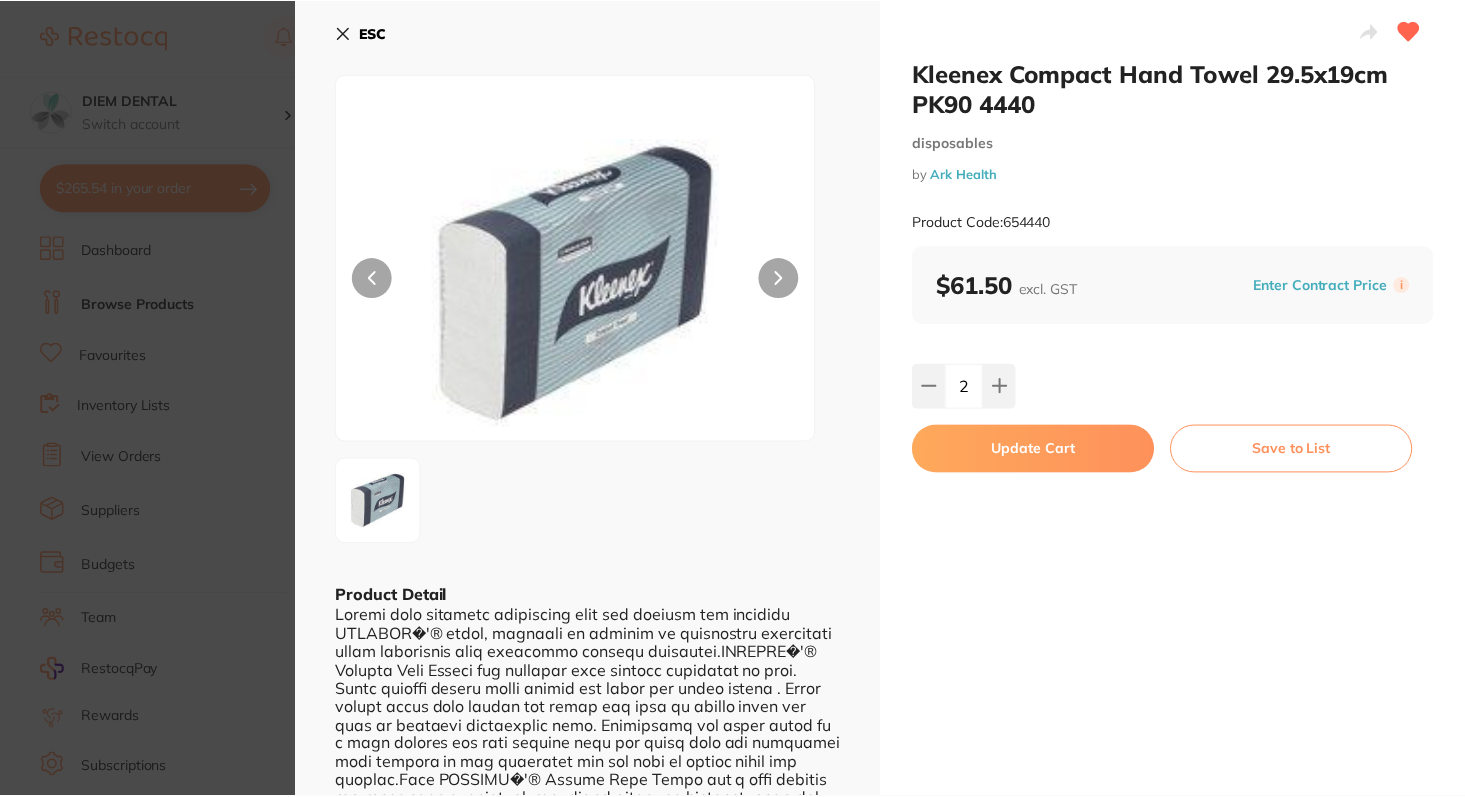scroll, scrollTop: 1, scrollLeft: 0, axis: vertical 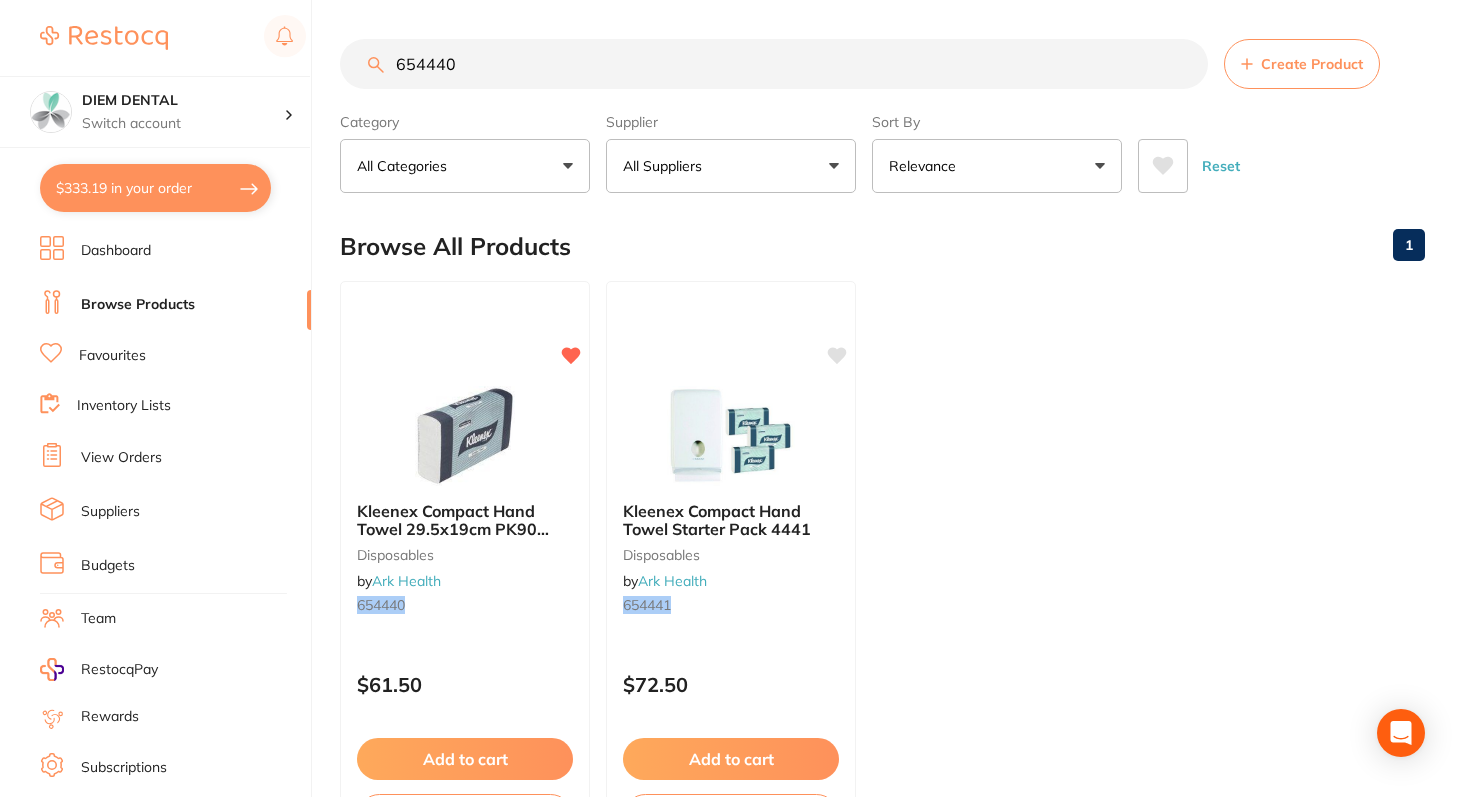 click on "$333.19   in your order" at bounding box center (155, 188) 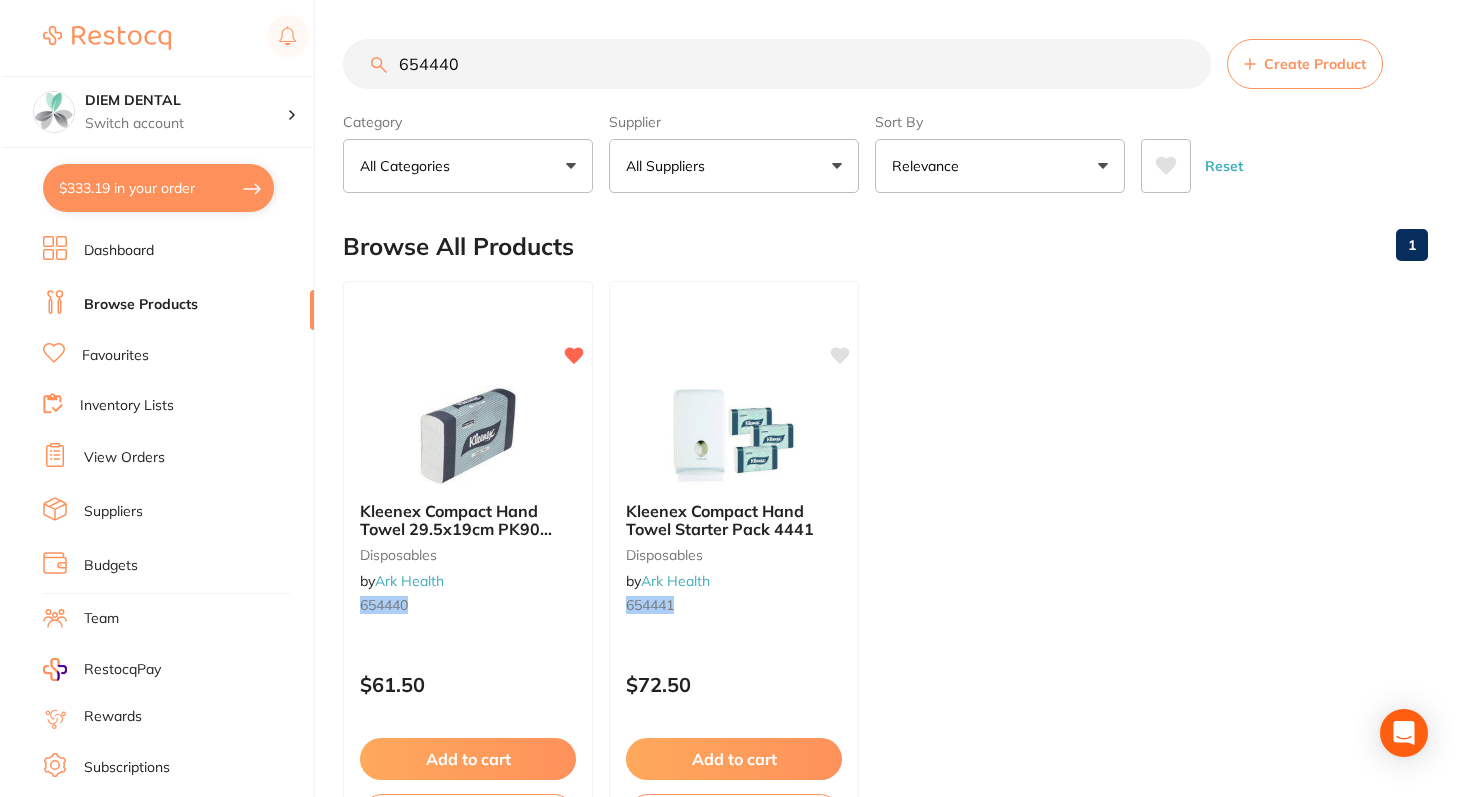 scroll, scrollTop: 0, scrollLeft: 0, axis: both 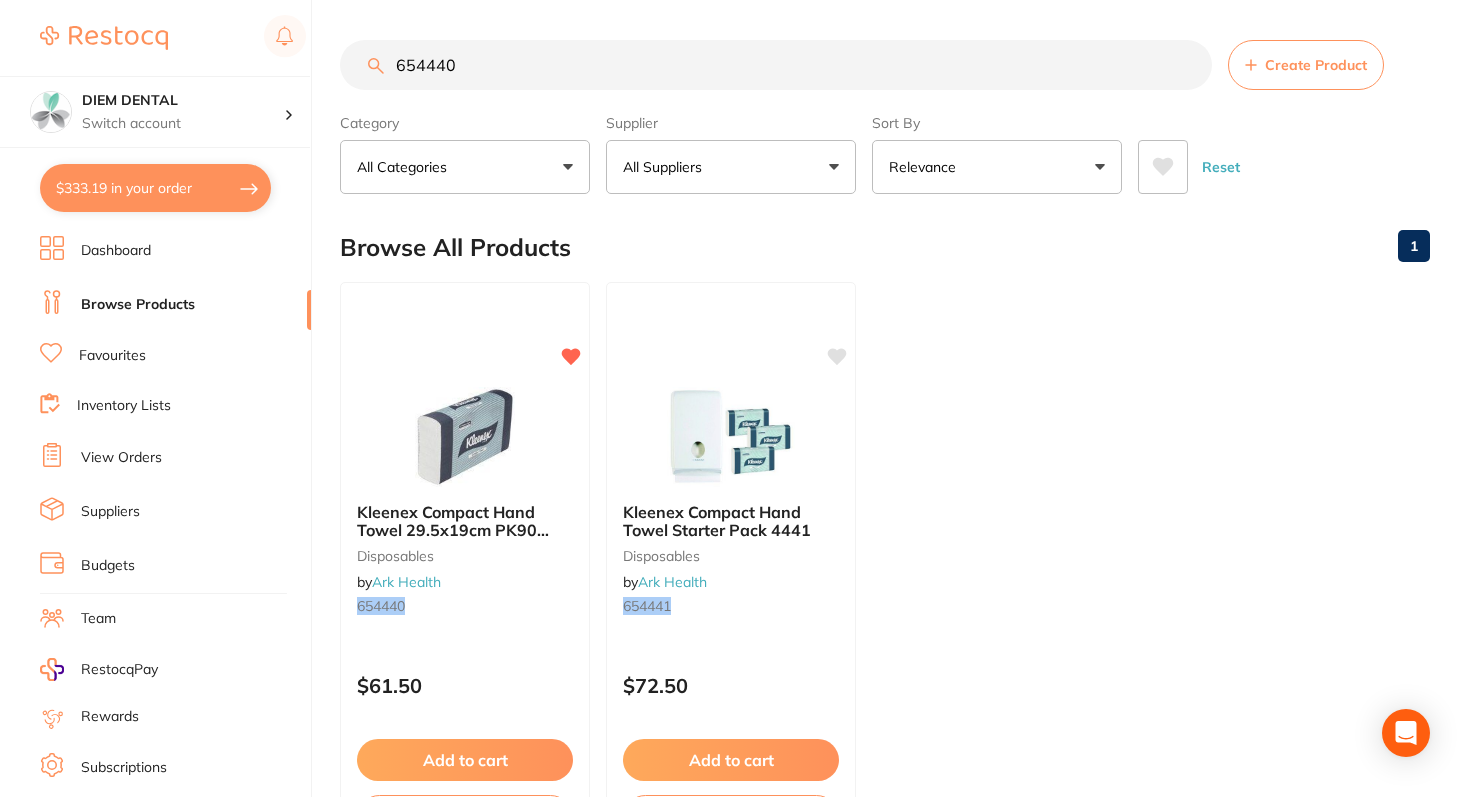 checkbox on "true" 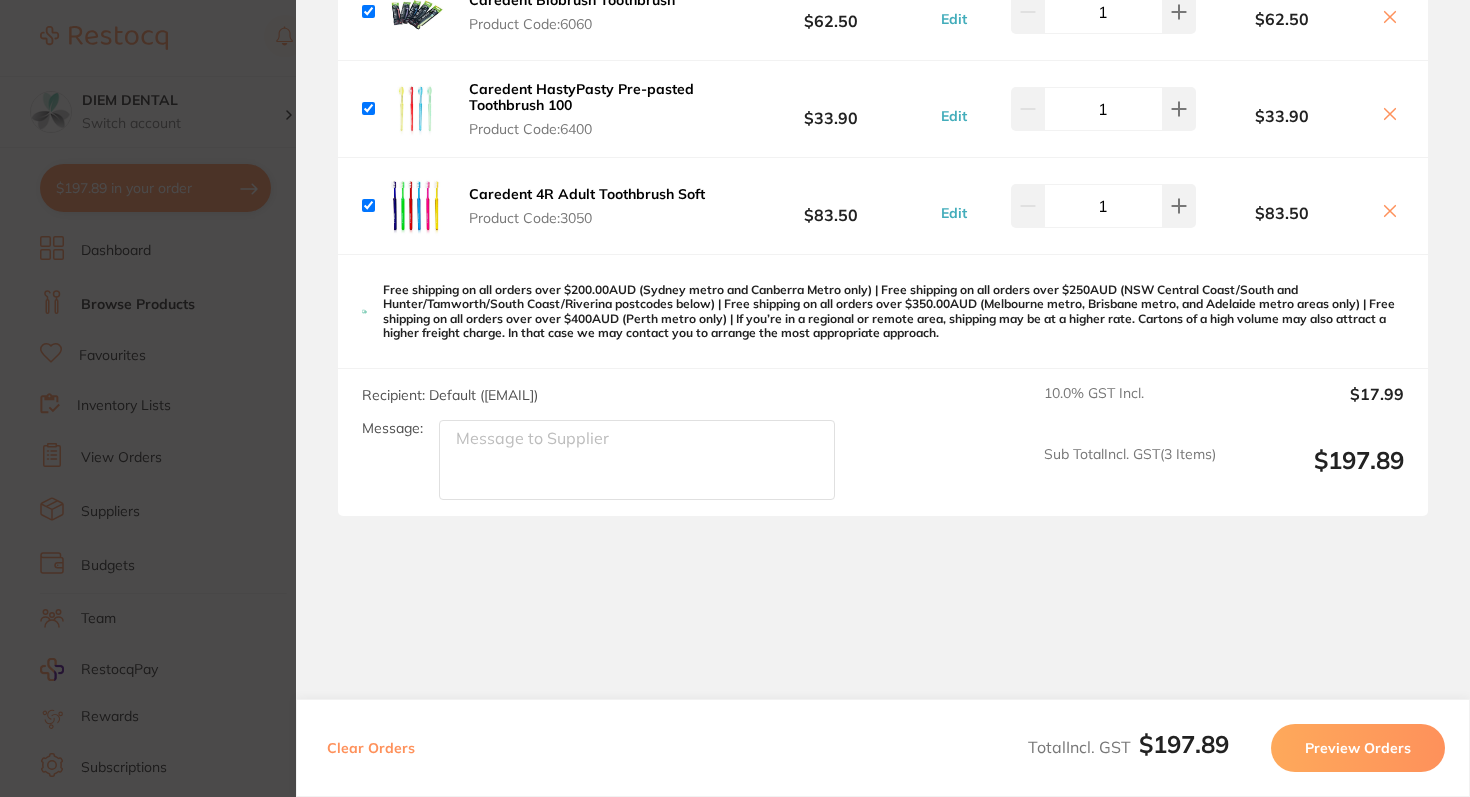 scroll, scrollTop: 0, scrollLeft: 0, axis: both 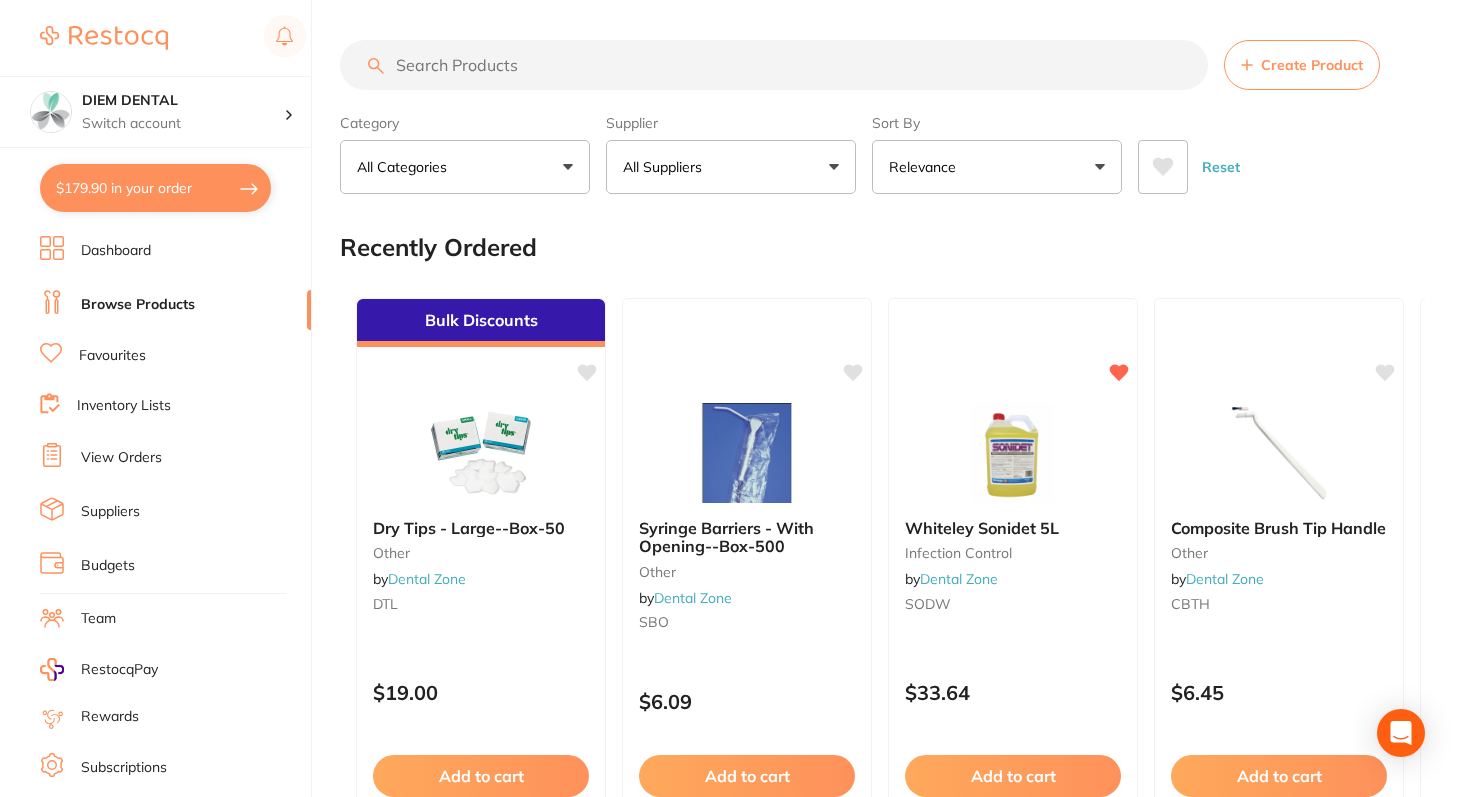 click on "$179.90   in your order" at bounding box center (155, 188) 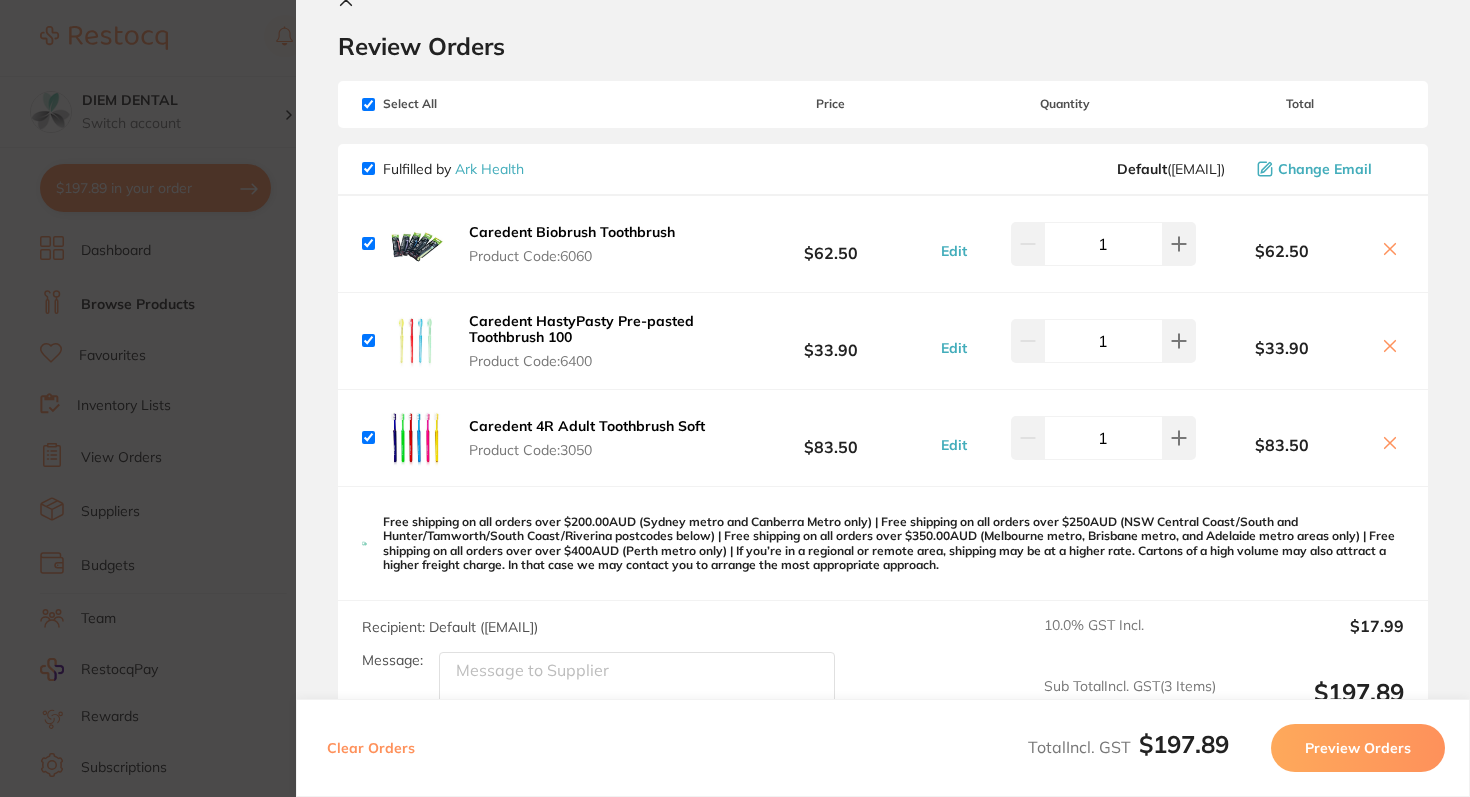 scroll, scrollTop: 0, scrollLeft: 0, axis: both 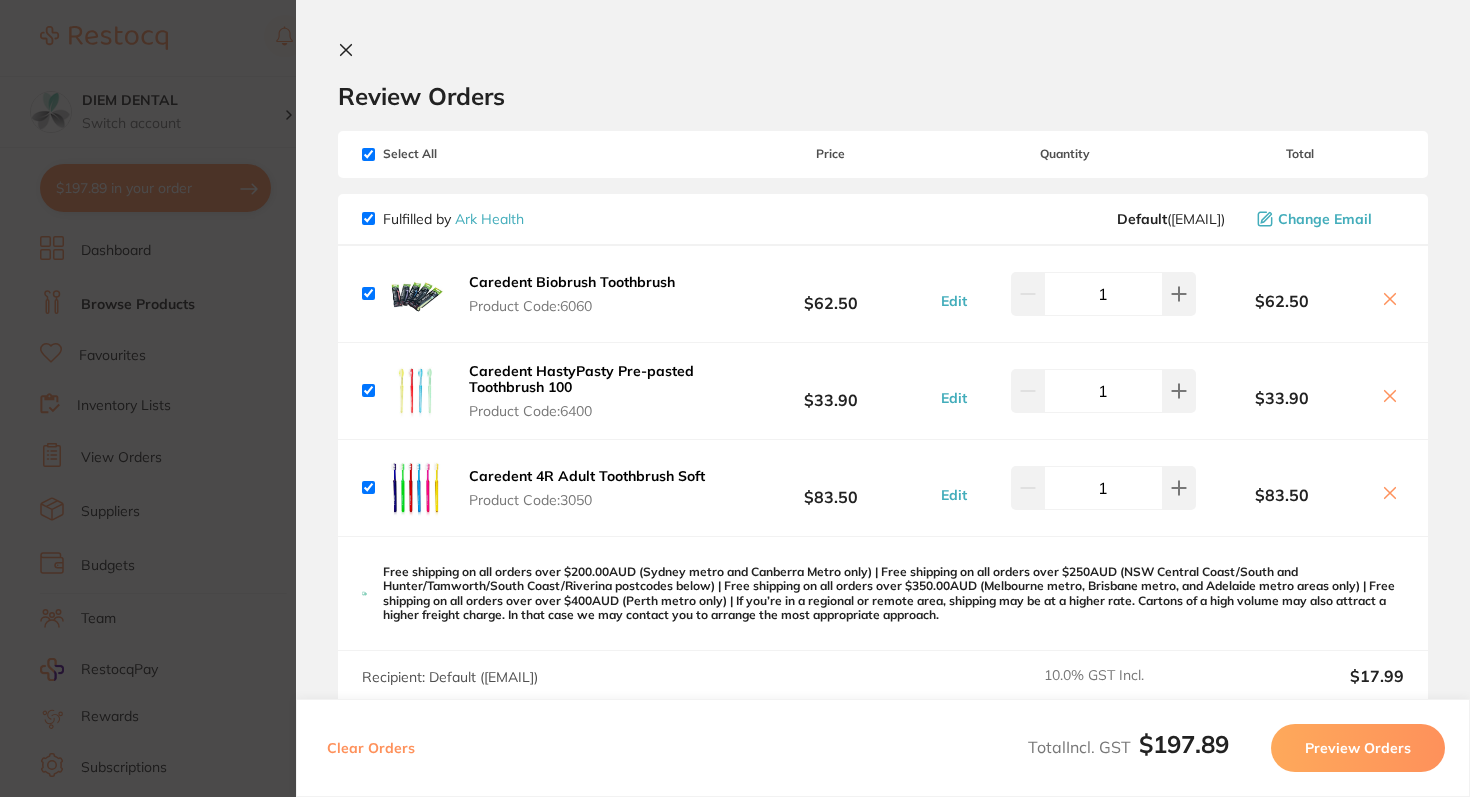 click 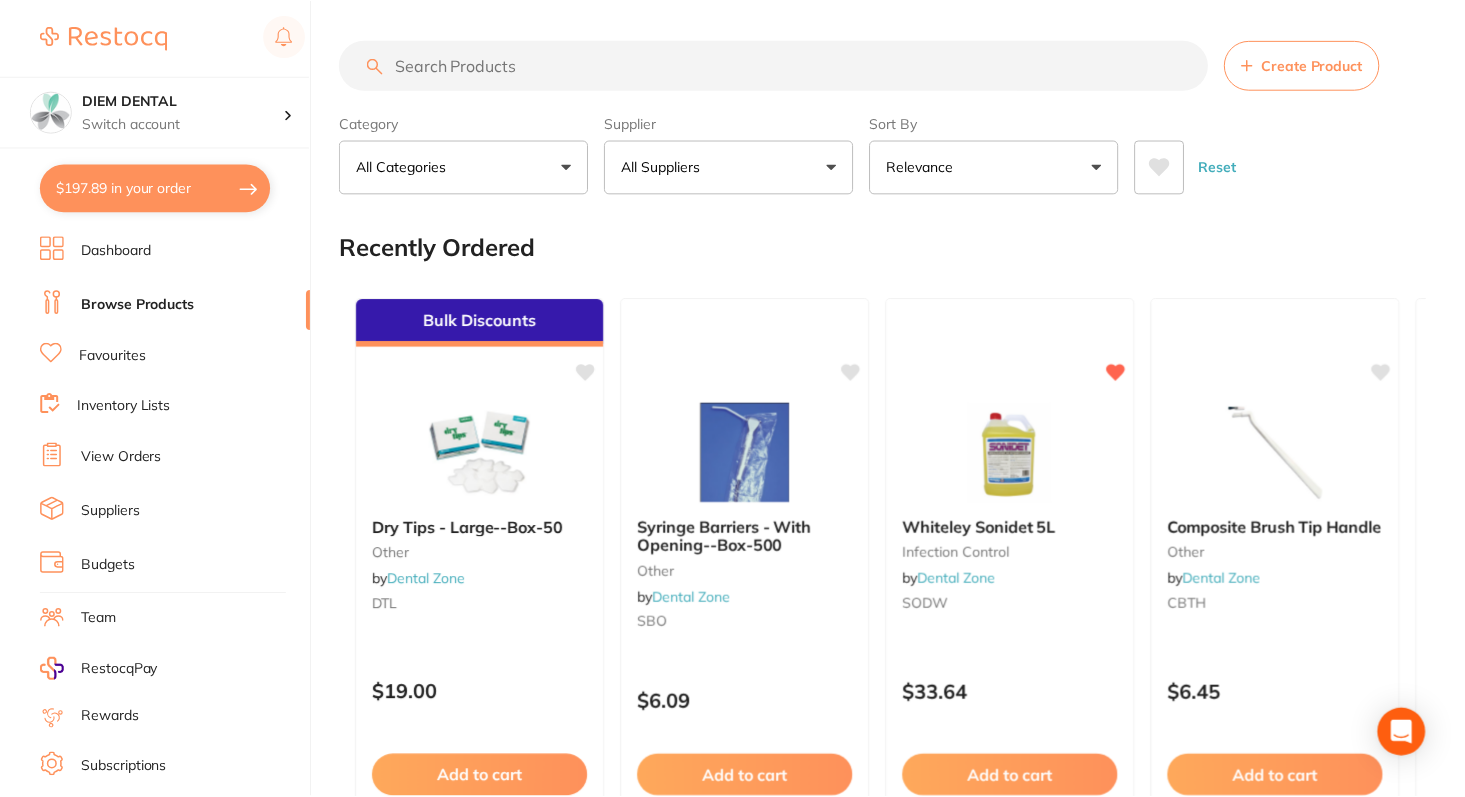 scroll, scrollTop: 1, scrollLeft: 0, axis: vertical 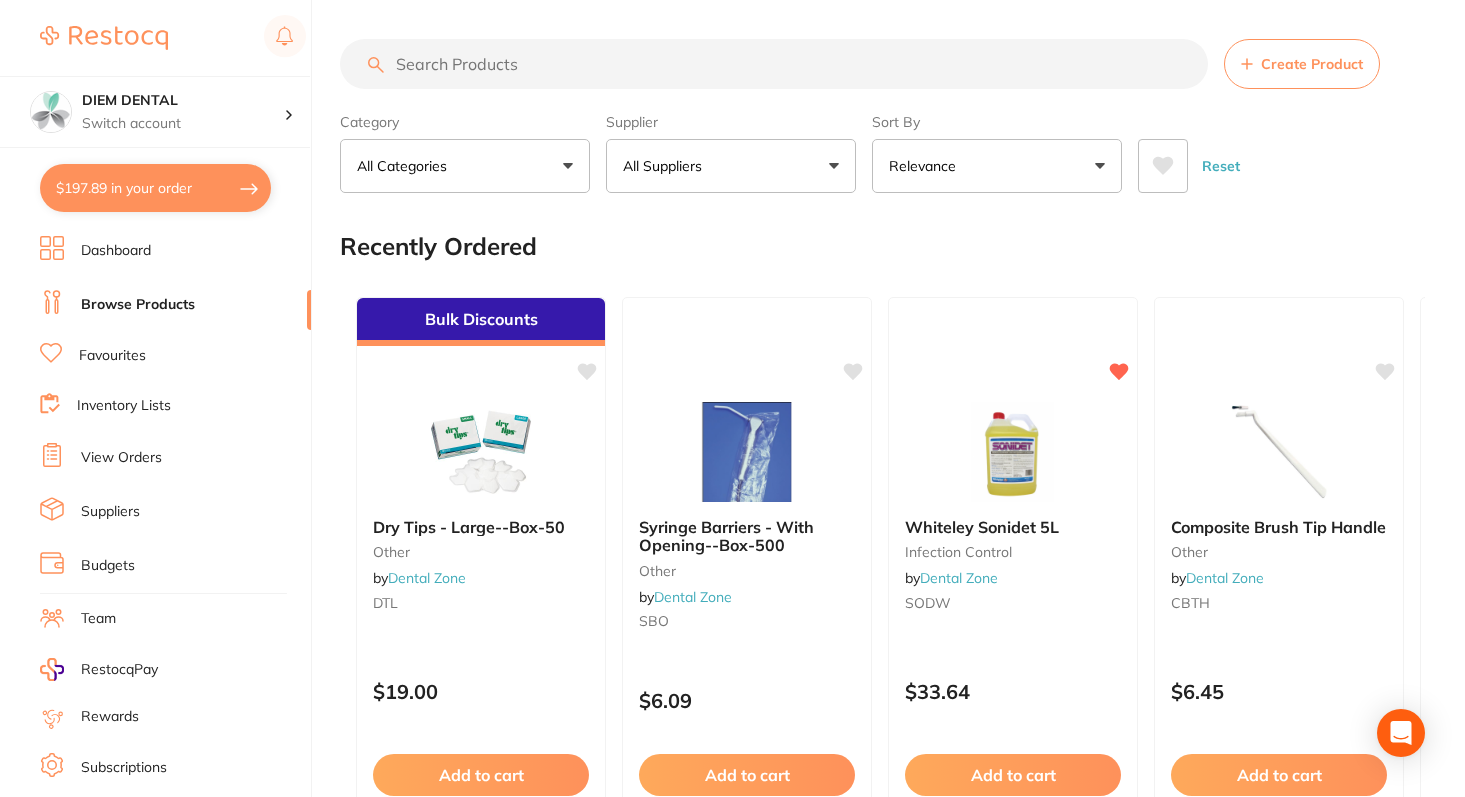 click at bounding box center (774, 64) 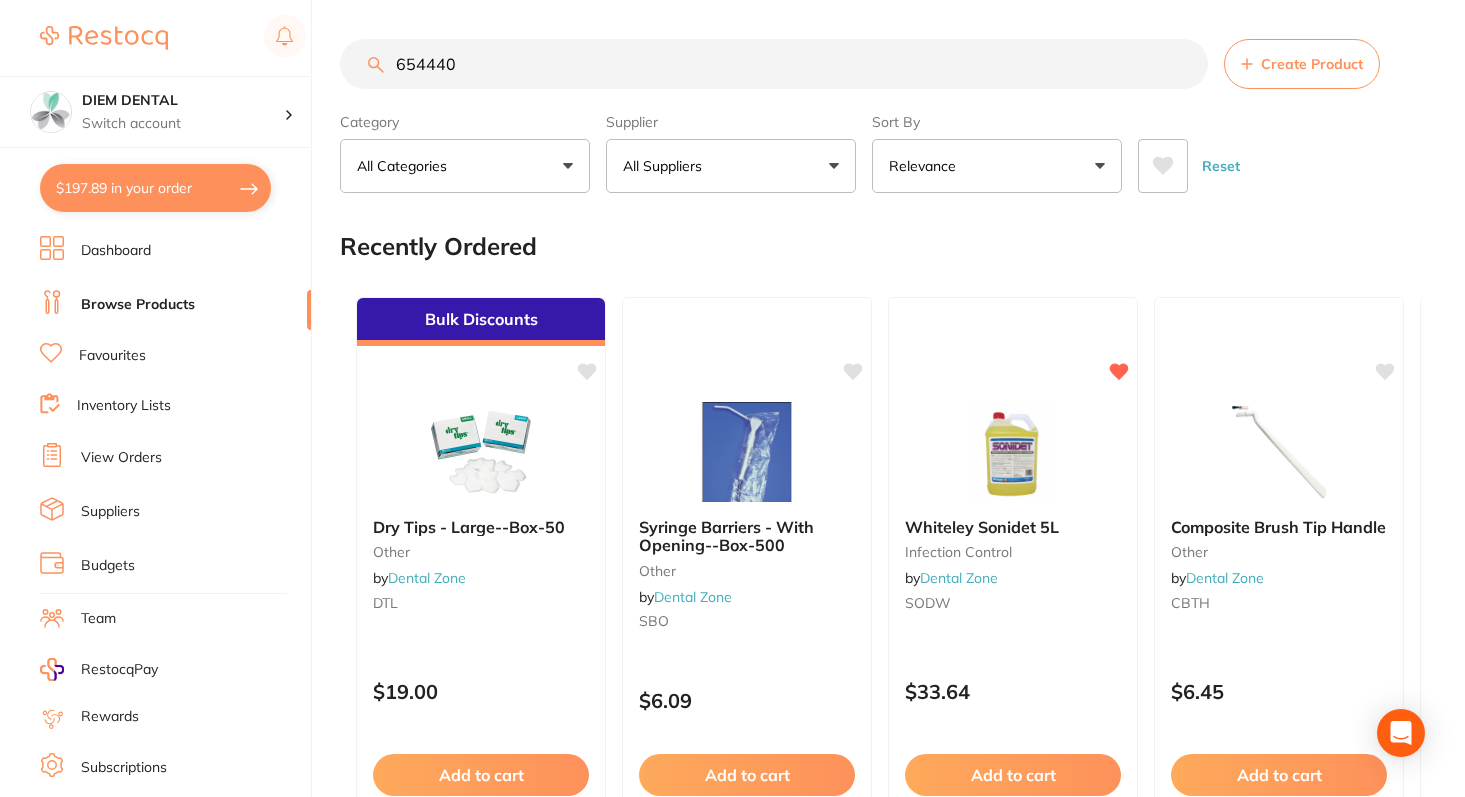 scroll, scrollTop: 0, scrollLeft: 0, axis: both 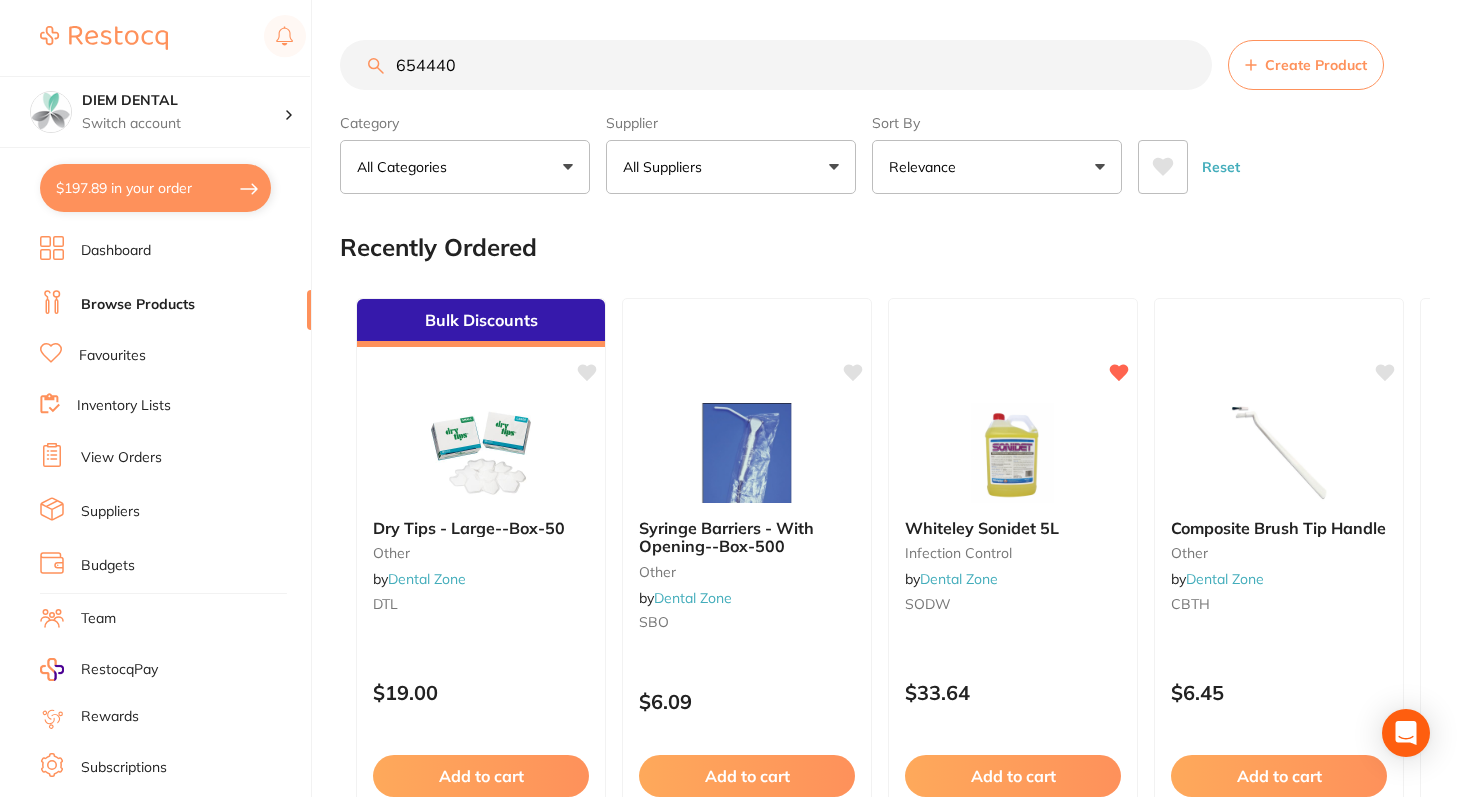 type on "654440" 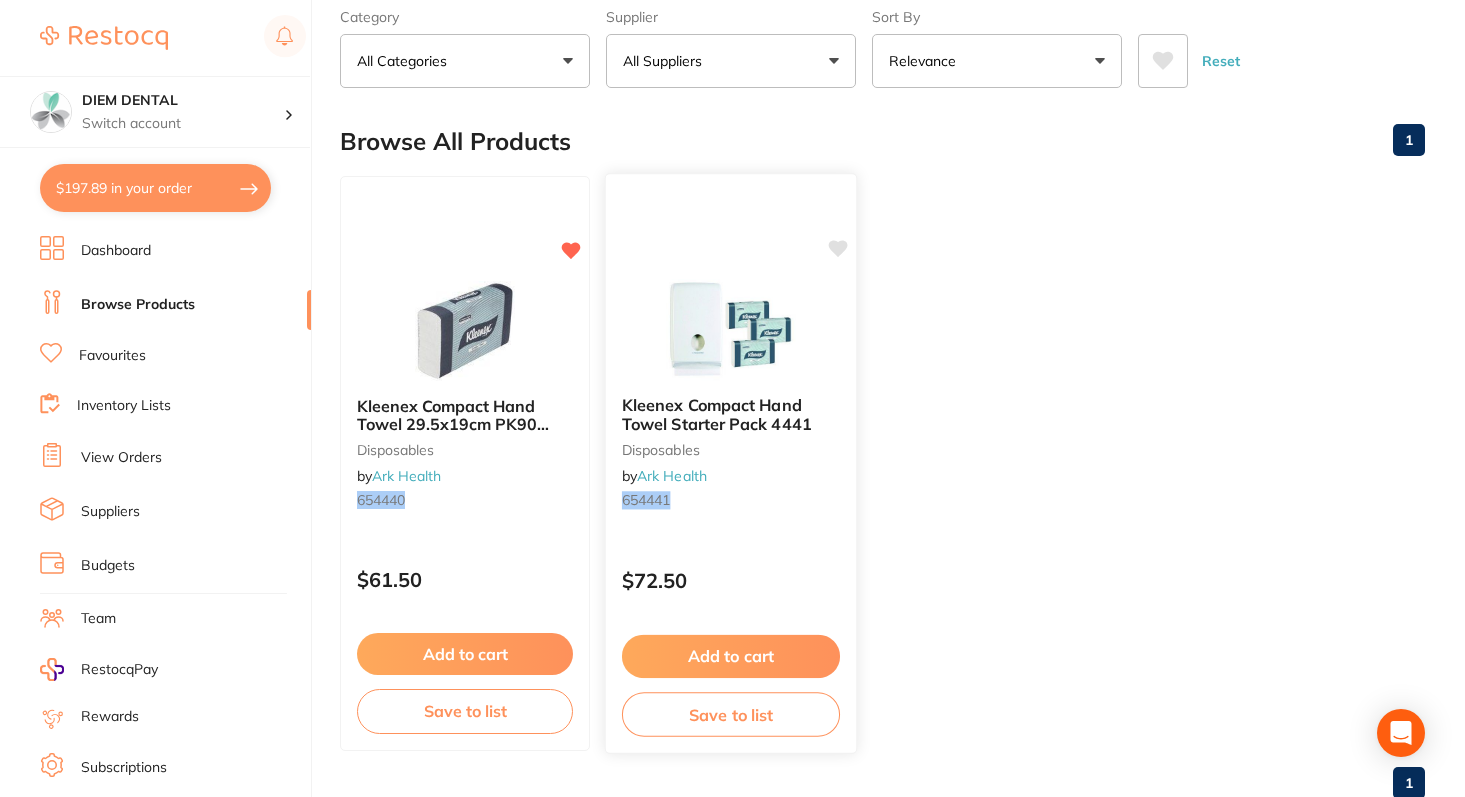 scroll, scrollTop: 112, scrollLeft: 0, axis: vertical 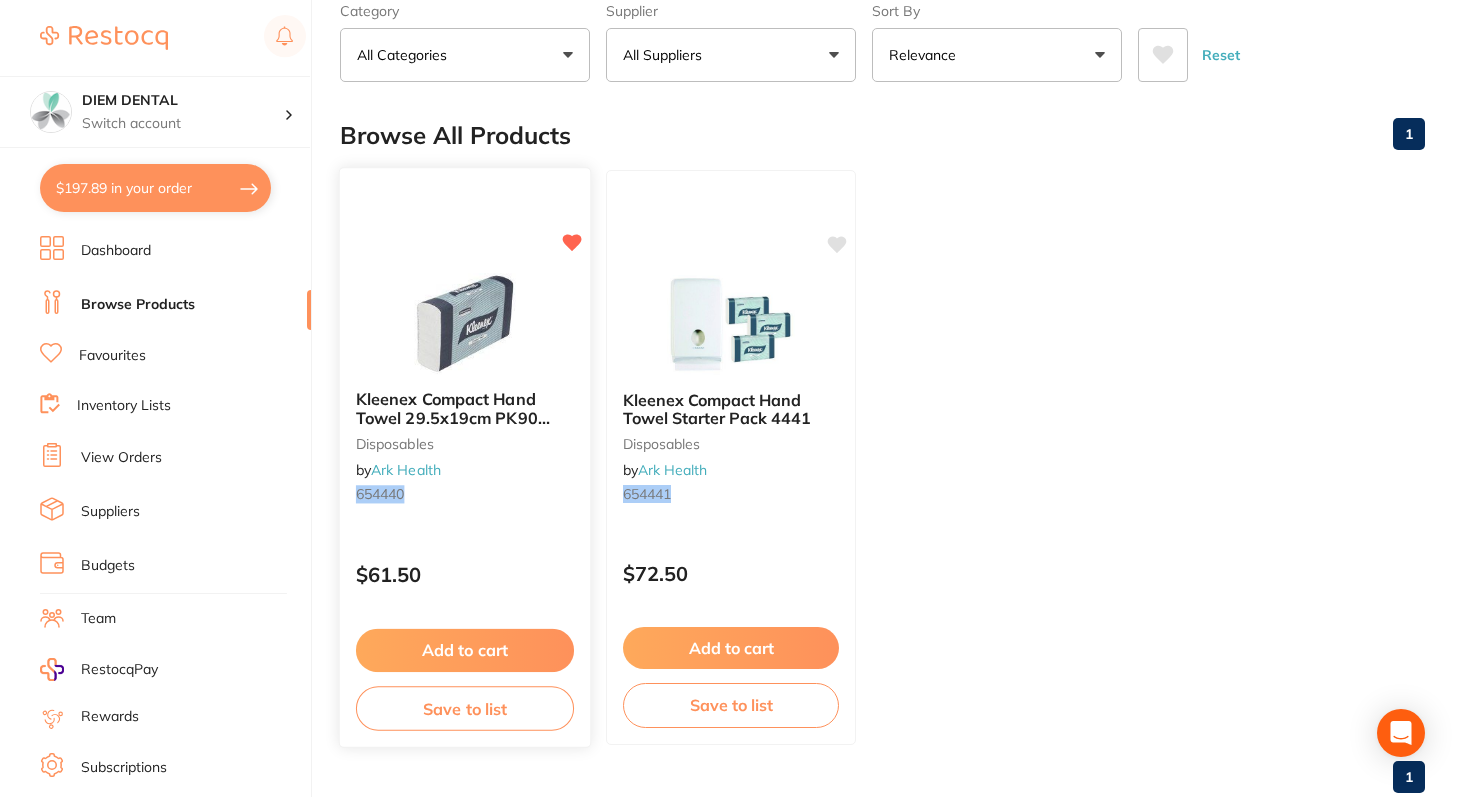 click at bounding box center [464, 323] 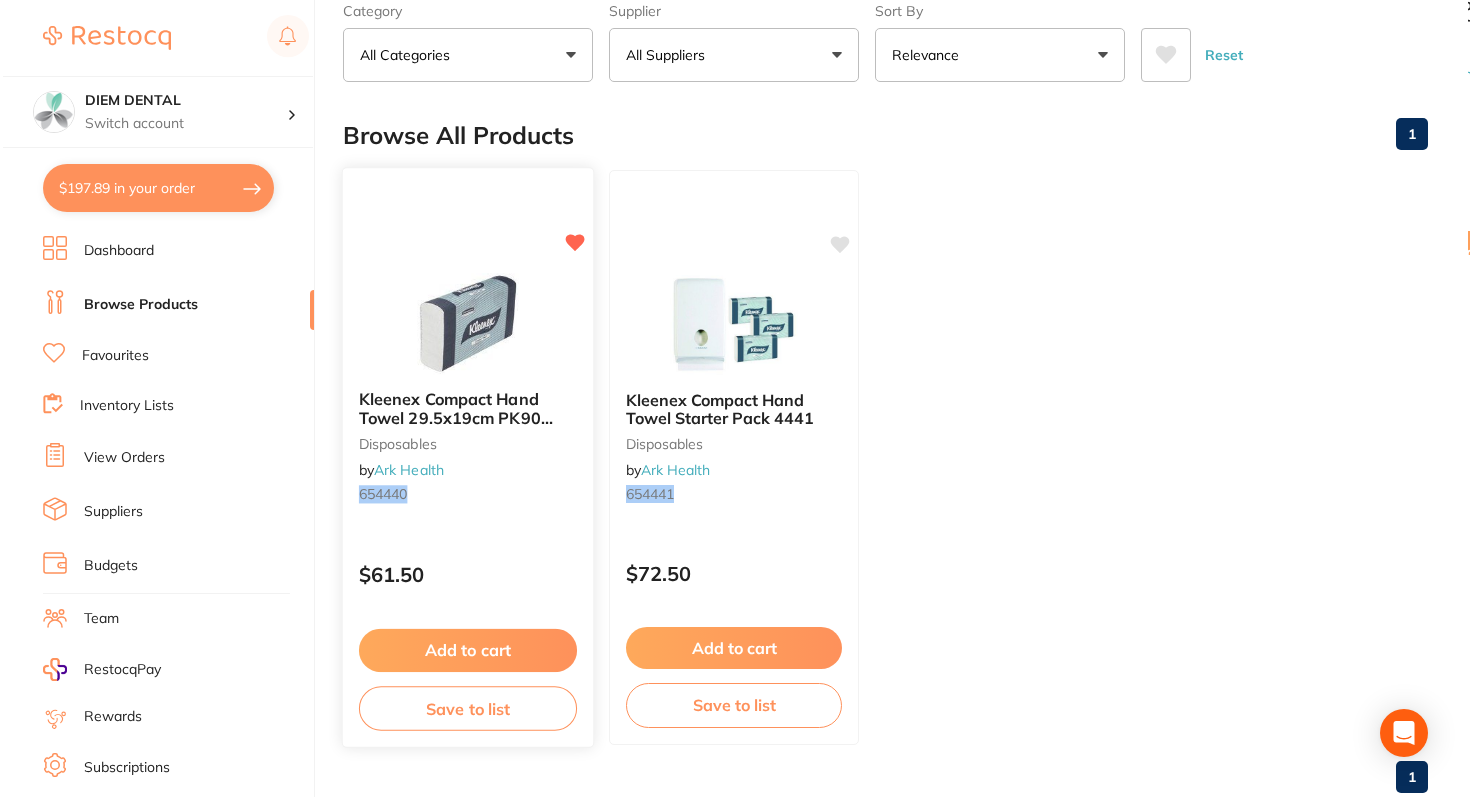 scroll, scrollTop: 0, scrollLeft: 0, axis: both 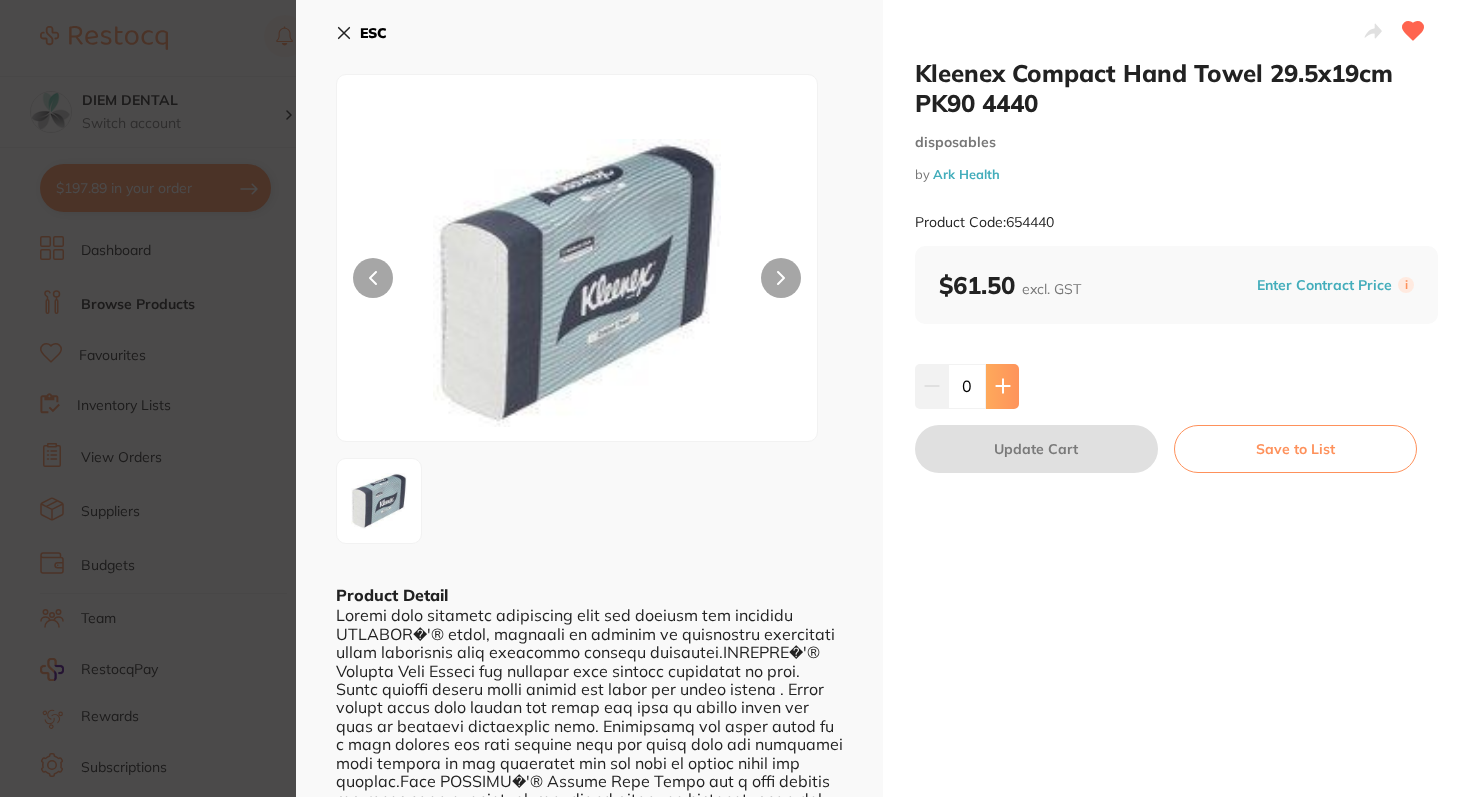 click 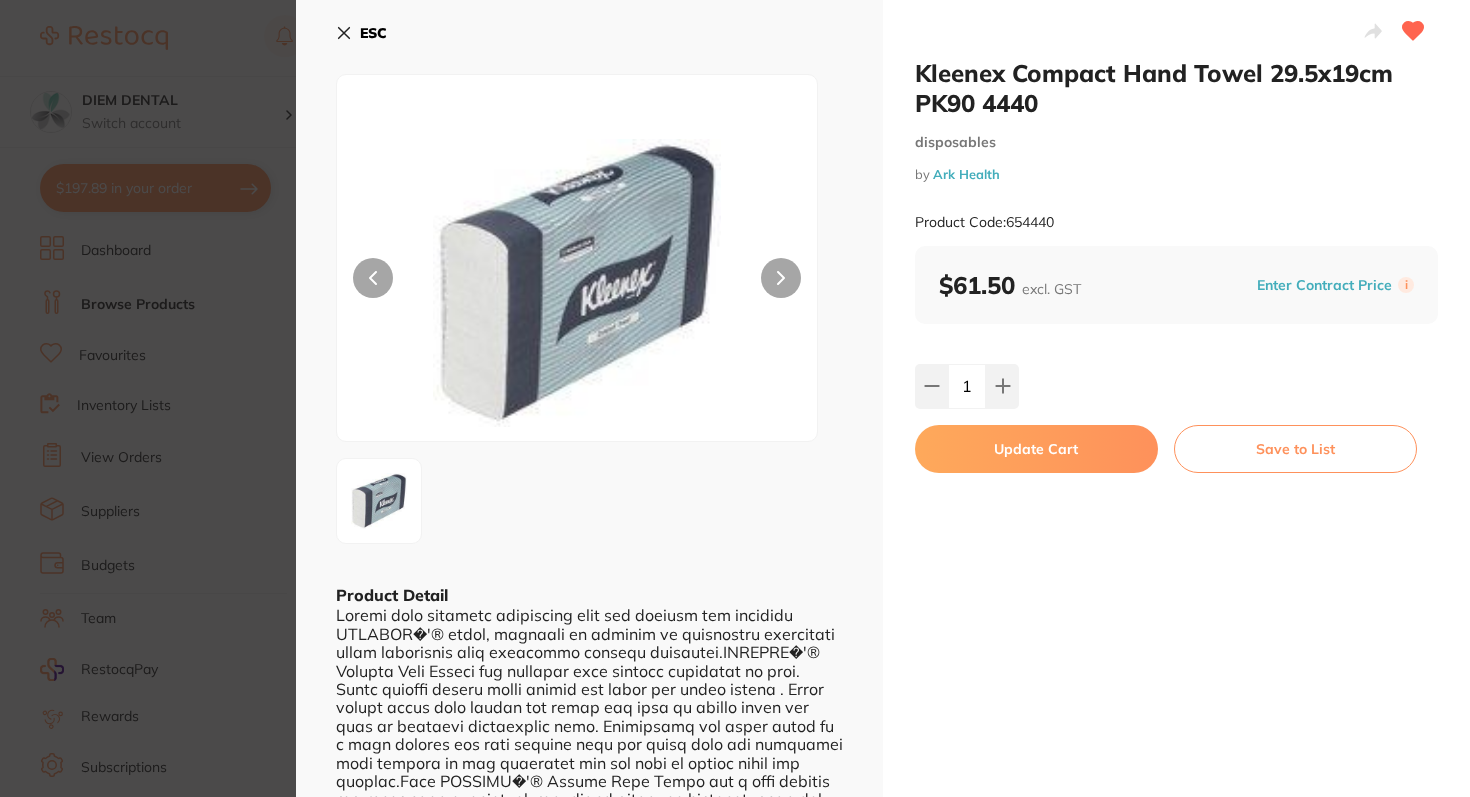 click on "Update Cart" at bounding box center (1036, 449) 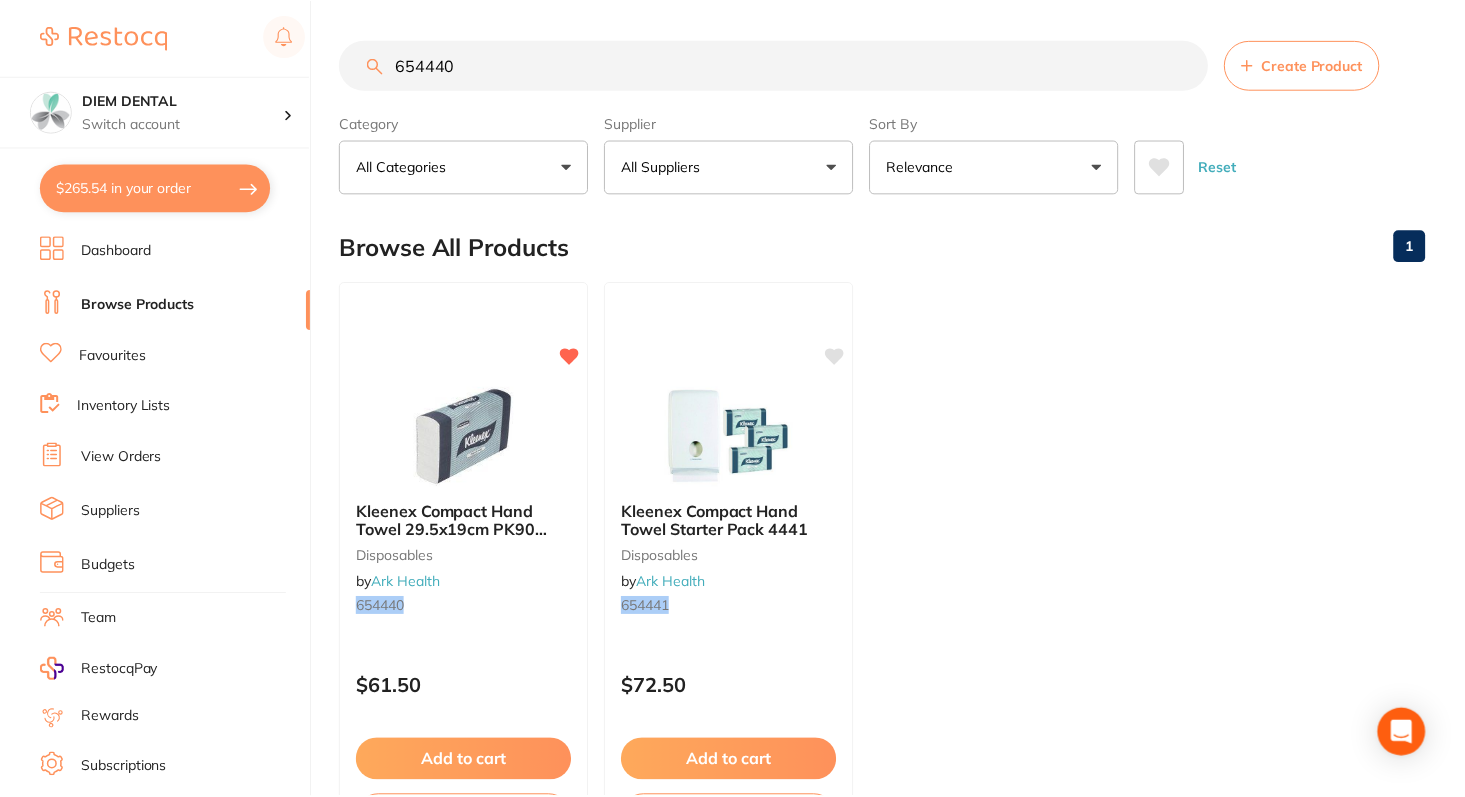 scroll, scrollTop: 112, scrollLeft: 0, axis: vertical 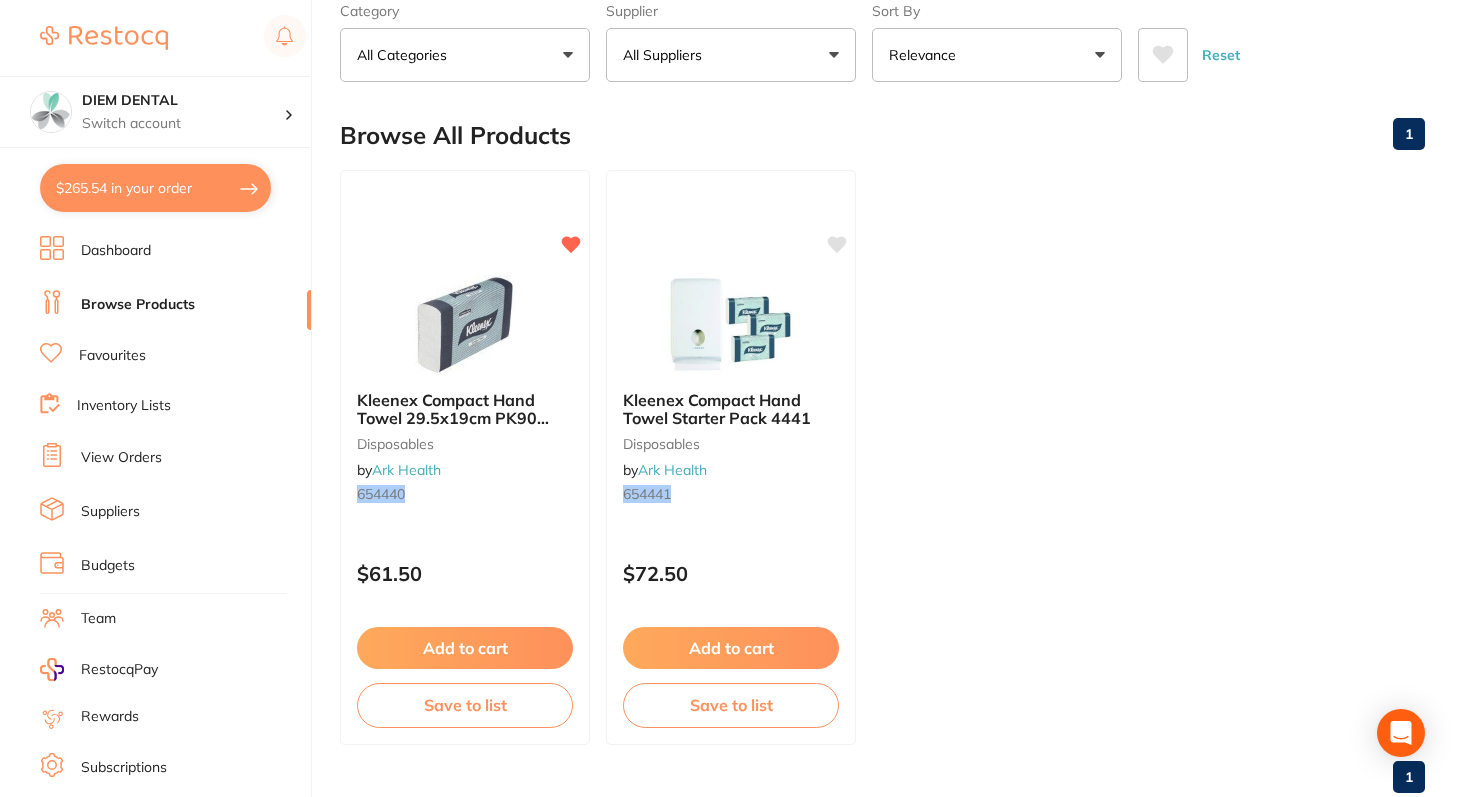 click on "$265.54   in your order" at bounding box center [155, 188] 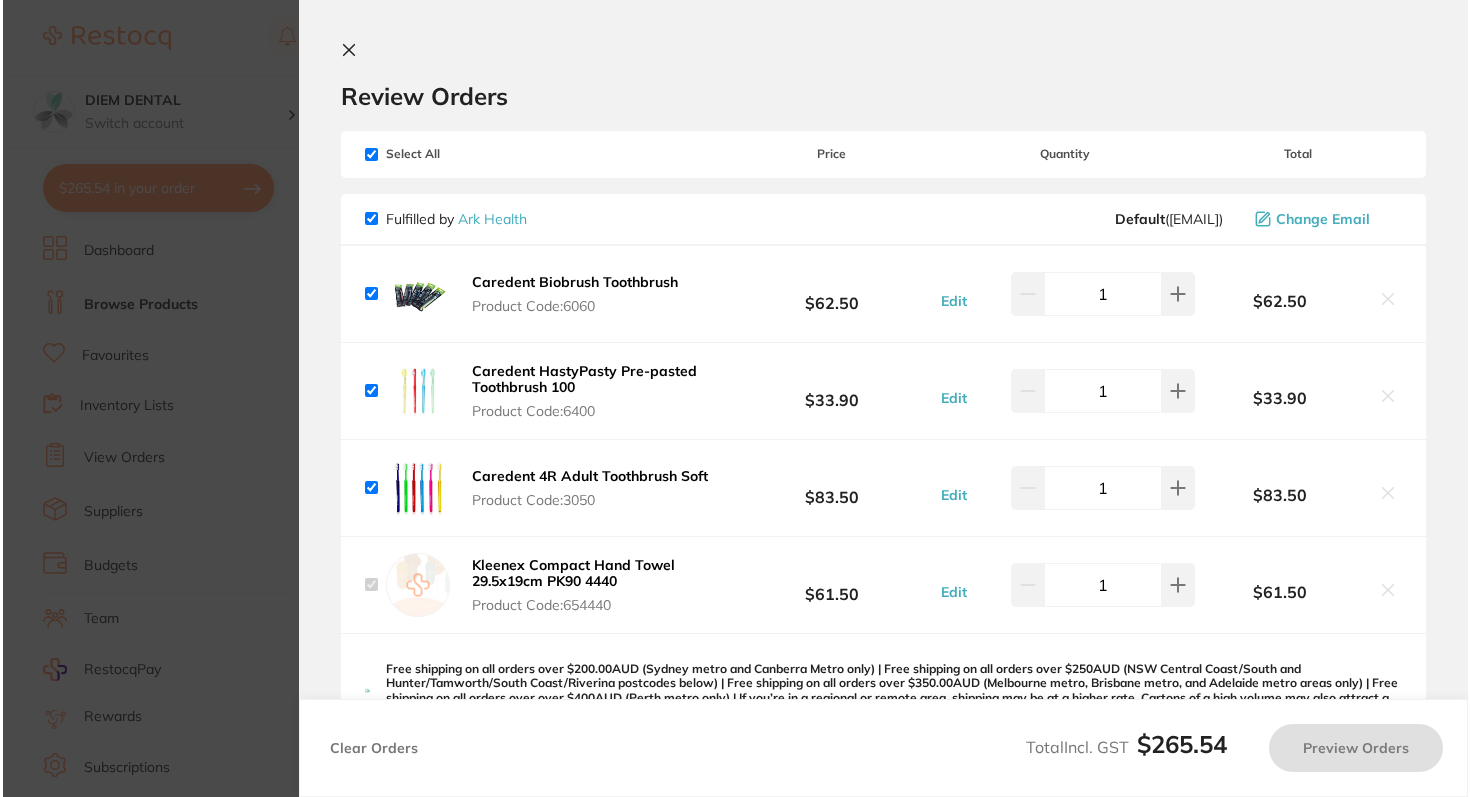 scroll, scrollTop: 0, scrollLeft: 0, axis: both 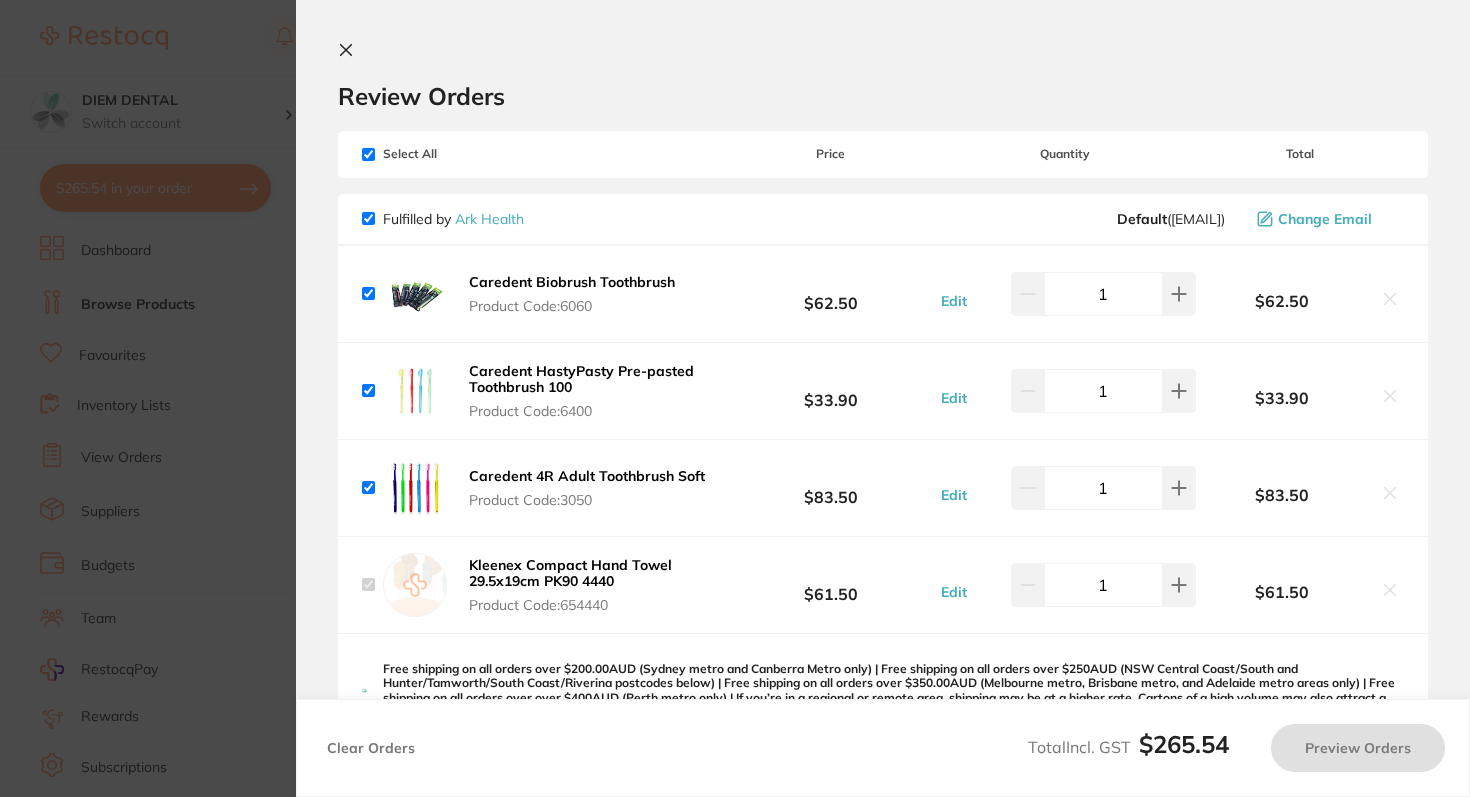 checkbox on "true" 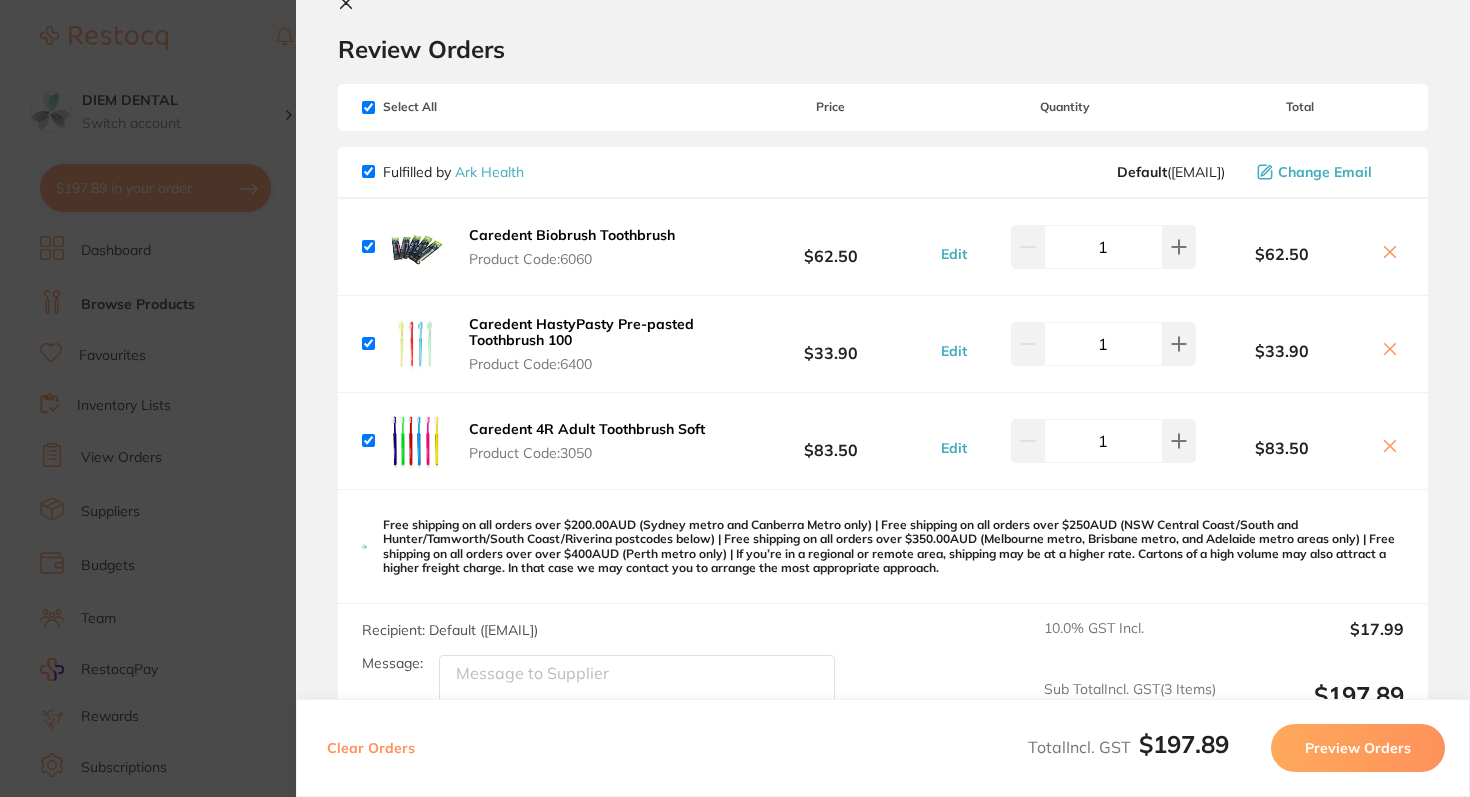 scroll, scrollTop: 0, scrollLeft: 0, axis: both 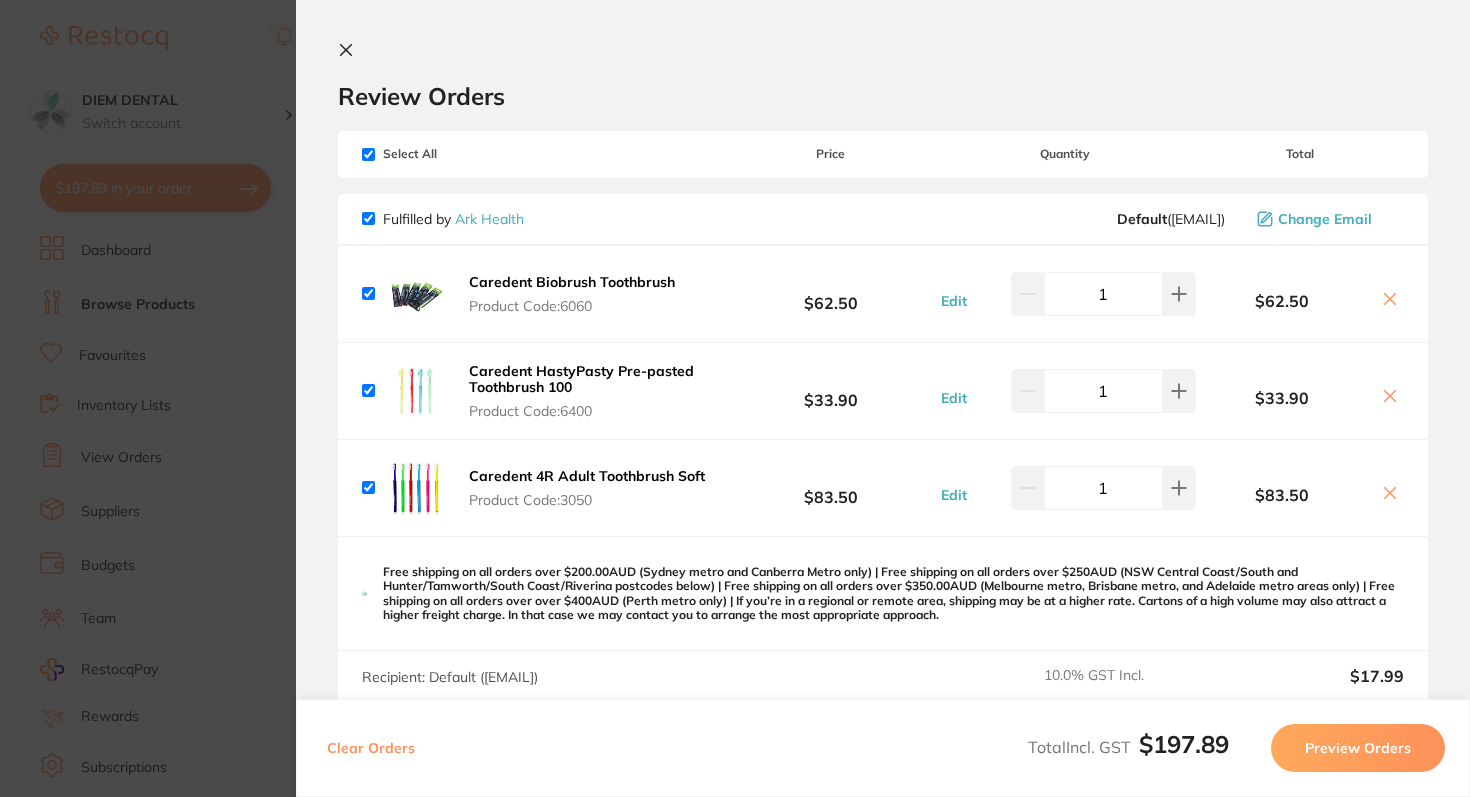 click 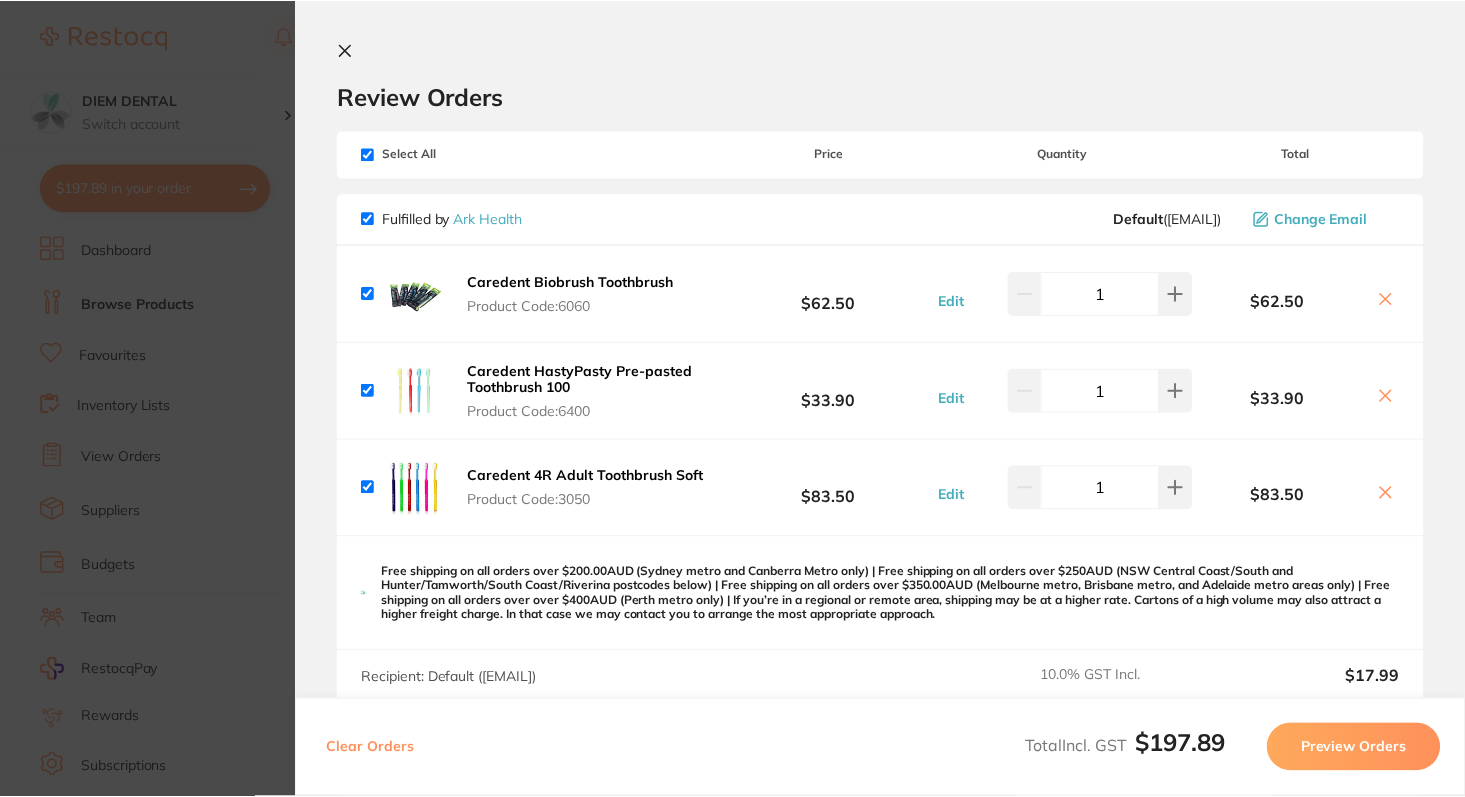 scroll, scrollTop: 112, scrollLeft: 0, axis: vertical 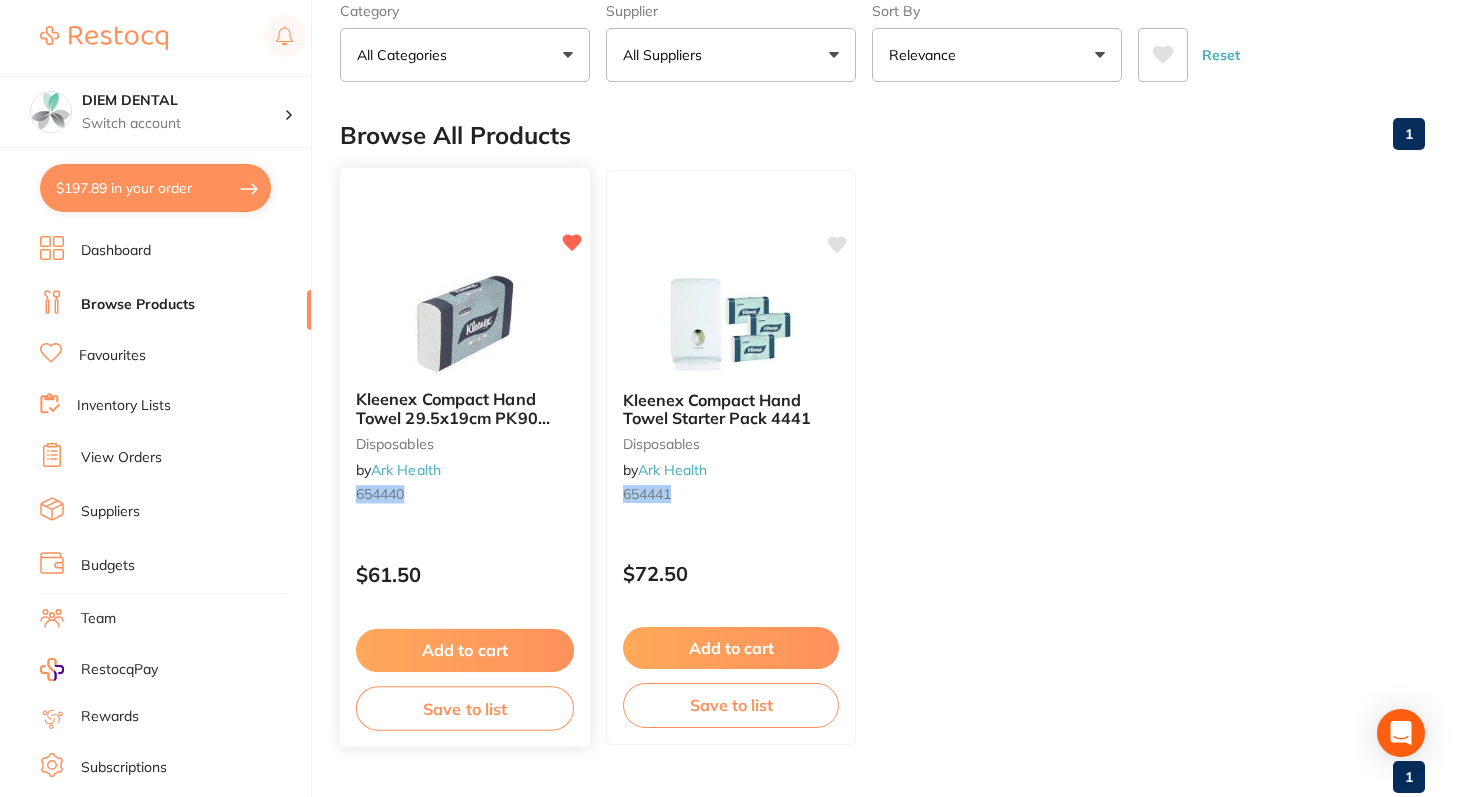 click at bounding box center [464, 323] 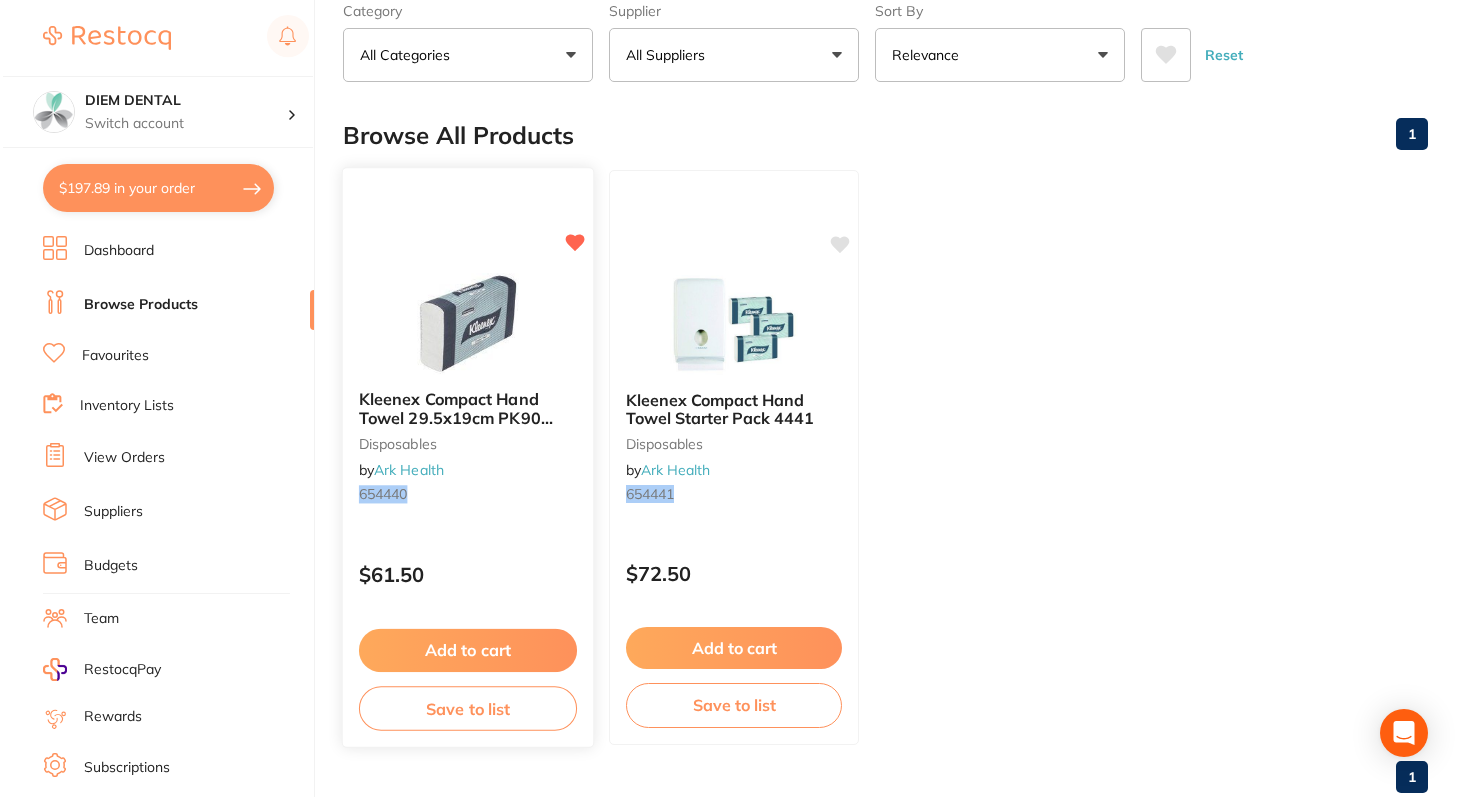 scroll, scrollTop: 0, scrollLeft: 0, axis: both 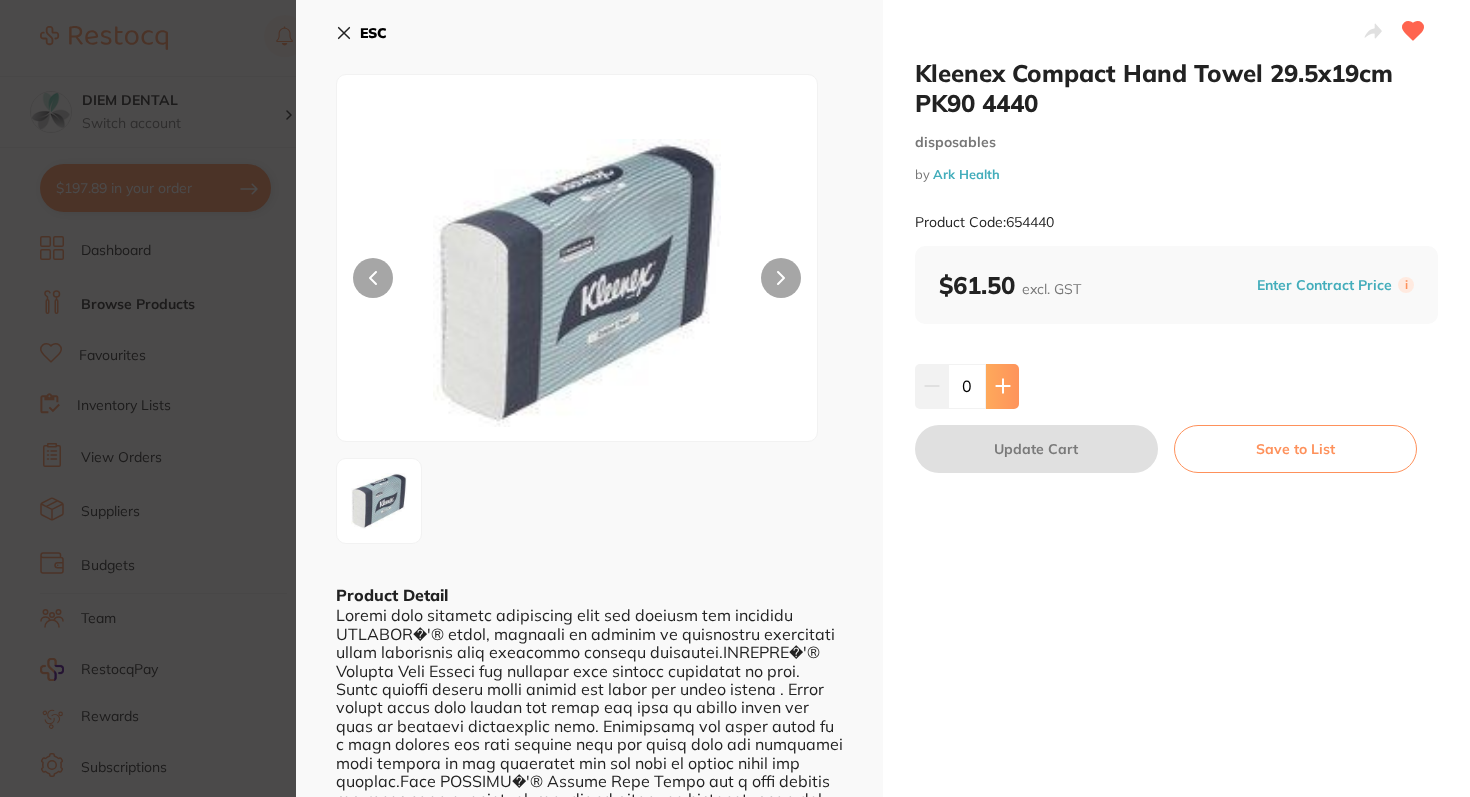 click at bounding box center (1002, 386) 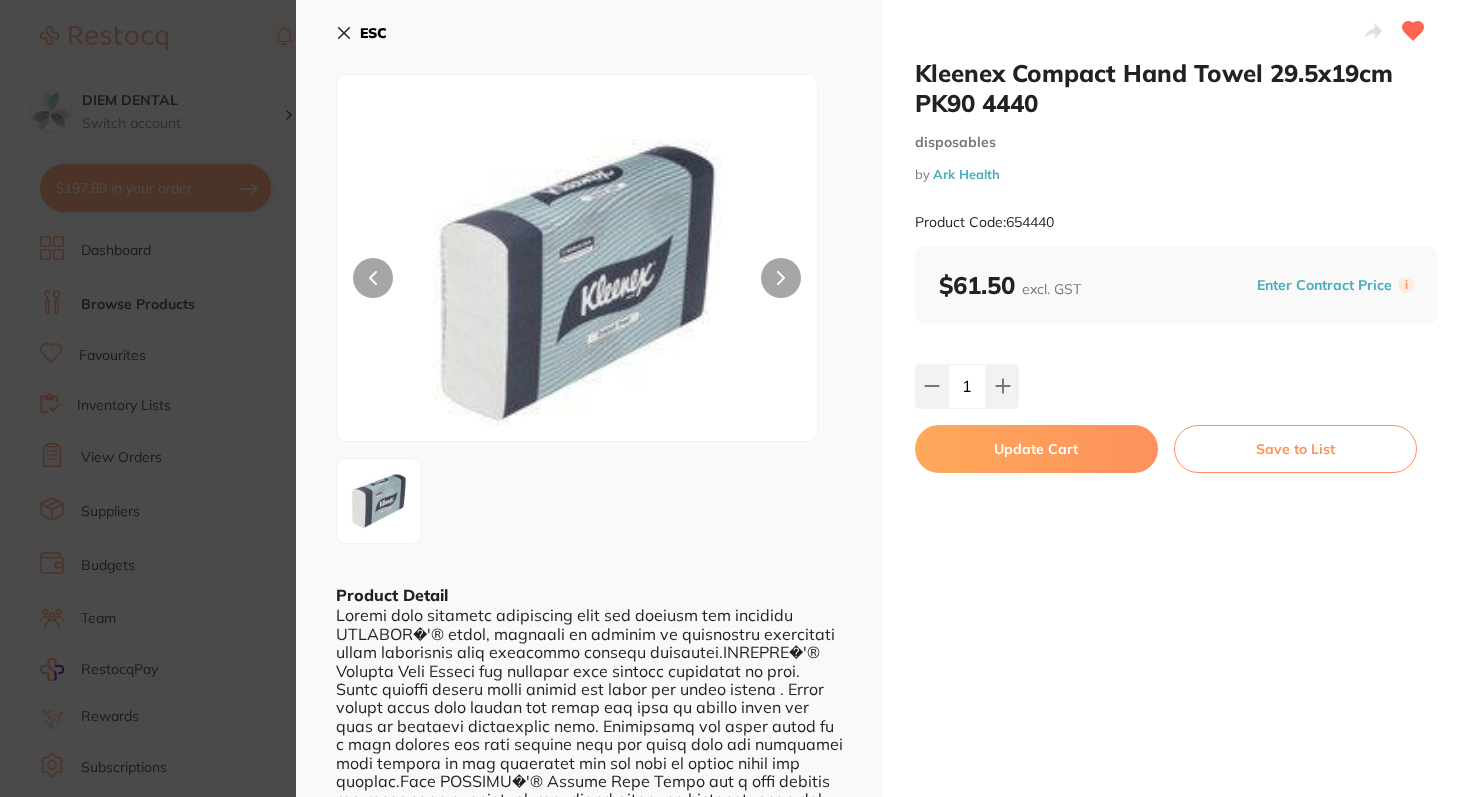 click on "Update Cart" at bounding box center [1036, 449] 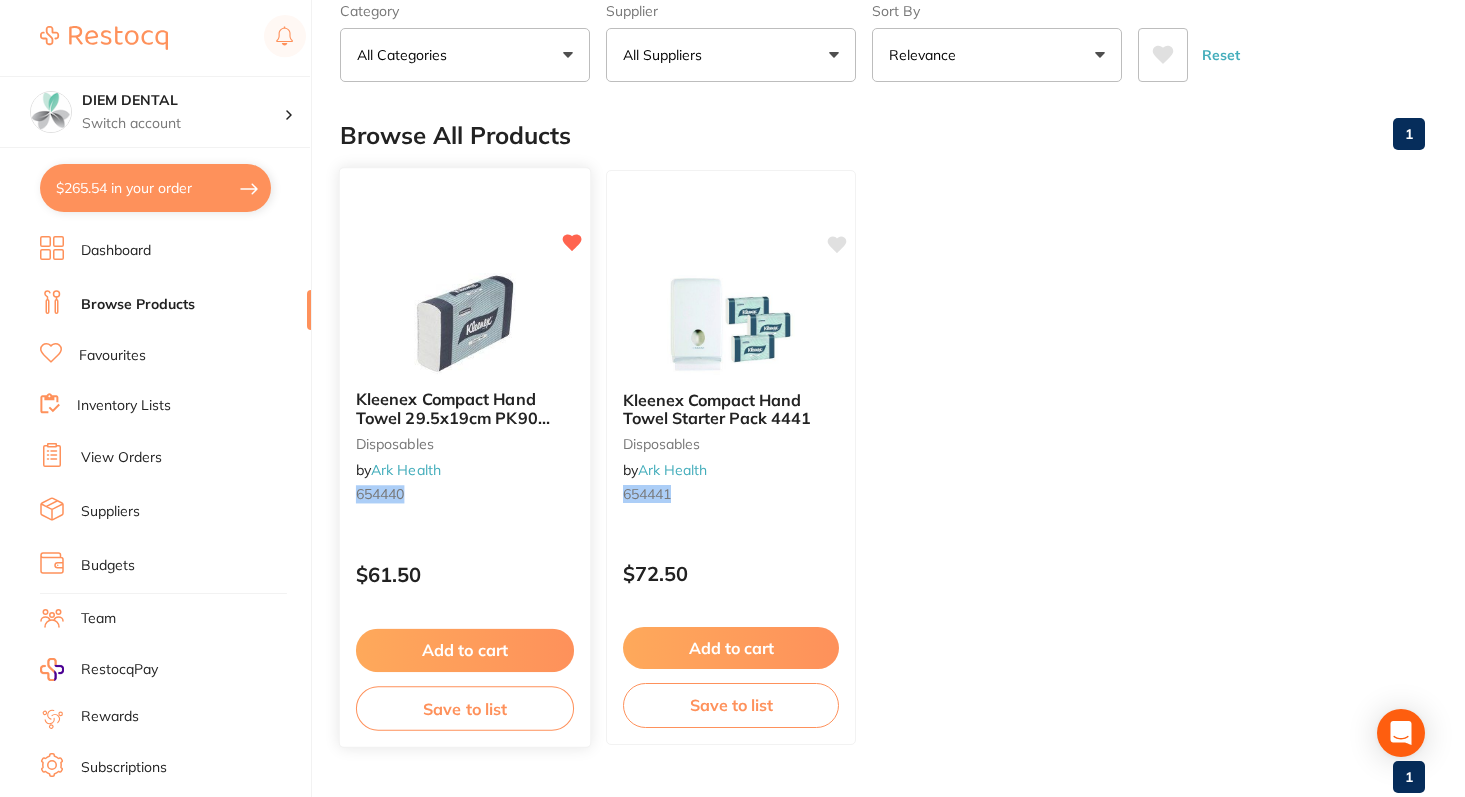 scroll, scrollTop: 0, scrollLeft: 0, axis: both 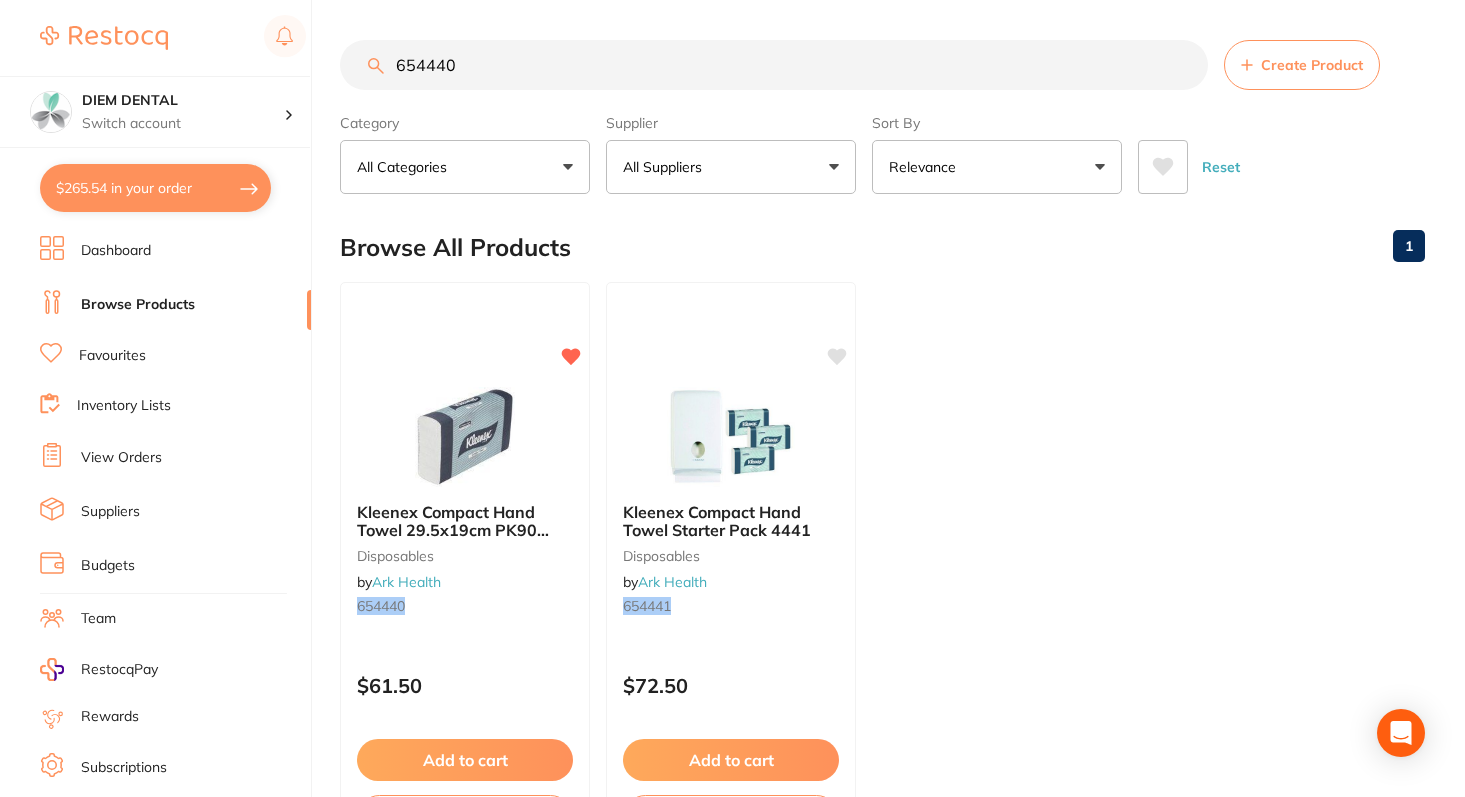 drag, startPoint x: 547, startPoint y: 70, endPoint x: 321, endPoint y: 50, distance: 226.88322 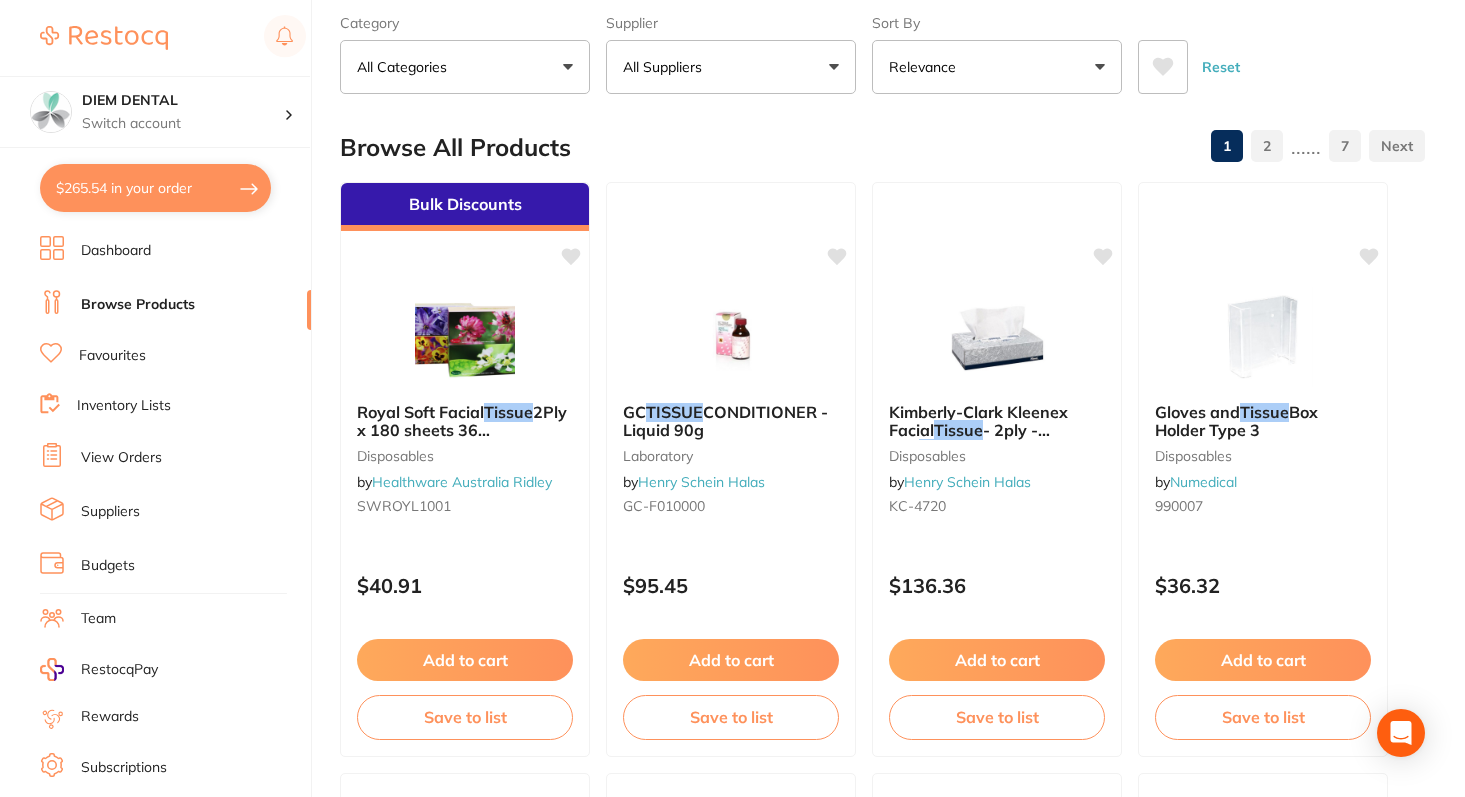 scroll, scrollTop: 0, scrollLeft: 0, axis: both 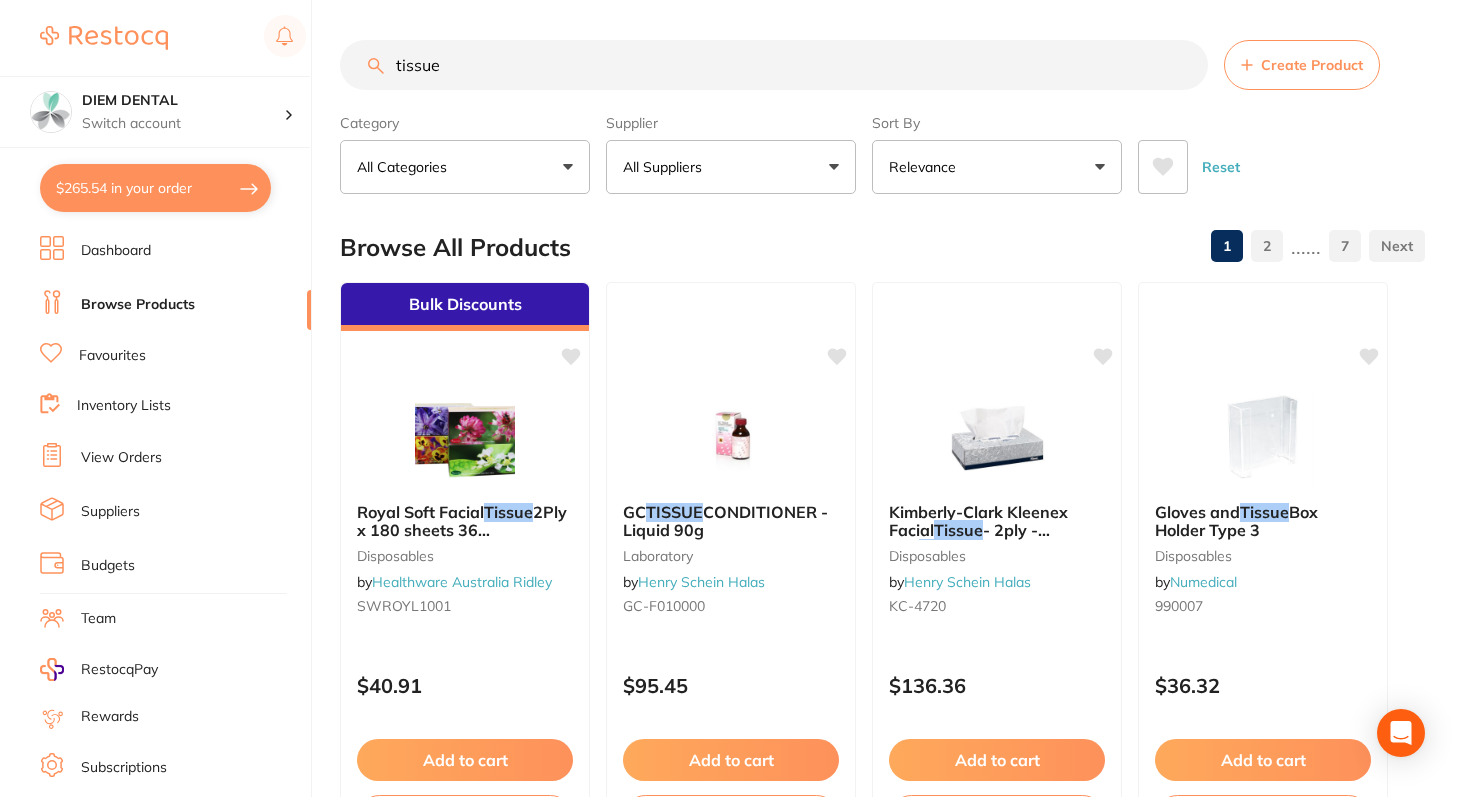 click on "All Suppliers" at bounding box center (731, 167) 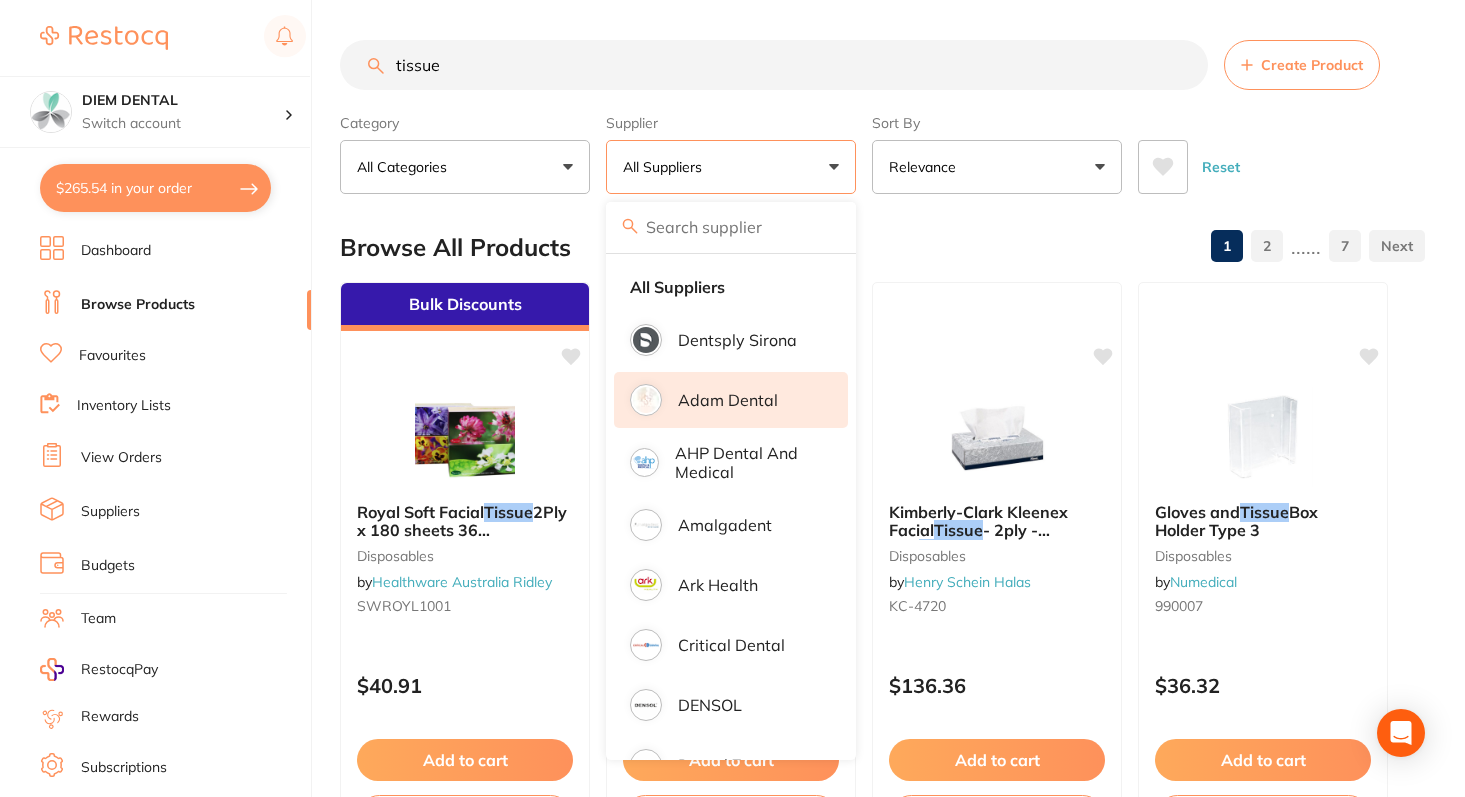 click on "Adam Dental" at bounding box center (728, 400) 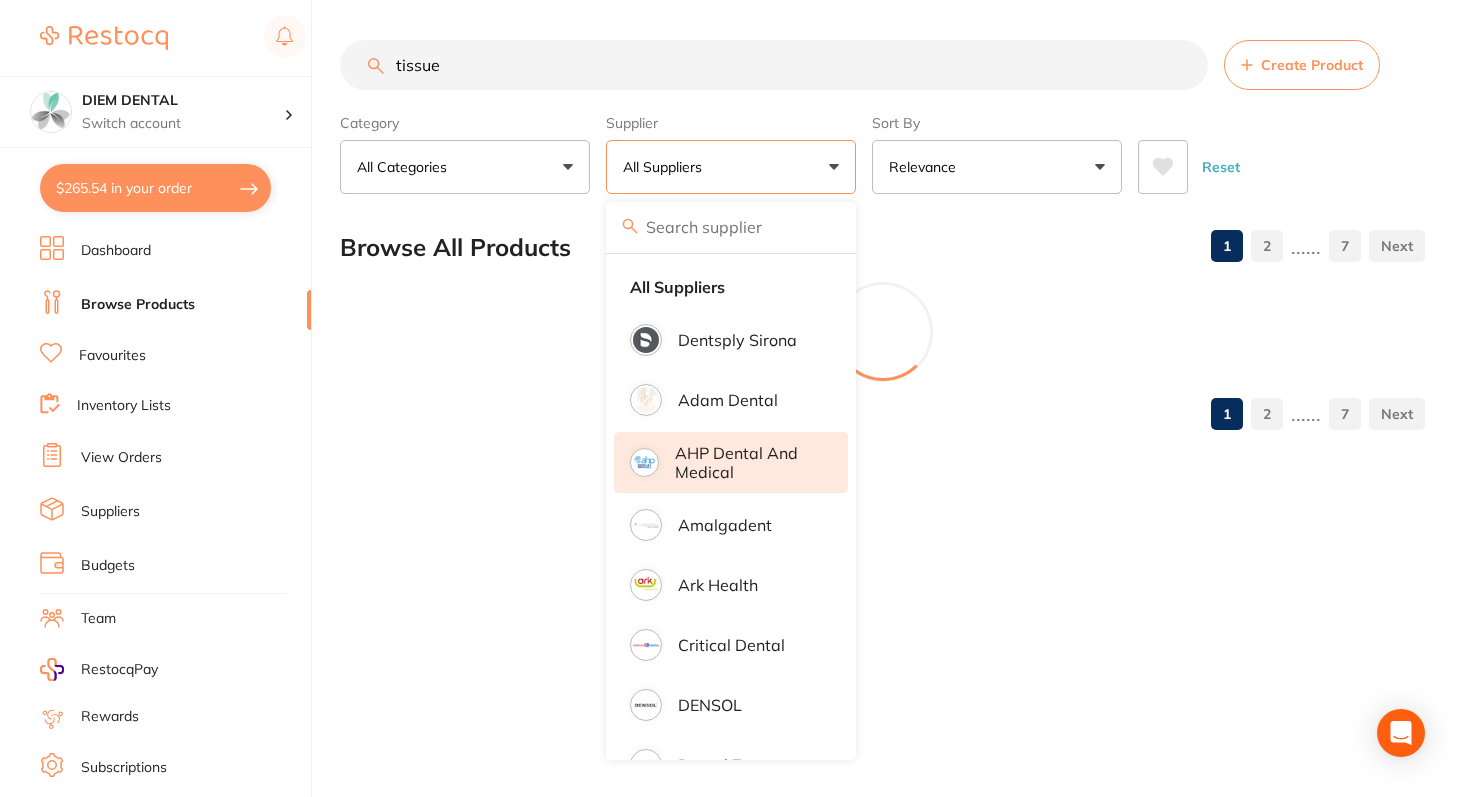 click on "AHP Dental and Medical" at bounding box center [747, 462] 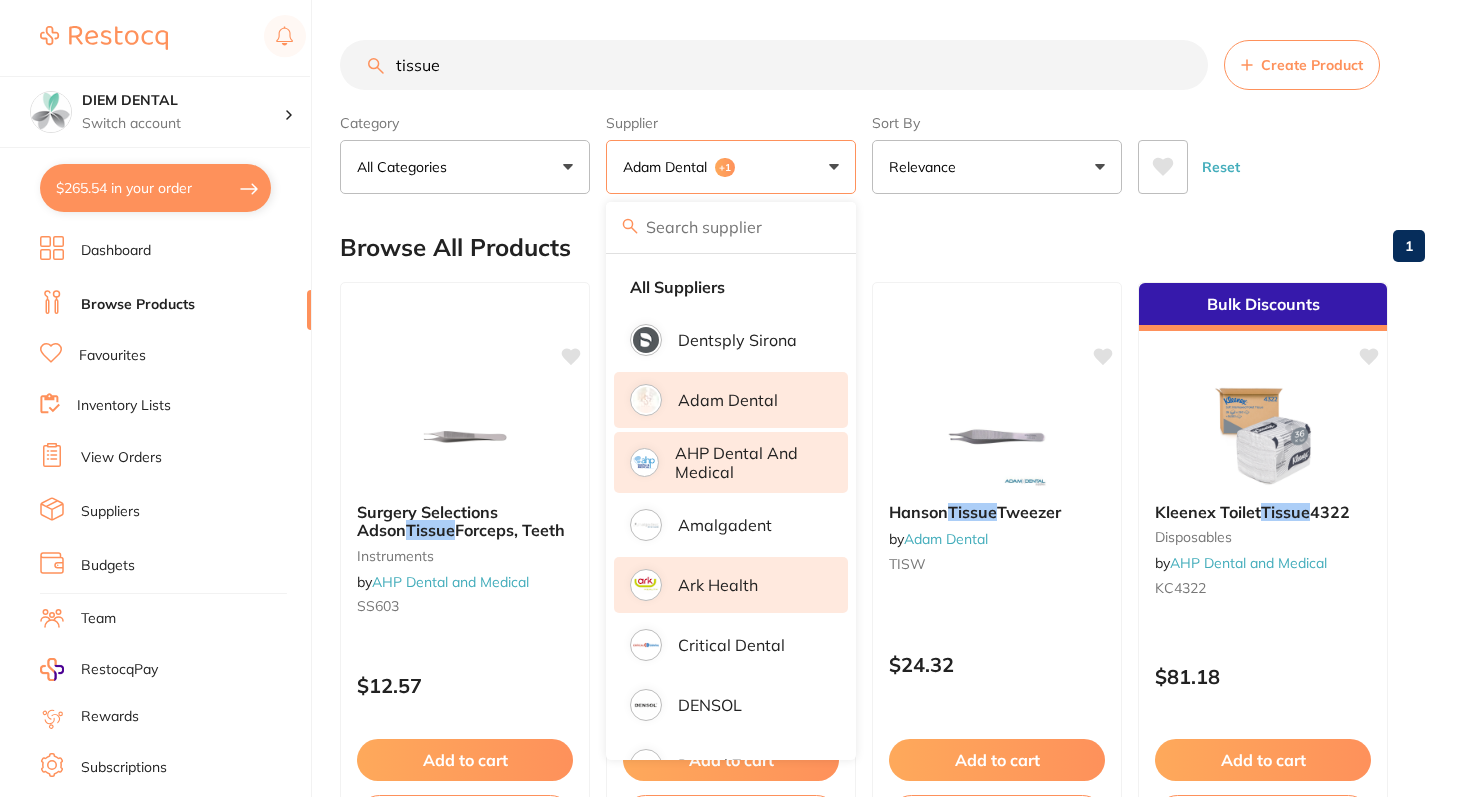 click on "Ark Health" at bounding box center [718, 585] 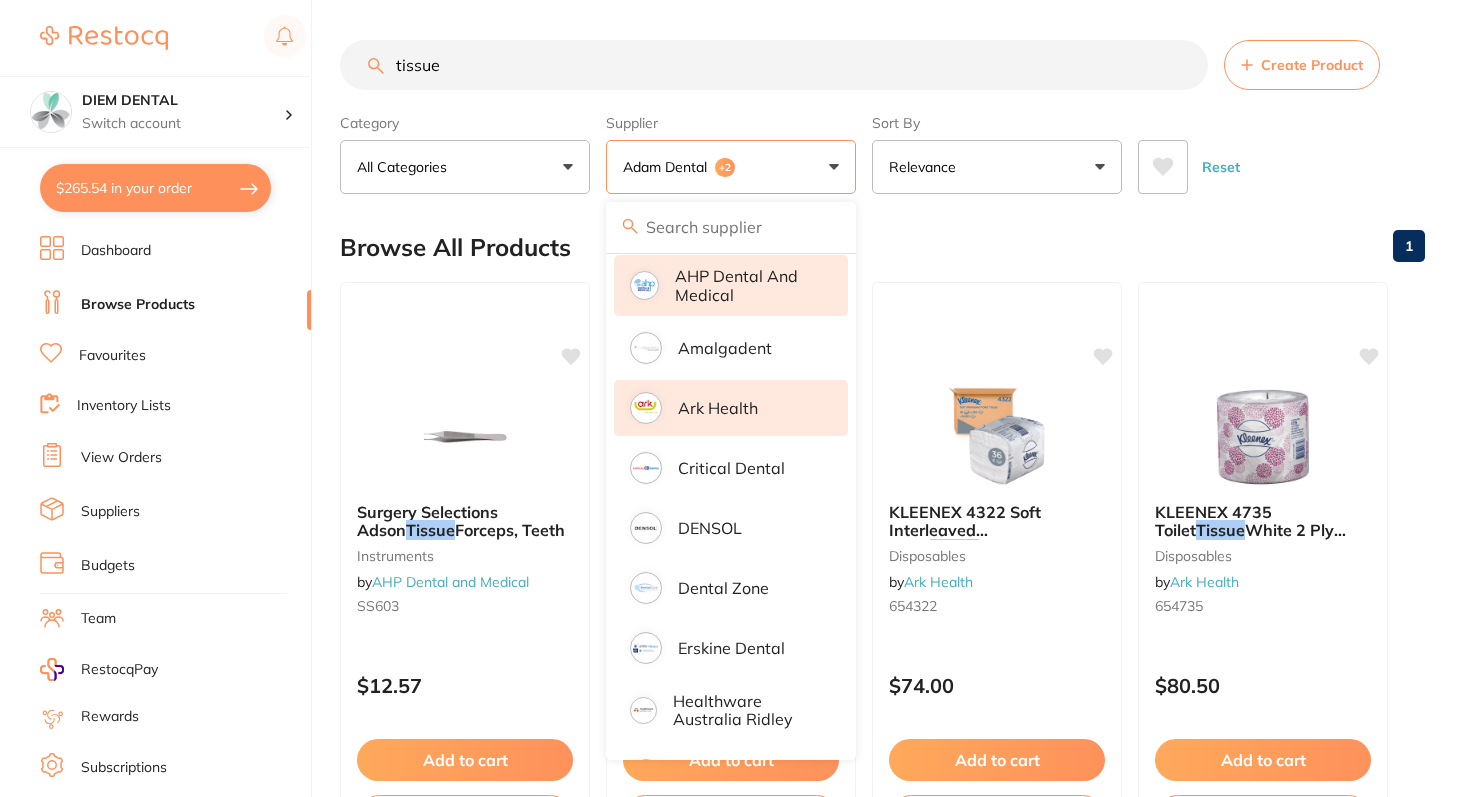scroll, scrollTop: 182, scrollLeft: 0, axis: vertical 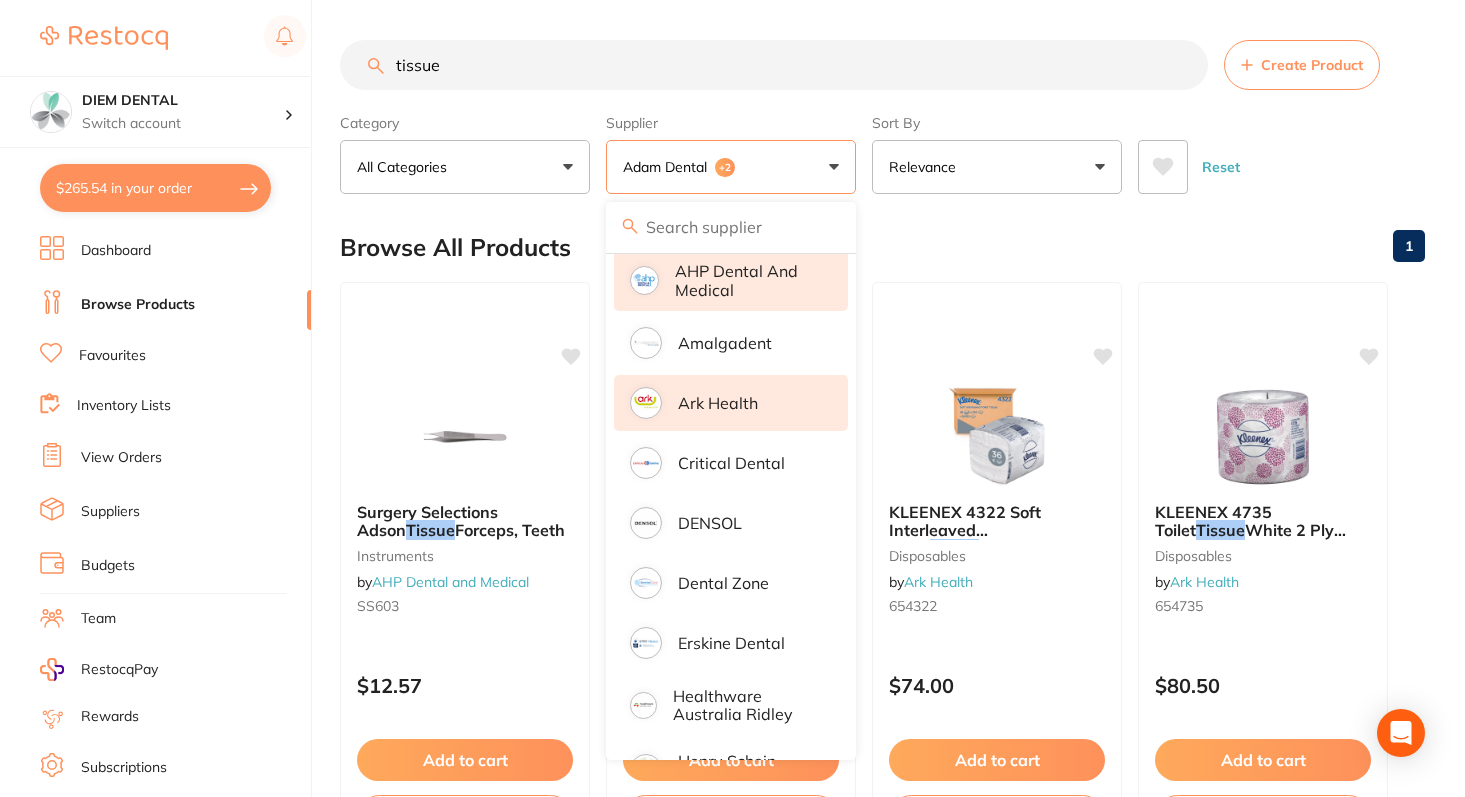 click on "Ark Health" at bounding box center [731, 403] 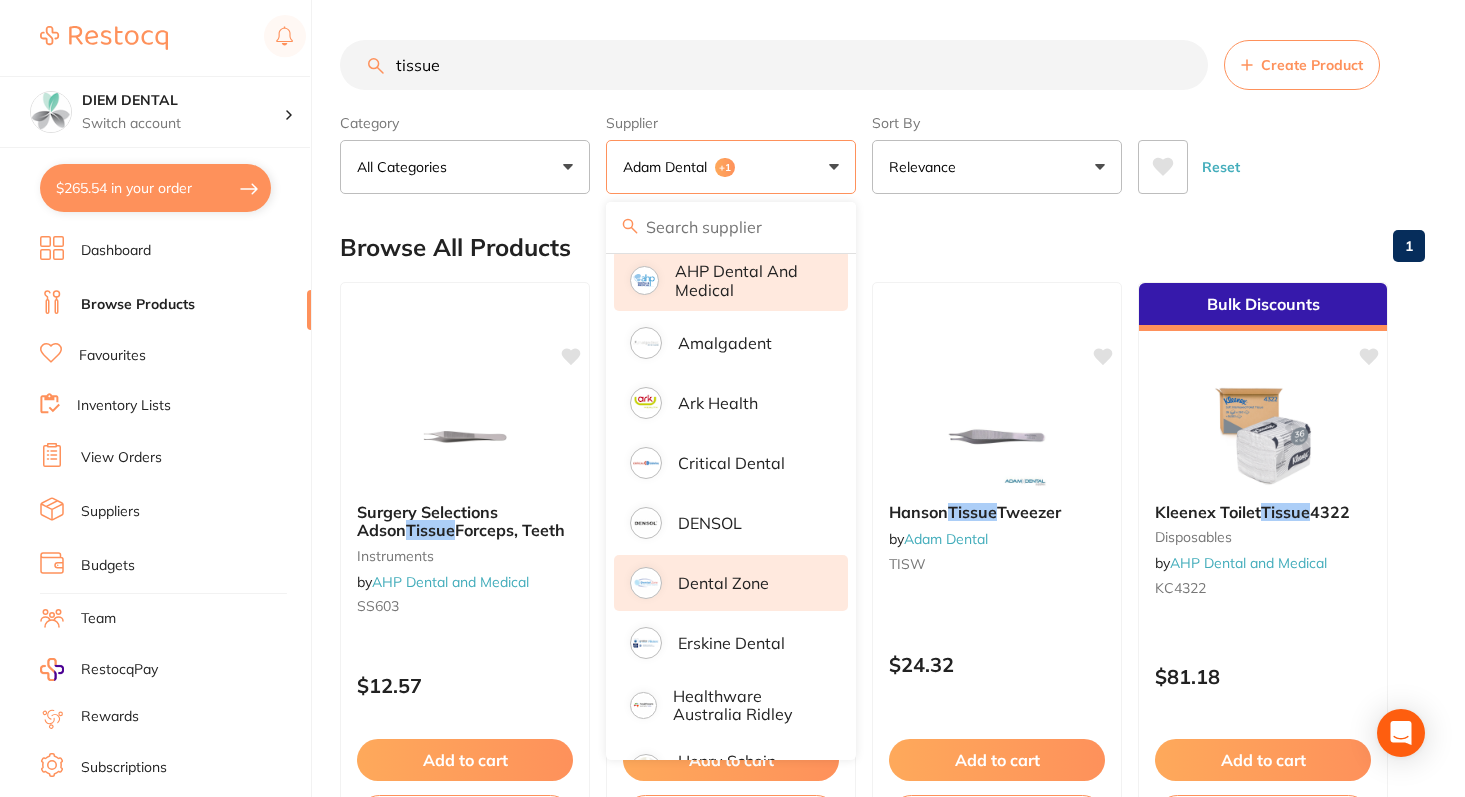 click on "Dental Zone" at bounding box center (723, 583) 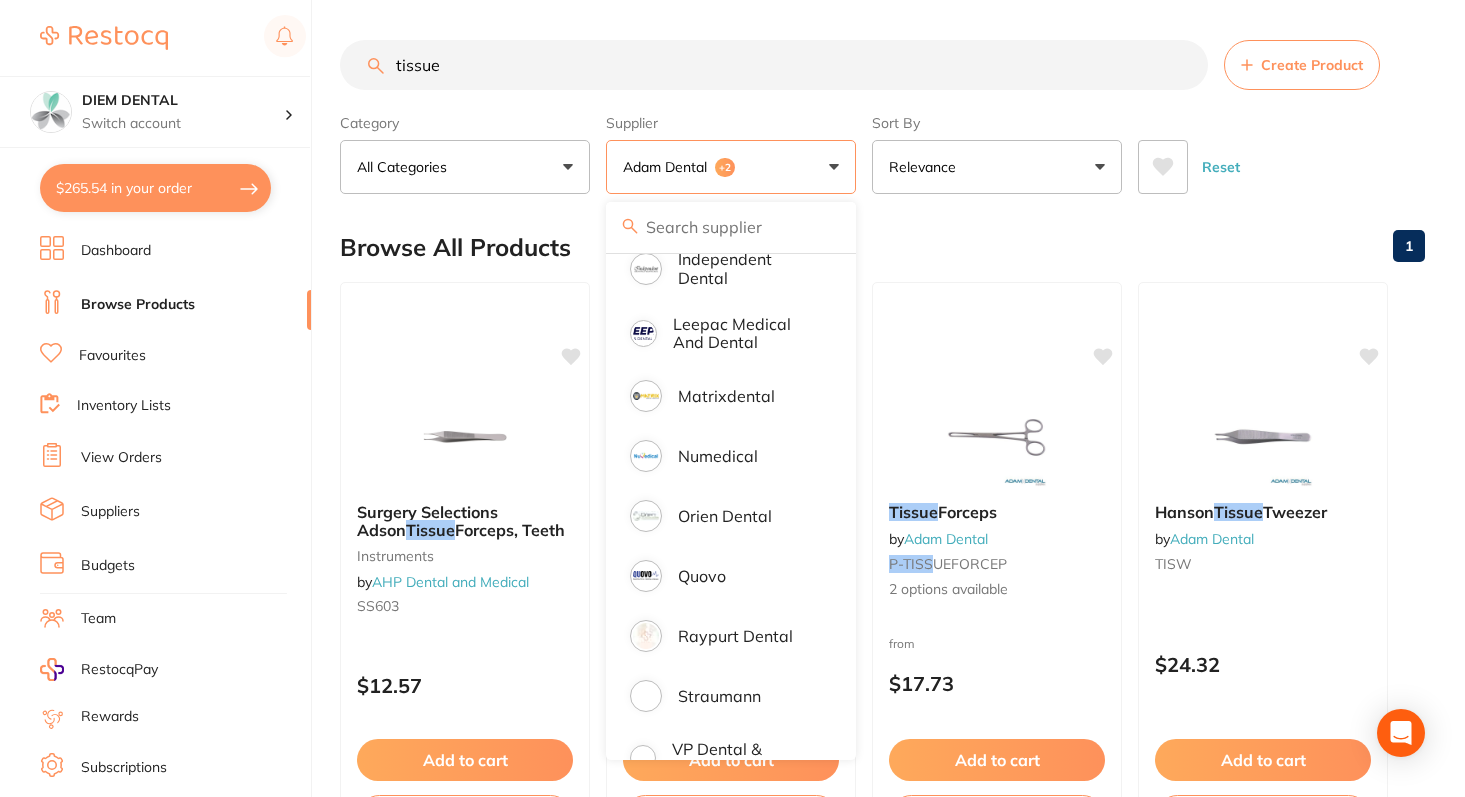 scroll, scrollTop: 858, scrollLeft: 0, axis: vertical 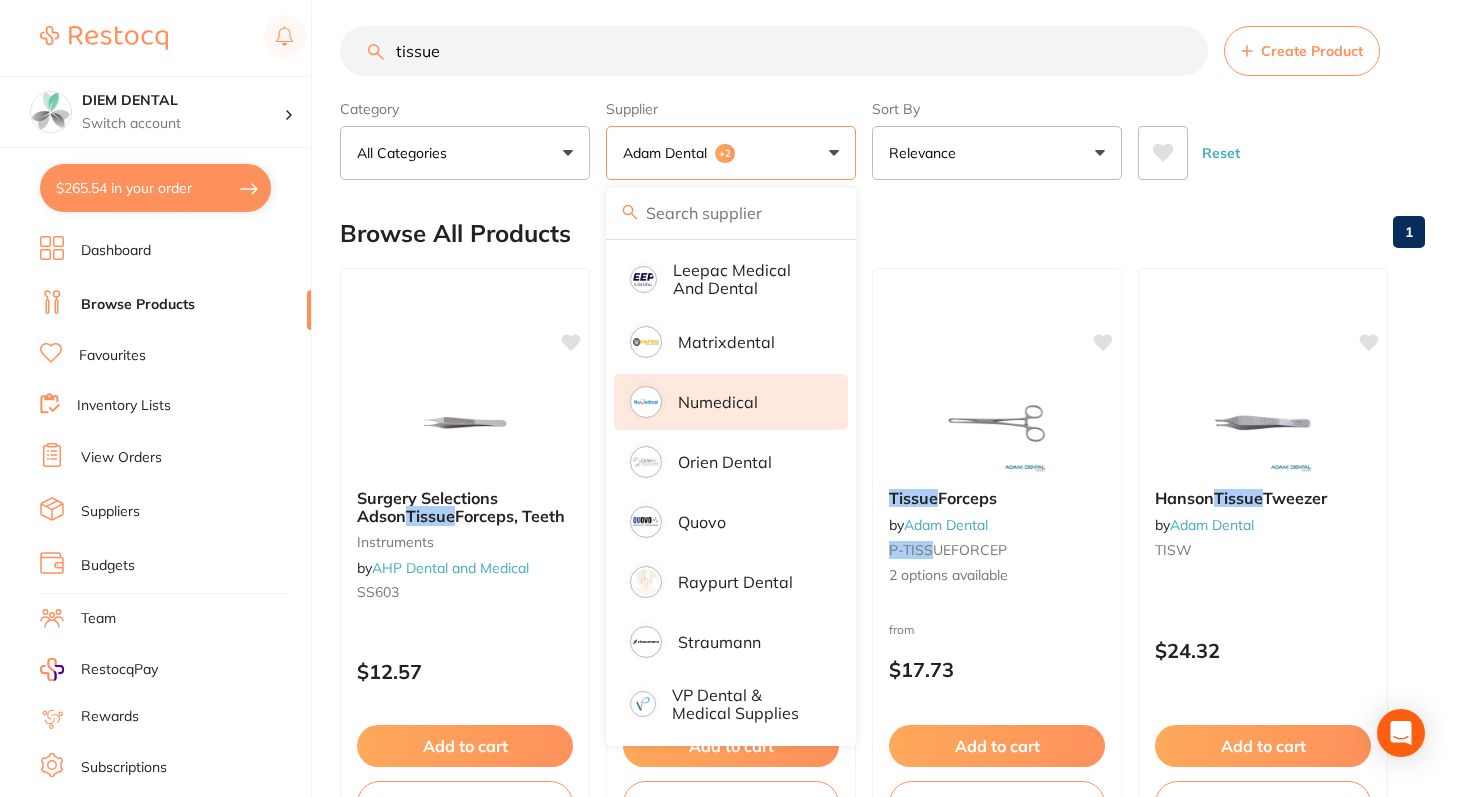click on "Numedical" at bounding box center [718, 402] 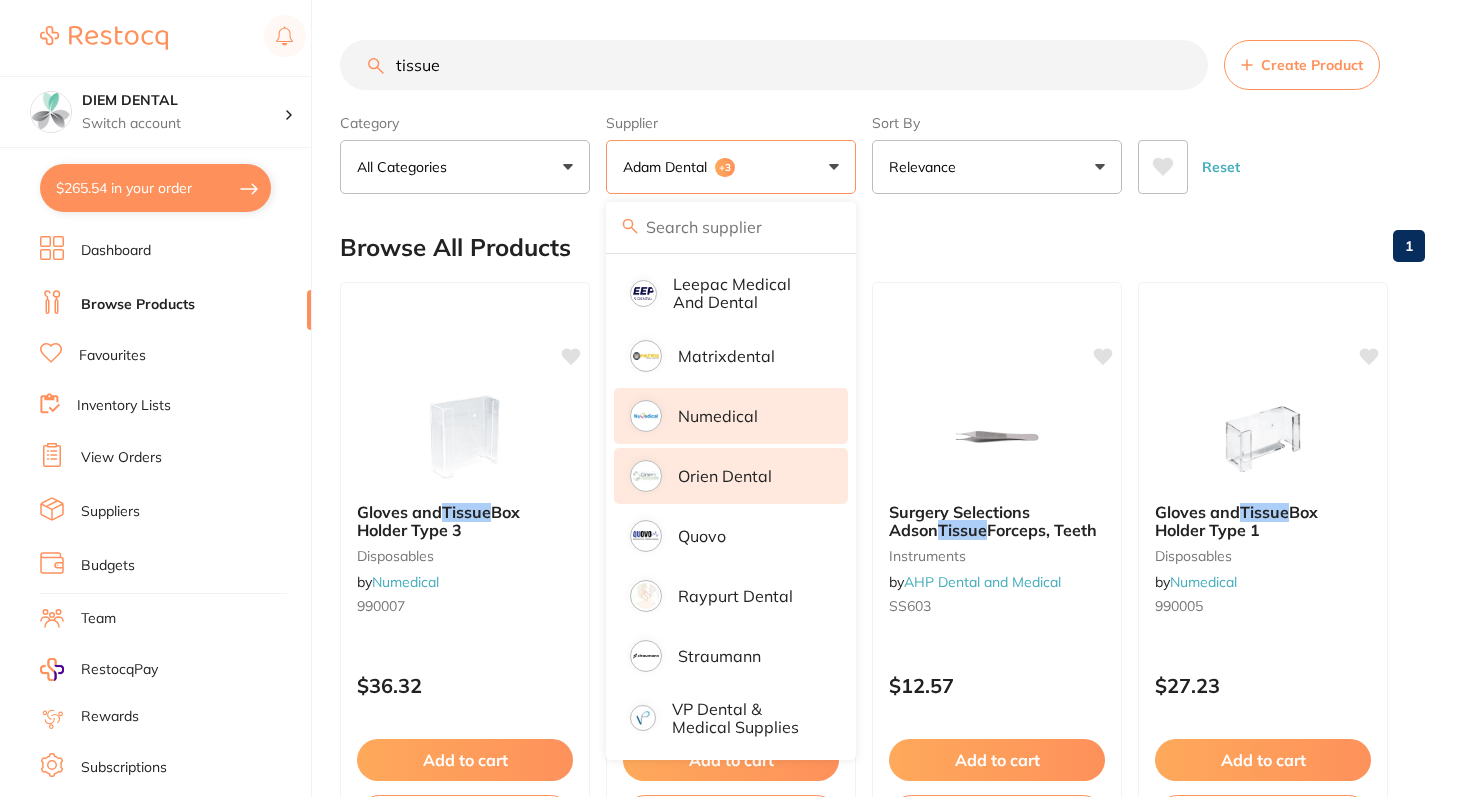 click on "Orien dental" at bounding box center [731, 476] 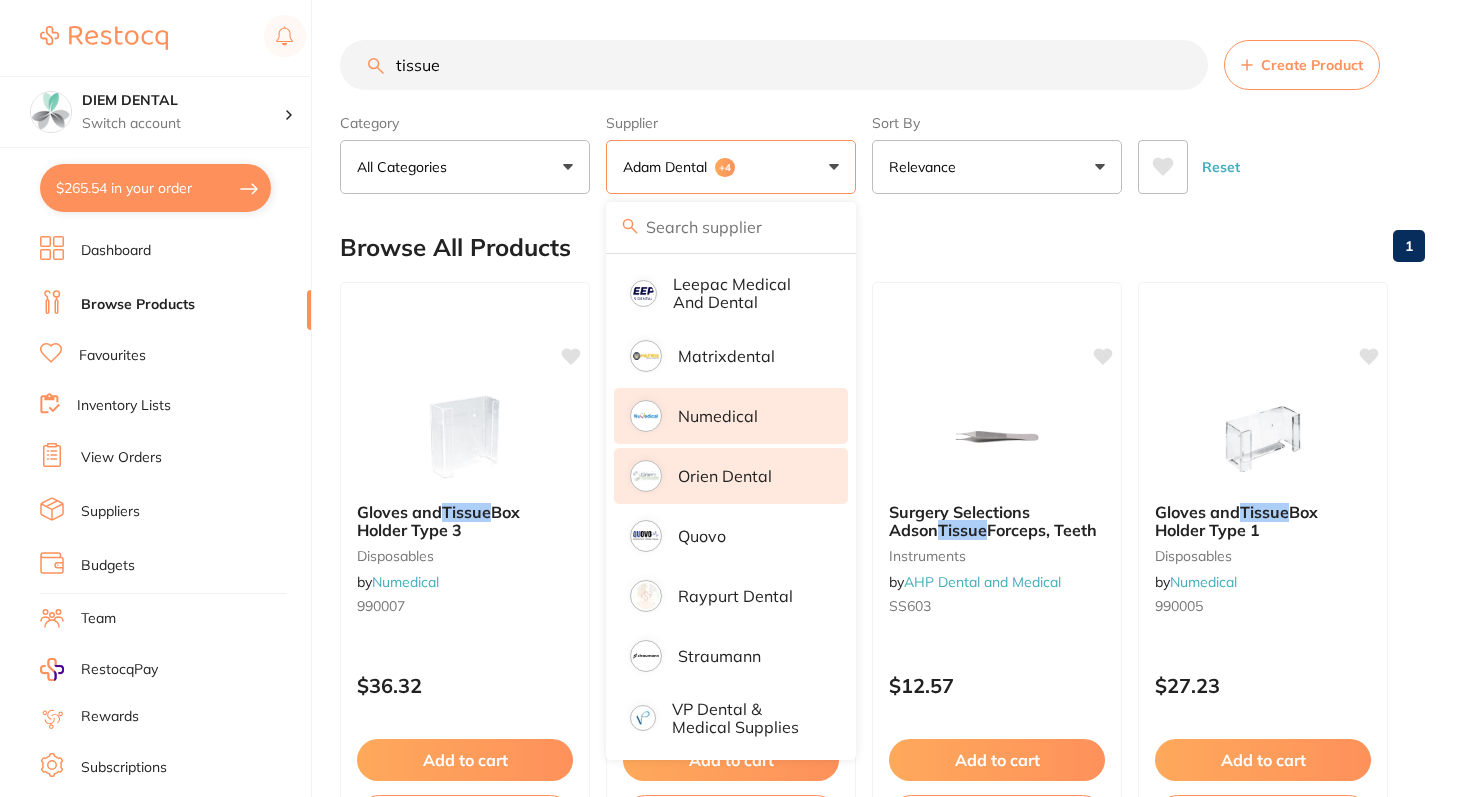 click on "Adam Dental +4" at bounding box center [731, 167] 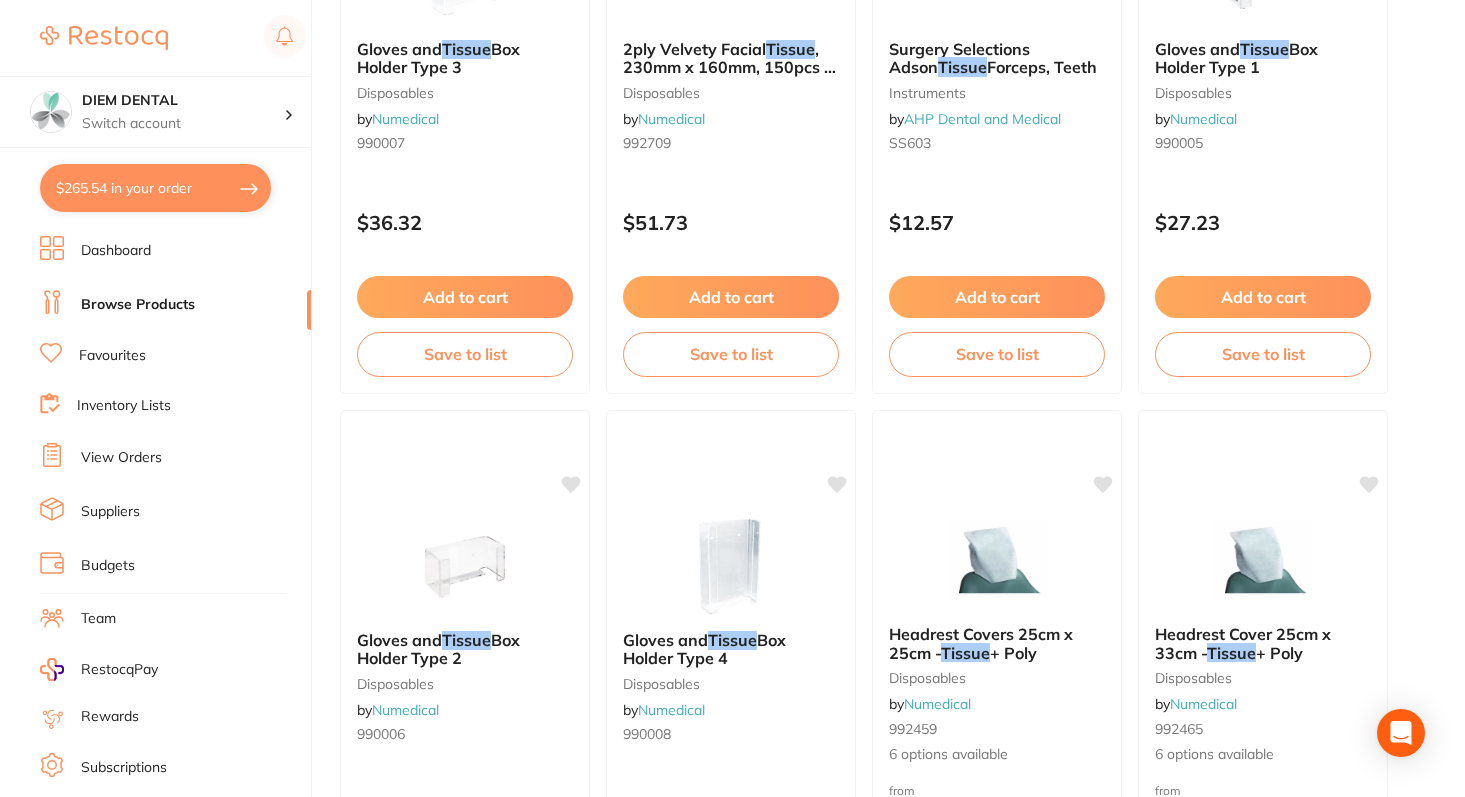 scroll, scrollTop: 0, scrollLeft: 0, axis: both 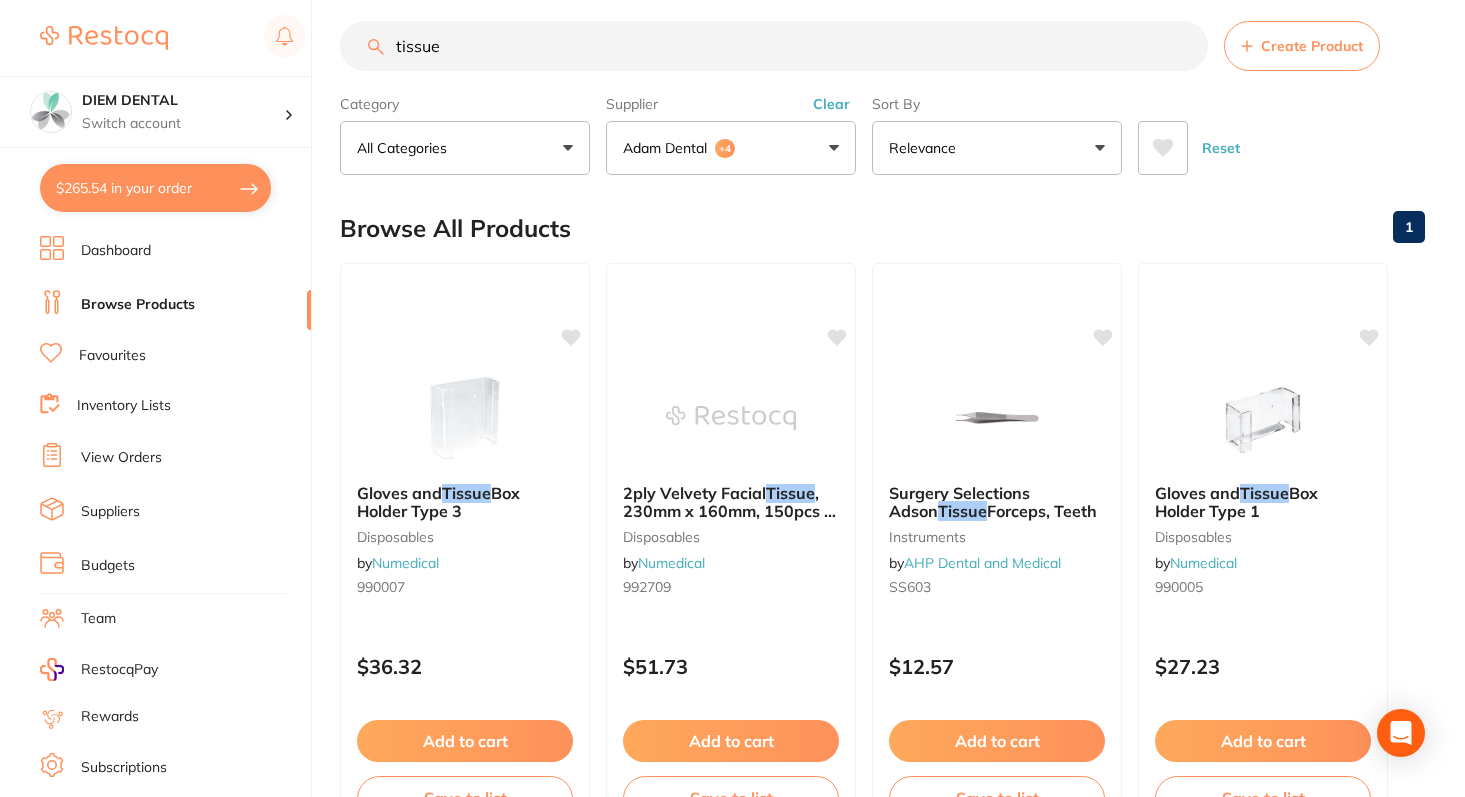 drag, startPoint x: 472, startPoint y: 53, endPoint x: 342, endPoint y: 51, distance: 130.01538 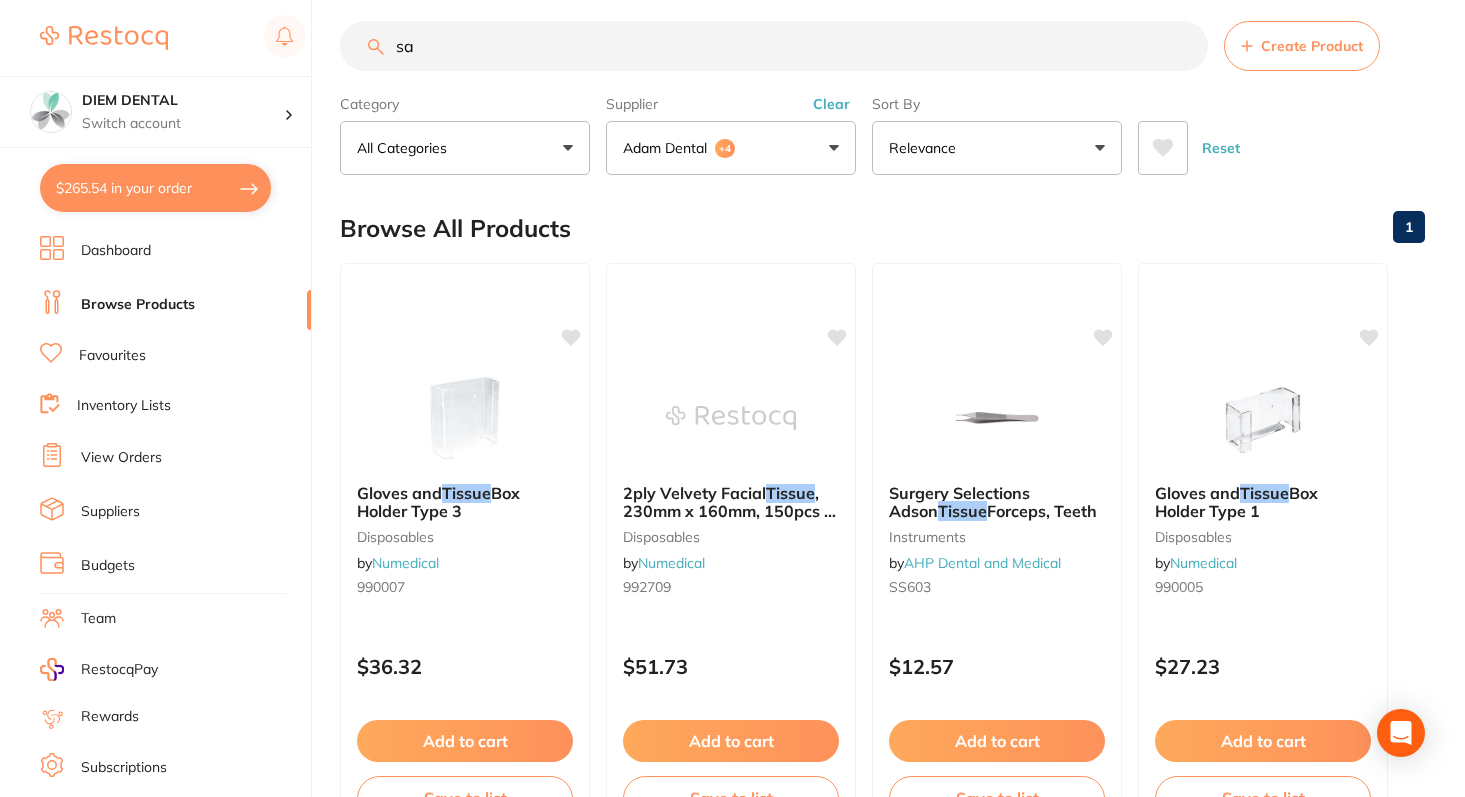 type on "s" 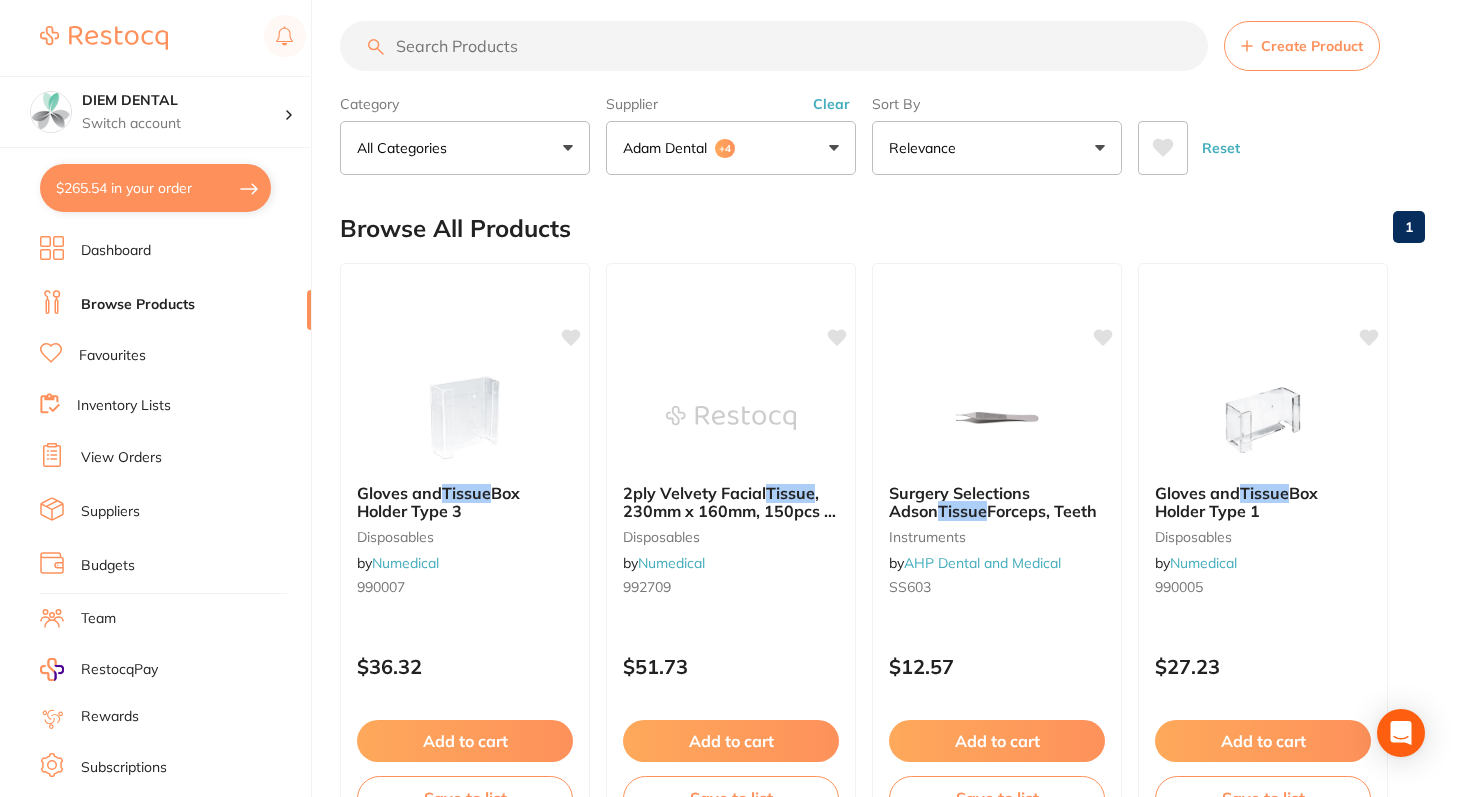 scroll, scrollTop: 0, scrollLeft: 0, axis: both 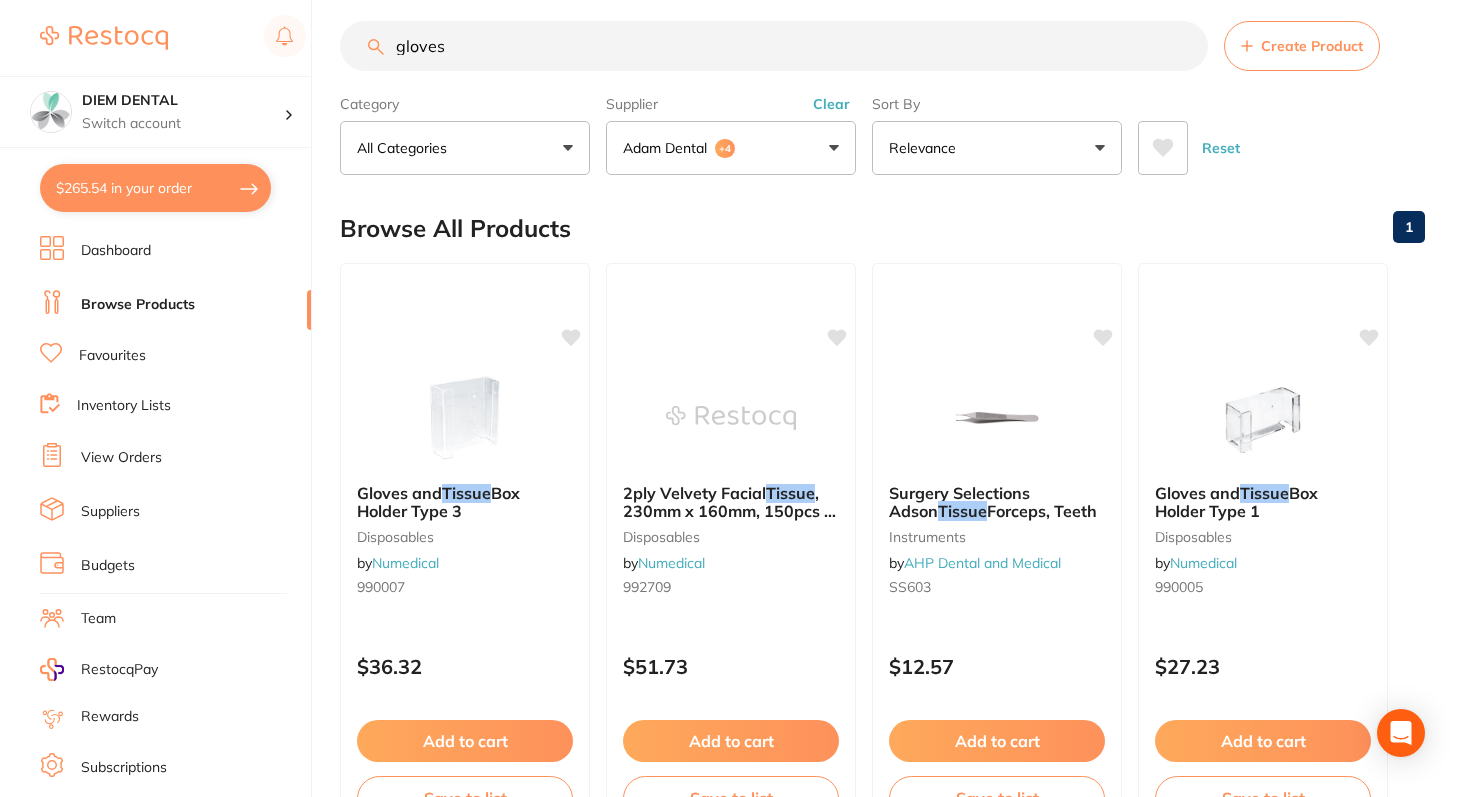 type on "gloves" 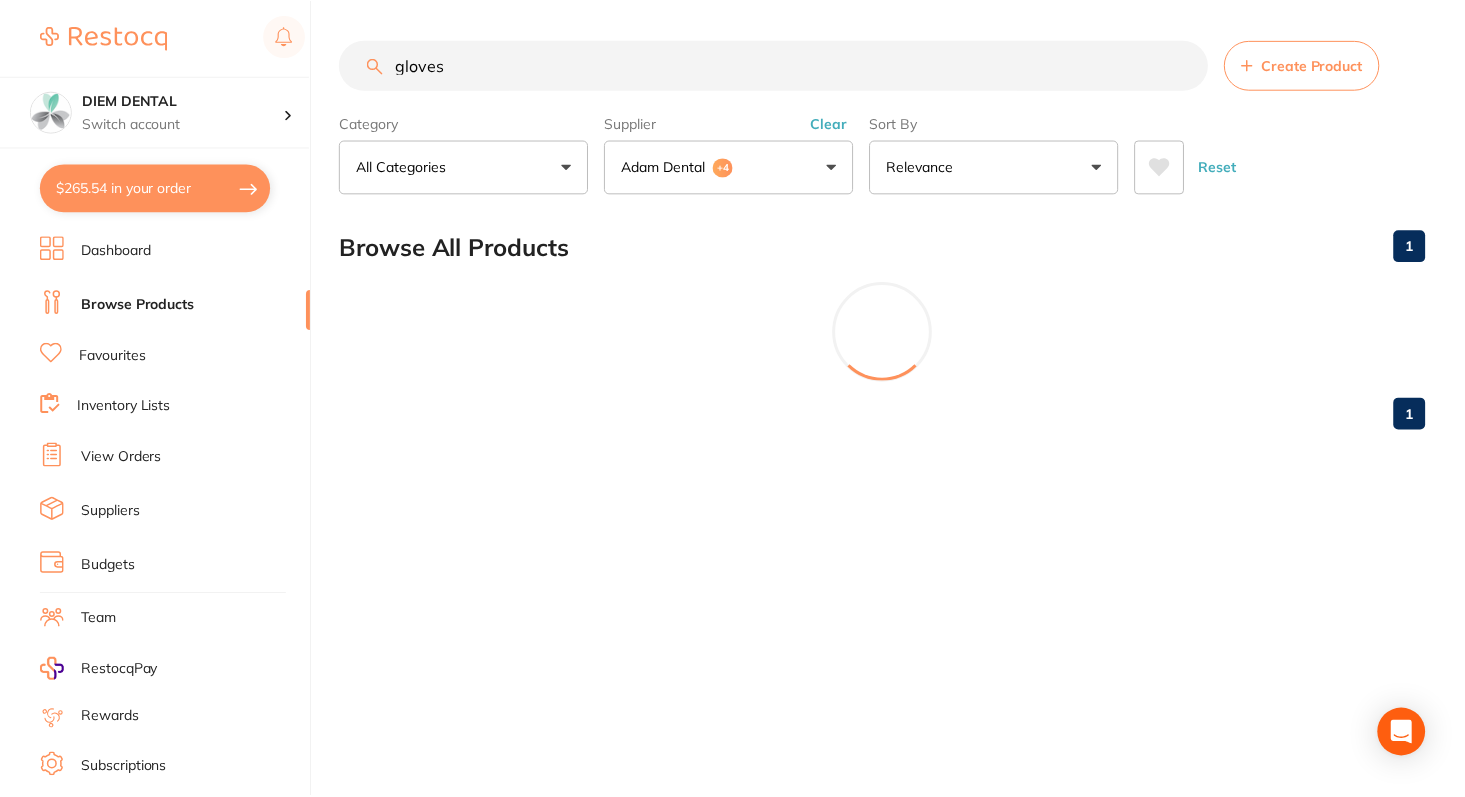 scroll, scrollTop: 37, scrollLeft: 0, axis: vertical 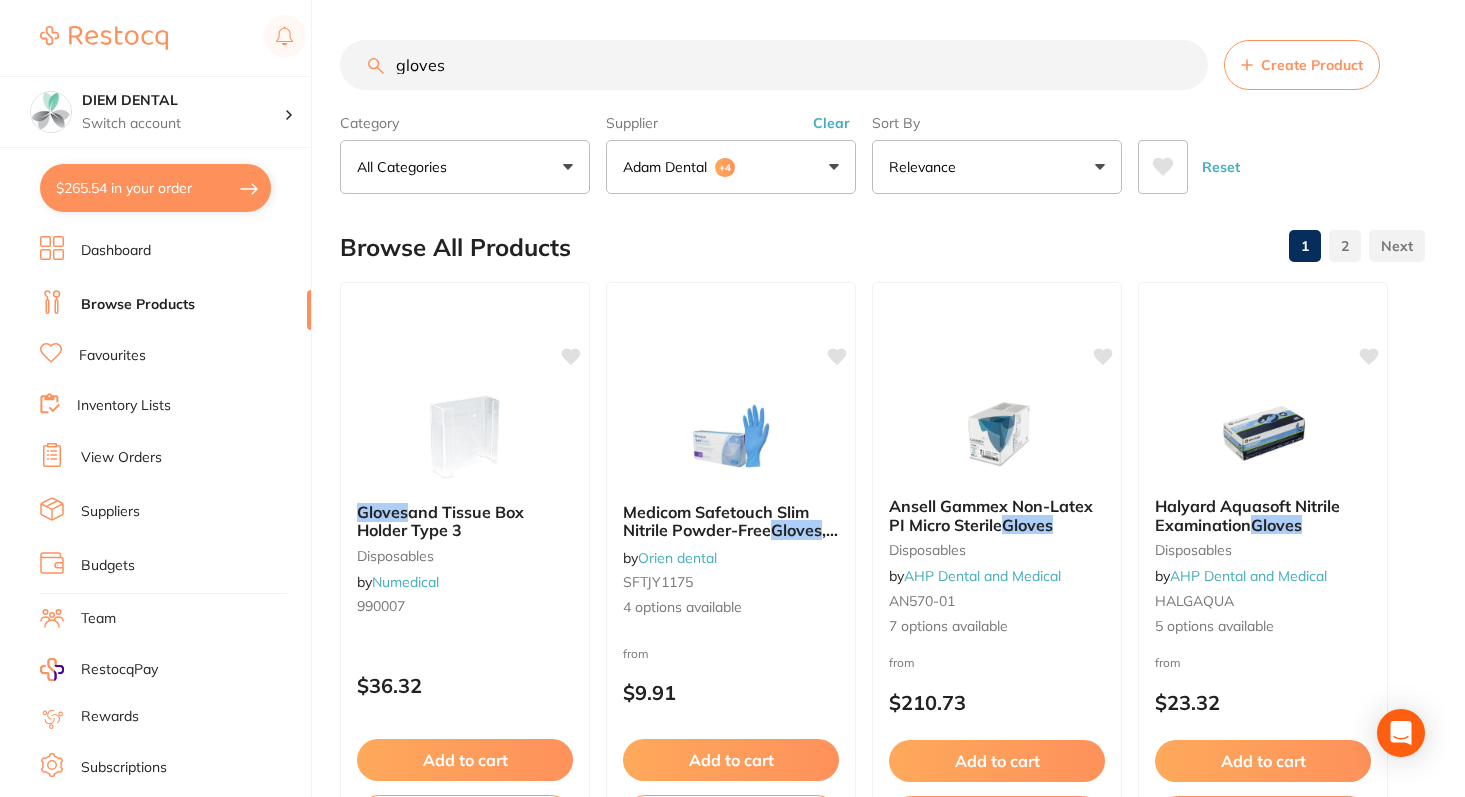 click on "Adam Dental +4" at bounding box center (731, 167) 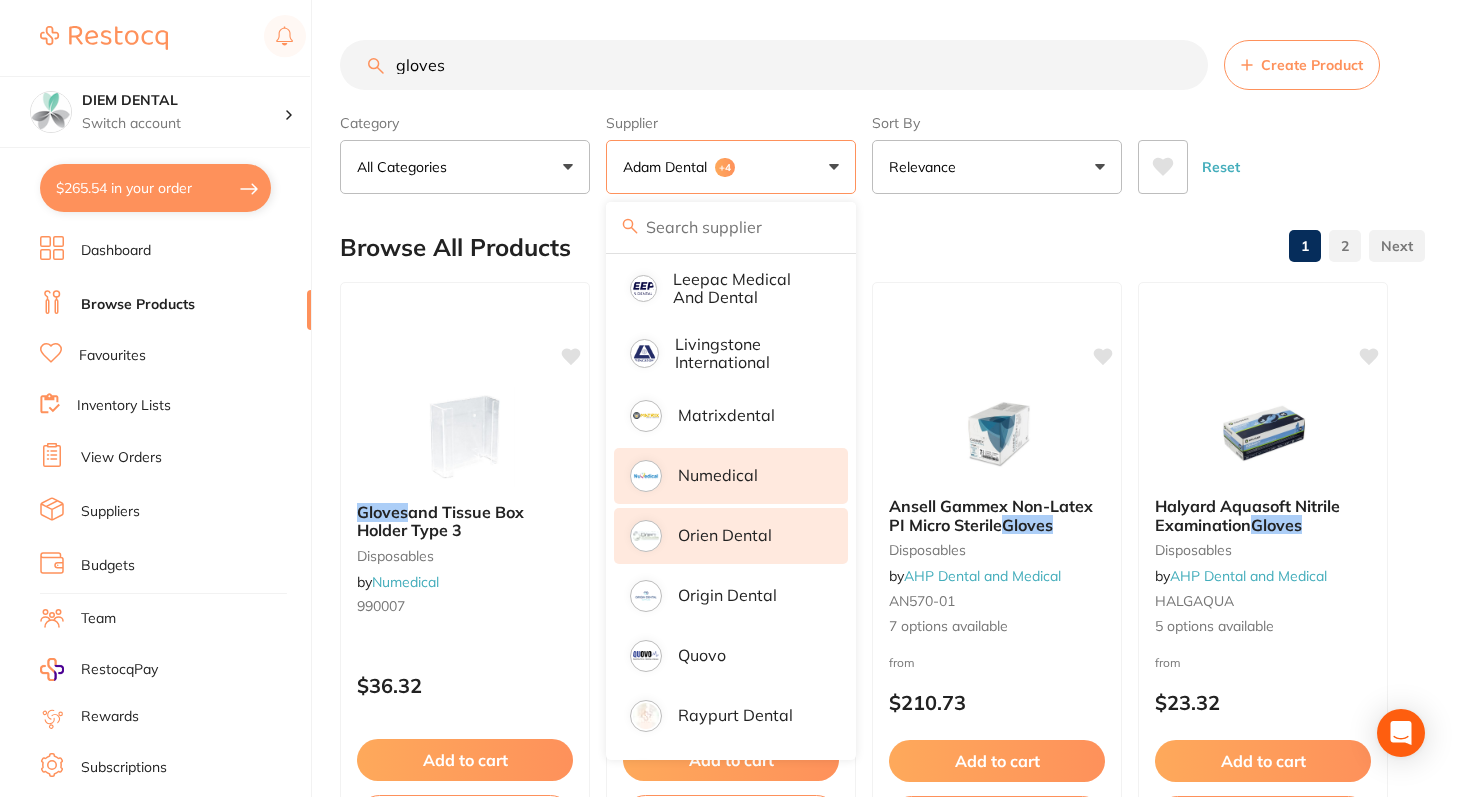 click on "Numedical" at bounding box center (718, 475) 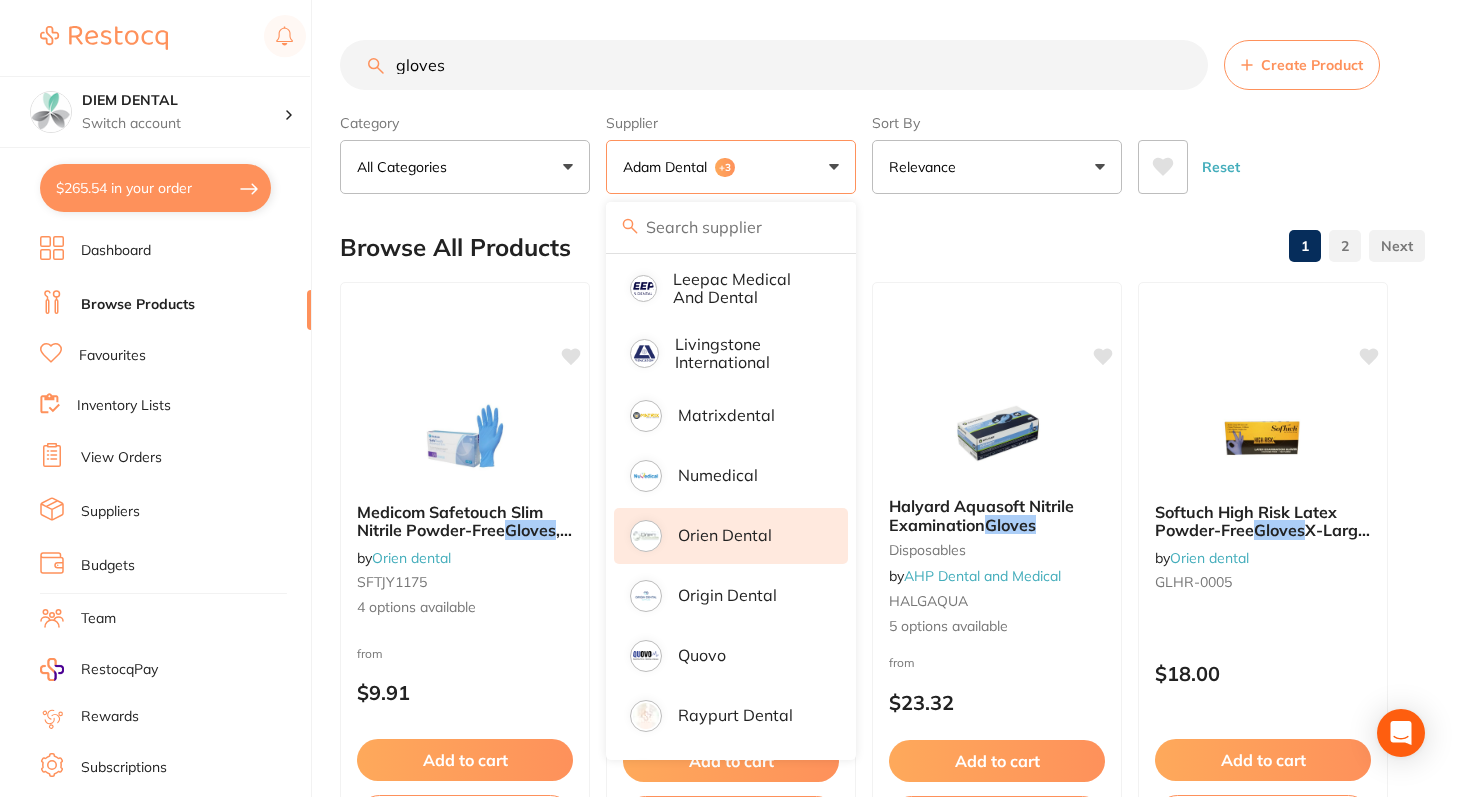 click on "Orien dental" at bounding box center (731, 536) 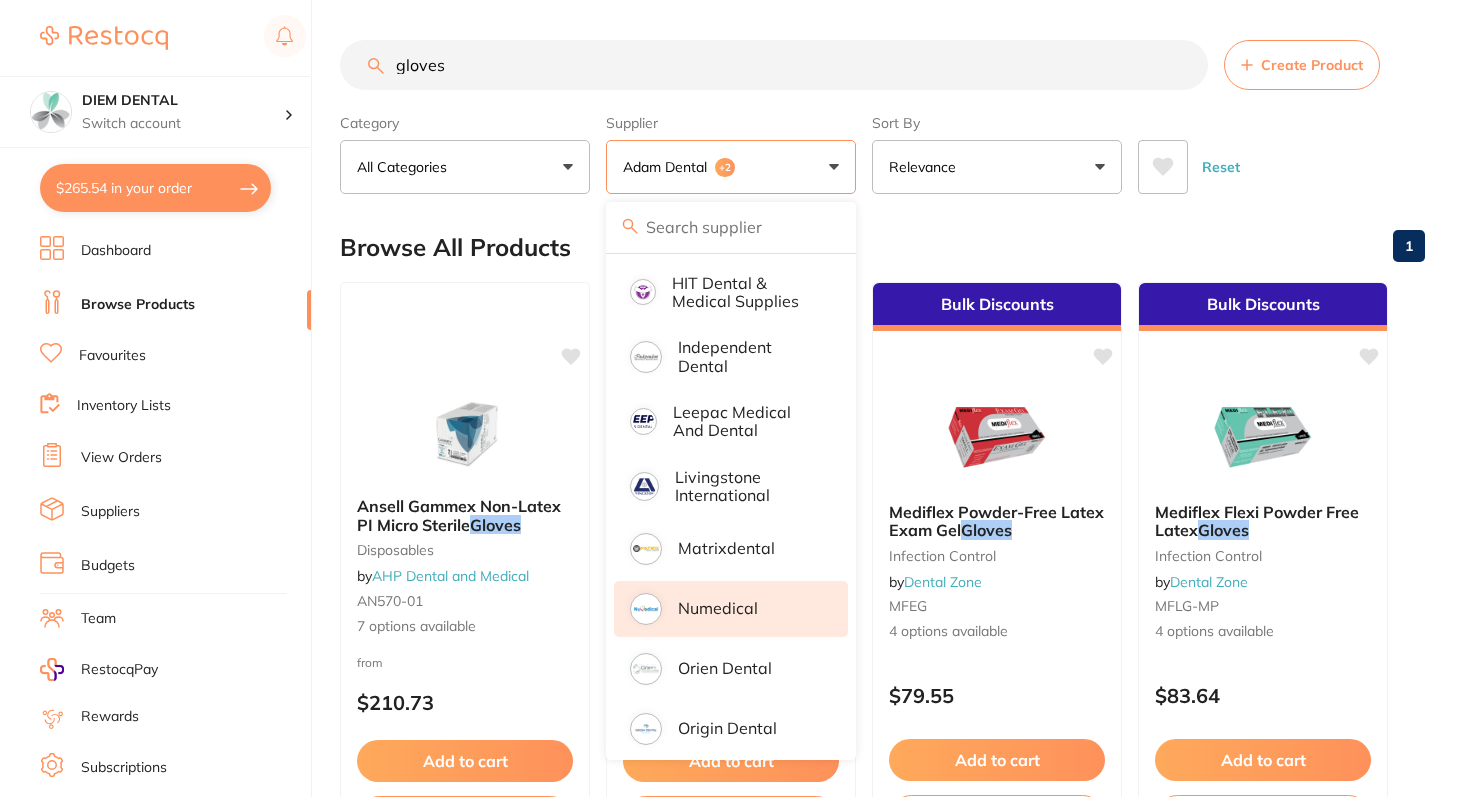 scroll, scrollTop: 0, scrollLeft: 0, axis: both 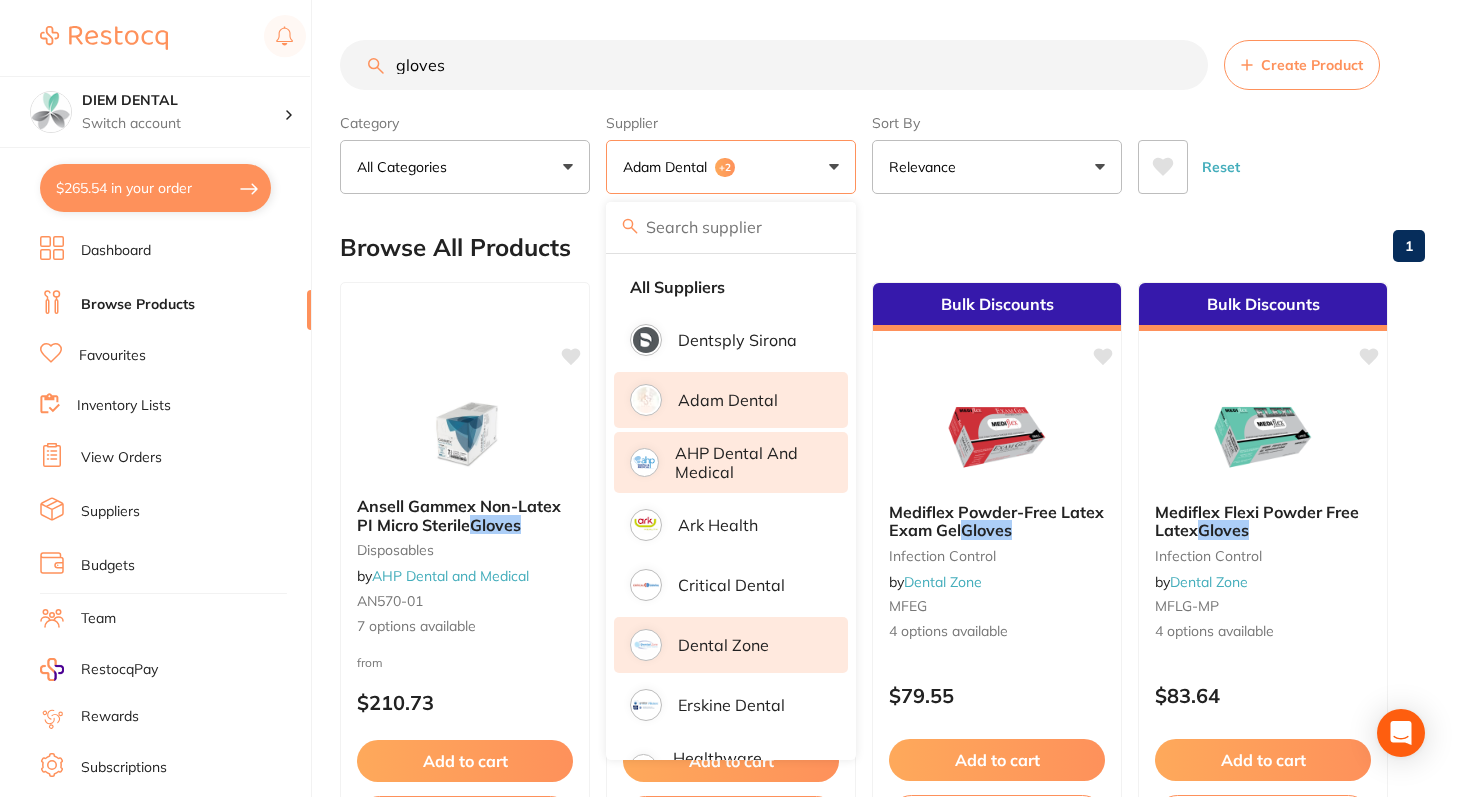 click on "Adam Dental" at bounding box center (728, 400) 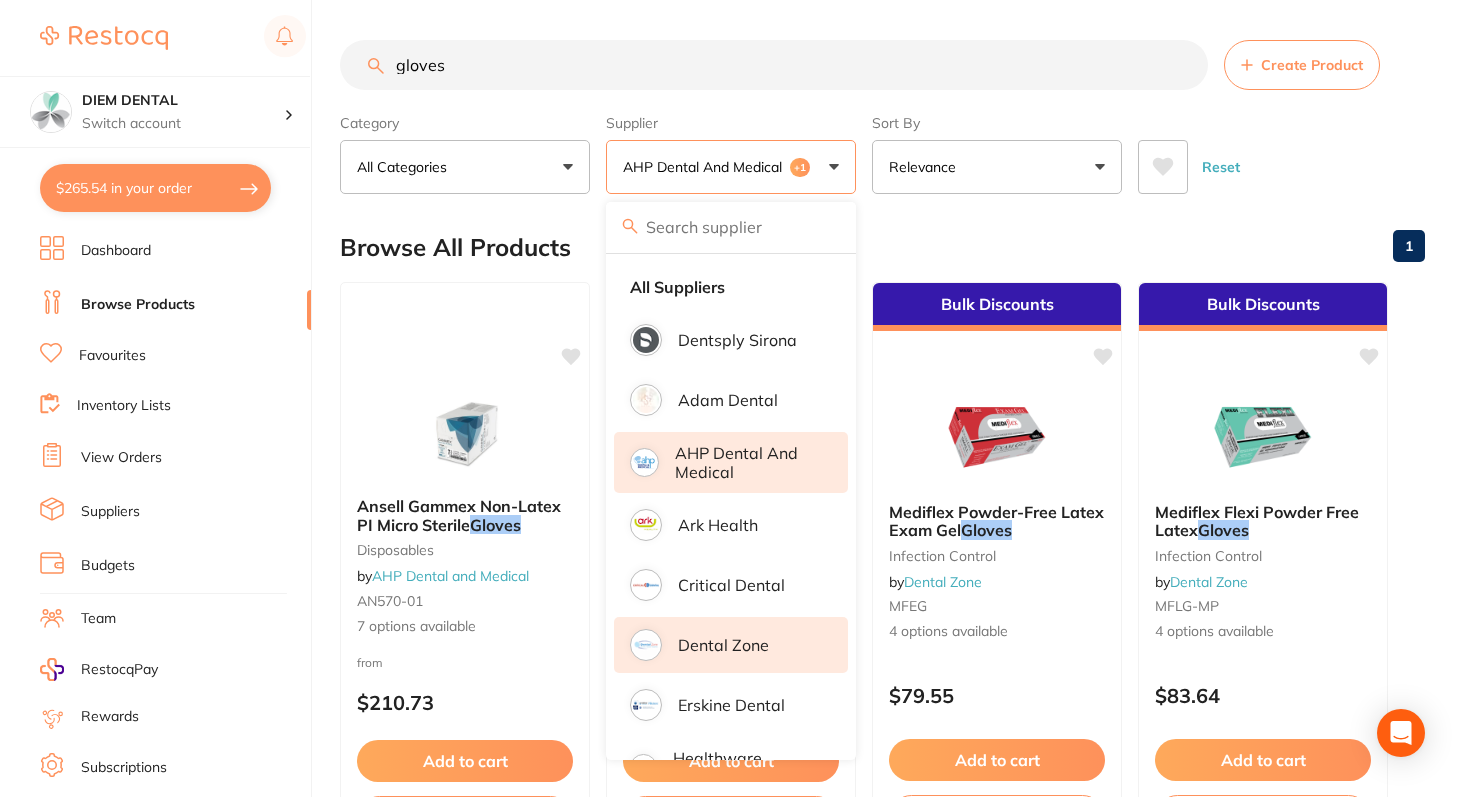 click on "Dental Zone" at bounding box center (723, 645) 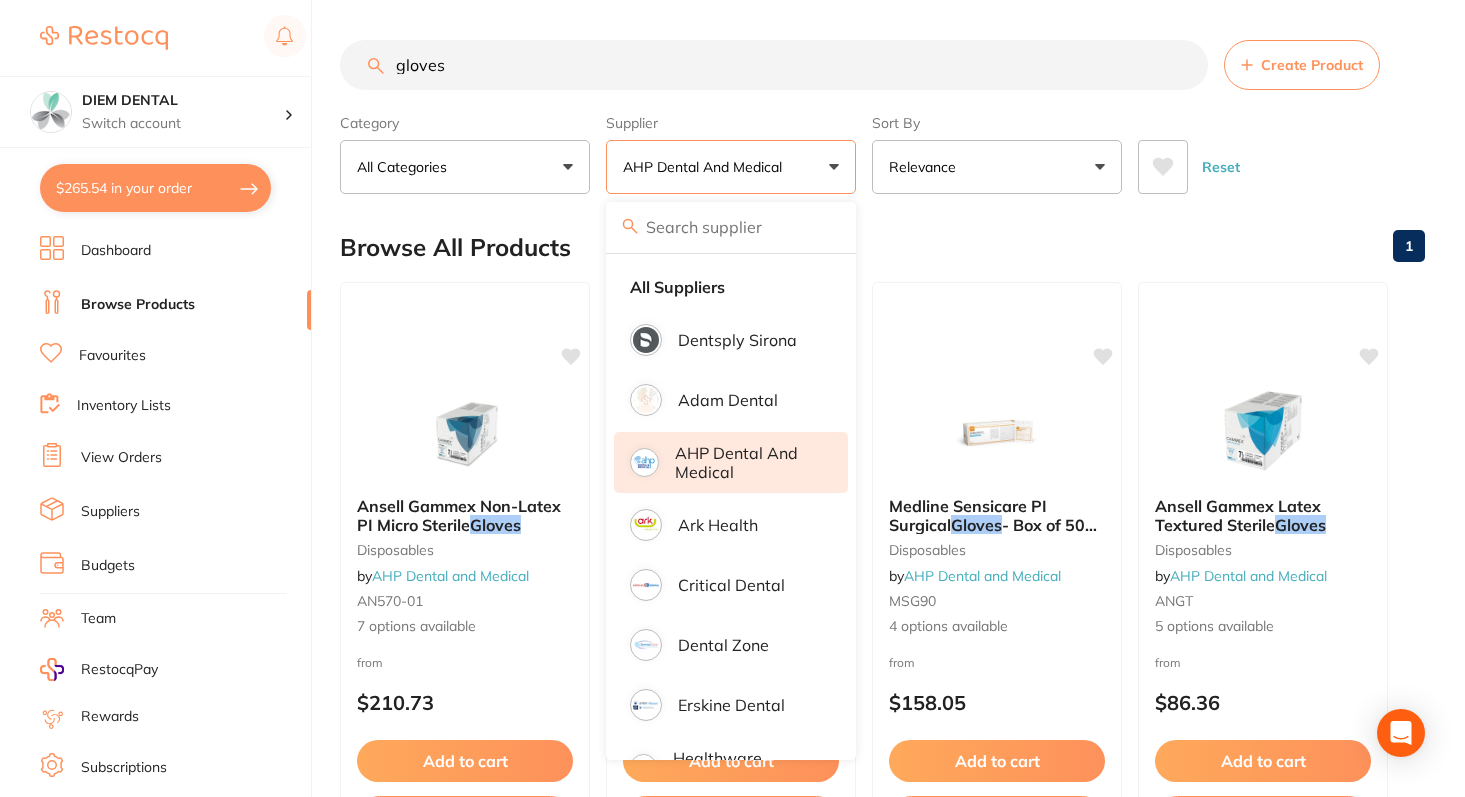 click on "AHP Dental and Medical" at bounding box center [731, 167] 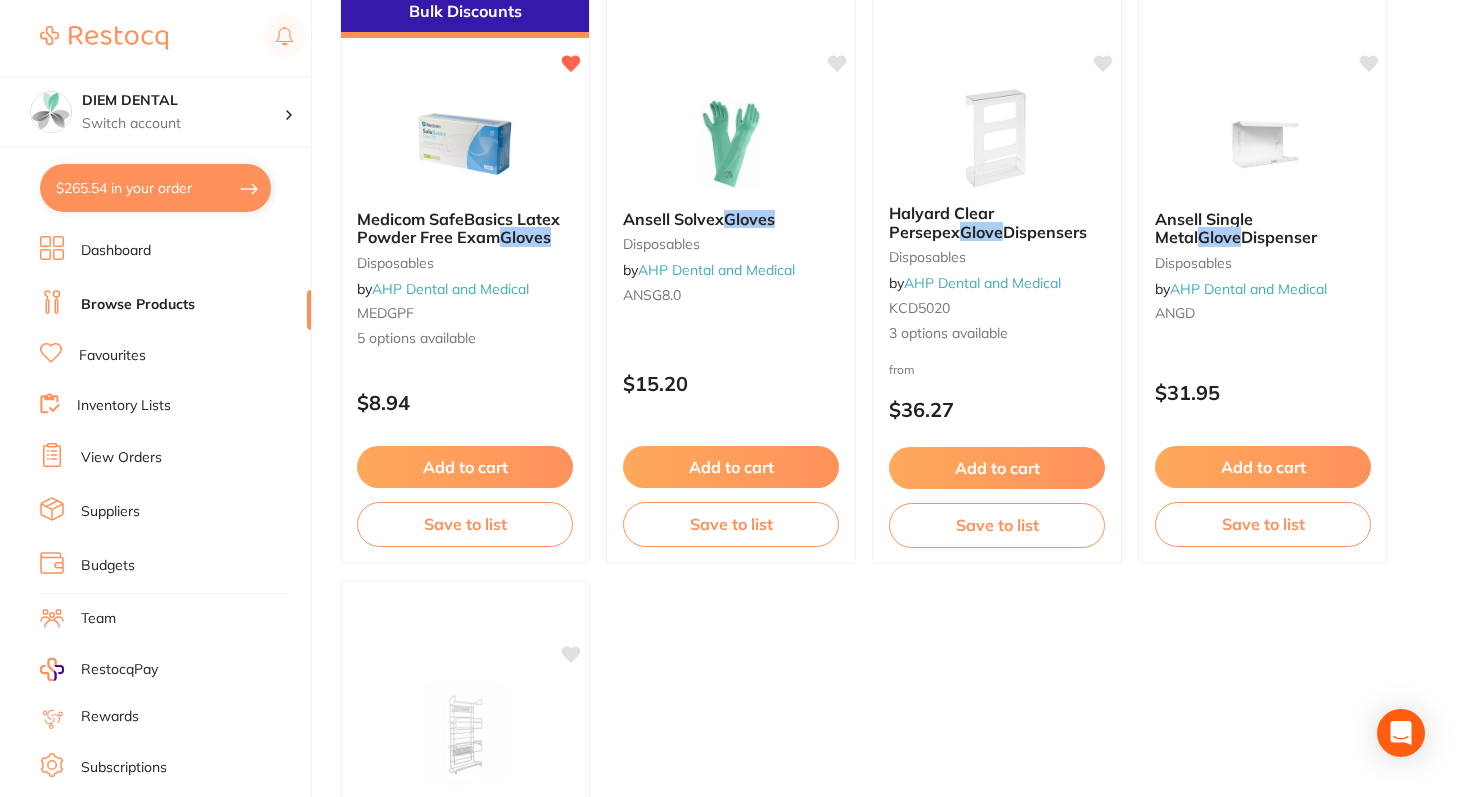 scroll, scrollTop: 3249, scrollLeft: 0, axis: vertical 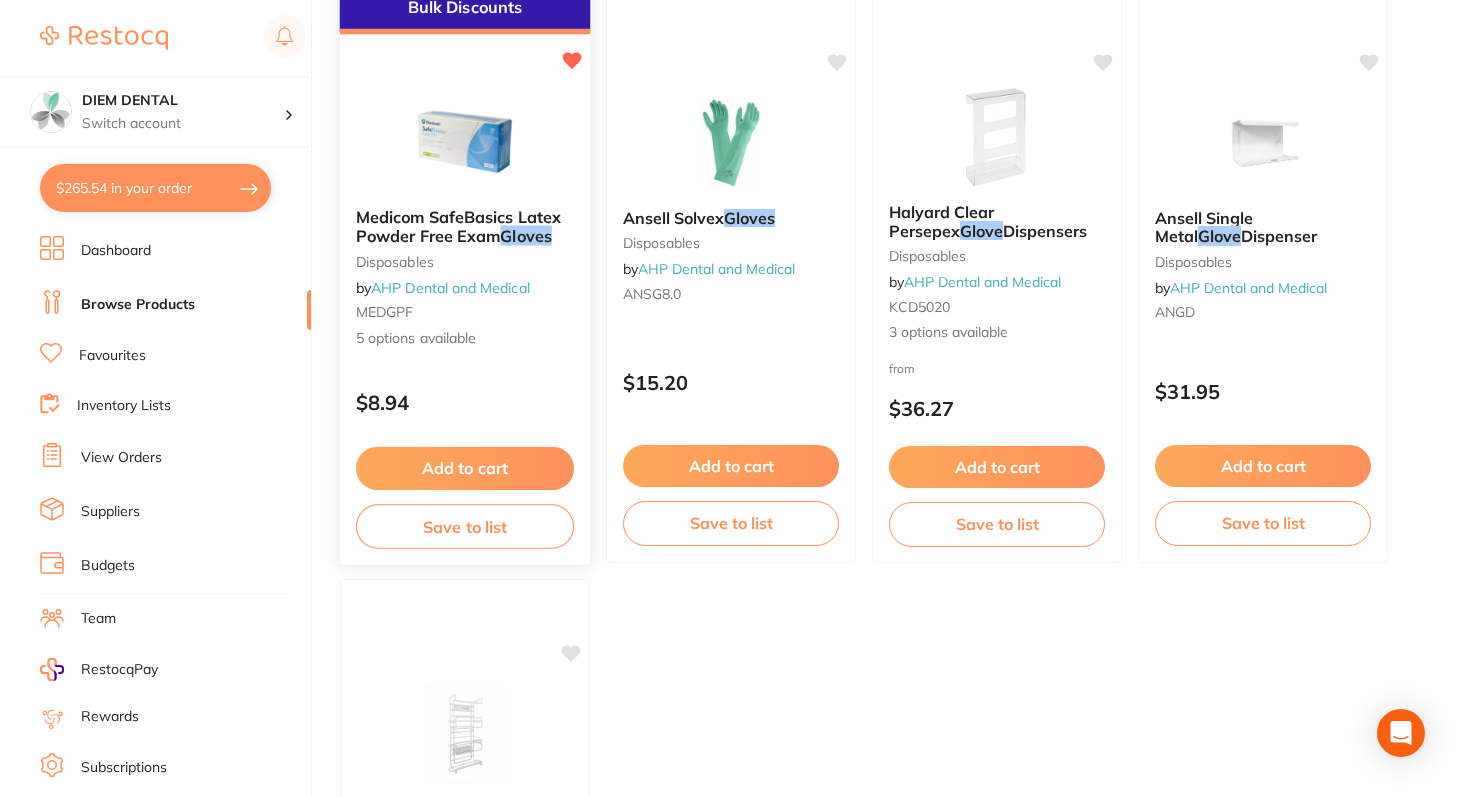 click at bounding box center [464, 141] 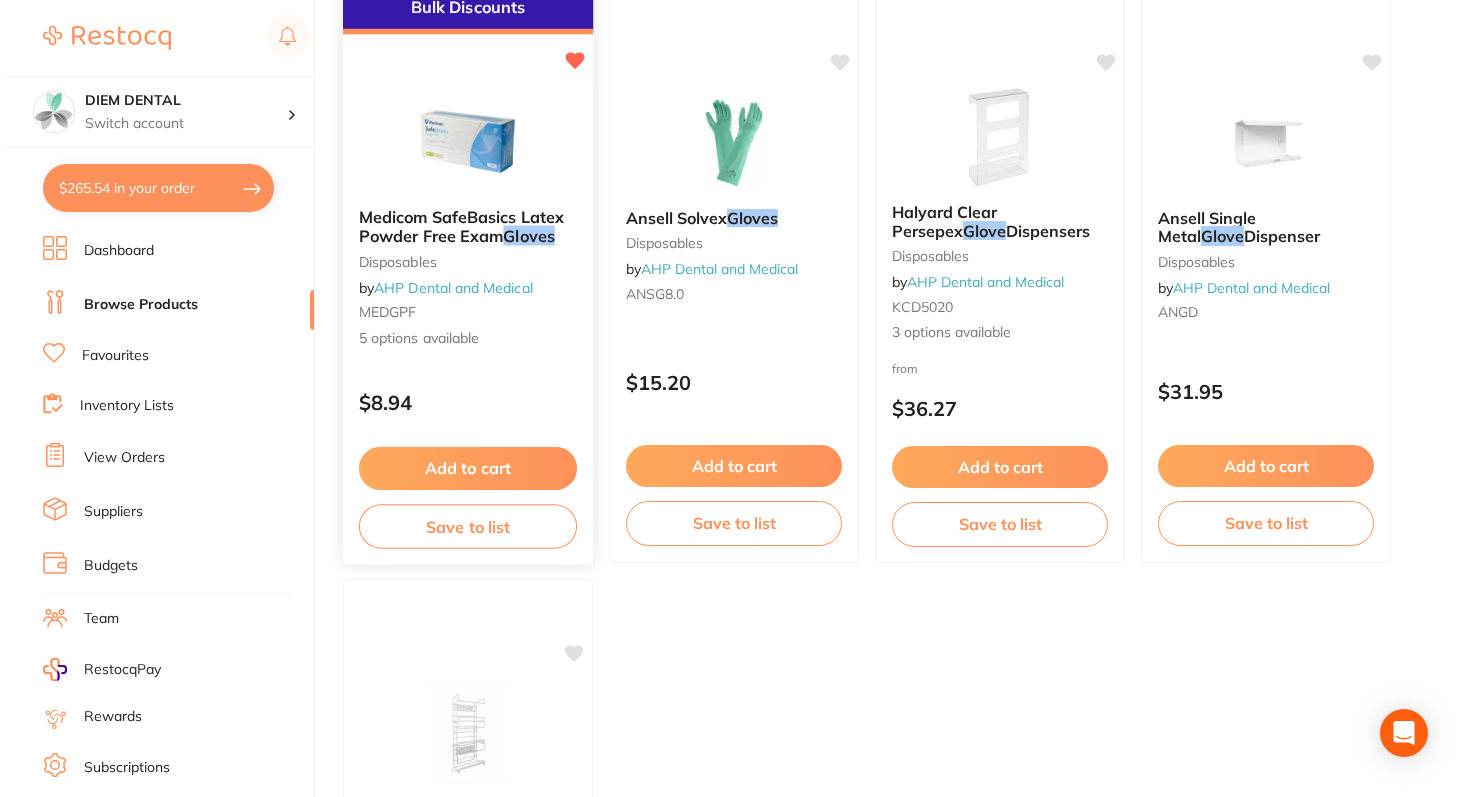 scroll, scrollTop: 0, scrollLeft: 0, axis: both 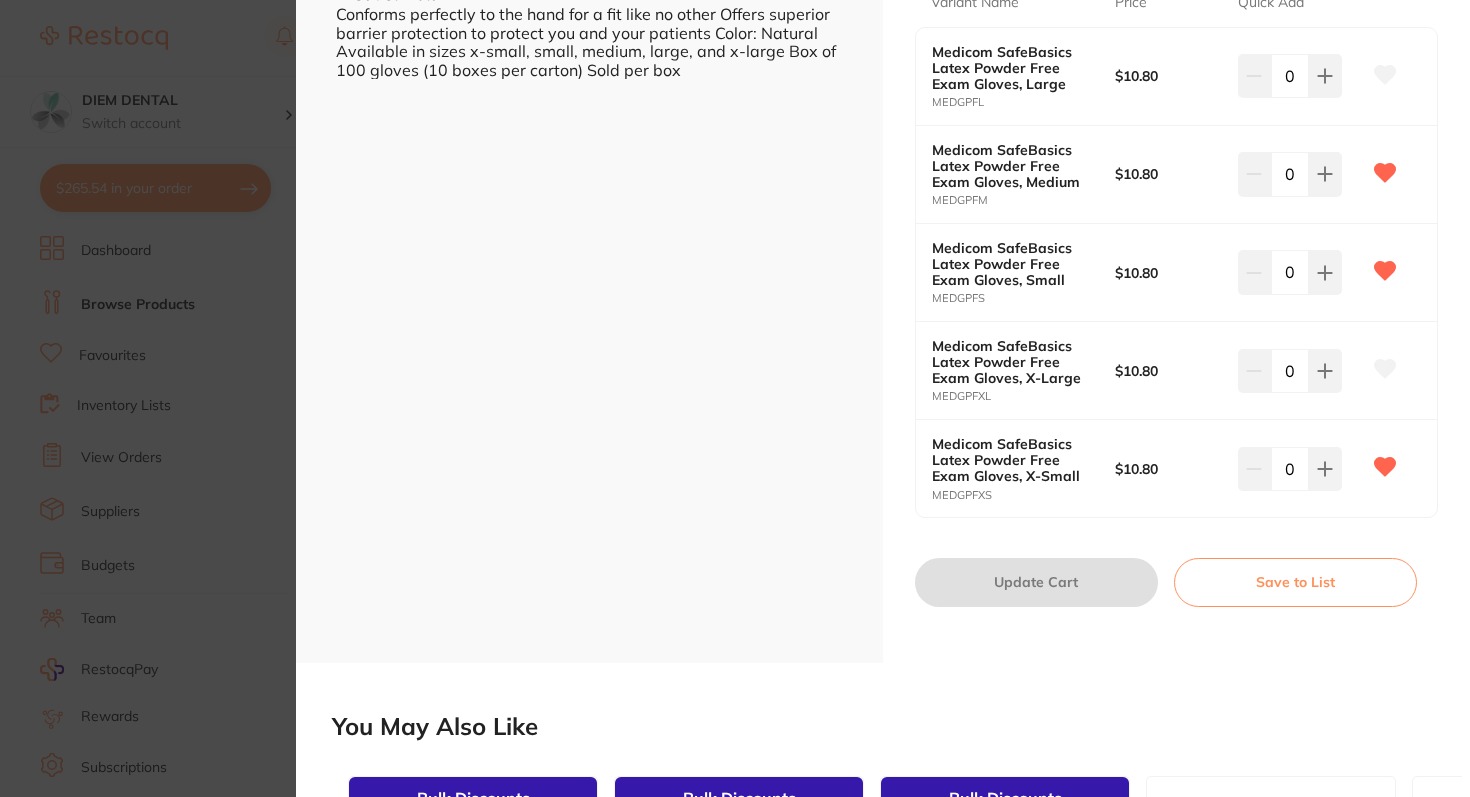 type on "3" 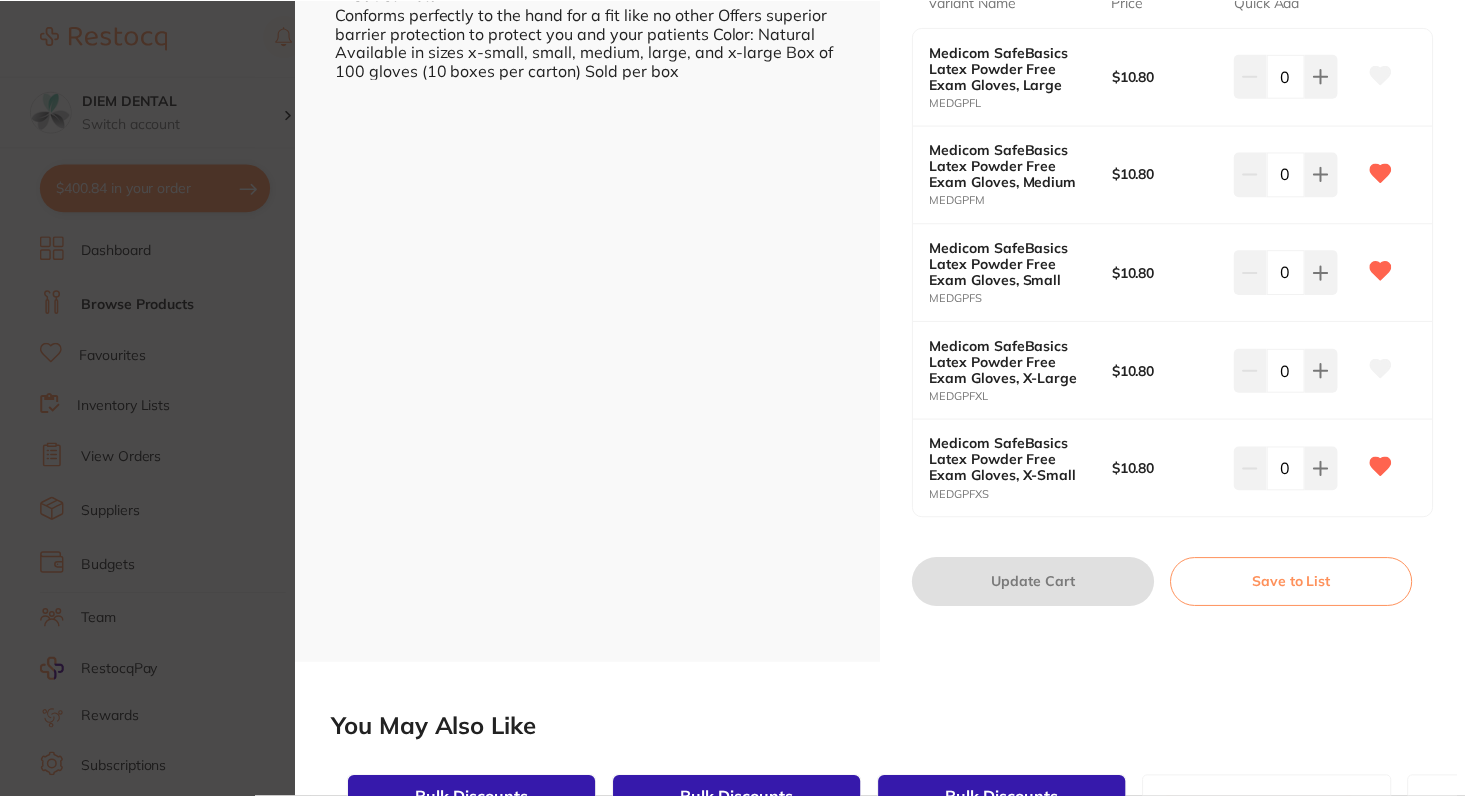 scroll, scrollTop: 3249, scrollLeft: 0, axis: vertical 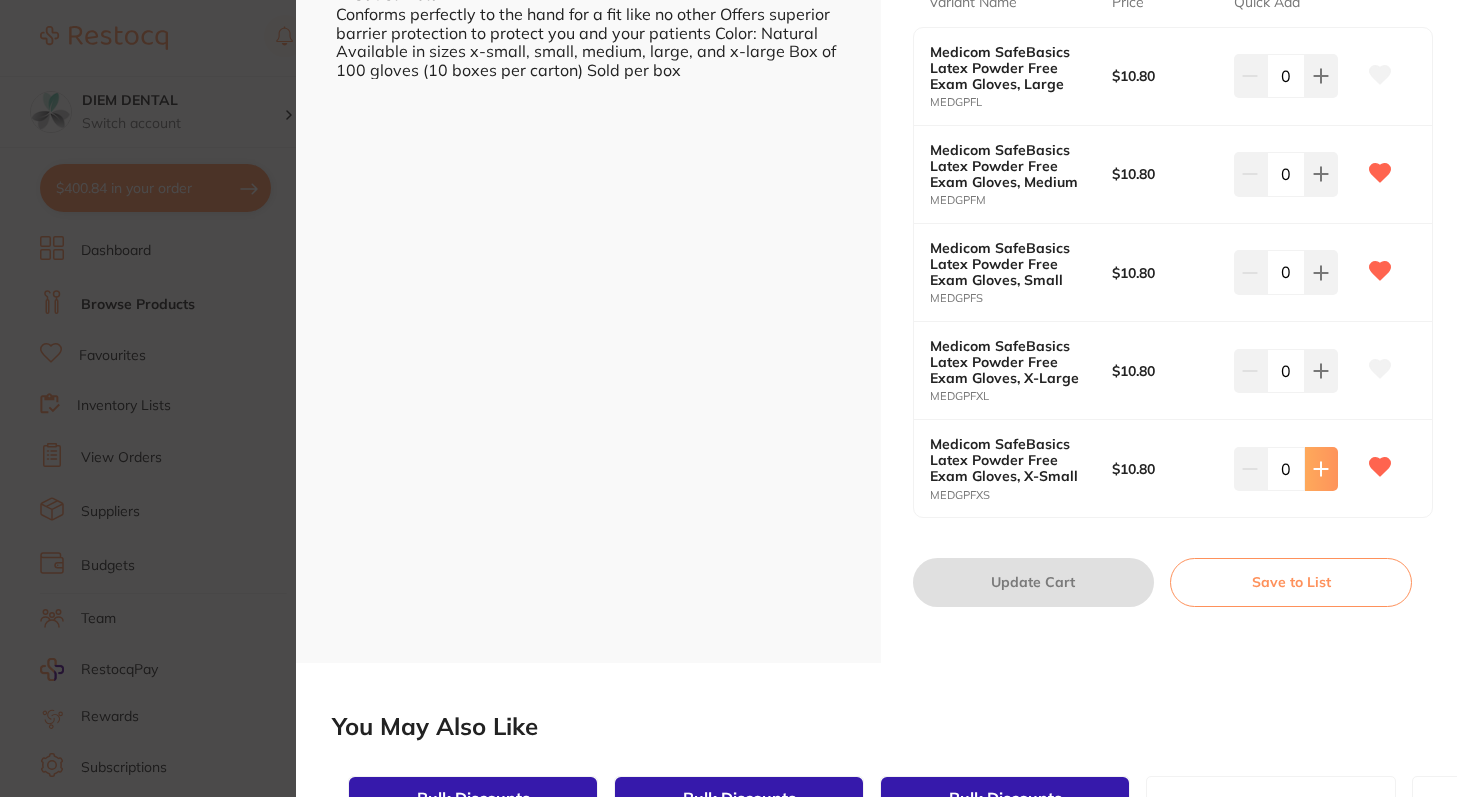 click at bounding box center (1321, 76) 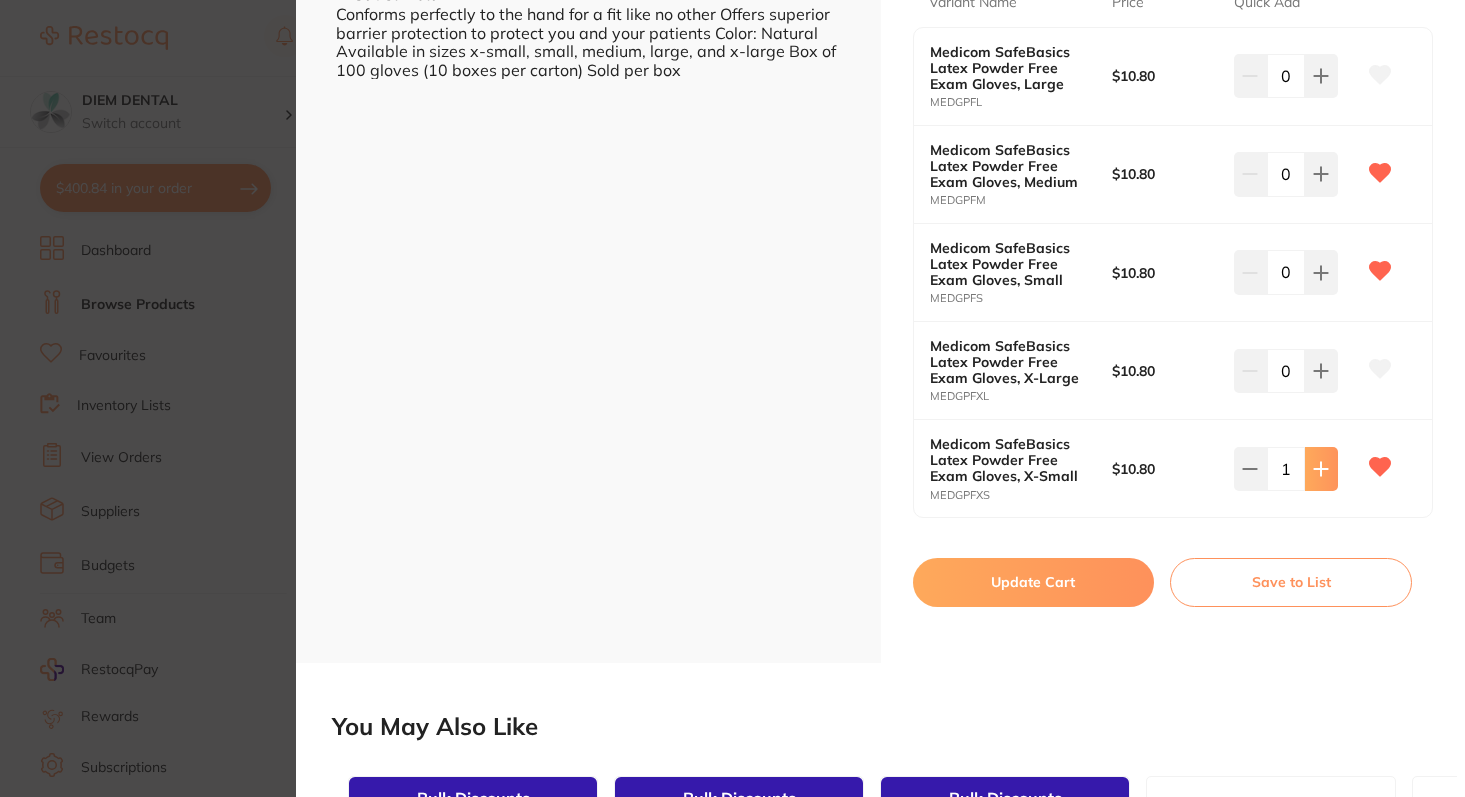 click at bounding box center (1321, 76) 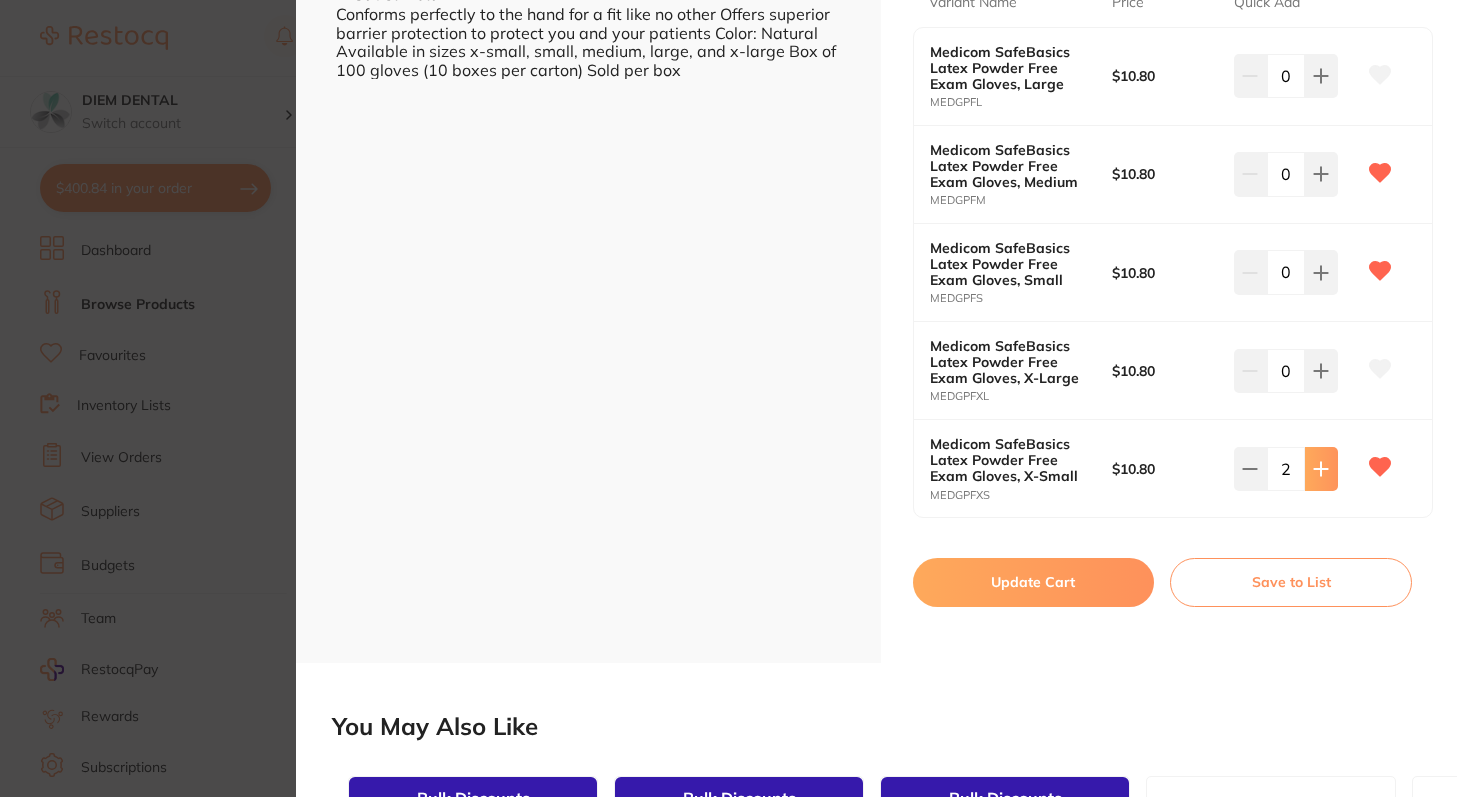 click at bounding box center (1321, 76) 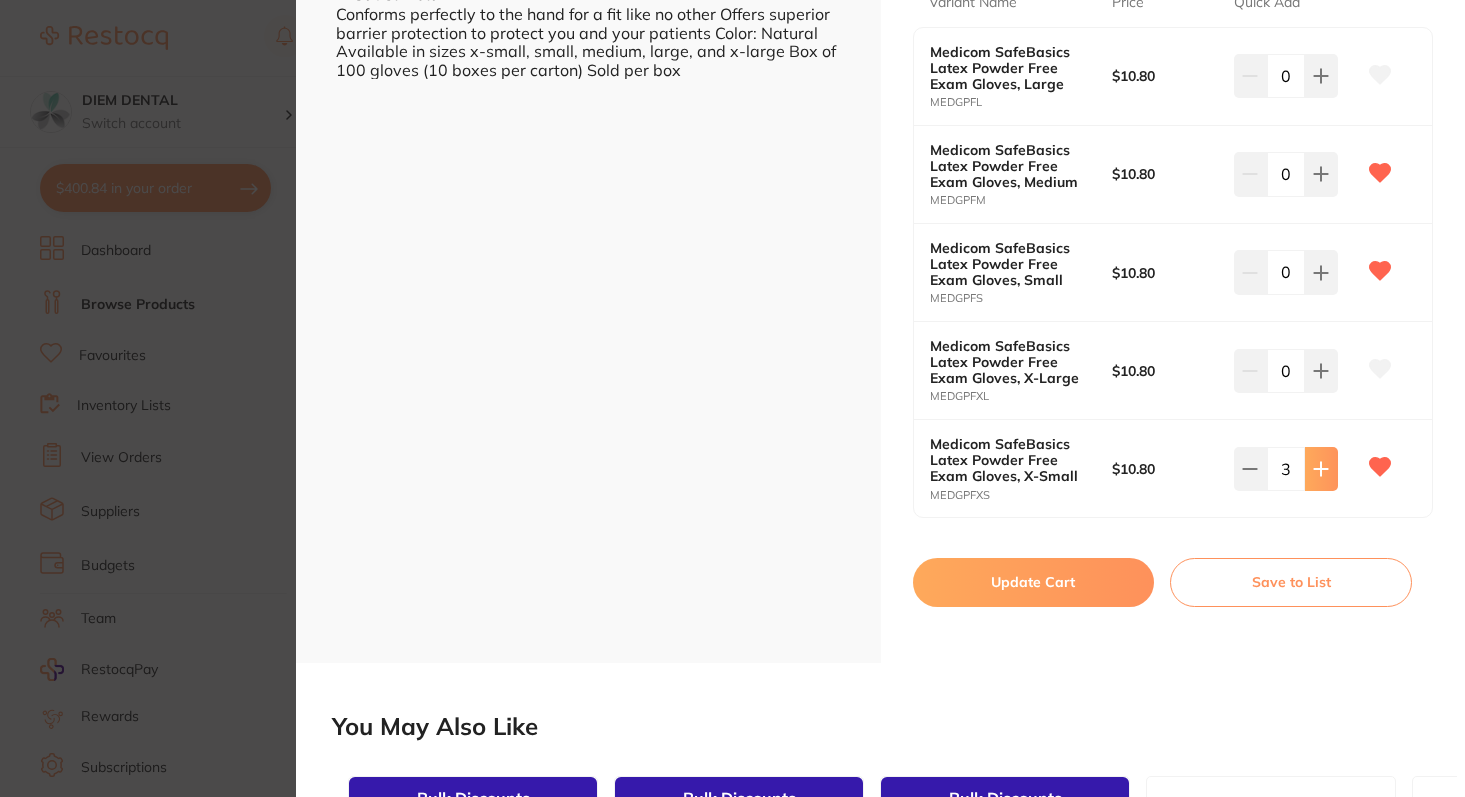 click at bounding box center [1321, 76] 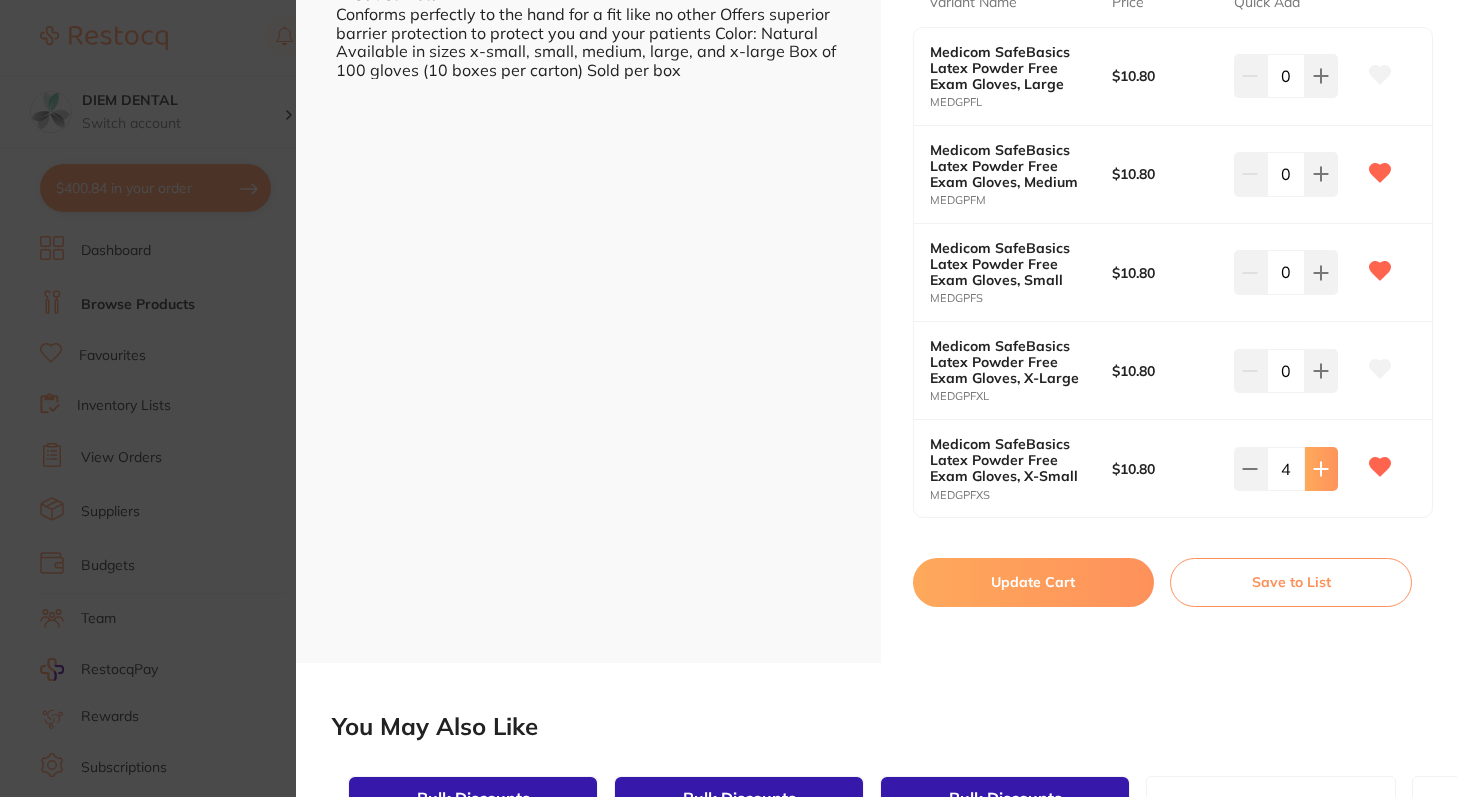 click 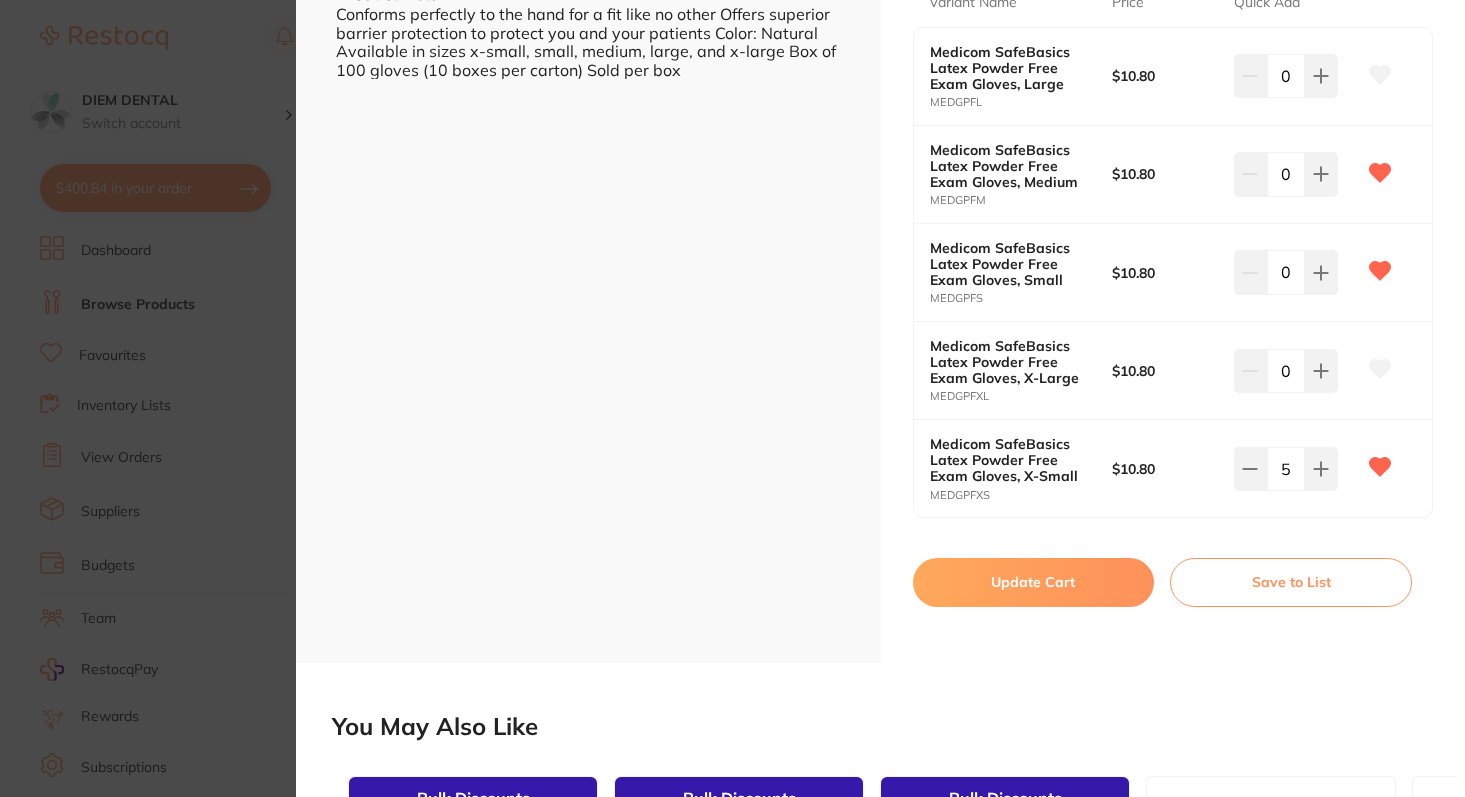 click on "Update Cart" at bounding box center [1034, 582] 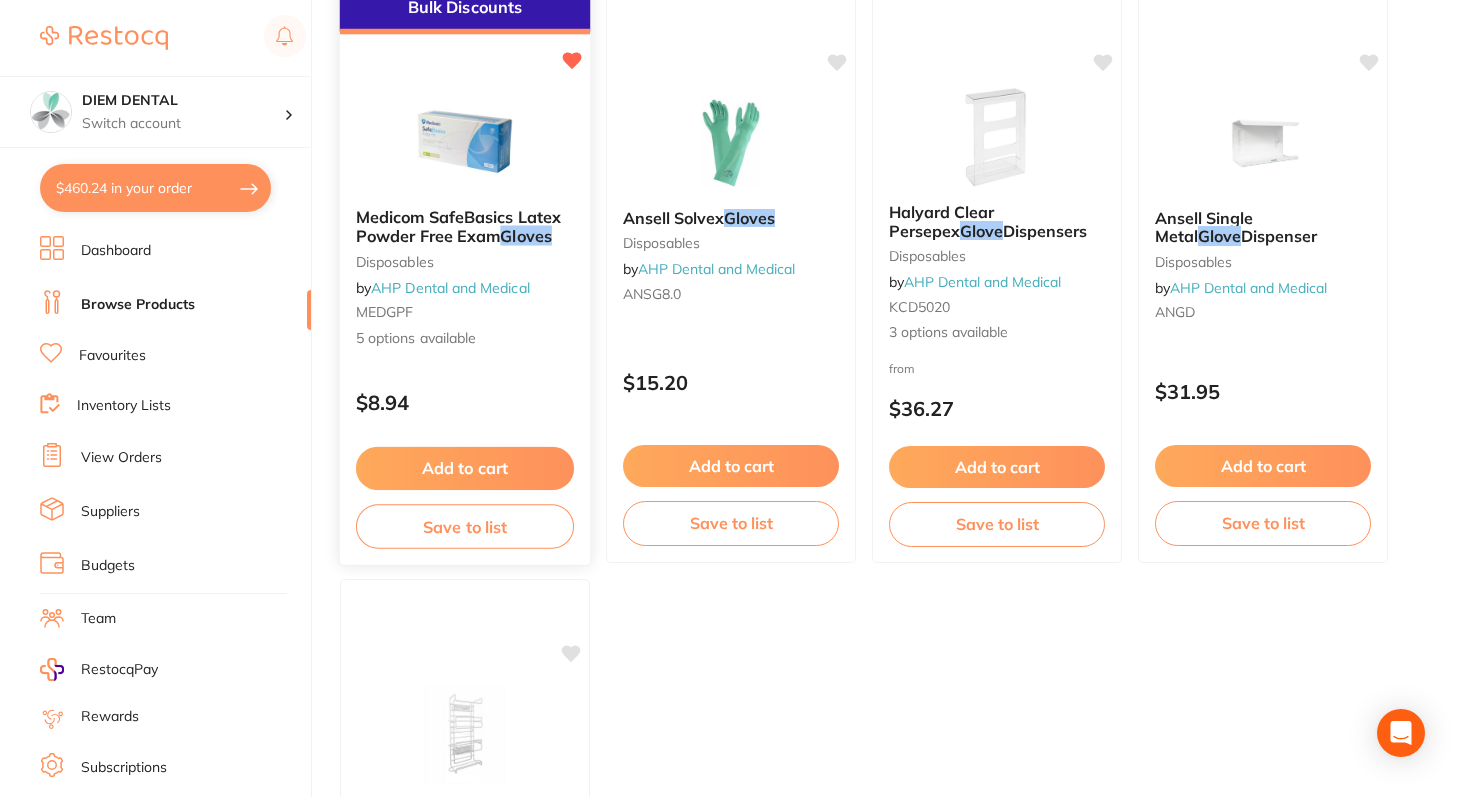 click at bounding box center (464, 141) 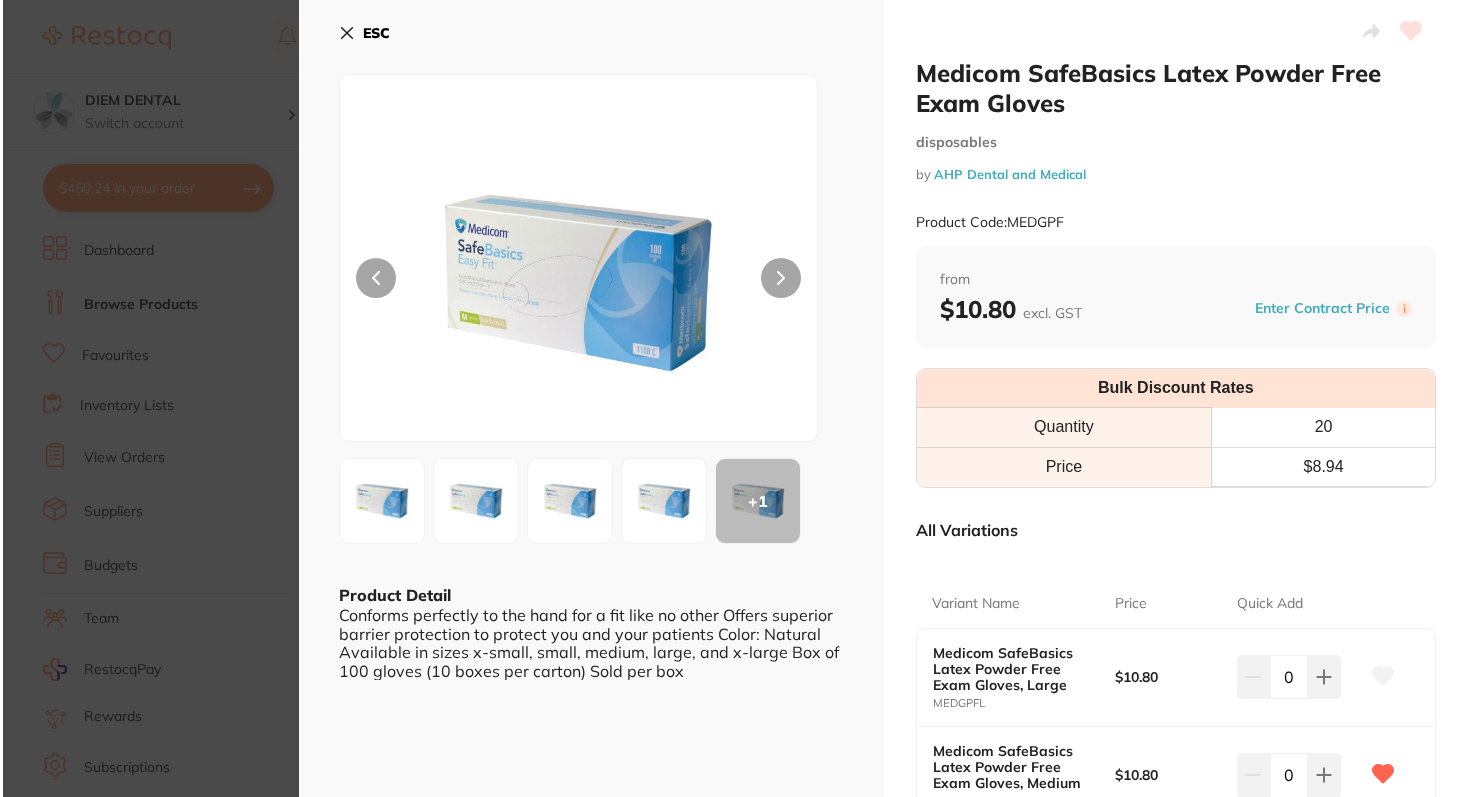 scroll, scrollTop: 0, scrollLeft: 0, axis: both 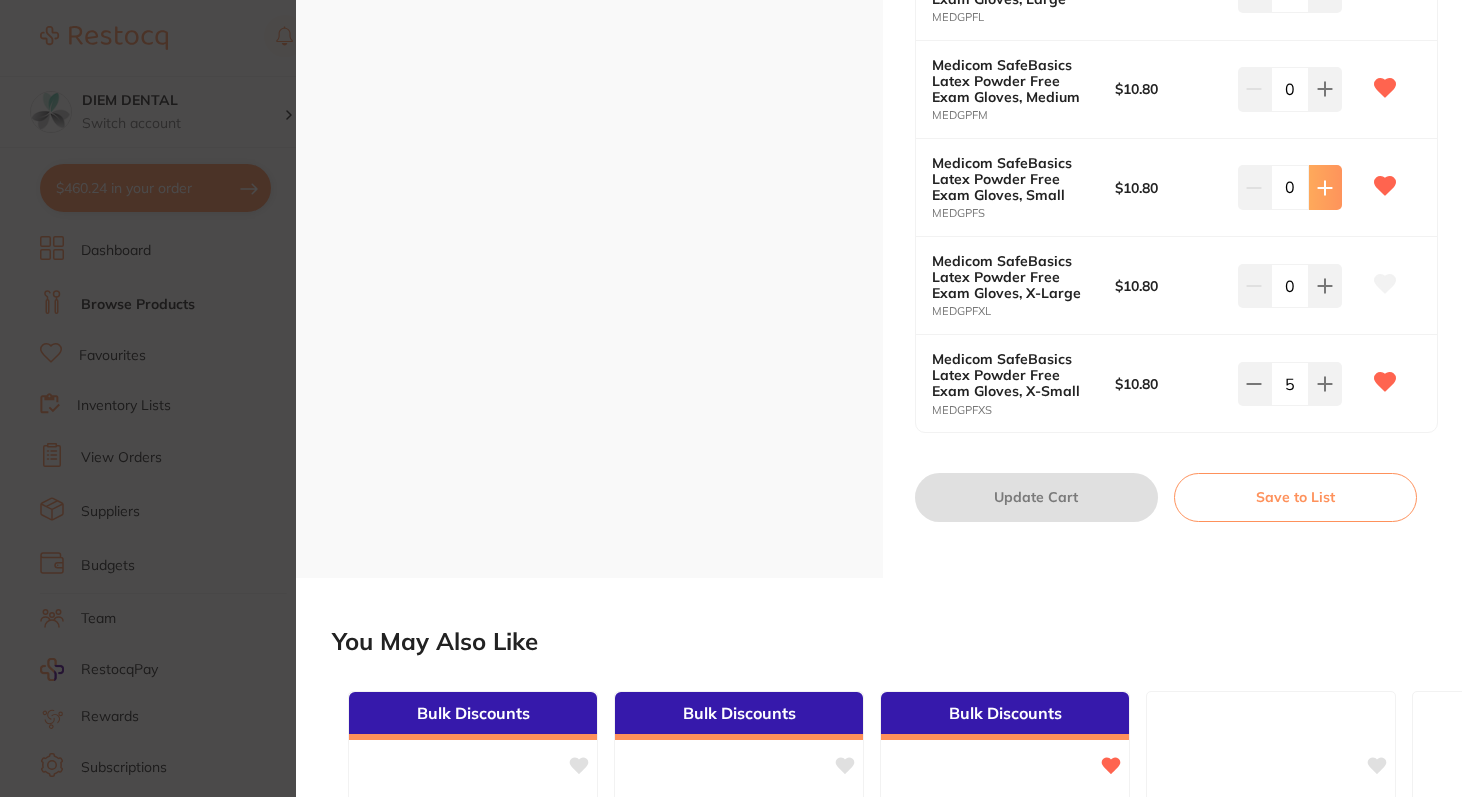 click at bounding box center [1325, -9] 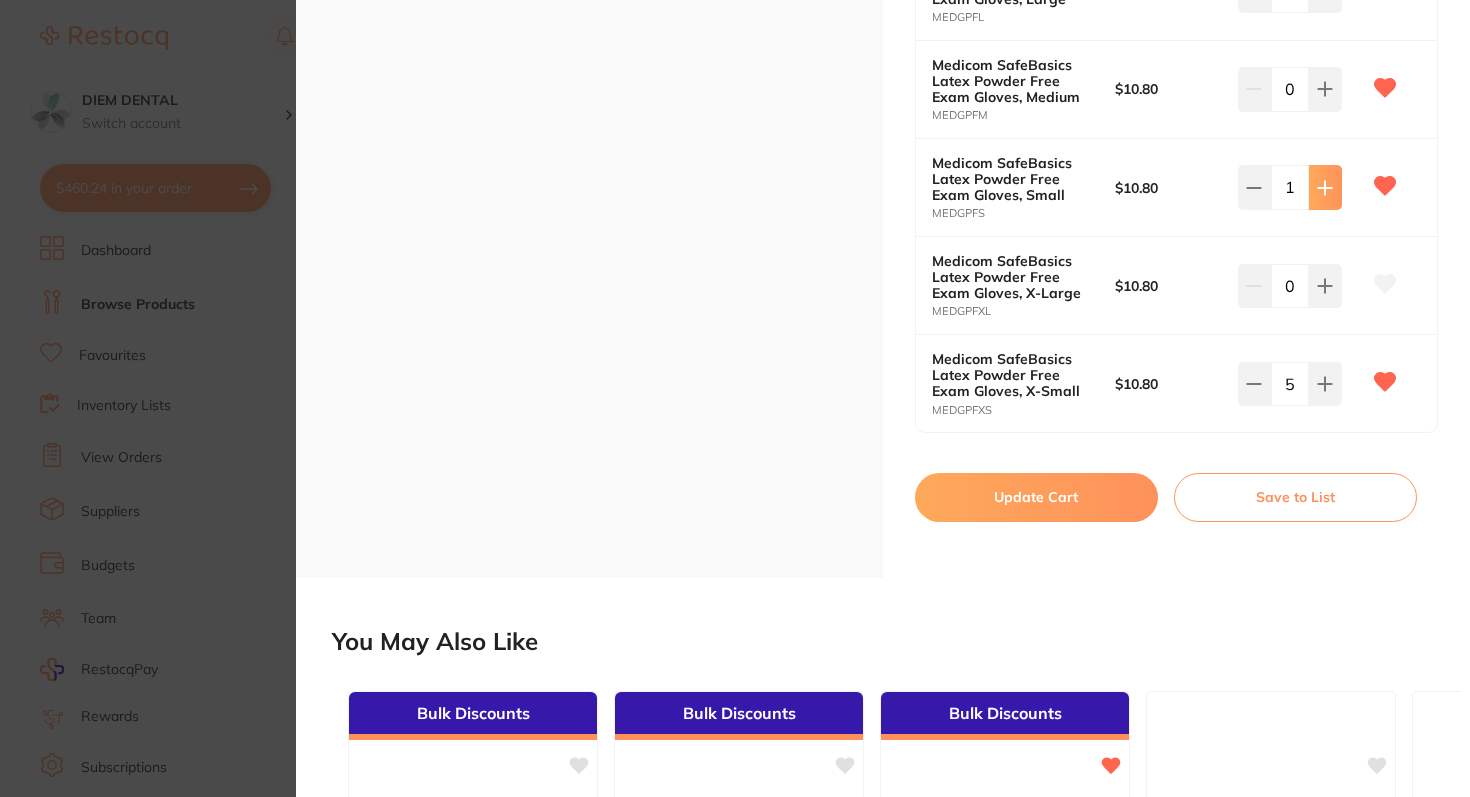 click at bounding box center [1325, -9] 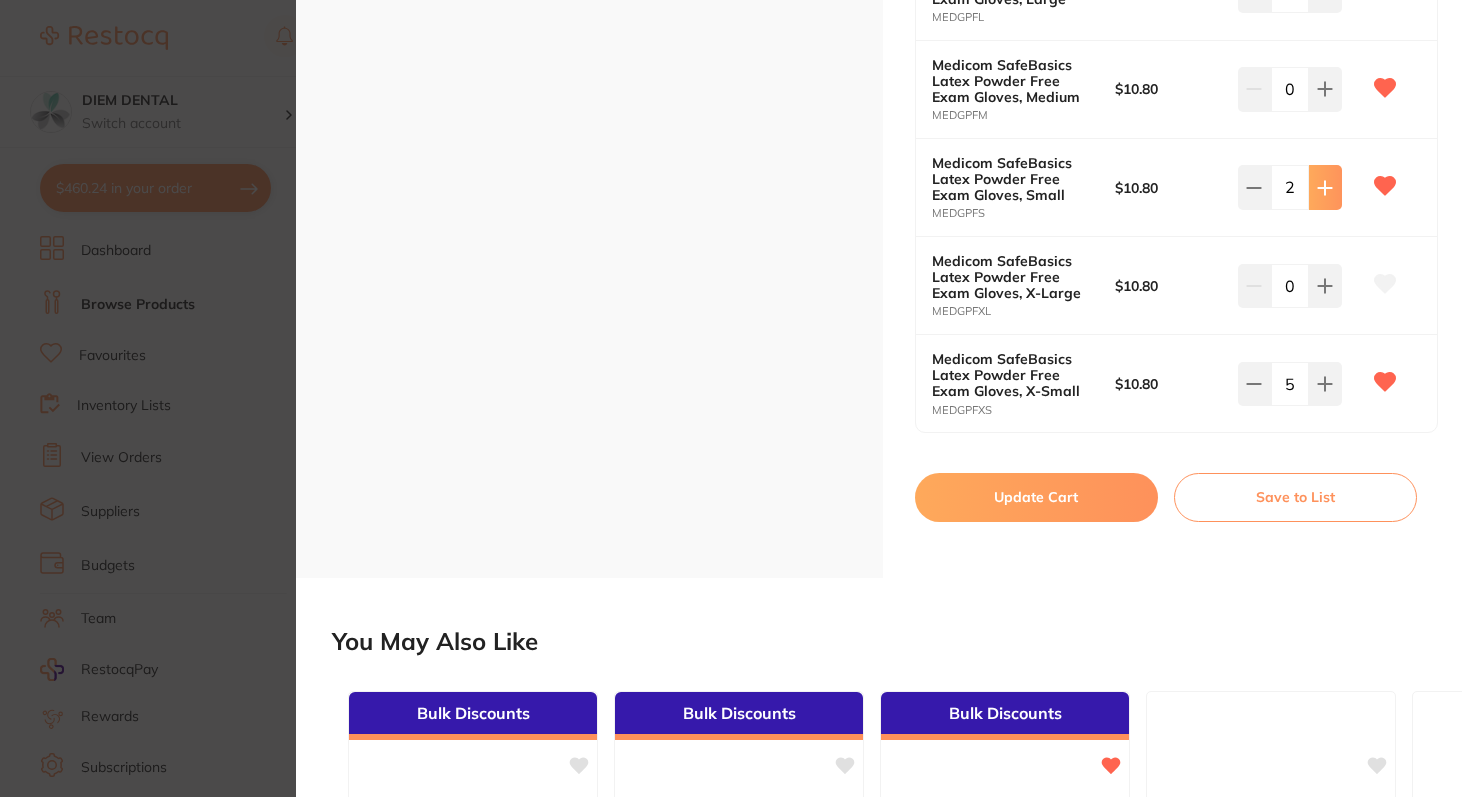 click at bounding box center [1325, -9] 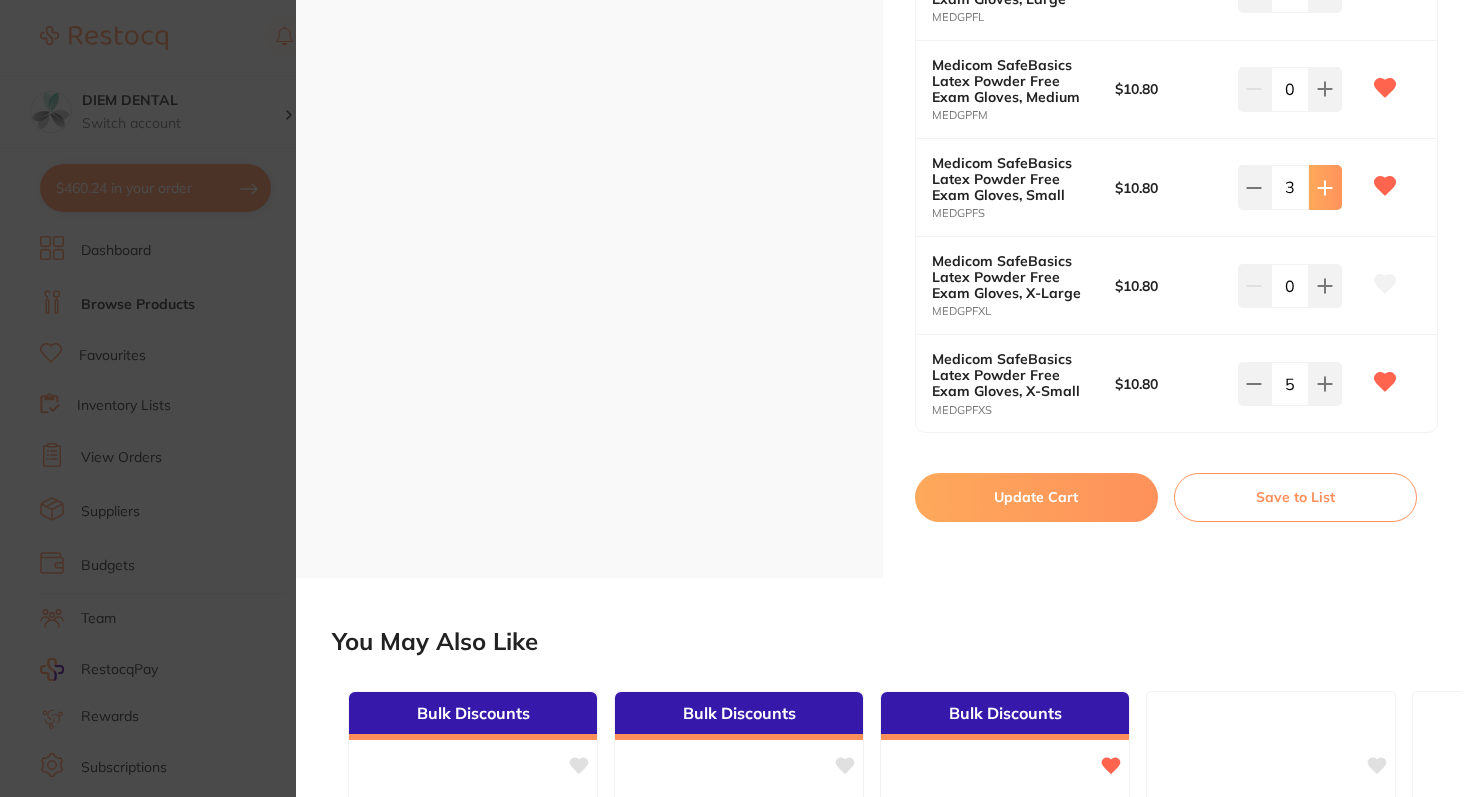 click at bounding box center (1325, -9) 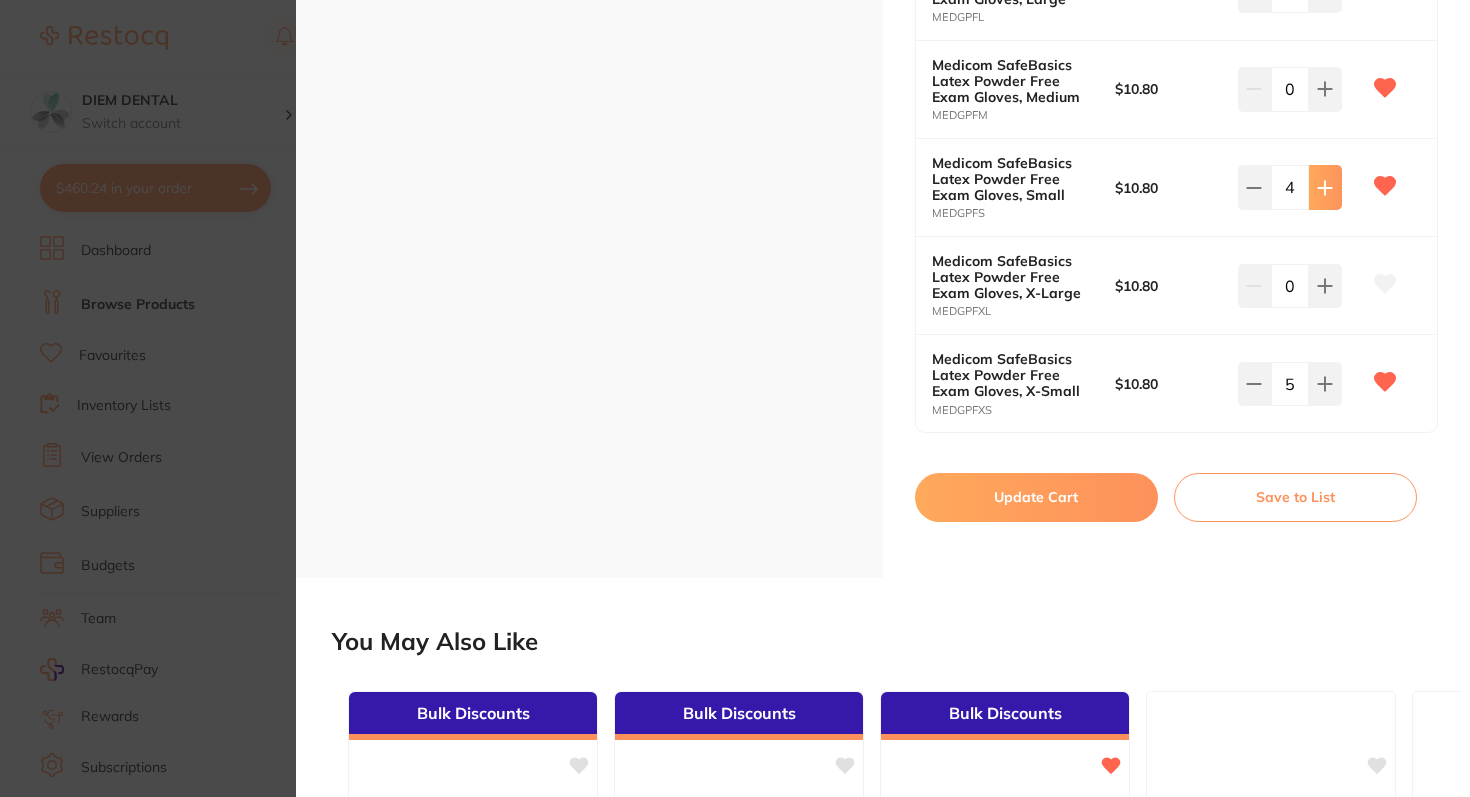 click at bounding box center (1325, -9) 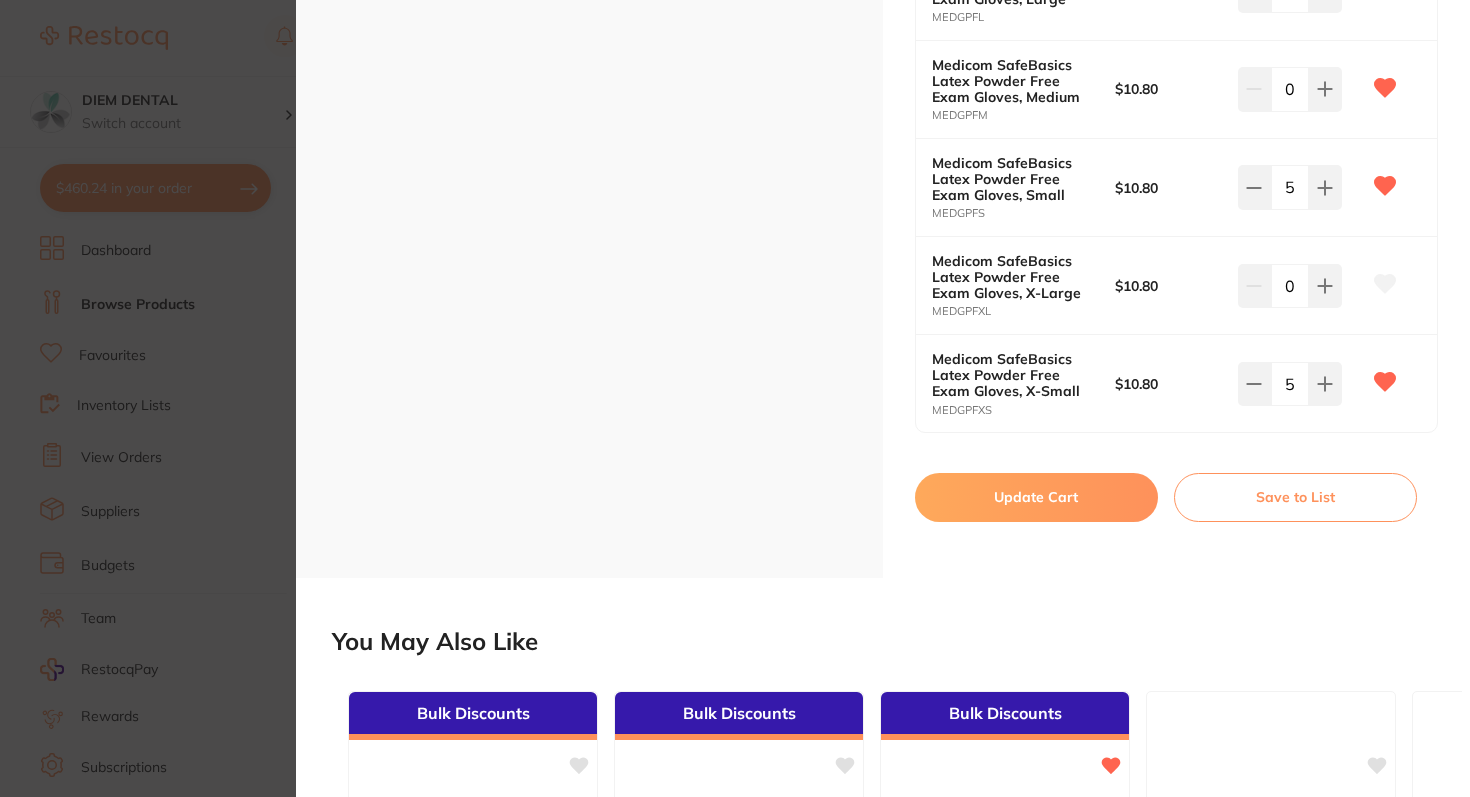 click on "Update Cart" at bounding box center [1036, 497] 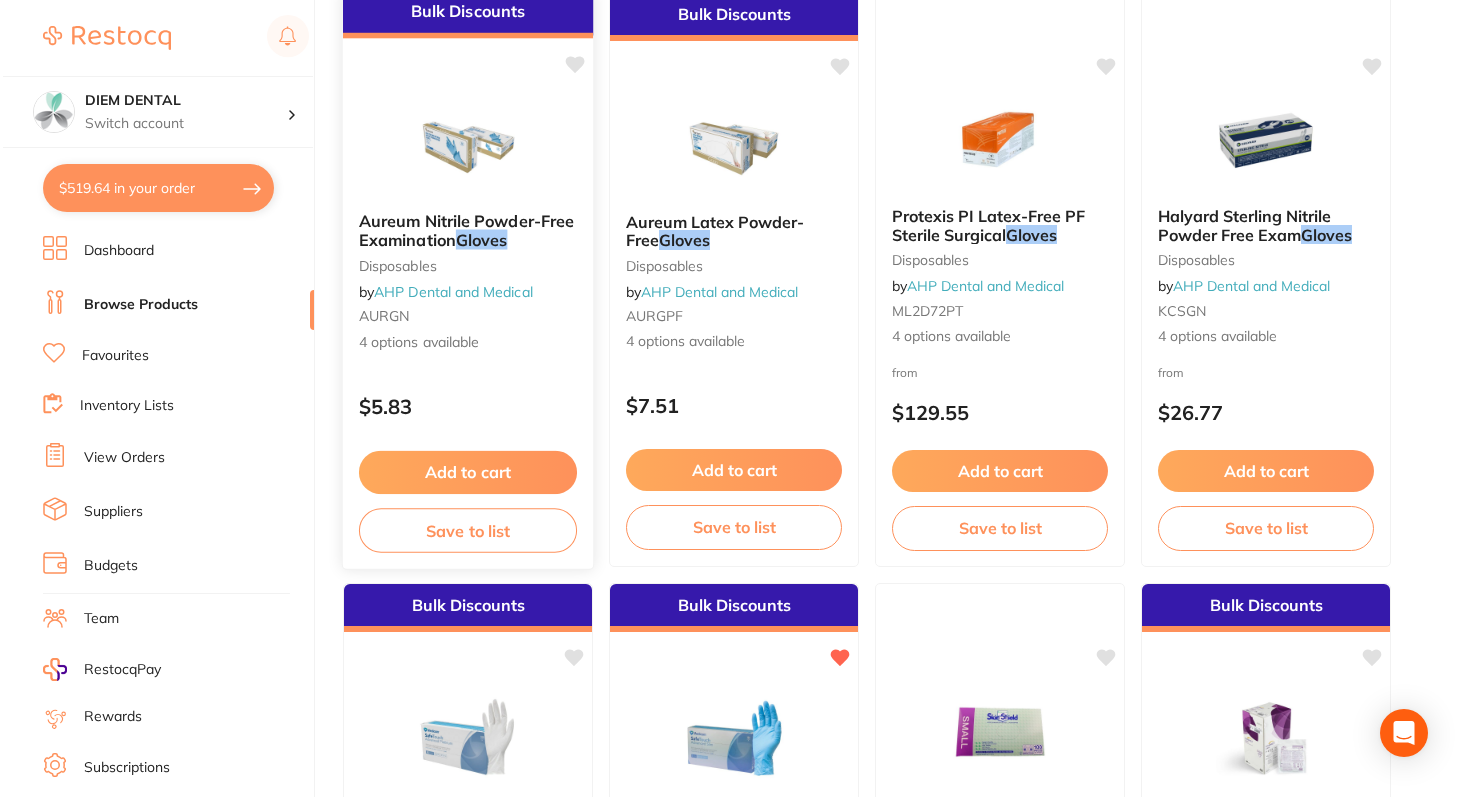 scroll, scrollTop: 0, scrollLeft: 0, axis: both 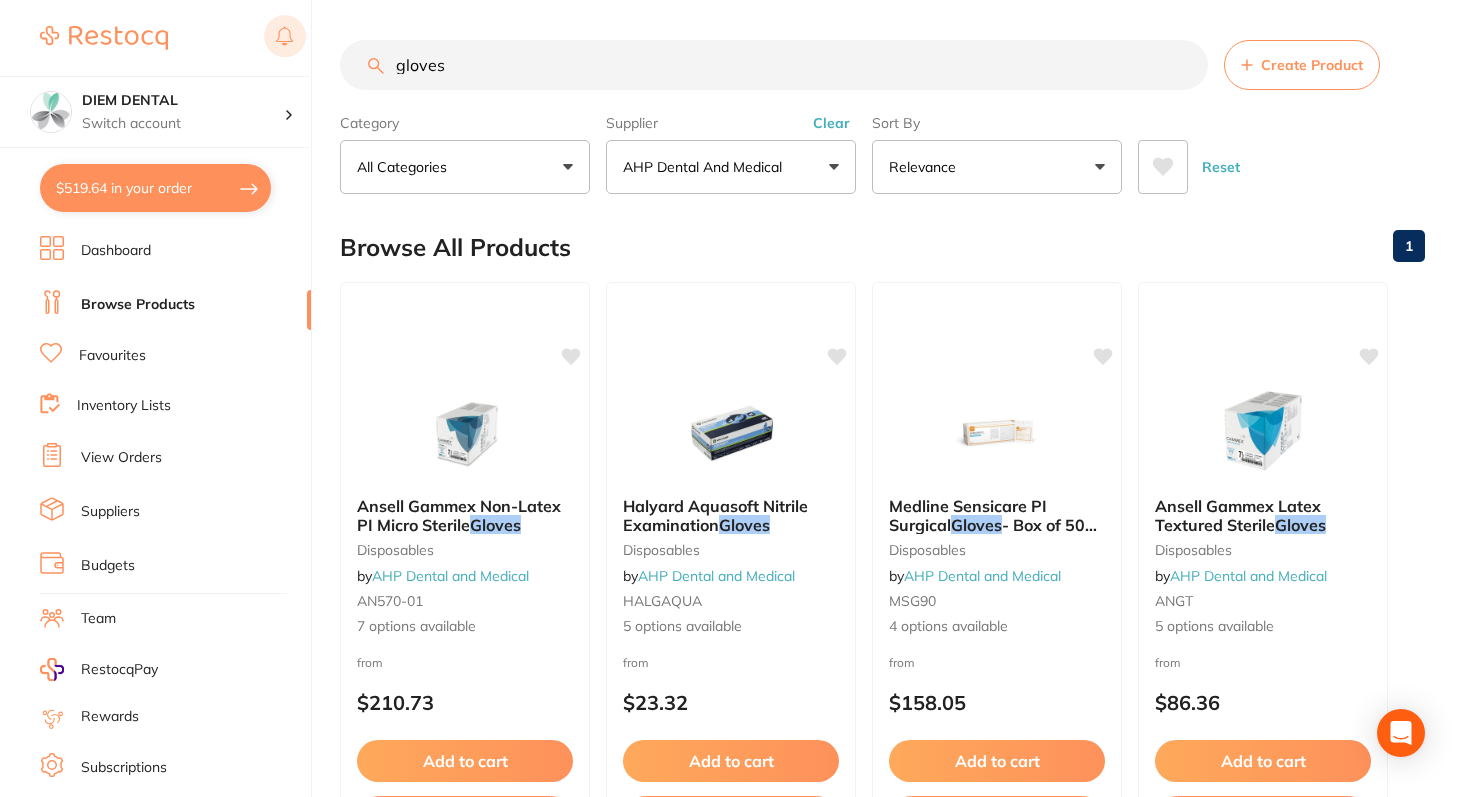 drag, startPoint x: 503, startPoint y: 58, endPoint x: 297, endPoint y: 58, distance: 206 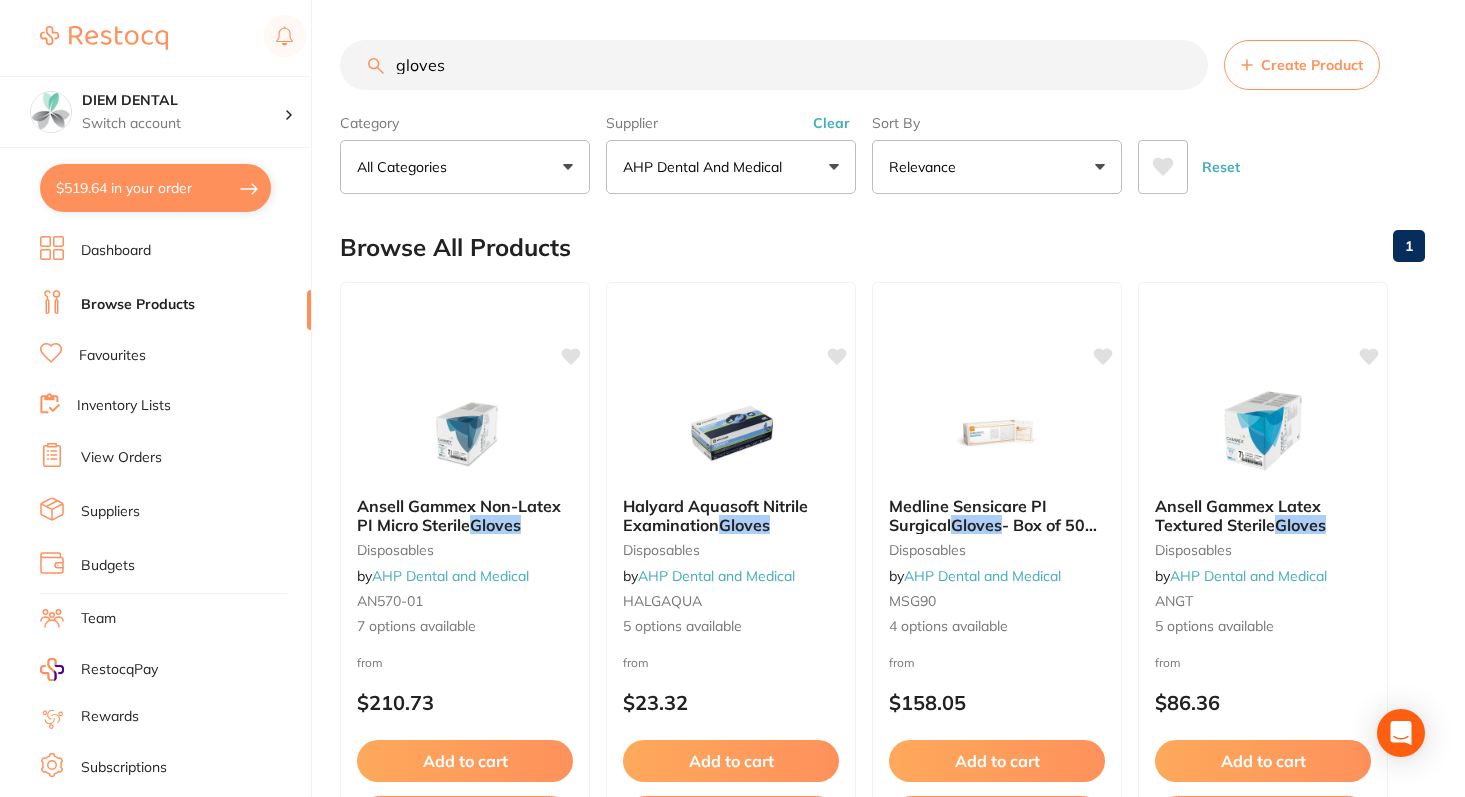 click on "$519.64   in your order" at bounding box center (155, 188) 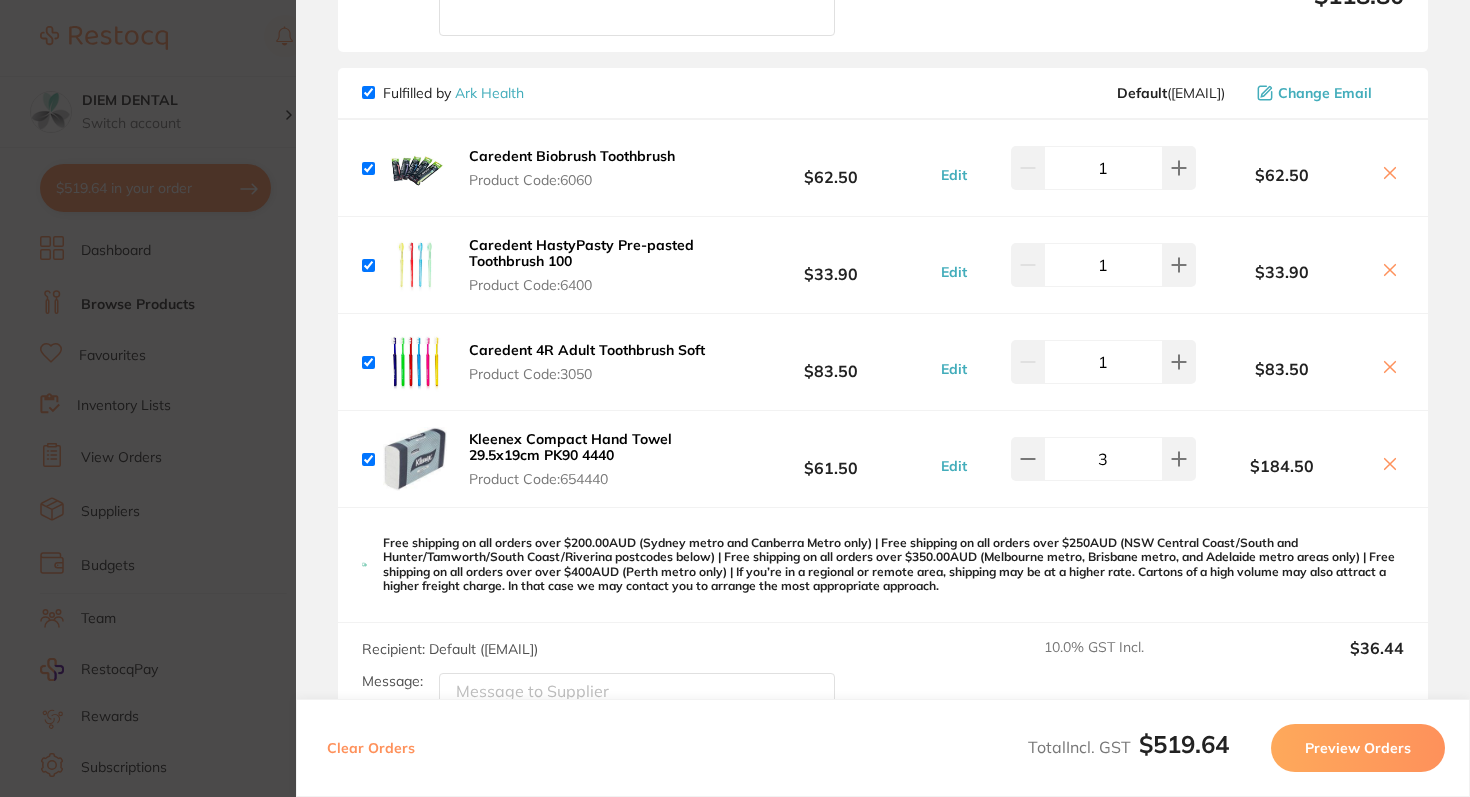 scroll, scrollTop: 608, scrollLeft: 0, axis: vertical 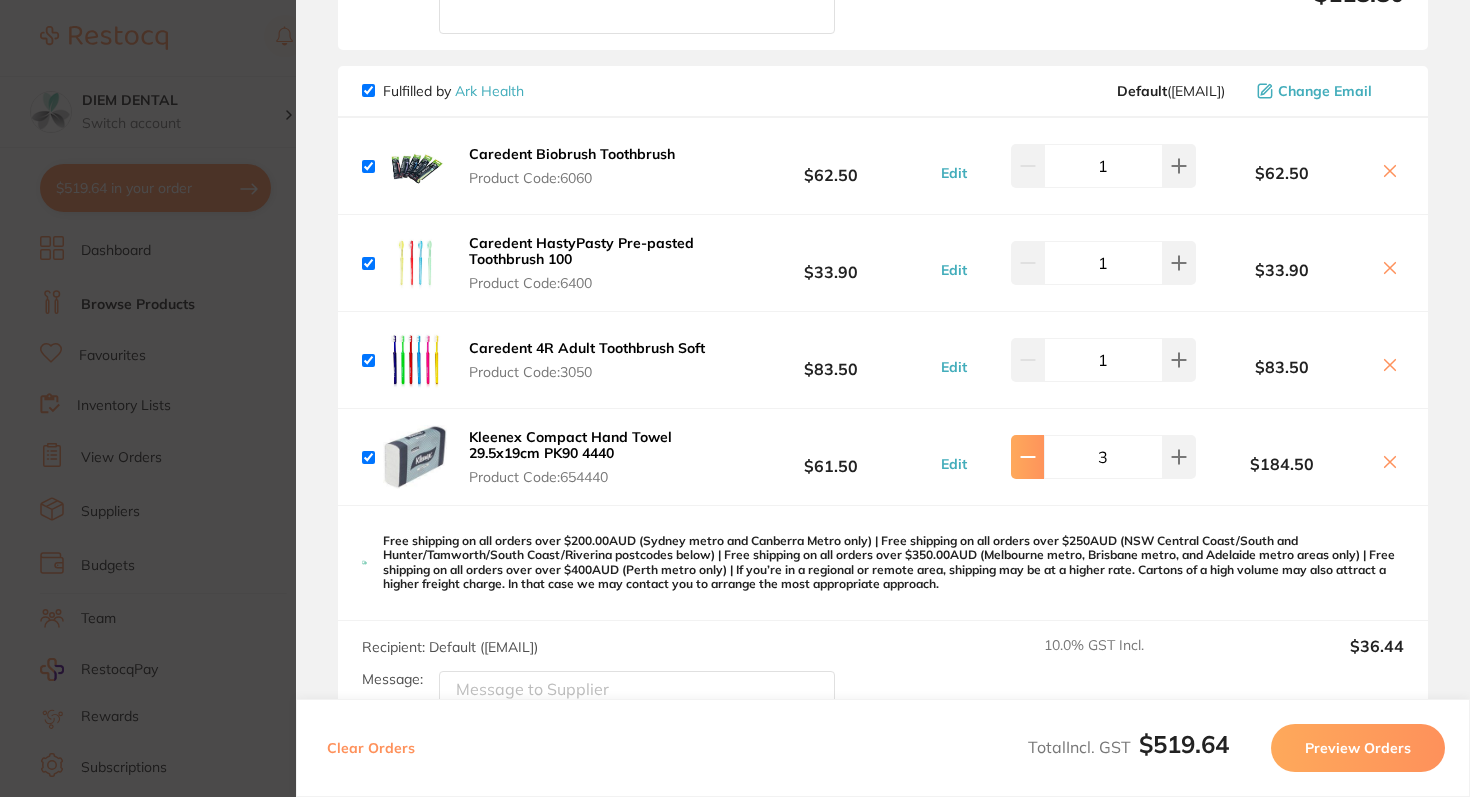 click at bounding box center (1027, -314) 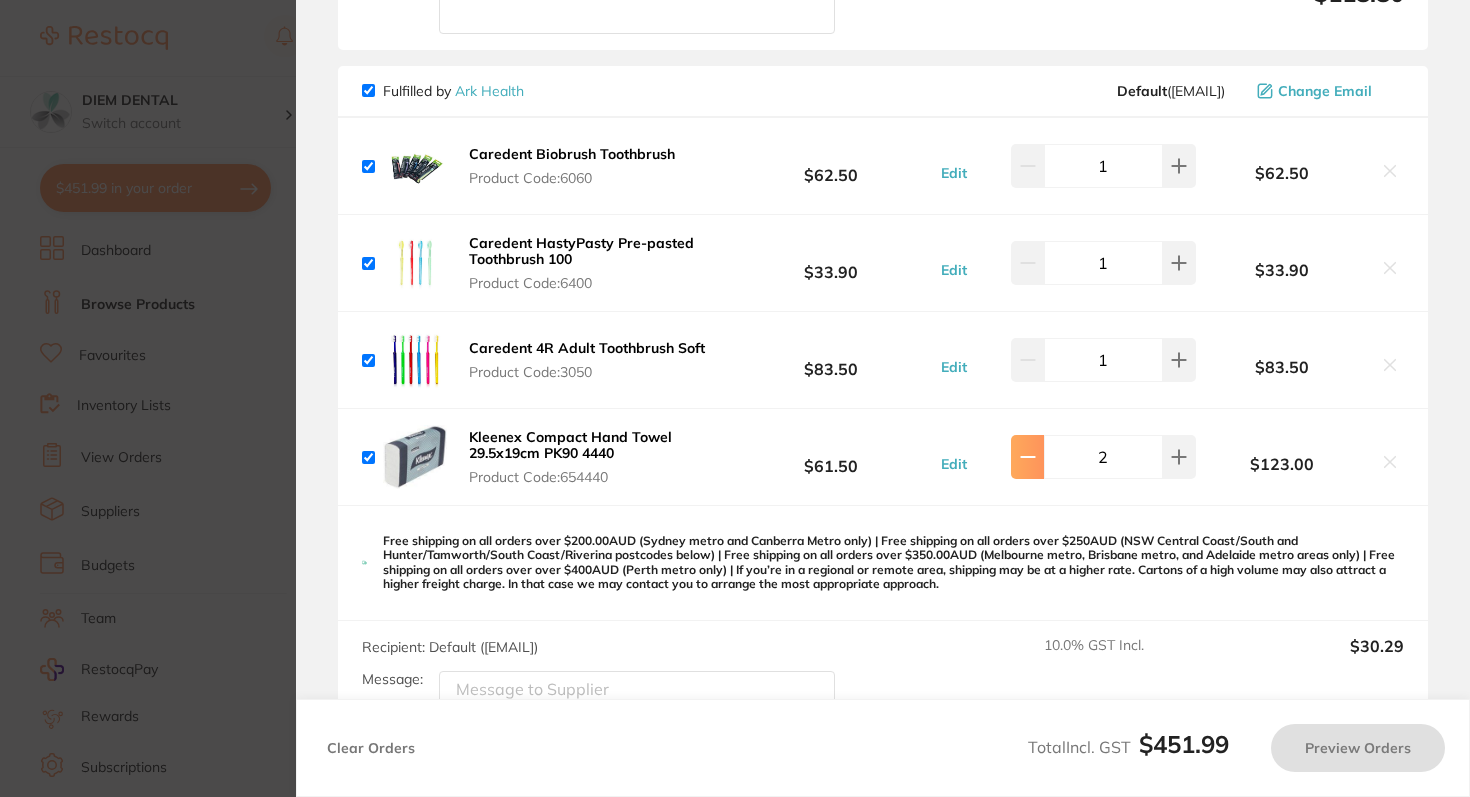 click at bounding box center [1027, -314] 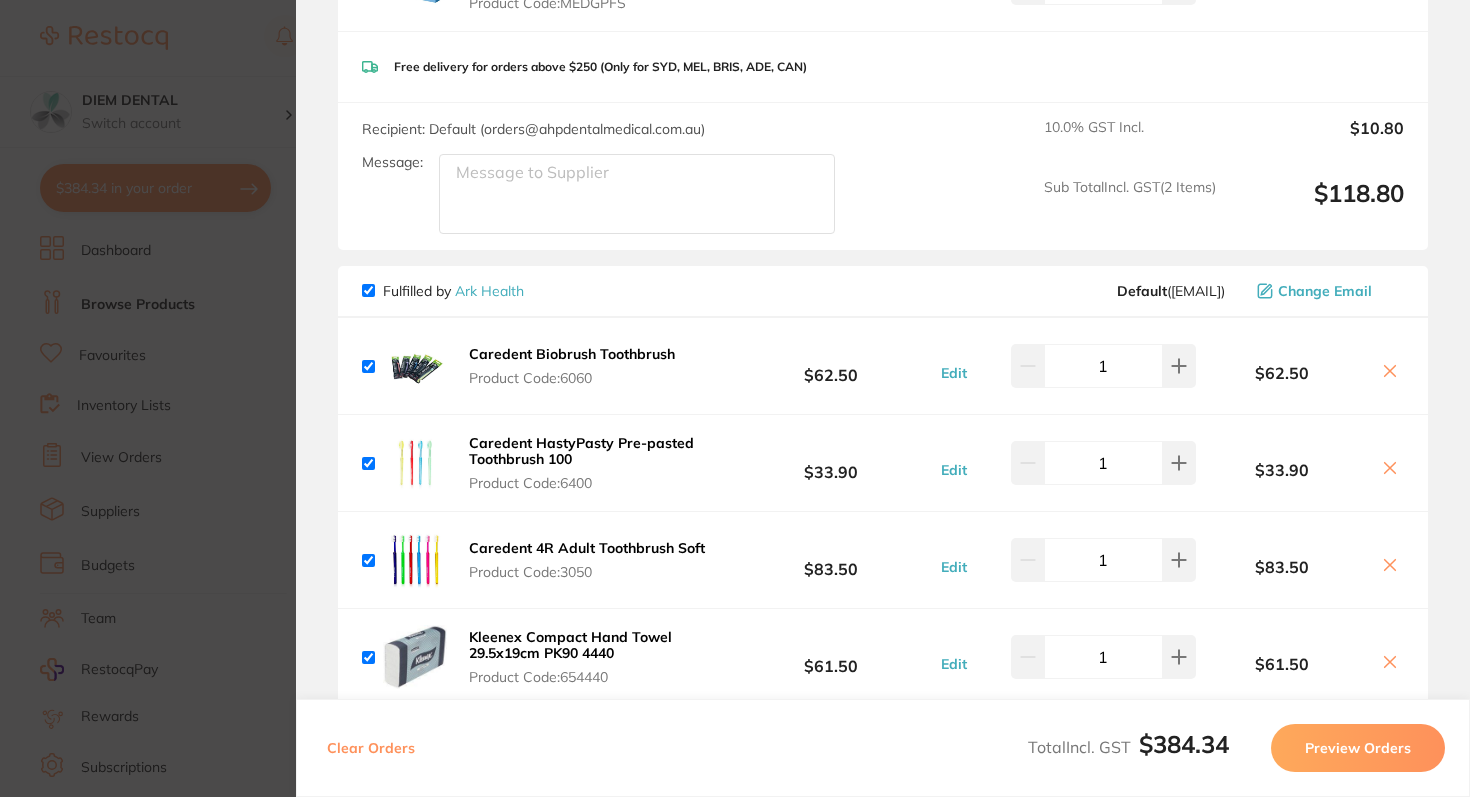 scroll, scrollTop: 0, scrollLeft: 0, axis: both 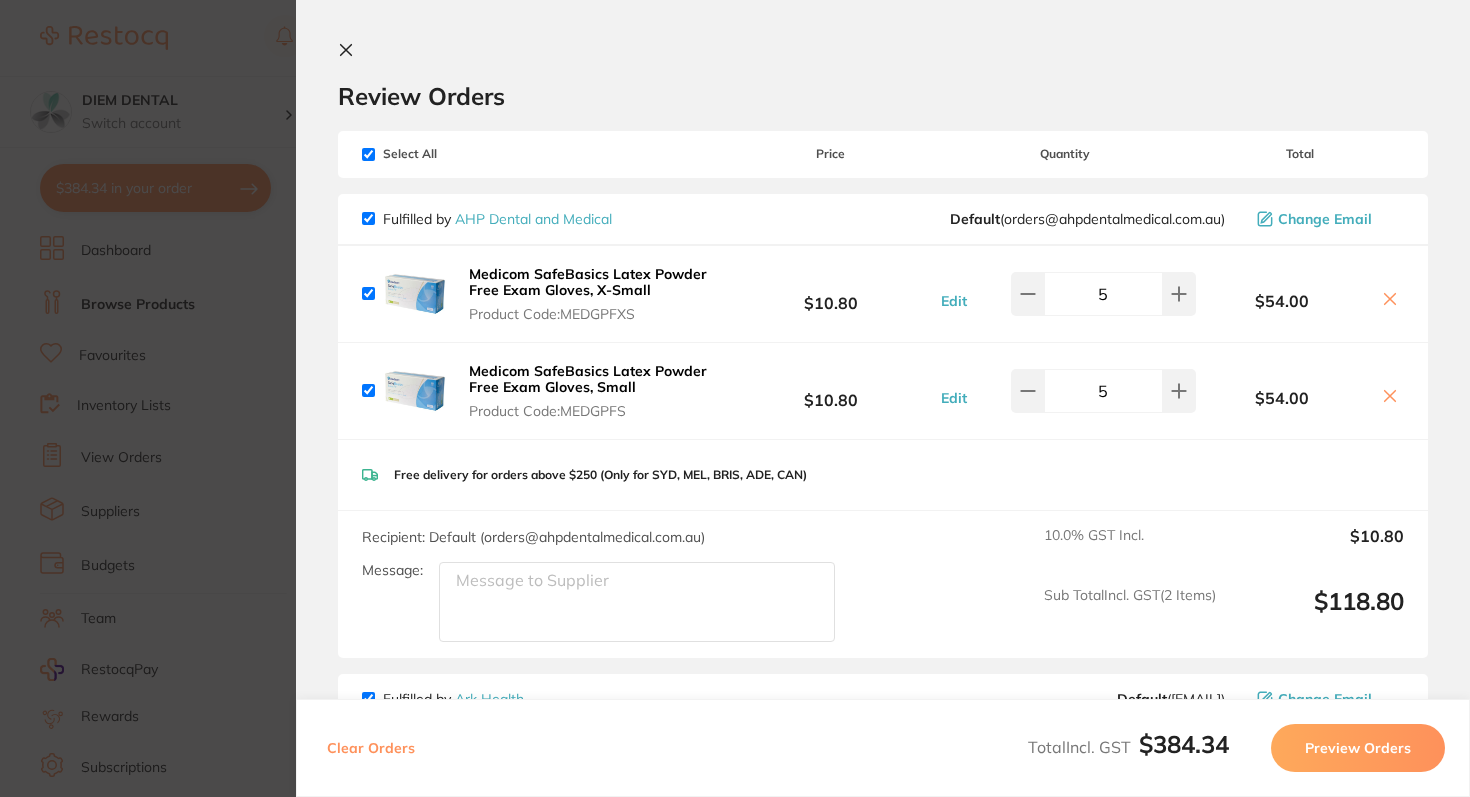 click at bounding box center (368, 154) 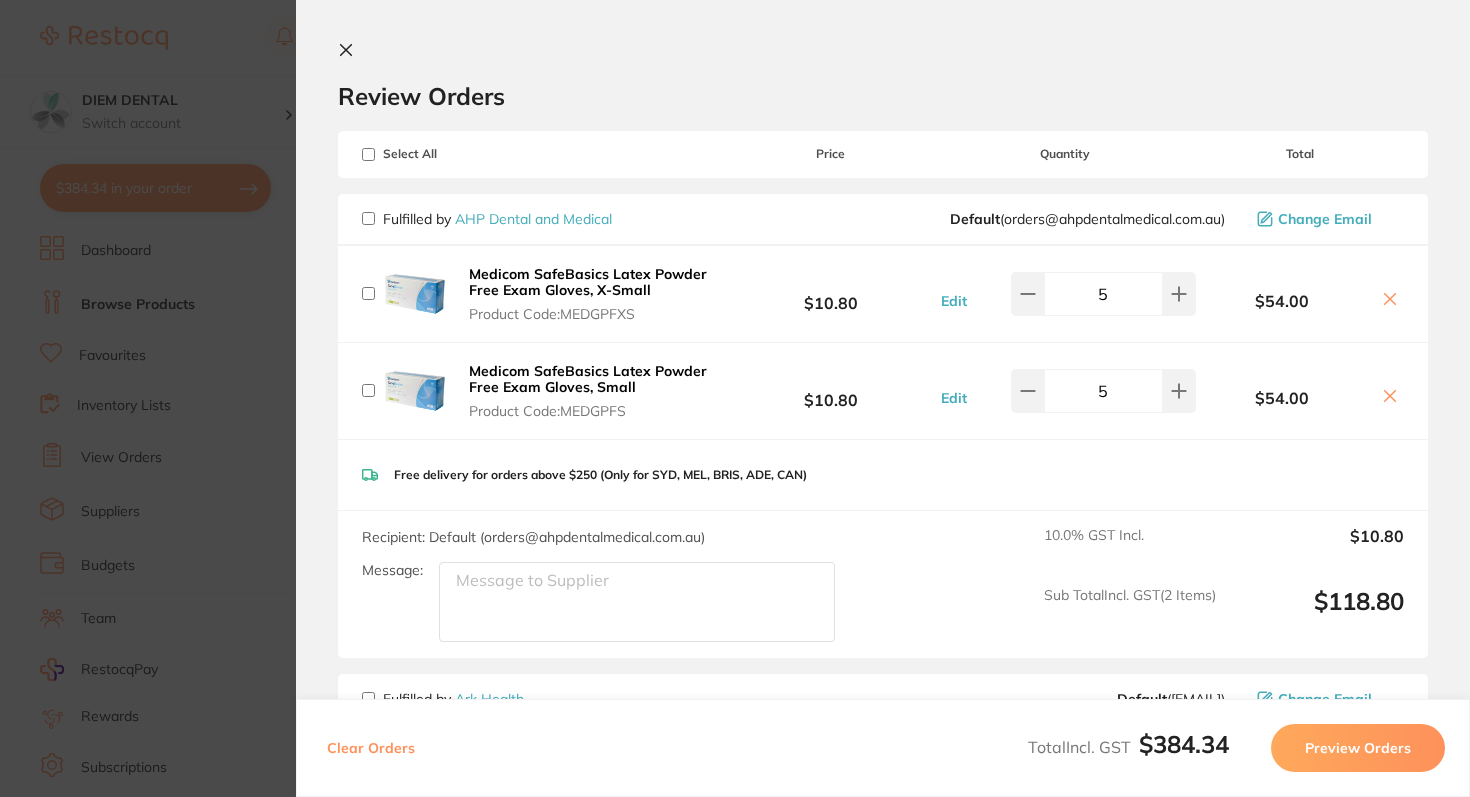 checkbox on "false" 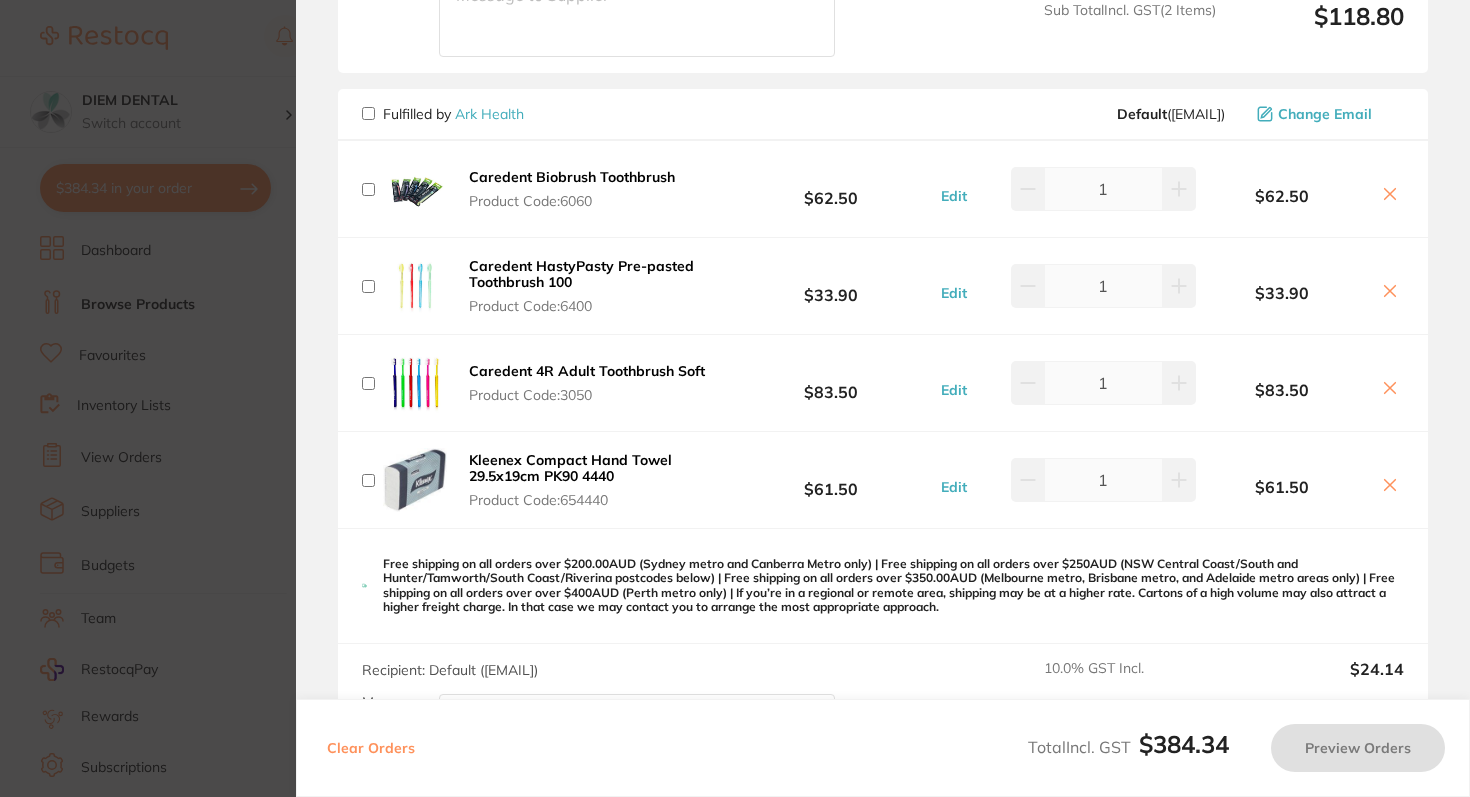 scroll, scrollTop: 586, scrollLeft: 0, axis: vertical 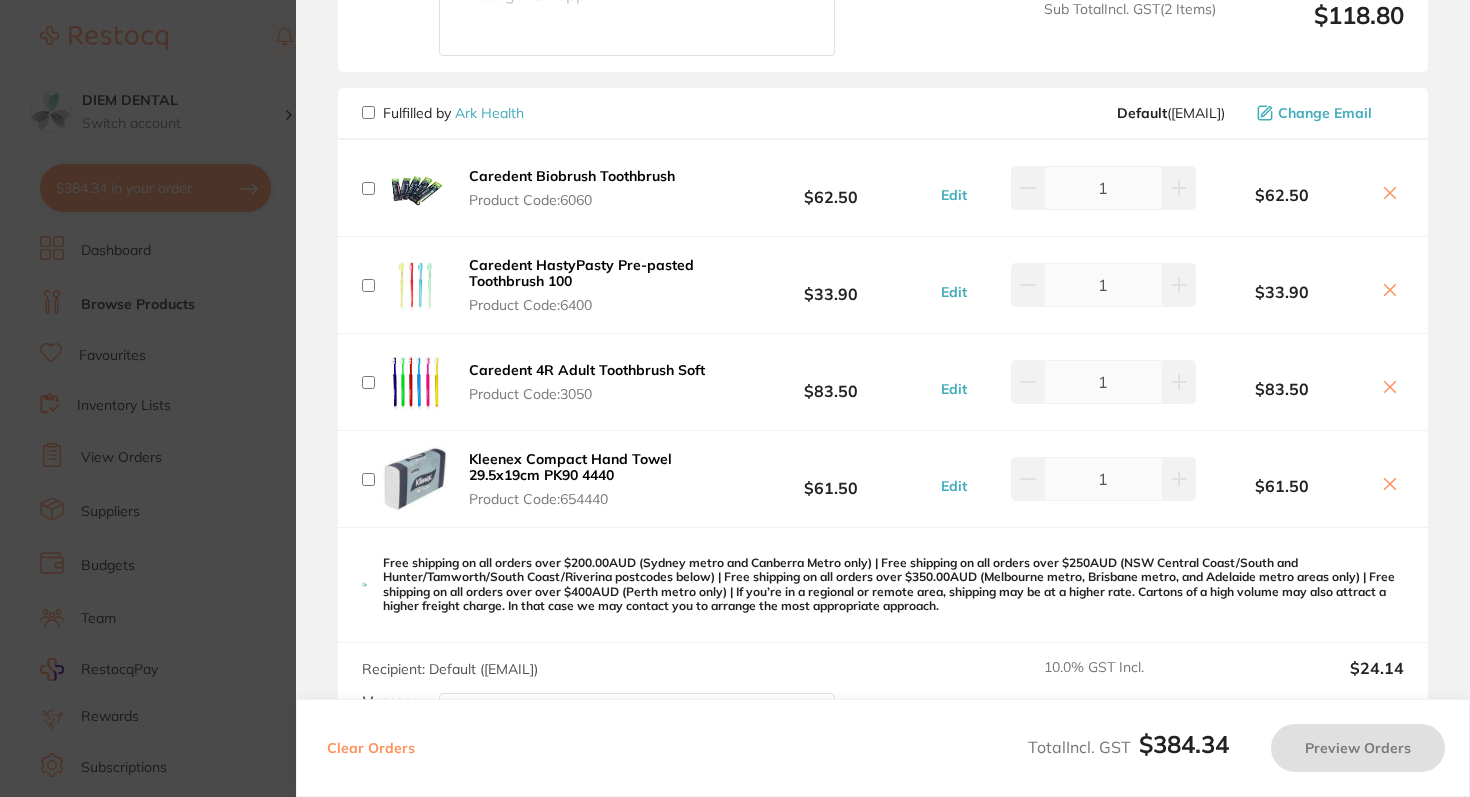 click at bounding box center (368, 112) 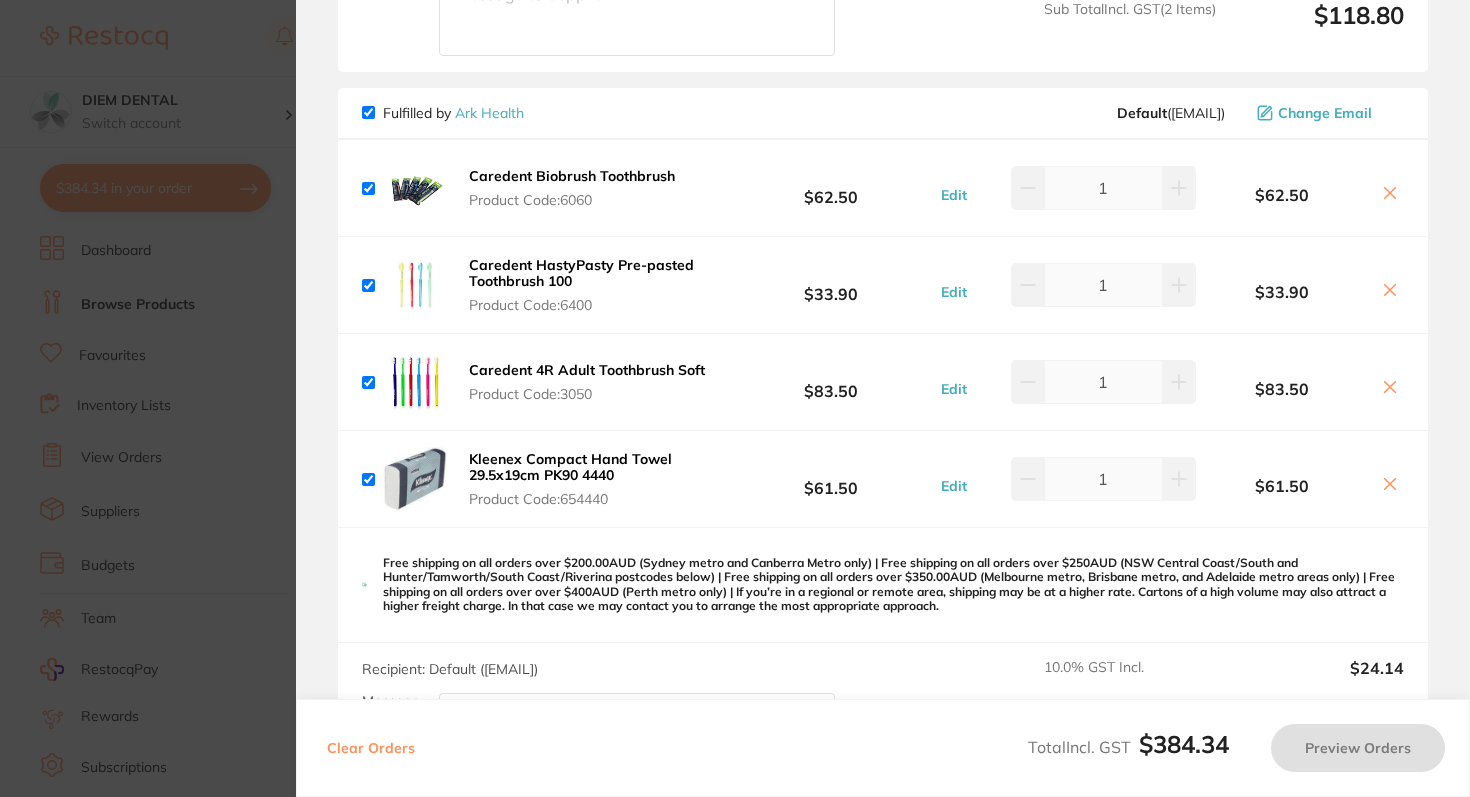 checkbox on "true" 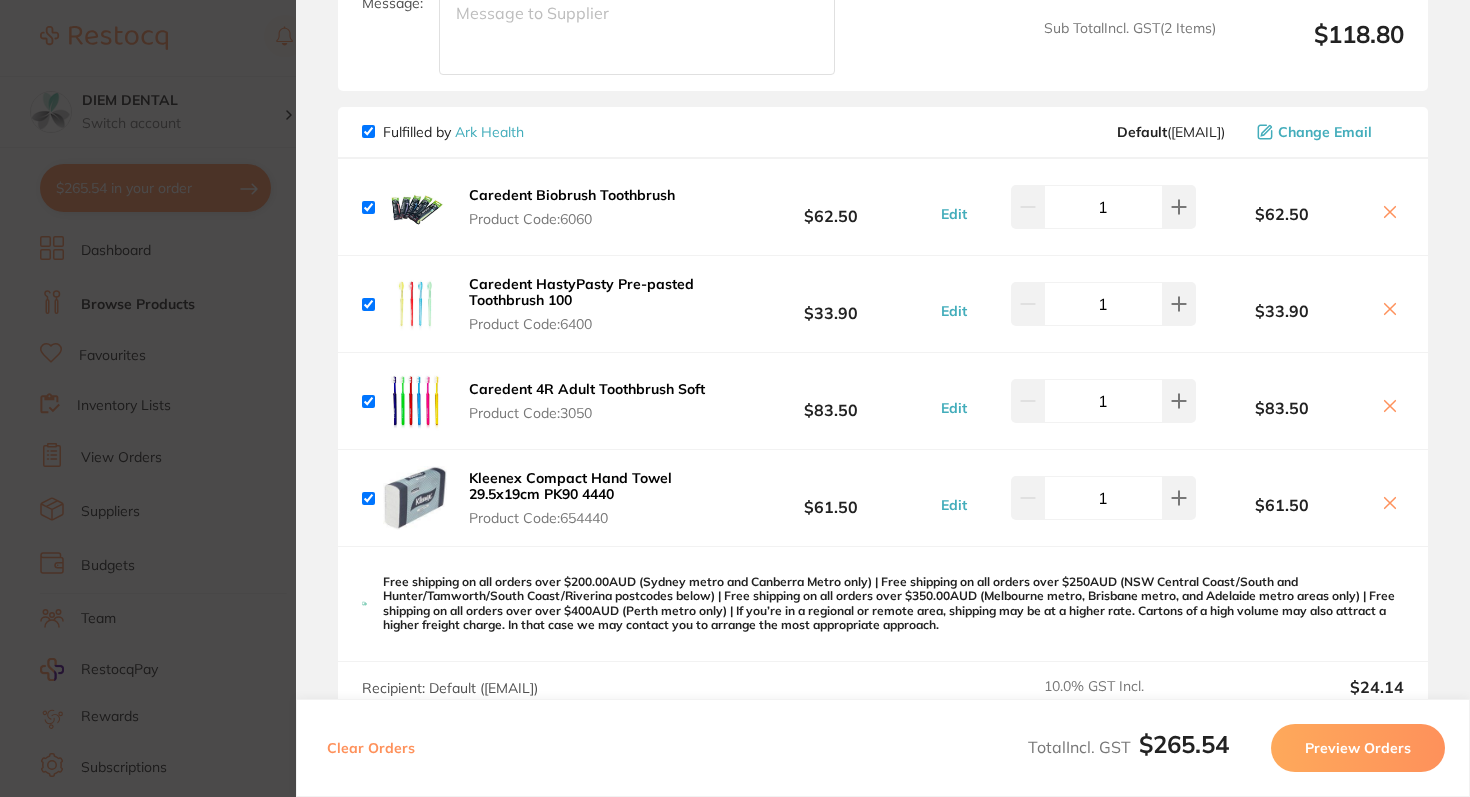 scroll, scrollTop: 563, scrollLeft: 0, axis: vertical 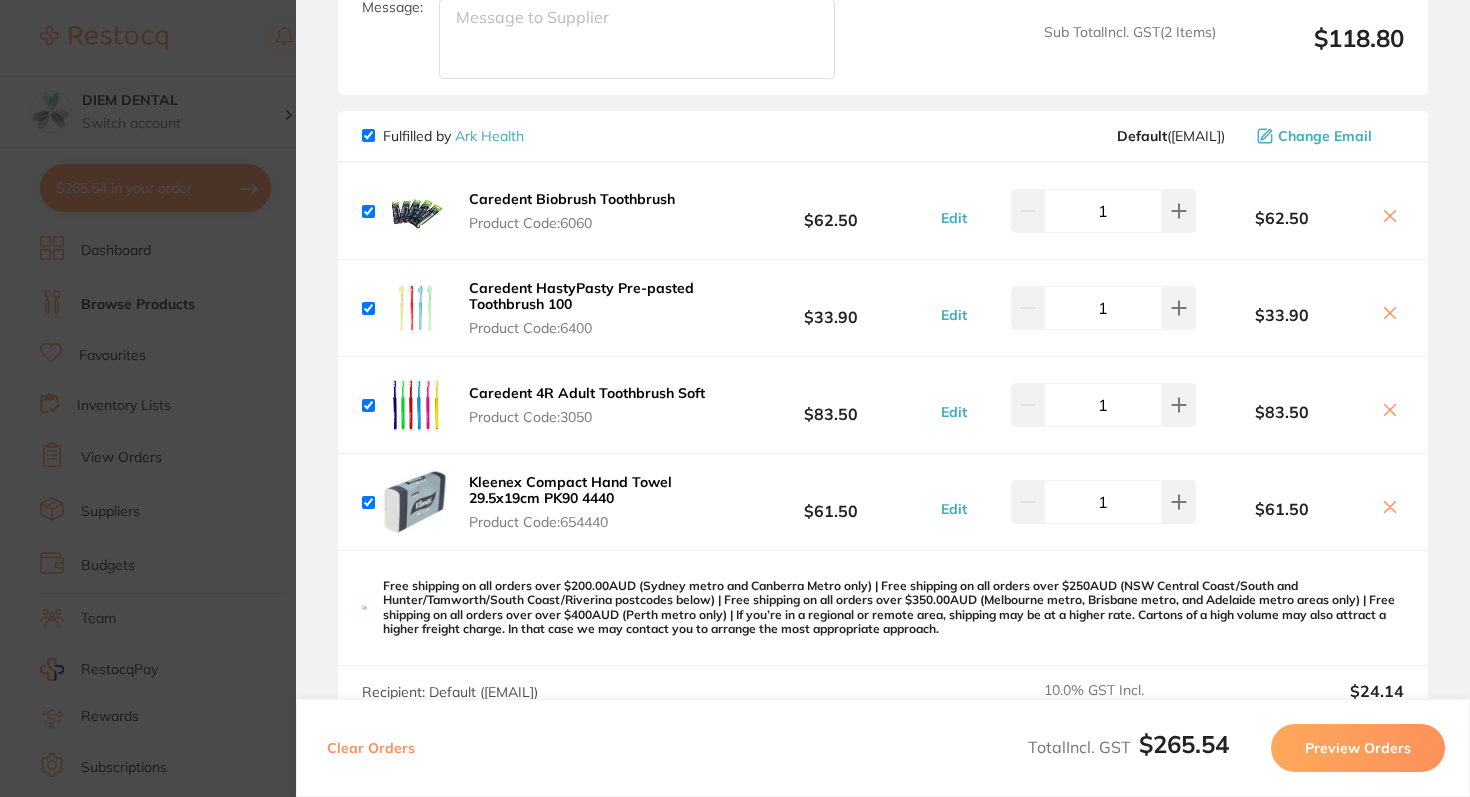 click at bounding box center [368, 135] 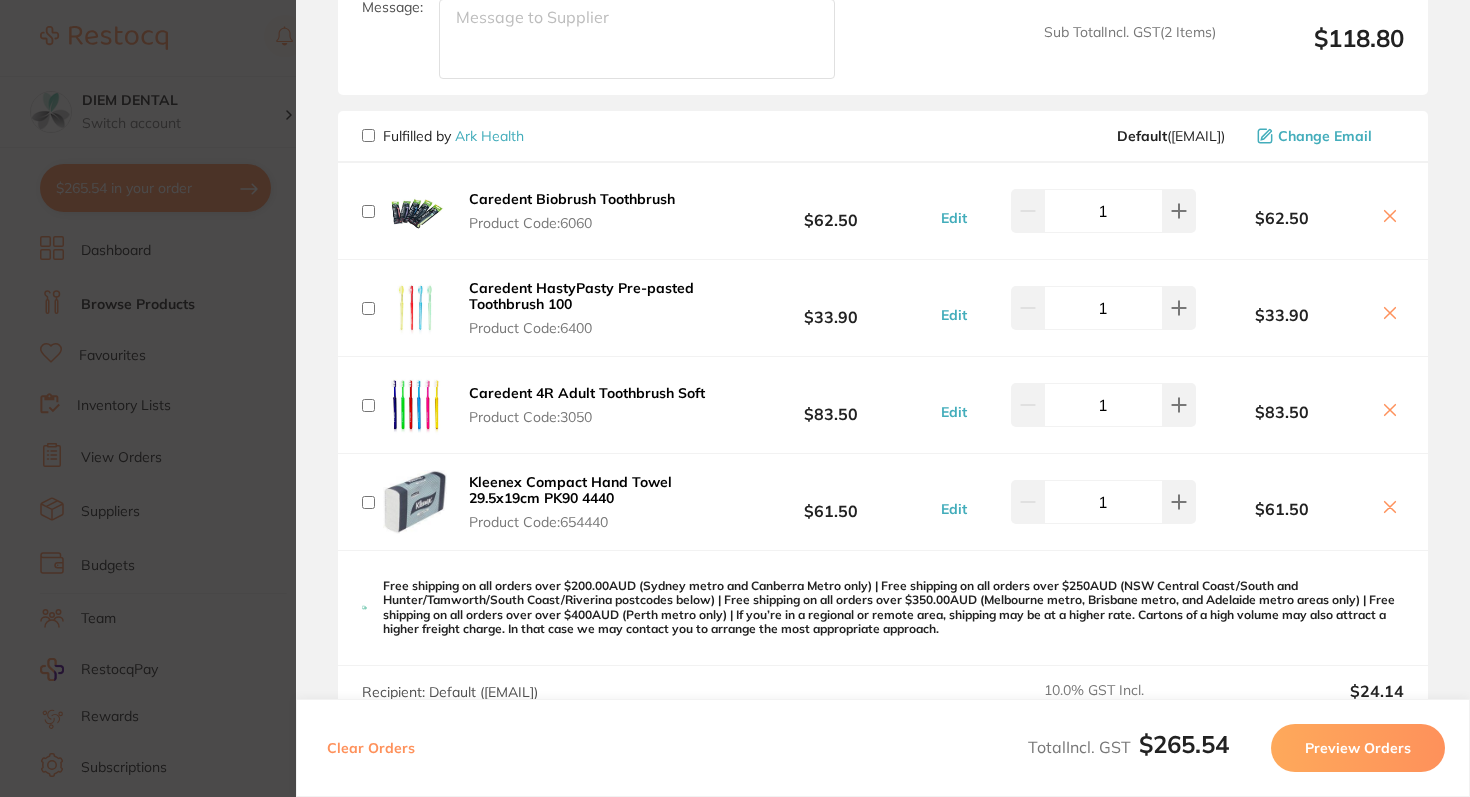 checkbox on "false" 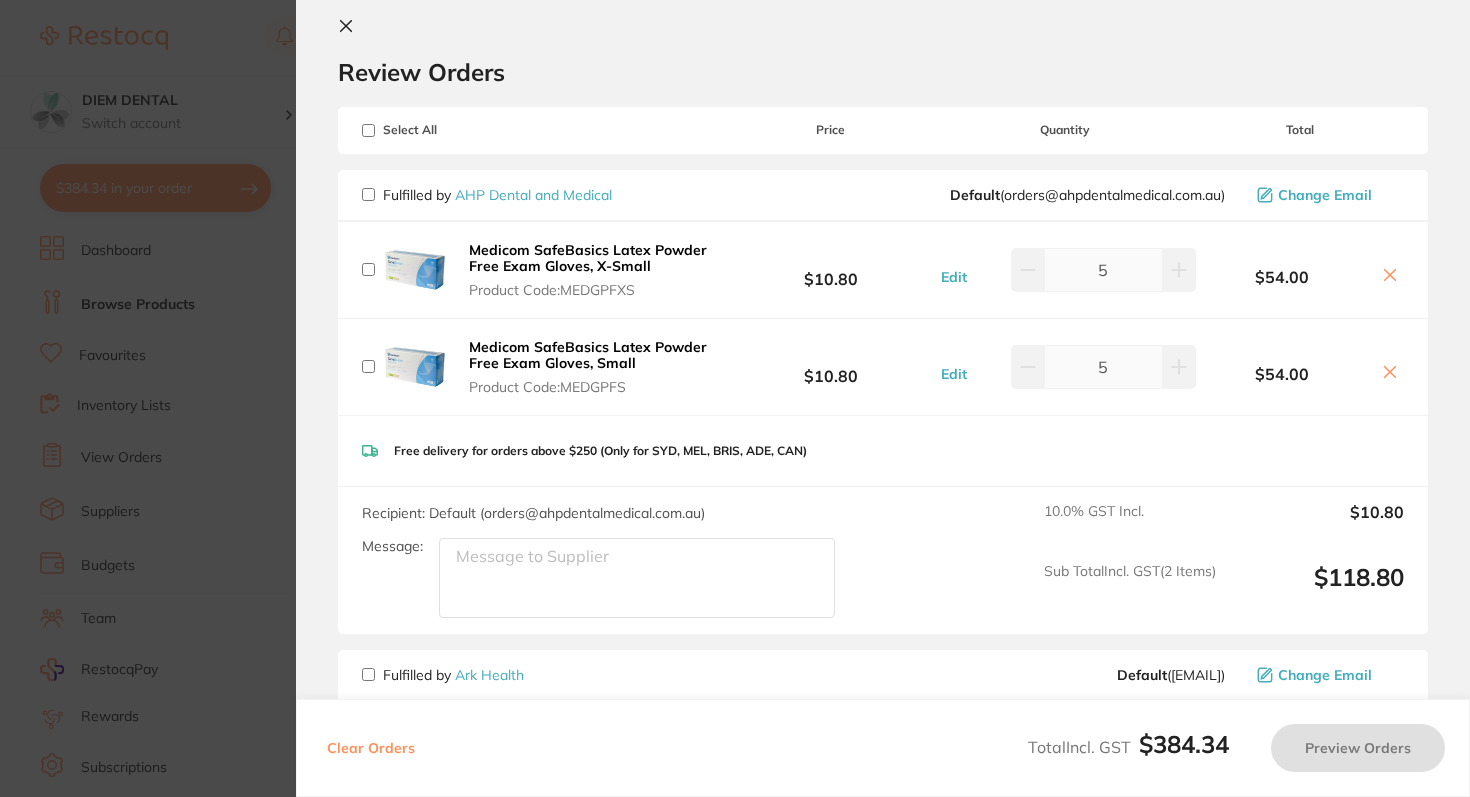 scroll, scrollTop: 15, scrollLeft: 0, axis: vertical 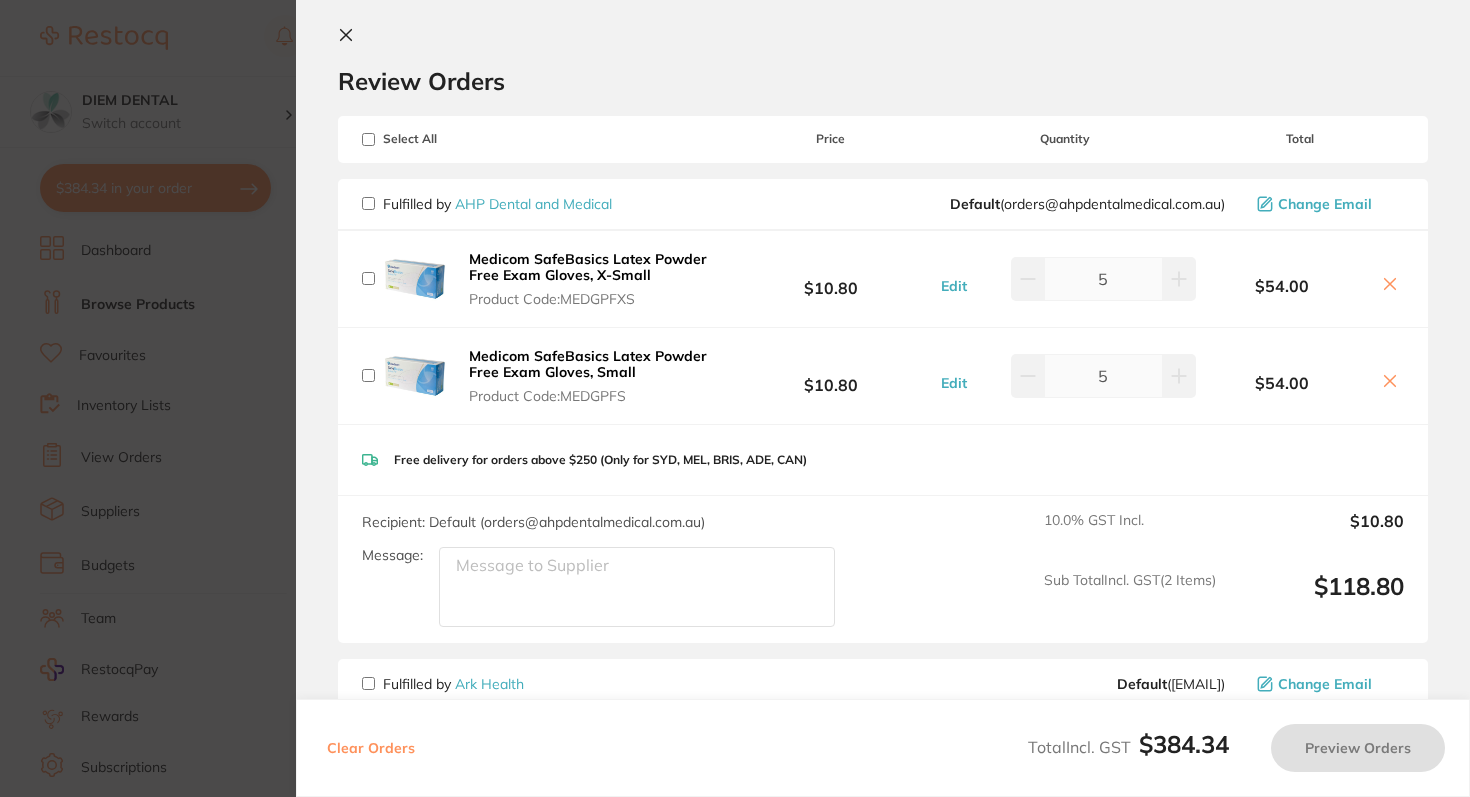 click at bounding box center [368, 203] 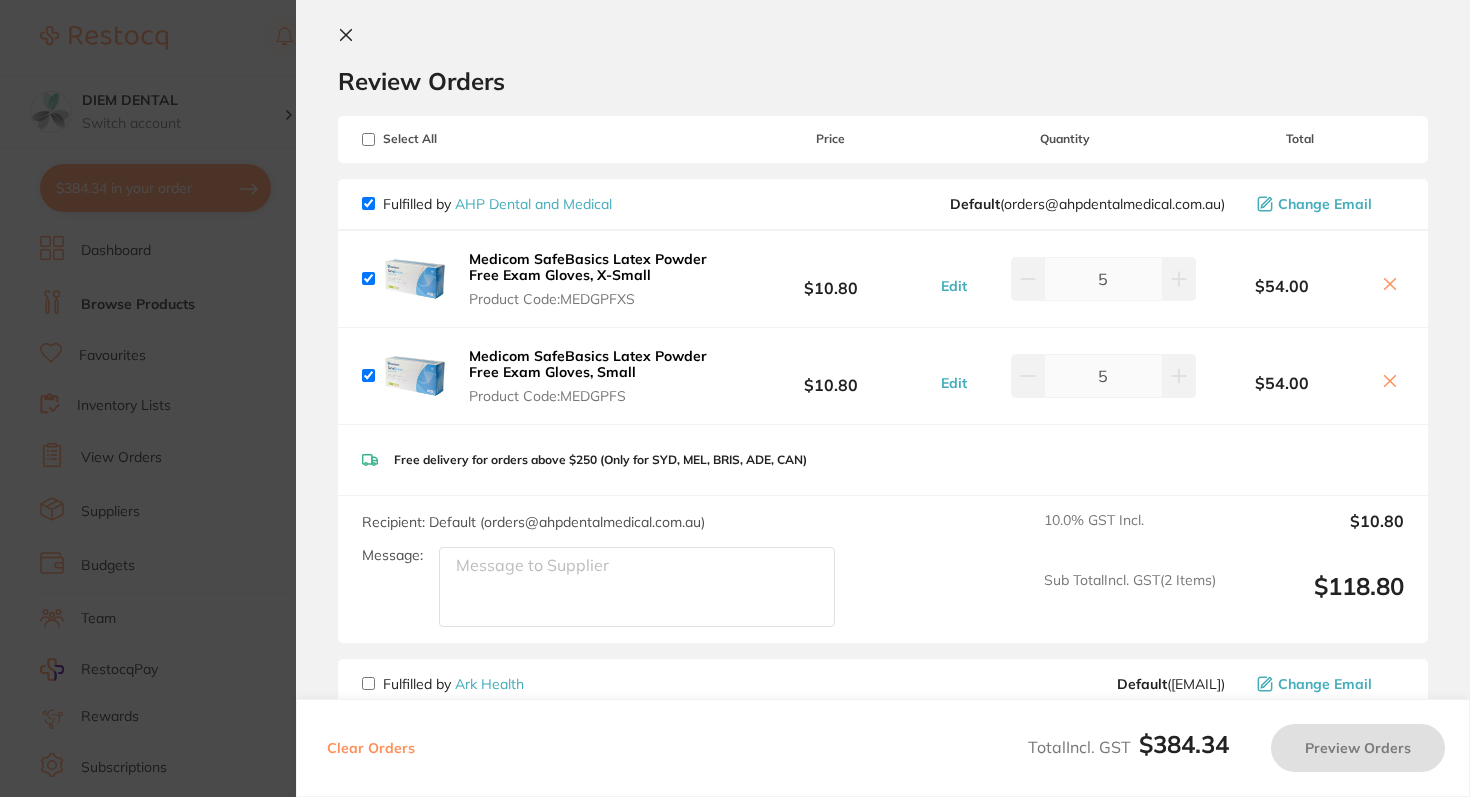 checkbox on "true" 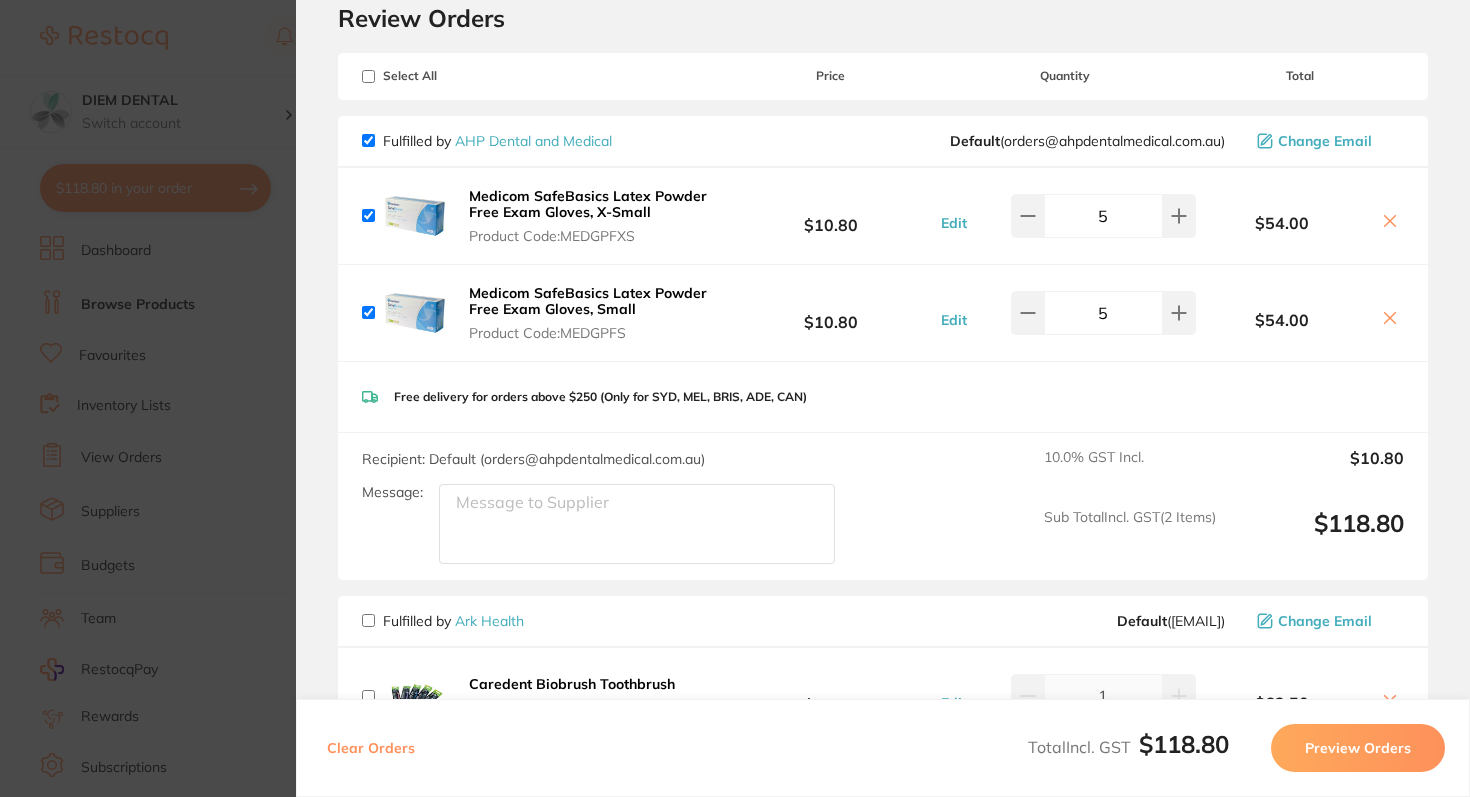 scroll, scrollTop: 1, scrollLeft: 0, axis: vertical 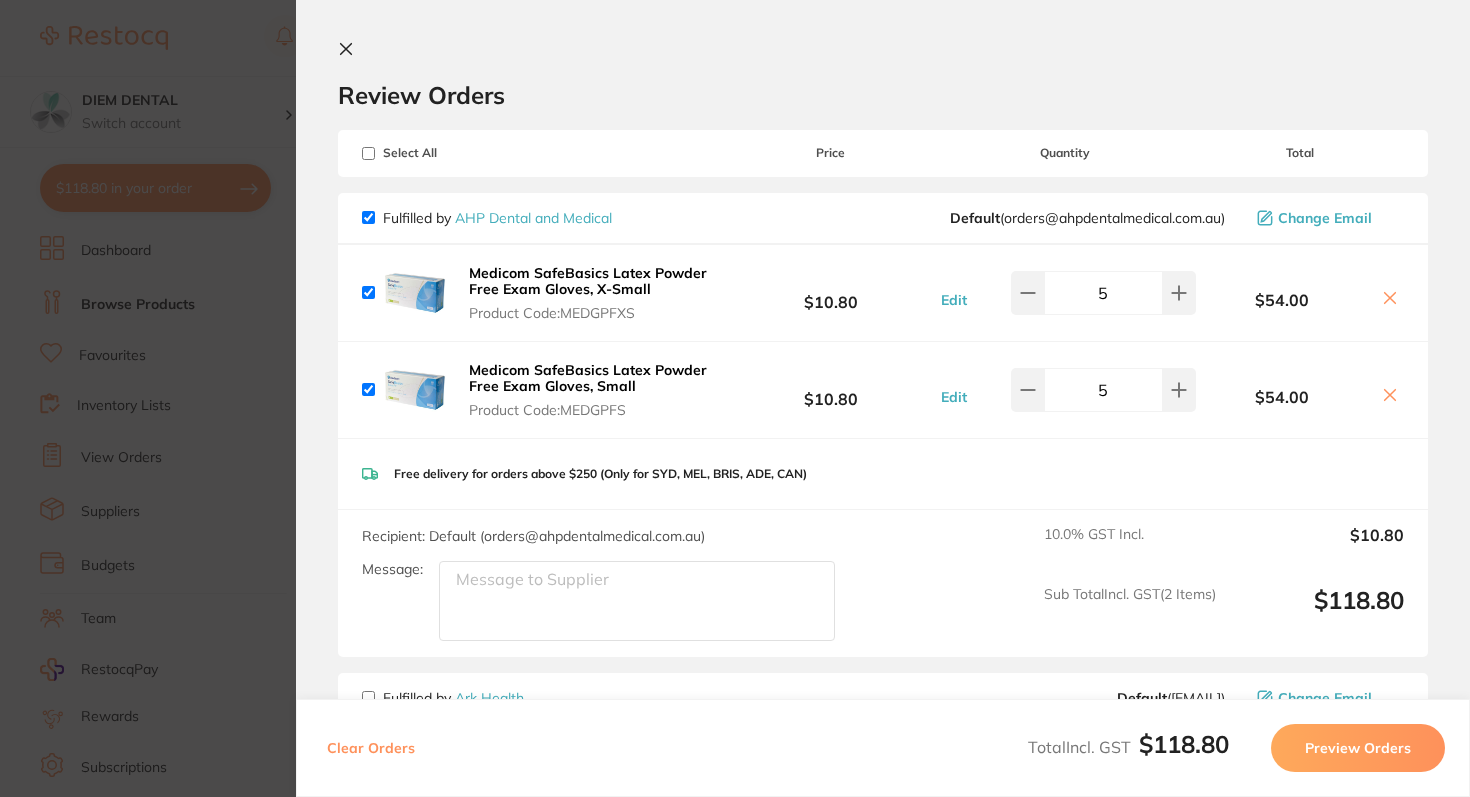 click 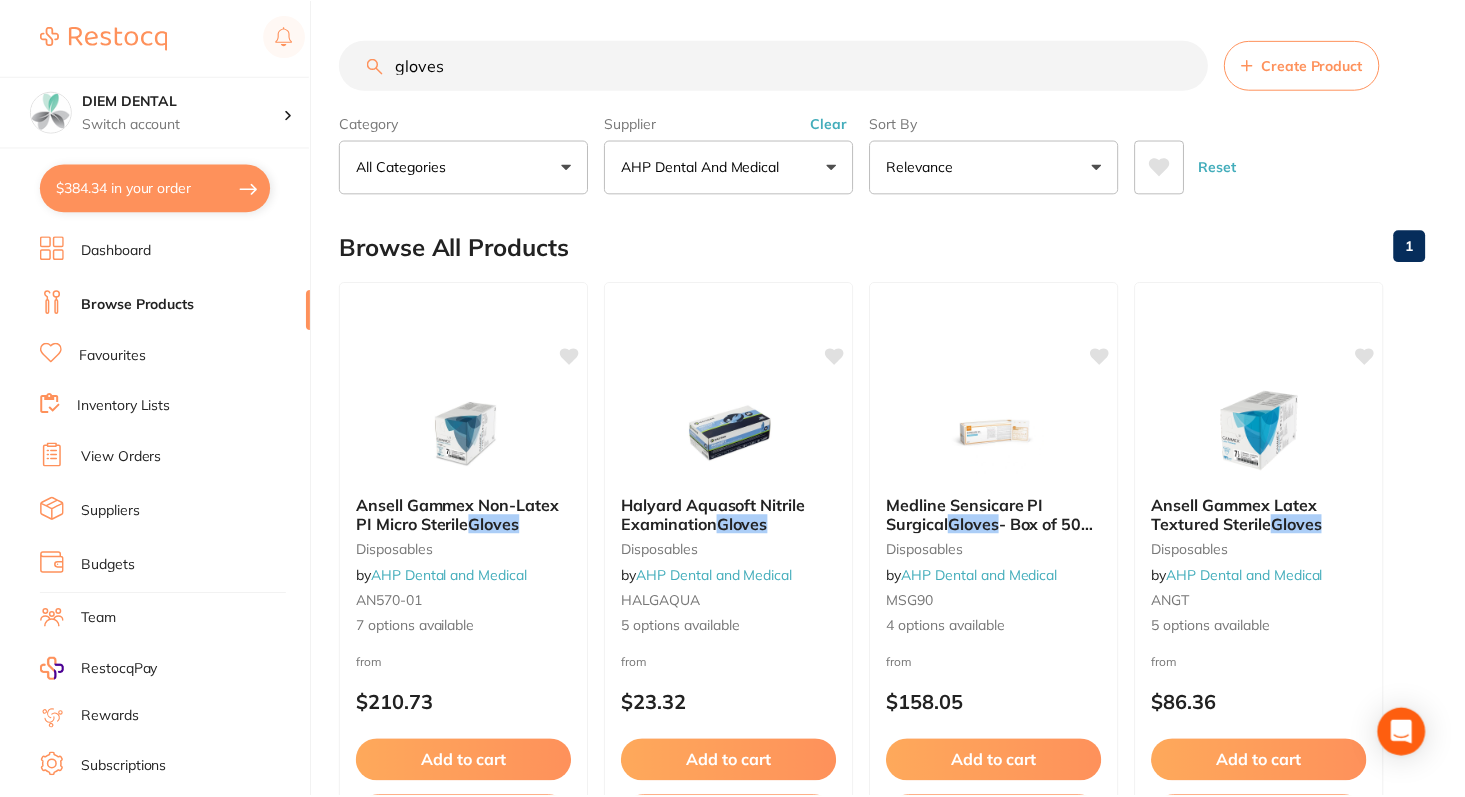 scroll, scrollTop: 8, scrollLeft: 0, axis: vertical 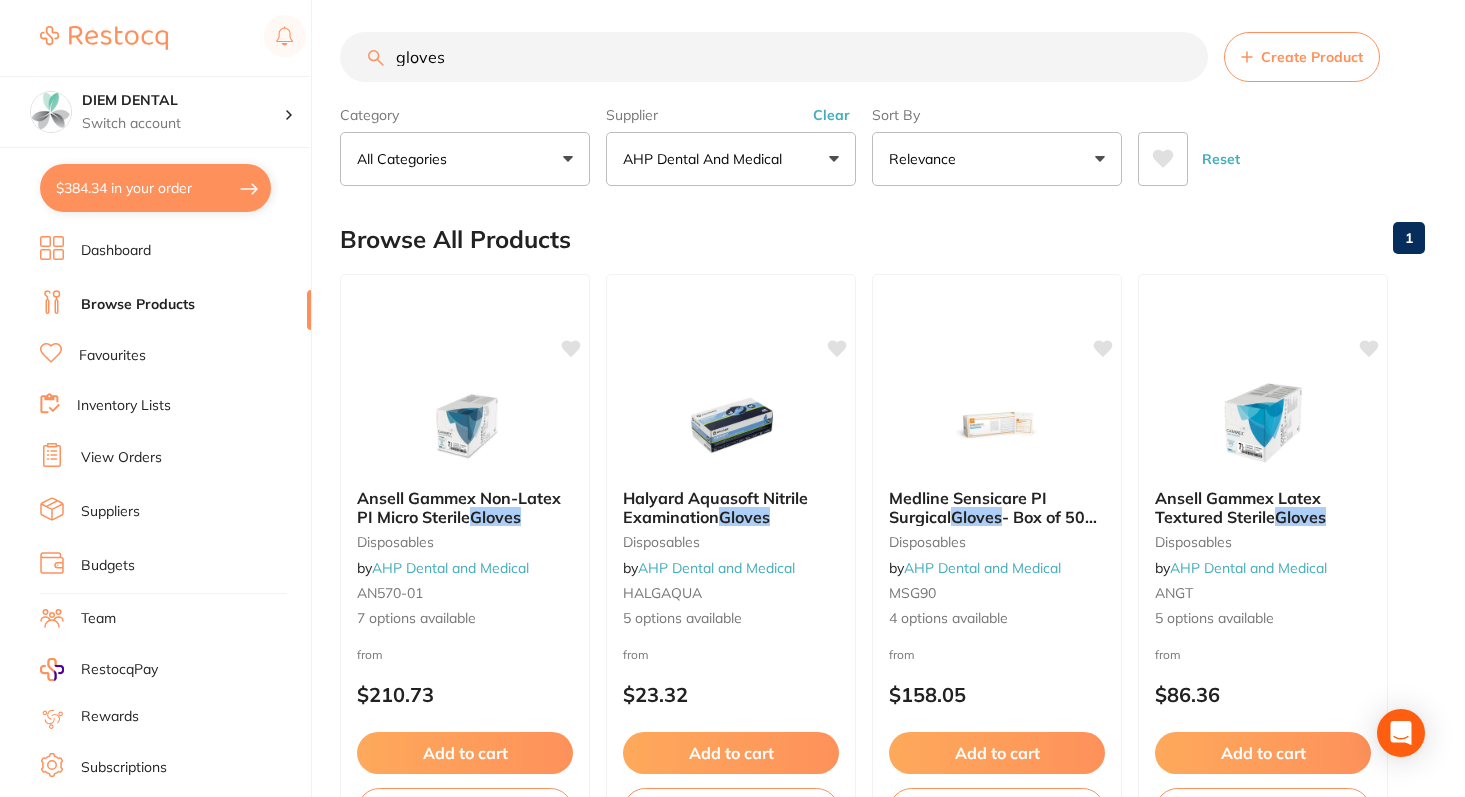 drag, startPoint x: 463, startPoint y: 66, endPoint x: 346, endPoint y: 64, distance: 117.01709 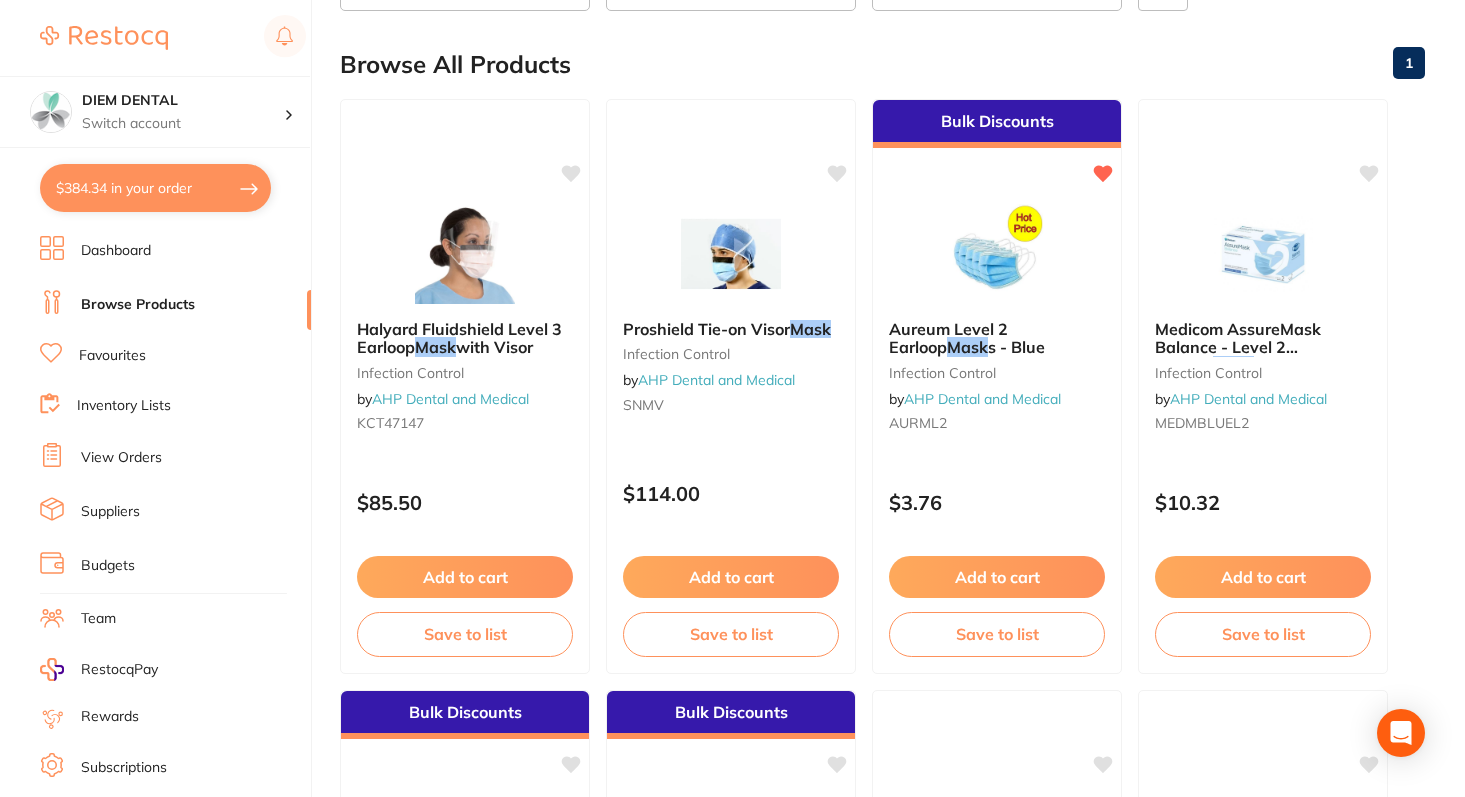 scroll, scrollTop: 206, scrollLeft: 0, axis: vertical 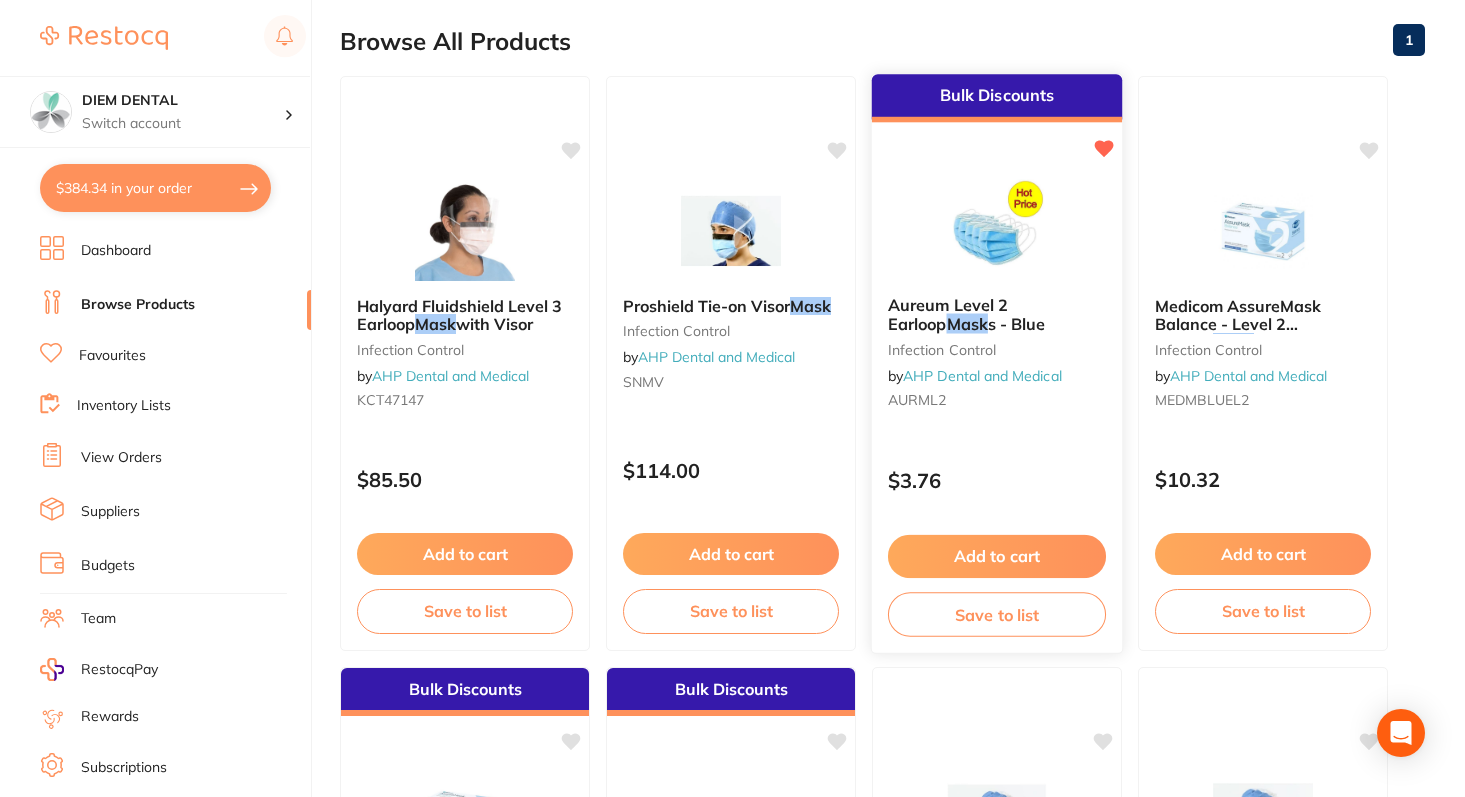 click at bounding box center [996, 229] 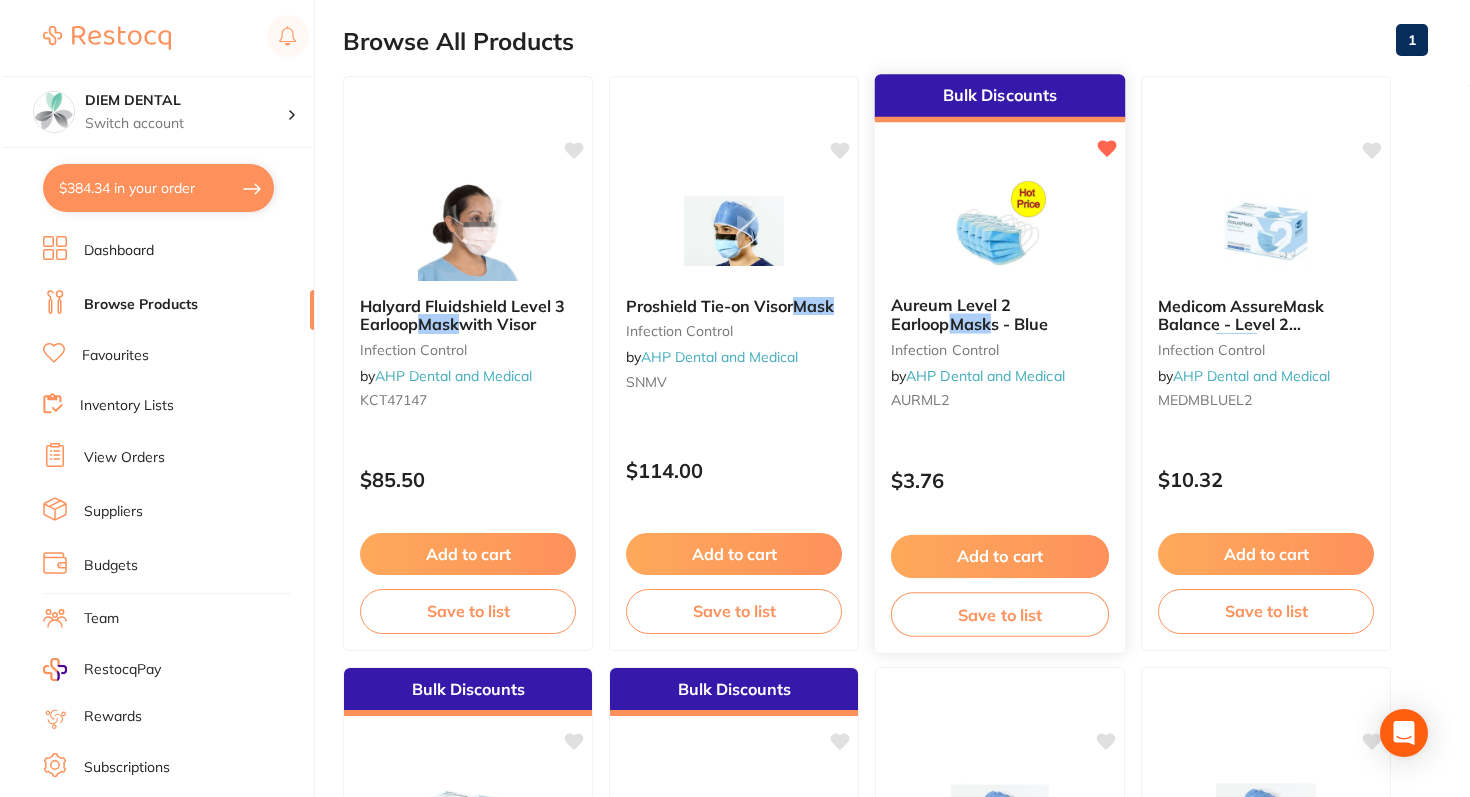 scroll, scrollTop: 0, scrollLeft: 0, axis: both 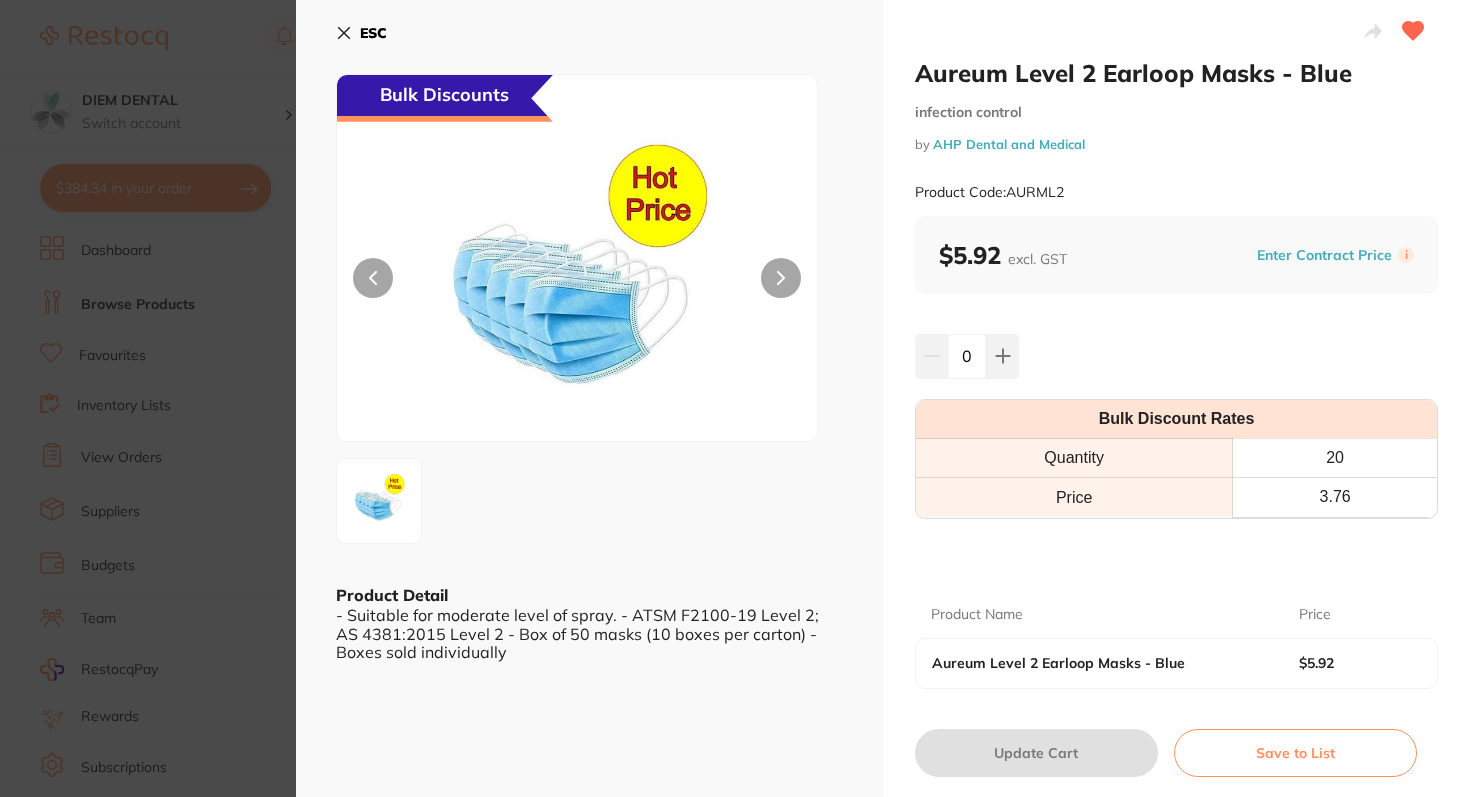 click on "ESC" at bounding box center (361, 33) 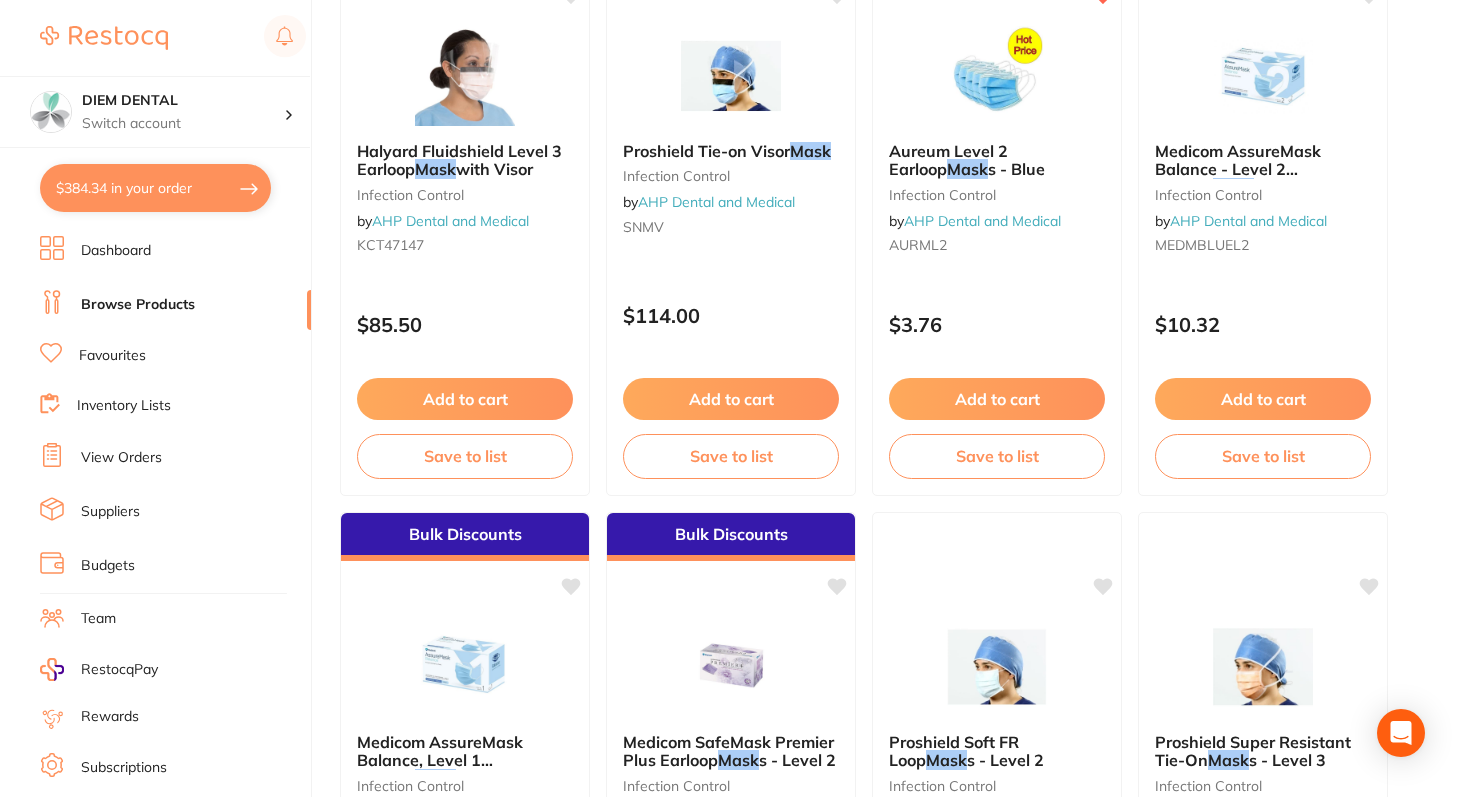 scroll, scrollTop: 357, scrollLeft: 0, axis: vertical 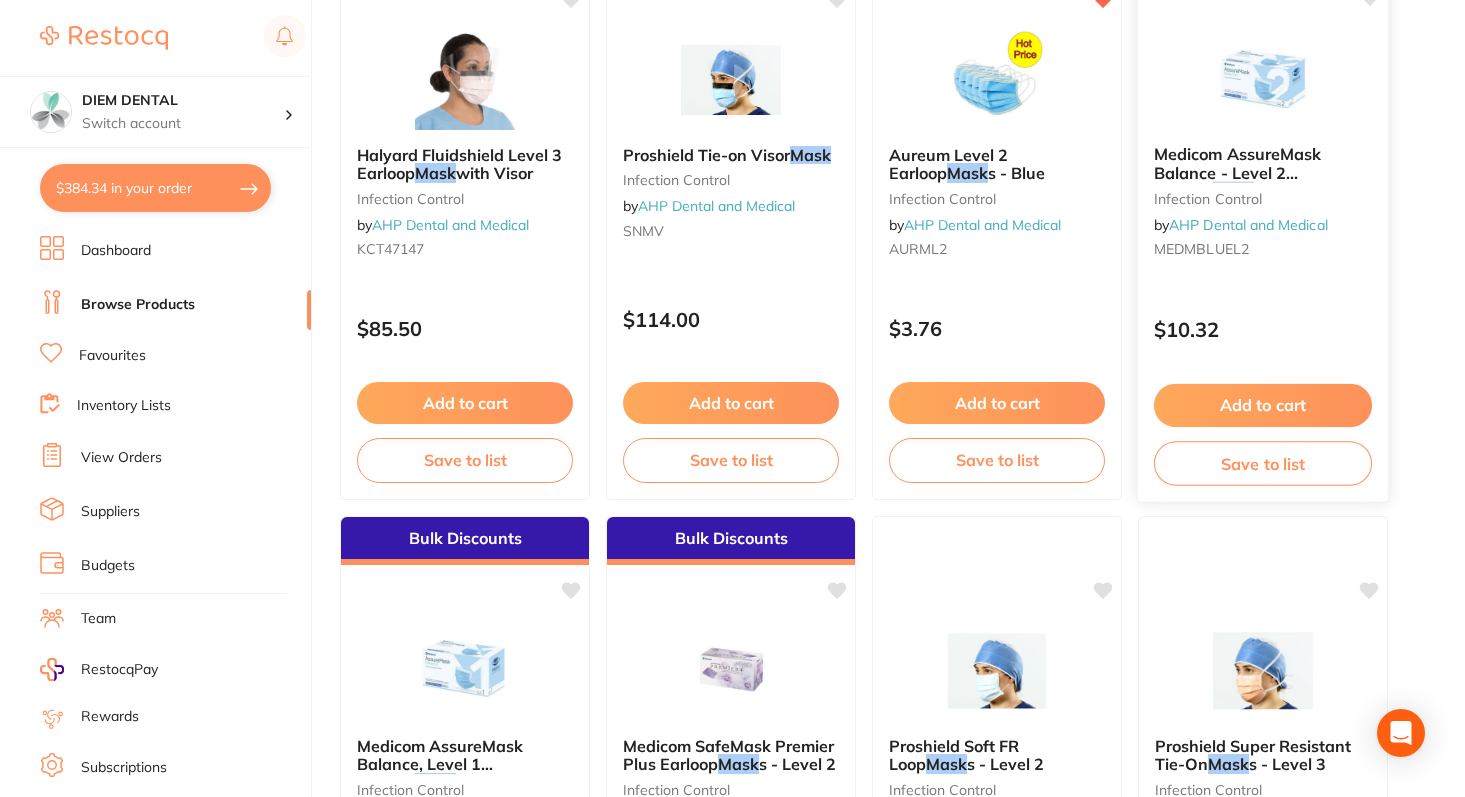 click at bounding box center [1262, 78] 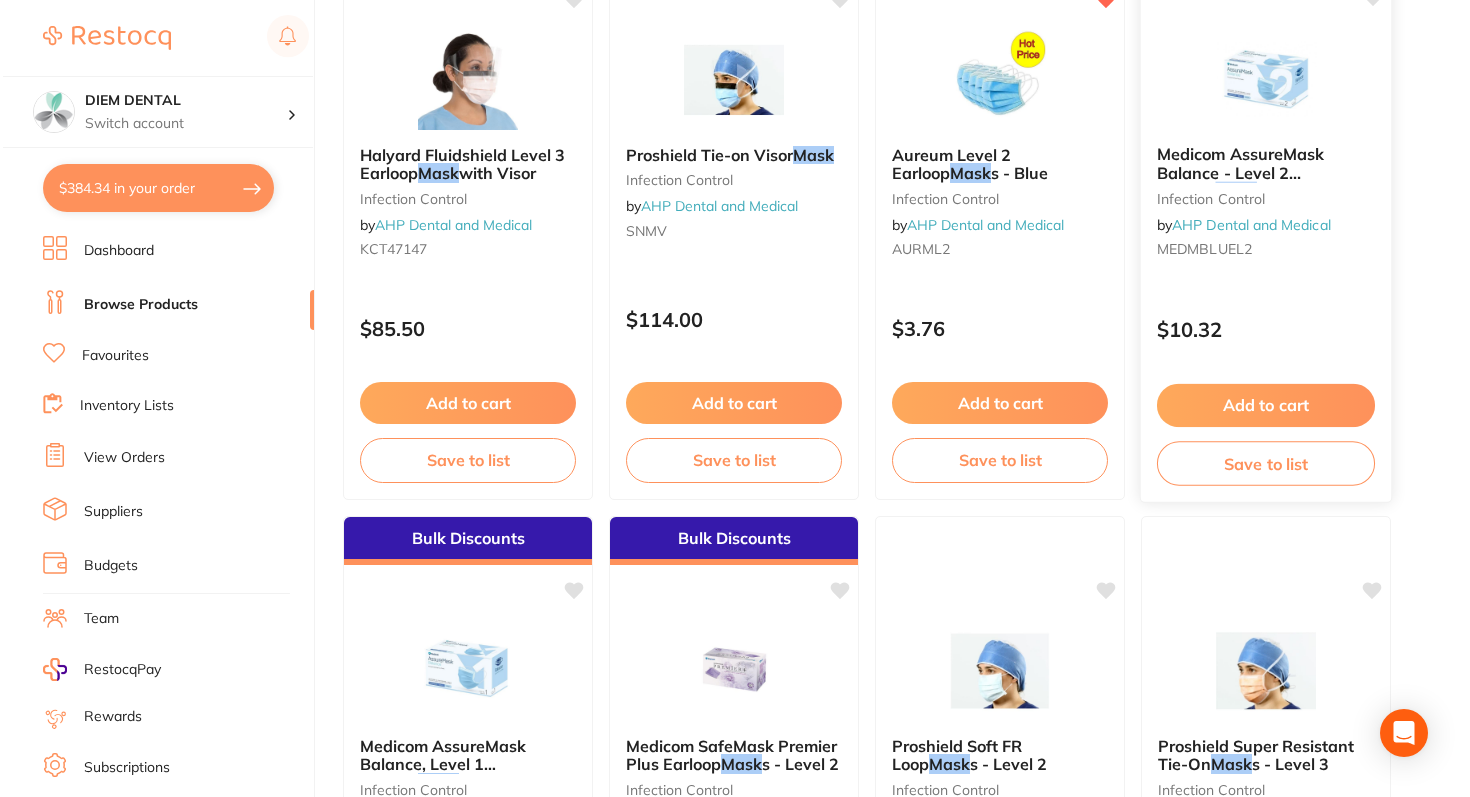 scroll, scrollTop: 0, scrollLeft: 0, axis: both 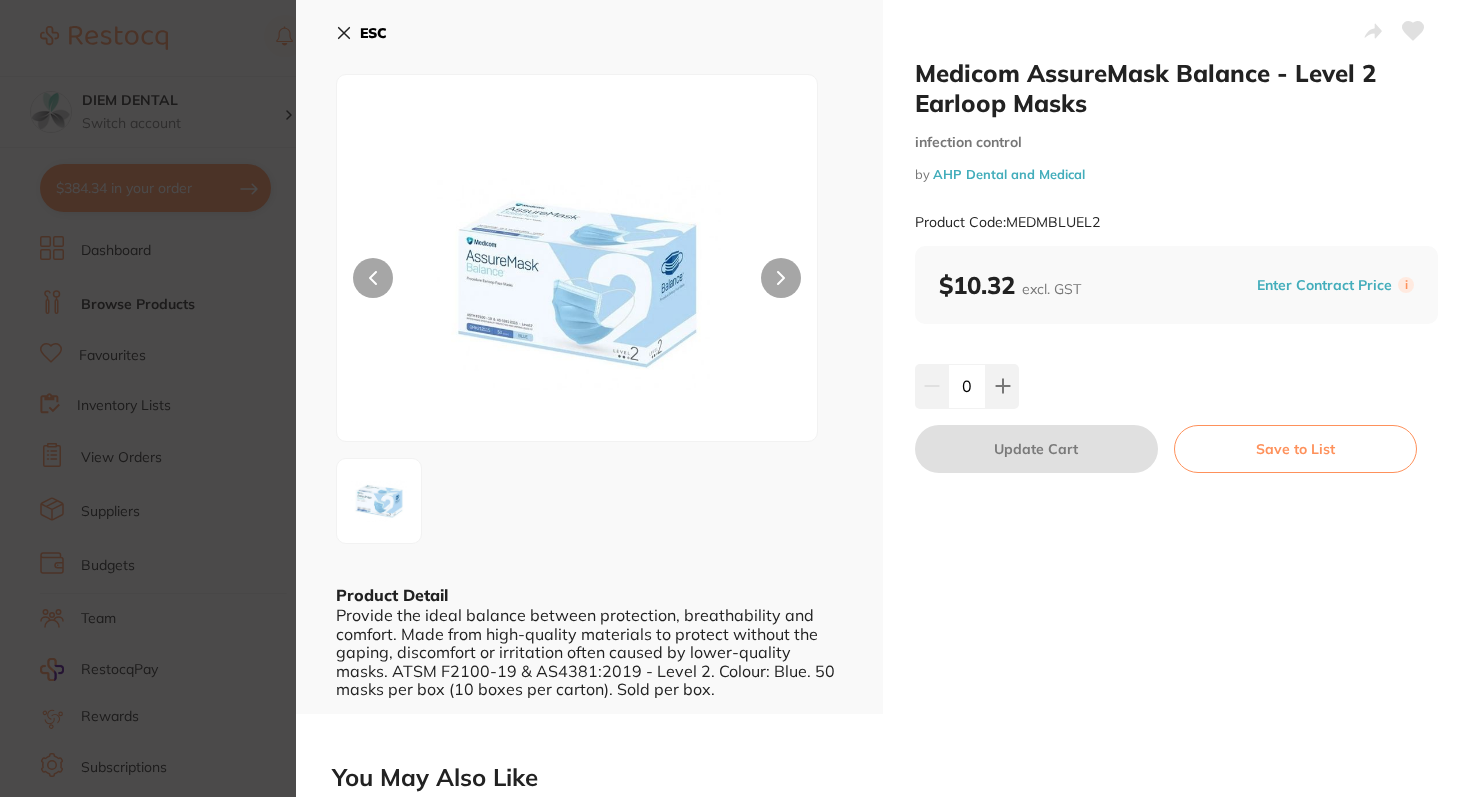 click 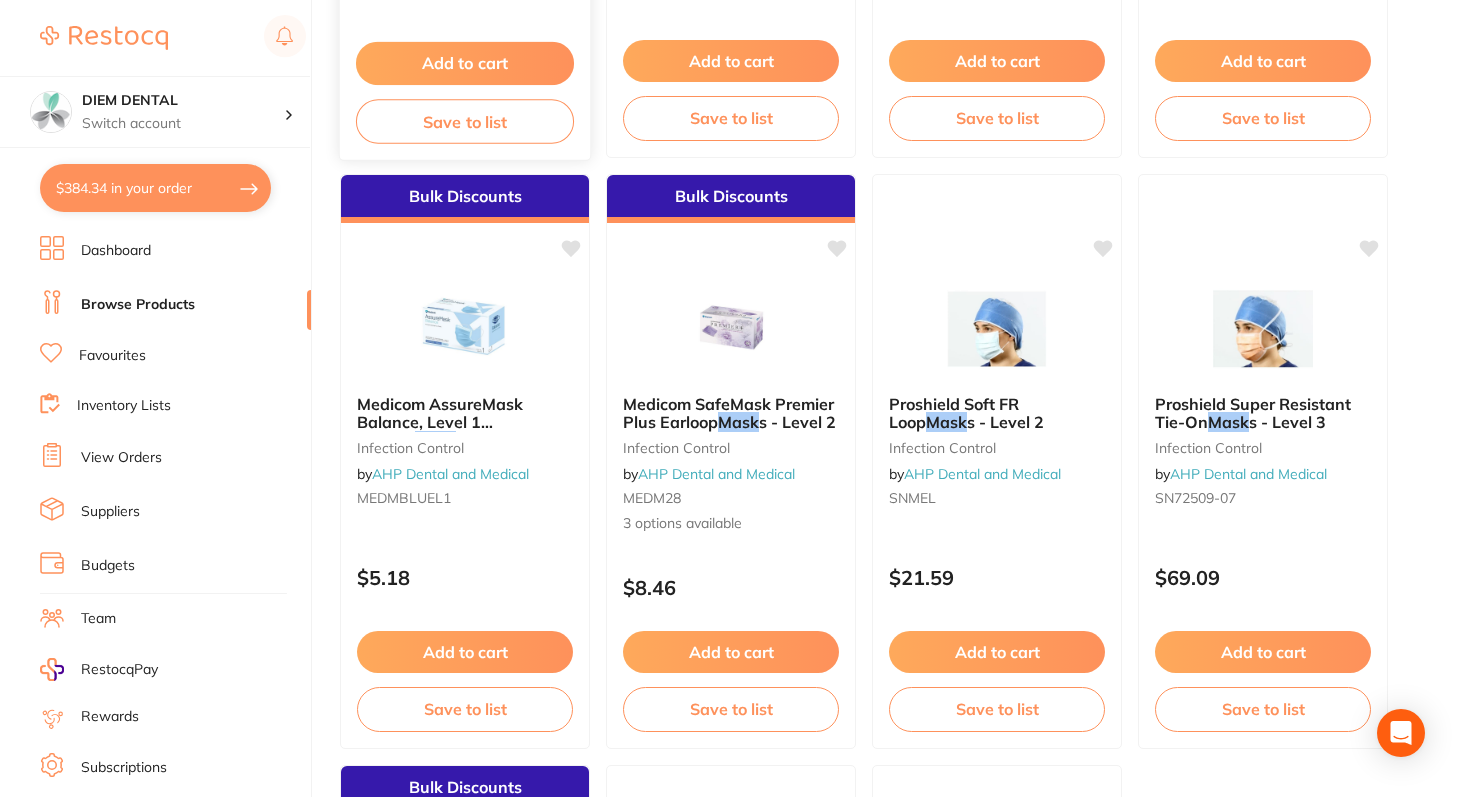 scroll, scrollTop: 728, scrollLeft: 0, axis: vertical 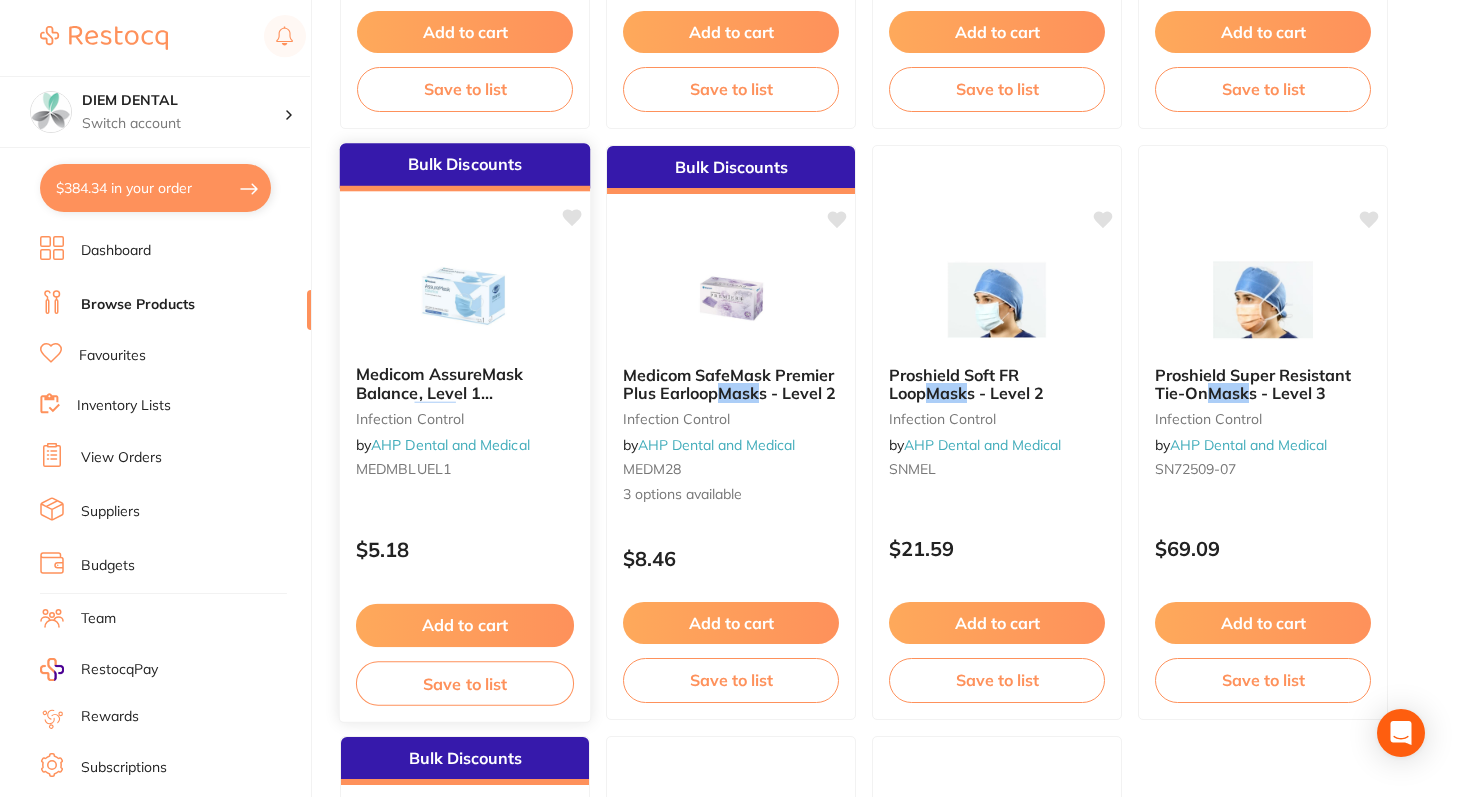 click at bounding box center (464, 298) 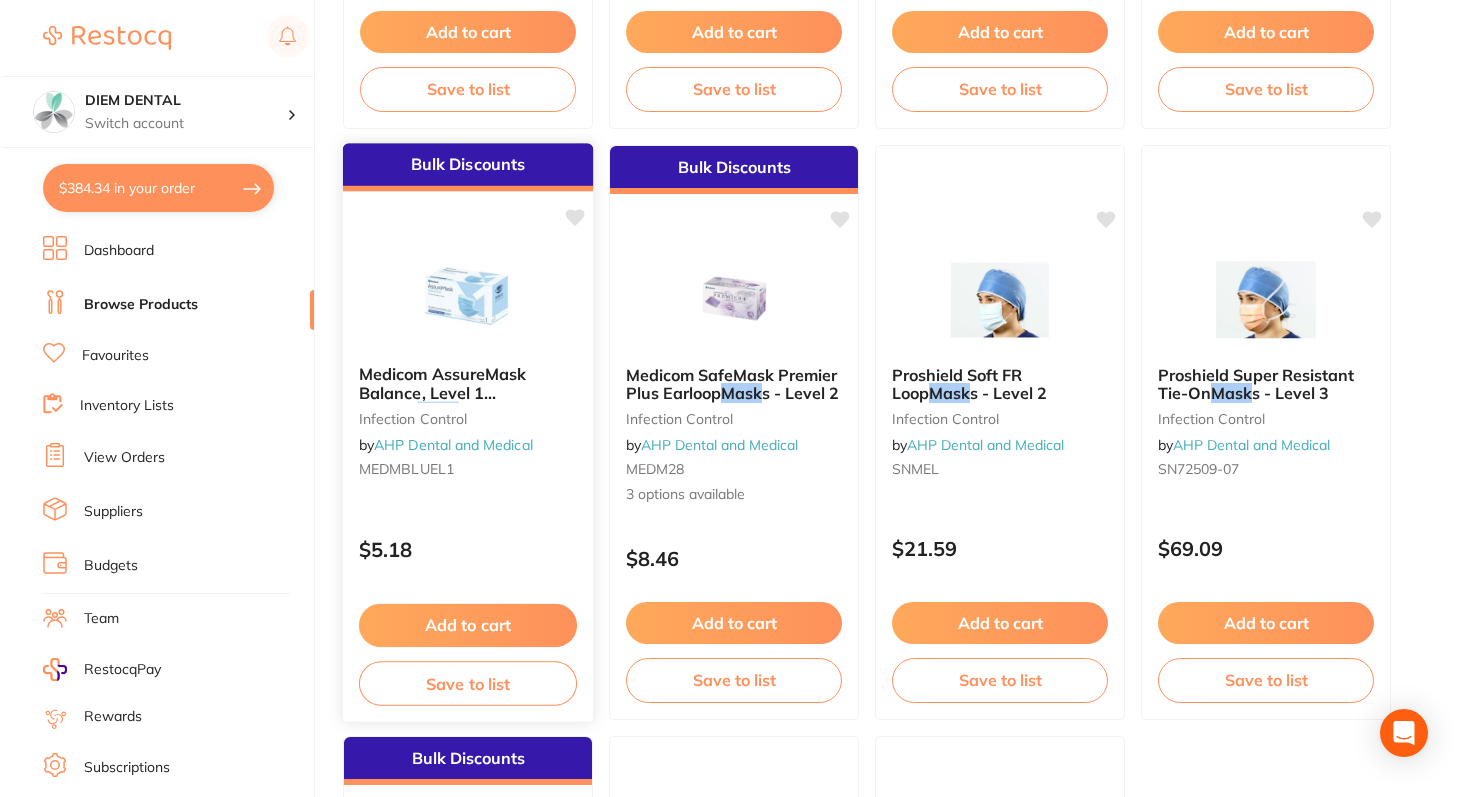 scroll, scrollTop: 0, scrollLeft: 0, axis: both 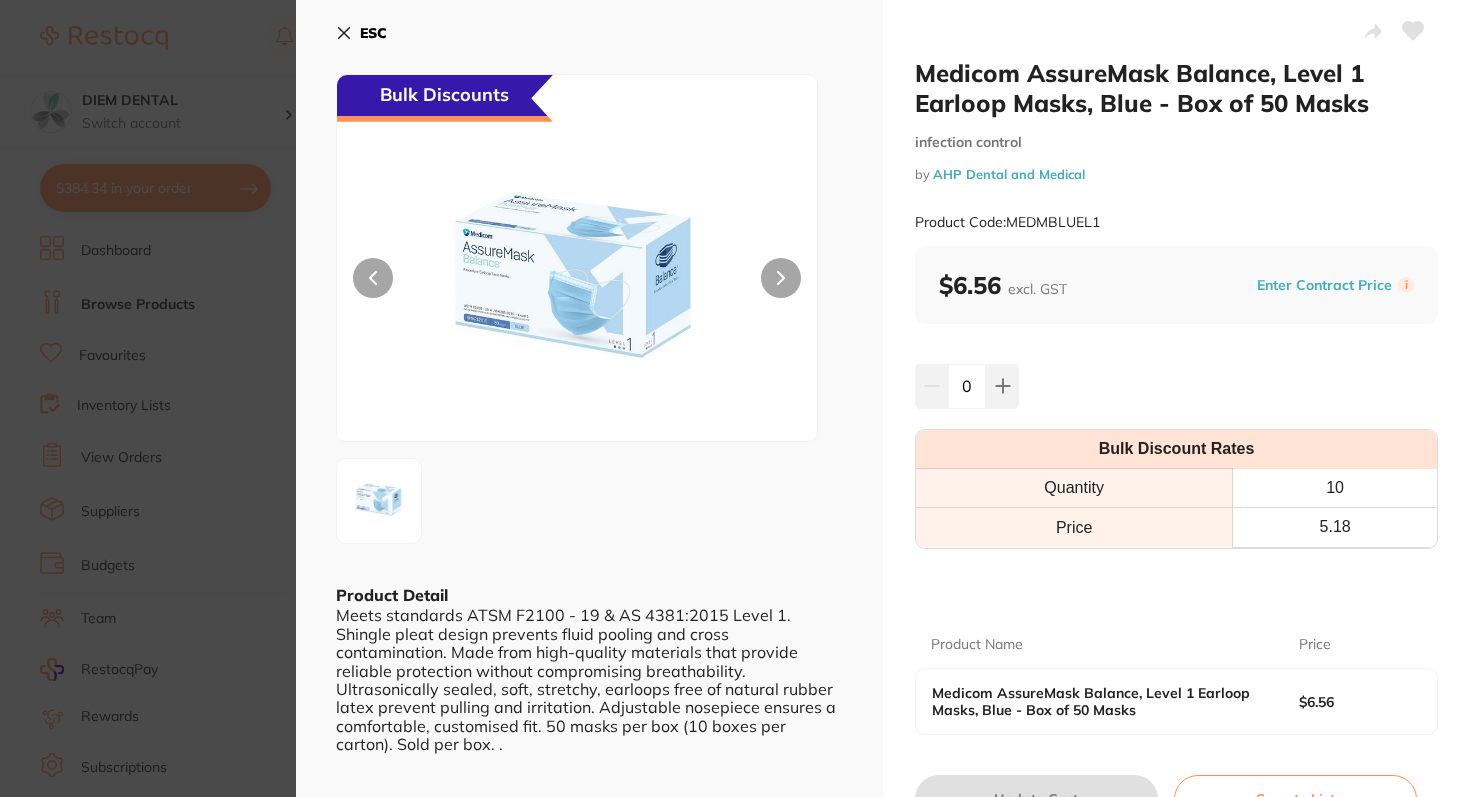click 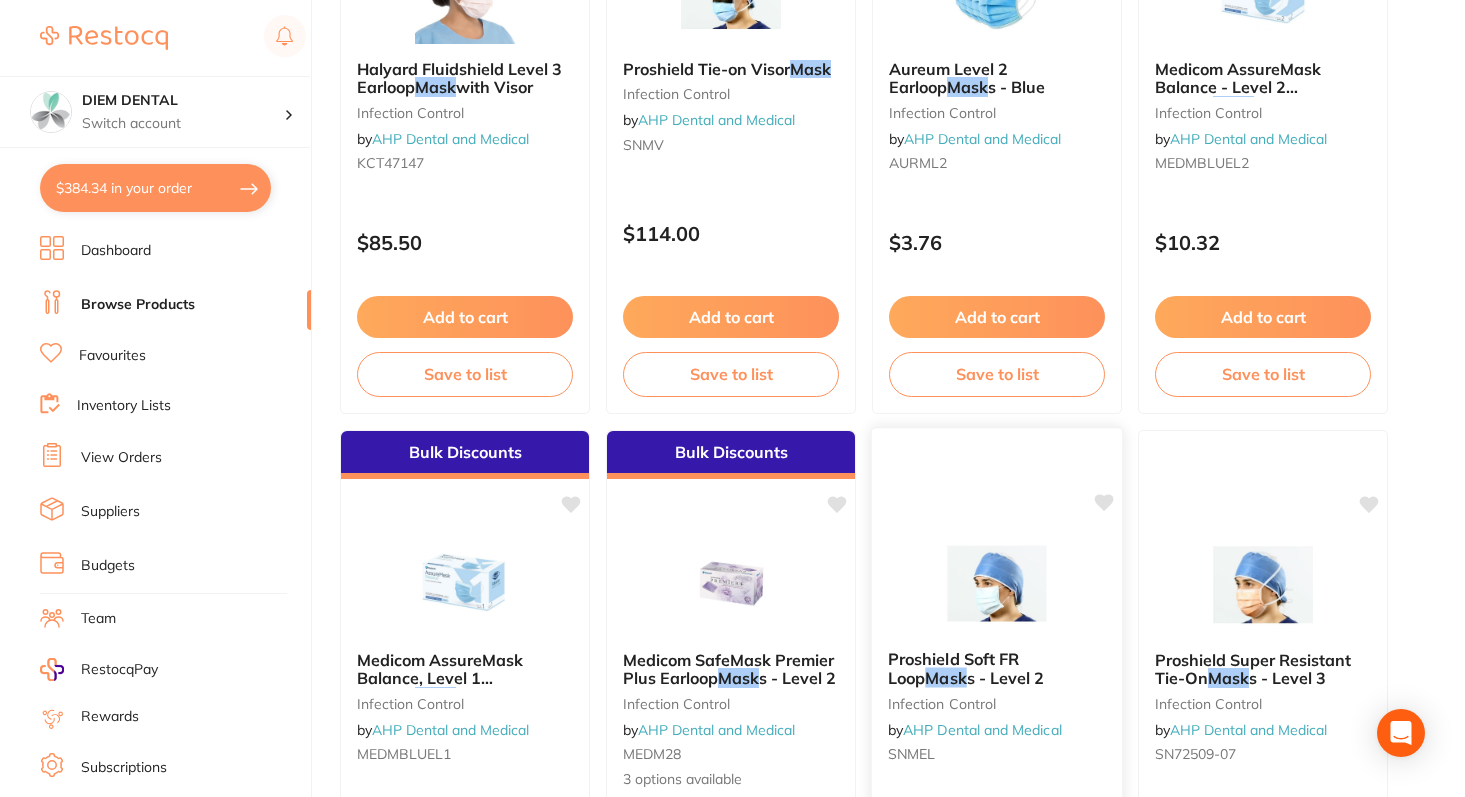 scroll, scrollTop: 328, scrollLeft: 0, axis: vertical 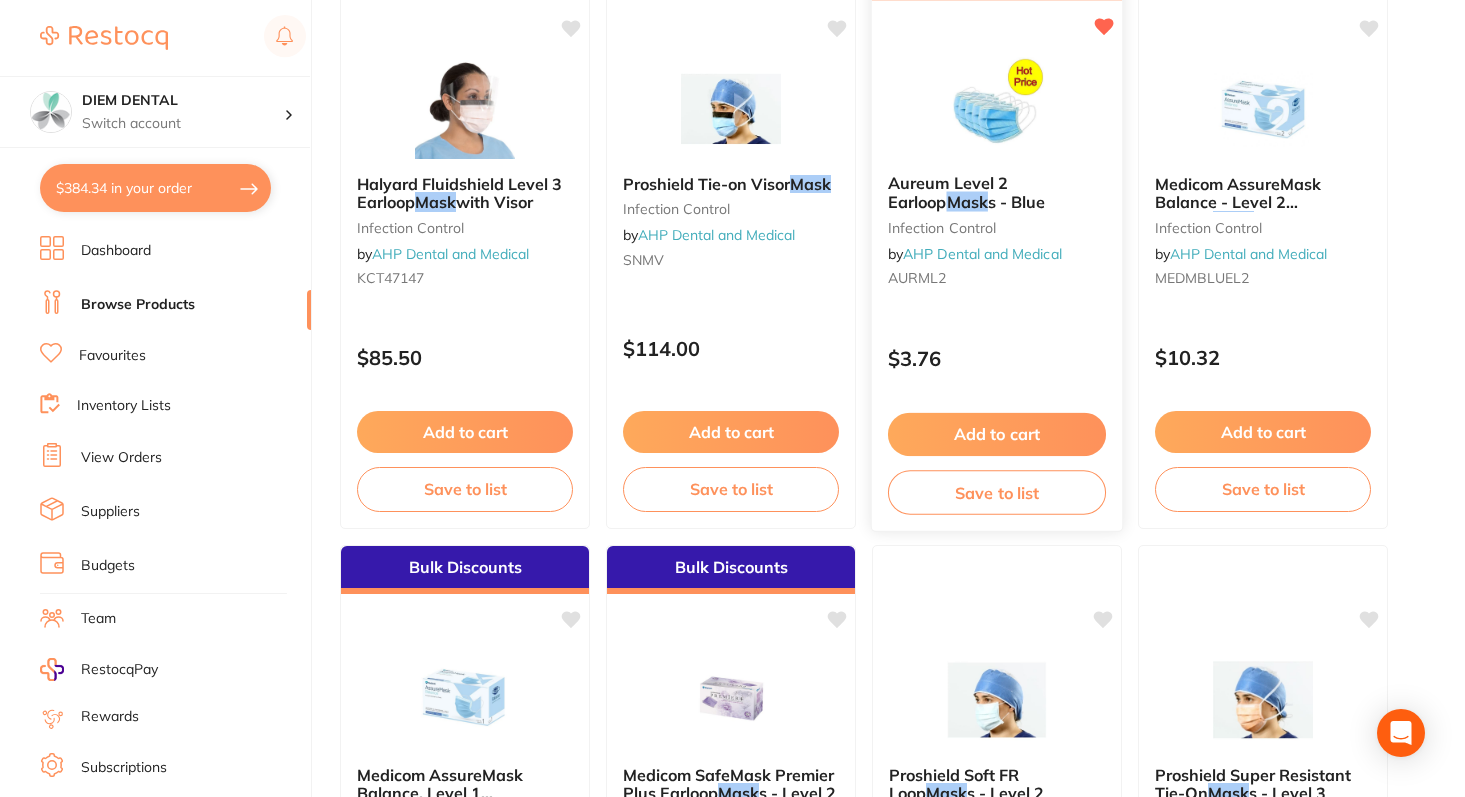 click at bounding box center [996, 107] 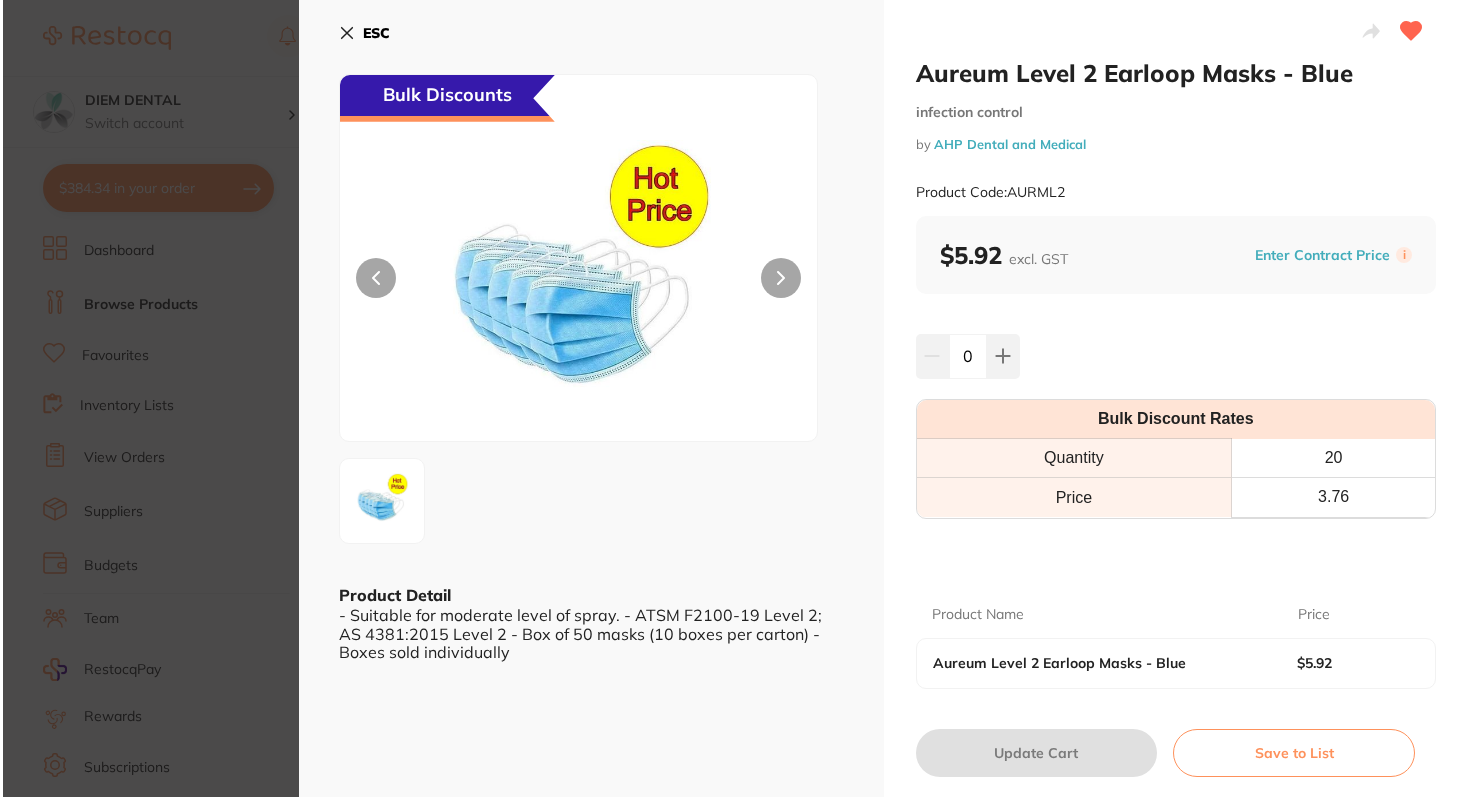 scroll, scrollTop: 0, scrollLeft: 0, axis: both 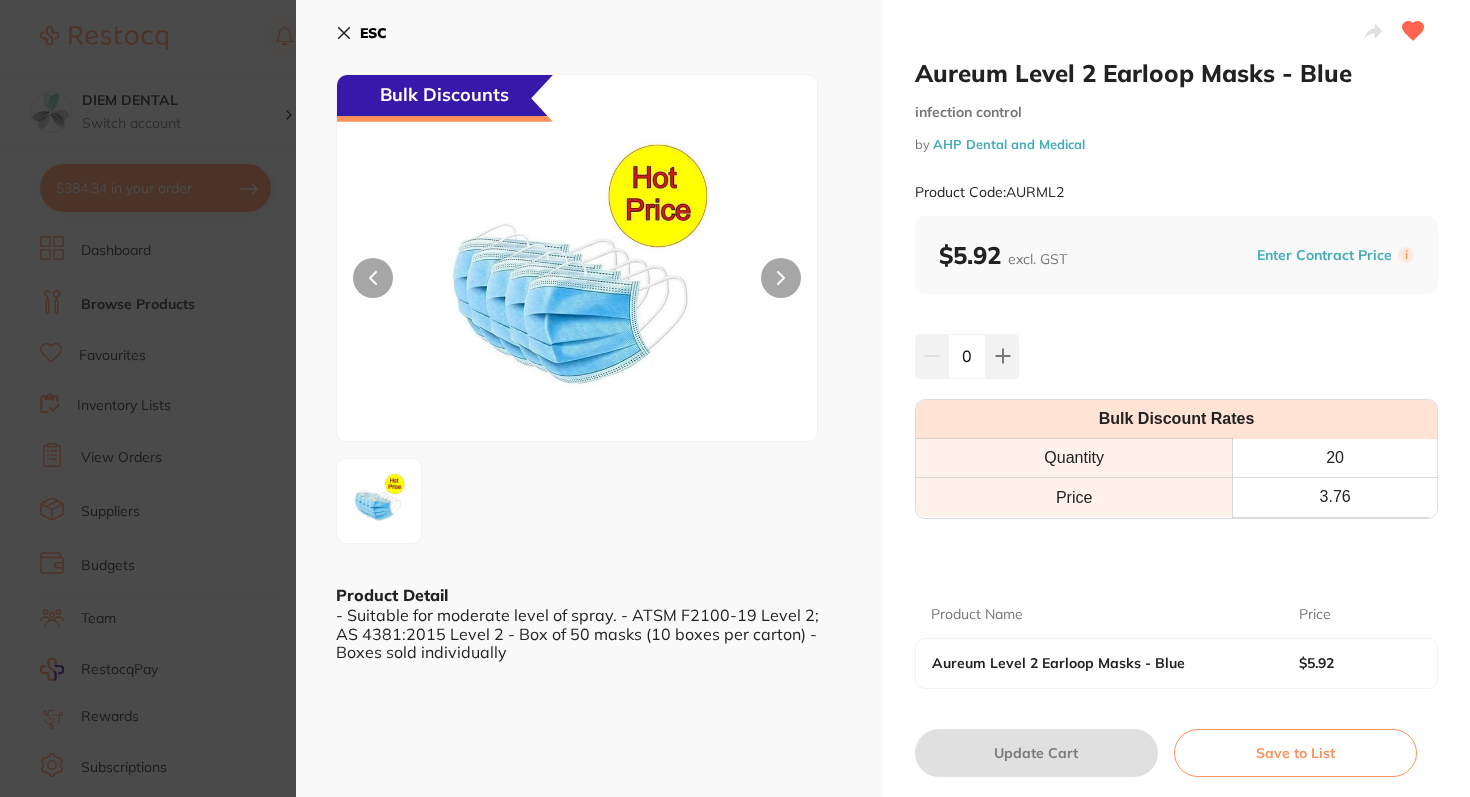 click 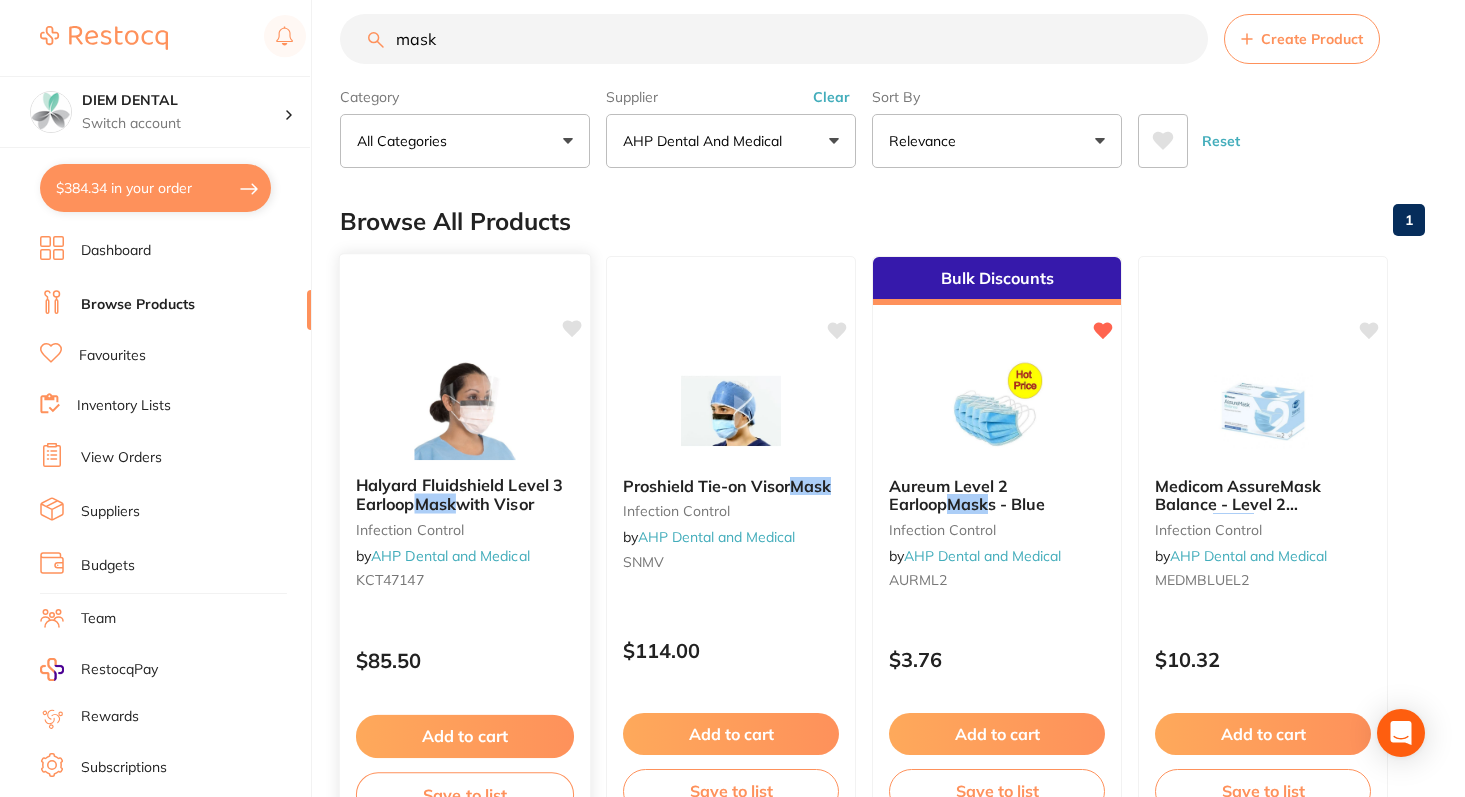 scroll, scrollTop: 0, scrollLeft: 0, axis: both 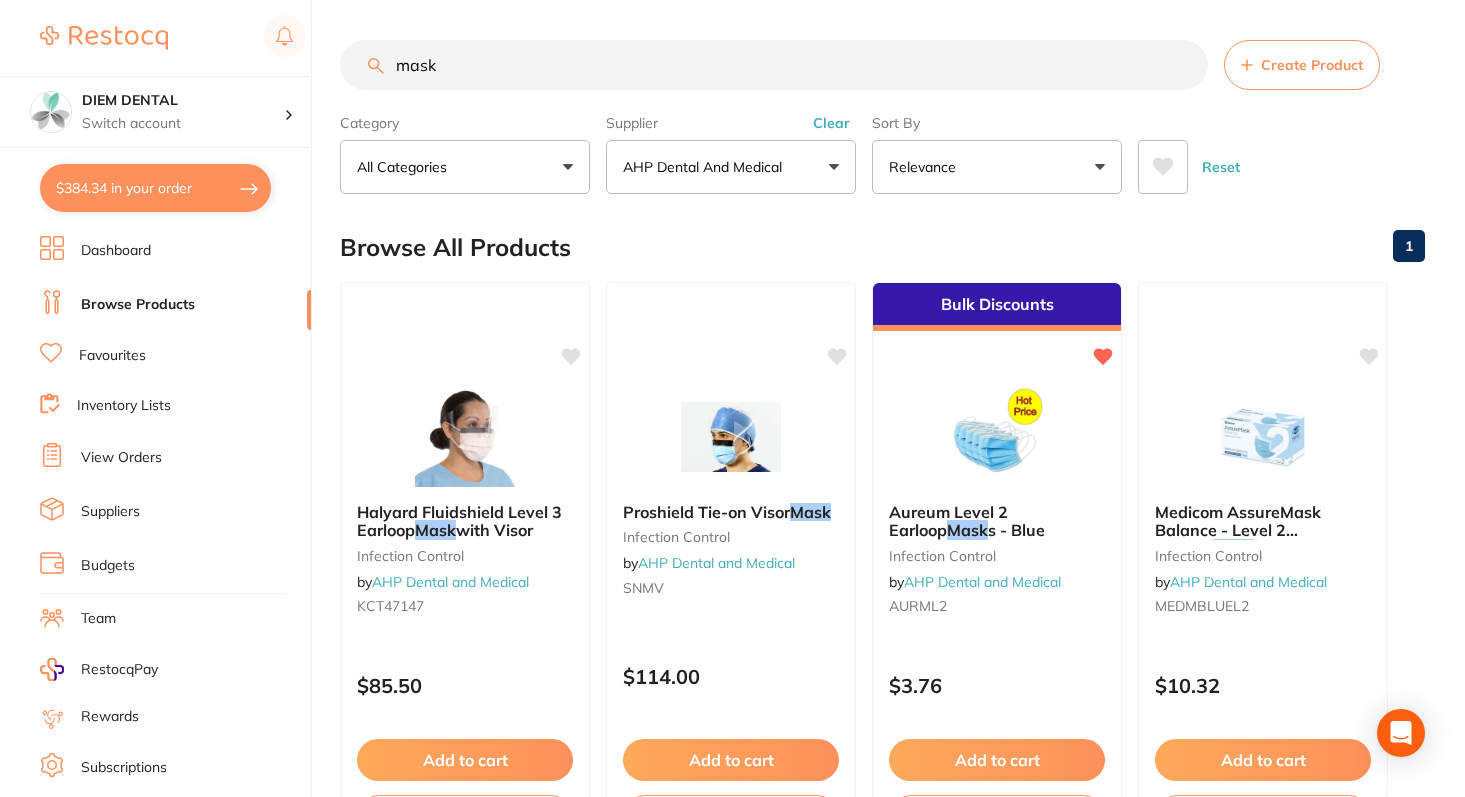 drag, startPoint x: 506, startPoint y: 67, endPoint x: 258, endPoint y: 56, distance: 248.24384 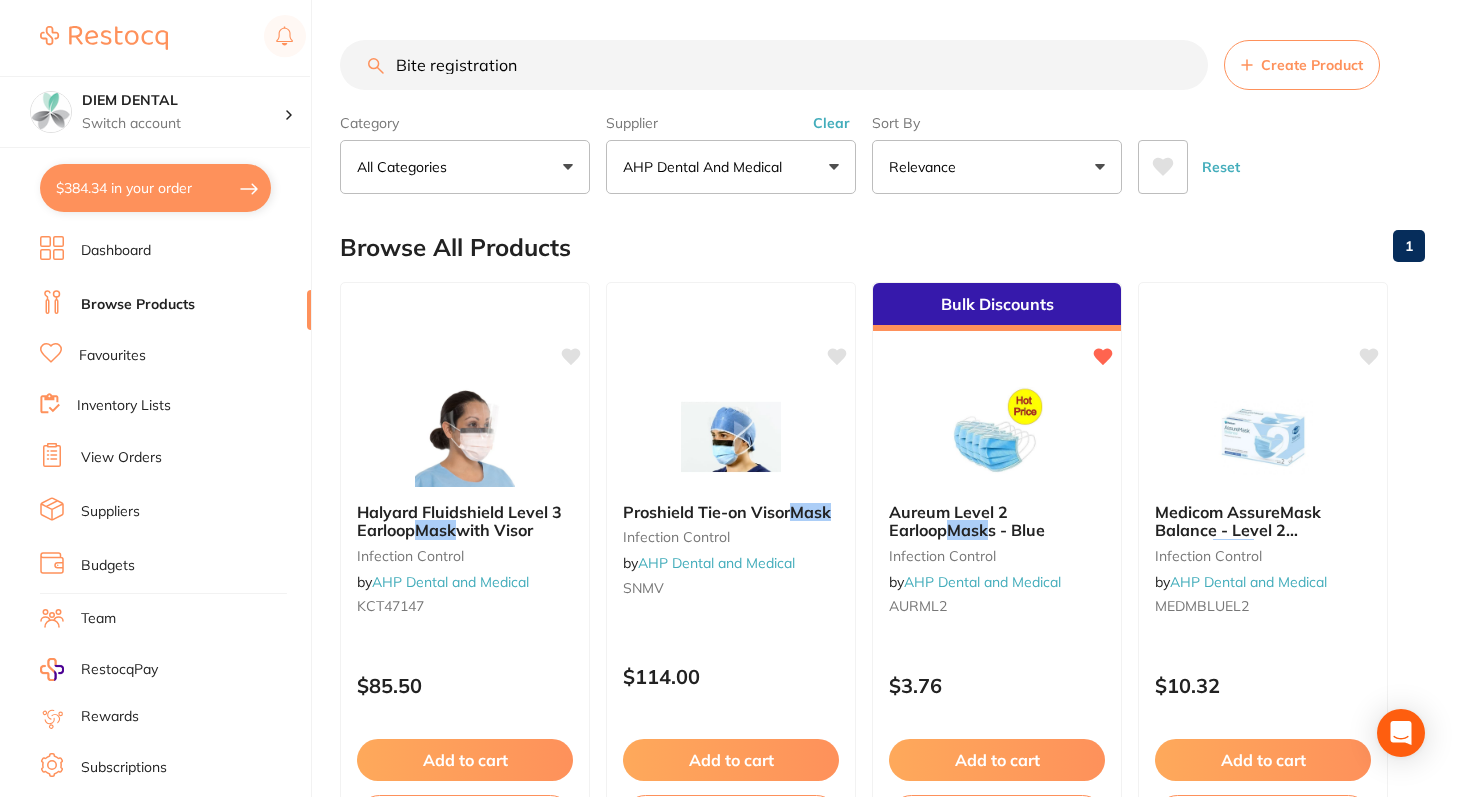type on "Bite registration" 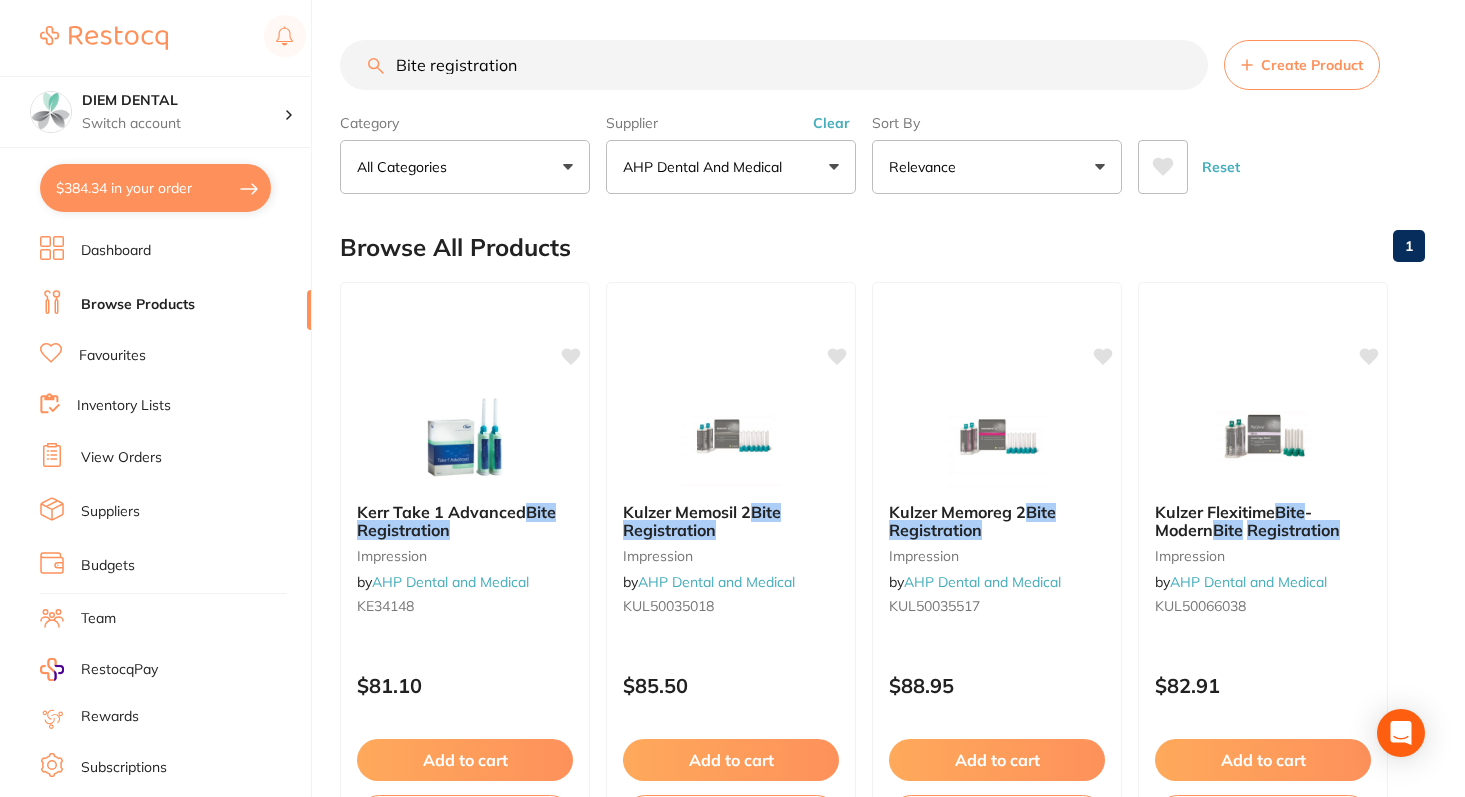 click on "AHP Dental and Medical" at bounding box center (706, 167) 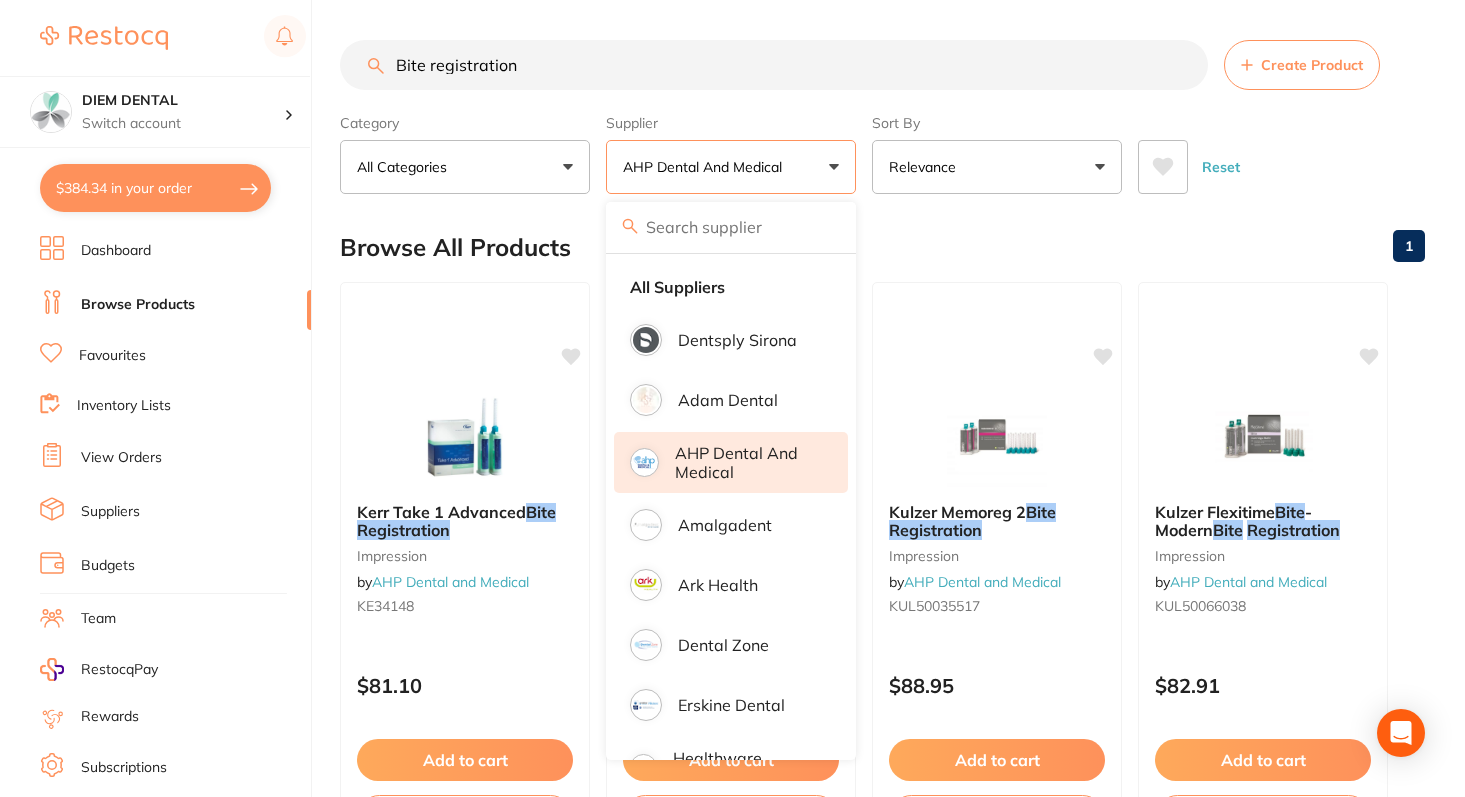 click on "AHP Dental and Medical" at bounding box center (747, 462) 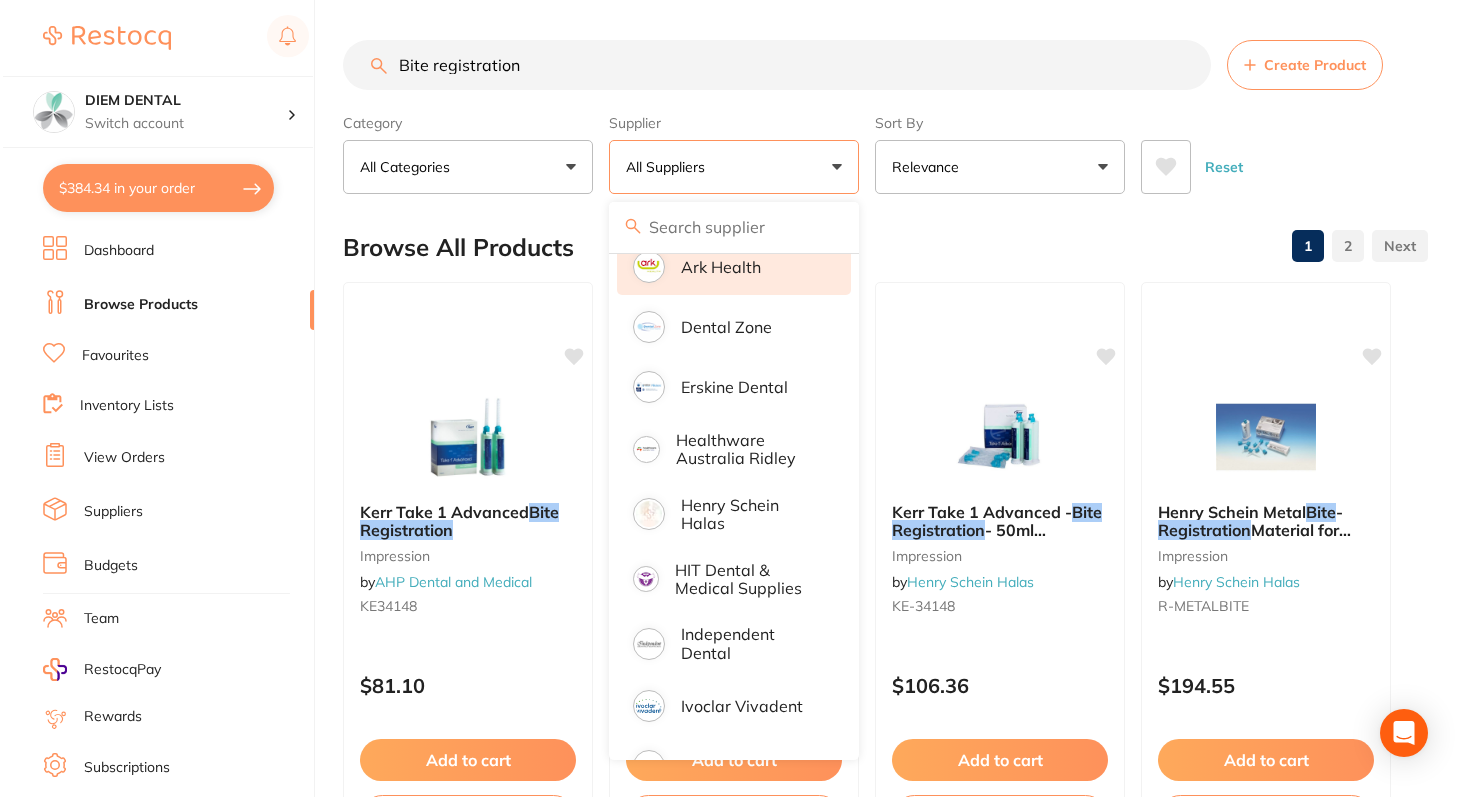 scroll, scrollTop: 325, scrollLeft: 0, axis: vertical 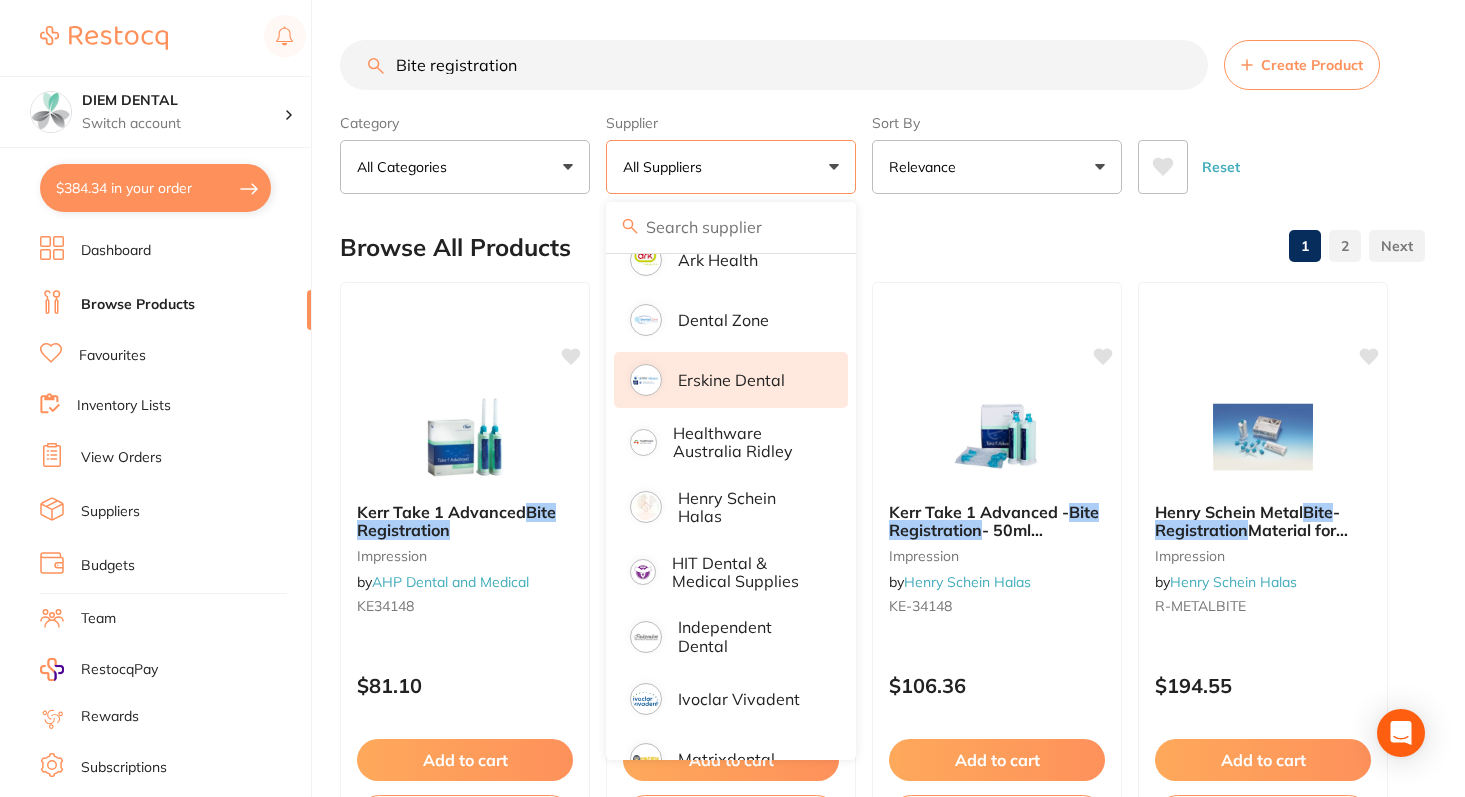 click on "Erskine Dental" at bounding box center [731, 380] 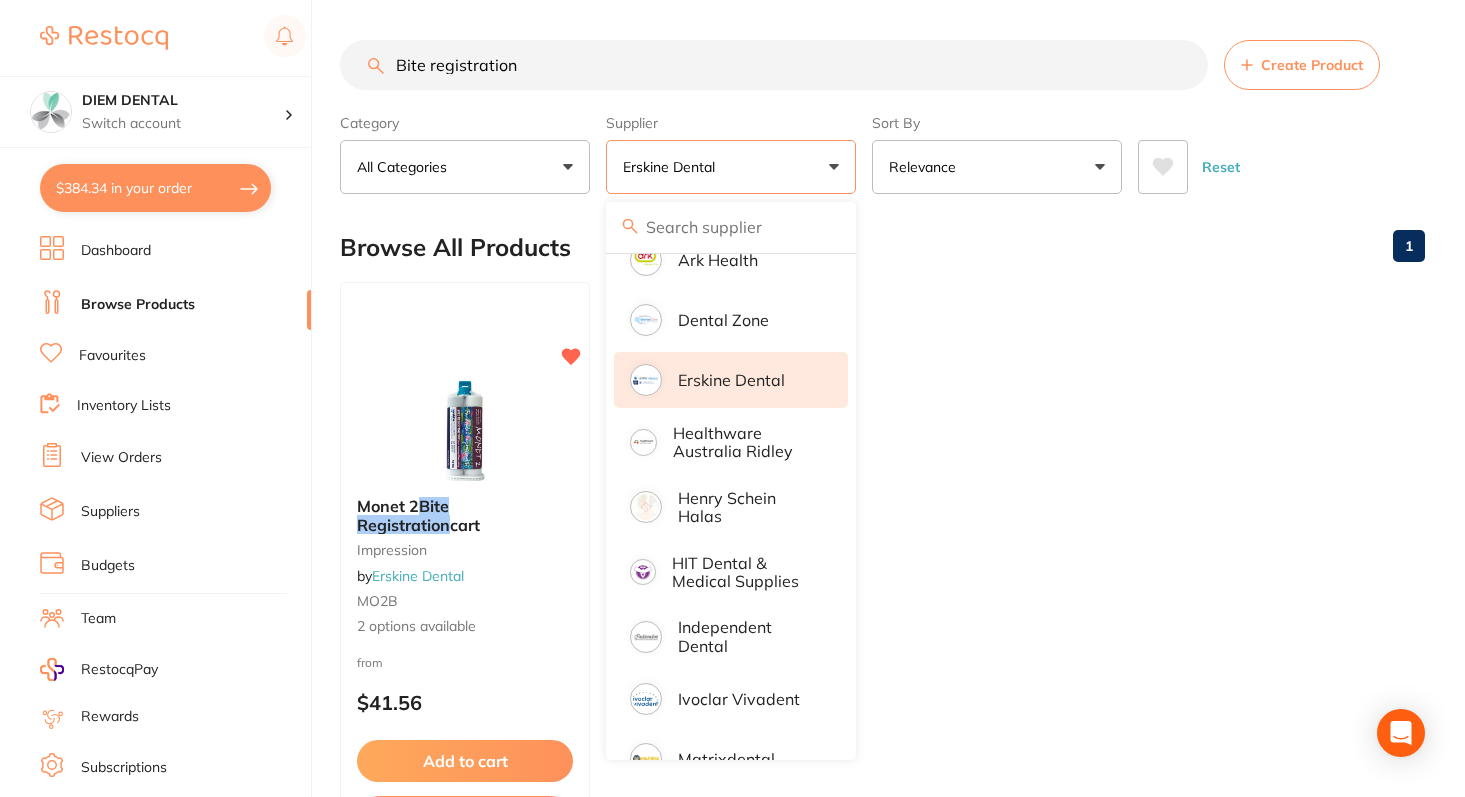 click on "Erskine Dental" at bounding box center [731, 167] 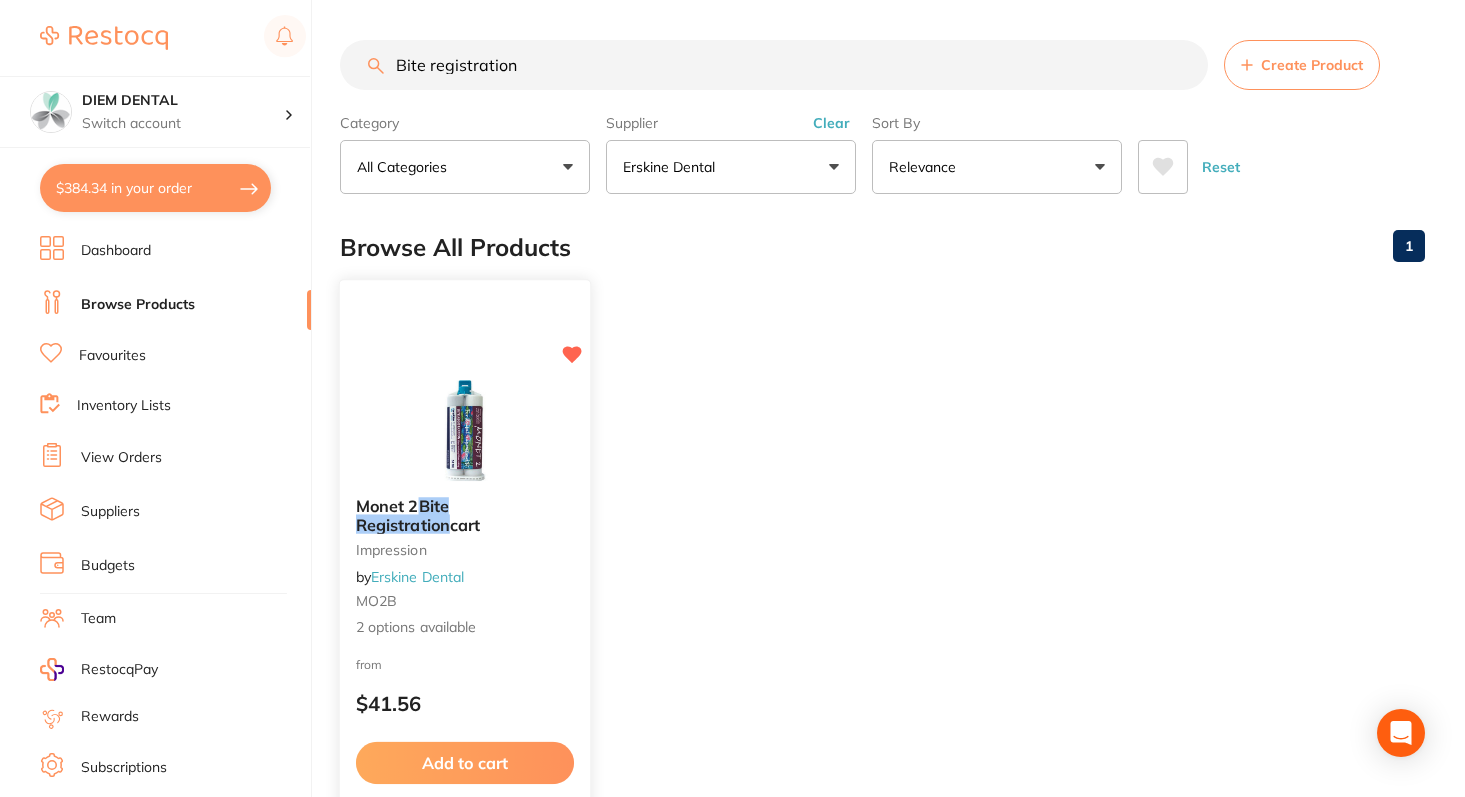 click at bounding box center [464, 430] 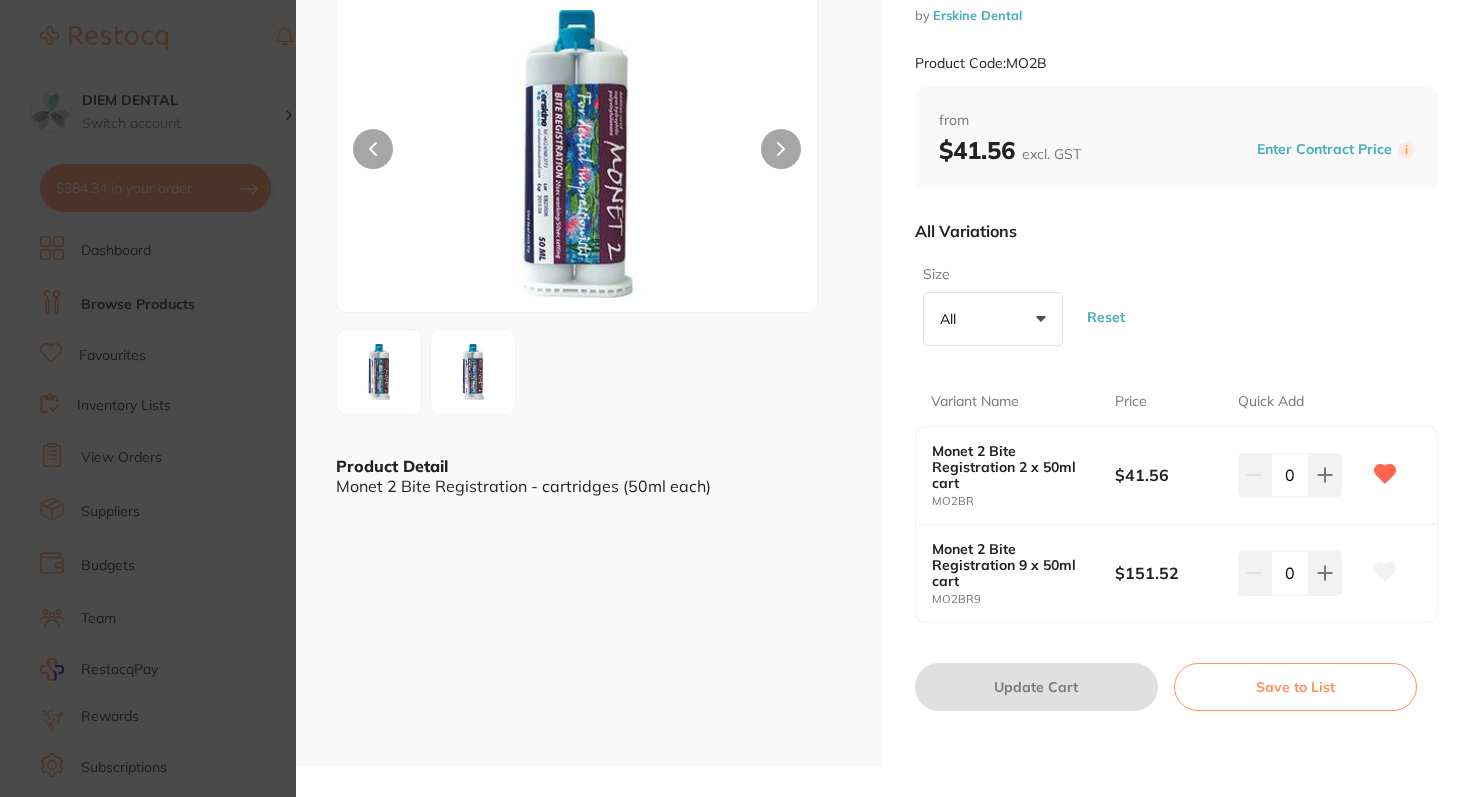 scroll, scrollTop: 130, scrollLeft: 0, axis: vertical 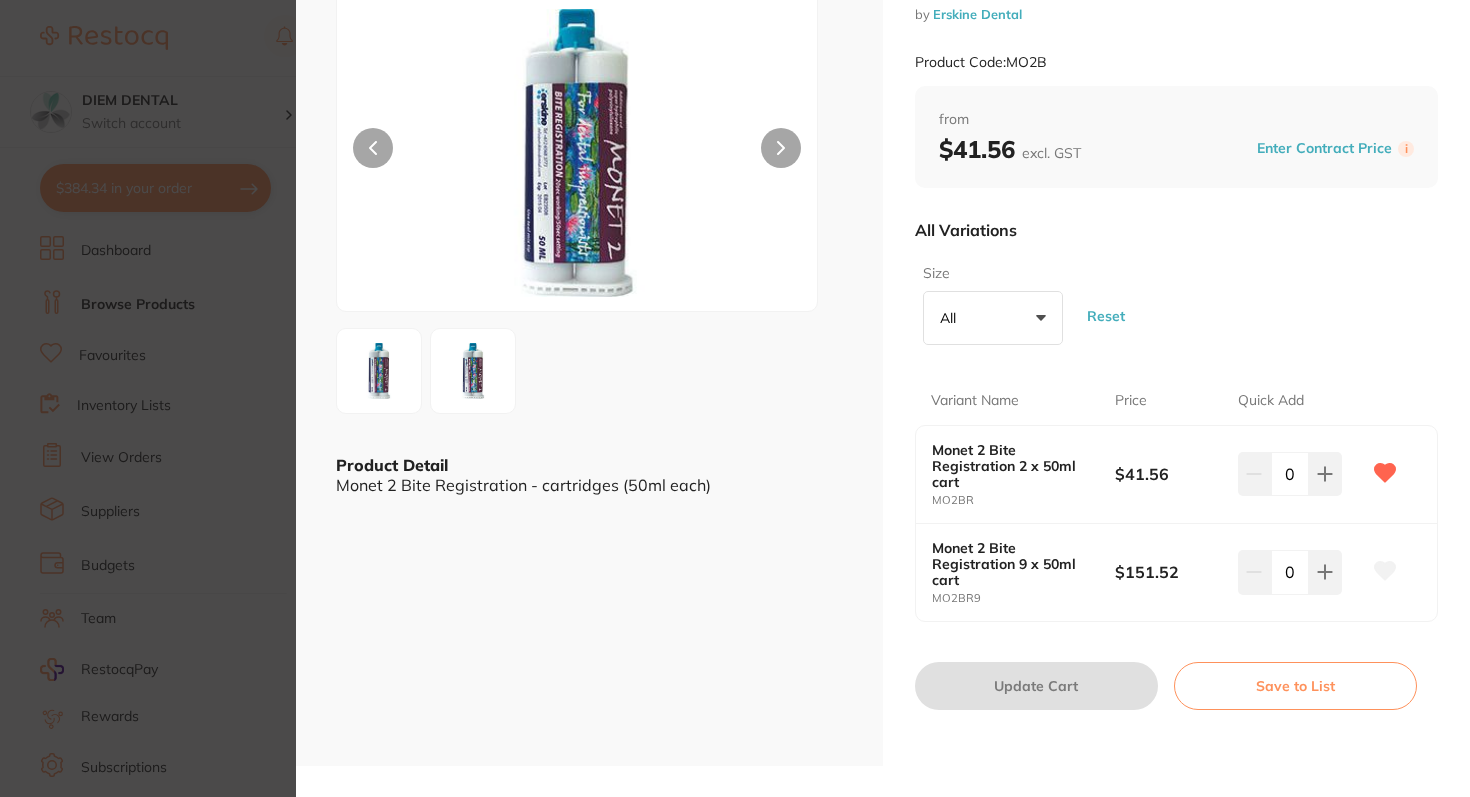 click on "Monet 2 Bite Registration 9 x 50ml cart MO2BR9 $151.52     0" at bounding box center (1176, 572) 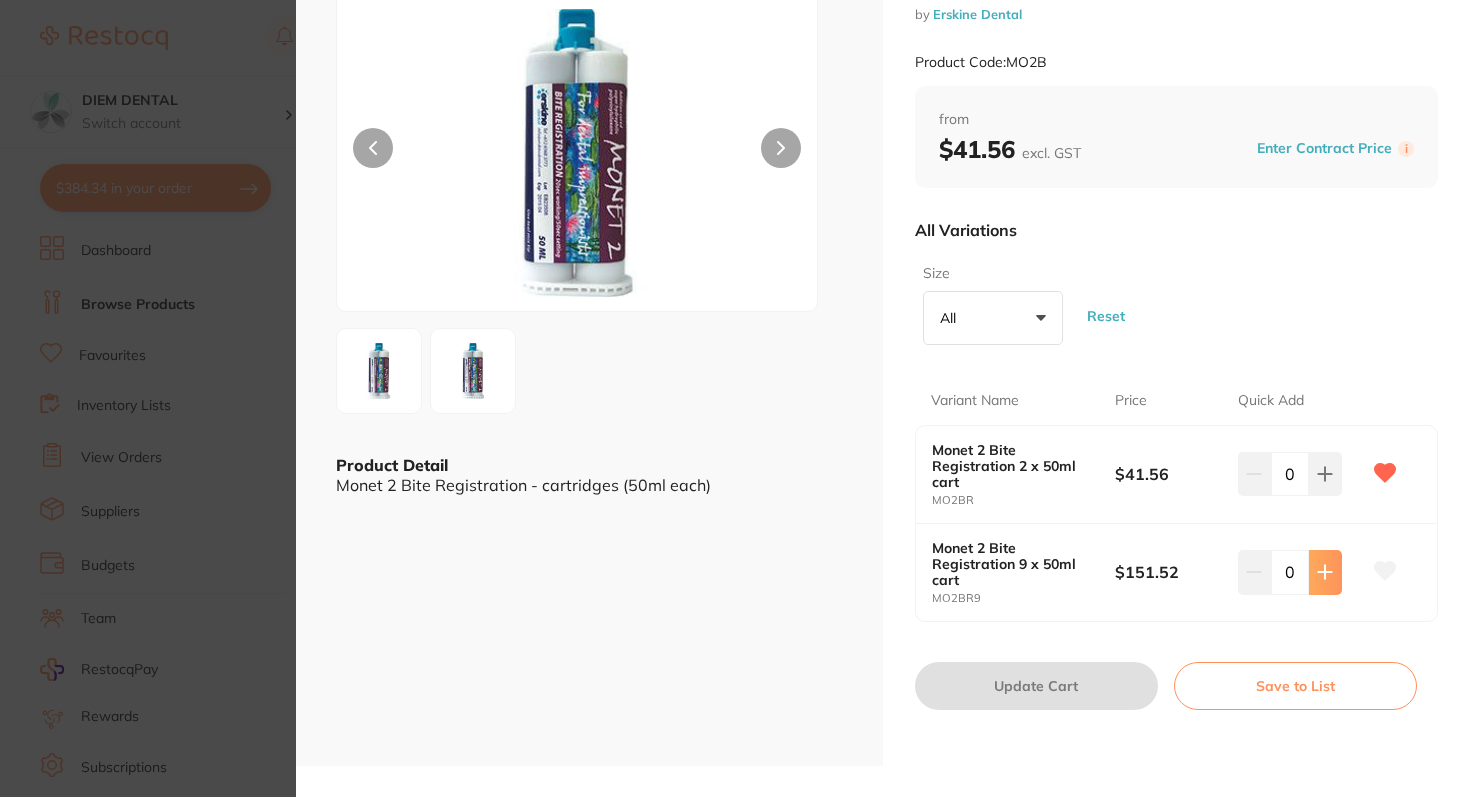 click at bounding box center (1325, 474) 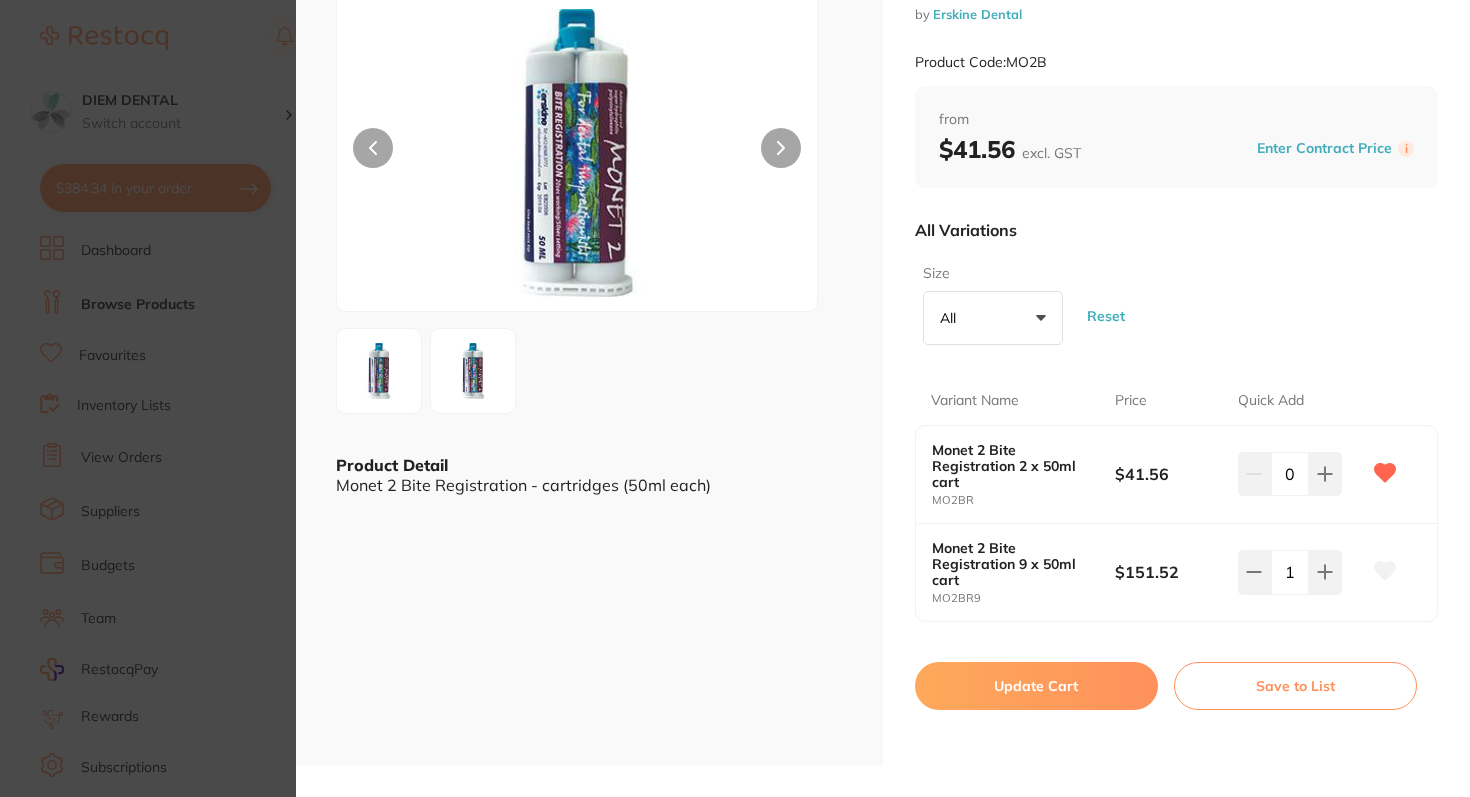 click on "Update Cart" at bounding box center [1036, 686] 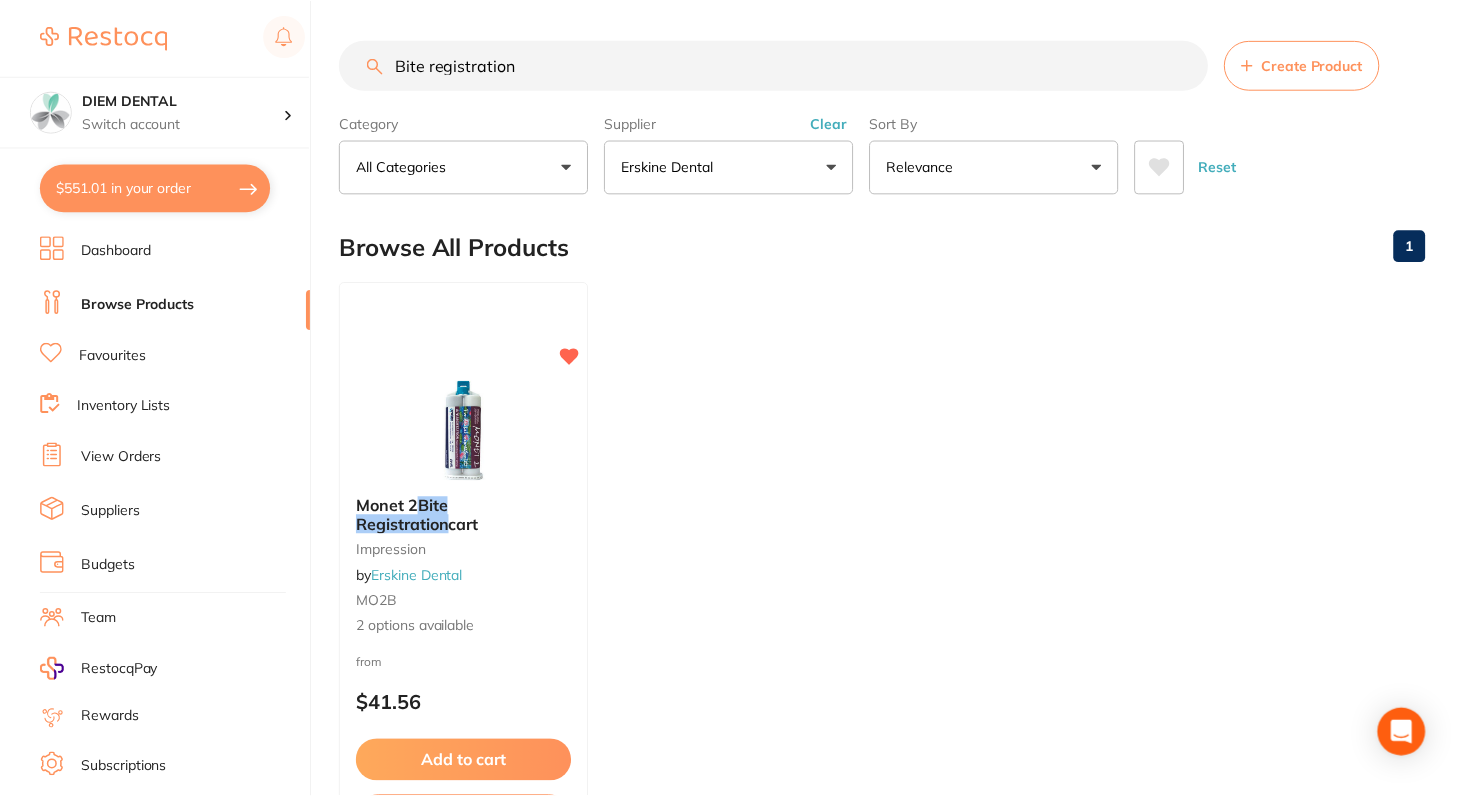 scroll, scrollTop: 1, scrollLeft: 0, axis: vertical 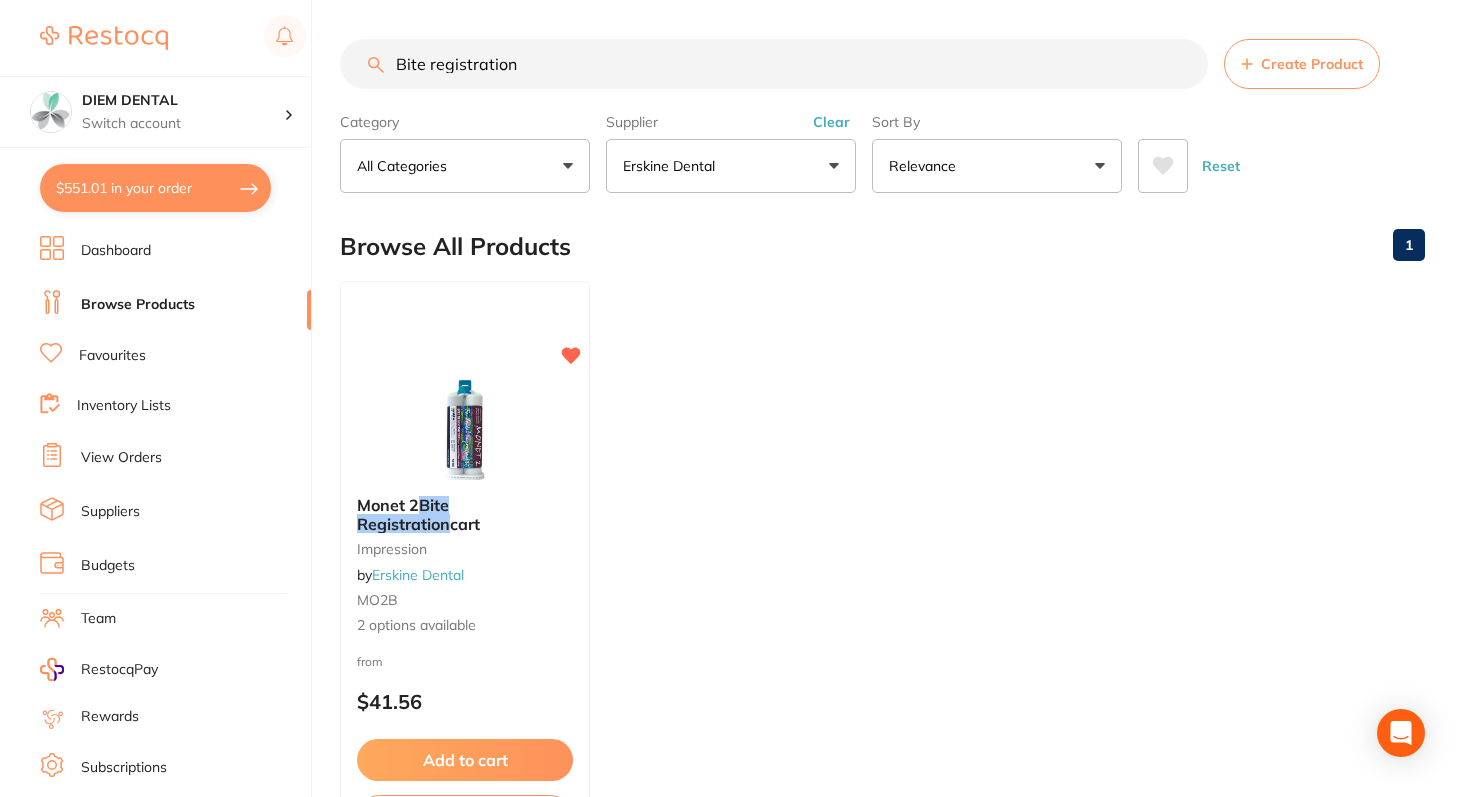 drag, startPoint x: 545, startPoint y: 69, endPoint x: 376, endPoint y: 59, distance: 169.2956 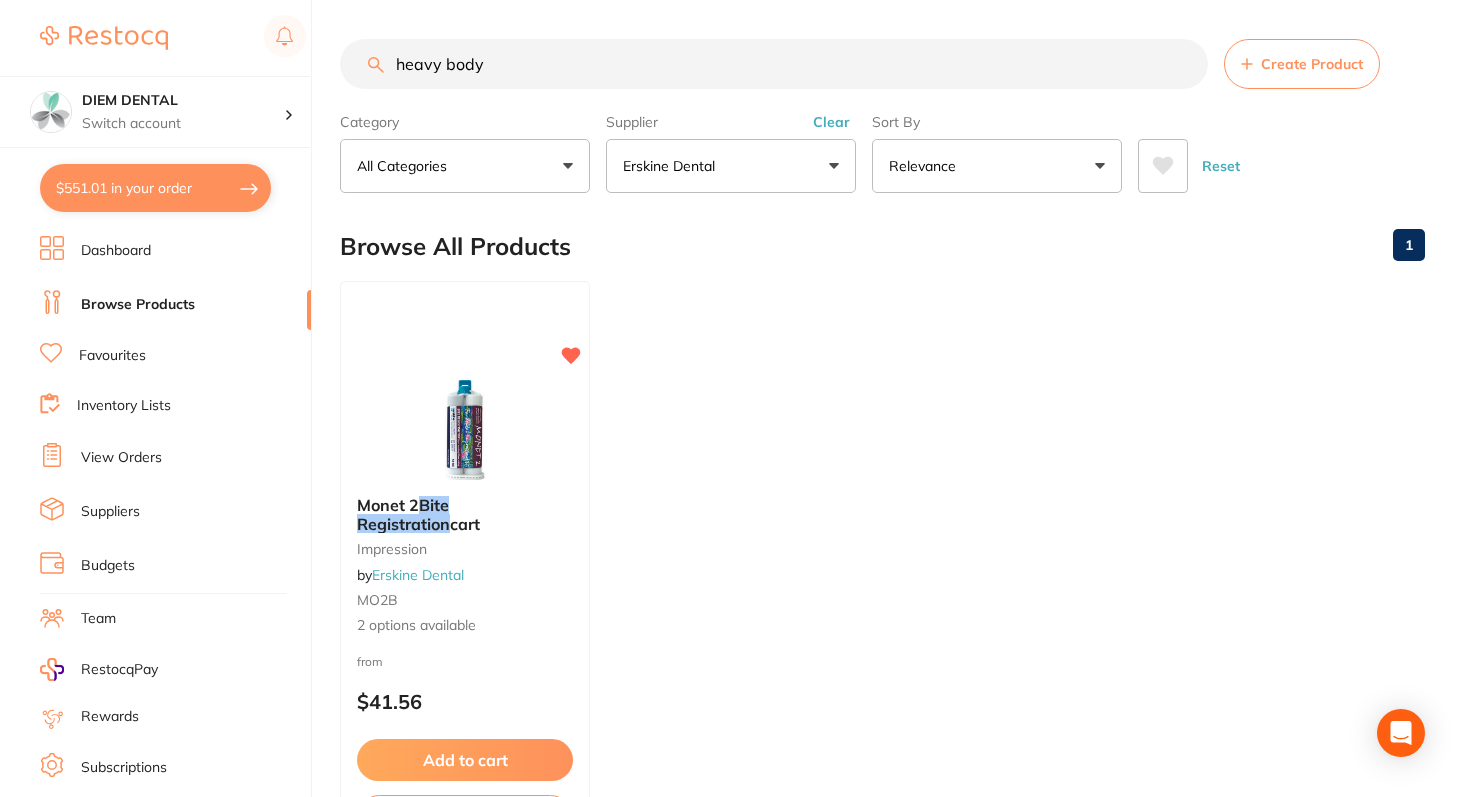 type on "heavy body" 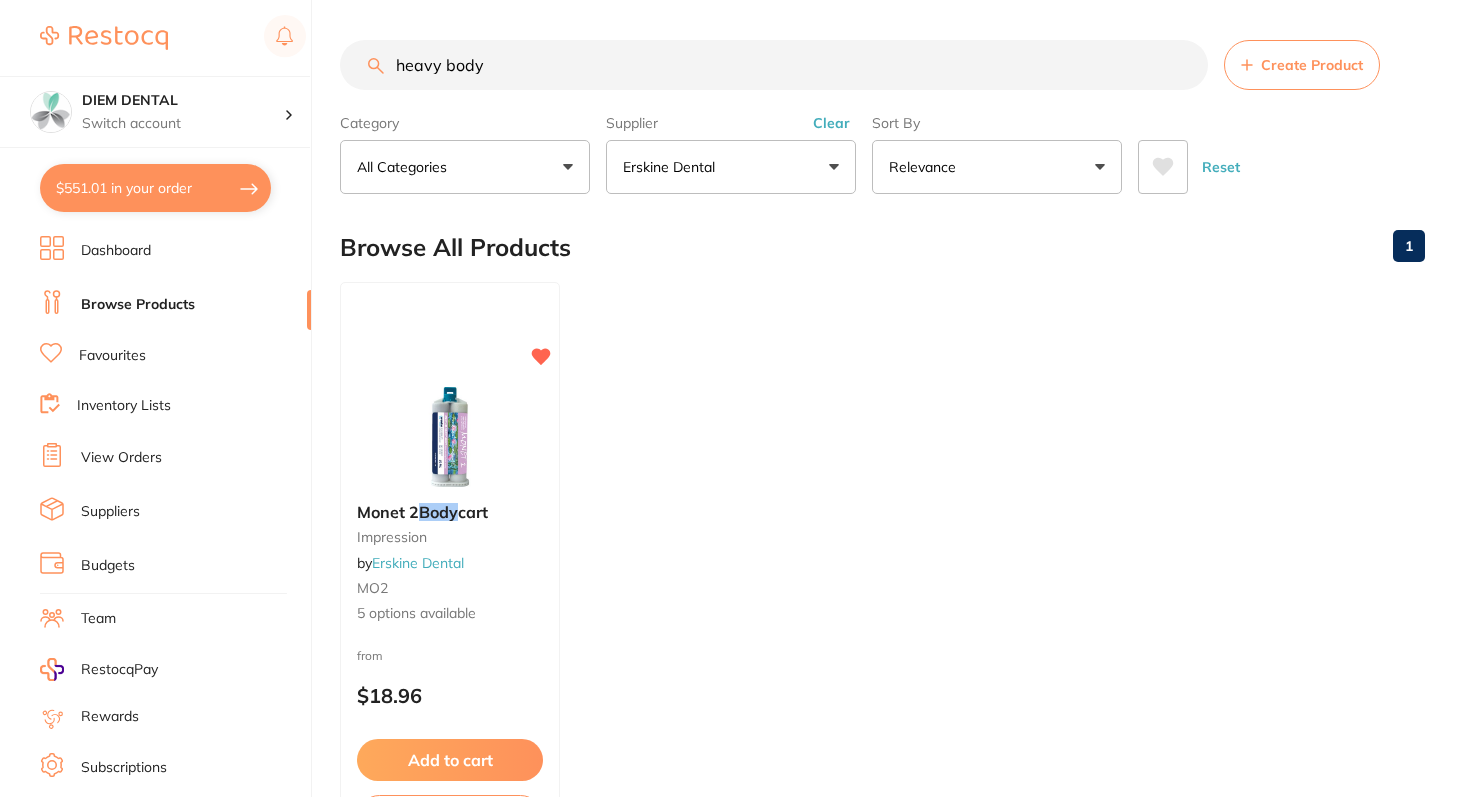 scroll, scrollTop: 76, scrollLeft: 0, axis: vertical 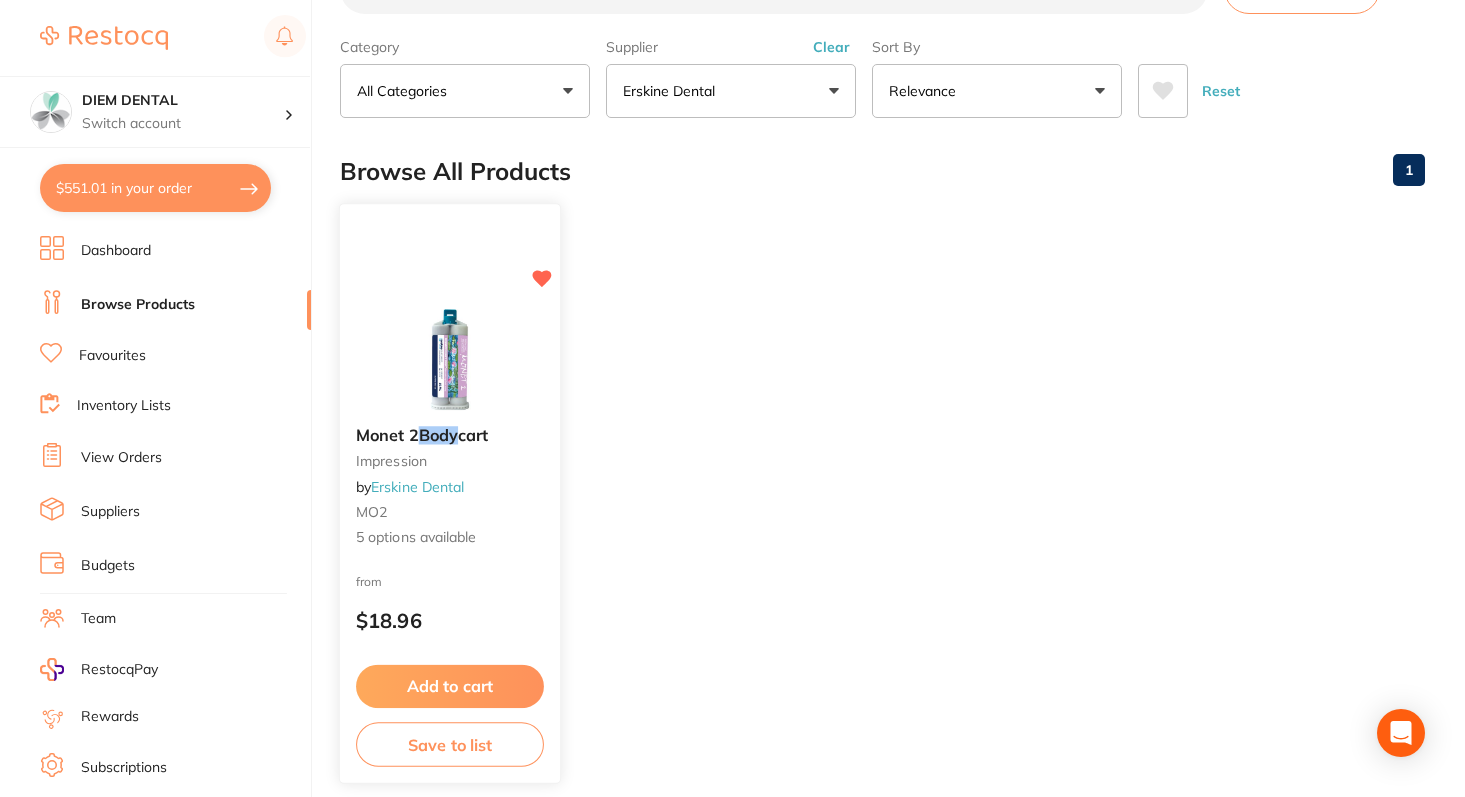 click at bounding box center [449, 359] 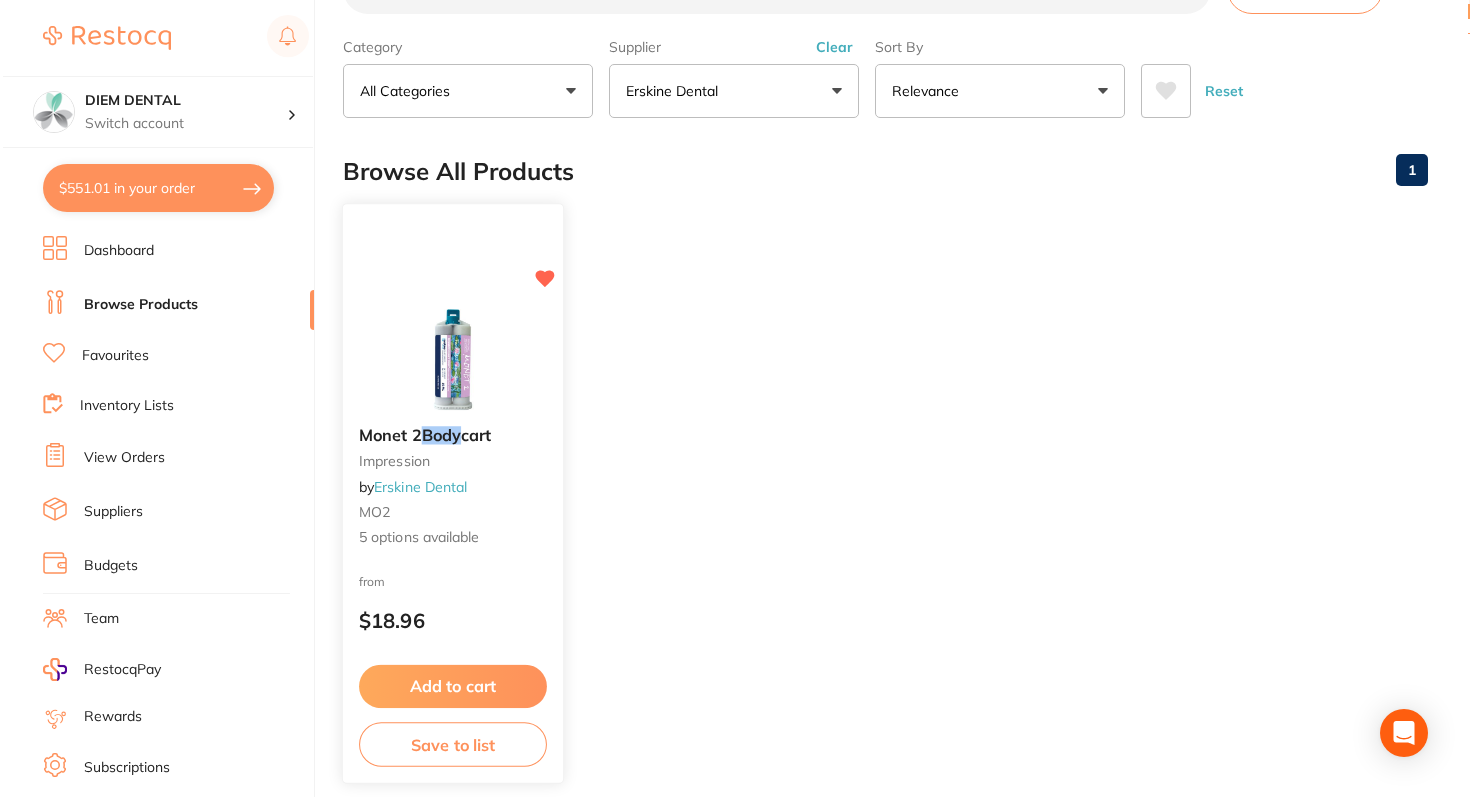 scroll, scrollTop: 0, scrollLeft: 0, axis: both 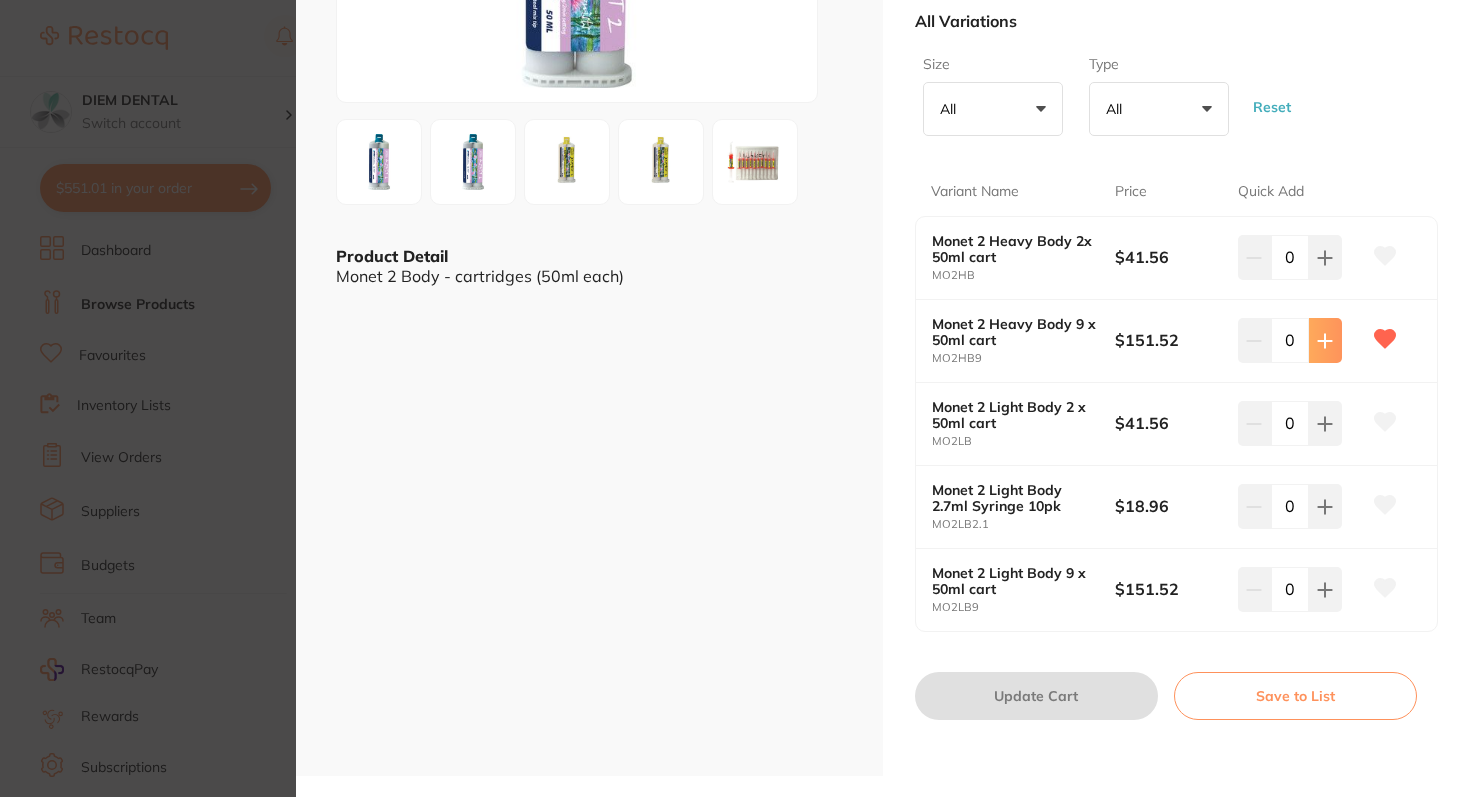 click at bounding box center (1325, 257) 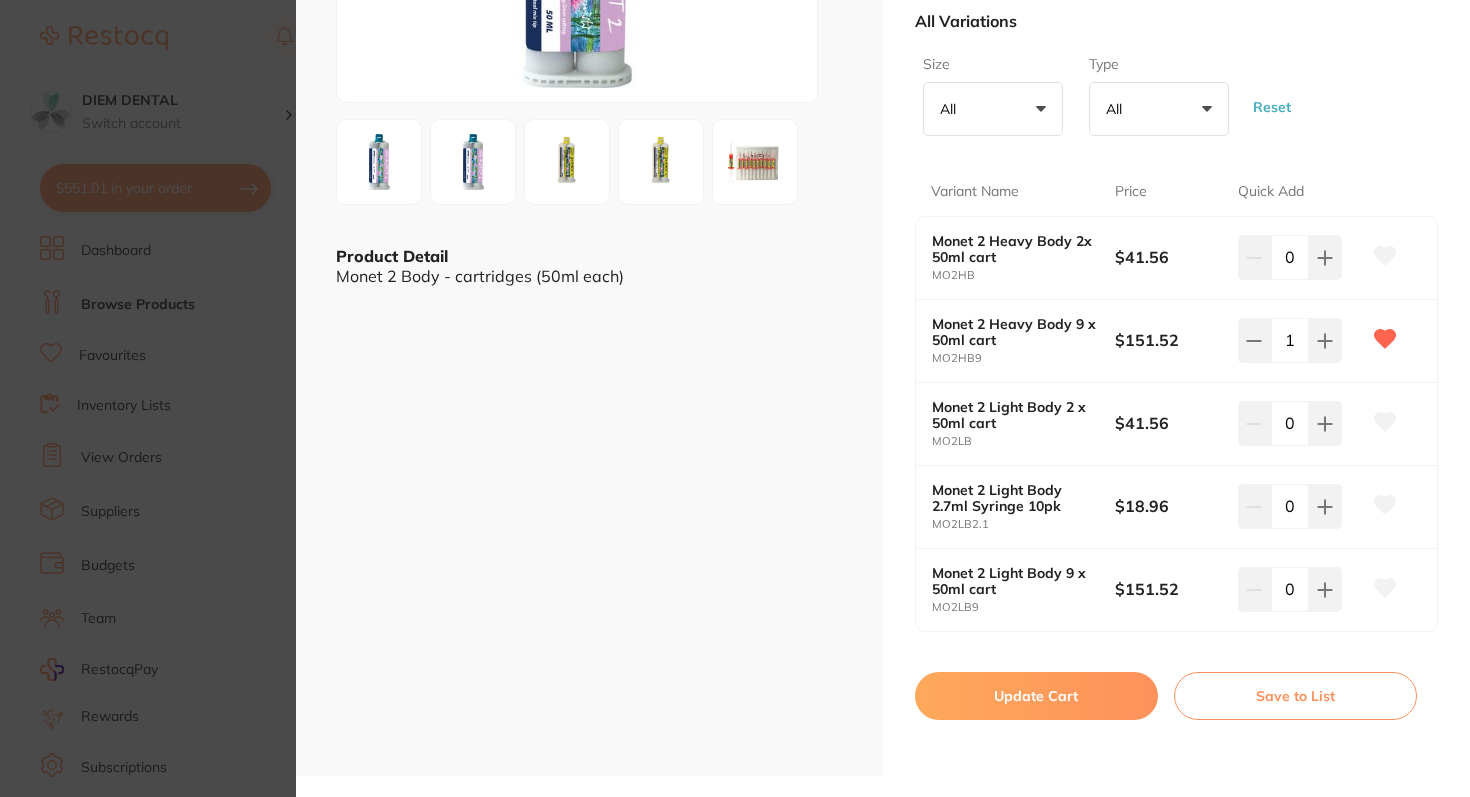 click on "Update Cart" at bounding box center [1036, 696] 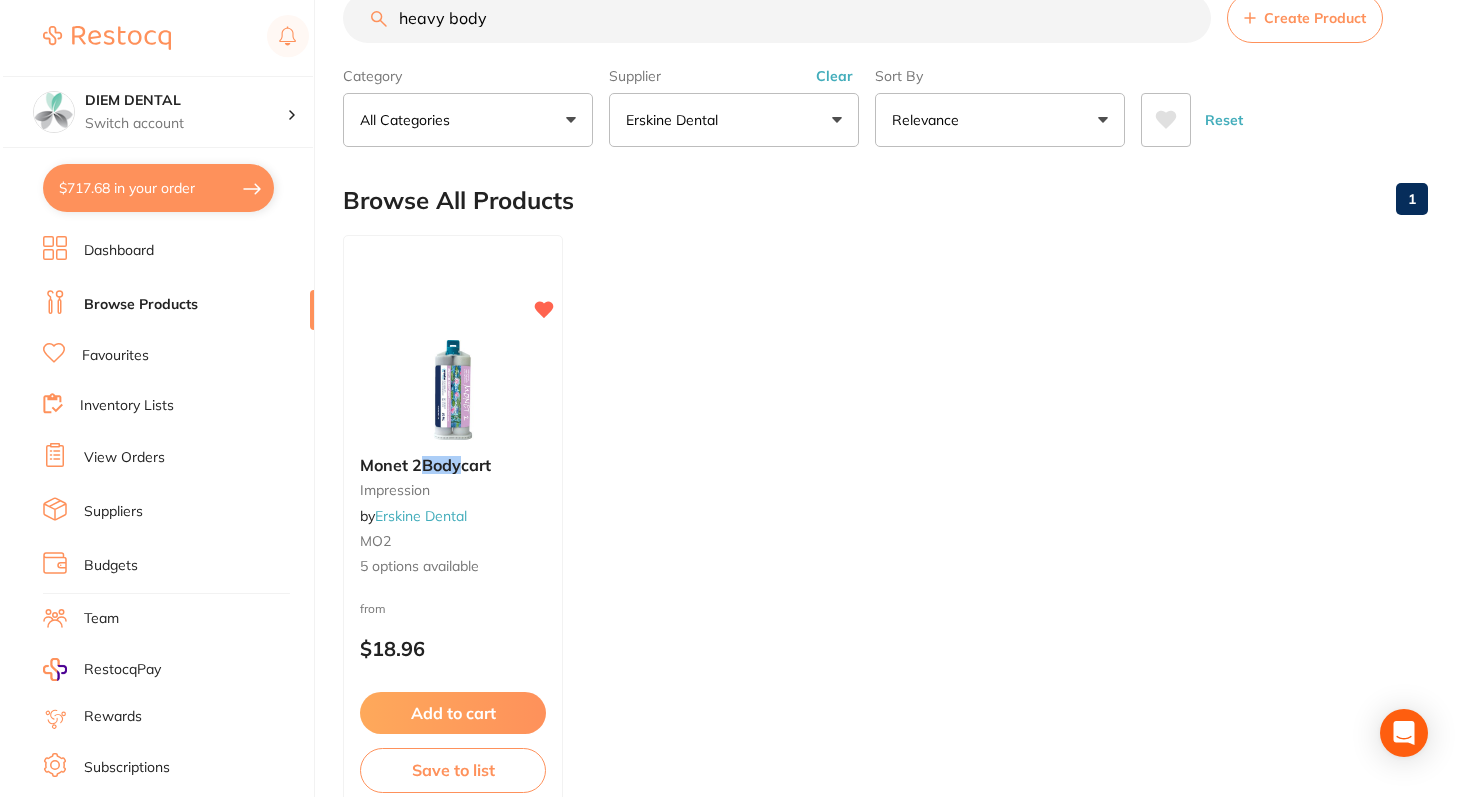 scroll, scrollTop: 0, scrollLeft: 0, axis: both 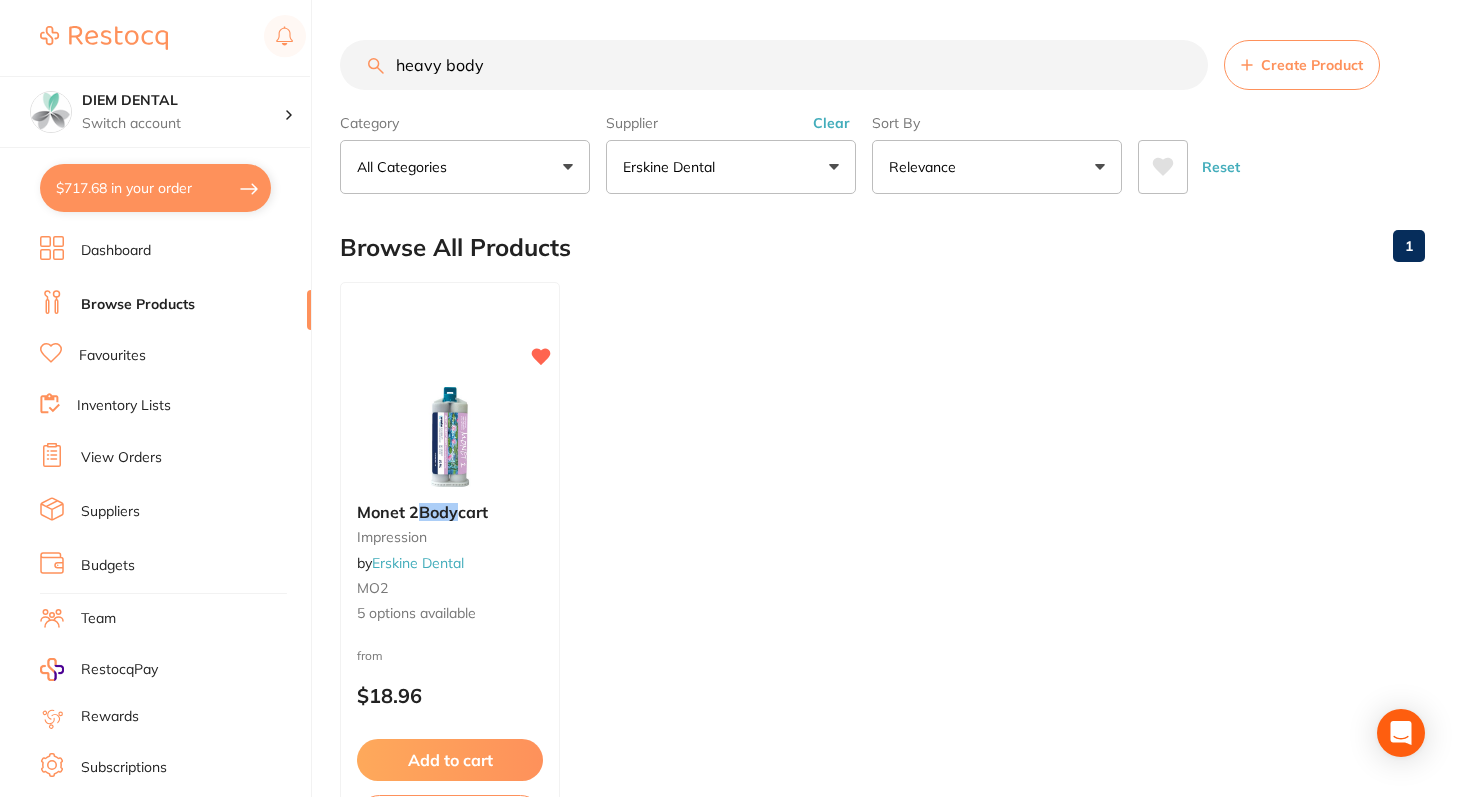 click on "$717.68   in your order" at bounding box center [155, 188] 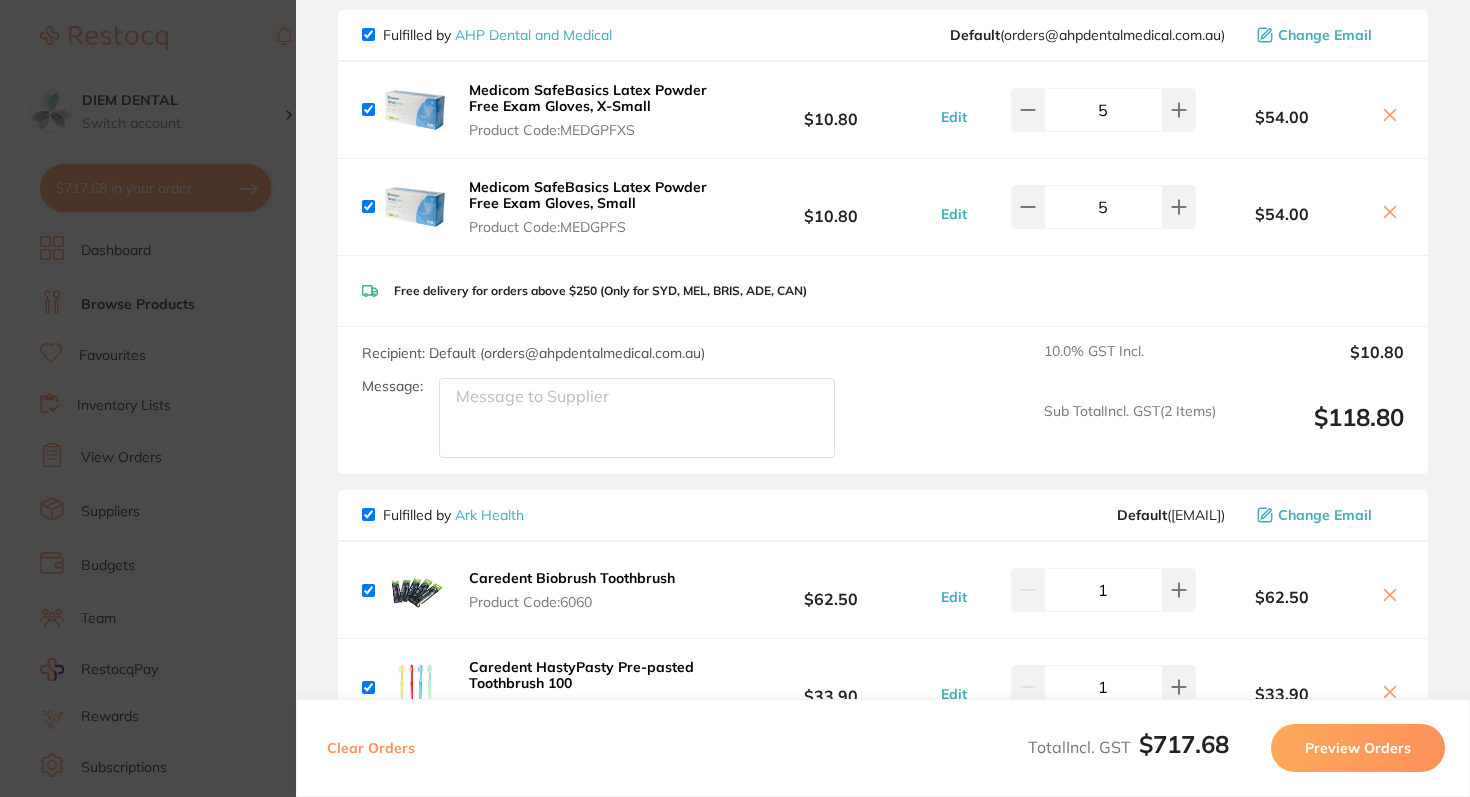 scroll, scrollTop: 0, scrollLeft: 0, axis: both 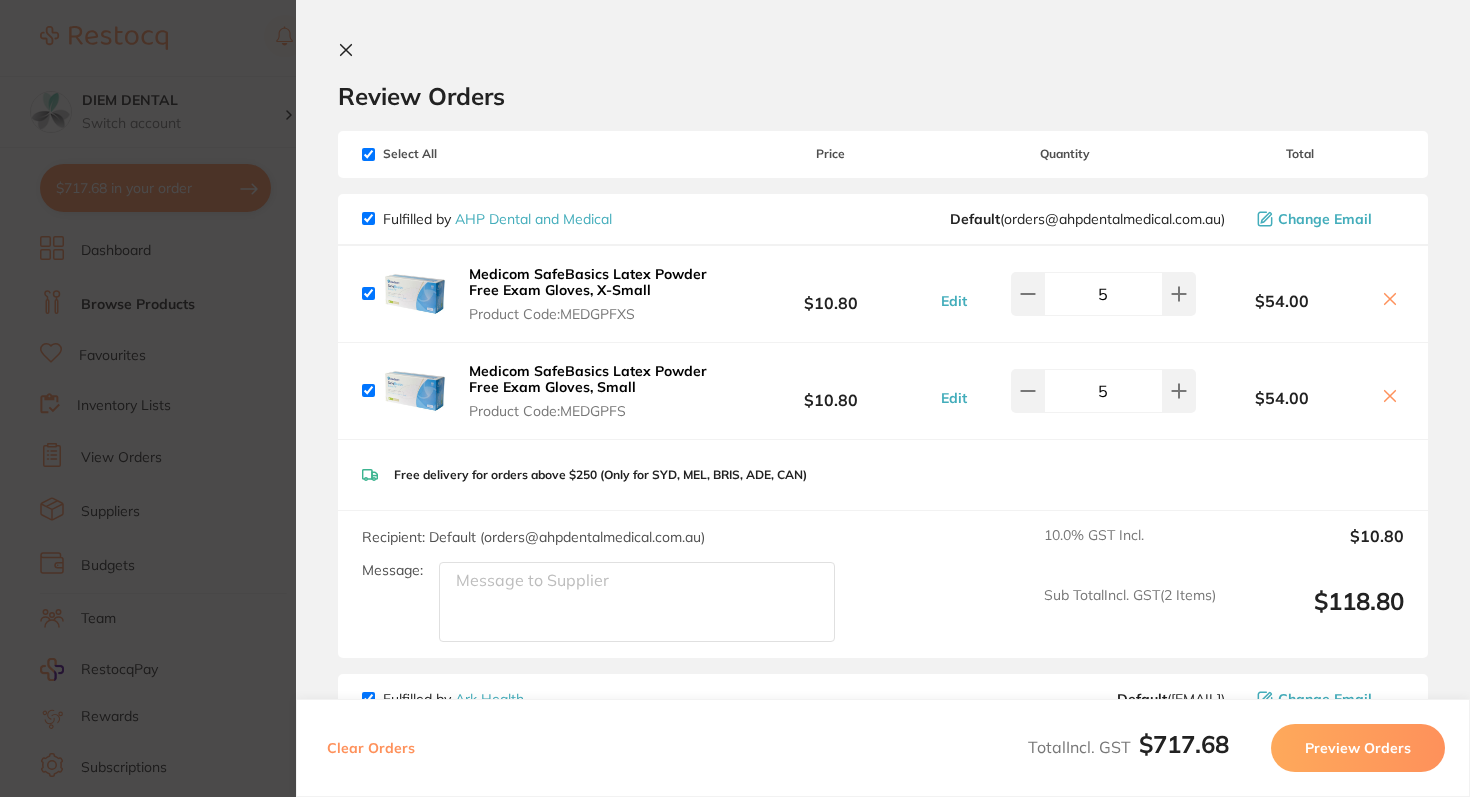click at bounding box center [368, 154] 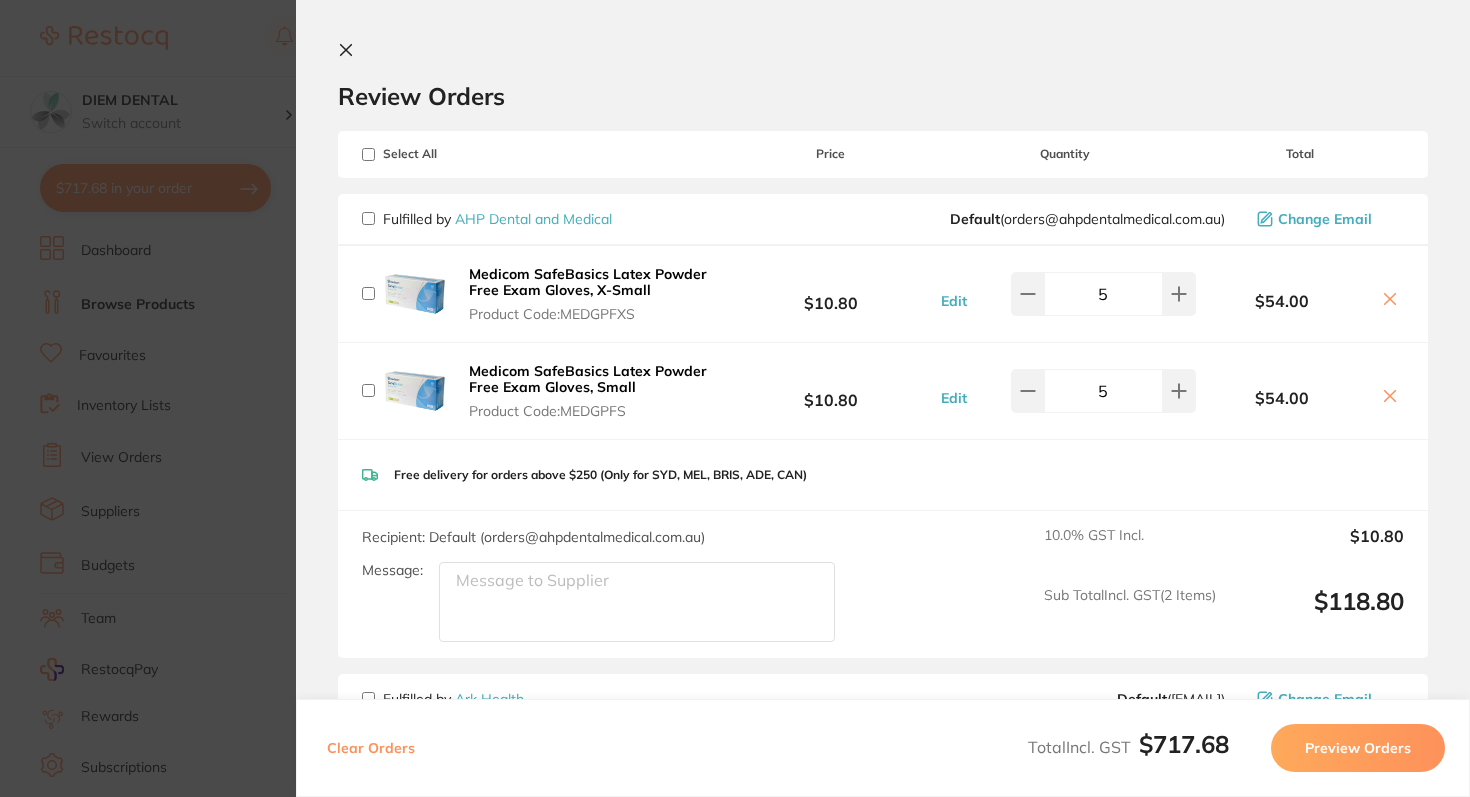 checkbox on "false" 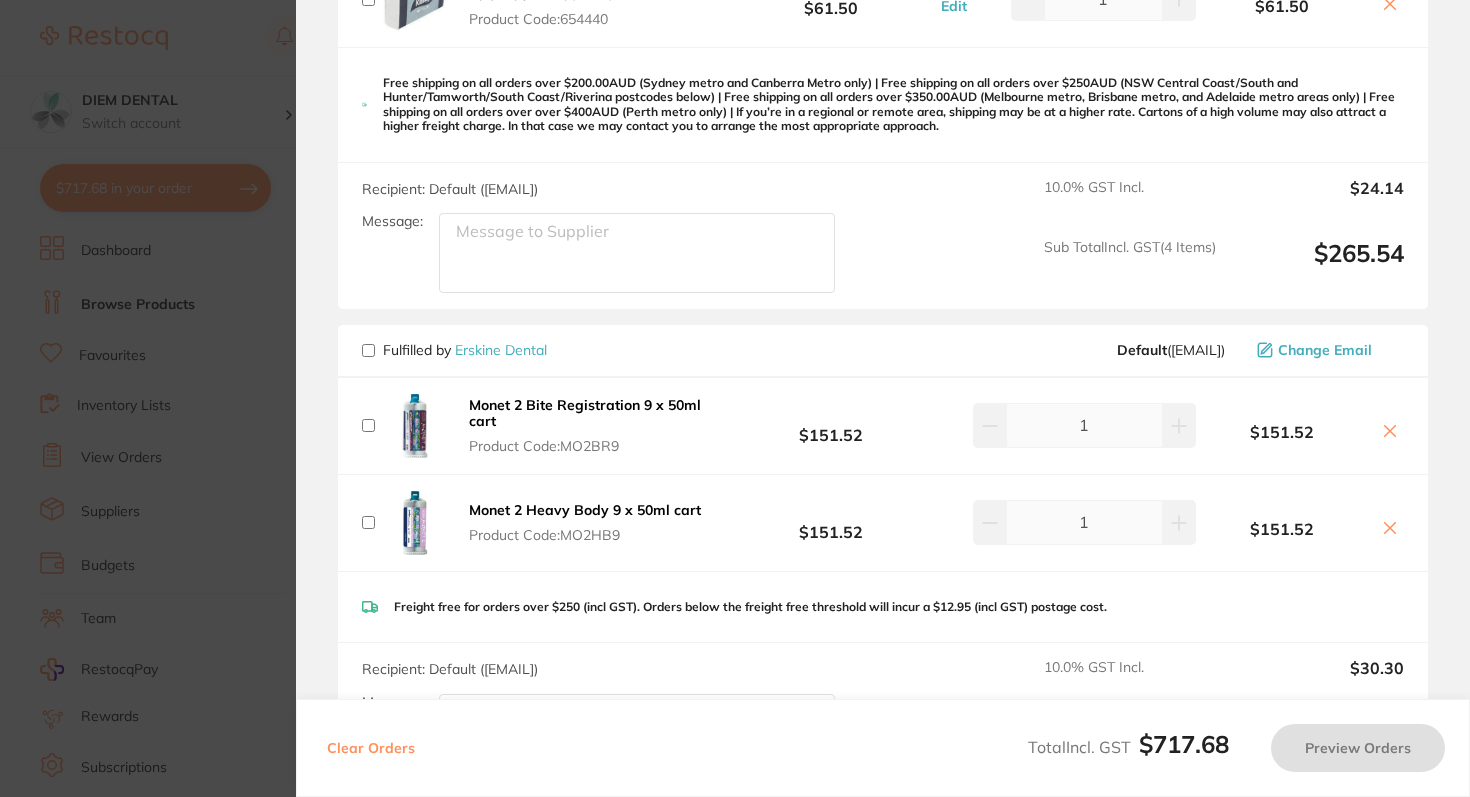scroll, scrollTop: 1074, scrollLeft: 0, axis: vertical 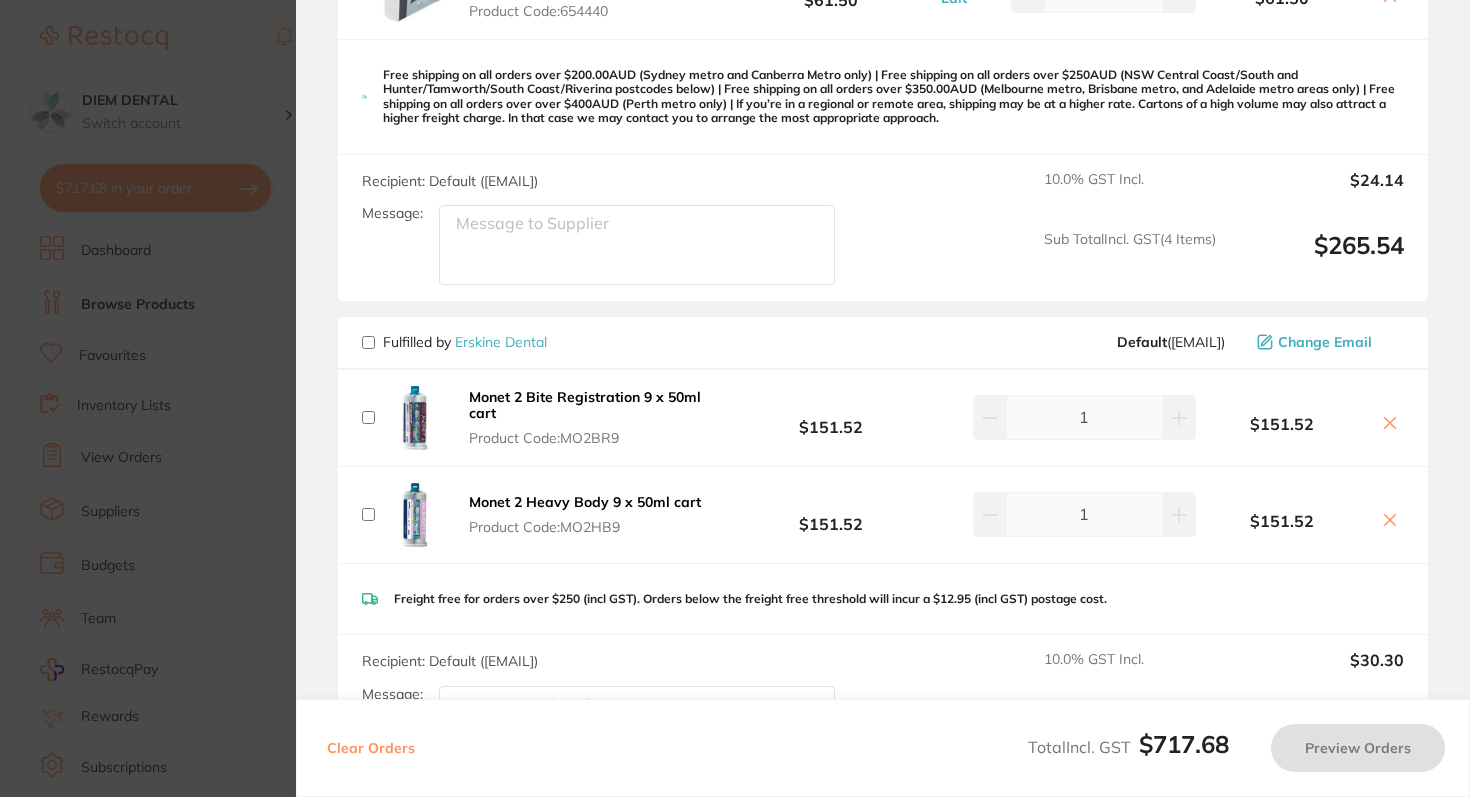 click at bounding box center [368, 342] 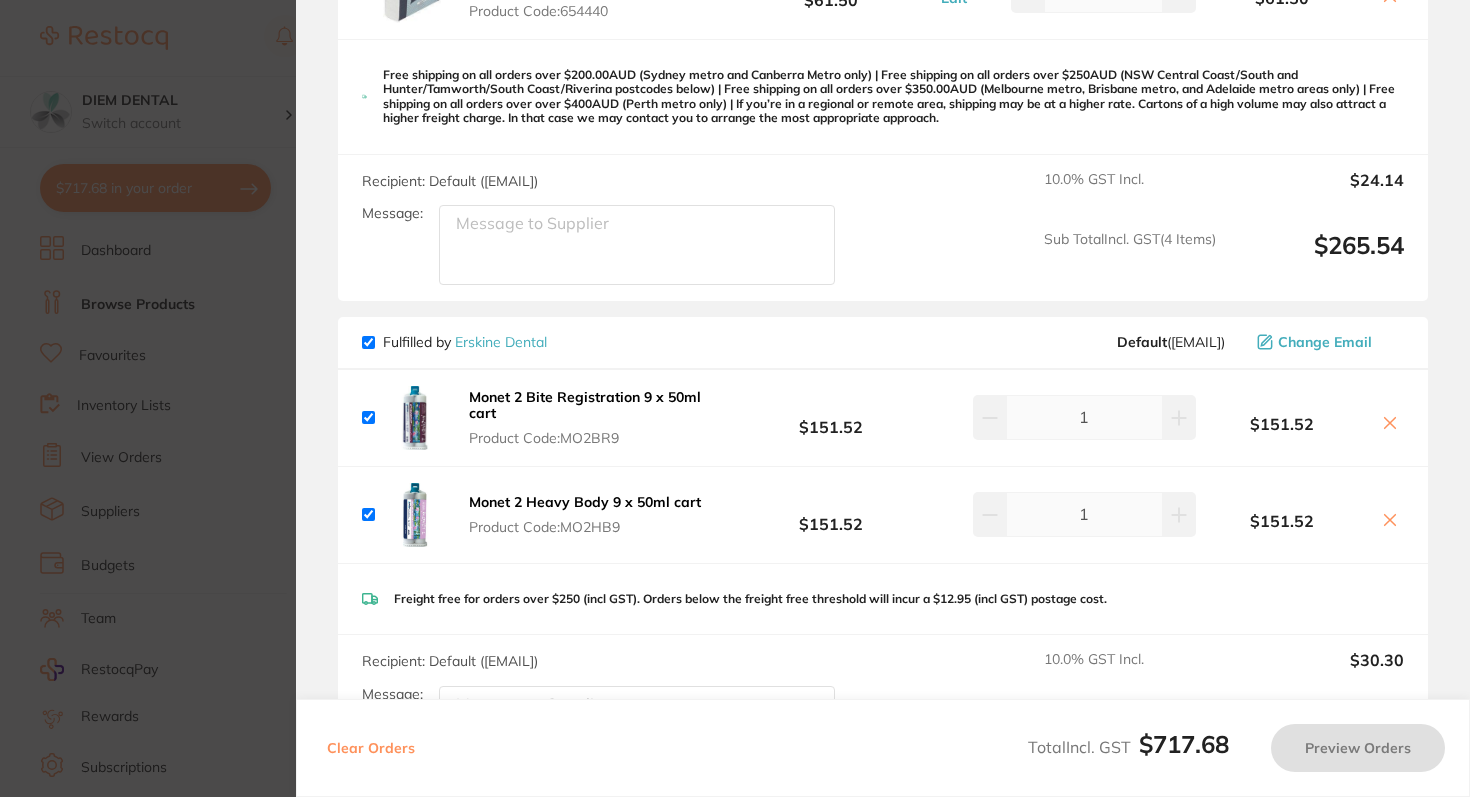 checkbox on "true" 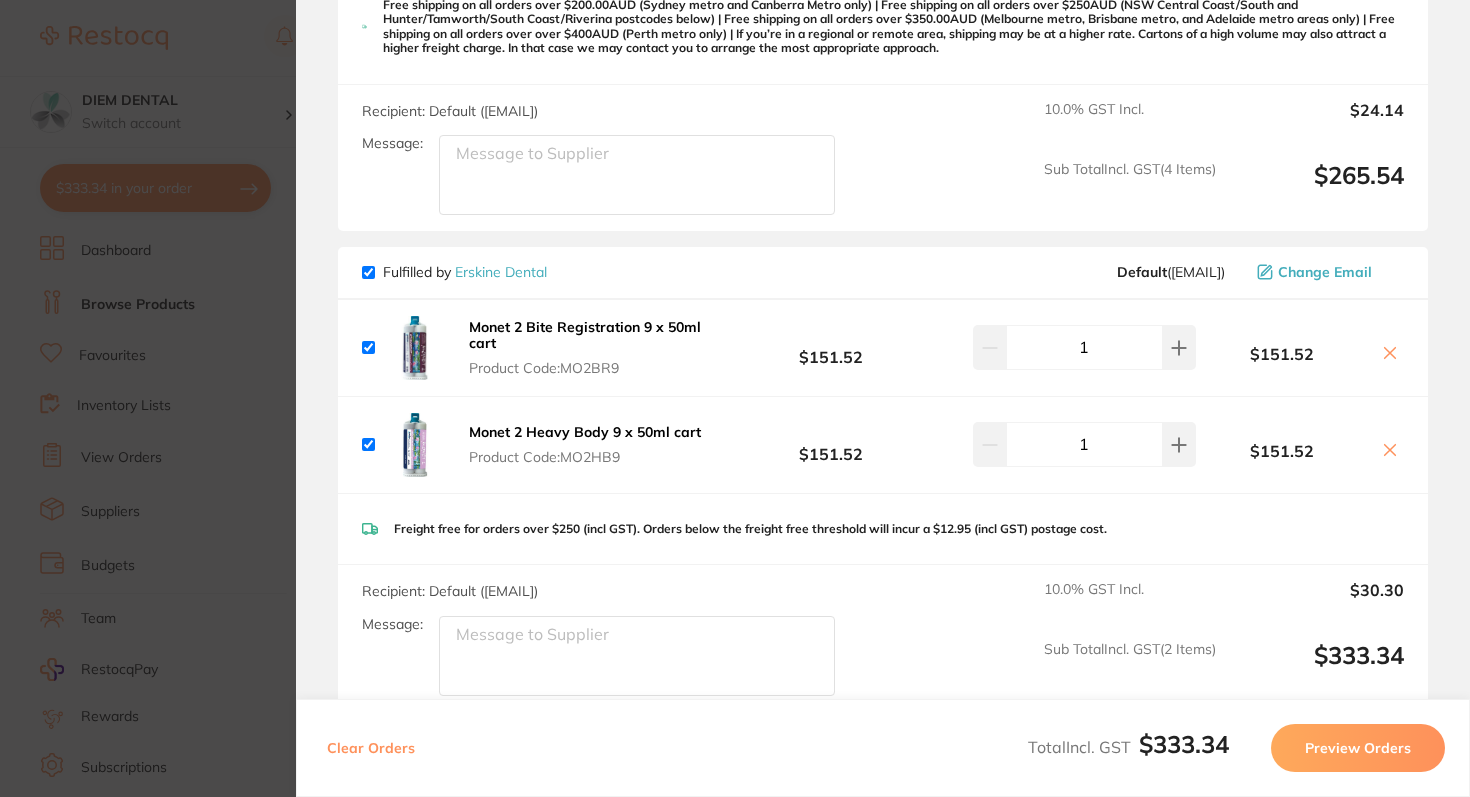 scroll, scrollTop: 1142, scrollLeft: 0, axis: vertical 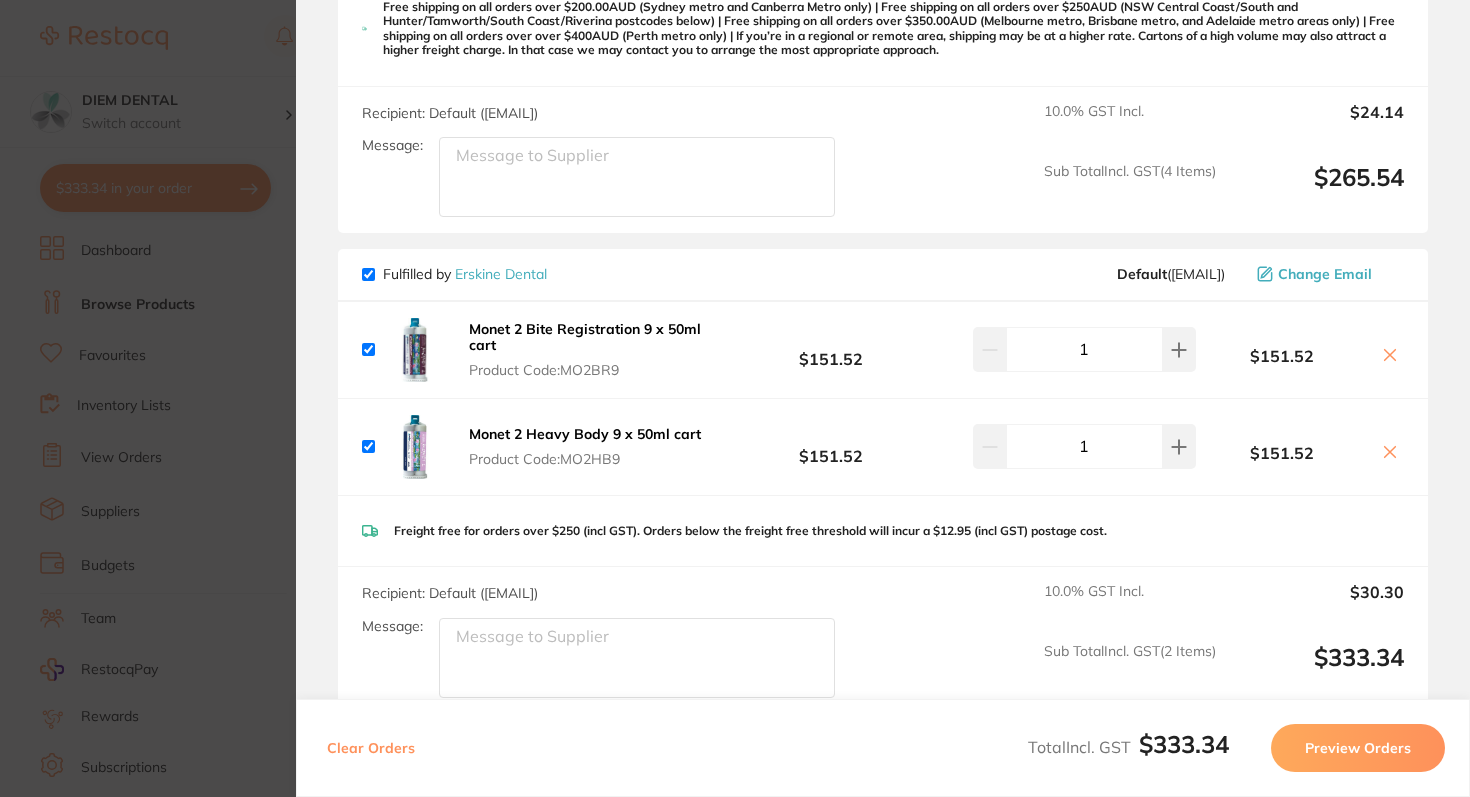 click at bounding box center [368, 274] 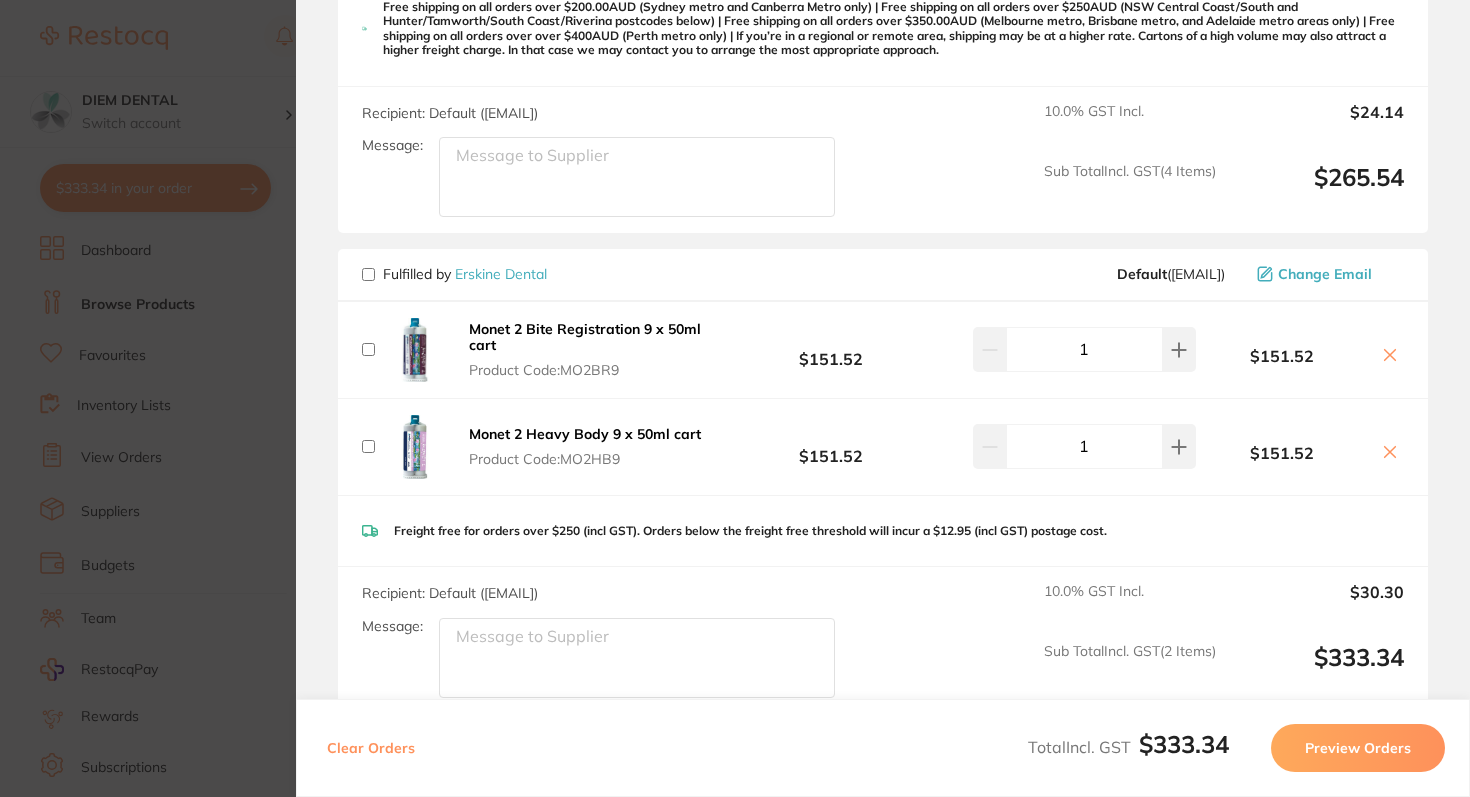 checkbox on "false" 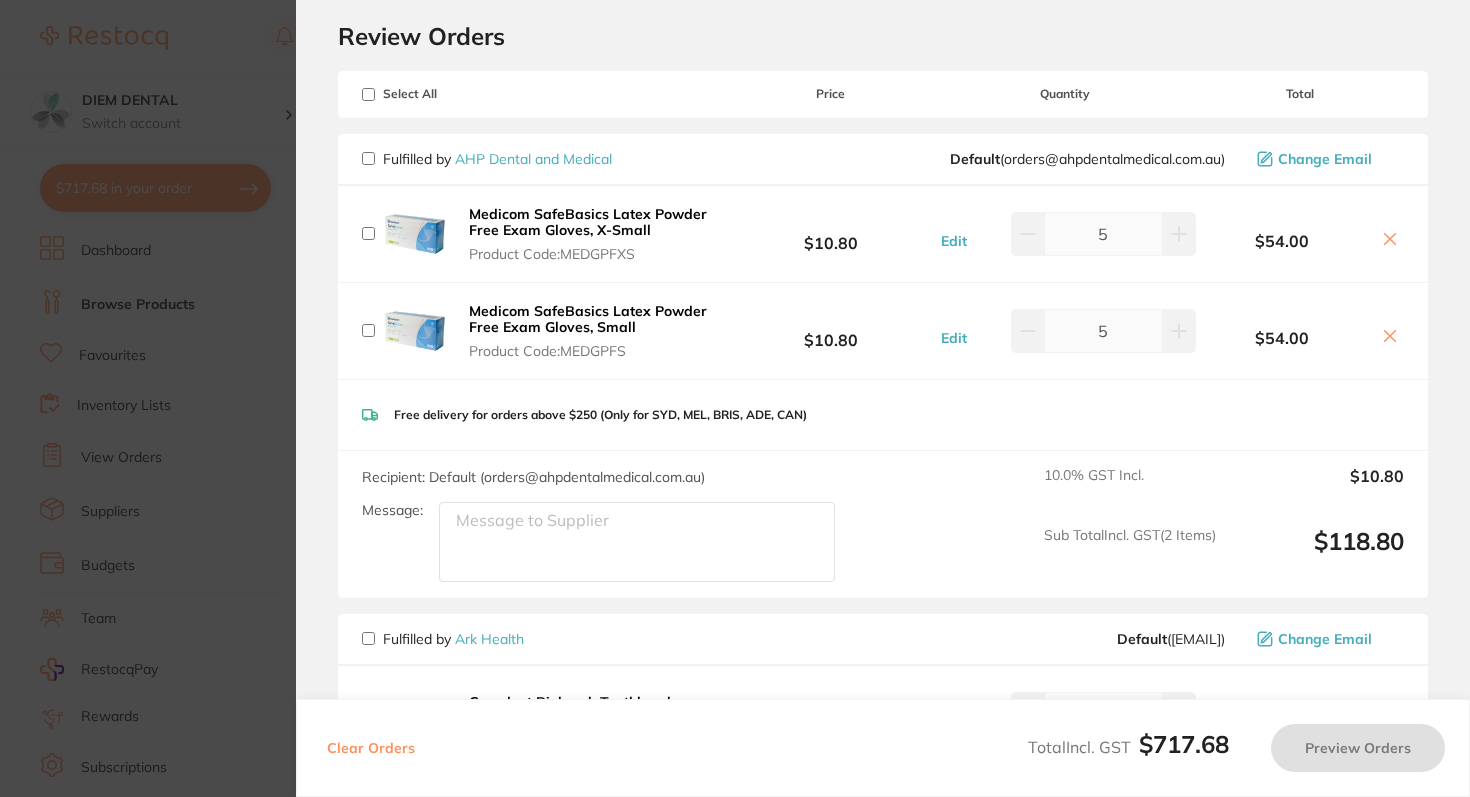 scroll, scrollTop: 0, scrollLeft: 0, axis: both 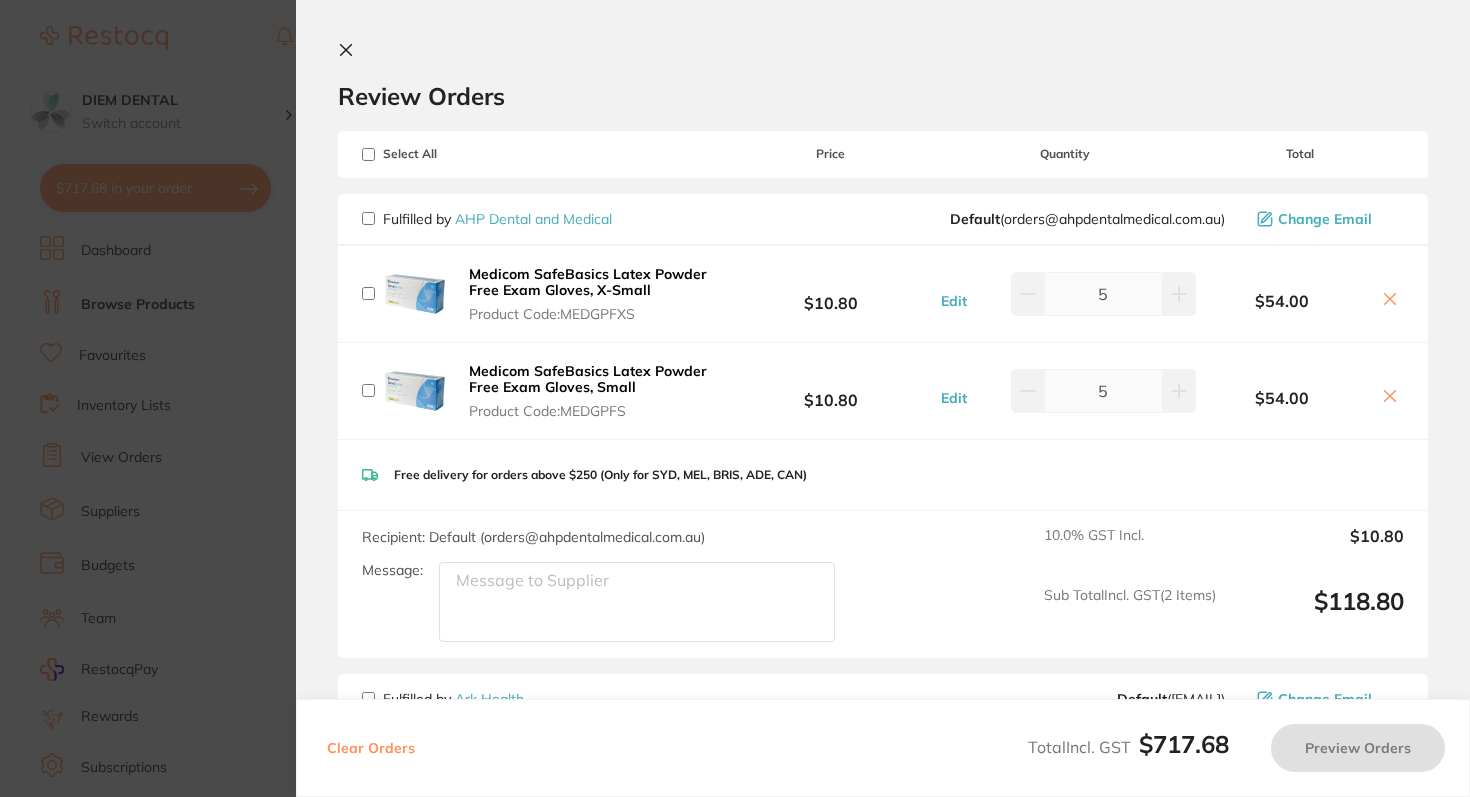 click 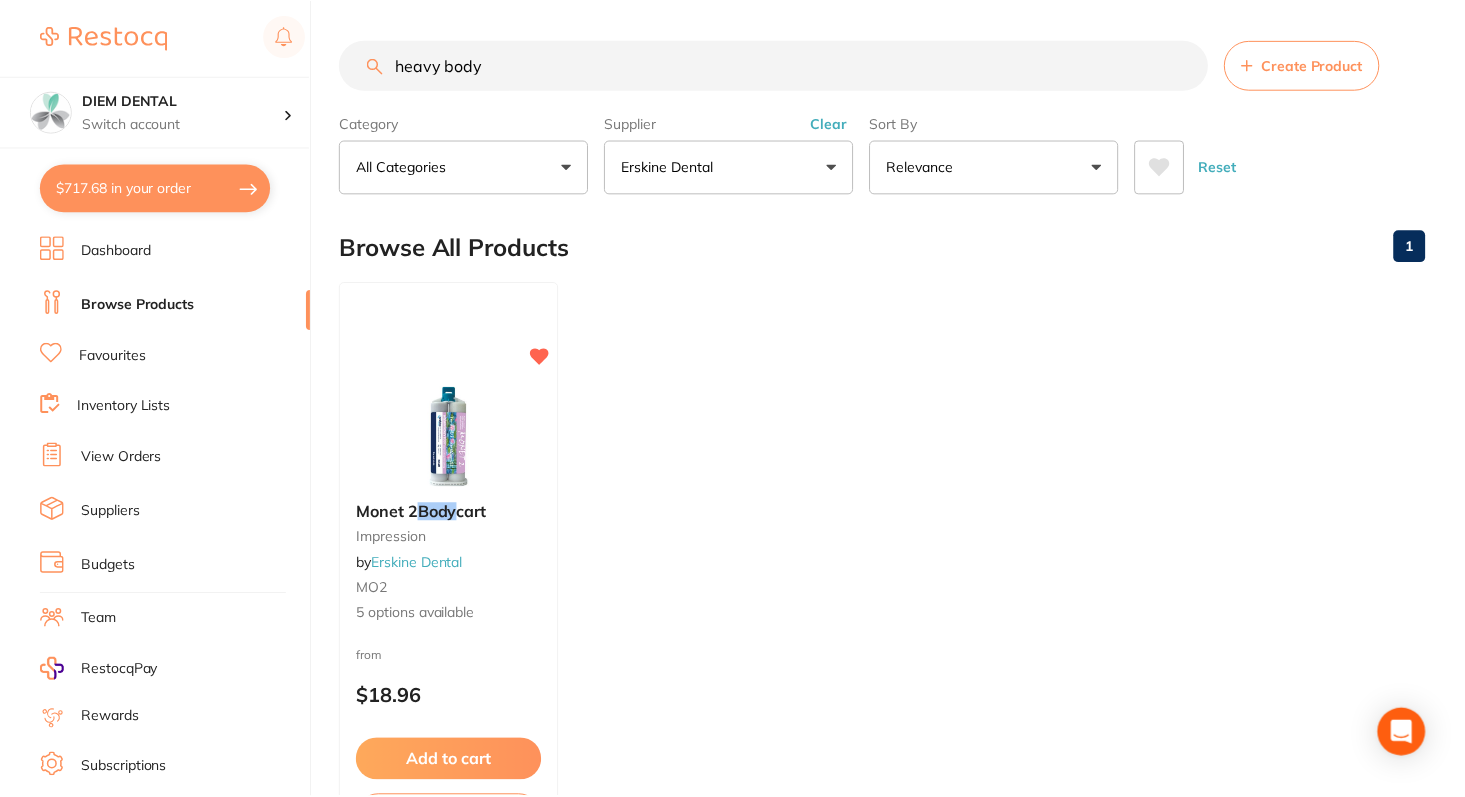 scroll, scrollTop: 4, scrollLeft: 0, axis: vertical 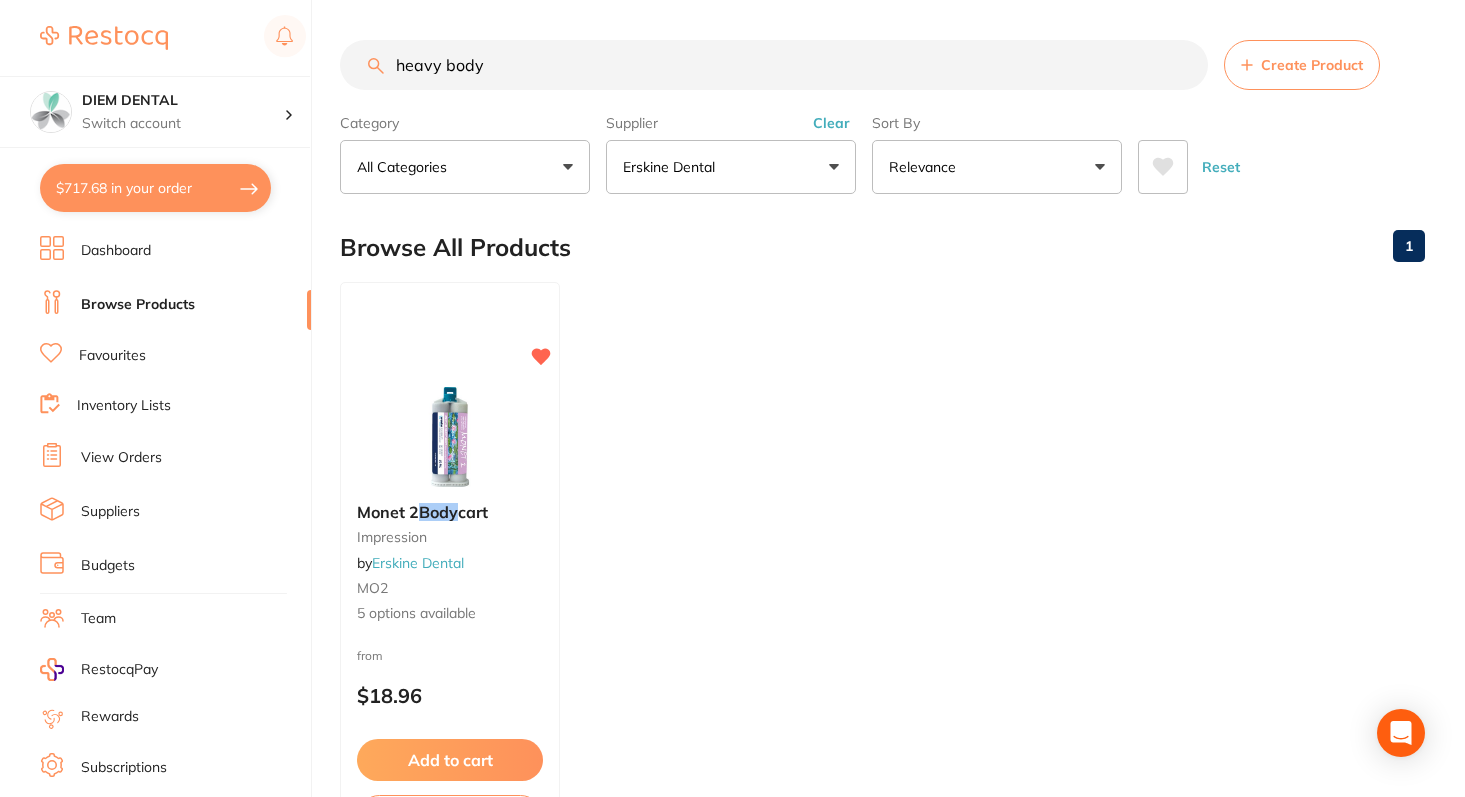 click on "heavy body" at bounding box center (774, 65) 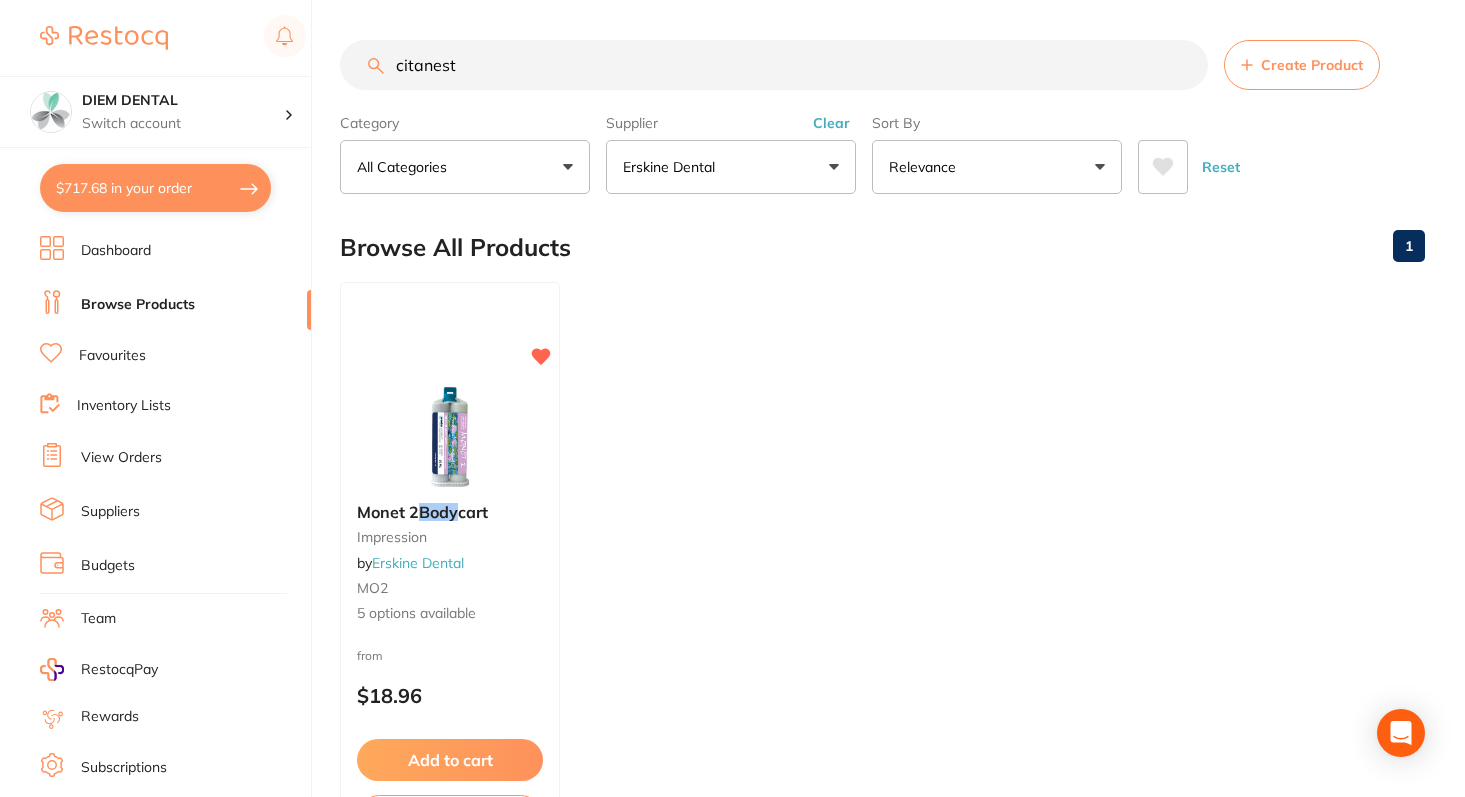 type on "citanest" 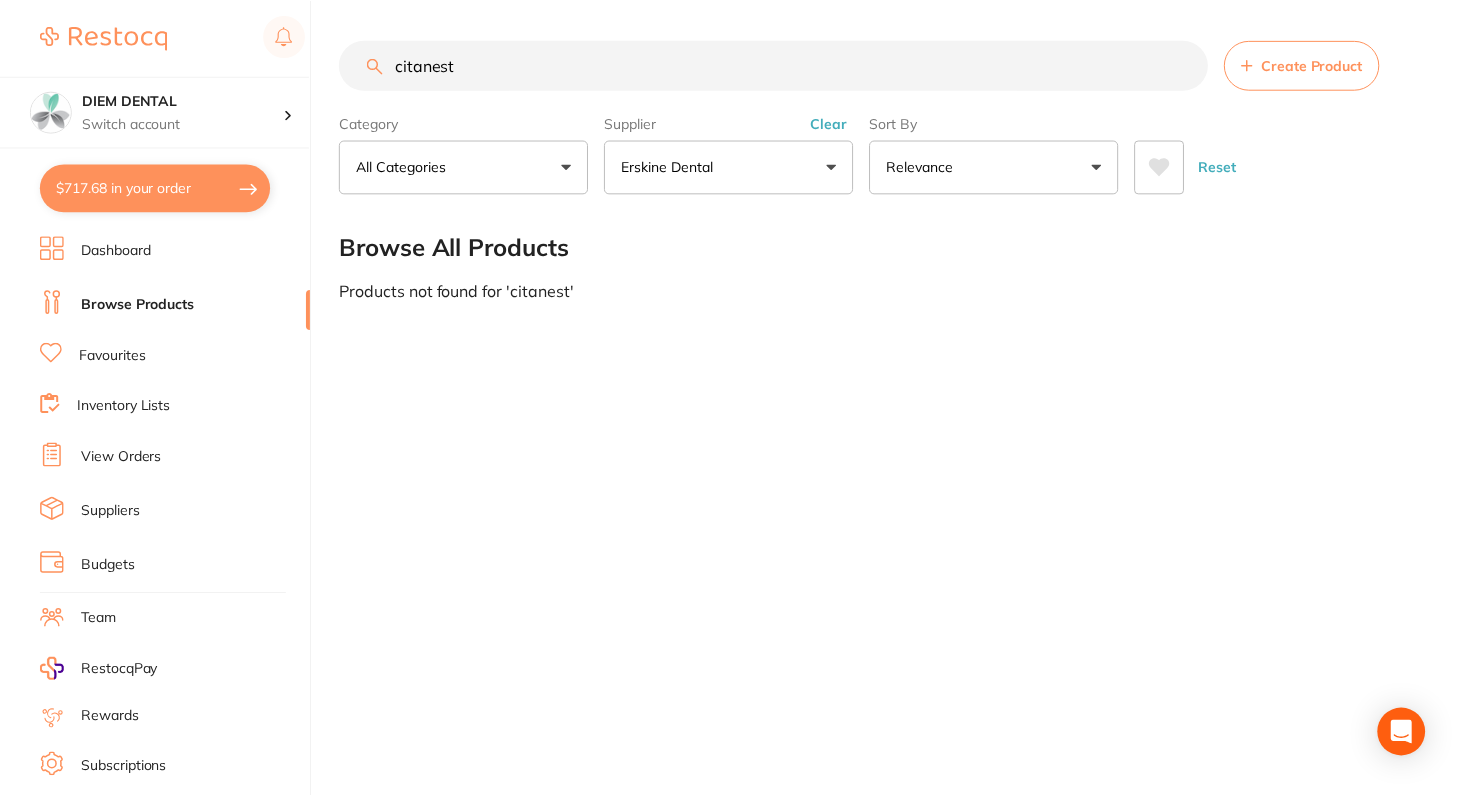 scroll, scrollTop: 304, scrollLeft: 0, axis: vertical 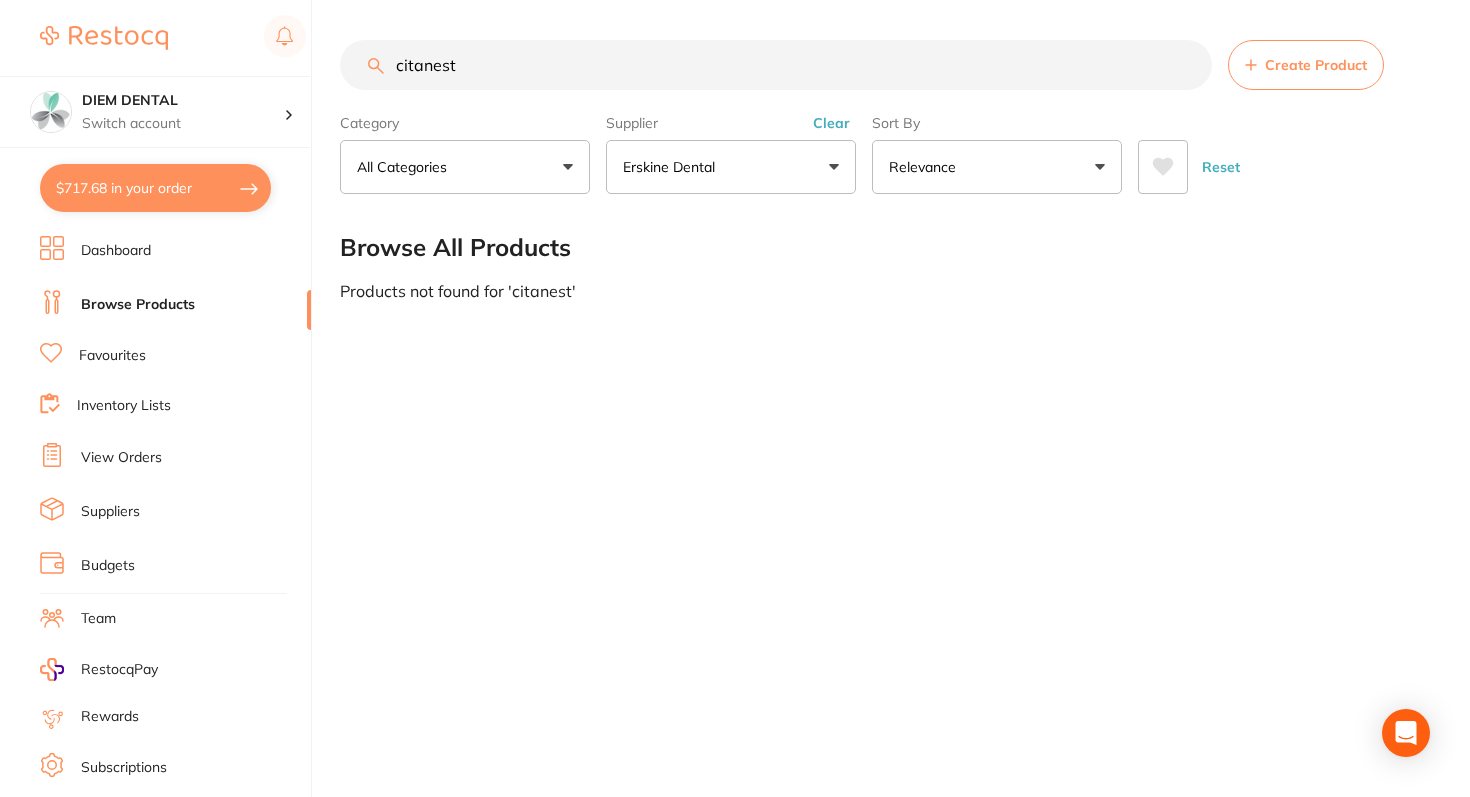 click on "Erskine Dental" at bounding box center (731, 167) 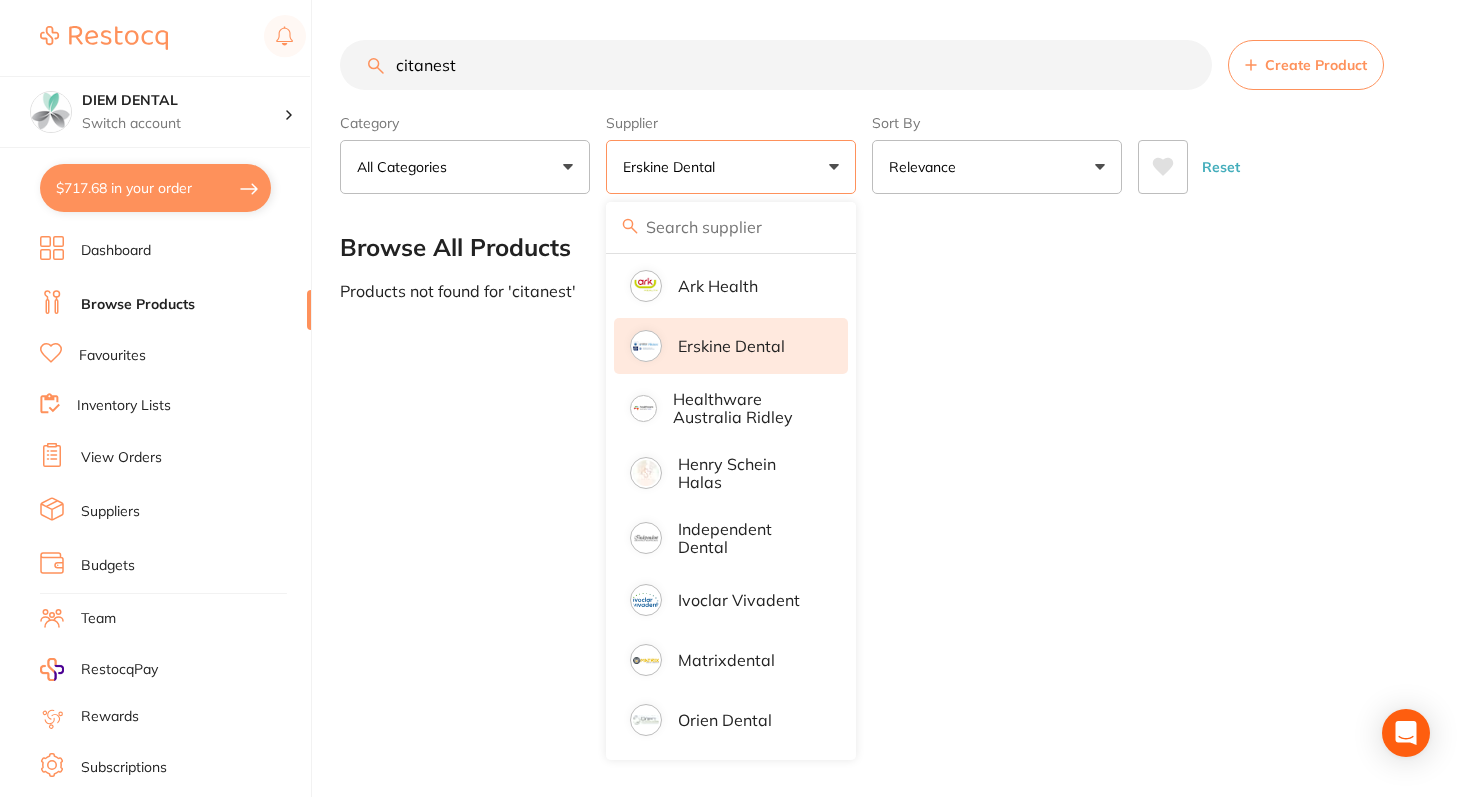 click on "Erskine Dental" at bounding box center (731, 346) 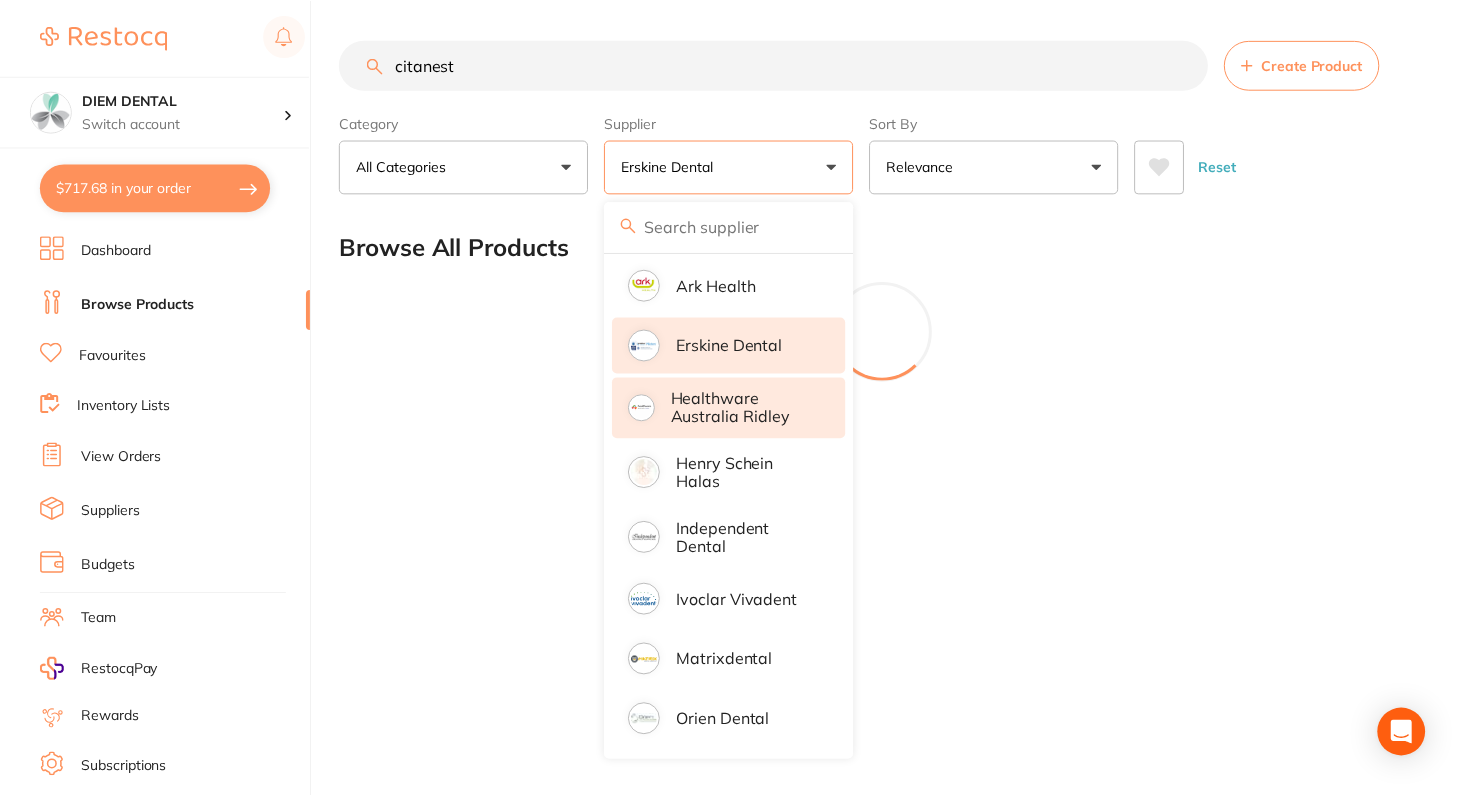 scroll, scrollTop: 244, scrollLeft: 0, axis: vertical 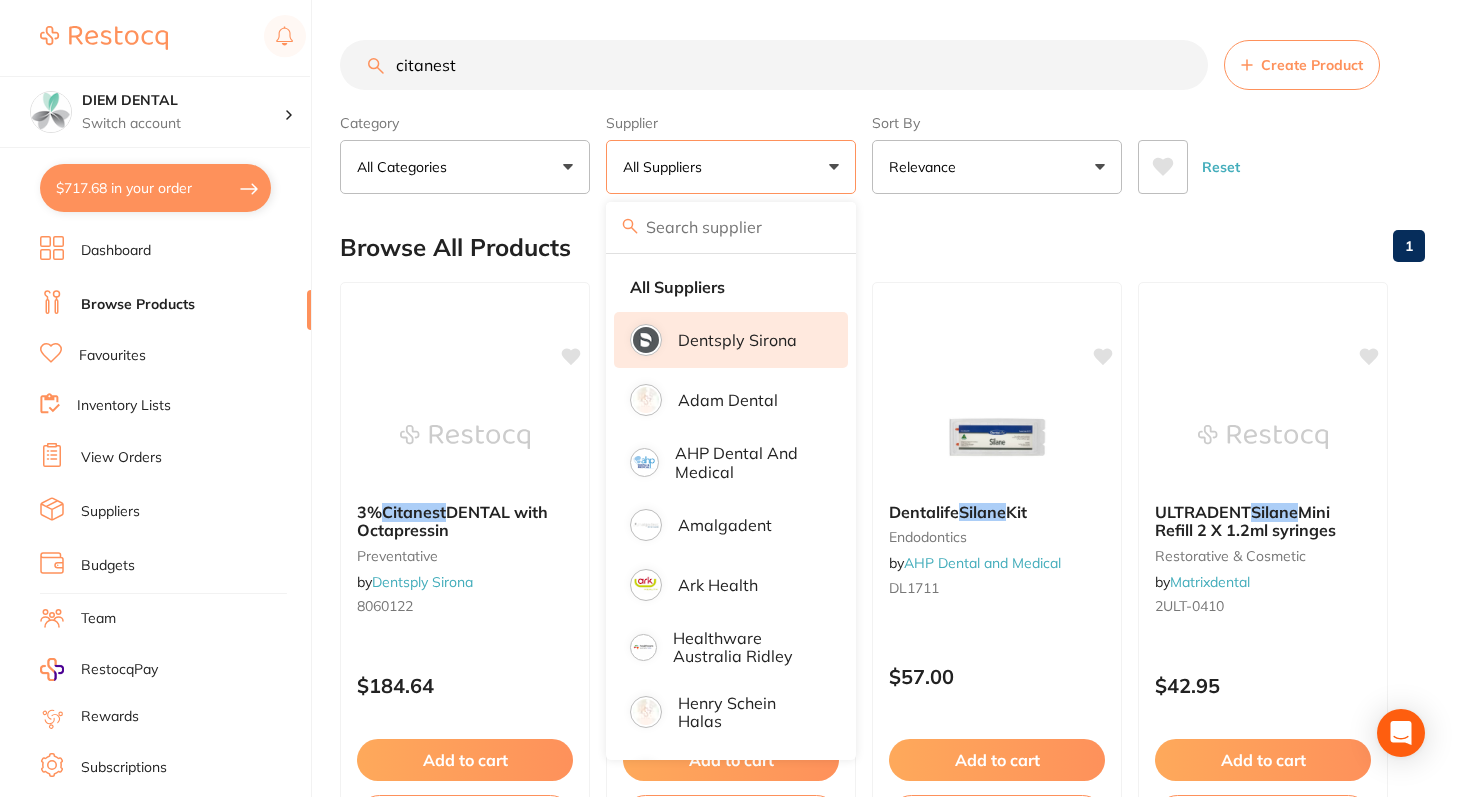 click on "Dentsply Sirona" at bounding box center [731, 340] 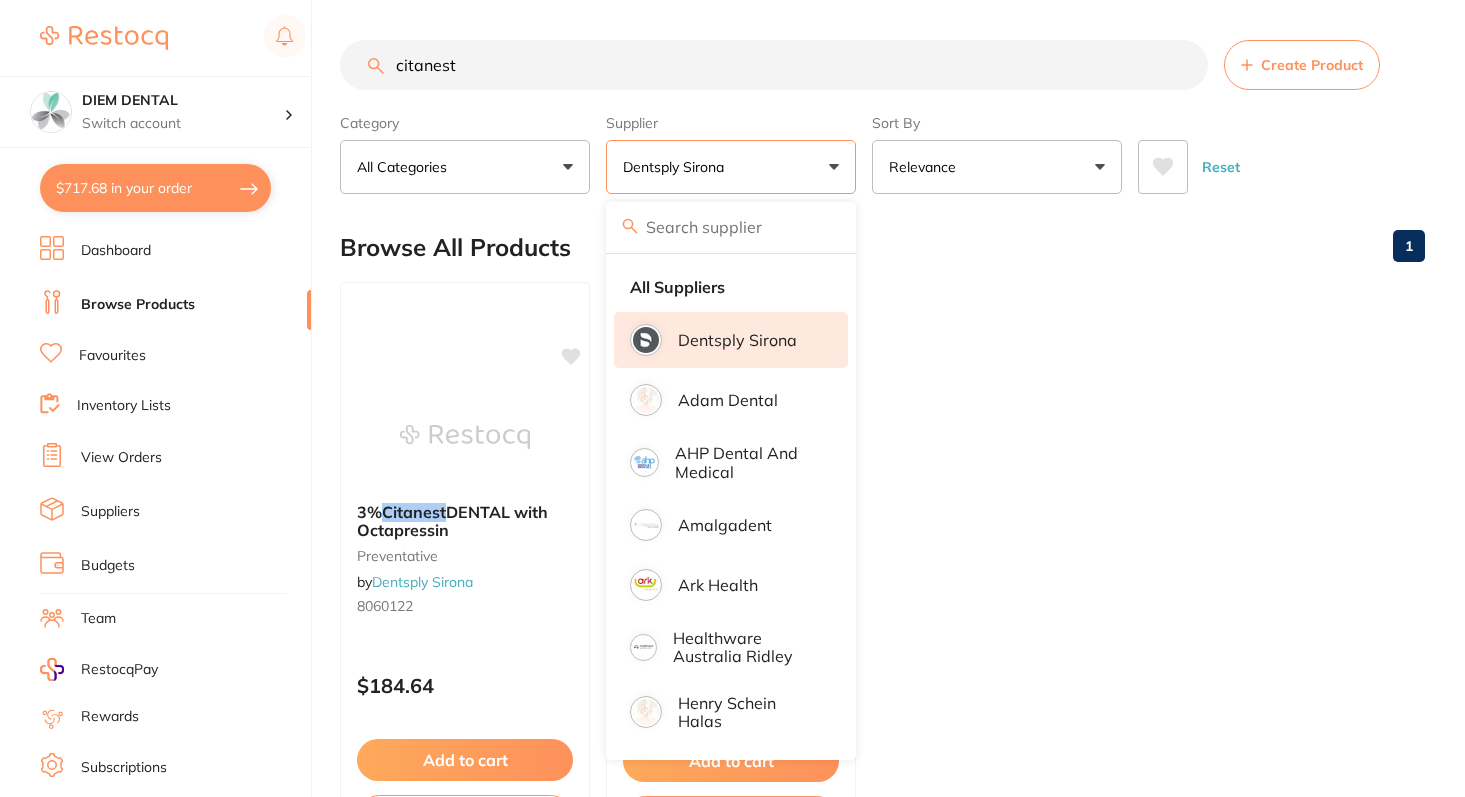 click on "Dentsply Sirona" at bounding box center (731, 167) 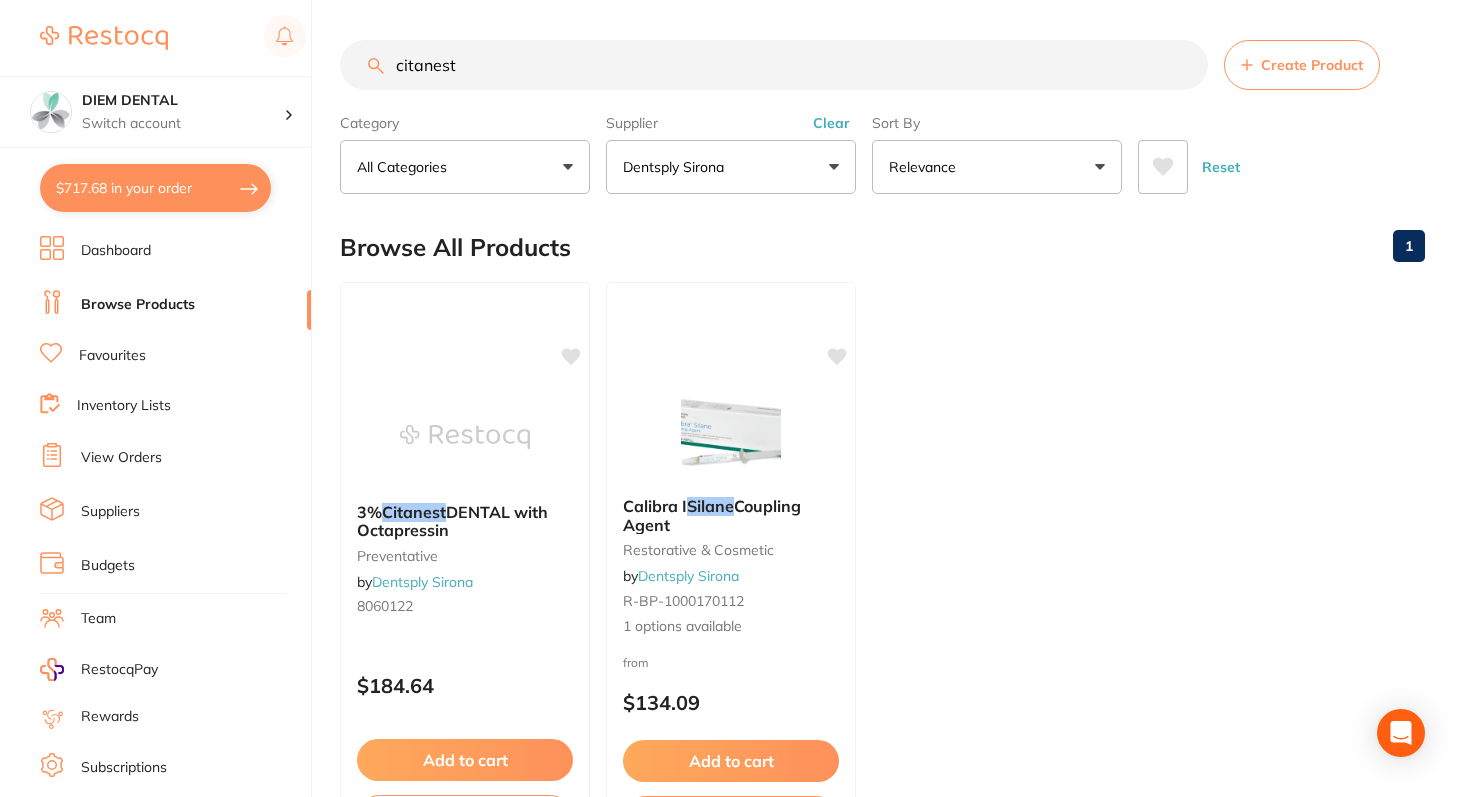 scroll, scrollTop: 164, scrollLeft: 0, axis: vertical 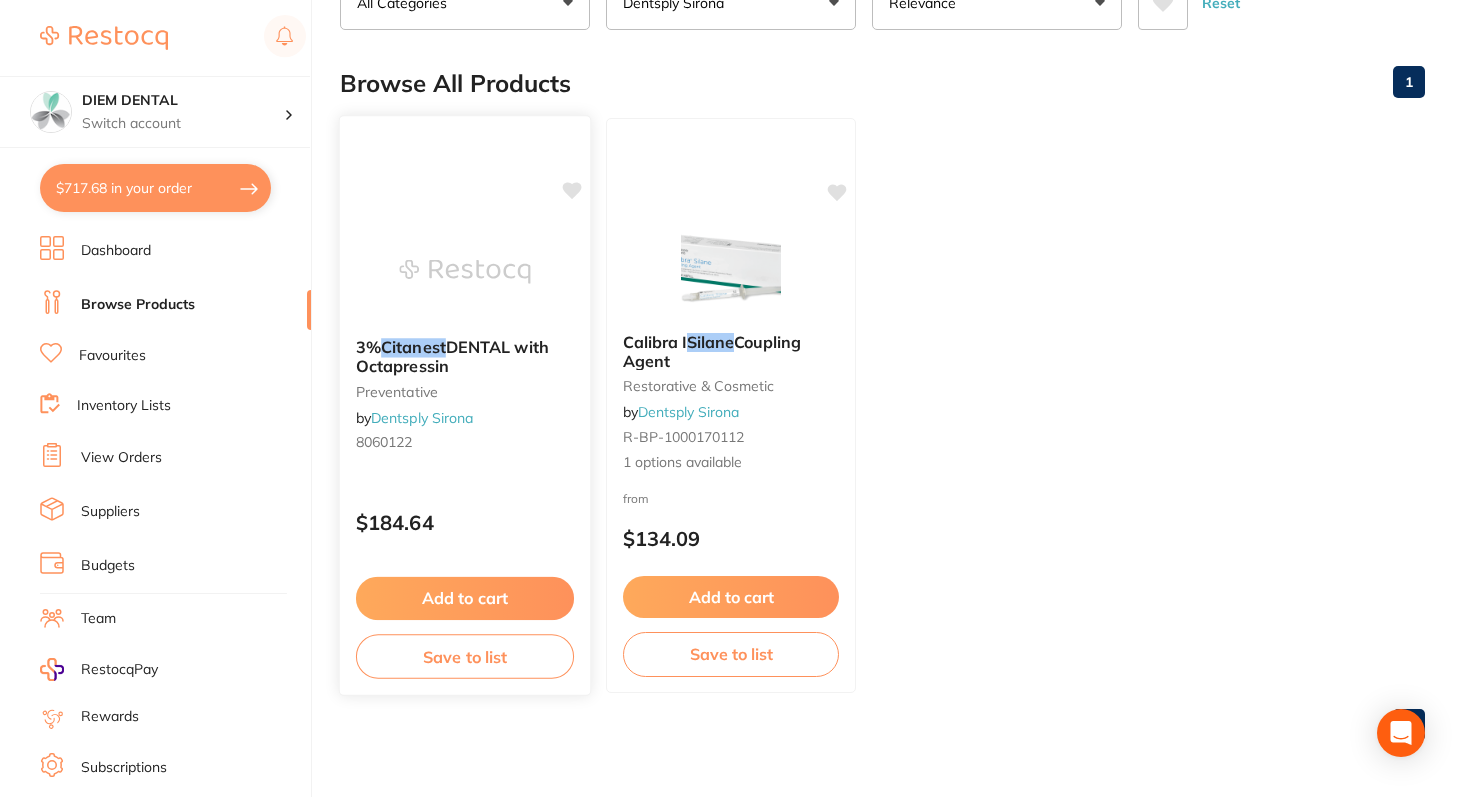 click at bounding box center [464, 271] 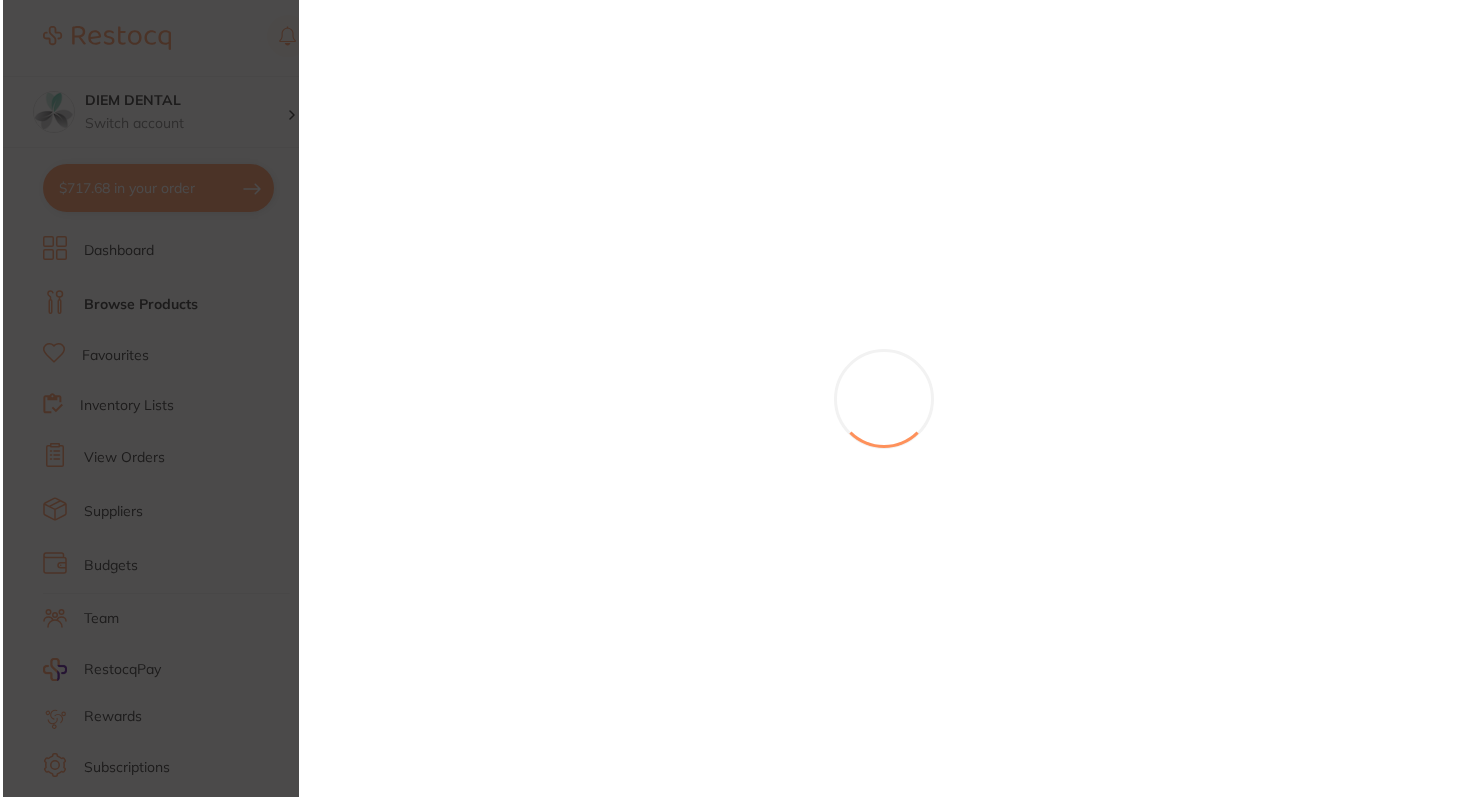 scroll, scrollTop: 0, scrollLeft: 0, axis: both 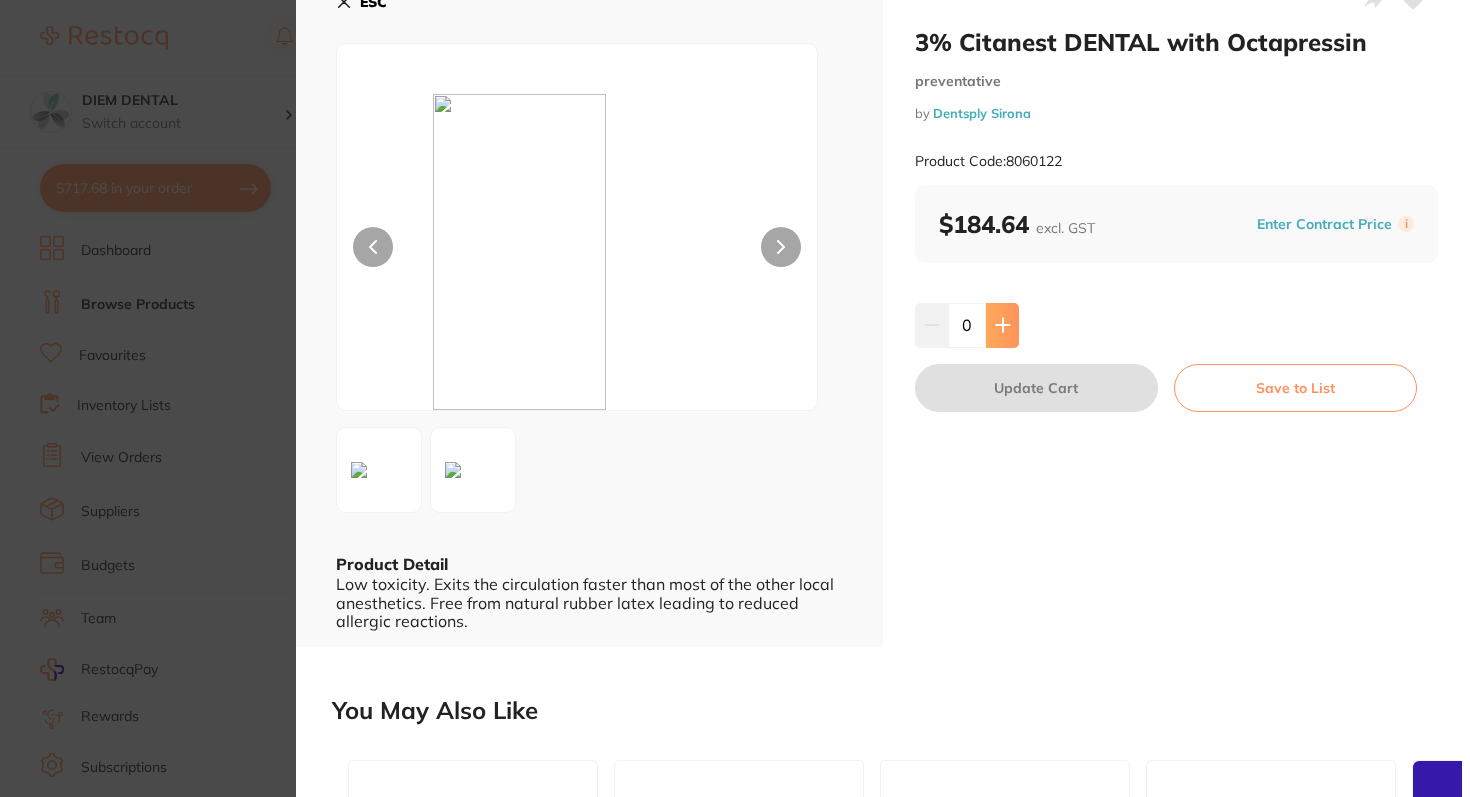 click 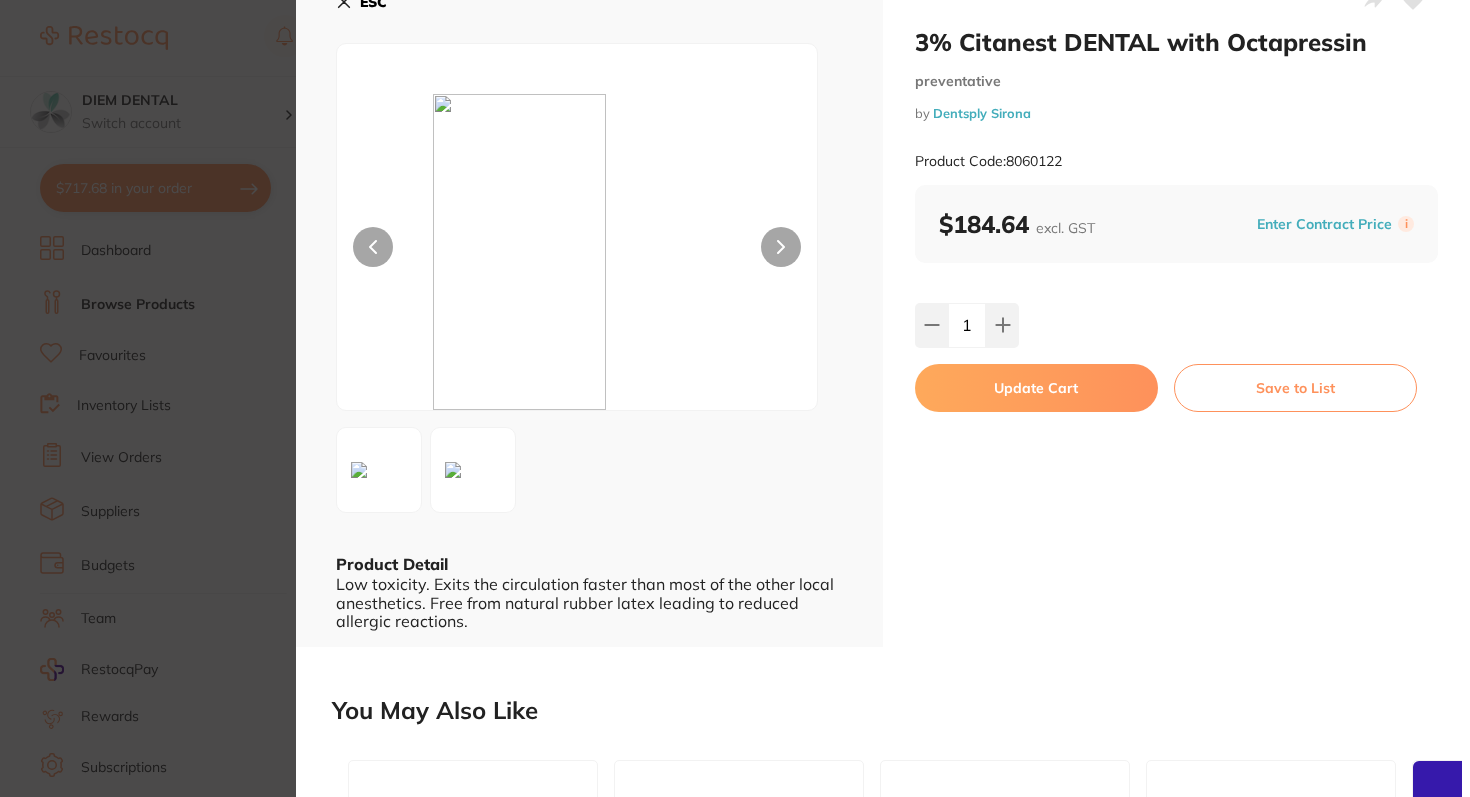 click on "Update Cart" at bounding box center (1036, 388) 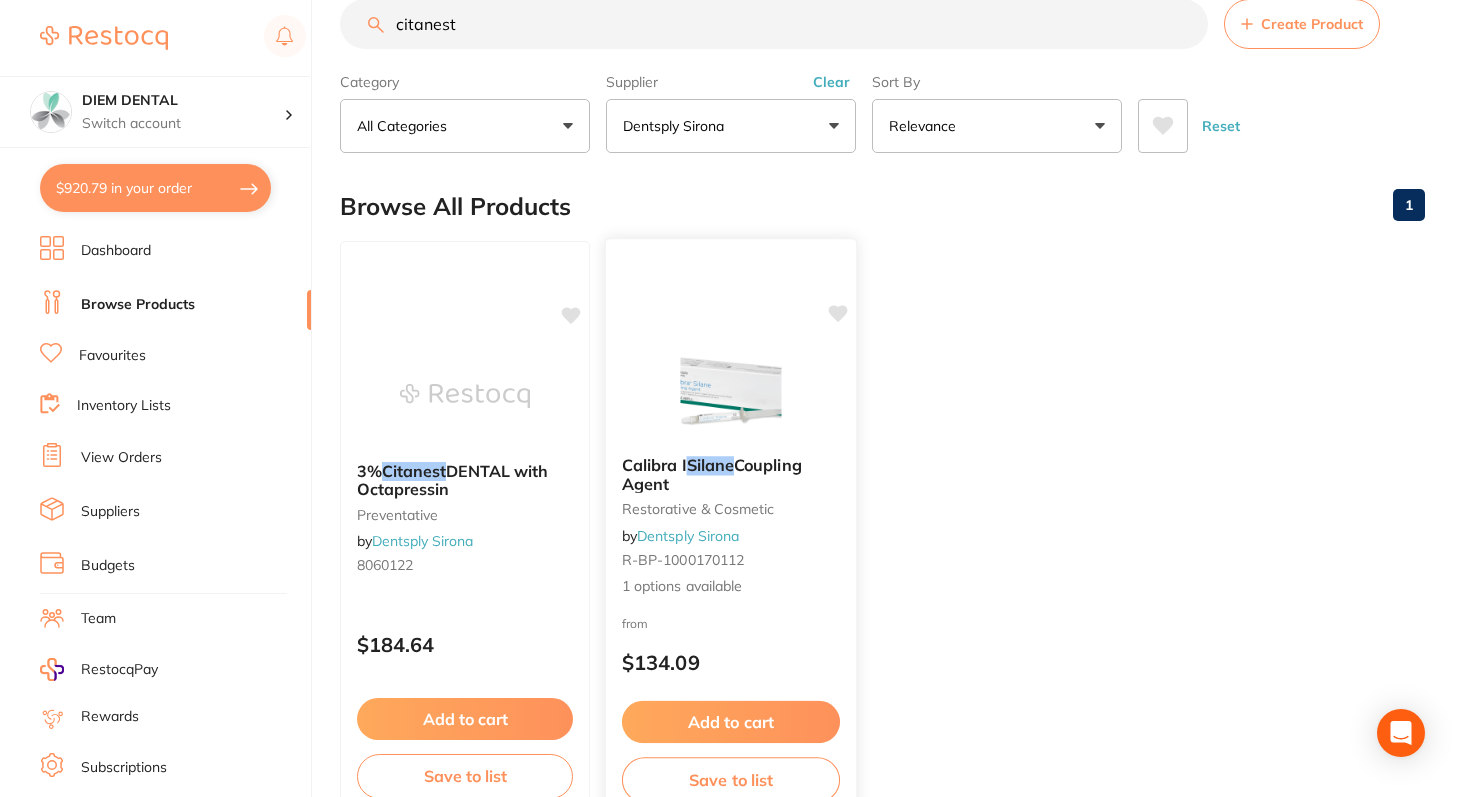 scroll, scrollTop: 0, scrollLeft: 0, axis: both 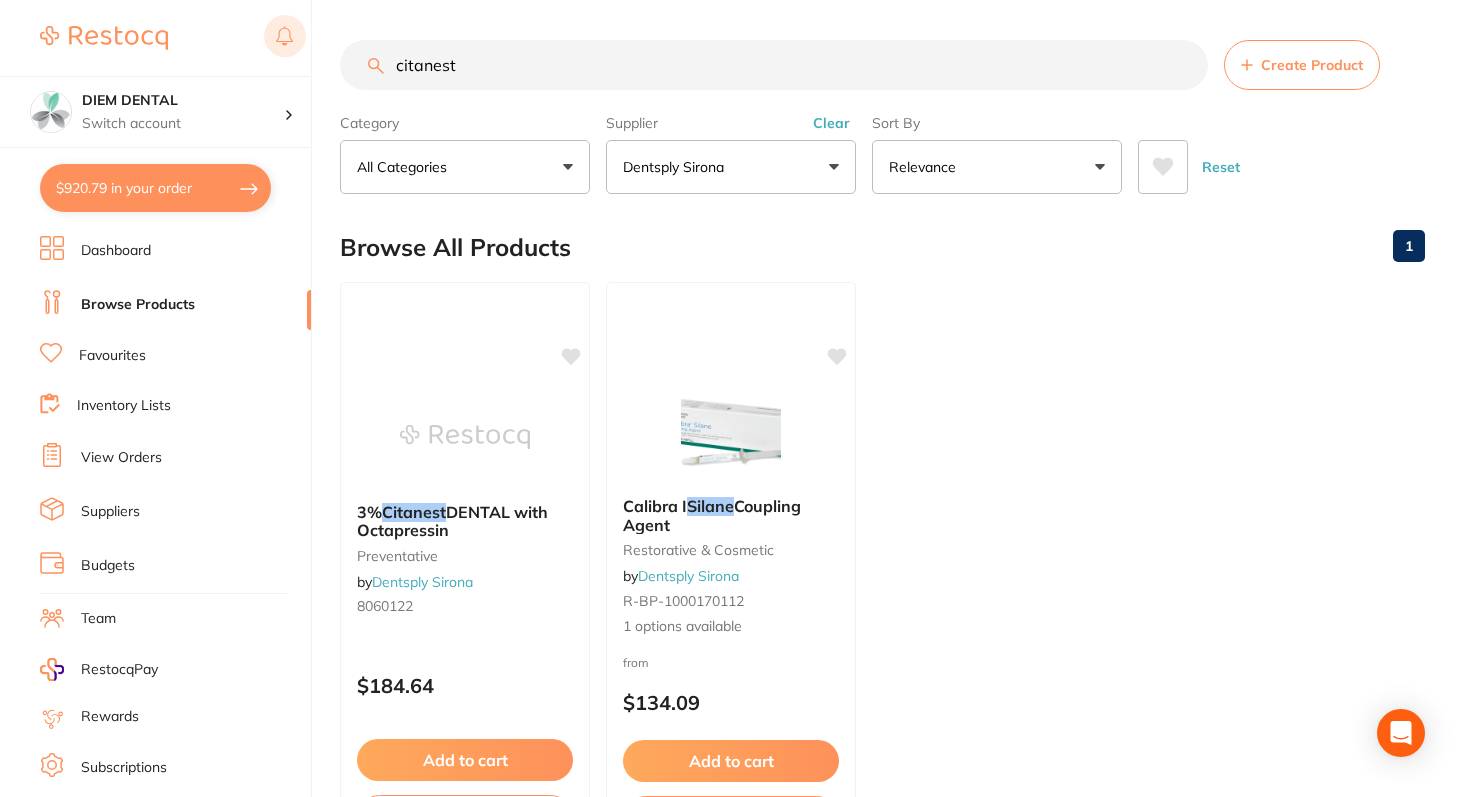 drag, startPoint x: 510, startPoint y: 71, endPoint x: 290, endPoint y: 55, distance: 220.58105 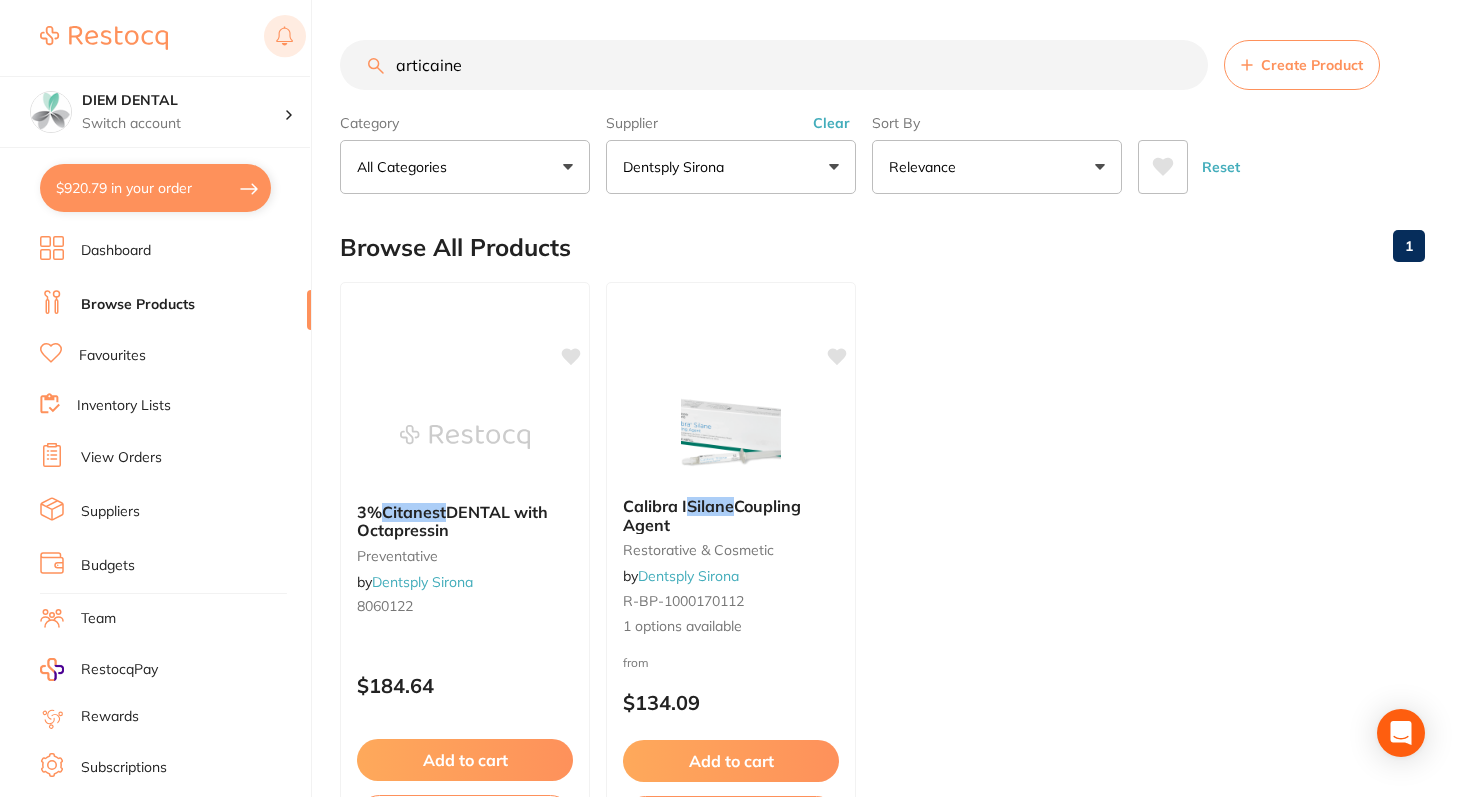 type on "articaine" 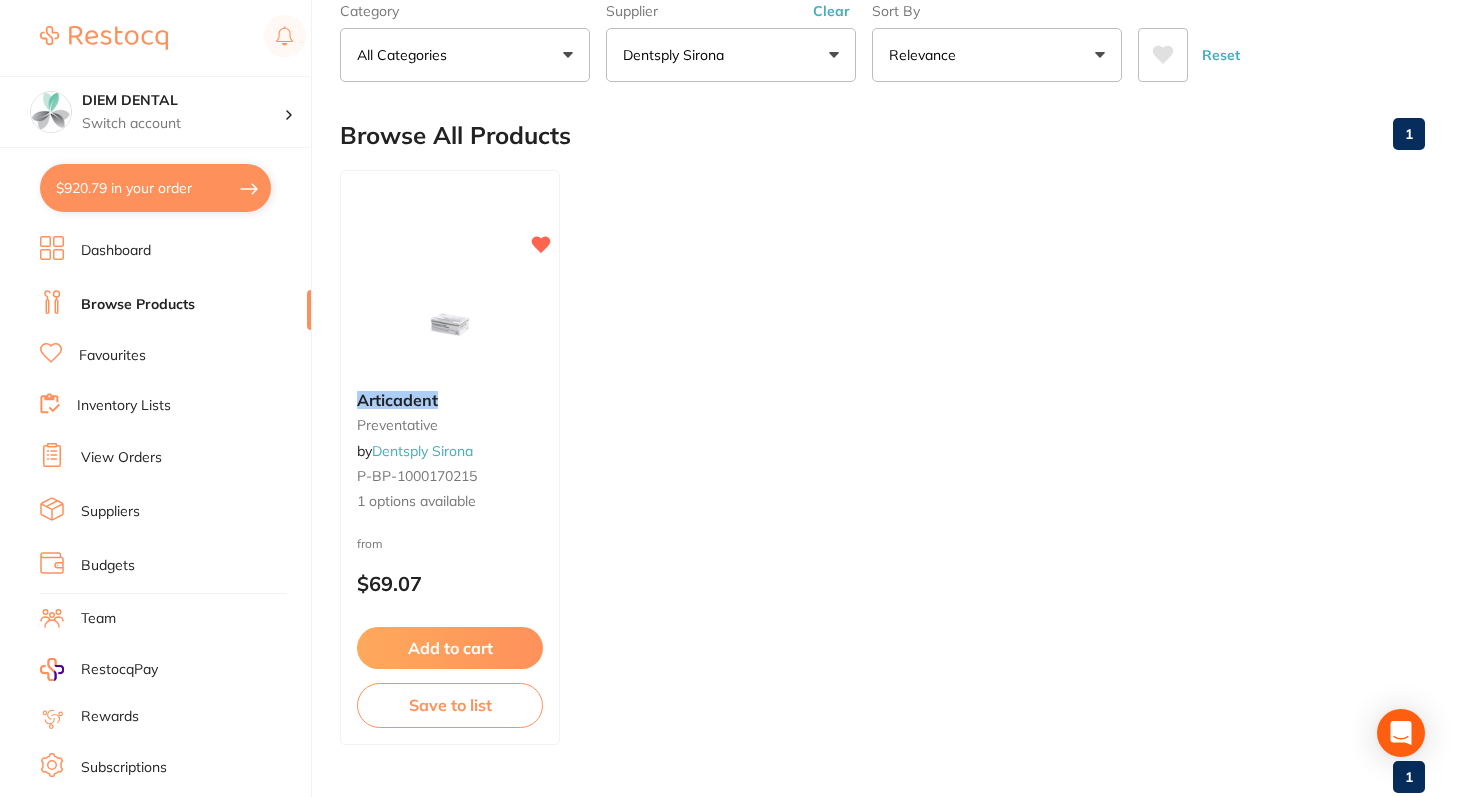 scroll, scrollTop: 133, scrollLeft: 0, axis: vertical 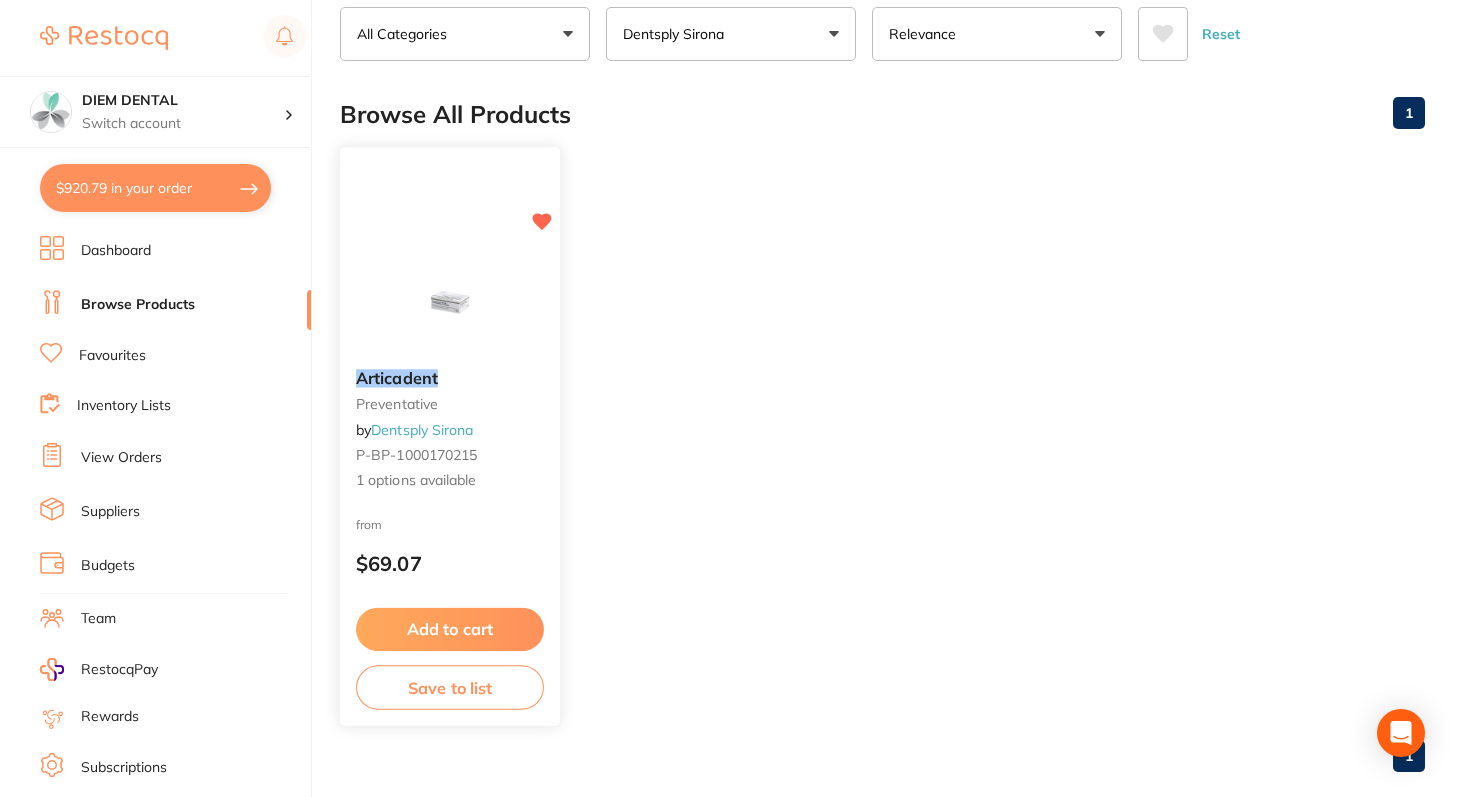 click on "Add to cart" at bounding box center (450, 629) 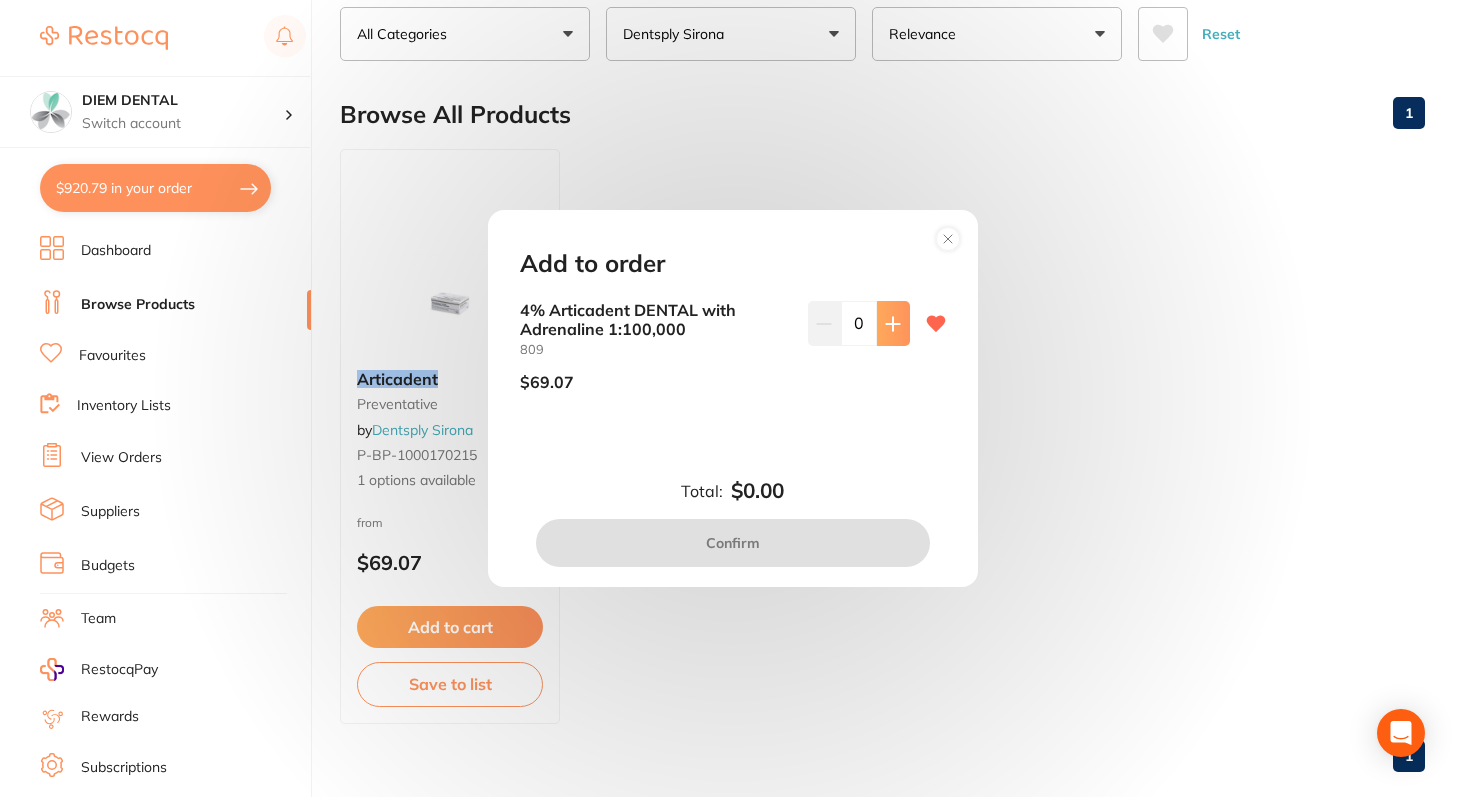 click 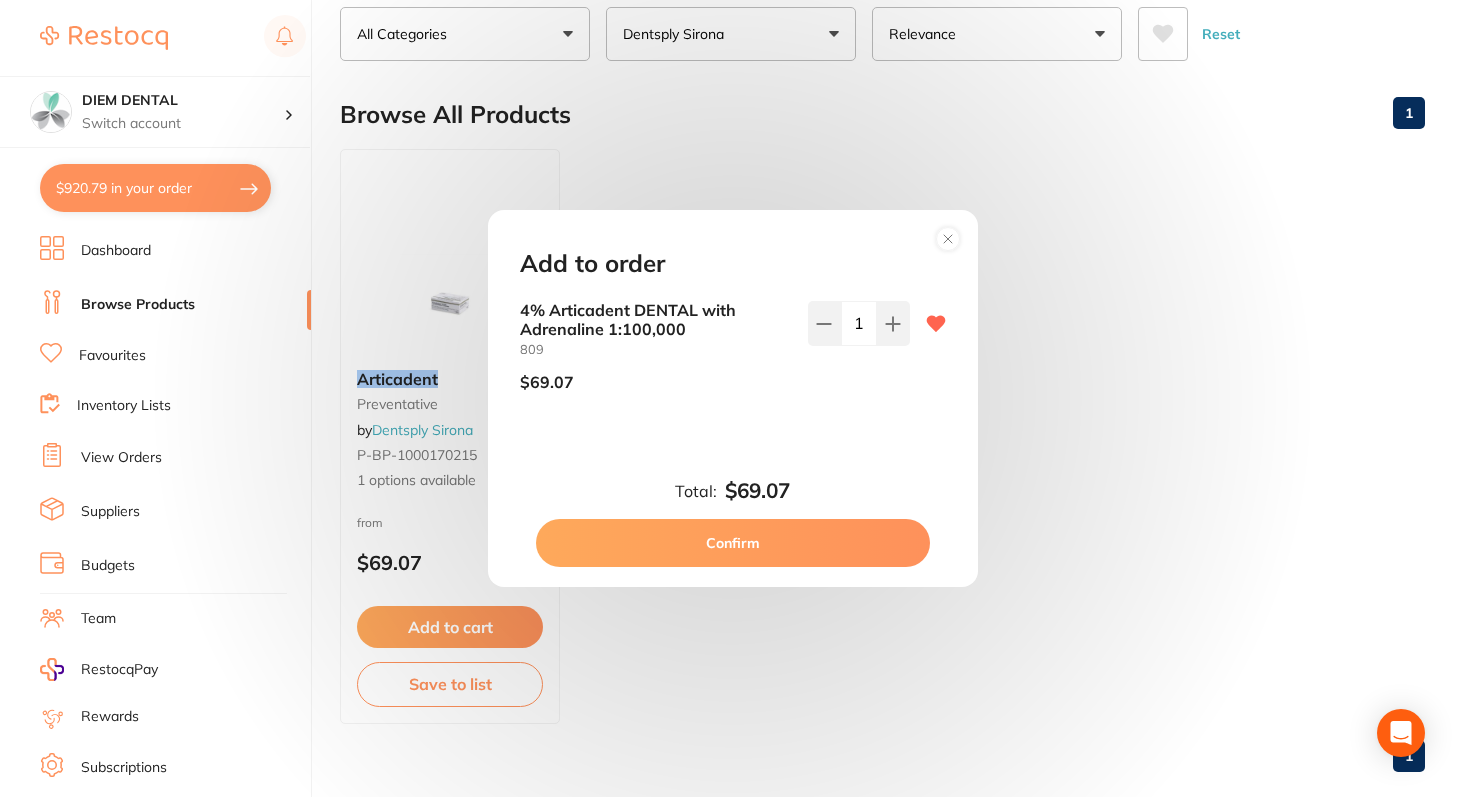 click on "Confirm" at bounding box center (733, 543) 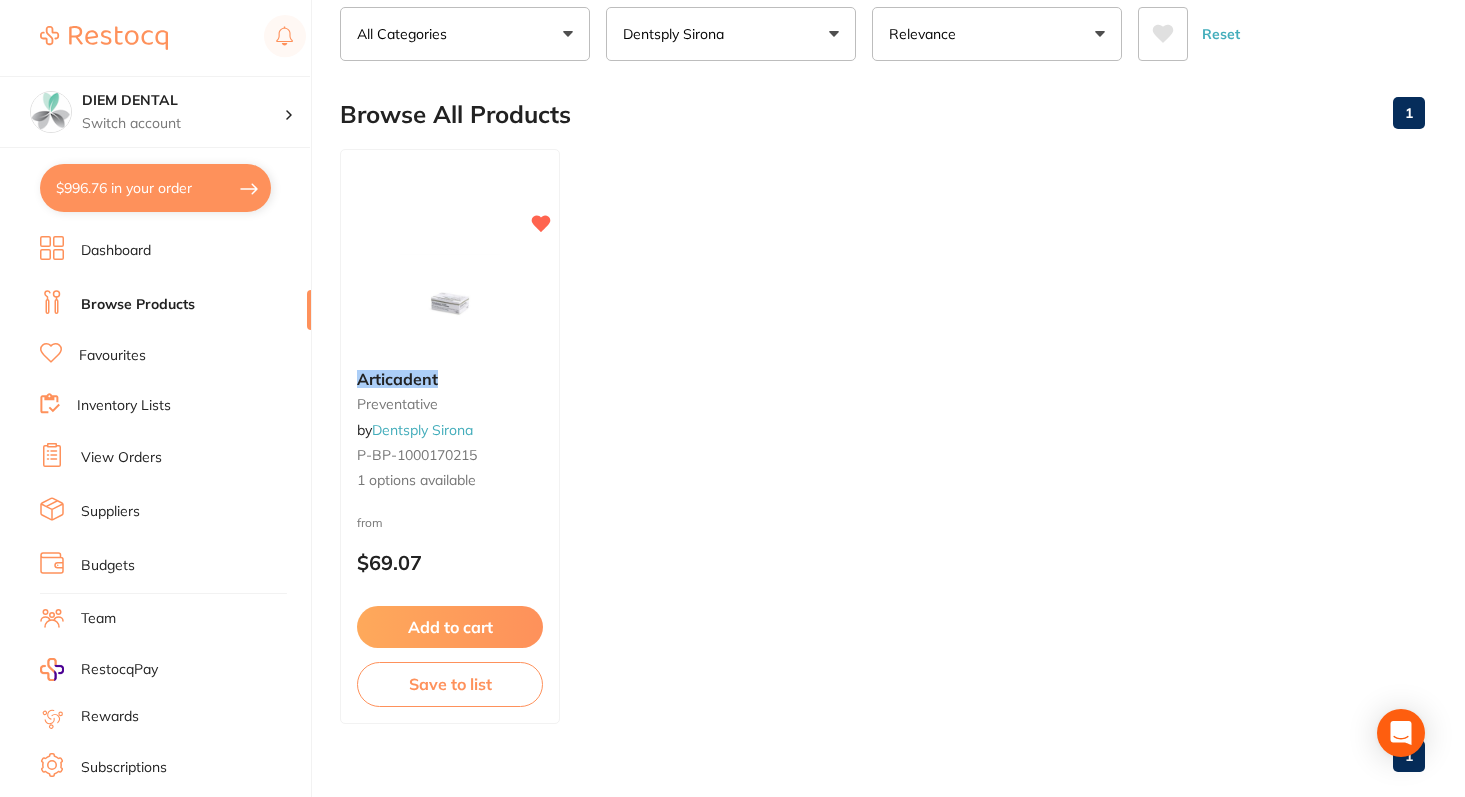 click on "$996.76   in your order" at bounding box center [155, 188] 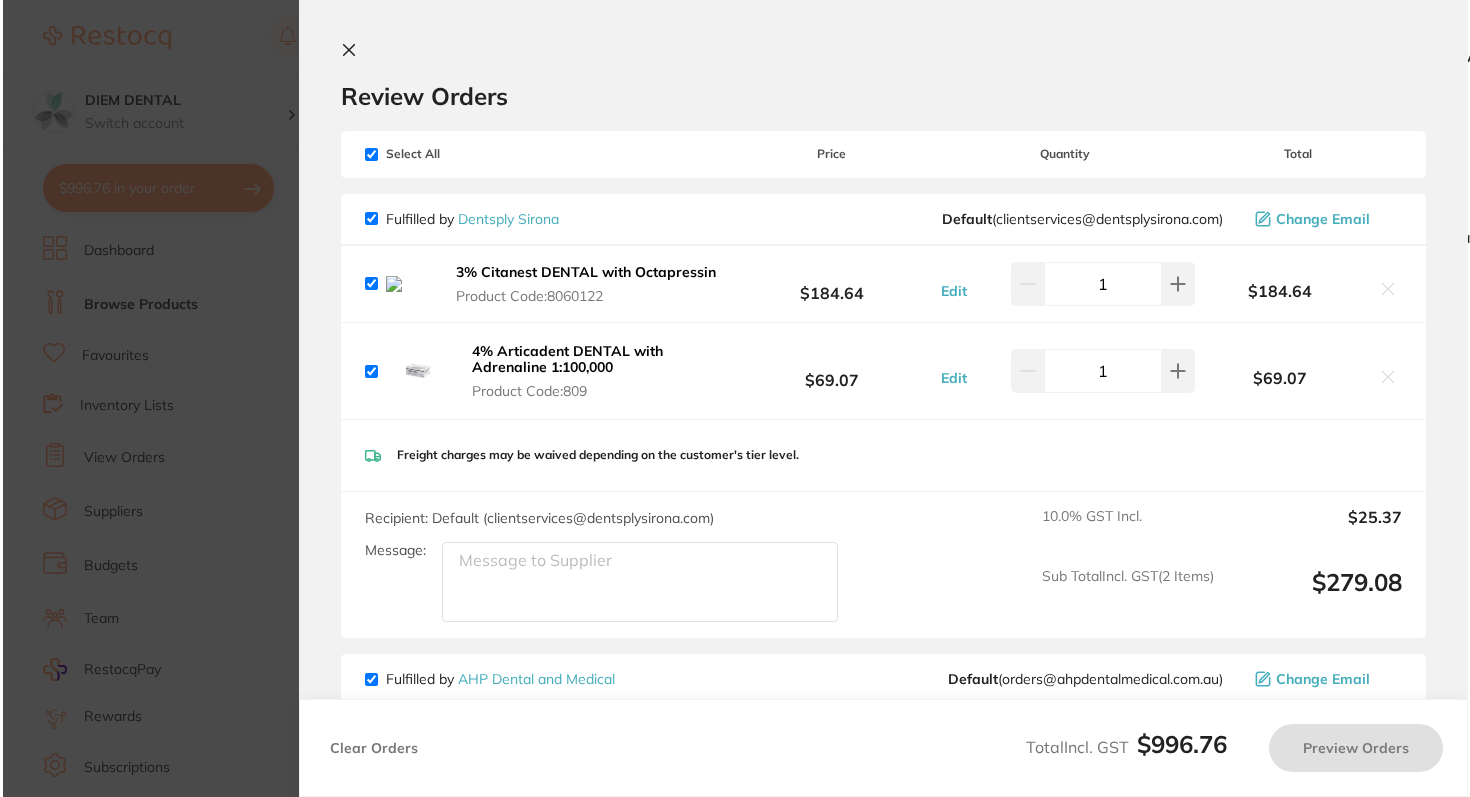 scroll, scrollTop: 0, scrollLeft: 0, axis: both 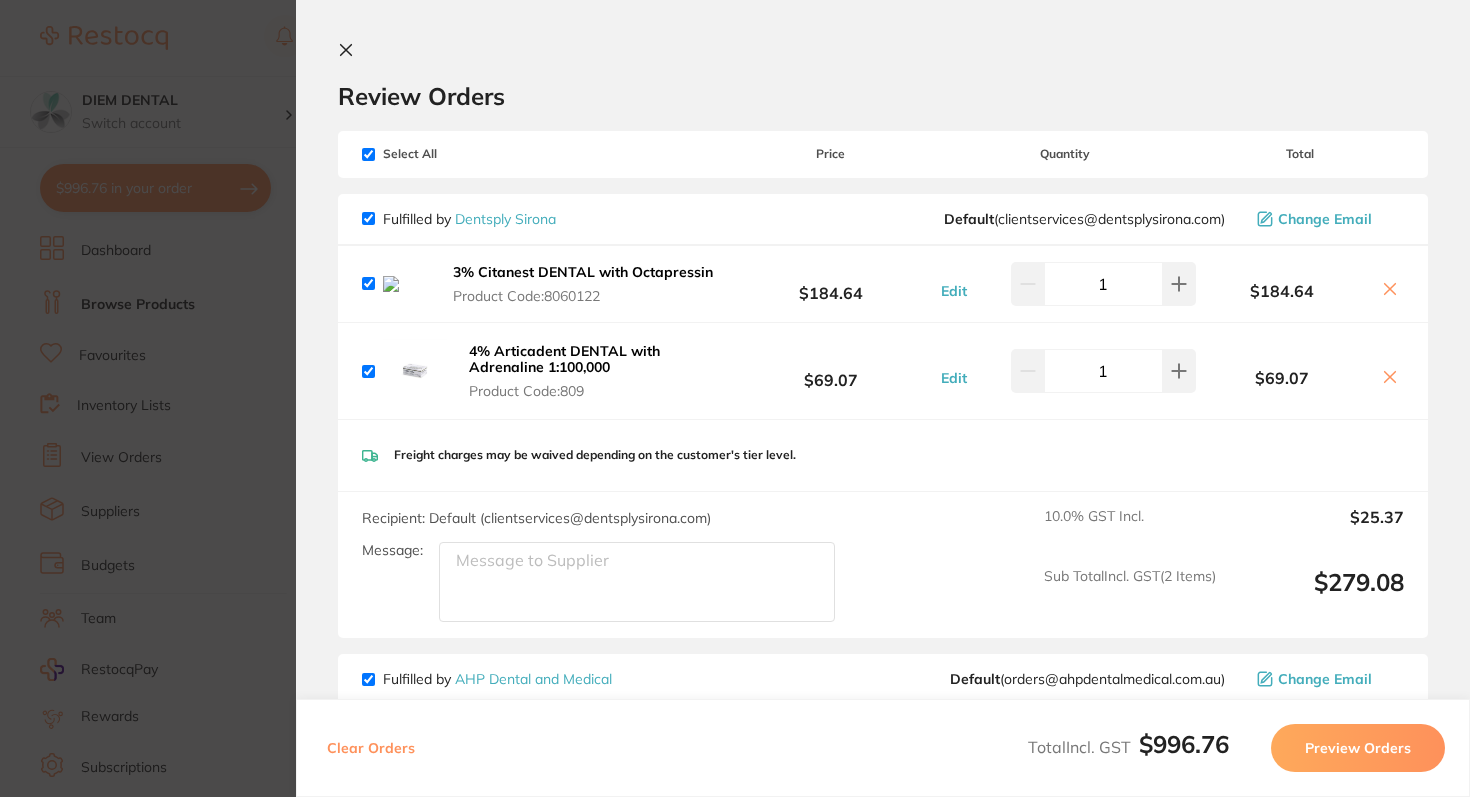 click on "Review Orders Your orders are being processed and we will notify you once we have placed the orders. You may close this window Back to Preview Orders Aug 3 2025, 11:10 Dentsply Sirona # 88622 AHP Dental and Medical # 88620 Ark Health # 84667 Erskine Dental # 88621 Deliver To Dr. Chau  Nguyen ( DIEM DENTAL ) 392 ALBERT ST EAST MELBOURNE 0414660006 dental@diem.com.au Select All Price Quantity Total Fulfilled by   Dentsply Sirona Default ( clientservices@dentsplysirona.com ) Change Email   3% Citanest DENTAL with Octapressin   Product Code:  8060122     $184.64 Edit     1         $184.64   4% Articadent DENTAL with Adrenaline 1:100,000   Product Code:  809     $69.07 Edit     1         $69.07   3% Citanest DENTAL with Octapressin   Product Code:  8060122     $184.64 Edit     1           4% Articadent DENTAL with Adrenaline 1:100,000   Product Code:  809     $69.07 Edit     1         Freight charges may be waived depending on the customer's tier level. Recipient: Default ( clientservices@dentsplysirona.com ) 10.0" at bounding box center (883, 398) 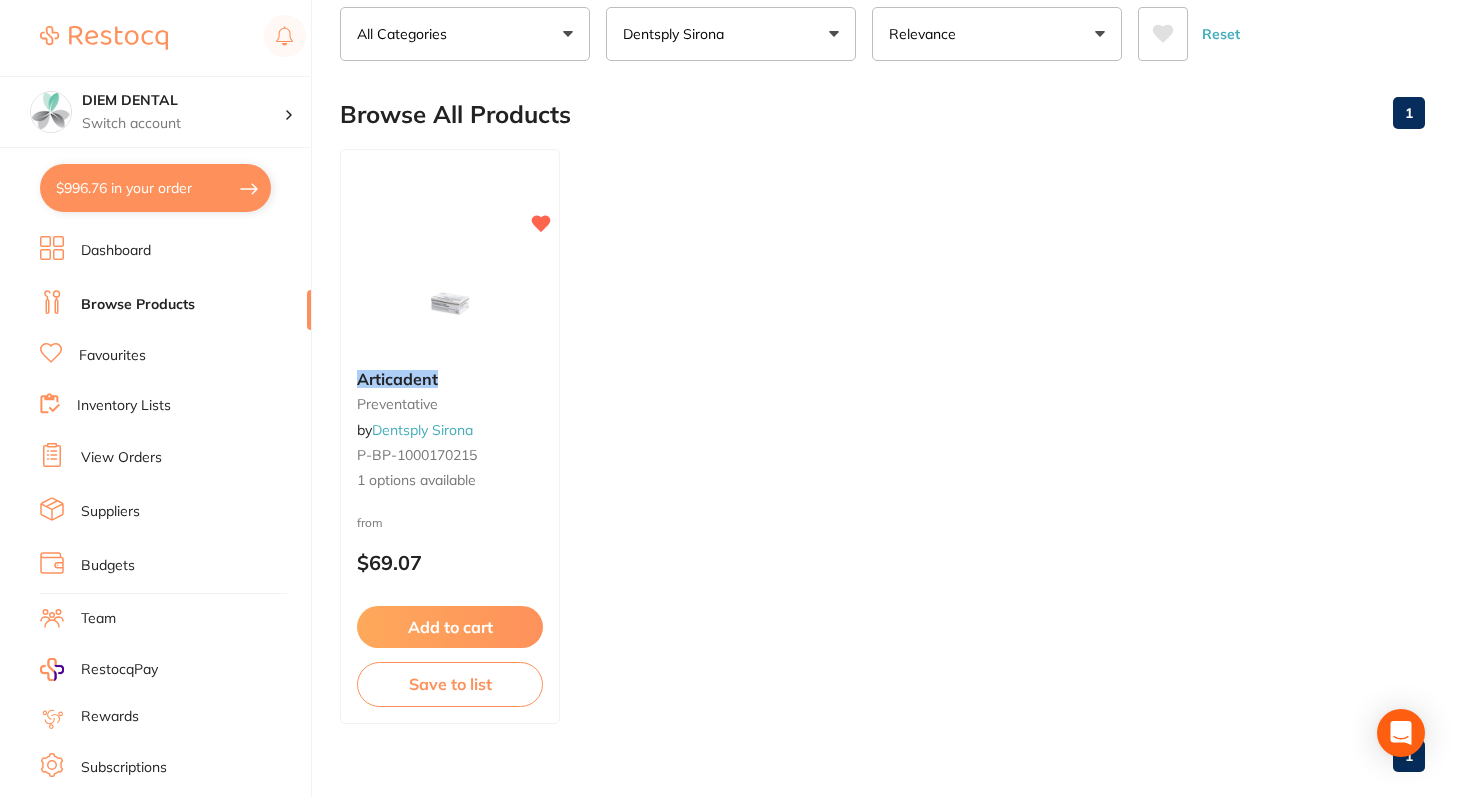scroll, scrollTop: 0, scrollLeft: 0, axis: both 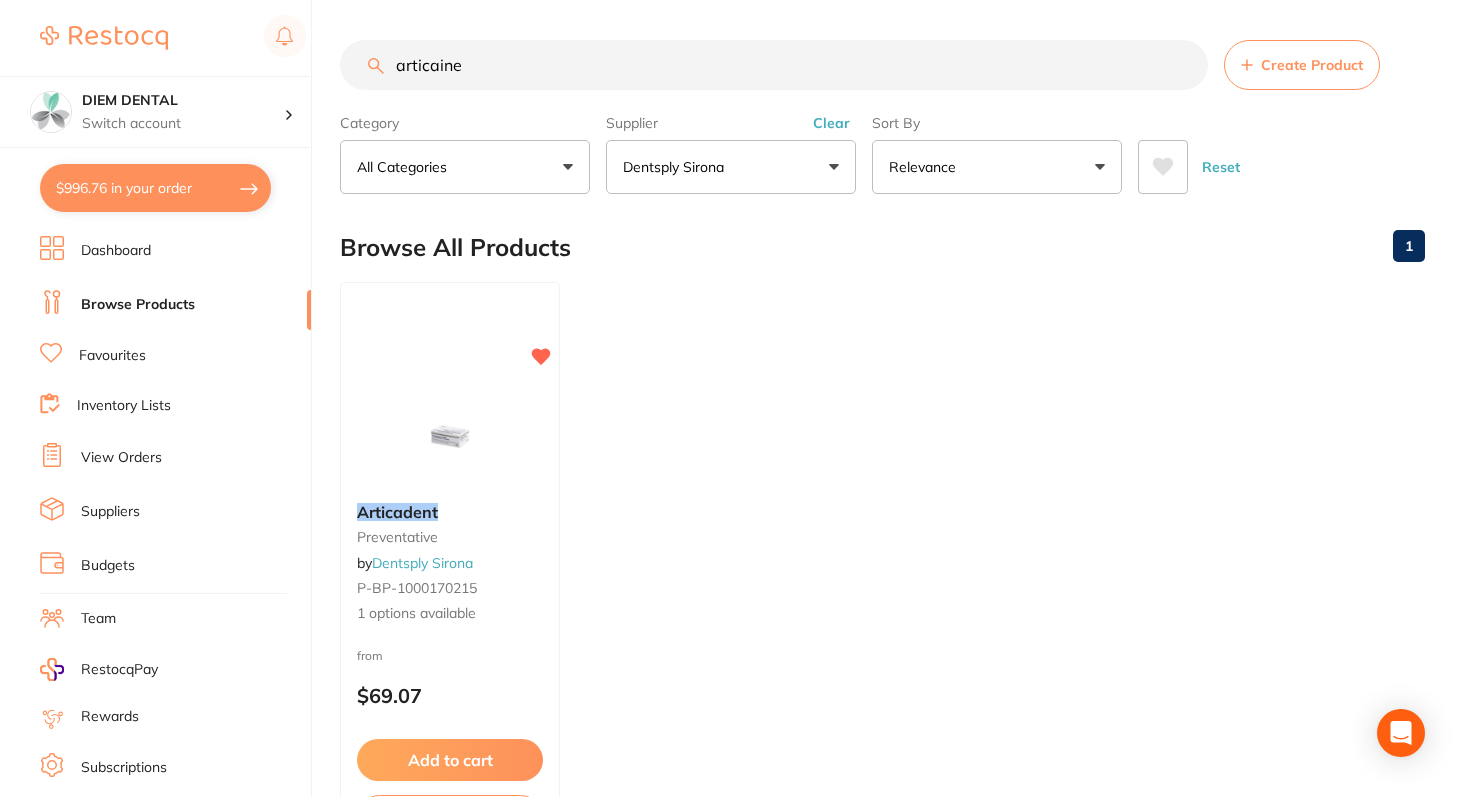 click on "articaine" at bounding box center [774, 65] 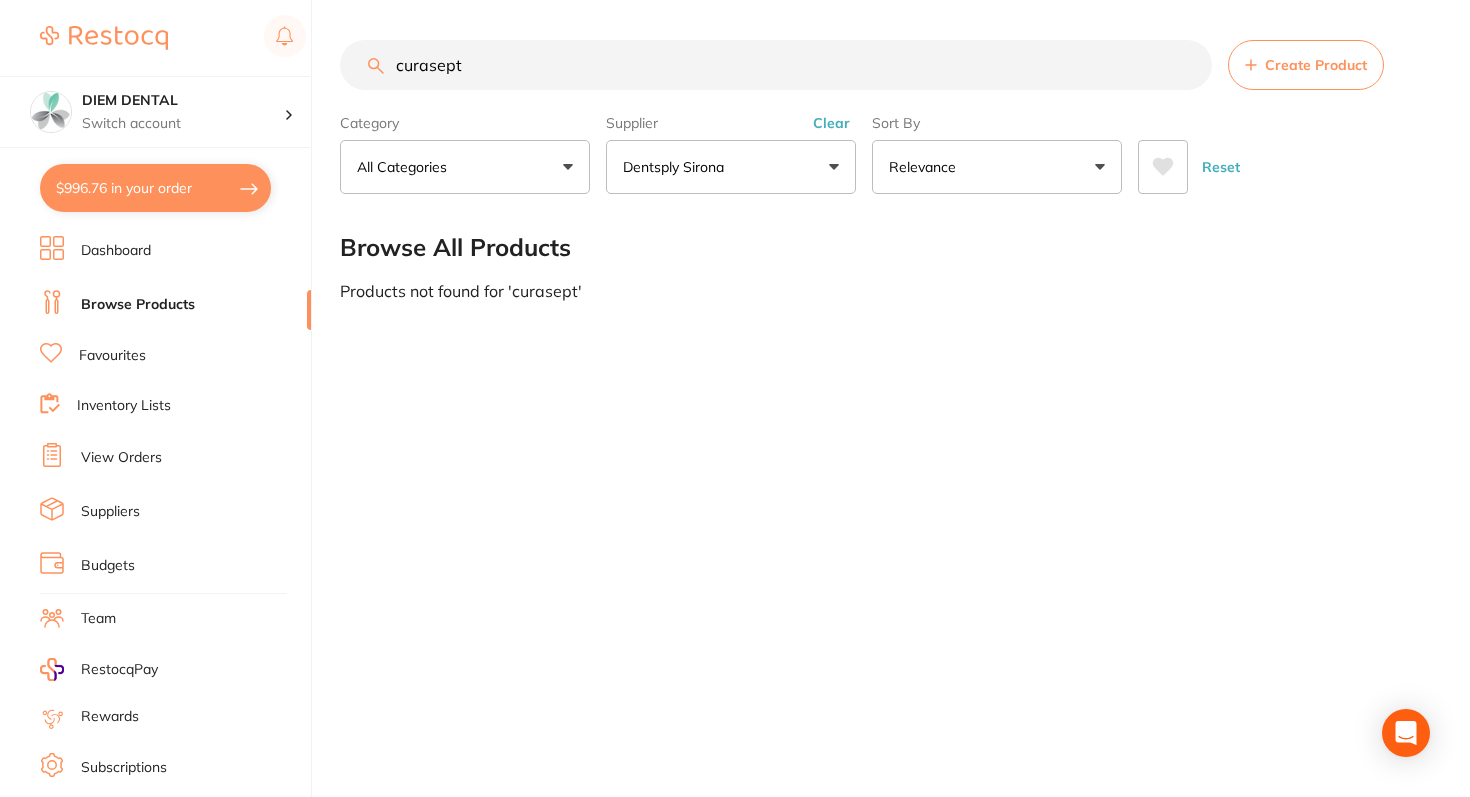 click on "Dentsply Sirona" at bounding box center (677, 167) 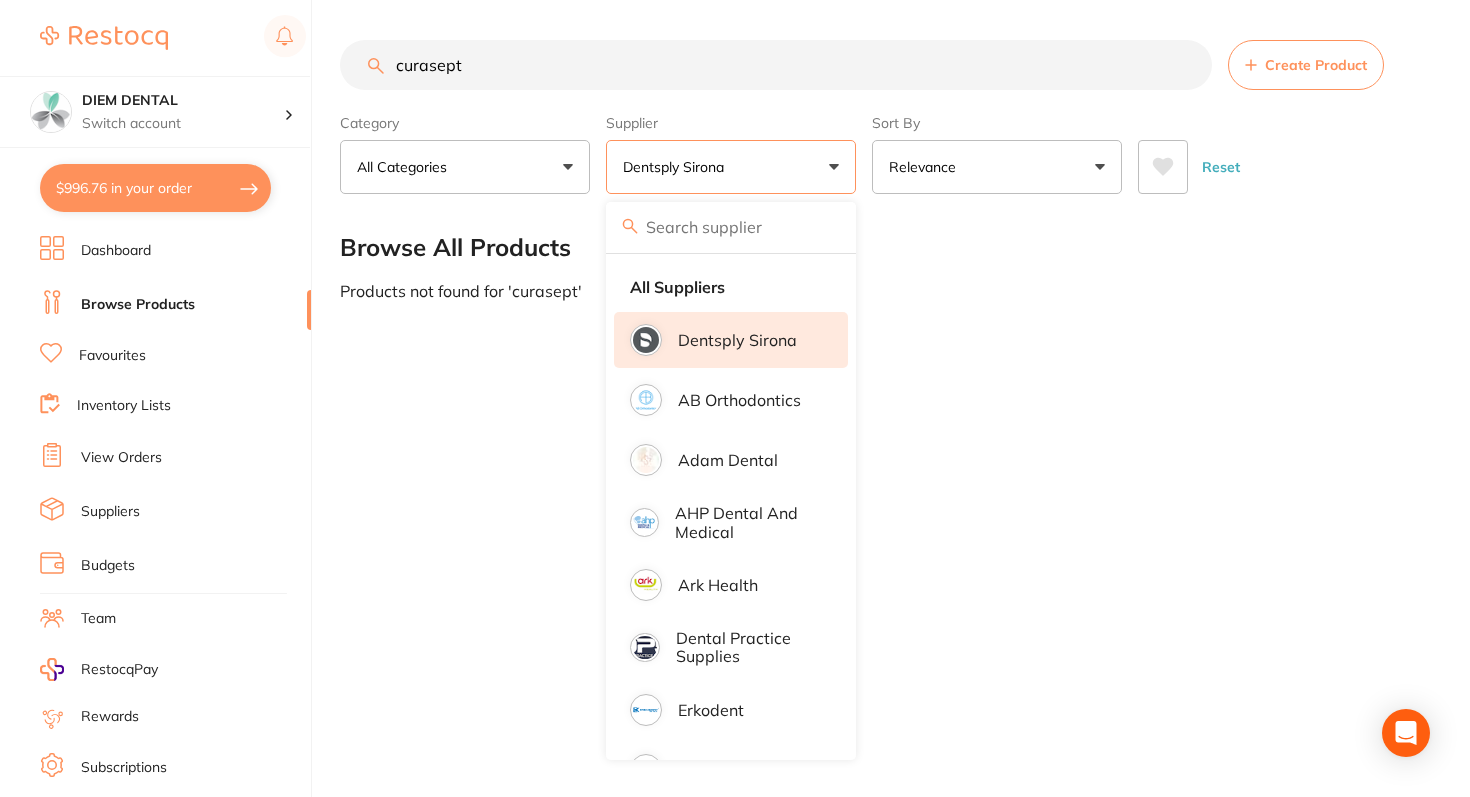 click on "Dentsply Sirona" at bounding box center (731, 340) 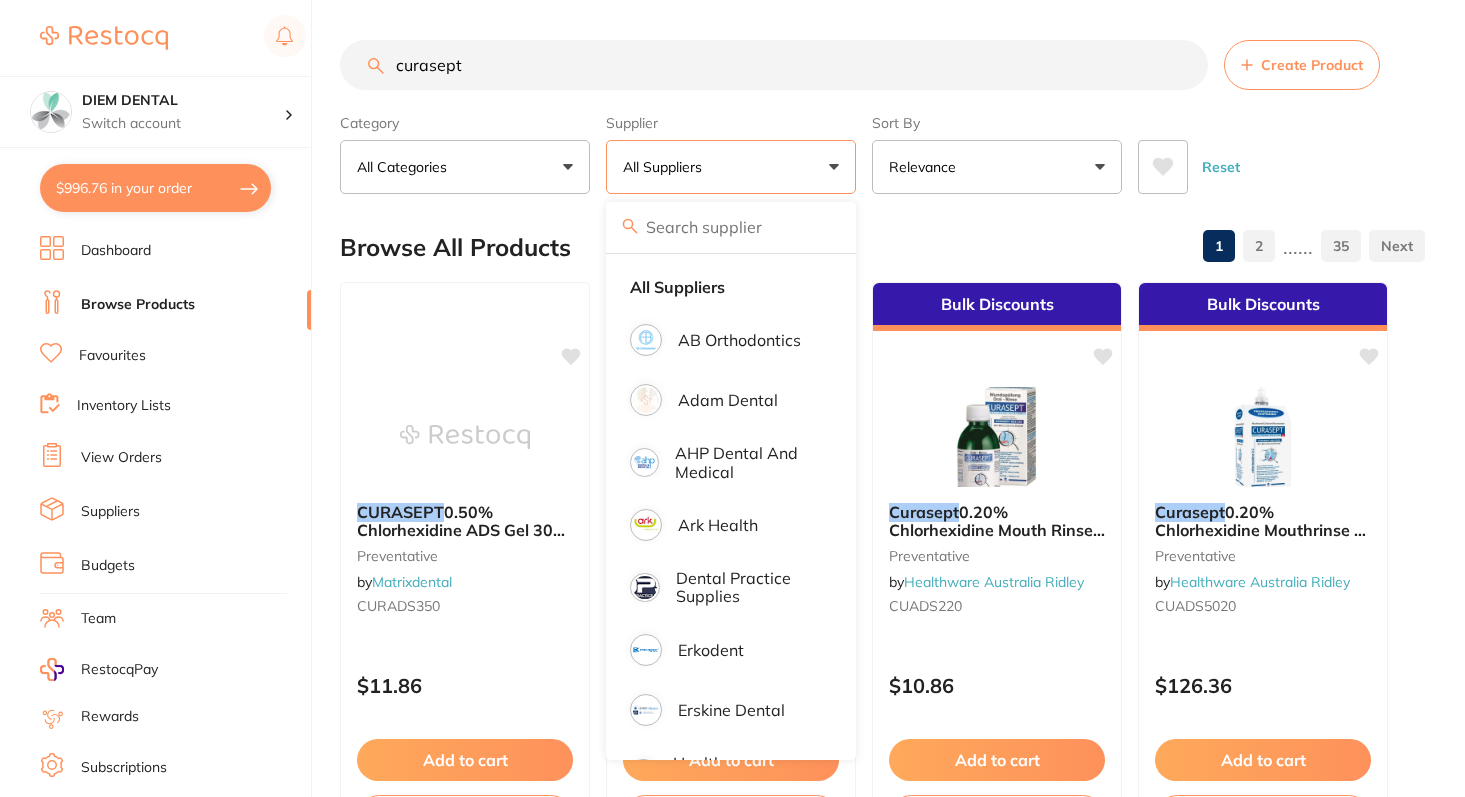click on "curasept" at bounding box center [774, 65] 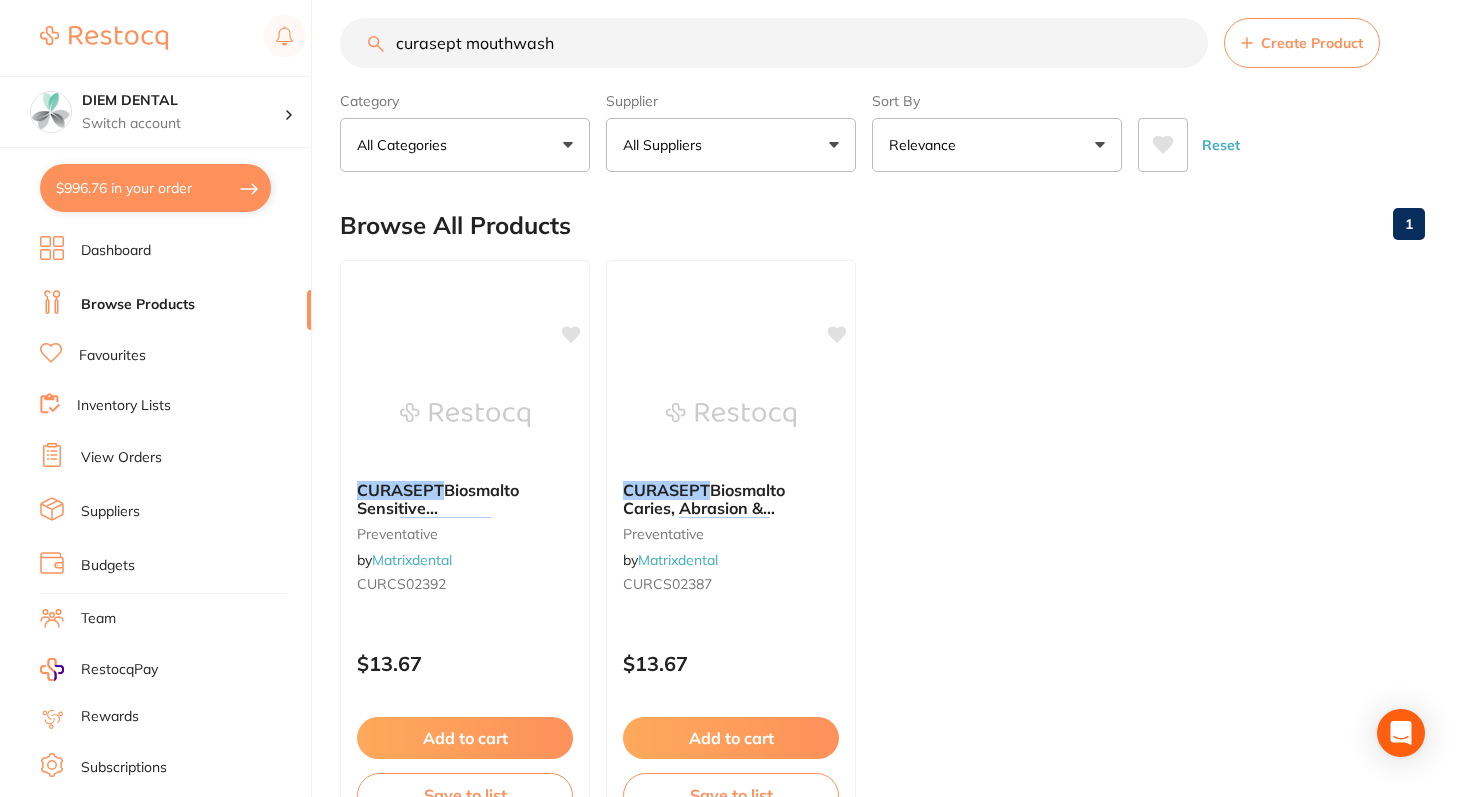 scroll, scrollTop: 23, scrollLeft: 0, axis: vertical 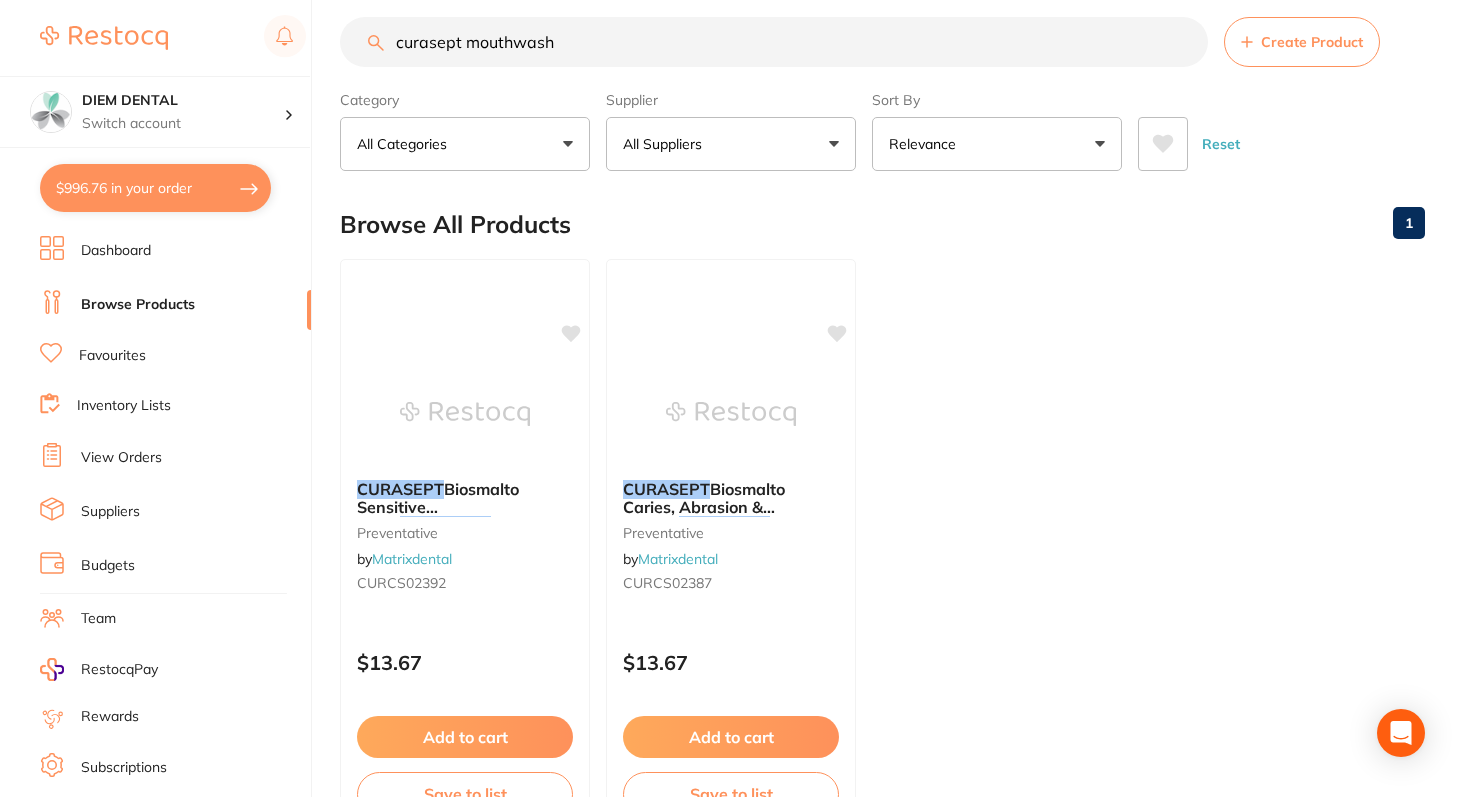 drag, startPoint x: 465, startPoint y: 41, endPoint x: 665, endPoint y: 45, distance: 200.04 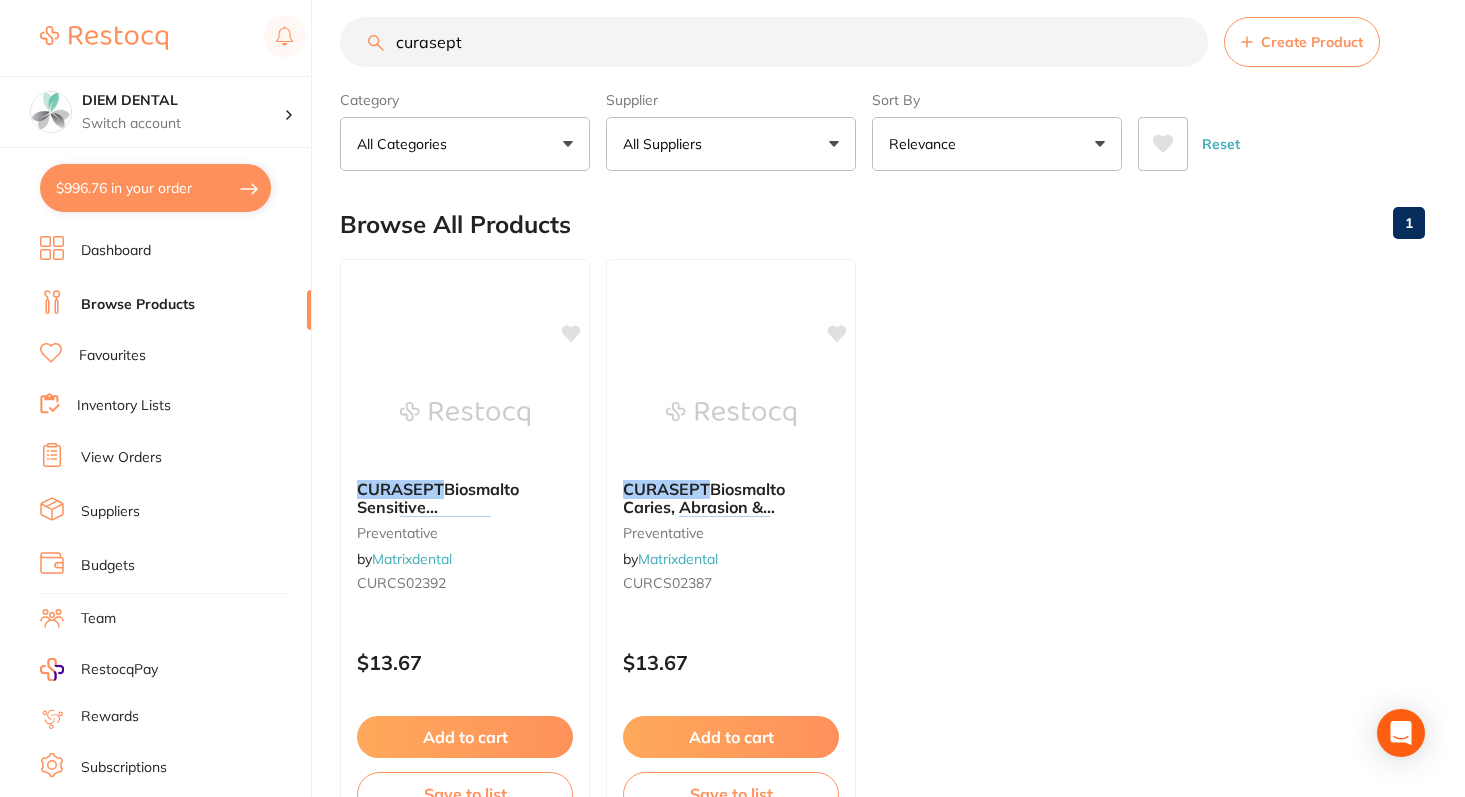 type on "curasept" 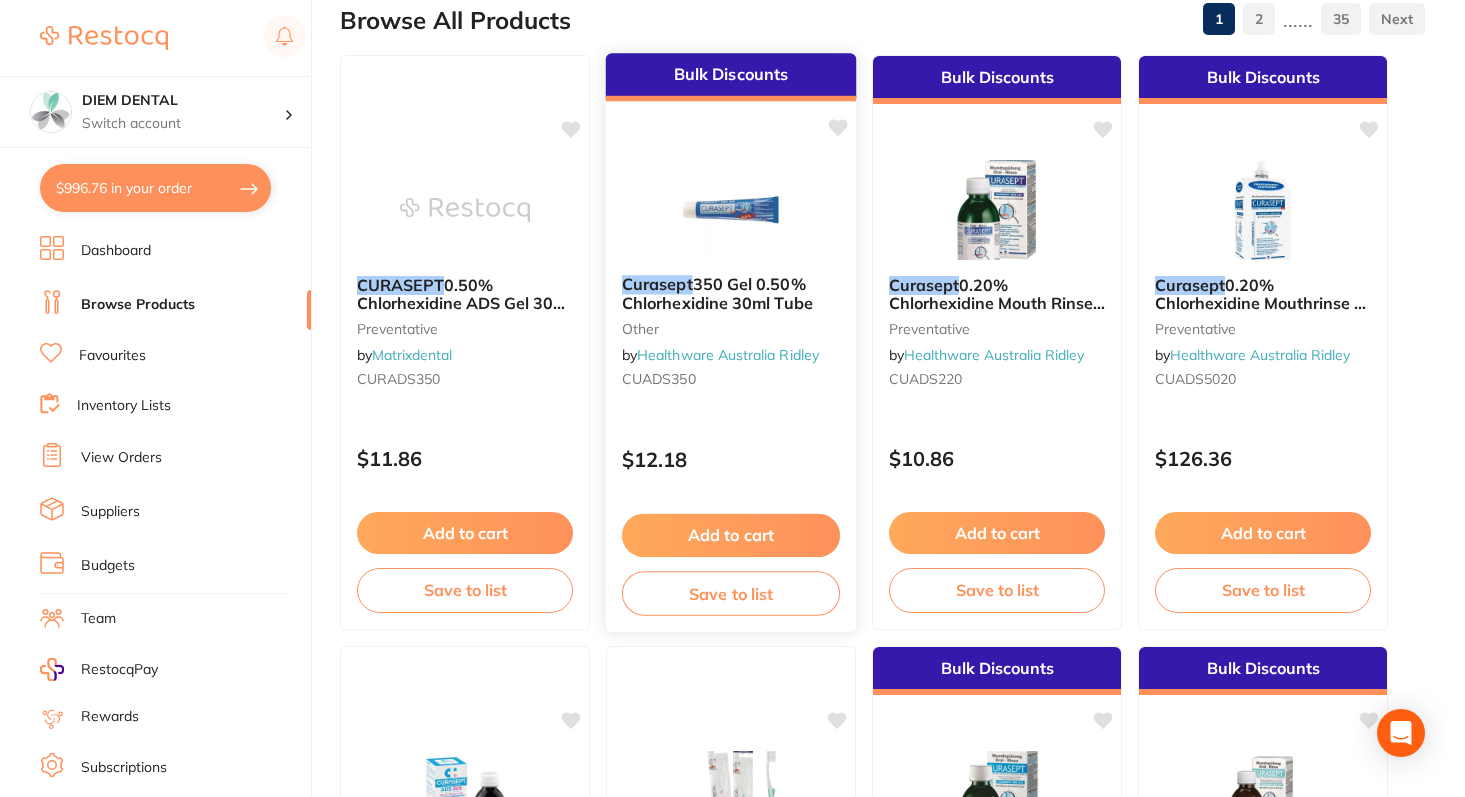 scroll, scrollTop: 0, scrollLeft: 0, axis: both 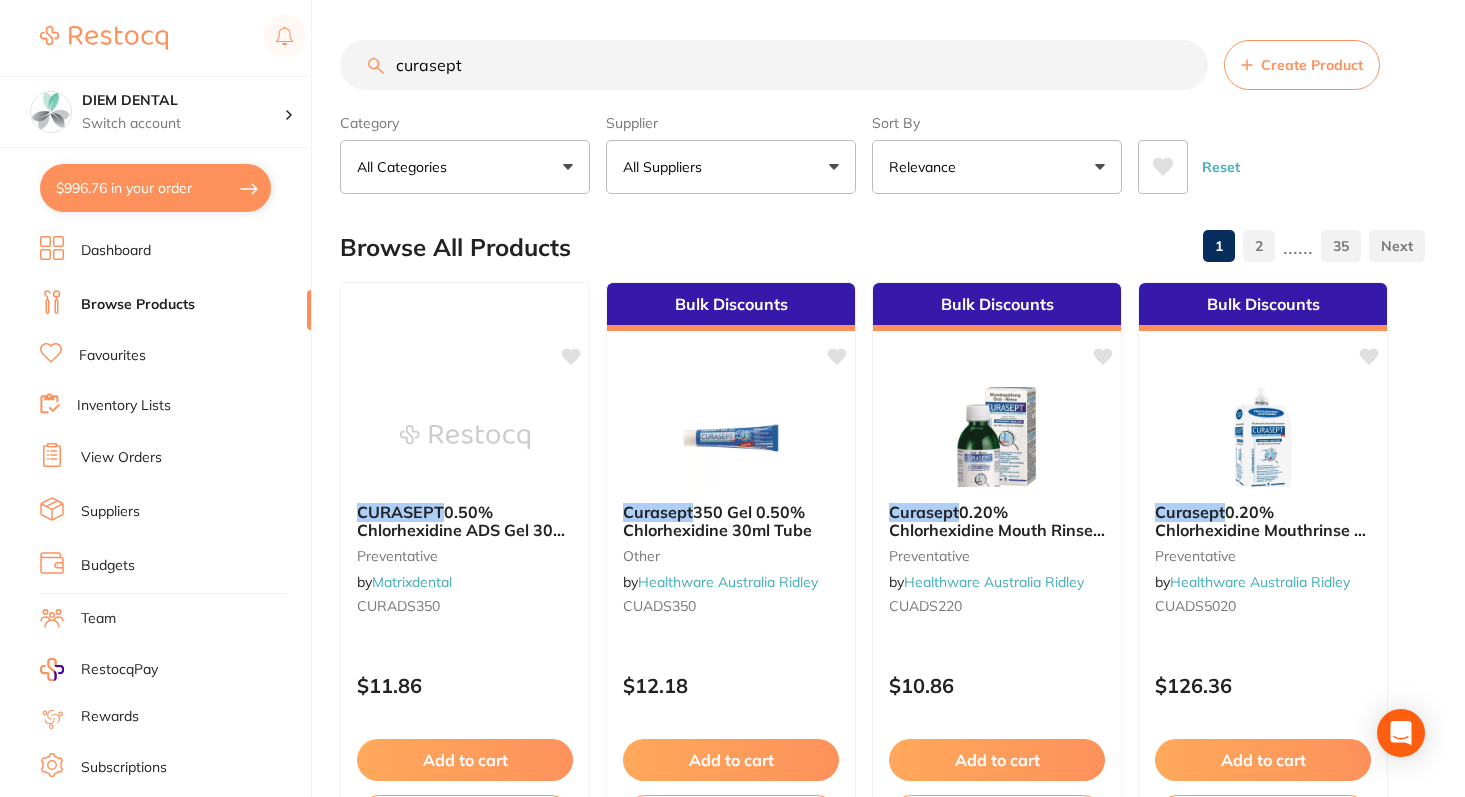 drag, startPoint x: 717, startPoint y: 207, endPoint x: 717, endPoint y: 196, distance: 11 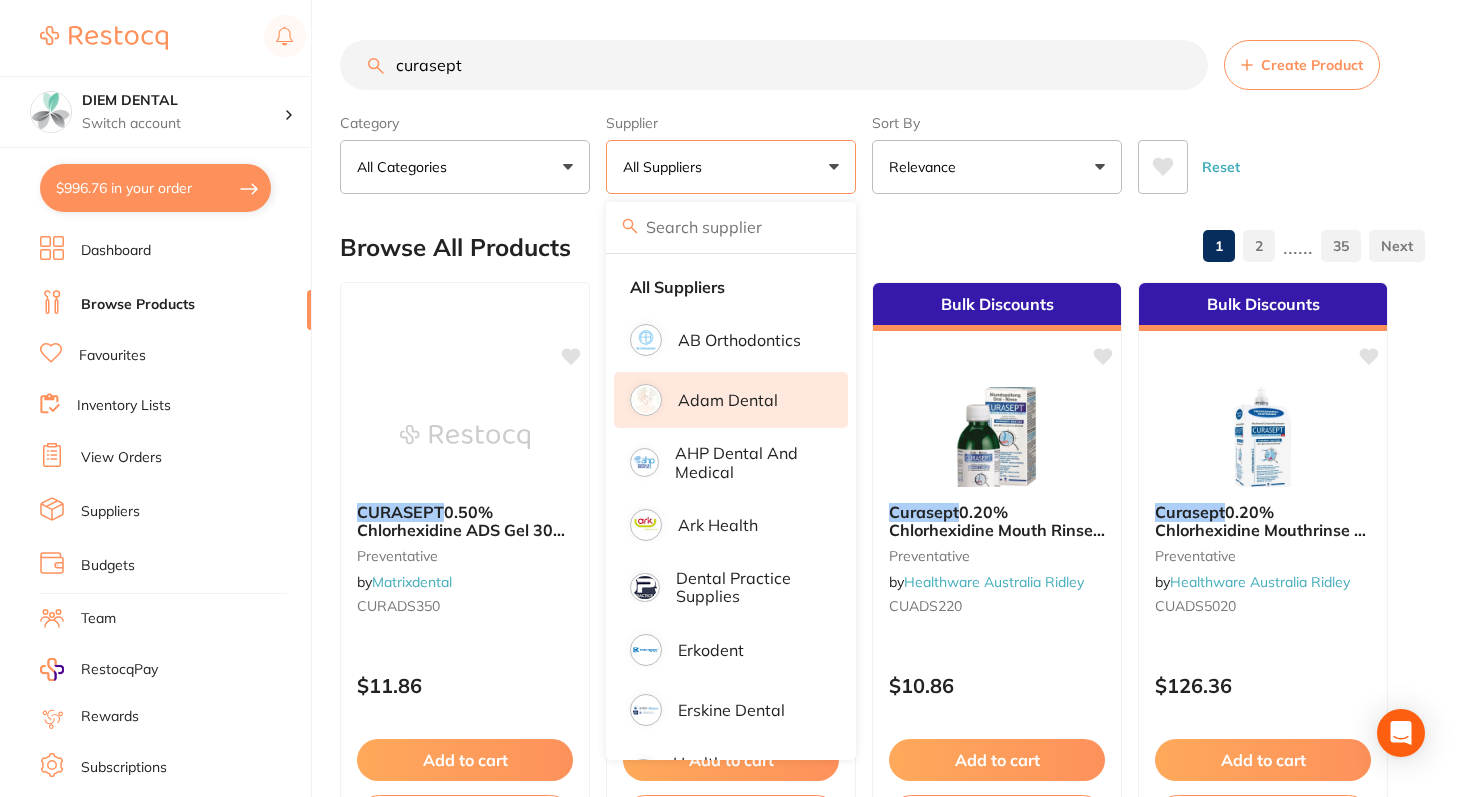 click on "Adam Dental" at bounding box center [728, 400] 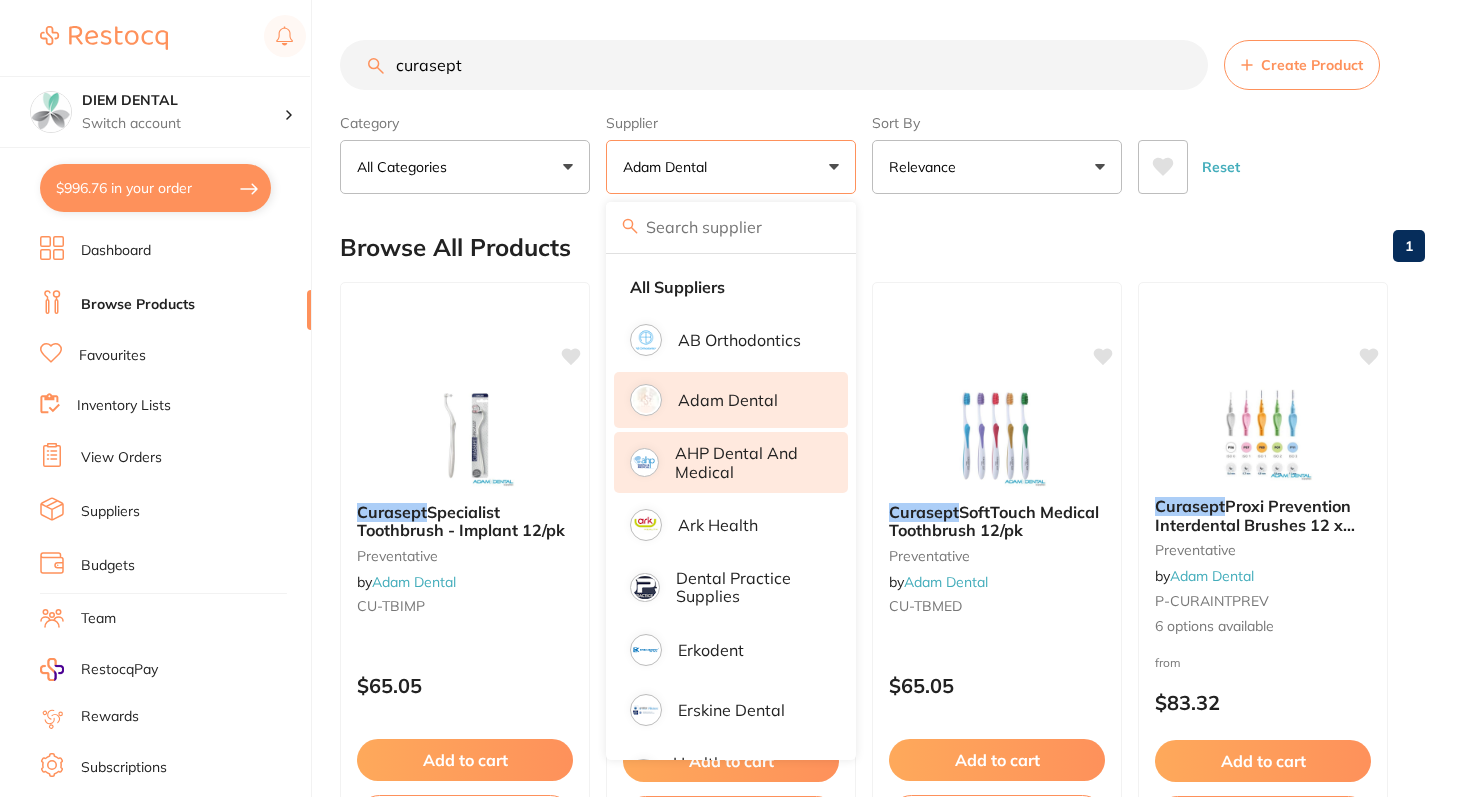 click on "AHP Dental and Medical" at bounding box center [747, 462] 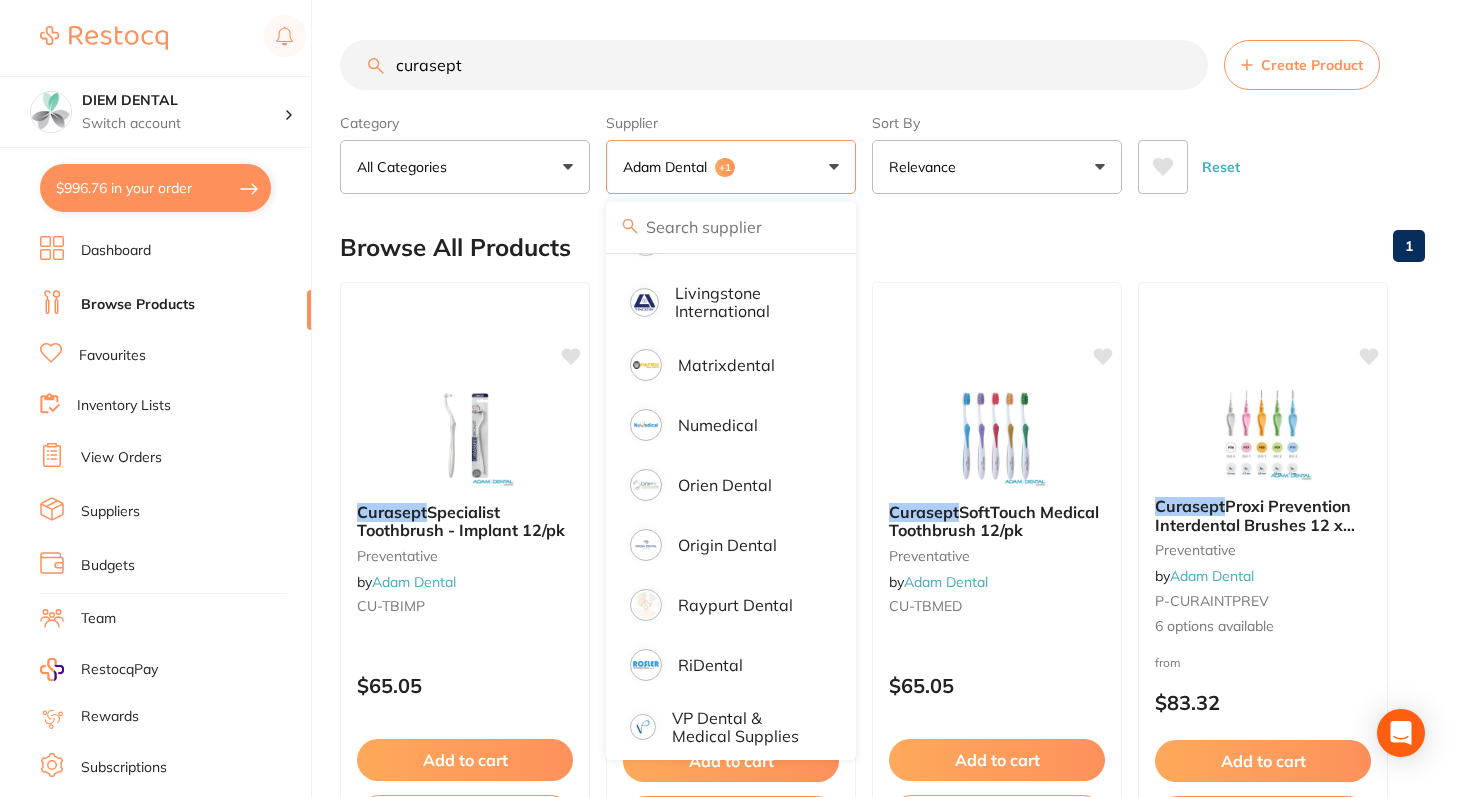scroll, scrollTop: 738, scrollLeft: 0, axis: vertical 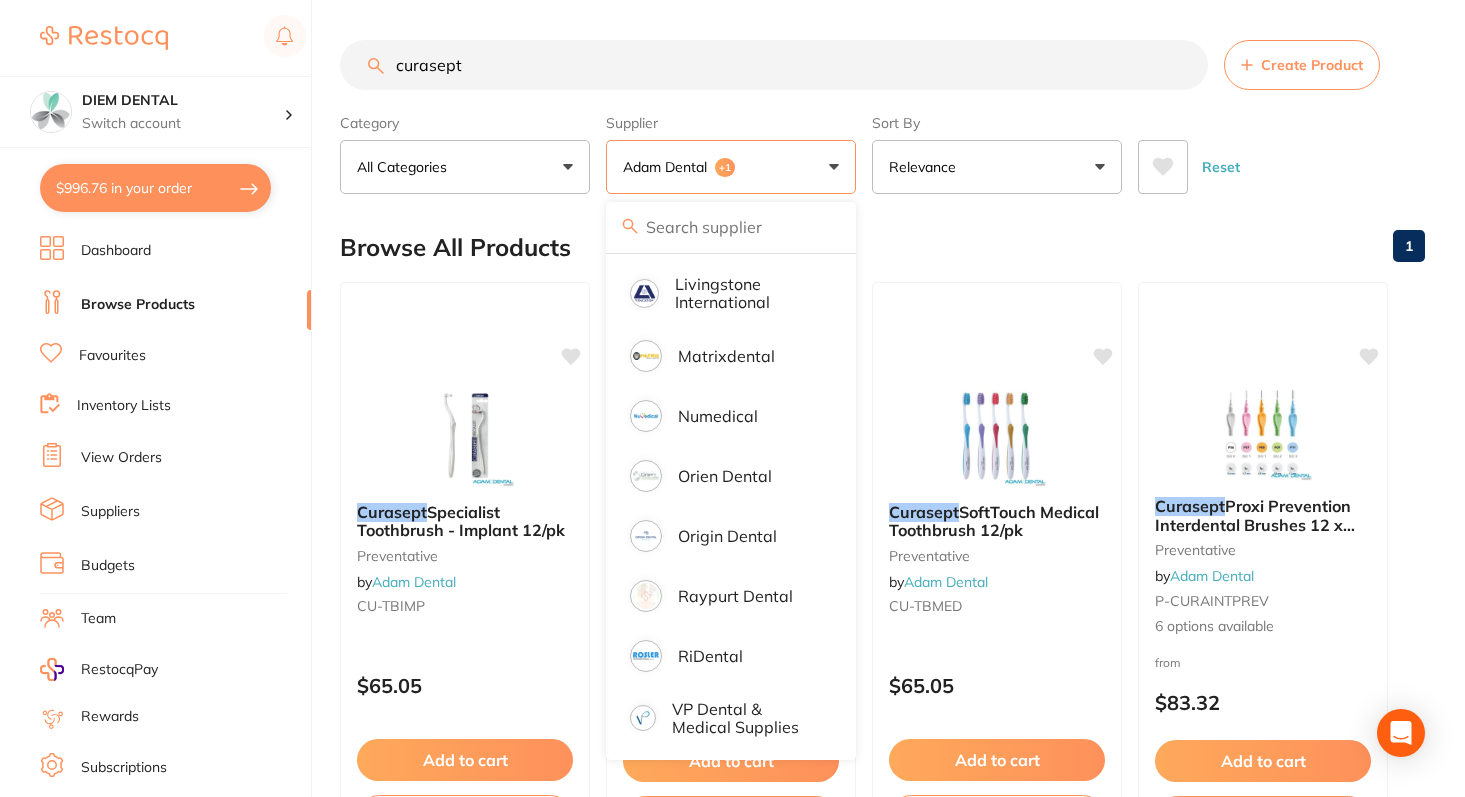 click on "Adam Dental +1" at bounding box center (731, 167) 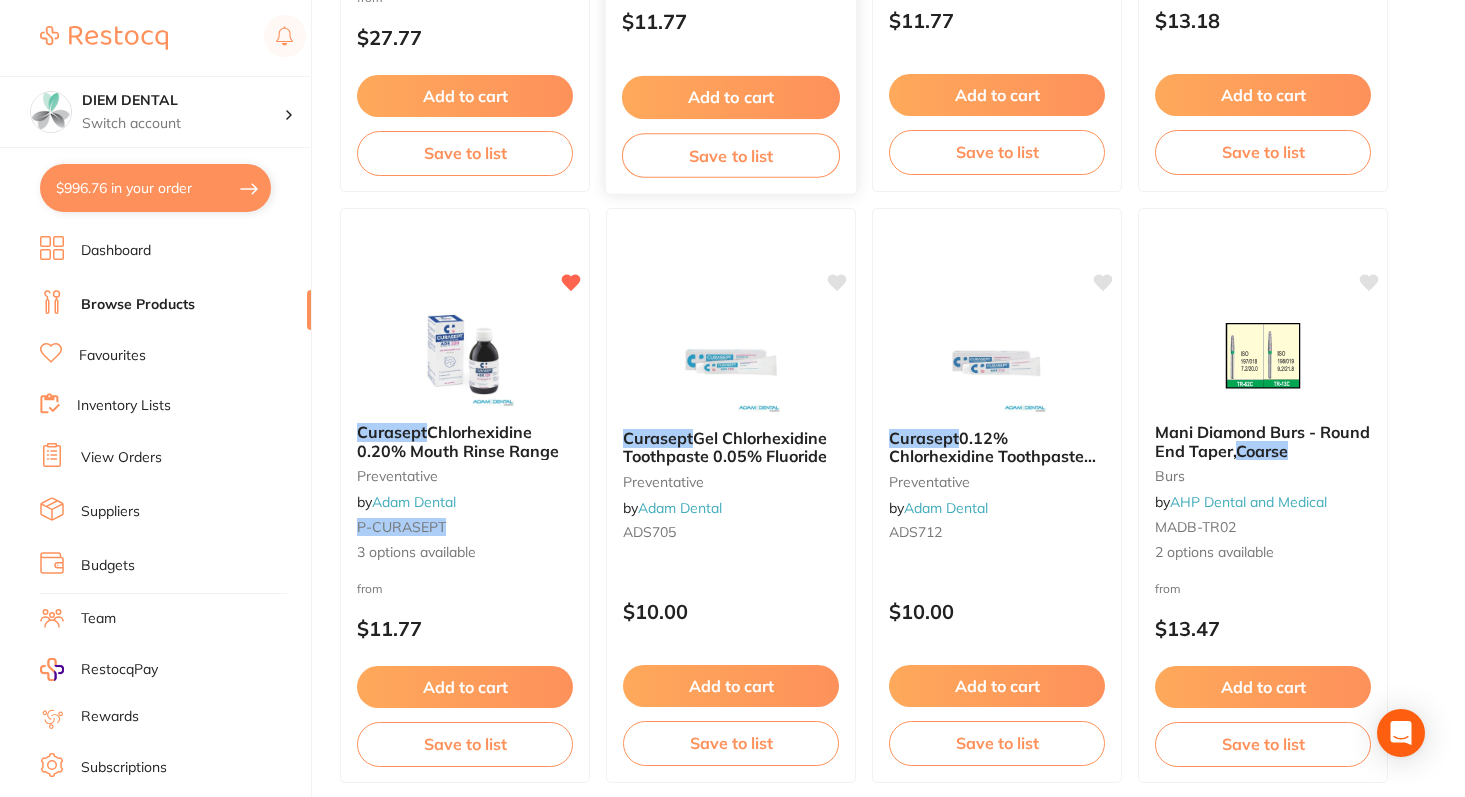 scroll, scrollTop: 1875, scrollLeft: 0, axis: vertical 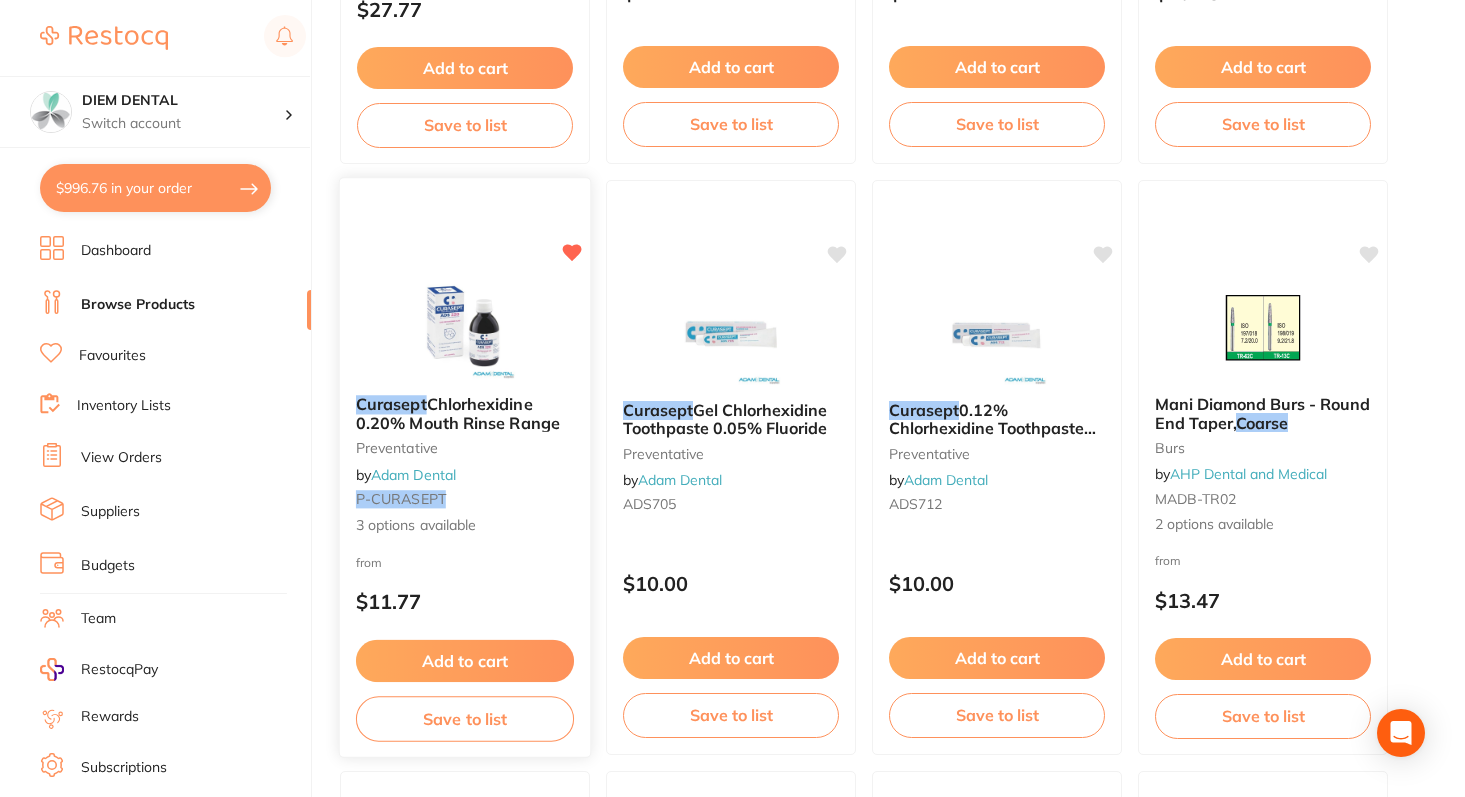 click at bounding box center [464, 328] 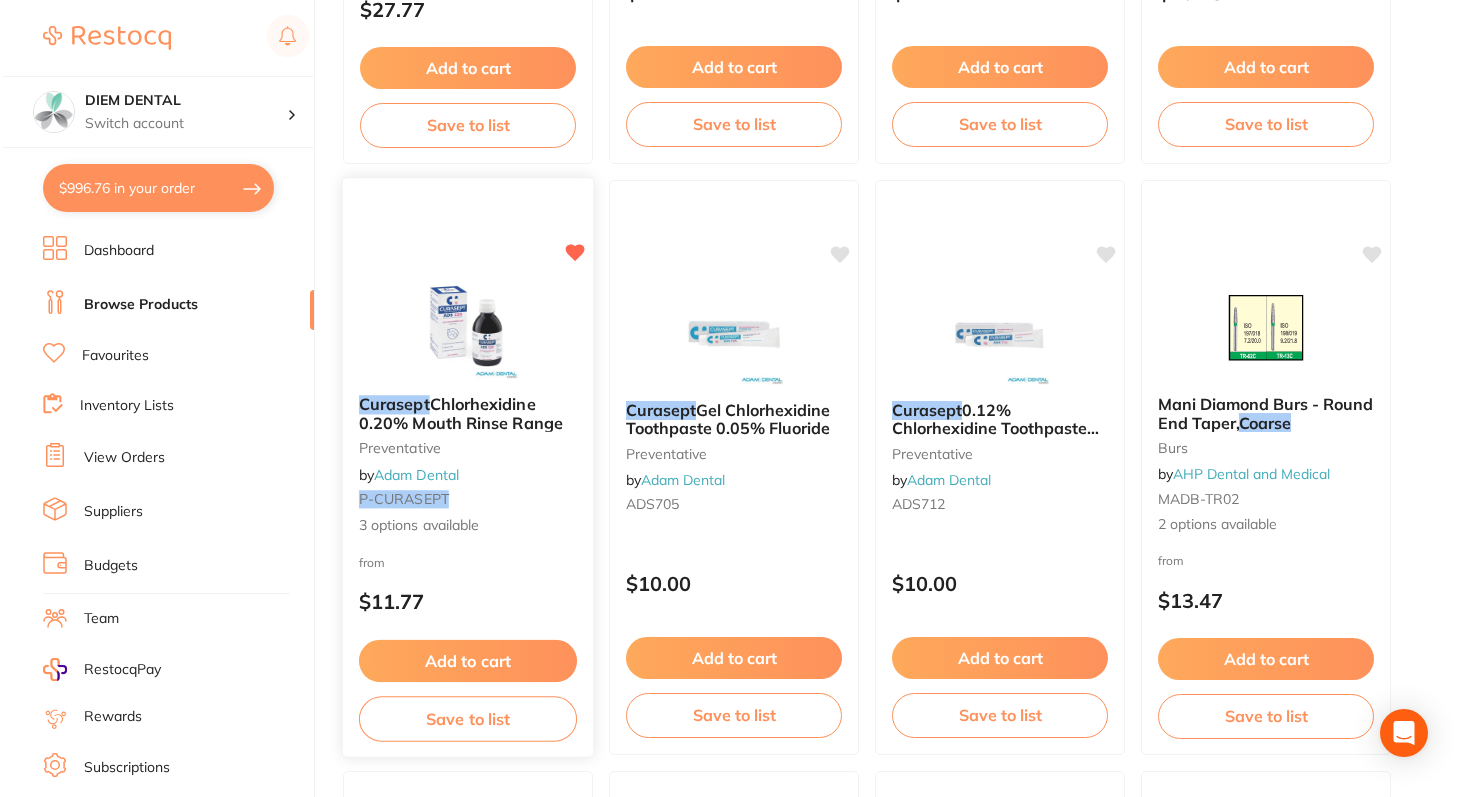 scroll, scrollTop: 0, scrollLeft: 0, axis: both 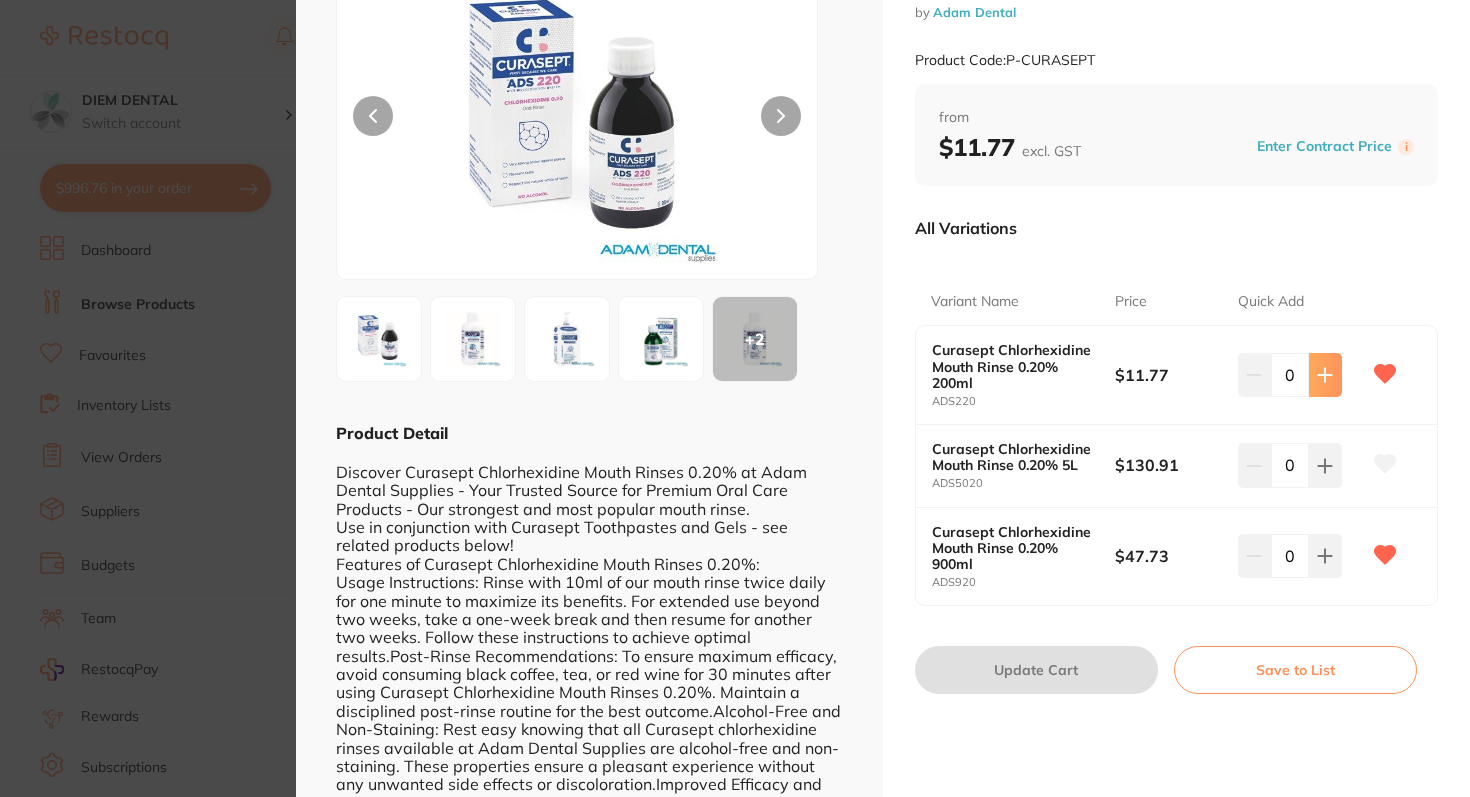 click 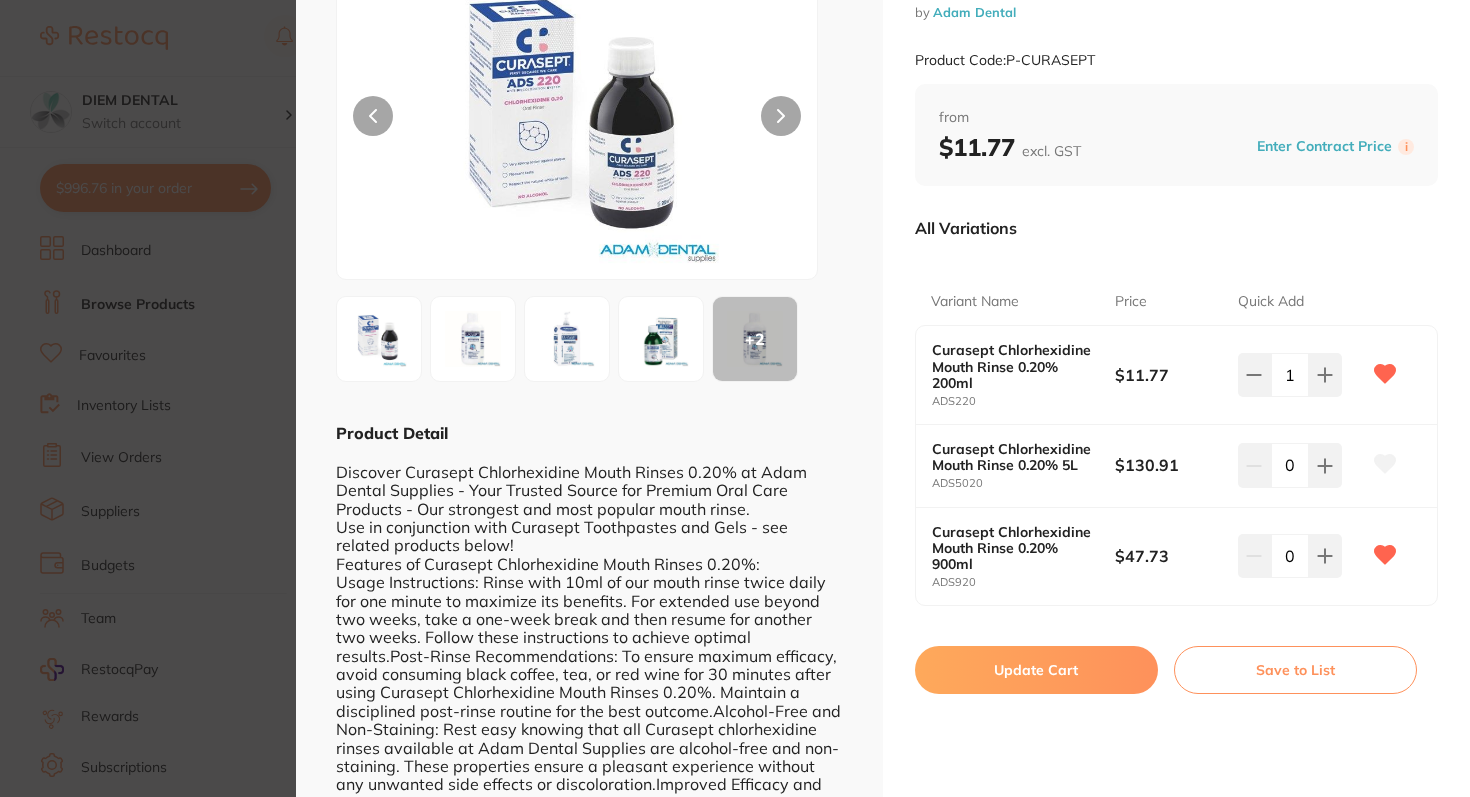 click 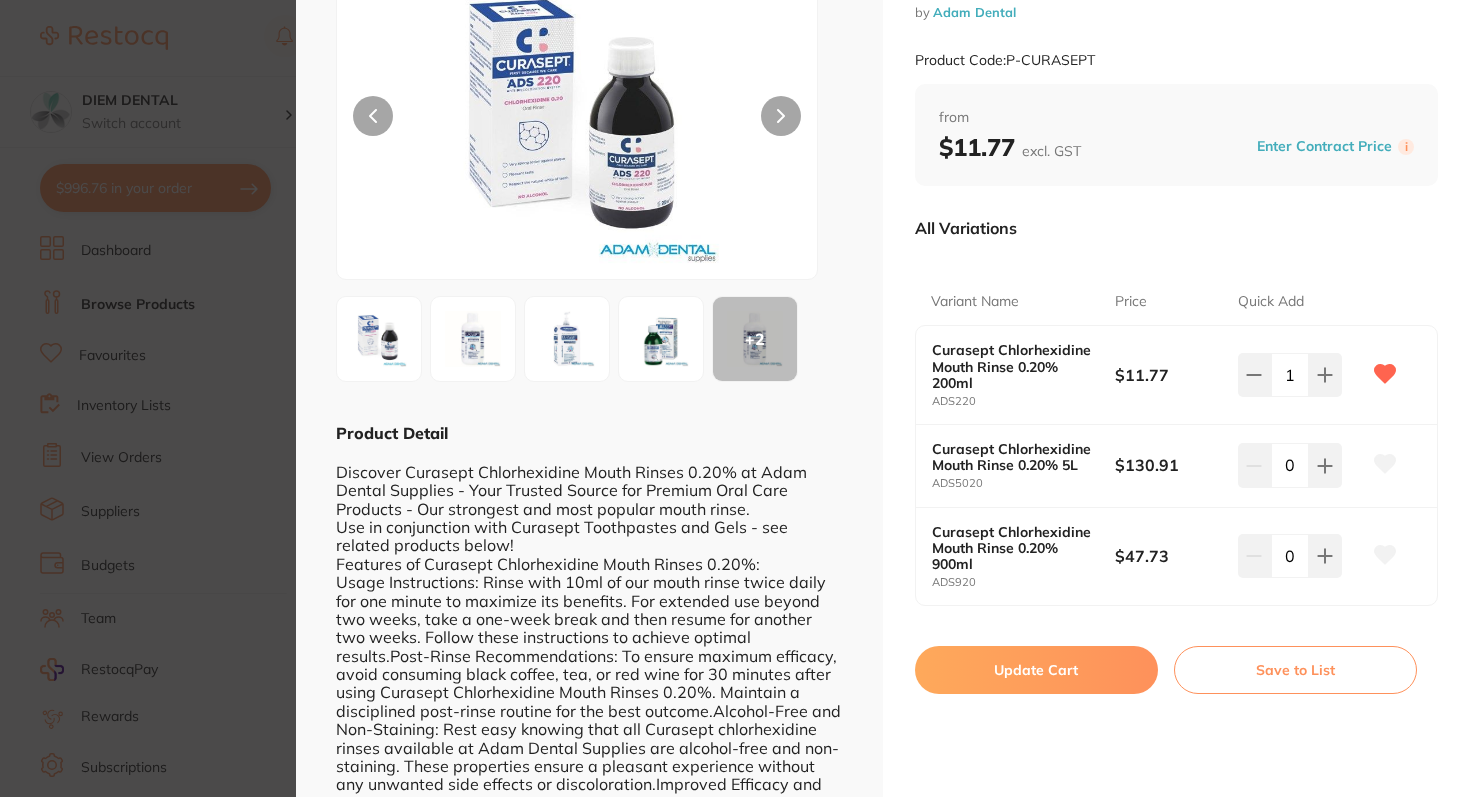 click on "Update Cart" at bounding box center [1036, 670] 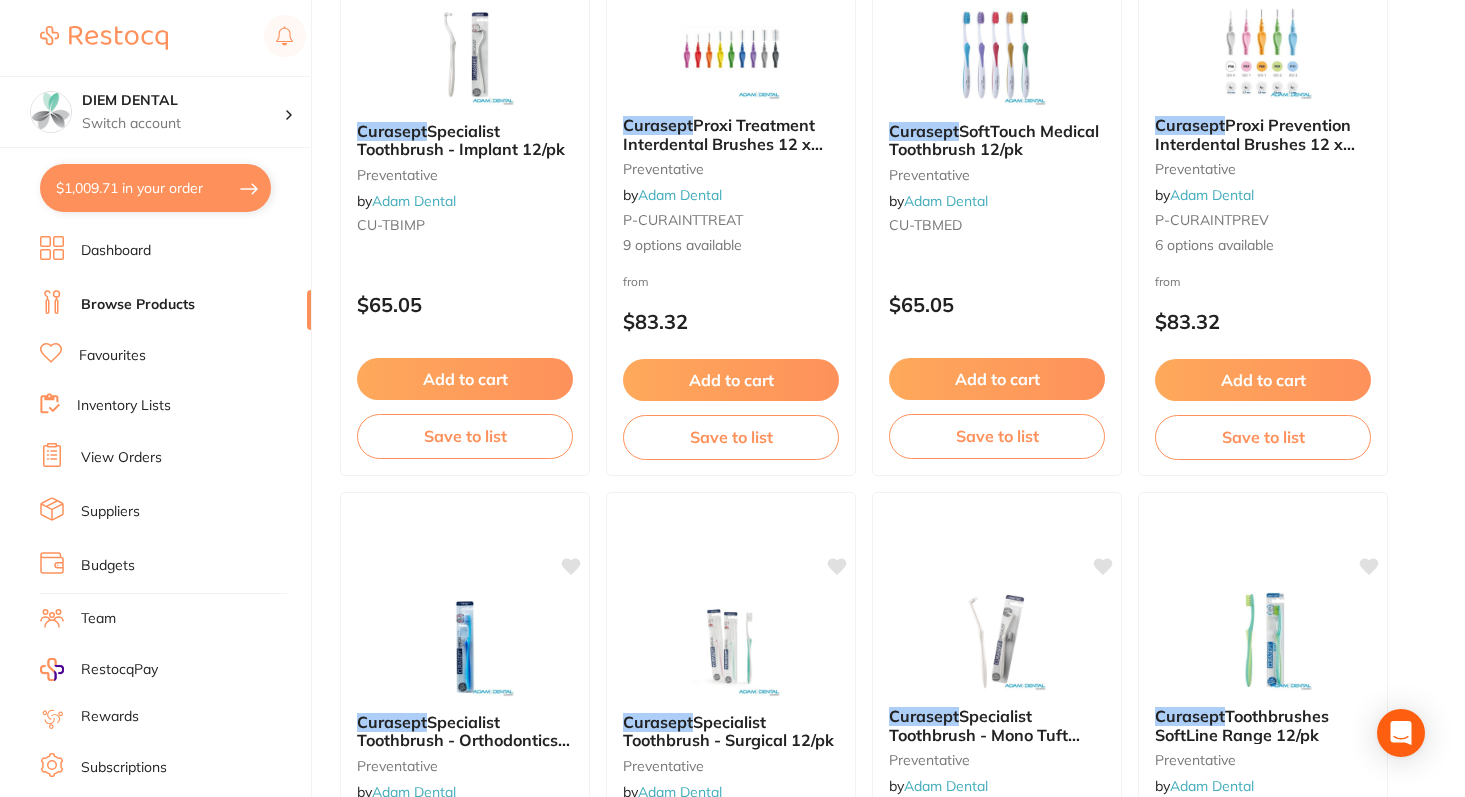 scroll, scrollTop: 0, scrollLeft: 0, axis: both 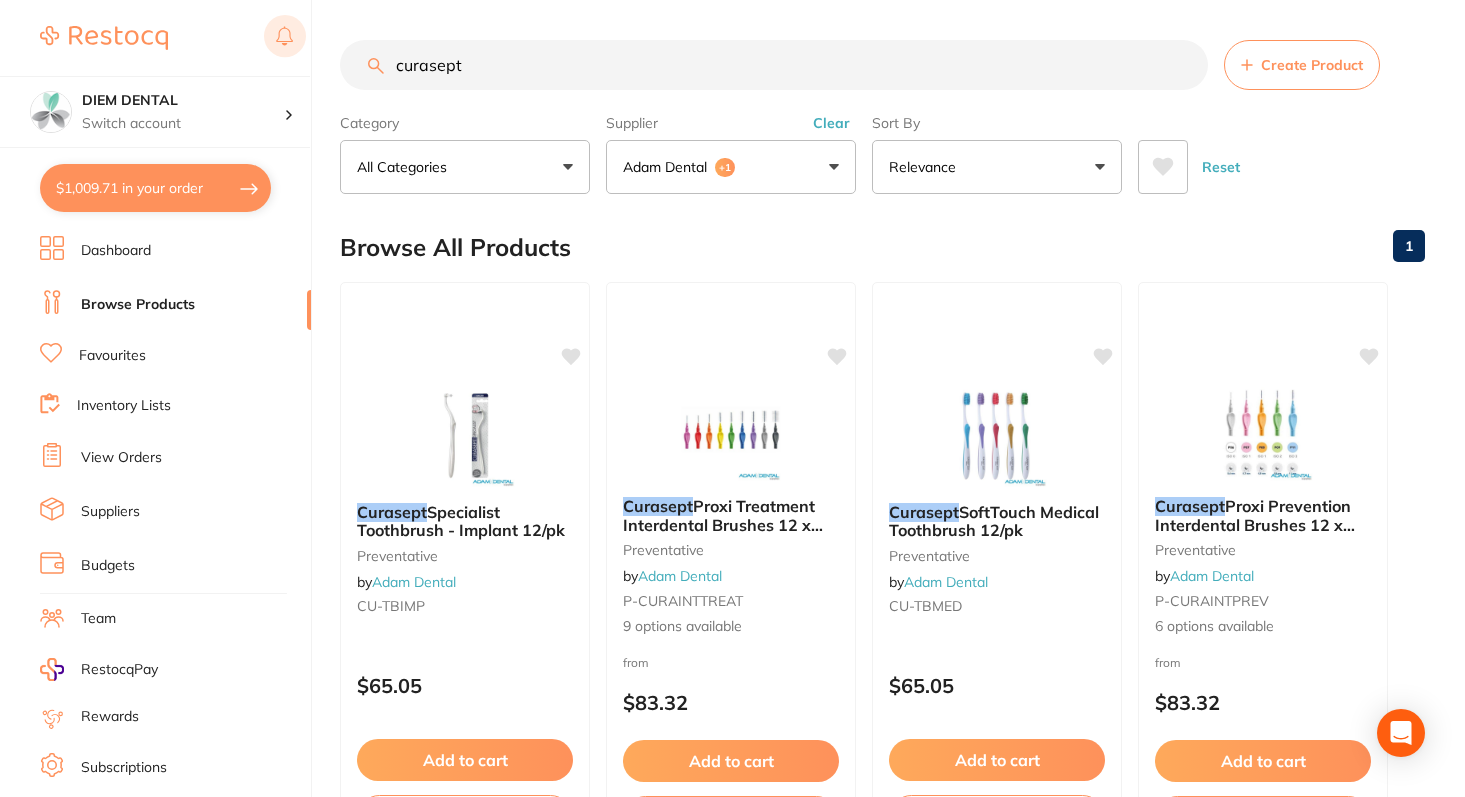 drag, startPoint x: 487, startPoint y: 61, endPoint x: 302, endPoint y: 52, distance: 185.2188 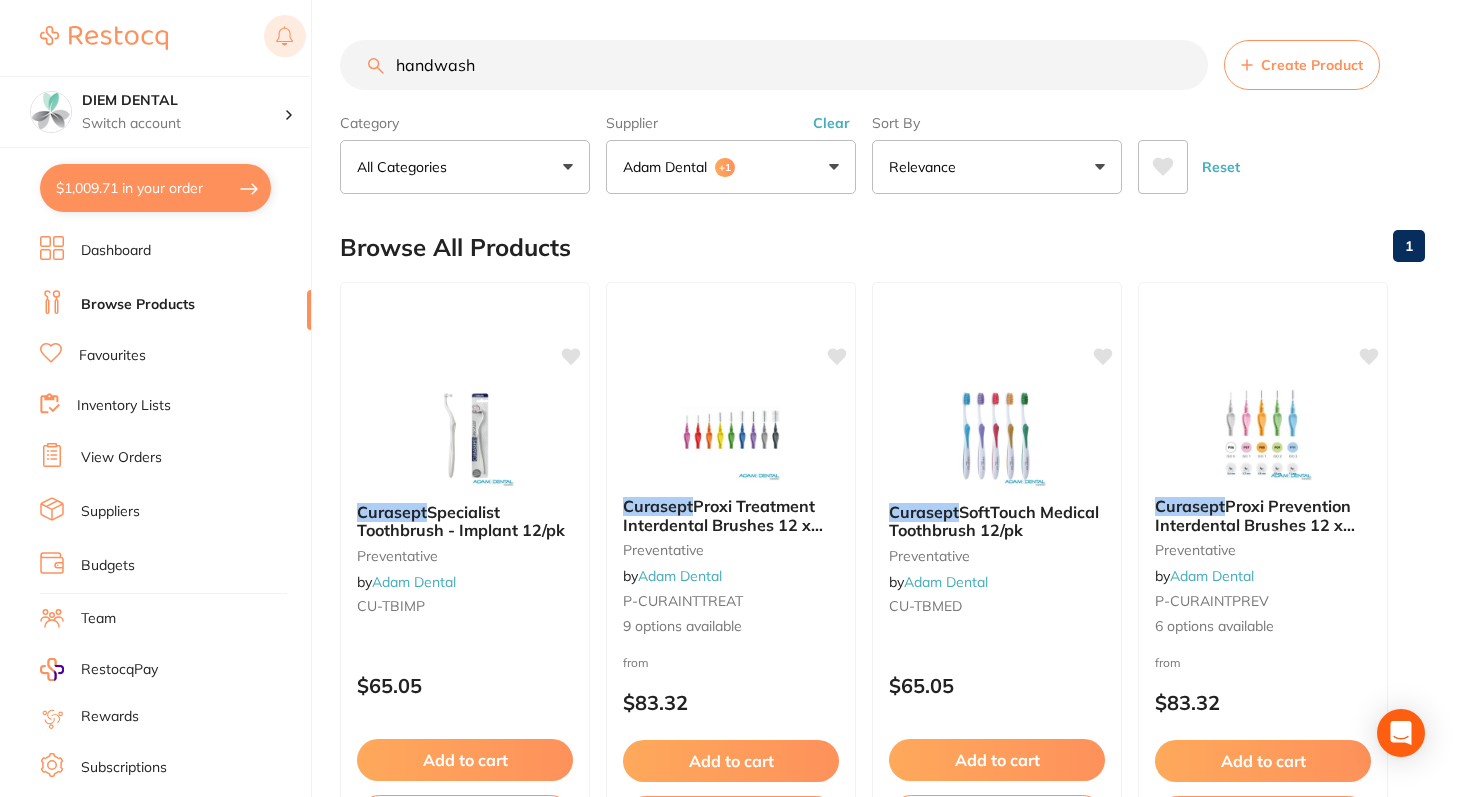 type on "handwash" 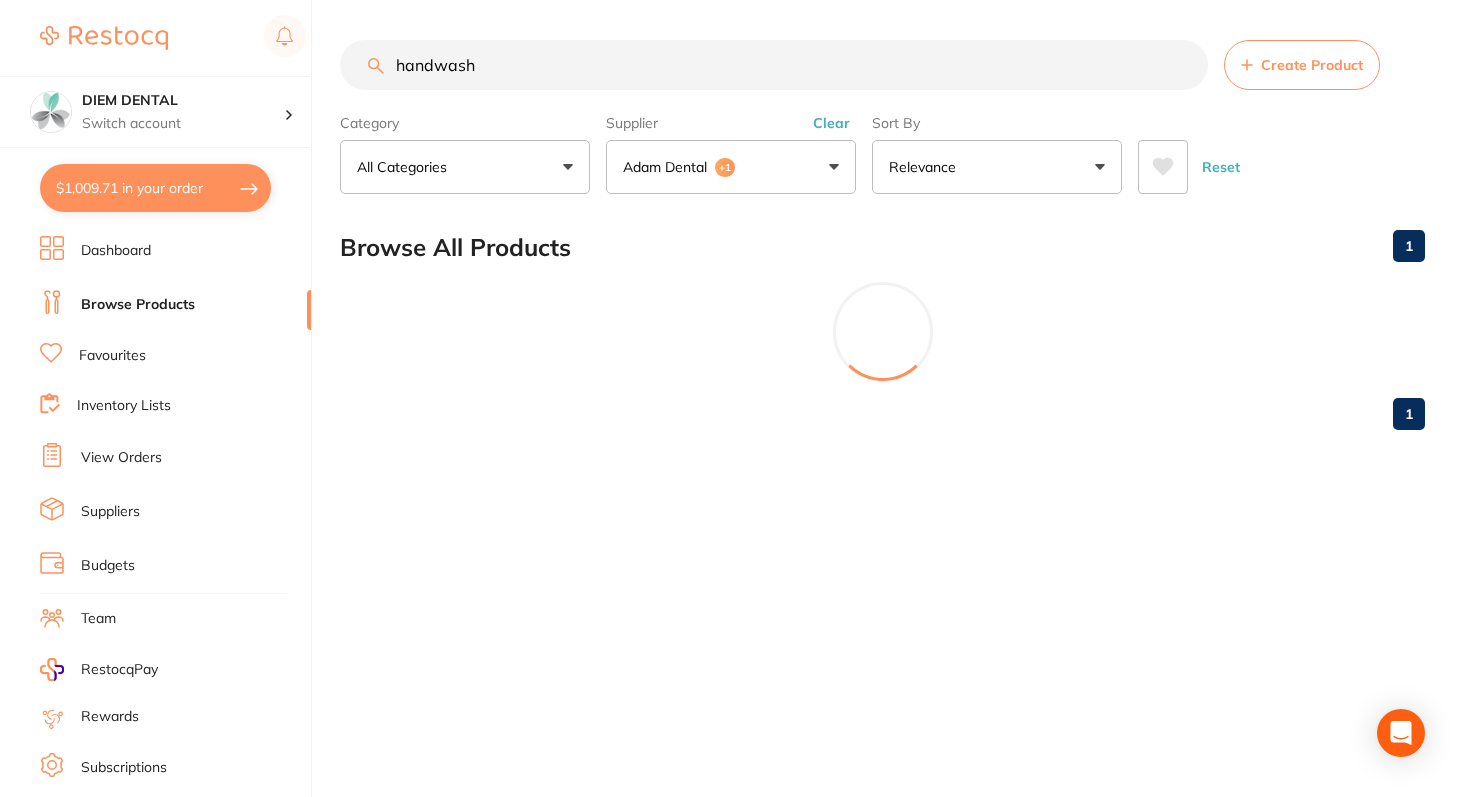 scroll, scrollTop: 1103, scrollLeft: 0, axis: vertical 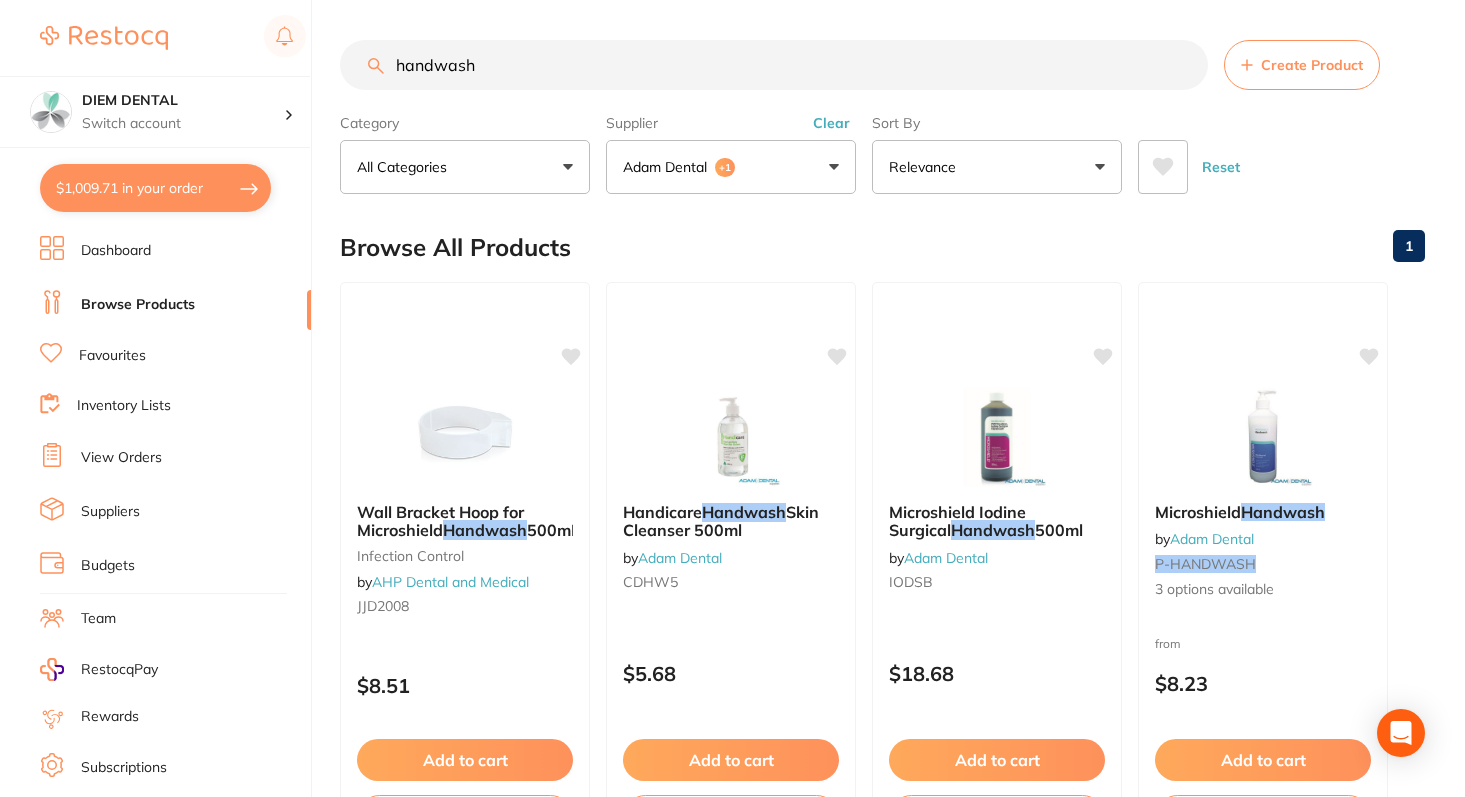 click on "Adam Dental +1" at bounding box center [731, 167] 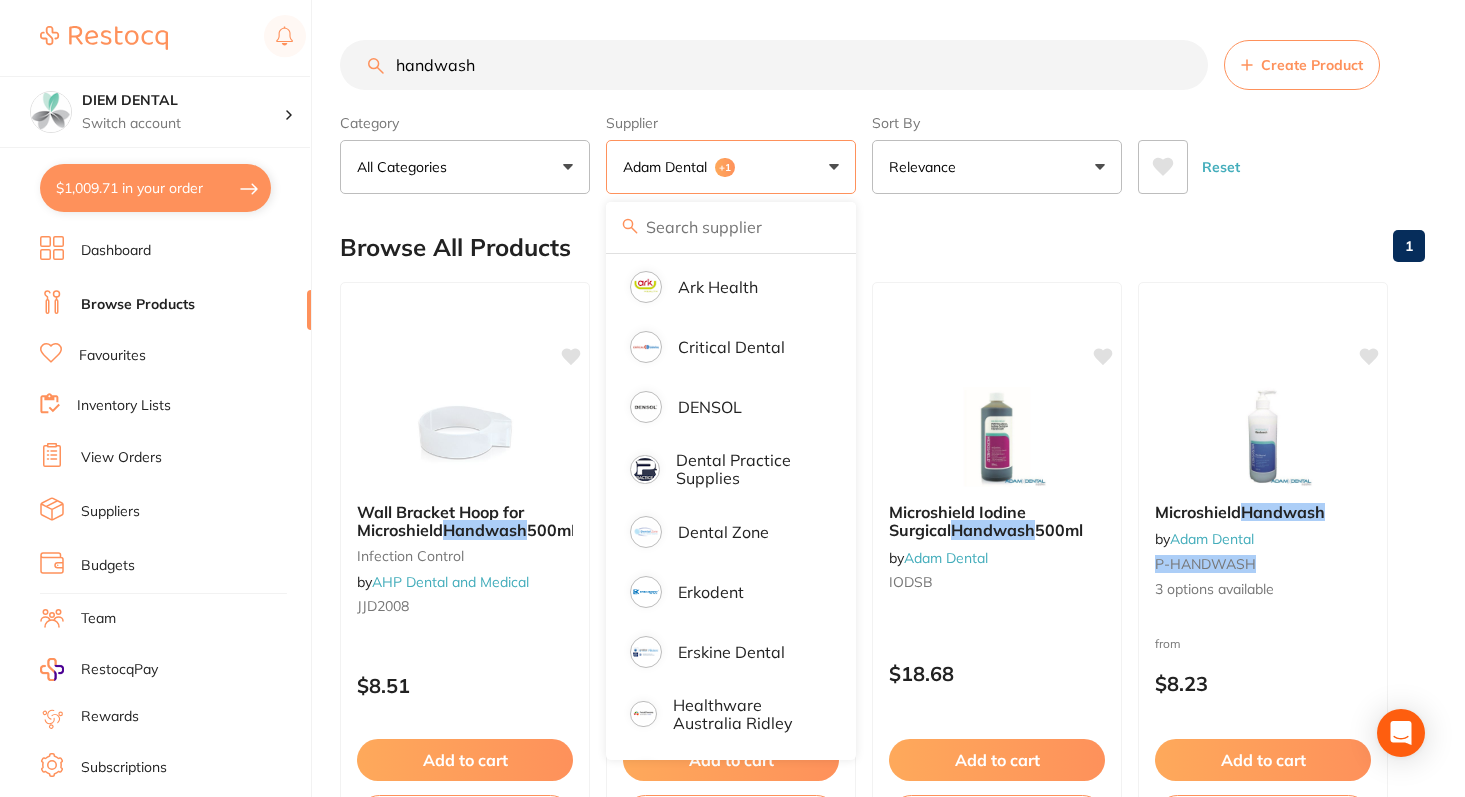 scroll, scrollTop: 0, scrollLeft: 0, axis: both 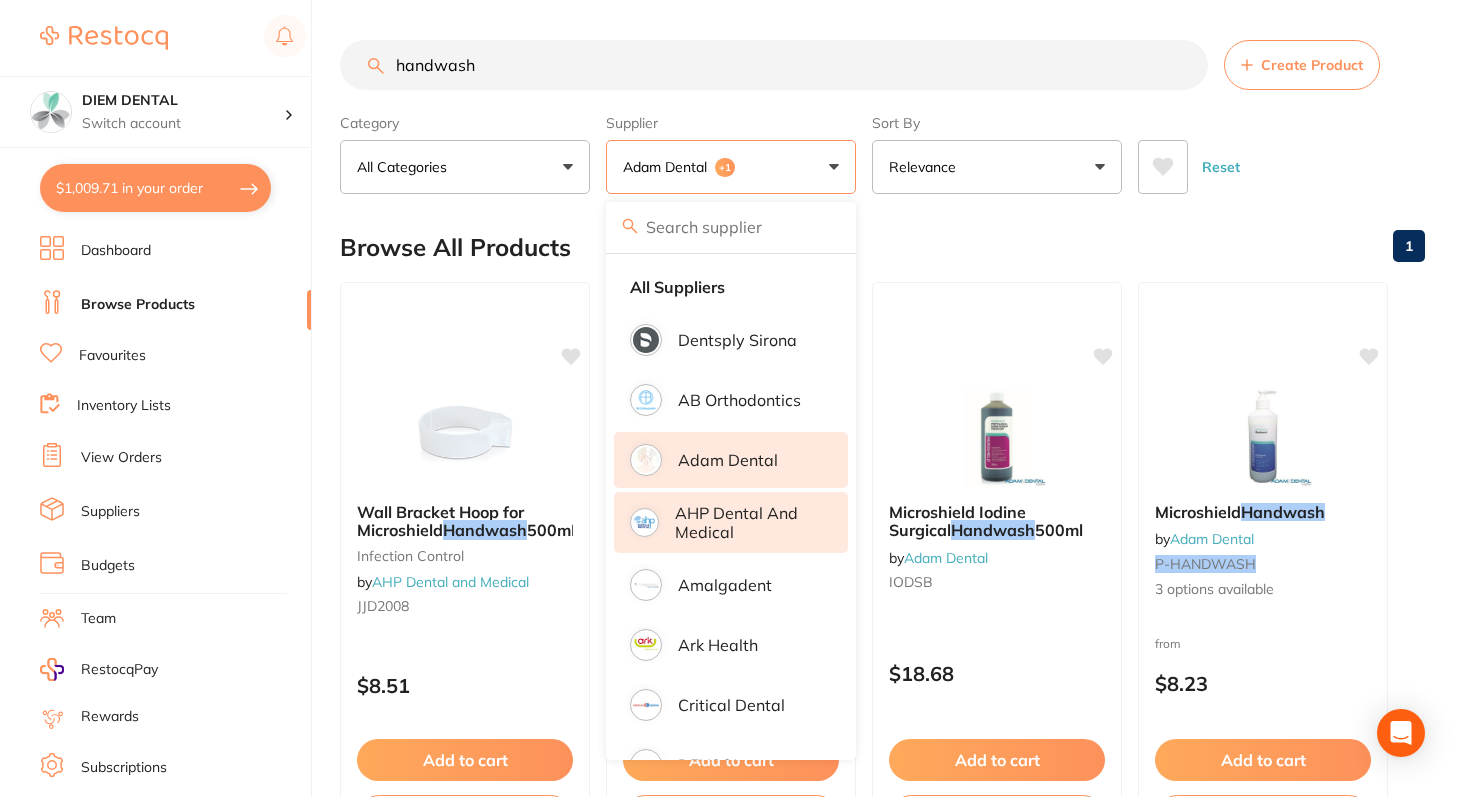 click on "Adam Dental" at bounding box center [728, 460] 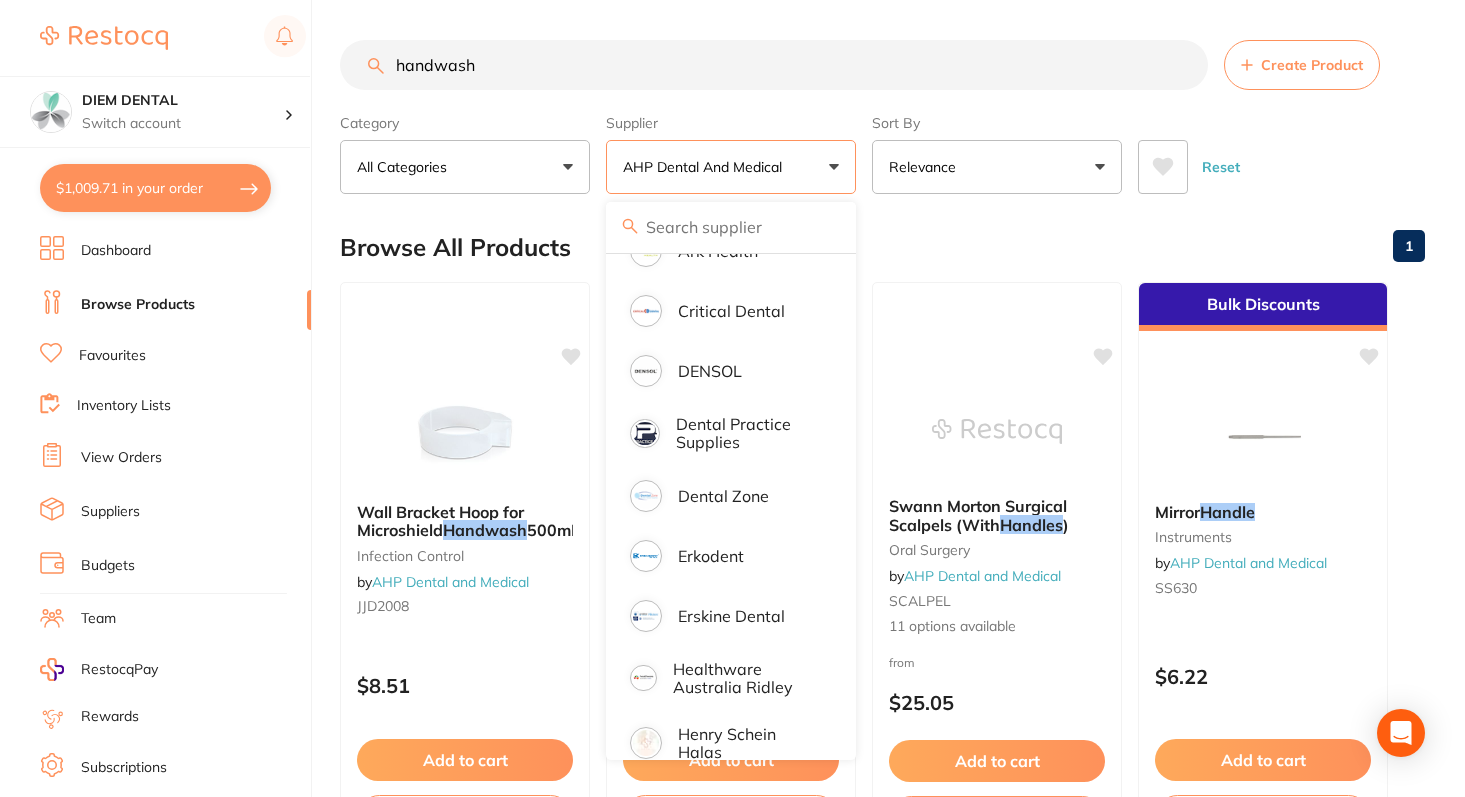 scroll, scrollTop: 408, scrollLeft: 0, axis: vertical 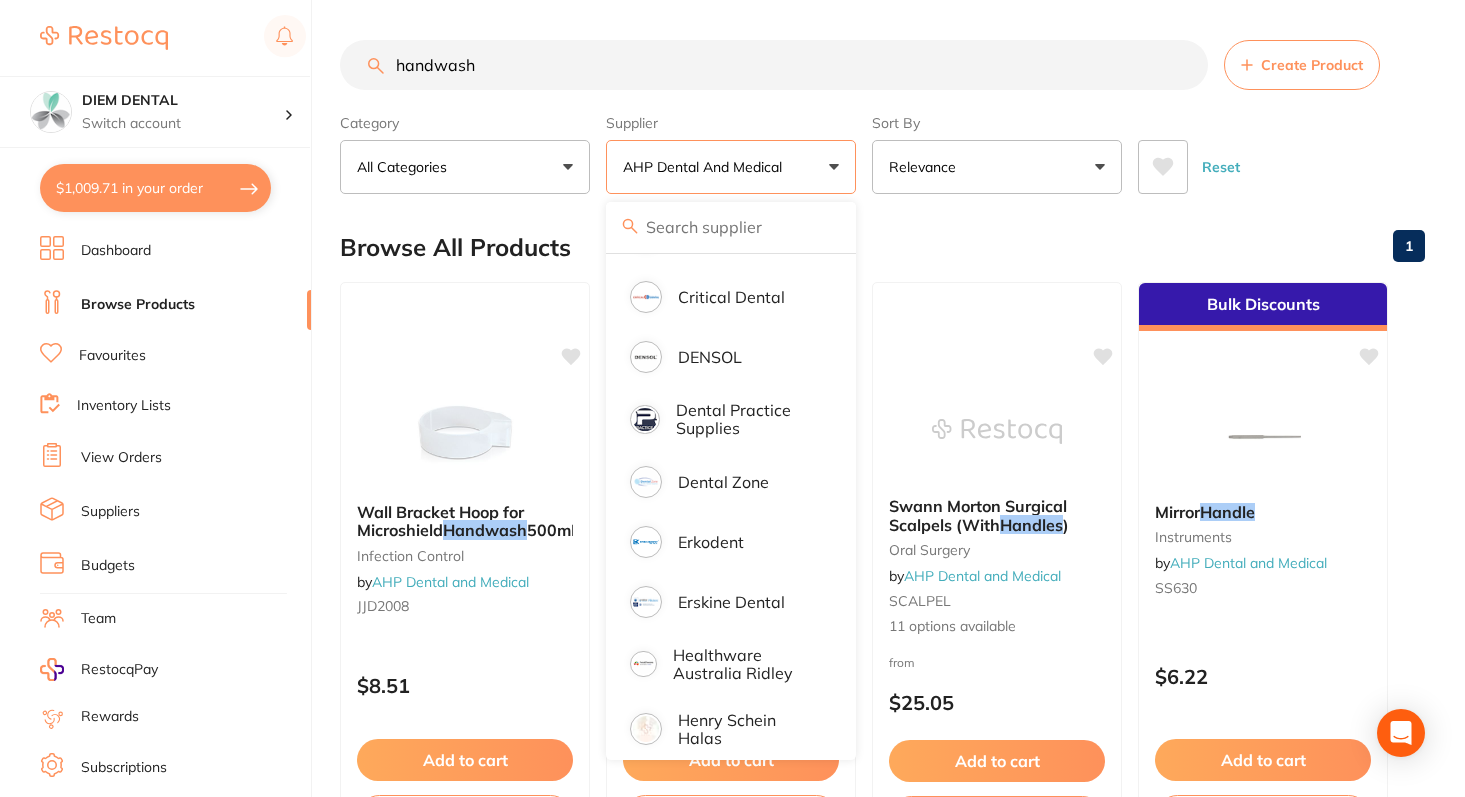 click on "AHP Dental and Medical" at bounding box center [731, 167] 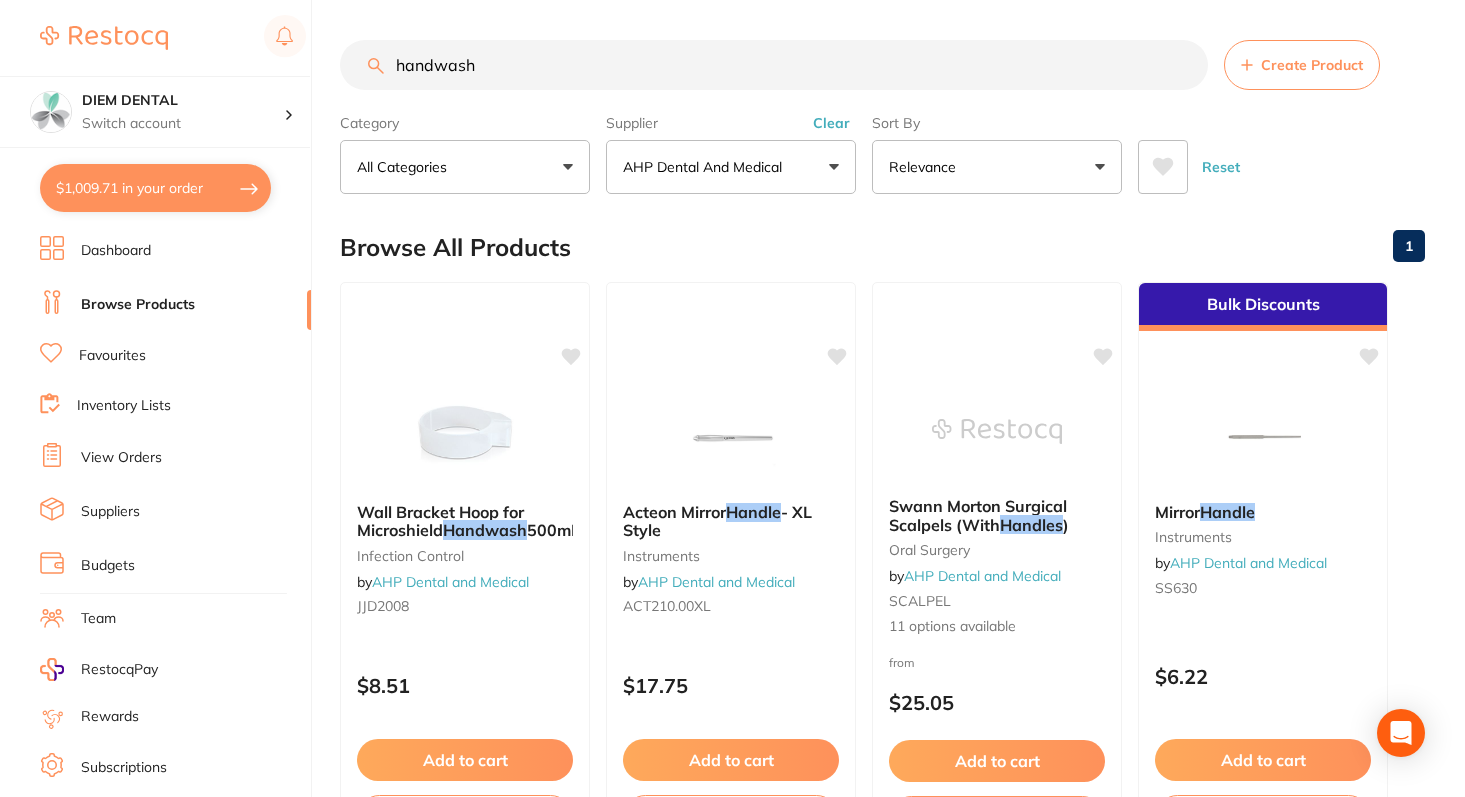 click on "AHP Dental and Medical" at bounding box center [731, 167] 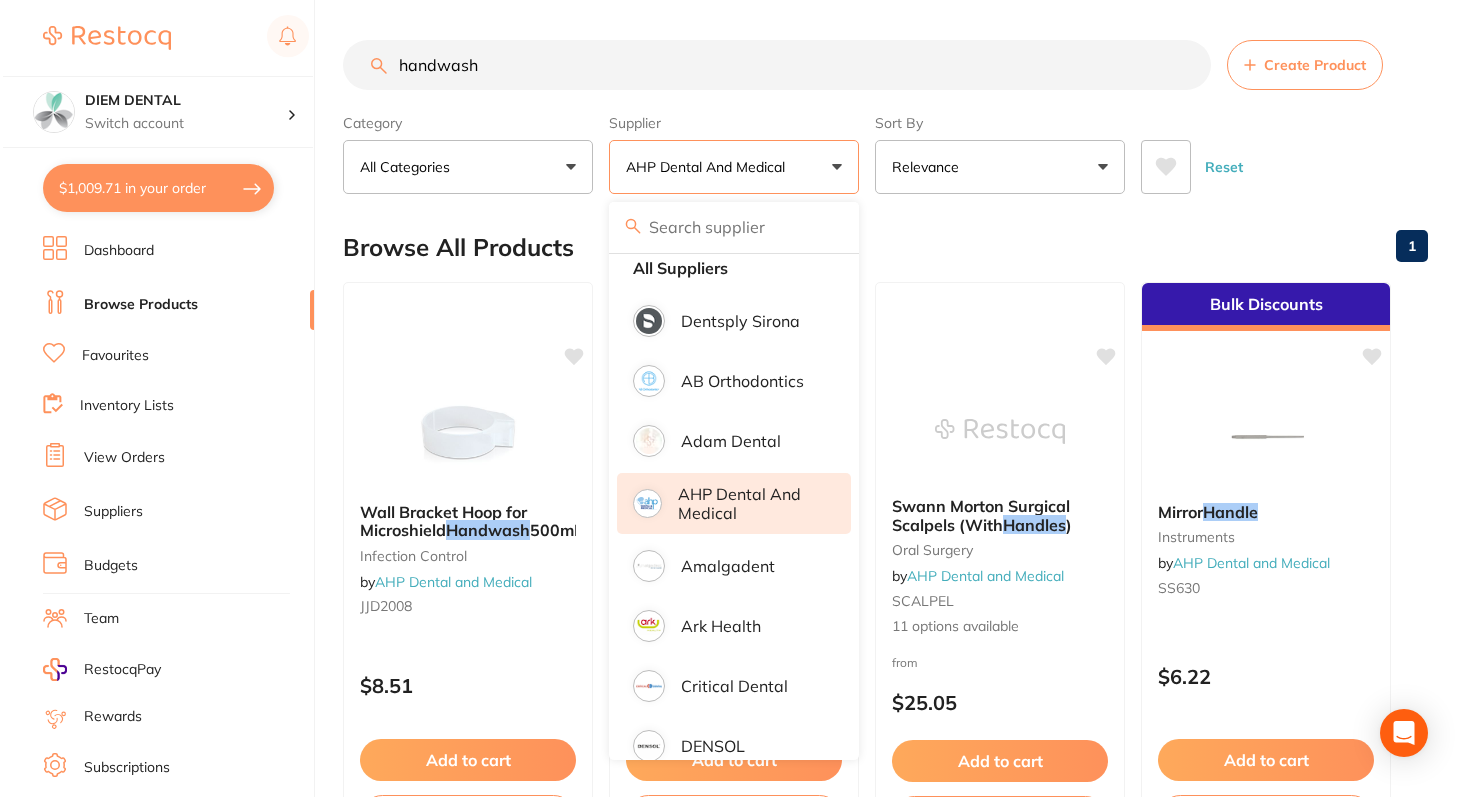 scroll, scrollTop: 0, scrollLeft: 0, axis: both 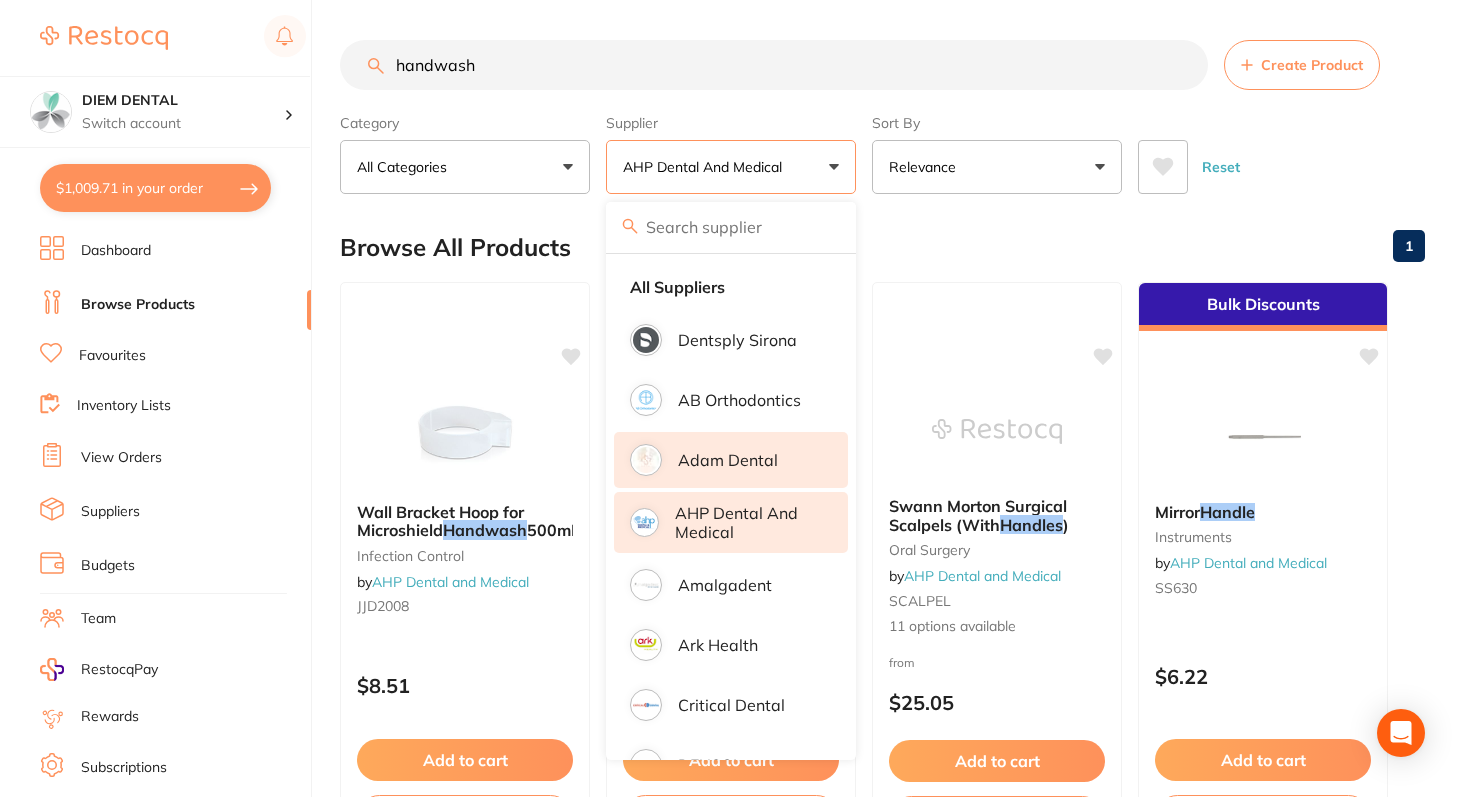 click on "Adam Dental" at bounding box center [728, 460] 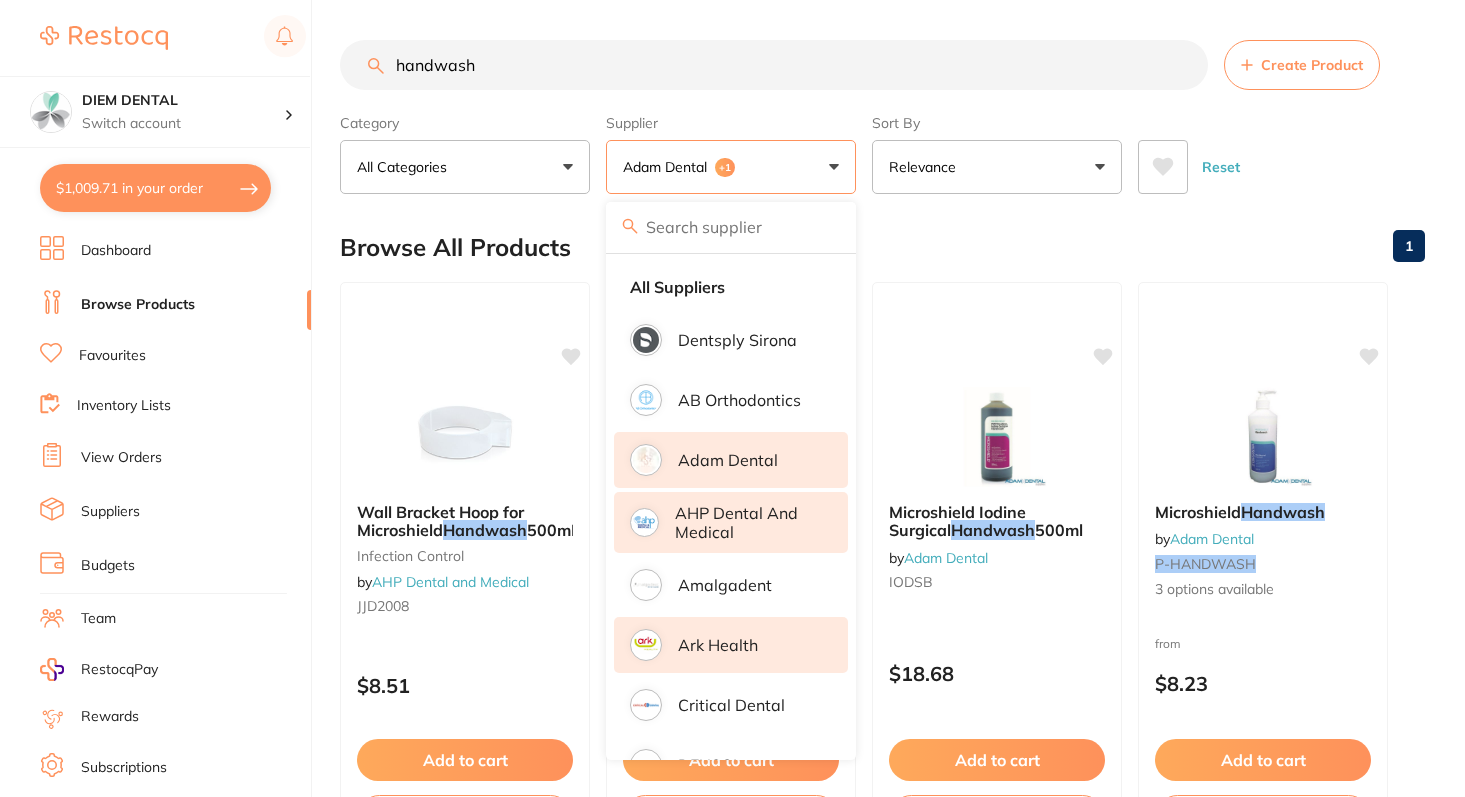 click on "Ark Health" at bounding box center [718, 645] 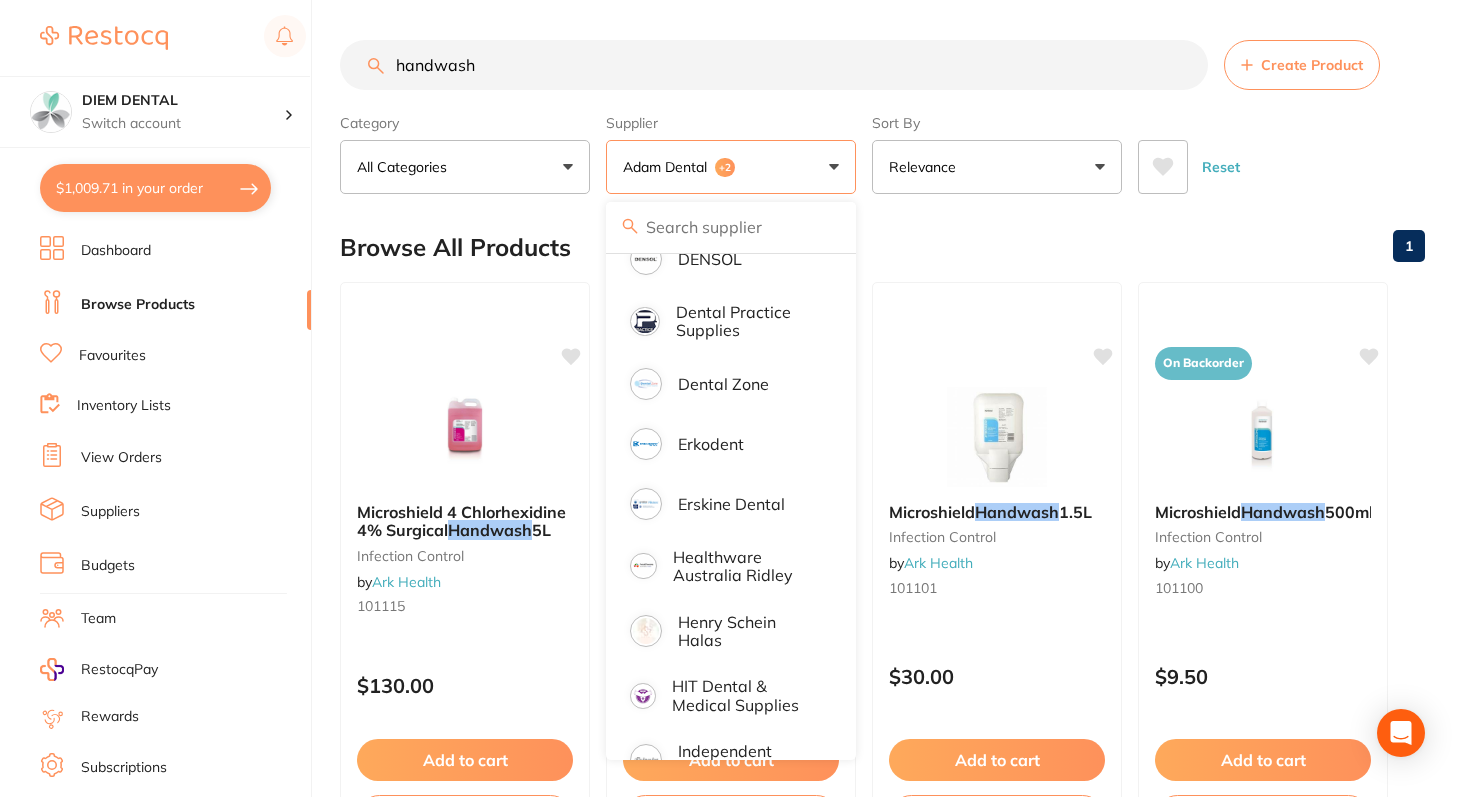 scroll, scrollTop: 517, scrollLeft: 0, axis: vertical 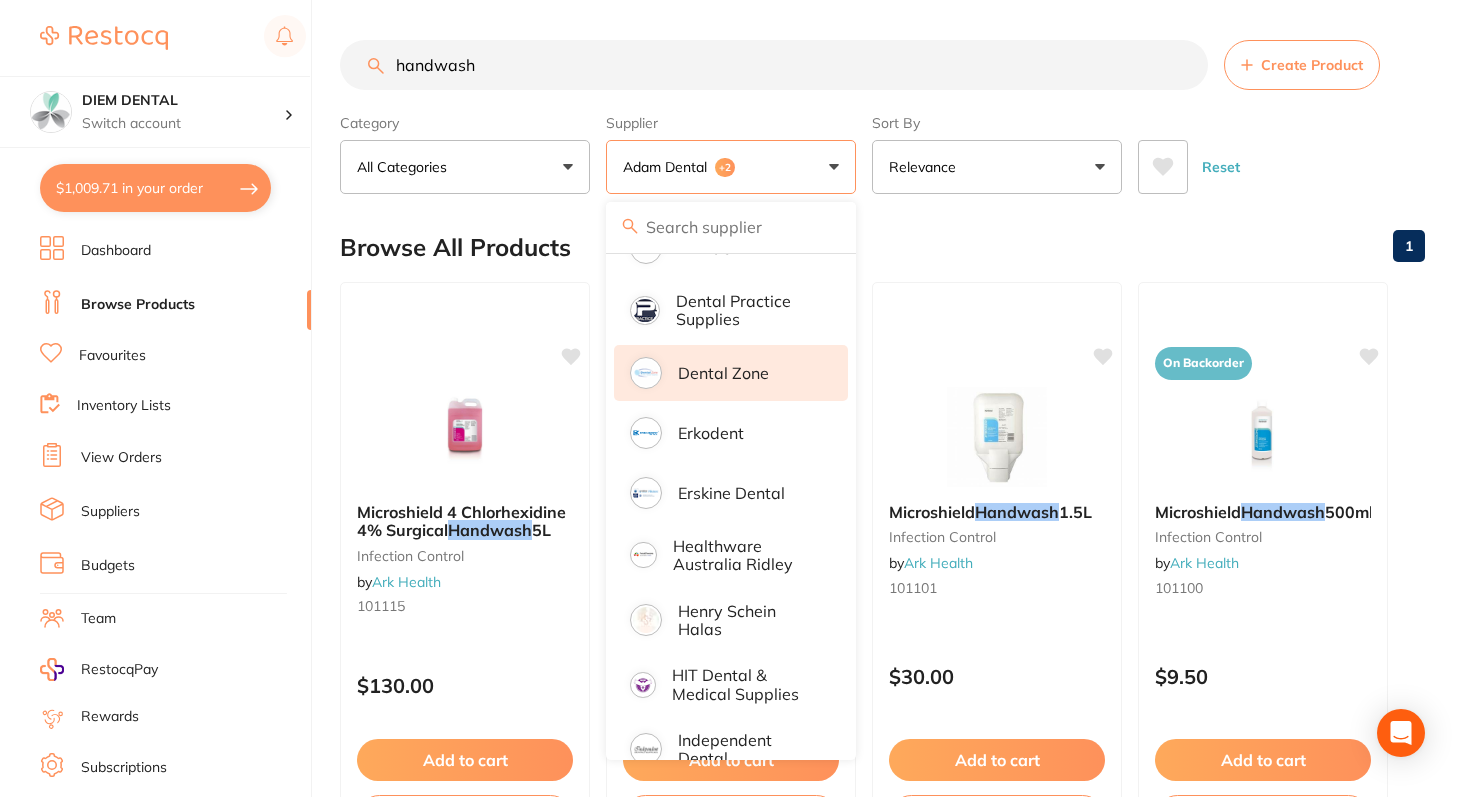click on "Dental Zone" at bounding box center [723, 373] 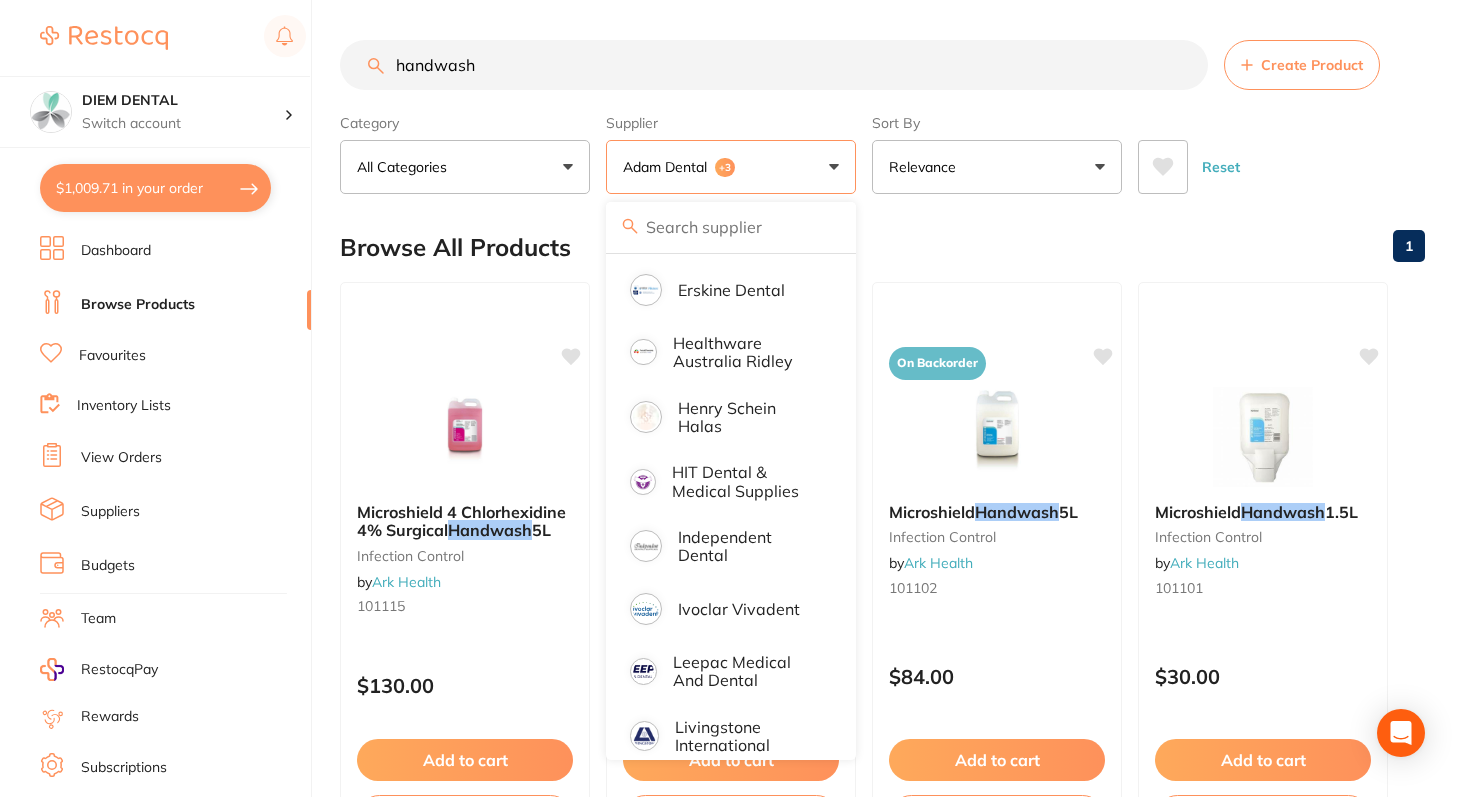 scroll, scrollTop: 725, scrollLeft: 0, axis: vertical 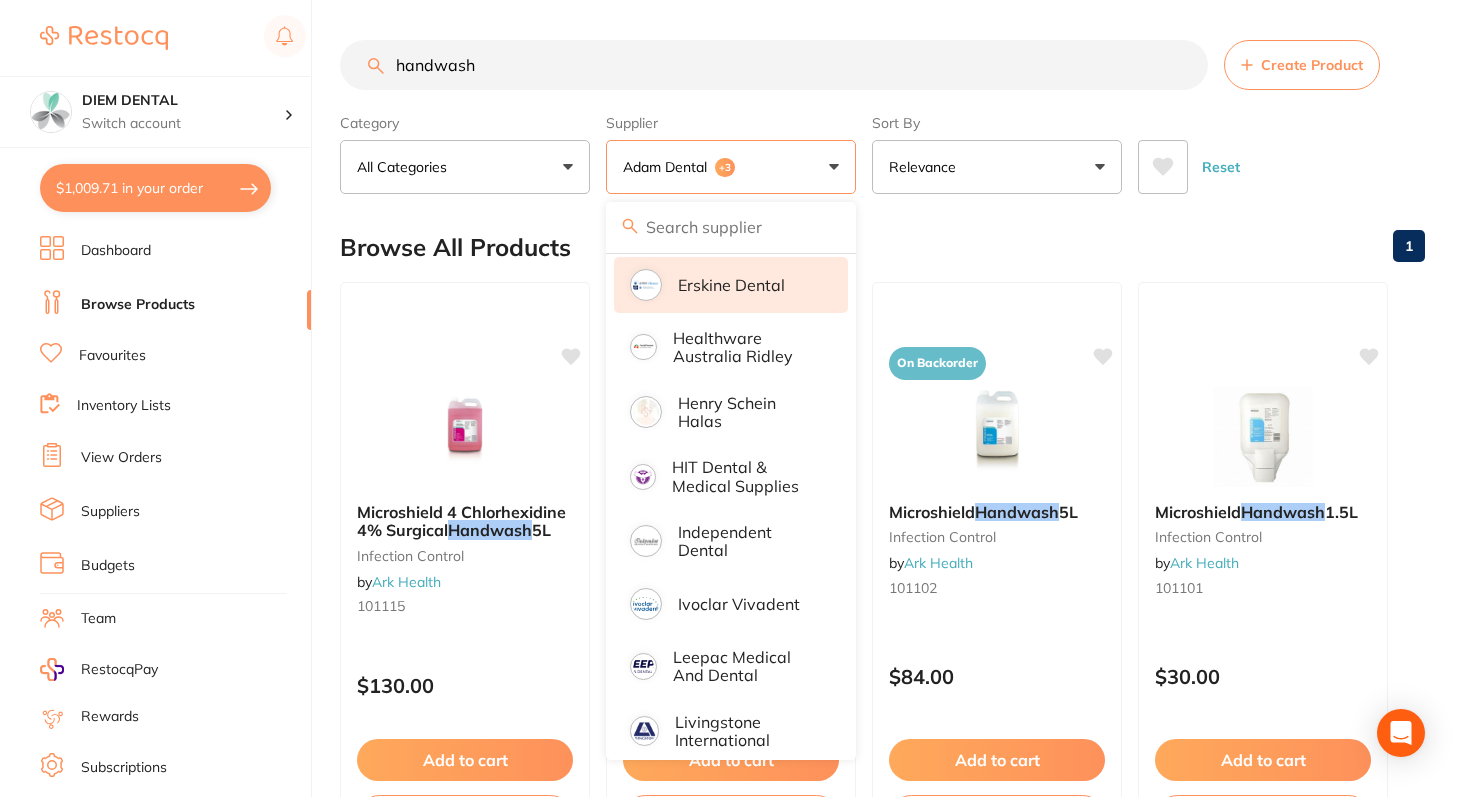 click on "Erskine Dental" at bounding box center [731, 285] 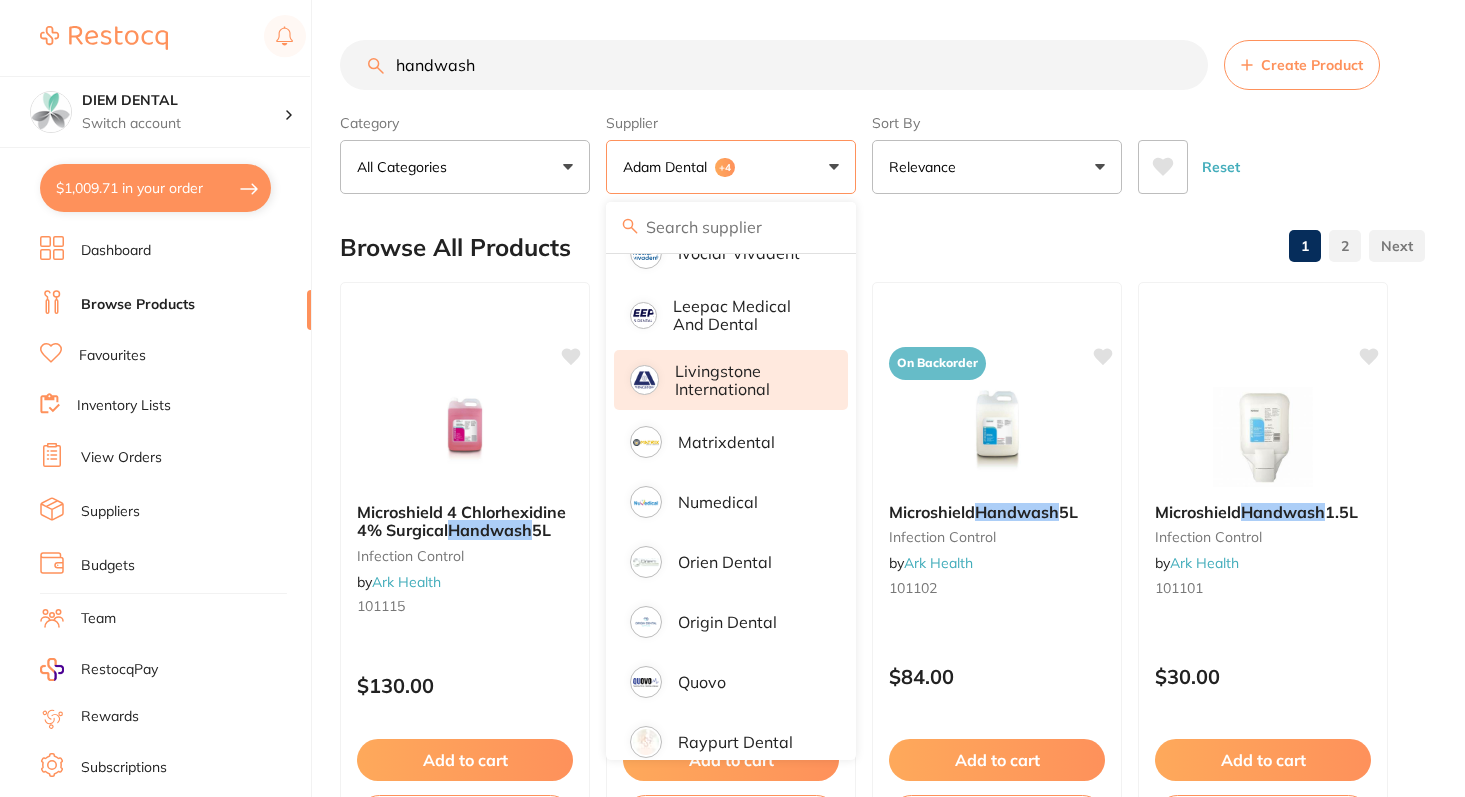 scroll, scrollTop: 1133, scrollLeft: 0, axis: vertical 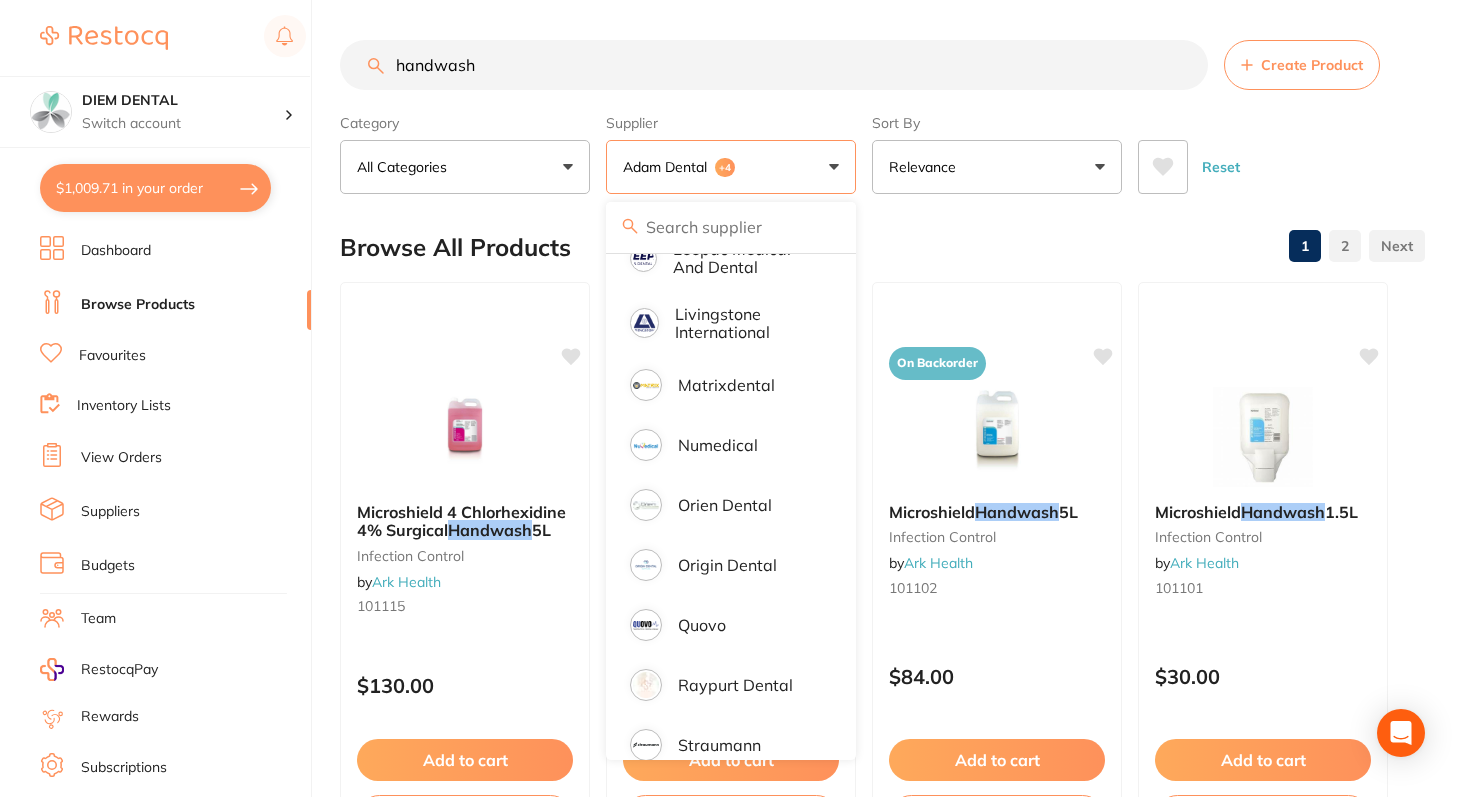 click on "Adam Dental +4" at bounding box center [731, 167] 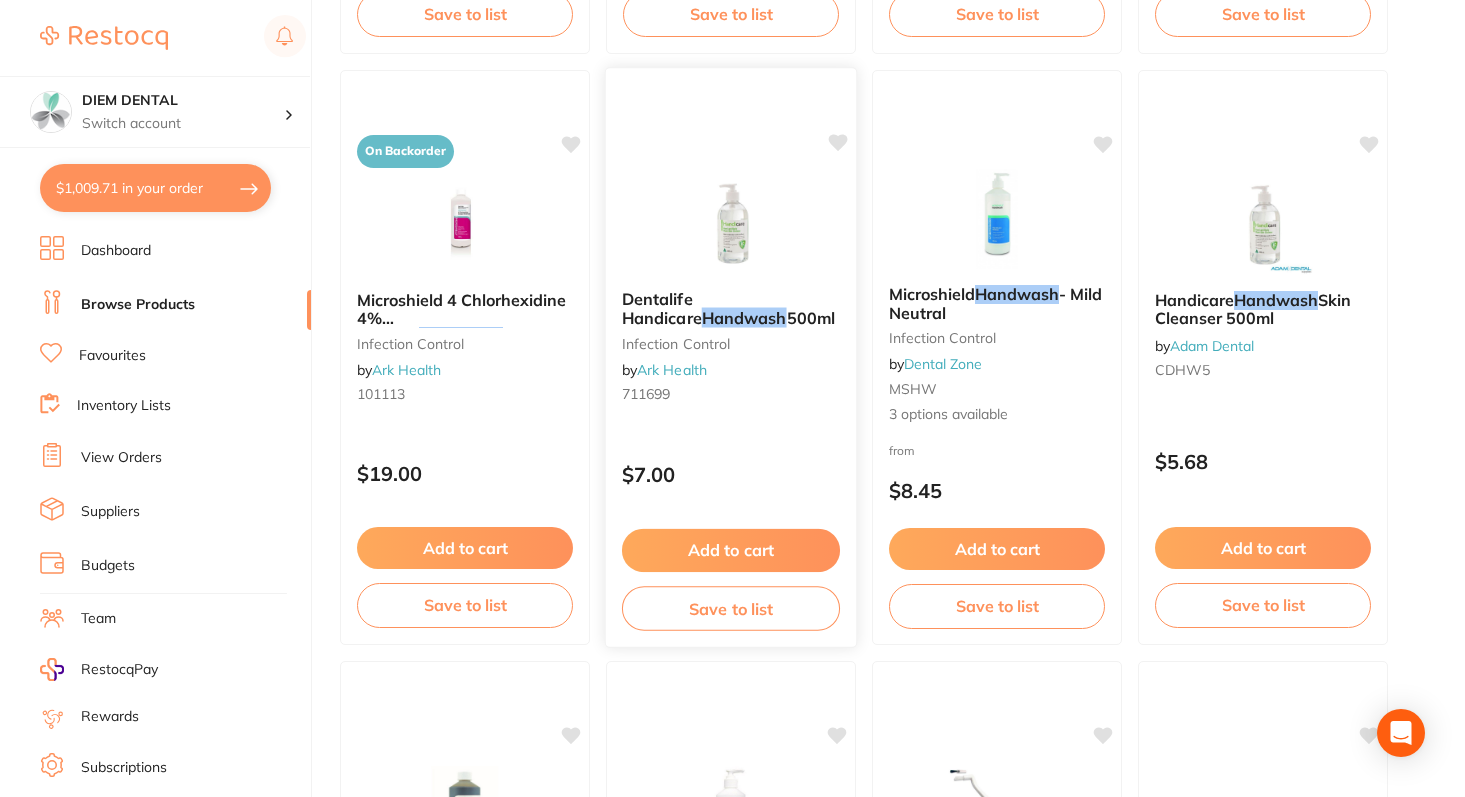 scroll, scrollTop: 1387, scrollLeft: 0, axis: vertical 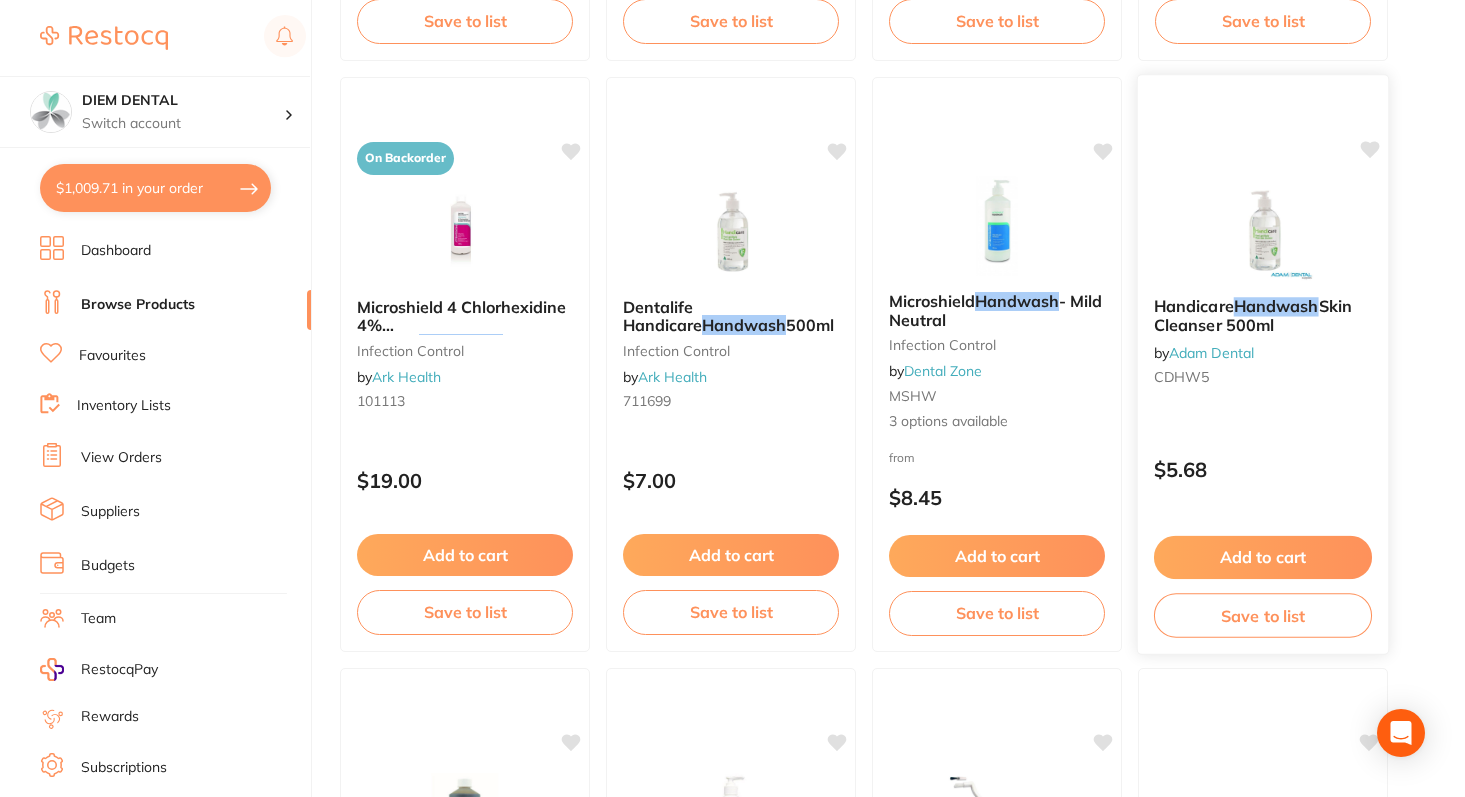 click at bounding box center [1262, 230] 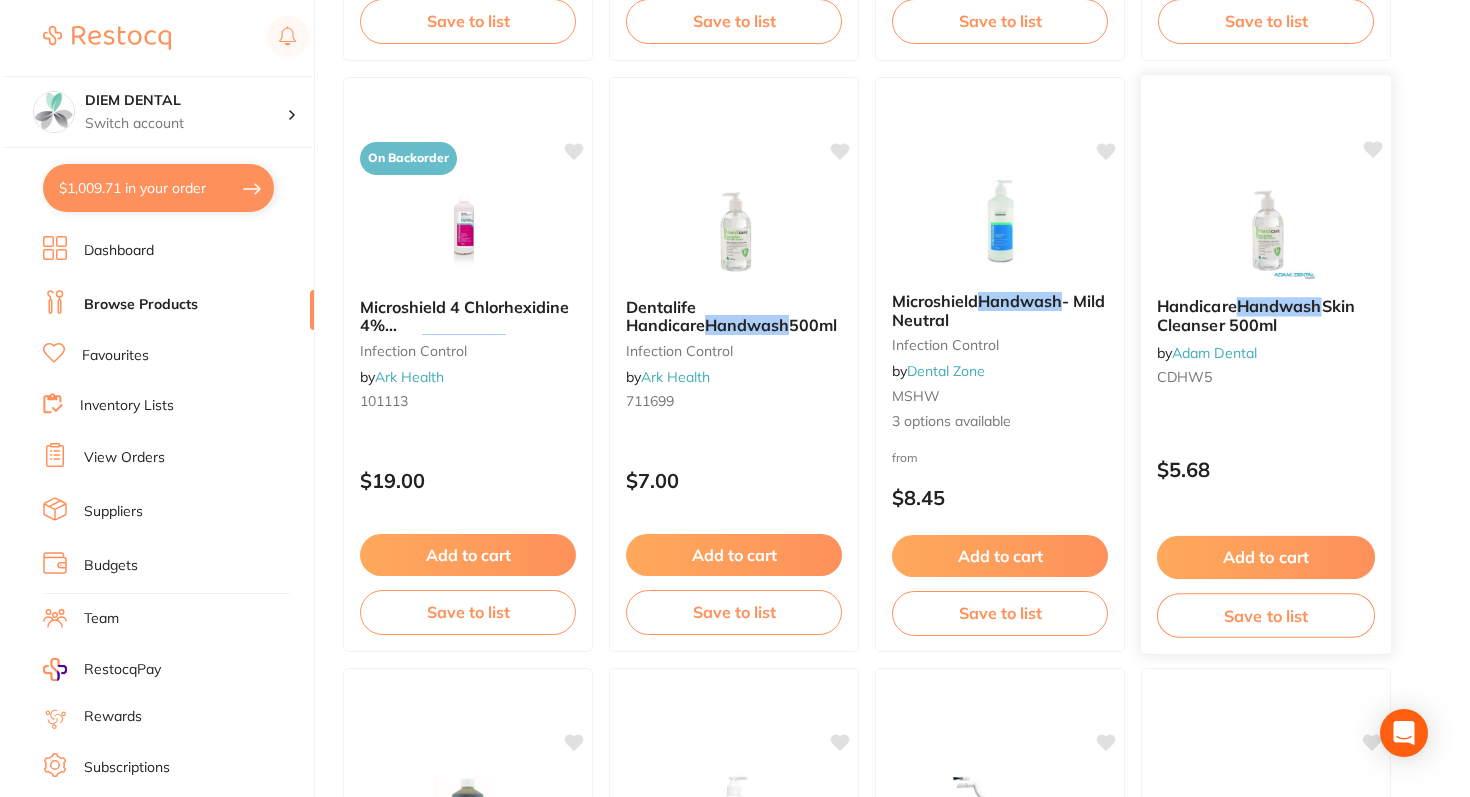 scroll, scrollTop: 0, scrollLeft: 0, axis: both 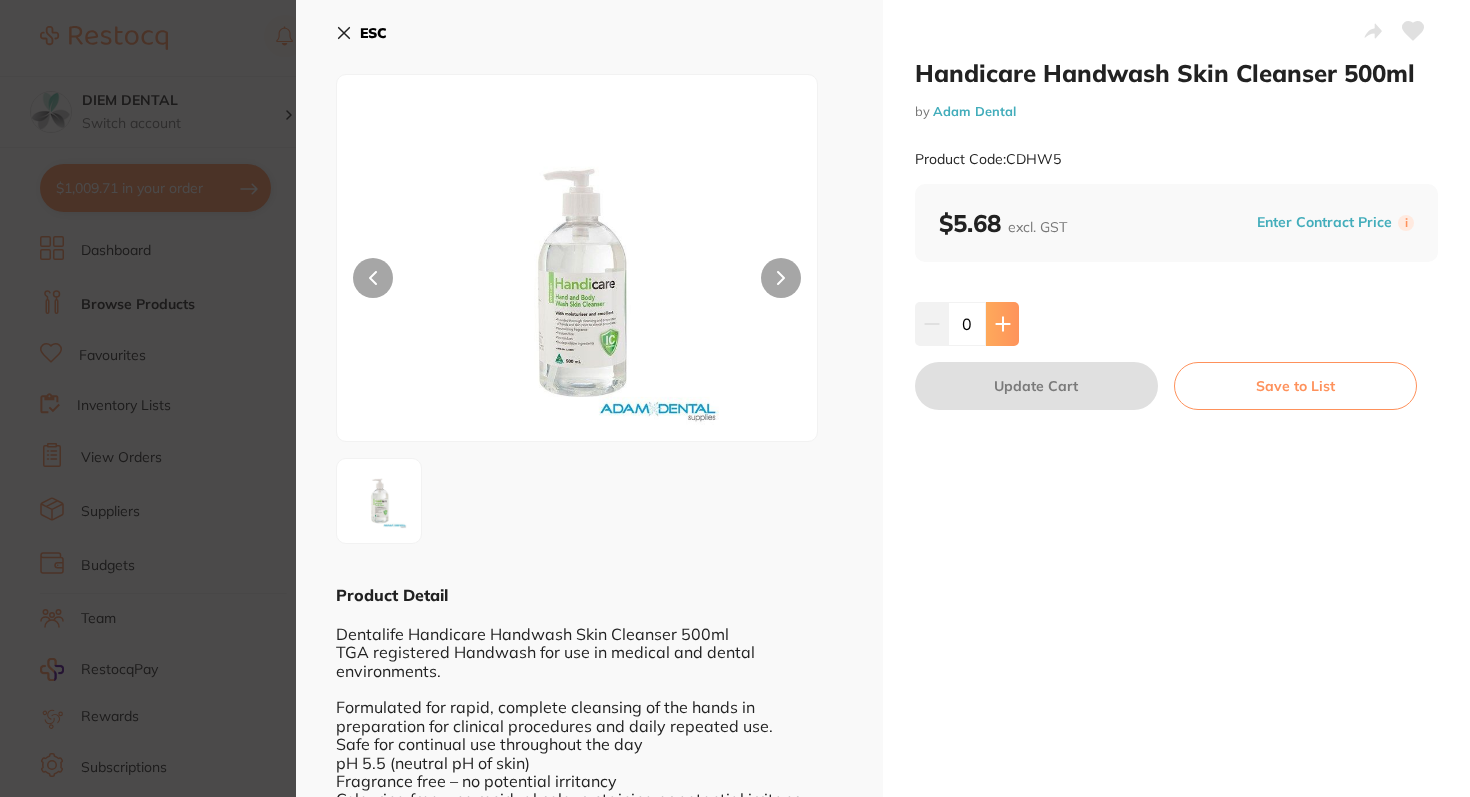 click 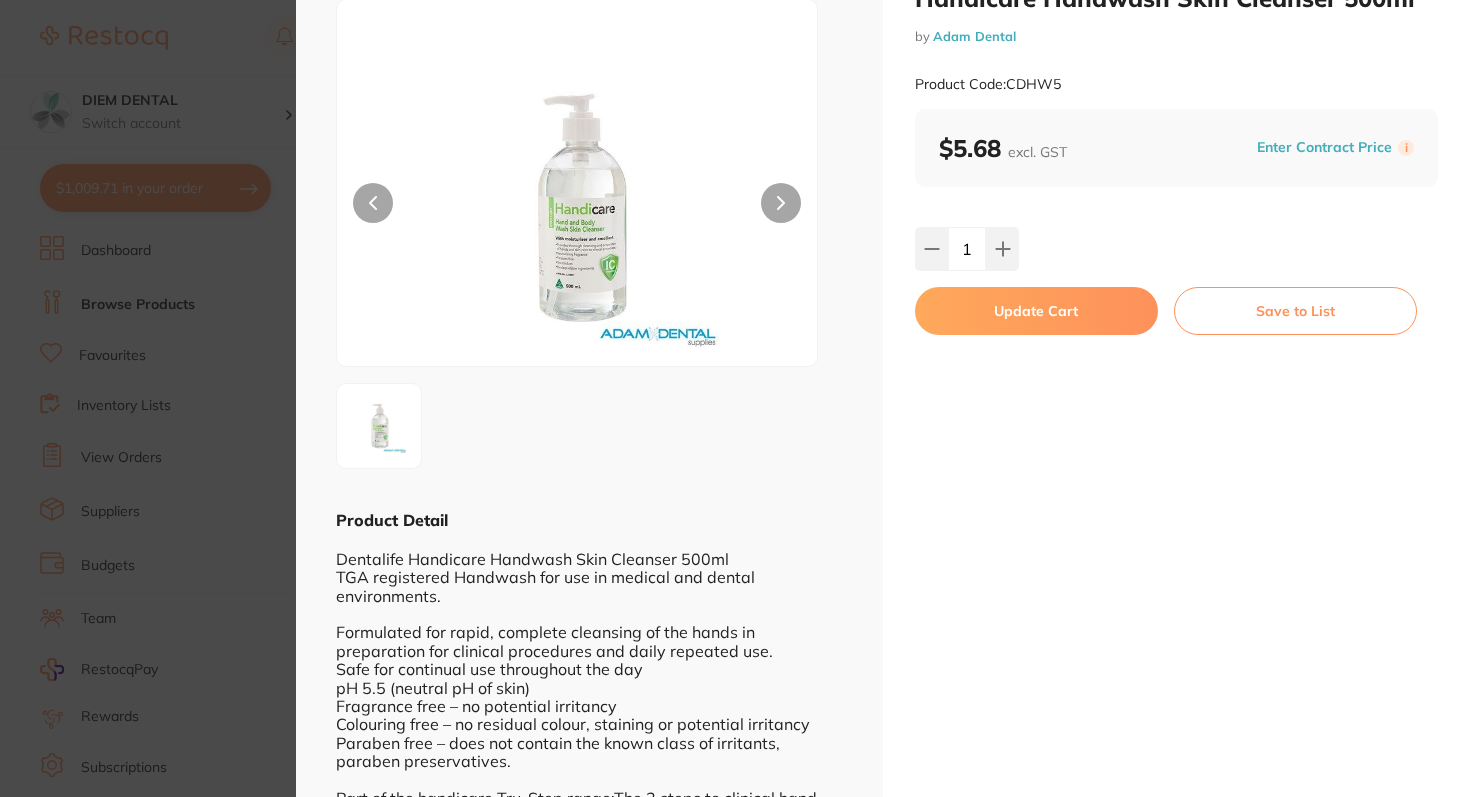 scroll, scrollTop: 0, scrollLeft: 0, axis: both 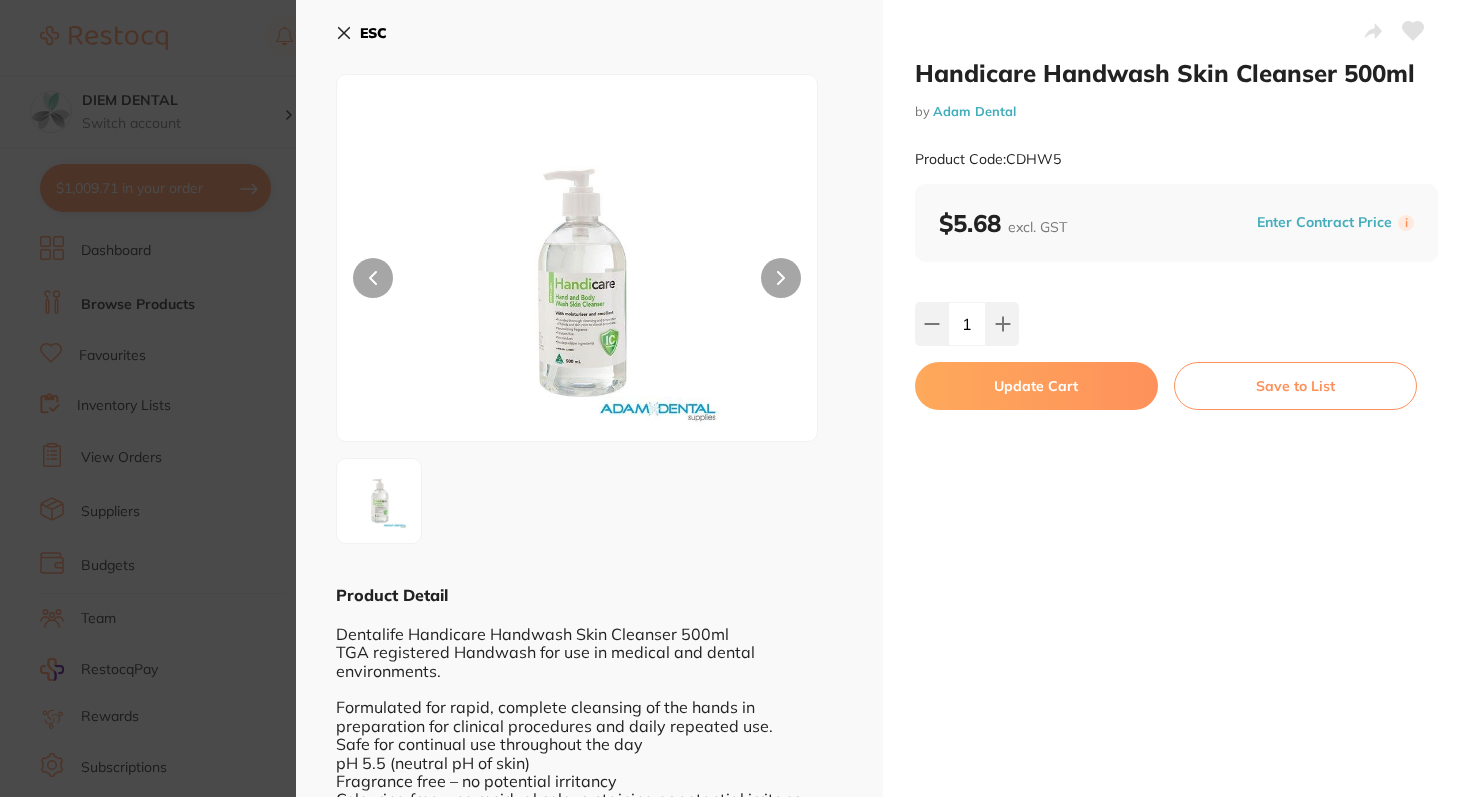 click on "Update Cart" at bounding box center (1036, 386) 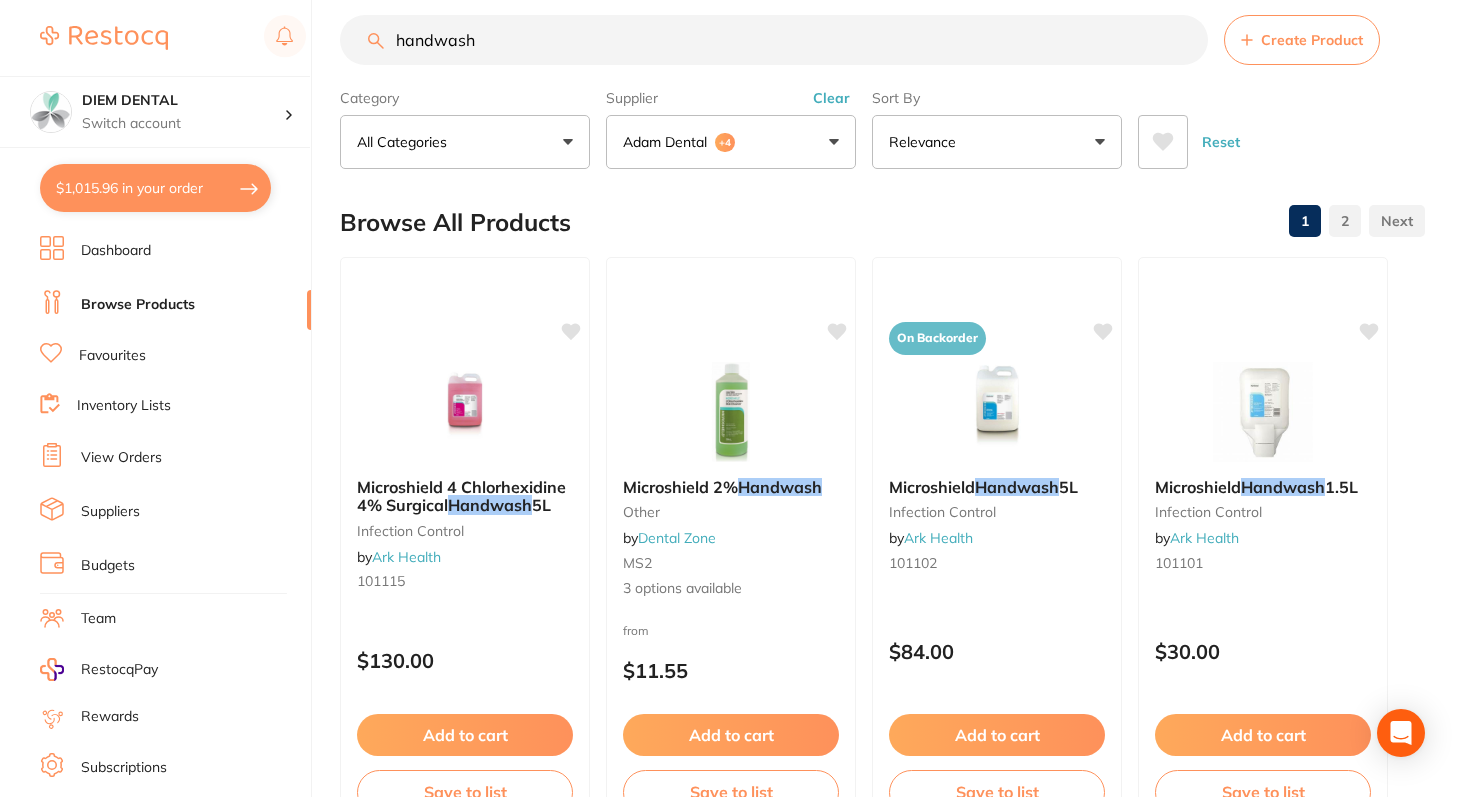scroll, scrollTop: 0, scrollLeft: 0, axis: both 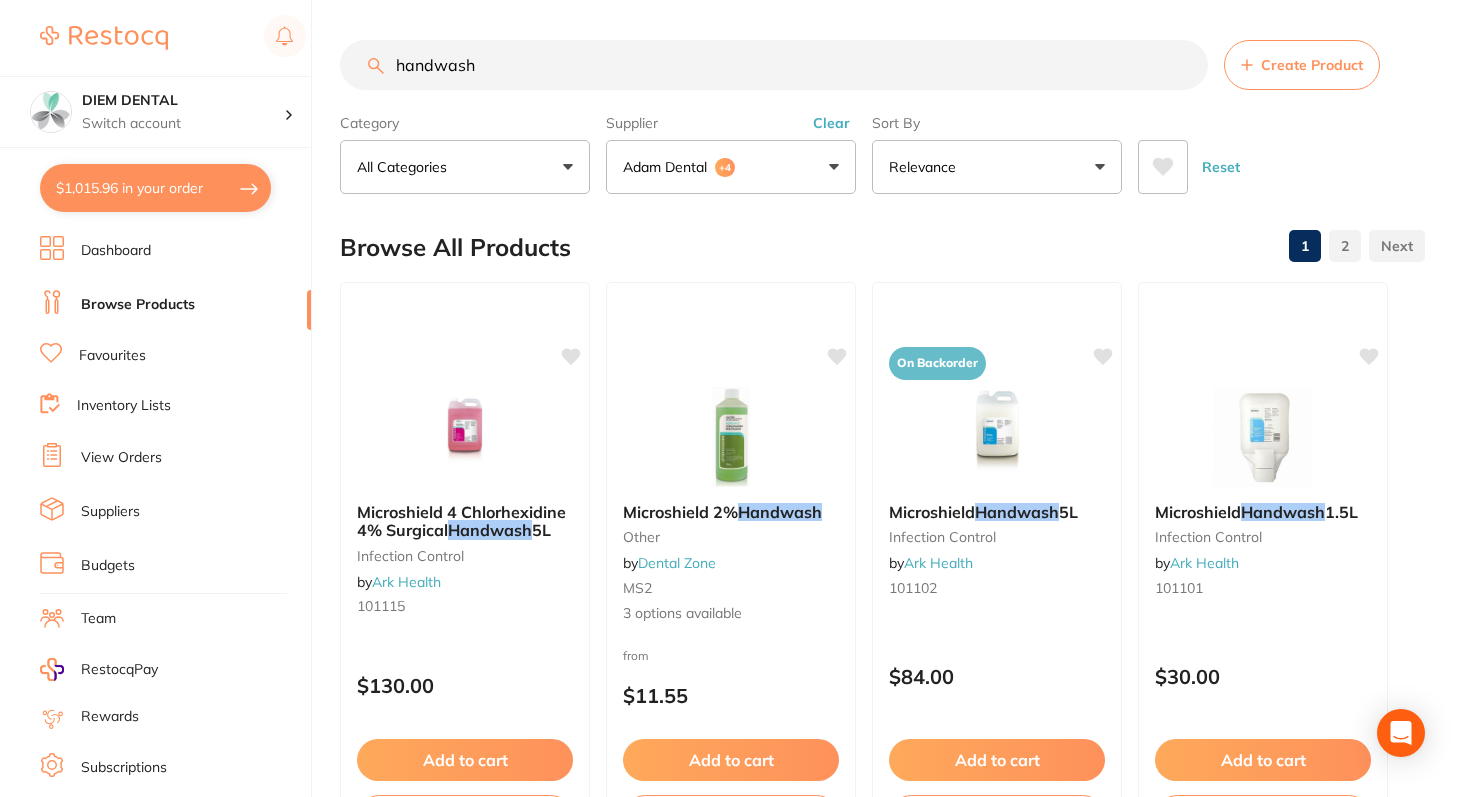drag, startPoint x: 520, startPoint y: 66, endPoint x: 262, endPoint y: 66, distance: 258 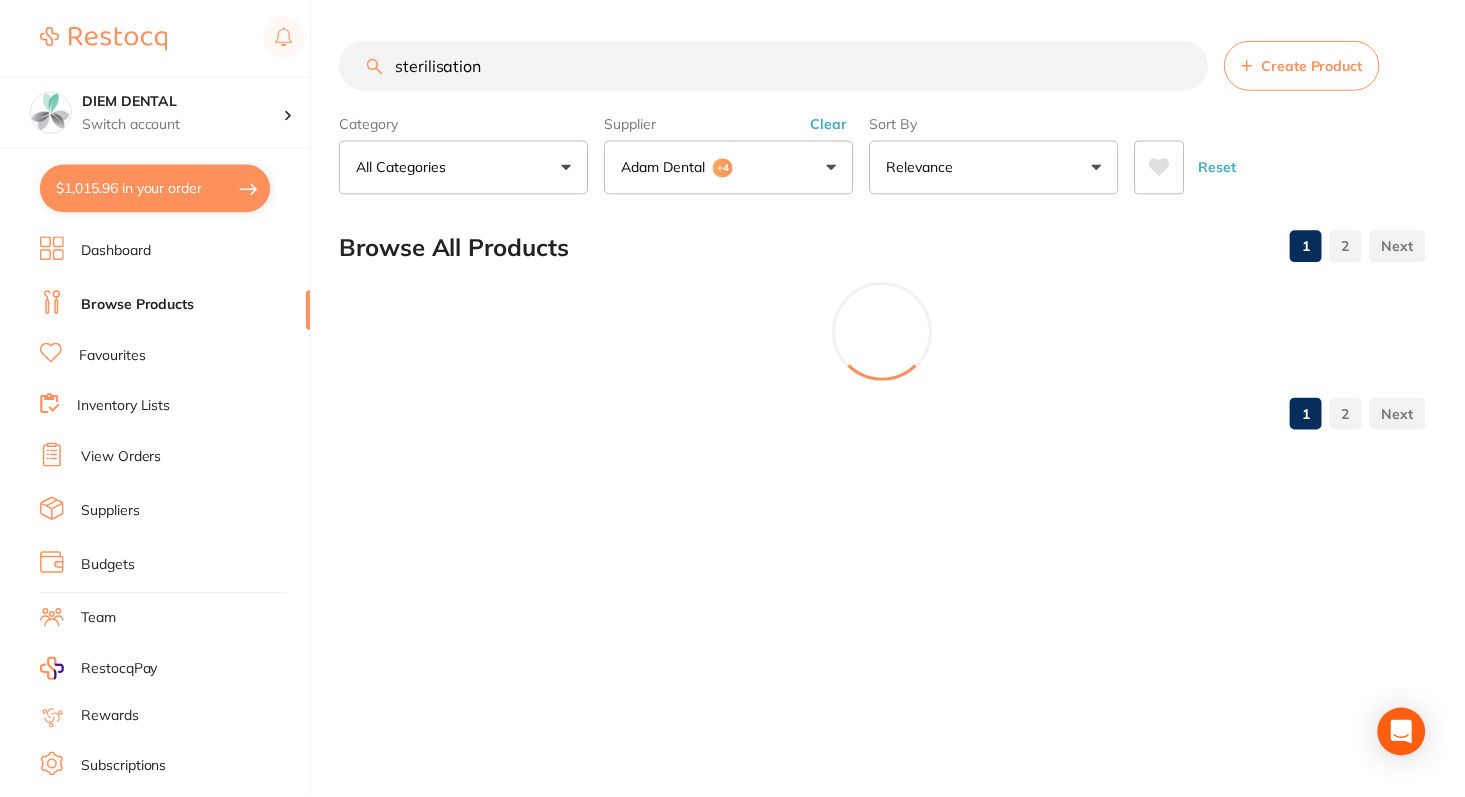 scroll, scrollTop: 888, scrollLeft: 0, axis: vertical 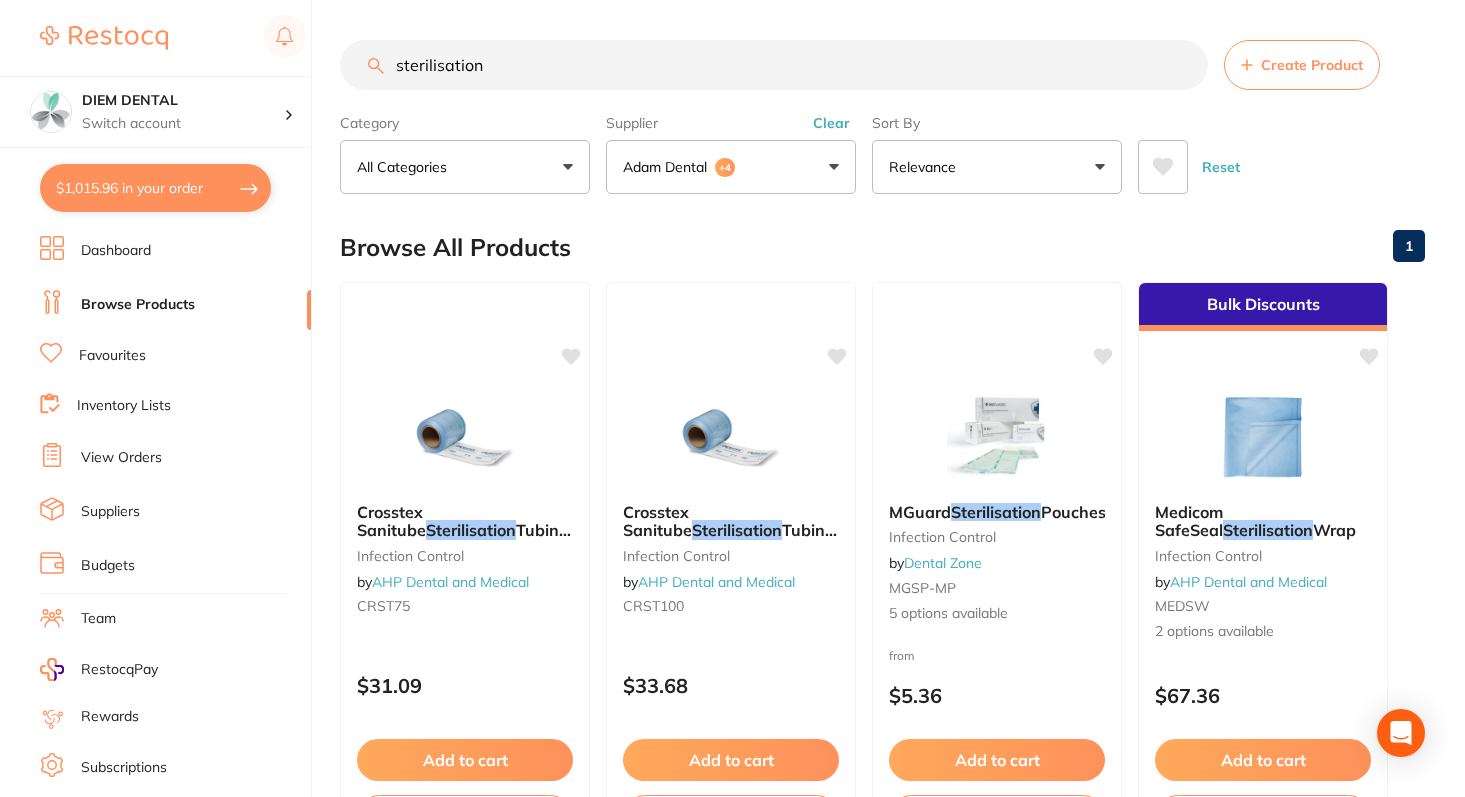 click on "Adam Dental +4" at bounding box center [731, 167] 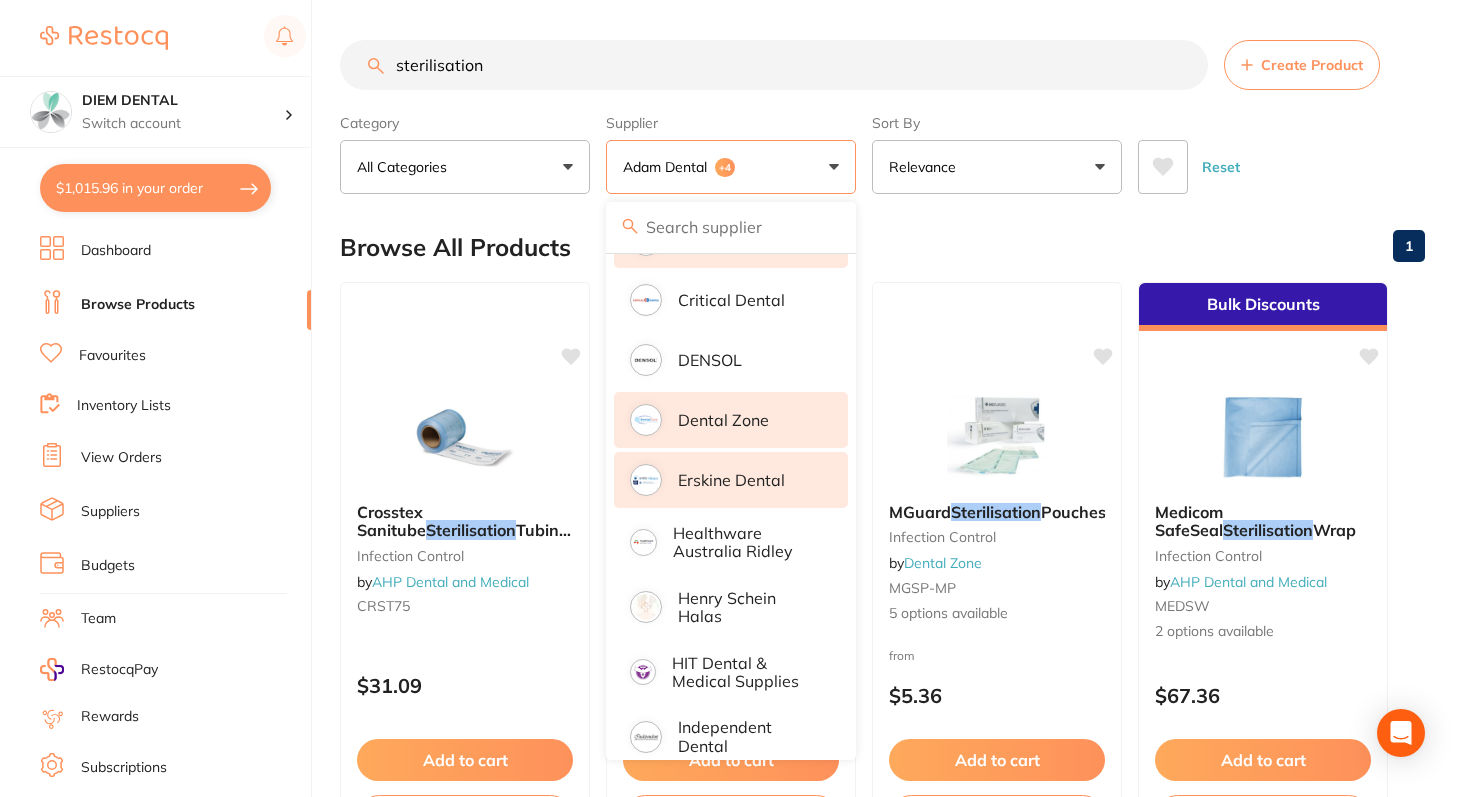 scroll, scrollTop: 279, scrollLeft: 0, axis: vertical 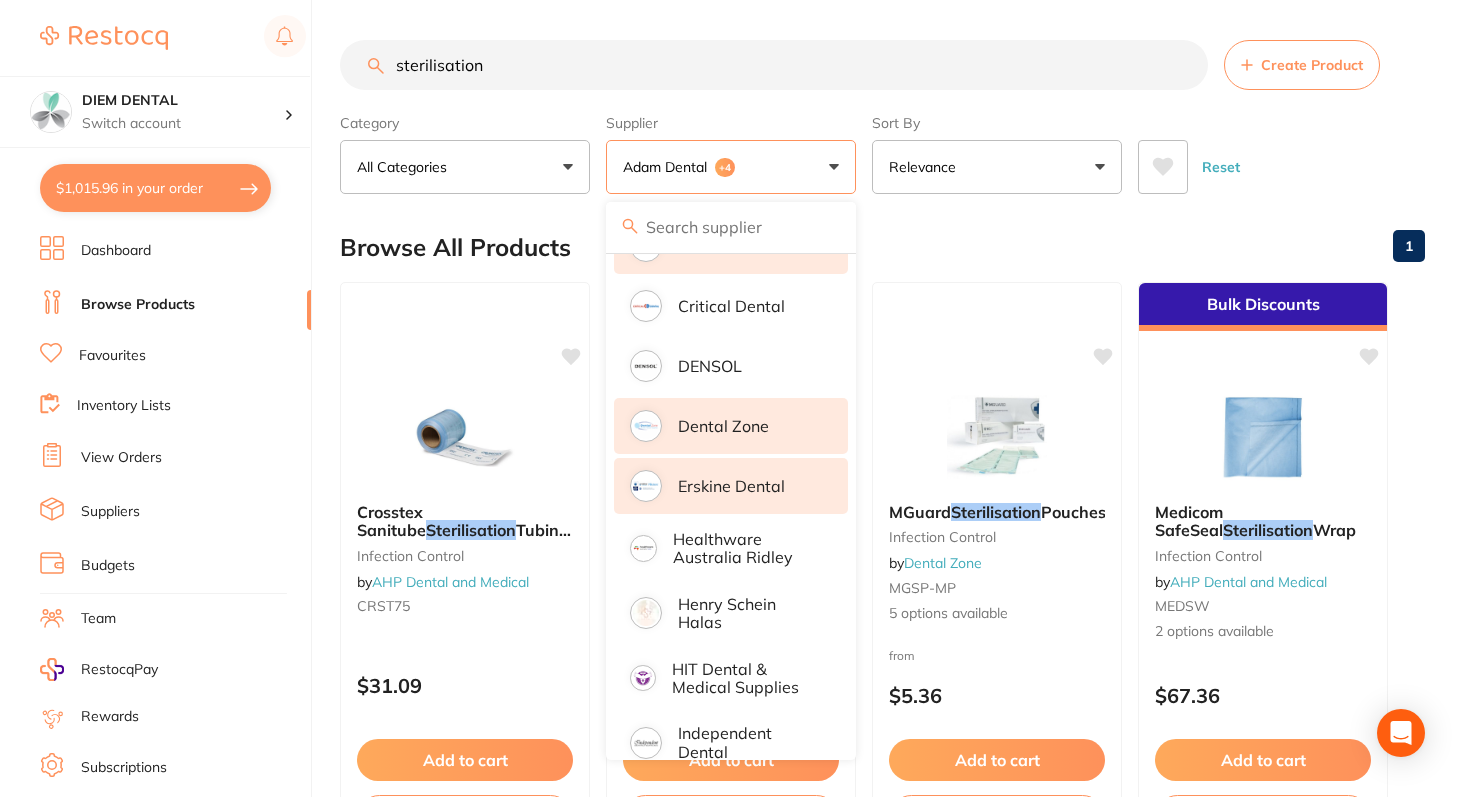 click on "Erskine Dental" at bounding box center (731, 486) 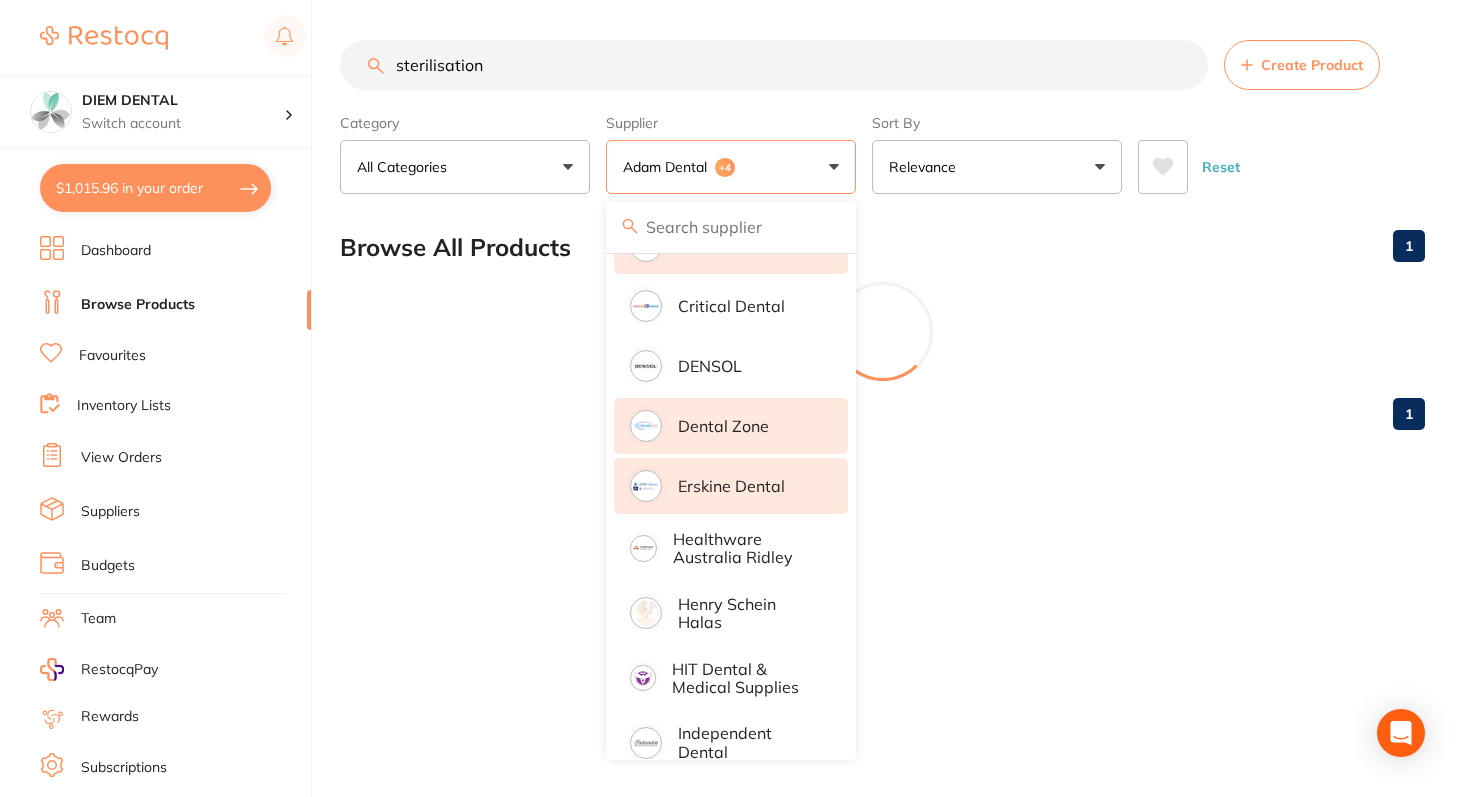click on "Dental Zone" at bounding box center [731, 426] 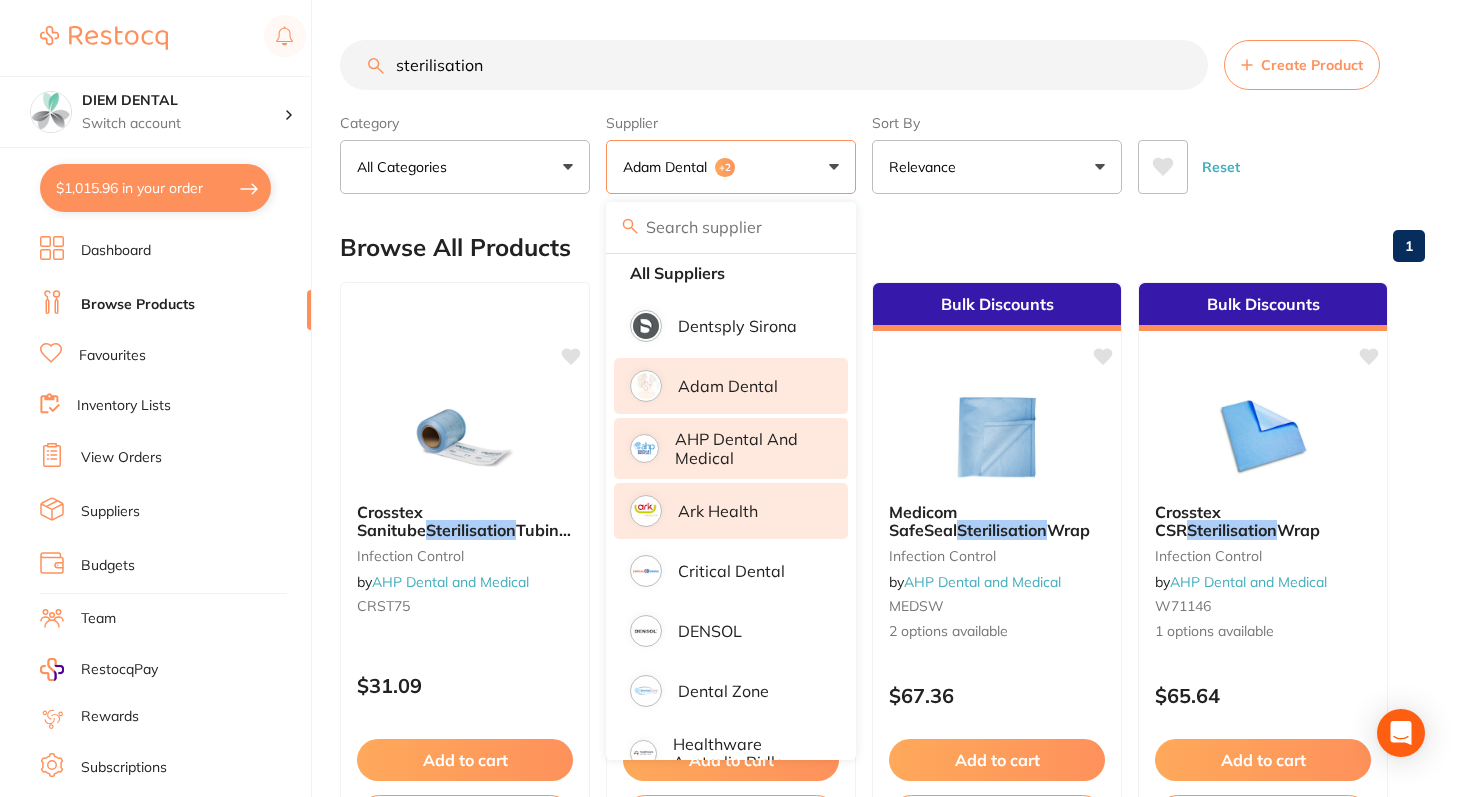 scroll, scrollTop: 8, scrollLeft: 0, axis: vertical 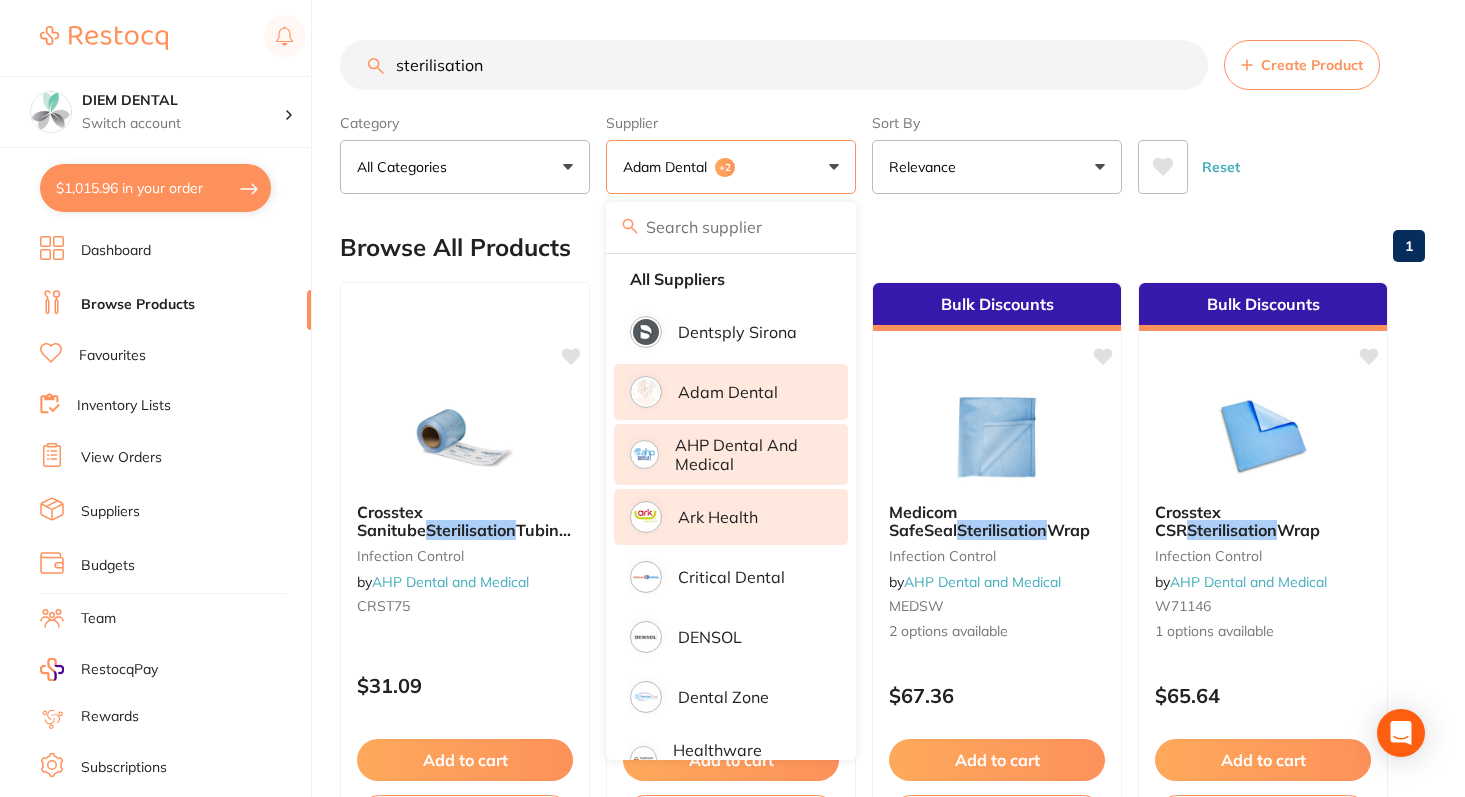 click on "Ark Health" at bounding box center [731, 517] 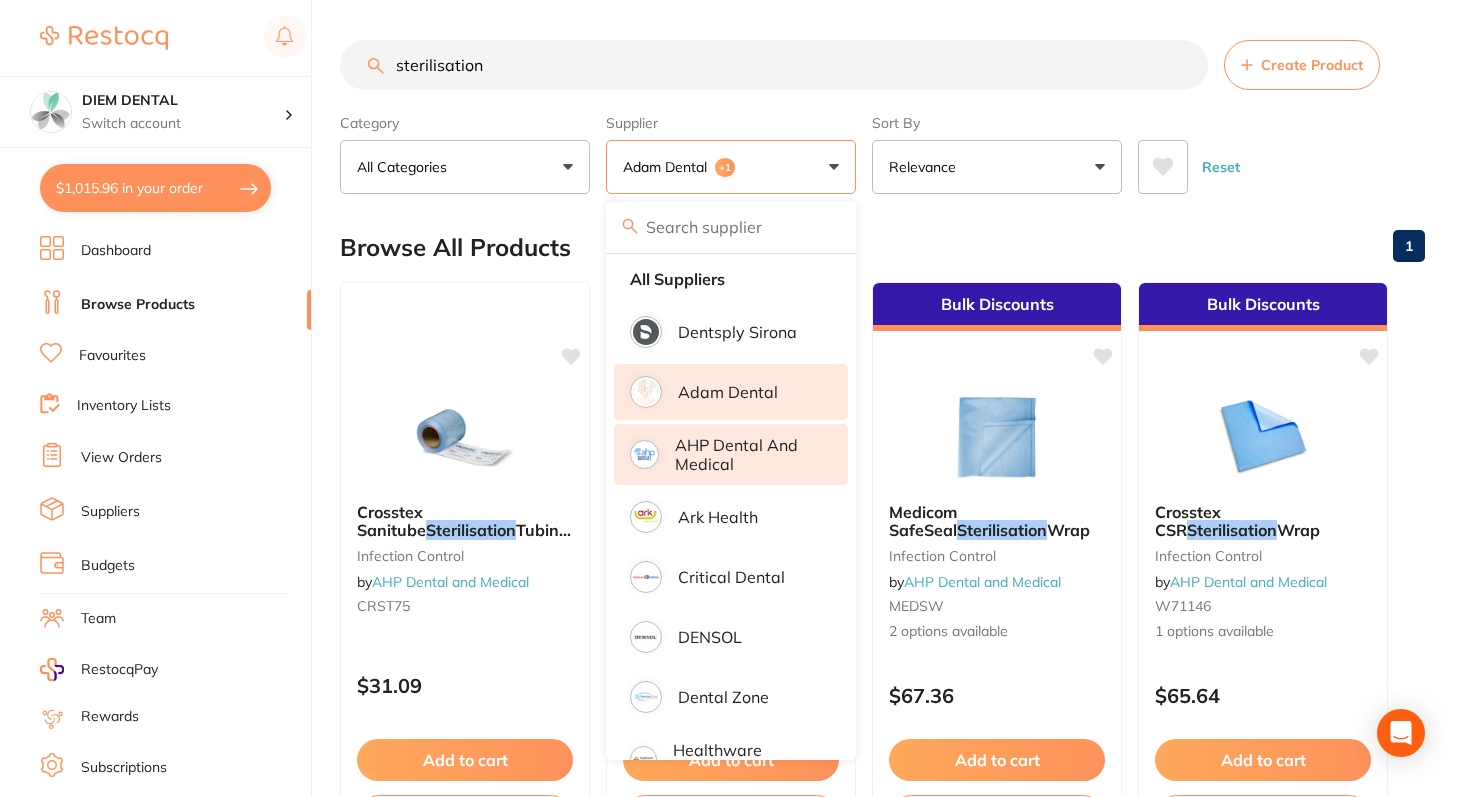 click on "Adam Dental +1" at bounding box center (731, 167) 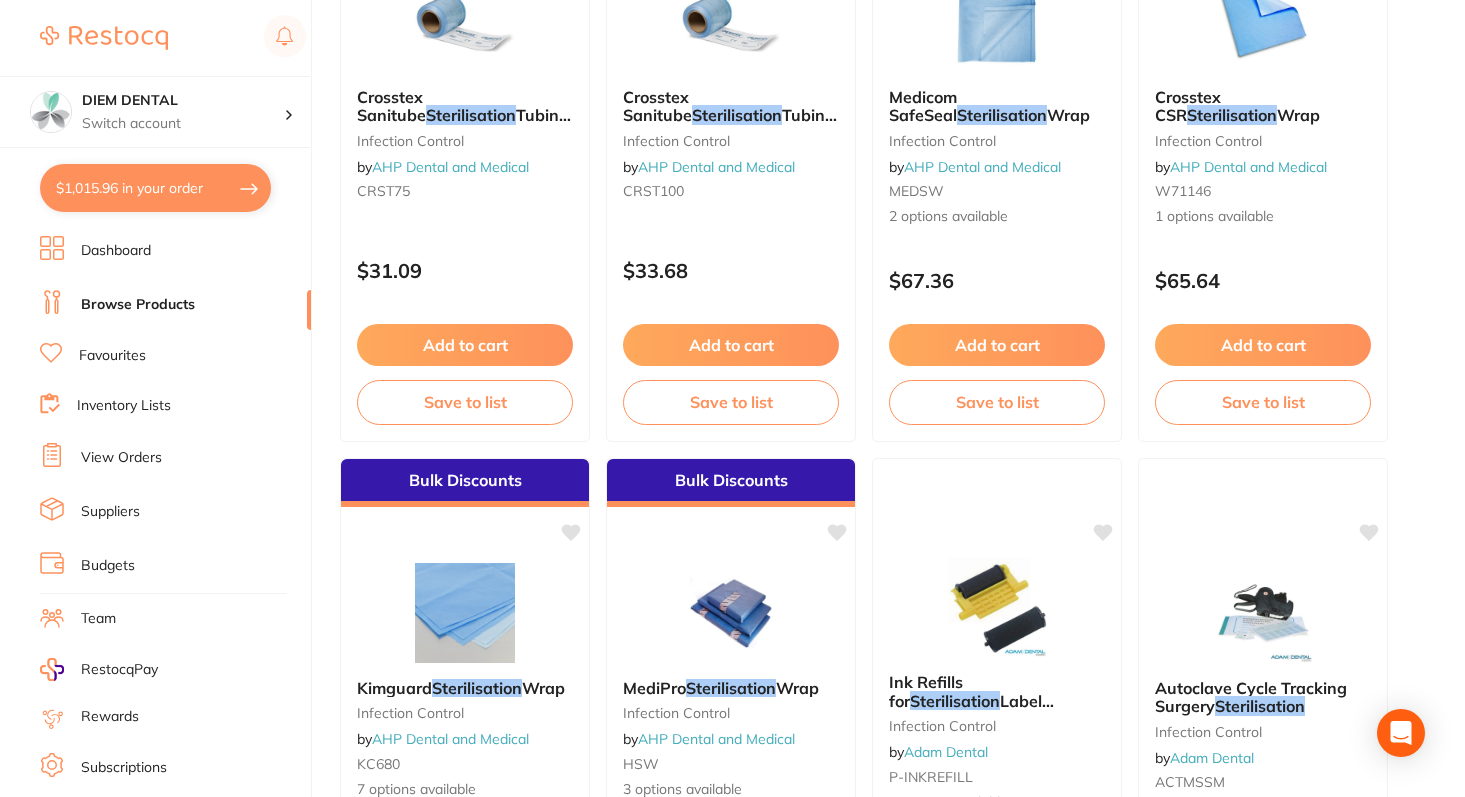 scroll, scrollTop: 0, scrollLeft: 0, axis: both 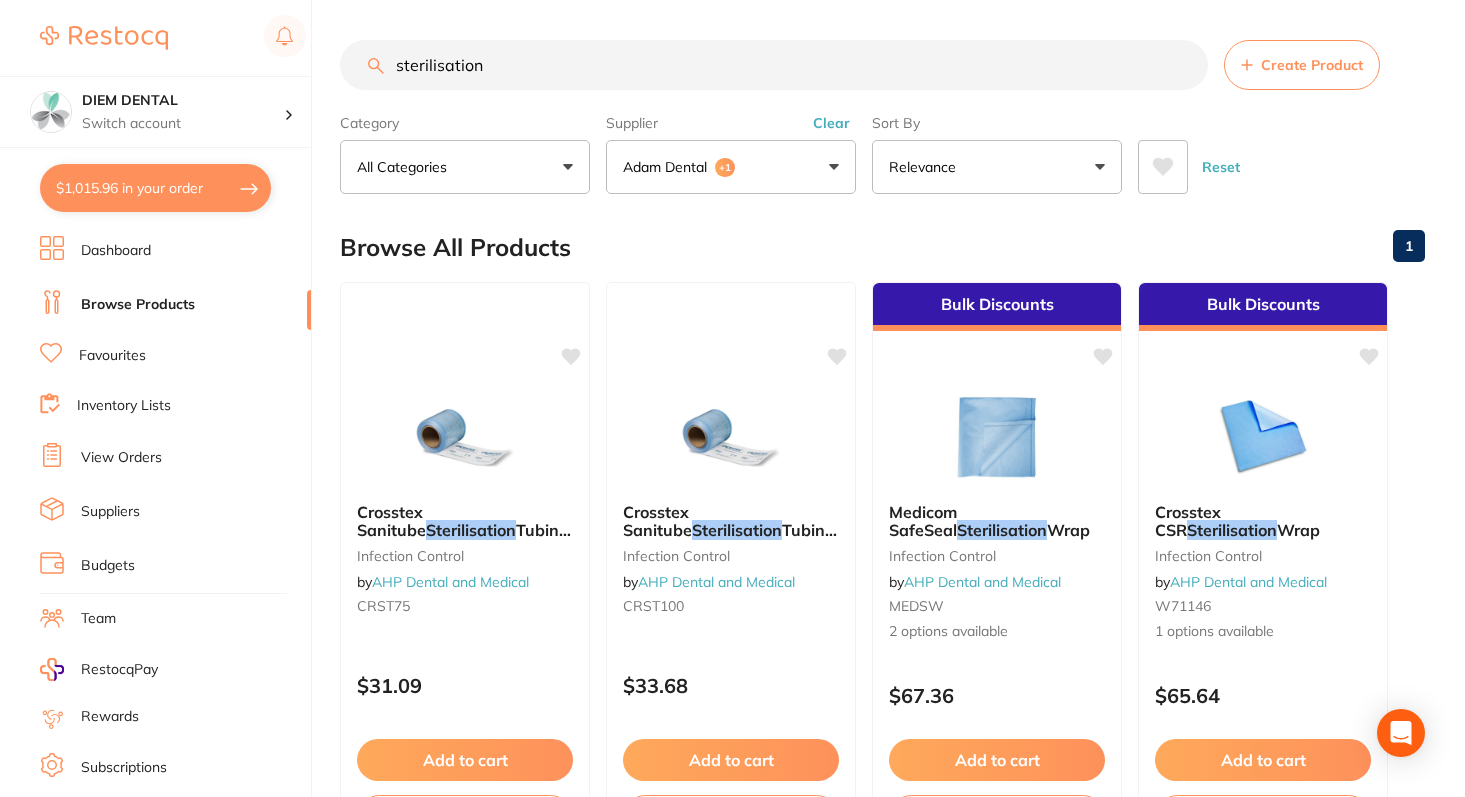 click on "sterilisation" at bounding box center [774, 65] 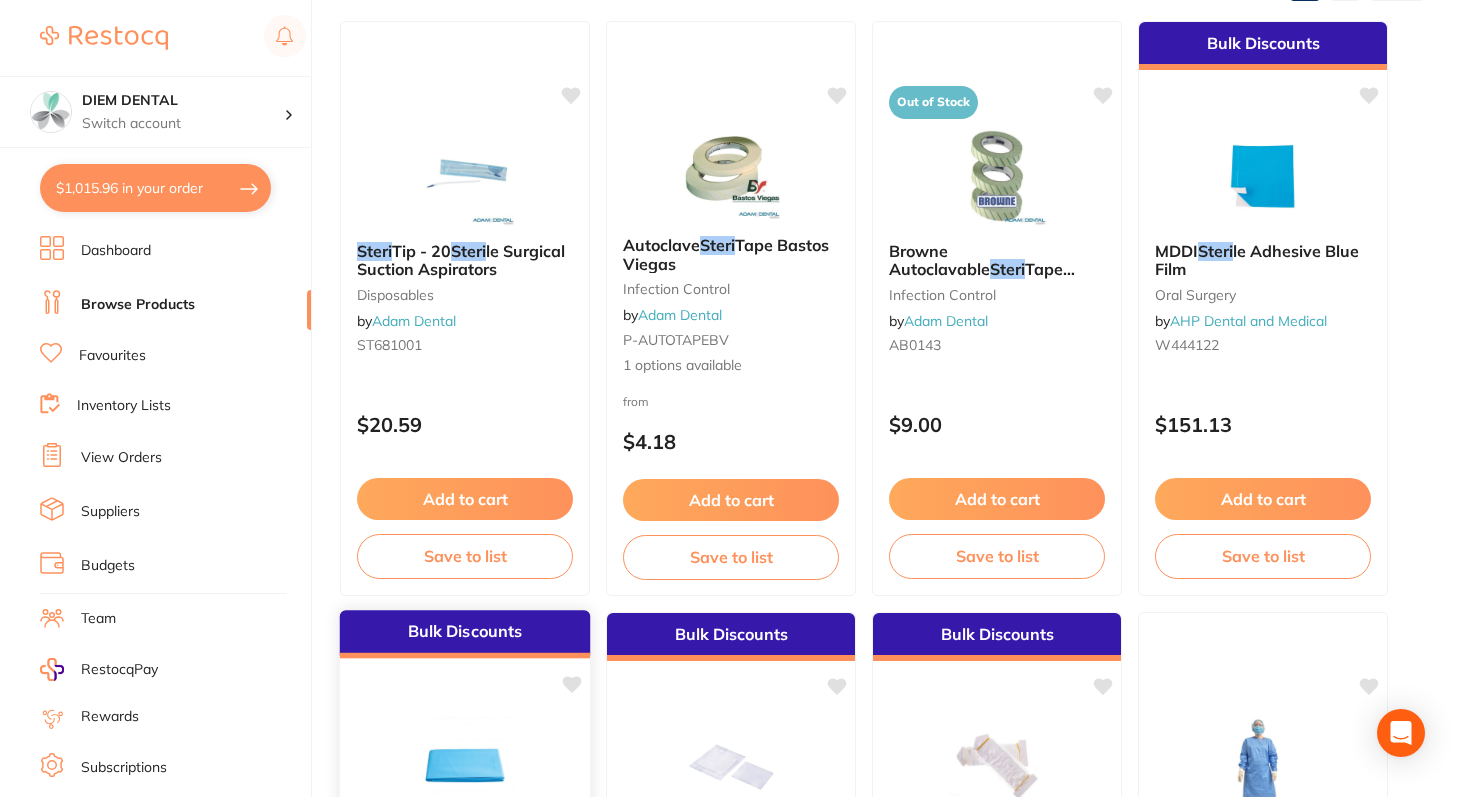 scroll, scrollTop: 0, scrollLeft: 0, axis: both 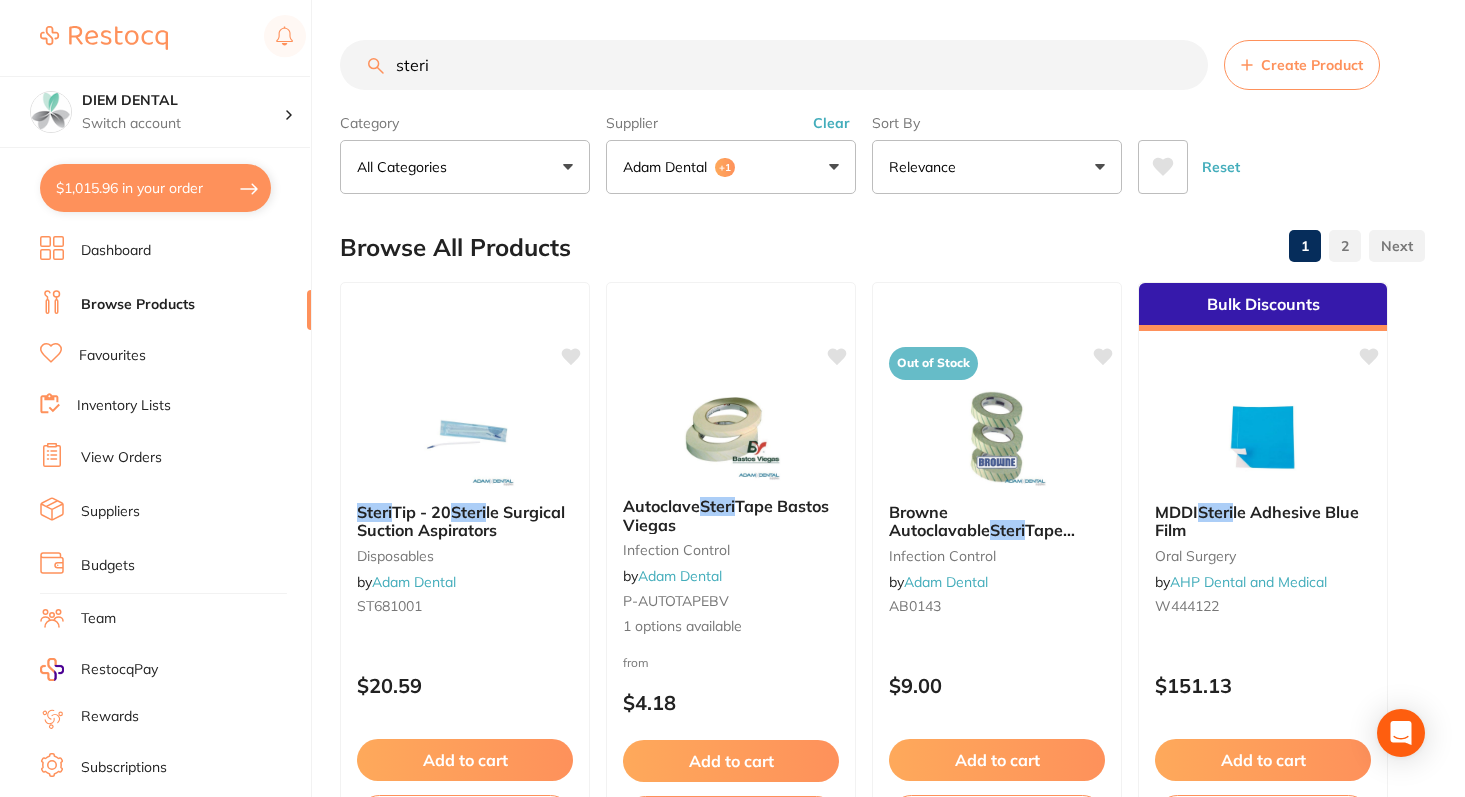 click on "steri" at bounding box center (774, 65) 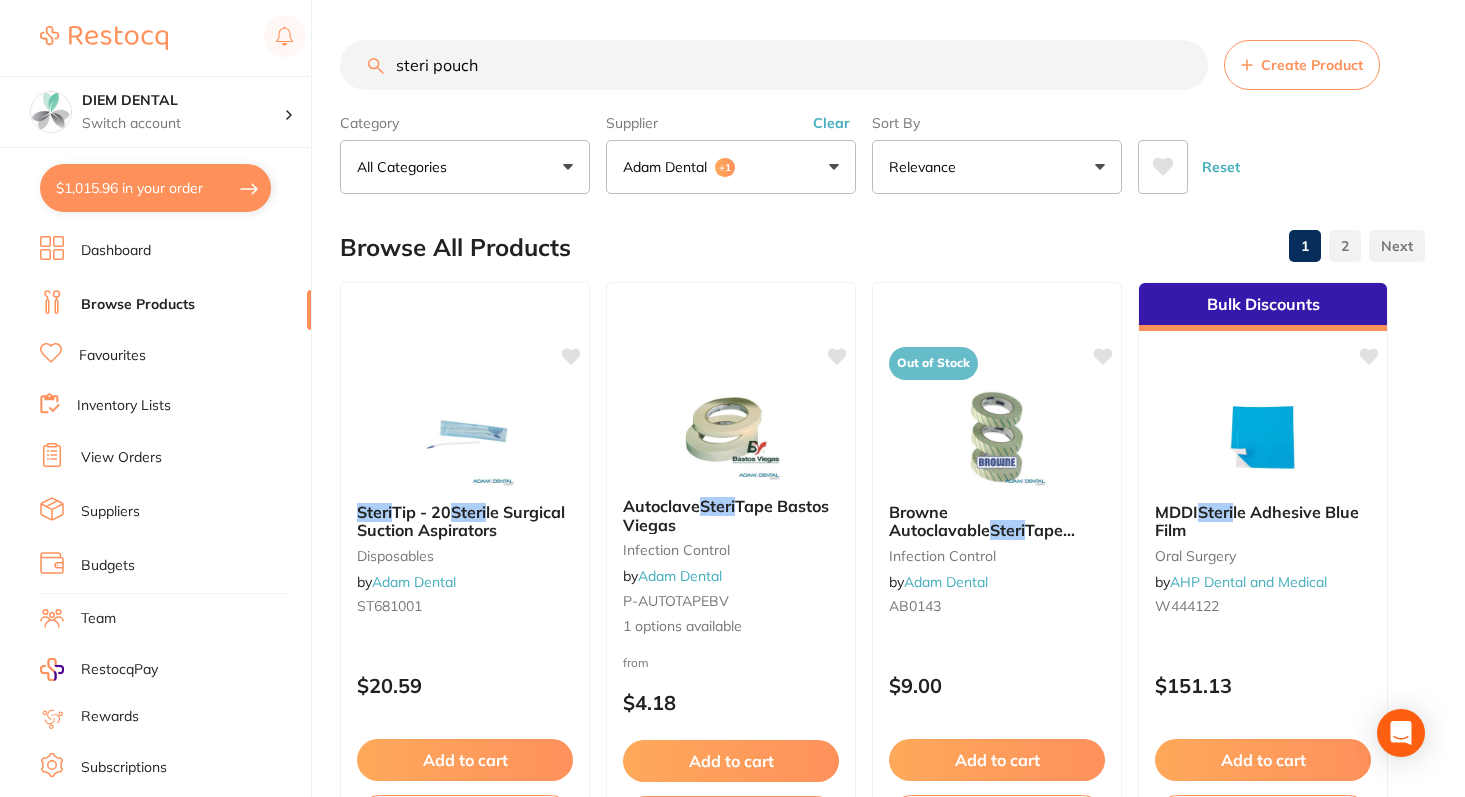 type on "steri pouch" 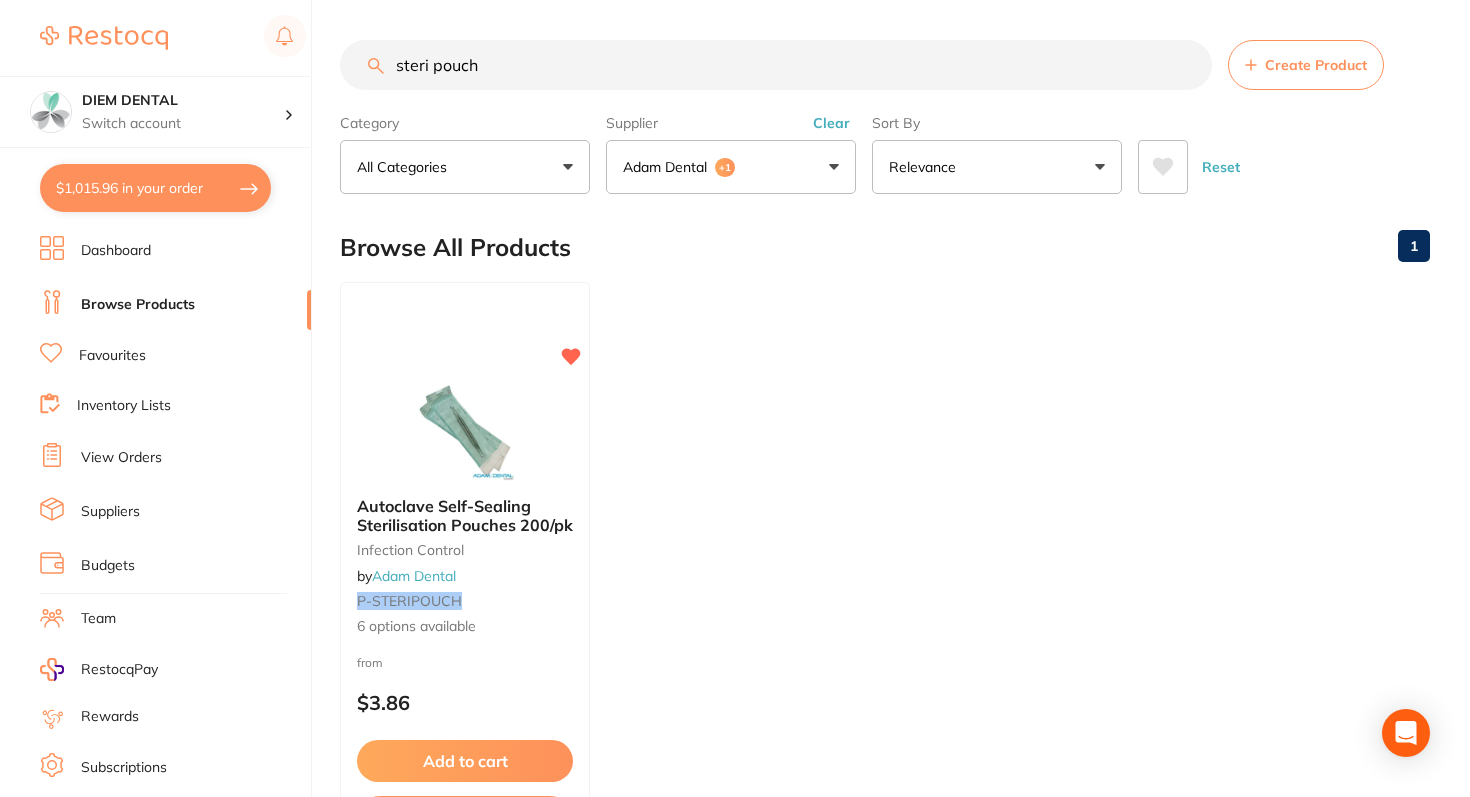 scroll, scrollTop: 0, scrollLeft: 0, axis: both 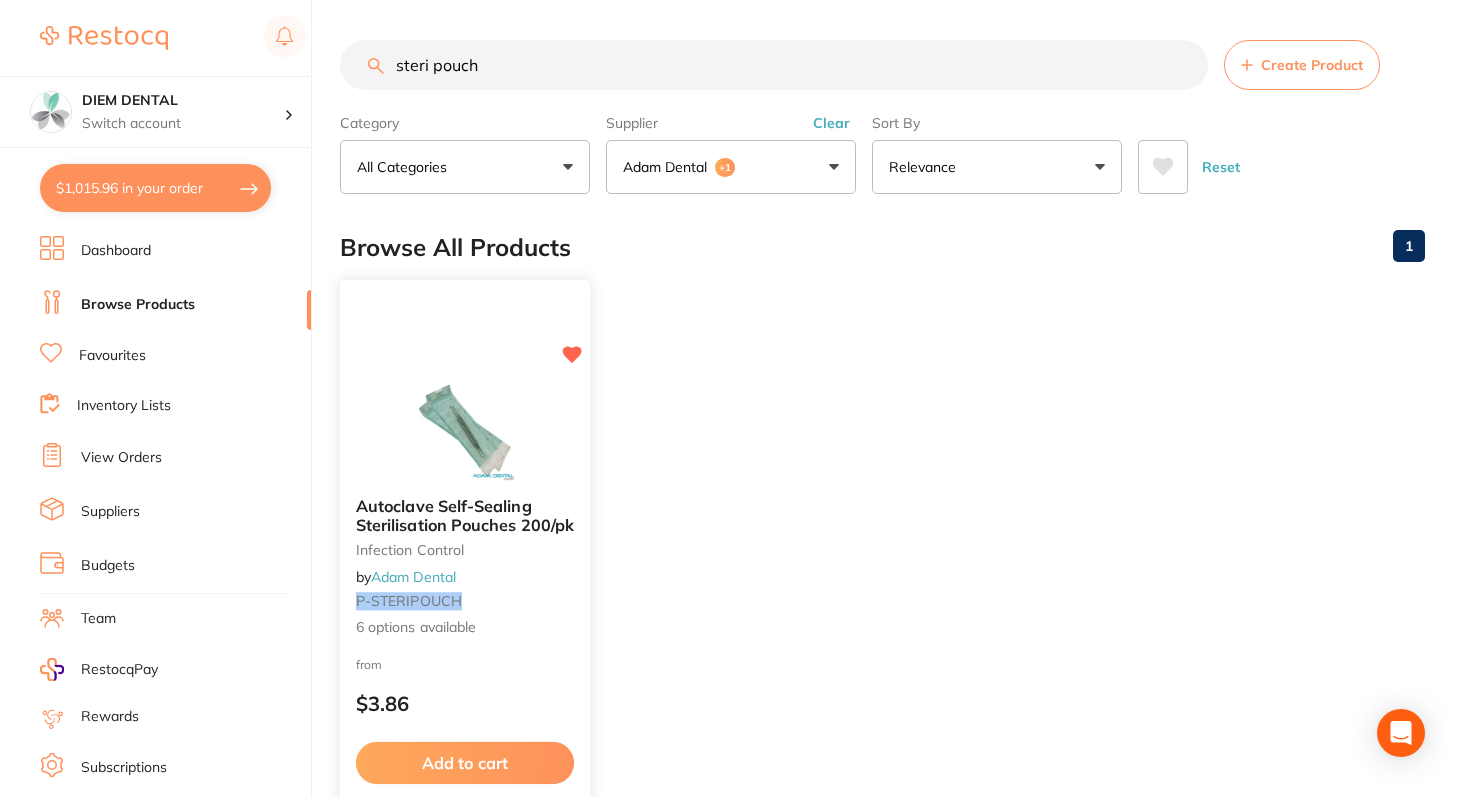 click at bounding box center [464, 430] 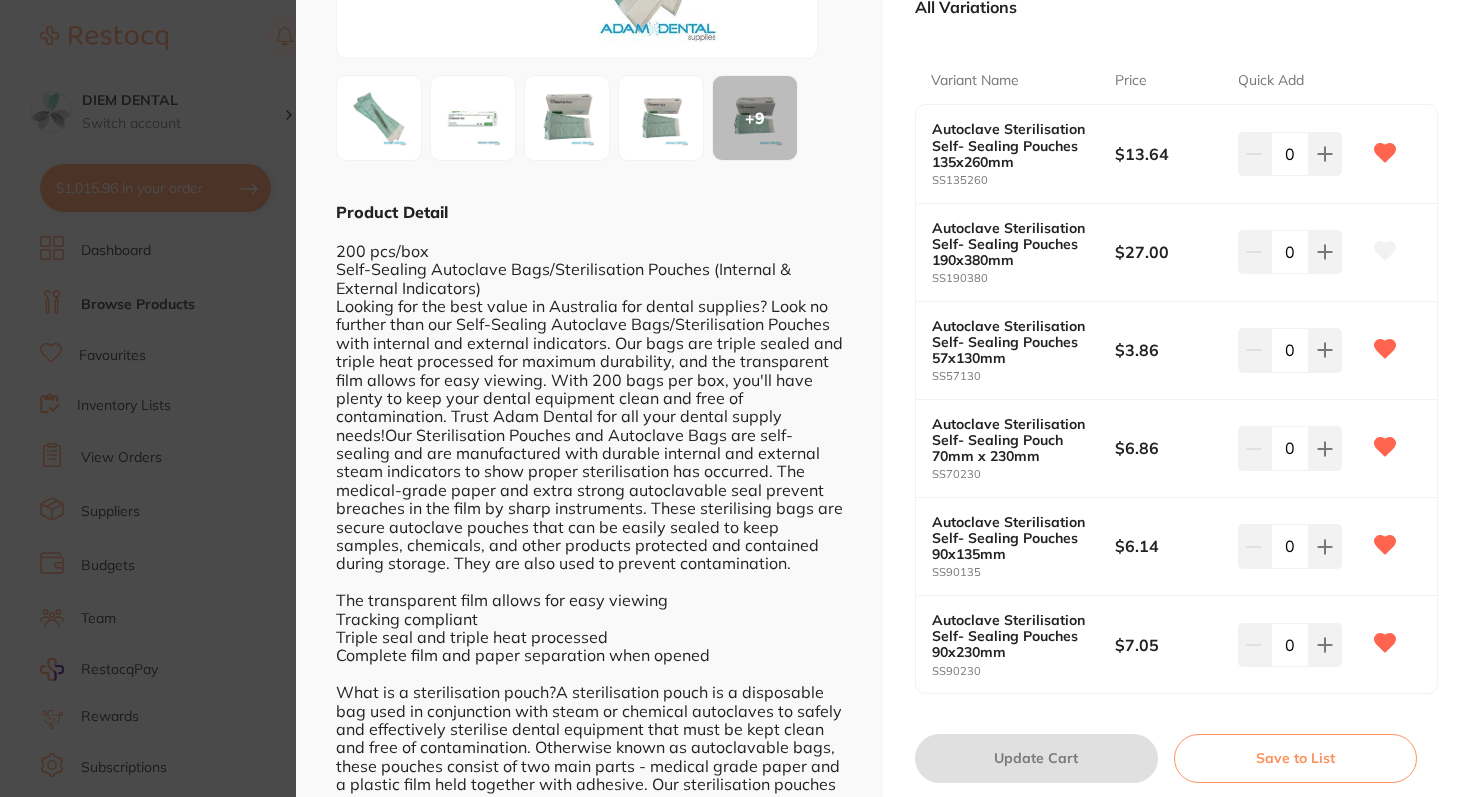 scroll, scrollTop: 395, scrollLeft: 0, axis: vertical 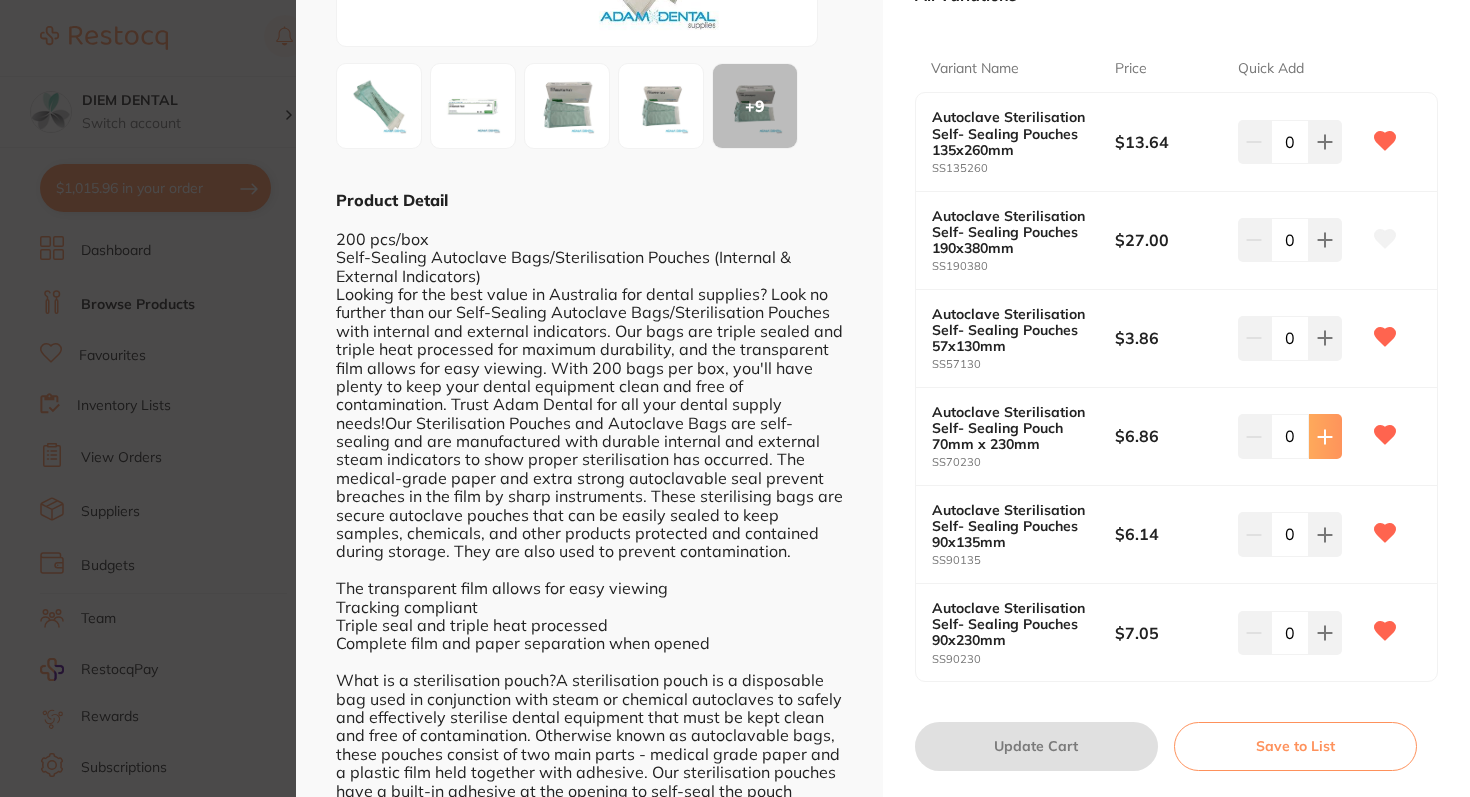 click 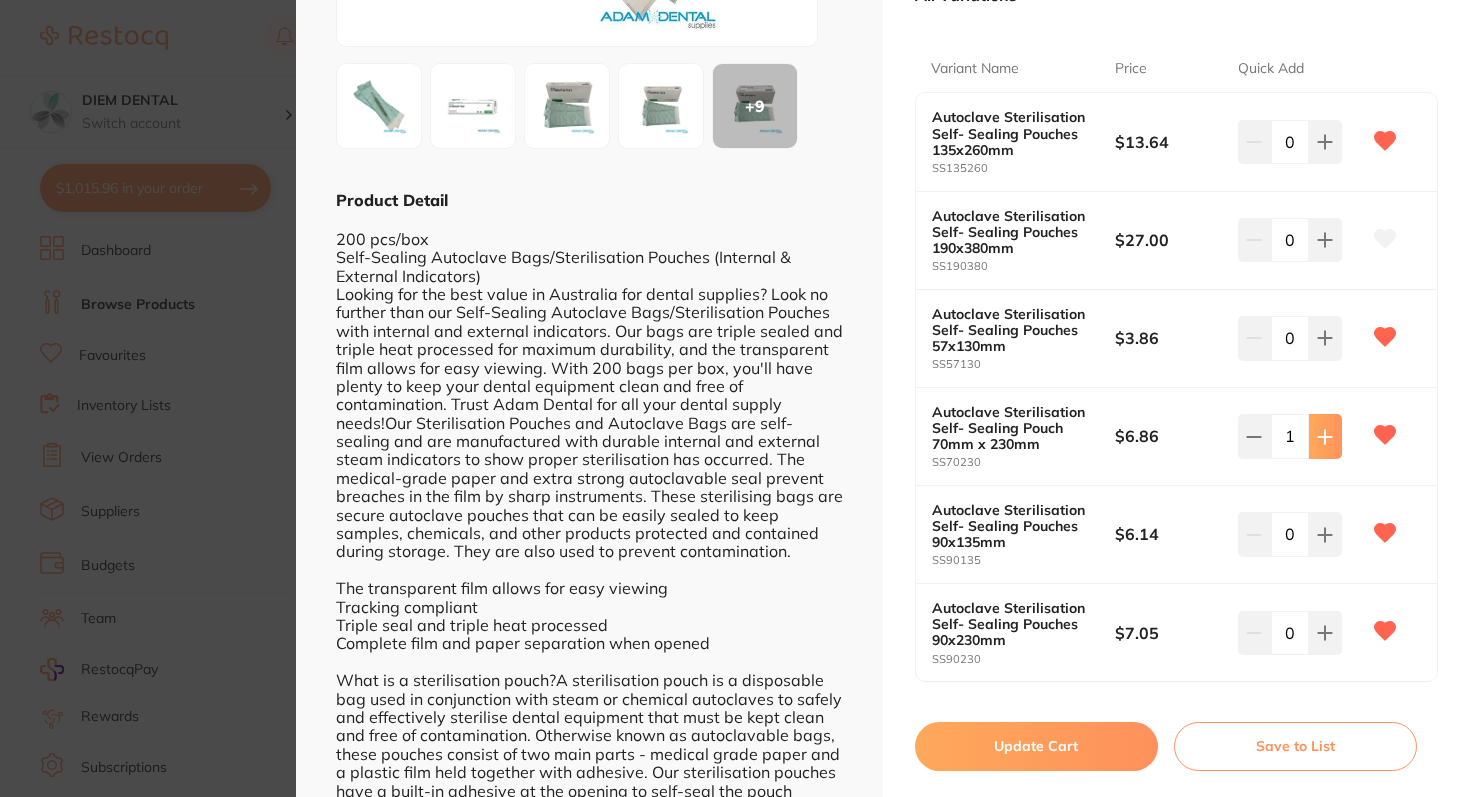 click 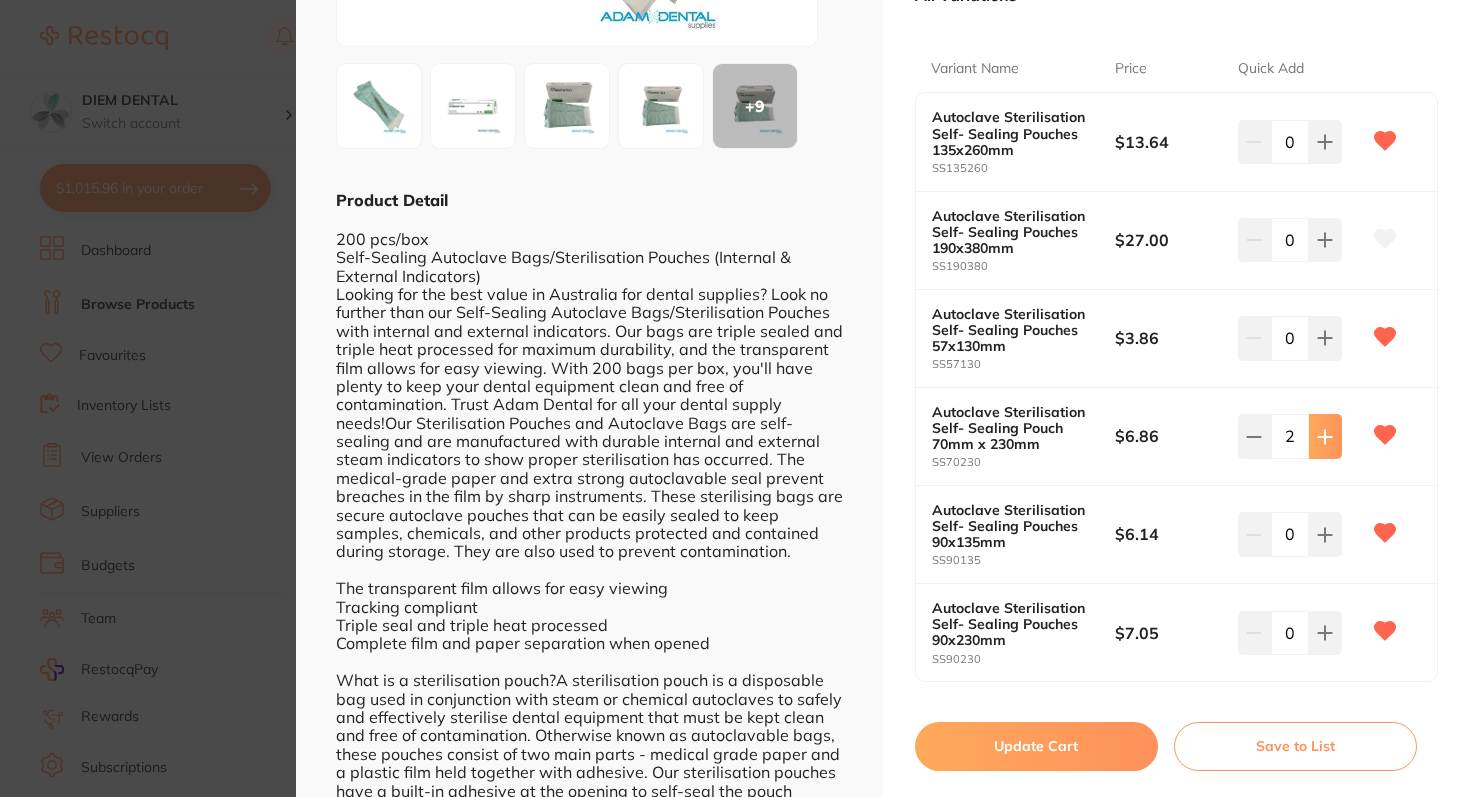 click 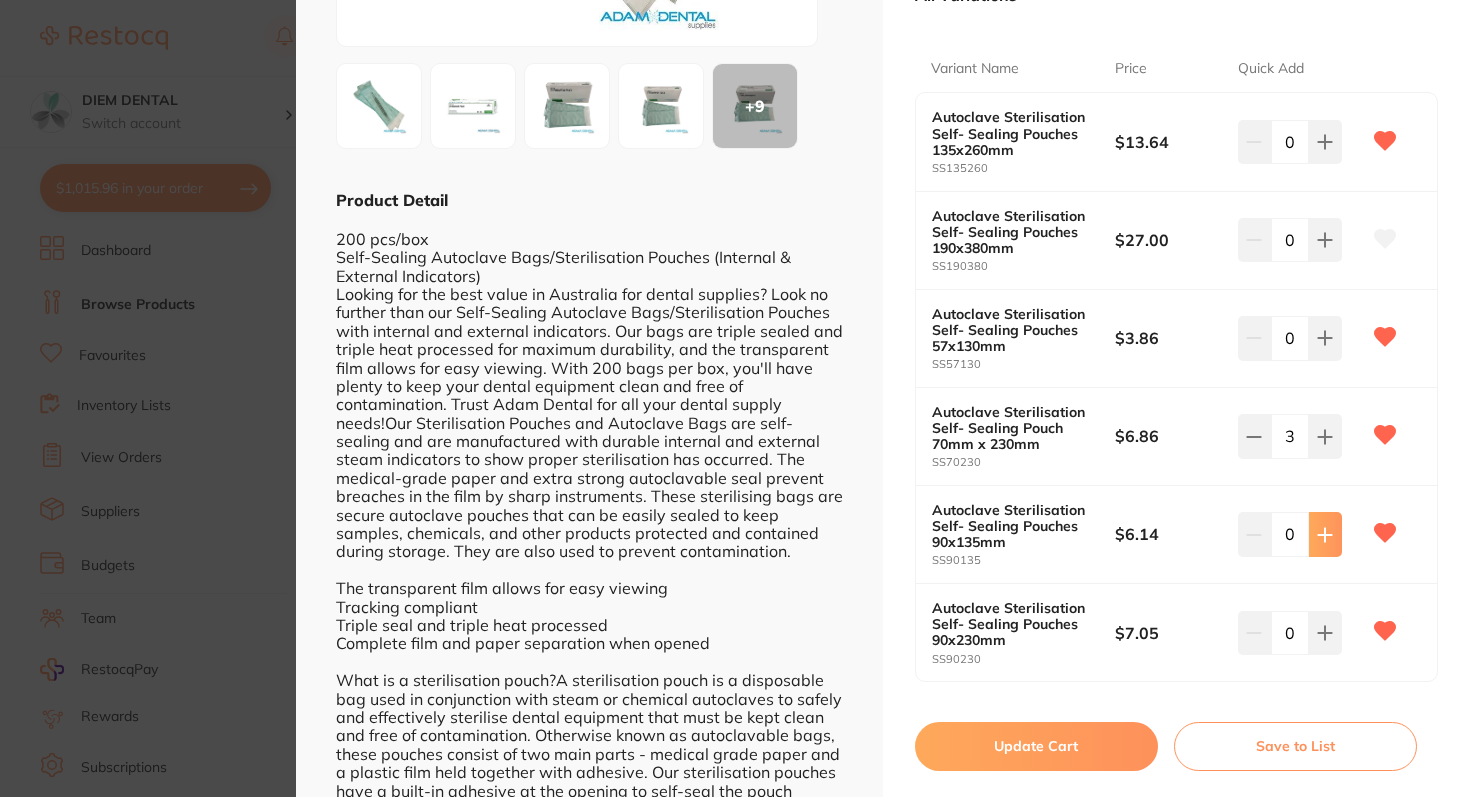 click 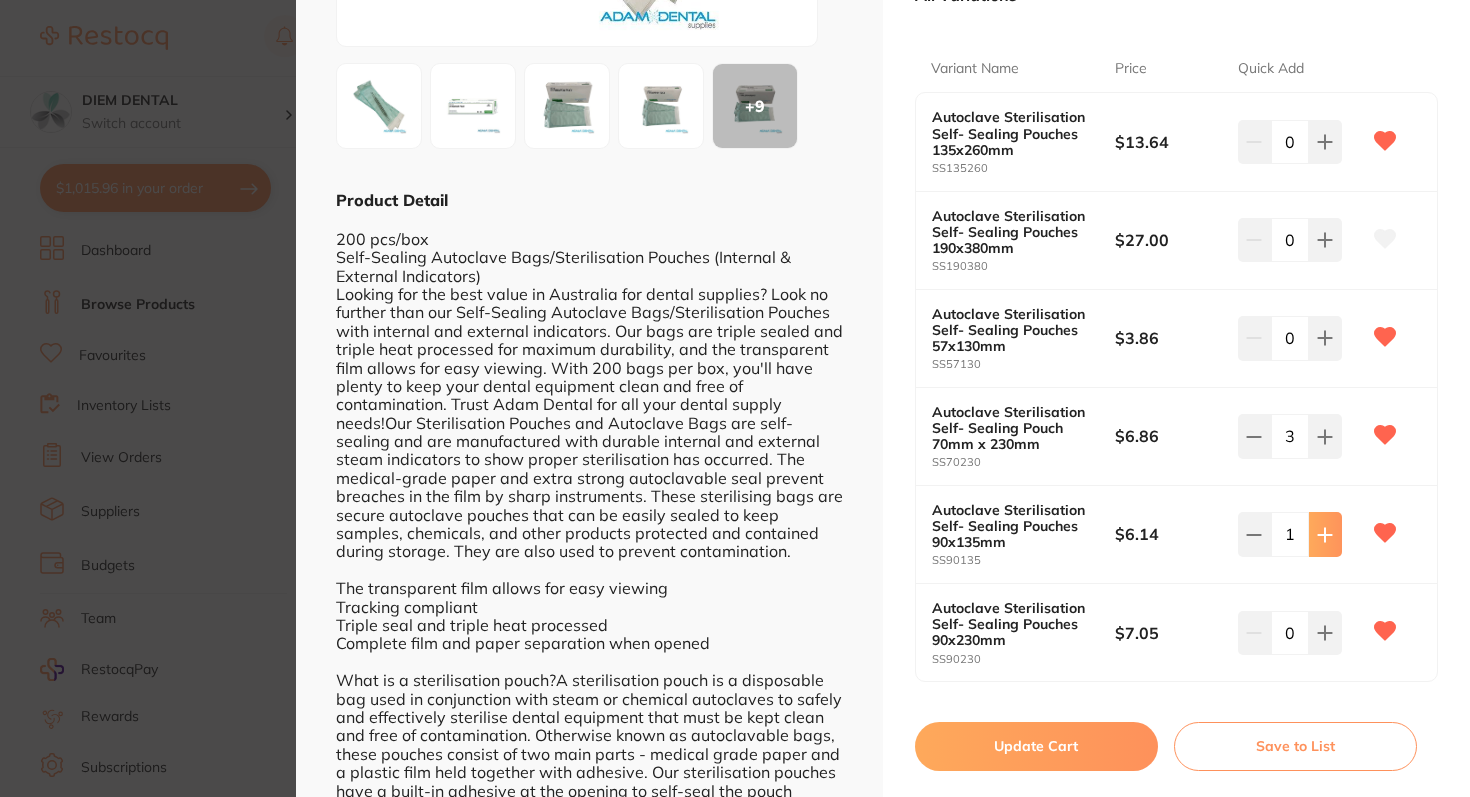 click 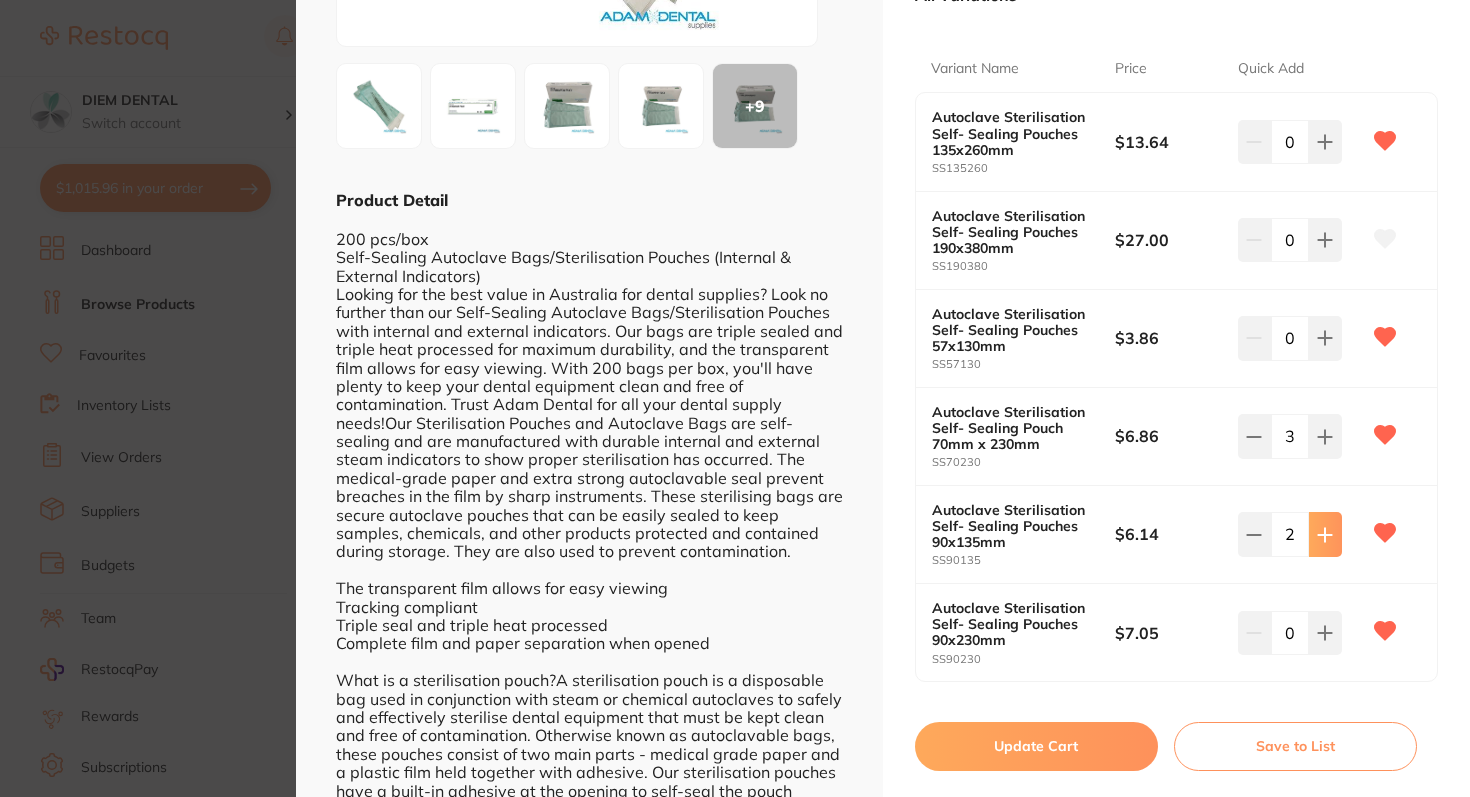 click 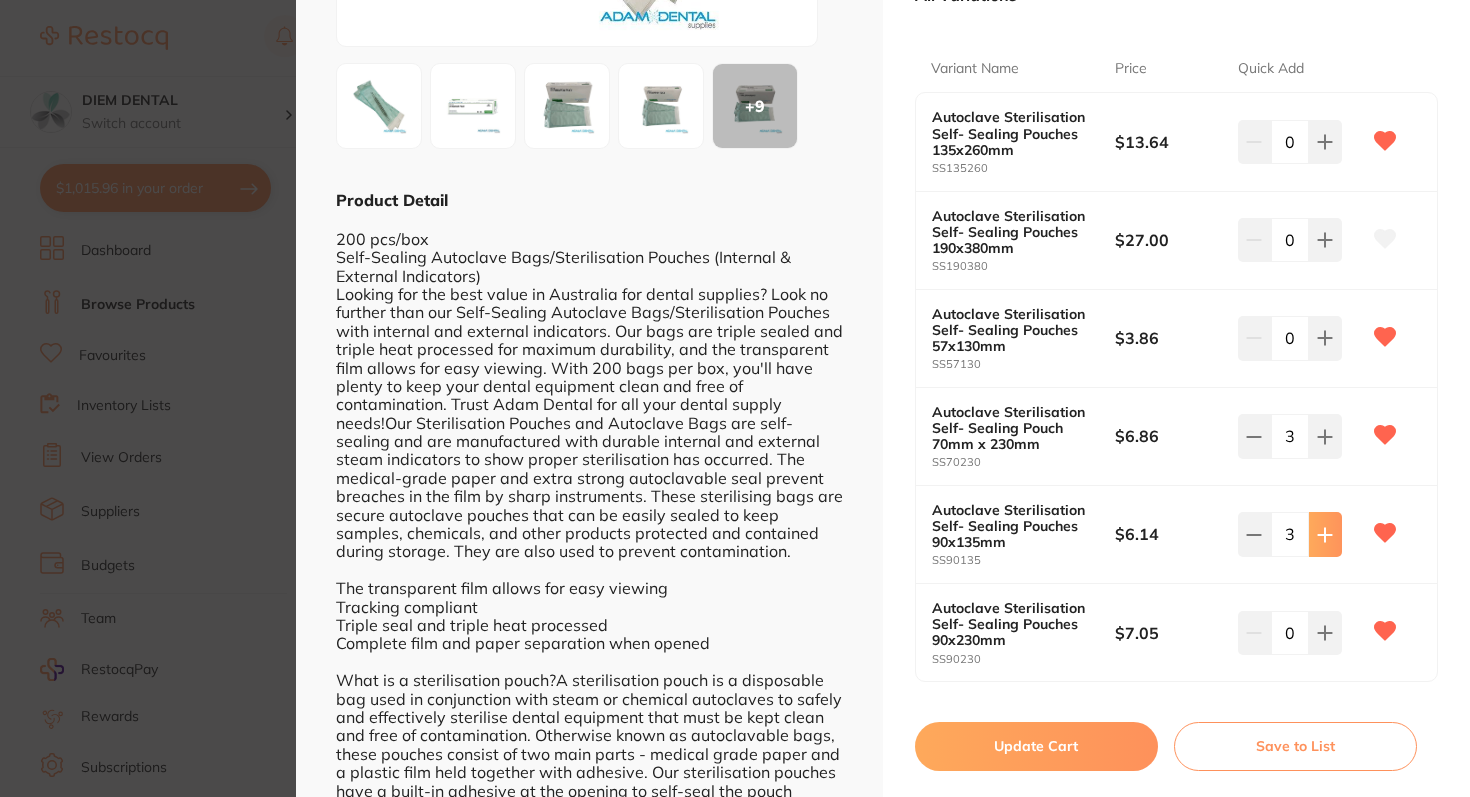 click 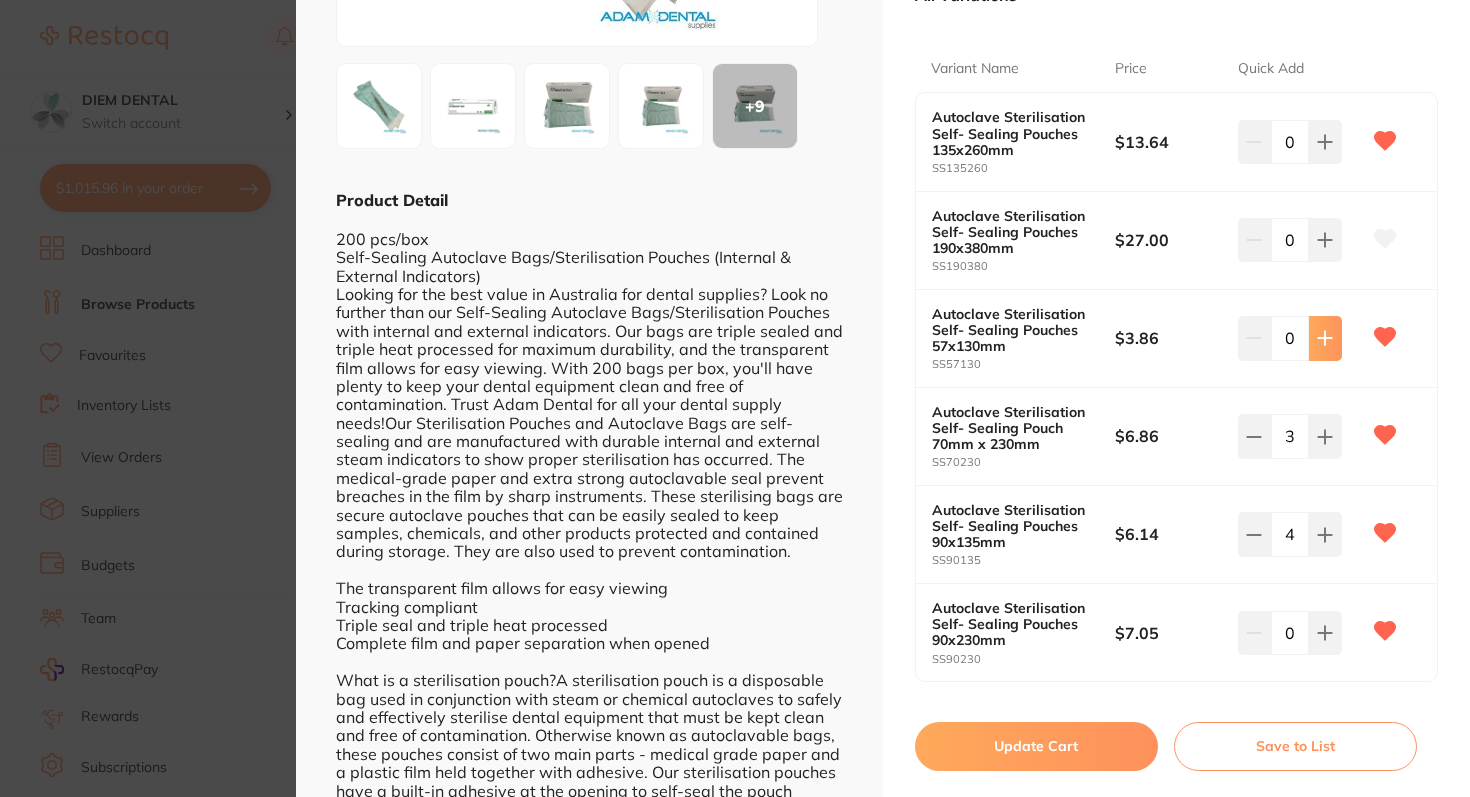 click at bounding box center [1325, 142] 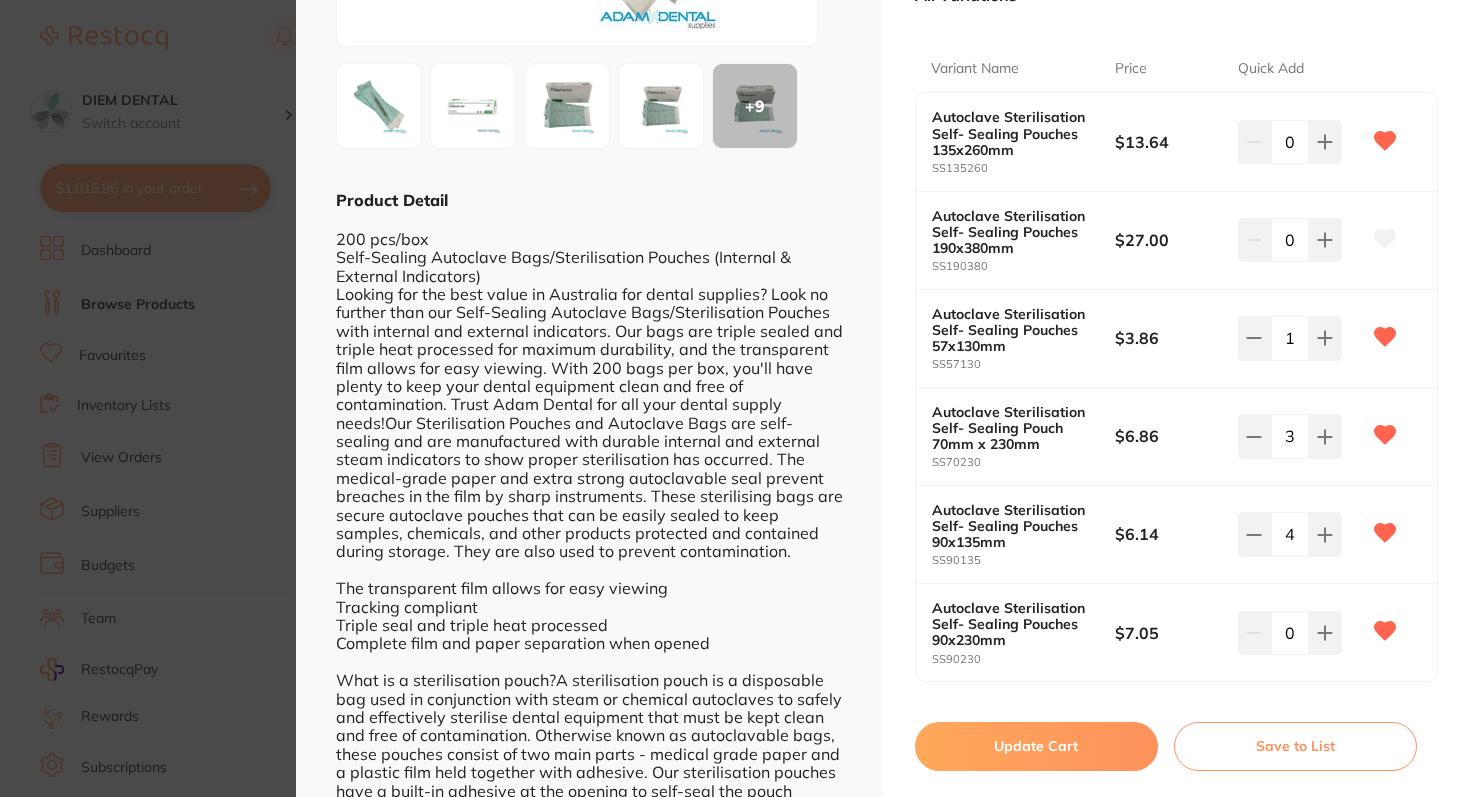 click on "Update Cart" at bounding box center (1036, 746) 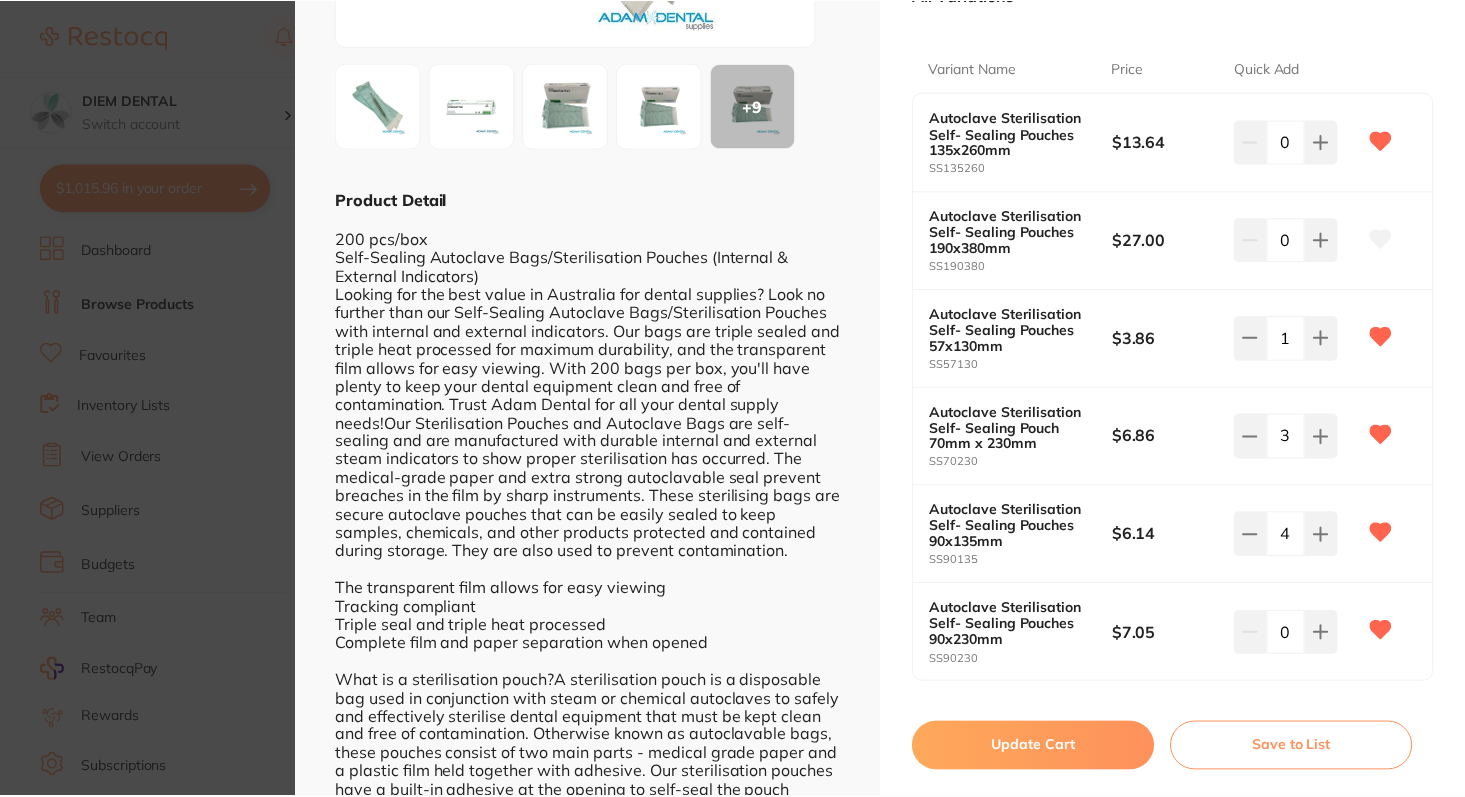 scroll, scrollTop: 88, scrollLeft: 0, axis: vertical 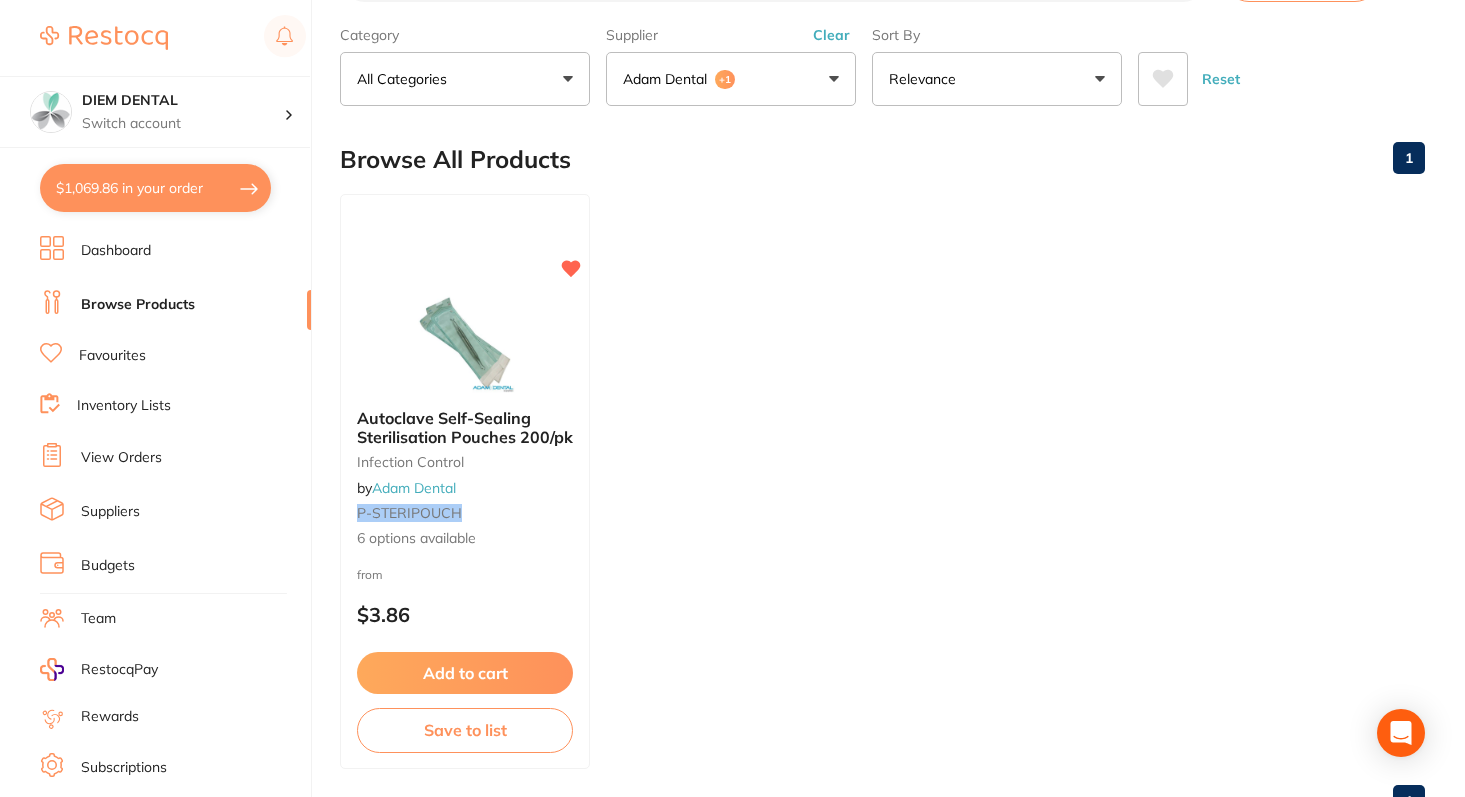 click on "$1,069.86   in your order" at bounding box center [155, 188] 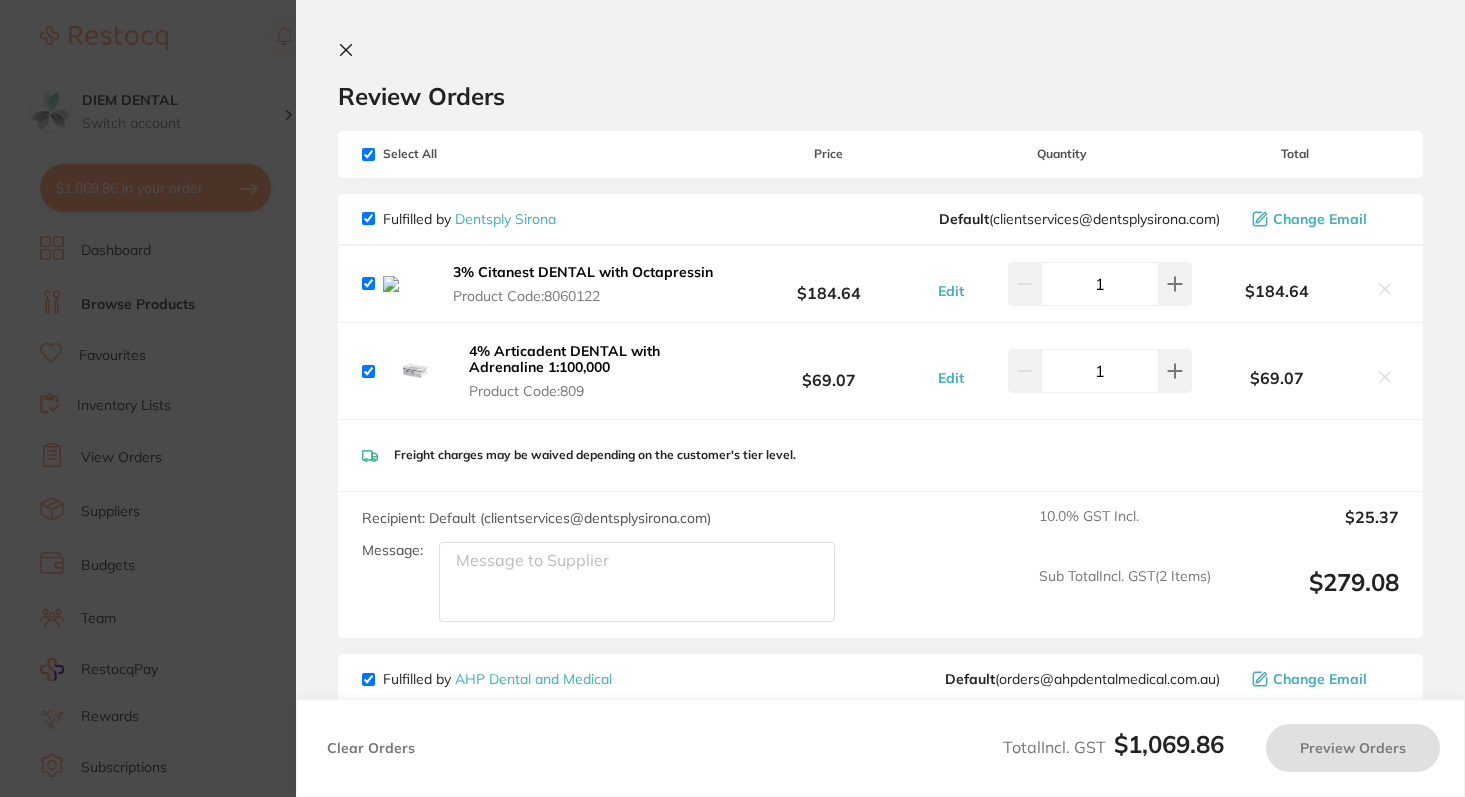 checkbox on "true" 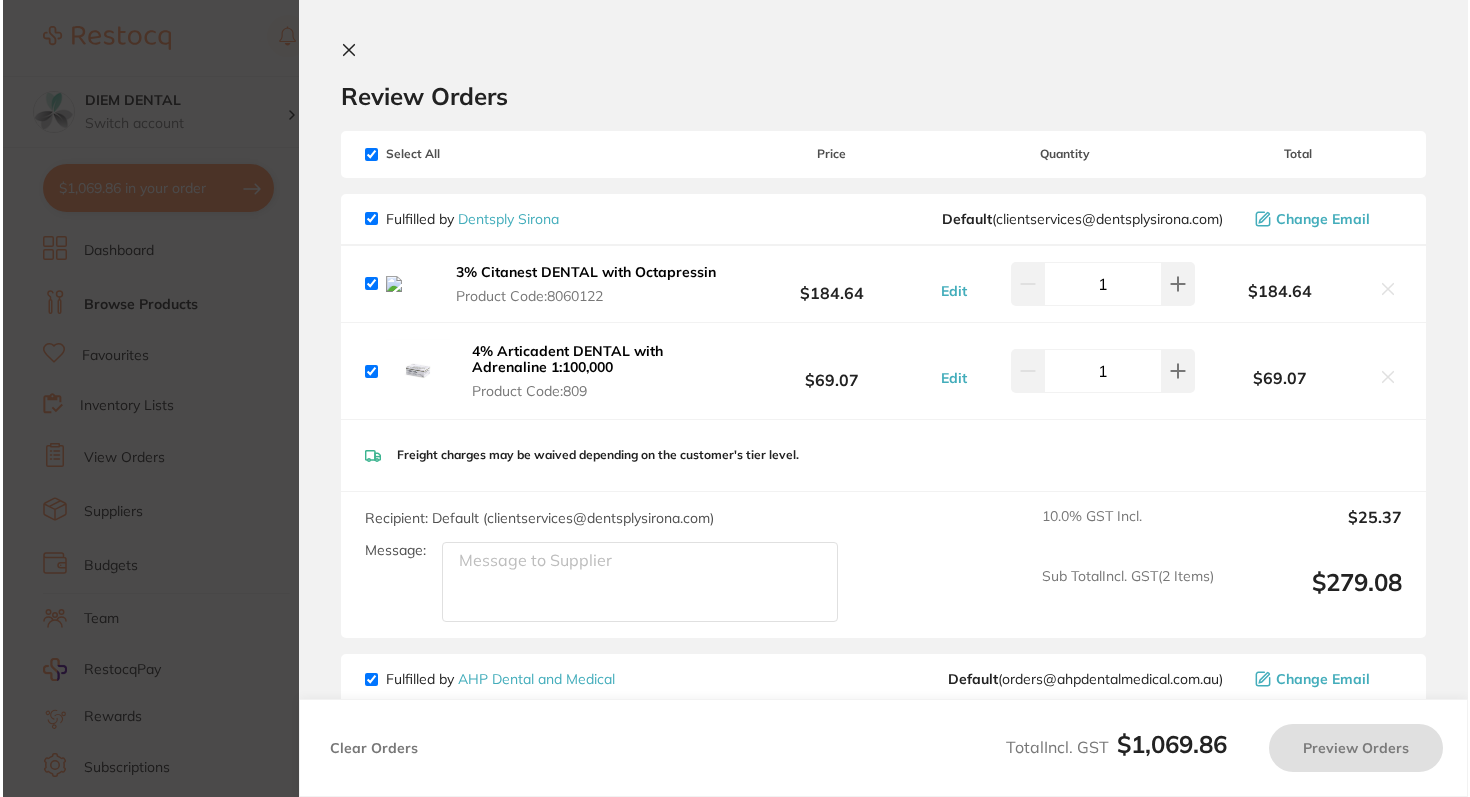 scroll, scrollTop: 0, scrollLeft: 0, axis: both 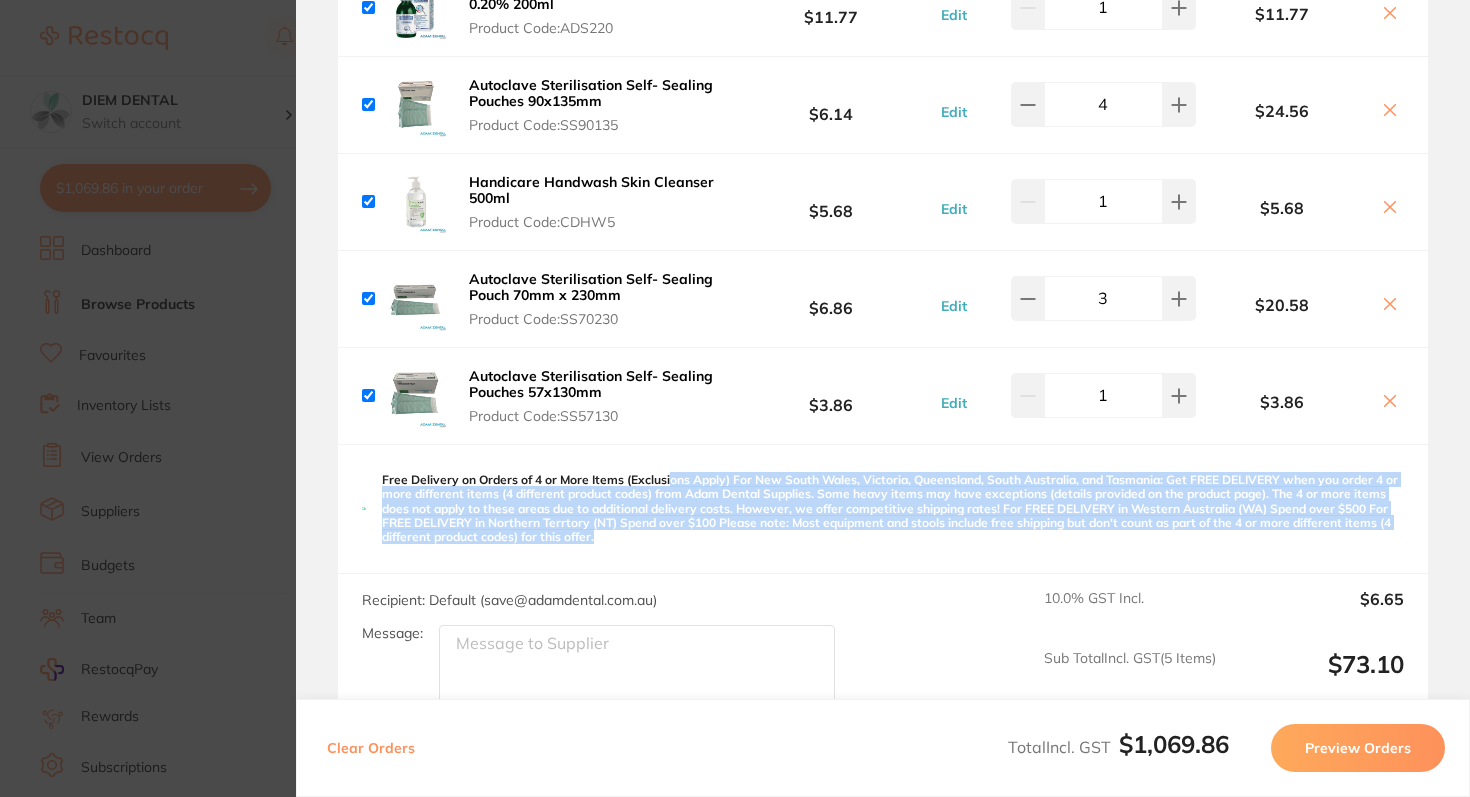 drag, startPoint x: 670, startPoint y: 476, endPoint x: 699, endPoint y: 540, distance: 70.26379 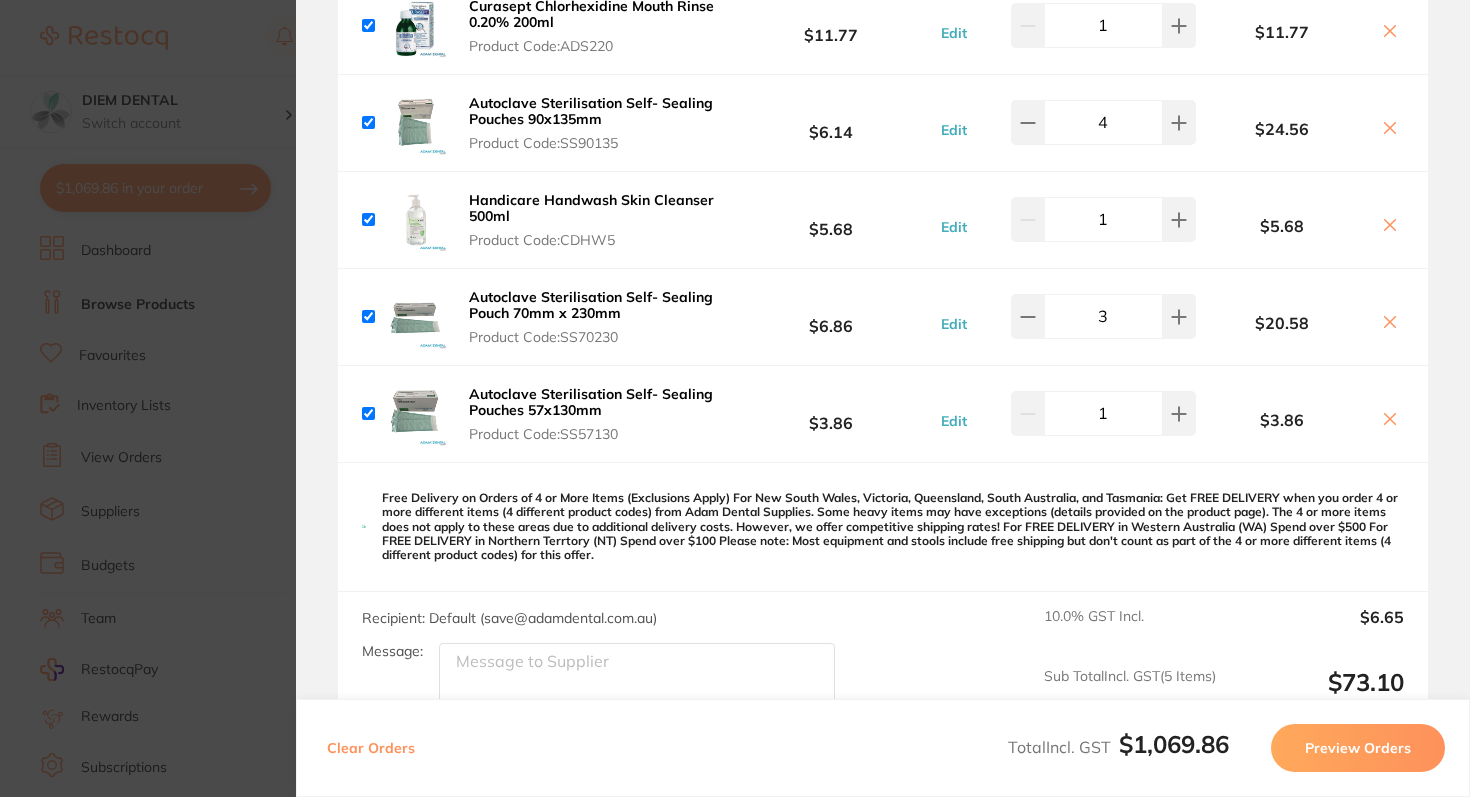 scroll, scrollTop: 1208, scrollLeft: 0, axis: vertical 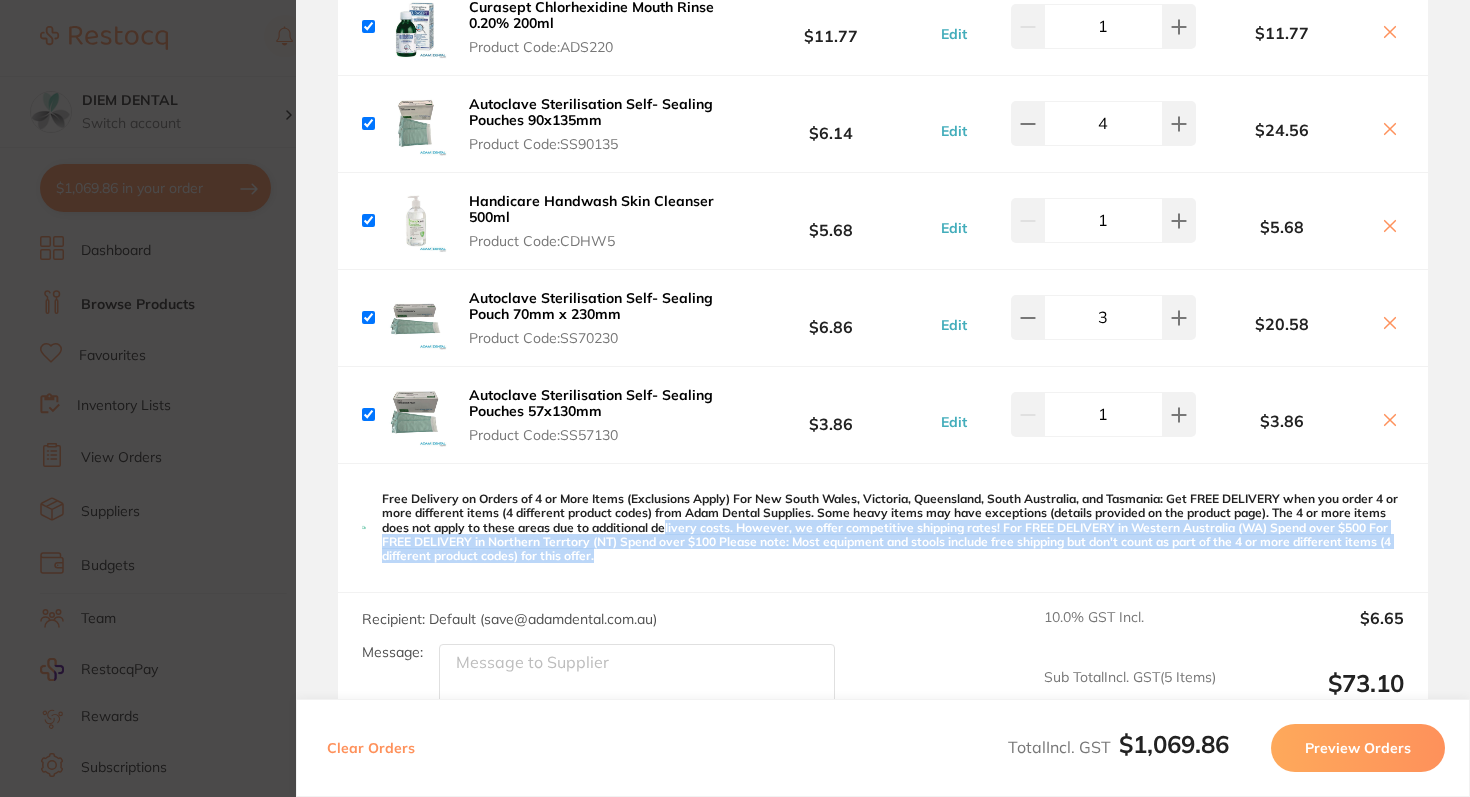 drag, startPoint x: 703, startPoint y: 557, endPoint x: 703, endPoint y: 498, distance: 59 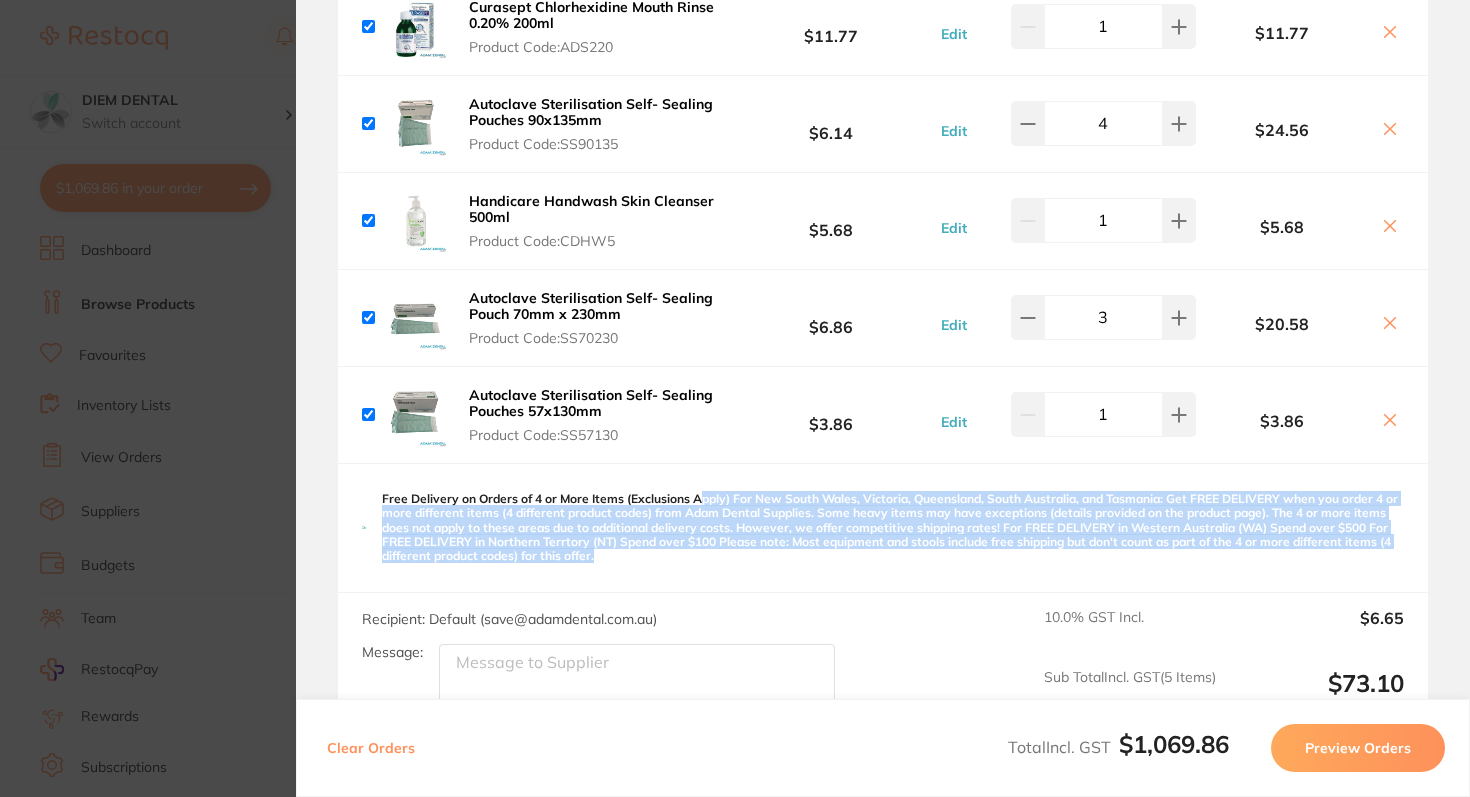 click on "Free Delivery on Orders of 4 or More Items (Exclusions Apply)
For New South Wales, Victoria, Queensland, South Australia, and Tasmania:
Get FREE DELIVERY when you order 4 or more different items (4 different product codes) from Adam Dental Supplies.
Some heavy items may have exceptions (details provided on the product page).
The 4 or more items does not apply to these areas due to additional delivery costs.
However, we offer competitive shipping rates!
For FREE DELIVERY in Western Australia (WA) Spend over $500
For FREE DELIVERY in Northern Terrtory (NT) Spend over $100
Please note: Most equipment and stools include free shipping but don't count as part of the 4 or more different items (4 different product codes) for this offer." at bounding box center [893, 528] 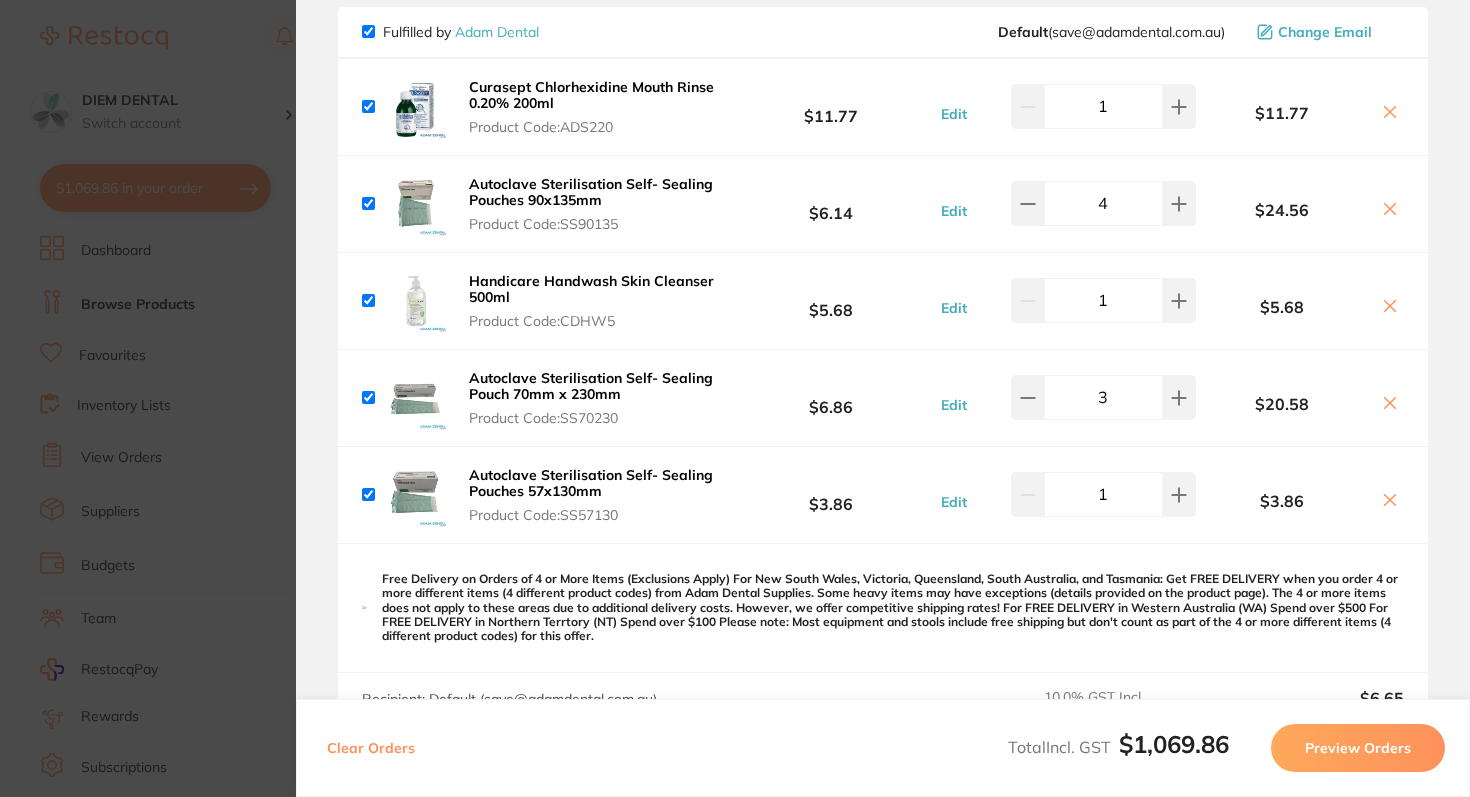 scroll, scrollTop: 1102, scrollLeft: 0, axis: vertical 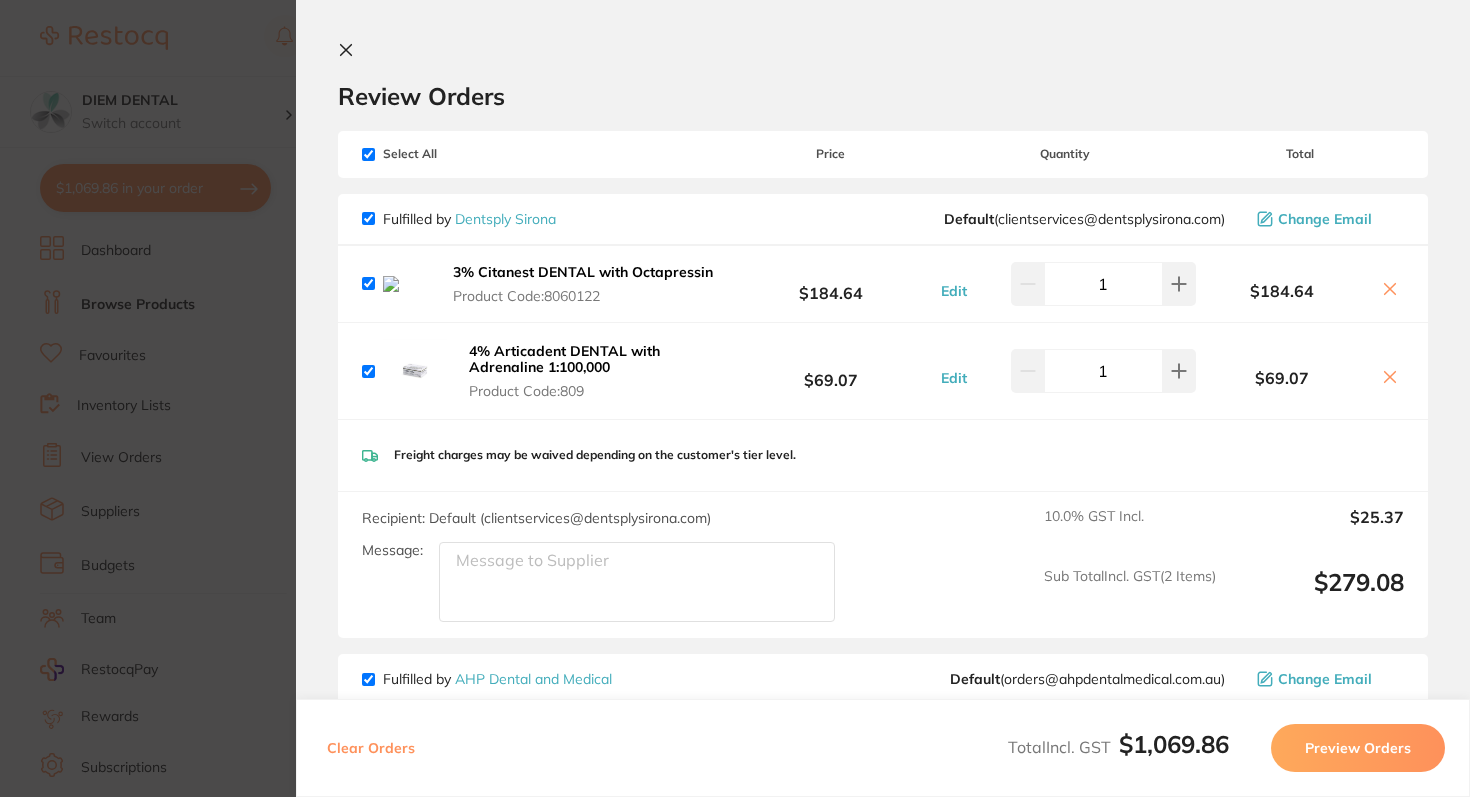 click 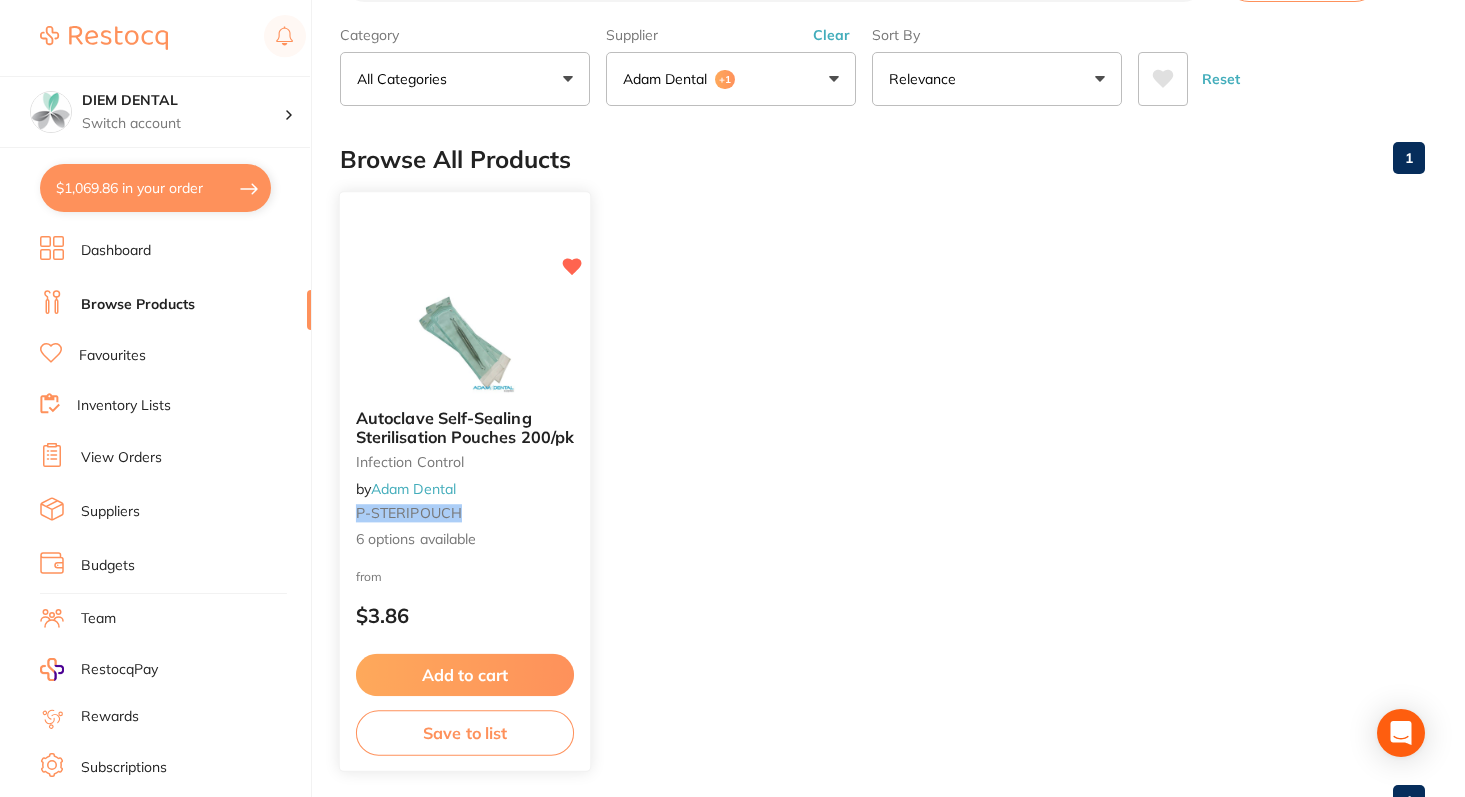 scroll, scrollTop: 0, scrollLeft: 0, axis: both 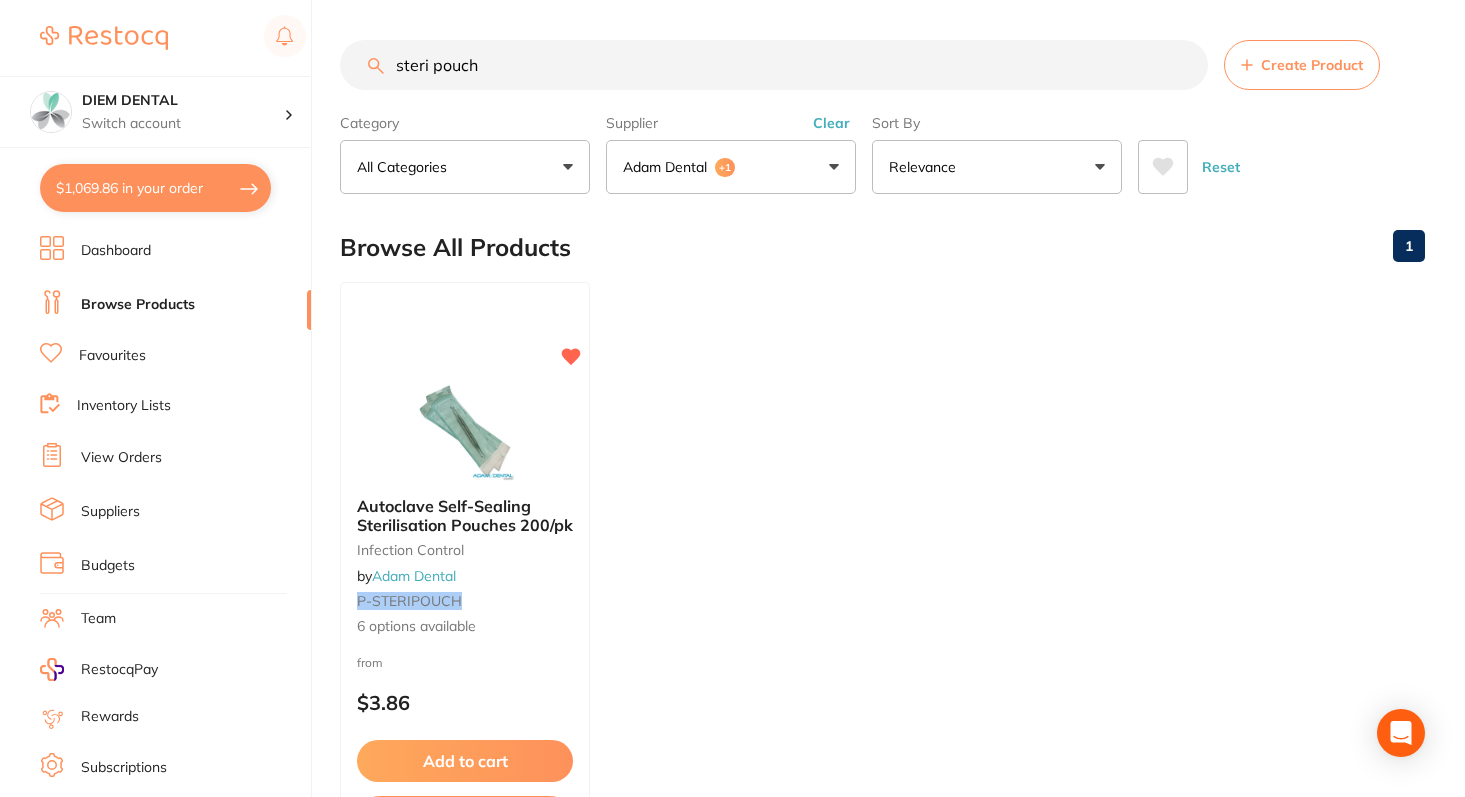 drag, startPoint x: 503, startPoint y: 70, endPoint x: 303, endPoint y: 70, distance: 200 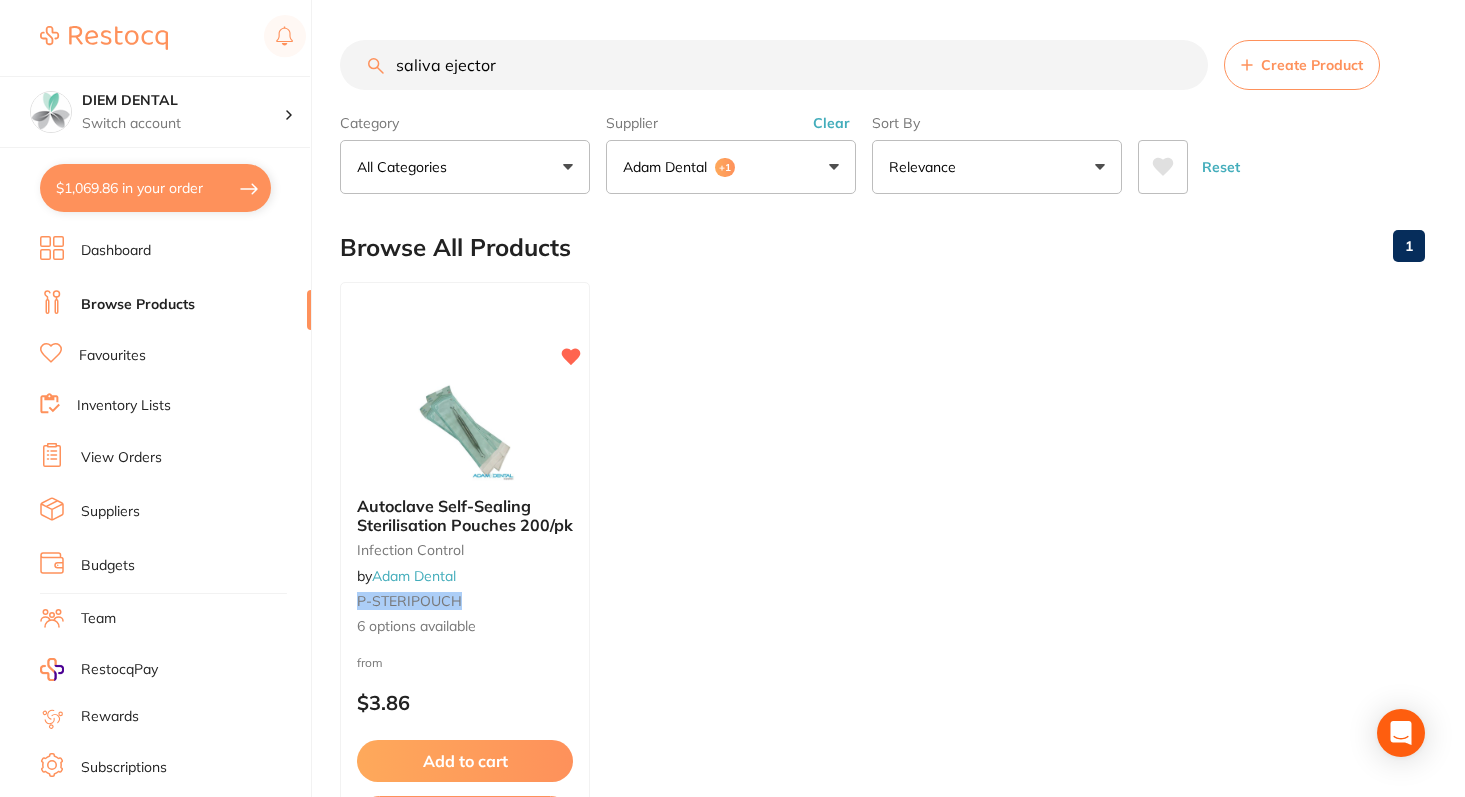 type on "saliva ejector" 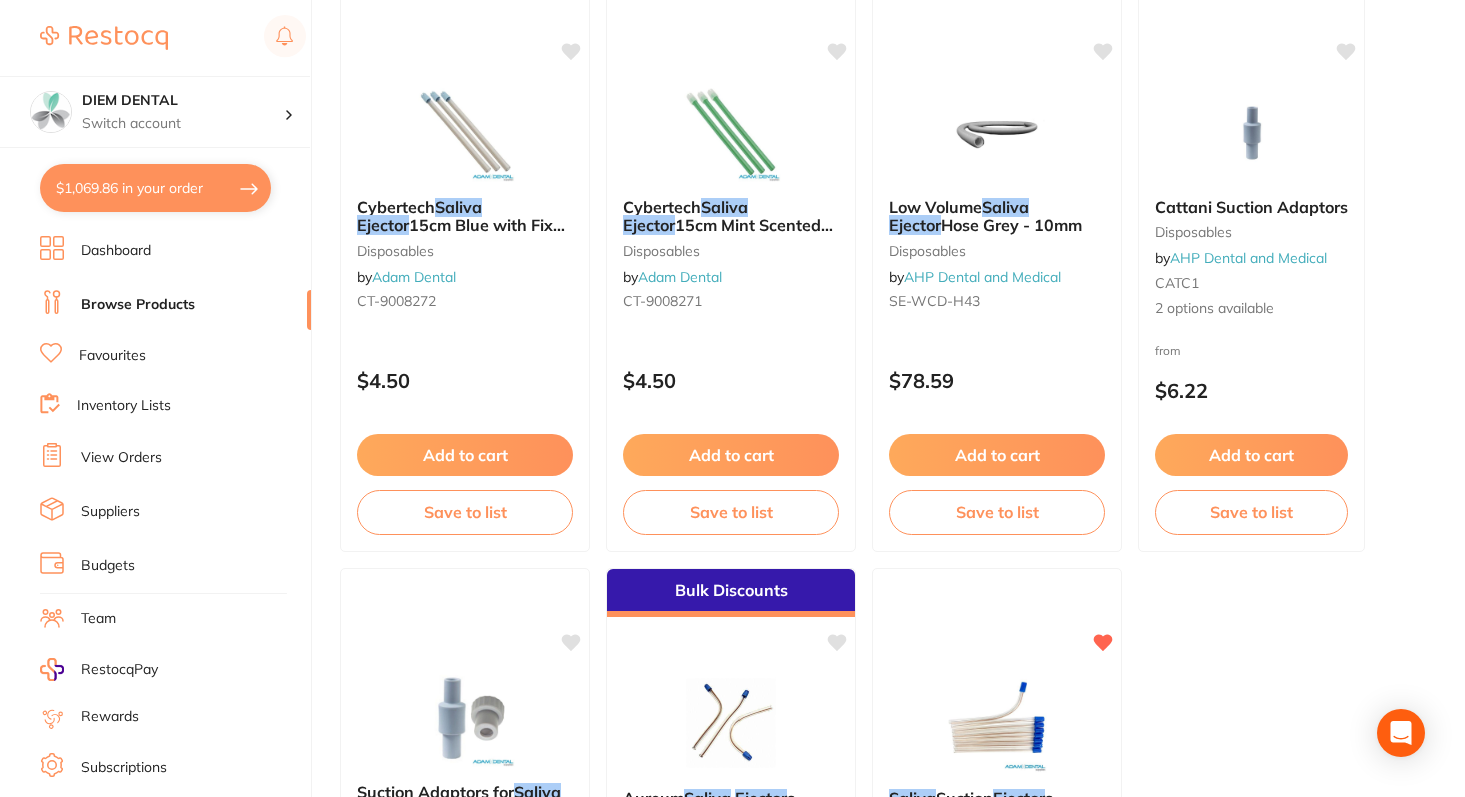scroll, scrollTop: 278, scrollLeft: 0, axis: vertical 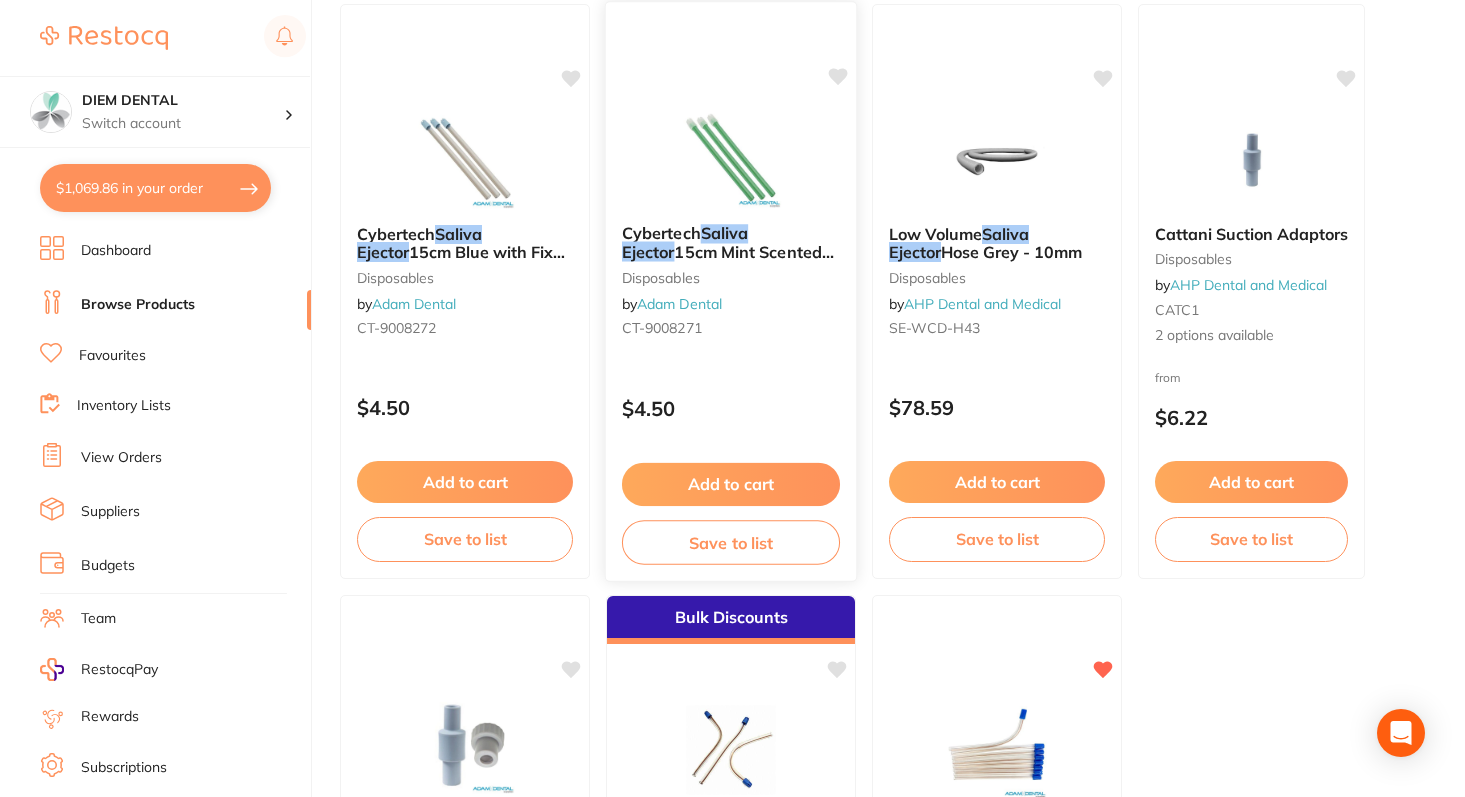 click on "Add to cart" at bounding box center [731, 484] 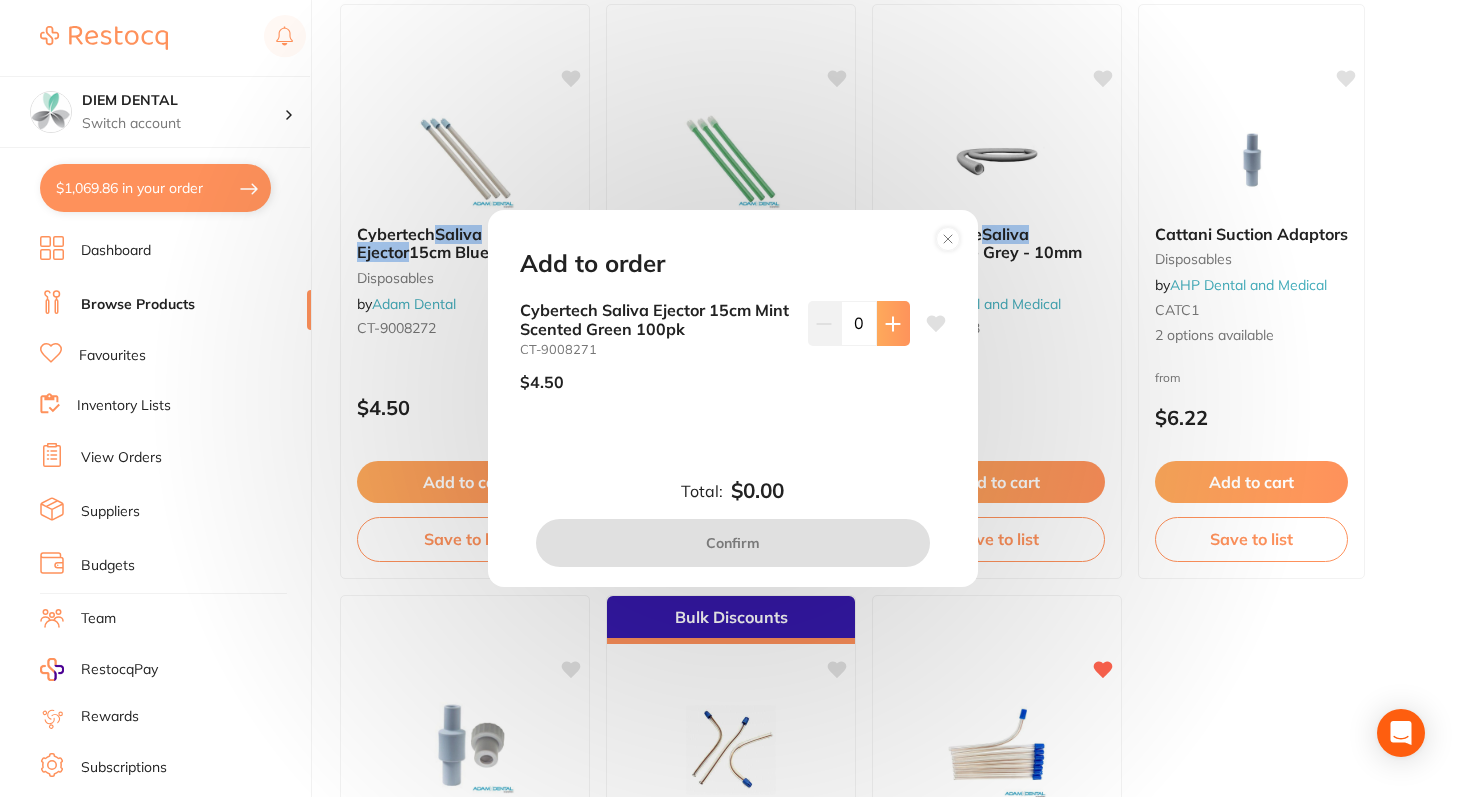 click at bounding box center [893, 323] 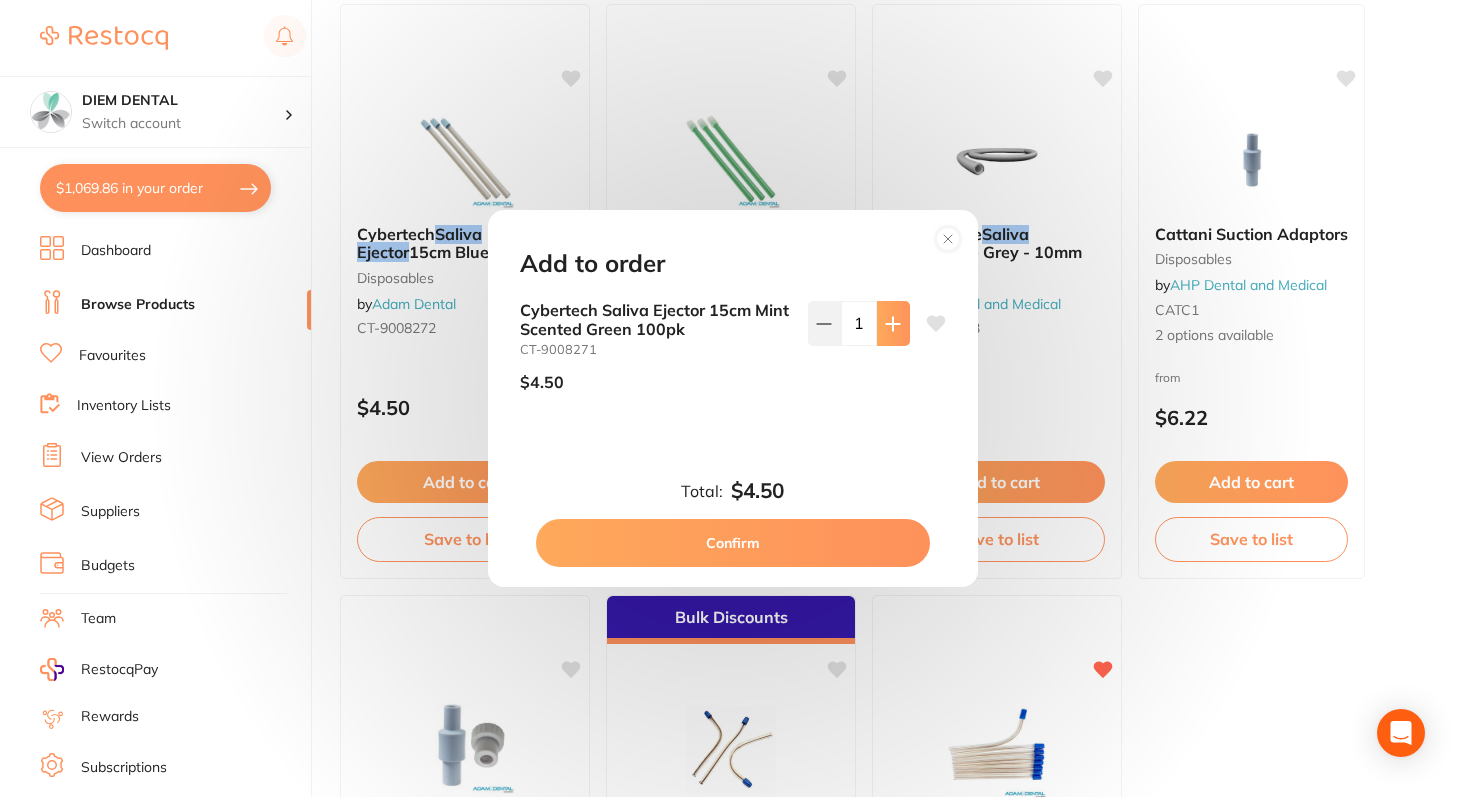 click 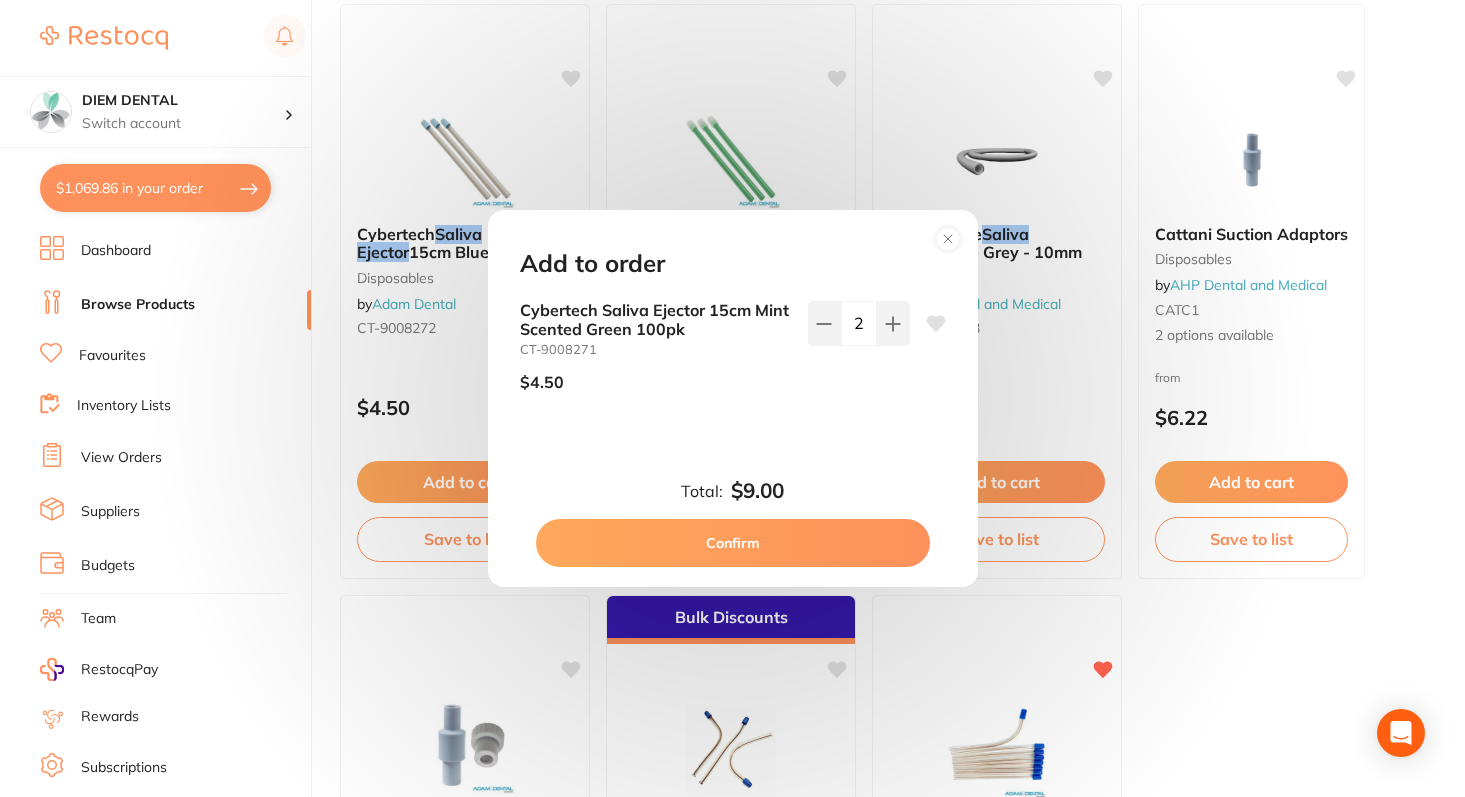 click on "Confirm" at bounding box center [733, 543] 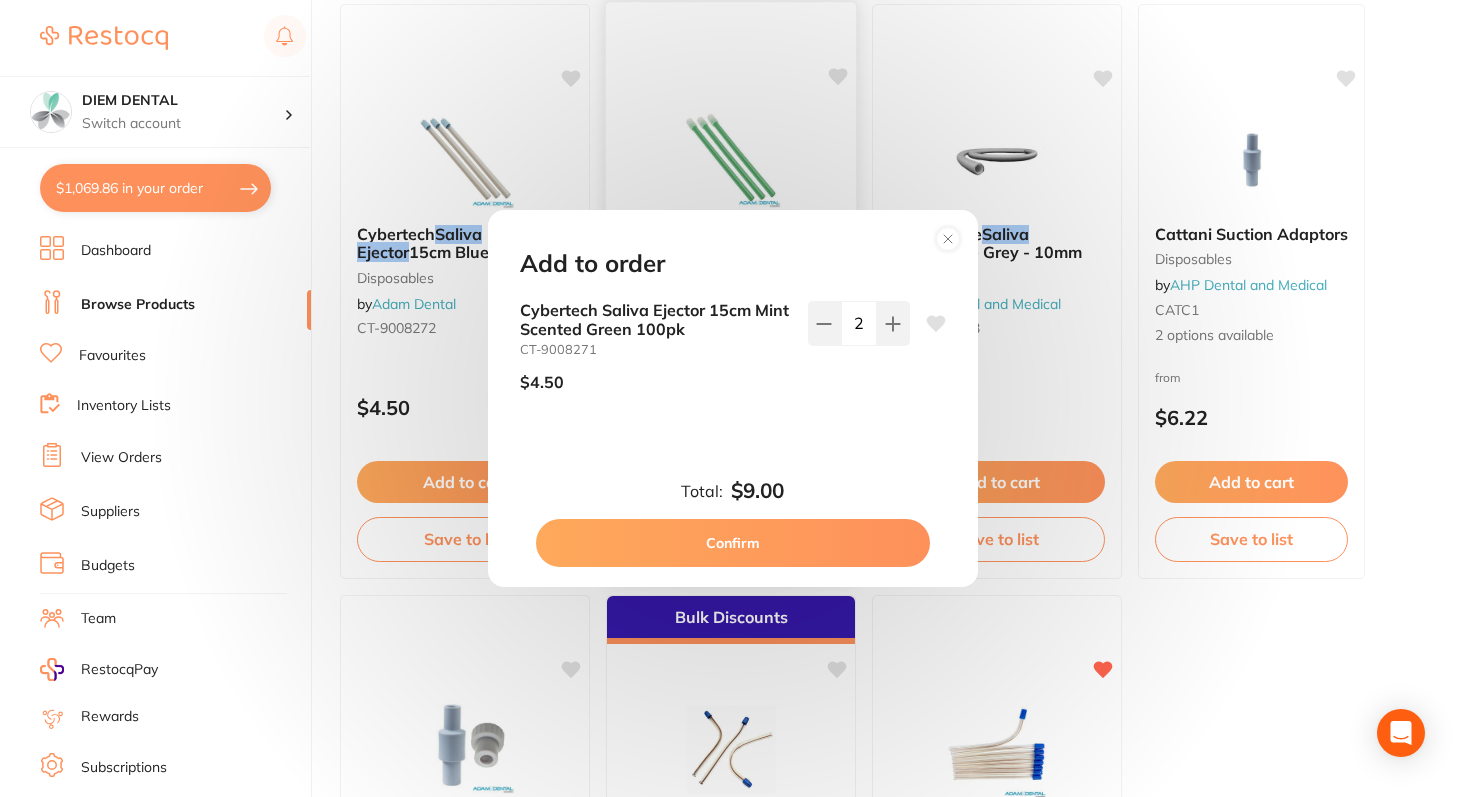 checkbox on "false" 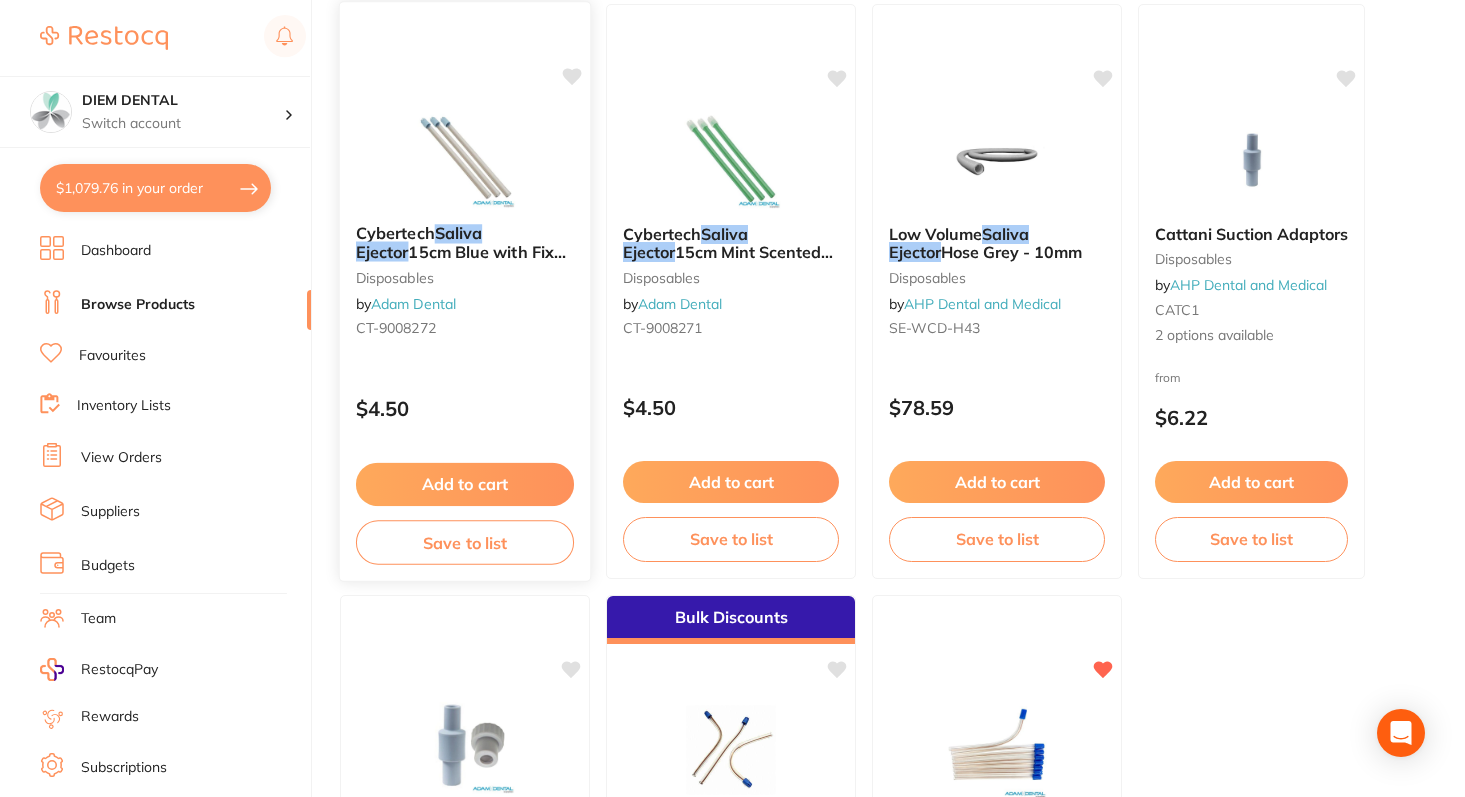 click at bounding box center [464, 157] 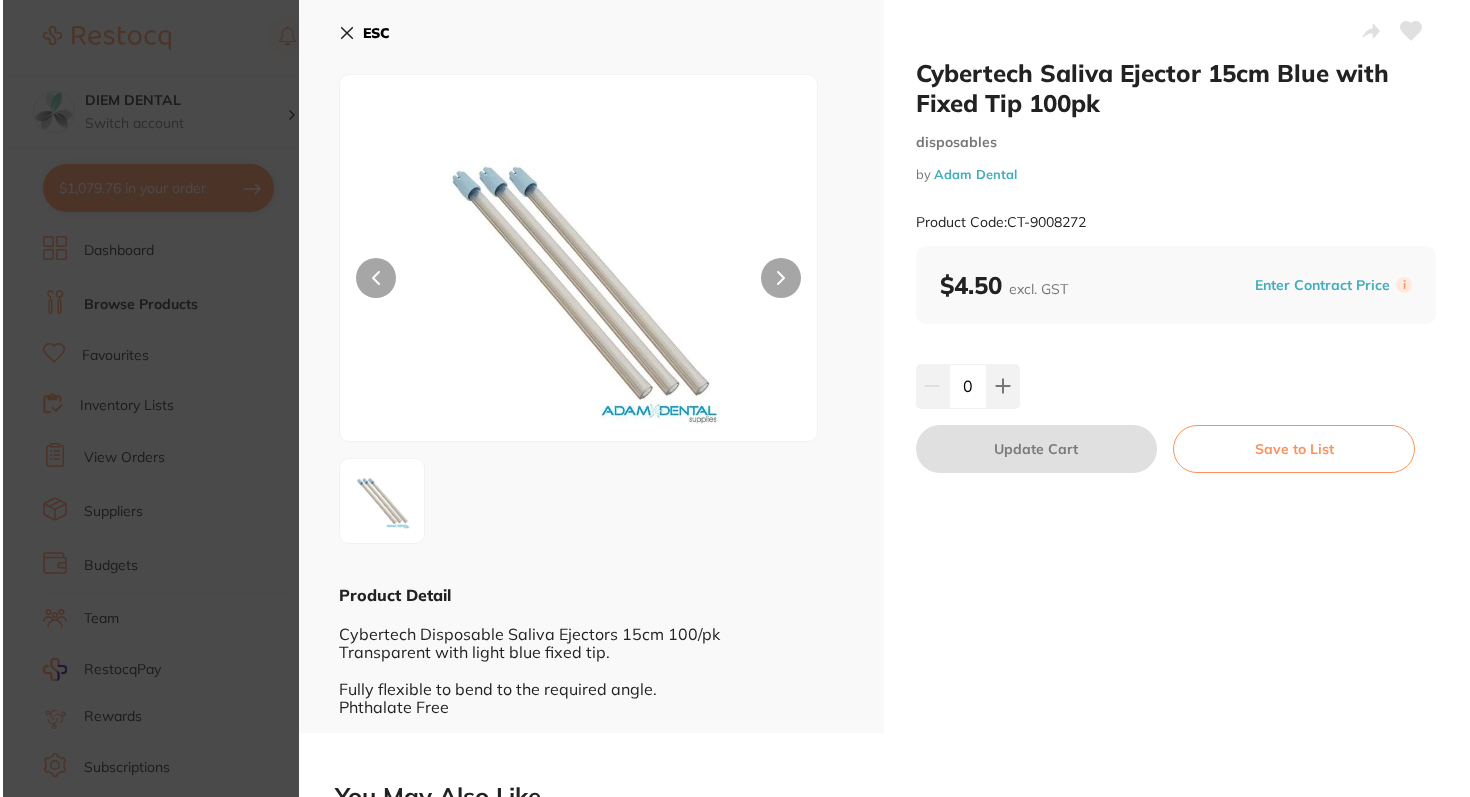 scroll, scrollTop: 0, scrollLeft: 0, axis: both 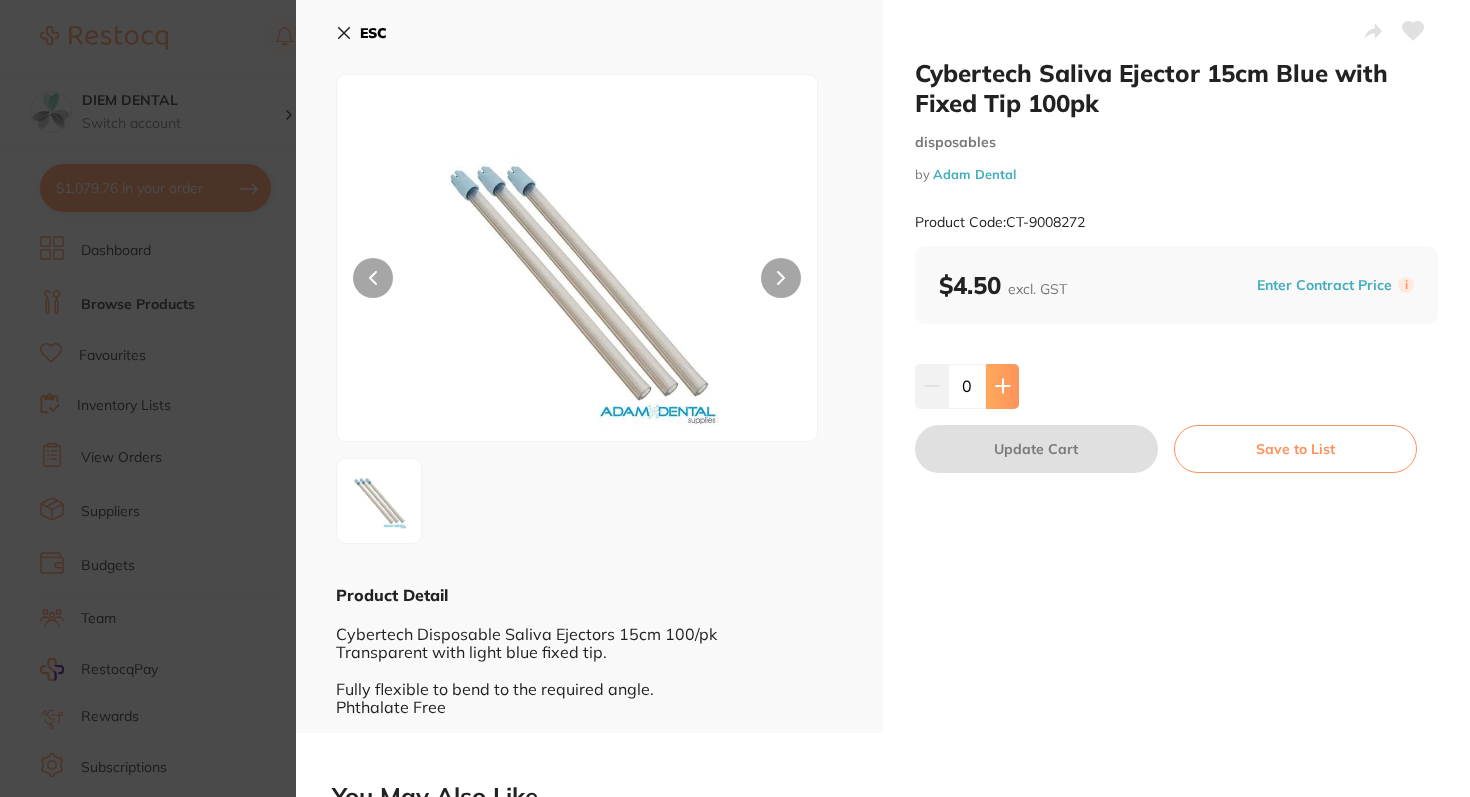 click at bounding box center [1002, 386] 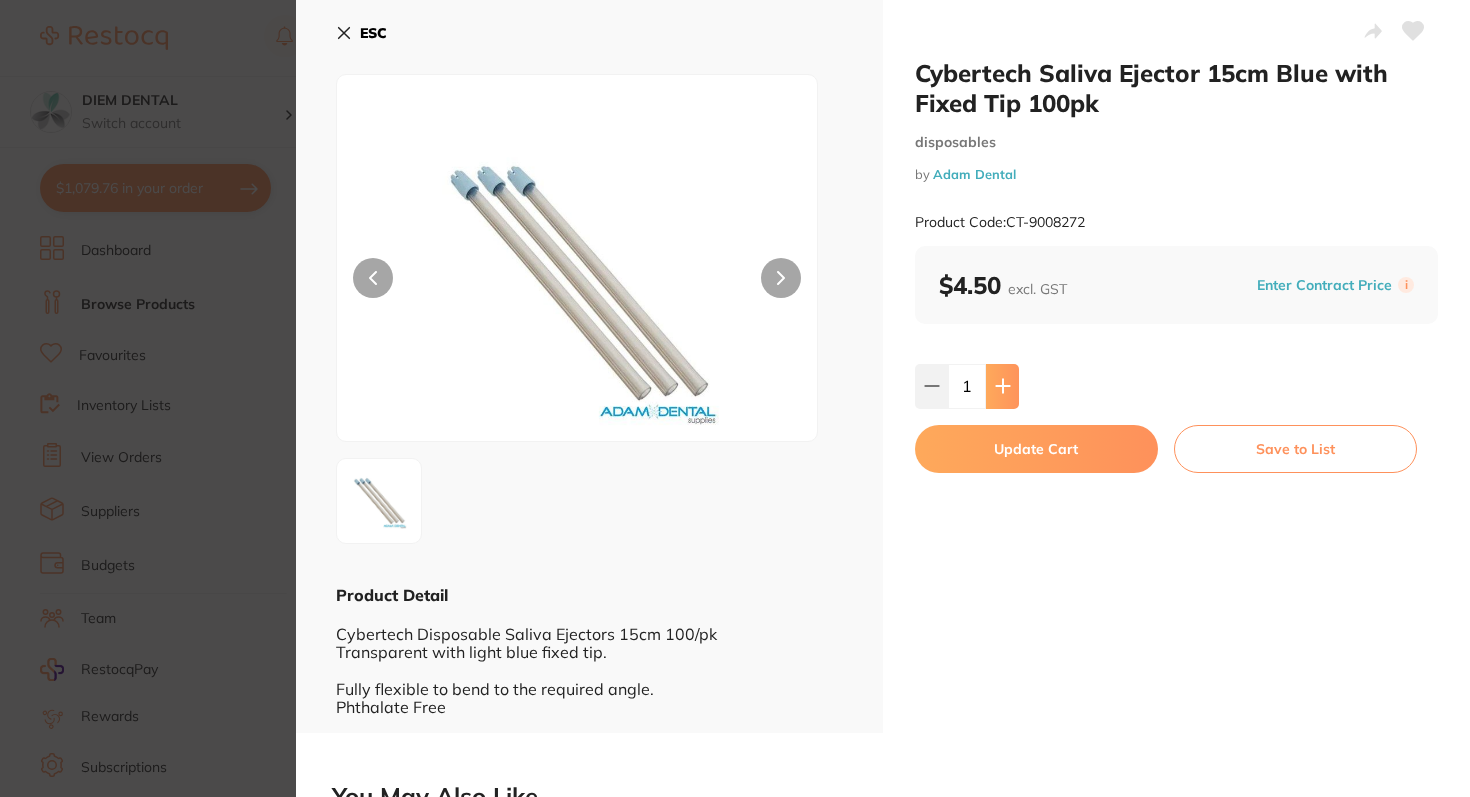 click at bounding box center (1002, 386) 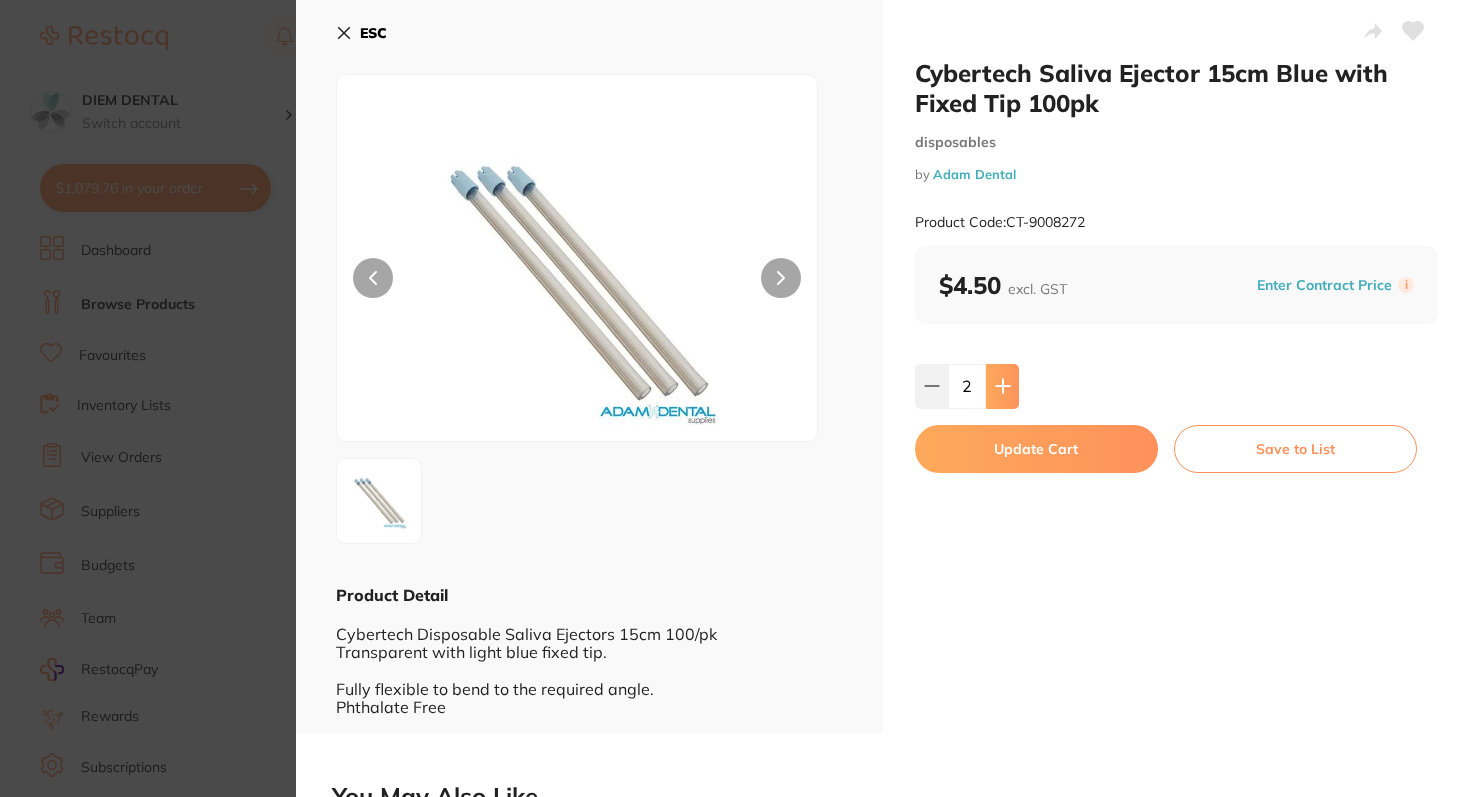click at bounding box center [1002, 386] 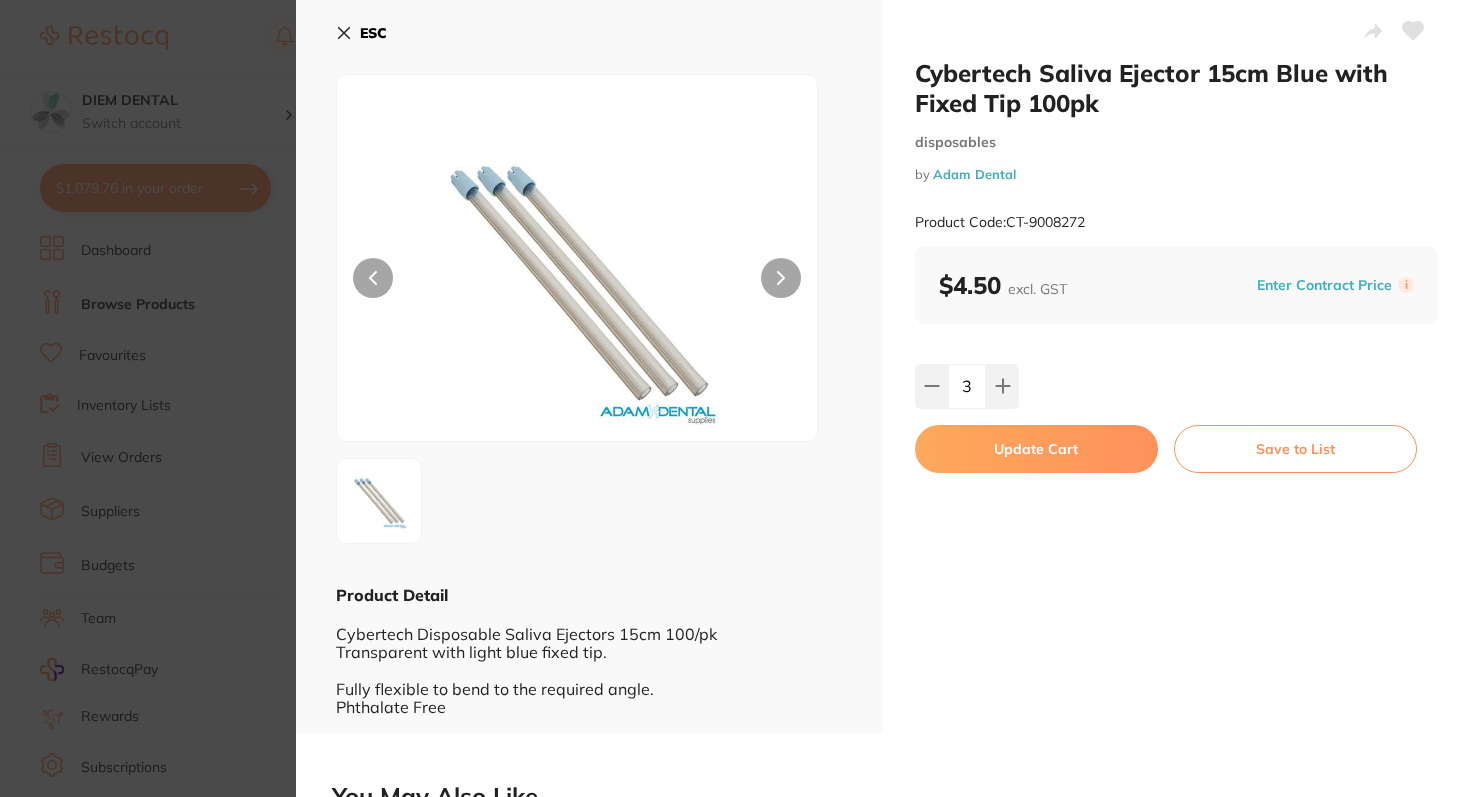 click on "Update Cart" at bounding box center [1036, 449] 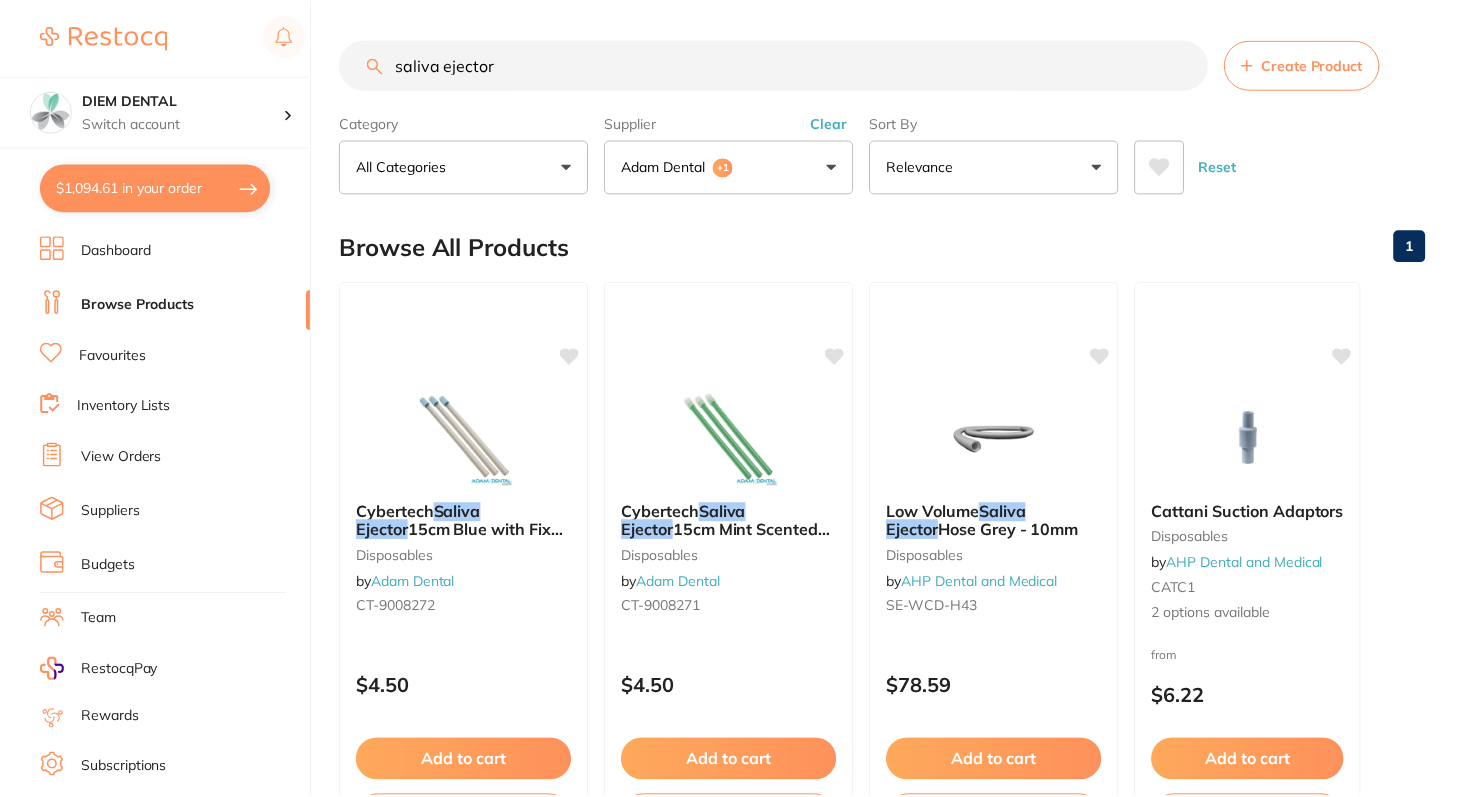 scroll, scrollTop: 278, scrollLeft: 0, axis: vertical 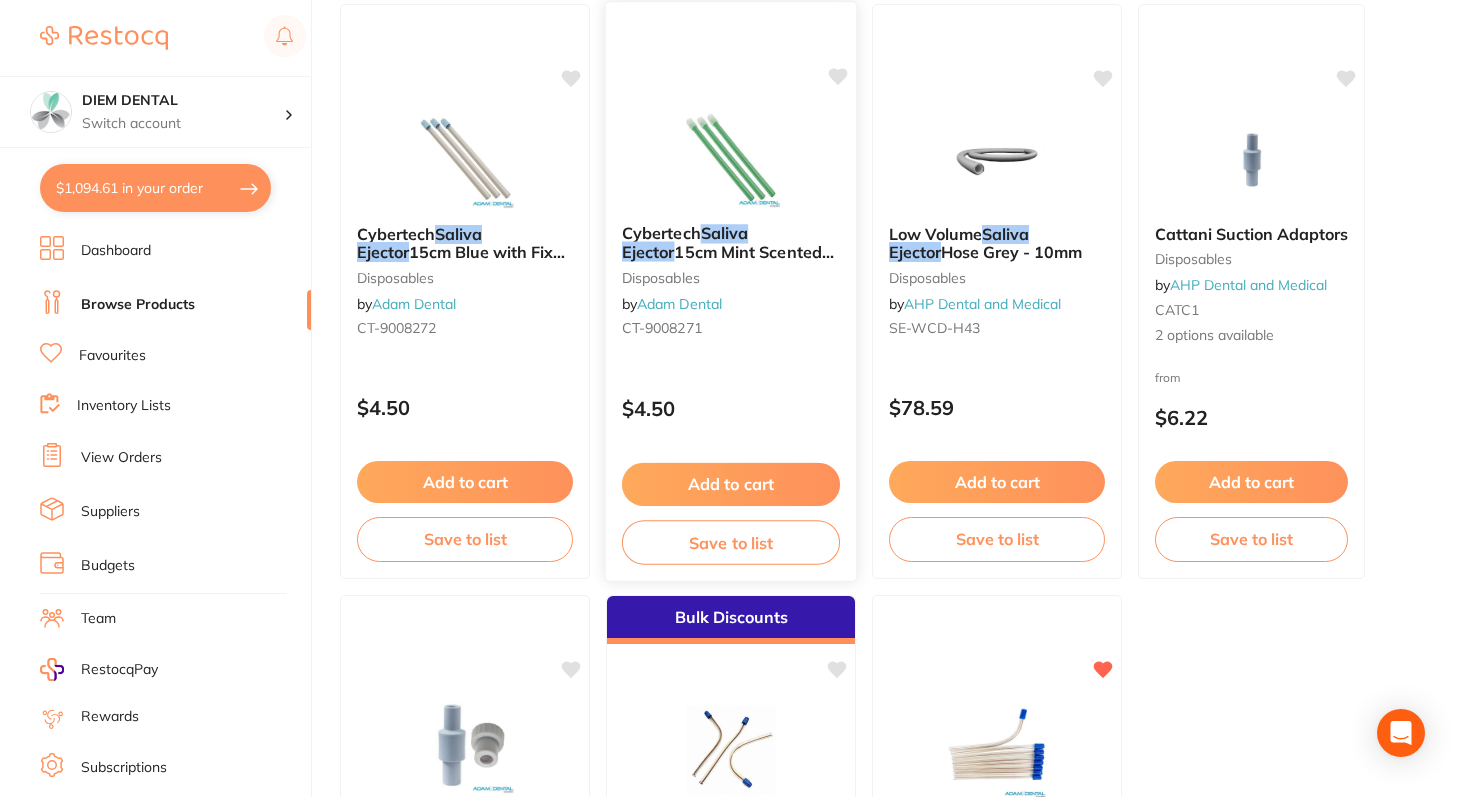 click at bounding box center (730, 157) 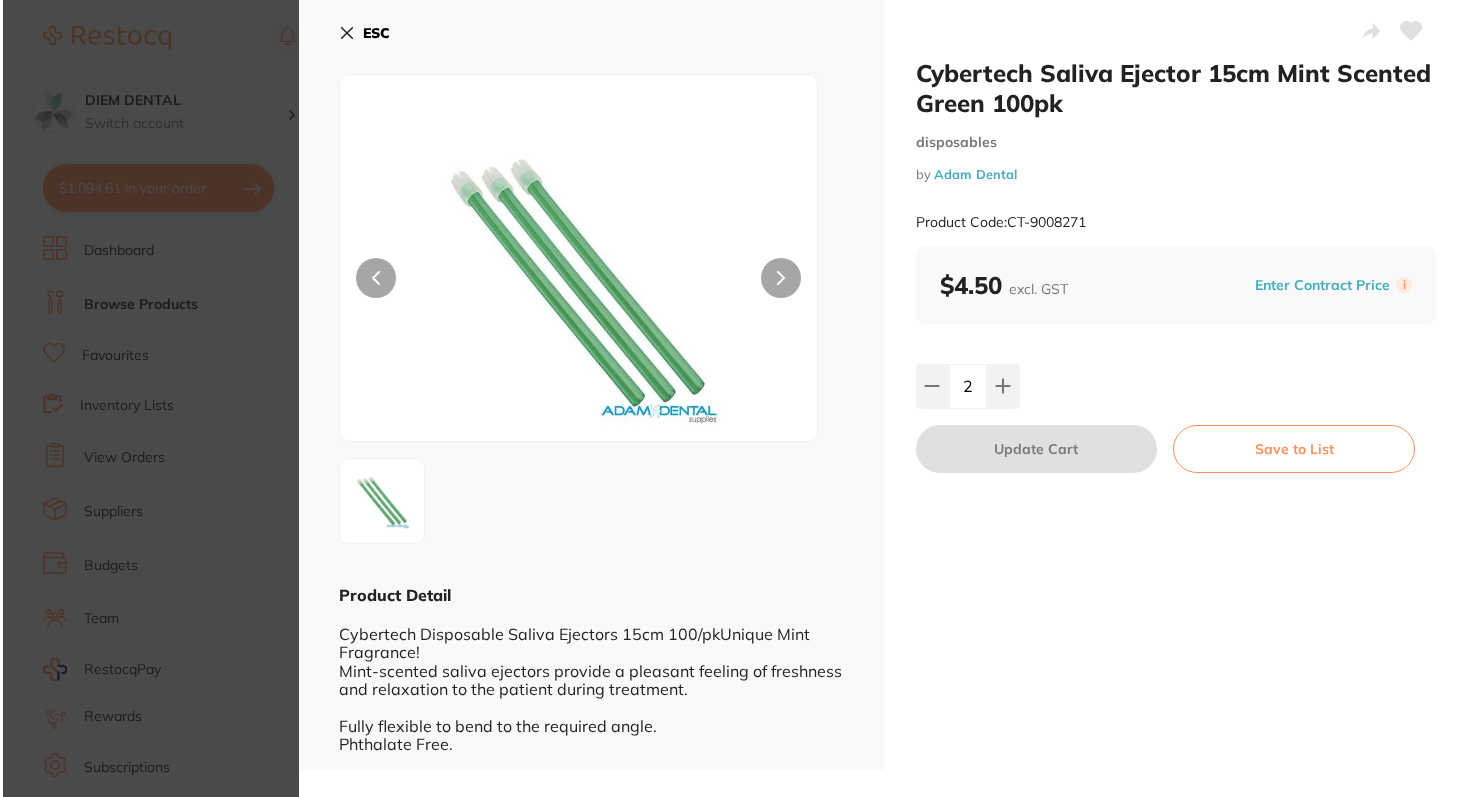 scroll, scrollTop: 0, scrollLeft: 0, axis: both 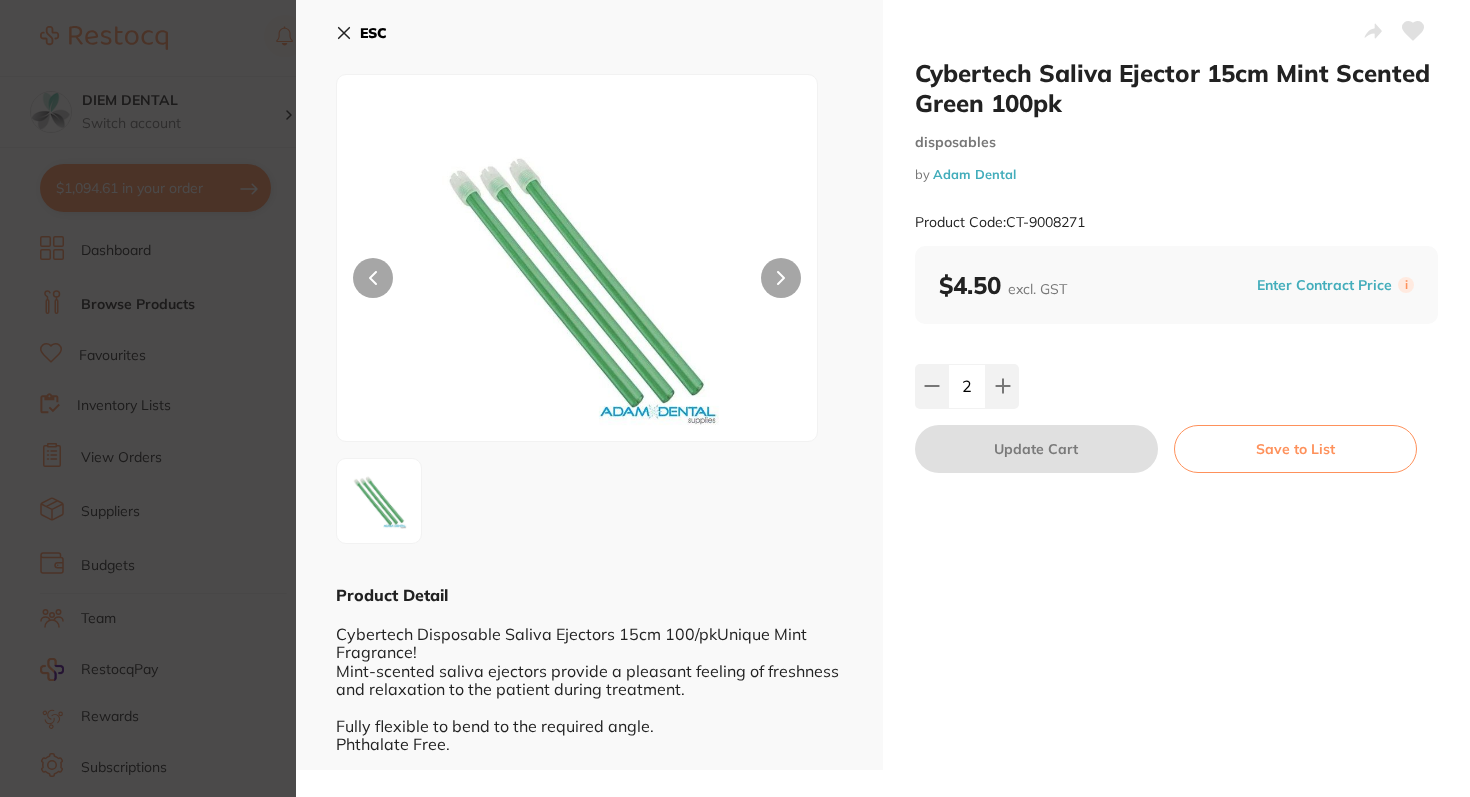 click 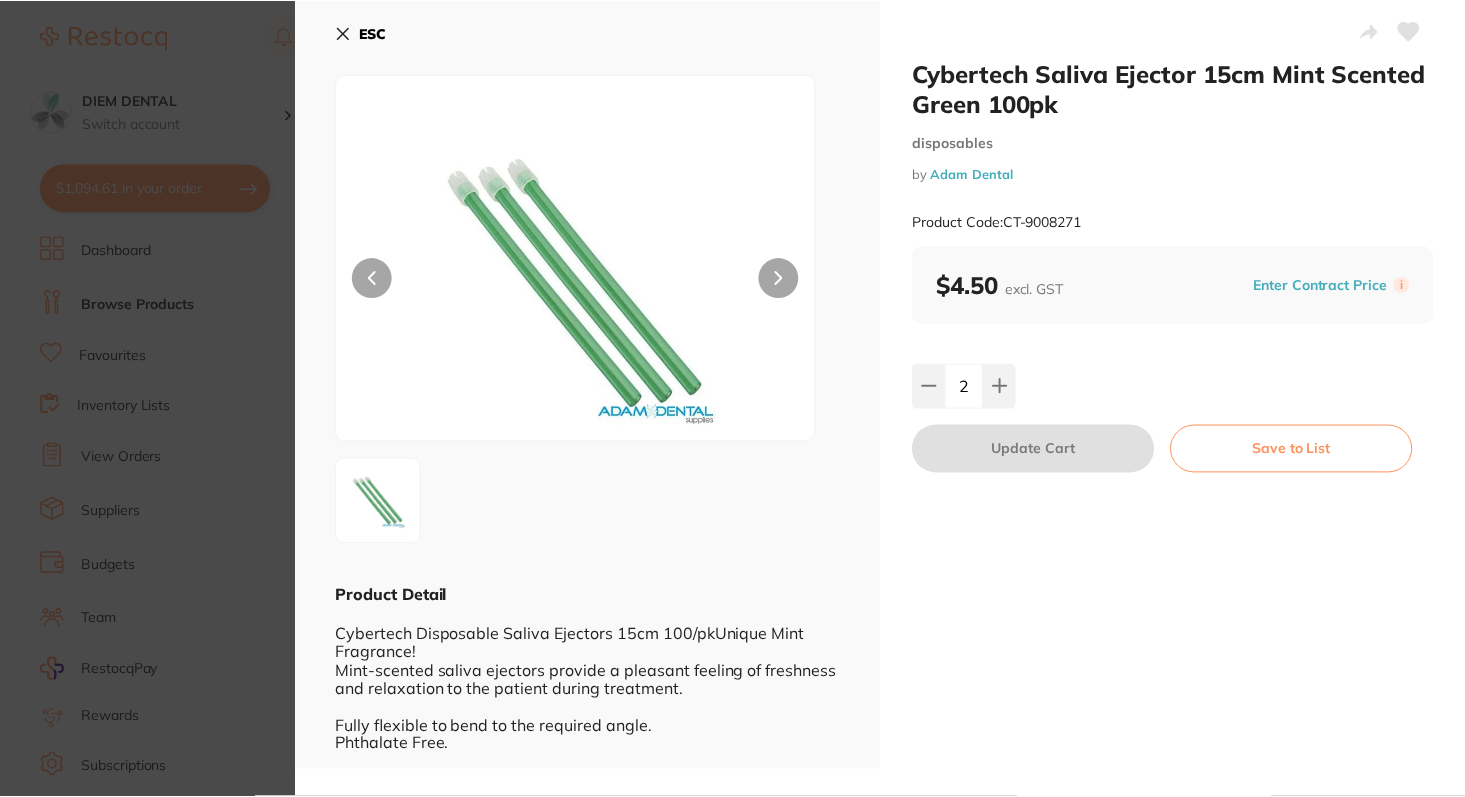 scroll, scrollTop: 278, scrollLeft: 0, axis: vertical 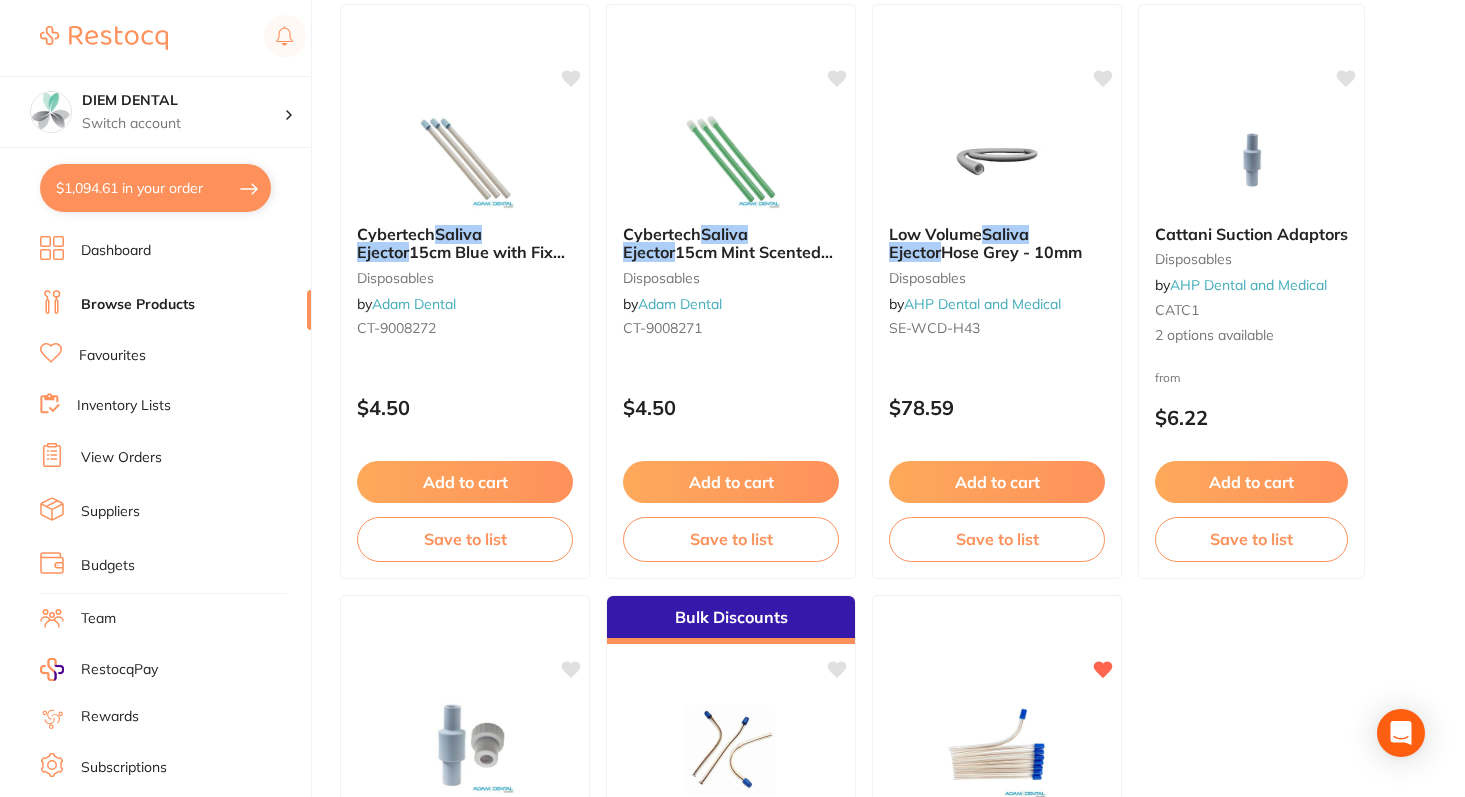 click on "$1,094.61   in your order" at bounding box center (155, 188) 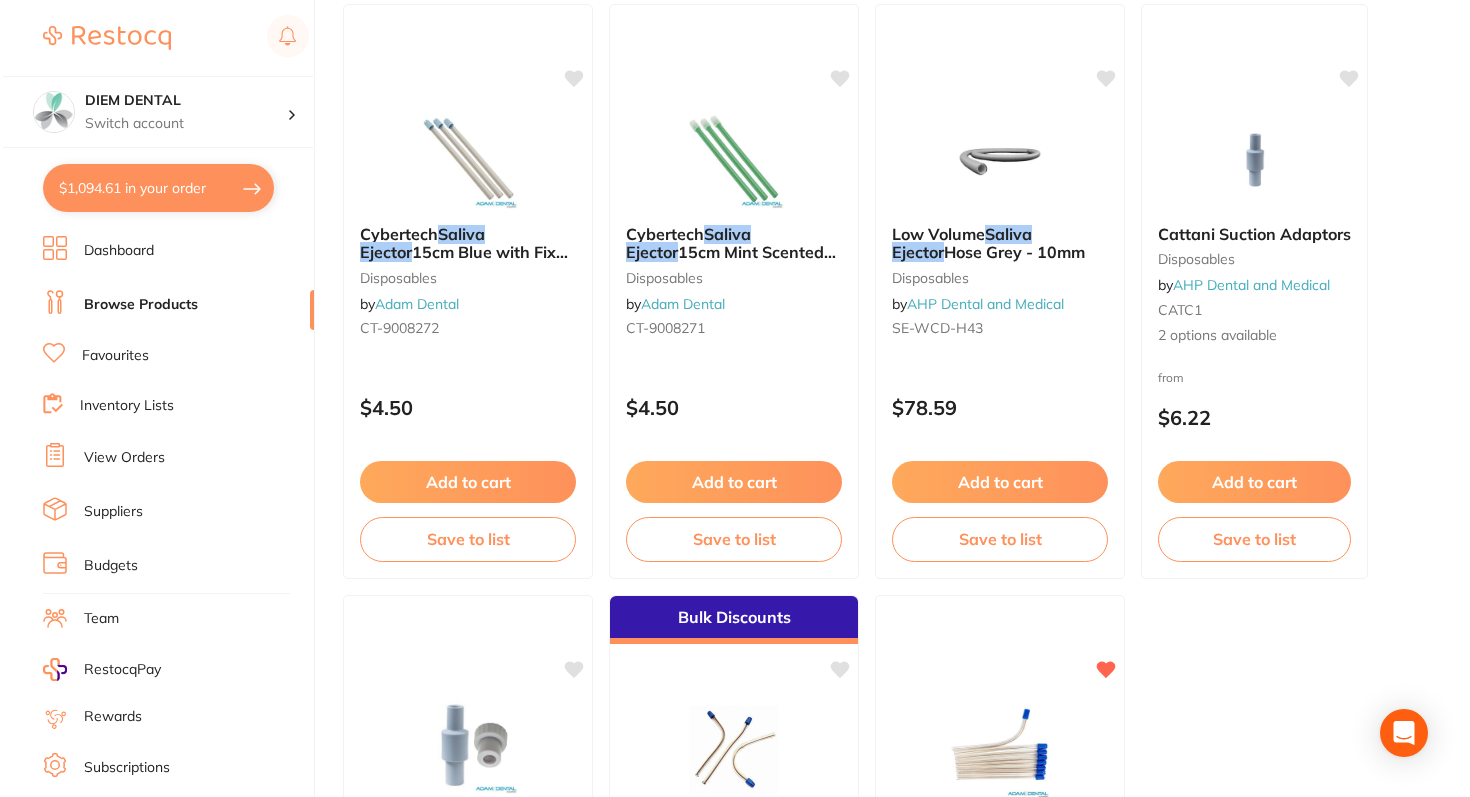scroll, scrollTop: 0, scrollLeft: 0, axis: both 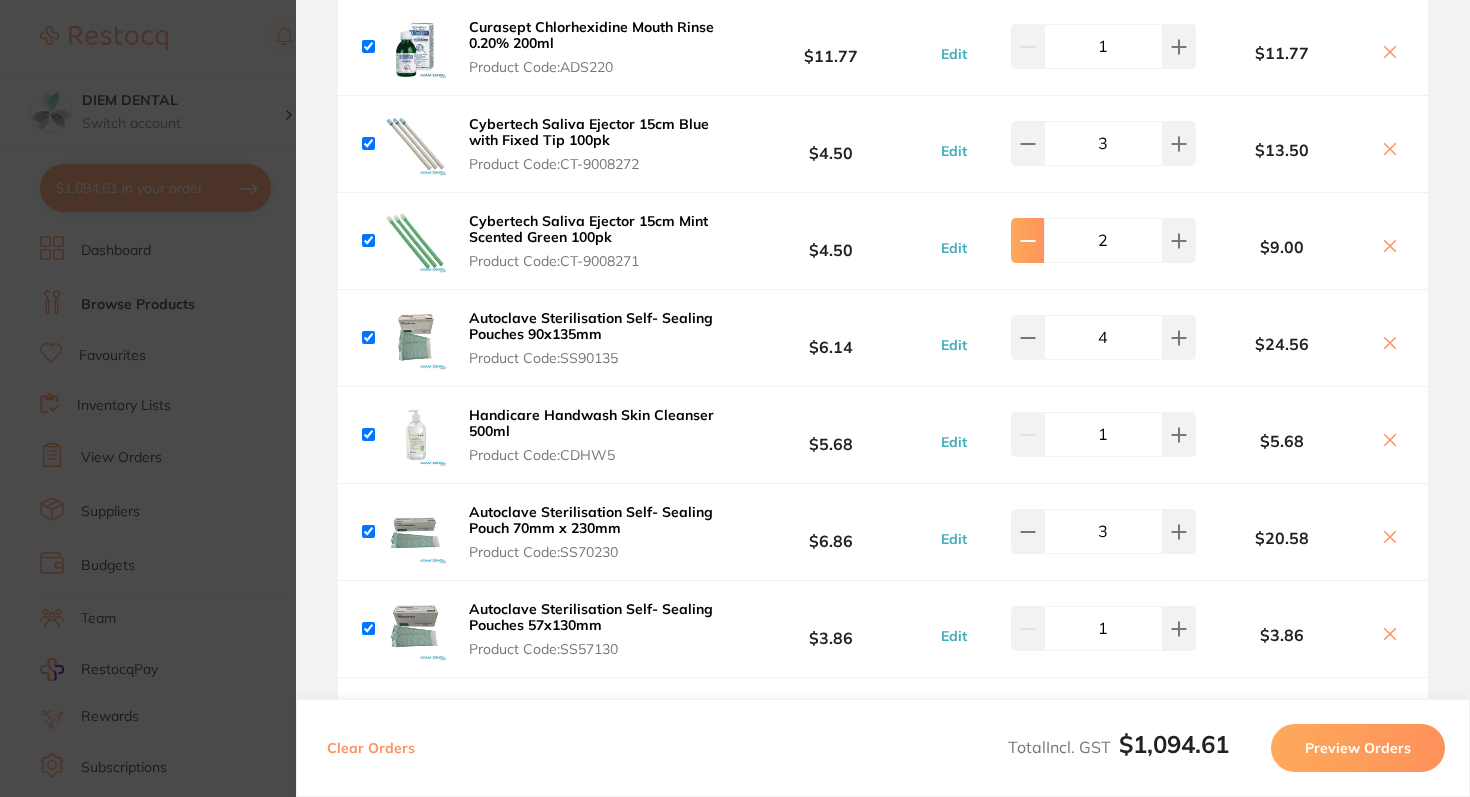 click at bounding box center [1027, -904] 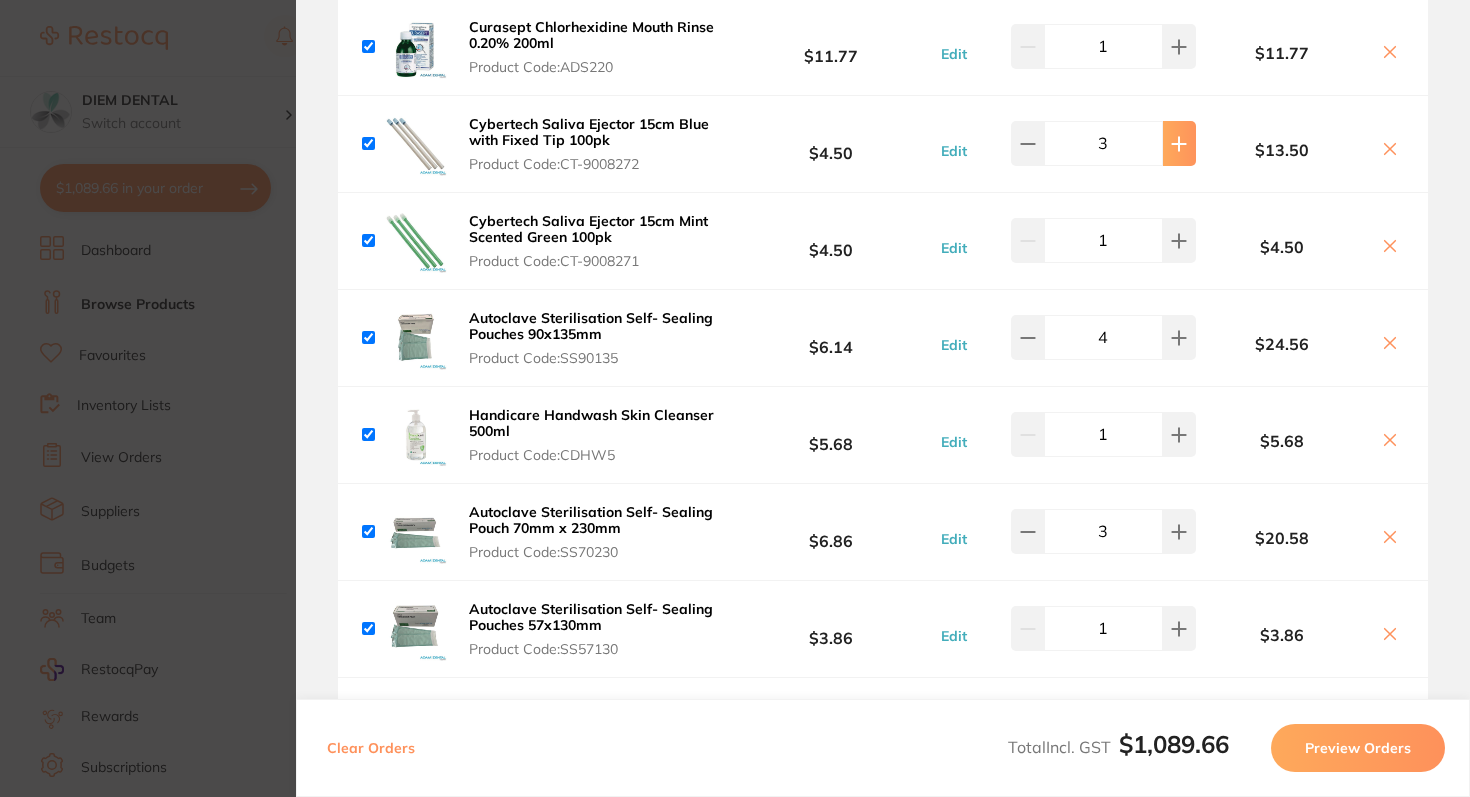 click 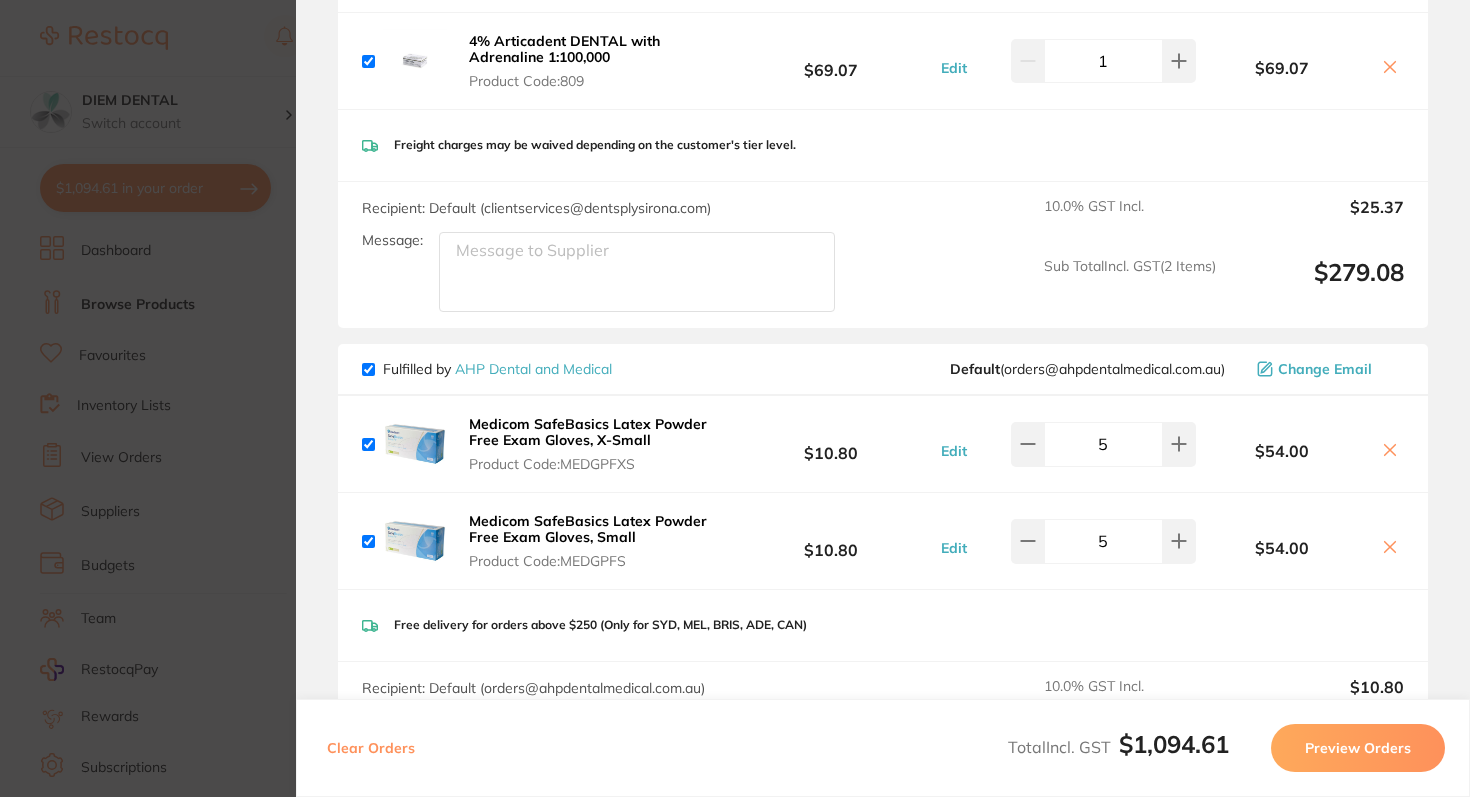 scroll, scrollTop: 0, scrollLeft: 0, axis: both 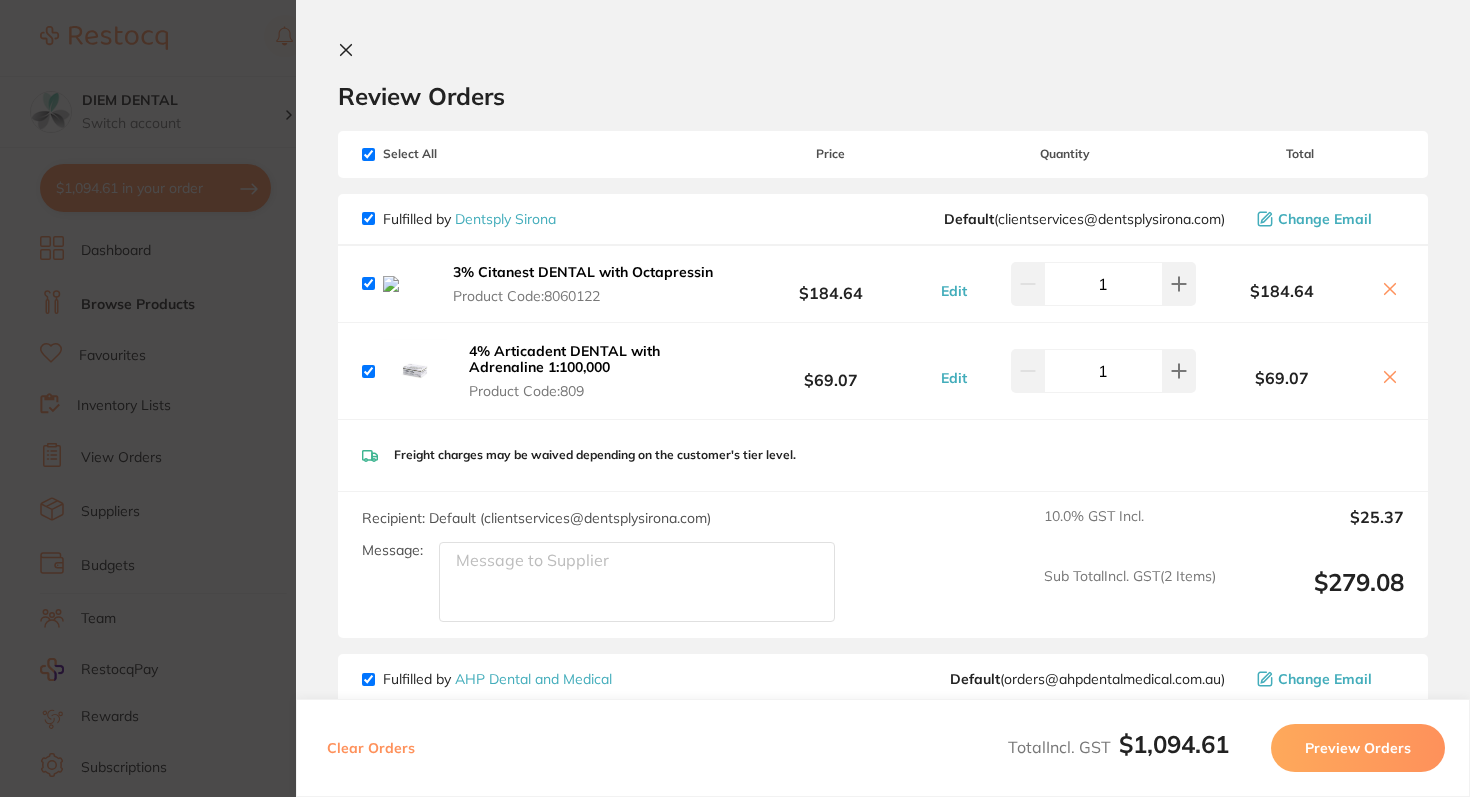 click 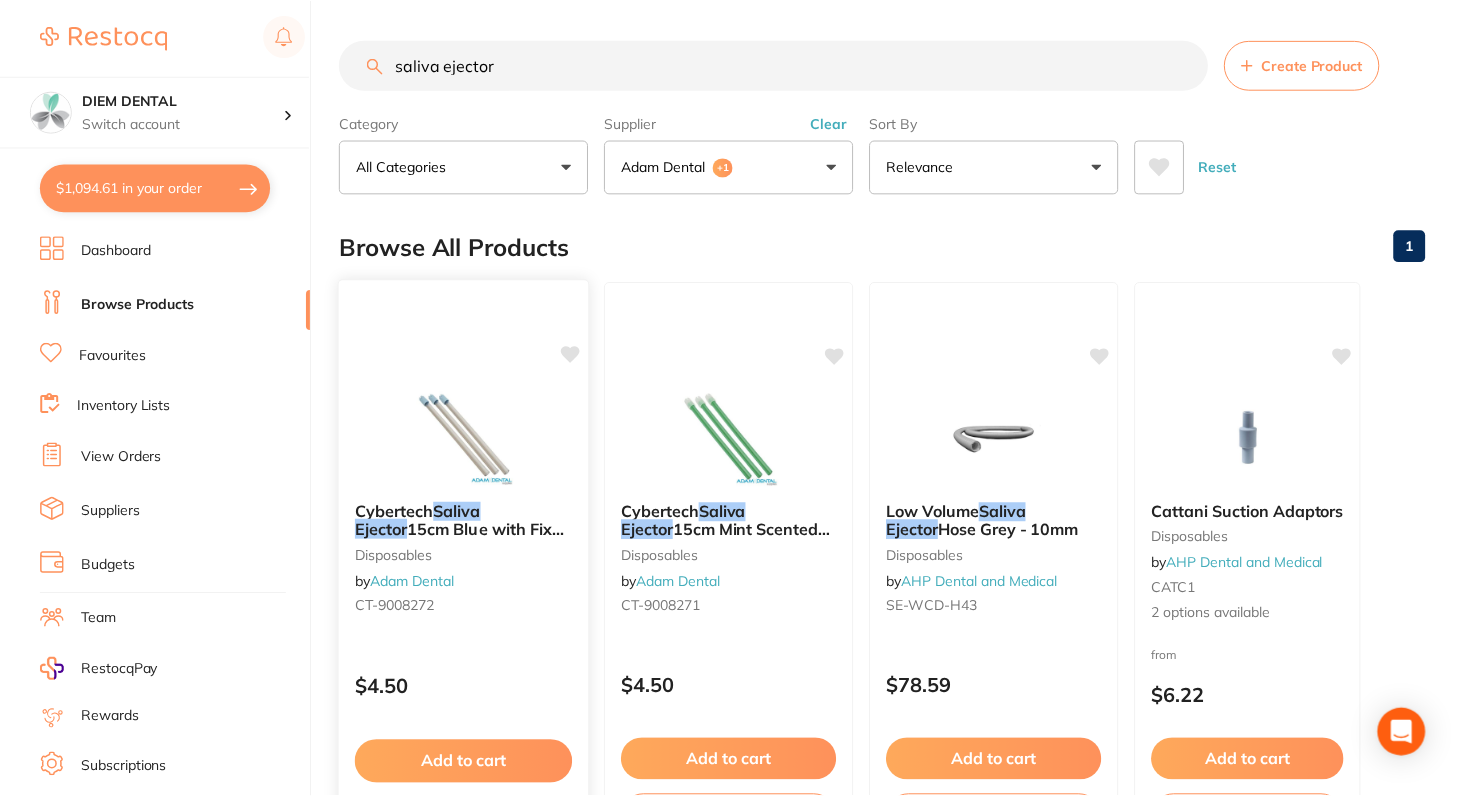 scroll, scrollTop: 278, scrollLeft: 0, axis: vertical 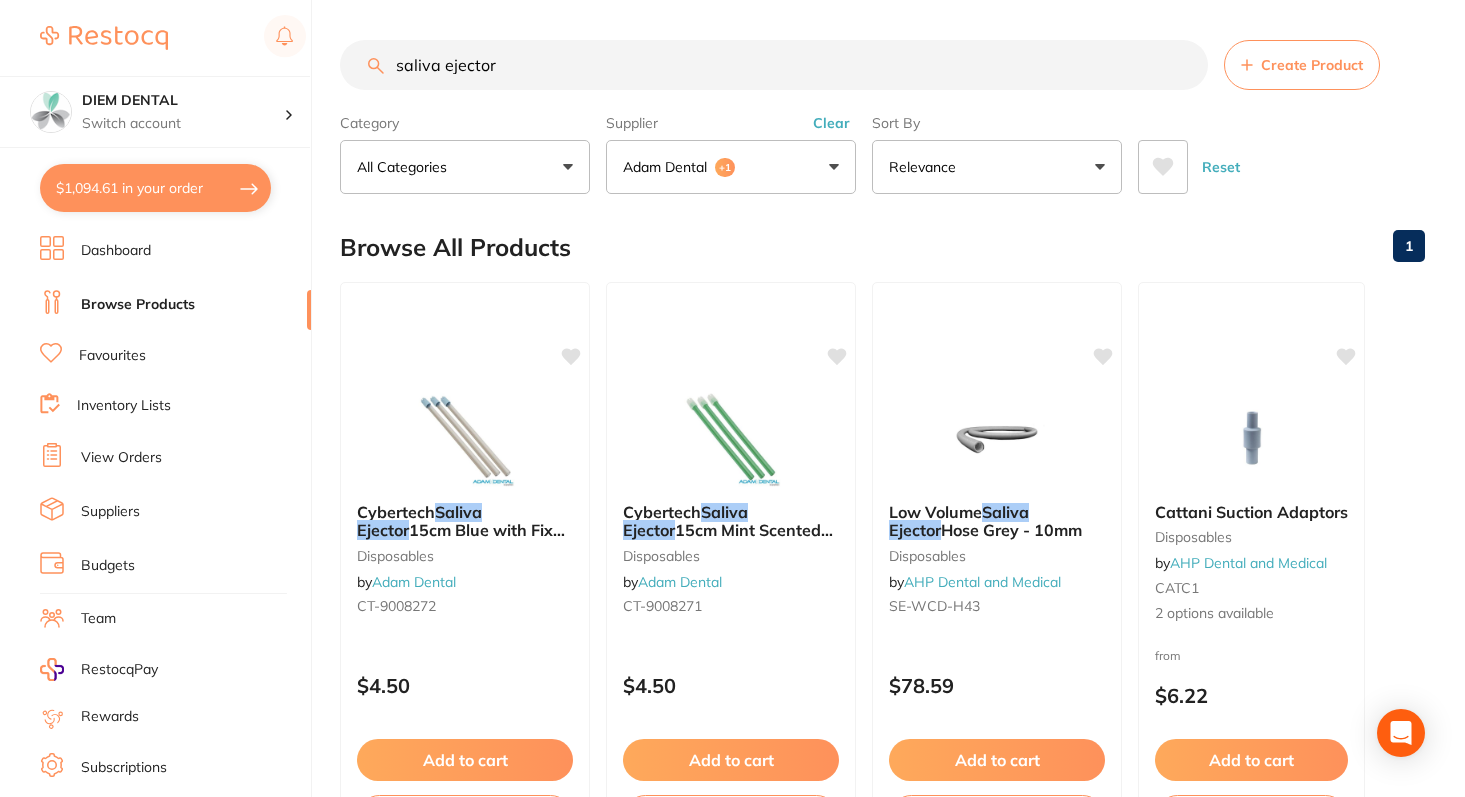 drag, startPoint x: 517, startPoint y: 66, endPoint x: 236, endPoint y: 42, distance: 282.02304 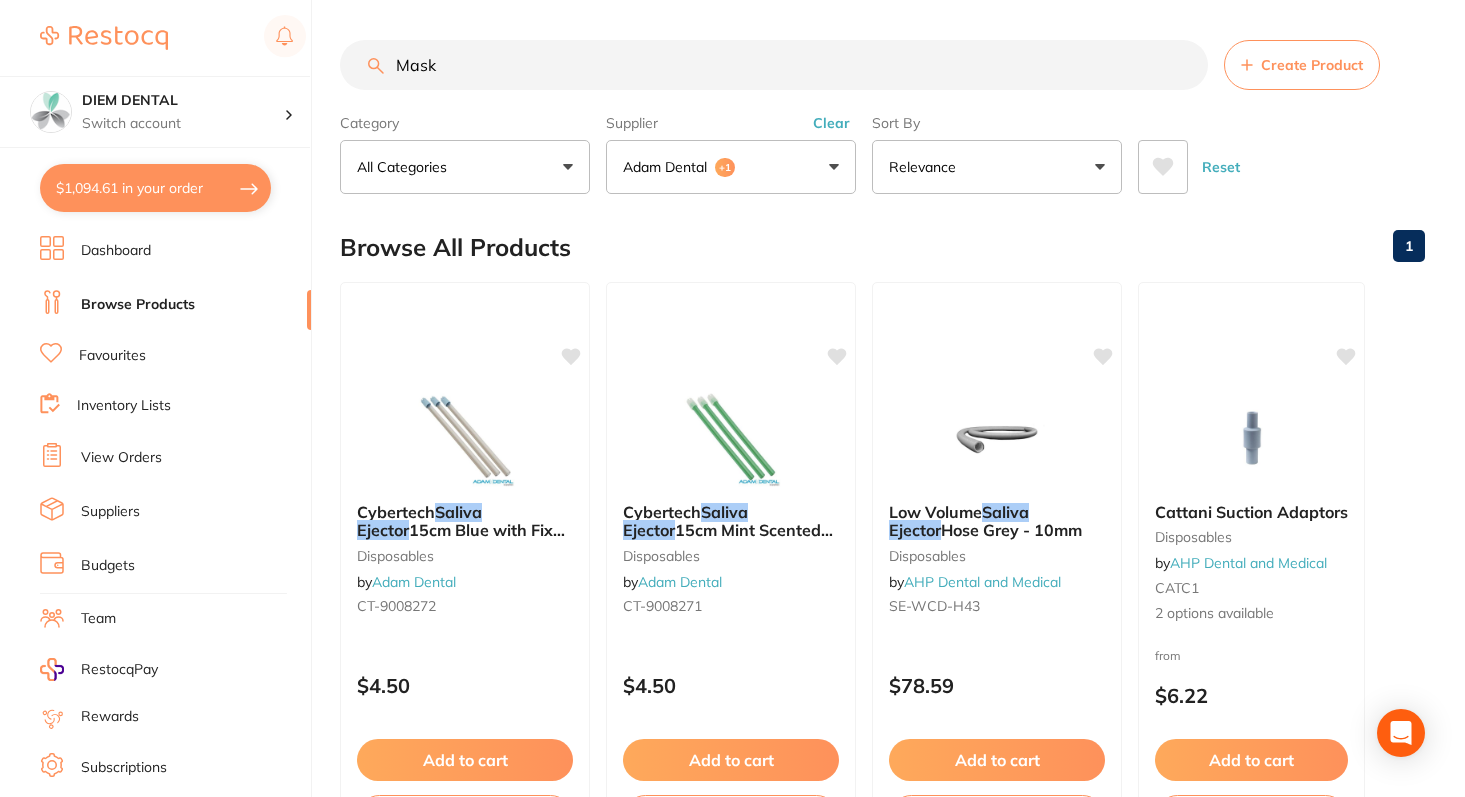 type on "Mask" 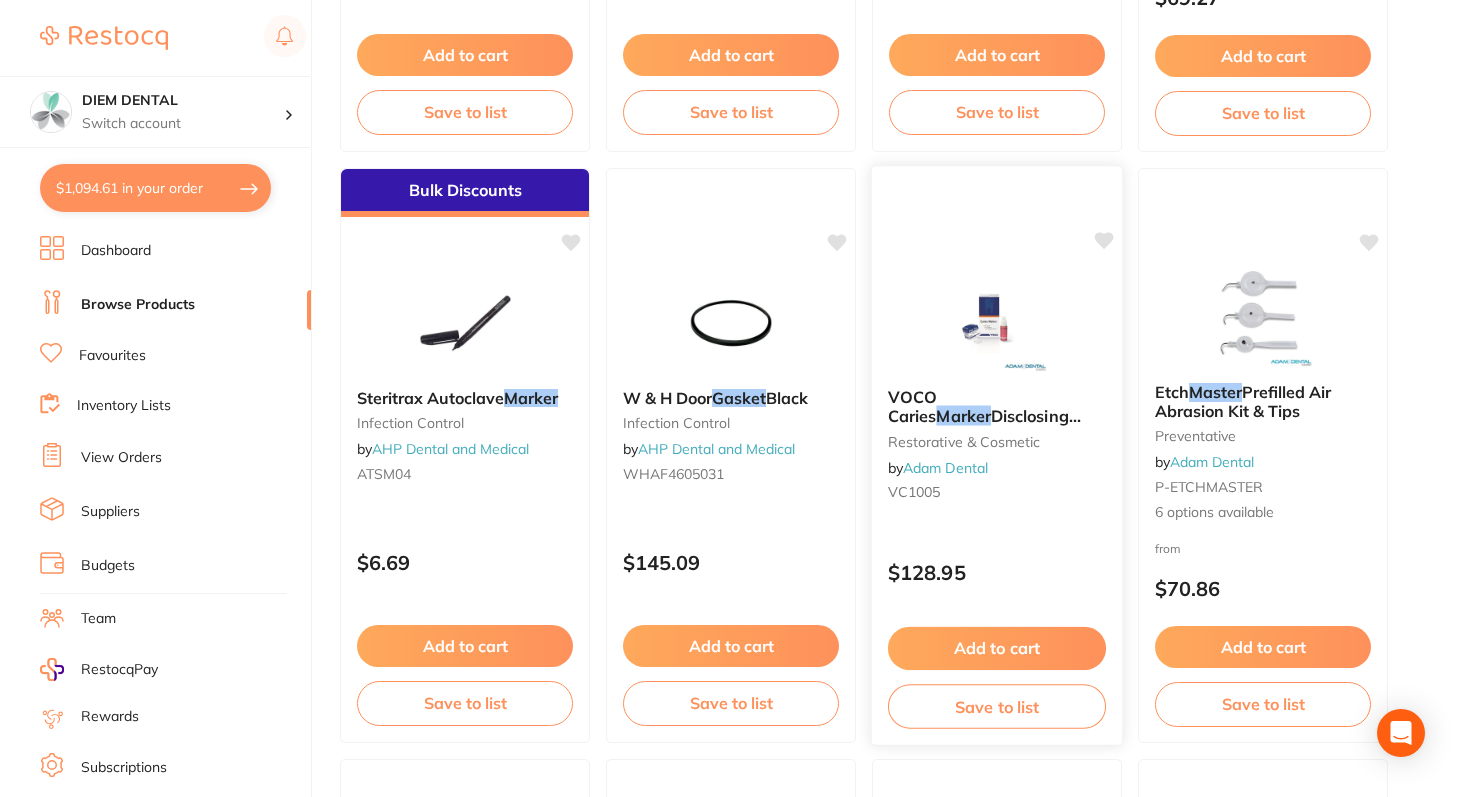 scroll, scrollTop: 1899, scrollLeft: 0, axis: vertical 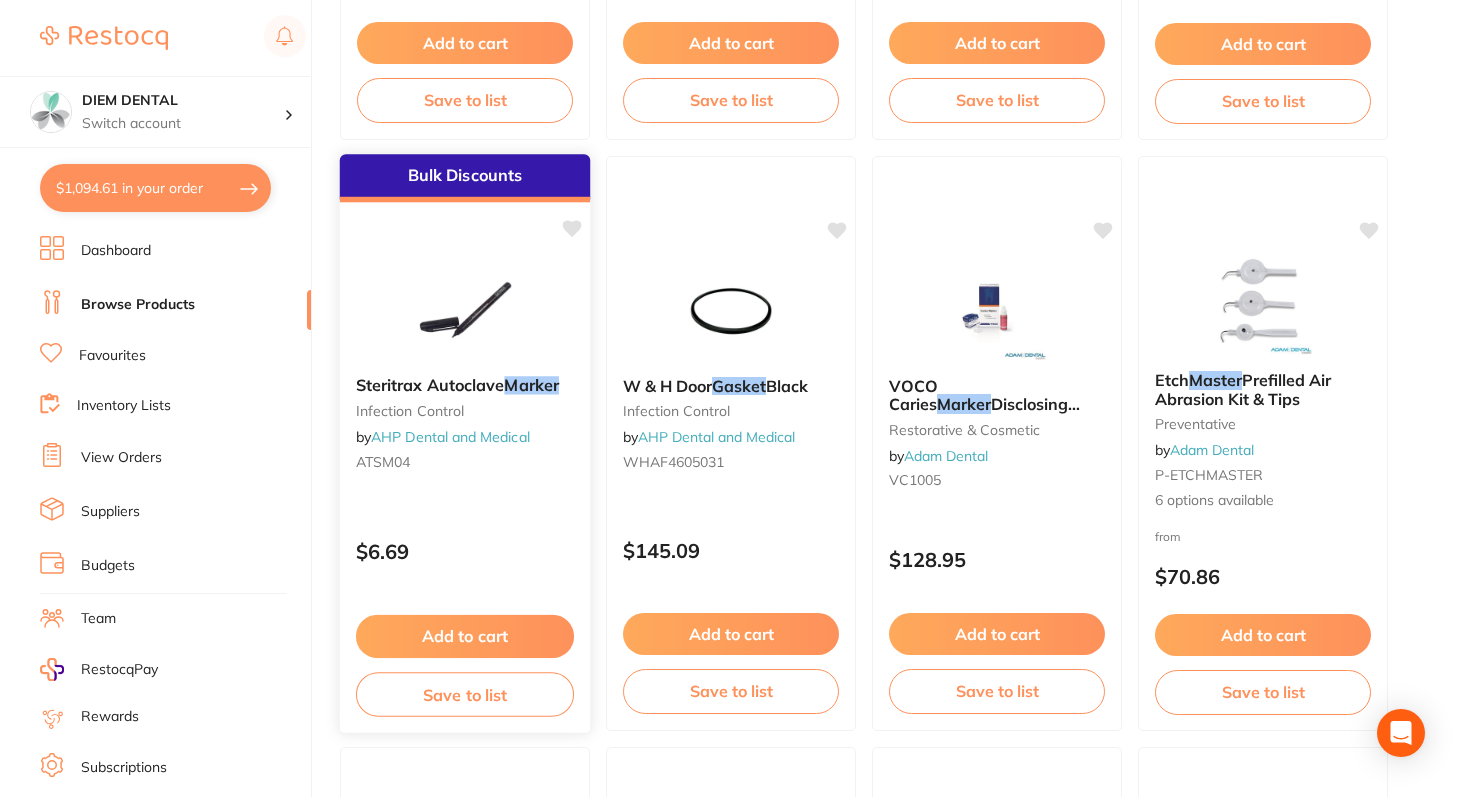 click at bounding box center [464, 309] 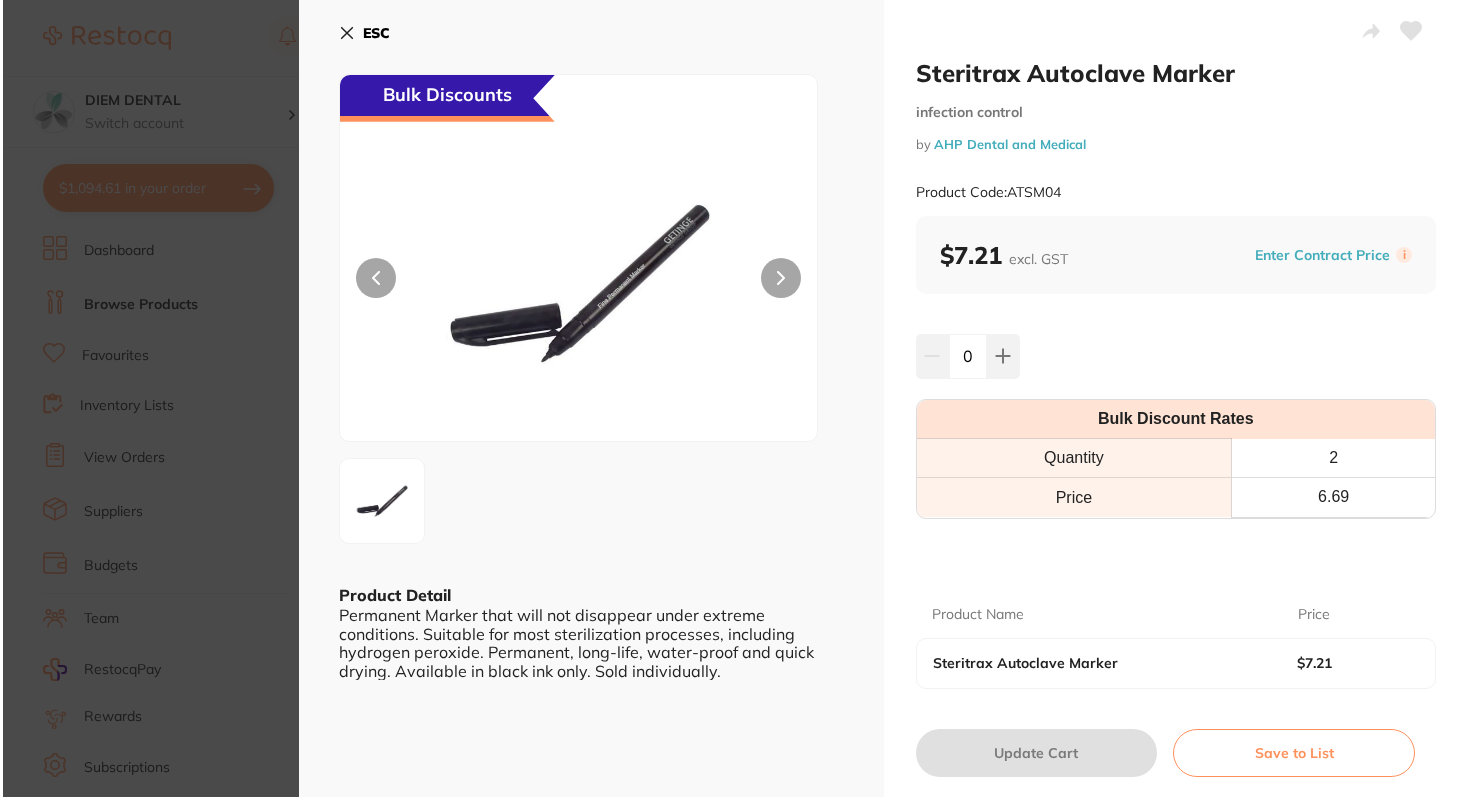 scroll, scrollTop: 0, scrollLeft: 0, axis: both 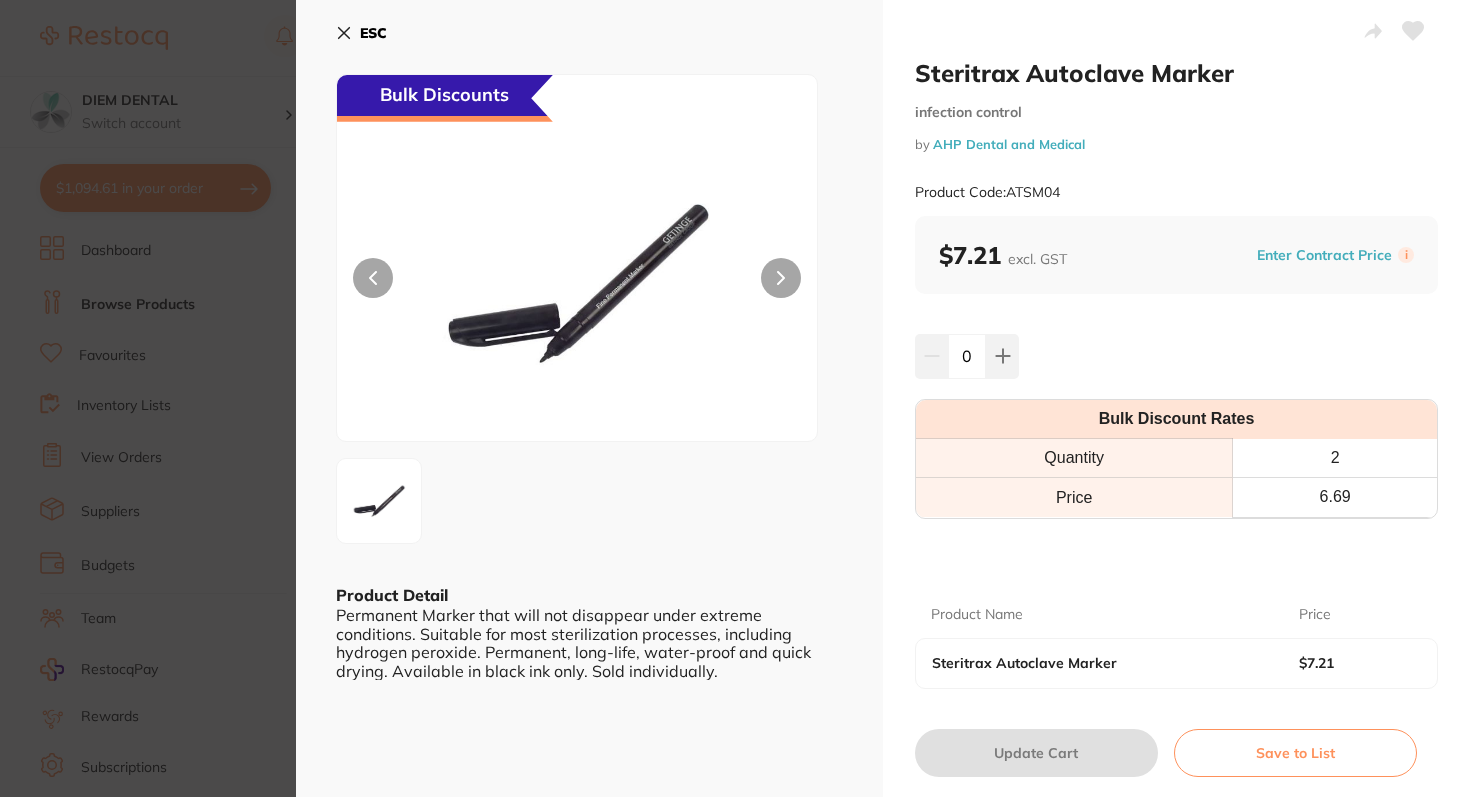 click 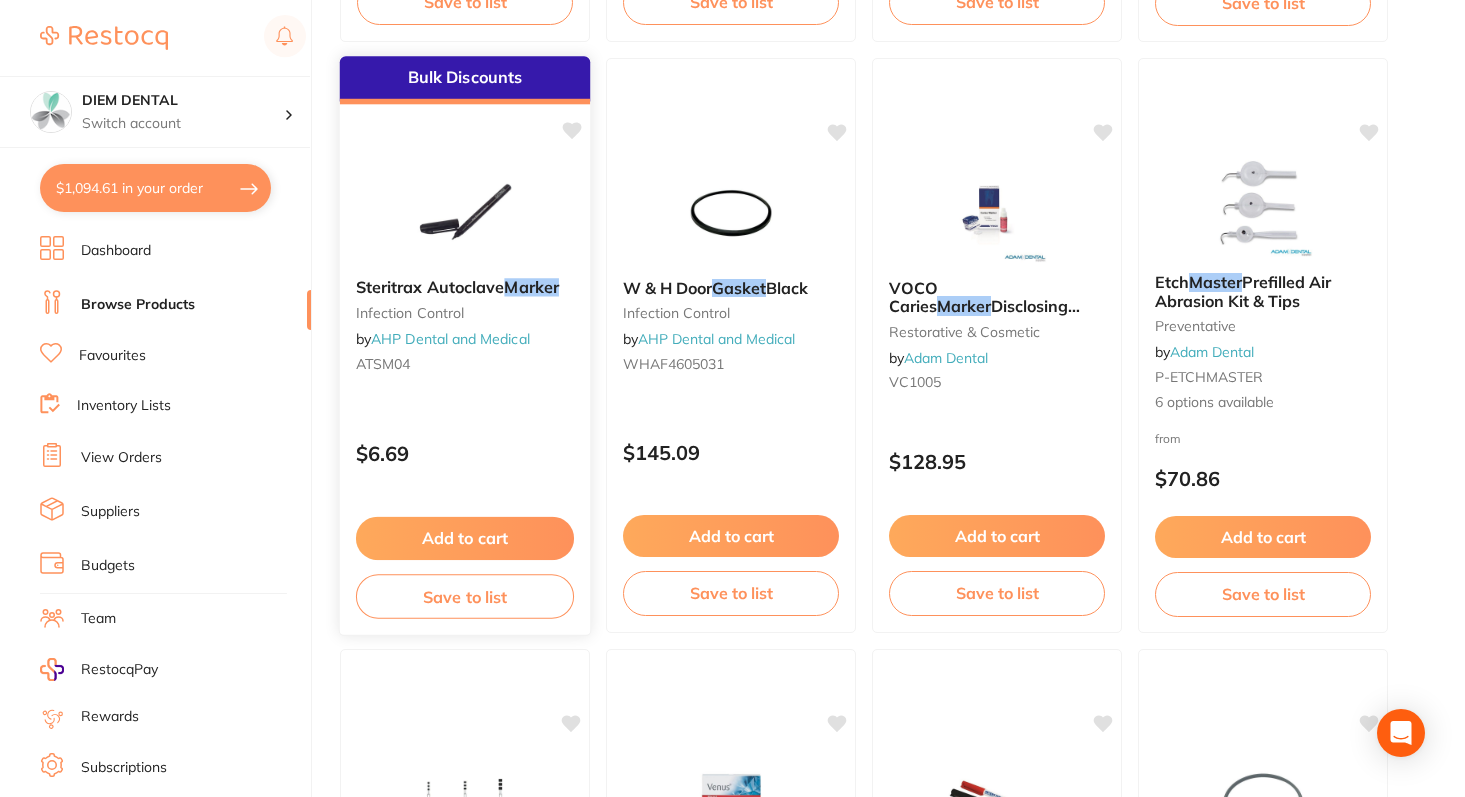 scroll, scrollTop: 2018, scrollLeft: 0, axis: vertical 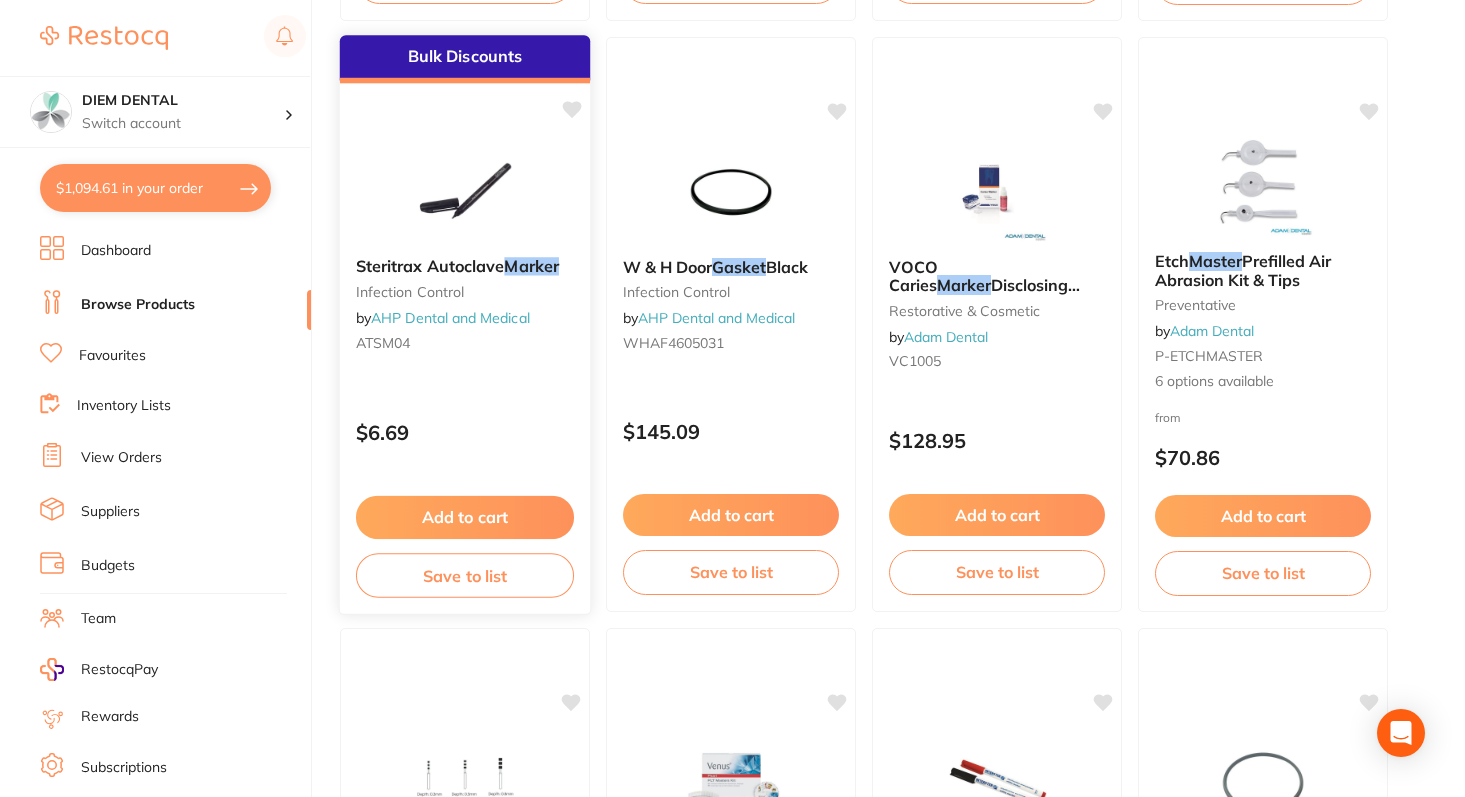 click at bounding box center (464, 190) 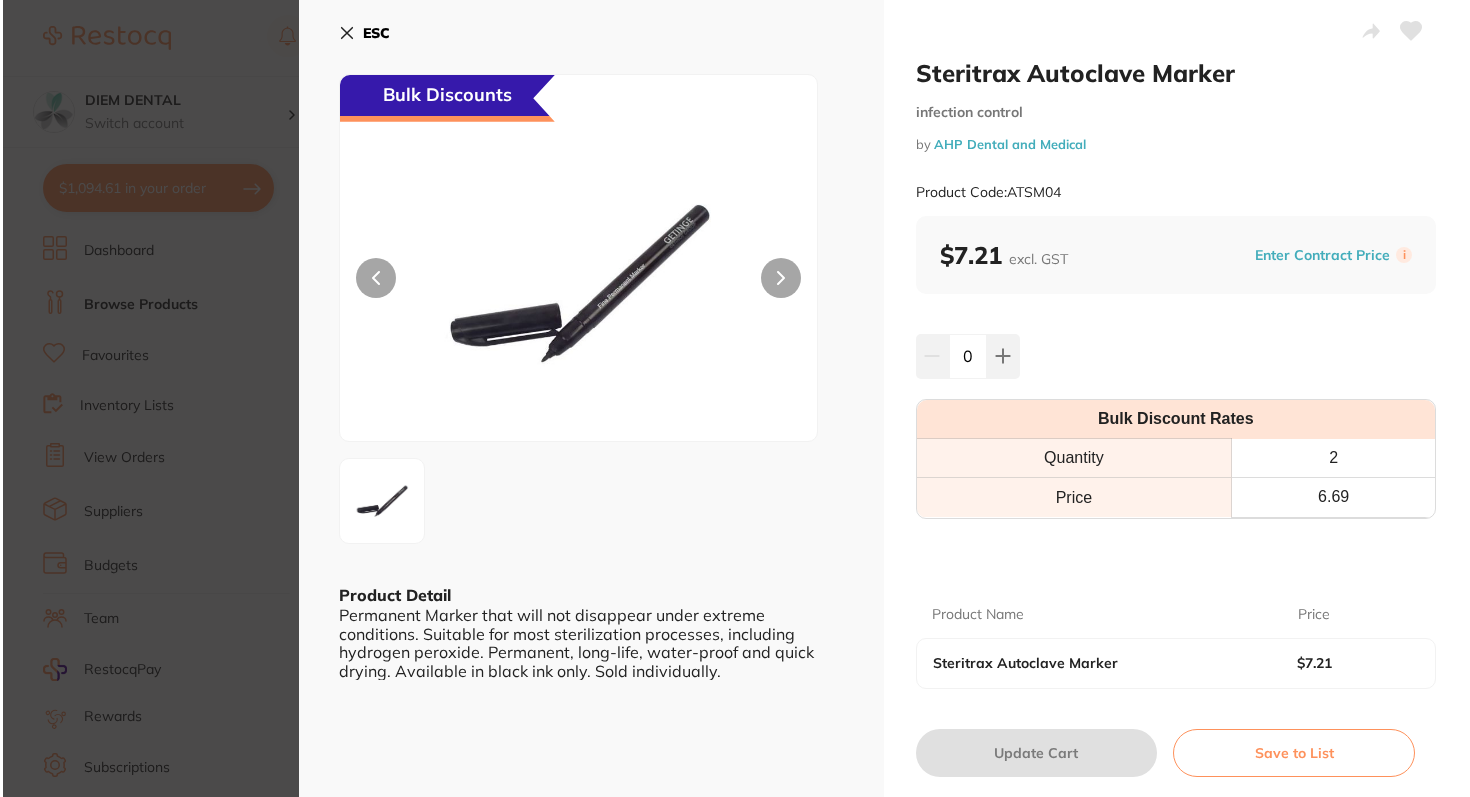 scroll, scrollTop: 0, scrollLeft: 0, axis: both 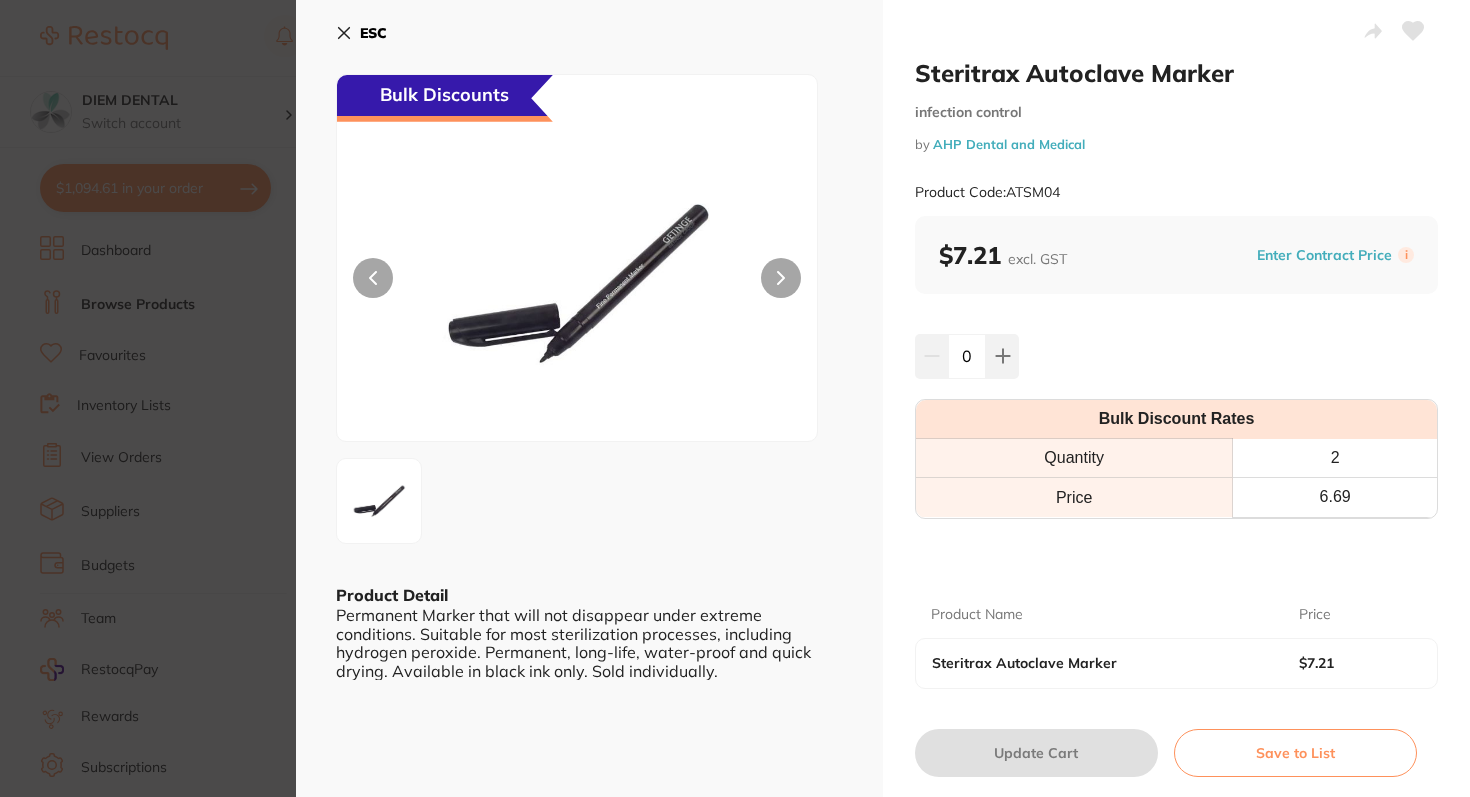 click 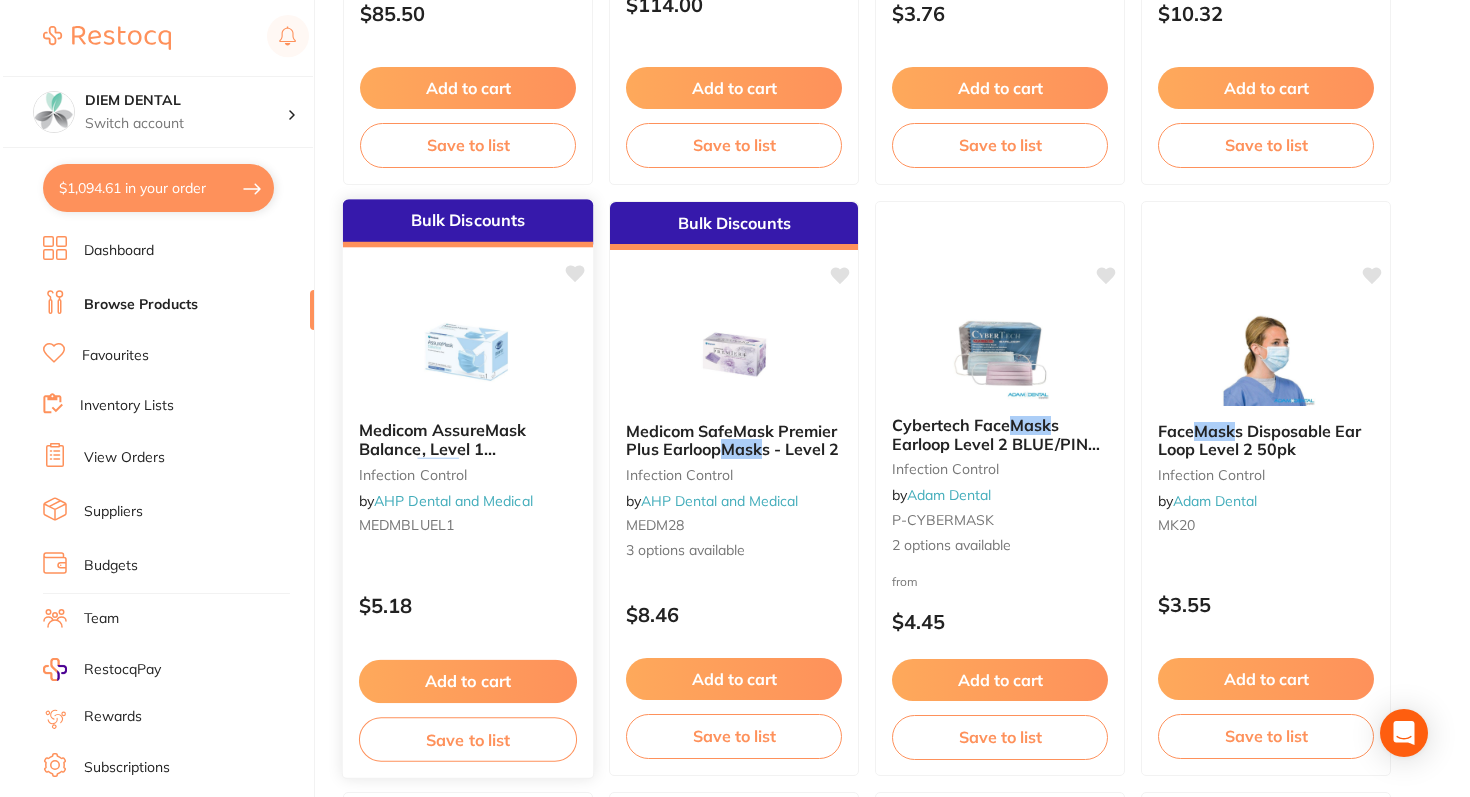 scroll, scrollTop: 0, scrollLeft: 0, axis: both 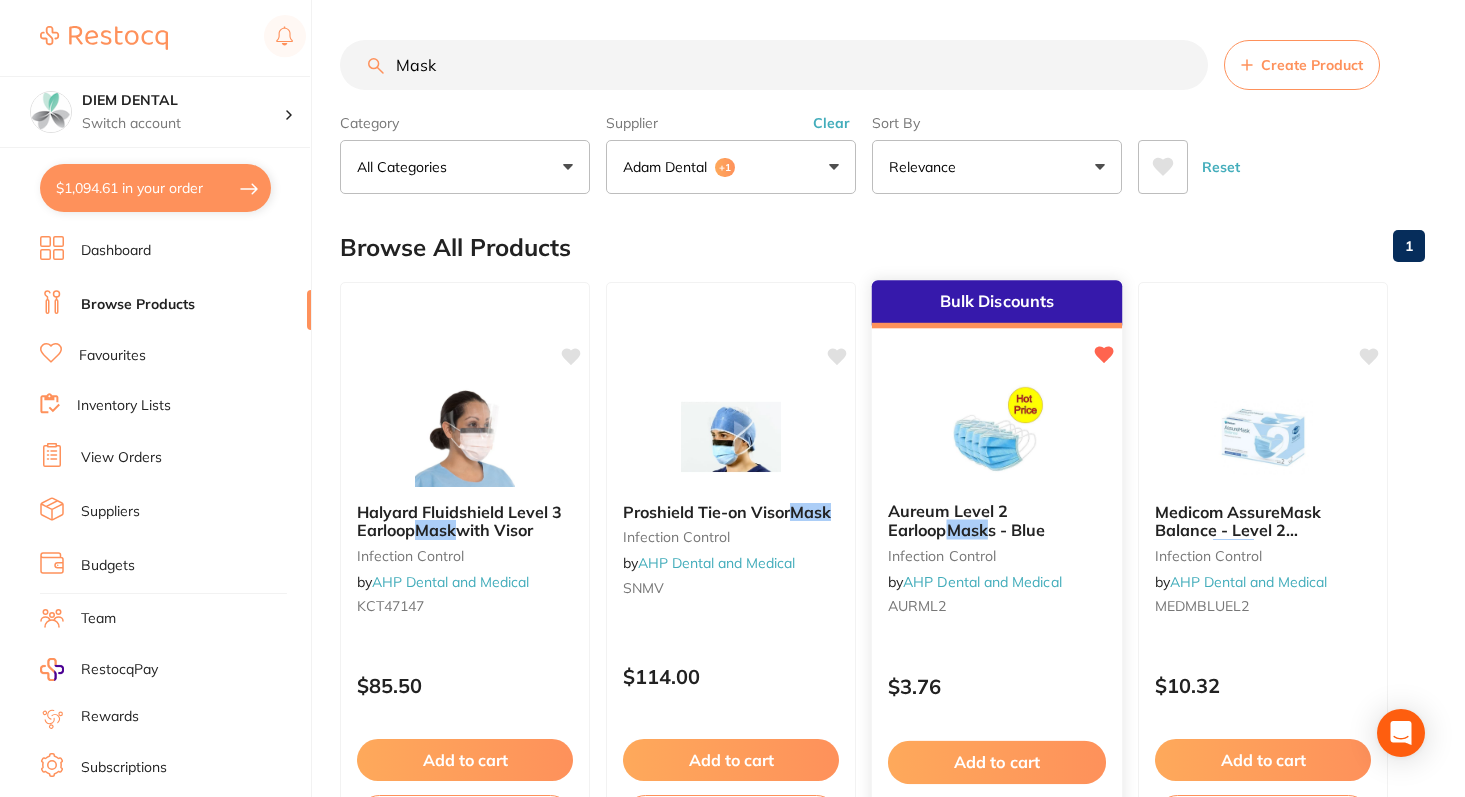 click on "Bulk Discounts Aureum Level 2 Earloop  Mask s - Blue   infection control by  AHP Dental and Medical AURML2 $3.76 Add to cart Save to list" at bounding box center [997, 569] 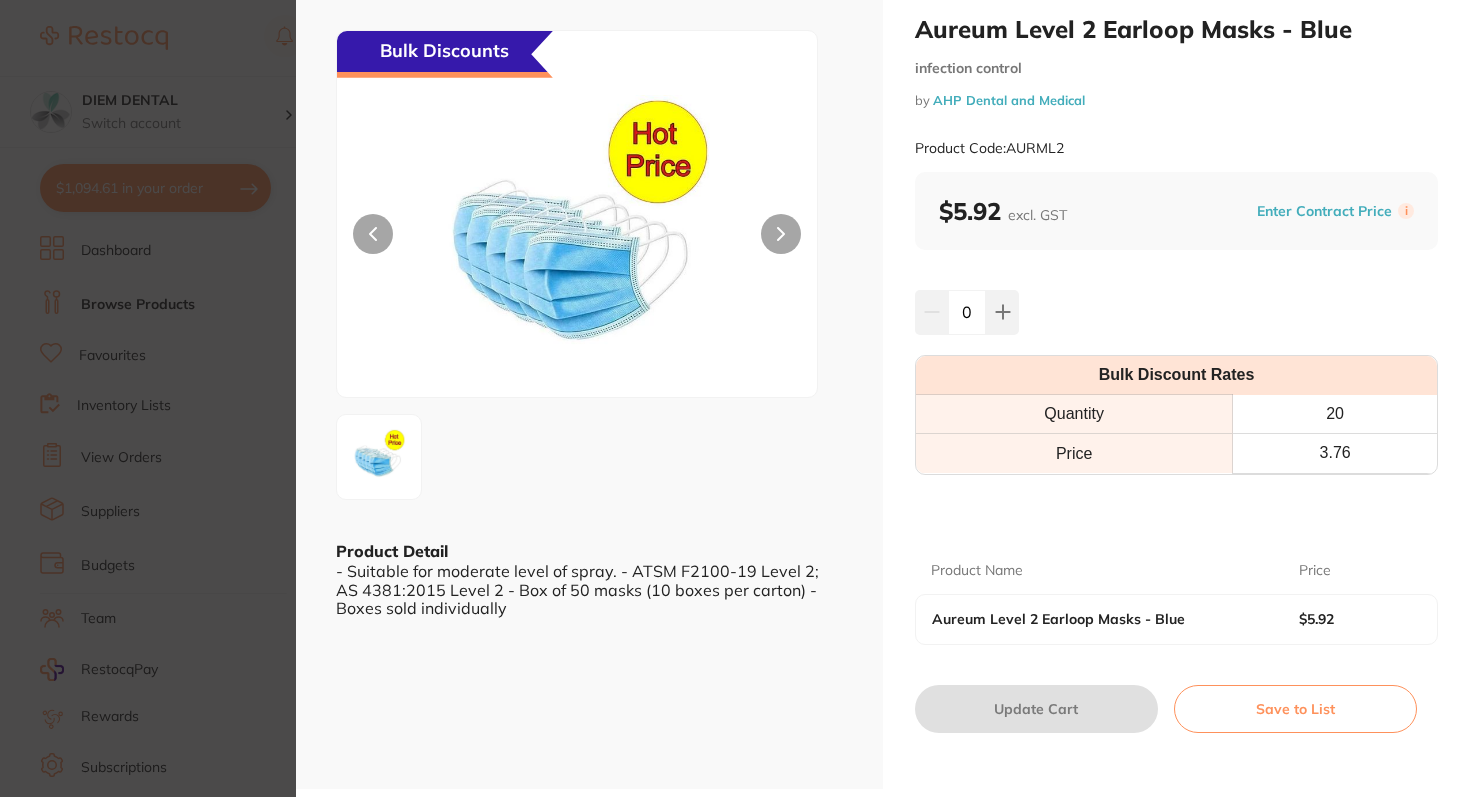 scroll, scrollTop: 50, scrollLeft: 0, axis: vertical 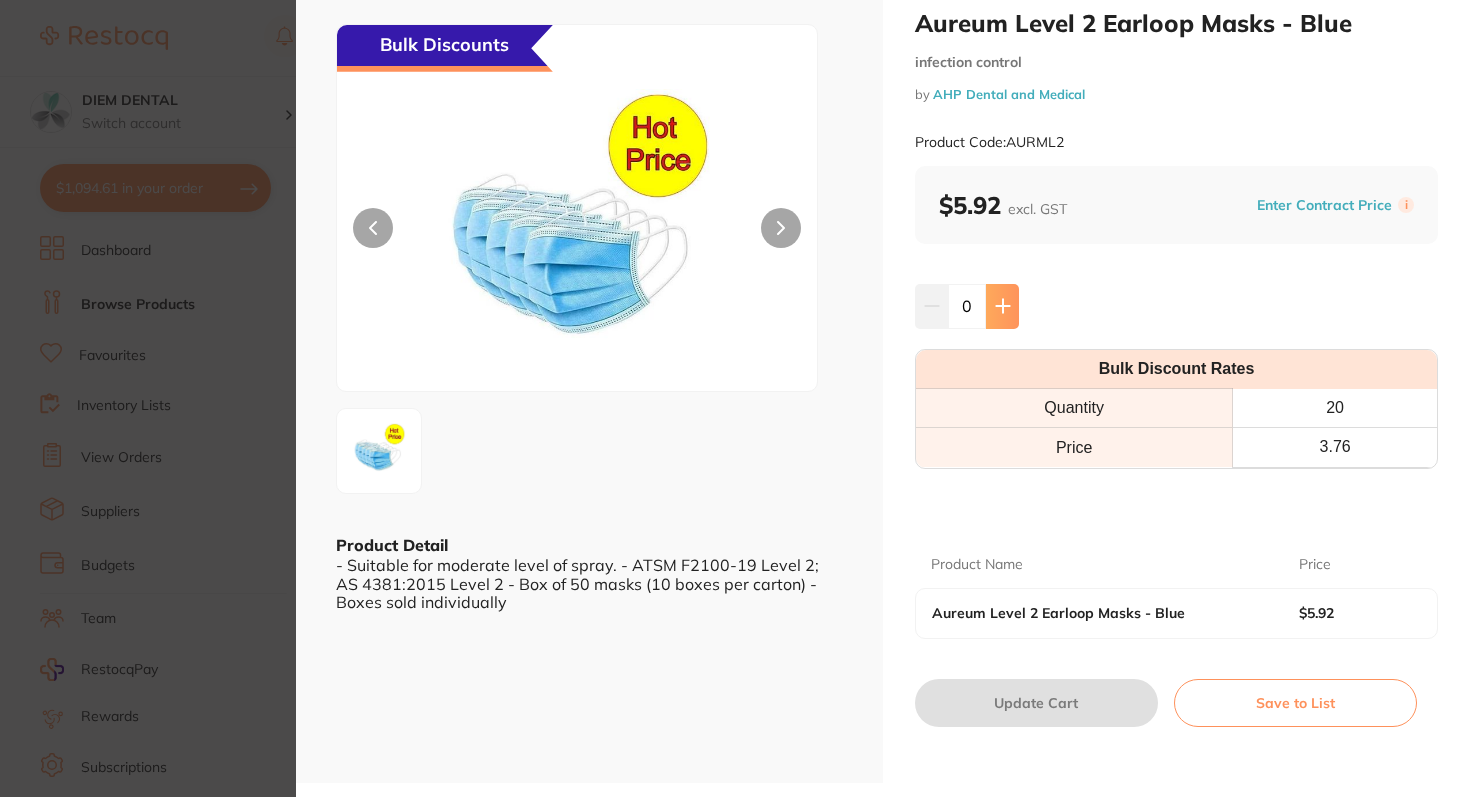 click 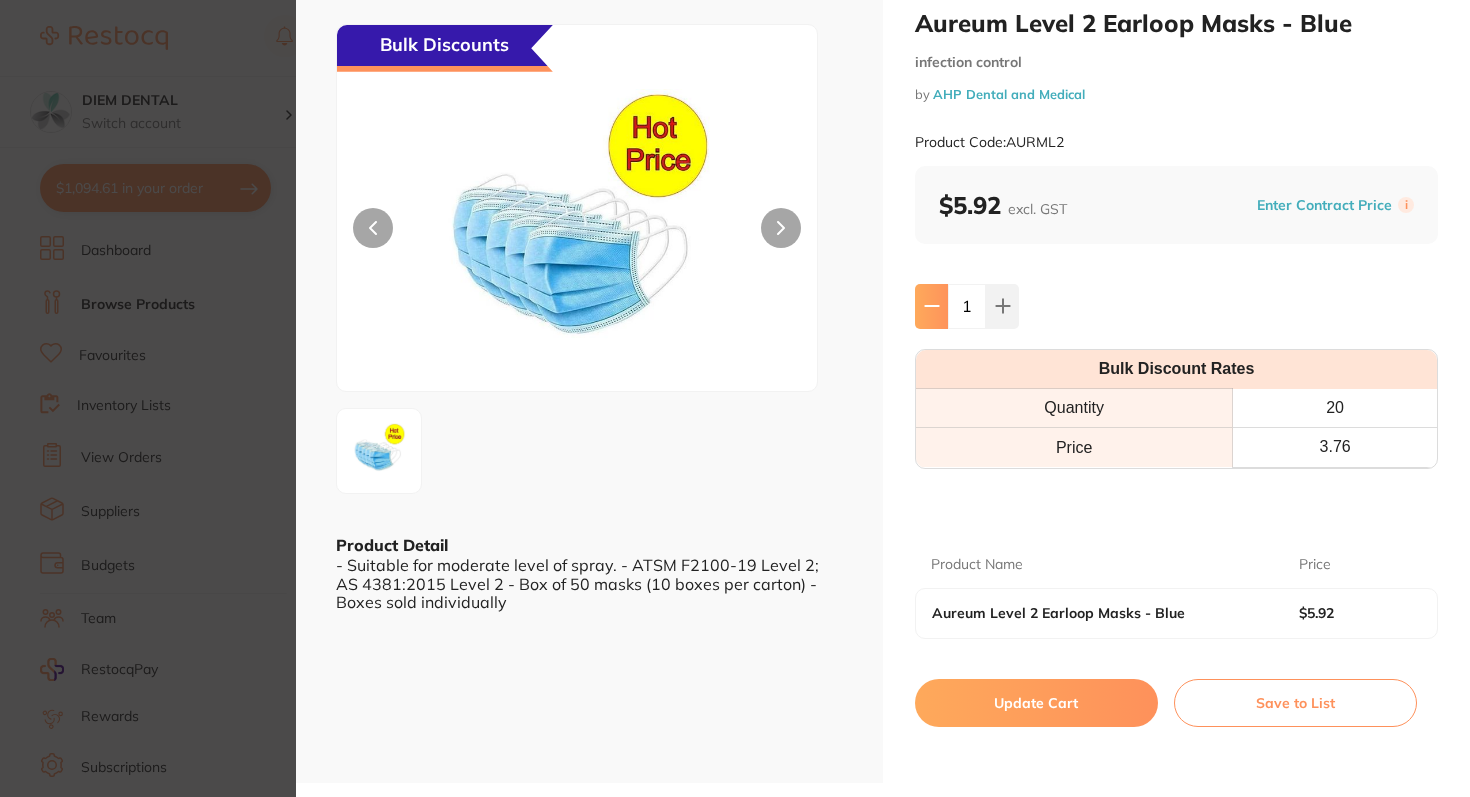 click 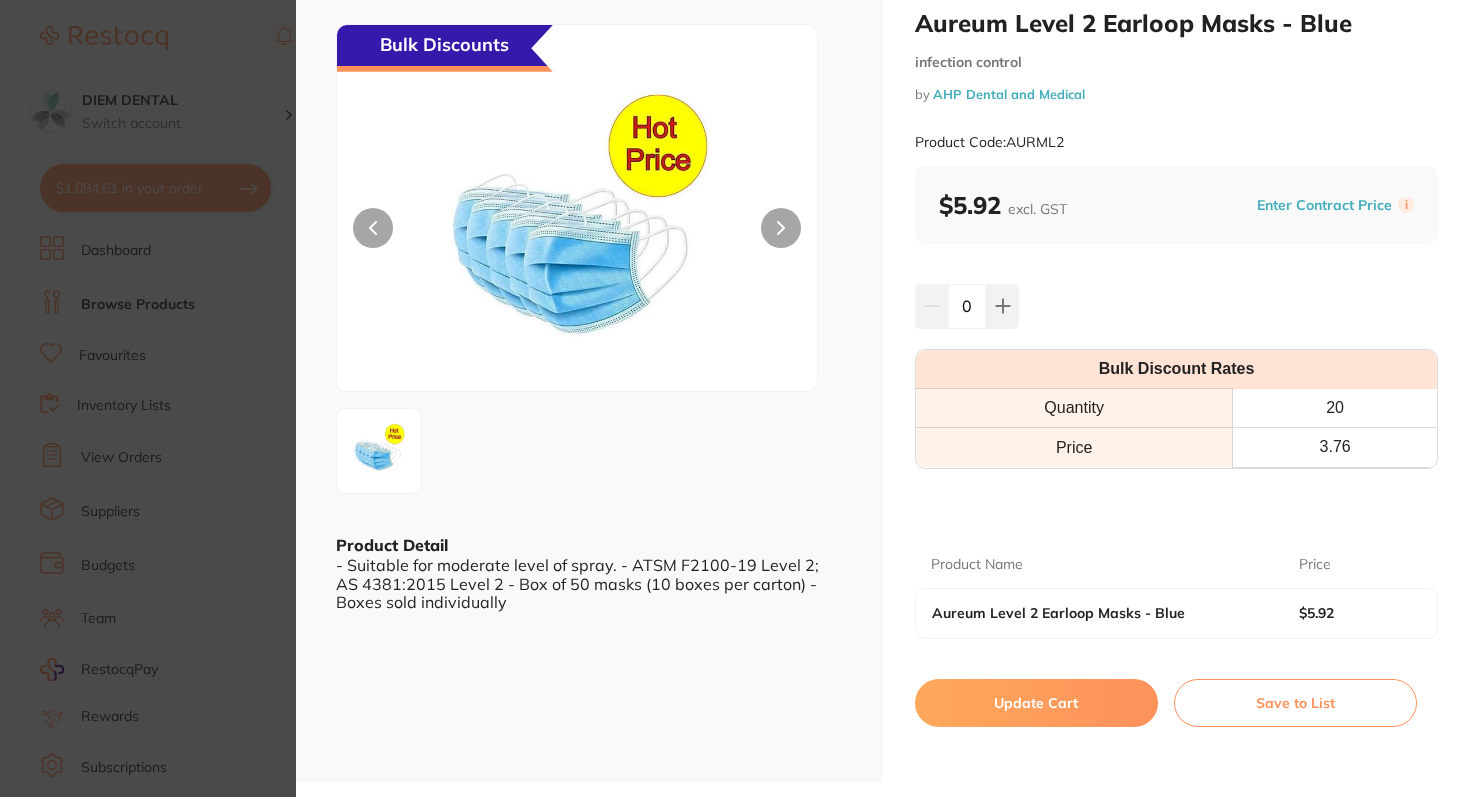 scroll, scrollTop: 0, scrollLeft: 0, axis: both 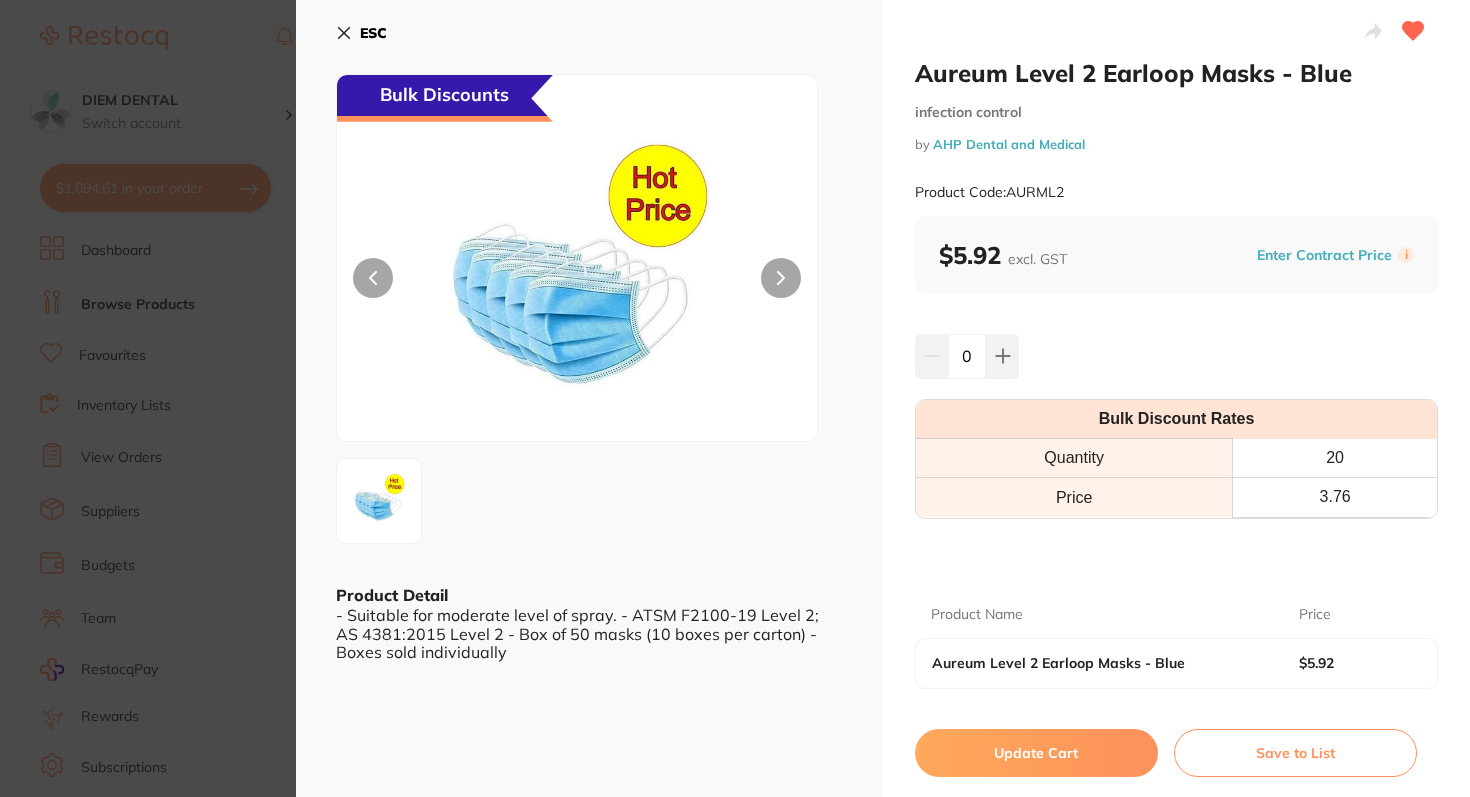 click 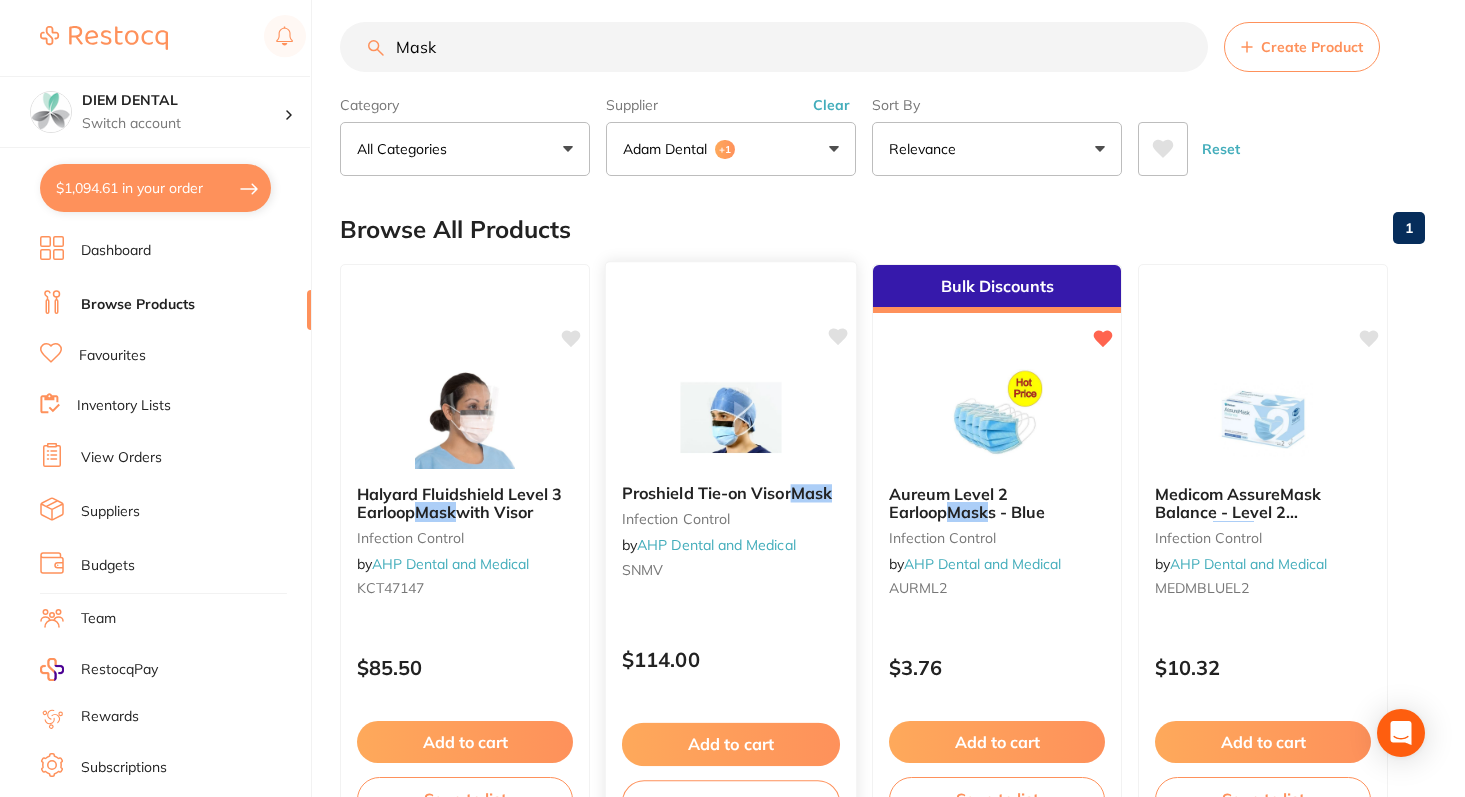 scroll, scrollTop: 0, scrollLeft: 0, axis: both 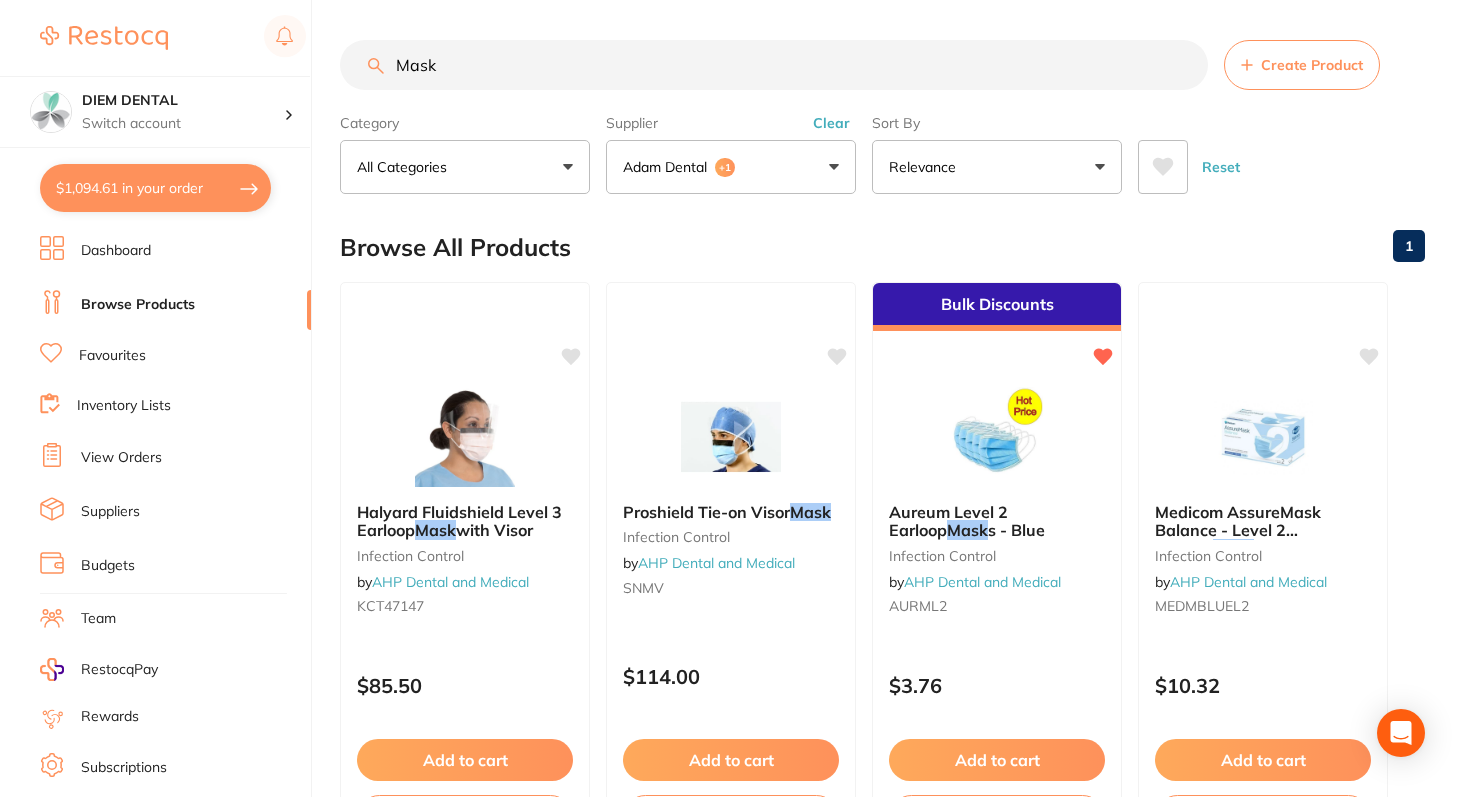 drag, startPoint x: 446, startPoint y: 71, endPoint x: 365, endPoint y: 63, distance: 81.394104 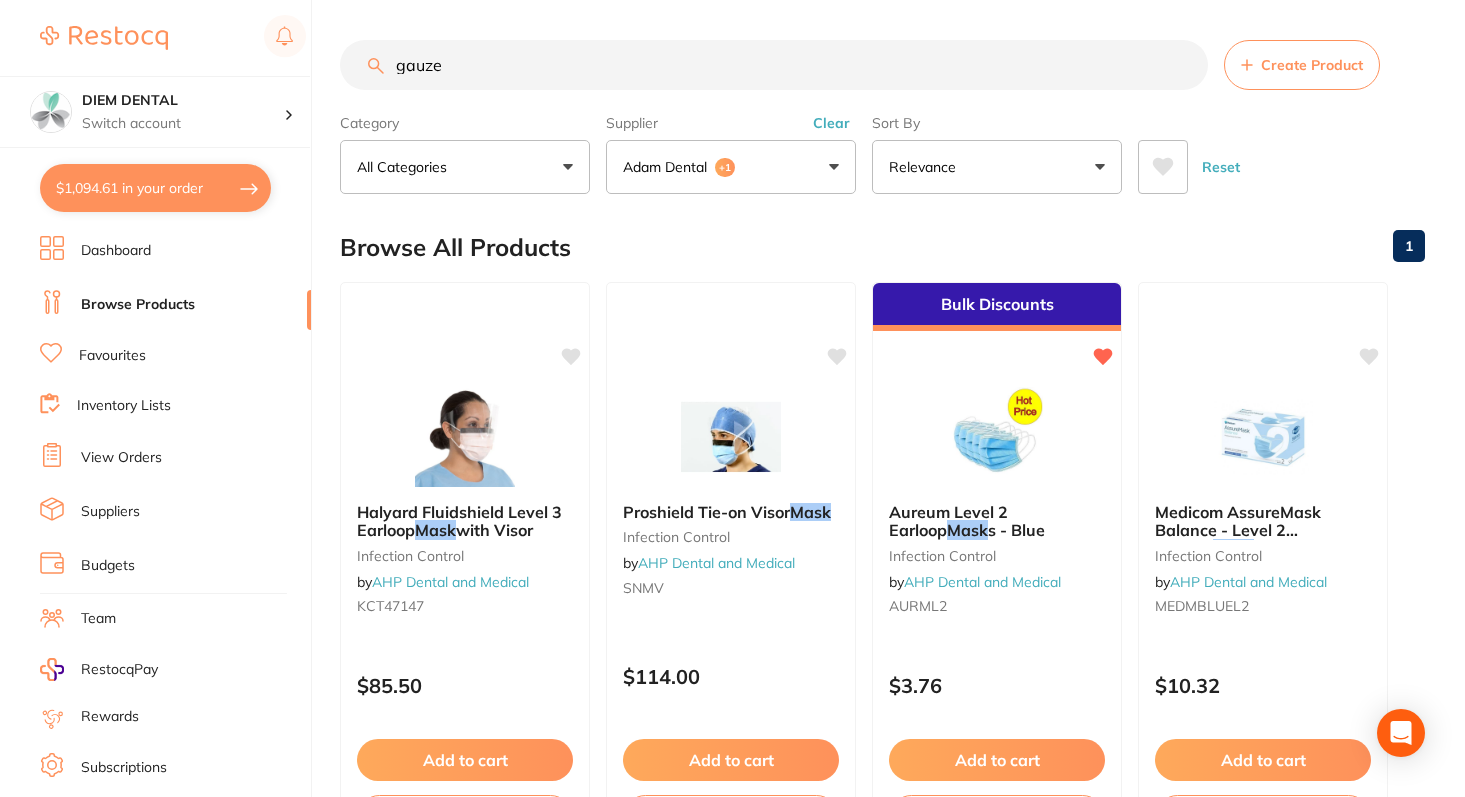 type on "gauze" 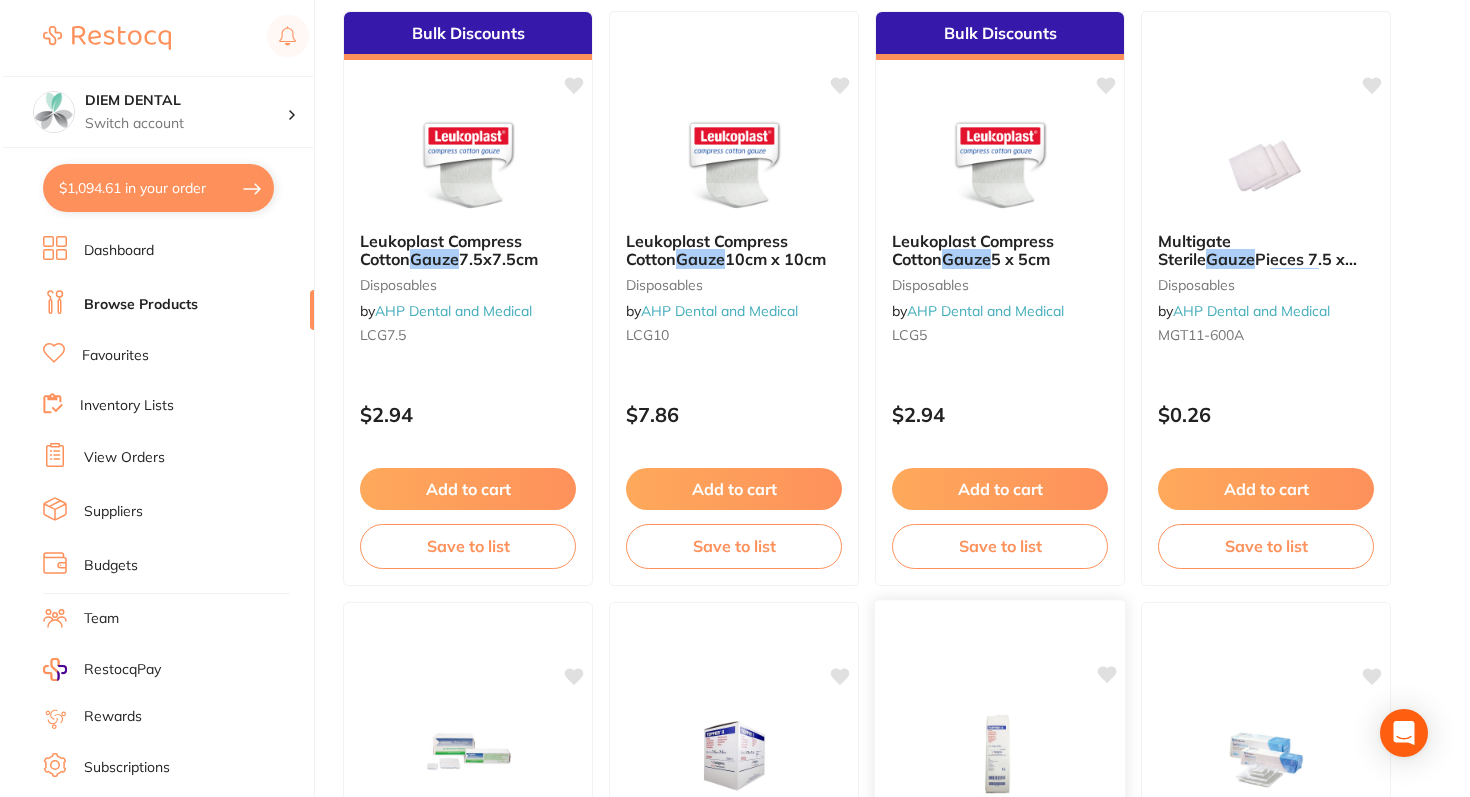 scroll, scrollTop: 0, scrollLeft: 0, axis: both 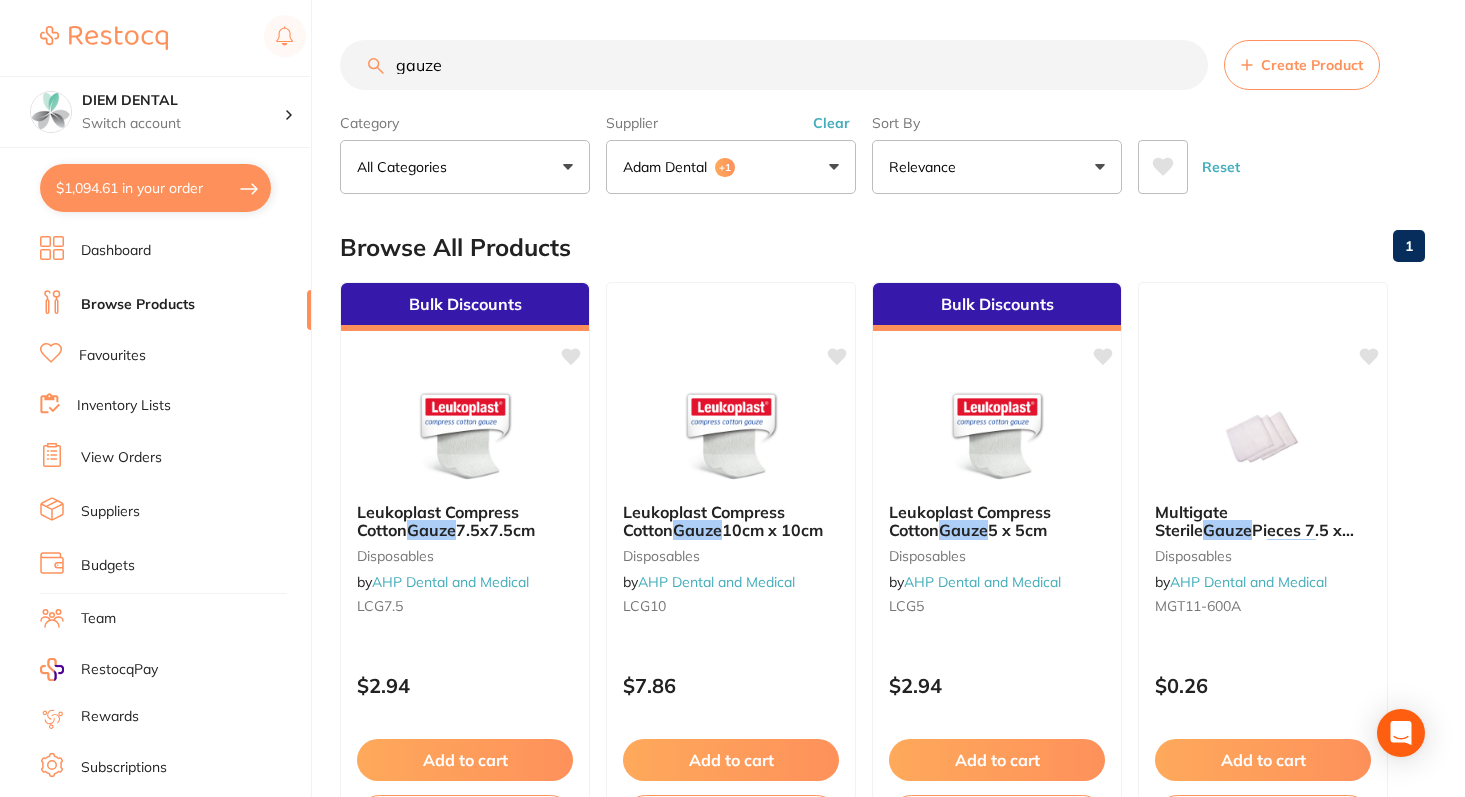 click on "Adam Dental" at bounding box center (669, 167) 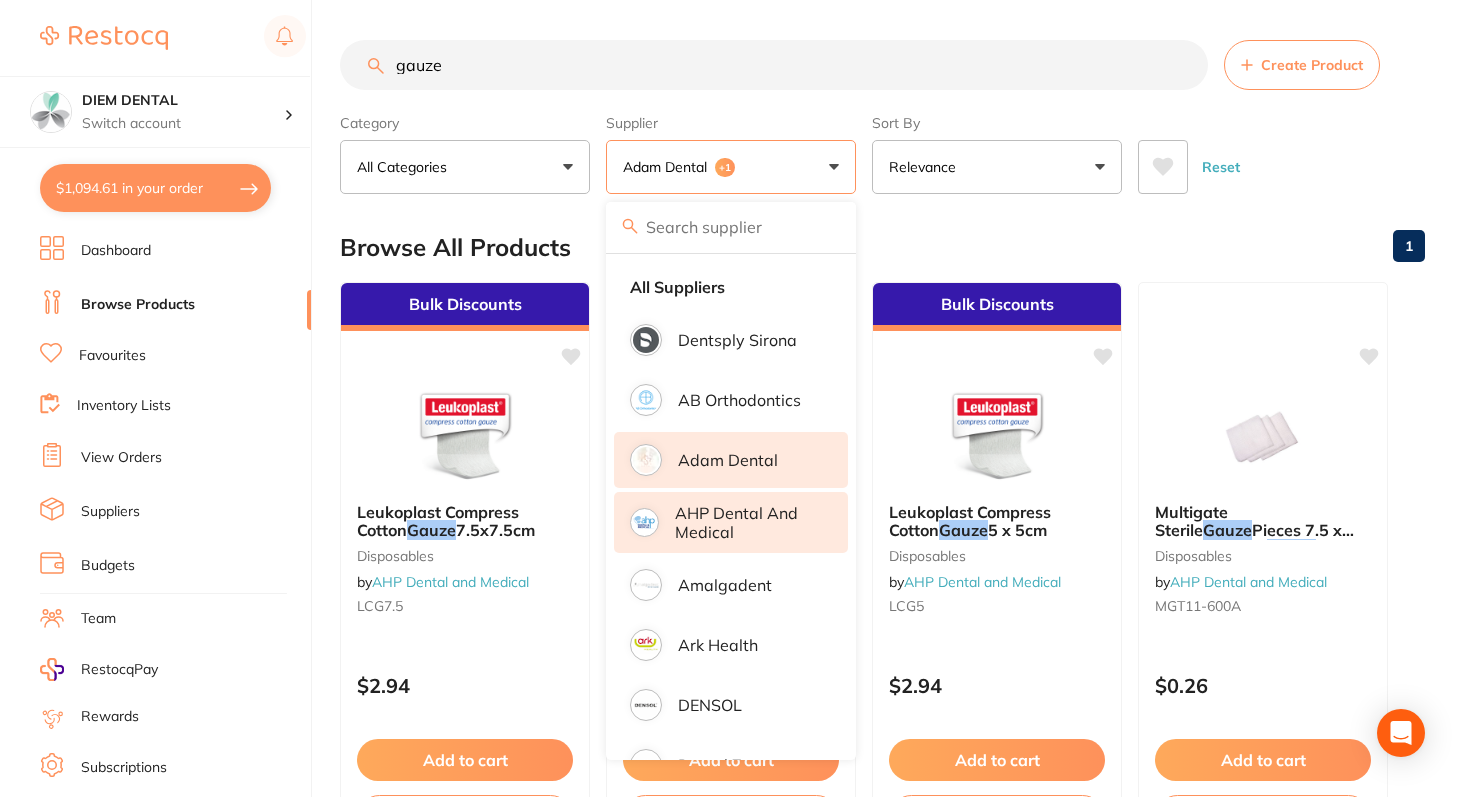 click on "AHP Dental and Medical" at bounding box center [747, 522] 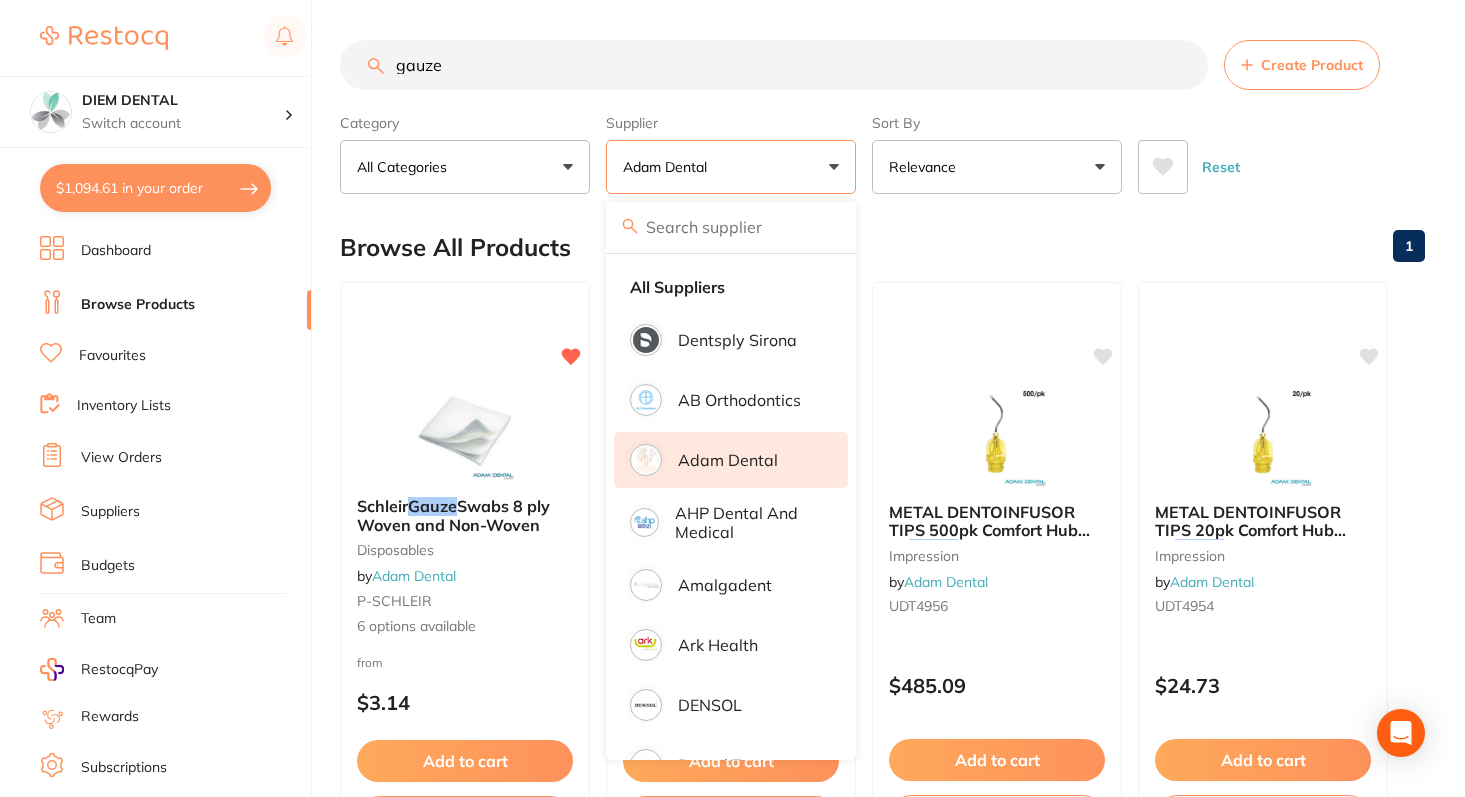 click on "Adam Dental" at bounding box center (731, 167) 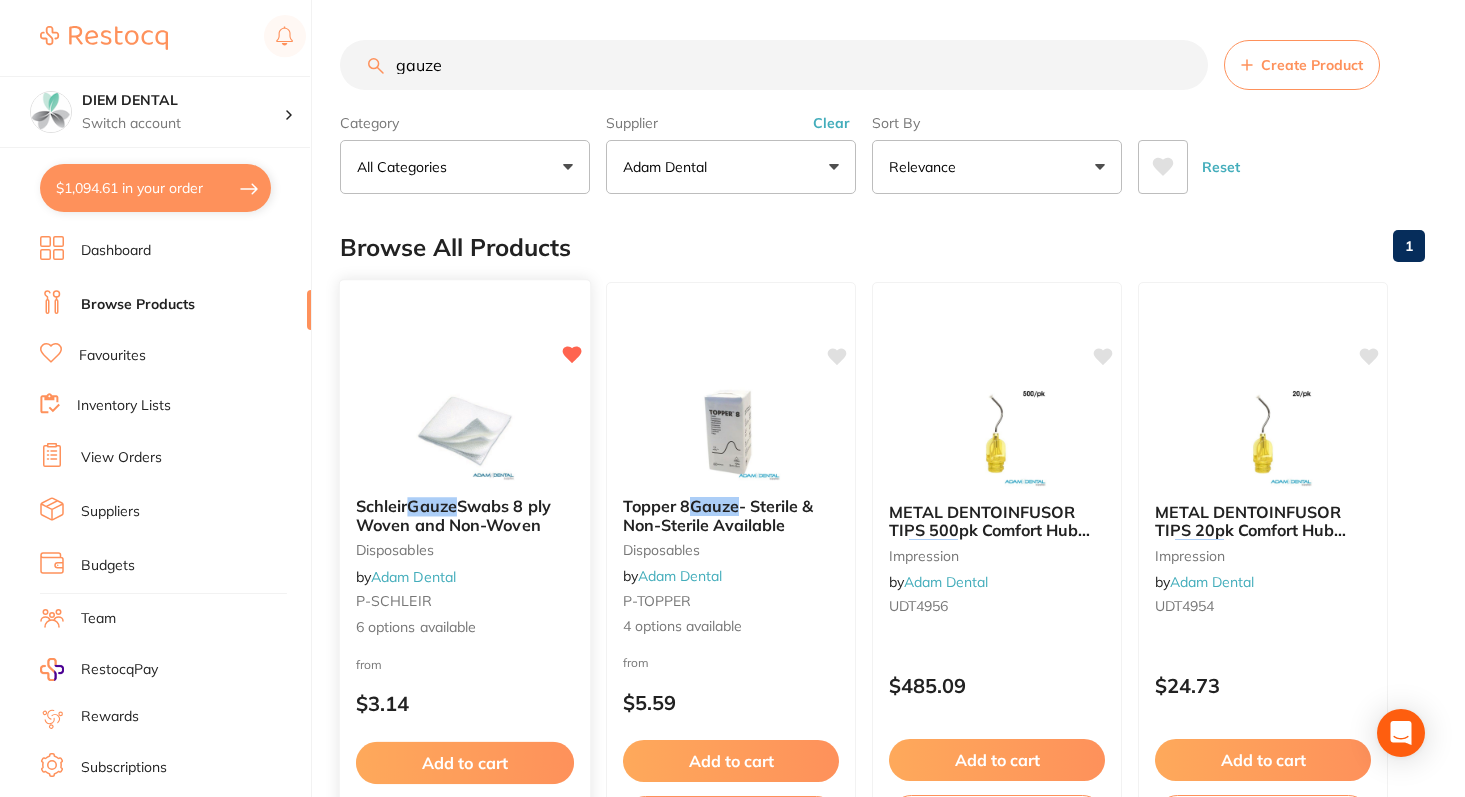 click at bounding box center [464, 430] 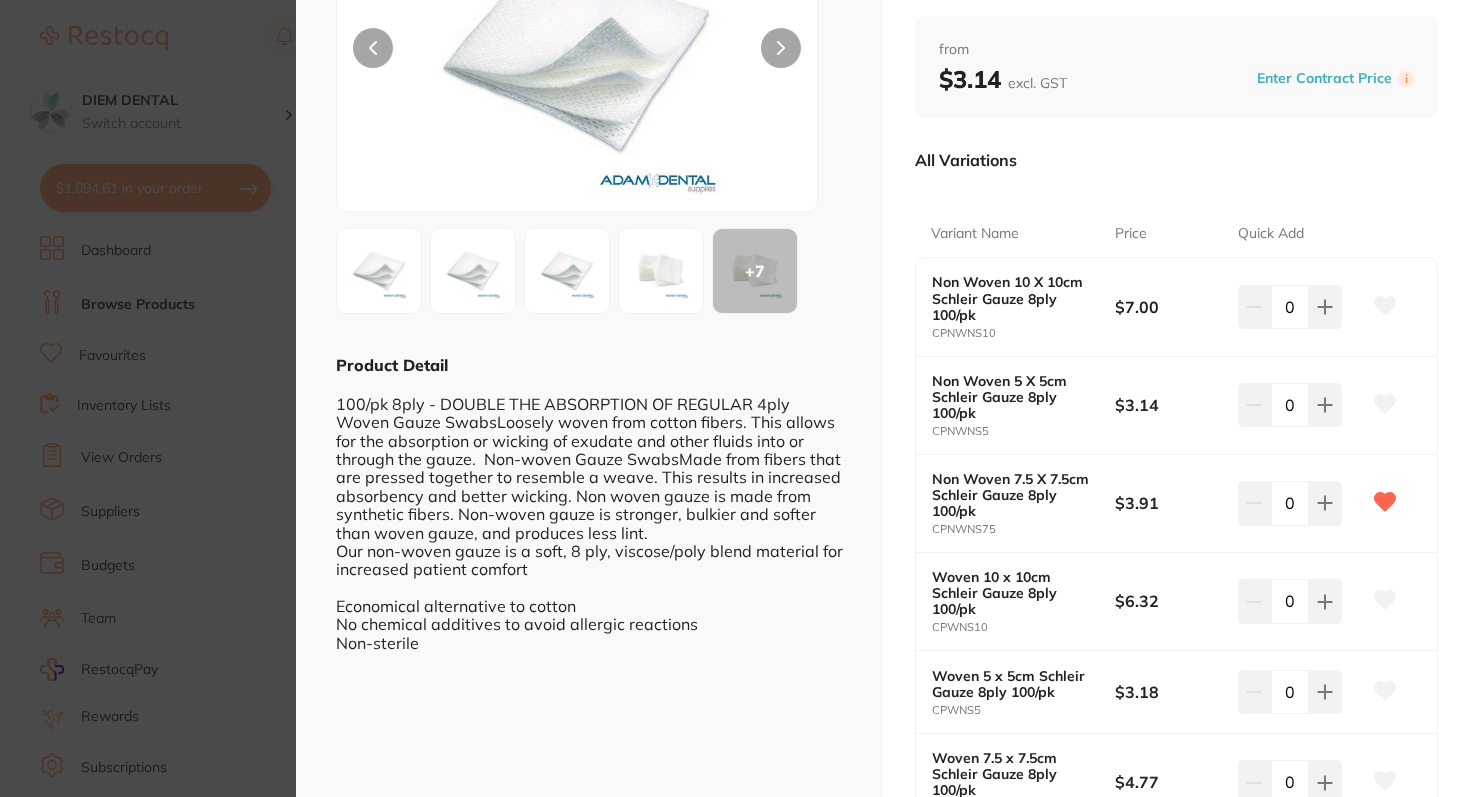 scroll, scrollTop: 240, scrollLeft: 0, axis: vertical 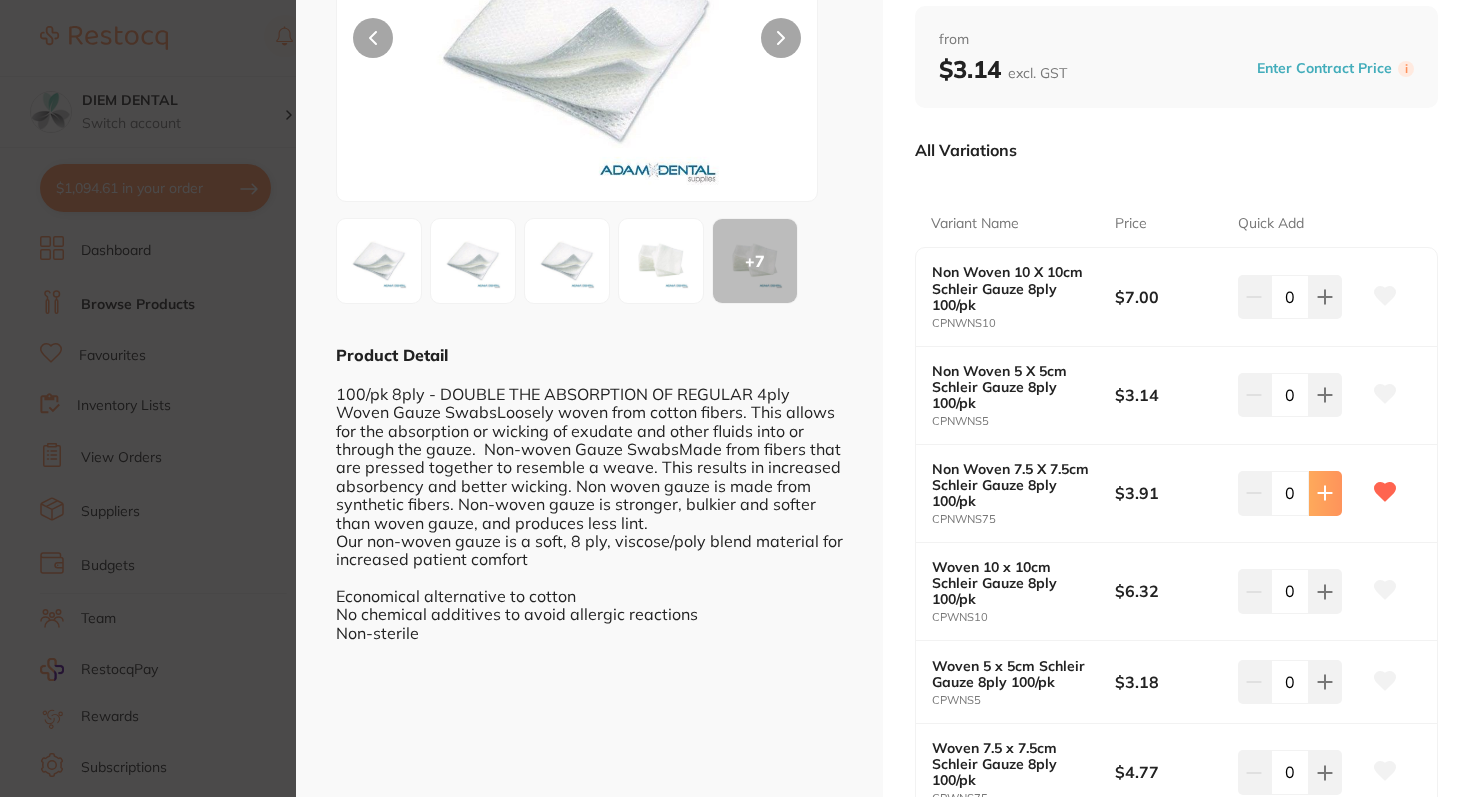 click at bounding box center (1325, 297) 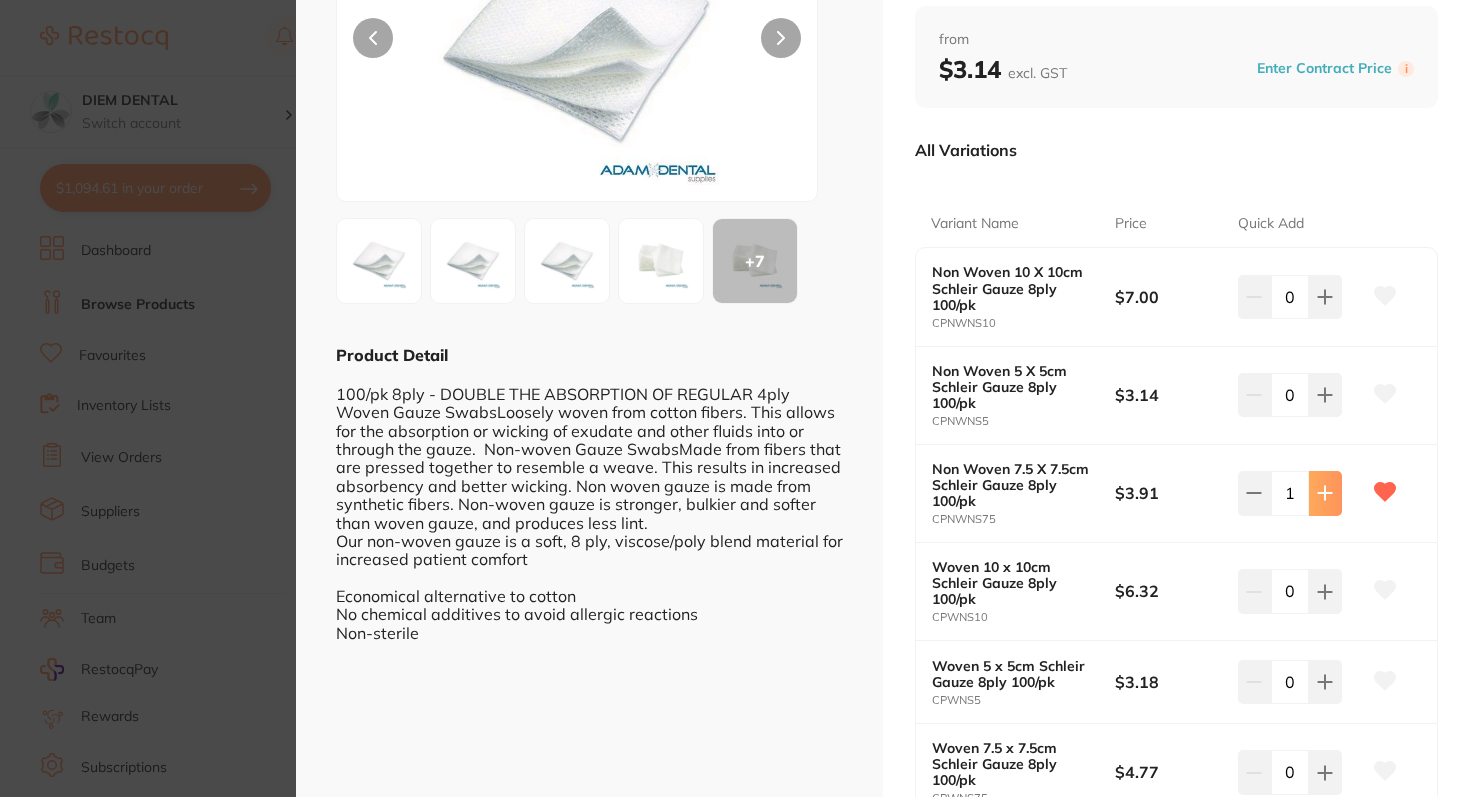 click at bounding box center [1325, 297] 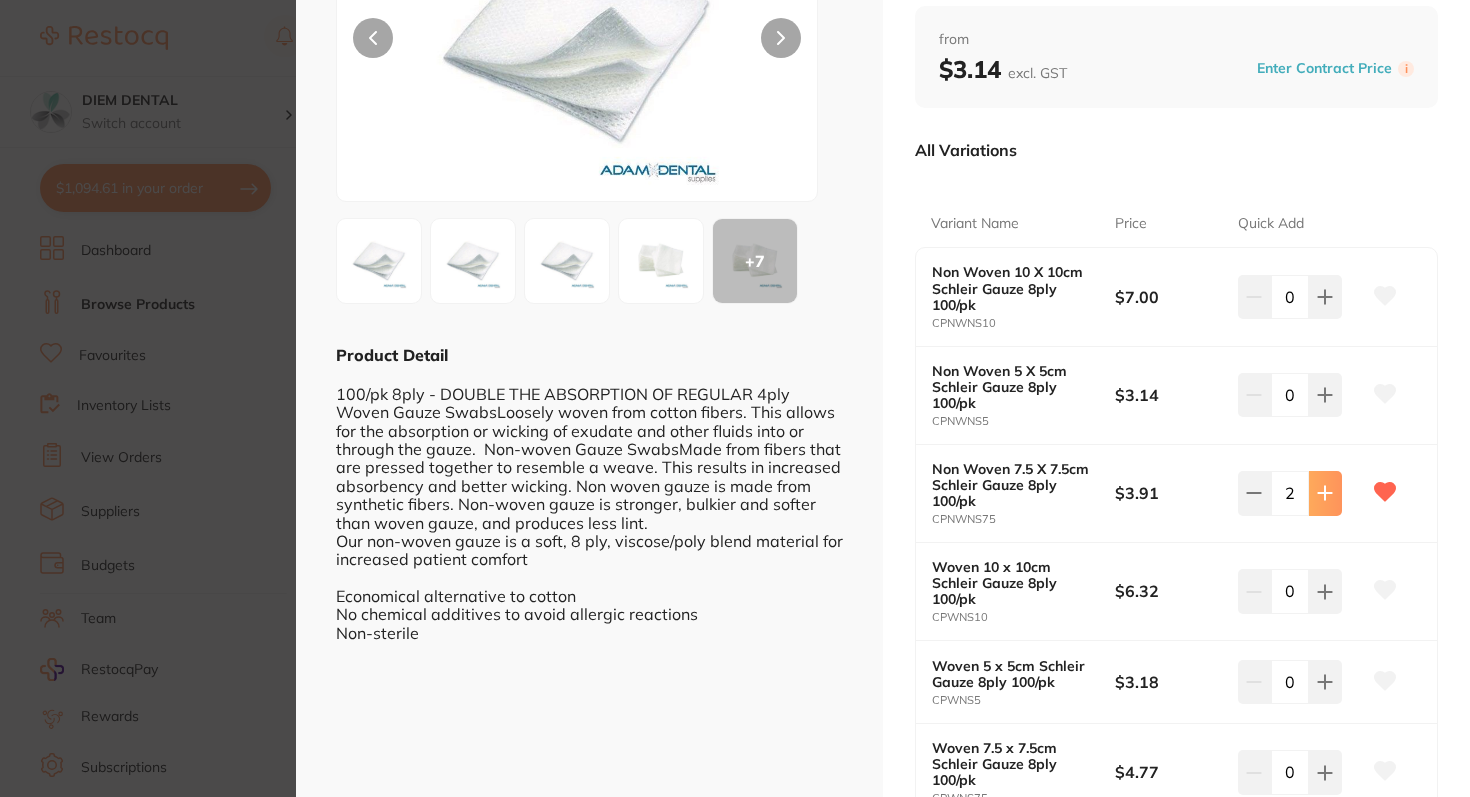 click at bounding box center [1325, 297] 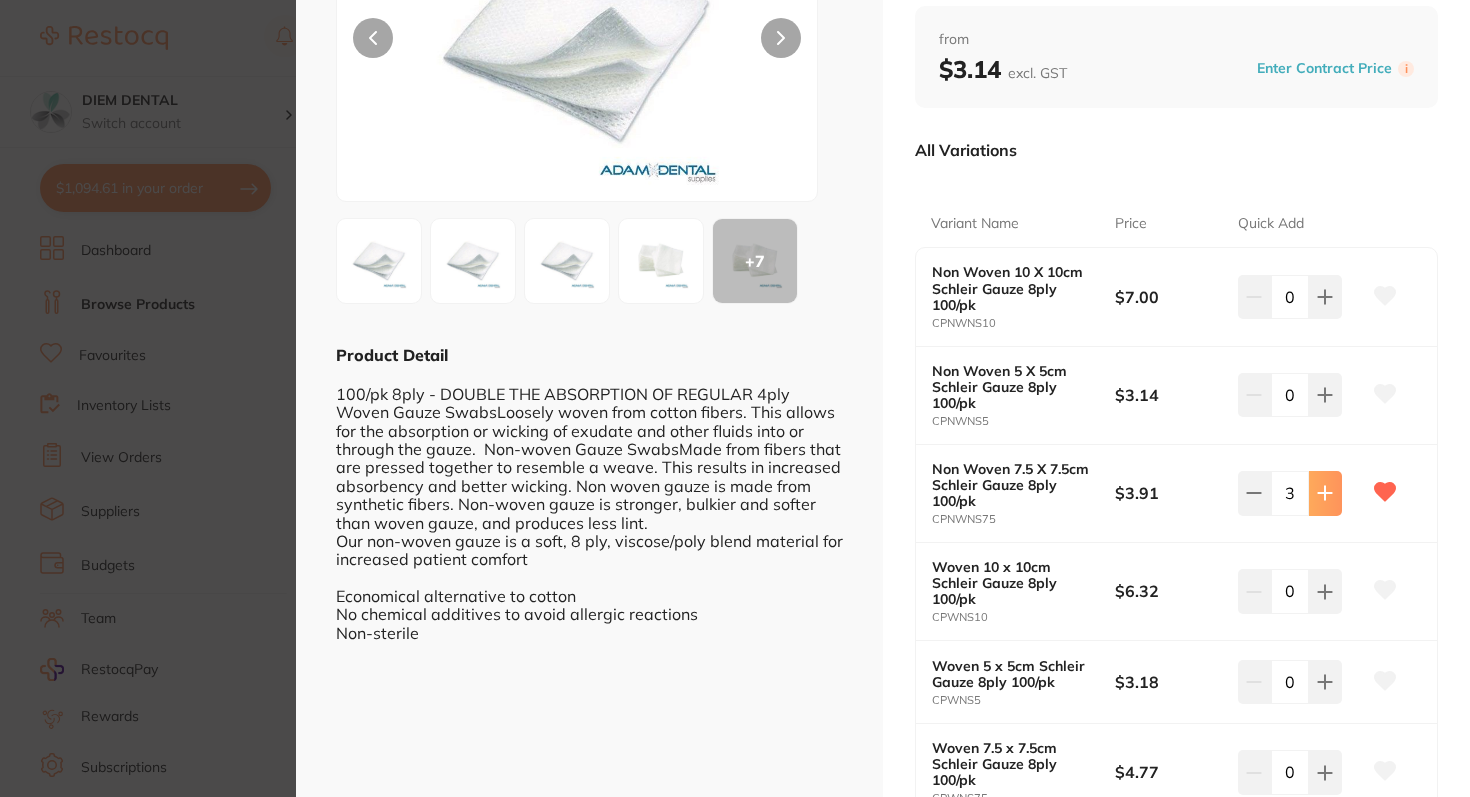 click at bounding box center (1325, 297) 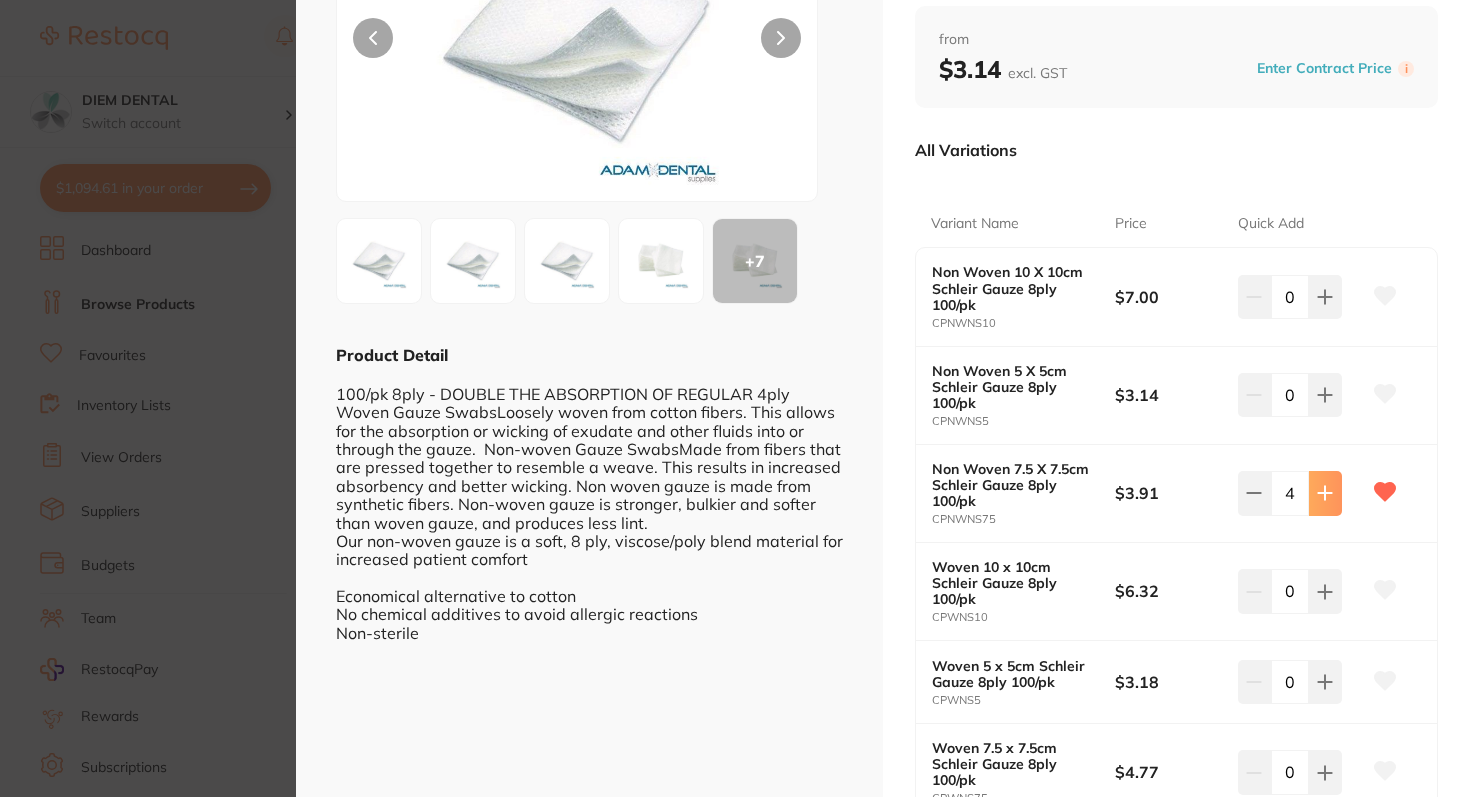 click at bounding box center (1325, 297) 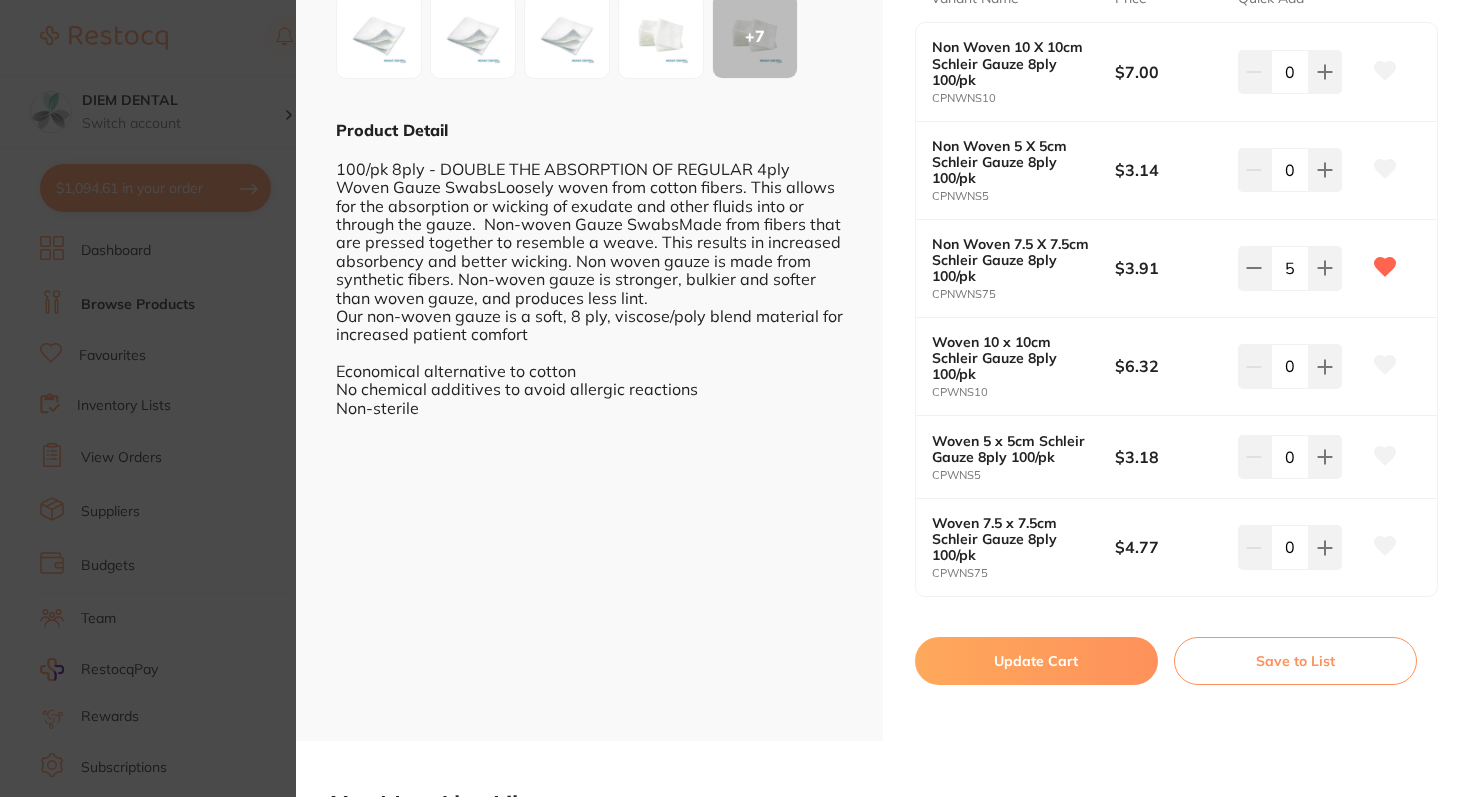 scroll, scrollTop: 499, scrollLeft: 0, axis: vertical 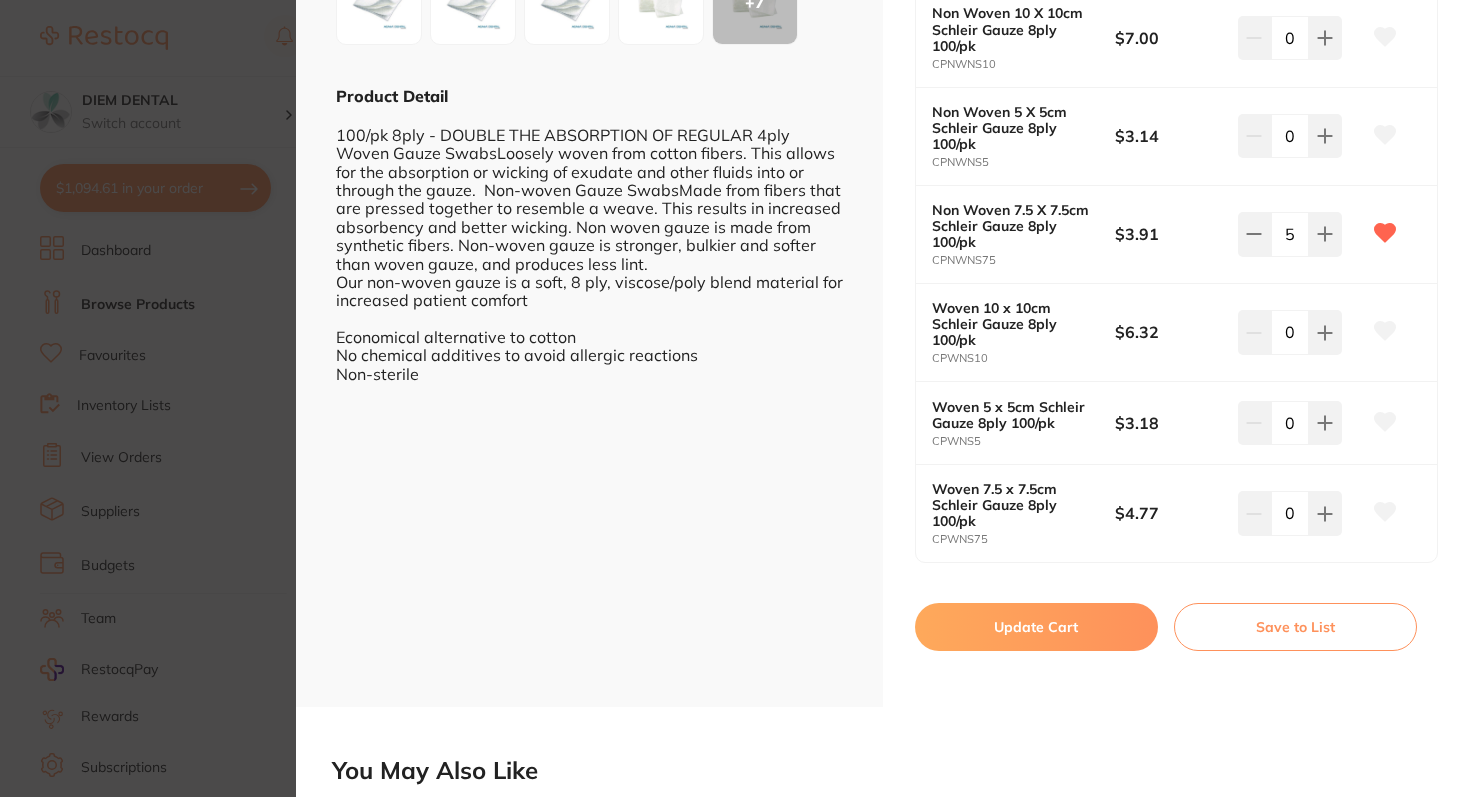 click on "Update Cart" at bounding box center (1036, 627) 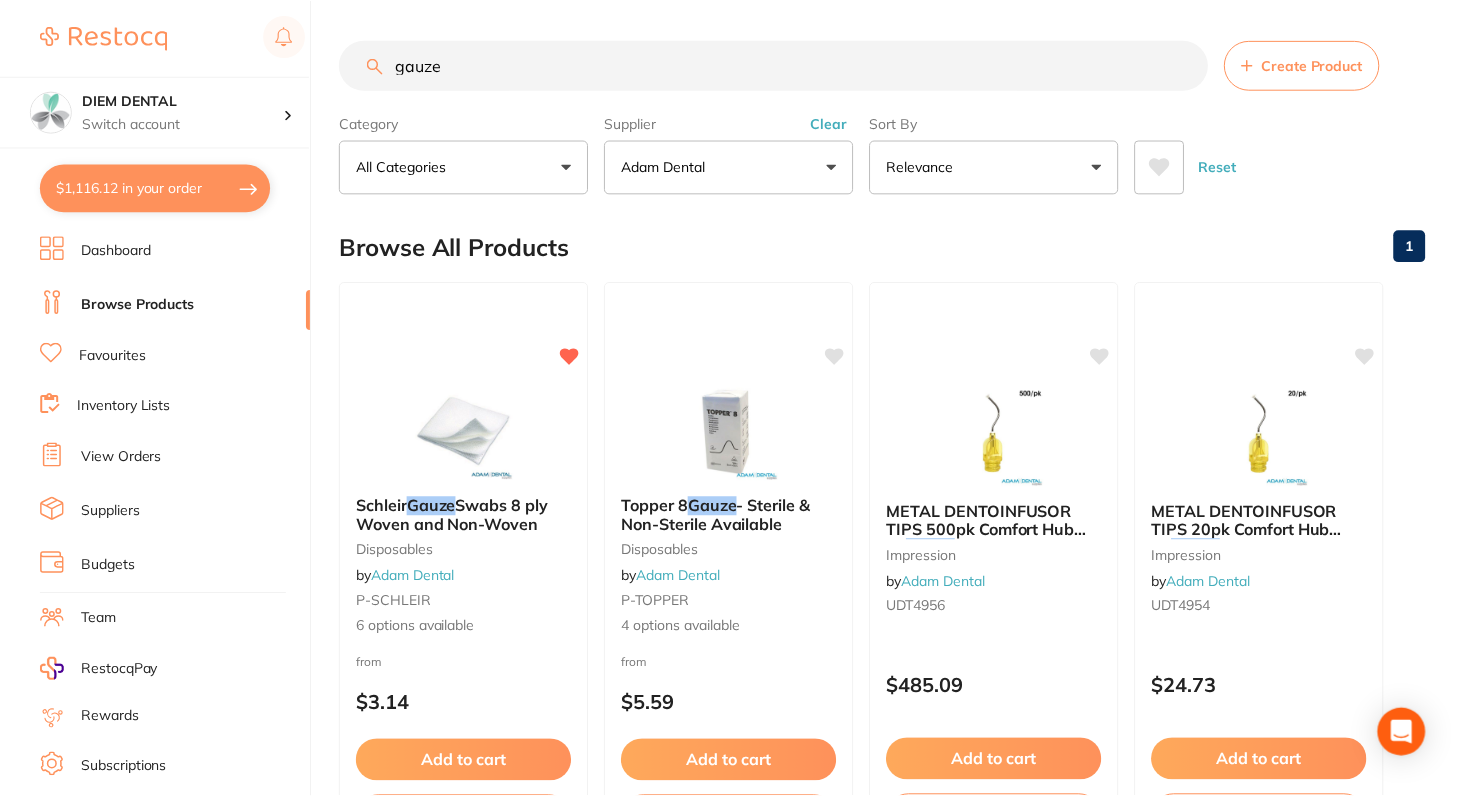 scroll, scrollTop: 45, scrollLeft: 0, axis: vertical 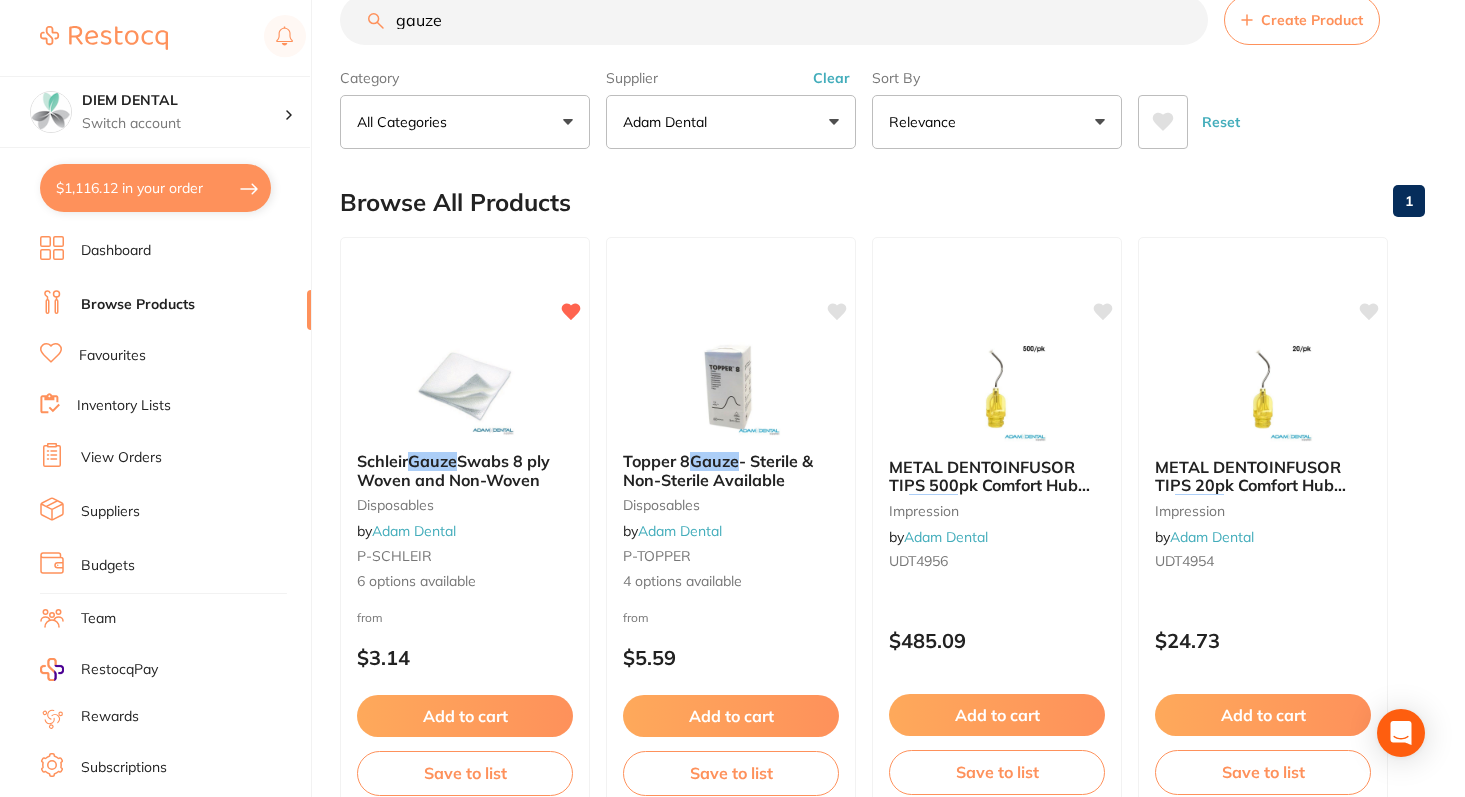 click on "$1,116.12   in your order" at bounding box center (155, 188) 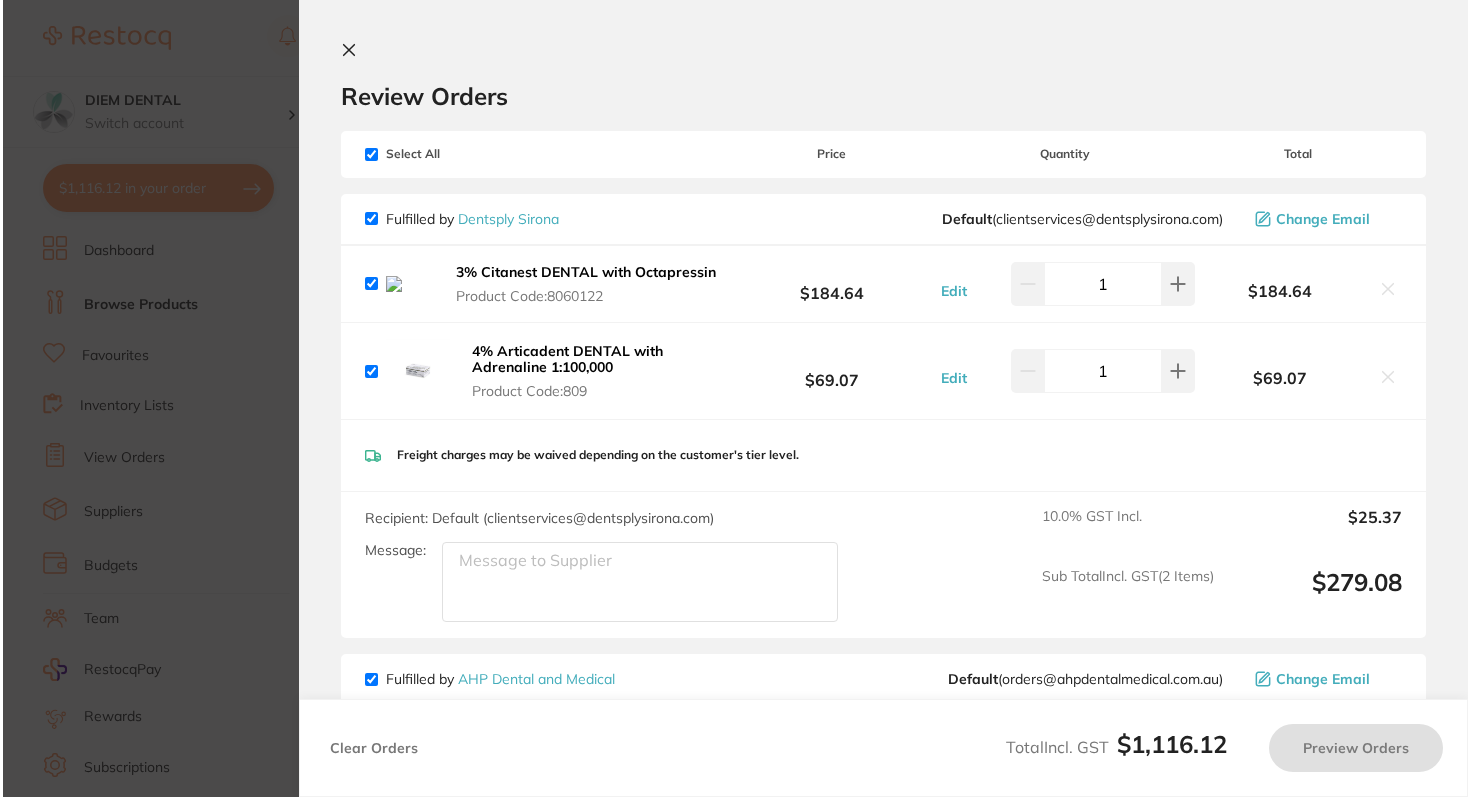 scroll, scrollTop: 0, scrollLeft: 0, axis: both 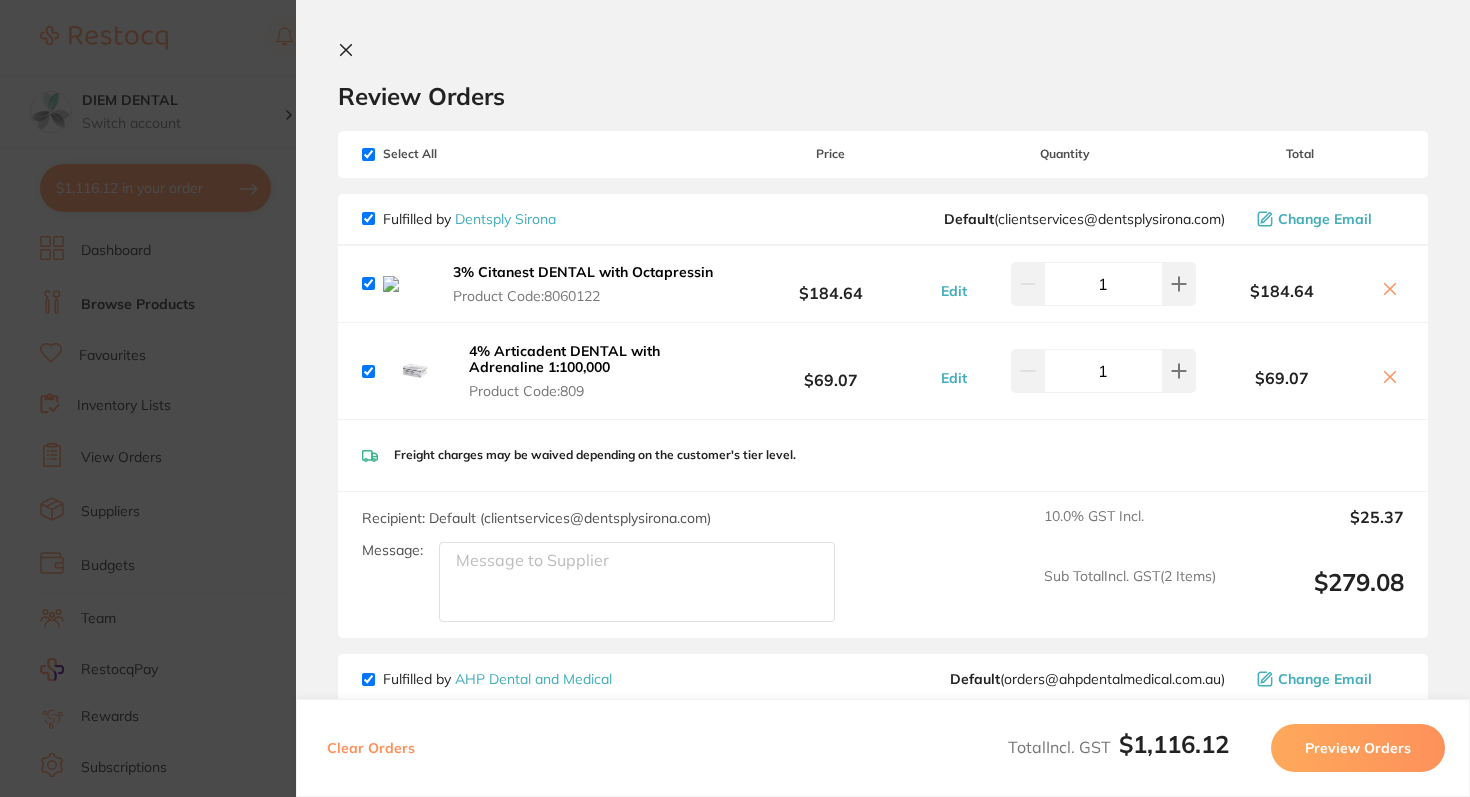 click on "Review Orders Your orders are being processed and we will notify you once we have placed the orders. You may close this window Back to Preview Orders Aug 3 2025, 11:20 Dentsply Sirona # 88622 AHP Dental and Medical # 88620 Adam Dental # 88623 Ark Health # 84667 Erskine Dental # 88621 Deliver To Dr. Chau  Nguyen ( DIEM DENTAL ) 392 ALBERT ST EAST MELBOURNE 0414660006 dental@diem.com.au Select All Price Quantity Total Fulfilled by   Dentsply Sirona Default ( clientservices@dentsplysirona.com ) Change Email   3% Citanest DENTAL with Octapressin   Product Code:  8060122     $184.64 Edit     1         $184.64   4% Articadent DENTAL with Adrenaline 1:100,000   Product Code:  809     $69.07 Edit     1         $69.07   3% Citanest DENTAL with Octapressin   Product Code:  8060122     $184.64 Edit     1           4% Articadent DENTAL with Adrenaline 1:100,000   Product Code:  809     $69.07 Edit     1         Freight charges may be waived depending on the customer's tier level. Recipient: Default ( ) Message: 10.0 ( 2" at bounding box center [883, 398] 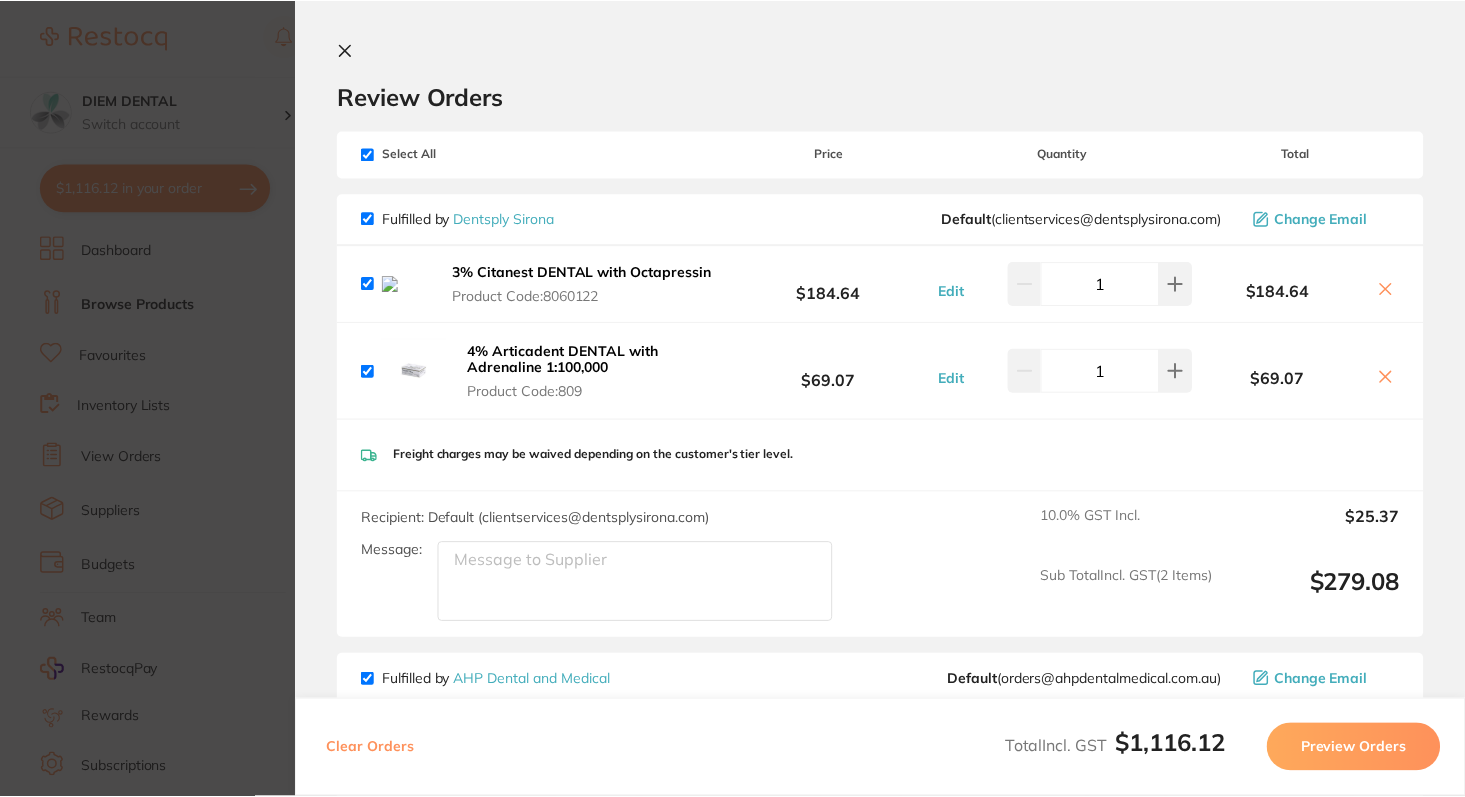 scroll, scrollTop: 45, scrollLeft: 0, axis: vertical 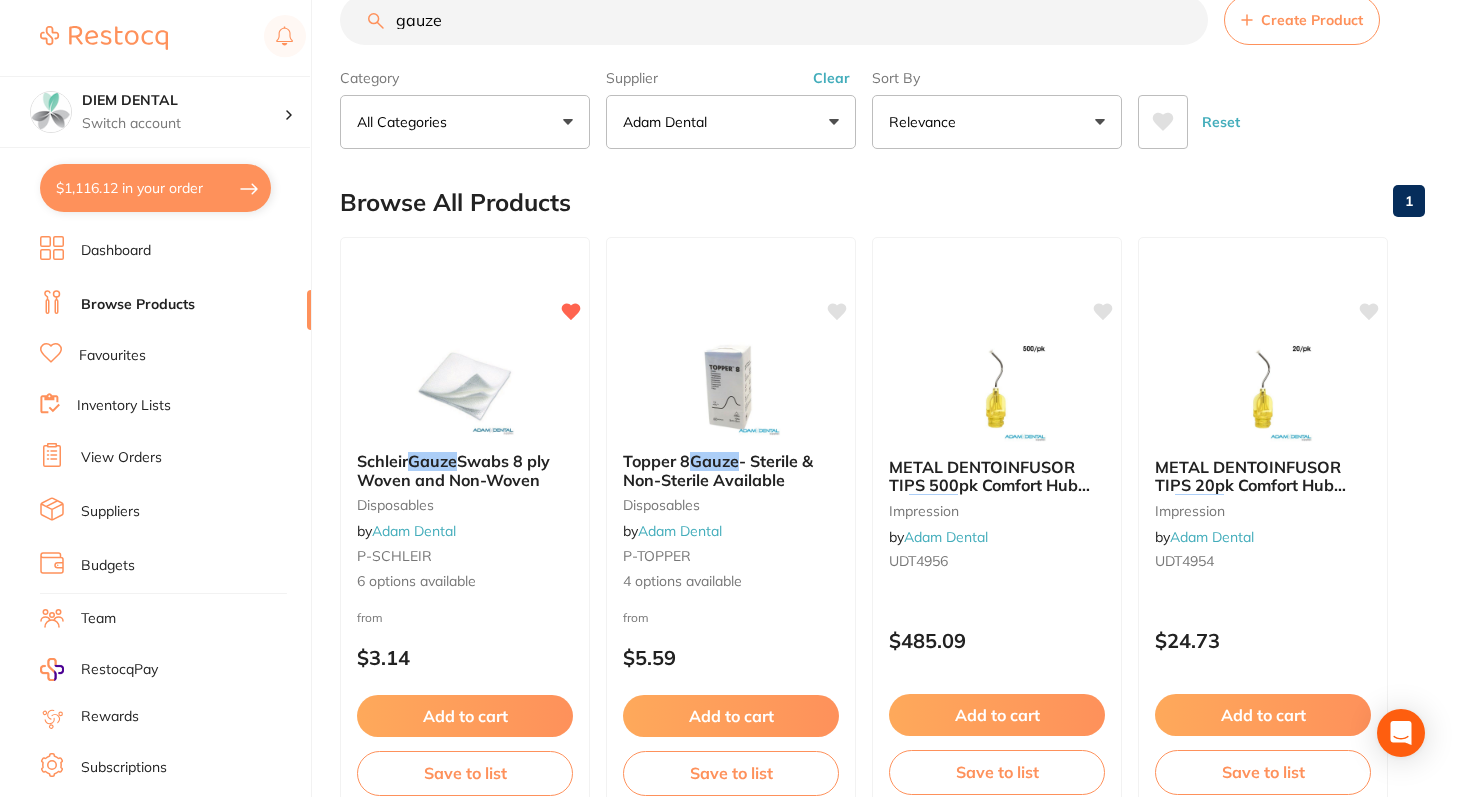 drag, startPoint x: 479, startPoint y: 20, endPoint x: 330, endPoint y: 20, distance: 149 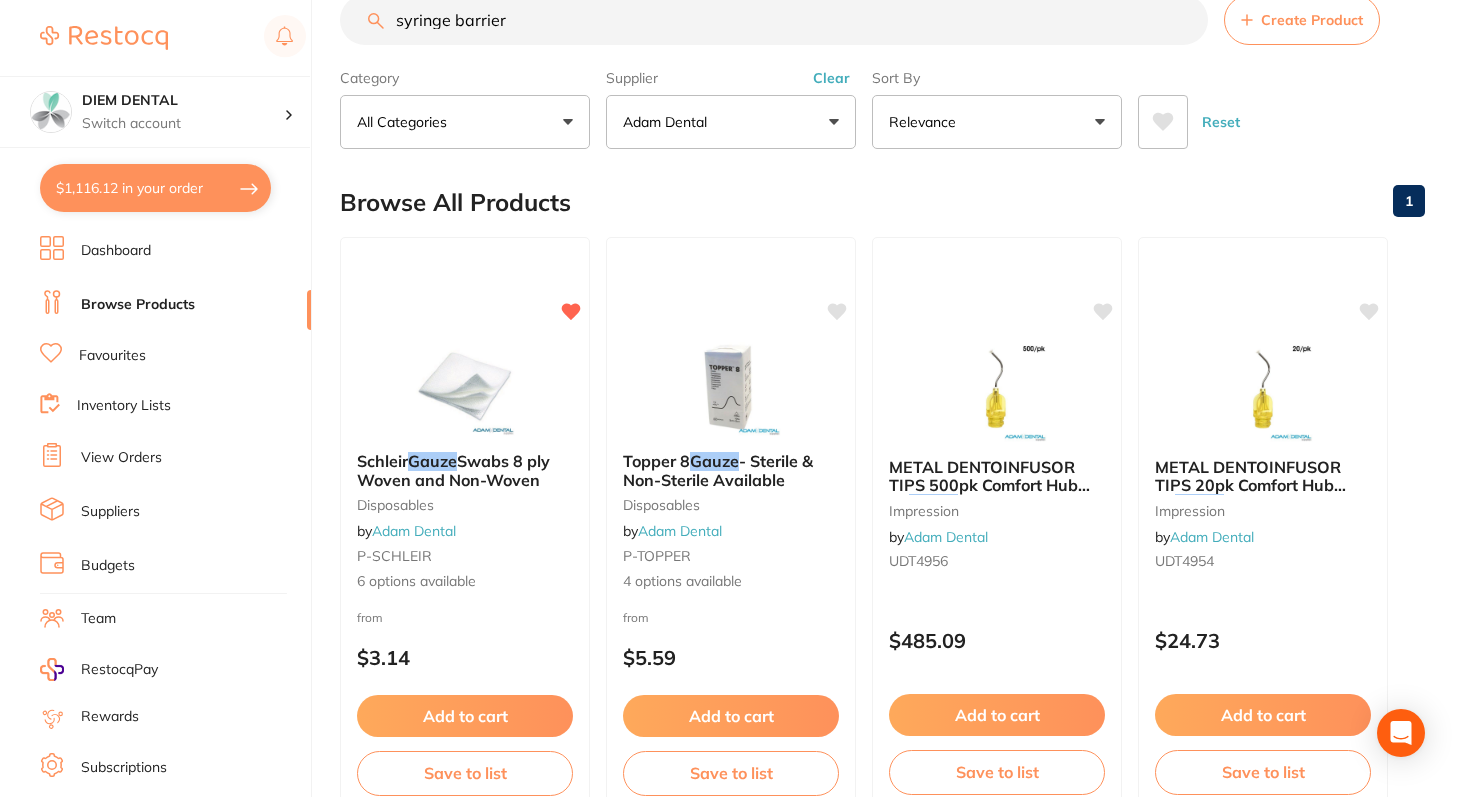 type on "syringe barrier" 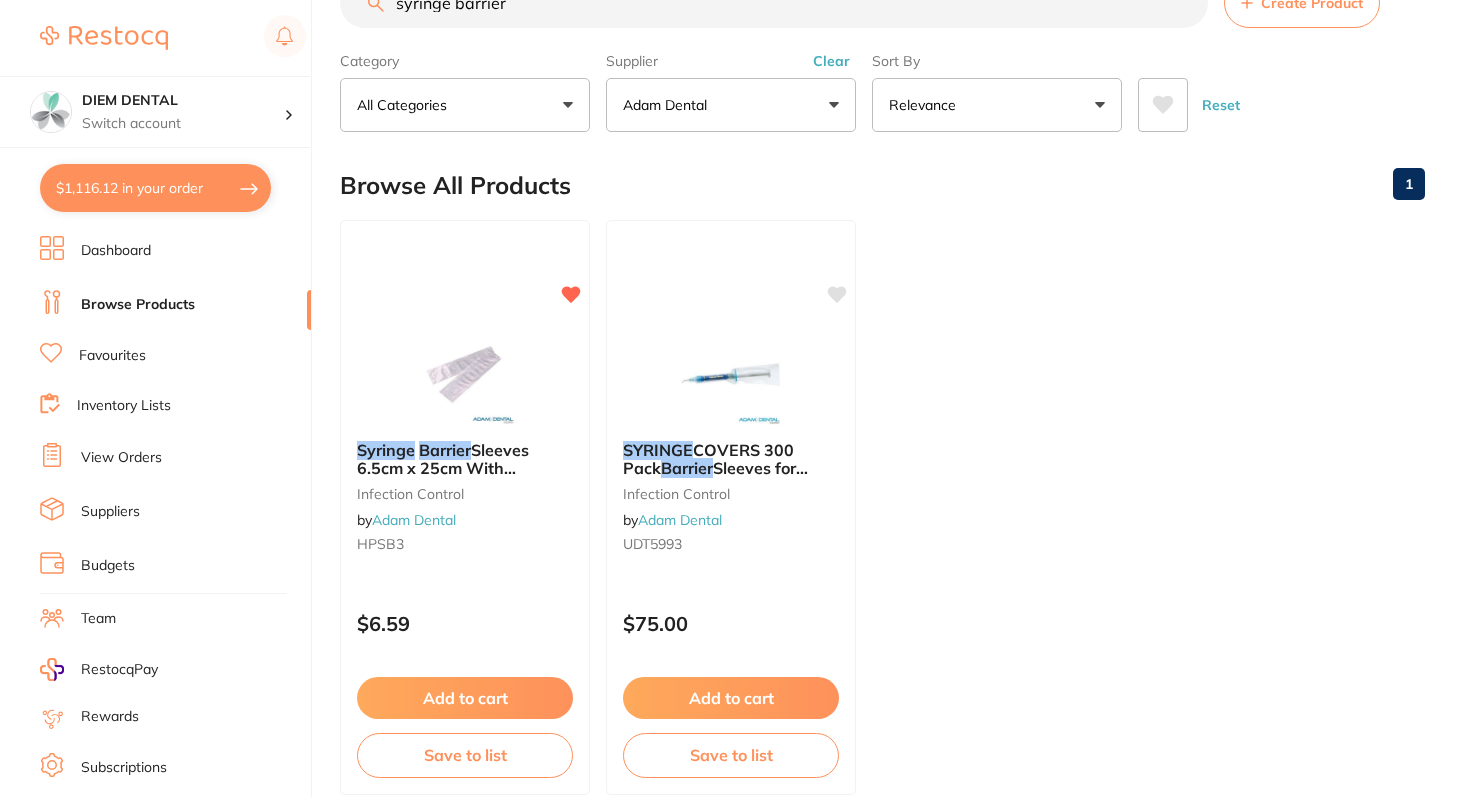 scroll, scrollTop: 64, scrollLeft: 0, axis: vertical 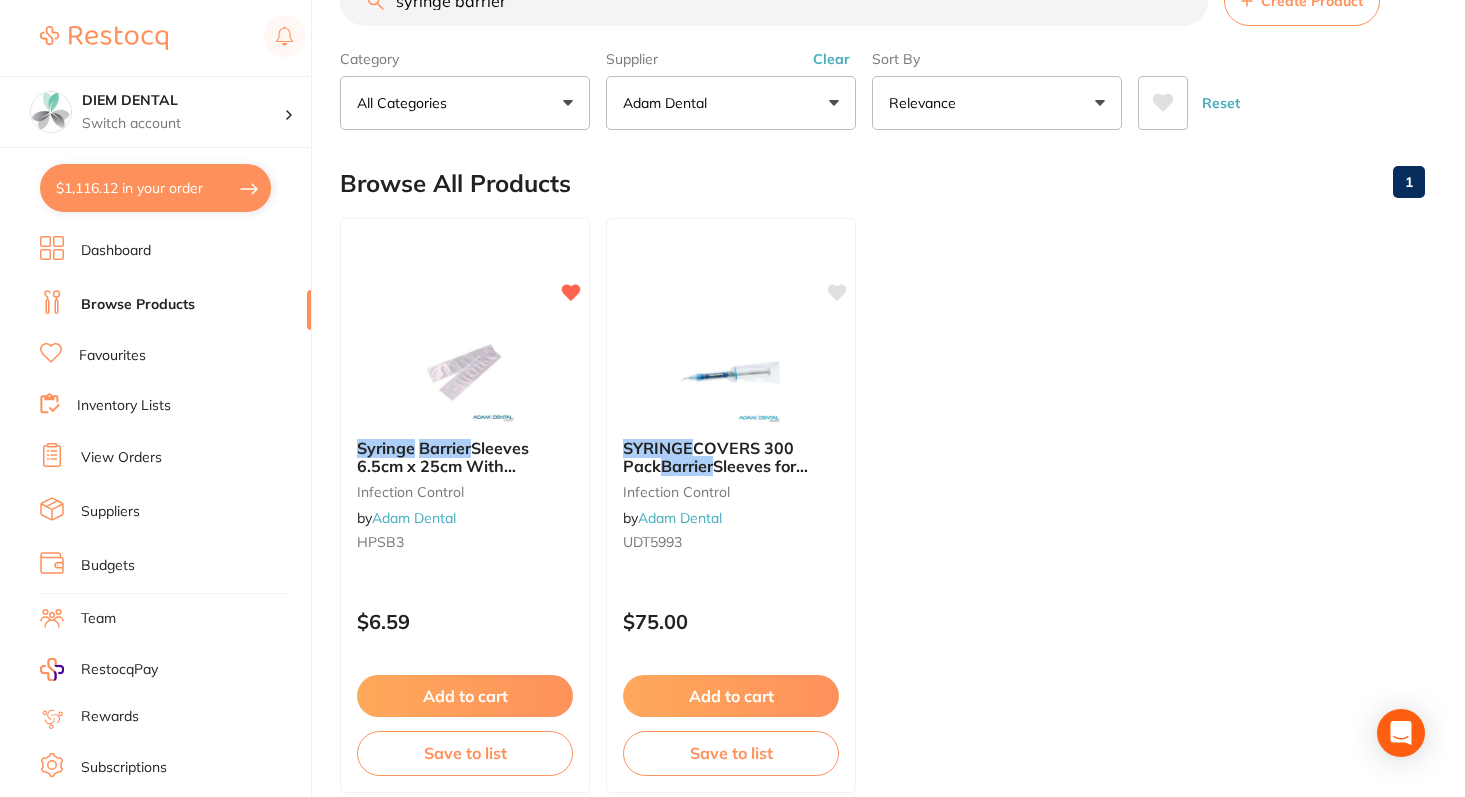 click on "Adam Dental" at bounding box center (731, 103) 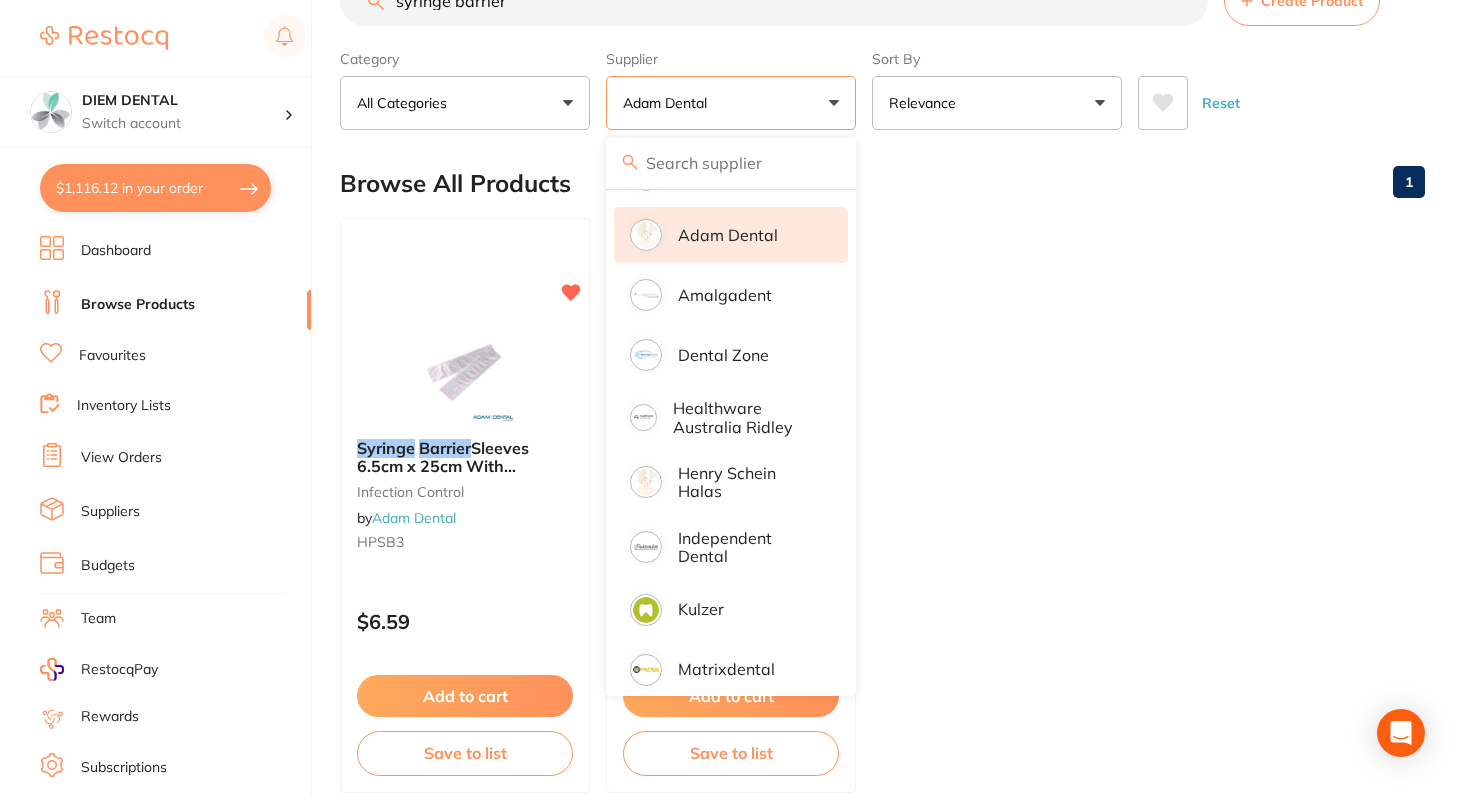 scroll, scrollTop: 86, scrollLeft: 0, axis: vertical 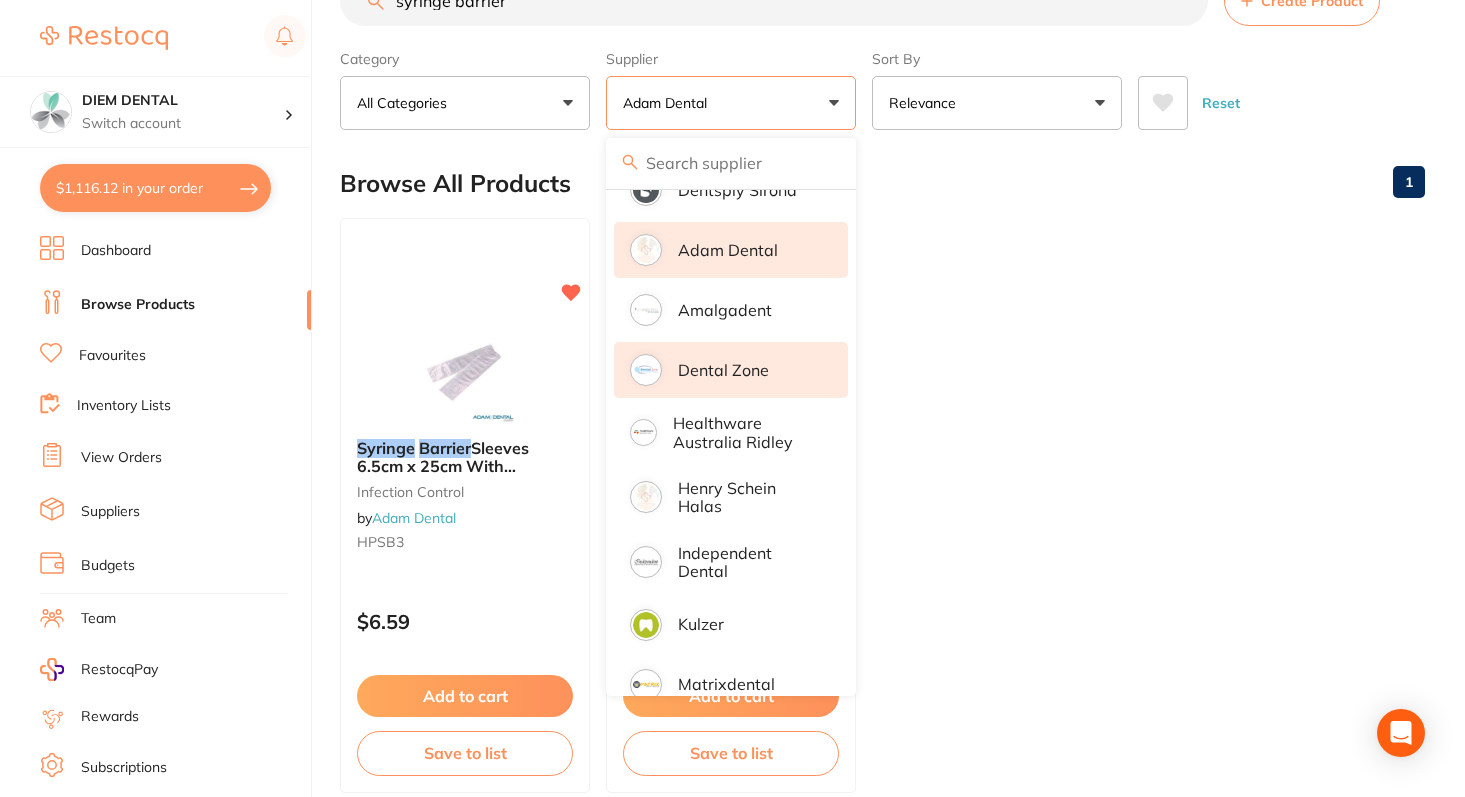 click on "Dental Zone" at bounding box center [723, 370] 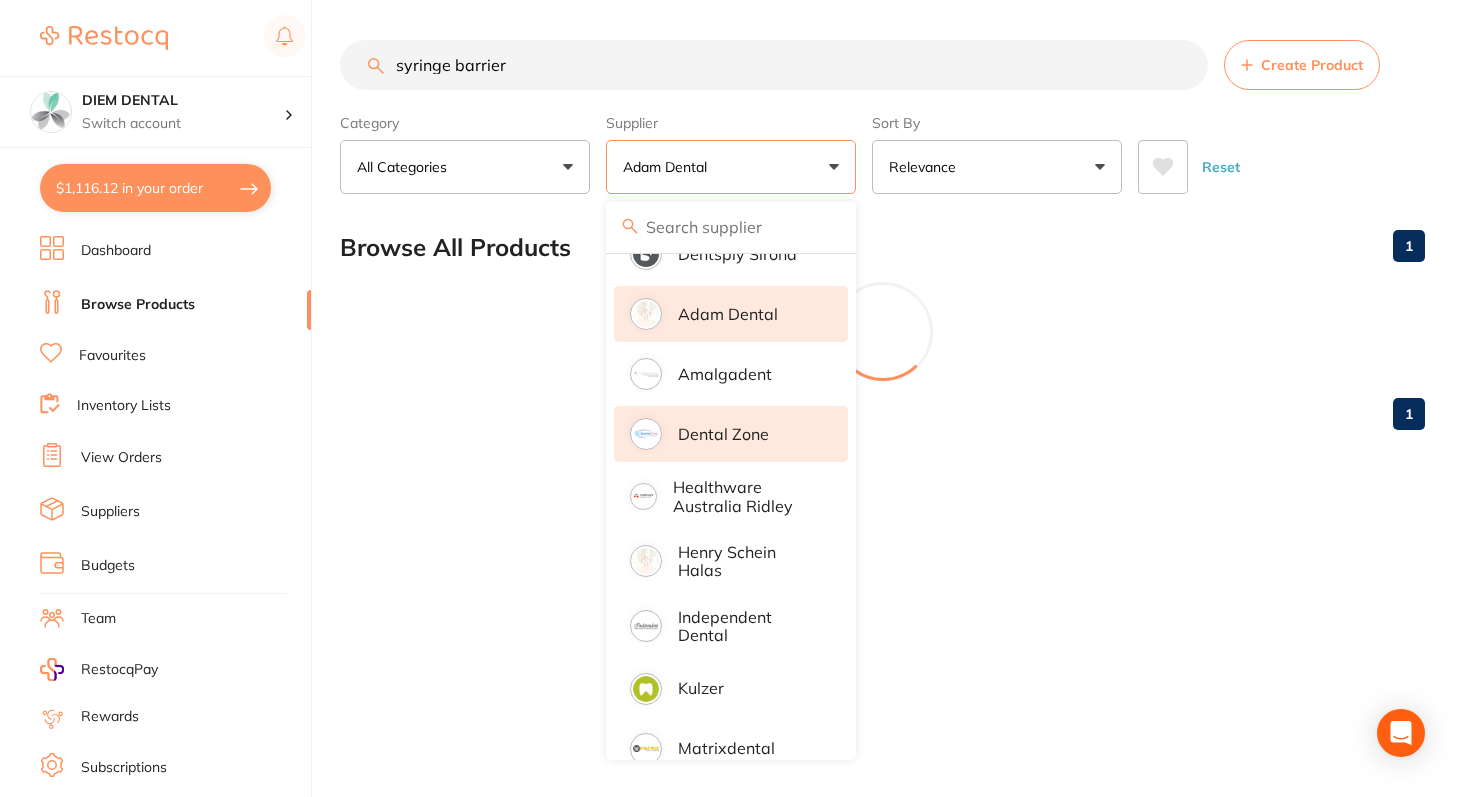scroll, scrollTop: 0, scrollLeft: 0, axis: both 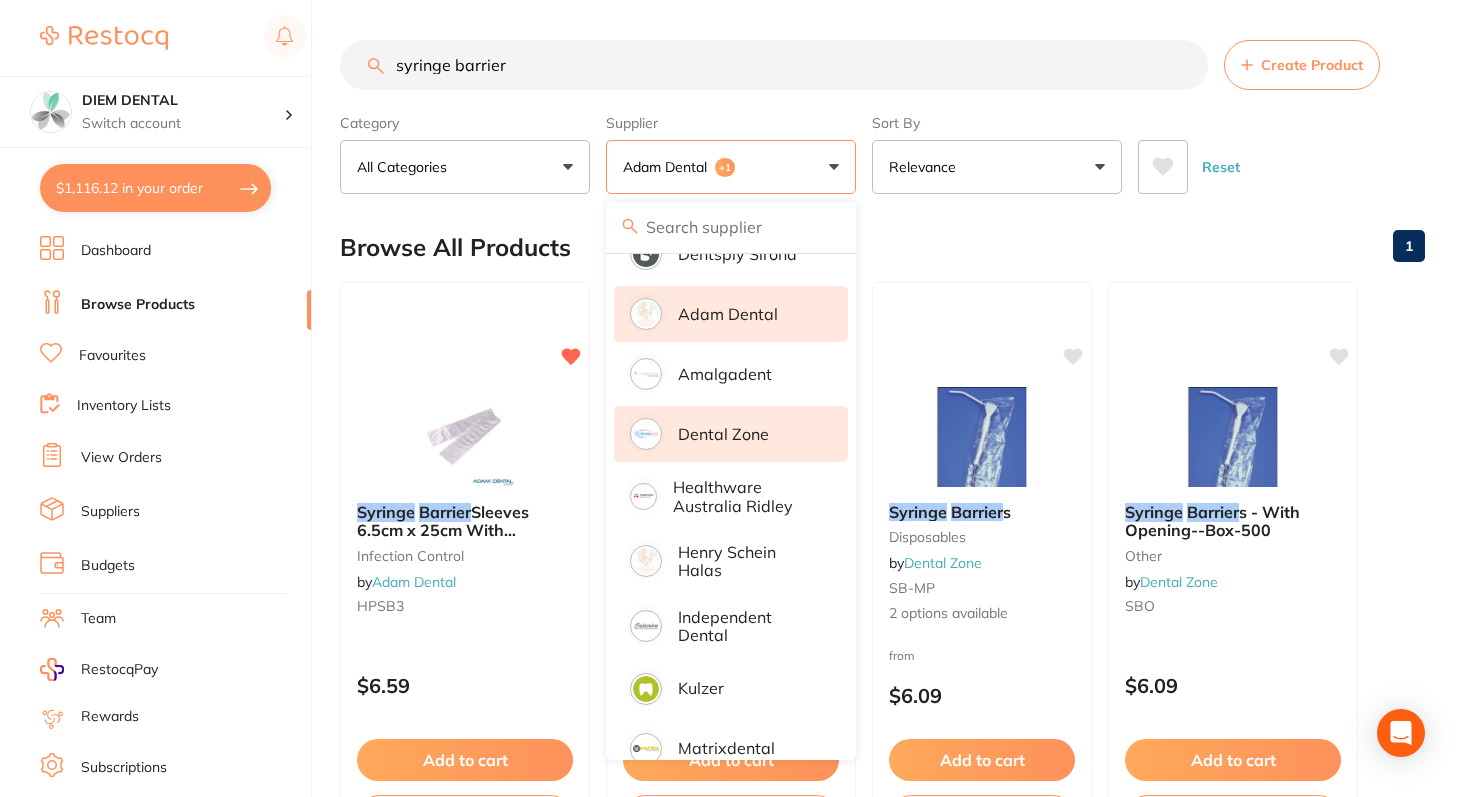click on "Adam Dental +1" at bounding box center [731, 167] 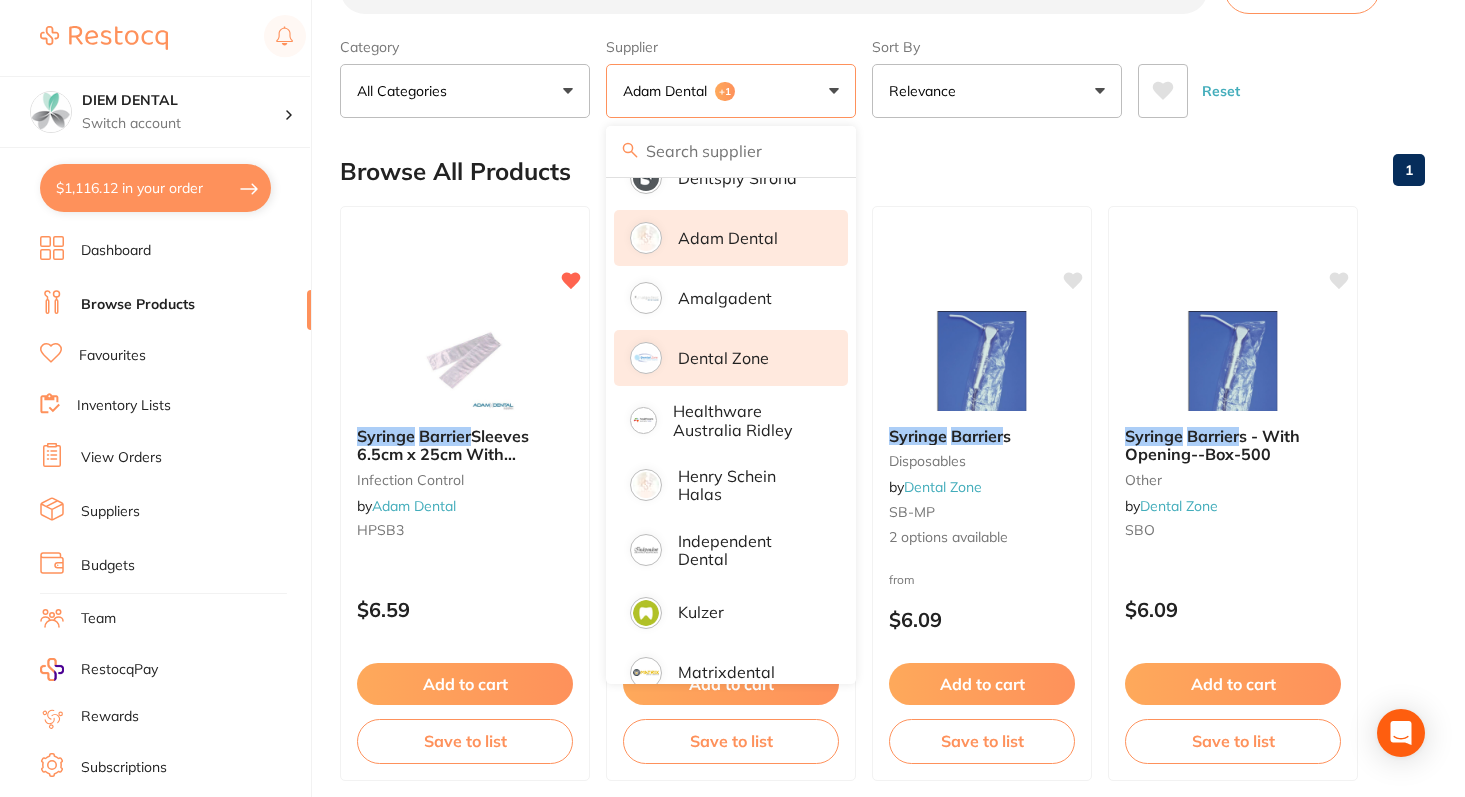 scroll, scrollTop: 98, scrollLeft: 0, axis: vertical 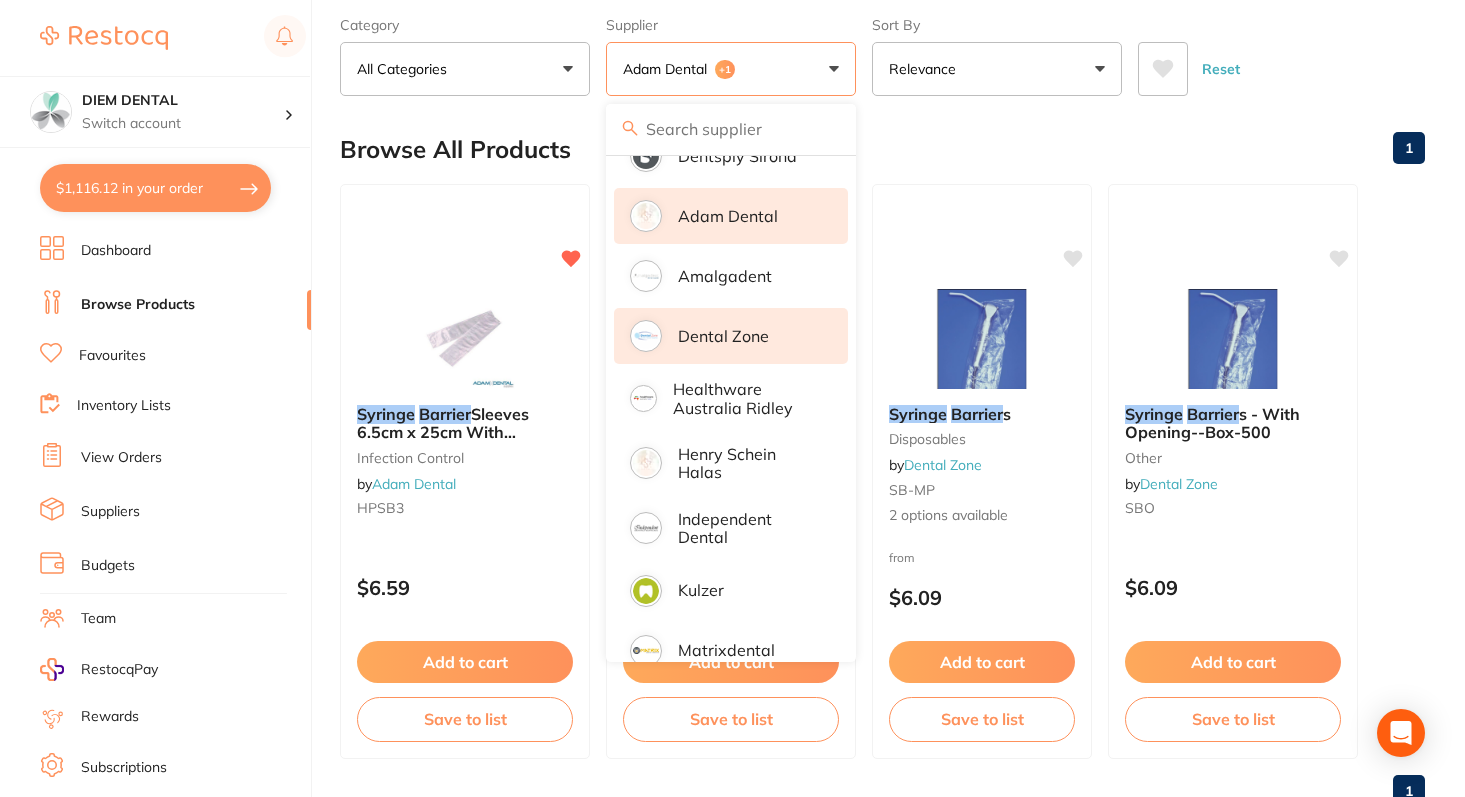 click on "Adam Dental +1" at bounding box center [731, 69] 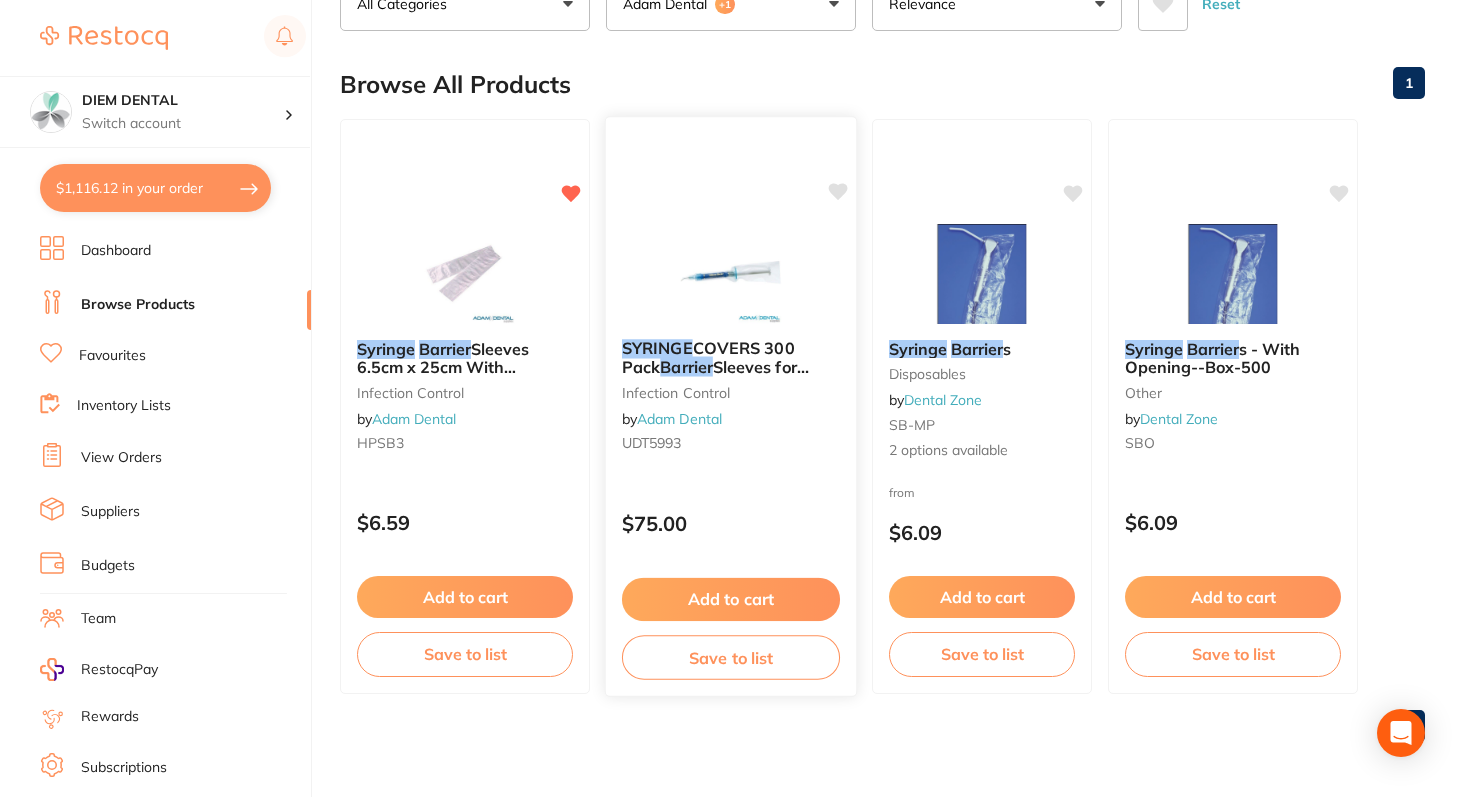 scroll, scrollTop: 164, scrollLeft: 0, axis: vertical 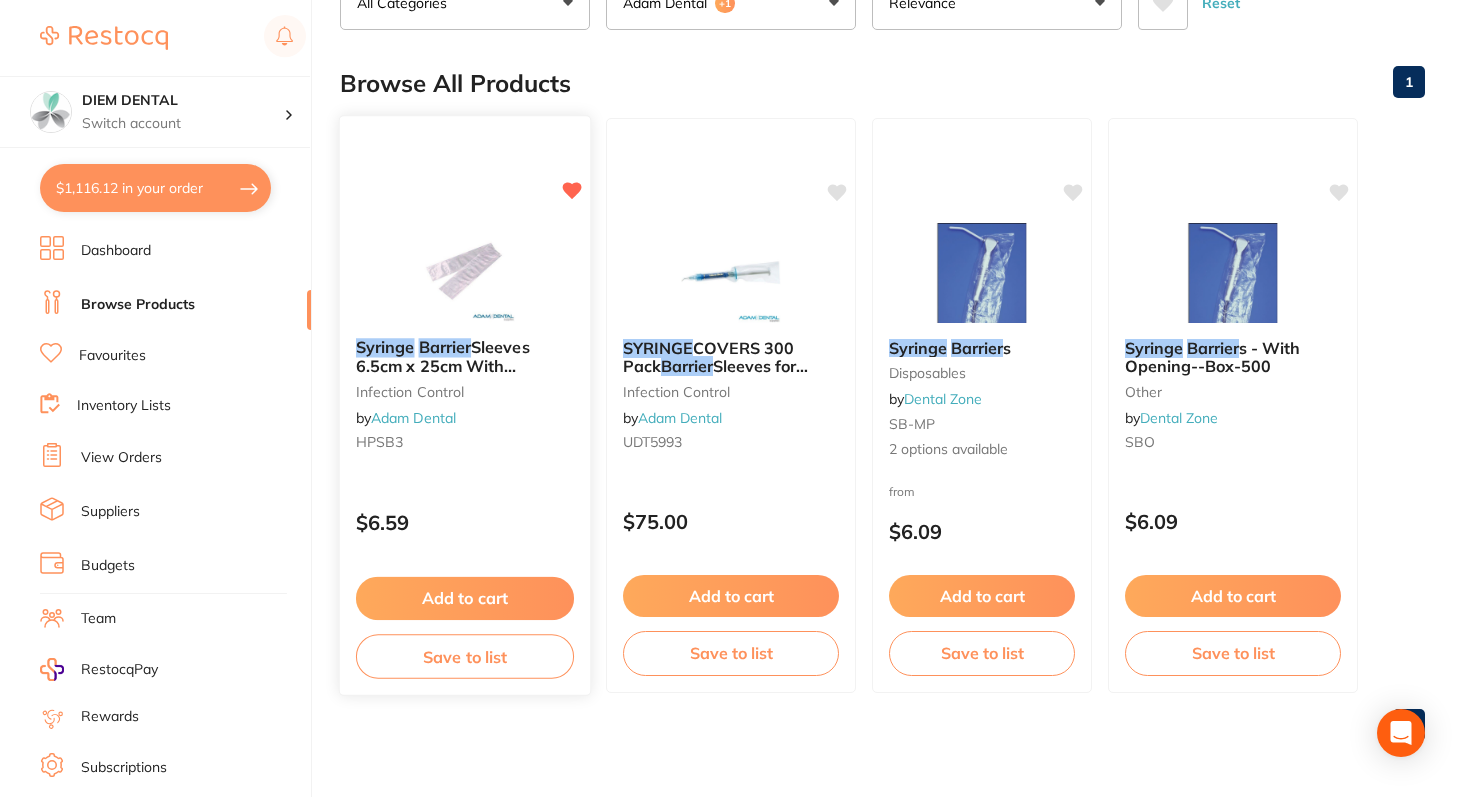 click at bounding box center (464, 271) 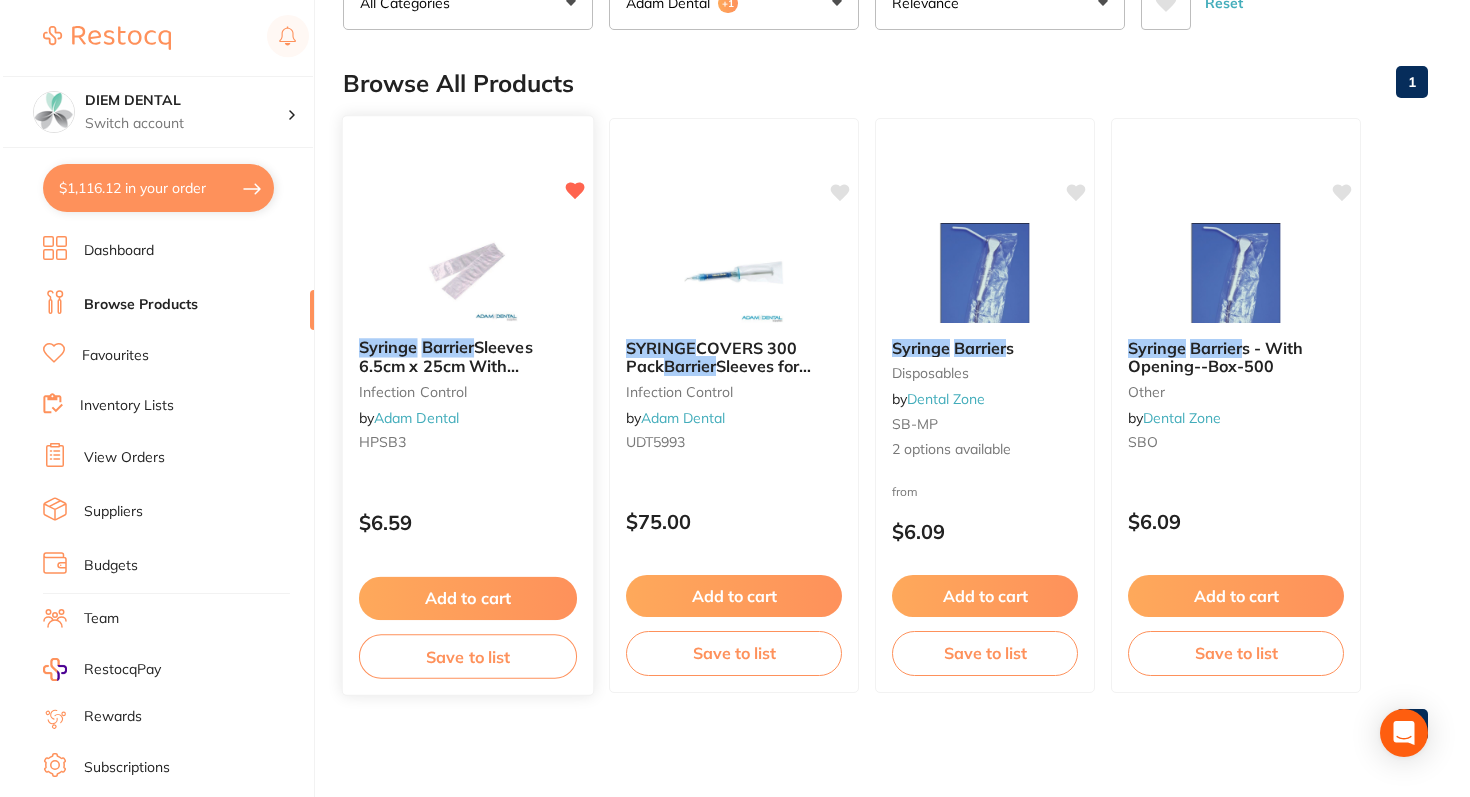 scroll, scrollTop: 0, scrollLeft: 0, axis: both 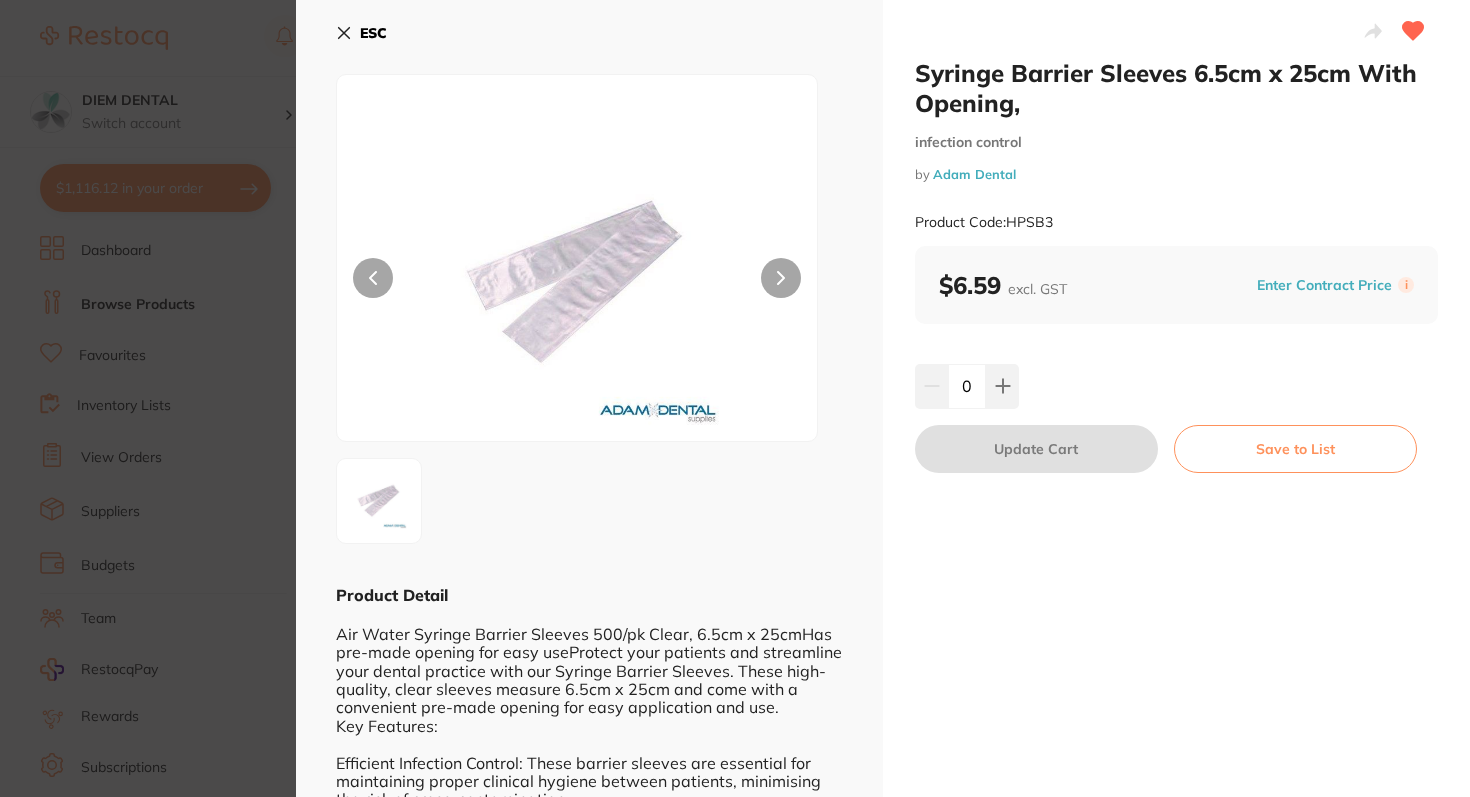 click 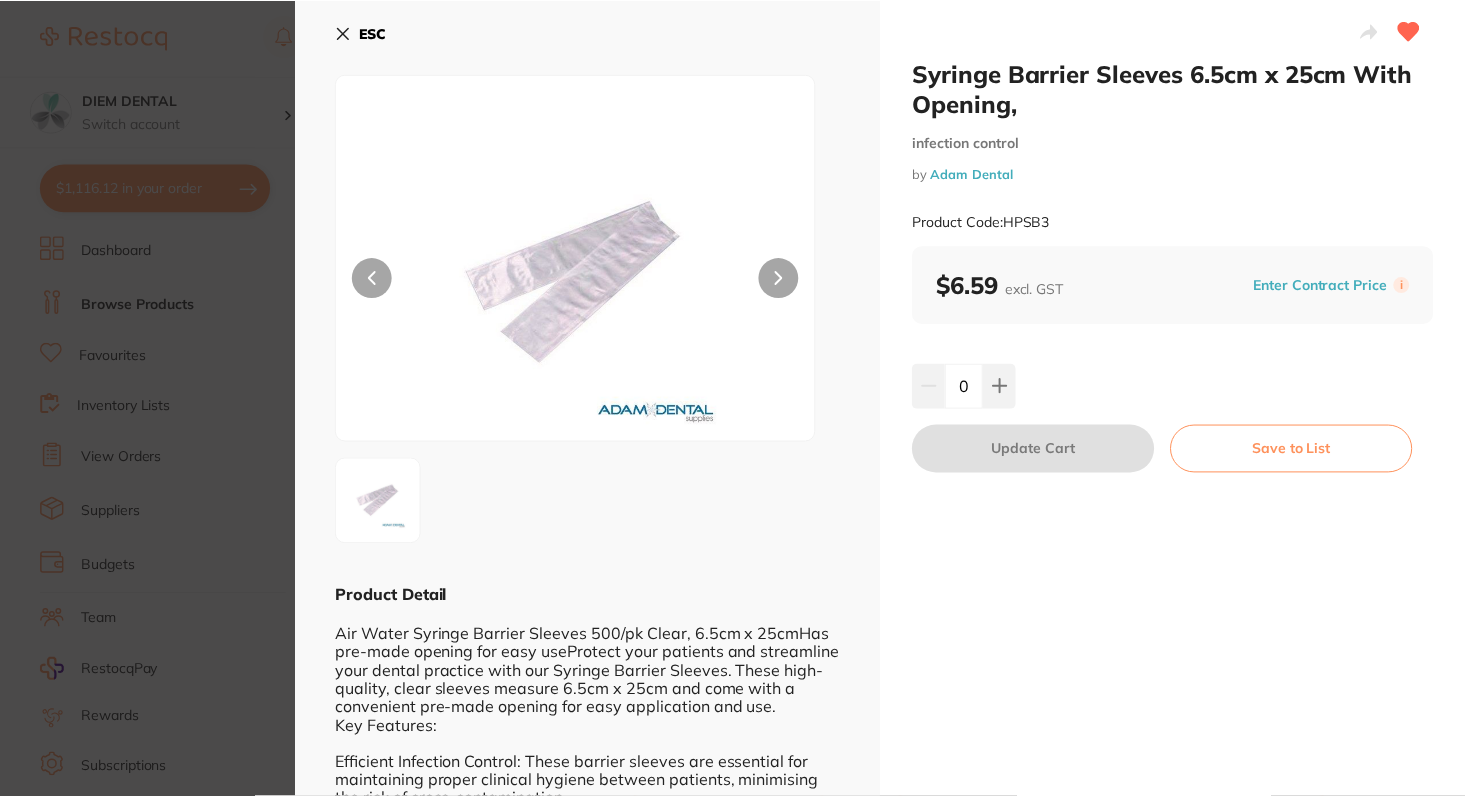 scroll, scrollTop: 164, scrollLeft: 0, axis: vertical 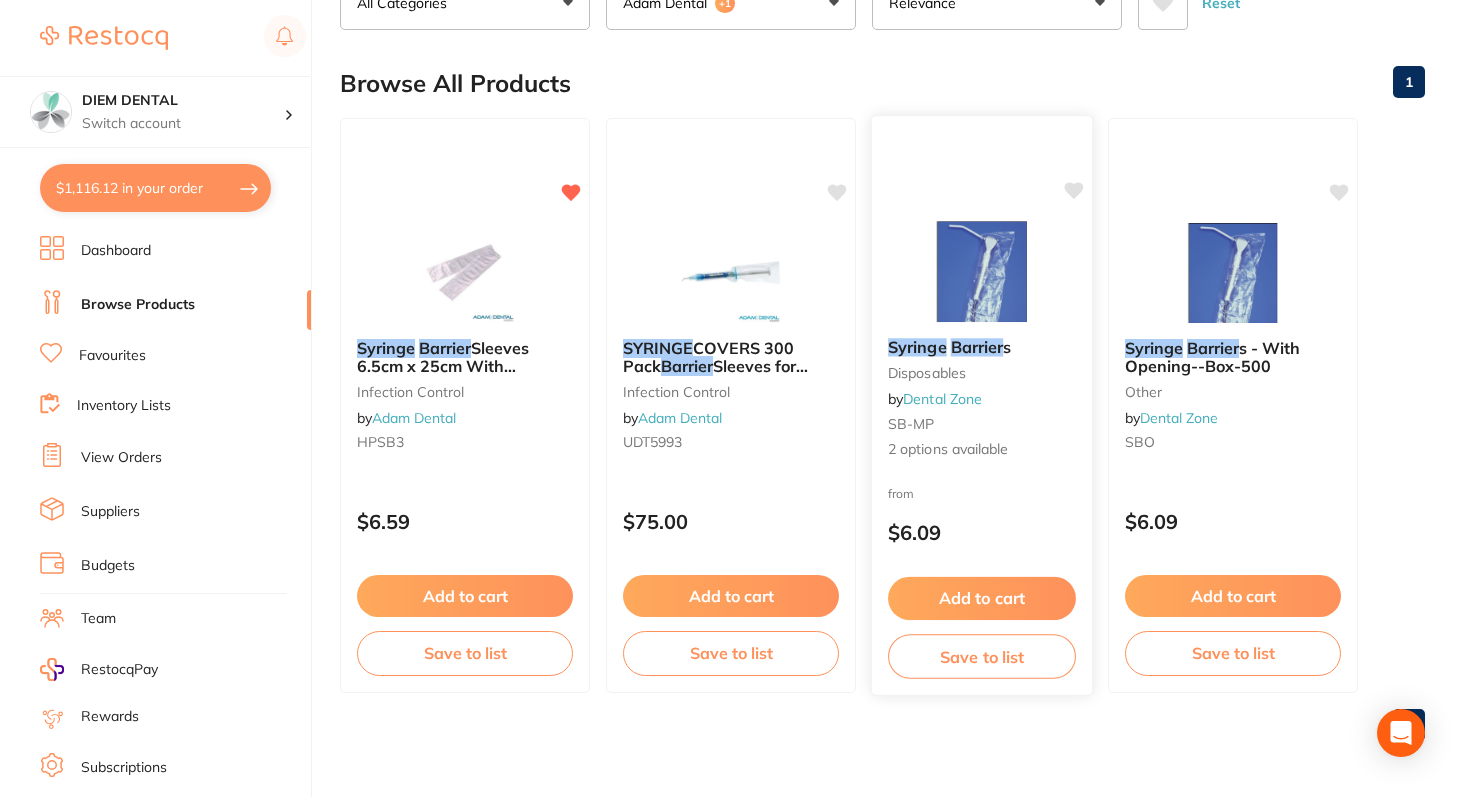 click at bounding box center [981, 271] 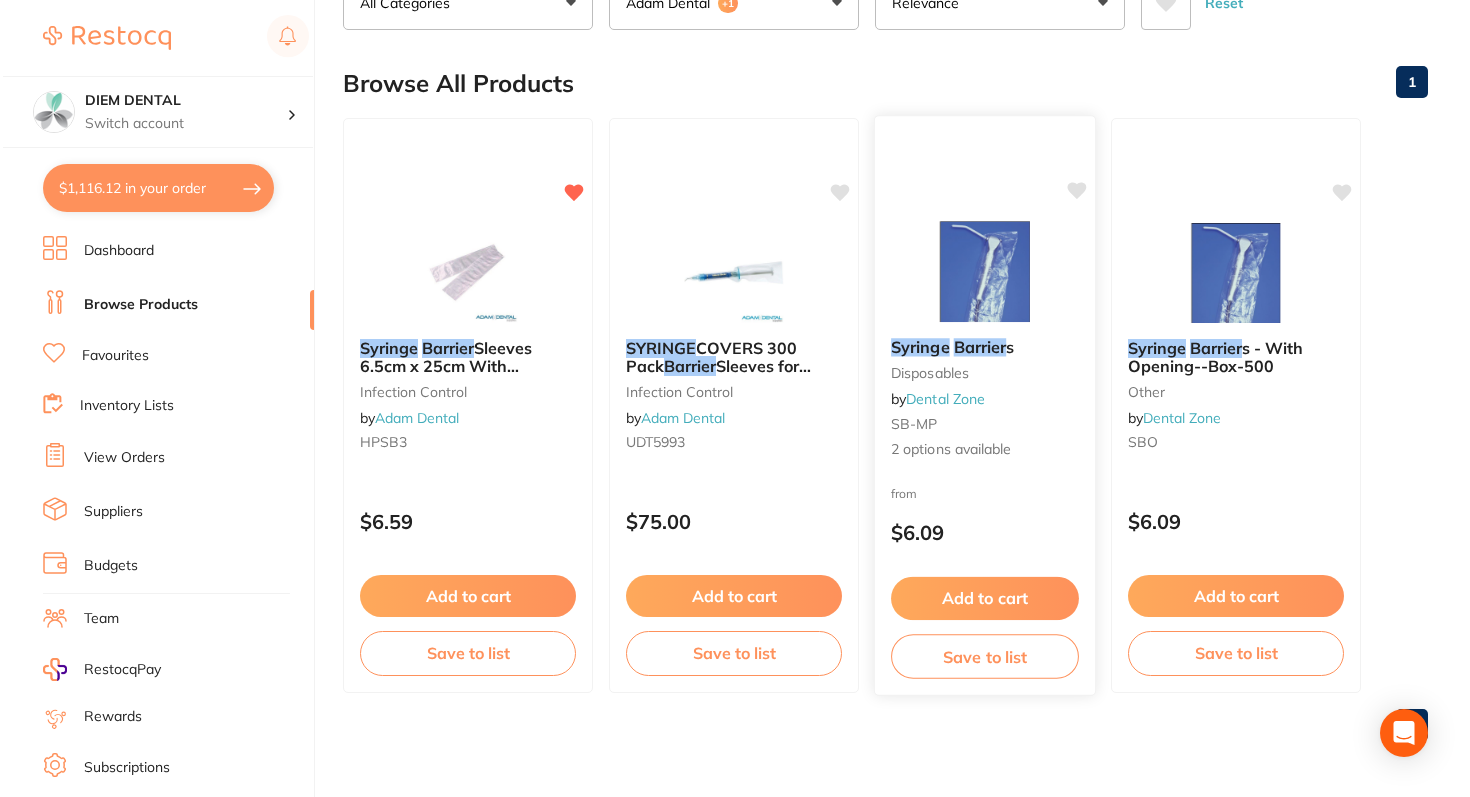 scroll, scrollTop: 0, scrollLeft: 0, axis: both 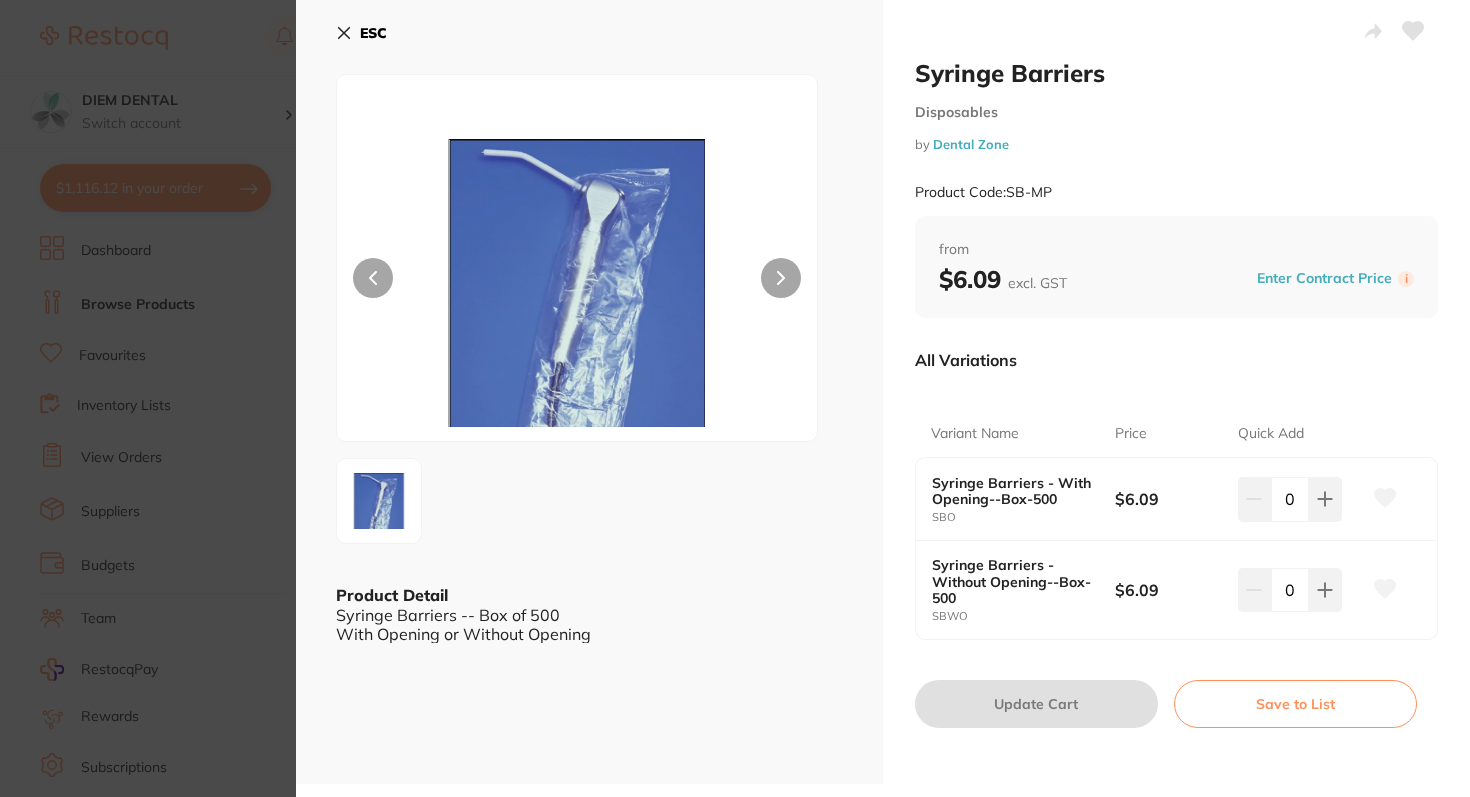 click 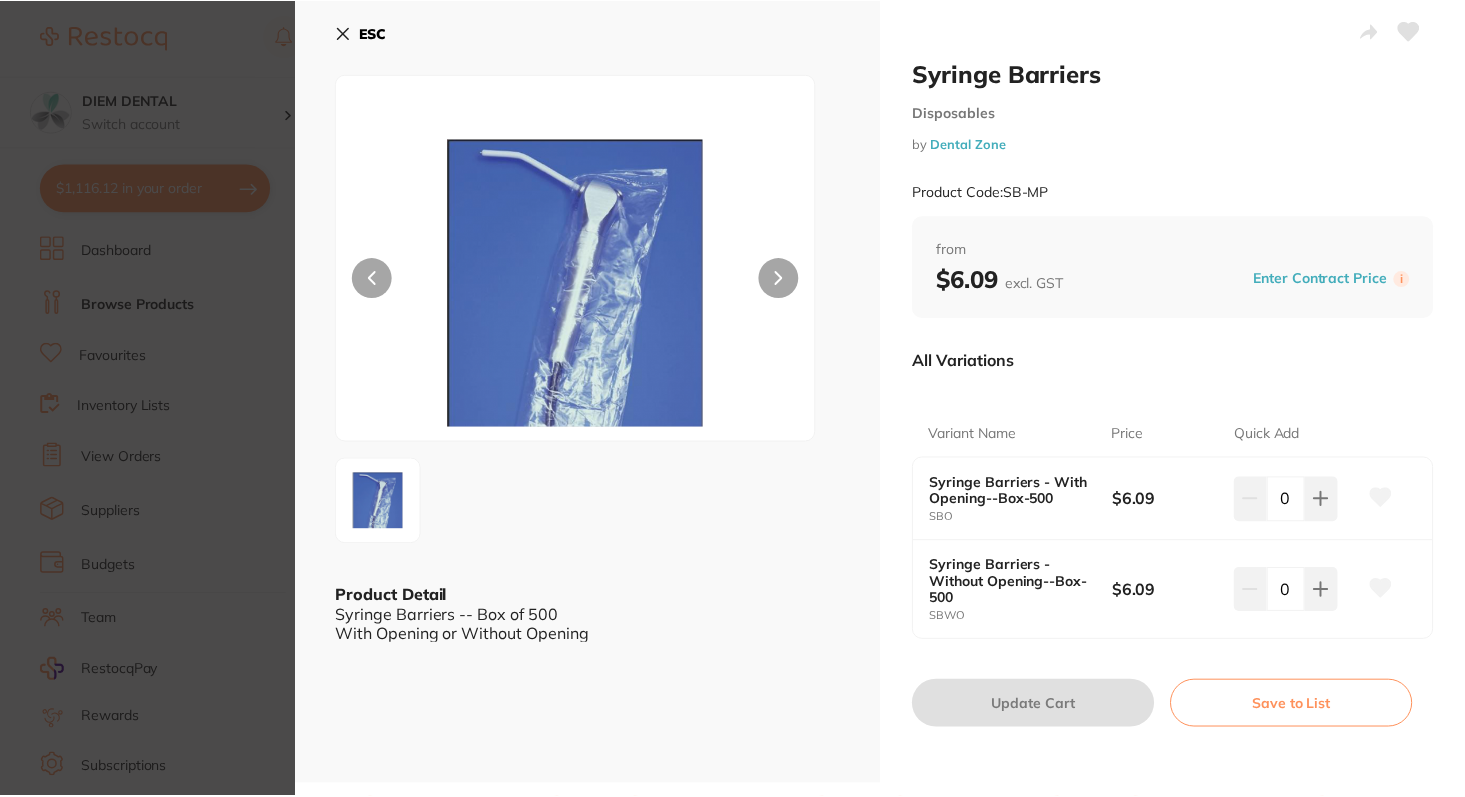scroll, scrollTop: 164, scrollLeft: 0, axis: vertical 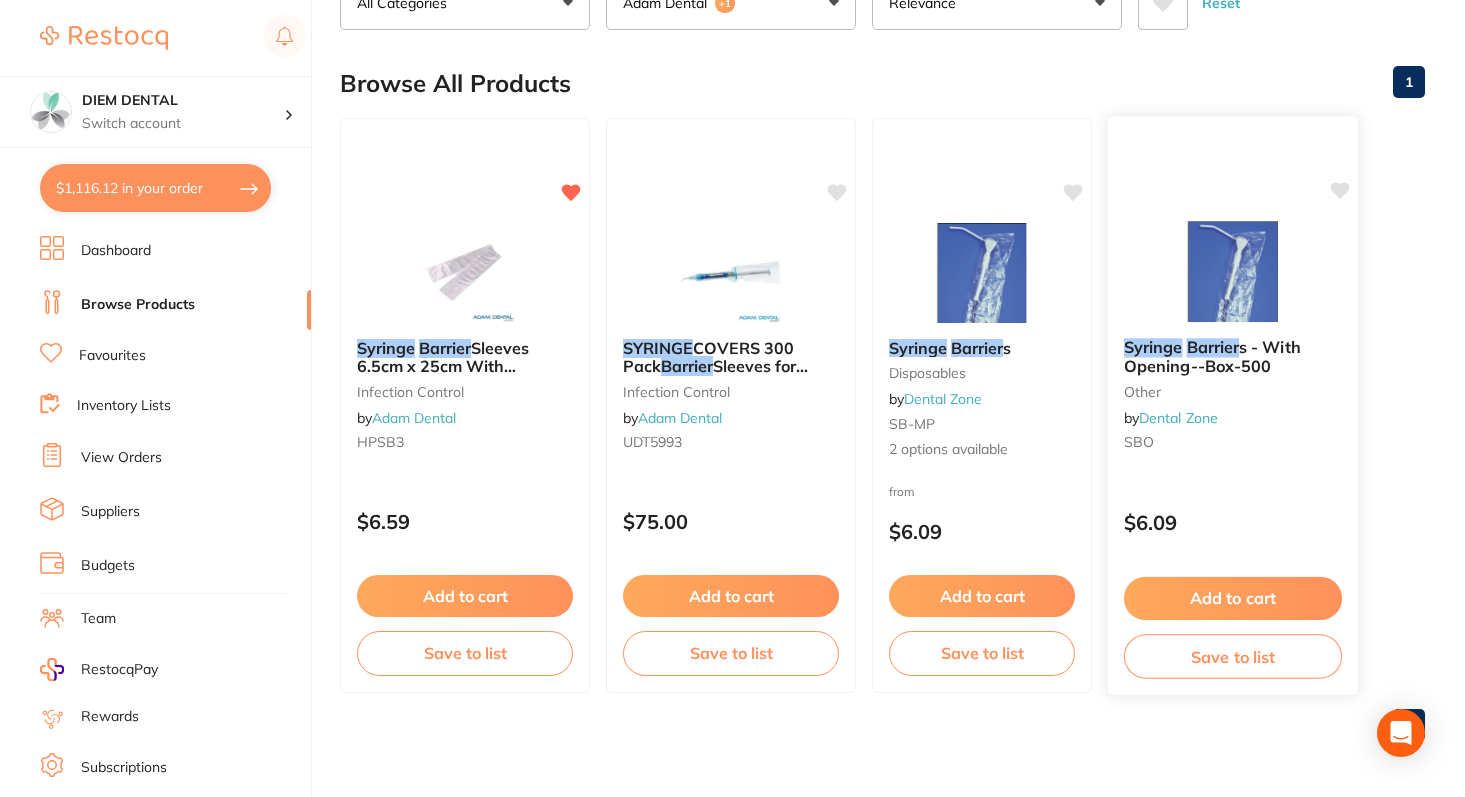 click at bounding box center [1232, 271] 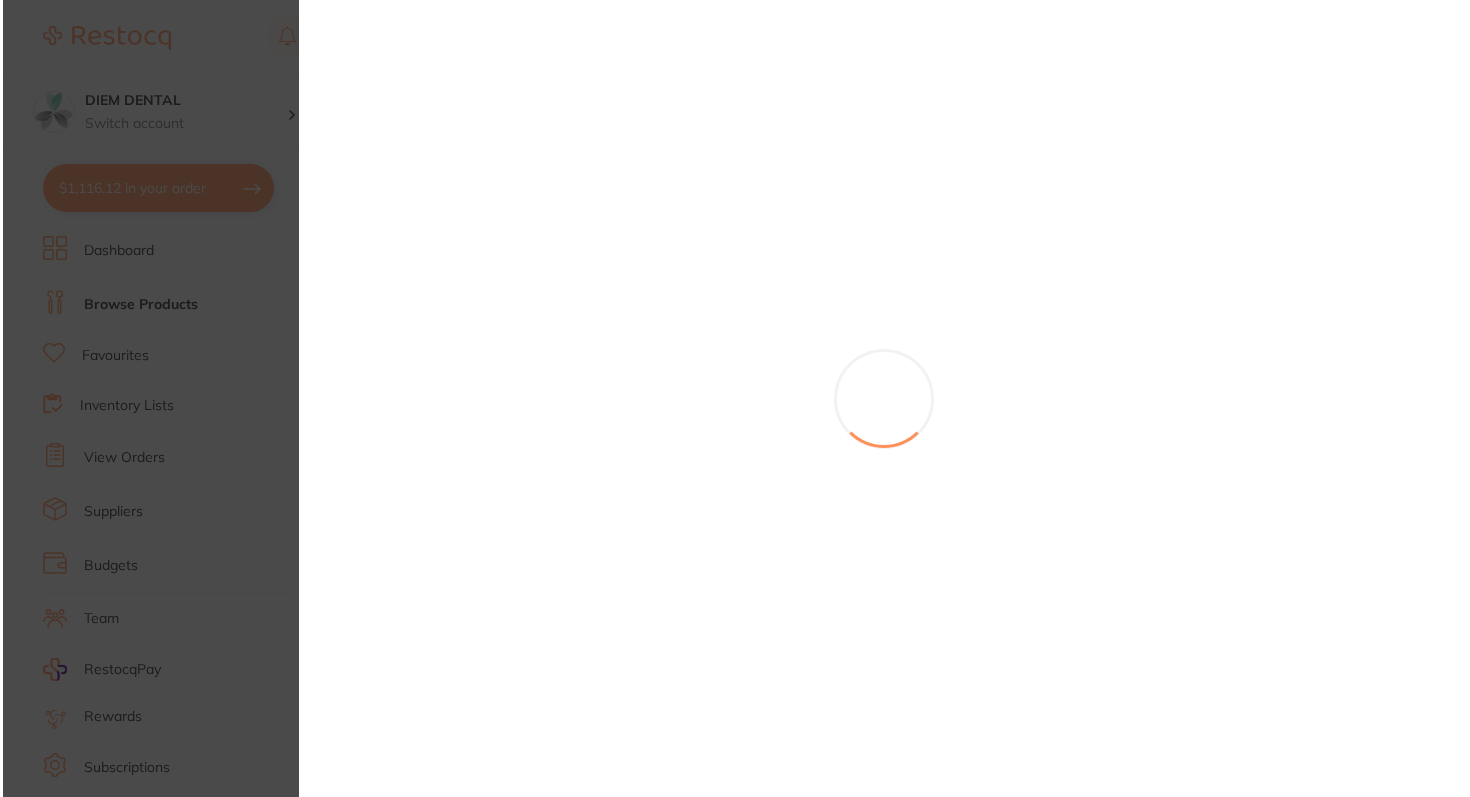 scroll, scrollTop: 0, scrollLeft: 0, axis: both 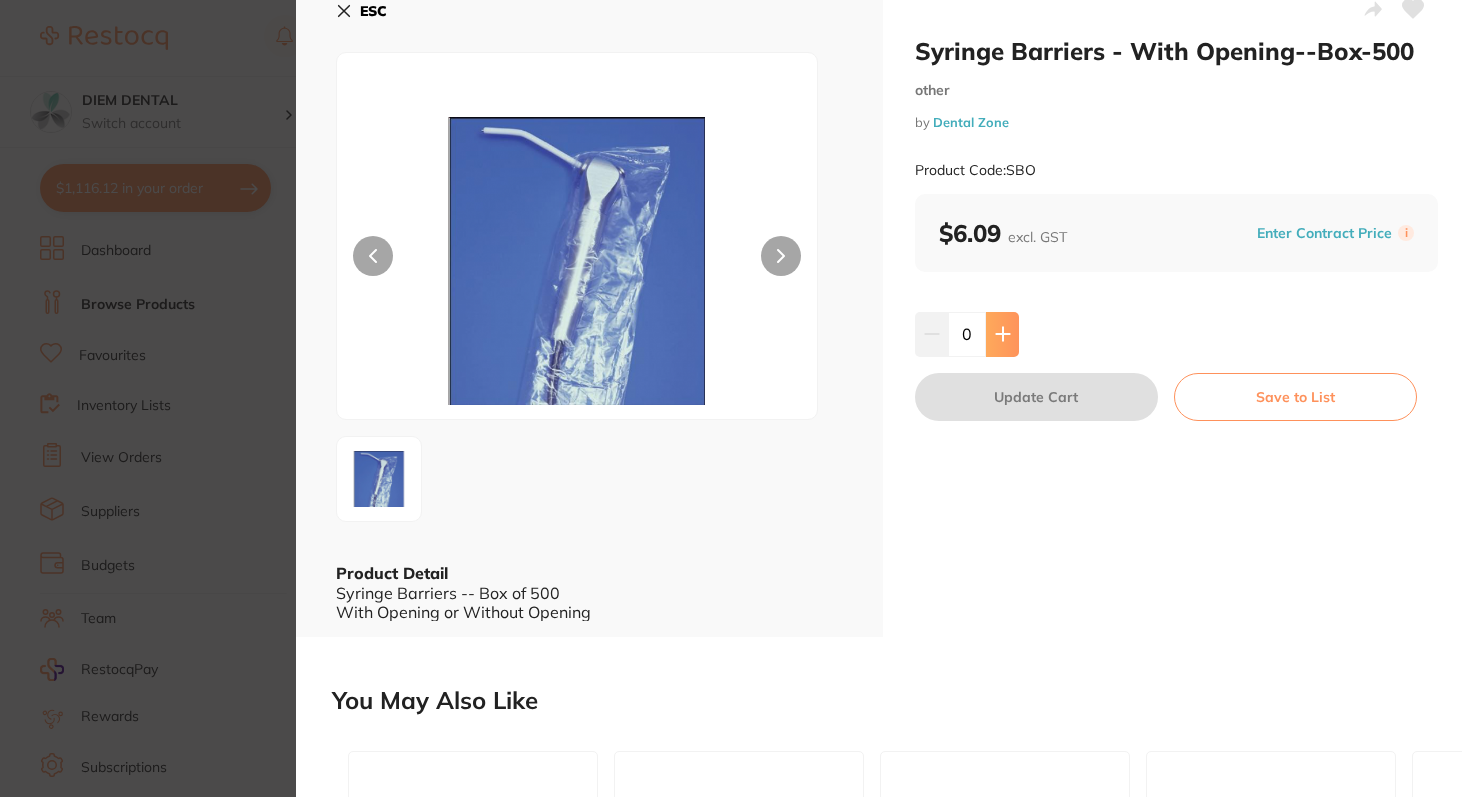 click 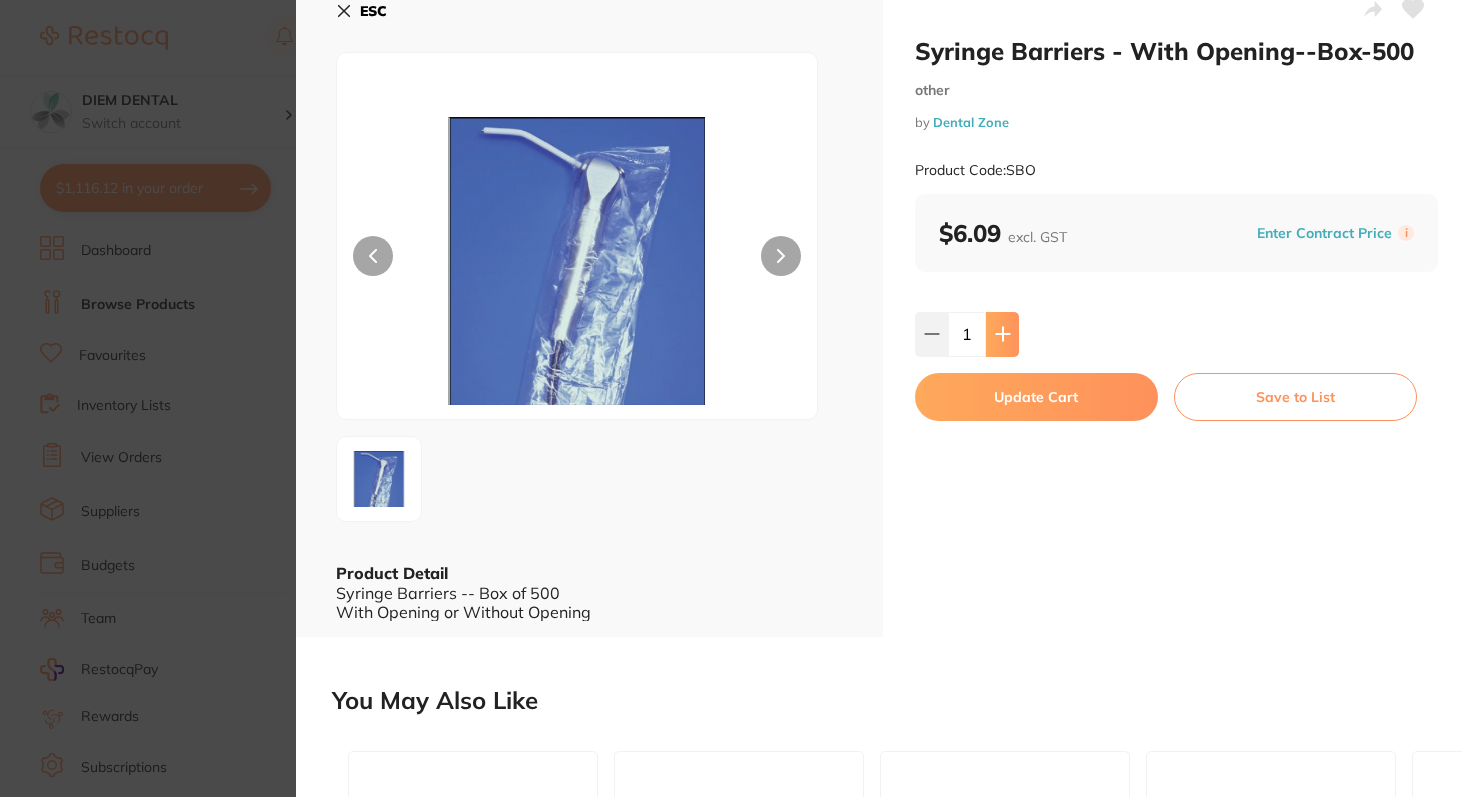 click 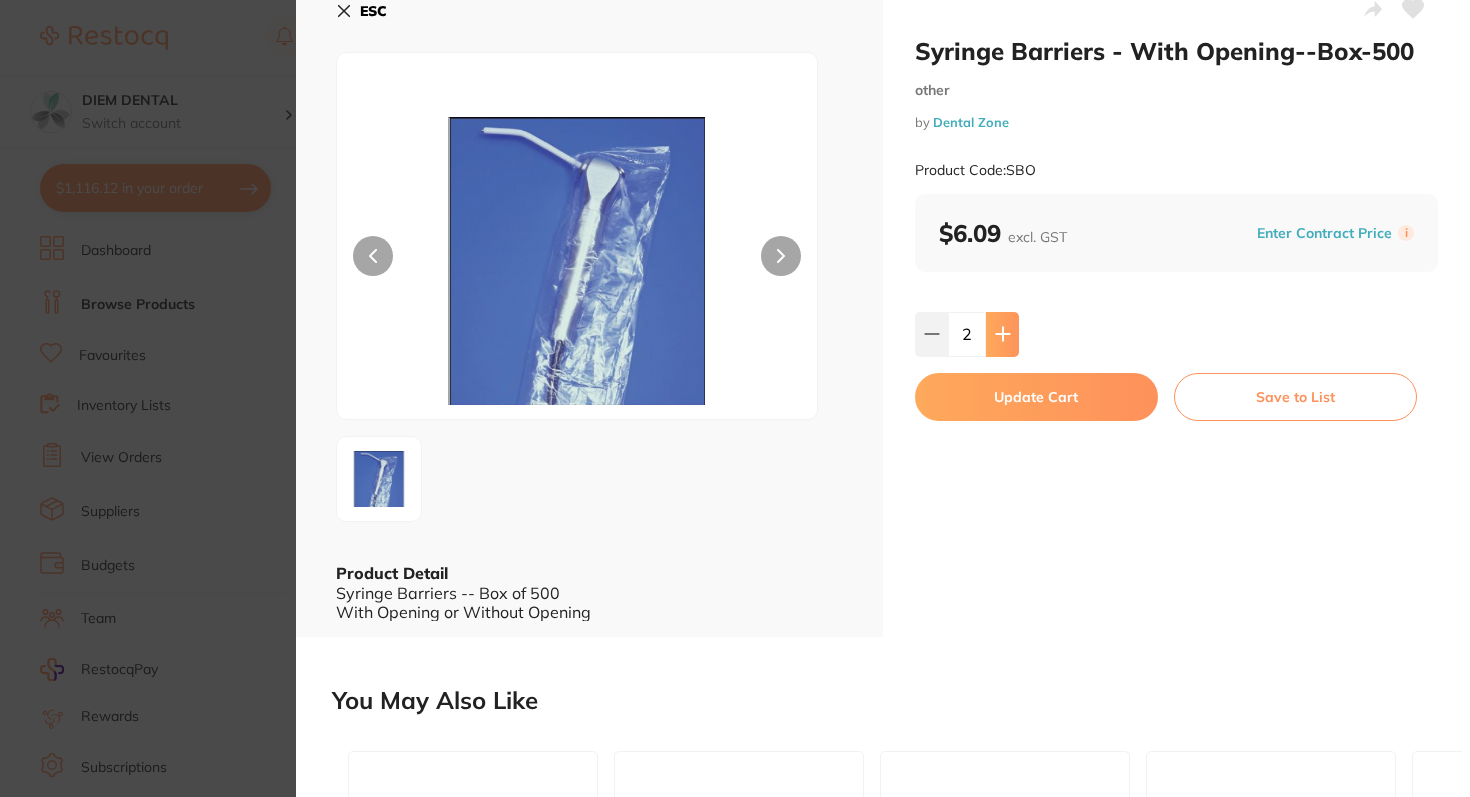 click 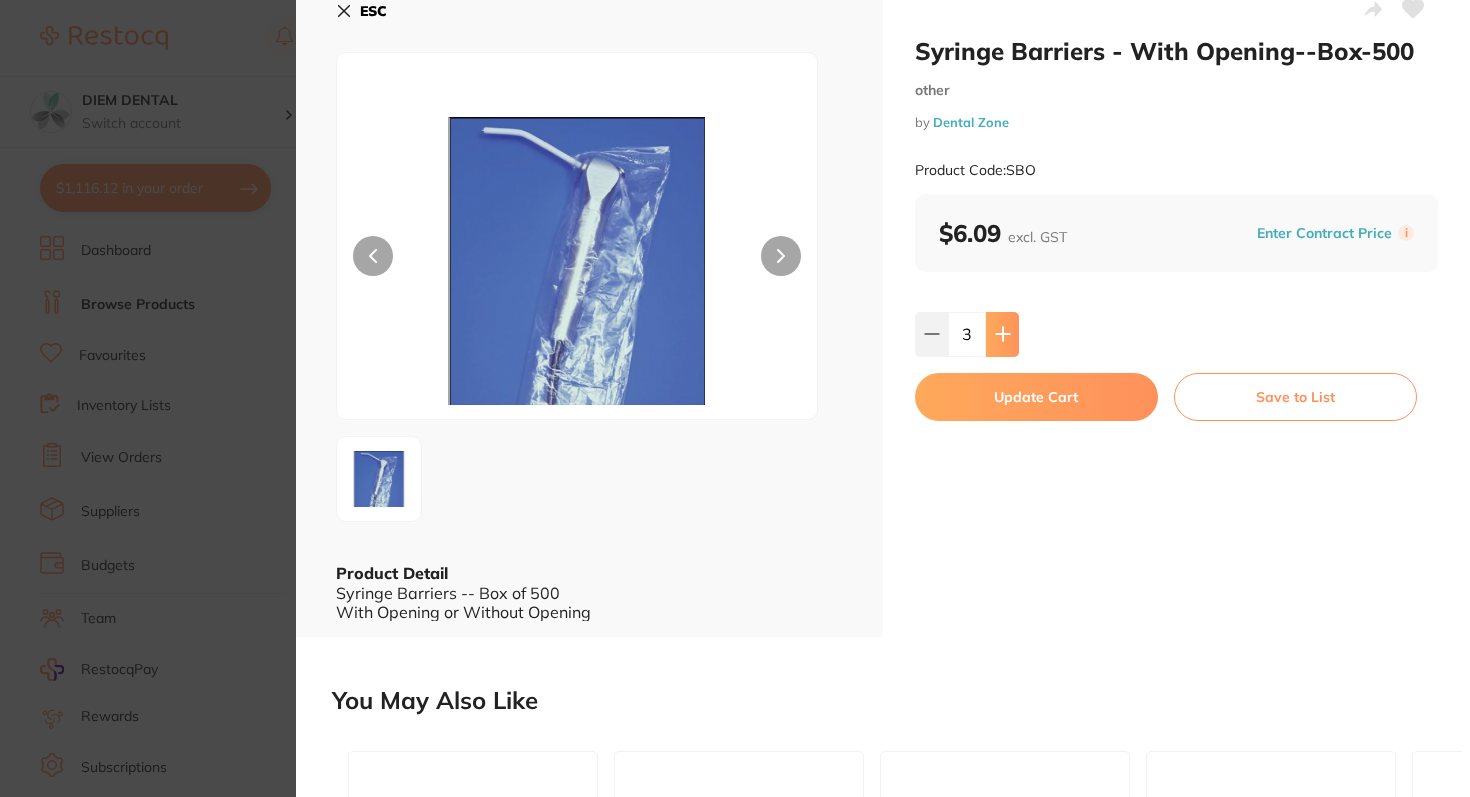click 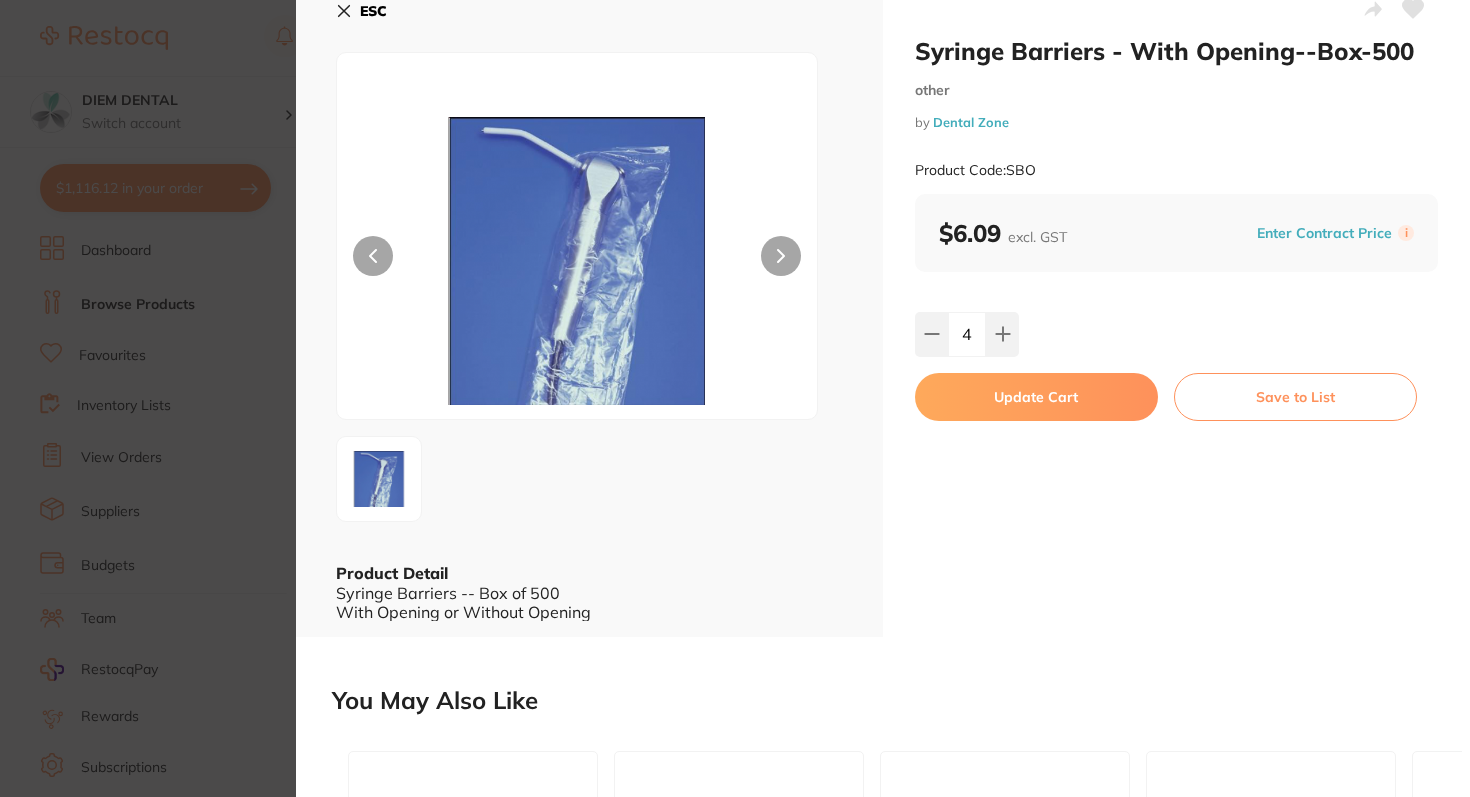 click on "Update Cart" at bounding box center (1036, 397) 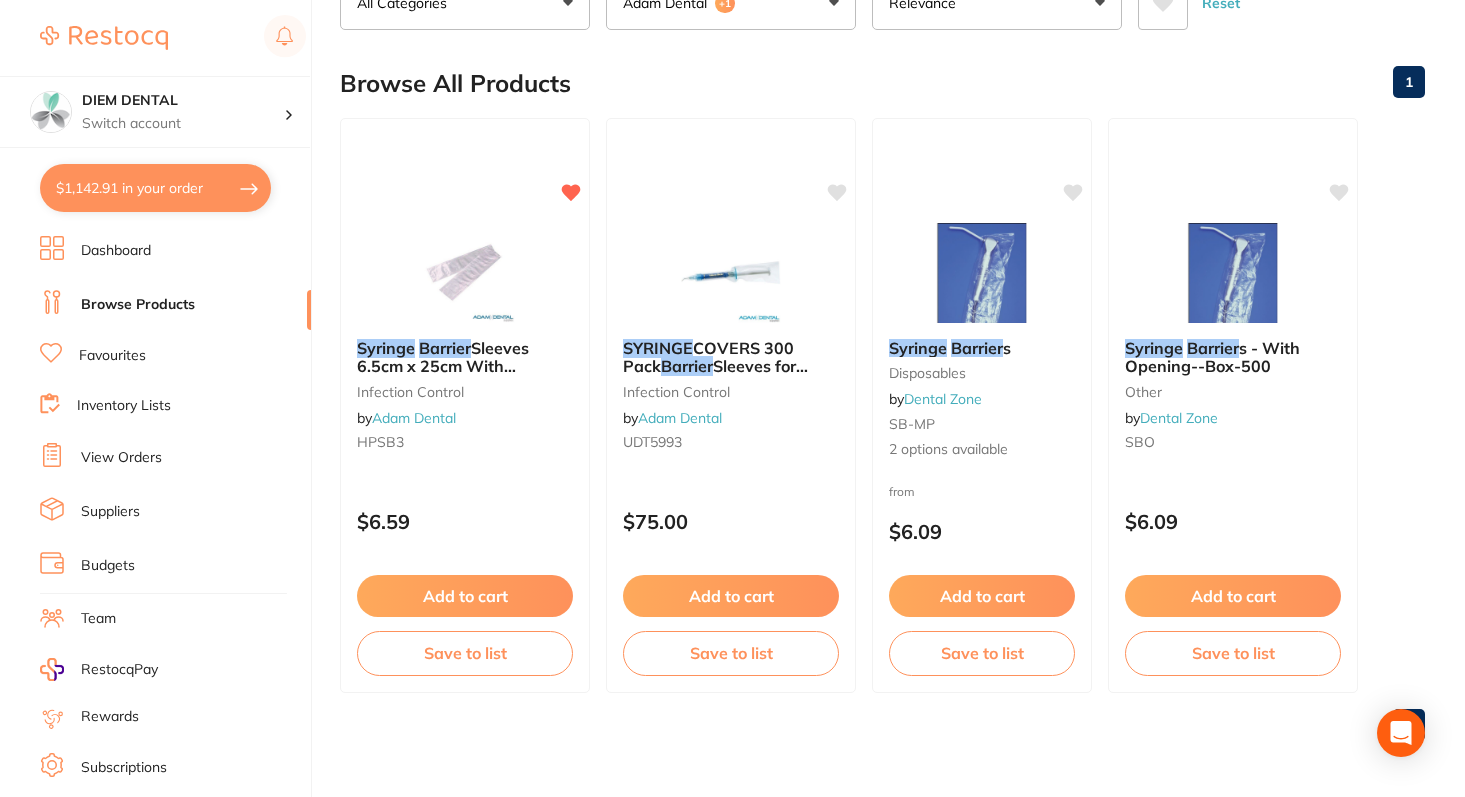scroll, scrollTop: 0, scrollLeft: 0, axis: both 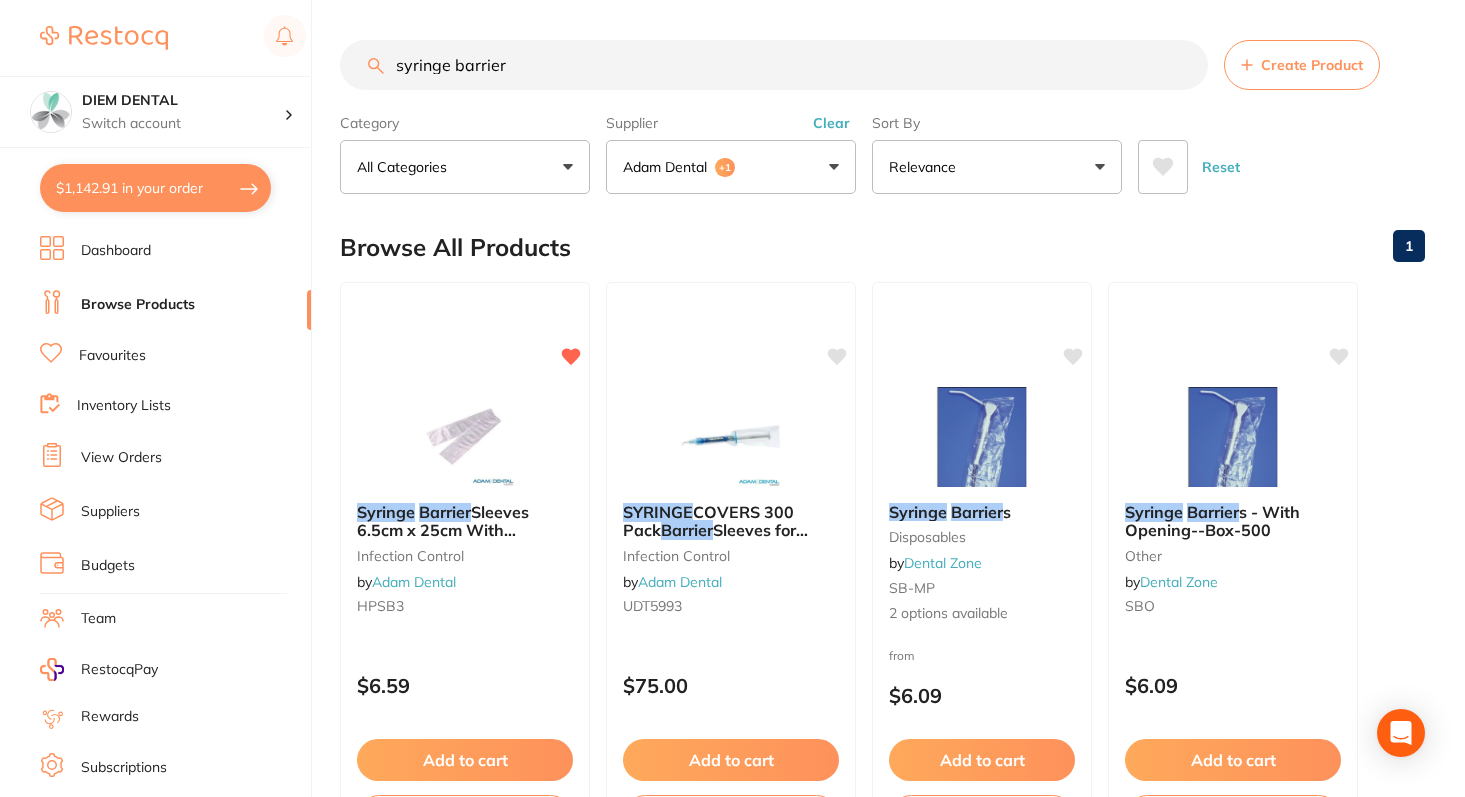 drag, startPoint x: 531, startPoint y: 68, endPoint x: 380, endPoint y: 50, distance: 152.06906 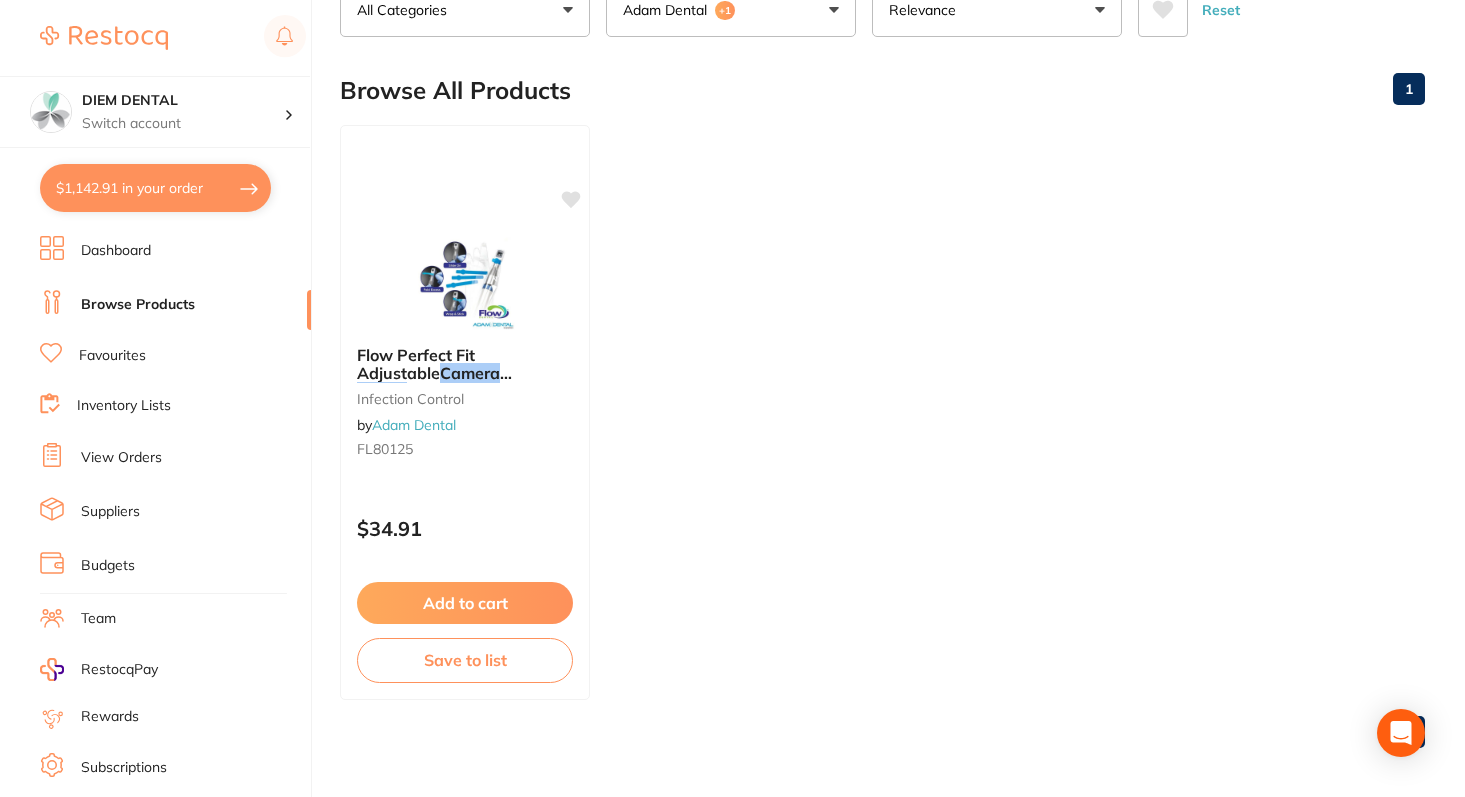 scroll, scrollTop: 159, scrollLeft: 0, axis: vertical 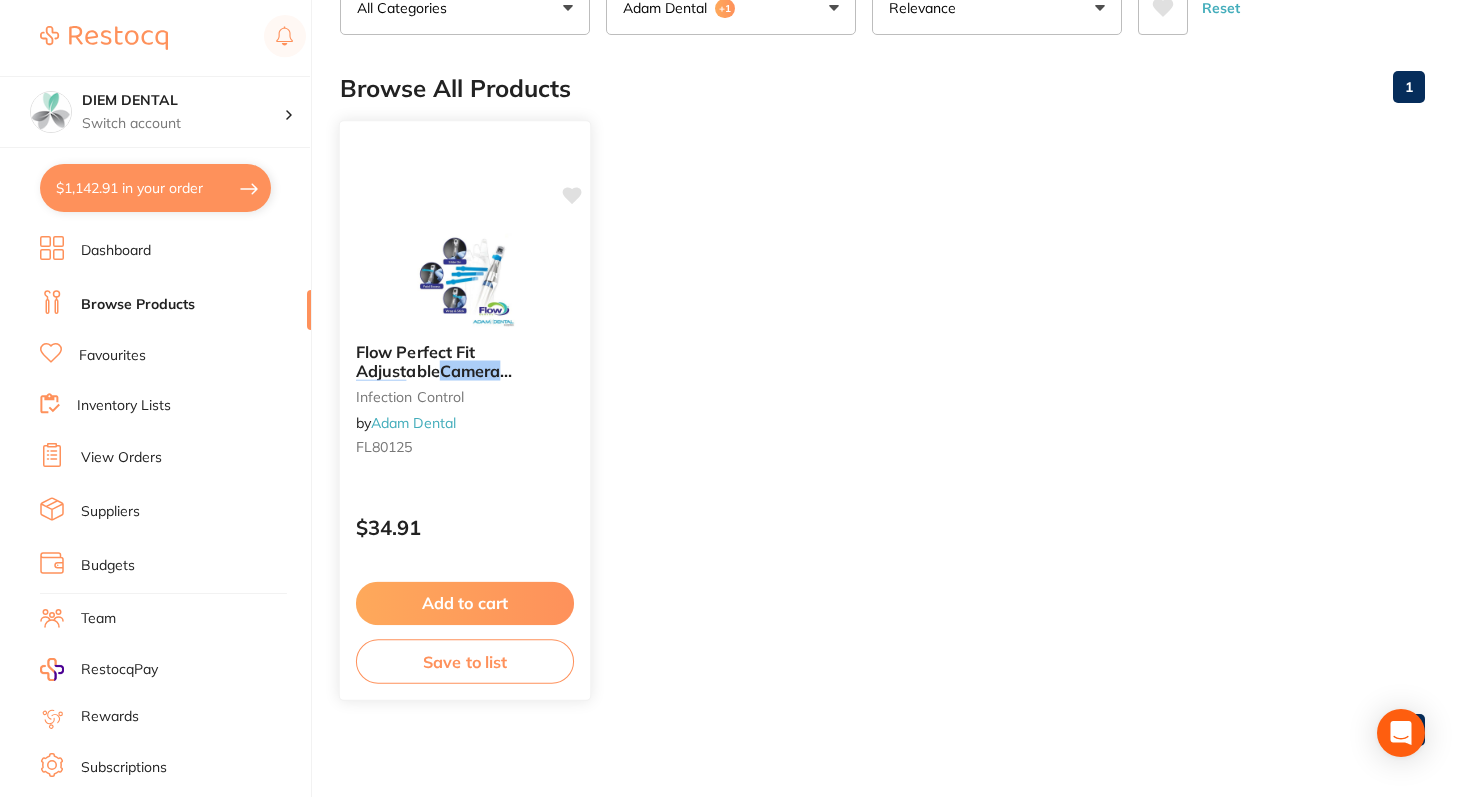 click at bounding box center (464, 276) 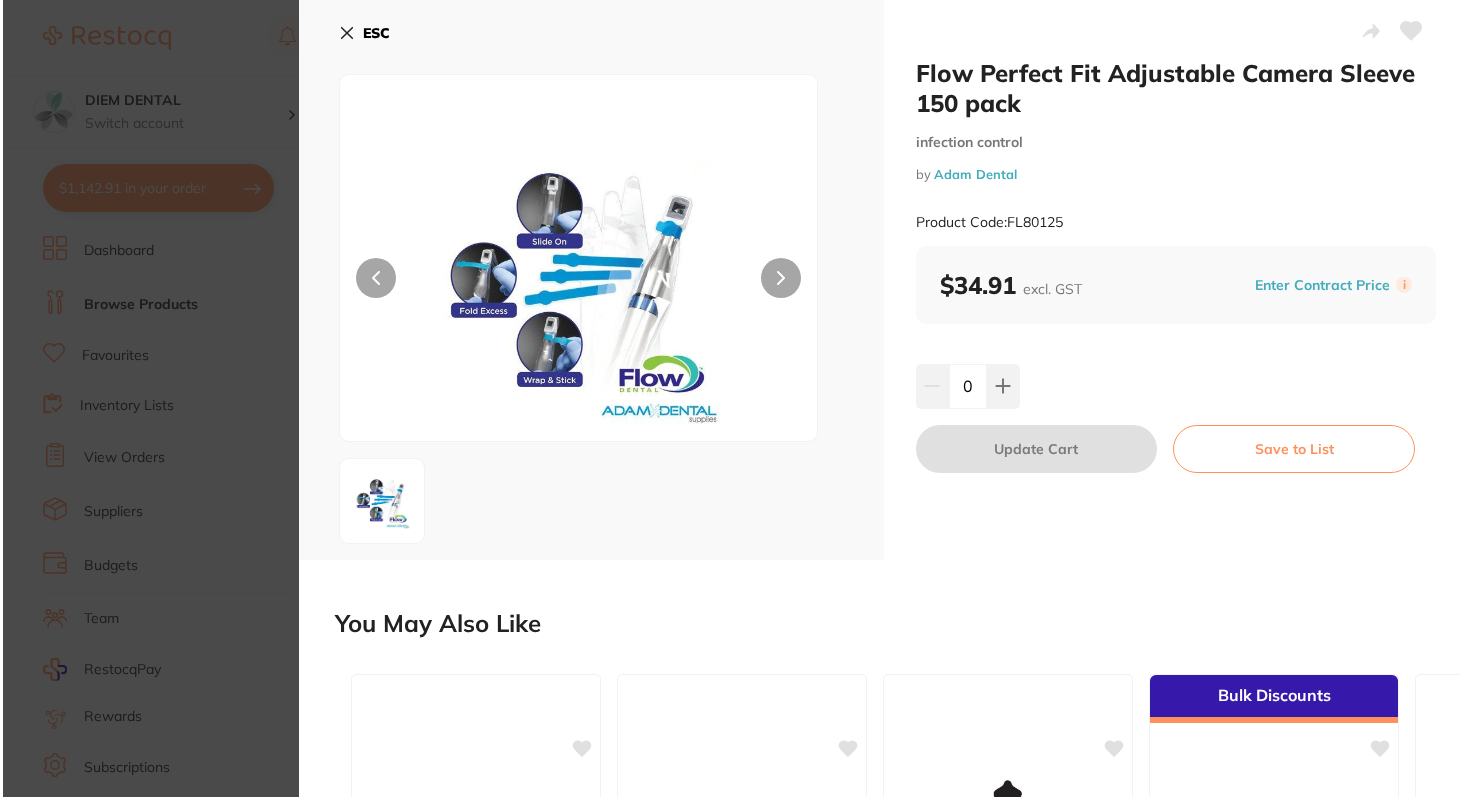 scroll, scrollTop: 0, scrollLeft: 0, axis: both 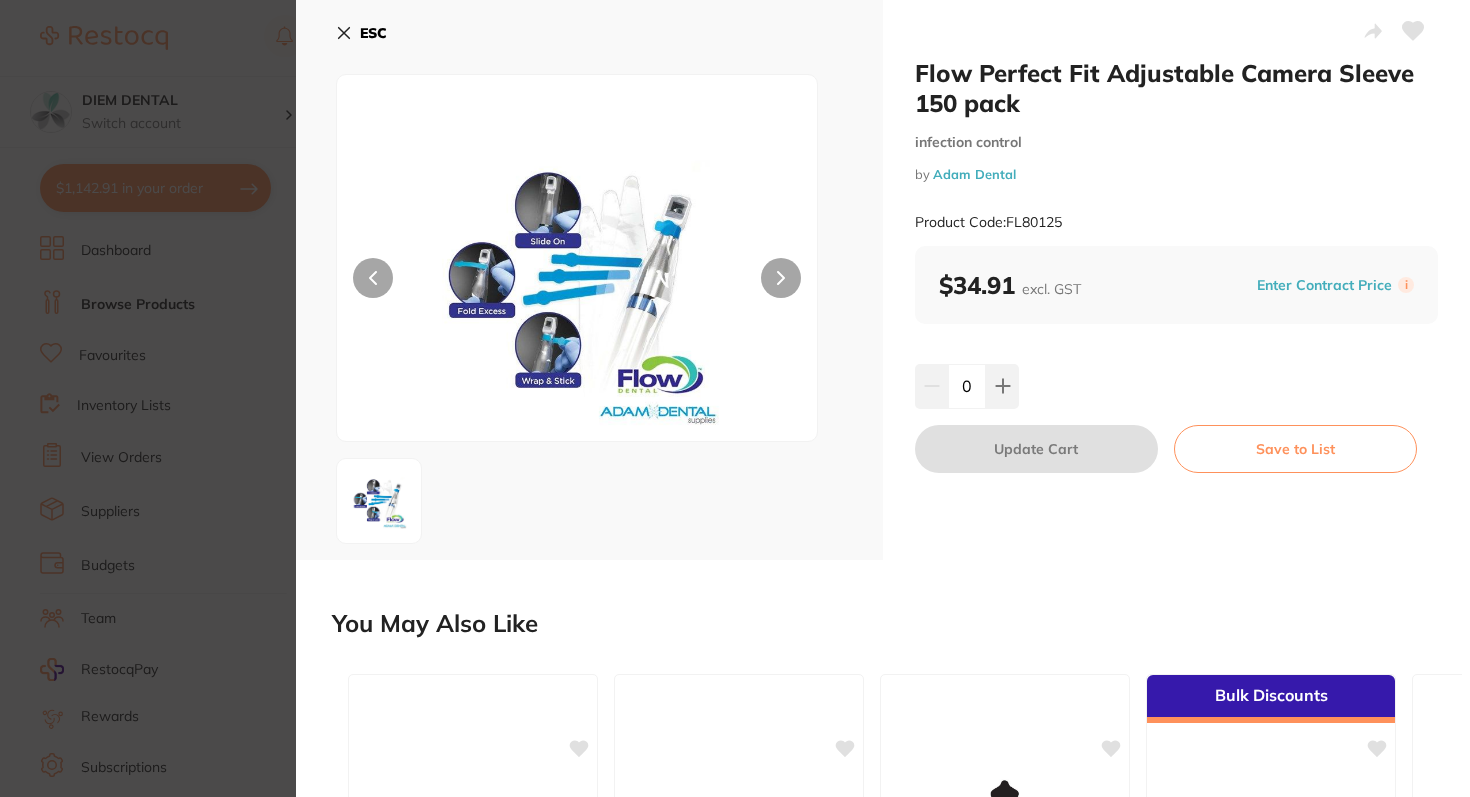 click at bounding box center [379, 501] 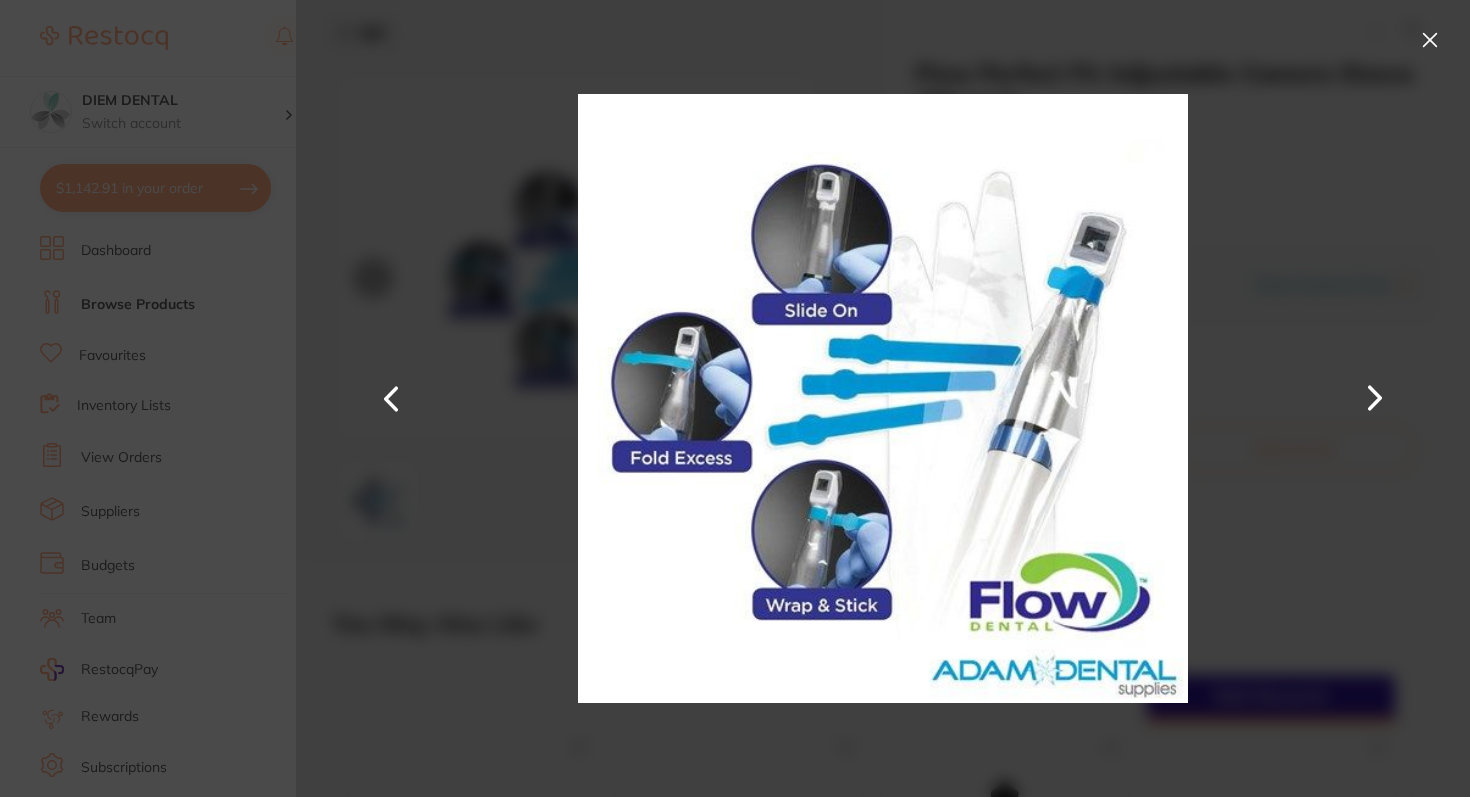 click at bounding box center [1430, 40] 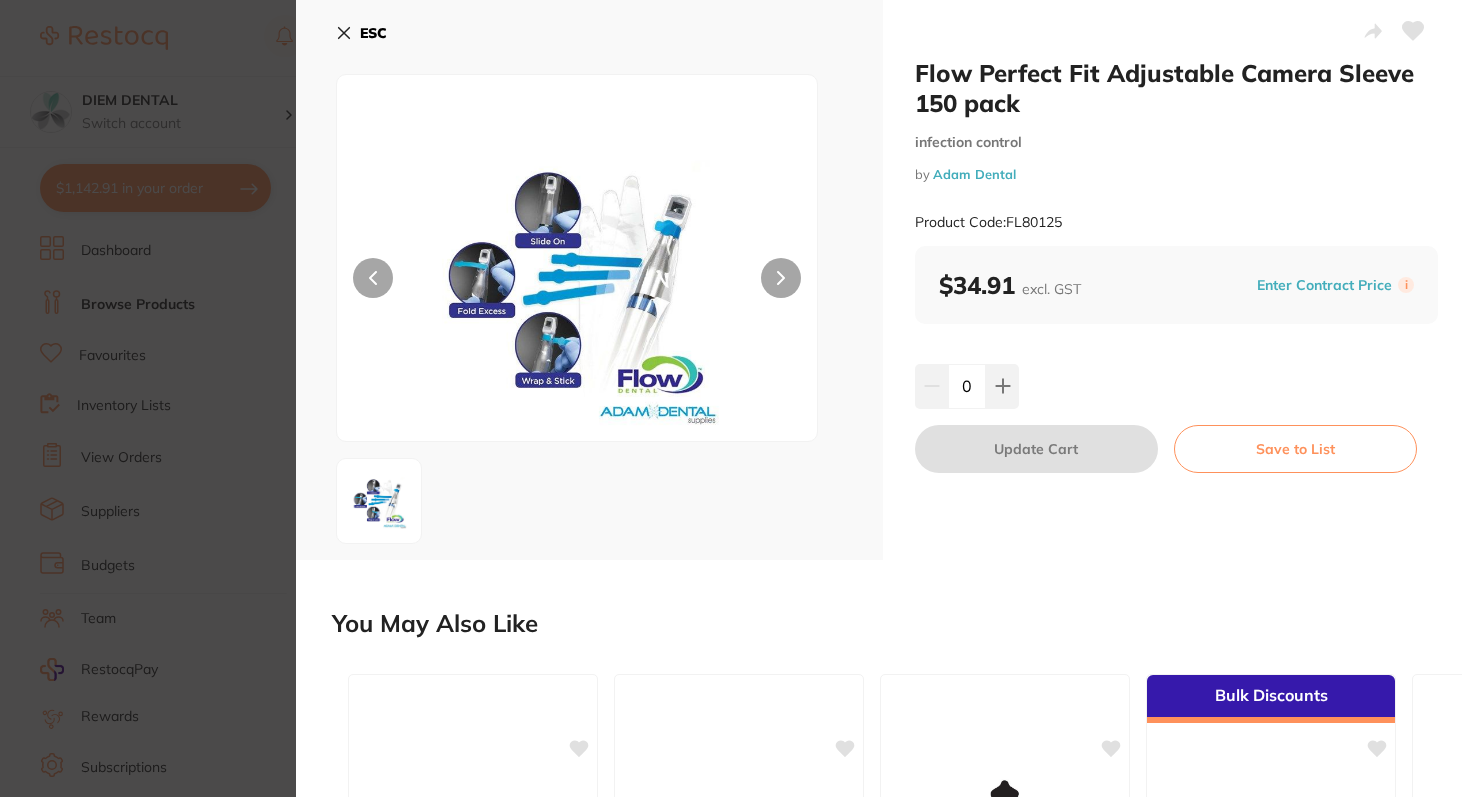 click 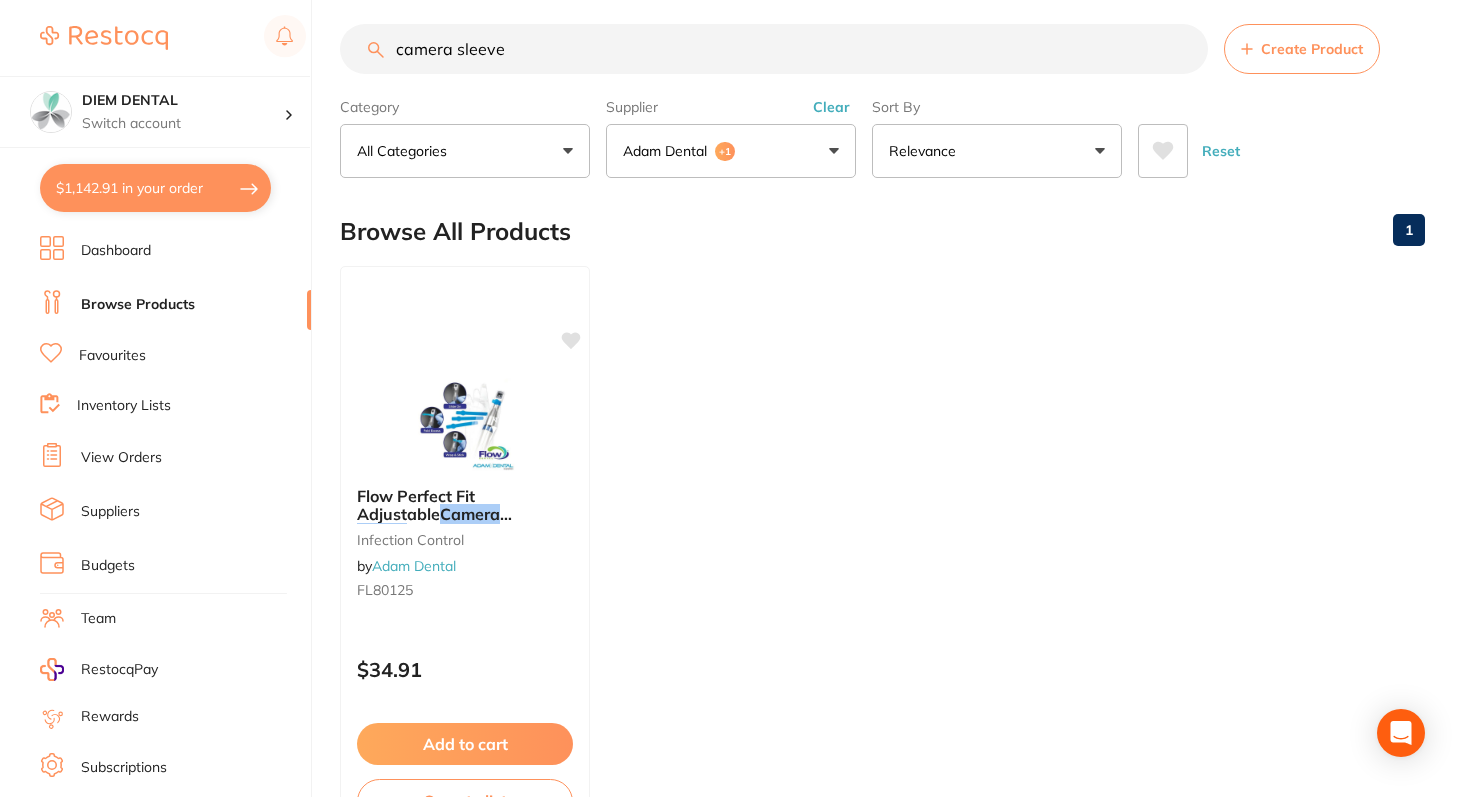 scroll, scrollTop: 0, scrollLeft: 0, axis: both 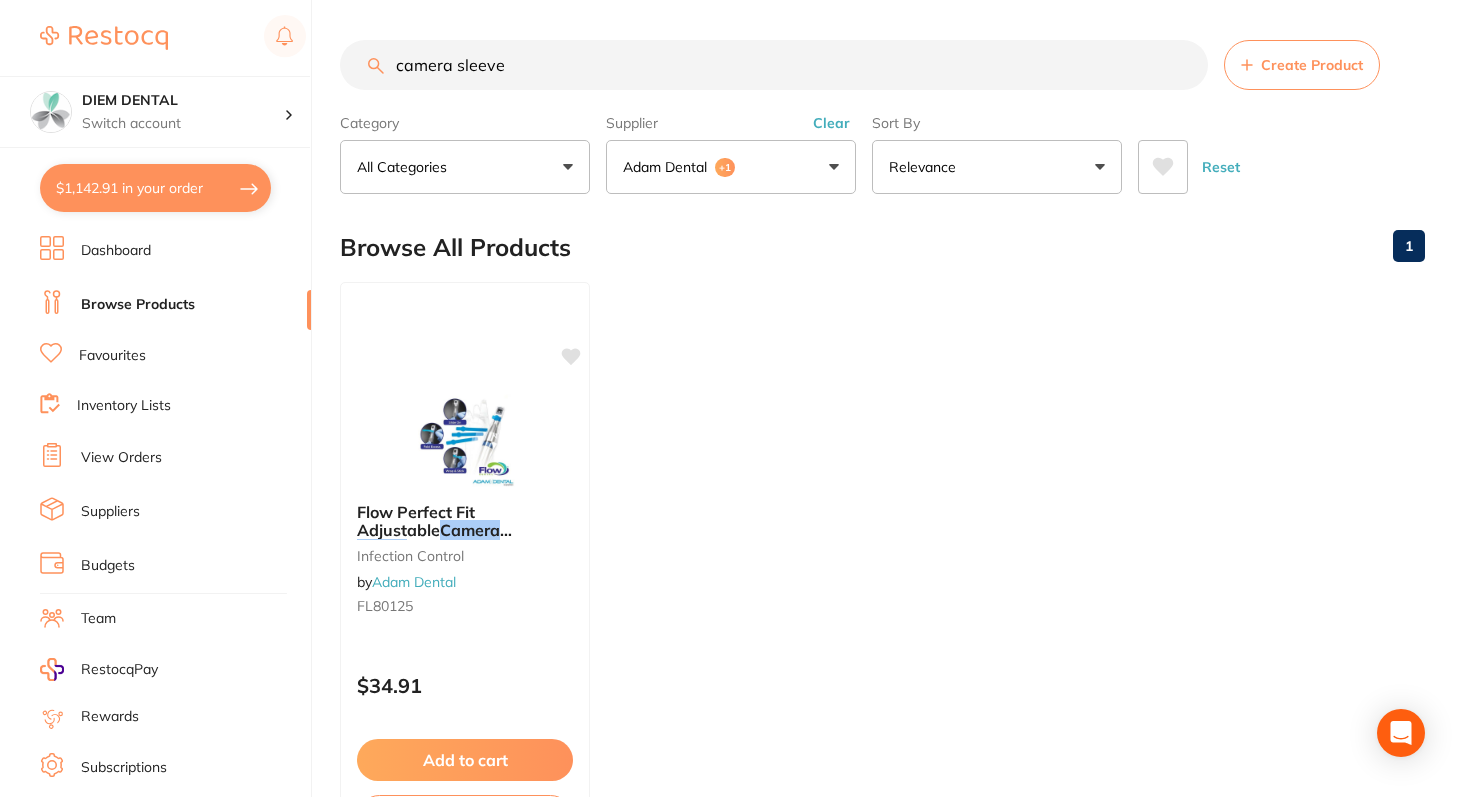 drag, startPoint x: 457, startPoint y: 65, endPoint x: 837, endPoint y: 34, distance: 381.2624 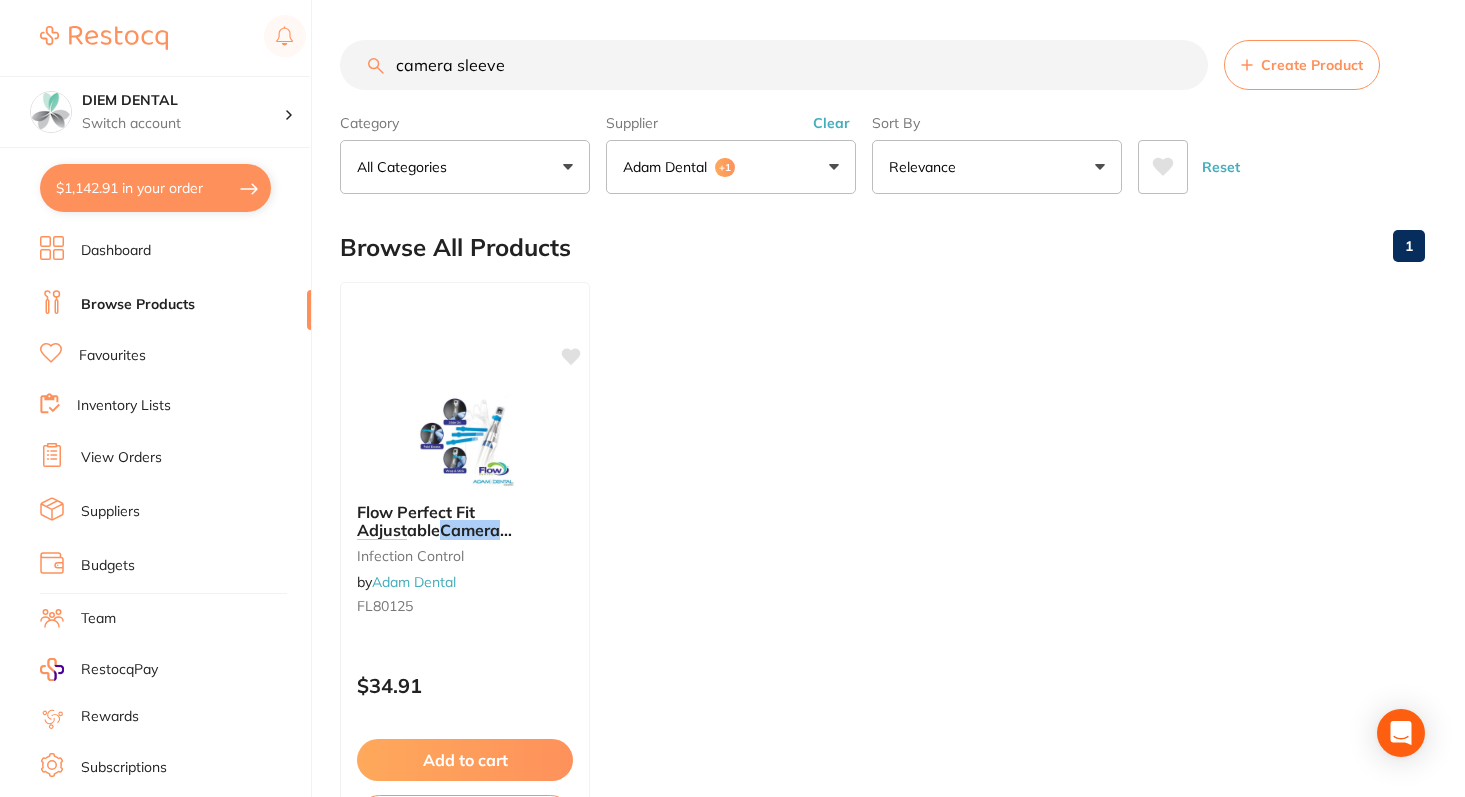 drag, startPoint x: 543, startPoint y: 57, endPoint x: 456, endPoint y: 63, distance: 87.20665 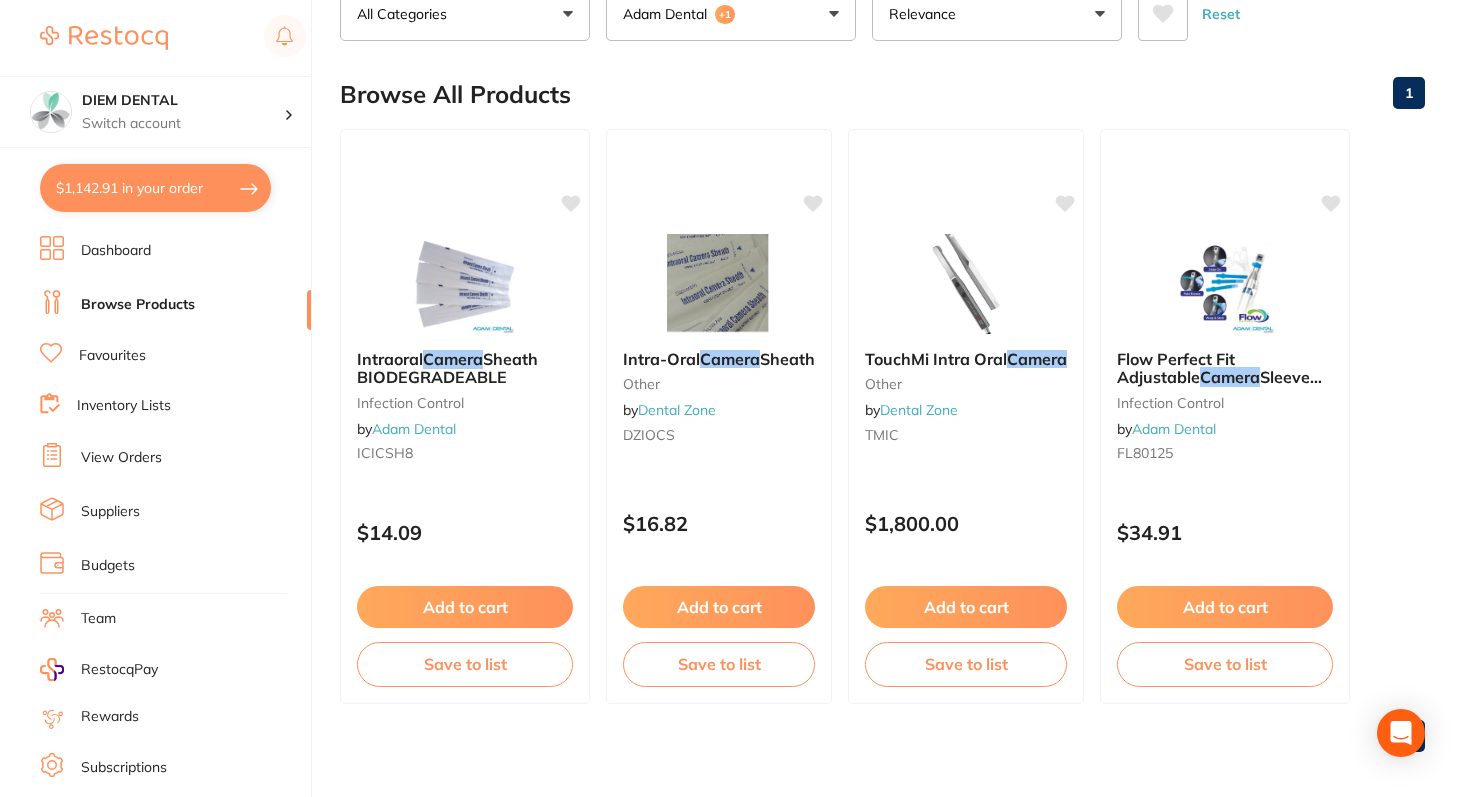 scroll, scrollTop: 164, scrollLeft: 0, axis: vertical 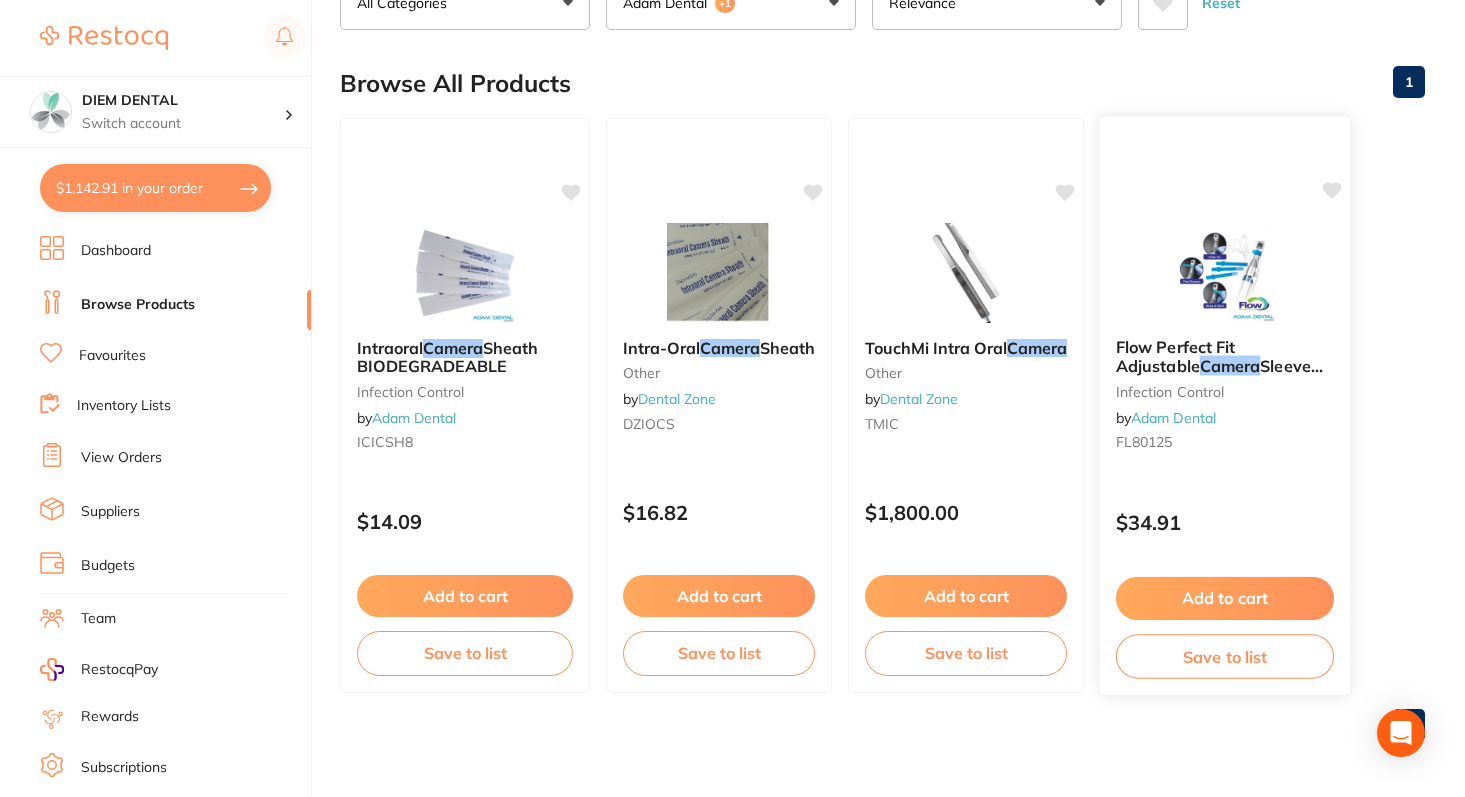 click at bounding box center [1224, 271] 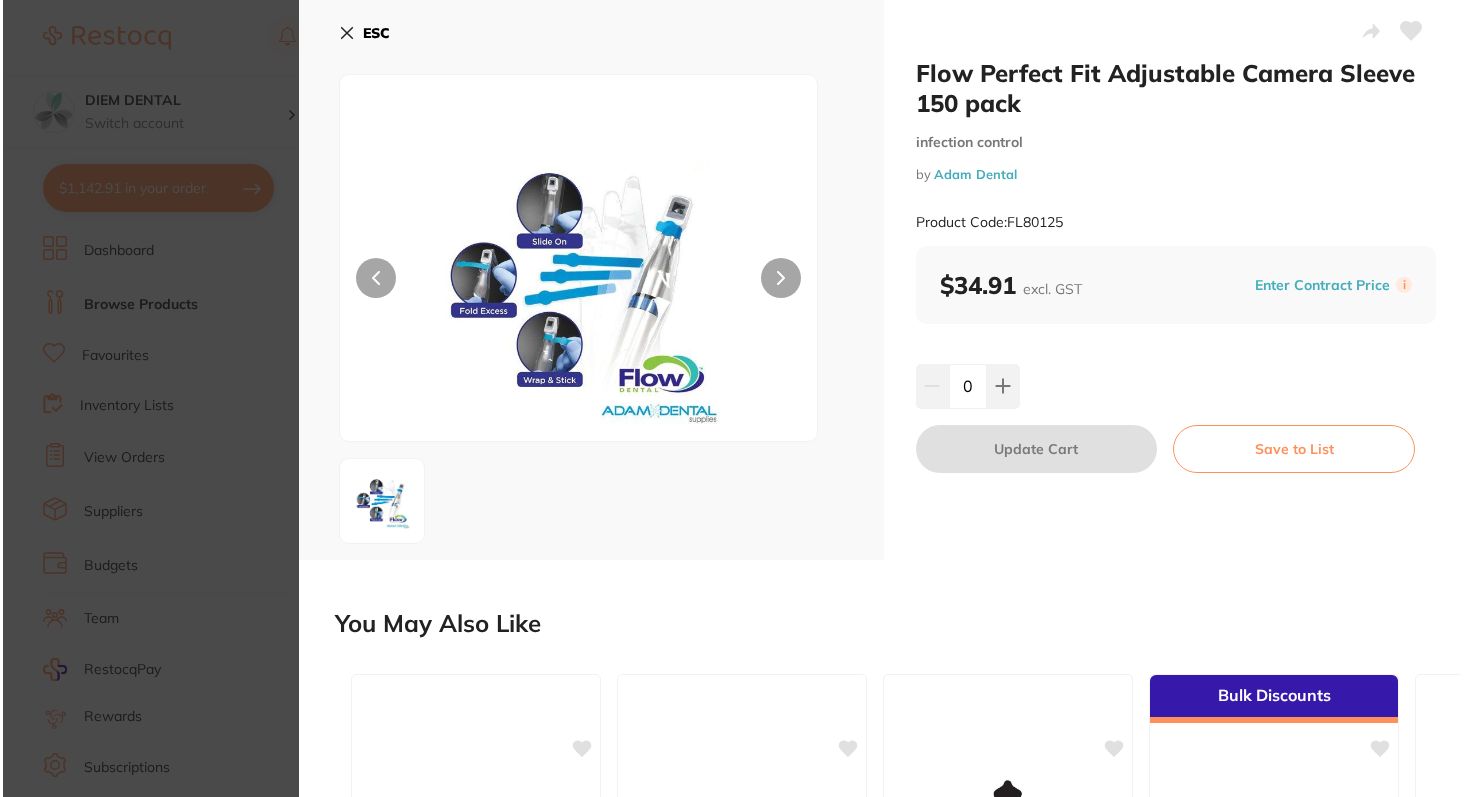 scroll, scrollTop: 0, scrollLeft: 0, axis: both 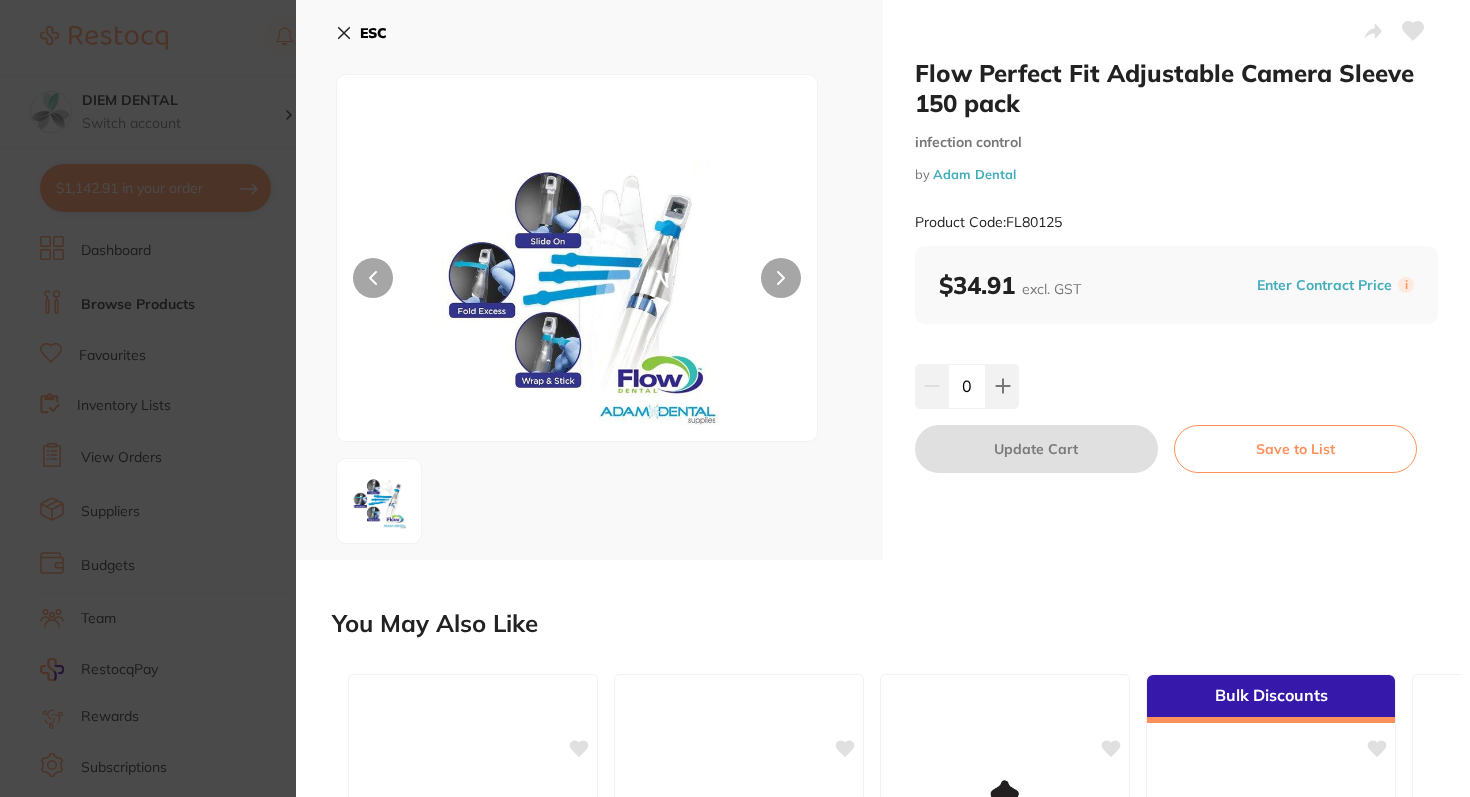 click at bounding box center (577, 283) 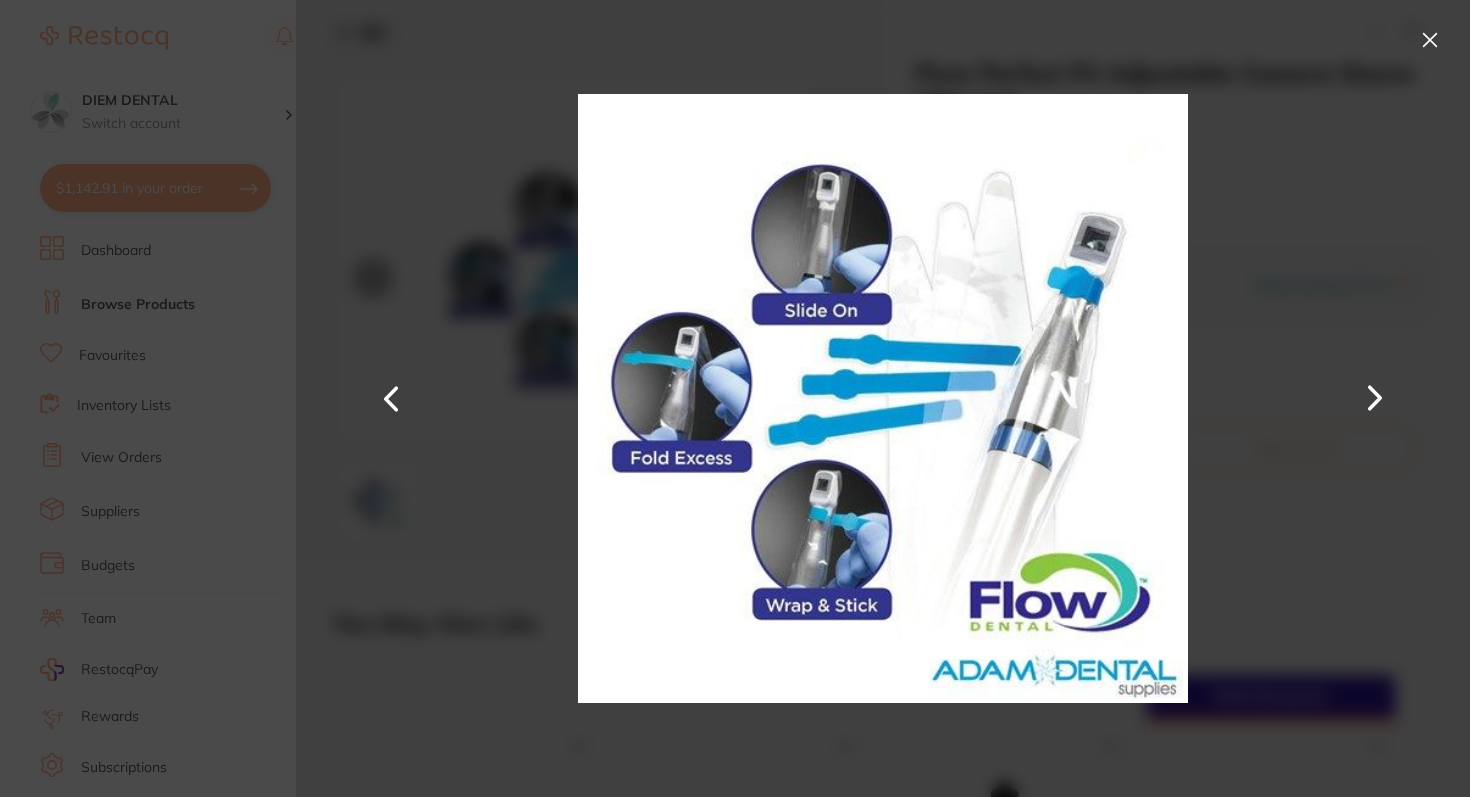 click at bounding box center (1430, 40) 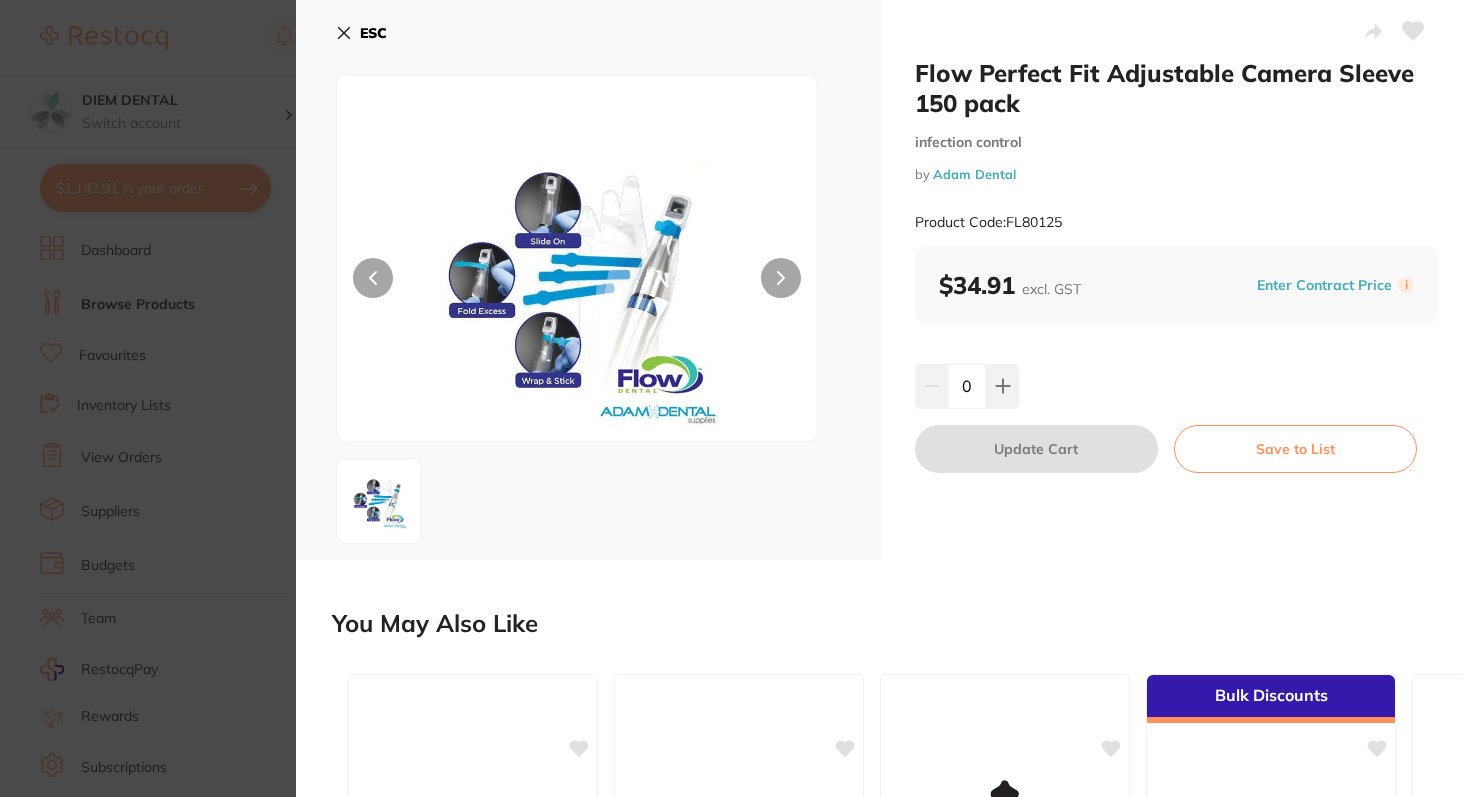 click 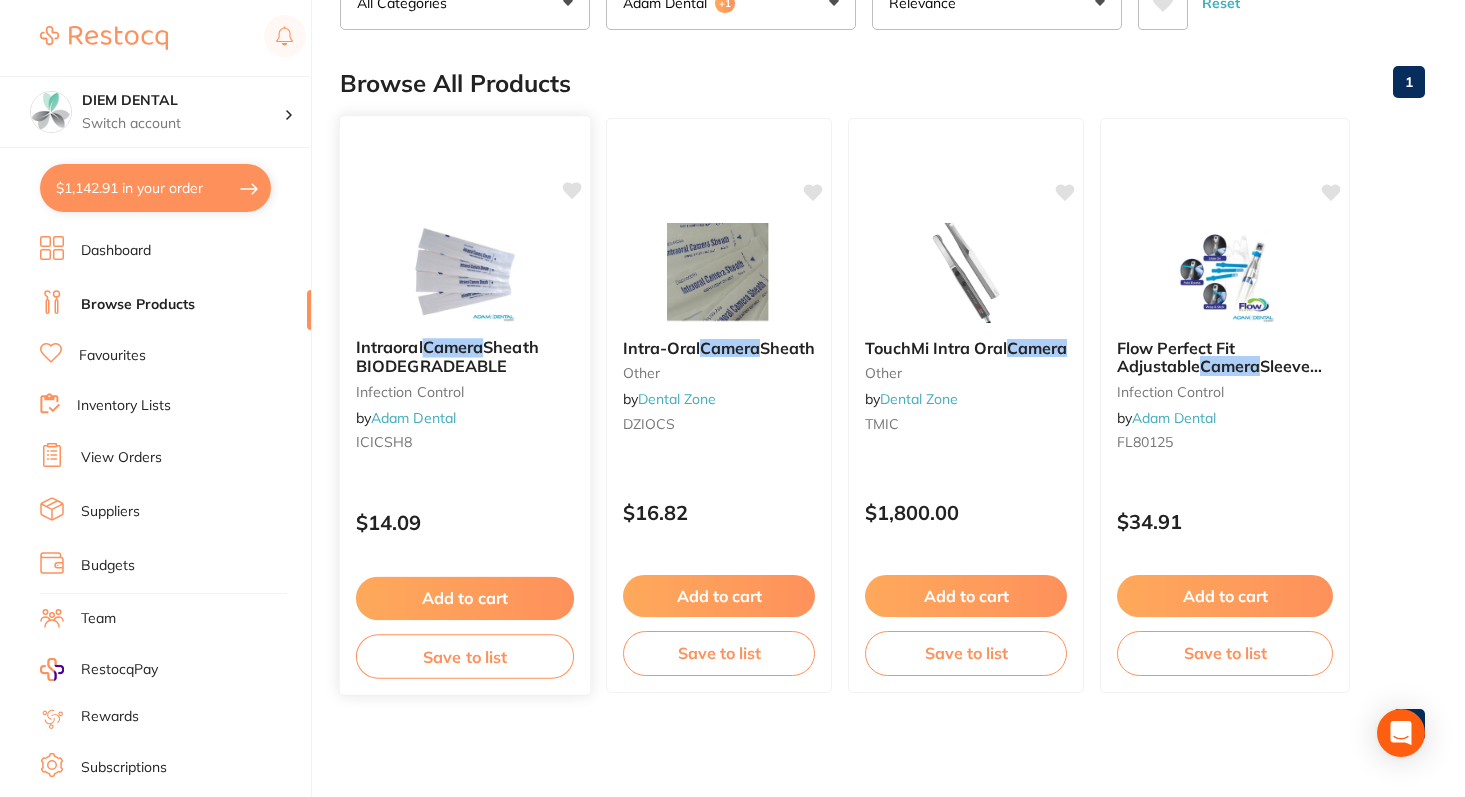 scroll, scrollTop: 0, scrollLeft: 0, axis: both 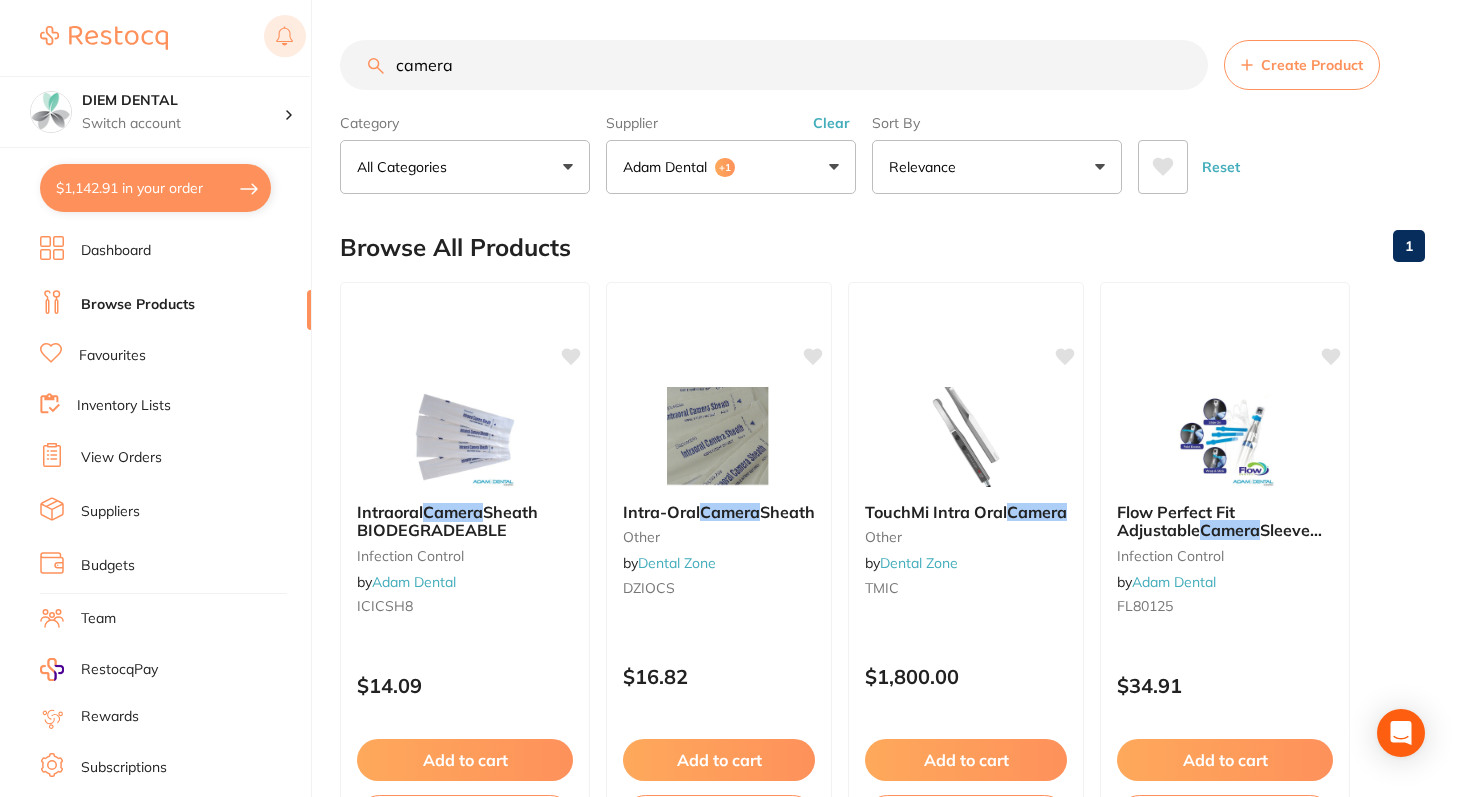 drag, startPoint x: 472, startPoint y: 69, endPoint x: 287, endPoint y: 27, distance: 189.70767 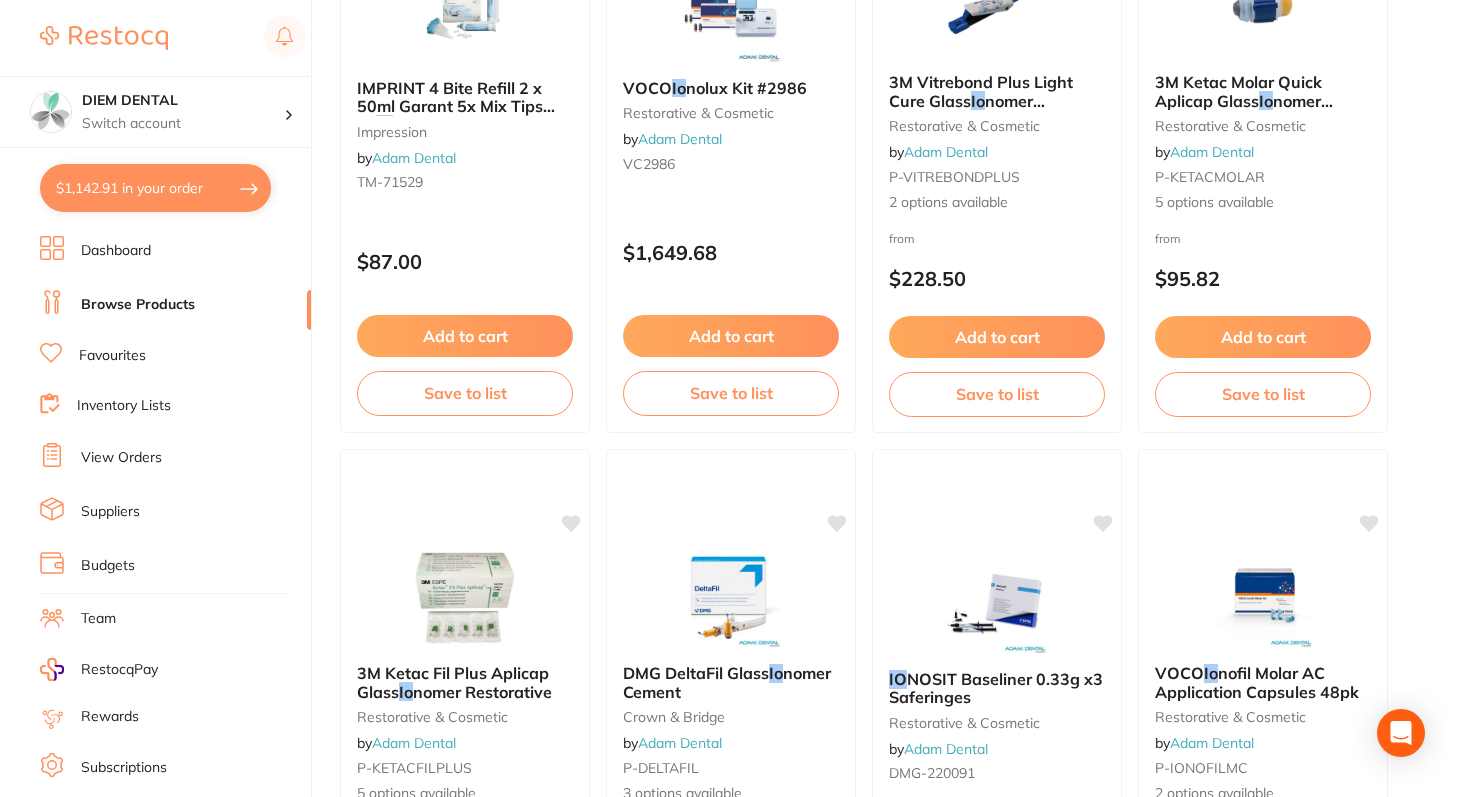scroll, scrollTop: 0, scrollLeft: 0, axis: both 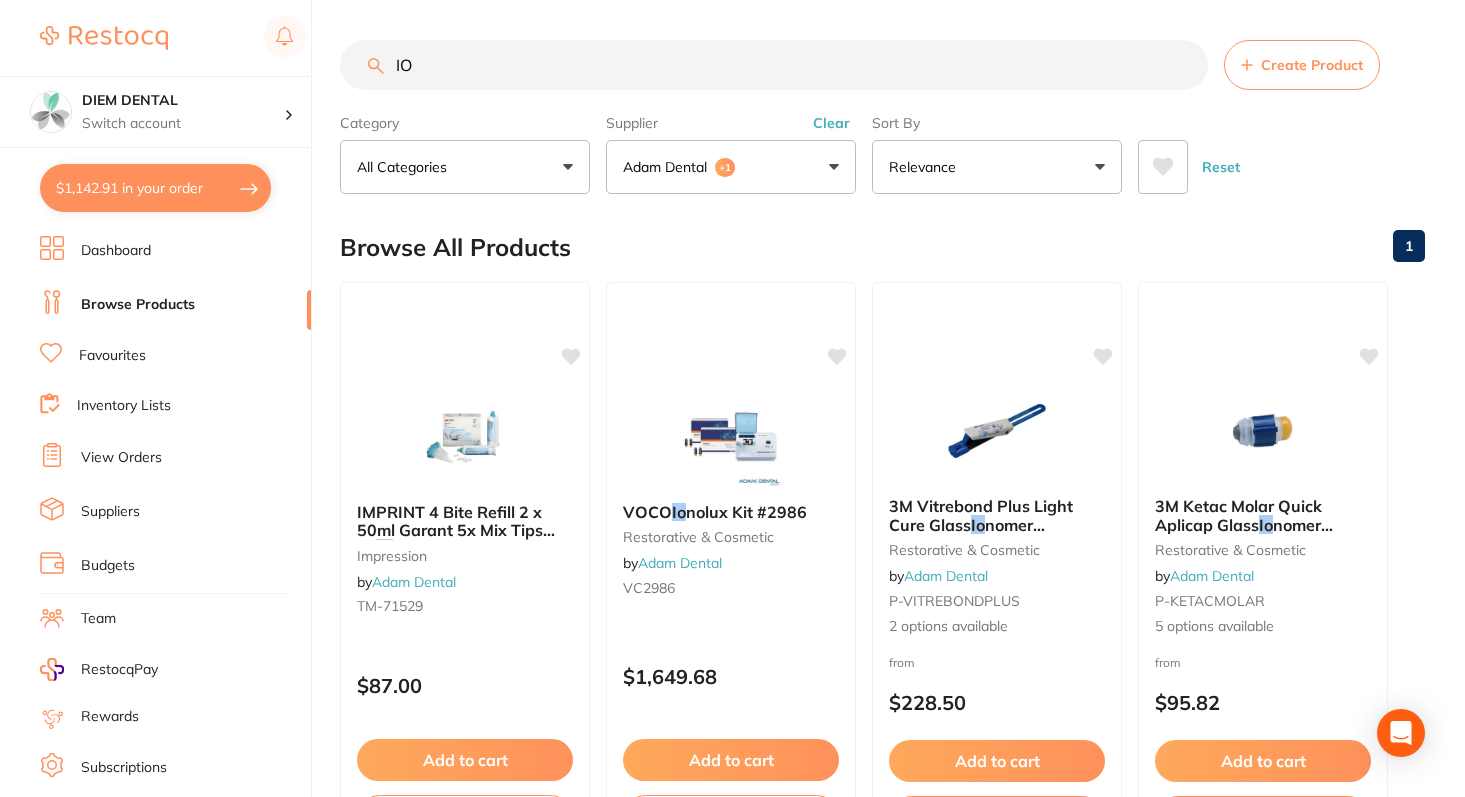 drag, startPoint x: 423, startPoint y: 68, endPoint x: 315, endPoint y: 64, distance: 108.07405 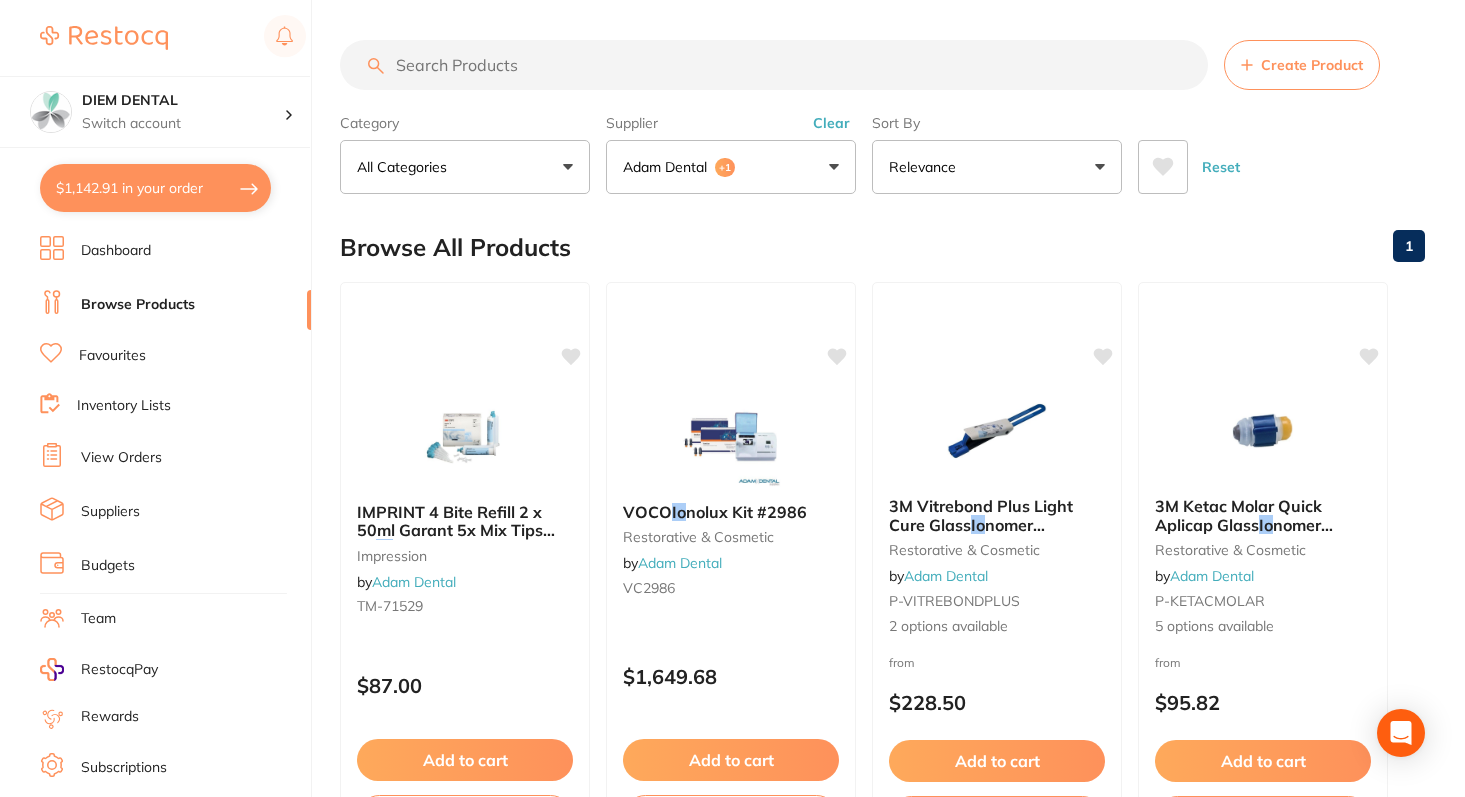 scroll, scrollTop: 0, scrollLeft: 0, axis: both 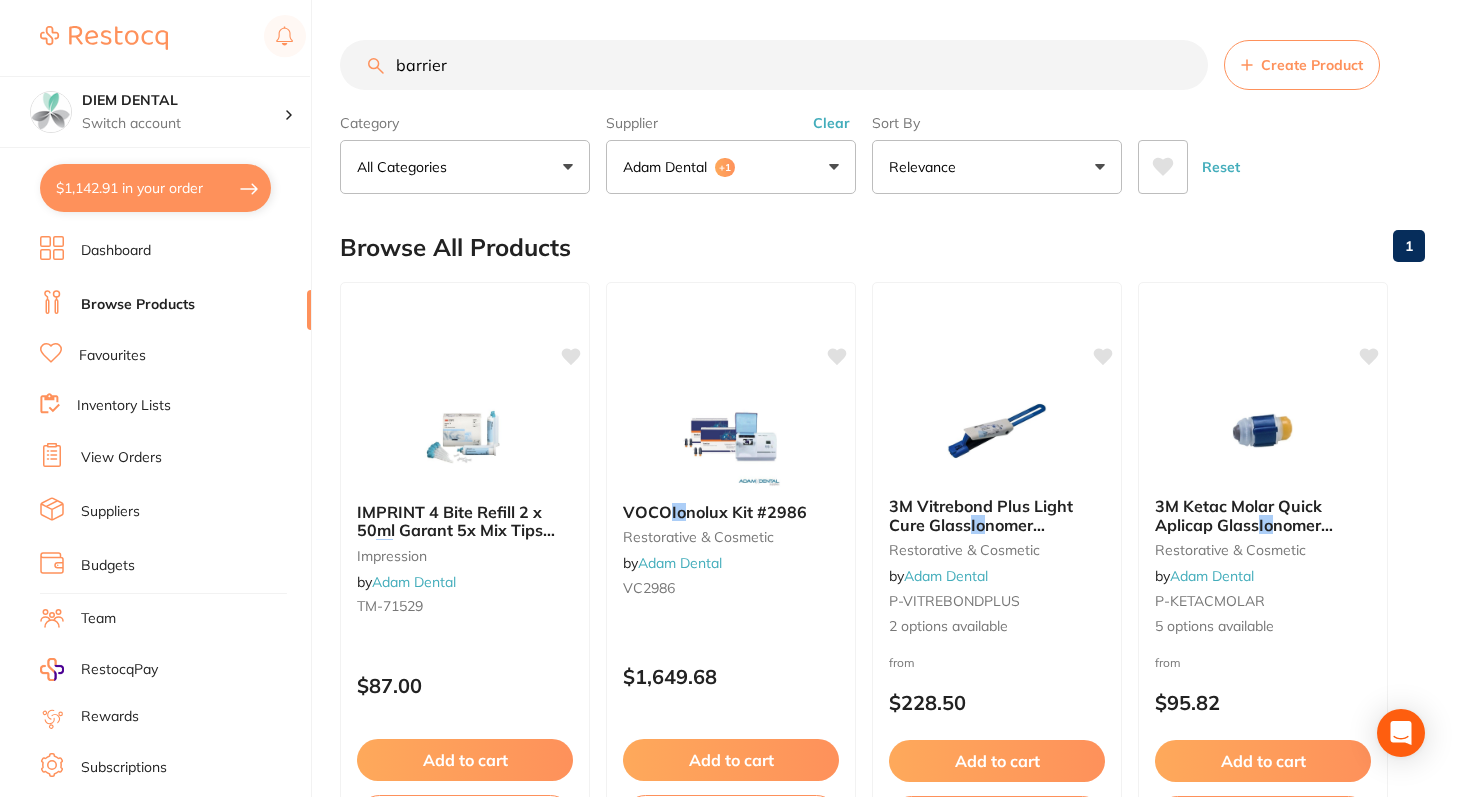 type on "barrier" 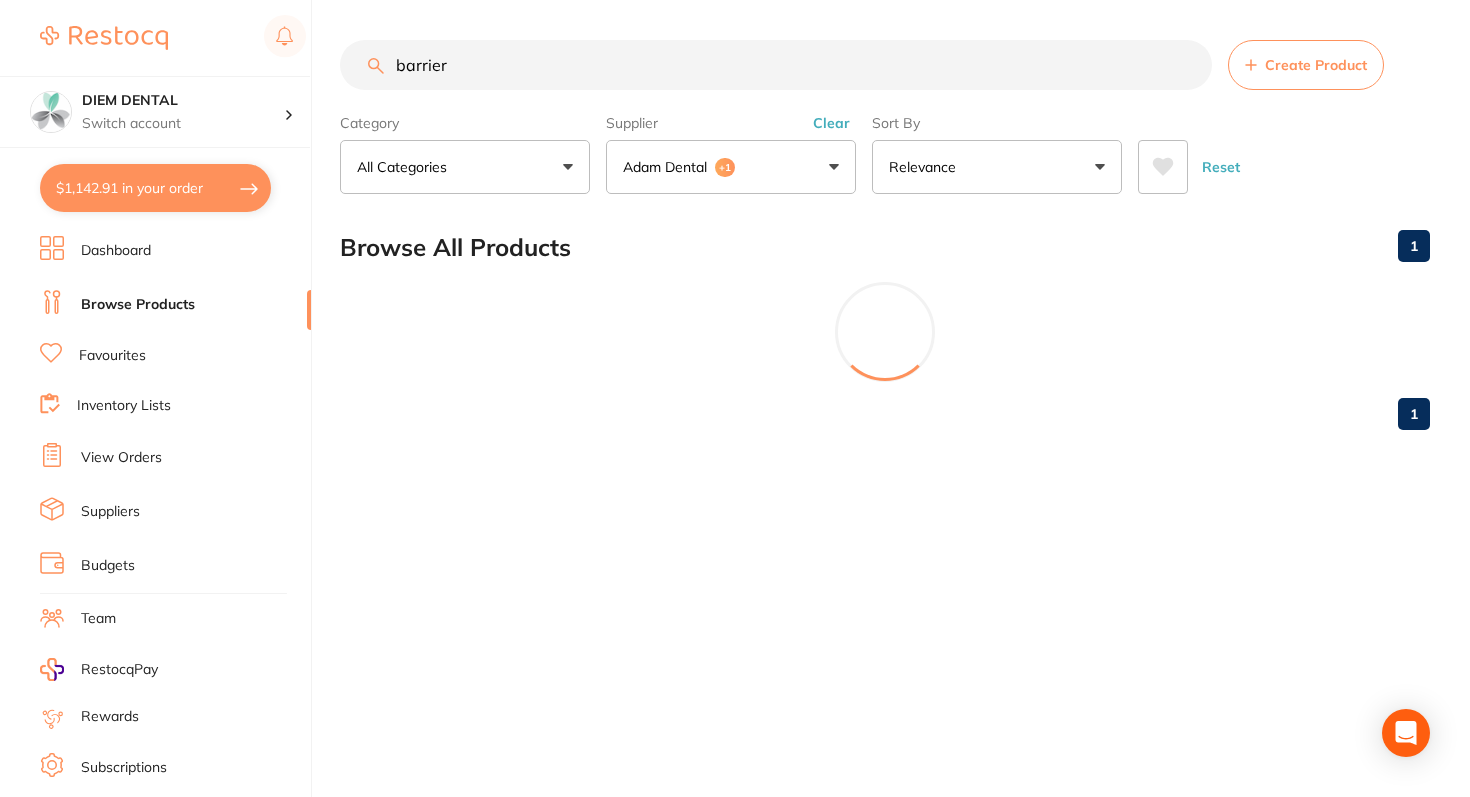 click on "Adam Dental +1" at bounding box center [731, 167] 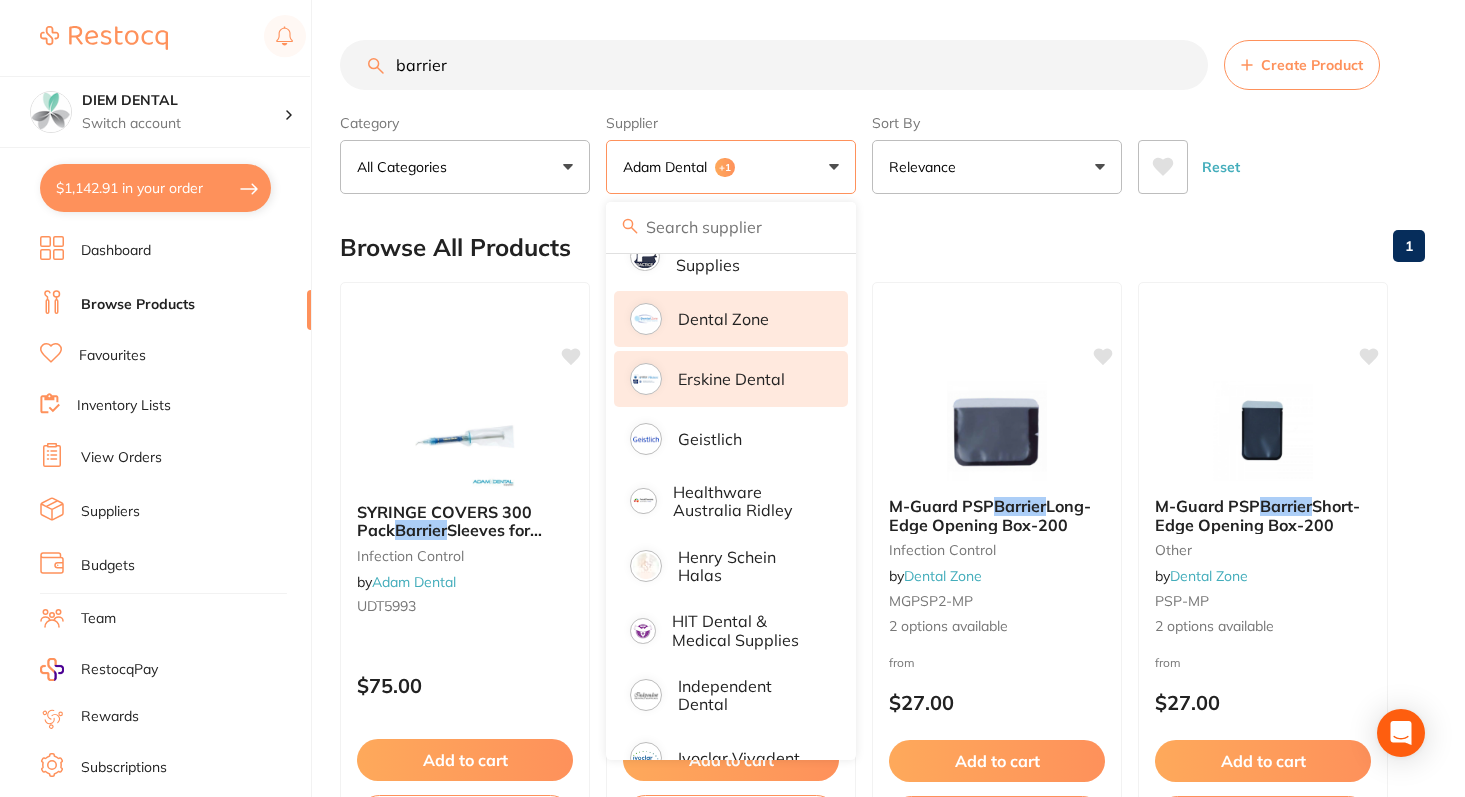 scroll, scrollTop: 496, scrollLeft: 0, axis: vertical 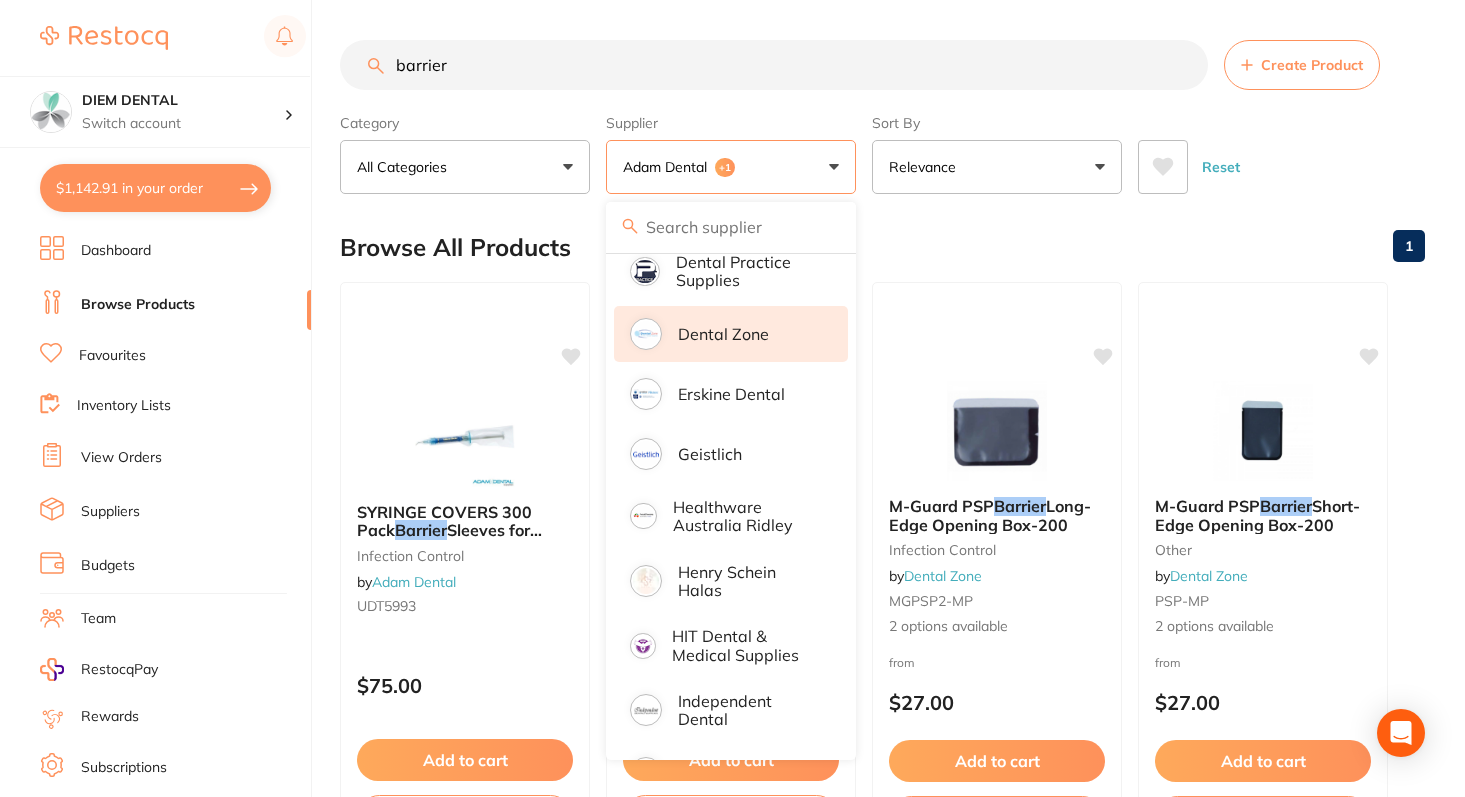 click on "Dental Zone" at bounding box center [731, 334] 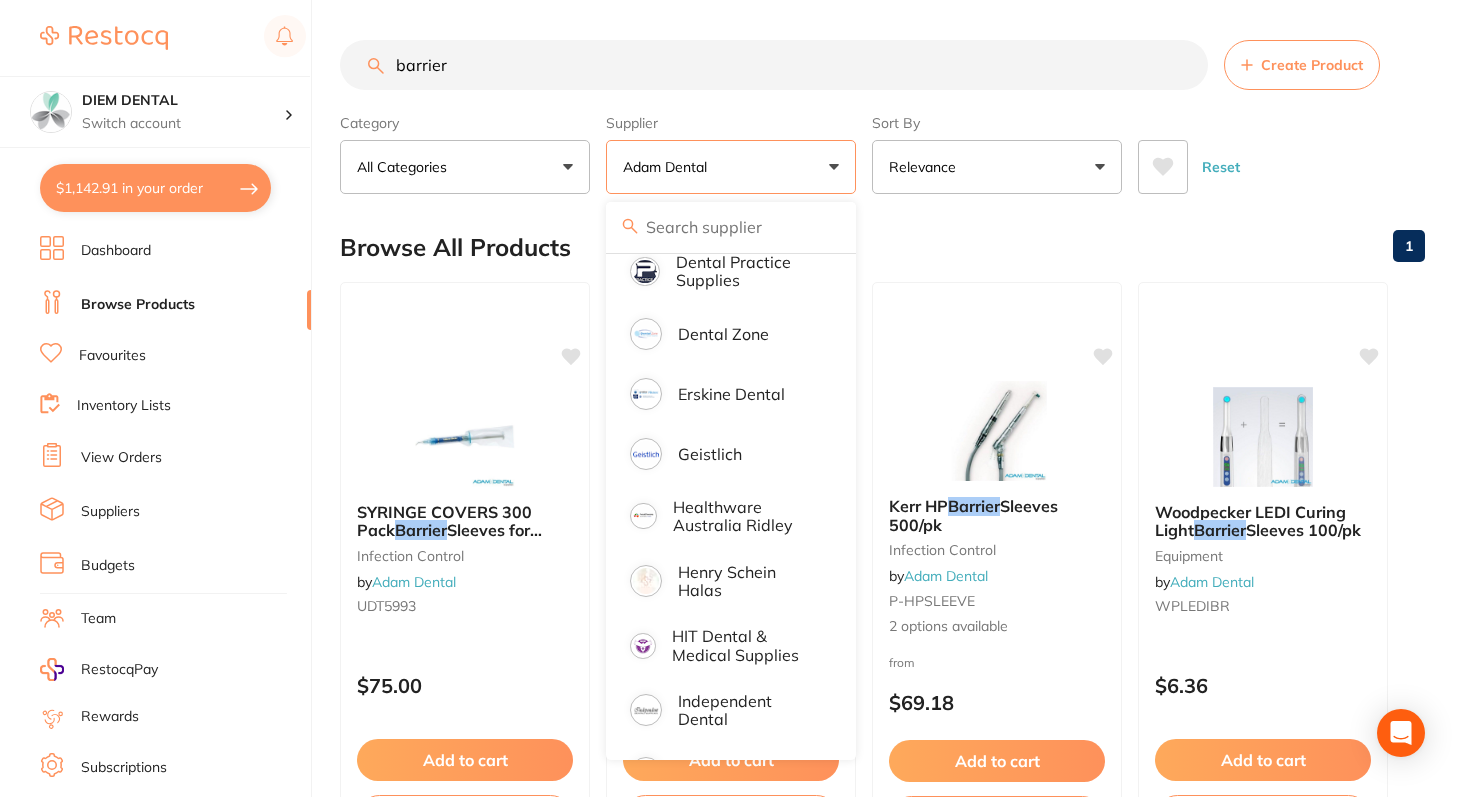 click on "Adam Dental" at bounding box center [731, 167] 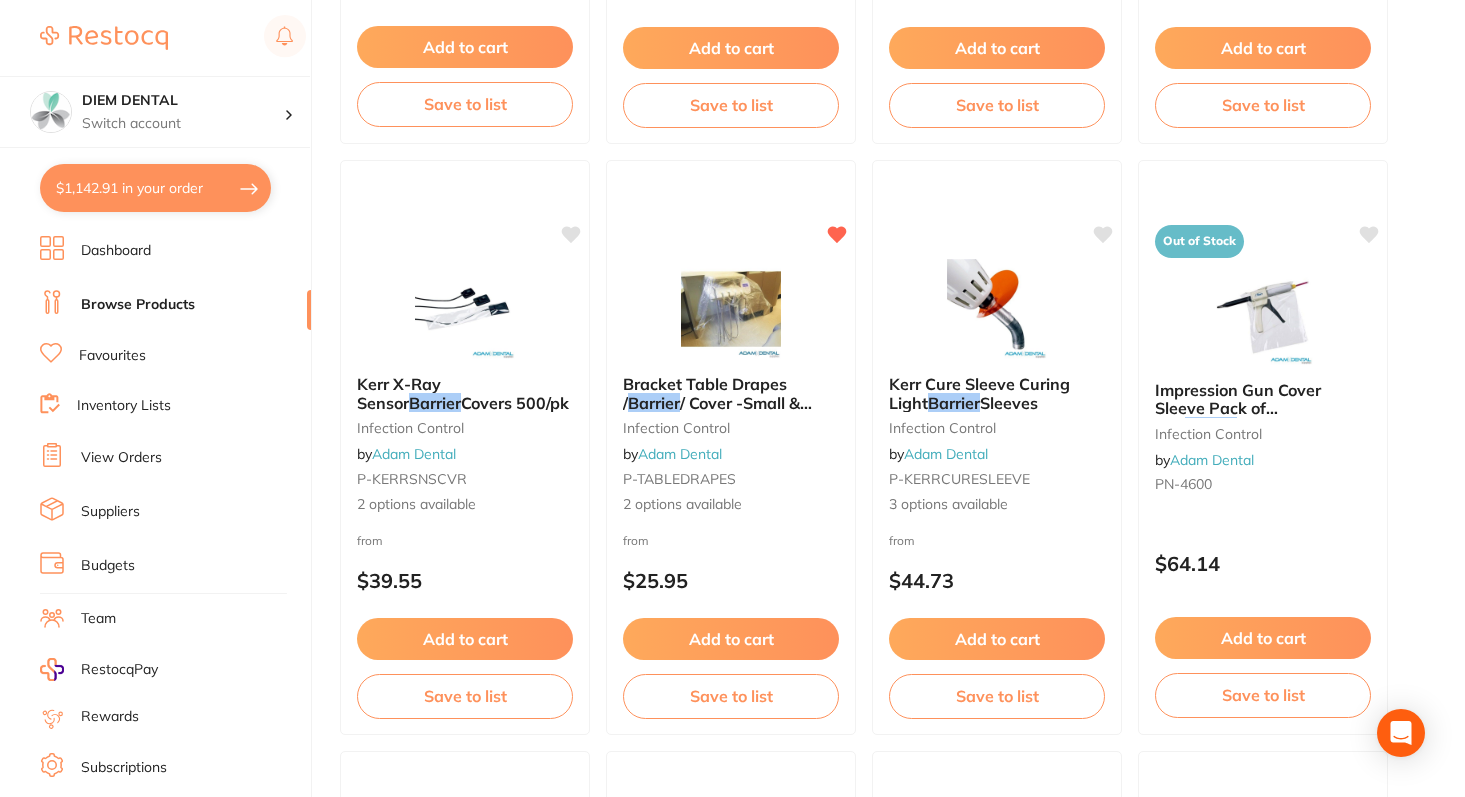 scroll, scrollTop: 1305, scrollLeft: 0, axis: vertical 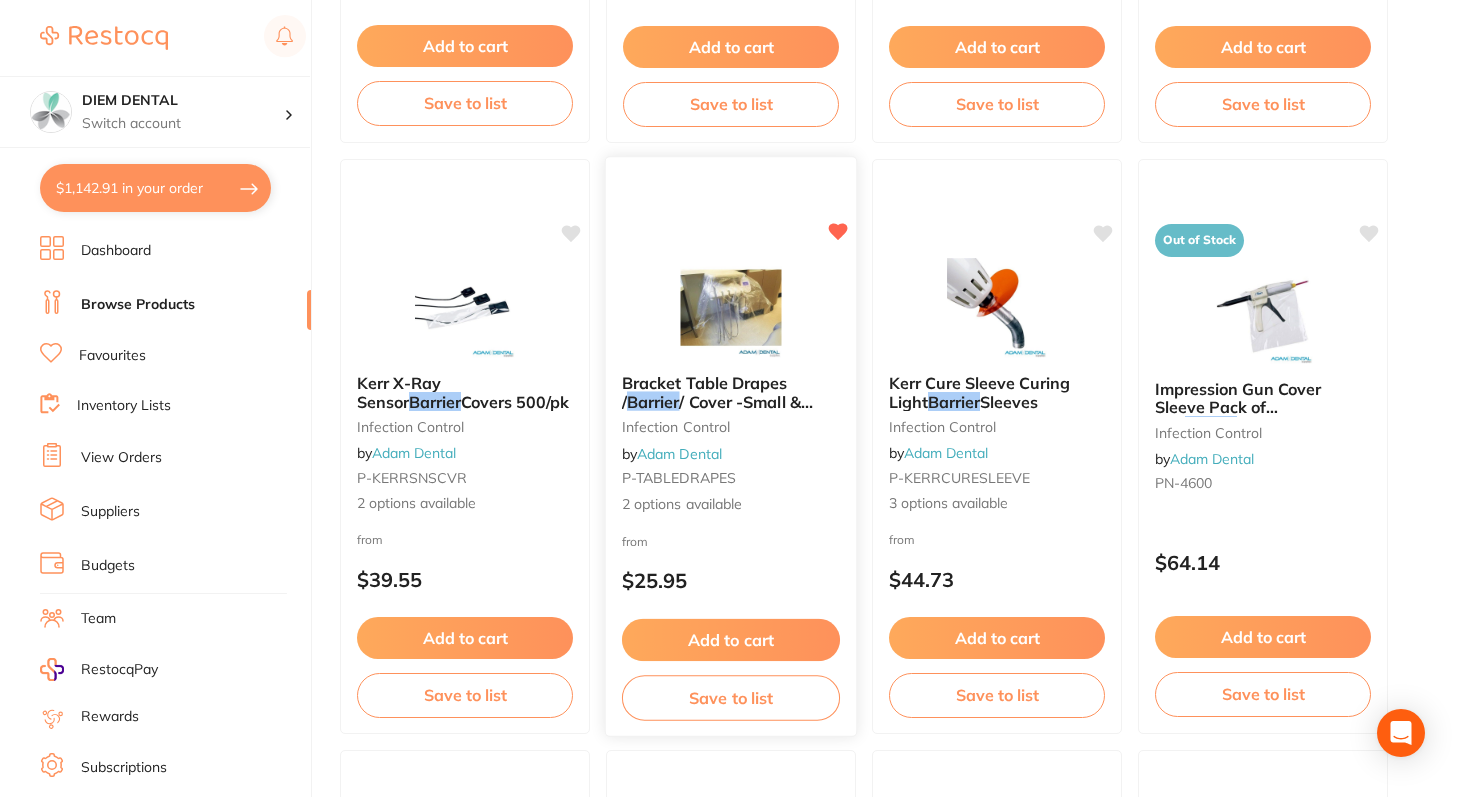 click at bounding box center [730, 307] 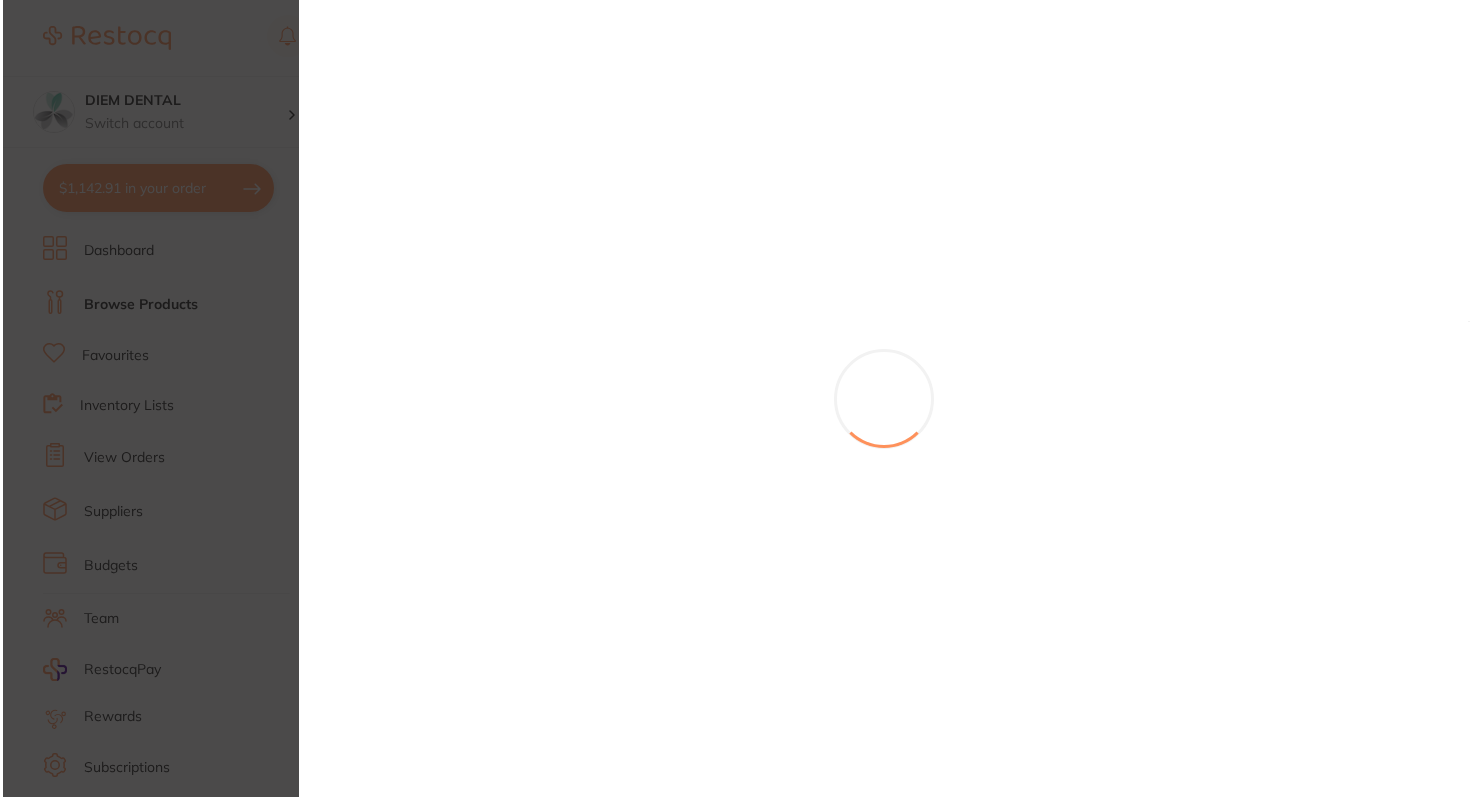 scroll, scrollTop: 0, scrollLeft: 0, axis: both 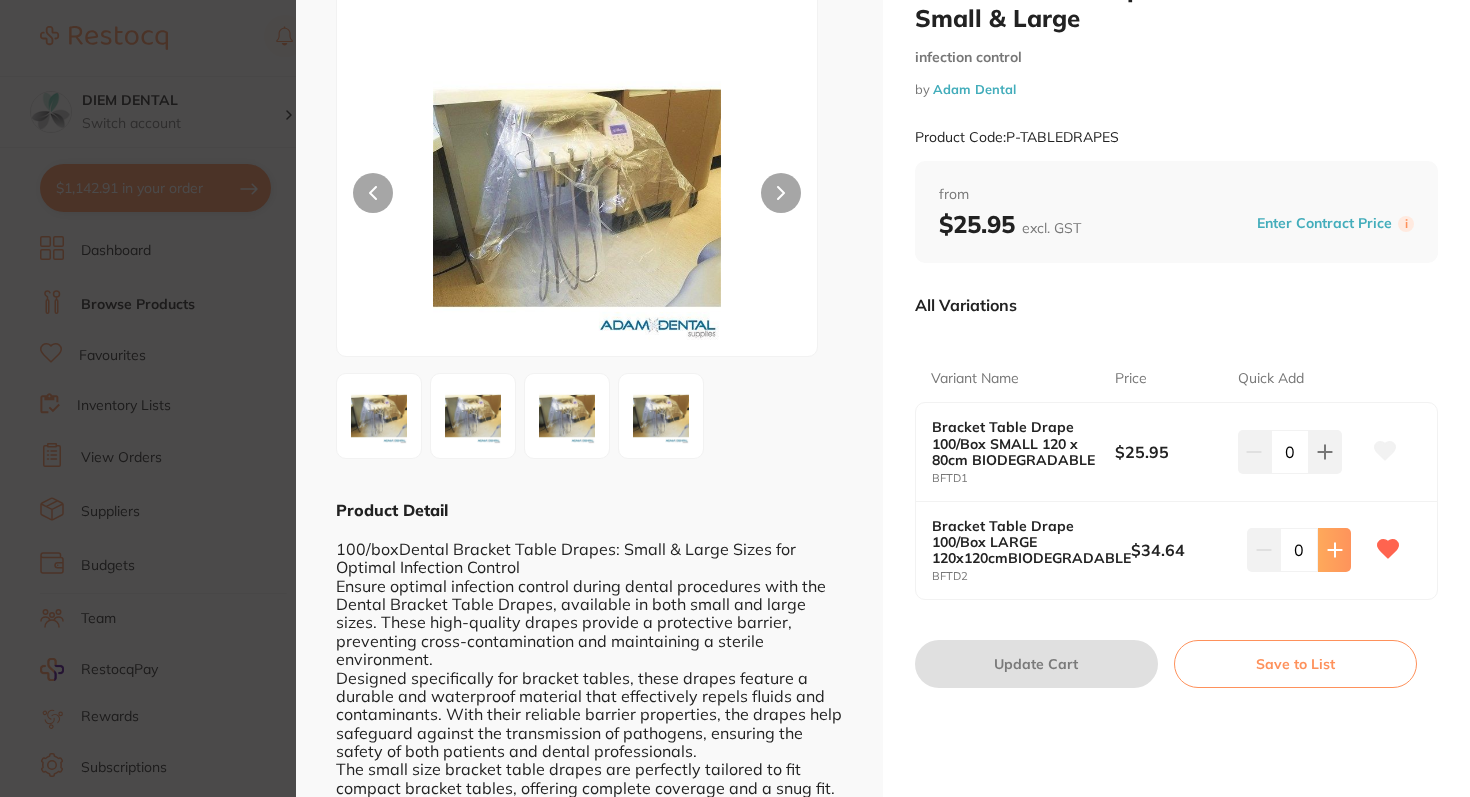 click 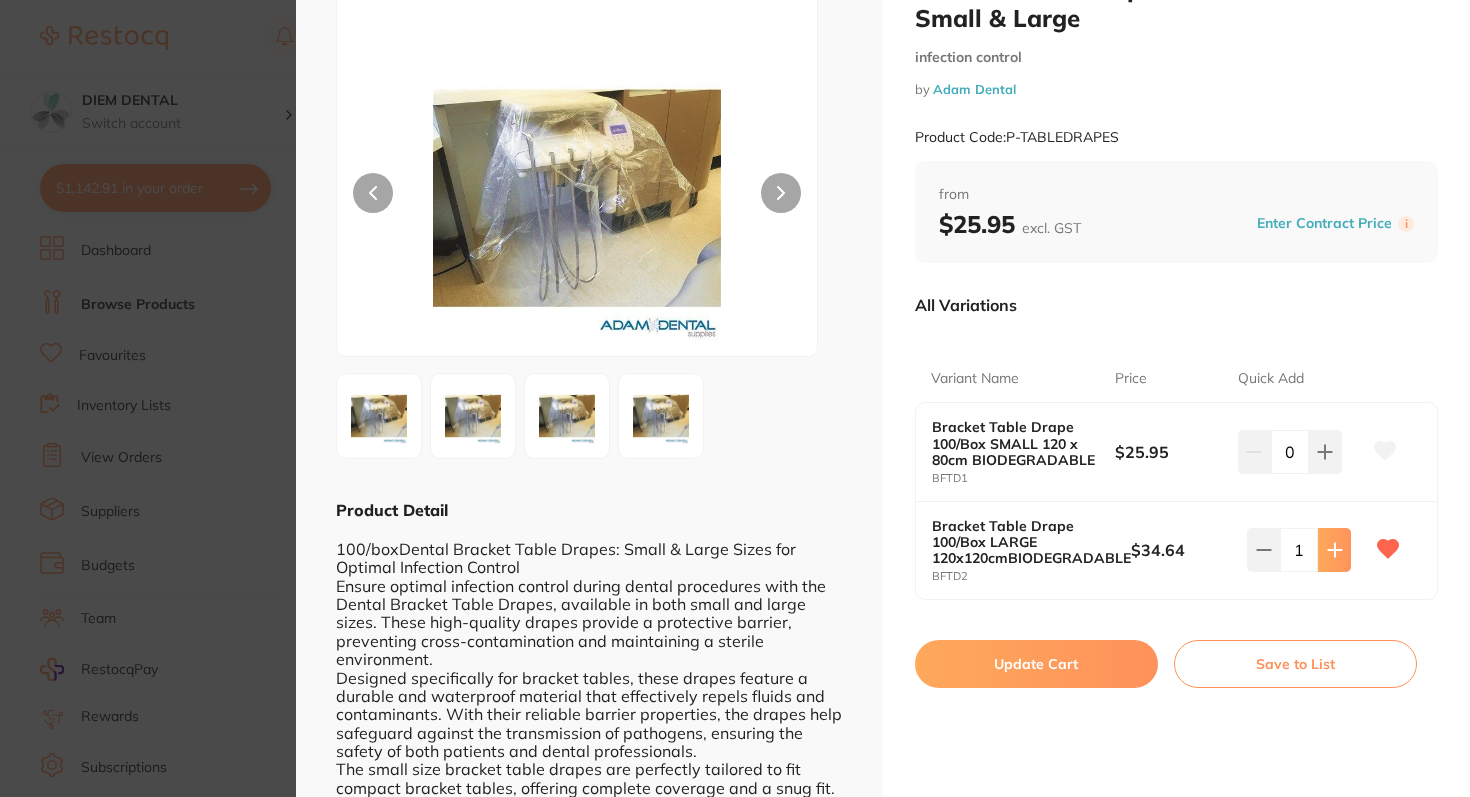 click 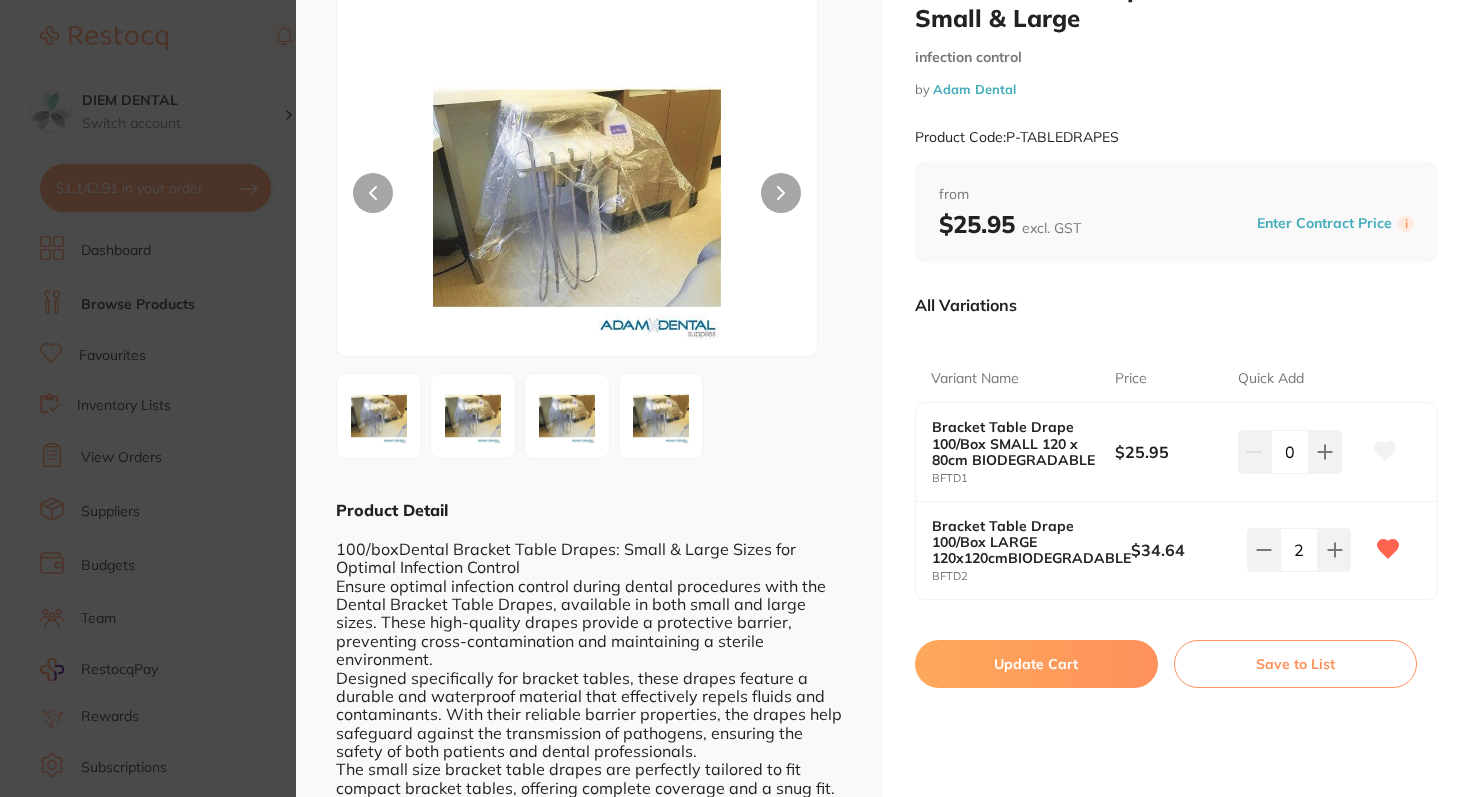 click on "Update Cart" at bounding box center [1036, 664] 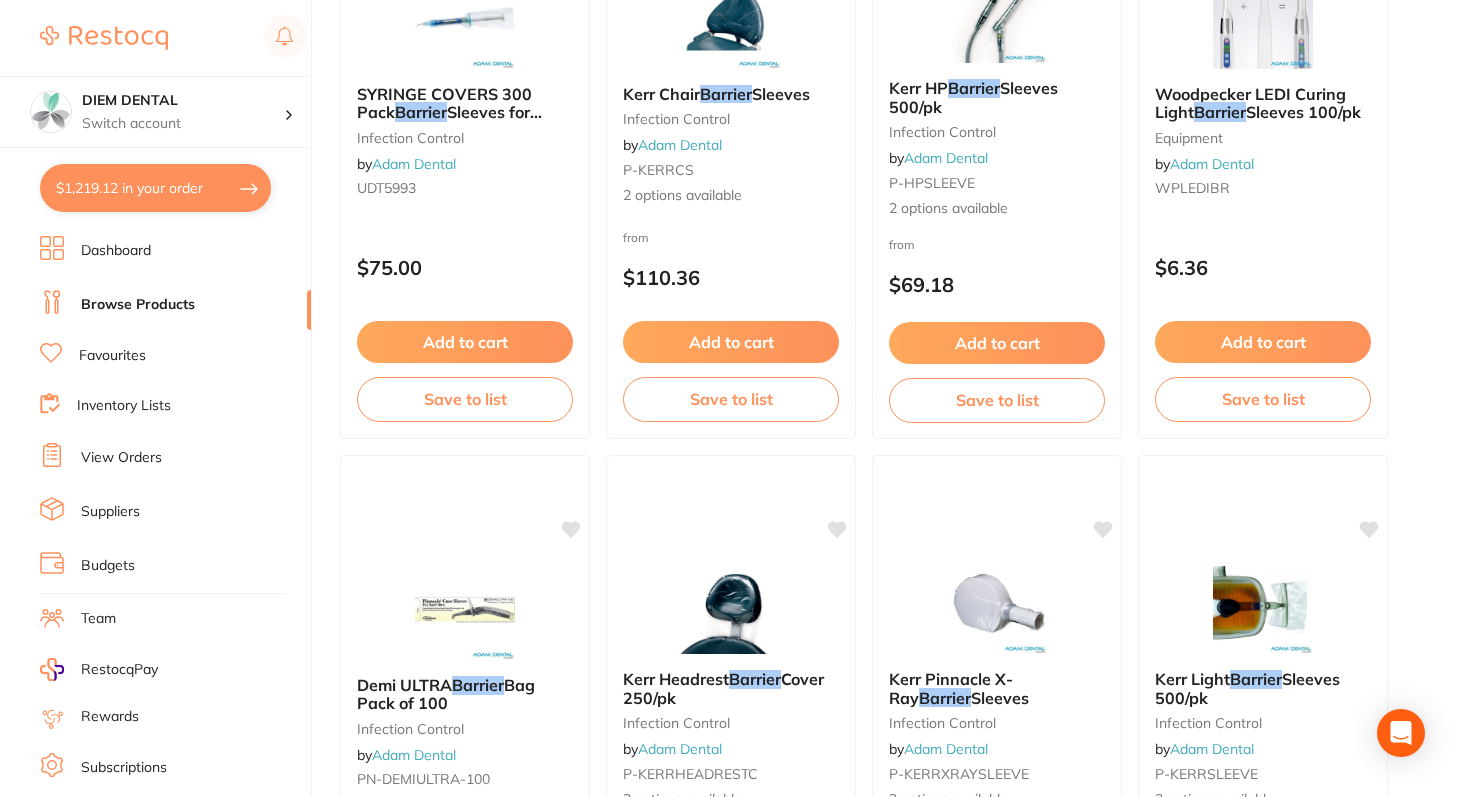 scroll, scrollTop: 0, scrollLeft: 0, axis: both 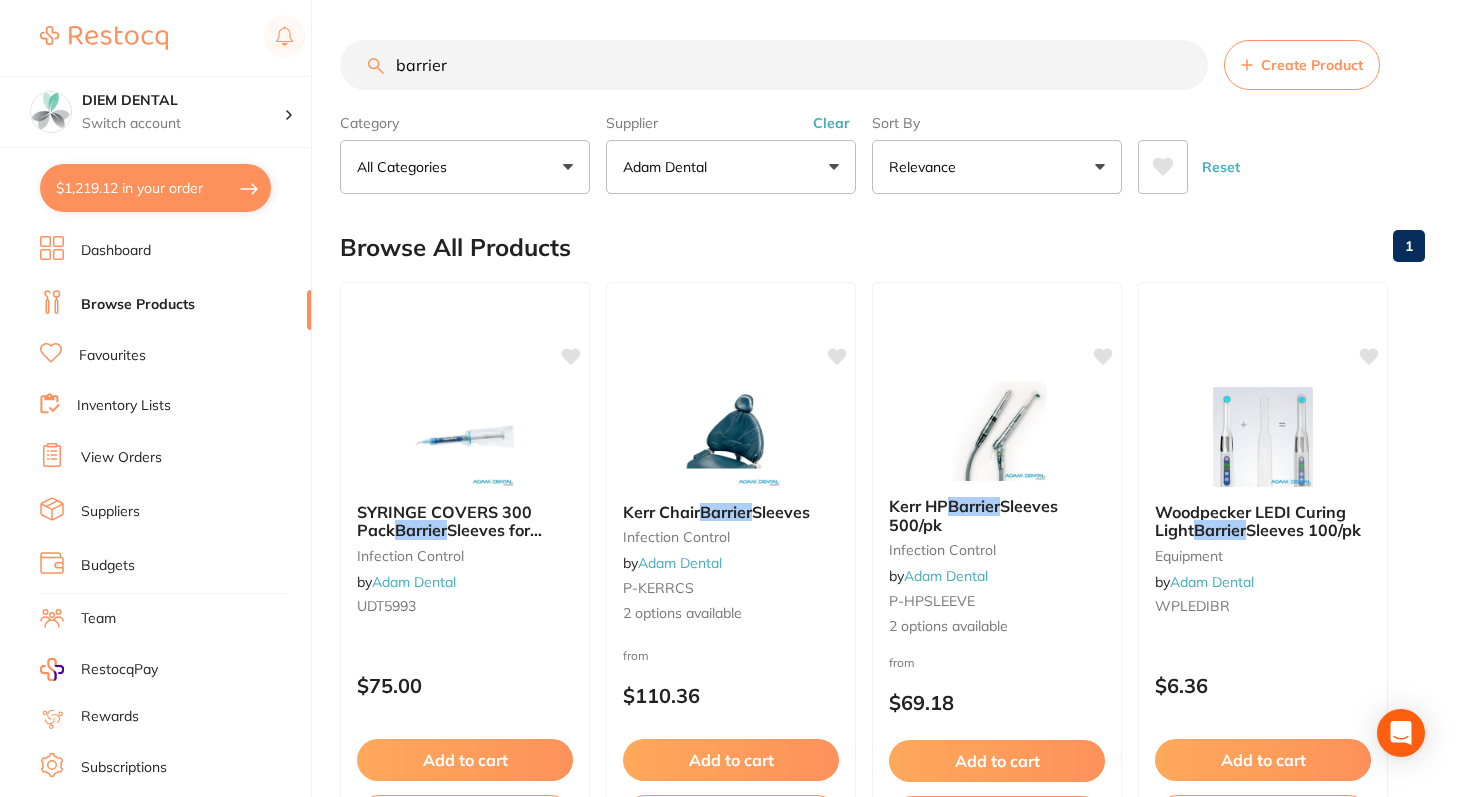 drag, startPoint x: 477, startPoint y: 66, endPoint x: 320, endPoint y: 54, distance: 157.45793 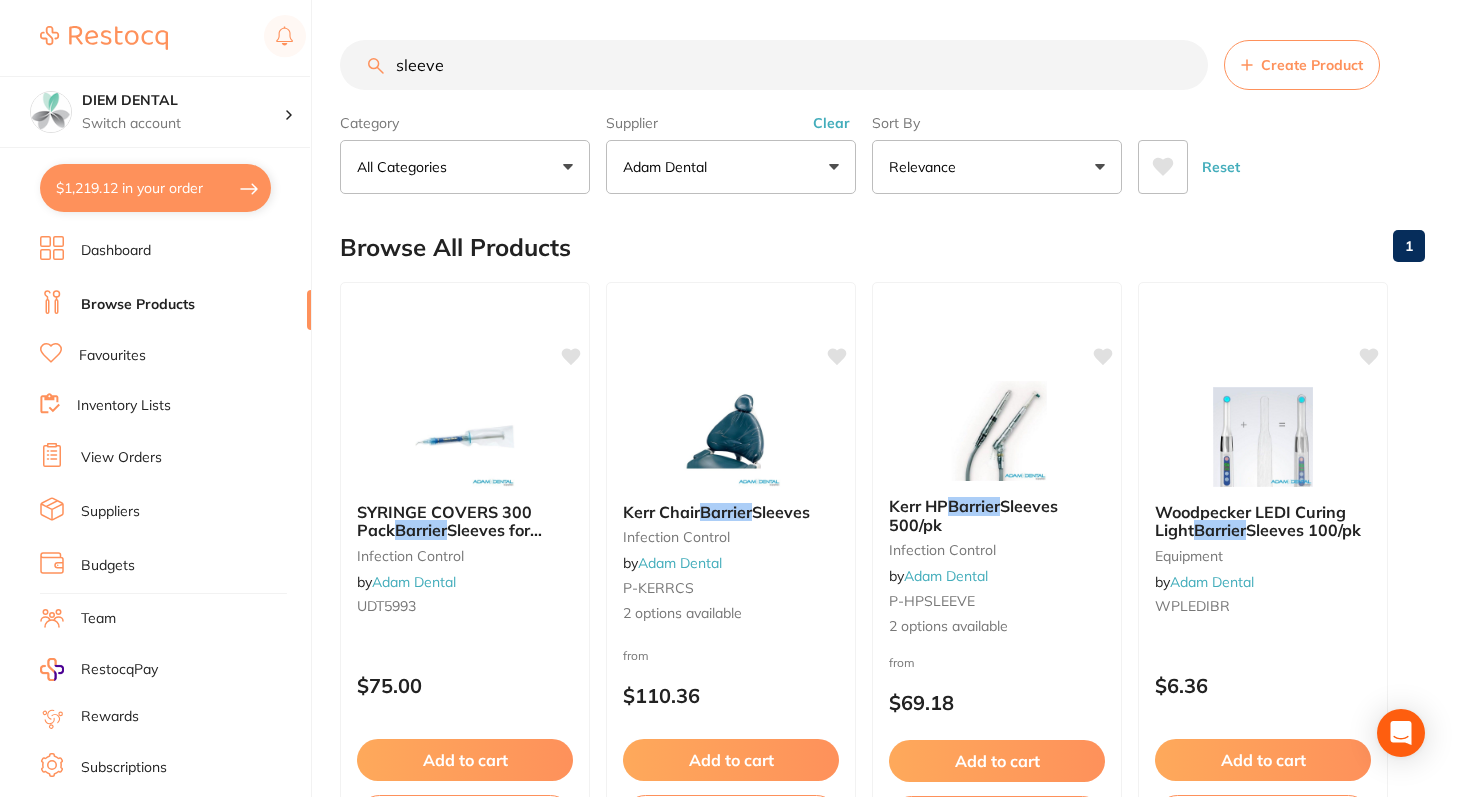 type on "sleeve" 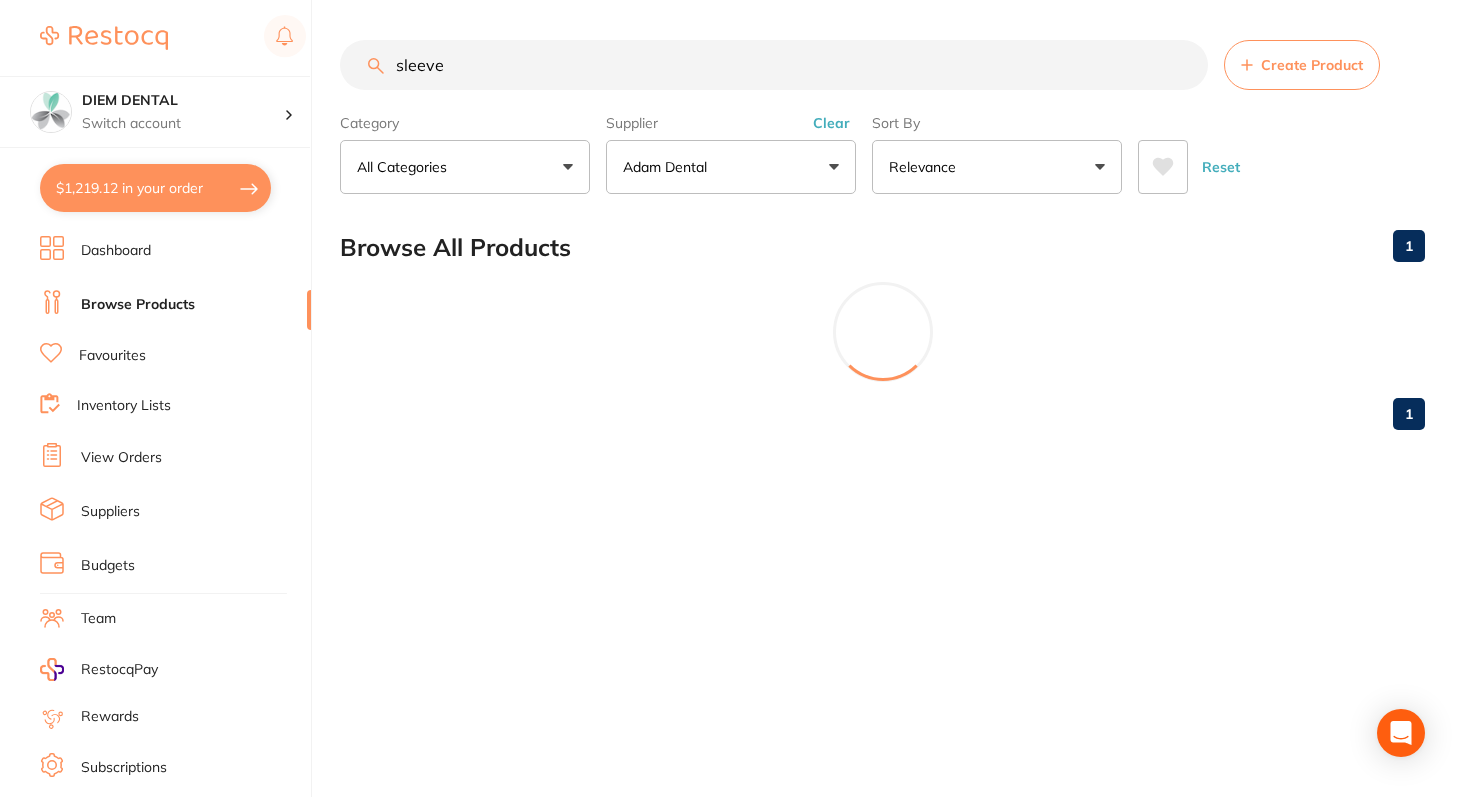 scroll, scrollTop: 431, scrollLeft: 0, axis: vertical 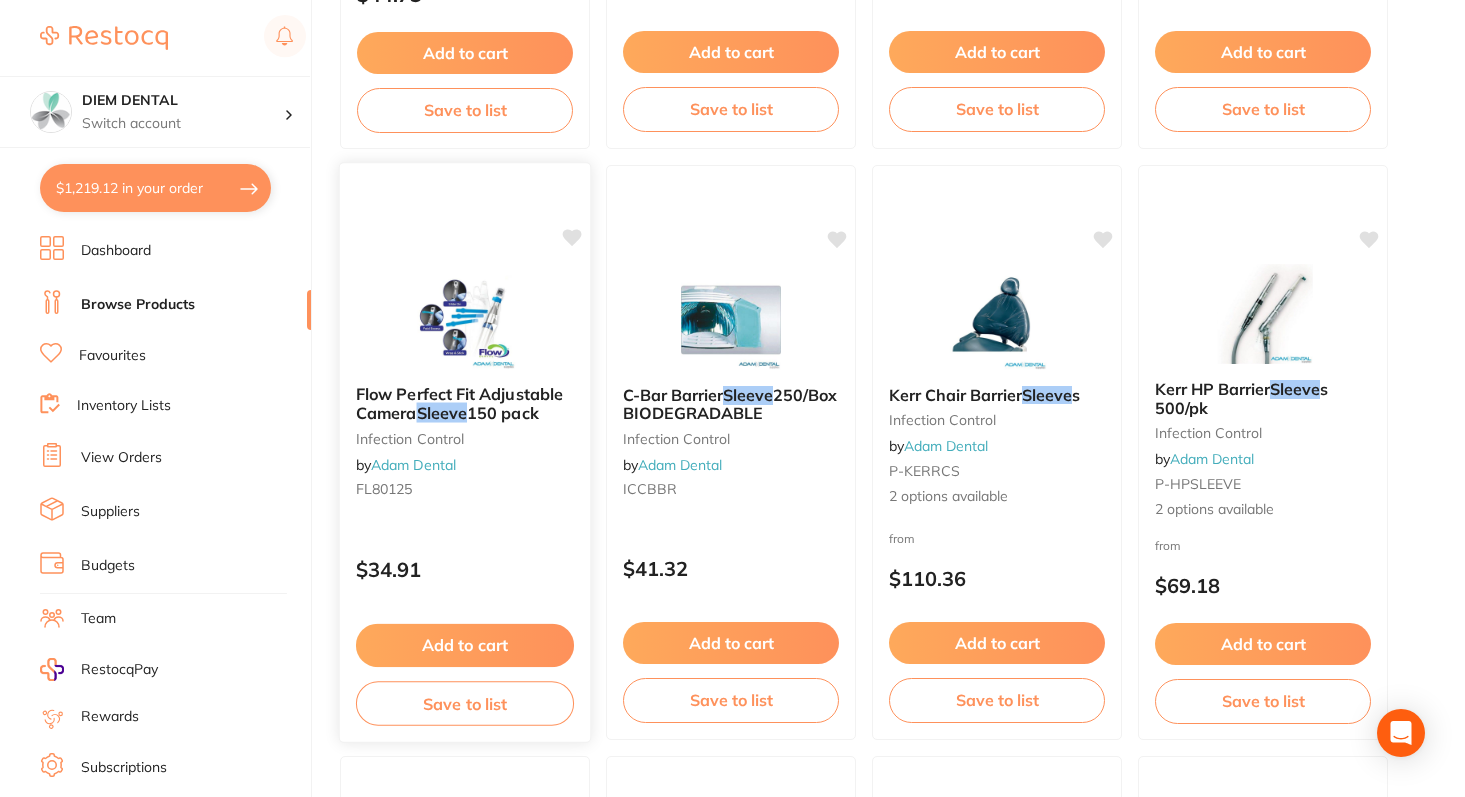 click at bounding box center [464, 318] 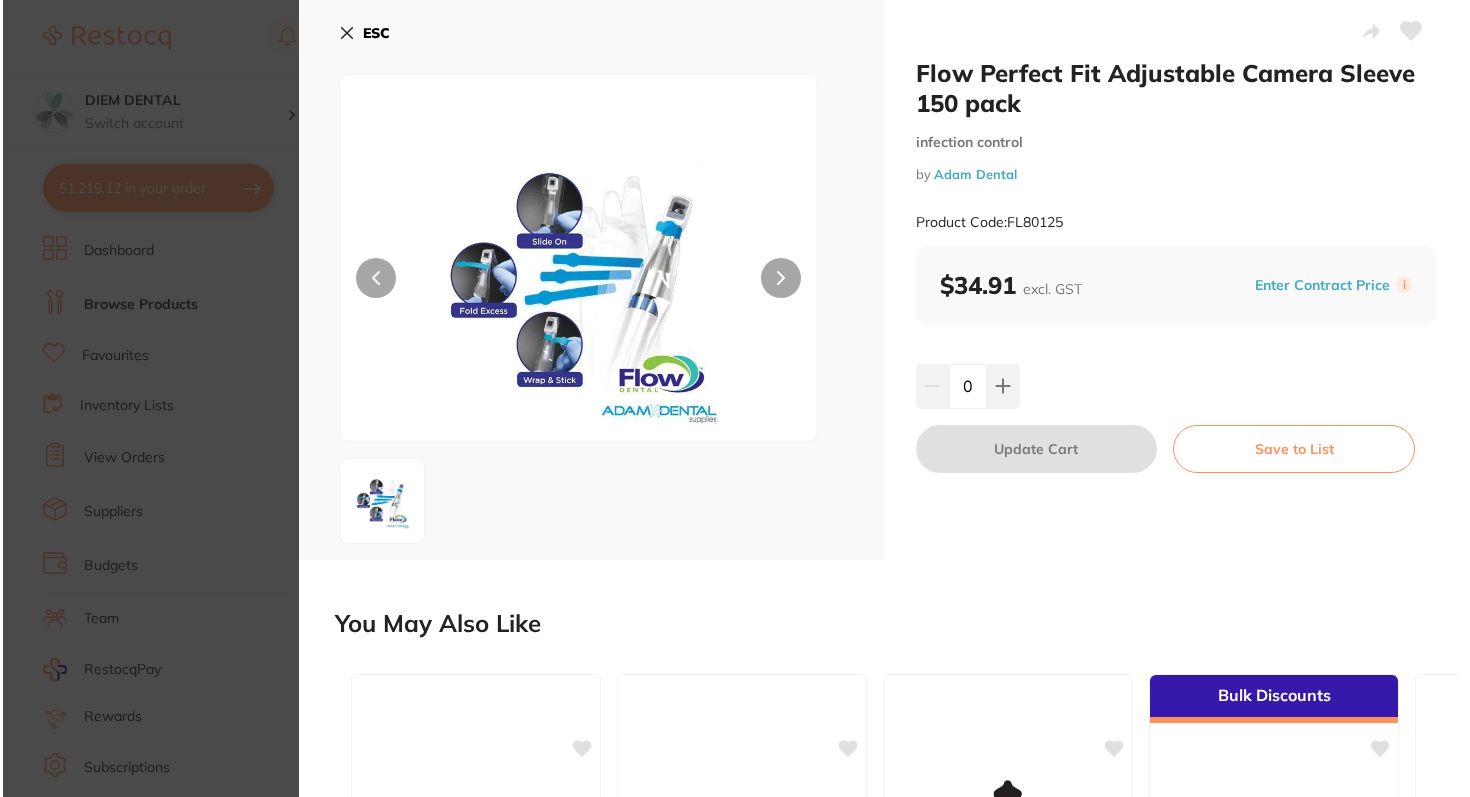 scroll, scrollTop: 0, scrollLeft: 0, axis: both 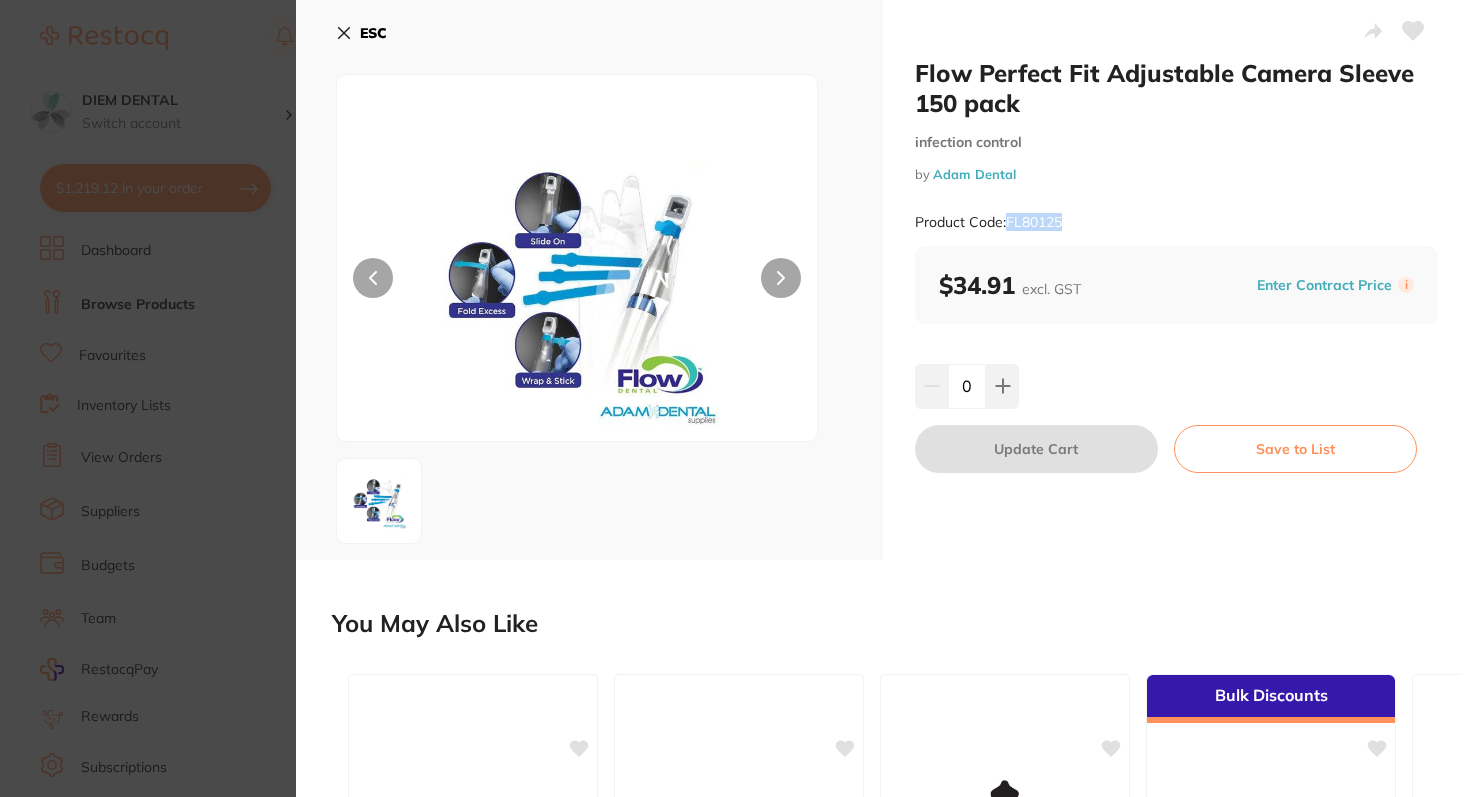 drag, startPoint x: 1008, startPoint y: 219, endPoint x: 1156, endPoint y: 219, distance: 148 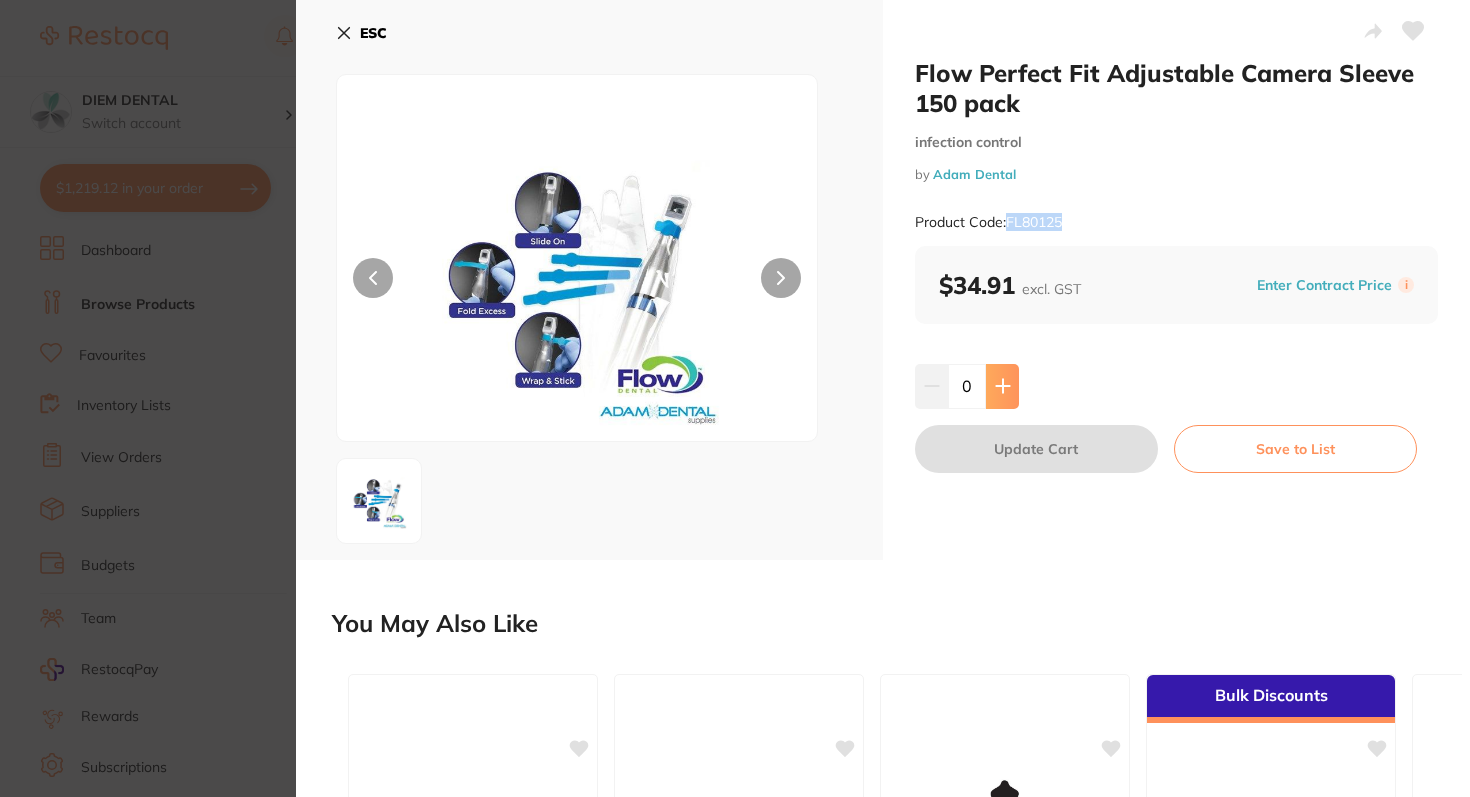 click 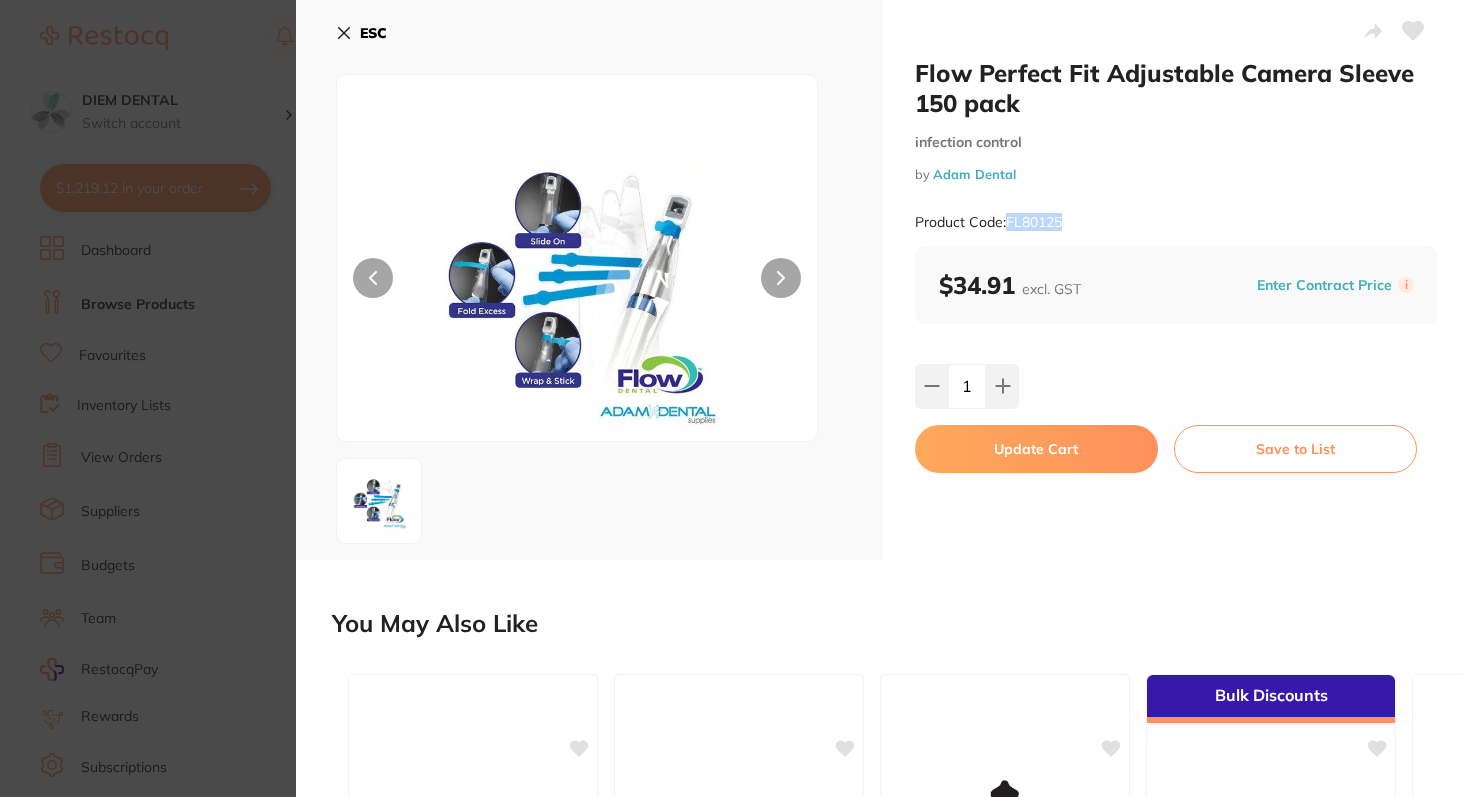 click on "Update Cart" at bounding box center (1036, 449) 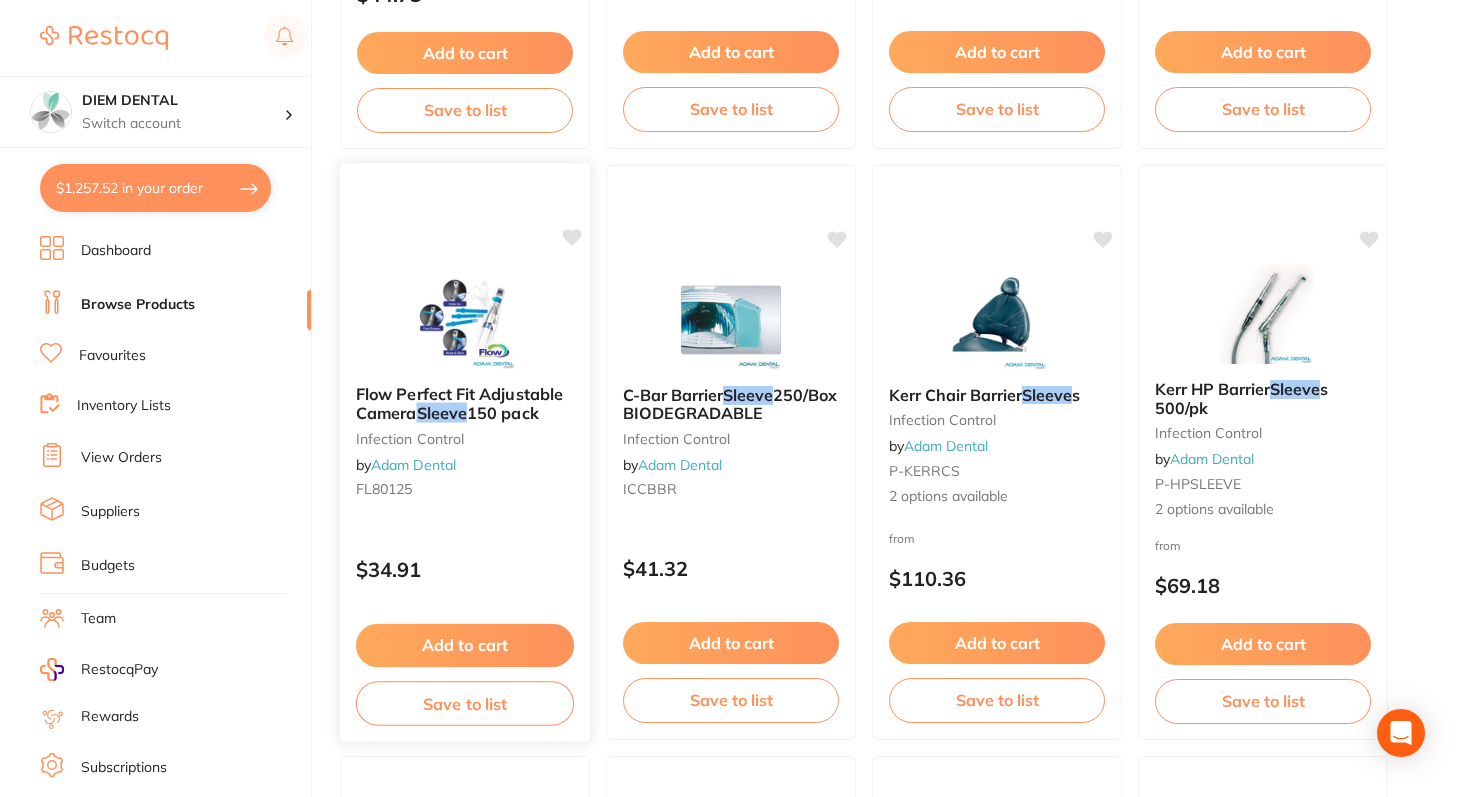 scroll, scrollTop: 0, scrollLeft: 0, axis: both 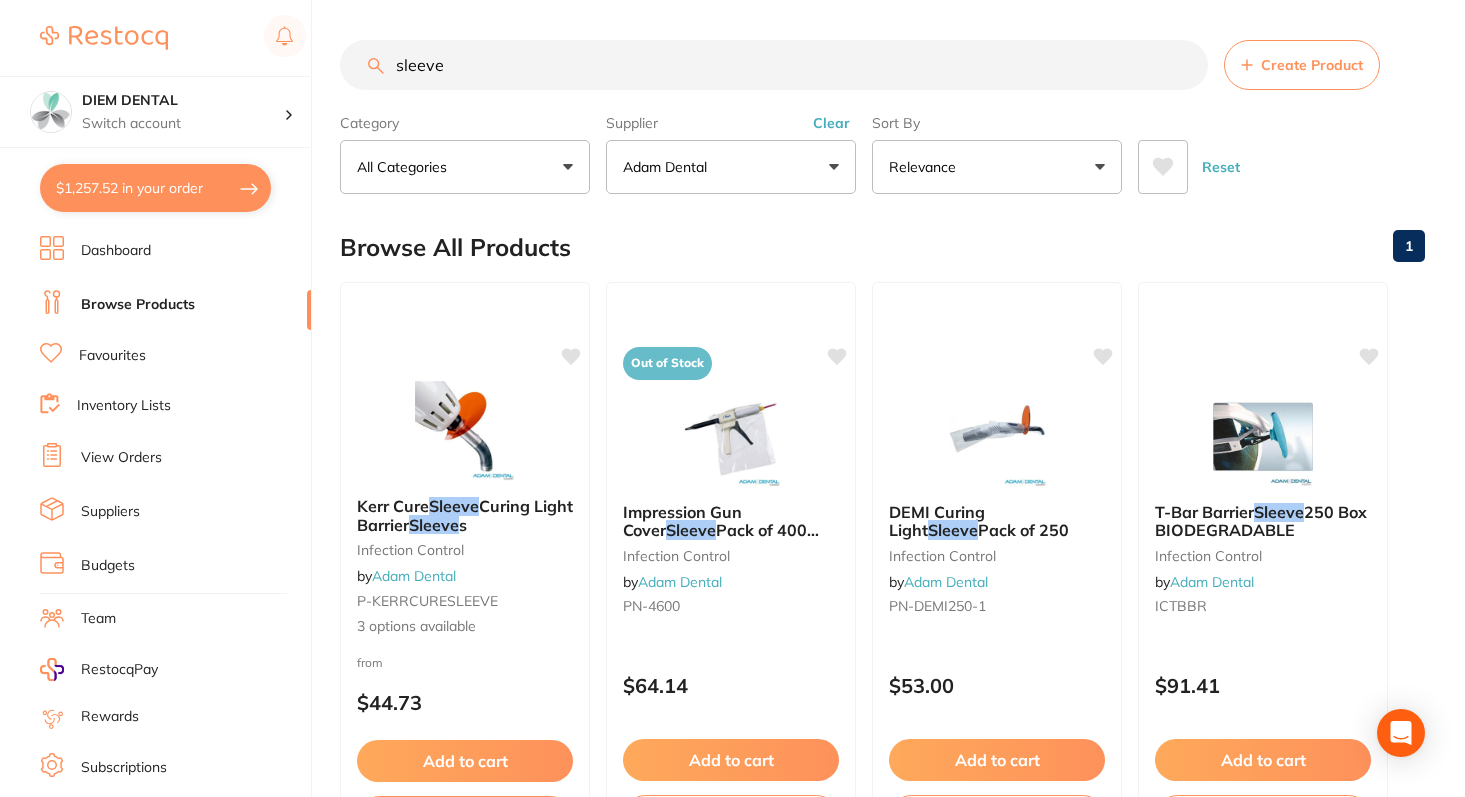 drag, startPoint x: 479, startPoint y: 64, endPoint x: 336, endPoint y: 54, distance: 143.34923 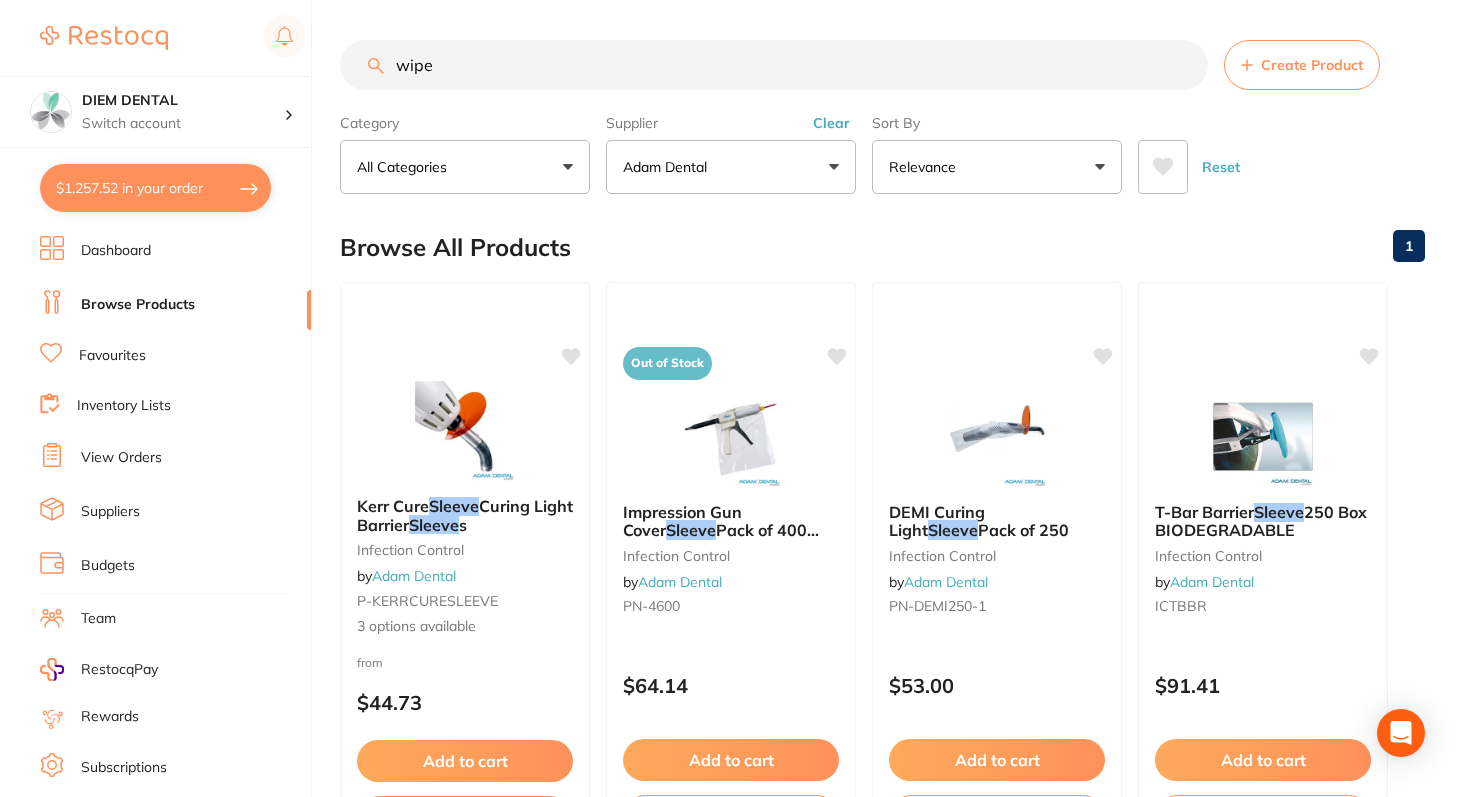 type on "wipe" 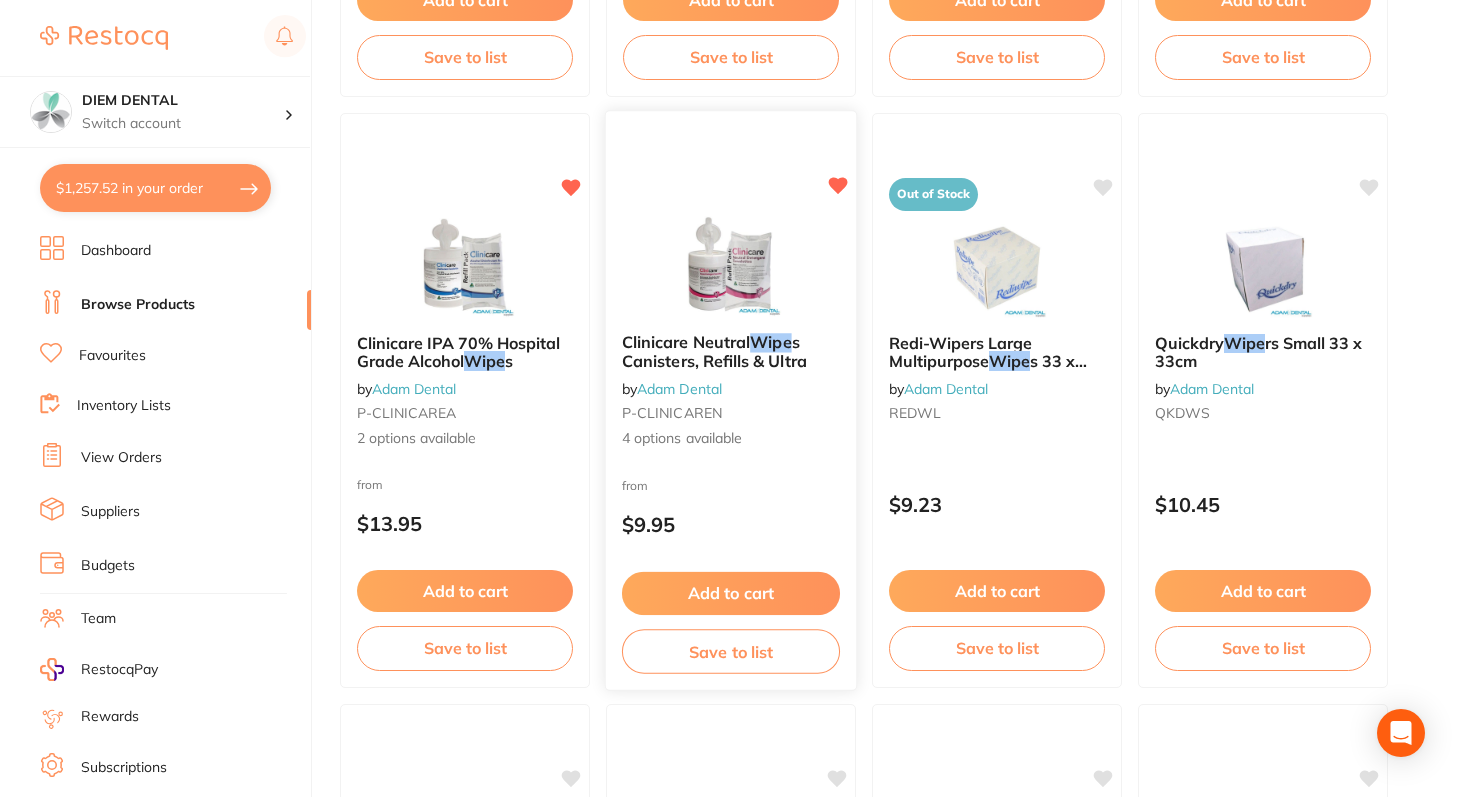 scroll, scrollTop: 1266, scrollLeft: 0, axis: vertical 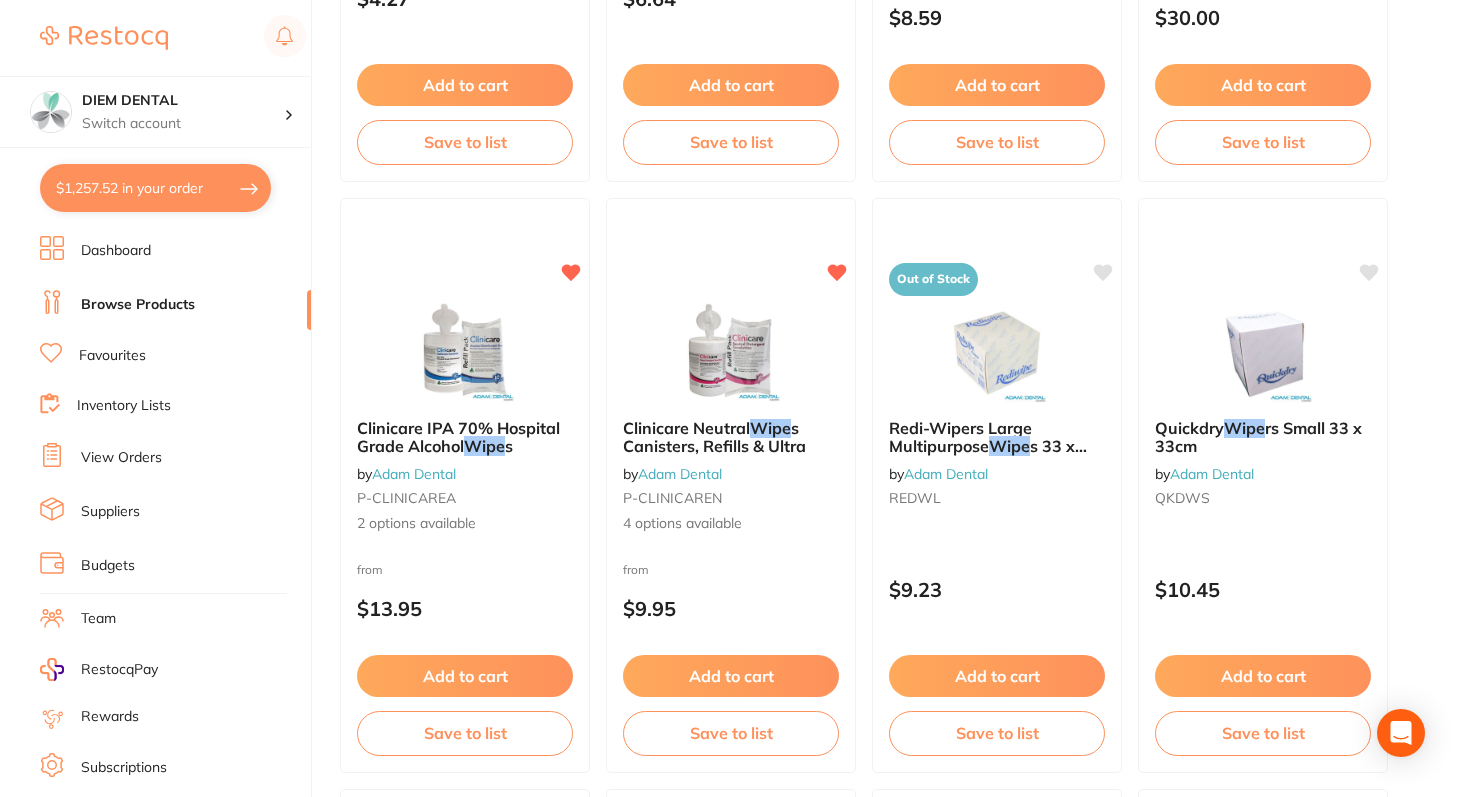 click at bounding box center [731, 353] 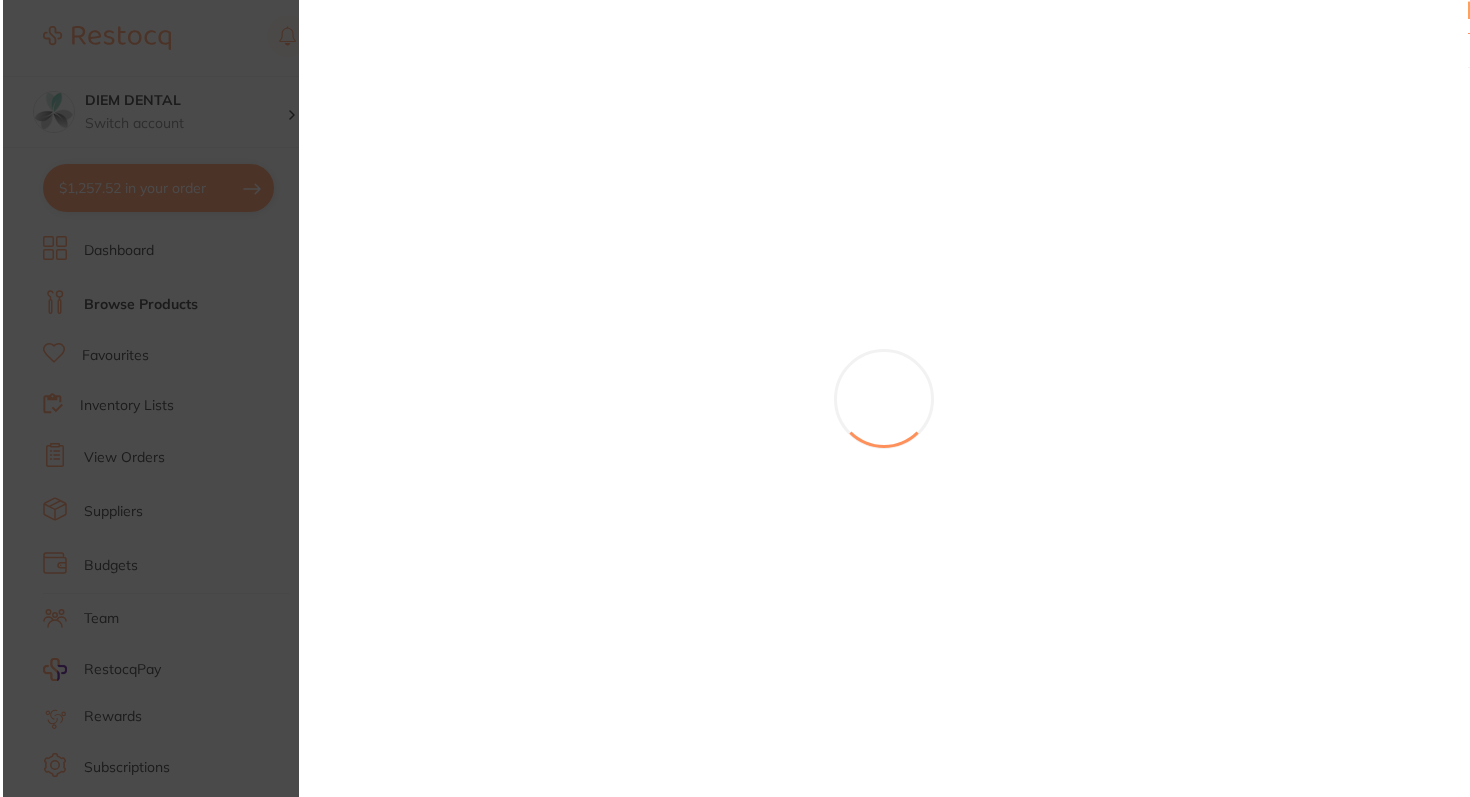 scroll, scrollTop: 0, scrollLeft: 0, axis: both 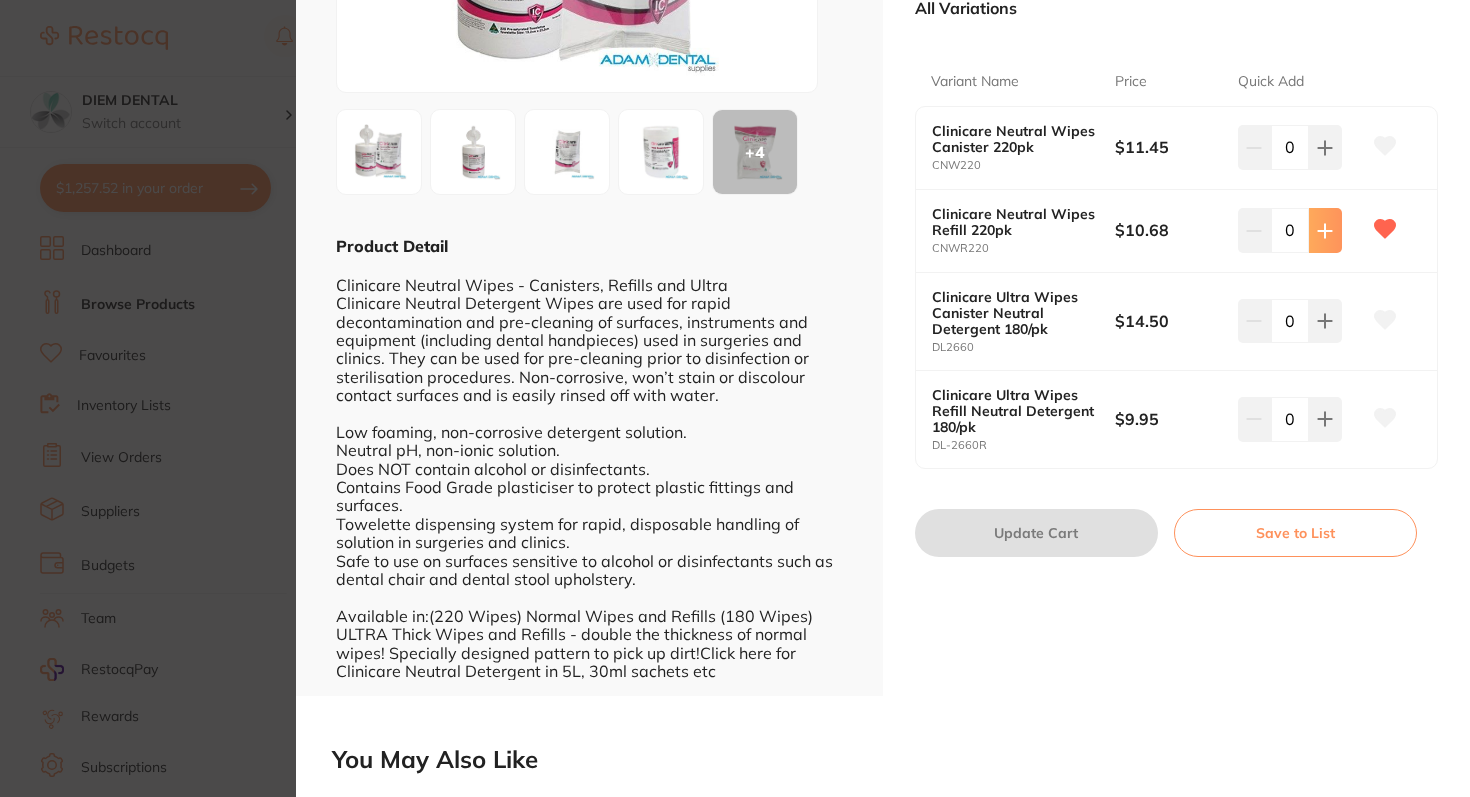 click 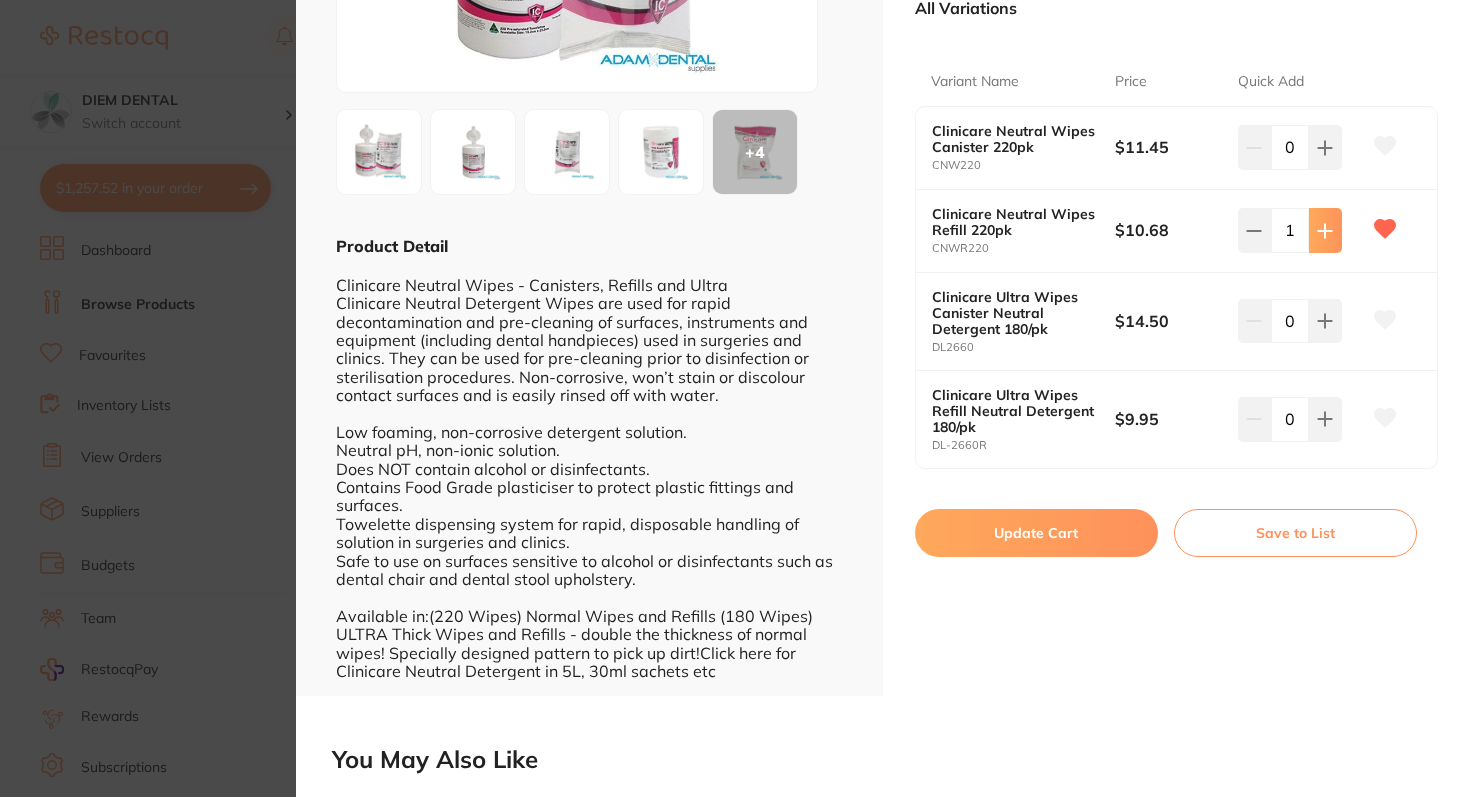 click 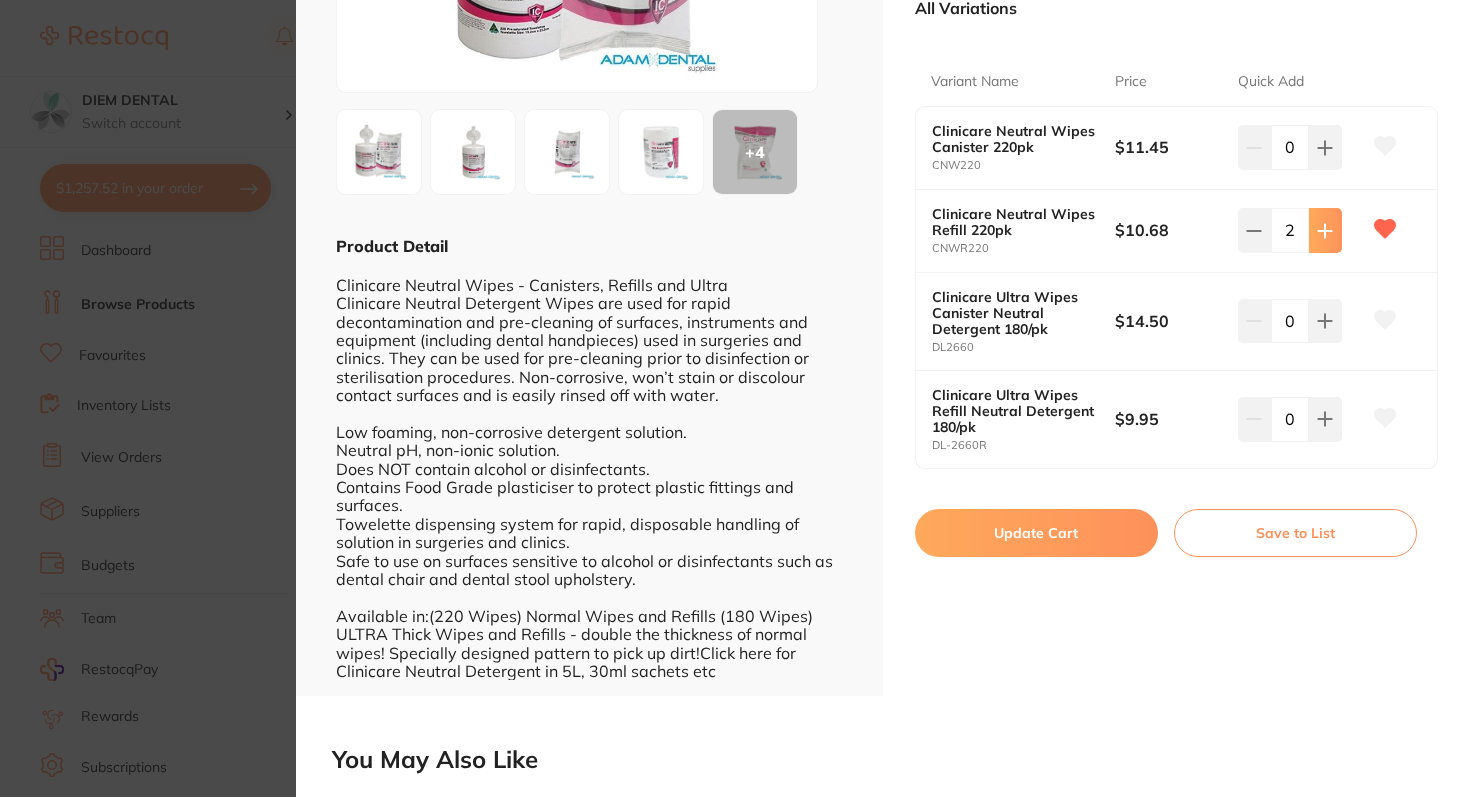 click 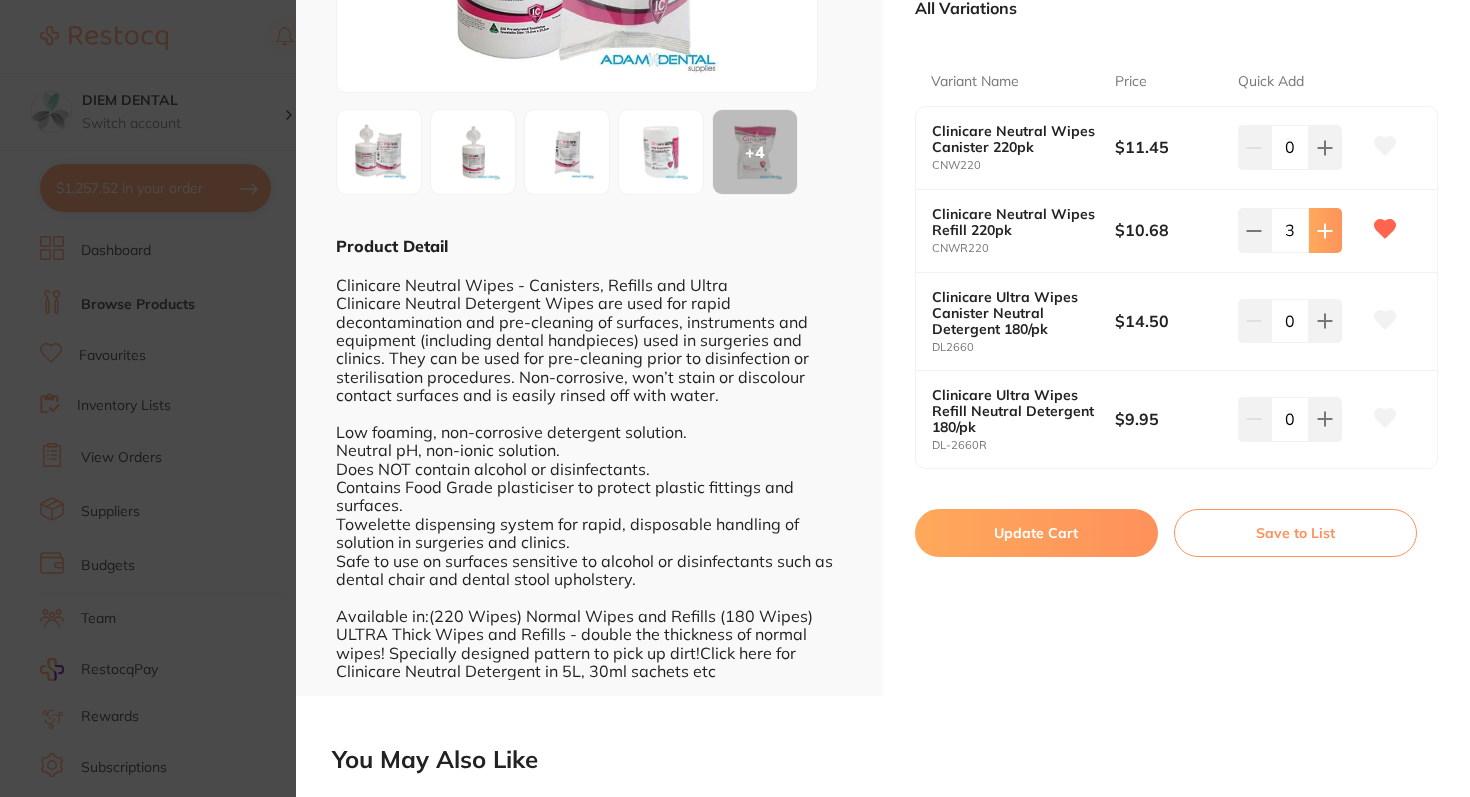 click 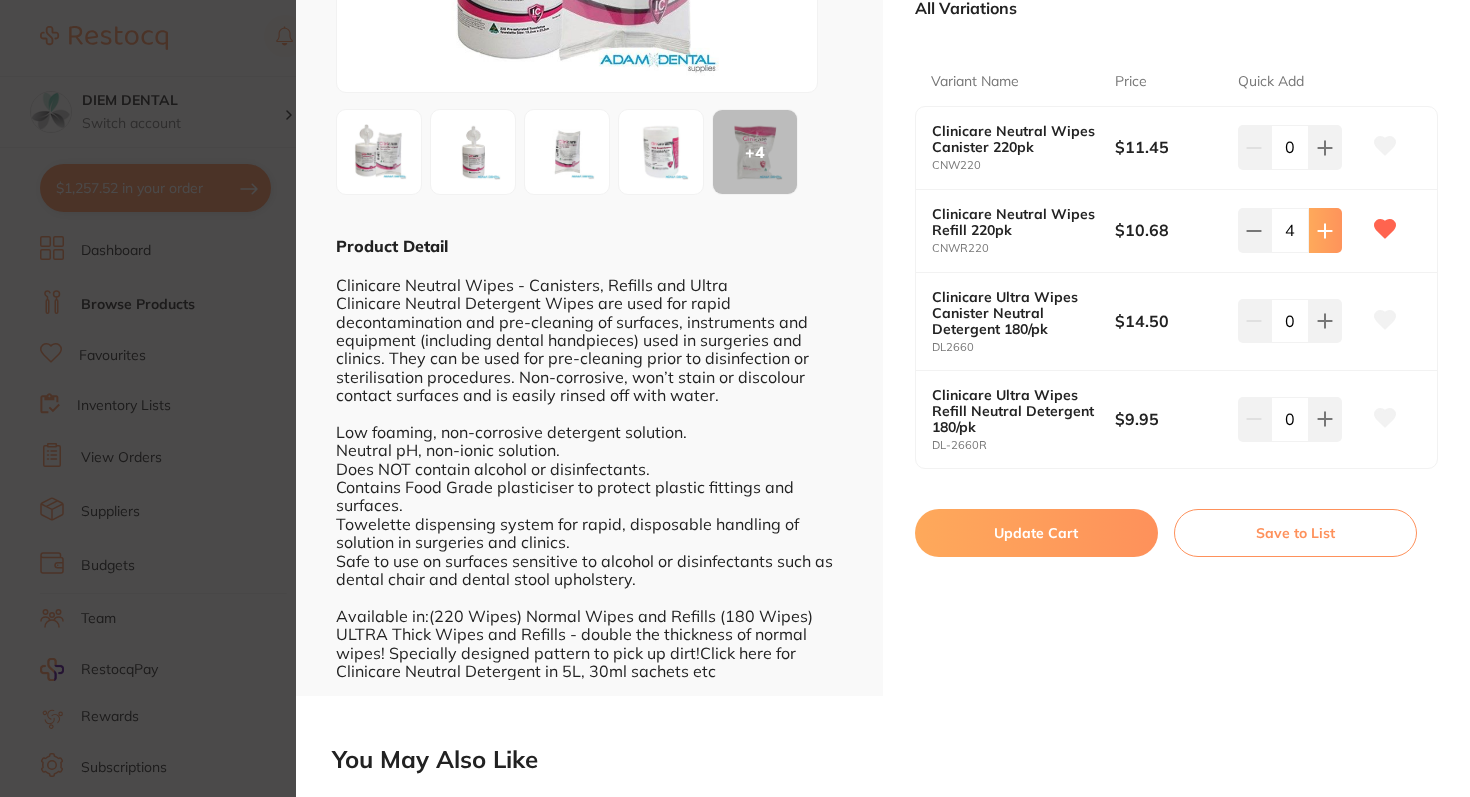 click 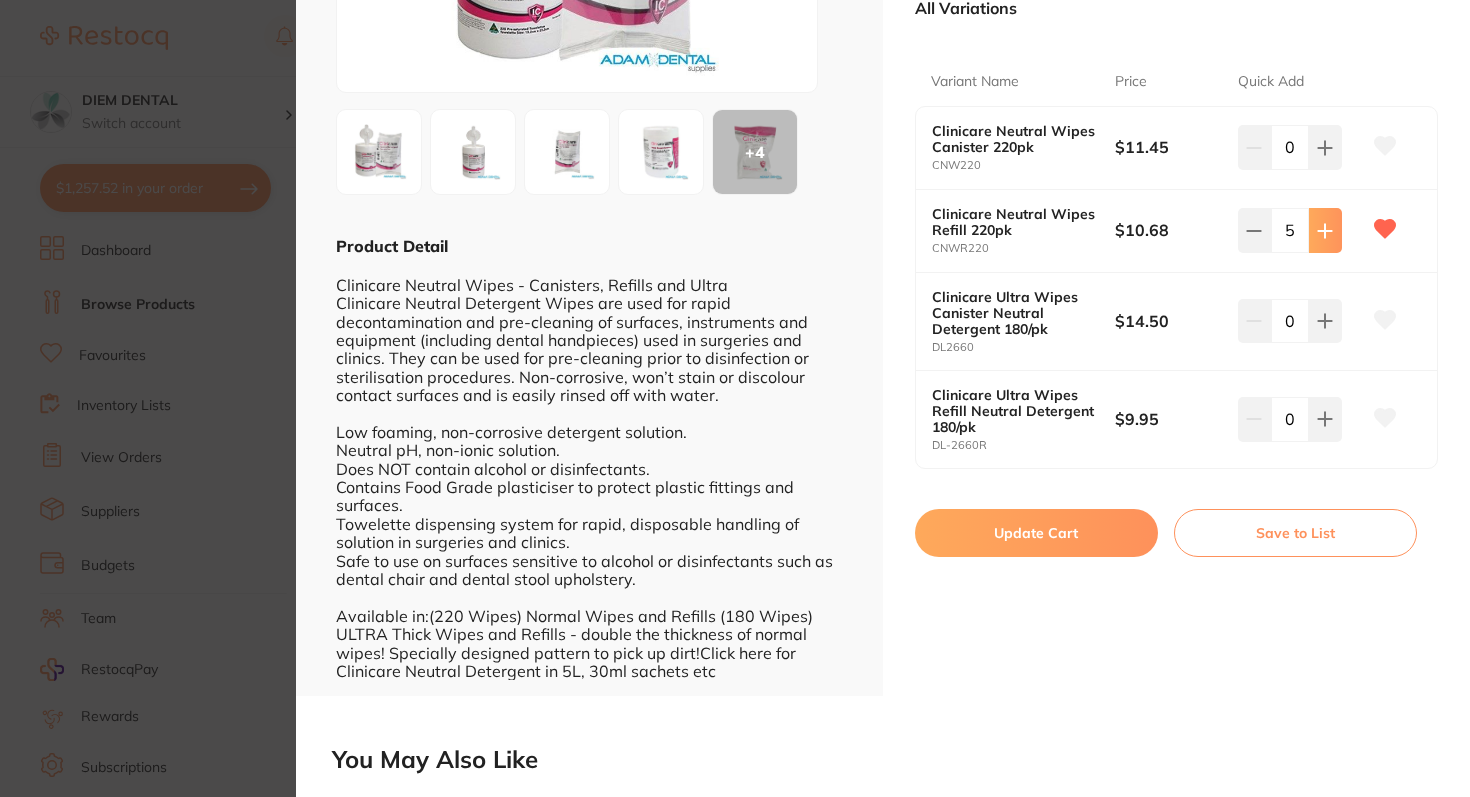 click 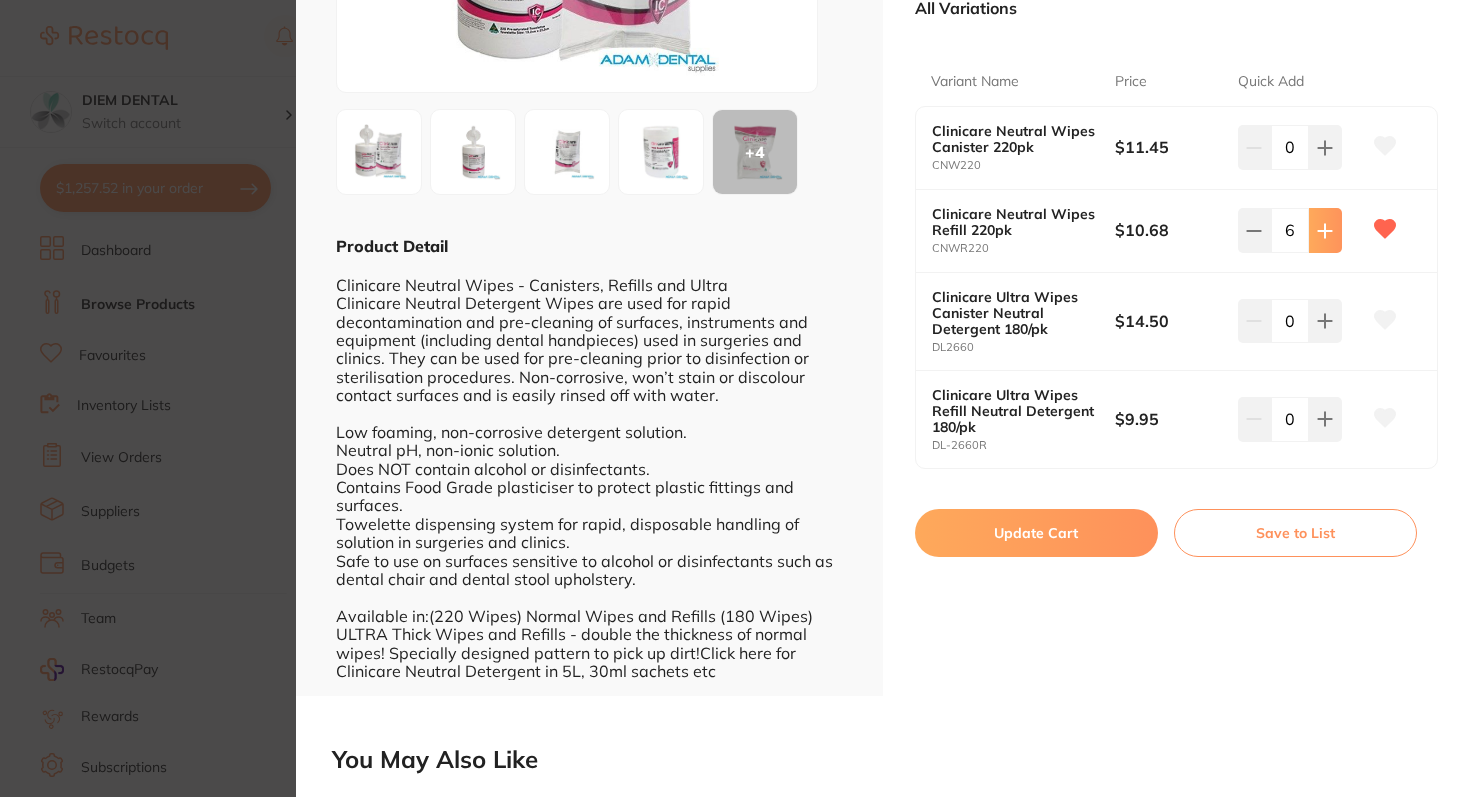 click 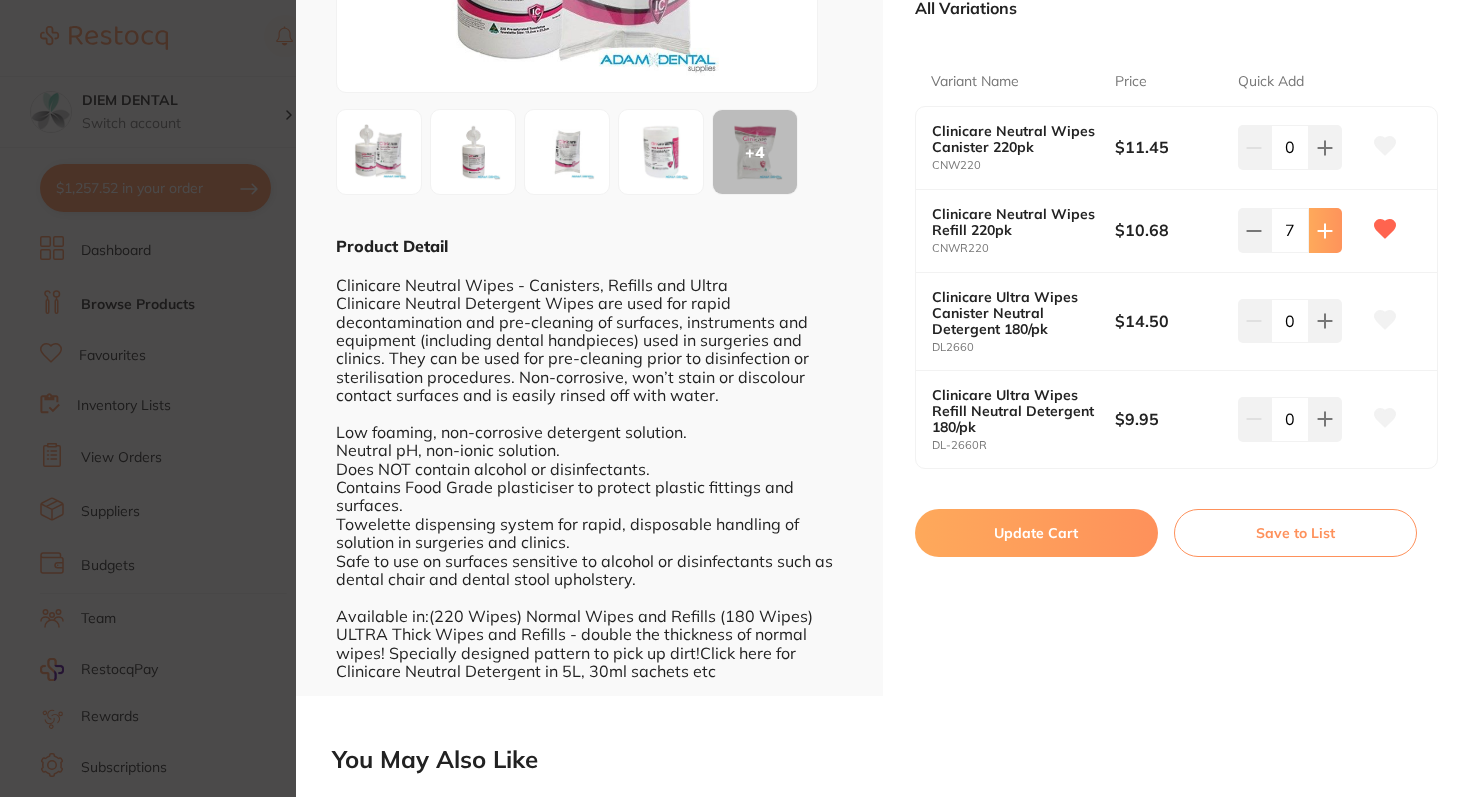 click 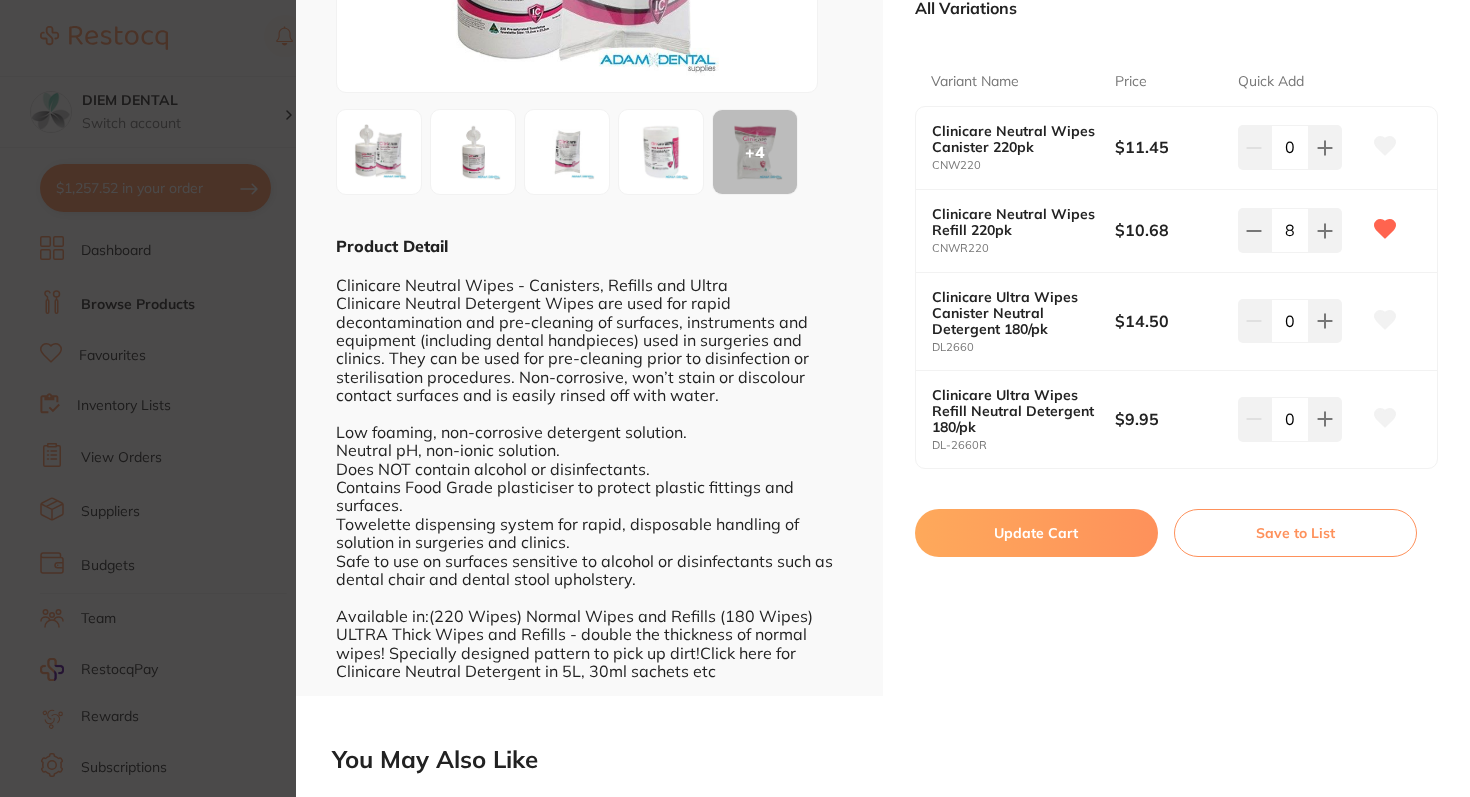 click on "Update Cart" at bounding box center (1036, 533) 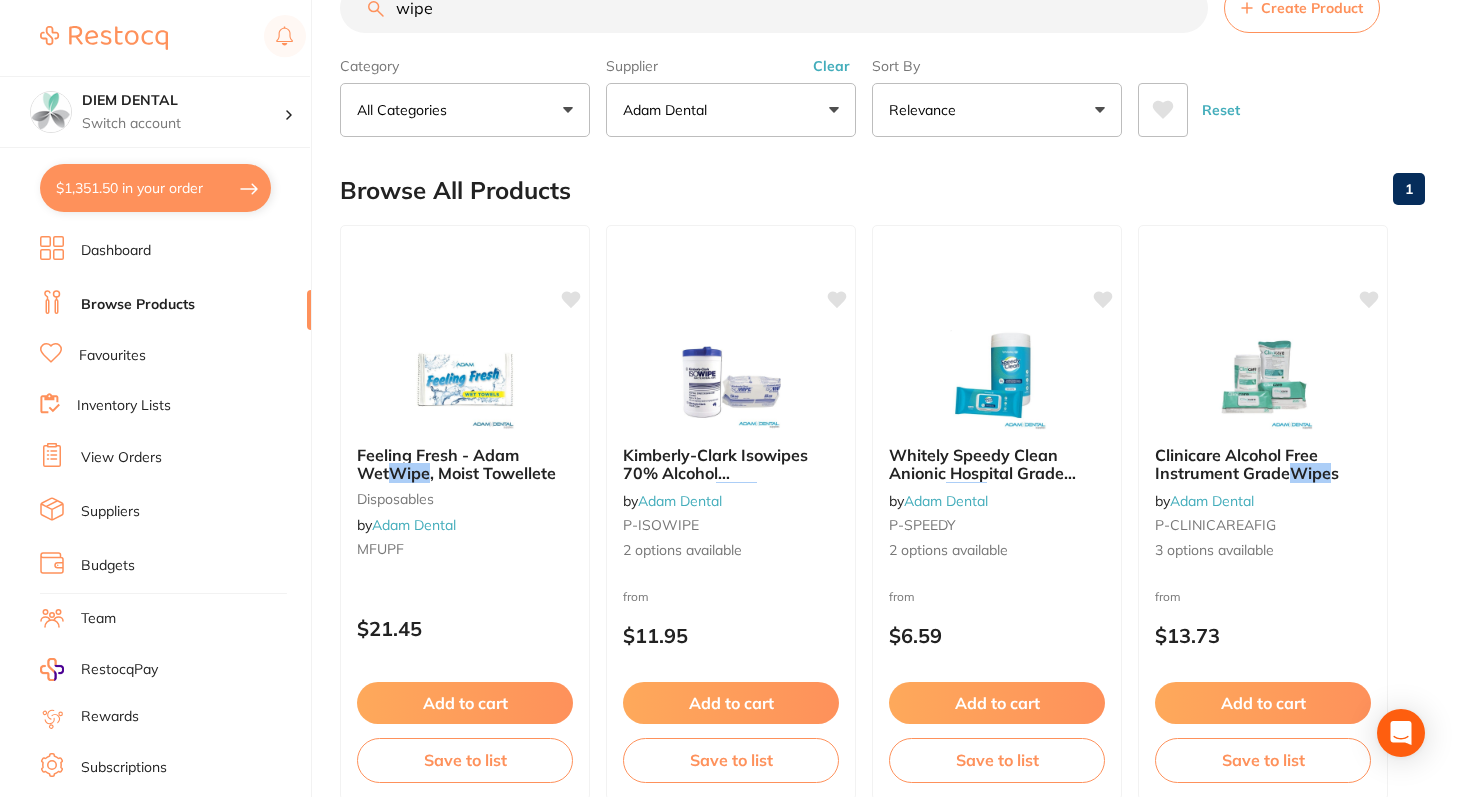 scroll, scrollTop: 0, scrollLeft: 0, axis: both 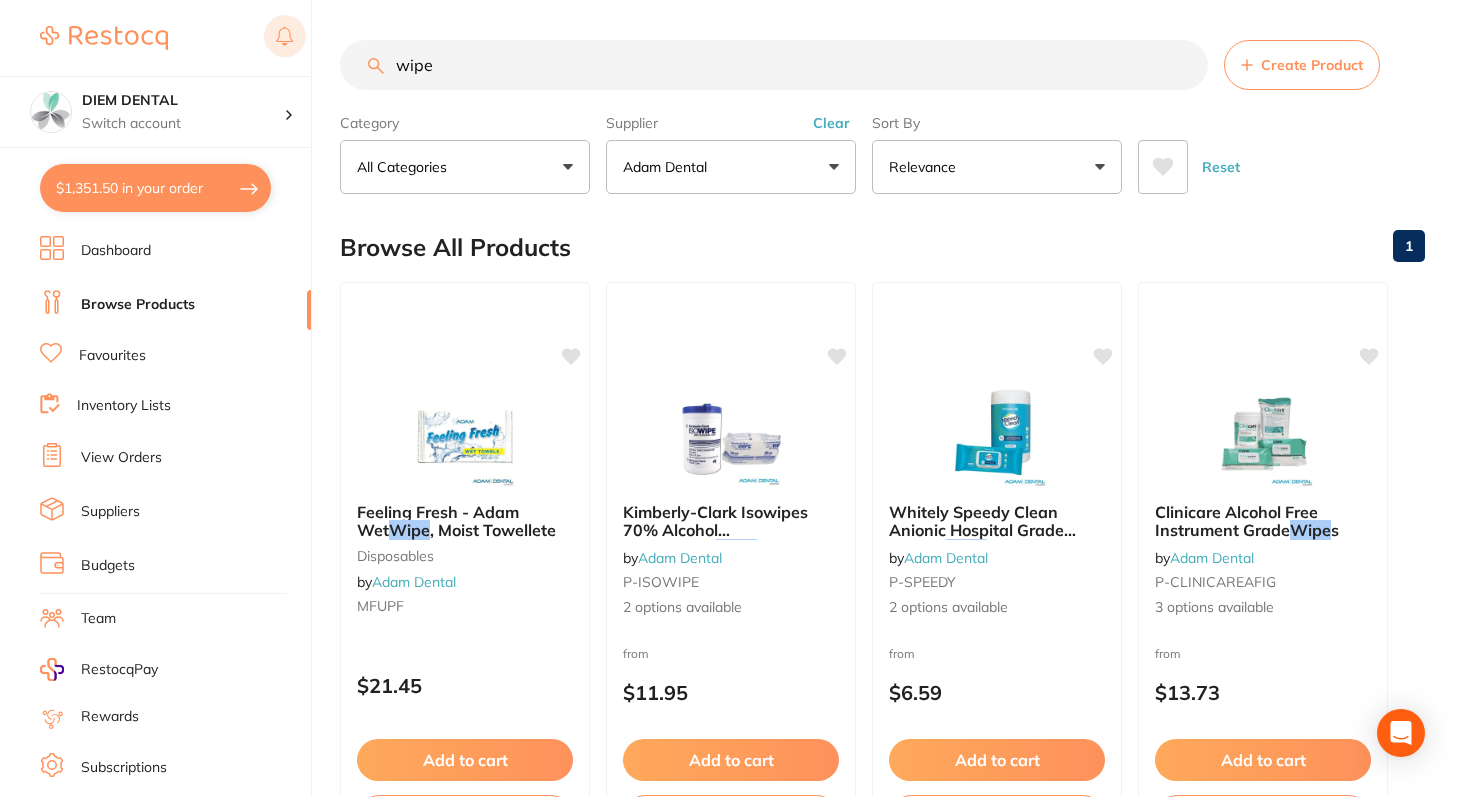 drag, startPoint x: 458, startPoint y: 77, endPoint x: 274, endPoint y: 52, distance: 185.6906 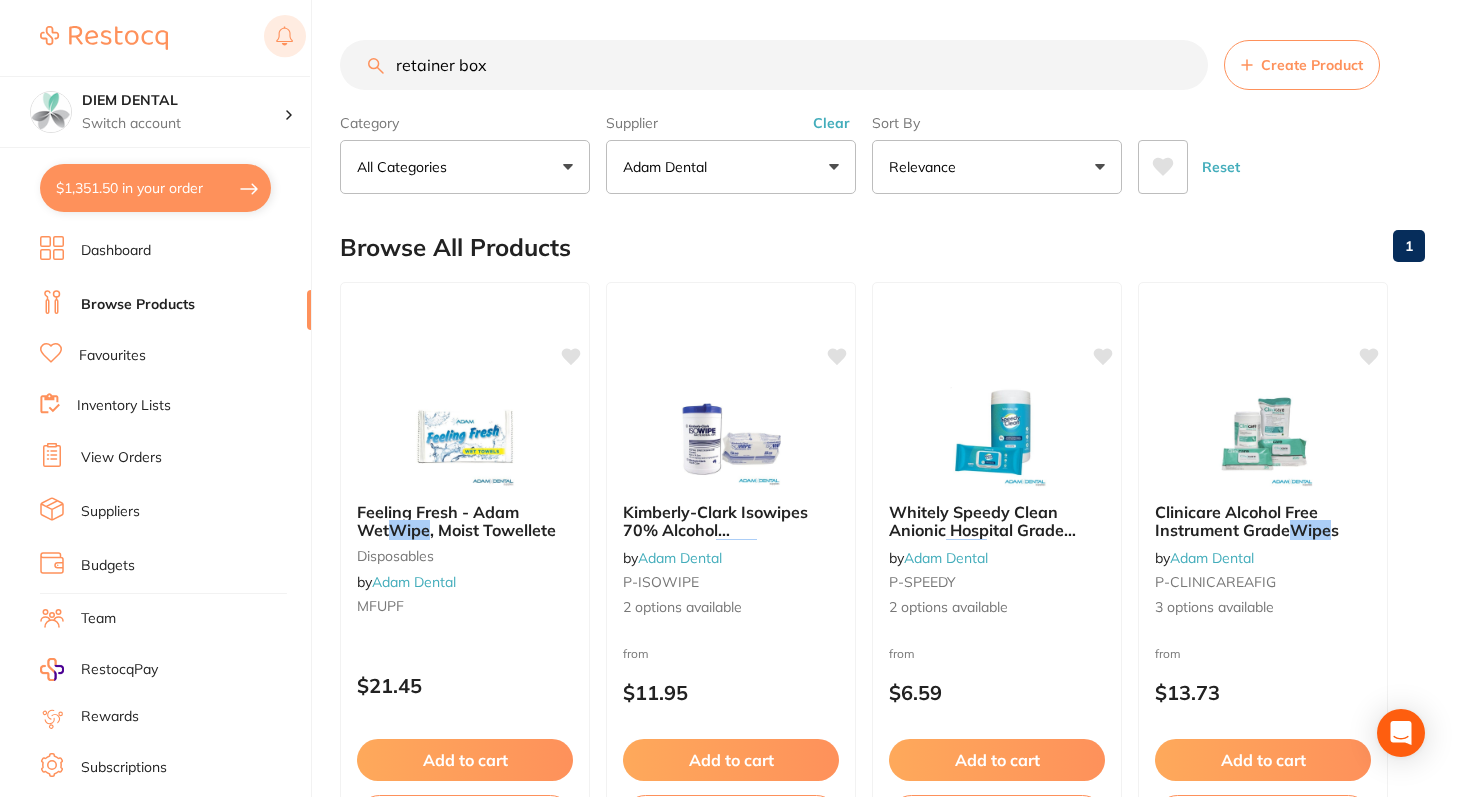 type on "retainer box" 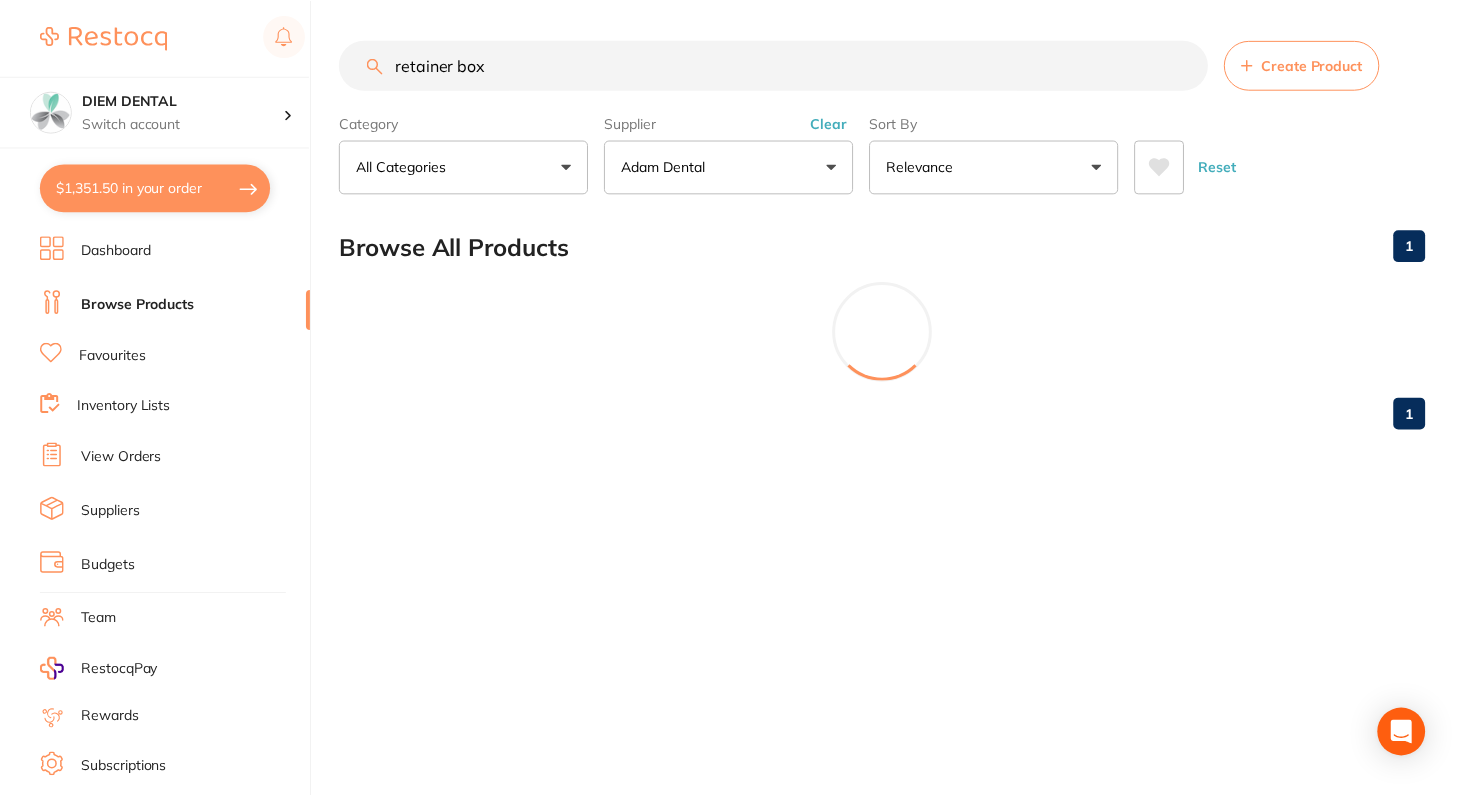 scroll, scrollTop: 251, scrollLeft: 0, axis: vertical 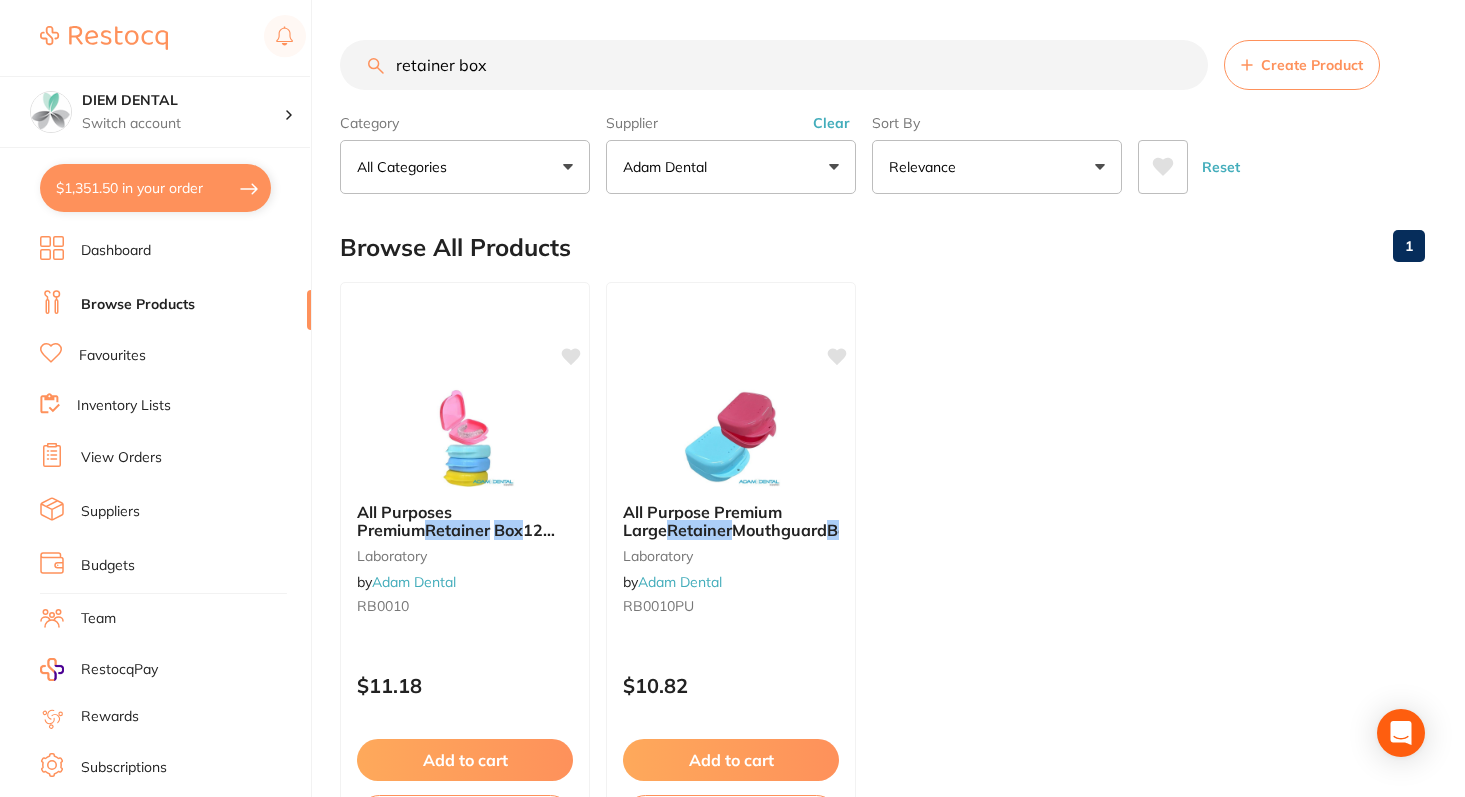 click on "Adam Dental" at bounding box center (731, 167) 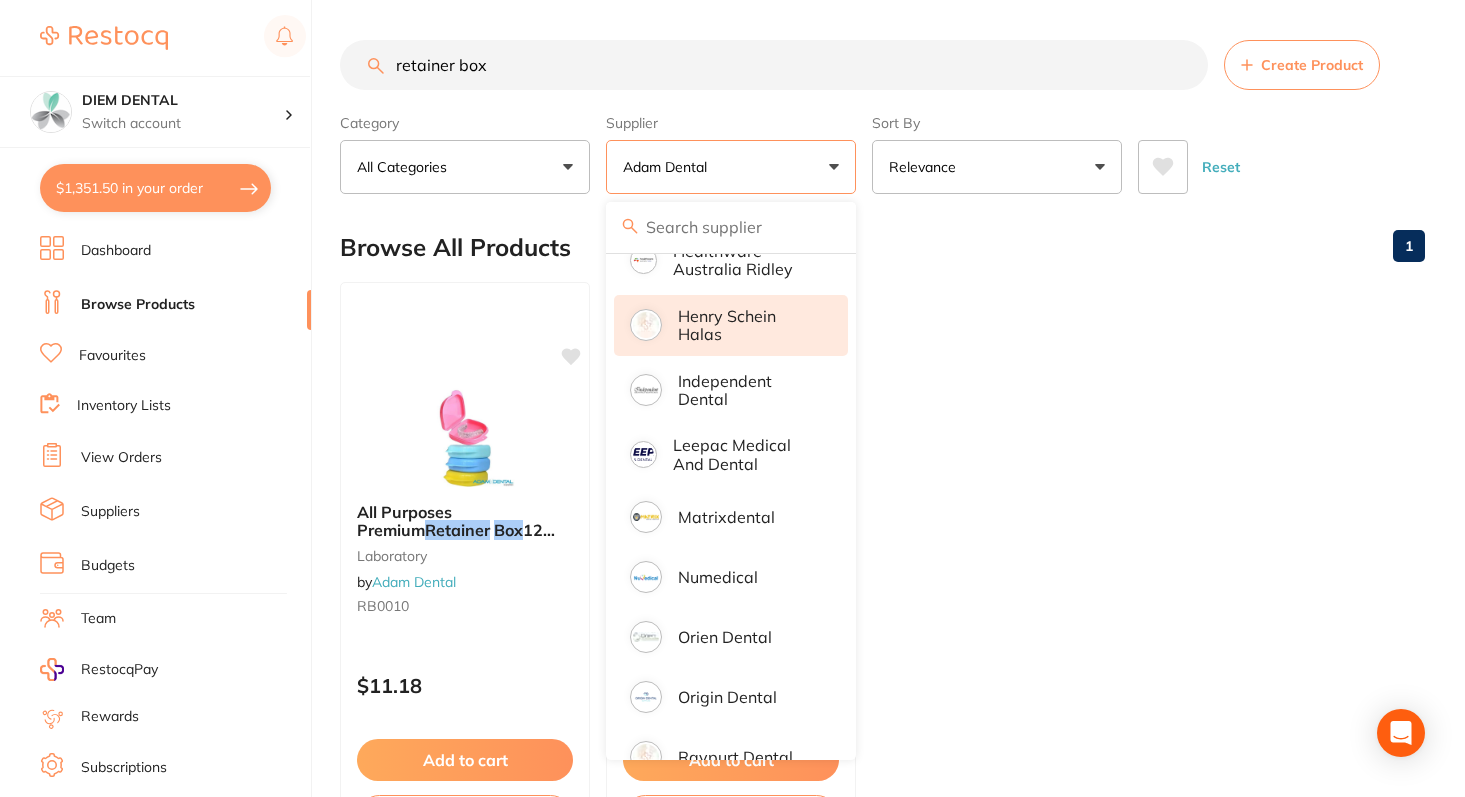 scroll, scrollTop: 0, scrollLeft: 0, axis: both 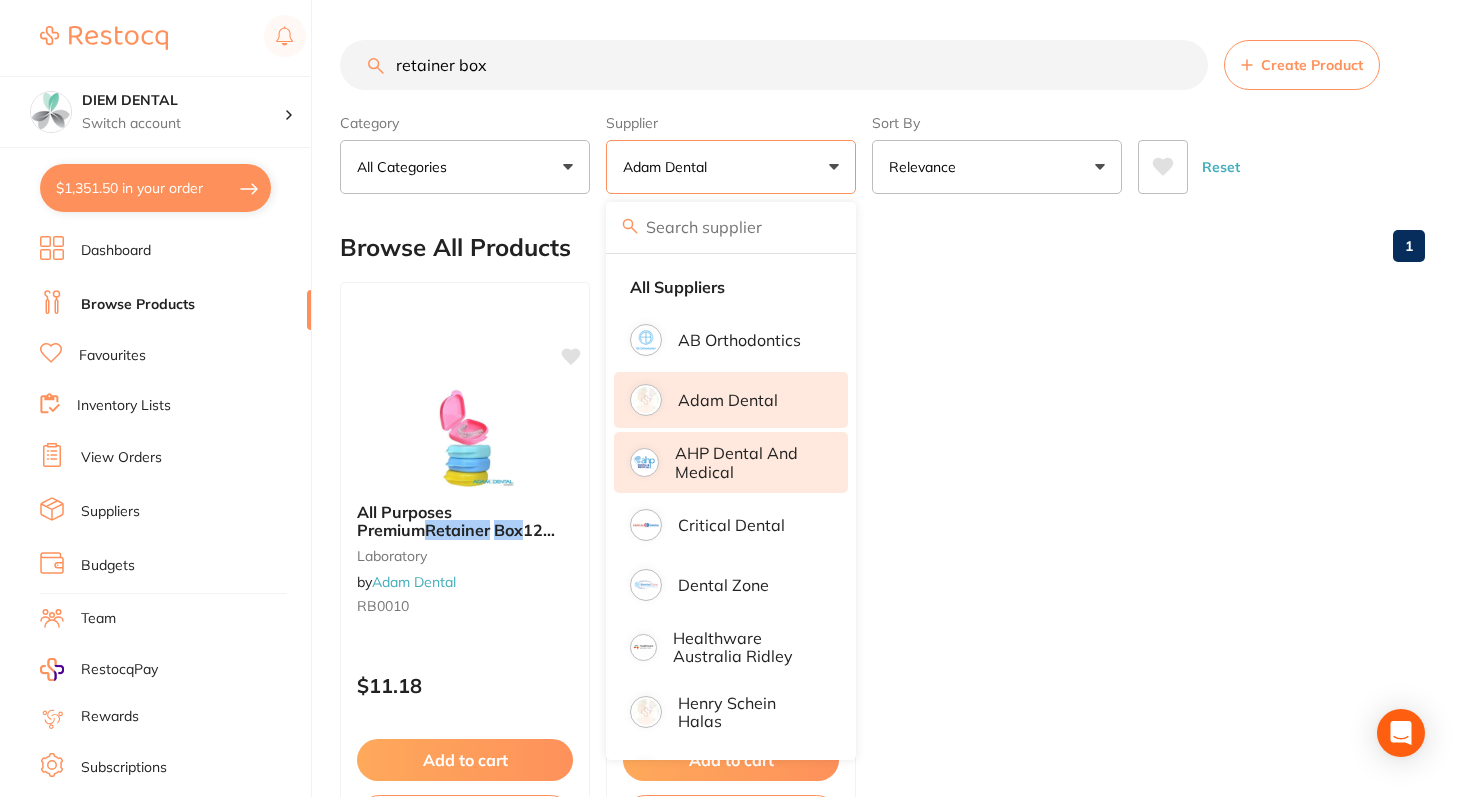 click on "AHP Dental and Medical" at bounding box center [747, 462] 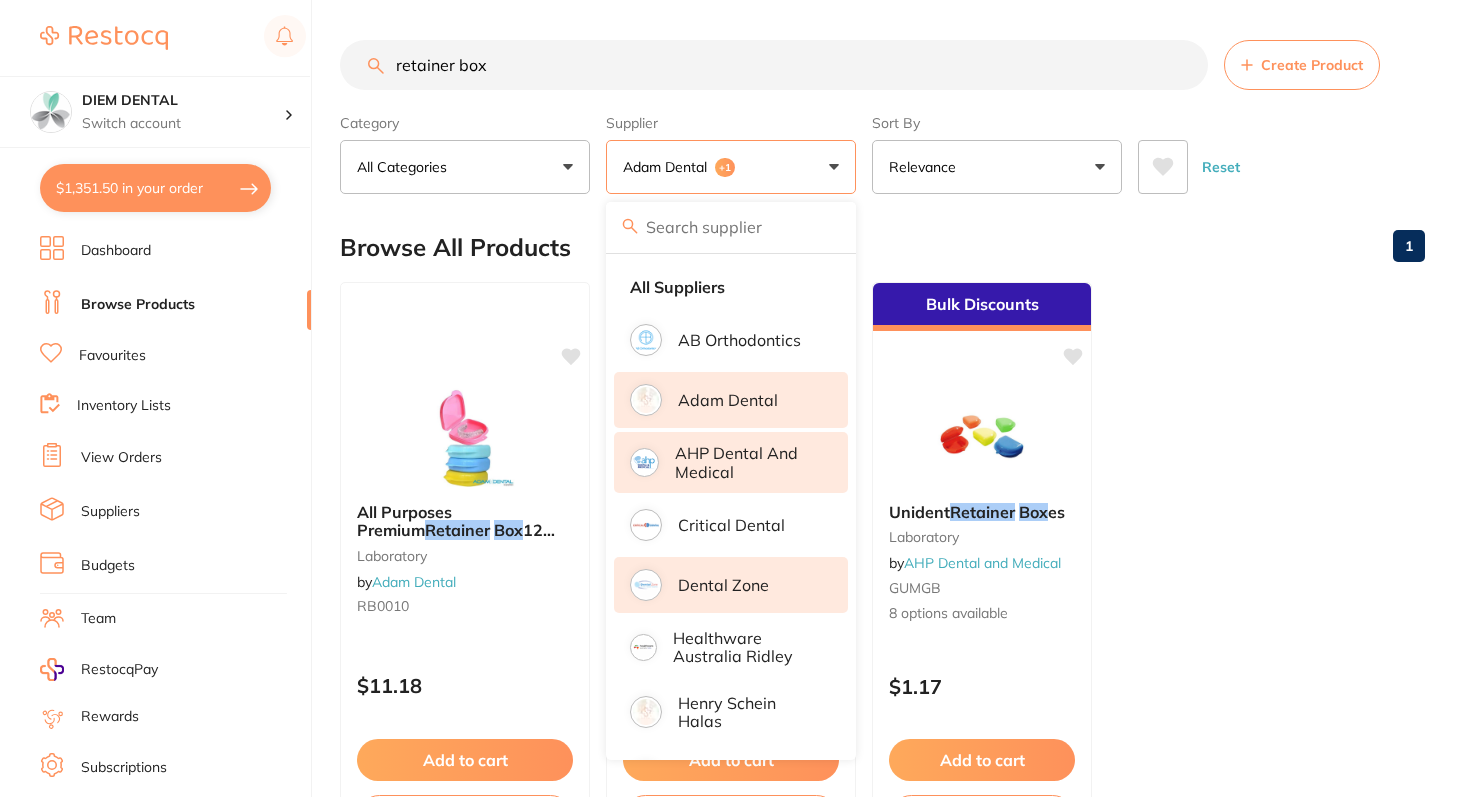 click on "Dental Zone" at bounding box center (723, 585) 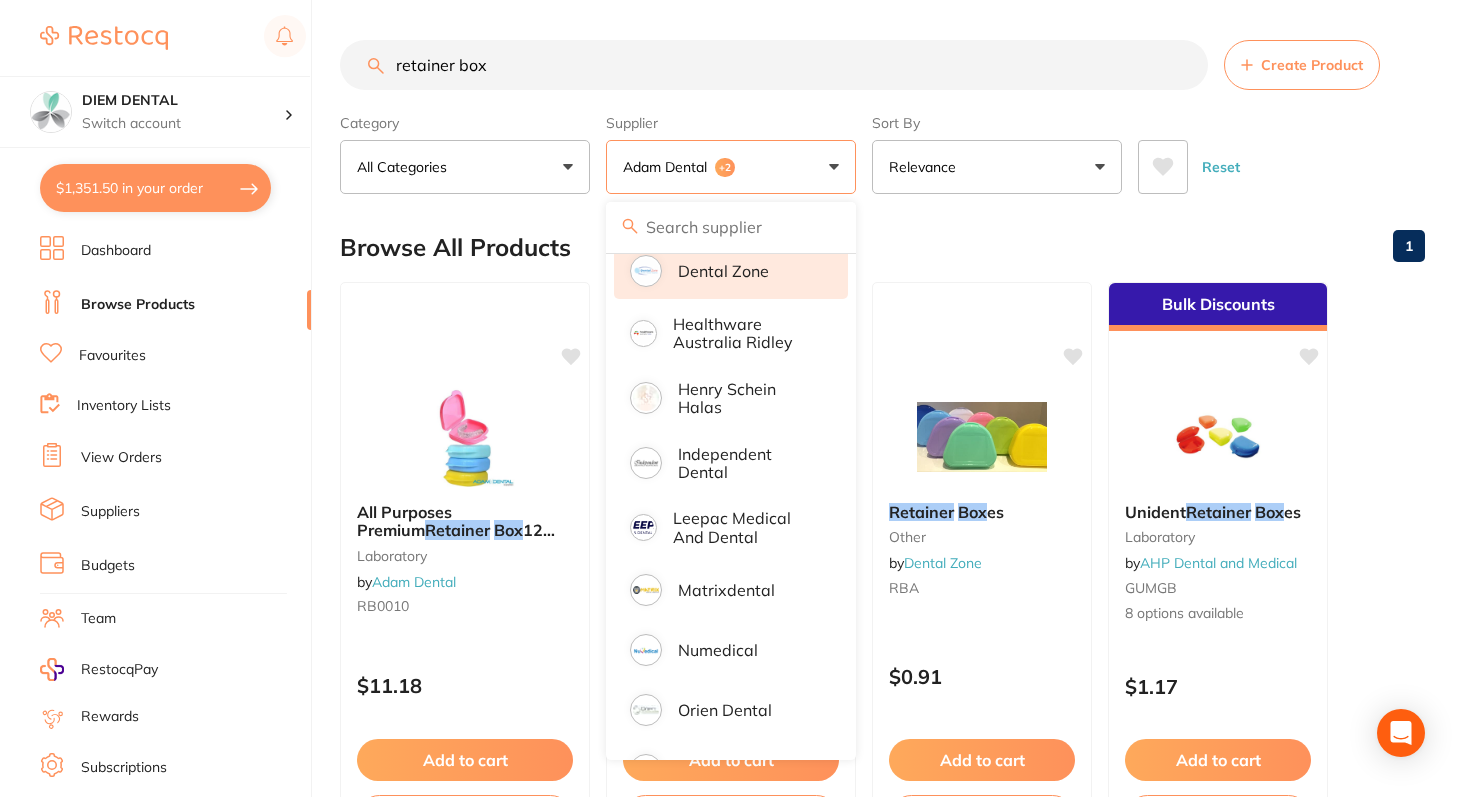 scroll, scrollTop: 428, scrollLeft: 0, axis: vertical 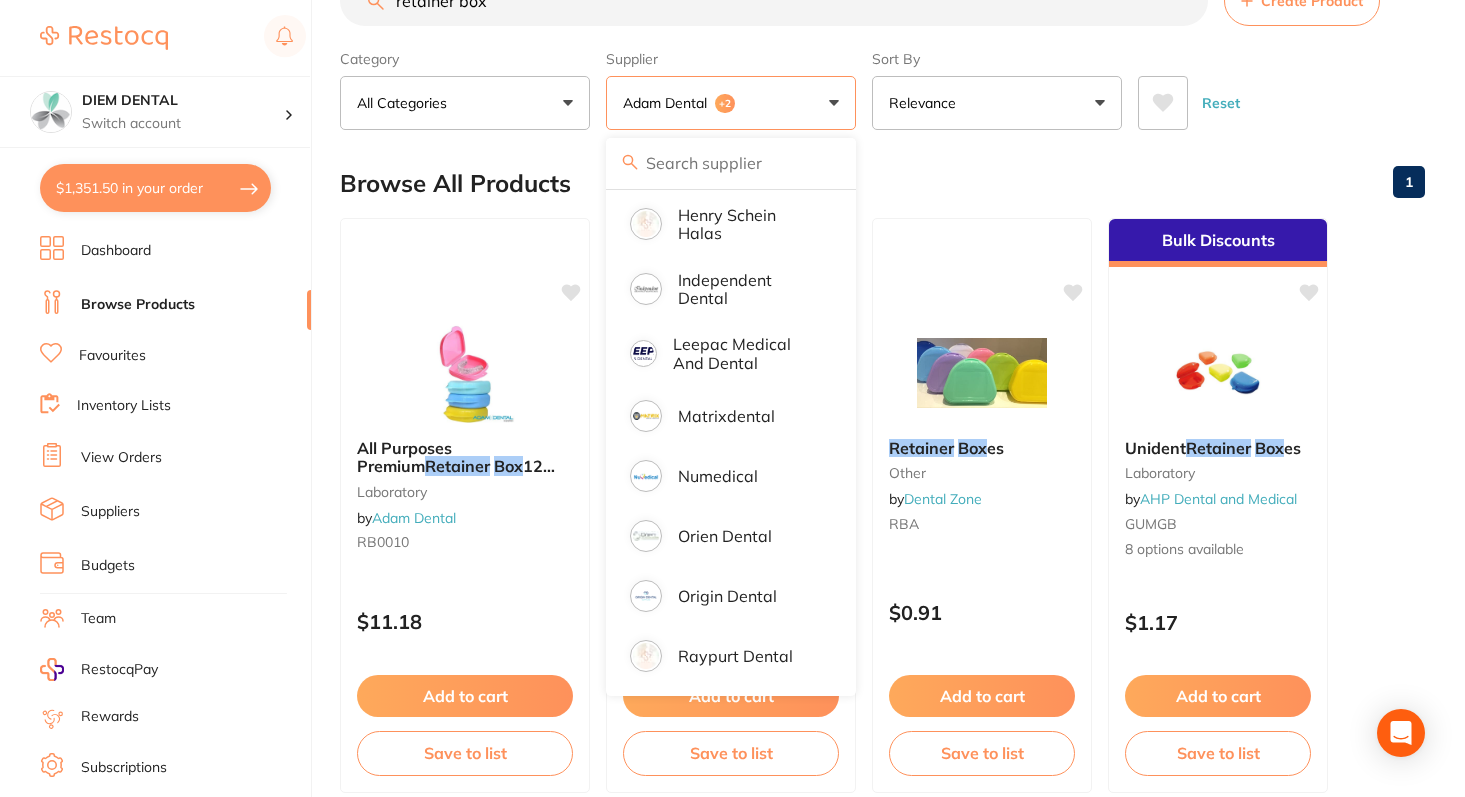 click on "Adam Dental +2" at bounding box center [731, 103] 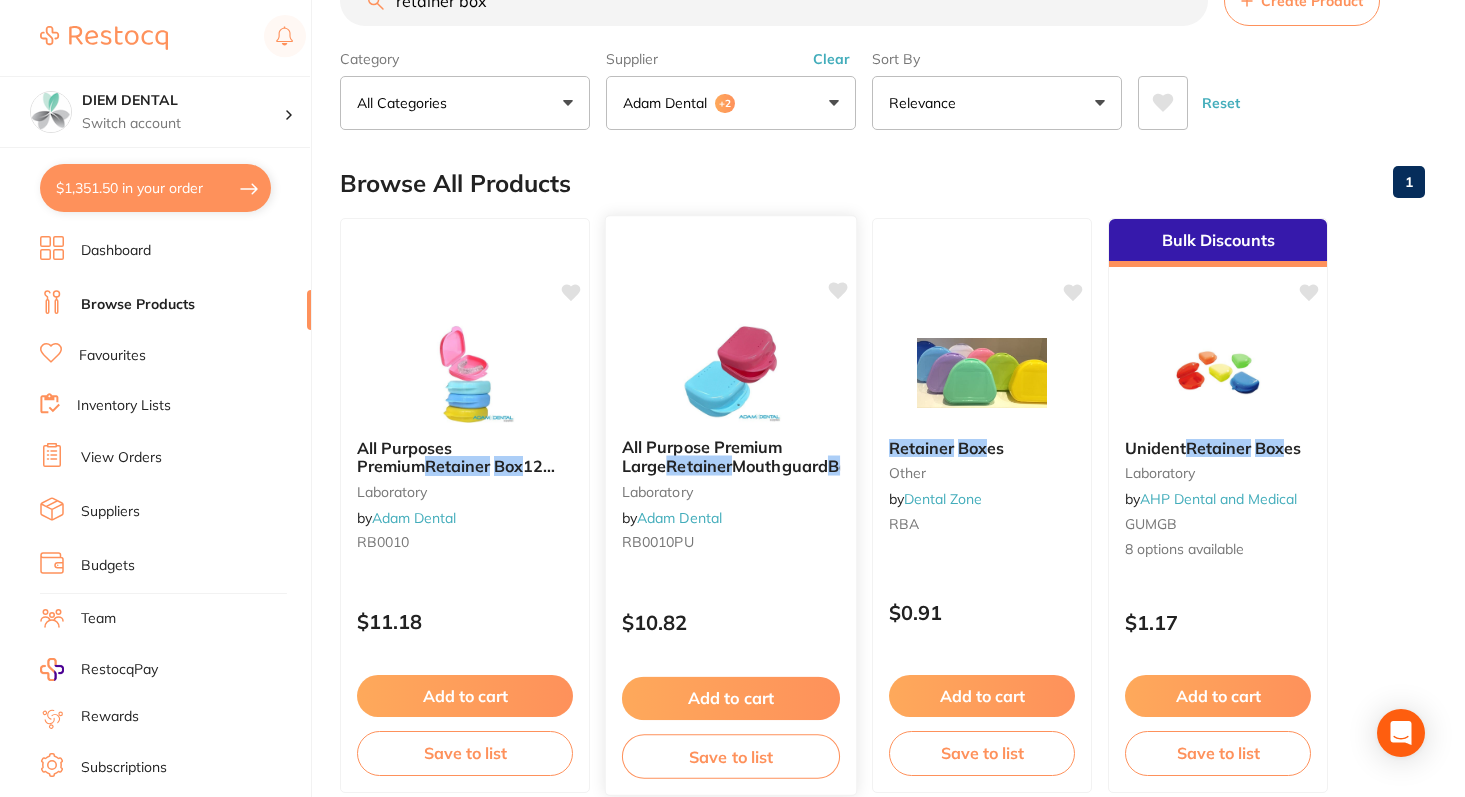 scroll, scrollTop: 164, scrollLeft: 0, axis: vertical 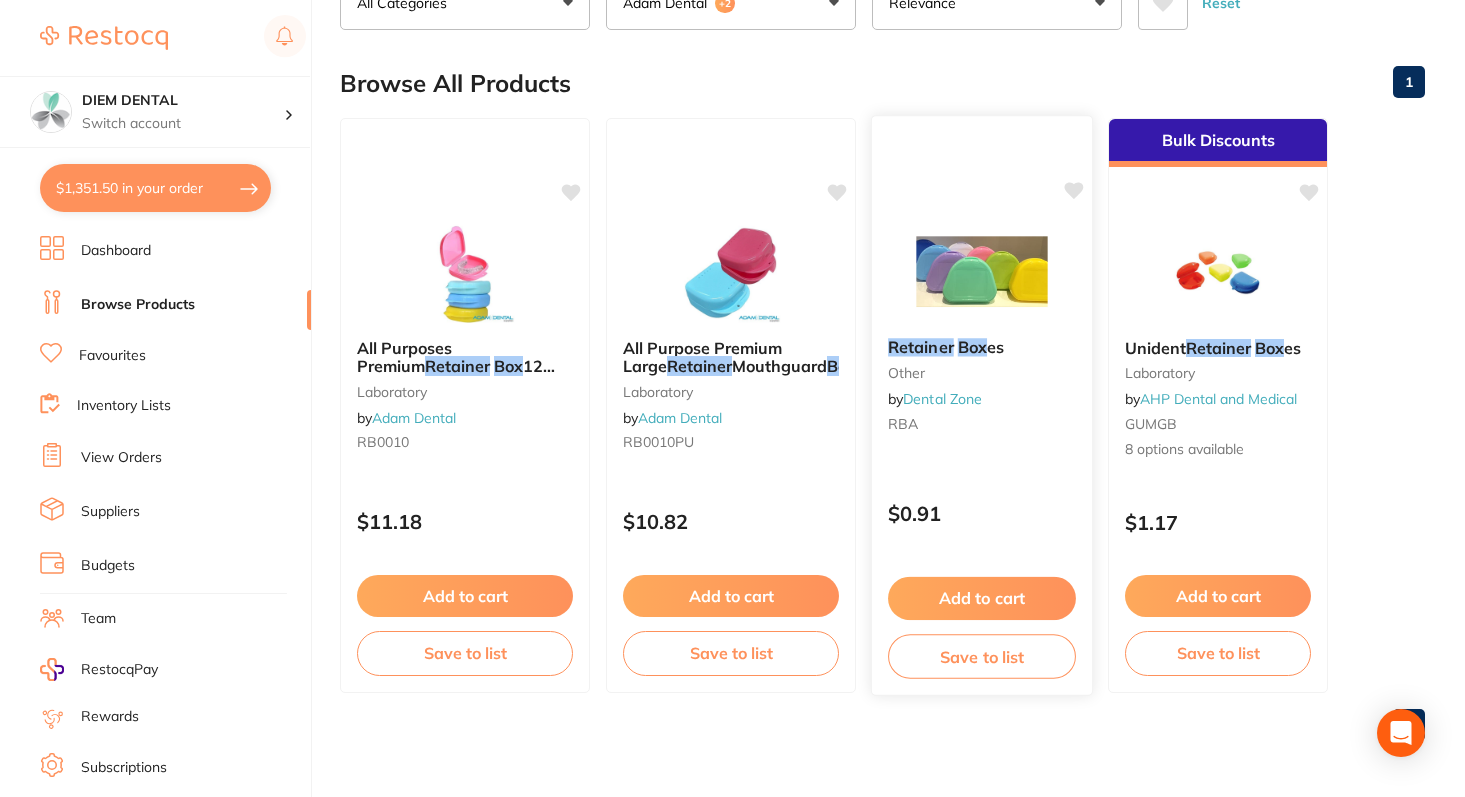click at bounding box center (981, 271) 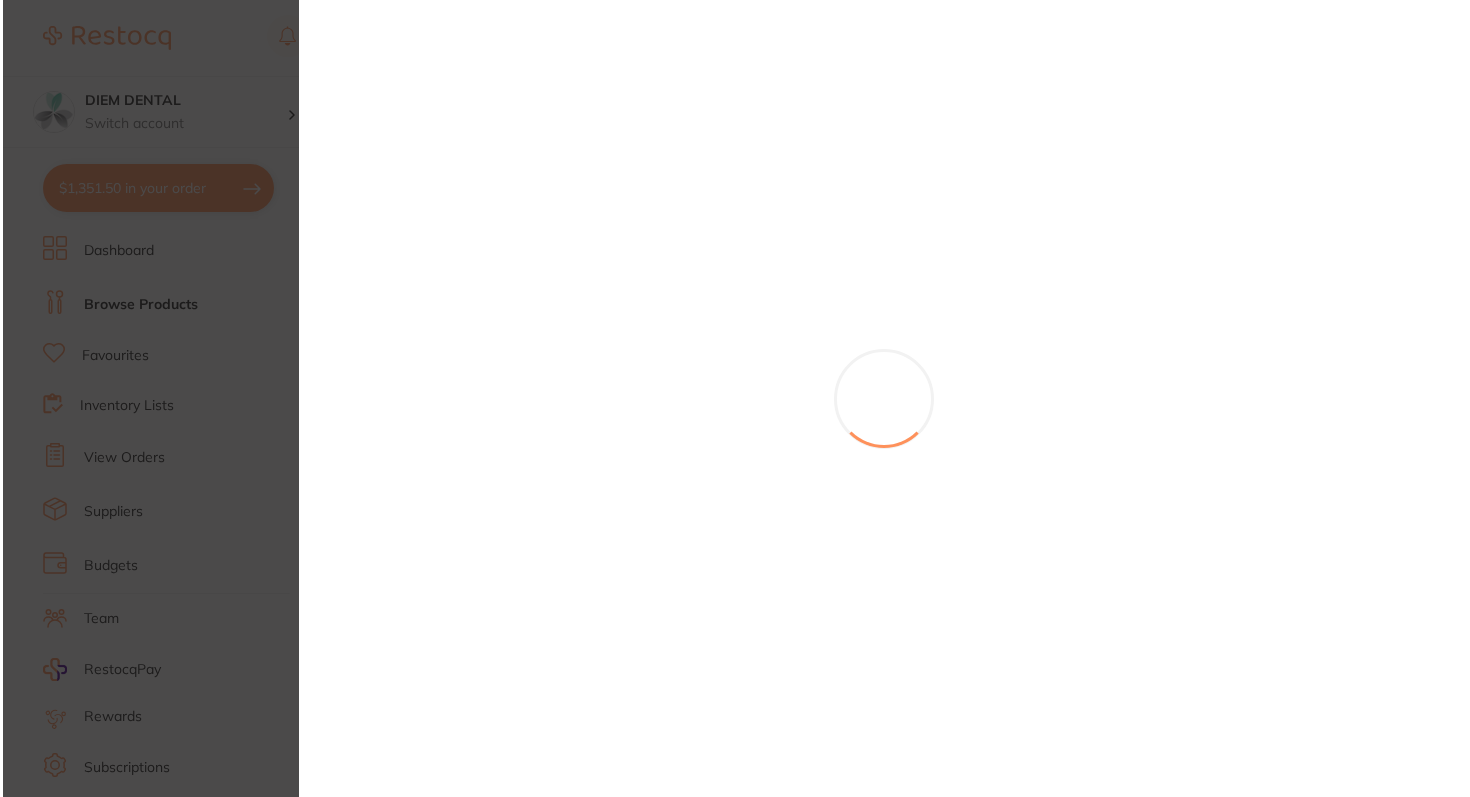 scroll, scrollTop: 0, scrollLeft: 0, axis: both 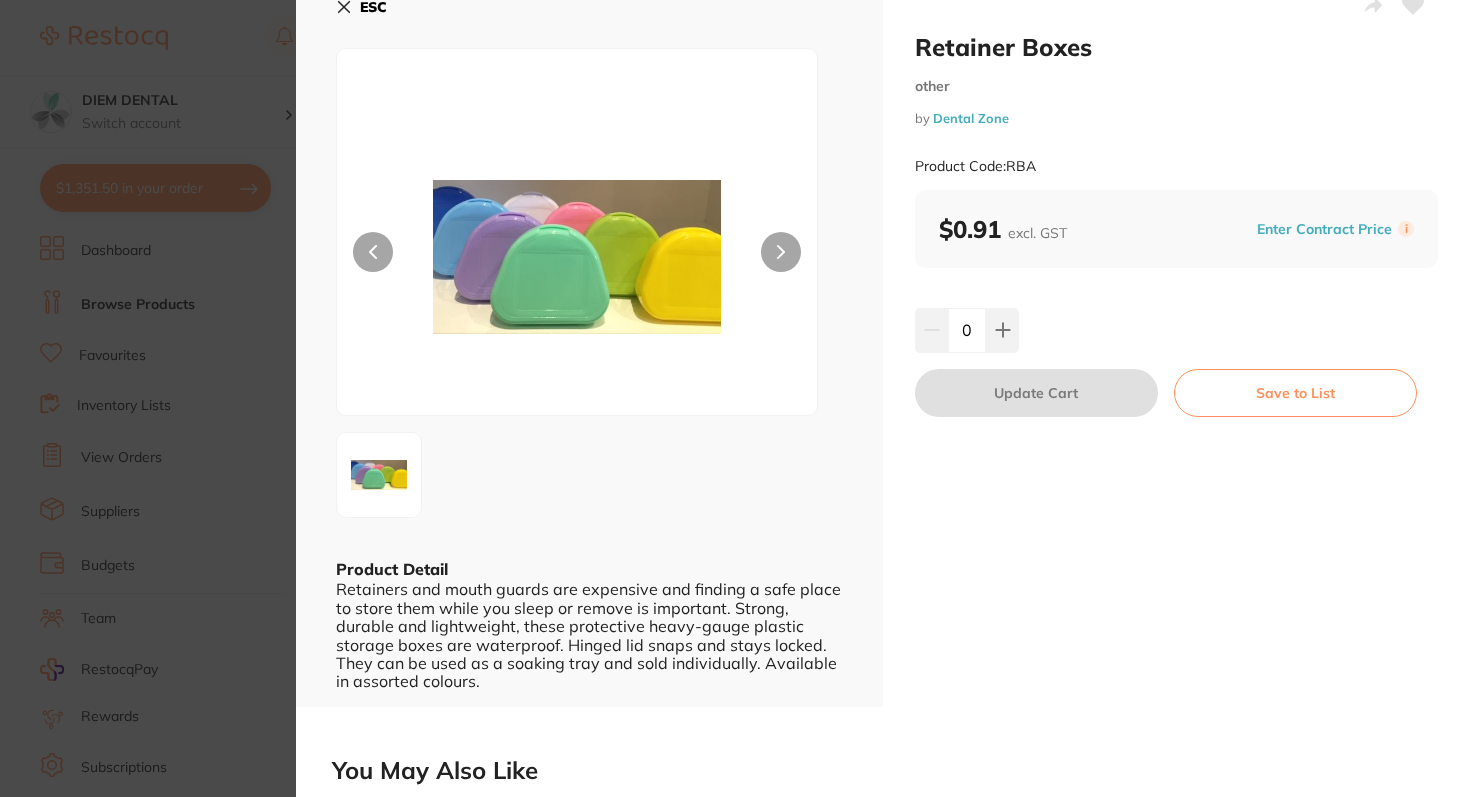 click on "0" at bounding box center [967, 330] 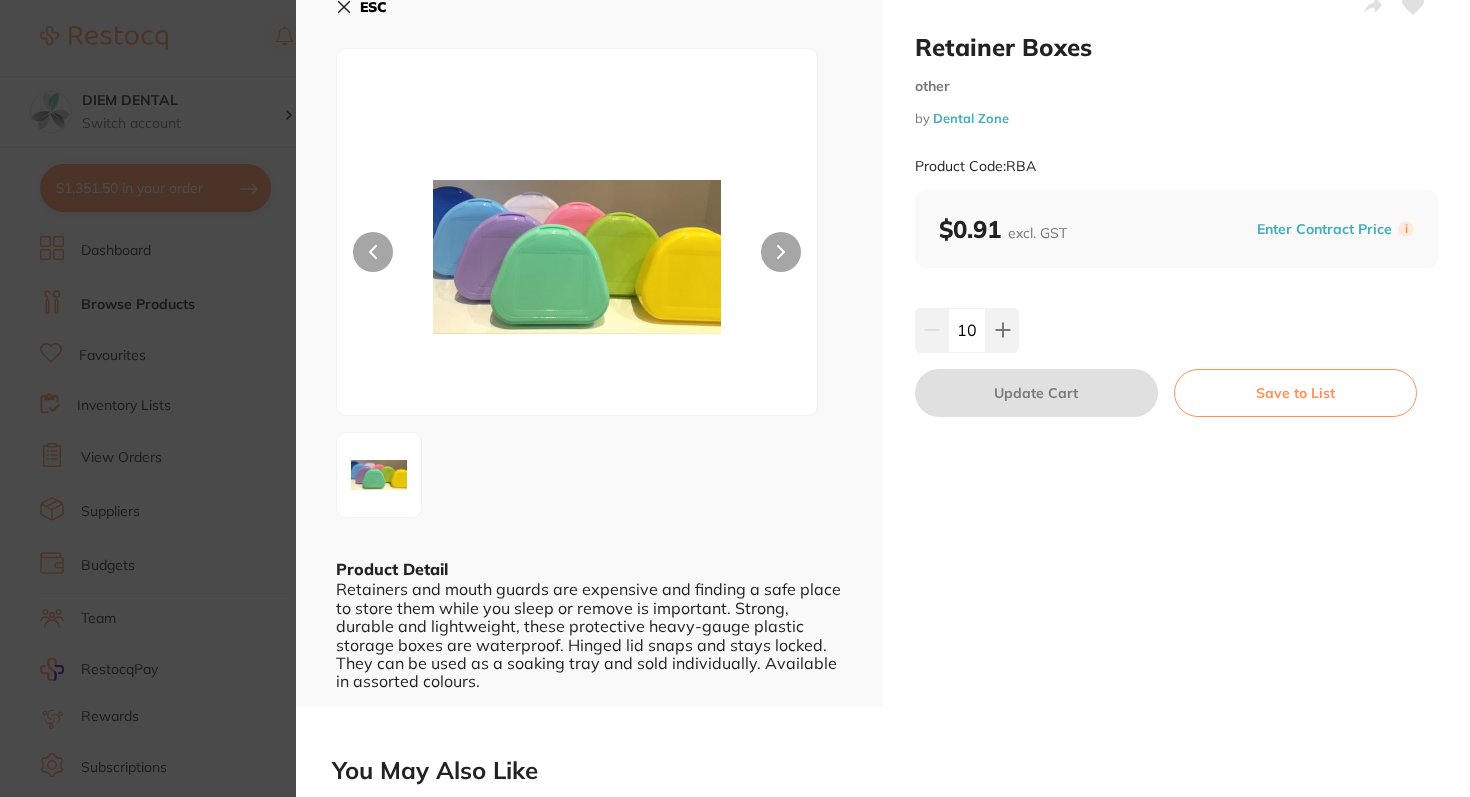 type on "10" 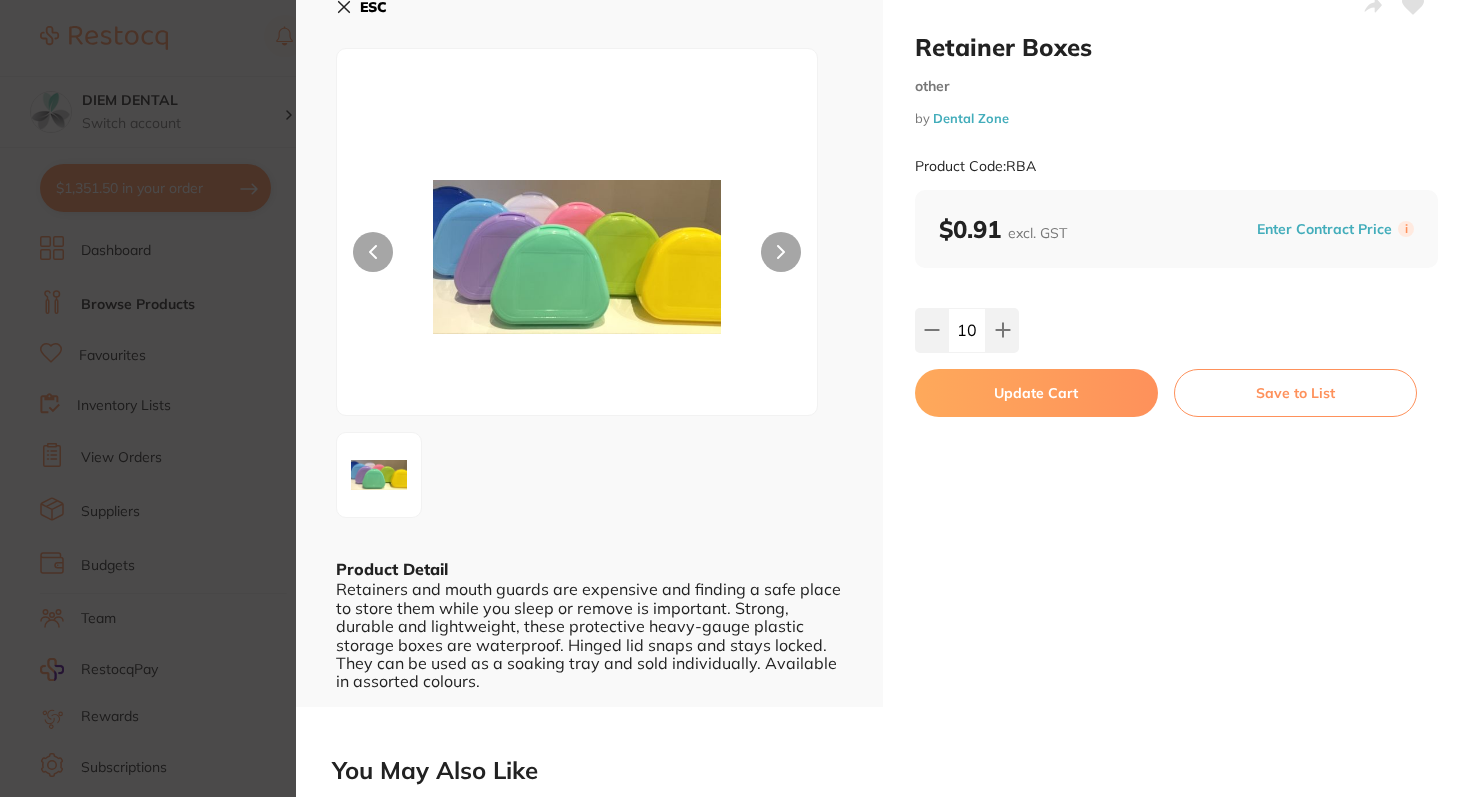 click on "Update Cart" at bounding box center (1036, 393) 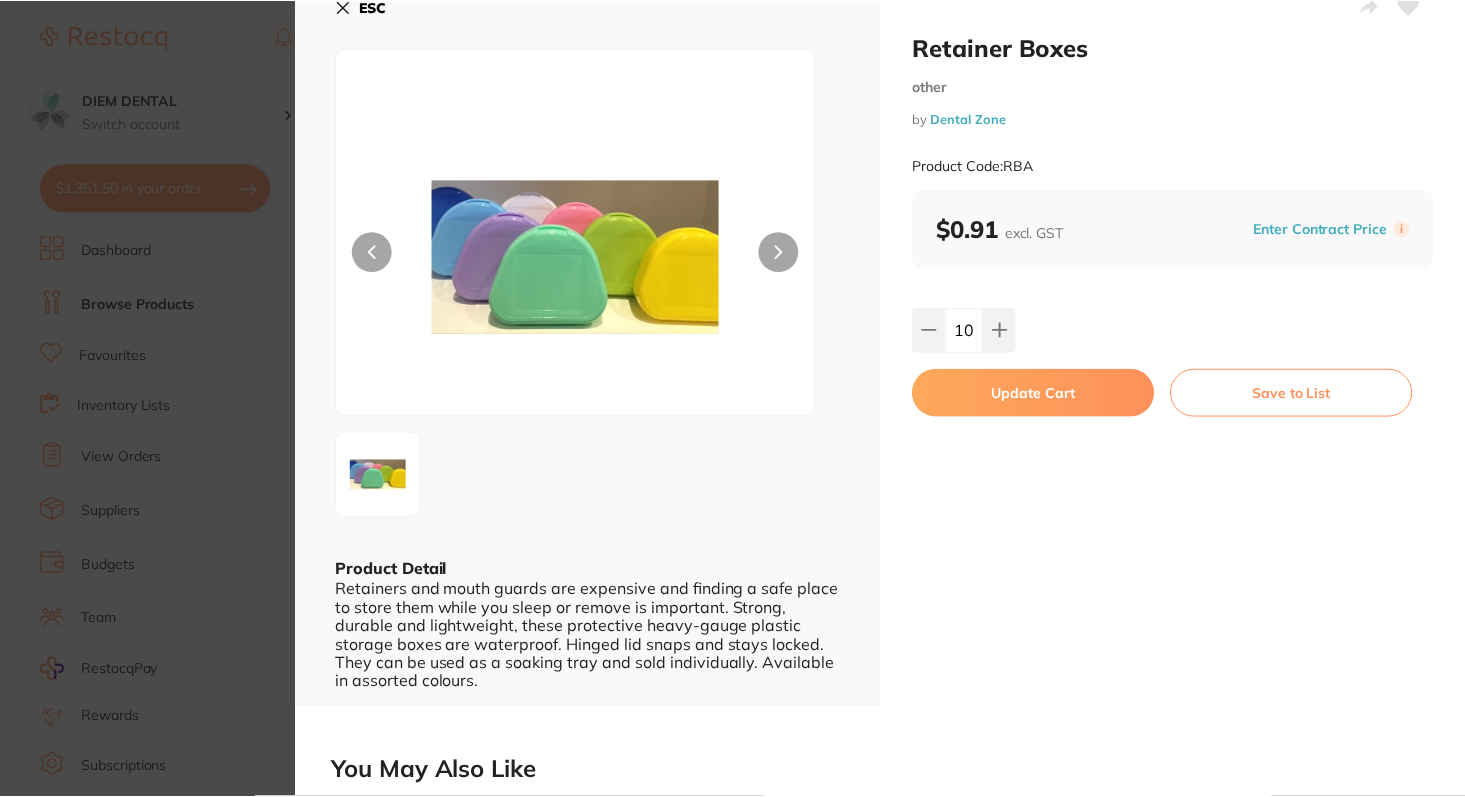 scroll, scrollTop: 164, scrollLeft: 0, axis: vertical 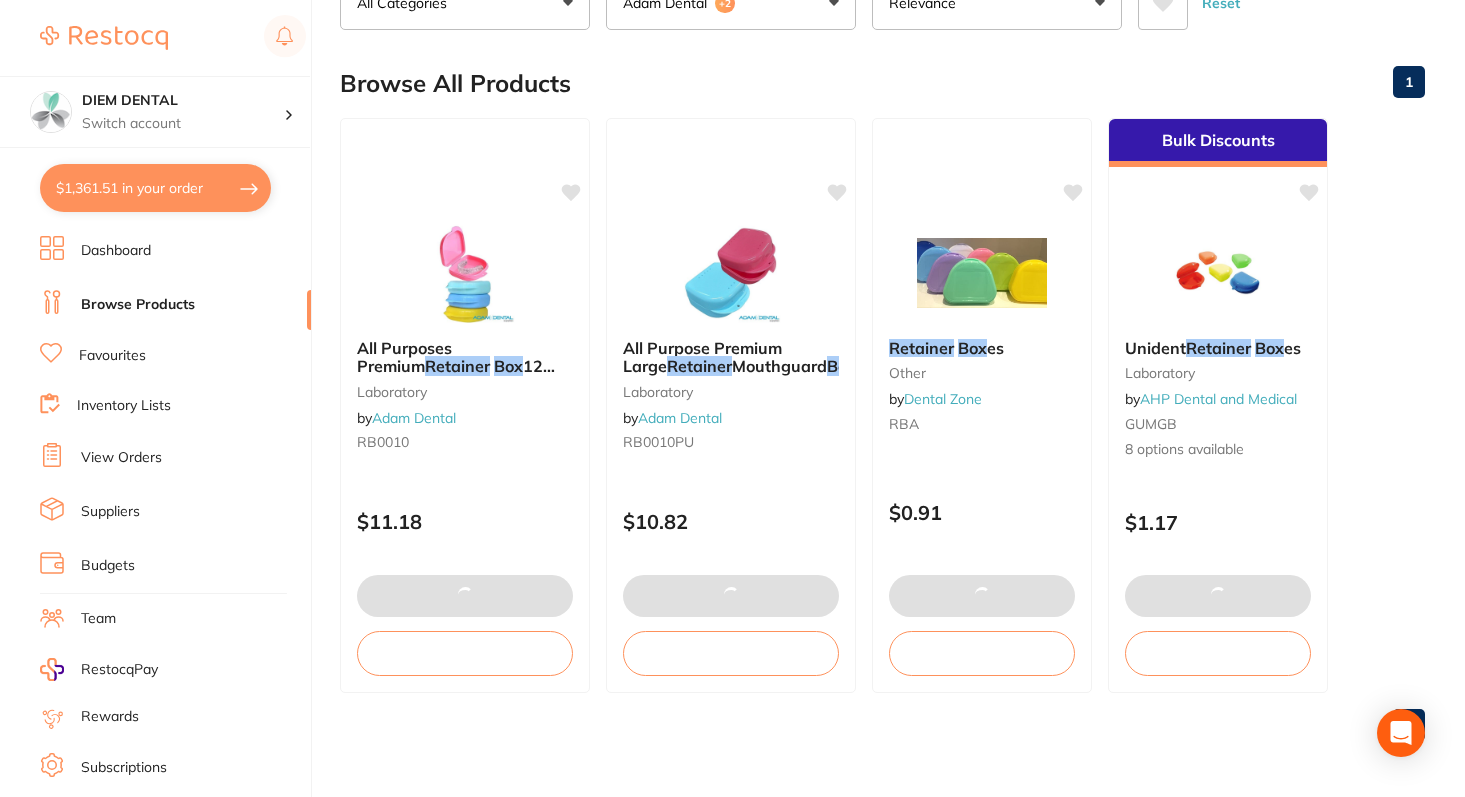 type on "1" 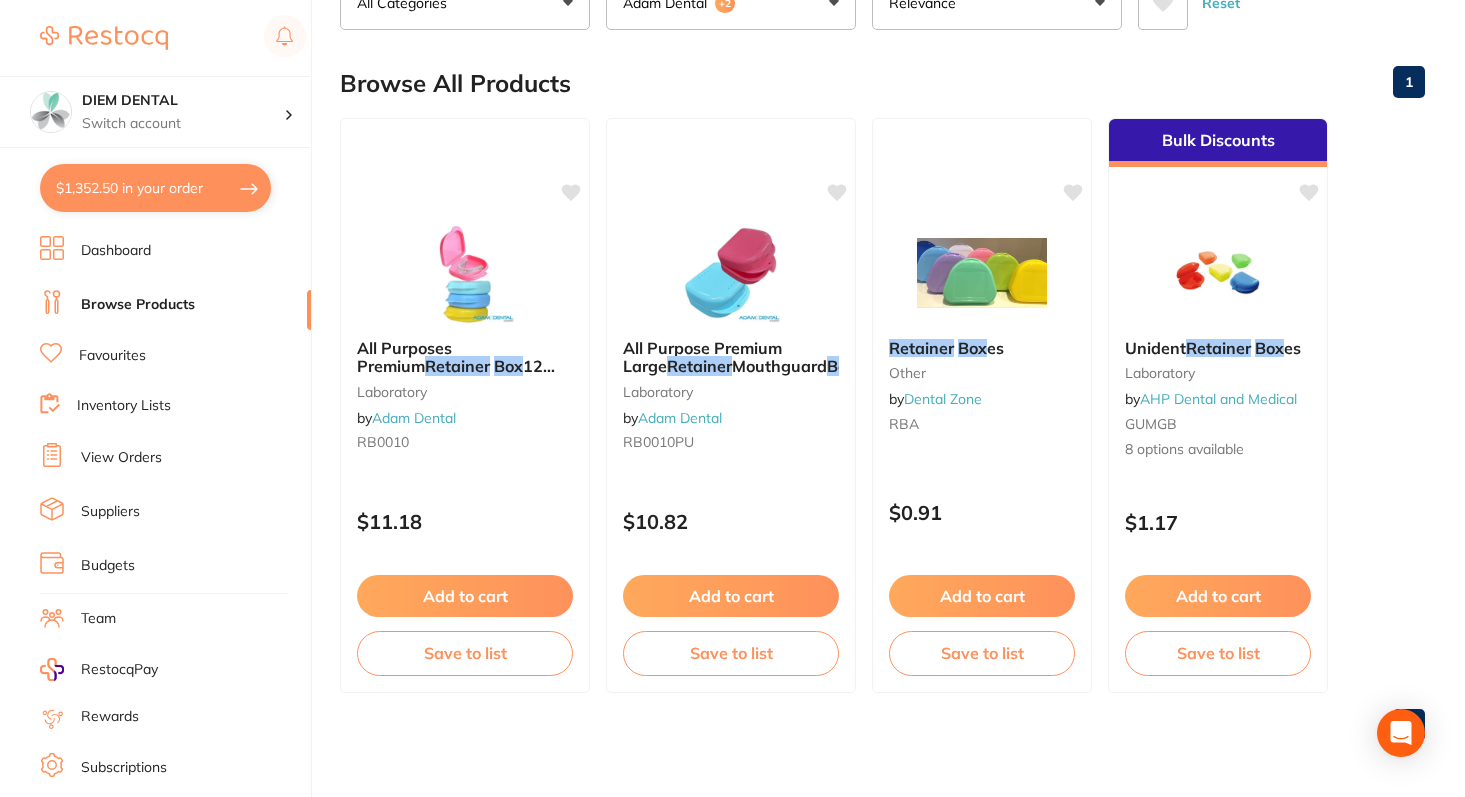 click on "$1,352.50   in your order" at bounding box center [155, 188] 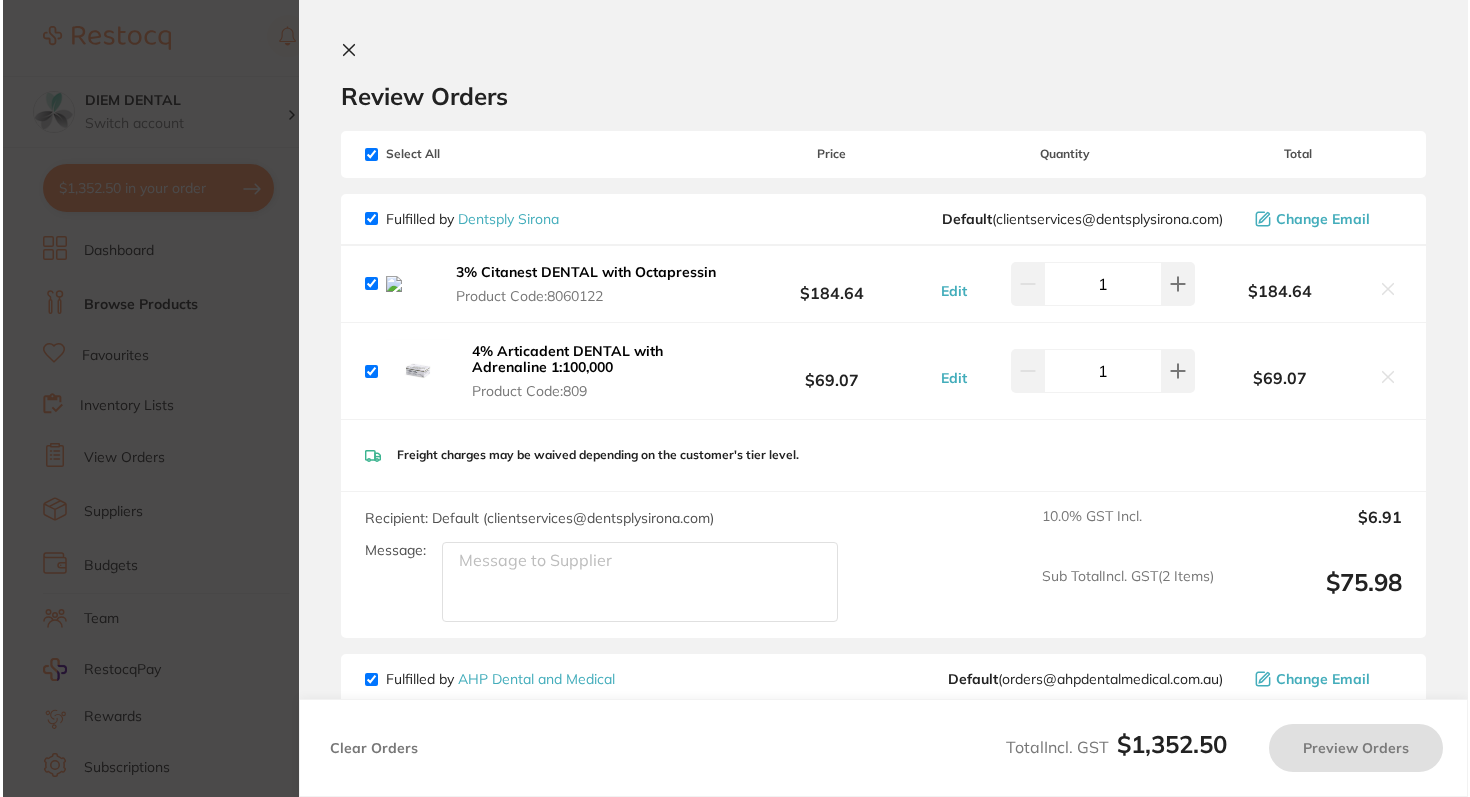 scroll, scrollTop: 0, scrollLeft: 0, axis: both 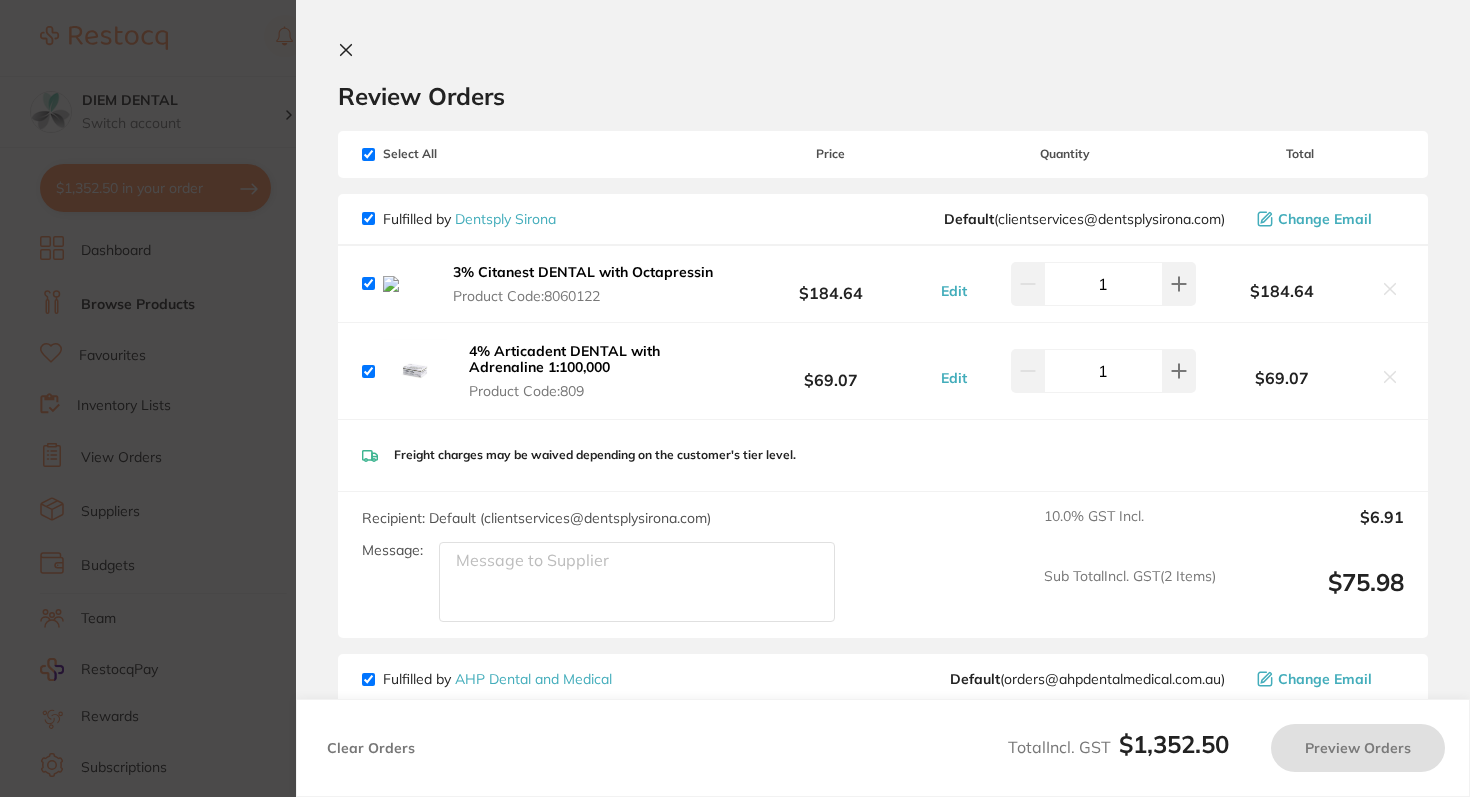 type on "10" 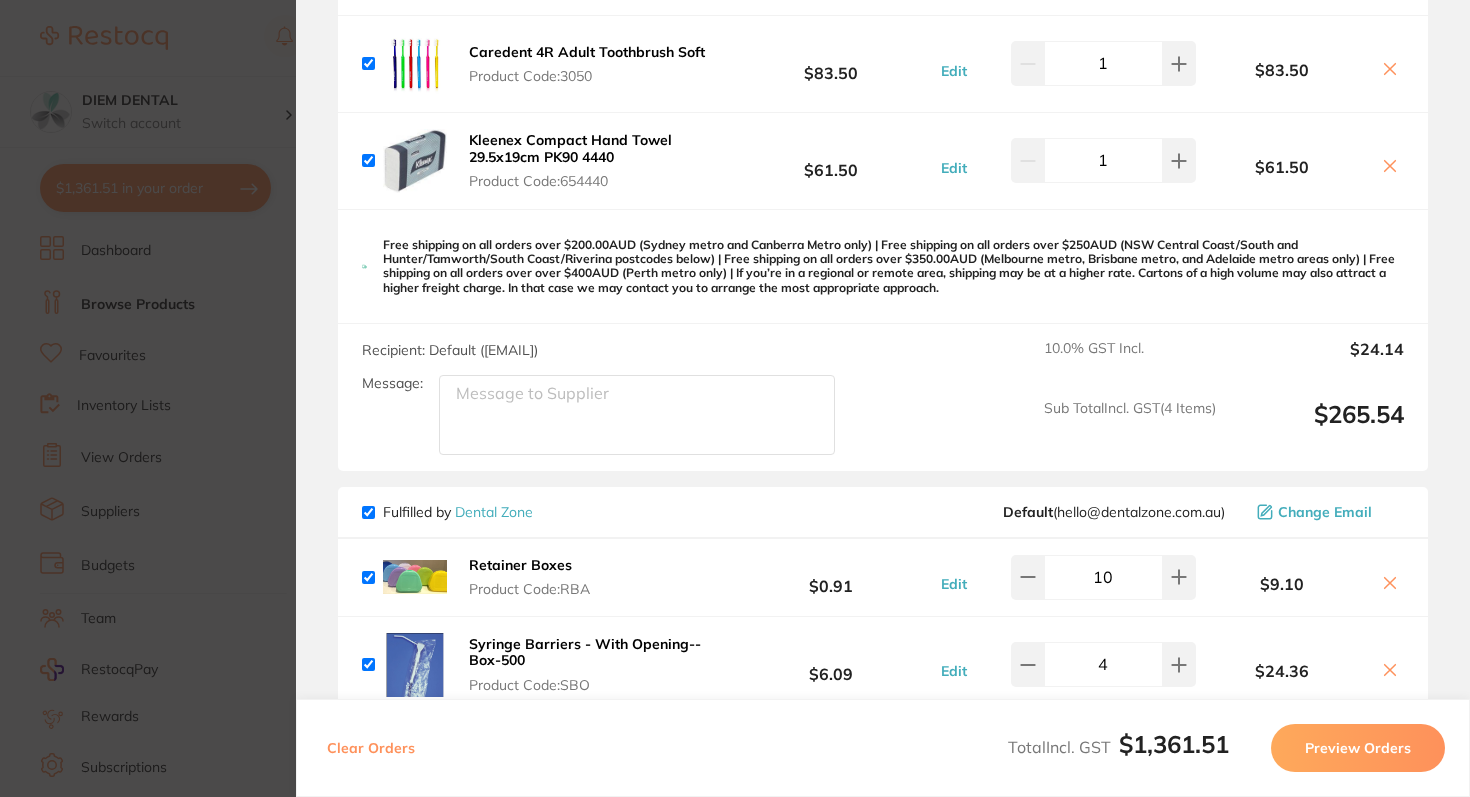 scroll, scrollTop: 2750, scrollLeft: 0, axis: vertical 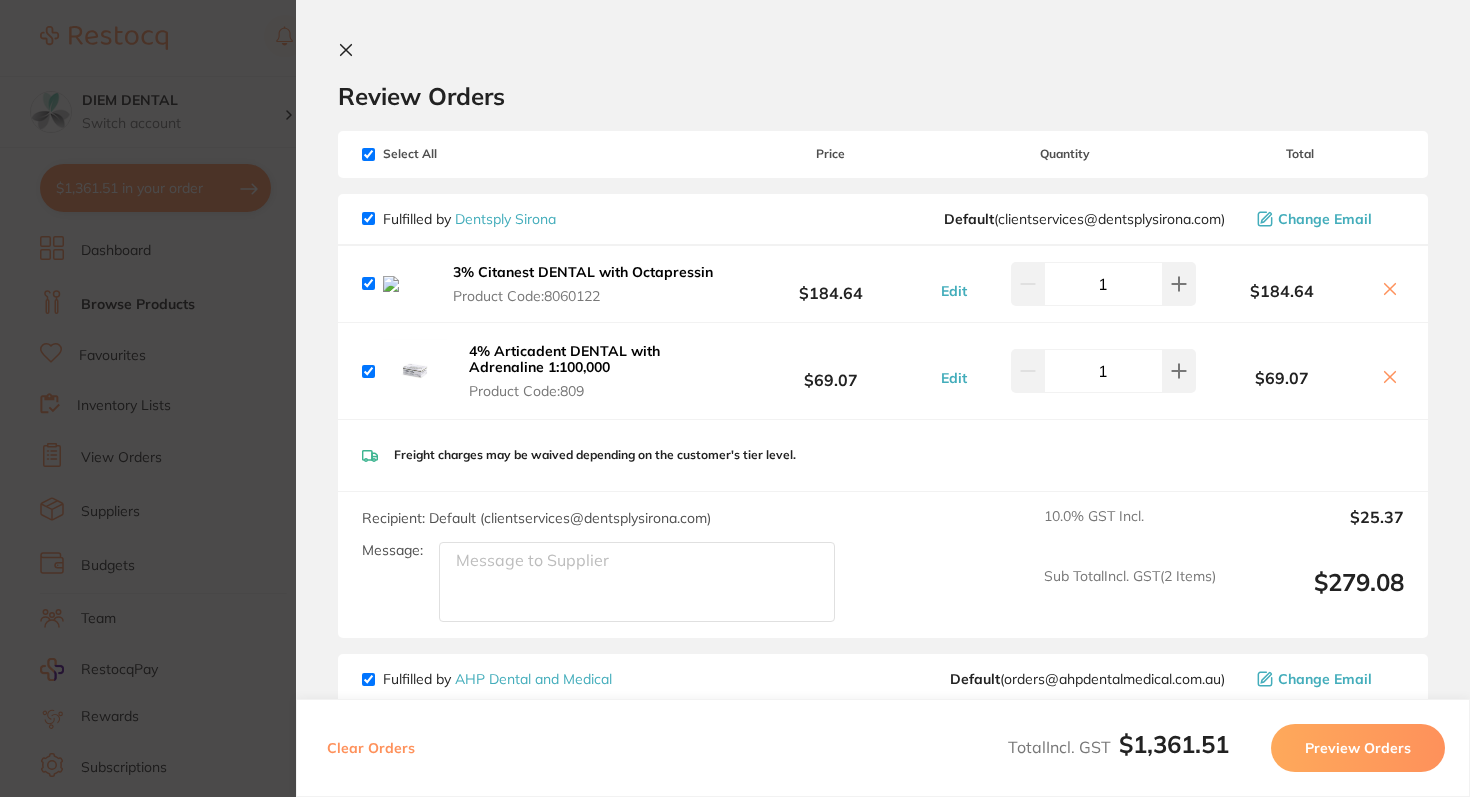 click on "Review Orders Your orders are being processed and we will notify you once we have placed the orders. You may close this window Back to Preview Orders Aug 3 2025, 11:30 Dentsply Sirona # 88622 AHP Dental and Medical # 88620 Adam Dental # 88623 Ark Health # 84667 Dental Zone # 88624 Erskine Dental # 88621 Deliver To Dr. Chau  Nguyen ( DIEM DENTAL ) 392 ALBERT ST EAST MELBOURNE 0414660006 dental@diem.com.au Select All Price Quantity Total Fulfilled by   Dentsply Sirona Default ( clientservices@dentsplysirona.com ) Change Email   3% Citanest DENTAL with Octapressin   Product Code:  8060122     $184.64 Edit     1         $184.64   4% Articadent DENTAL with Adrenaline 1:100,000   Product Code:  809     $69.07 Edit     1         $69.07   3% Citanest DENTAL with Octapressin   Product Code:  8060122     $184.64 Edit     1           4% Articadent DENTAL with Adrenaline 1:100,000   Product Code:  809     $69.07 Edit     1         Freight charges may be waived depending on the customer's tier level. Recipient: Default (" at bounding box center (883, 398) 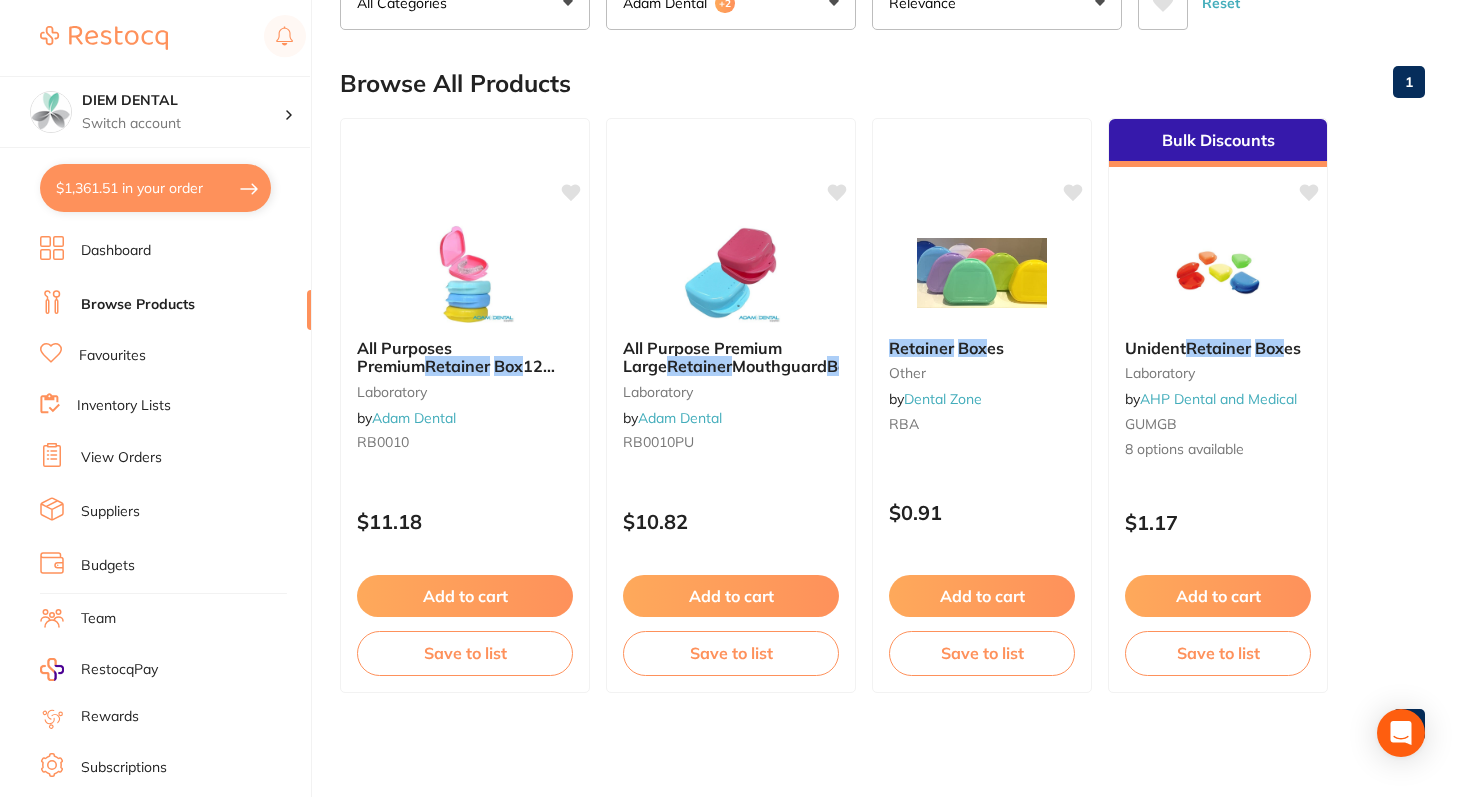 scroll, scrollTop: 0, scrollLeft: 0, axis: both 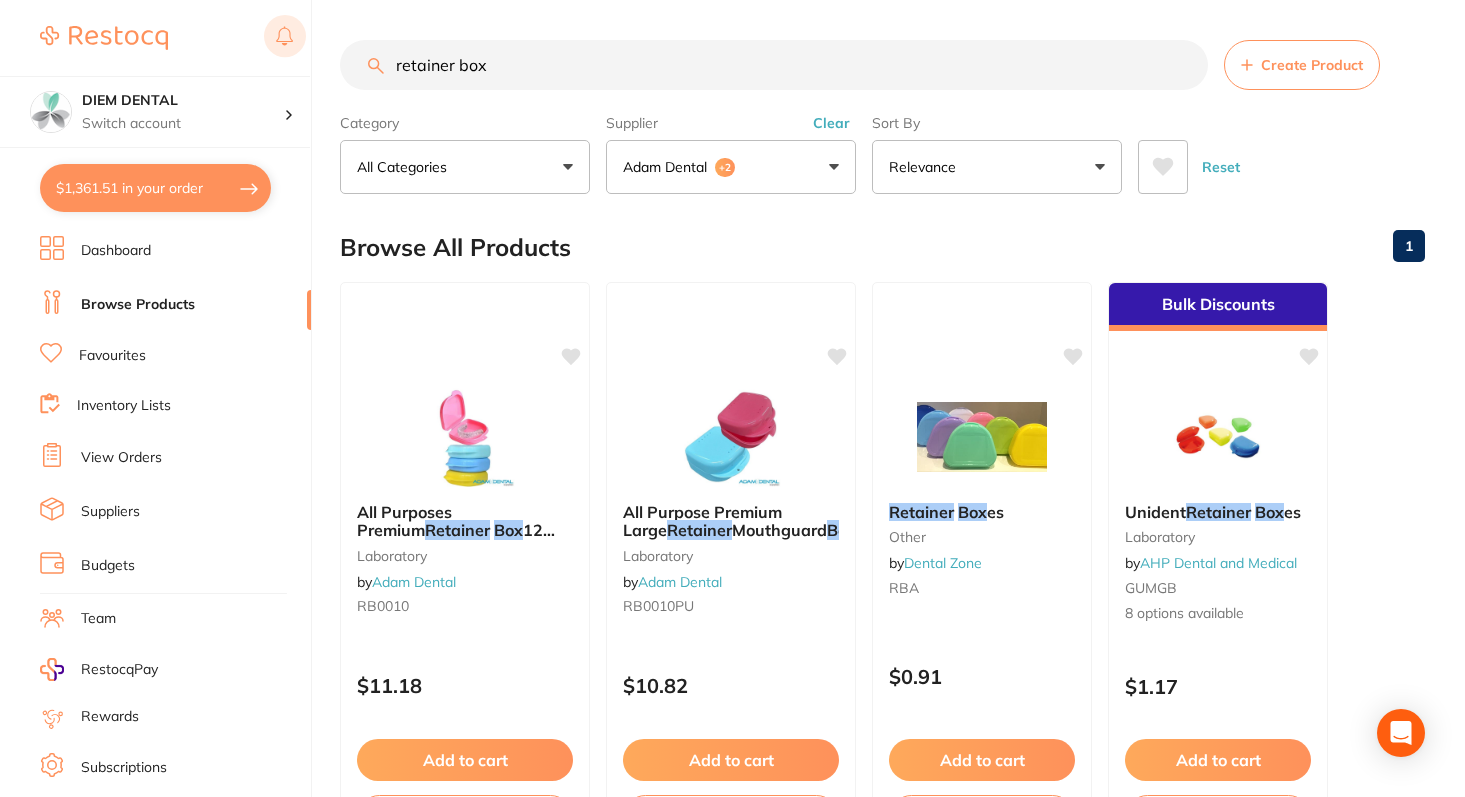 drag, startPoint x: 502, startPoint y: 66, endPoint x: 293, endPoint y: 43, distance: 210.26175 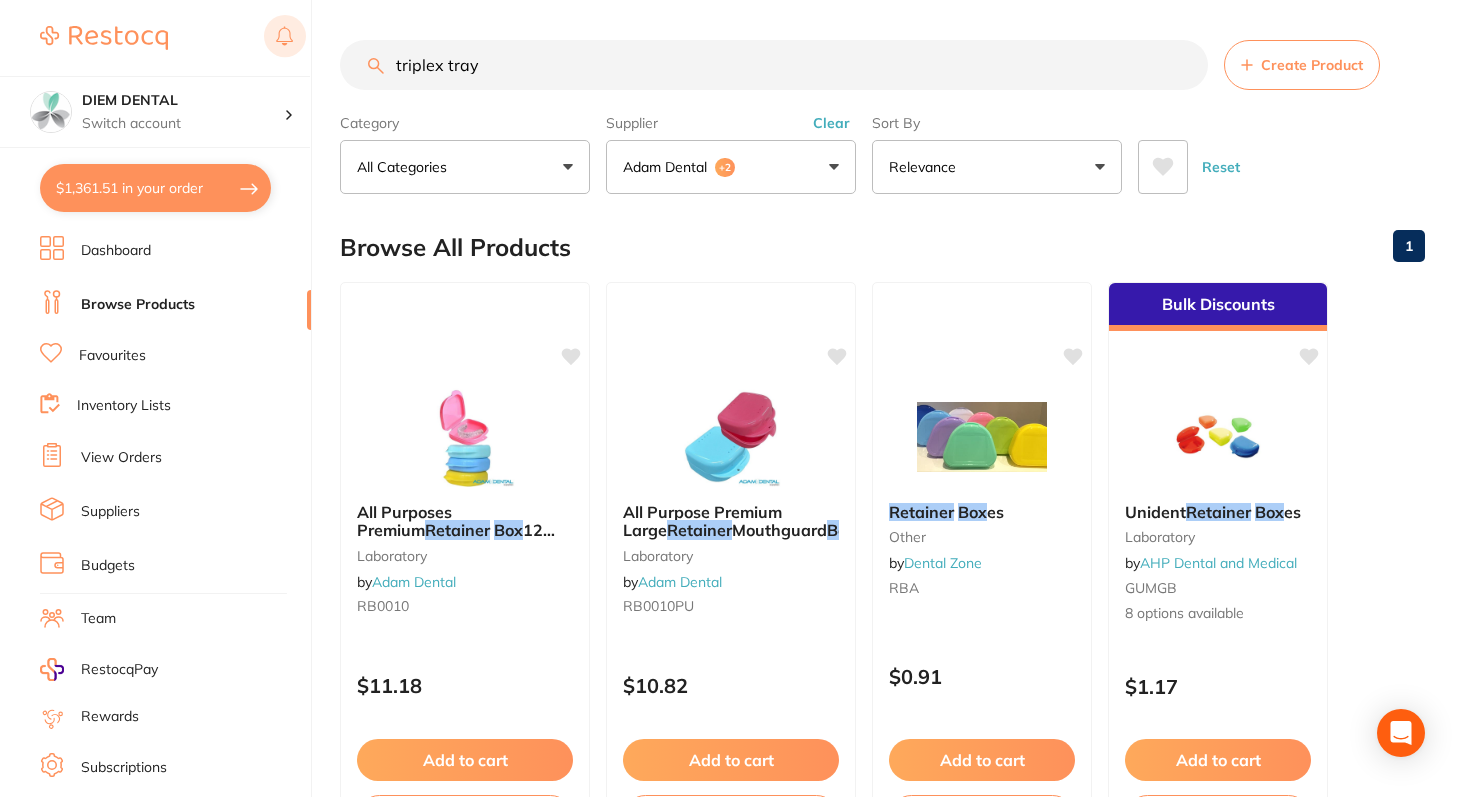 type on "triplex tray" 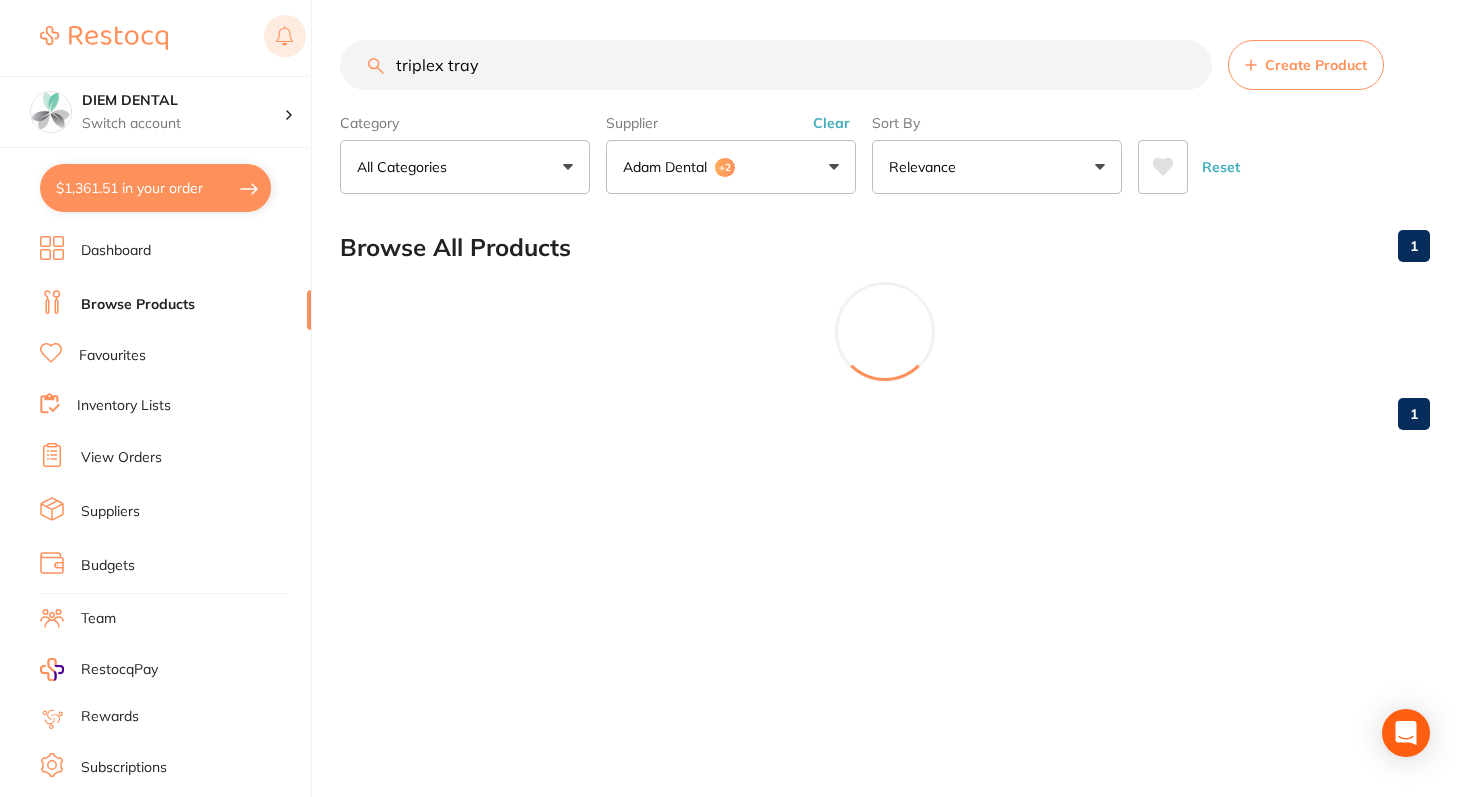scroll, scrollTop: 64, scrollLeft: 0, axis: vertical 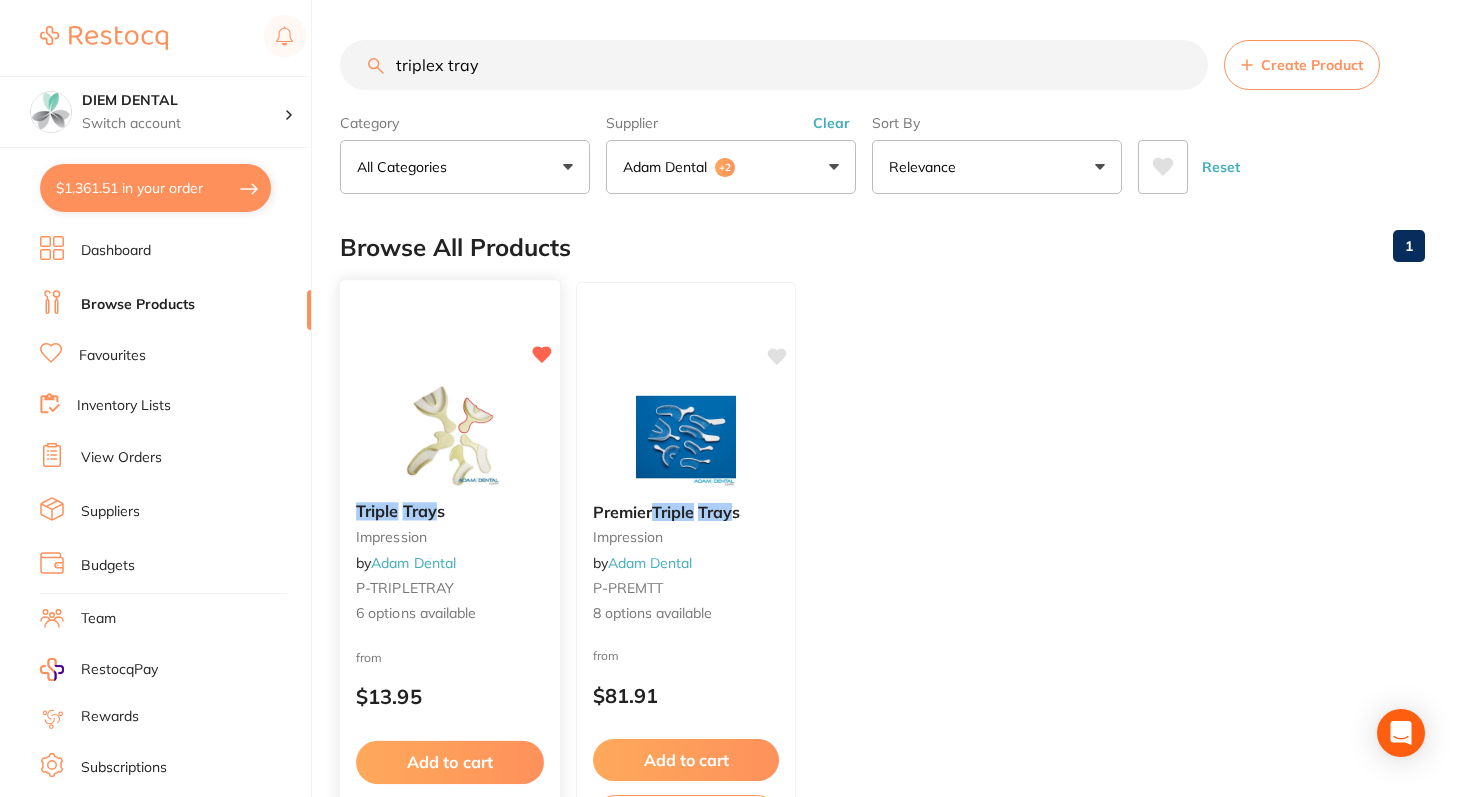 click at bounding box center [449, 435] 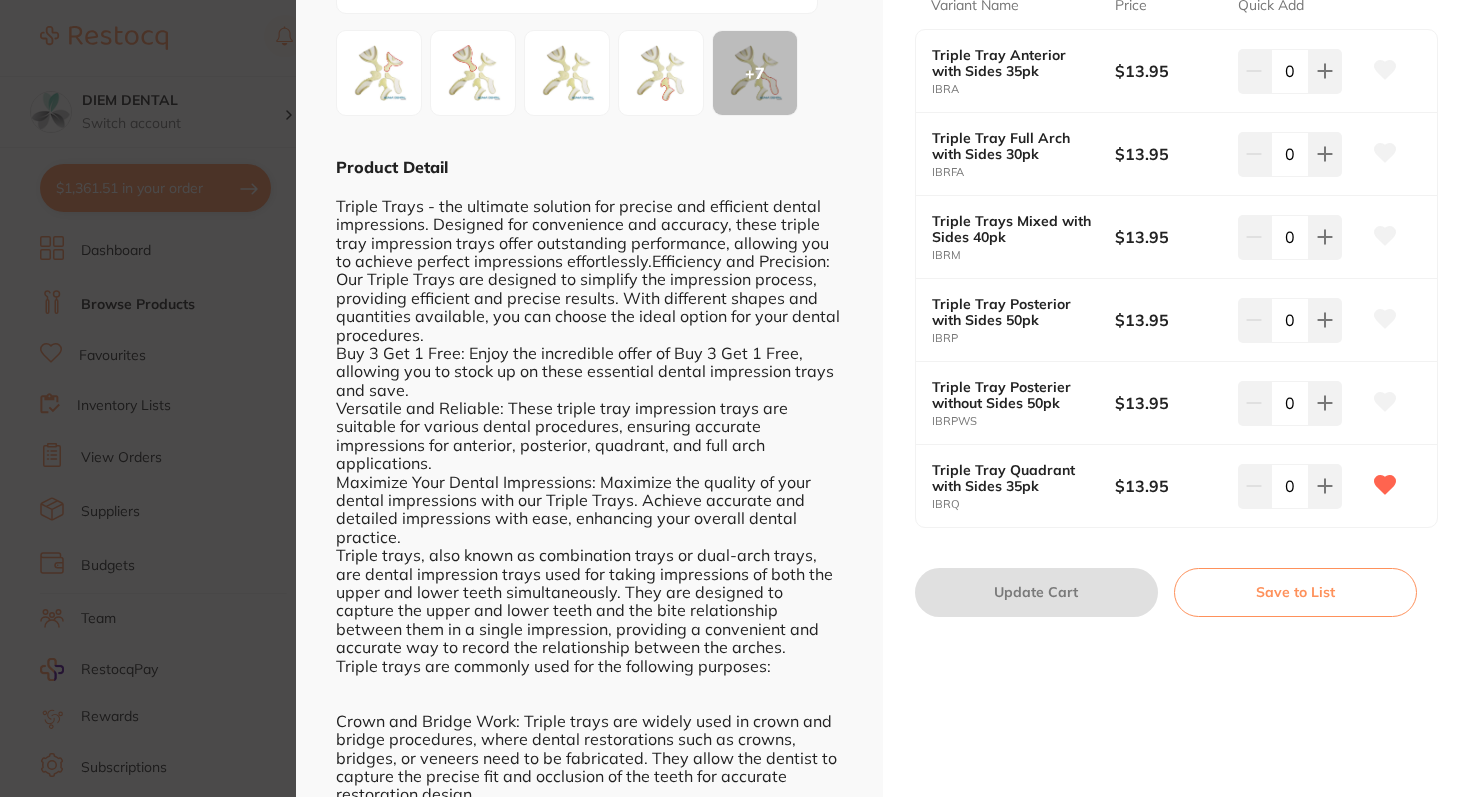 scroll, scrollTop: 434, scrollLeft: 0, axis: vertical 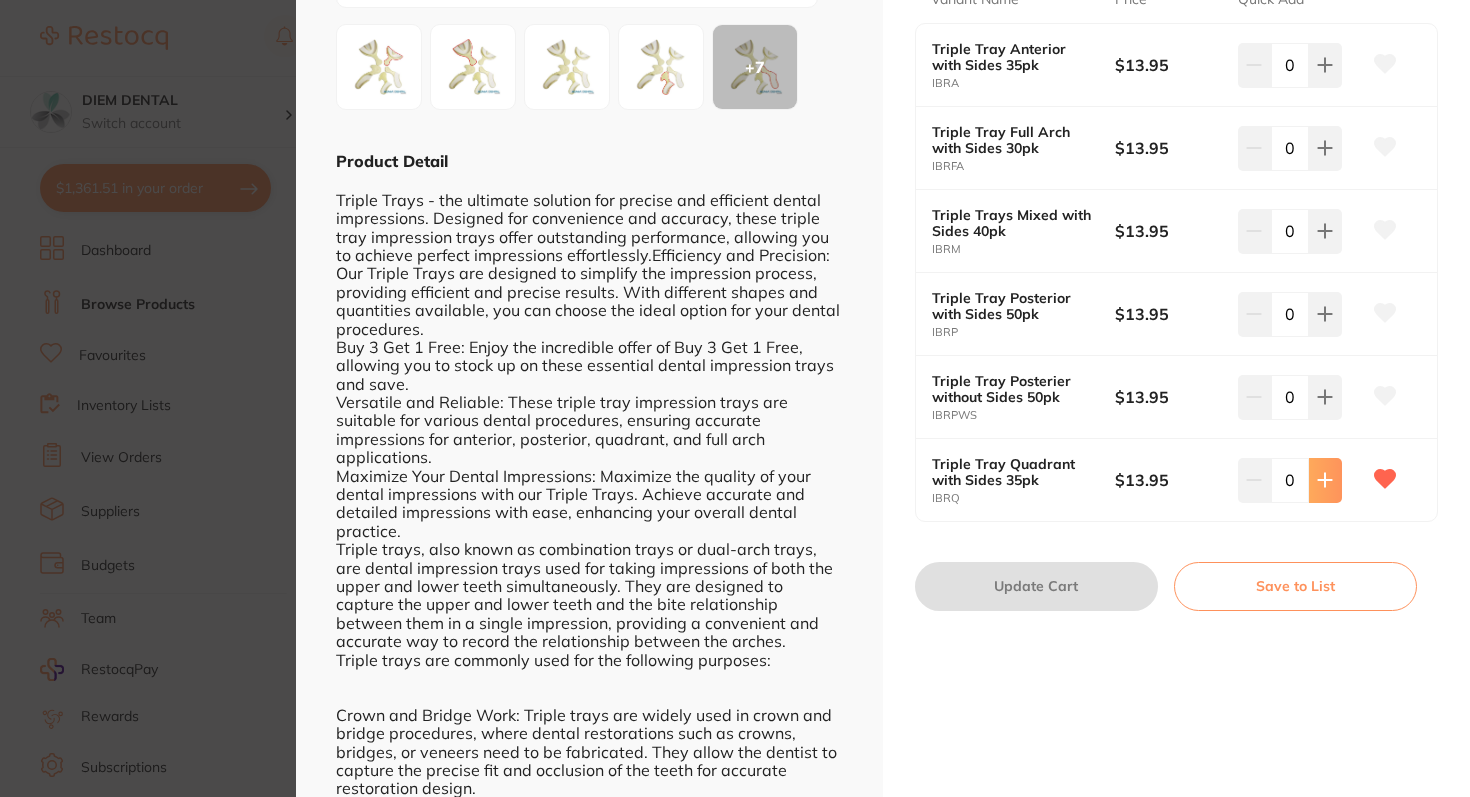 click at bounding box center [1325, 65] 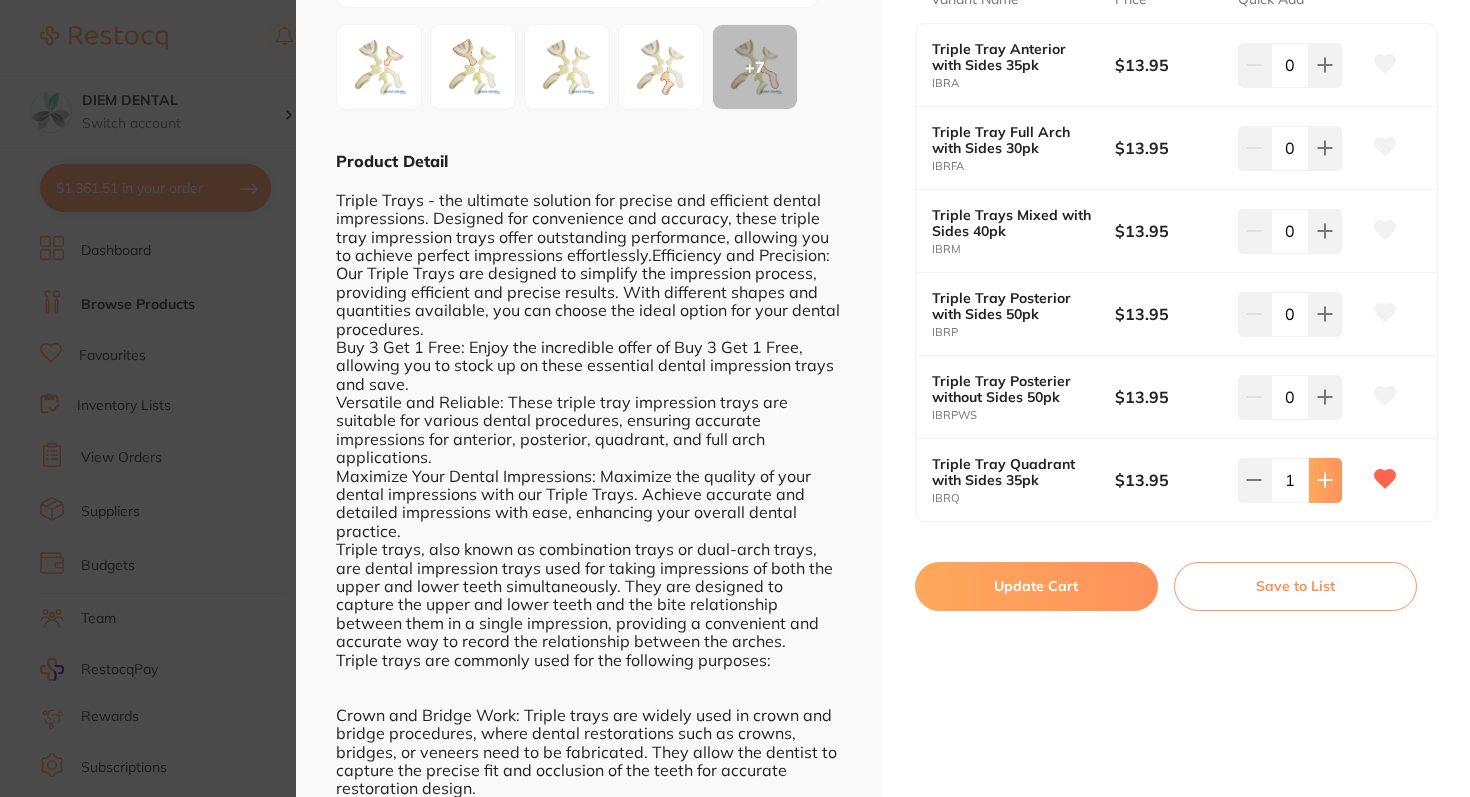 click 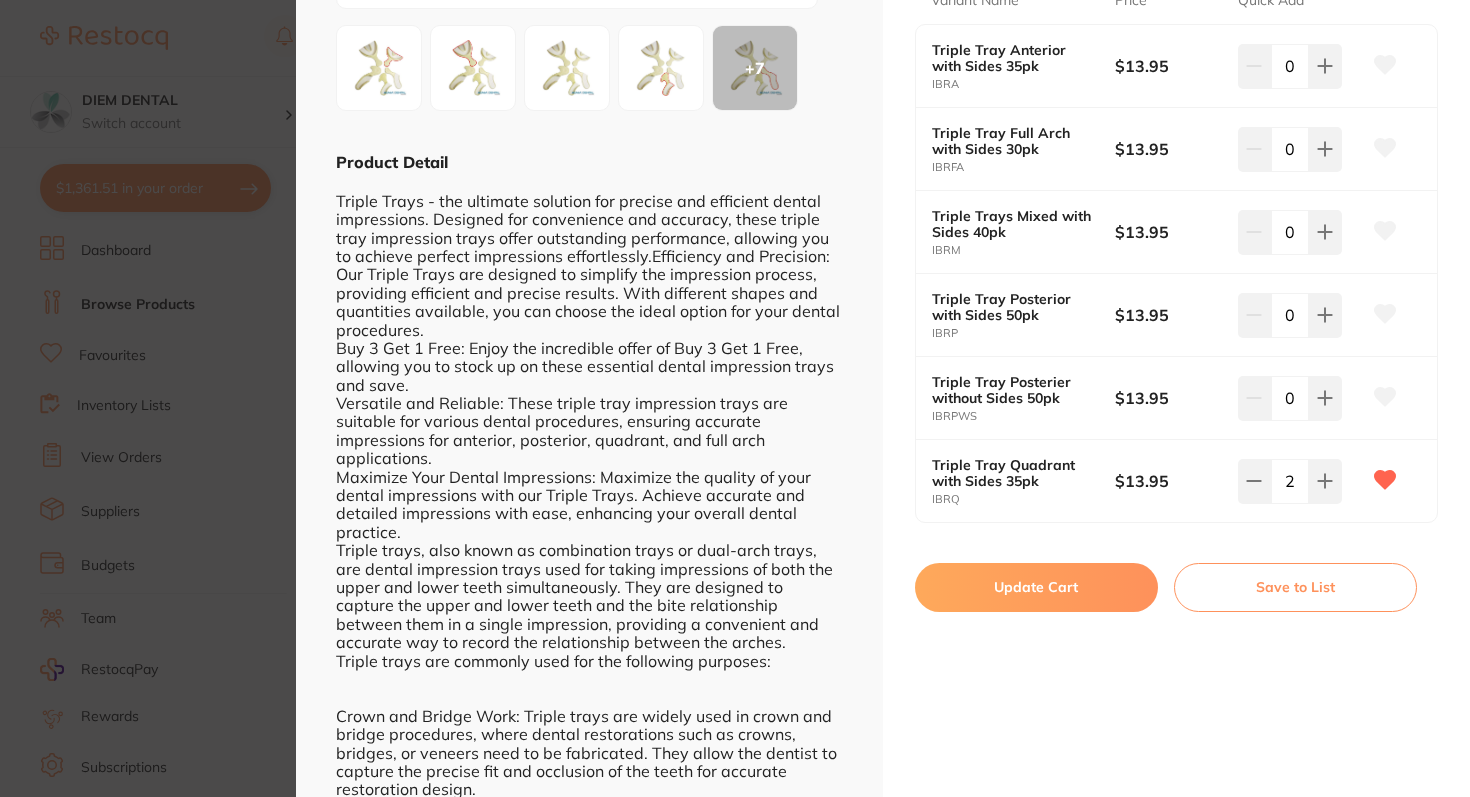 scroll, scrollTop: 410, scrollLeft: 0, axis: vertical 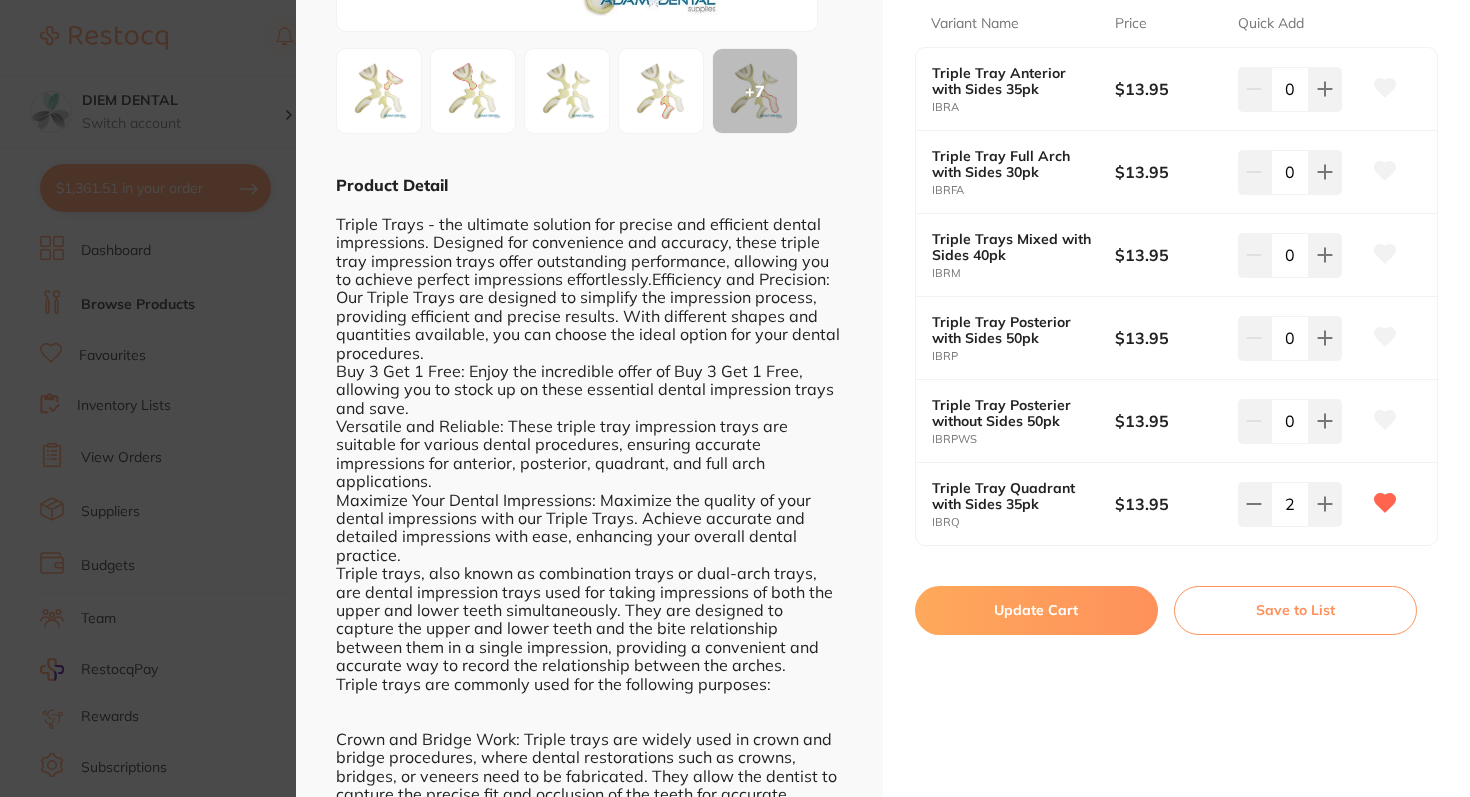 click on "Update Cart" at bounding box center [1036, 610] 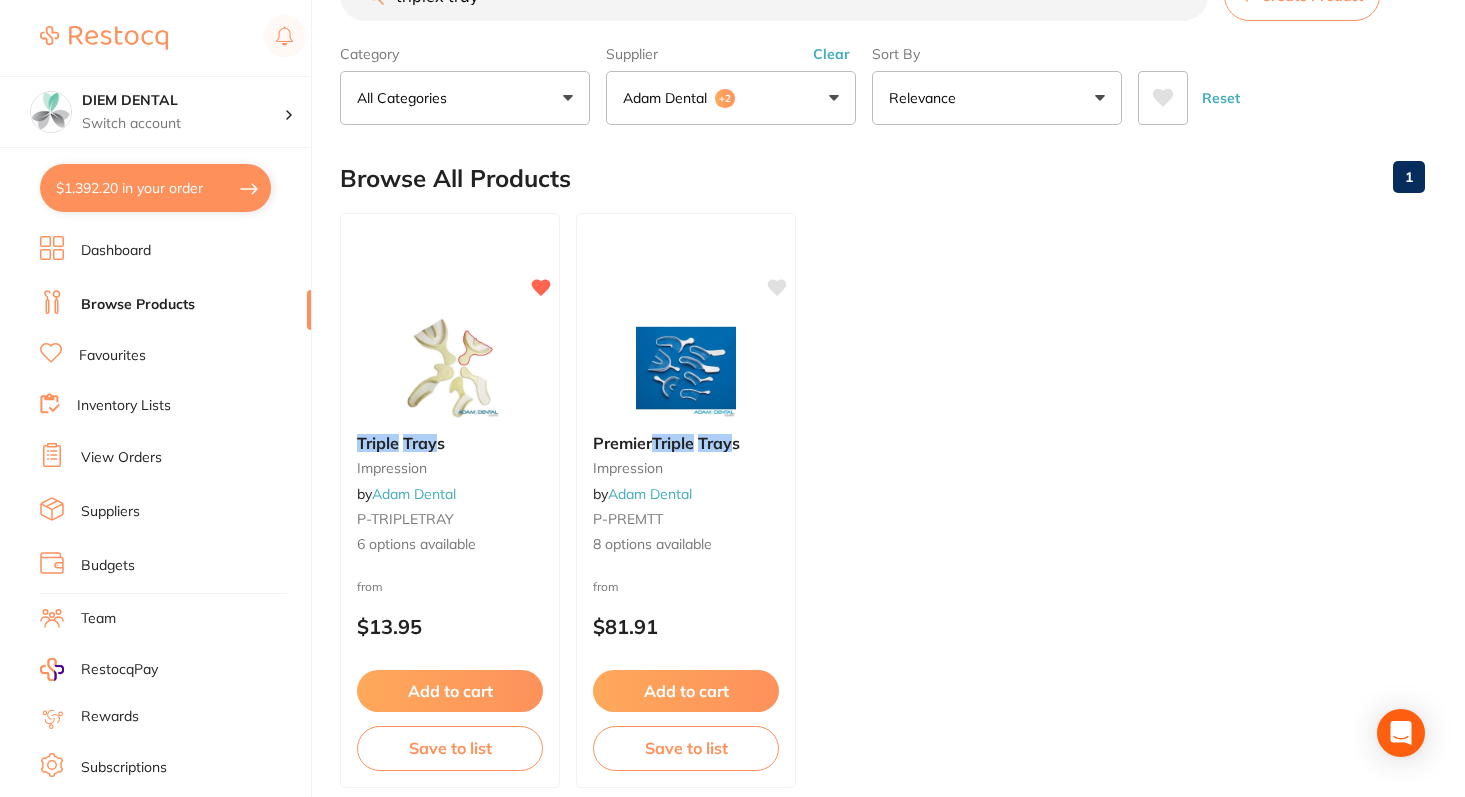 scroll, scrollTop: 0, scrollLeft: 0, axis: both 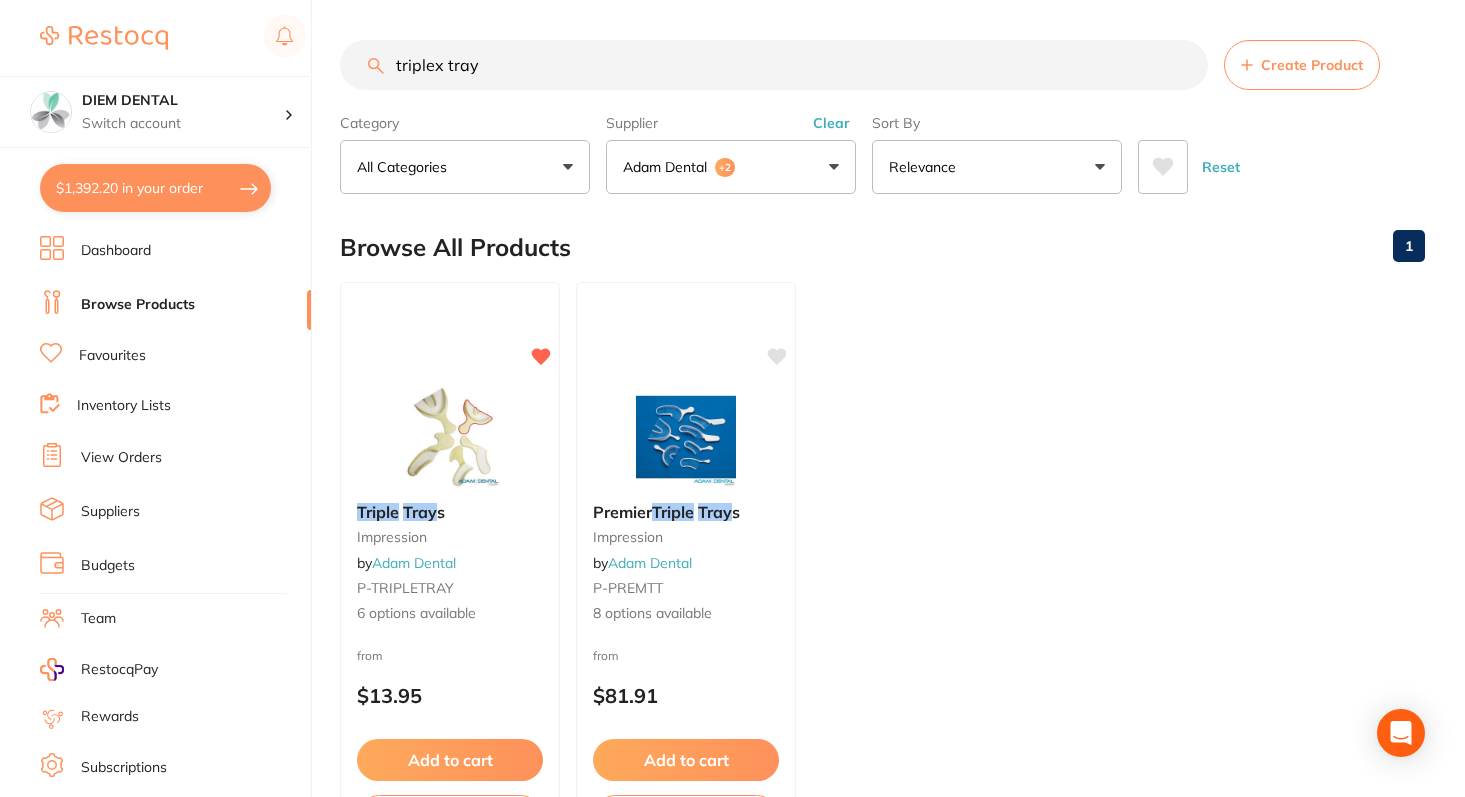 drag, startPoint x: 513, startPoint y: 69, endPoint x: 318, endPoint y: 48, distance: 196.1275 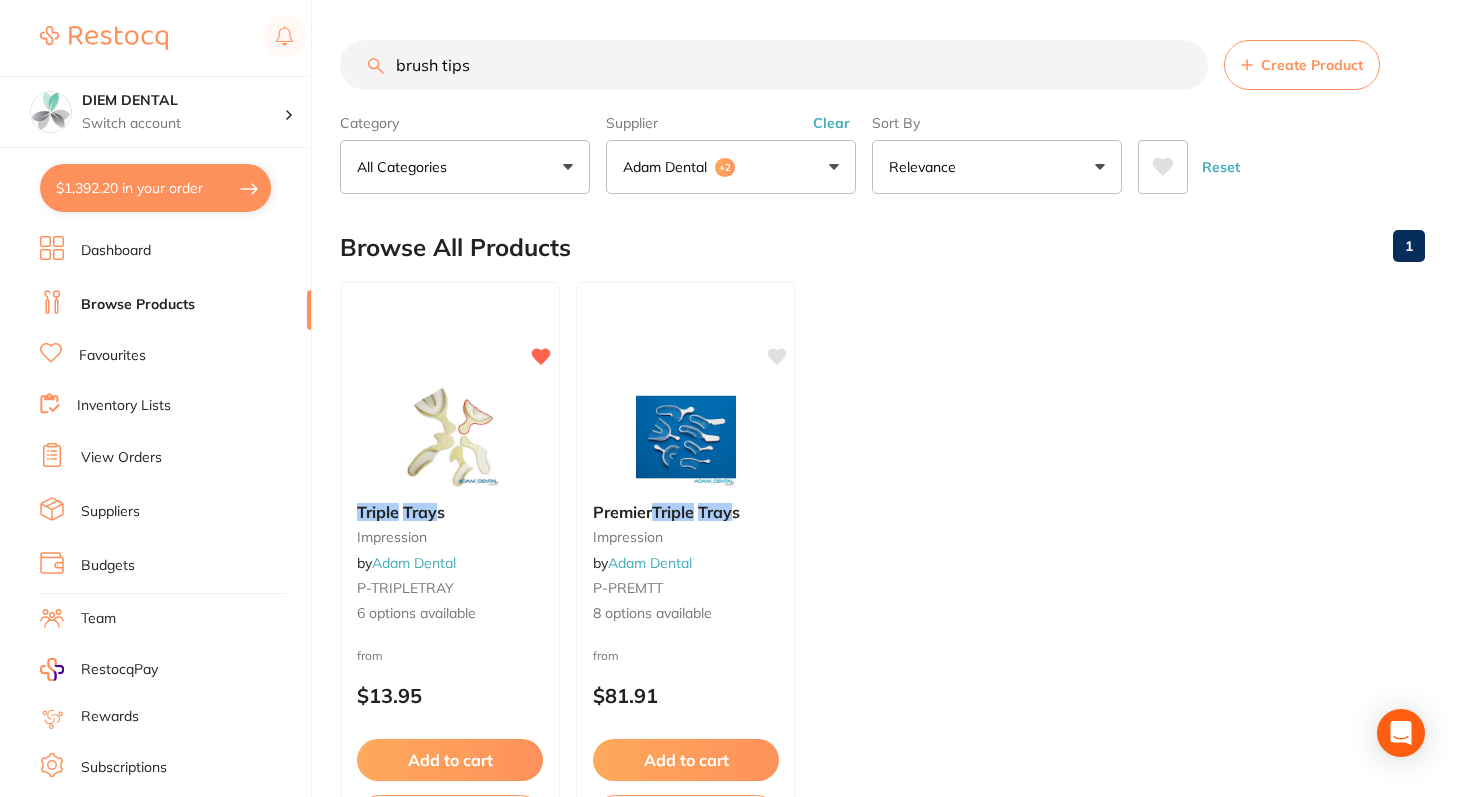 type on "brush tips" 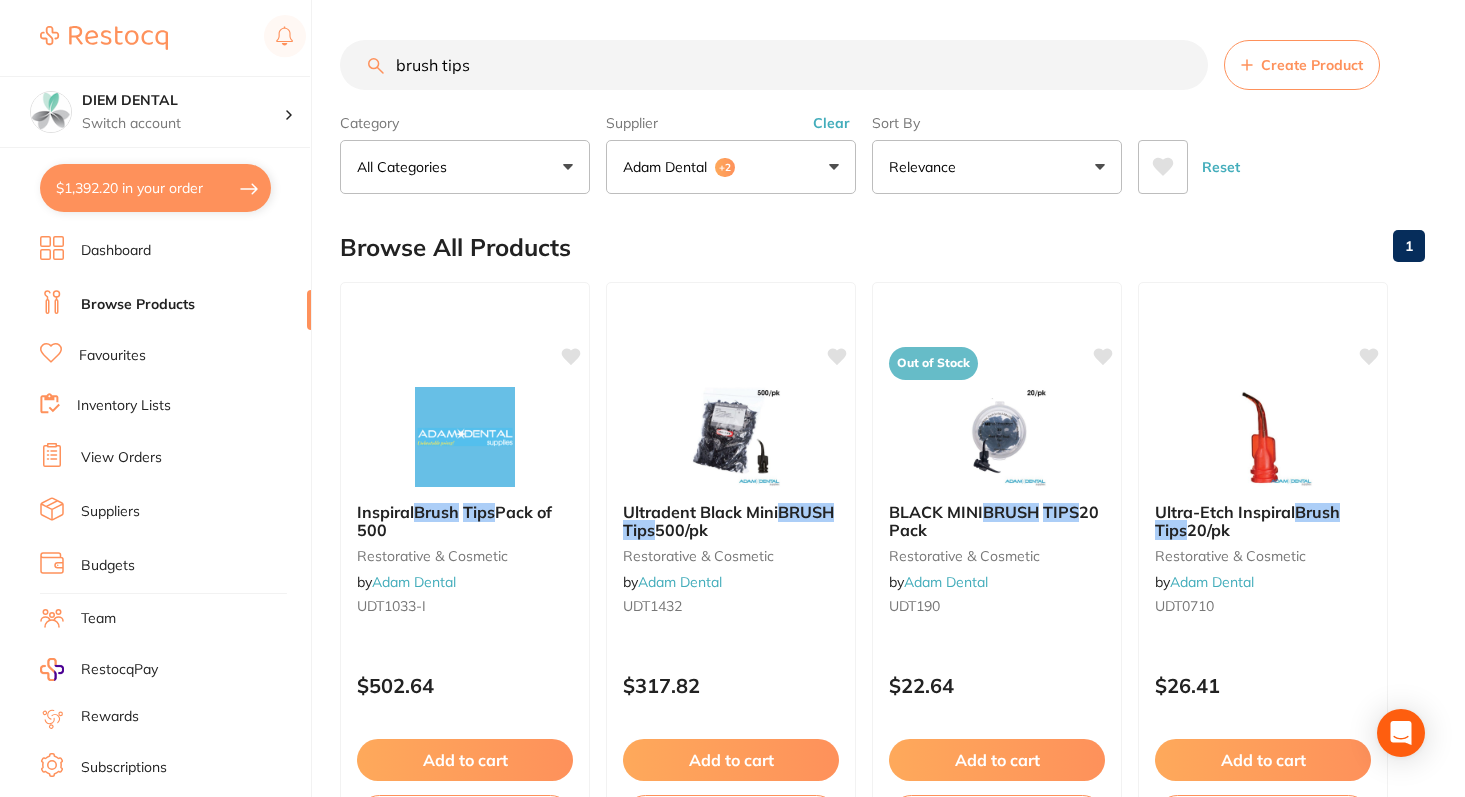 scroll, scrollTop: 428, scrollLeft: 0, axis: vertical 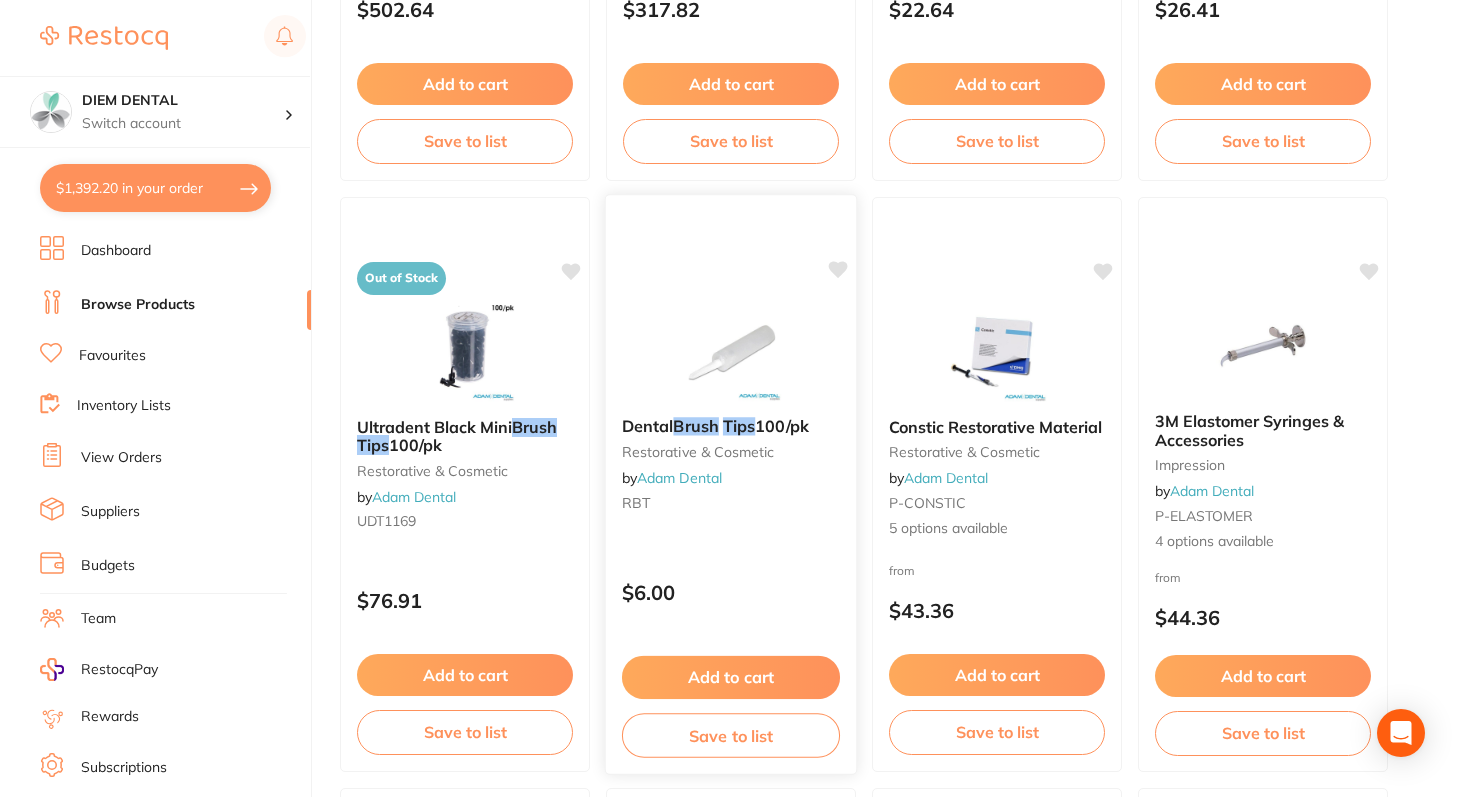 click on "Add to cart" at bounding box center (731, 677) 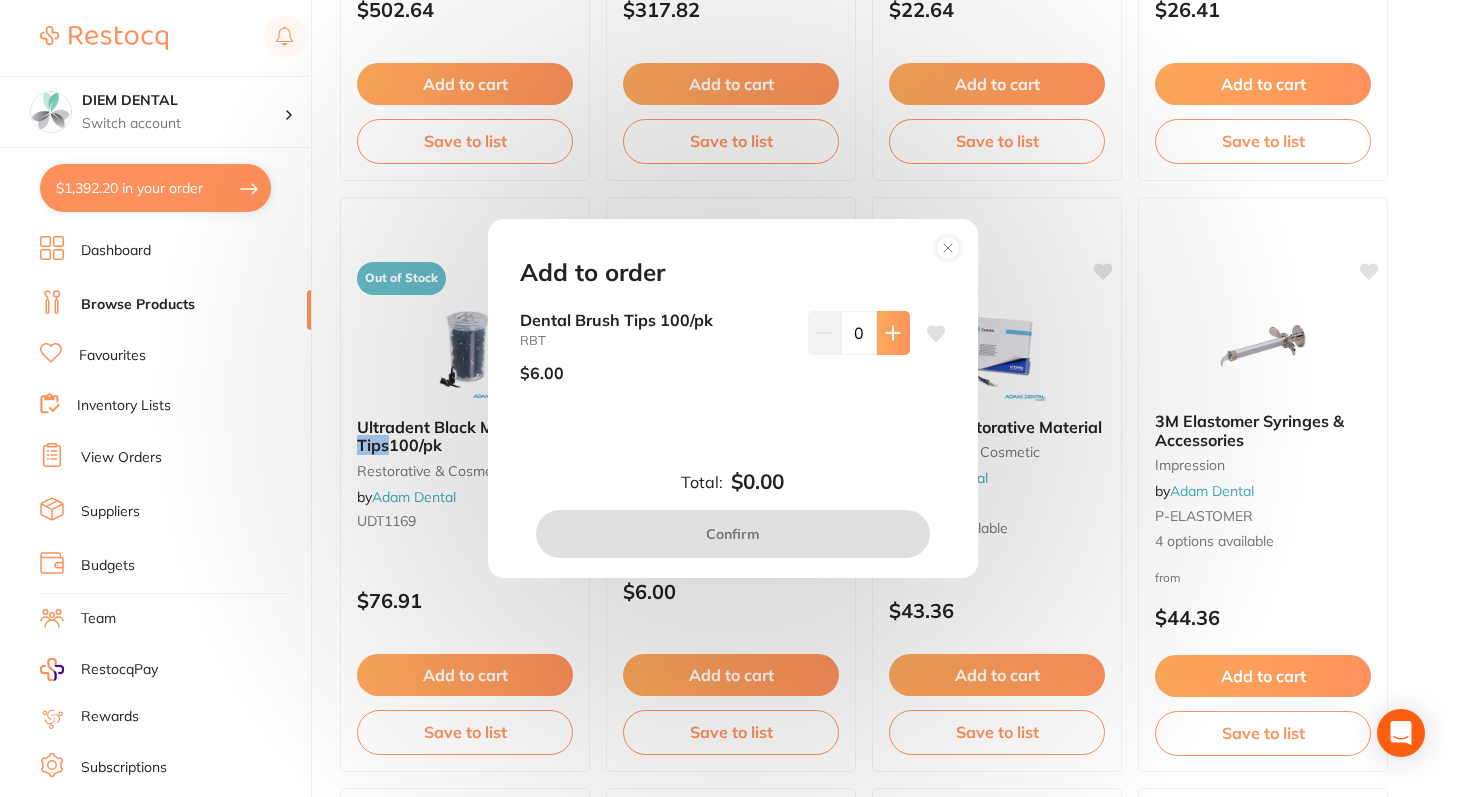 click 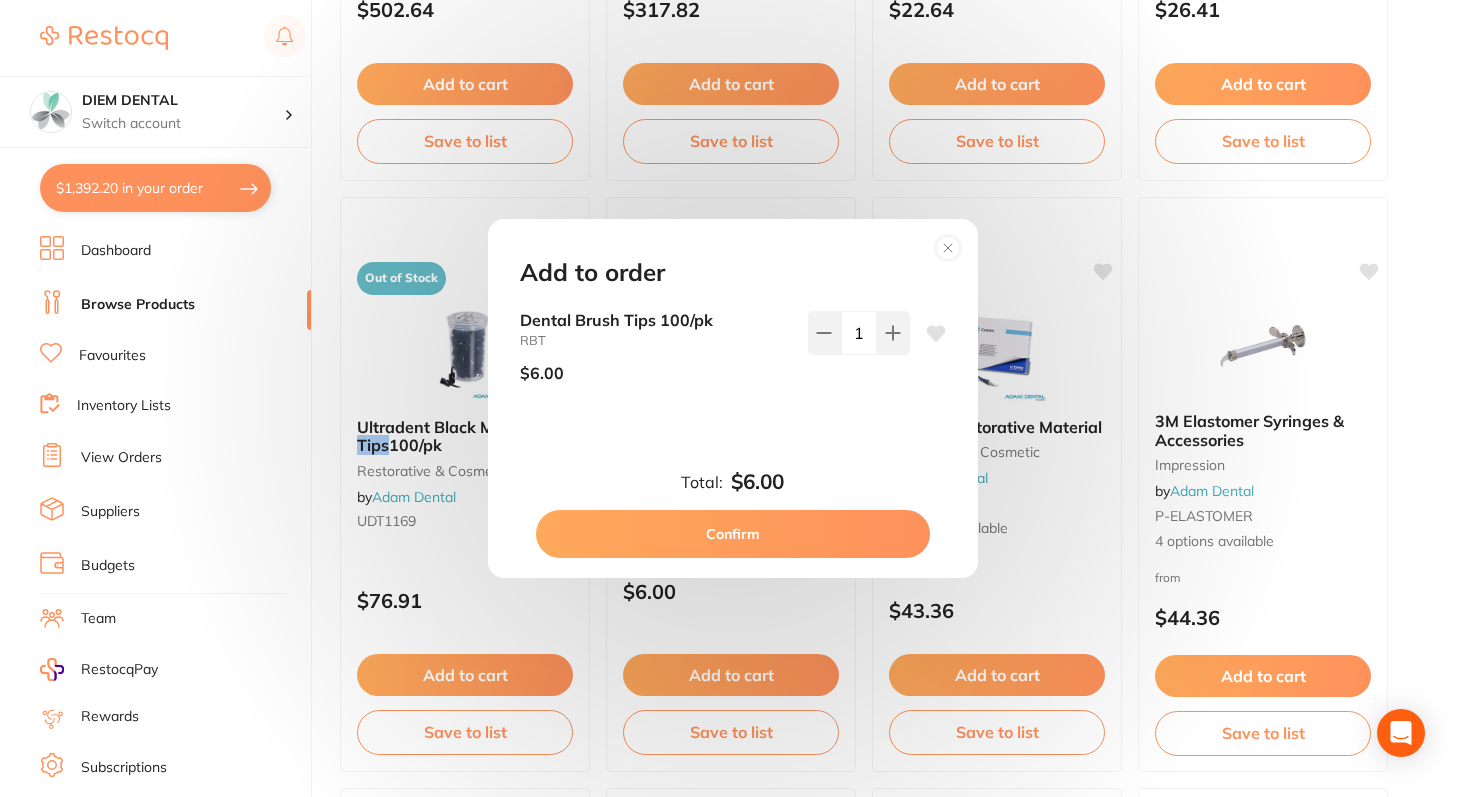 click on "Confirm" at bounding box center (733, 534) 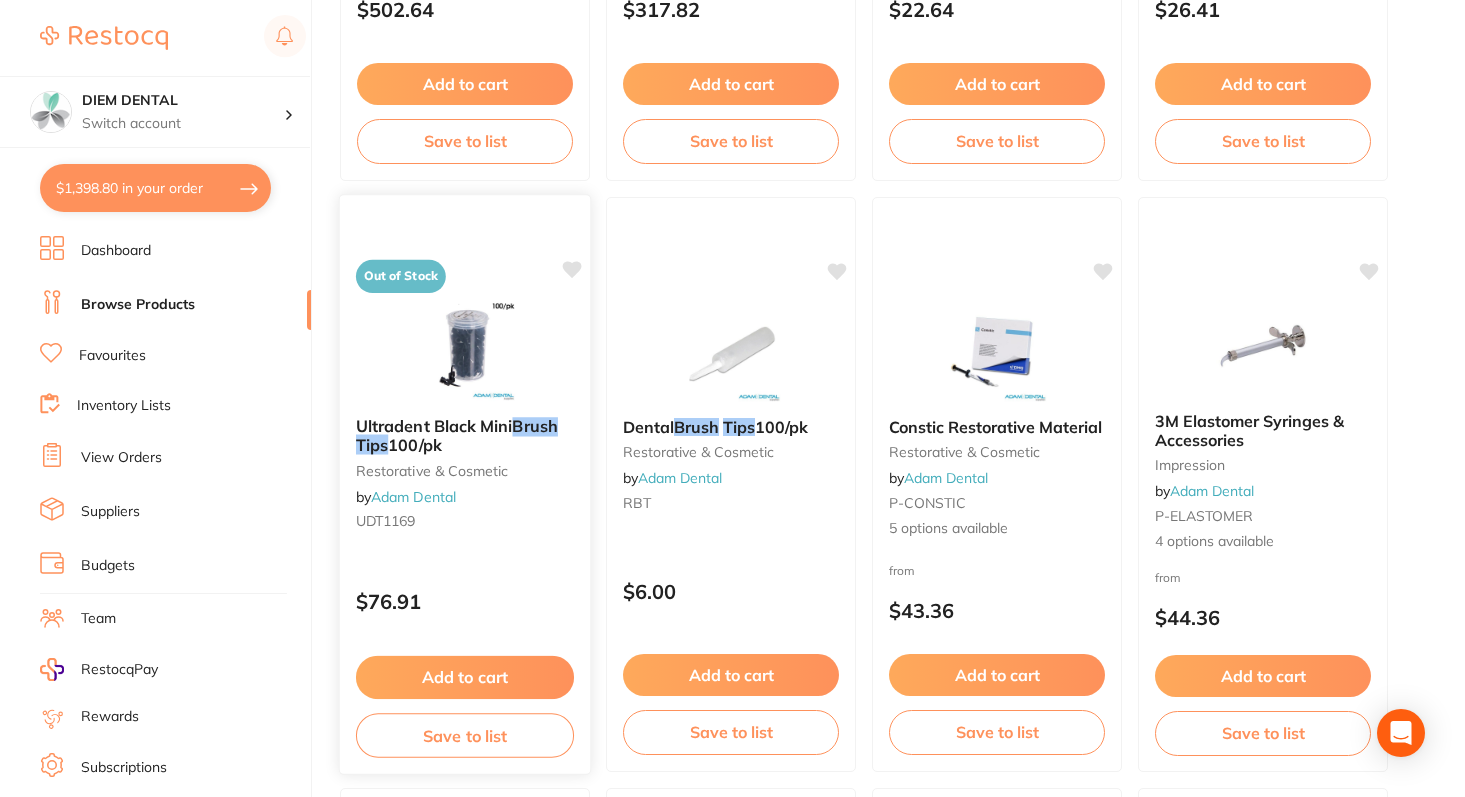 scroll, scrollTop: 0, scrollLeft: 0, axis: both 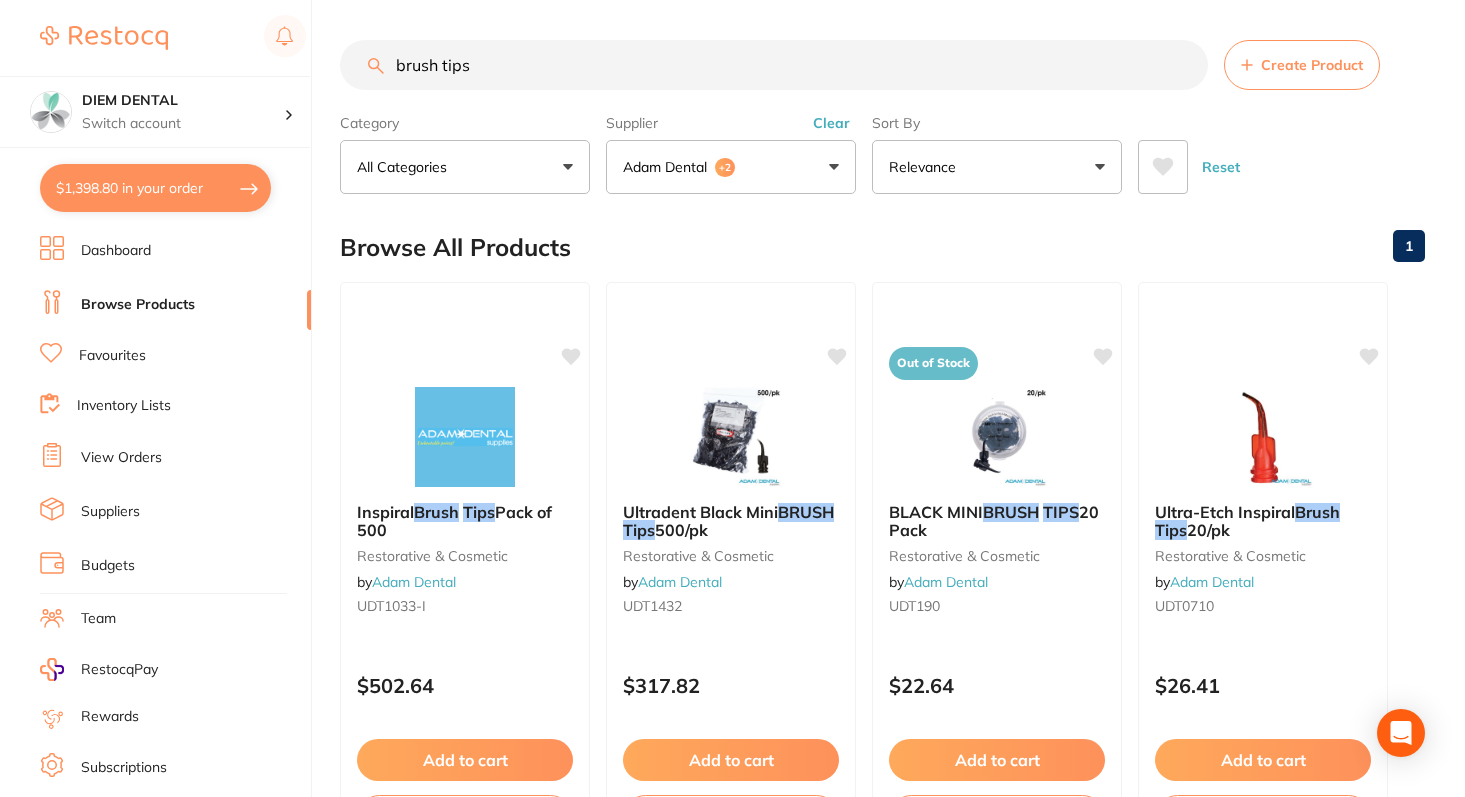 drag, startPoint x: 490, startPoint y: 70, endPoint x: 275, endPoint y: 62, distance: 215.14879 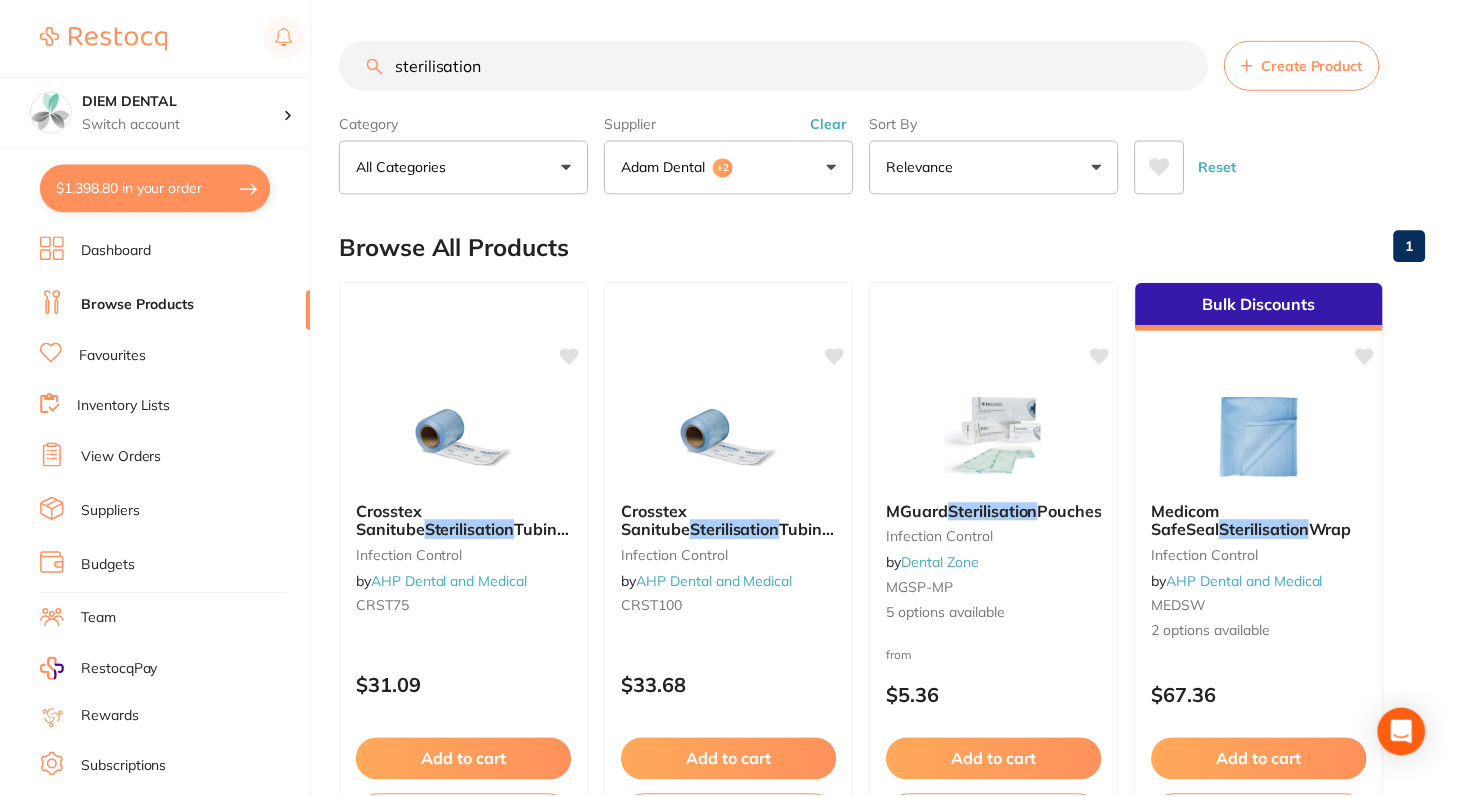 scroll, scrollTop: 548, scrollLeft: 0, axis: vertical 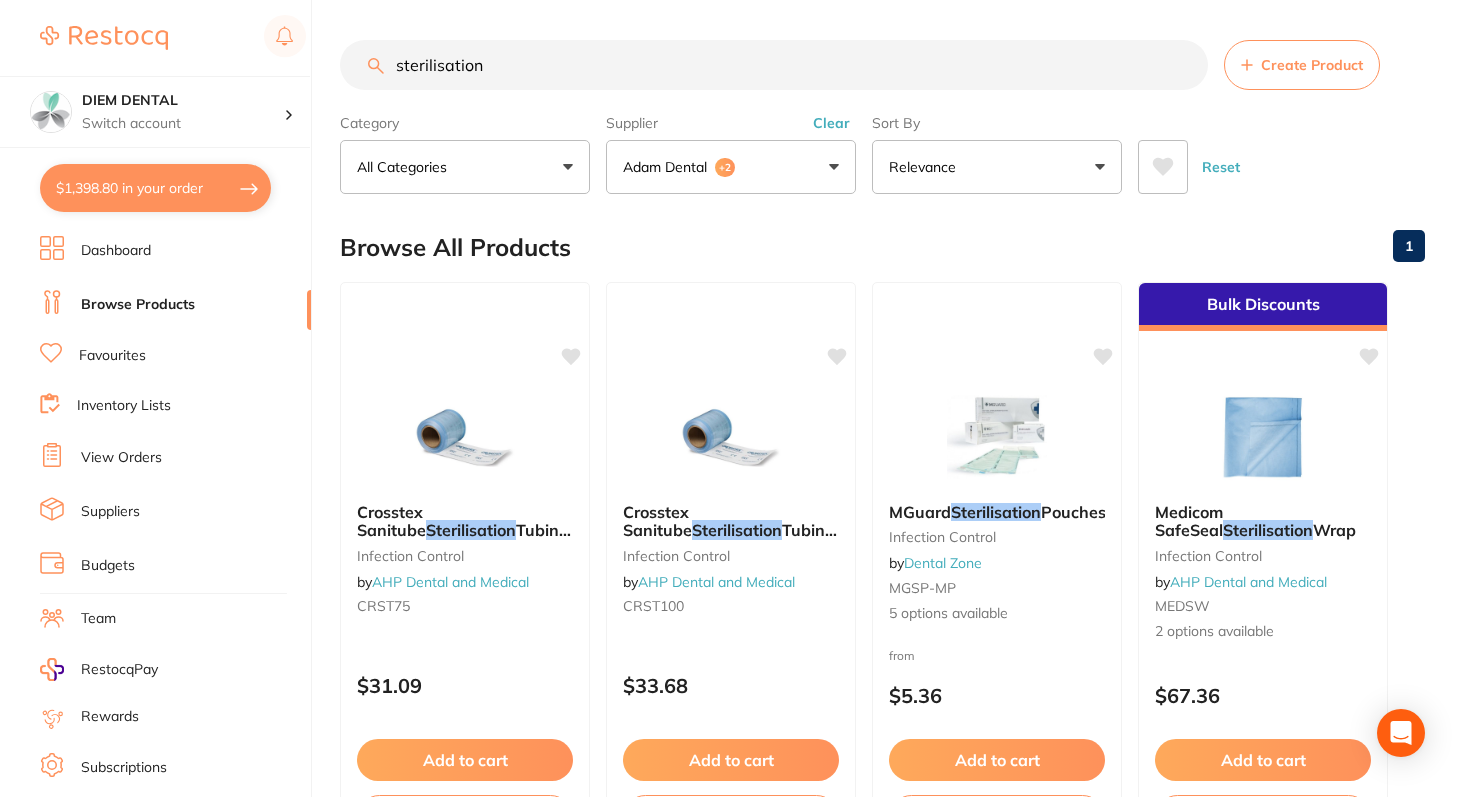 click on "Adam Dental +2" at bounding box center [731, 167] 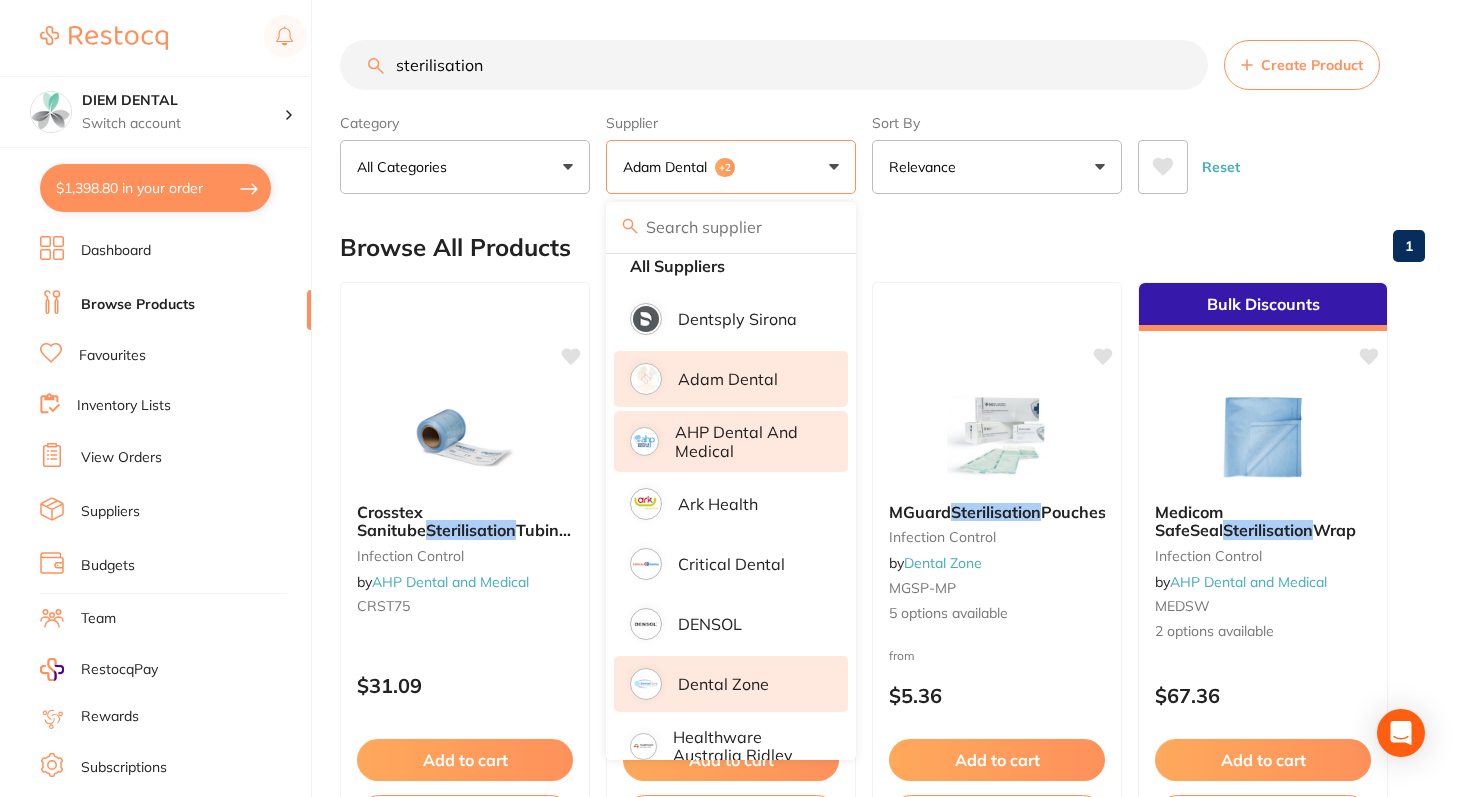 scroll, scrollTop: 8, scrollLeft: 0, axis: vertical 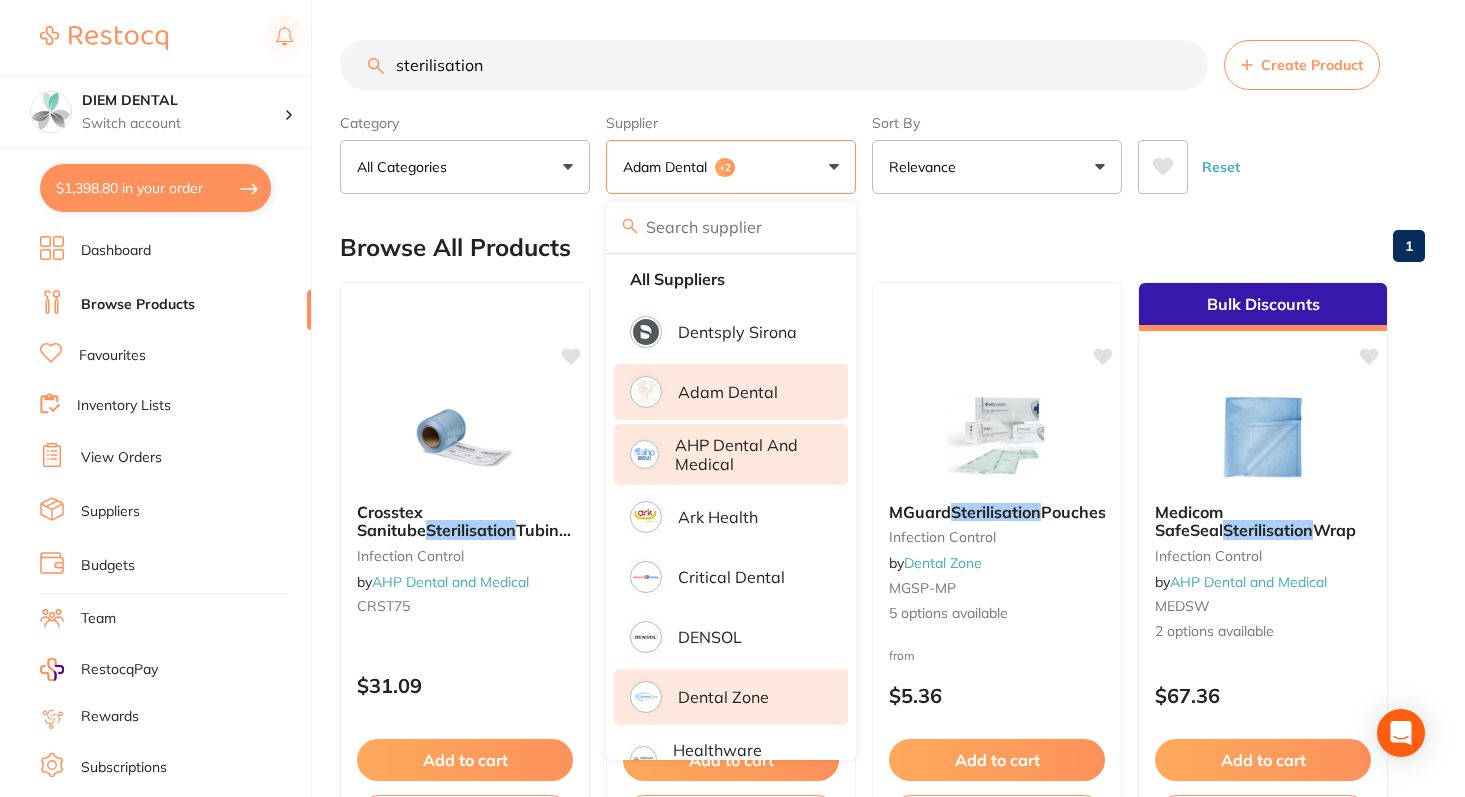 click on "Adam Dental" at bounding box center [731, 392] 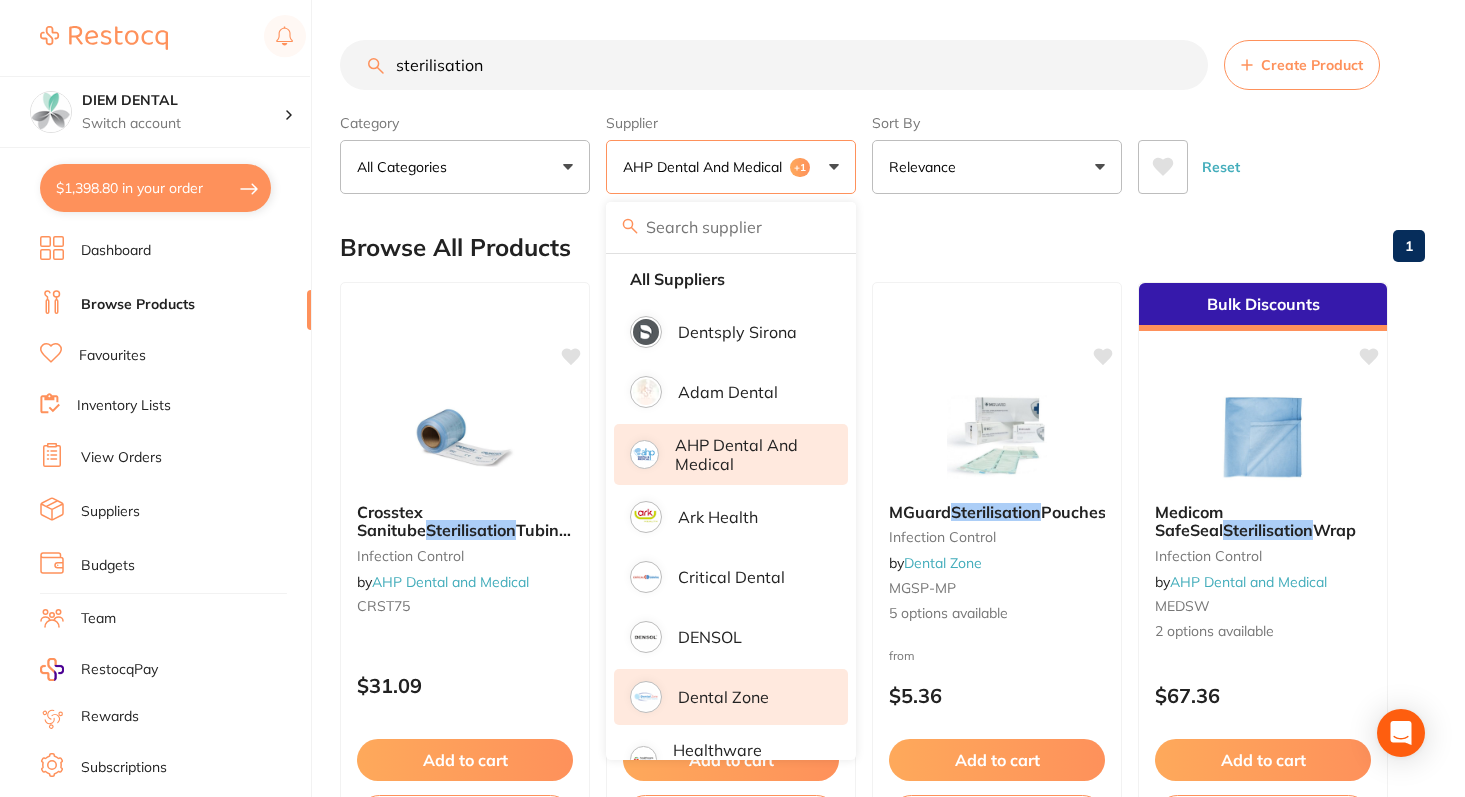 click on "AHP Dental and Medical" at bounding box center (747, 454) 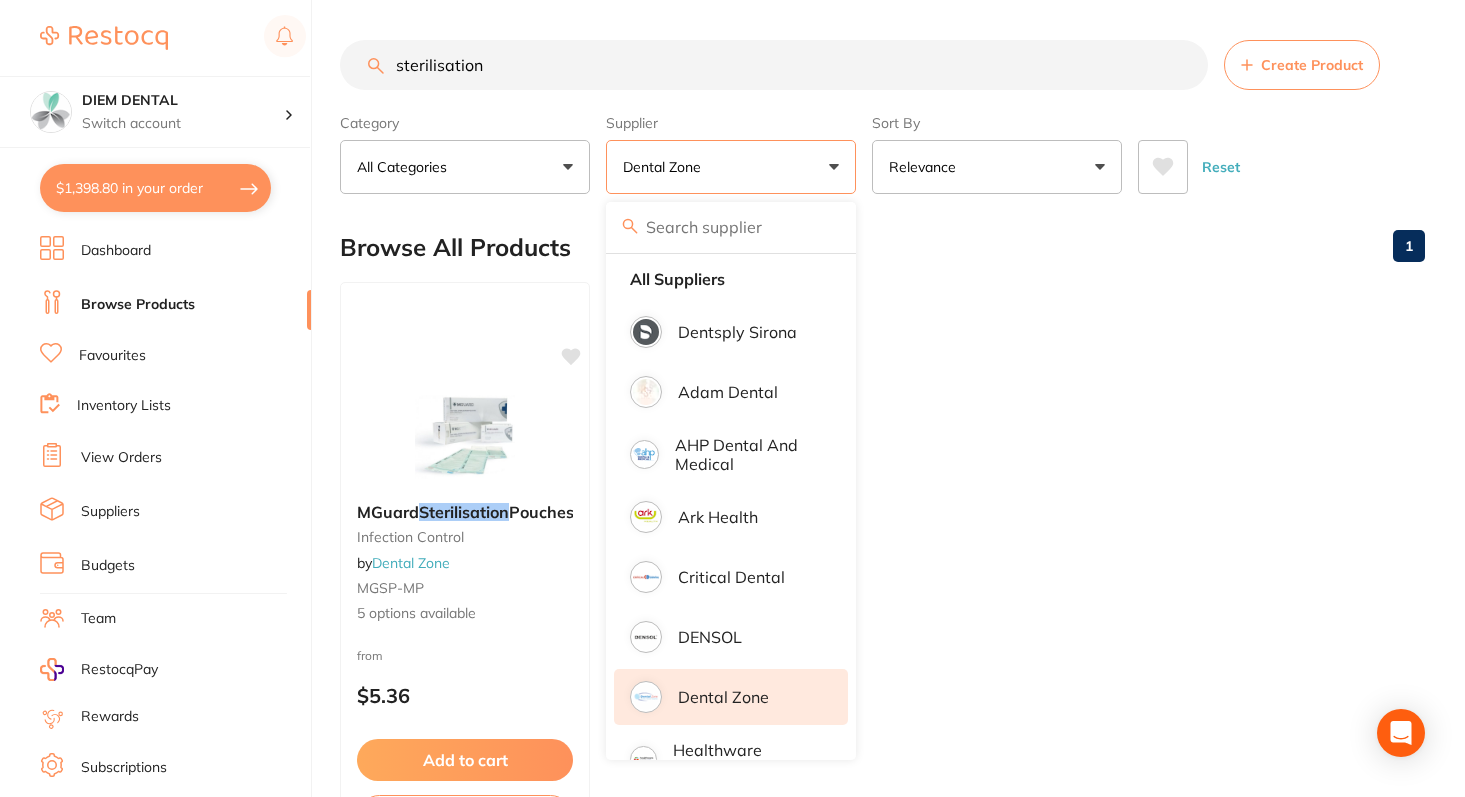 click on "Dental Zone" at bounding box center (731, 167) 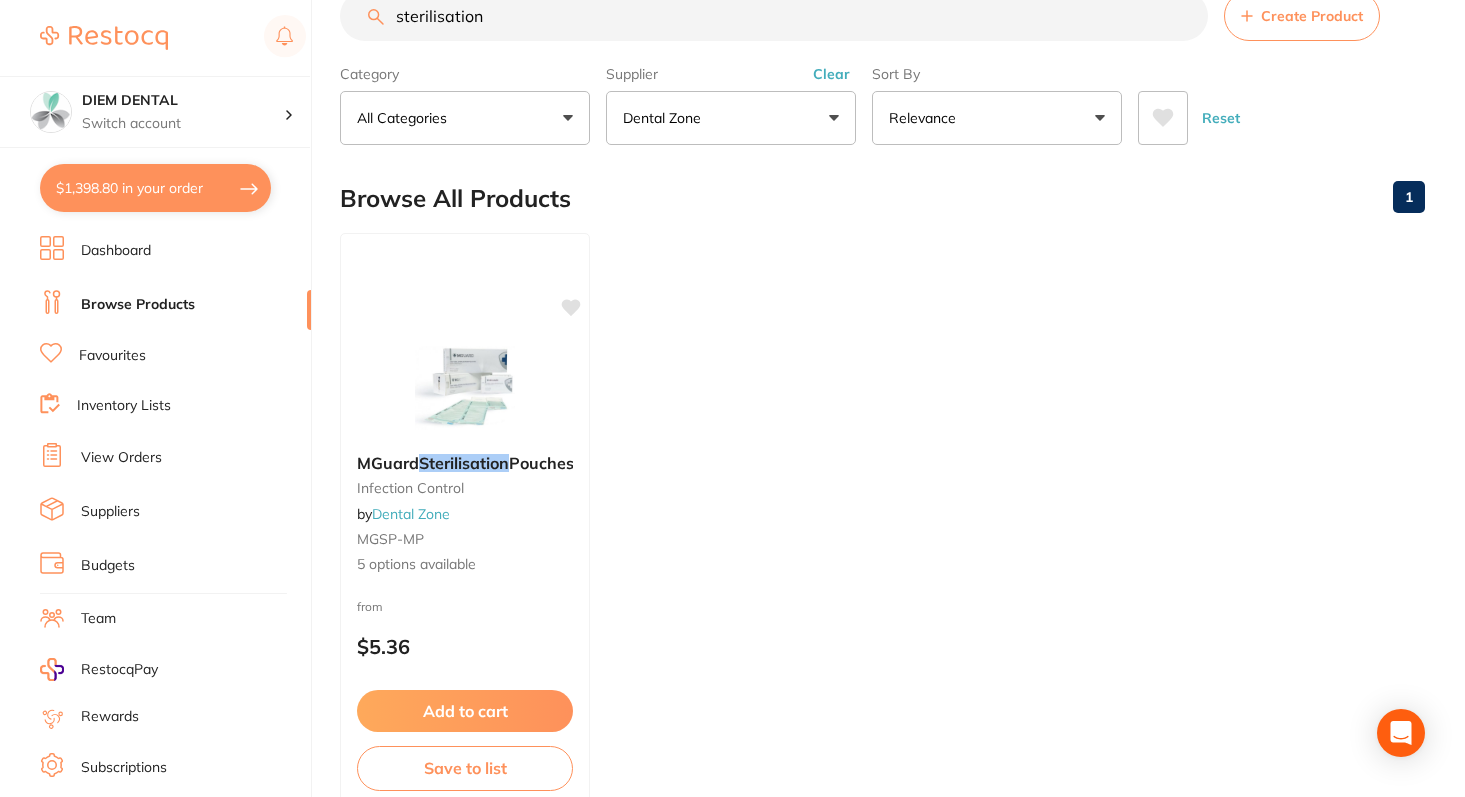 scroll, scrollTop: 50, scrollLeft: 0, axis: vertical 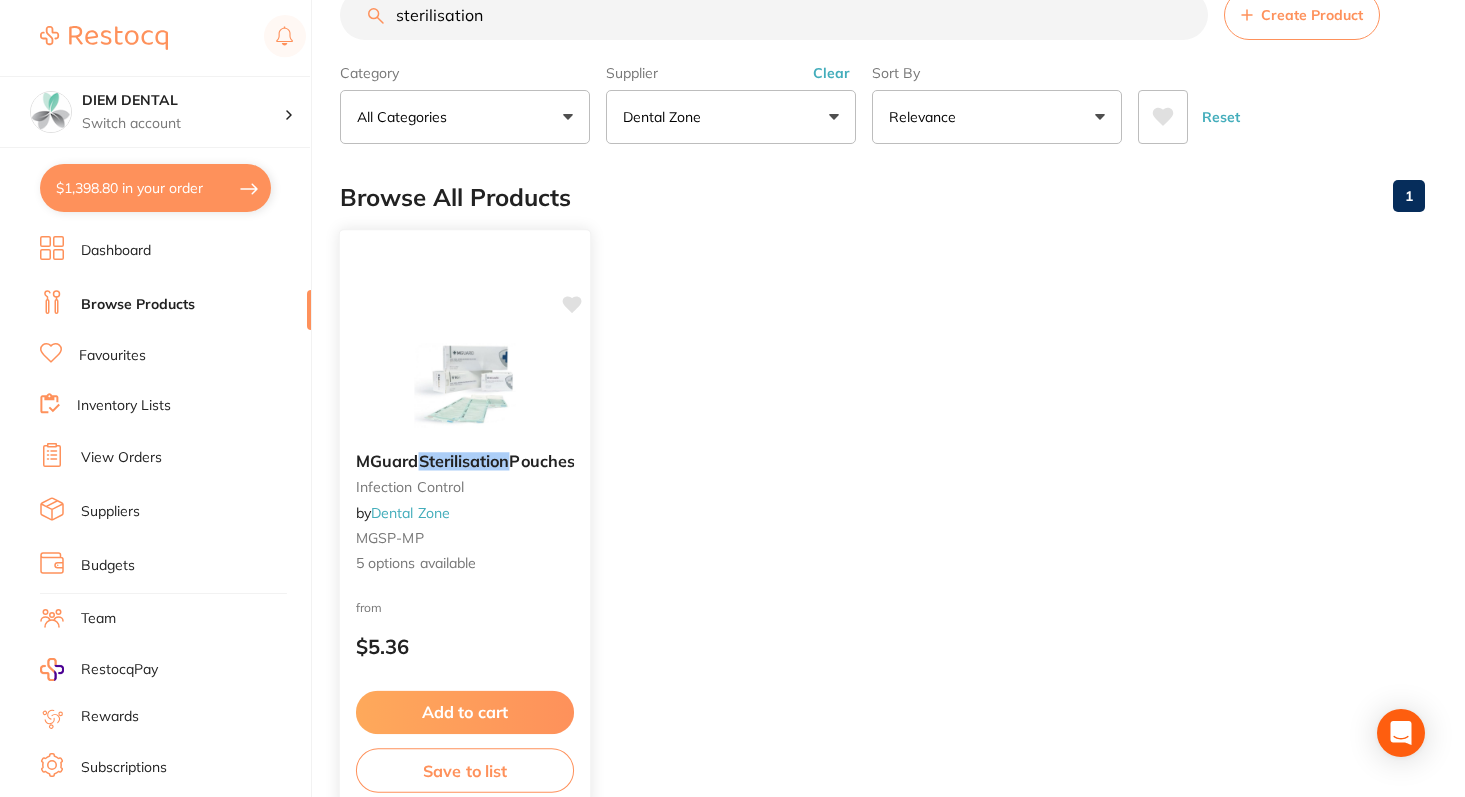 click at bounding box center (464, 385) 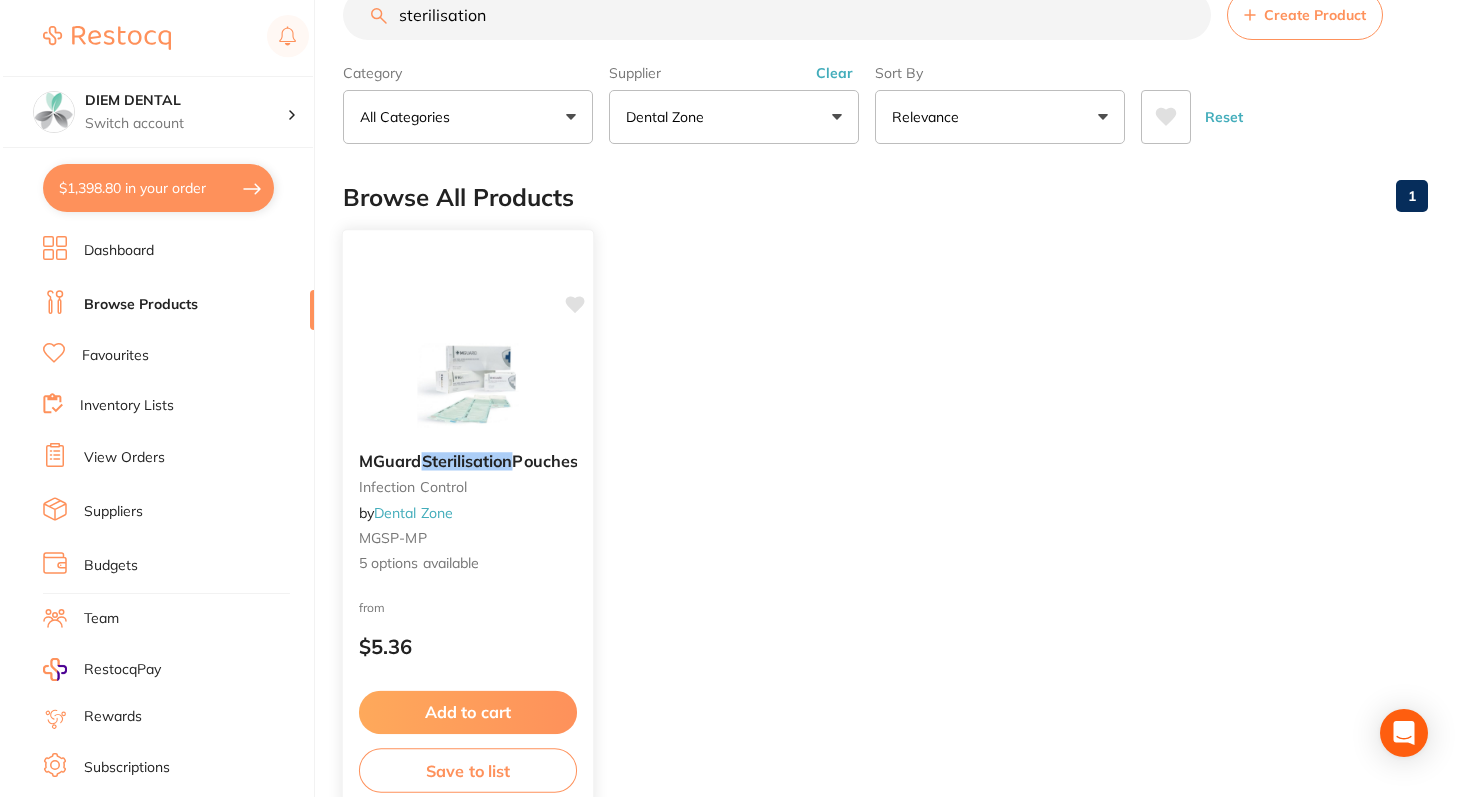 scroll, scrollTop: 0, scrollLeft: 0, axis: both 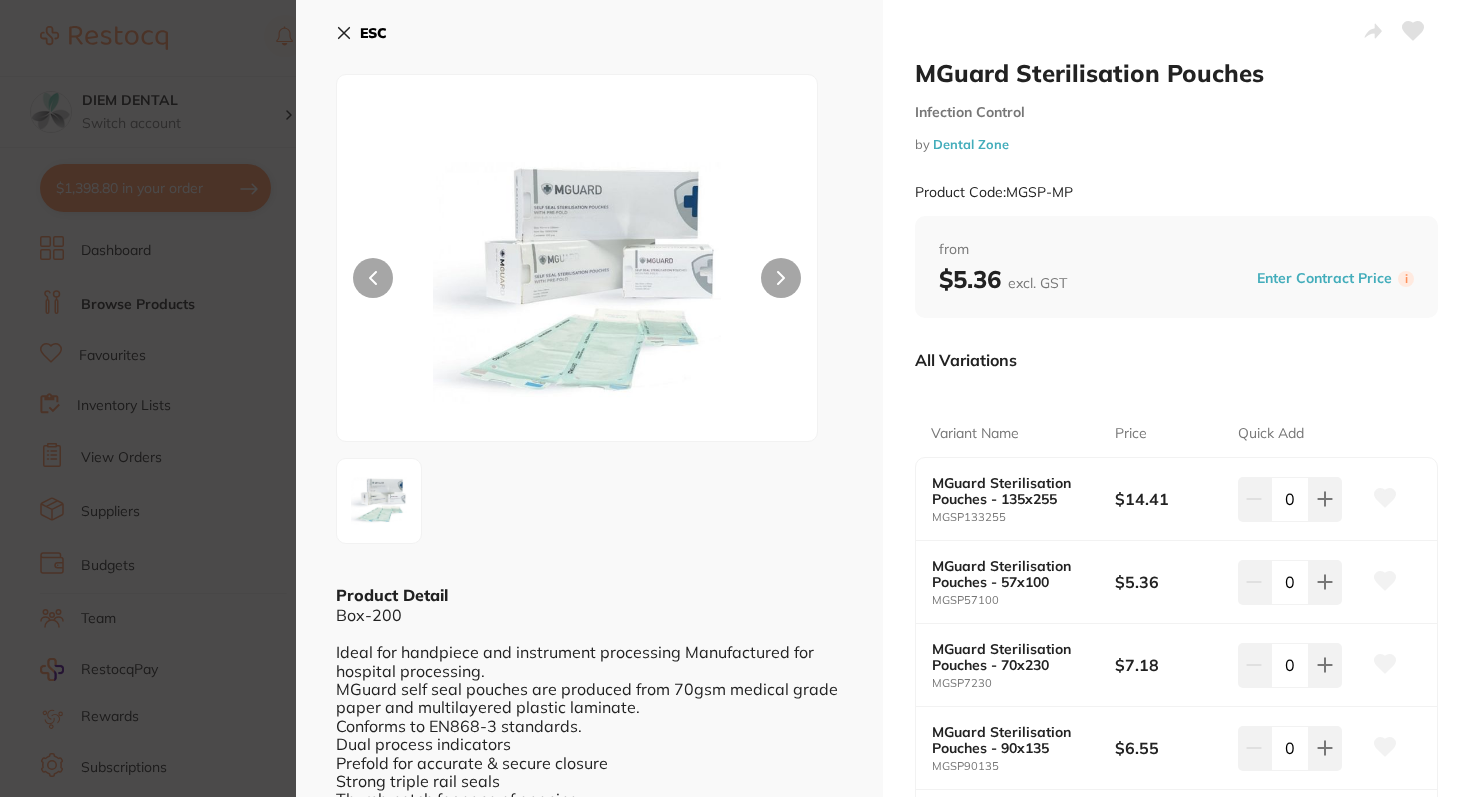 click 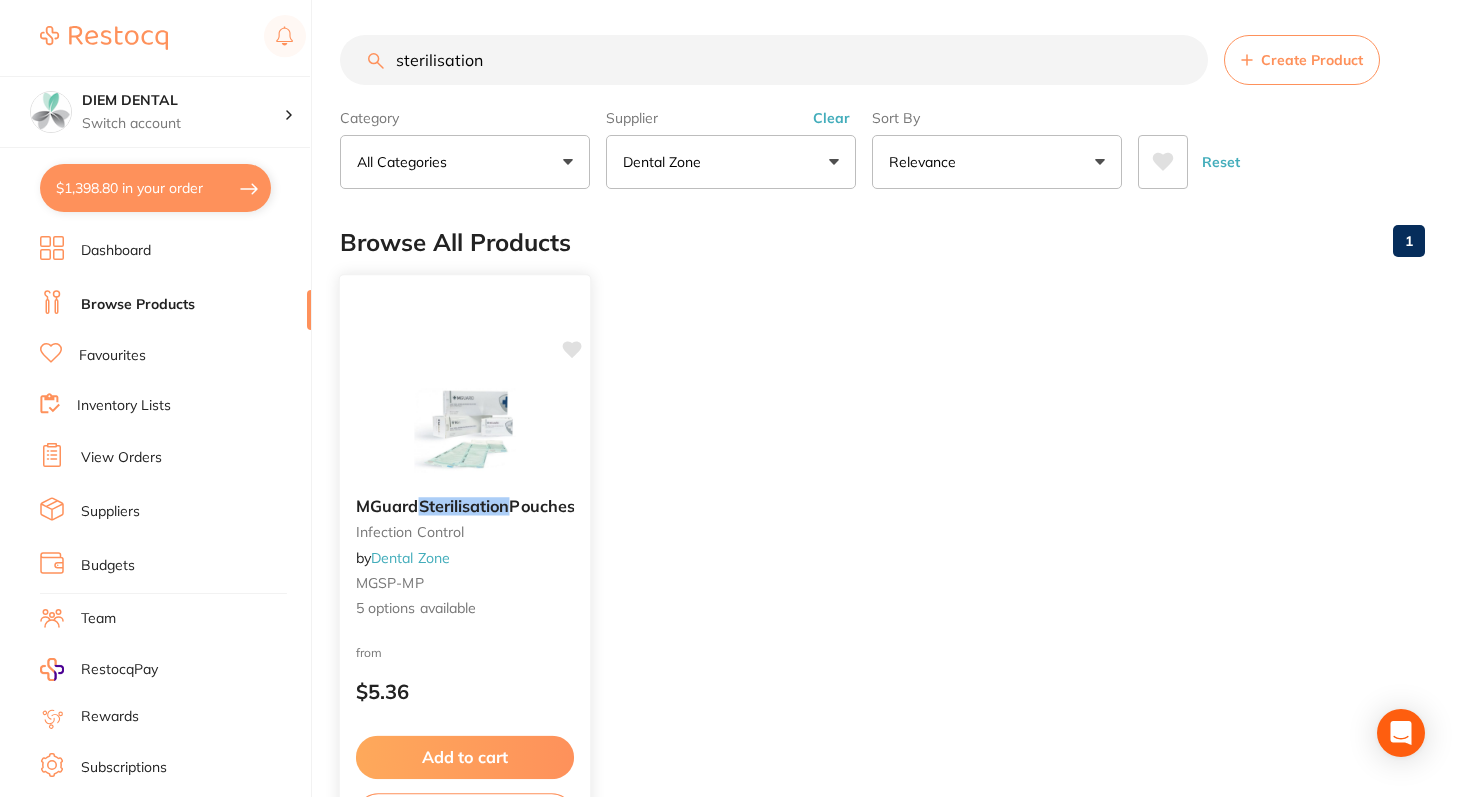 scroll, scrollTop: 0, scrollLeft: 0, axis: both 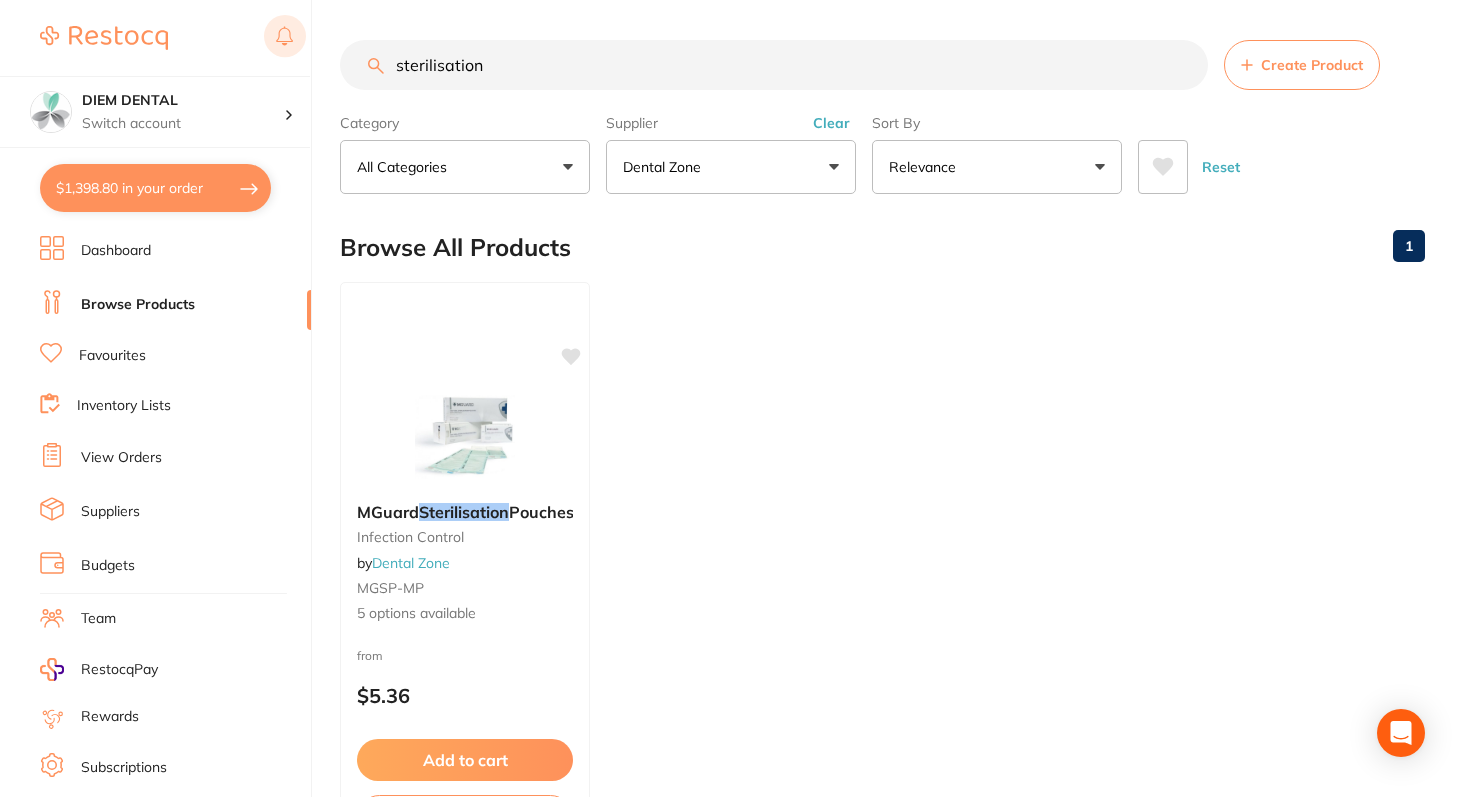 drag, startPoint x: 531, startPoint y: 58, endPoint x: 269, endPoint y: 54, distance: 262.03052 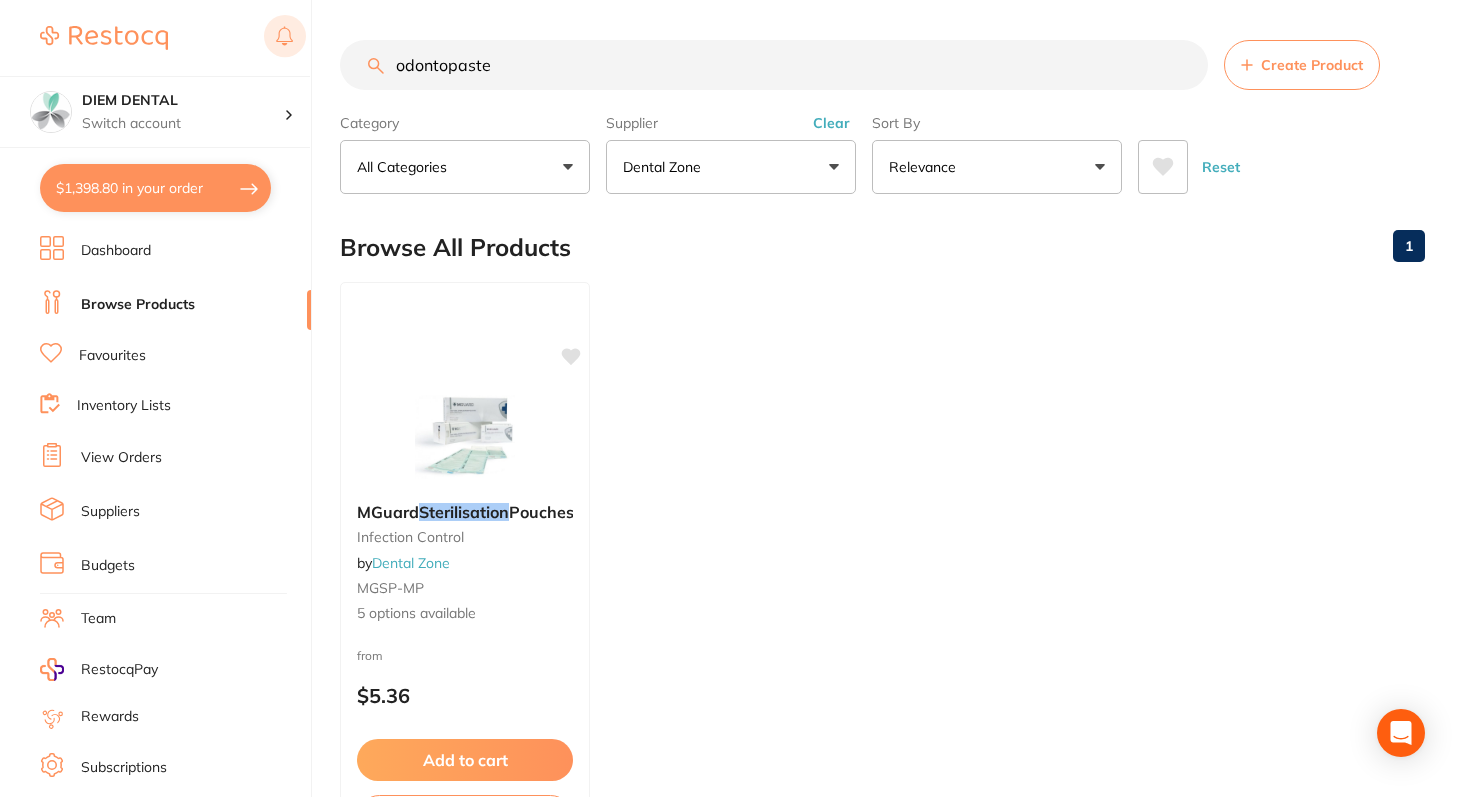 type on "odontopaste" 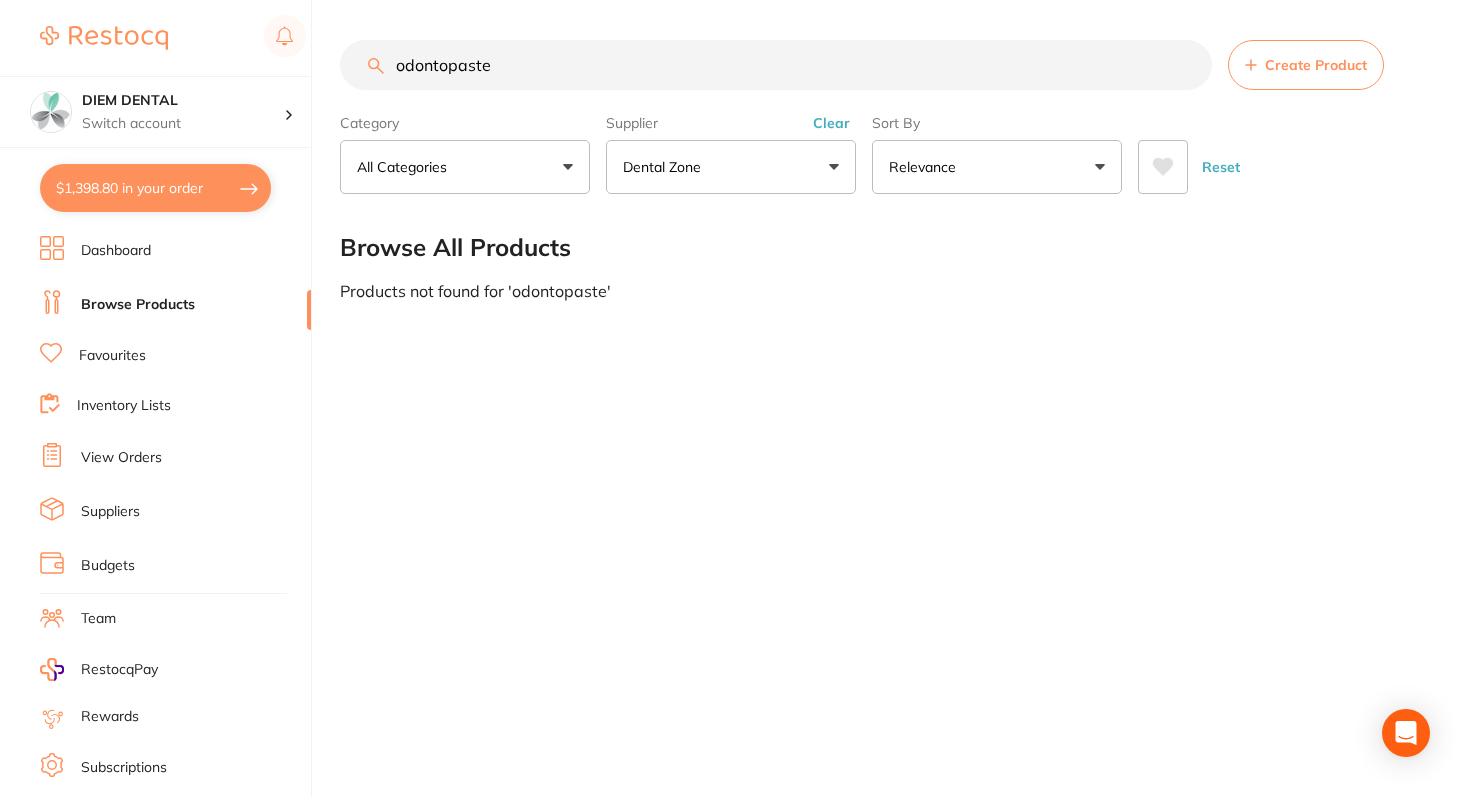 click on "Dental Zone" at bounding box center (666, 167) 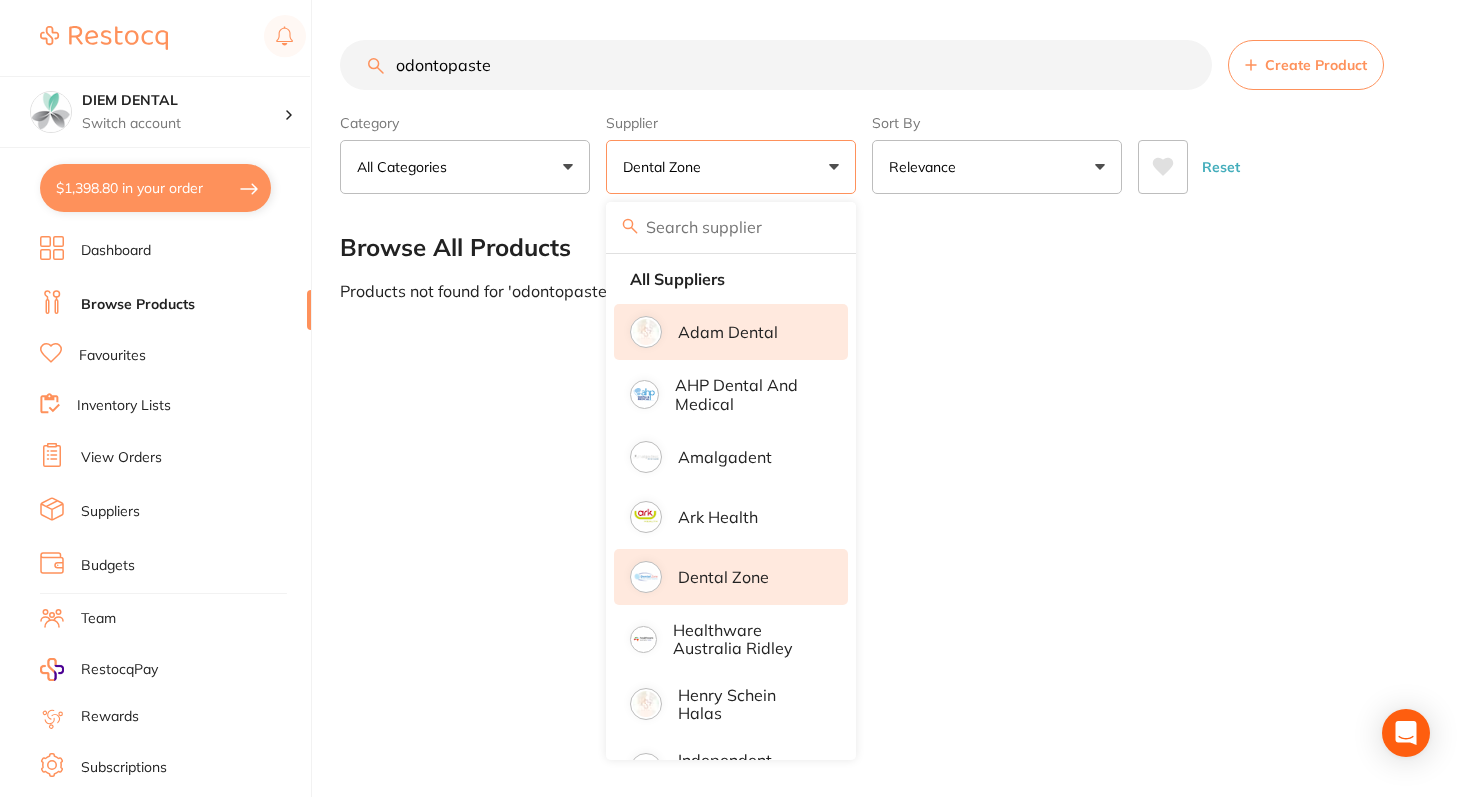 click on "Adam Dental" at bounding box center [731, 332] 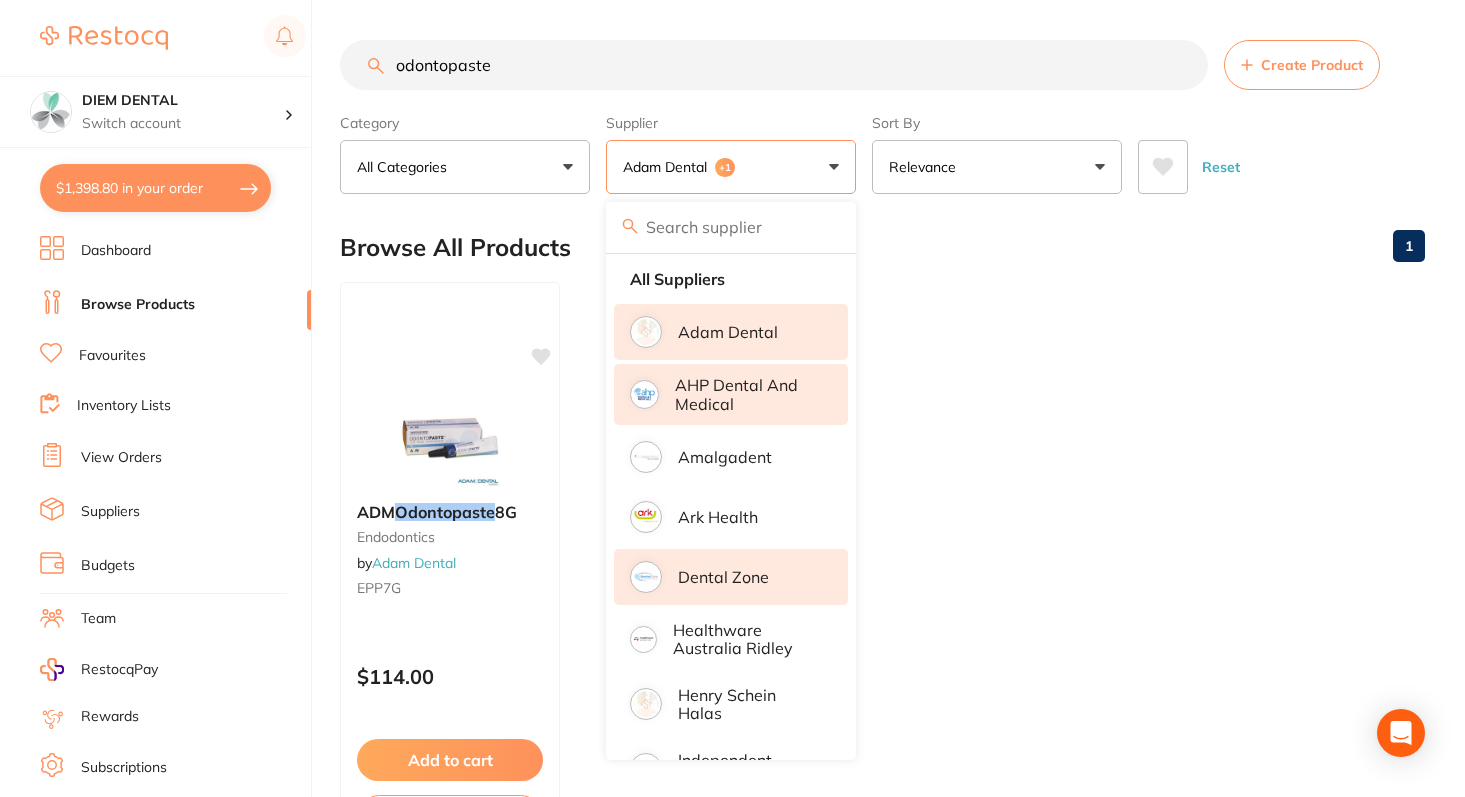 click on "AHP Dental and Medical" at bounding box center (747, 394) 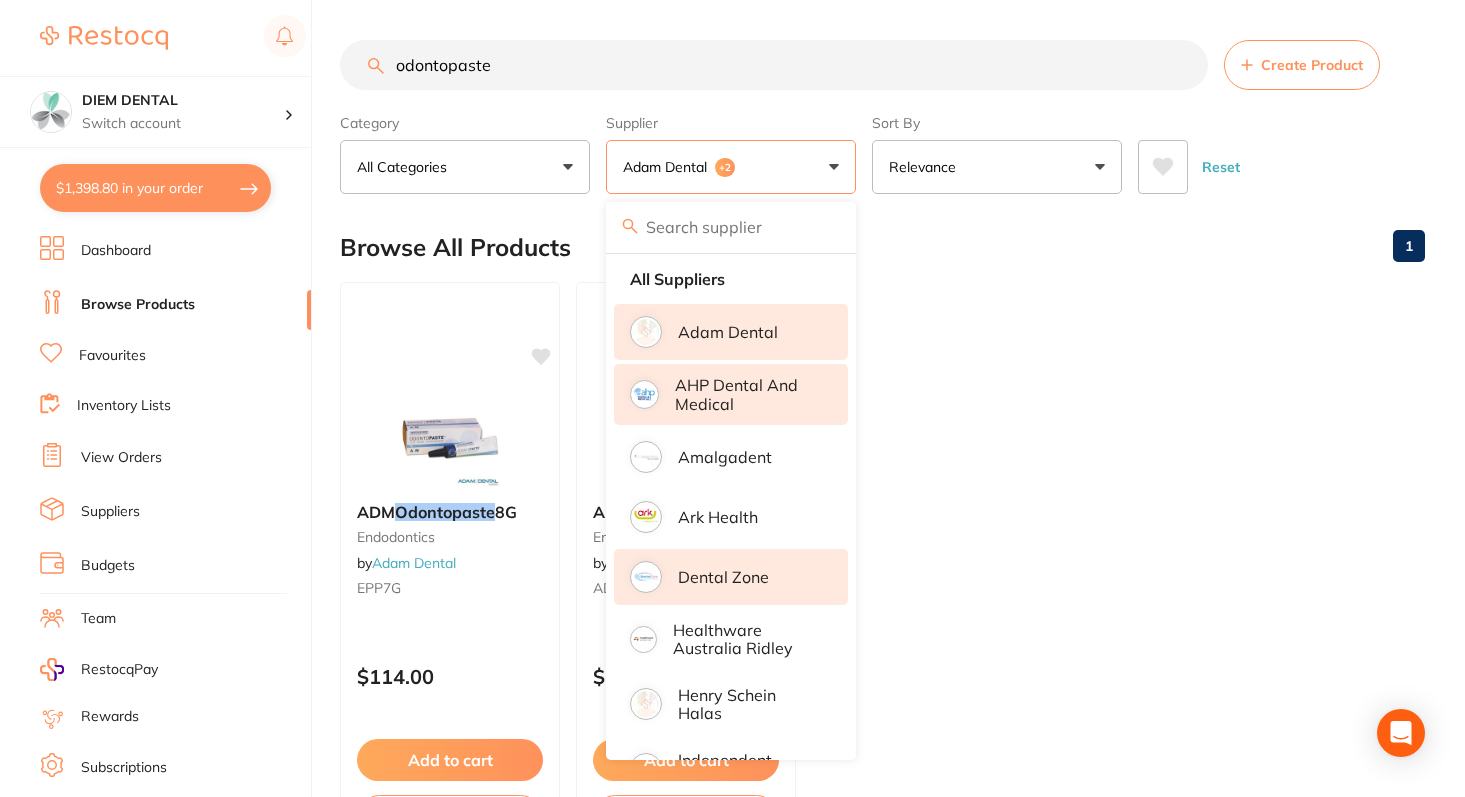 click on "Adam Dental +2" at bounding box center [731, 167] 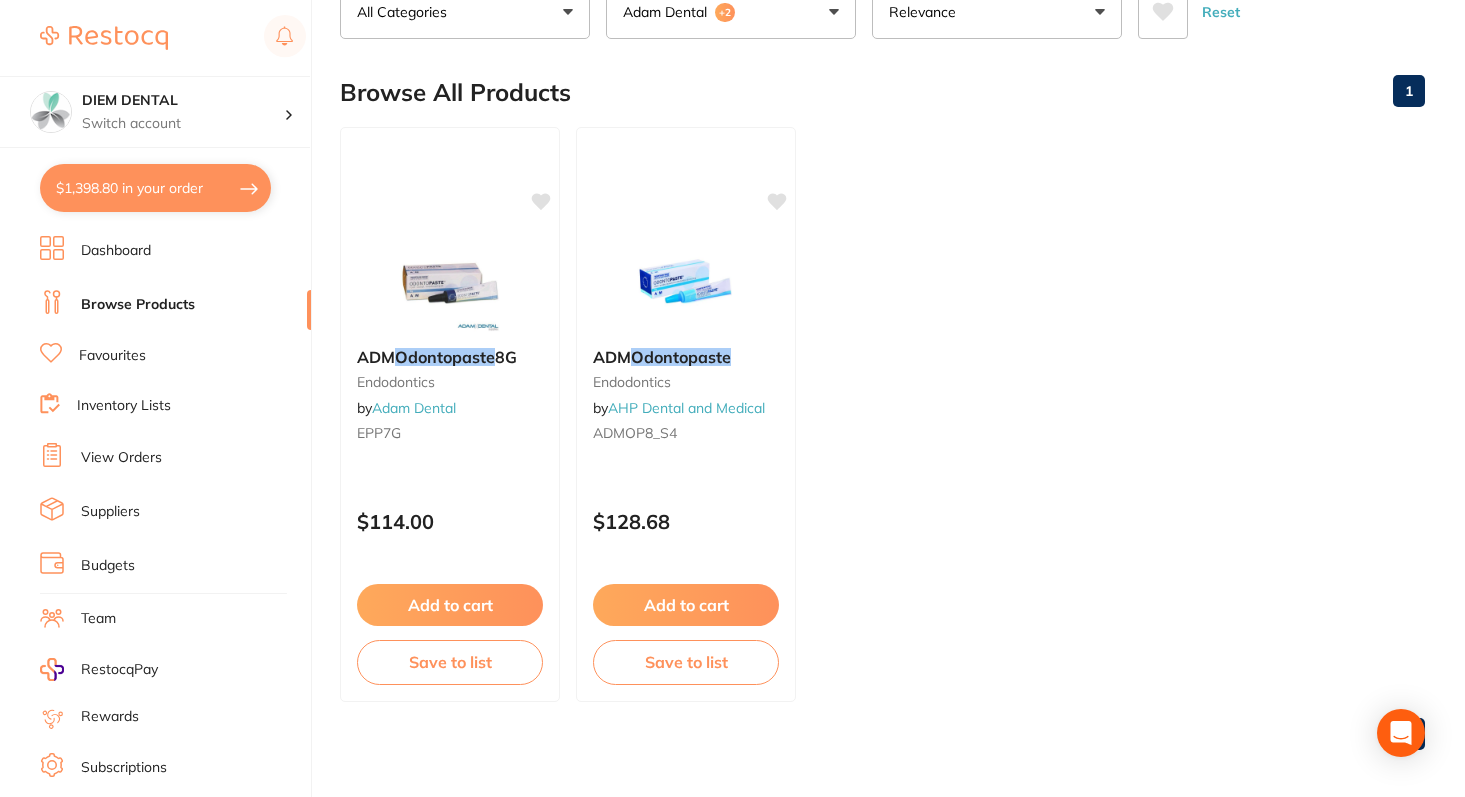 scroll, scrollTop: 164, scrollLeft: 0, axis: vertical 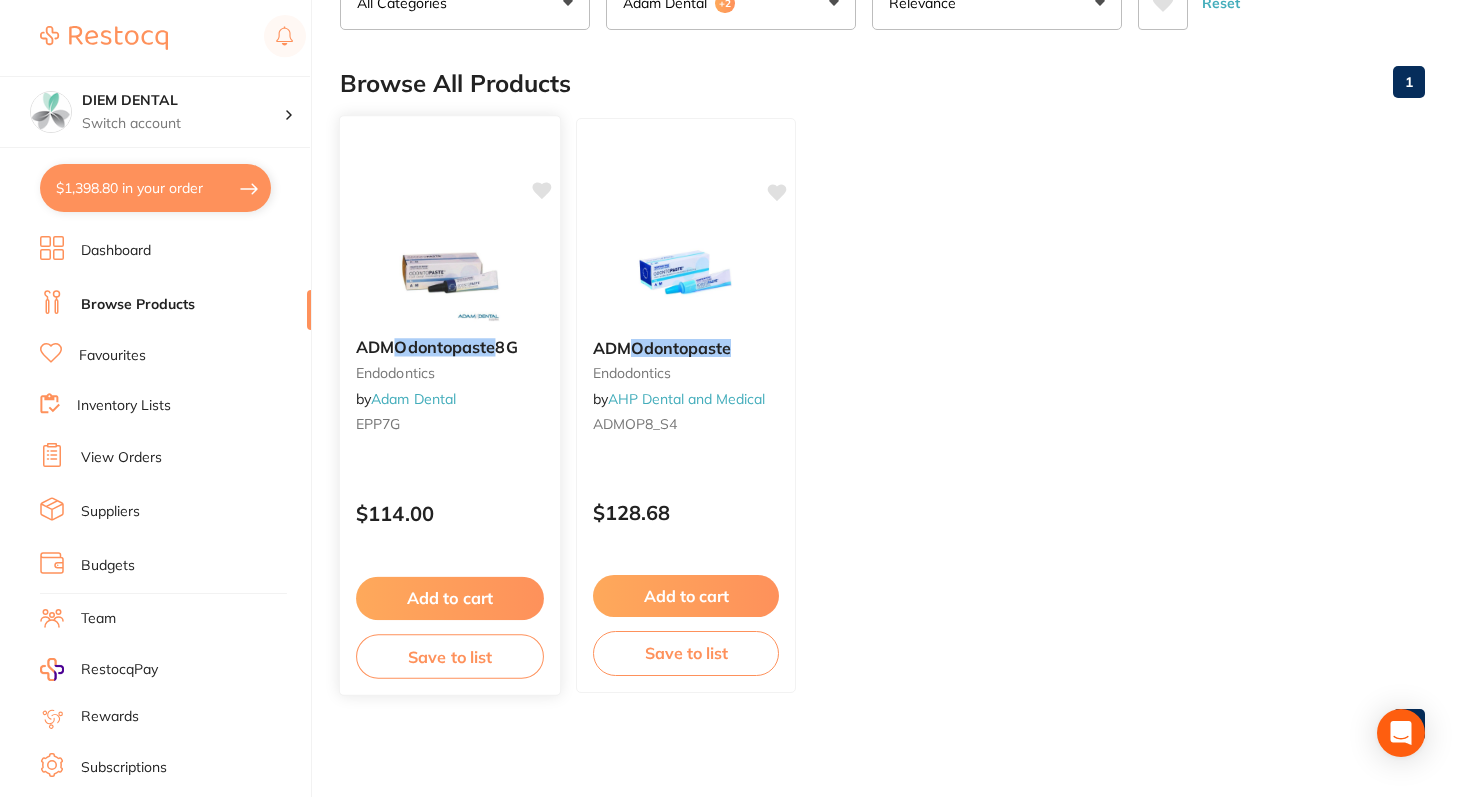 click at bounding box center (449, 271) 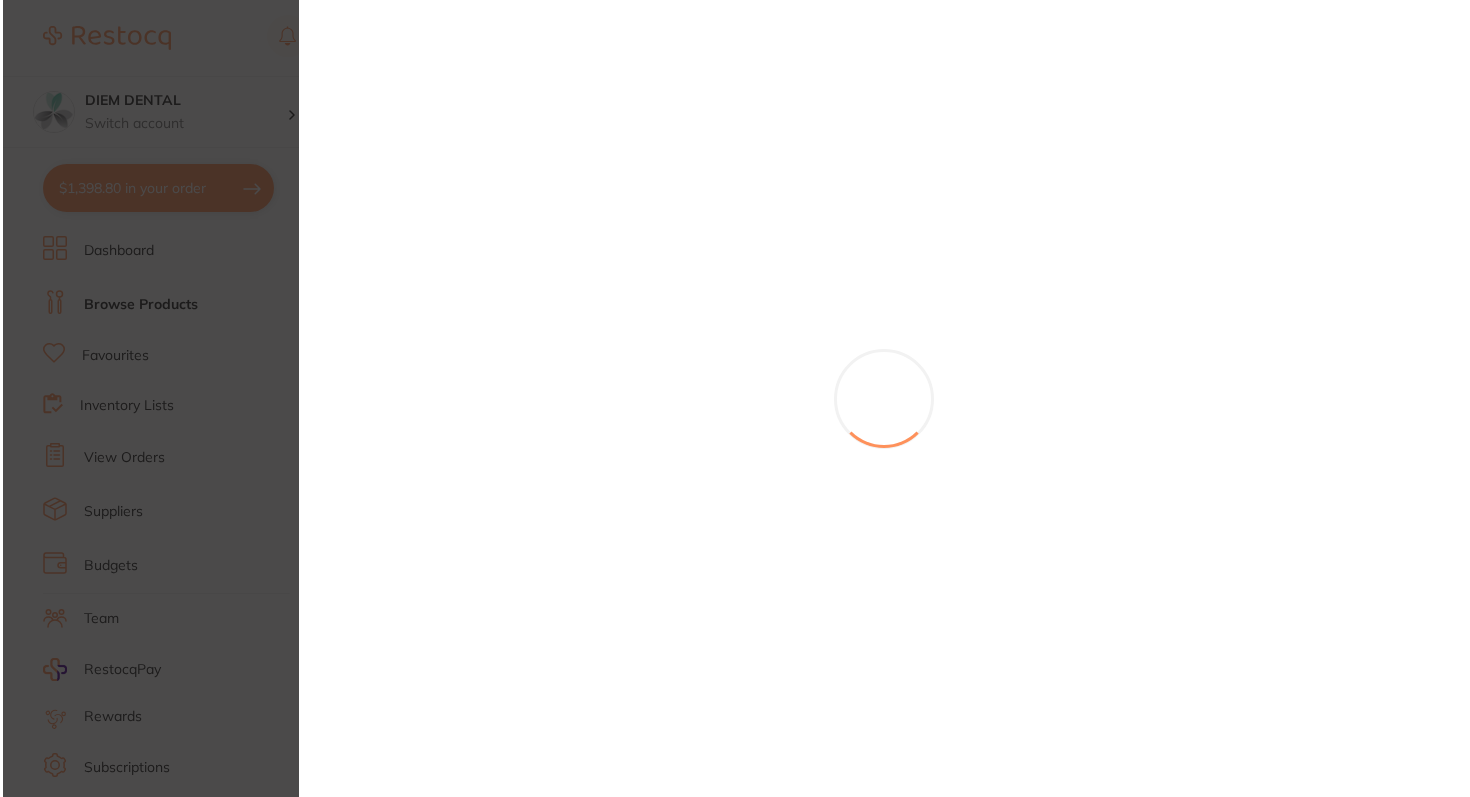 scroll, scrollTop: 0, scrollLeft: 0, axis: both 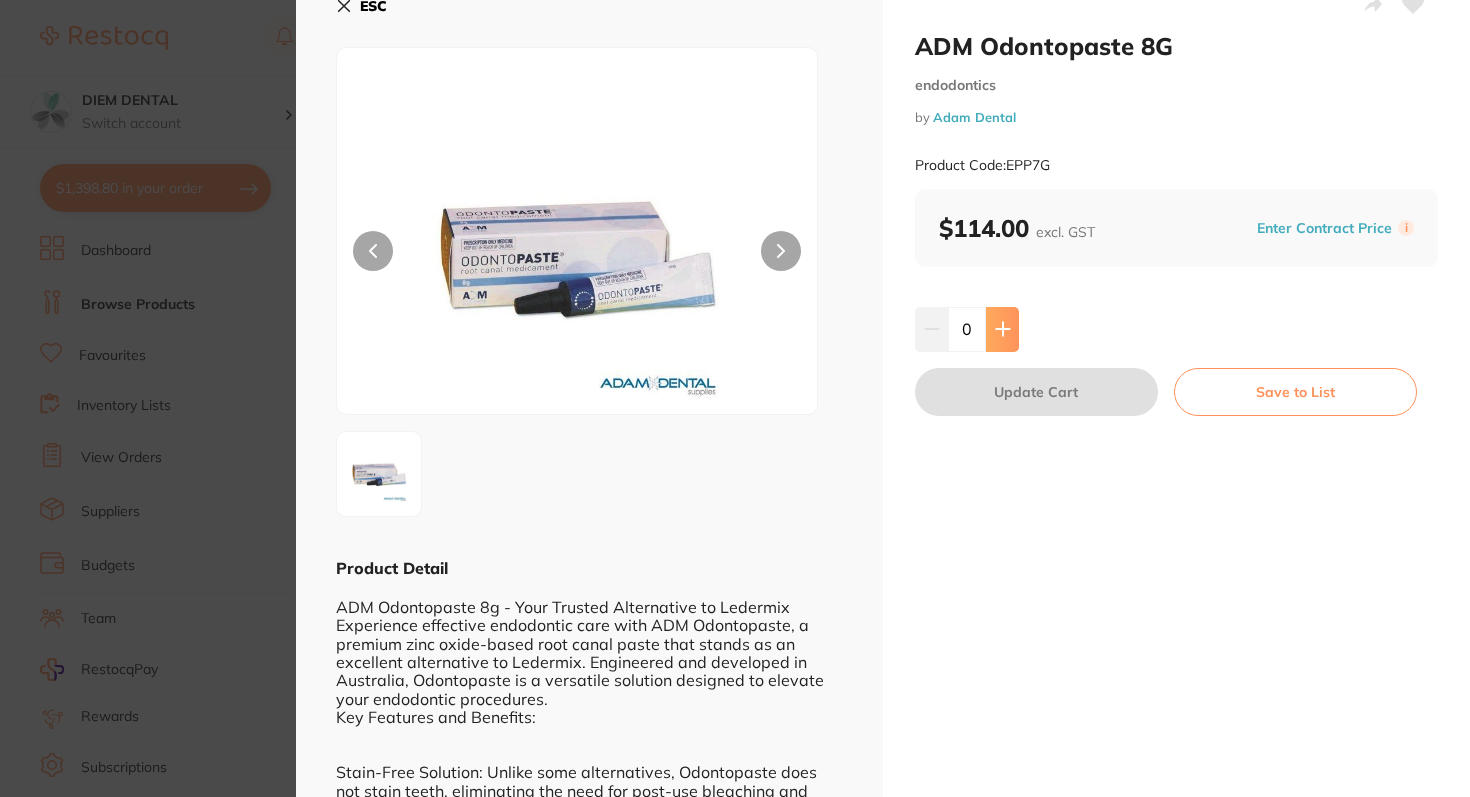 click 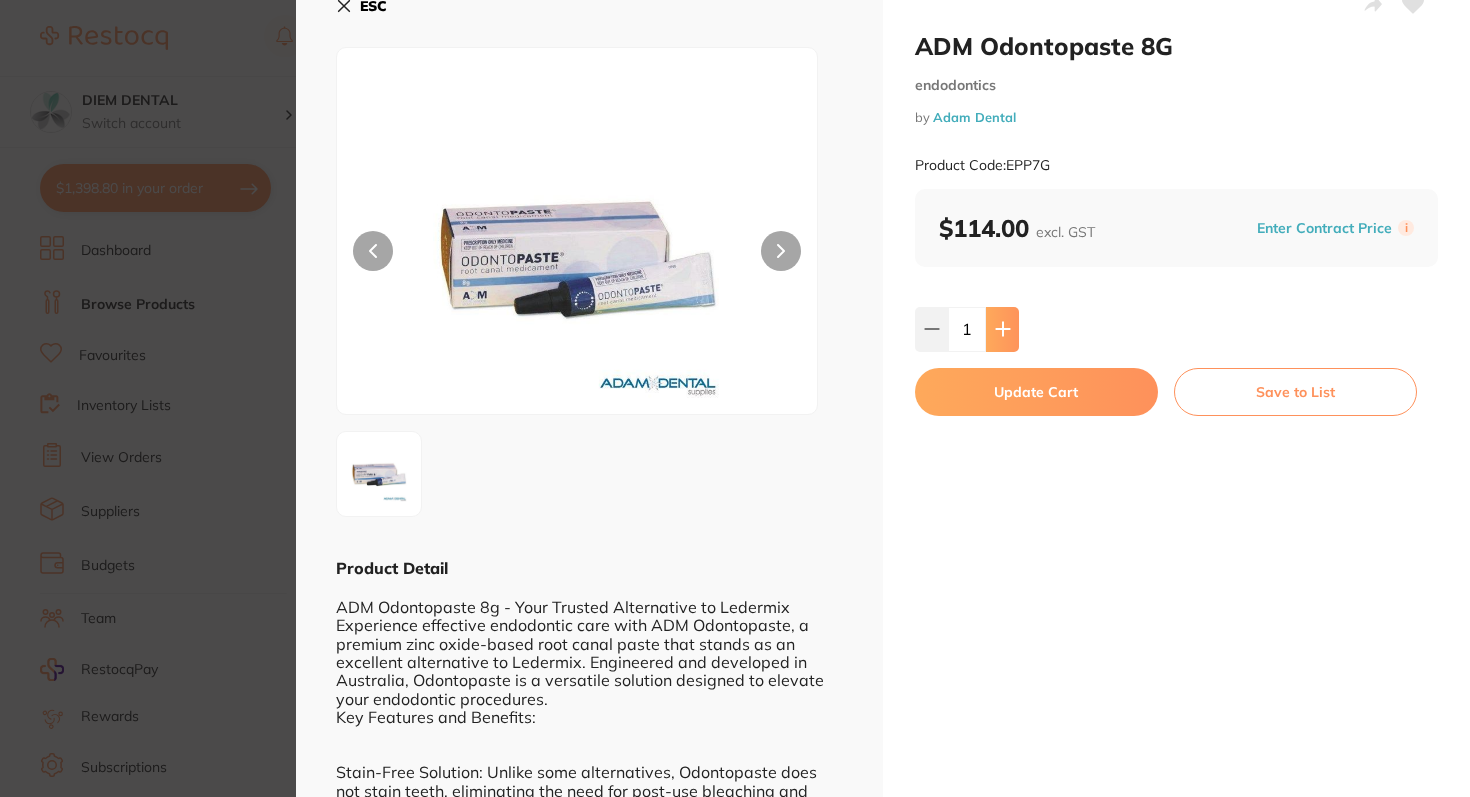 click 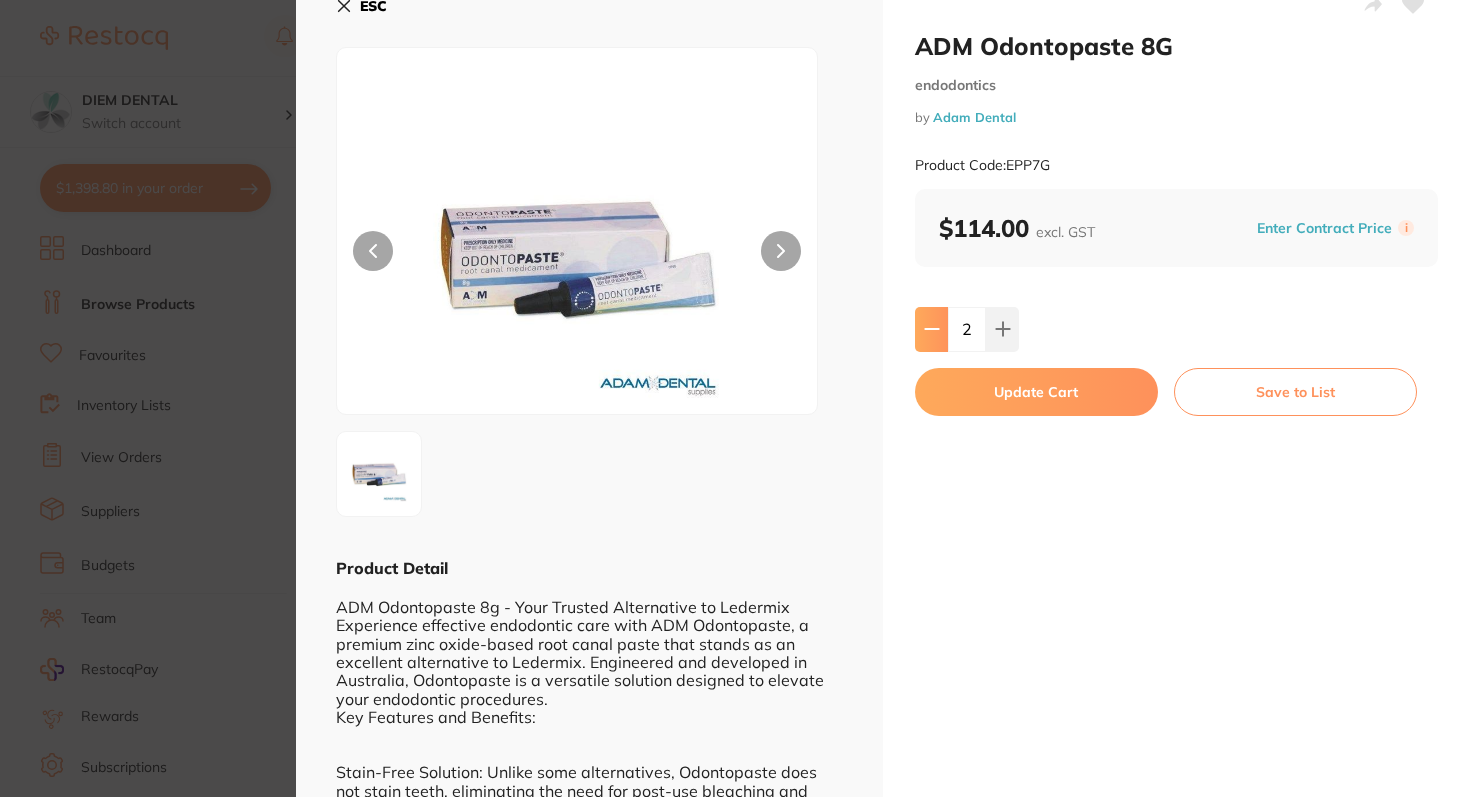 click at bounding box center (931, 329) 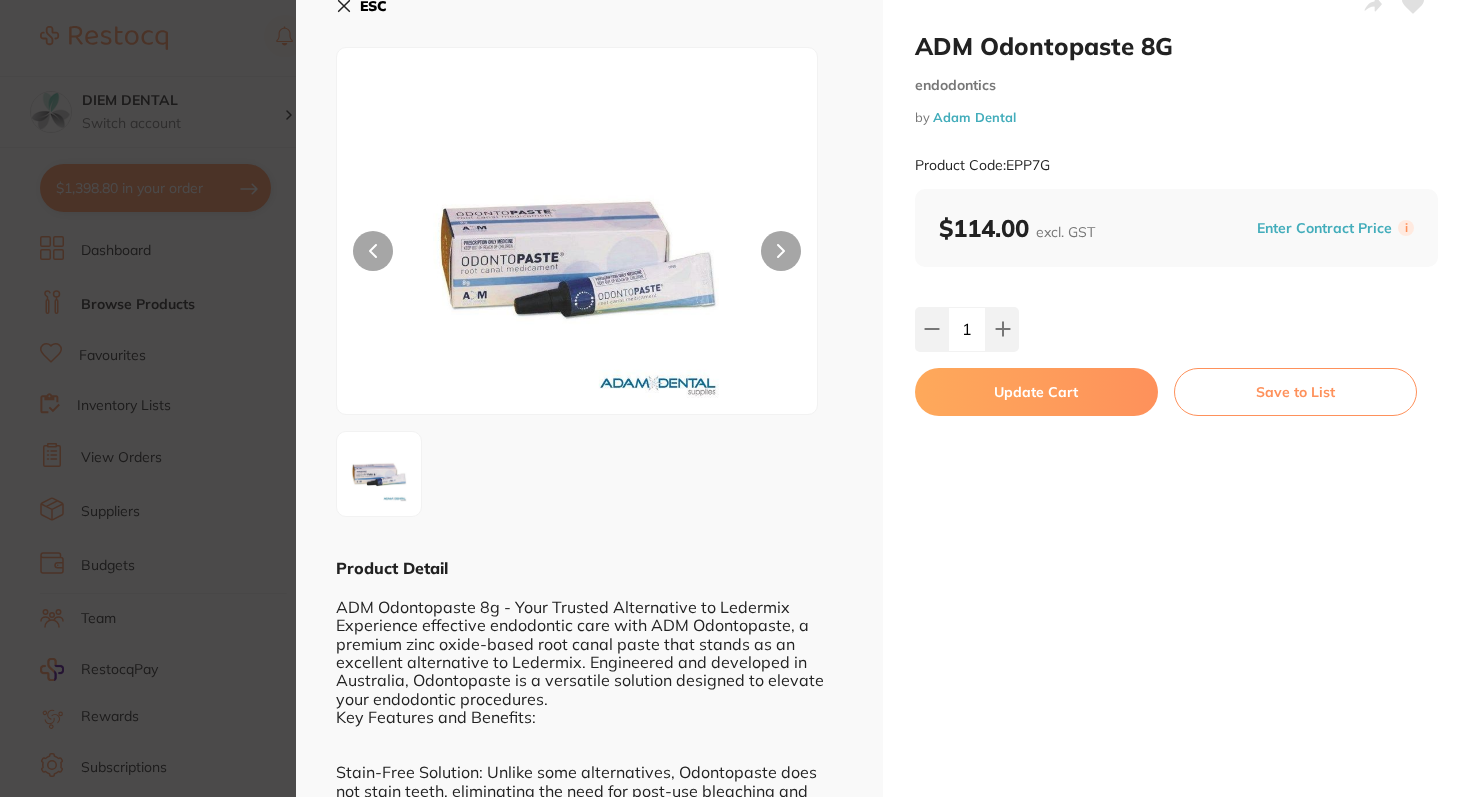 click on "Update Cart" at bounding box center (1036, 392) 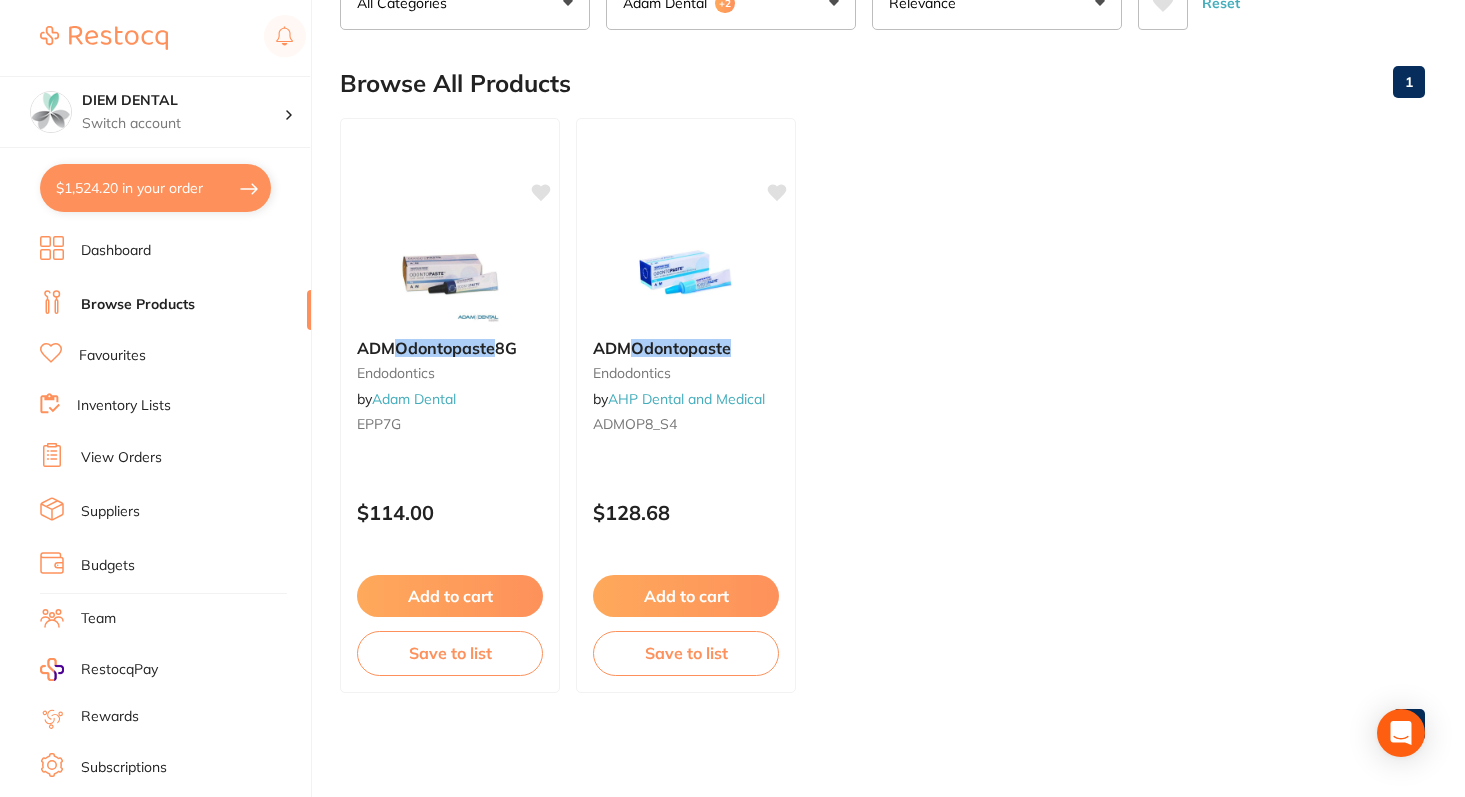scroll, scrollTop: 0, scrollLeft: 0, axis: both 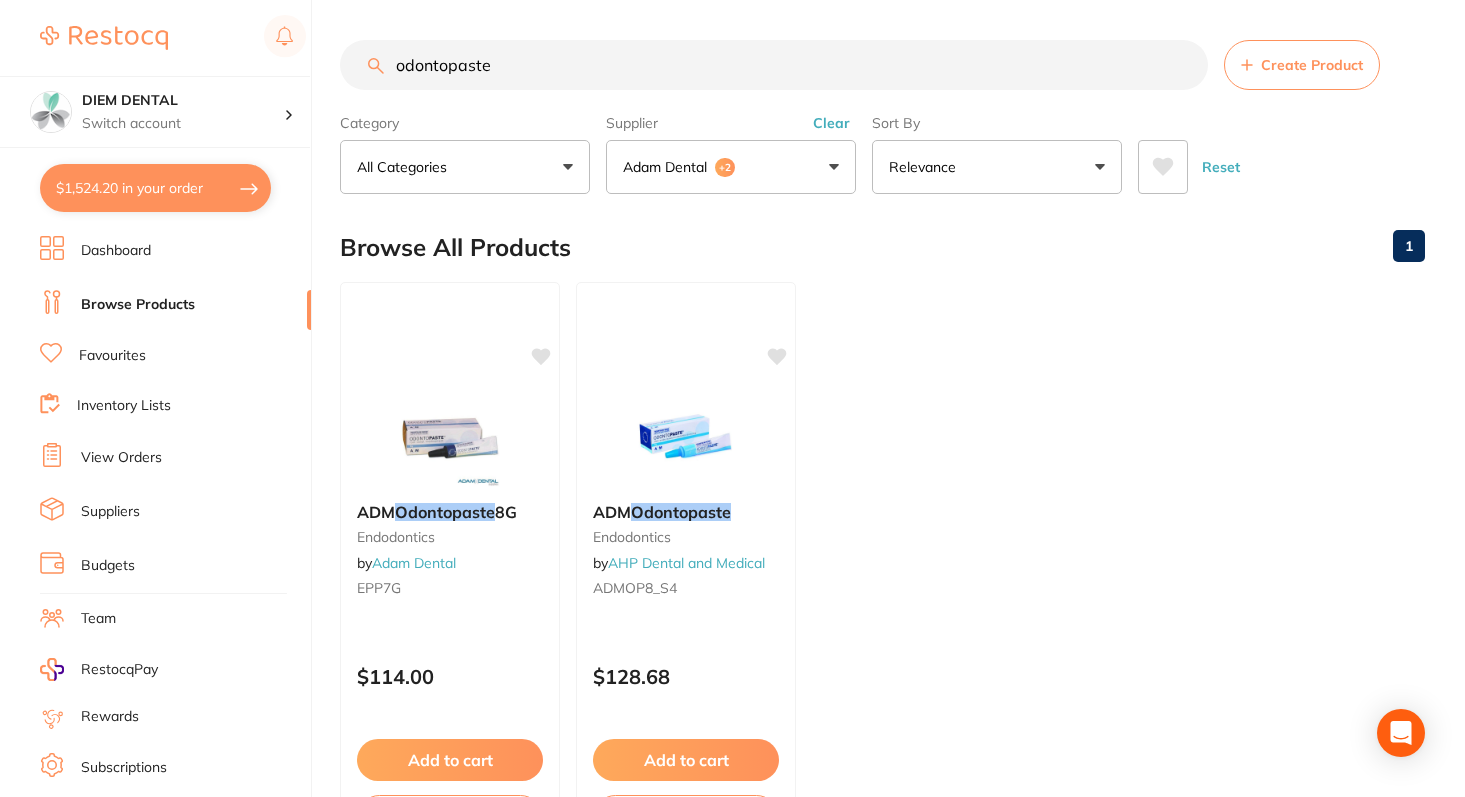 drag, startPoint x: 511, startPoint y: 86, endPoint x: 350, endPoint y: 77, distance: 161.25136 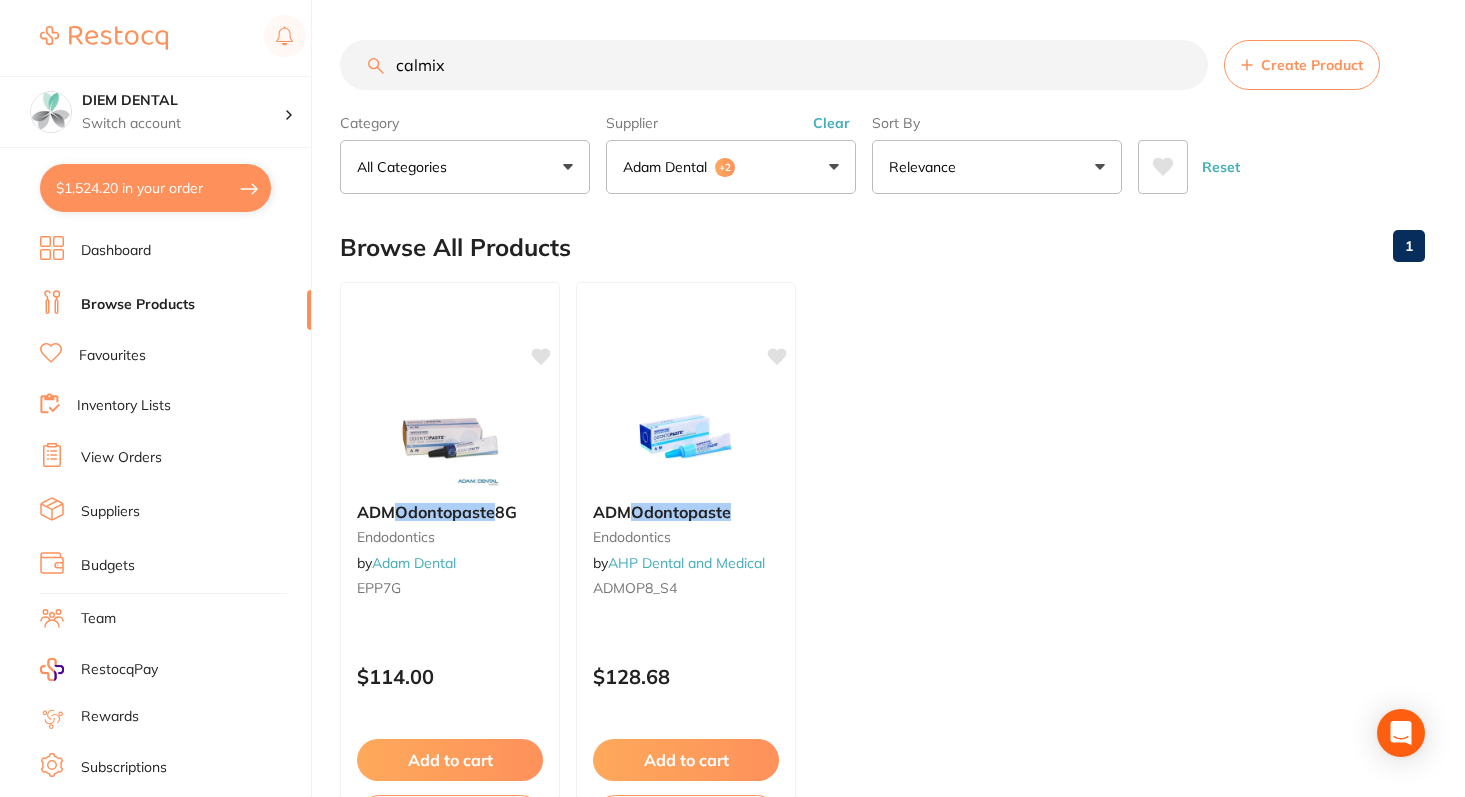 type on "calmix" 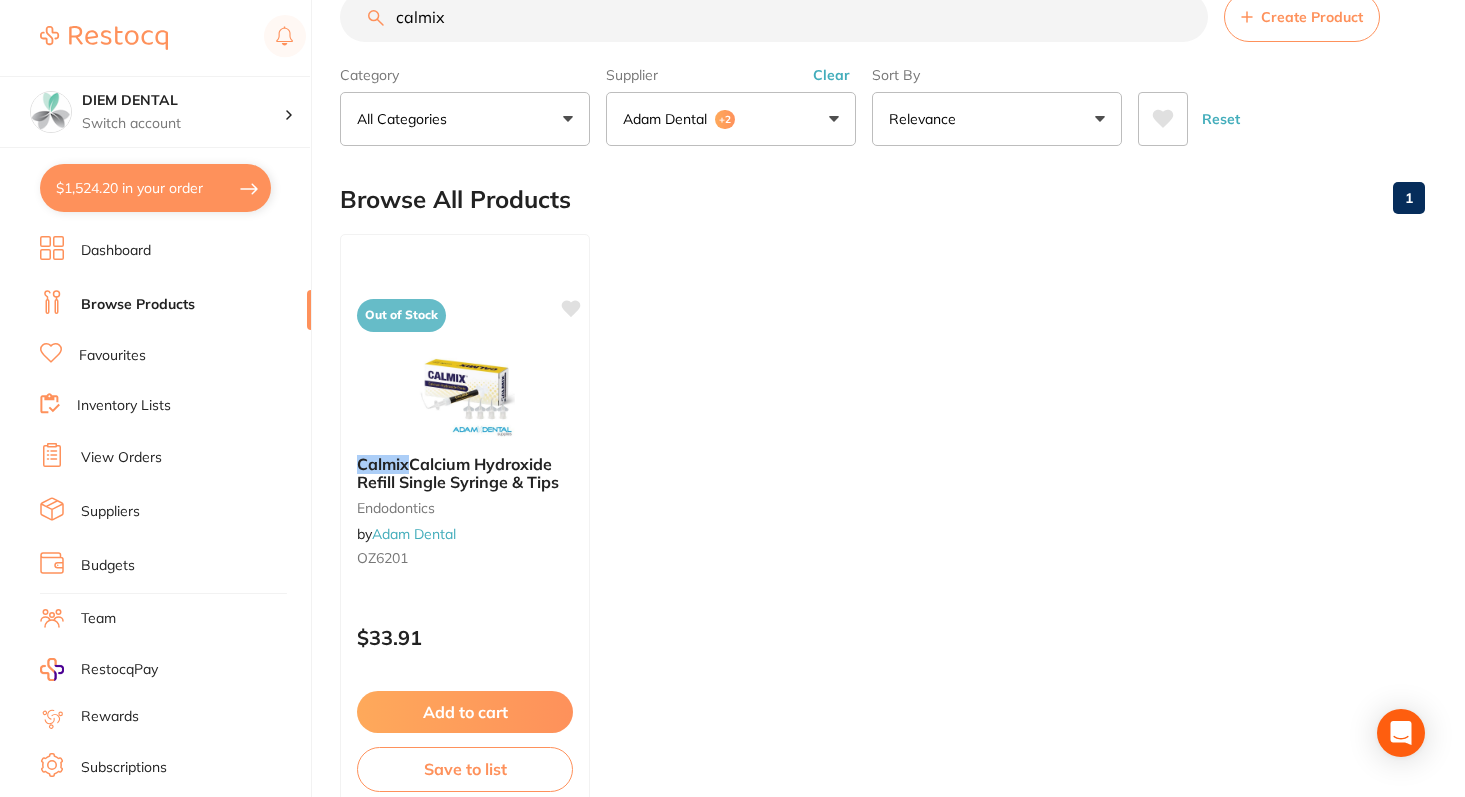 scroll, scrollTop: 49, scrollLeft: 0, axis: vertical 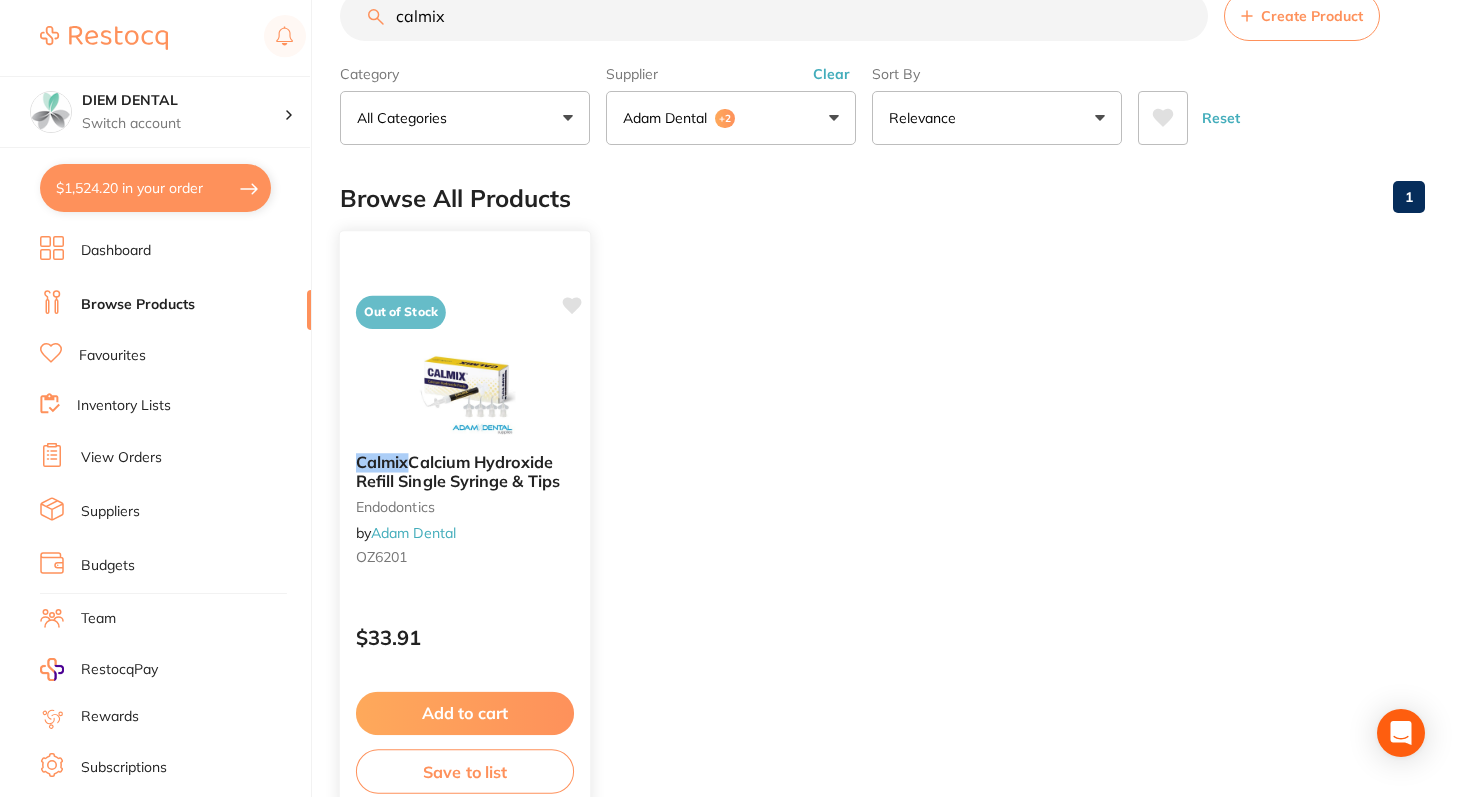 click at bounding box center (464, 386) 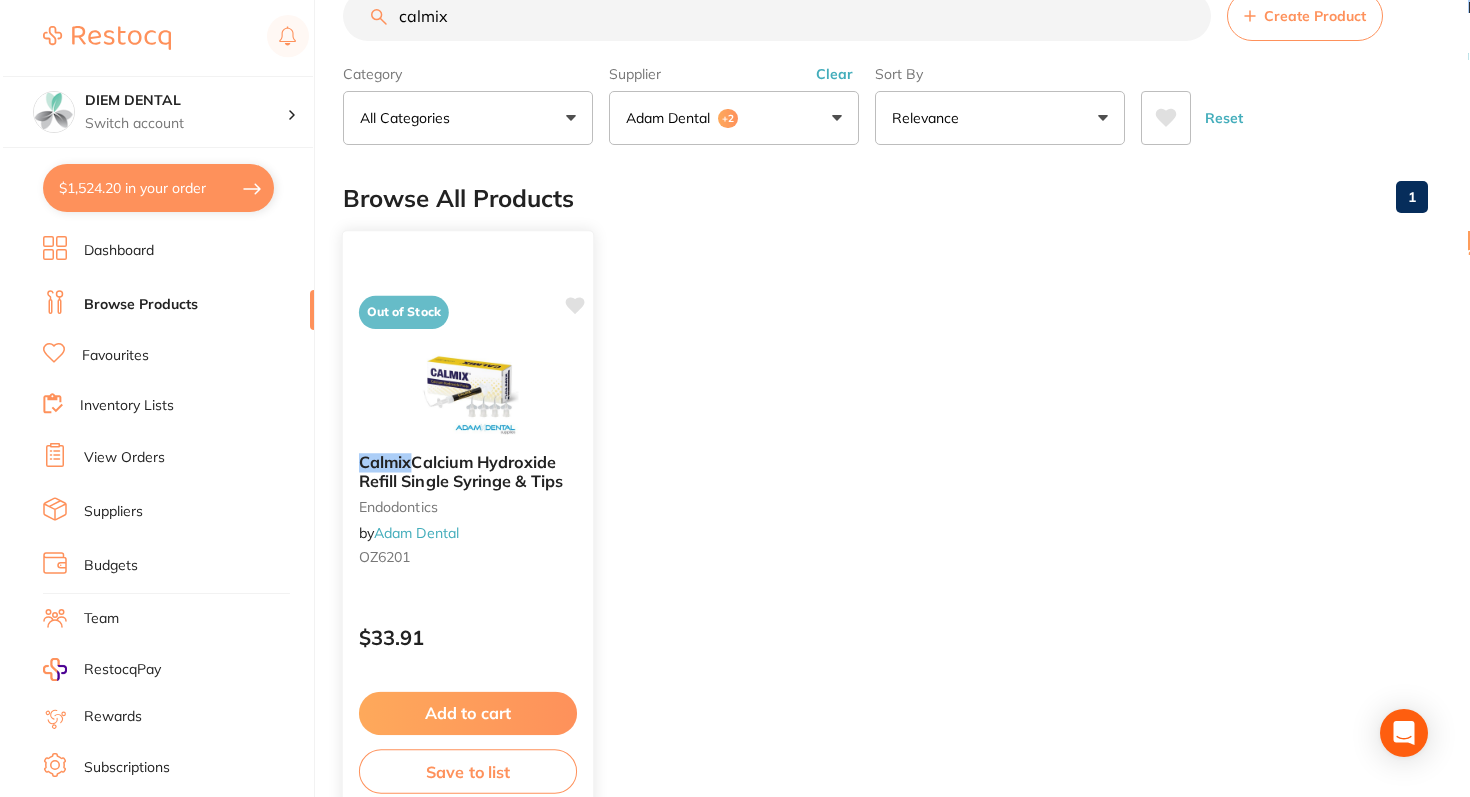 scroll, scrollTop: 0, scrollLeft: 0, axis: both 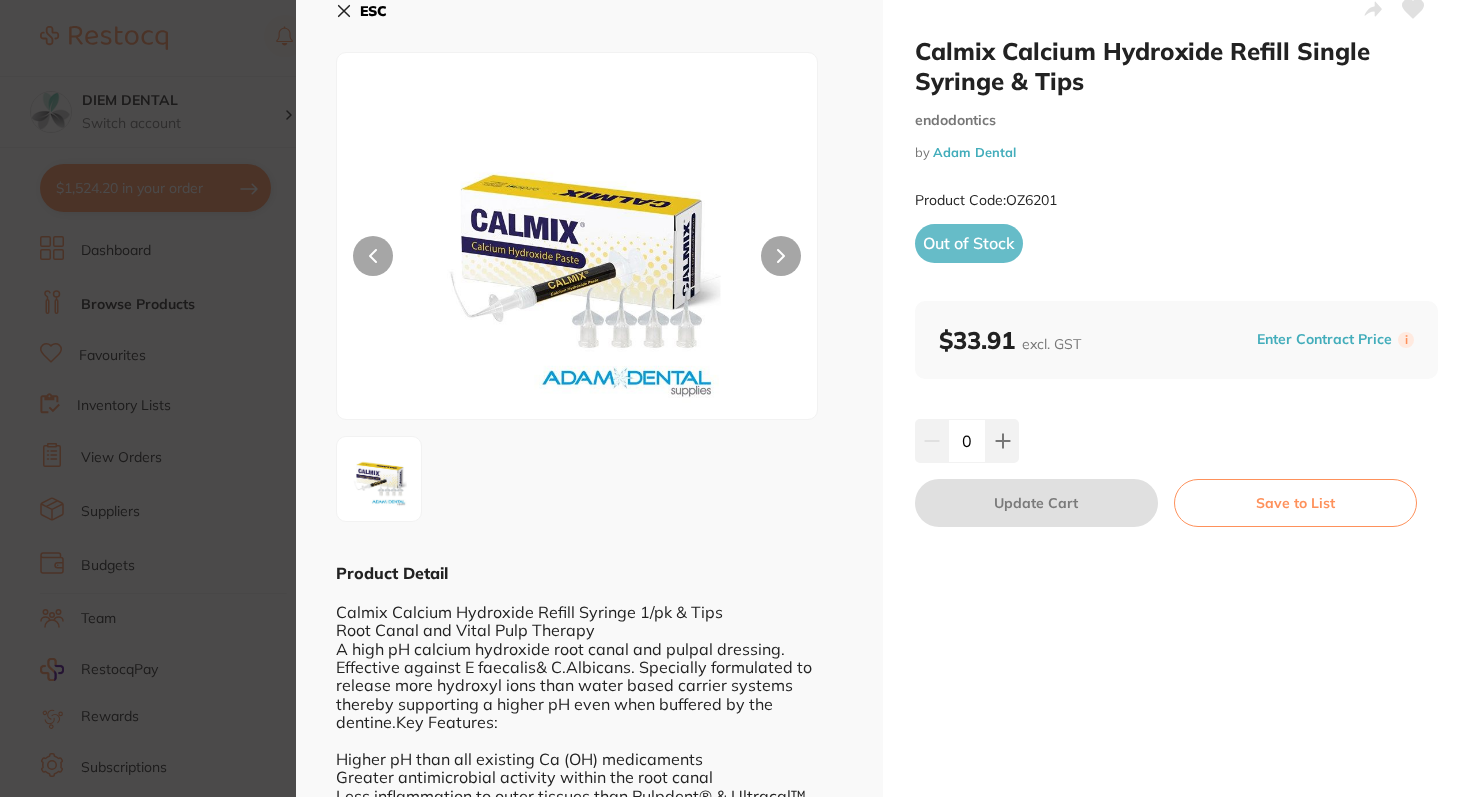click 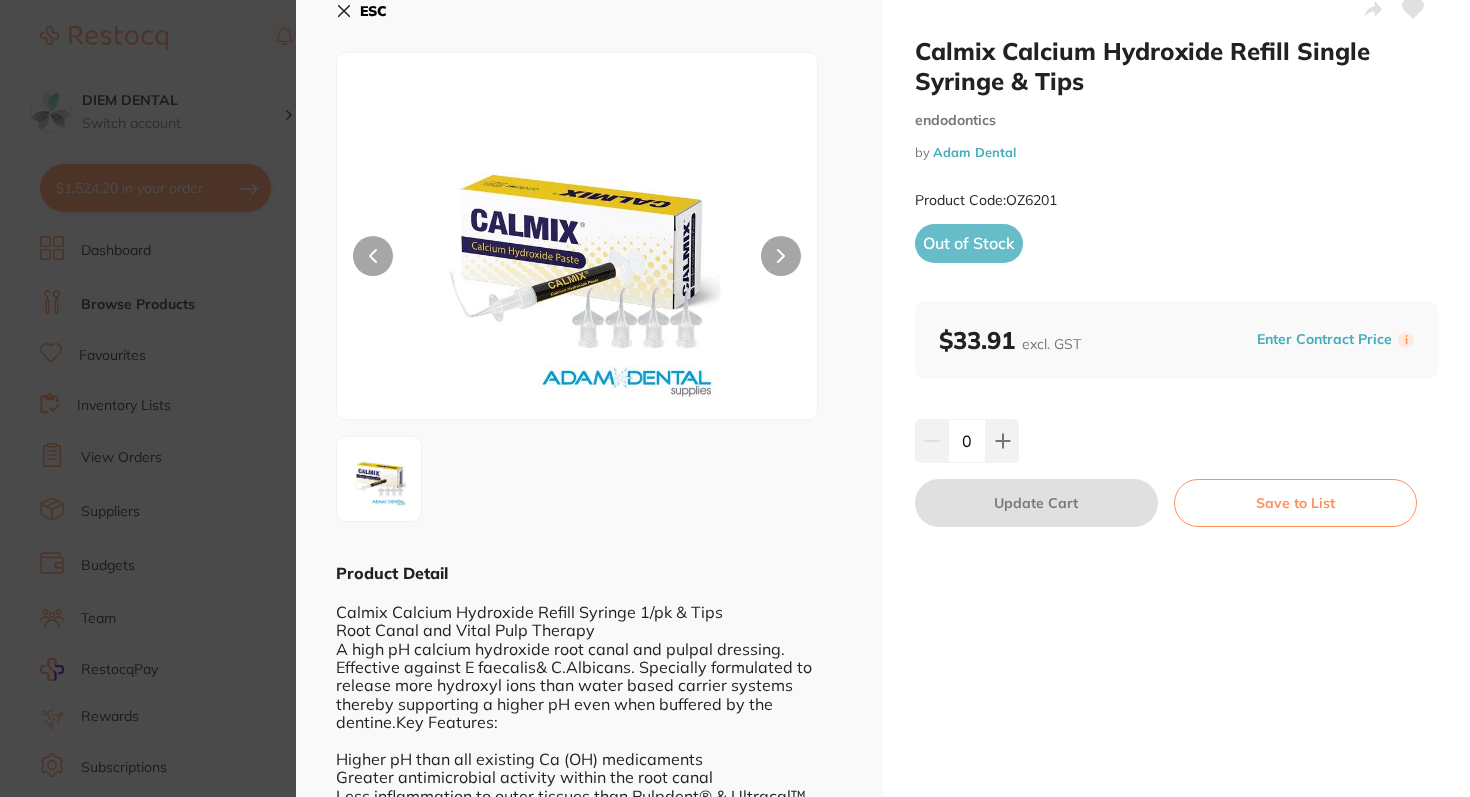 click at bounding box center [373, 256] 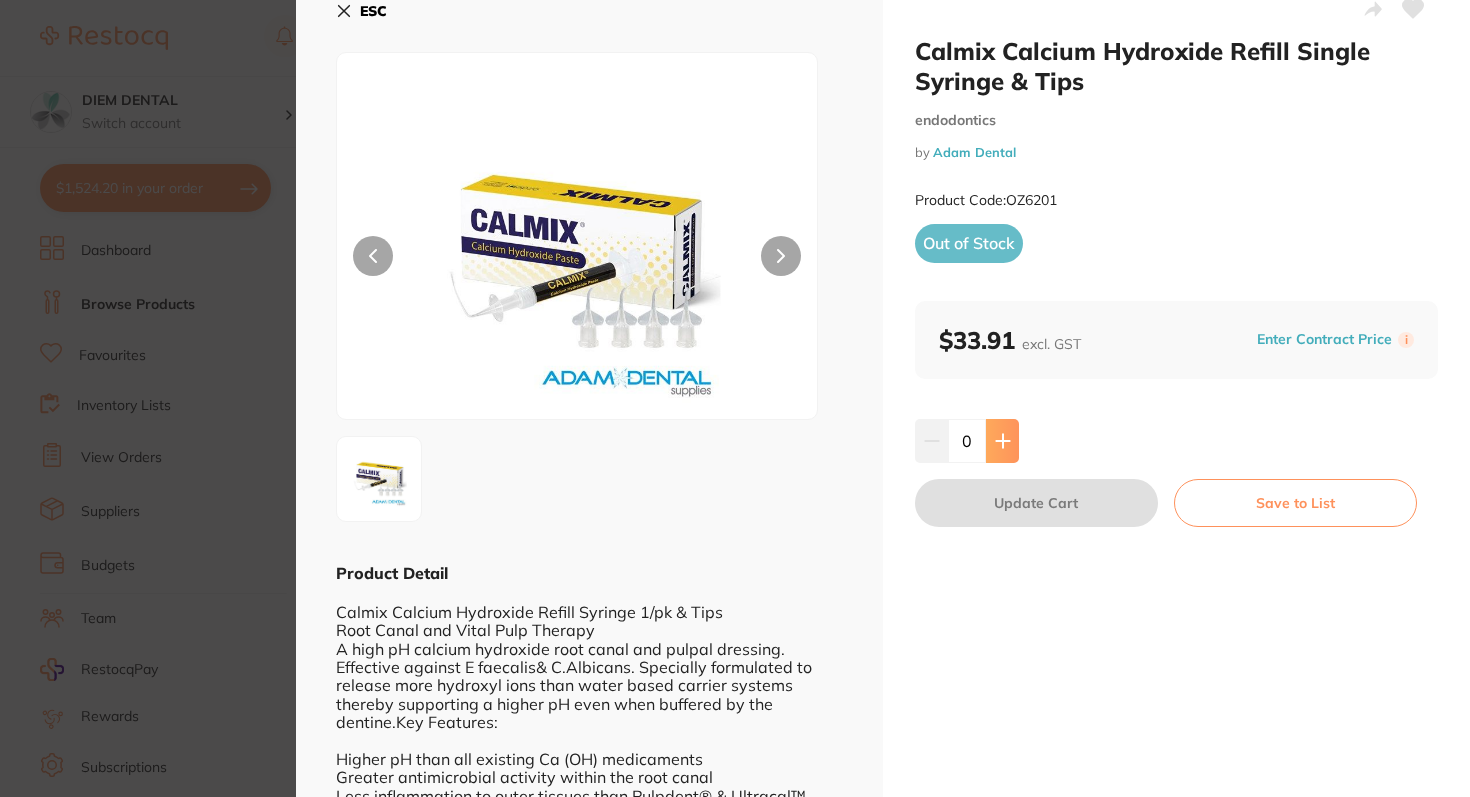click 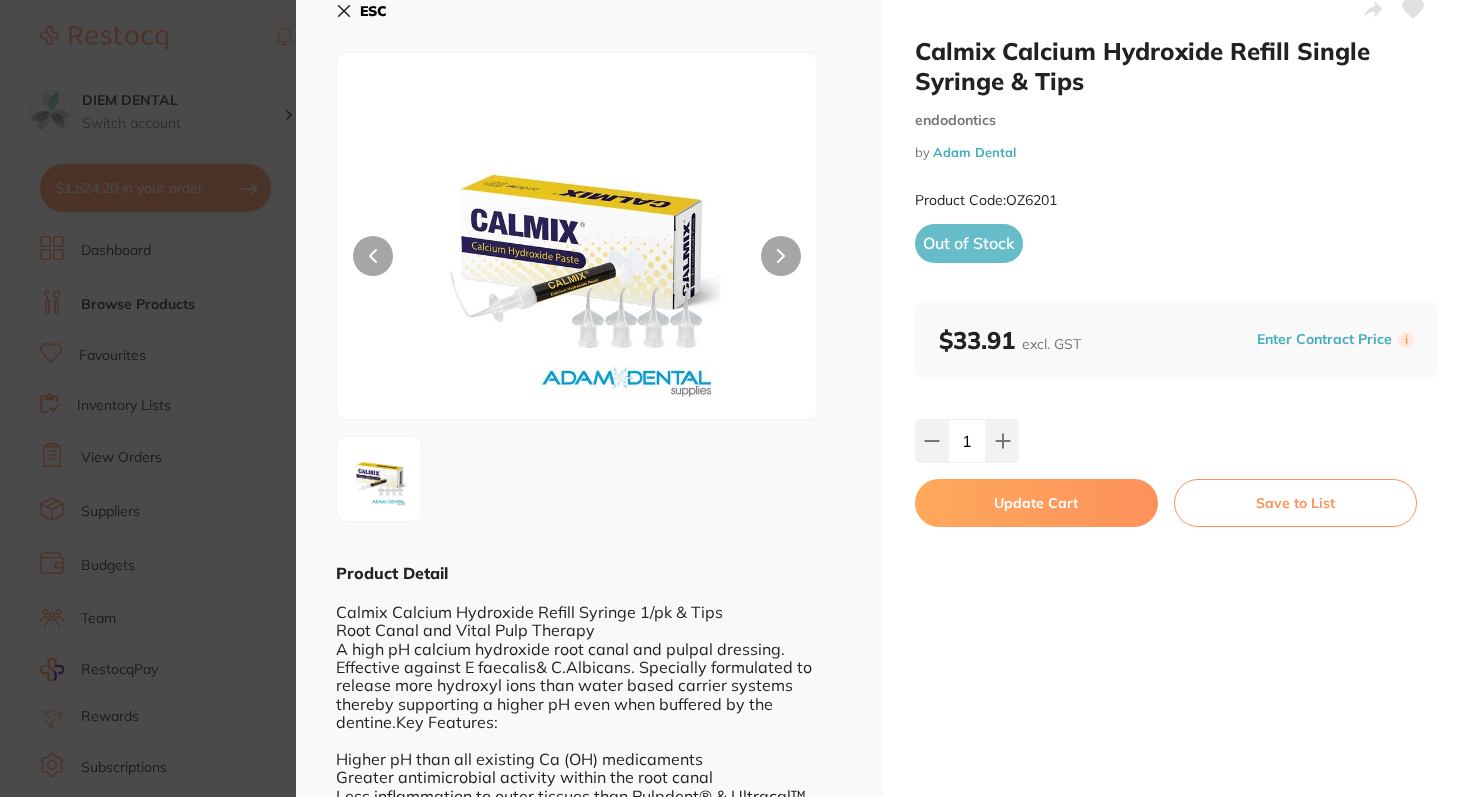 click on "Update Cart" at bounding box center [1036, 503] 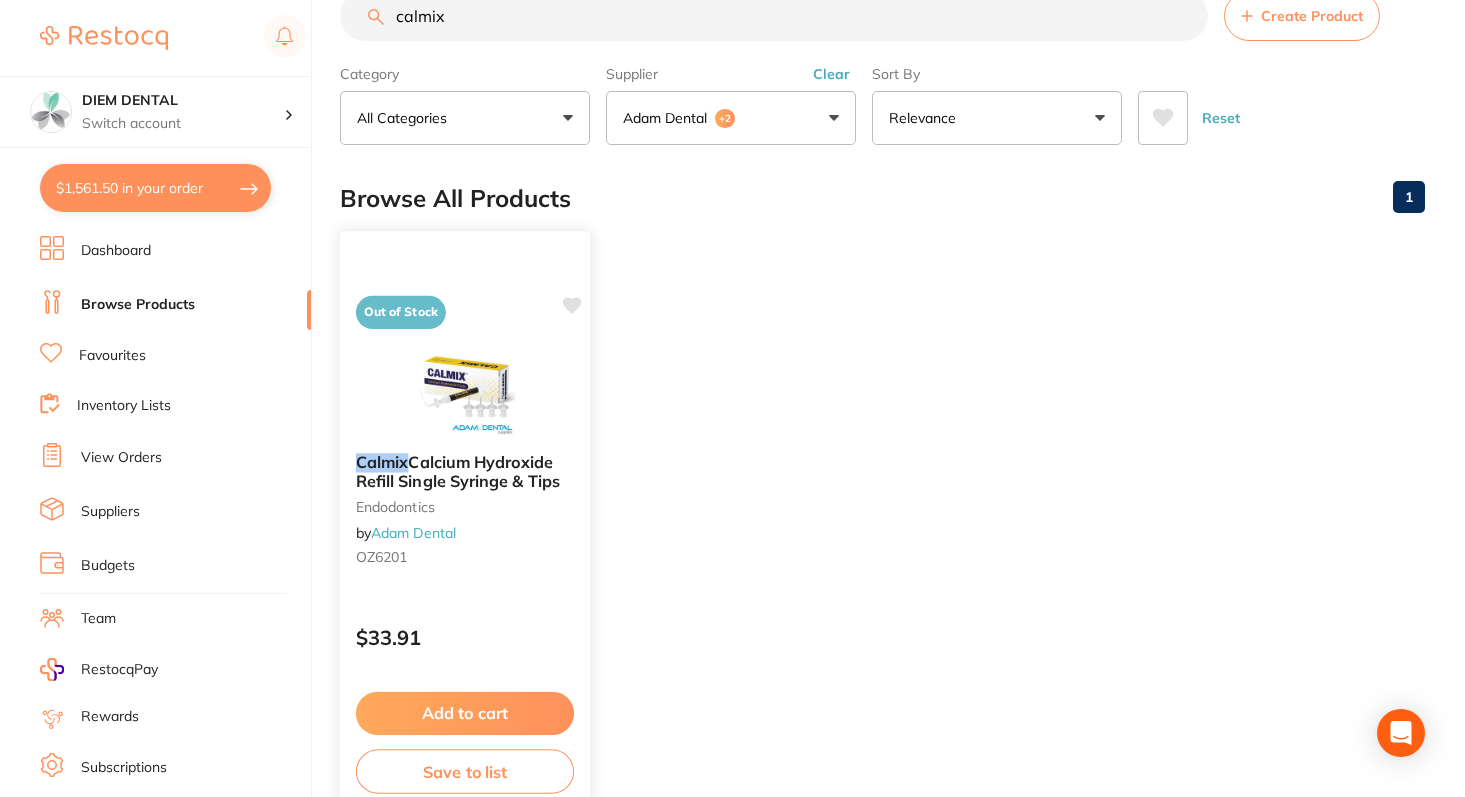 scroll, scrollTop: 0, scrollLeft: 0, axis: both 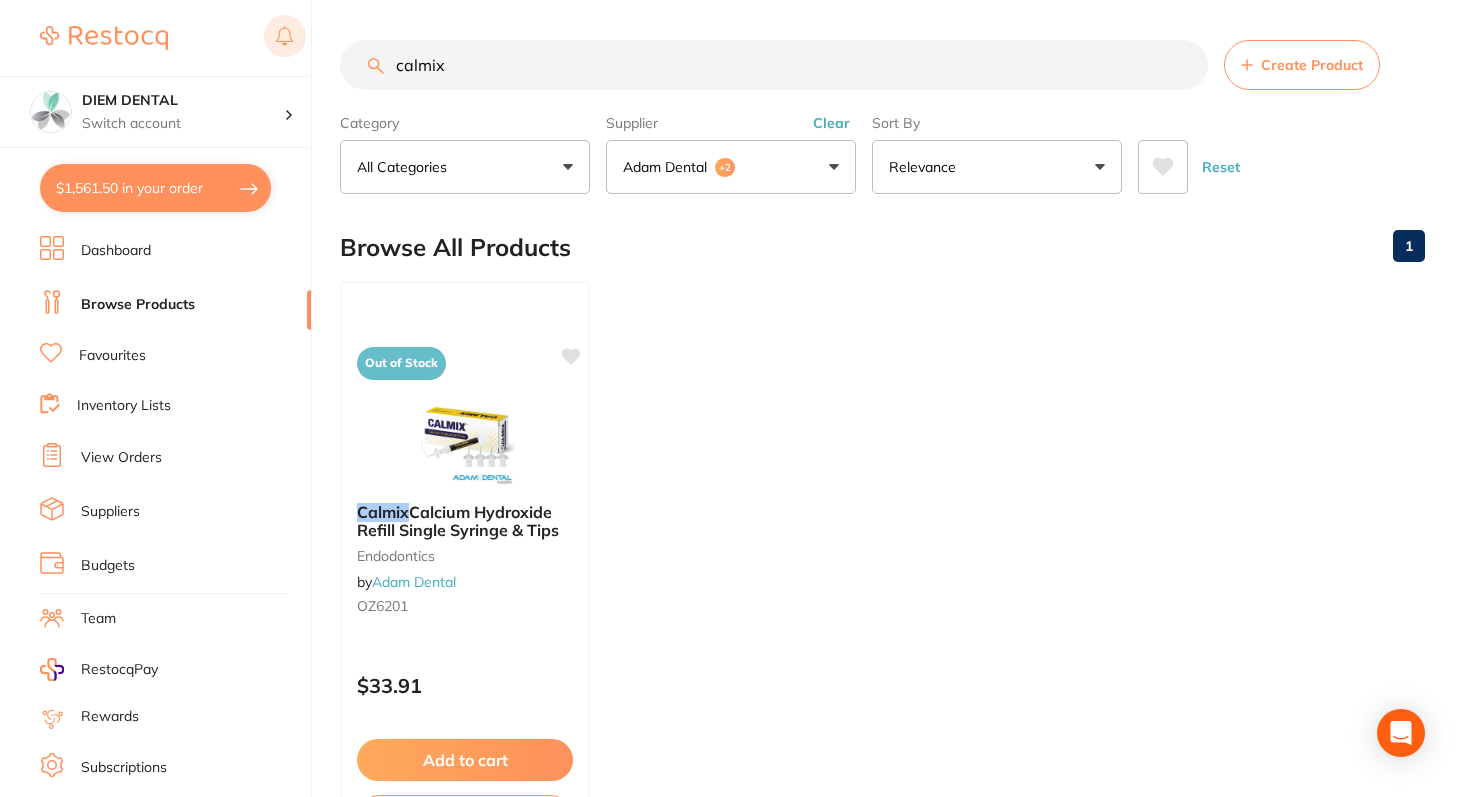 drag, startPoint x: 477, startPoint y: 63, endPoint x: 295, endPoint y: 55, distance: 182.17574 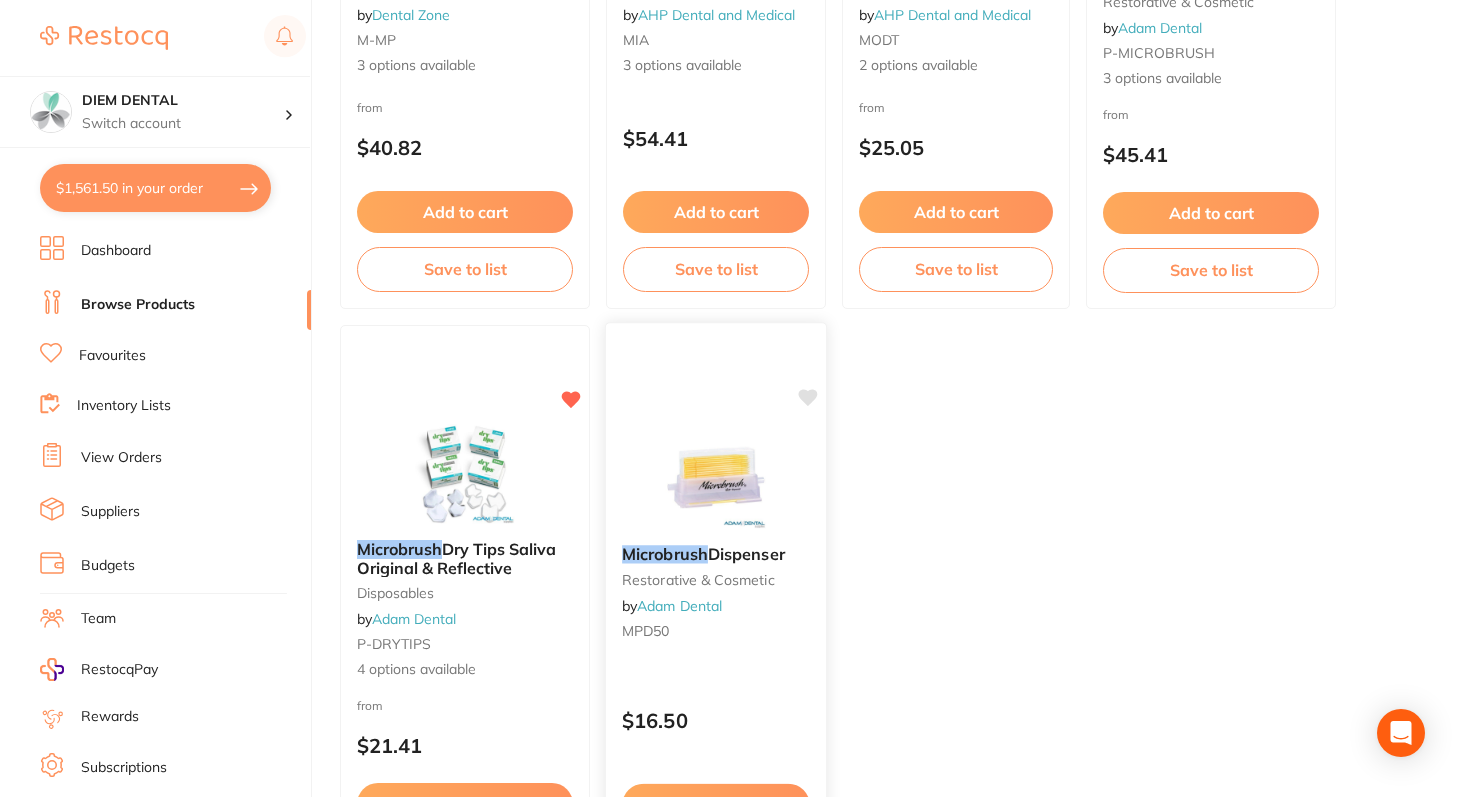 scroll, scrollTop: 0, scrollLeft: 0, axis: both 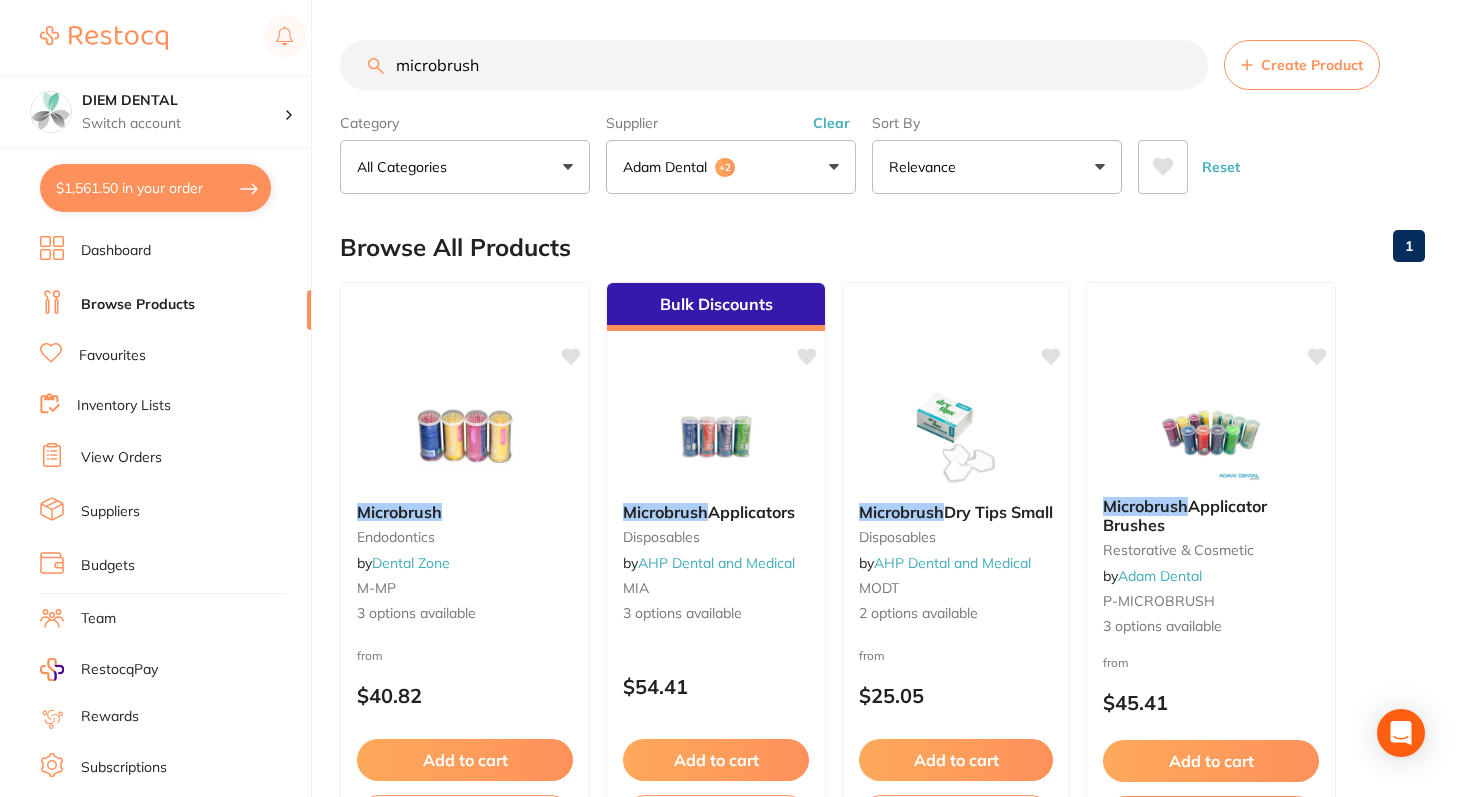 type on "microbrush" 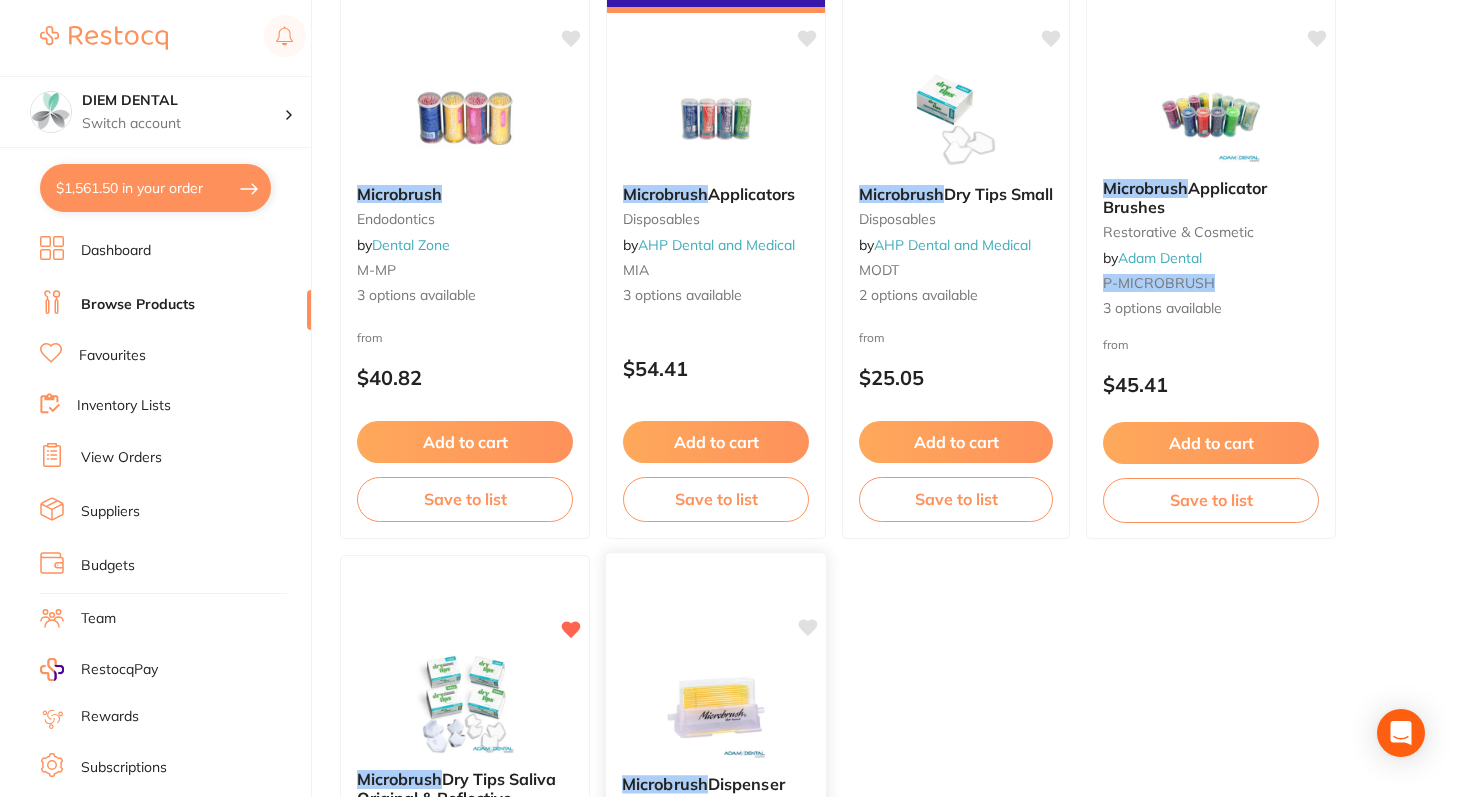 scroll, scrollTop: 233, scrollLeft: 0, axis: vertical 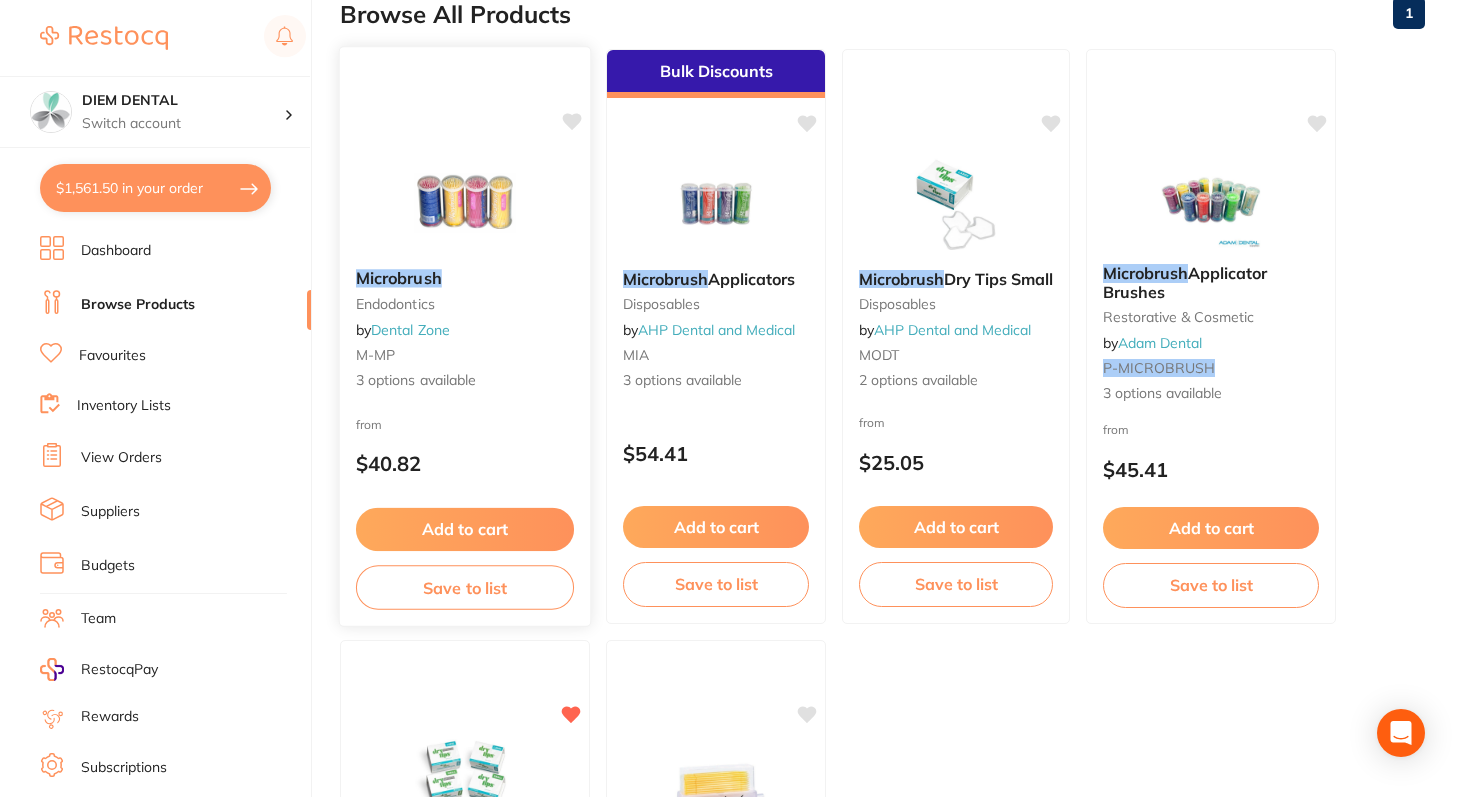 click at bounding box center [464, 202] 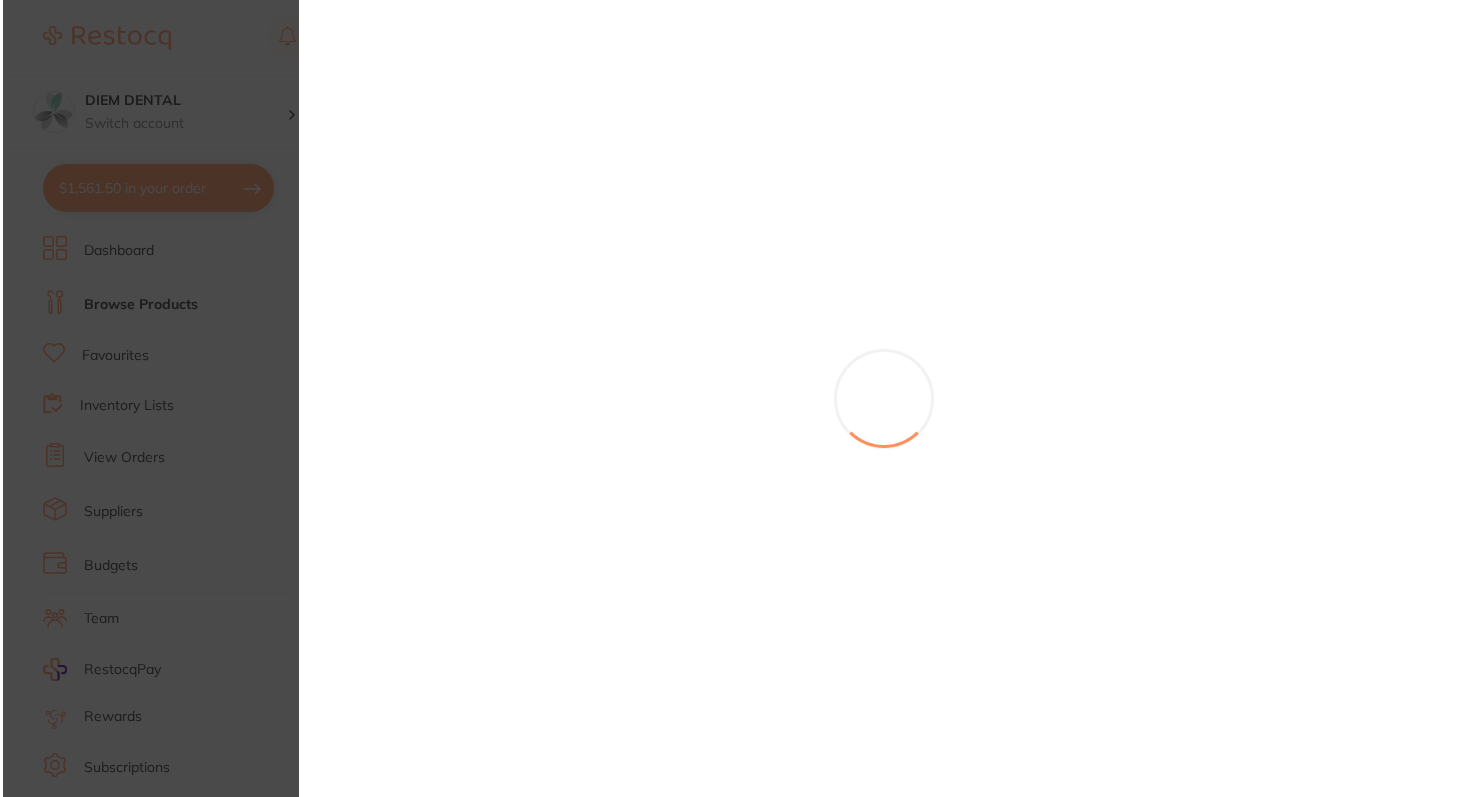 scroll, scrollTop: 0, scrollLeft: 0, axis: both 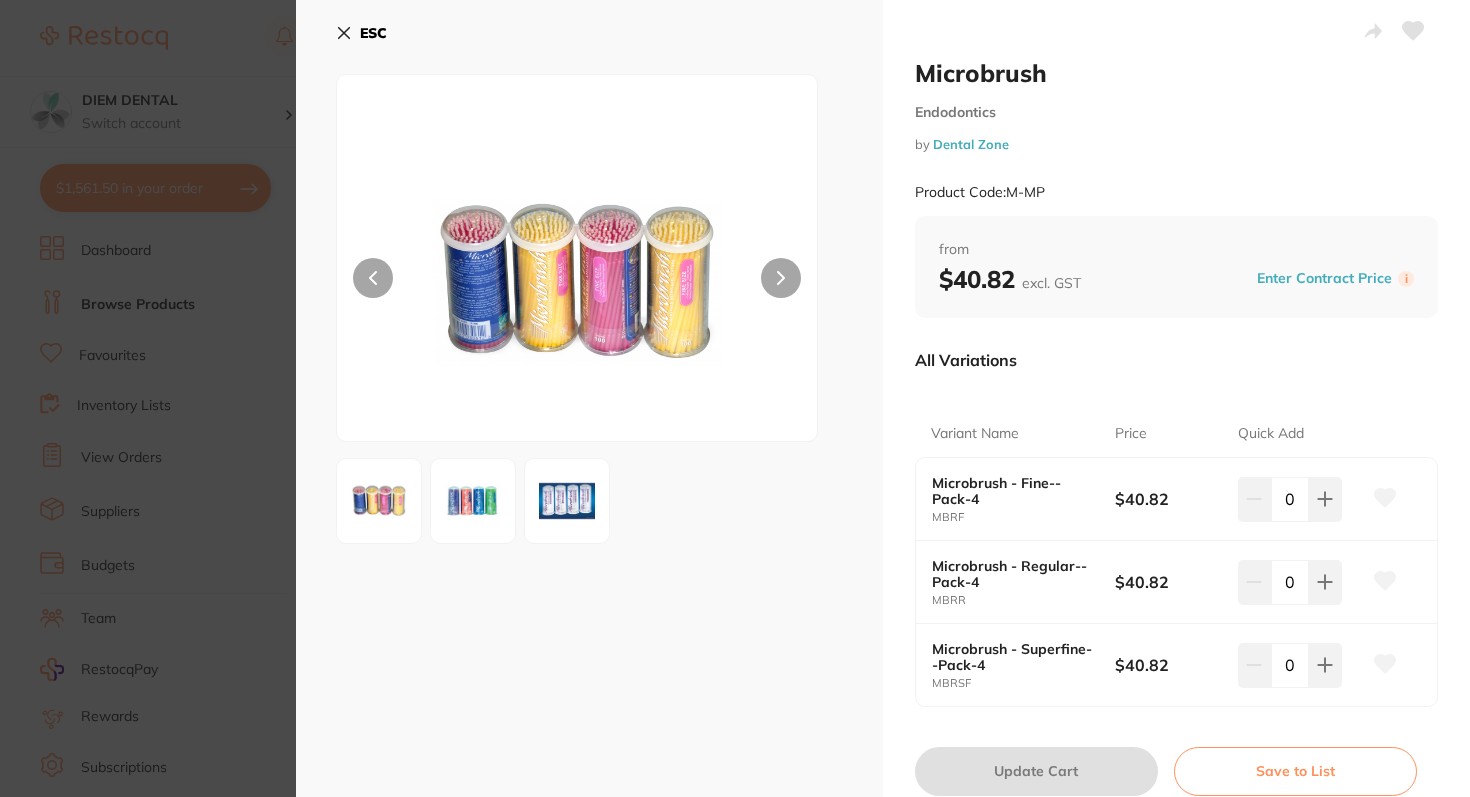 click at bounding box center (473, 501) 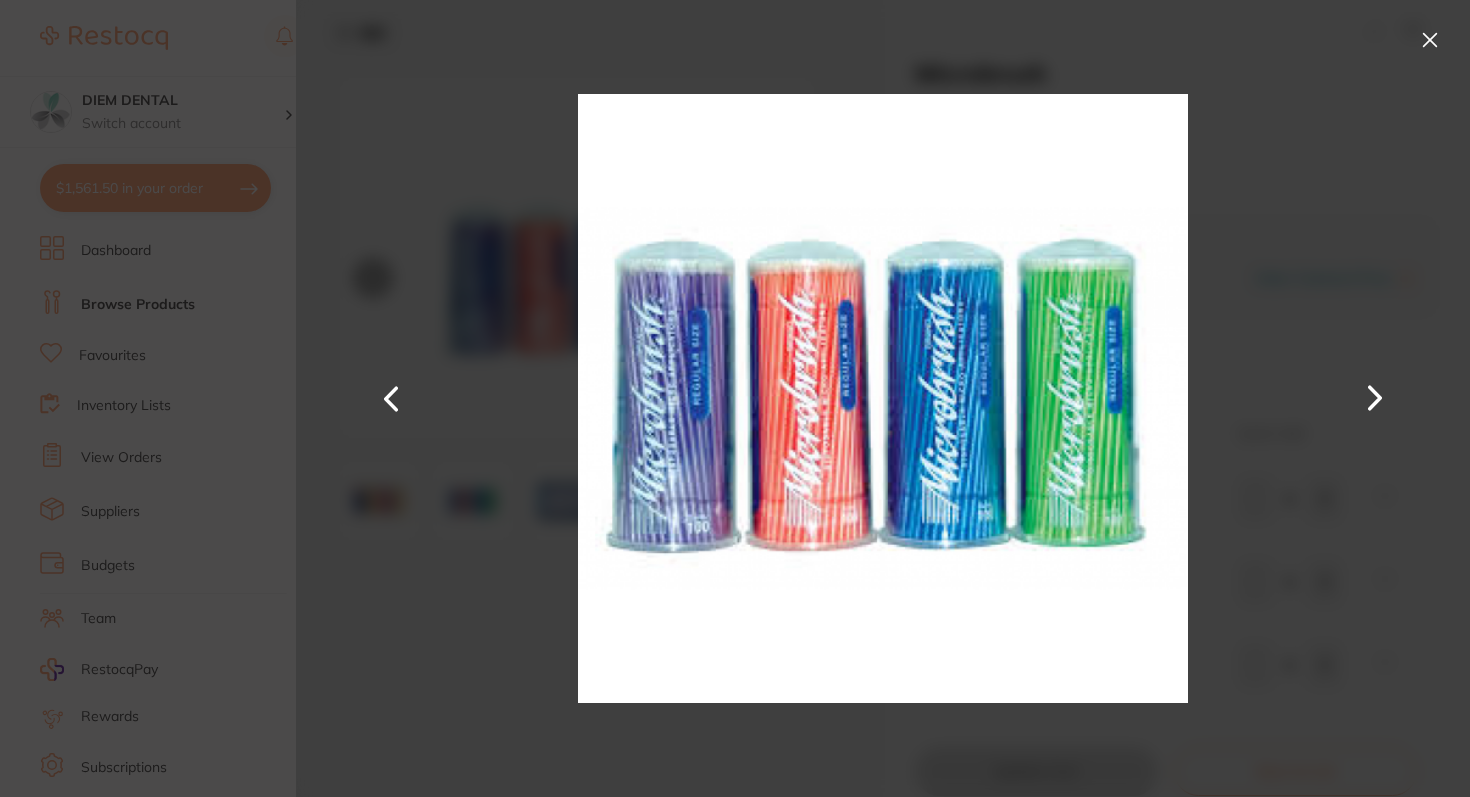 click at bounding box center [1430, 40] 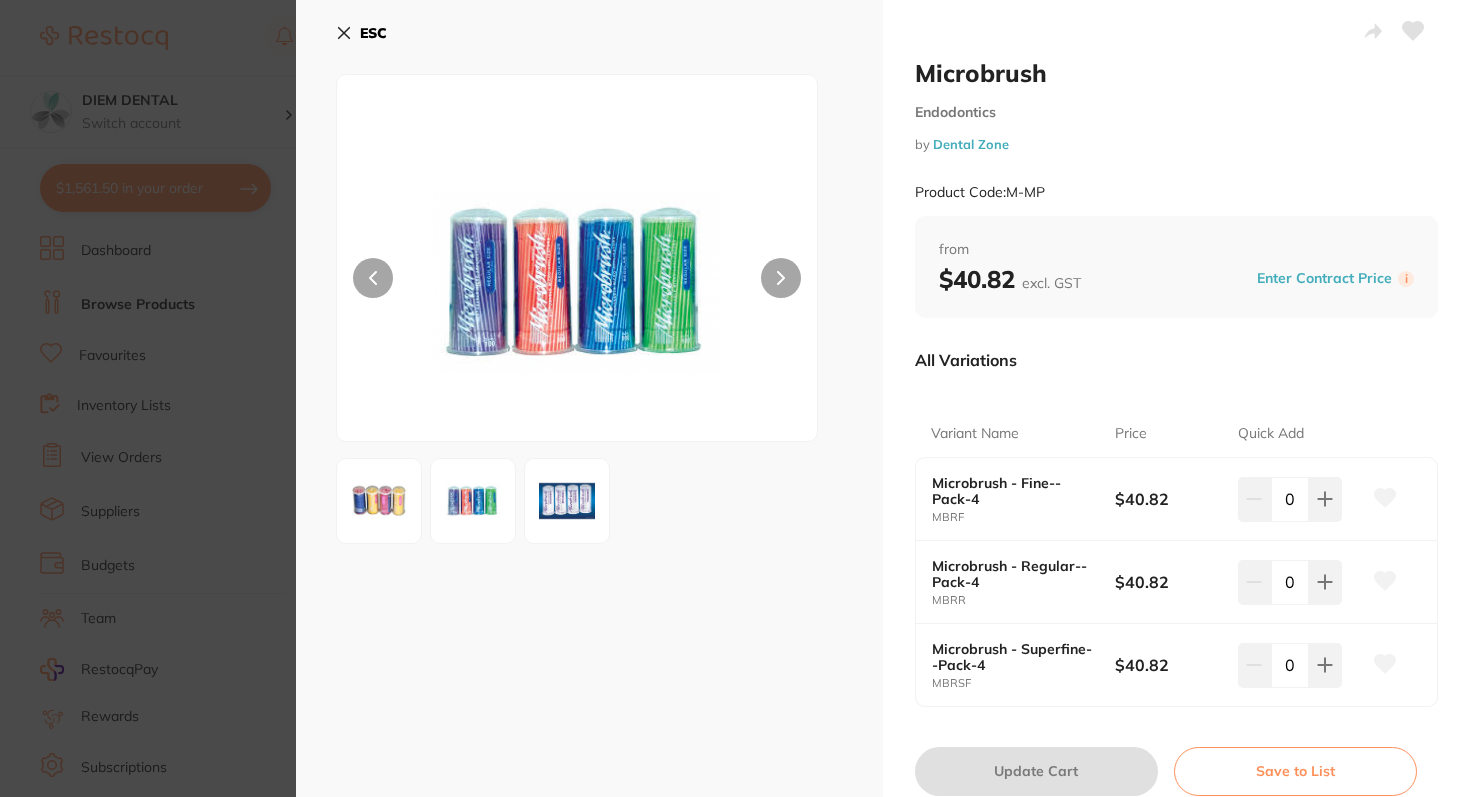 click at bounding box center [379, 501] 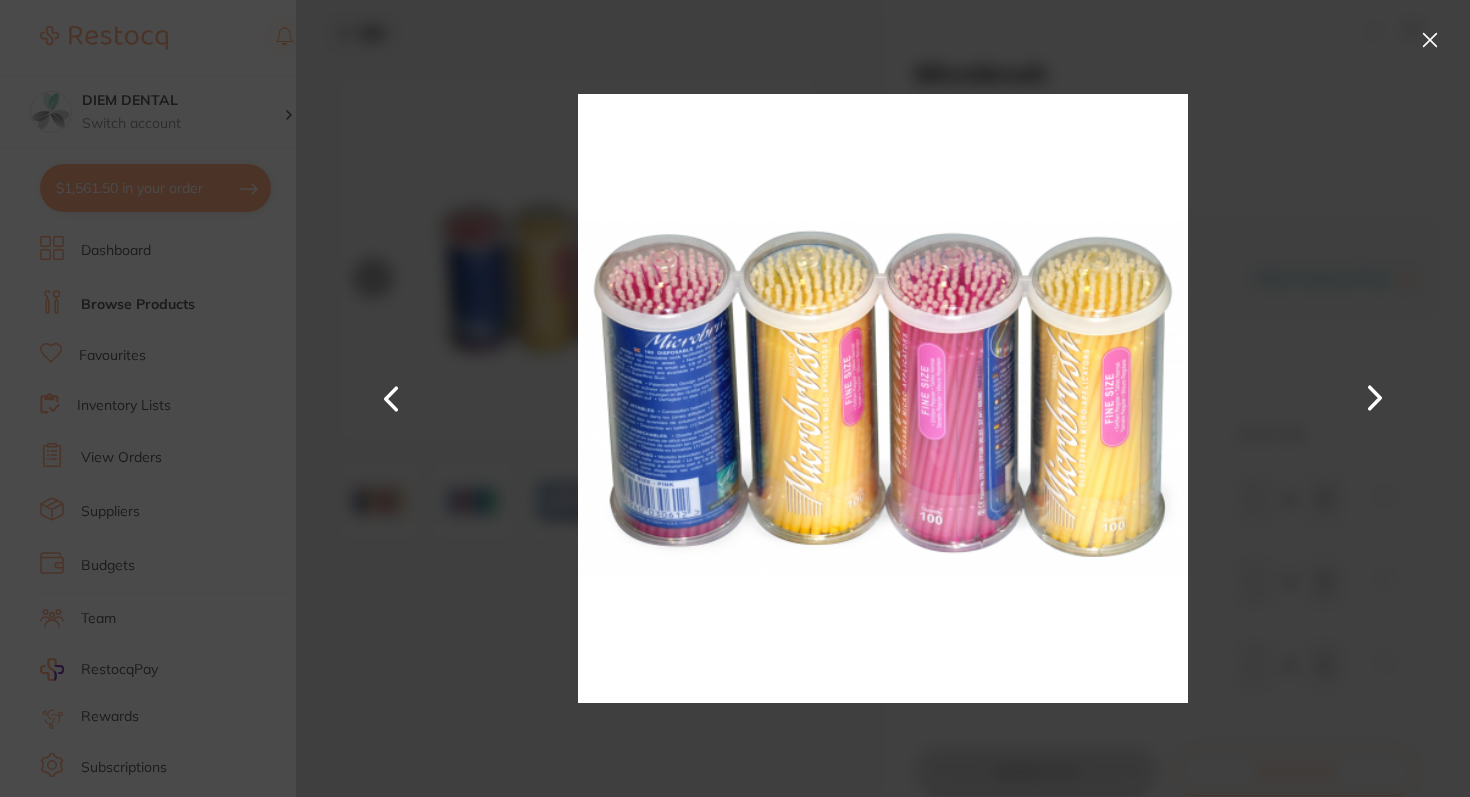 click at bounding box center (1430, 40) 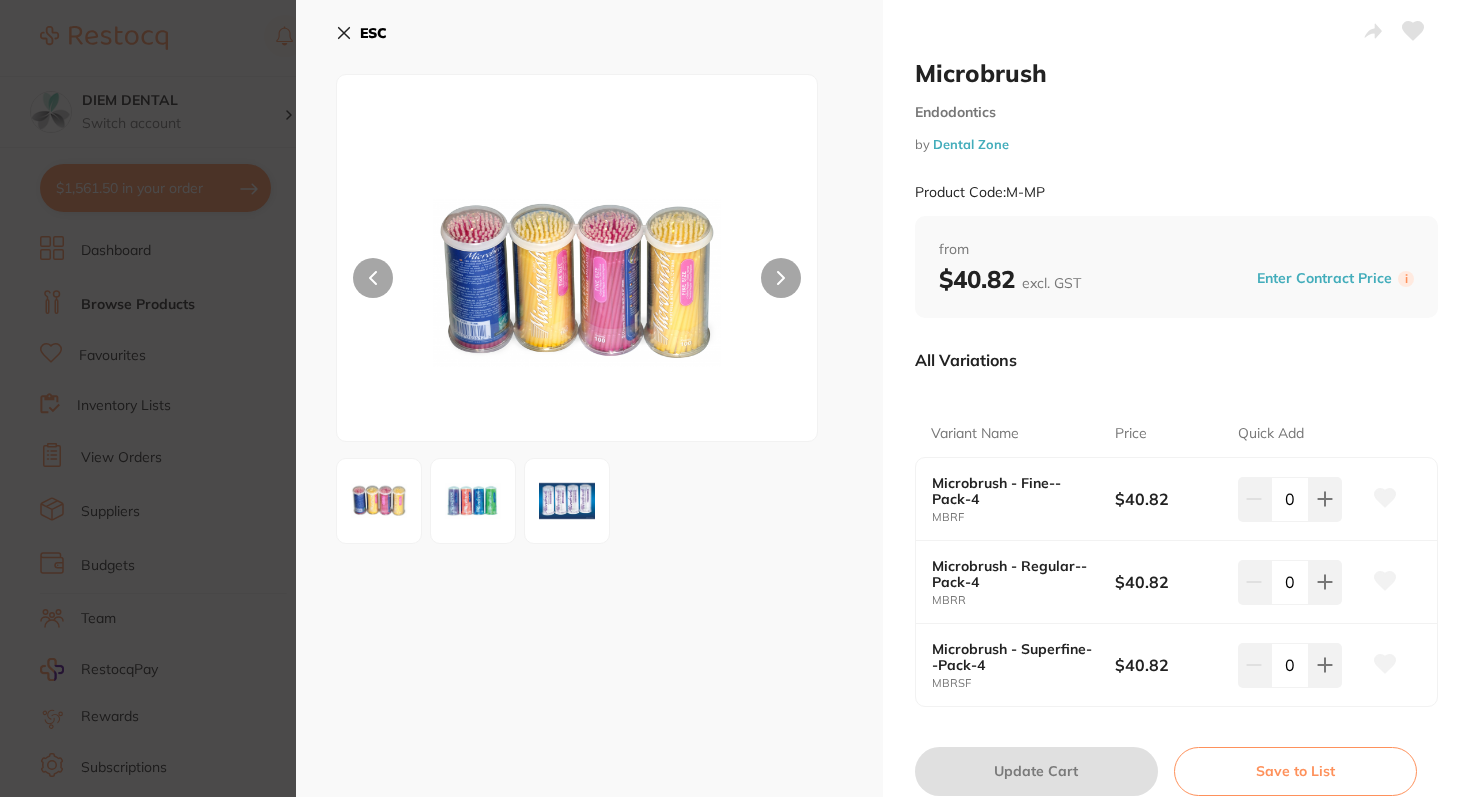 click on "ESC" at bounding box center [361, 33] 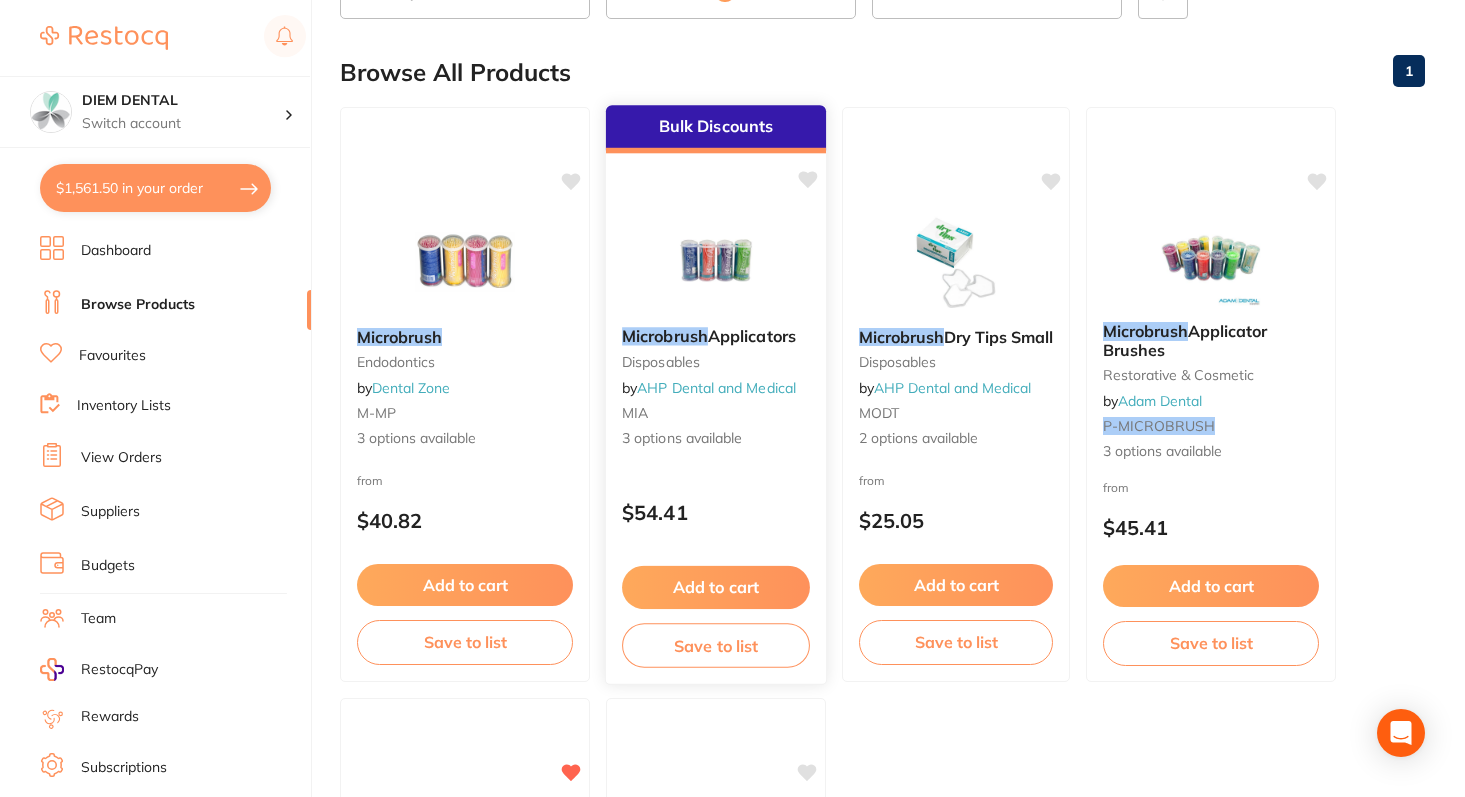 scroll, scrollTop: 0, scrollLeft: 0, axis: both 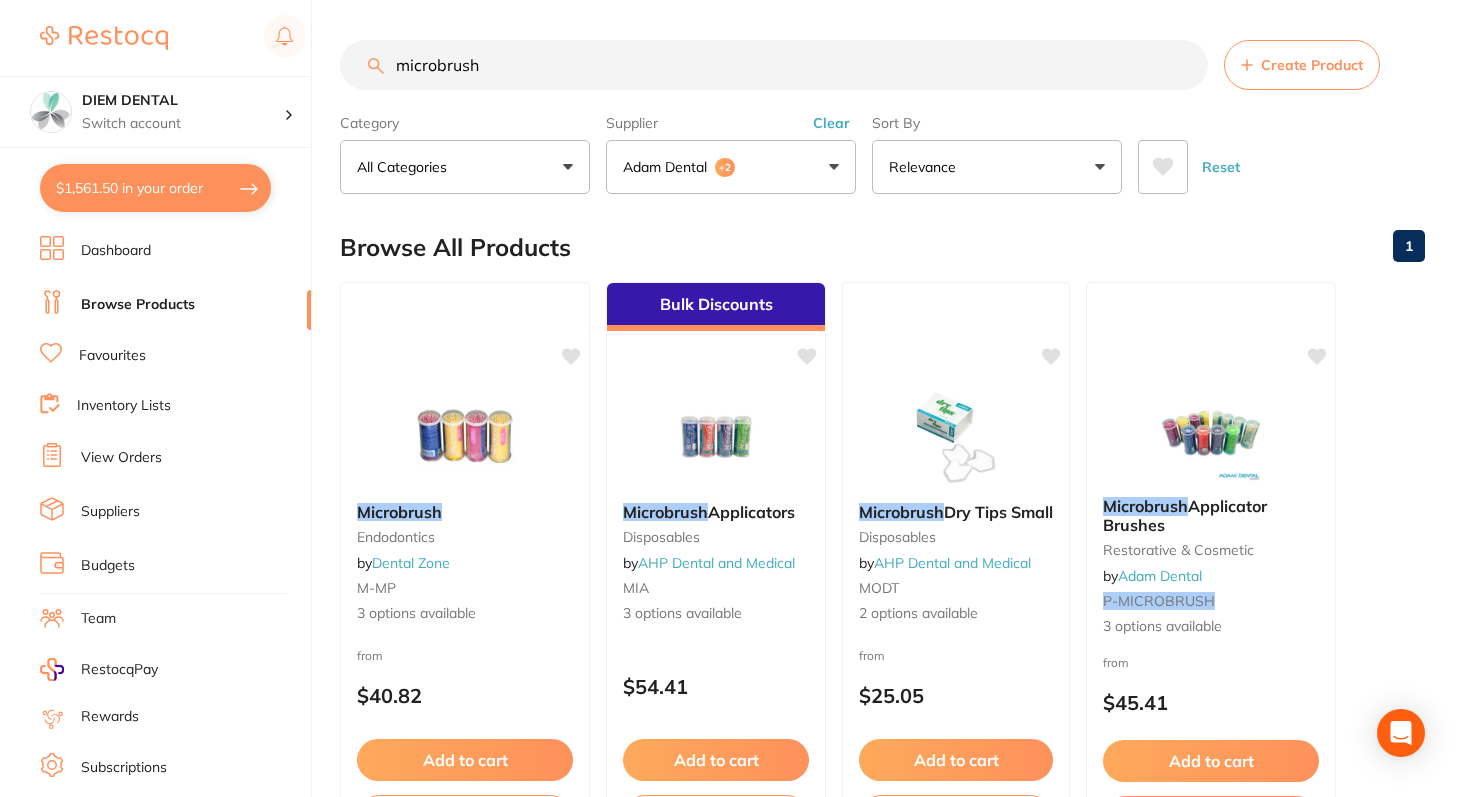 click on "Adam Dental" at bounding box center [669, 167] 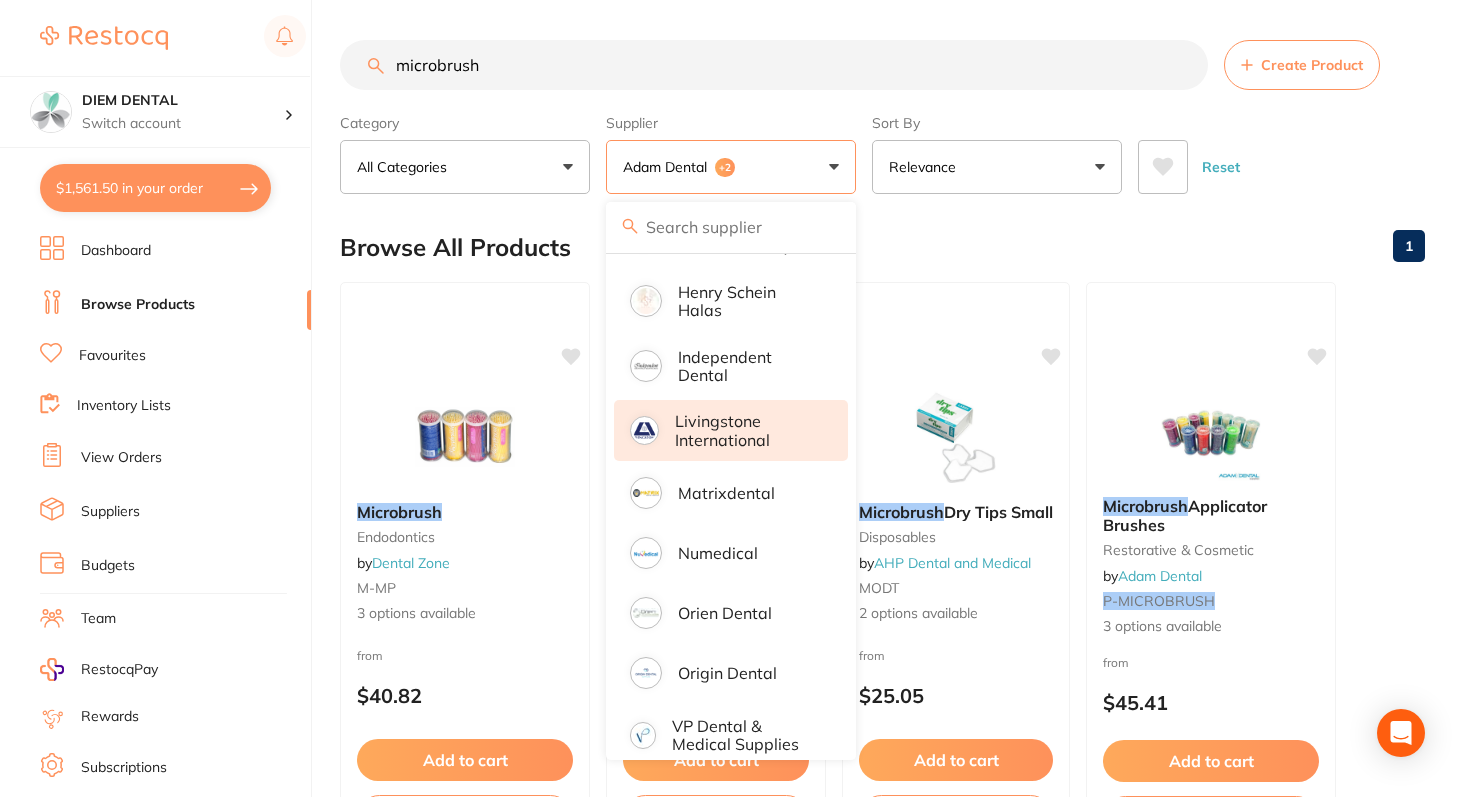scroll, scrollTop: 493, scrollLeft: 0, axis: vertical 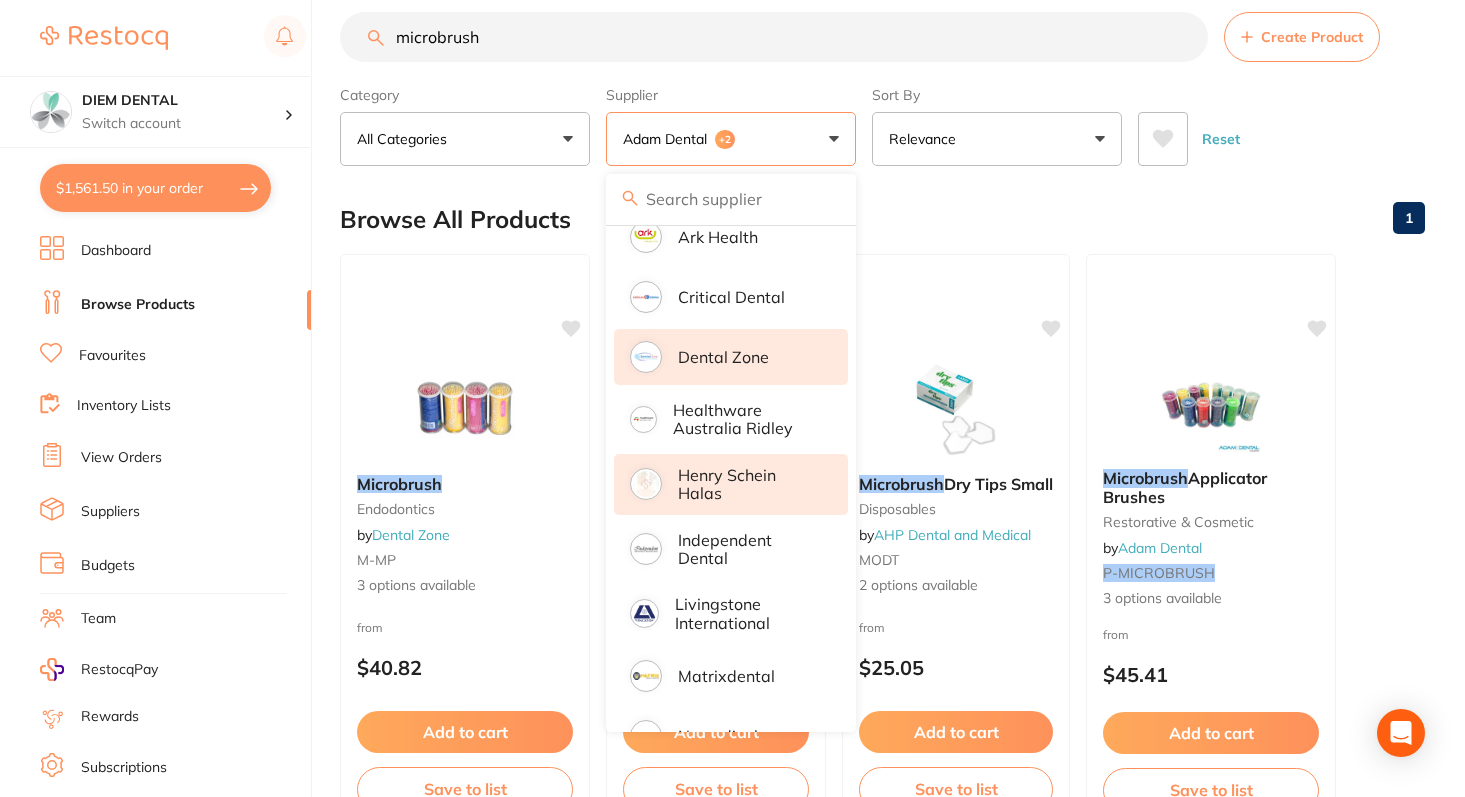 click on "Henry Schein Halas" at bounding box center [749, 484] 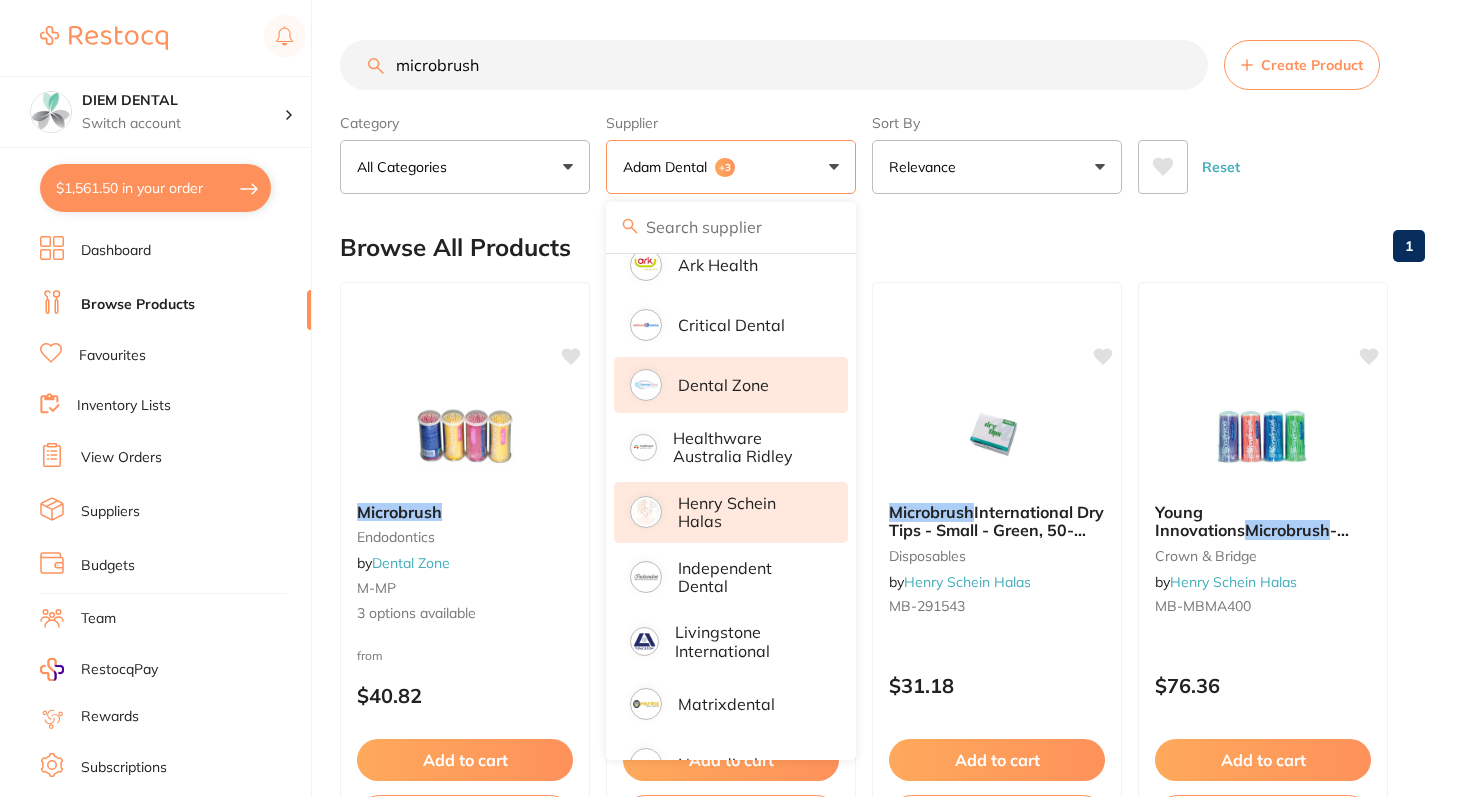 click on "Adam Dental +3" at bounding box center [731, 167] 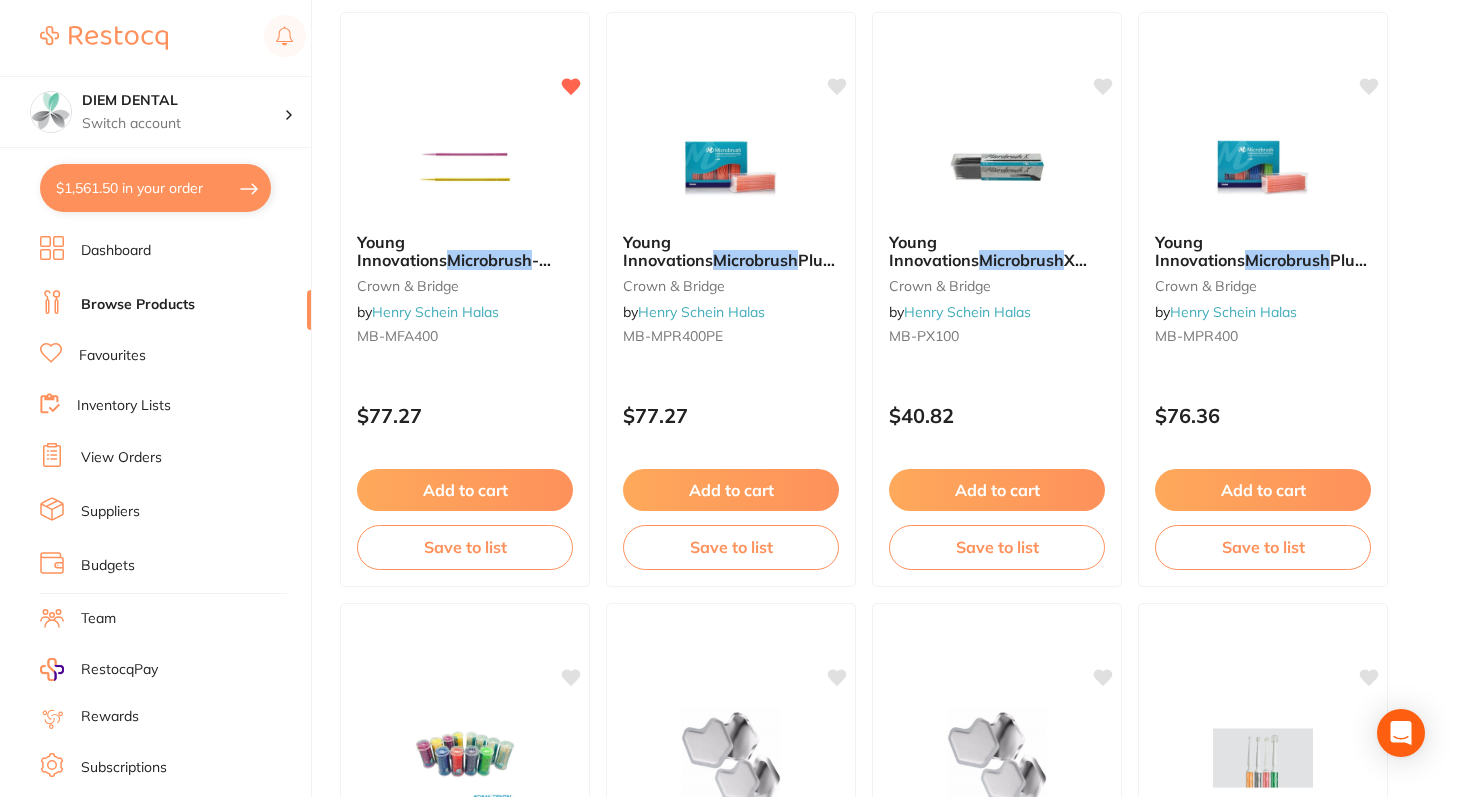 scroll, scrollTop: 2579, scrollLeft: 0, axis: vertical 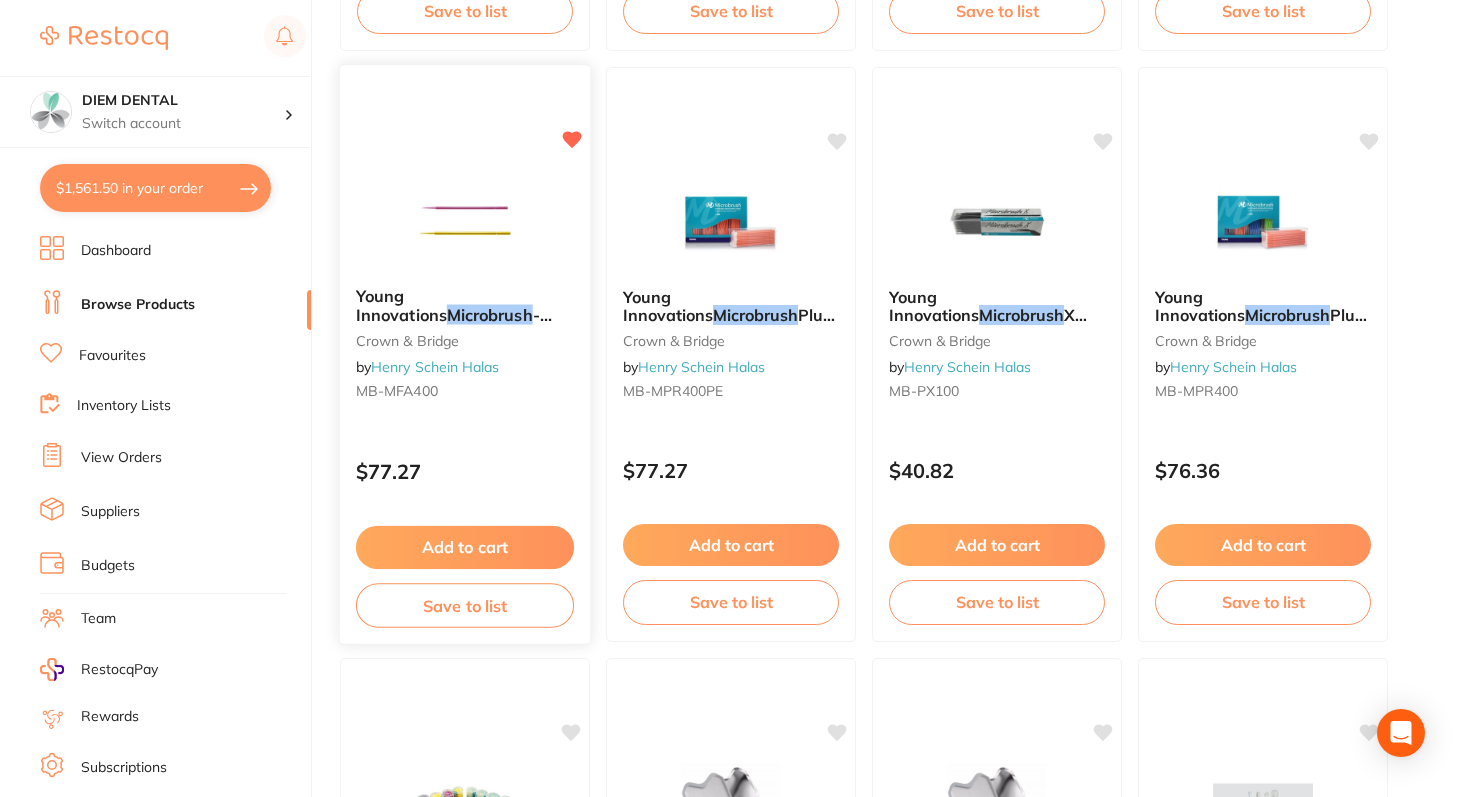 click at bounding box center (464, 220) 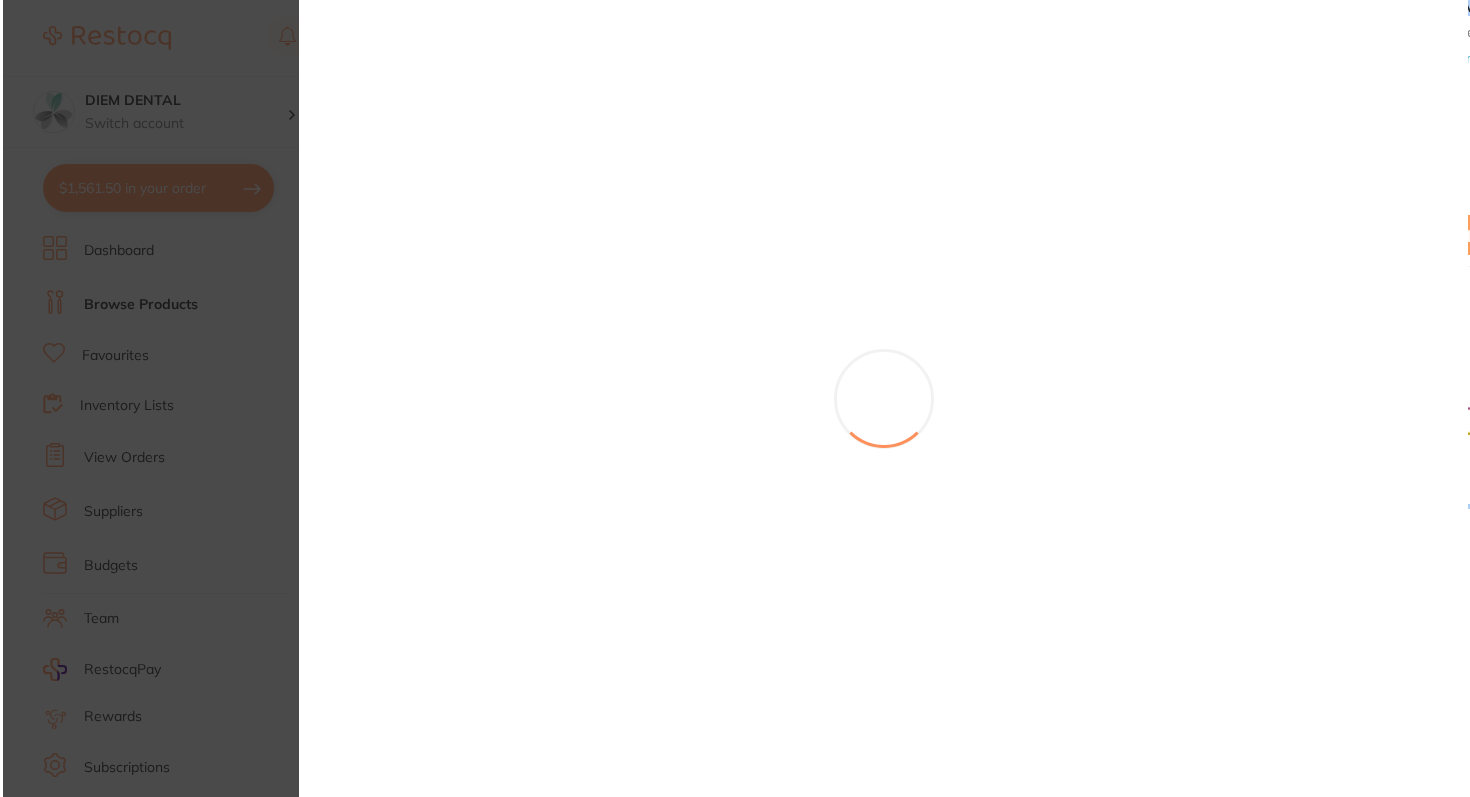 scroll, scrollTop: 0, scrollLeft: 0, axis: both 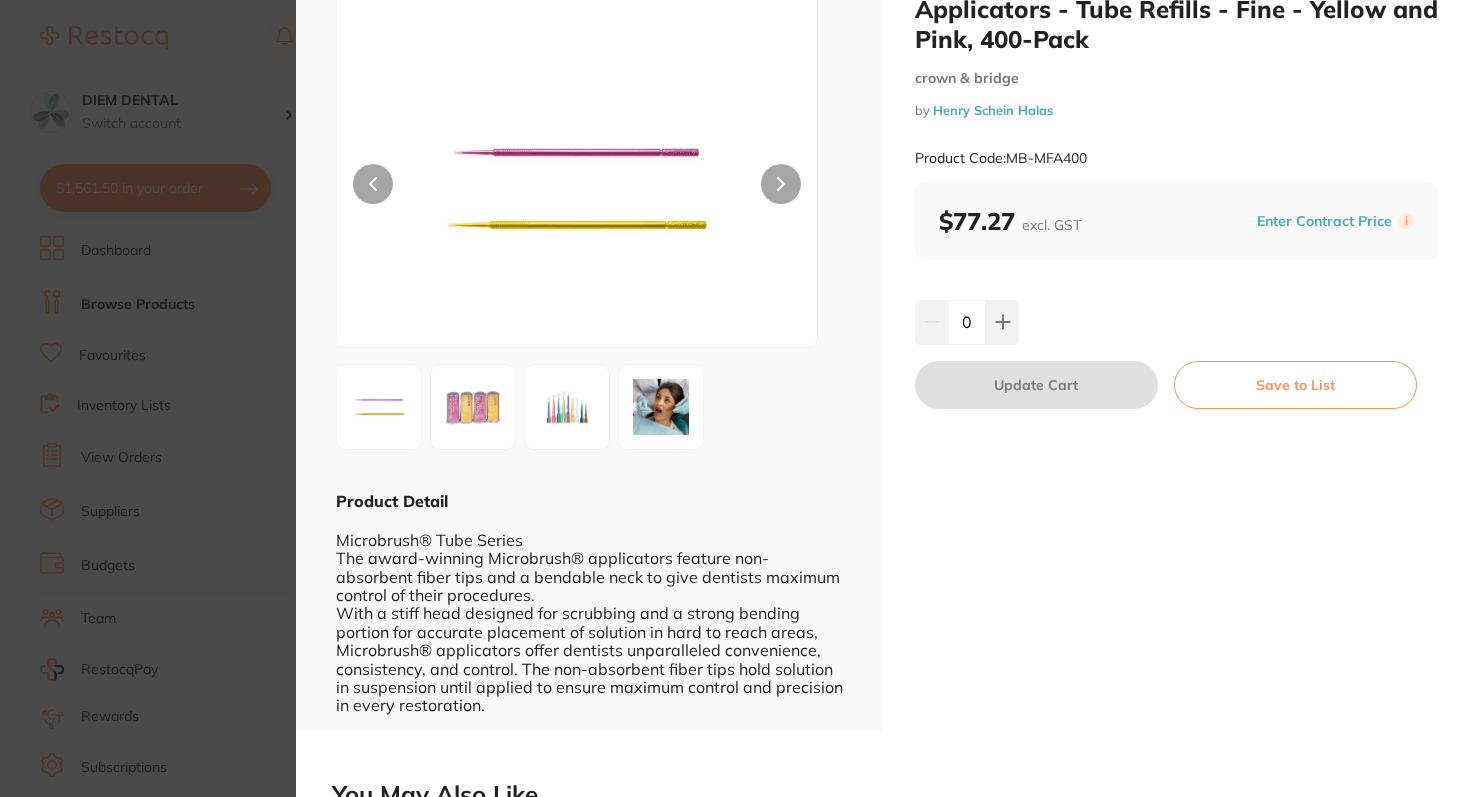 click at bounding box center [473, 407] 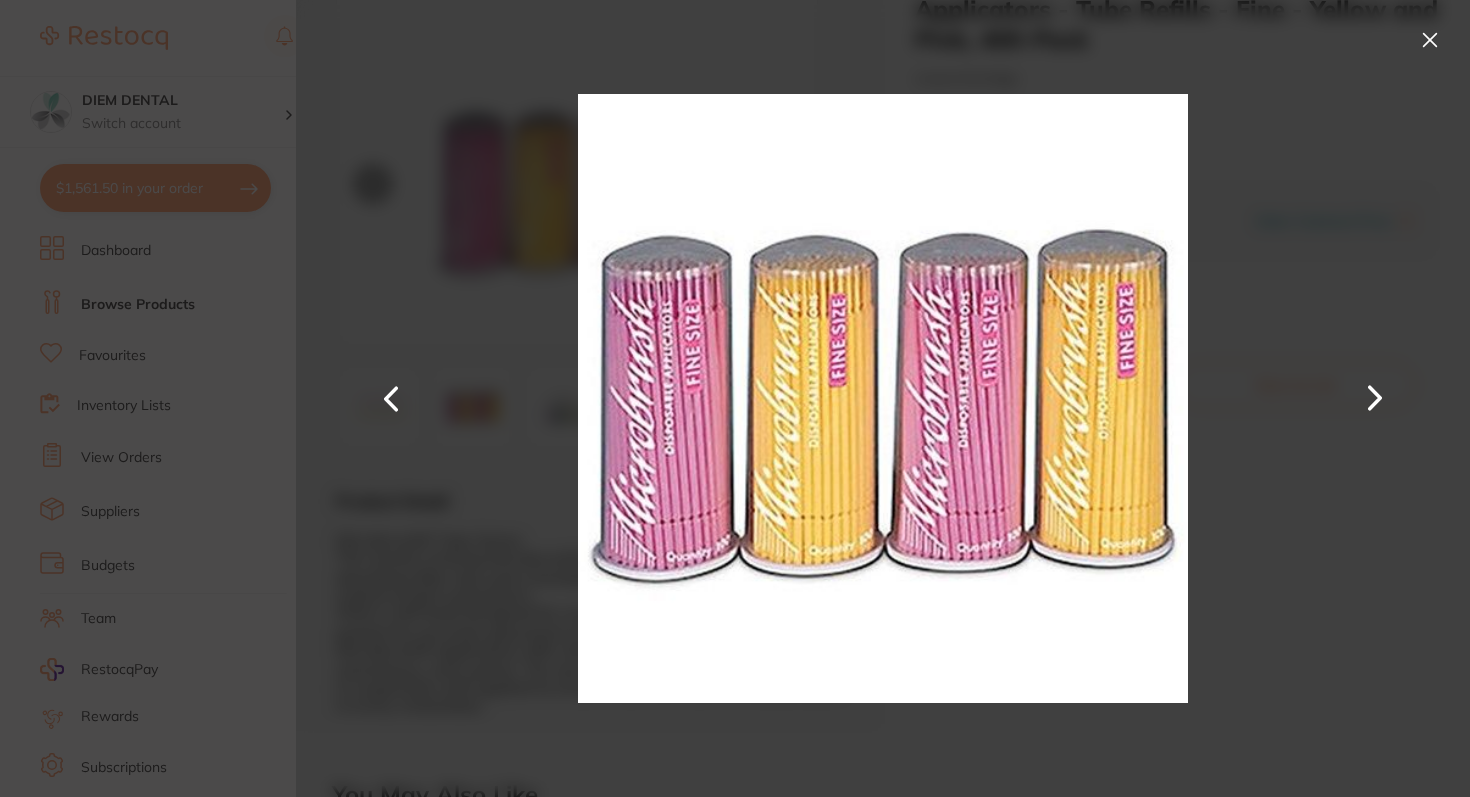 click at bounding box center [1430, 40] 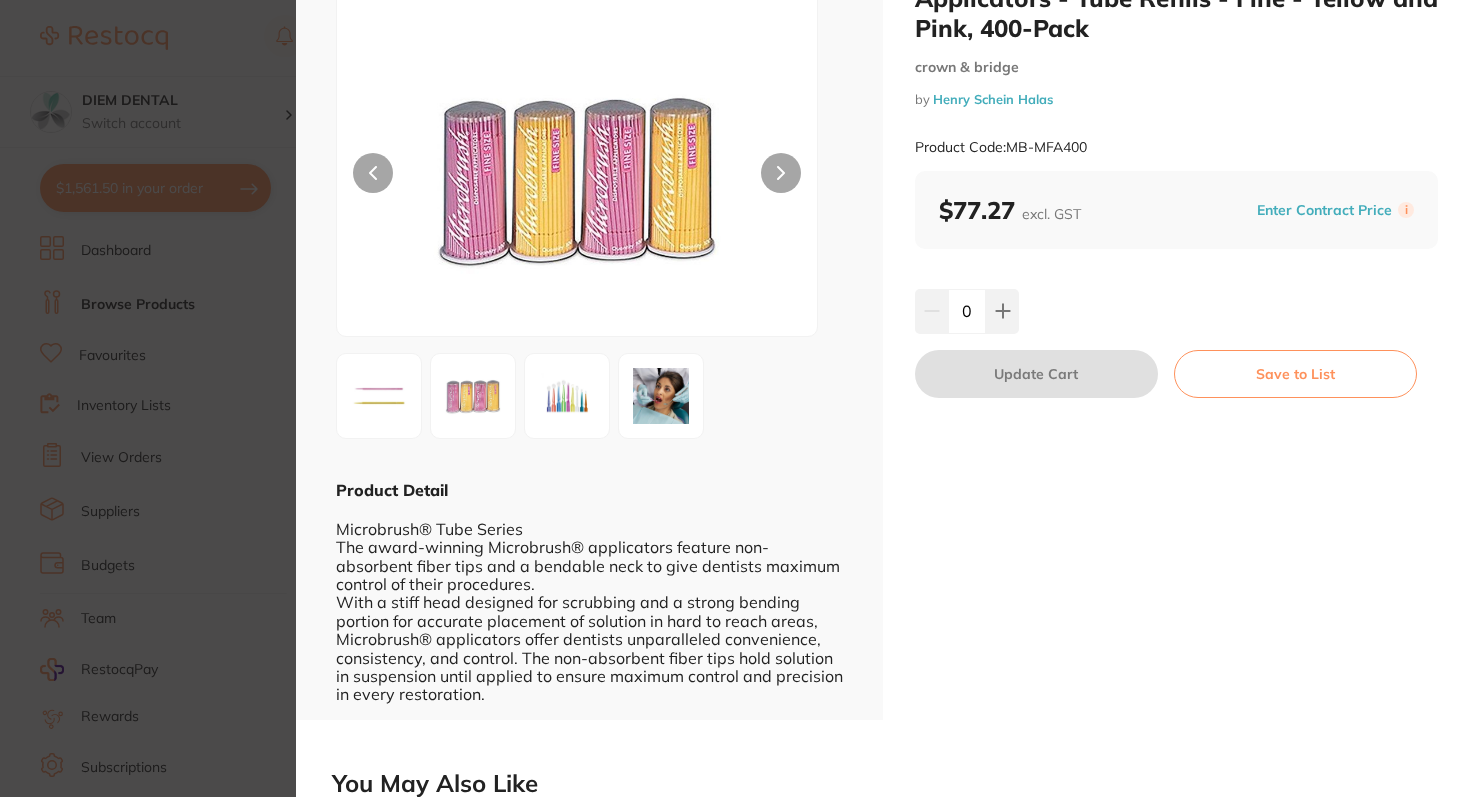 scroll, scrollTop: 0, scrollLeft: 0, axis: both 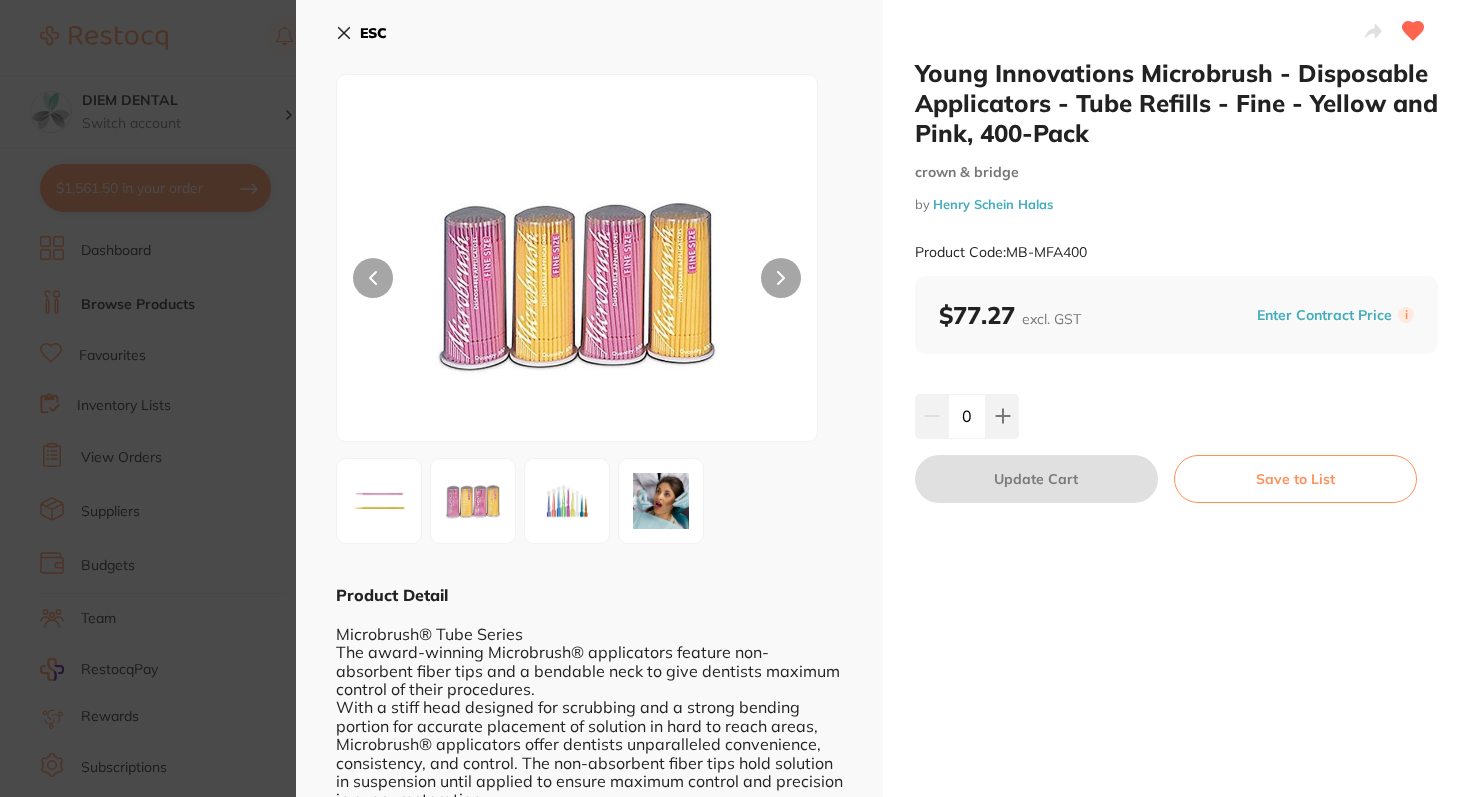 click 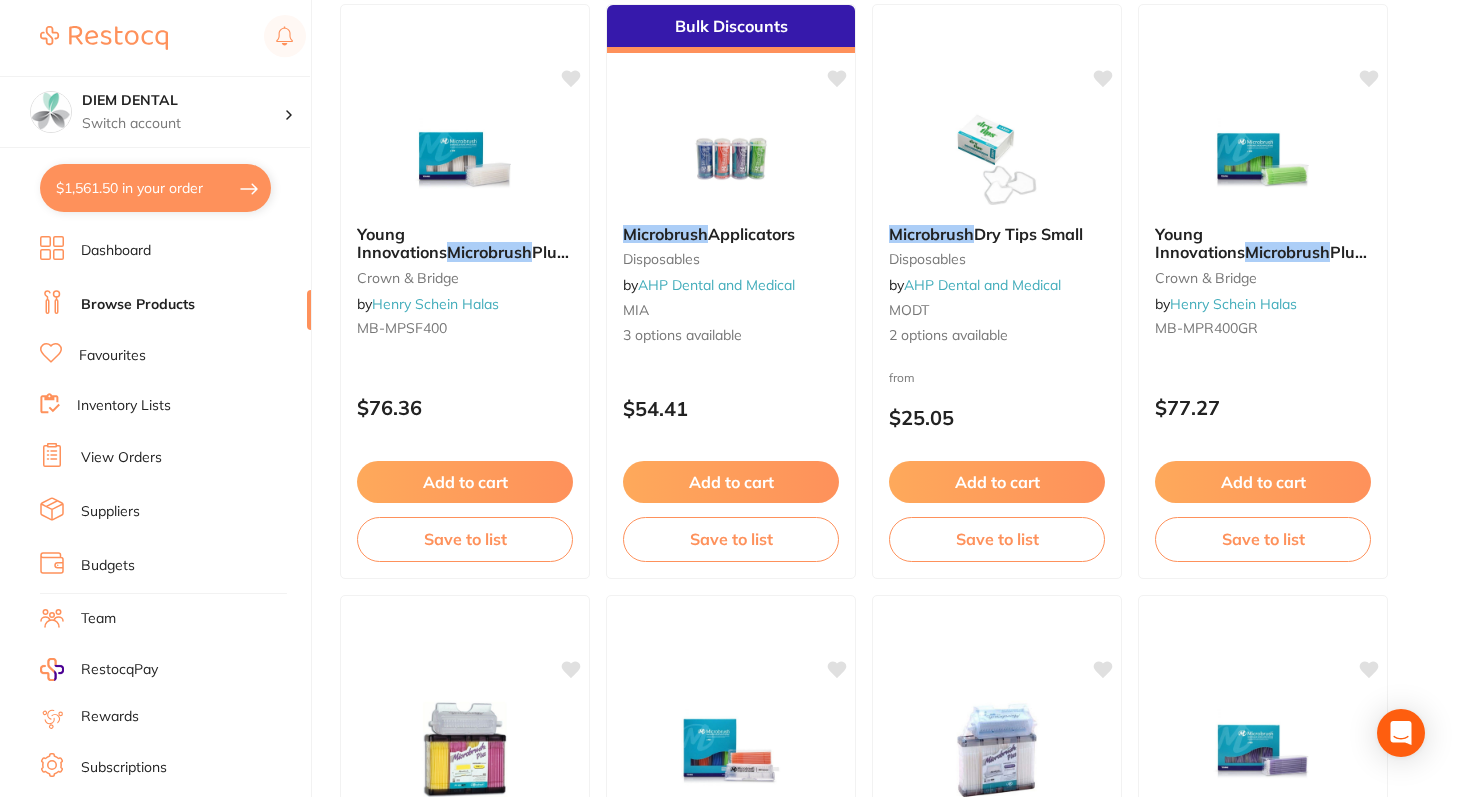 scroll, scrollTop: 884, scrollLeft: 0, axis: vertical 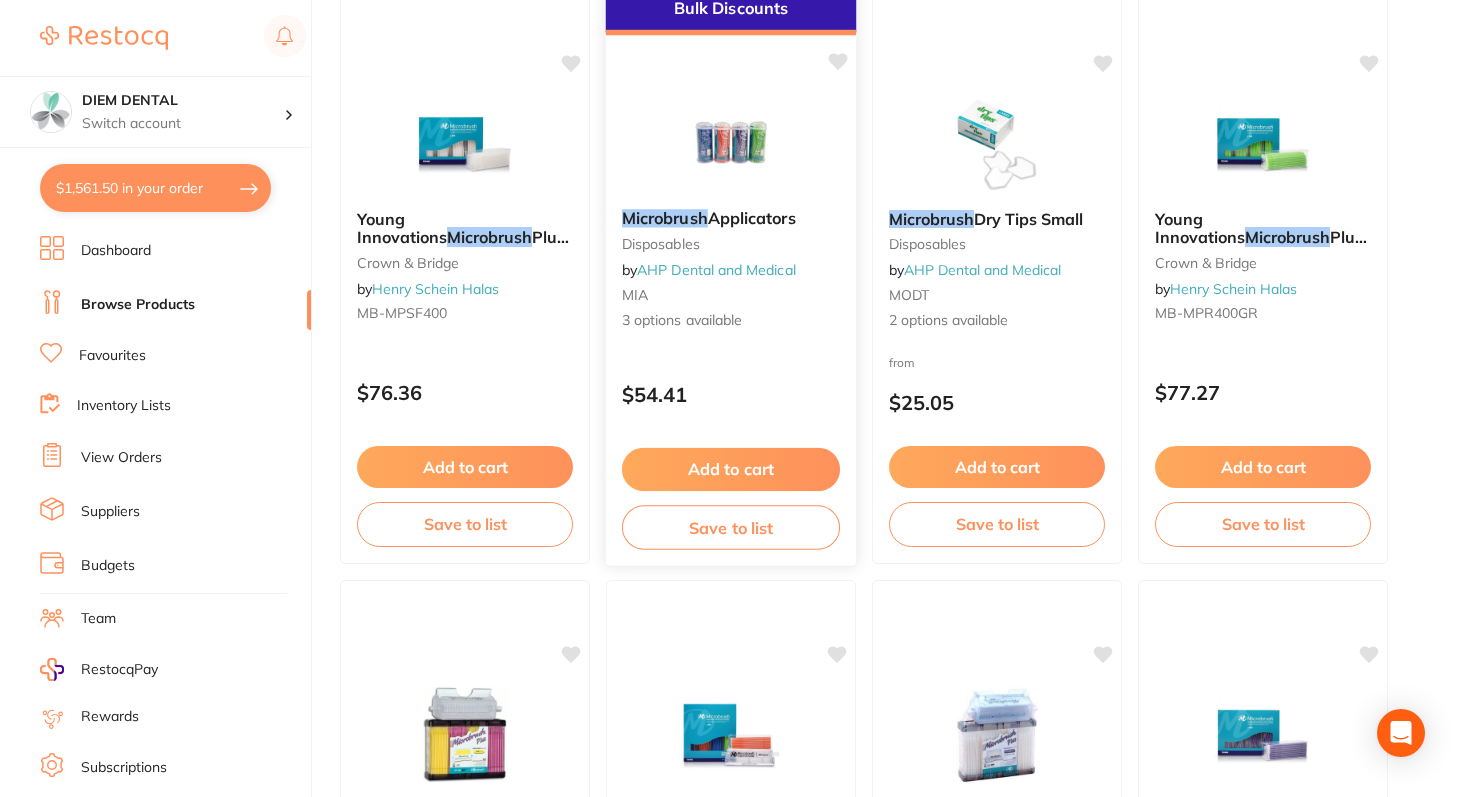 click at bounding box center (730, 142) 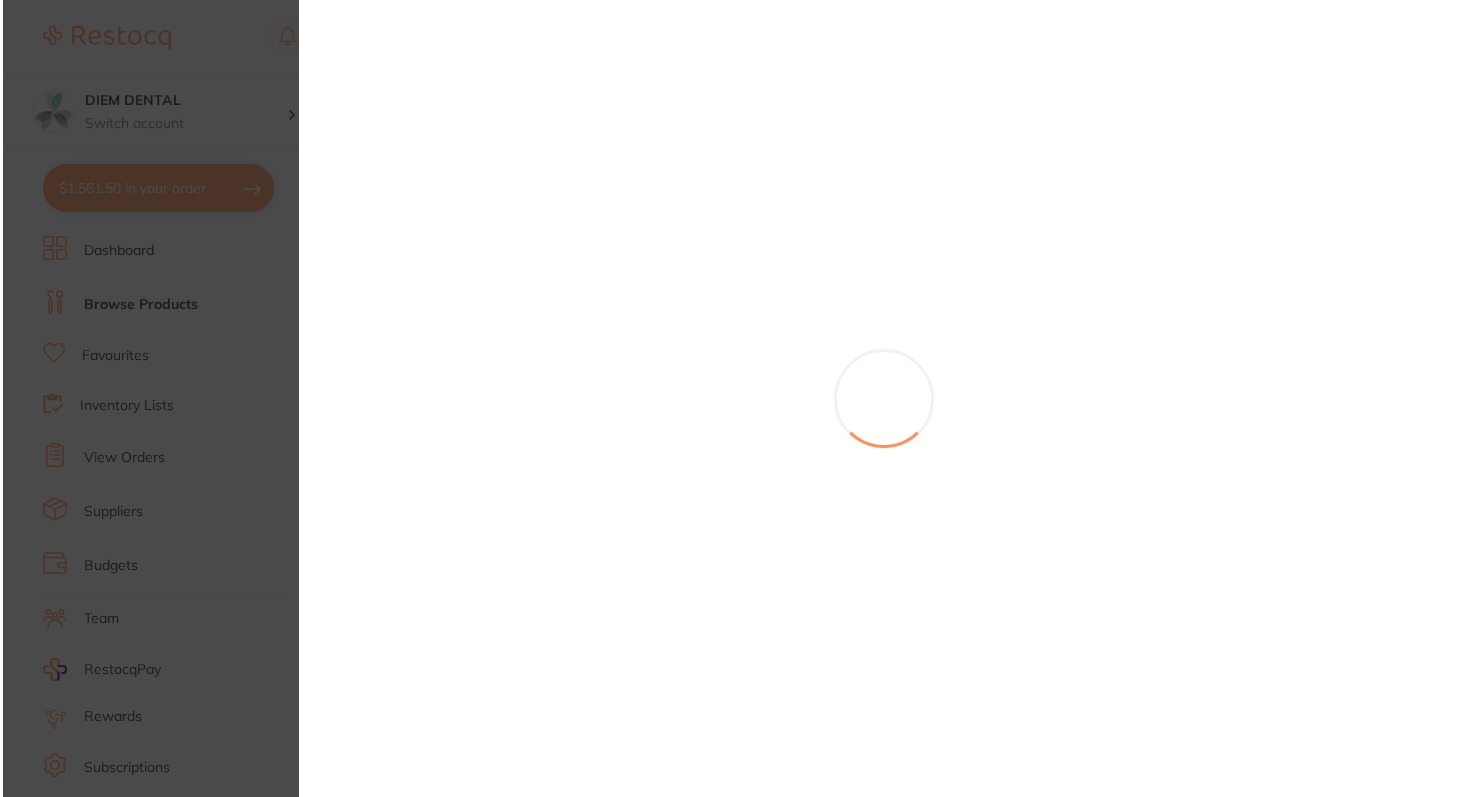 scroll, scrollTop: 0, scrollLeft: 0, axis: both 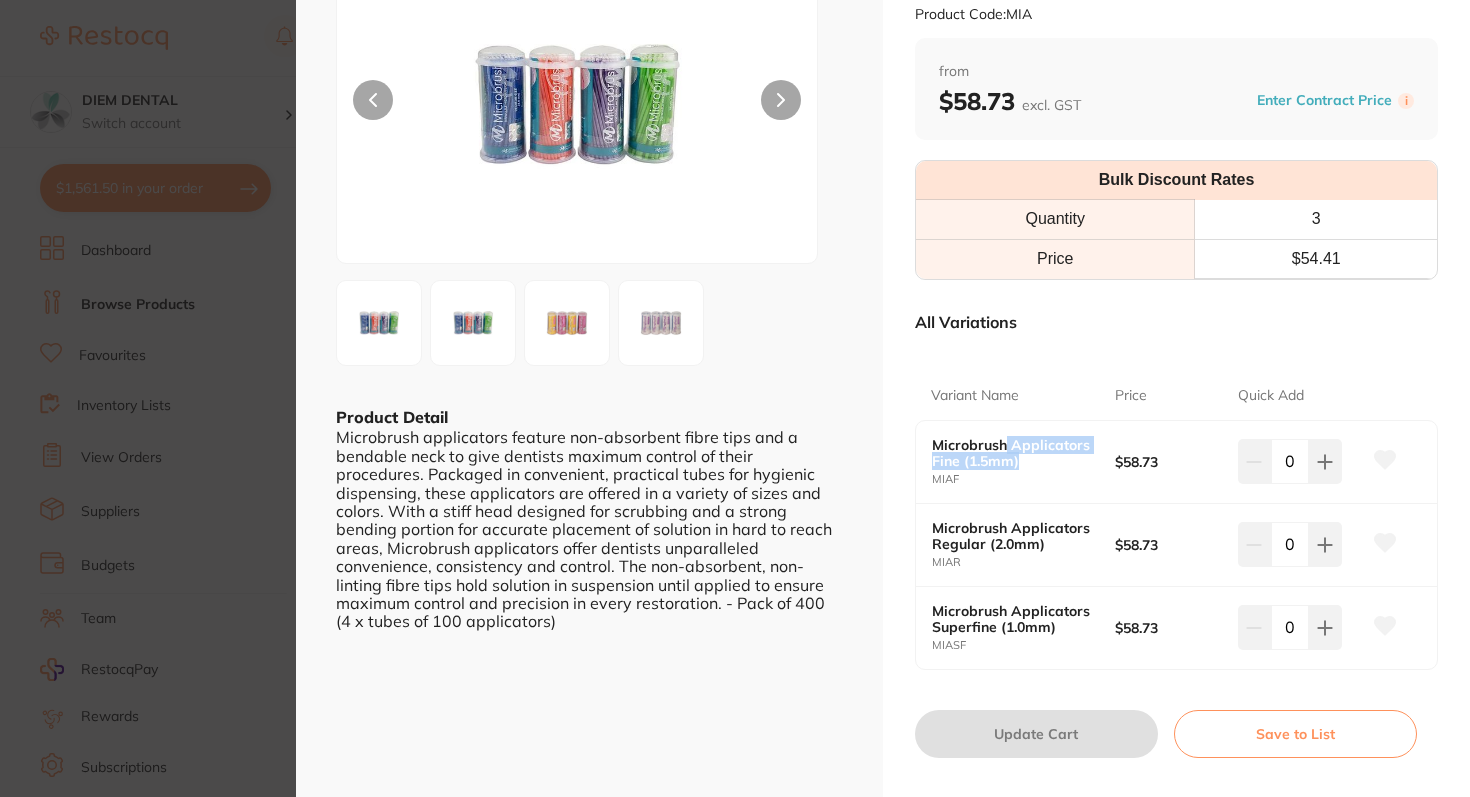 drag, startPoint x: 1002, startPoint y: 442, endPoint x: 1039, endPoint y: 468, distance: 45.221676 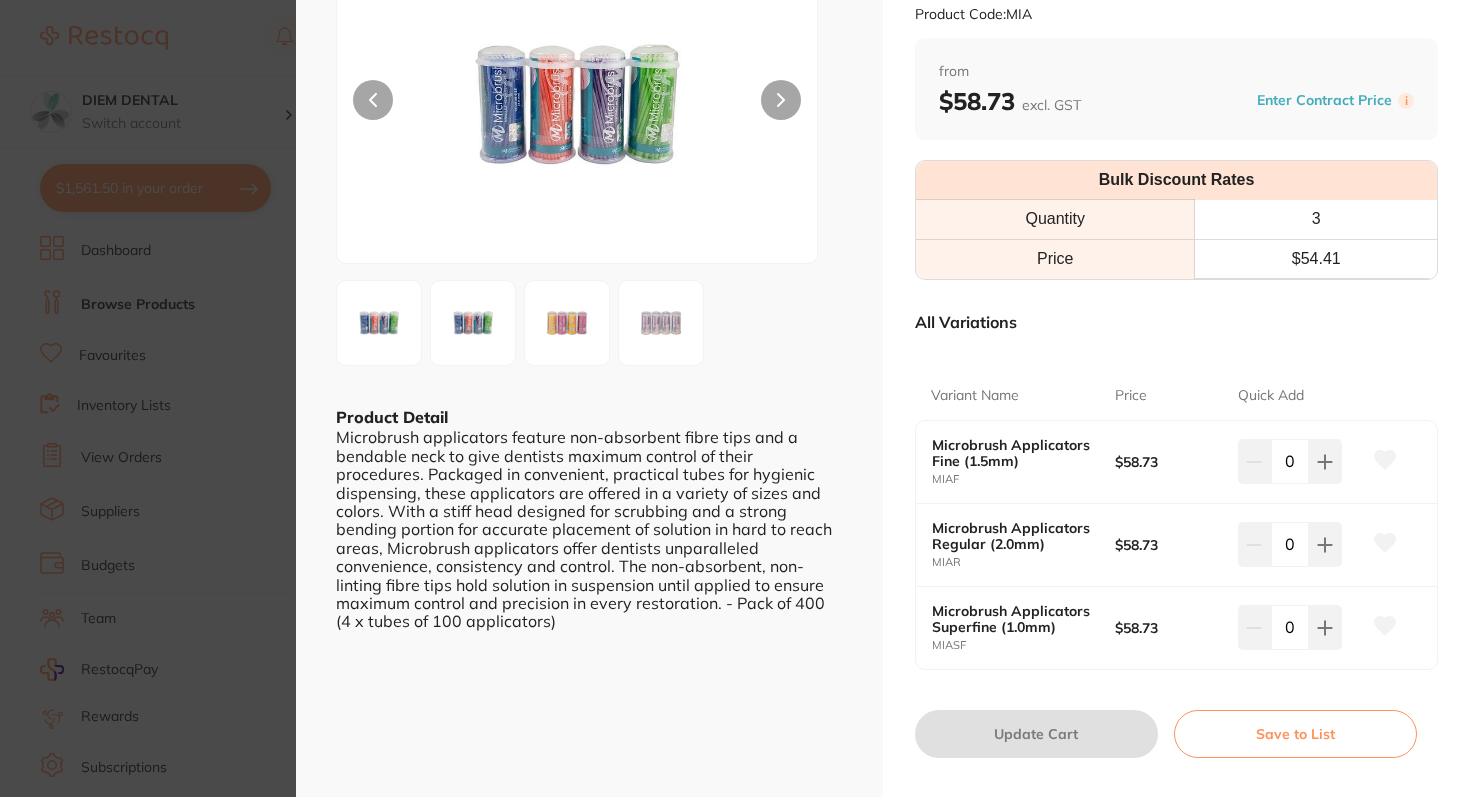 click on "Microbrush Applicators Fine (1.5mm) MIAF" at bounding box center (1023, 461) 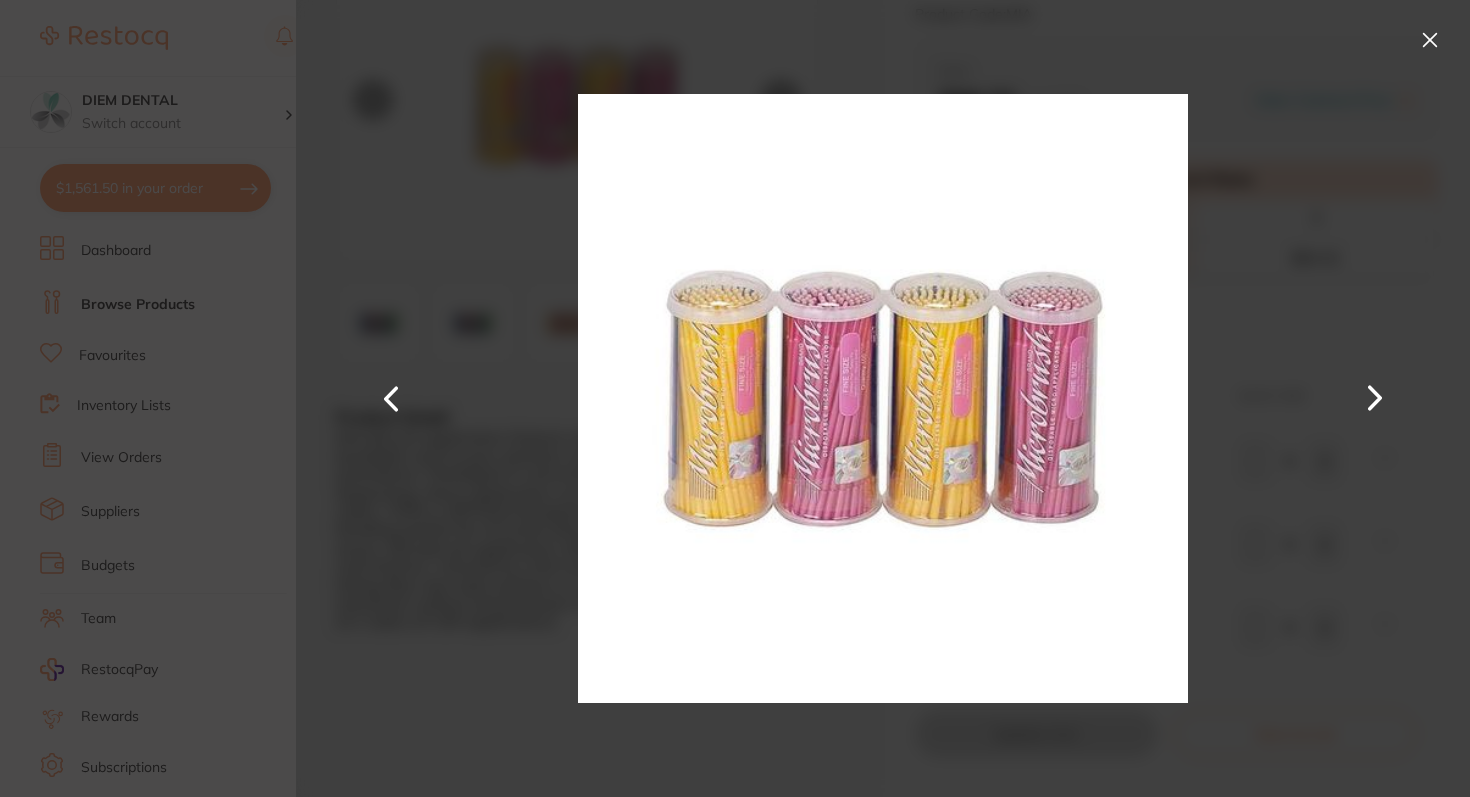 click at bounding box center [391, 398] 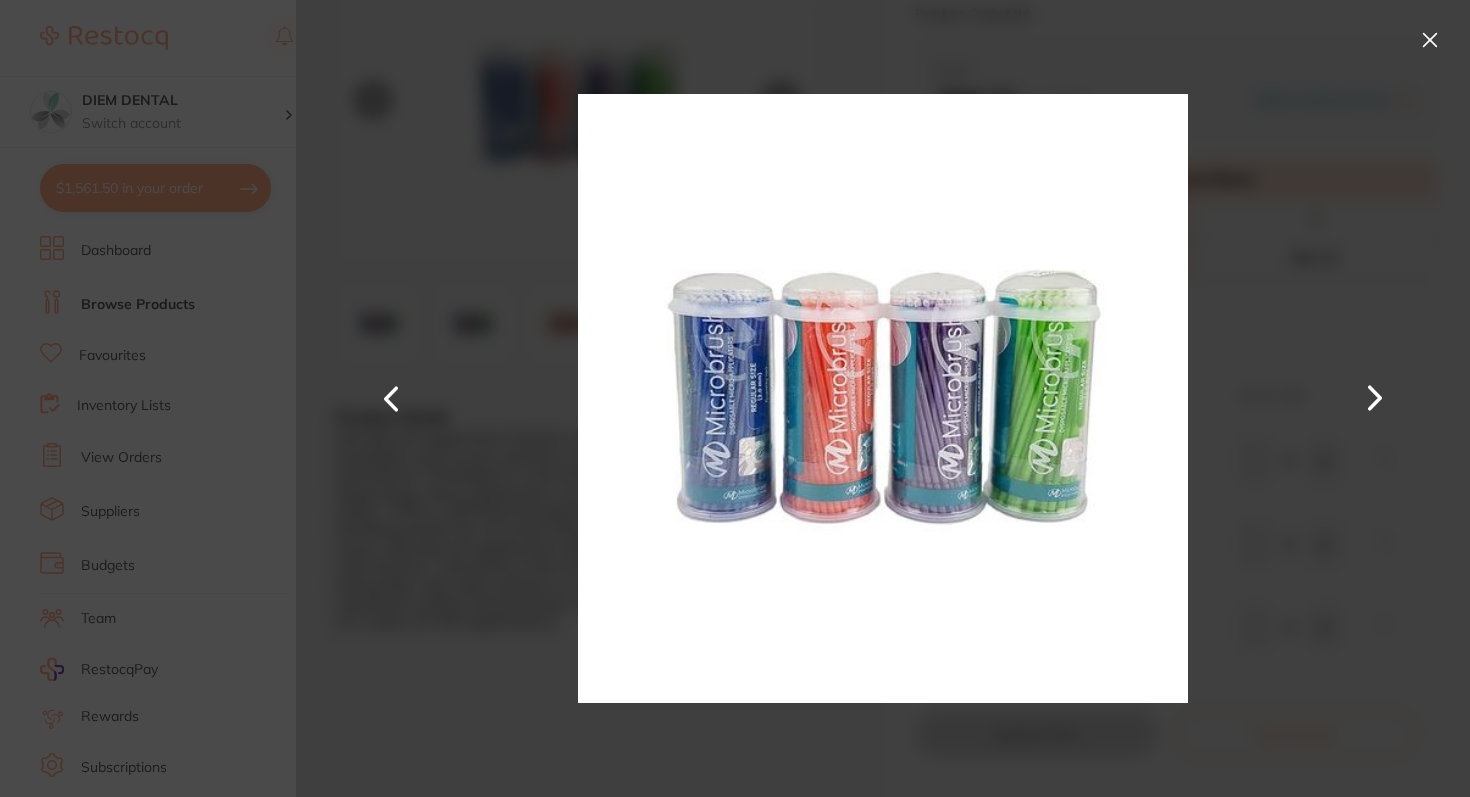 click at bounding box center [391, 398] 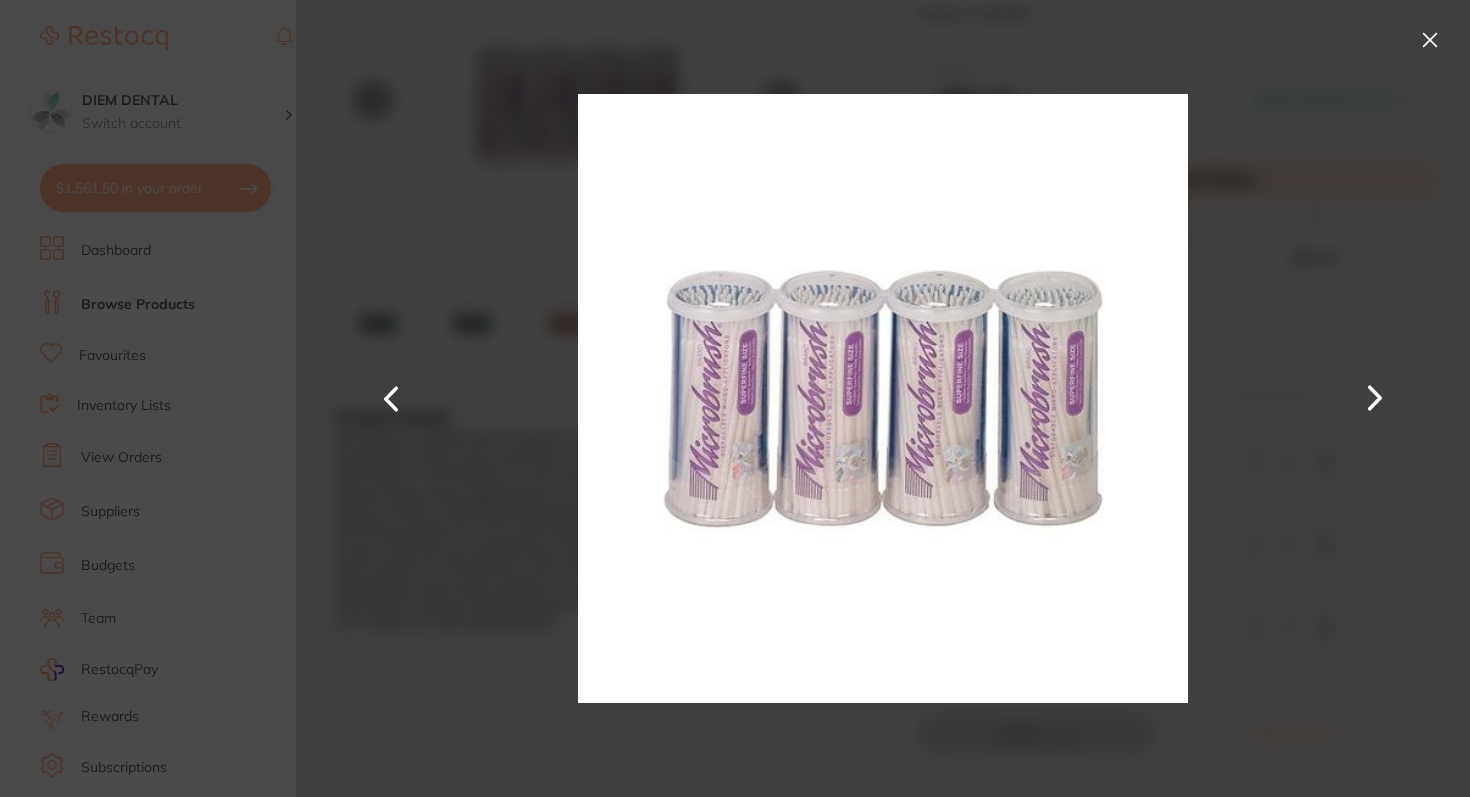 click at bounding box center [1430, 40] 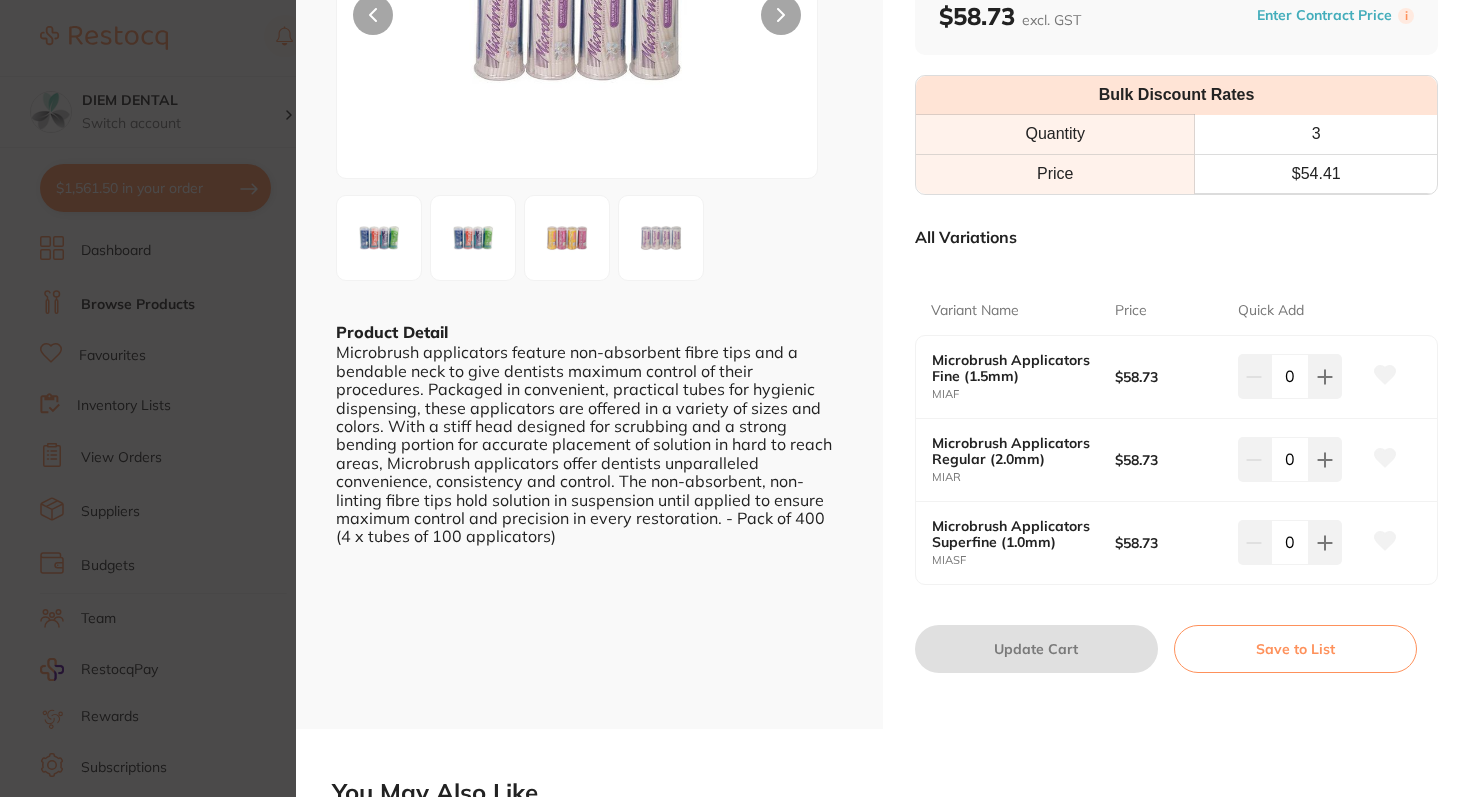 scroll, scrollTop: 275, scrollLeft: 0, axis: vertical 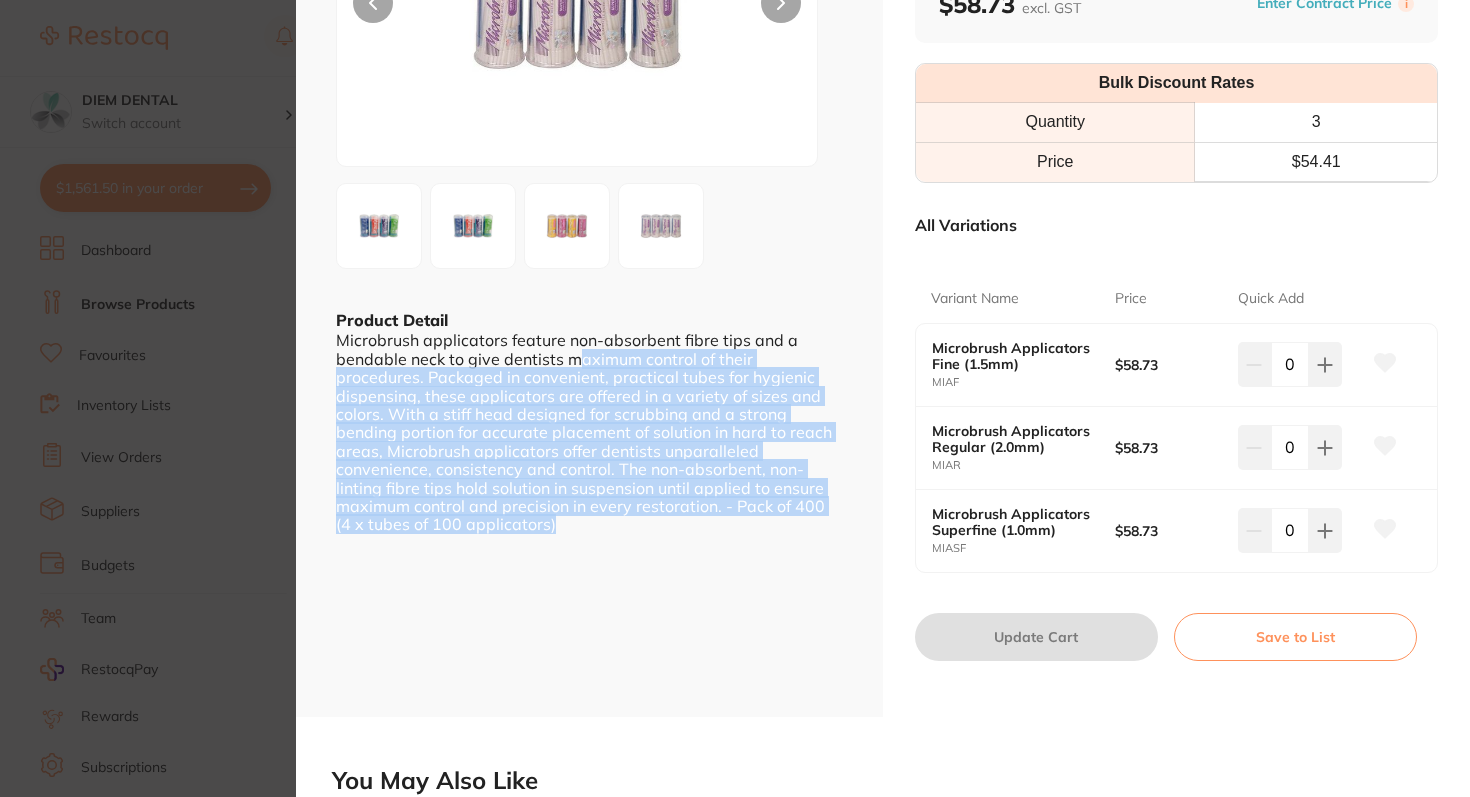 drag, startPoint x: 576, startPoint y: 534, endPoint x: 575, endPoint y: 351, distance: 183.00273 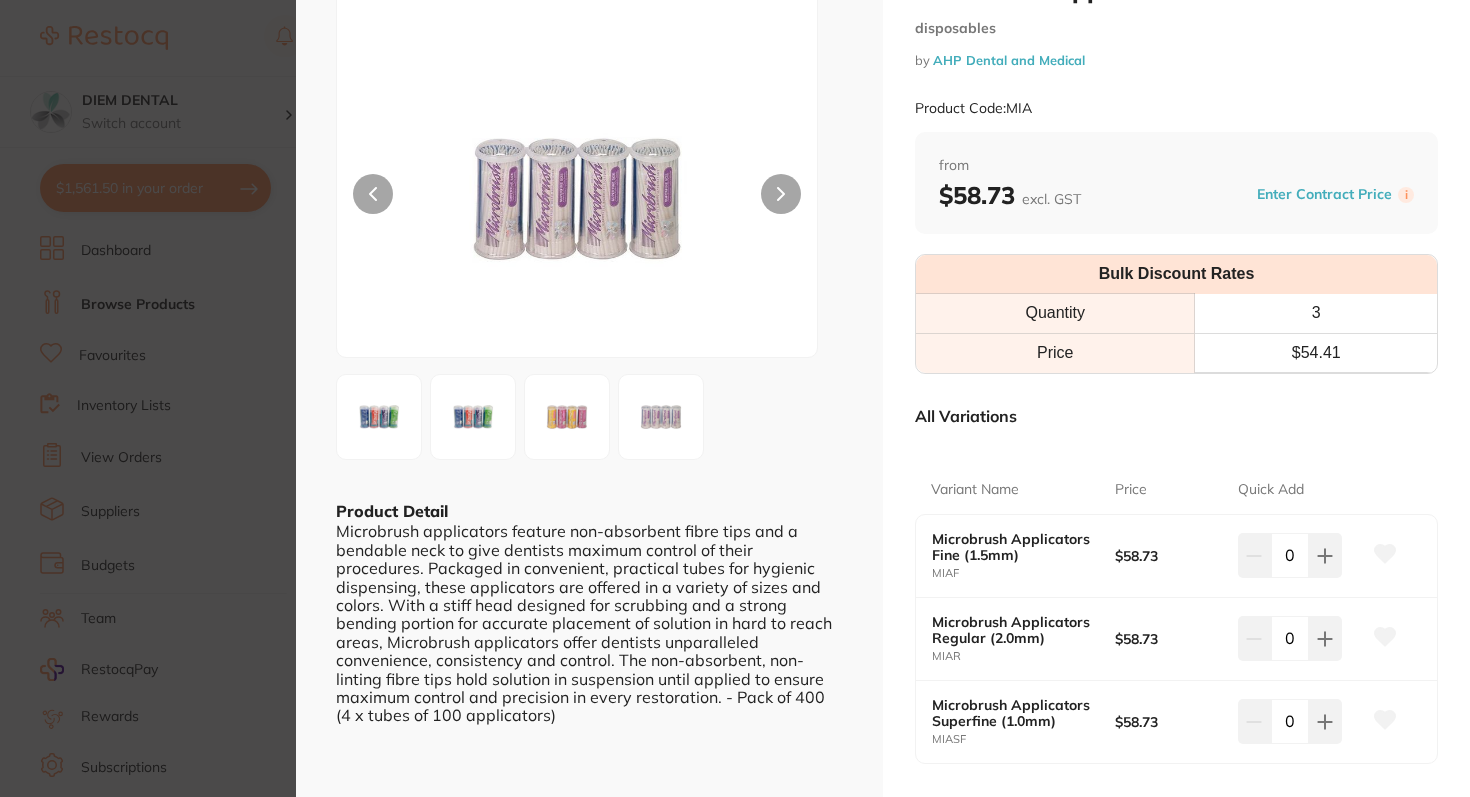 scroll, scrollTop: 0, scrollLeft: 0, axis: both 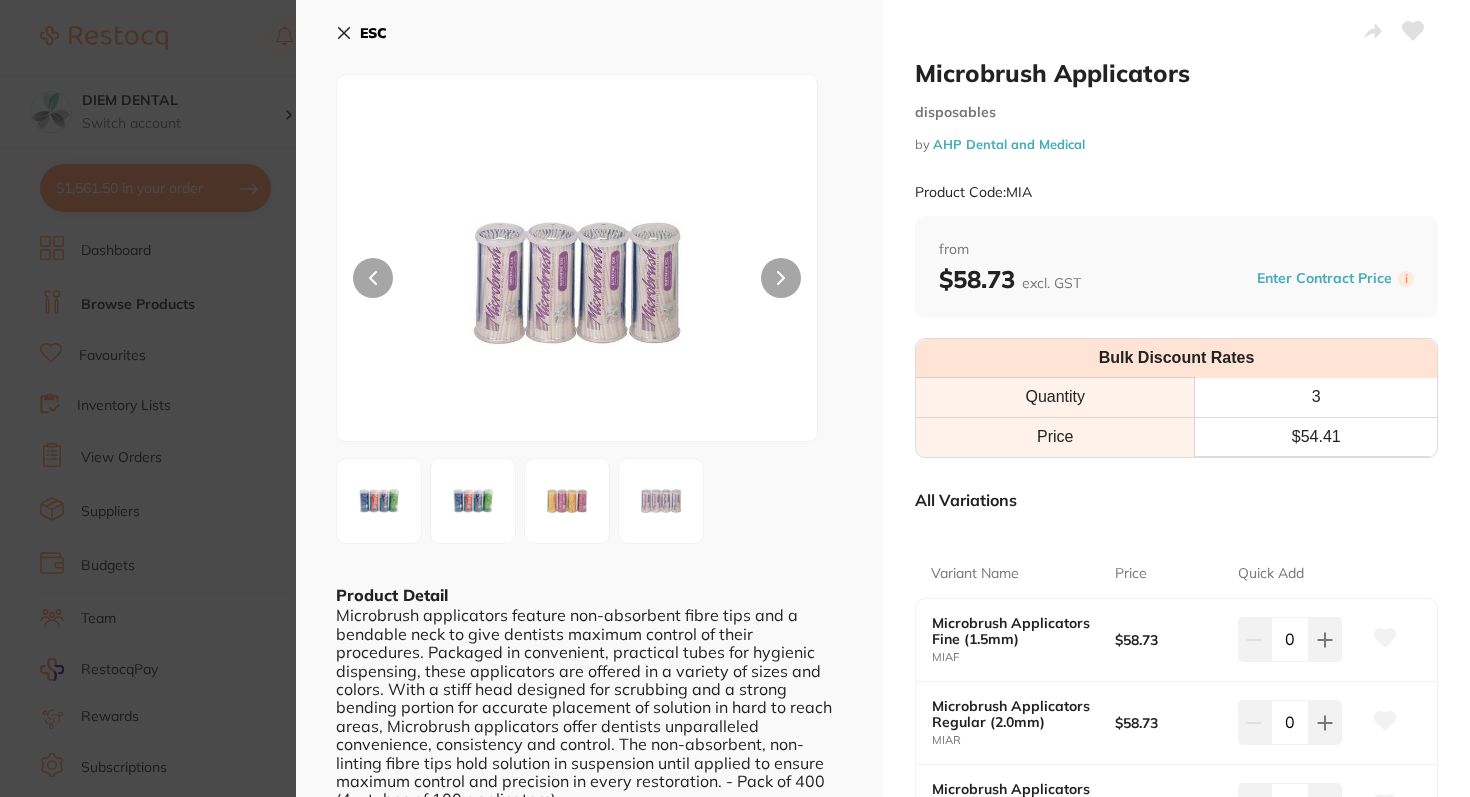 click at bounding box center (661, 501) 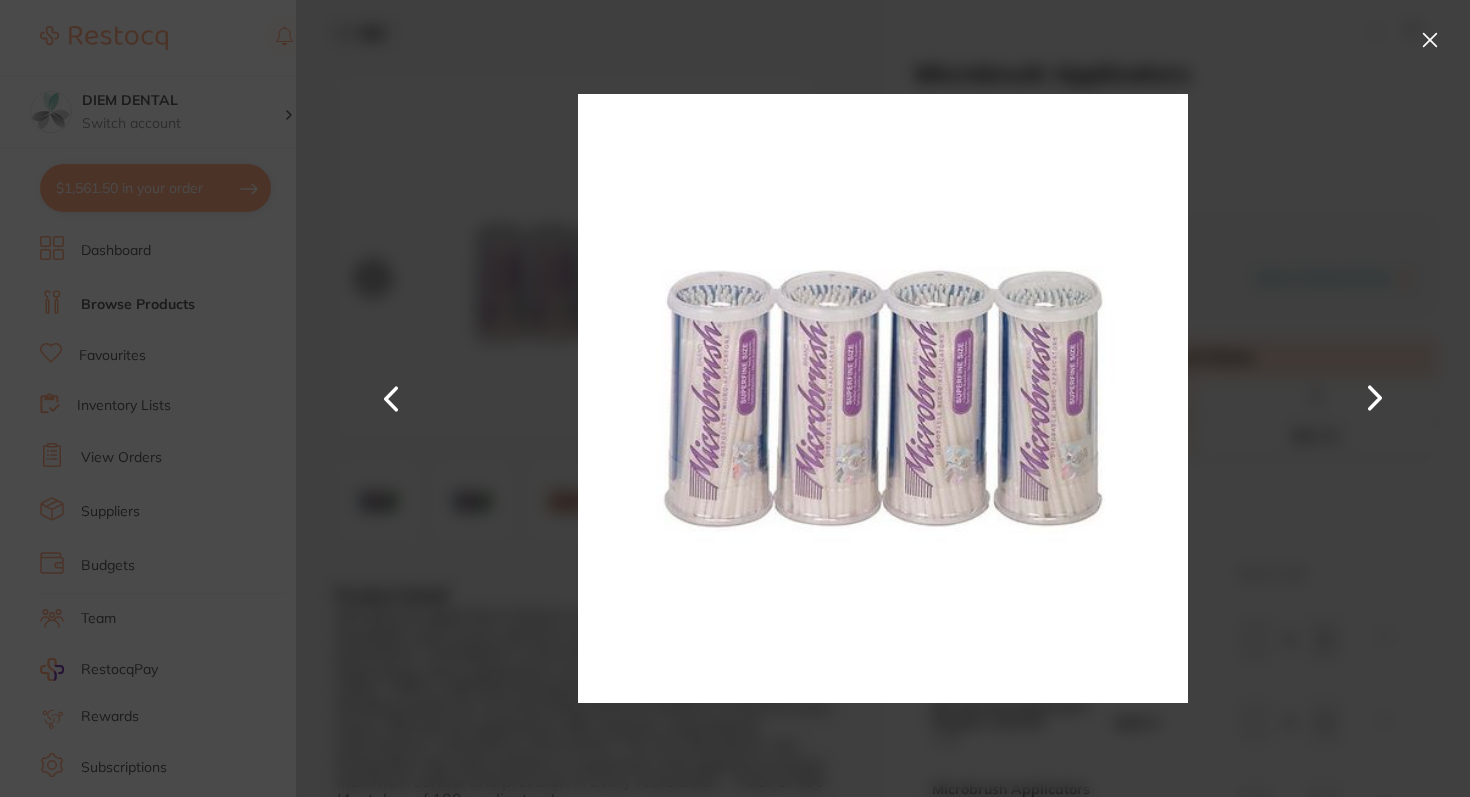 click at bounding box center (1430, 40) 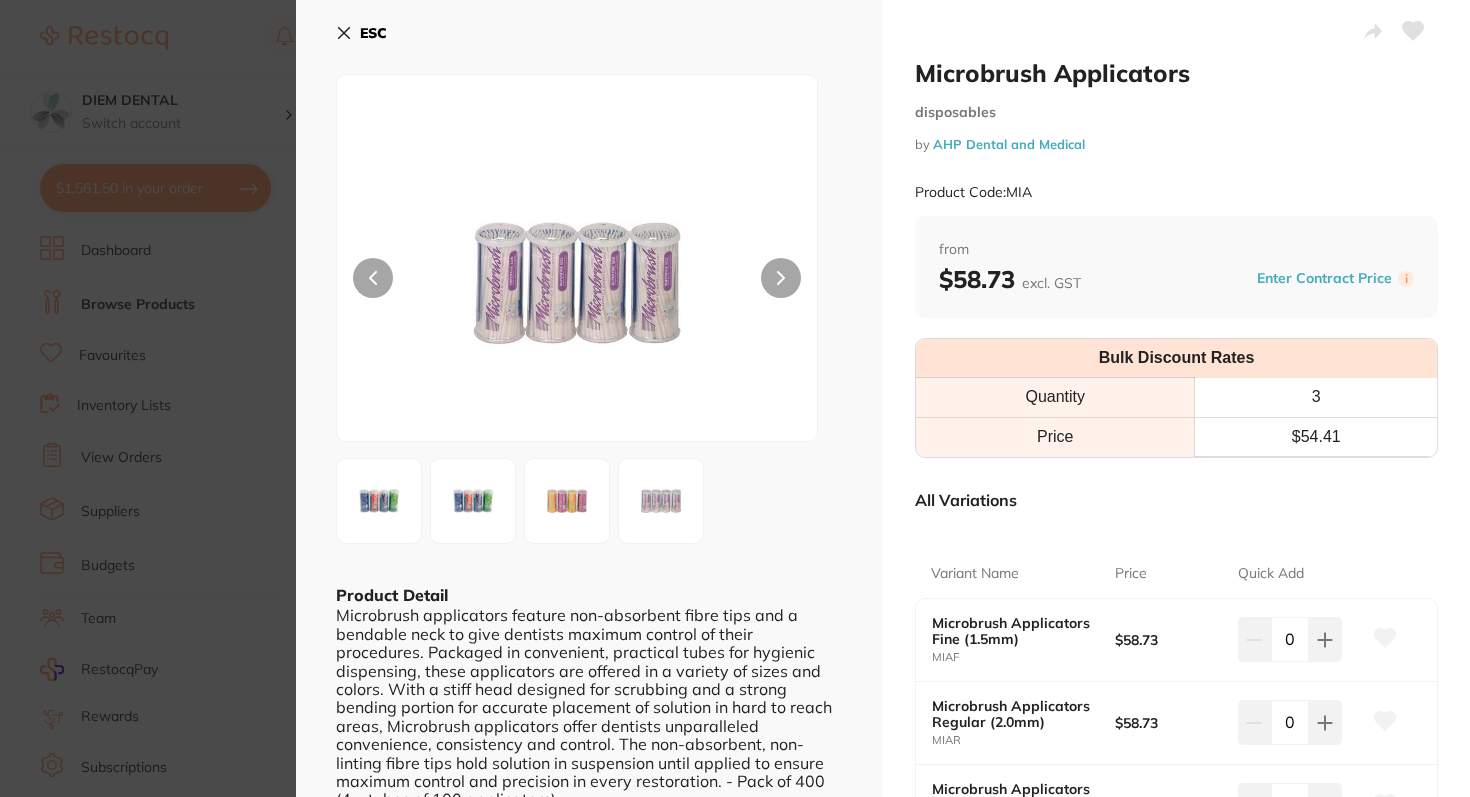 click 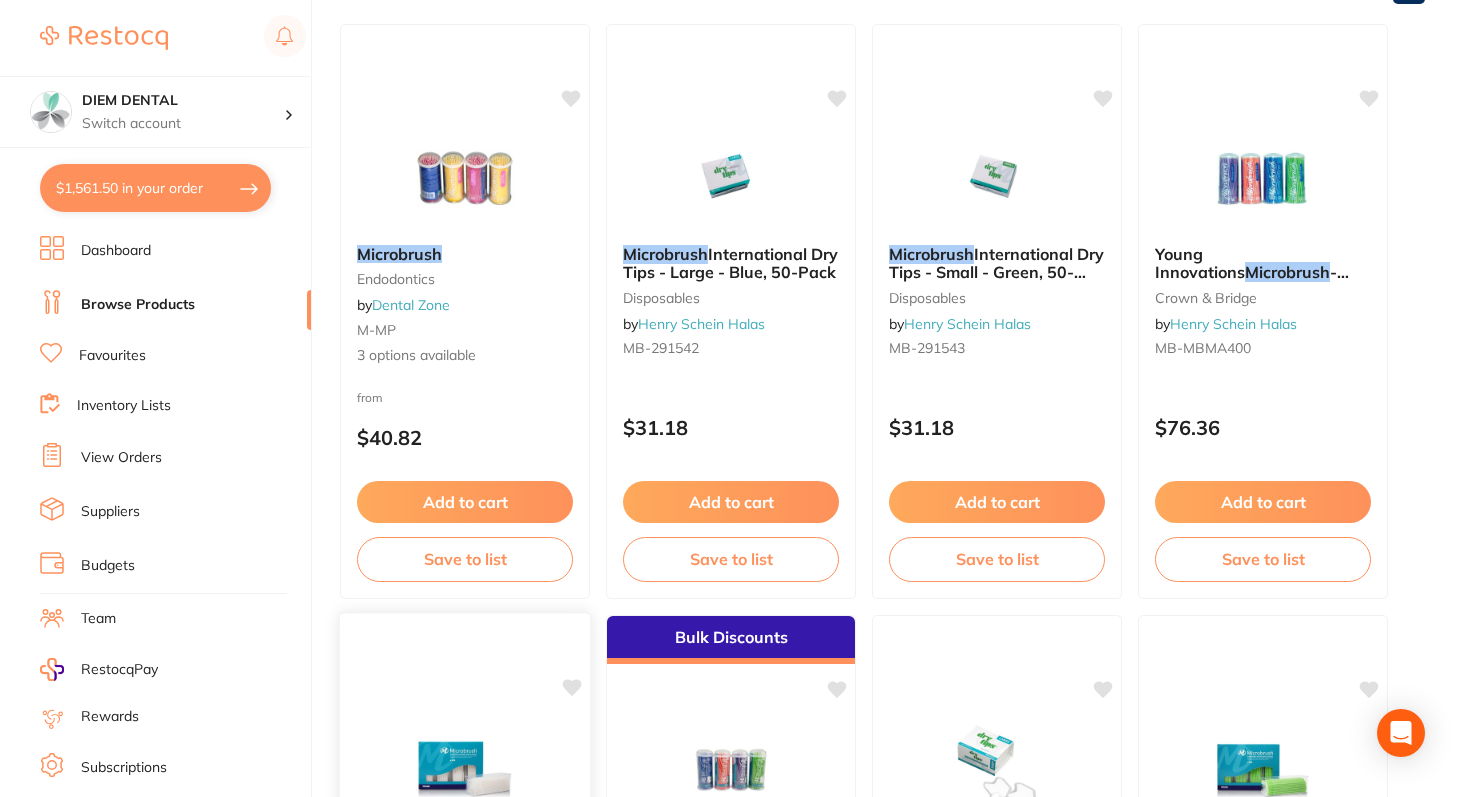 scroll, scrollTop: 198, scrollLeft: 0, axis: vertical 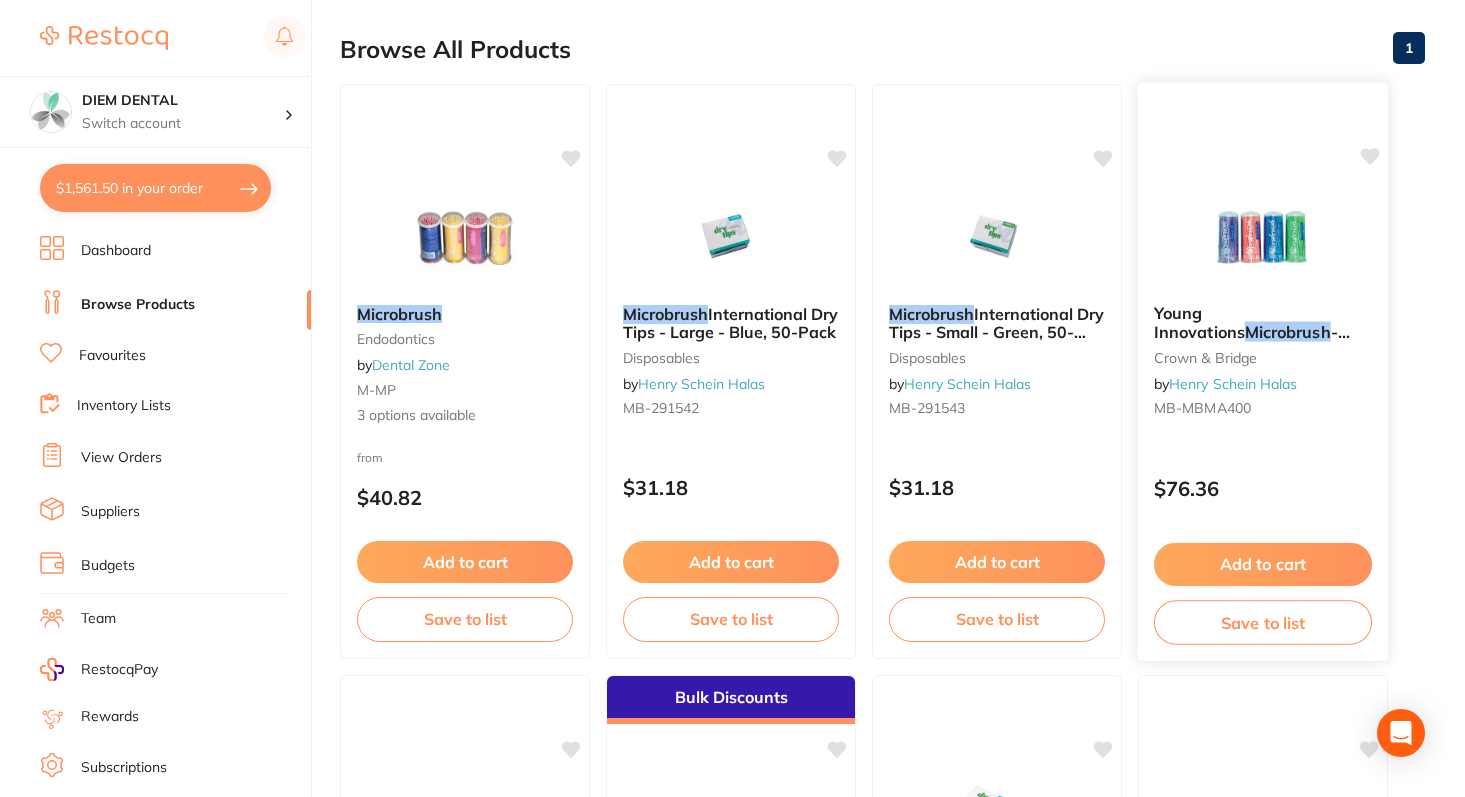click at bounding box center [1262, 237] 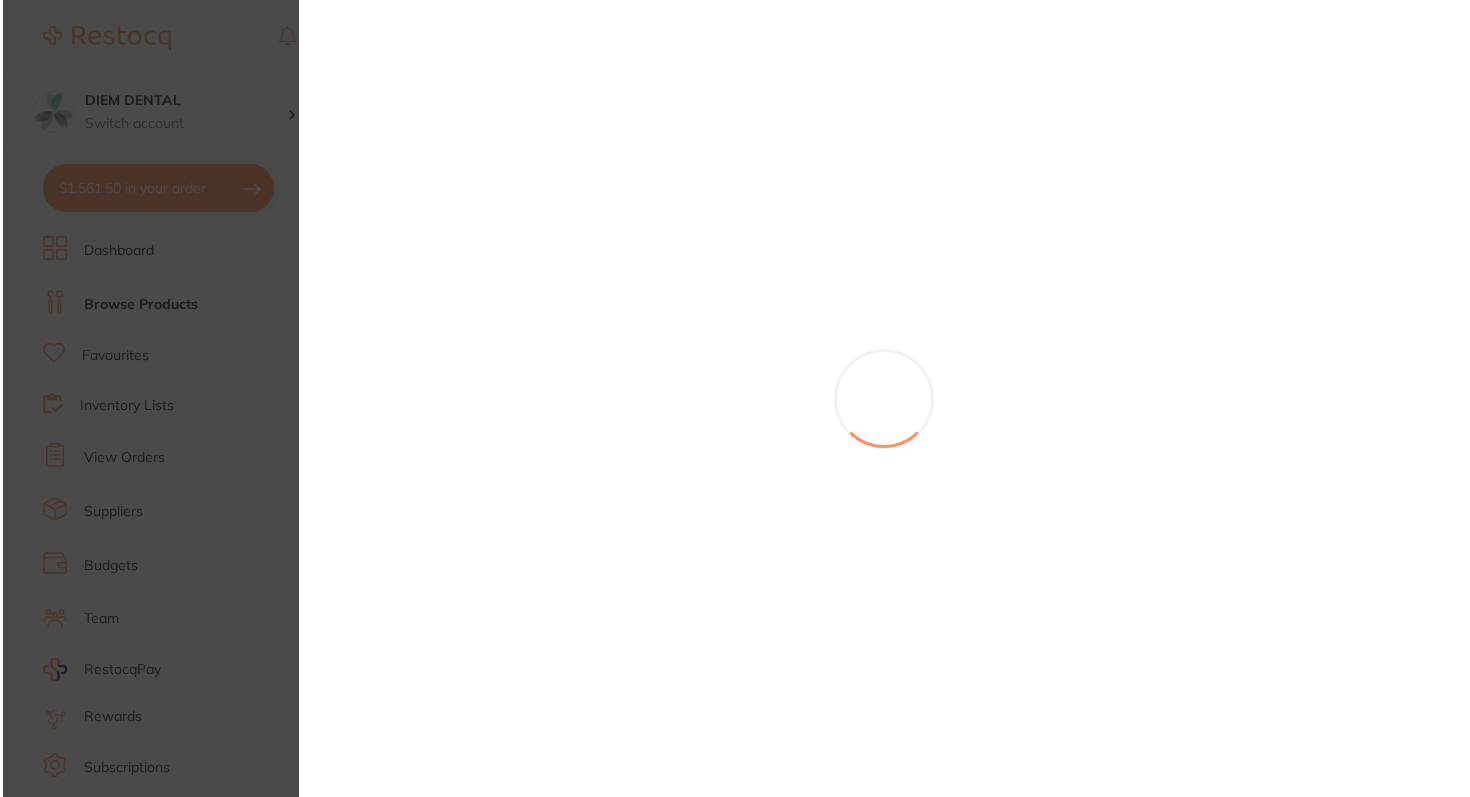 scroll, scrollTop: 0, scrollLeft: 0, axis: both 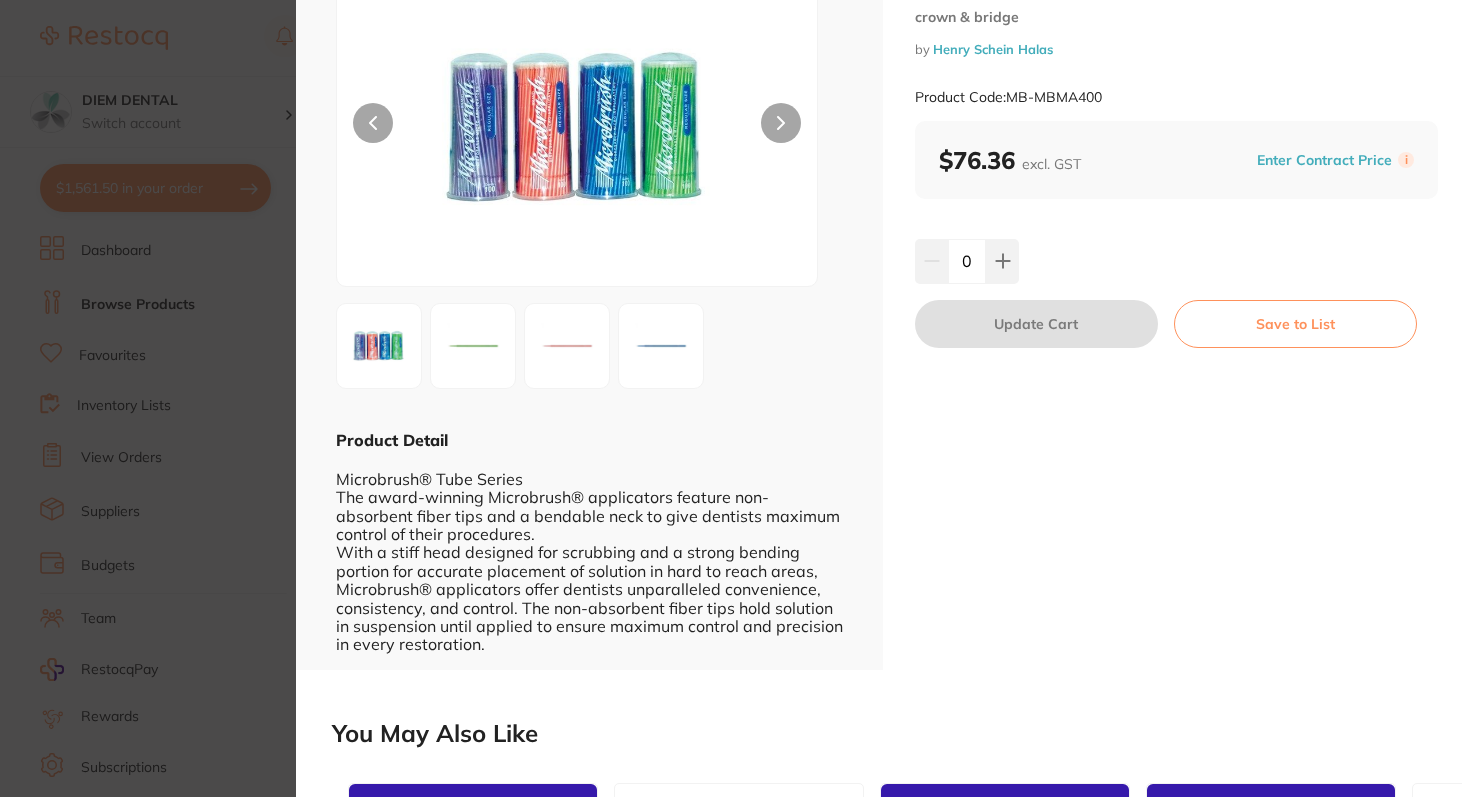 click at bounding box center [473, 346] 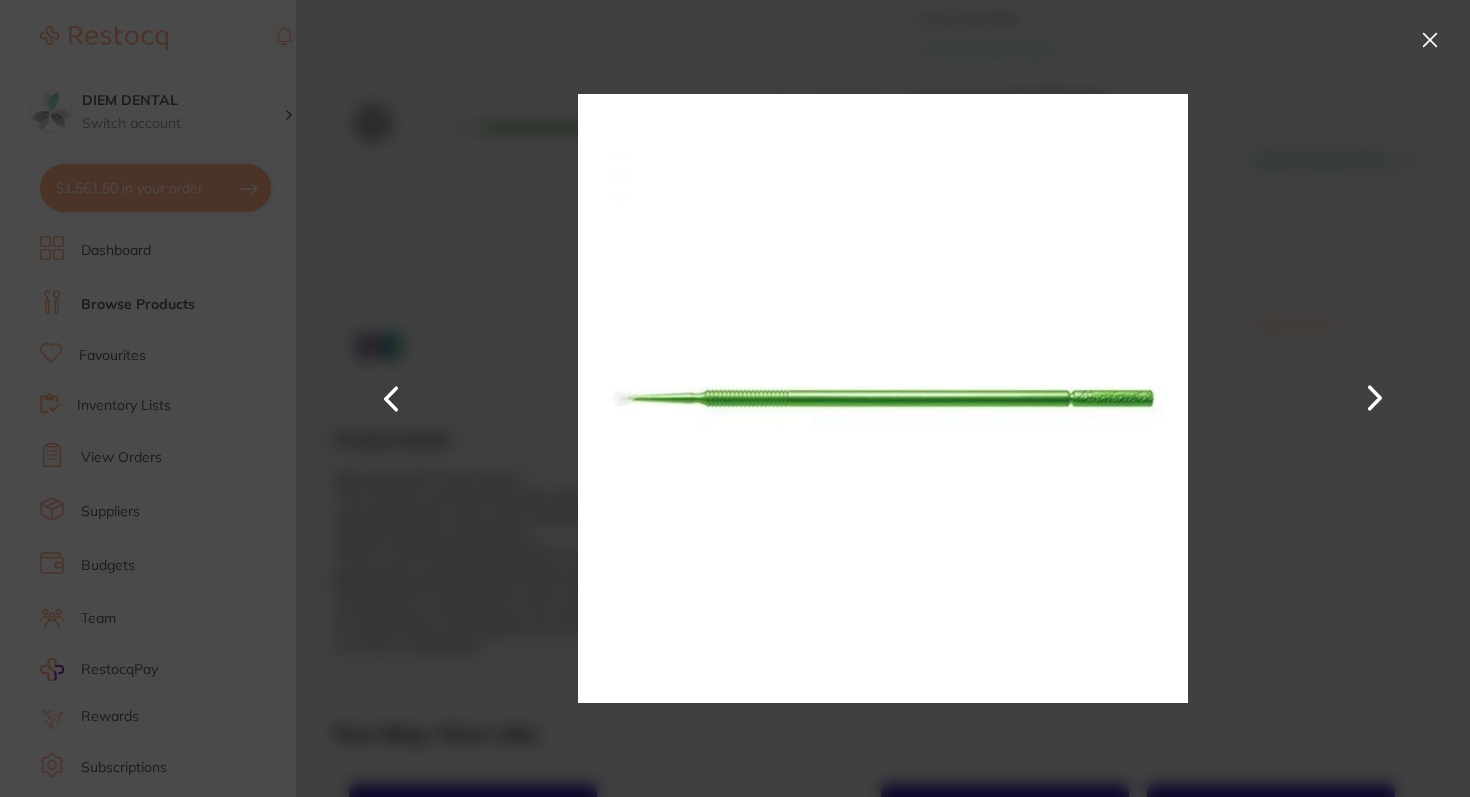 click at bounding box center (883, 398) 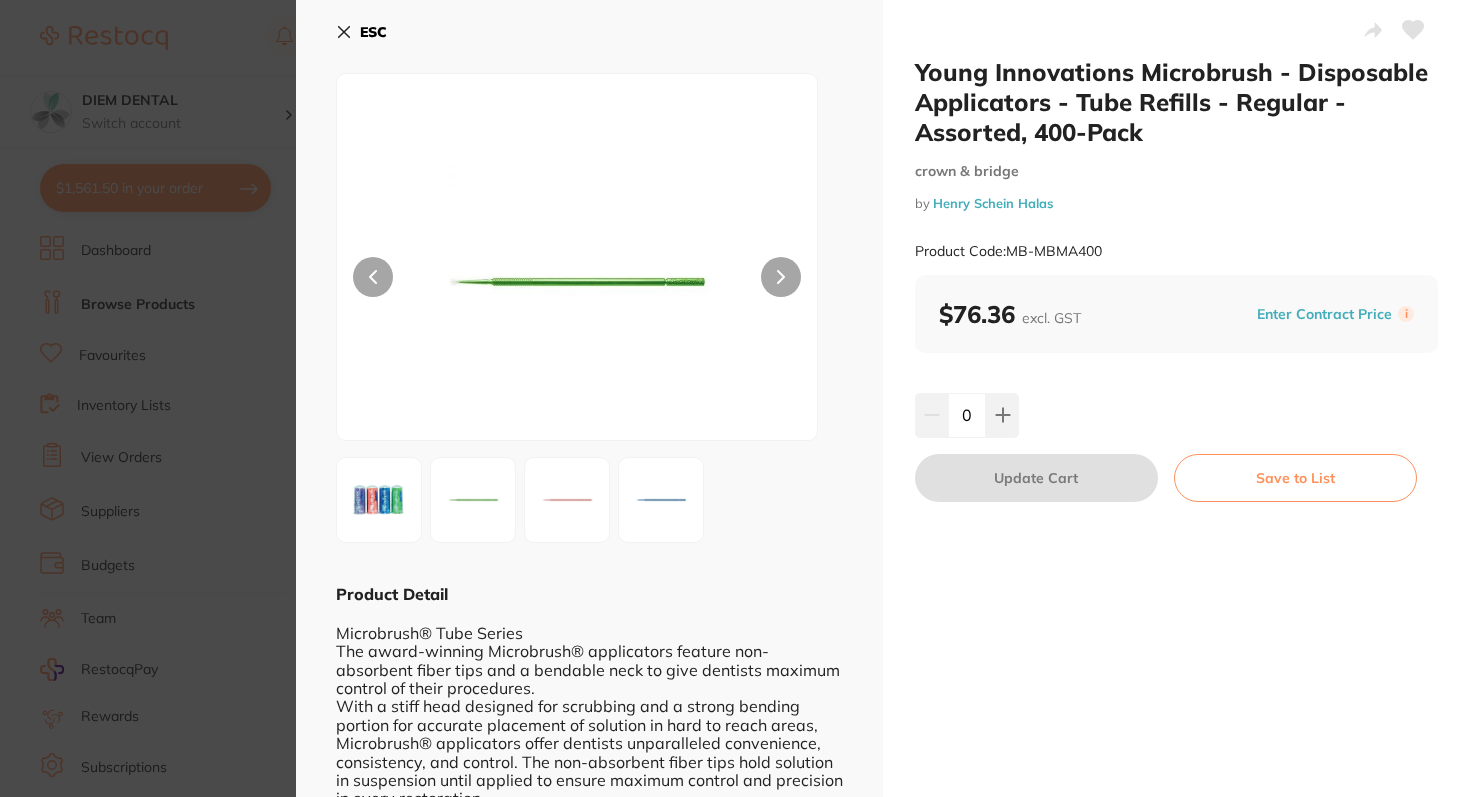 scroll, scrollTop: 0, scrollLeft: 0, axis: both 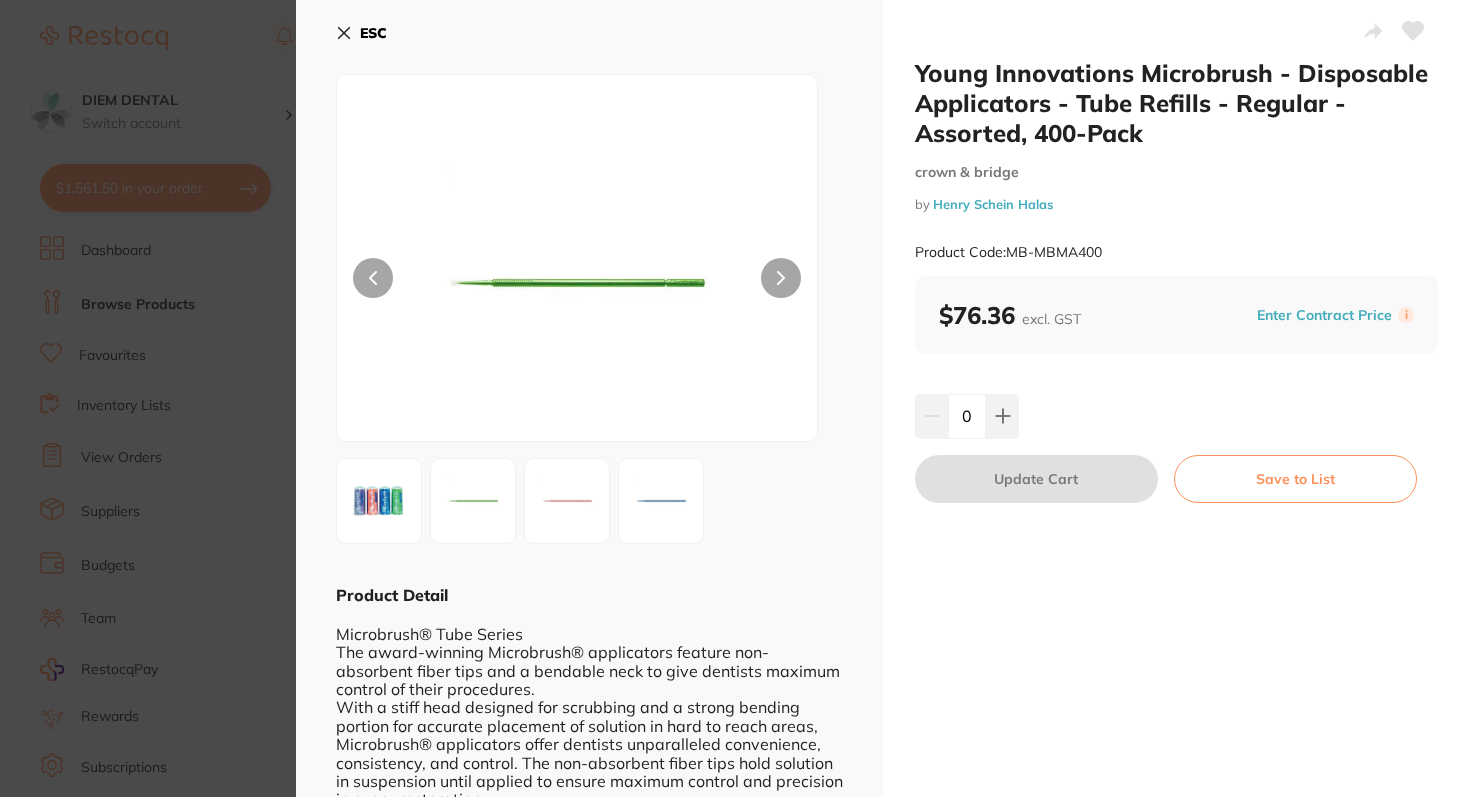 click on "ESC" at bounding box center [361, 33] 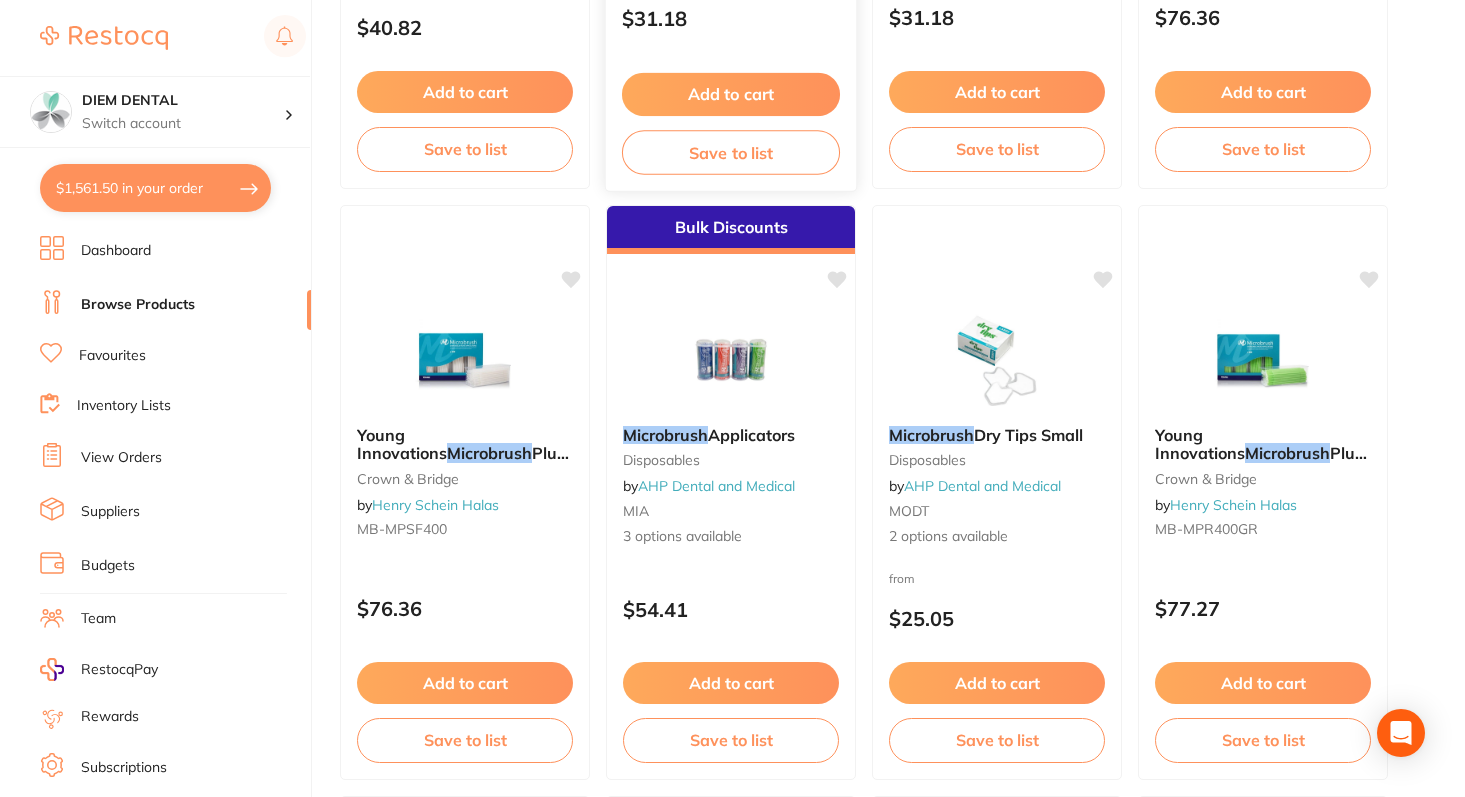 scroll, scrollTop: 675, scrollLeft: 0, axis: vertical 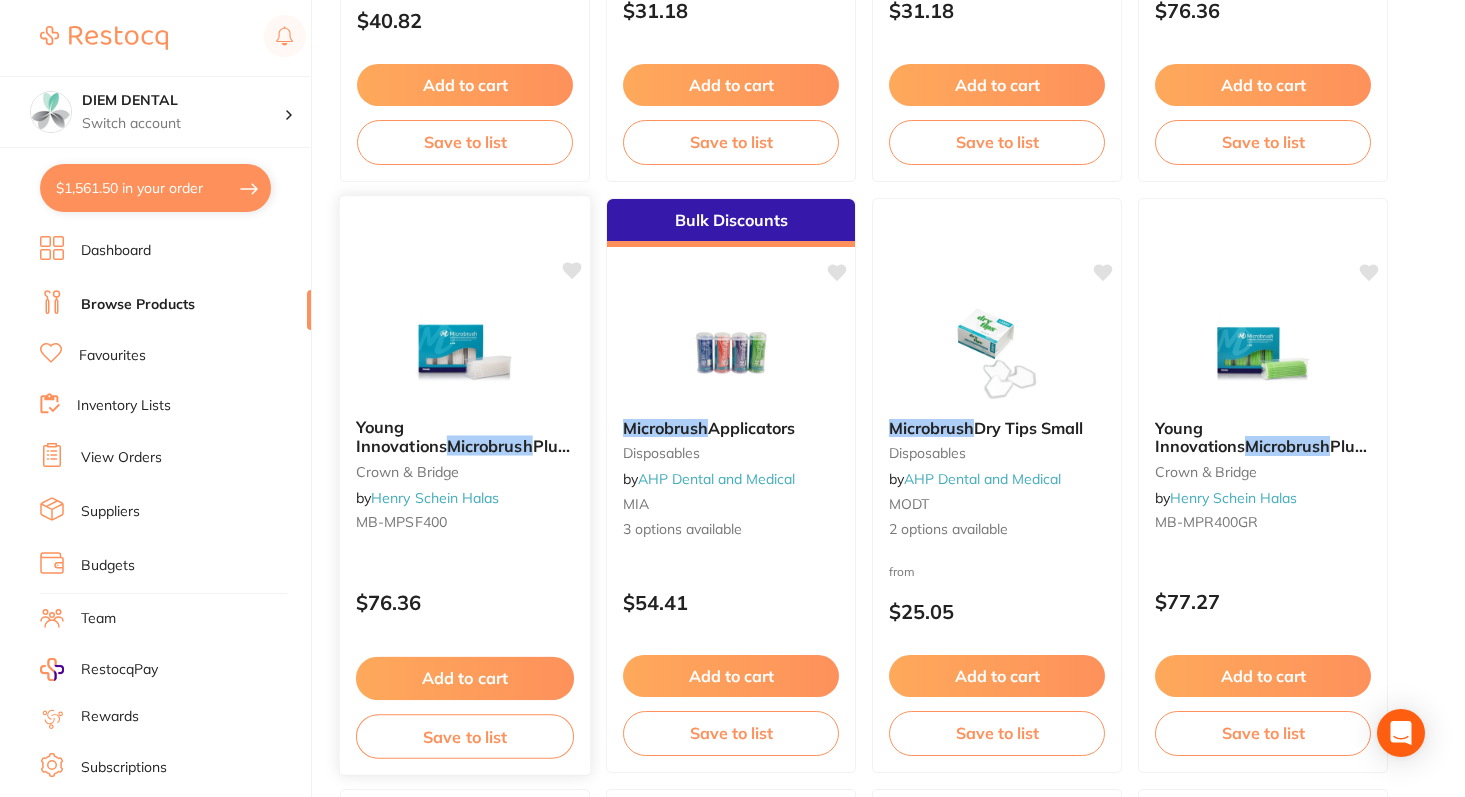 click at bounding box center [464, 351] 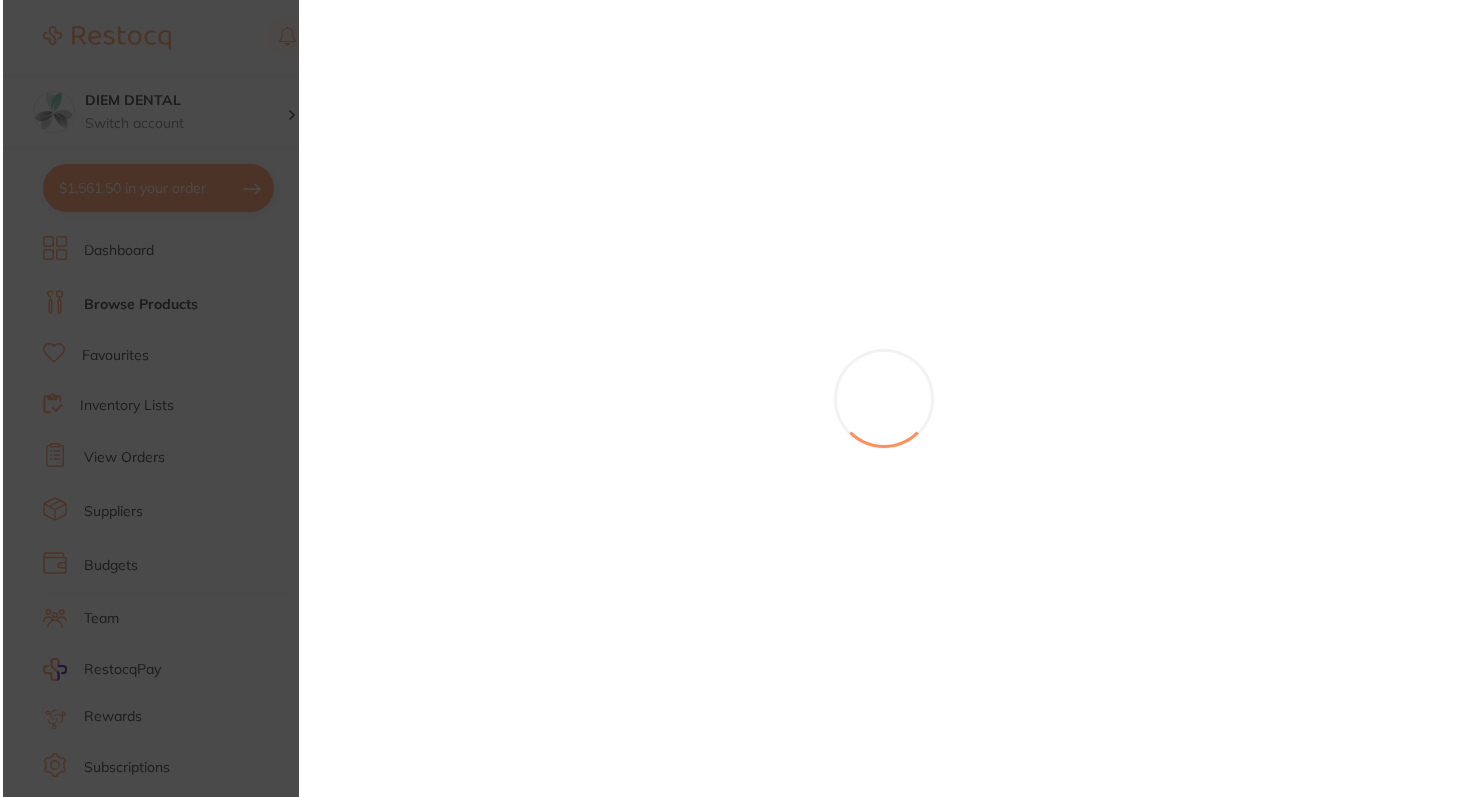 scroll, scrollTop: 0, scrollLeft: 0, axis: both 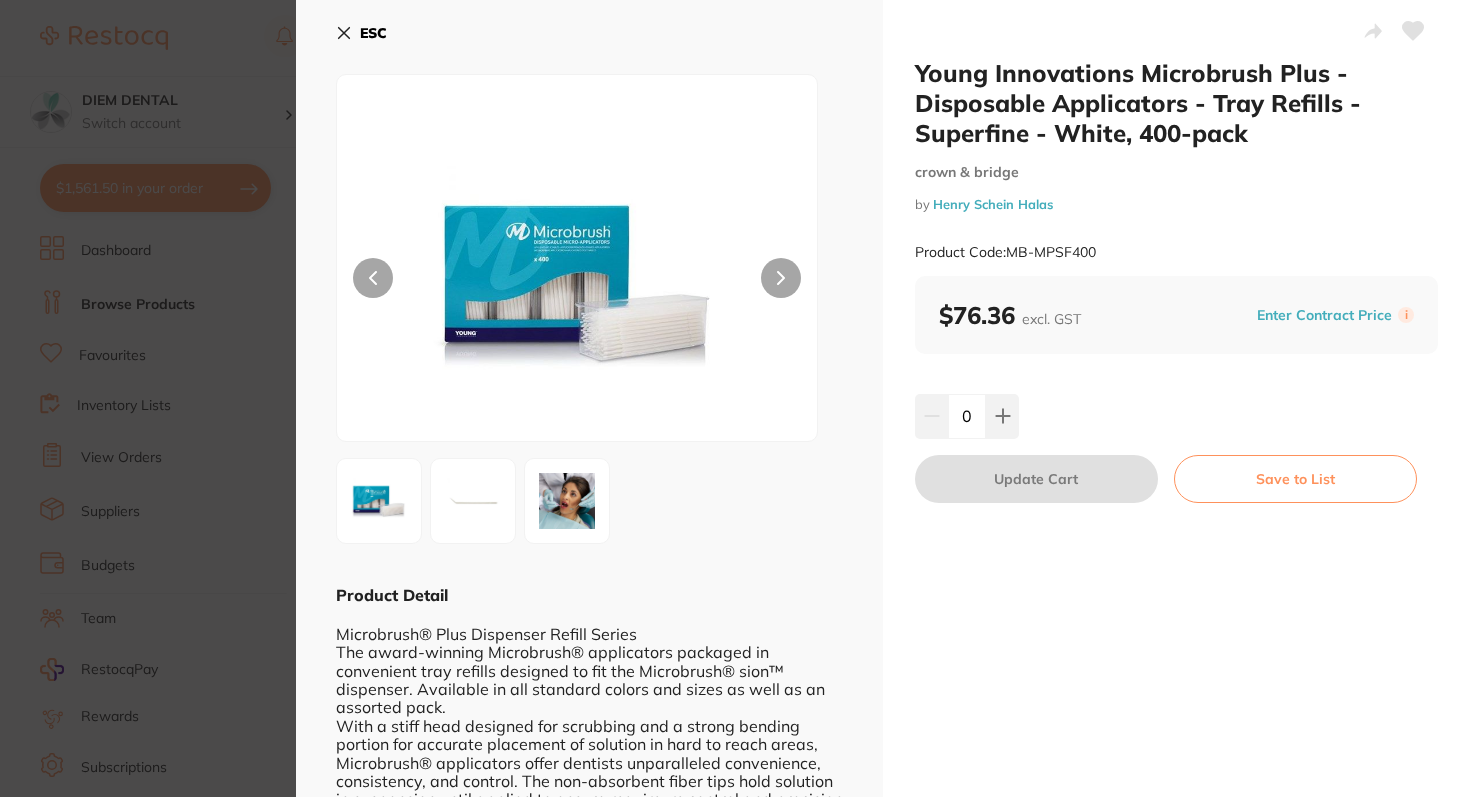 click at bounding box center (577, 283) 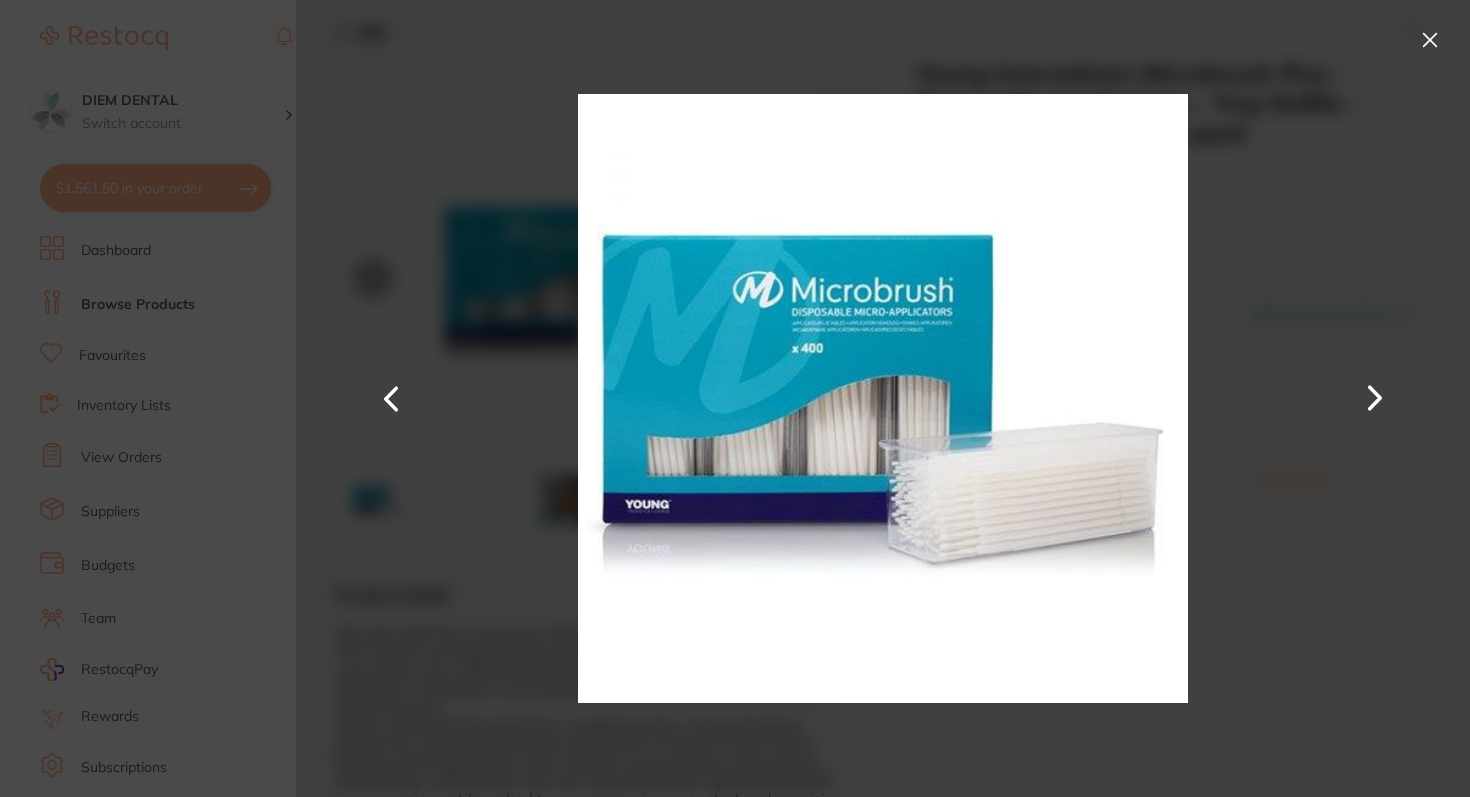 click at bounding box center [883, 398] 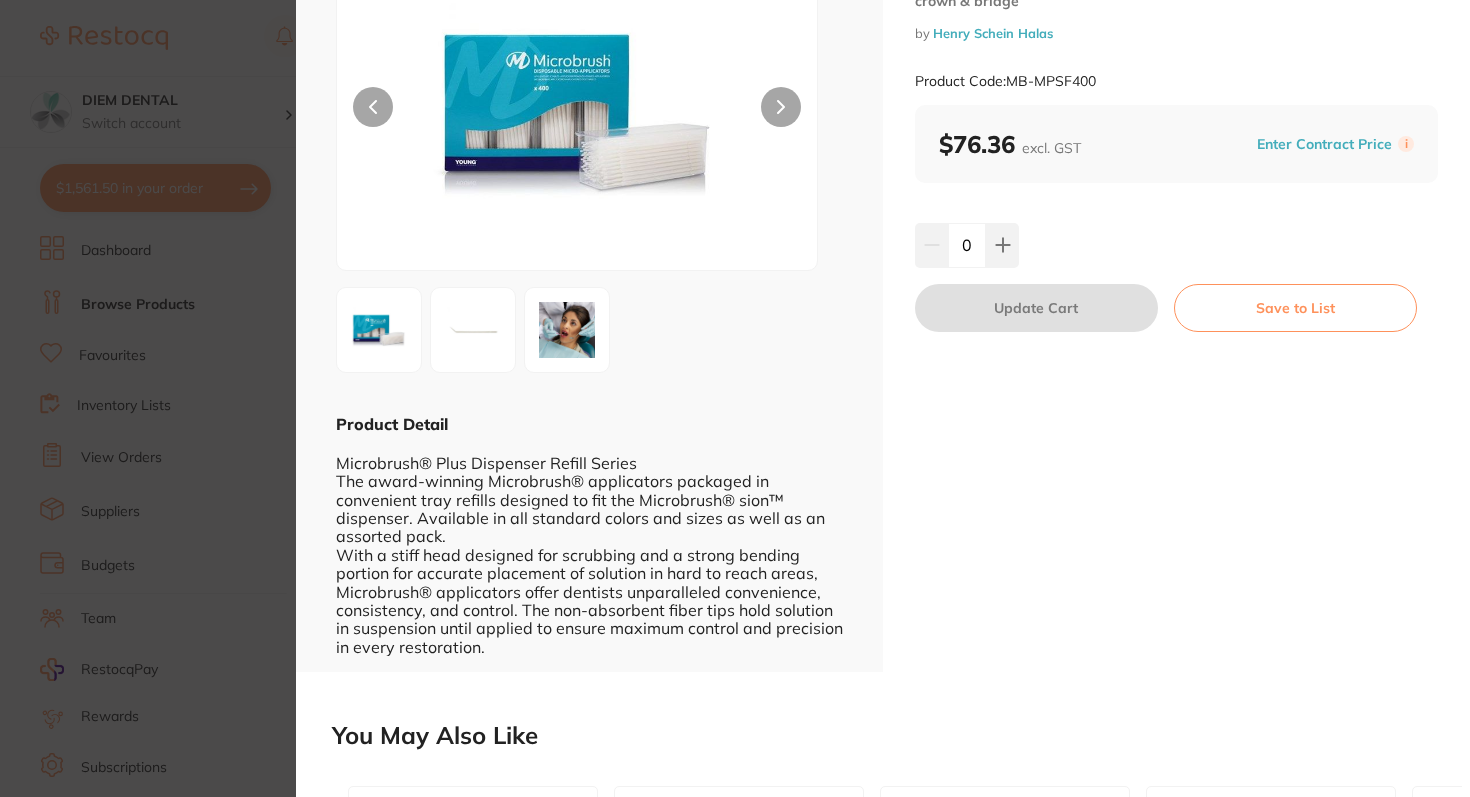 scroll, scrollTop: 205, scrollLeft: 0, axis: vertical 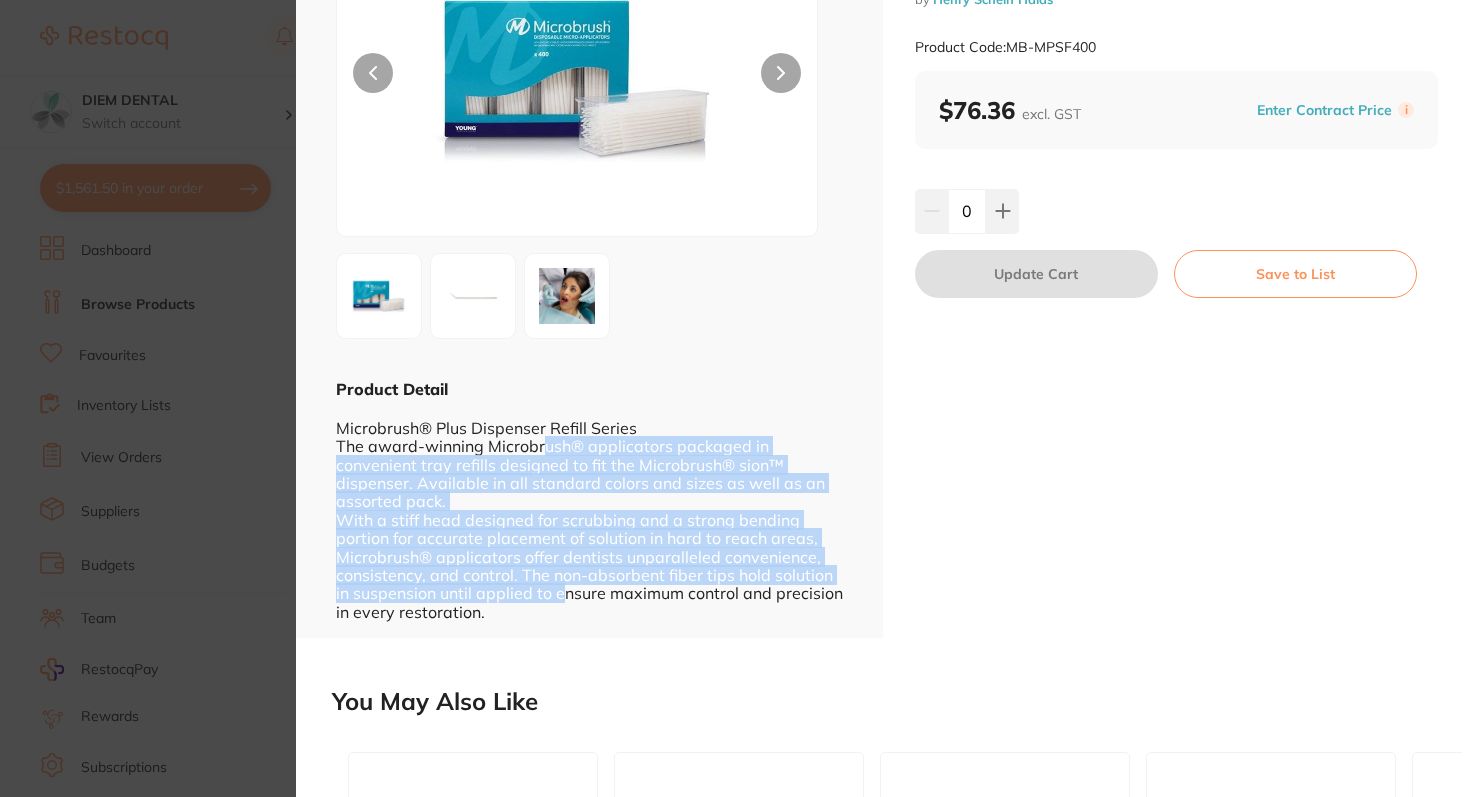 drag, startPoint x: 544, startPoint y: 448, endPoint x: 570, endPoint y: 611, distance: 165.0606 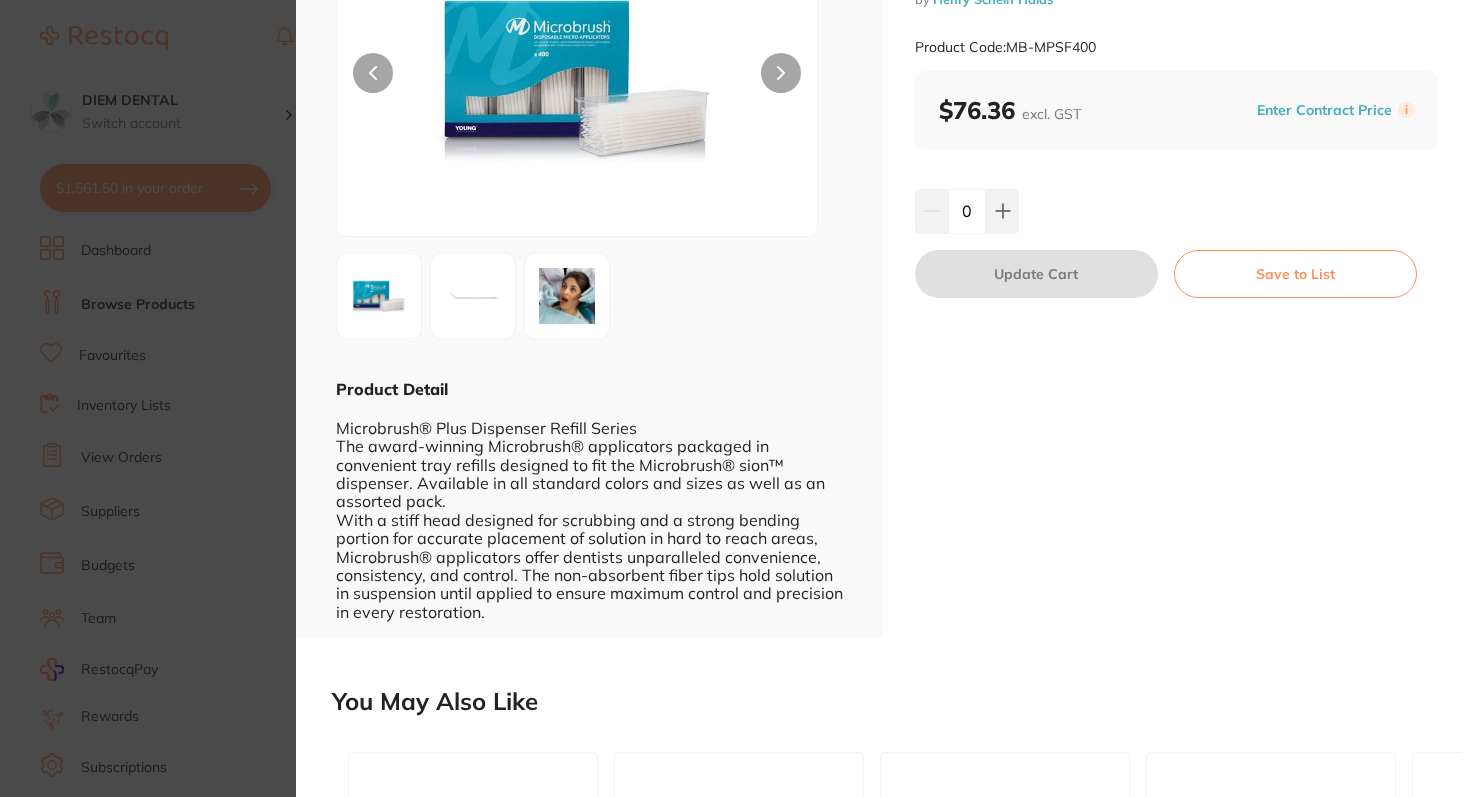 click on "Microbrush® Plus Dispenser Refill Series
The award-winning Microbrush® applicators packaged in convenient tray refills designed to fit the Microbrush® sion™ dispenser. Available in all standard colors and sizes as well as an assorted pack.
With a stiff head designed for scrubbing and a strong bending portion for accurate placement of solution in hard to reach areas, Microbrush® applicators offer dentists unparalleled convenience, consistency, and control. The non-absorbent fiber tips hold solution in suspension until applied to ensure maximum control and precision in every restoration." at bounding box center [589, 510] 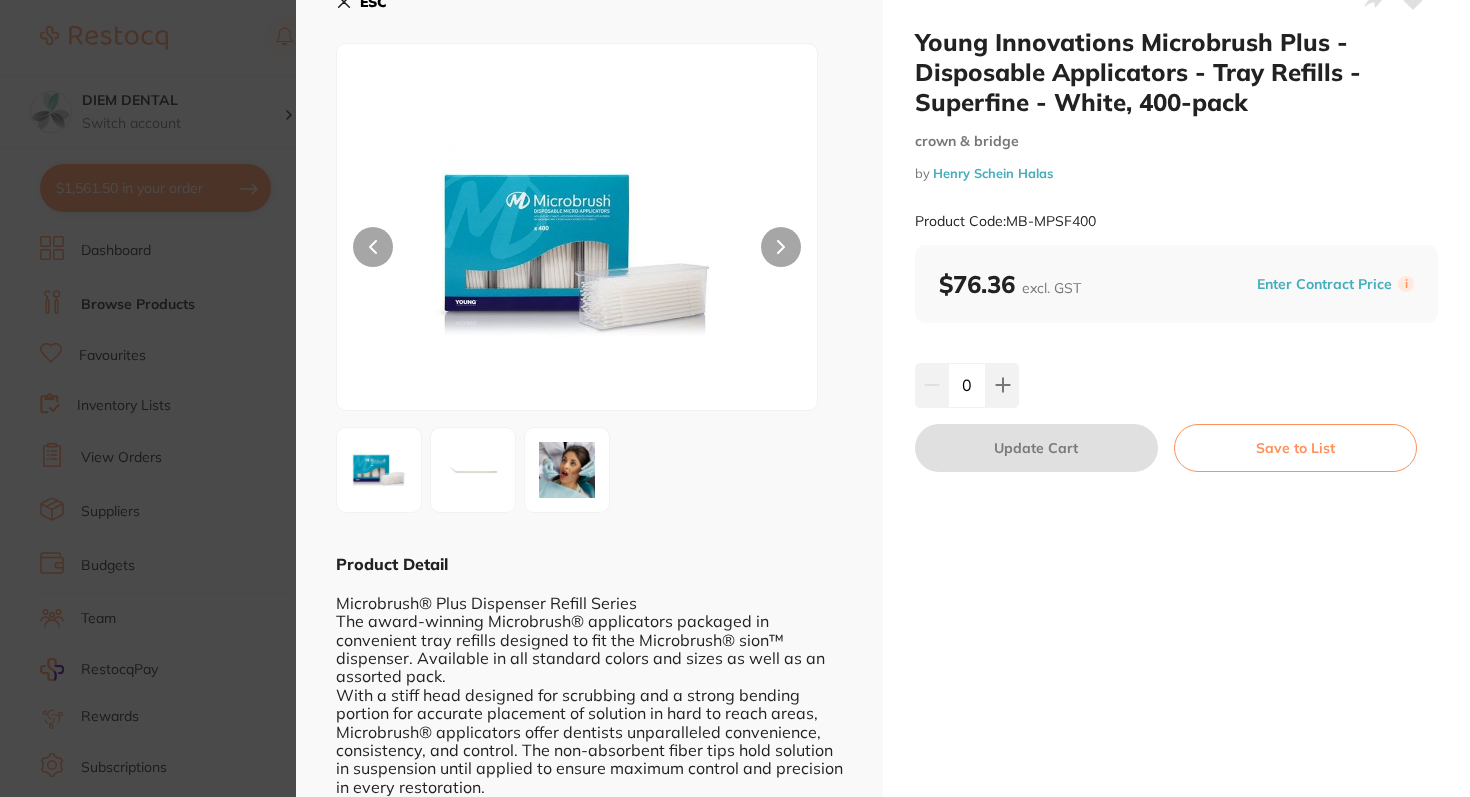 scroll, scrollTop: 0, scrollLeft: 0, axis: both 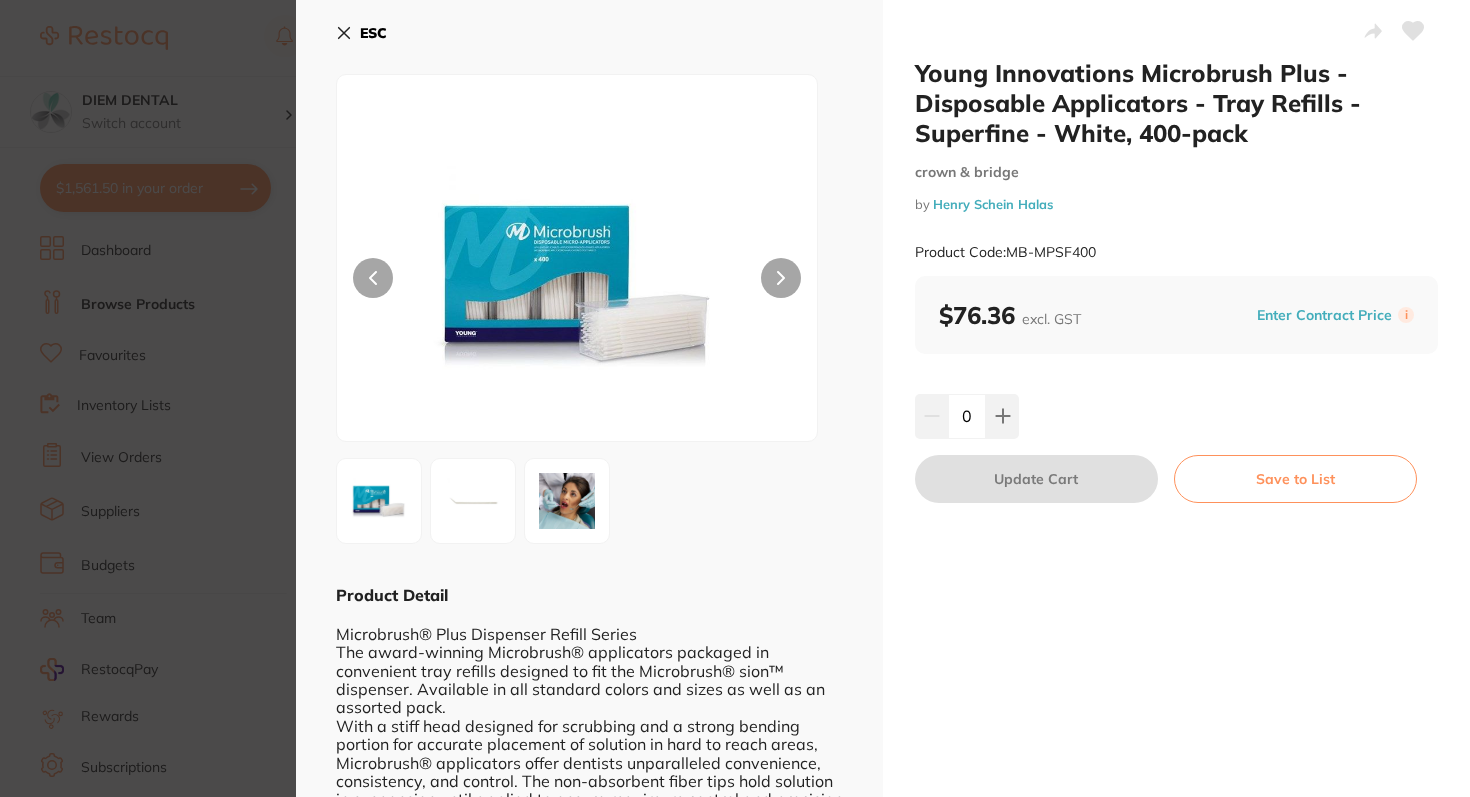 click 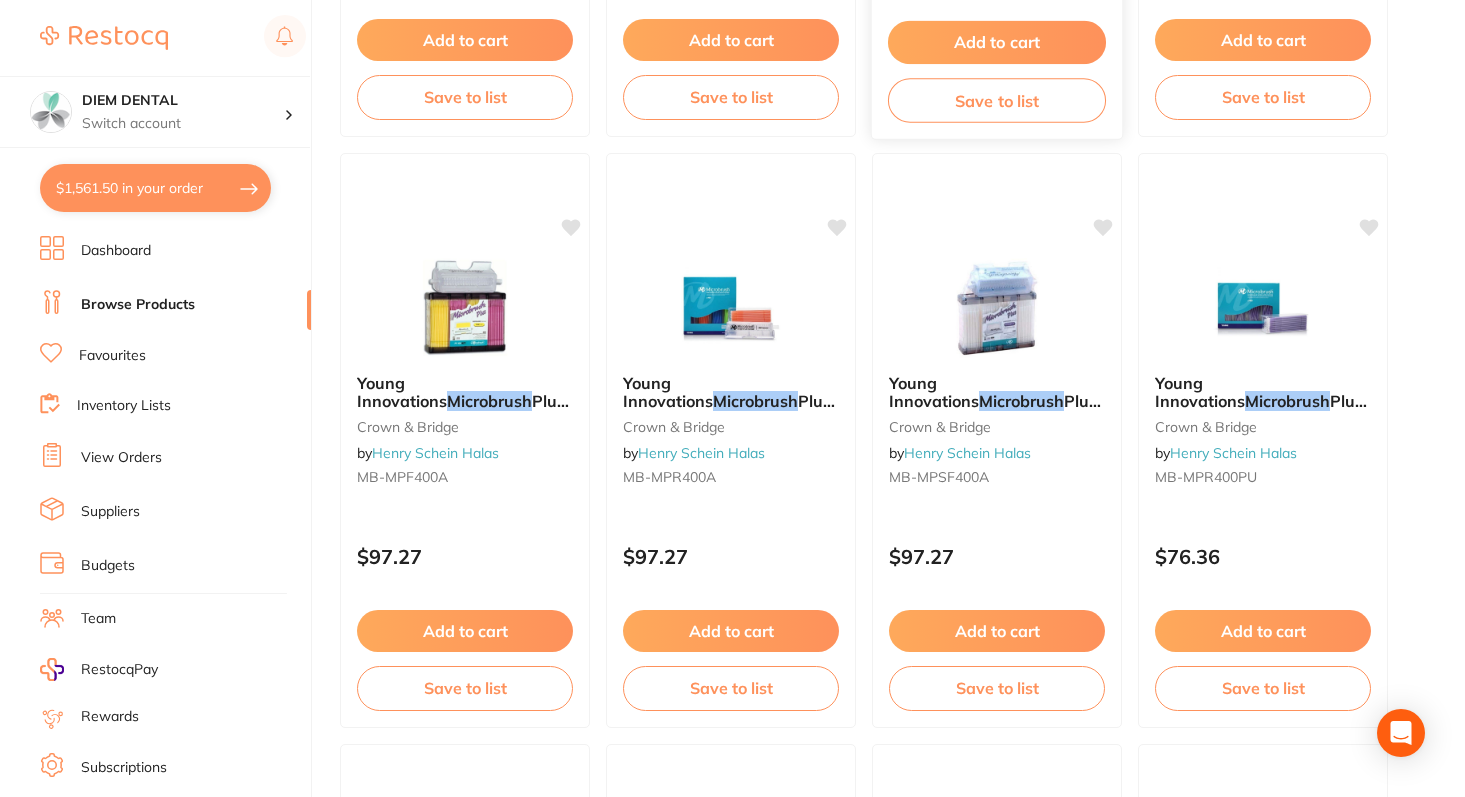 scroll, scrollTop: 1324, scrollLeft: 0, axis: vertical 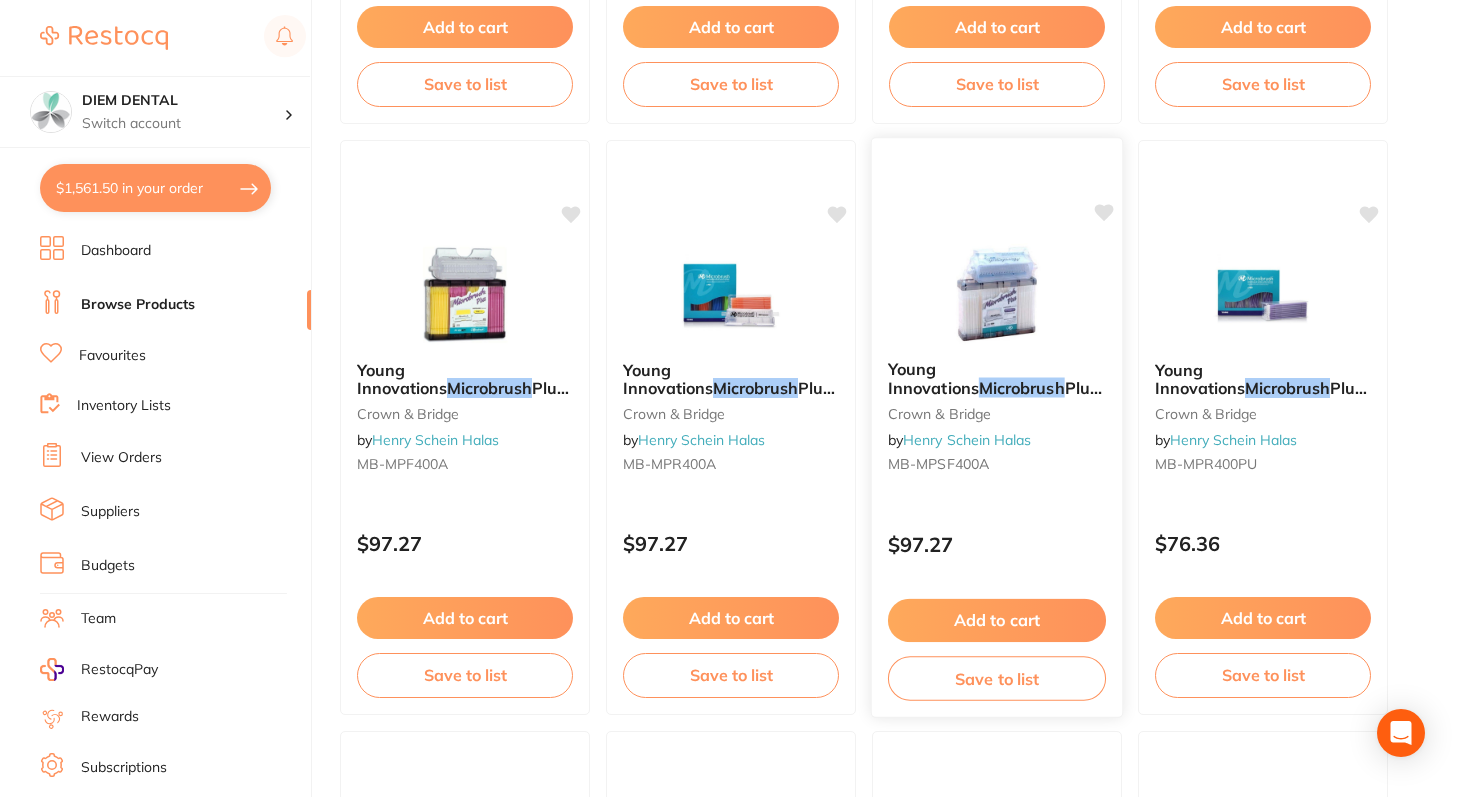 click at bounding box center (996, 293) 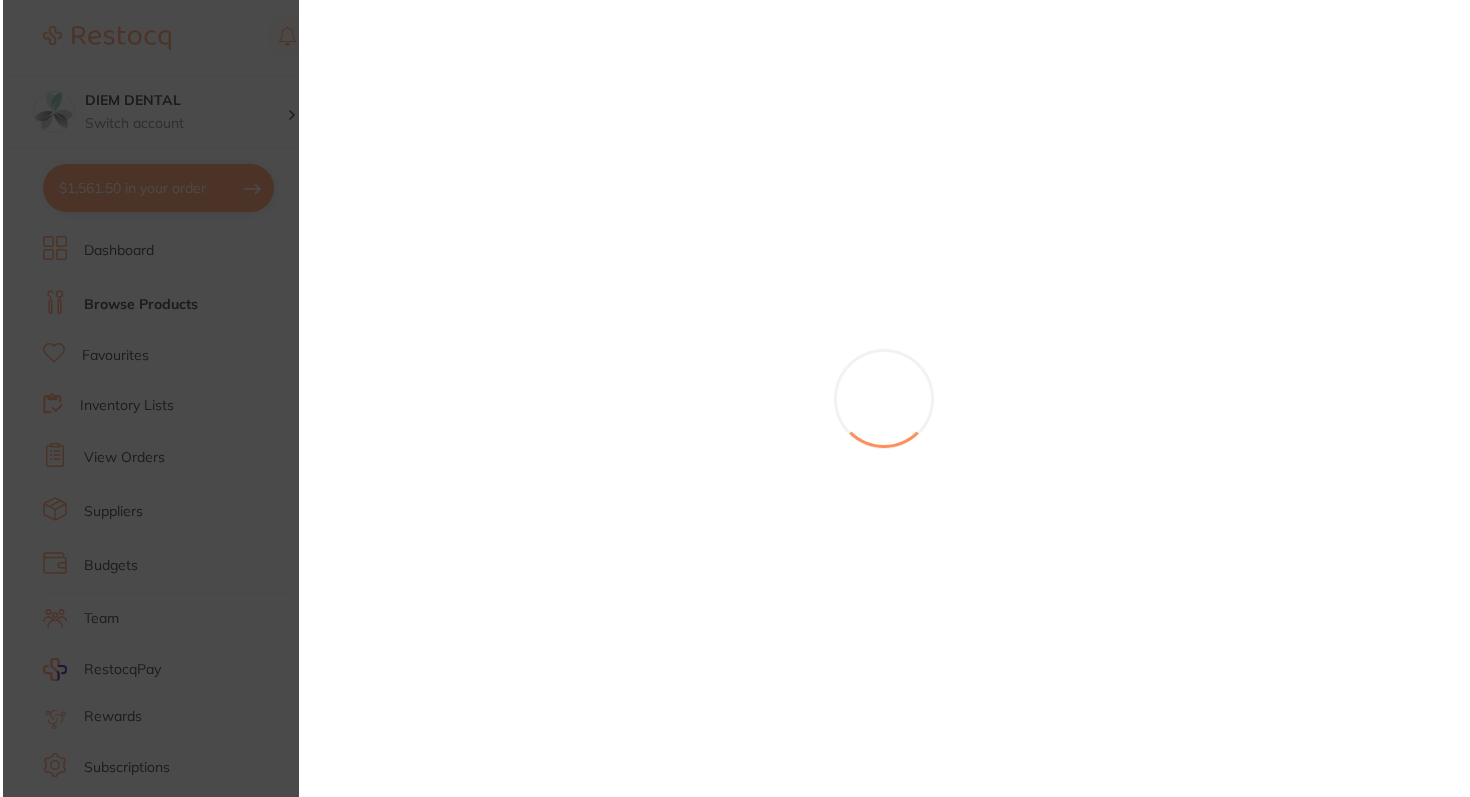 scroll, scrollTop: 0, scrollLeft: 0, axis: both 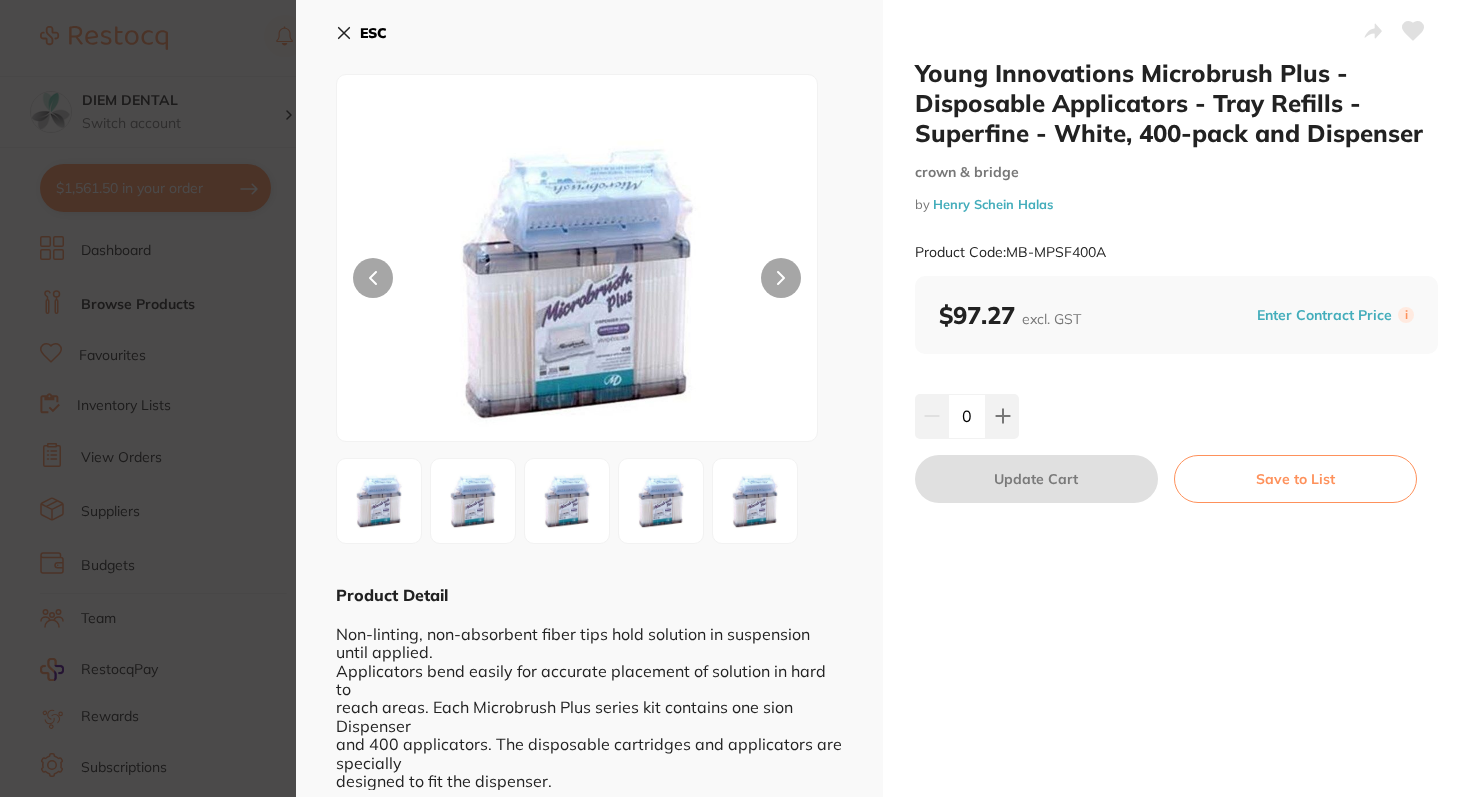 click at bounding box center [661, 501] 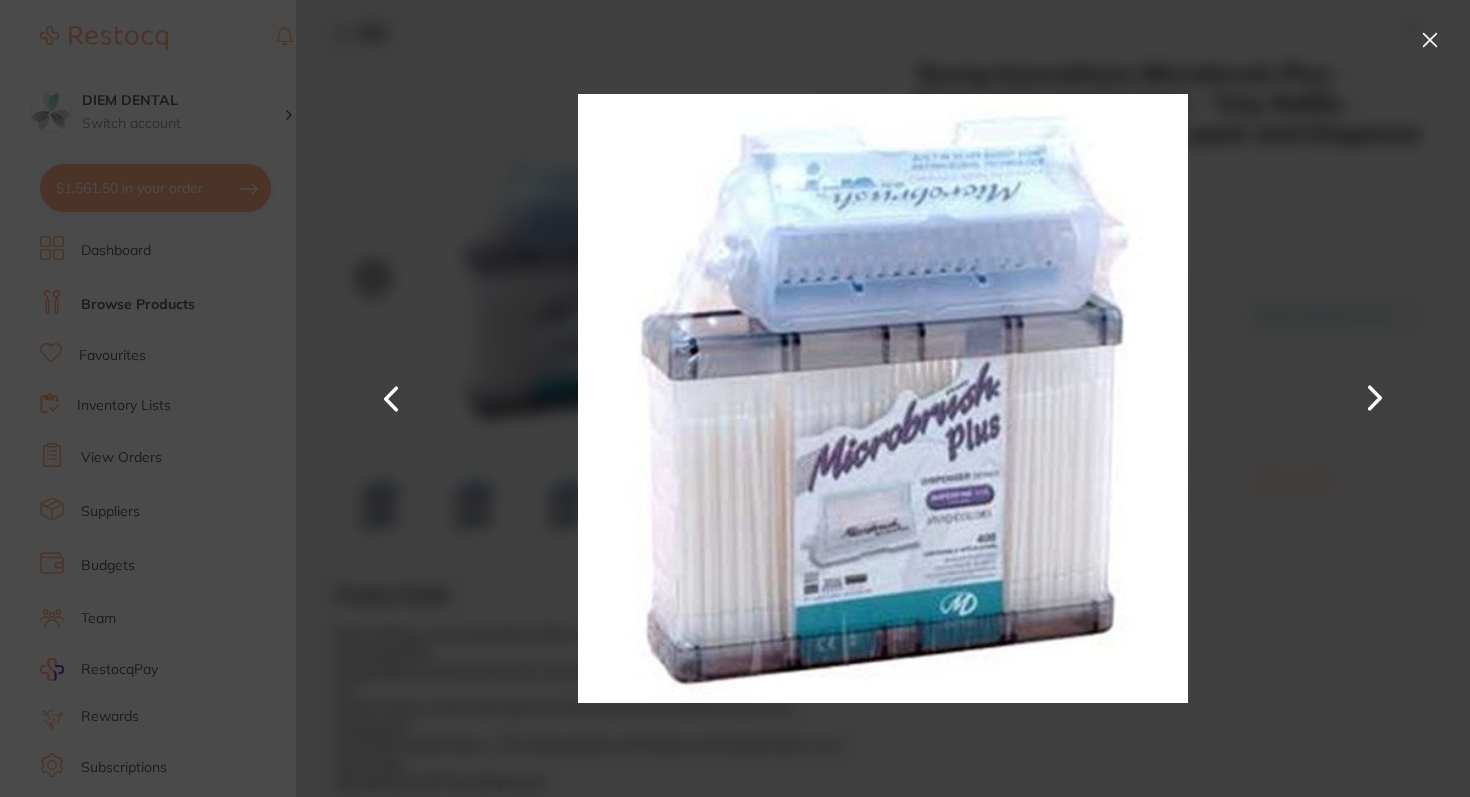click at bounding box center (883, 398) 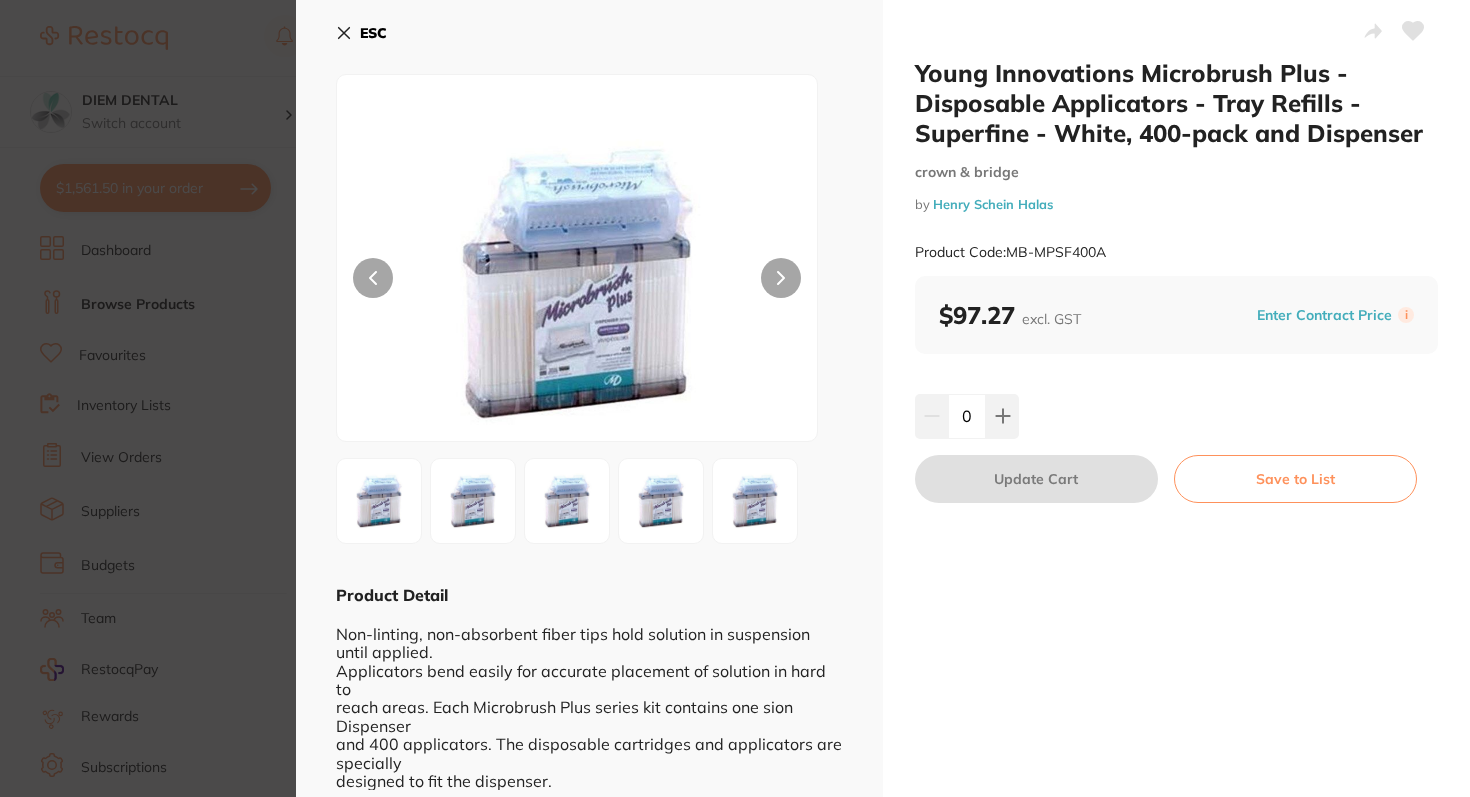 click on "ESC" at bounding box center (361, 33) 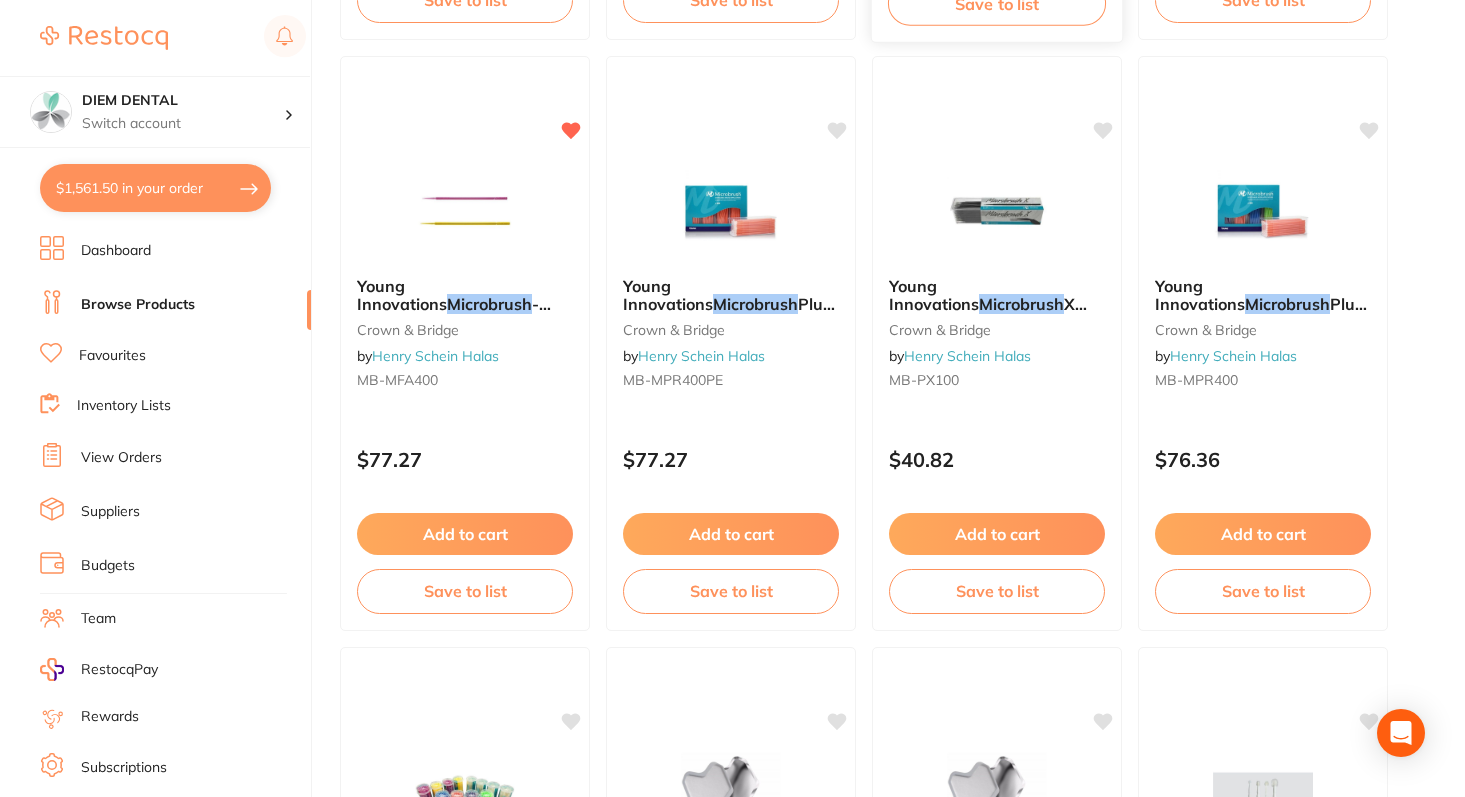 scroll, scrollTop: 2594, scrollLeft: 0, axis: vertical 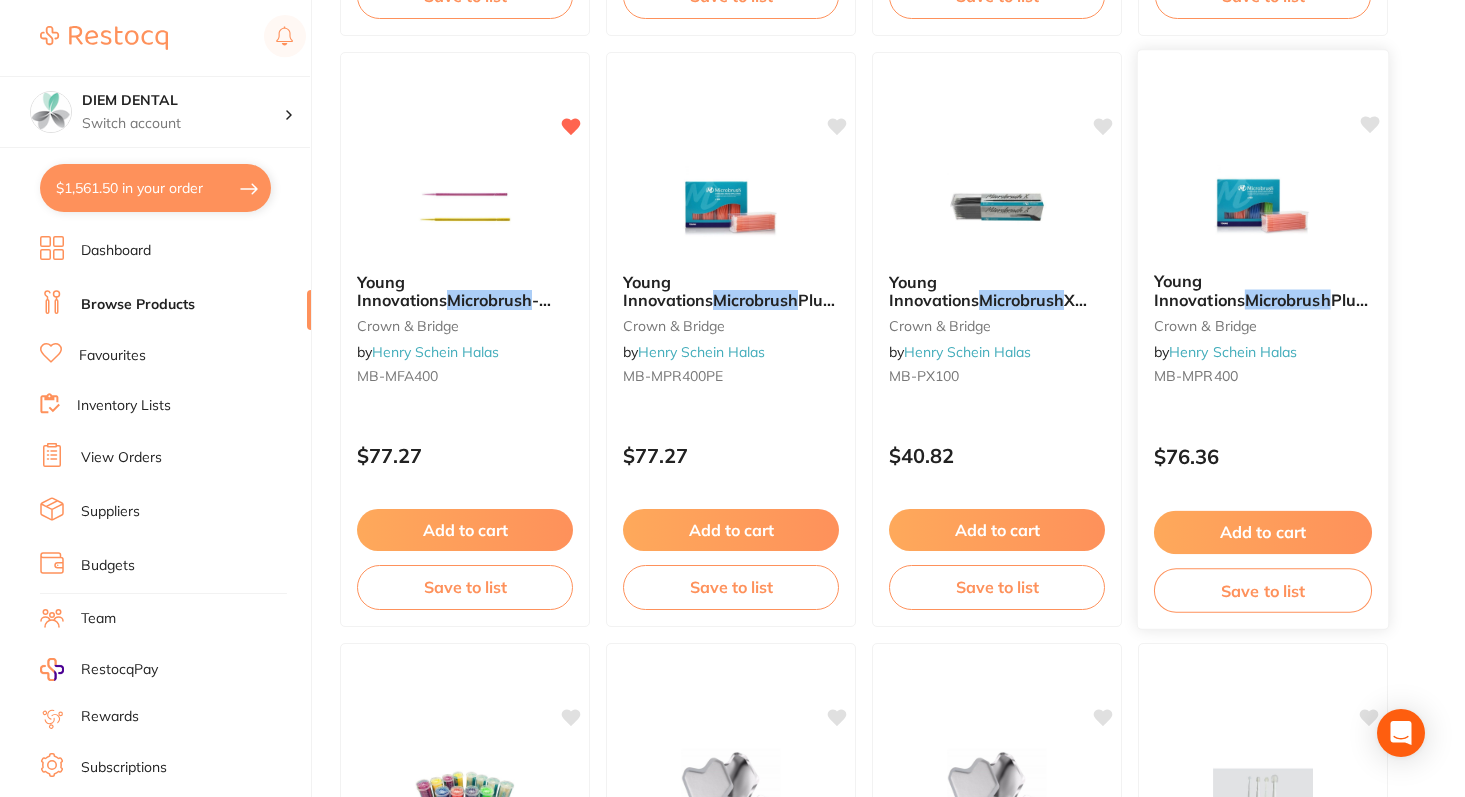 click at bounding box center (1262, 205) 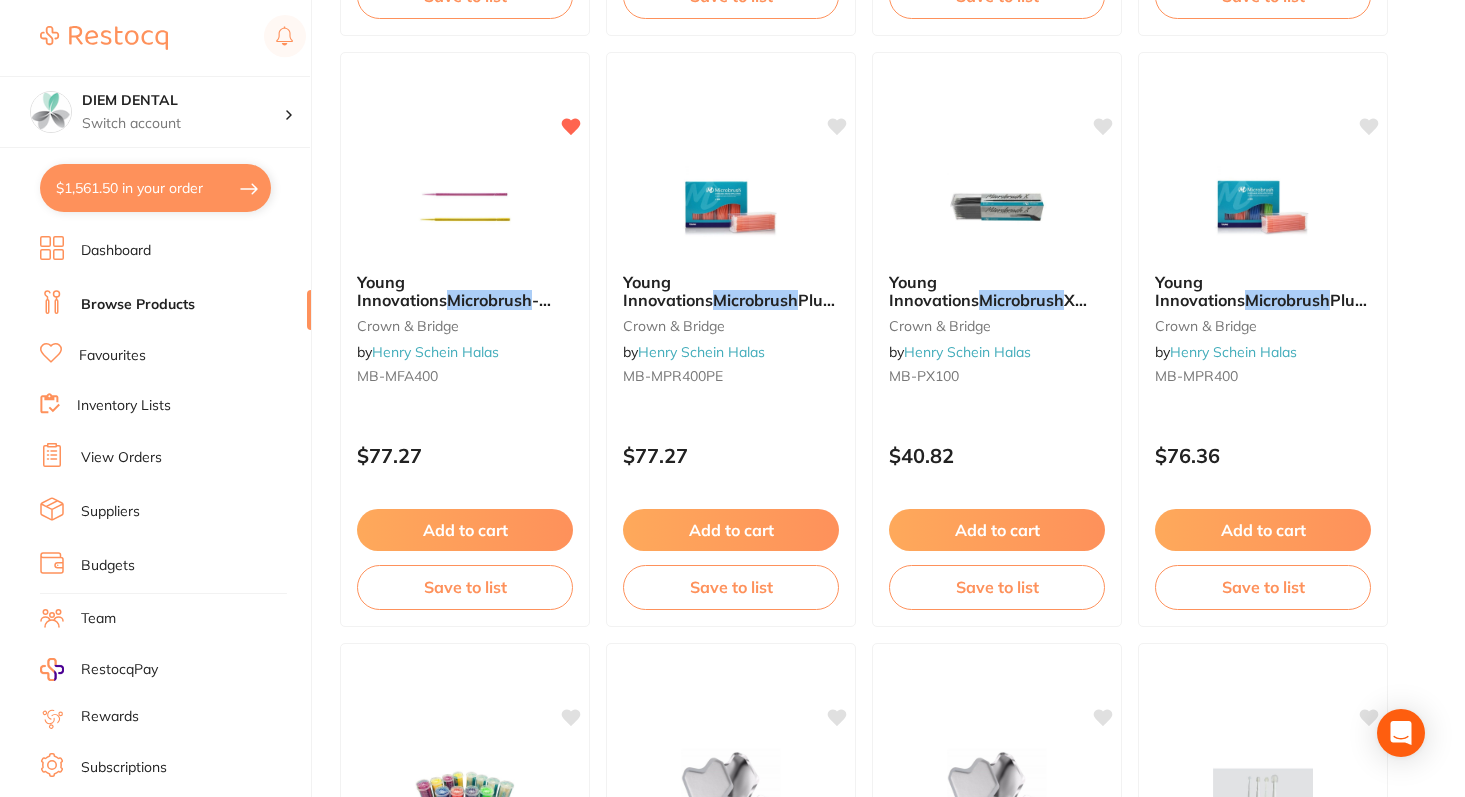 click at bounding box center [732, 398] 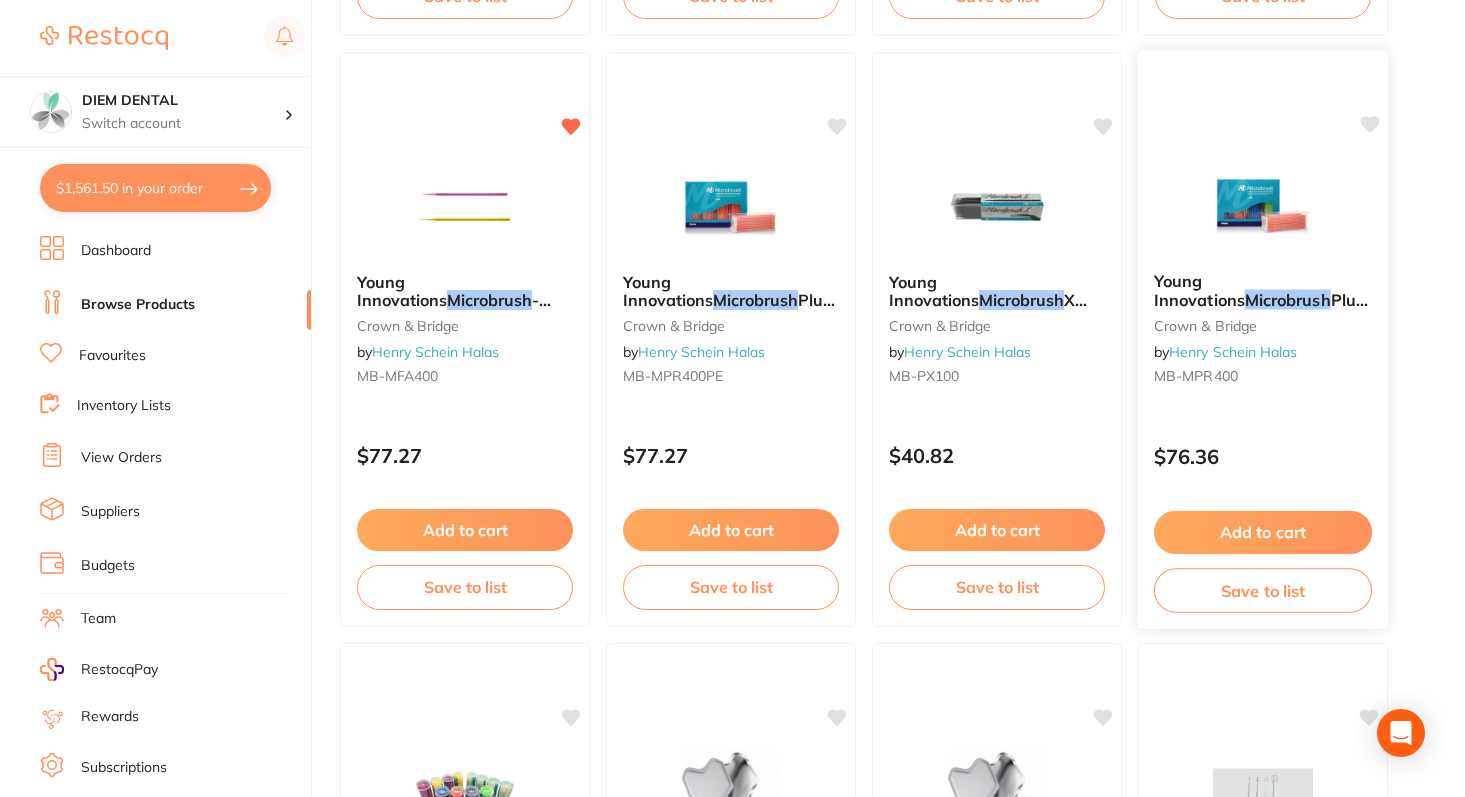 click at bounding box center [1262, 205] 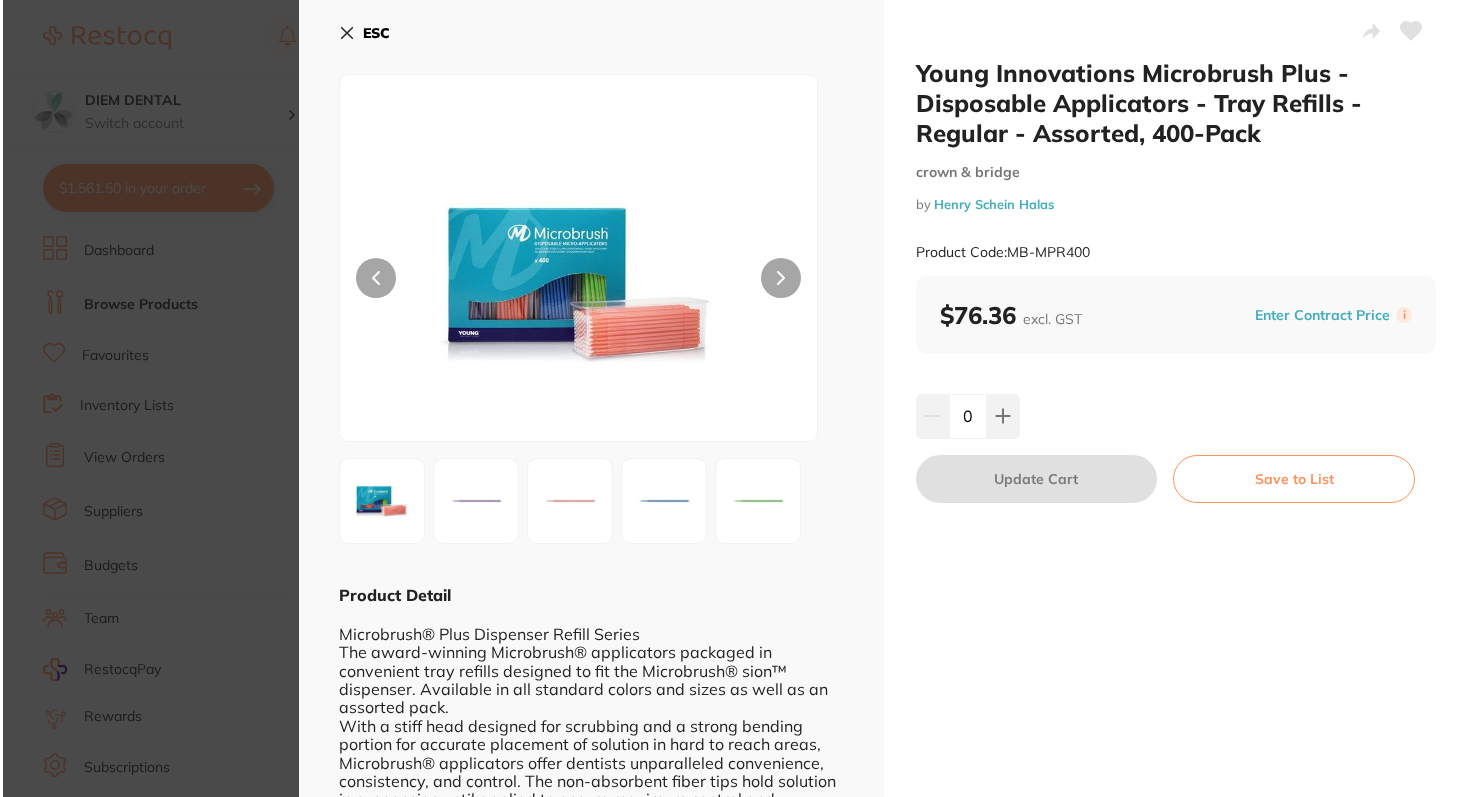 scroll, scrollTop: 0, scrollLeft: 0, axis: both 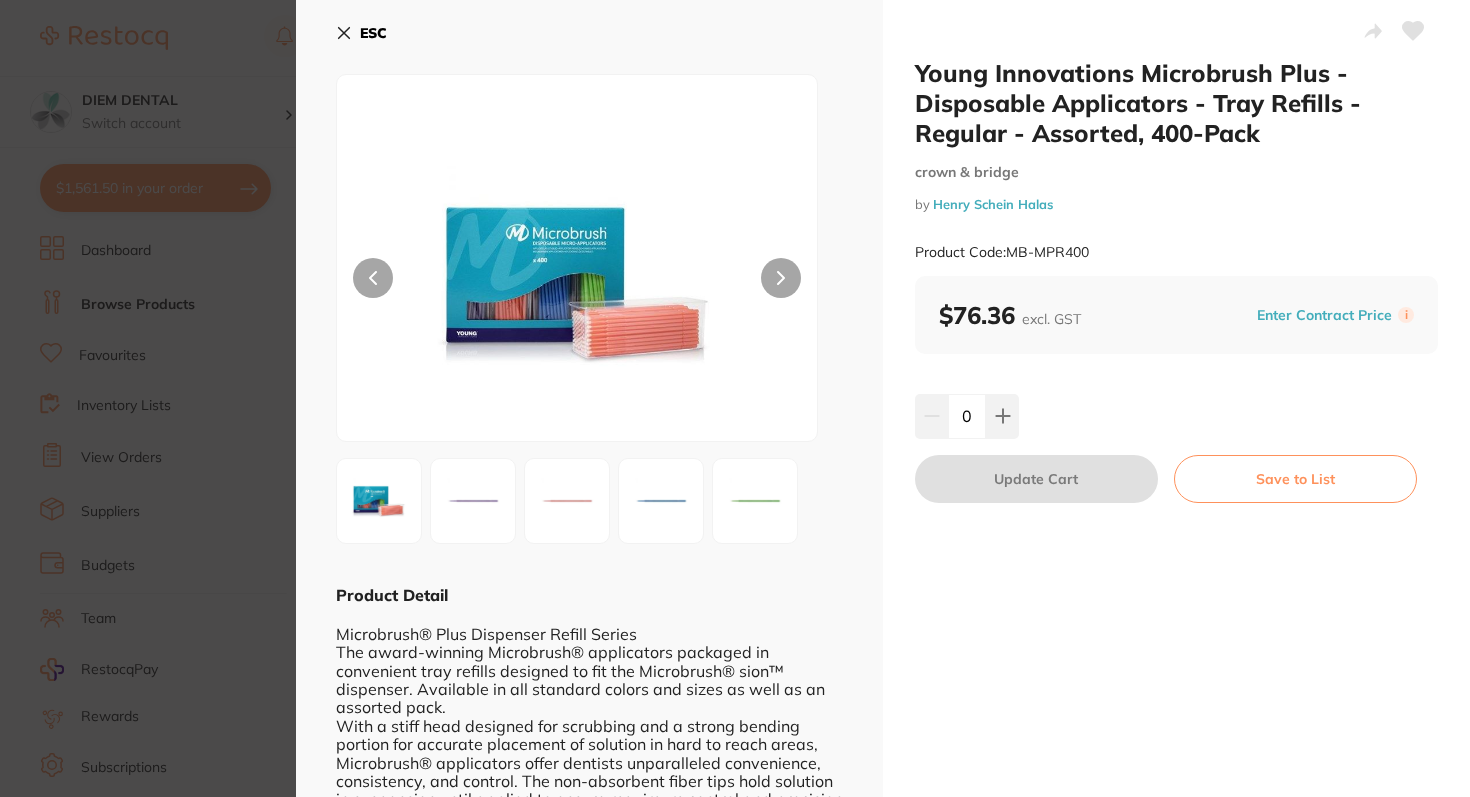 click on "ESC" at bounding box center [361, 33] 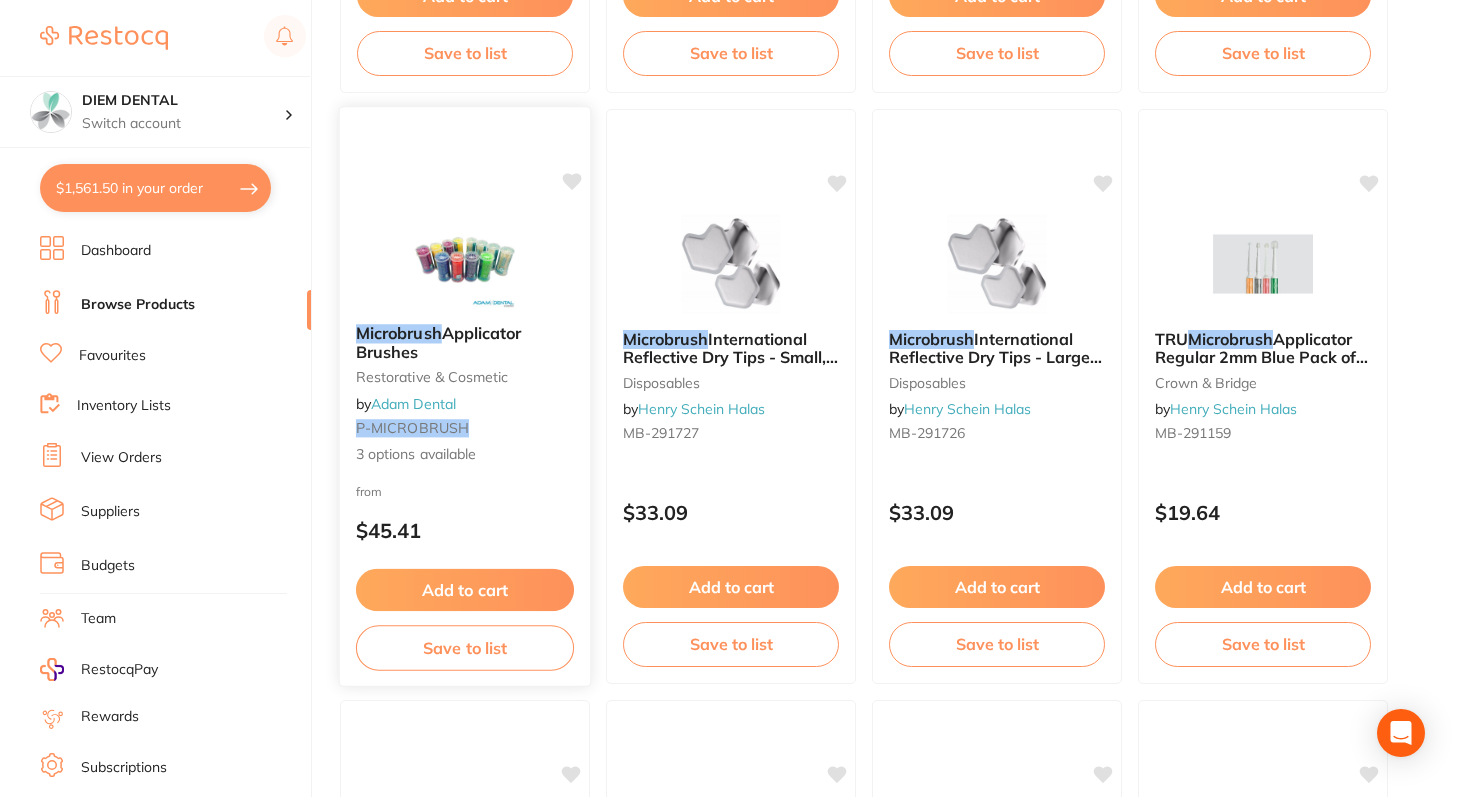 scroll, scrollTop: 3035, scrollLeft: 0, axis: vertical 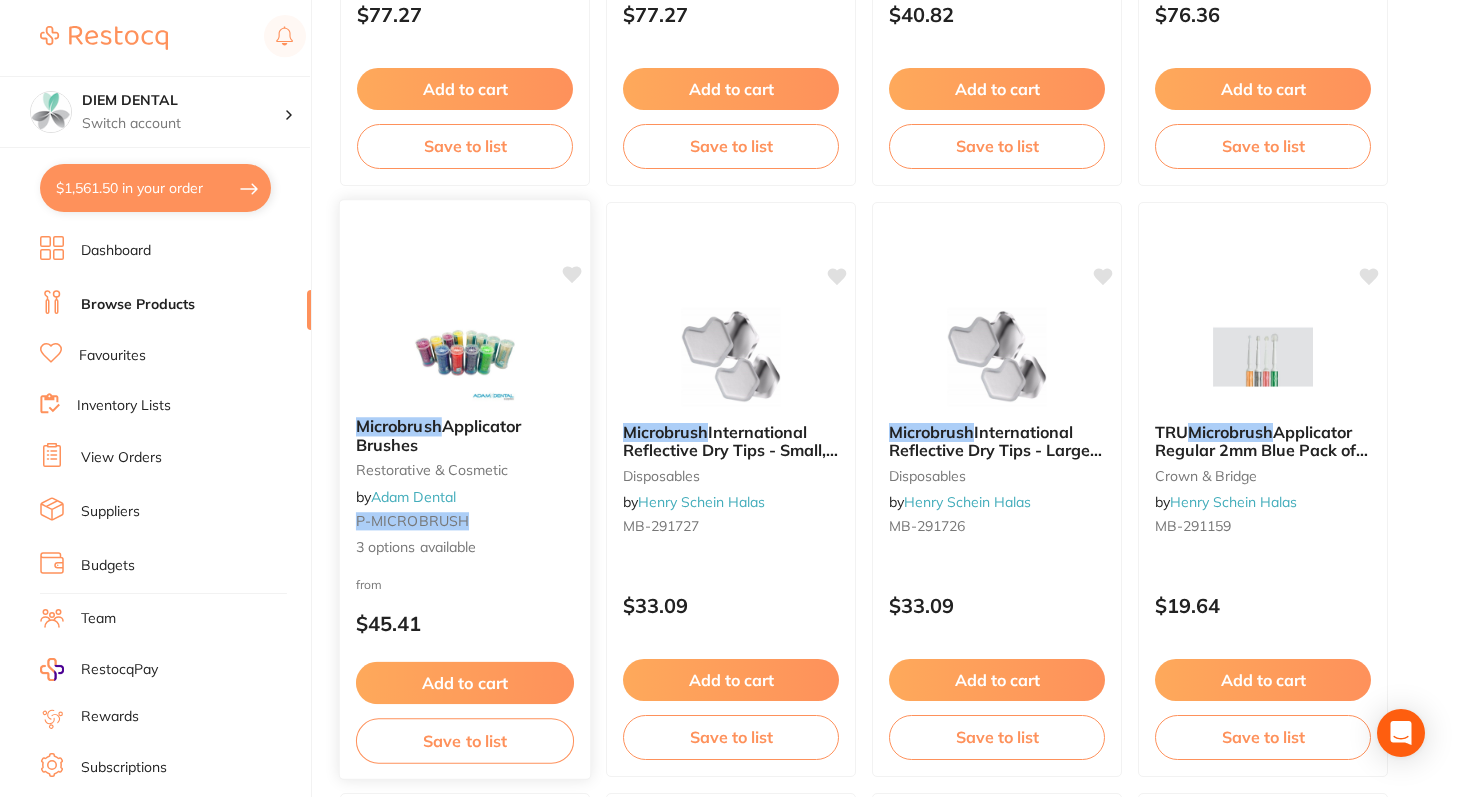 click at bounding box center (464, 350) 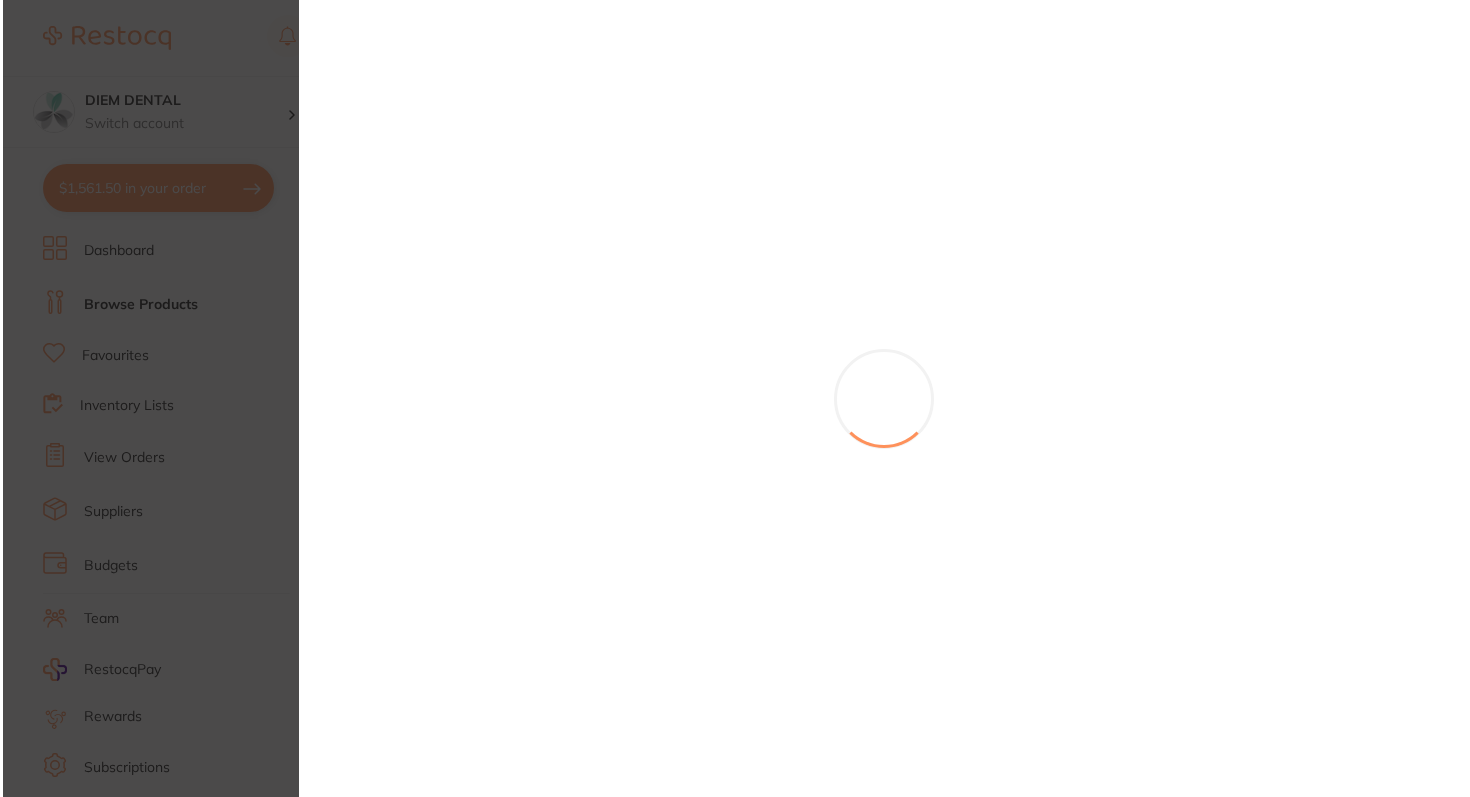scroll, scrollTop: 0, scrollLeft: 0, axis: both 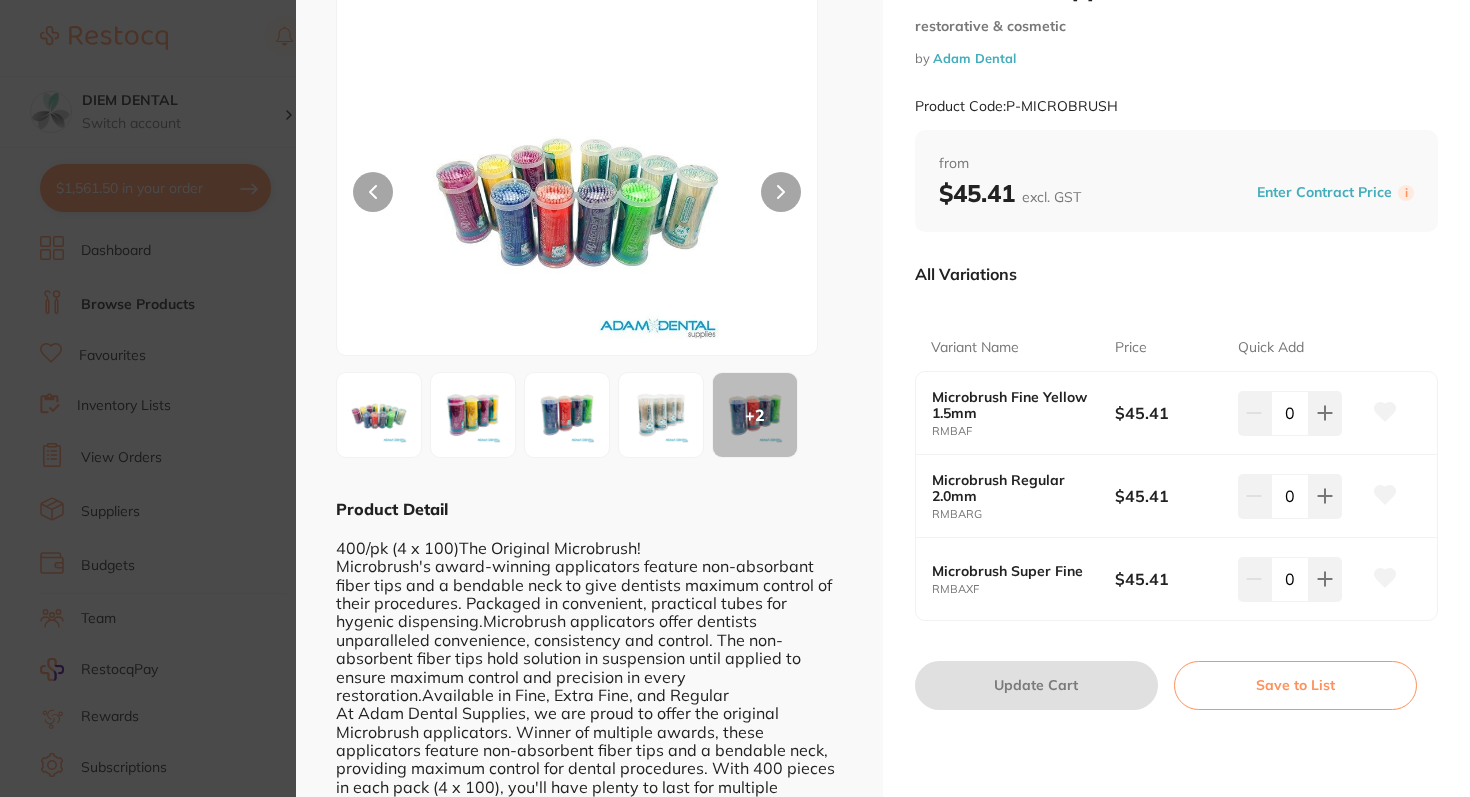 click at bounding box center (473, 415) 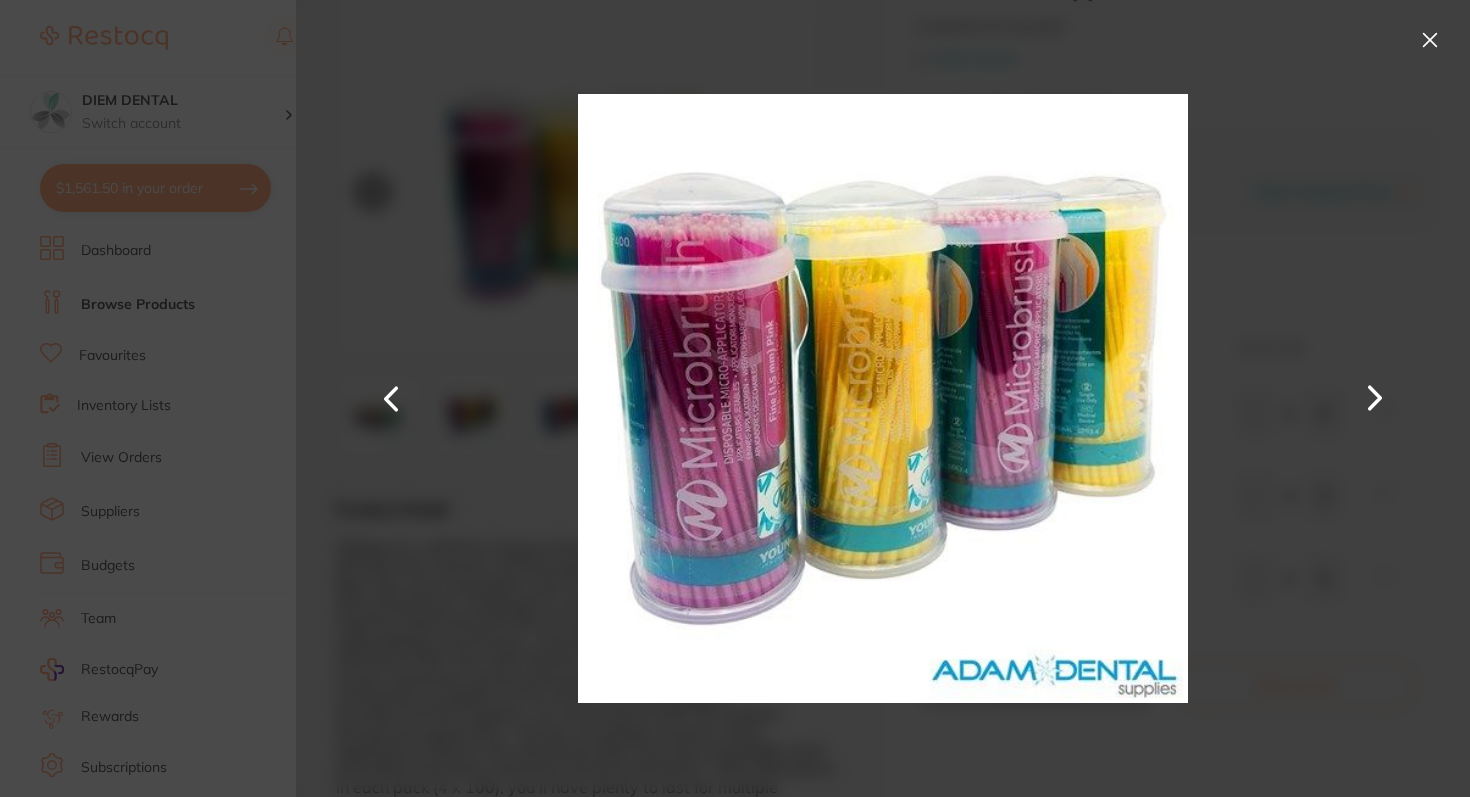 click at bounding box center [1430, 40] 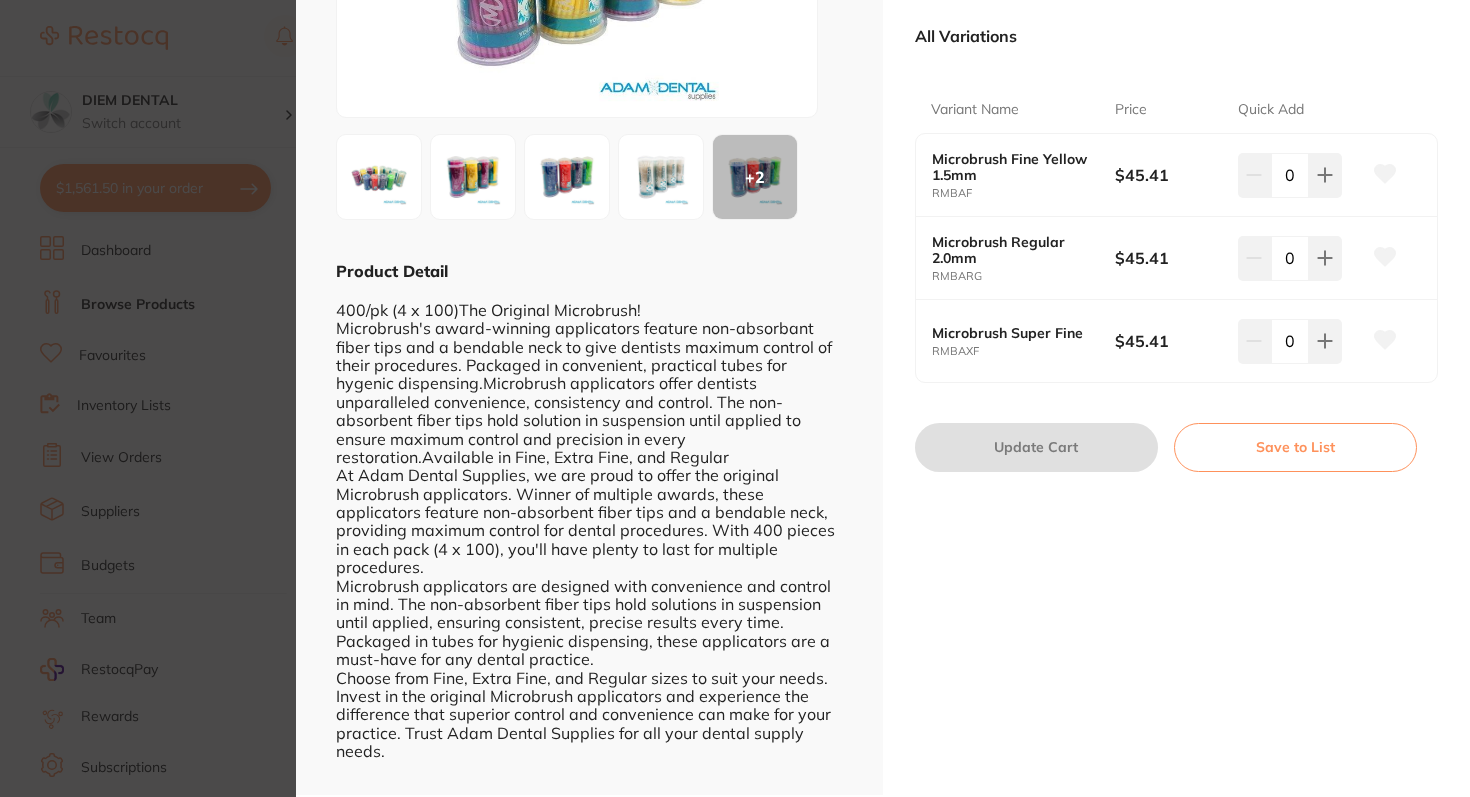scroll, scrollTop: 0, scrollLeft: 0, axis: both 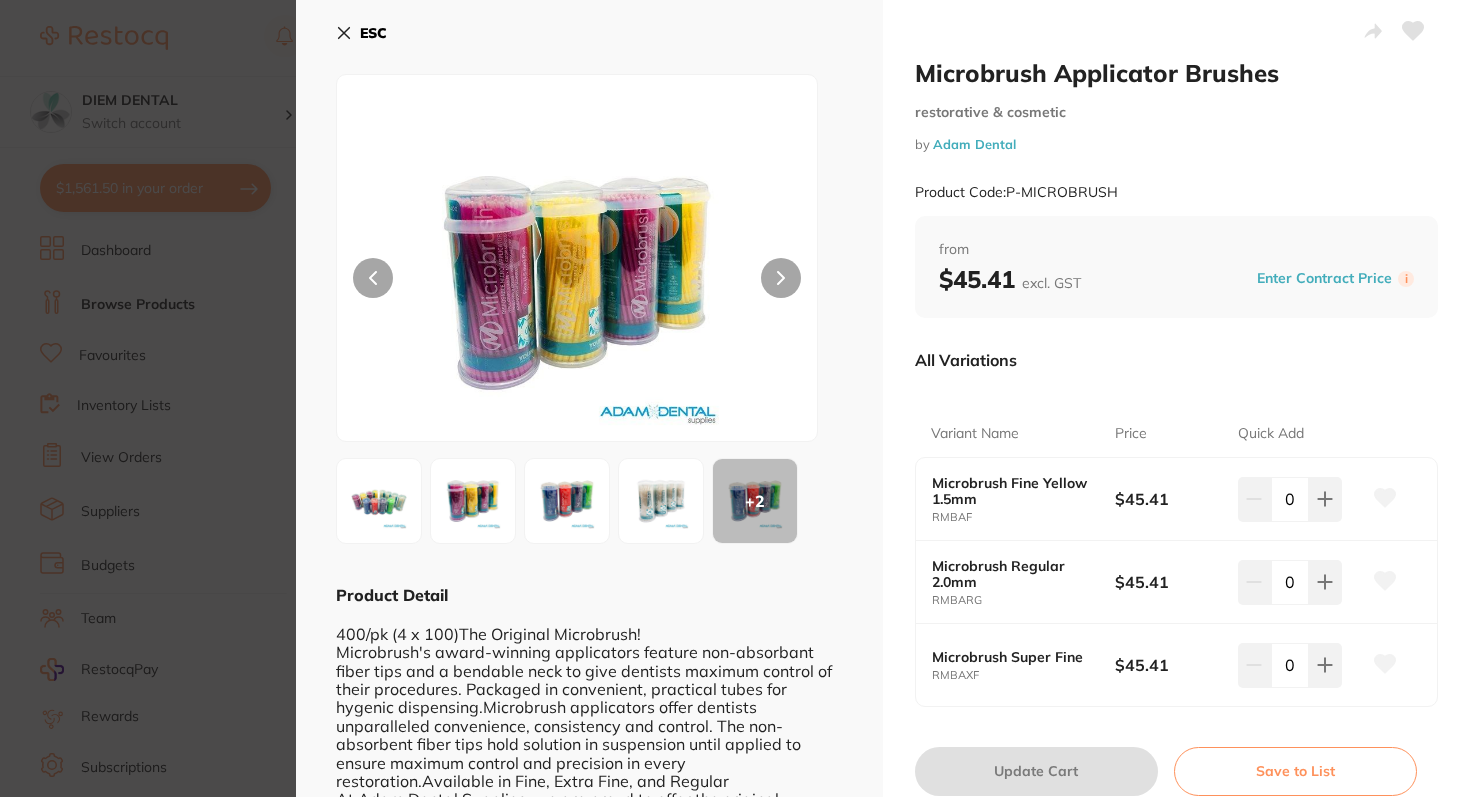 click at bounding box center (473, 501) 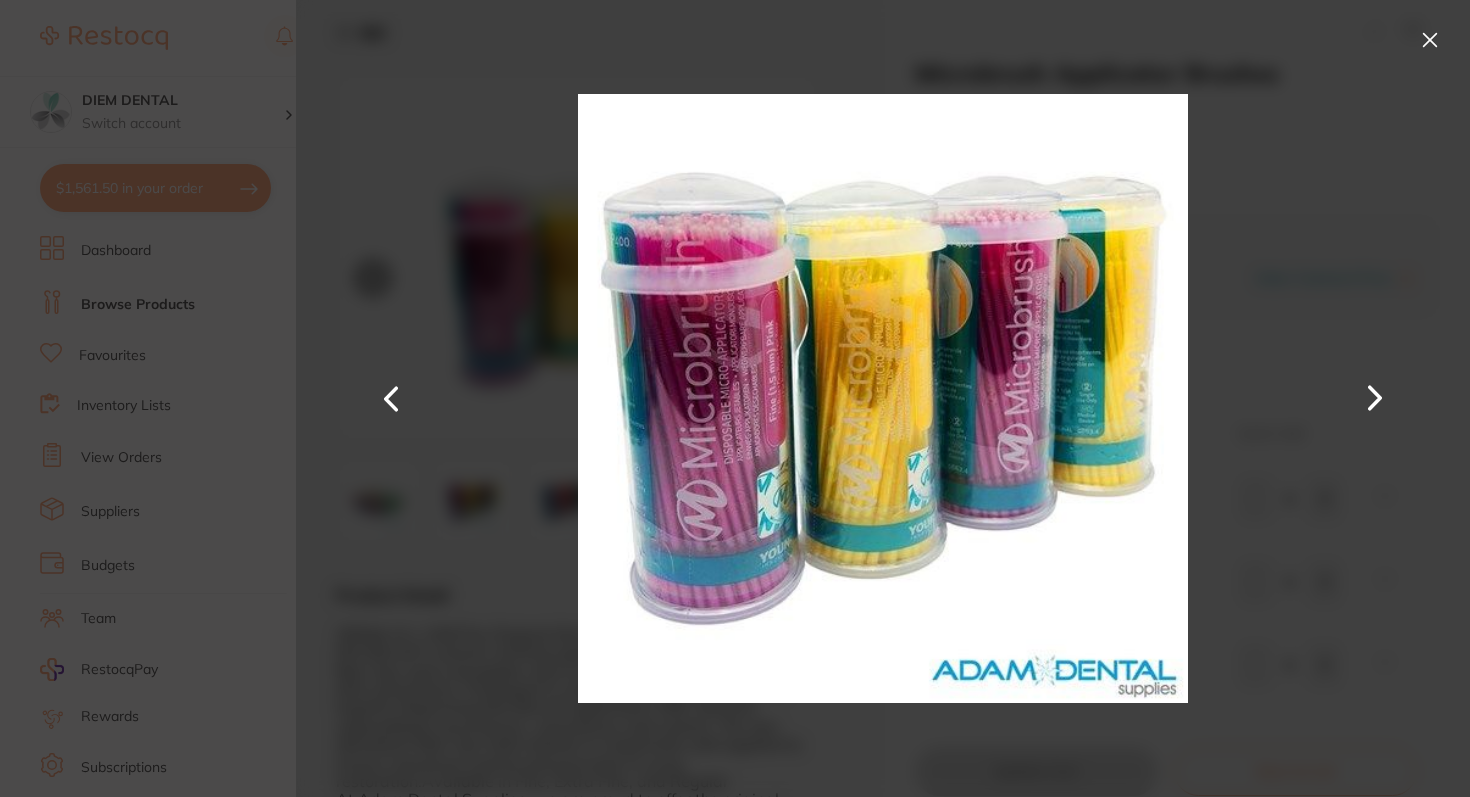 click at bounding box center (1430, 40) 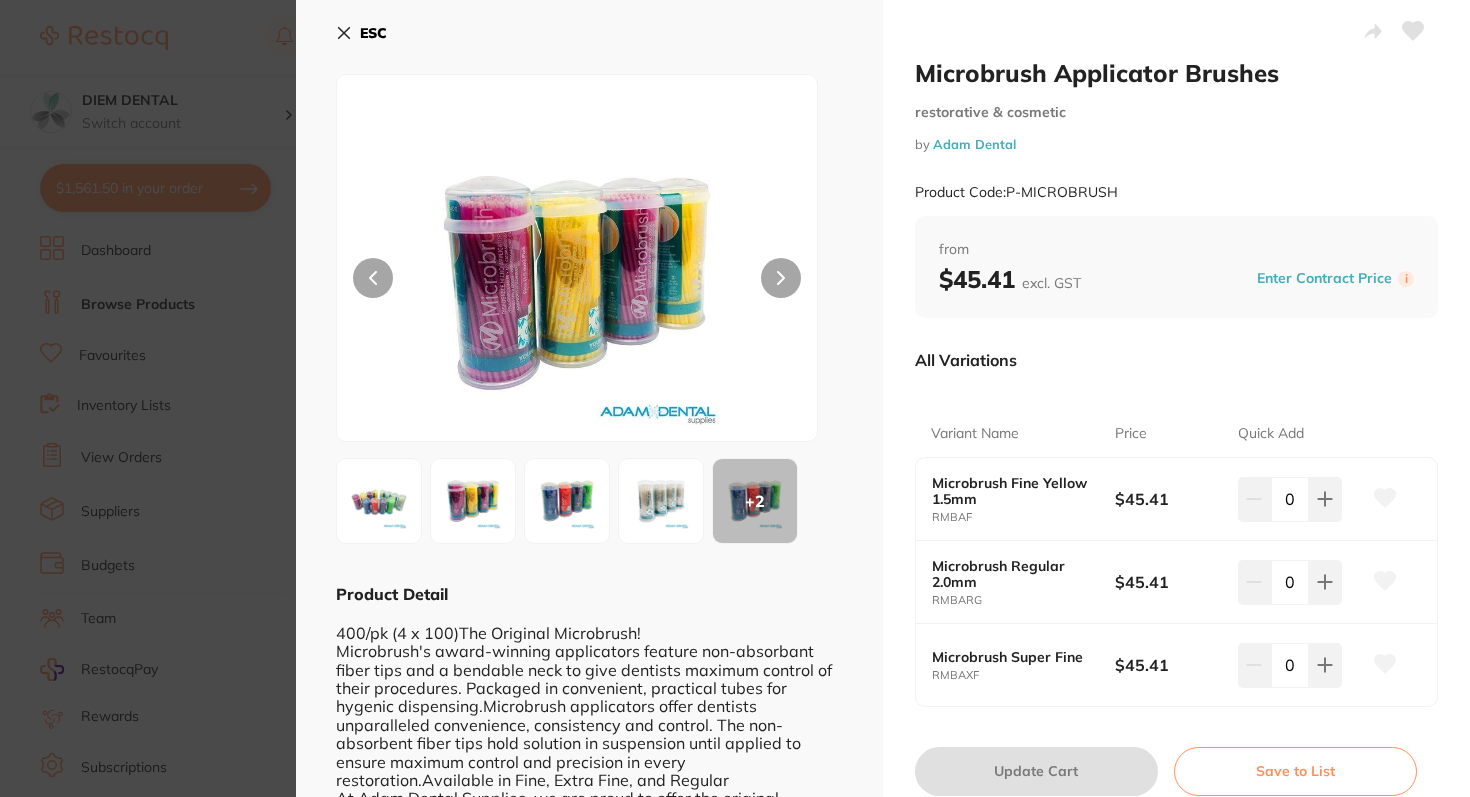 scroll, scrollTop: 0, scrollLeft: 0, axis: both 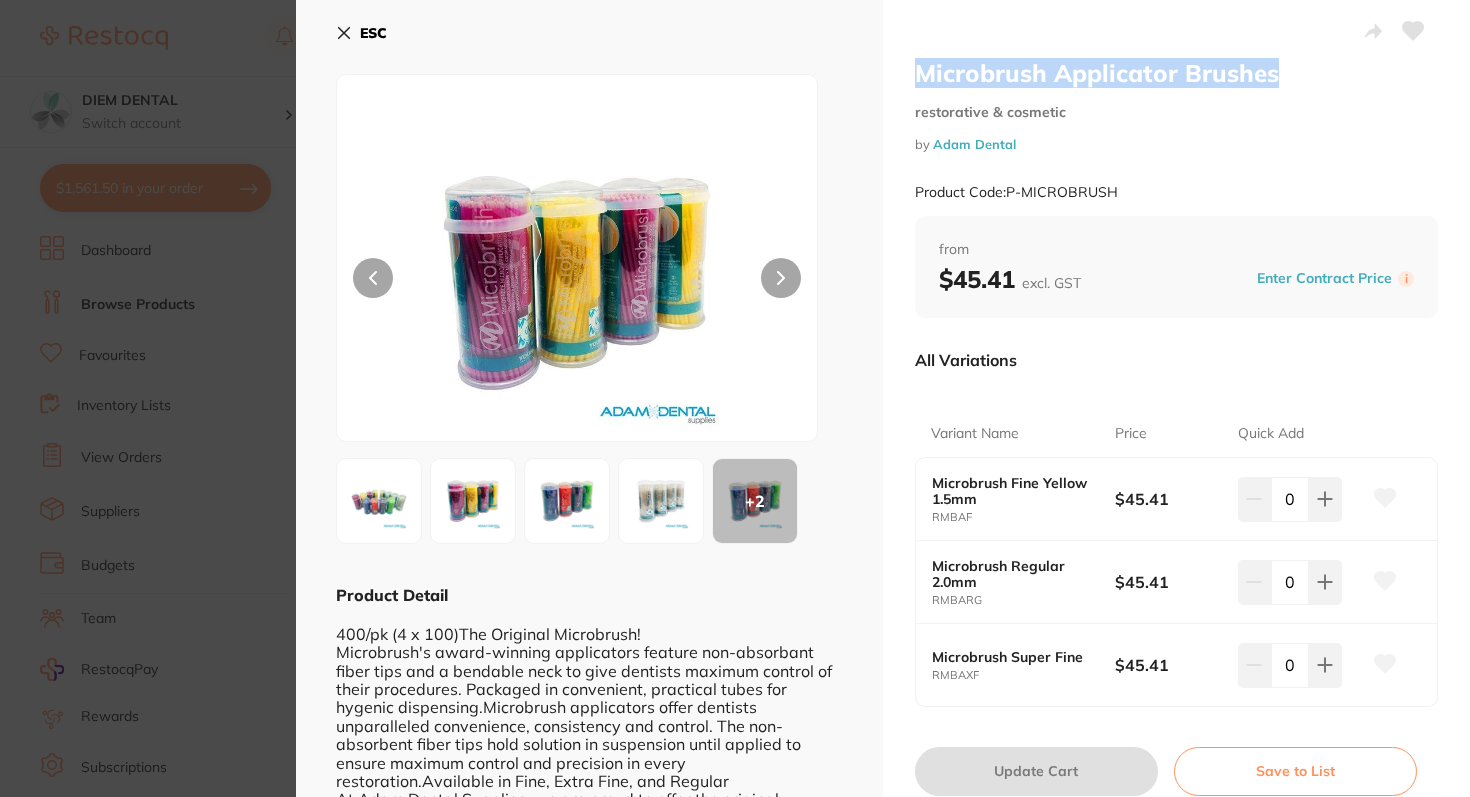 drag, startPoint x: 910, startPoint y: 71, endPoint x: 1366, endPoint y: 73, distance: 456.0044 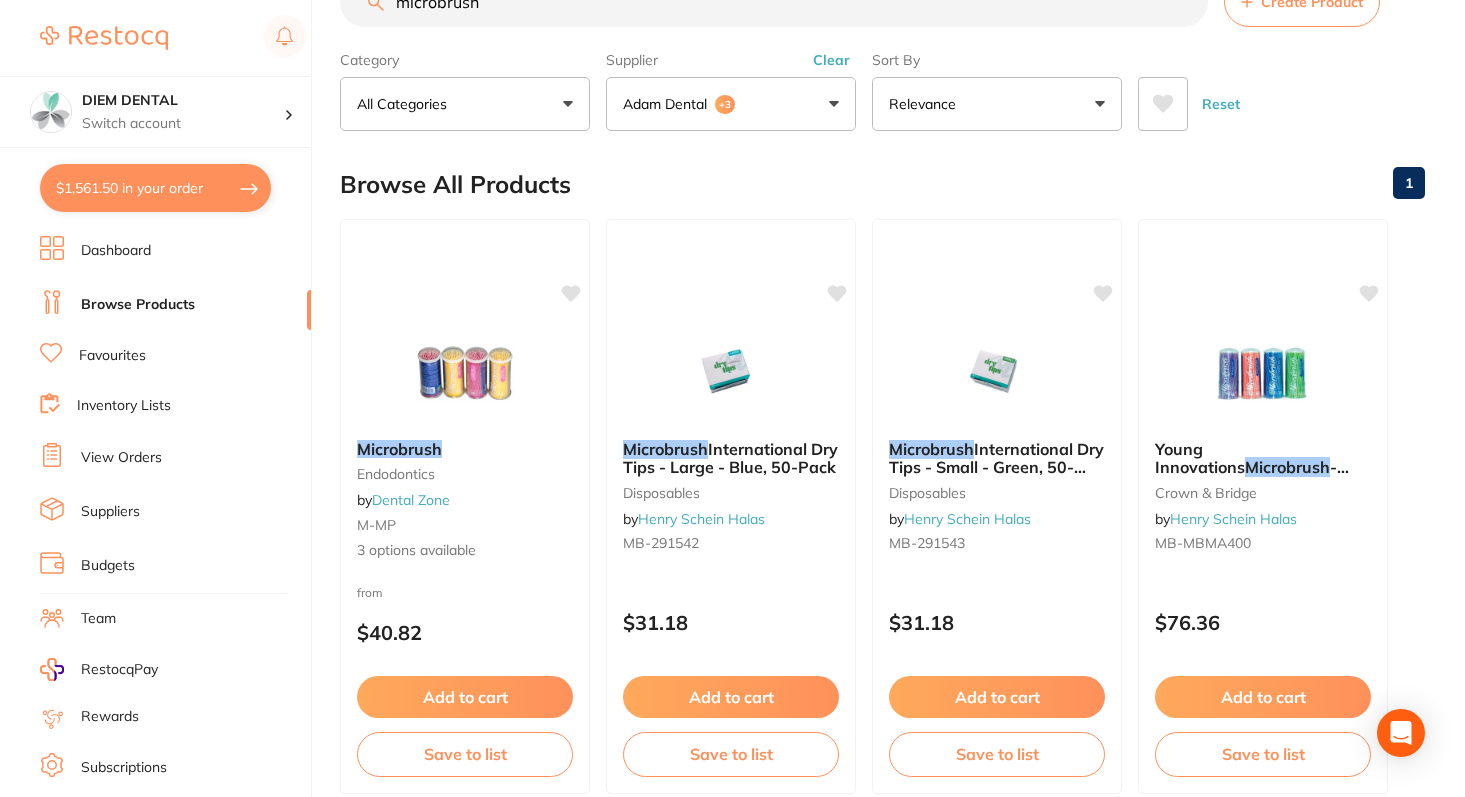 scroll, scrollTop: 9, scrollLeft: 0, axis: vertical 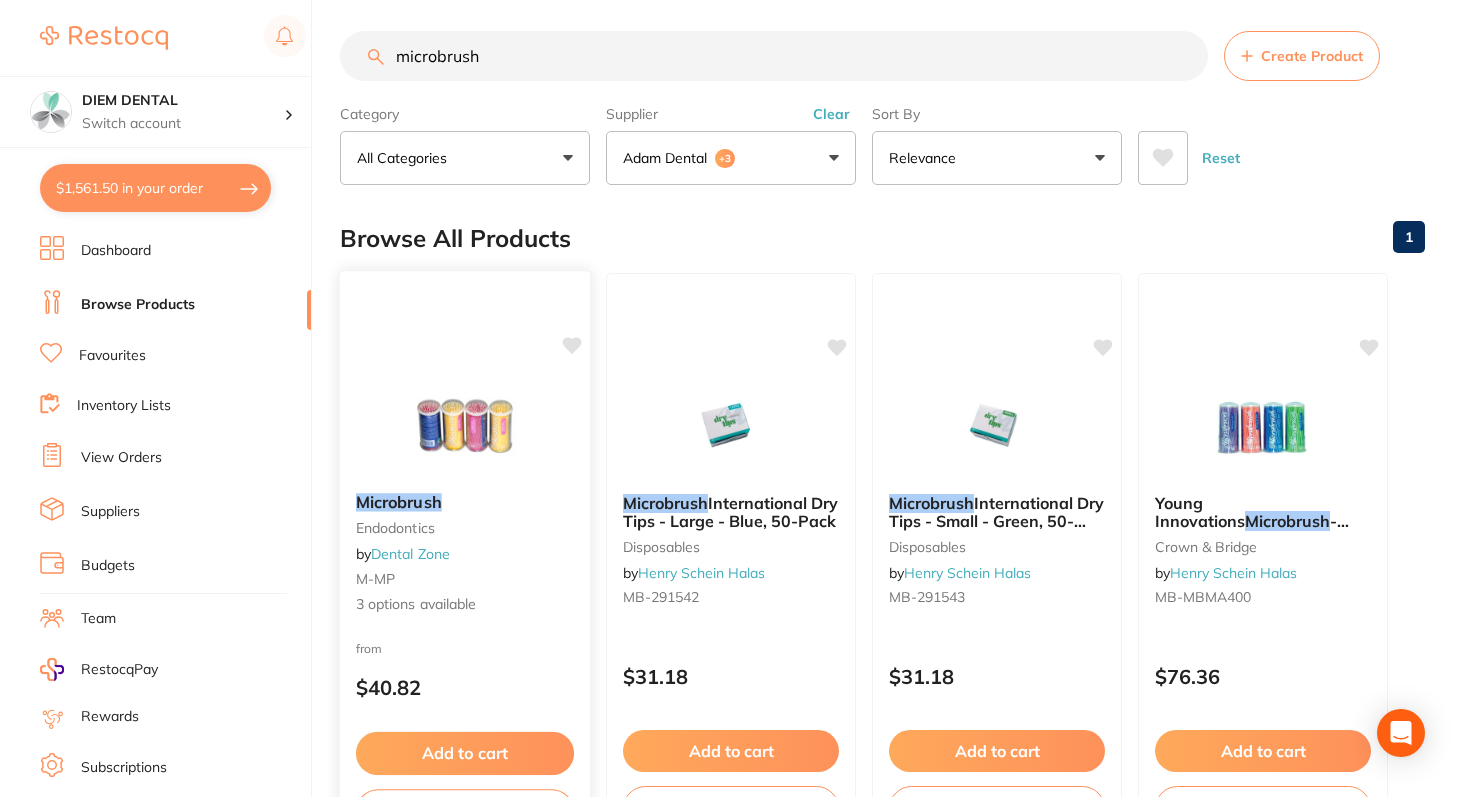 click at bounding box center [464, 426] 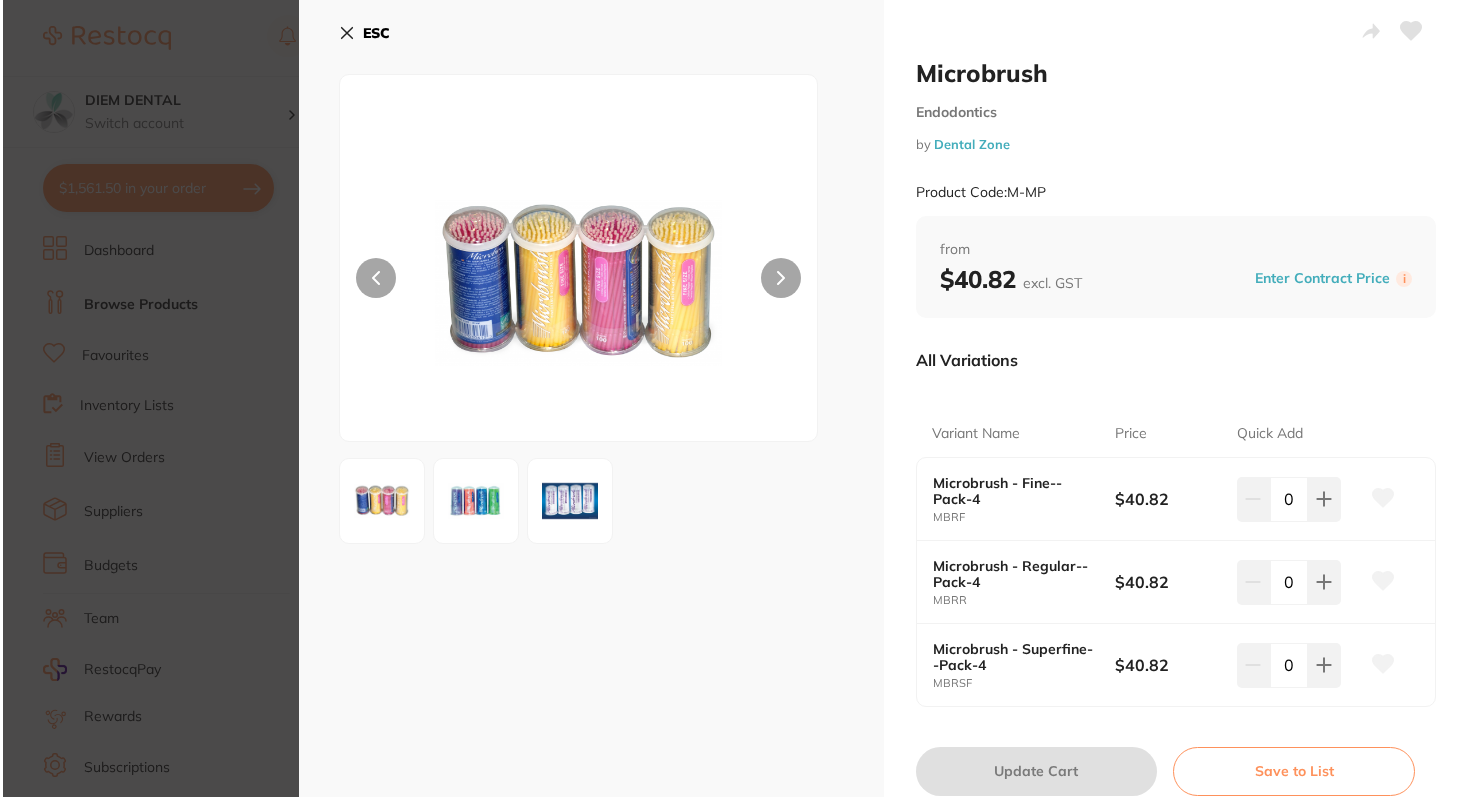 scroll, scrollTop: 0, scrollLeft: 0, axis: both 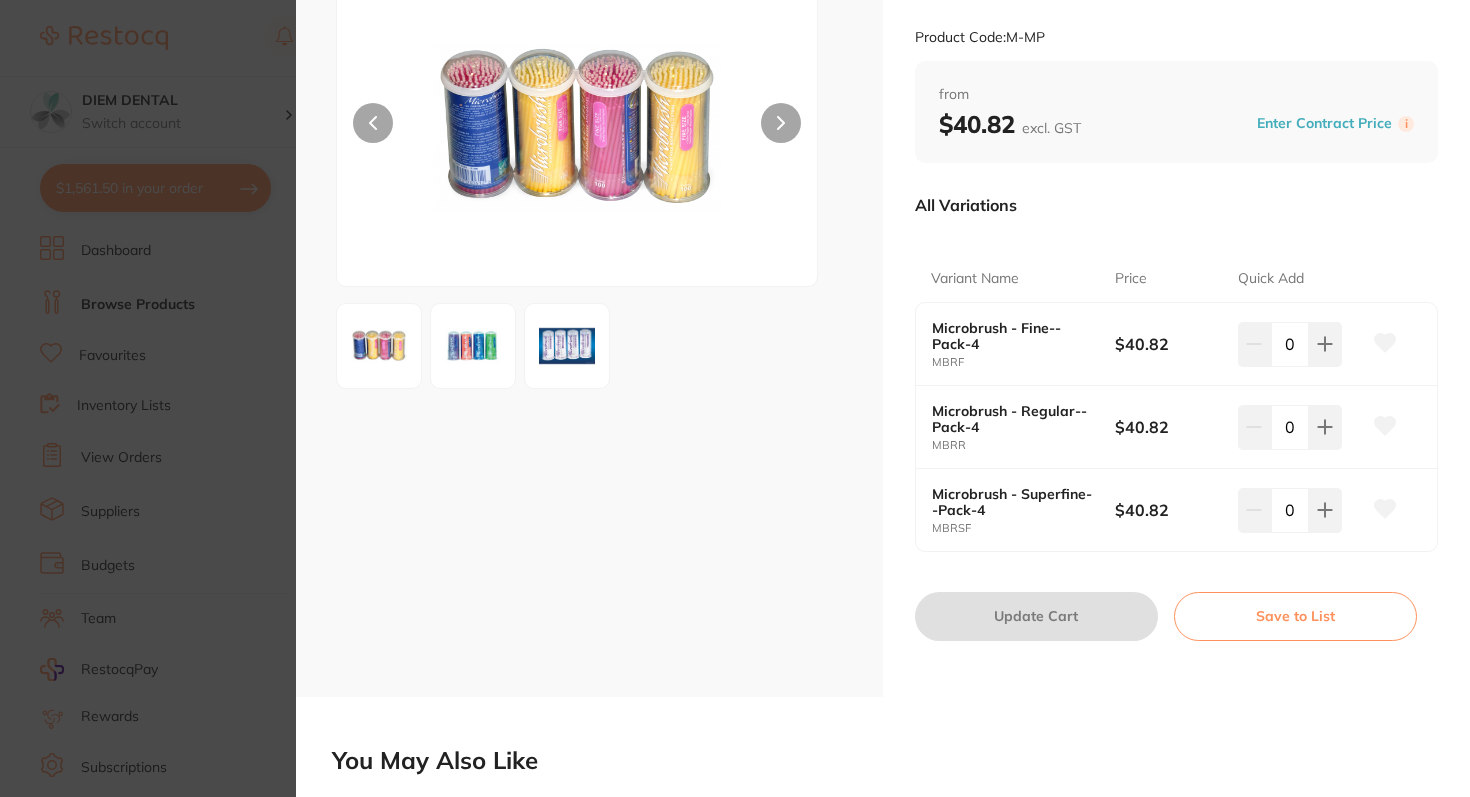 click at bounding box center [379, 346] 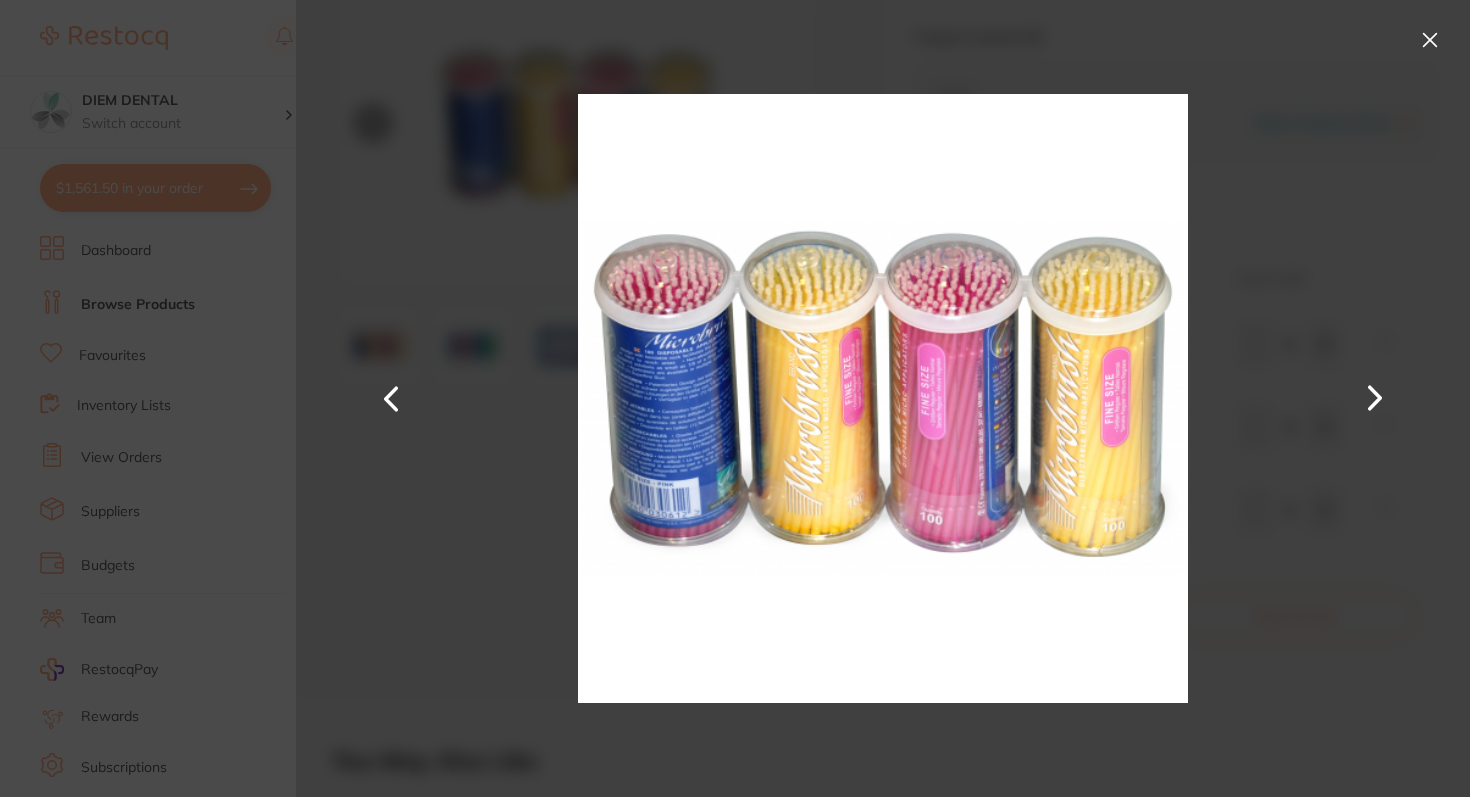 click at bounding box center (1430, 40) 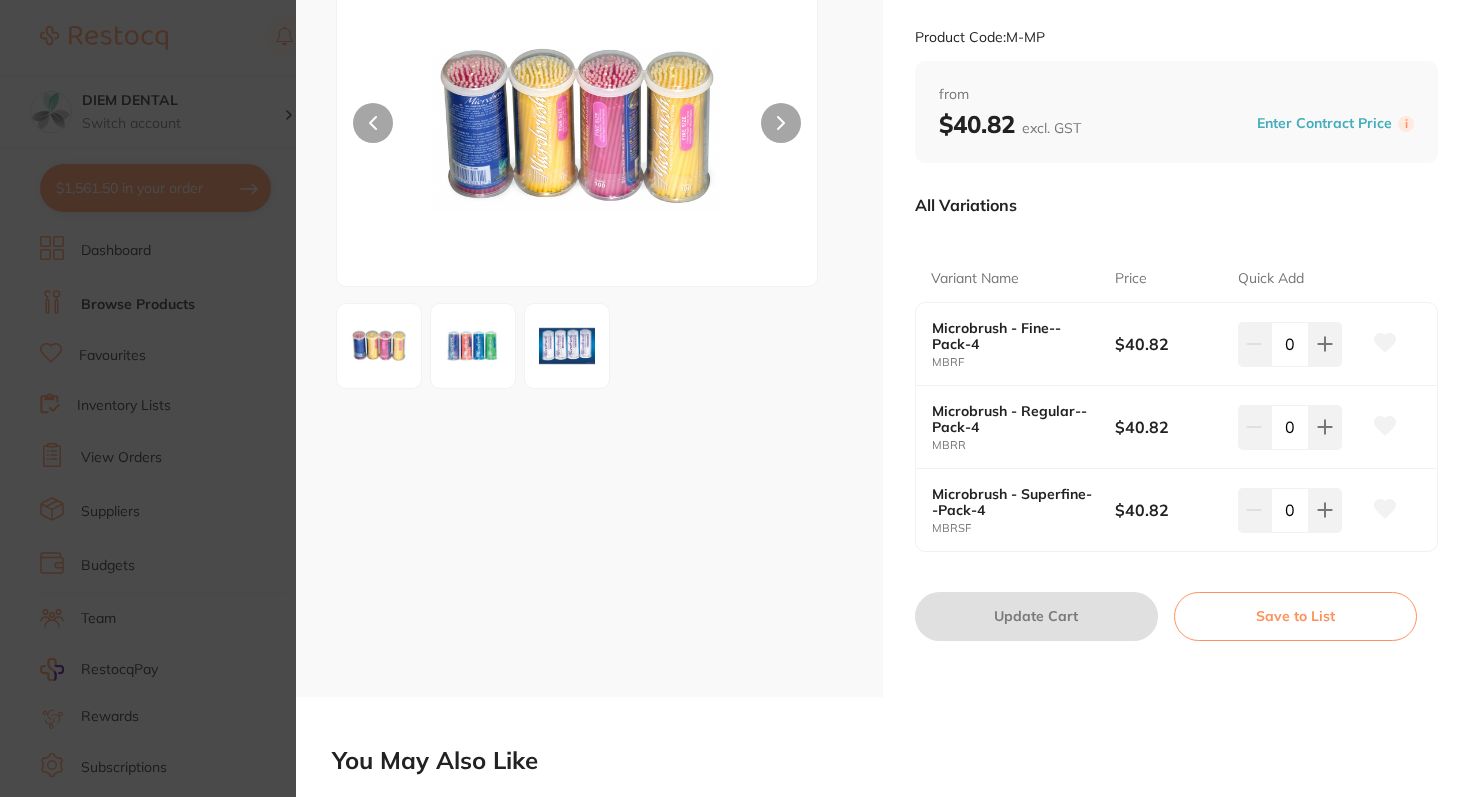 scroll, scrollTop: 0, scrollLeft: 0, axis: both 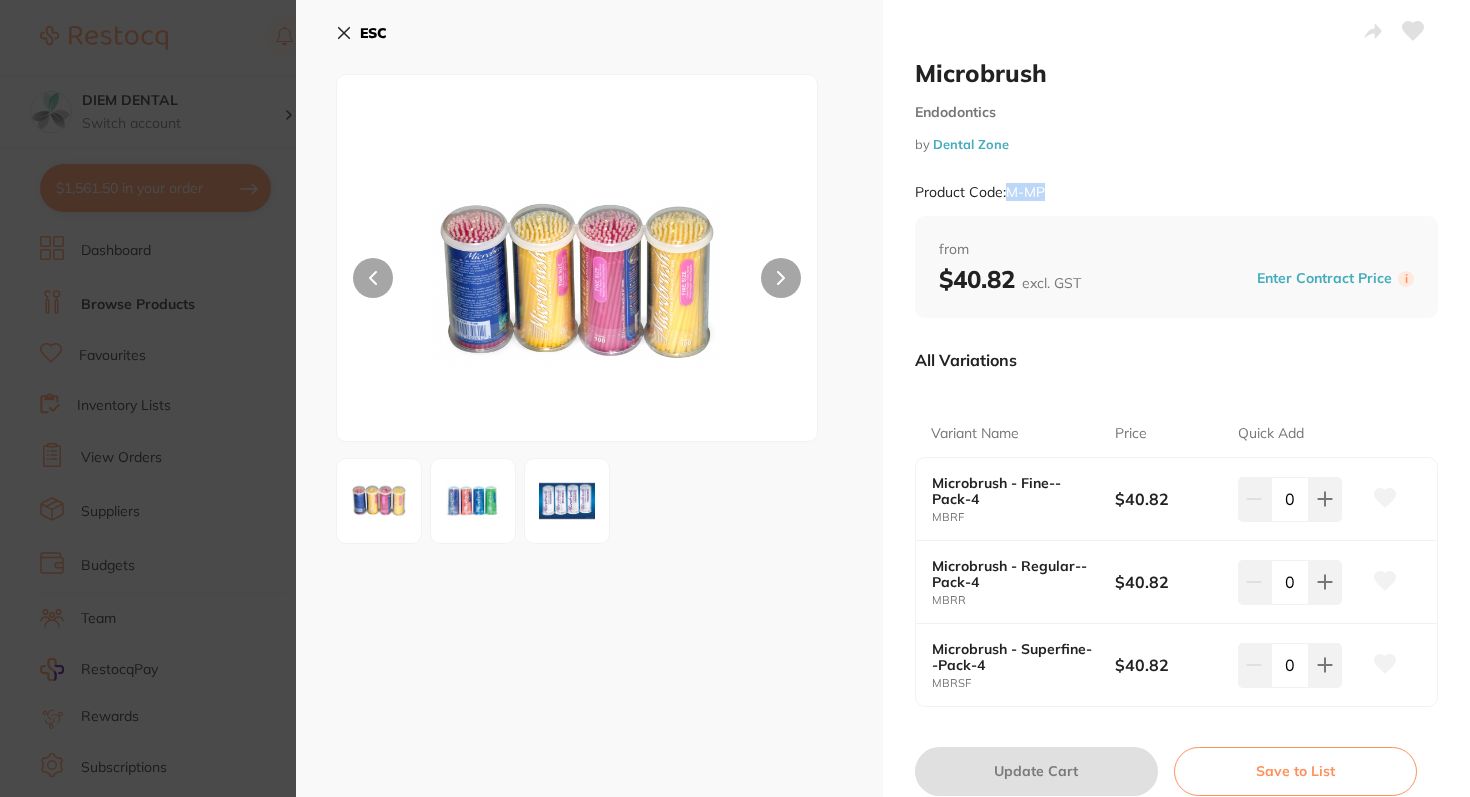 drag, startPoint x: 1011, startPoint y: 193, endPoint x: 1096, endPoint y: 193, distance: 85 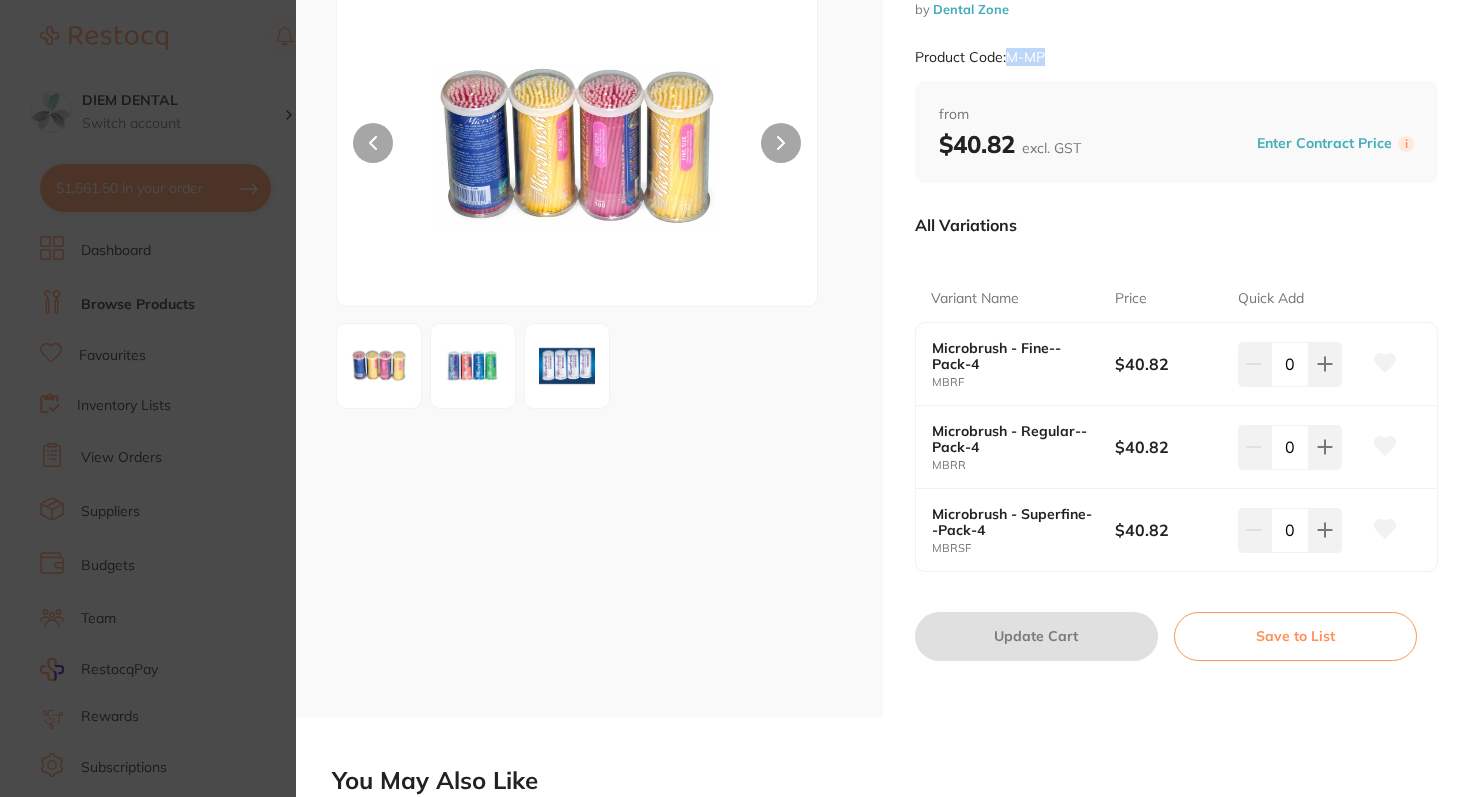 scroll, scrollTop: 140, scrollLeft: 0, axis: vertical 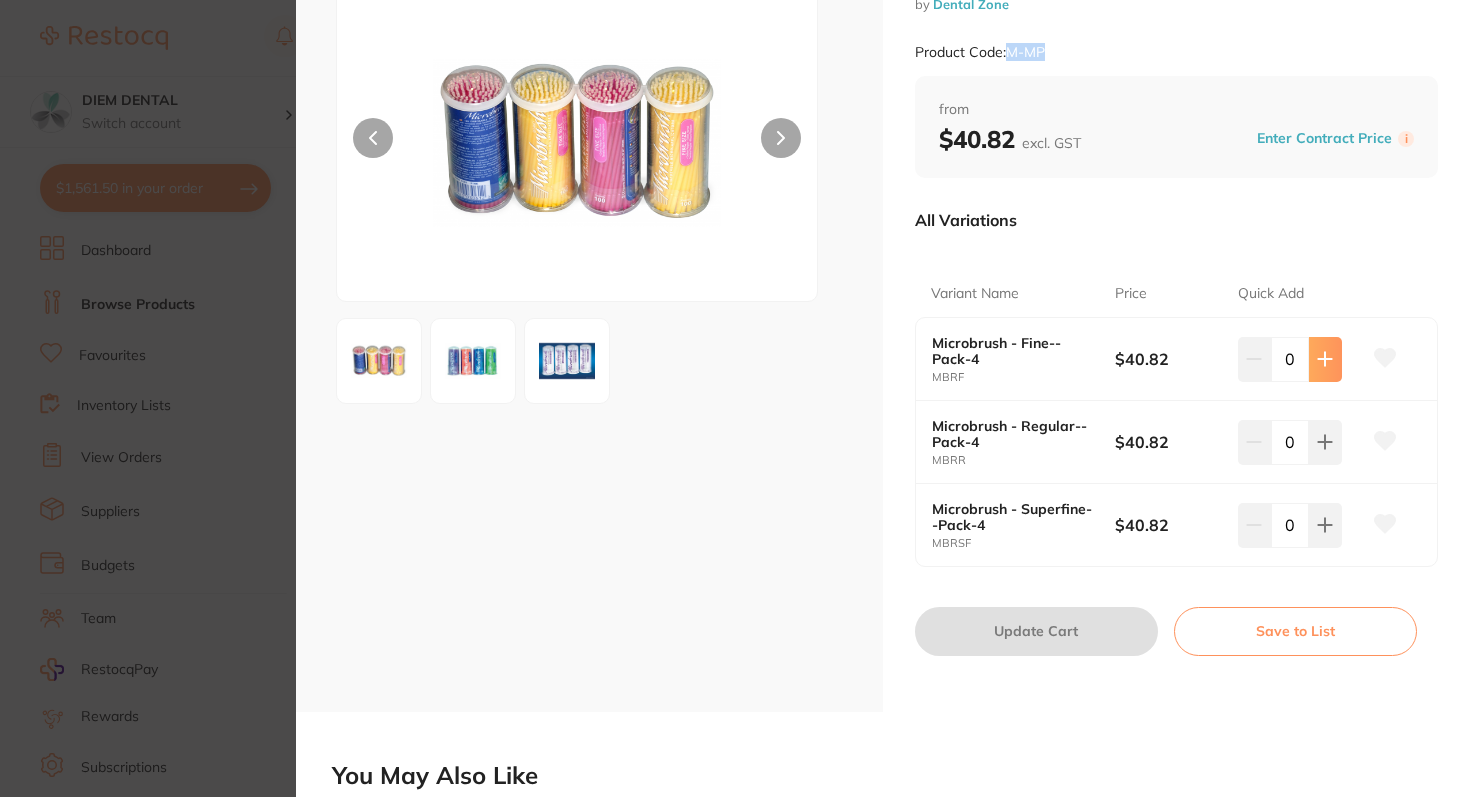 click 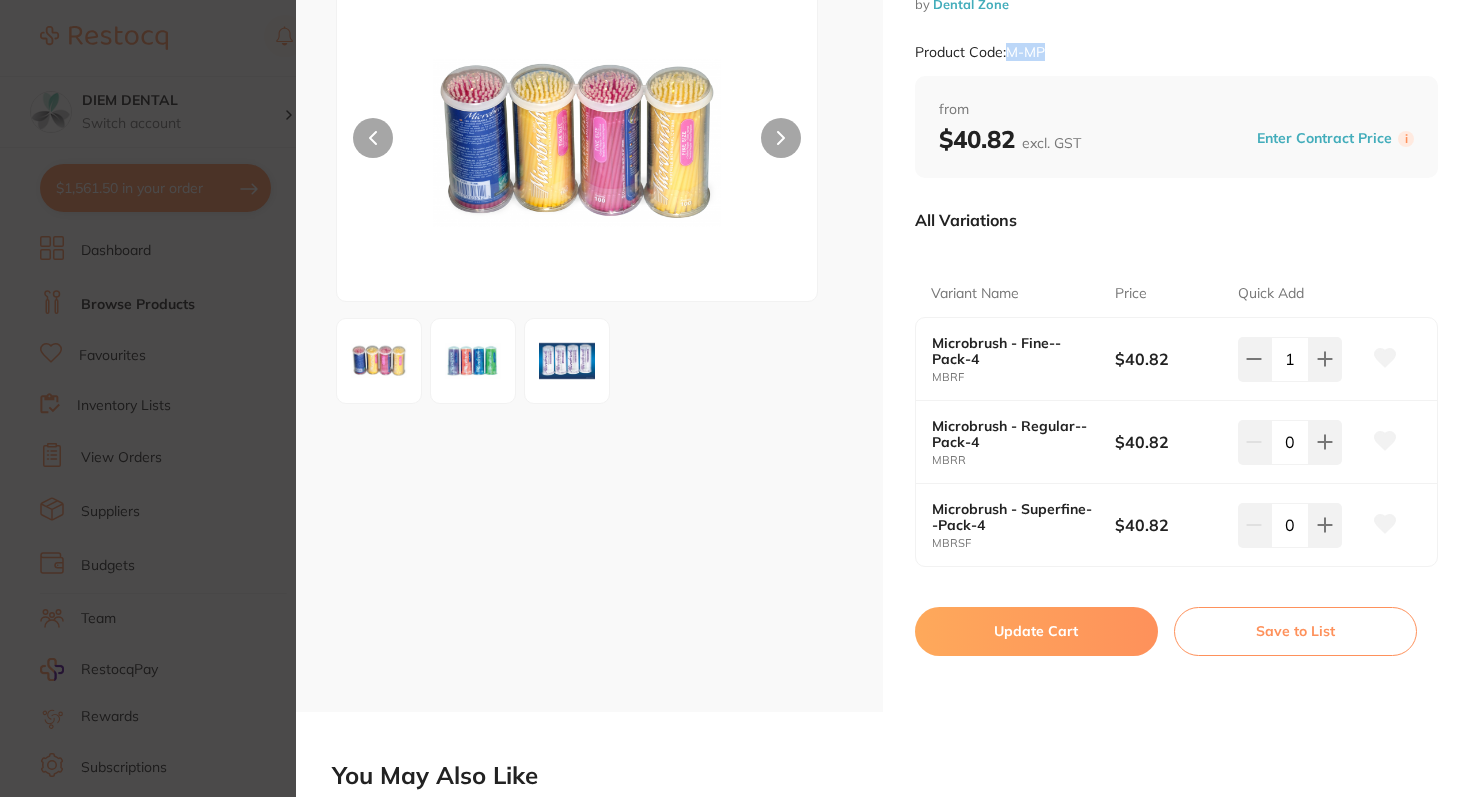 click on "Update Cart" at bounding box center [1036, 631] 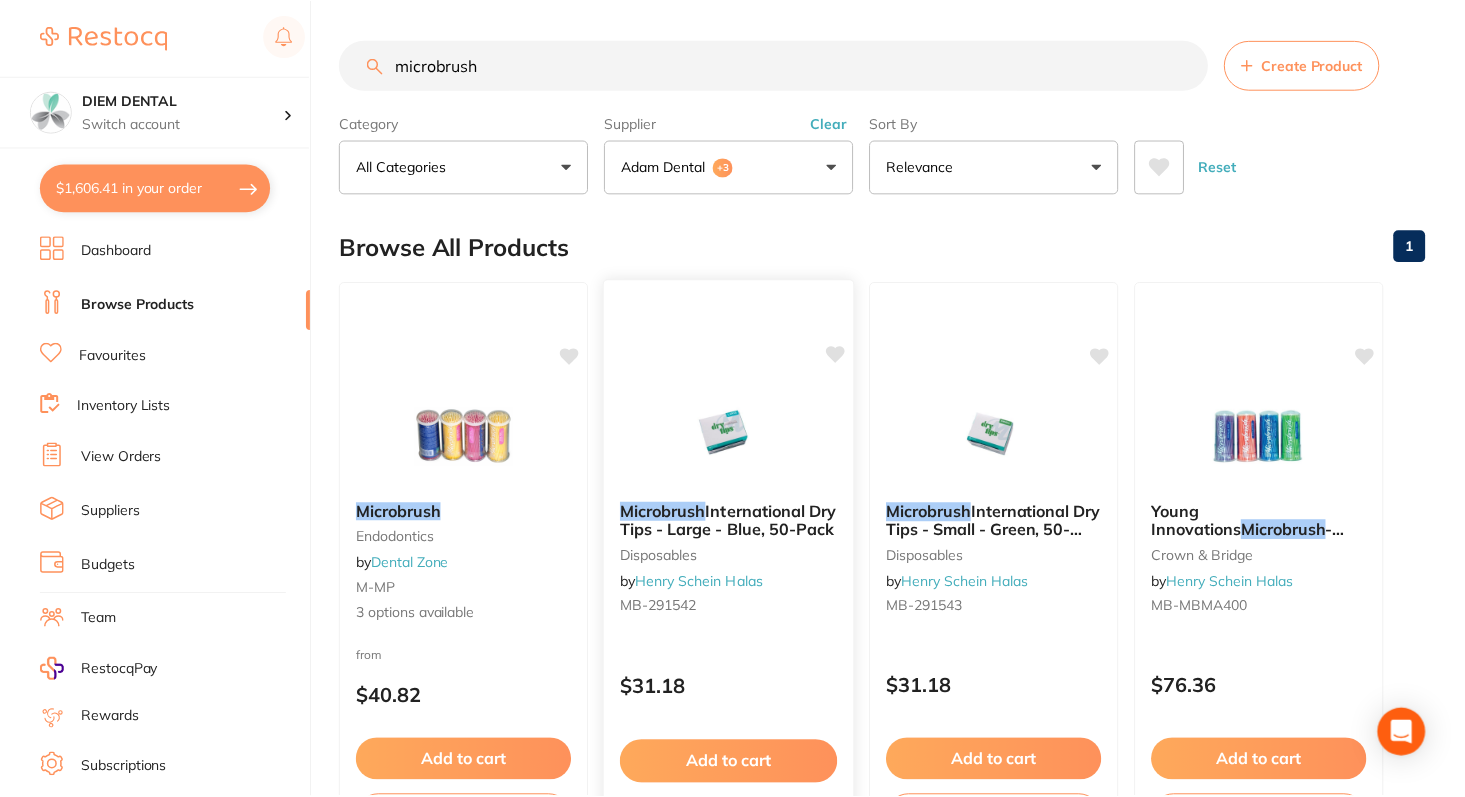 scroll, scrollTop: 9, scrollLeft: 0, axis: vertical 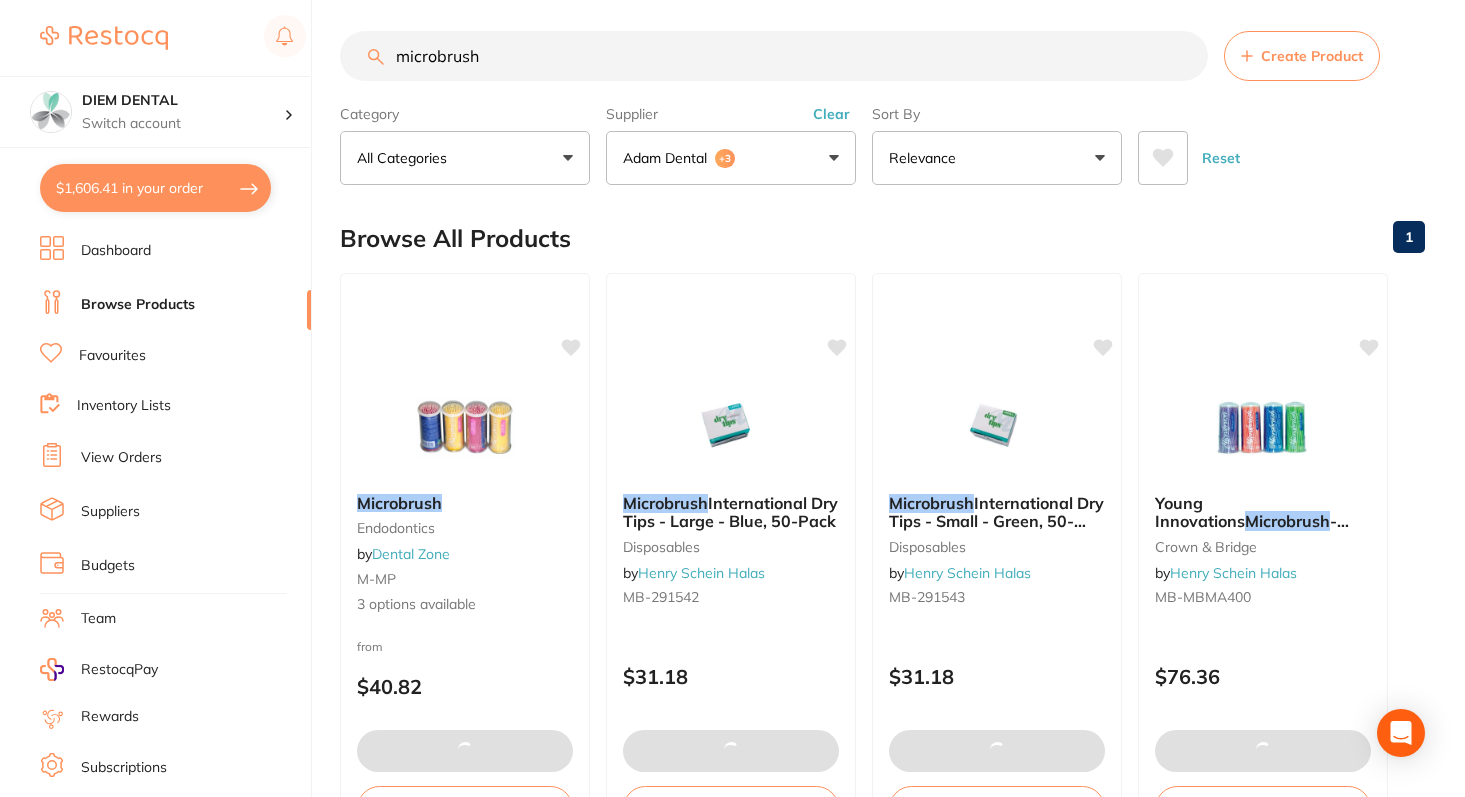 click on "$1,606.41   in your order" at bounding box center (155, 188) 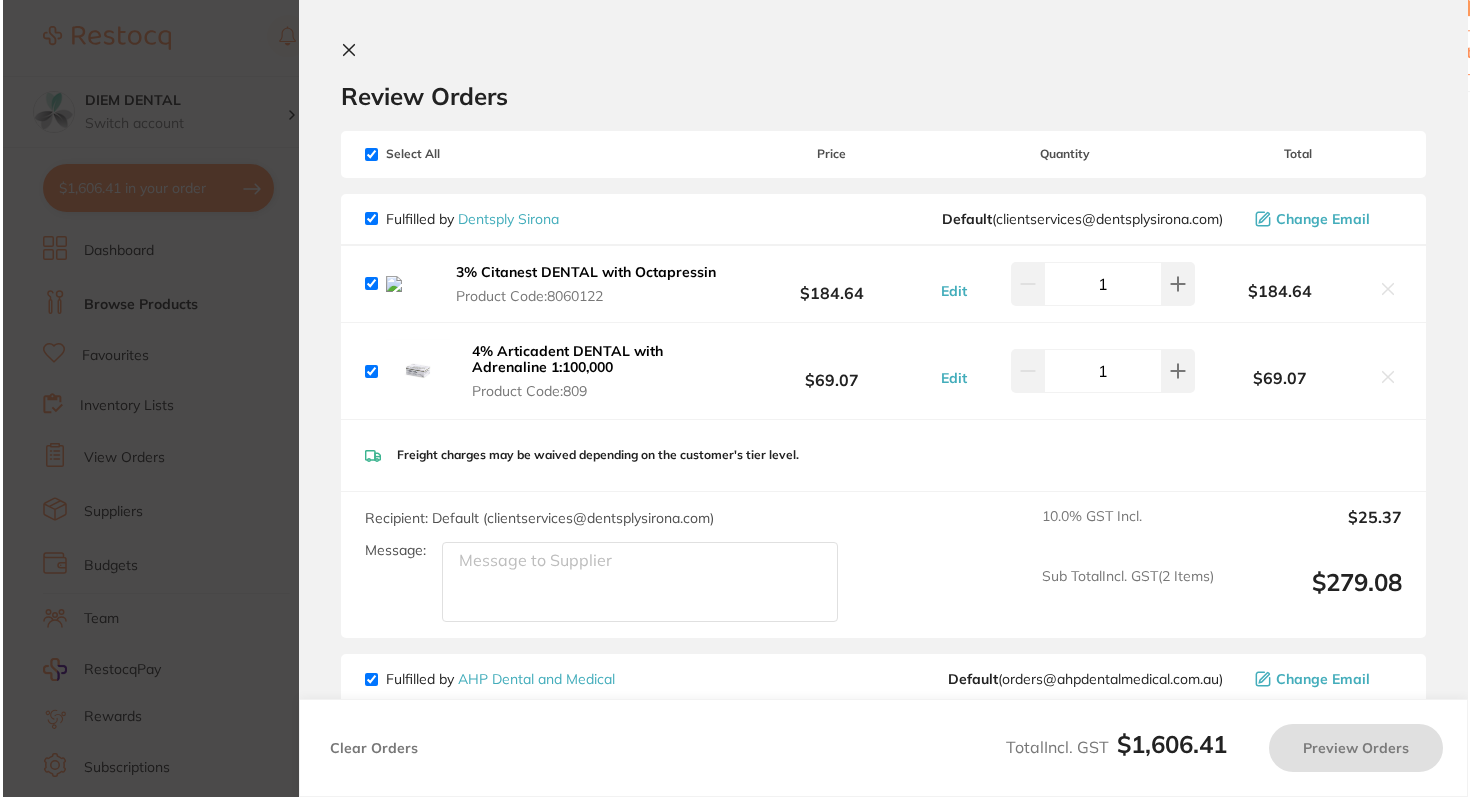 scroll, scrollTop: 0, scrollLeft: 0, axis: both 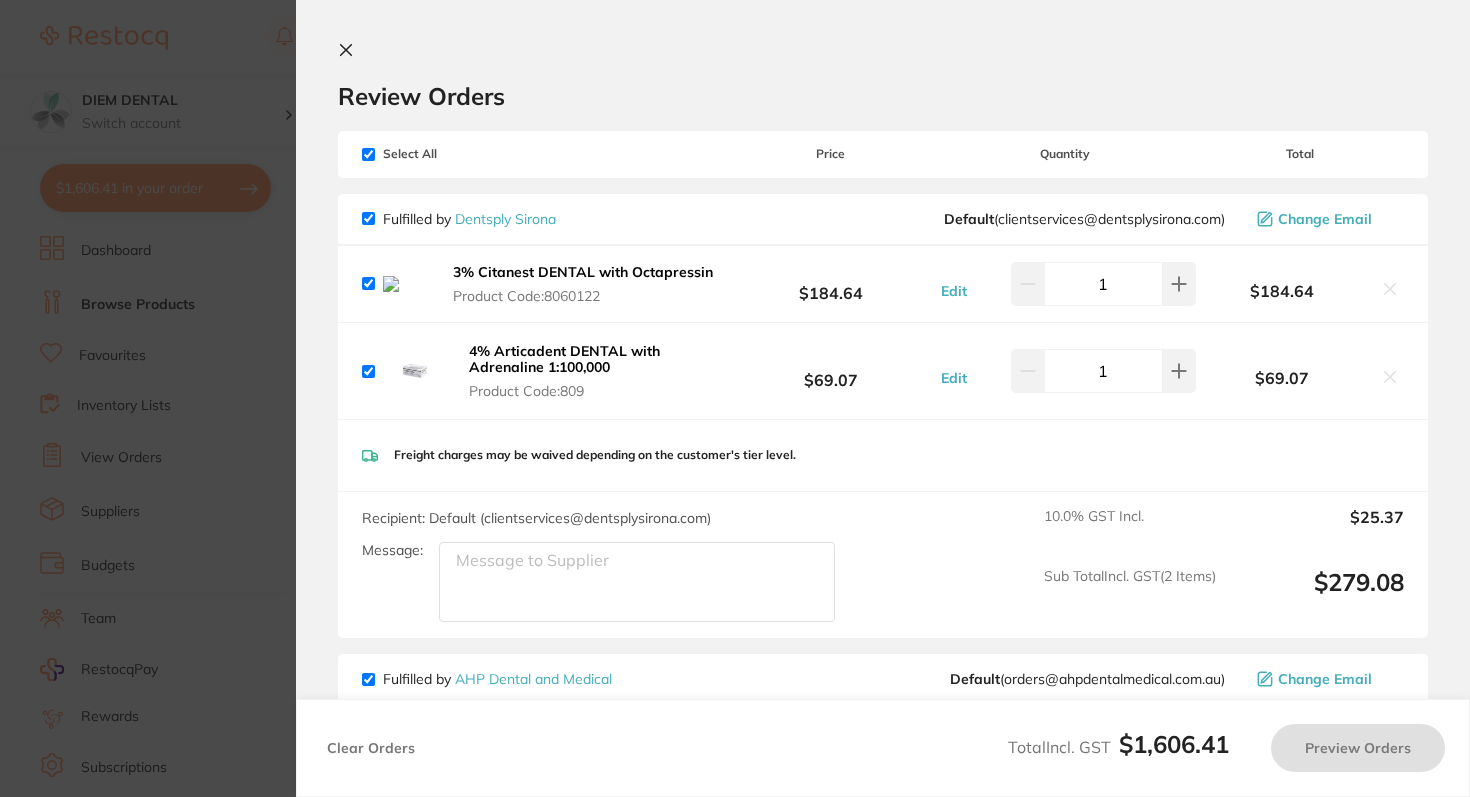 checkbox on "false" 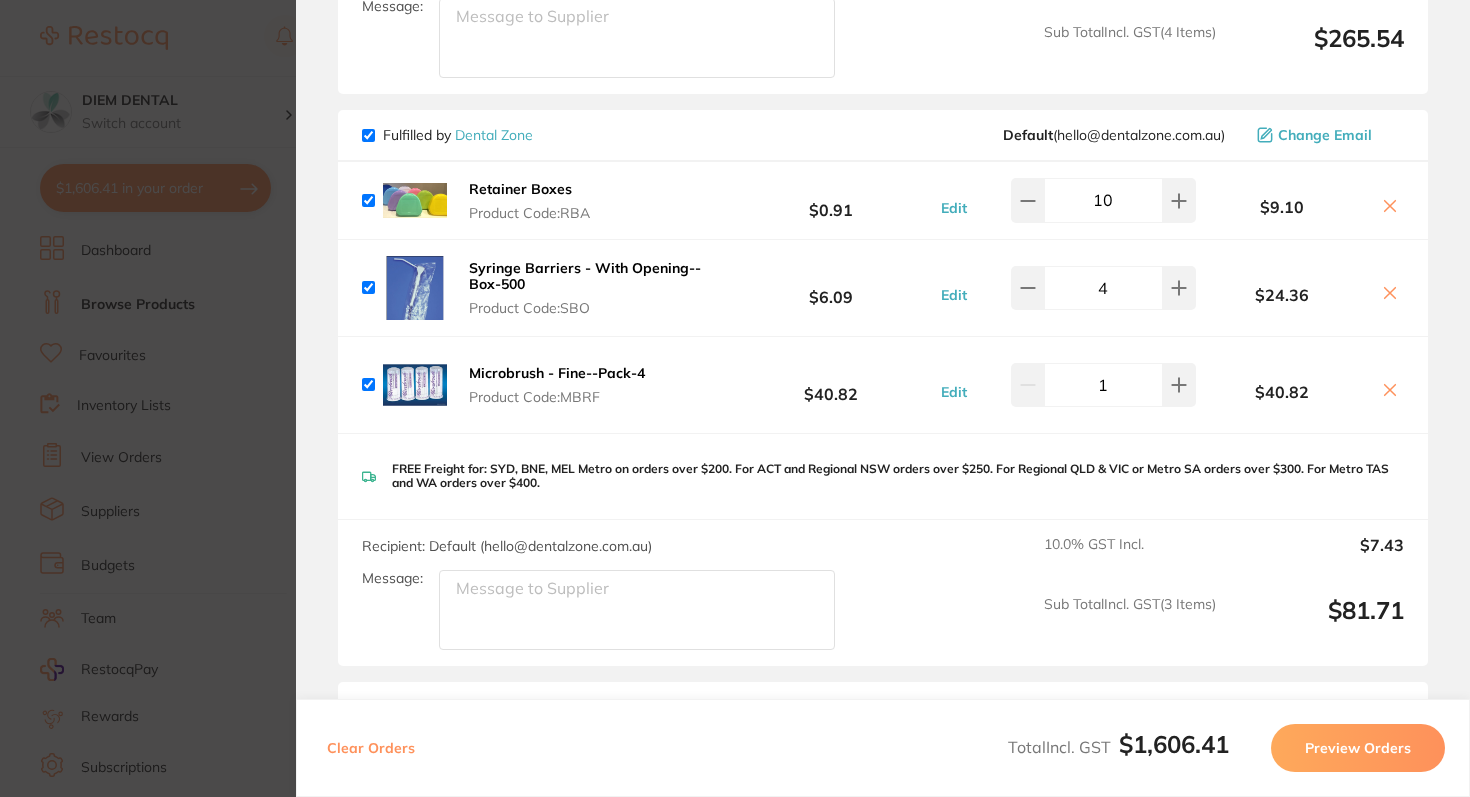 scroll, scrollTop: 3579, scrollLeft: 0, axis: vertical 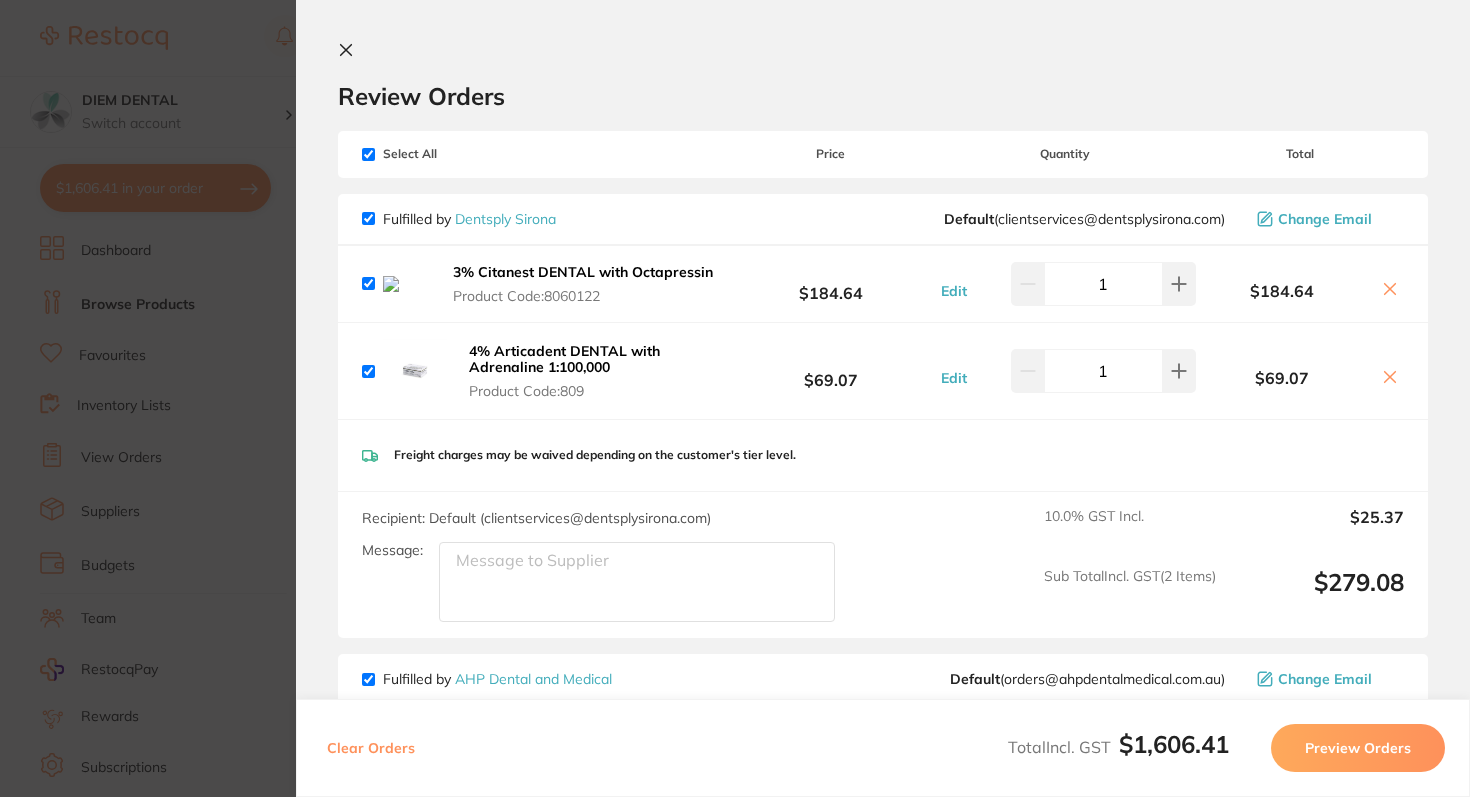 click on "Review Orders Your orders are being processed and we will notify you once we have placed the orders. You may close this window Back to Preview Orders Aug 3 2025, 11:38 Dentsply Sirona # 88622 AHP Dental and Medical # 88620 Adam Dental # 88623 Ark Health # 84667 Dental Zone # 88624 Erskine Dental # 88621 Deliver To Dr. Chau  Nguyen ( DIEM DENTAL ) 392 ALBERT ST EAST MELBOURNE 0414660006 dental@diem.com.au Select All Price Quantity Total Fulfilled by   Dentsply Sirona Default ( clientservices@dentsplysirona.com ) Change Email   3% Citanest DENTAL with Octapressin   Product Code:  8060122     $184.64 Edit     1         $184.64   4% Articadent DENTAL with Adrenaline 1:100,000   Product Code:  809     $69.07 Edit     1         $69.07   3% Citanest DENTAL with Octapressin   Product Code:  8060122     $184.64 Edit     1           4% Articadent DENTAL with Adrenaline 1:100,000   Product Code:  809     $69.07 Edit     1         Freight charges may be waived depending on the customer's tier level. Recipient: Default (" at bounding box center (883, 398) 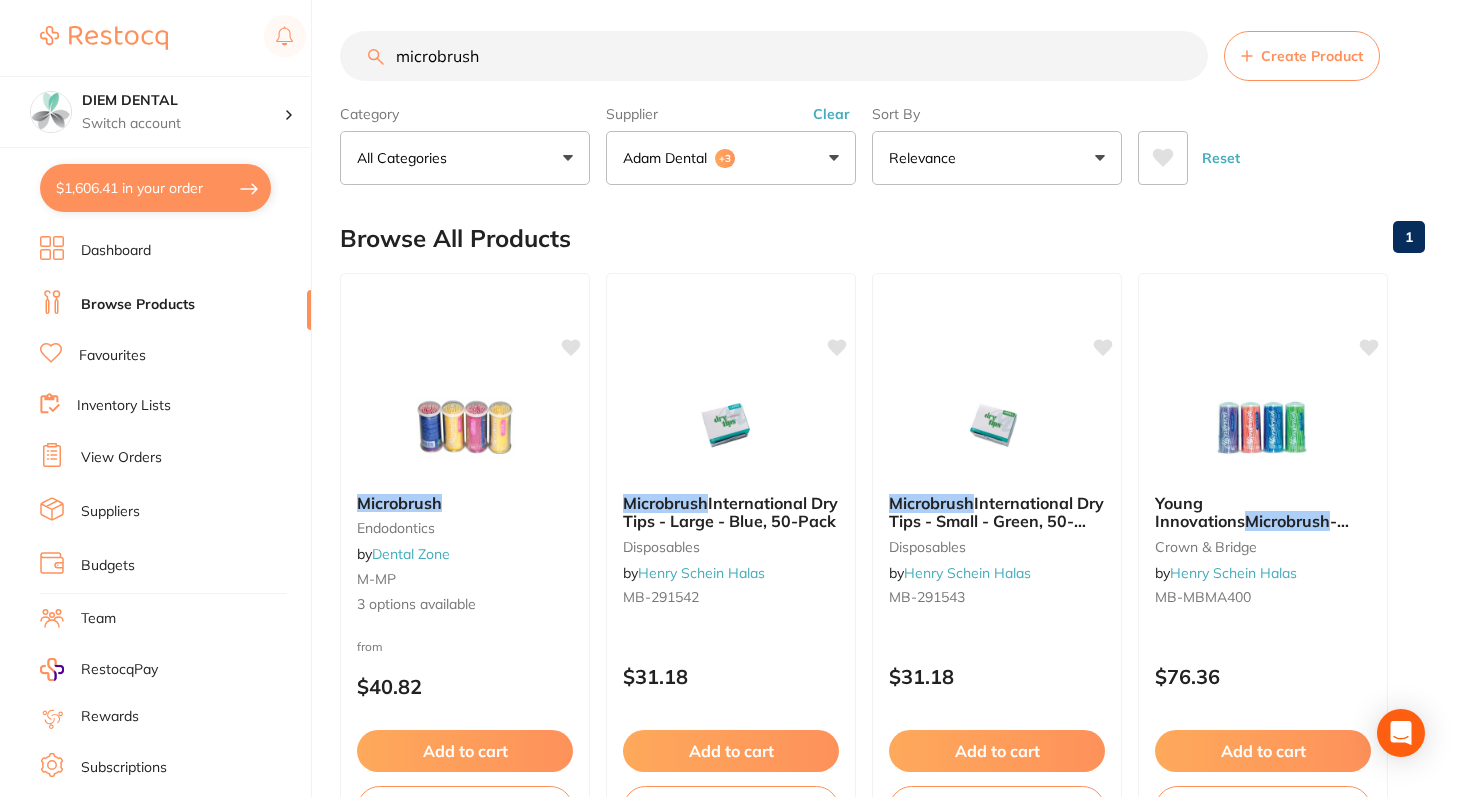 scroll, scrollTop: 0, scrollLeft: 0, axis: both 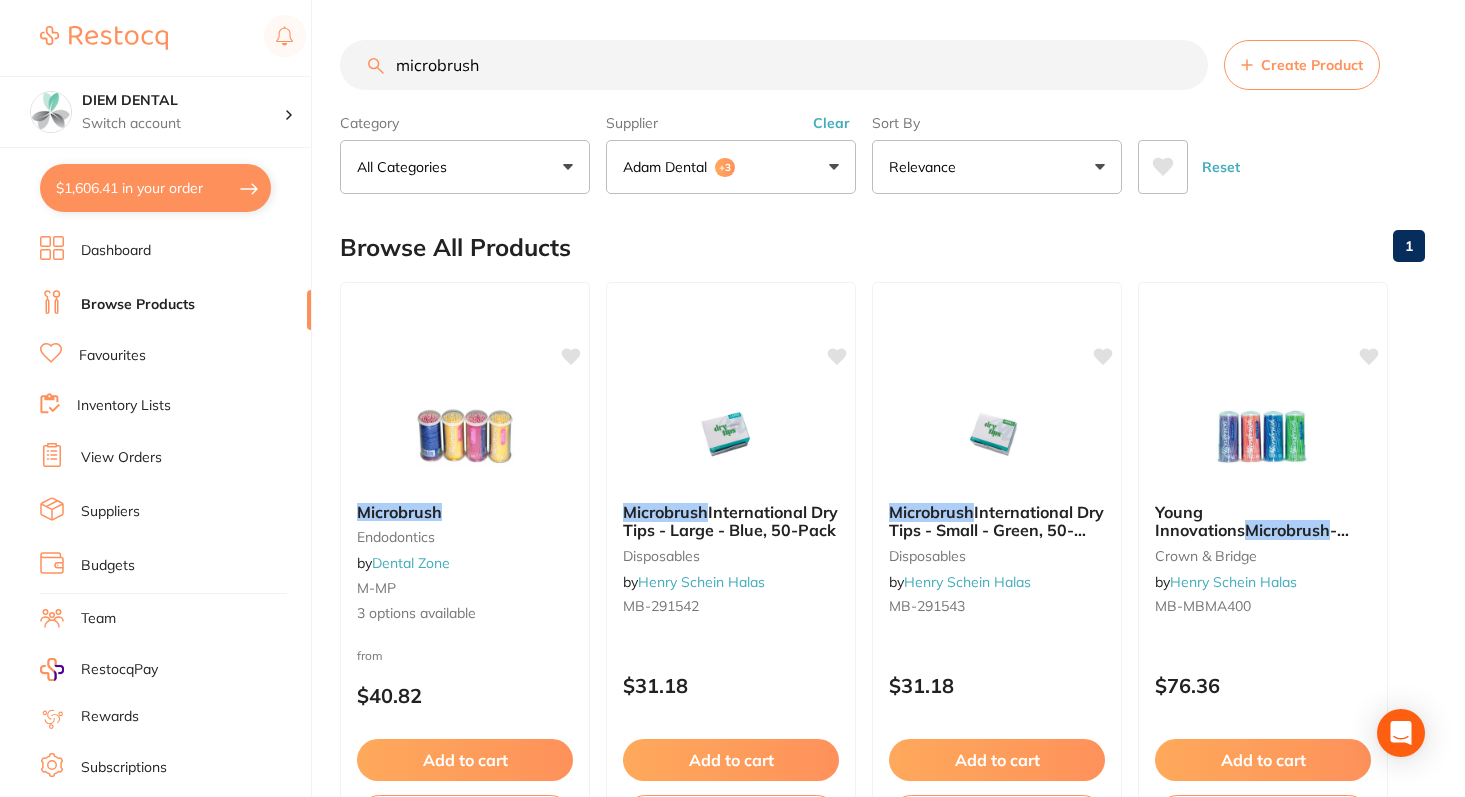 drag, startPoint x: 509, startPoint y: 66, endPoint x: 321, endPoint y: 67, distance: 188.00266 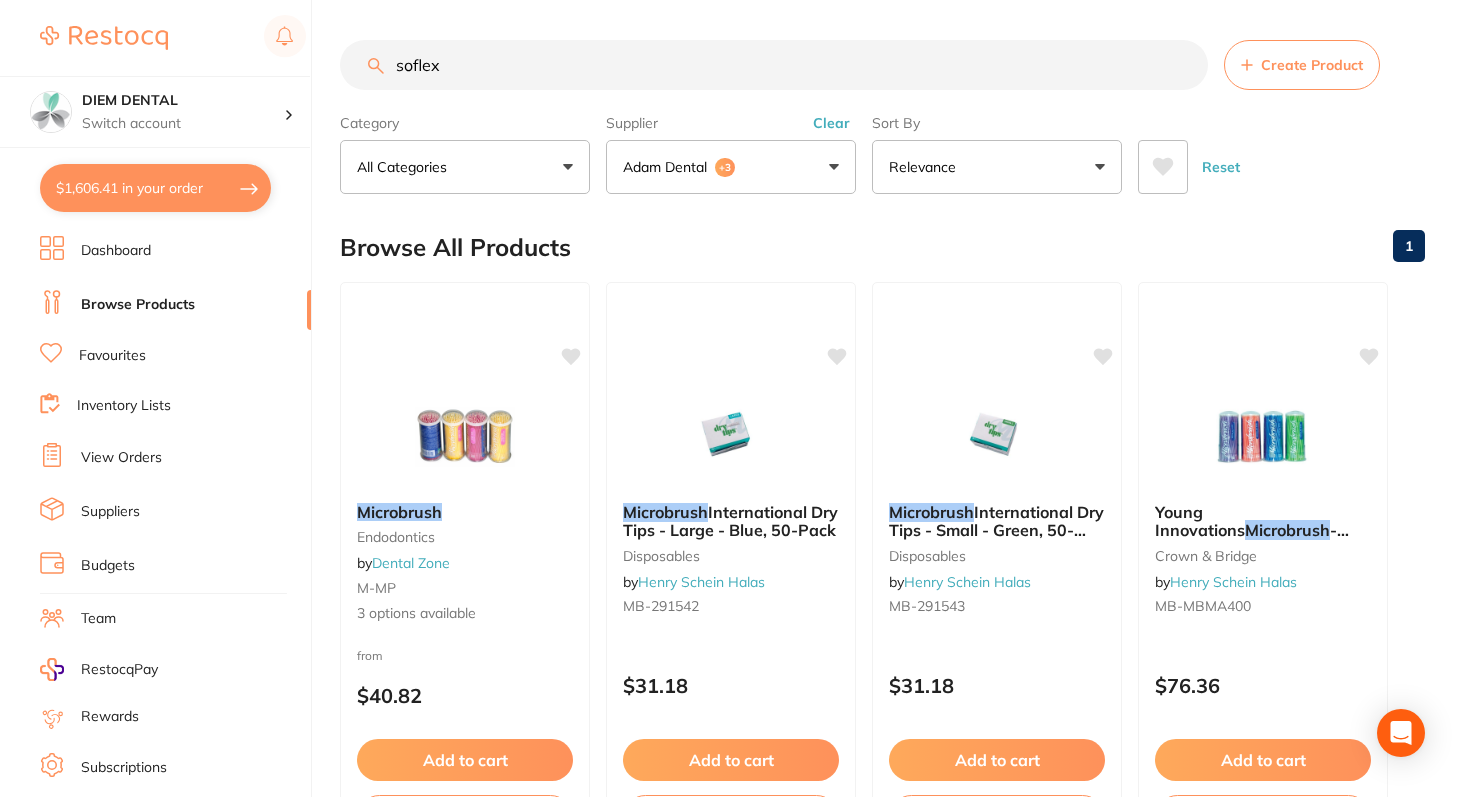 type on "soflex" 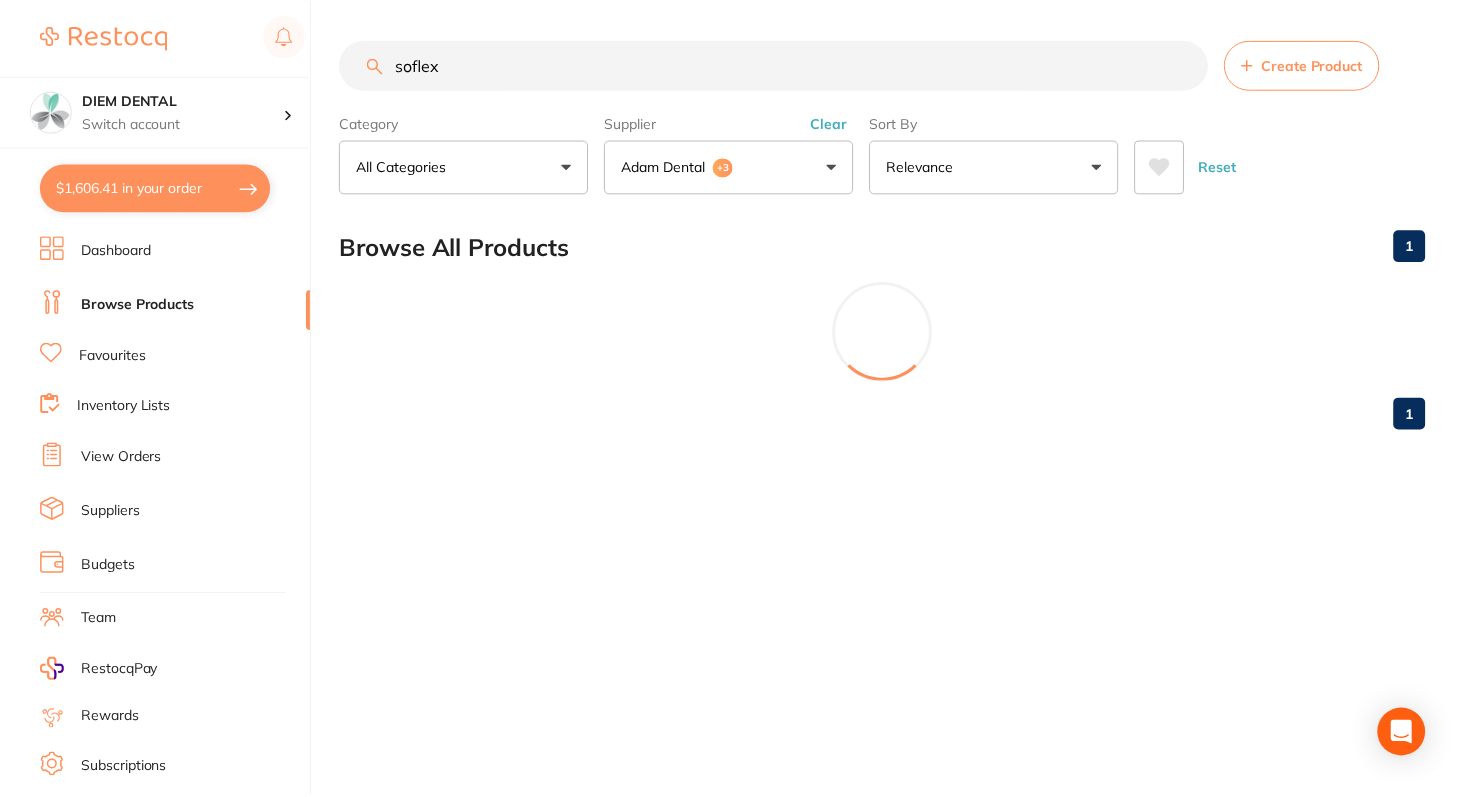 scroll, scrollTop: 0, scrollLeft: 0, axis: both 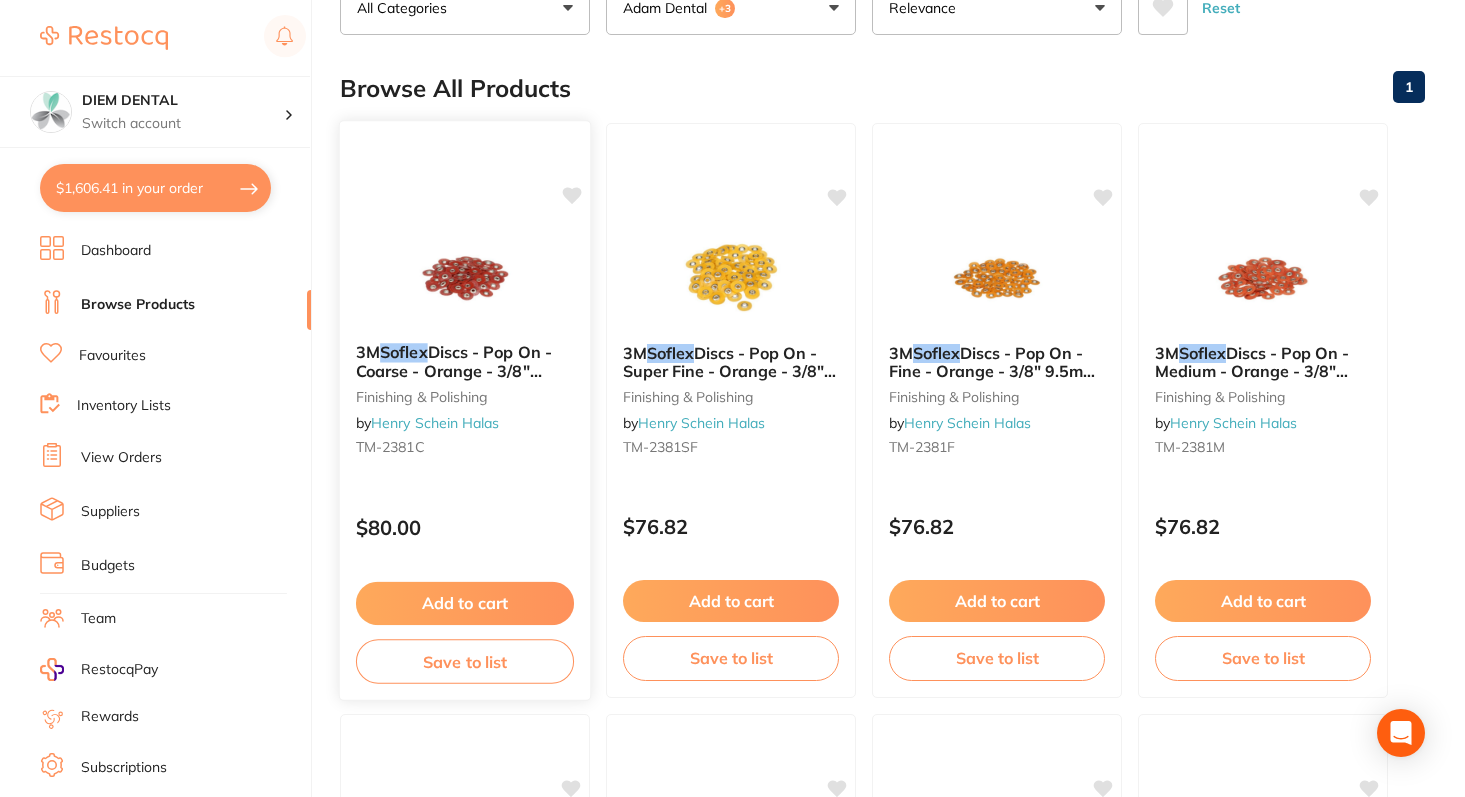 click at bounding box center [464, 276] 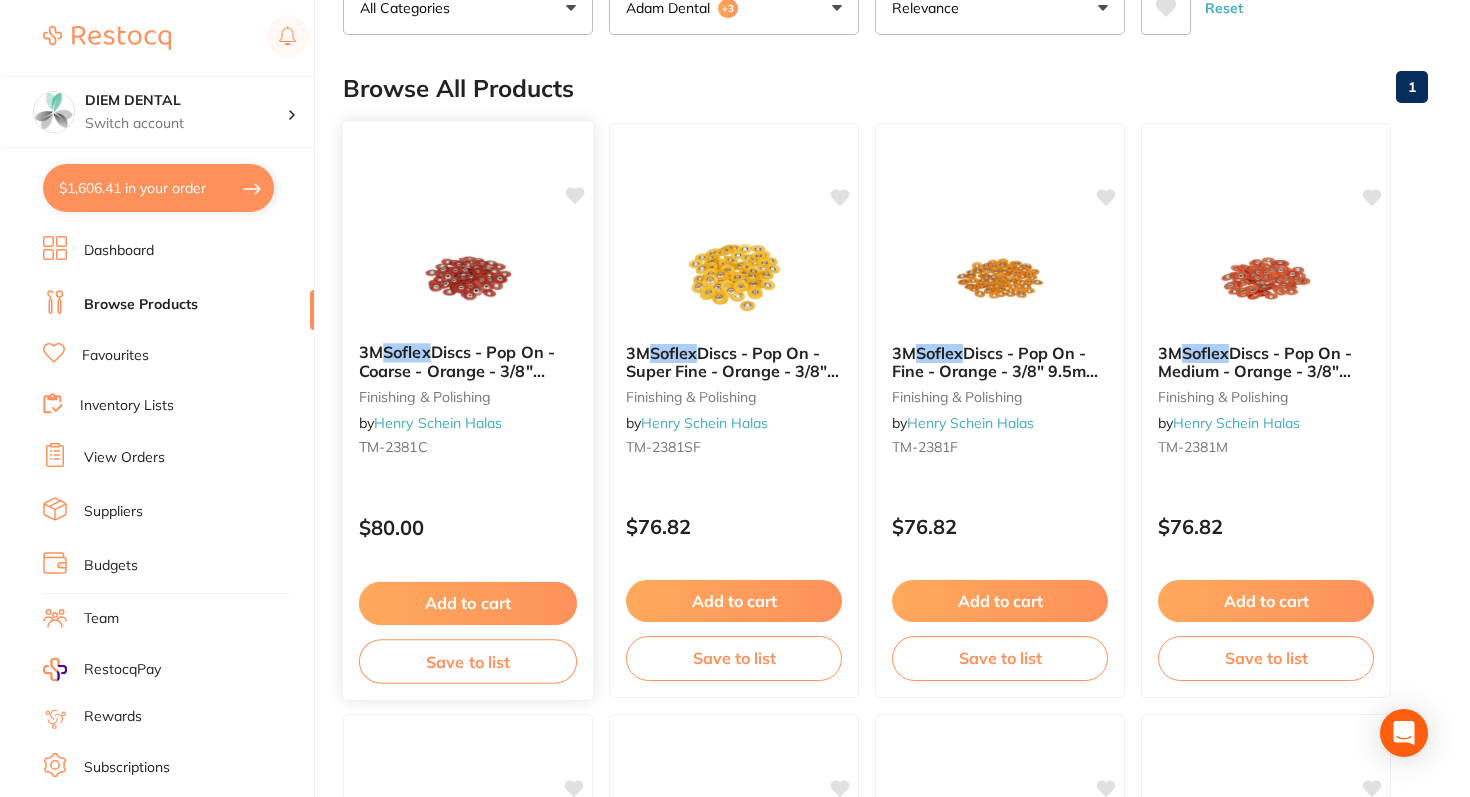 scroll, scrollTop: 0, scrollLeft: 0, axis: both 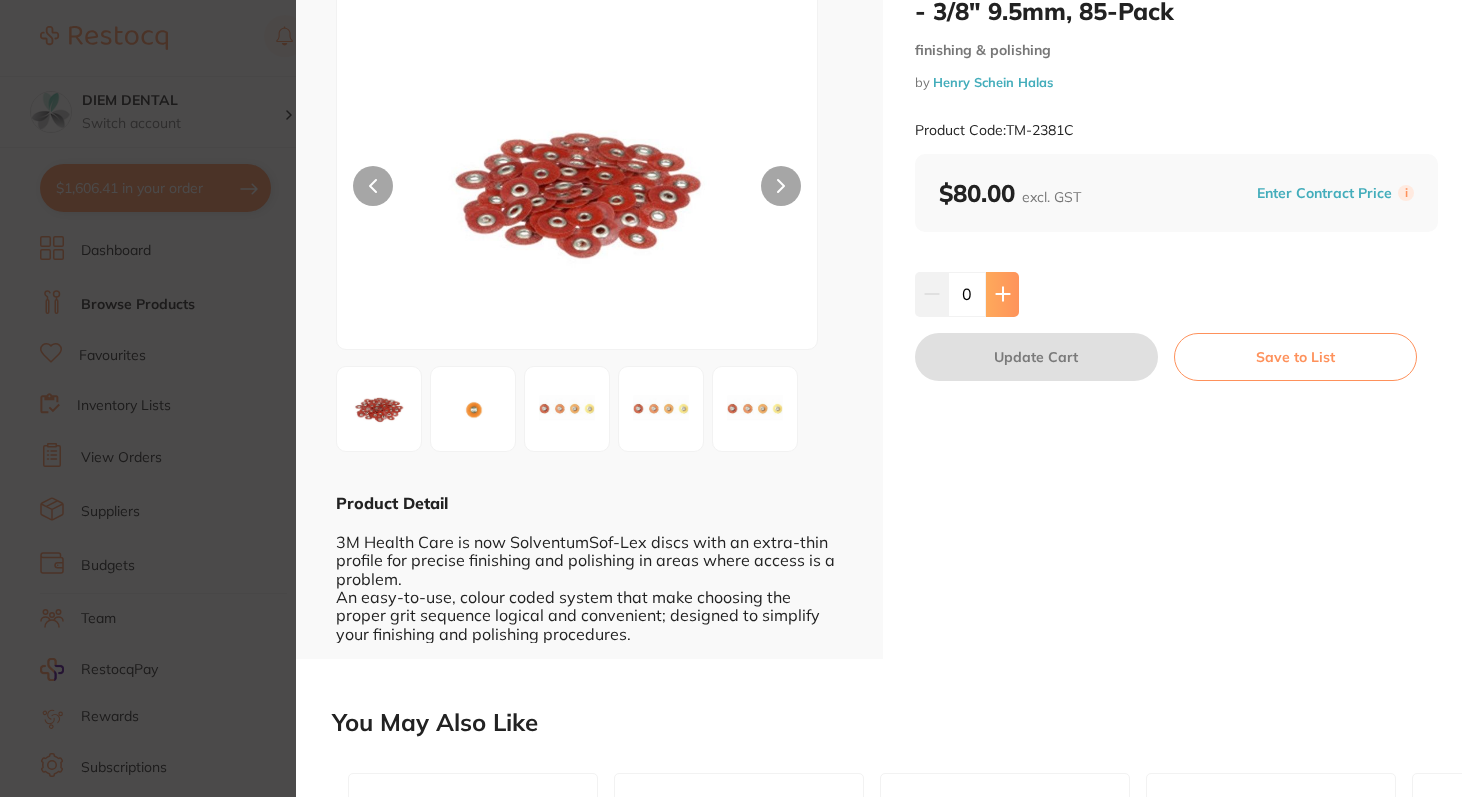 click 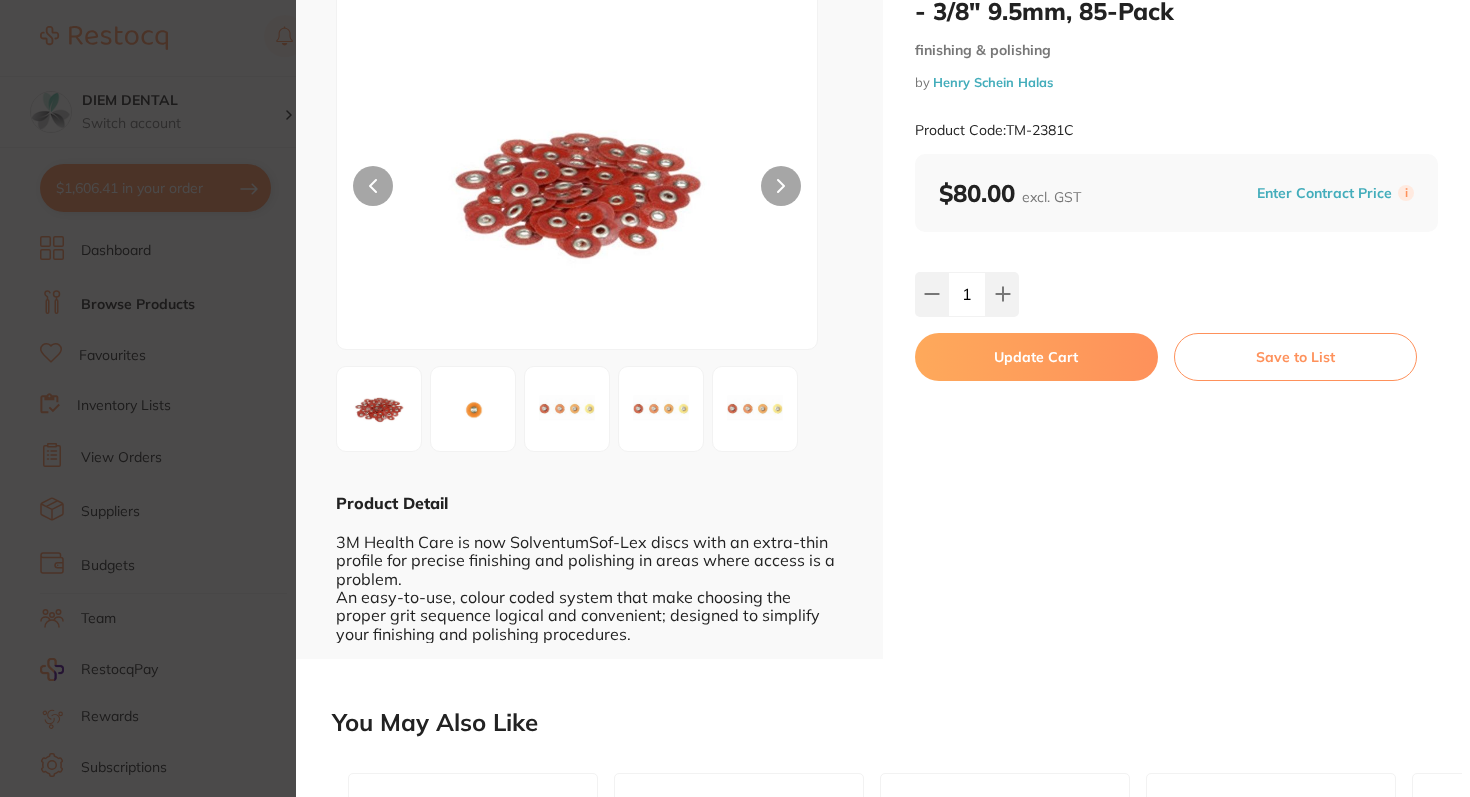 click on "Update Cart" at bounding box center (1036, 357) 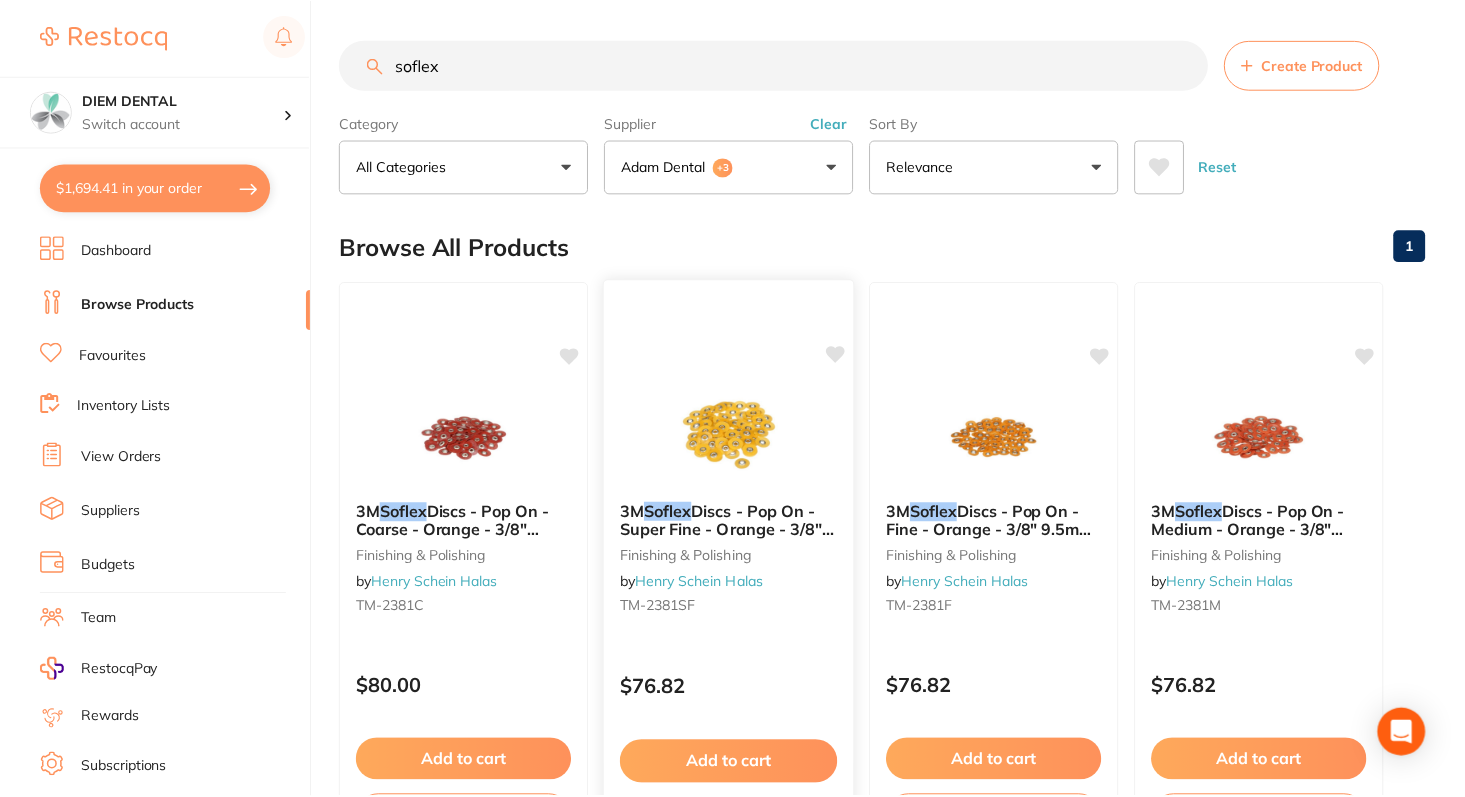 scroll, scrollTop: 159, scrollLeft: 0, axis: vertical 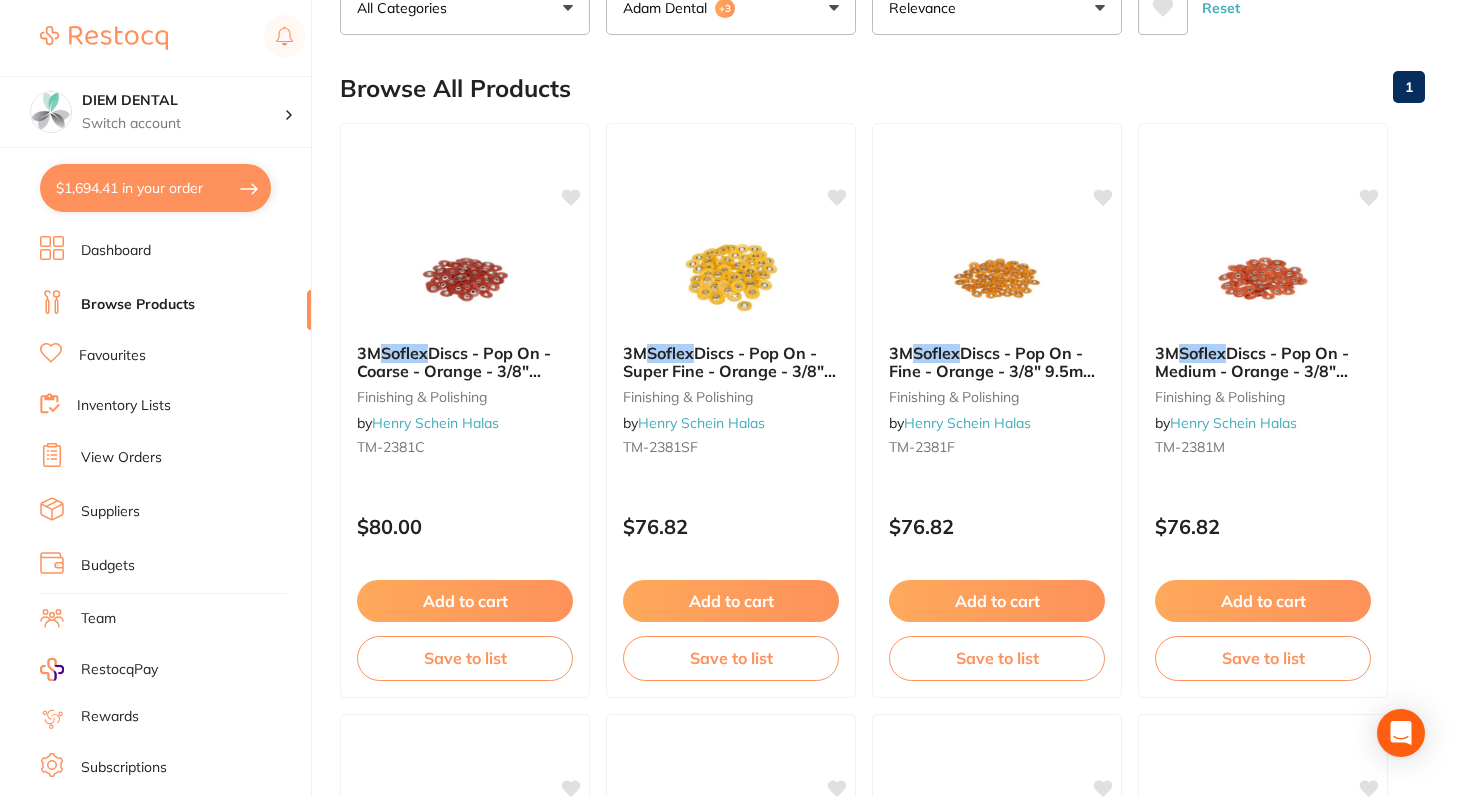 click on "$1,694.41   in your order" at bounding box center (155, 188) 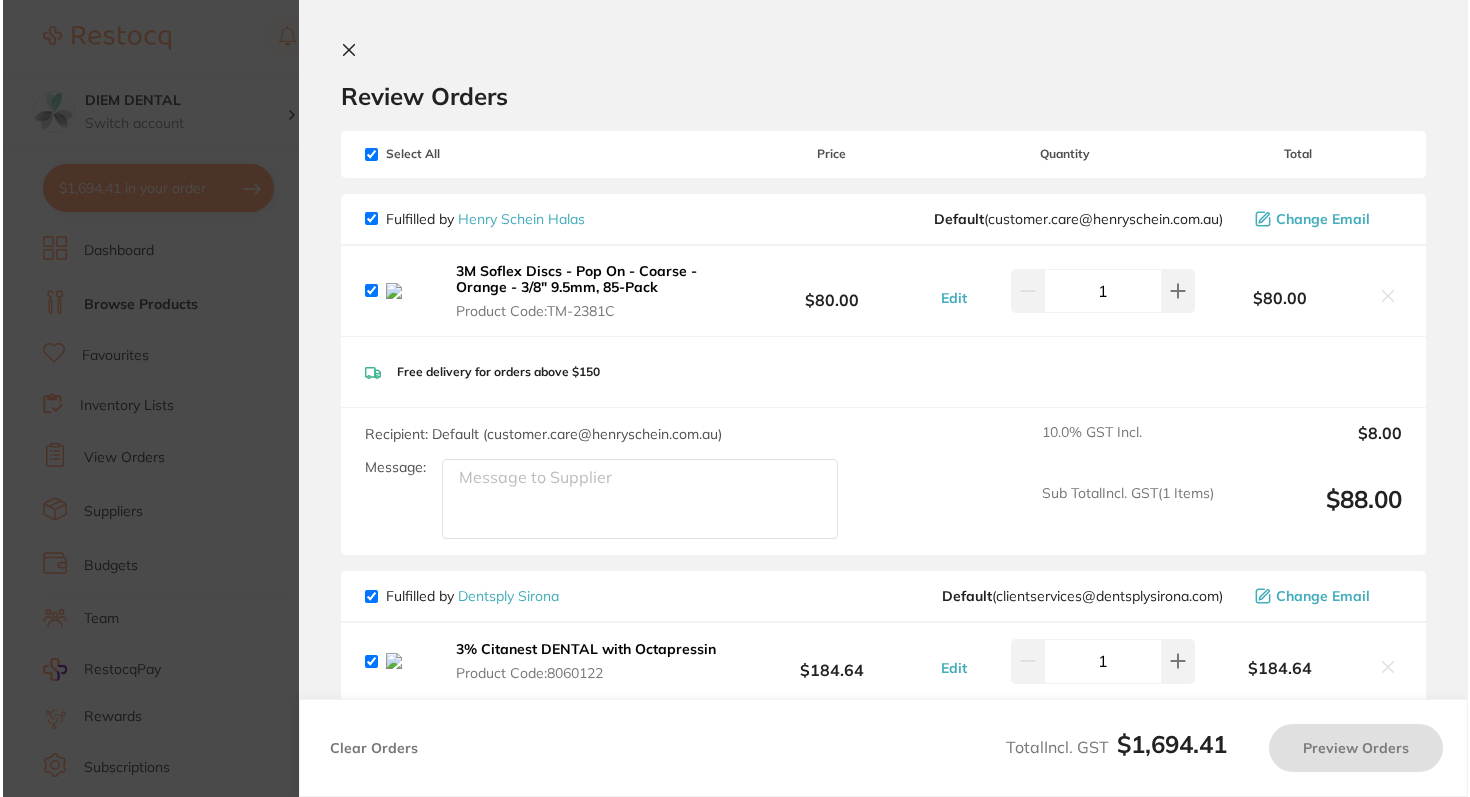 scroll, scrollTop: 0, scrollLeft: 0, axis: both 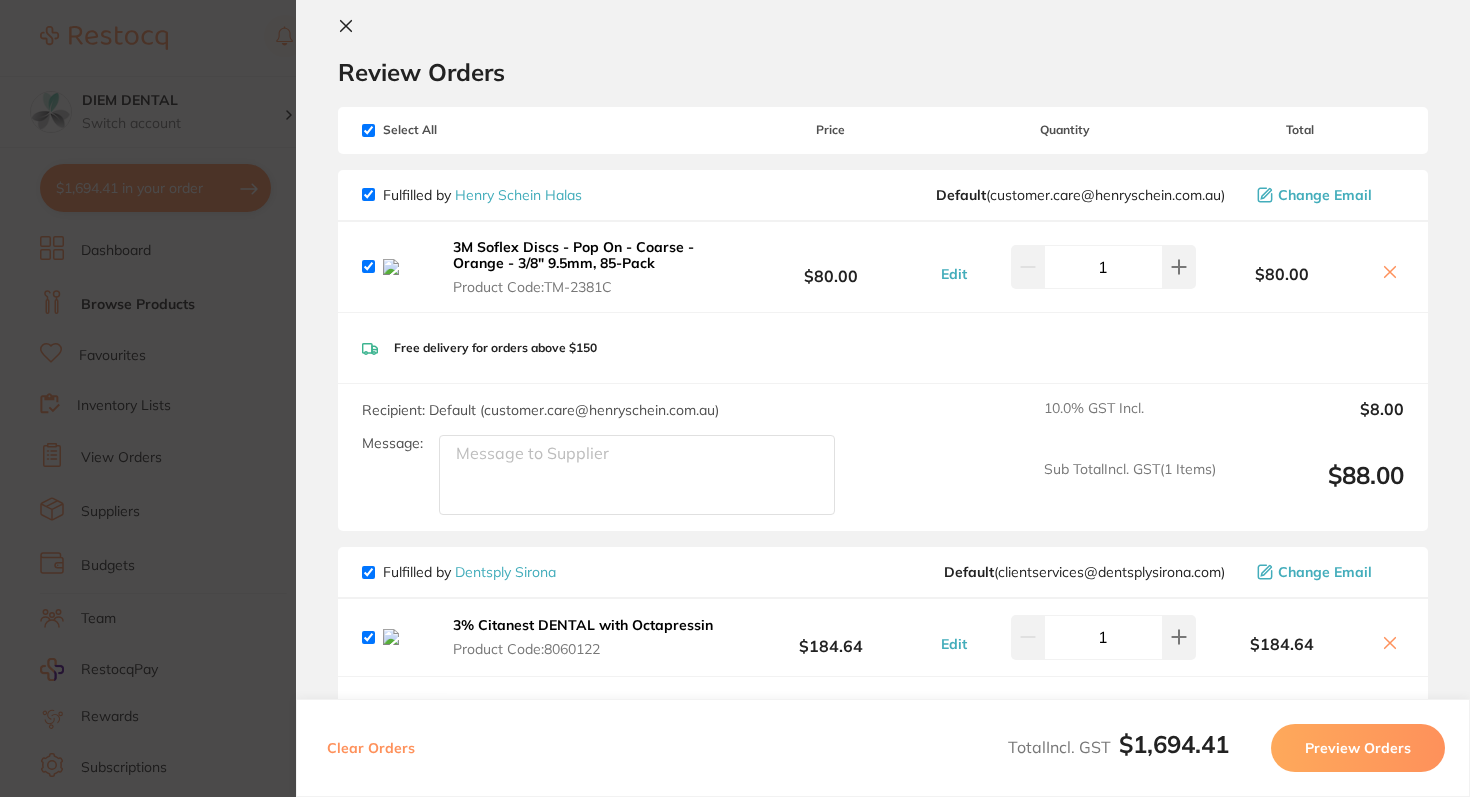 click 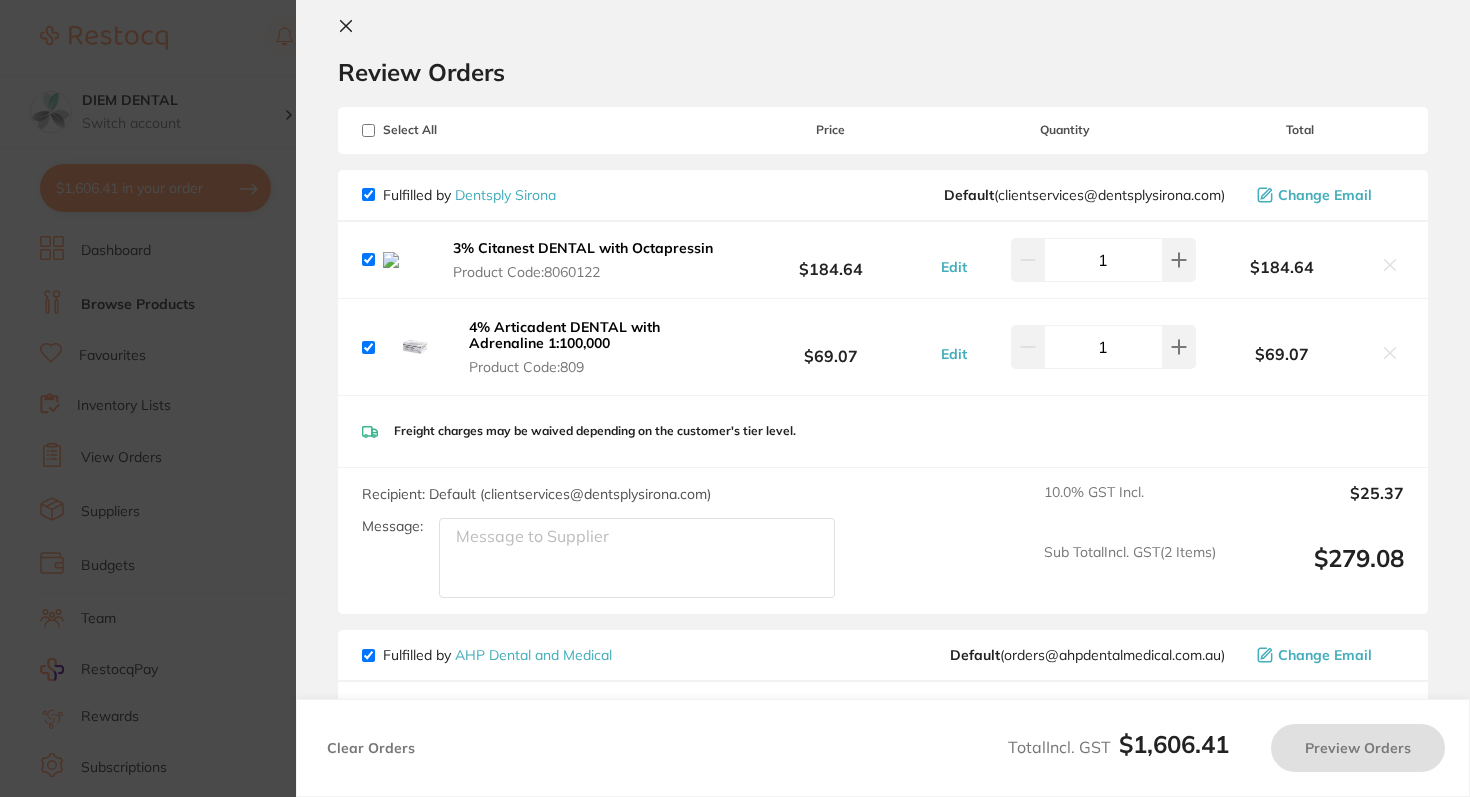 click 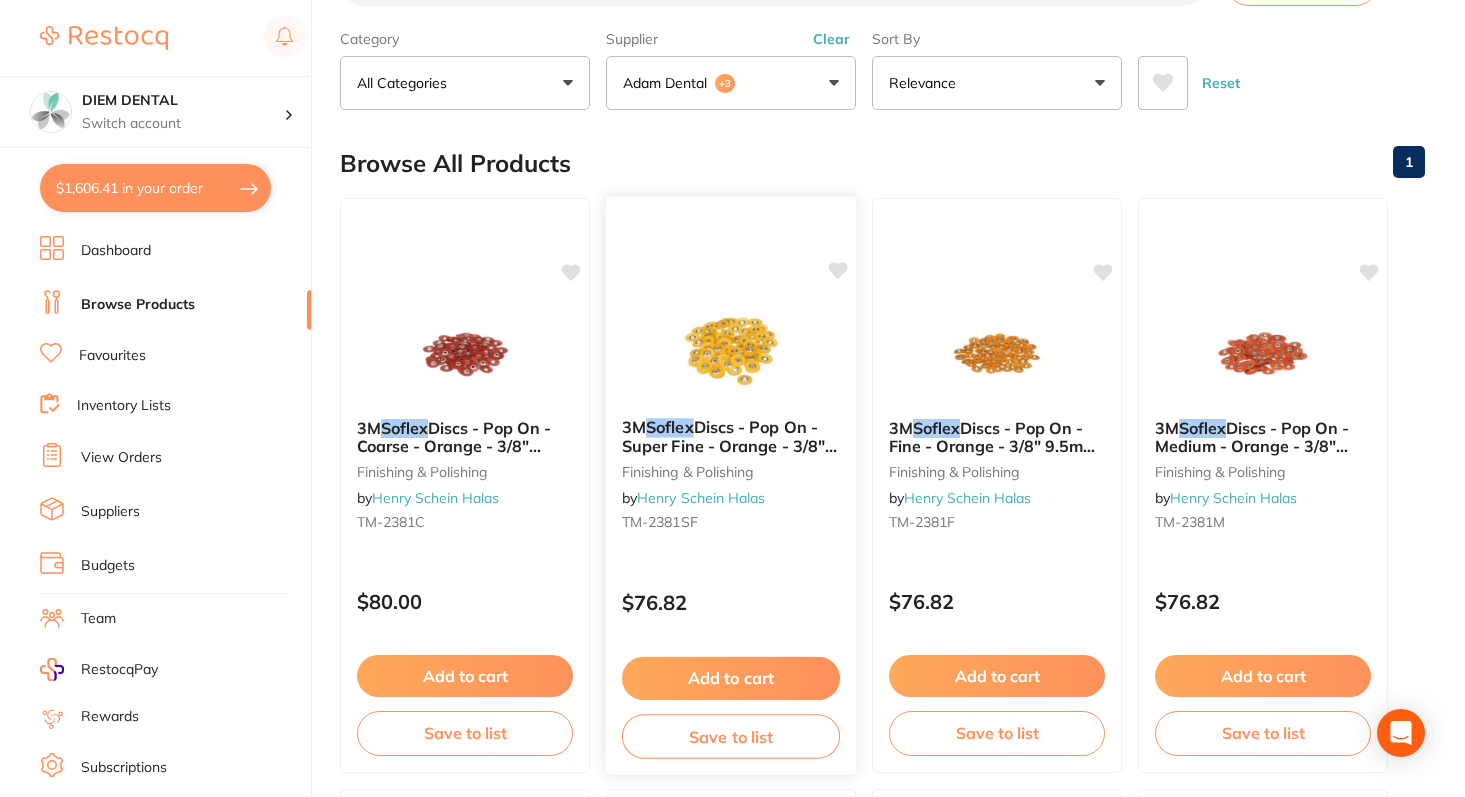 scroll, scrollTop: 42, scrollLeft: 0, axis: vertical 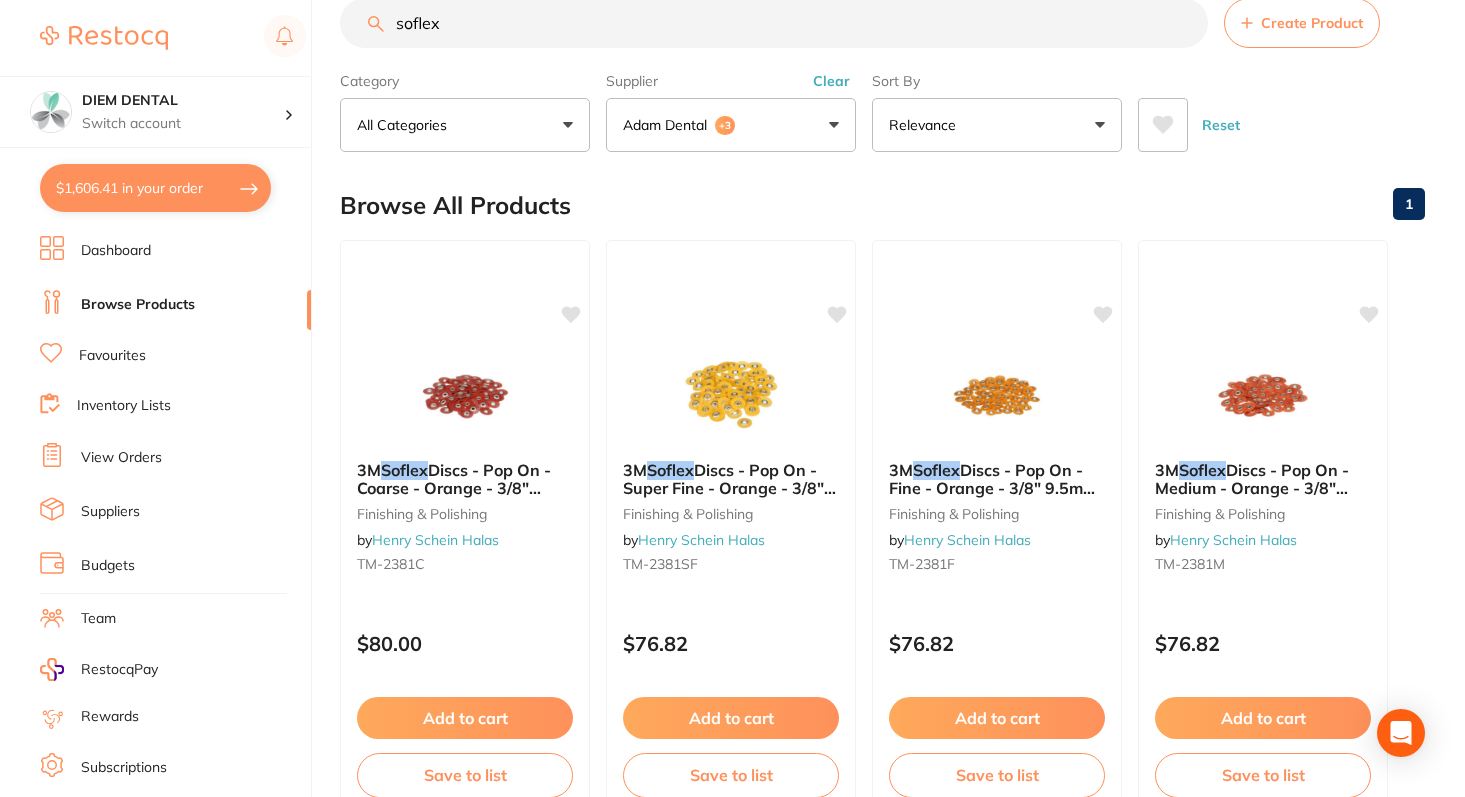click on "Adam Dental +3" at bounding box center [731, 125] 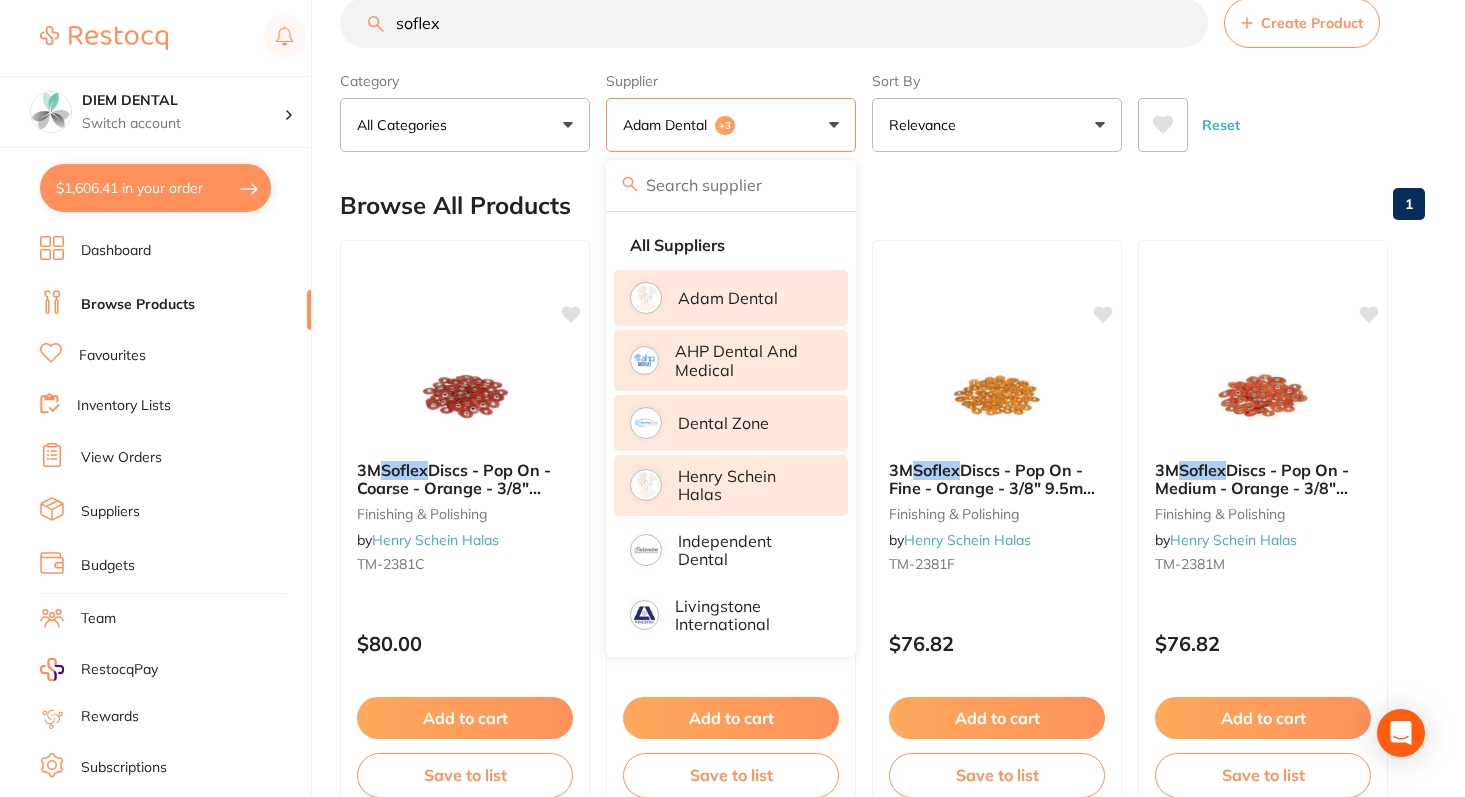 click on "AHP Dental and Medical" at bounding box center [747, 360] 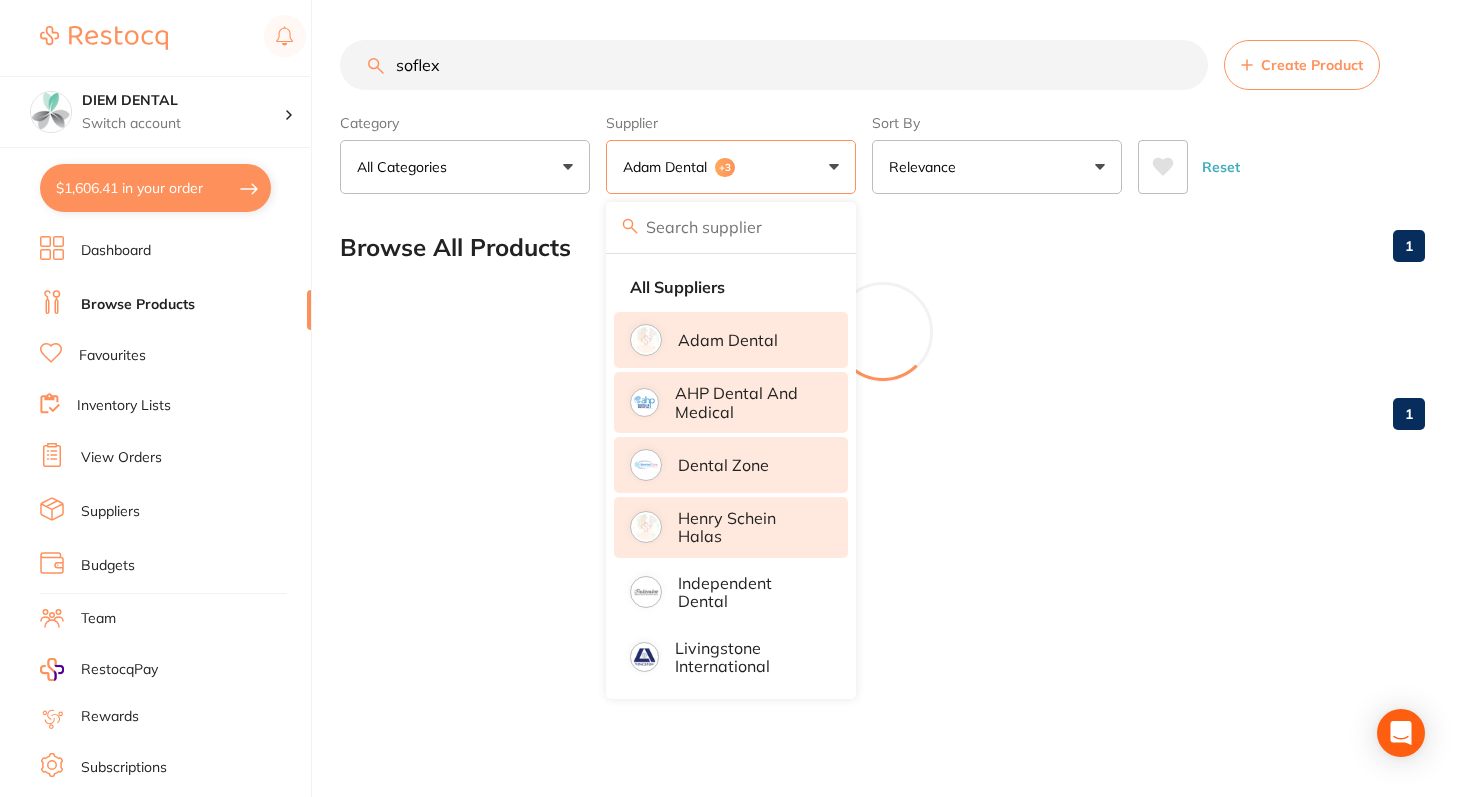 scroll, scrollTop: 0, scrollLeft: 0, axis: both 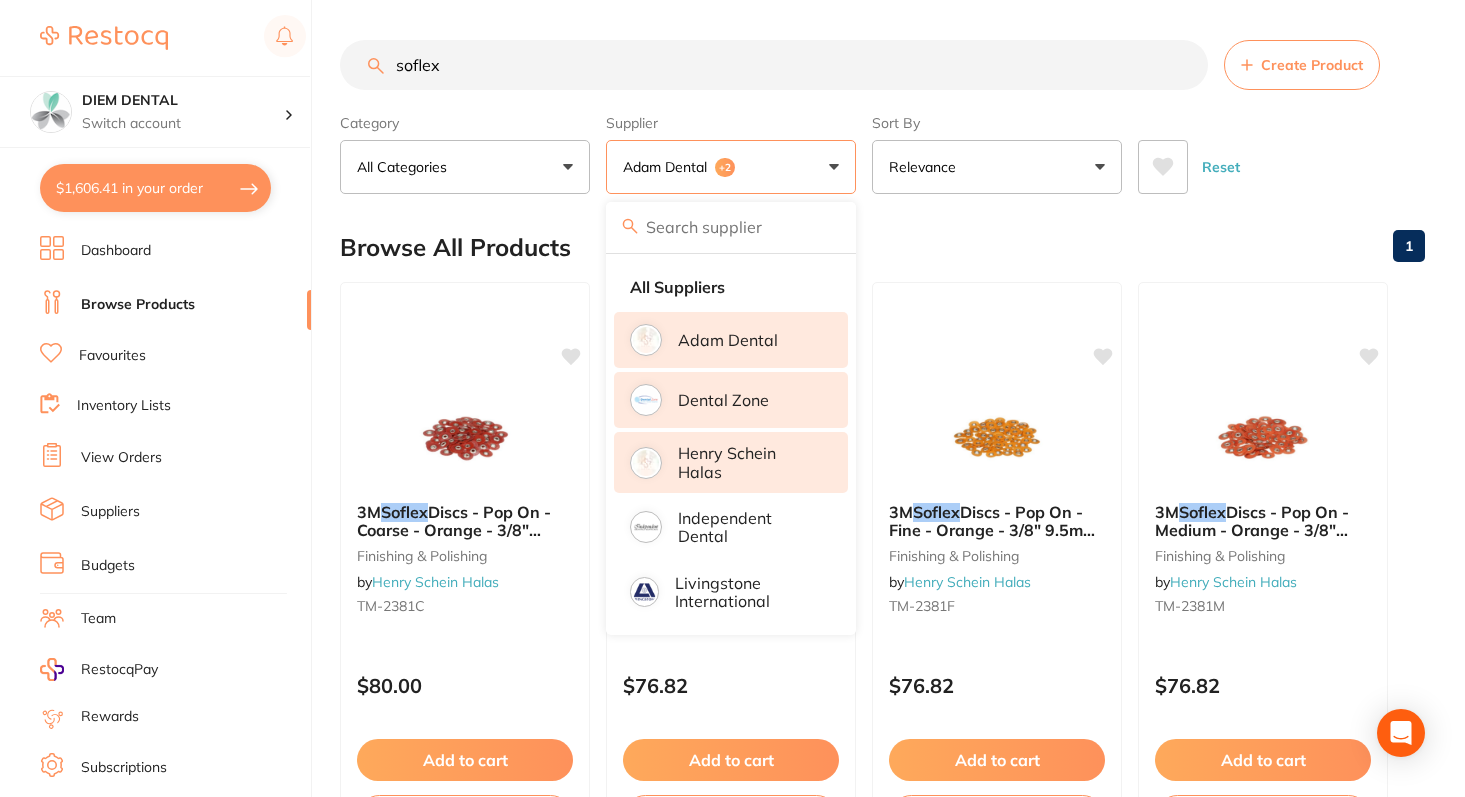 click on "Dental Zone" at bounding box center [731, 400] 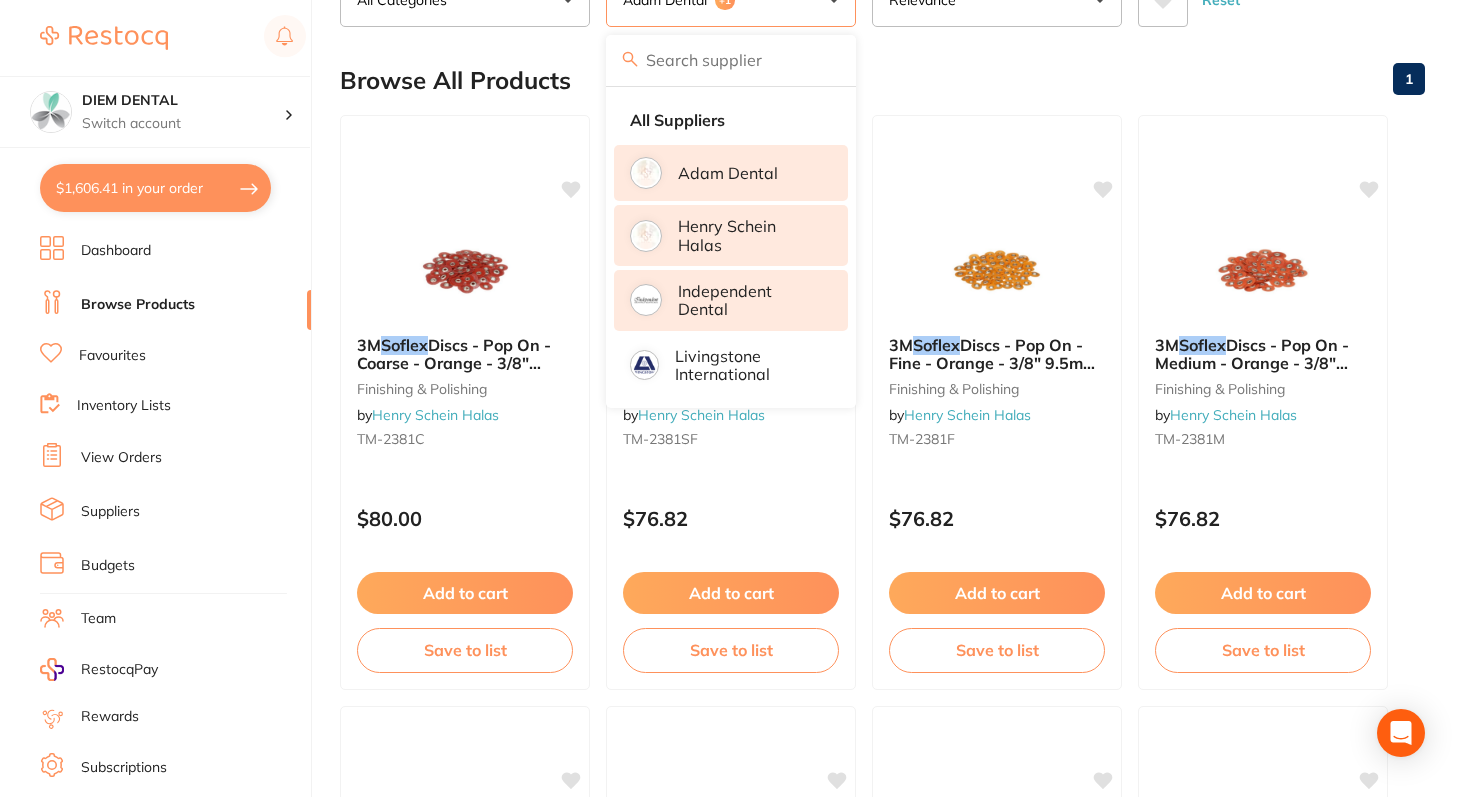 scroll, scrollTop: 0, scrollLeft: 0, axis: both 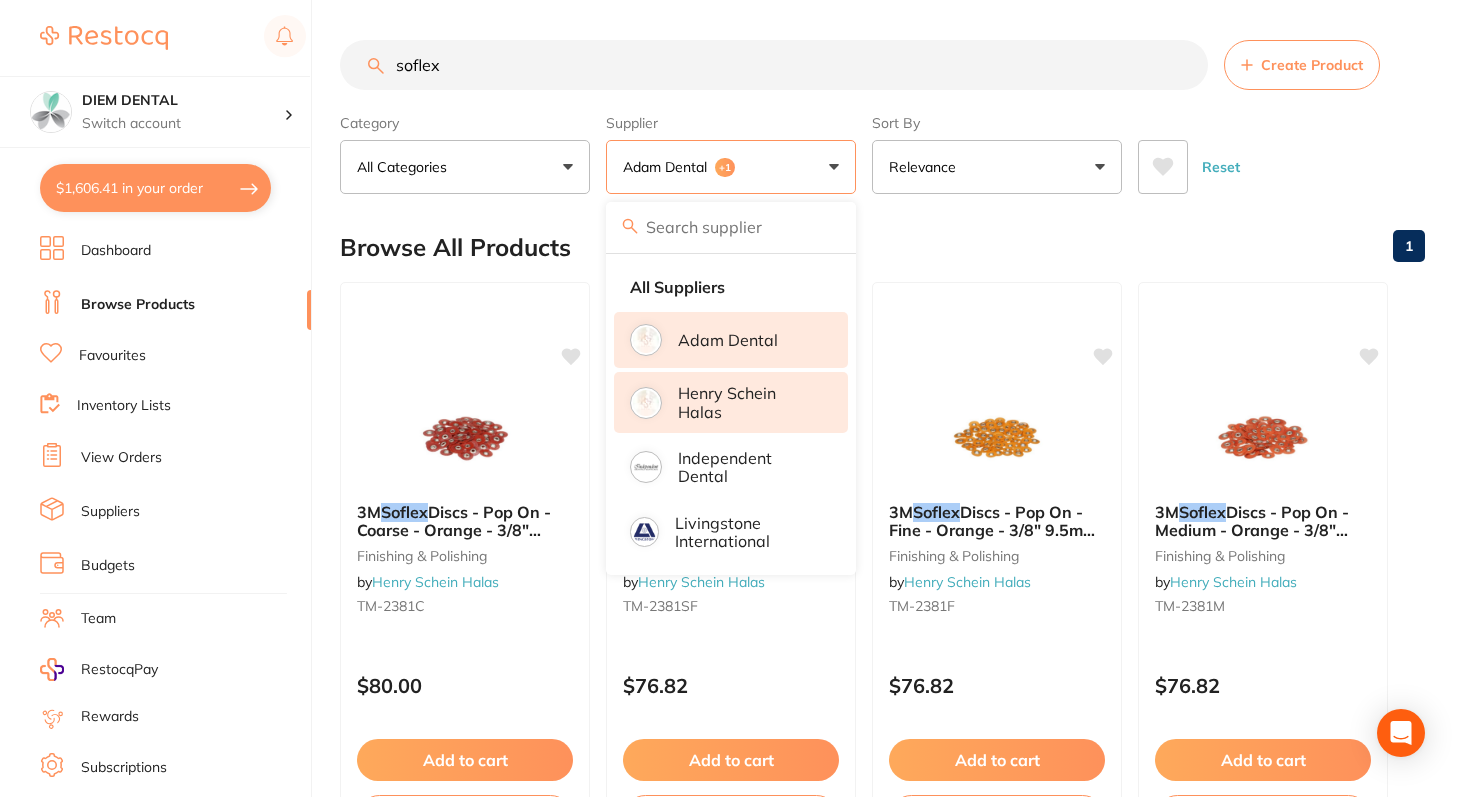 click on "Adam Dental +1" at bounding box center [731, 167] 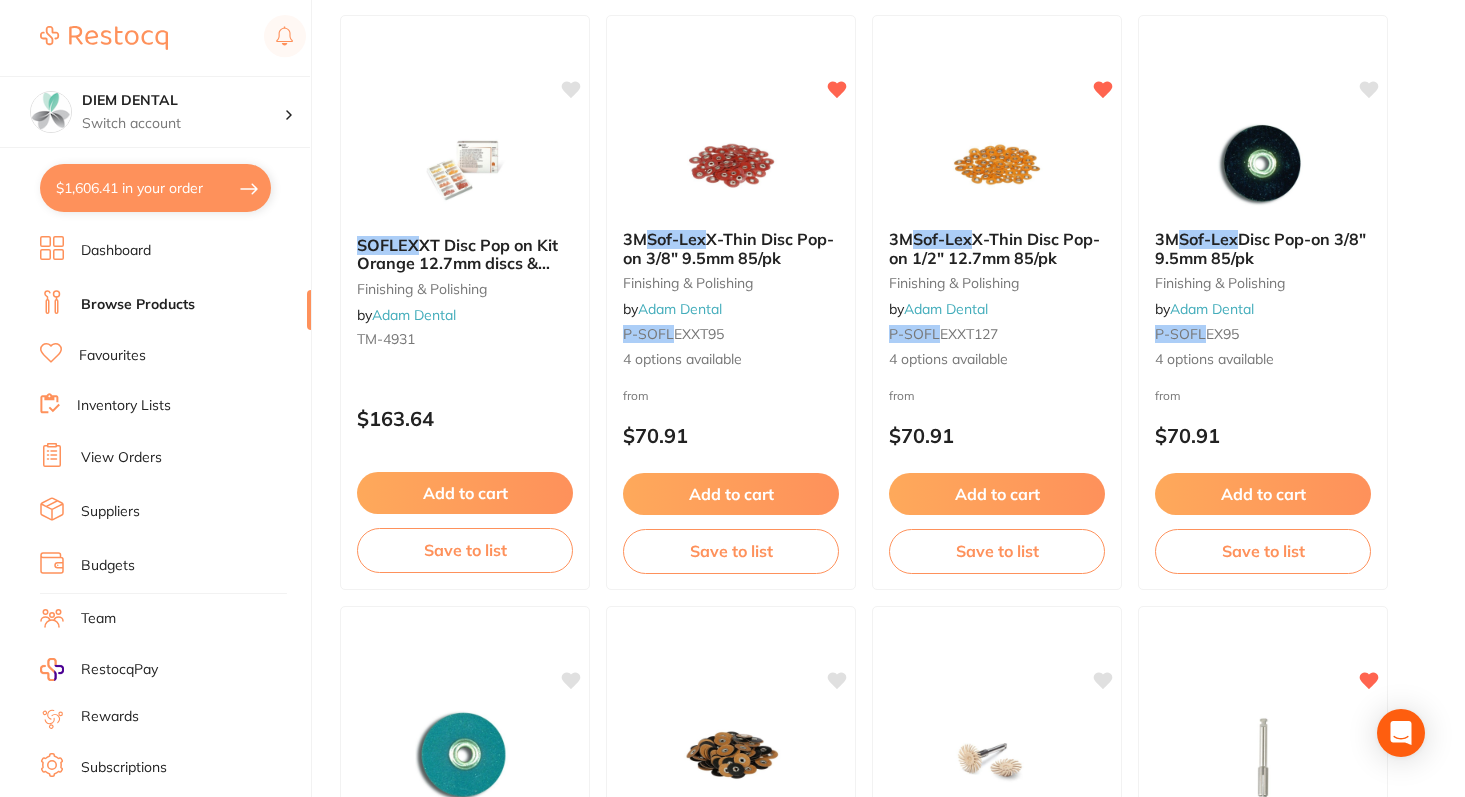 scroll, scrollTop: 3228, scrollLeft: 0, axis: vertical 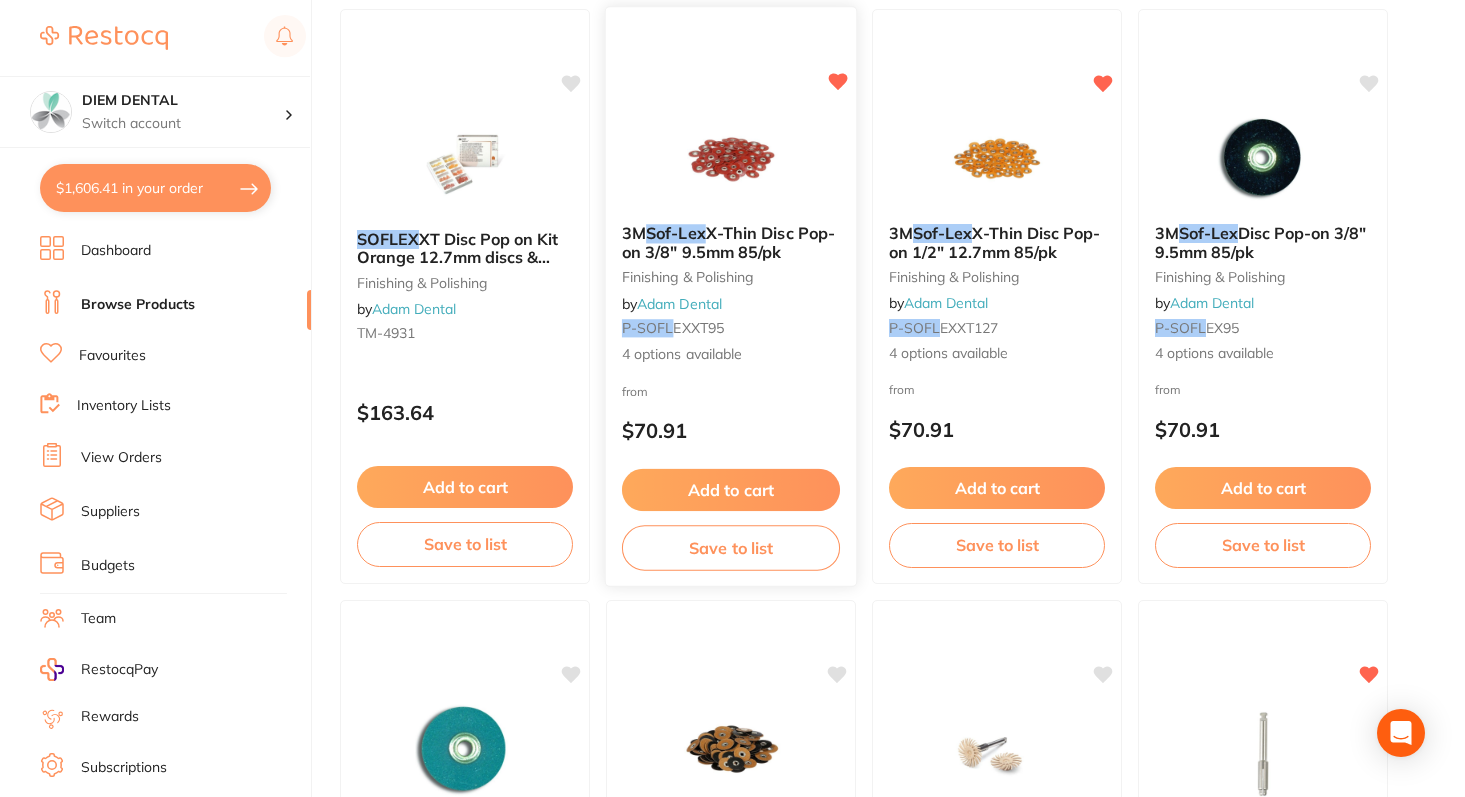 click on "Add to cart" at bounding box center (731, 490) 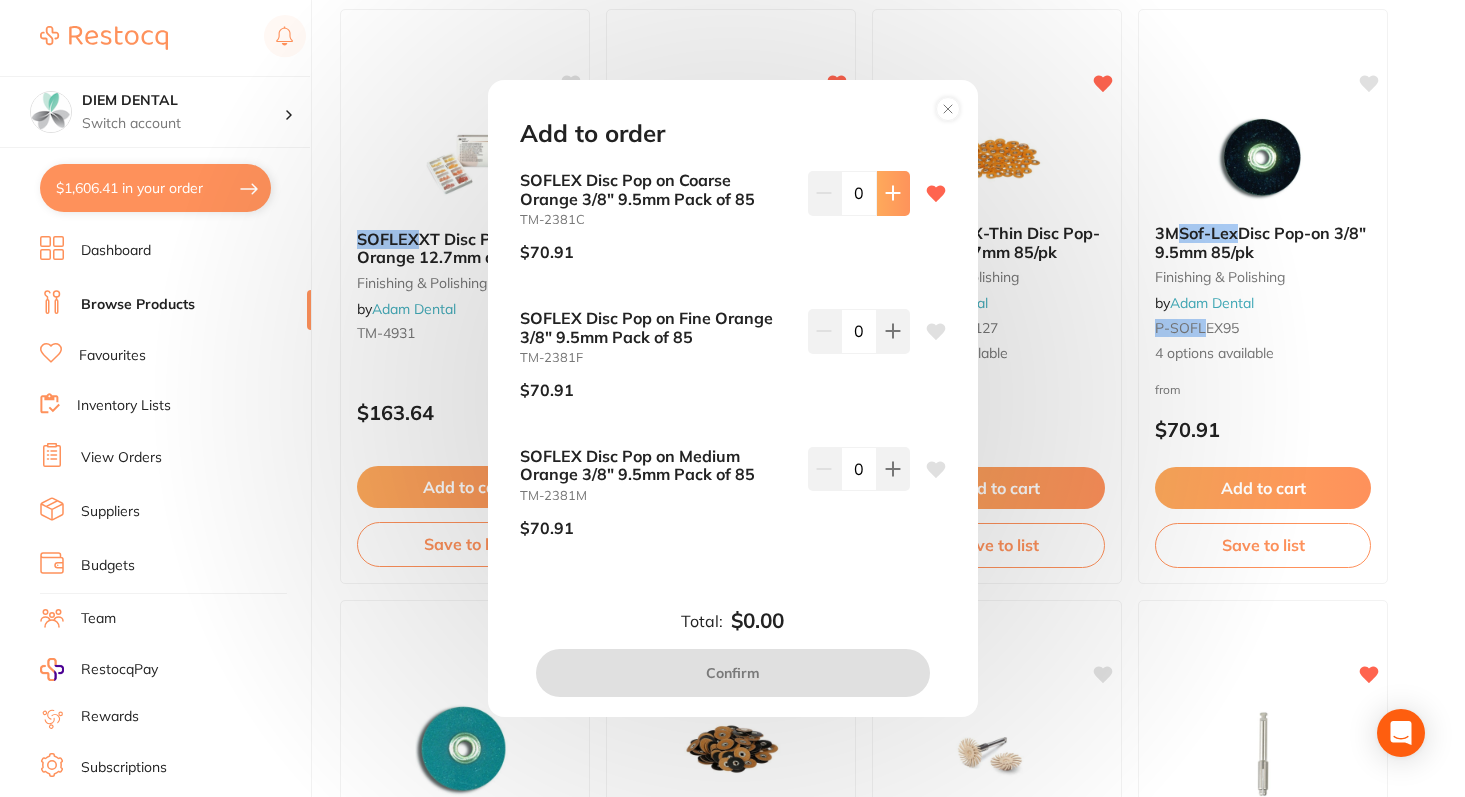 click at bounding box center [893, 193] 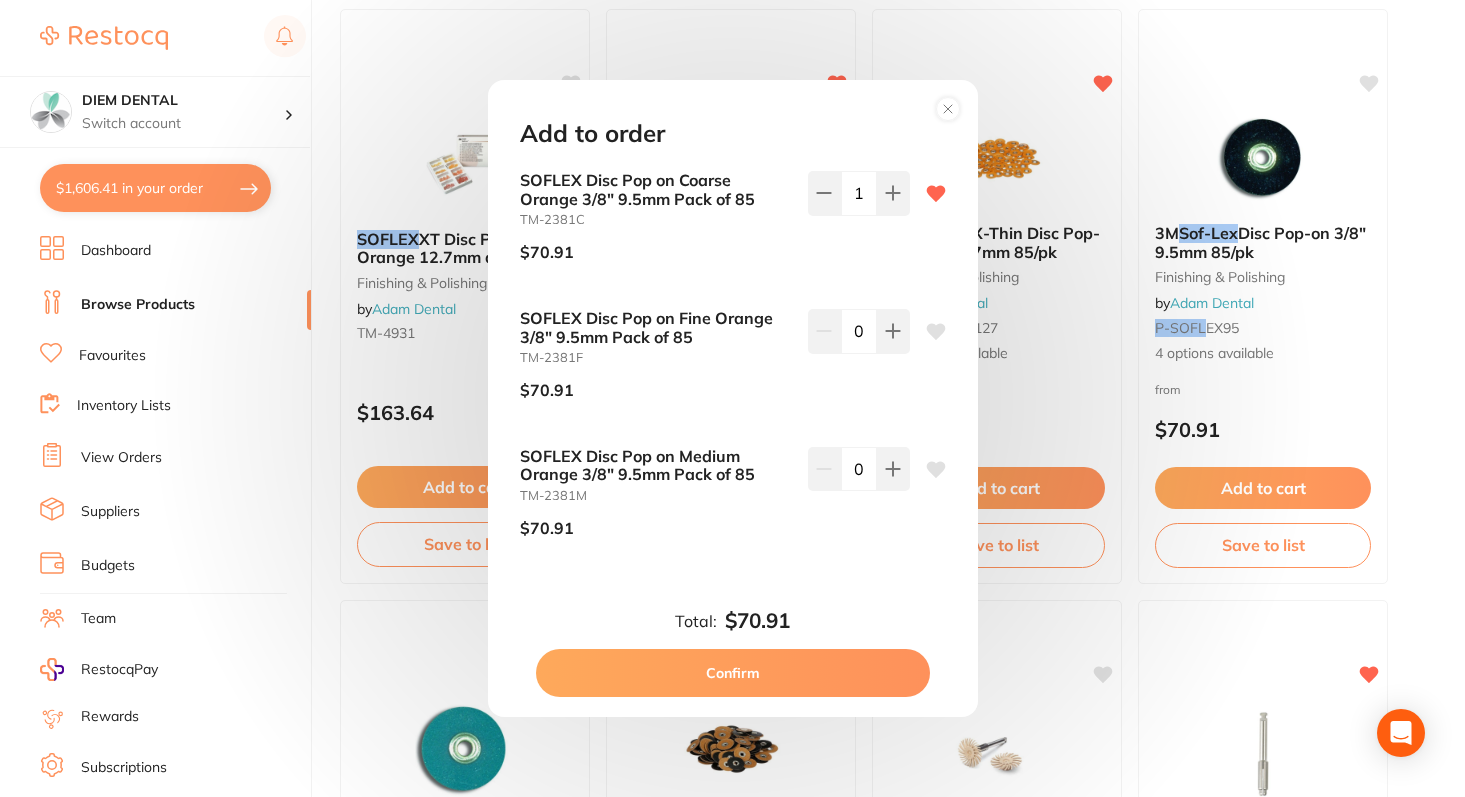 click on "Confirm" at bounding box center (733, 673) 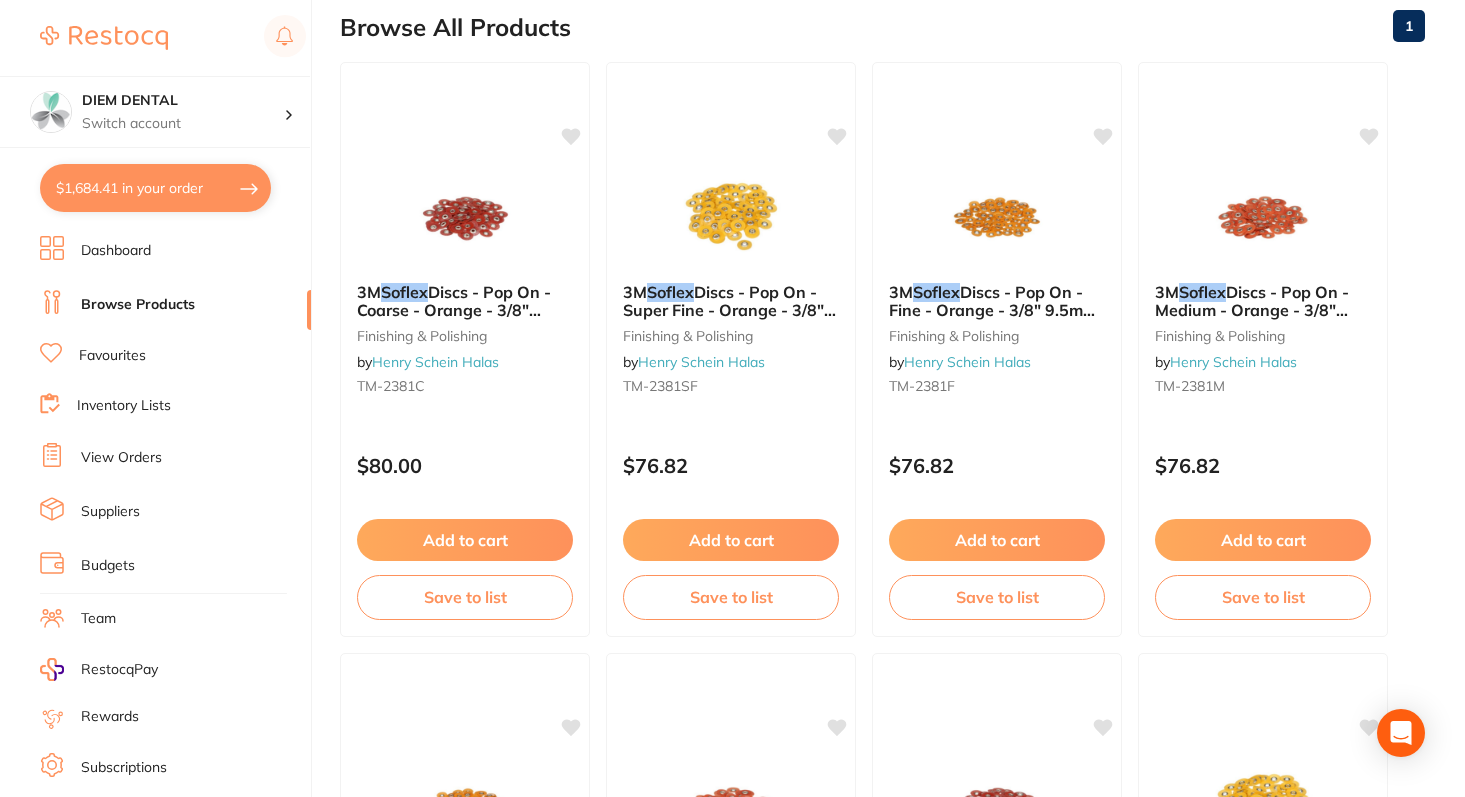 scroll, scrollTop: 0, scrollLeft: 0, axis: both 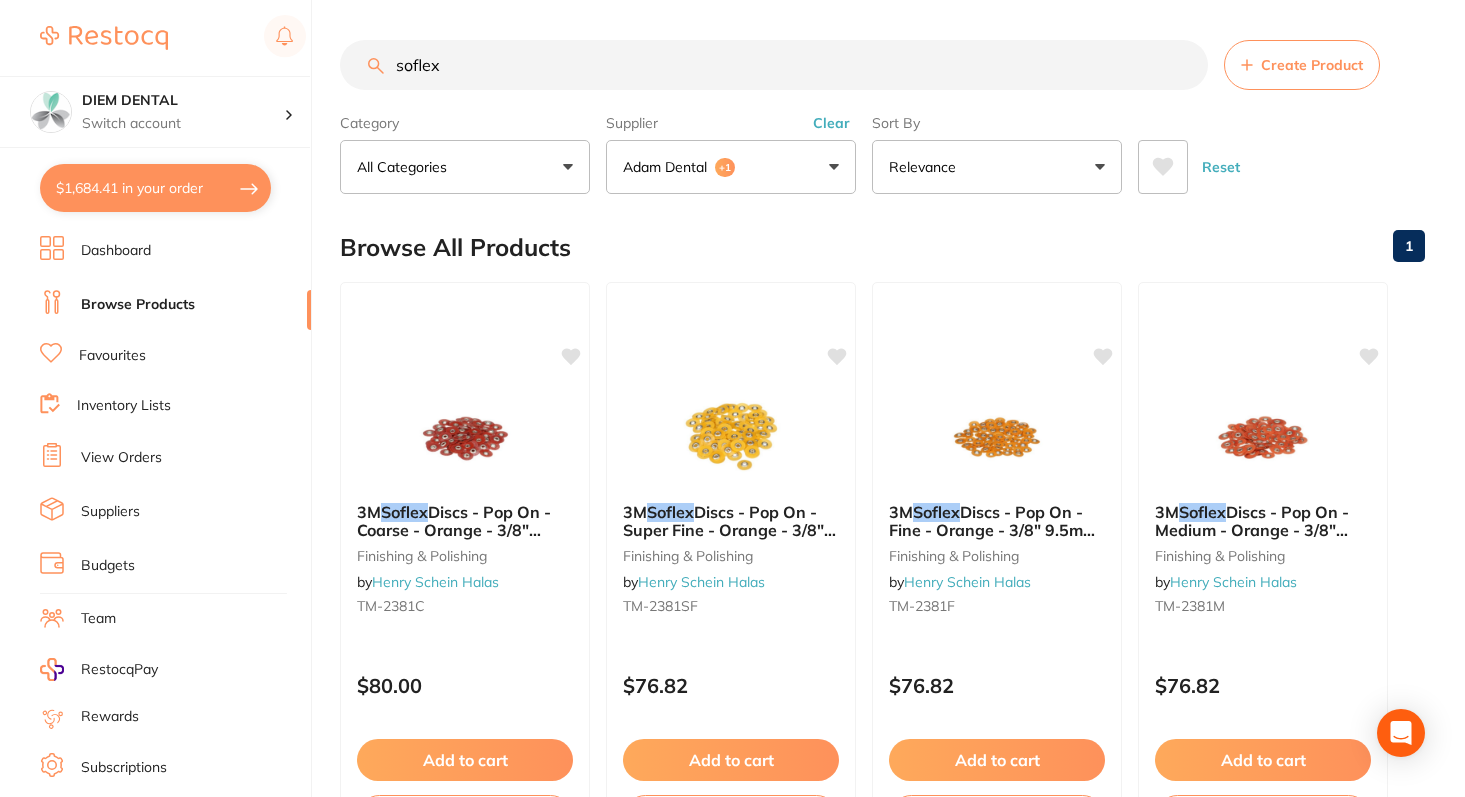 drag, startPoint x: 547, startPoint y: 82, endPoint x: 239, endPoint y: 44, distance: 310.3353 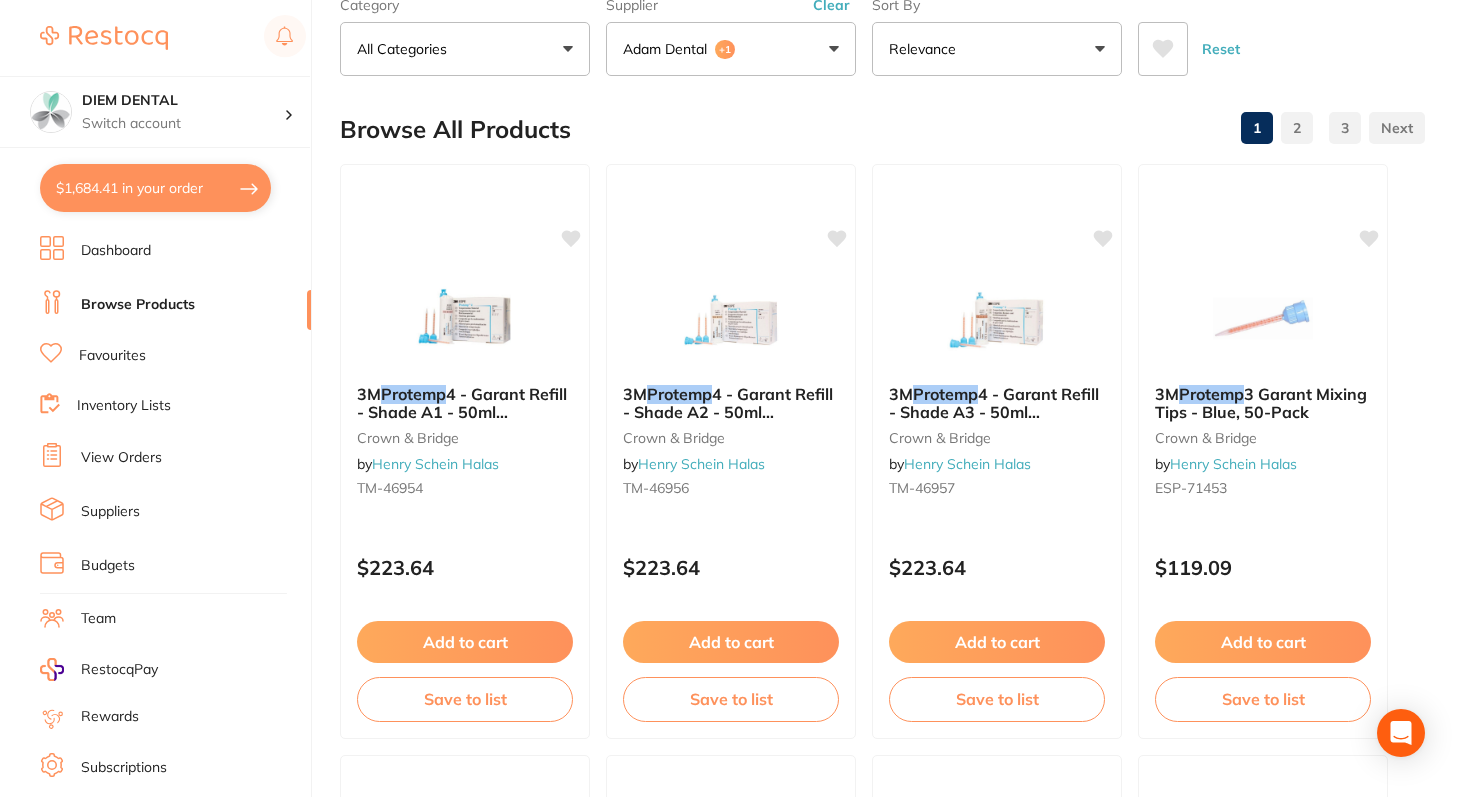 scroll, scrollTop: 0, scrollLeft: 0, axis: both 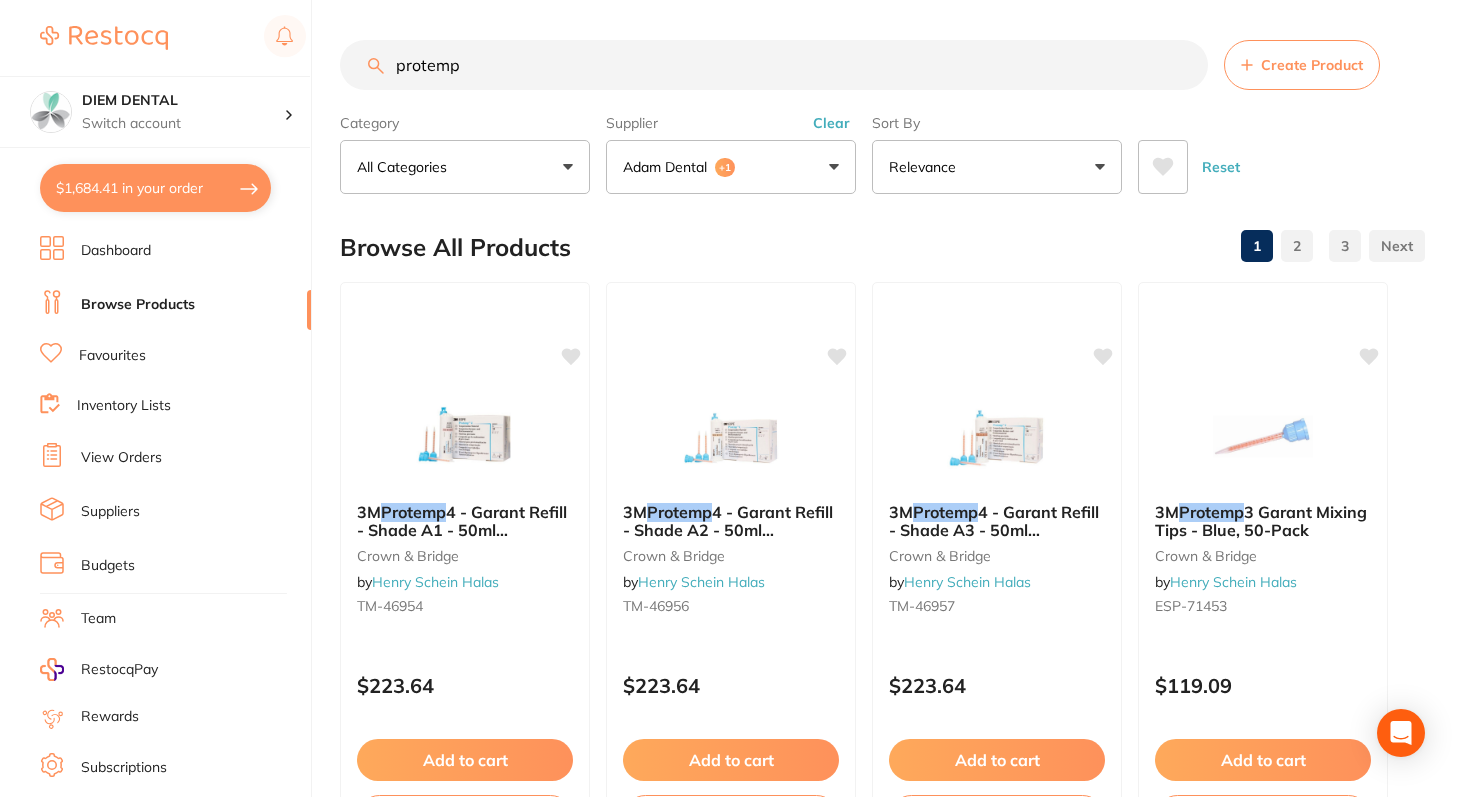 drag, startPoint x: 496, startPoint y: 59, endPoint x: 354, endPoint y: 59, distance: 142 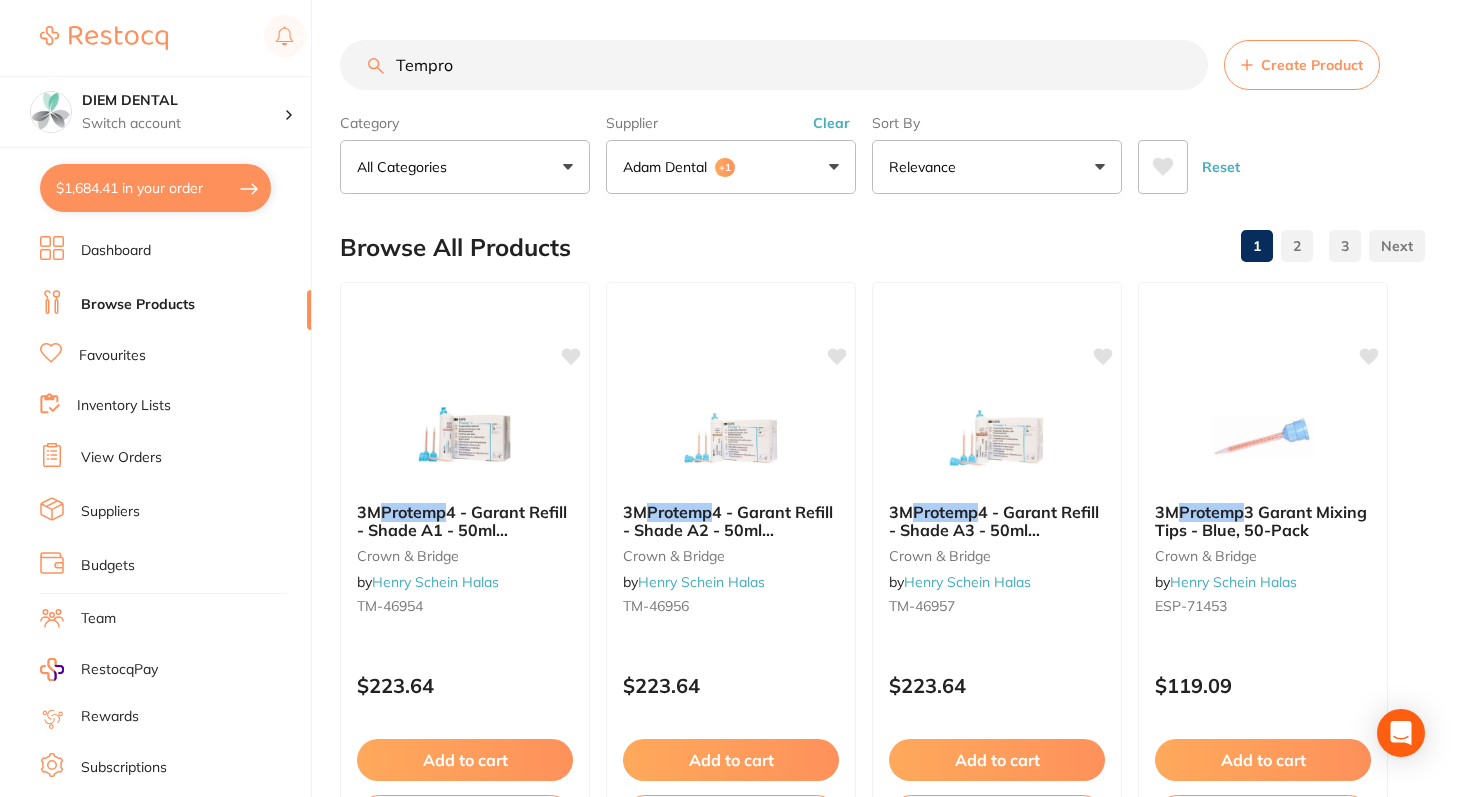type on "Tempro" 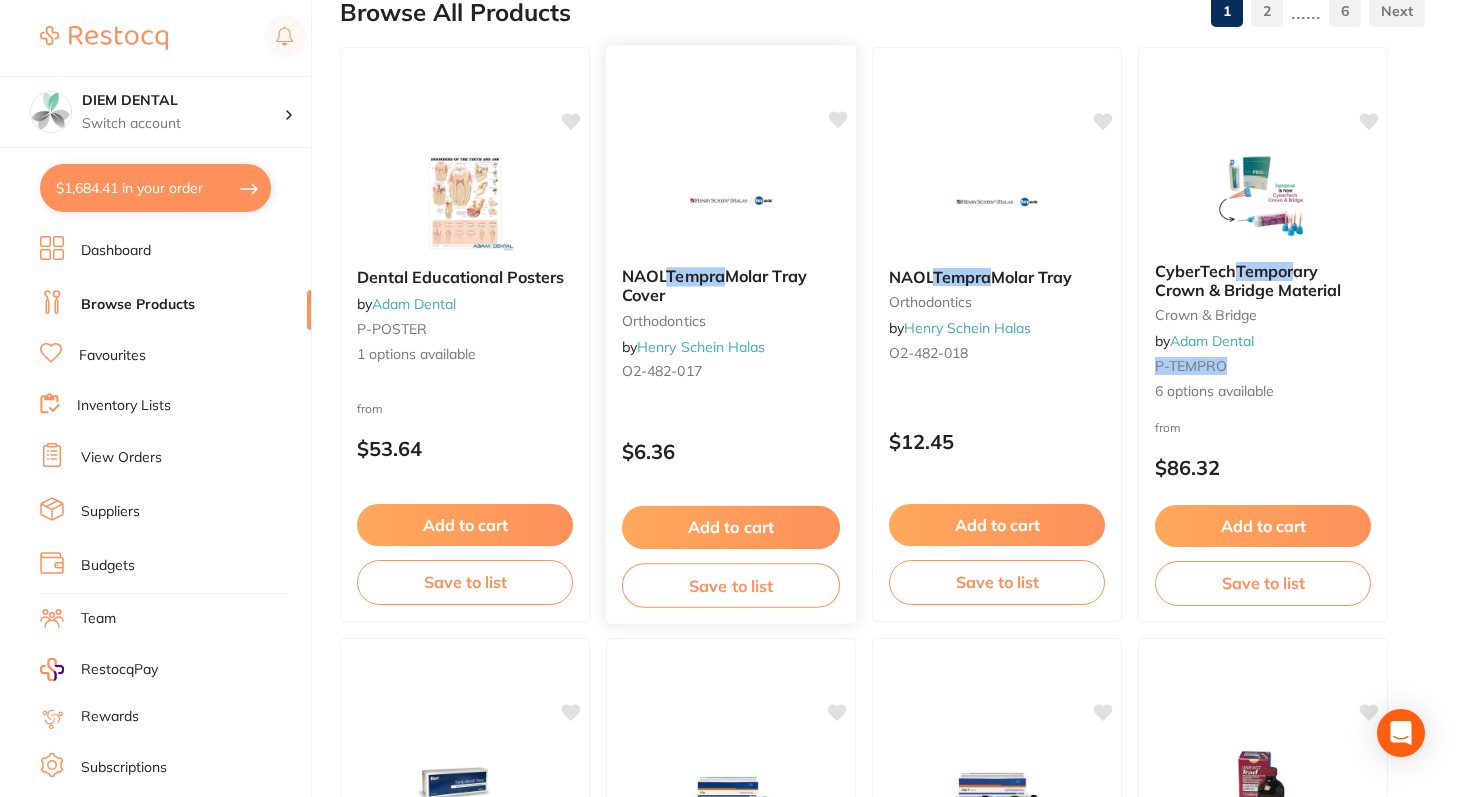 scroll, scrollTop: 224, scrollLeft: 0, axis: vertical 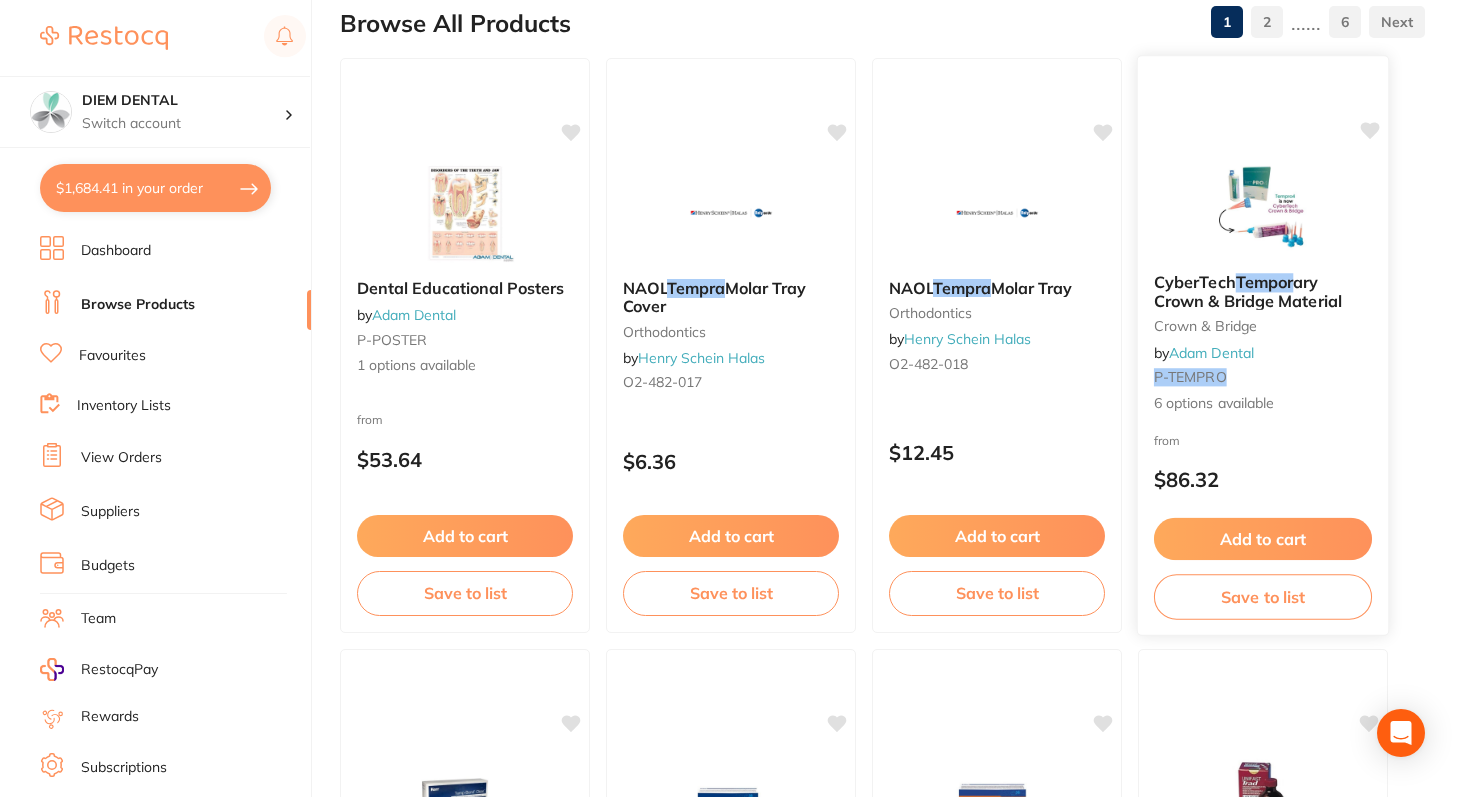 click at bounding box center [1262, 206] 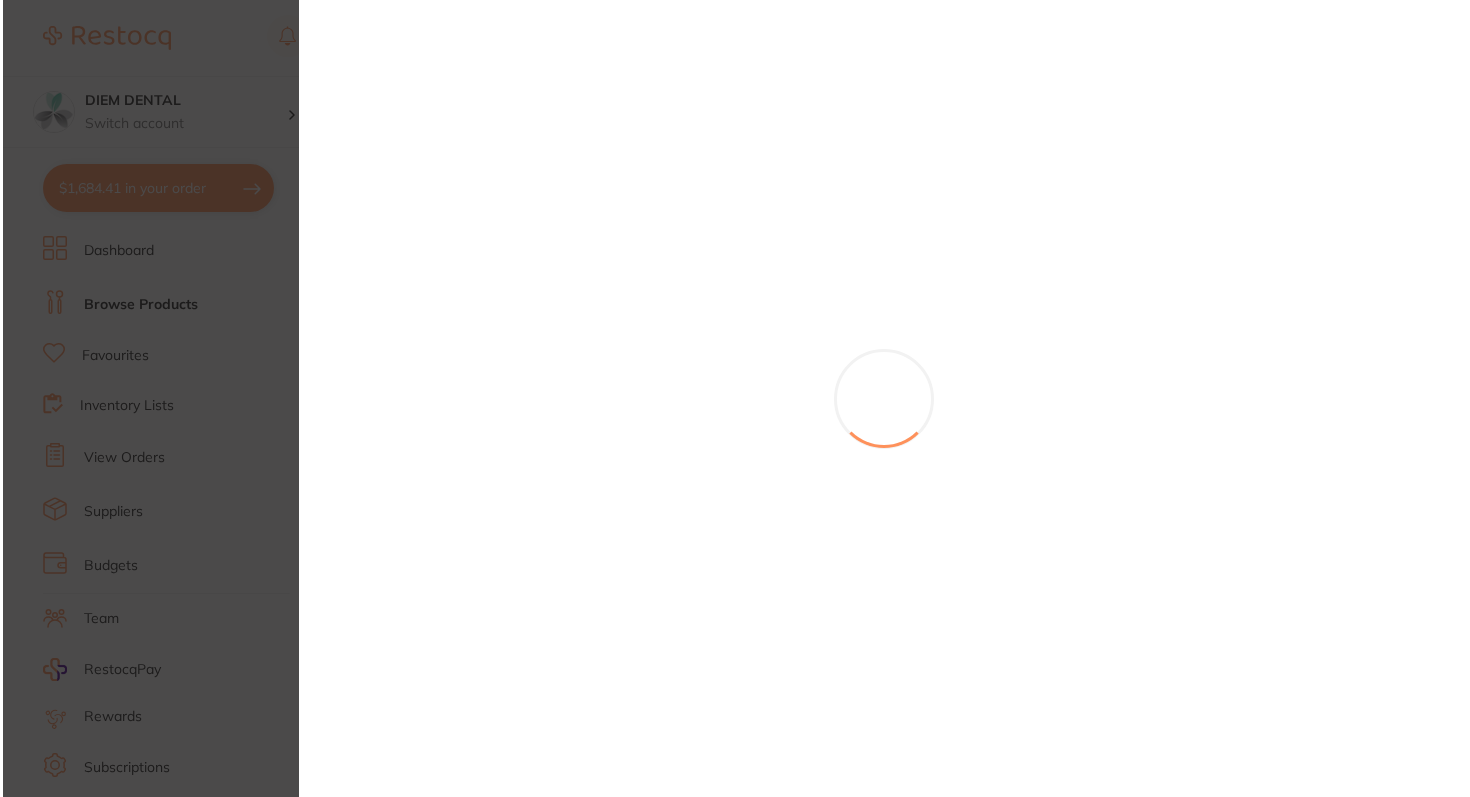 scroll, scrollTop: 0, scrollLeft: 0, axis: both 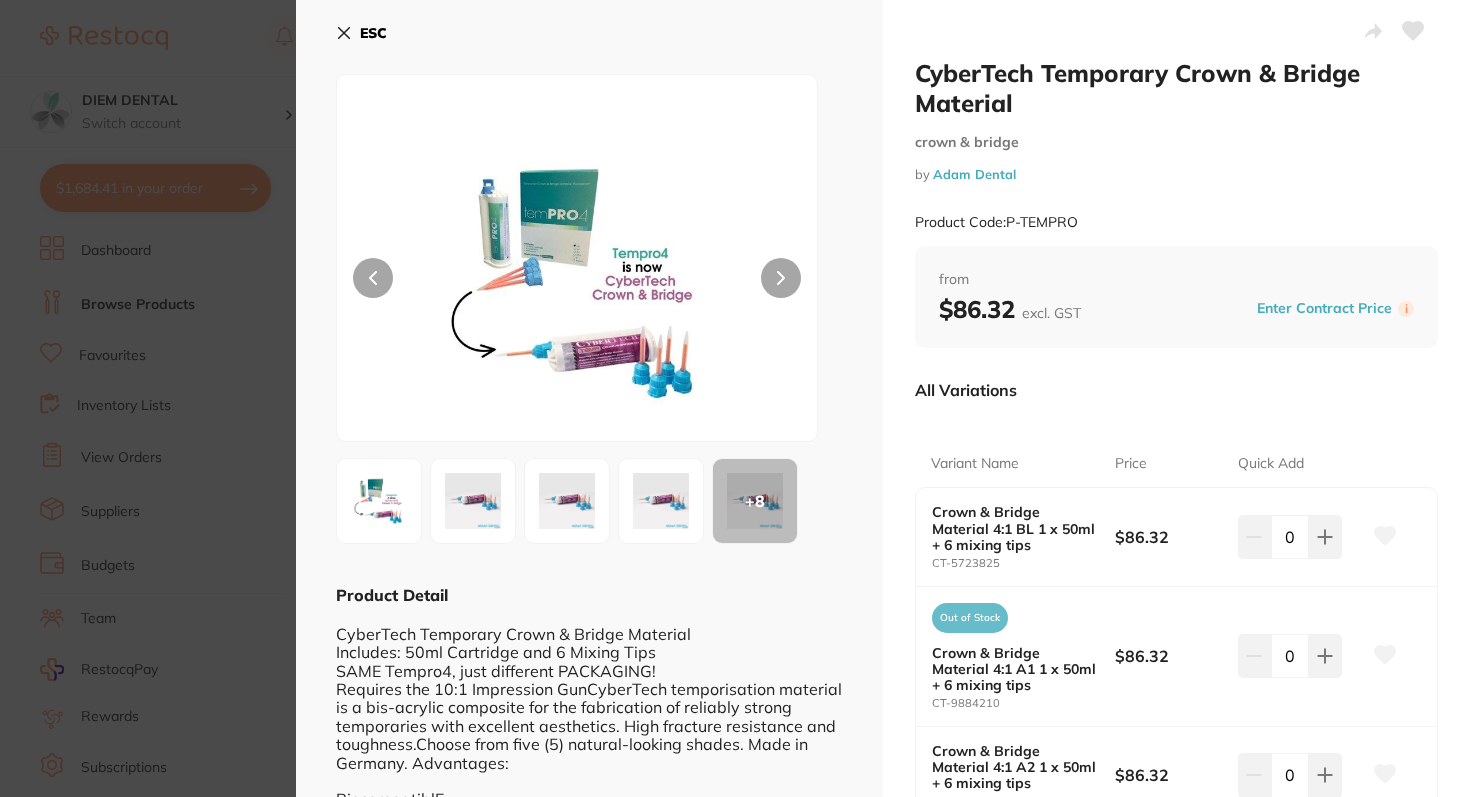 click 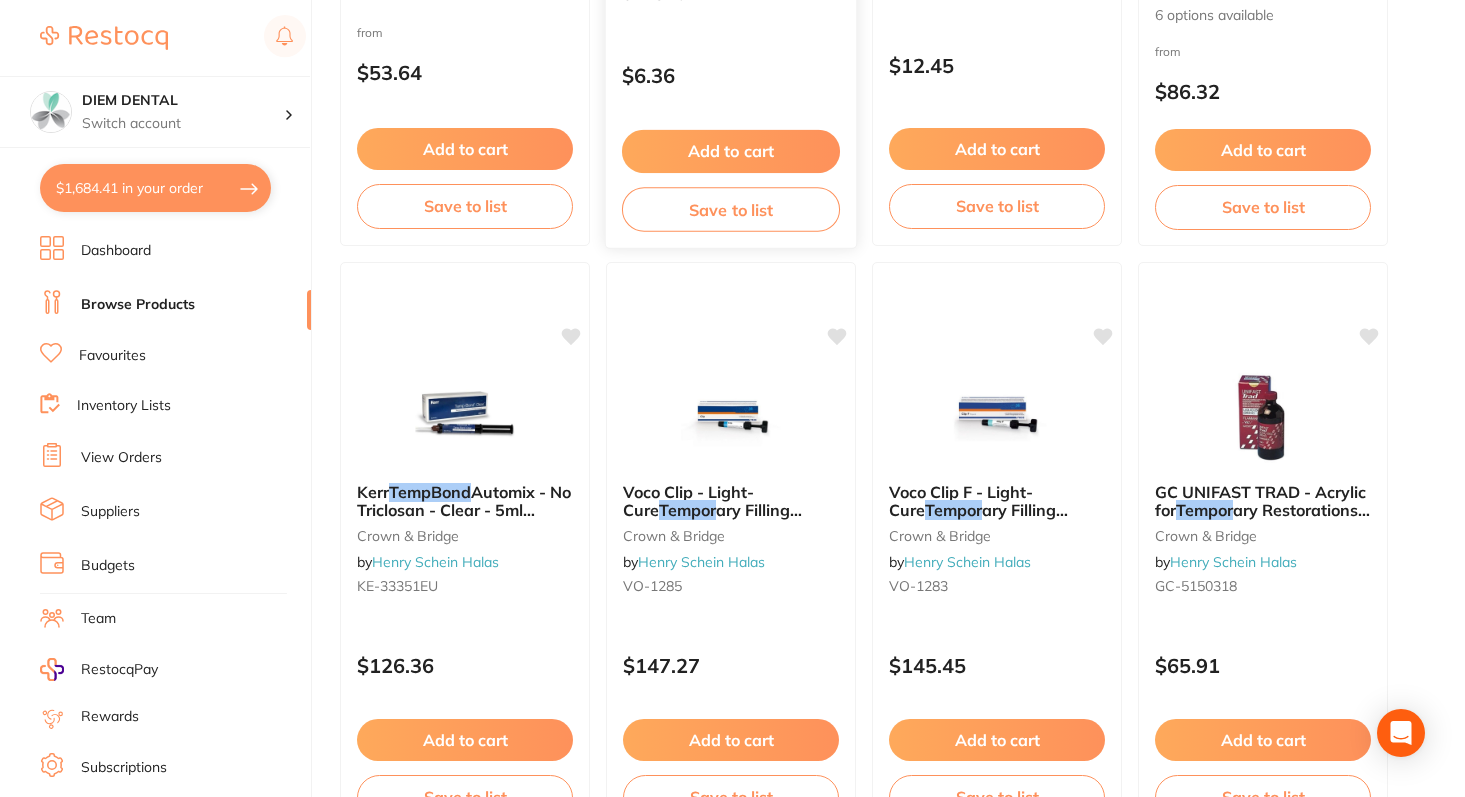 scroll, scrollTop: 0, scrollLeft: 0, axis: both 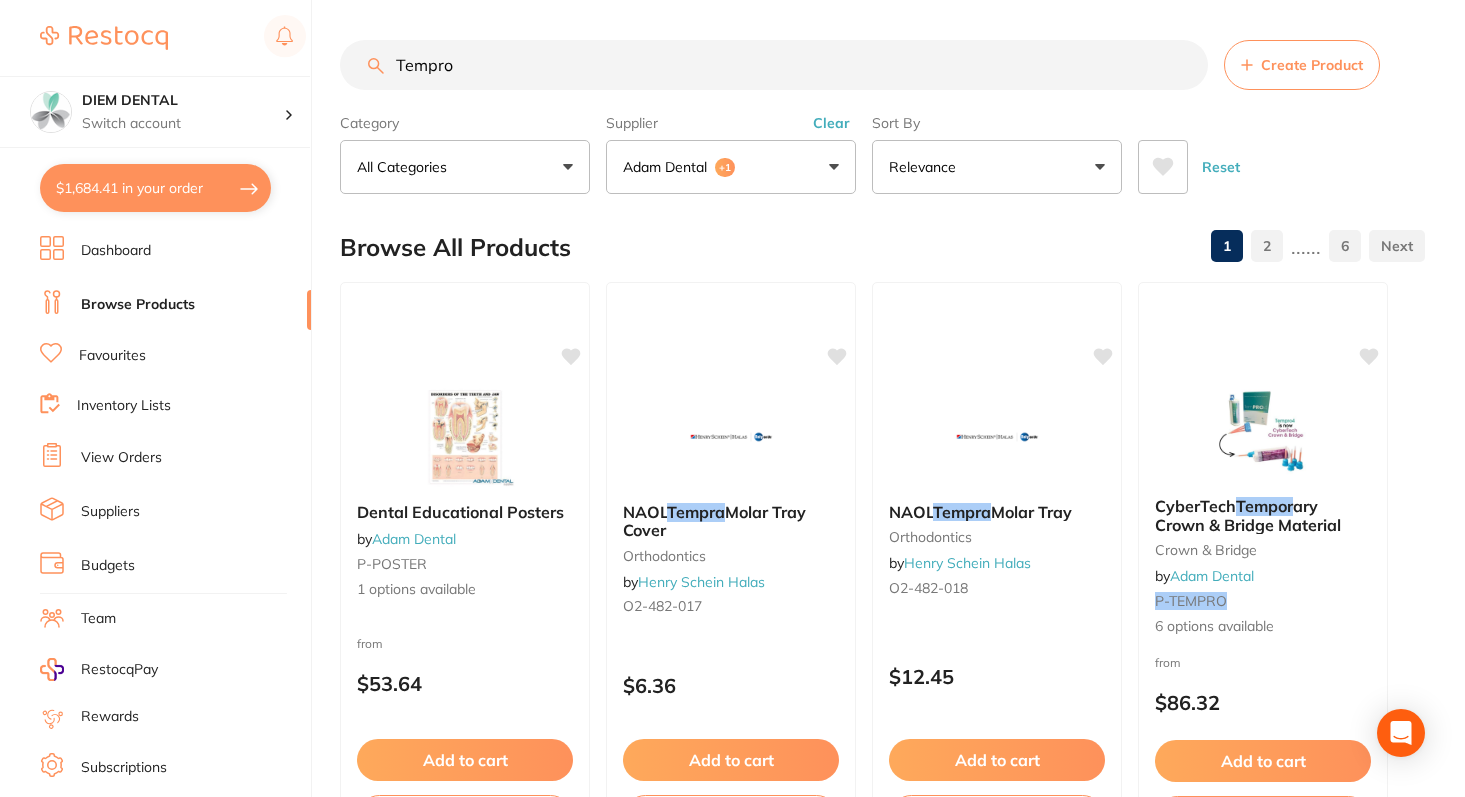 click on "Adam Dental +1" at bounding box center (731, 167) 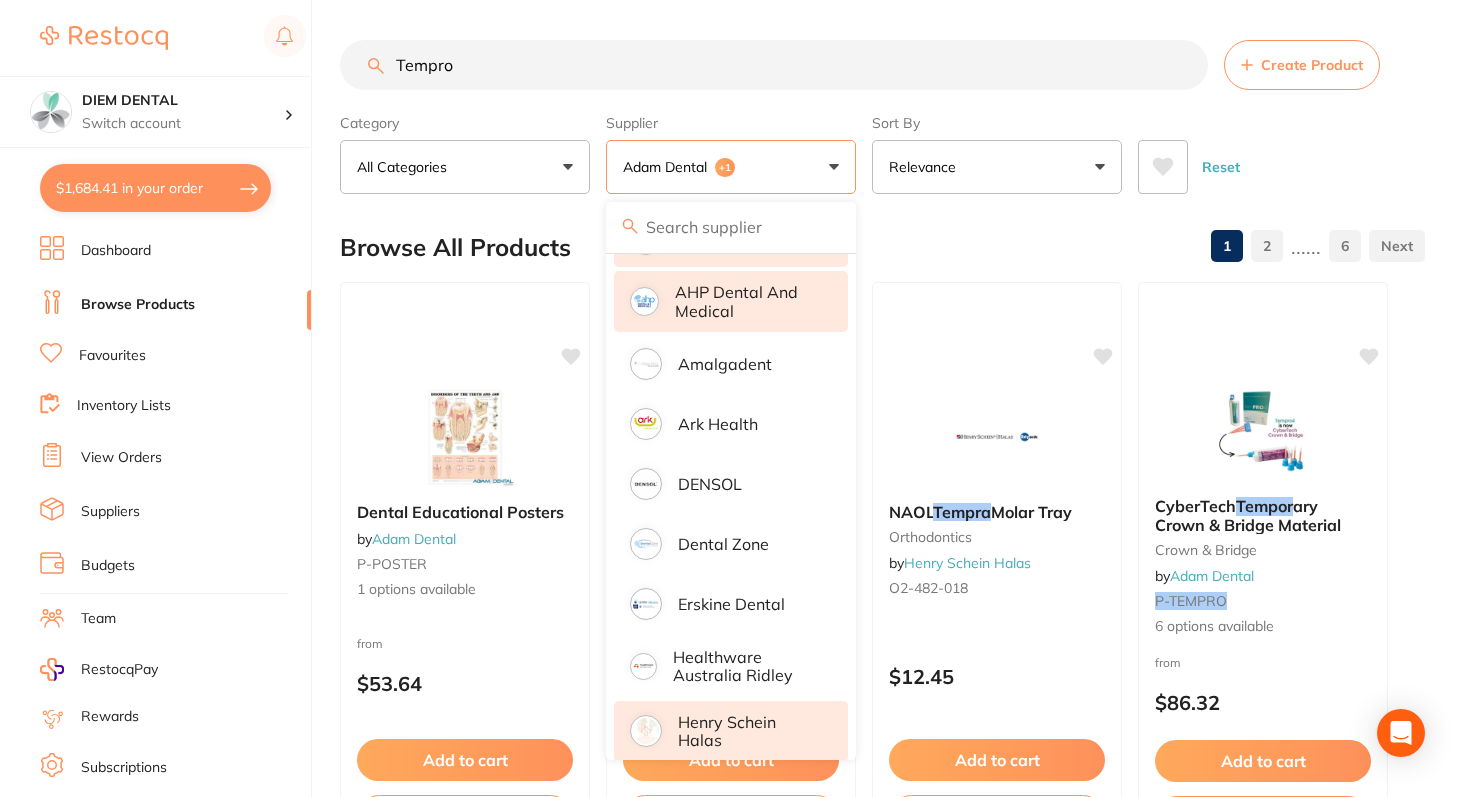 scroll, scrollTop: 165, scrollLeft: 0, axis: vertical 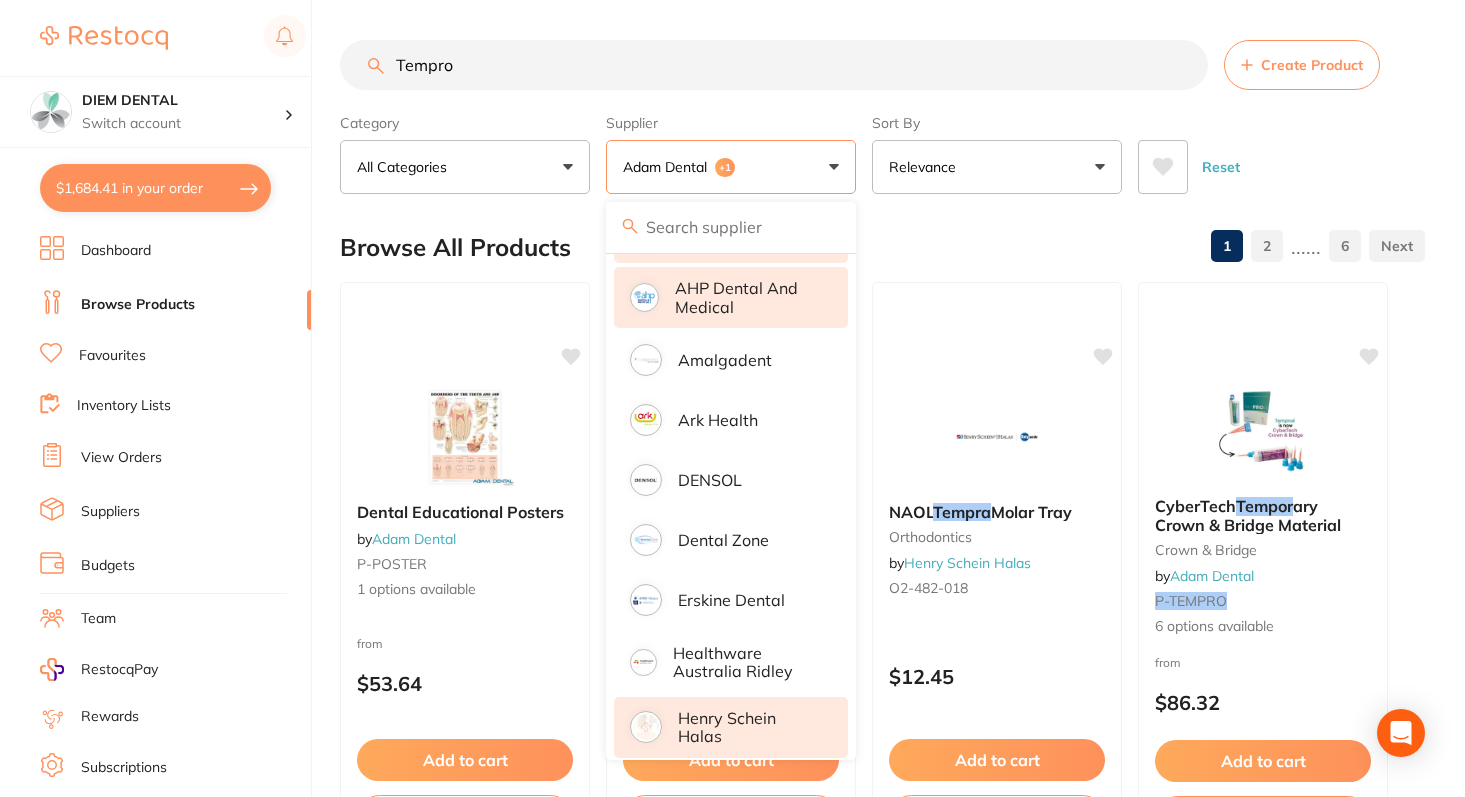 click on "AHP Dental and Medical" at bounding box center (747, 297) 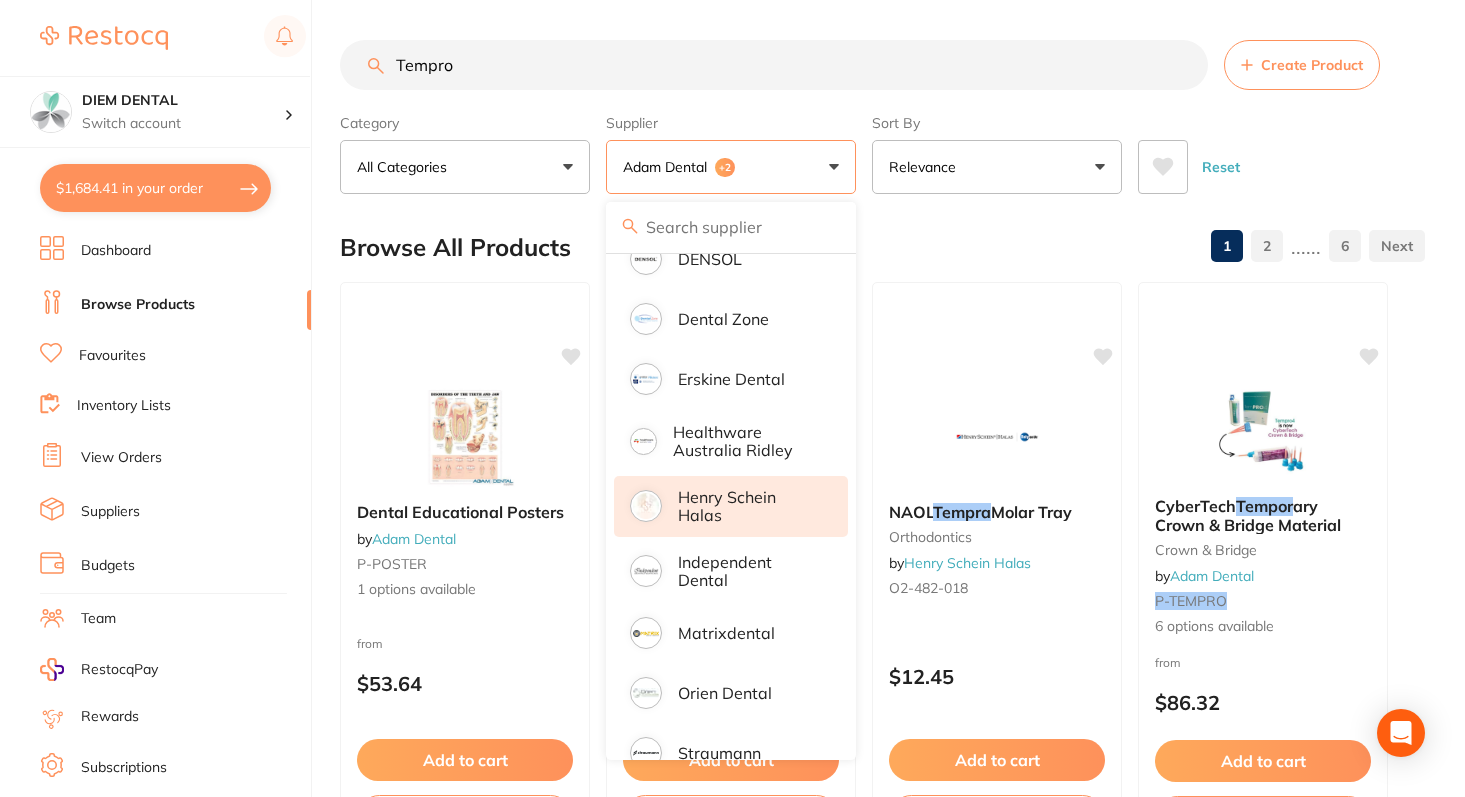 scroll, scrollTop: 396, scrollLeft: 0, axis: vertical 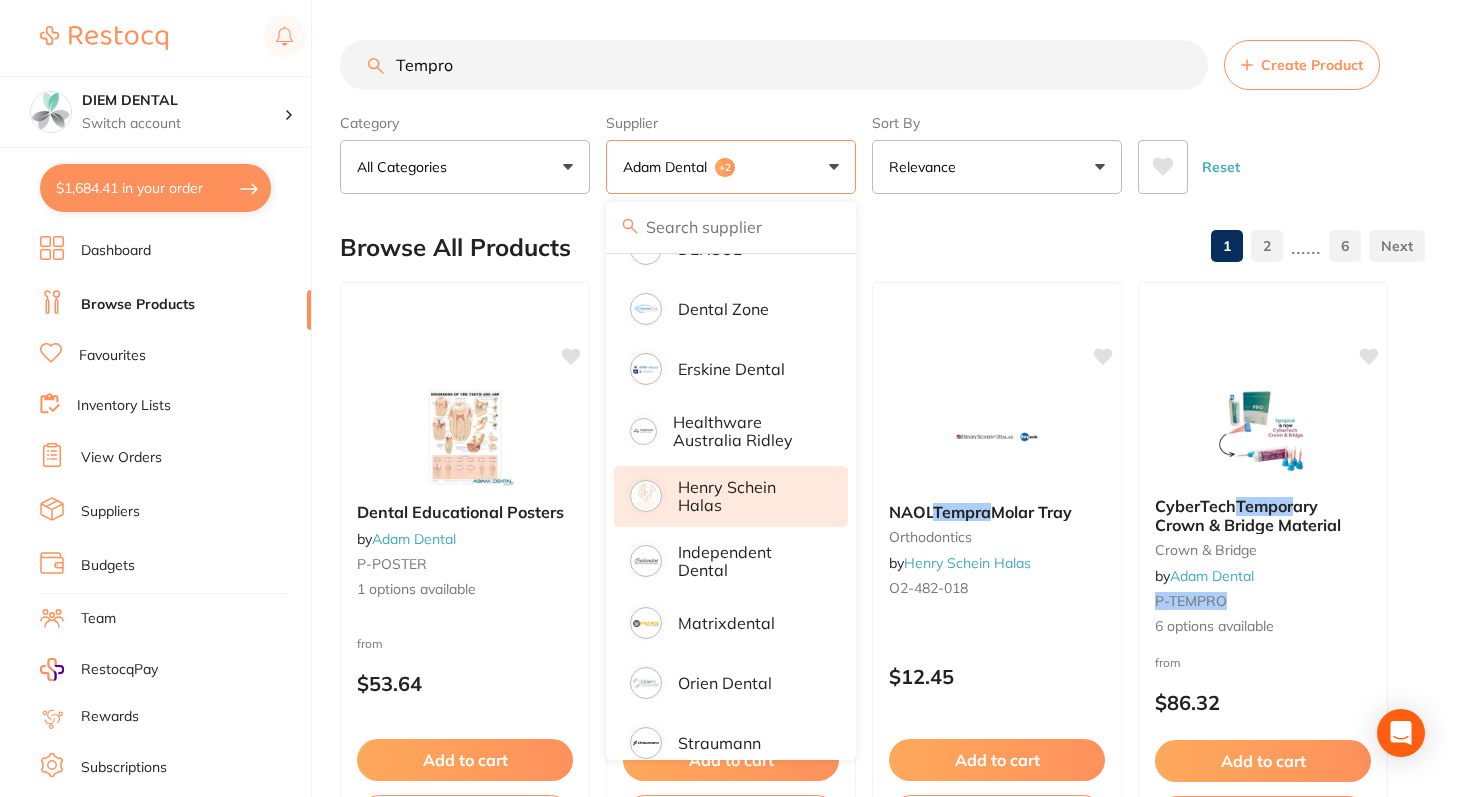 click on "Henry Schein Halas" at bounding box center [749, 496] 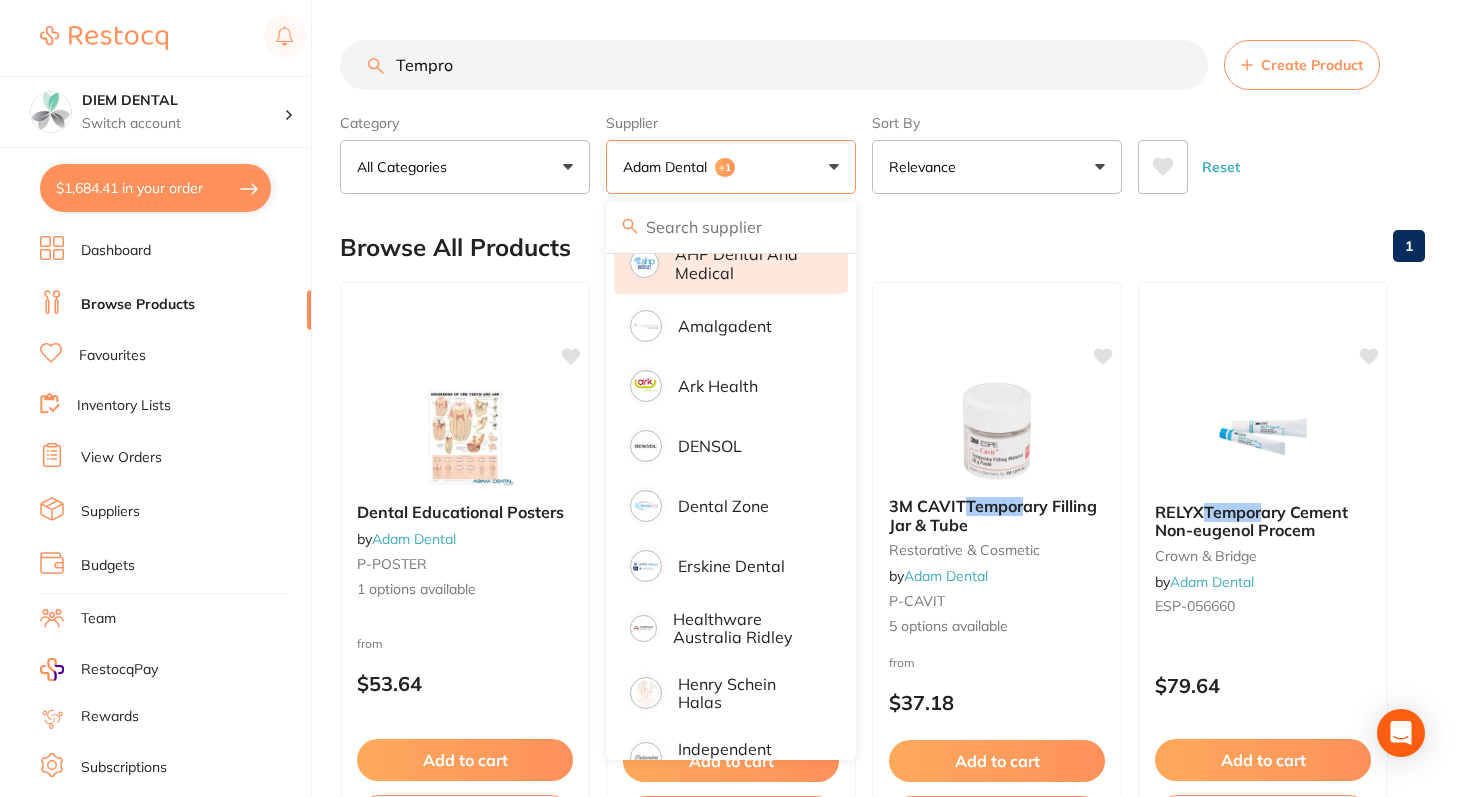 scroll, scrollTop: 198, scrollLeft: 0, axis: vertical 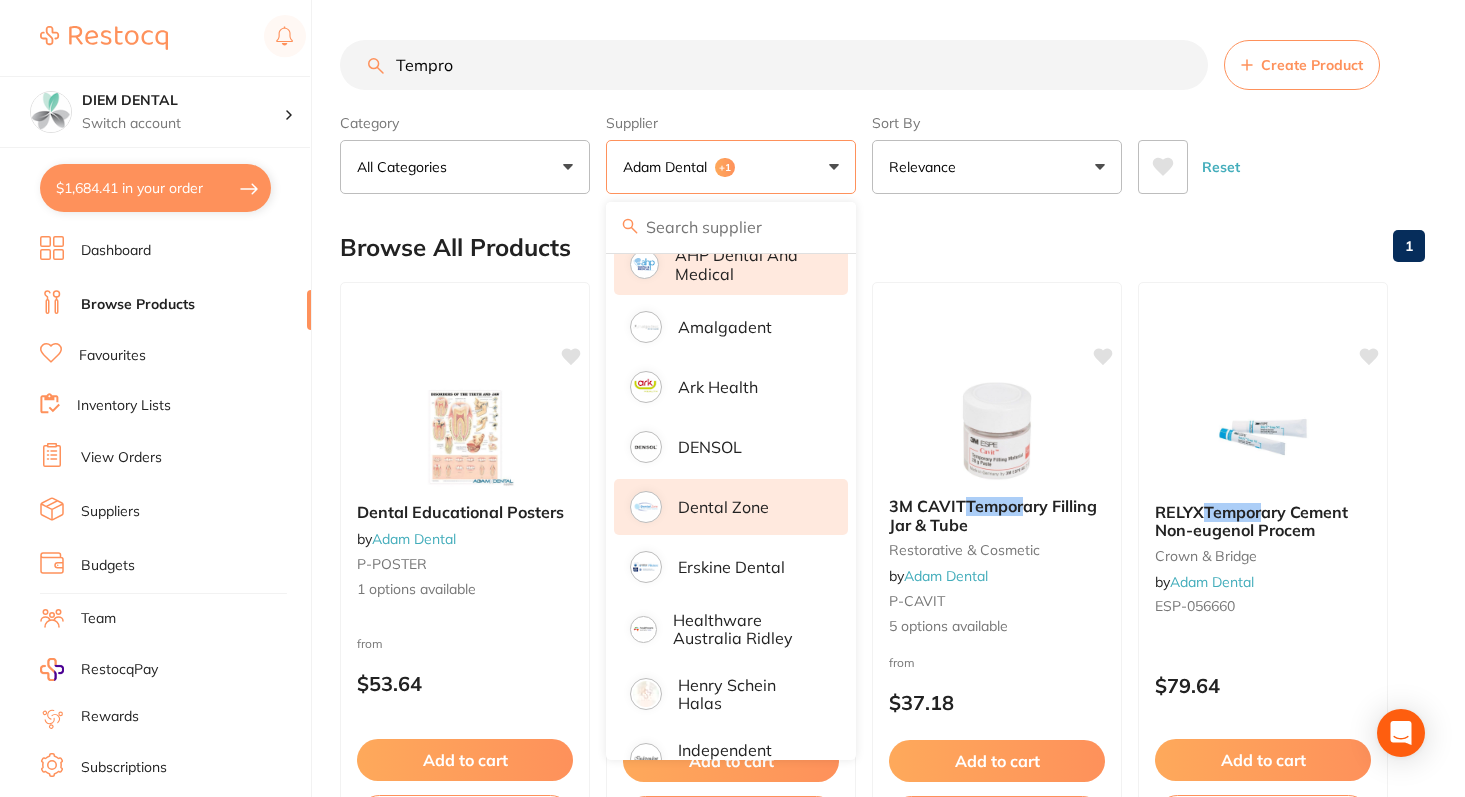 click on "Dental Zone" at bounding box center [723, 507] 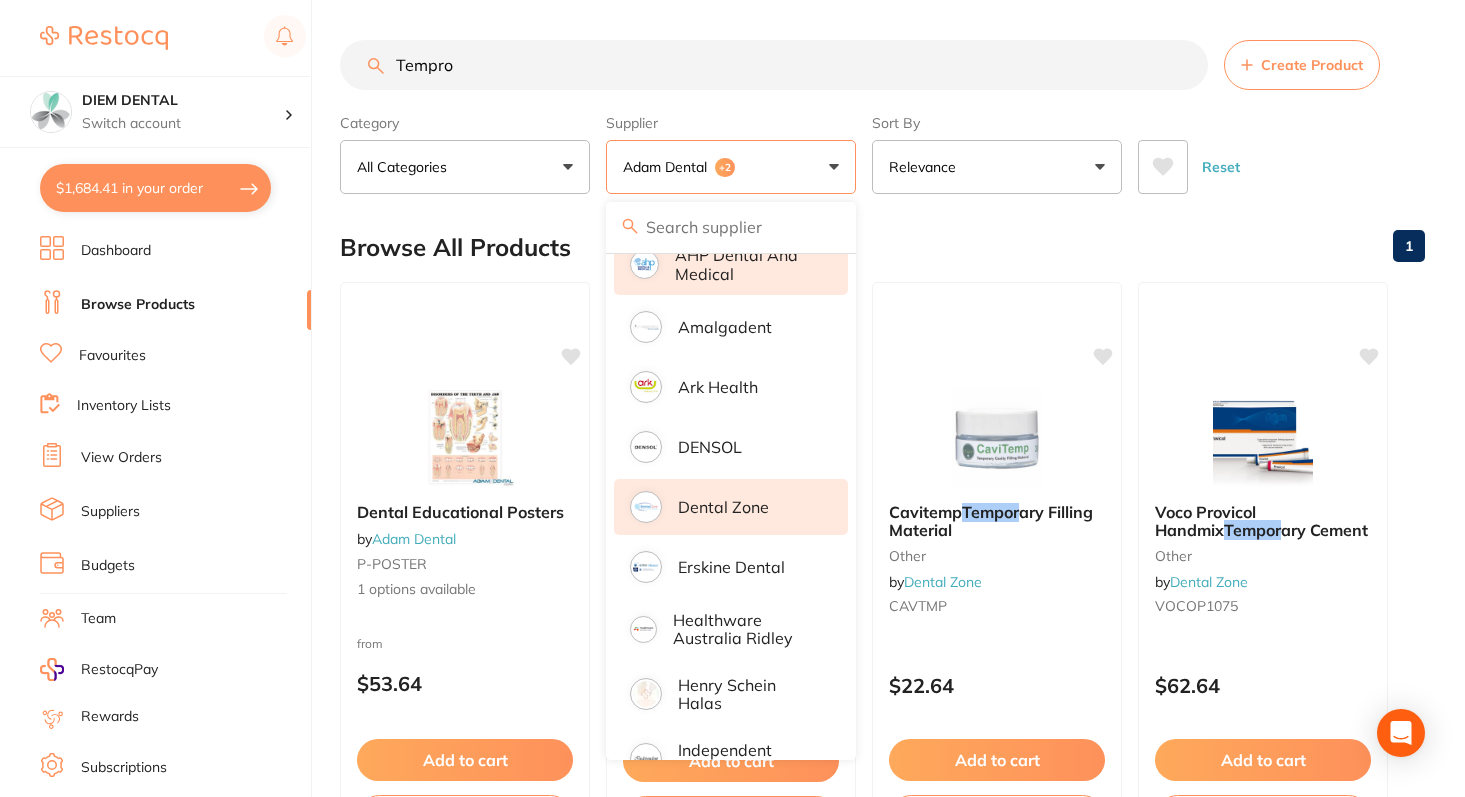 click on "Adam Dental +2" at bounding box center (731, 167) 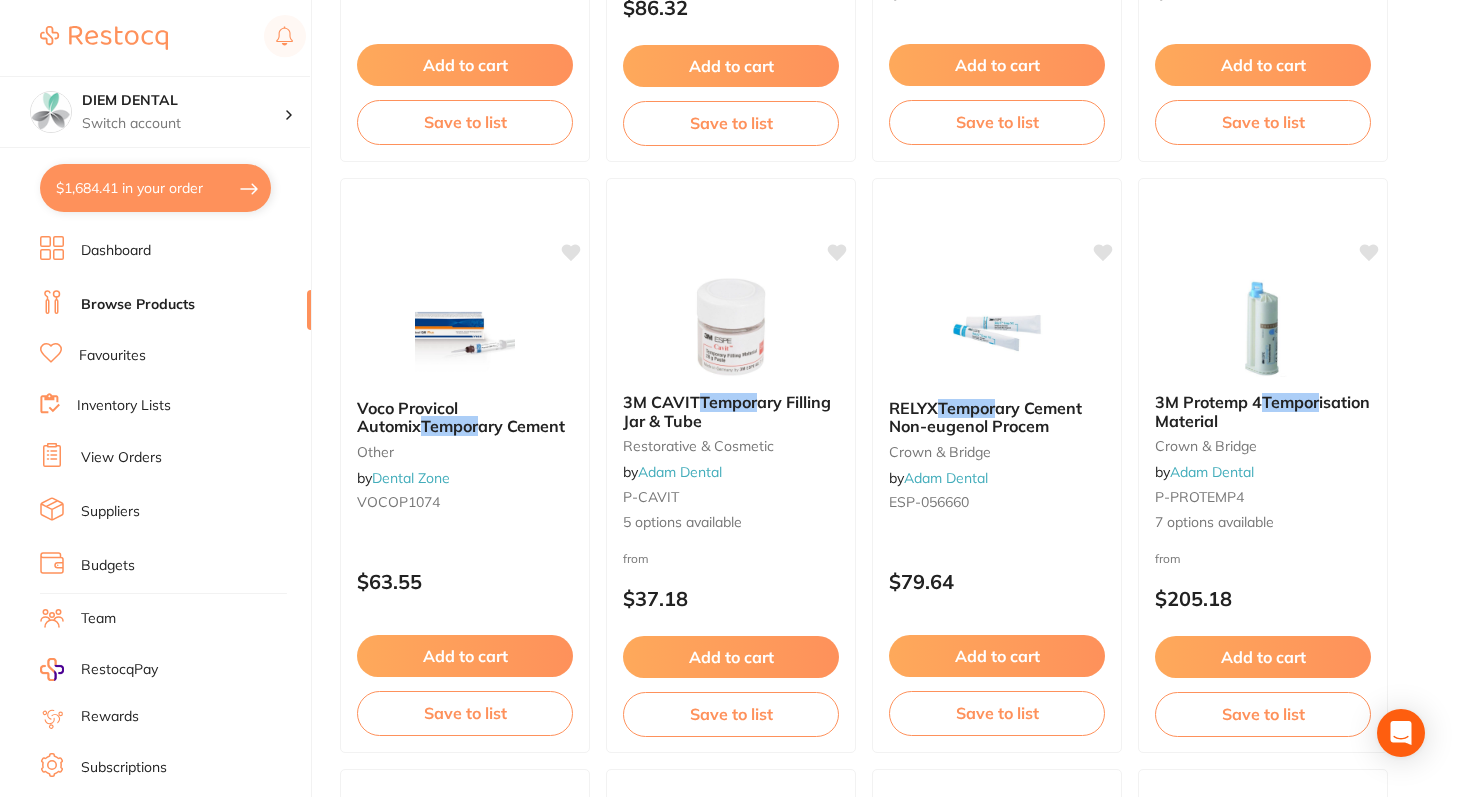 scroll, scrollTop: 0, scrollLeft: 0, axis: both 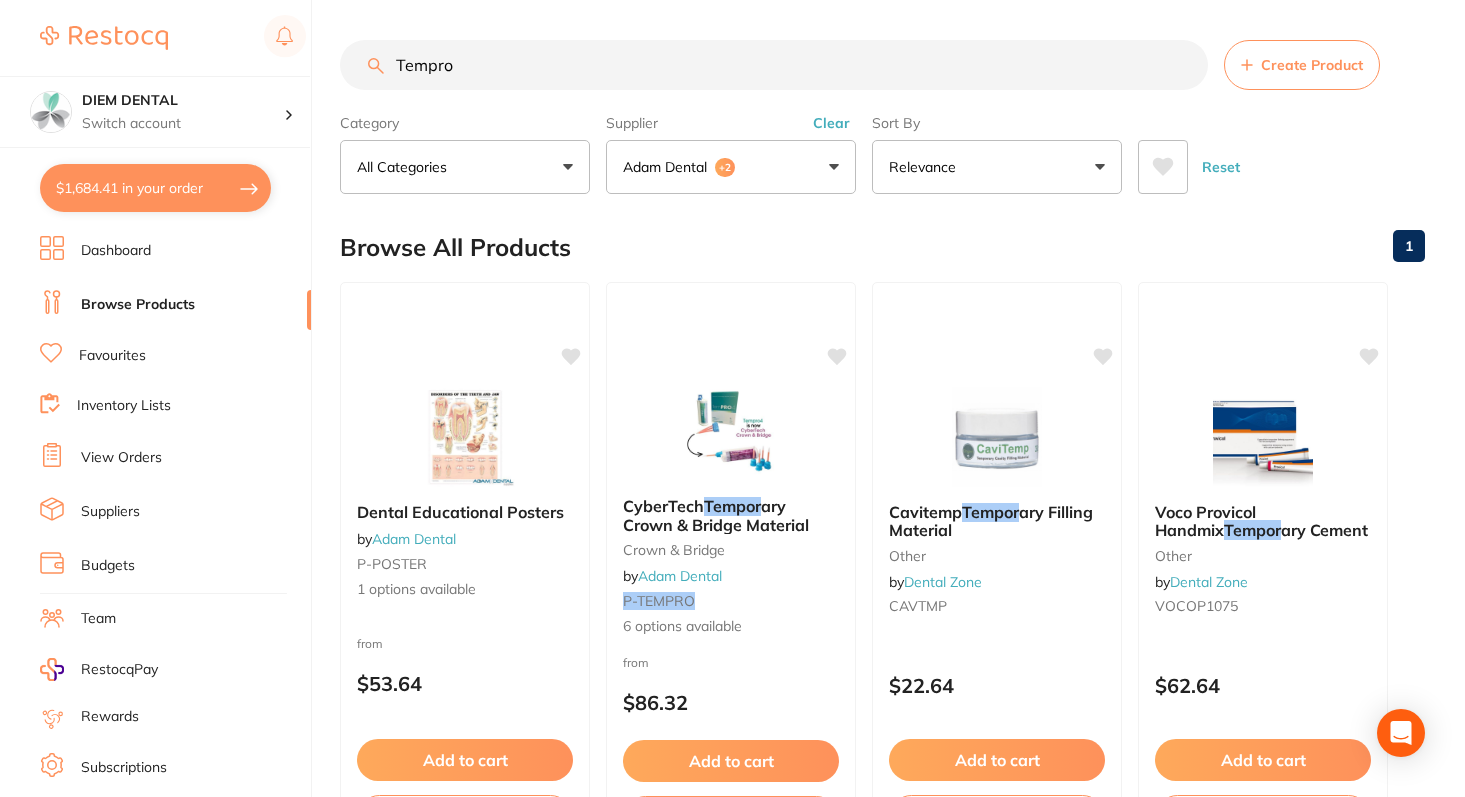 click on "Relevance" at bounding box center [997, 167] 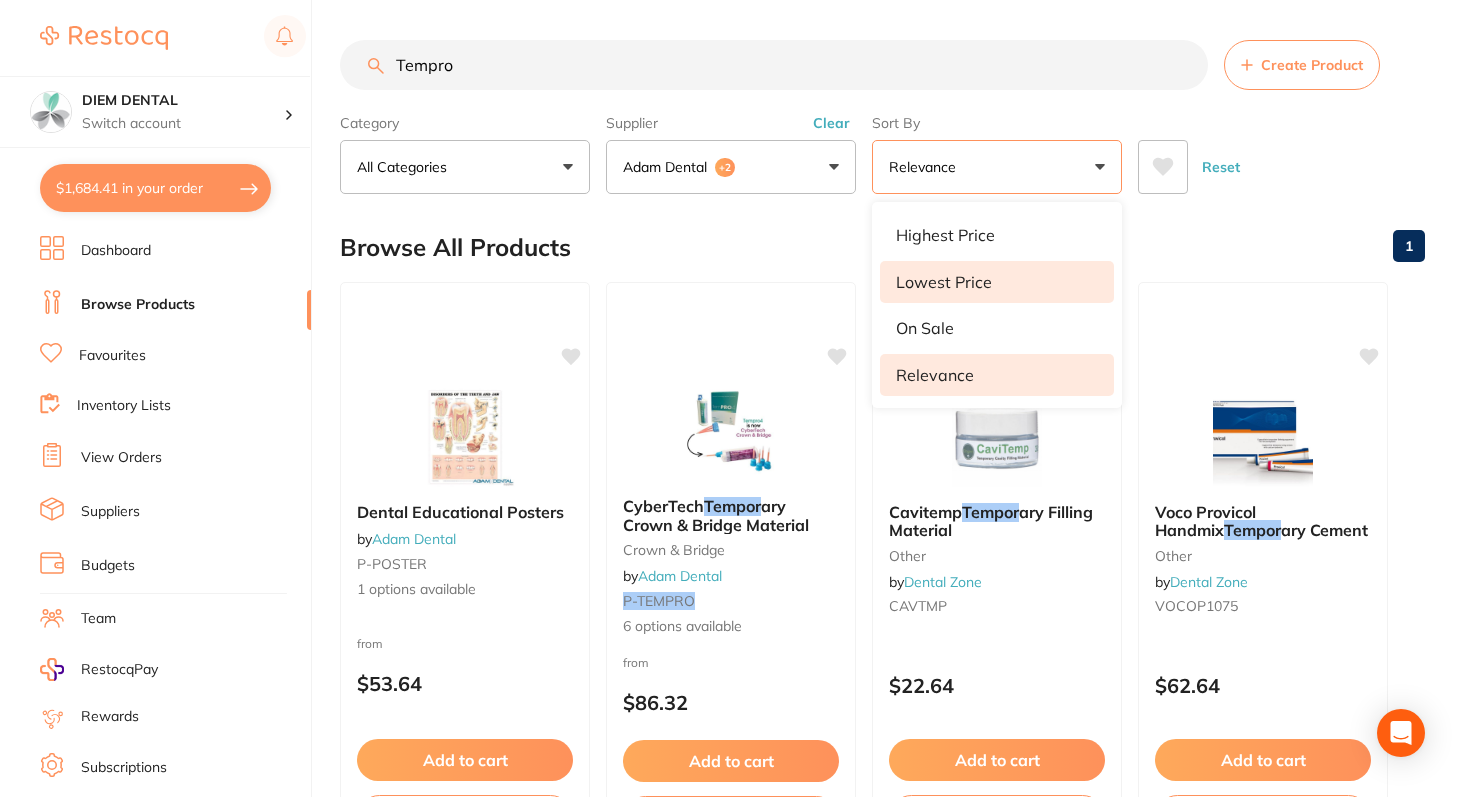 click on "Lowest Price" at bounding box center [944, 282] 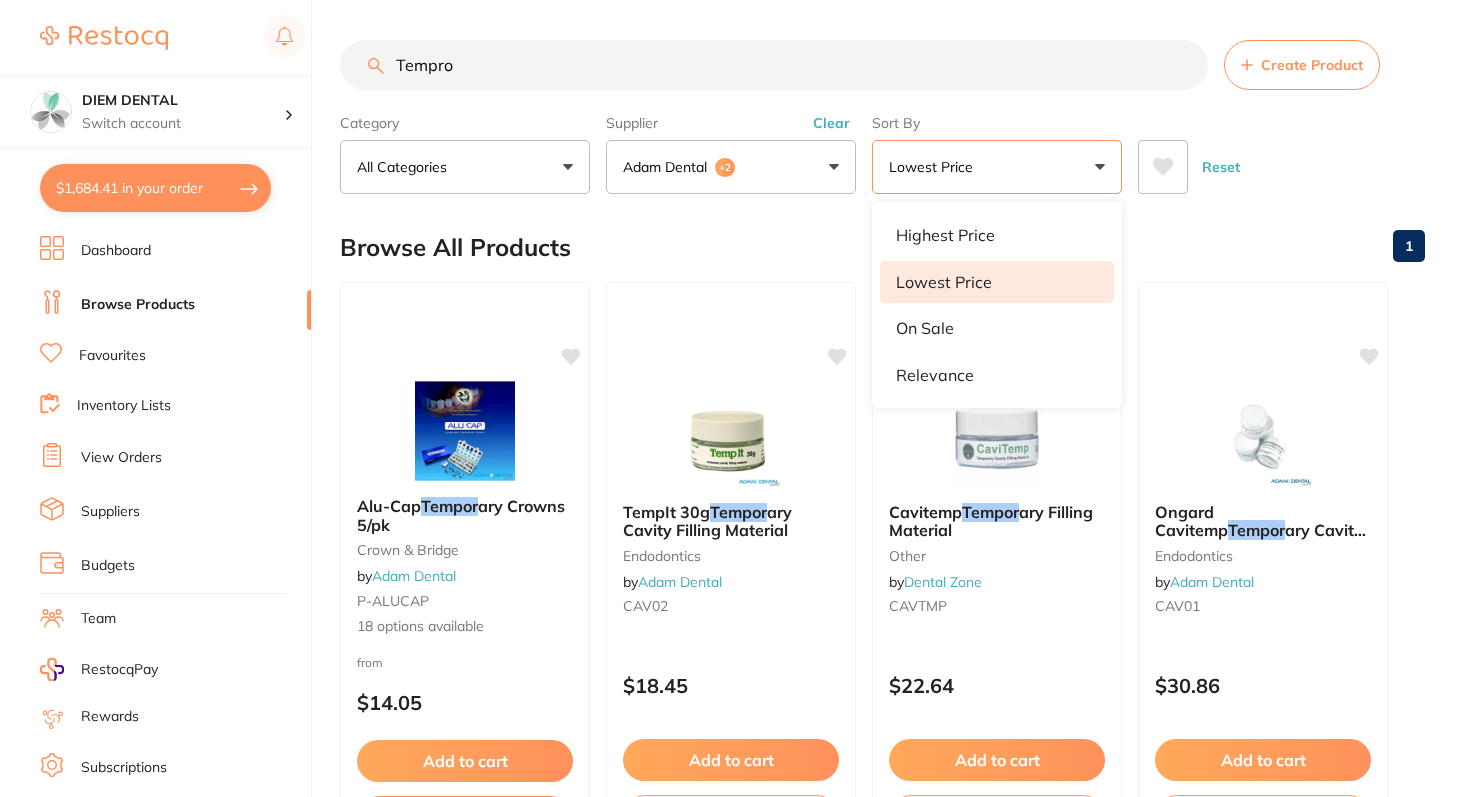 click on "Lowest Price" at bounding box center [997, 167] 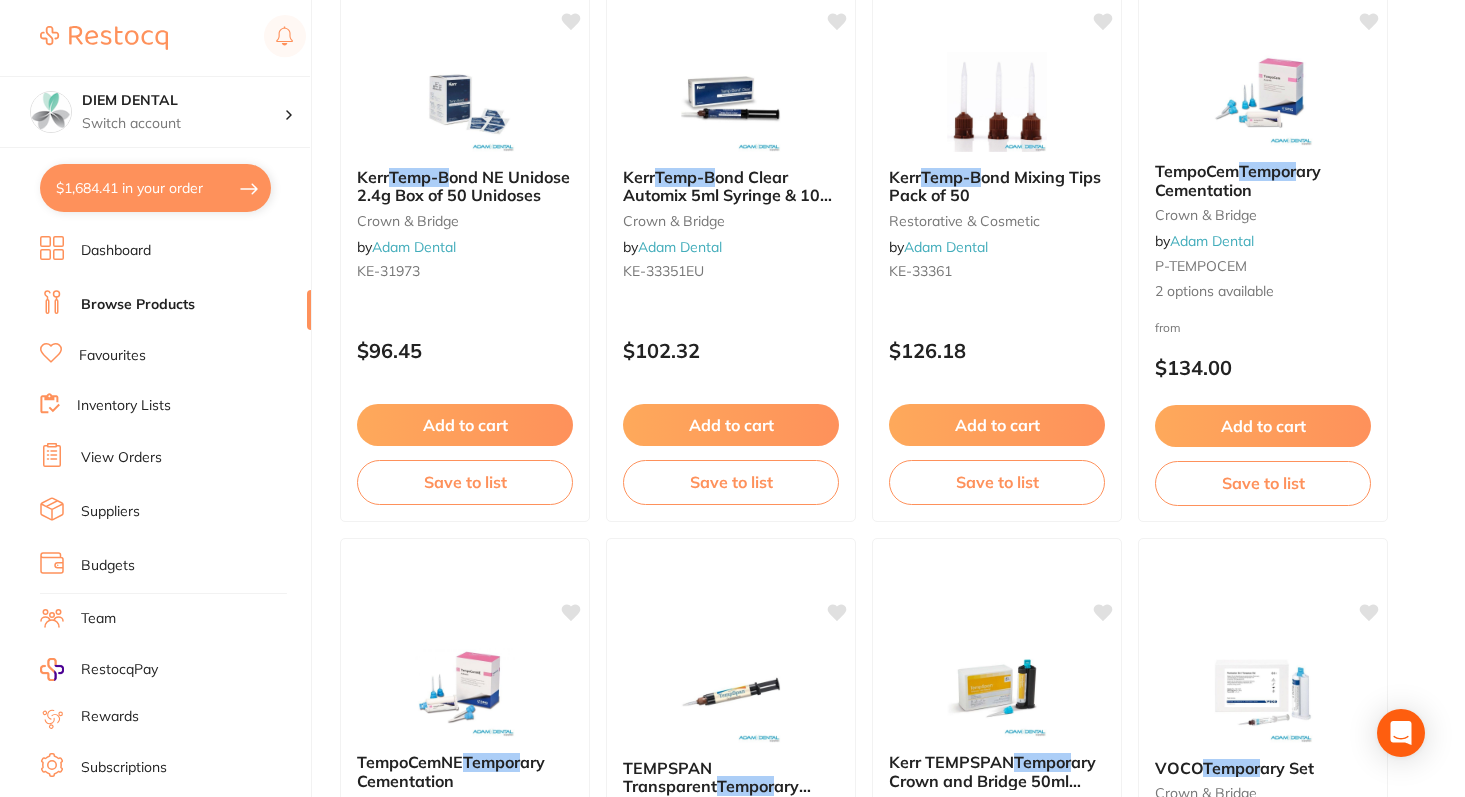 scroll, scrollTop: 3878, scrollLeft: 0, axis: vertical 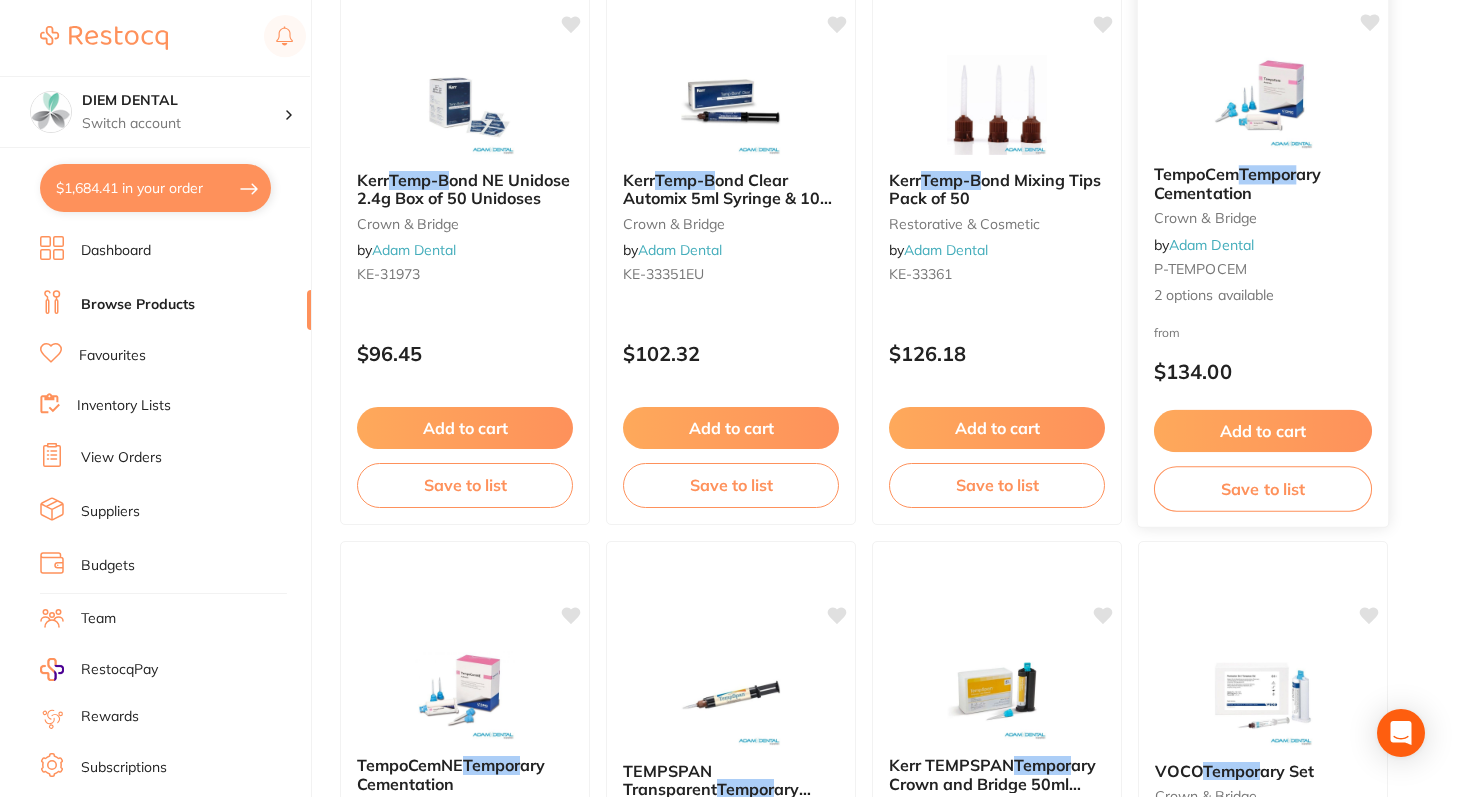 click at bounding box center (1262, 98) 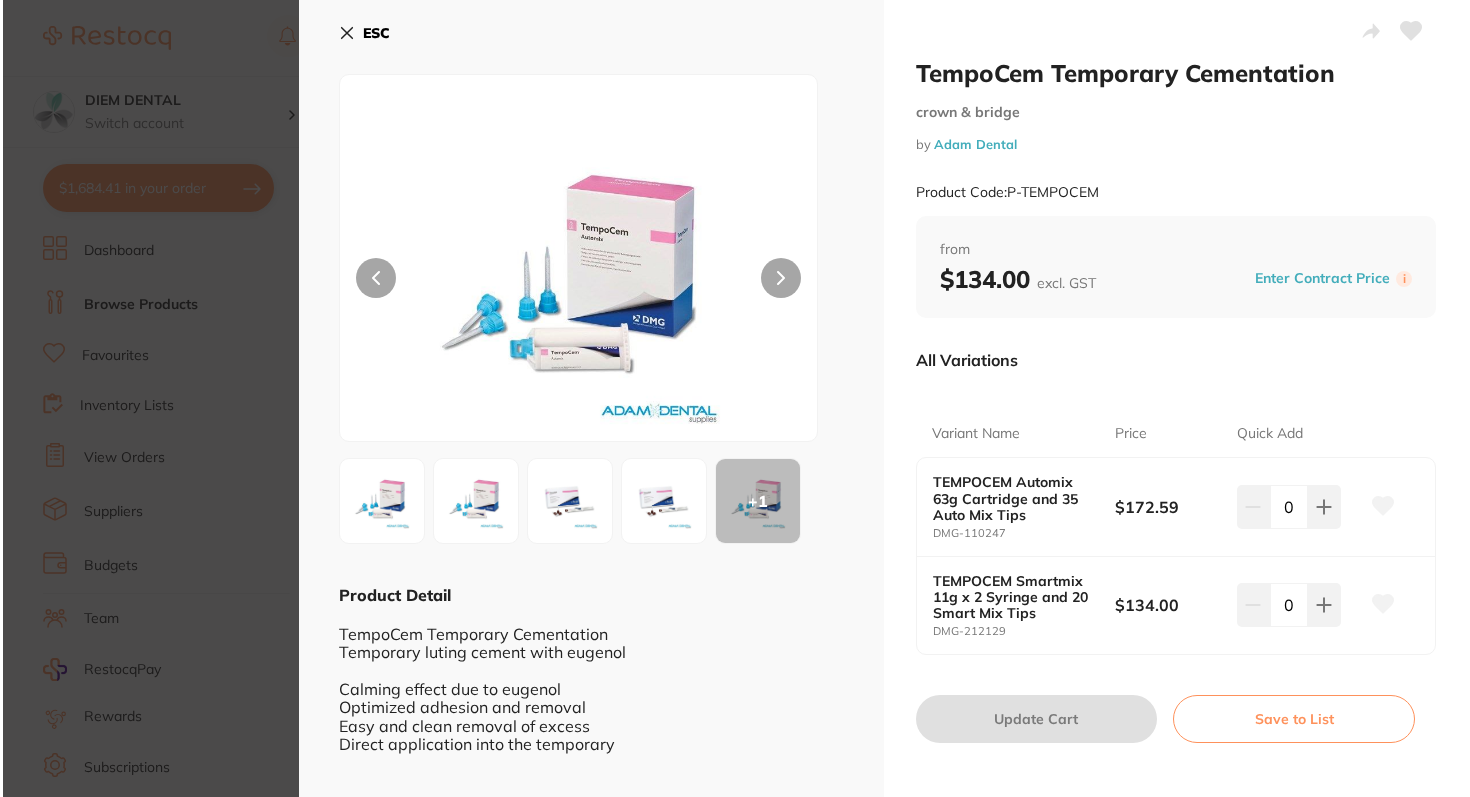 scroll, scrollTop: 0, scrollLeft: 0, axis: both 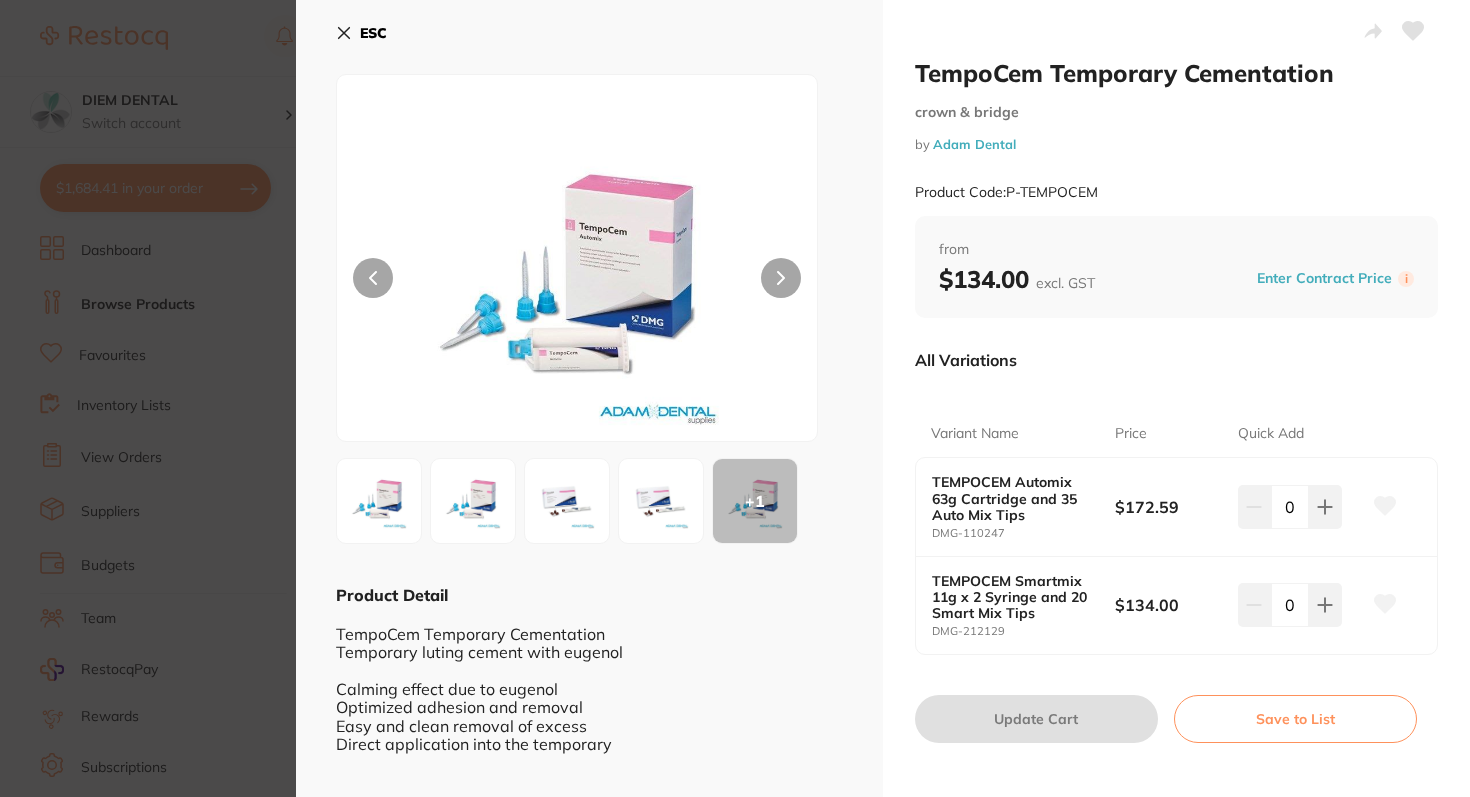 click 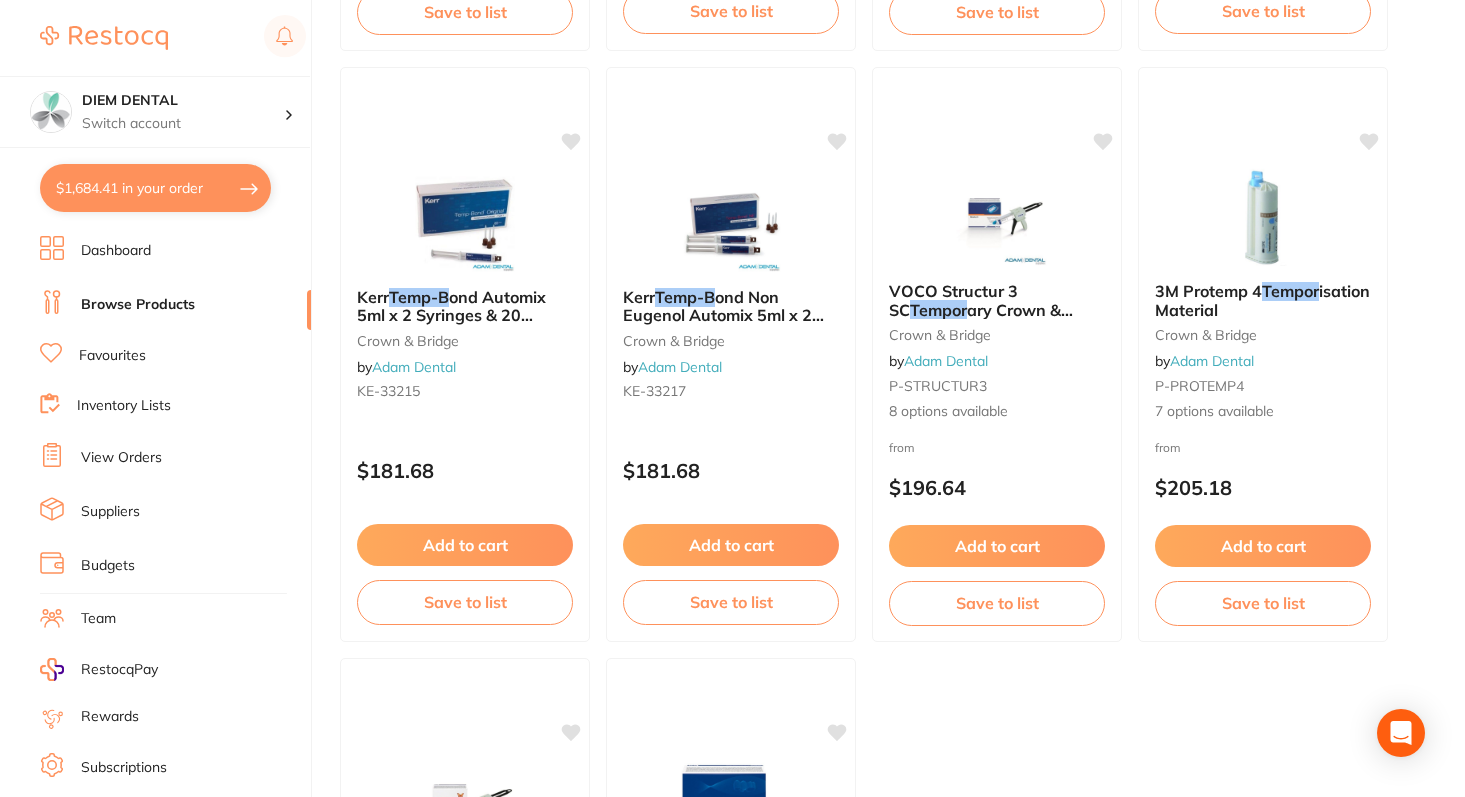 scroll, scrollTop: 4942, scrollLeft: 0, axis: vertical 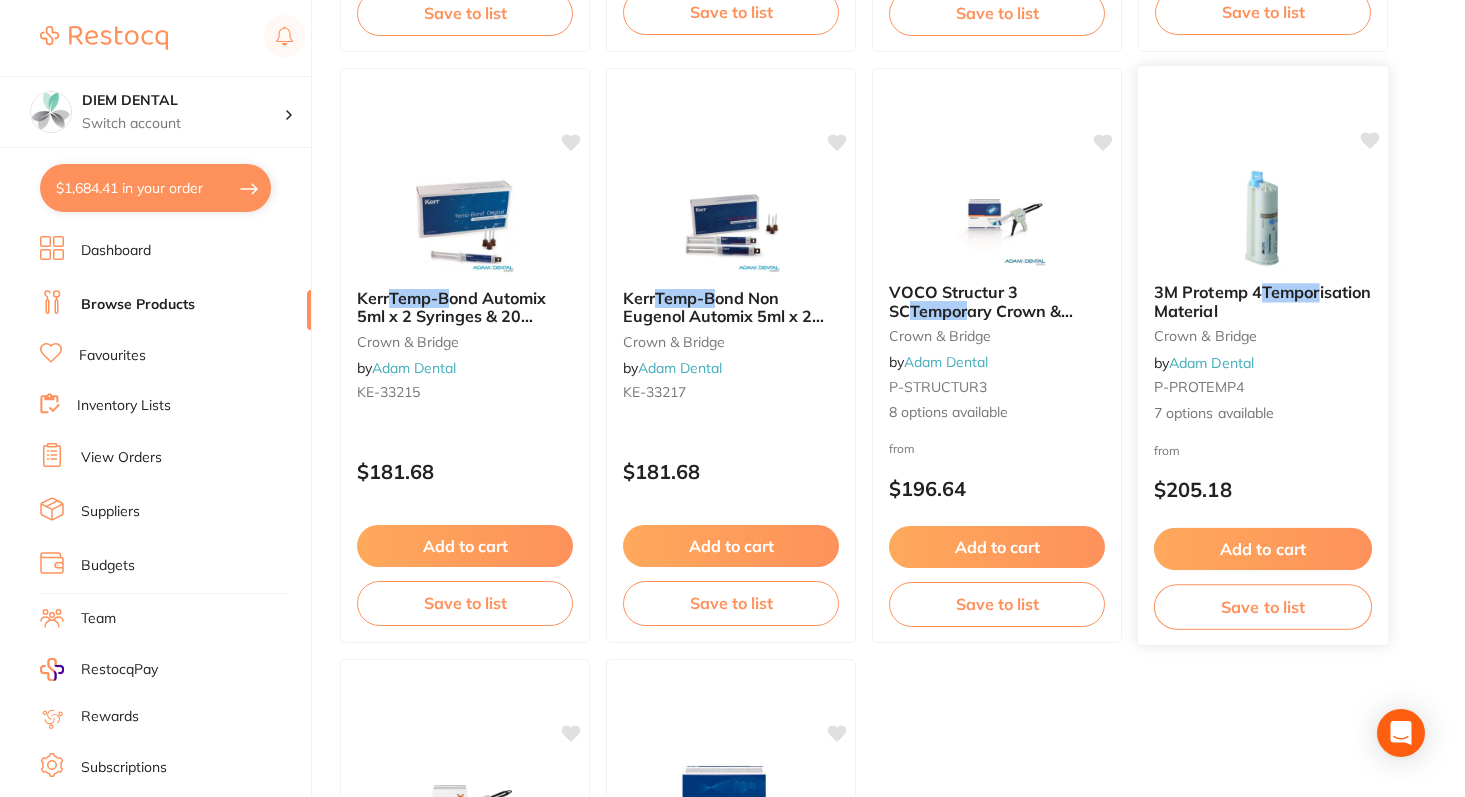 click at bounding box center [1263, 216] 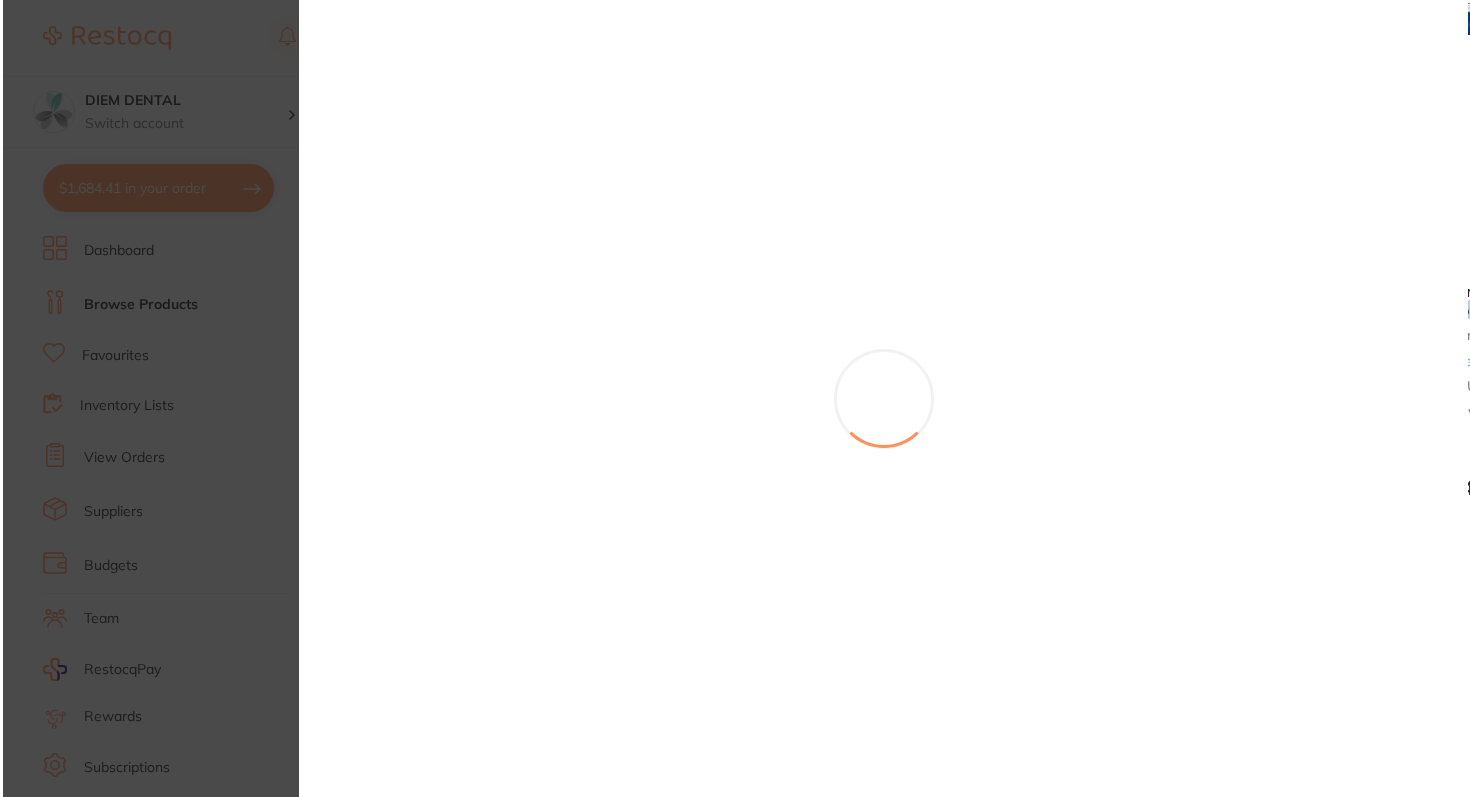 scroll, scrollTop: 0, scrollLeft: 0, axis: both 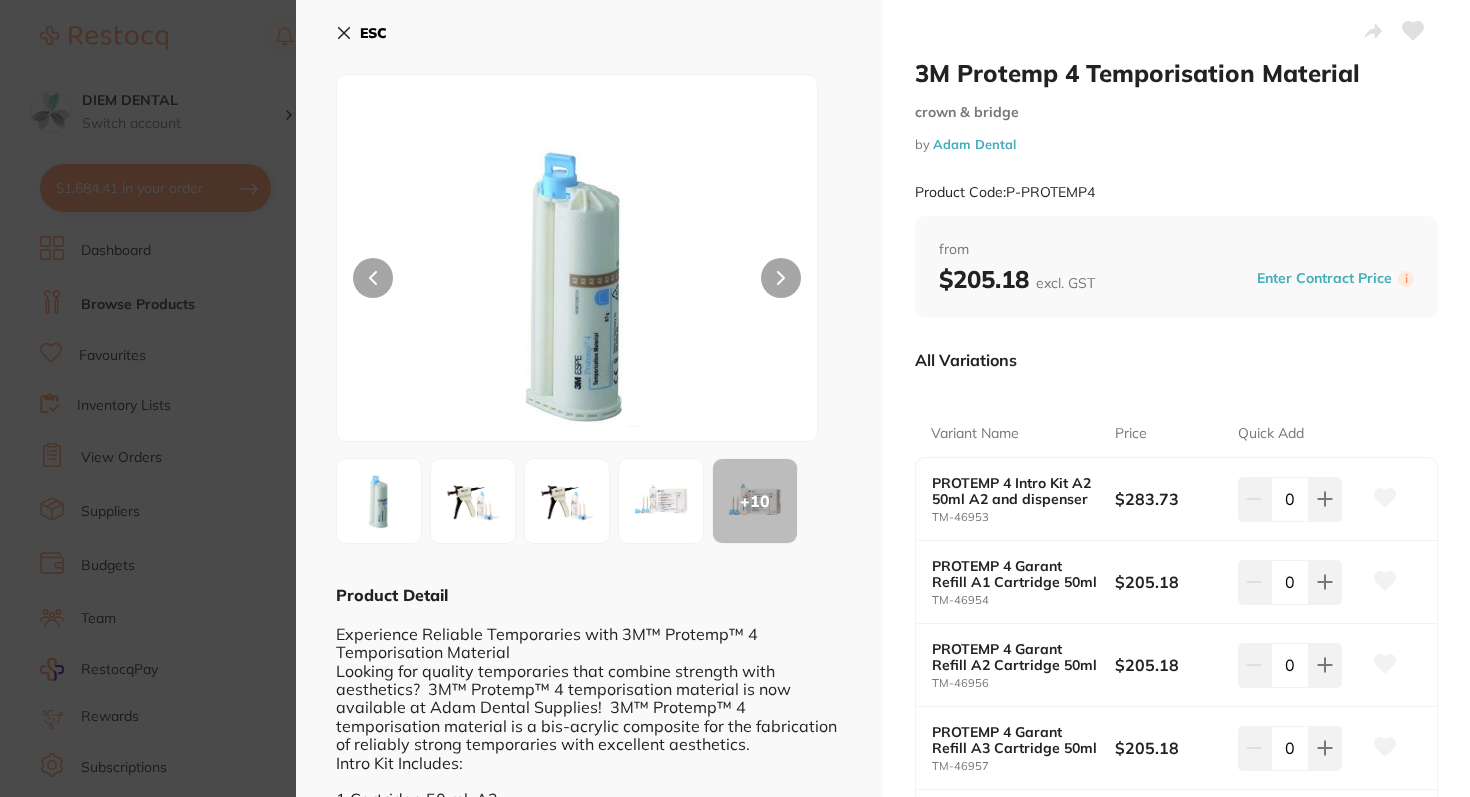 click at bounding box center [473, 501] 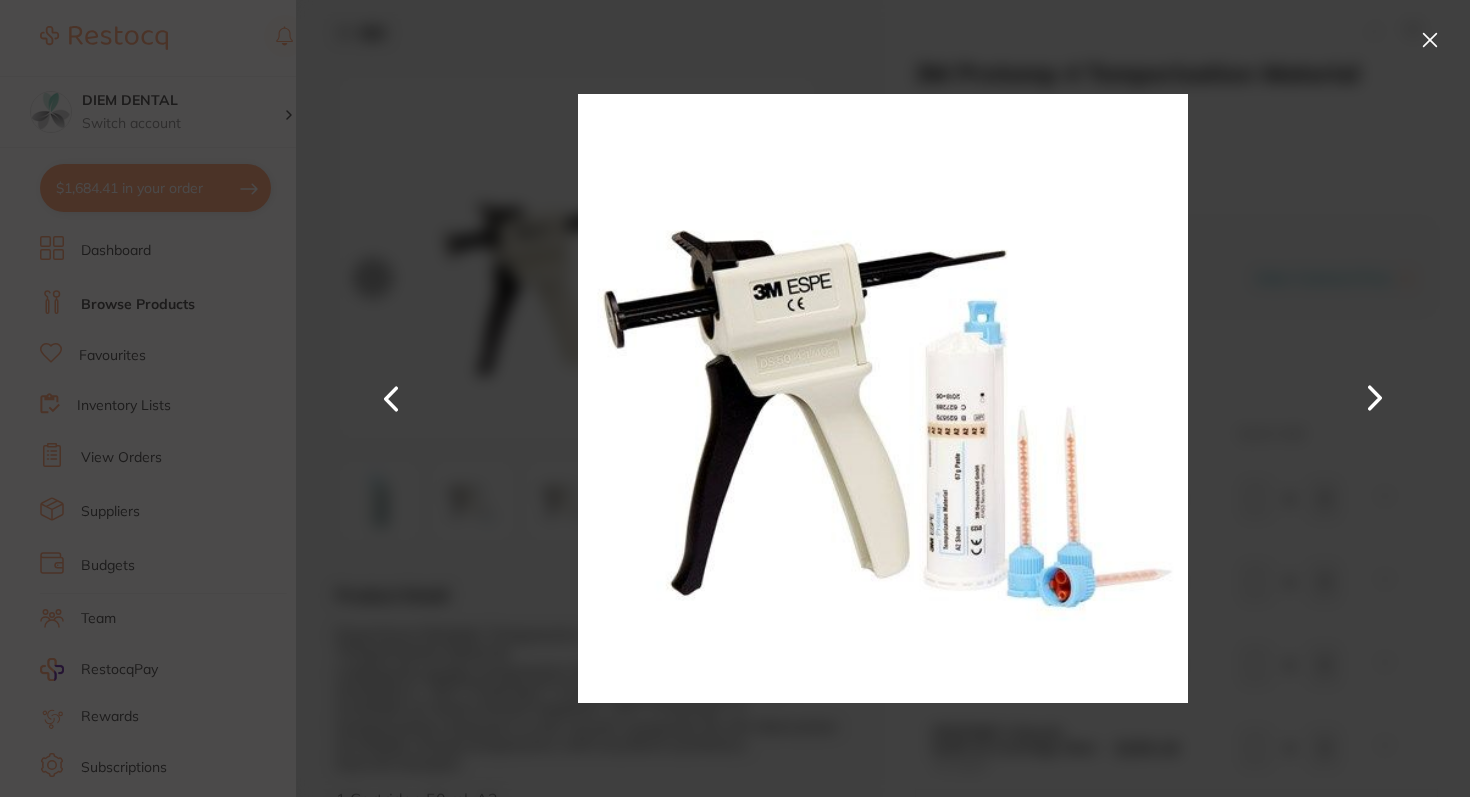 click at bounding box center (1430, 40) 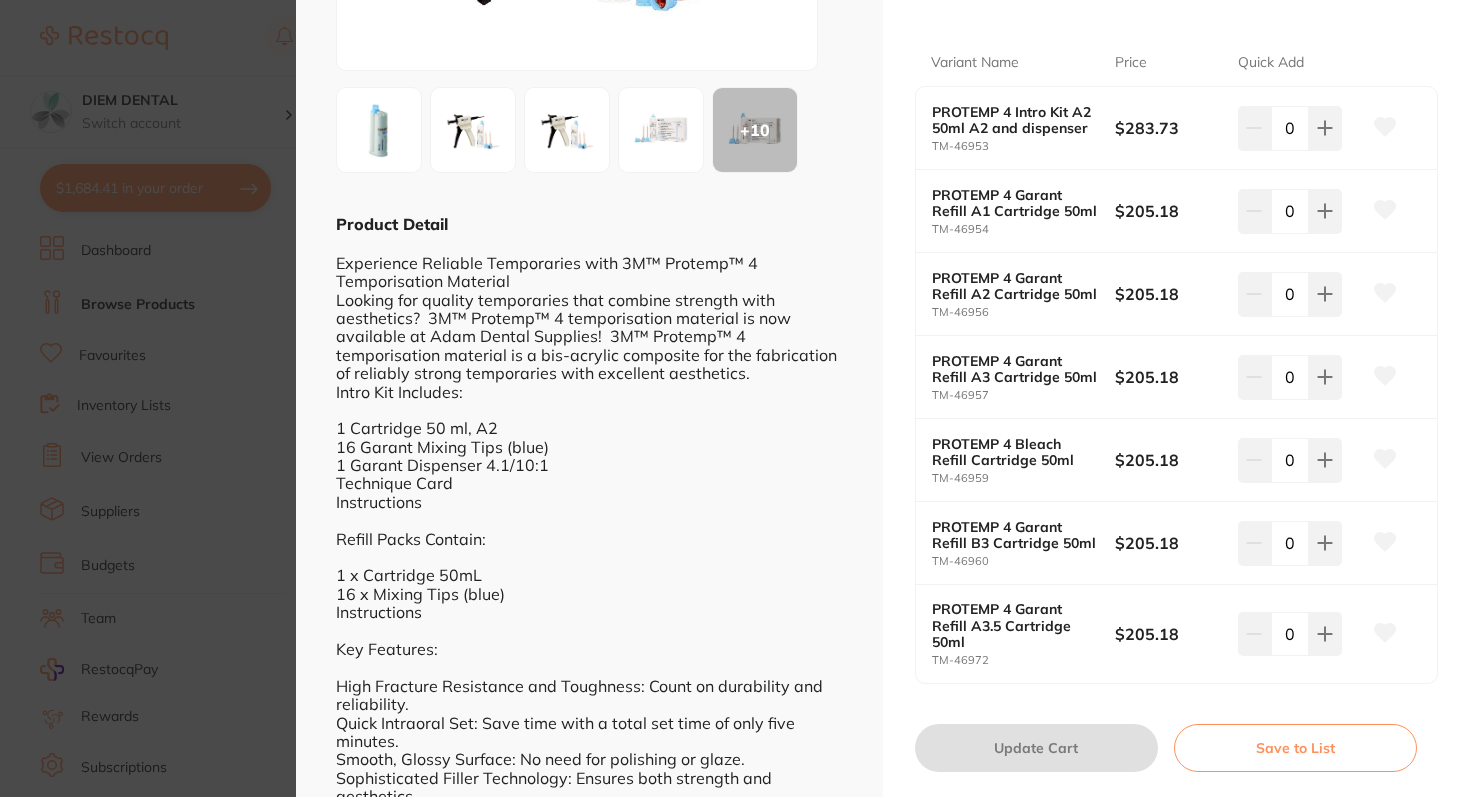 scroll, scrollTop: 0, scrollLeft: 0, axis: both 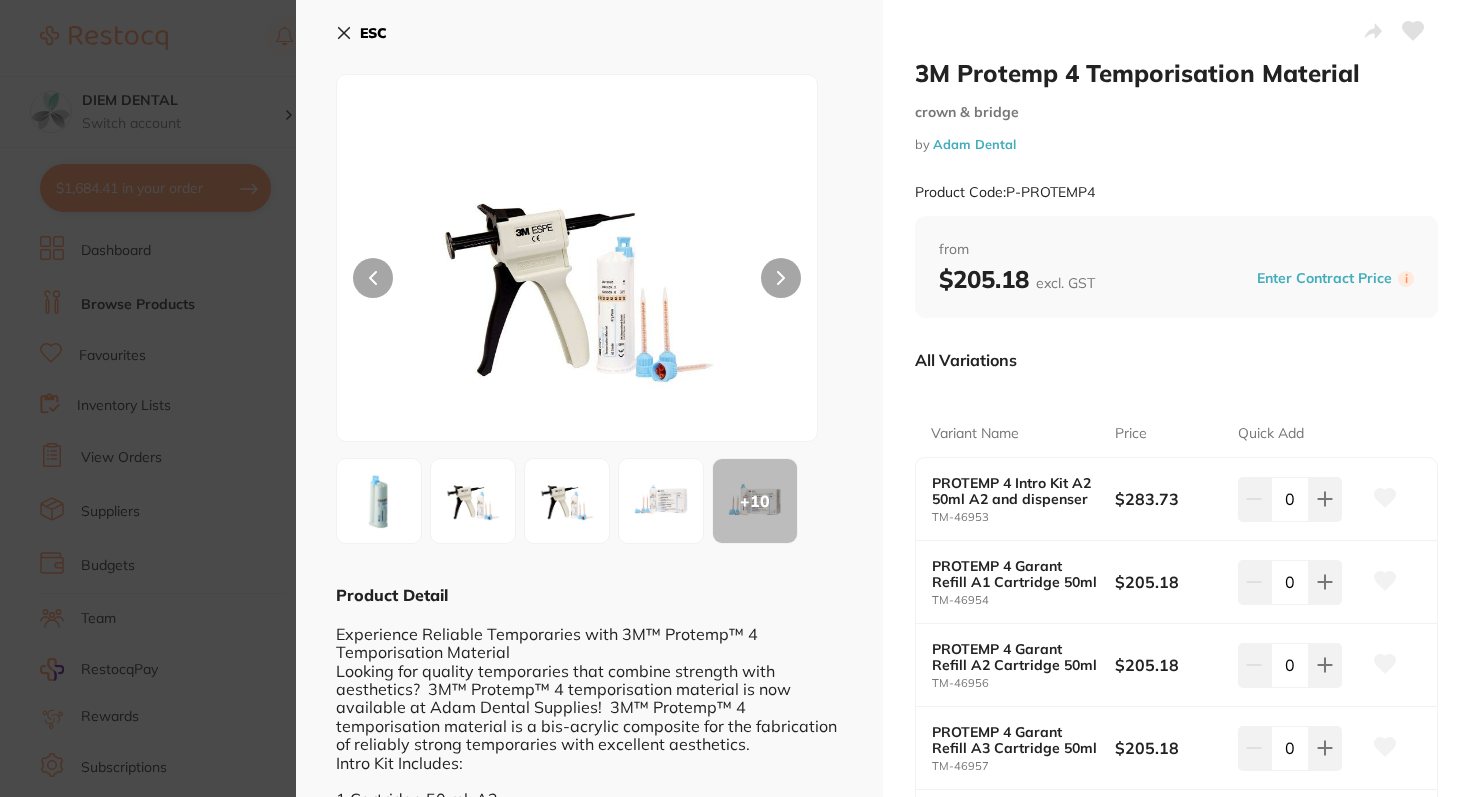 click 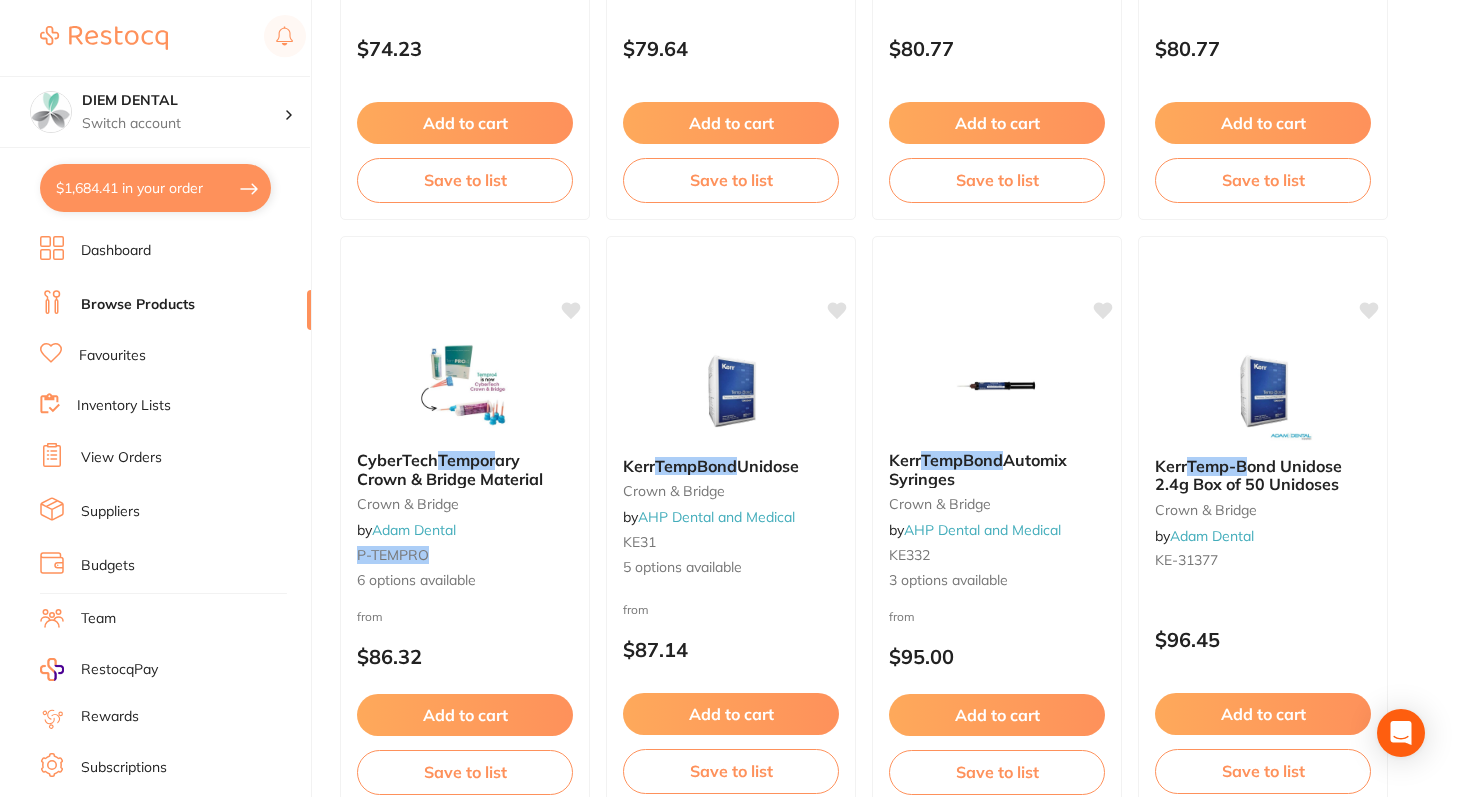 scroll, scrollTop: 3027, scrollLeft: 0, axis: vertical 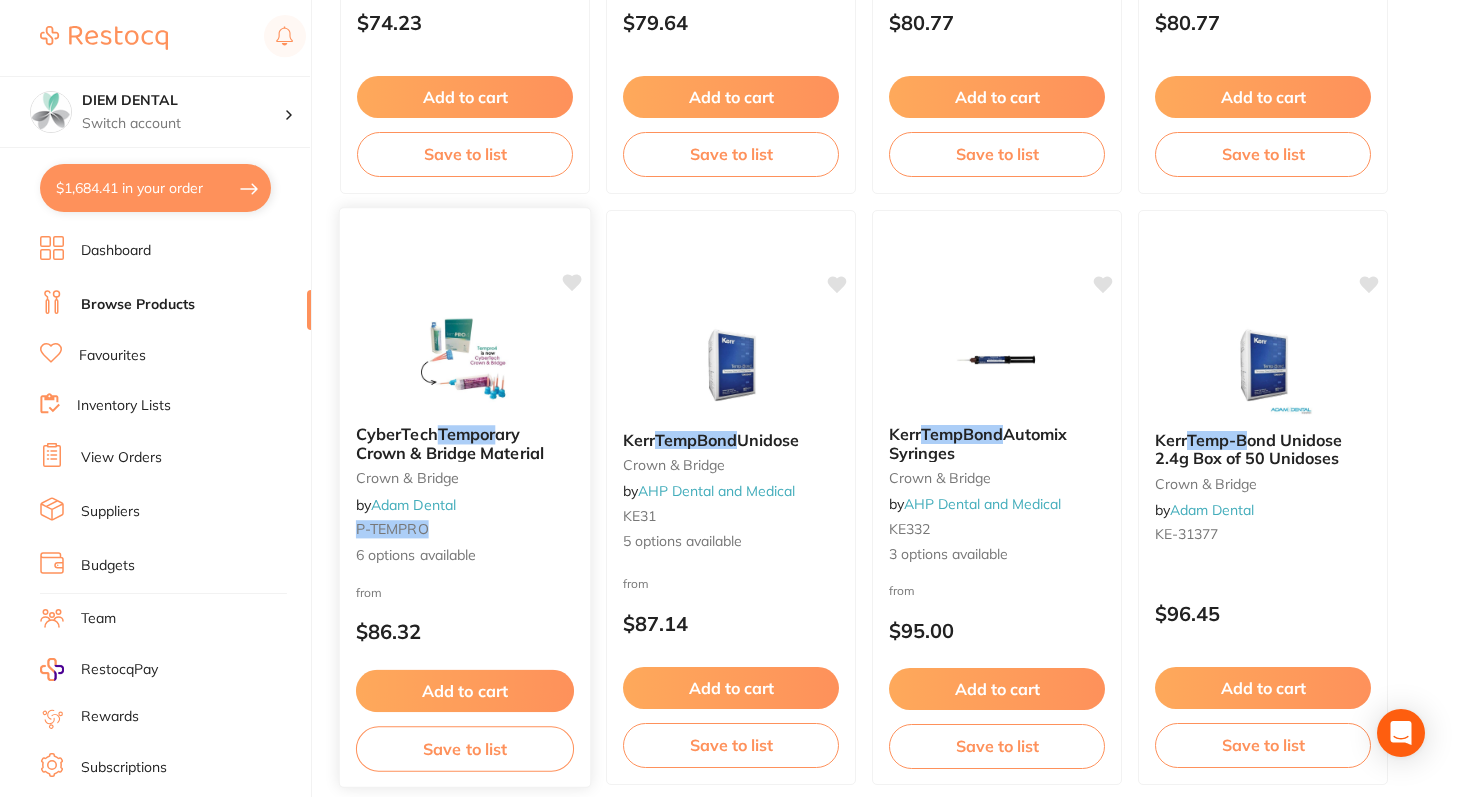 click at bounding box center [464, 358] 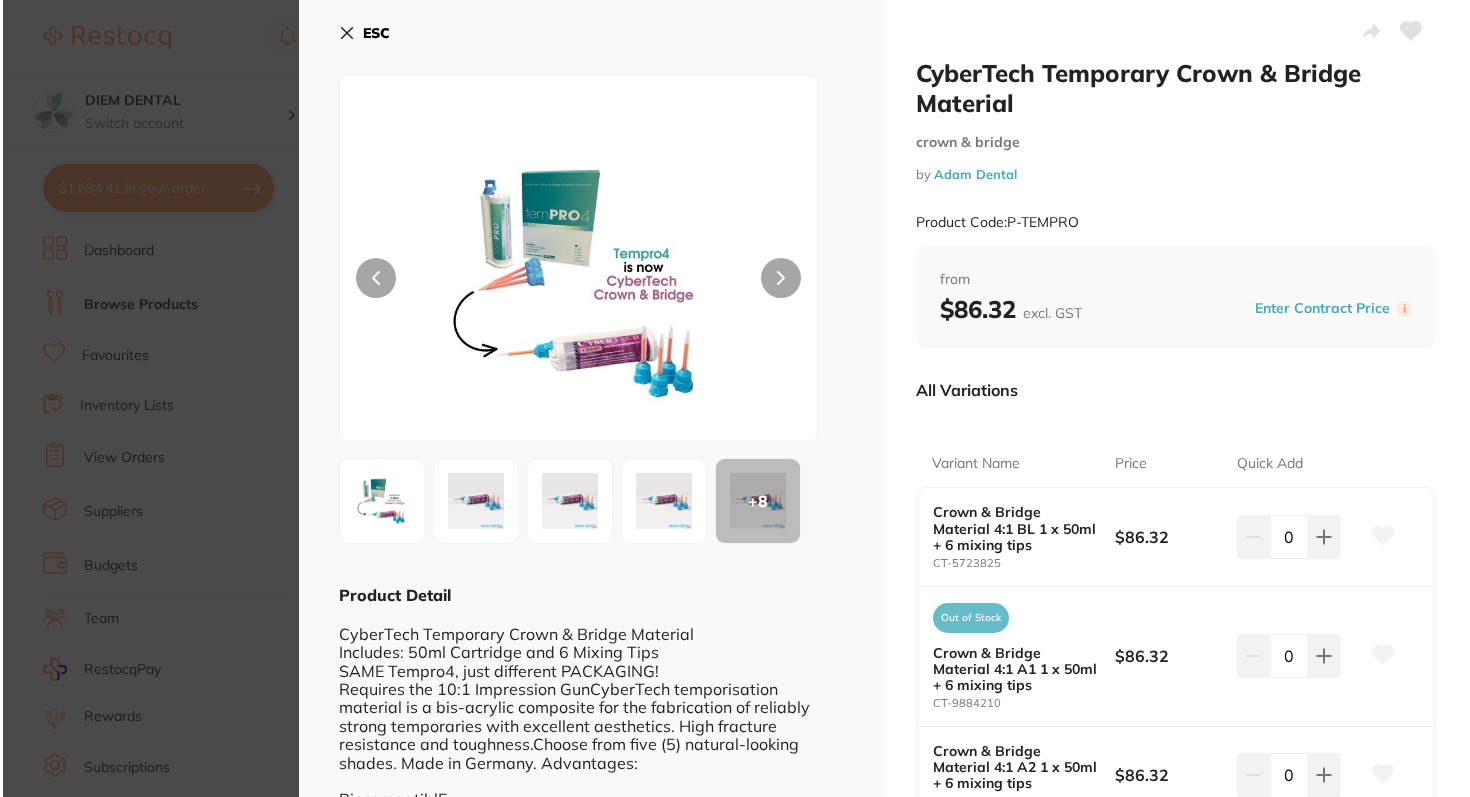 scroll, scrollTop: 0, scrollLeft: 0, axis: both 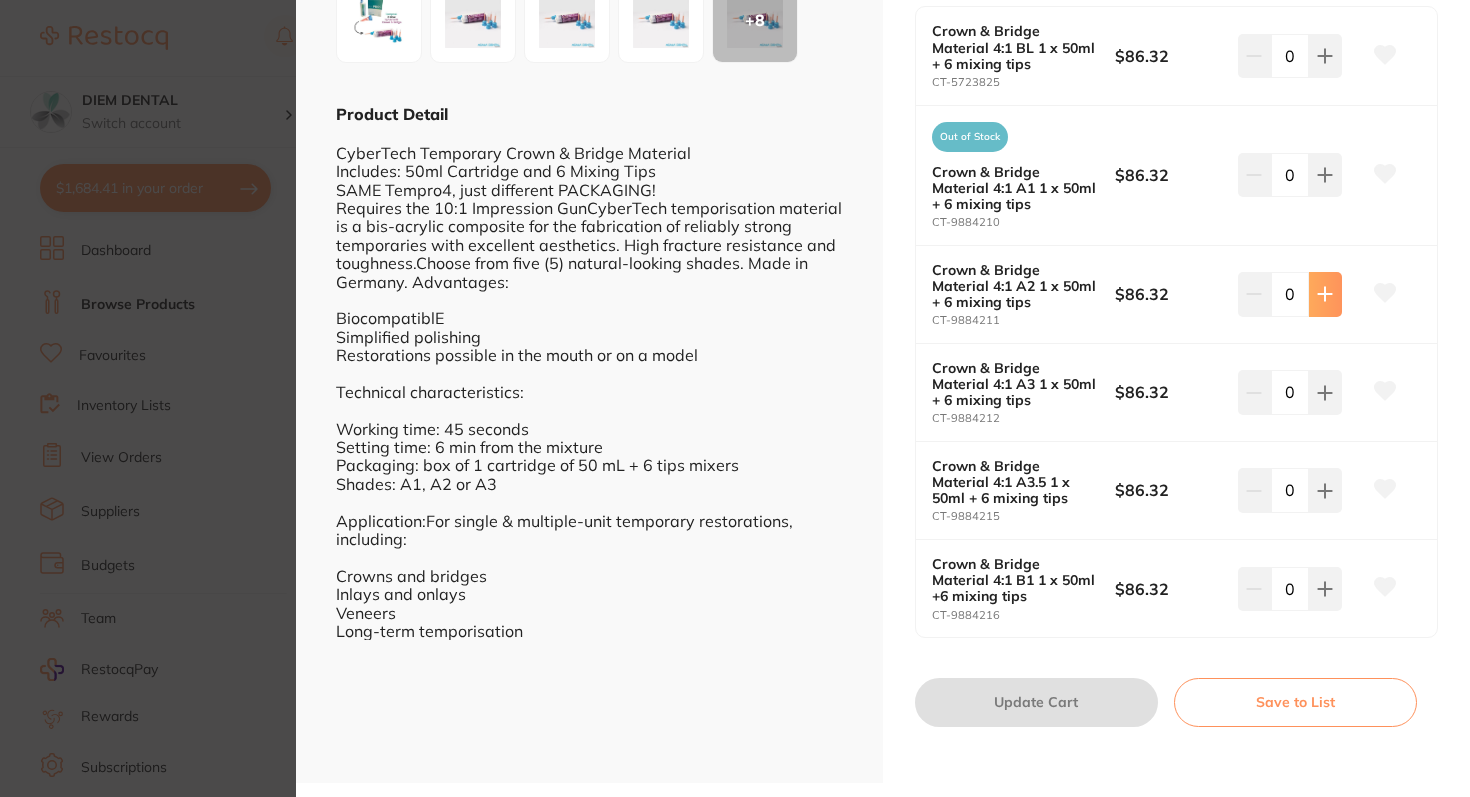 click 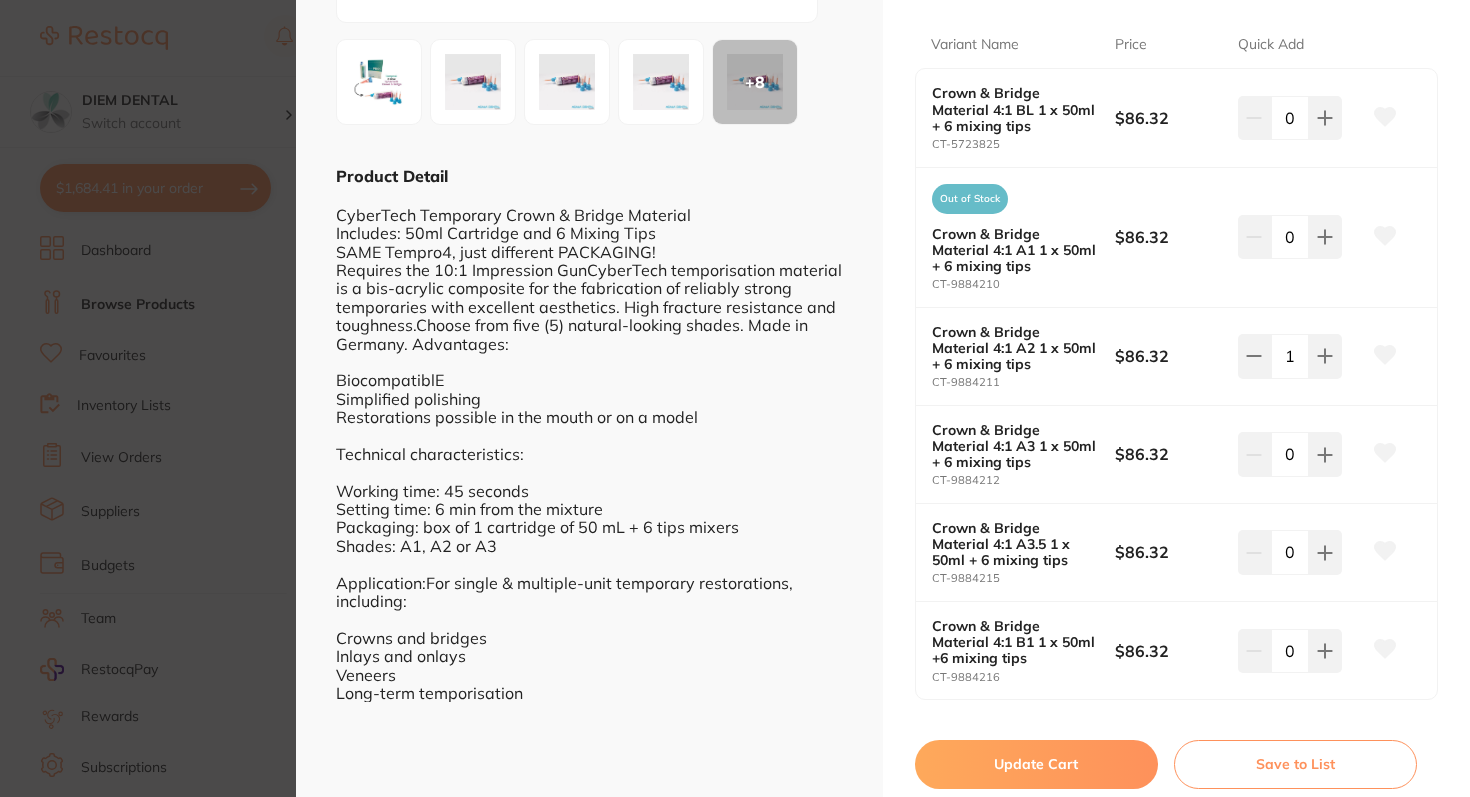 scroll, scrollTop: 409, scrollLeft: 0, axis: vertical 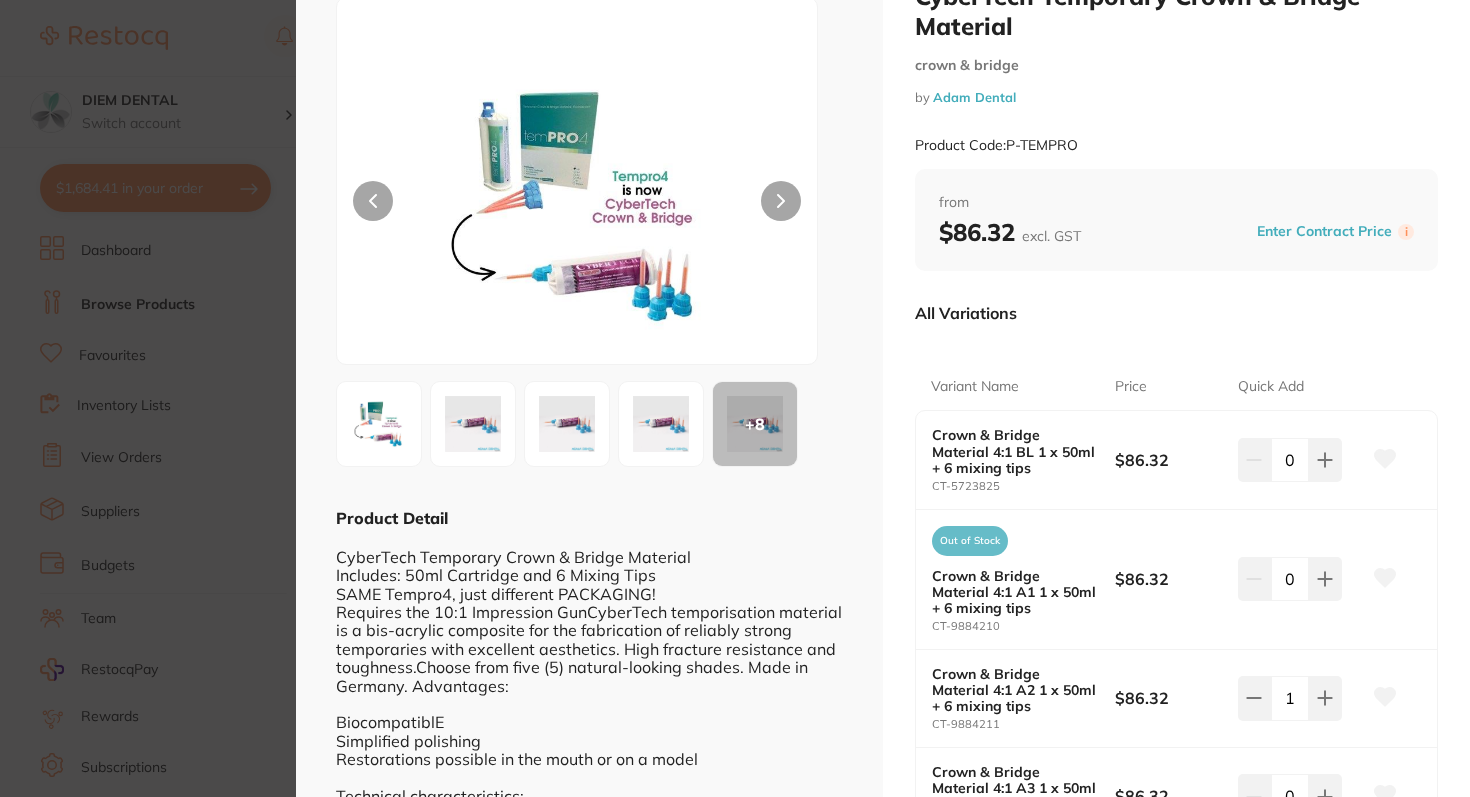 click at bounding box center [473, 424] 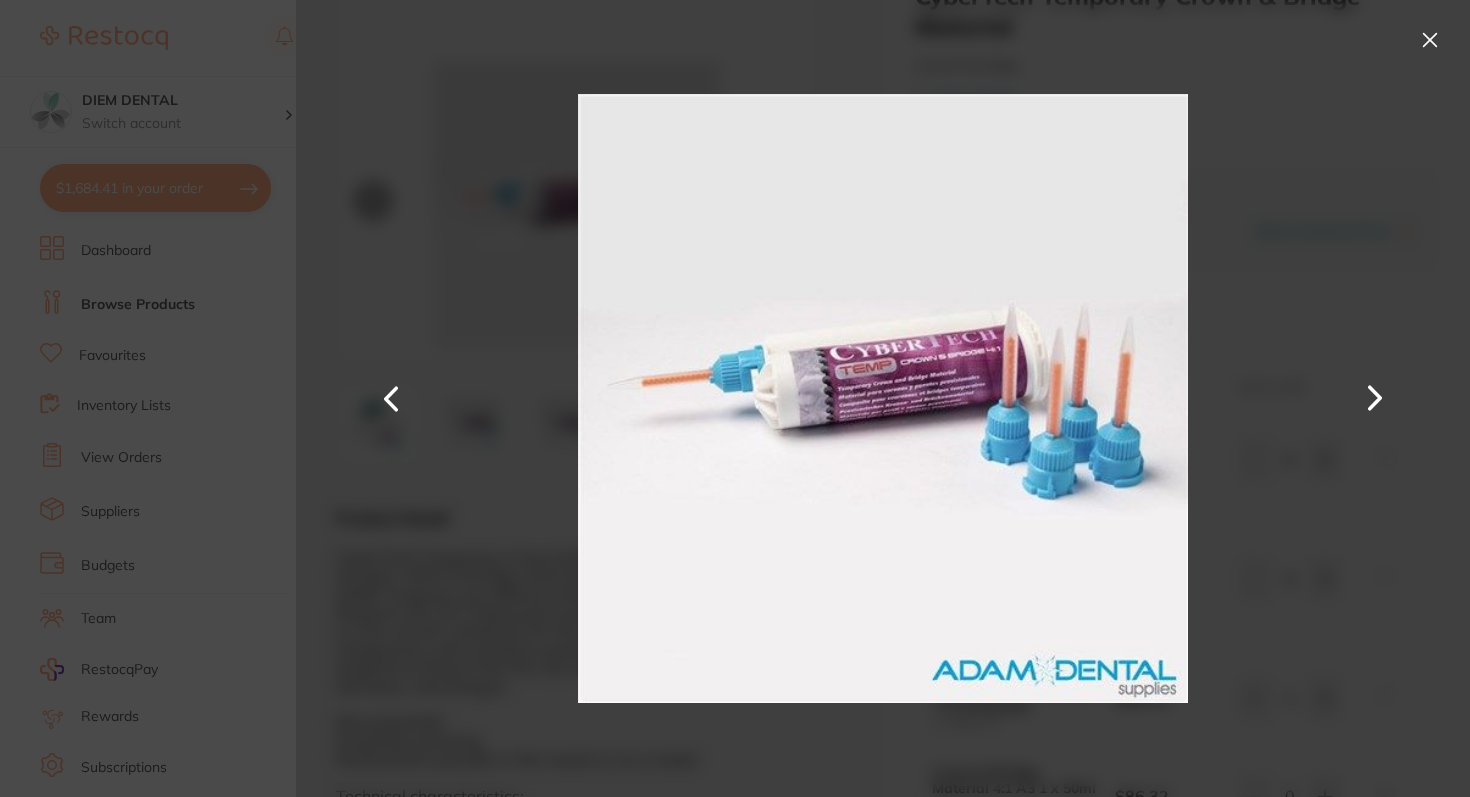 click at bounding box center [1430, 40] 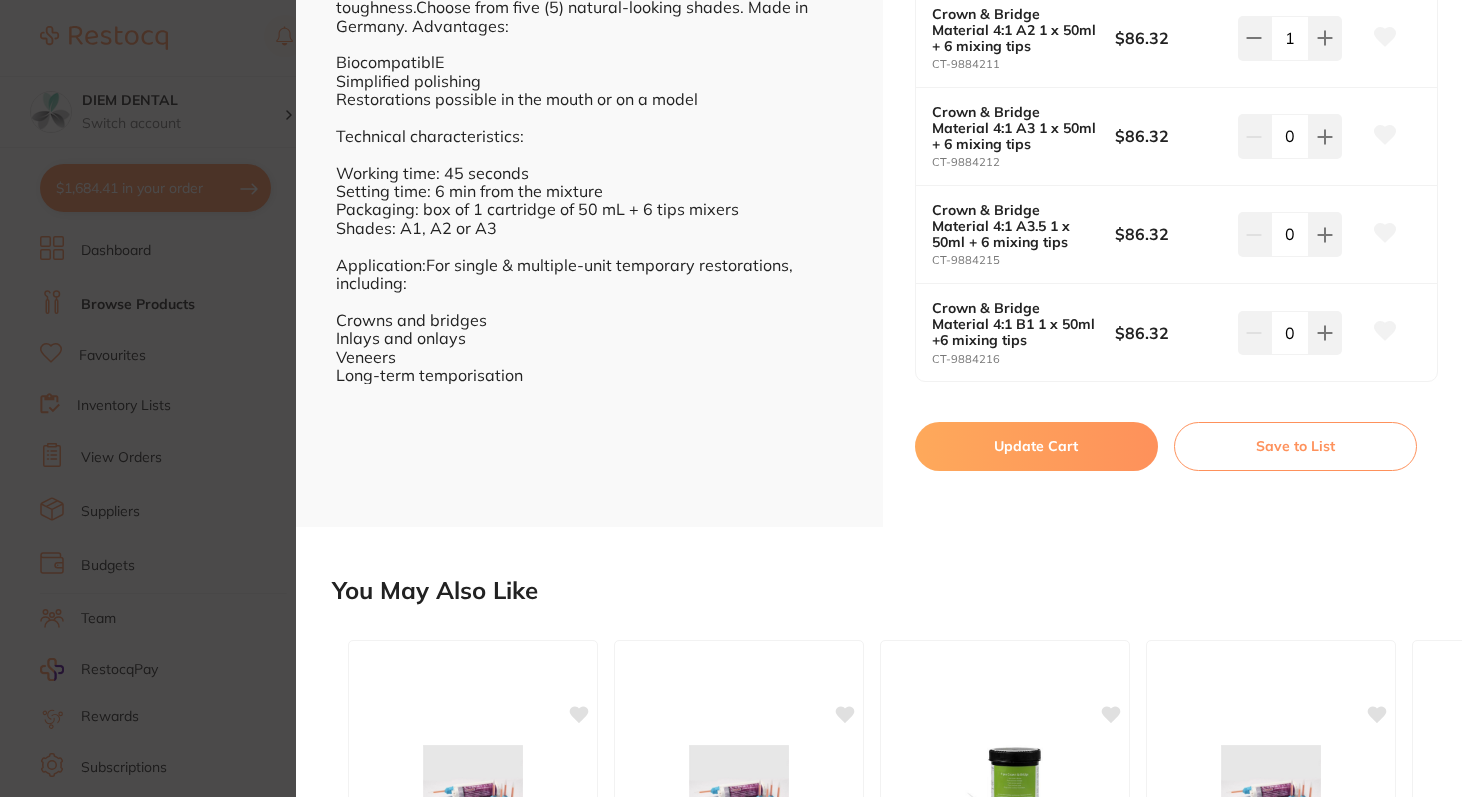 scroll, scrollTop: 672, scrollLeft: 0, axis: vertical 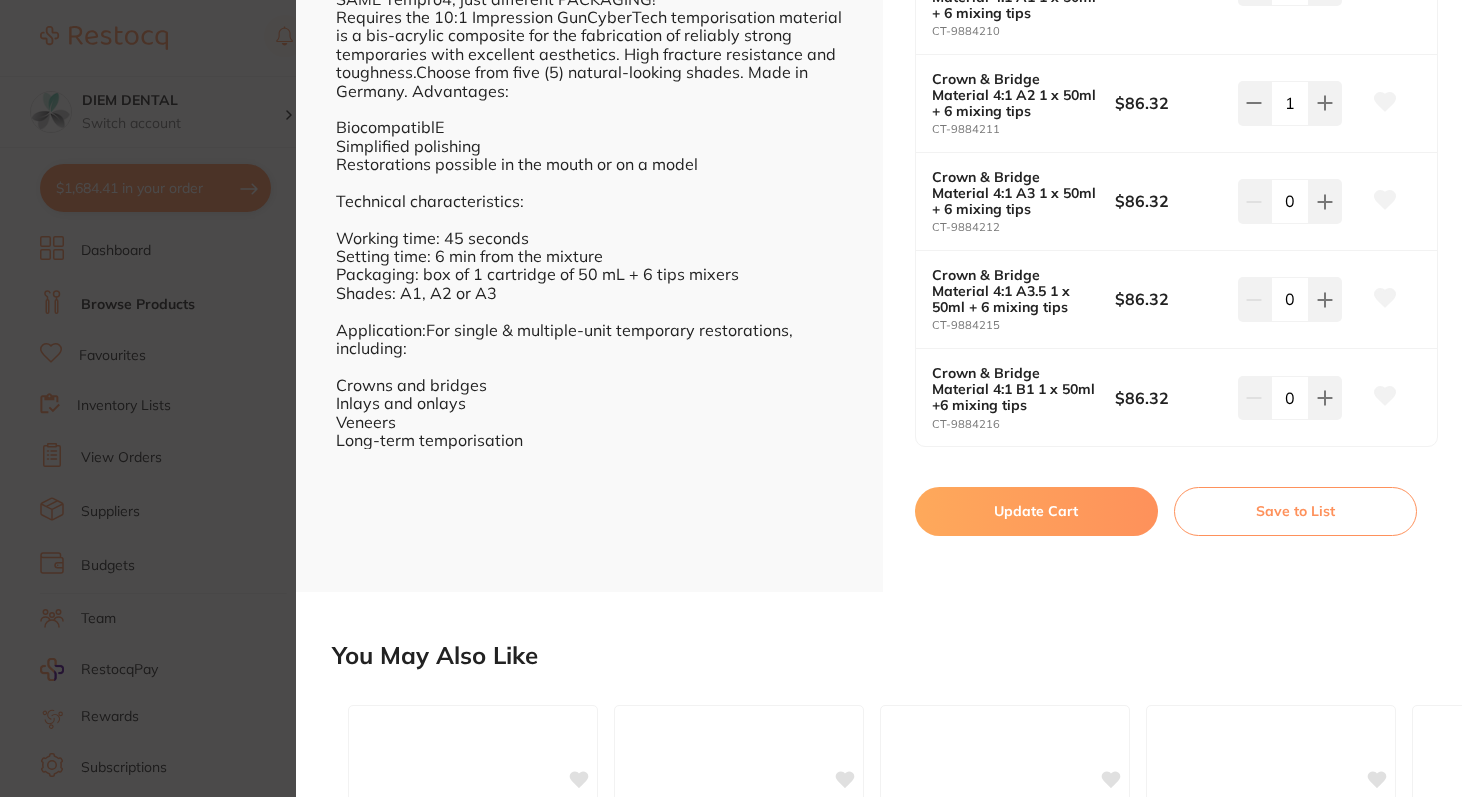 click on "Update Cart" at bounding box center (1036, 511) 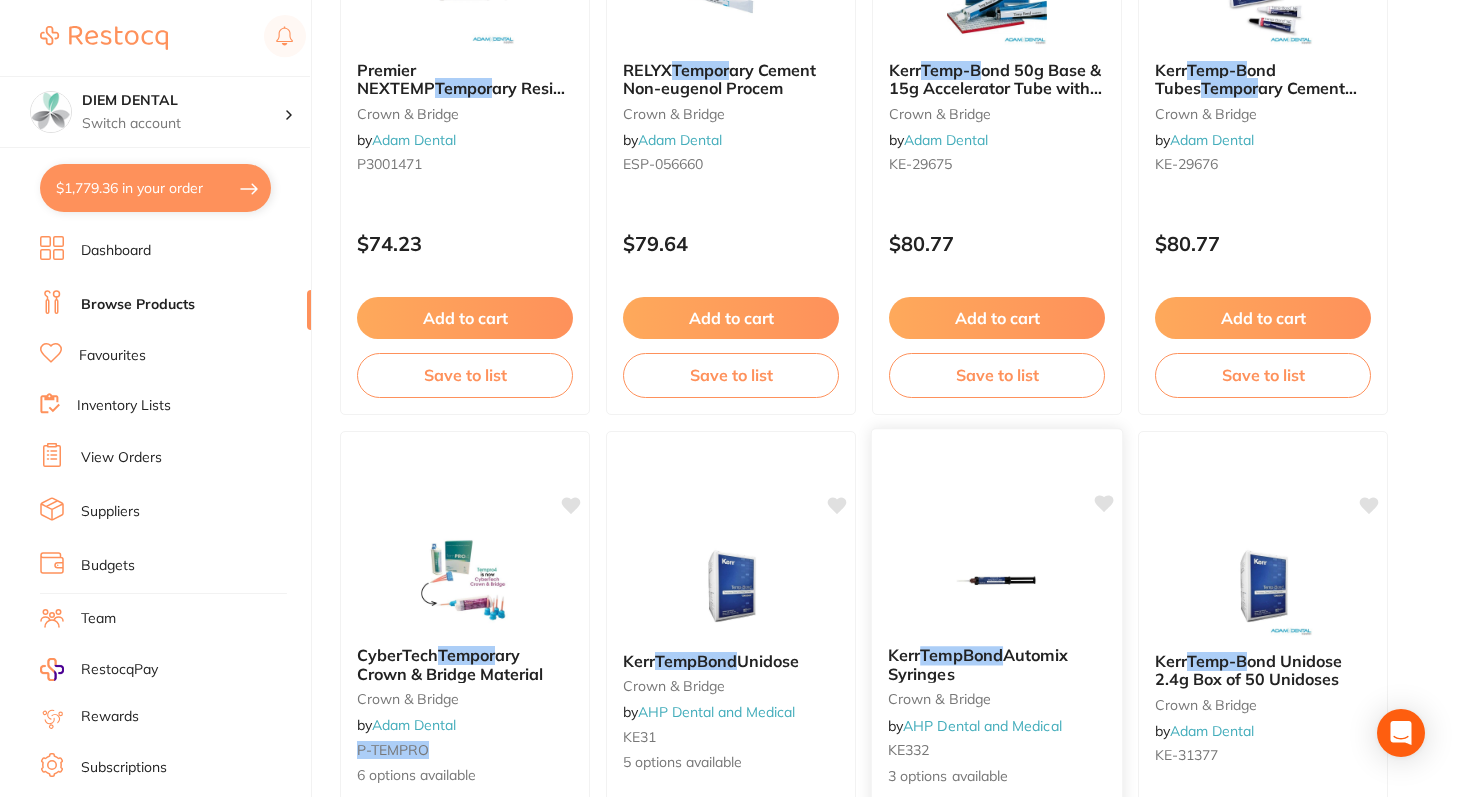 scroll, scrollTop: 2607, scrollLeft: 0, axis: vertical 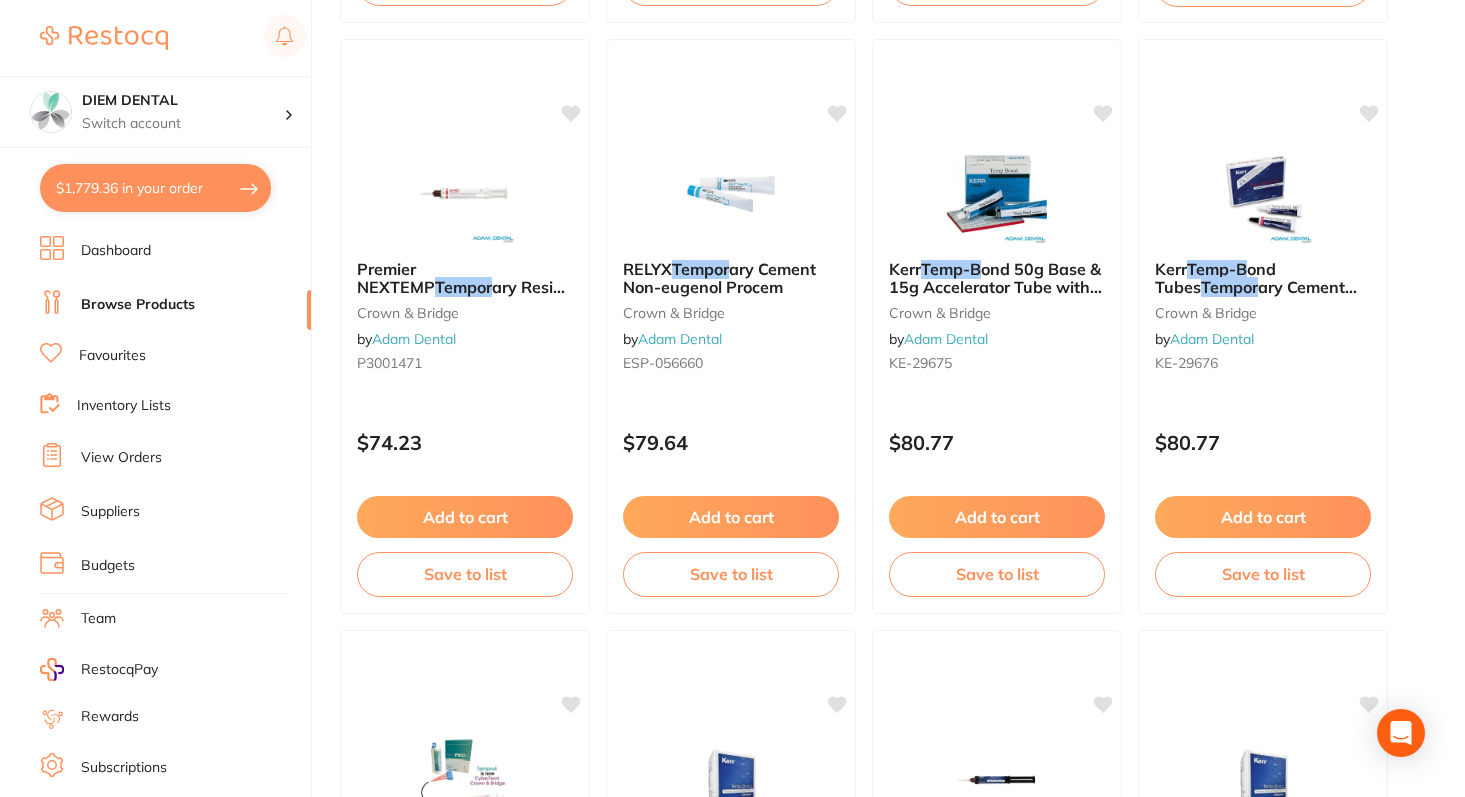click on "$1,779.36   in your order" at bounding box center [155, 188] 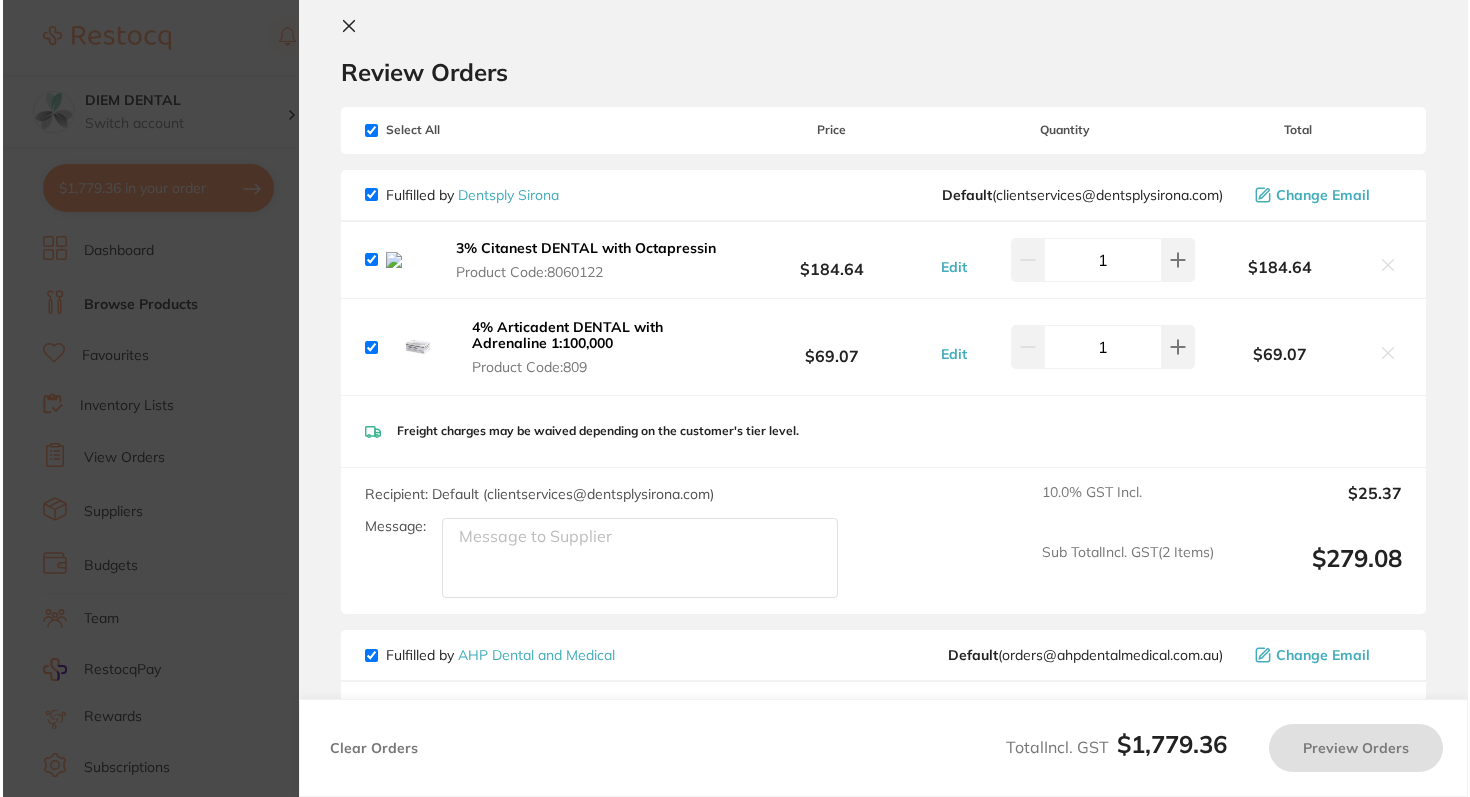 scroll, scrollTop: 0, scrollLeft: 0, axis: both 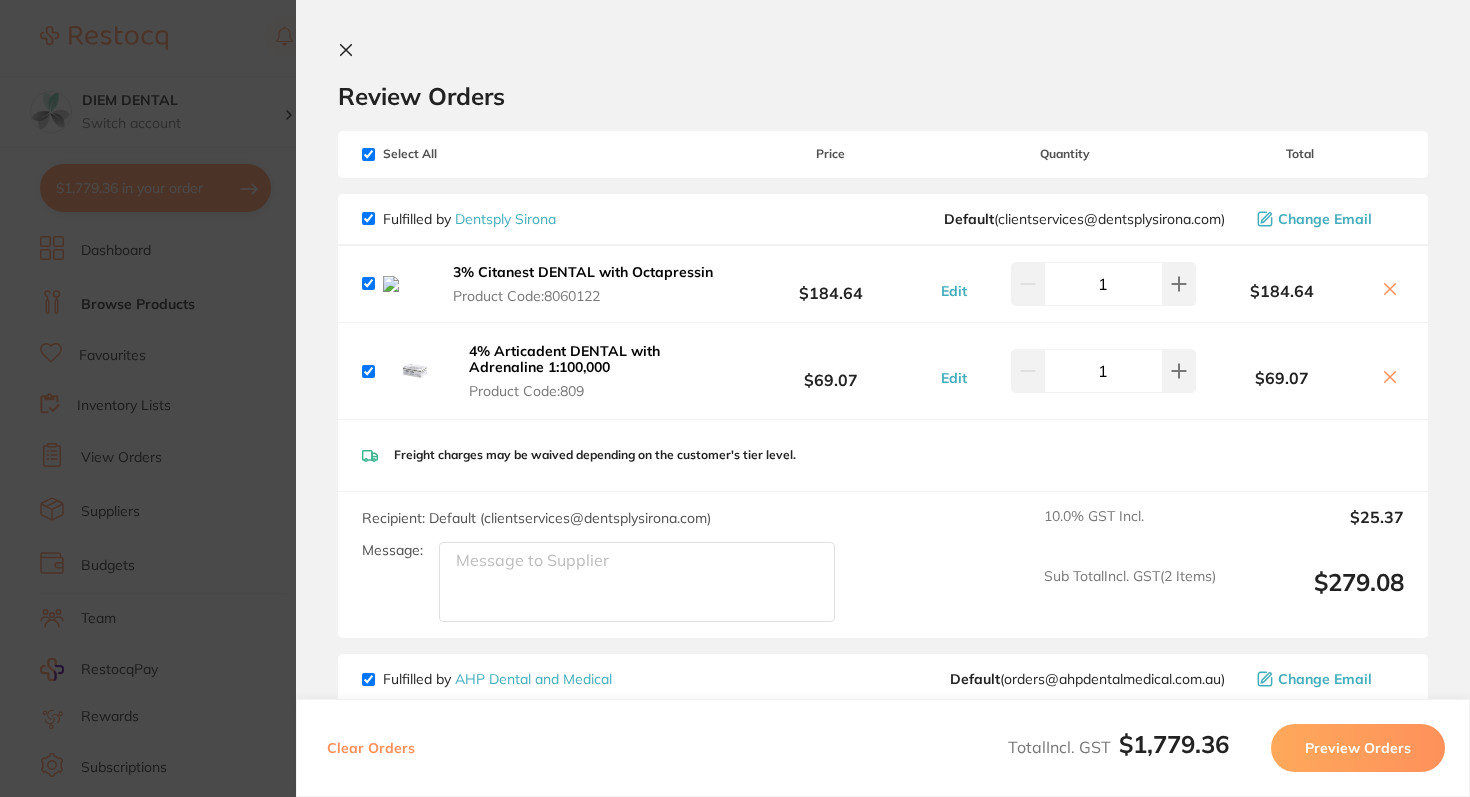 click 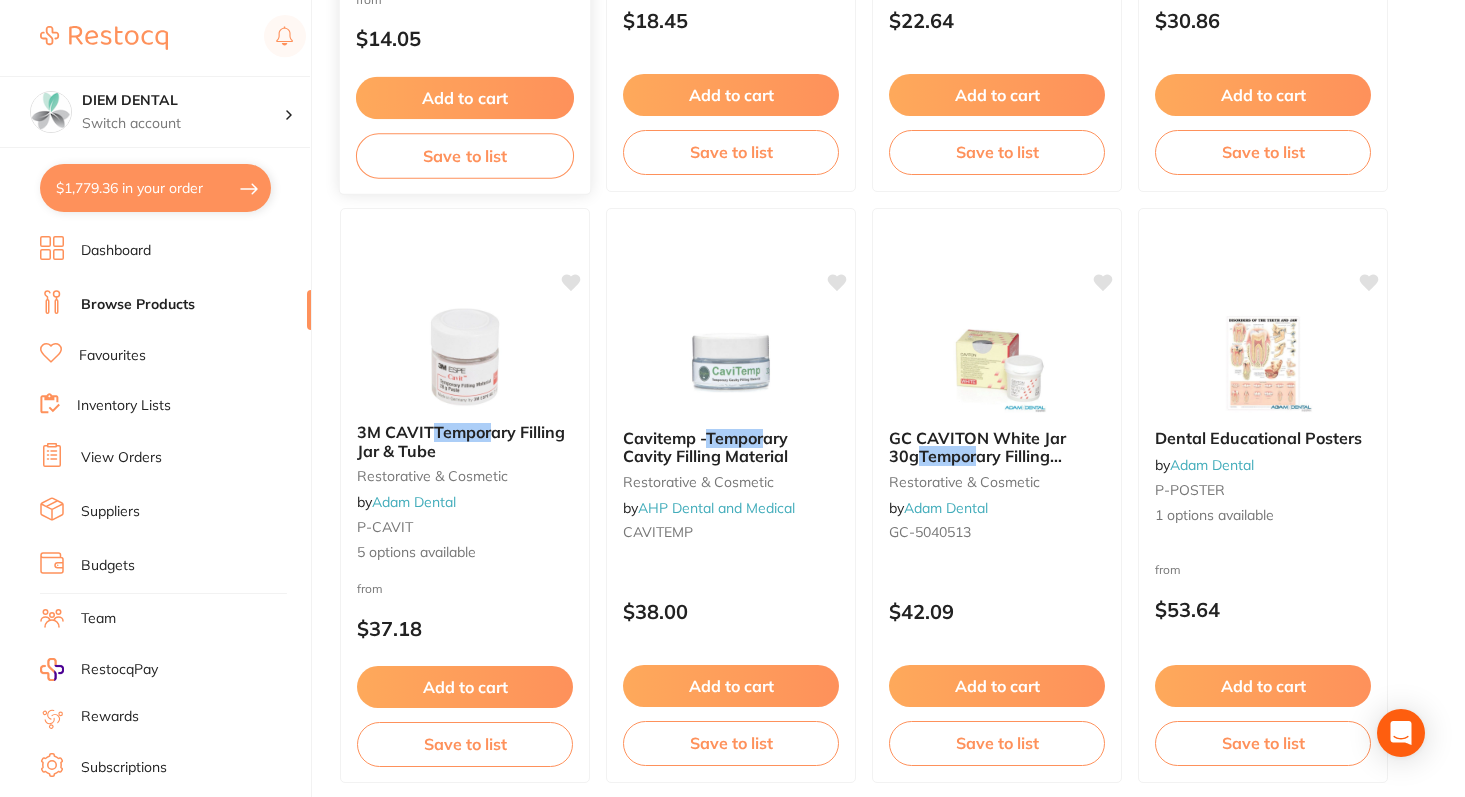 scroll, scrollTop: 0, scrollLeft: 0, axis: both 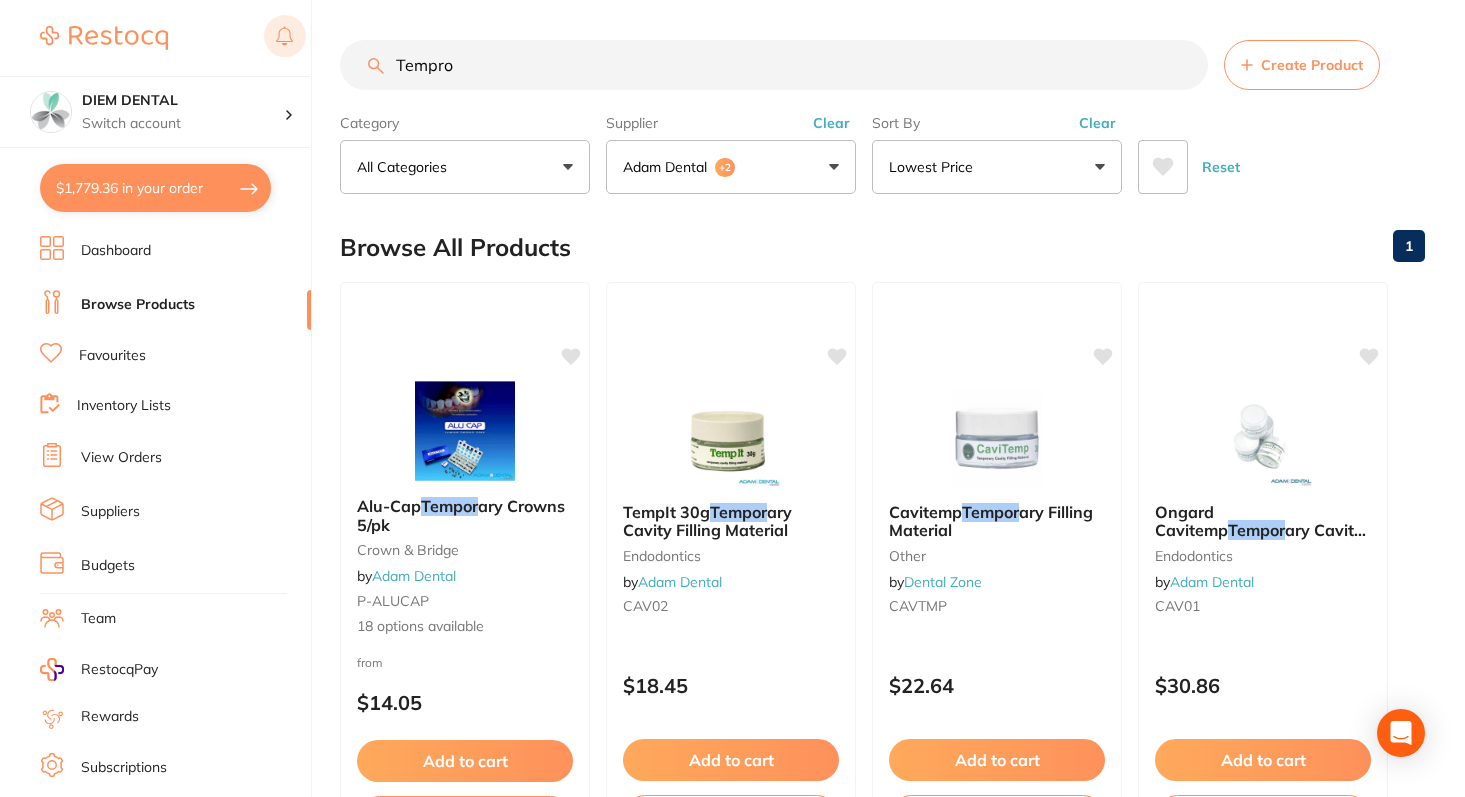 drag, startPoint x: 466, startPoint y: 67, endPoint x: 294, endPoint y: 52, distance: 172.65283 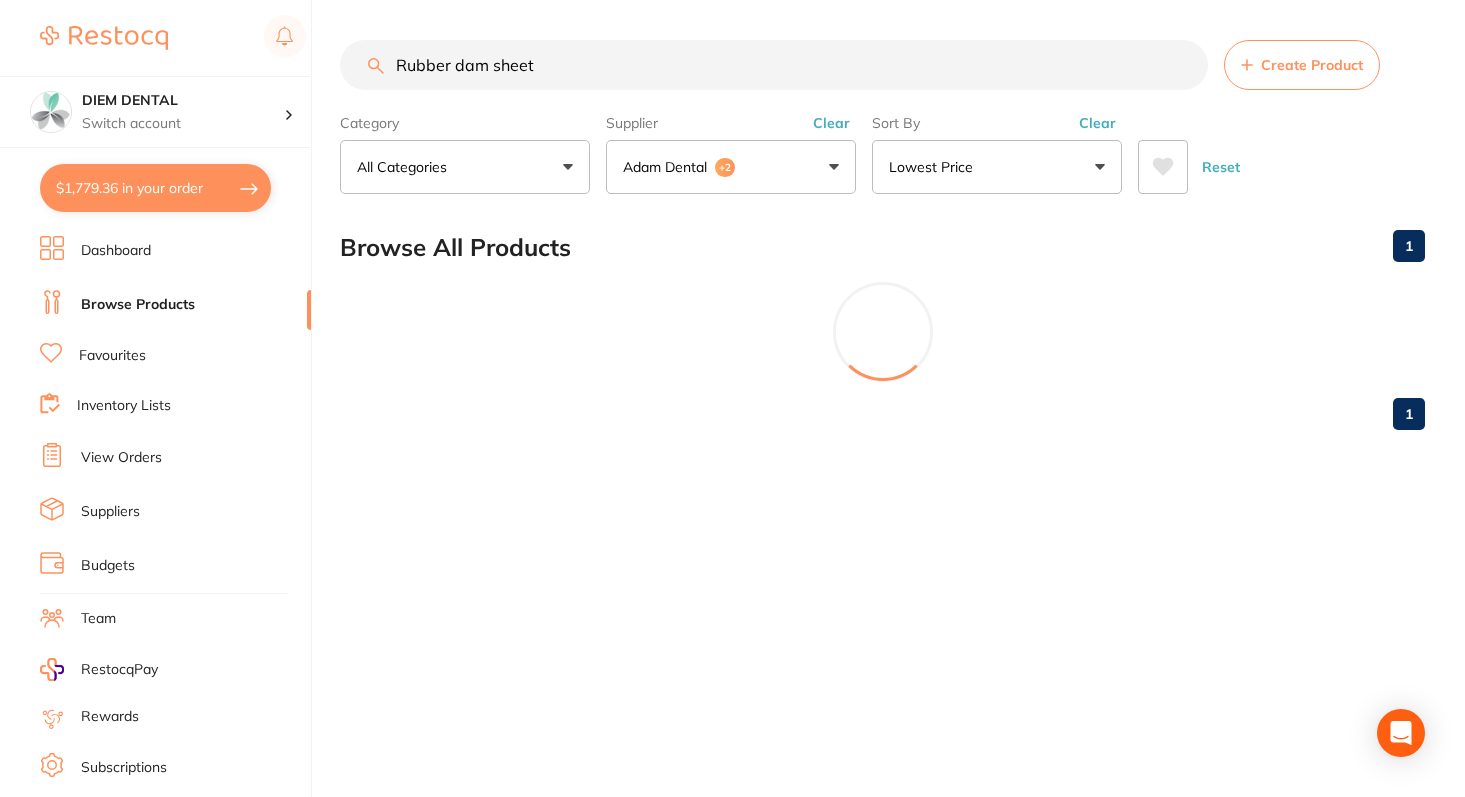 scroll, scrollTop: 0, scrollLeft: 0, axis: both 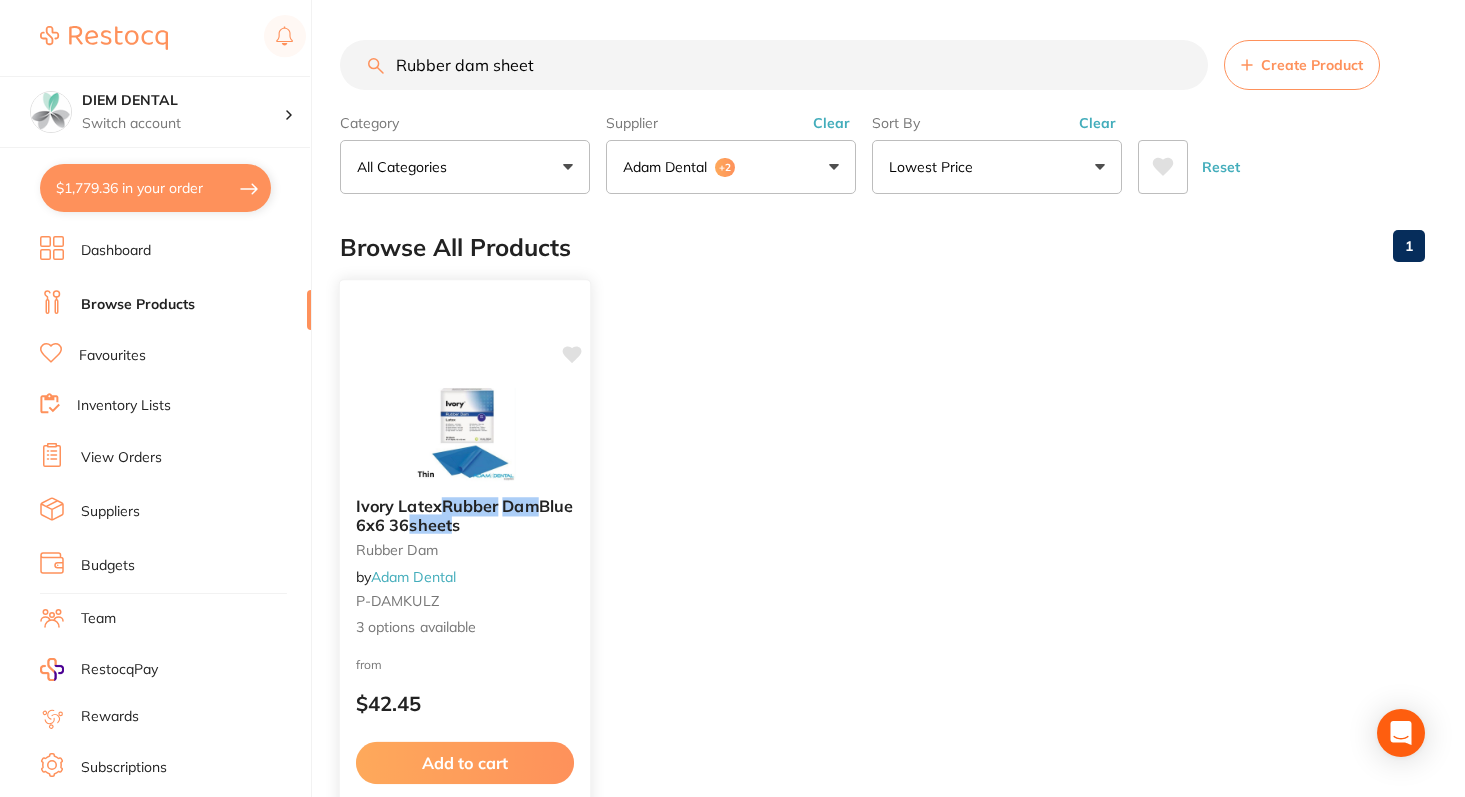 click at bounding box center (464, 430) 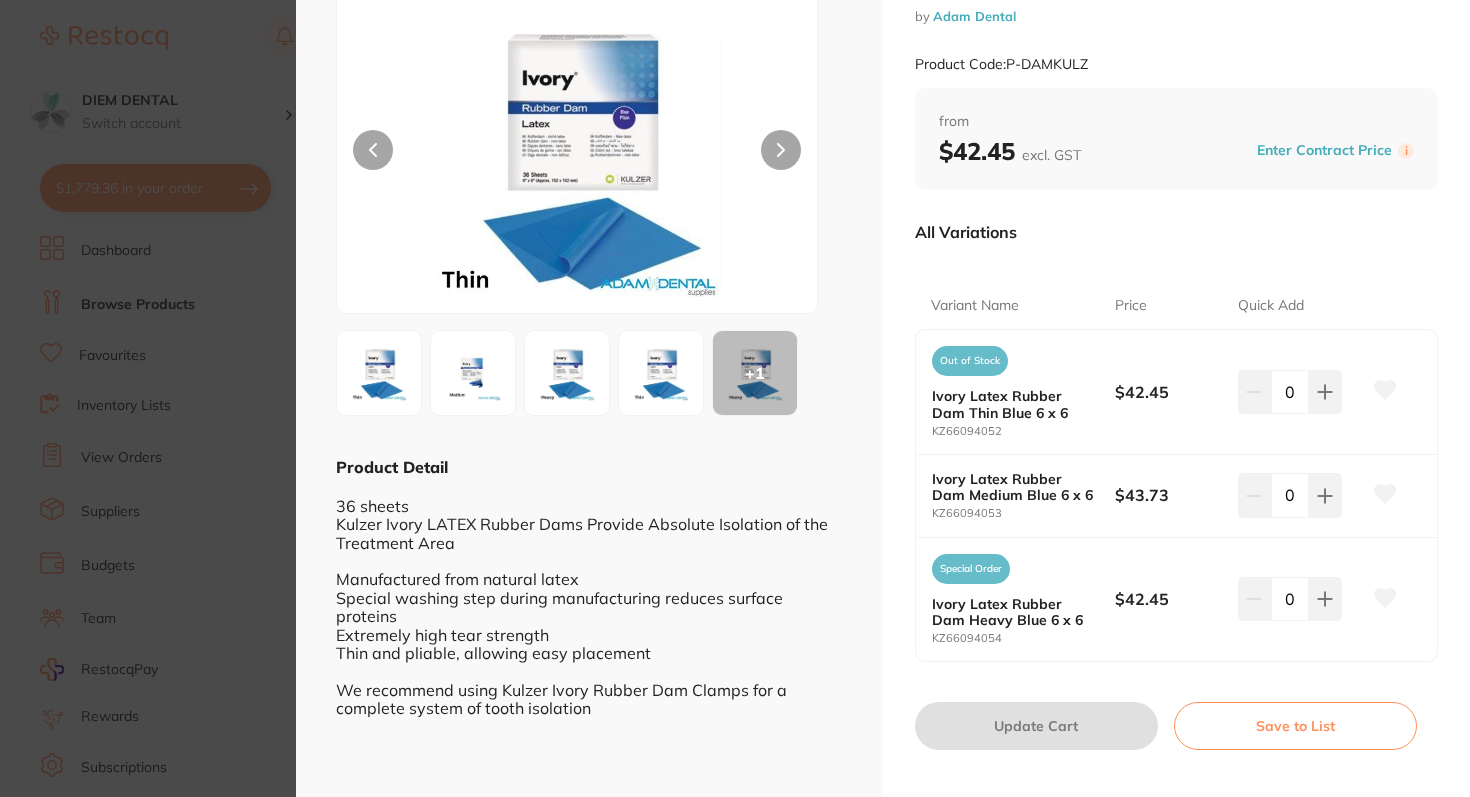 scroll, scrollTop: 0, scrollLeft: 0, axis: both 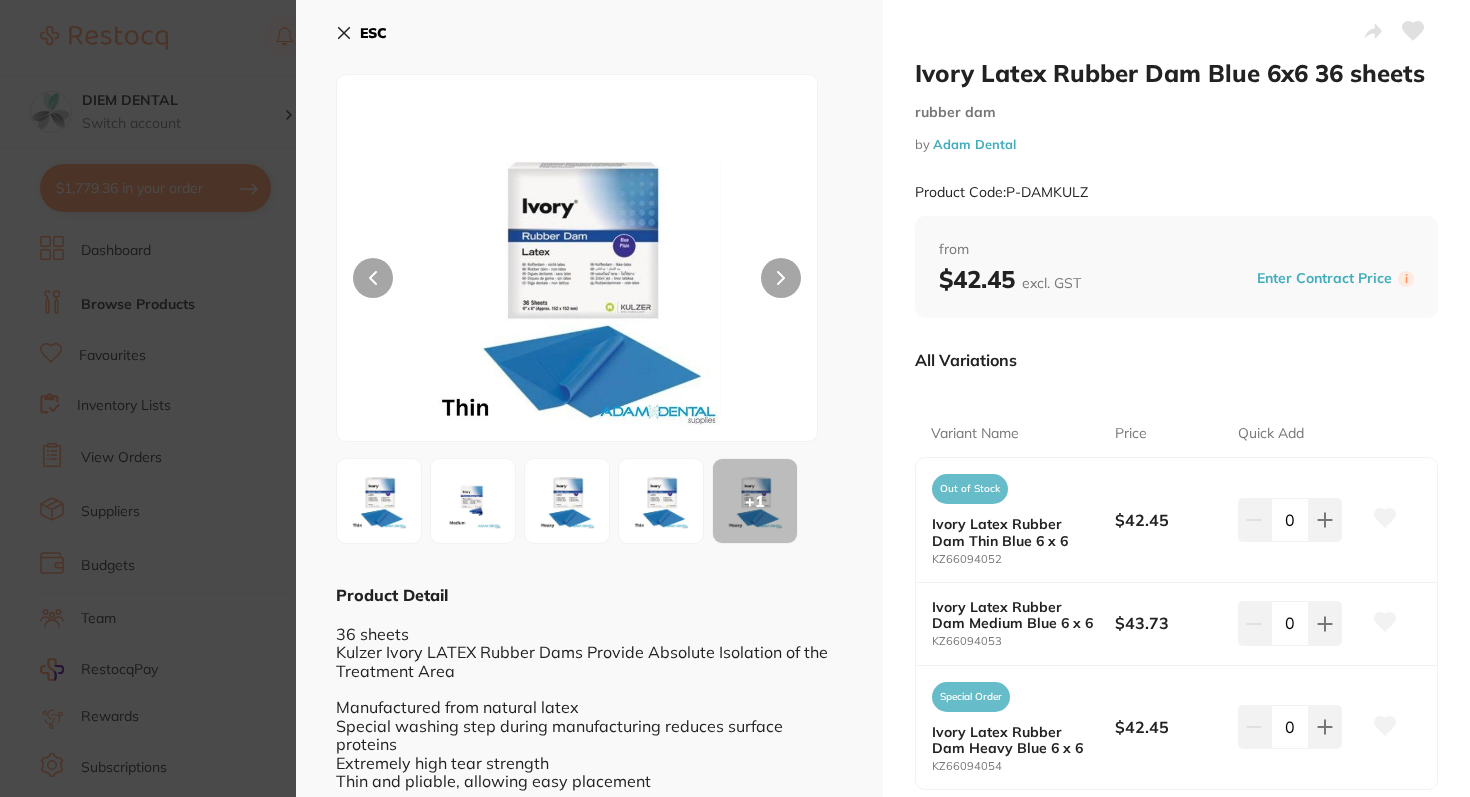 click 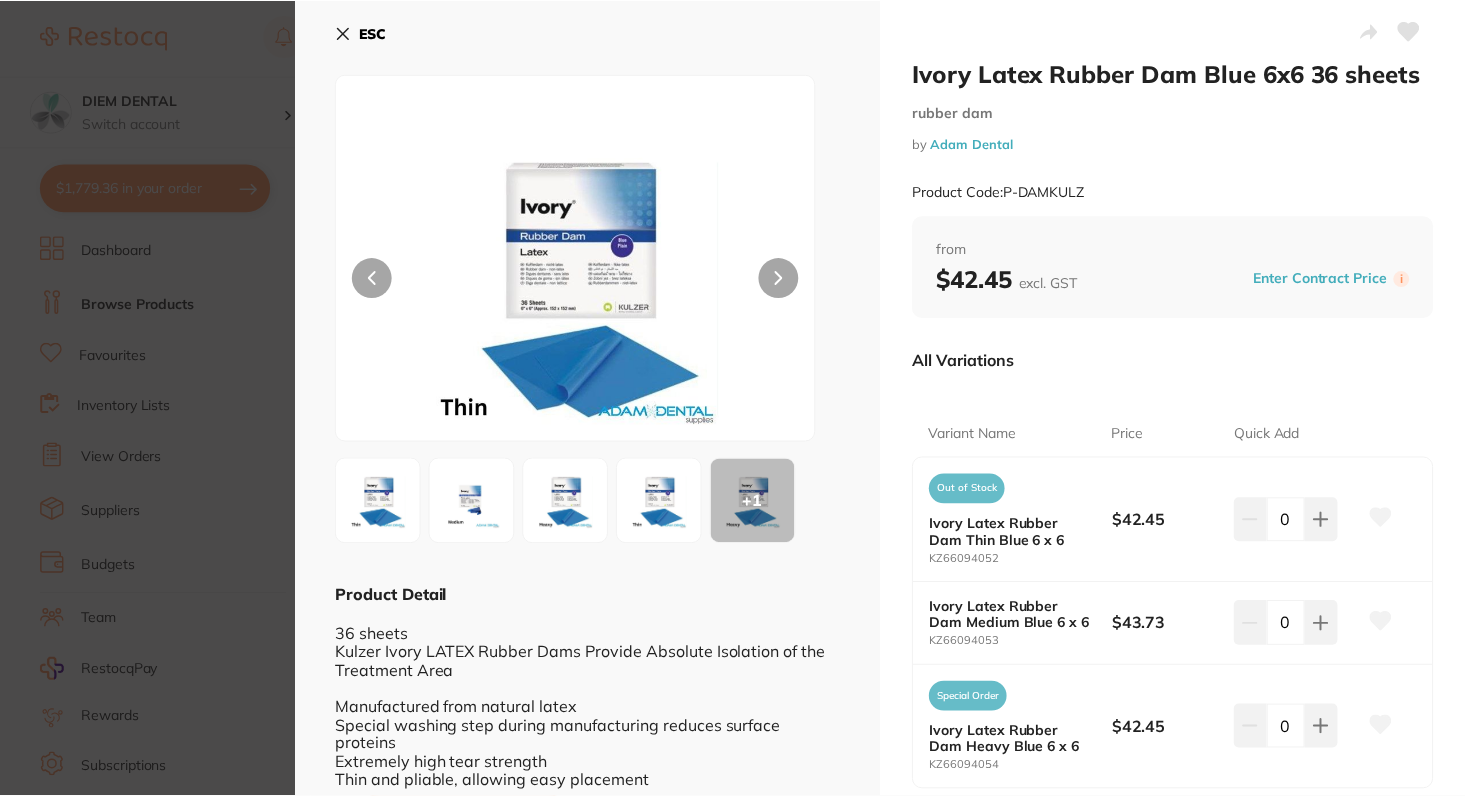 scroll, scrollTop: 18, scrollLeft: 0, axis: vertical 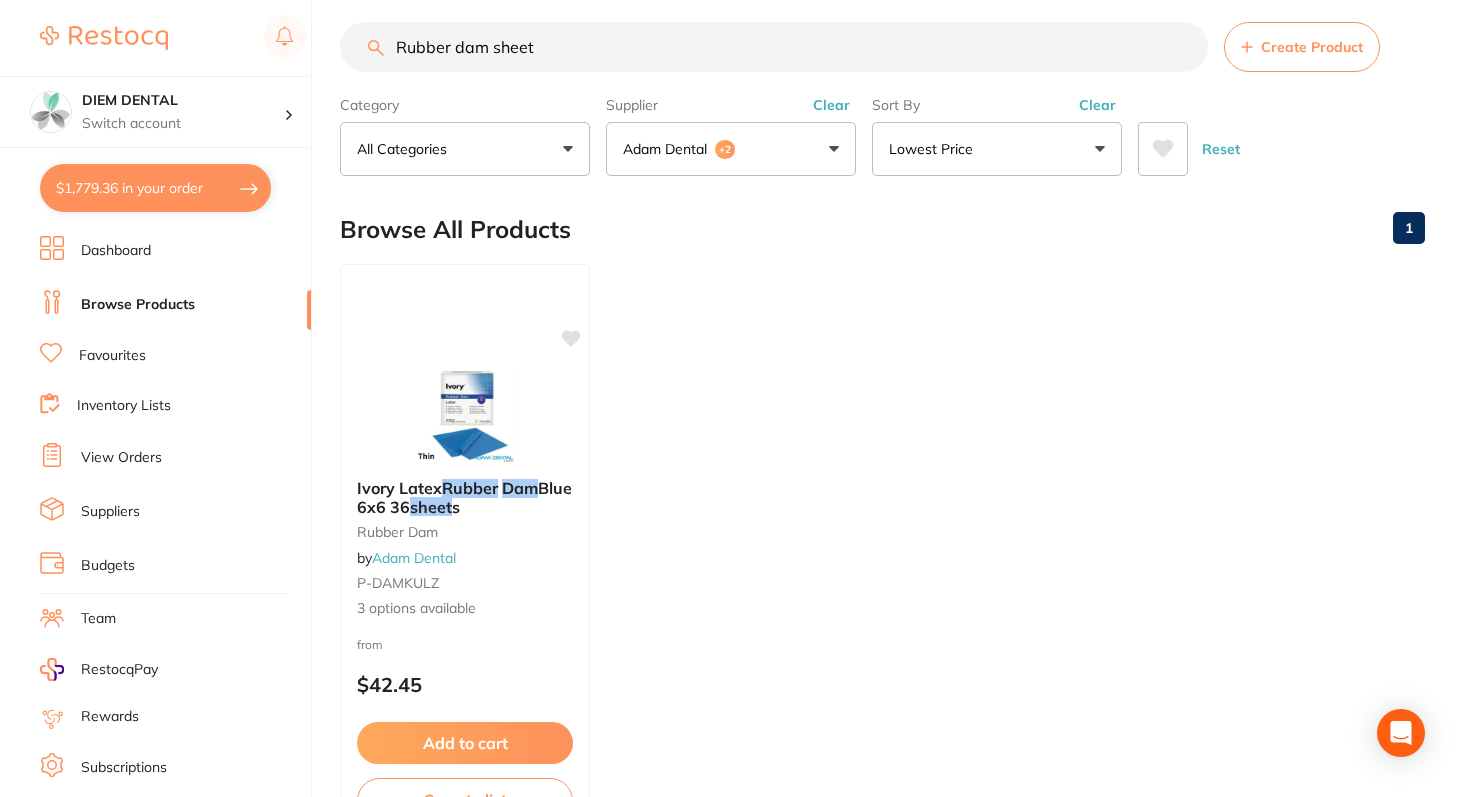 click on "+2" at bounding box center [725, 150] 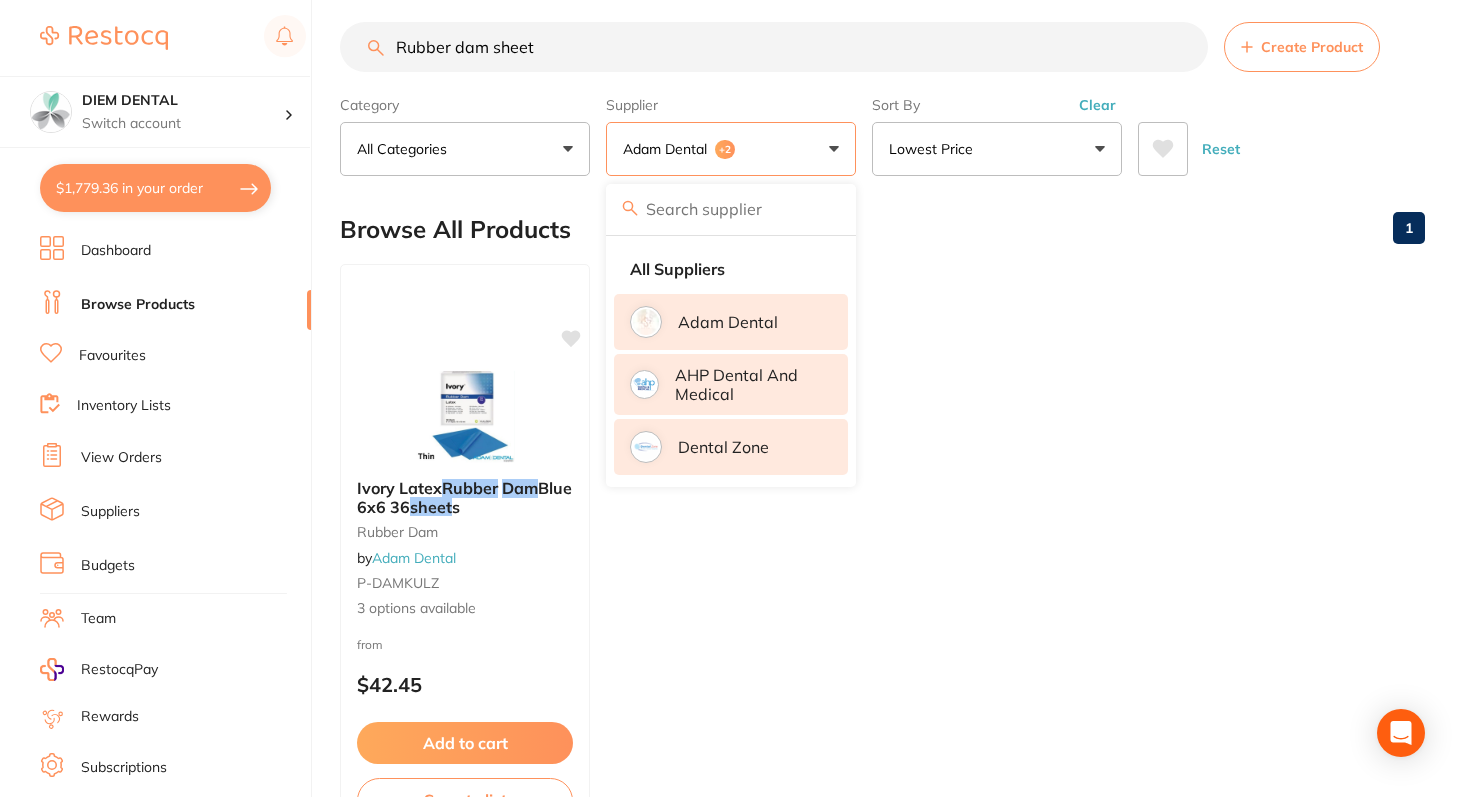 click on "All Suppliers Adam Dental AHP Dental and Medical Dental Zone" at bounding box center (731, 361) 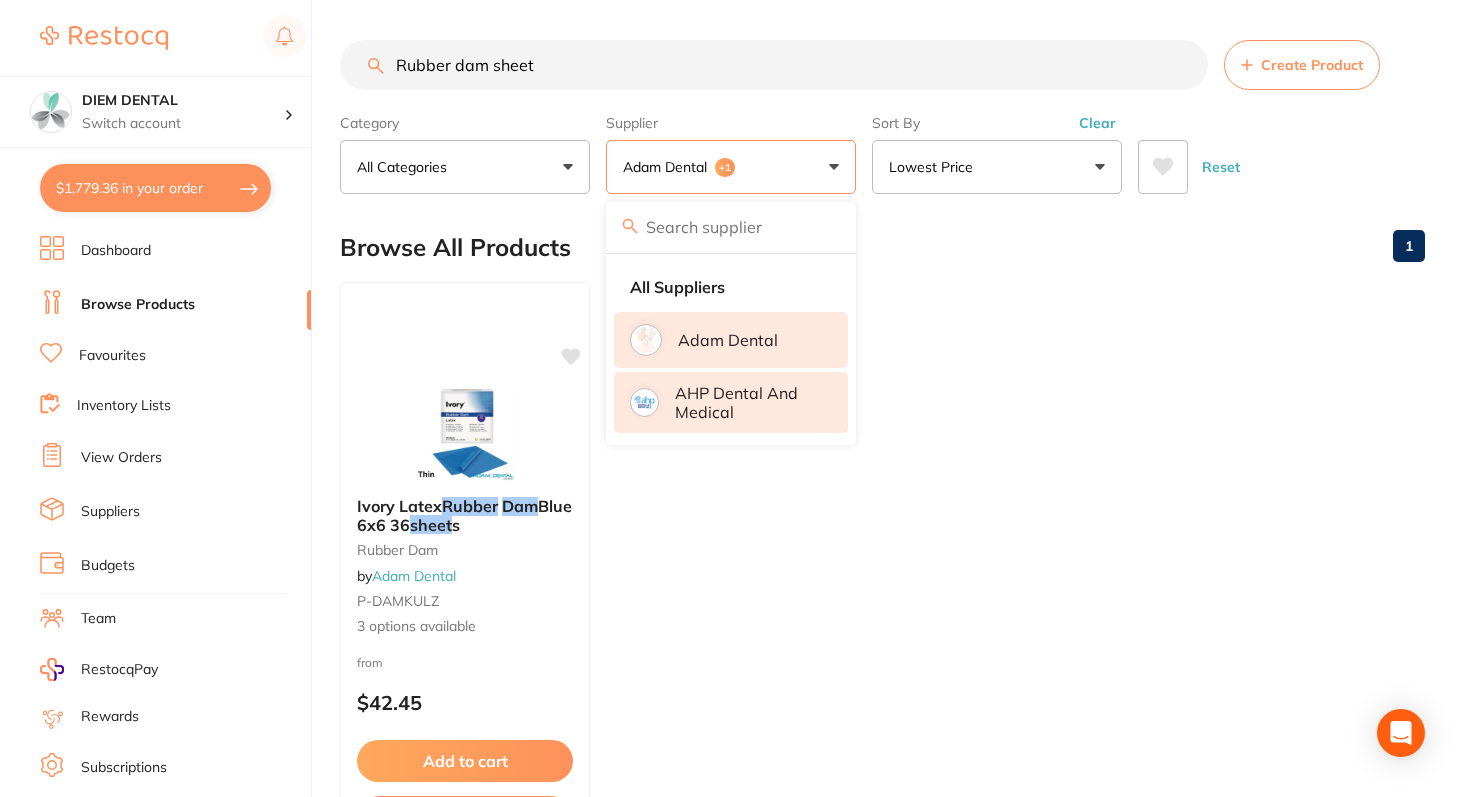 click on "AHP Dental and Medical" at bounding box center [747, 402] 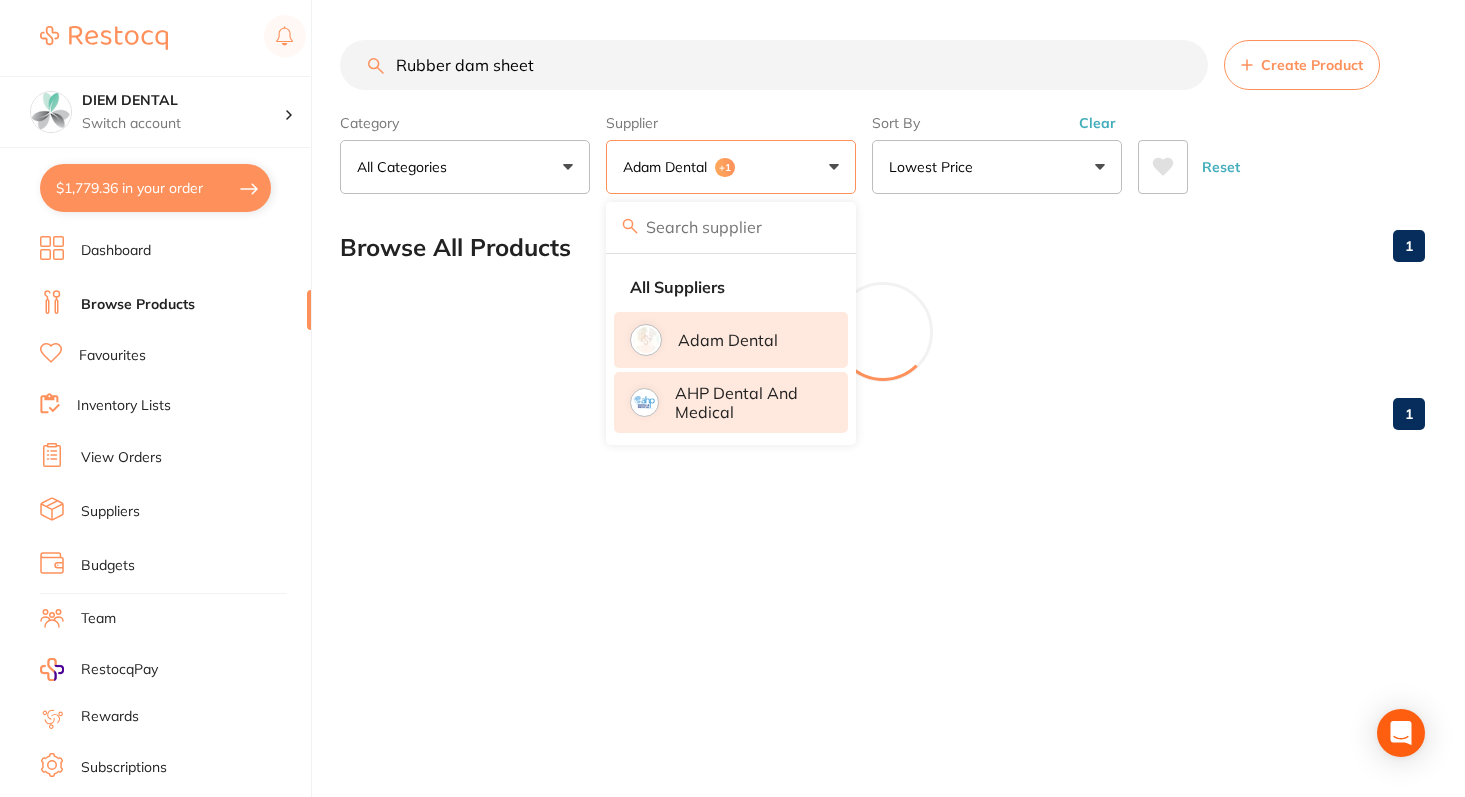 click on "Adam Dental" at bounding box center [728, 340] 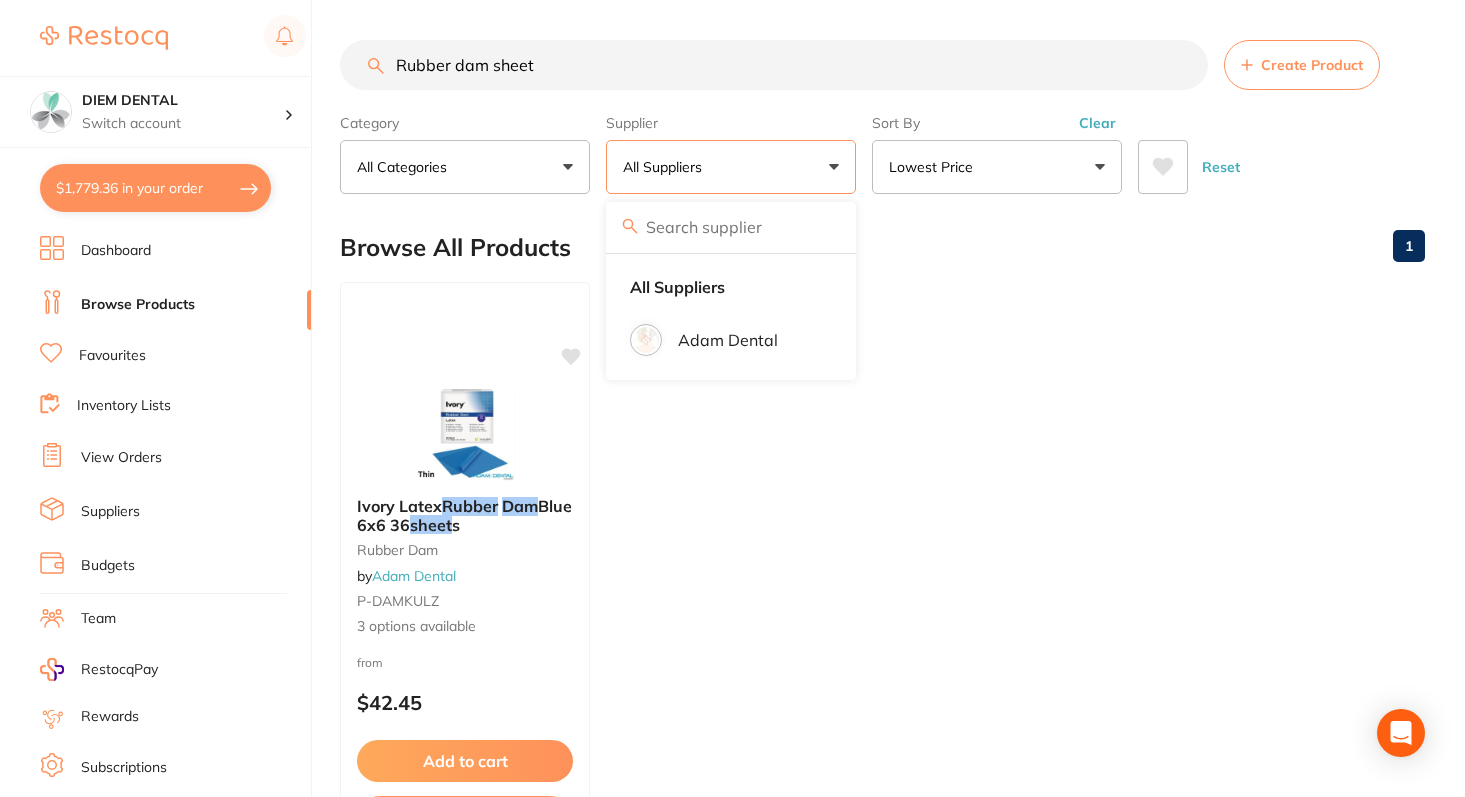 click on "All Suppliers" at bounding box center [731, 167] 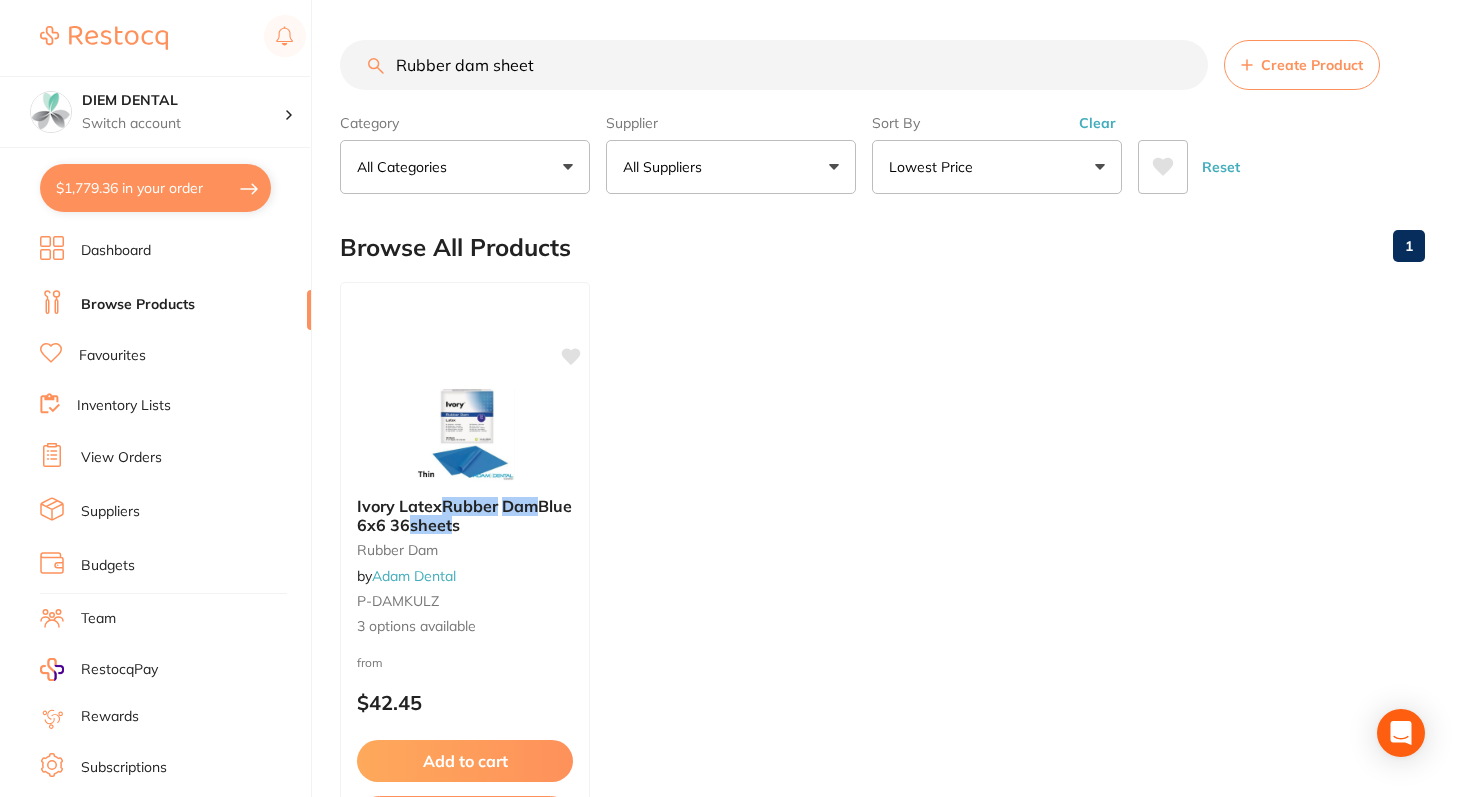 click on "All Suppliers" at bounding box center [731, 167] 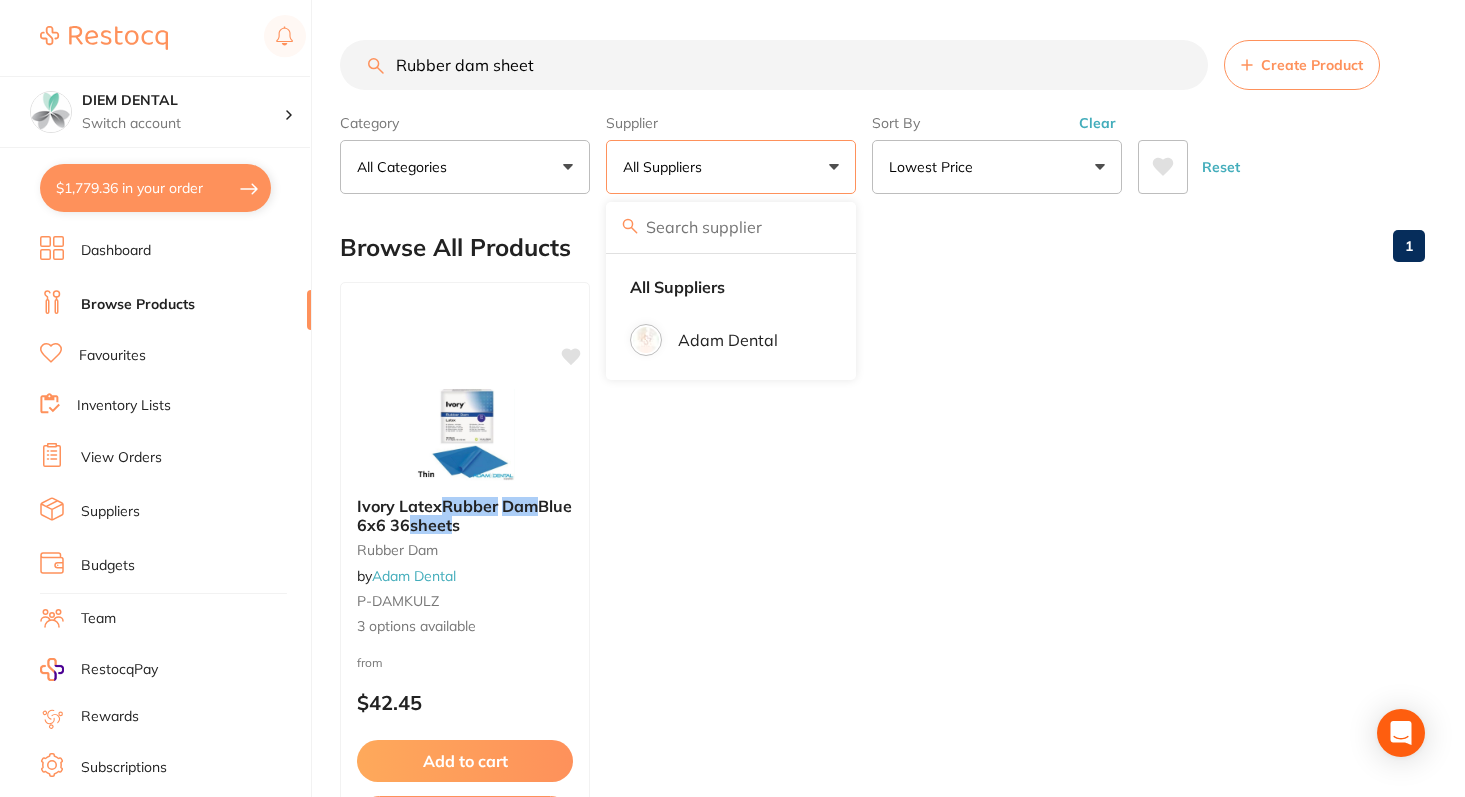 click on "All Suppliers" at bounding box center (731, 167) 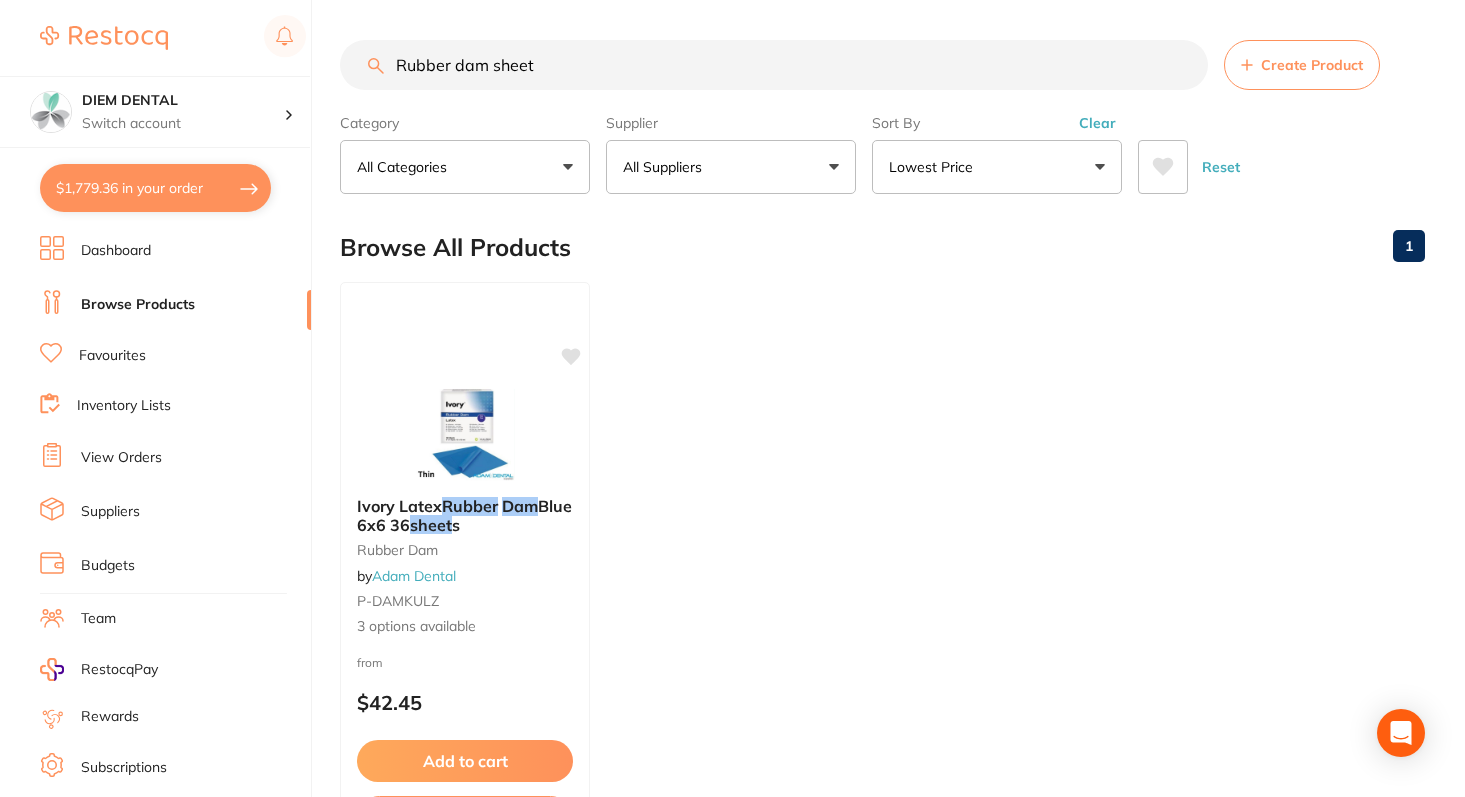 click on "Rubber dam sheet" at bounding box center [774, 65] 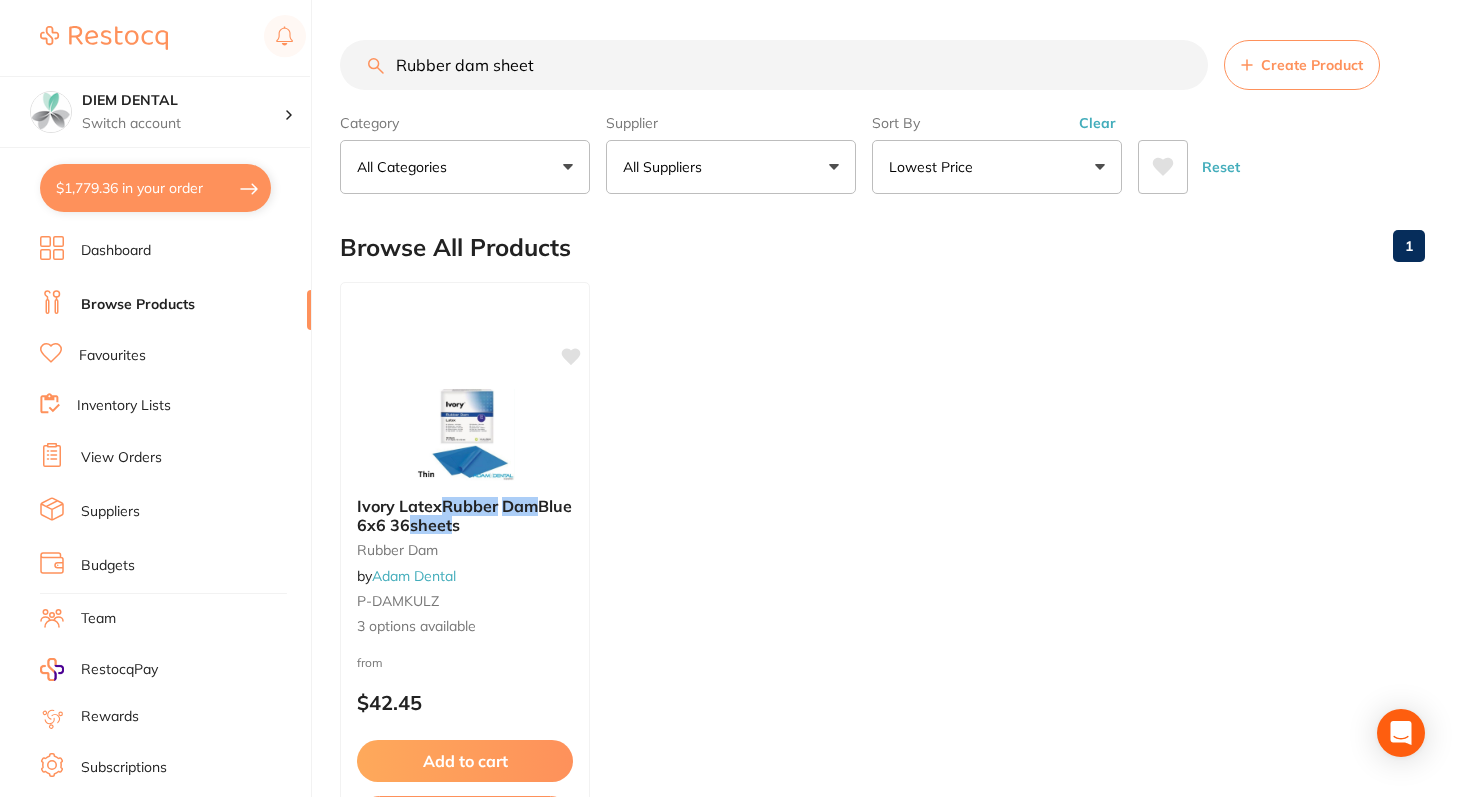 drag, startPoint x: 557, startPoint y: 64, endPoint x: 266, endPoint y: 63, distance: 291.0017 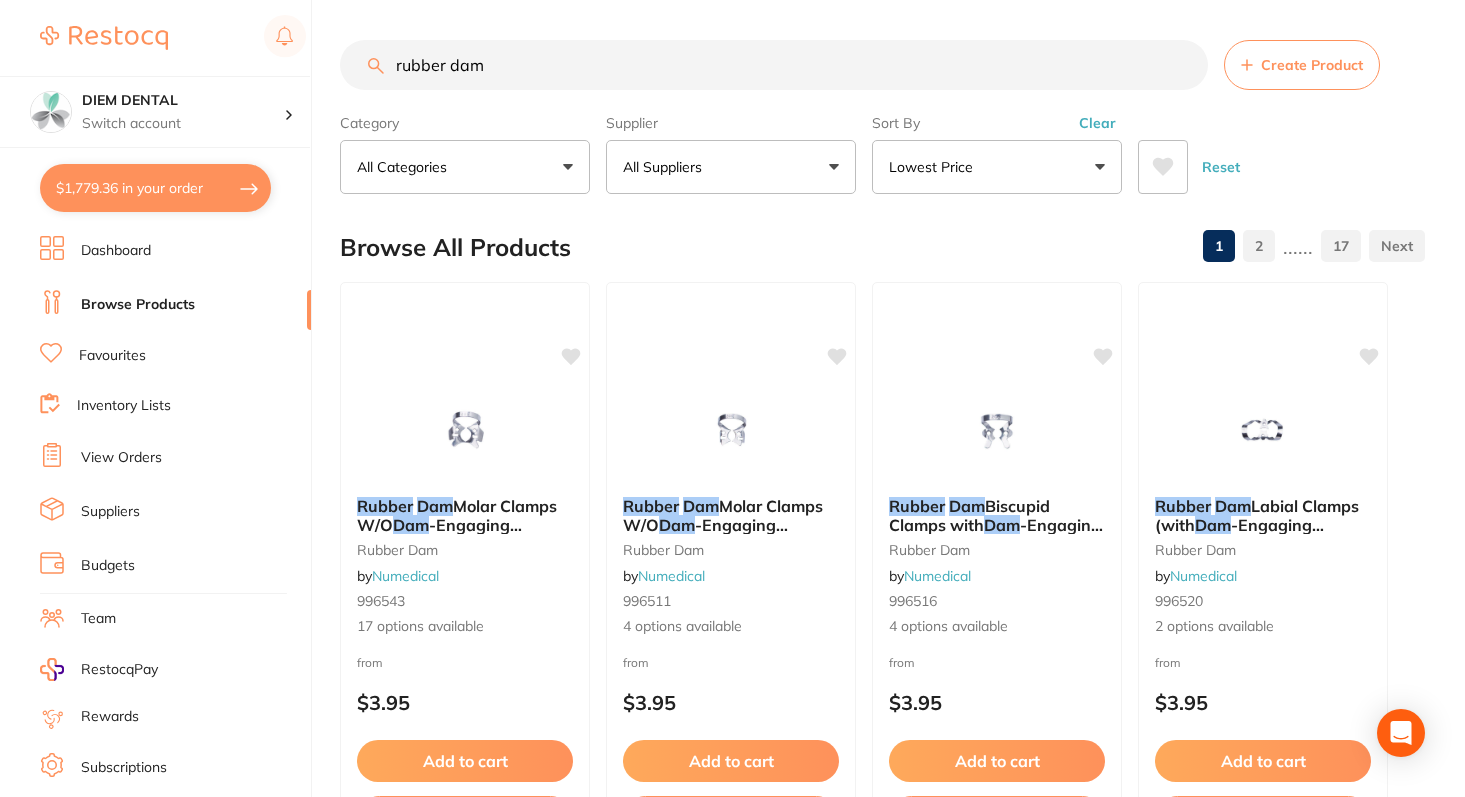 click on "rubber dam" at bounding box center [774, 65] 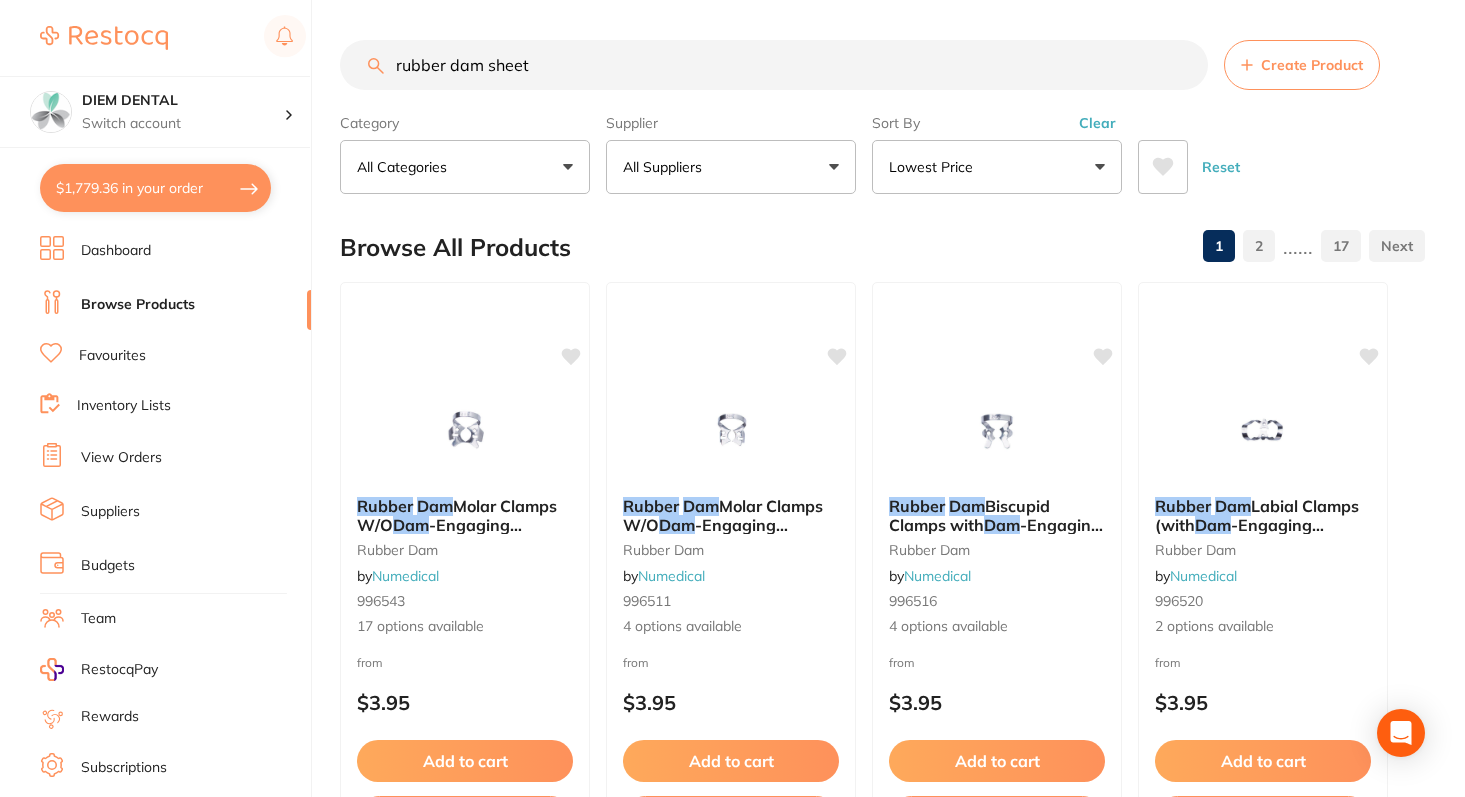 type on "rubber dam sheet" 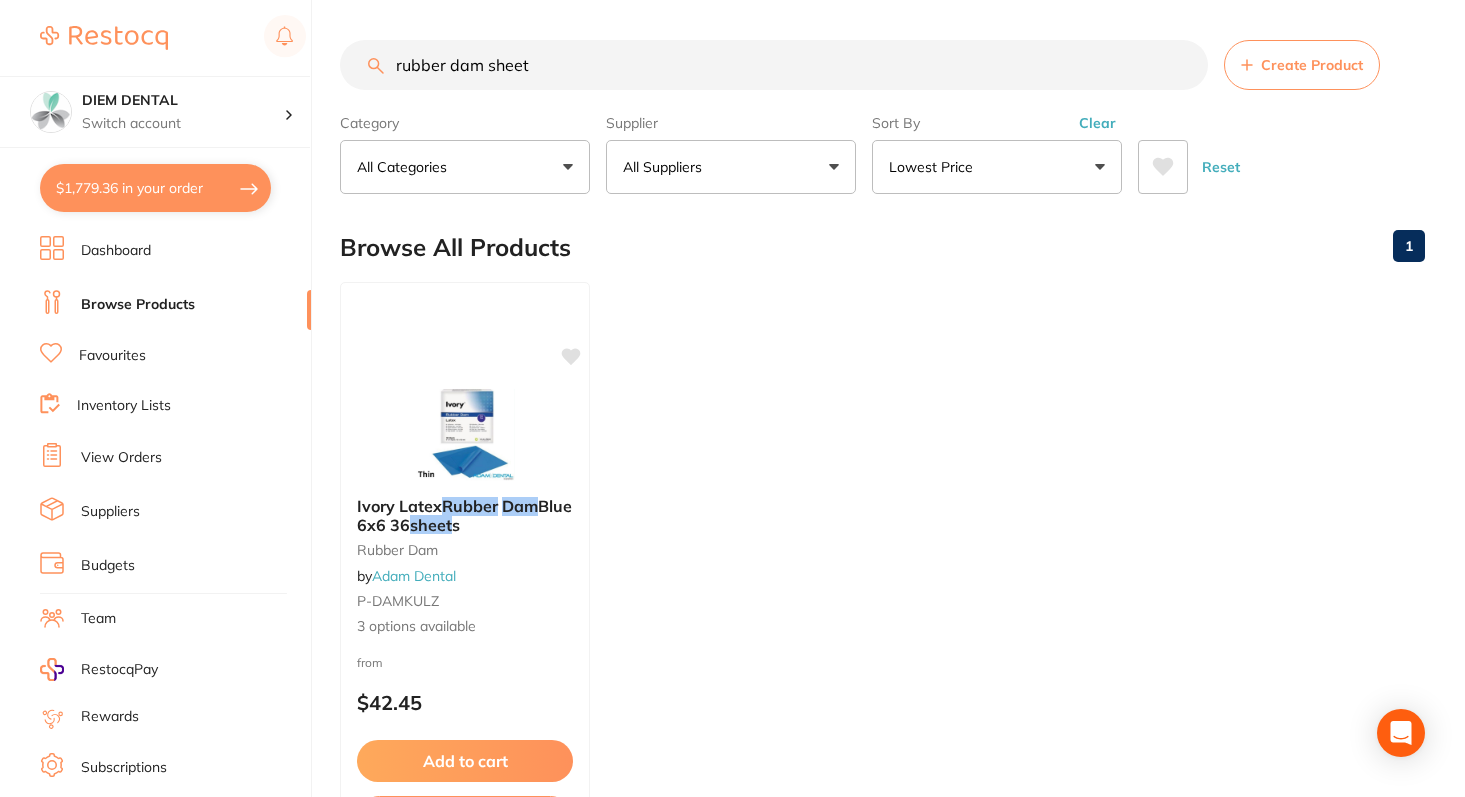 scroll, scrollTop: 0, scrollLeft: 0, axis: both 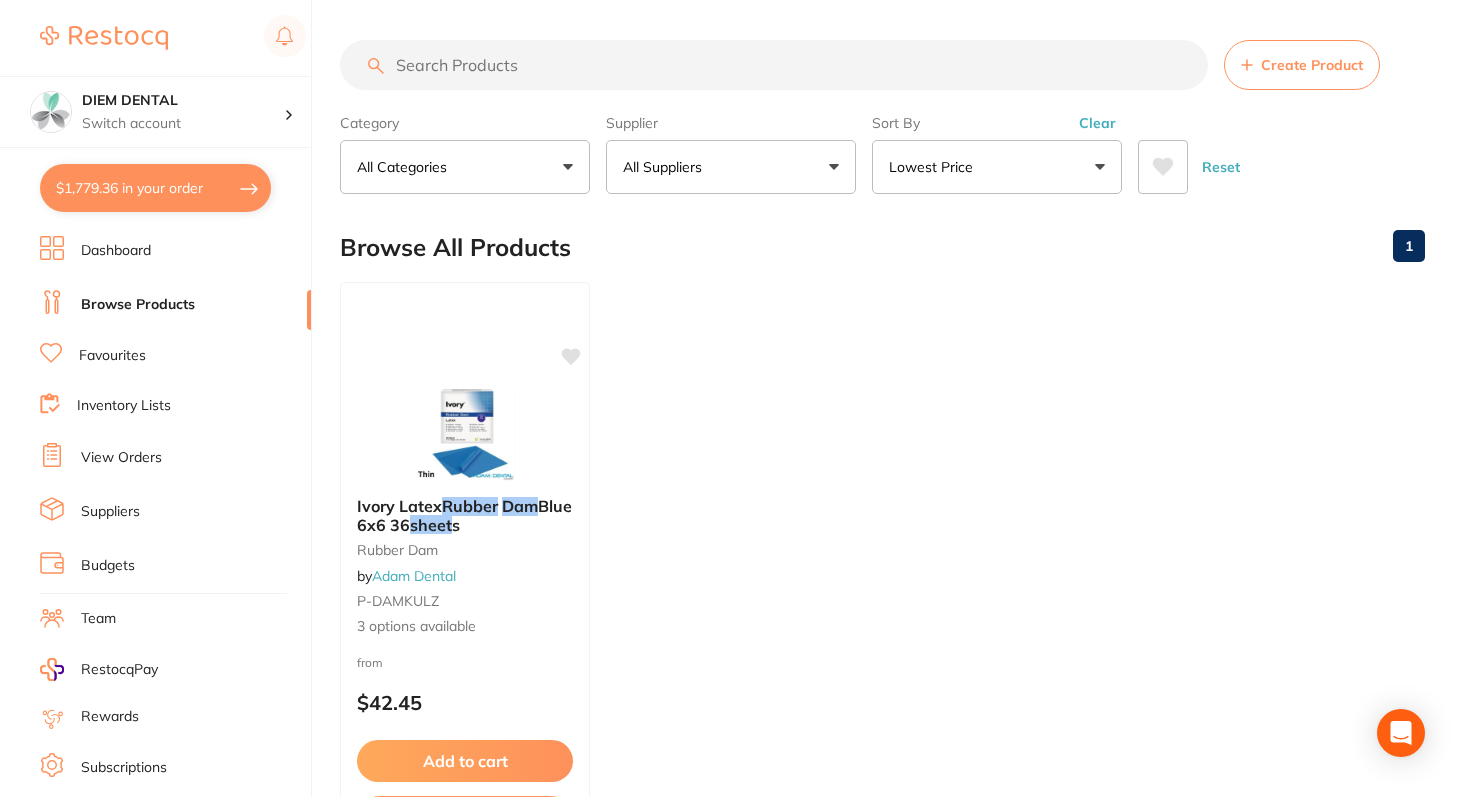 type on "r" 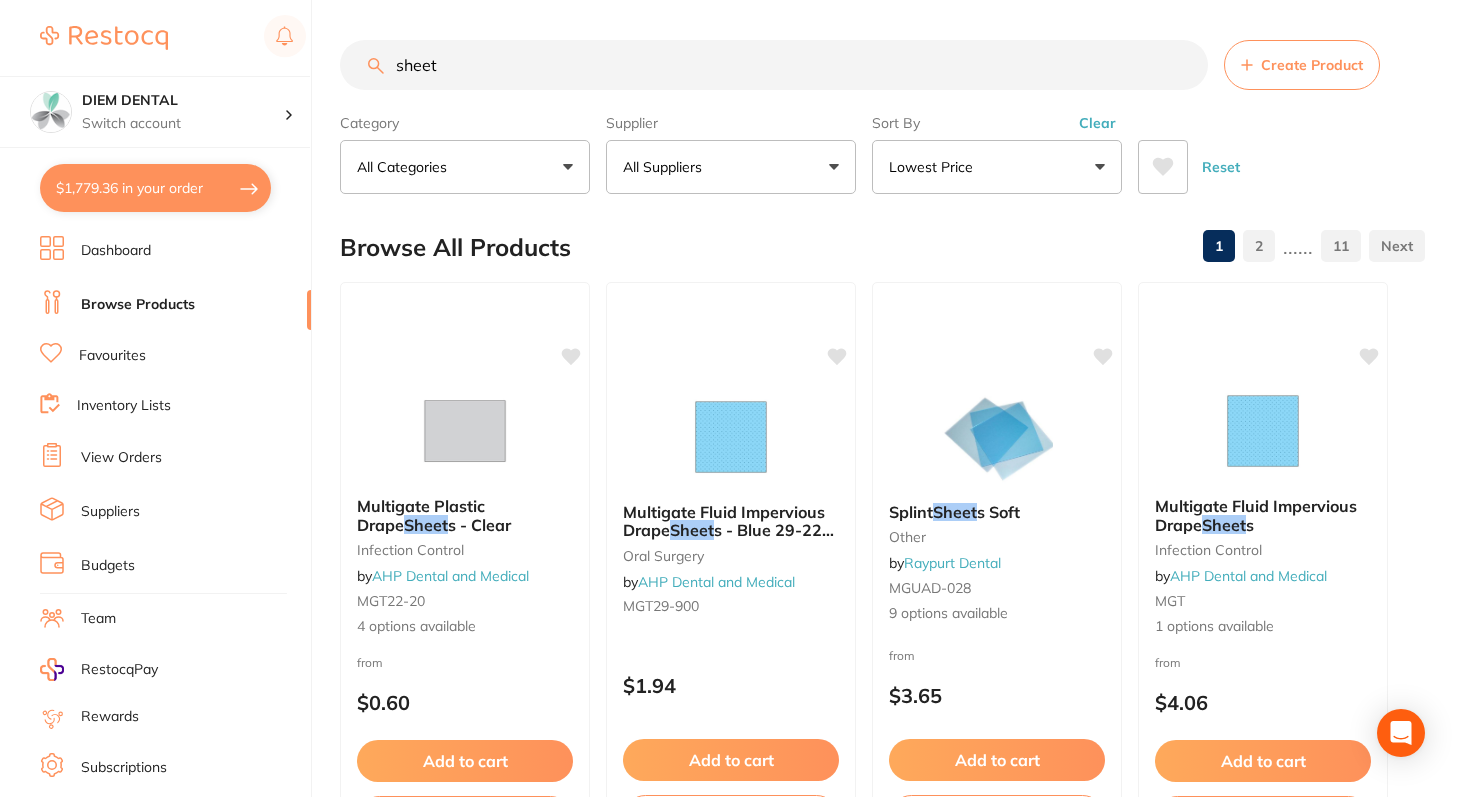 click on "All Suppliers" at bounding box center [731, 167] 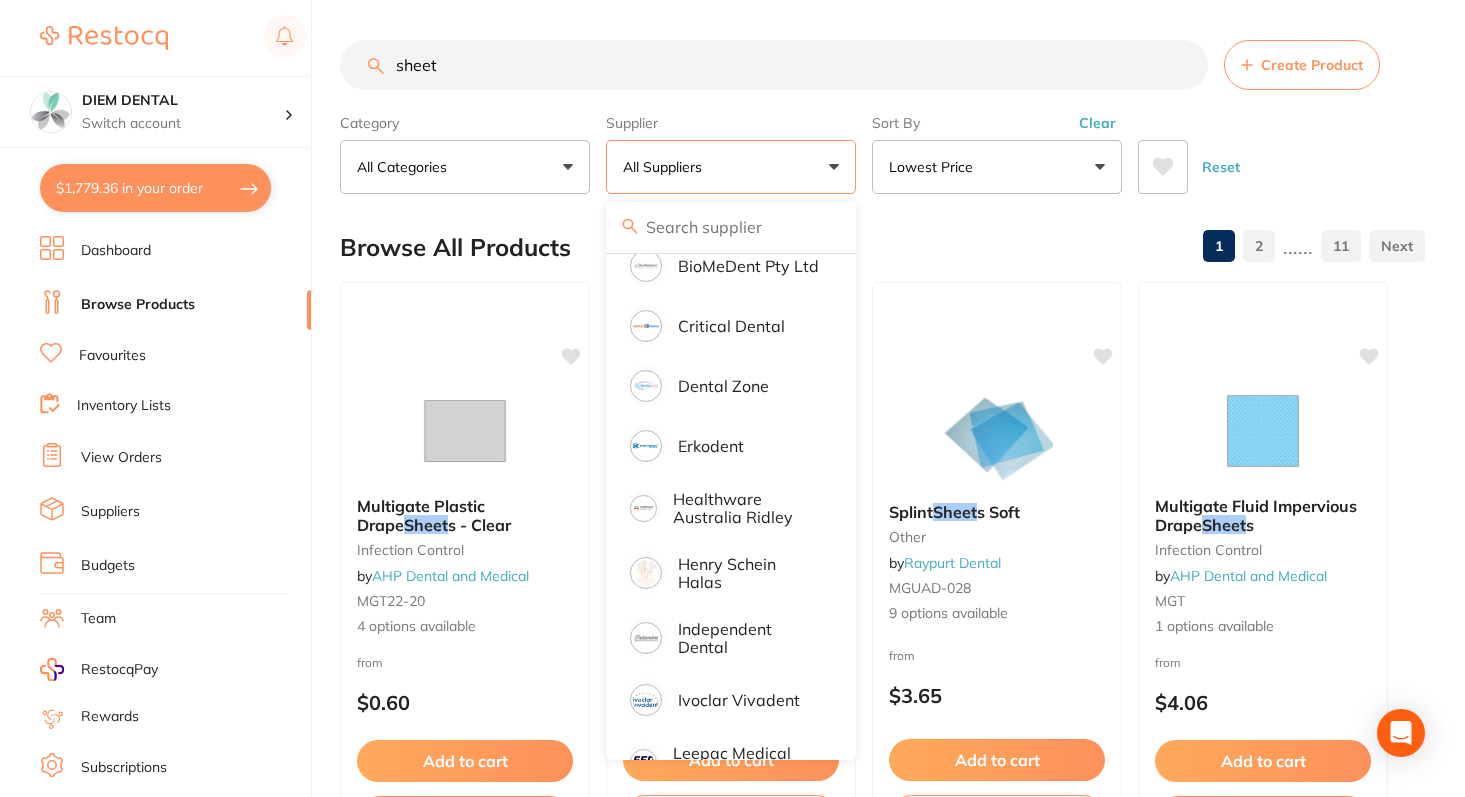 scroll, scrollTop: 398, scrollLeft: 0, axis: vertical 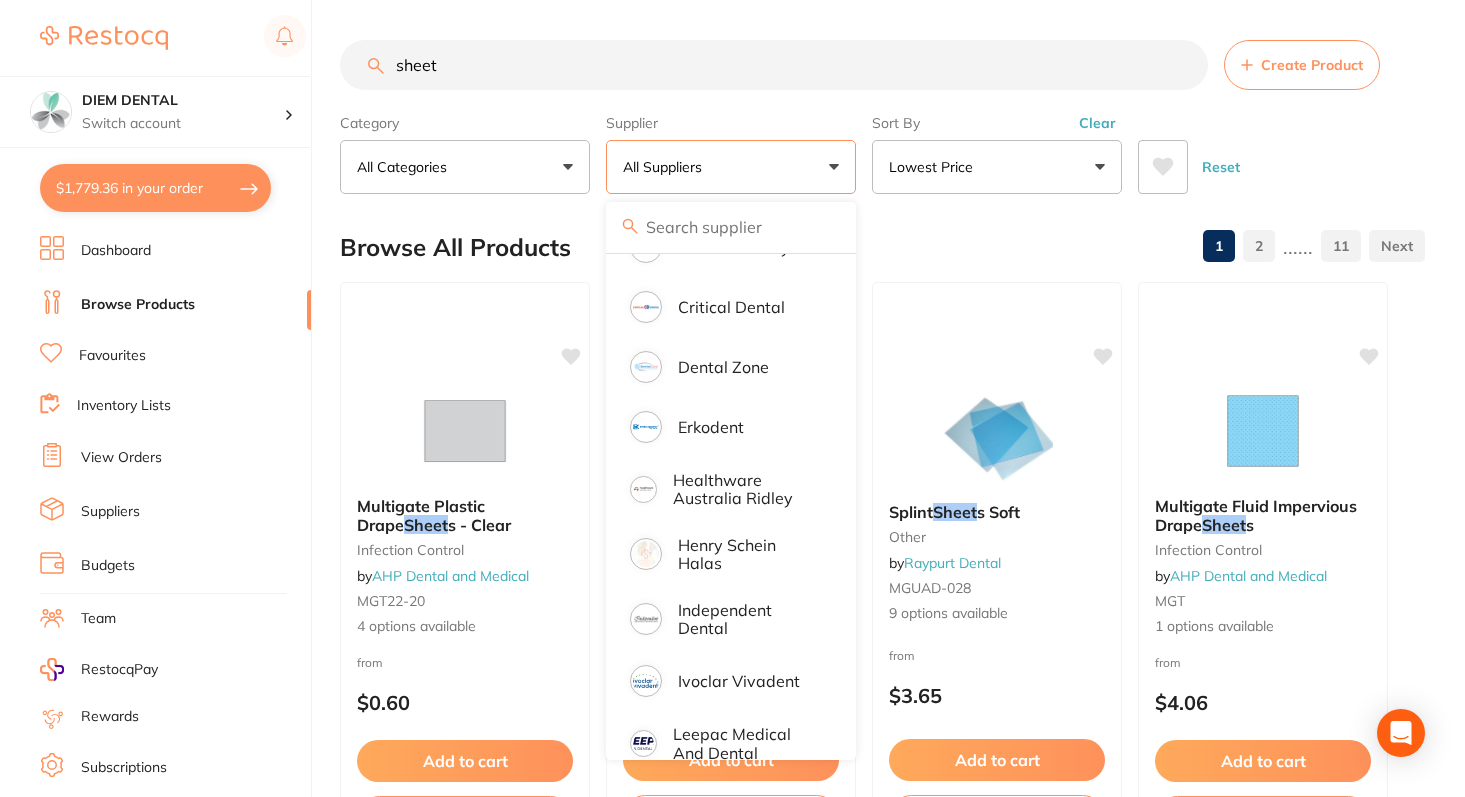 drag, startPoint x: 463, startPoint y: 81, endPoint x: 341, endPoint y: 74, distance: 122.20065 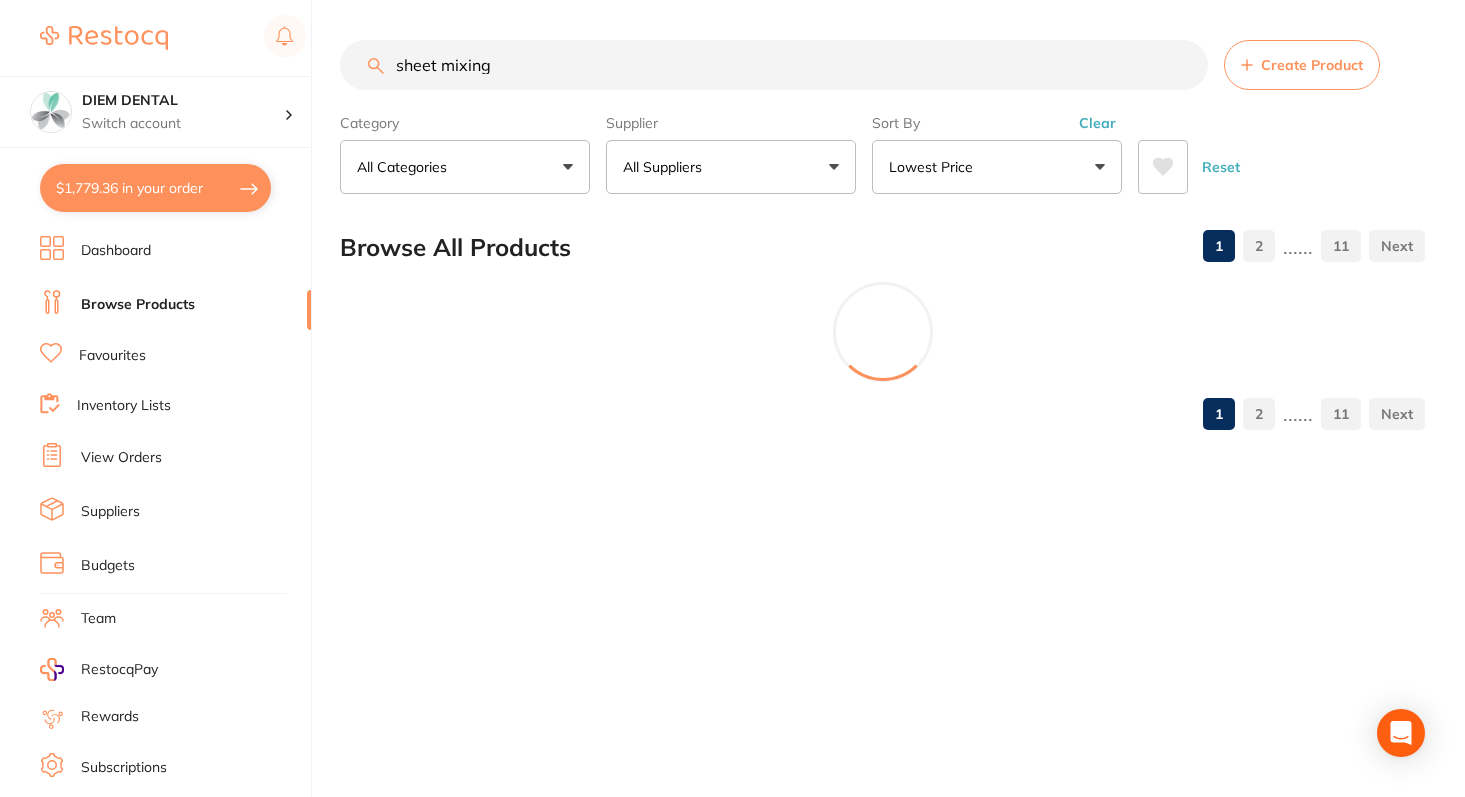 scroll, scrollTop: 0, scrollLeft: 0, axis: both 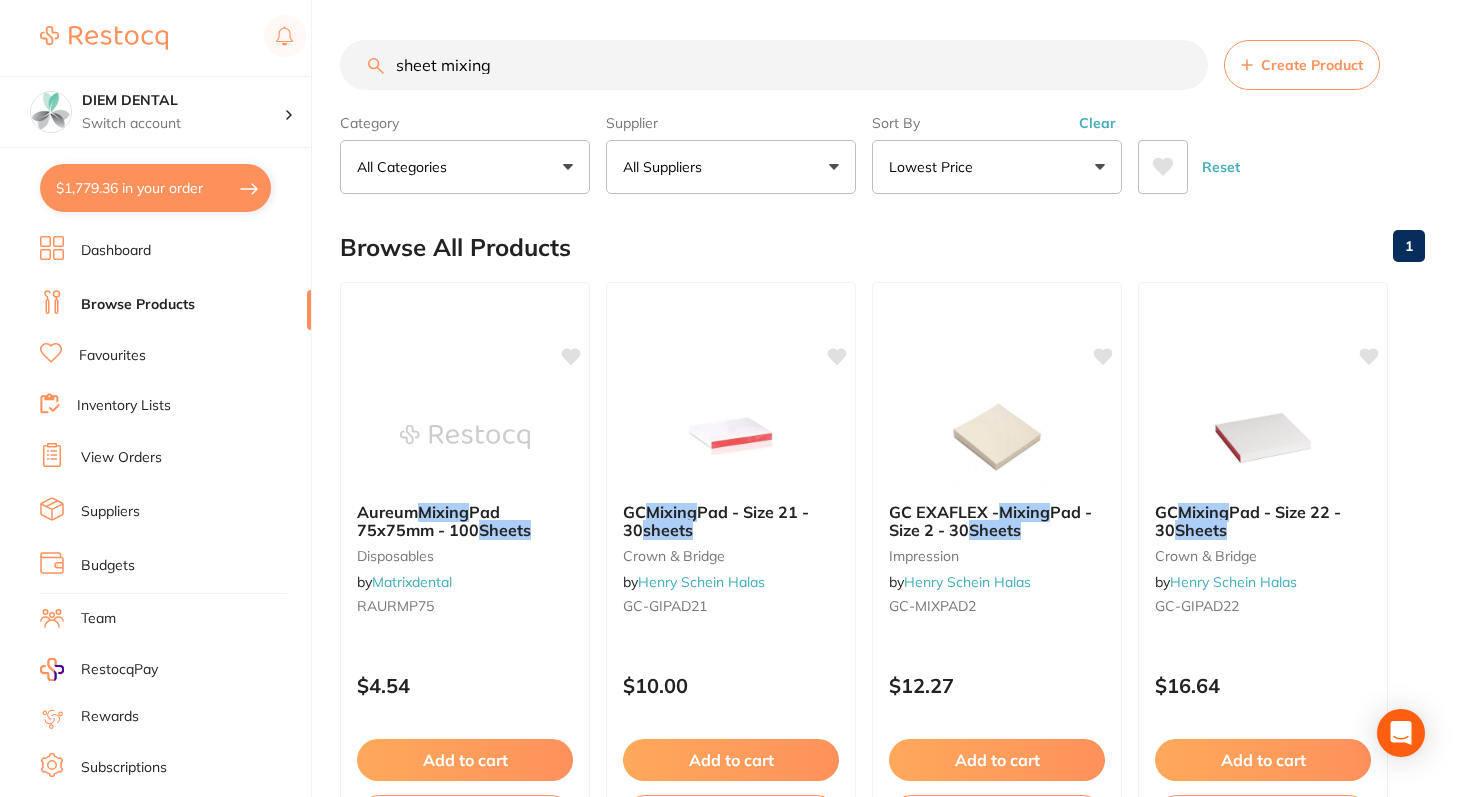 click on "All Suppliers" at bounding box center (731, 167) 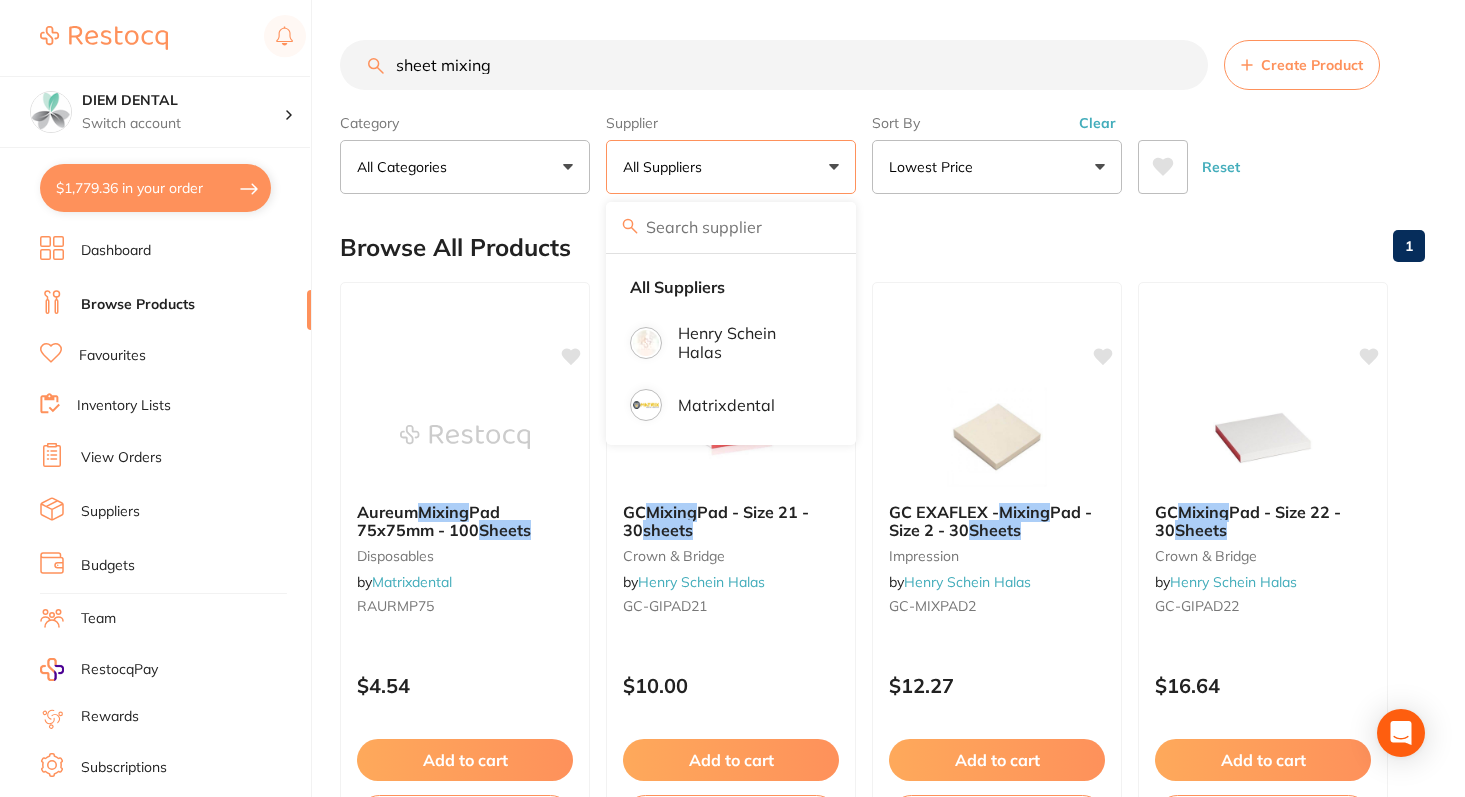 click on "All Suppliers" at bounding box center (731, 167) 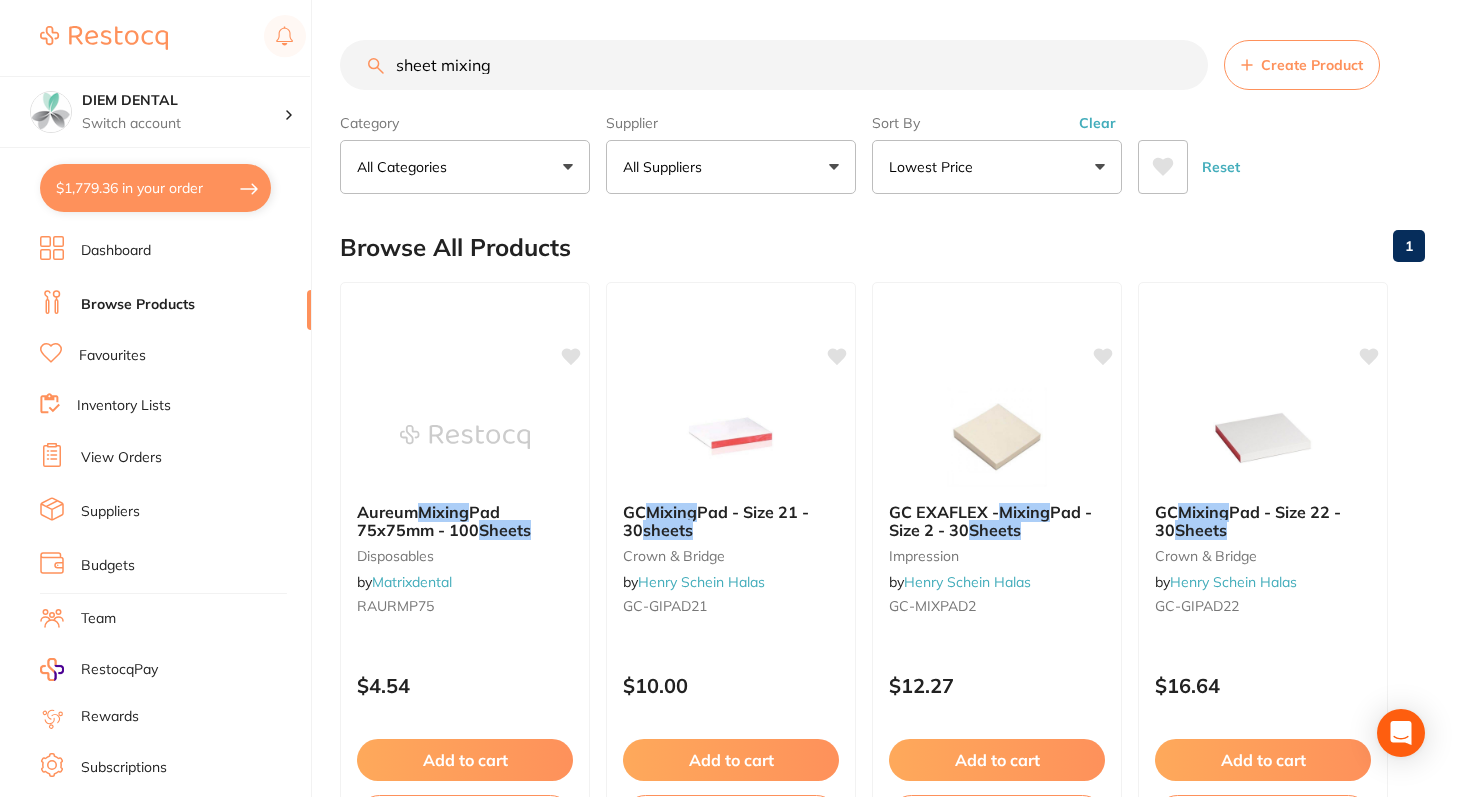 click on "sheet mixing" at bounding box center [774, 65] 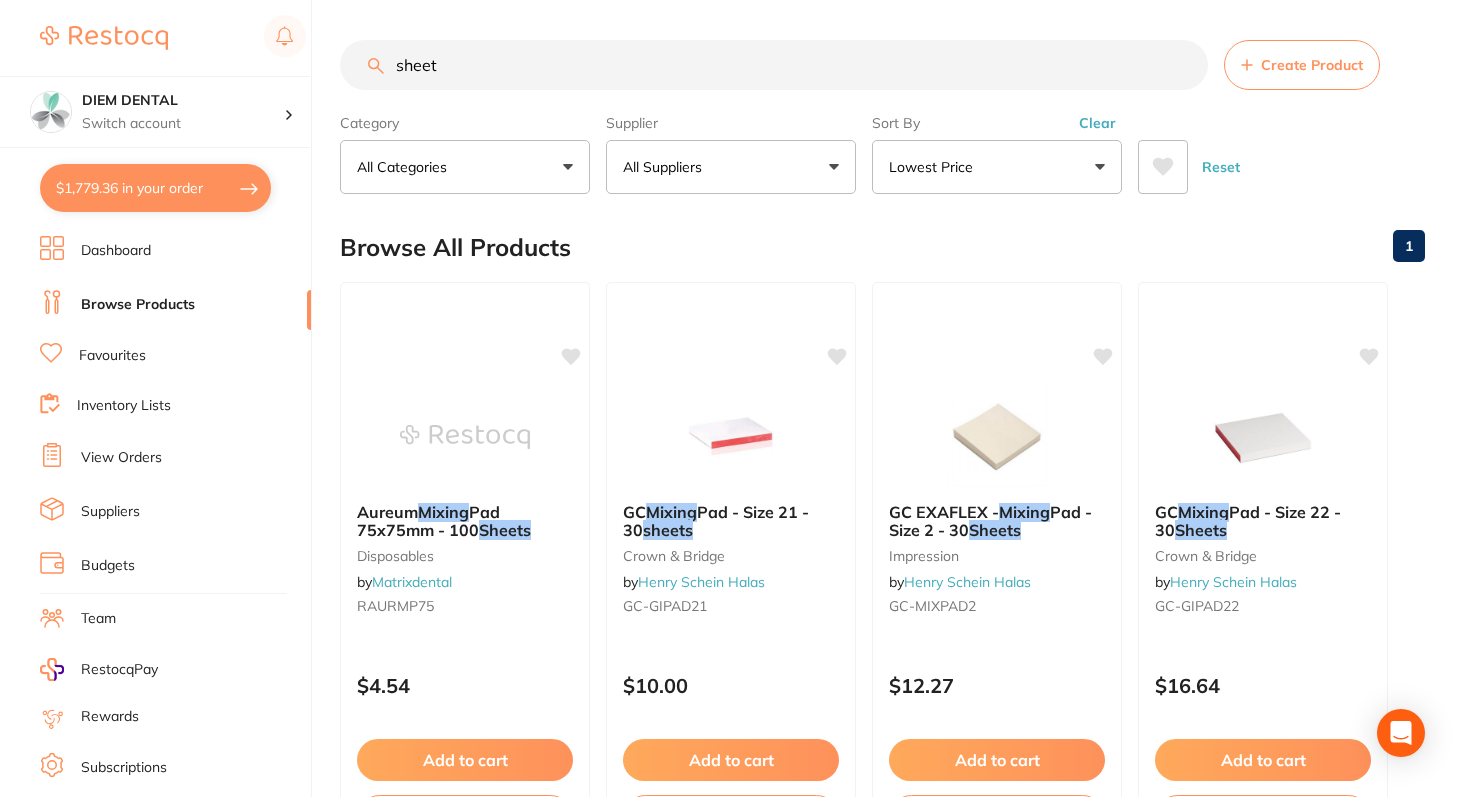 type on "sheet" 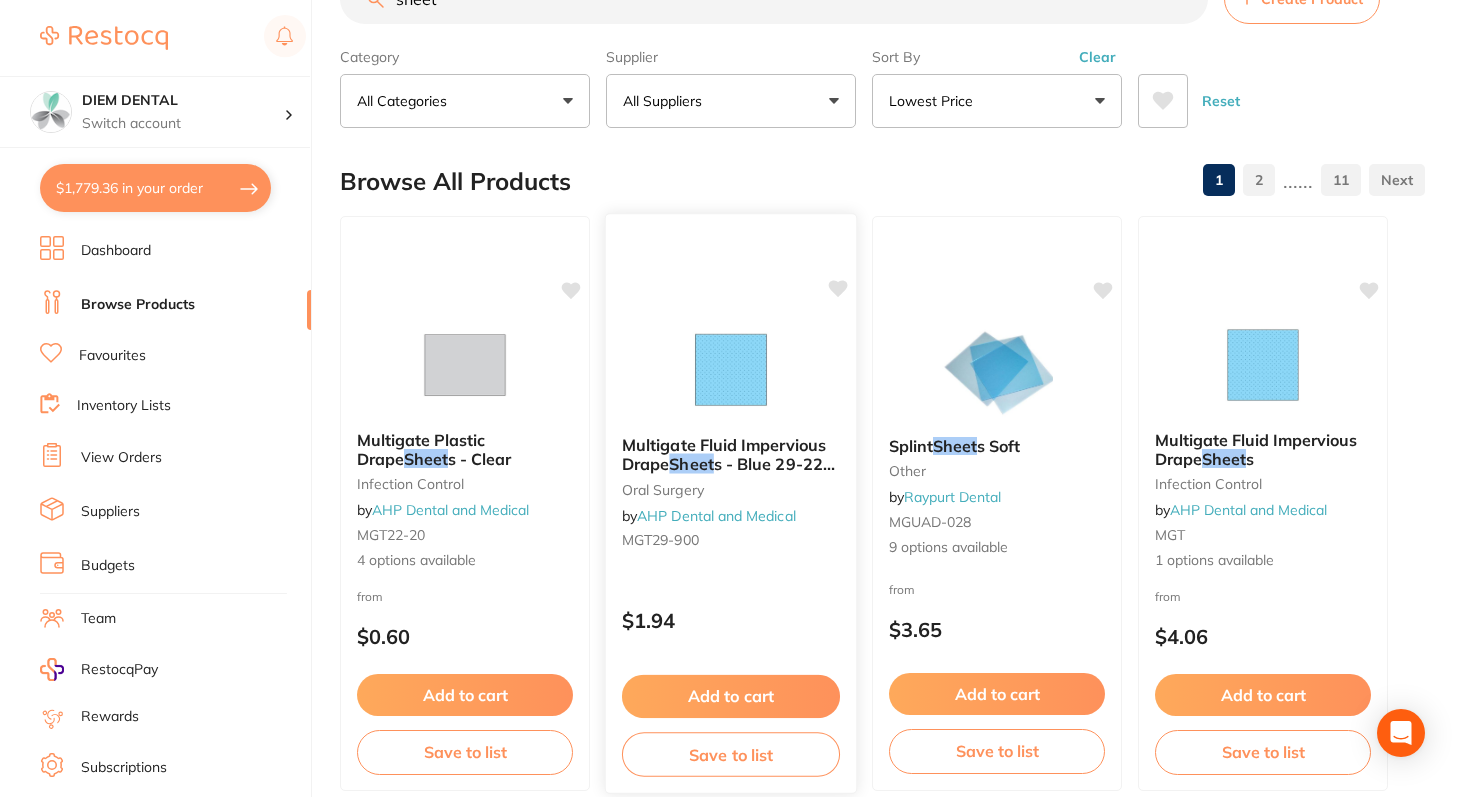 scroll, scrollTop: 69, scrollLeft: 0, axis: vertical 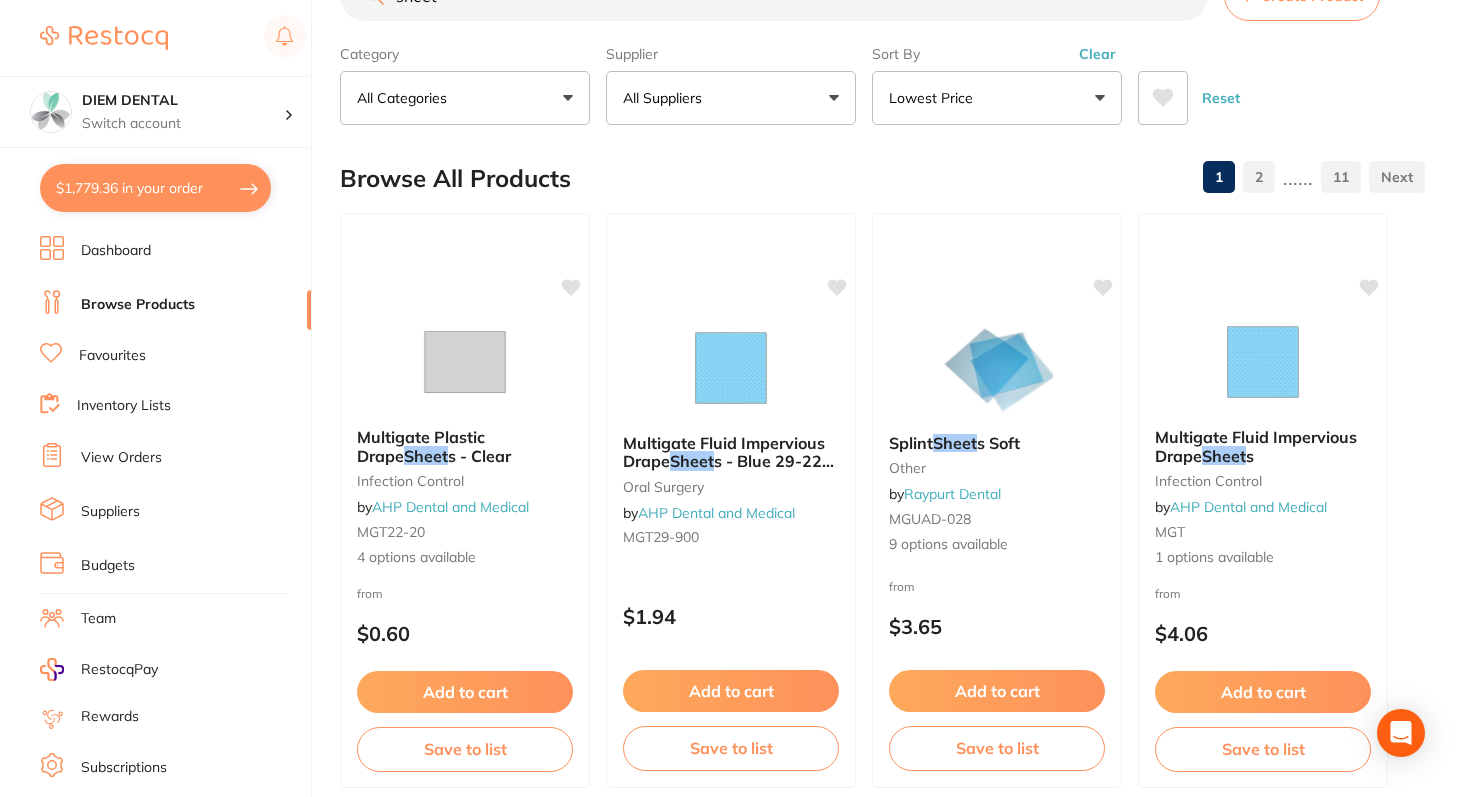 click on "All Suppliers" at bounding box center (731, 98) 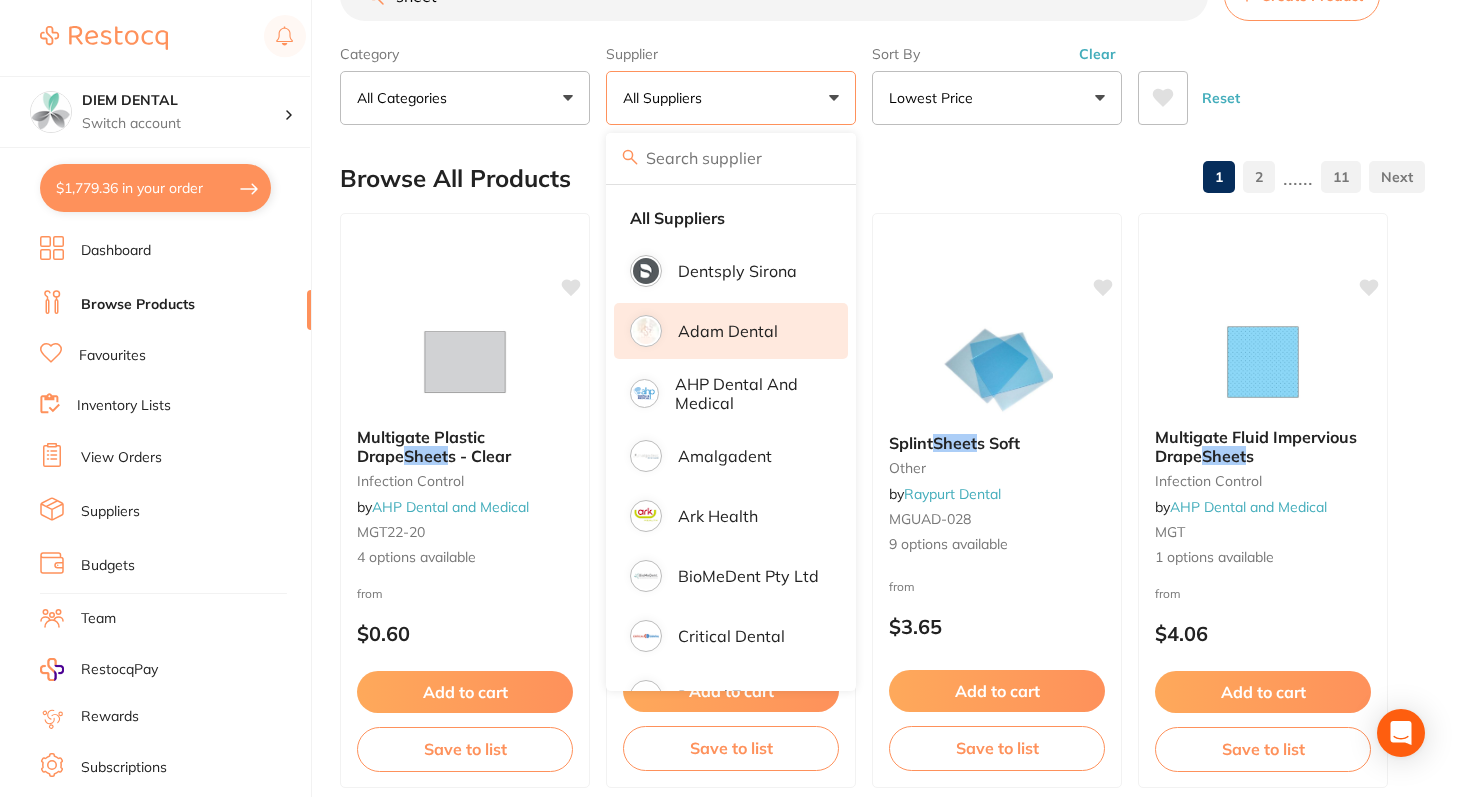 click on "Adam Dental" at bounding box center (728, 331) 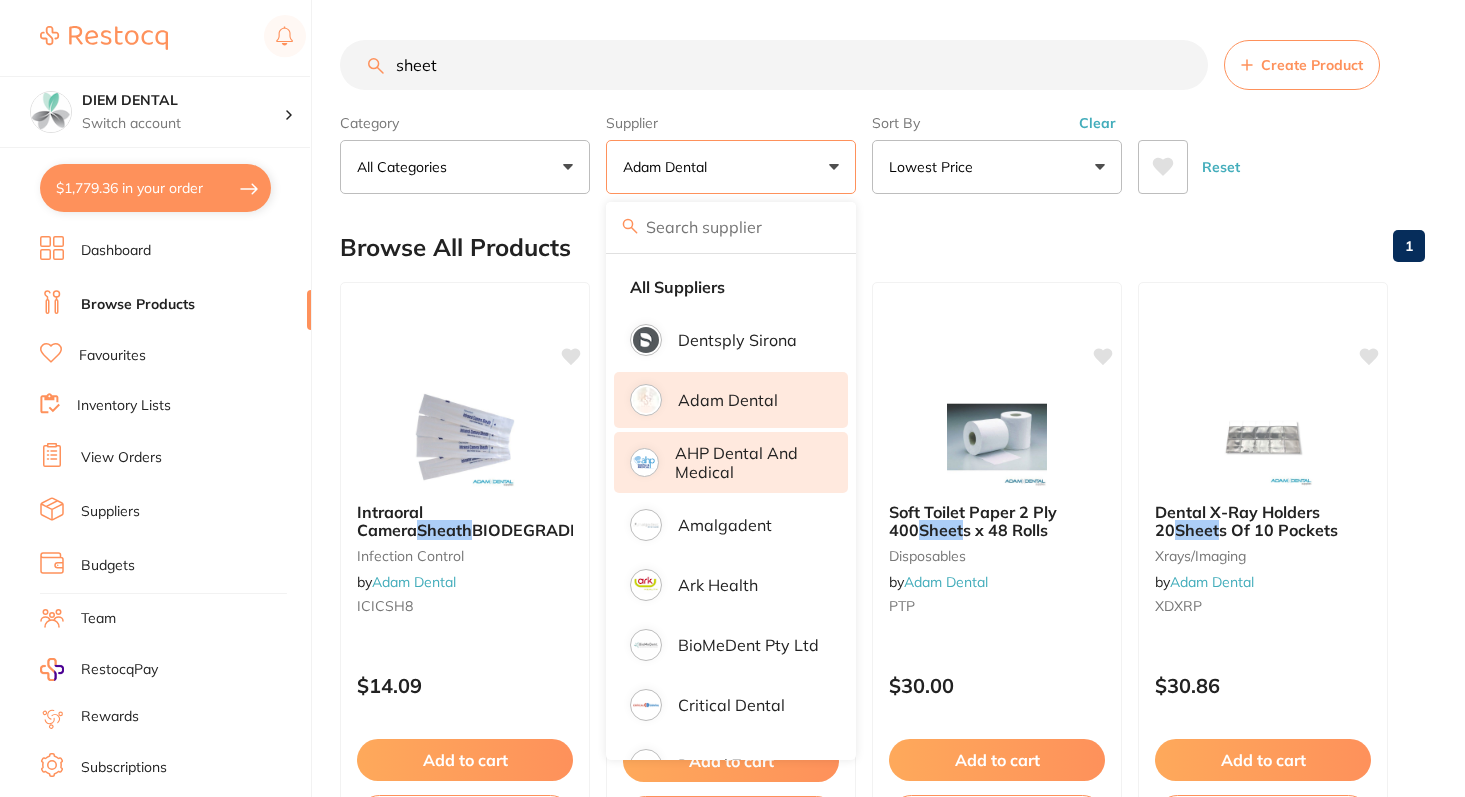 click on "AHP Dental and Medical" at bounding box center (747, 462) 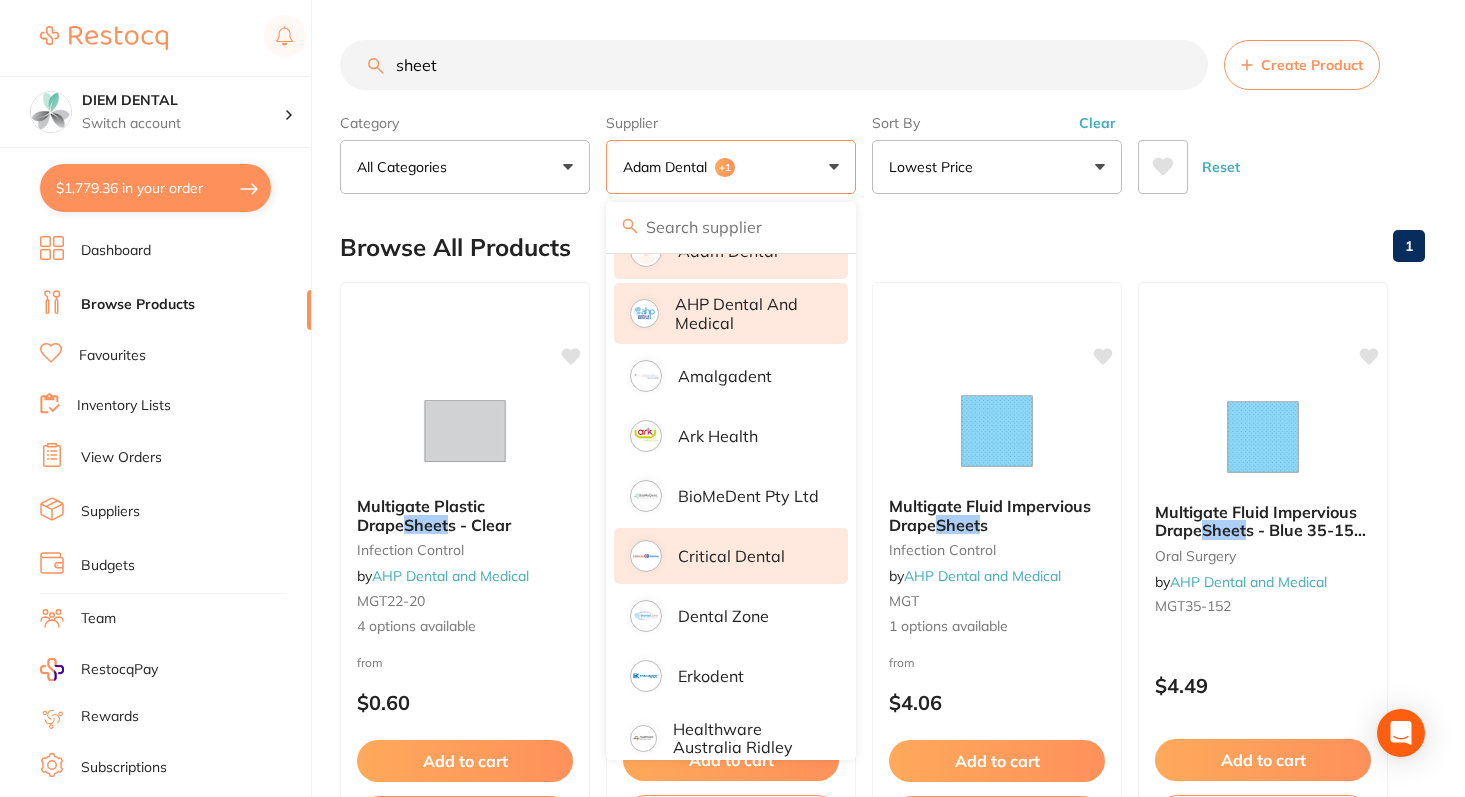 scroll, scrollTop: 310, scrollLeft: 0, axis: vertical 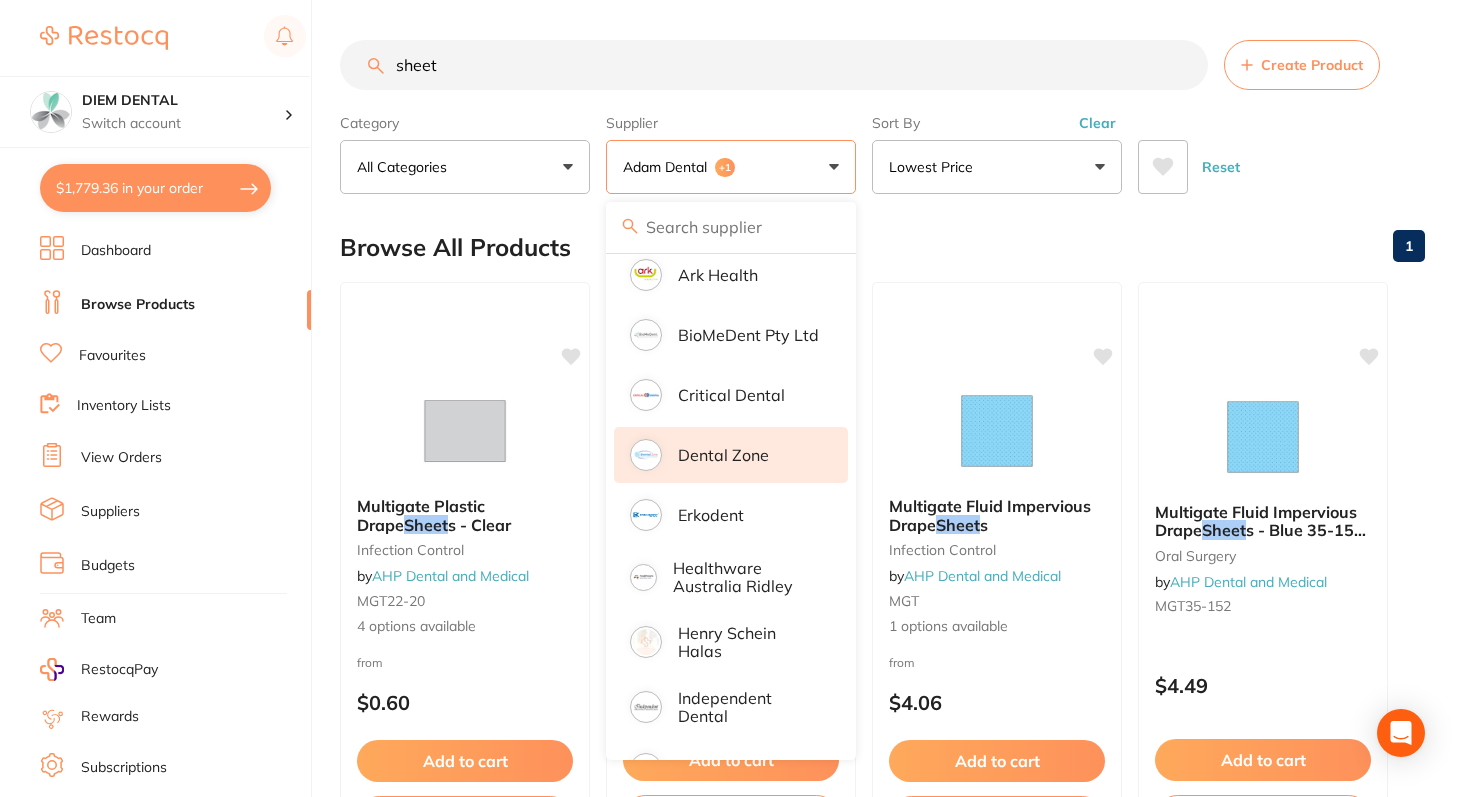 click on "Dental Zone" at bounding box center (723, 455) 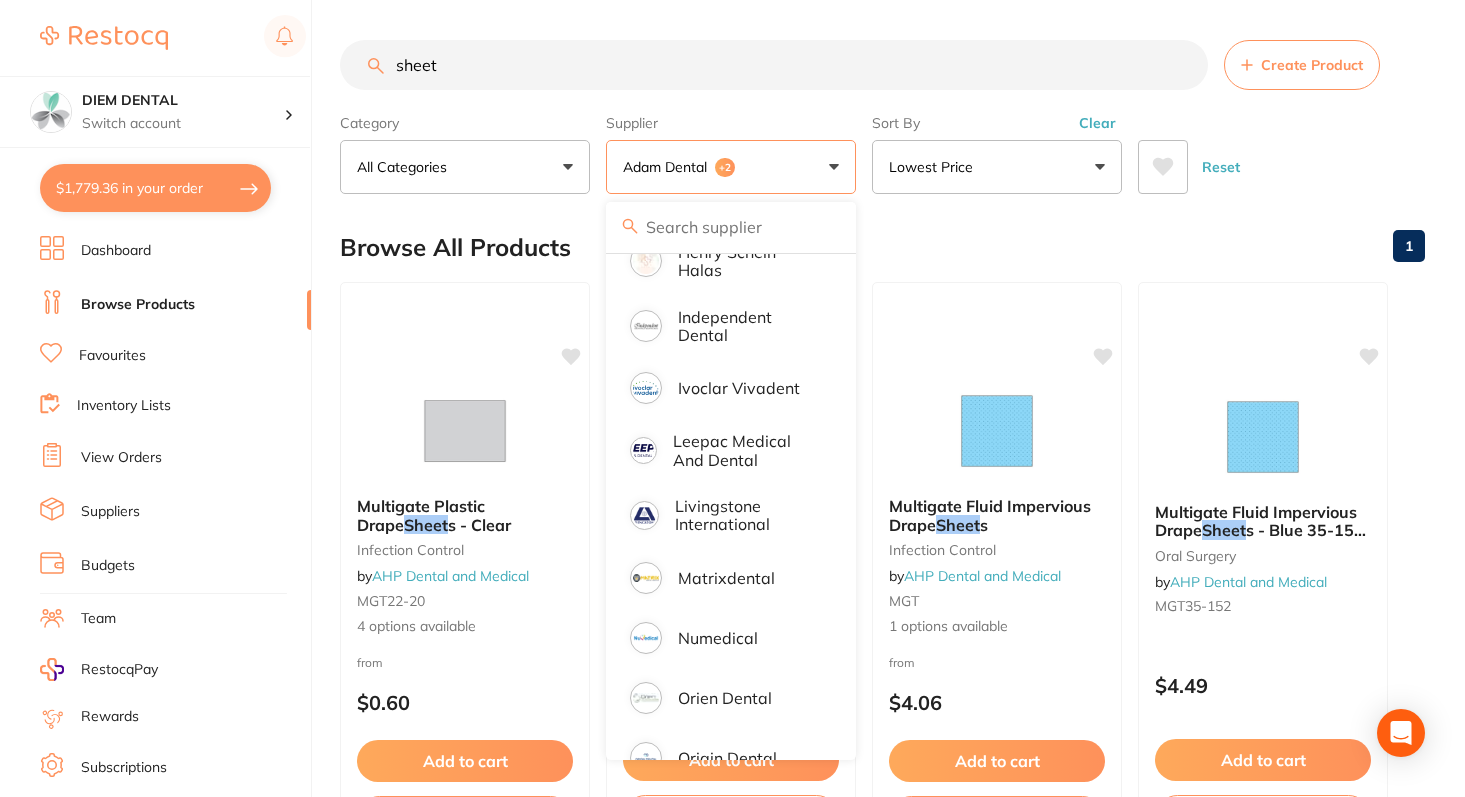 scroll, scrollTop: 700, scrollLeft: 0, axis: vertical 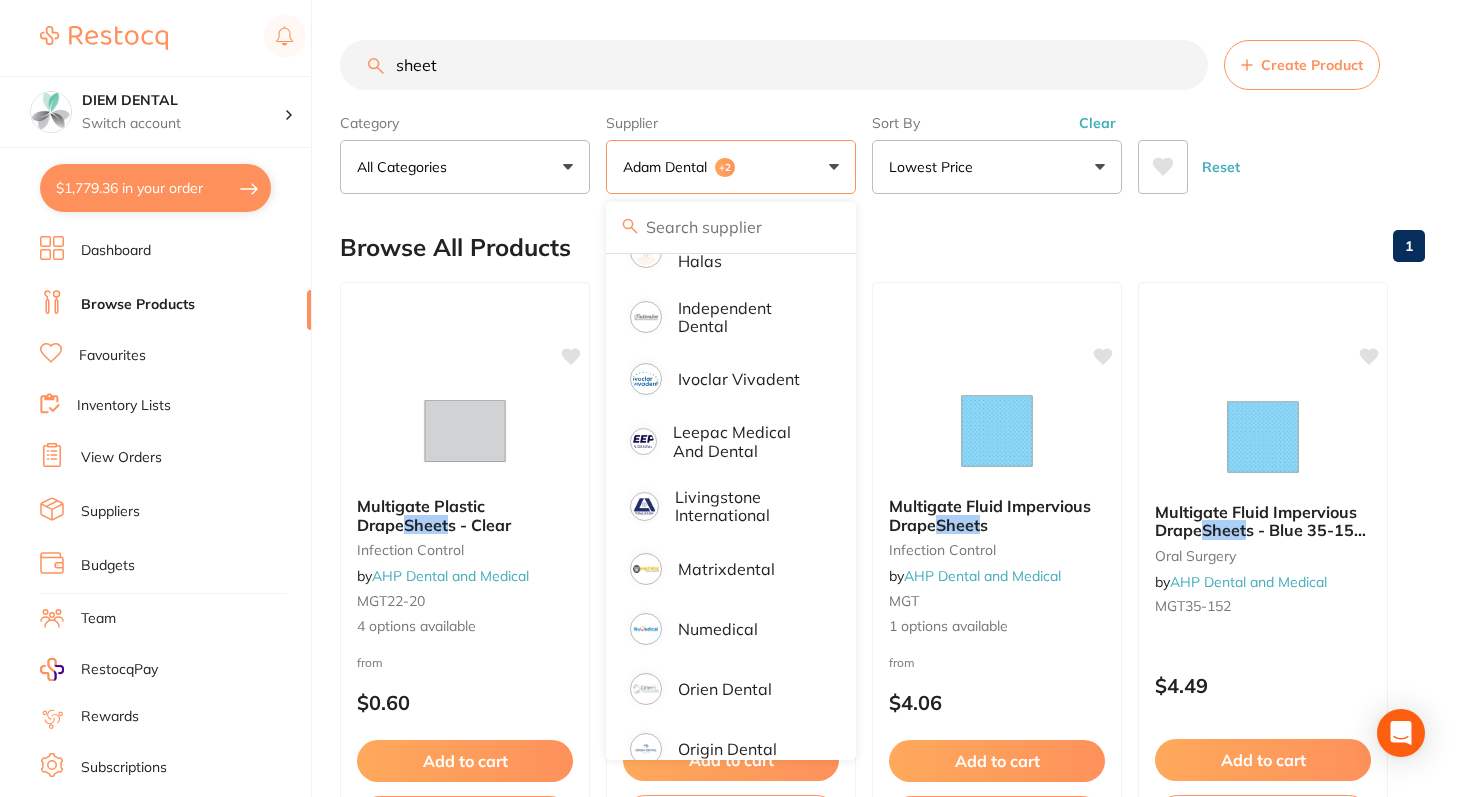 click on "Adam Dental +2" at bounding box center [731, 167] 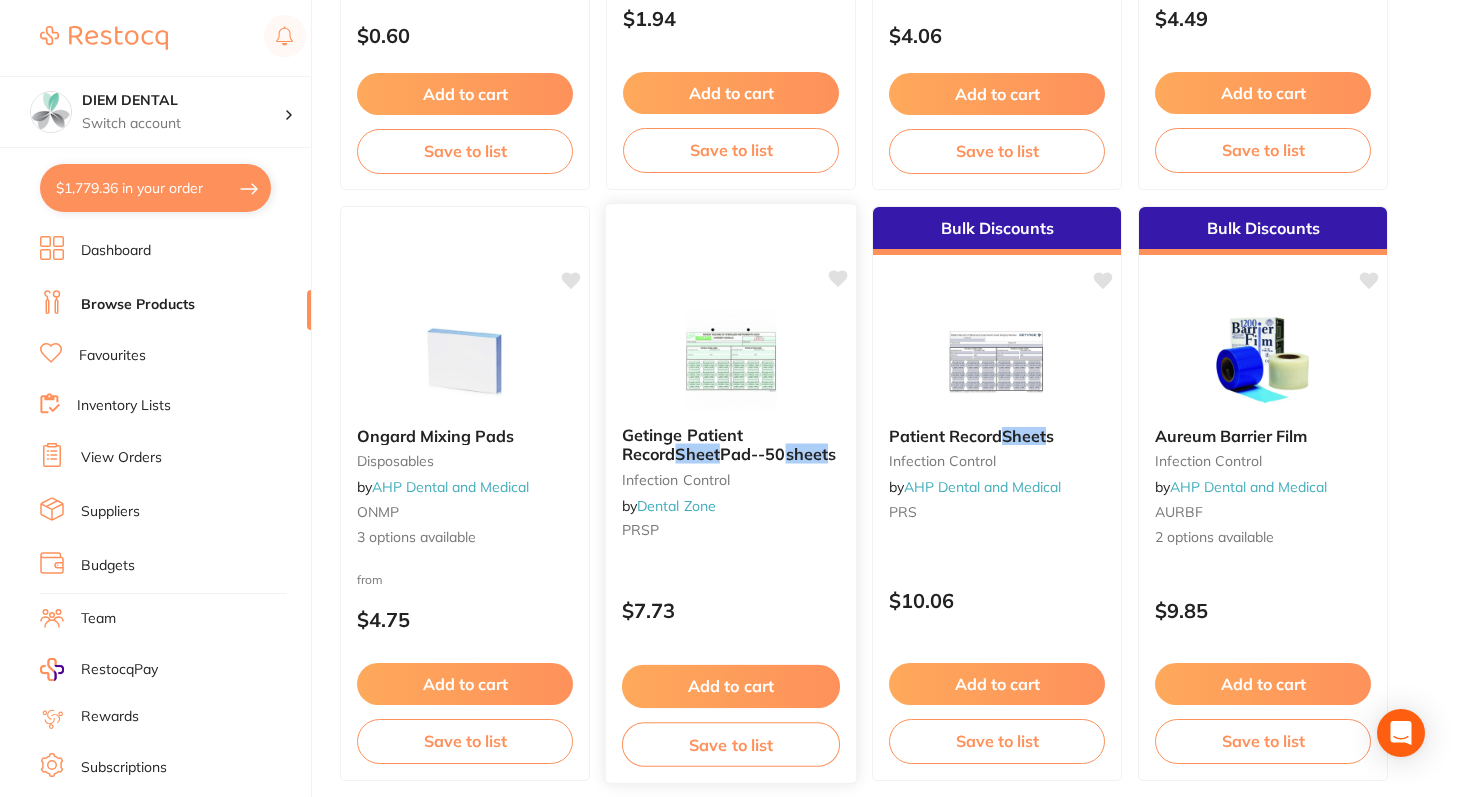 scroll, scrollTop: 643, scrollLeft: 0, axis: vertical 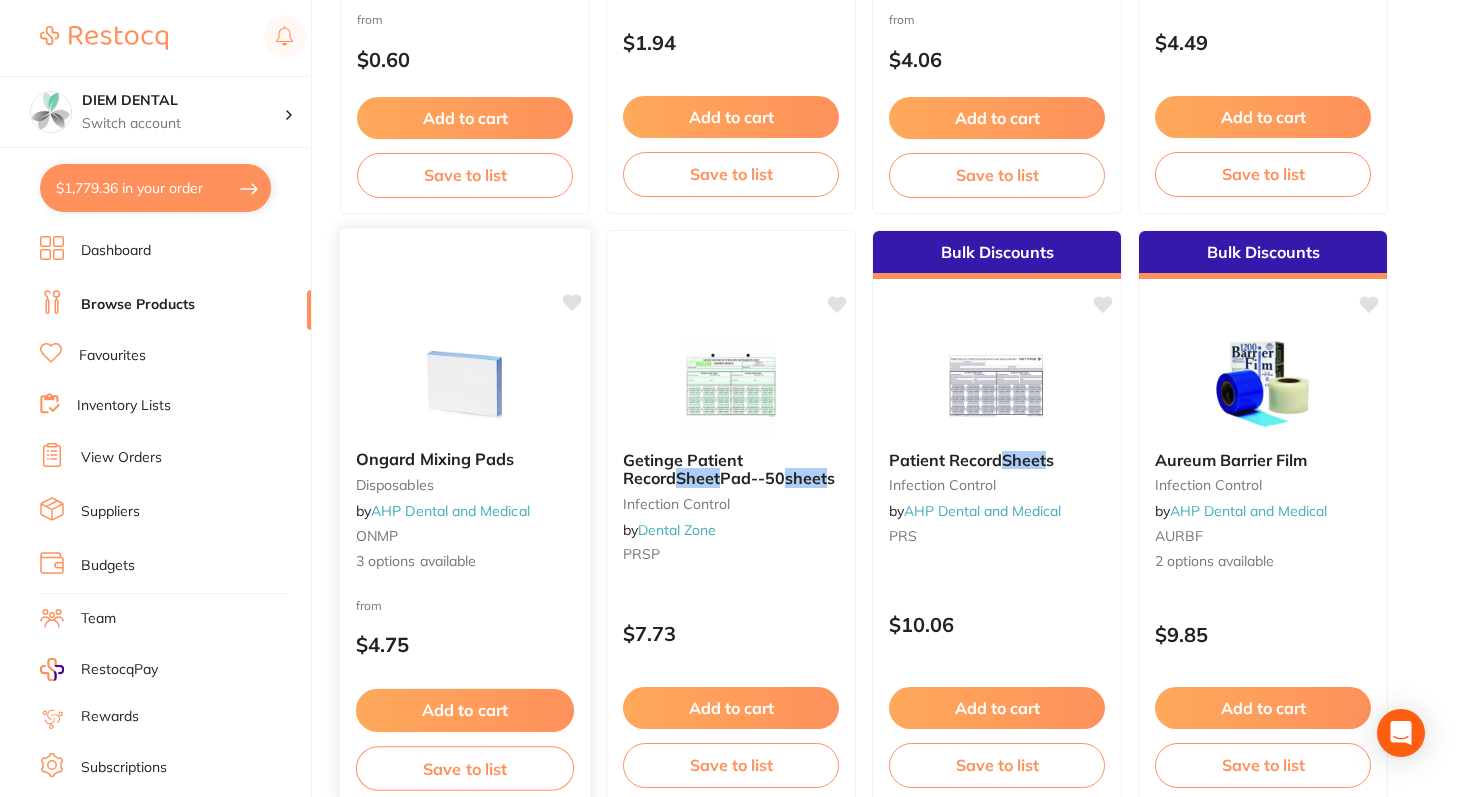 click at bounding box center [464, 383] 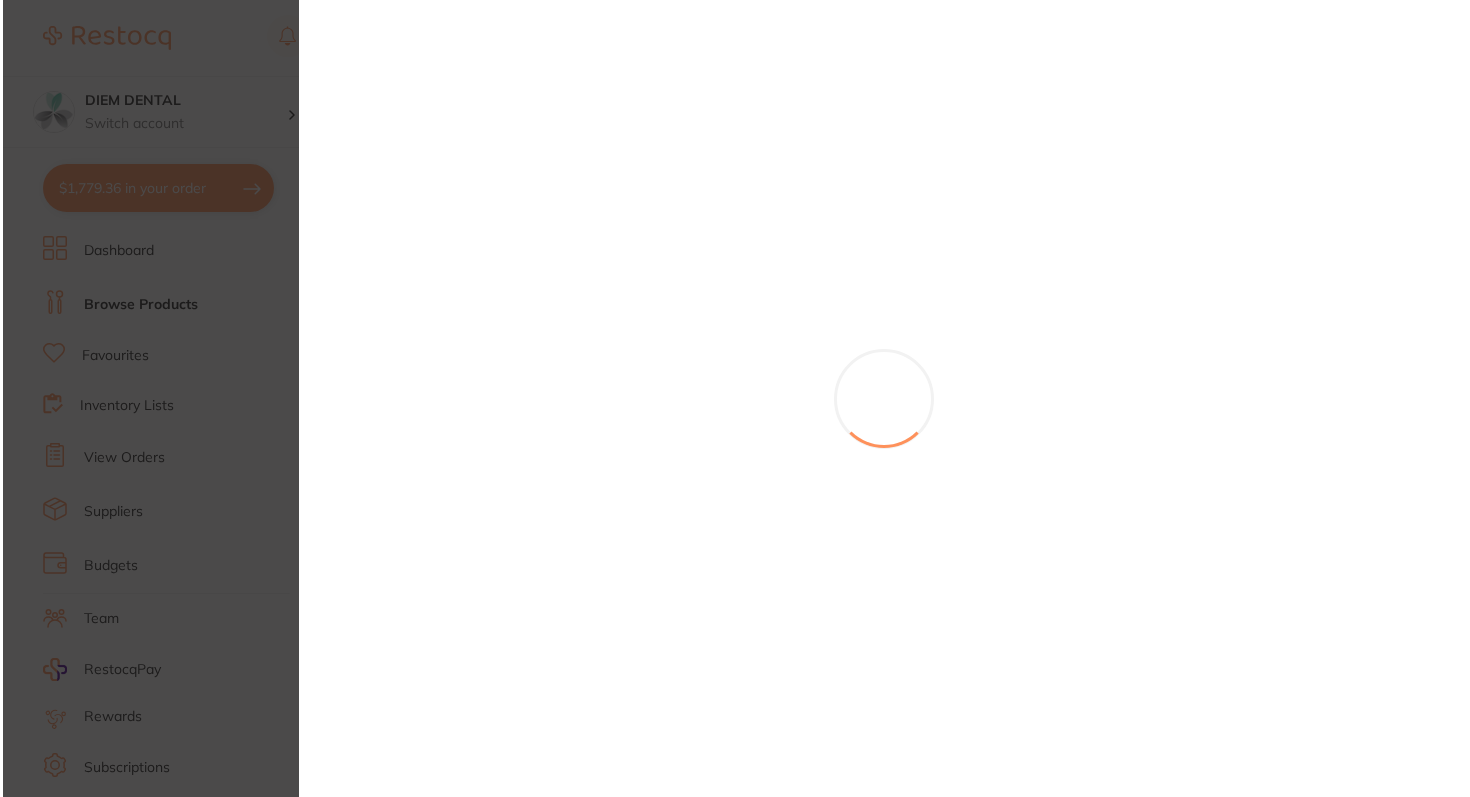 scroll, scrollTop: 0, scrollLeft: 0, axis: both 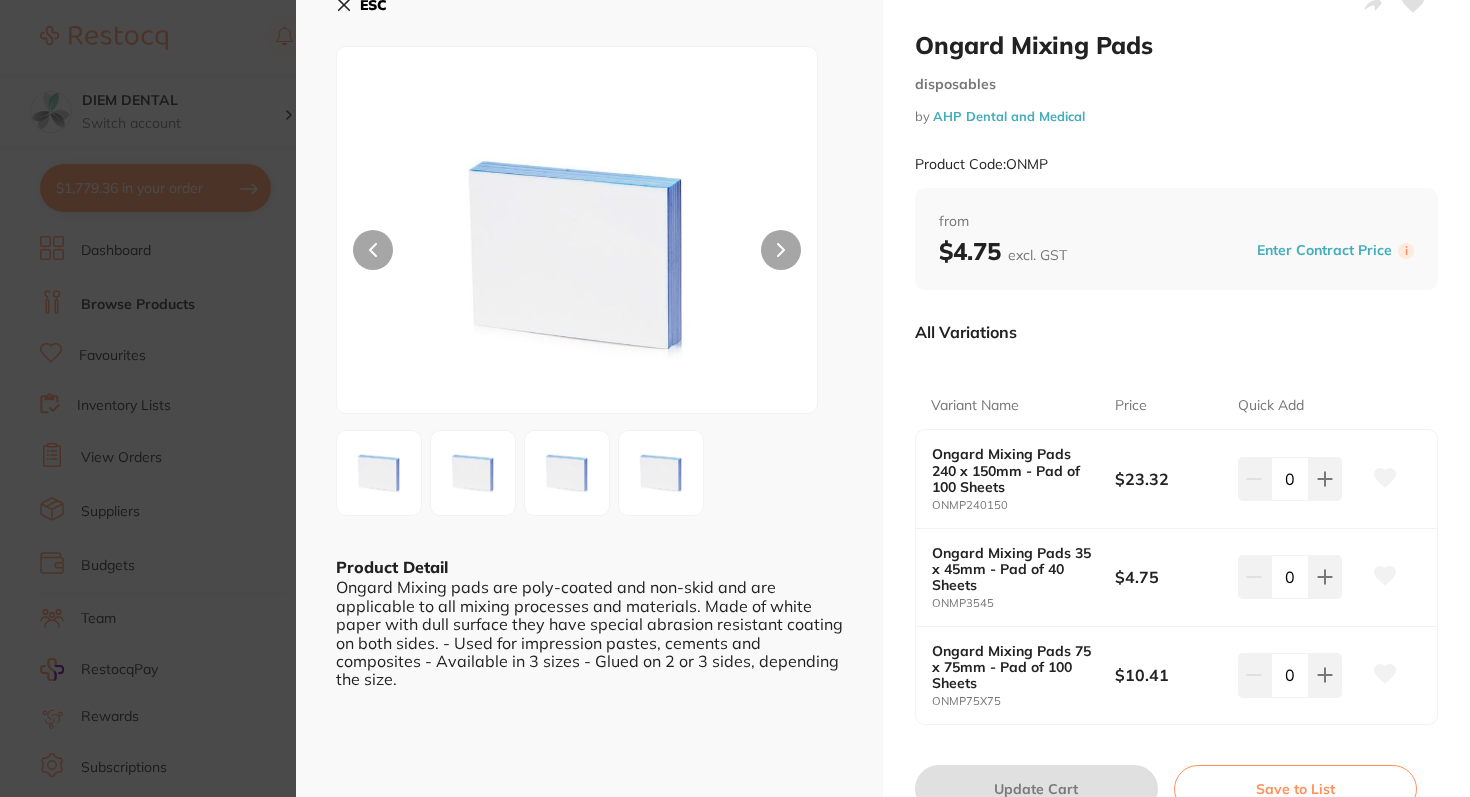 click at bounding box center [473, 473] 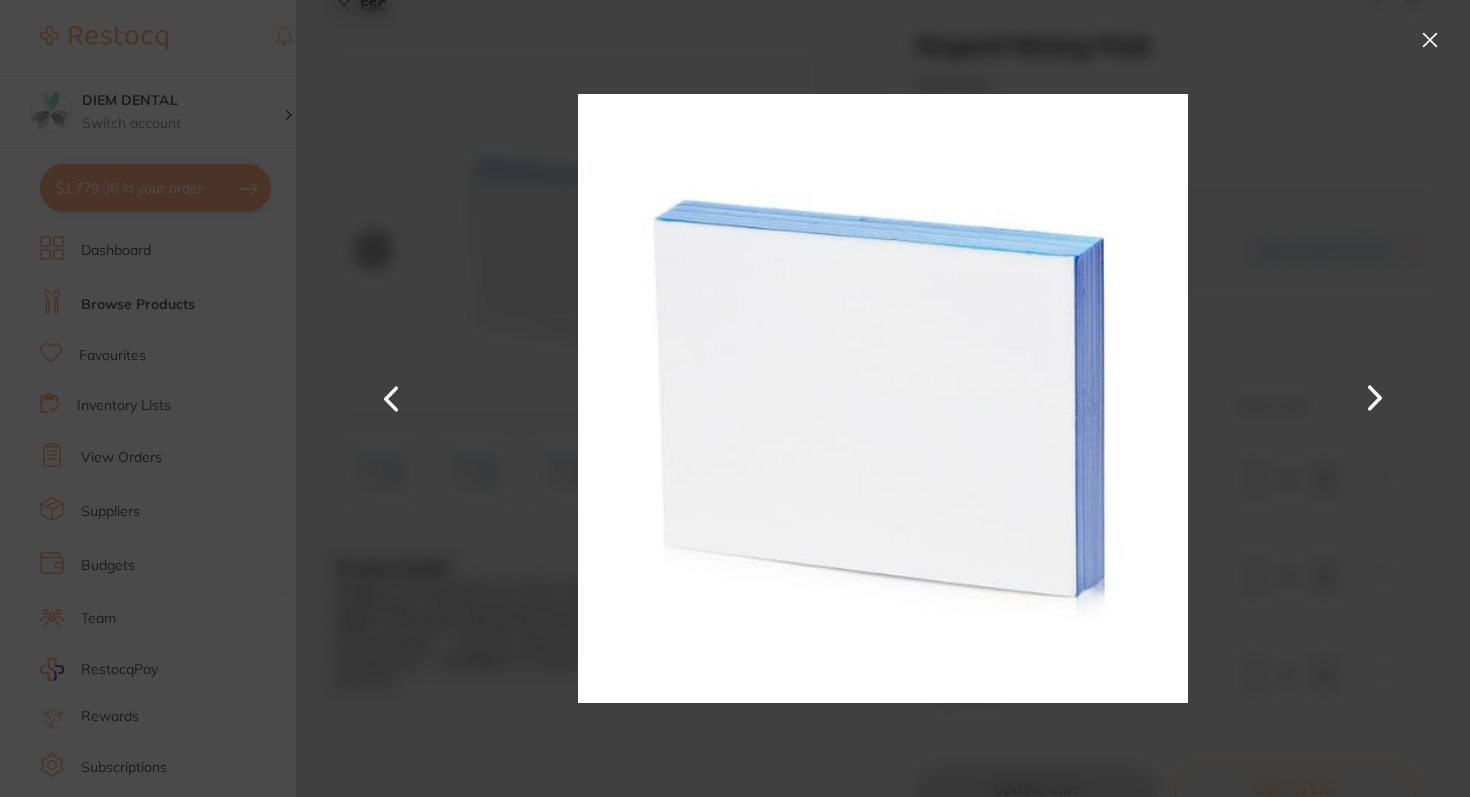 click at bounding box center (883, 398) 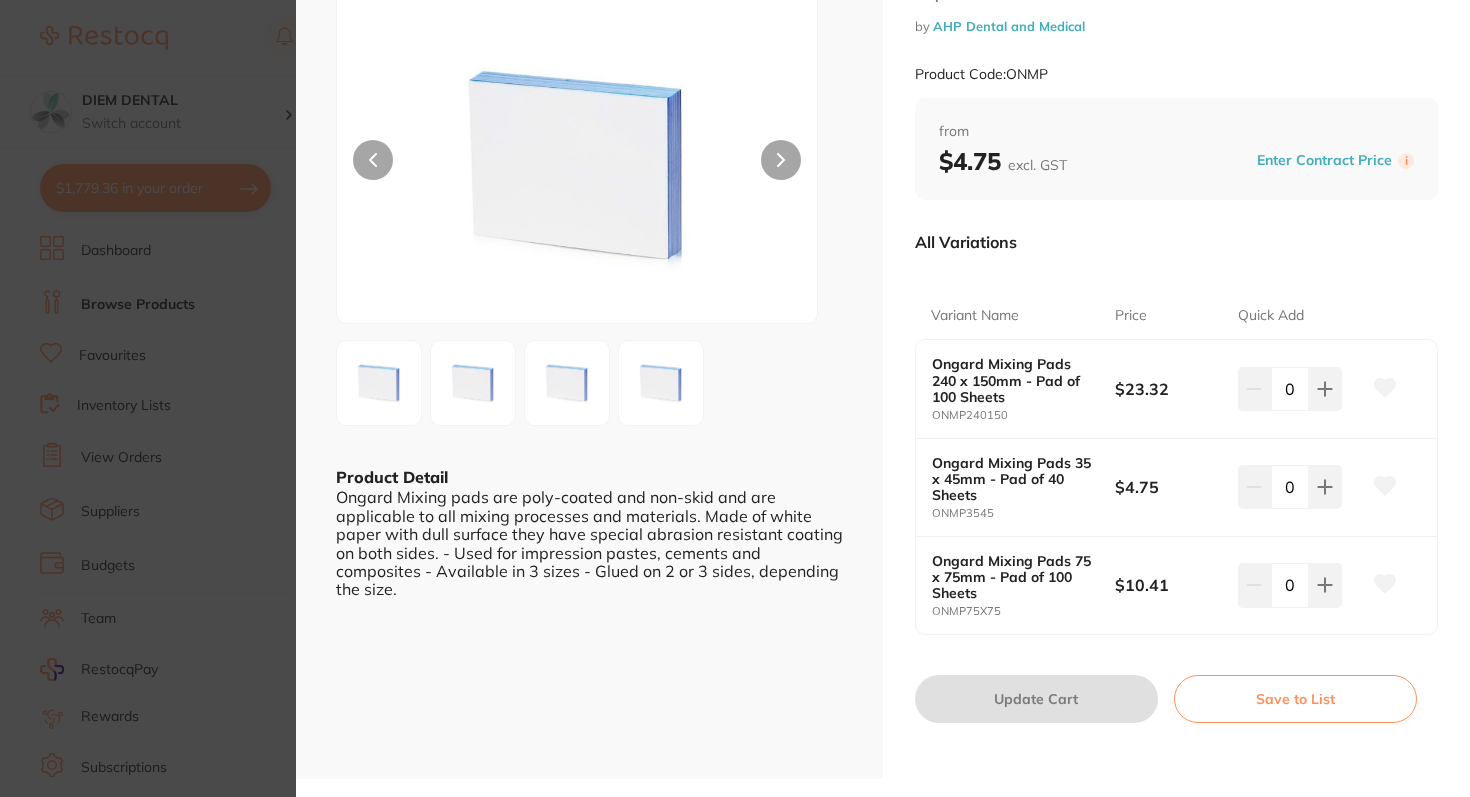 scroll, scrollTop: 119, scrollLeft: 0, axis: vertical 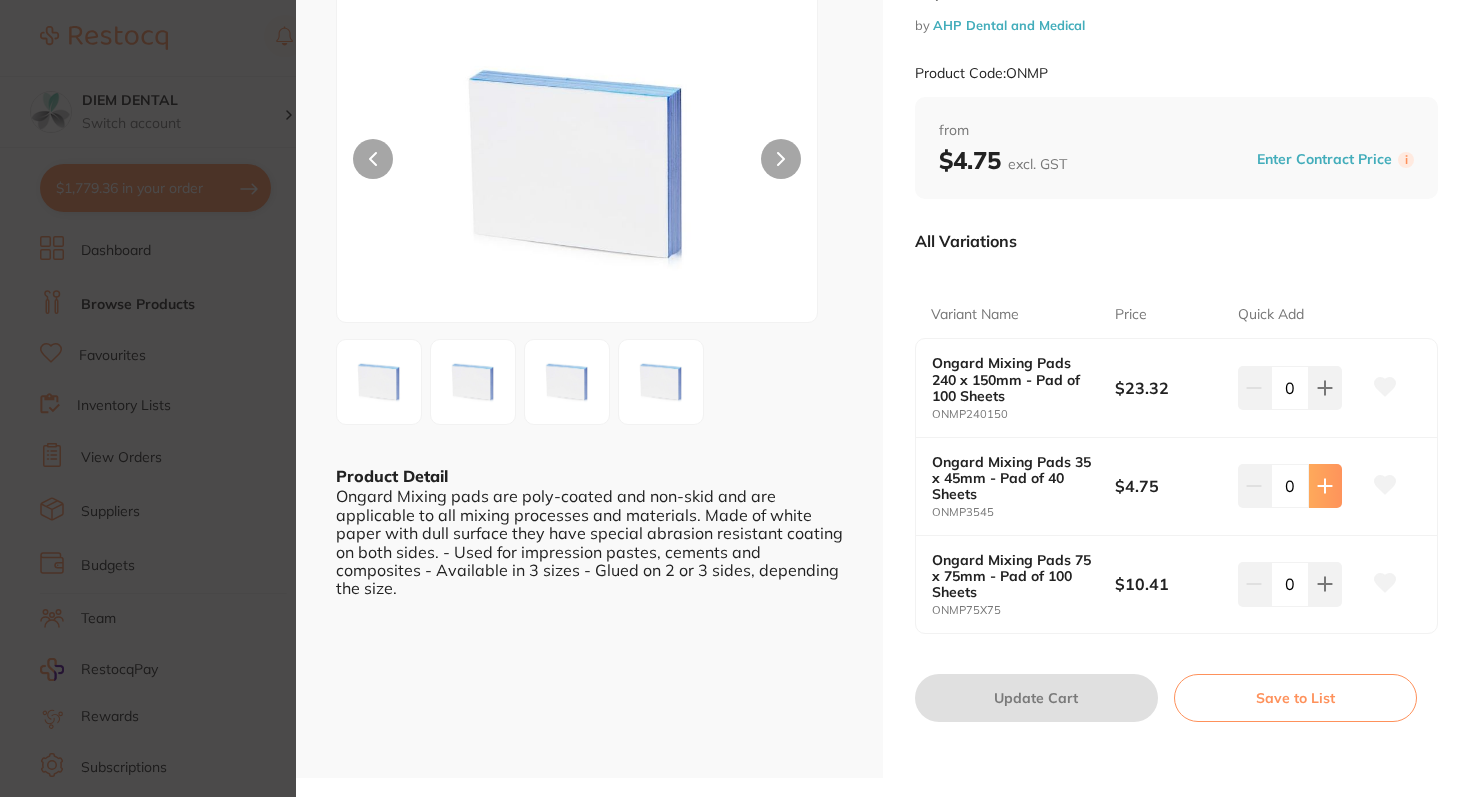 click 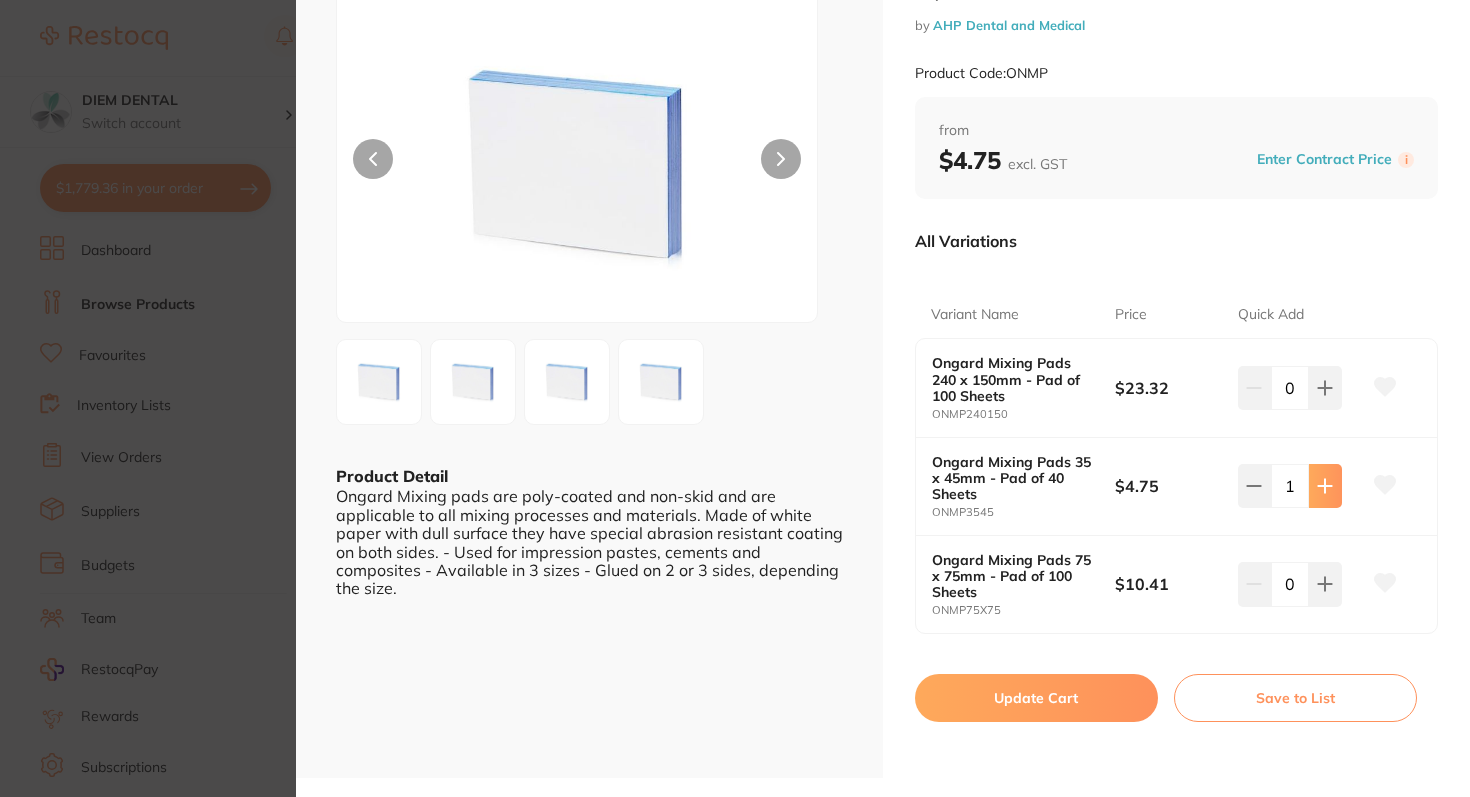 click 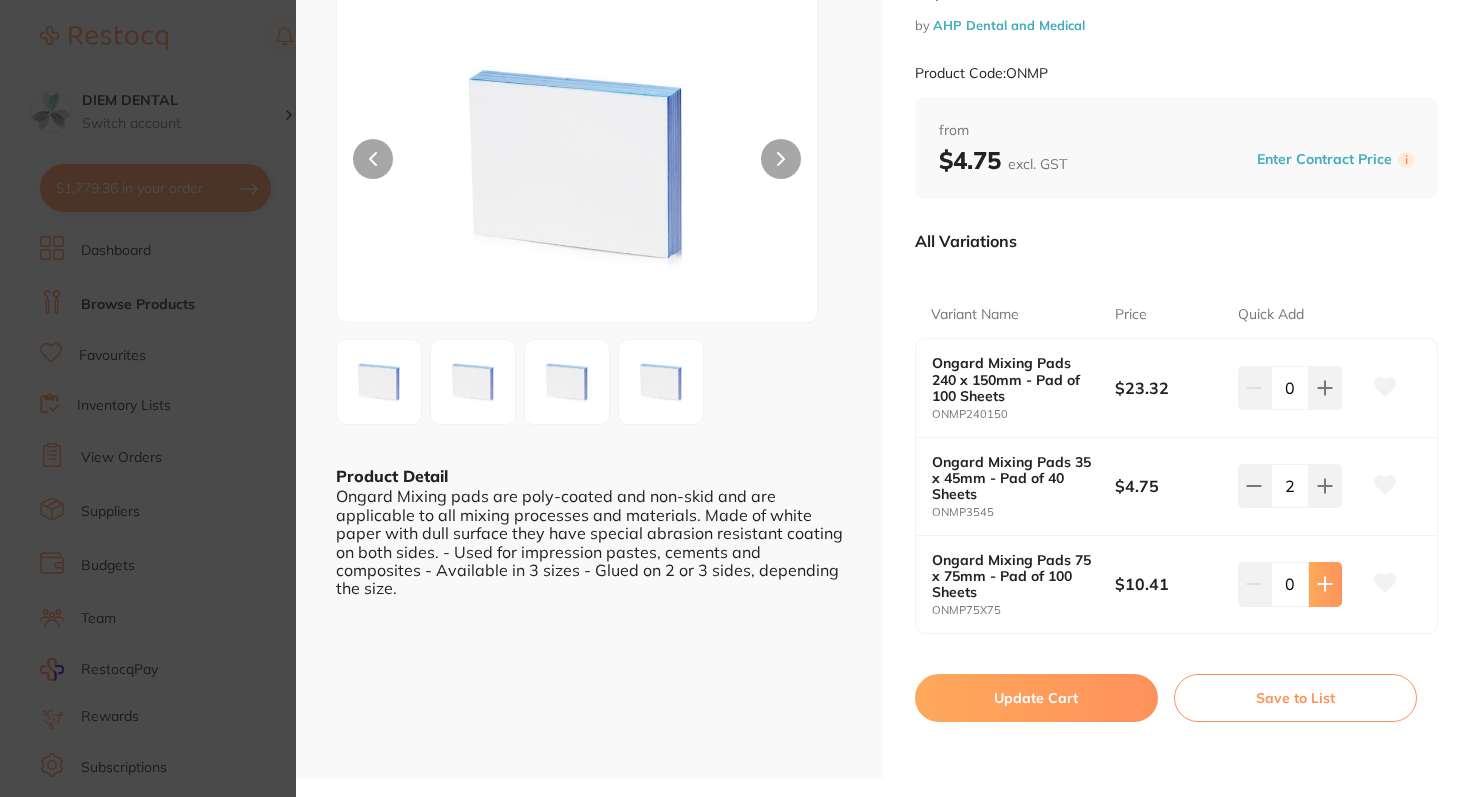 click 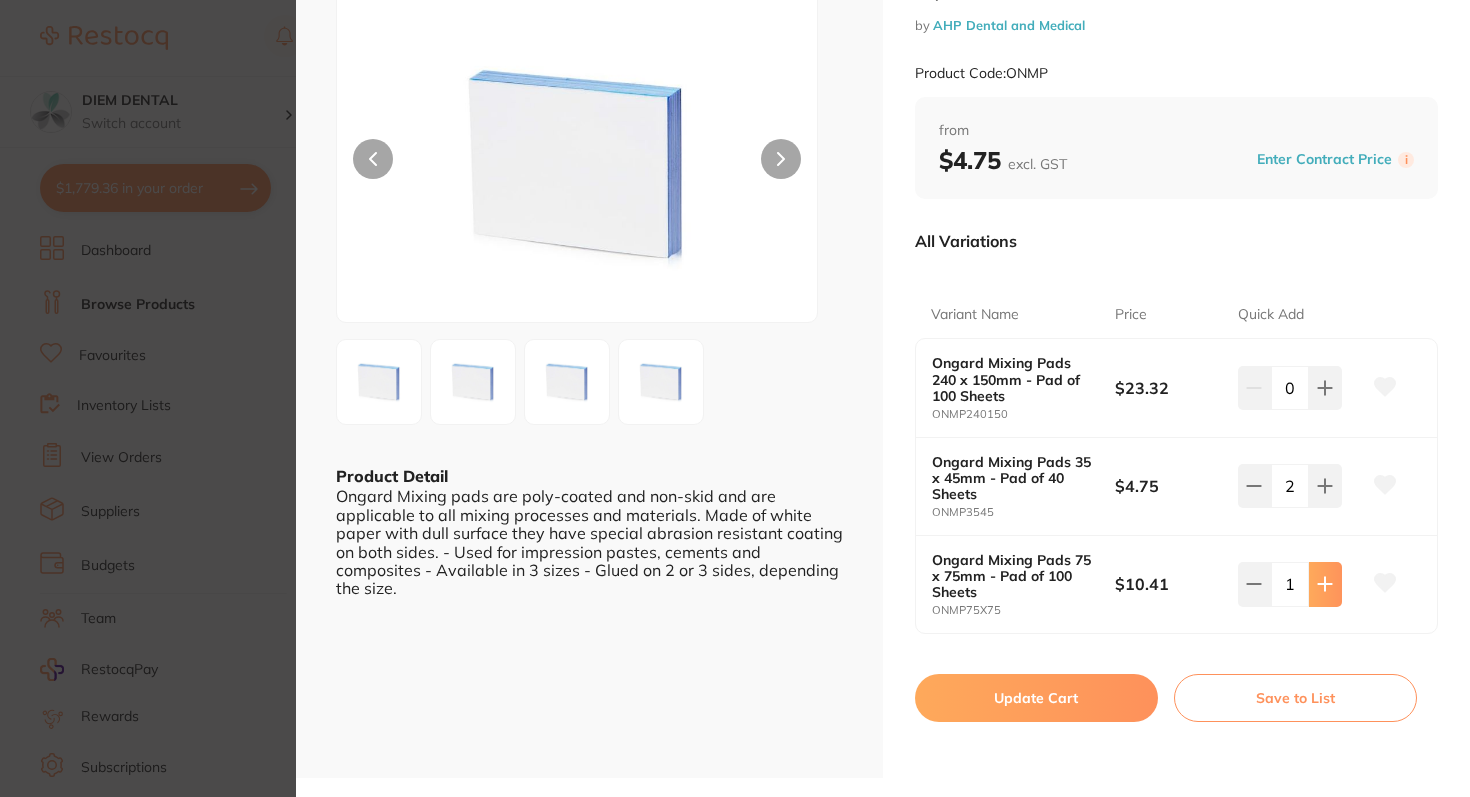 click 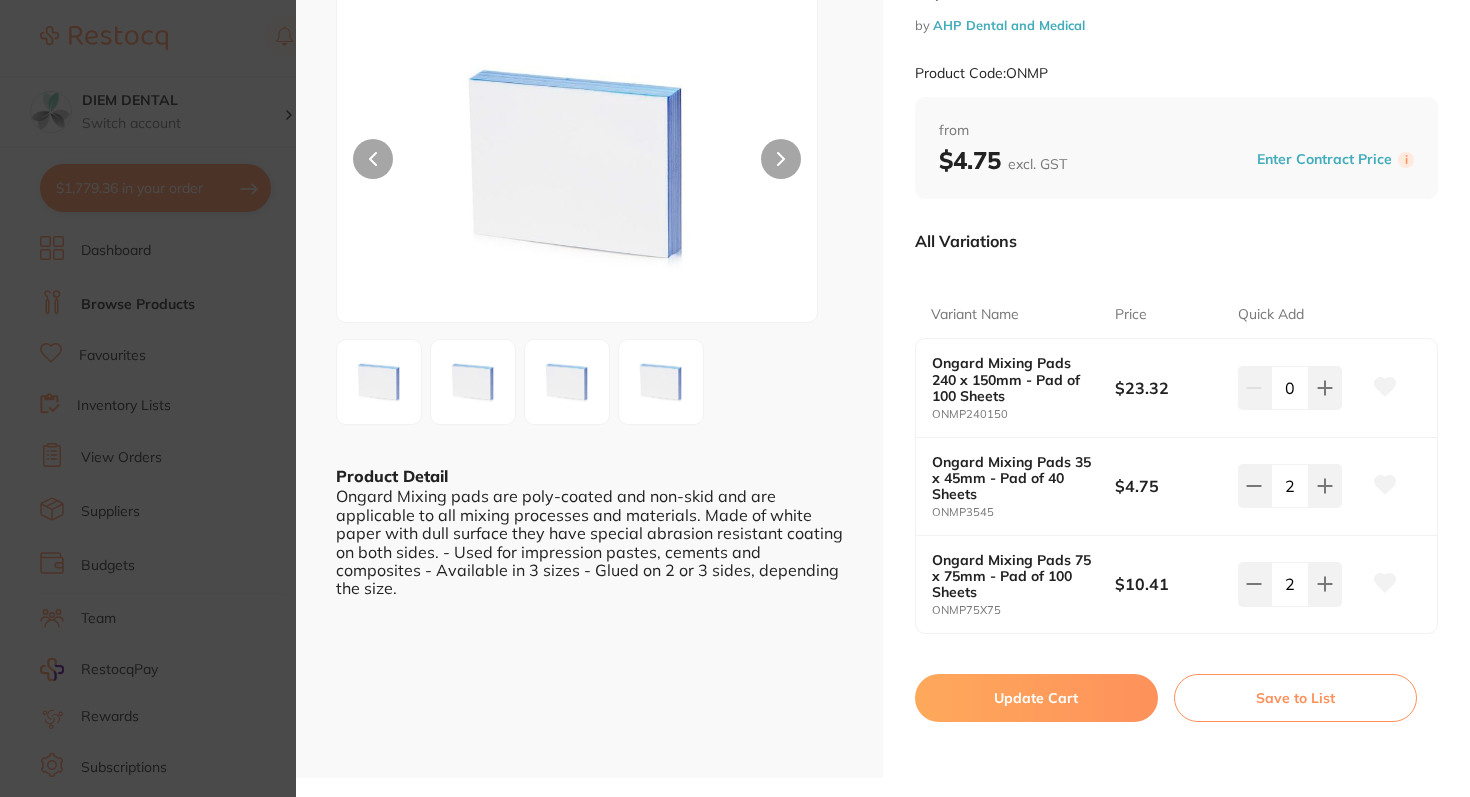 click on "Update Cart" at bounding box center [1036, 698] 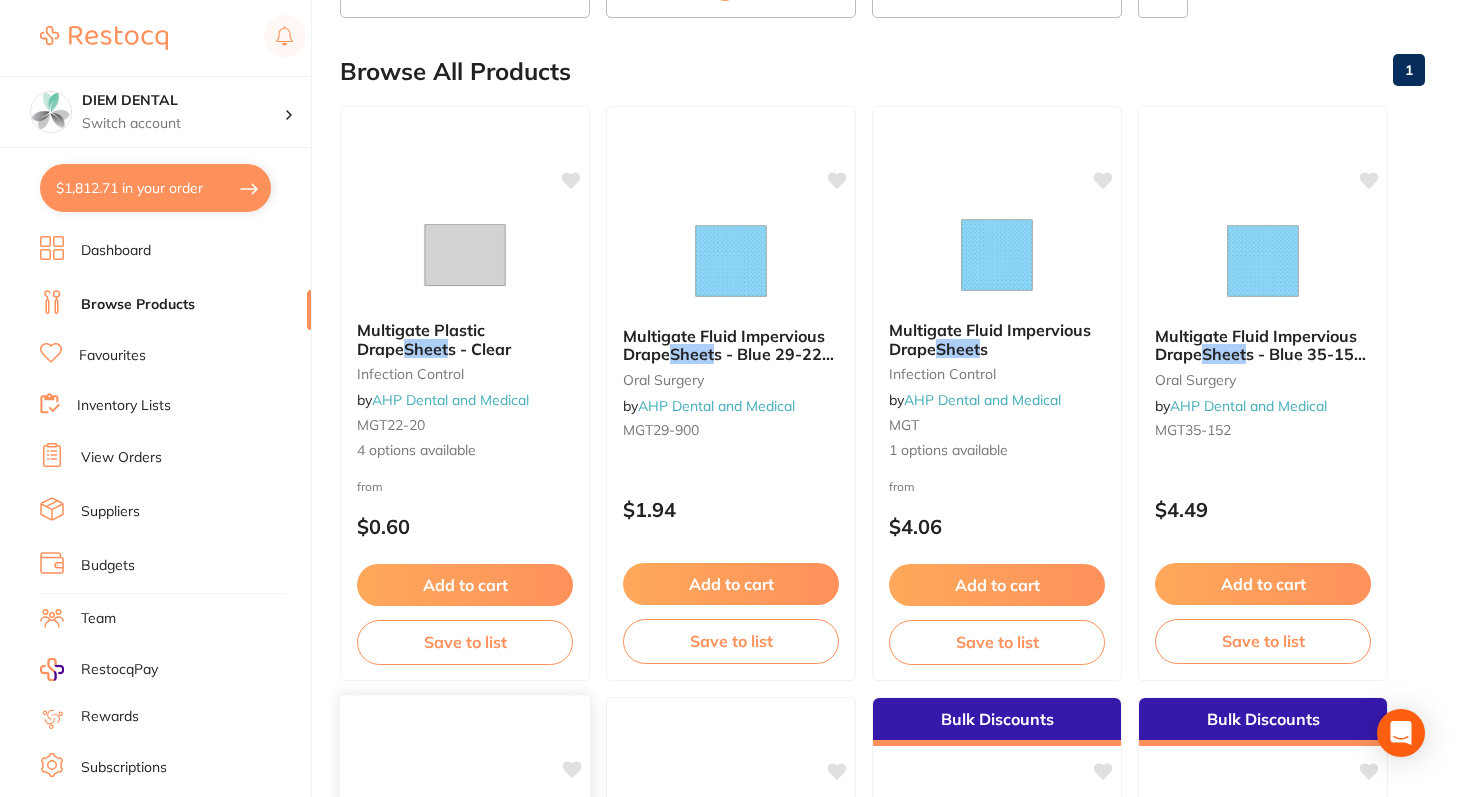 scroll, scrollTop: 0, scrollLeft: 0, axis: both 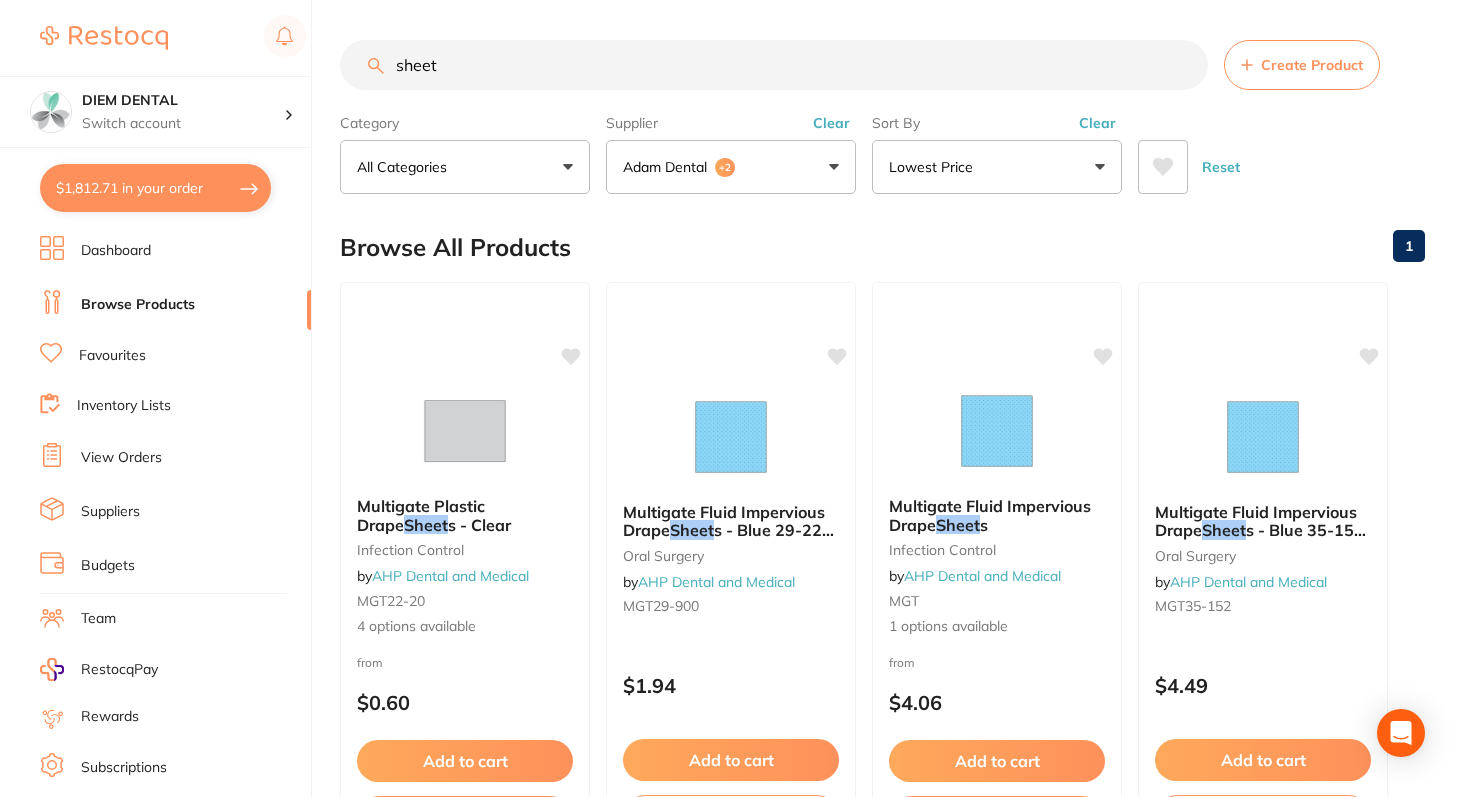 drag, startPoint x: 466, startPoint y: 73, endPoint x: 292, endPoint y: 73, distance: 174 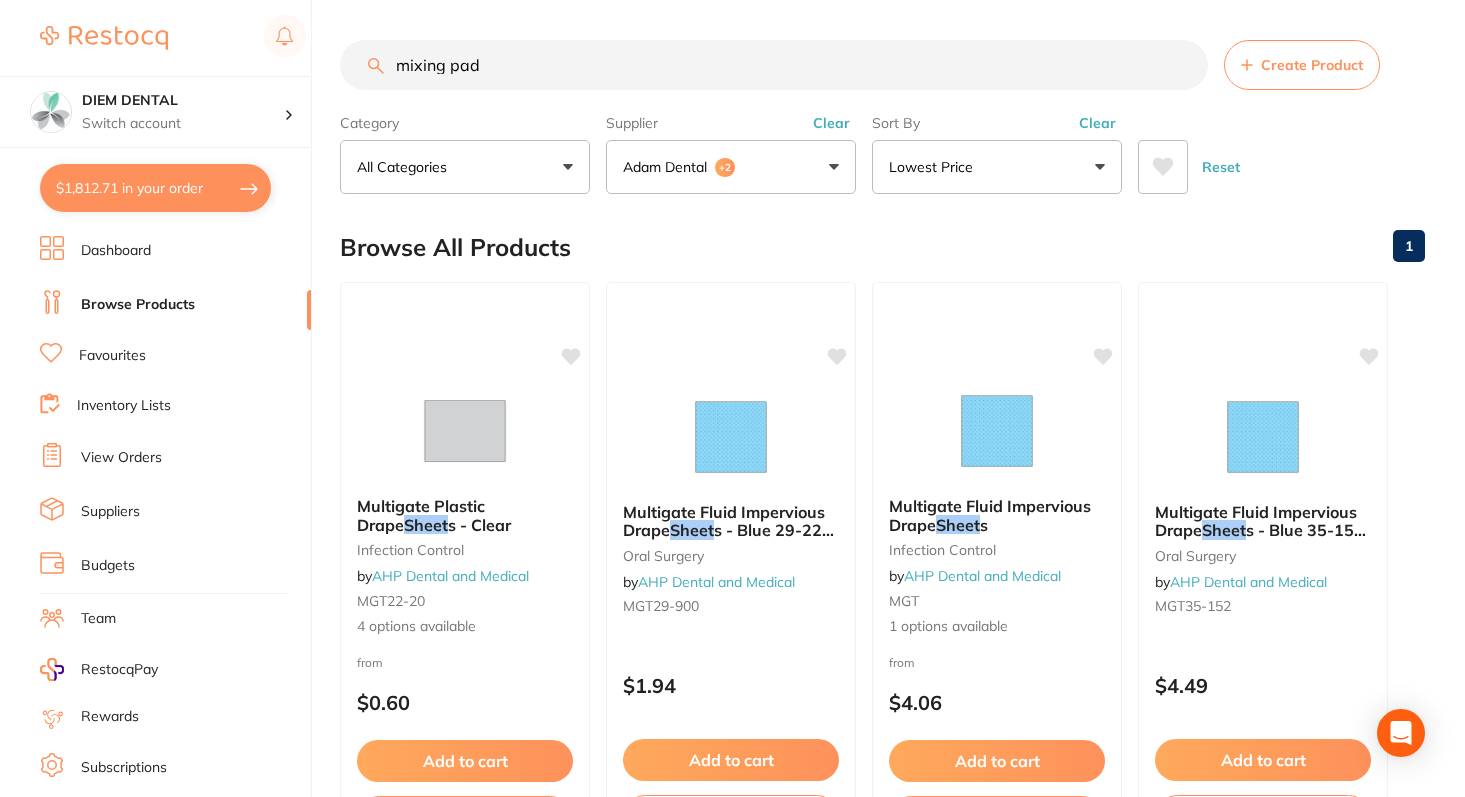 type on "mixing pad" 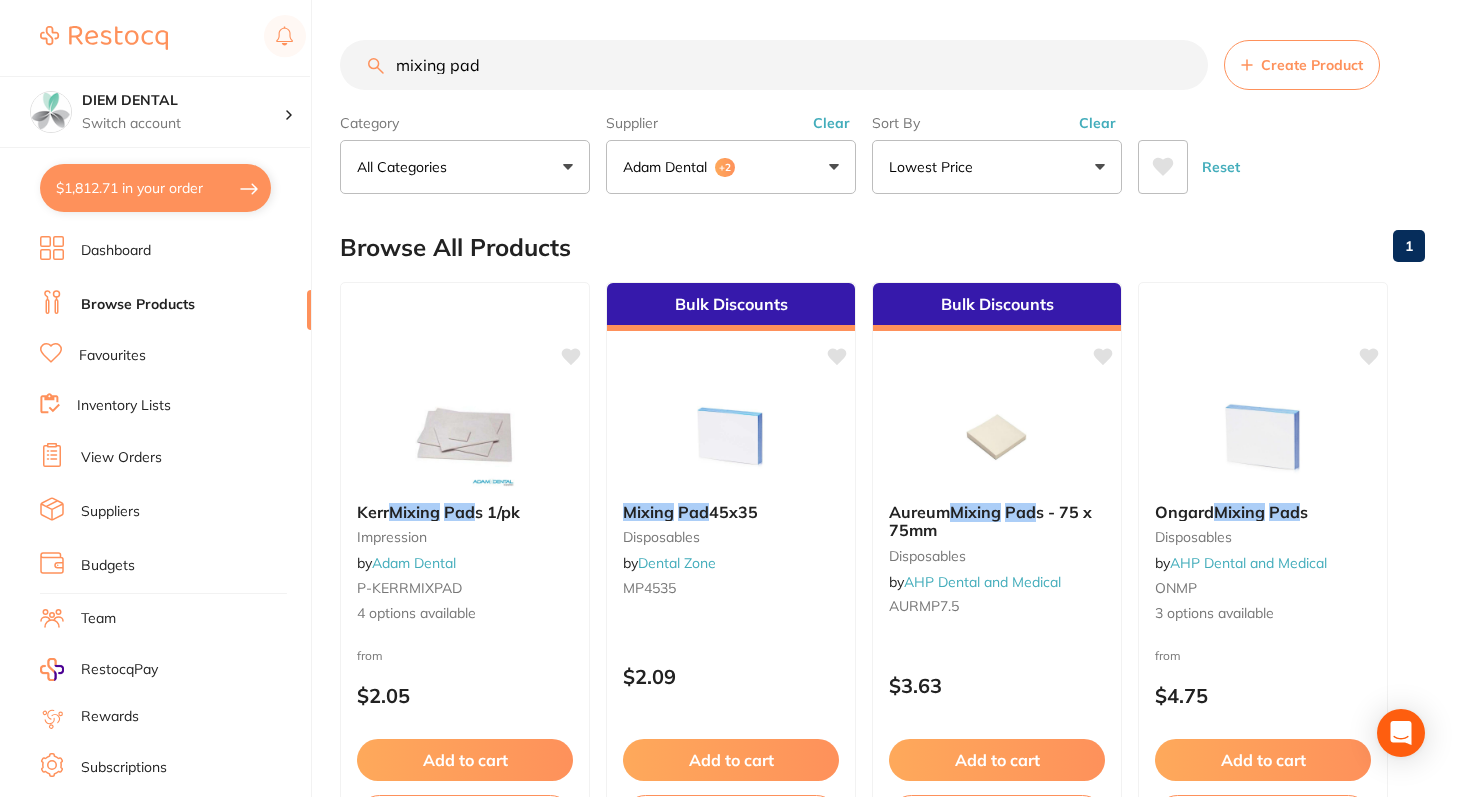 scroll, scrollTop: 580, scrollLeft: 0, axis: vertical 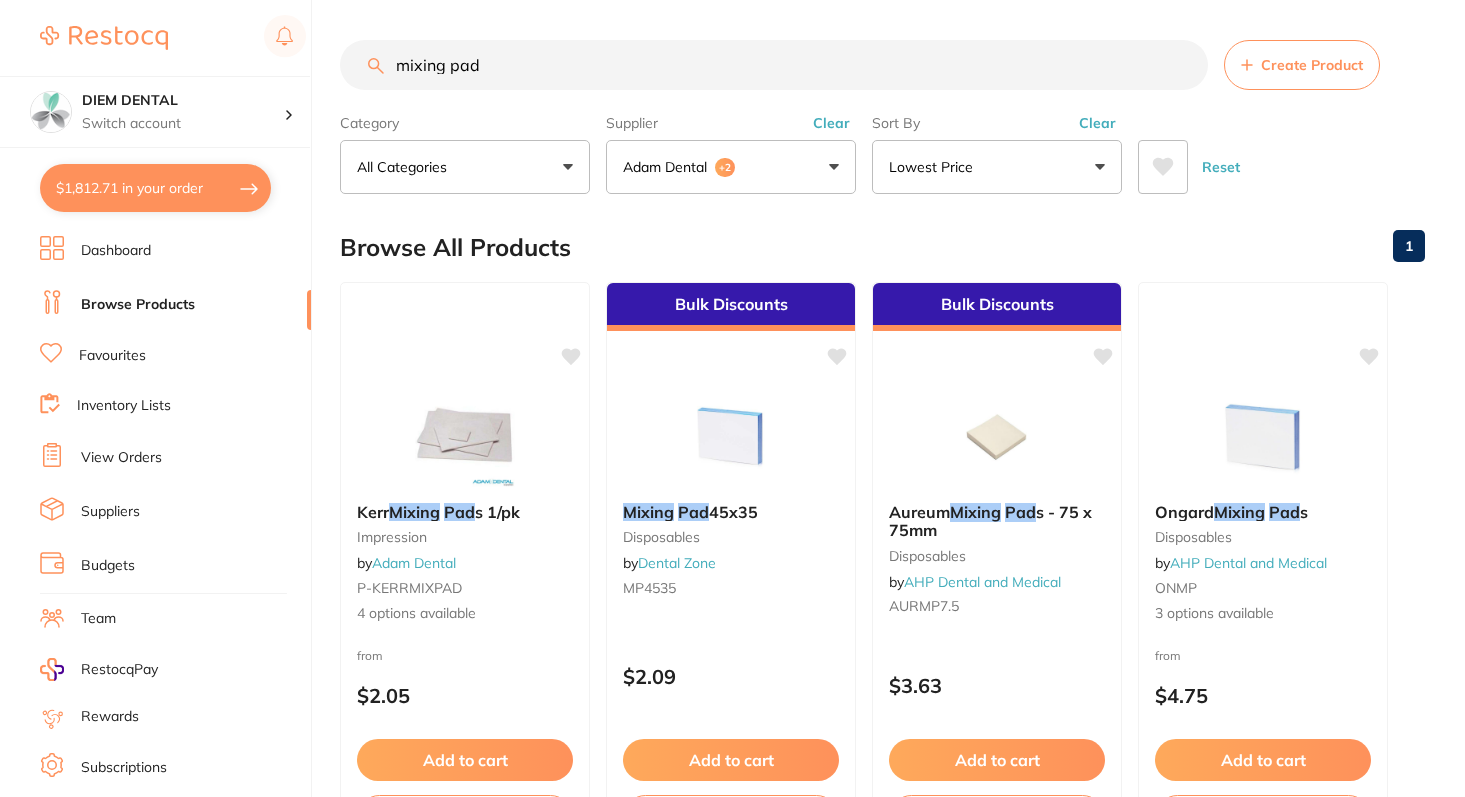 click on "Adam Dental +2" at bounding box center [731, 167] 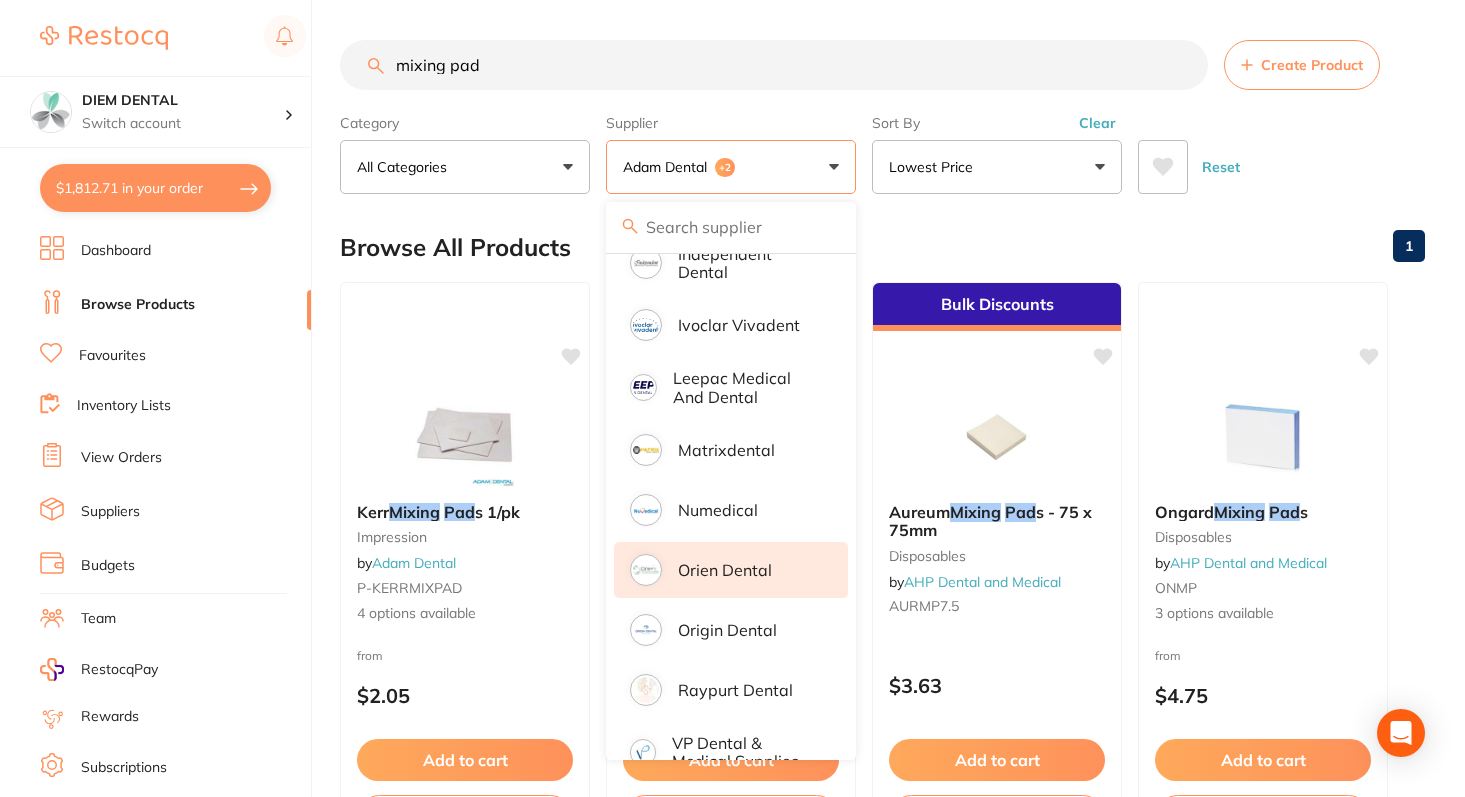 scroll, scrollTop: 673, scrollLeft: 0, axis: vertical 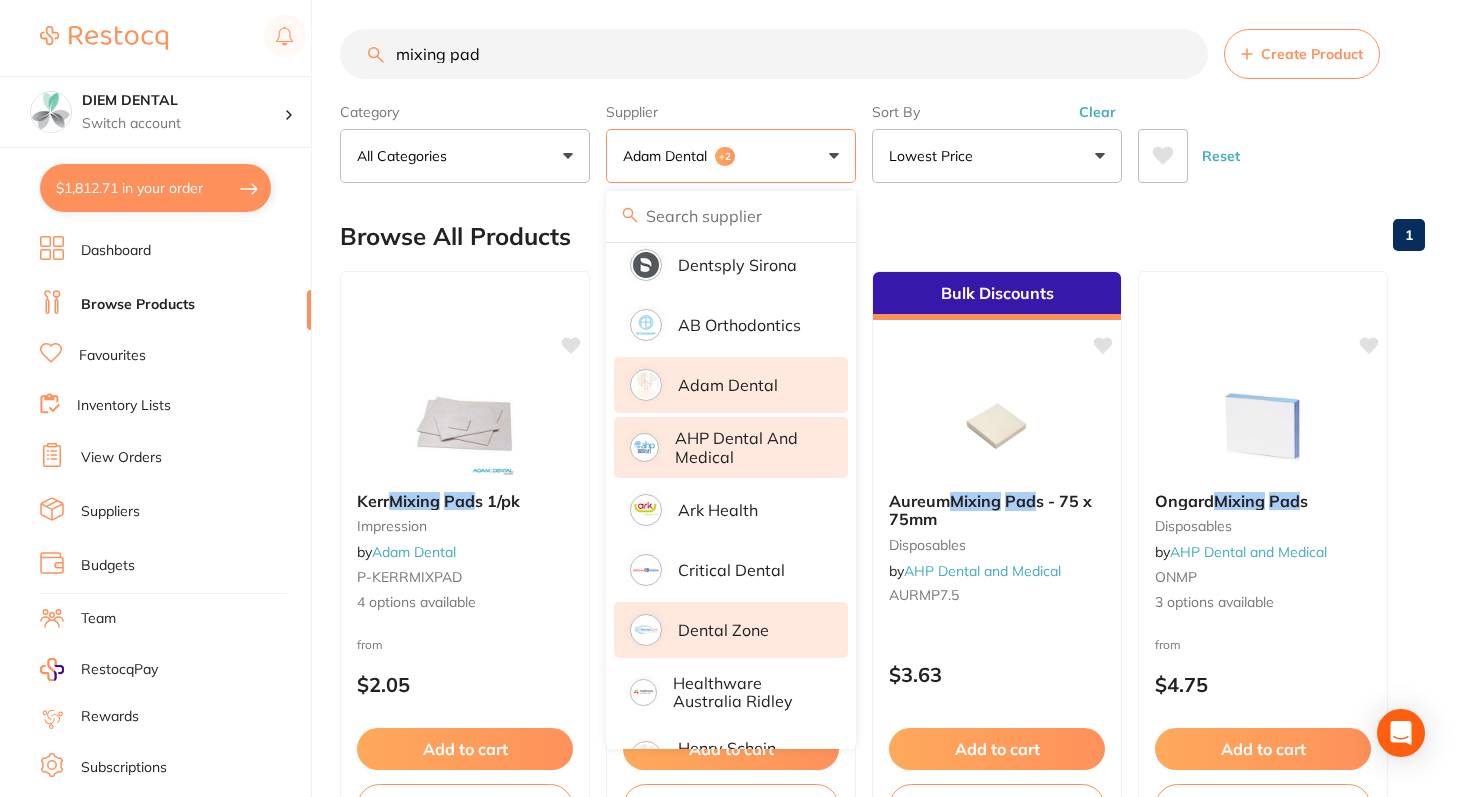click on "Adam Dental +2" at bounding box center [731, 156] 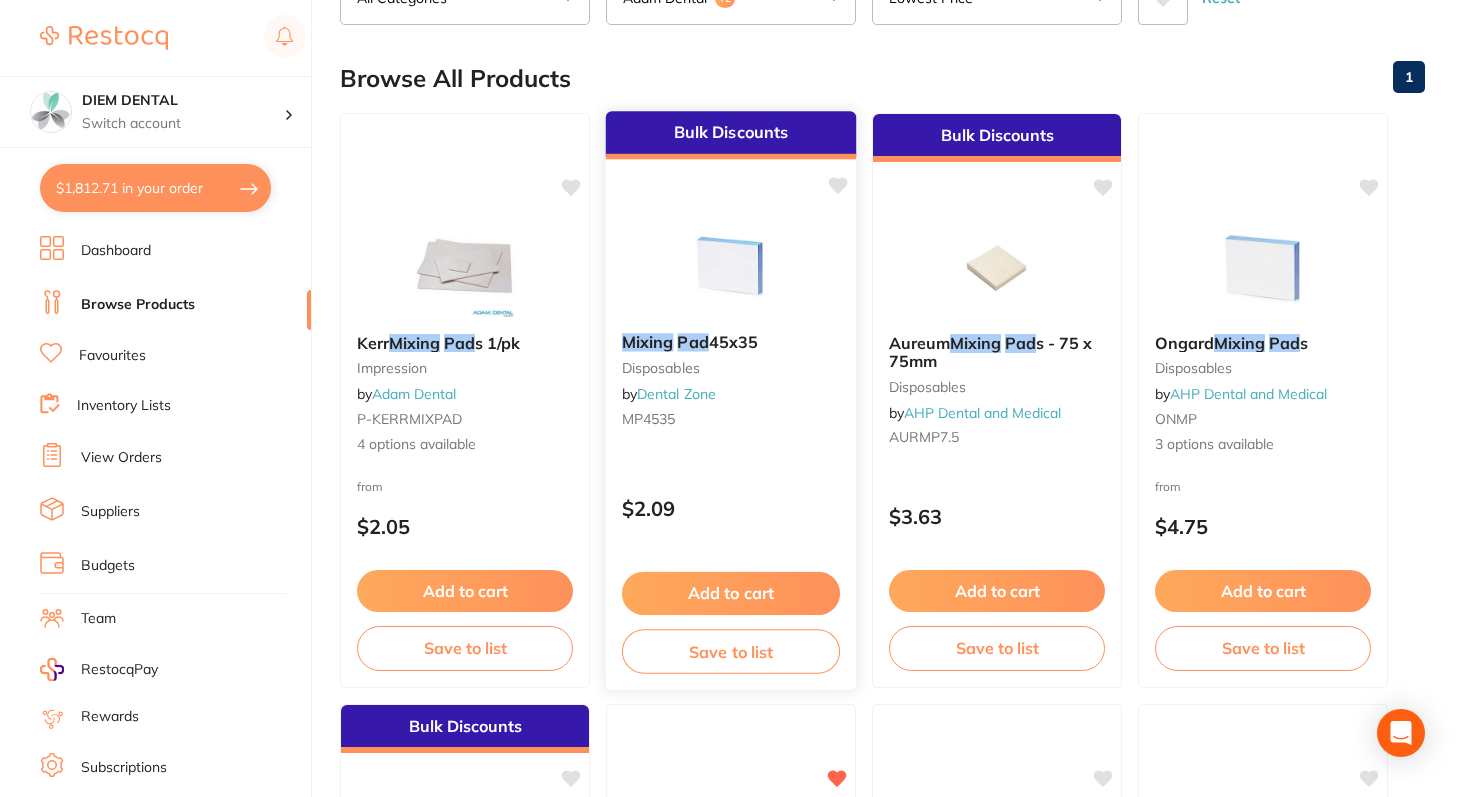 scroll, scrollTop: 176, scrollLeft: 0, axis: vertical 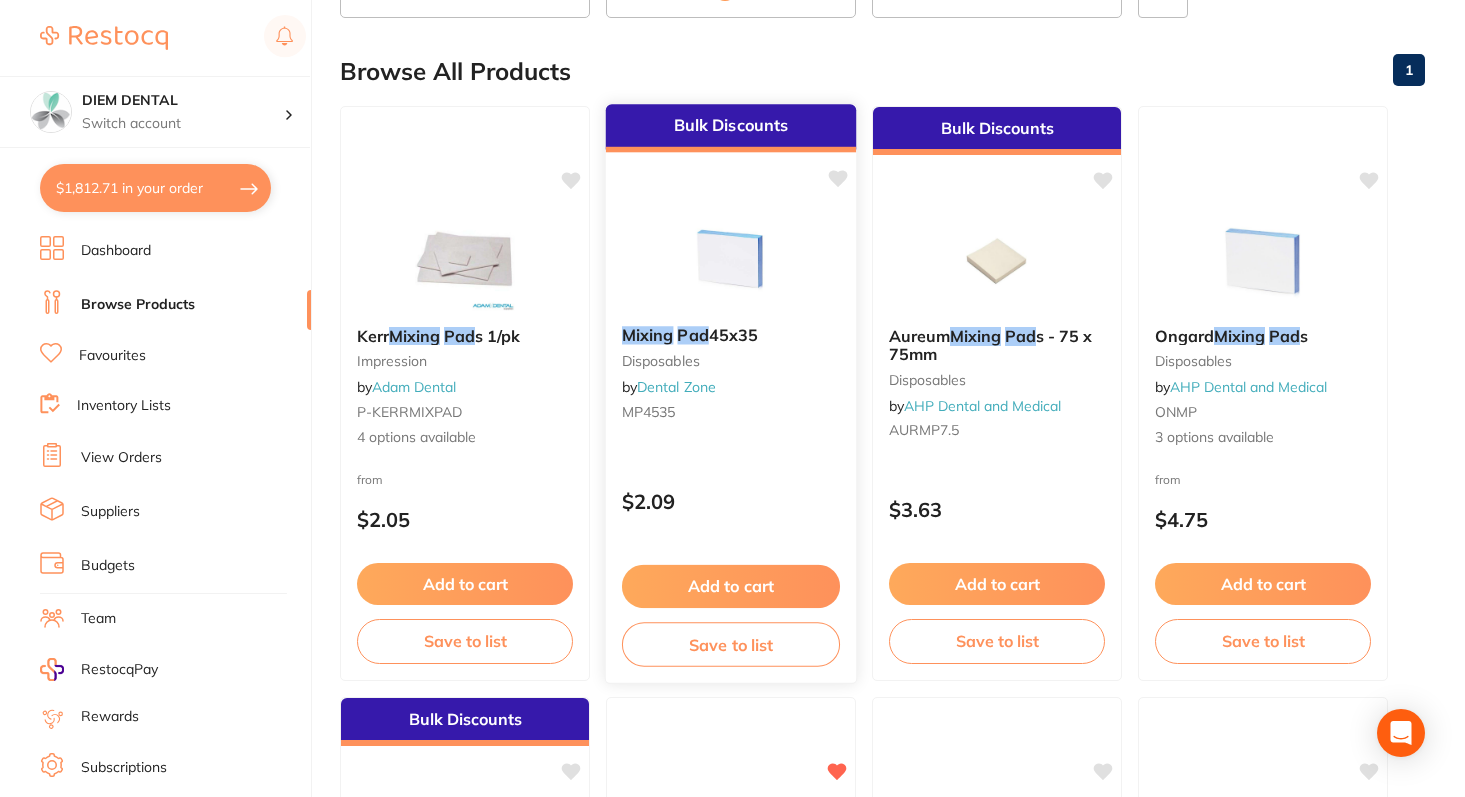 click at bounding box center (730, 259) 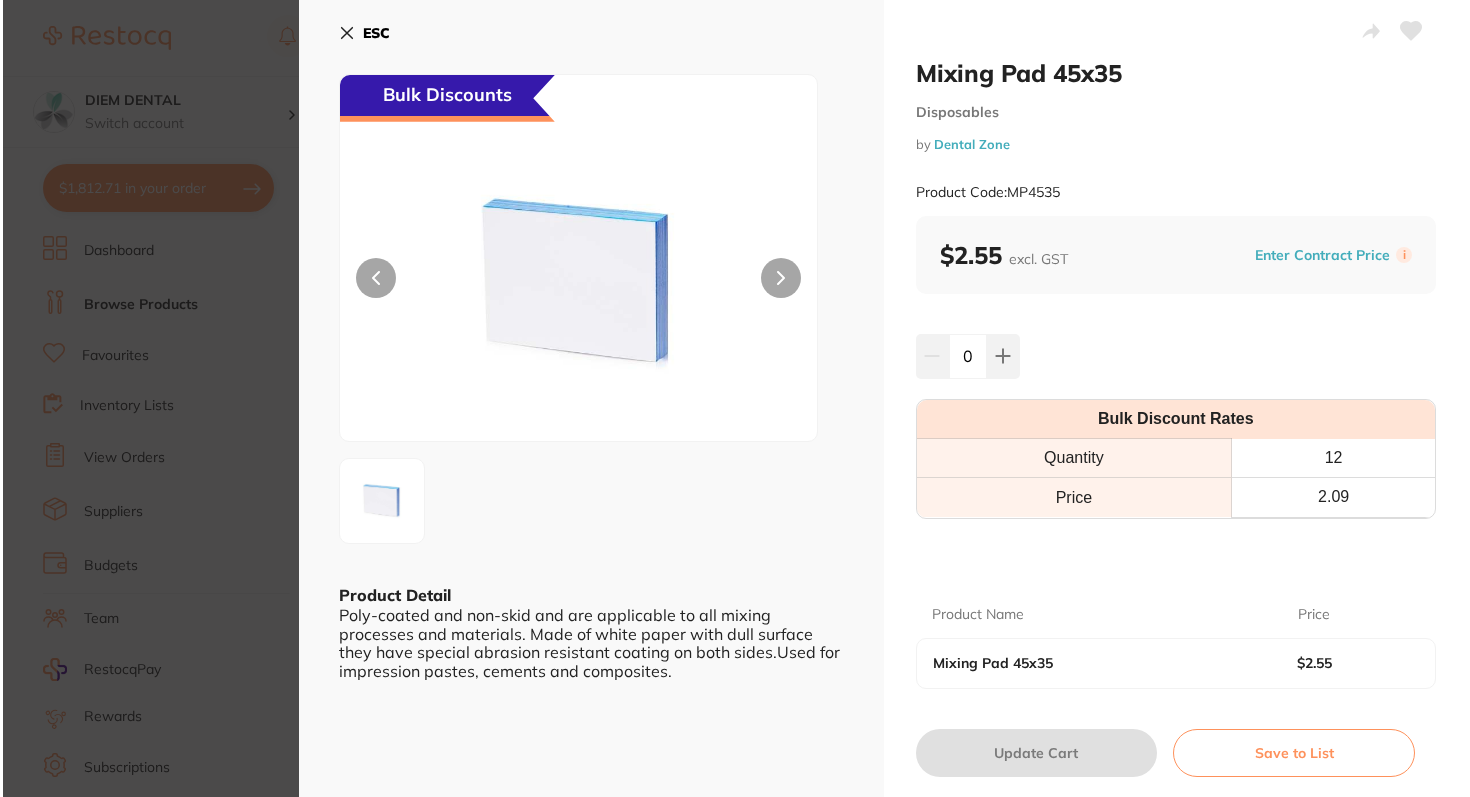 scroll, scrollTop: 0, scrollLeft: 0, axis: both 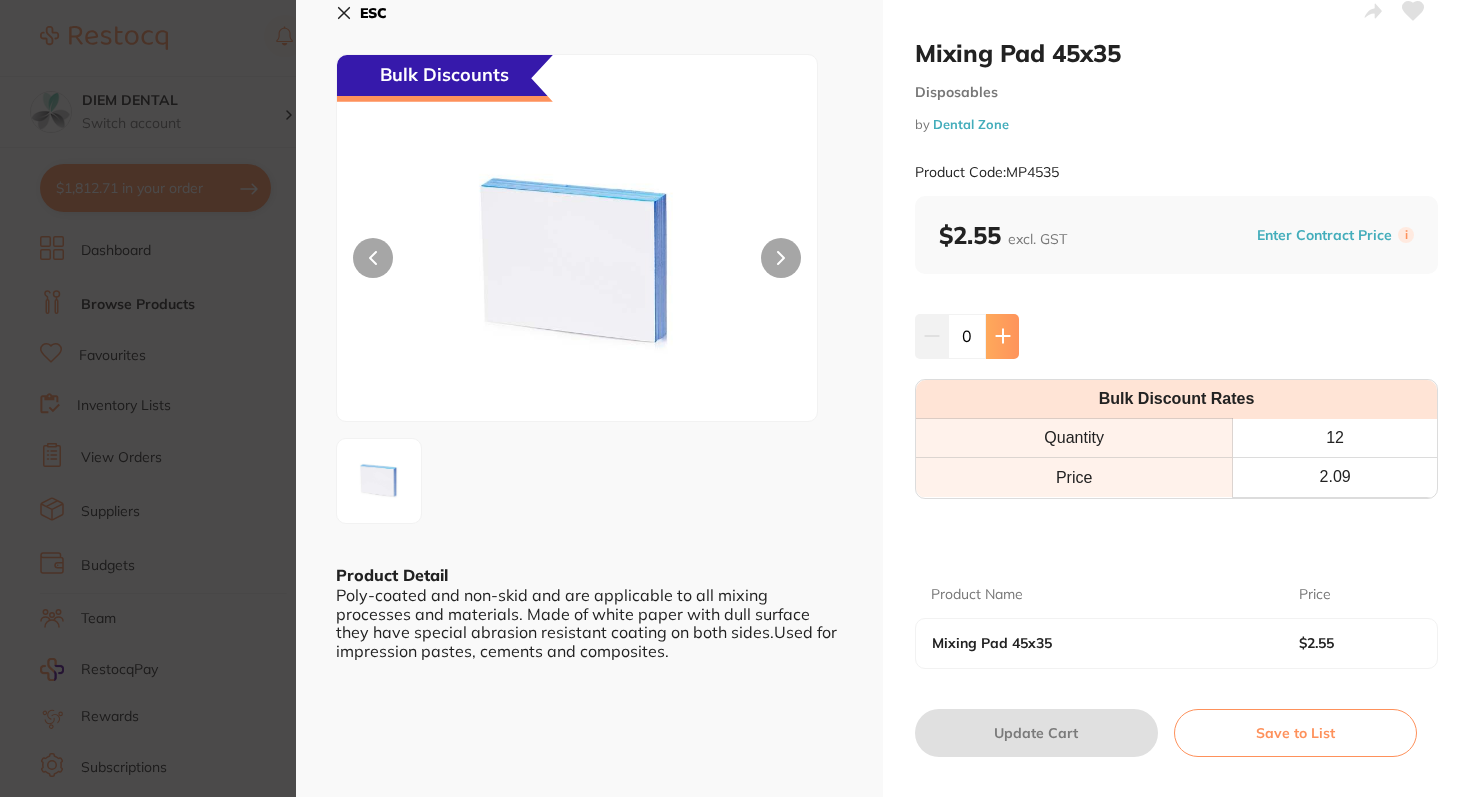 click 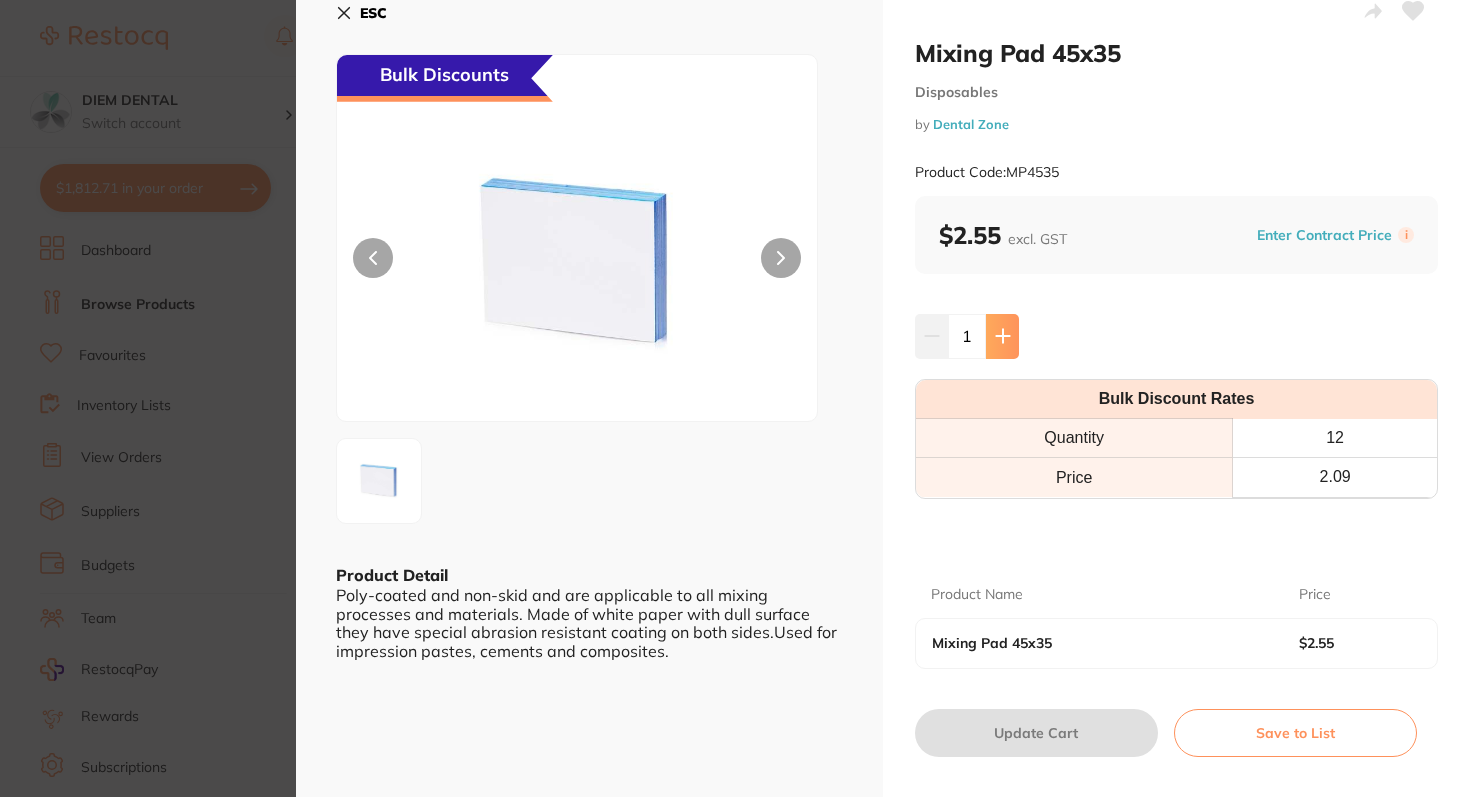 click 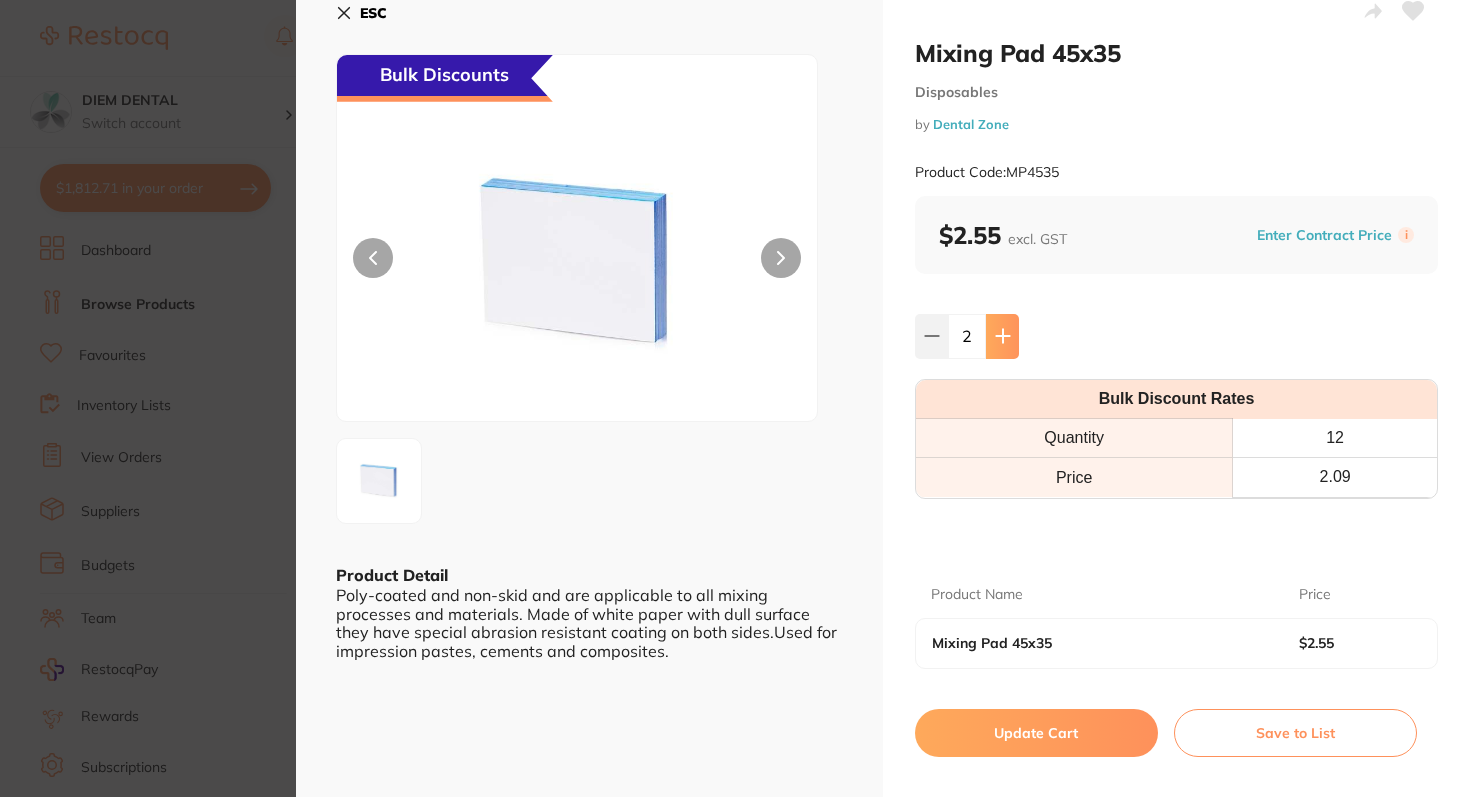 click 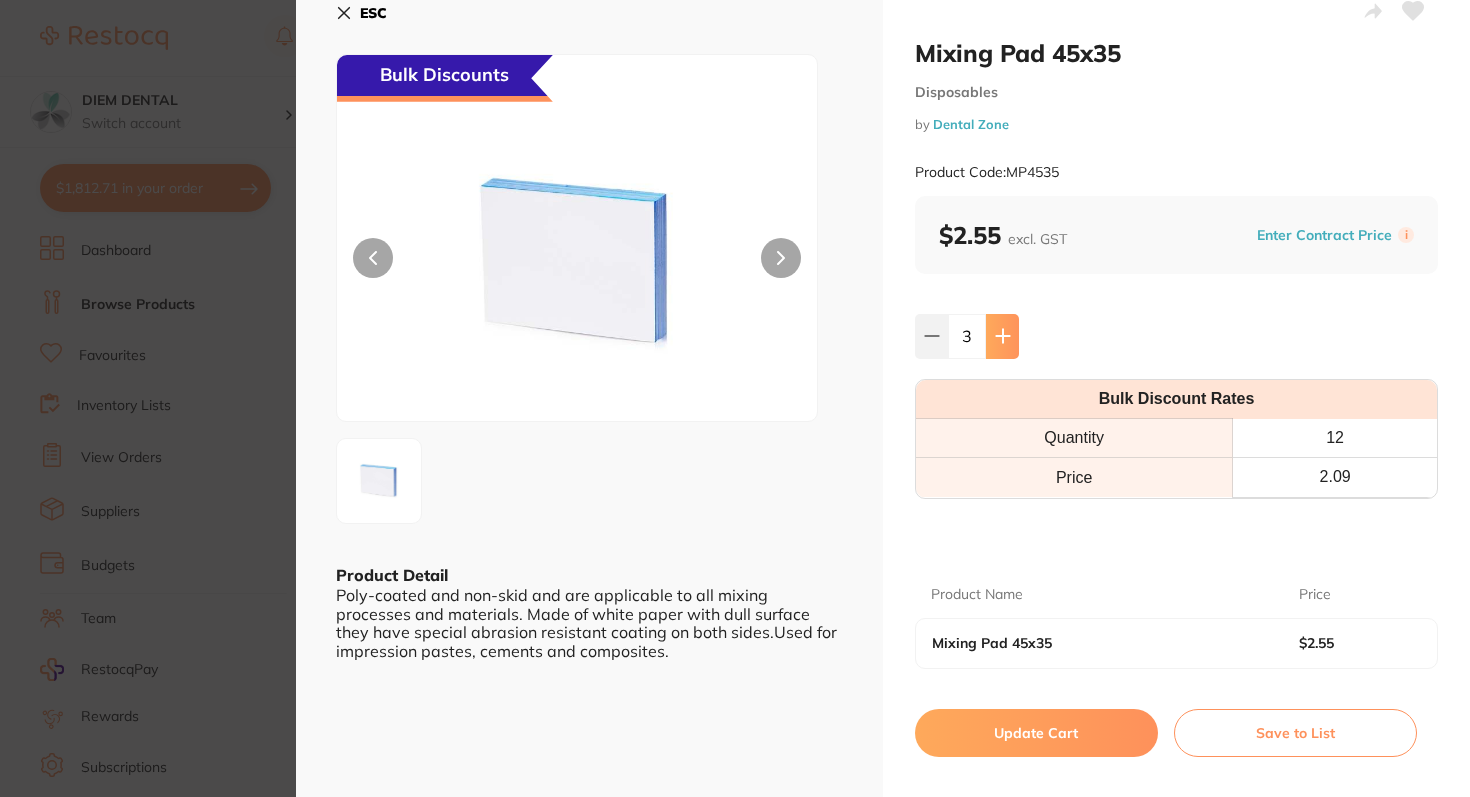 click 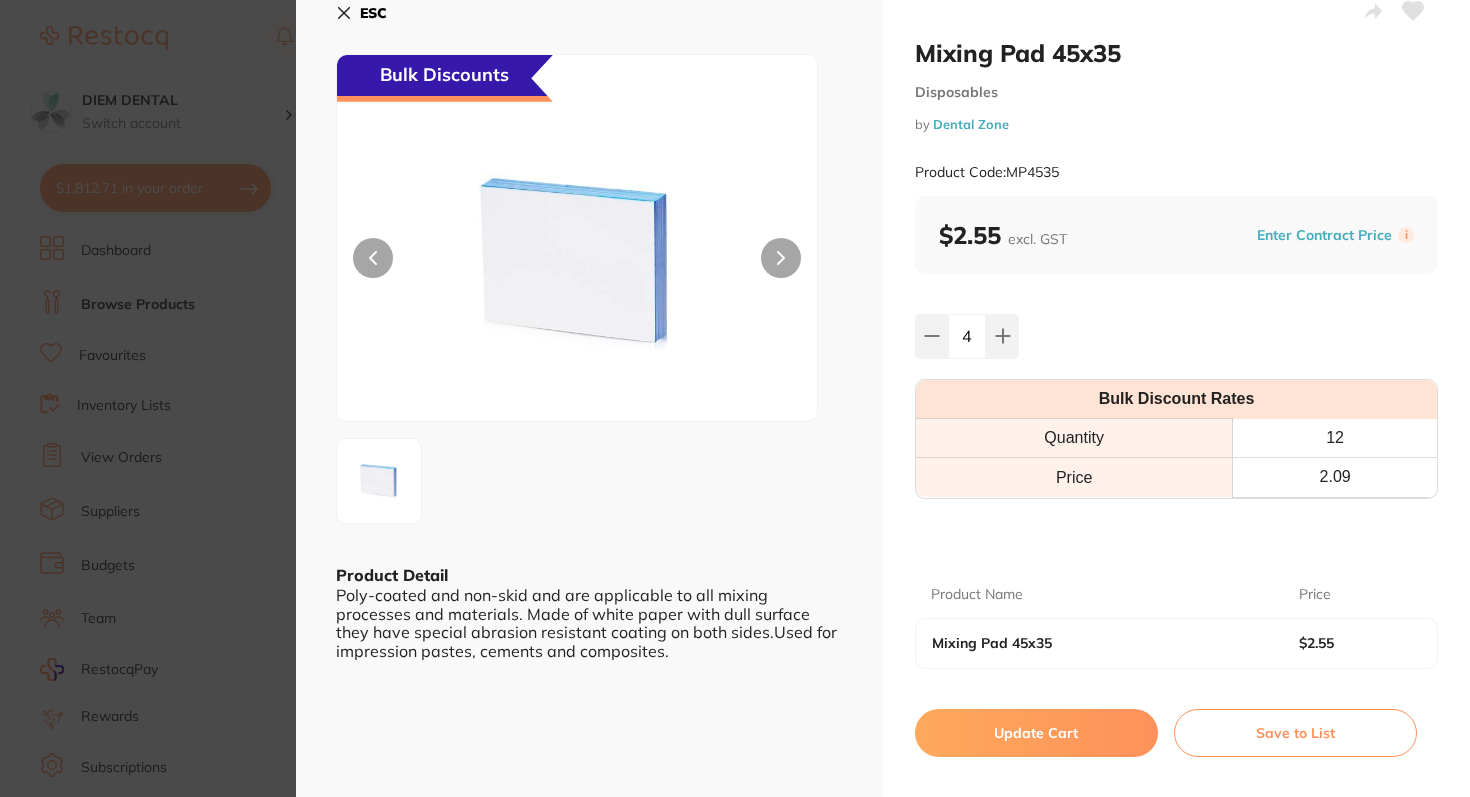 click on "Update Cart" at bounding box center [1036, 733] 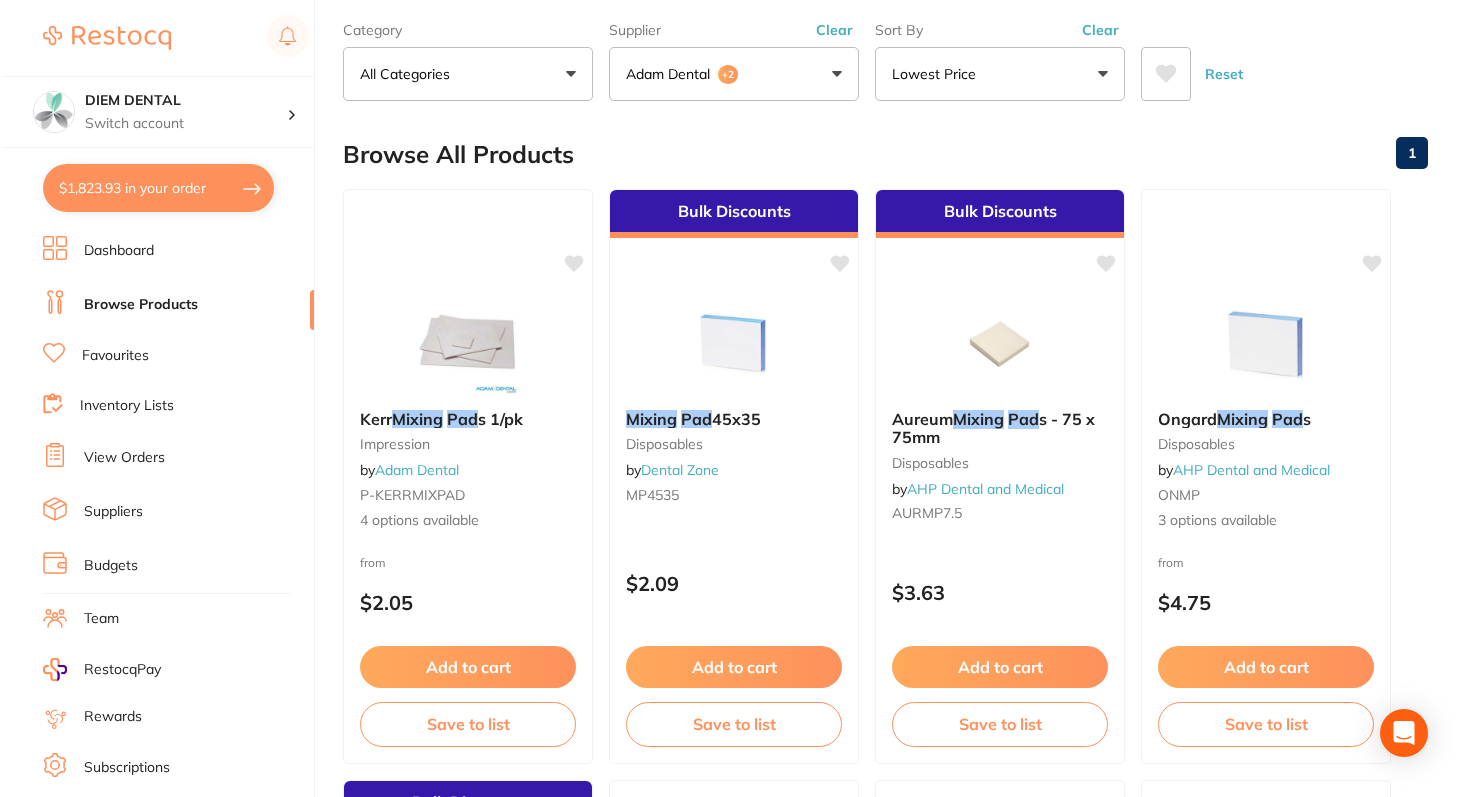 scroll, scrollTop: 0, scrollLeft: 0, axis: both 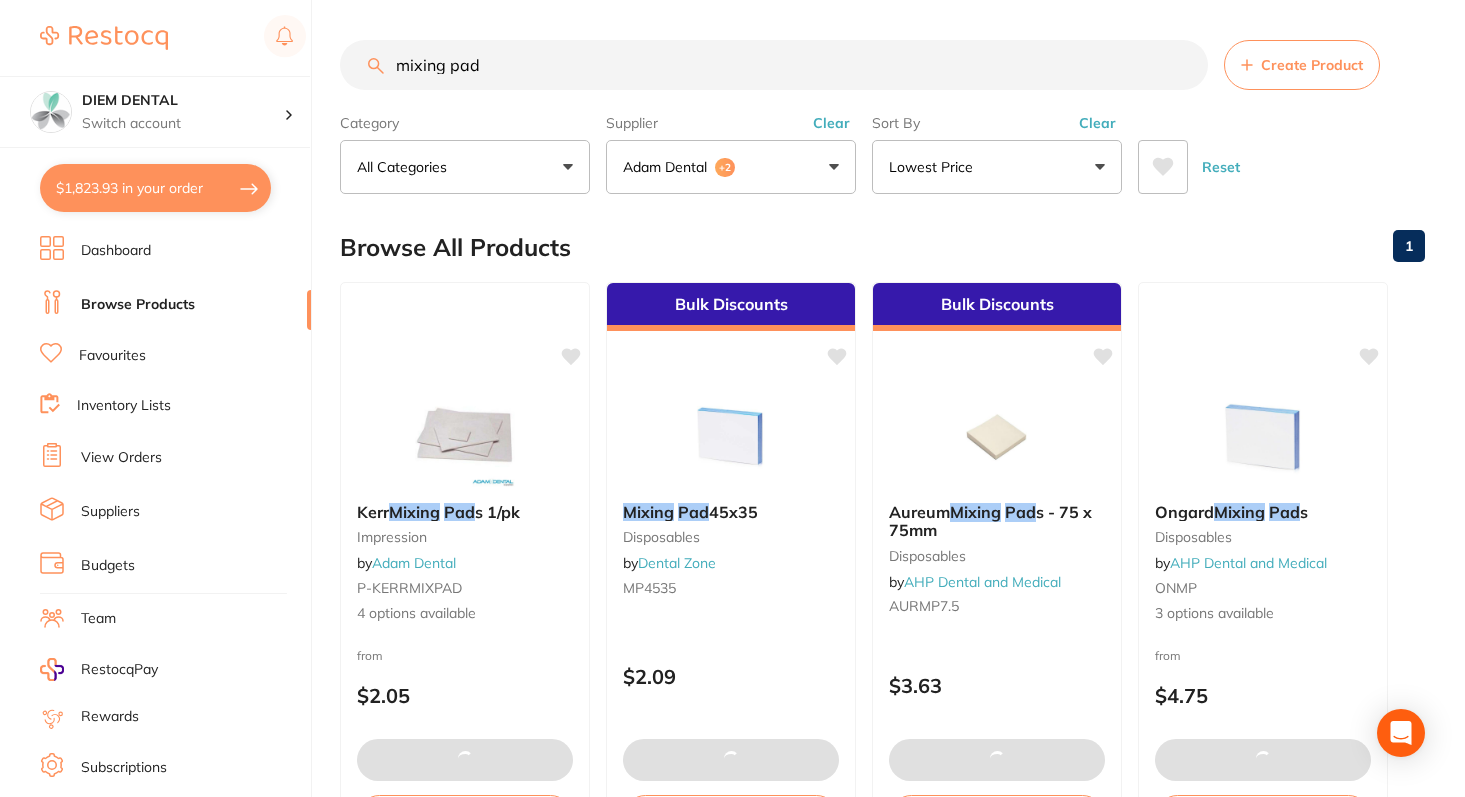 click on "$1,823.93   in your order" at bounding box center [155, 188] 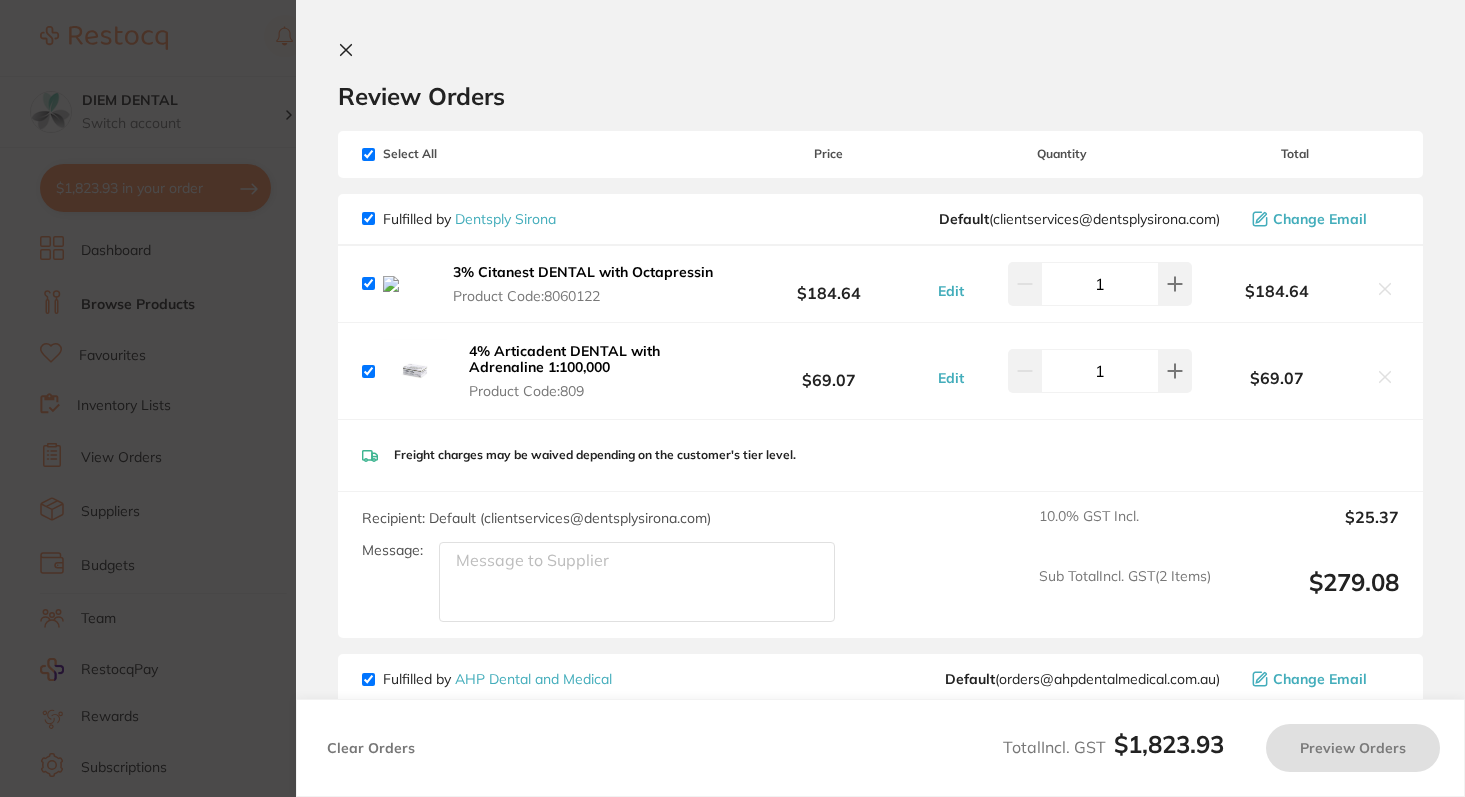 checkbox on "true" 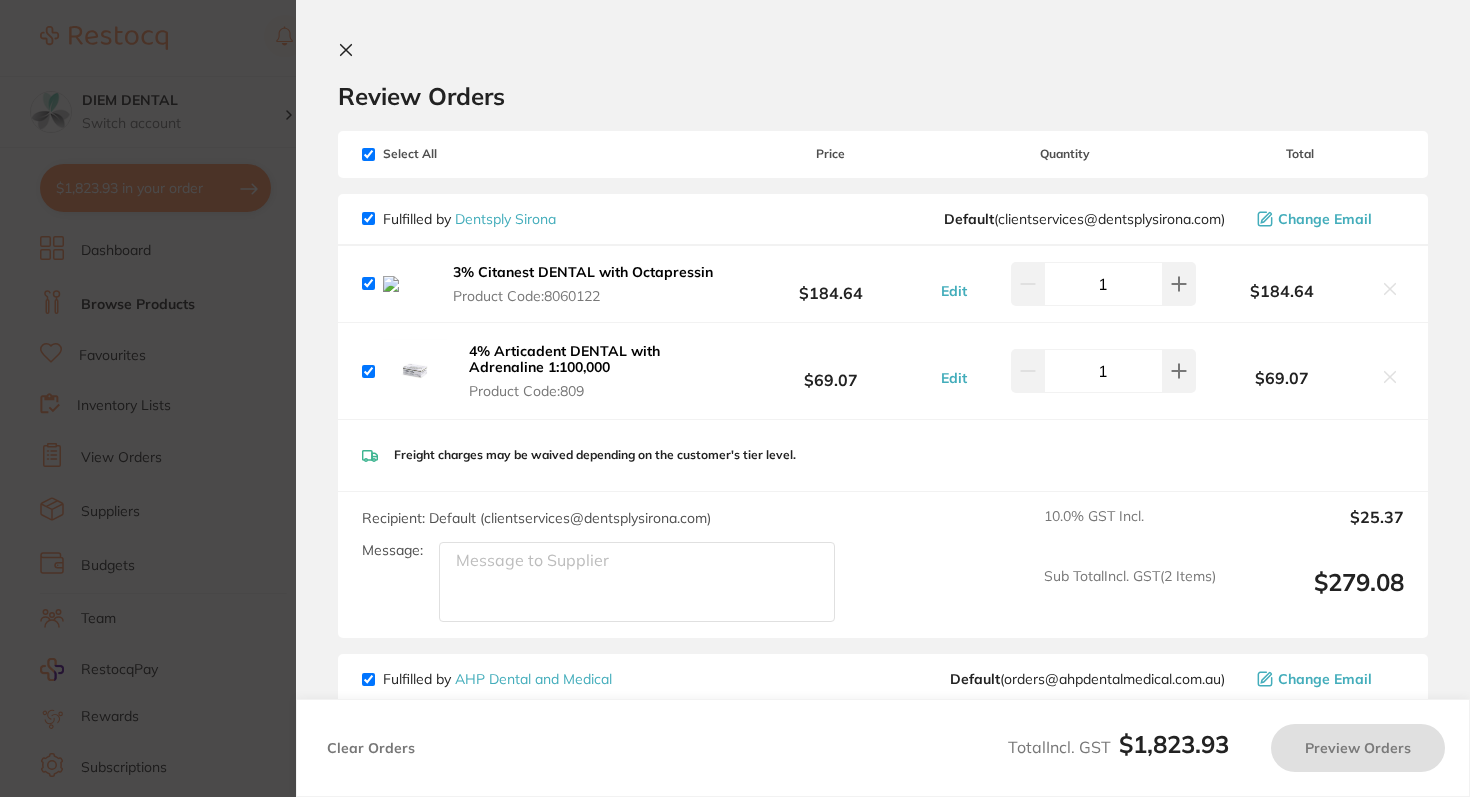 checkbox on "false" 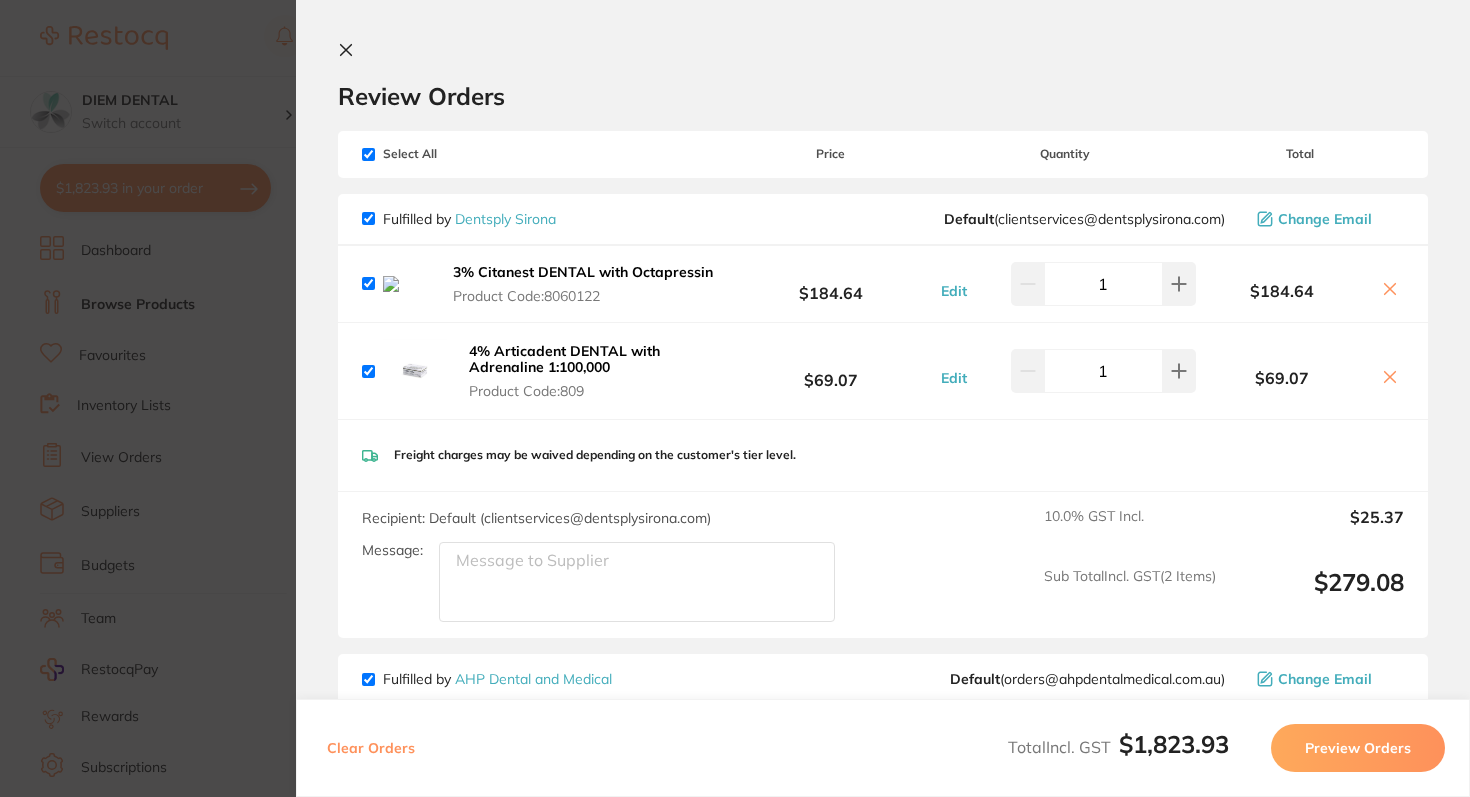 checkbox on "true" 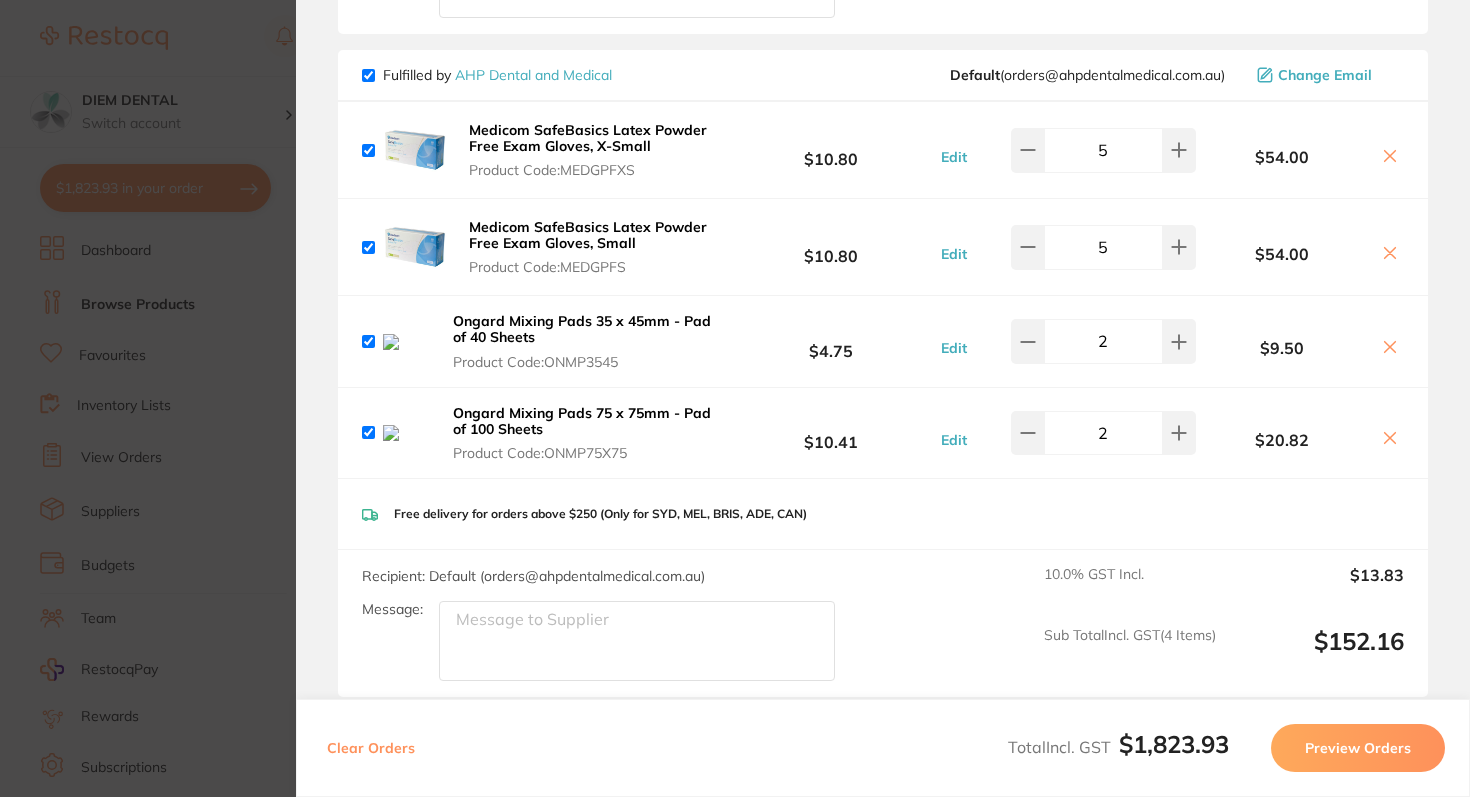 scroll, scrollTop: 588, scrollLeft: 0, axis: vertical 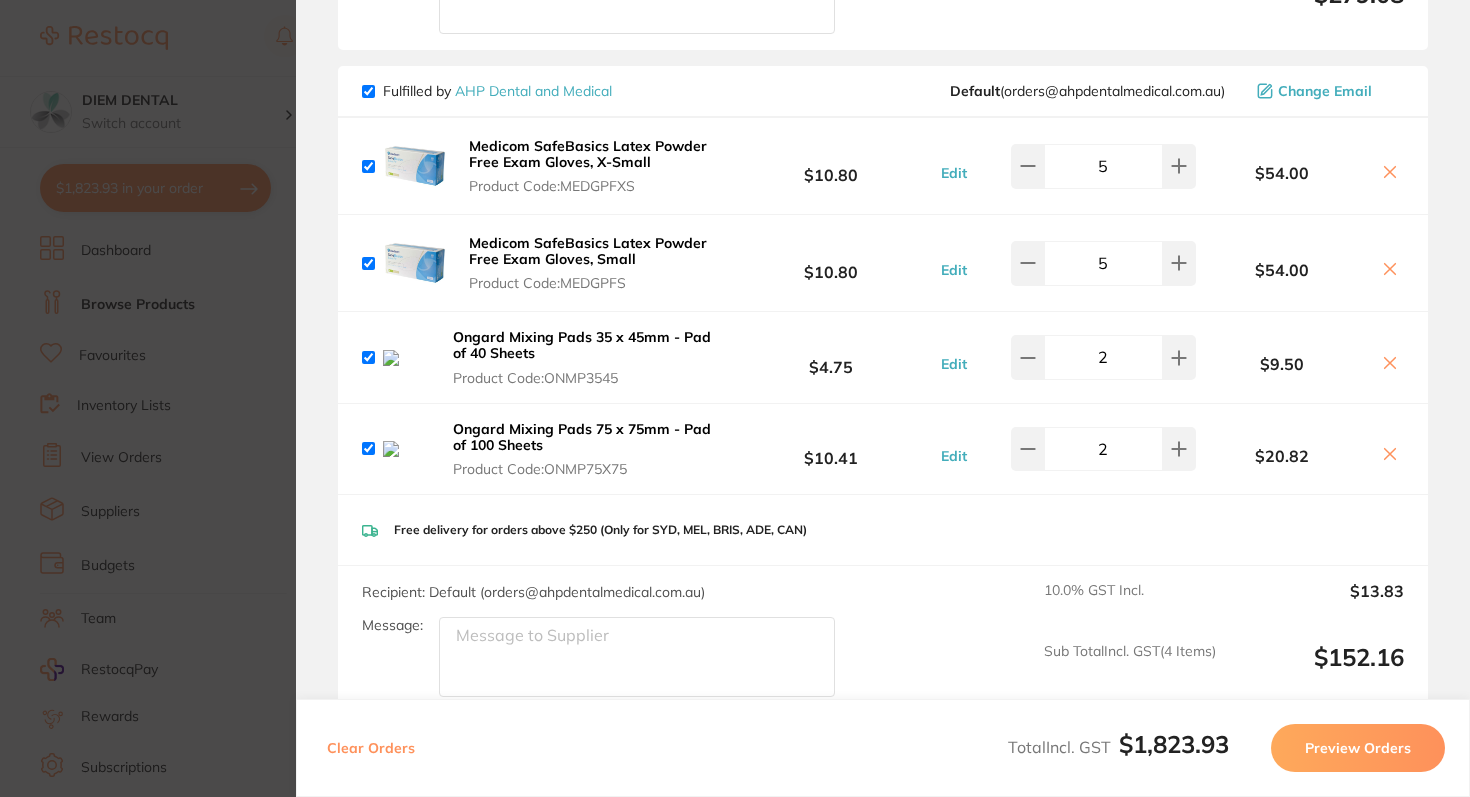 click 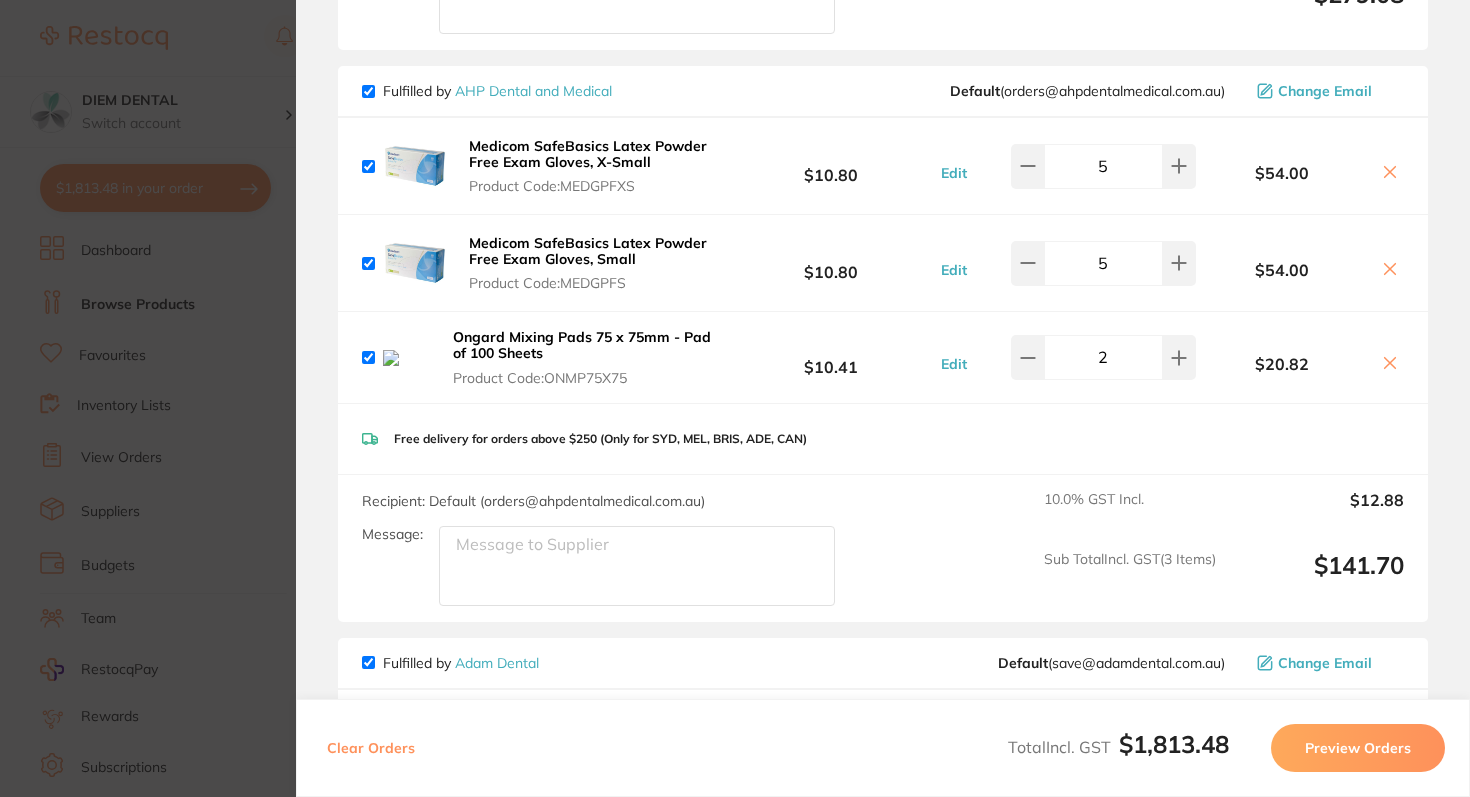 scroll, scrollTop: 607, scrollLeft: 0, axis: vertical 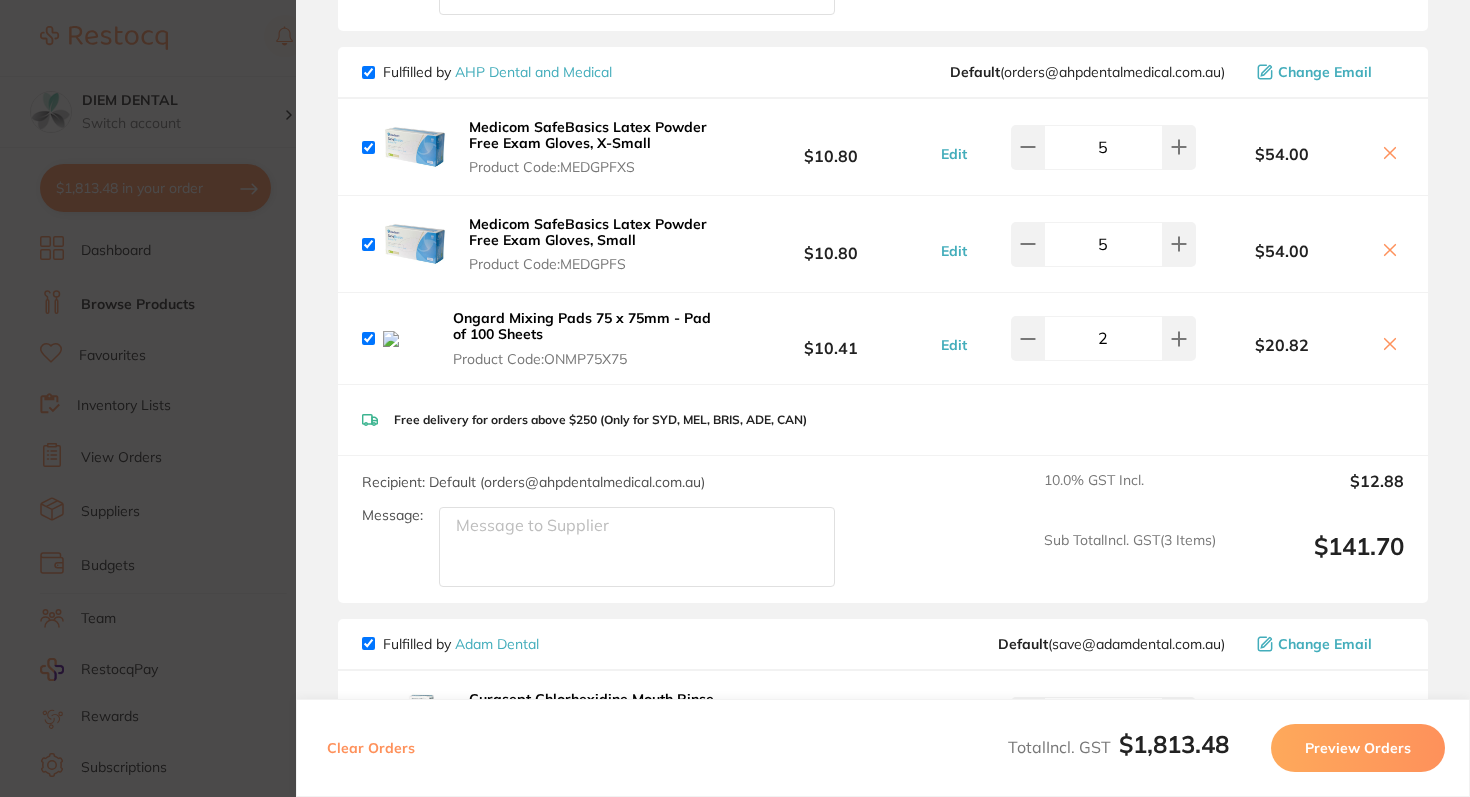 click 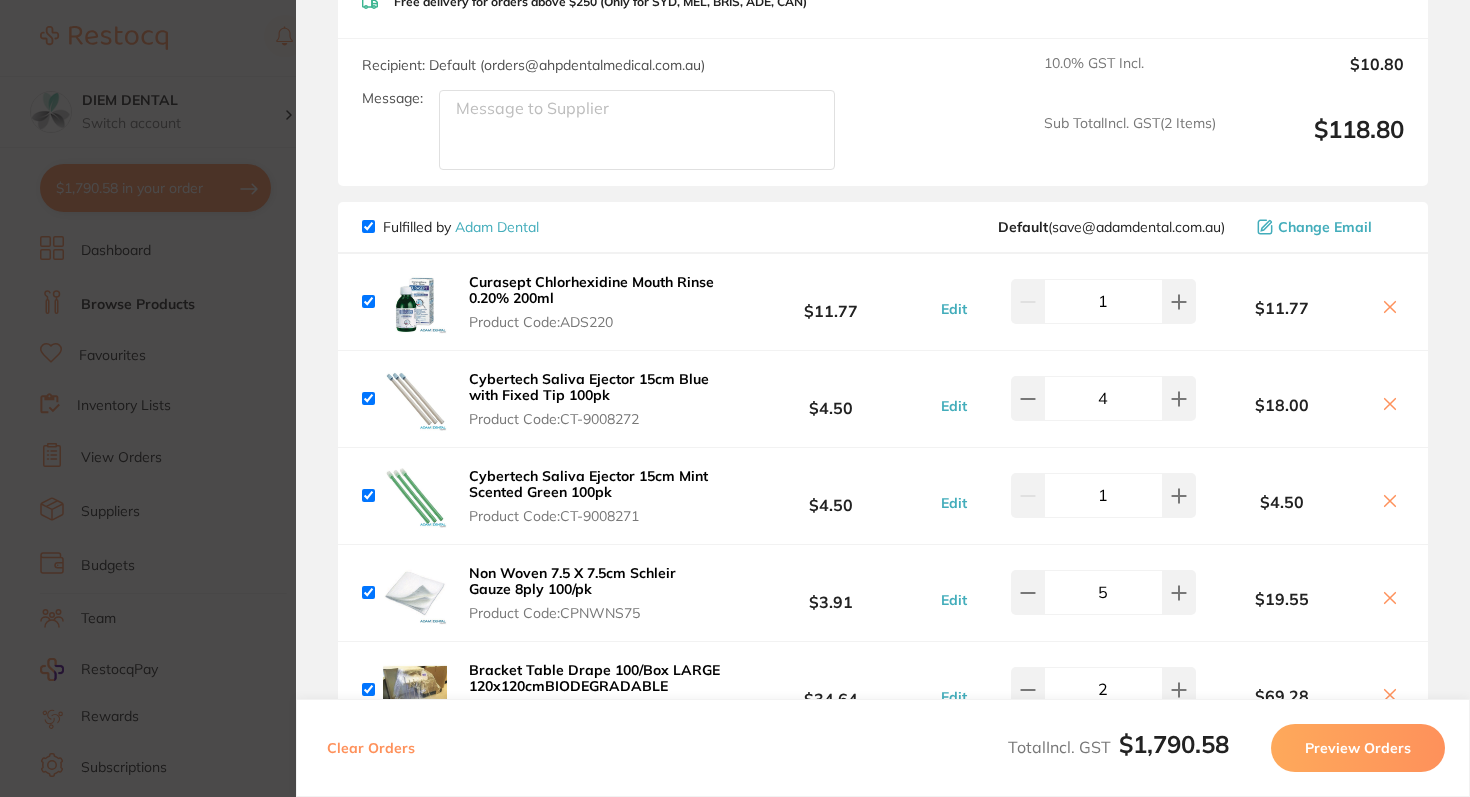 checkbox on "true" 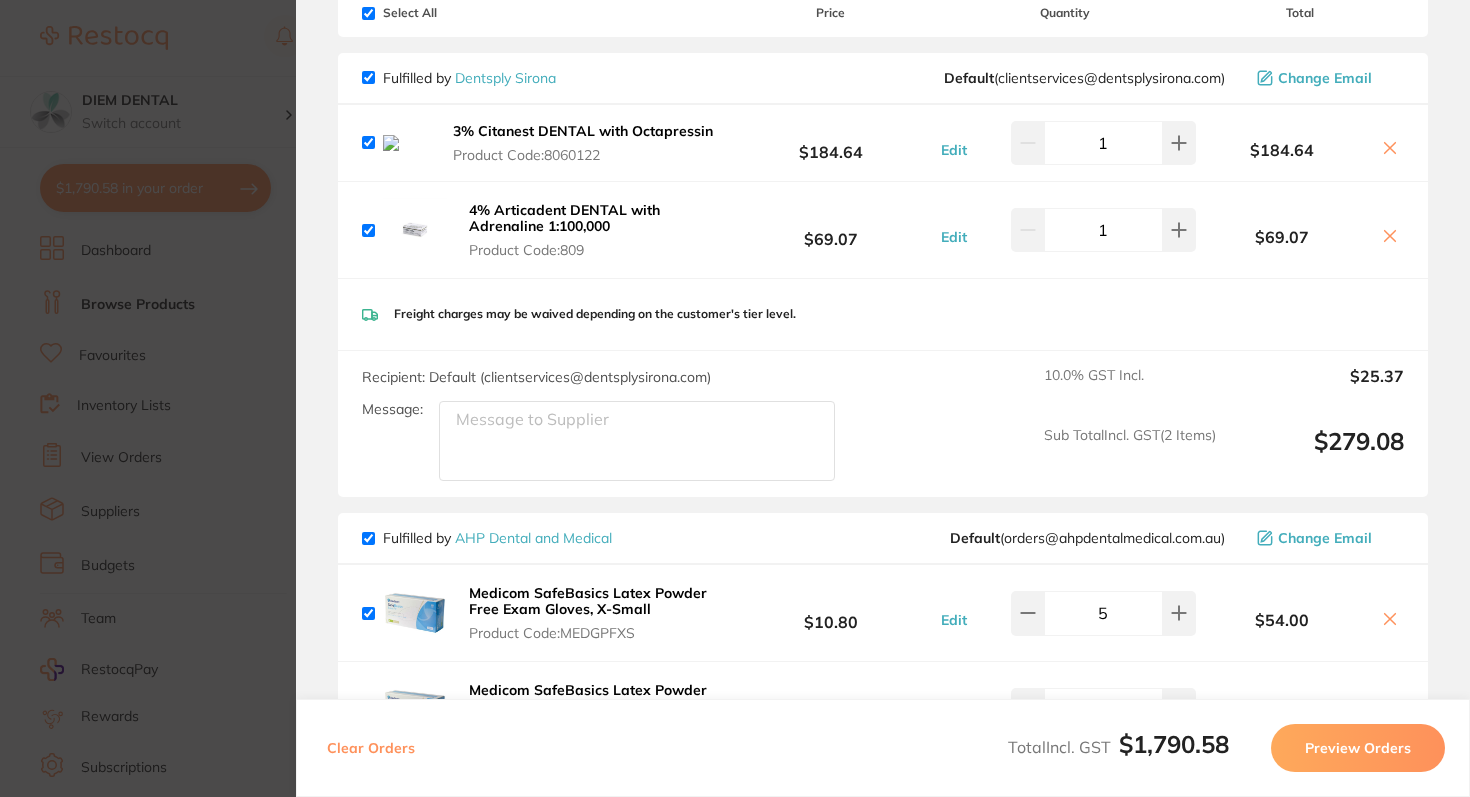 scroll, scrollTop: 0, scrollLeft: 0, axis: both 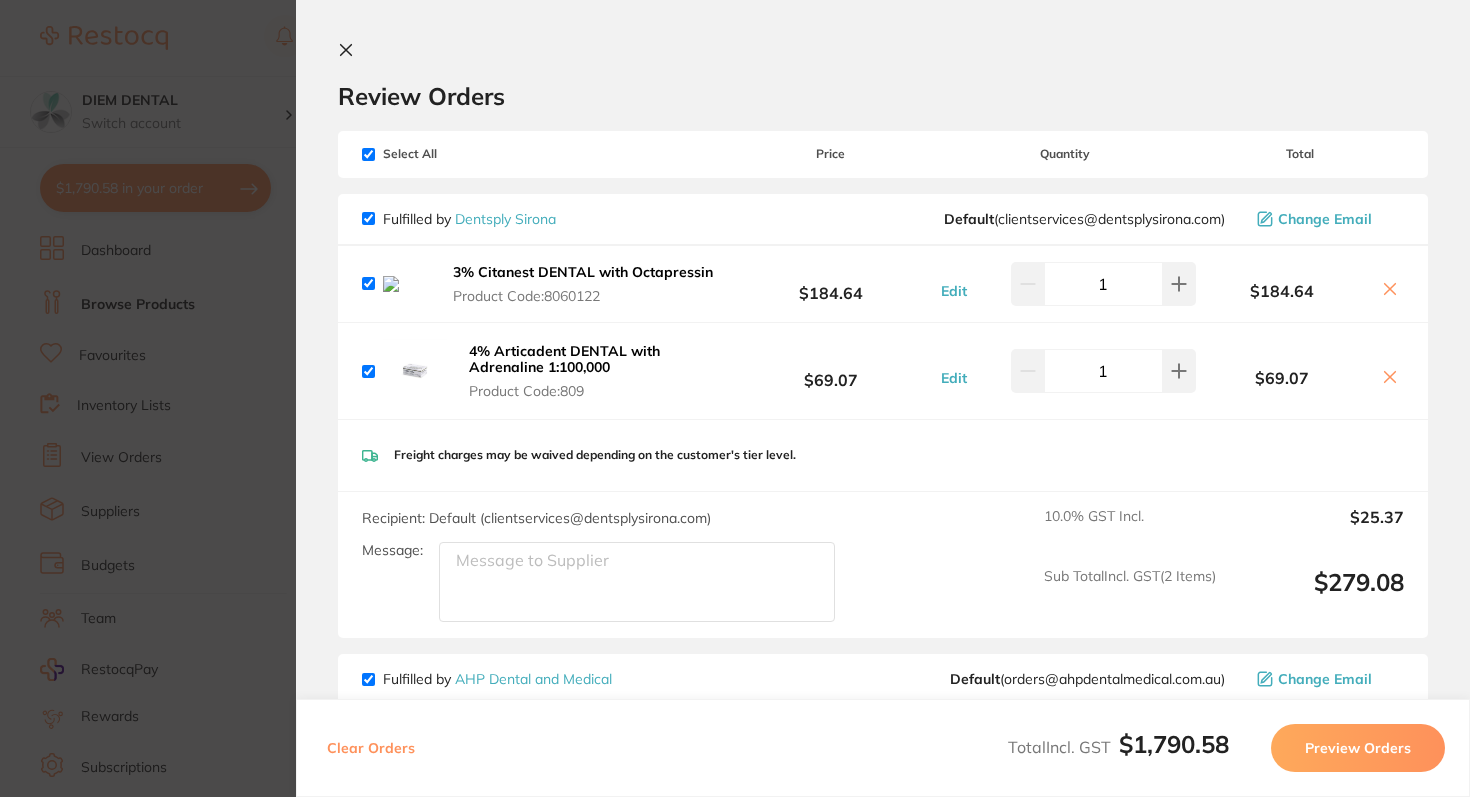 click 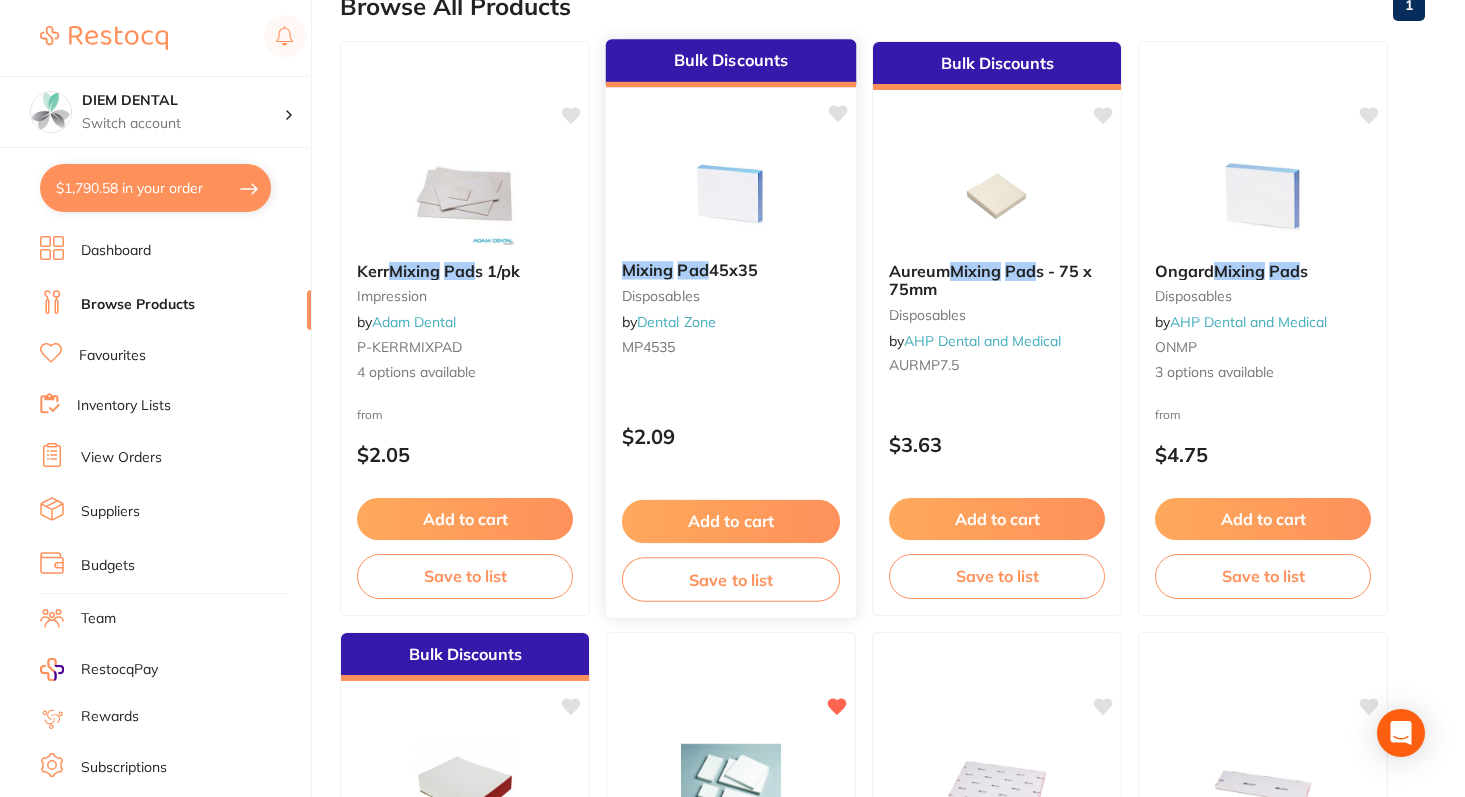 scroll, scrollTop: 238, scrollLeft: 0, axis: vertical 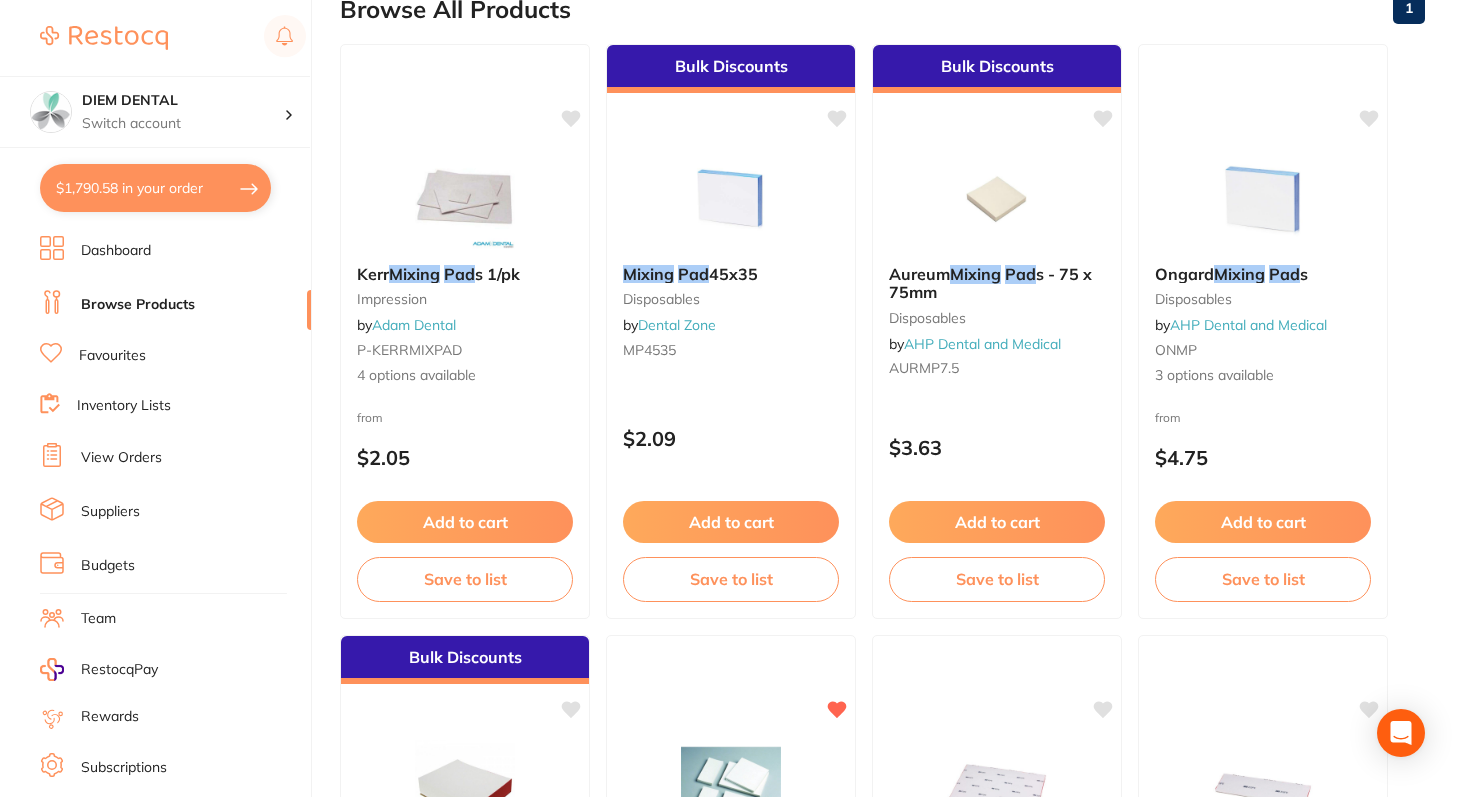 click at bounding box center [1263, 199] 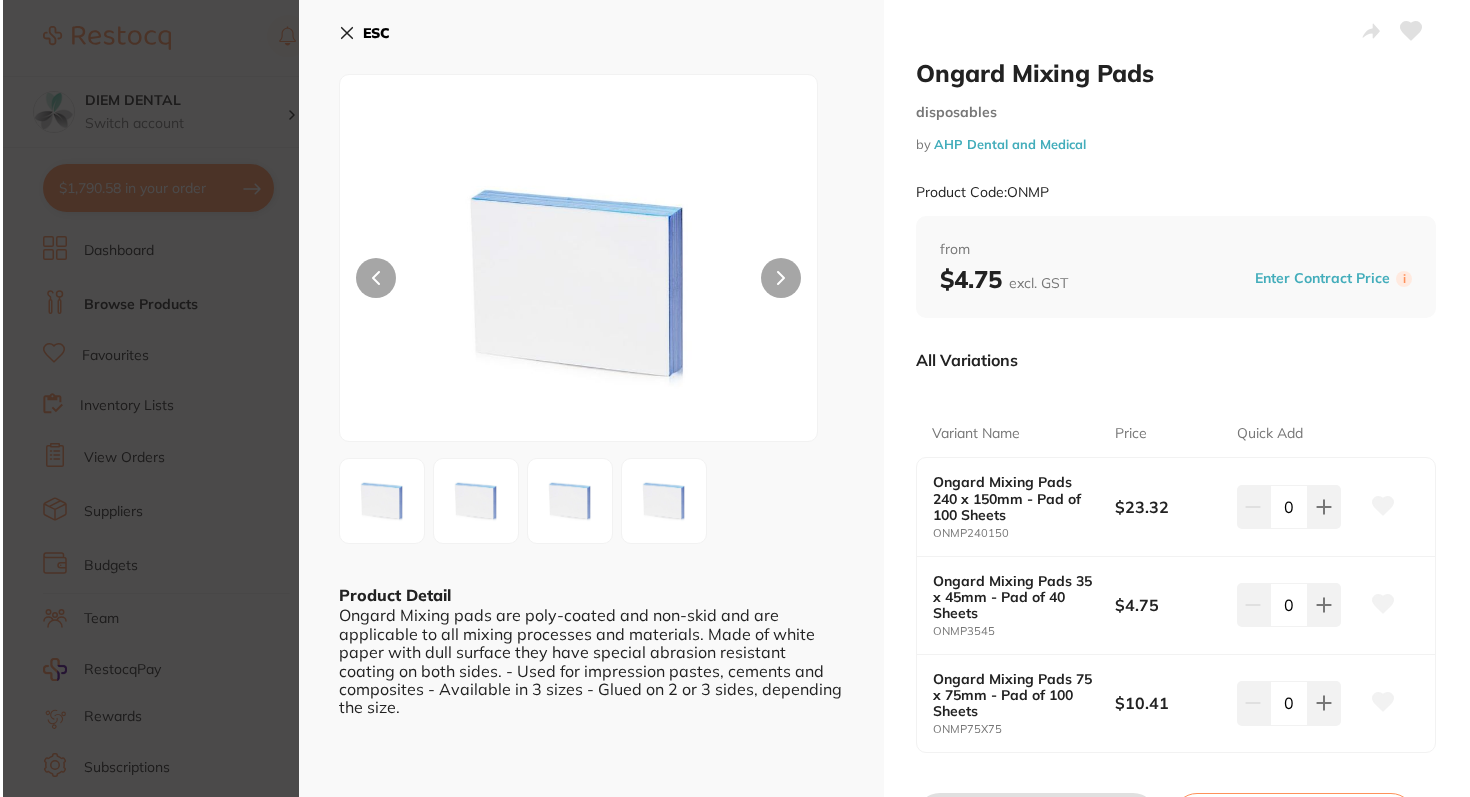 scroll, scrollTop: 0, scrollLeft: 0, axis: both 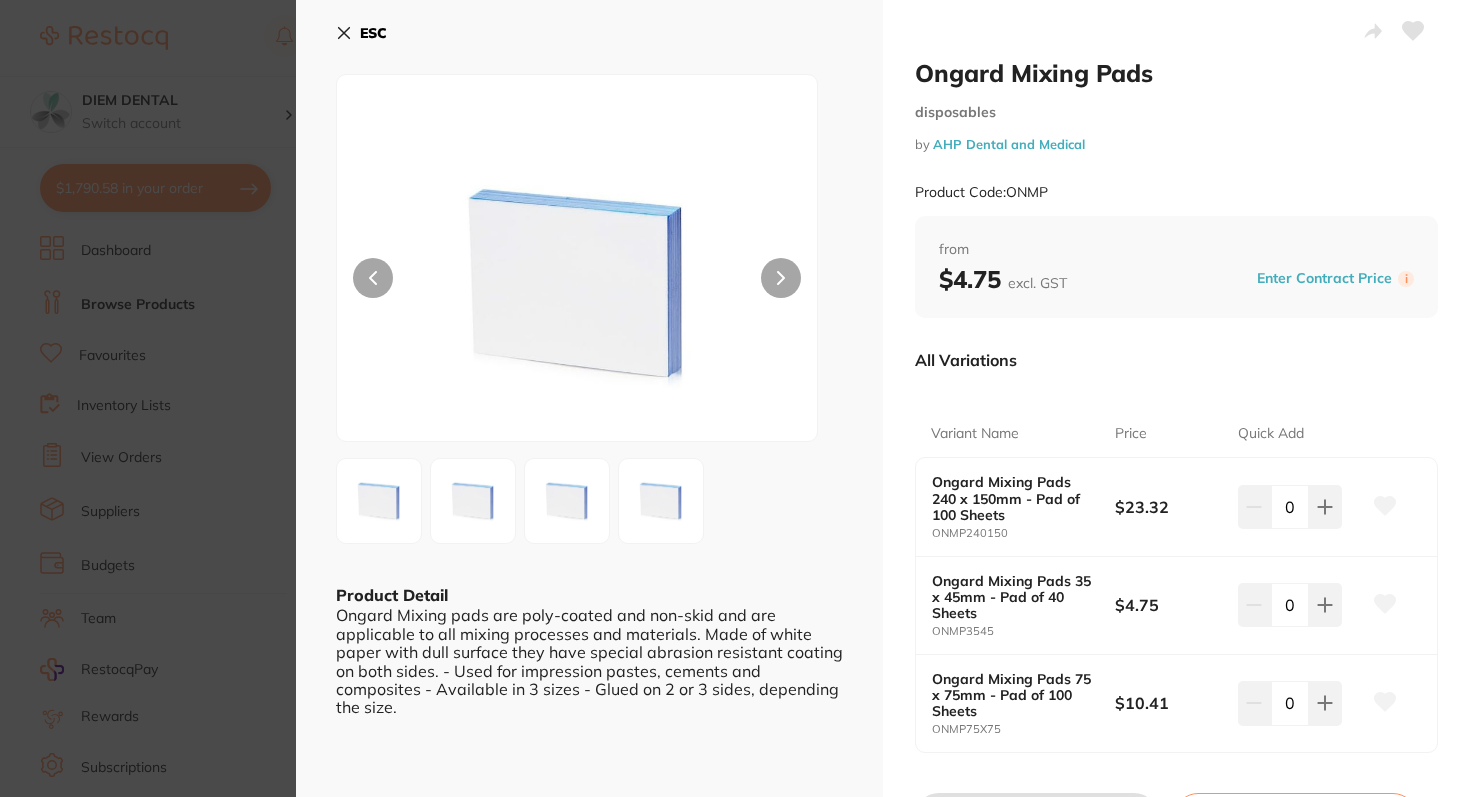 click 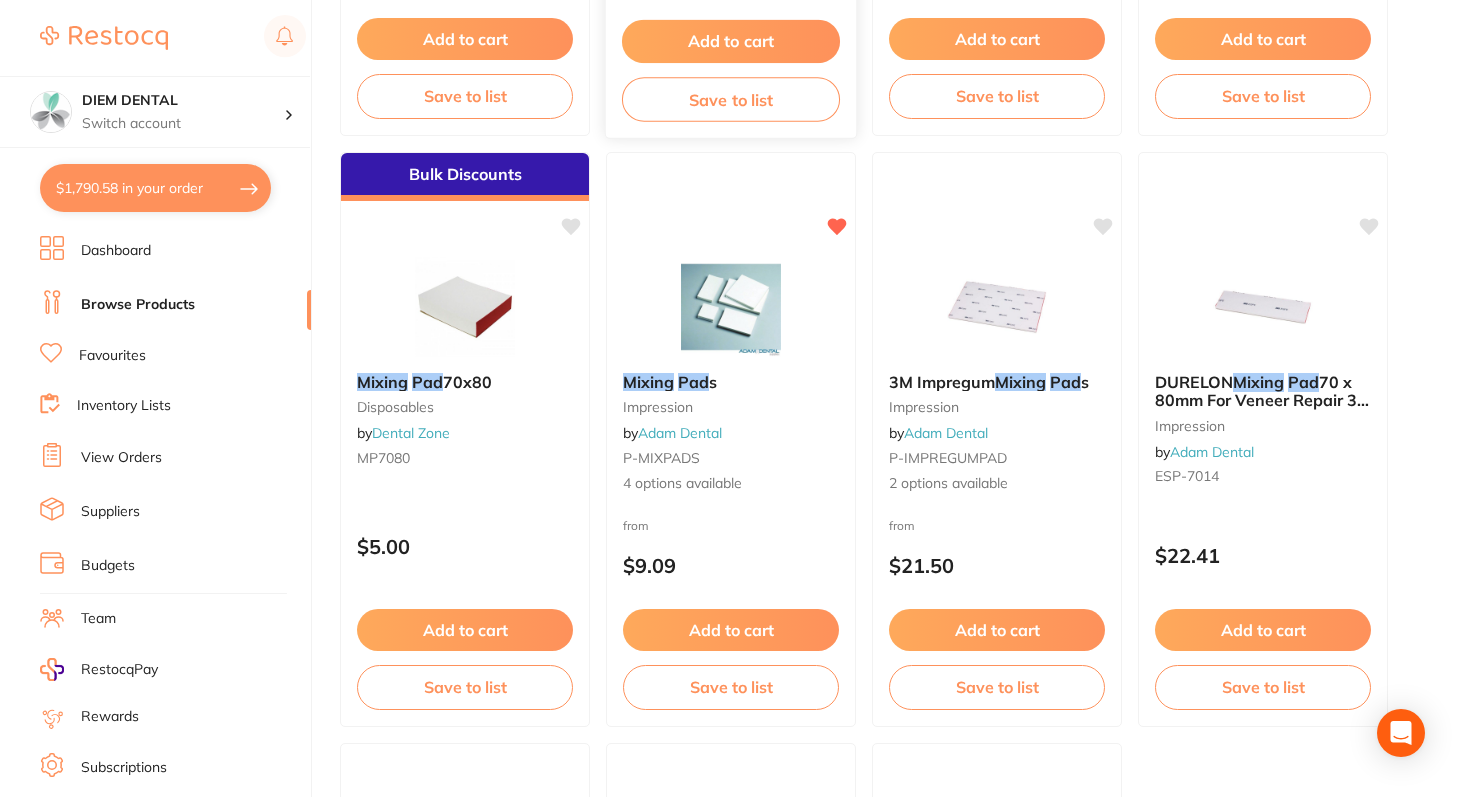 scroll, scrollTop: 724, scrollLeft: 0, axis: vertical 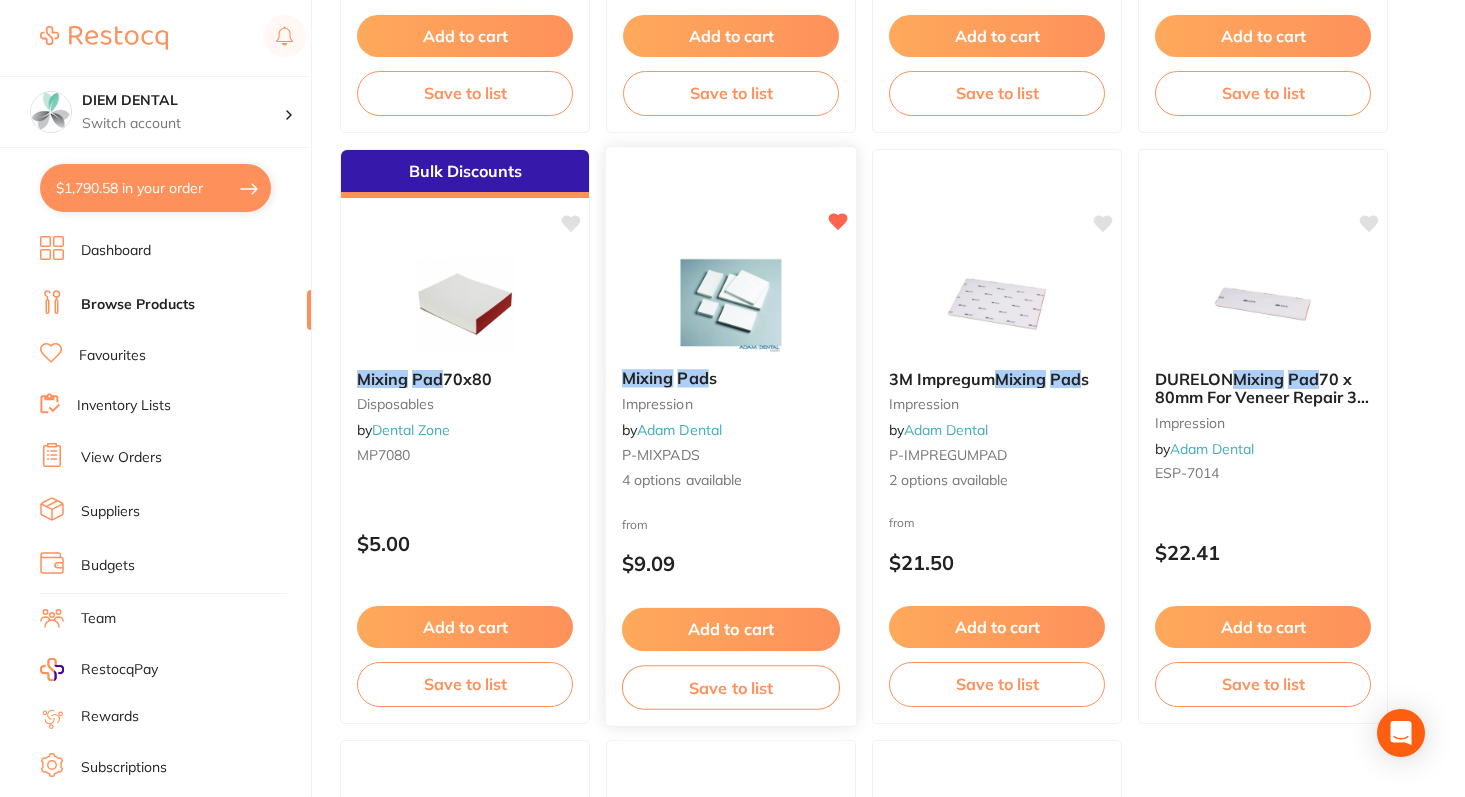 click at bounding box center (730, 302) 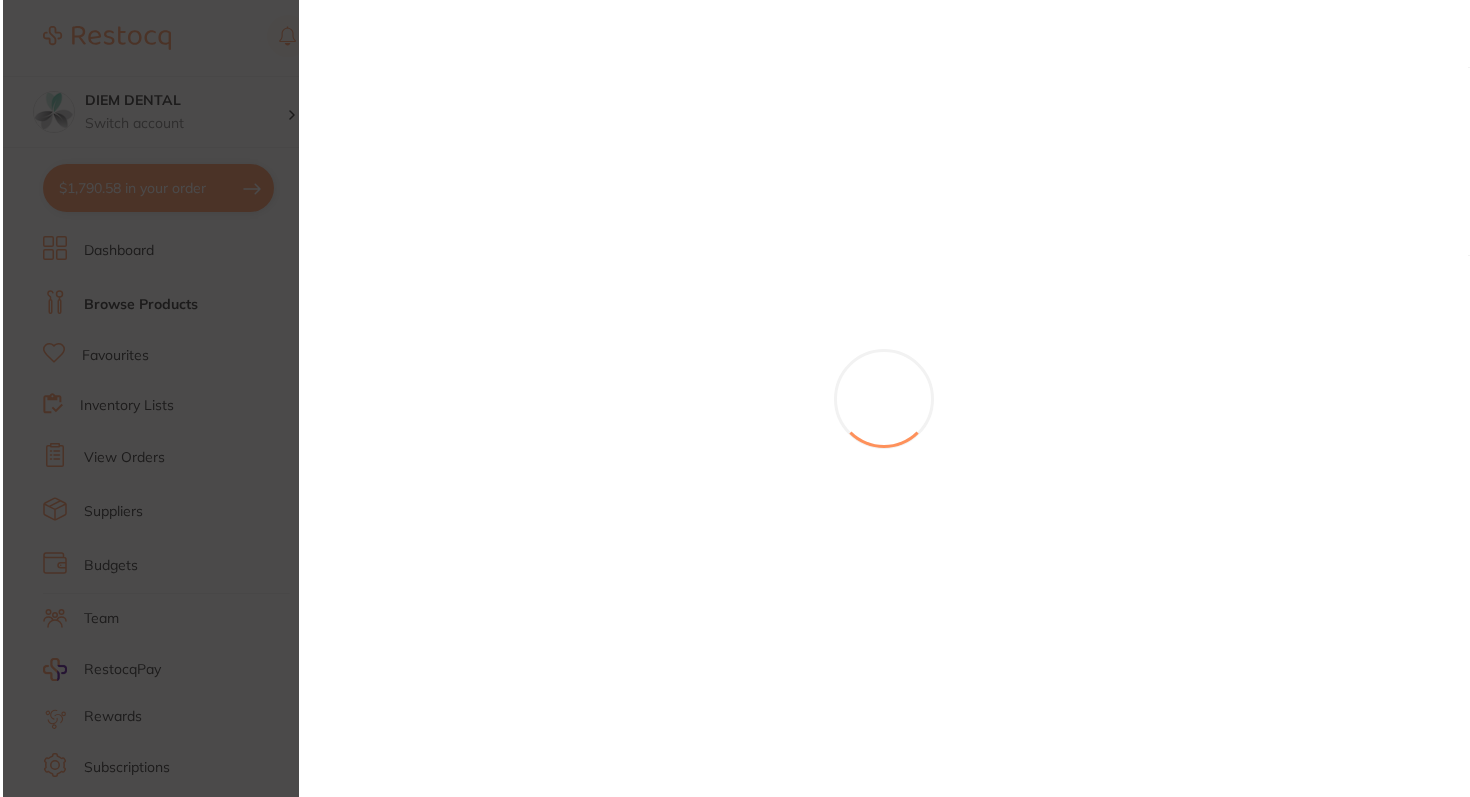 scroll, scrollTop: 0, scrollLeft: 0, axis: both 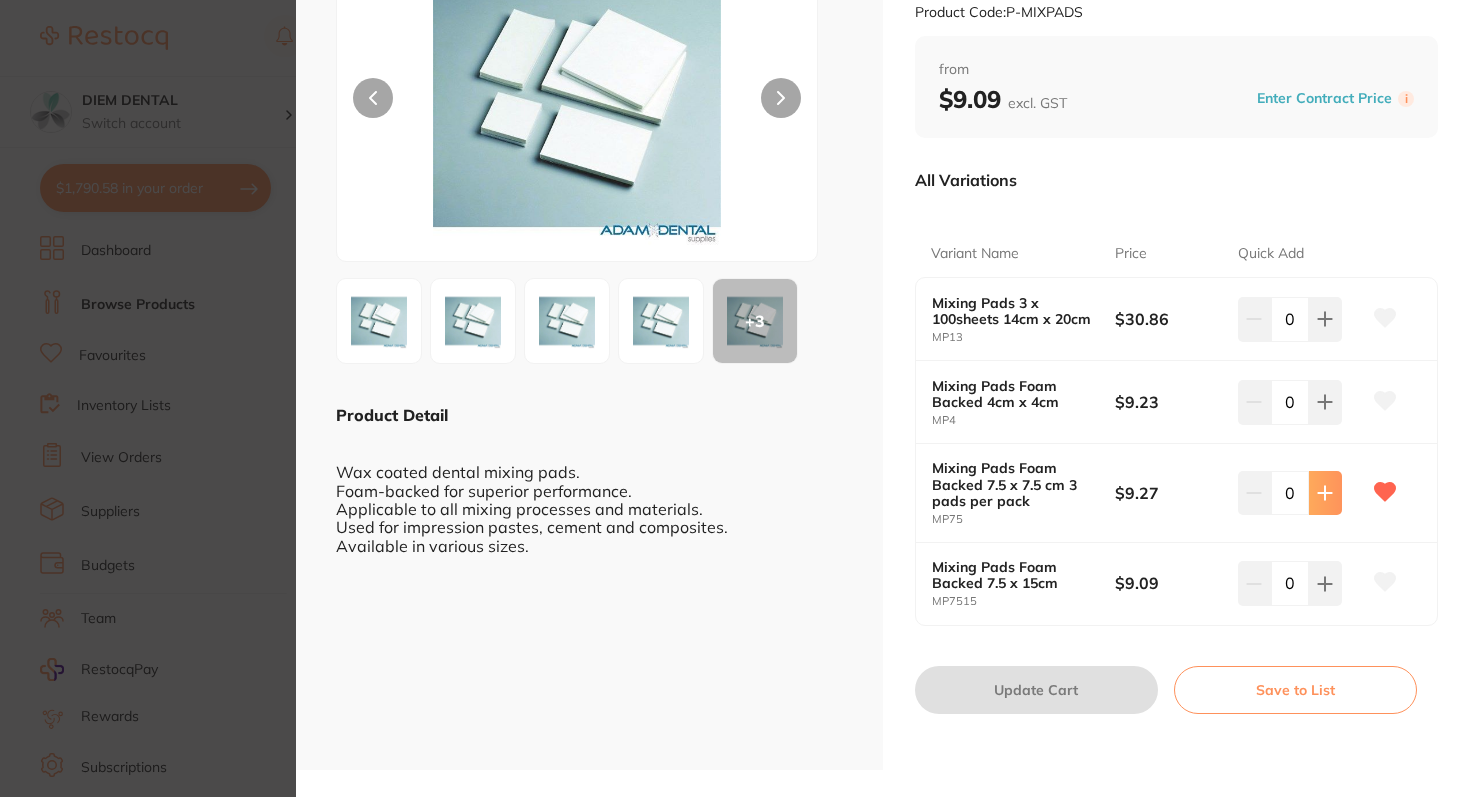 click 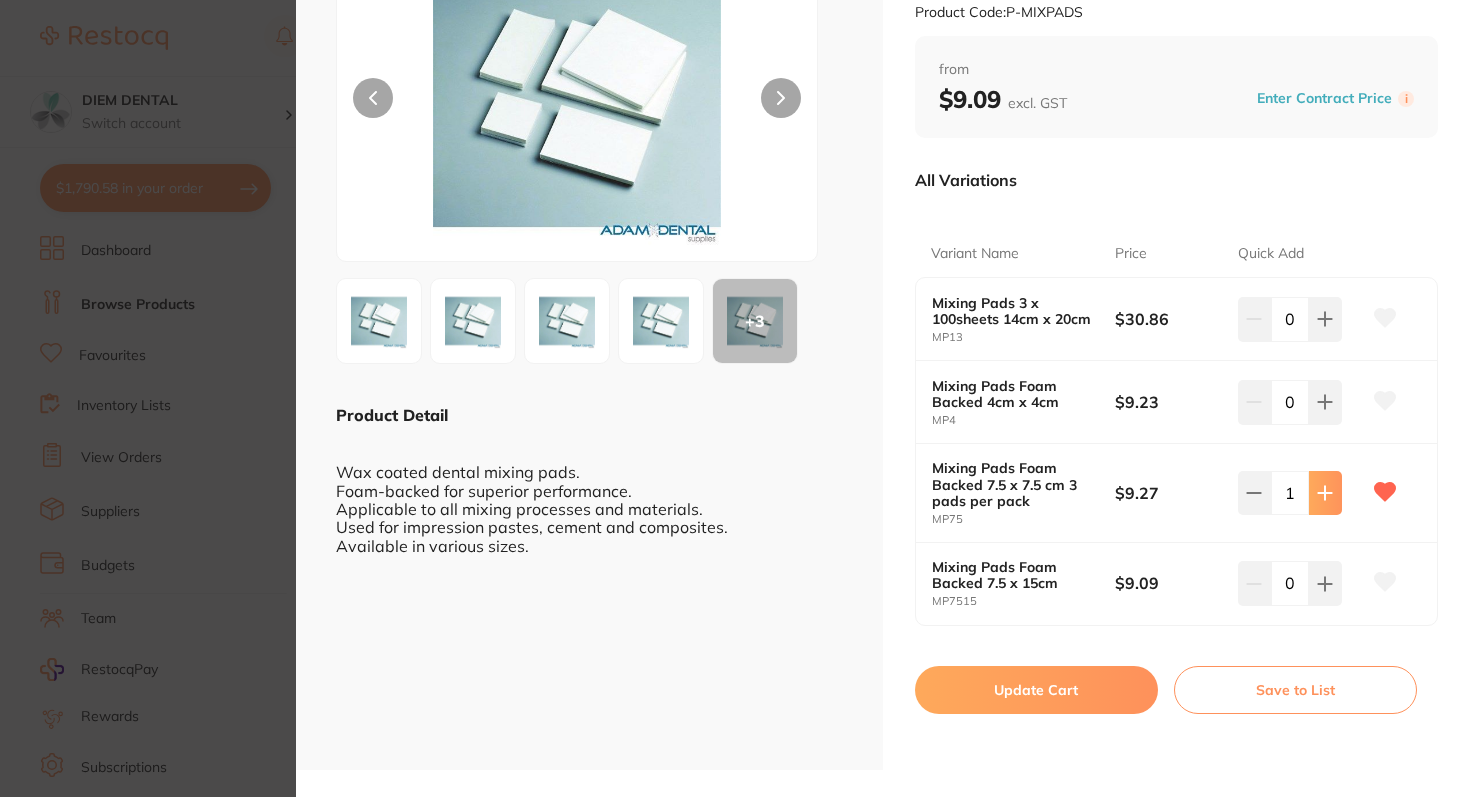 click 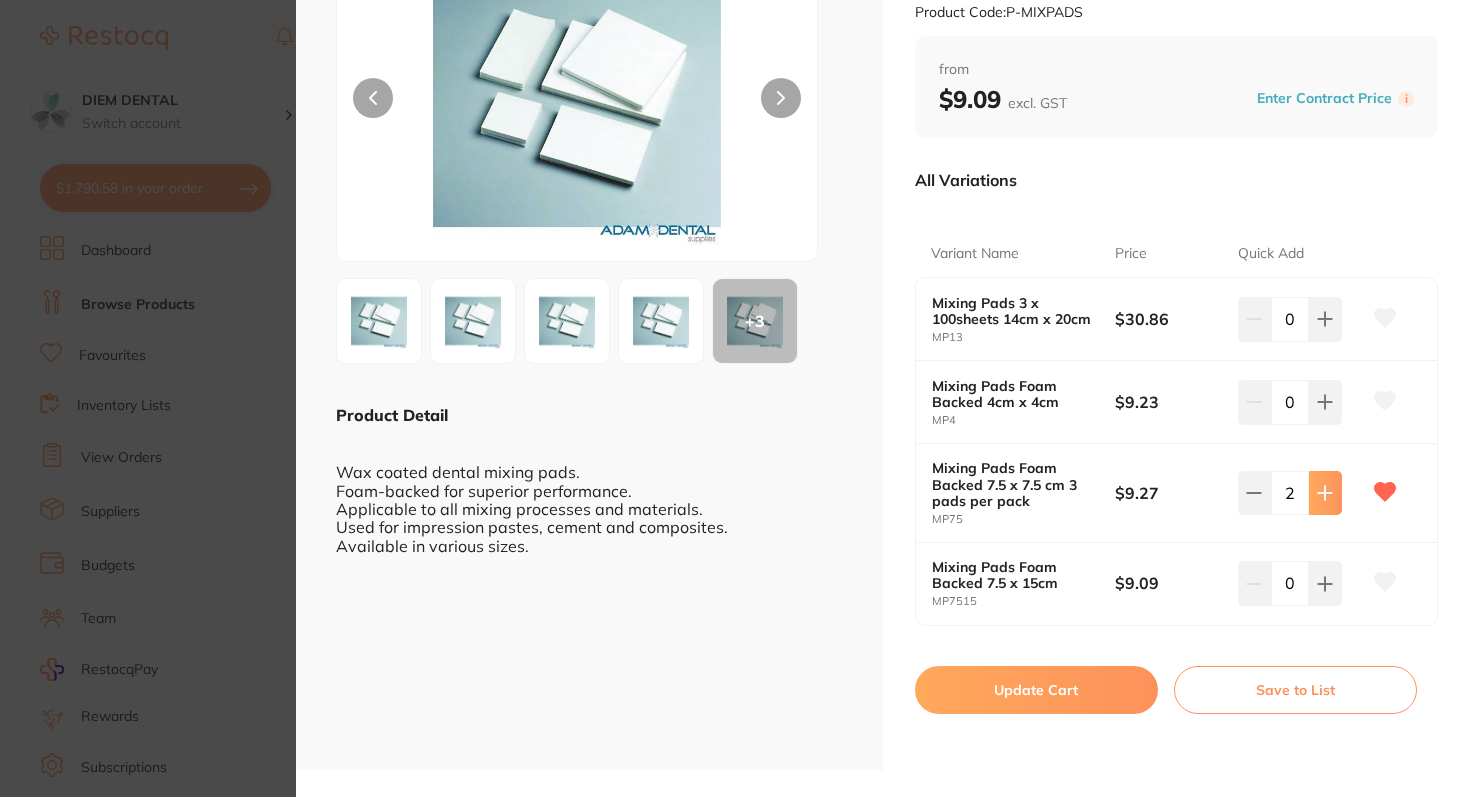click 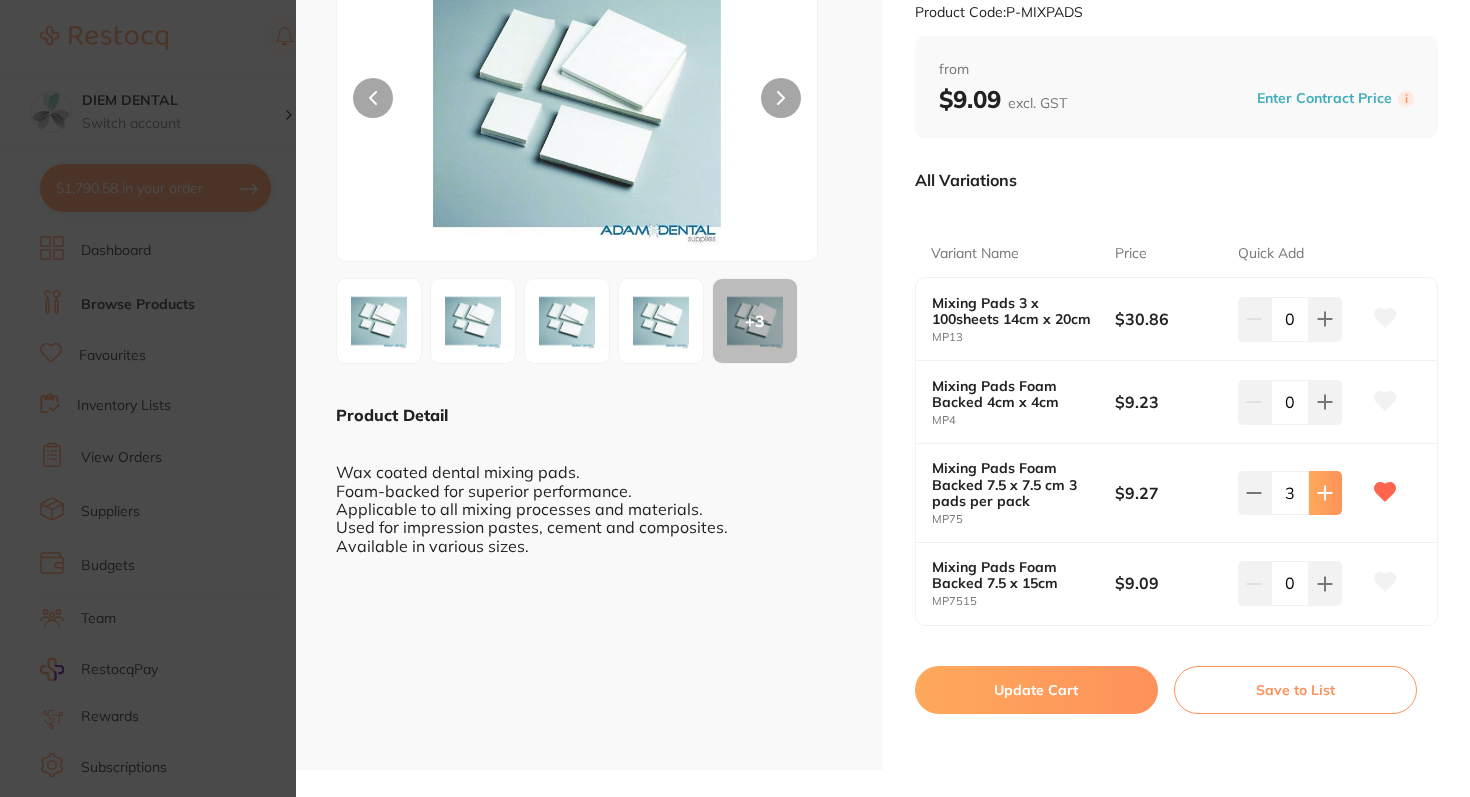 click 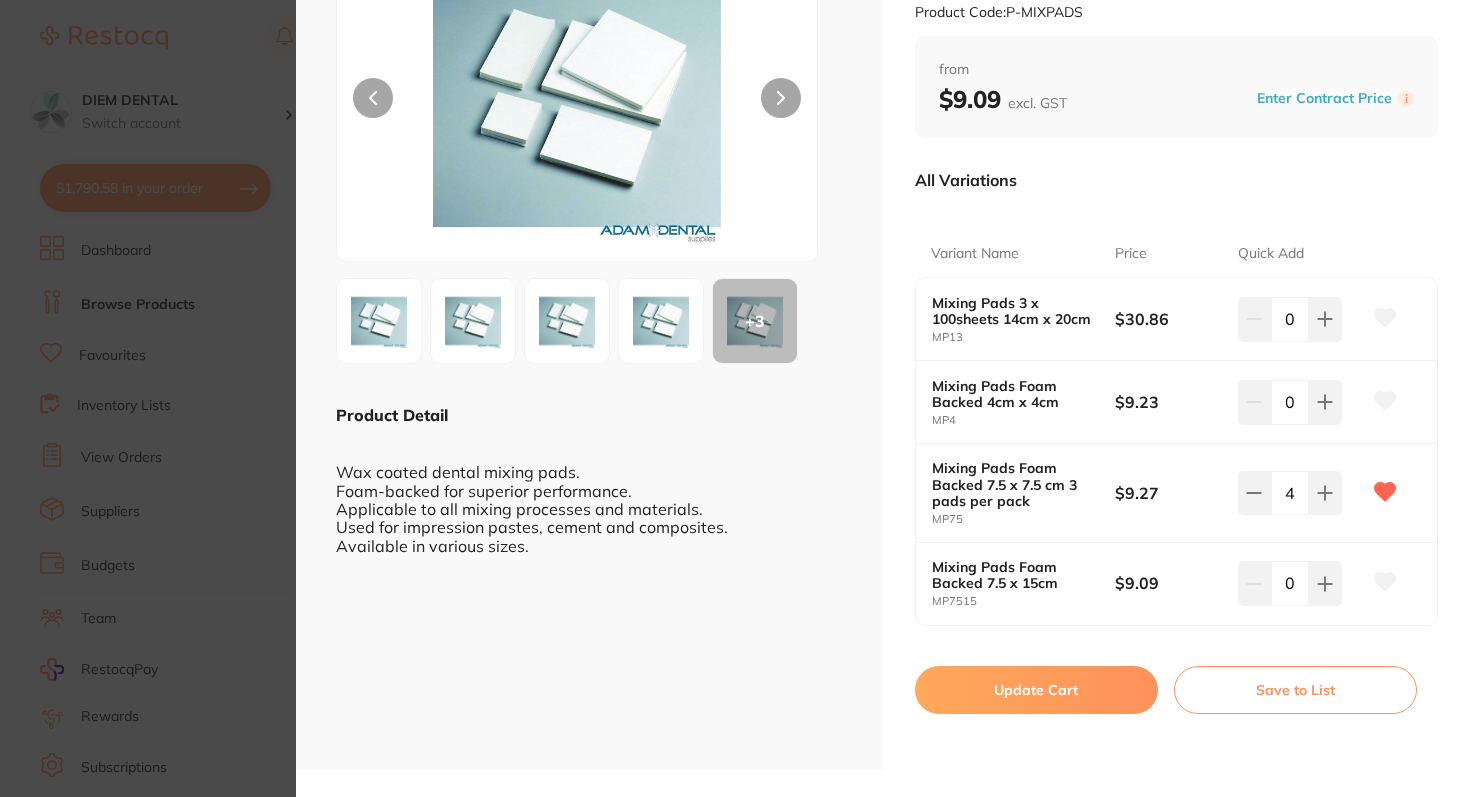 click on "Update Cart" at bounding box center (1036, 690) 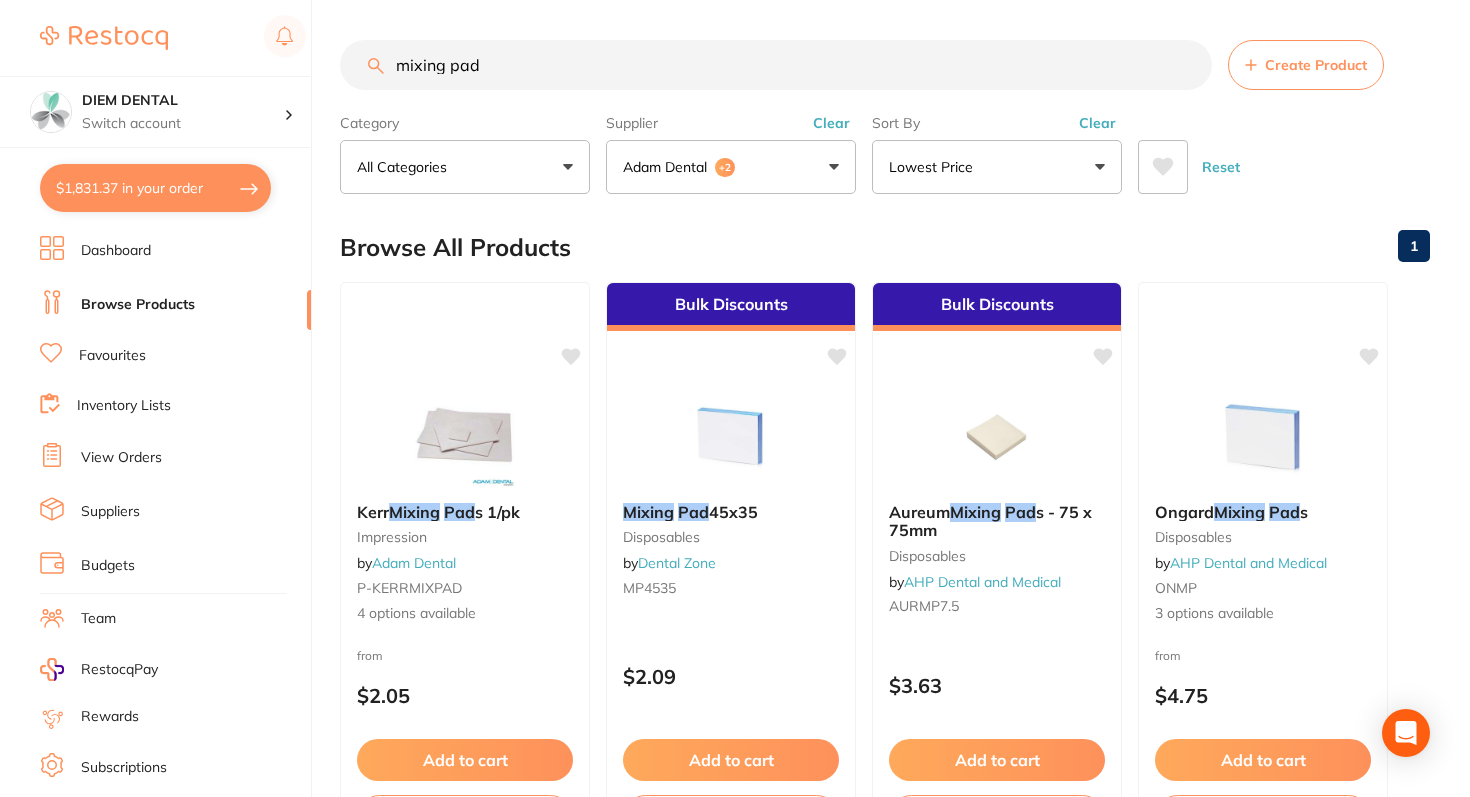 checkbox on "false" 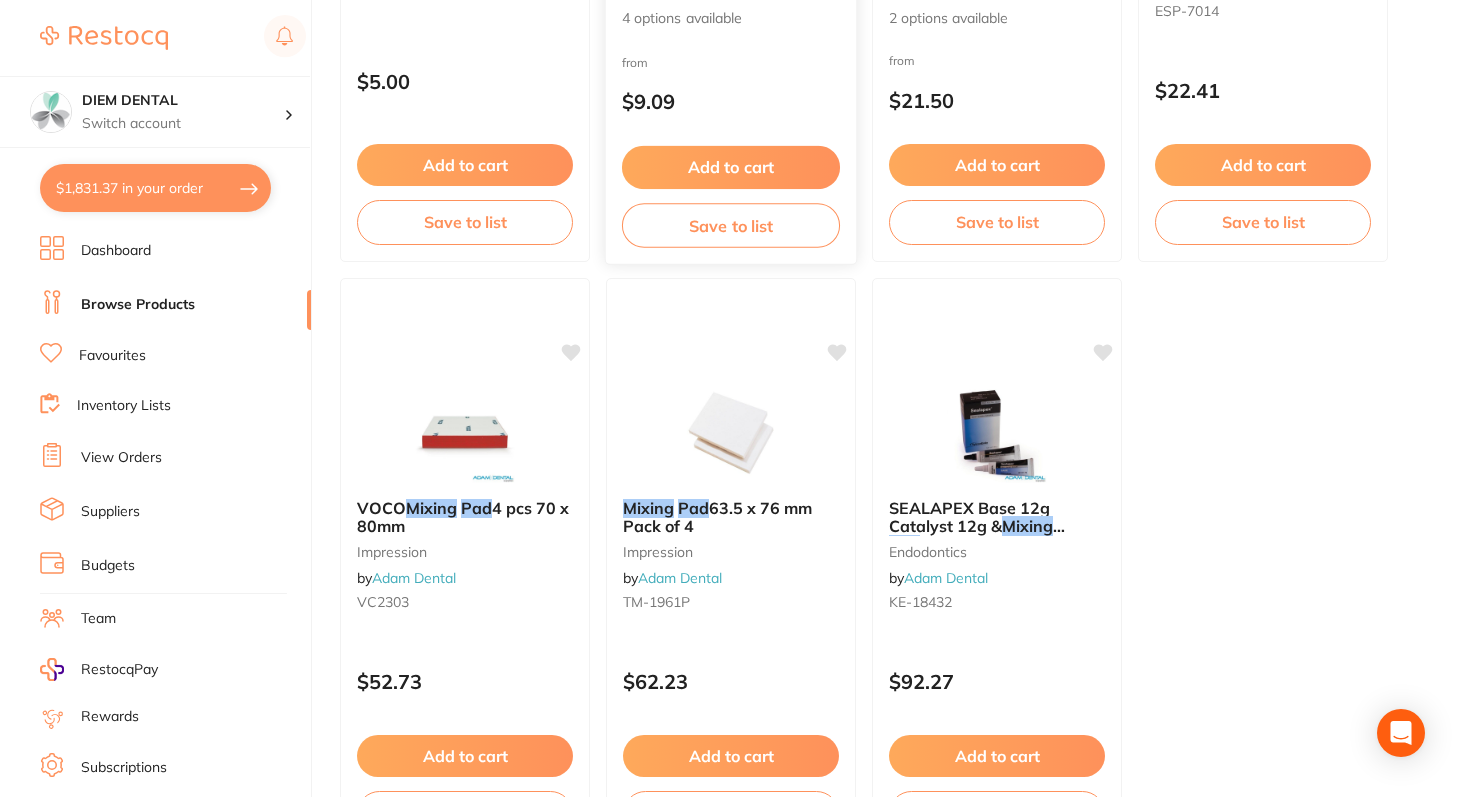 scroll, scrollTop: 1198, scrollLeft: 0, axis: vertical 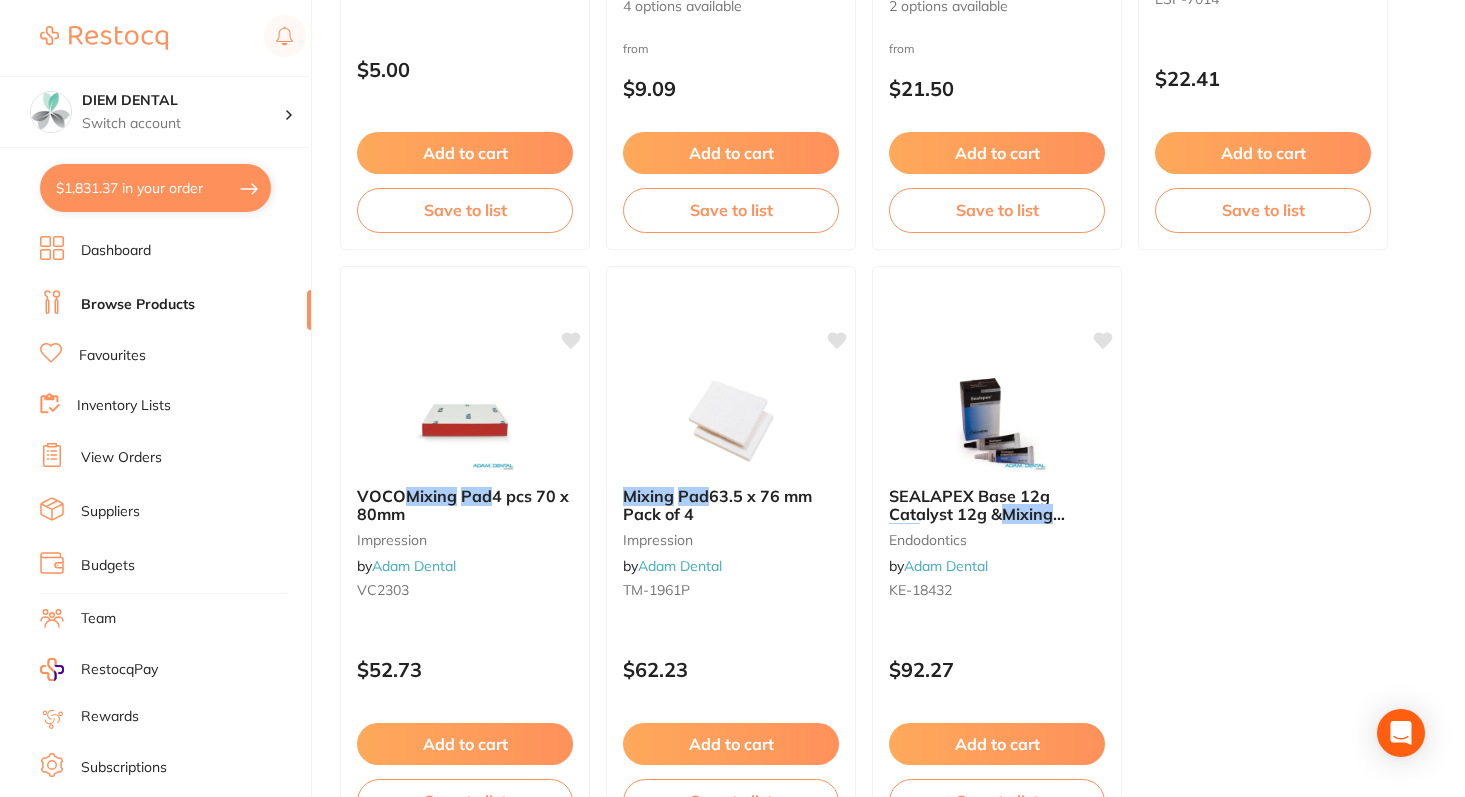 click on "$1,831.37   in your order" at bounding box center (155, 188) 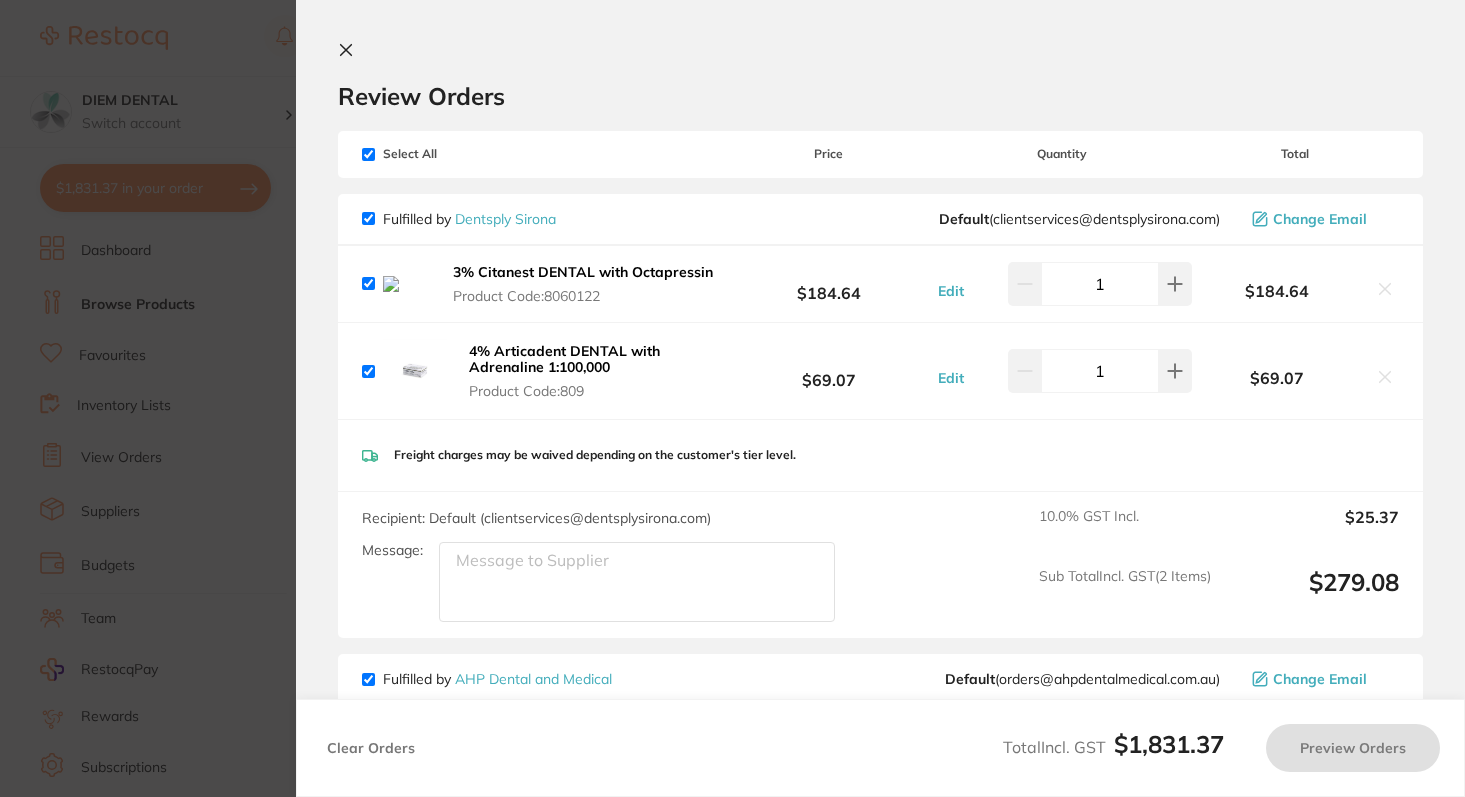 checkbox on "true" 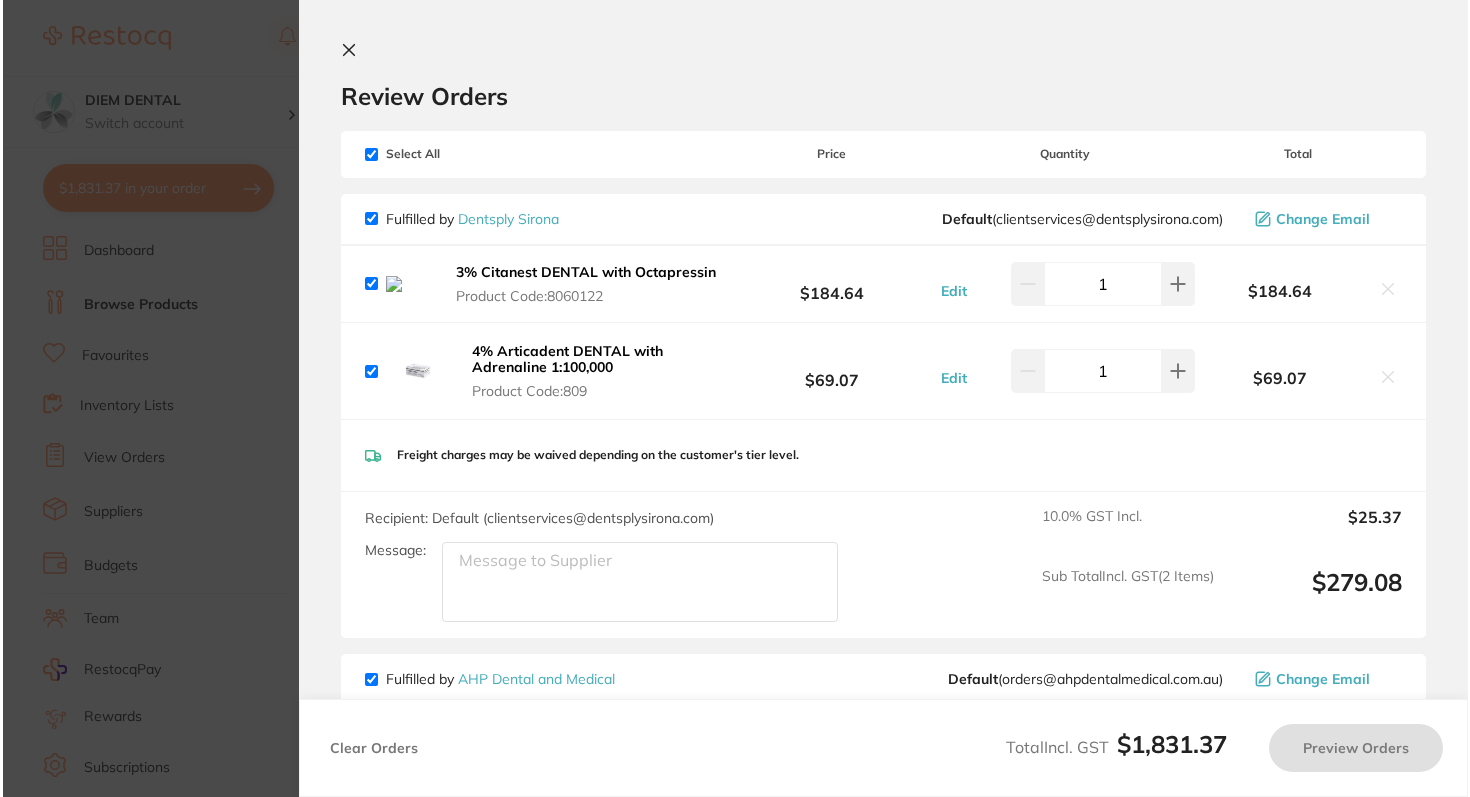 scroll, scrollTop: 0, scrollLeft: 0, axis: both 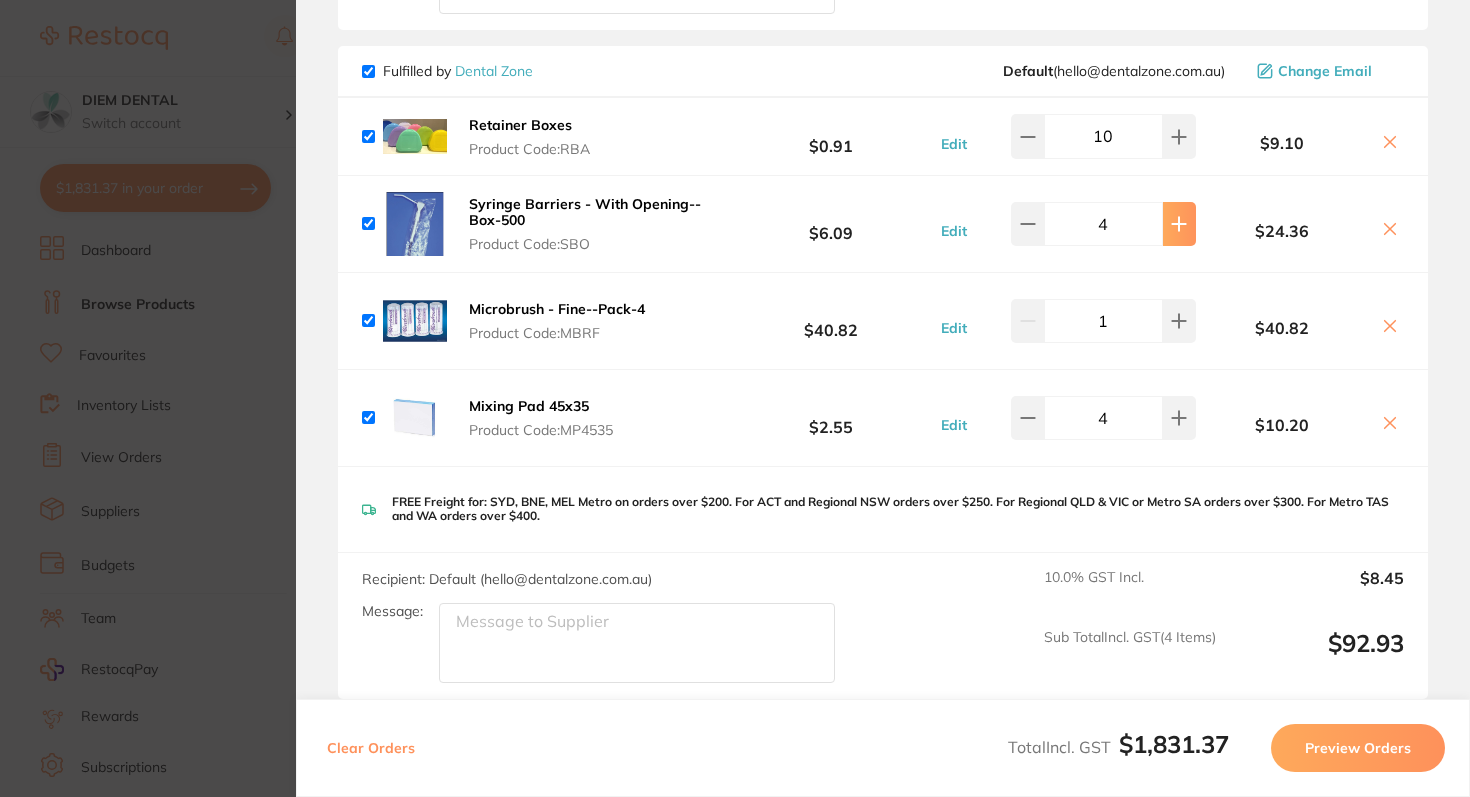 click 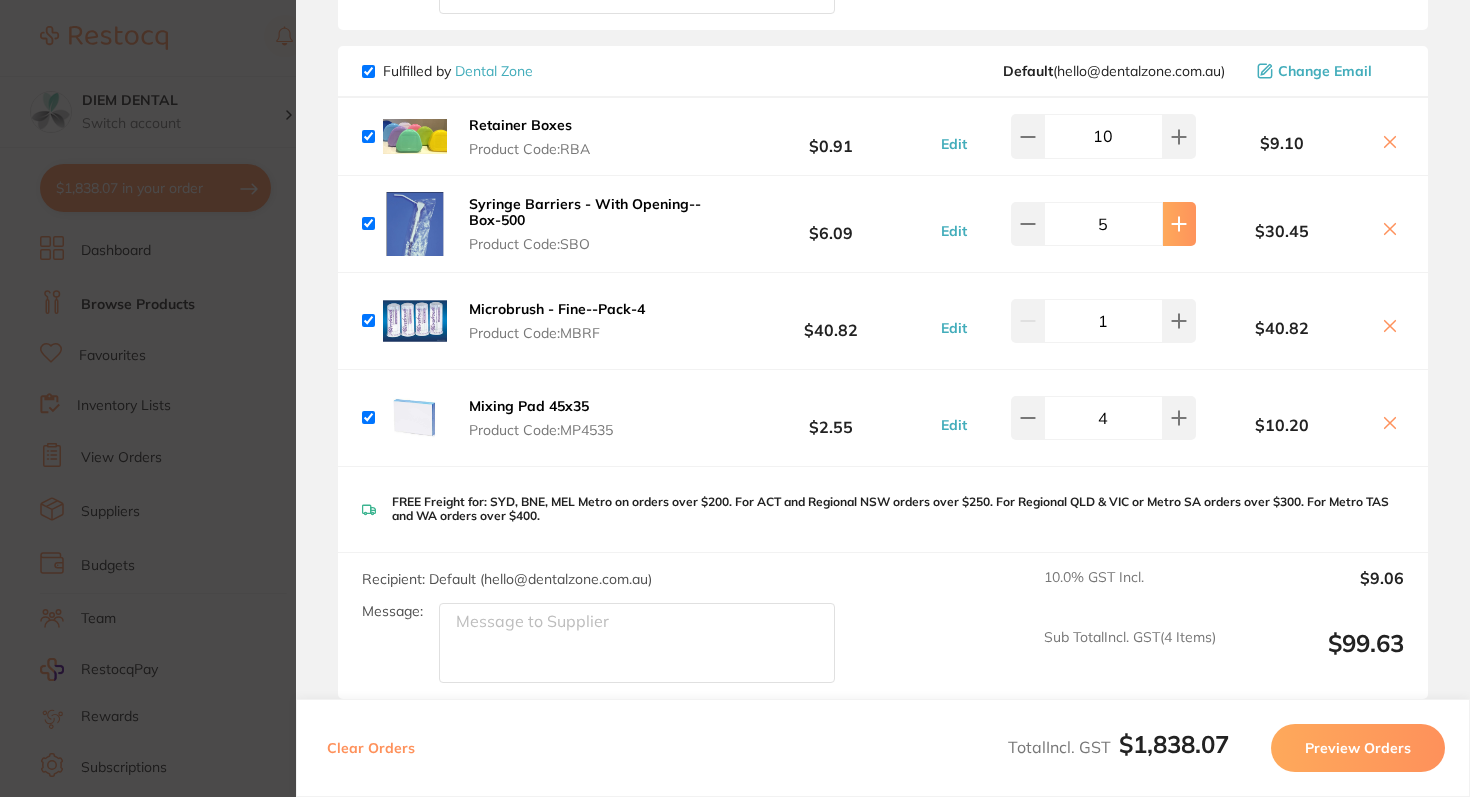 click 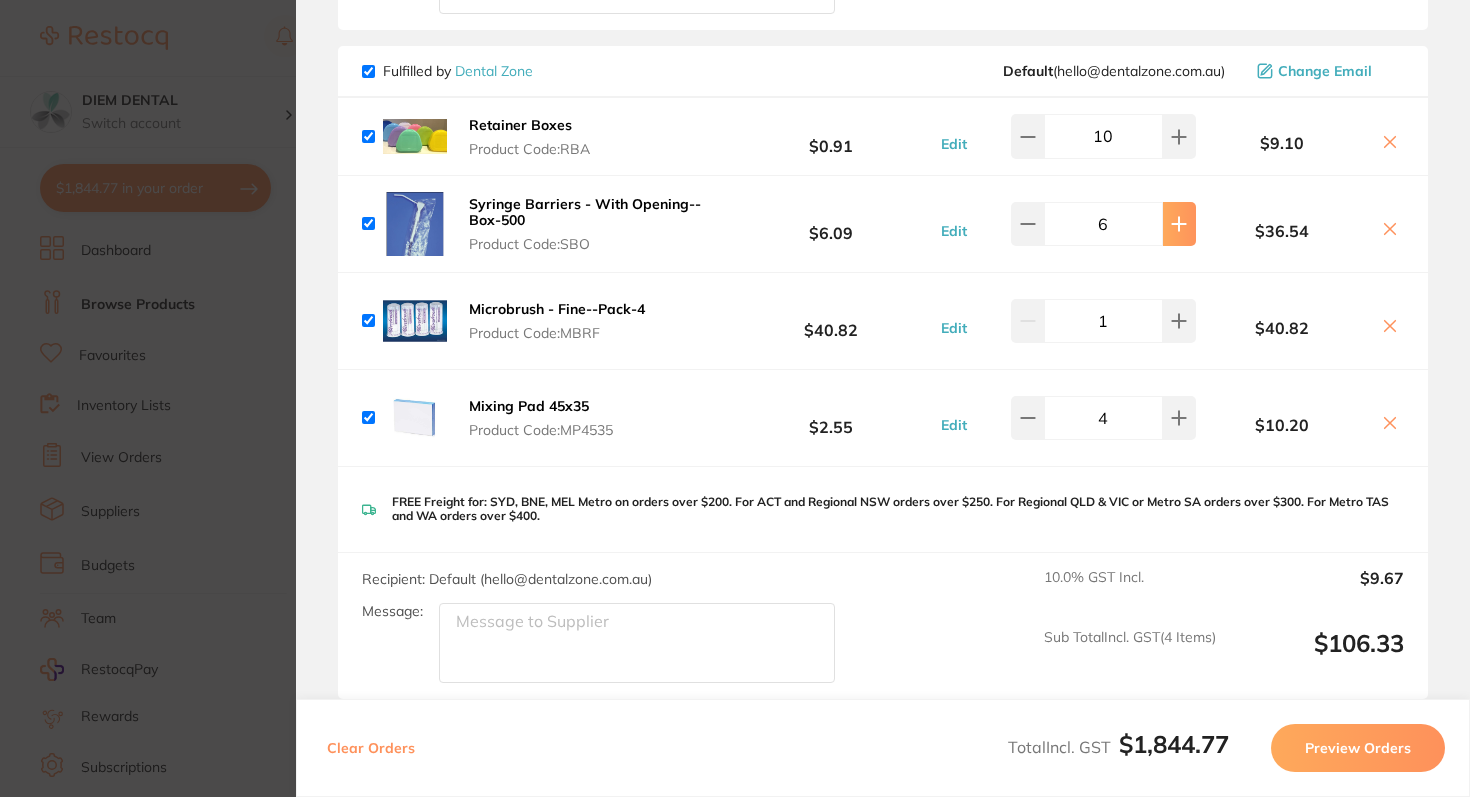 click 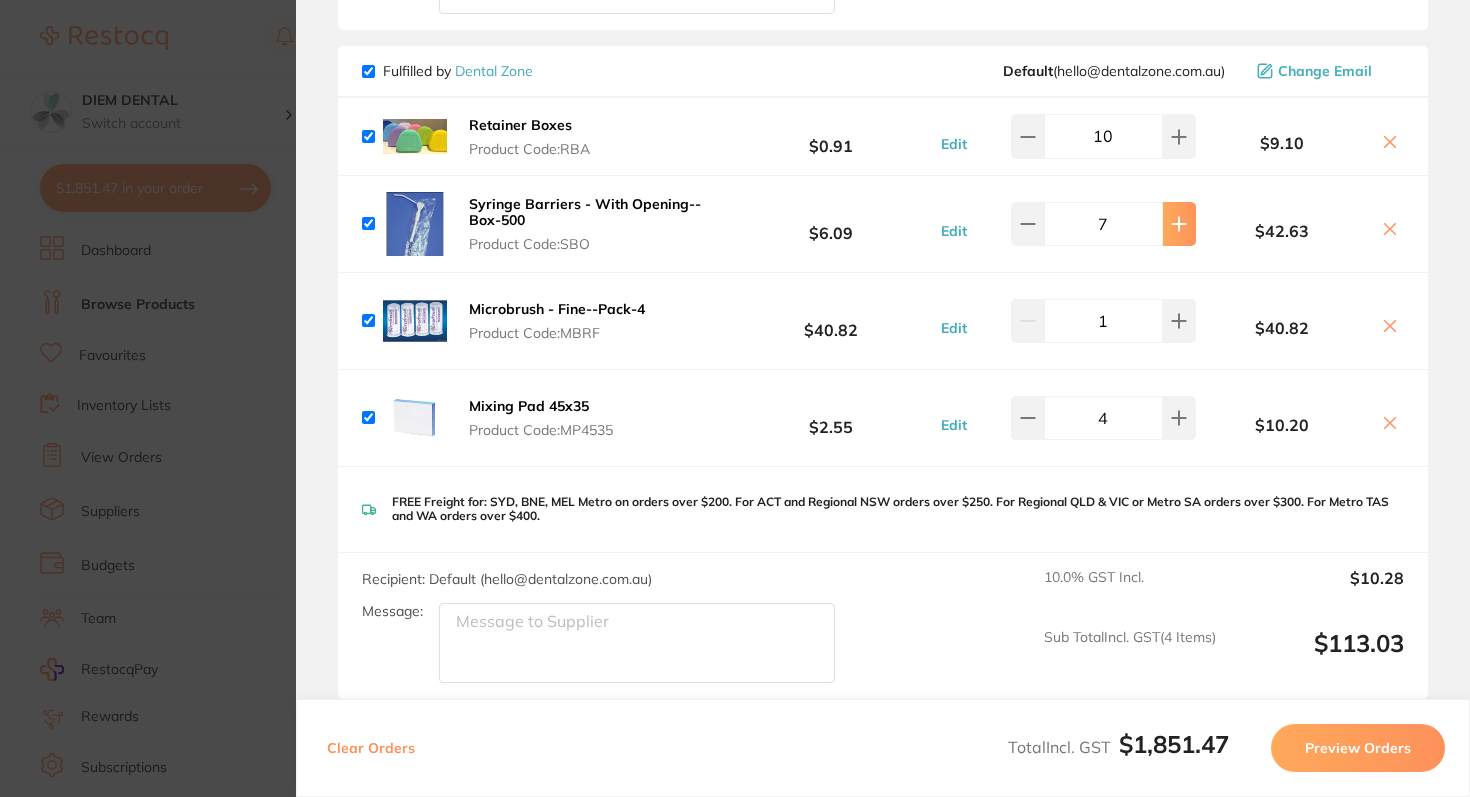 click 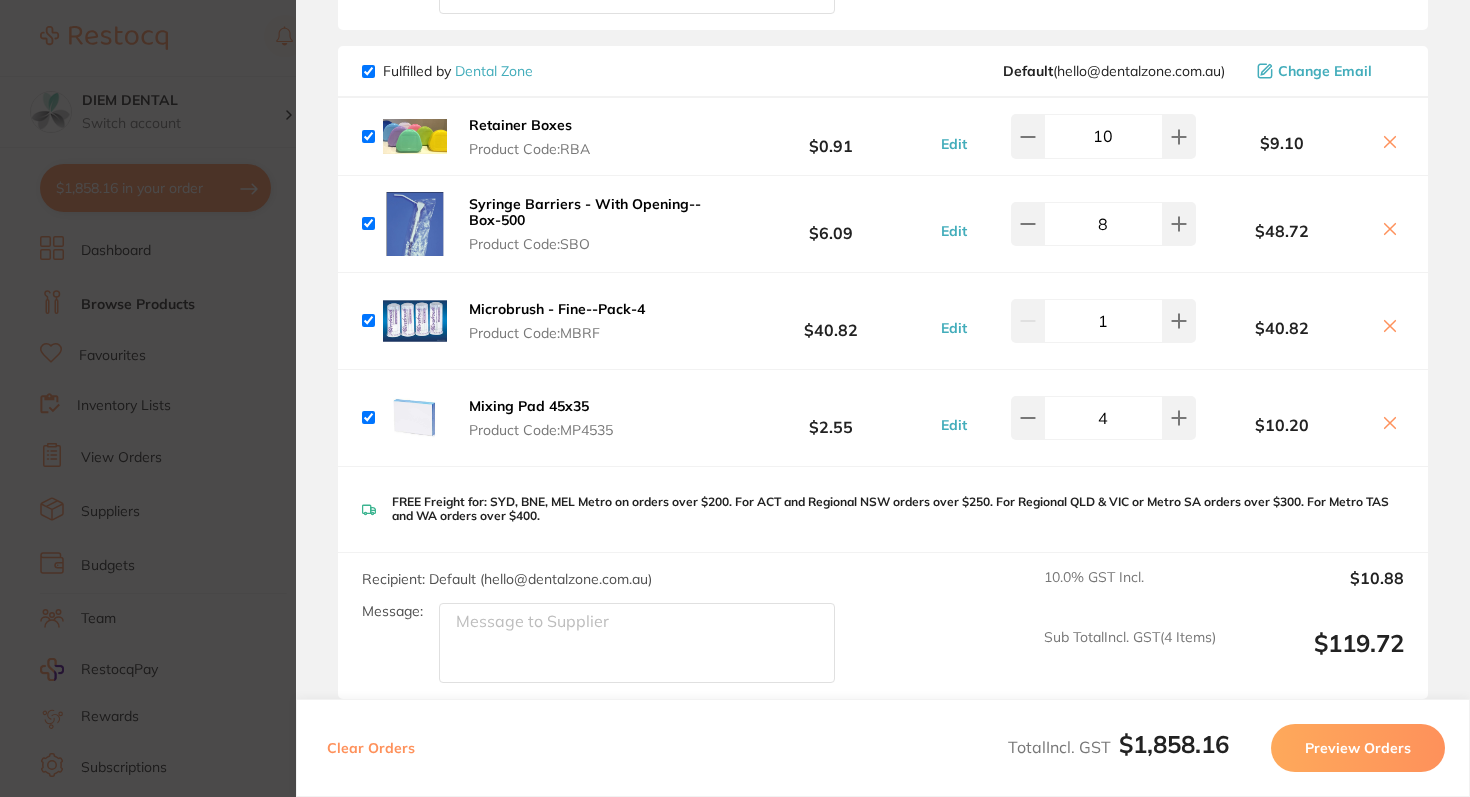scroll, scrollTop: 3965, scrollLeft: 0, axis: vertical 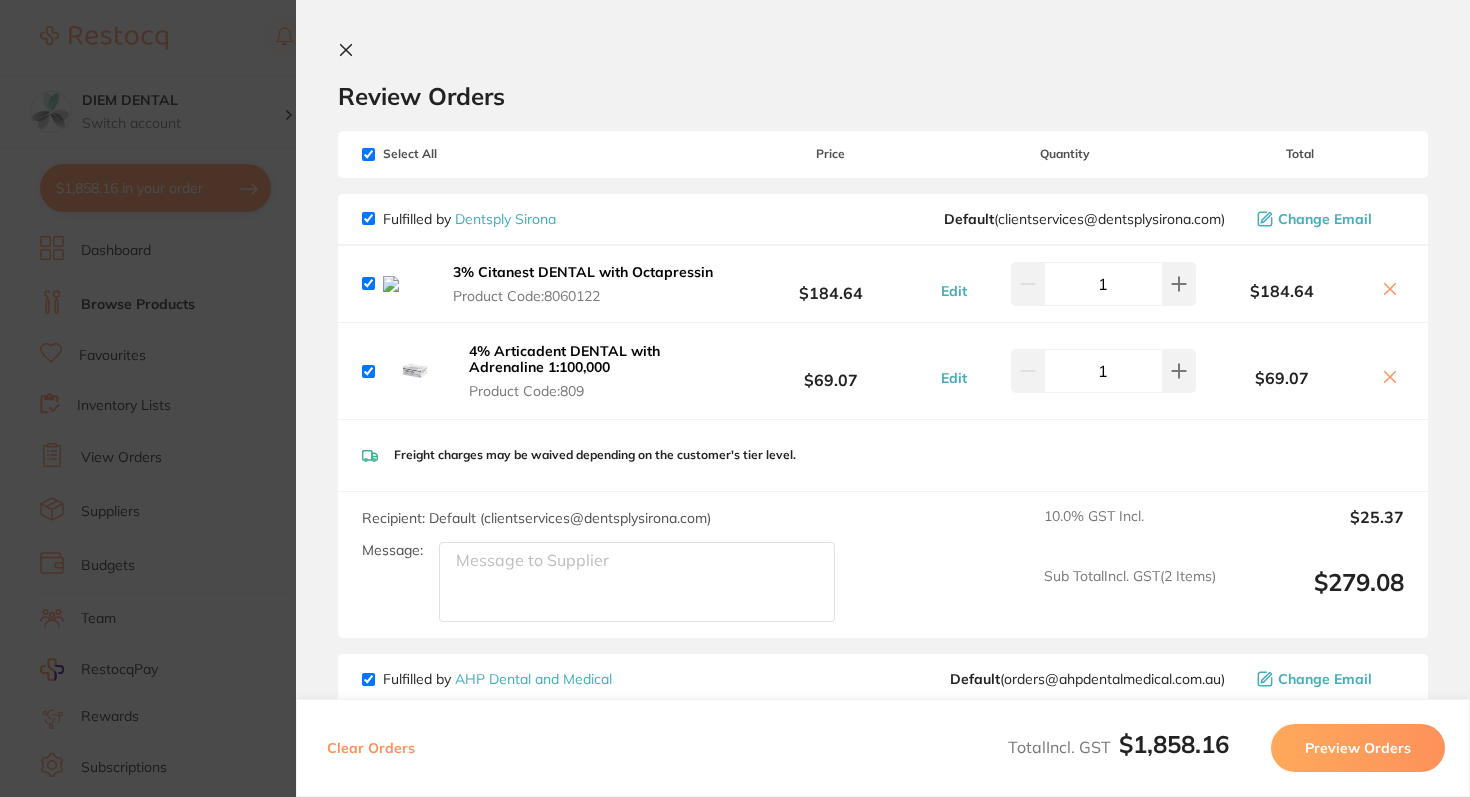 click 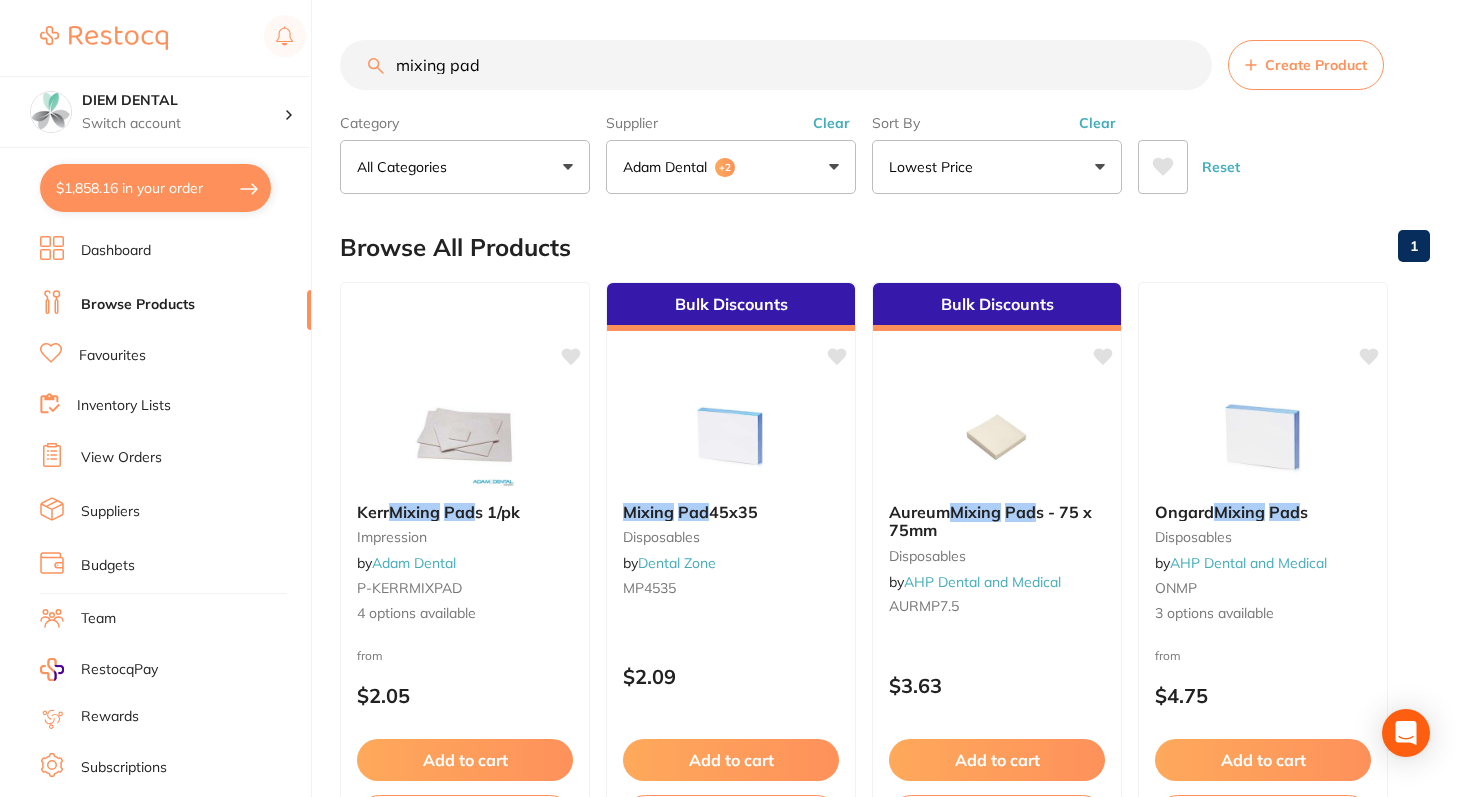 click on "$5.00" at bounding box center [465, 1267] 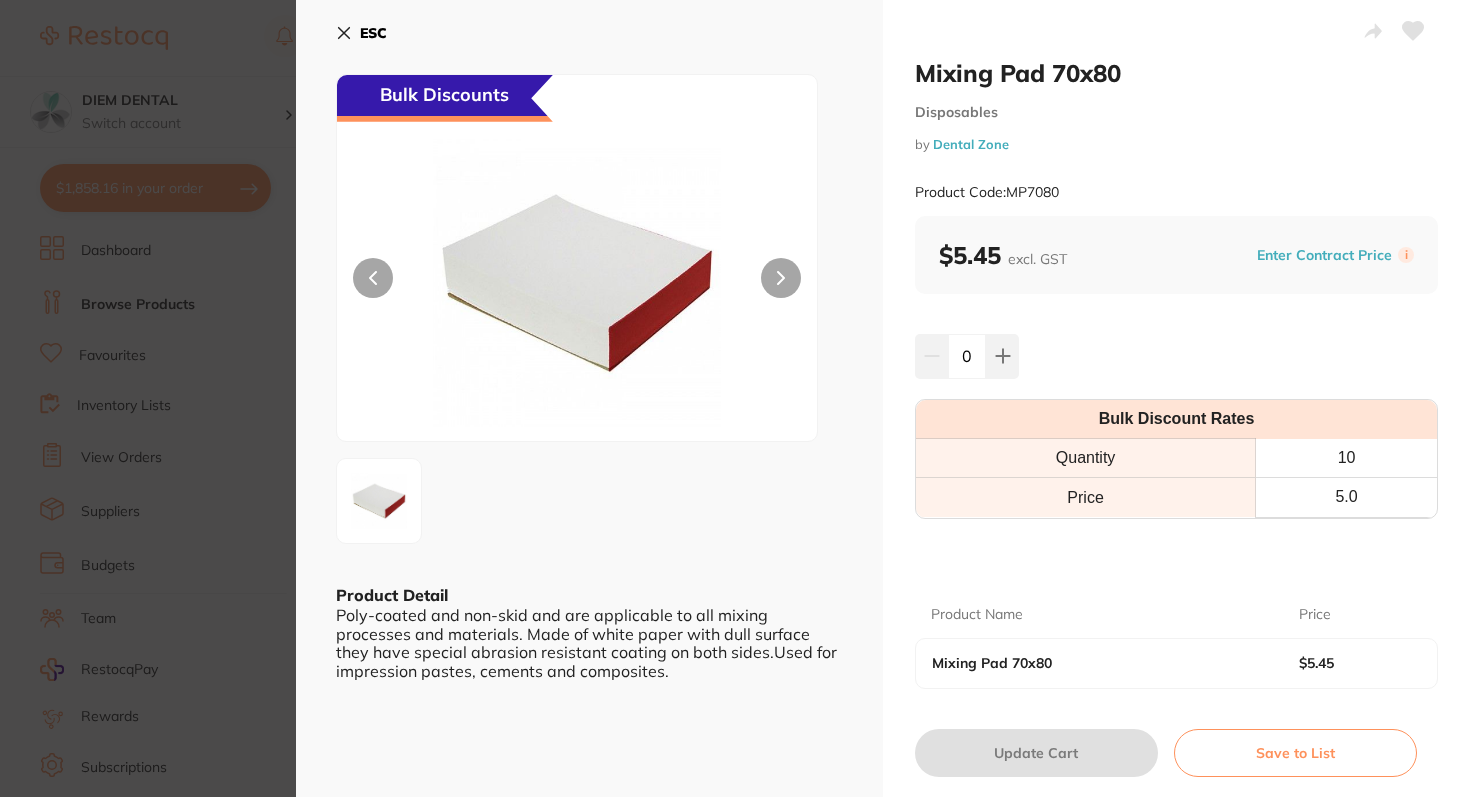 click 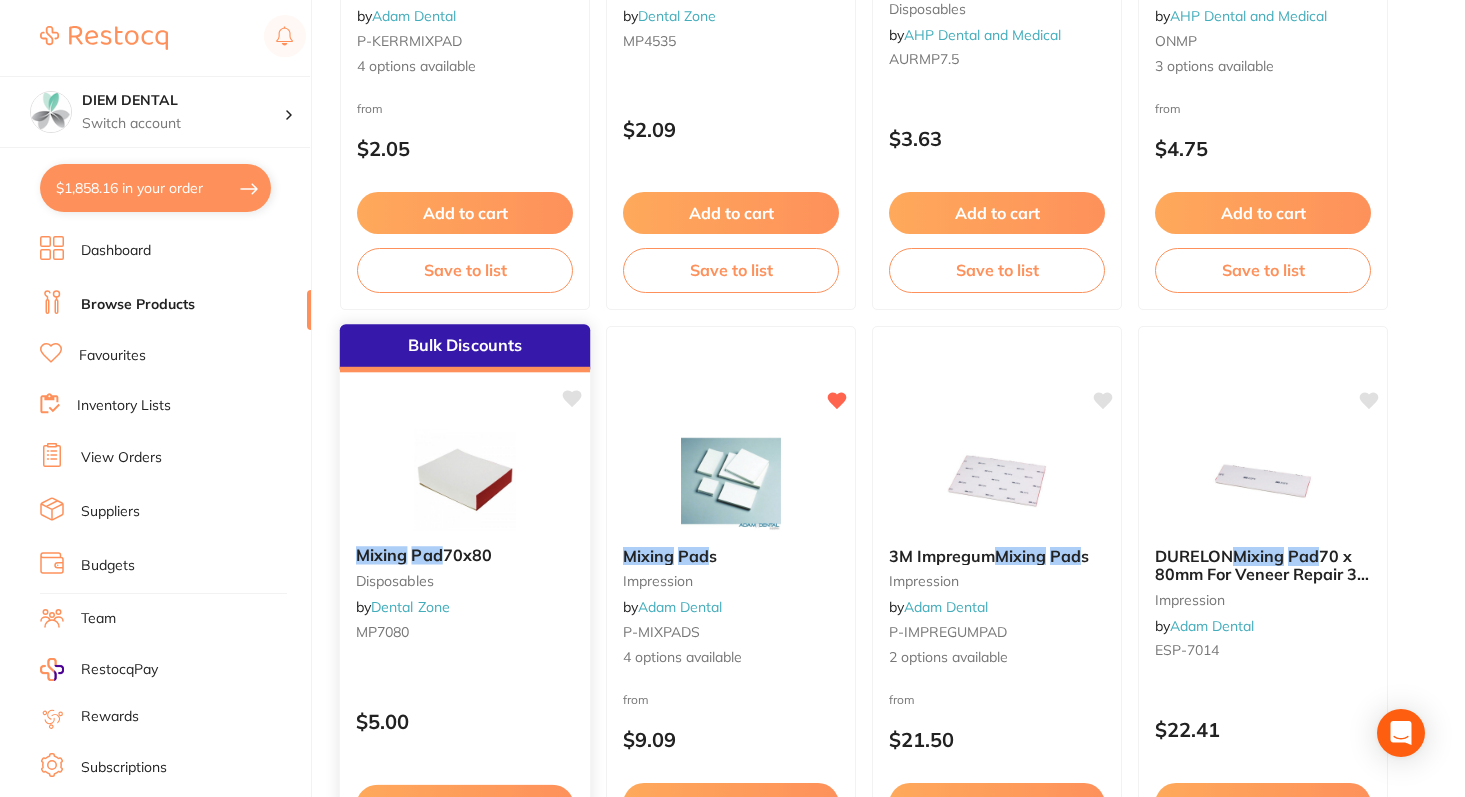 scroll, scrollTop: 0, scrollLeft: 0, axis: both 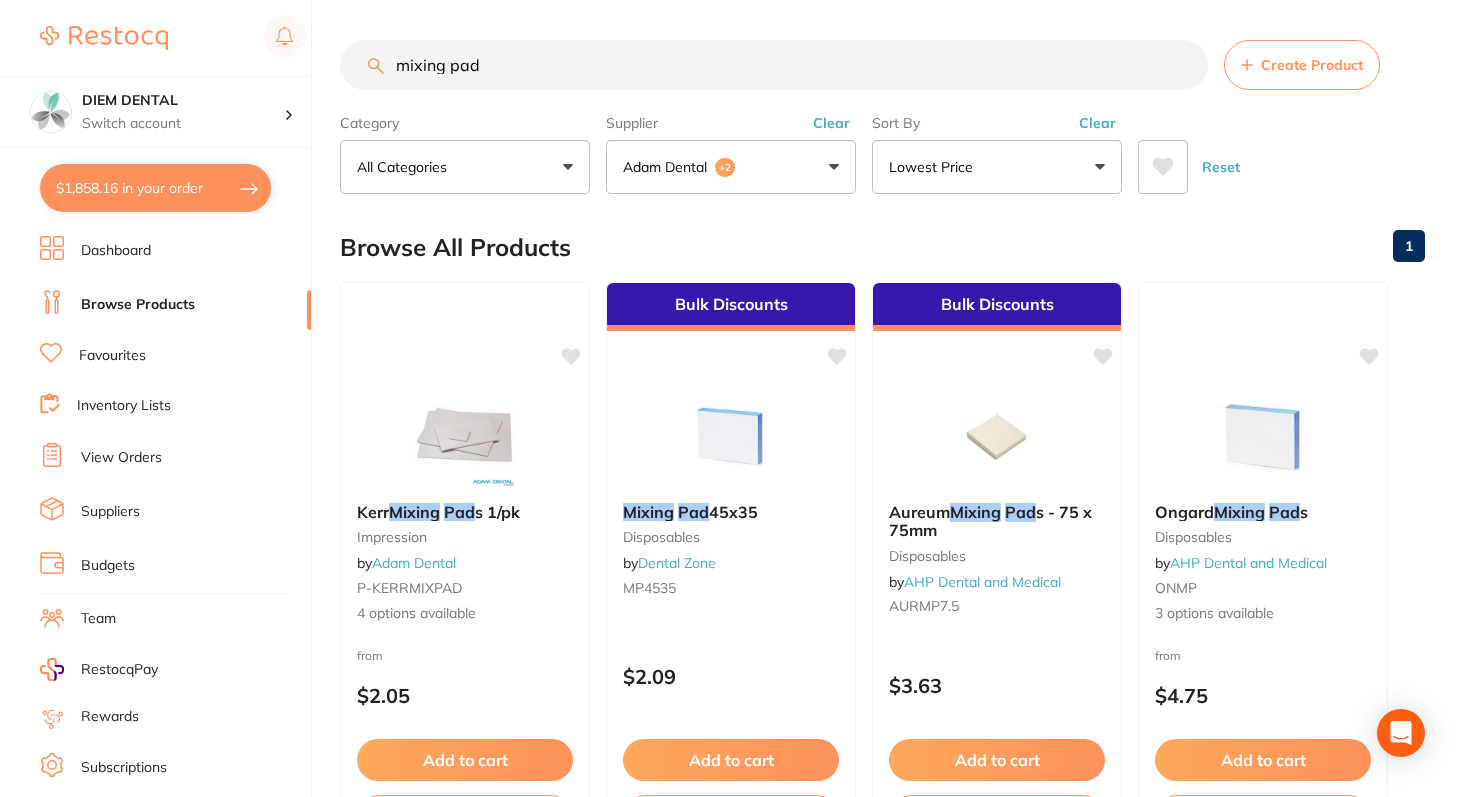 drag, startPoint x: 486, startPoint y: 72, endPoint x: 258, endPoint y: 41, distance: 230.09781 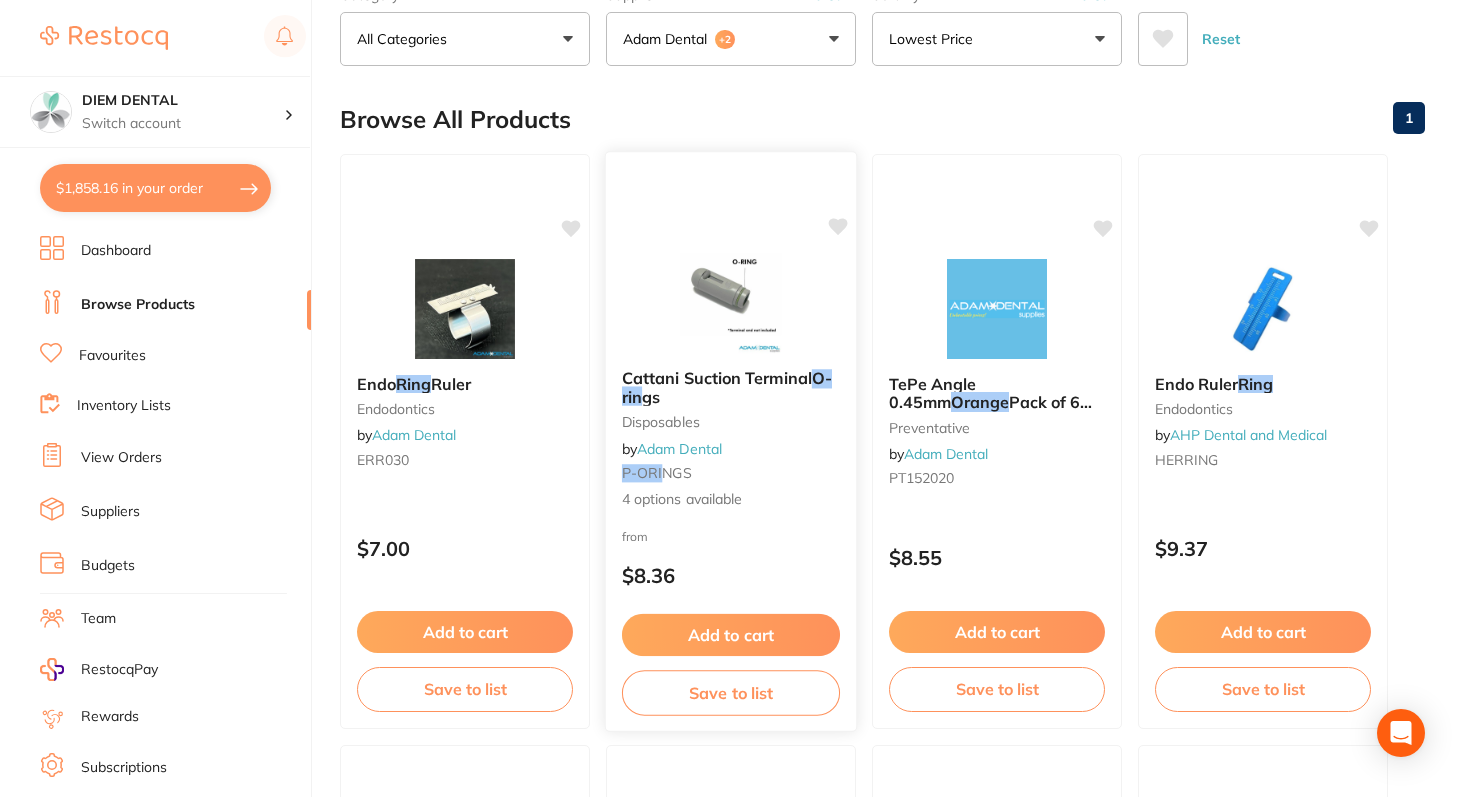 scroll, scrollTop: 0, scrollLeft: 0, axis: both 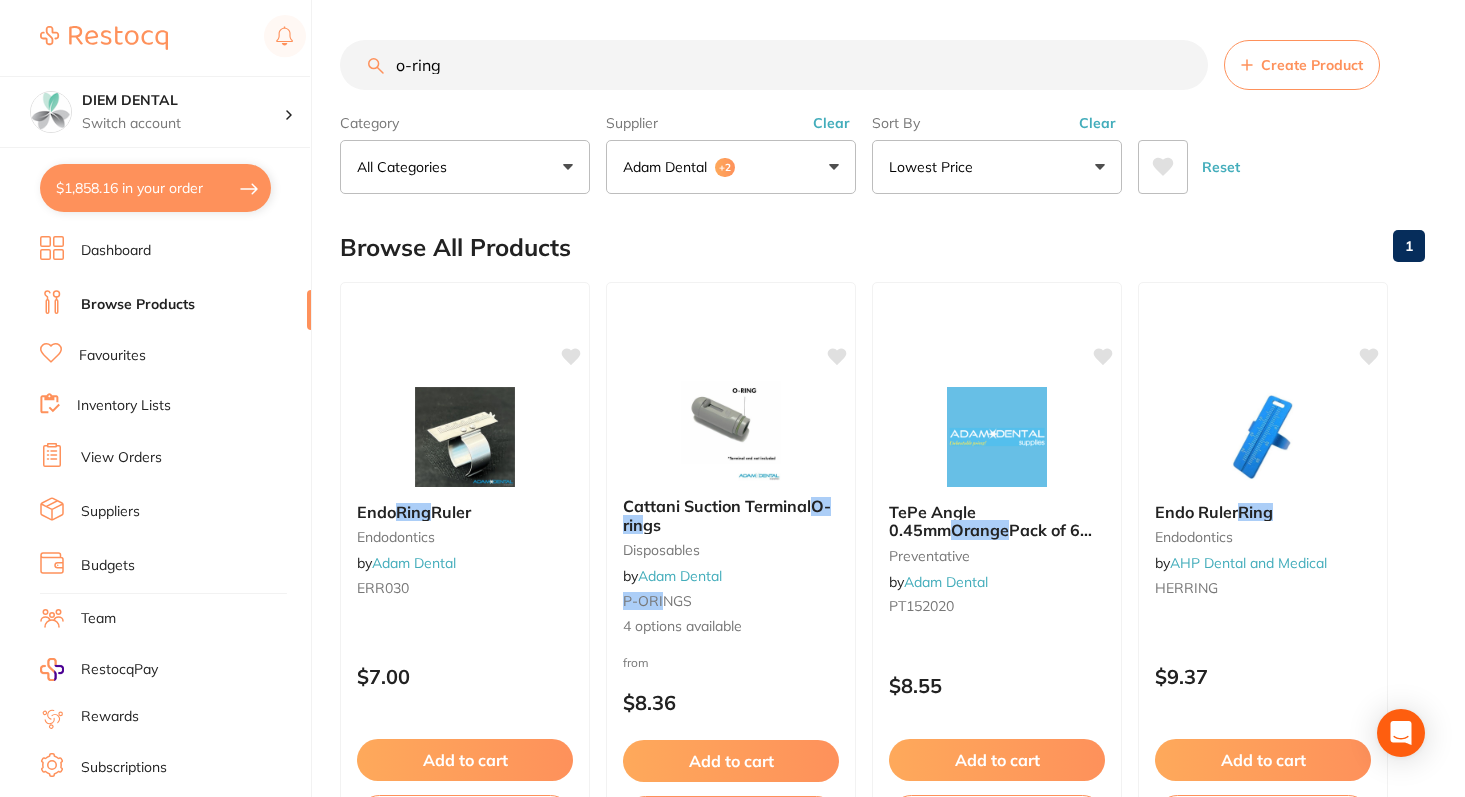 drag, startPoint x: 445, startPoint y: 72, endPoint x: 336, endPoint y: 54, distance: 110.47624 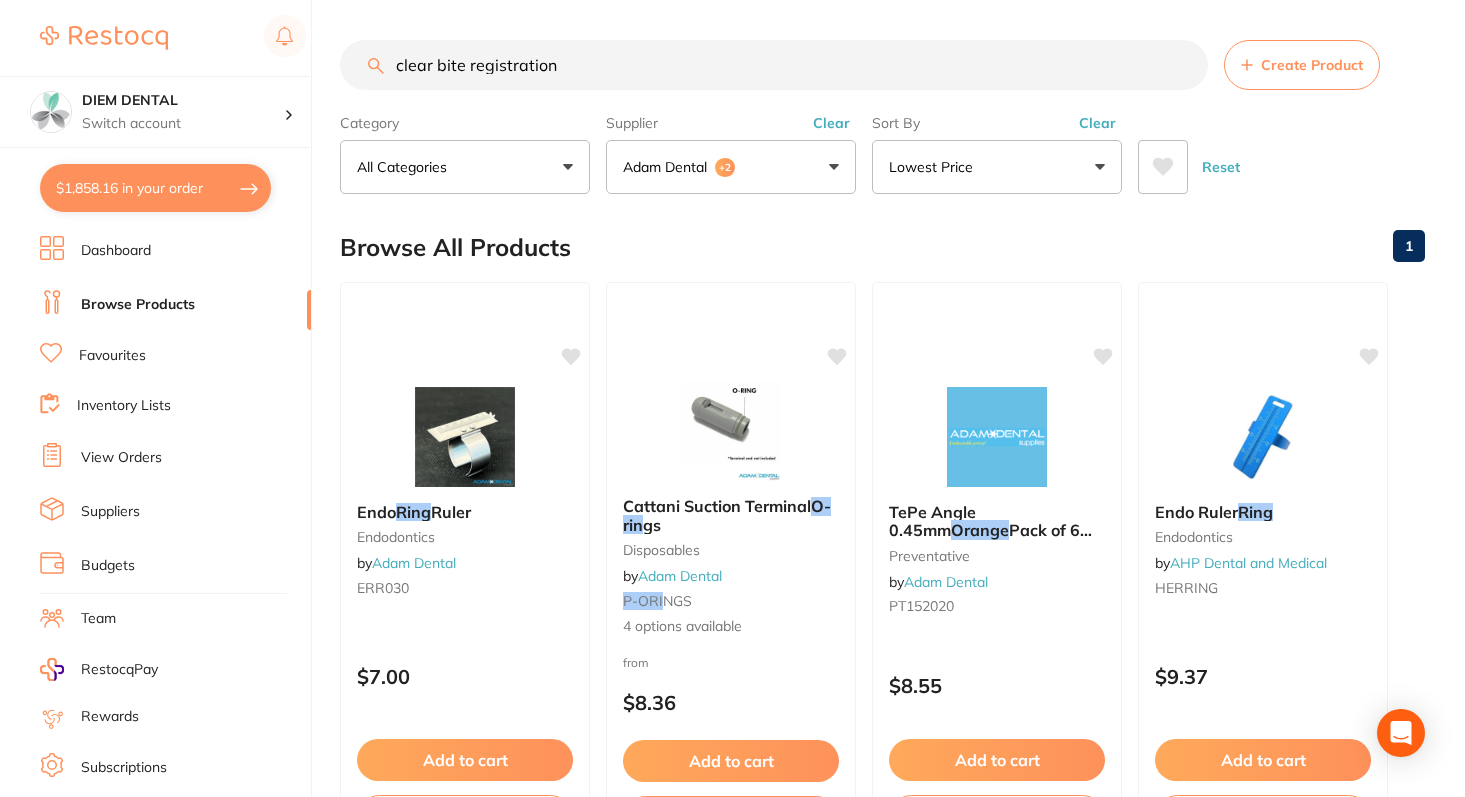 type on "clear bite registration" 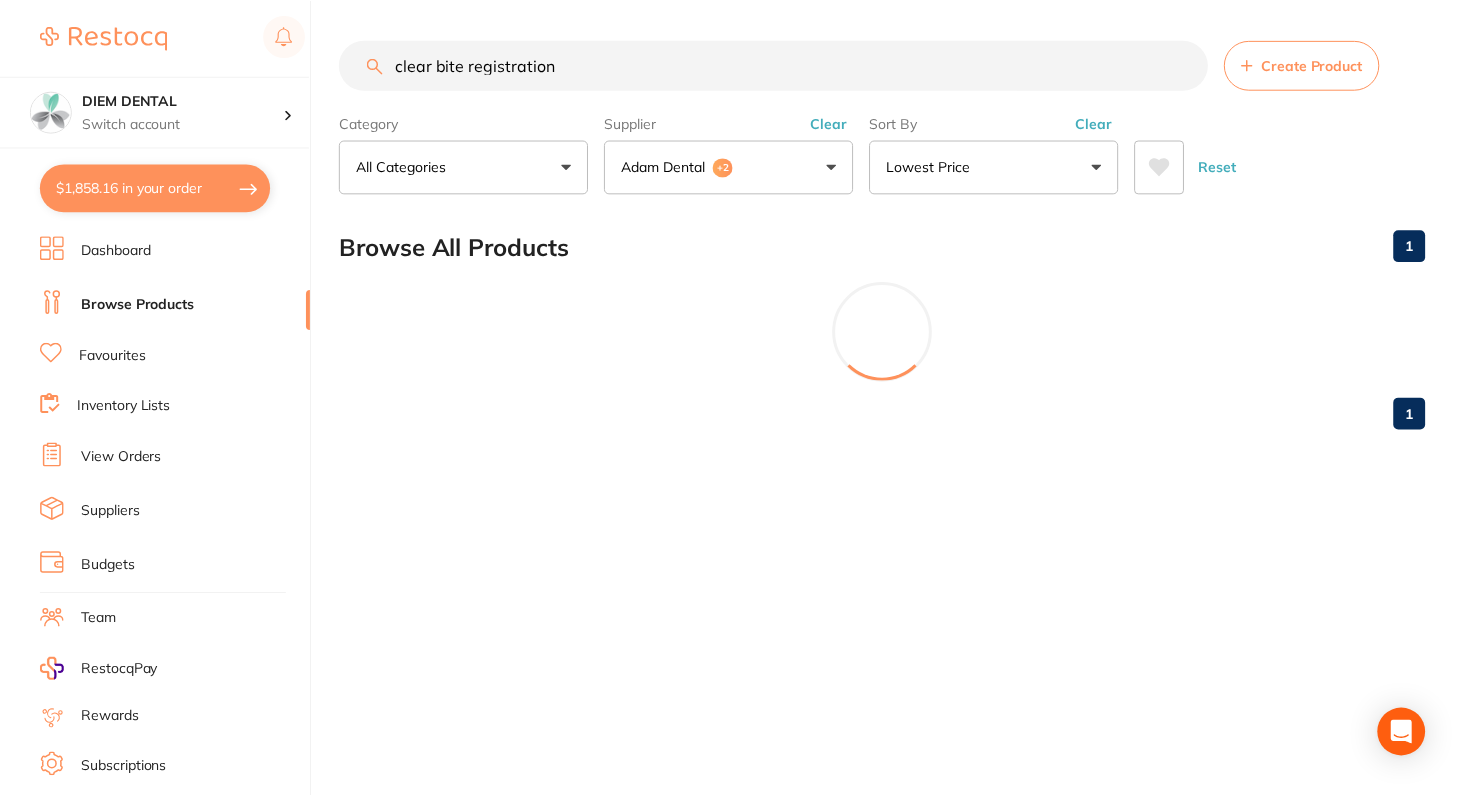 scroll, scrollTop: 0, scrollLeft: 0, axis: both 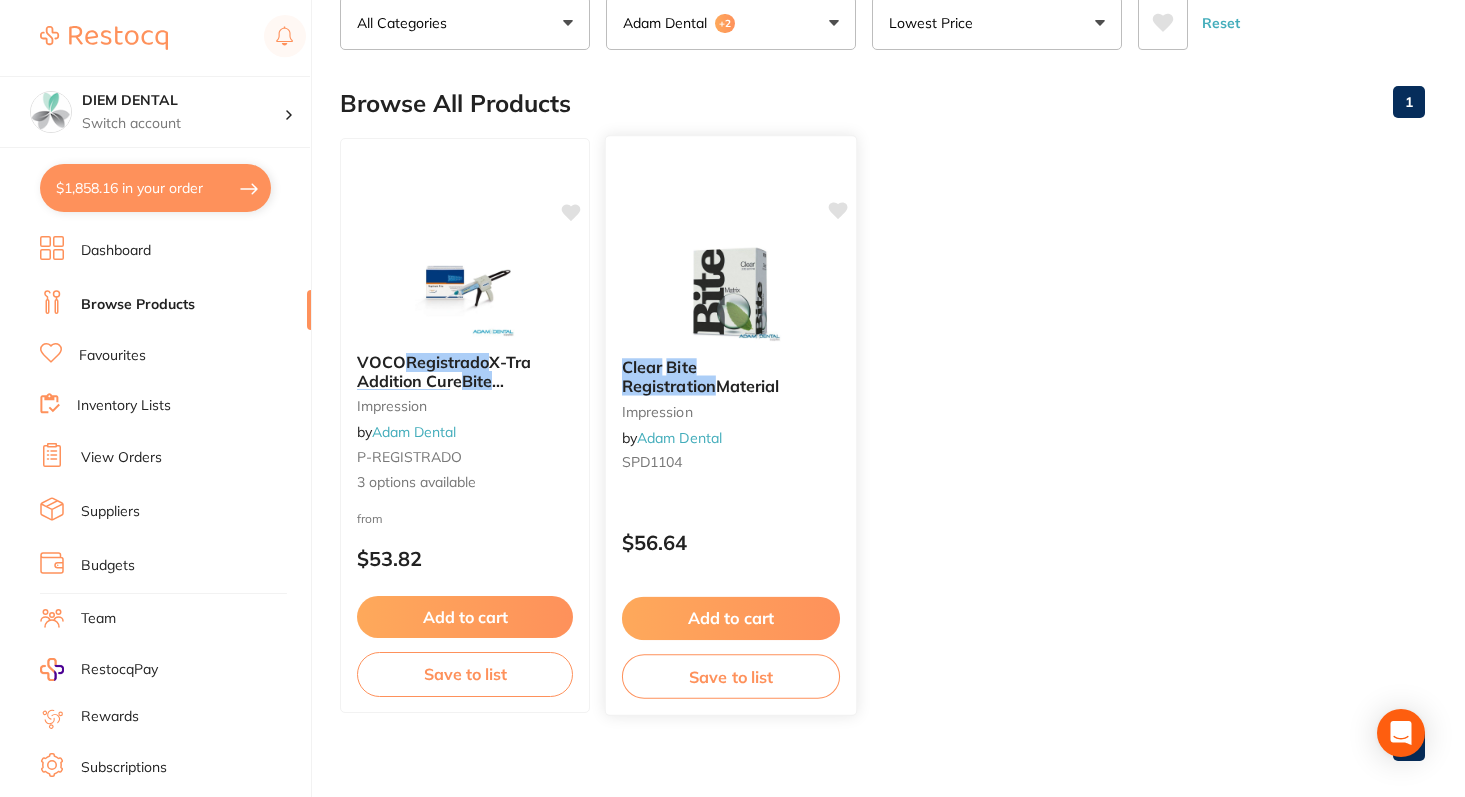 click at bounding box center (730, 291) 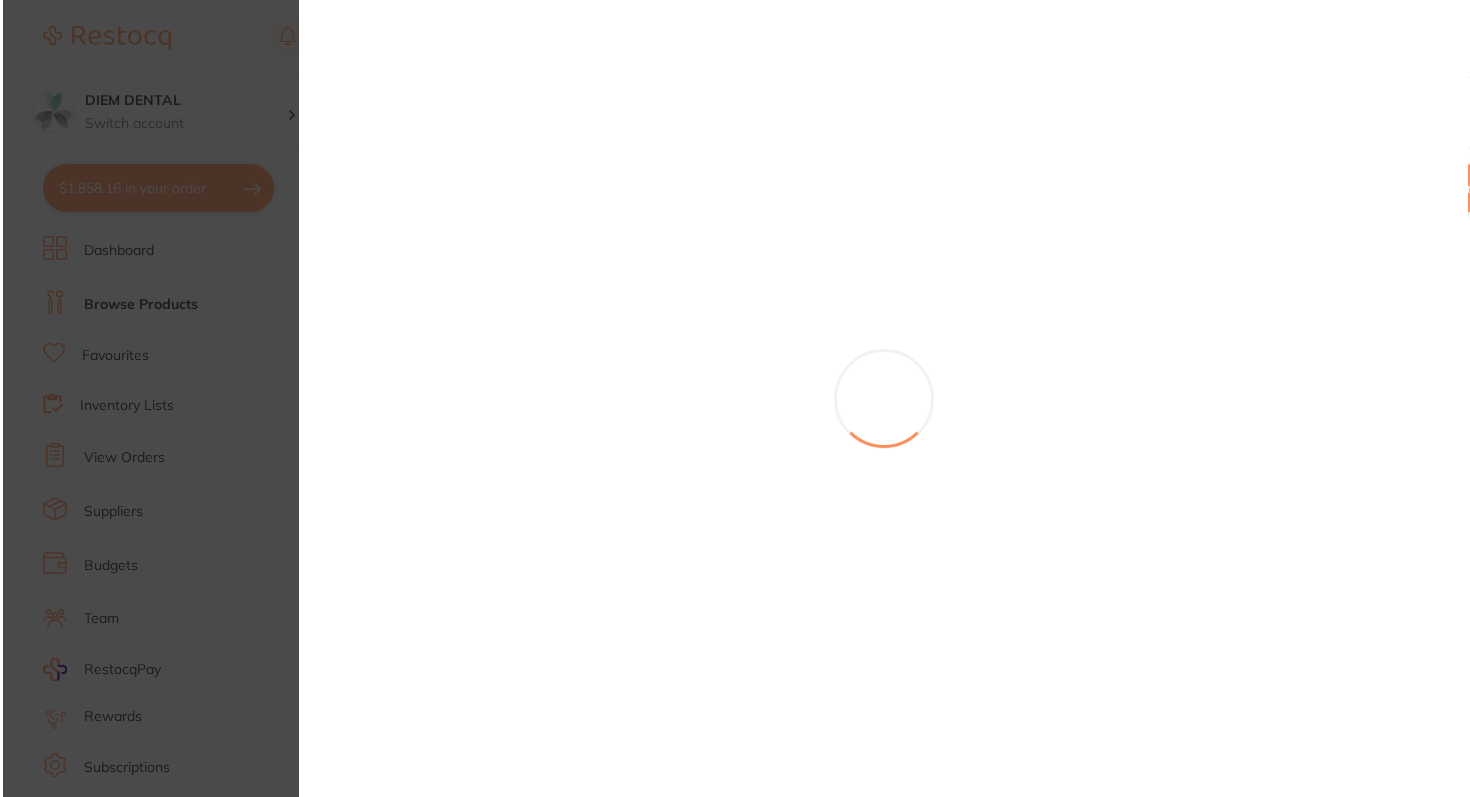 scroll, scrollTop: 0, scrollLeft: 0, axis: both 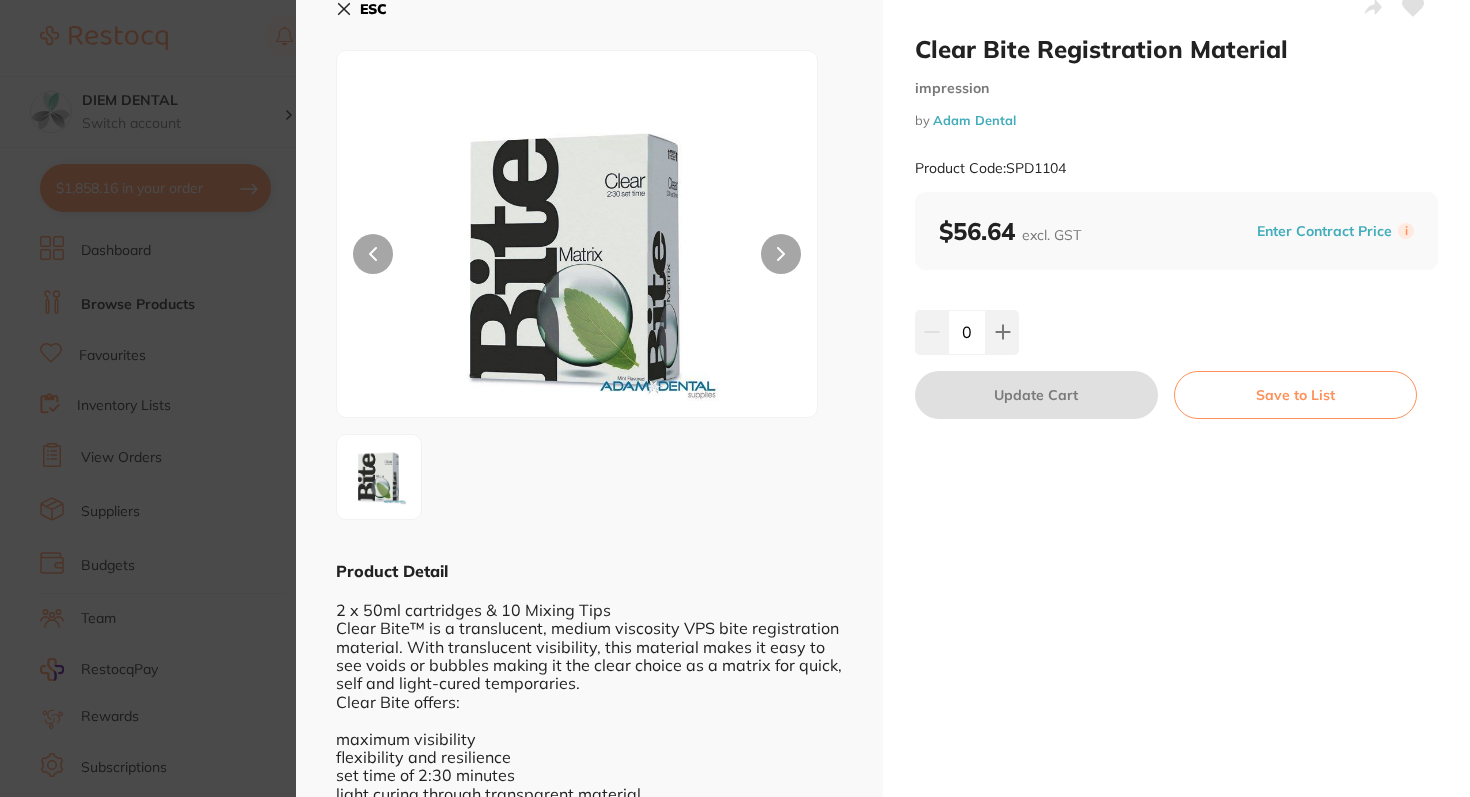 click at bounding box center [781, 254] 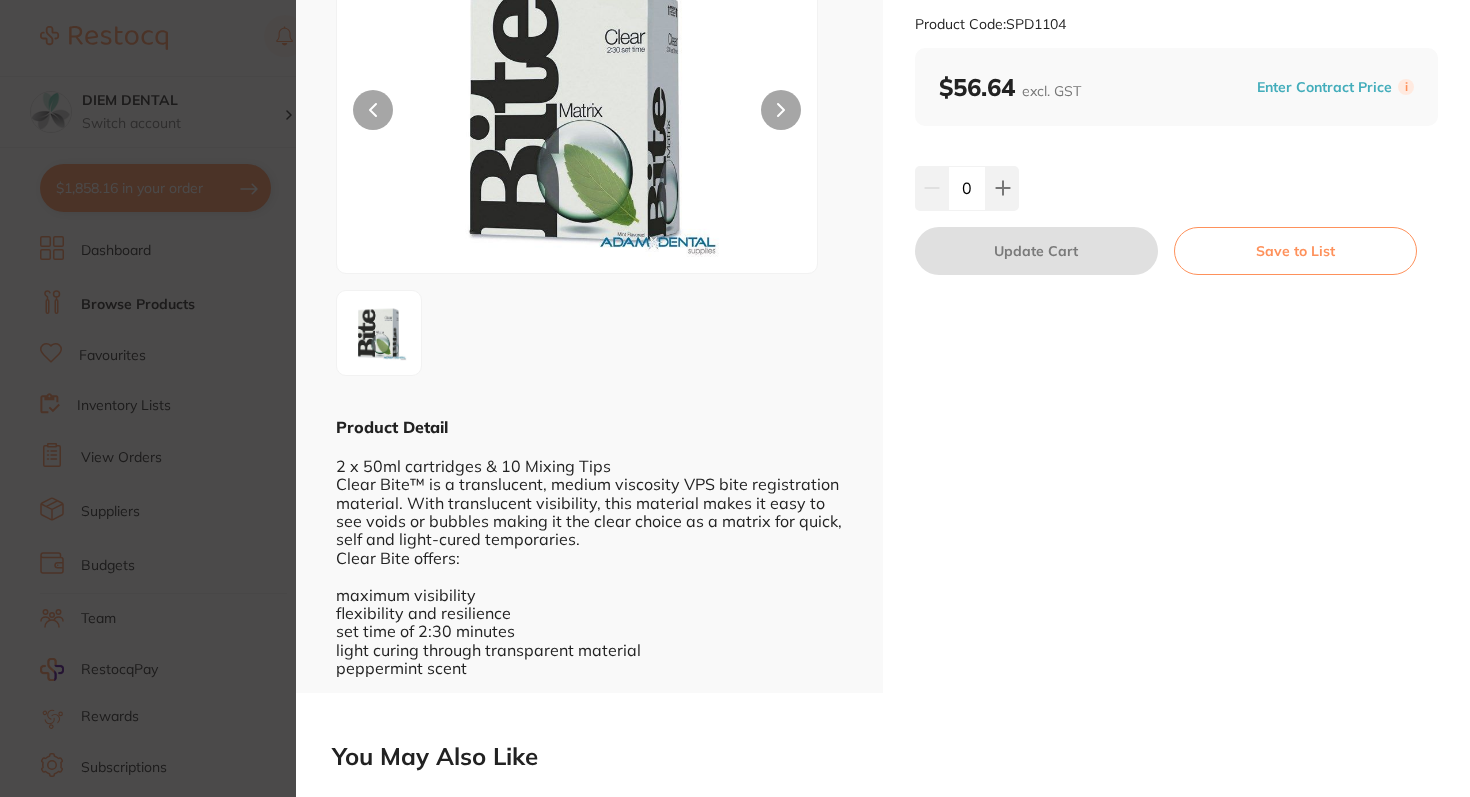 scroll, scrollTop: 165, scrollLeft: 0, axis: vertical 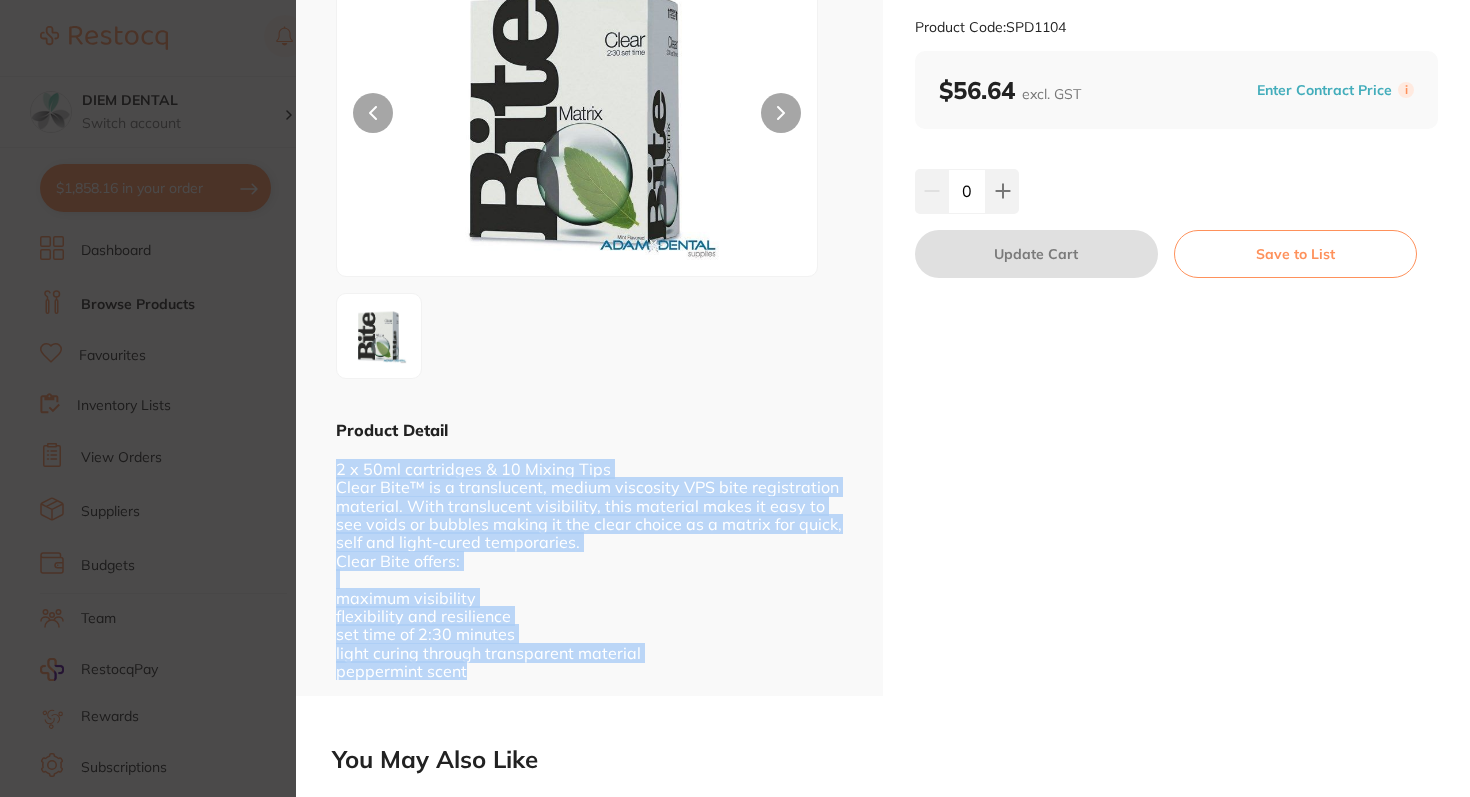 drag, startPoint x: 658, startPoint y: 666, endPoint x: 658, endPoint y: 465, distance: 201 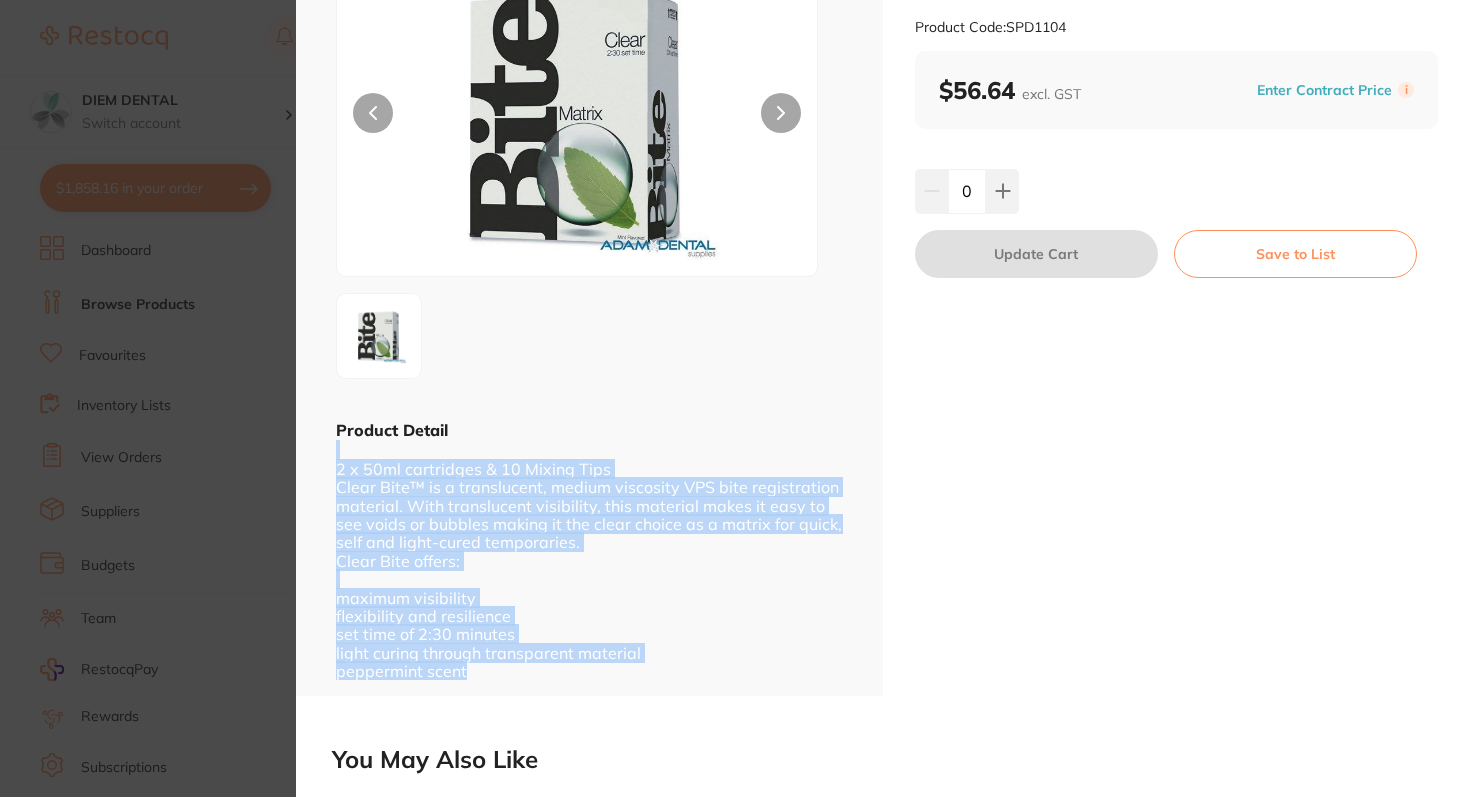 drag, startPoint x: 676, startPoint y: 663, endPoint x: 674, endPoint y: 414, distance: 249.00803 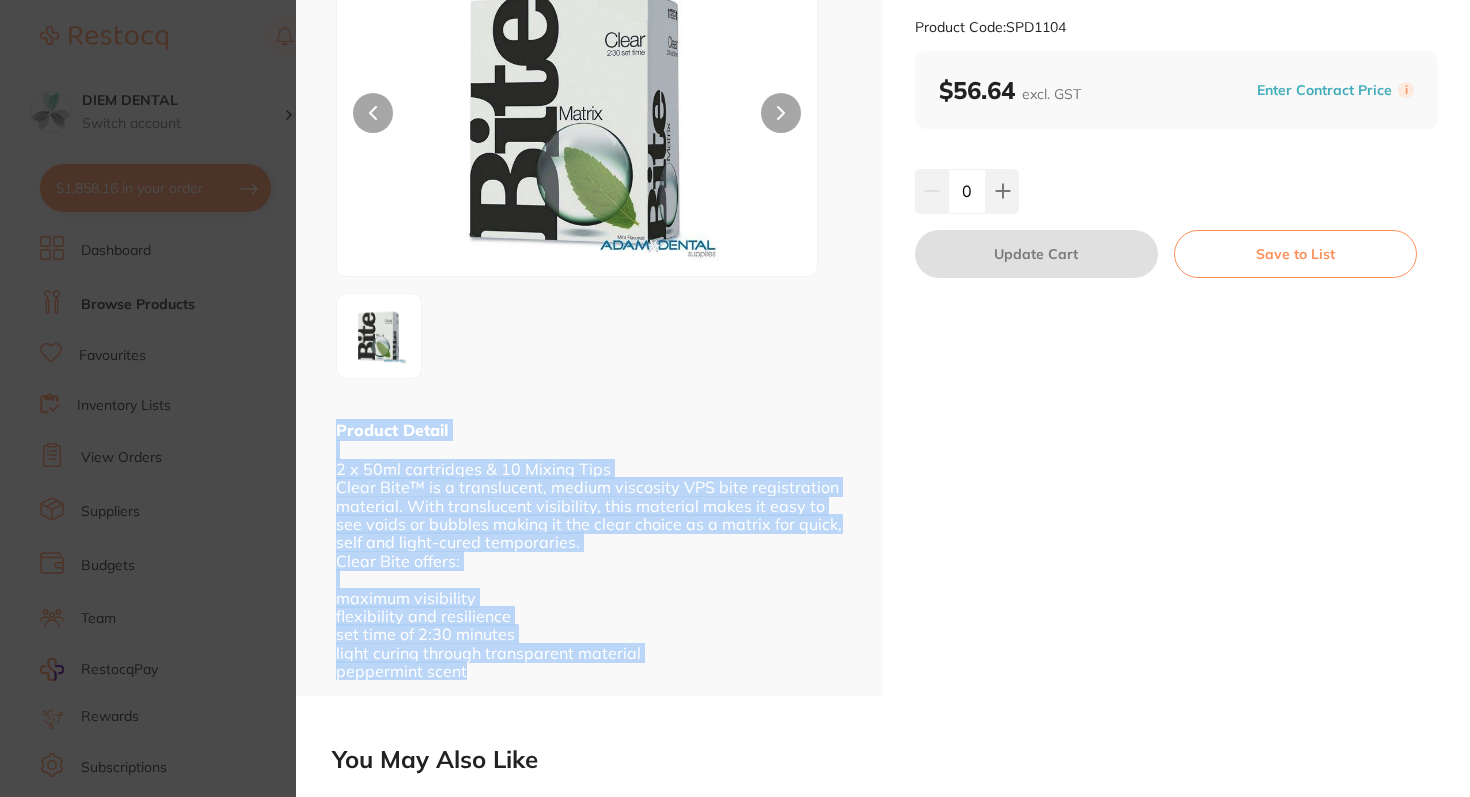 click on "2 x 50ml cartridges & 10 Mixing Tips
Clear Bite™ is a translucent, medium viscosity VPS bite registration material. With translucent visibility, this material makes it easy to see voids or bubbles making it the clear choice as a matrix for quick, self and light-cured temporaries.
Clear Bite offers:
maximum visibility
flexibility and resilience
set time of 2:30 minutes
light curing through transparent material
peppermint scent" at bounding box center [589, 560] 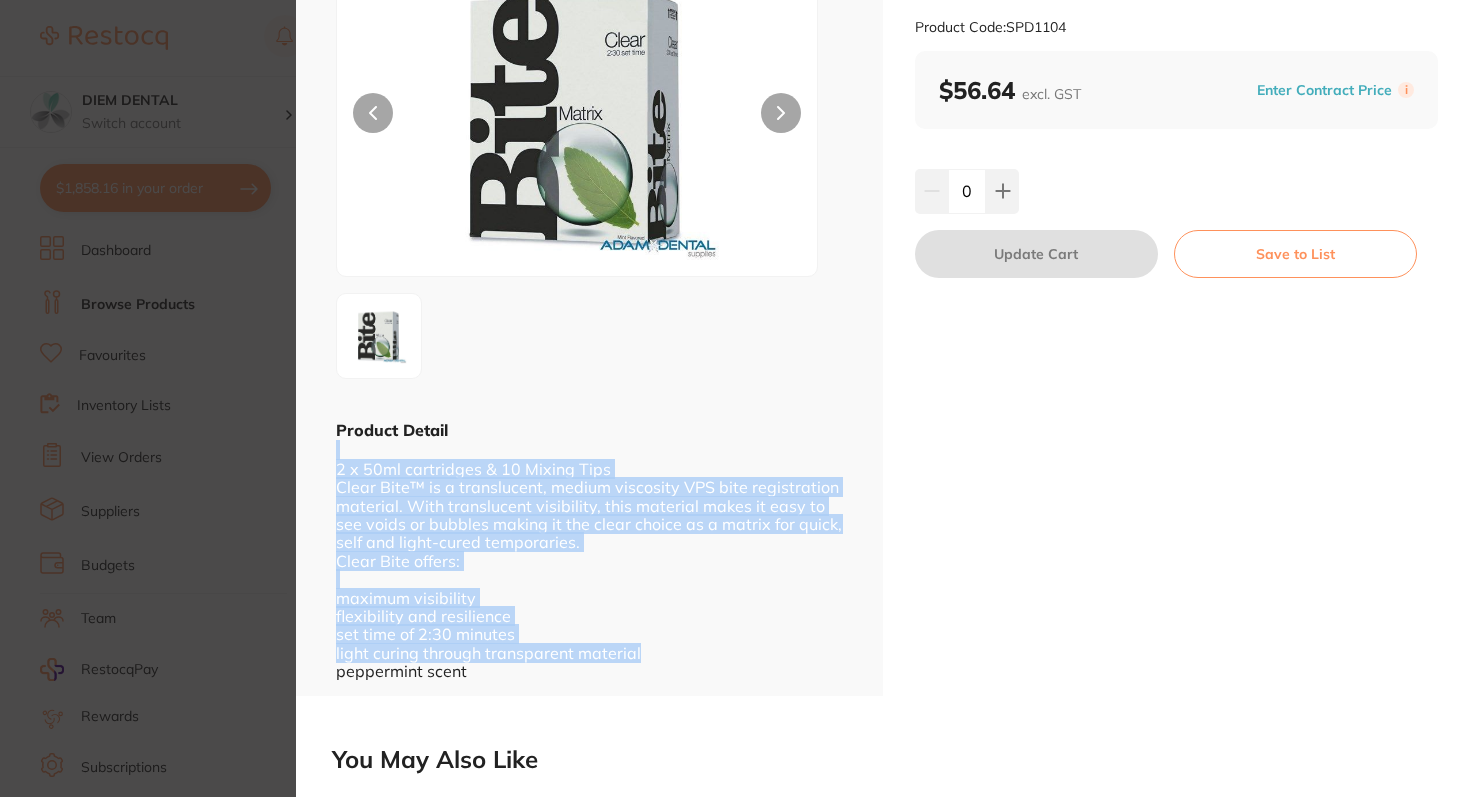 drag, startPoint x: 655, startPoint y: 661, endPoint x: 679, endPoint y: 436, distance: 226.27638 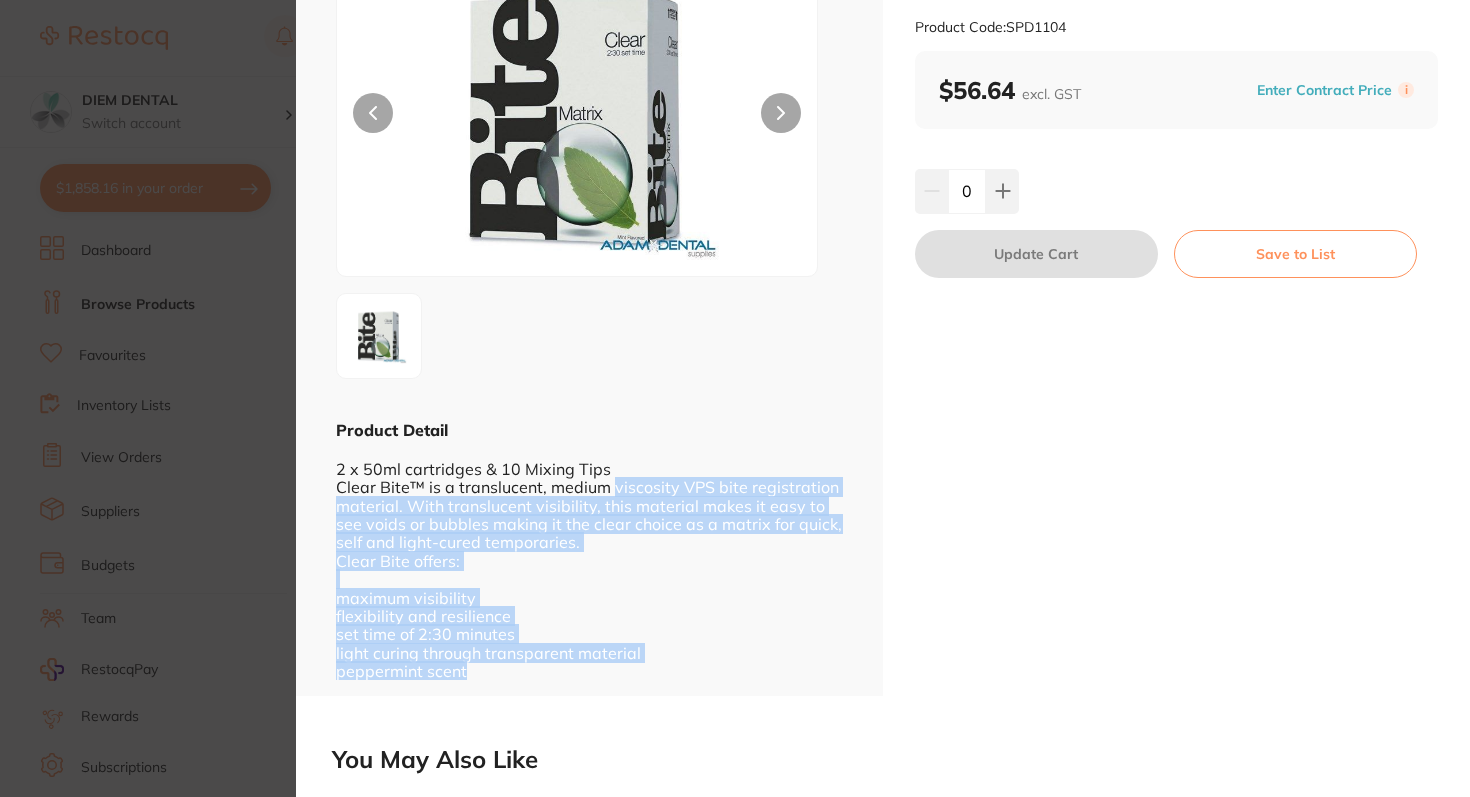 drag, startPoint x: 592, startPoint y: 686, endPoint x: 616, endPoint y: 469, distance: 218.32315 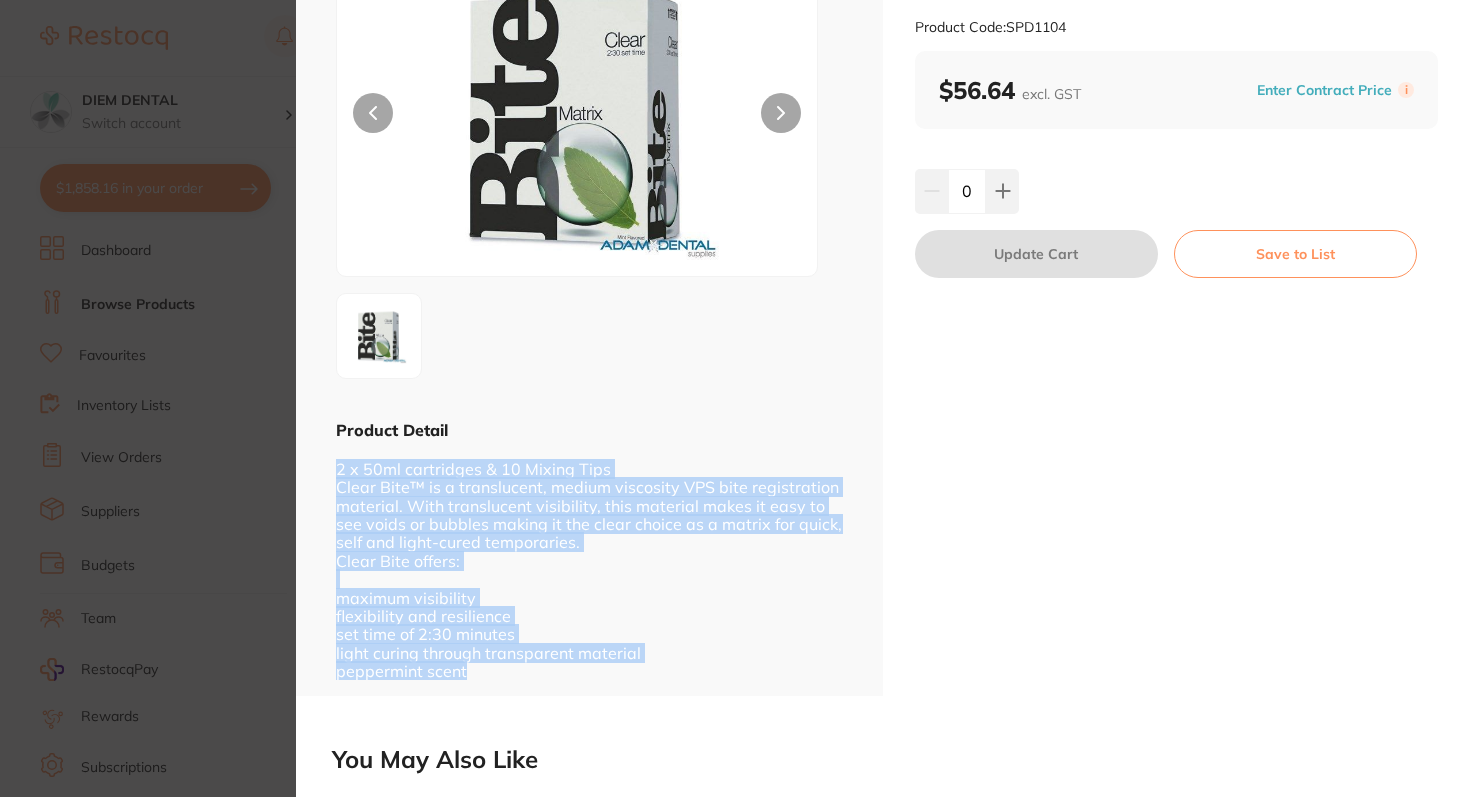click on "2 x 50ml cartridges & 10 Mixing Tips
Clear Bite™ is a translucent, medium viscosity VPS bite registration material. With translucent visibility, this material makes it easy to see voids or bubbles making it the clear choice as a matrix for quick, self and light-cured temporaries.
Clear Bite offers:
maximum visibility
flexibility and resilience
set time of 2:30 minutes
light curing through transparent material
peppermint scent" at bounding box center (589, 560) 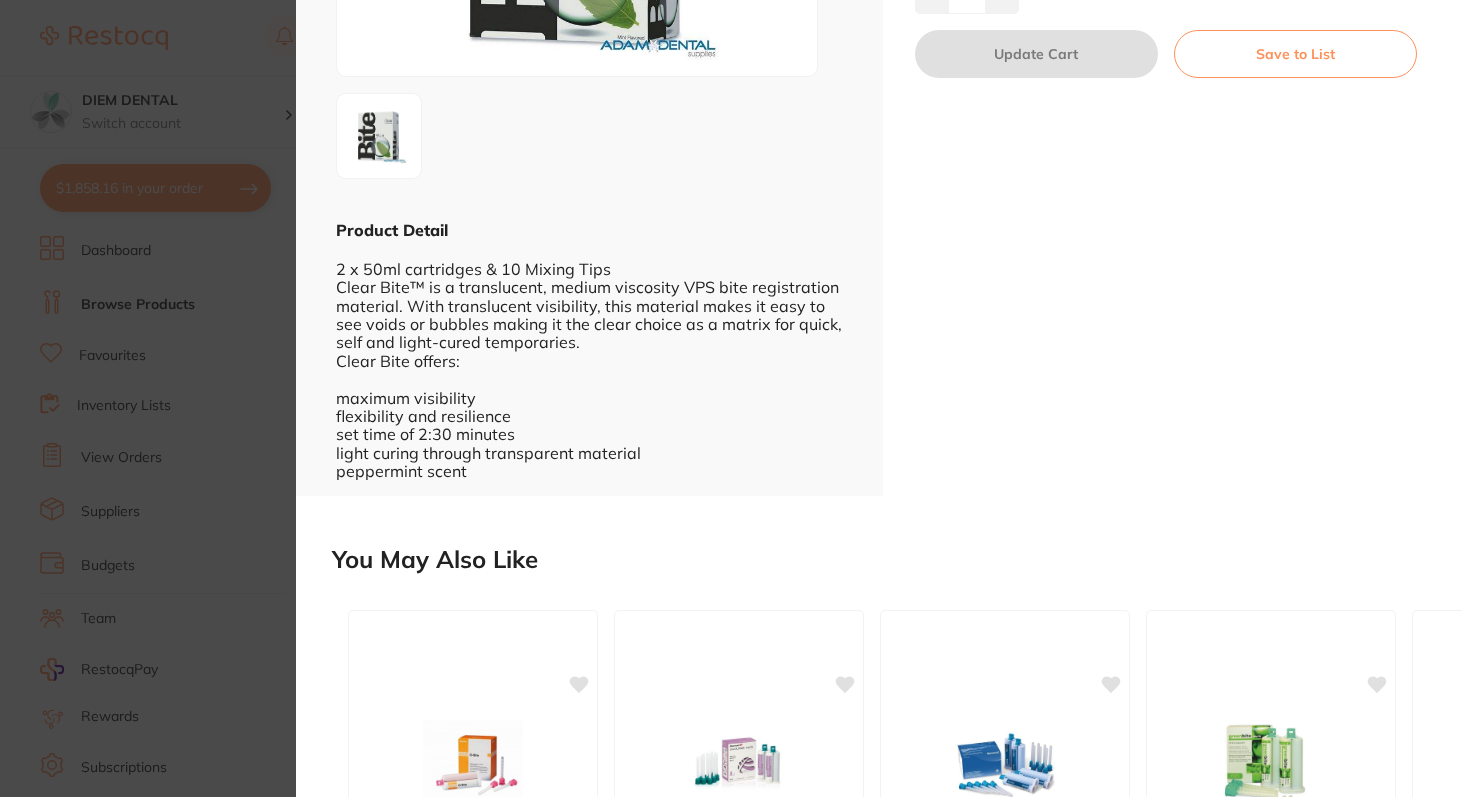 scroll, scrollTop: 0, scrollLeft: 0, axis: both 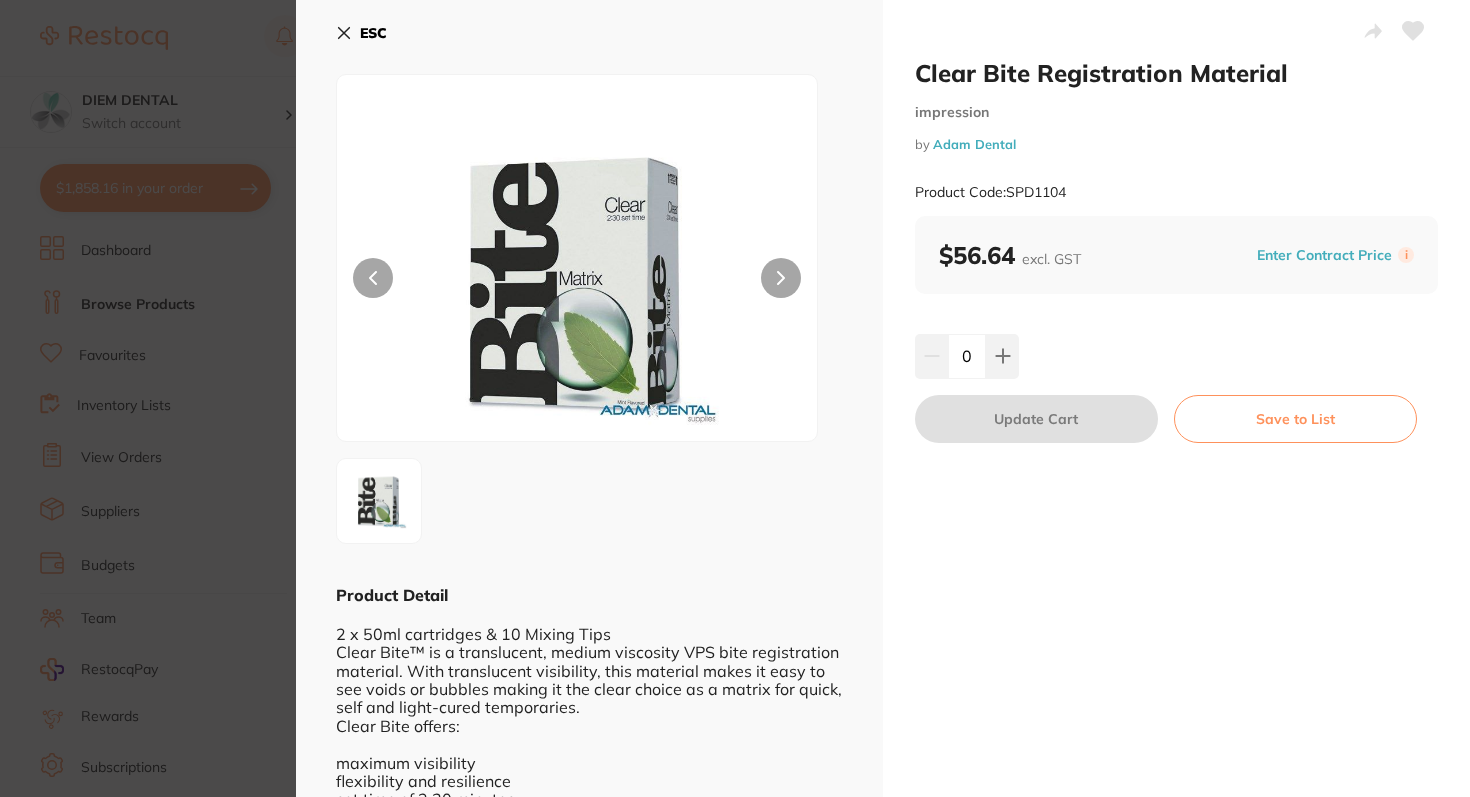 click 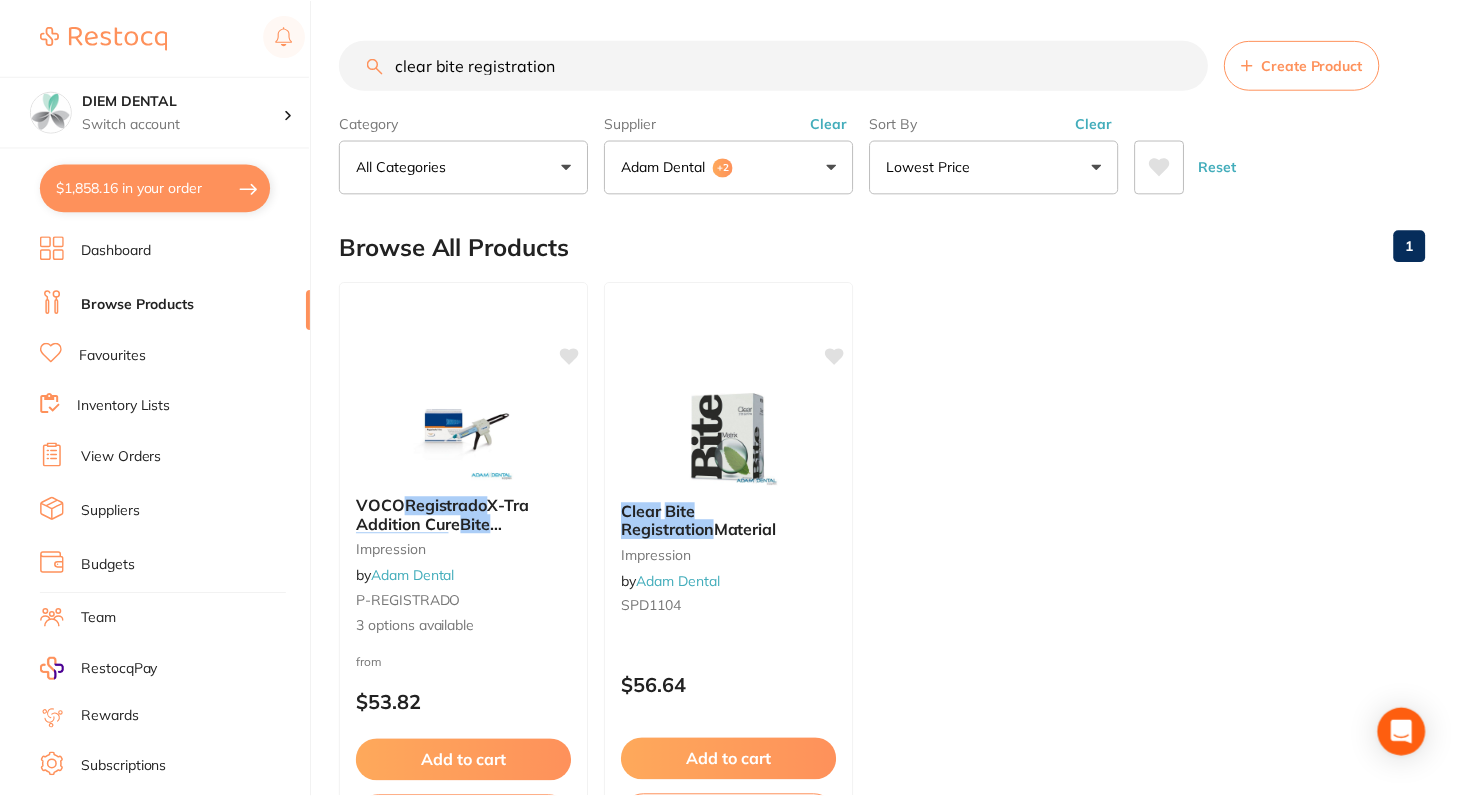 scroll, scrollTop: 144, scrollLeft: 0, axis: vertical 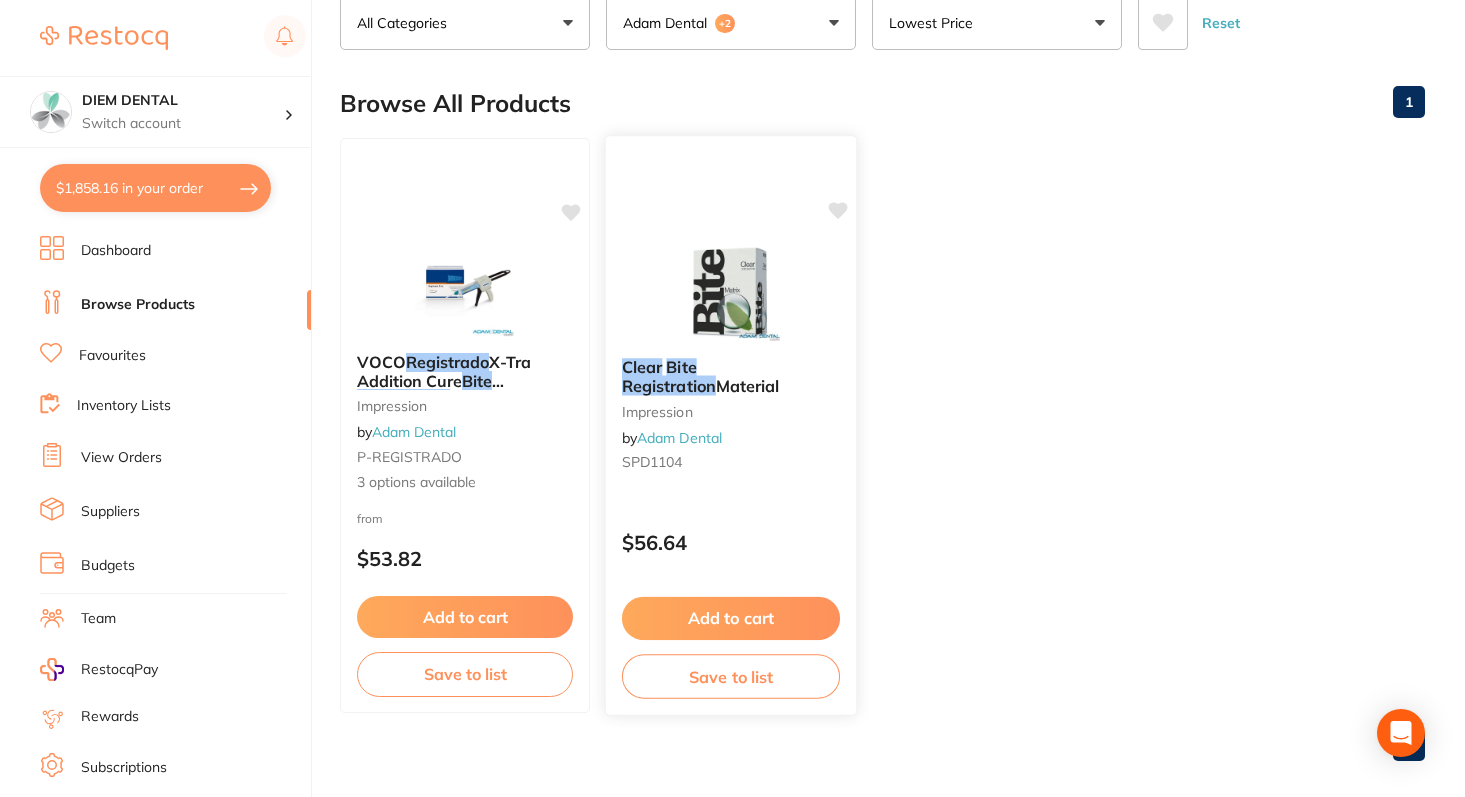 click on "Add to cart" at bounding box center [731, 618] 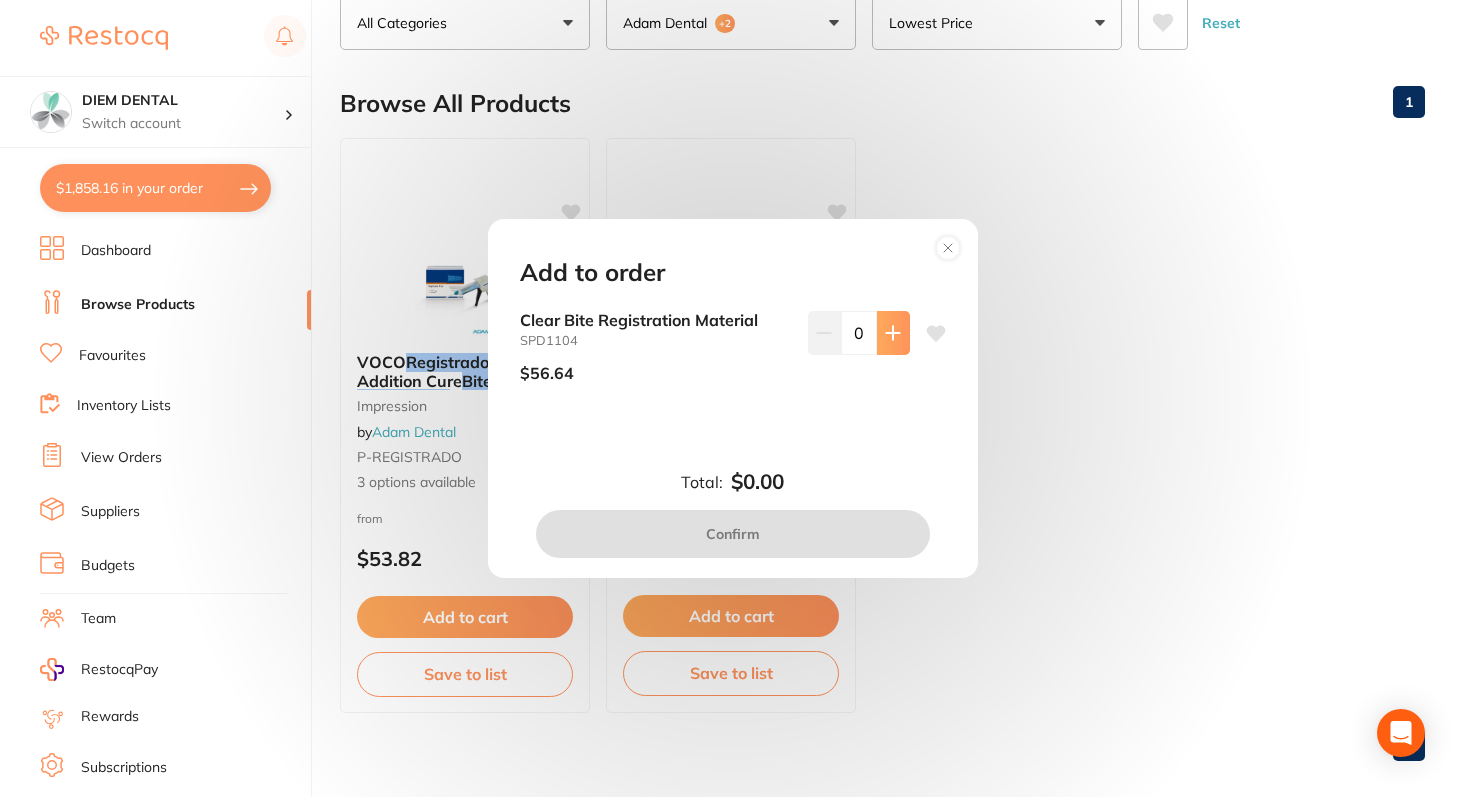 click at bounding box center [893, 333] 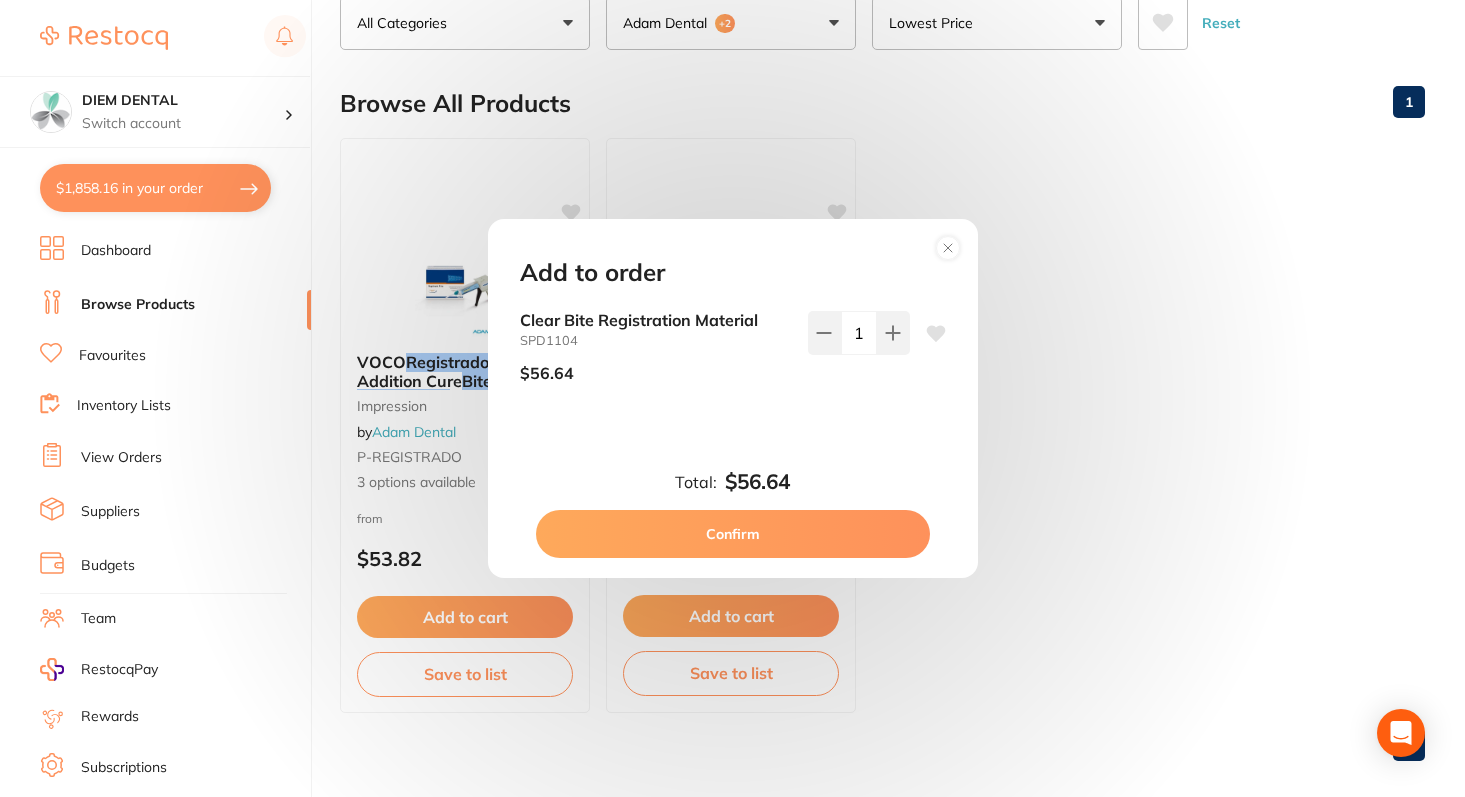 click on "Confirm" at bounding box center [733, 534] 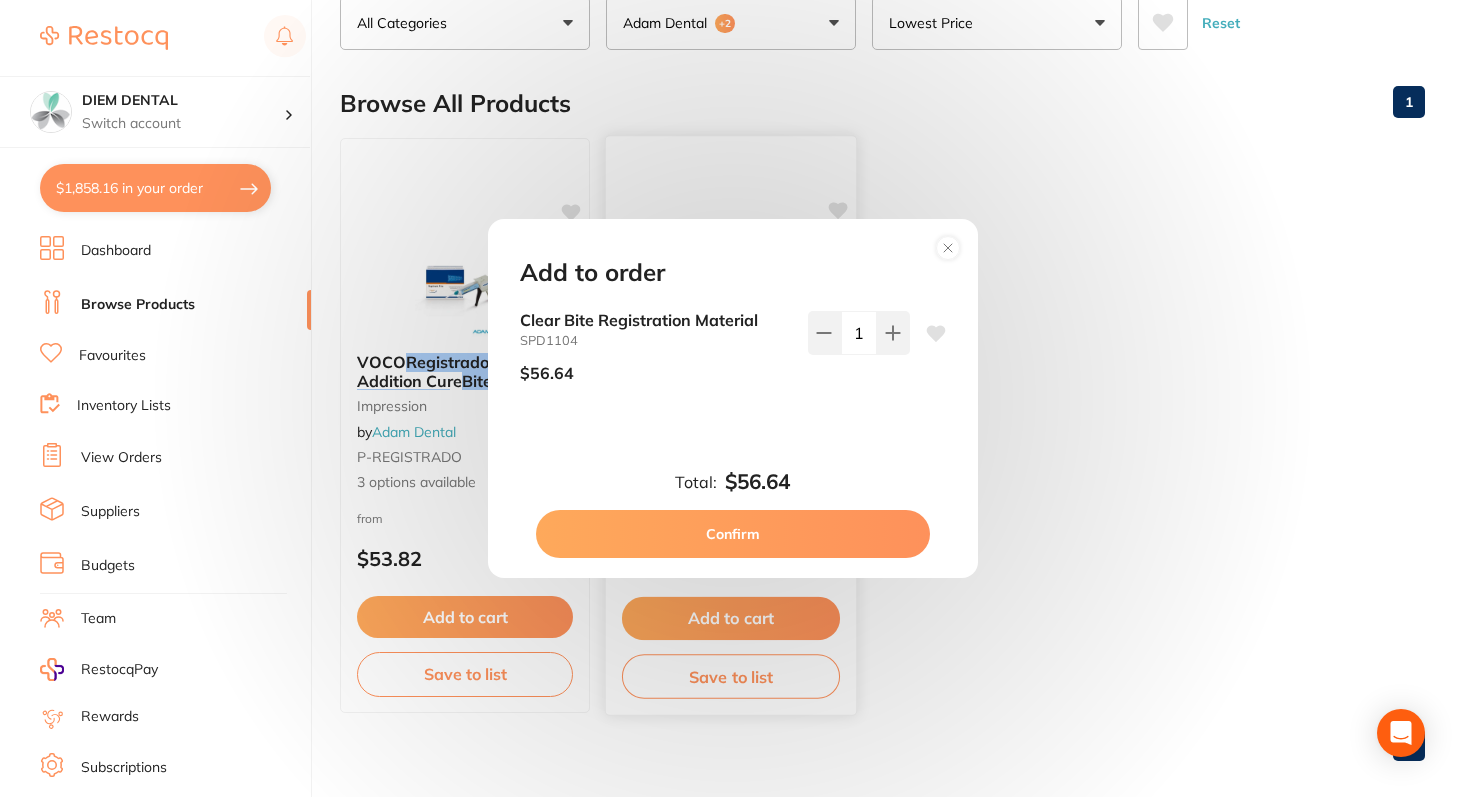 checkbox on "false" 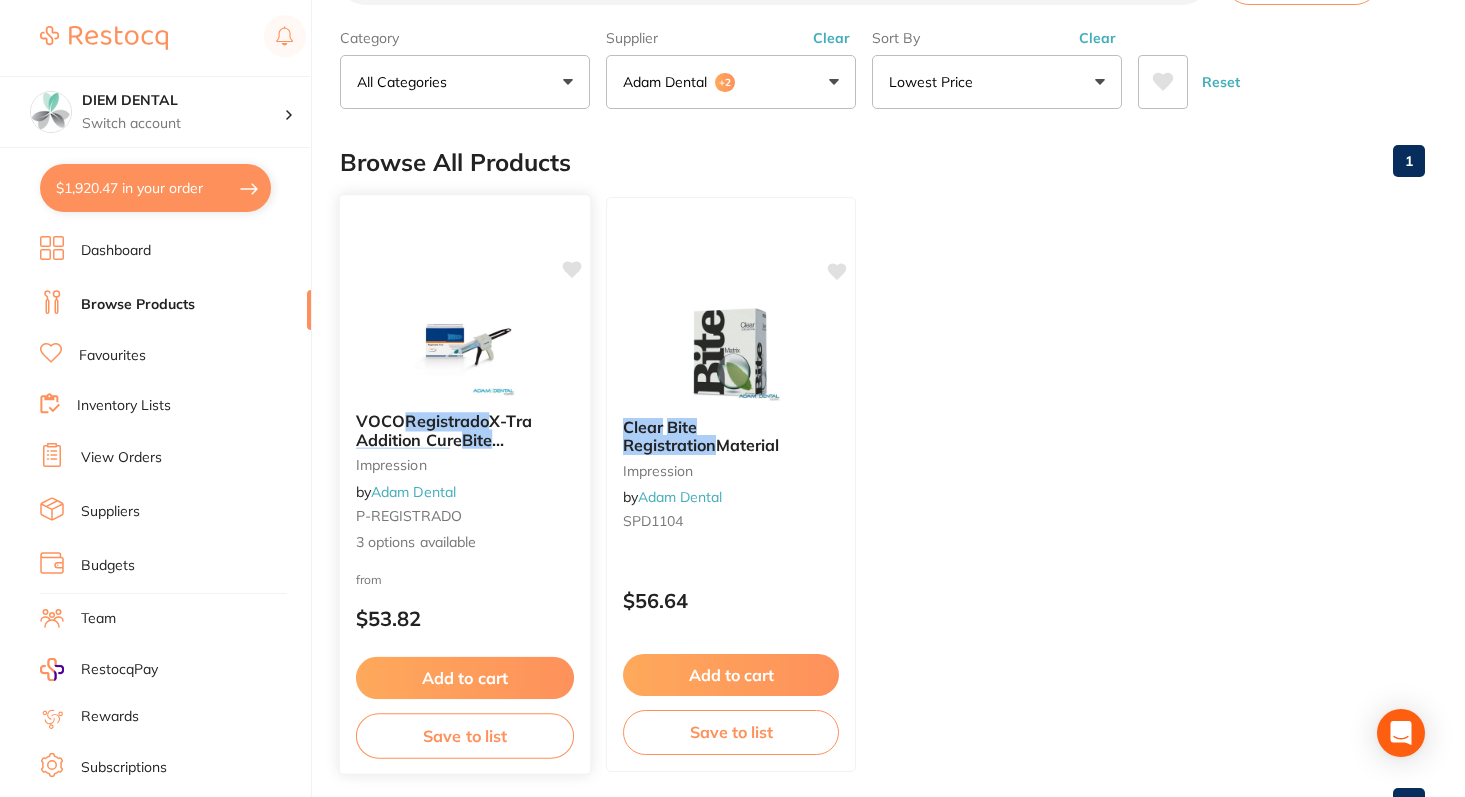 scroll, scrollTop: 0, scrollLeft: 0, axis: both 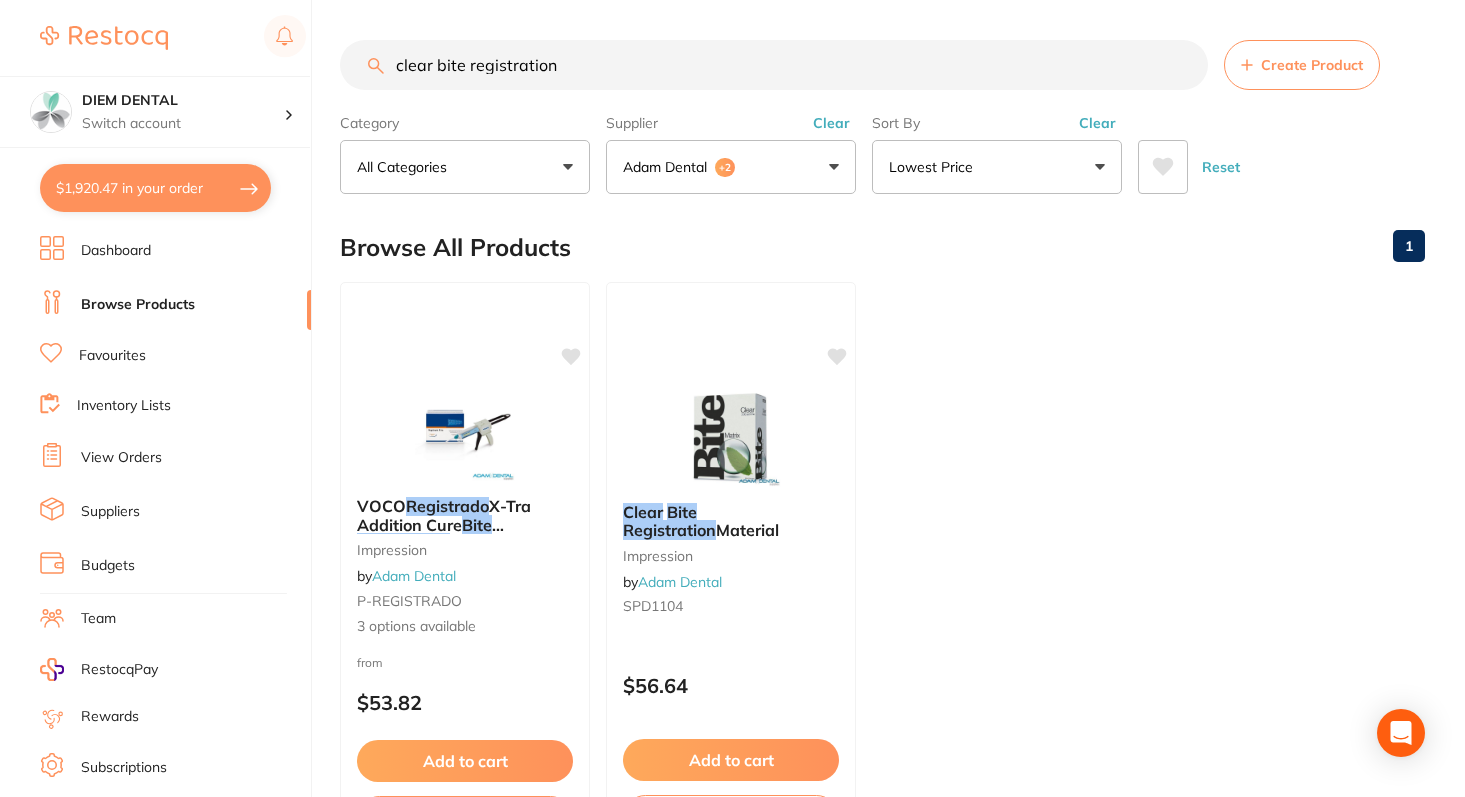 click on "Adam Dental +2" at bounding box center [731, 167] 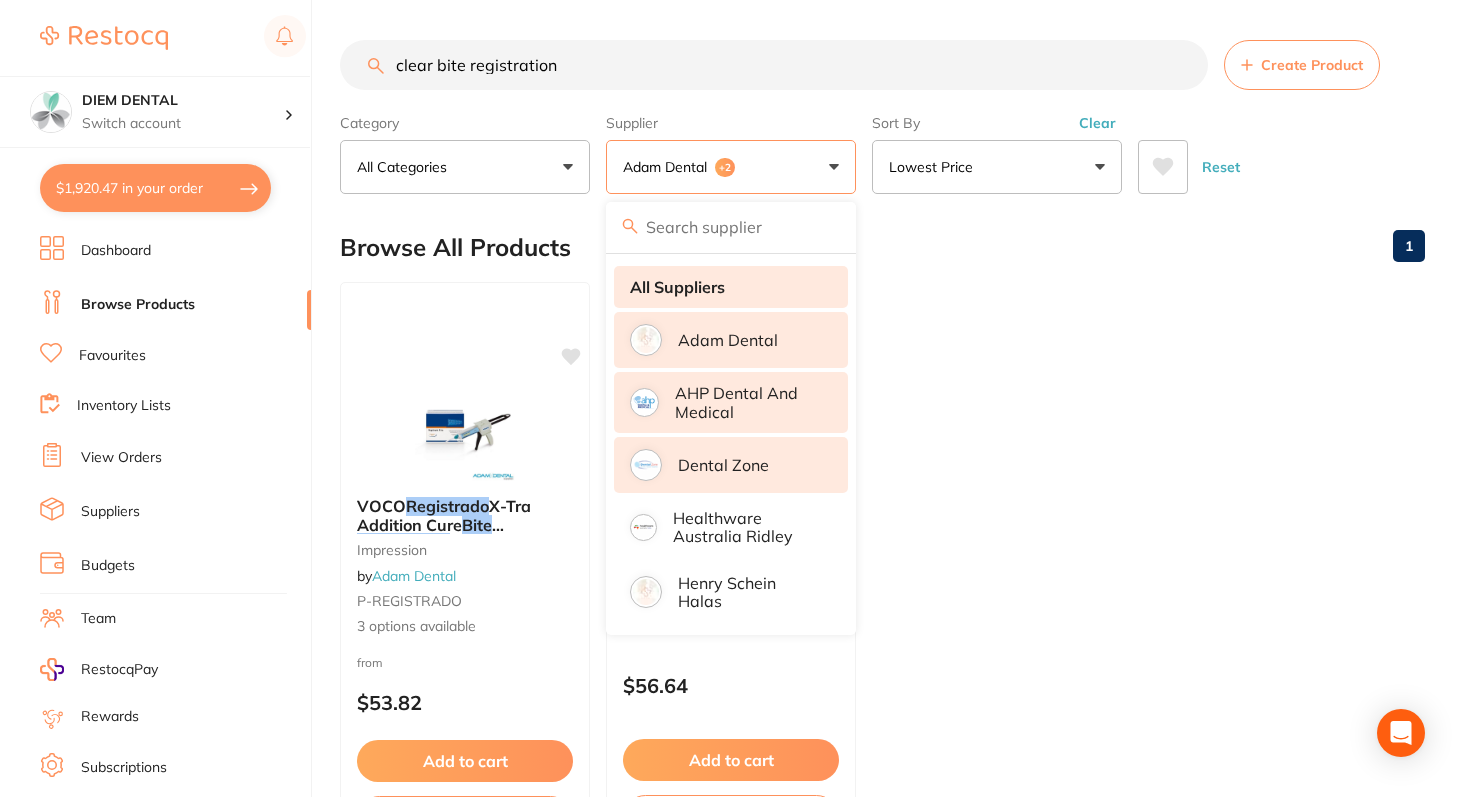 click on "All Suppliers" at bounding box center [677, 287] 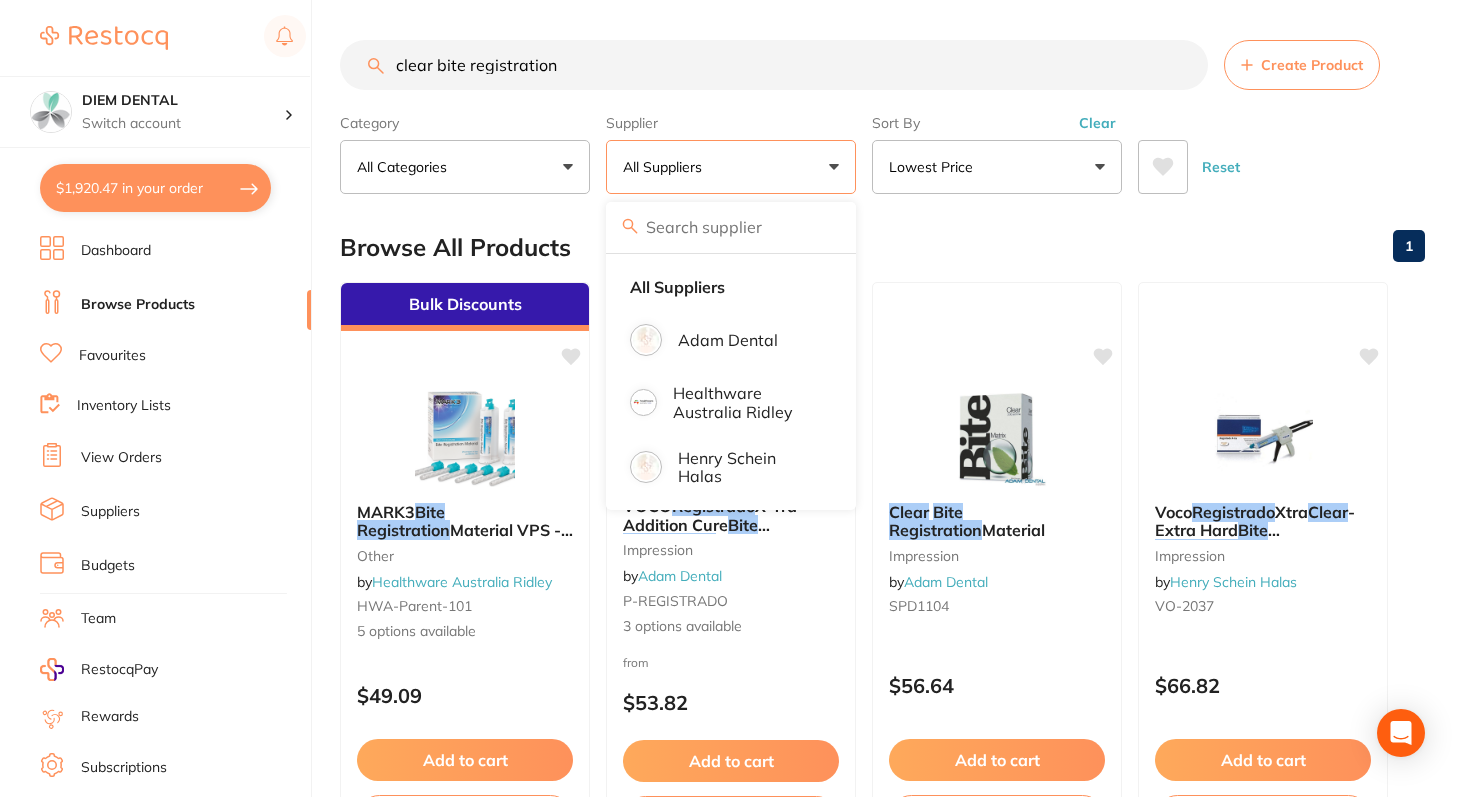click on "clear bite registration" at bounding box center [774, 65] 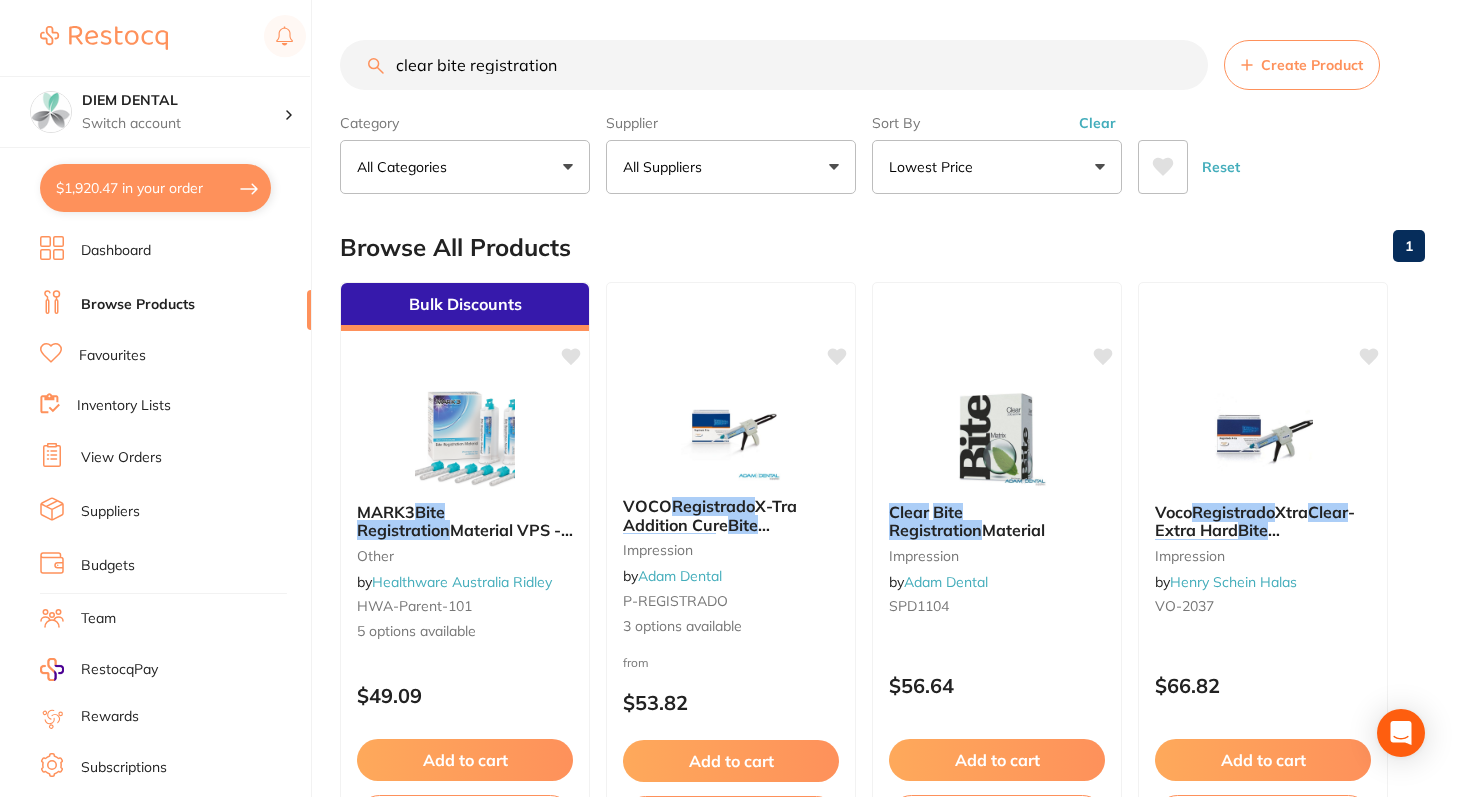 drag, startPoint x: 641, startPoint y: 64, endPoint x: 333, endPoint y: 61, distance: 308.01462 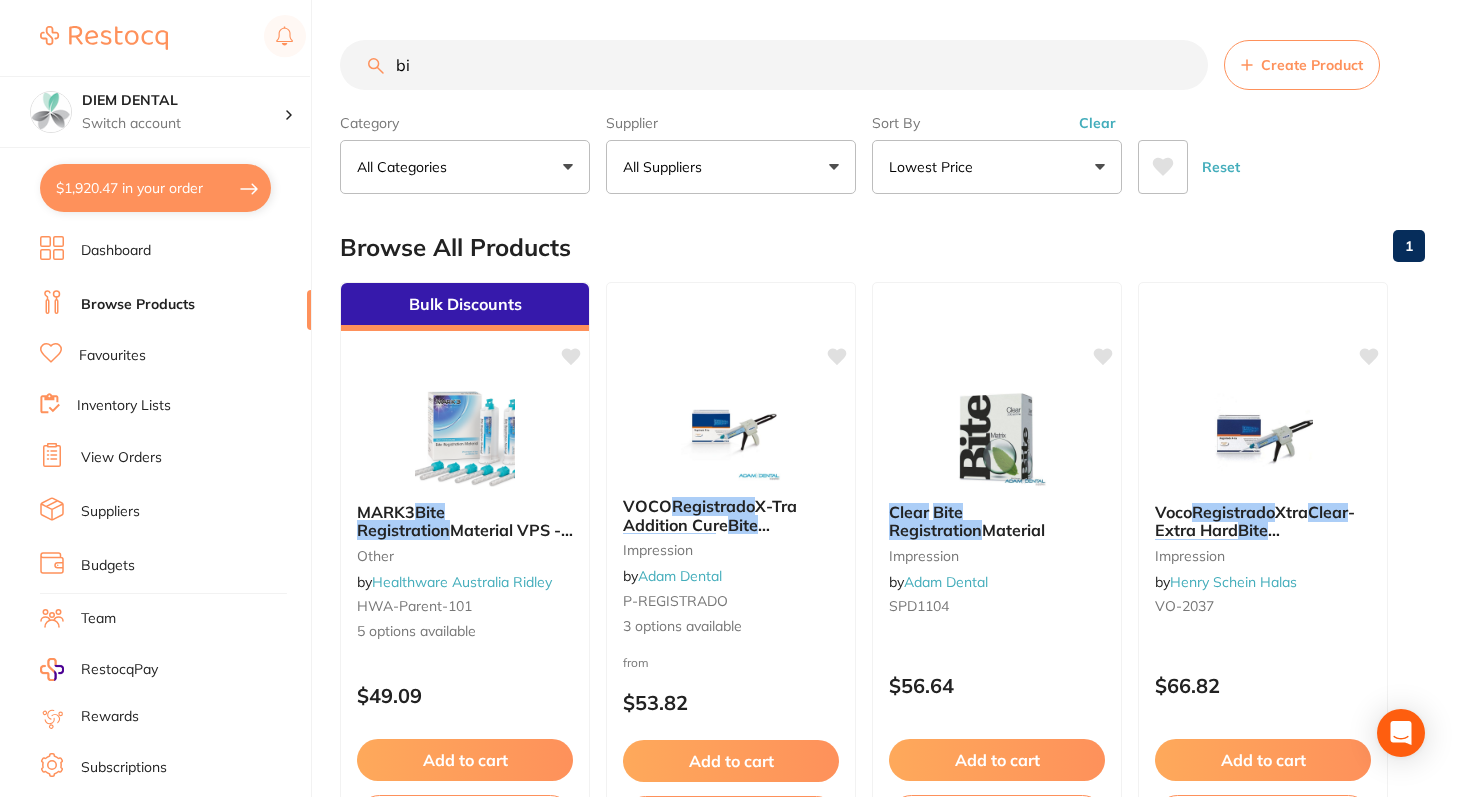 type on "b" 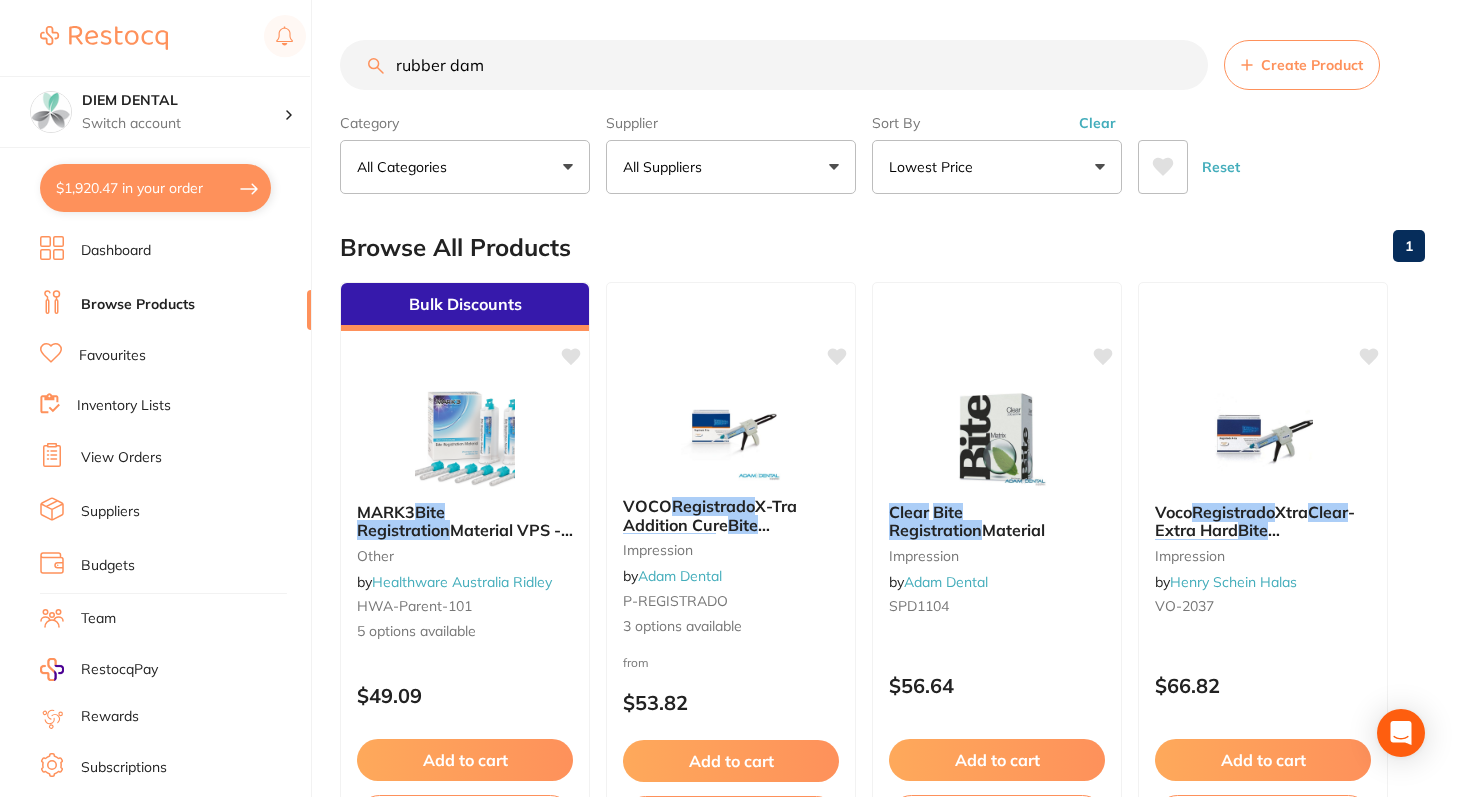 type on "rubber dam" 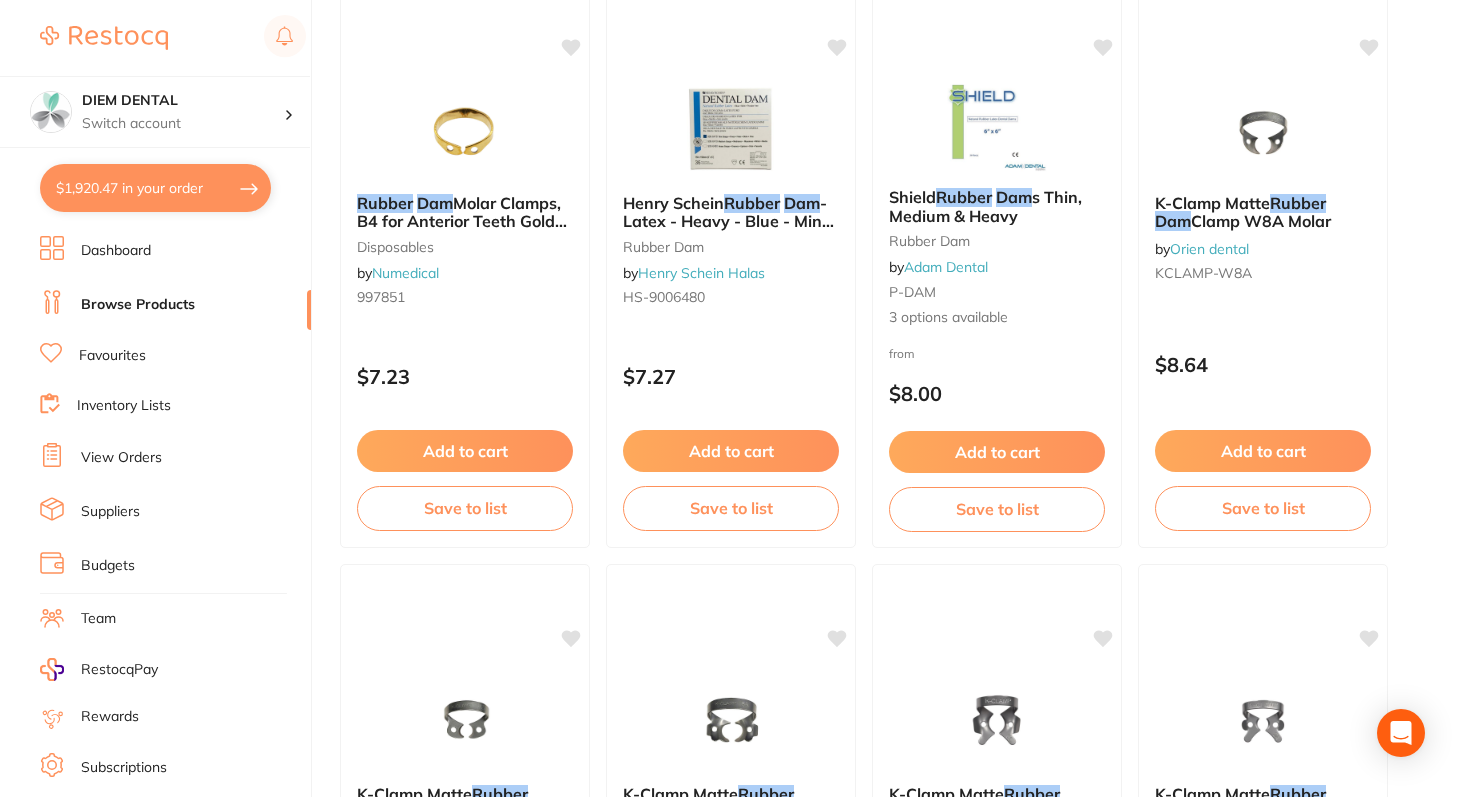 scroll, scrollTop: 2073, scrollLeft: 0, axis: vertical 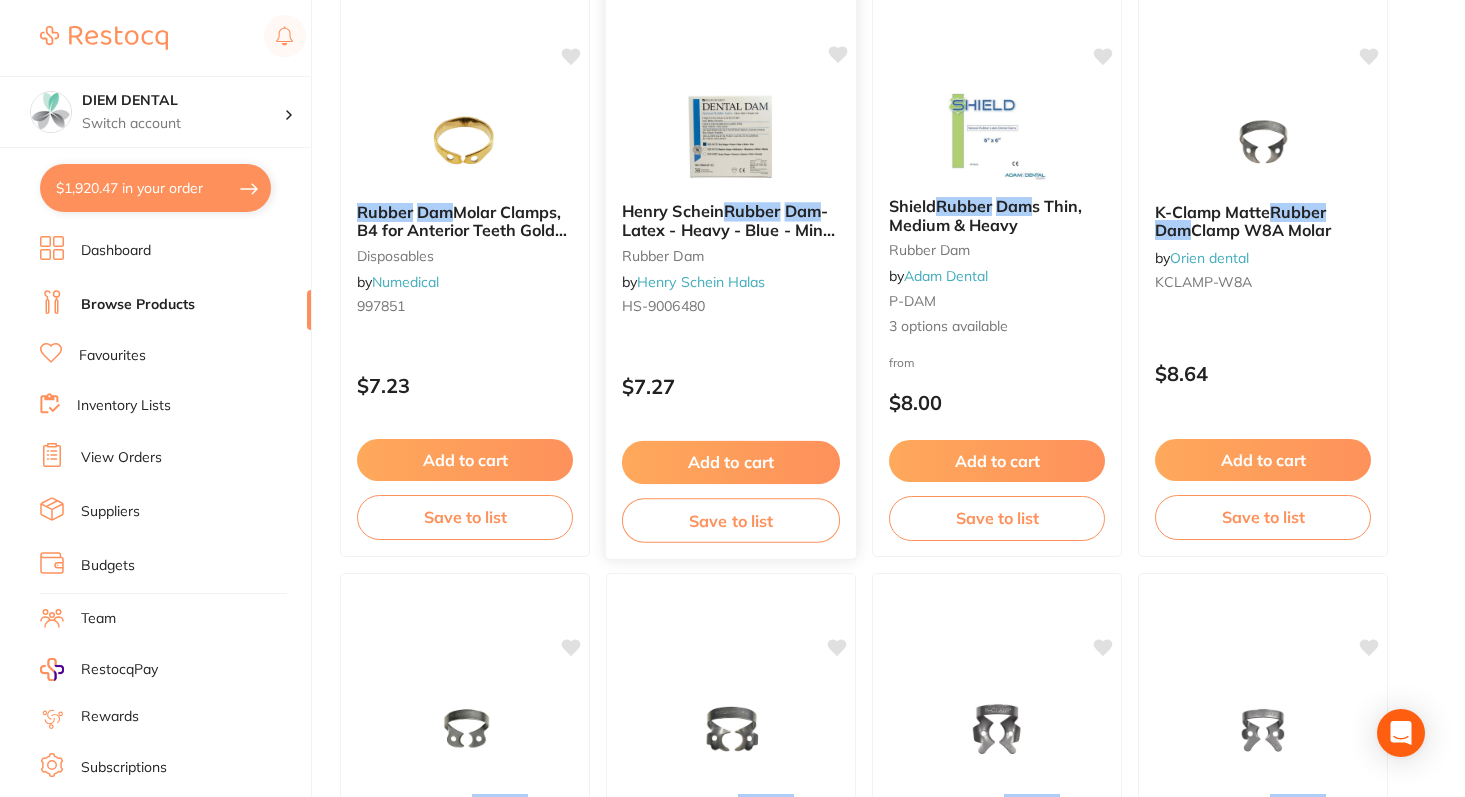 click at bounding box center [730, 135] 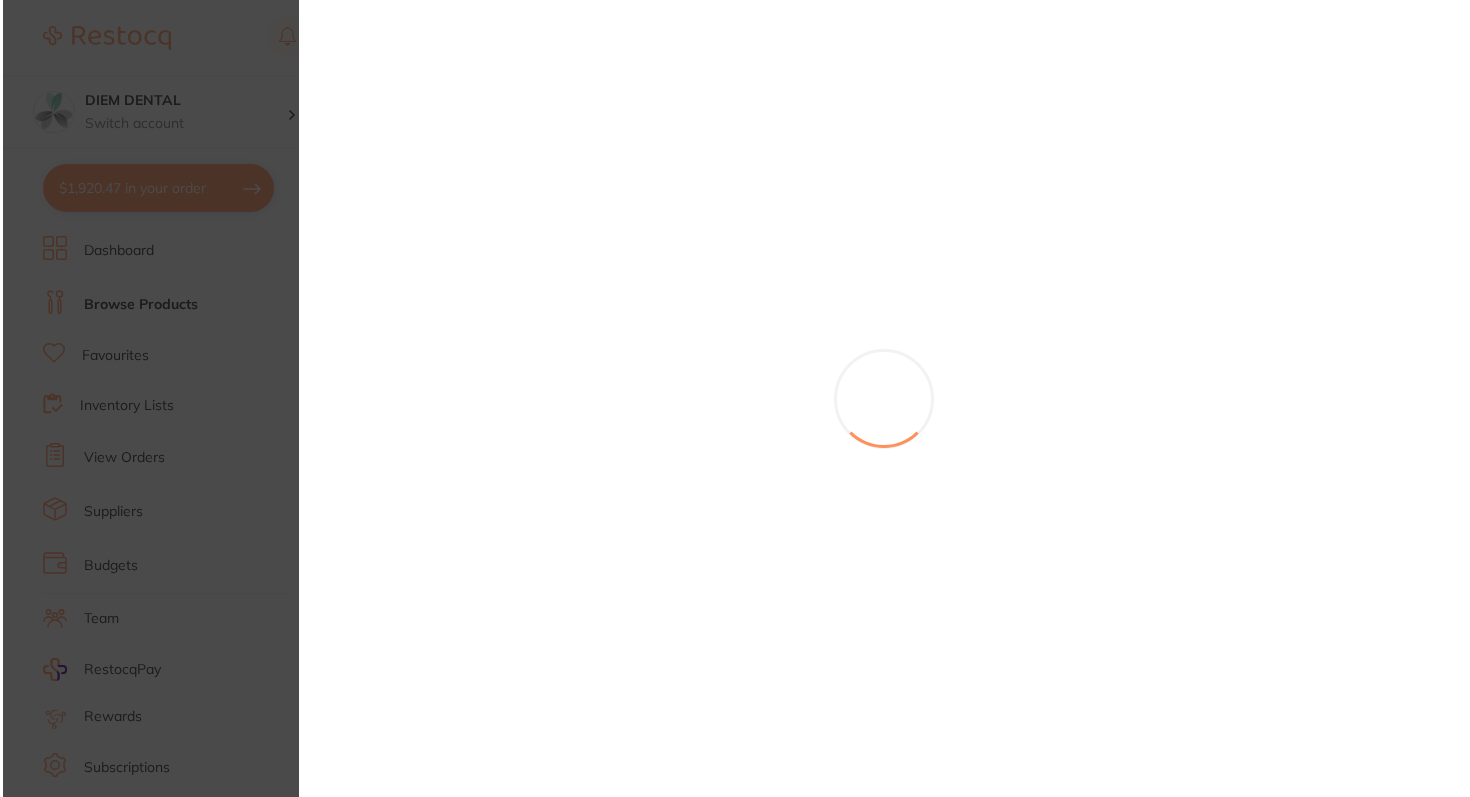 scroll, scrollTop: 0, scrollLeft: 0, axis: both 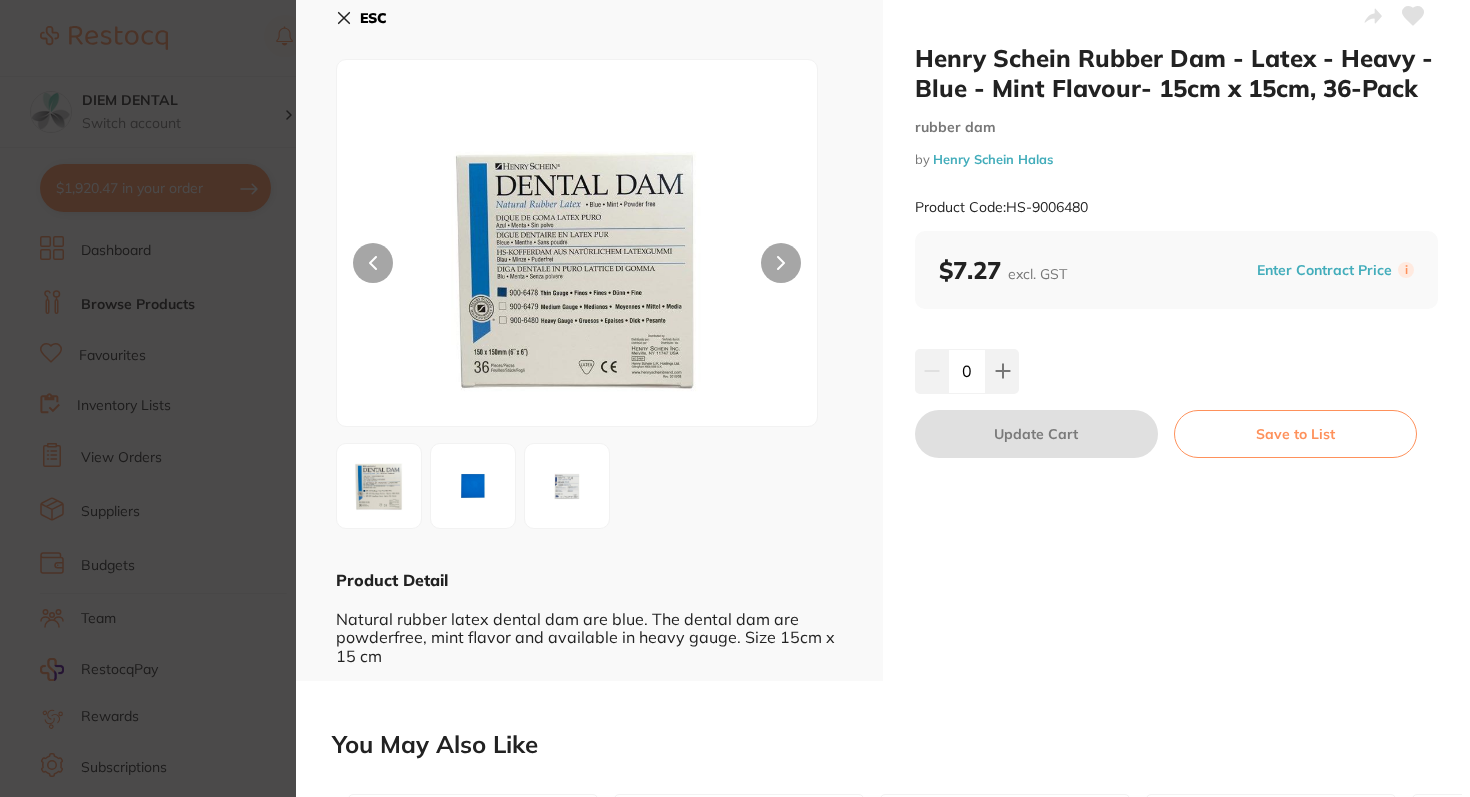 click at bounding box center [473, 486] 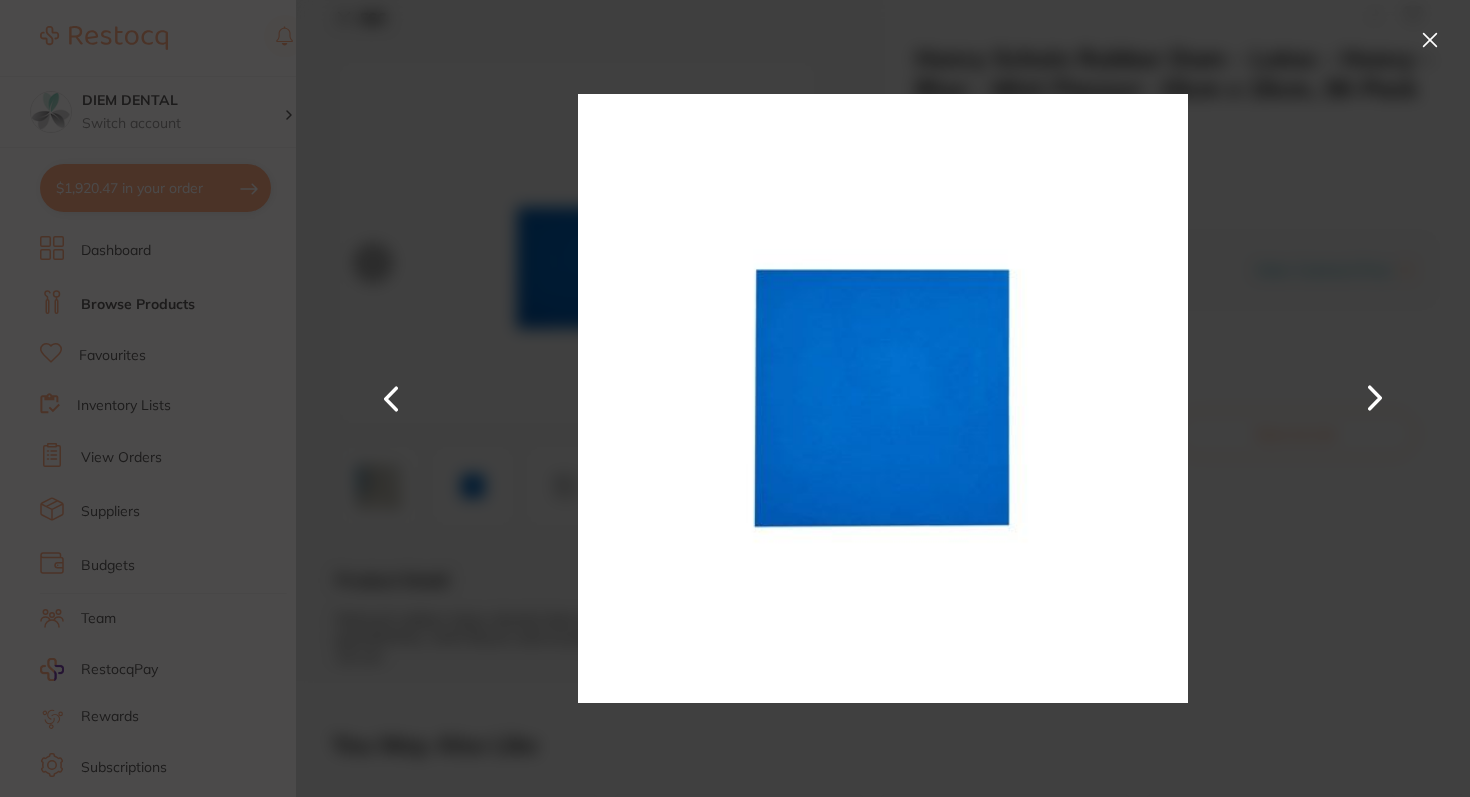 click at bounding box center (1430, 40) 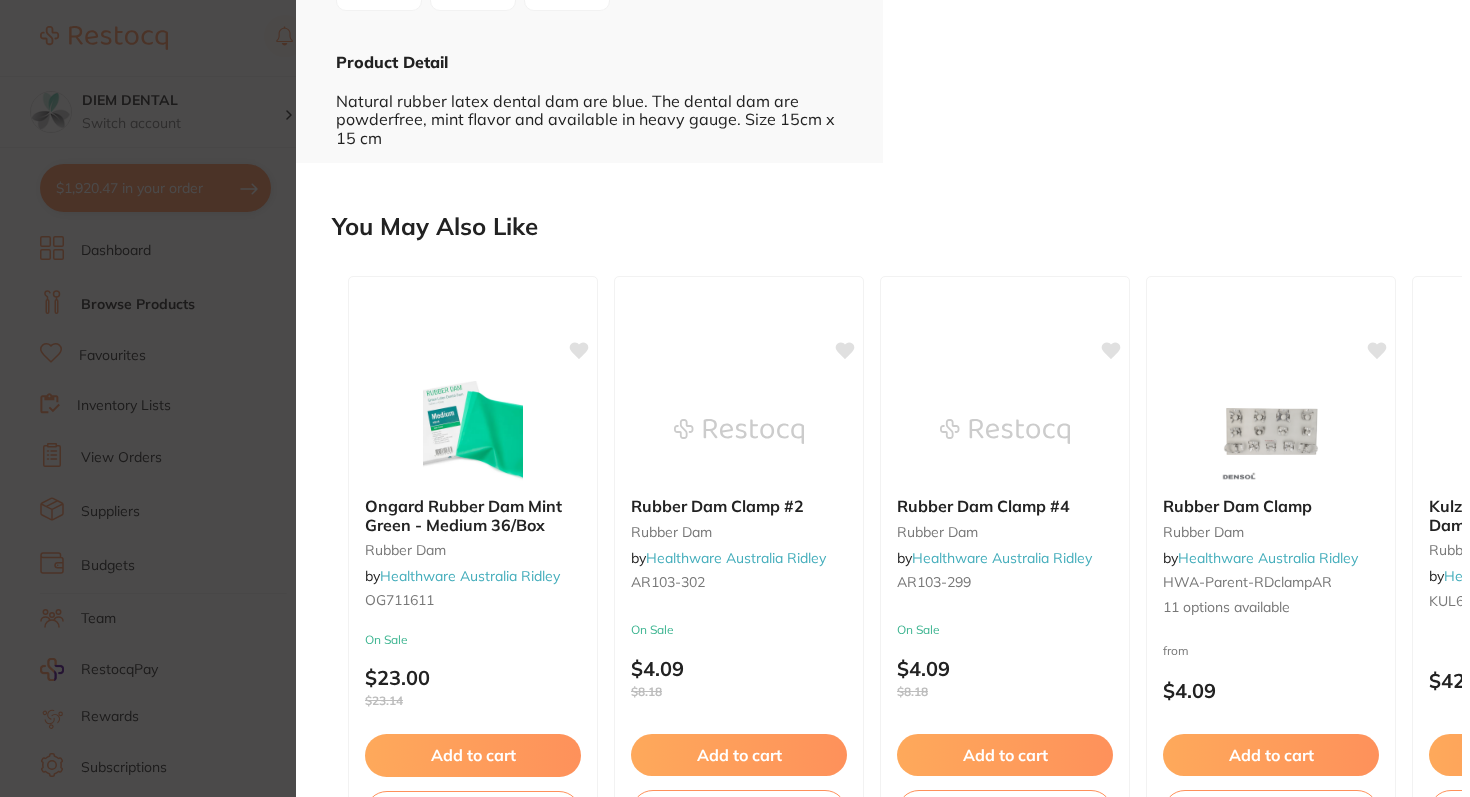 scroll, scrollTop: 0, scrollLeft: 0, axis: both 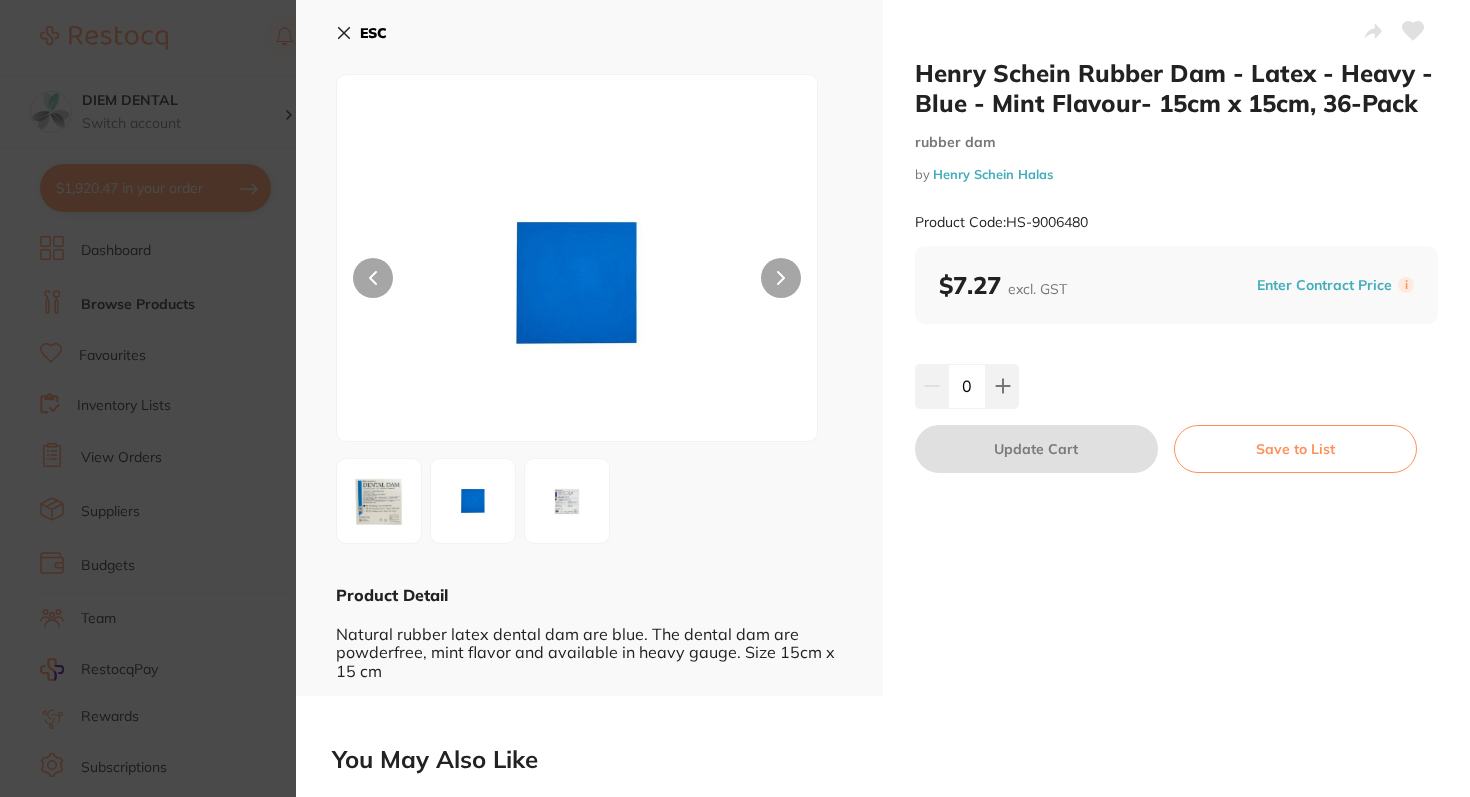 click 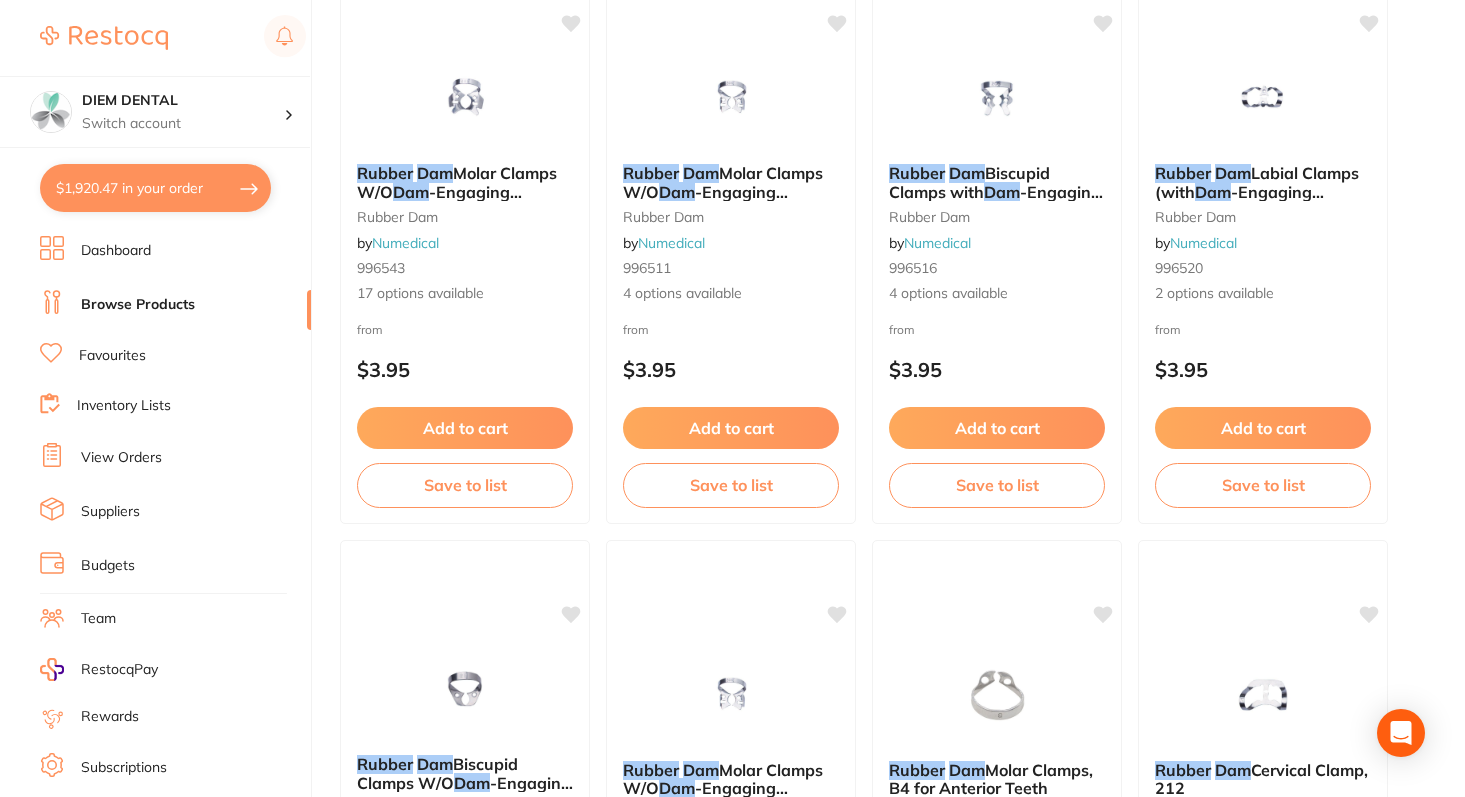 scroll, scrollTop: 0, scrollLeft: 0, axis: both 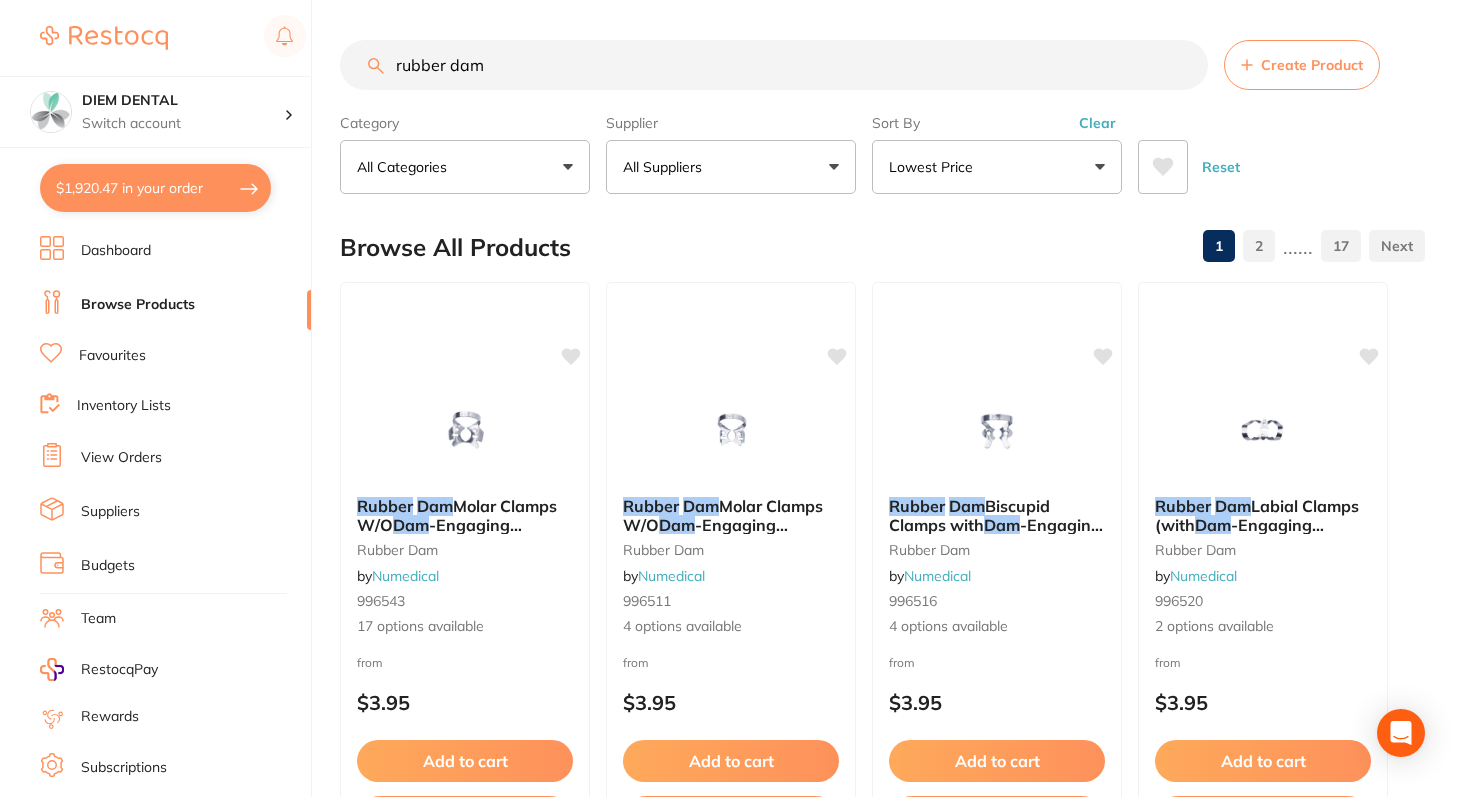 click on "All Suppliers" at bounding box center (731, 167) 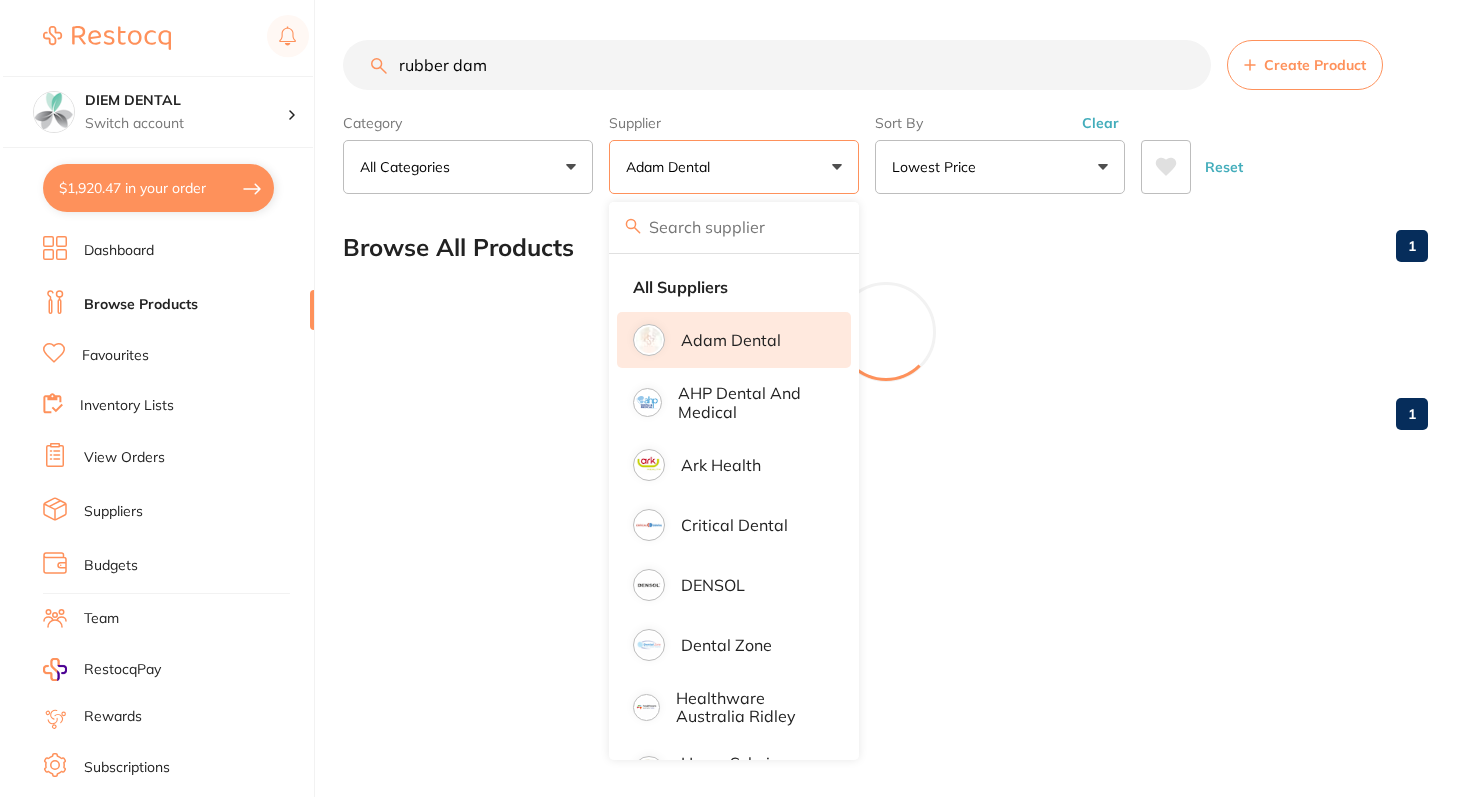 scroll, scrollTop: 0, scrollLeft: 0, axis: both 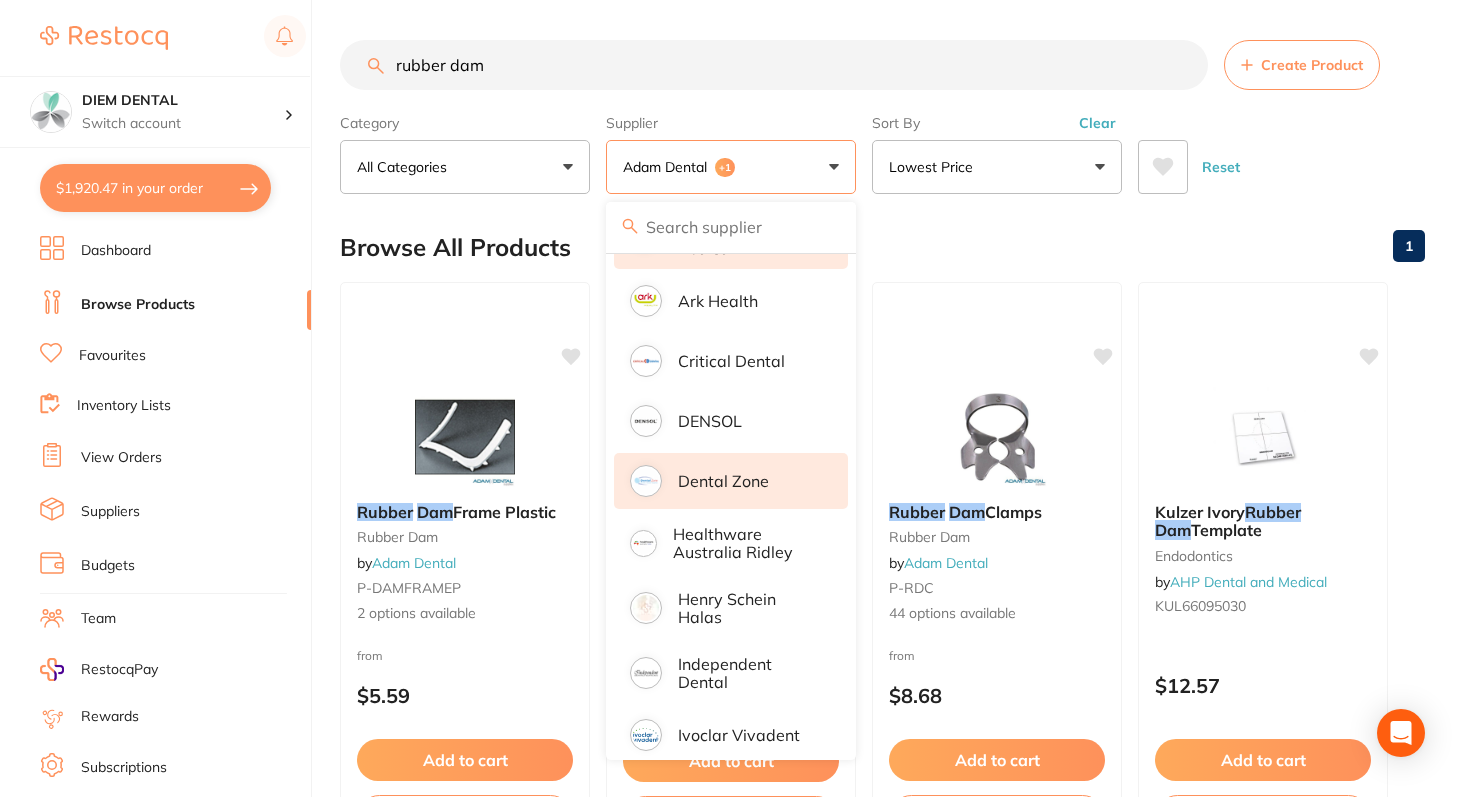 click on "Dental Zone" at bounding box center (723, 481) 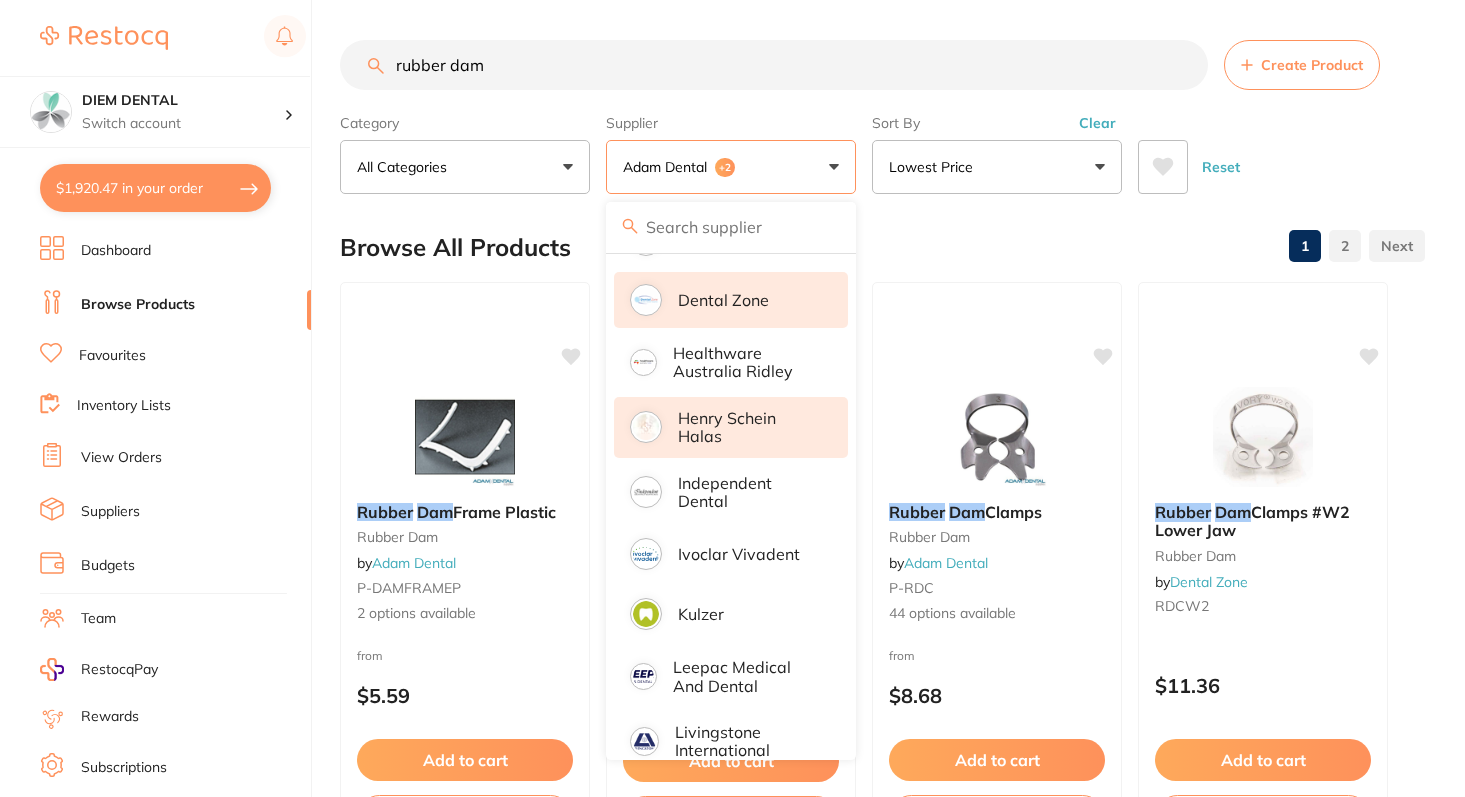 scroll, scrollTop: 381, scrollLeft: 0, axis: vertical 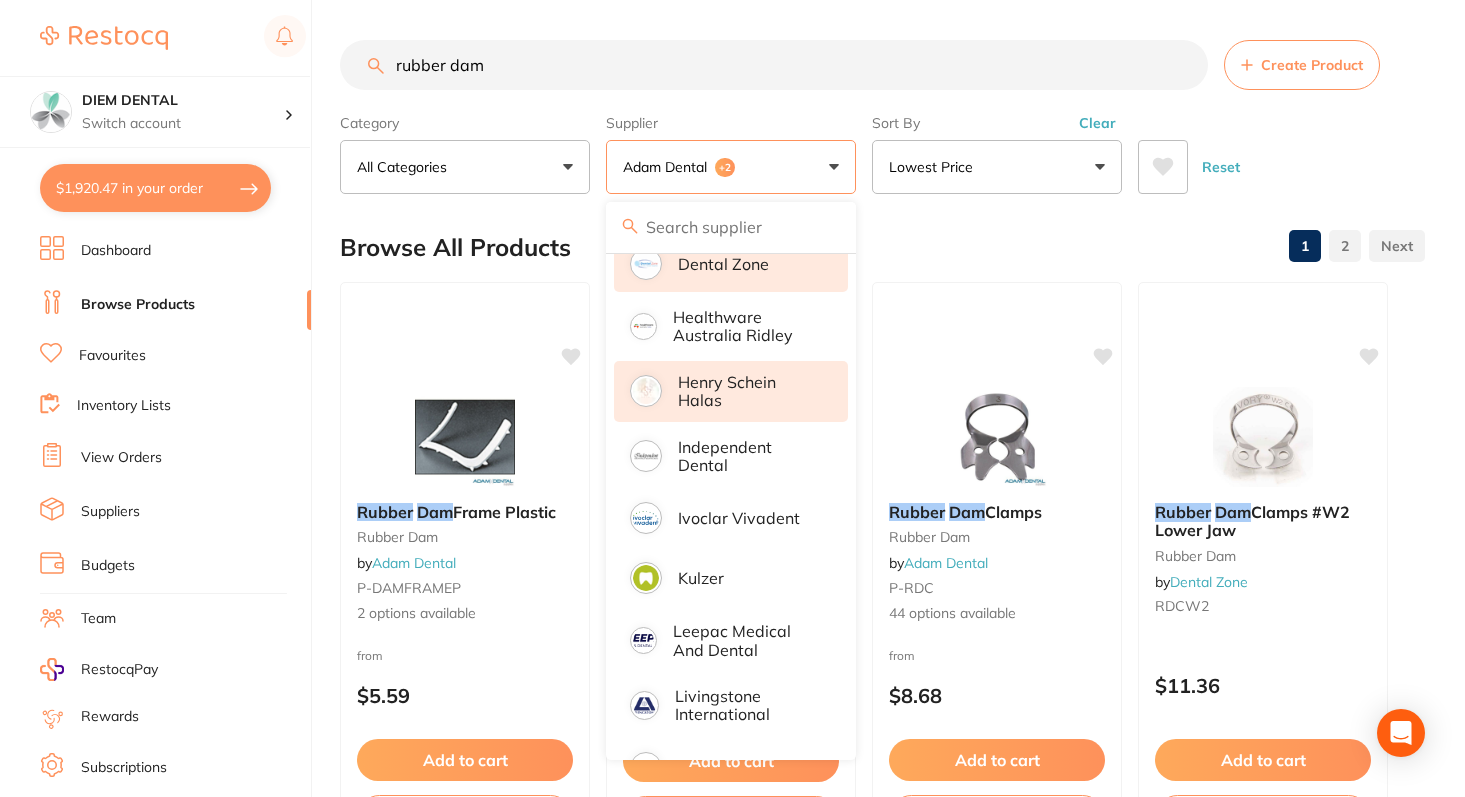 click on "Henry Schein Halas" at bounding box center [749, 391] 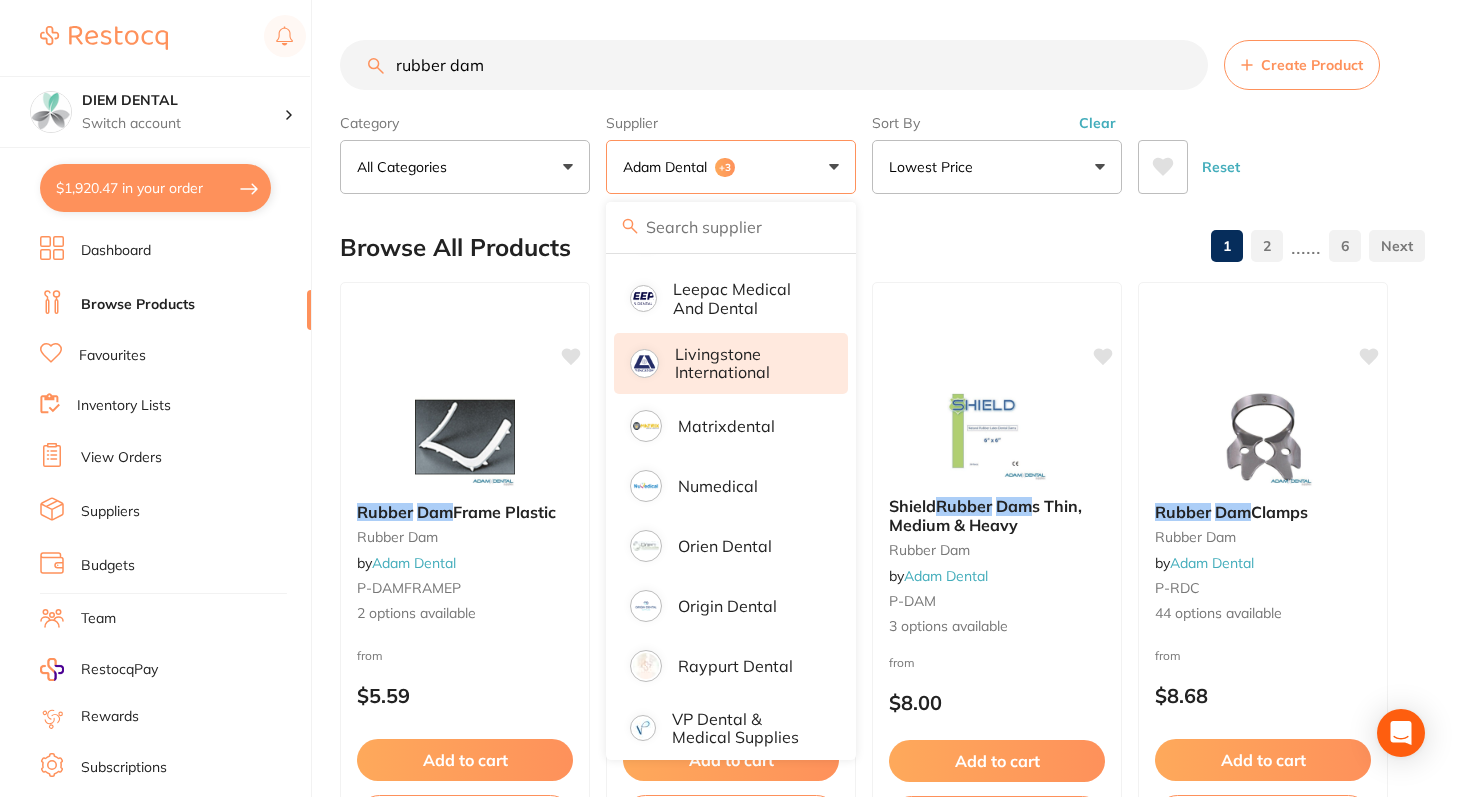 scroll, scrollTop: 738, scrollLeft: 0, axis: vertical 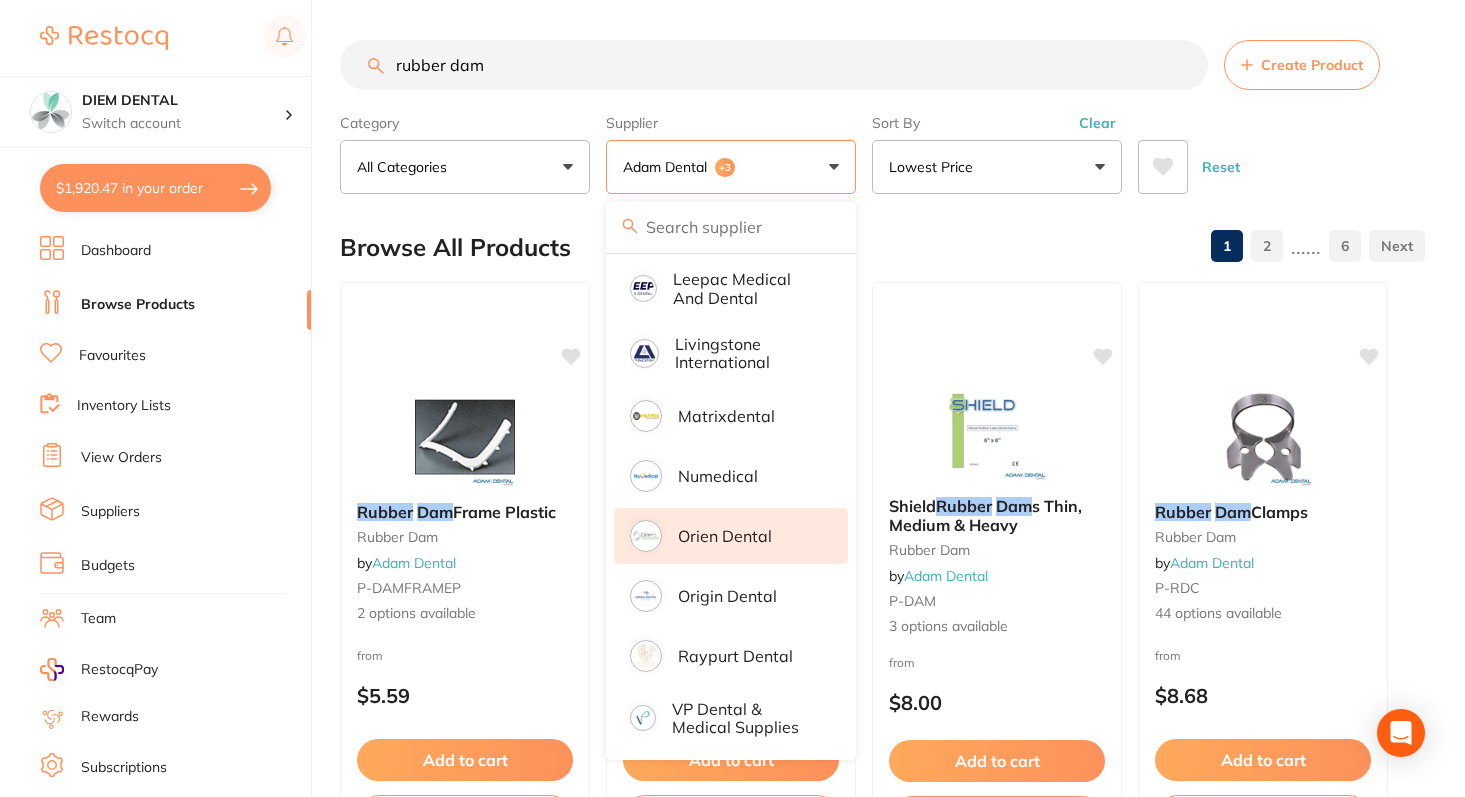 click on "Orien dental" at bounding box center [725, 536] 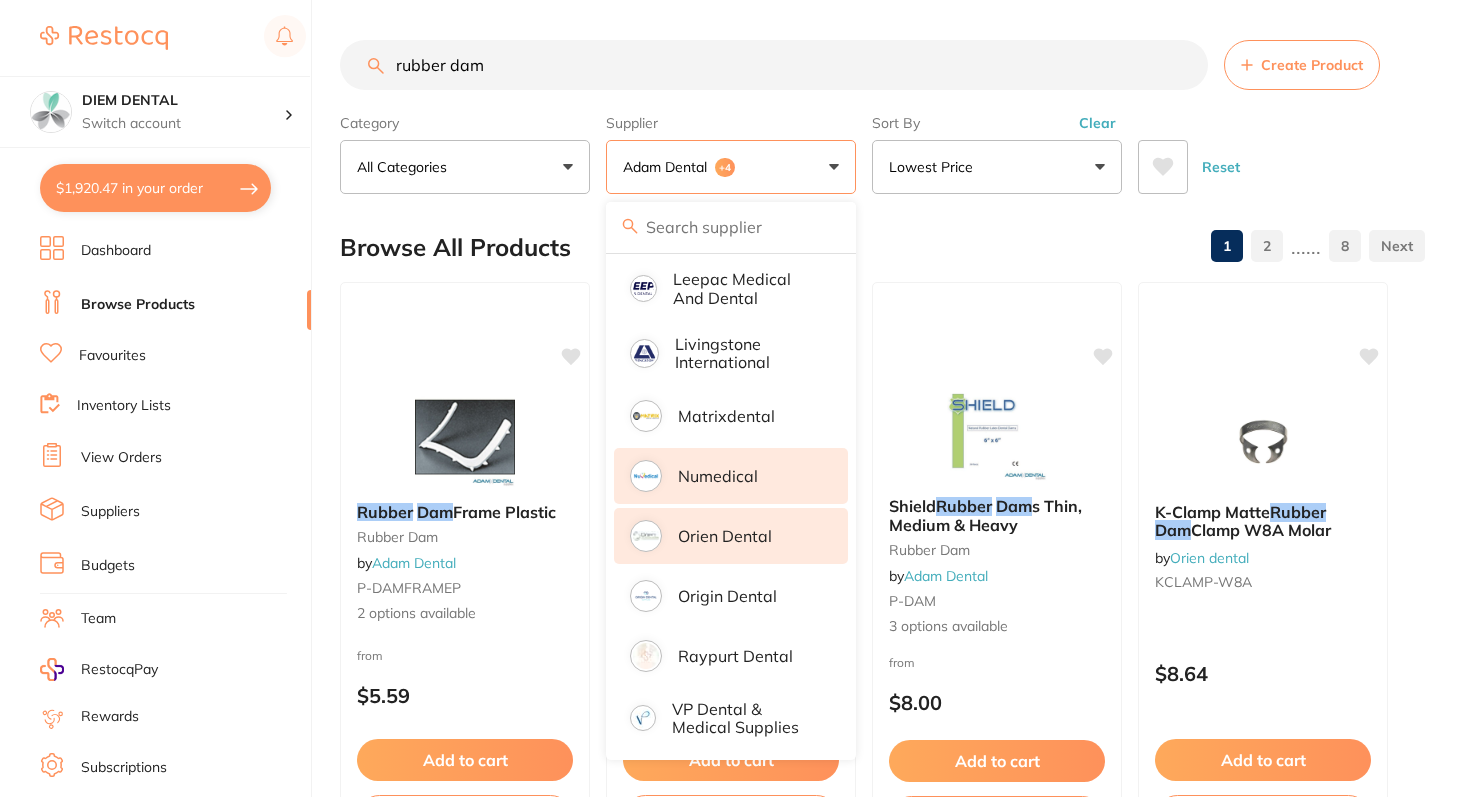 click on "Numedical" at bounding box center (718, 476) 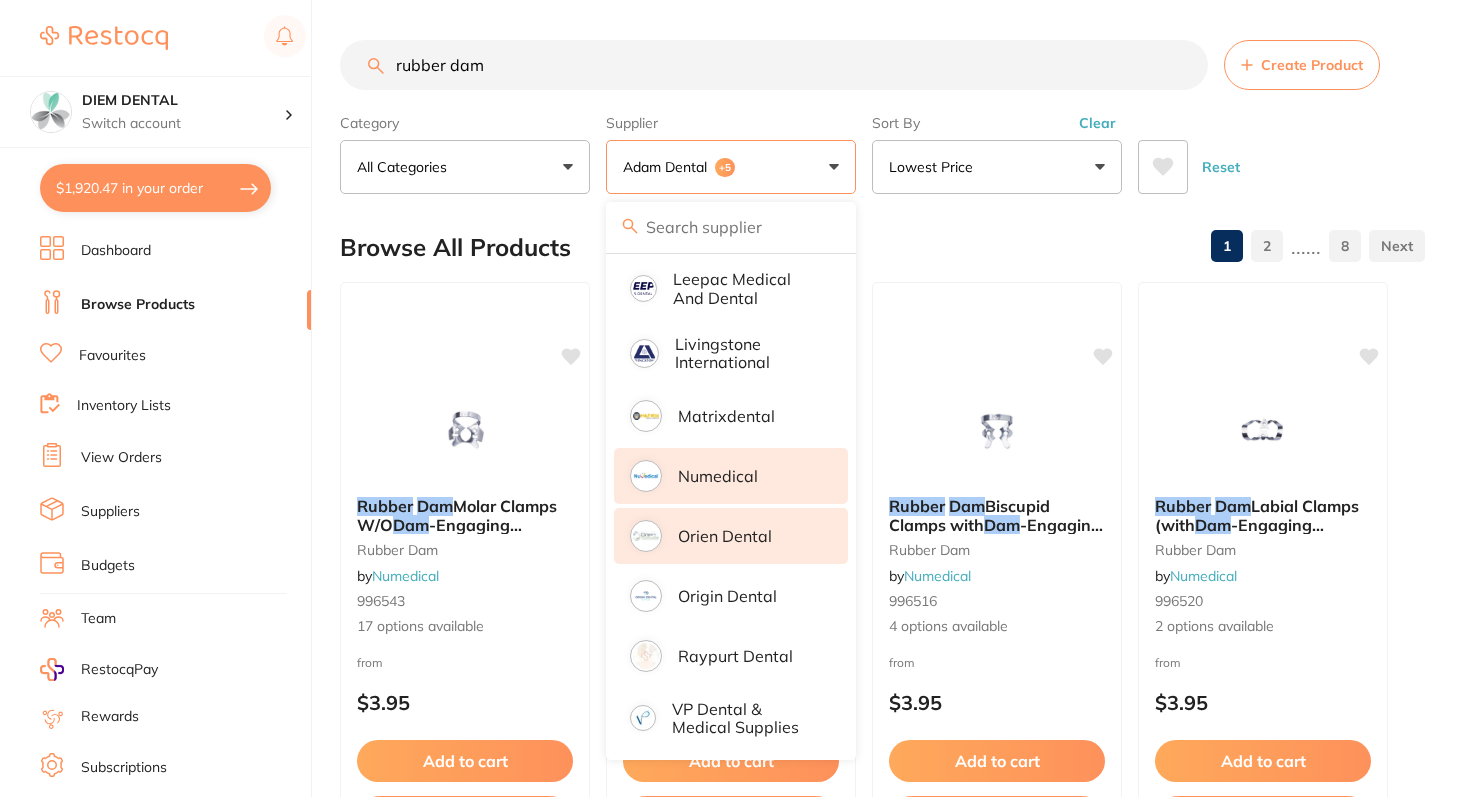 click on "Adam Dental +5" at bounding box center [731, 167] 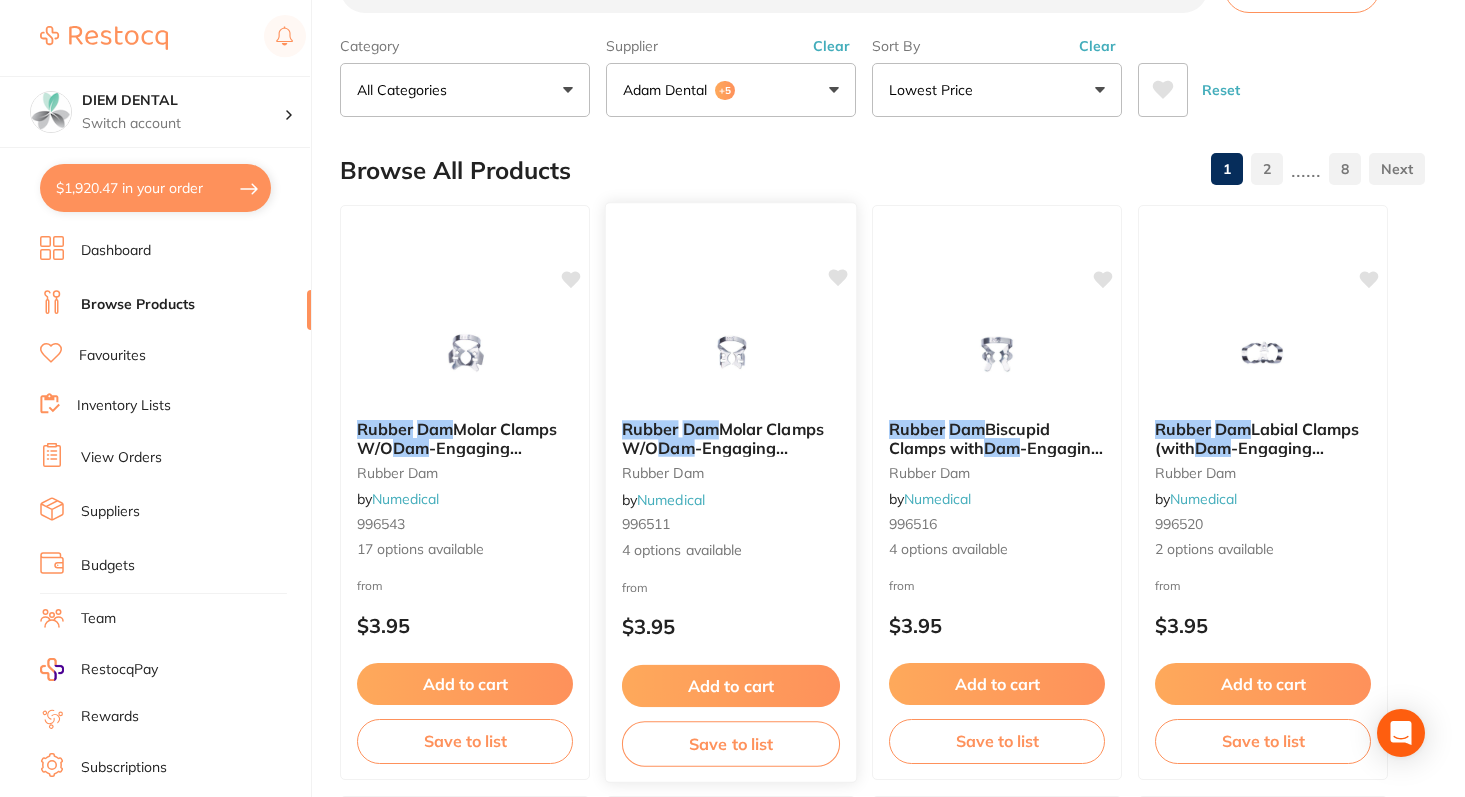 scroll, scrollTop: 0, scrollLeft: 0, axis: both 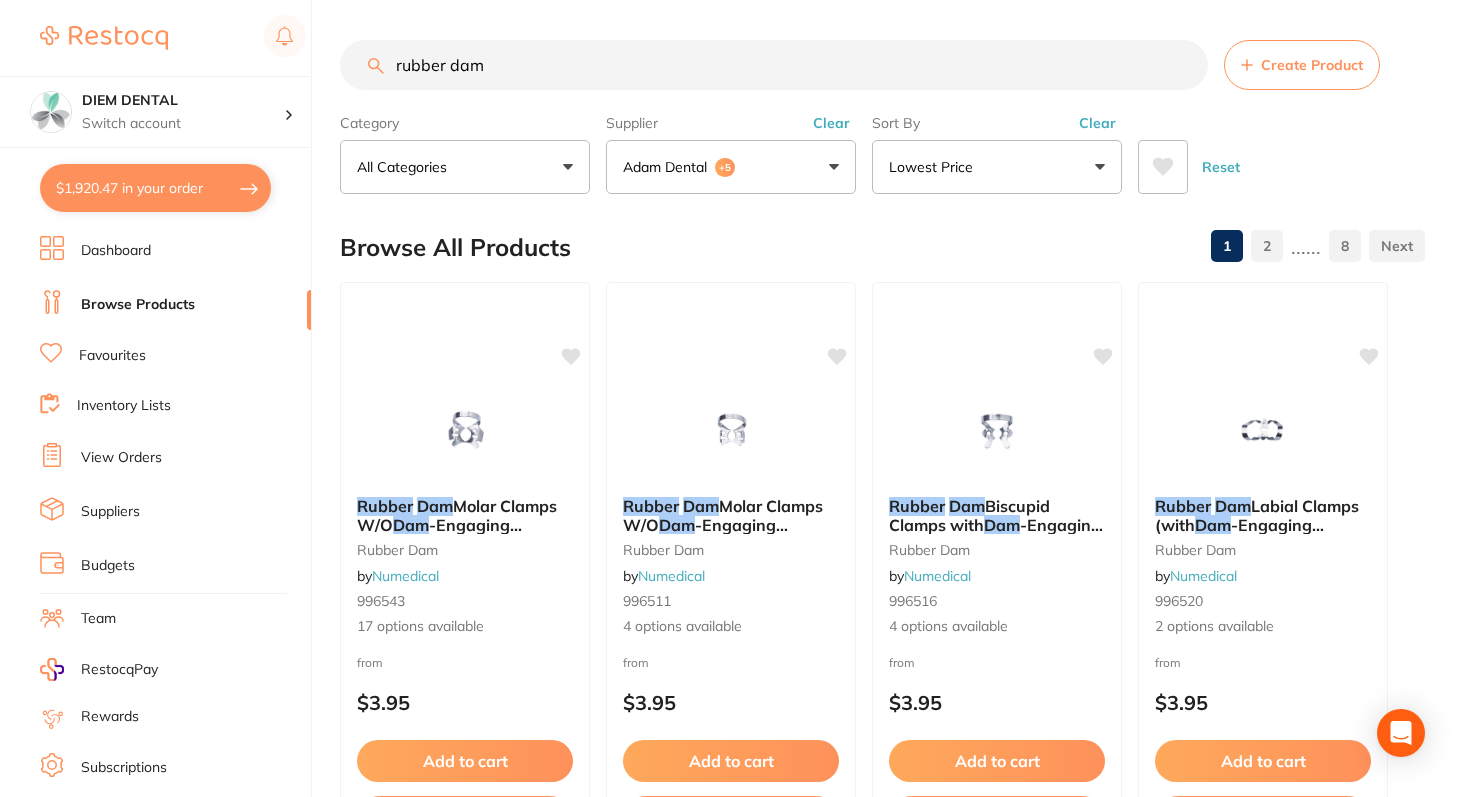 click on "Adam Dental +5" at bounding box center [731, 167] 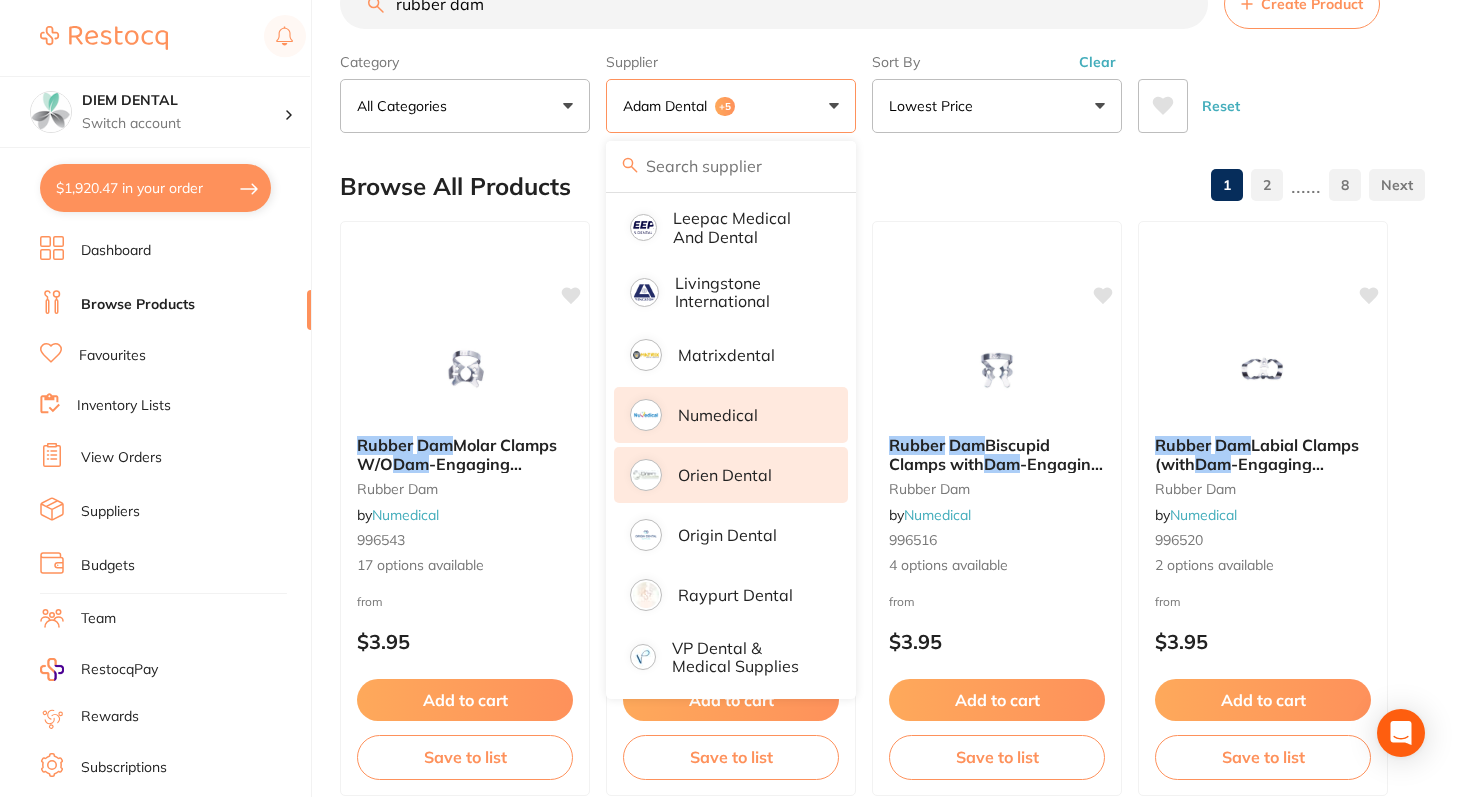 scroll, scrollTop: 62, scrollLeft: 0, axis: vertical 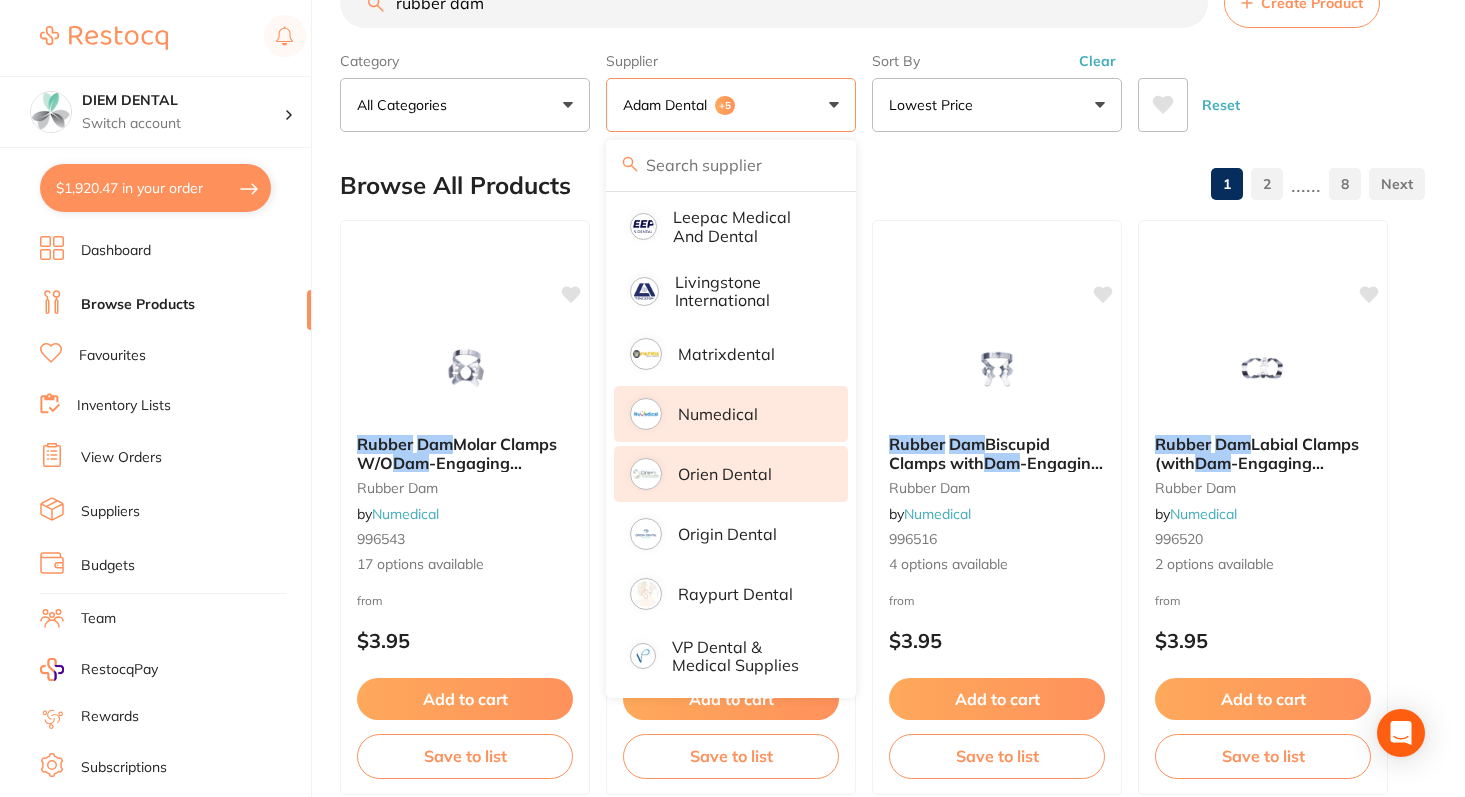 click on "Numedical" at bounding box center (731, 414) 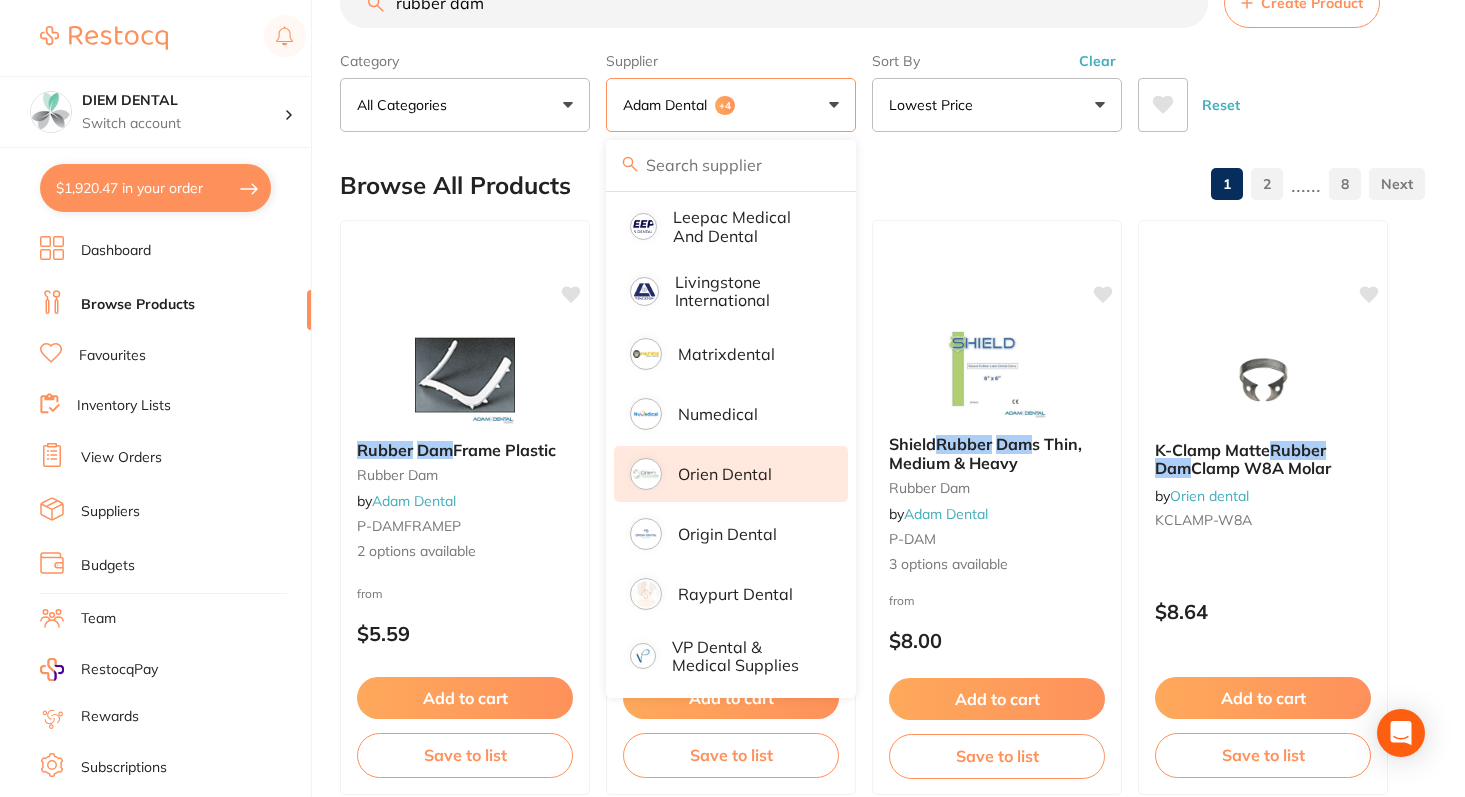 click on "Adam Dental +4" at bounding box center (731, 105) 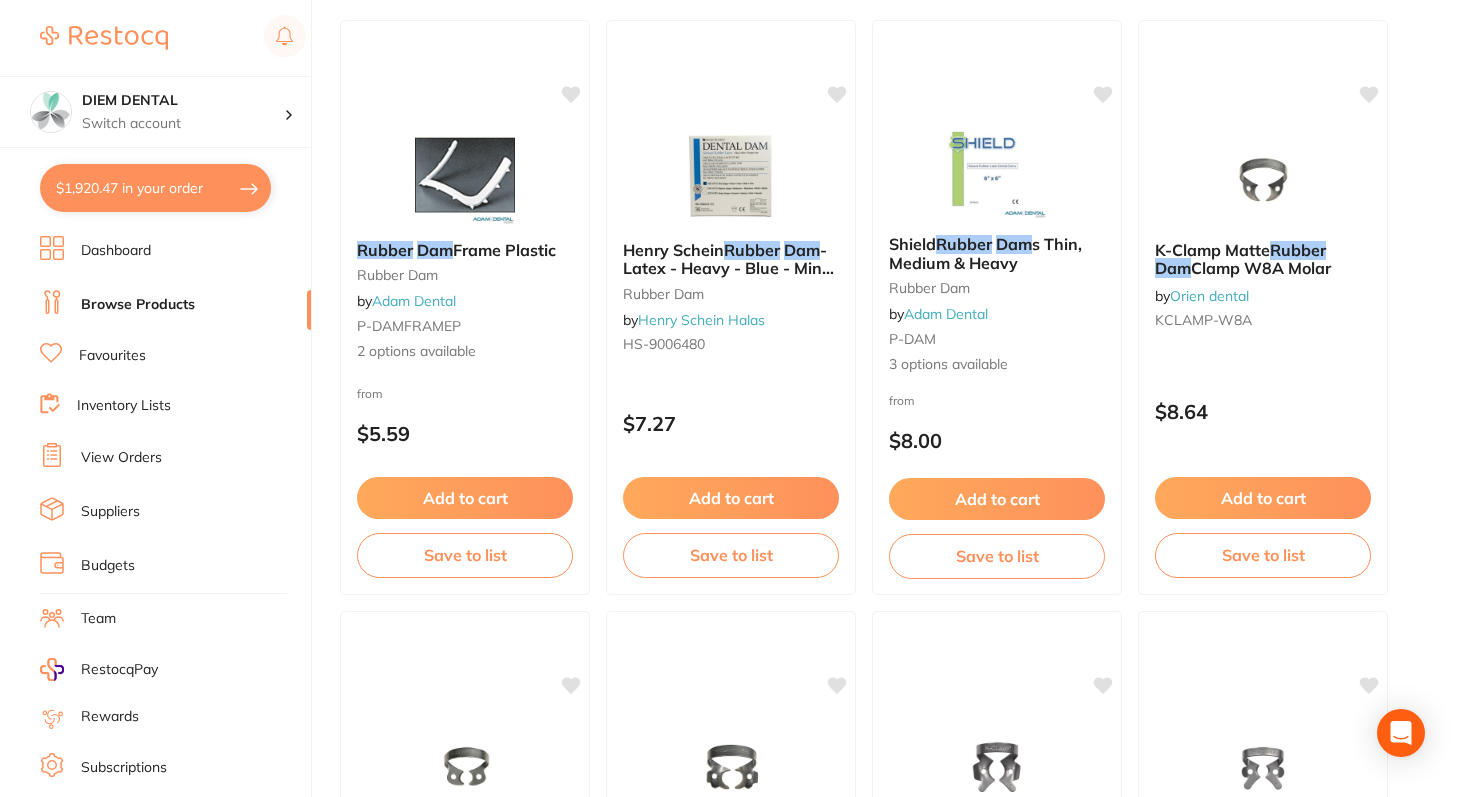 scroll, scrollTop: 226, scrollLeft: 0, axis: vertical 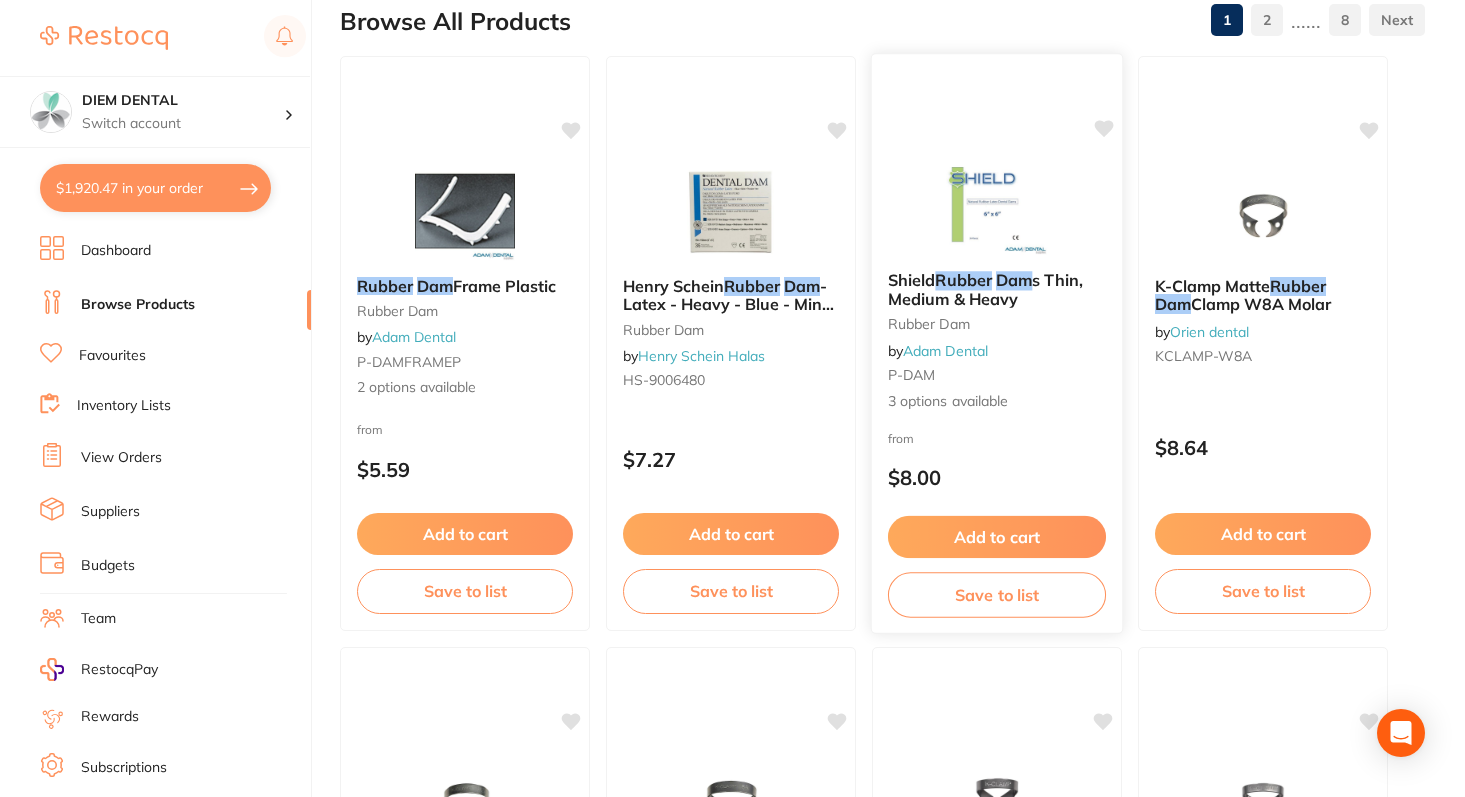 click at bounding box center [996, 204] 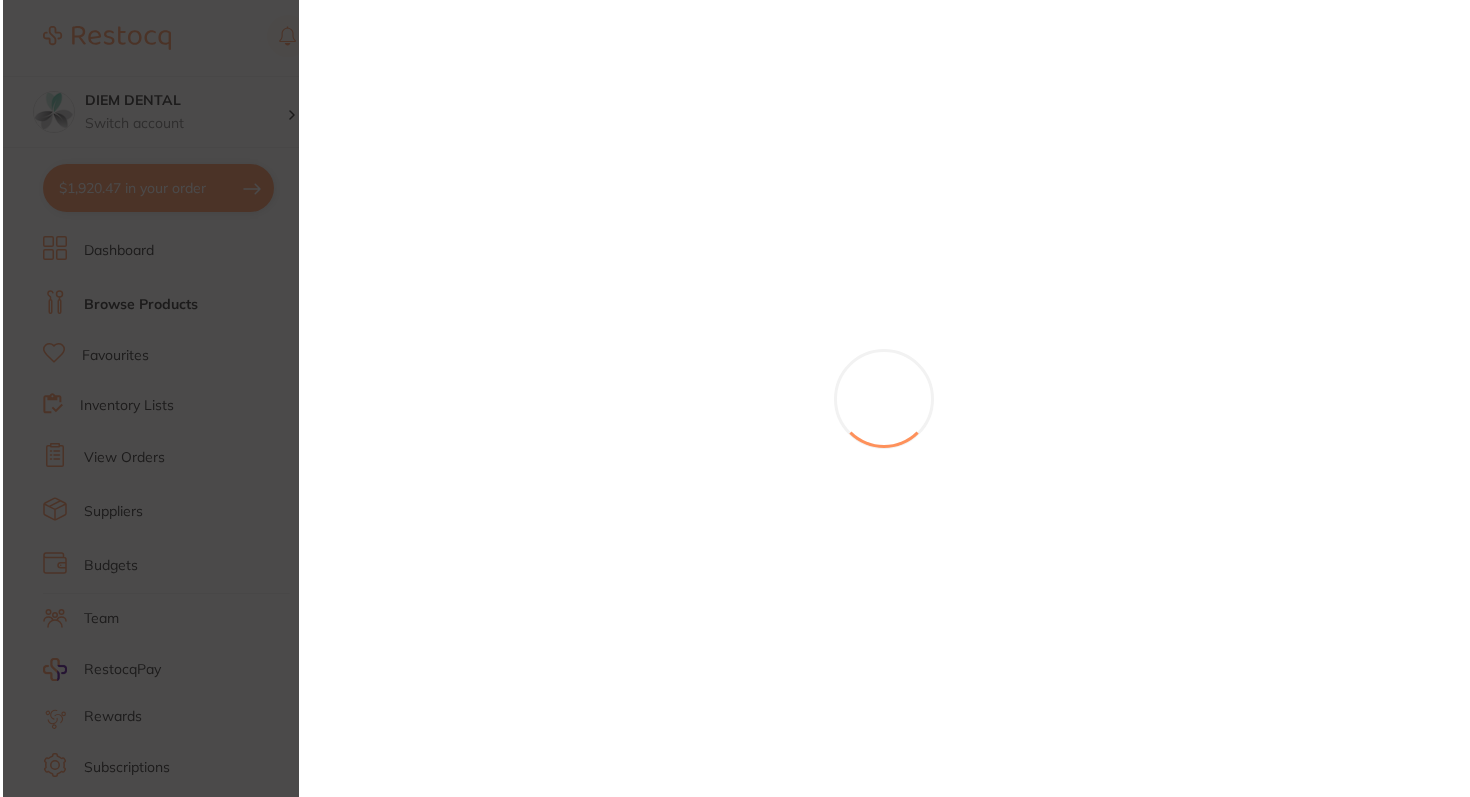 scroll, scrollTop: 0, scrollLeft: 0, axis: both 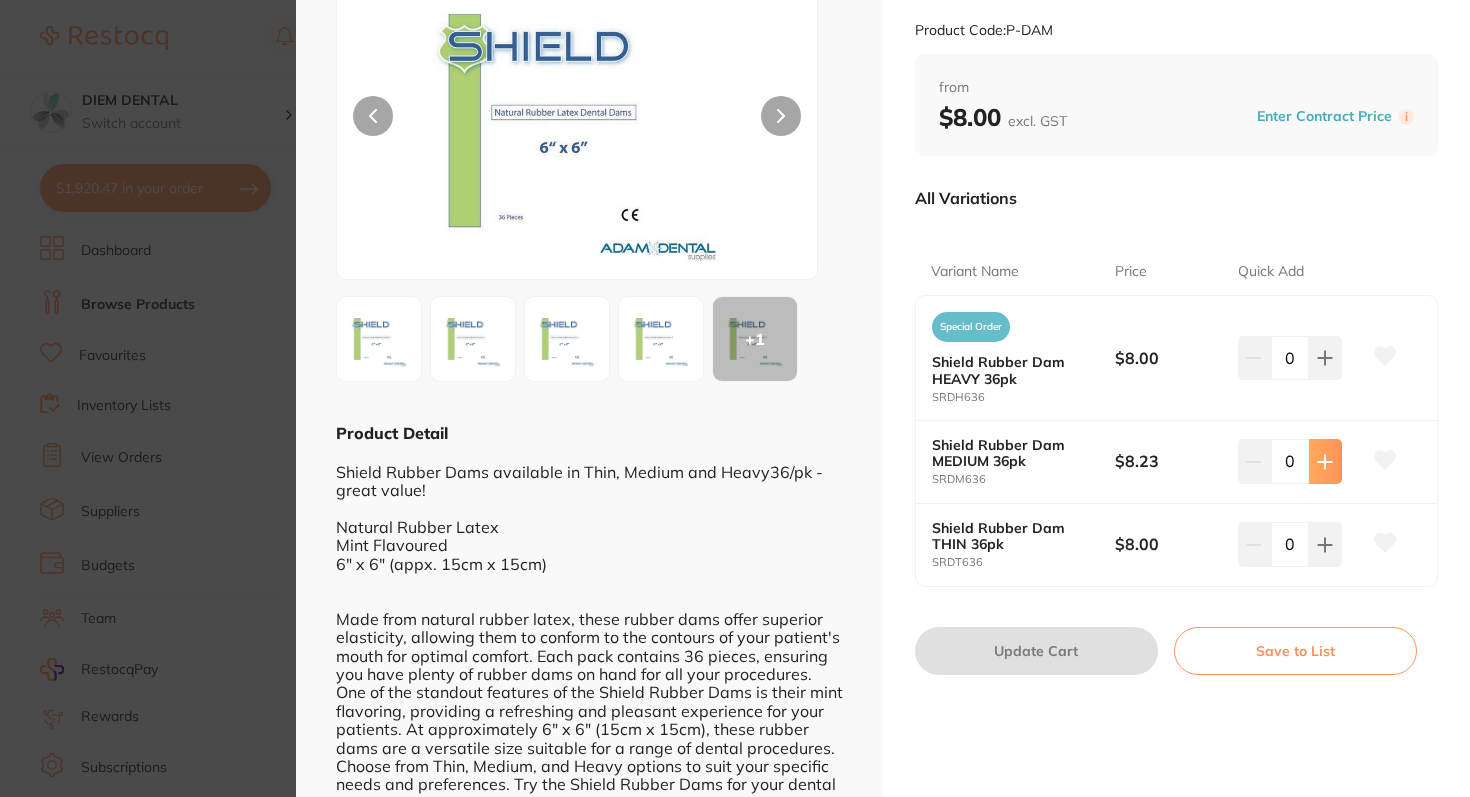 click at bounding box center (1325, 358) 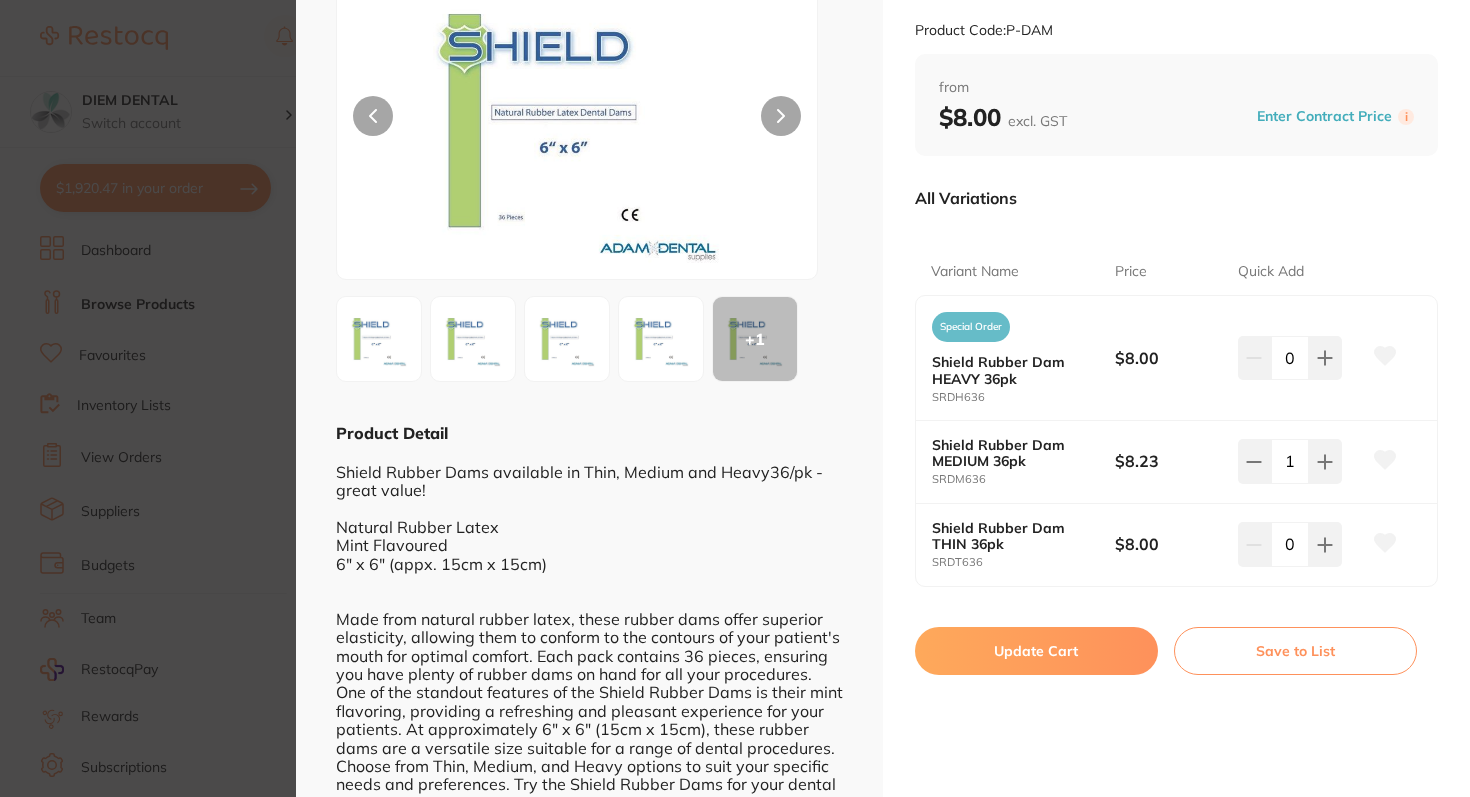scroll, scrollTop: 147, scrollLeft: 0, axis: vertical 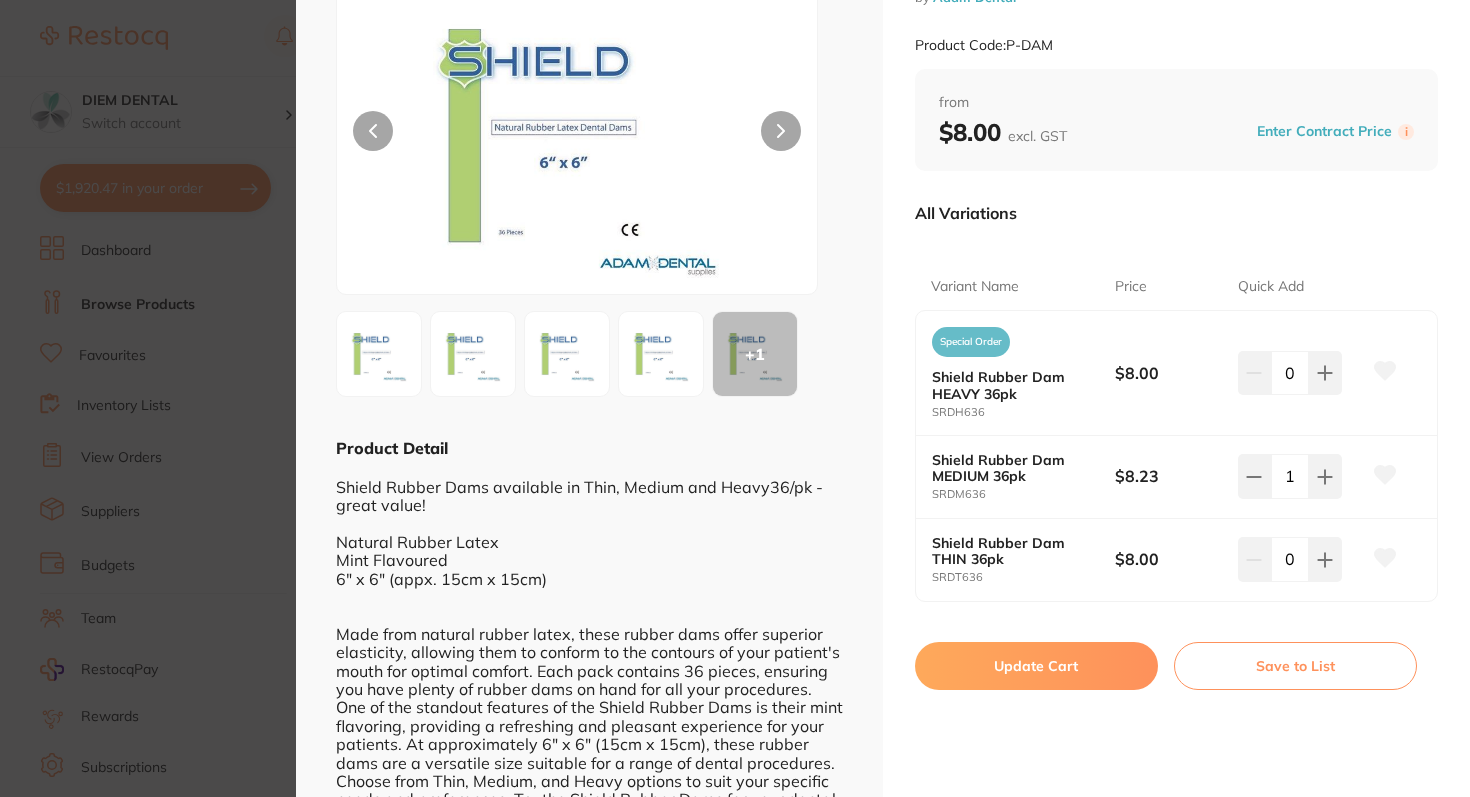 click on "Update Cart" at bounding box center (1036, 666) 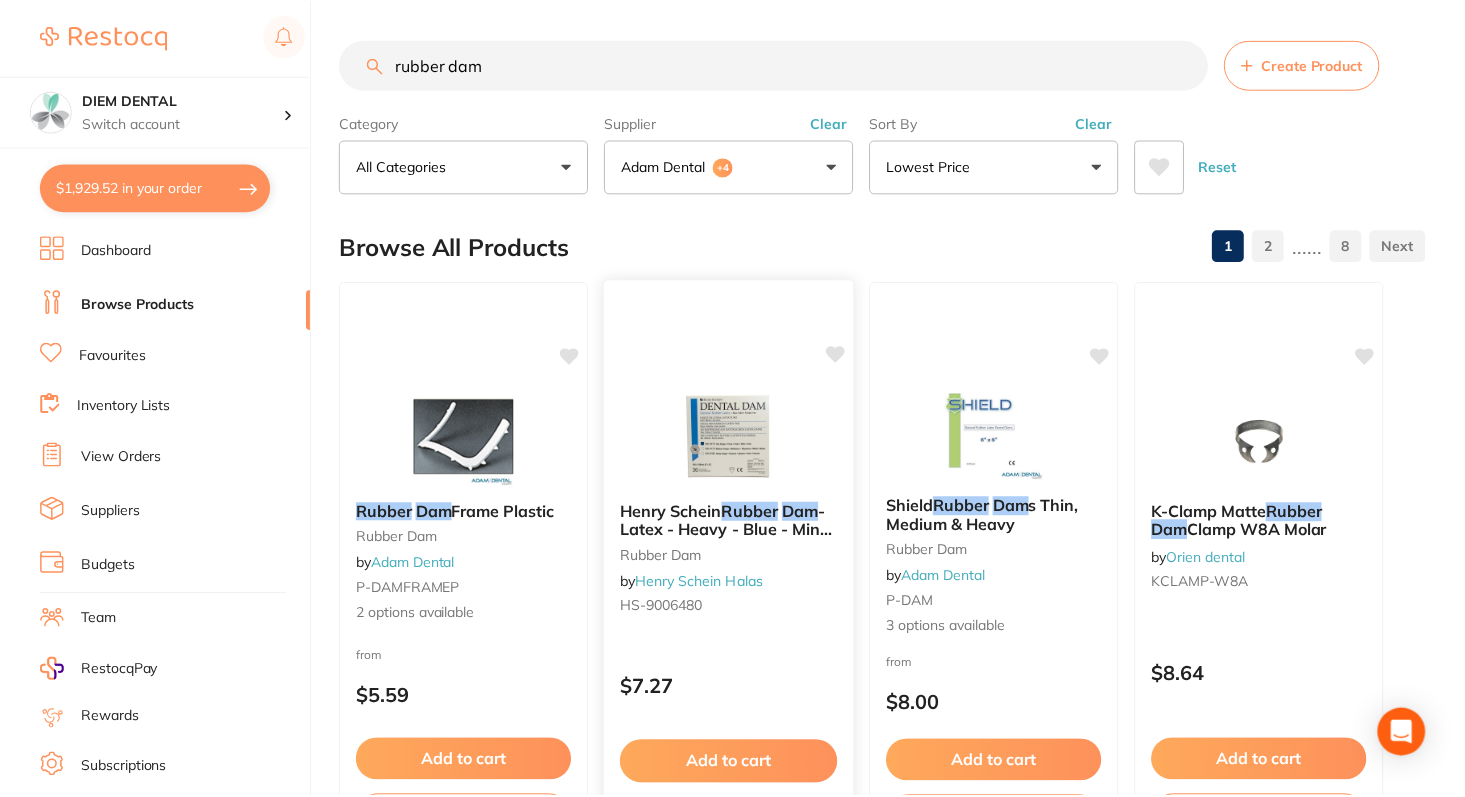 scroll, scrollTop: 226, scrollLeft: 0, axis: vertical 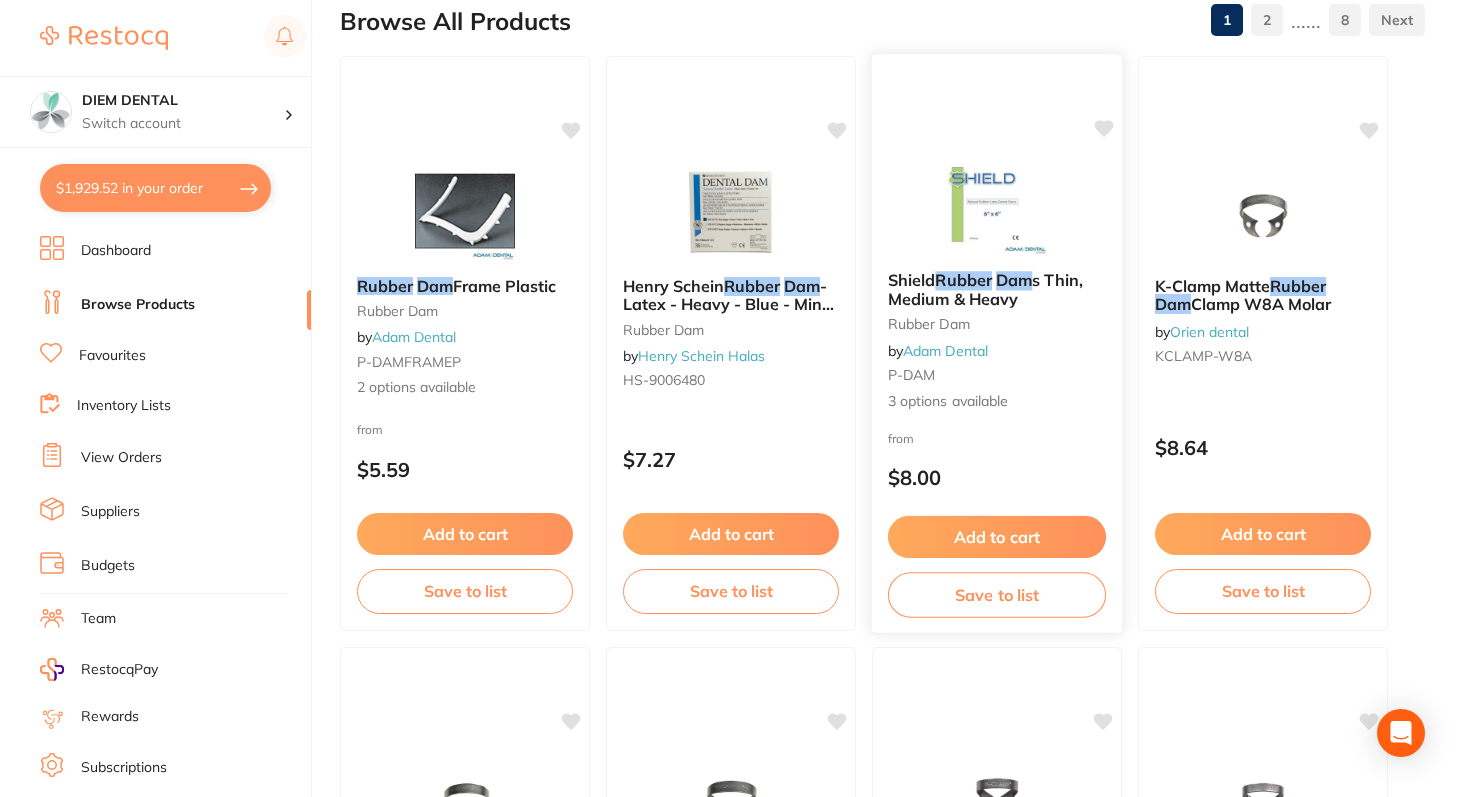 click at bounding box center (996, 204) 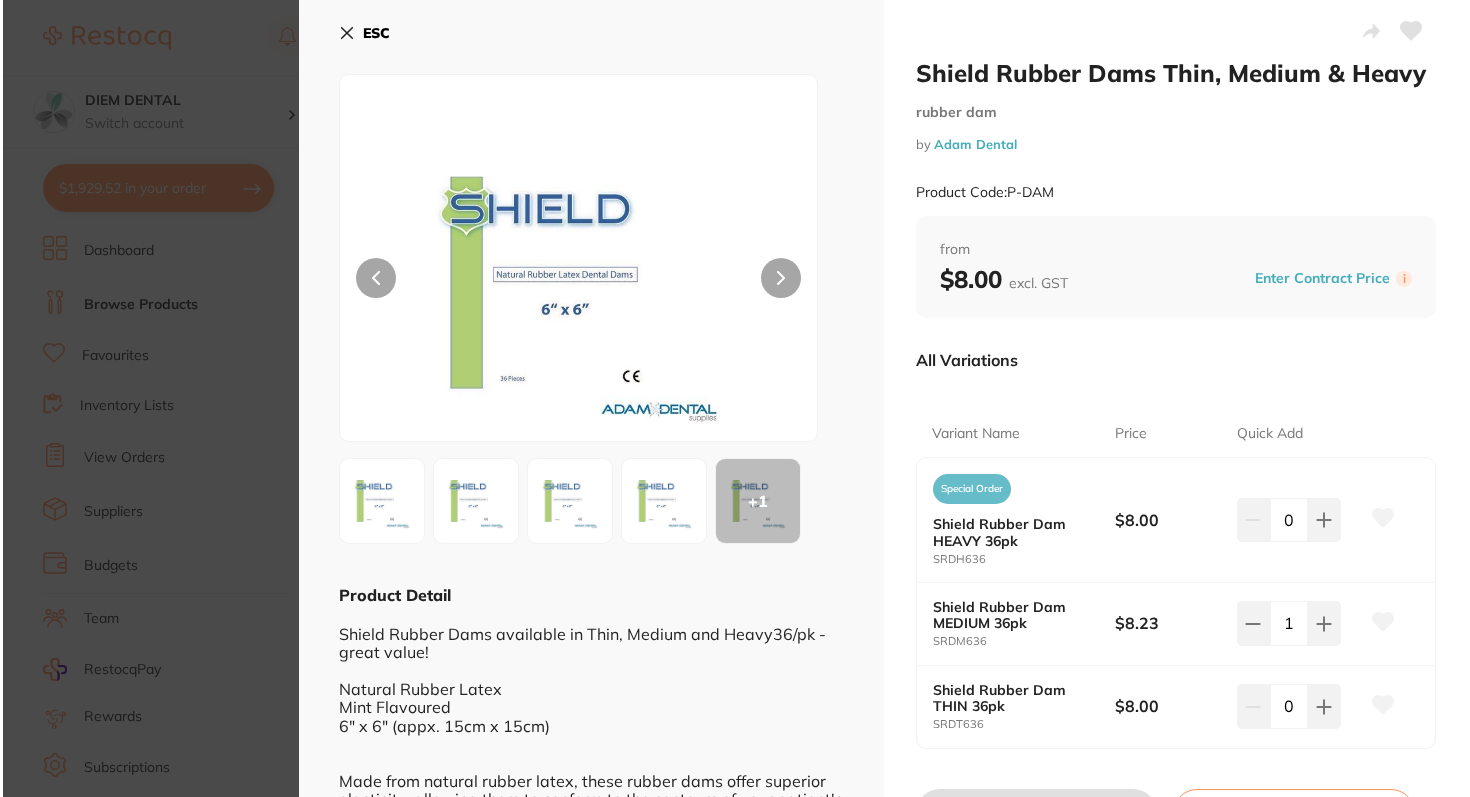scroll, scrollTop: 0, scrollLeft: 0, axis: both 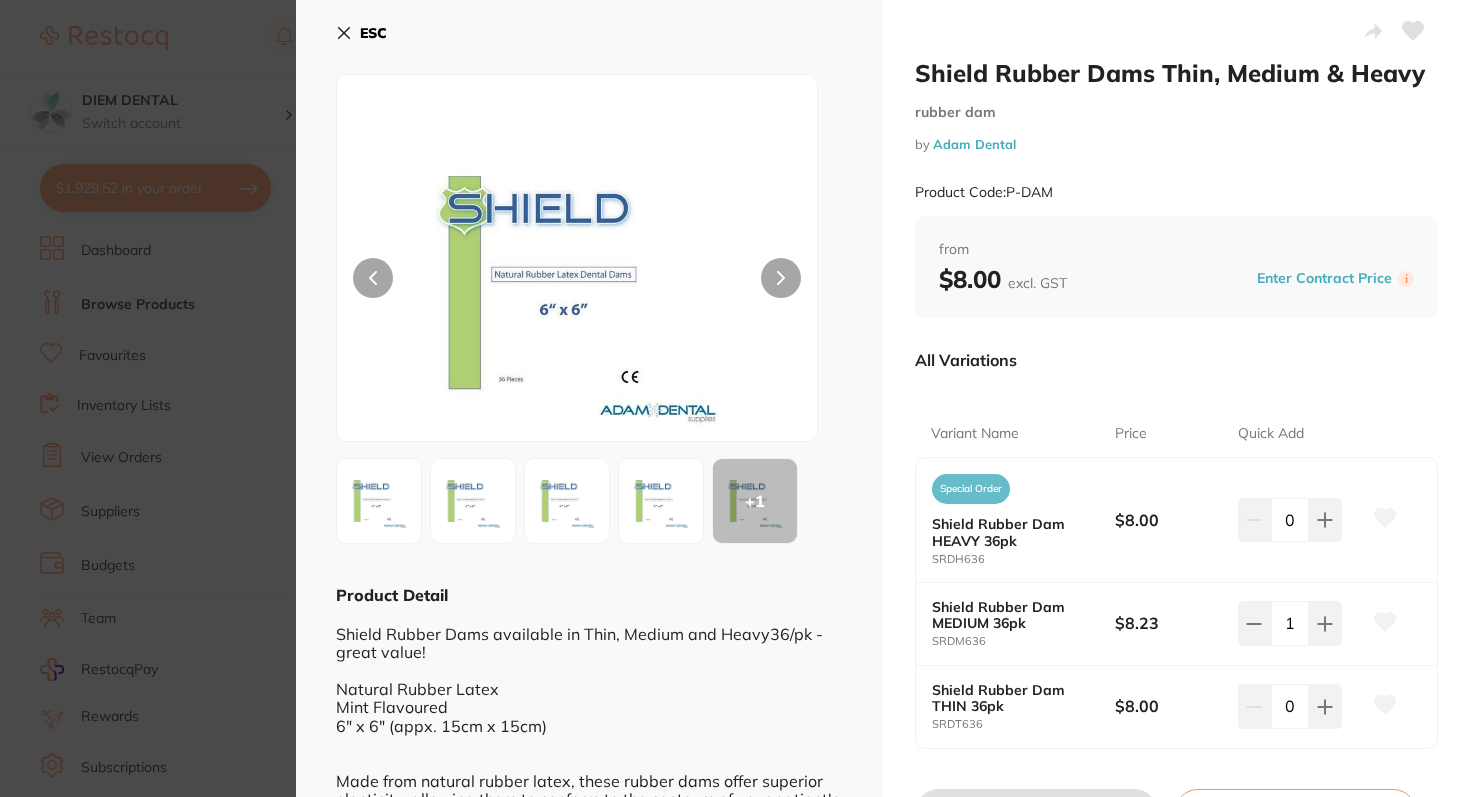 click on "ESC" at bounding box center [361, 33] 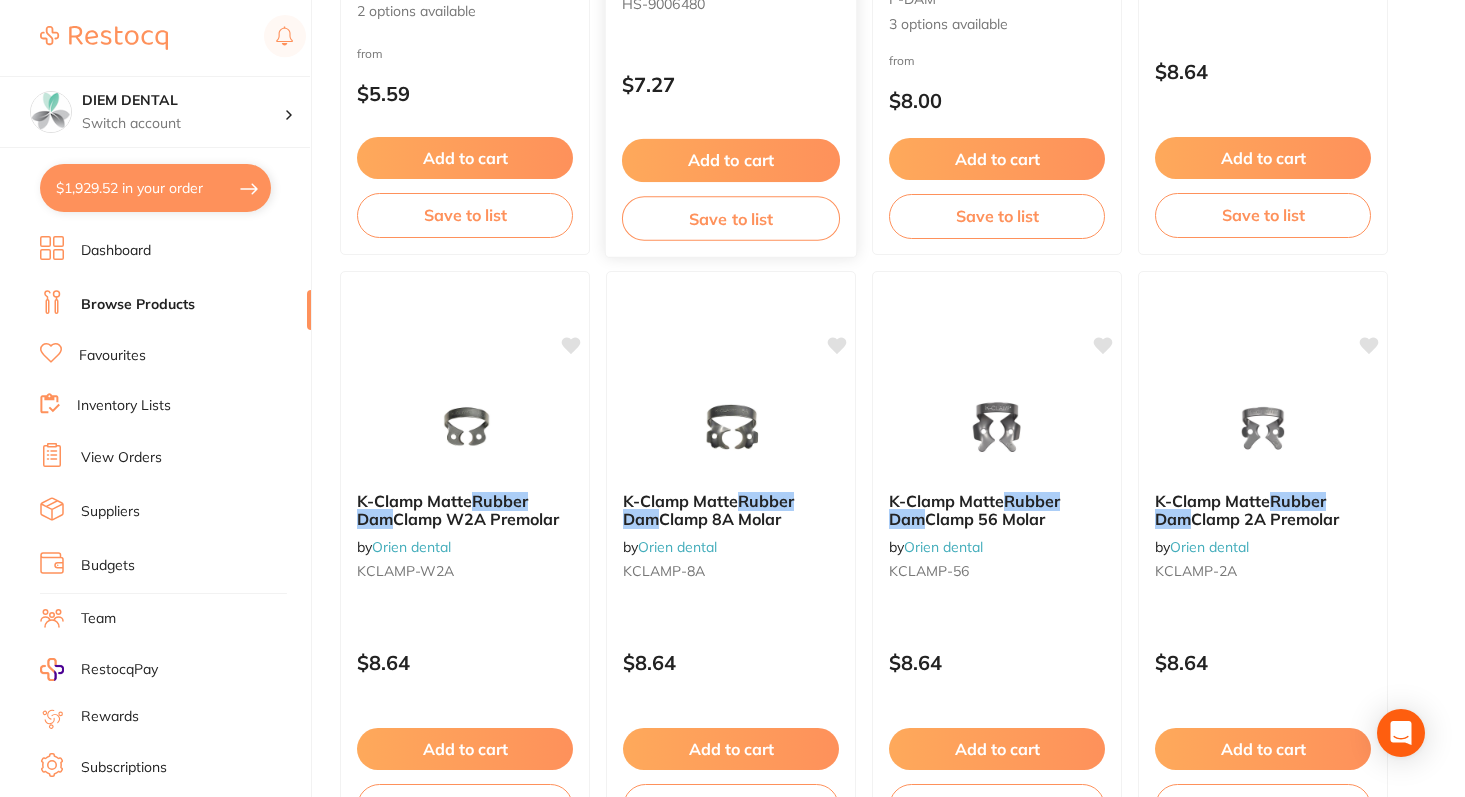scroll, scrollTop: 0, scrollLeft: 0, axis: both 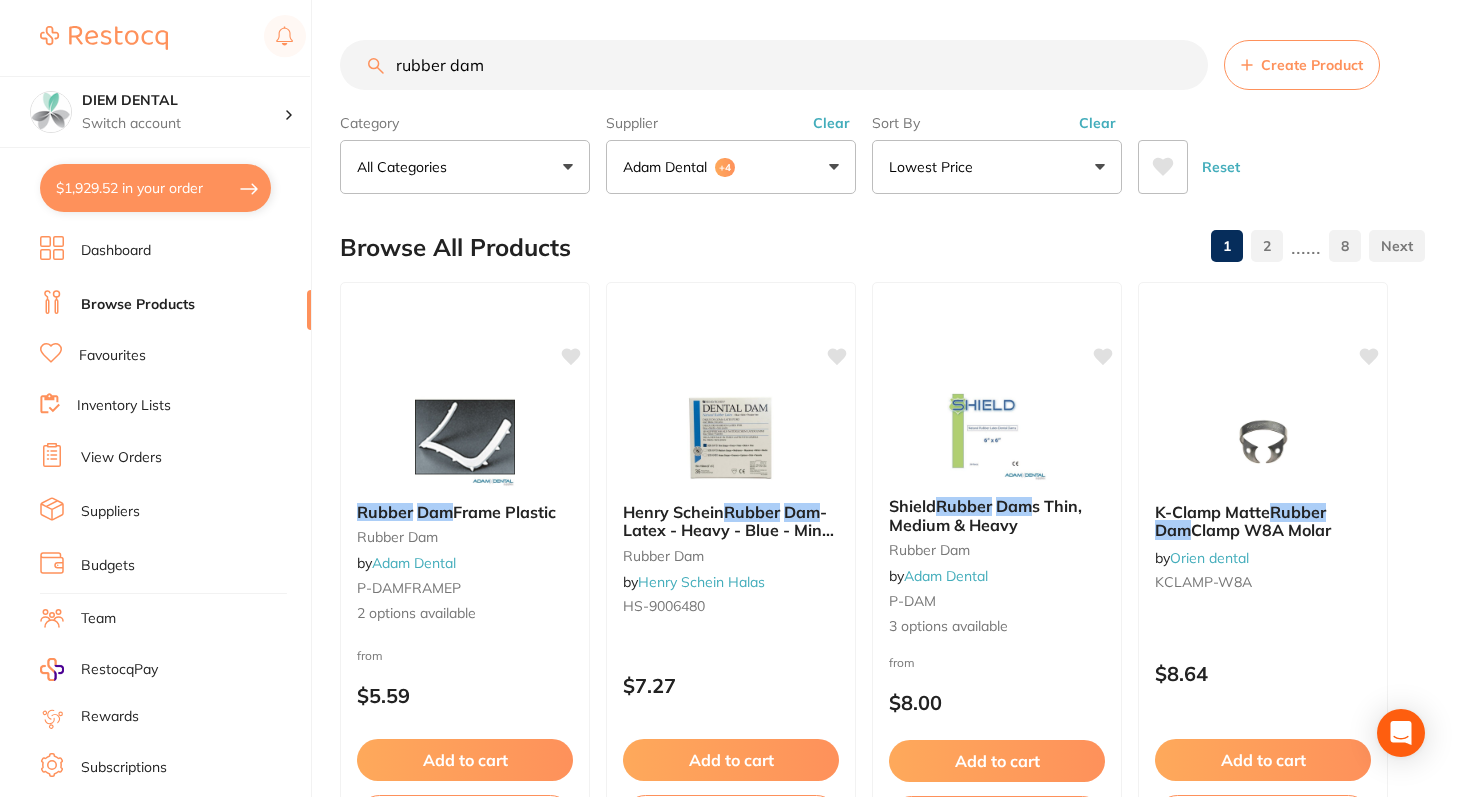 click on "Adam Dental +4" at bounding box center (731, 167) 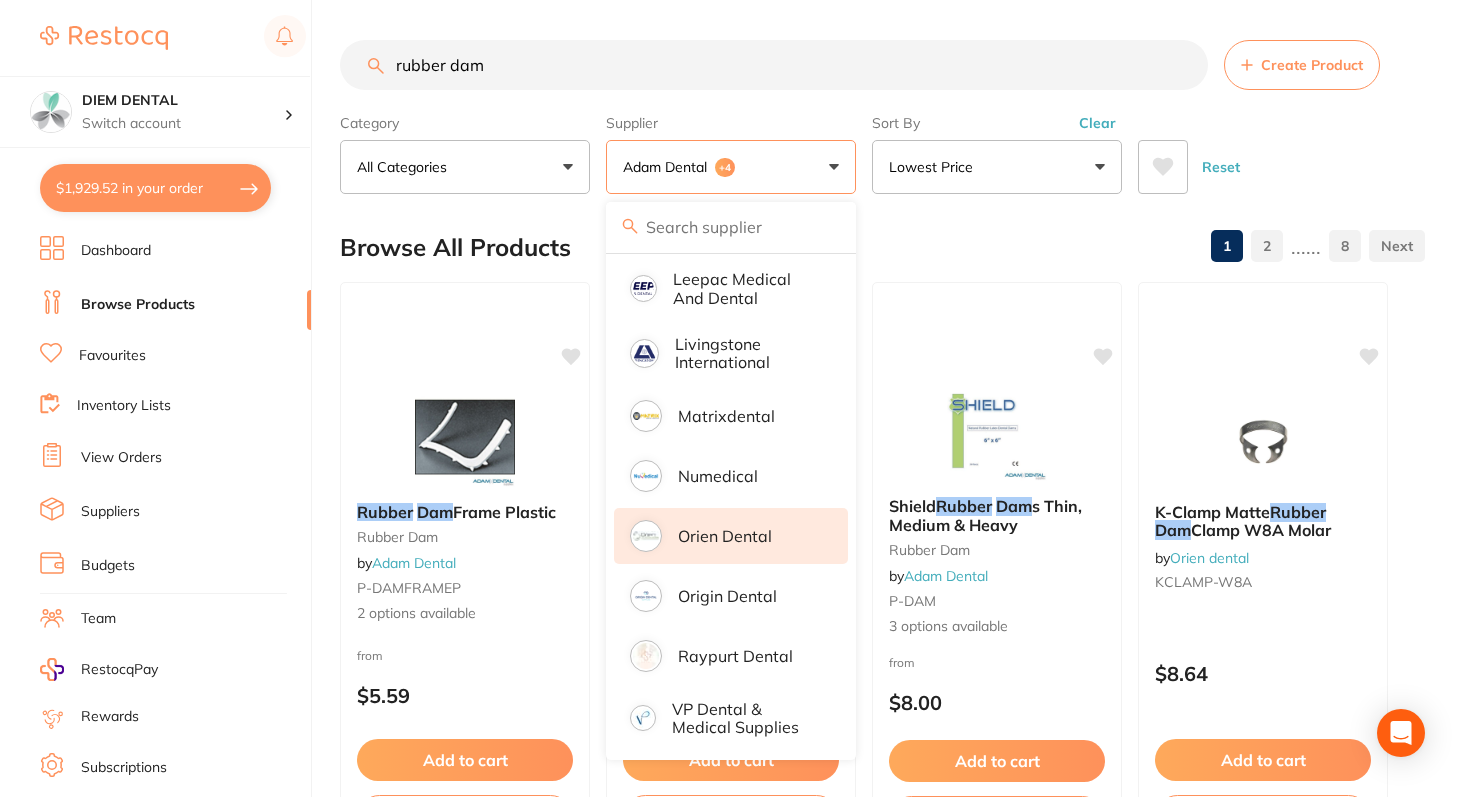 scroll, scrollTop: 711, scrollLeft: 0, axis: vertical 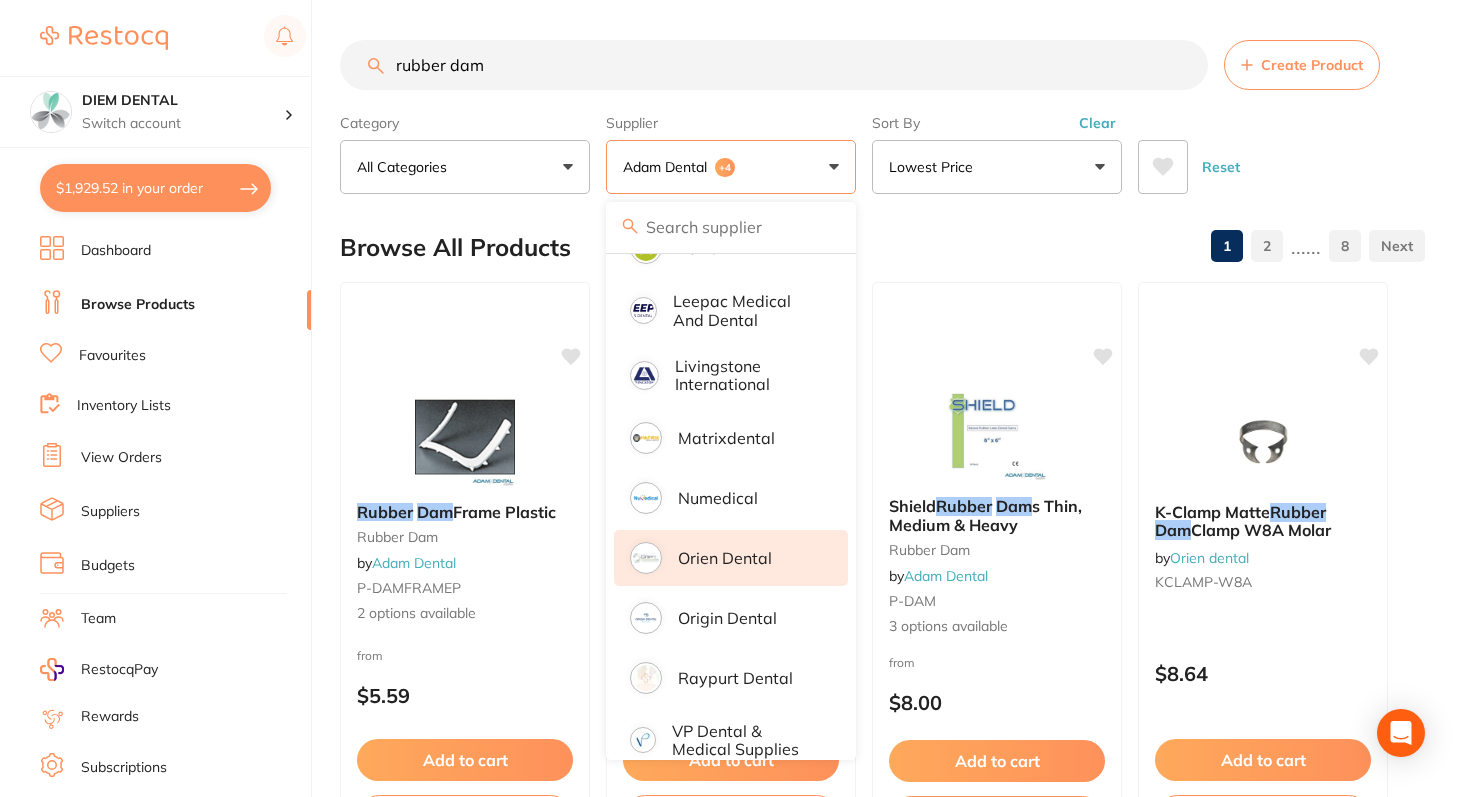 click on "Orien dental" at bounding box center (725, 558) 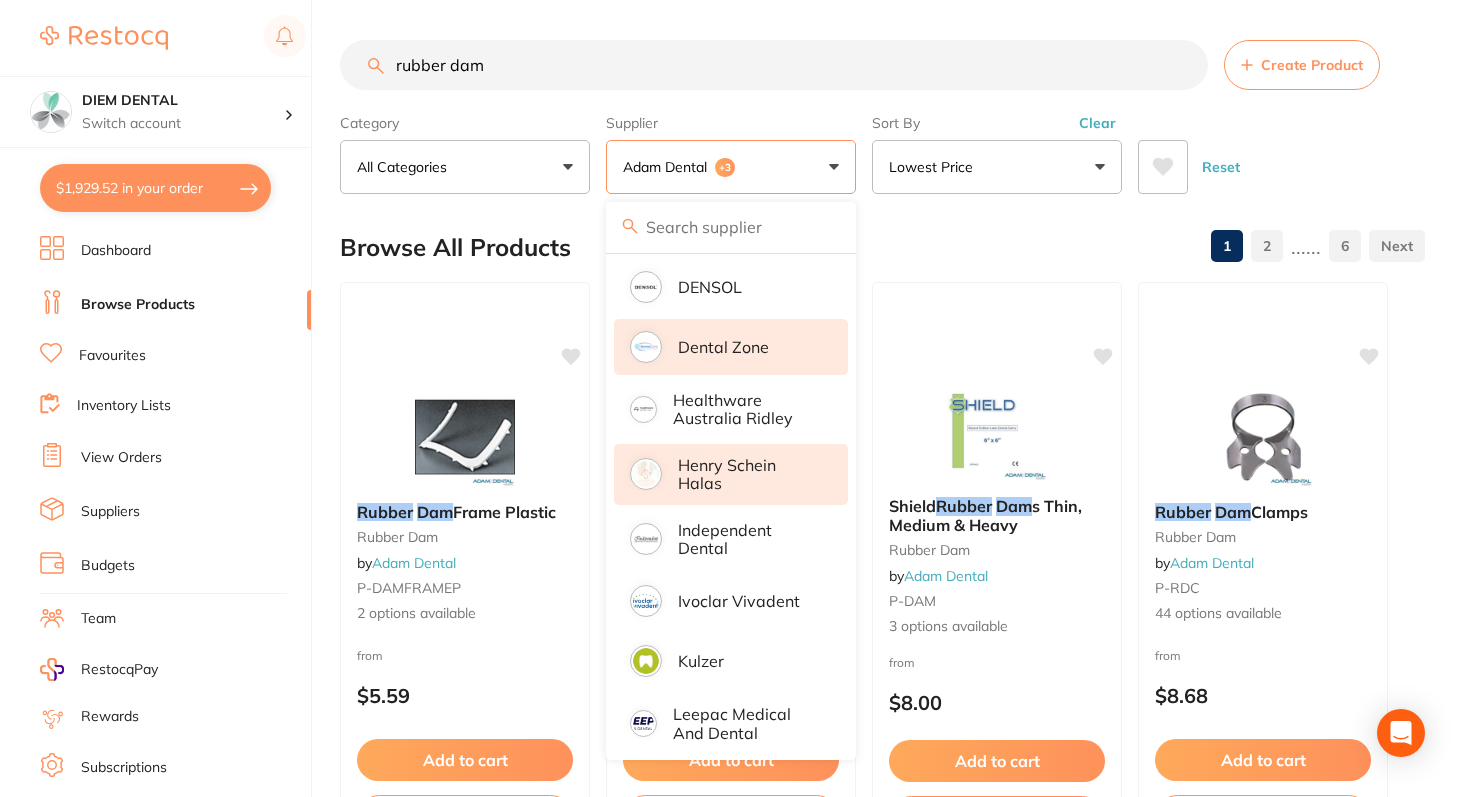 scroll, scrollTop: 284, scrollLeft: 0, axis: vertical 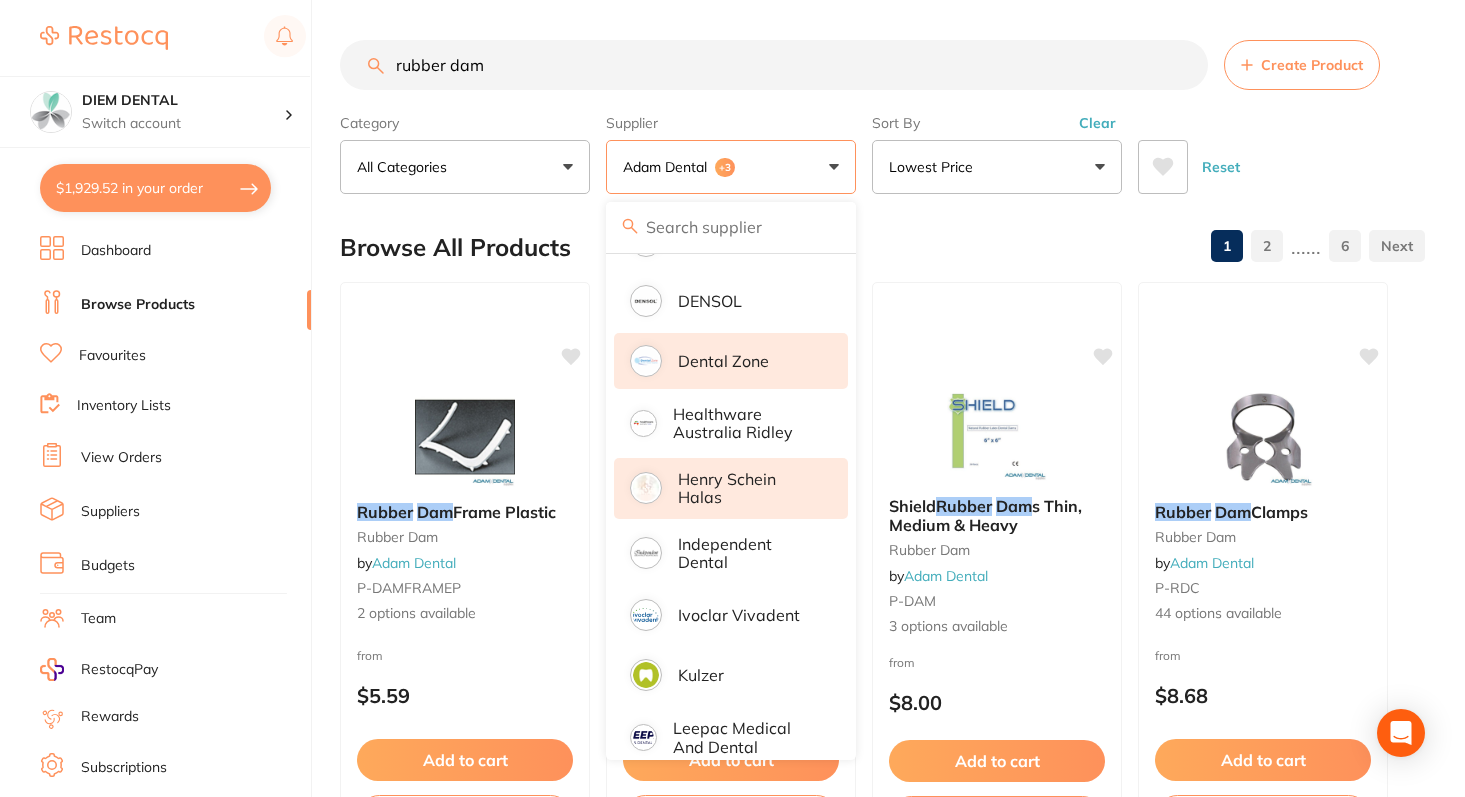 click on "Henry Schein Halas" at bounding box center (749, 488) 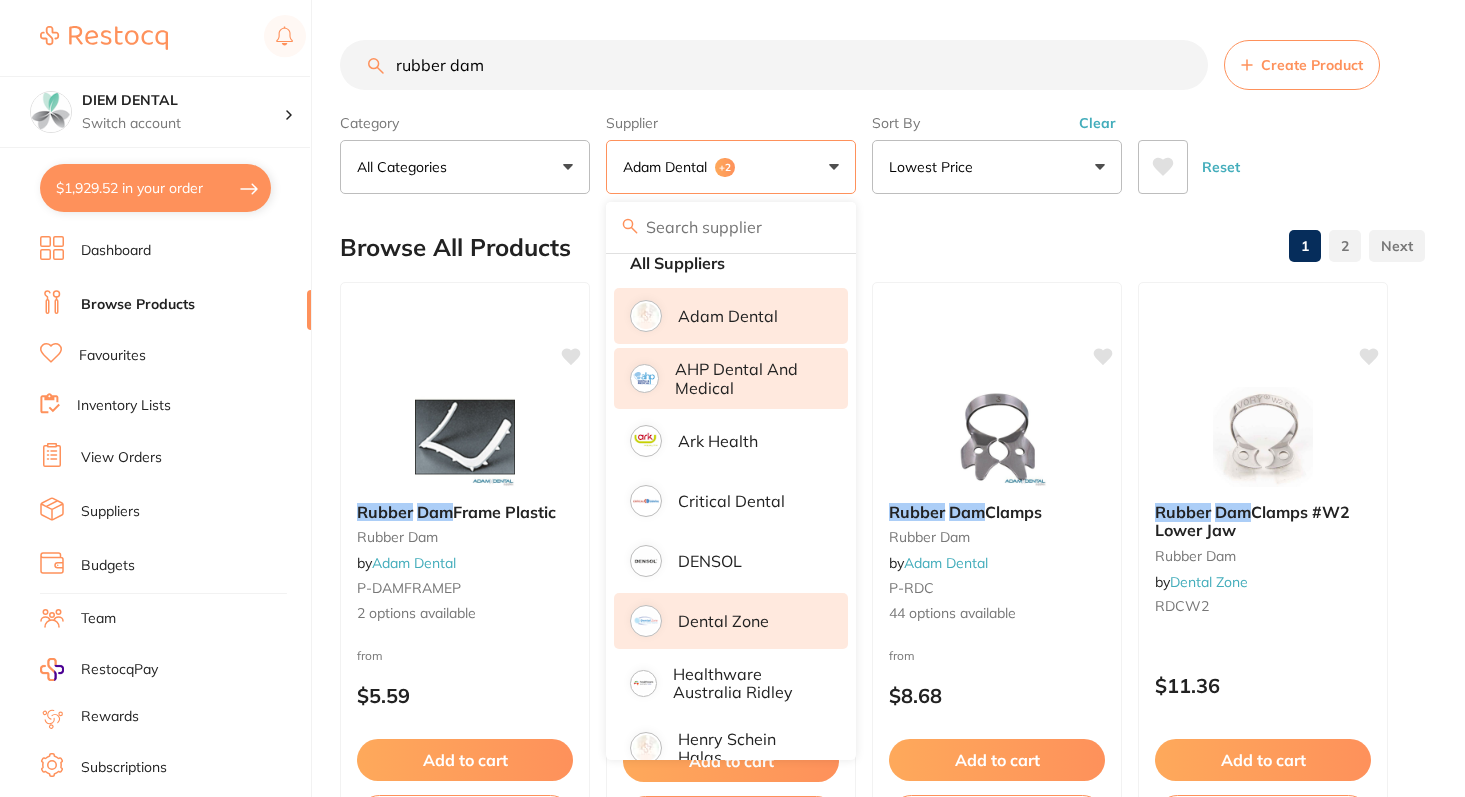scroll, scrollTop: 0, scrollLeft: 0, axis: both 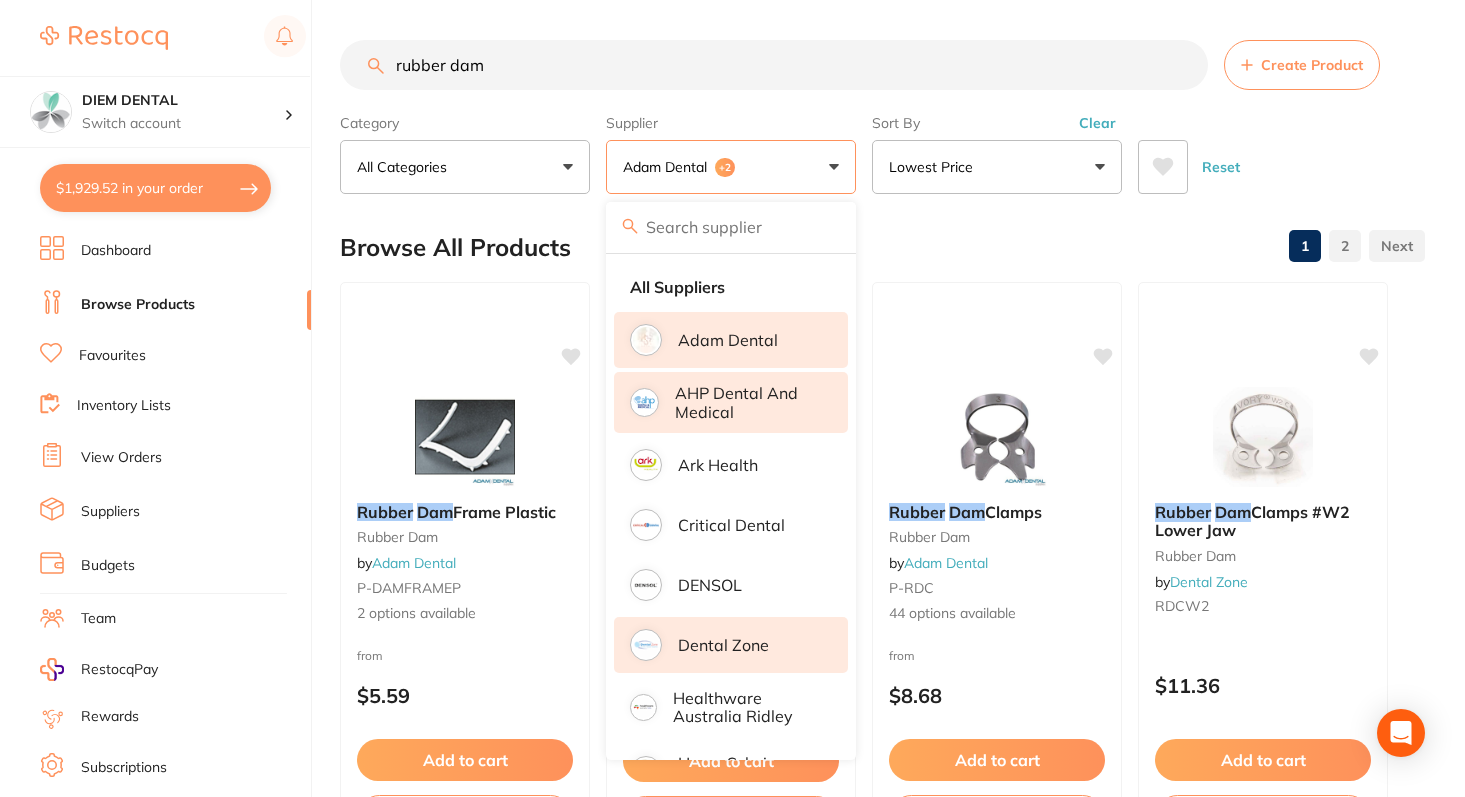 click on "Adam Dental +2" at bounding box center (731, 167) 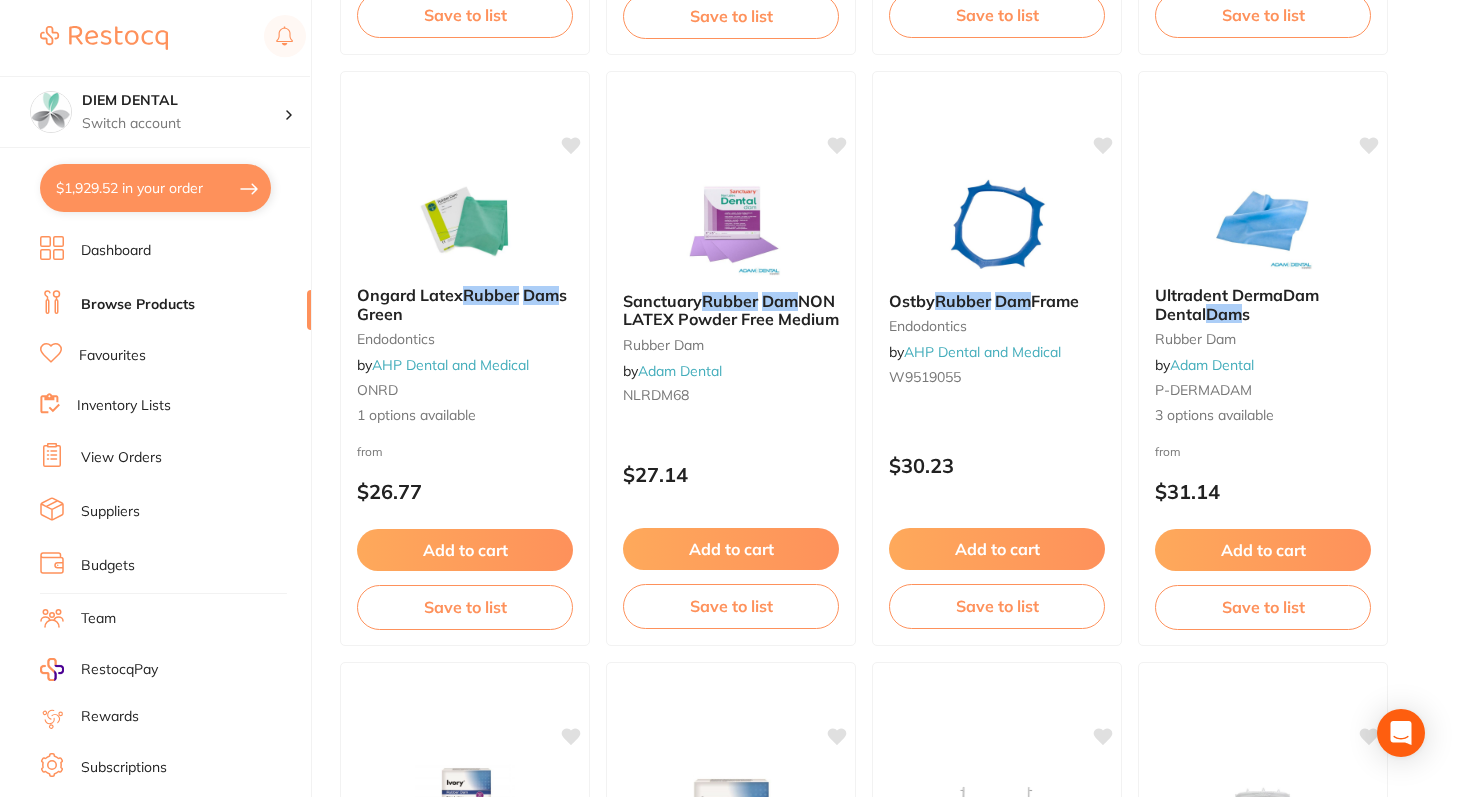 scroll, scrollTop: 5510, scrollLeft: 0, axis: vertical 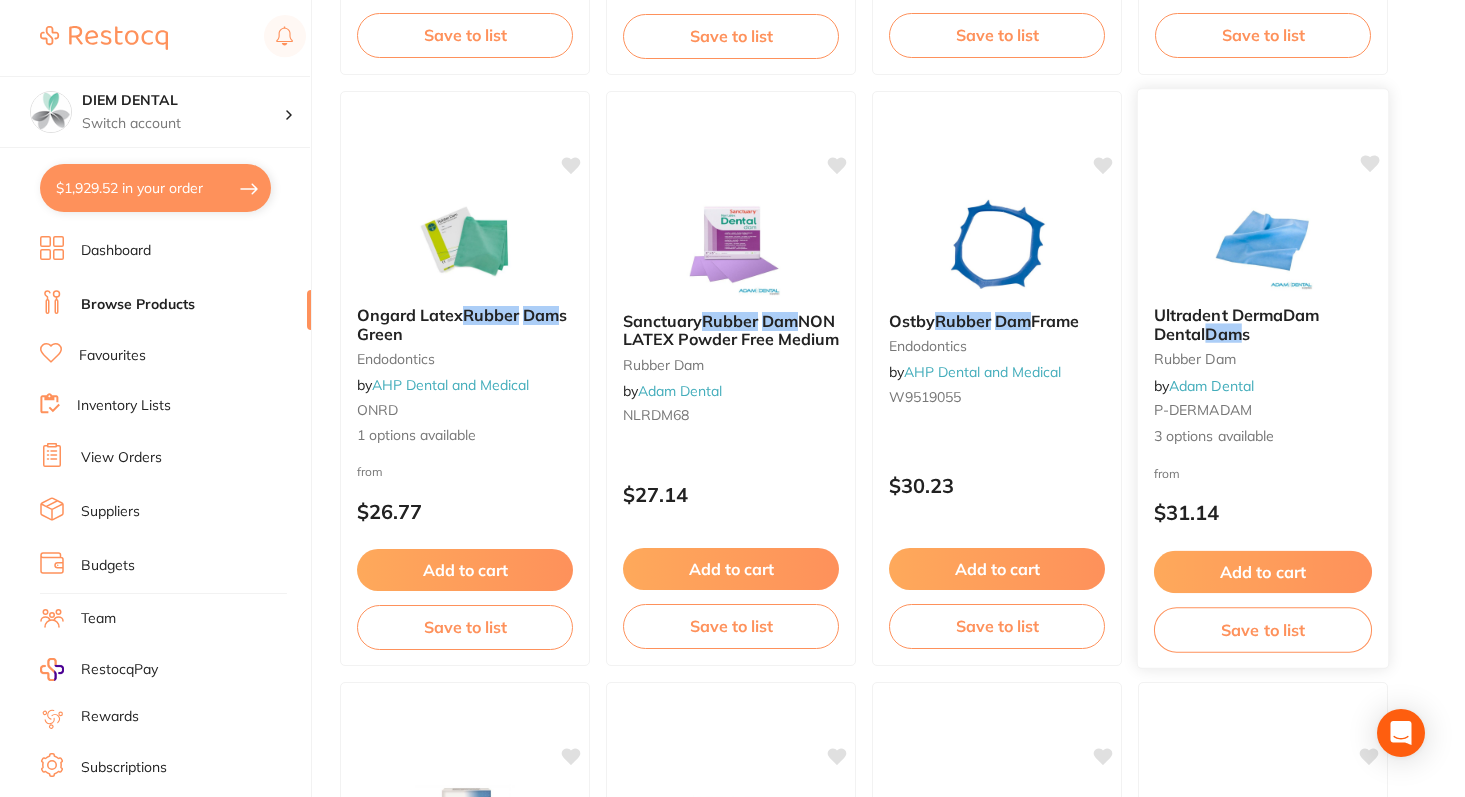 click at bounding box center (1262, 239) 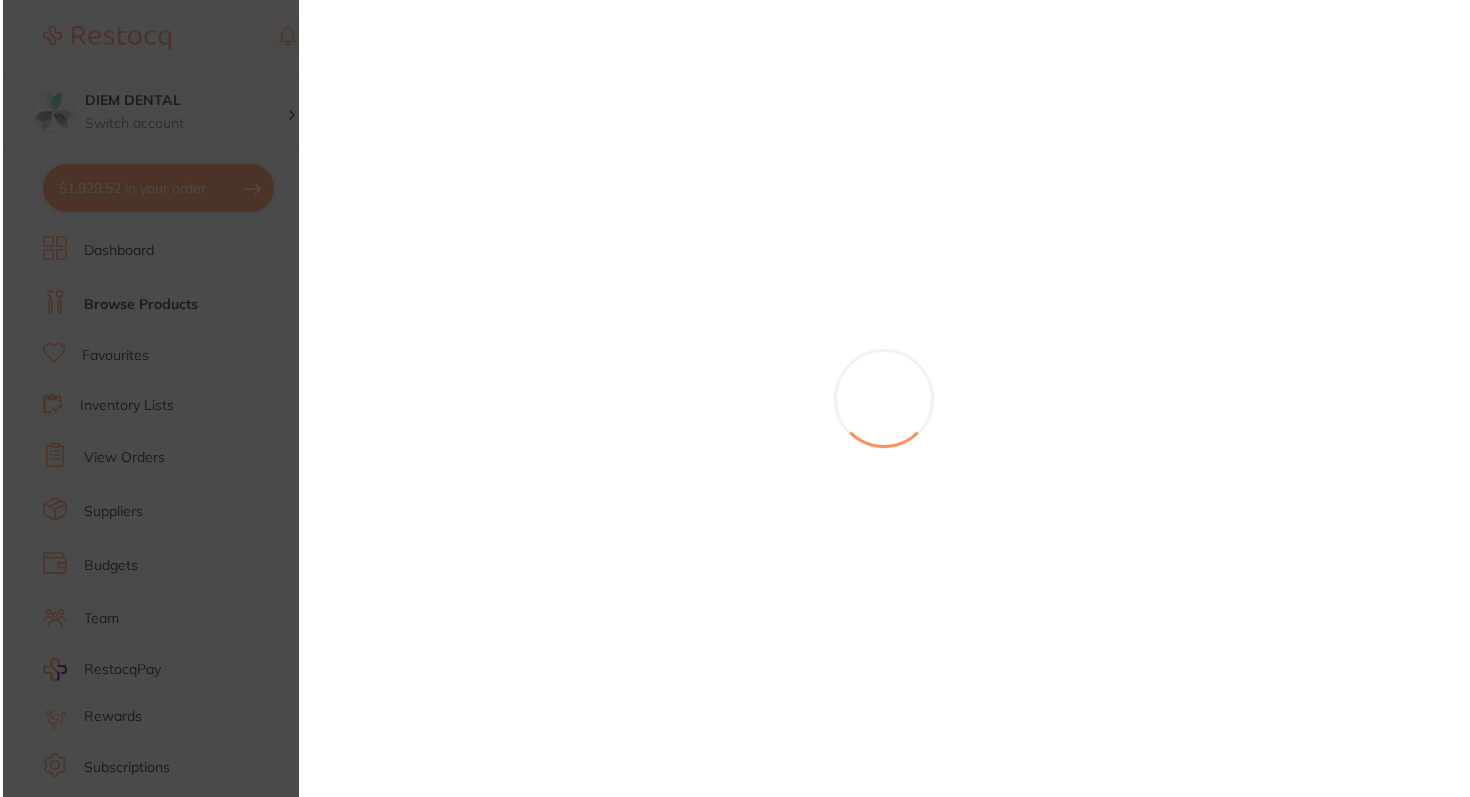 scroll, scrollTop: 0, scrollLeft: 0, axis: both 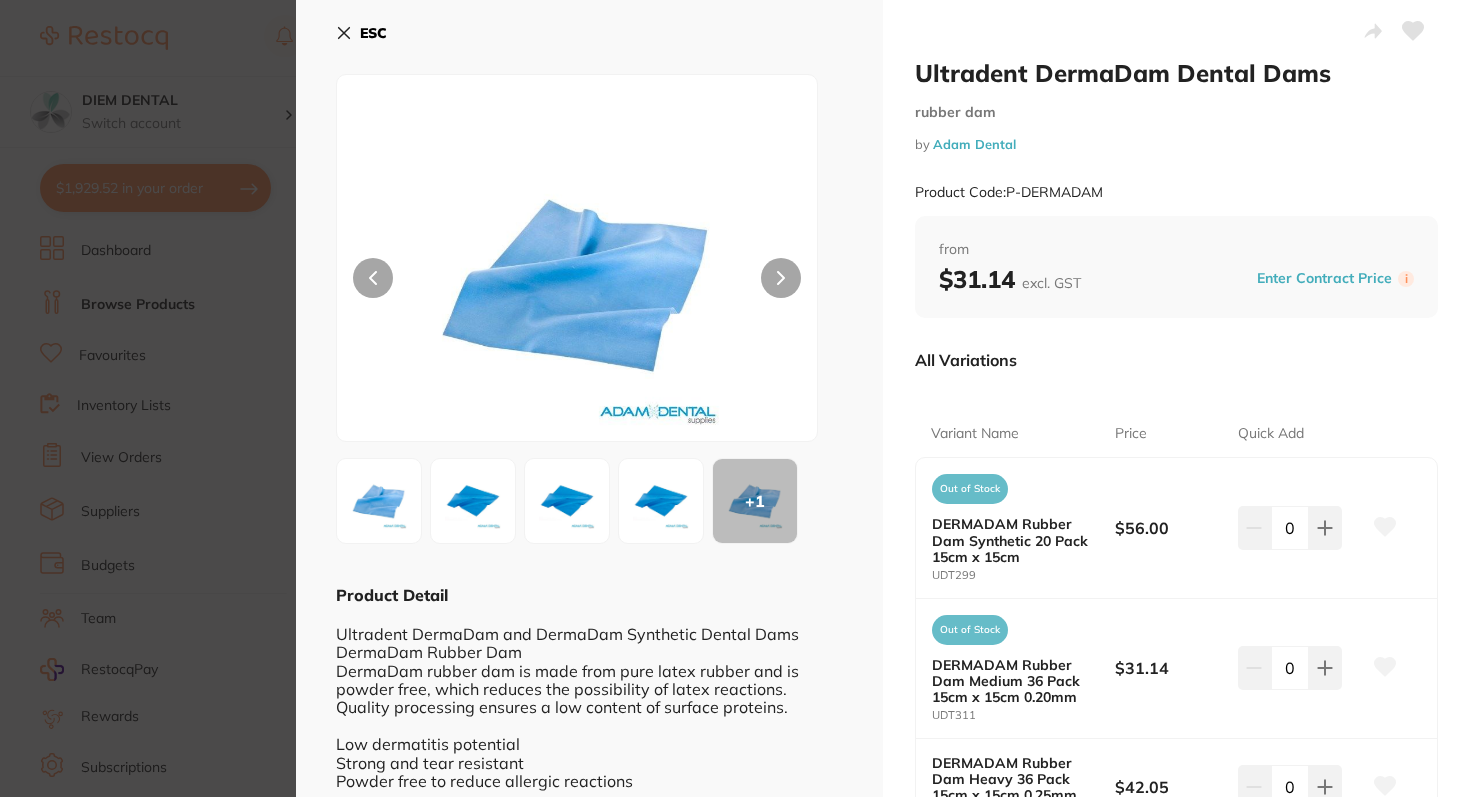 click at bounding box center (379, 501) 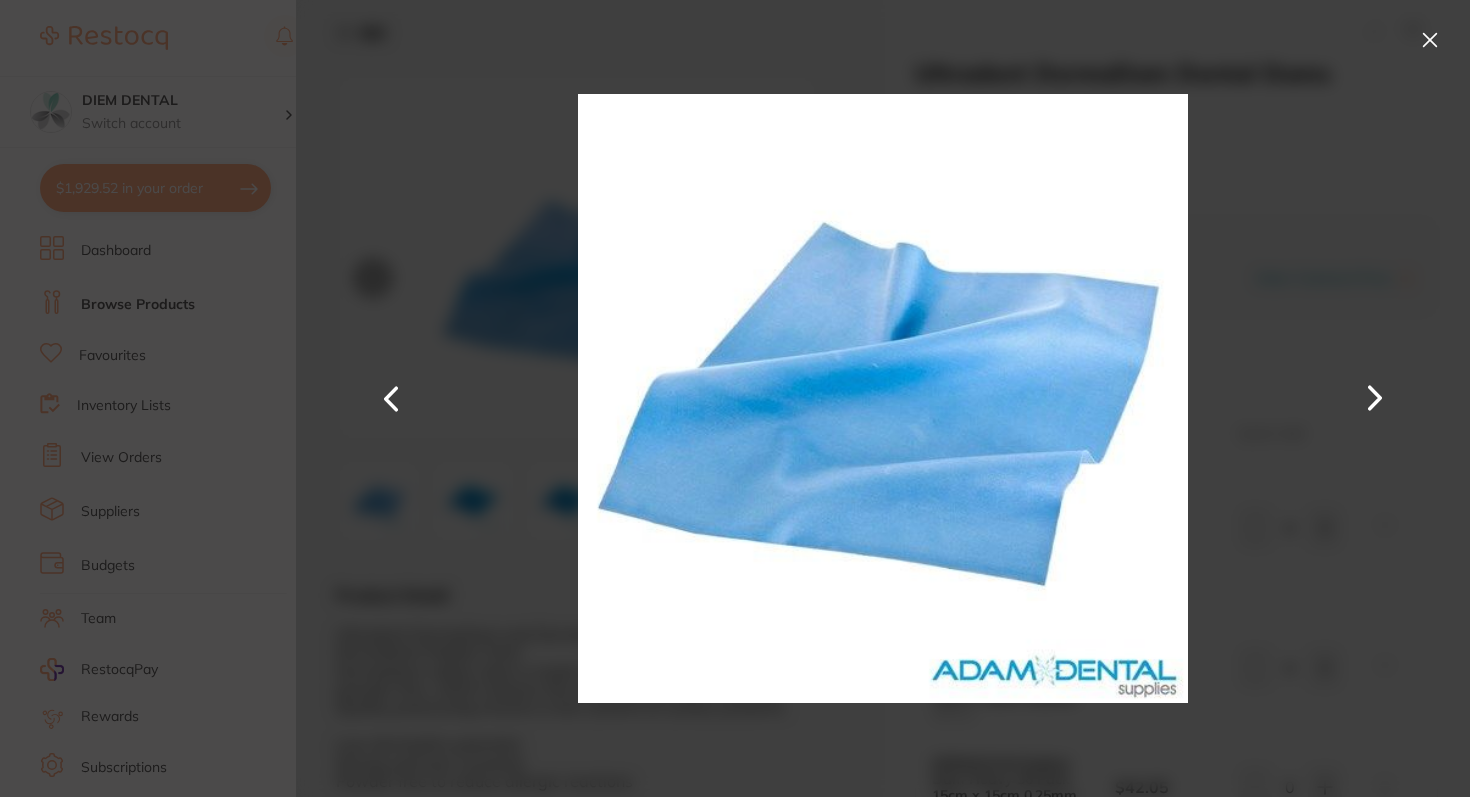 click at bounding box center [1430, 40] 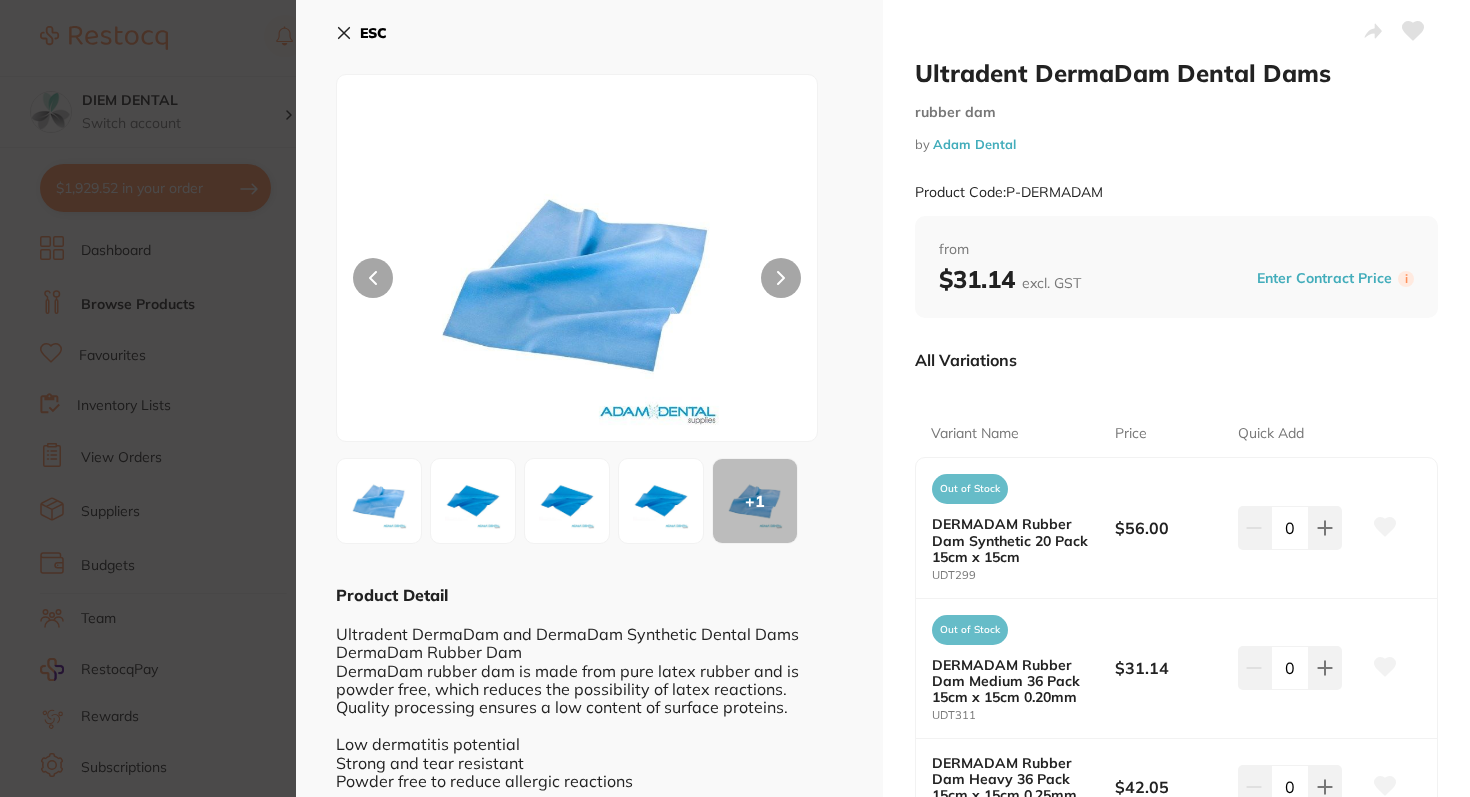 scroll, scrollTop: 0, scrollLeft: 0, axis: both 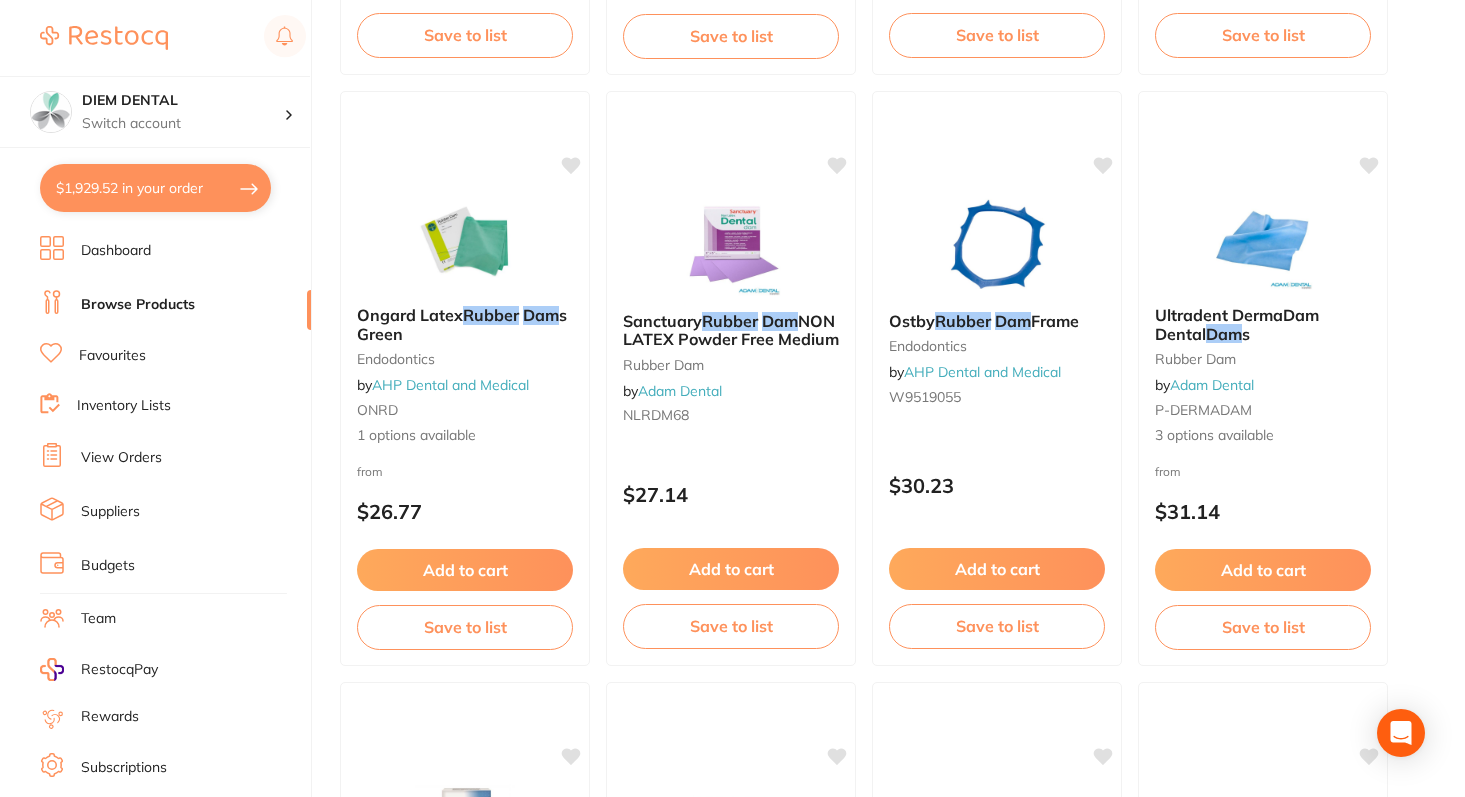 click on "$1,929.52   in your order" at bounding box center [155, 188] 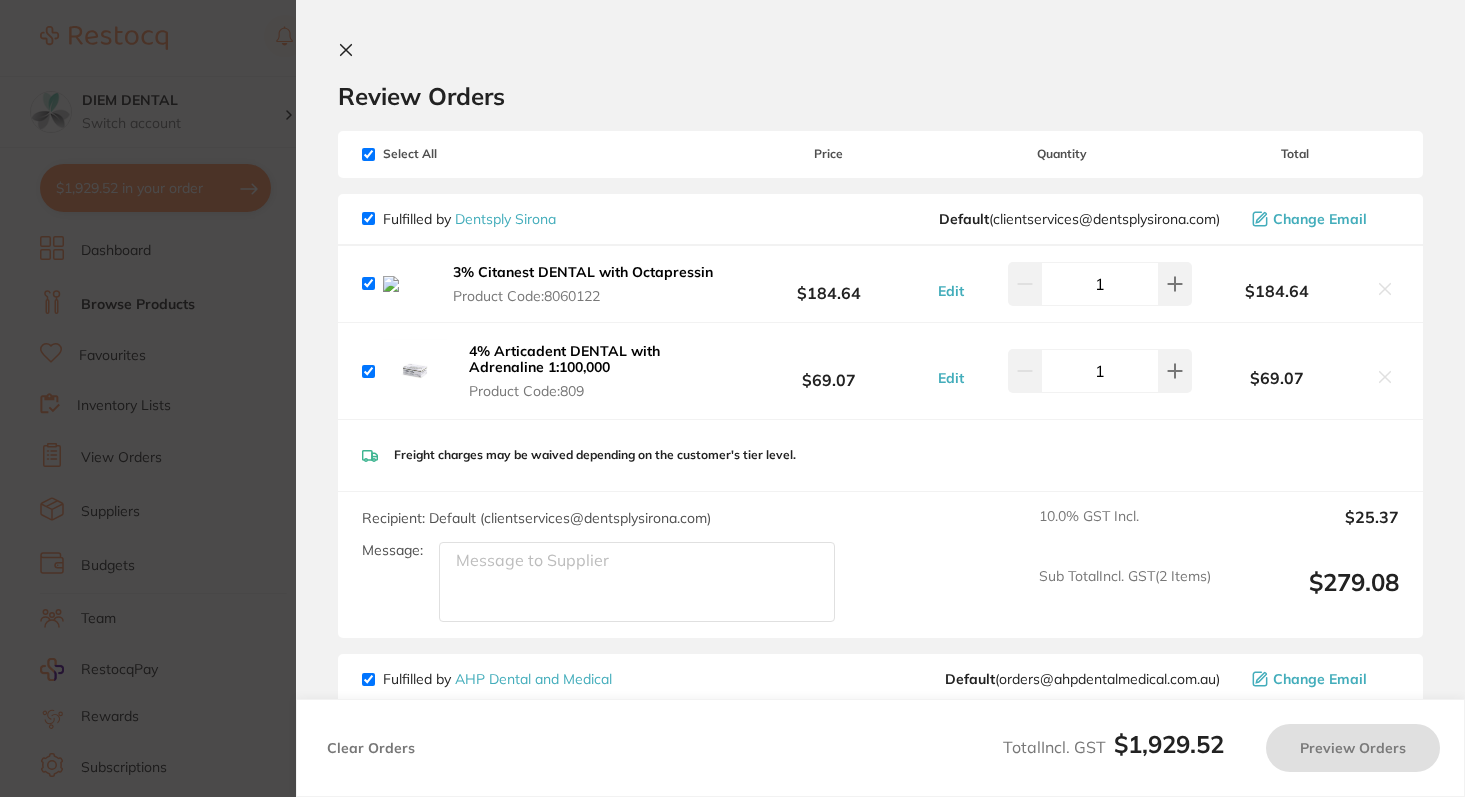 checkbox on "true" 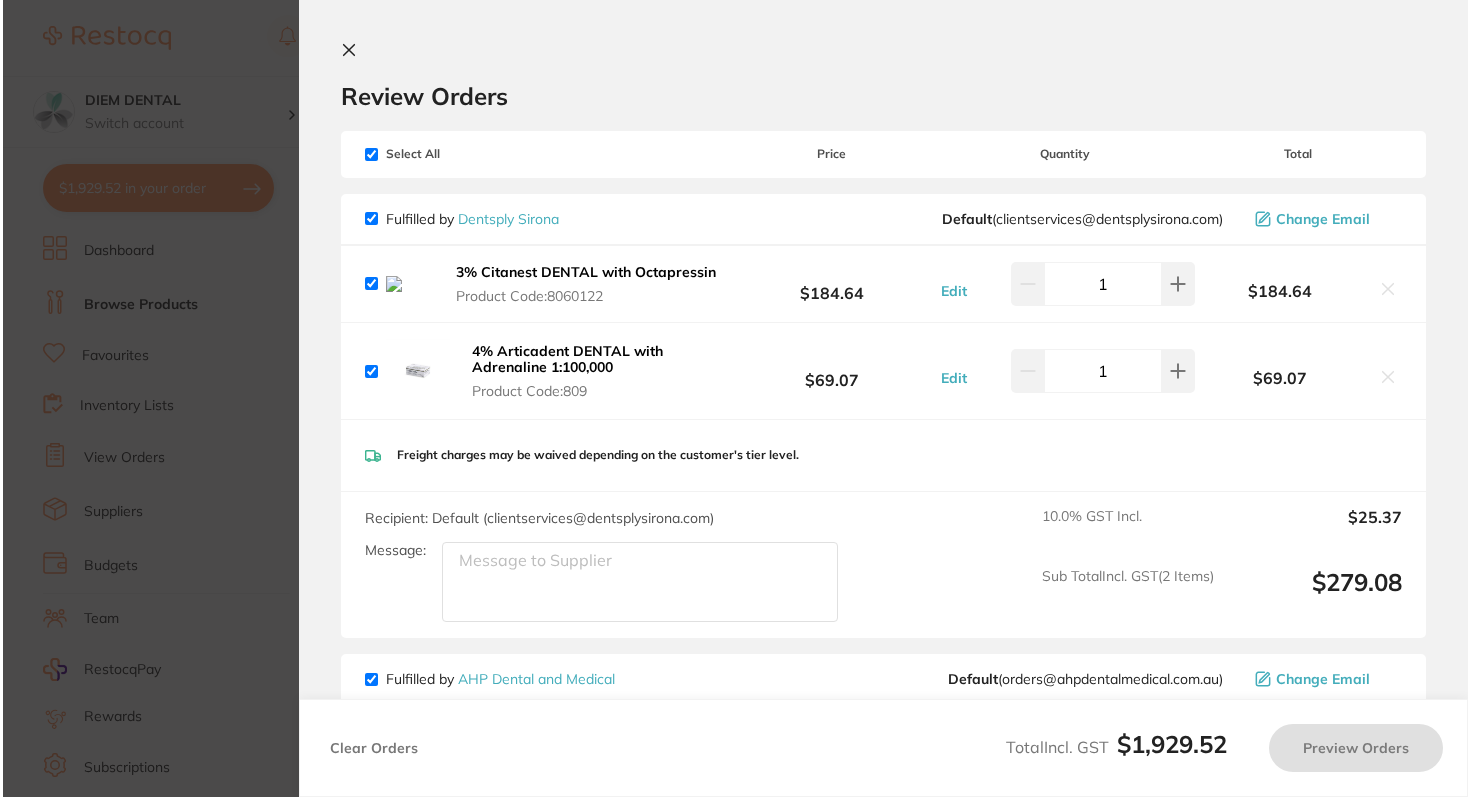 scroll, scrollTop: 0, scrollLeft: 0, axis: both 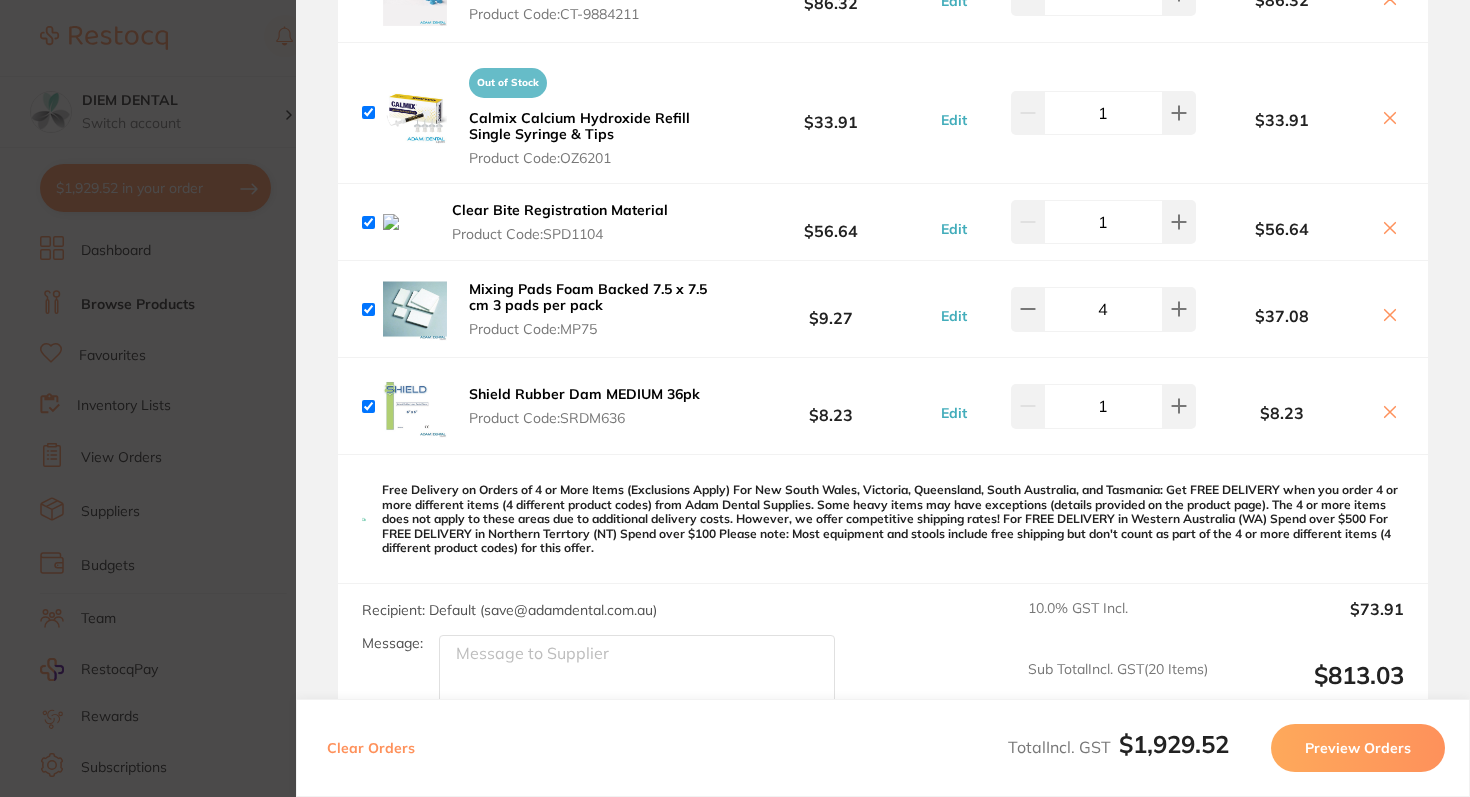 click 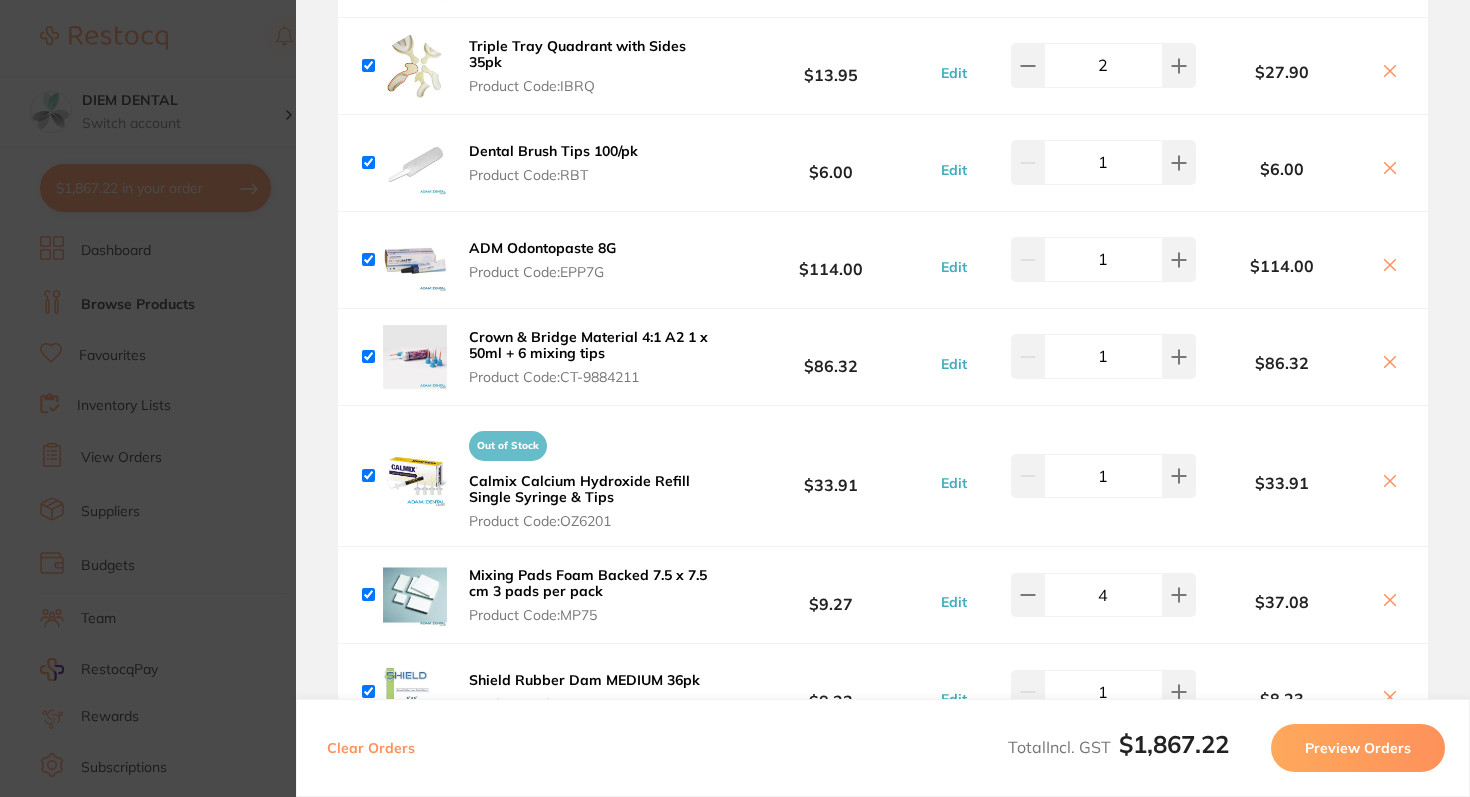 scroll, scrollTop: 2320, scrollLeft: 0, axis: vertical 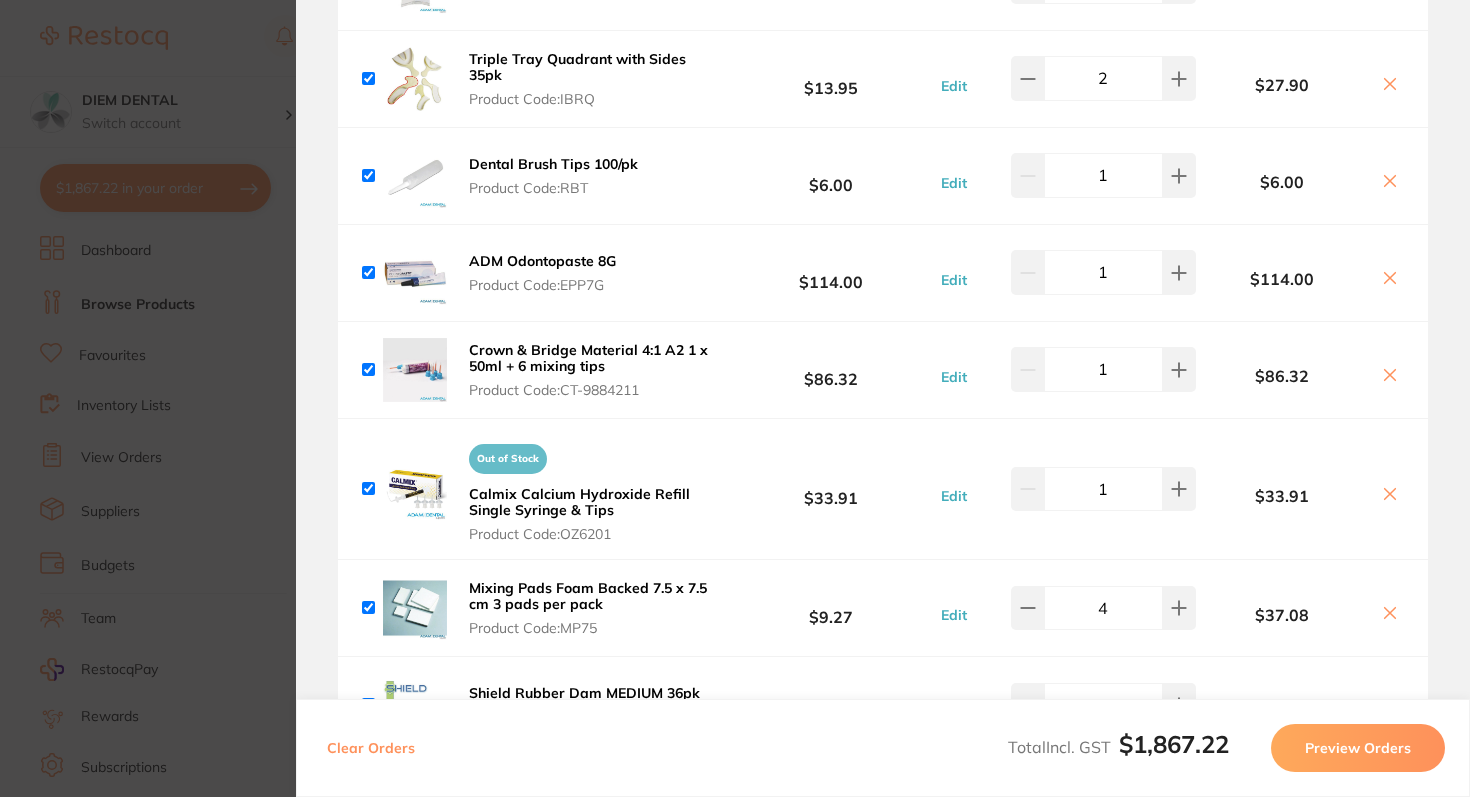 click on "Crown & Bridge Material 4:1 A2 1 x 50ml  + 6 mixing tips" at bounding box center (588, 358) 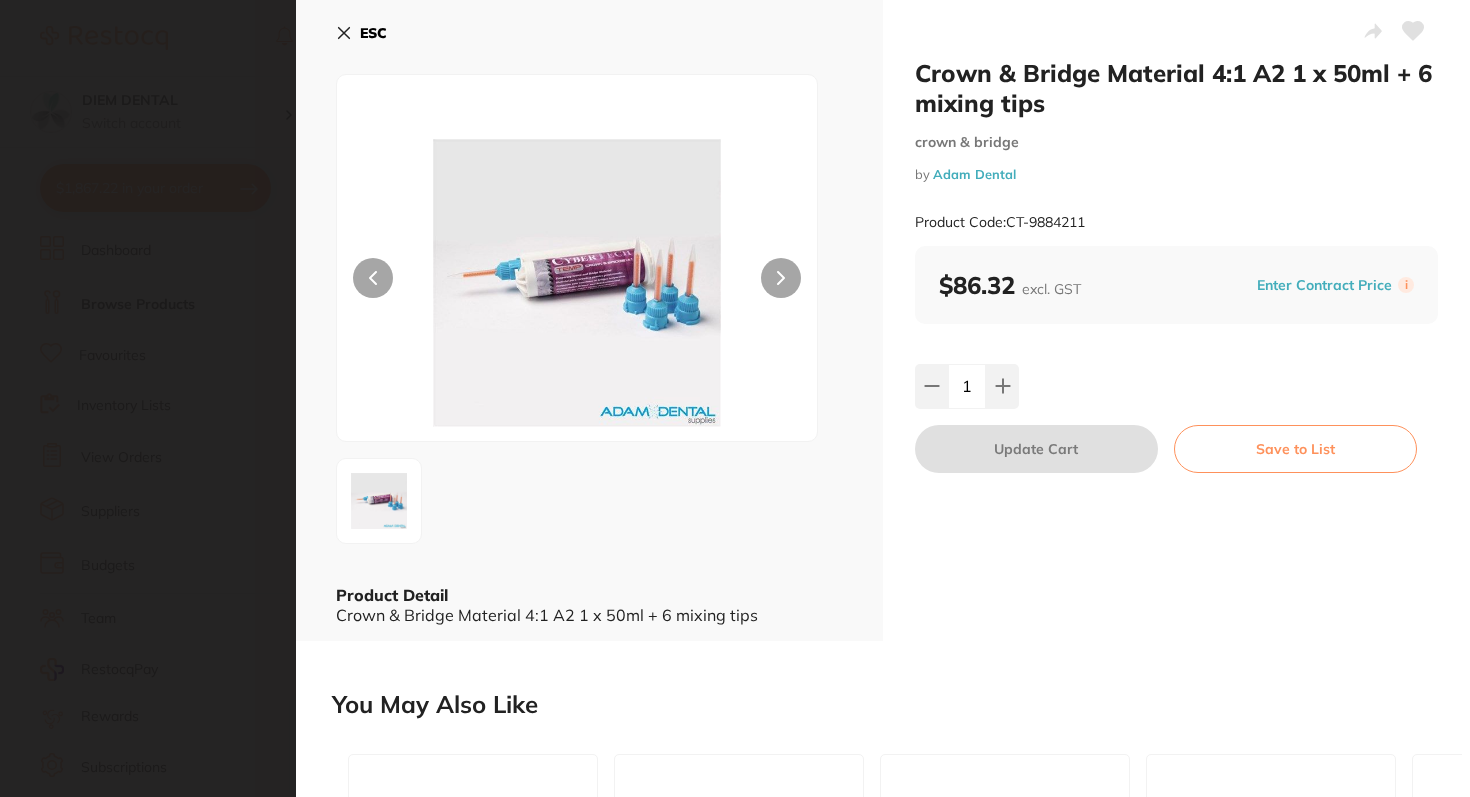 click 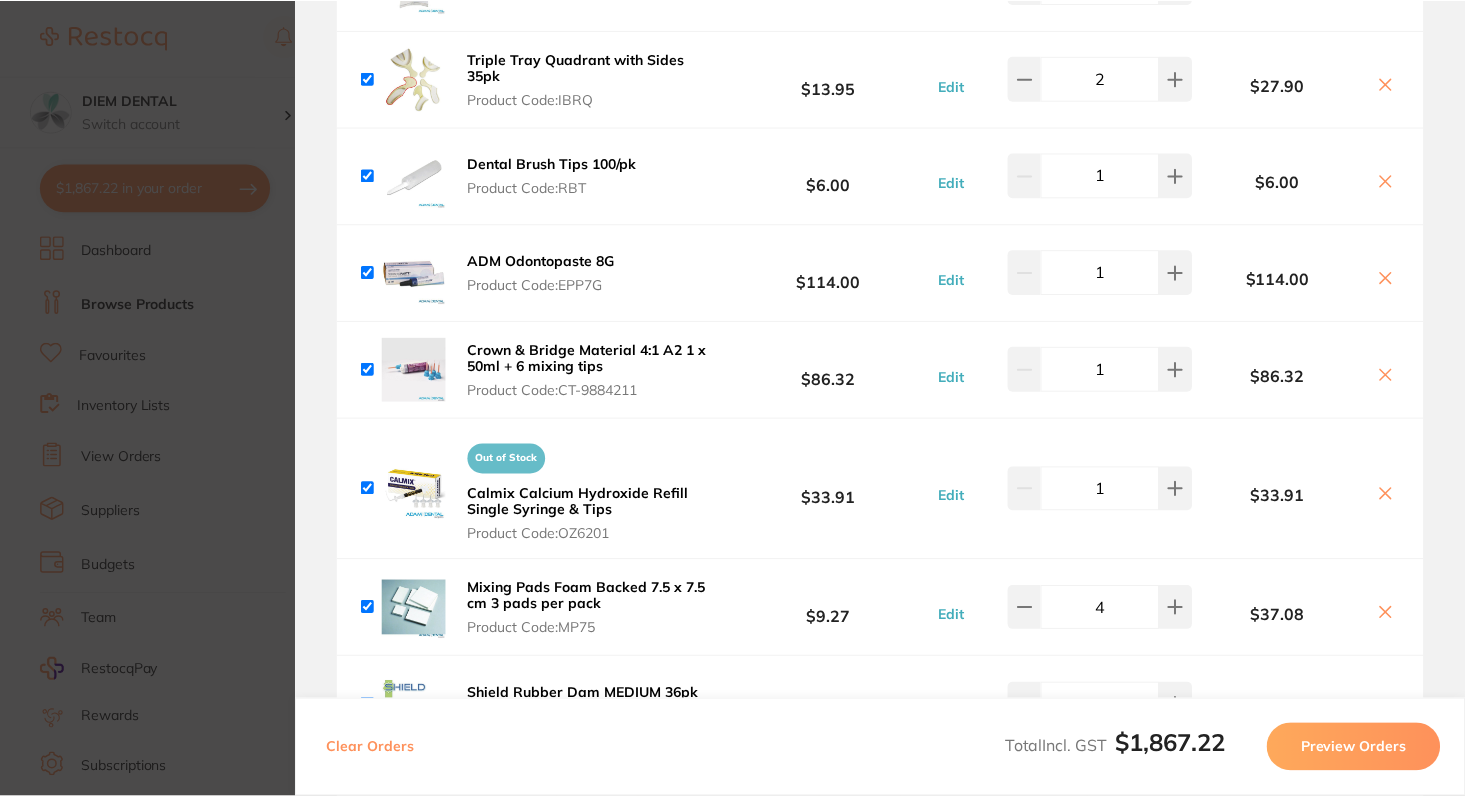 scroll, scrollTop: 5510, scrollLeft: 0, axis: vertical 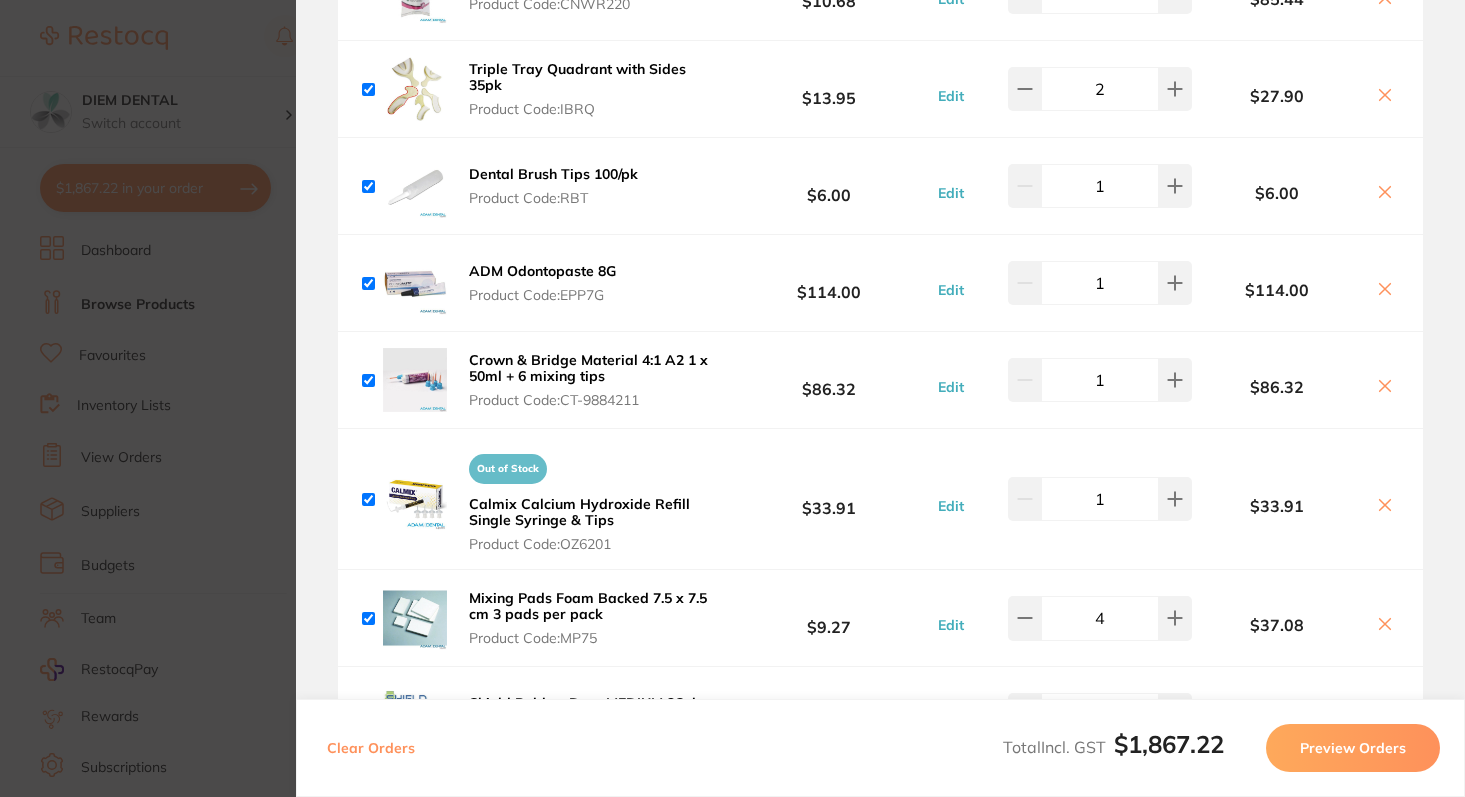 click 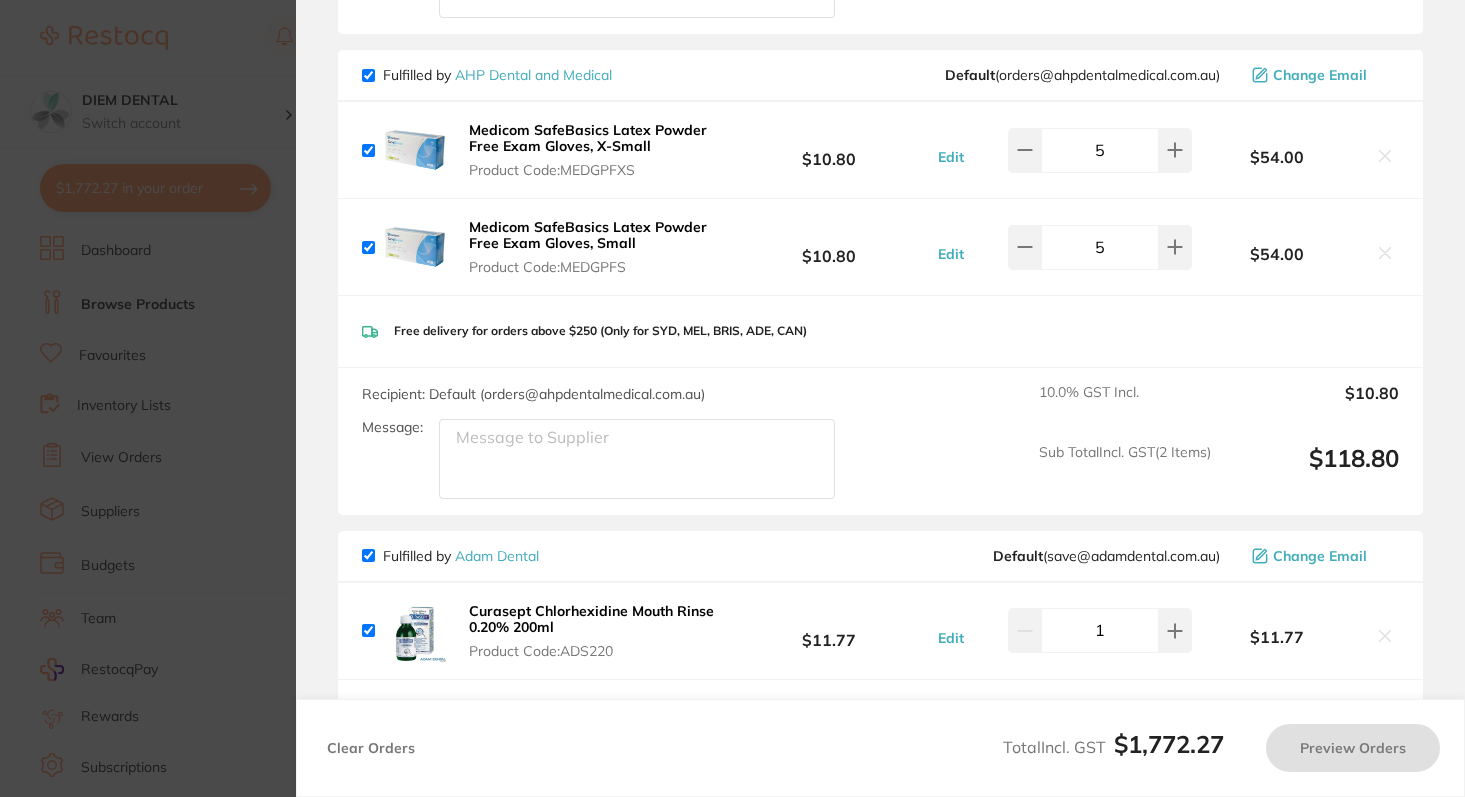 scroll, scrollTop: 0, scrollLeft: 0, axis: both 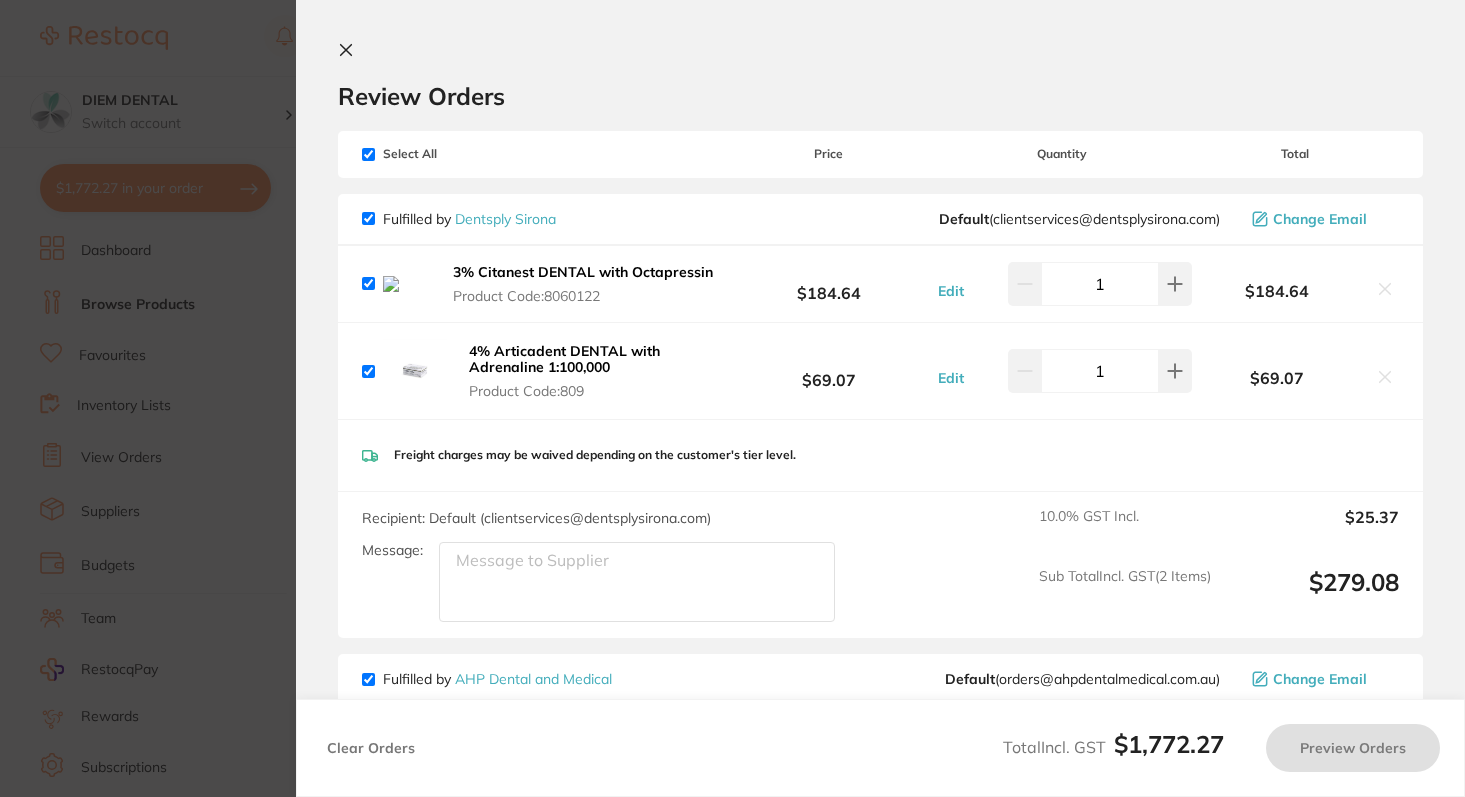 checkbox on "true" 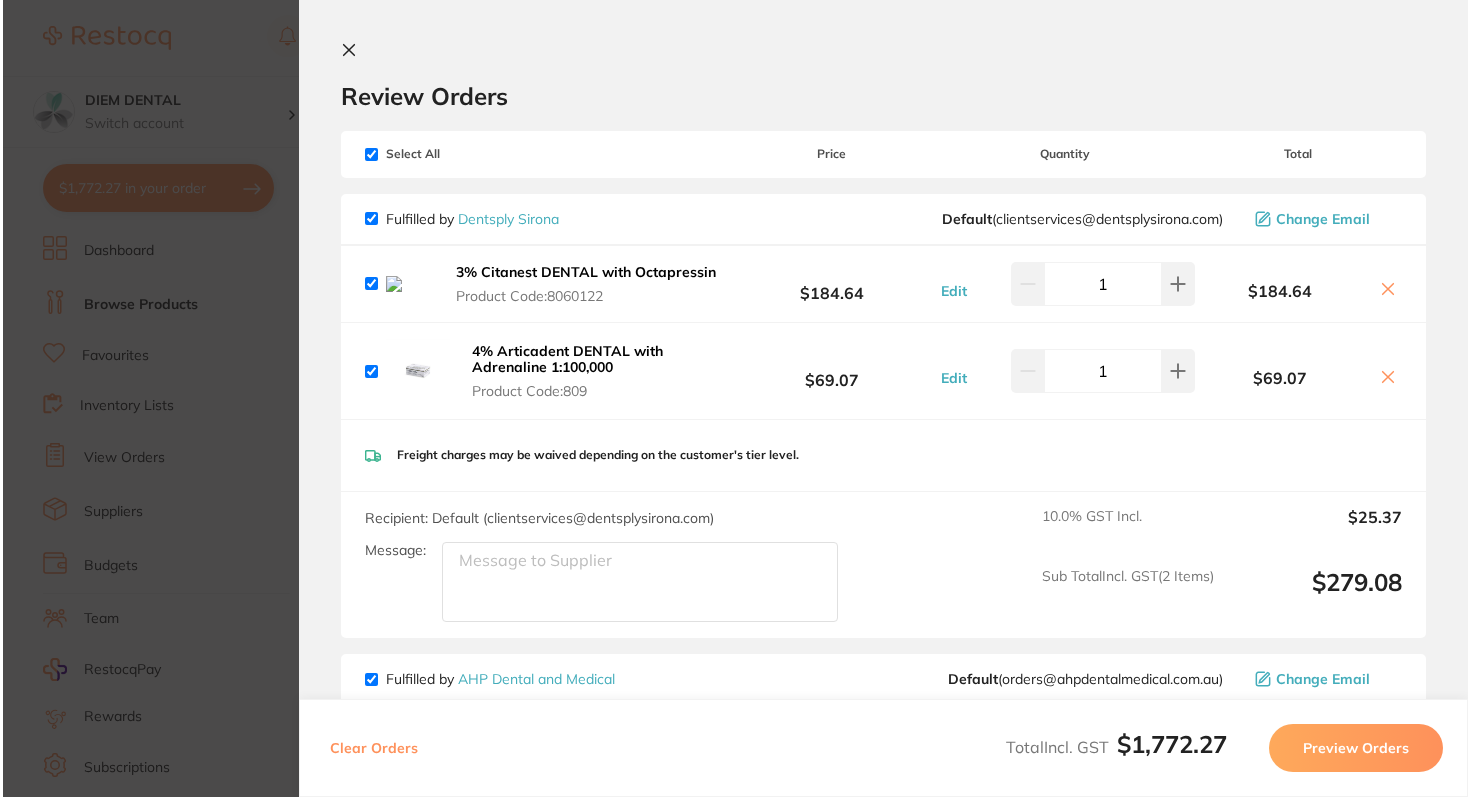 scroll, scrollTop: 0, scrollLeft: 0, axis: both 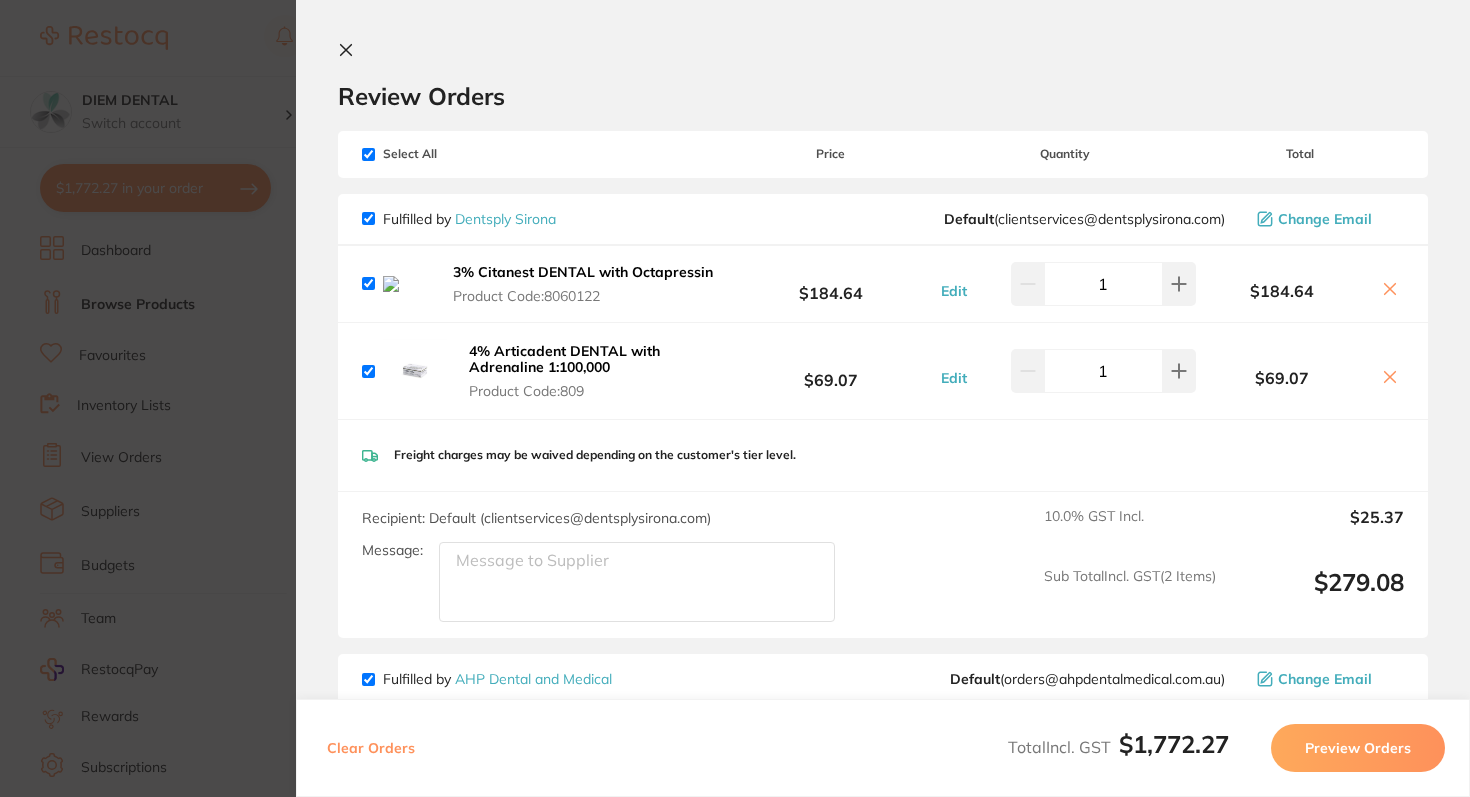 click 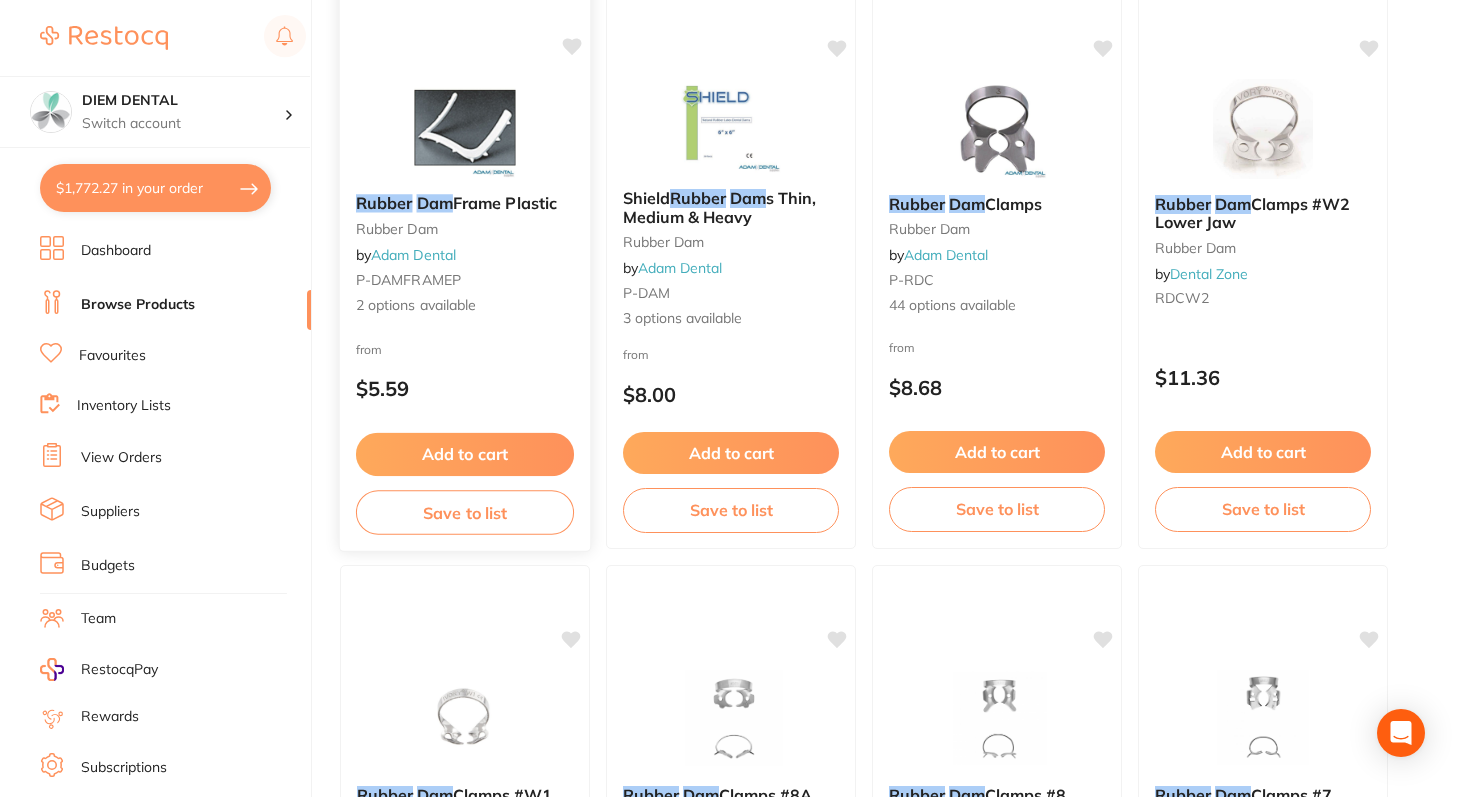 scroll, scrollTop: 0, scrollLeft: 0, axis: both 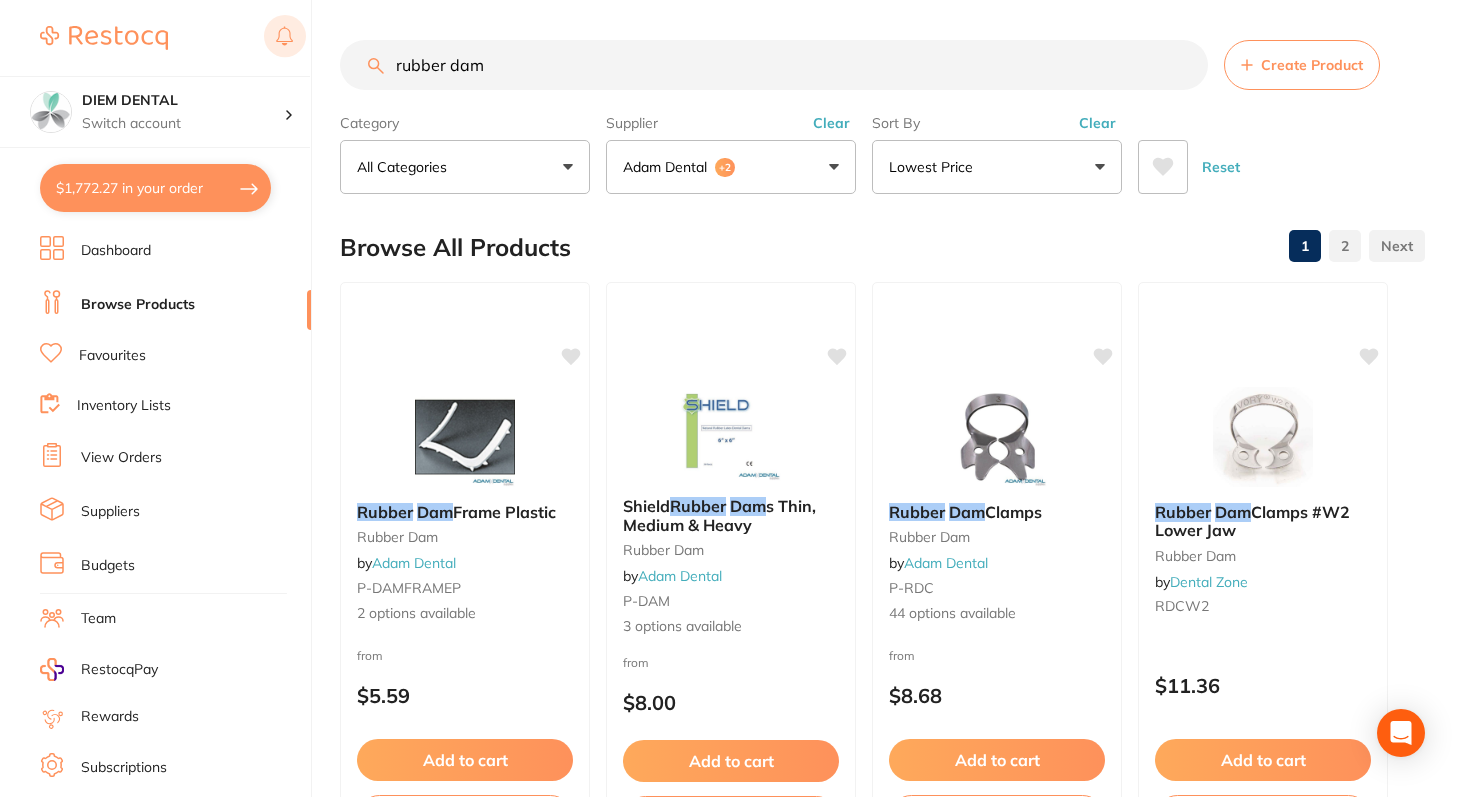 drag, startPoint x: 500, startPoint y: 73, endPoint x: 301, endPoint y: 41, distance: 201.55644 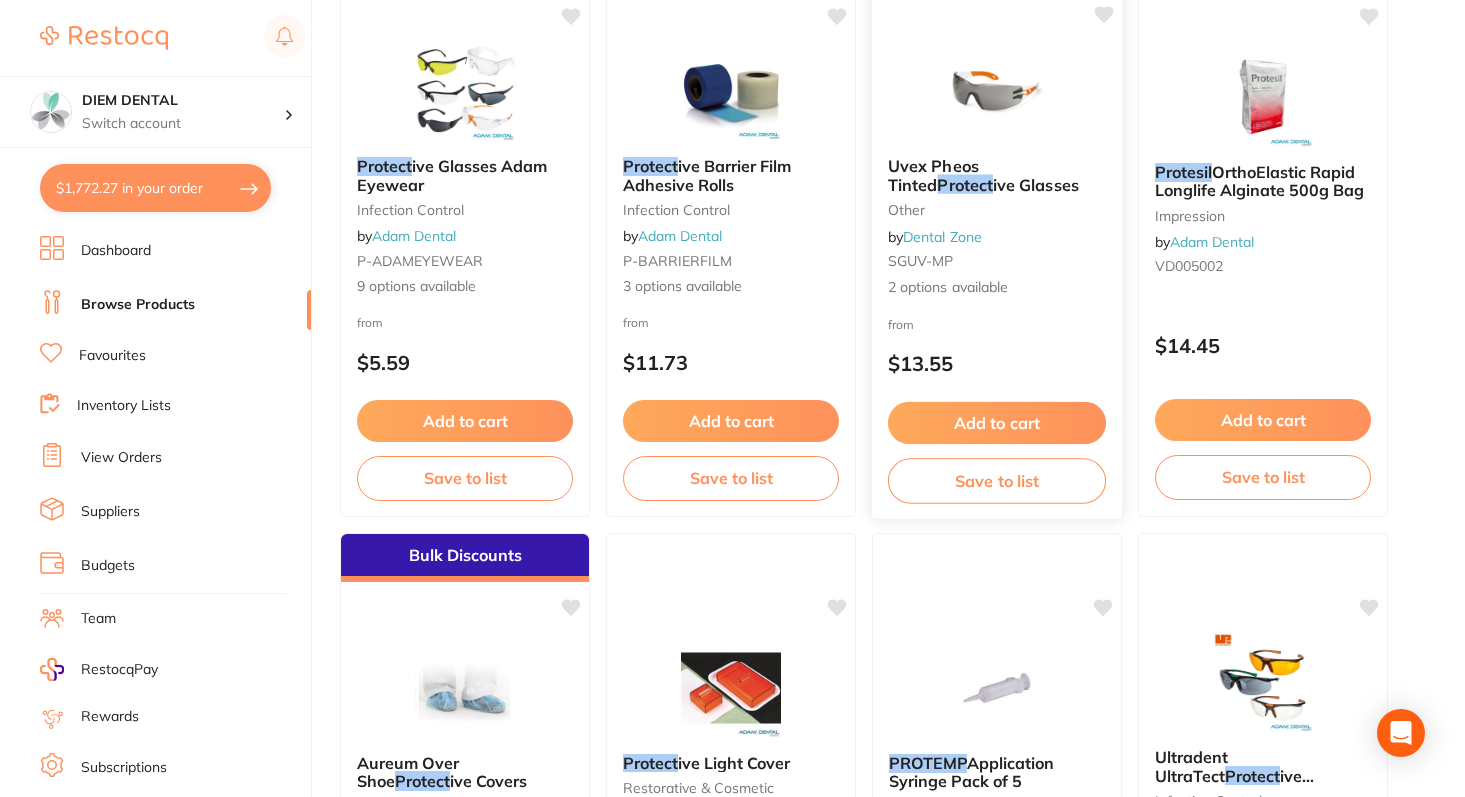 scroll, scrollTop: 0, scrollLeft: 0, axis: both 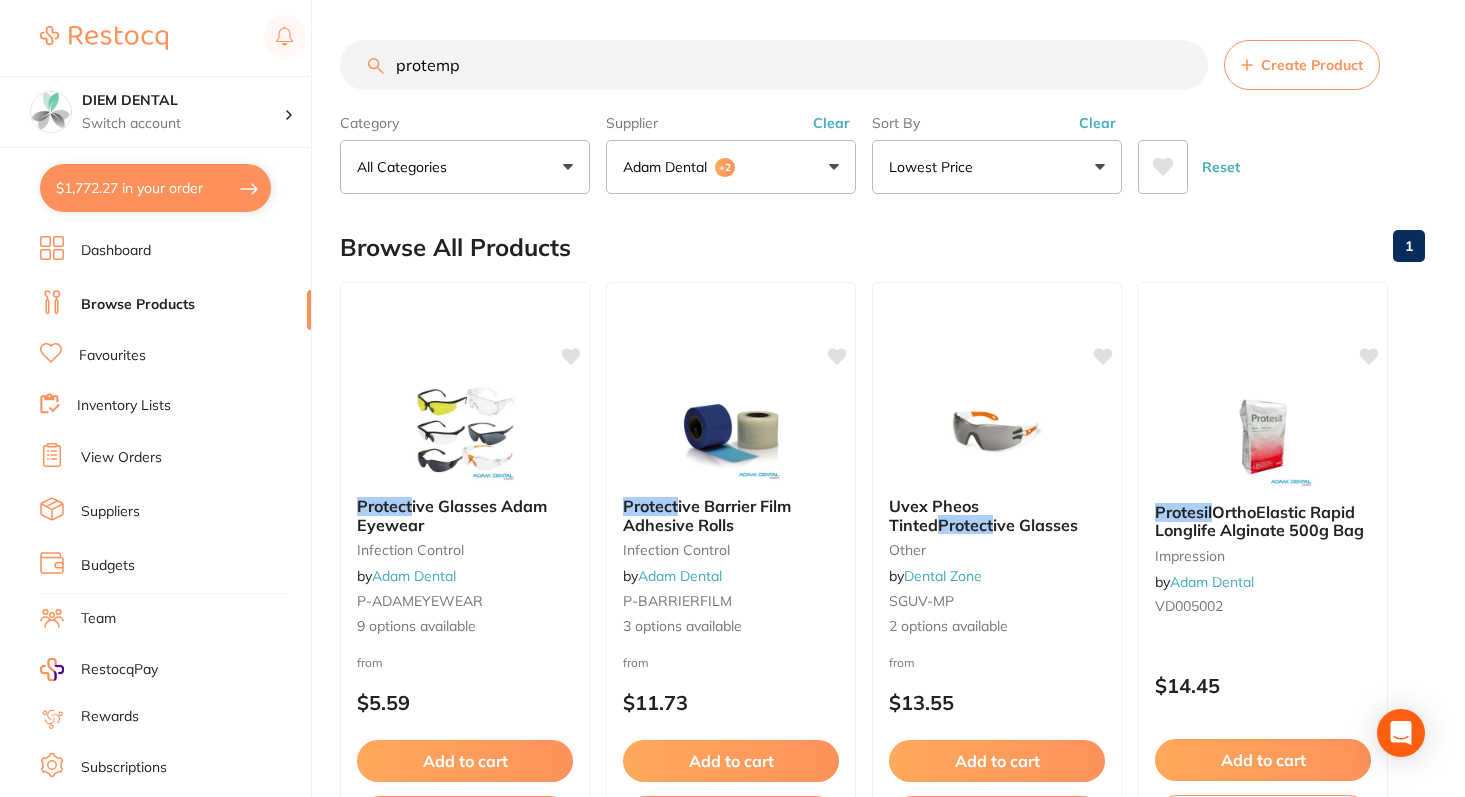 drag, startPoint x: 476, startPoint y: 62, endPoint x: 363, endPoint y: 52, distance: 113.44161 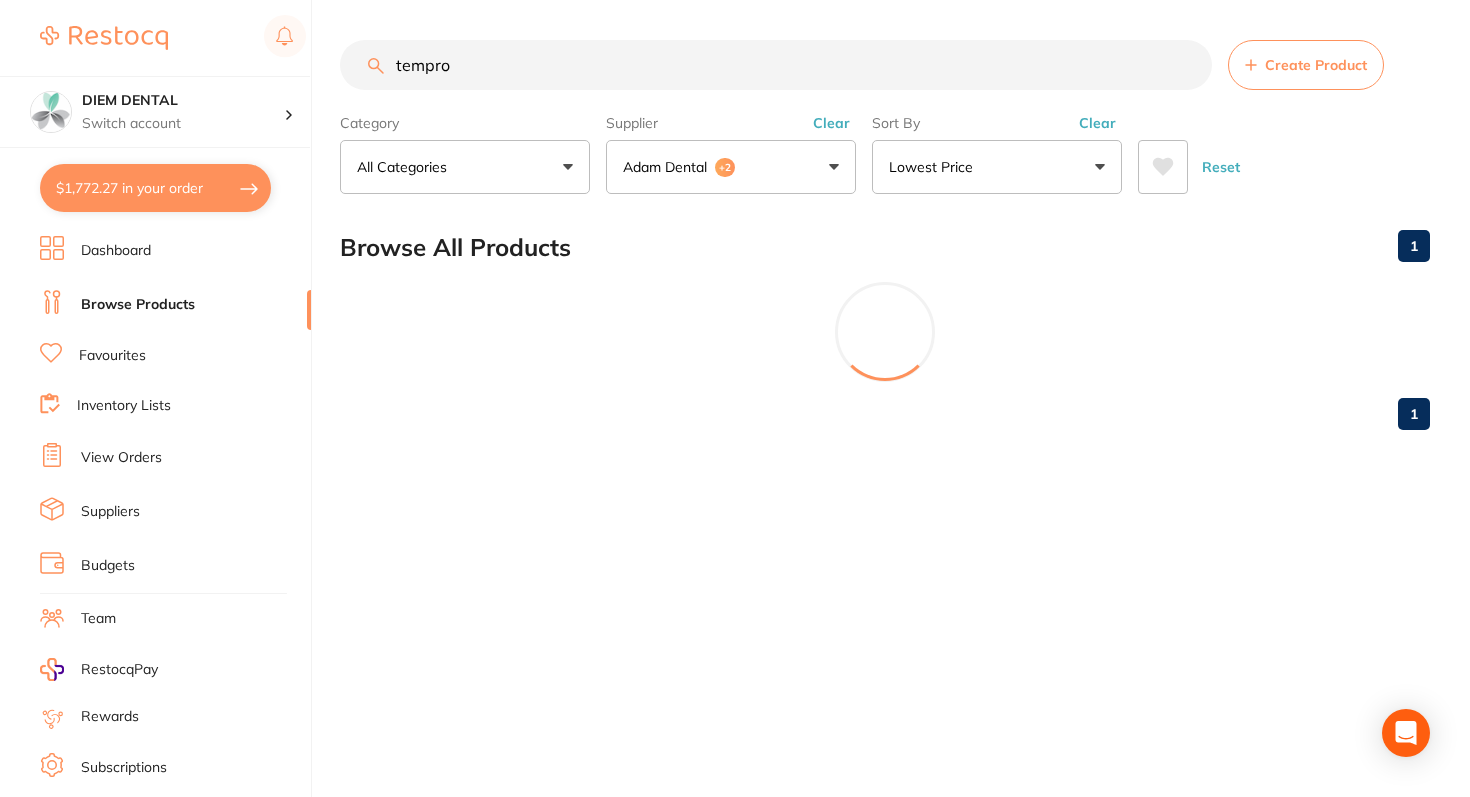 type on "tempro" 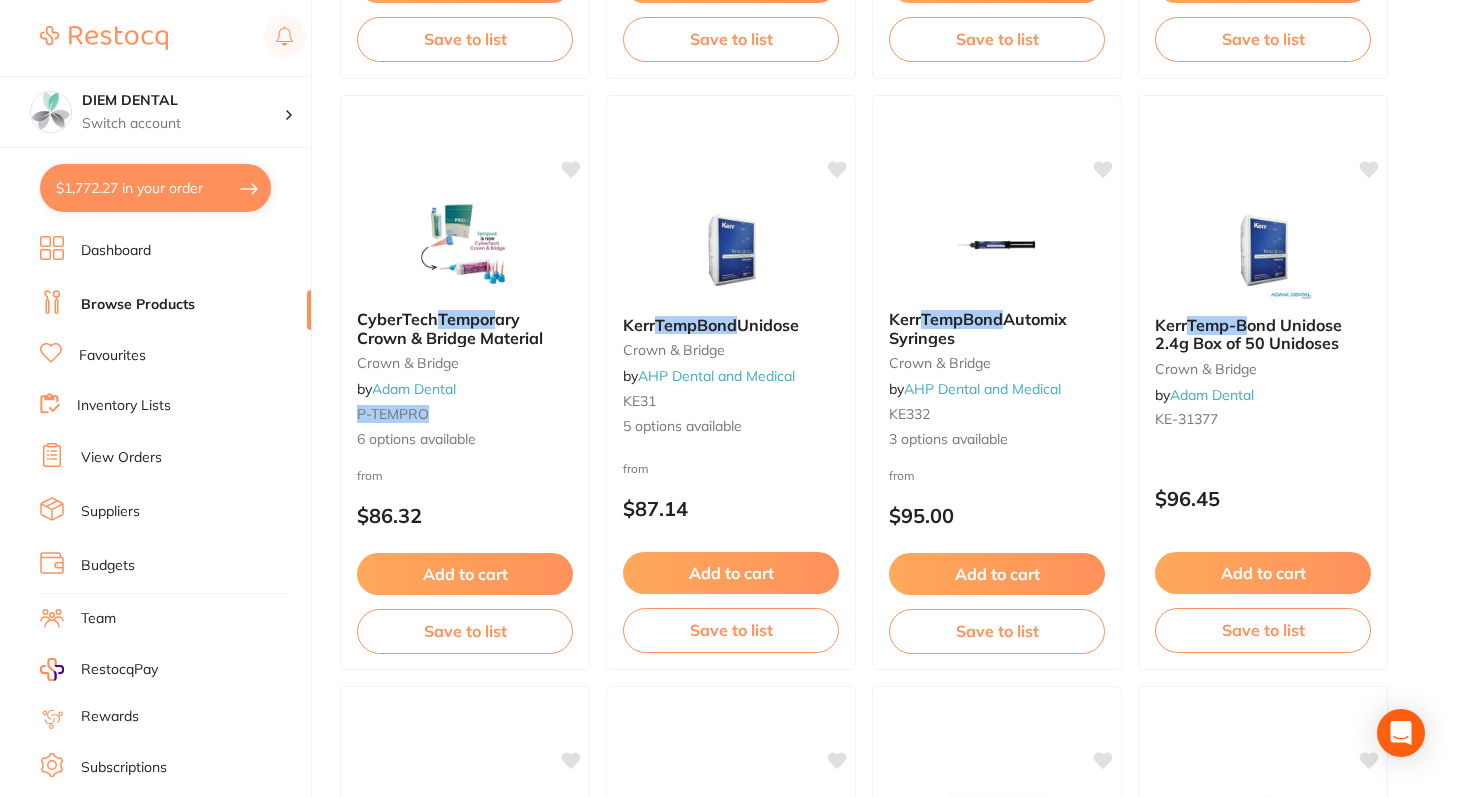 scroll, scrollTop: 3145, scrollLeft: 0, axis: vertical 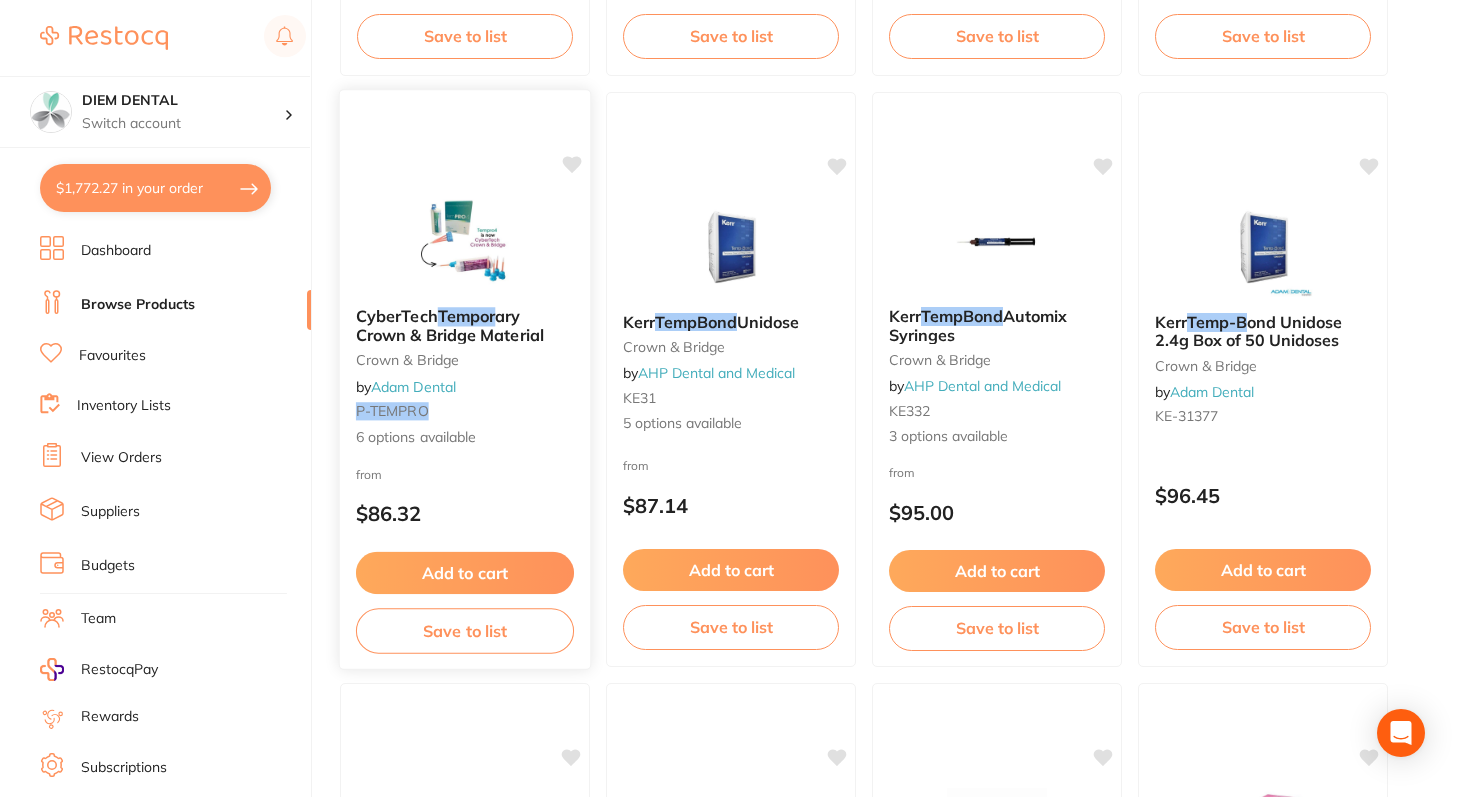 click at bounding box center (464, 240) 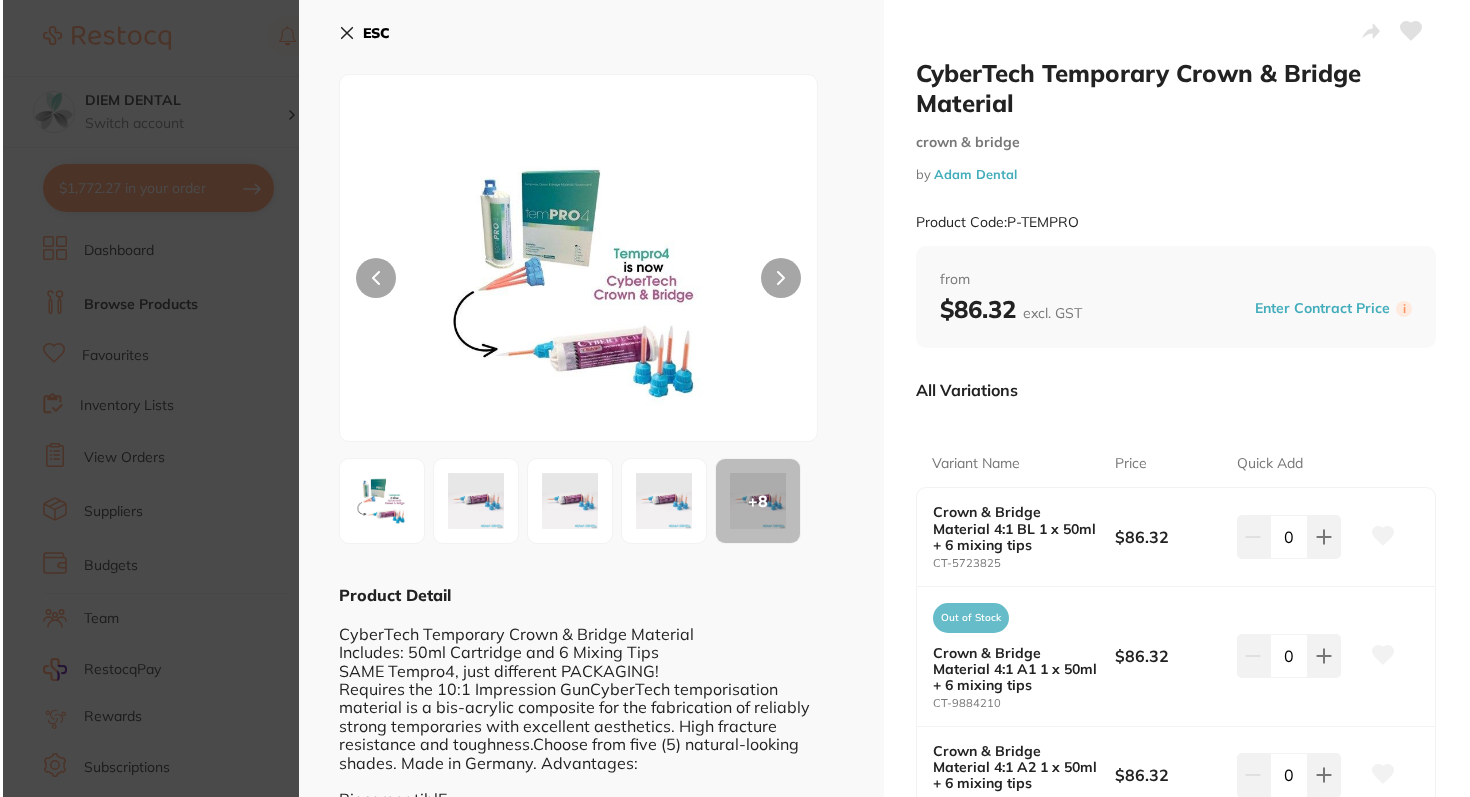 scroll, scrollTop: 0, scrollLeft: 0, axis: both 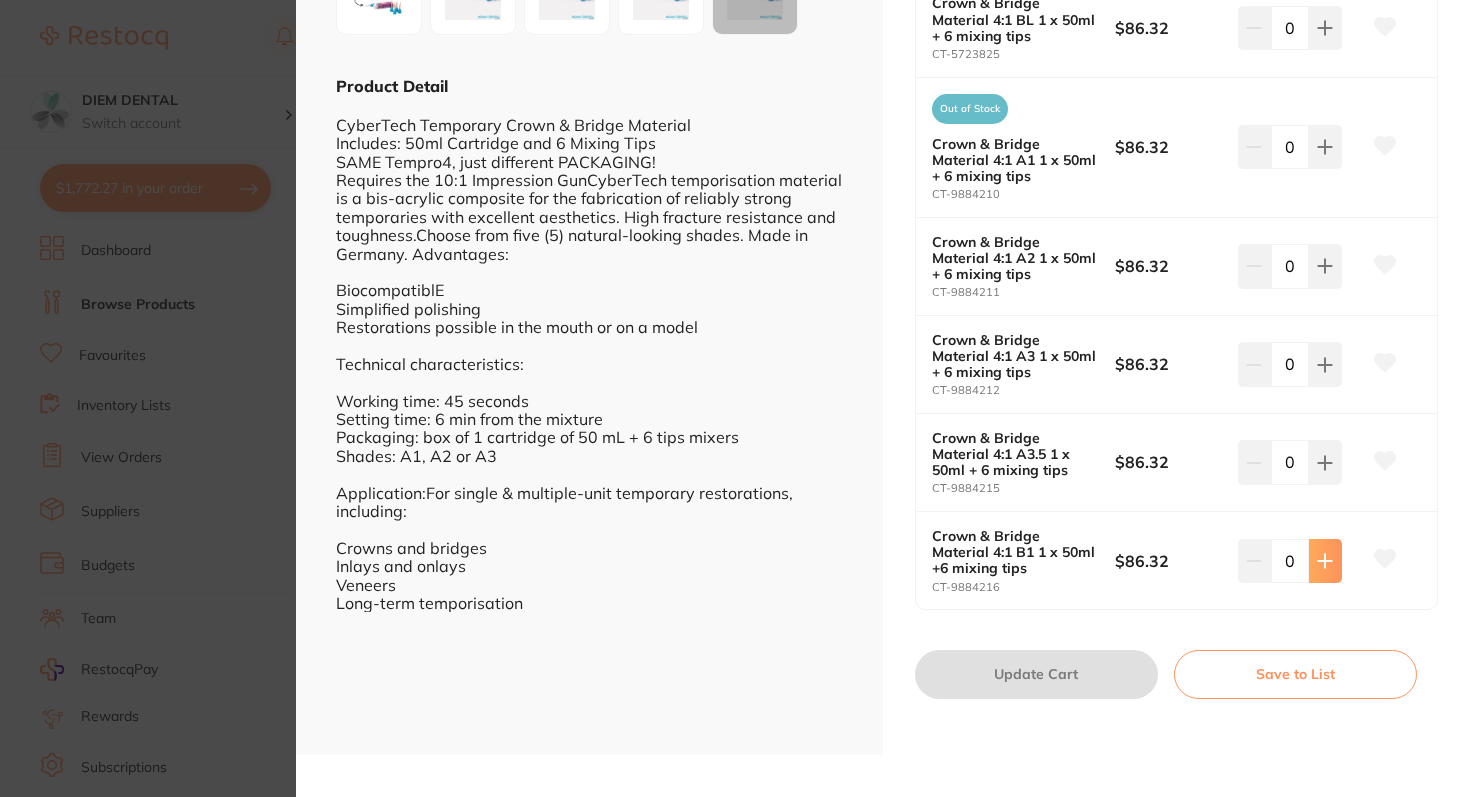 click 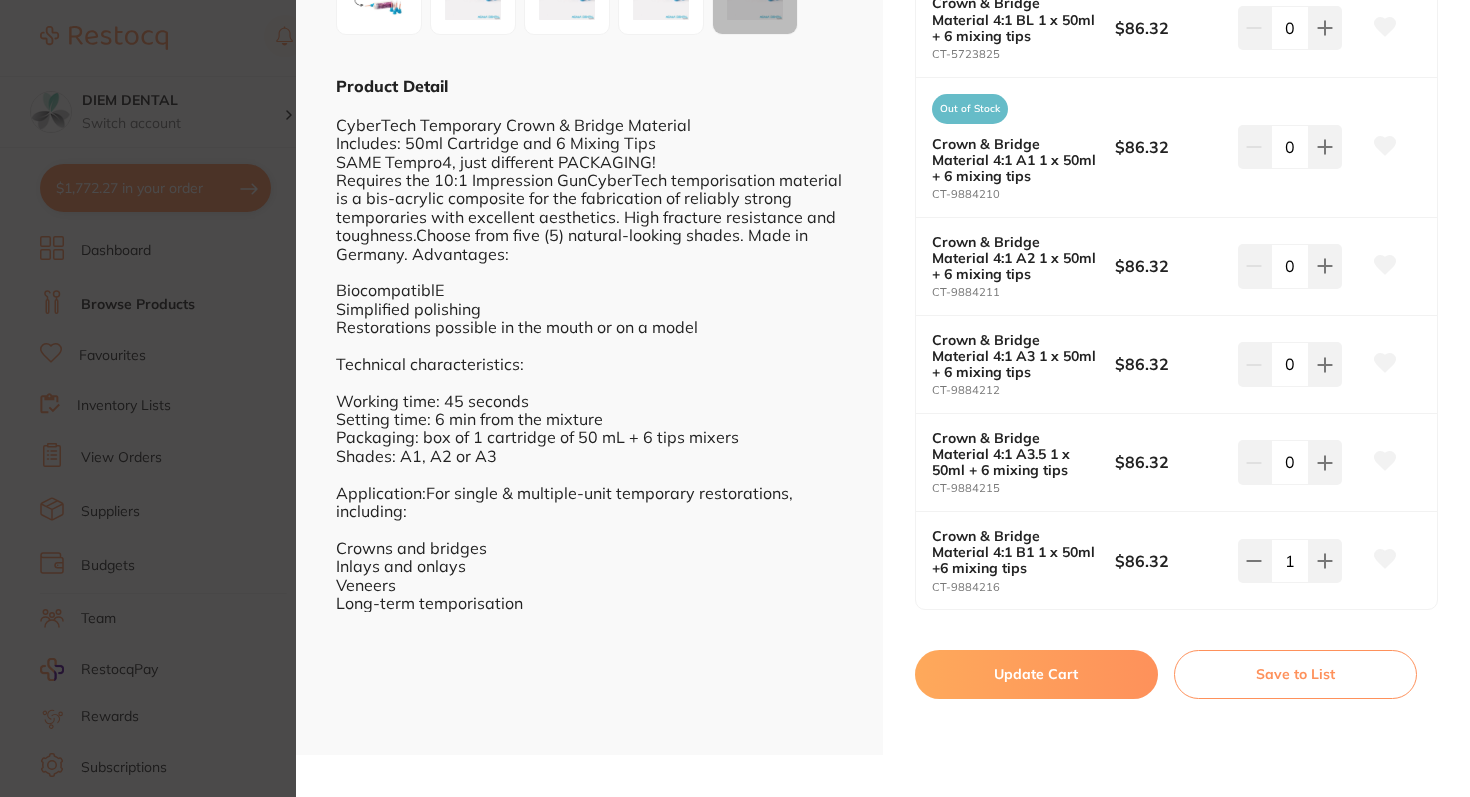 click on "Update Cart" at bounding box center (1036, 674) 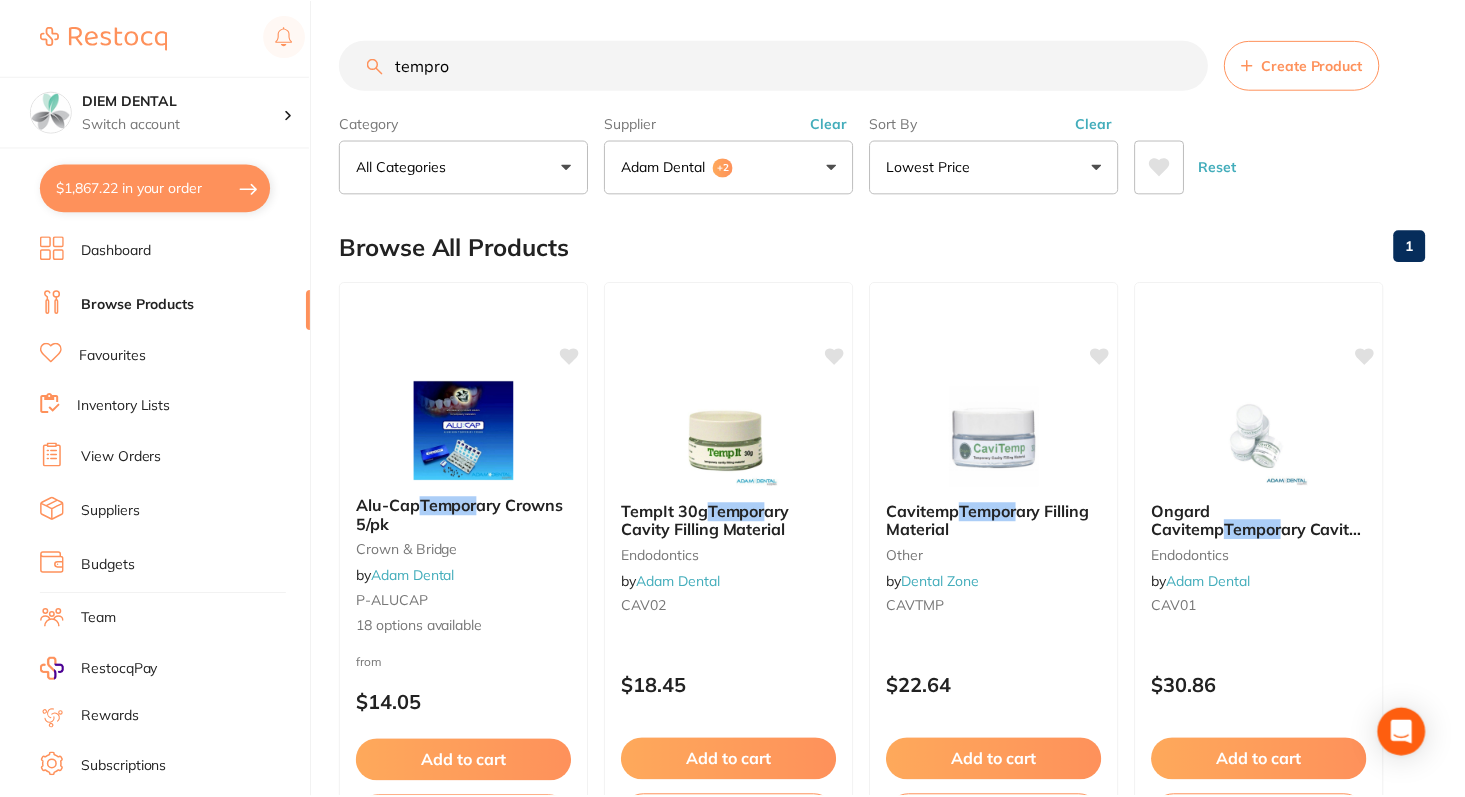 scroll, scrollTop: 3145, scrollLeft: 0, axis: vertical 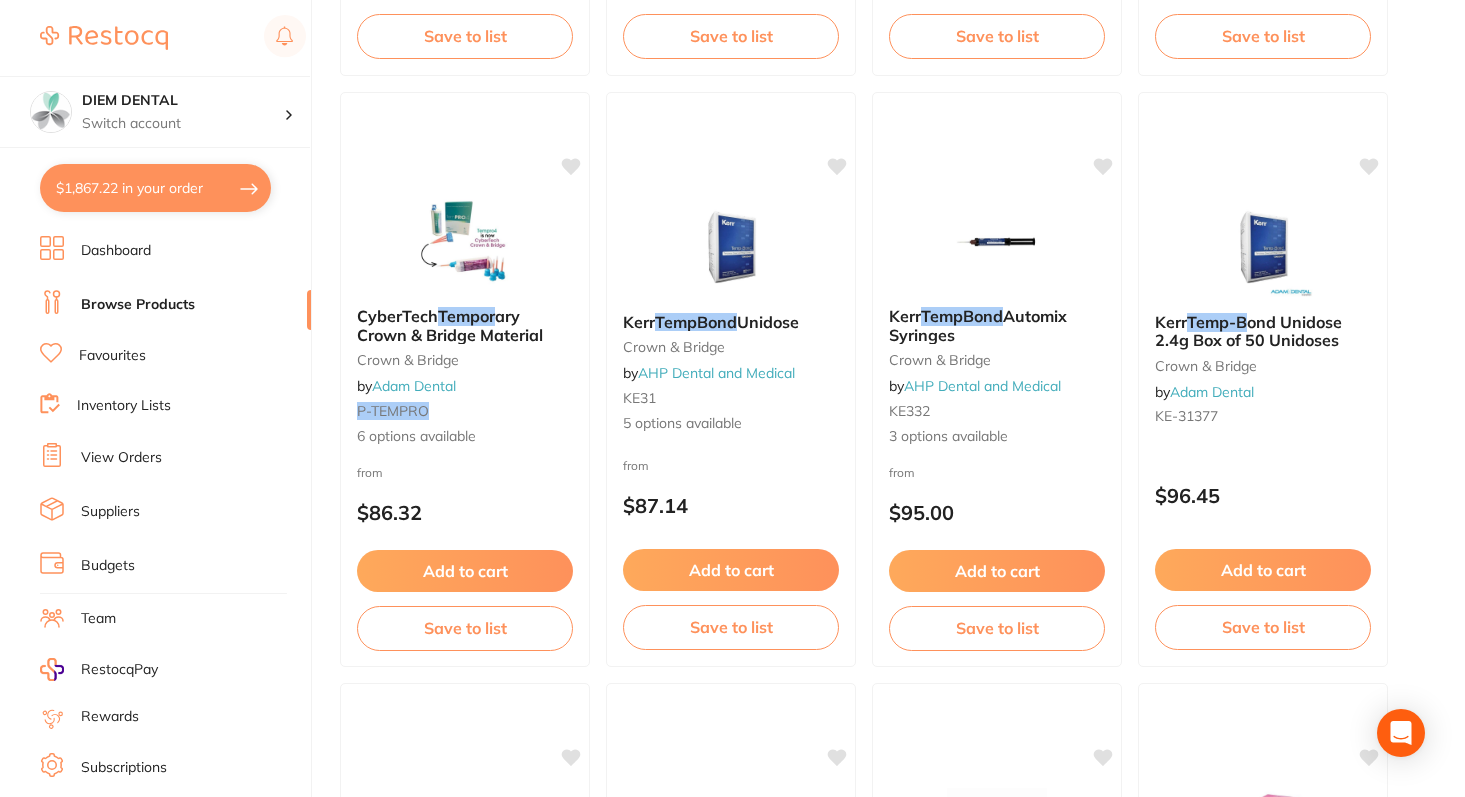 click on "$1,867.22   in your order" at bounding box center (155, 188) 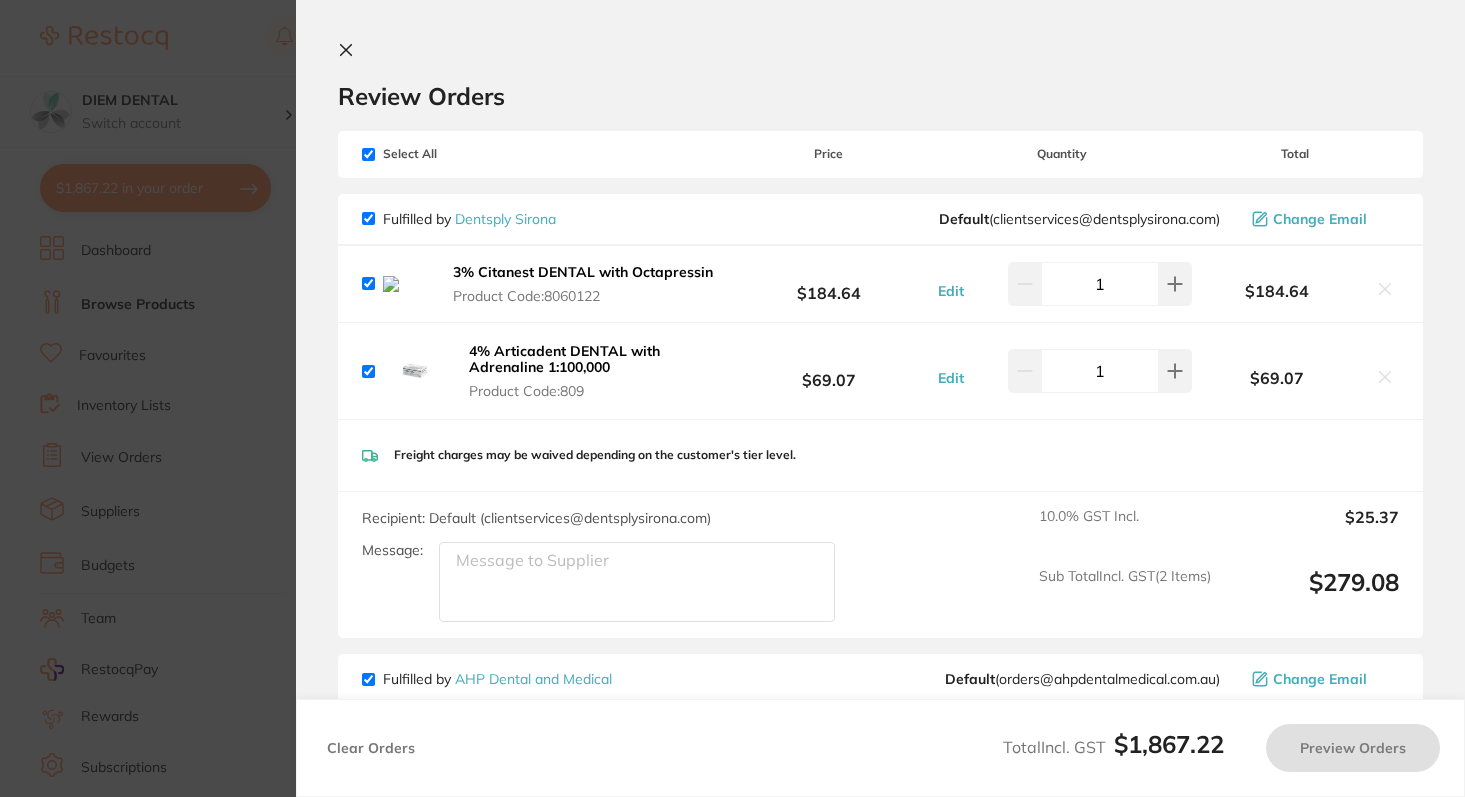checkbox on "true" 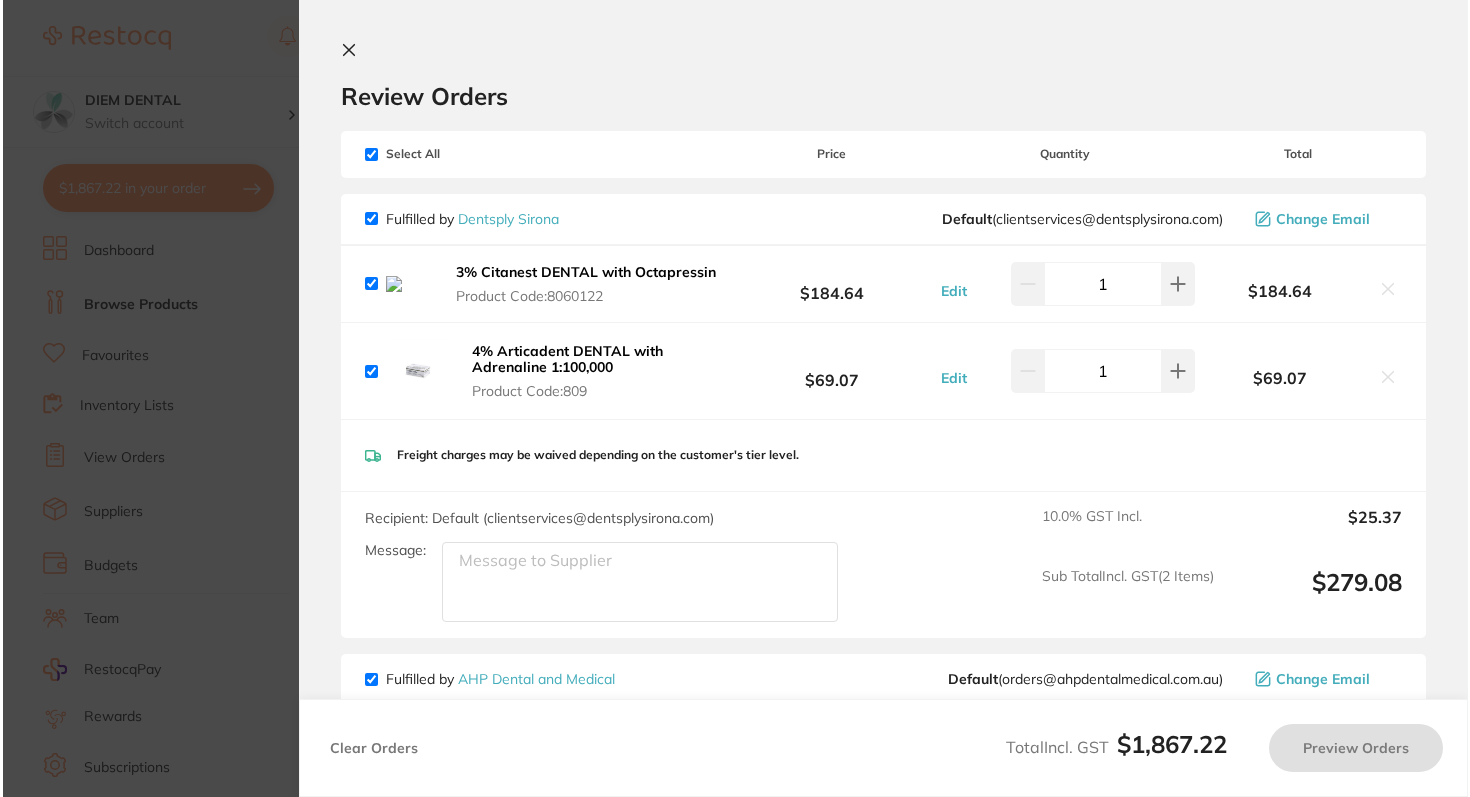 scroll, scrollTop: 0, scrollLeft: 0, axis: both 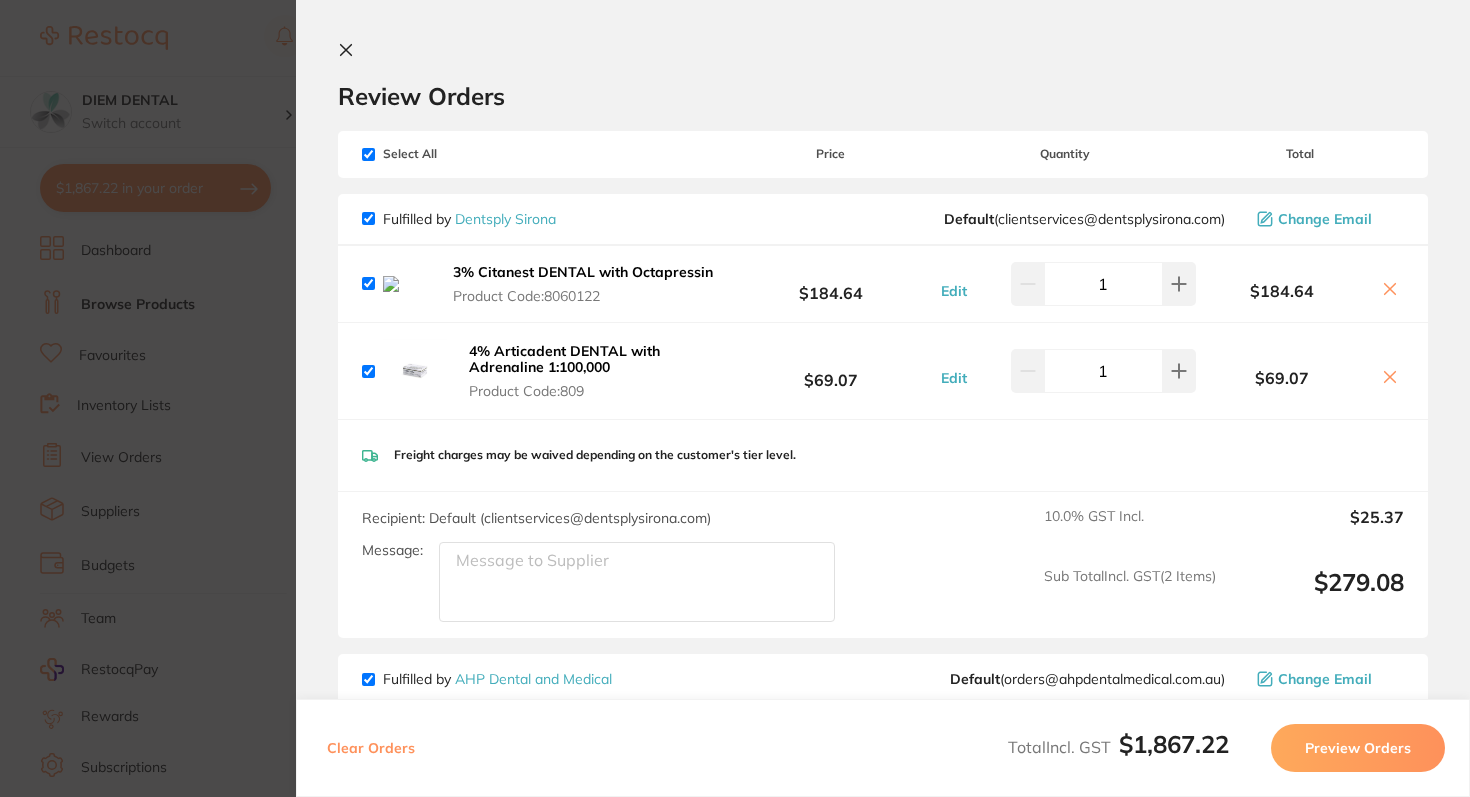 click 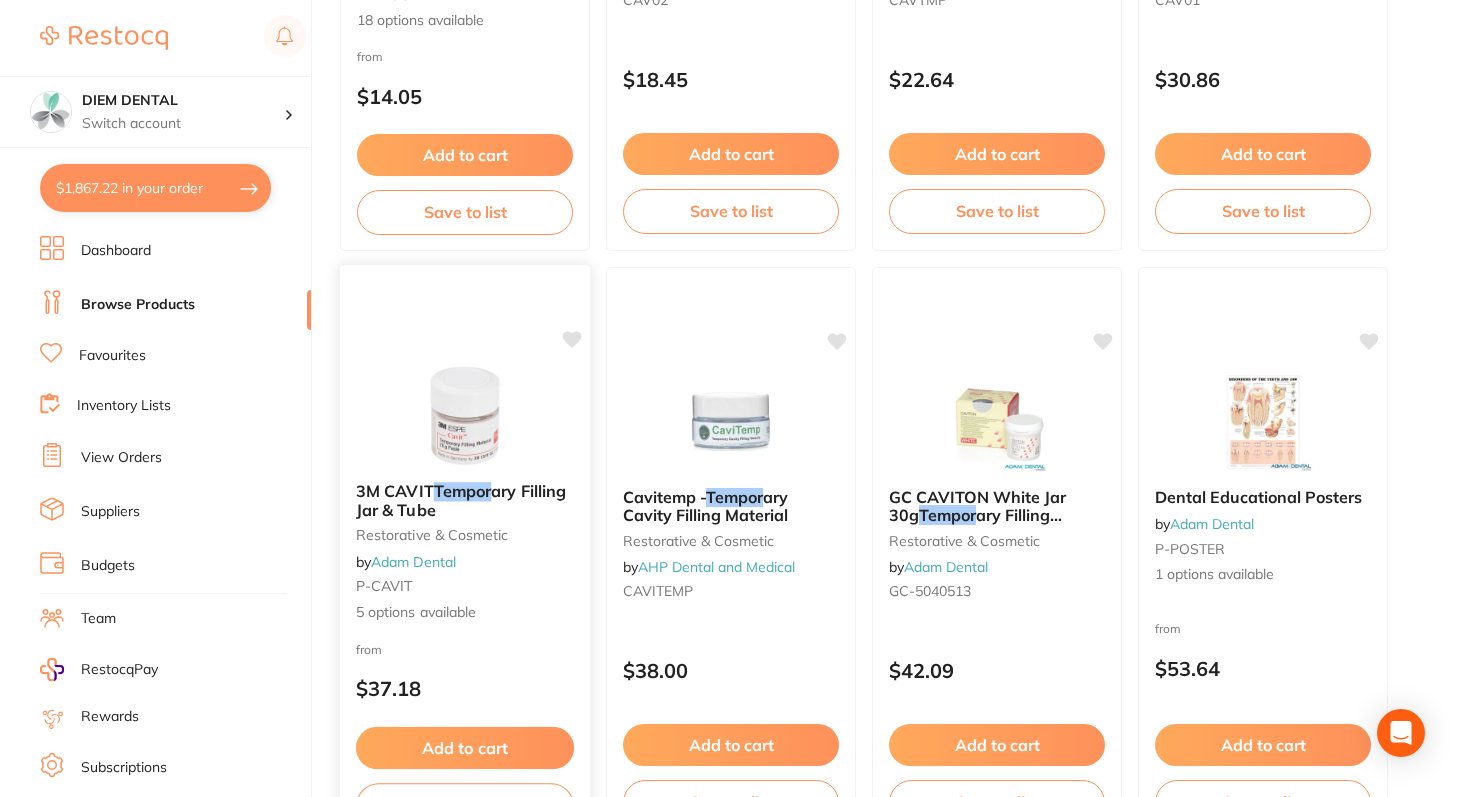 scroll, scrollTop: 0, scrollLeft: 0, axis: both 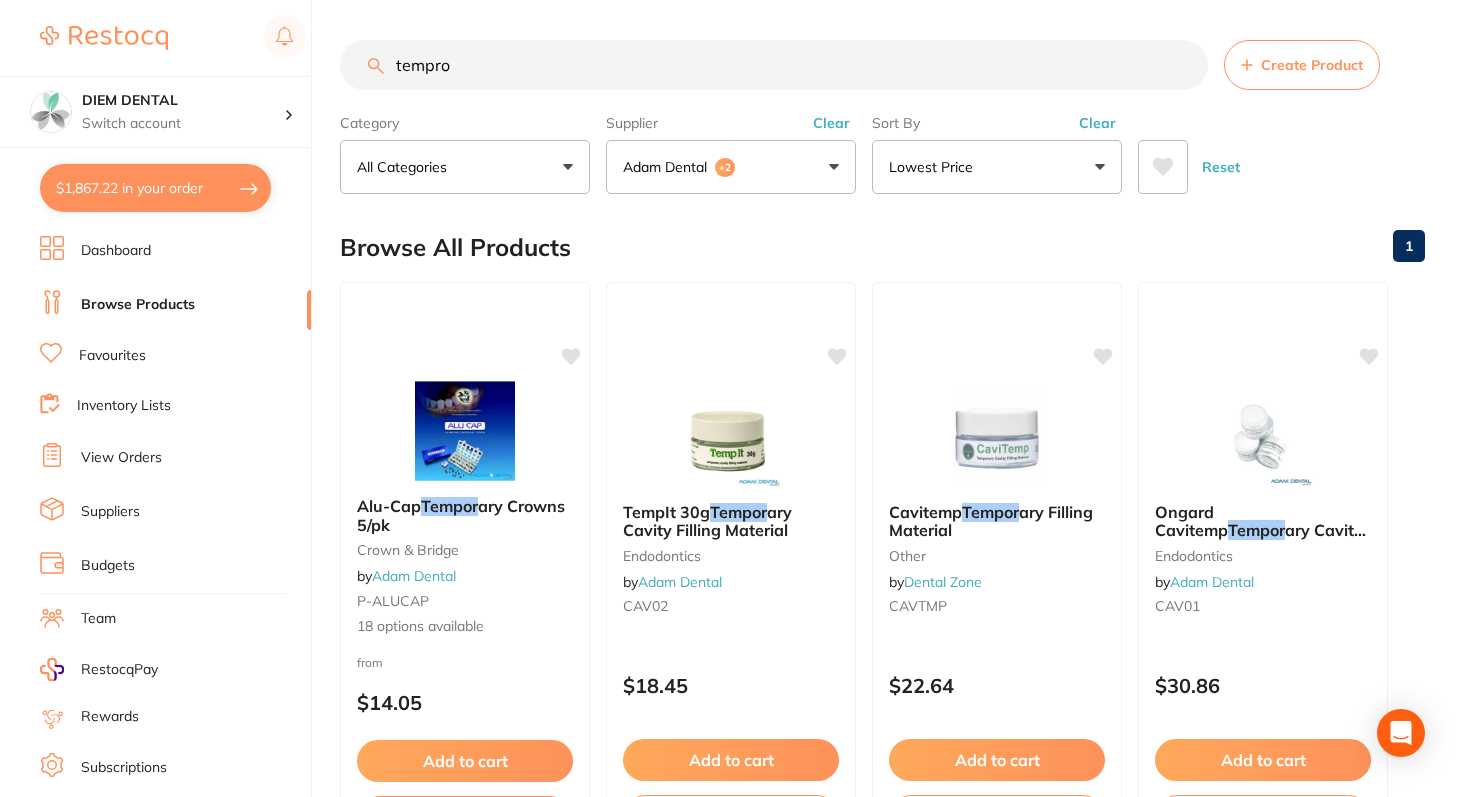 drag, startPoint x: 456, startPoint y: 70, endPoint x: 385, endPoint y: 66, distance: 71.11259 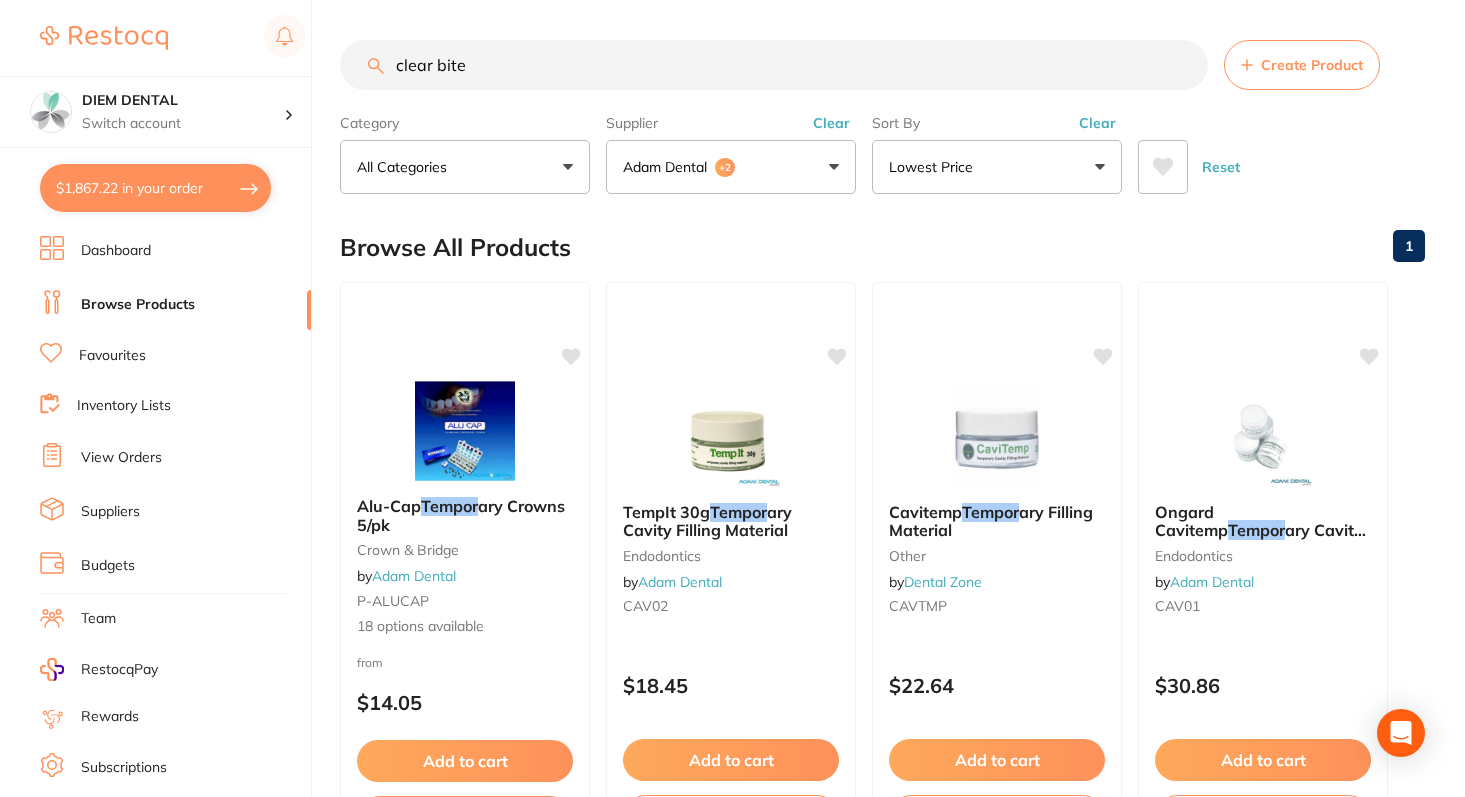 type on "clear bite" 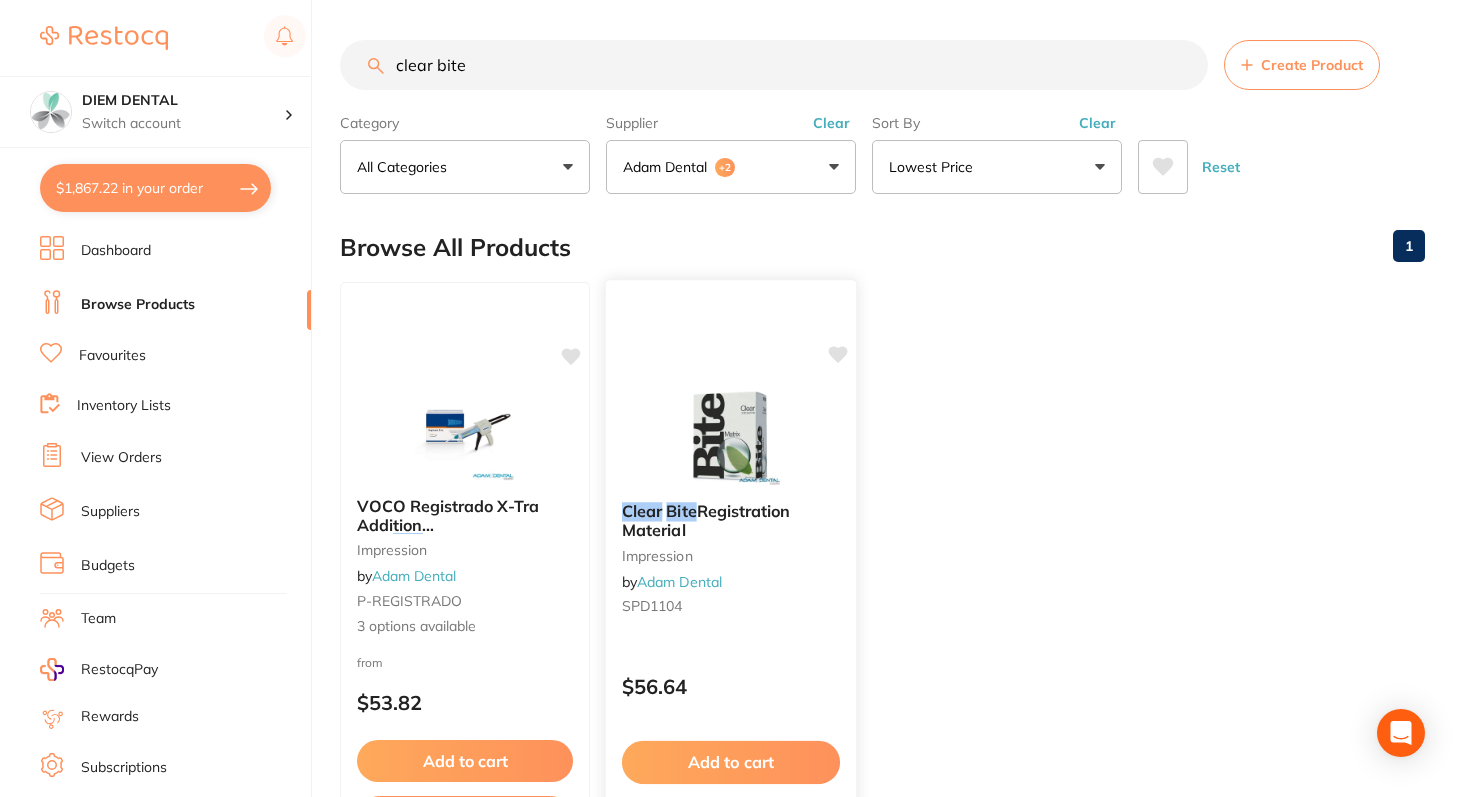click at bounding box center [730, 435] 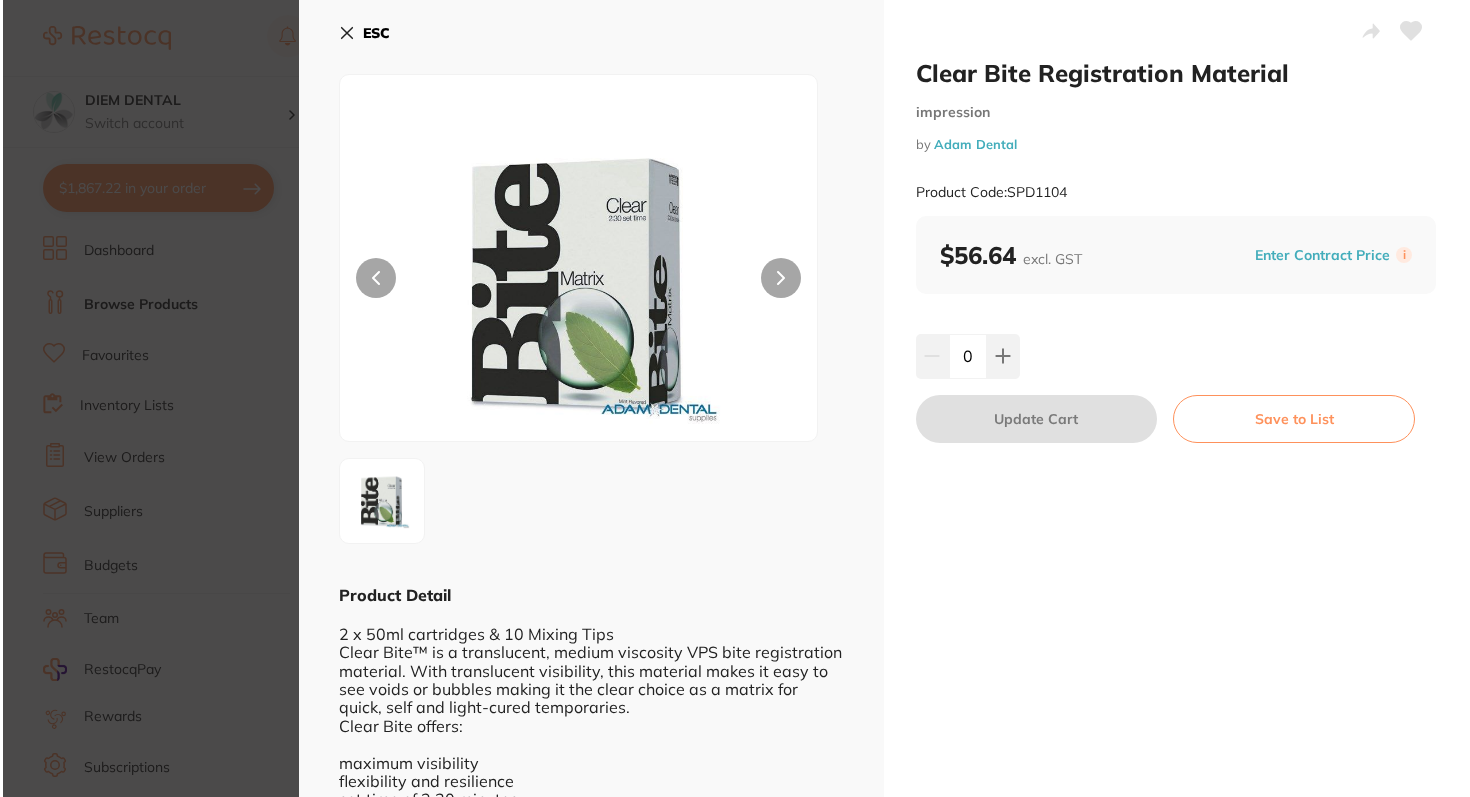 scroll, scrollTop: 0, scrollLeft: 0, axis: both 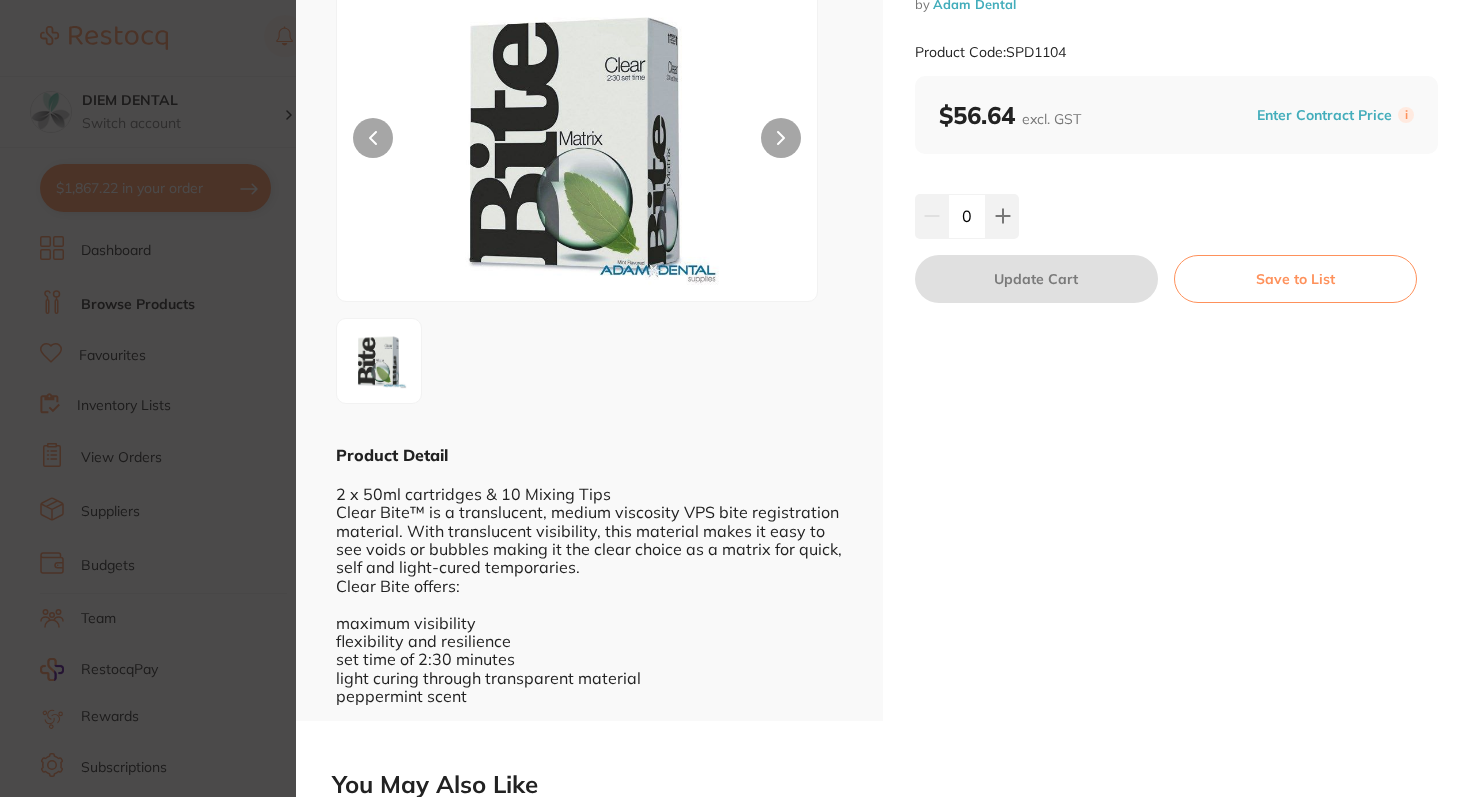 click on "Clear Bite Registration Material impression by   Adam Dental Product Code:  SPD1104 $56.64     excl. GST Enter Contract Price i     0         Update Cart Save to List" at bounding box center [1176, 290] 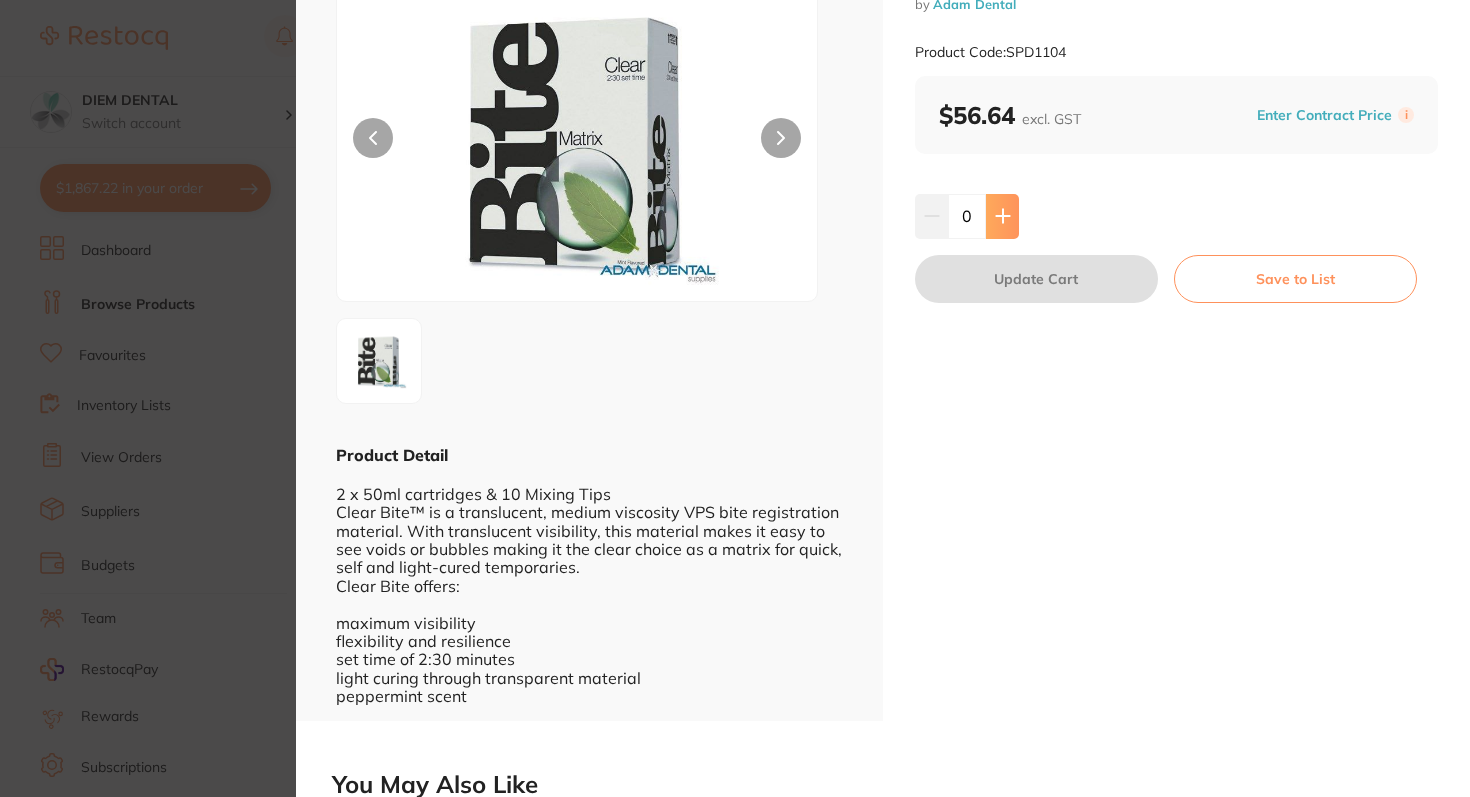 click at bounding box center (1002, 216) 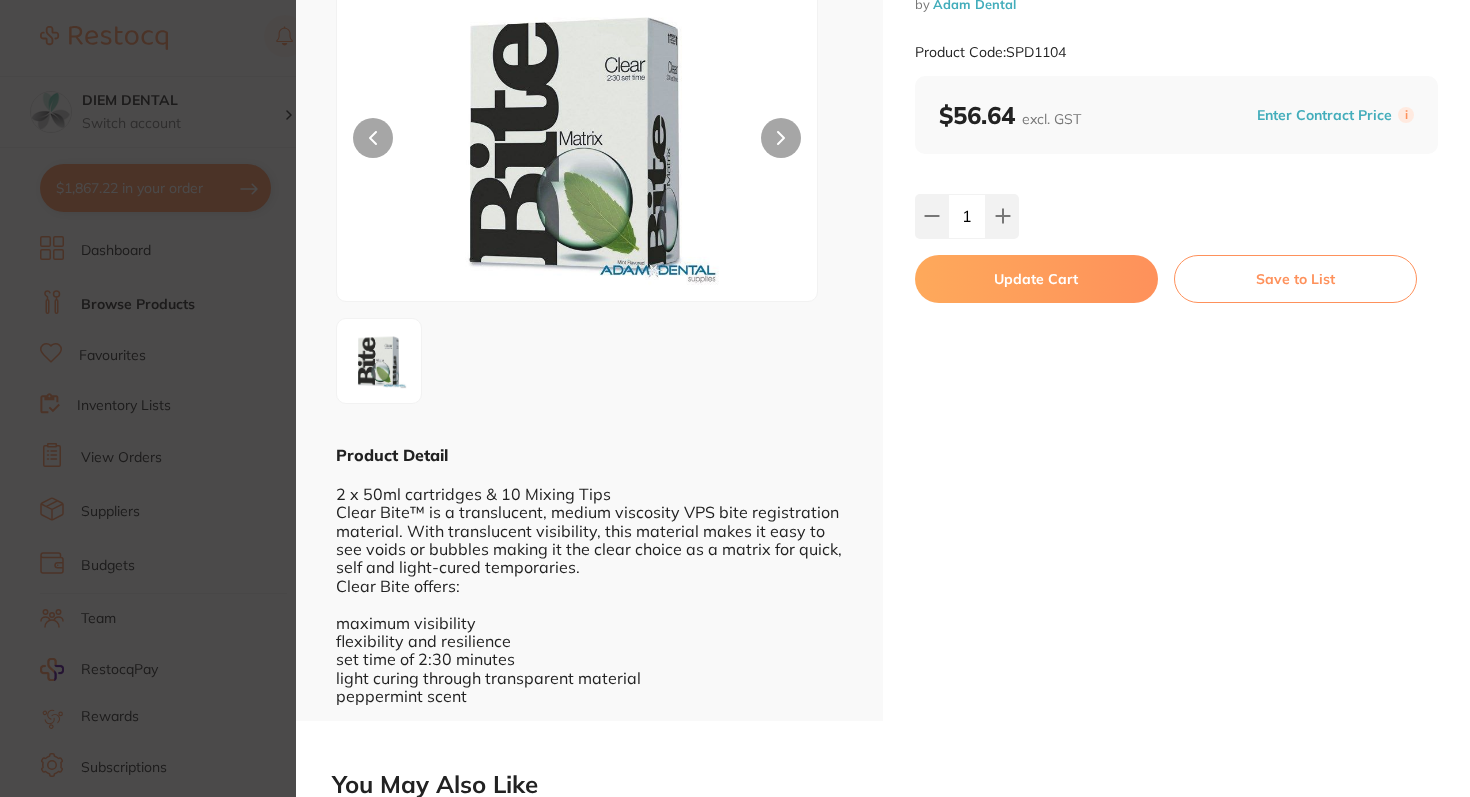 click on "Update Cart" at bounding box center (1036, 279) 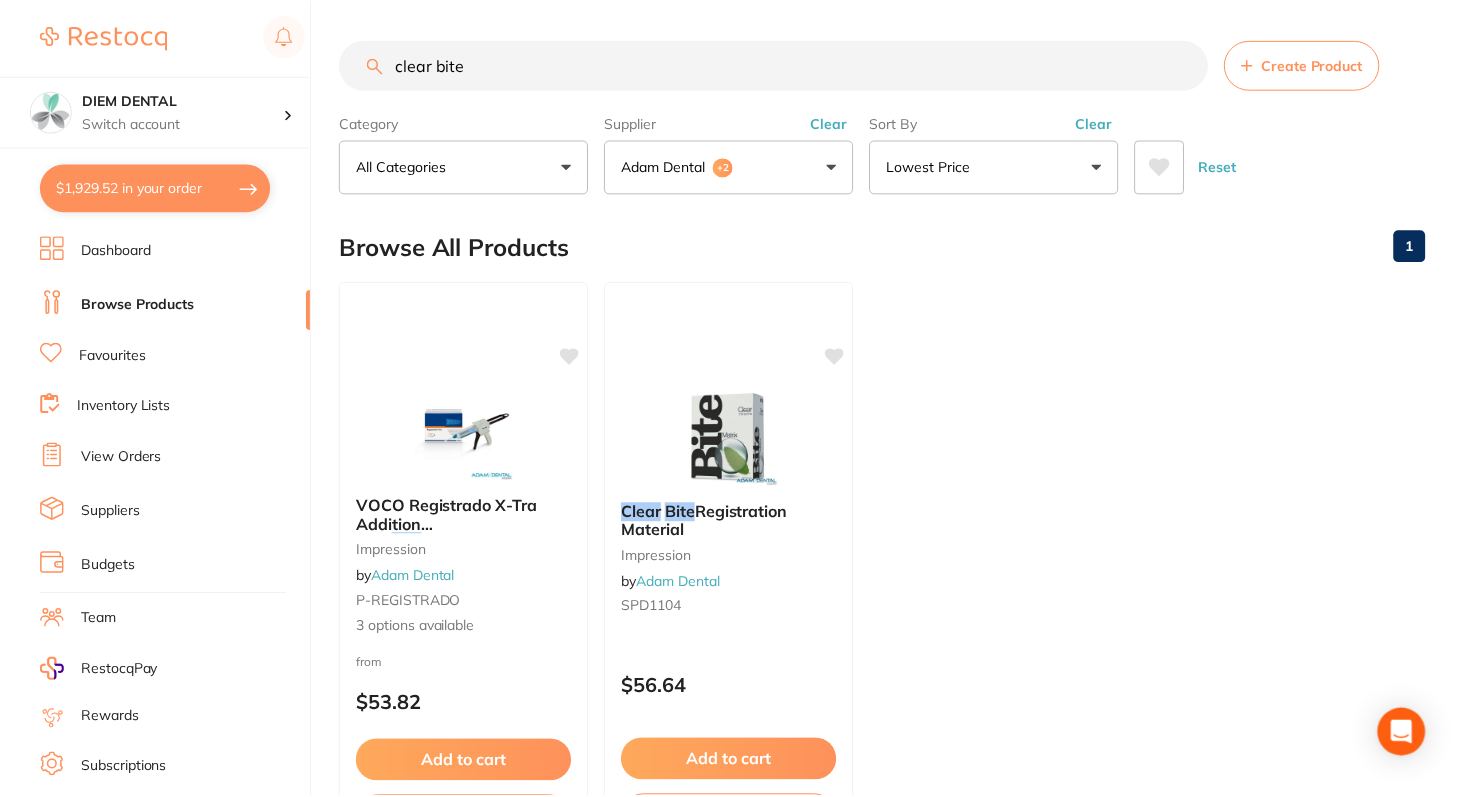 scroll, scrollTop: 89, scrollLeft: 0, axis: vertical 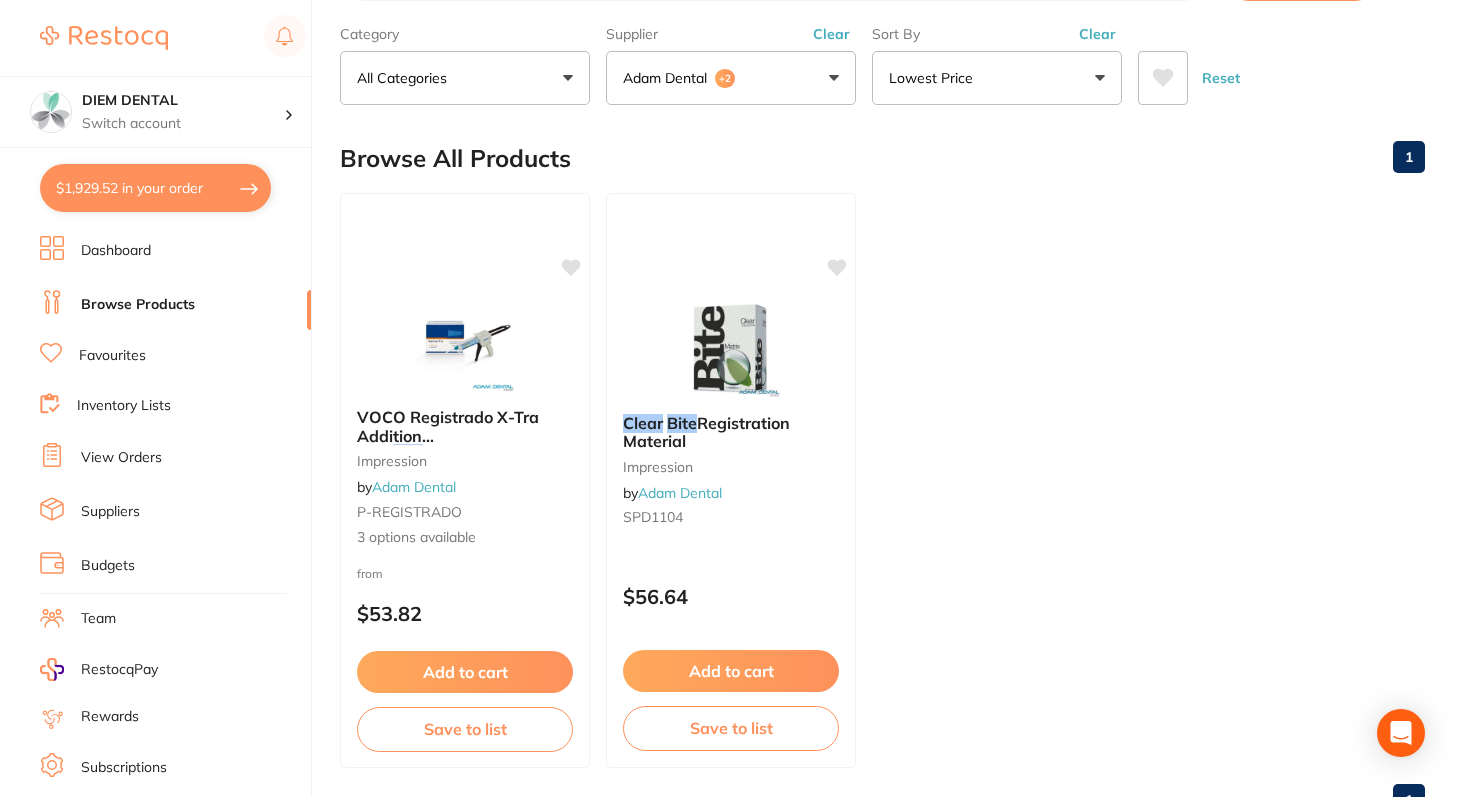 click on "$1,929.52   in your order" at bounding box center [155, 188] 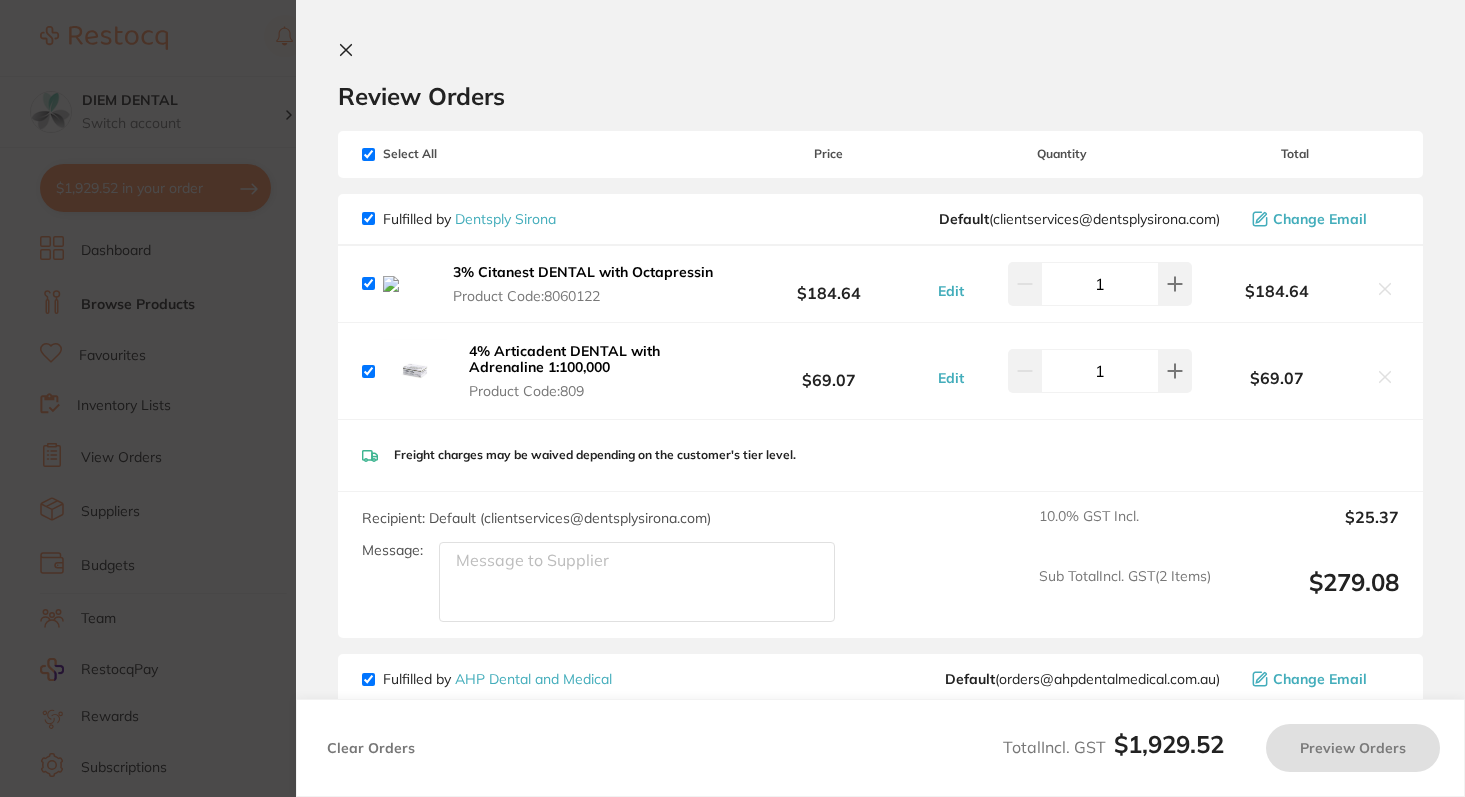 checkbox on "true" 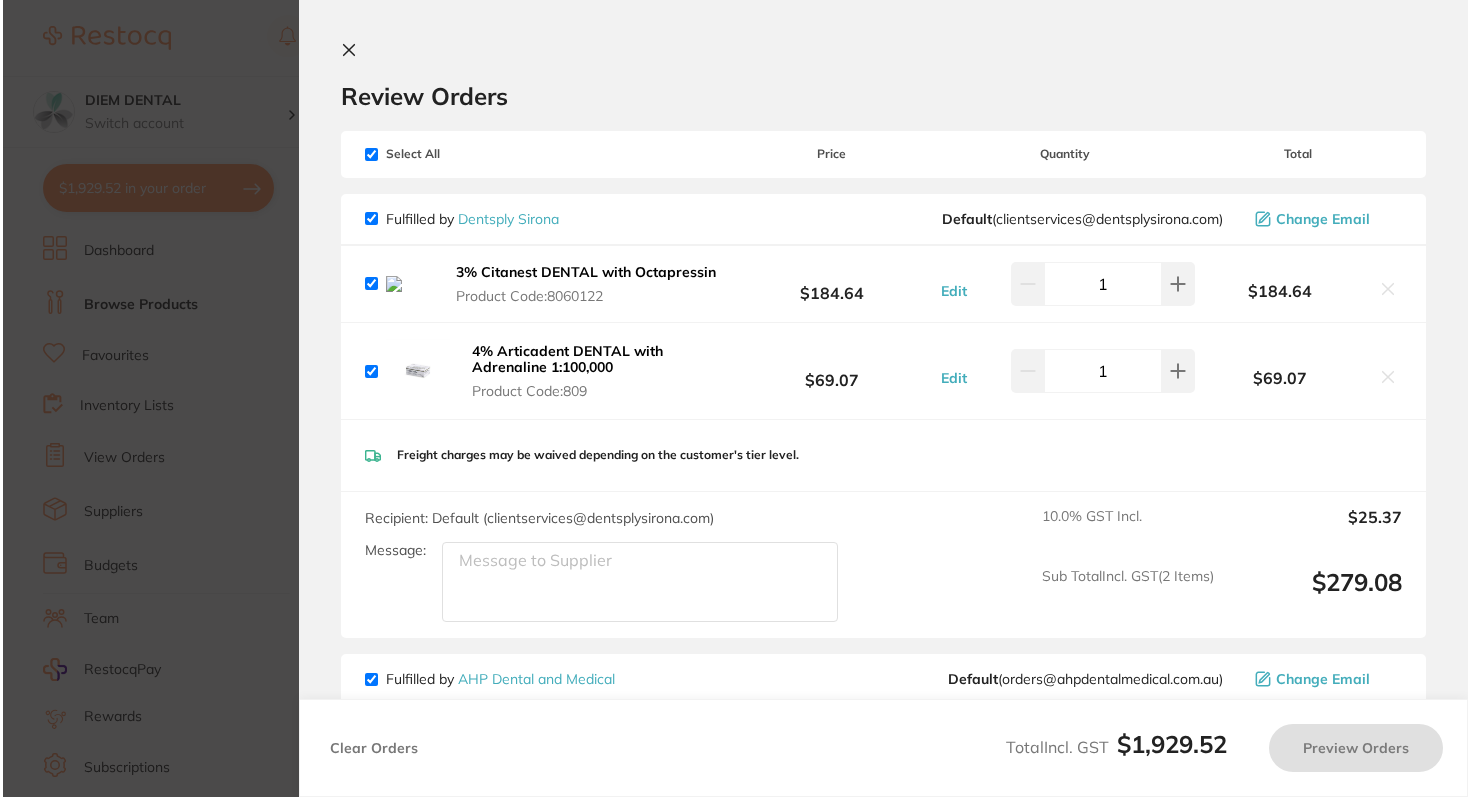 scroll, scrollTop: 0, scrollLeft: 0, axis: both 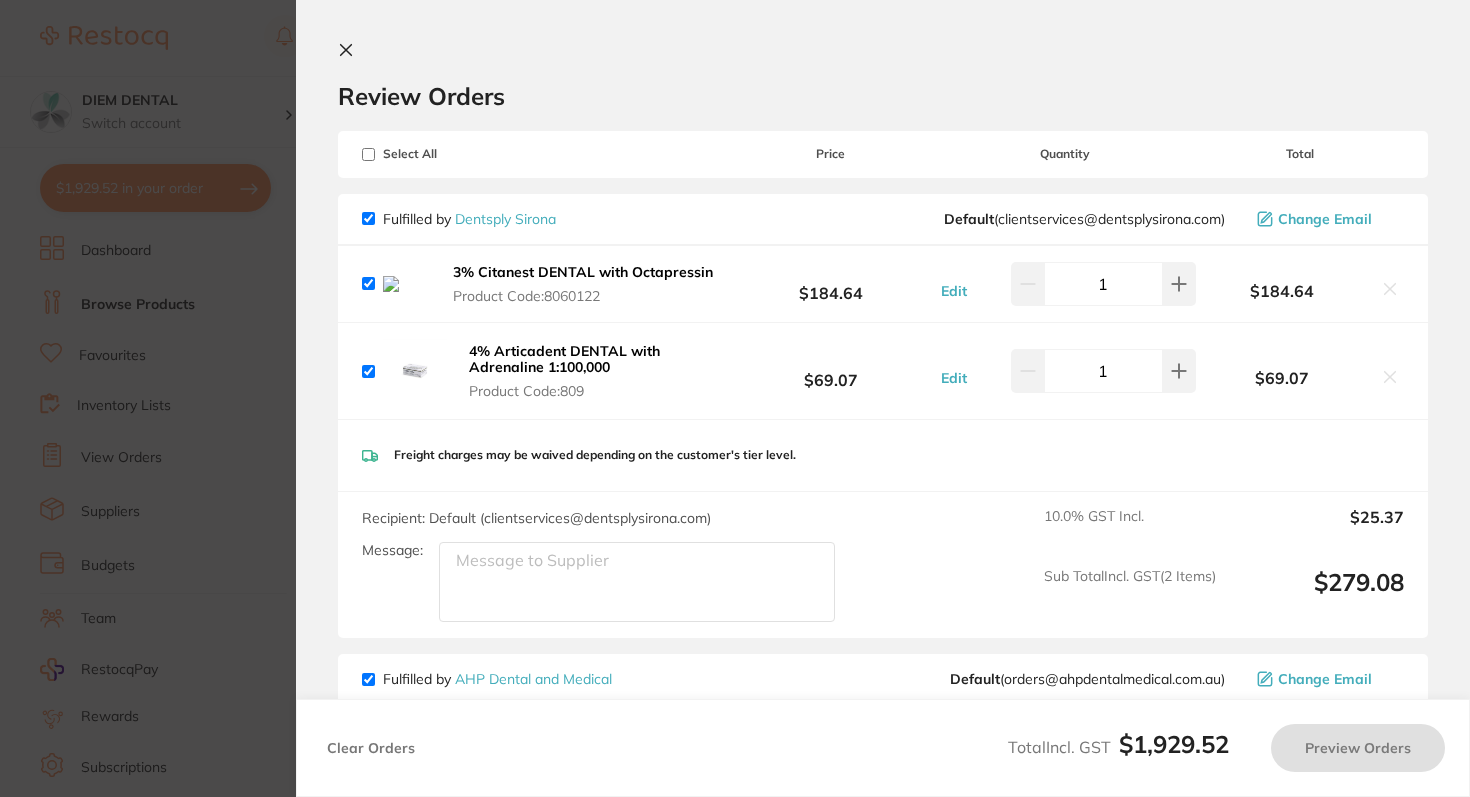 checkbox on "true" 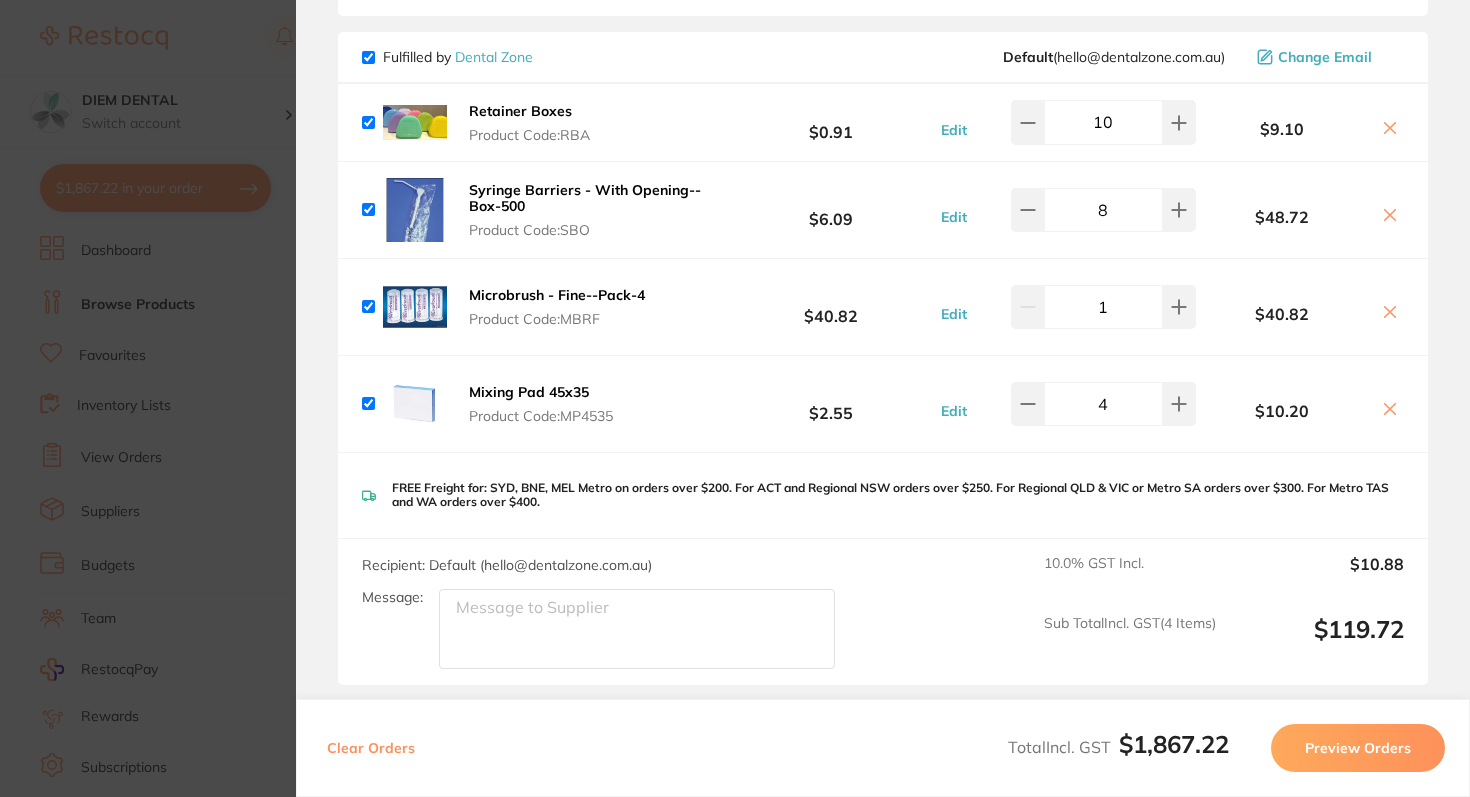 scroll, scrollTop: 4049, scrollLeft: 0, axis: vertical 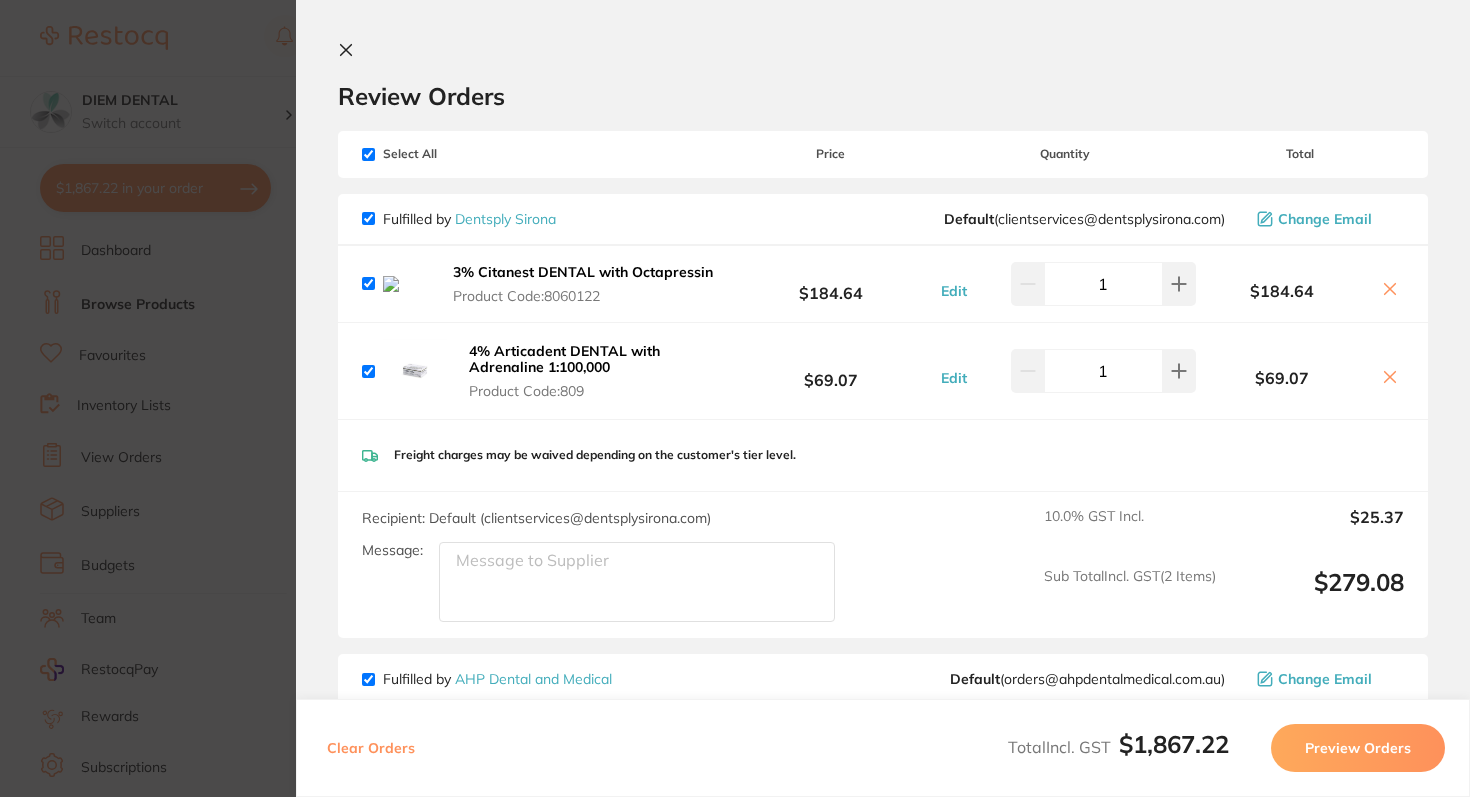 click 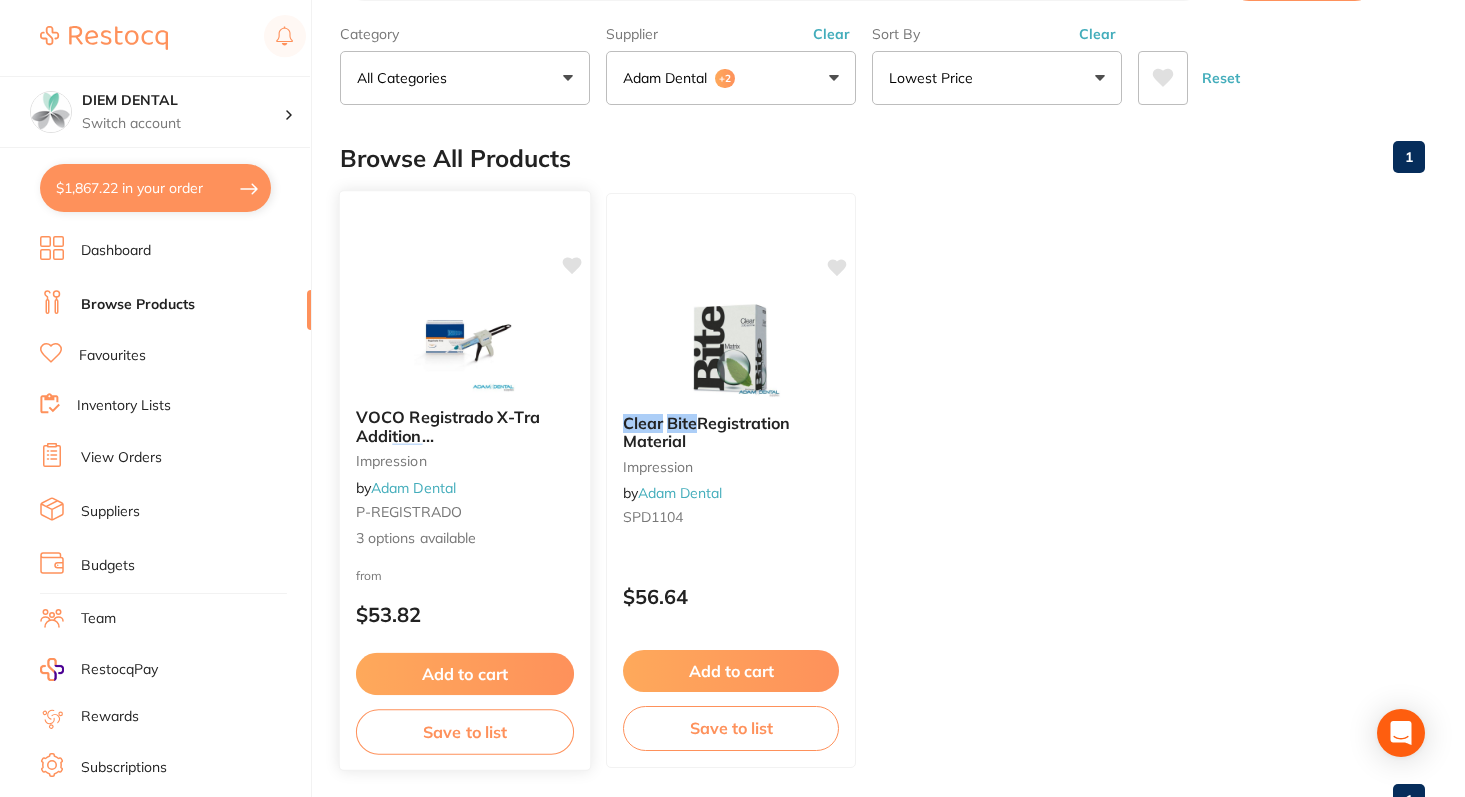 scroll, scrollTop: 0, scrollLeft: 0, axis: both 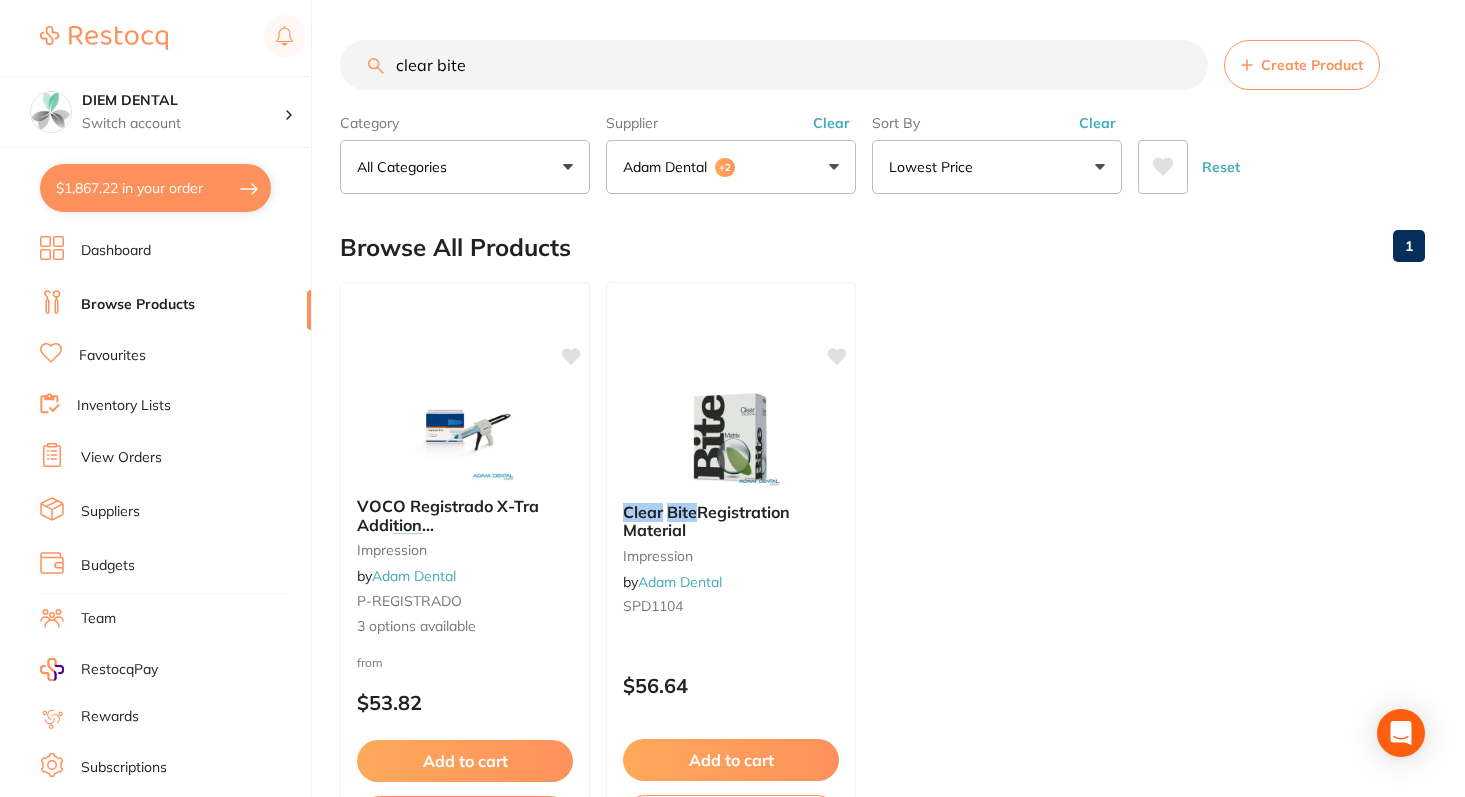 drag, startPoint x: 481, startPoint y: 63, endPoint x: 383, endPoint y: 62, distance: 98.005104 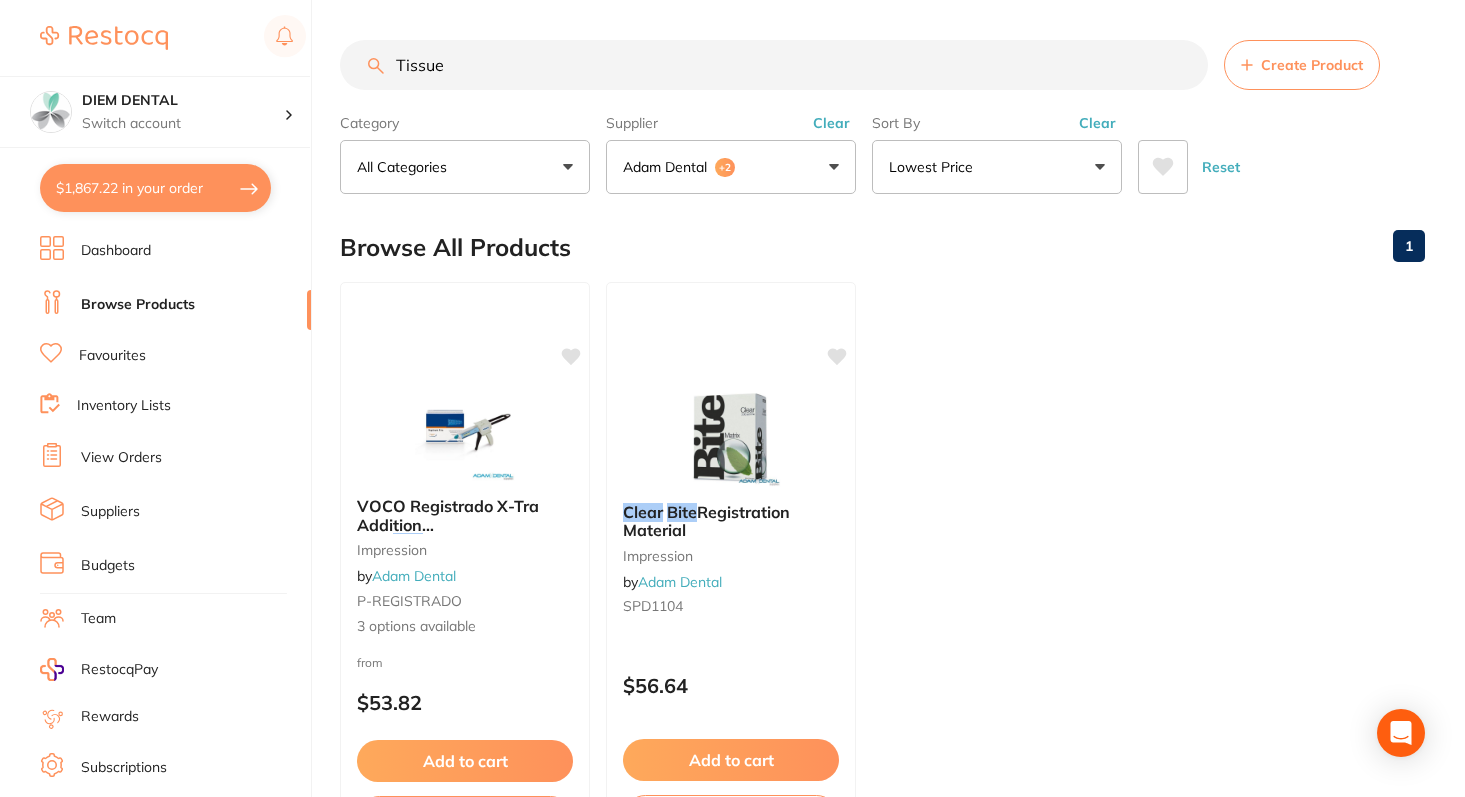 type on "Tissue" 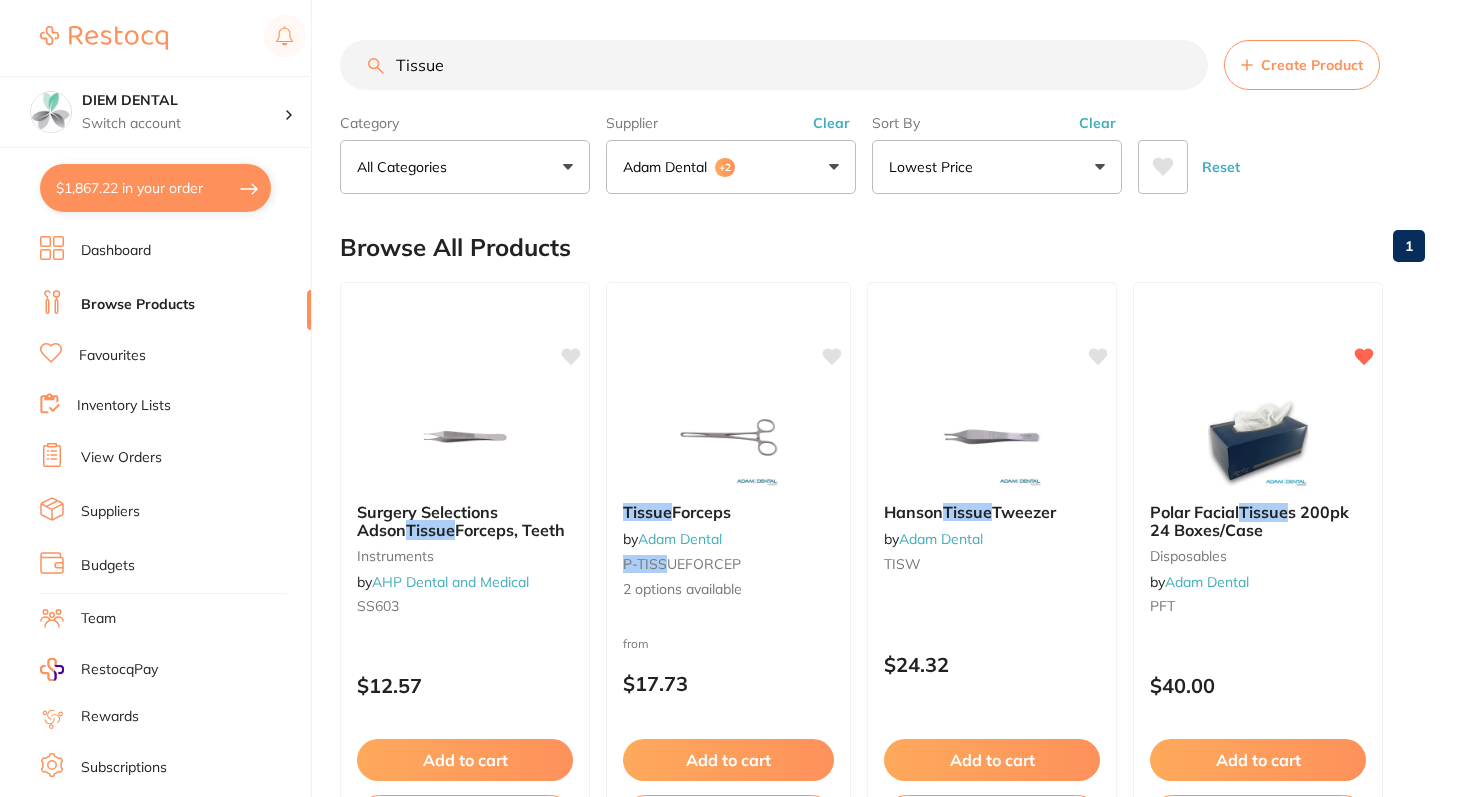 click on "Adam Dental +2" at bounding box center (731, 167) 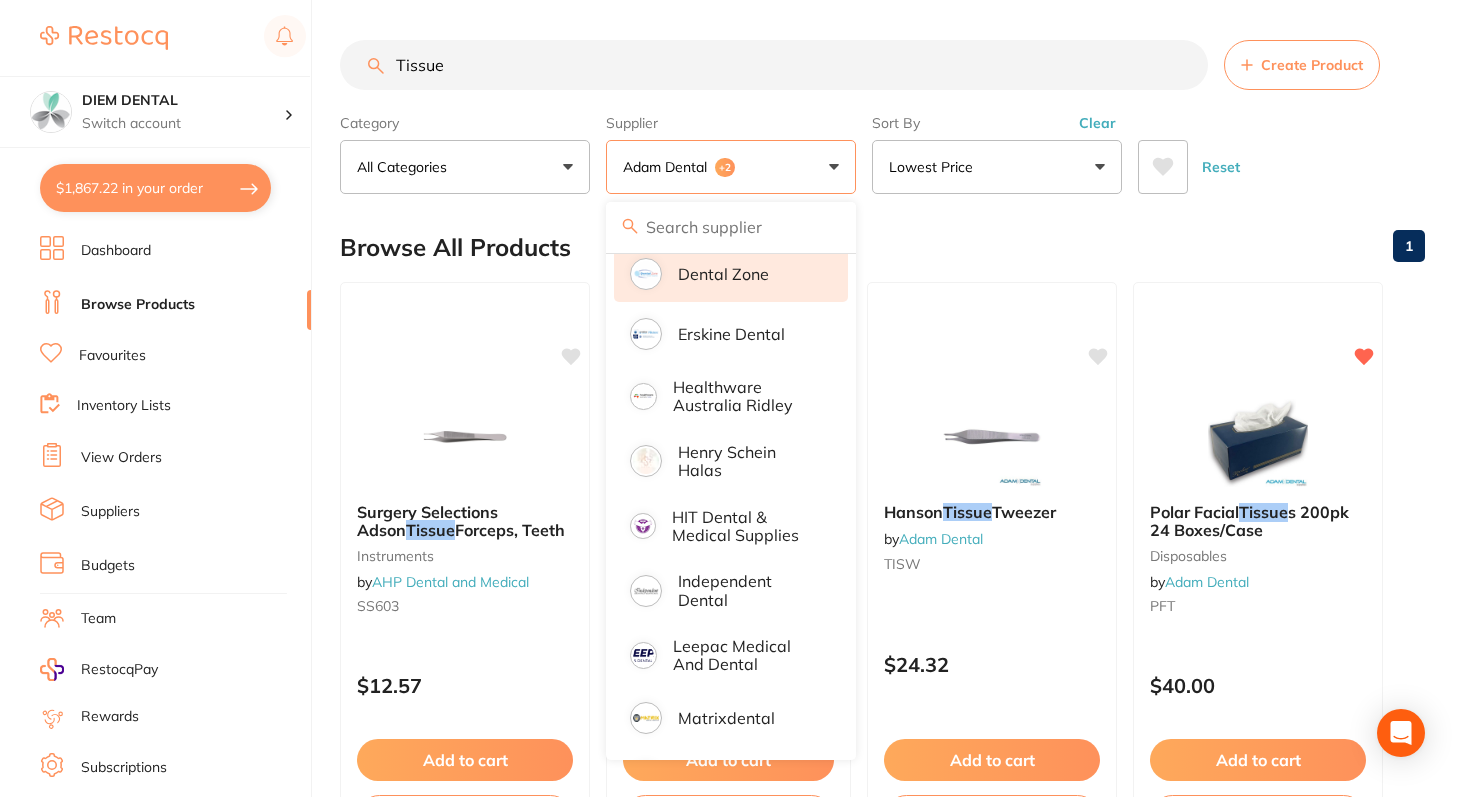 scroll, scrollTop: 238, scrollLeft: 0, axis: vertical 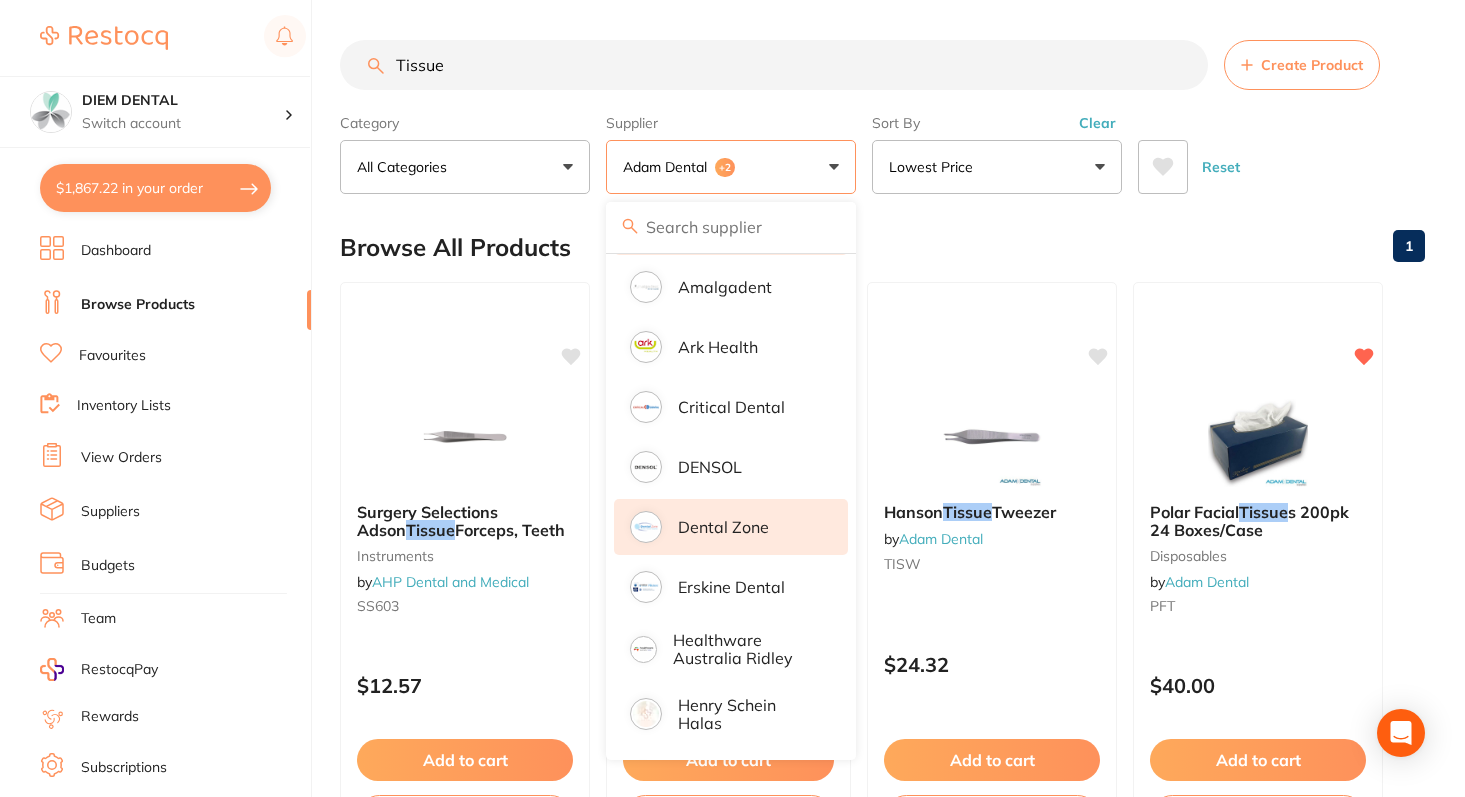 click on "Adam Dental +2" at bounding box center (731, 167) 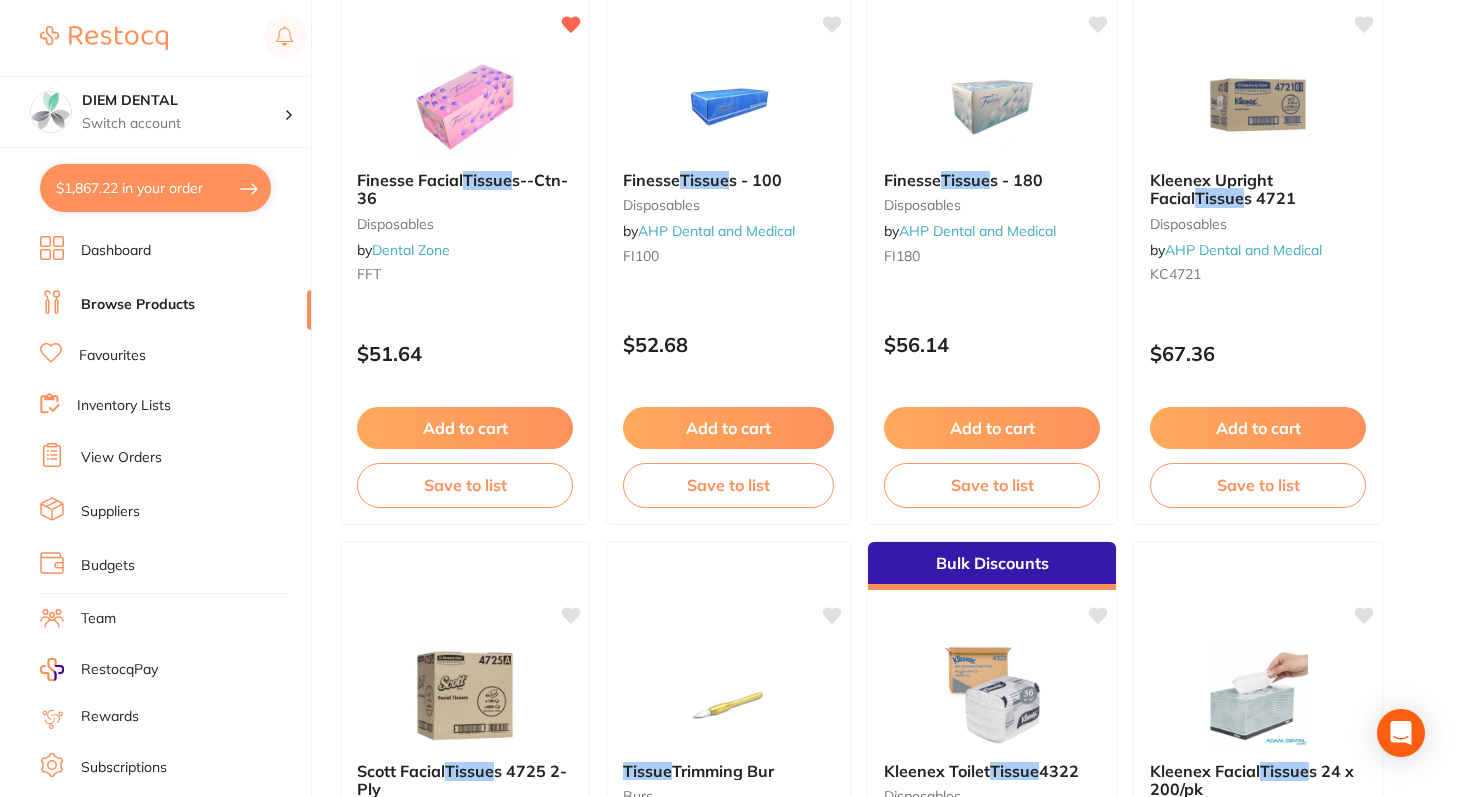 scroll, scrollTop: 927, scrollLeft: 0, axis: vertical 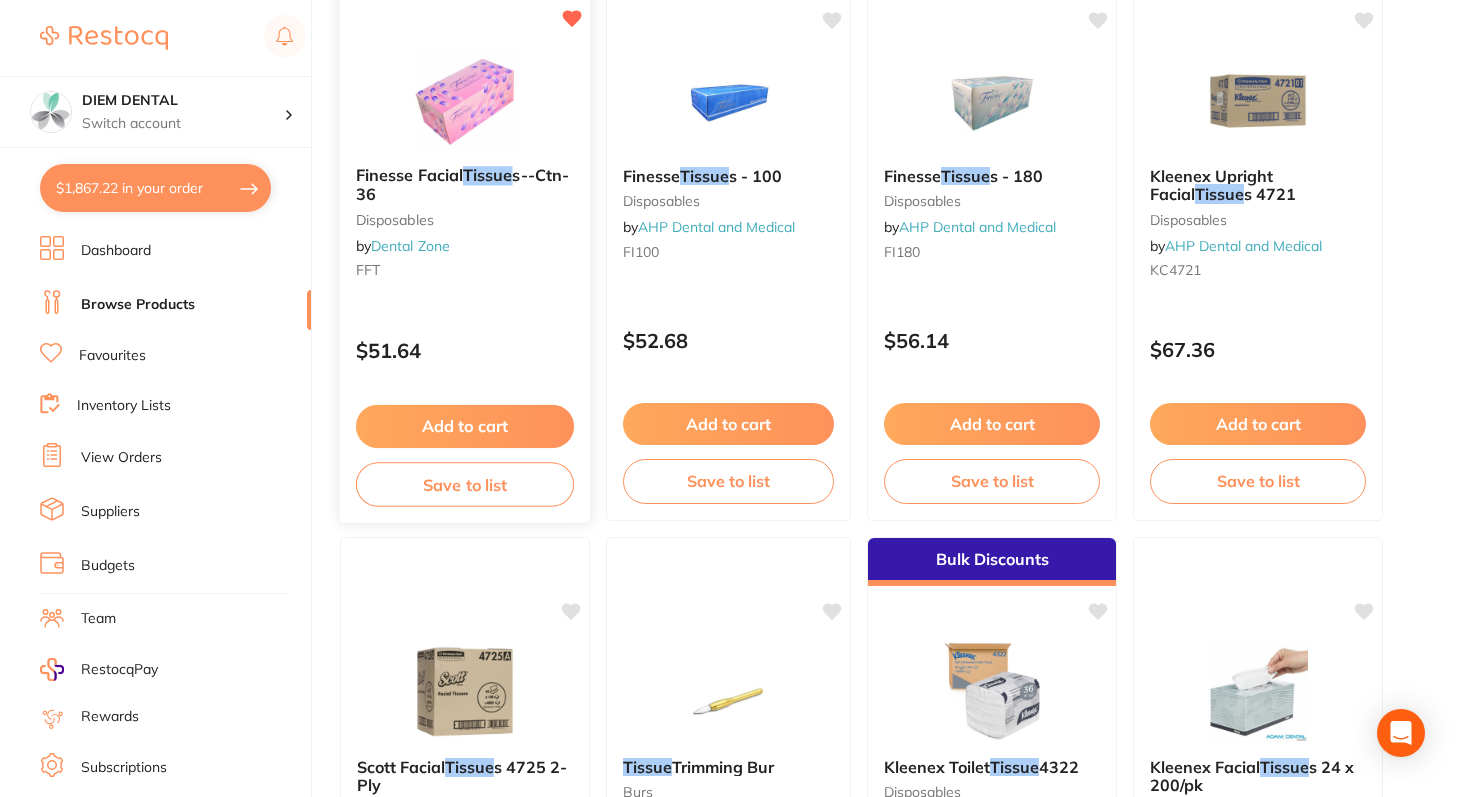 click at bounding box center [464, 99] 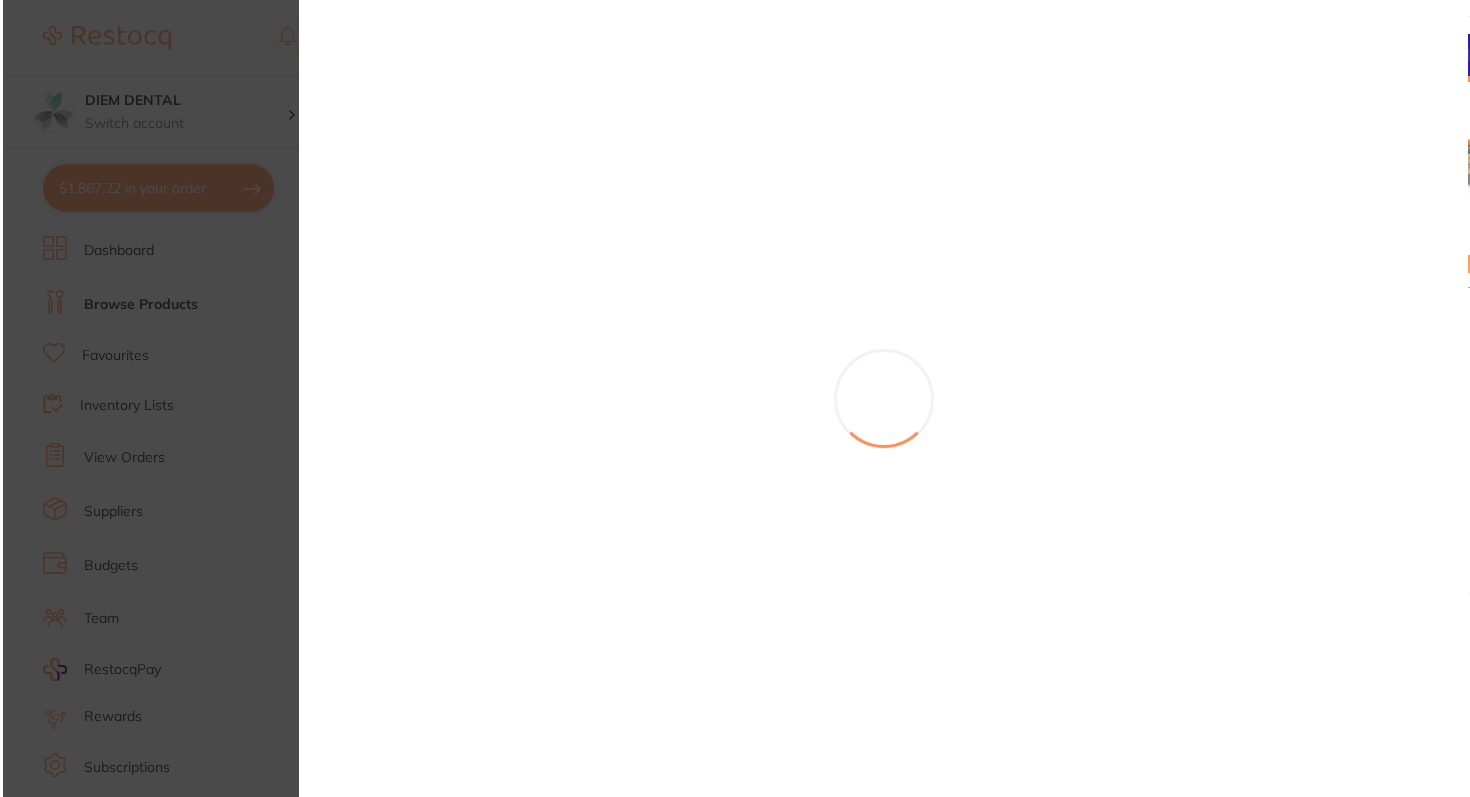 scroll, scrollTop: 0, scrollLeft: 0, axis: both 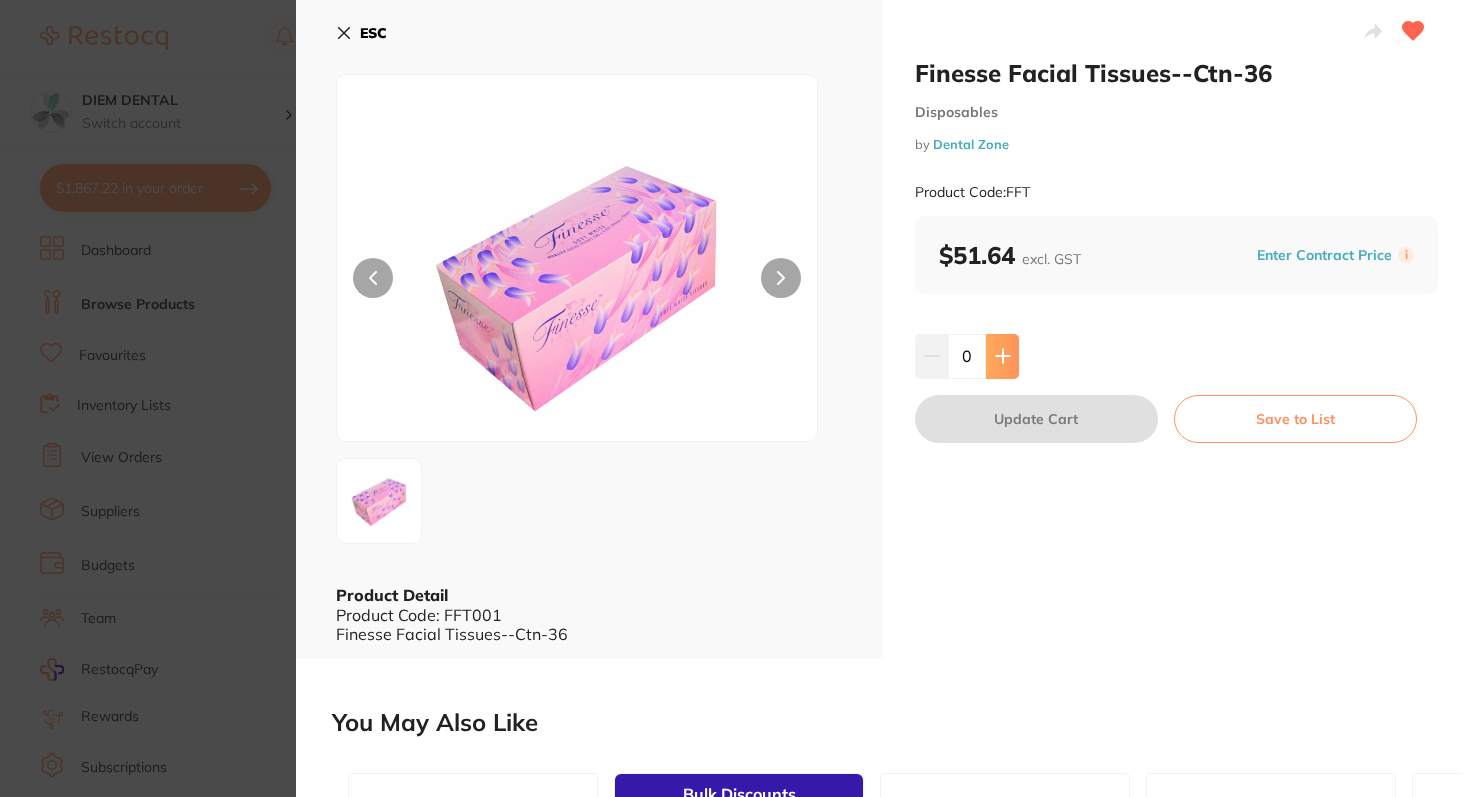 click 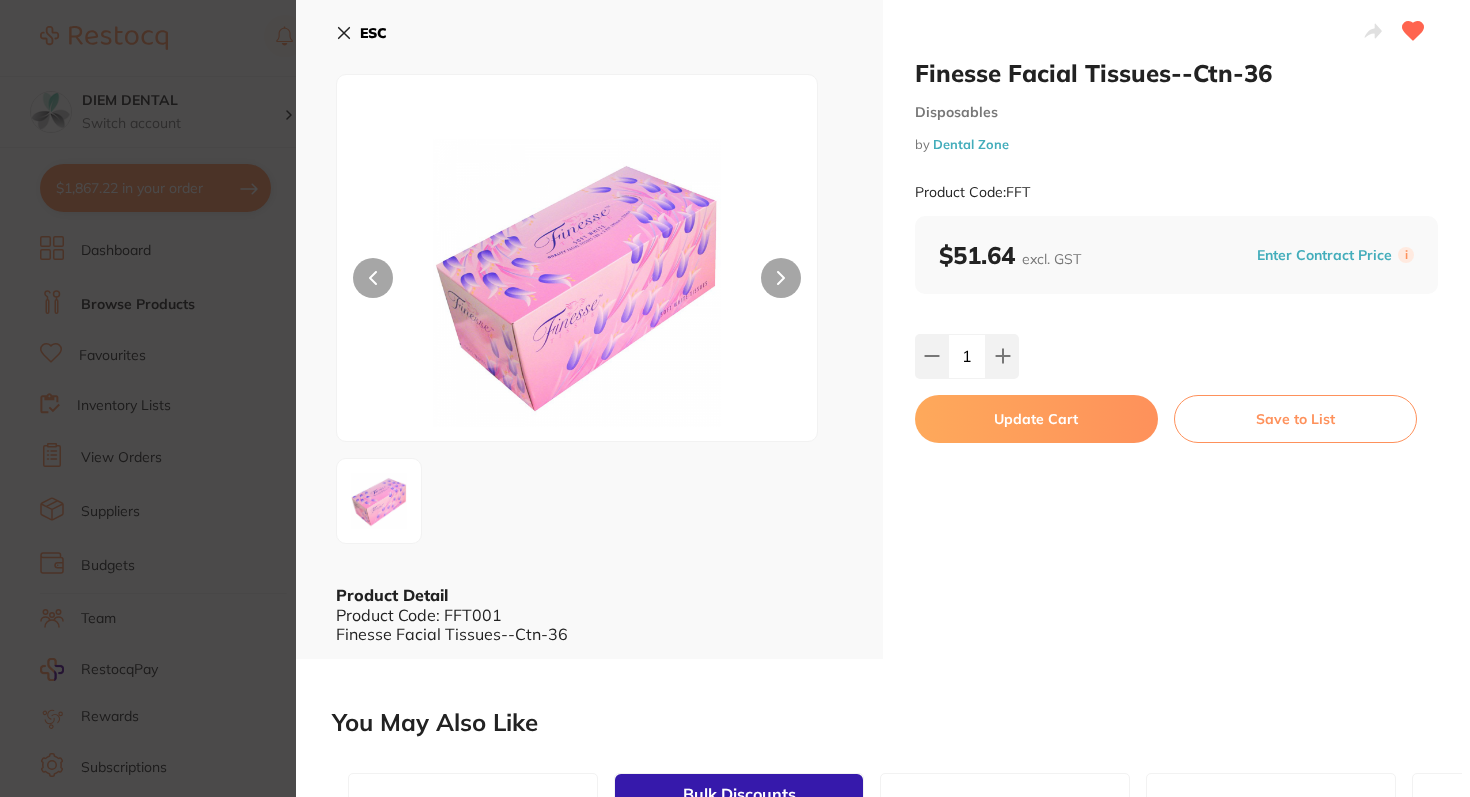 click on "Update Cart" at bounding box center [1036, 419] 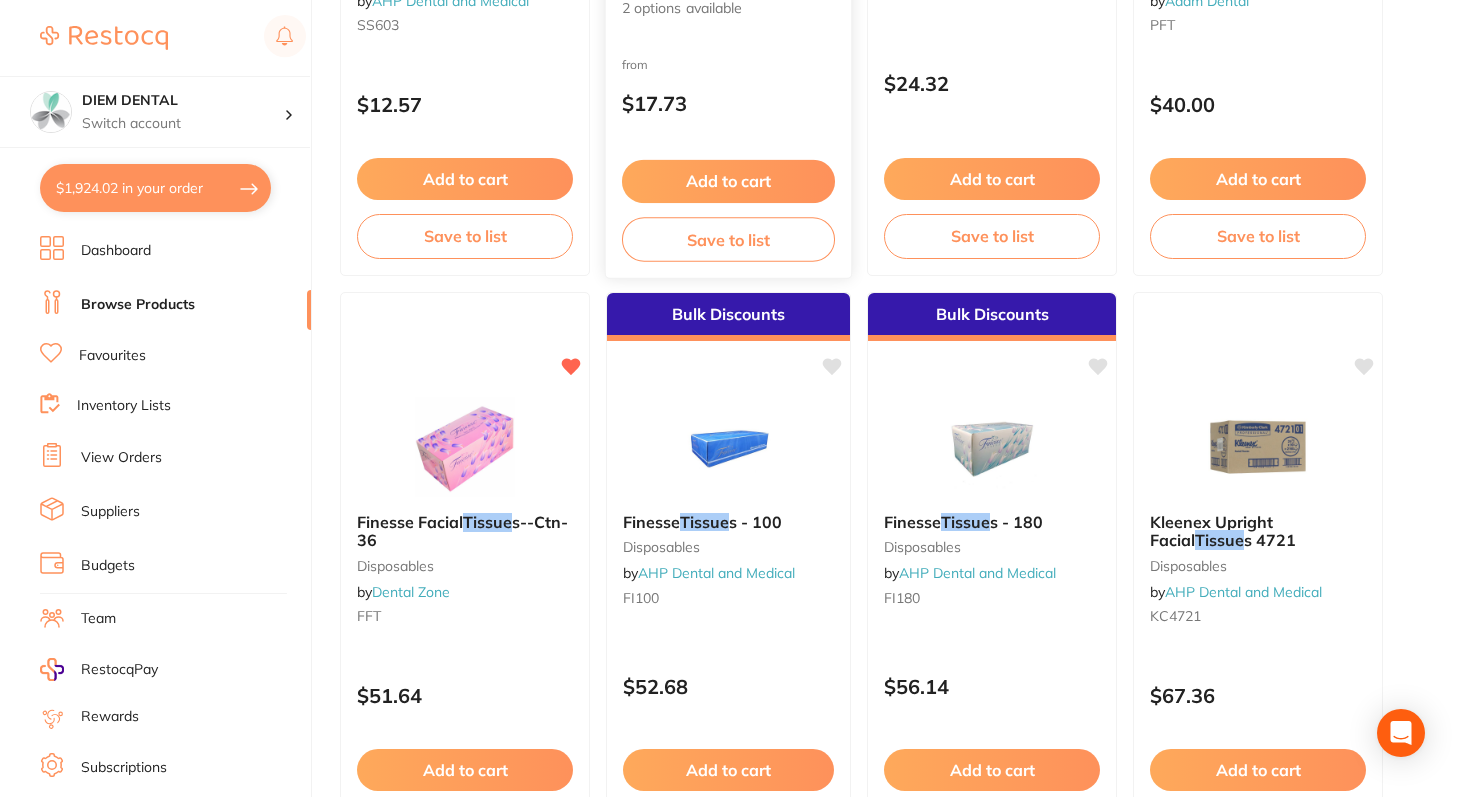scroll, scrollTop: 373, scrollLeft: 0, axis: vertical 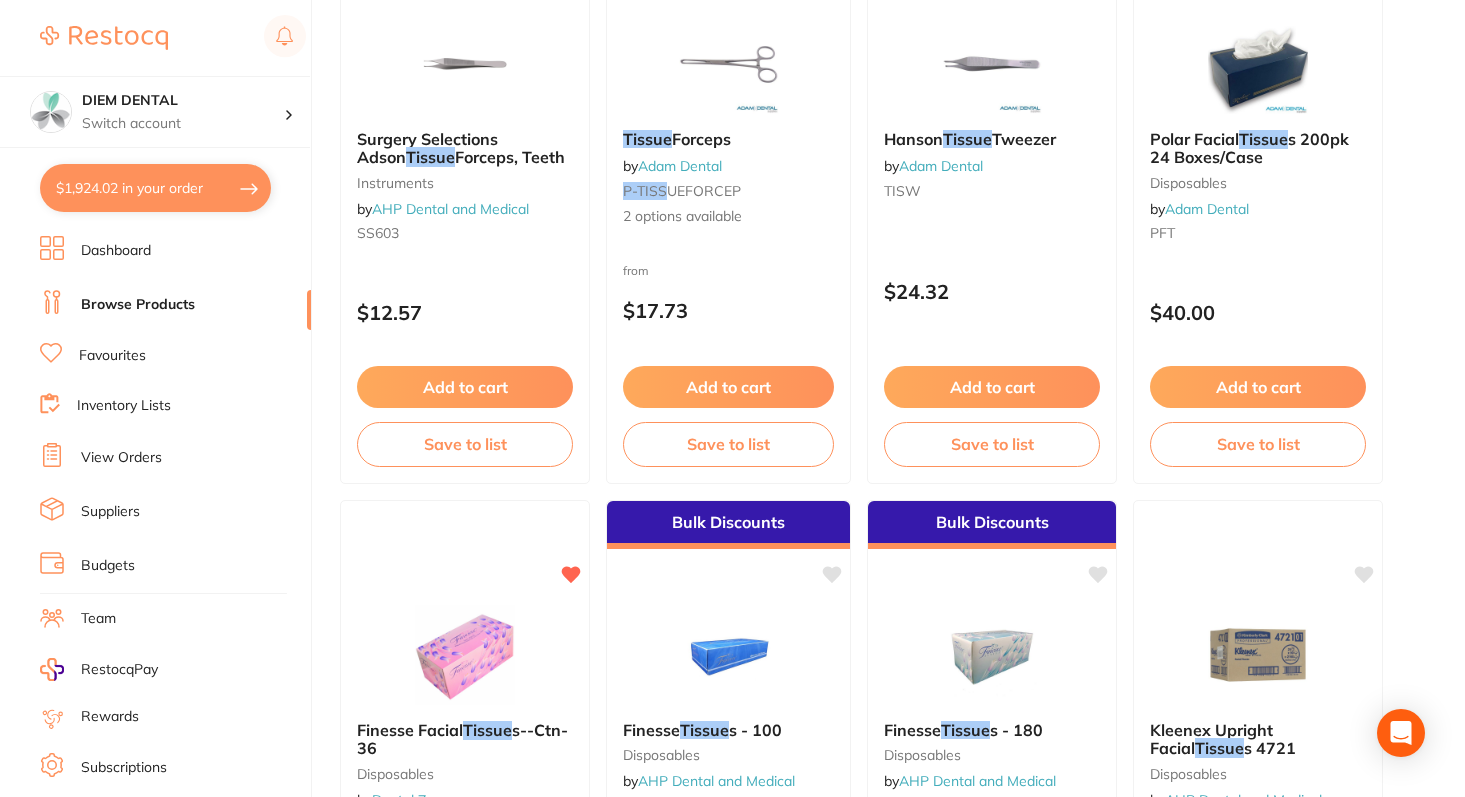 click on "$1,924.02   in your order" at bounding box center [155, 188] 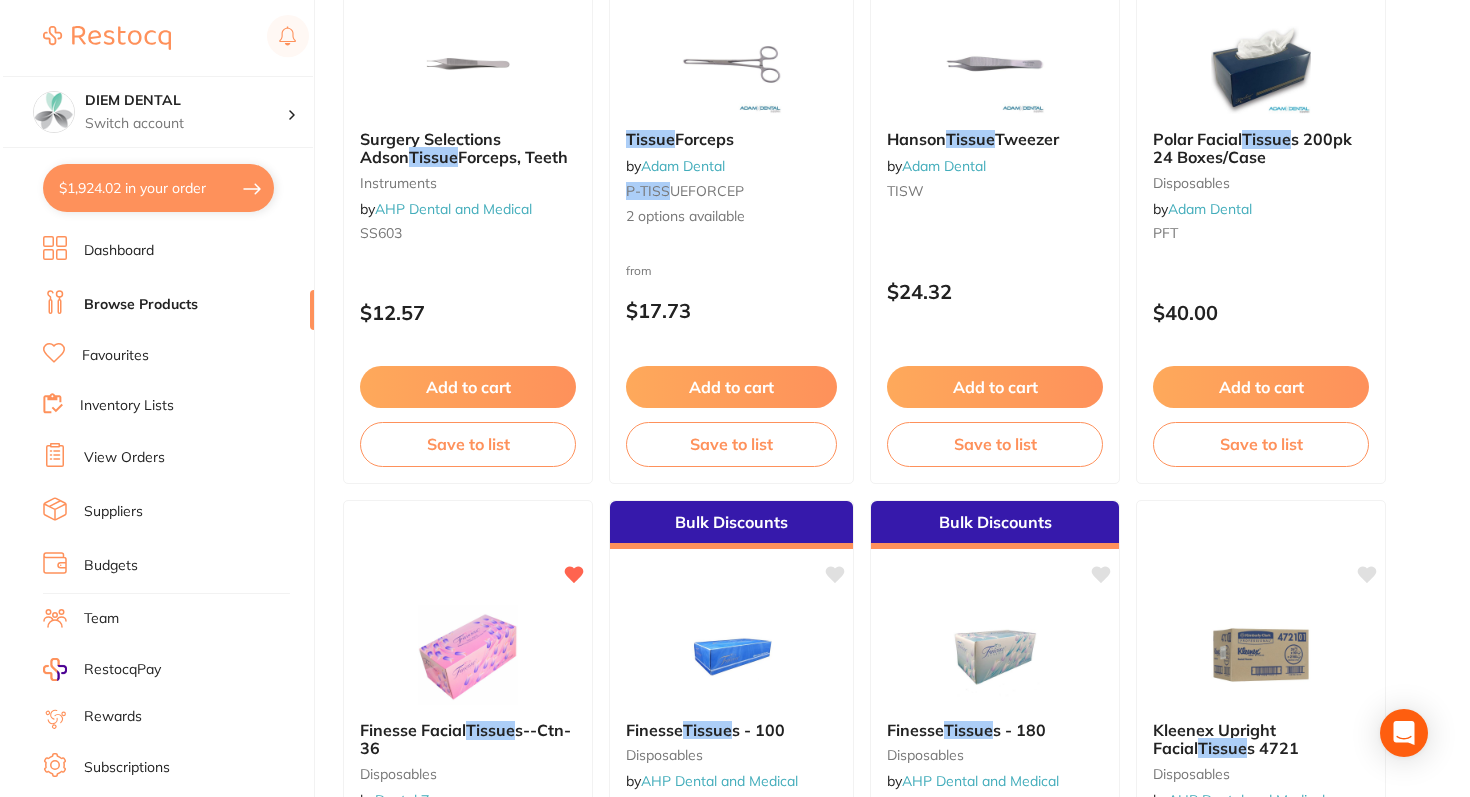 scroll, scrollTop: 0, scrollLeft: 0, axis: both 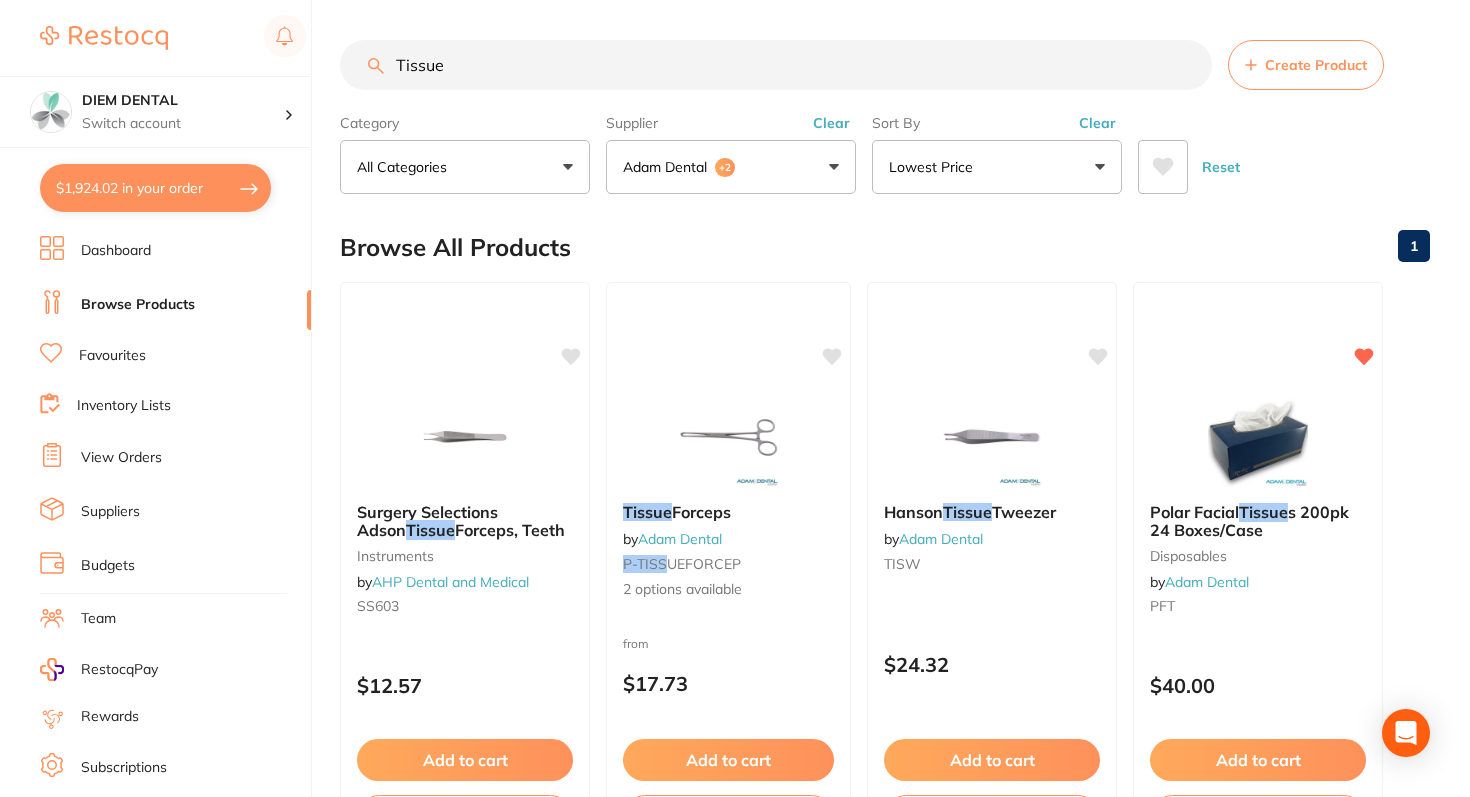 checkbox on "true" 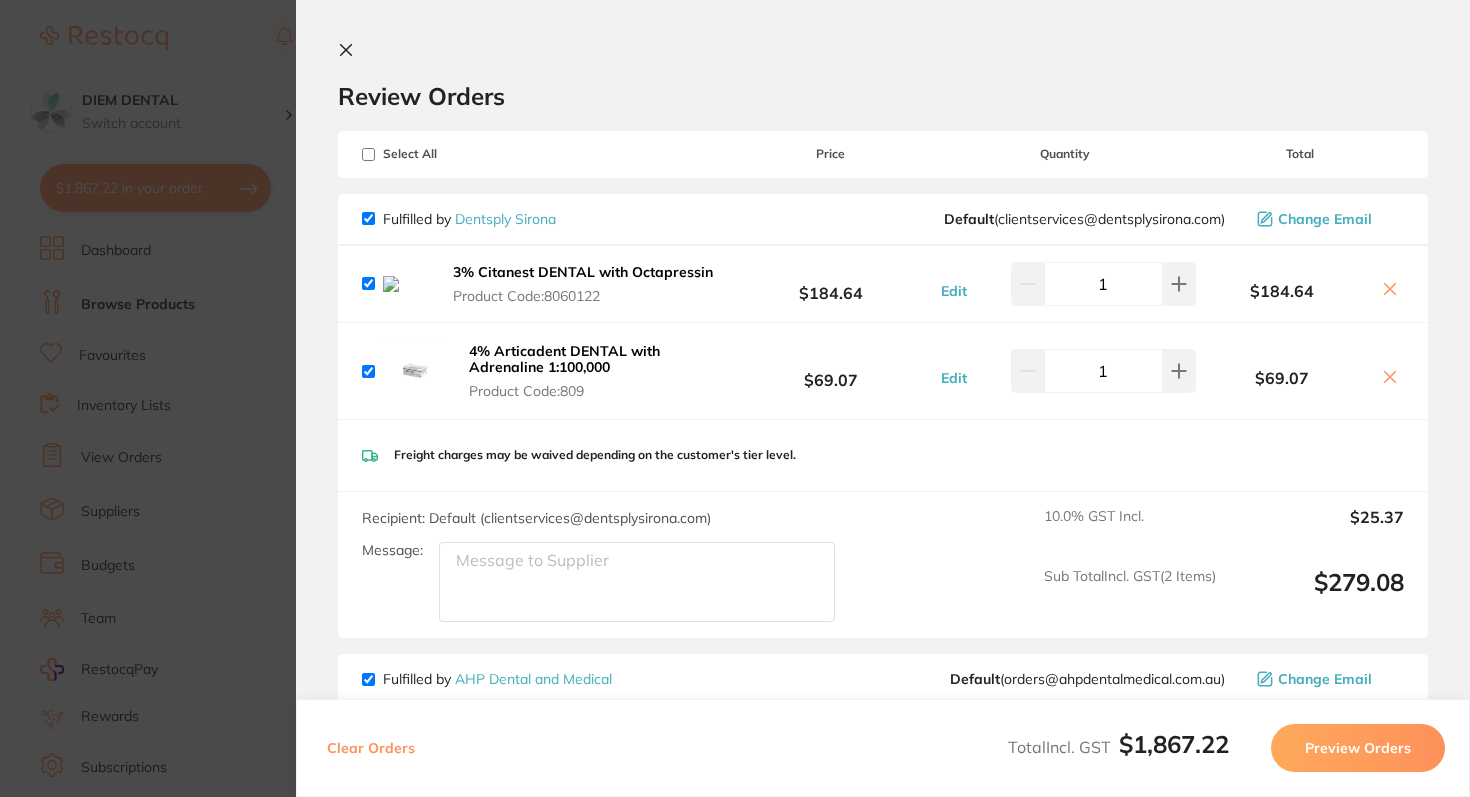 checkbox on "true" 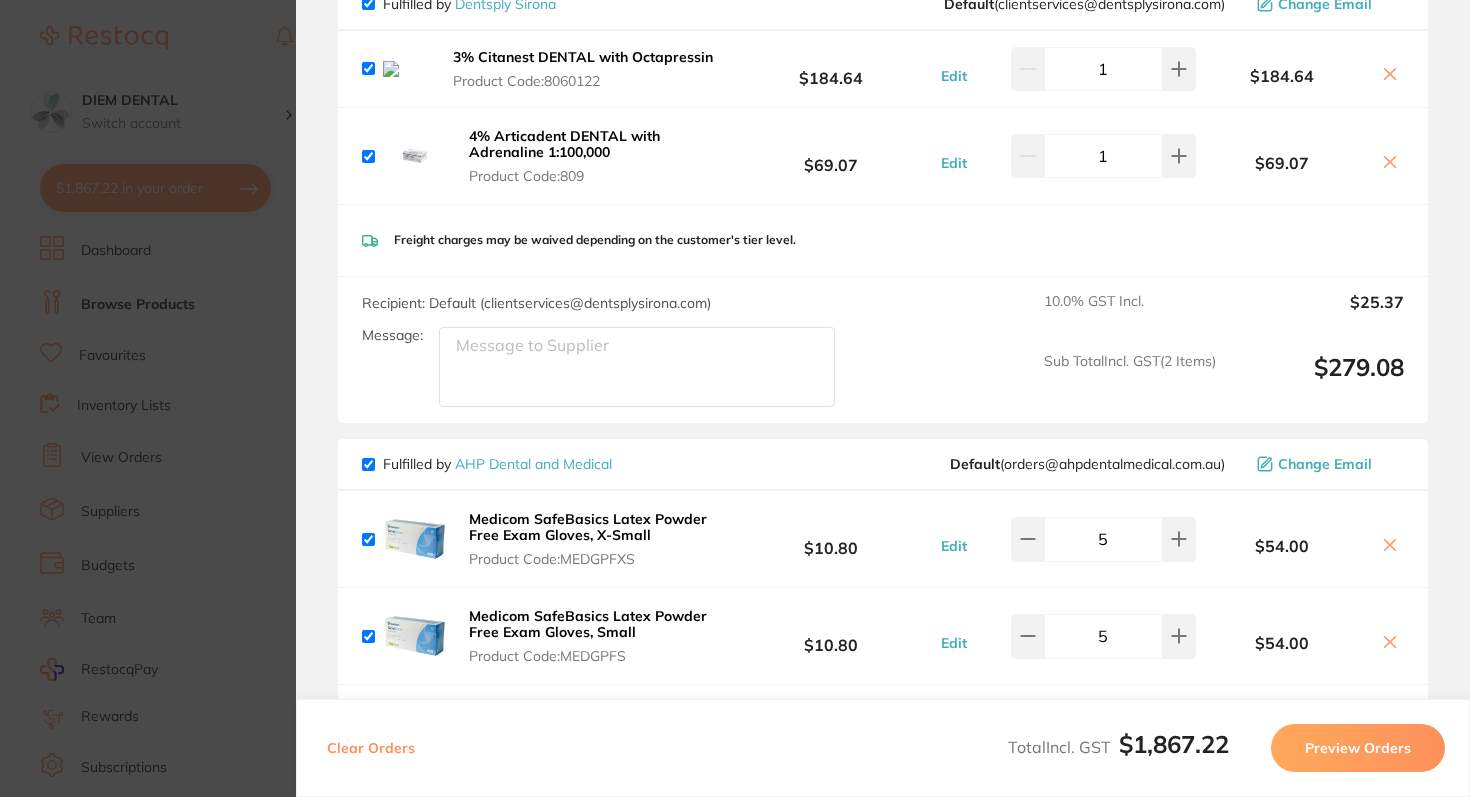 scroll, scrollTop: 0, scrollLeft: 0, axis: both 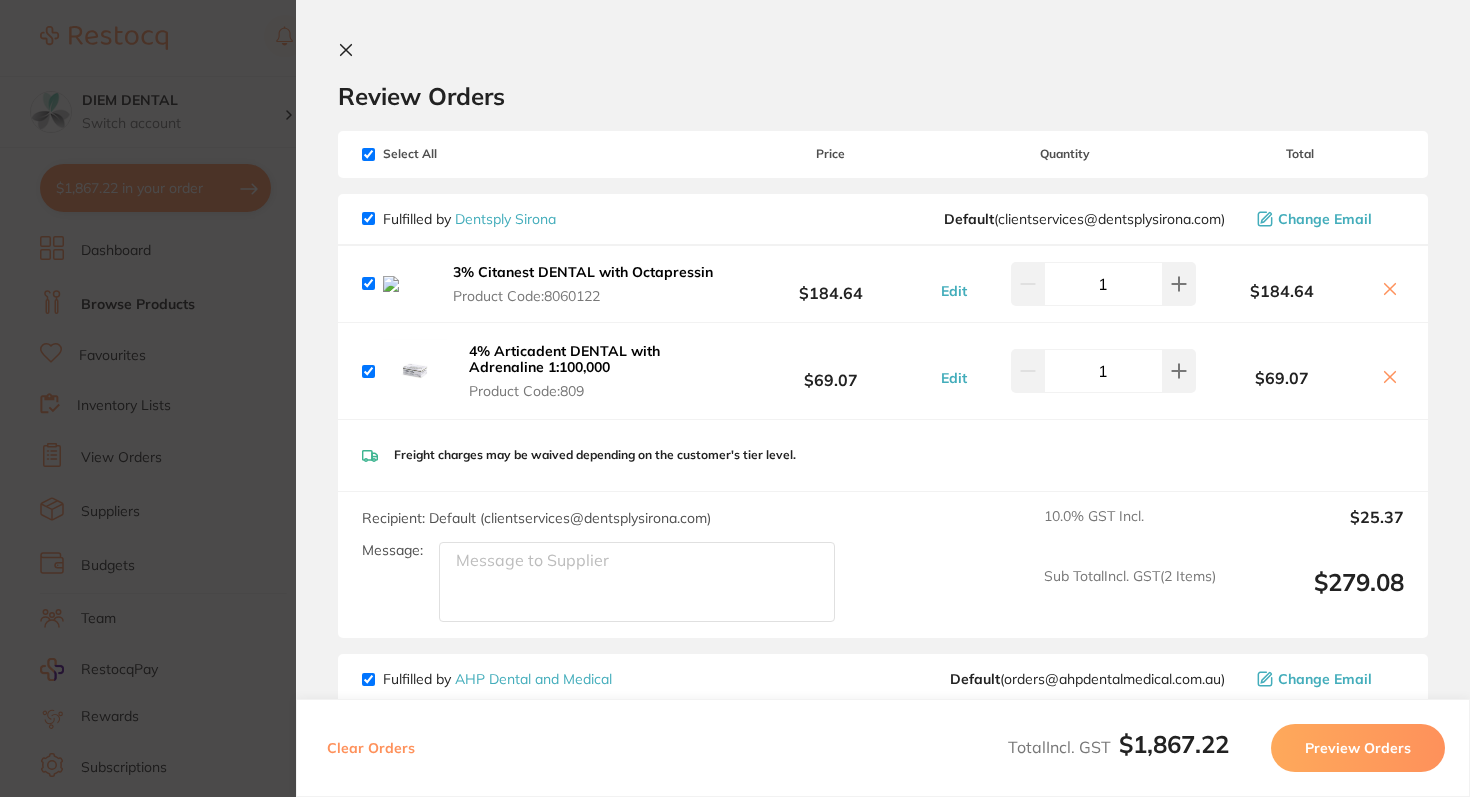 click 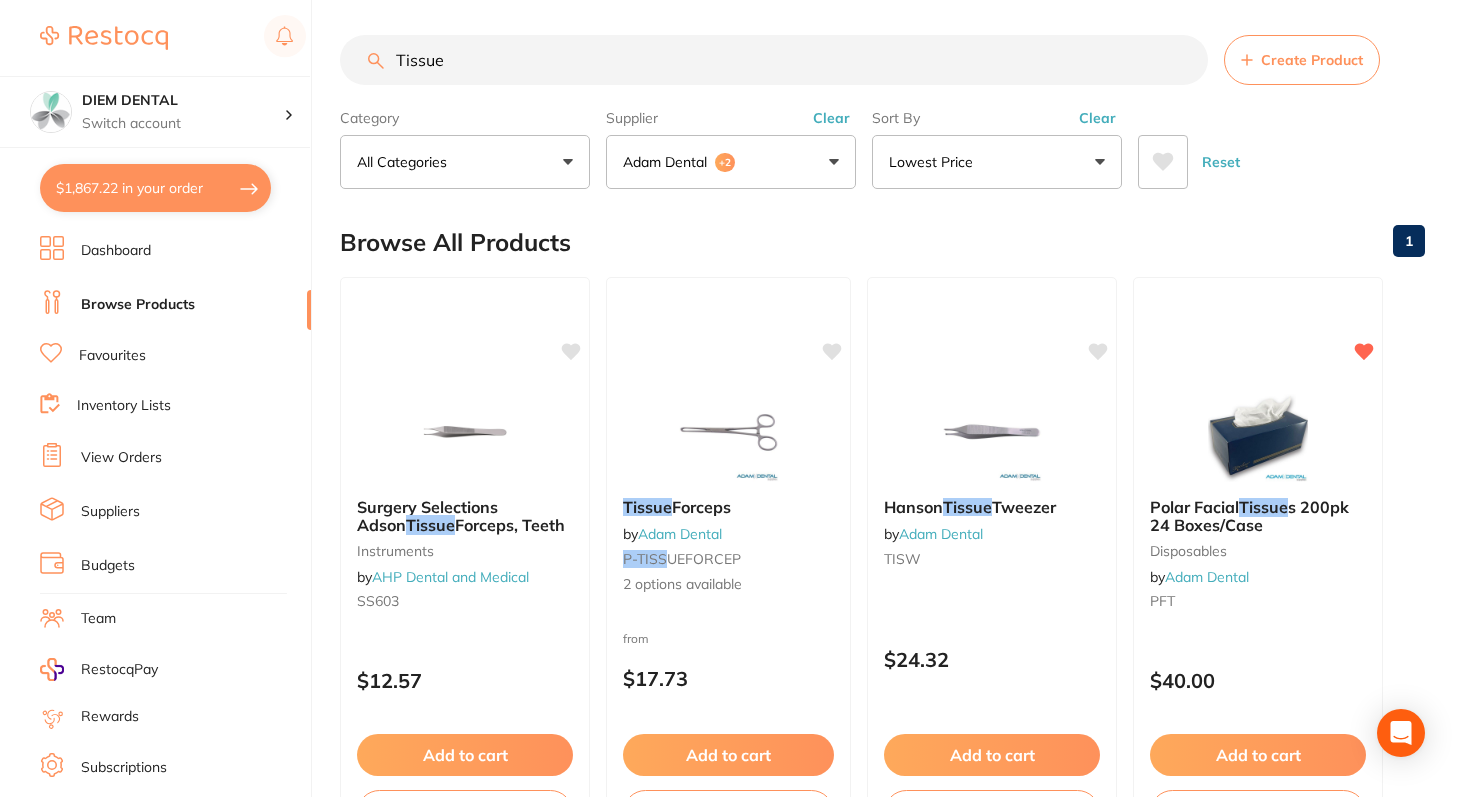 scroll, scrollTop: 0, scrollLeft: 0, axis: both 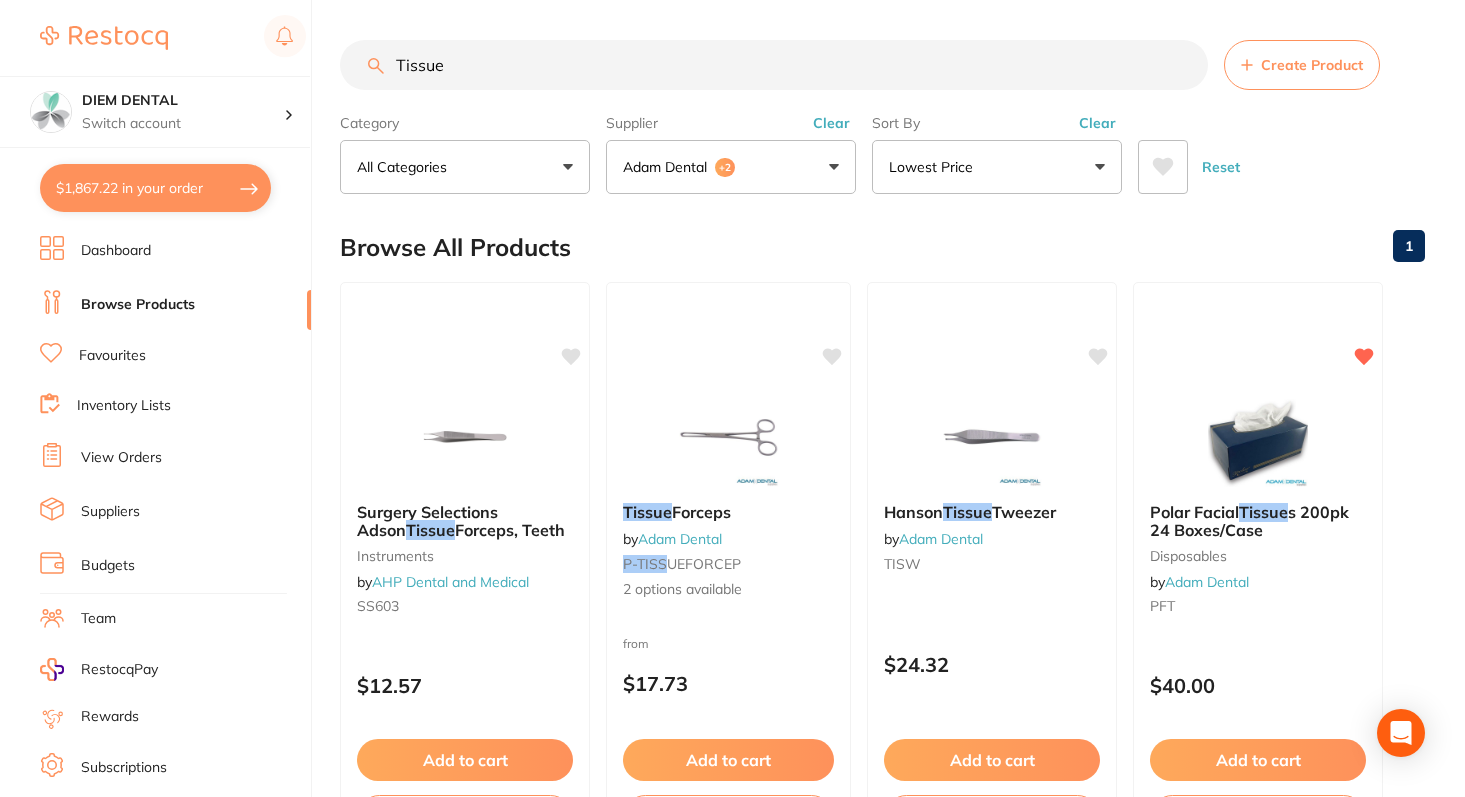 drag, startPoint x: 457, startPoint y: 69, endPoint x: 308, endPoint y: 62, distance: 149.16434 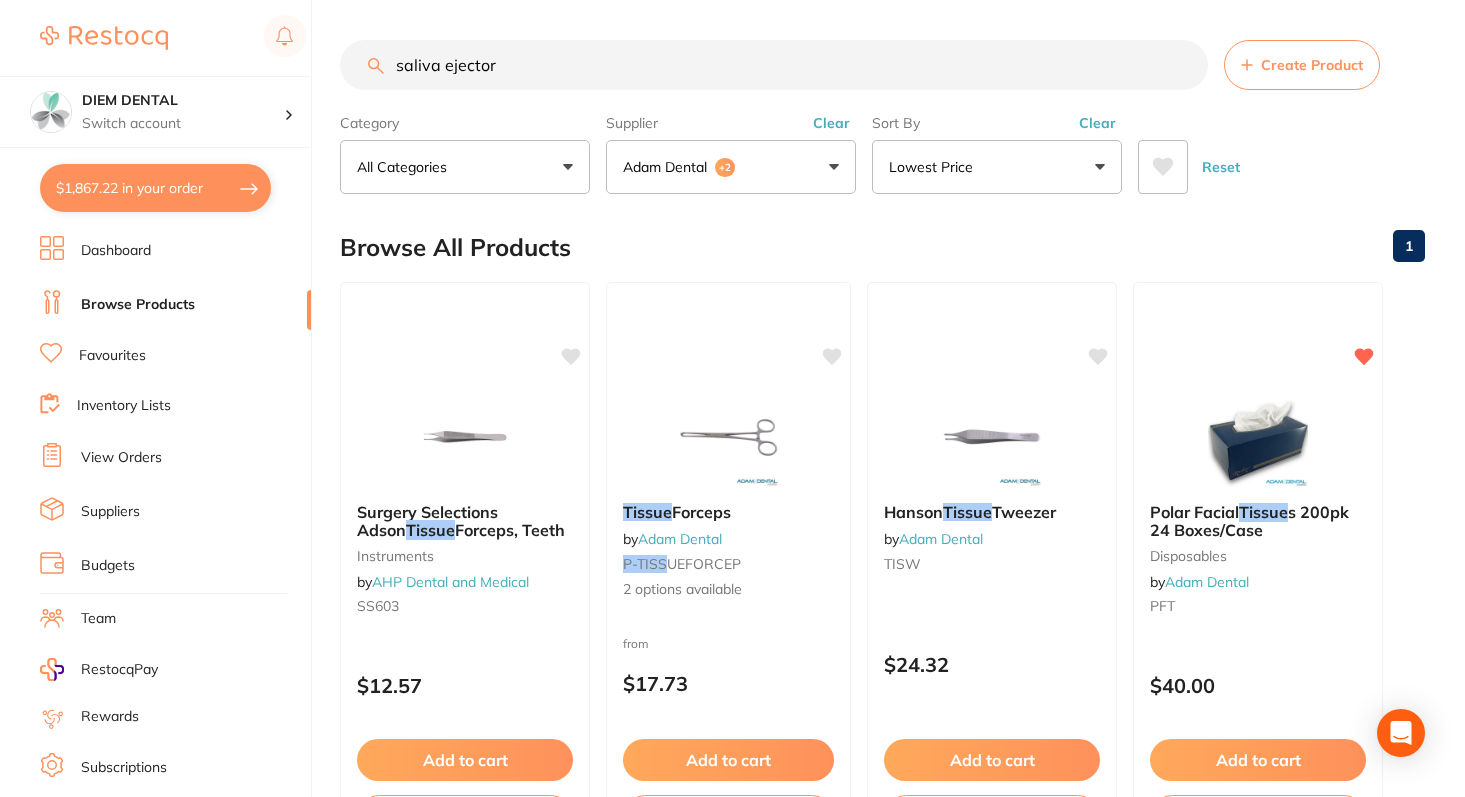 type on "saliva ejector" 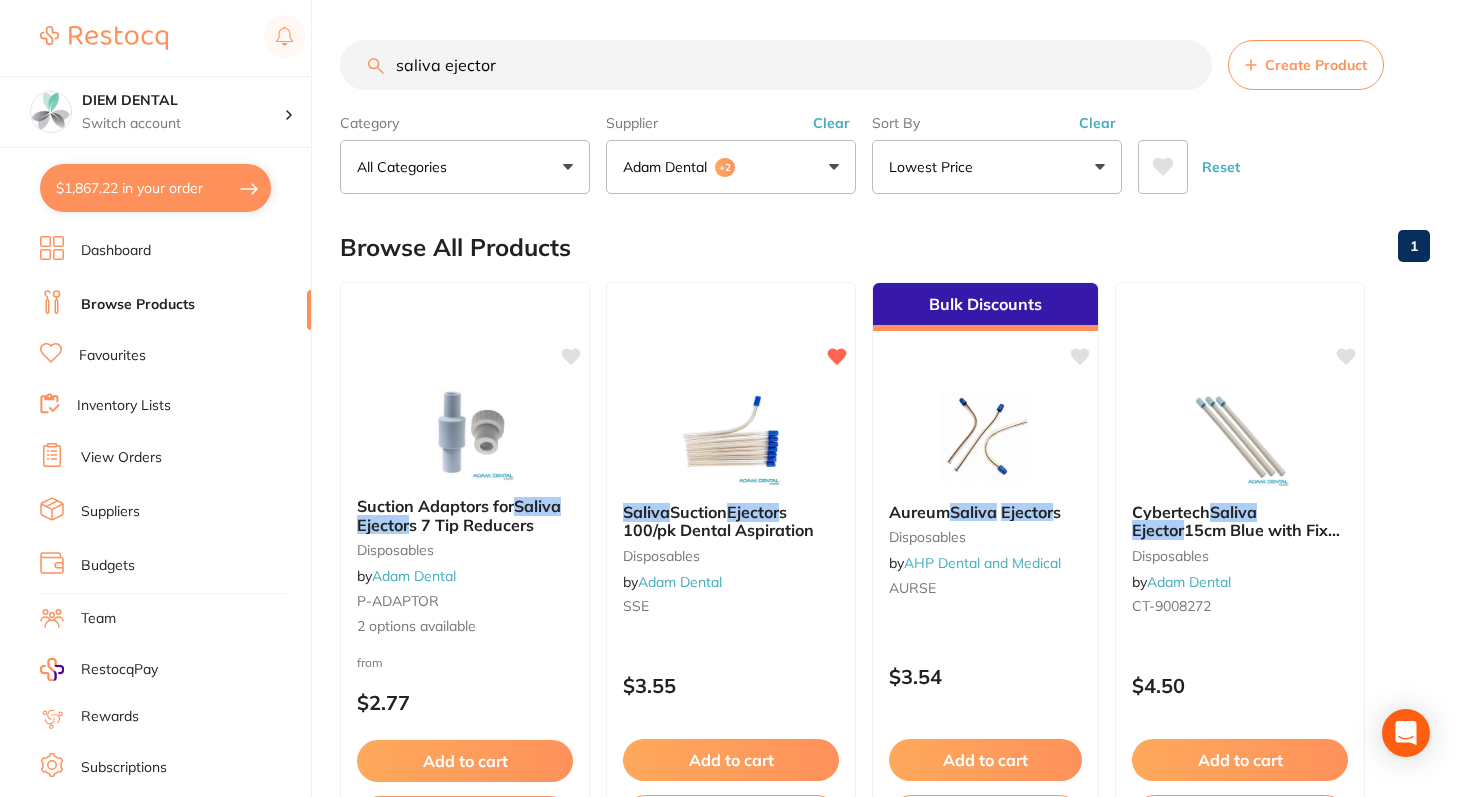 click on "Adam Dental +2" at bounding box center (731, 167) 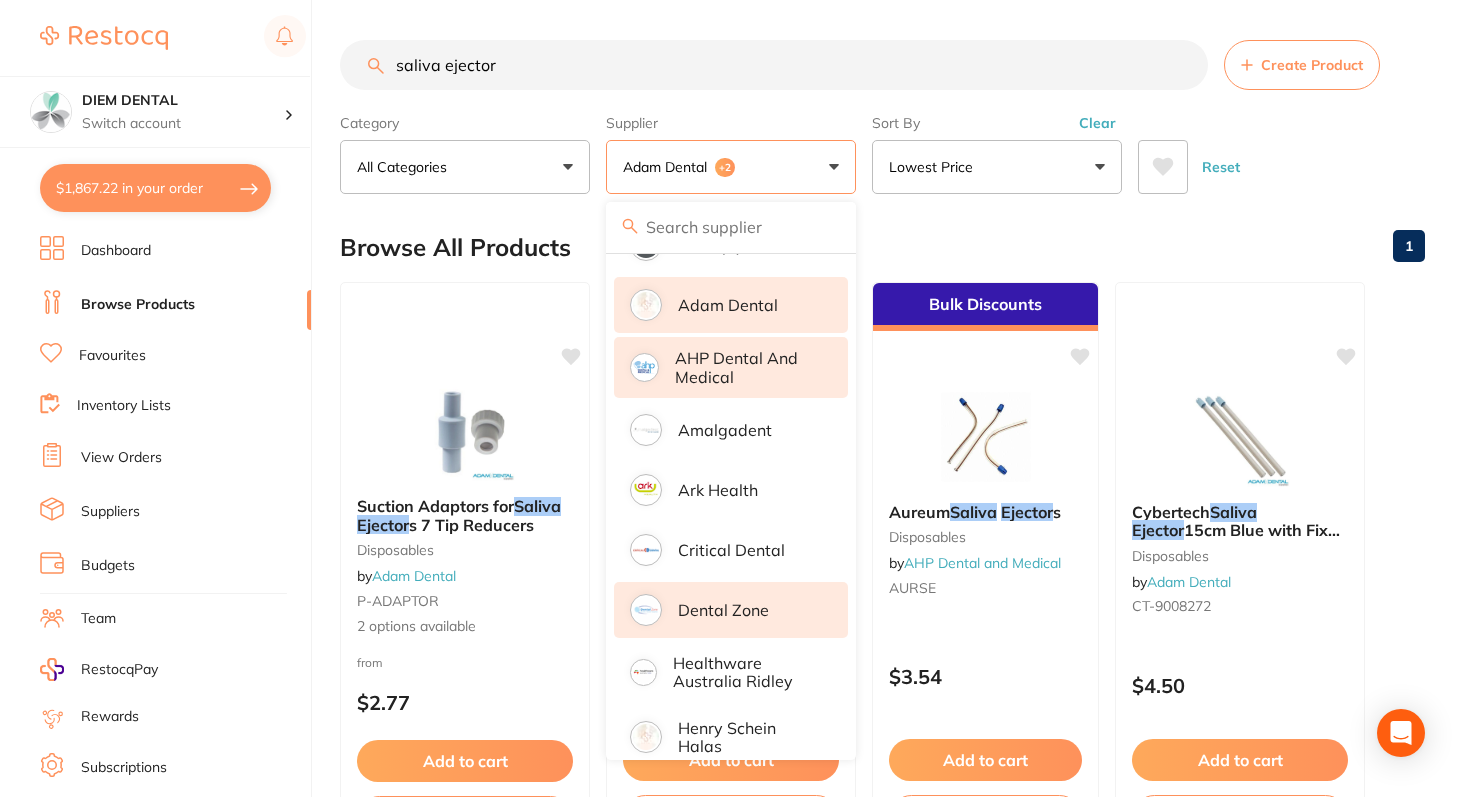 scroll, scrollTop: 0, scrollLeft: 0, axis: both 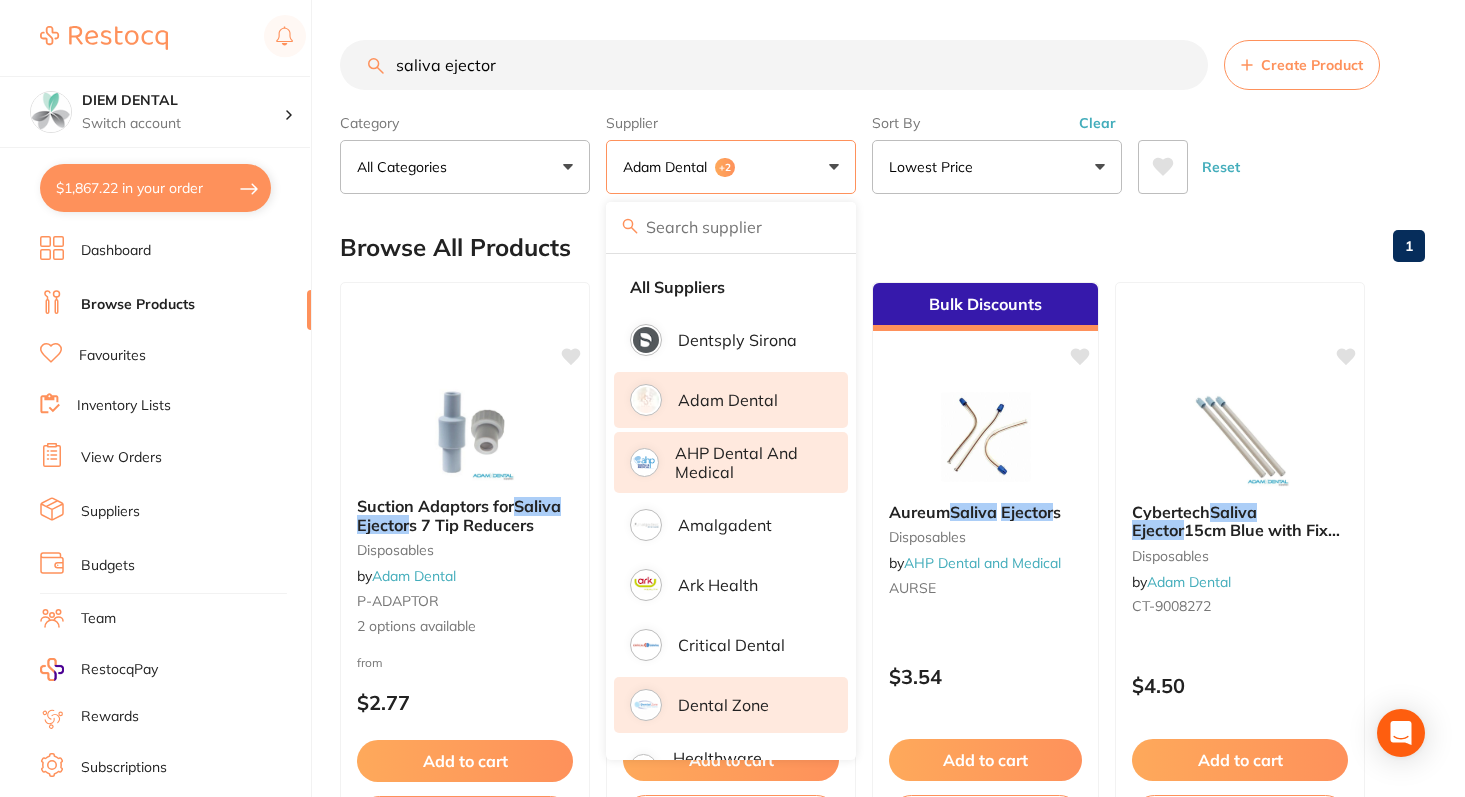 click on "AHP Dental and Medical" at bounding box center [747, 462] 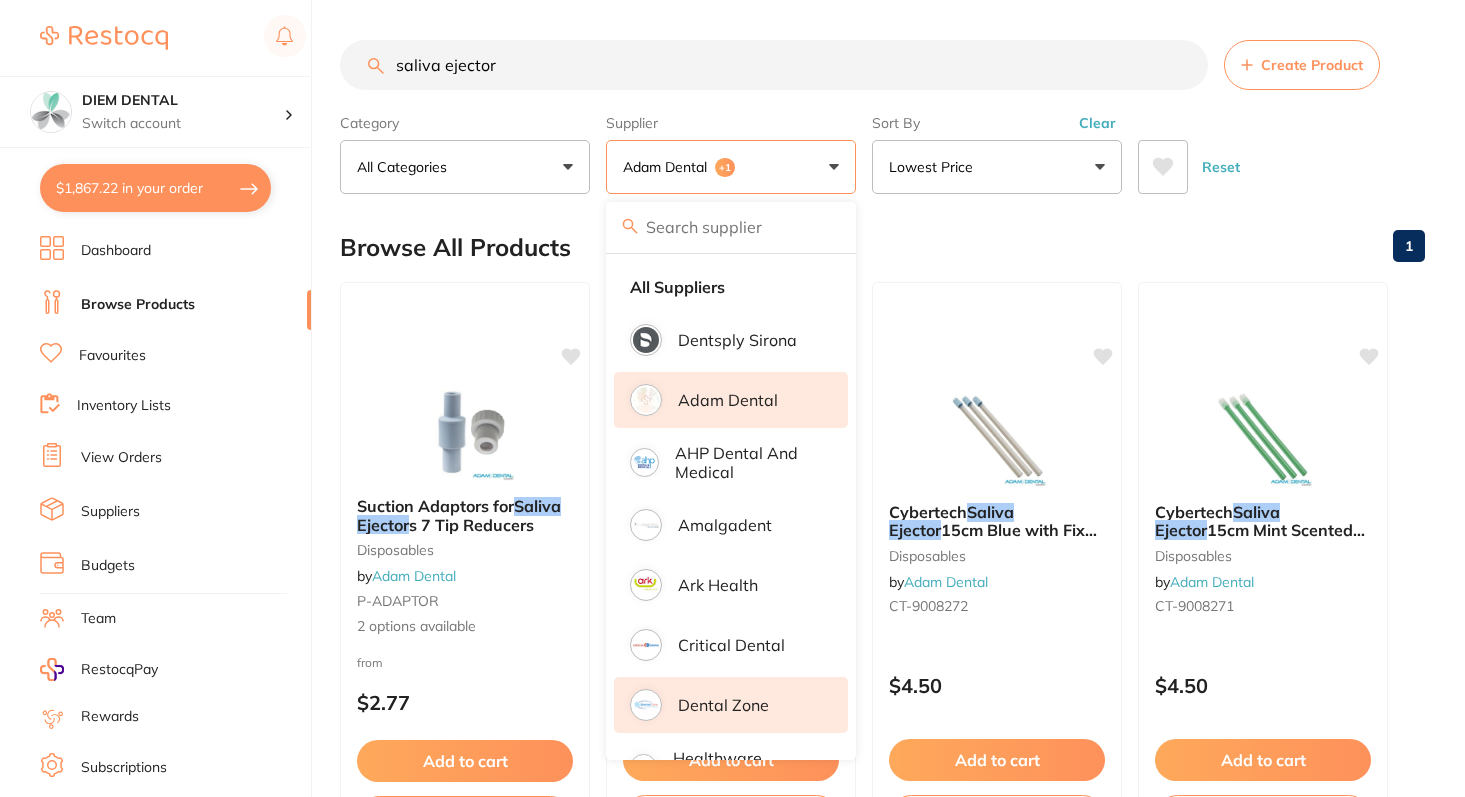 click on "Adam Dental +1" at bounding box center [731, 167] 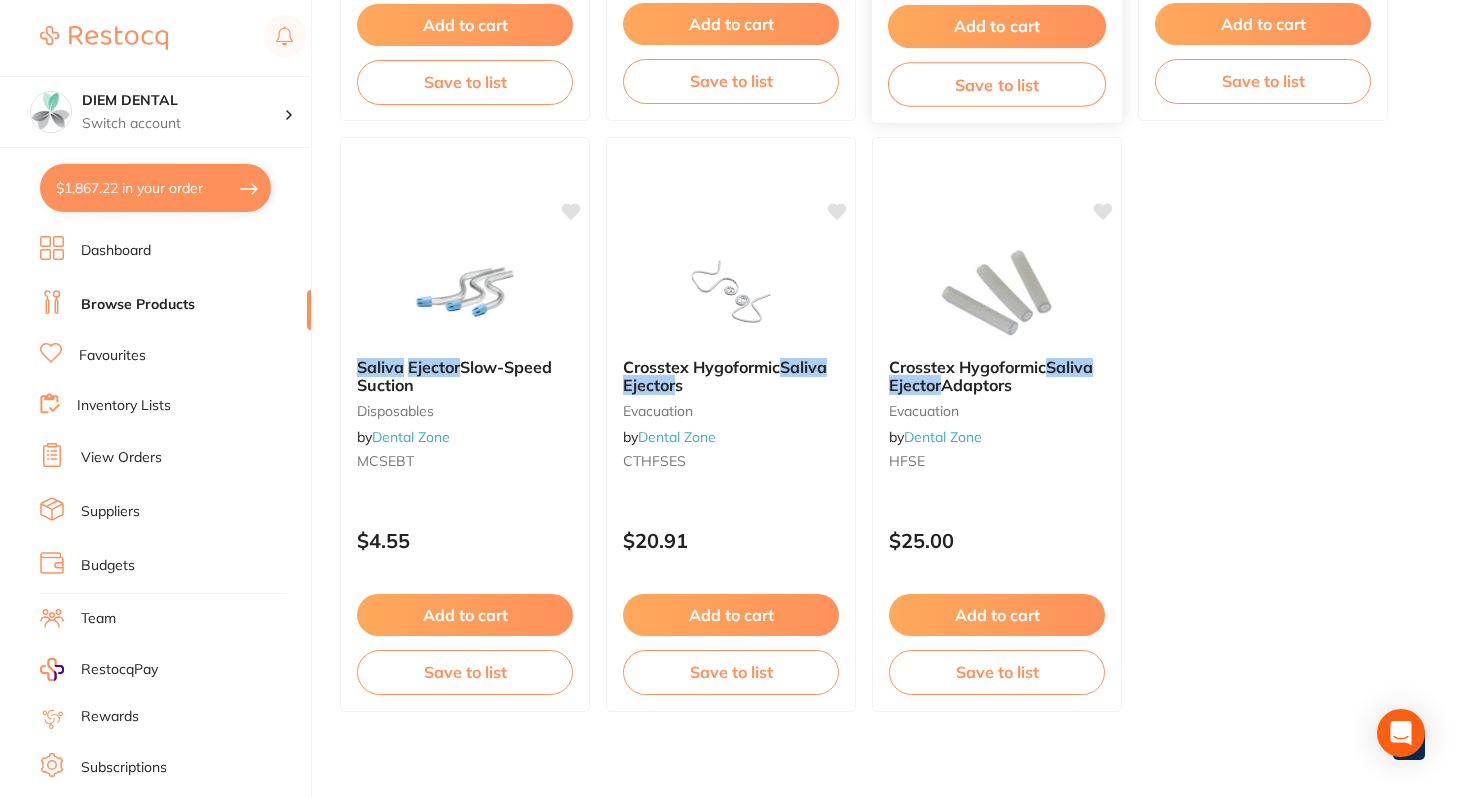 scroll, scrollTop: 755, scrollLeft: 0, axis: vertical 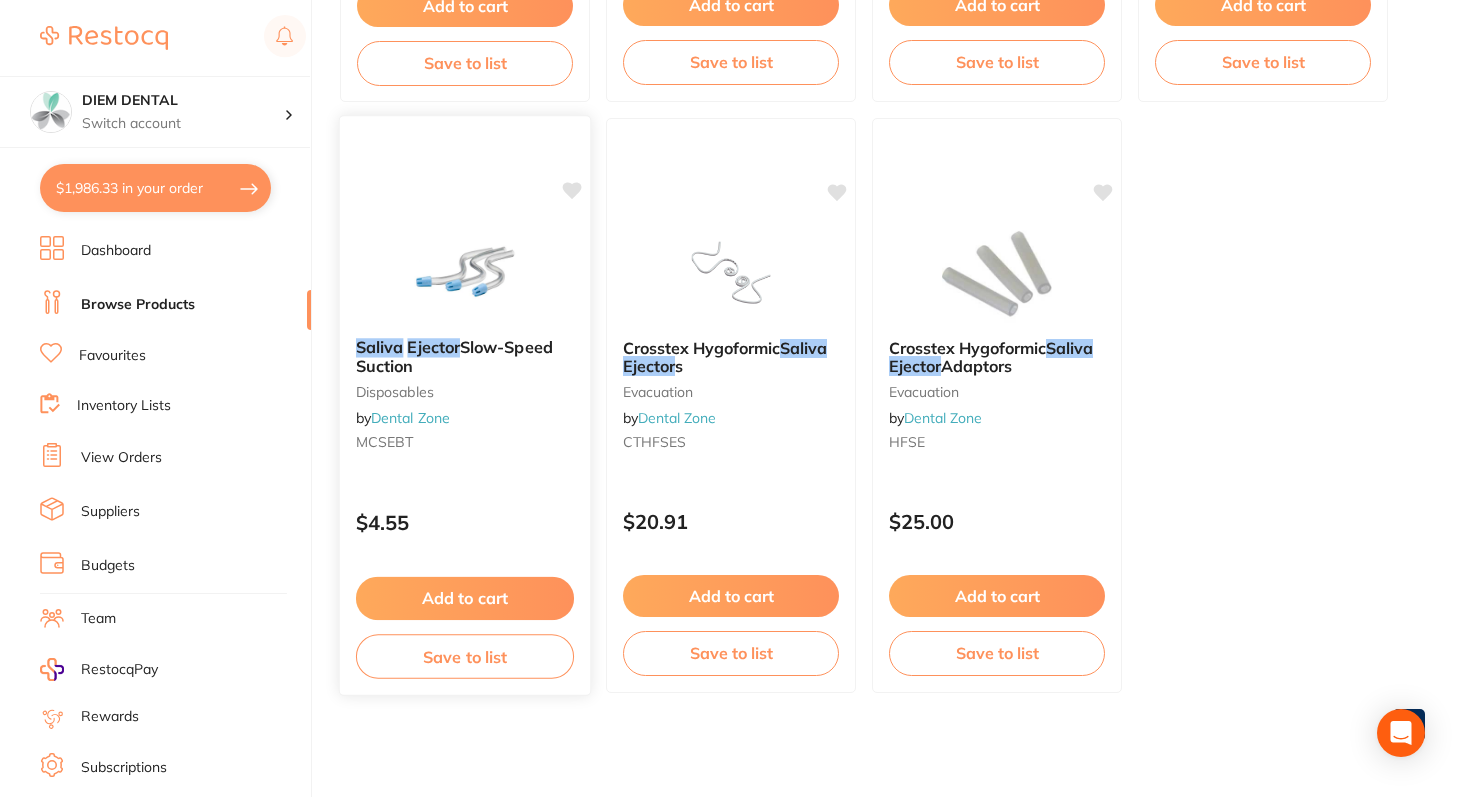 checkbox on "false" 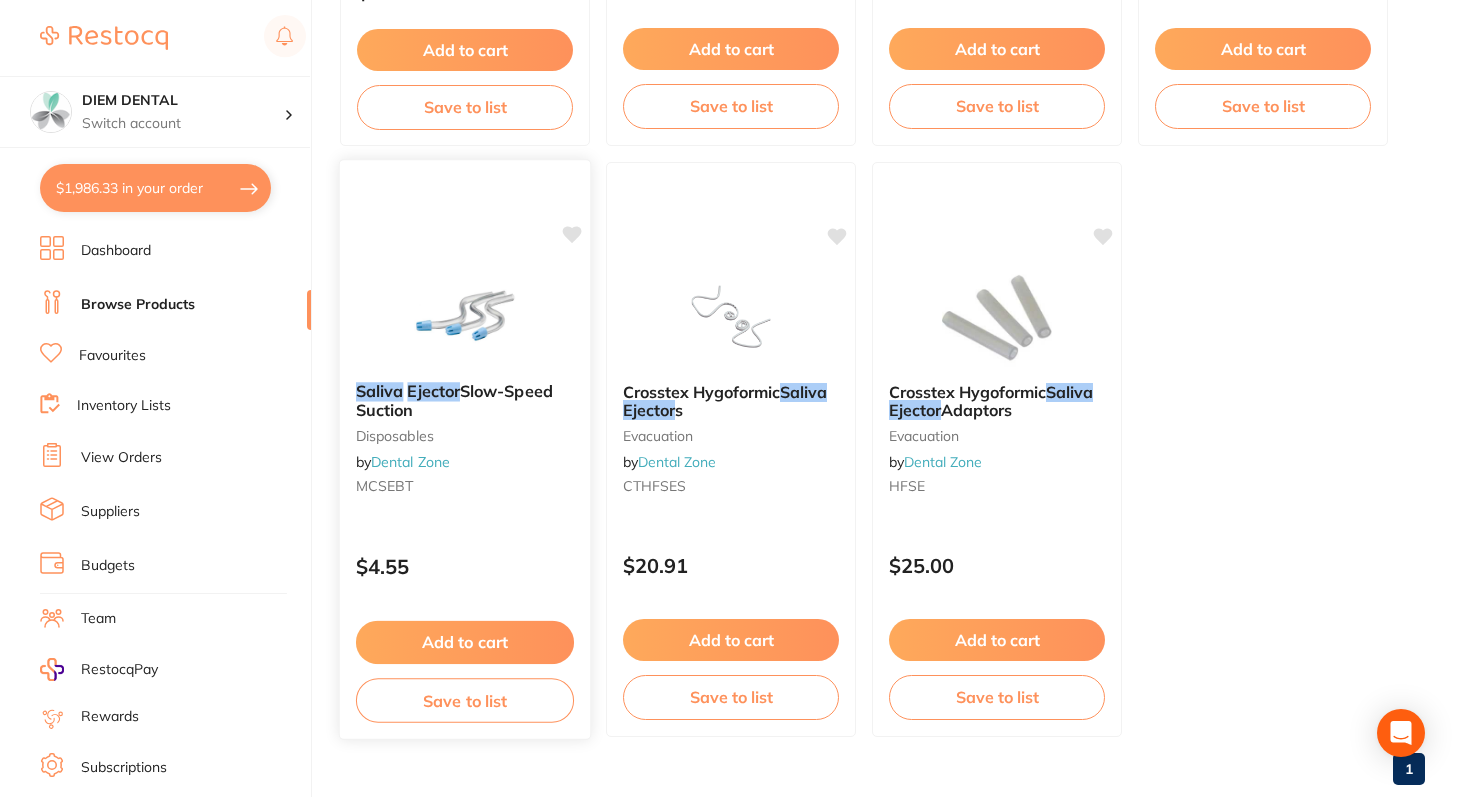 scroll, scrollTop: 729, scrollLeft: 0, axis: vertical 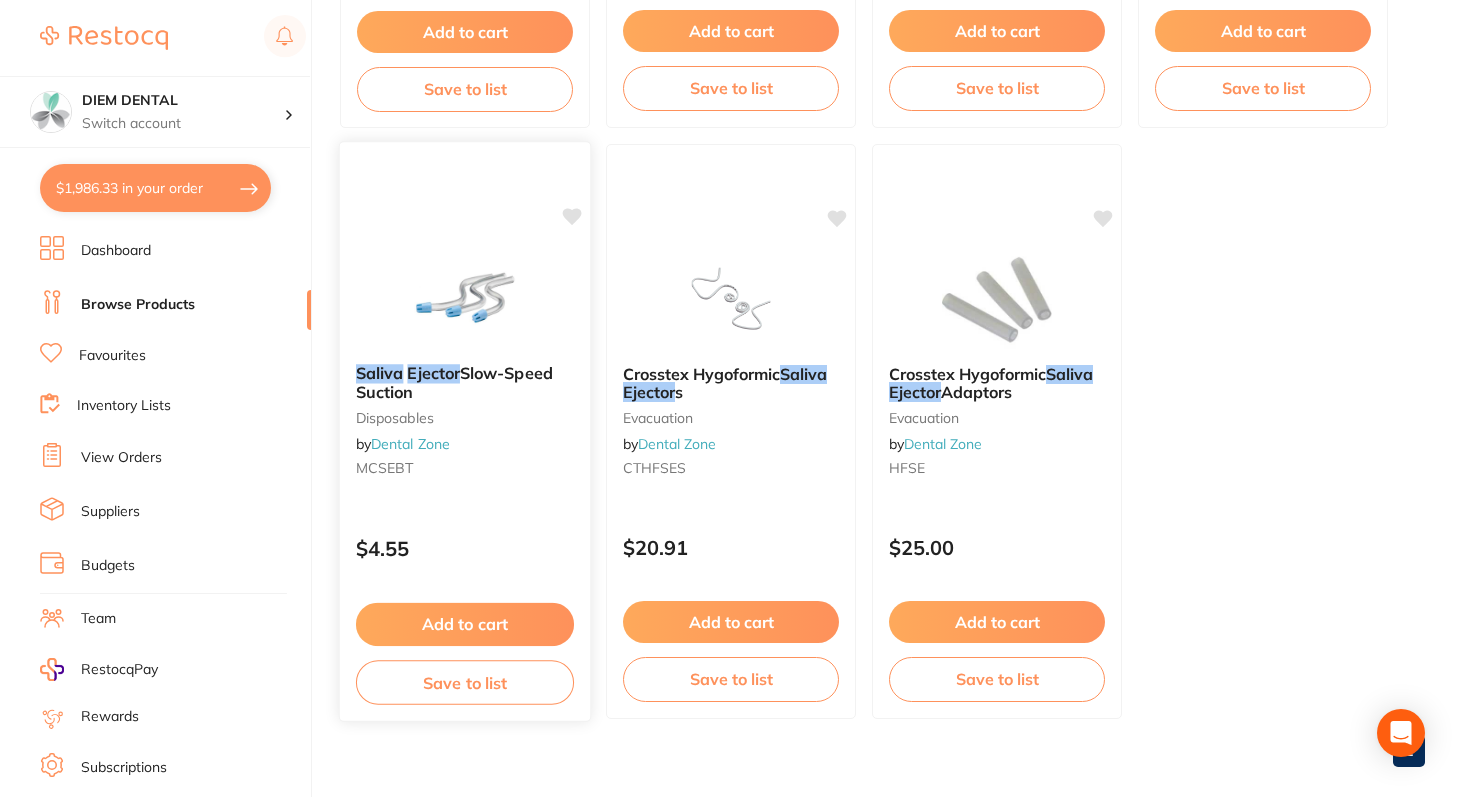 click at bounding box center [464, 297] 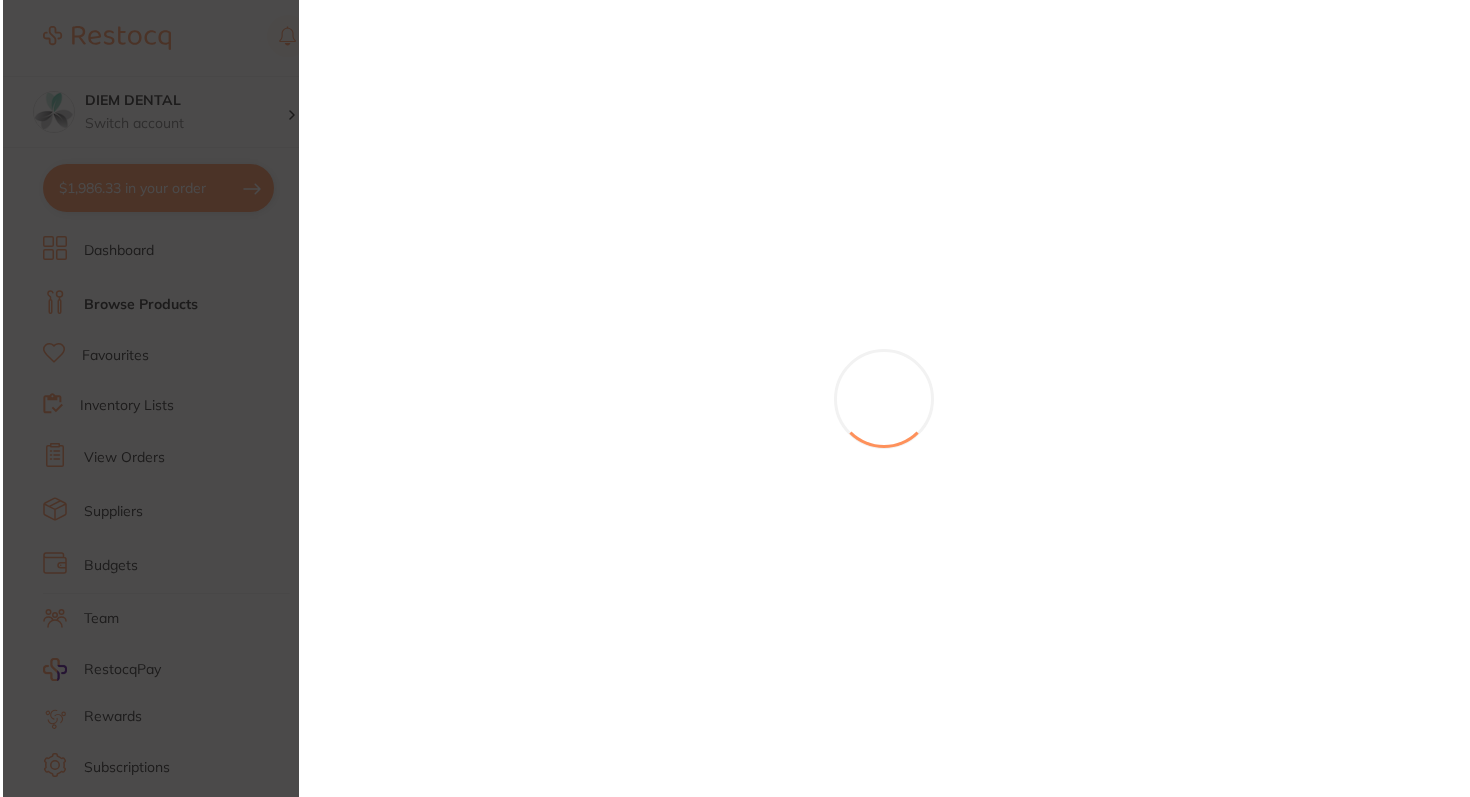 scroll, scrollTop: 0, scrollLeft: 0, axis: both 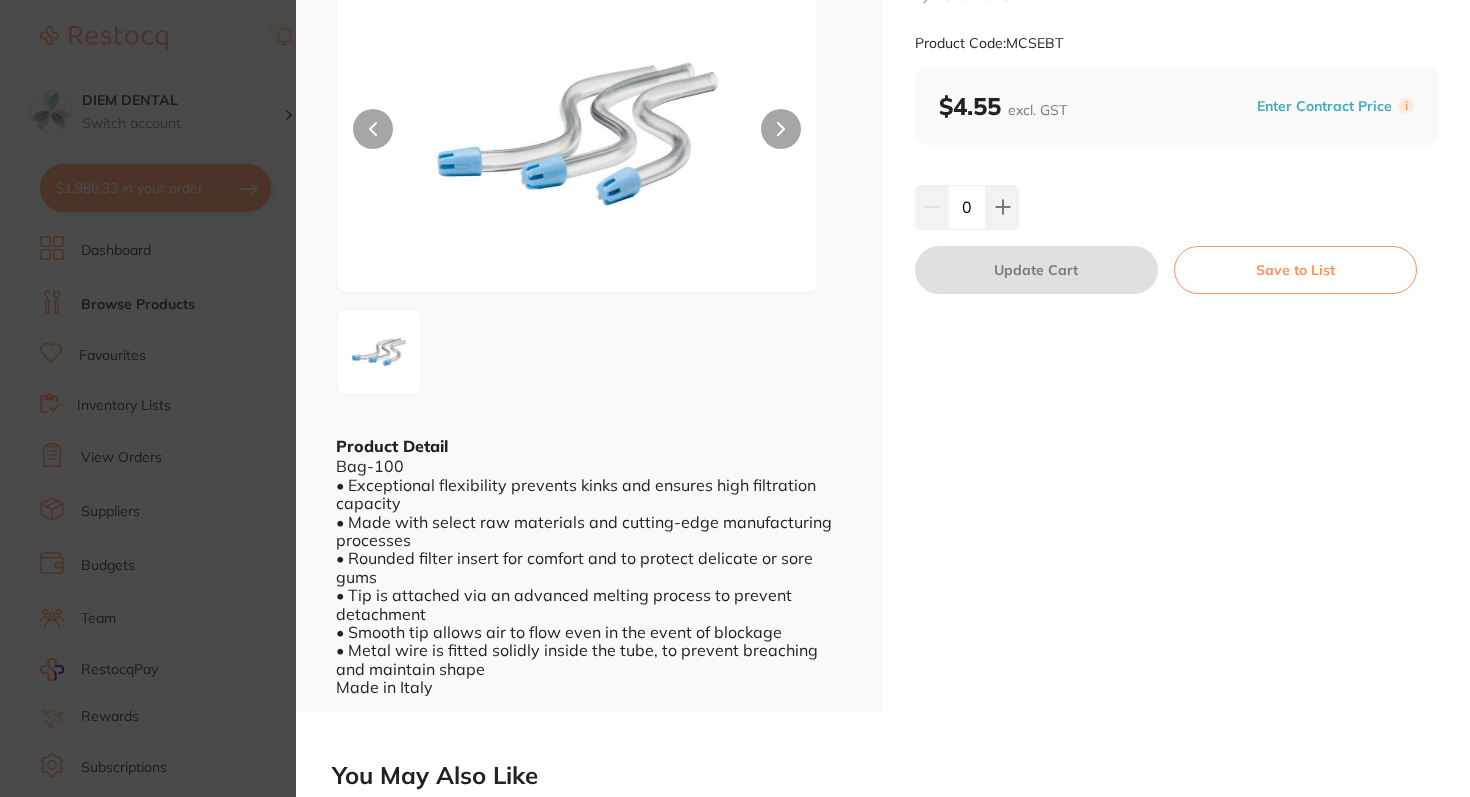 click on "0" at bounding box center (967, 207) 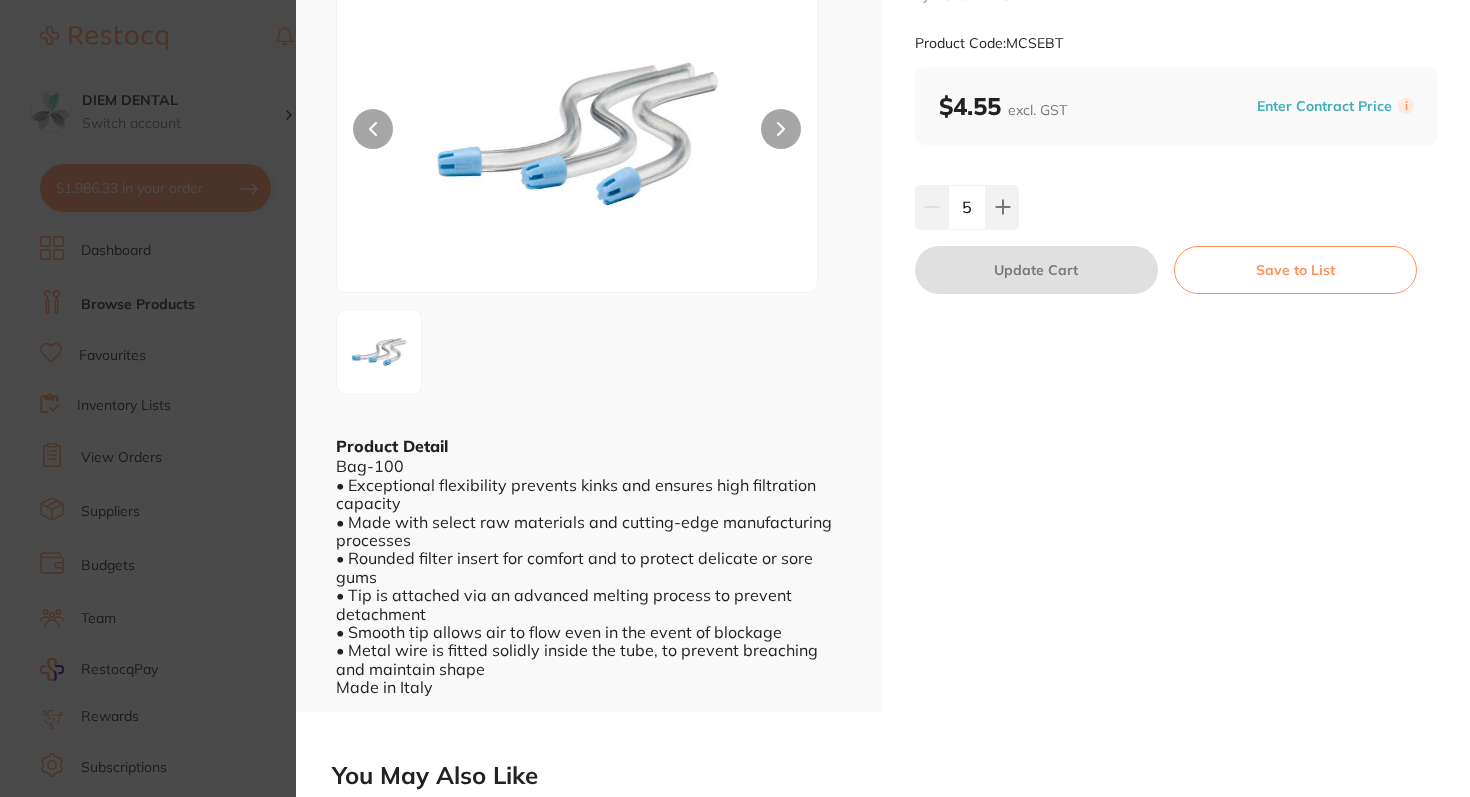 type on "5" 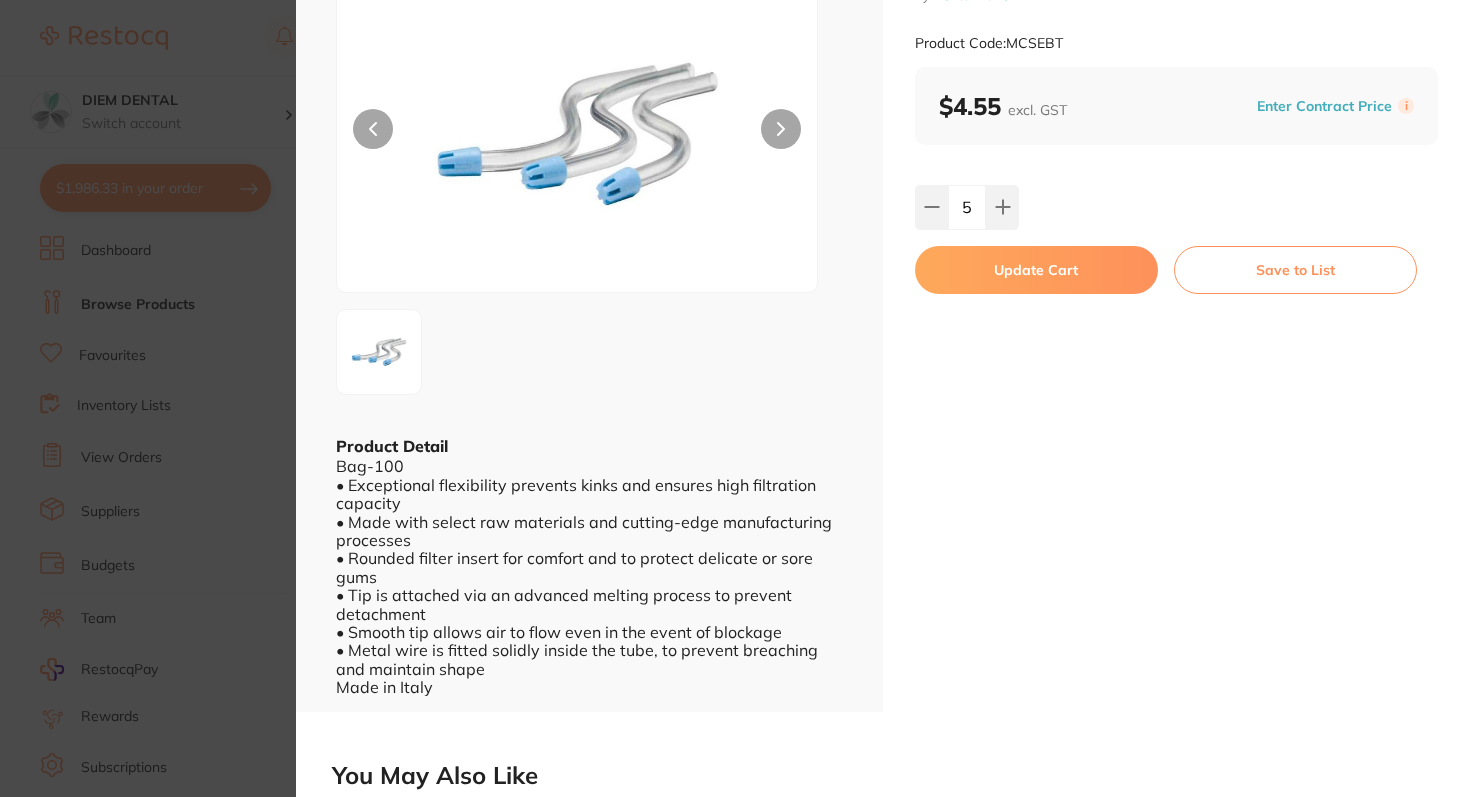 click on "Update Cart" at bounding box center [1036, 270] 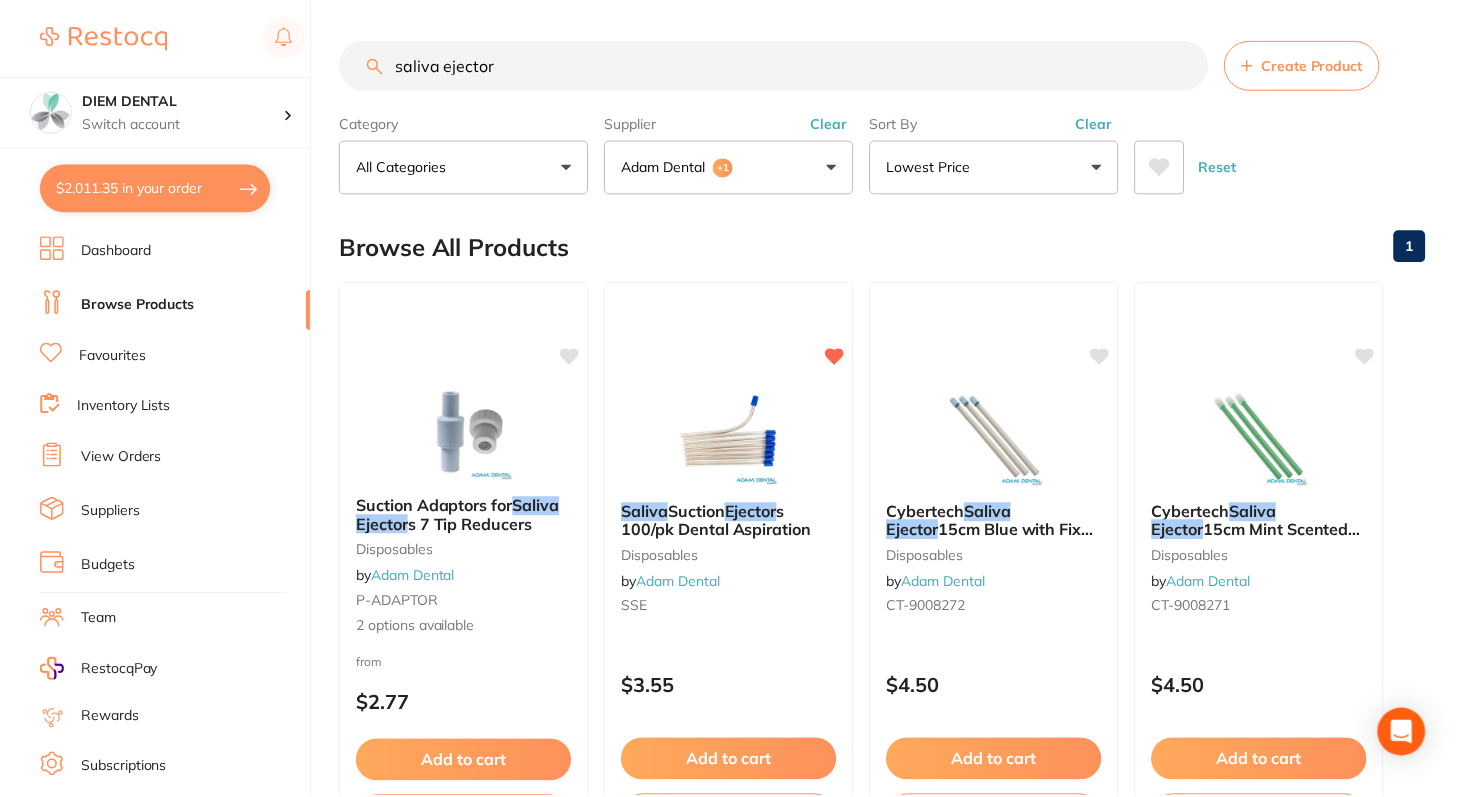 scroll, scrollTop: 729, scrollLeft: 0, axis: vertical 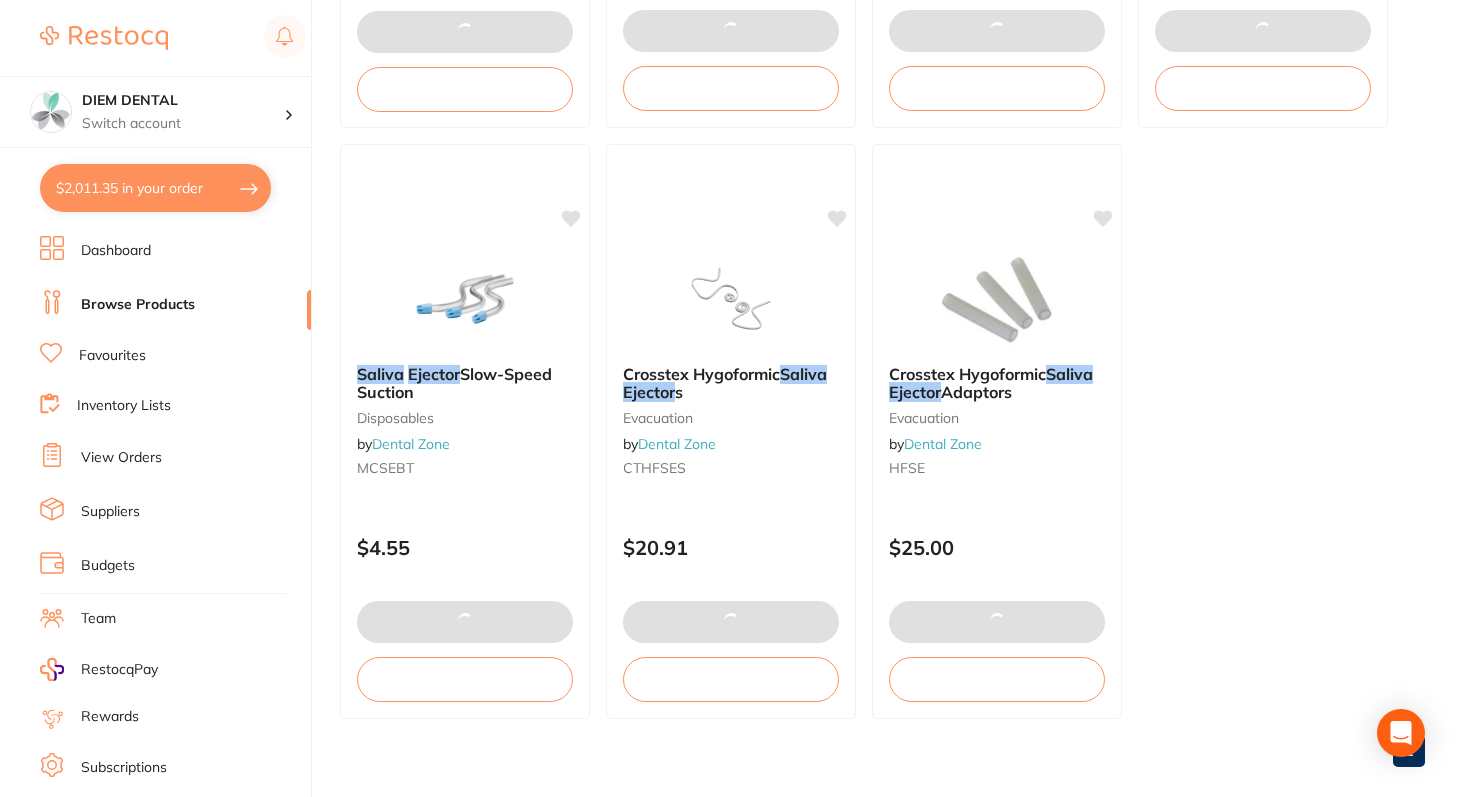 type on "1" 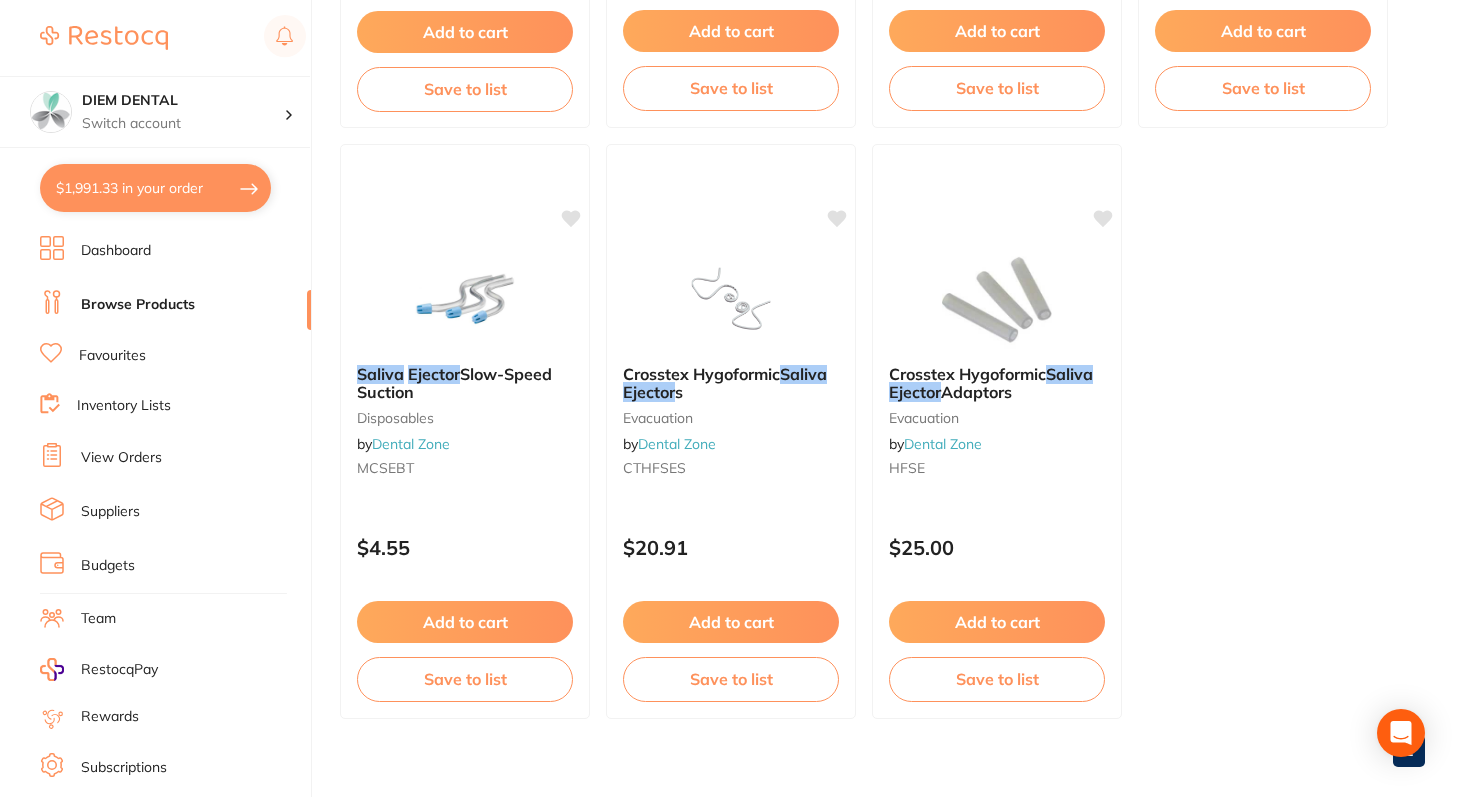 click on "$1,991.33   in your order" at bounding box center [155, 188] 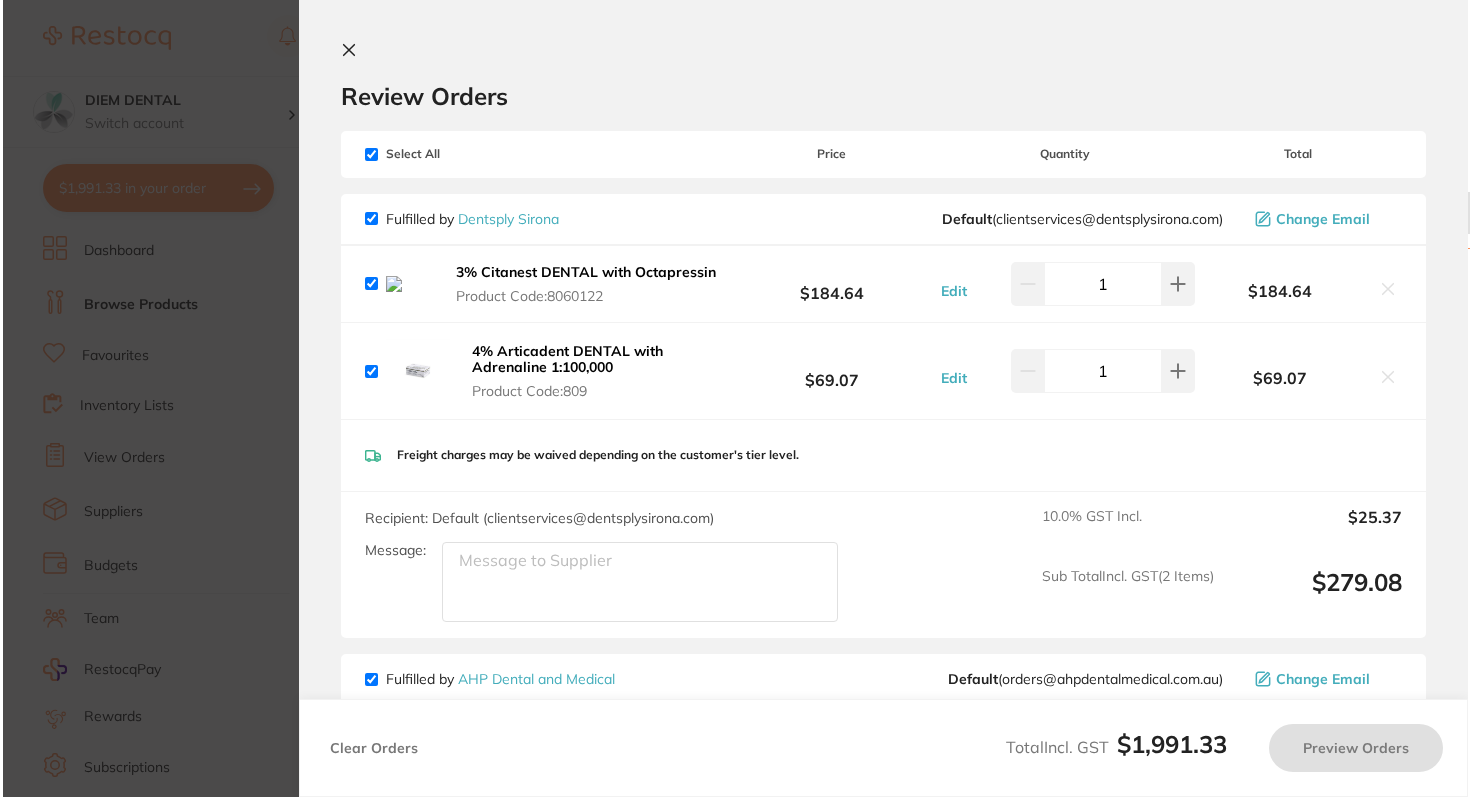 scroll, scrollTop: 0, scrollLeft: 0, axis: both 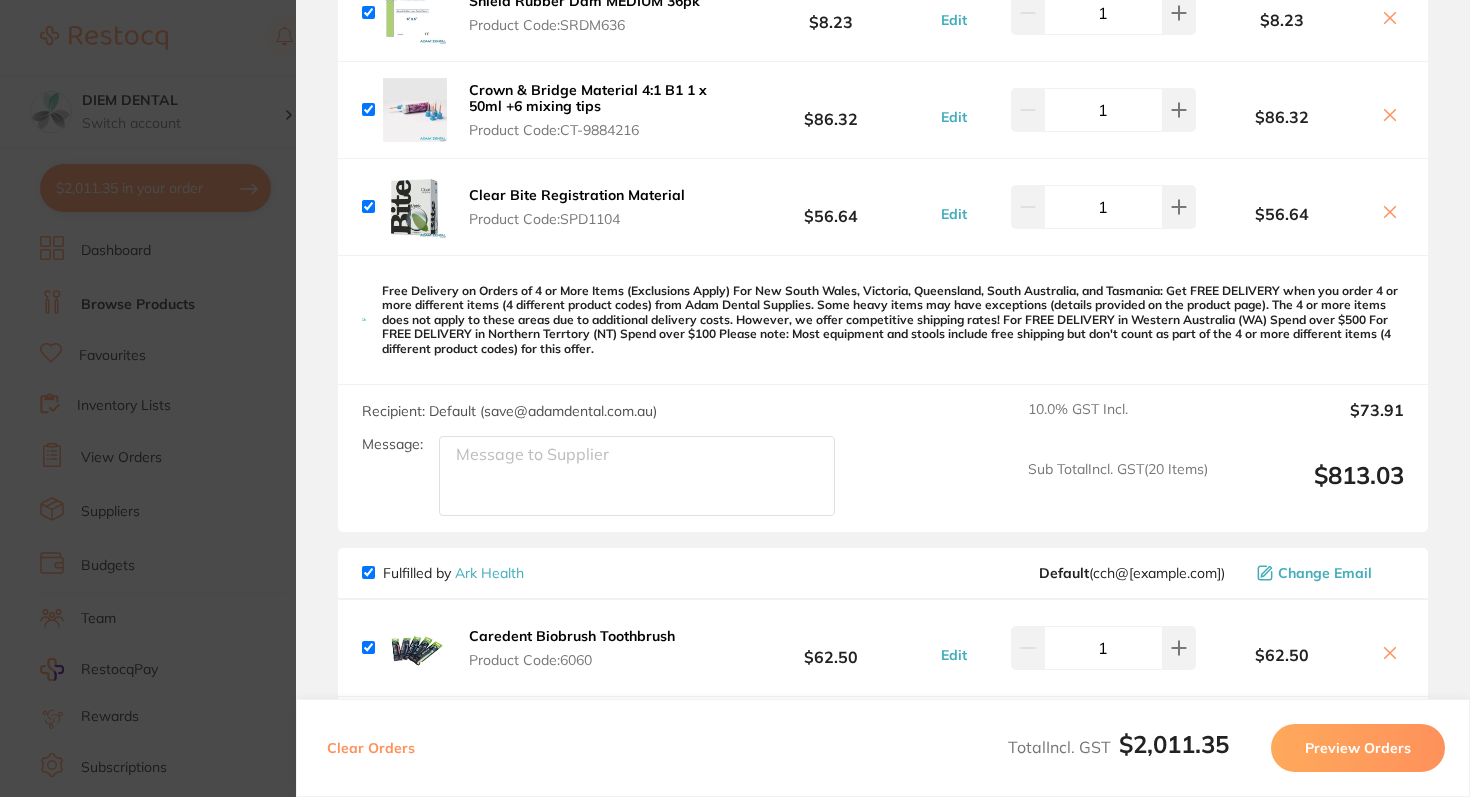 type on "5" 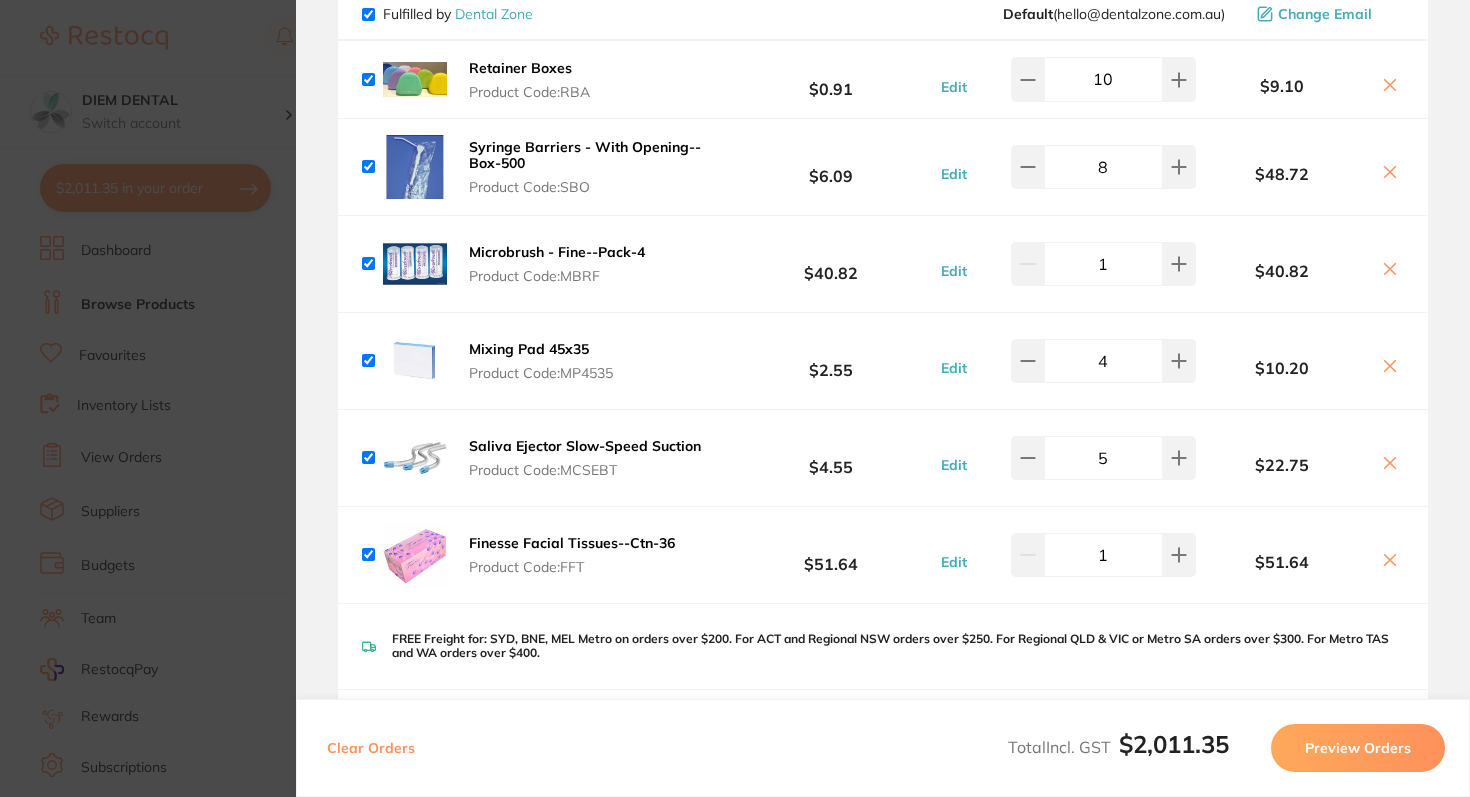 scroll, scrollTop: 4189, scrollLeft: 0, axis: vertical 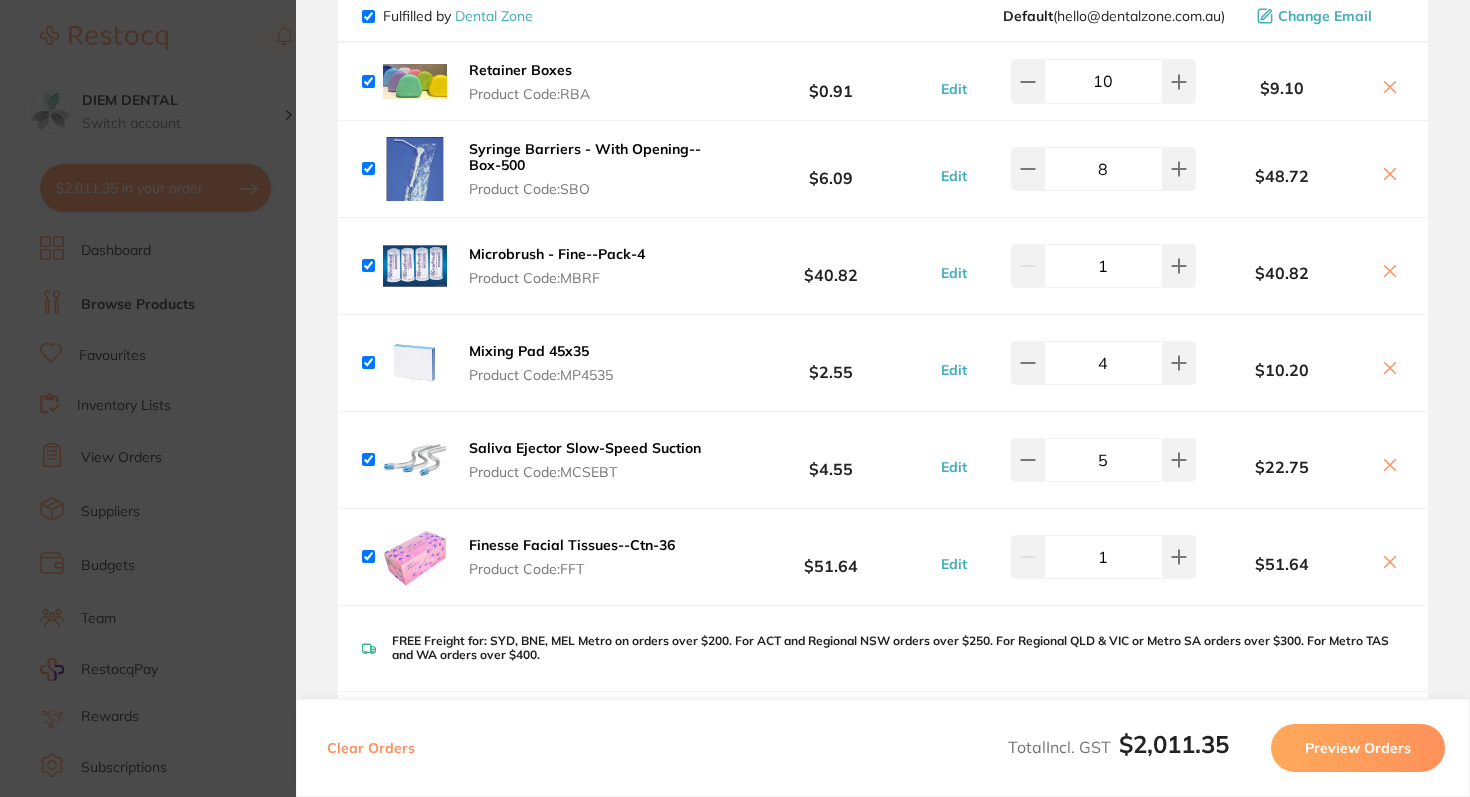 click on "Microbrush - Fine--Pack-4" at bounding box center [557, 254] 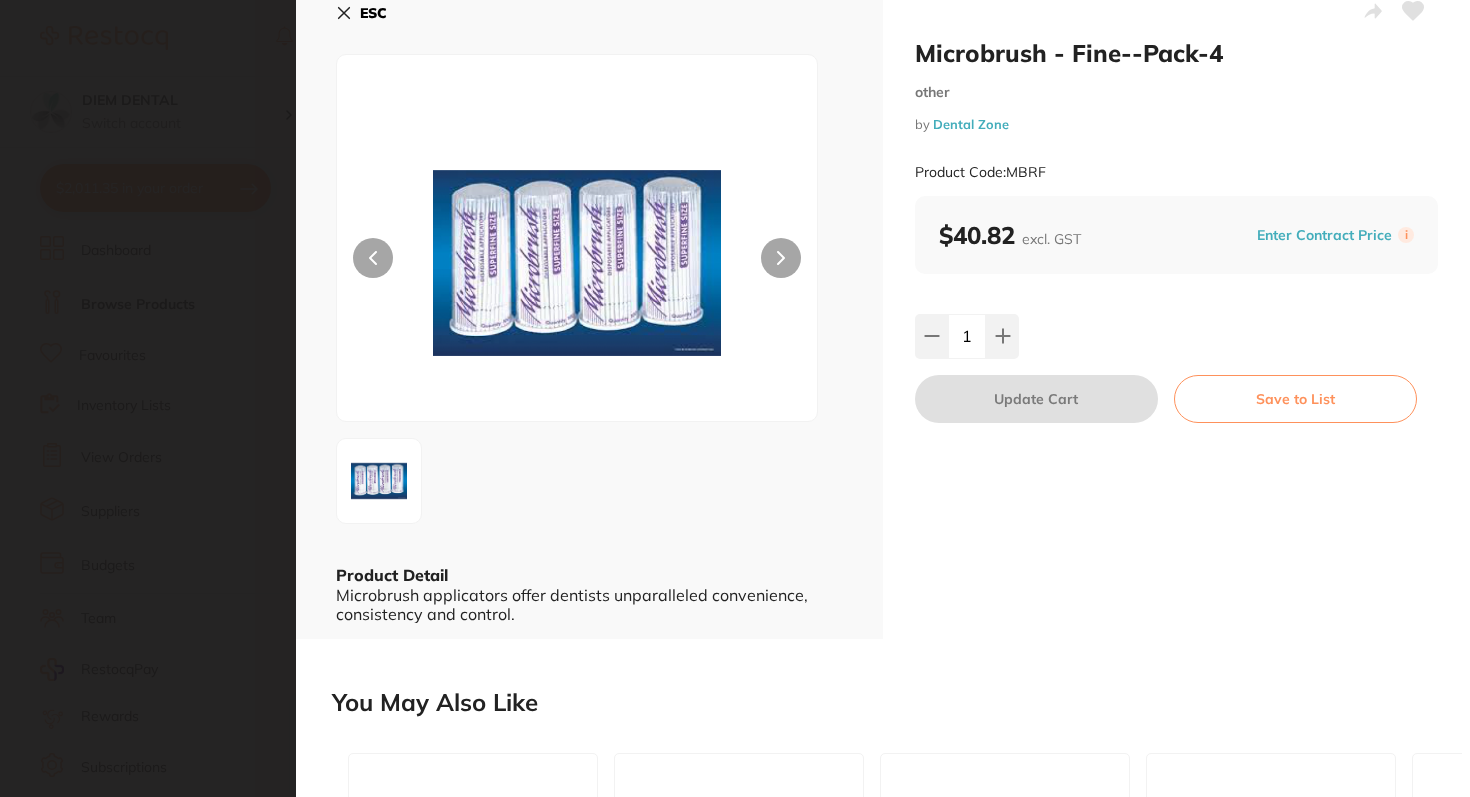 scroll, scrollTop: 16, scrollLeft: 0, axis: vertical 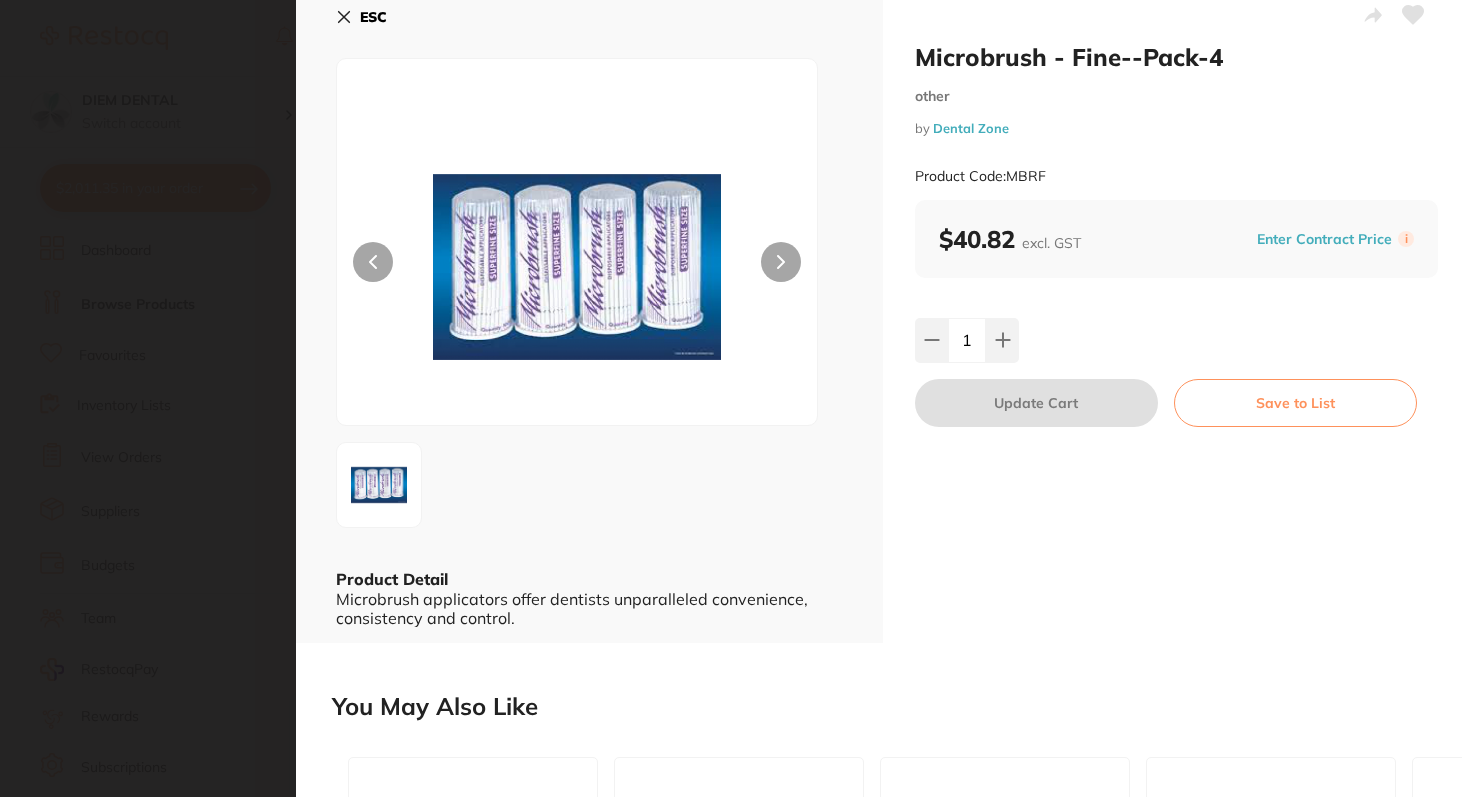click 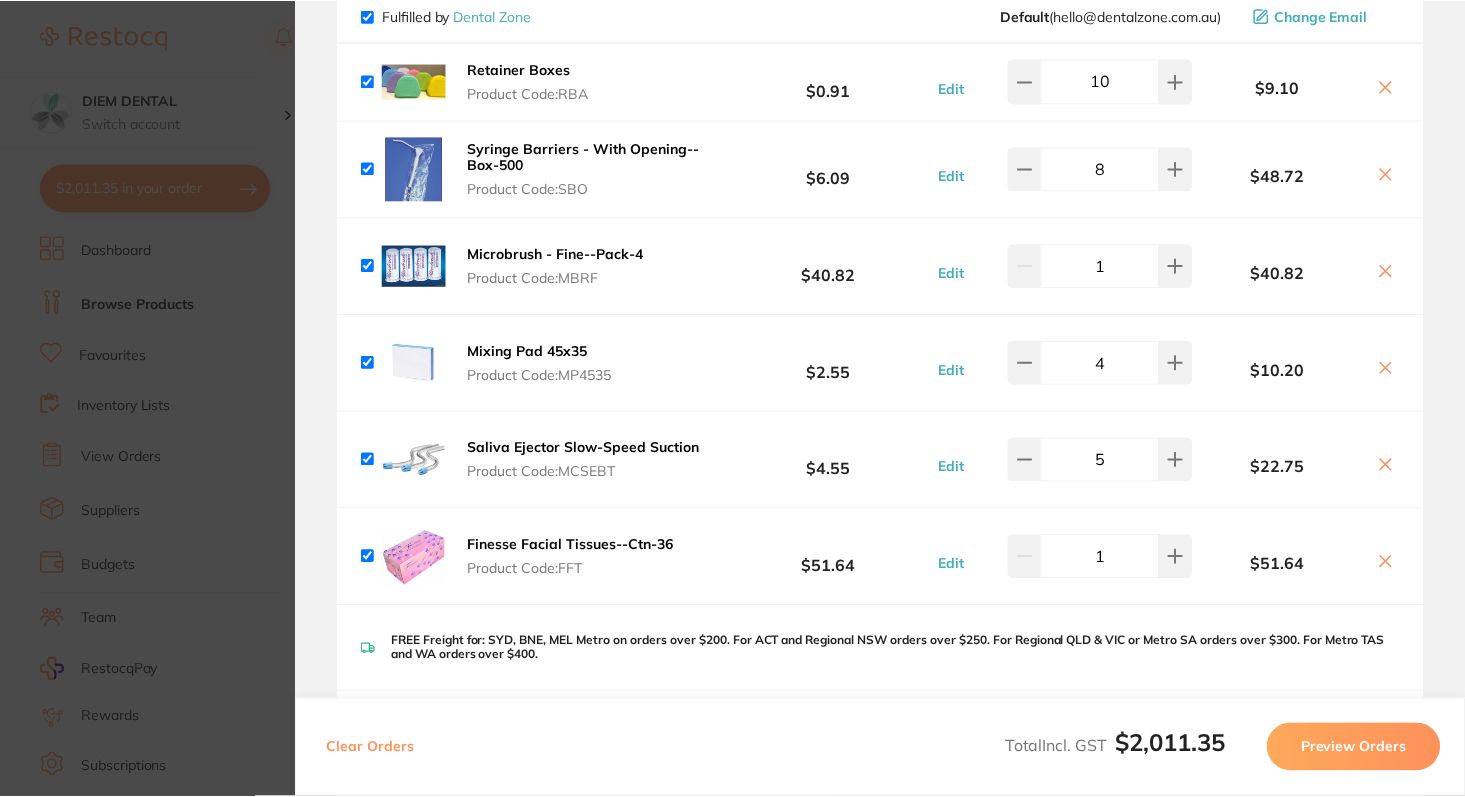 scroll, scrollTop: 729, scrollLeft: 0, axis: vertical 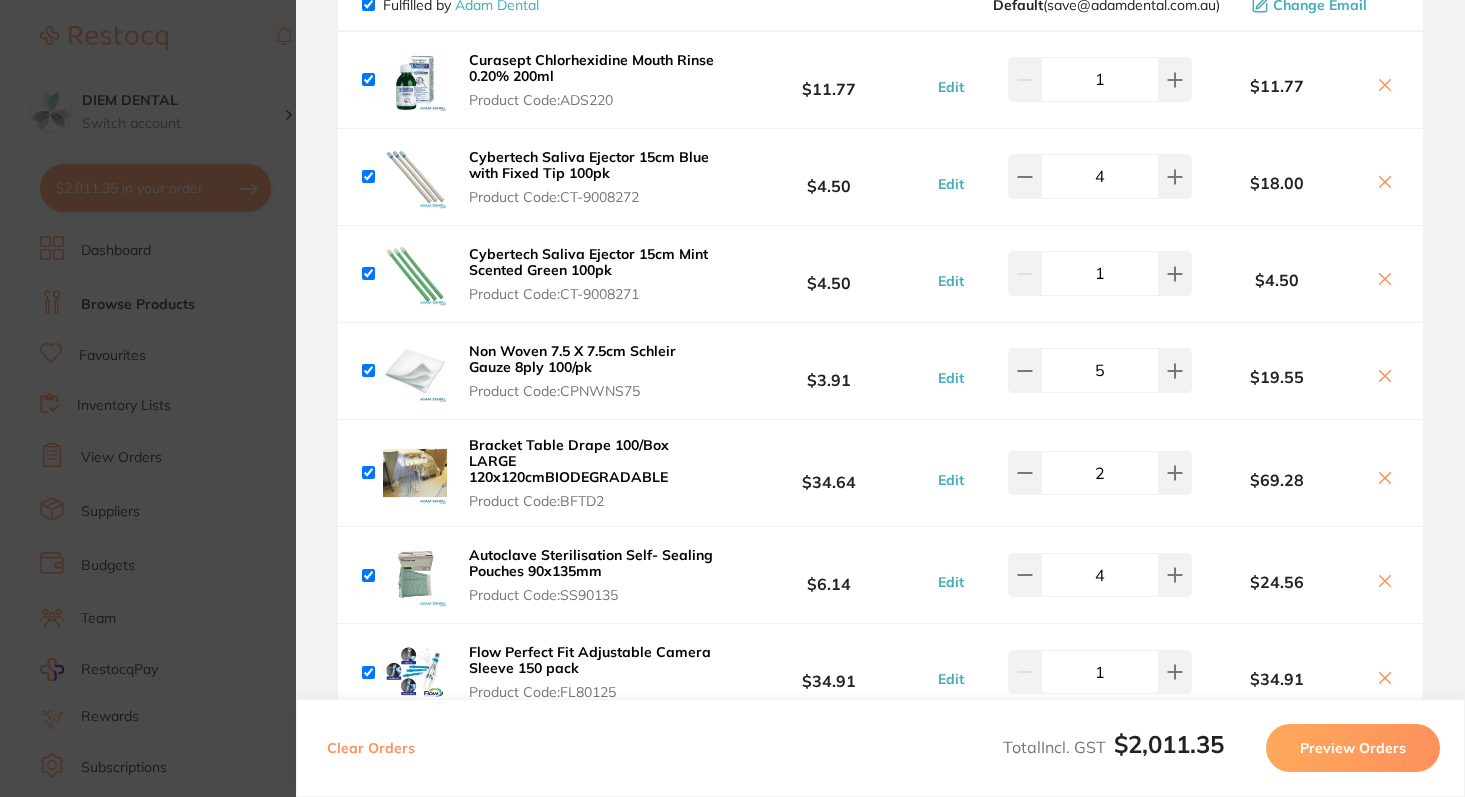 click 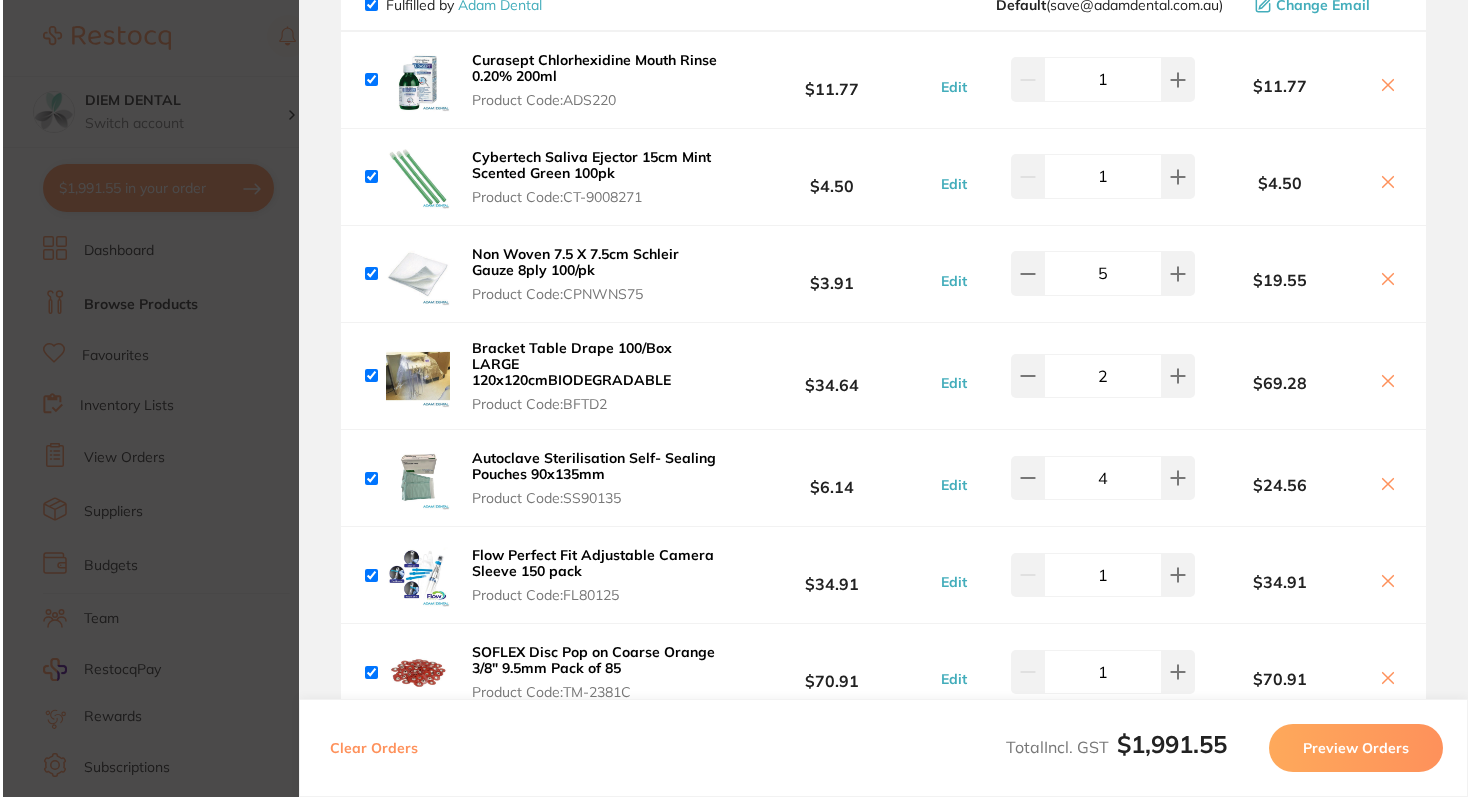 scroll, scrollTop: 0, scrollLeft: 0, axis: both 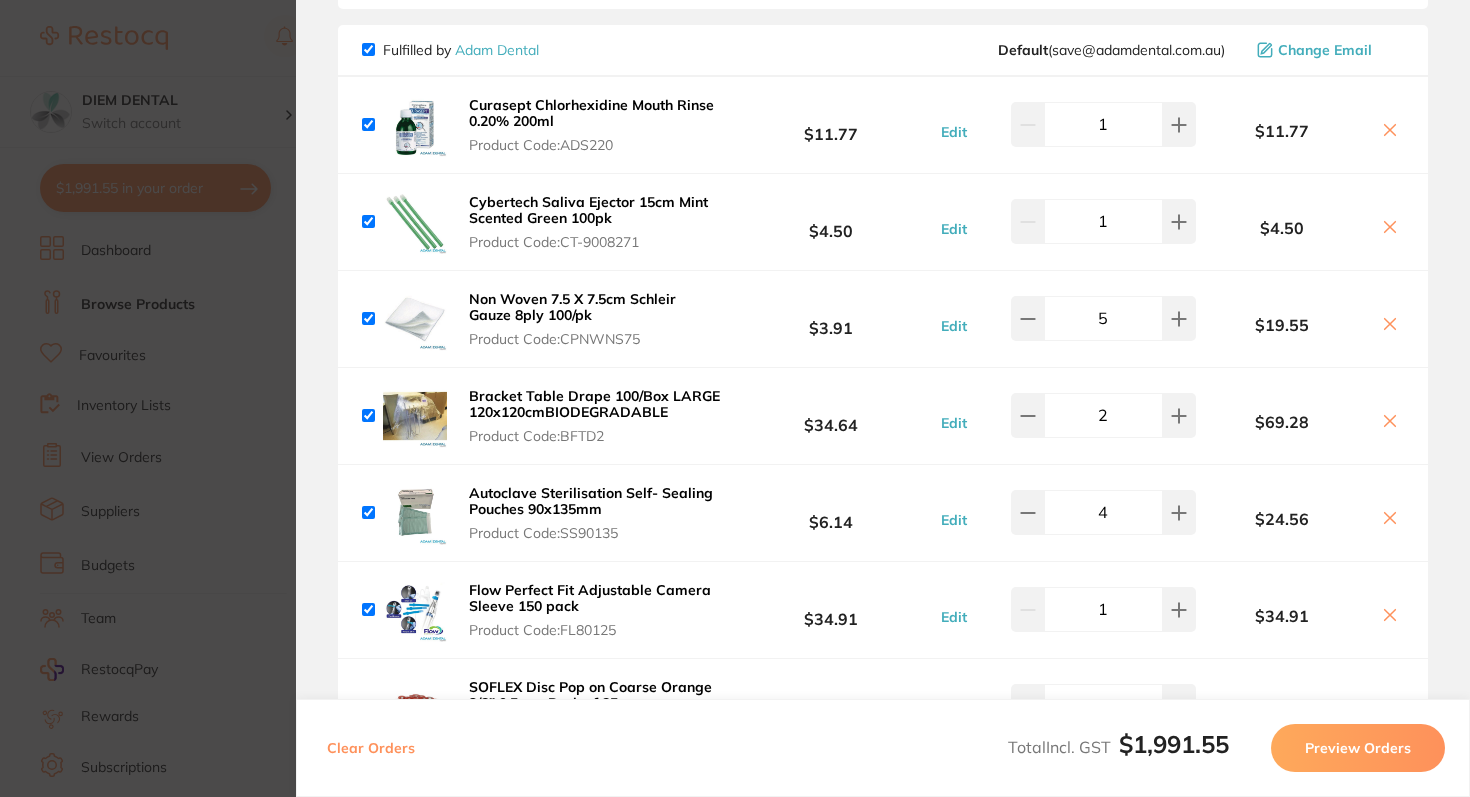 click 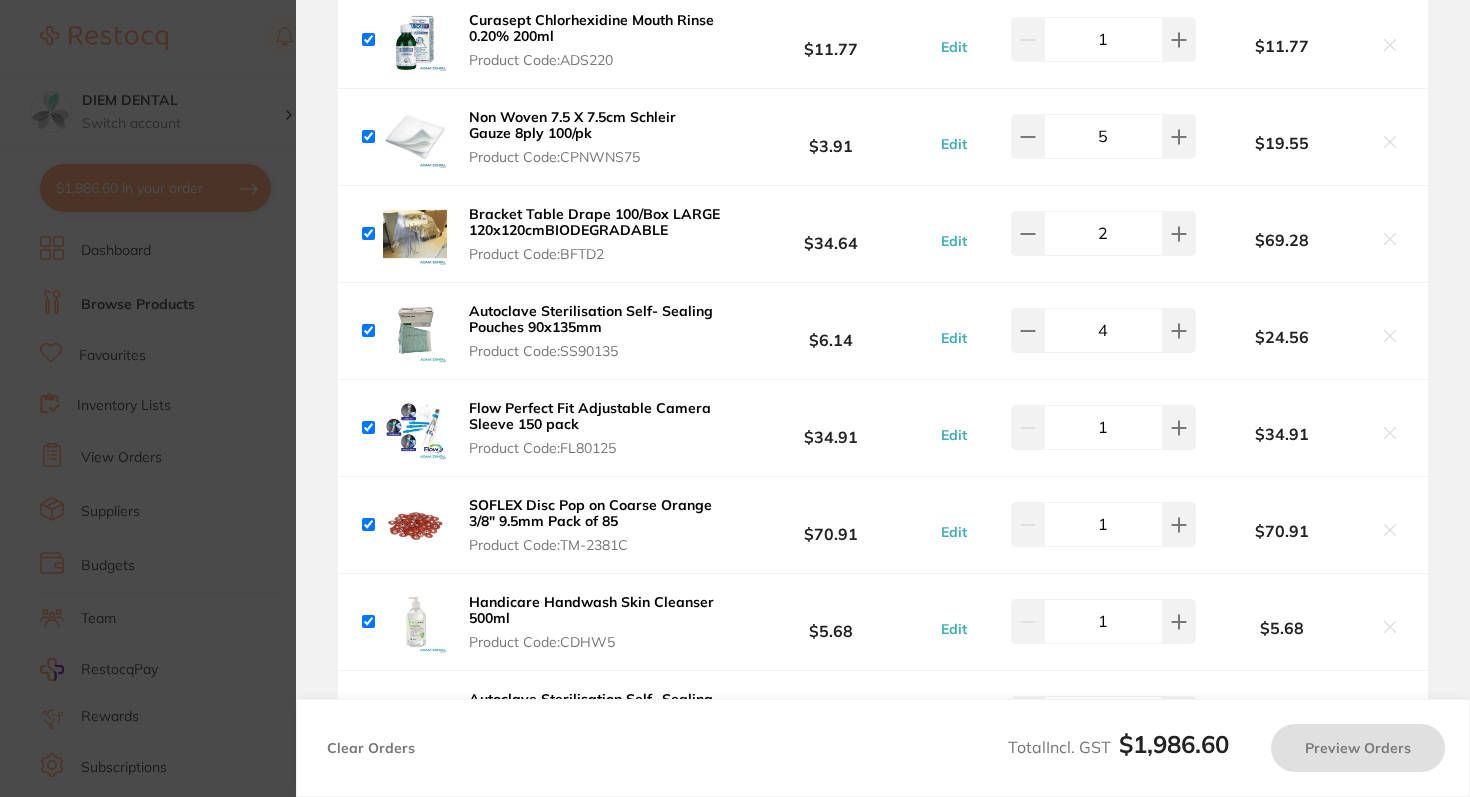 checkbox on "true" 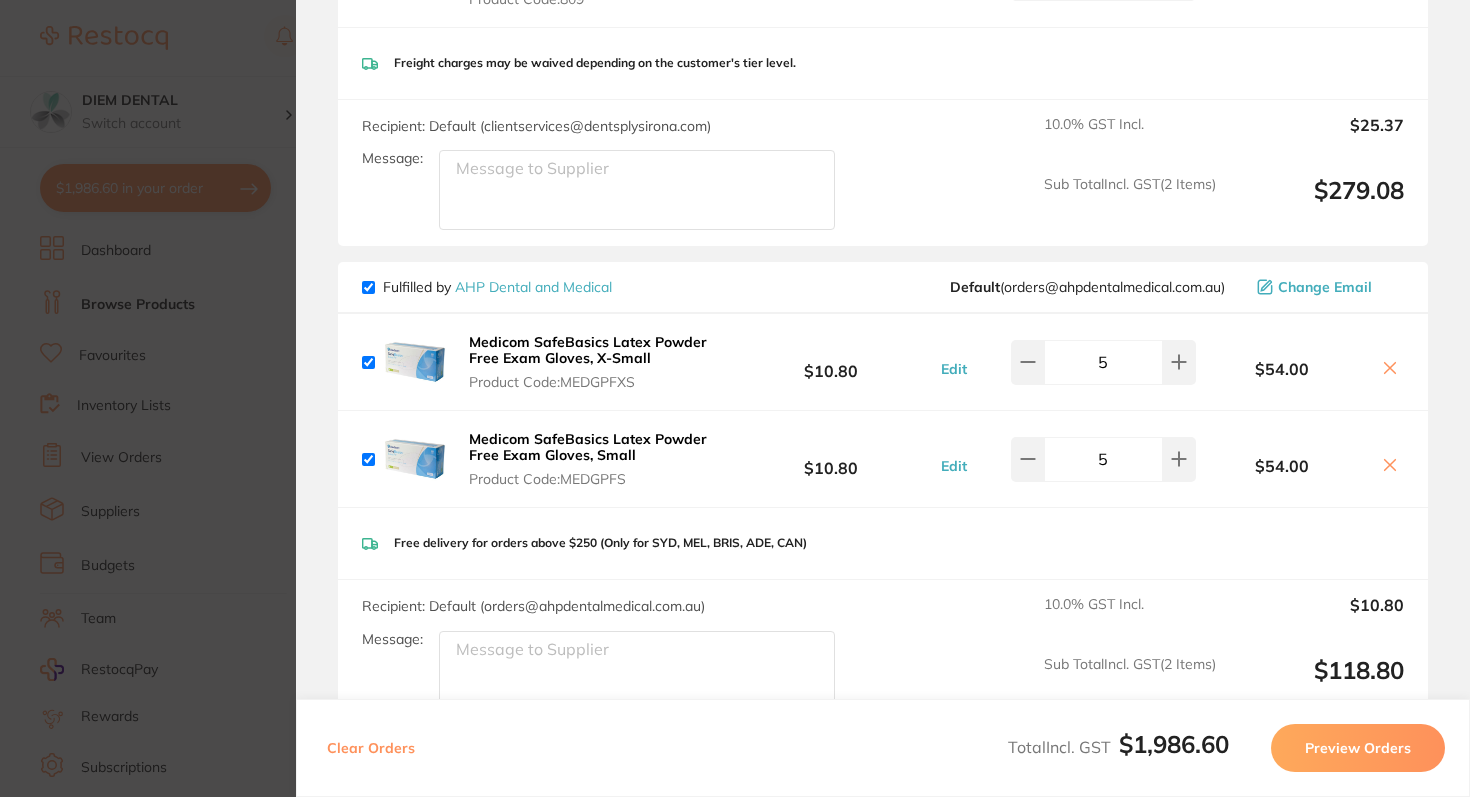scroll, scrollTop: 0, scrollLeft: 0, axis: both 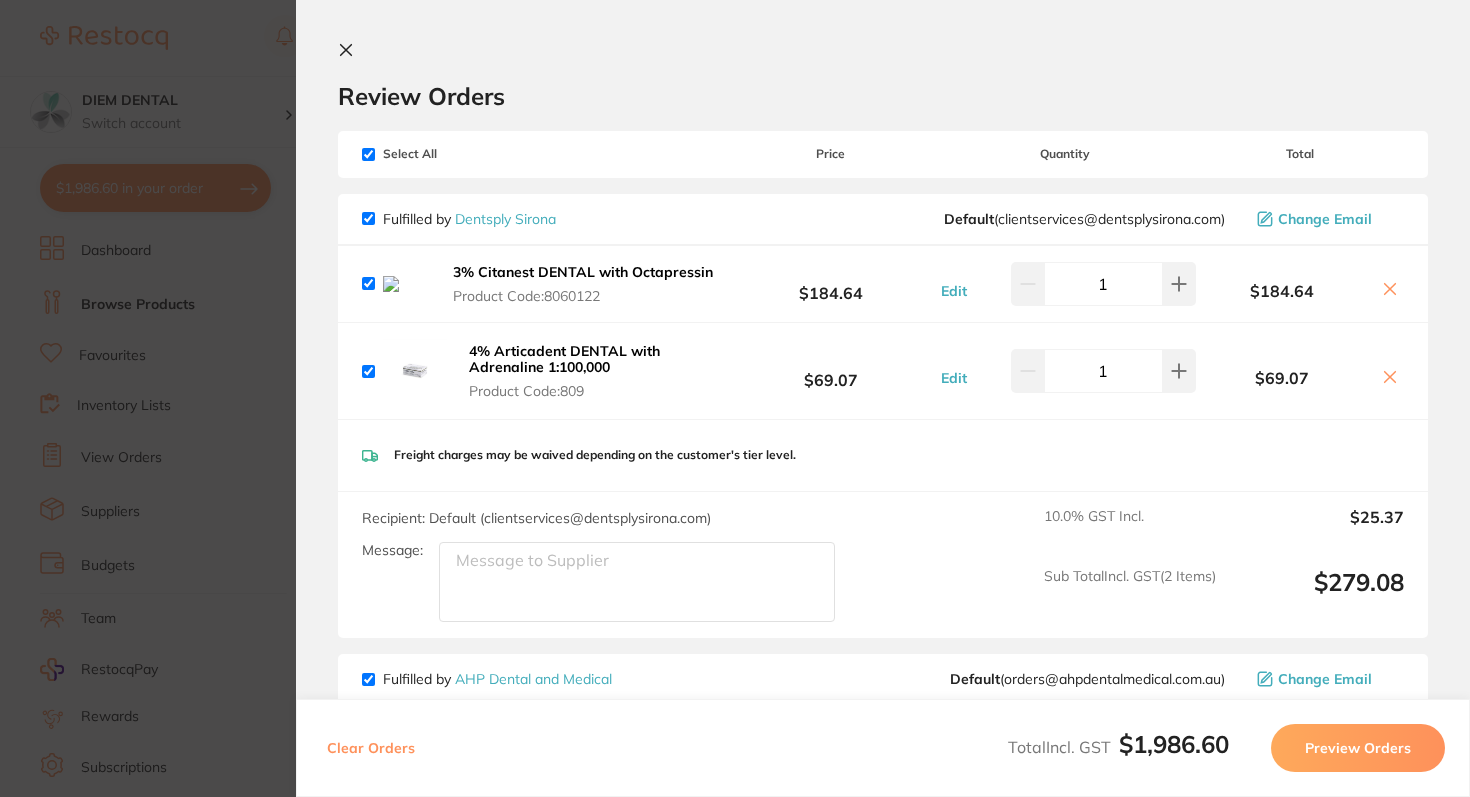 click 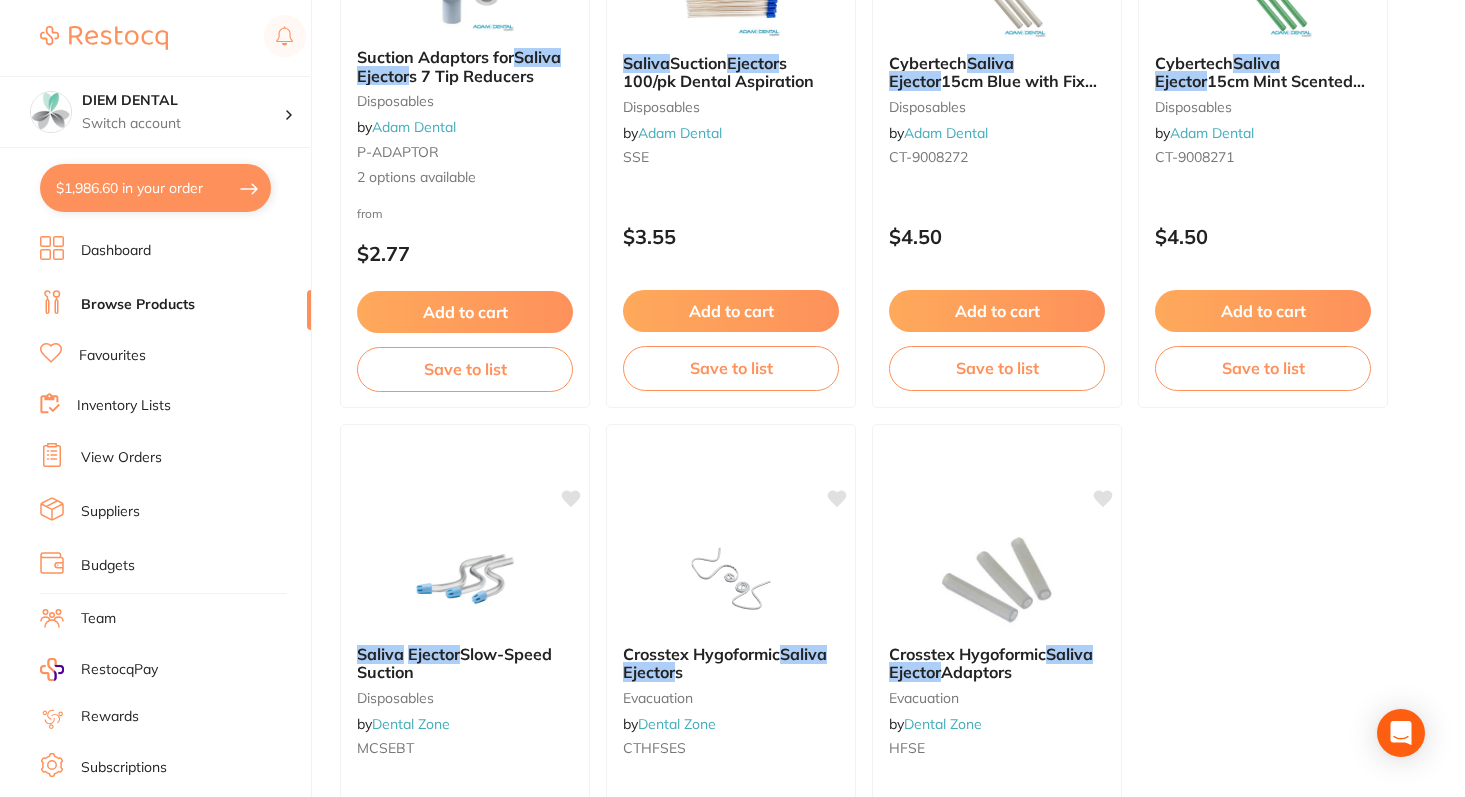 scroll, scrollTop: 0, scrollLeft: 0, axis: both 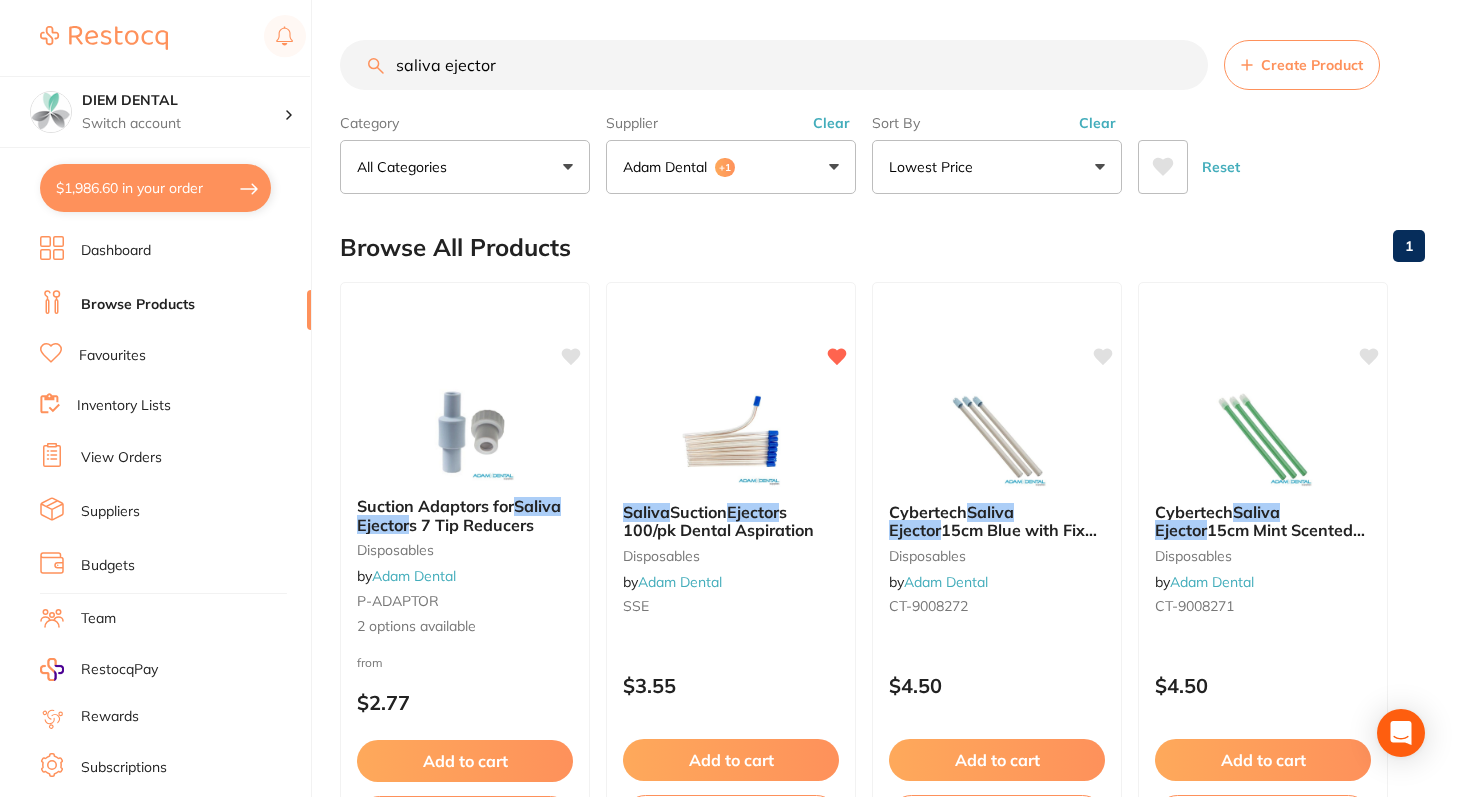 drag, startPoint x: 516, startPoint y: 61, endPoint x: 336, endPoint y: 61, distance: 180 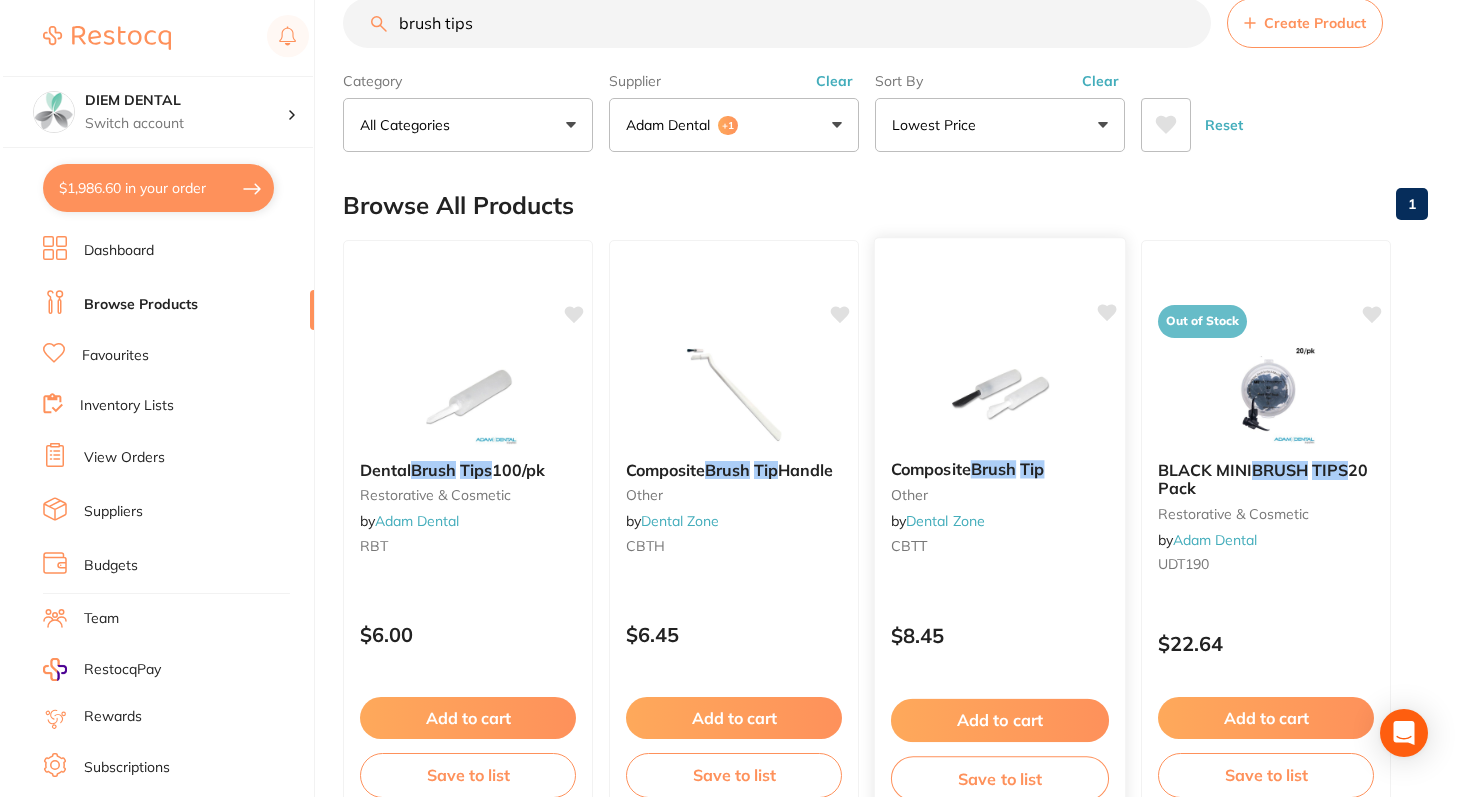 scroll, scrollTop: 0, scrollLeft: 0, axis: both 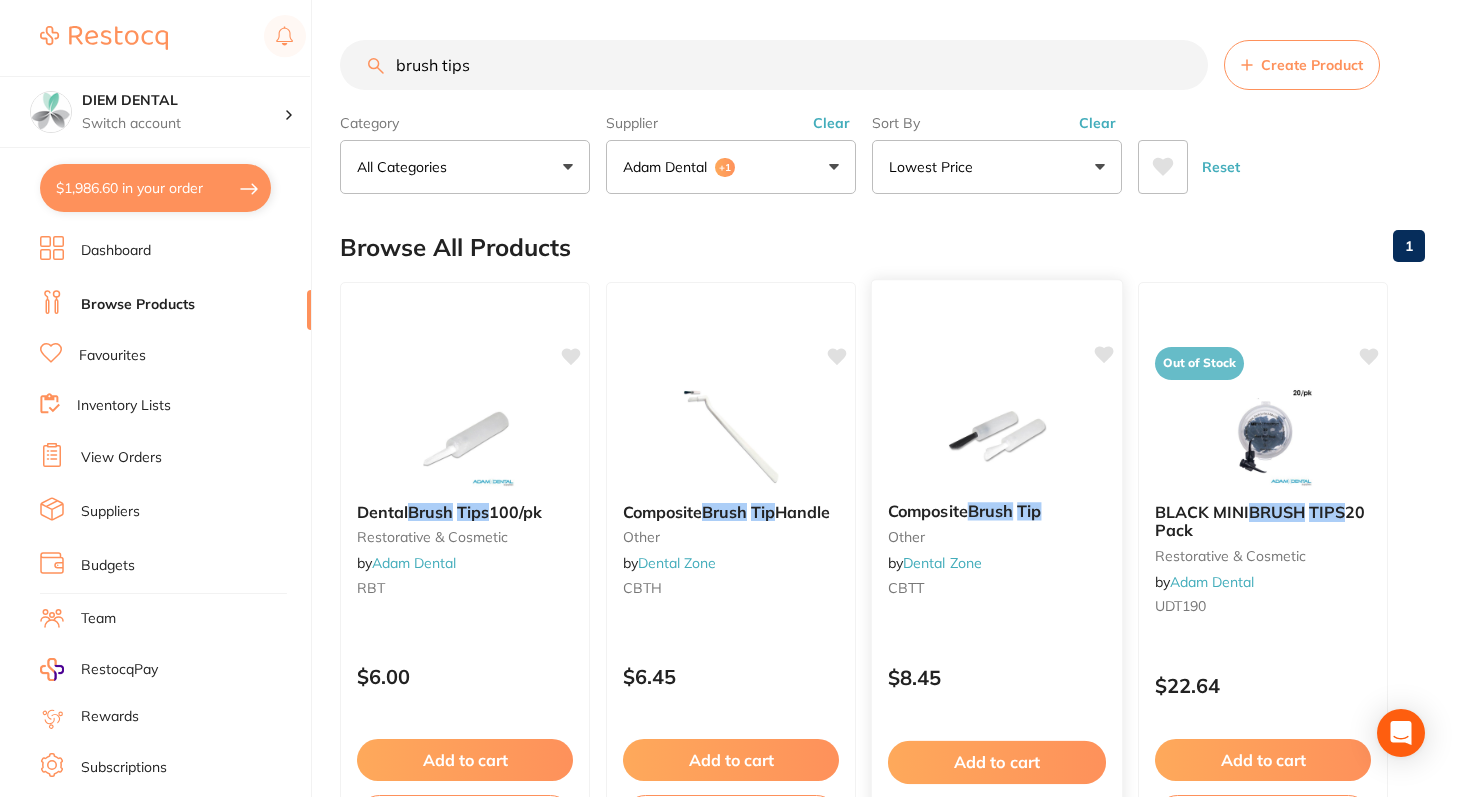 click at bounding box center (996, 435) 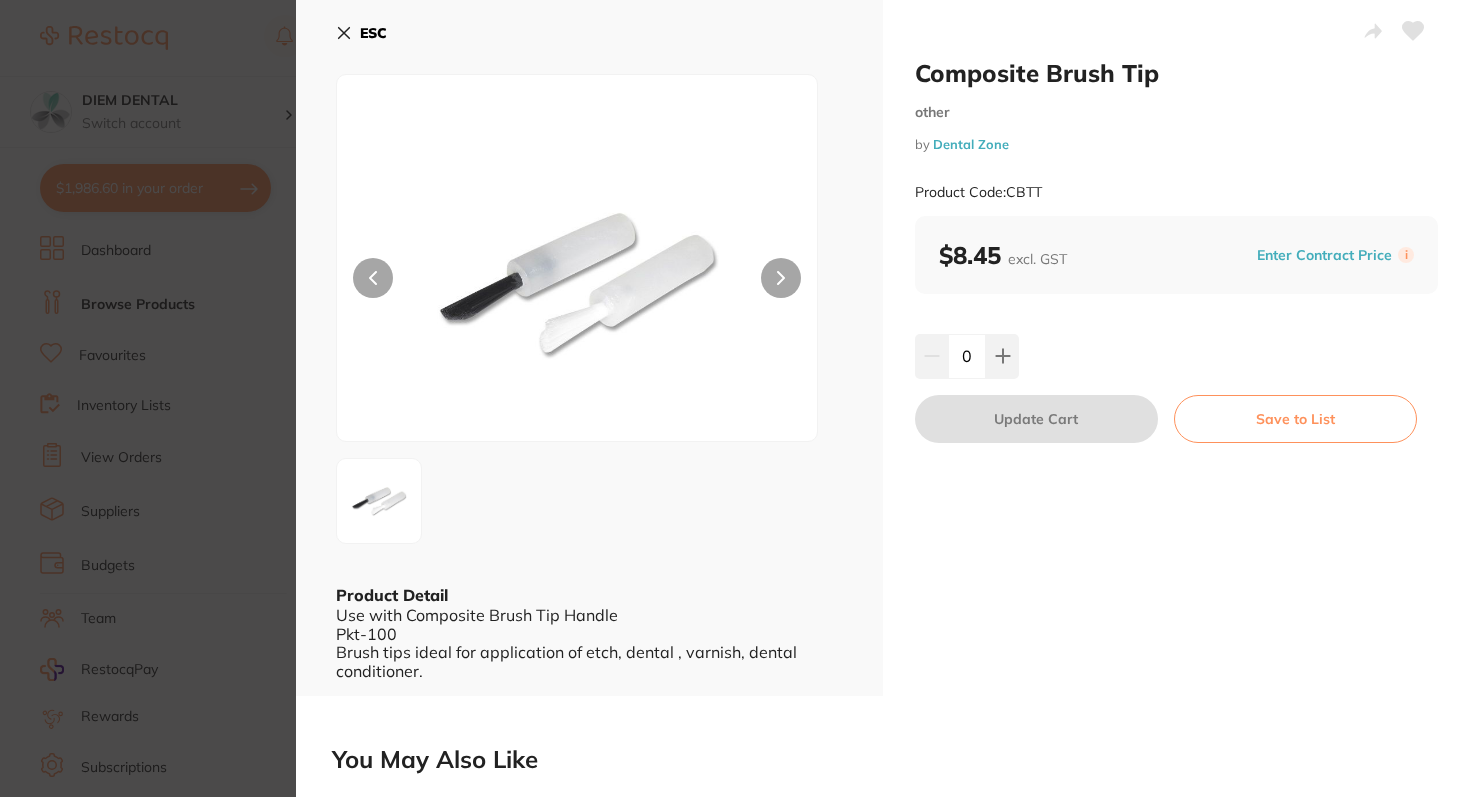 scroll, scrollTop: 0, scrollLeft: 0, axis: both 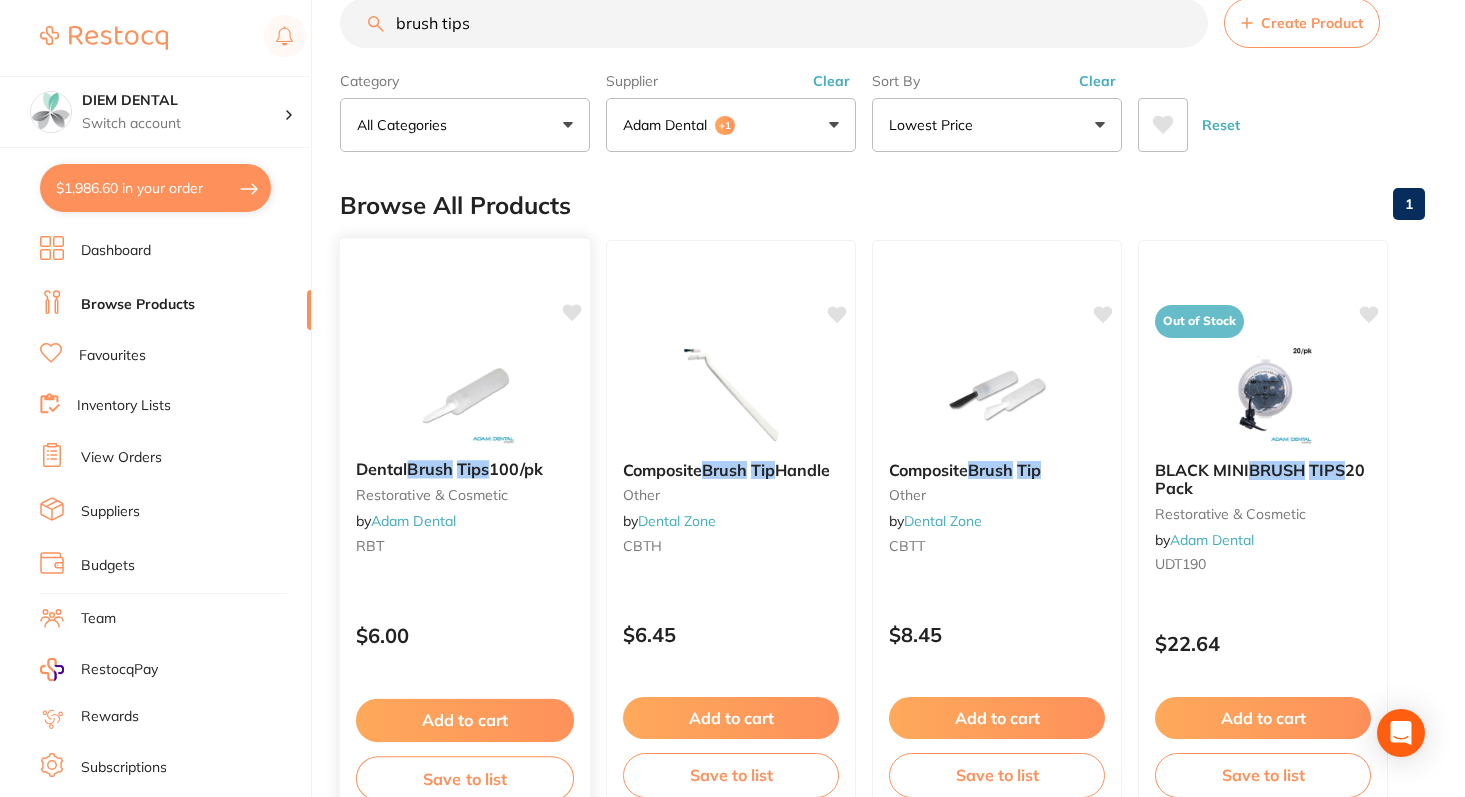 click at bounding box center [464, 393] 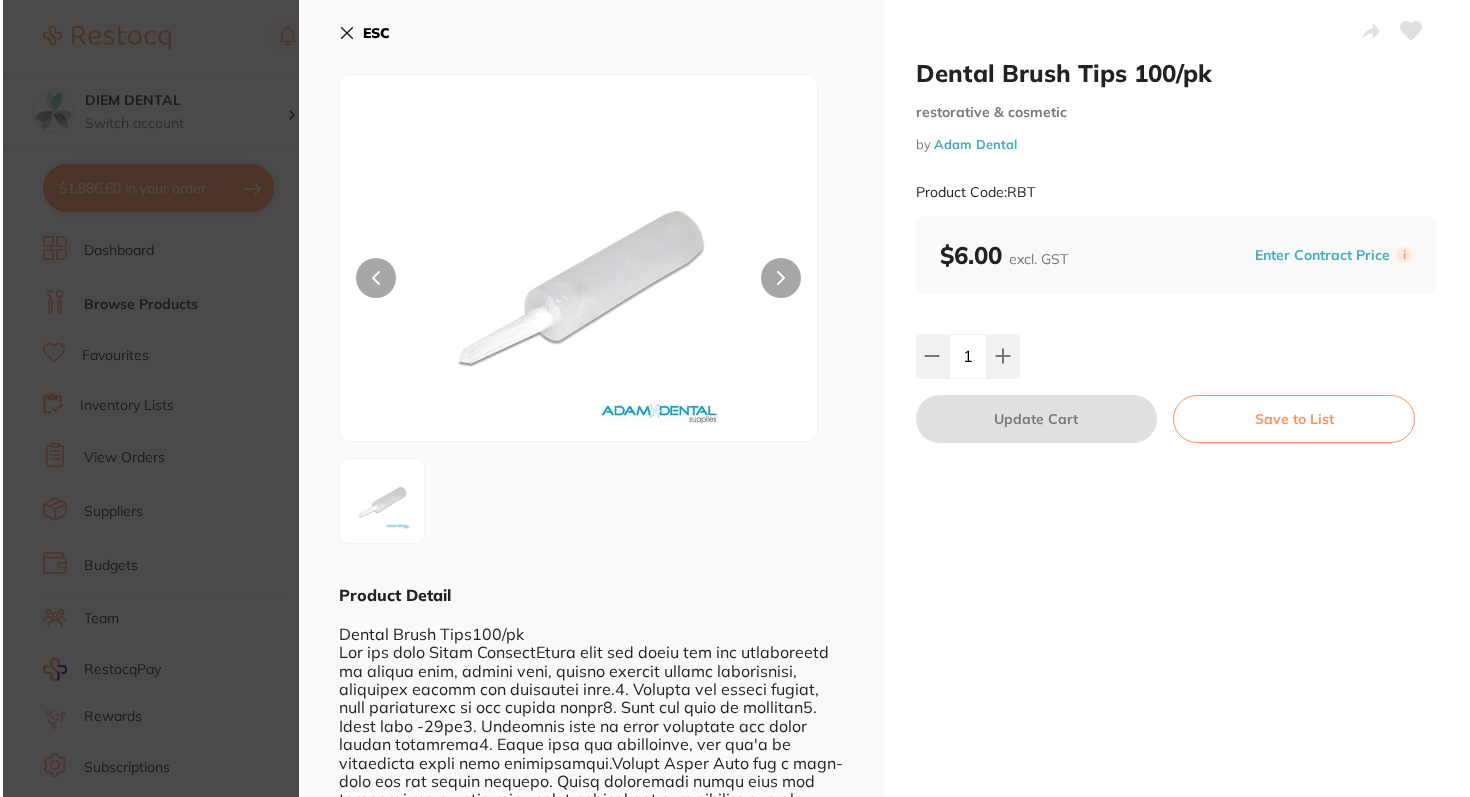 scroll, scrollTop: 0, scrollLeft: 0, axis: both 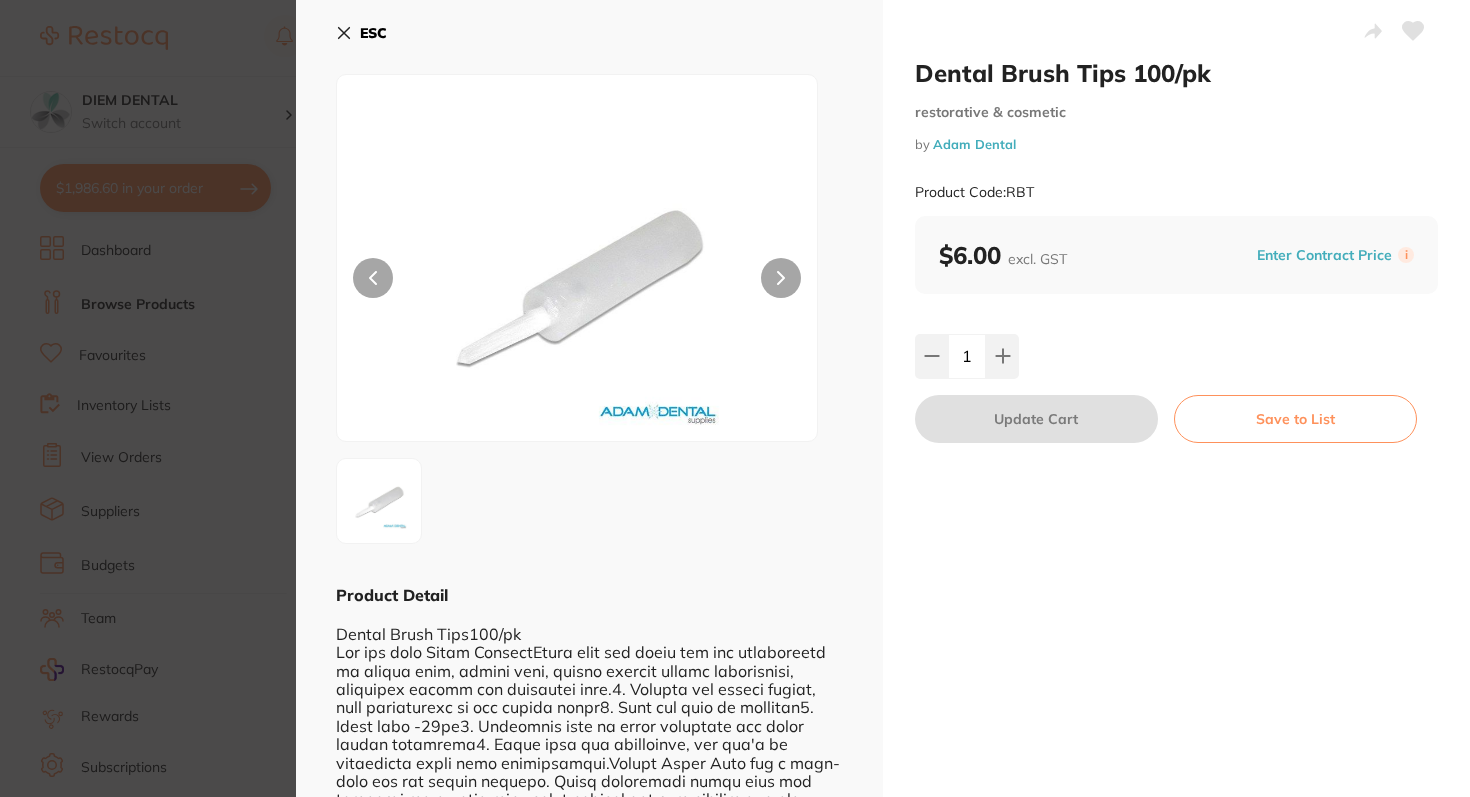click 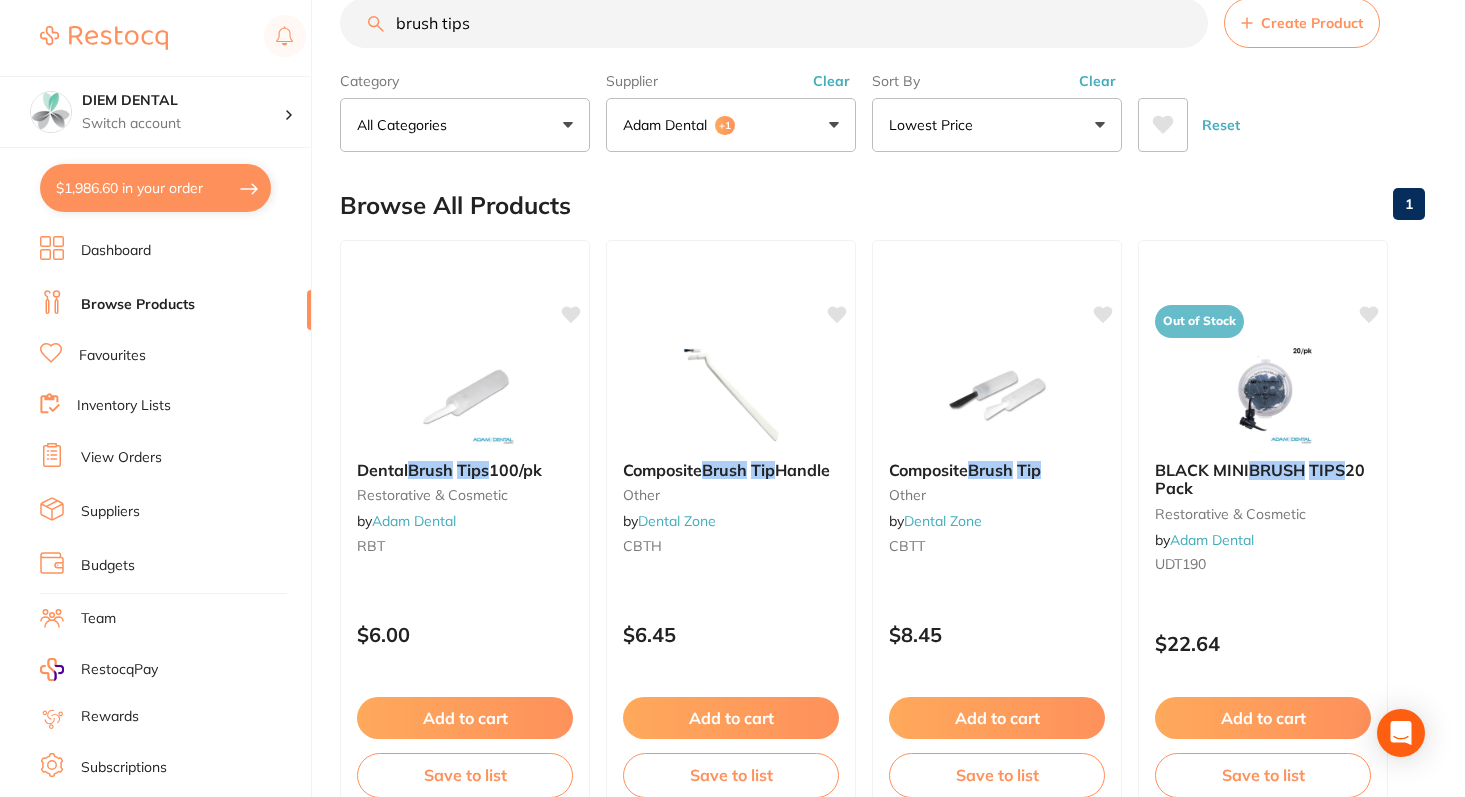 scroll, scrollTop: 0, scrollLeft: 0, axis: both 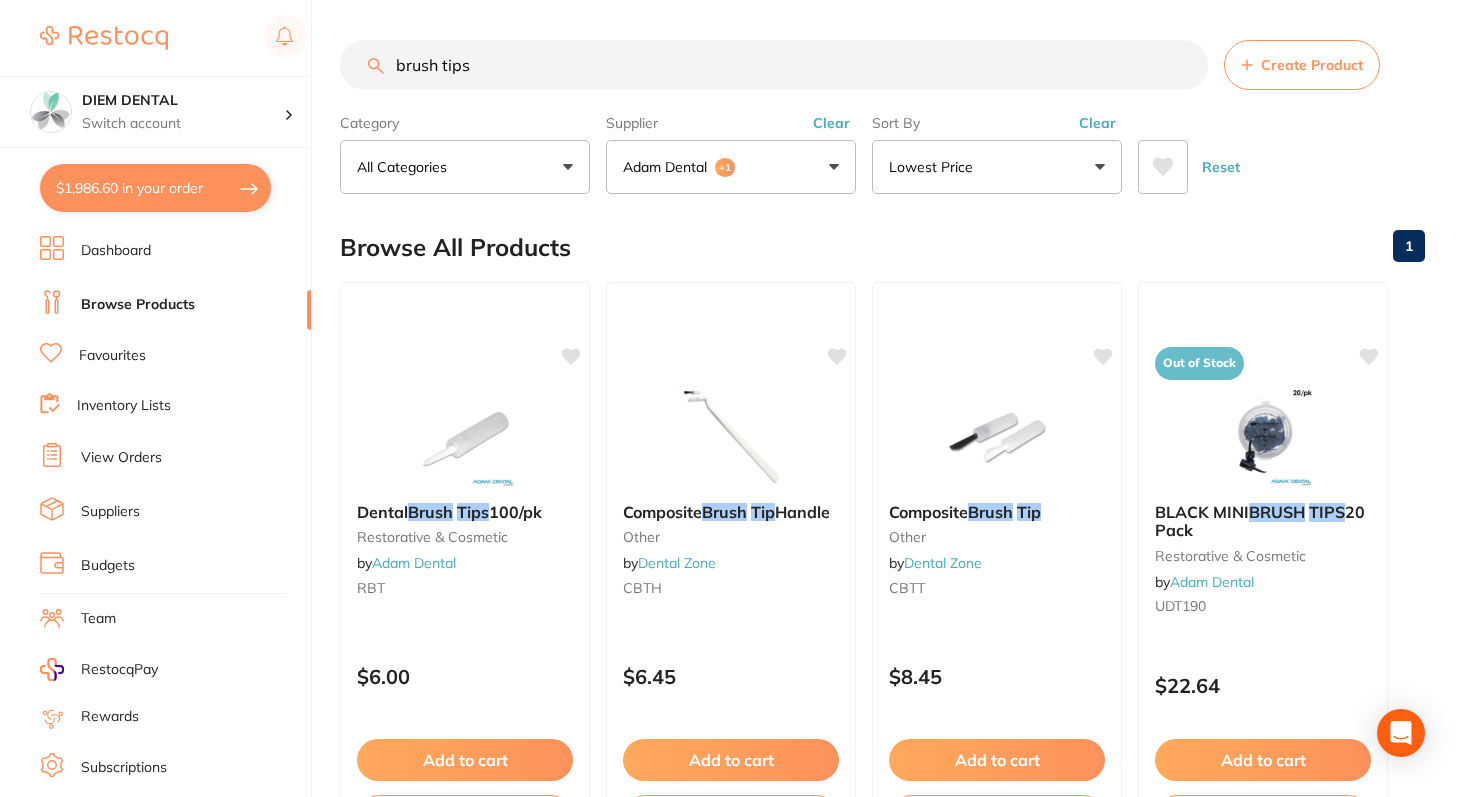 drag, startPoint x: 487, startPoint y: 69, endPoint x: 282, endPoint y: 62, distance: 205.11948 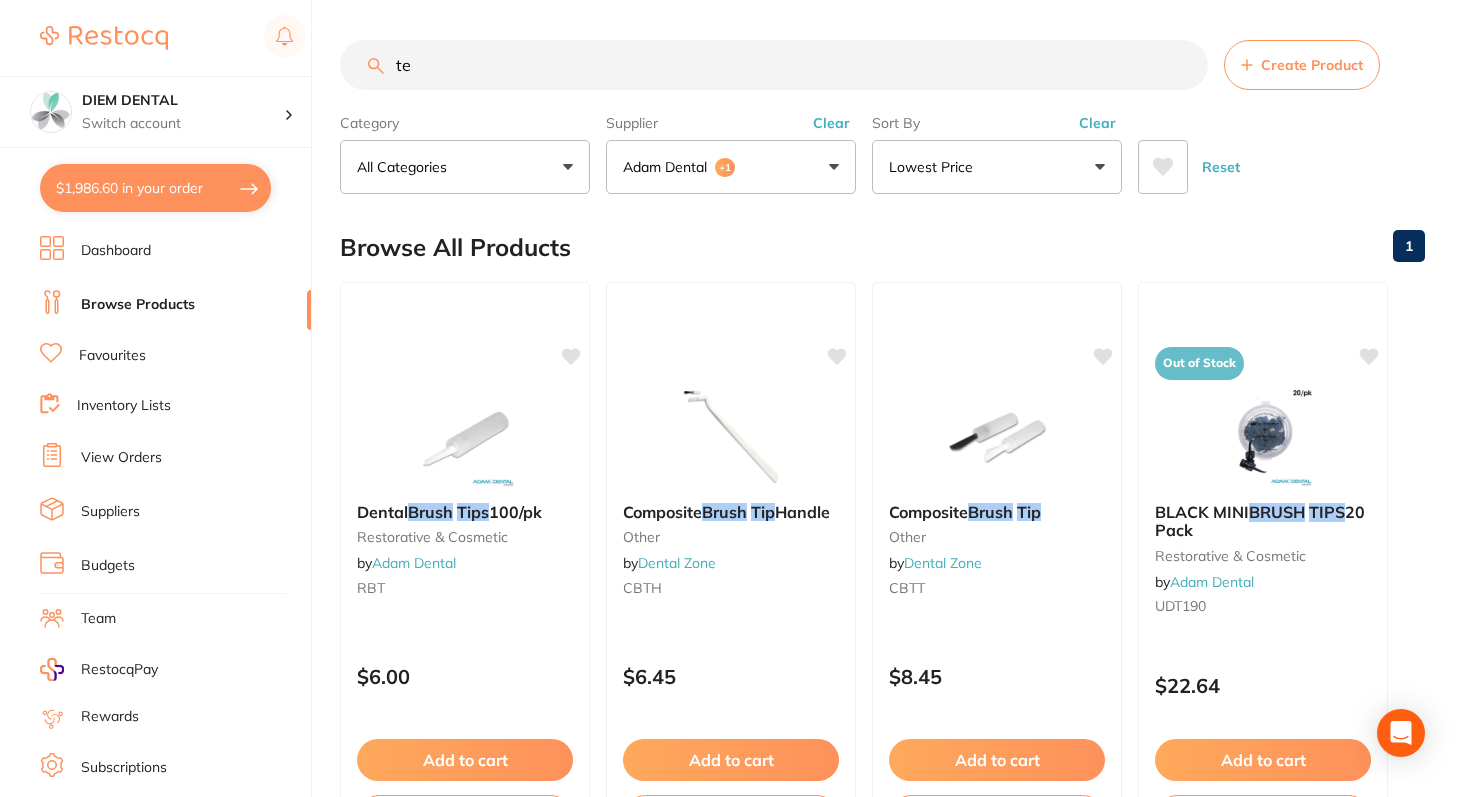type on "t" 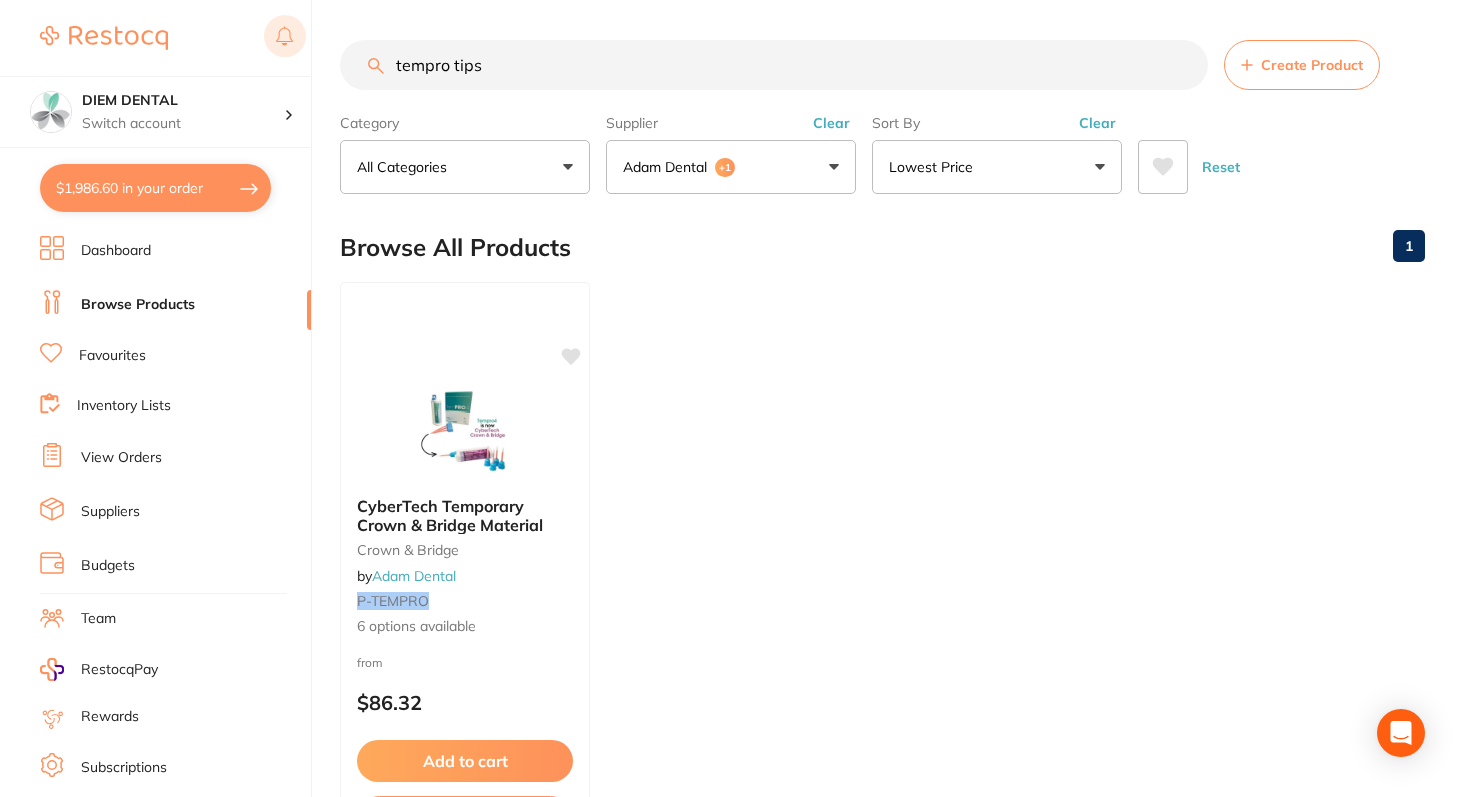 drag, startPoint x: 498, startPoint y: 67, endPoint x: 278, endPoint y: 59, distance: 220.1454 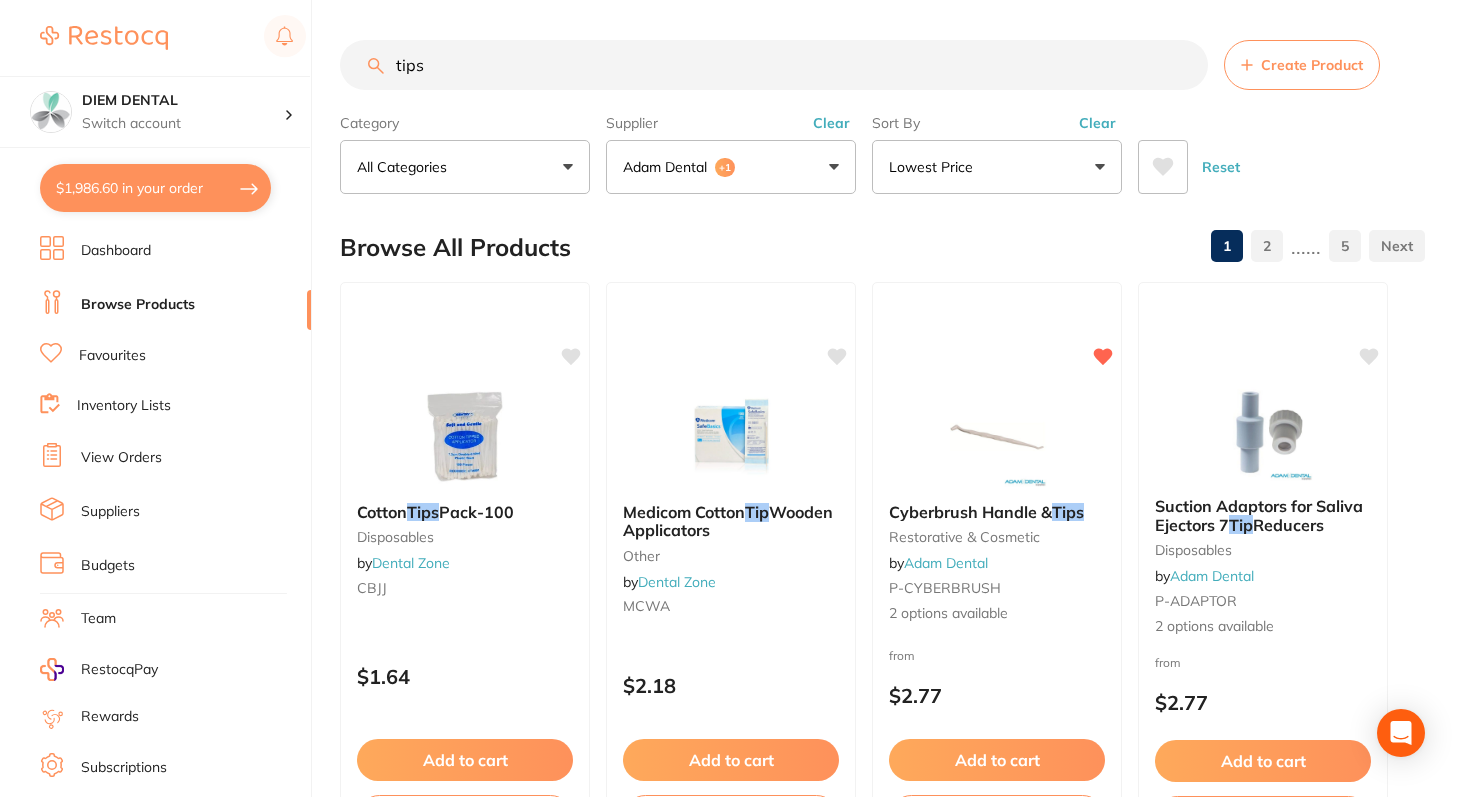 drag, startPoint x: 449, startPoint y: 77, endPoint x: 276, endPoint y: 71, distance: 173.10402 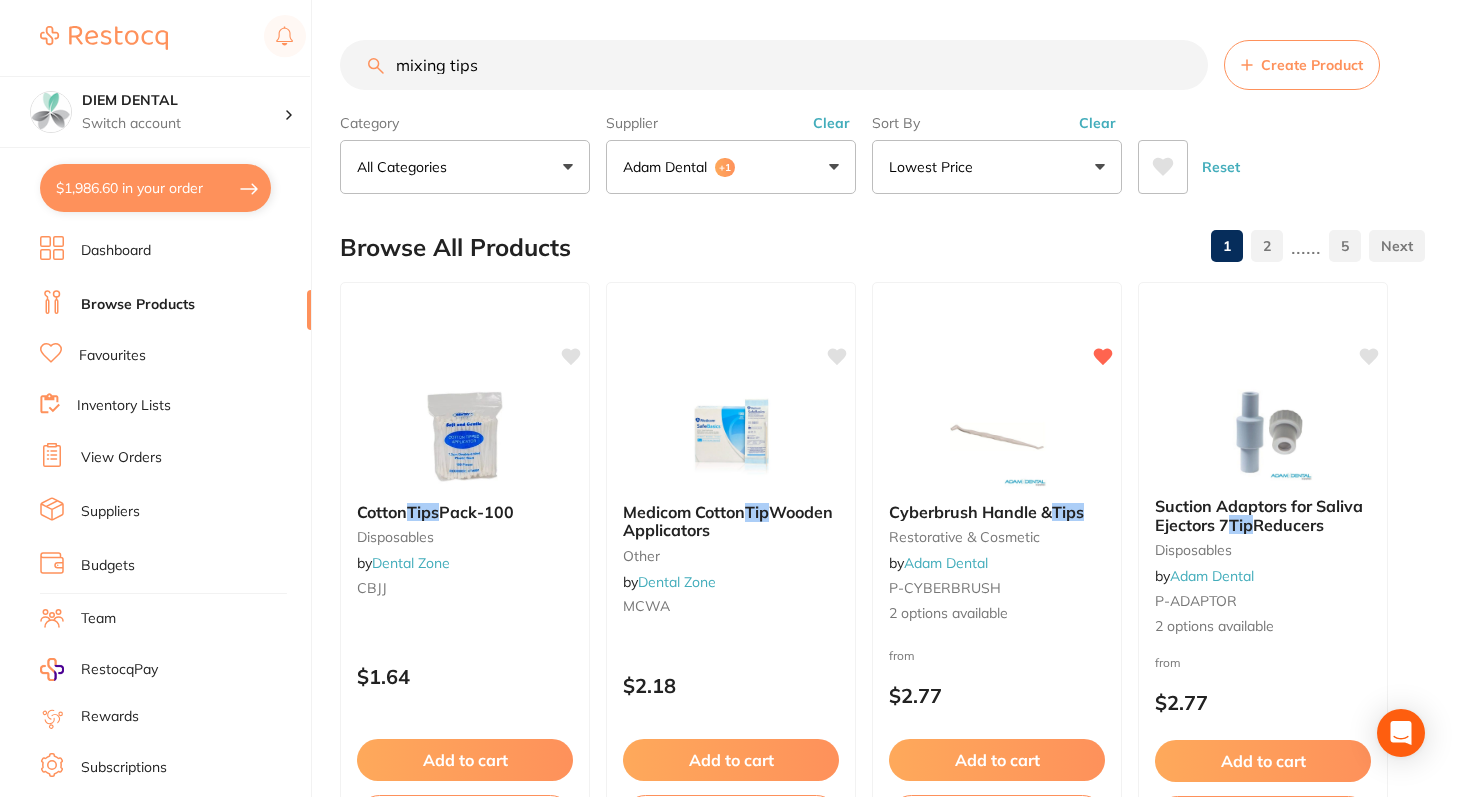 type on "mixing tips" 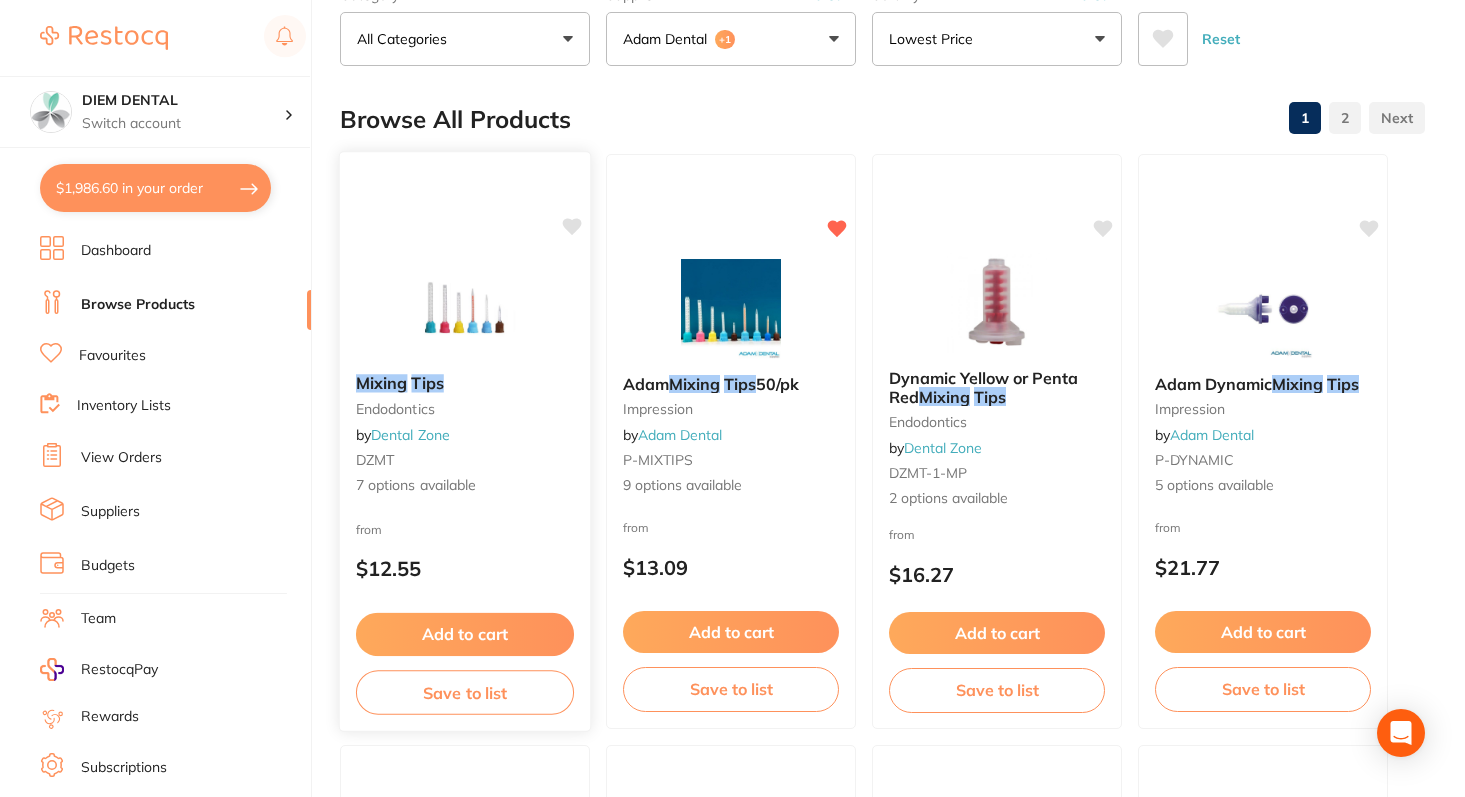 scroll, scrollTop: 131, scrollLeft: 0, axis: vertical 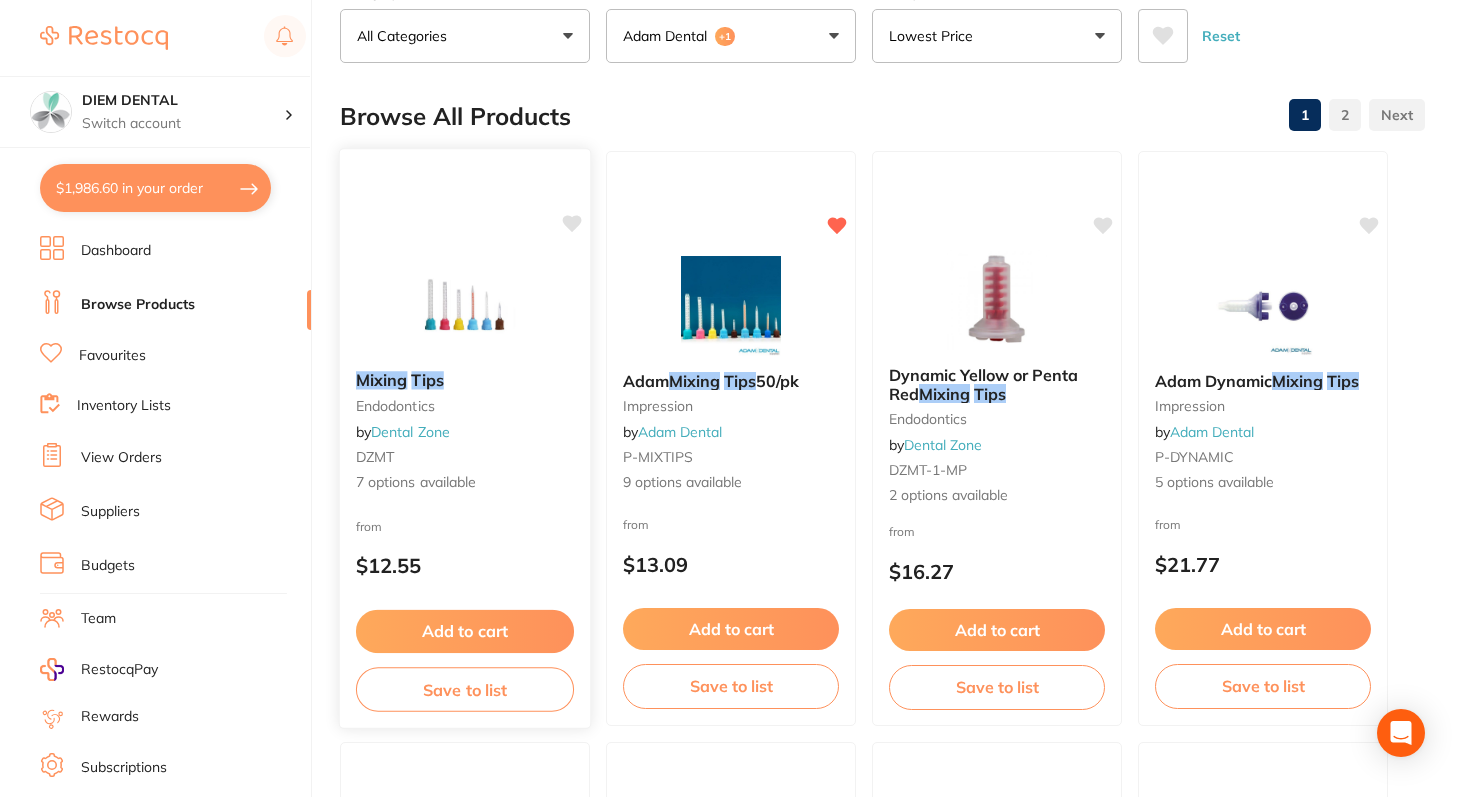 click at bounding box center [464, 304] 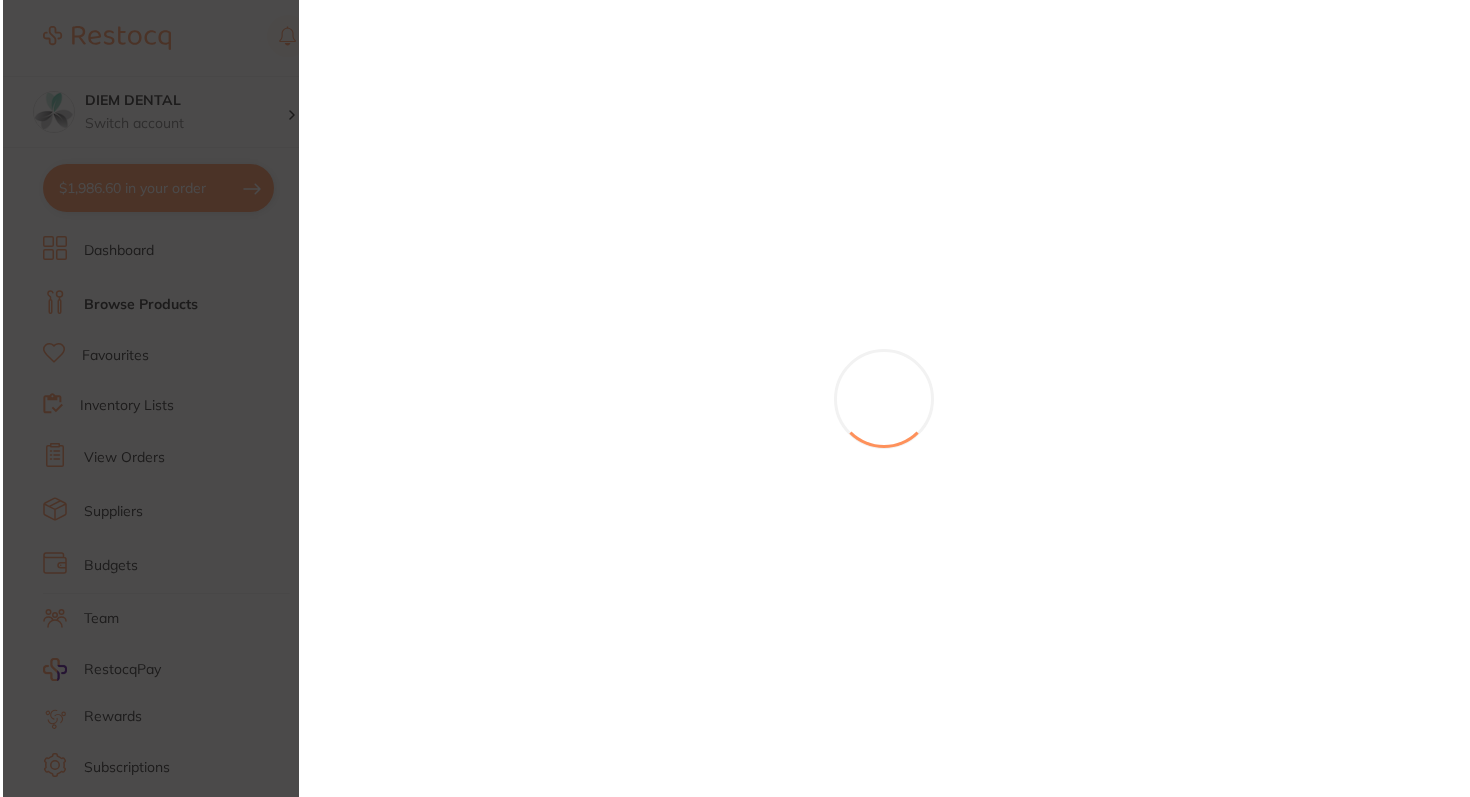 scroll, scrollTop: 0, scrollLeft: 0, axis: both 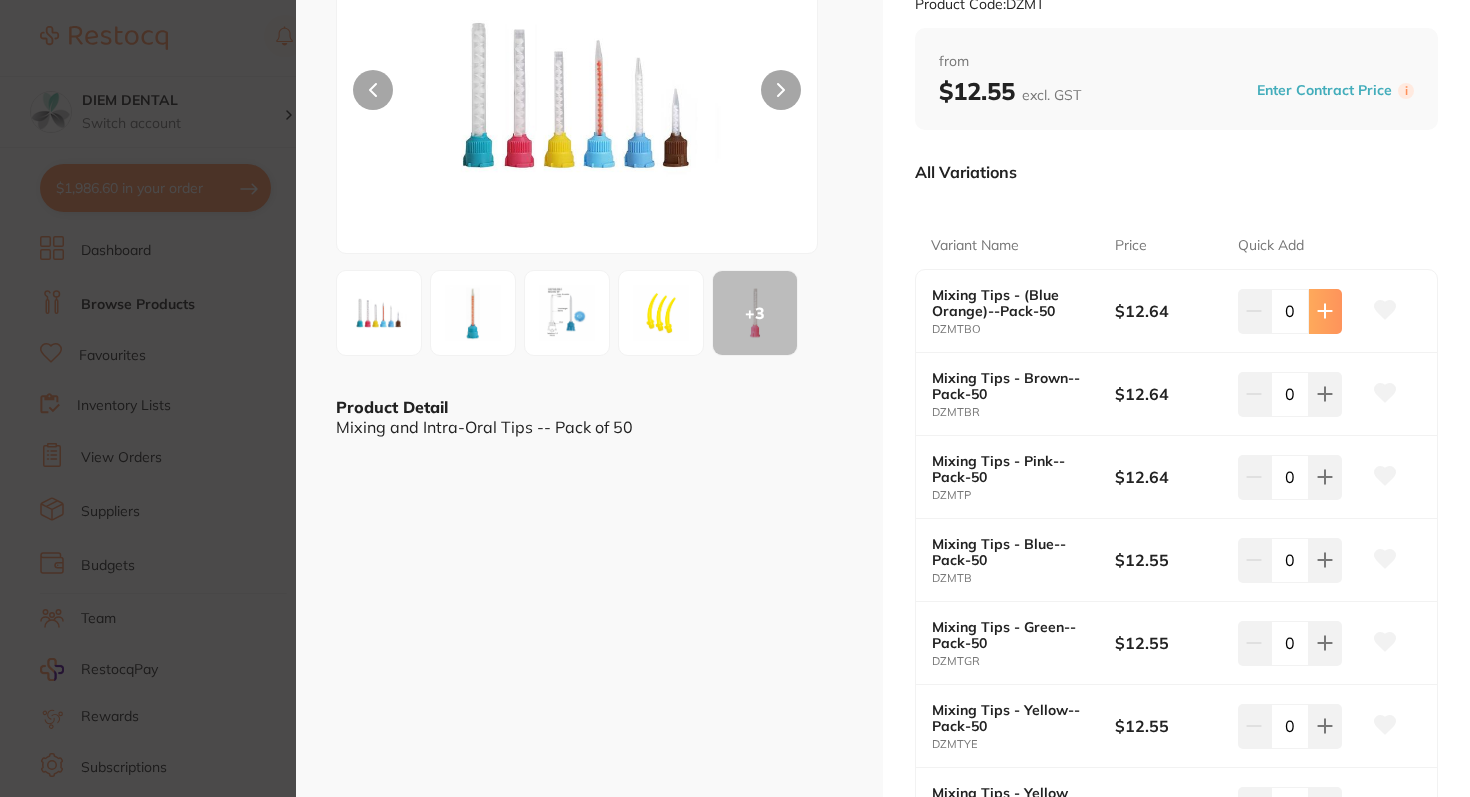 click at bounding box center [1325, 311] 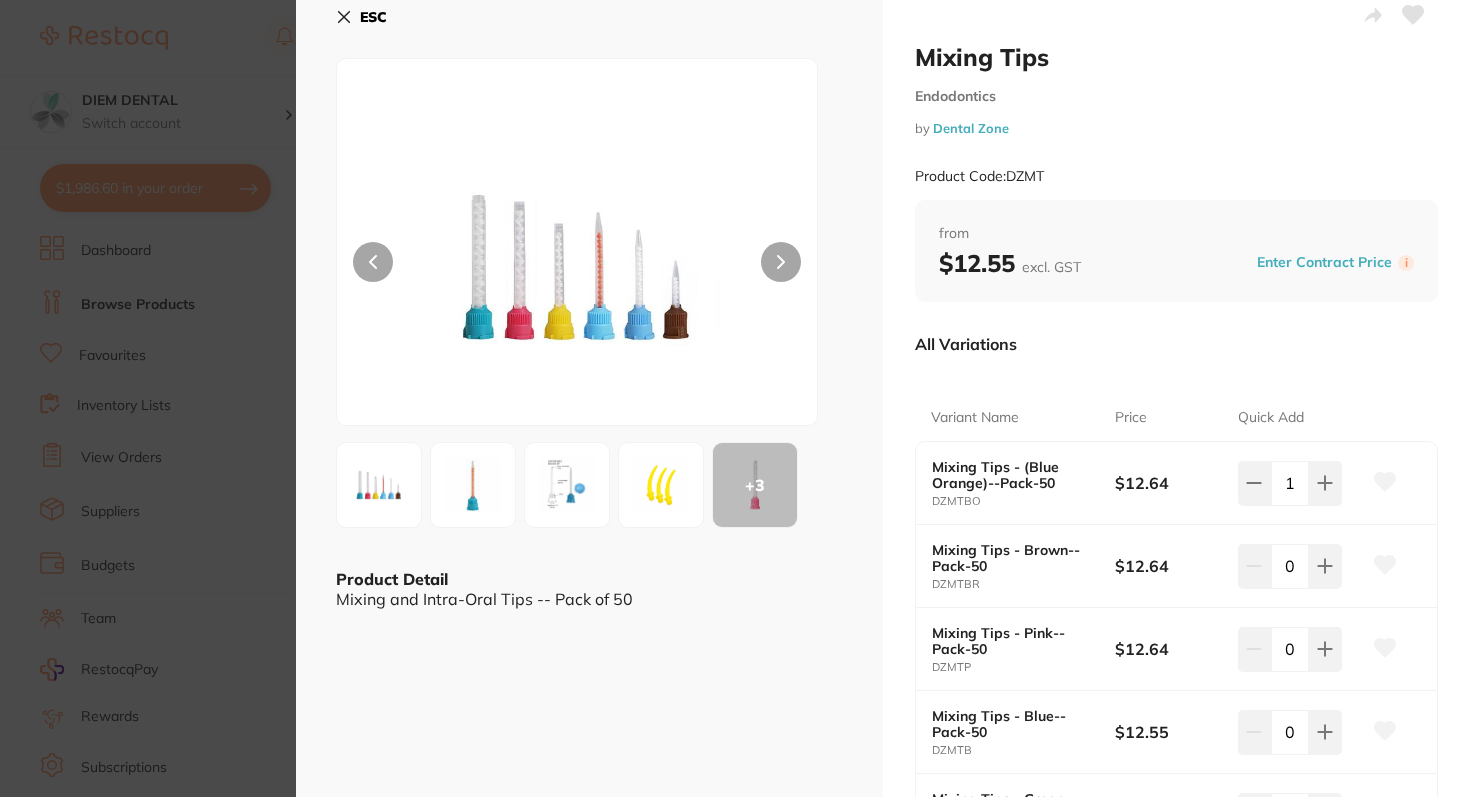 scroll, scrollTop: 0, scrollLeft: 0, axis: both 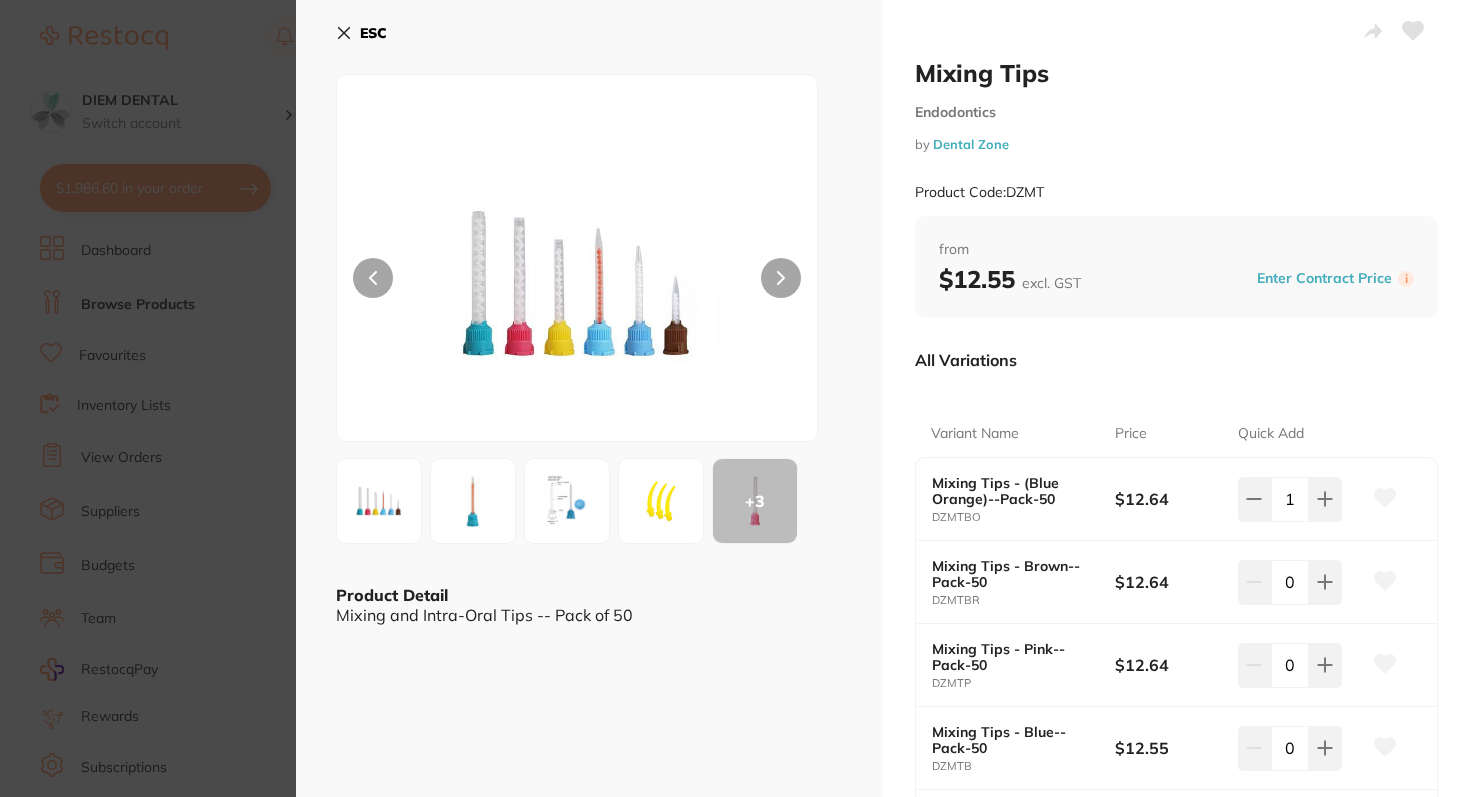 click 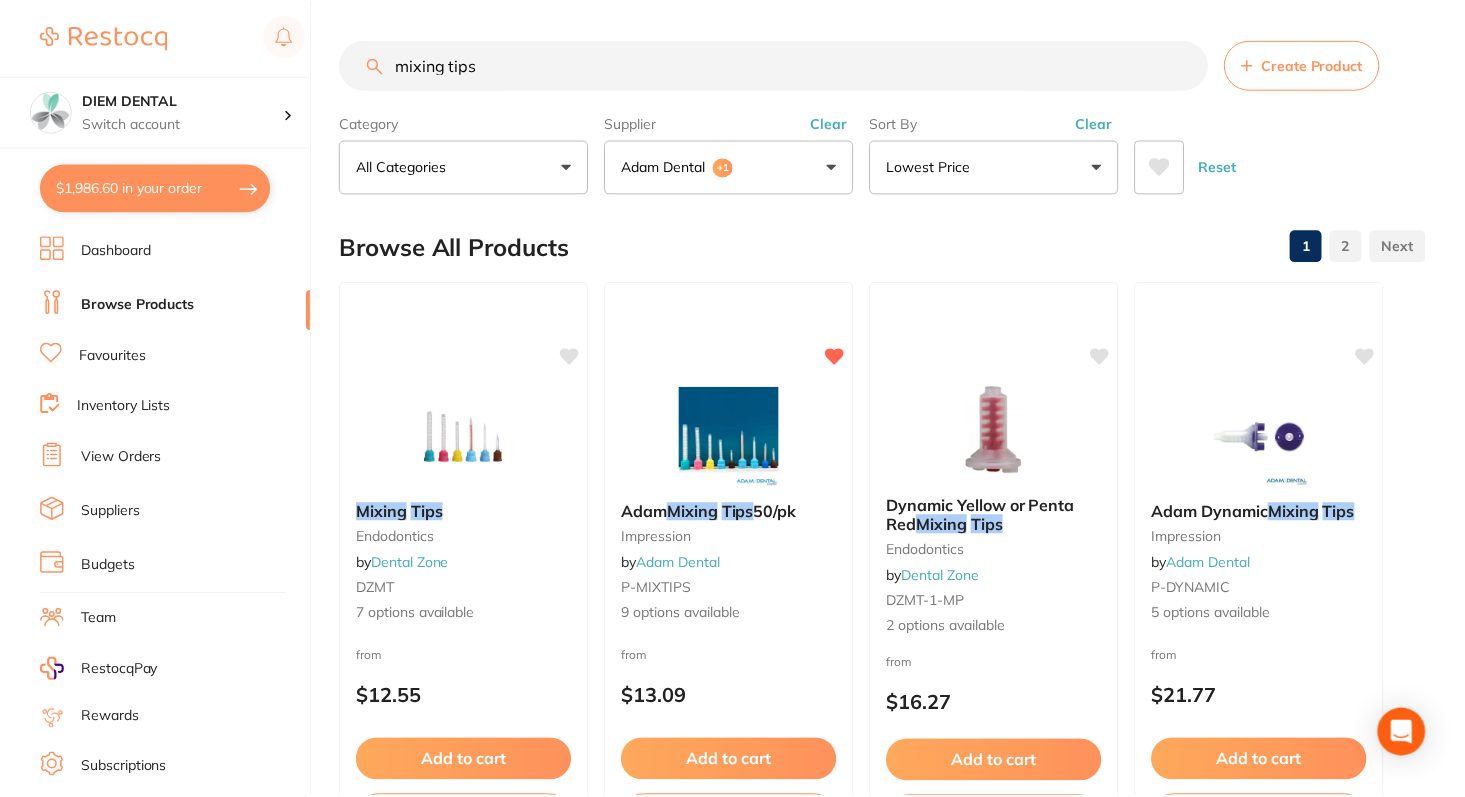 scroll, scrollTop: 131, scrollLeft: 0, axis: vertical 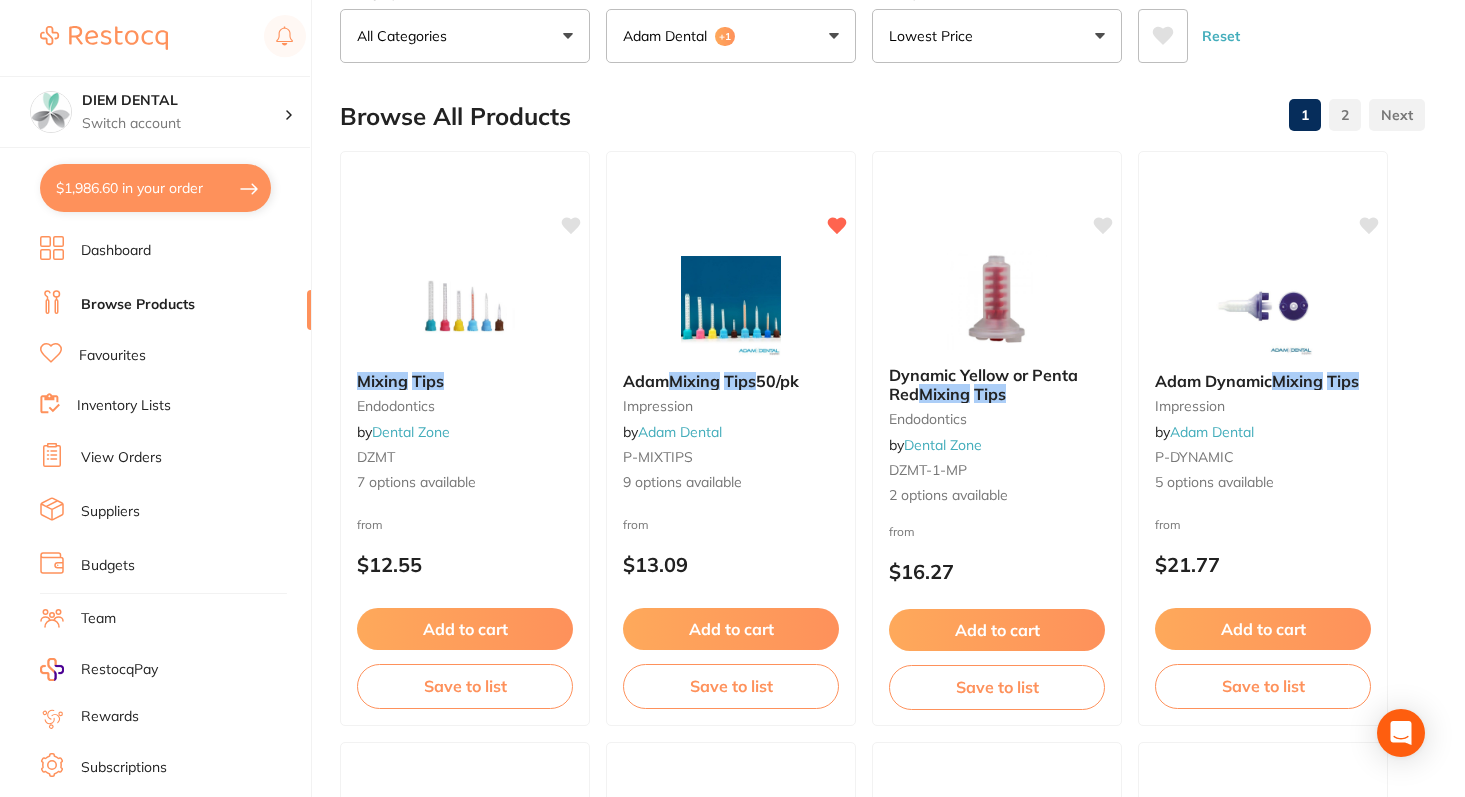 click on "$1,986.60   in your order" at bounding box center [155, 188] 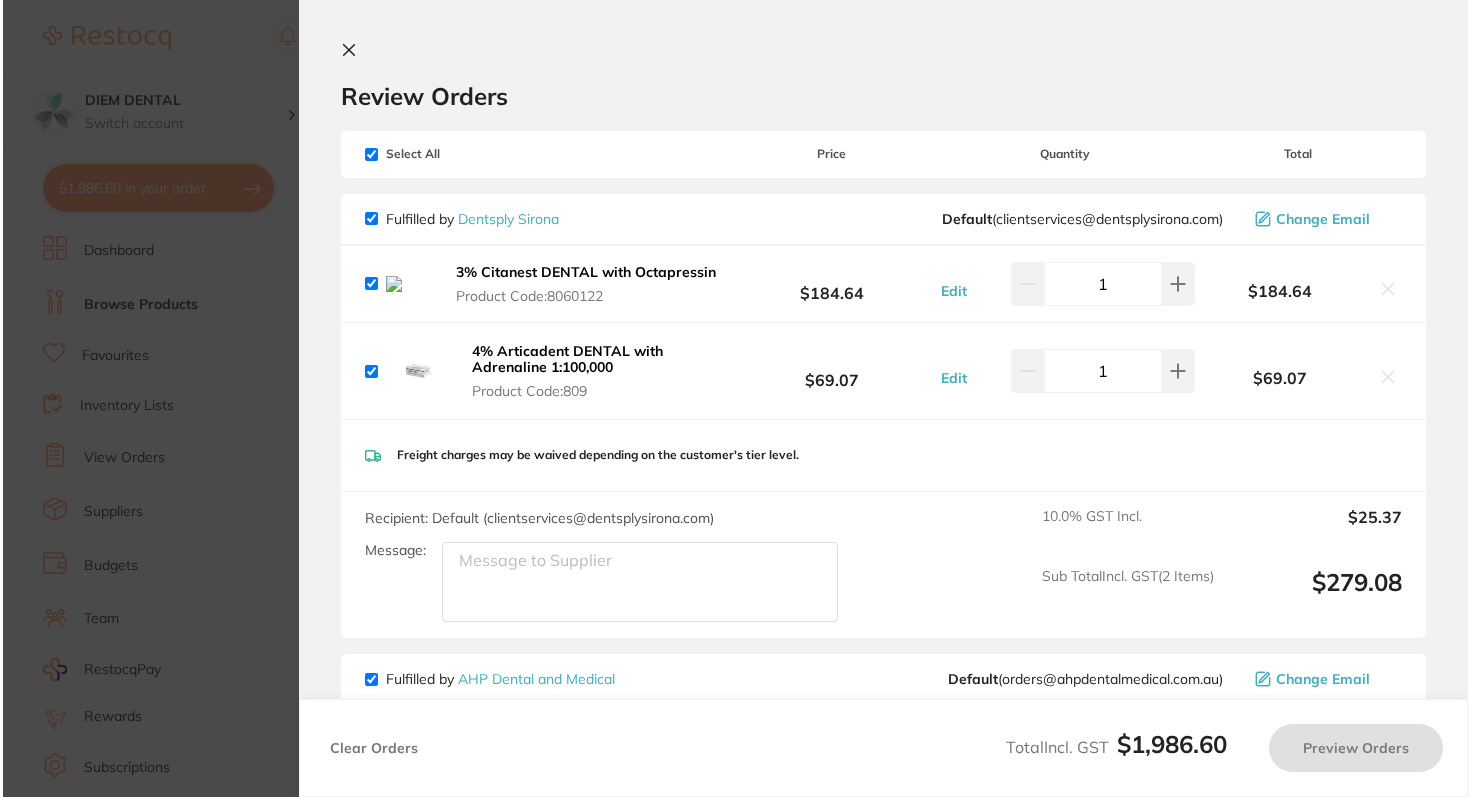 scroll, scrollTop: 0, scrollLeft: 0, axis: both 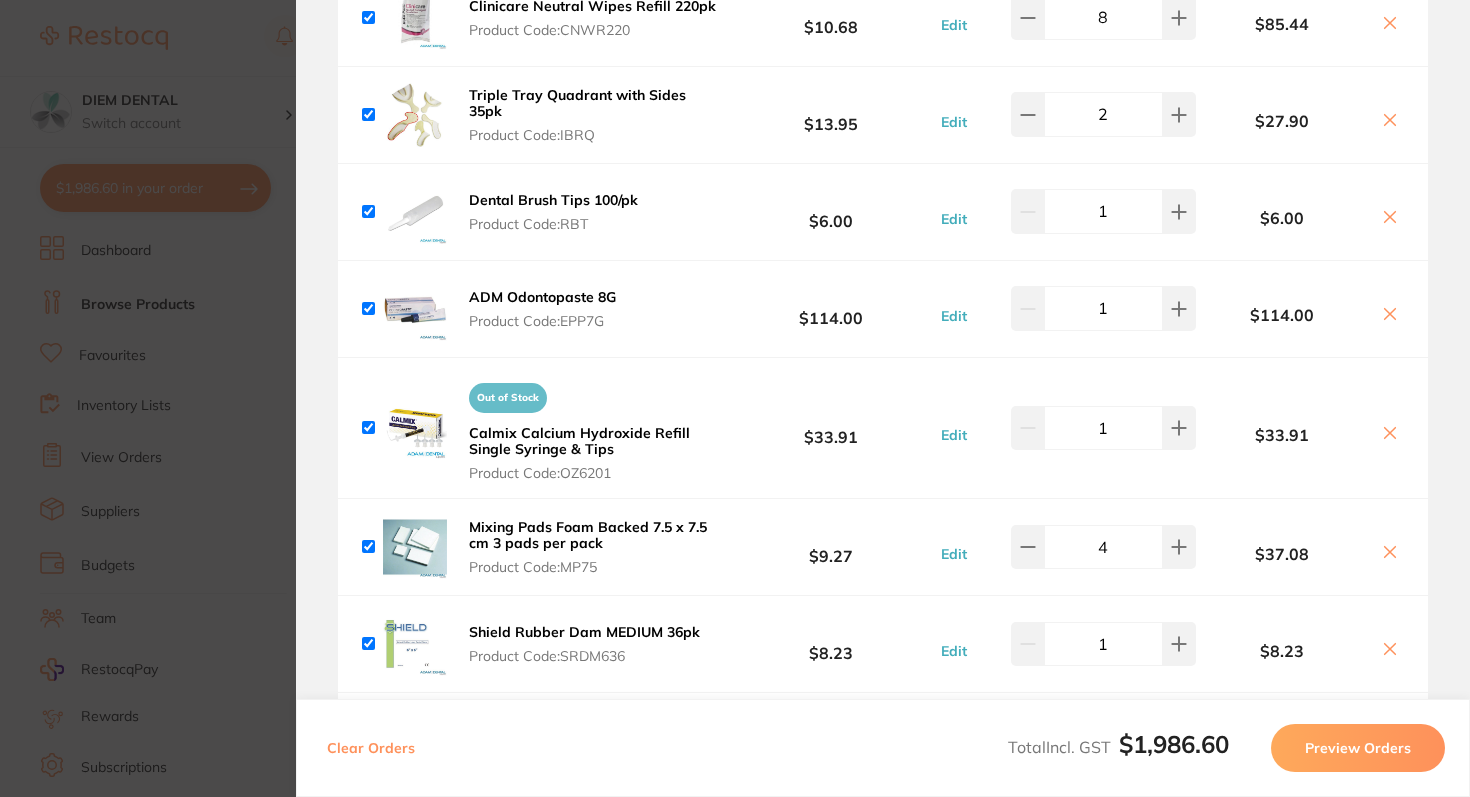 click at bounding box center (368, 427) 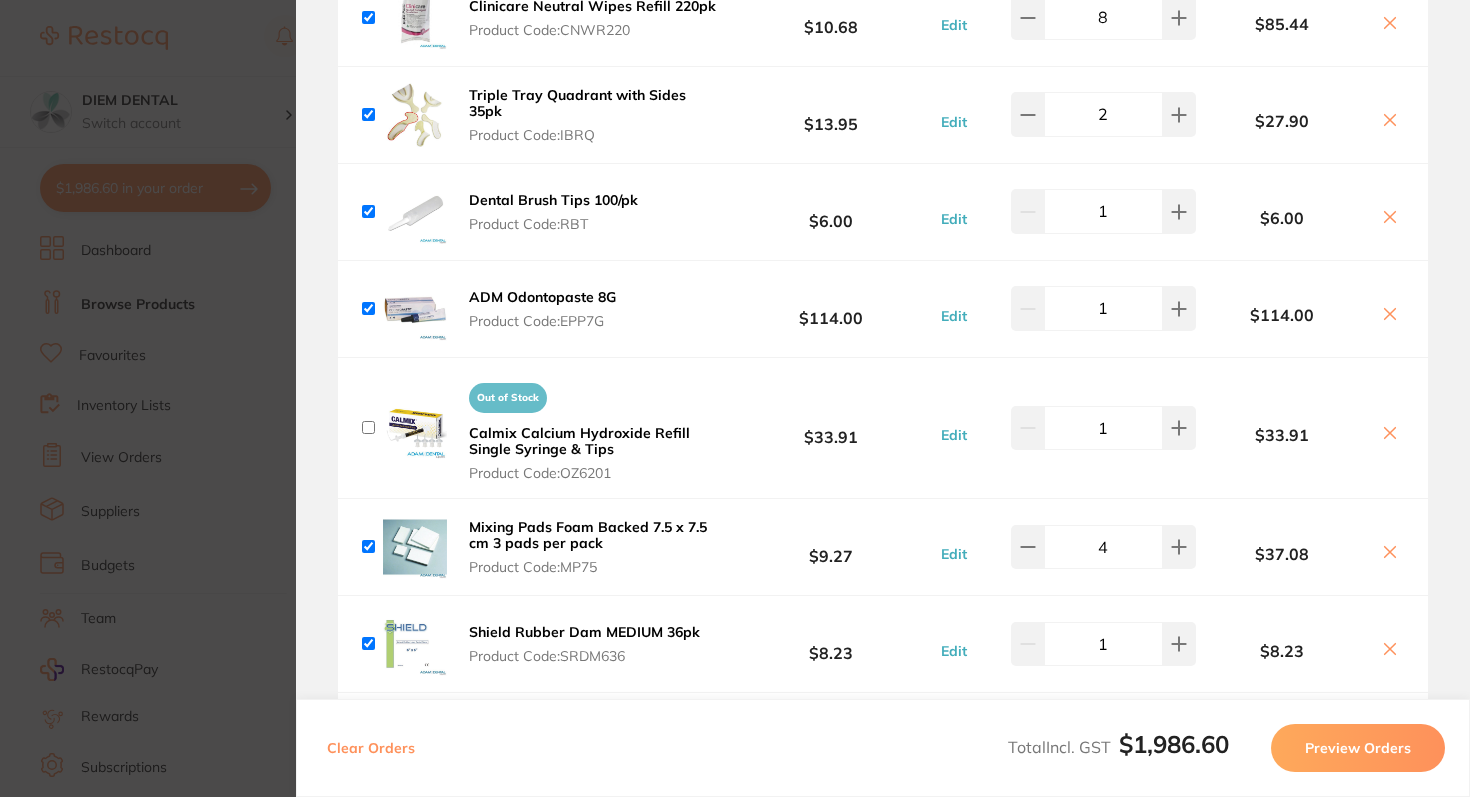 checkbox on "false" 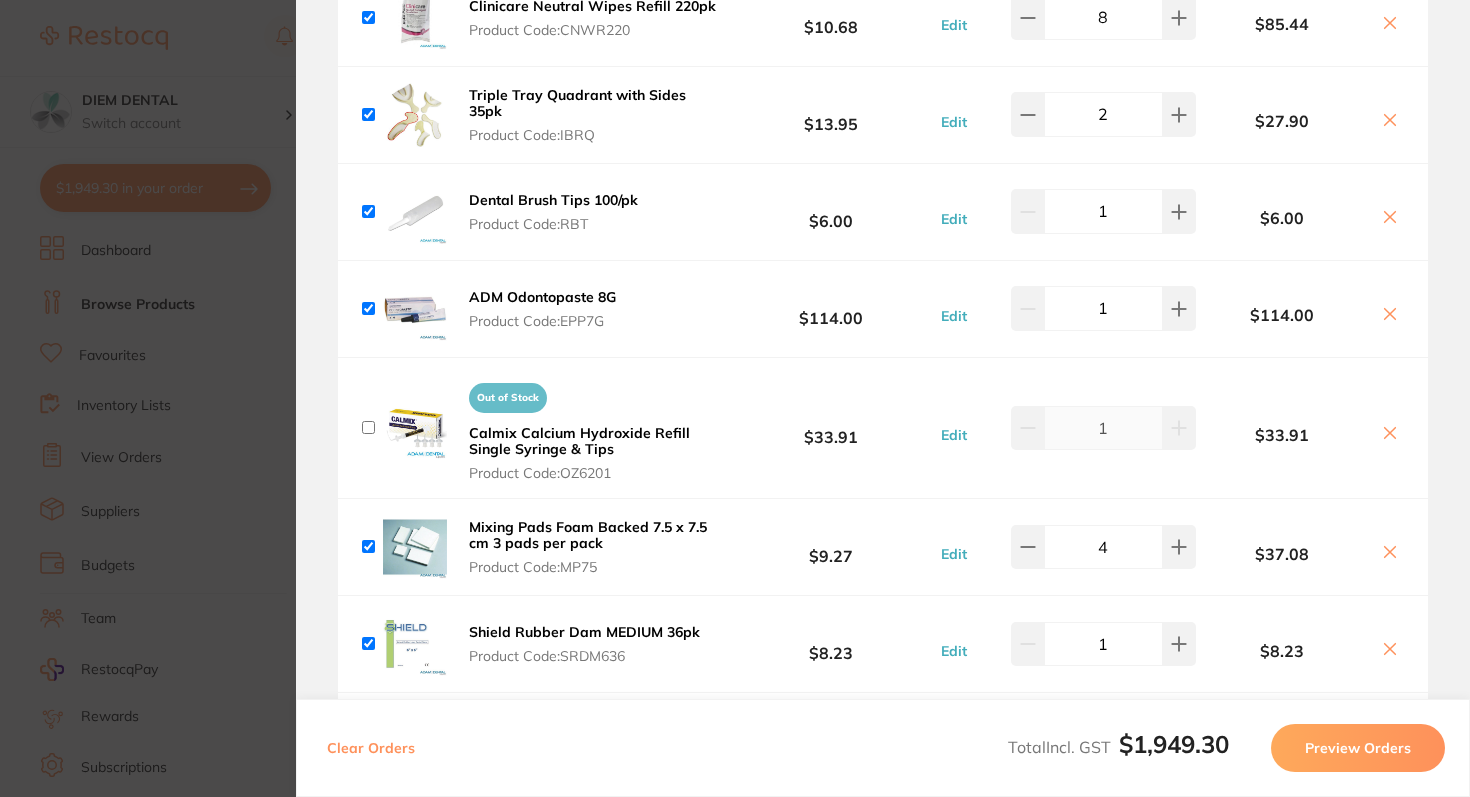 click at bounding box center (368, 308) 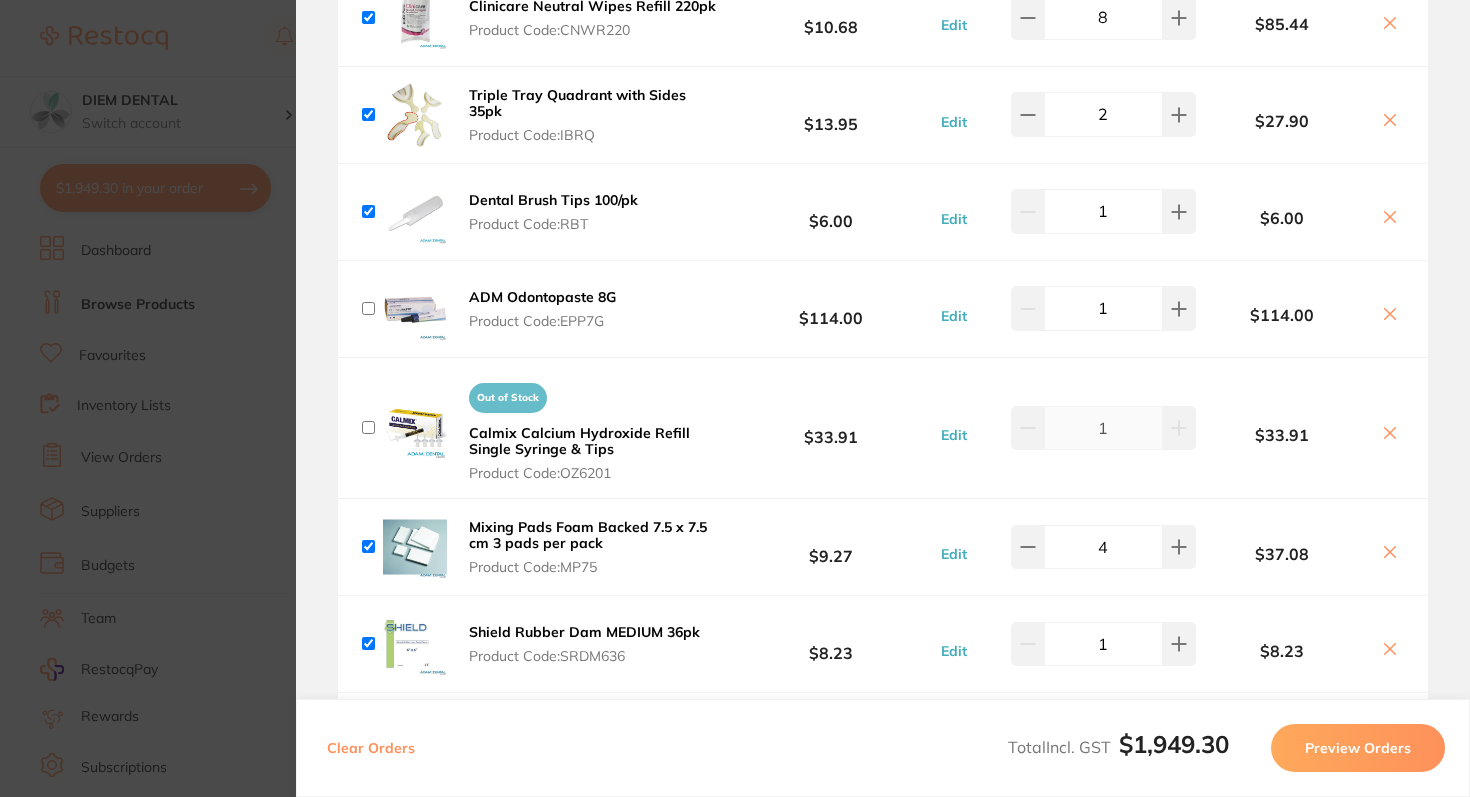 checkbox on "false" 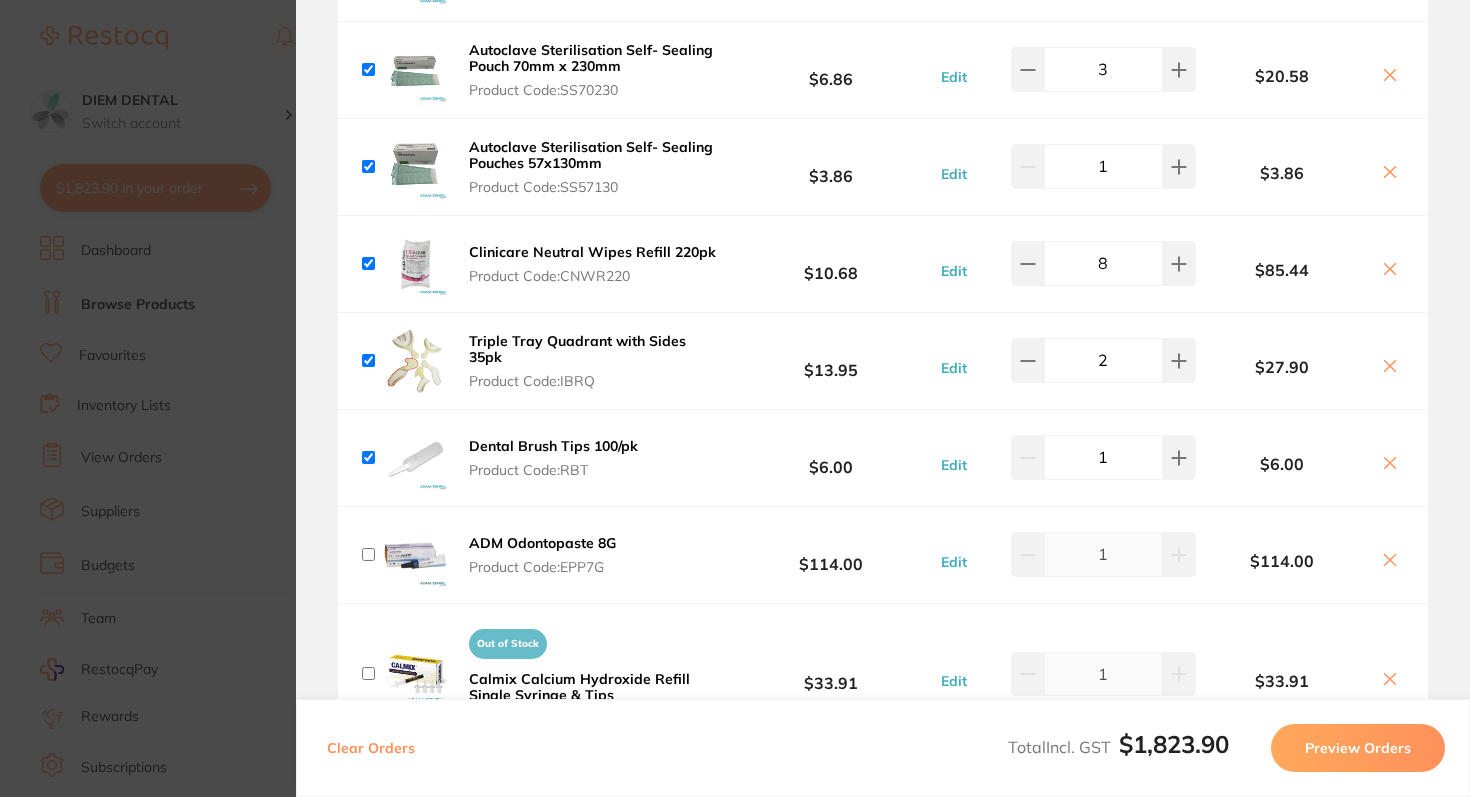 scroll, scrollTop: 1834, scrollLeft: 0, axis: vertical 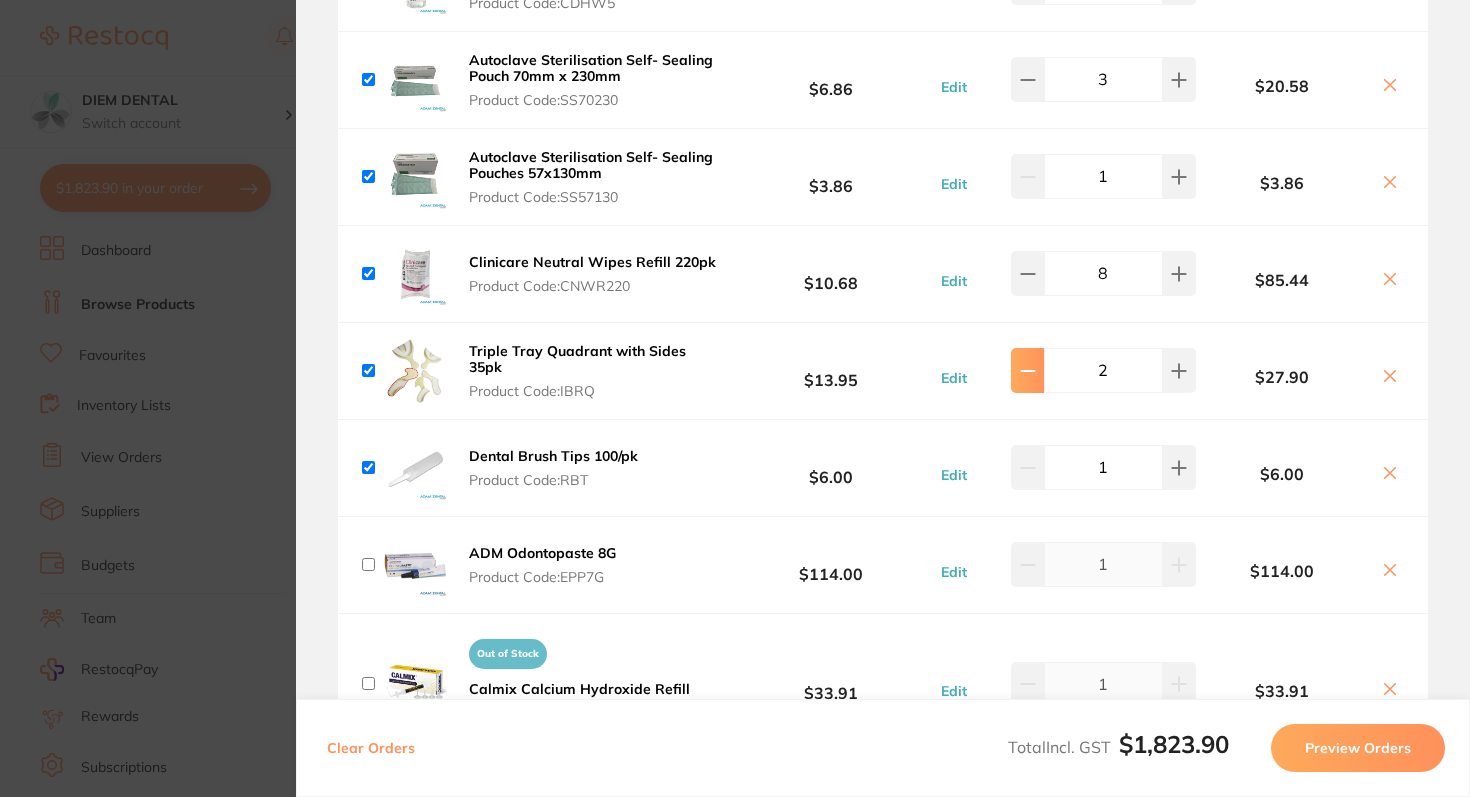 click 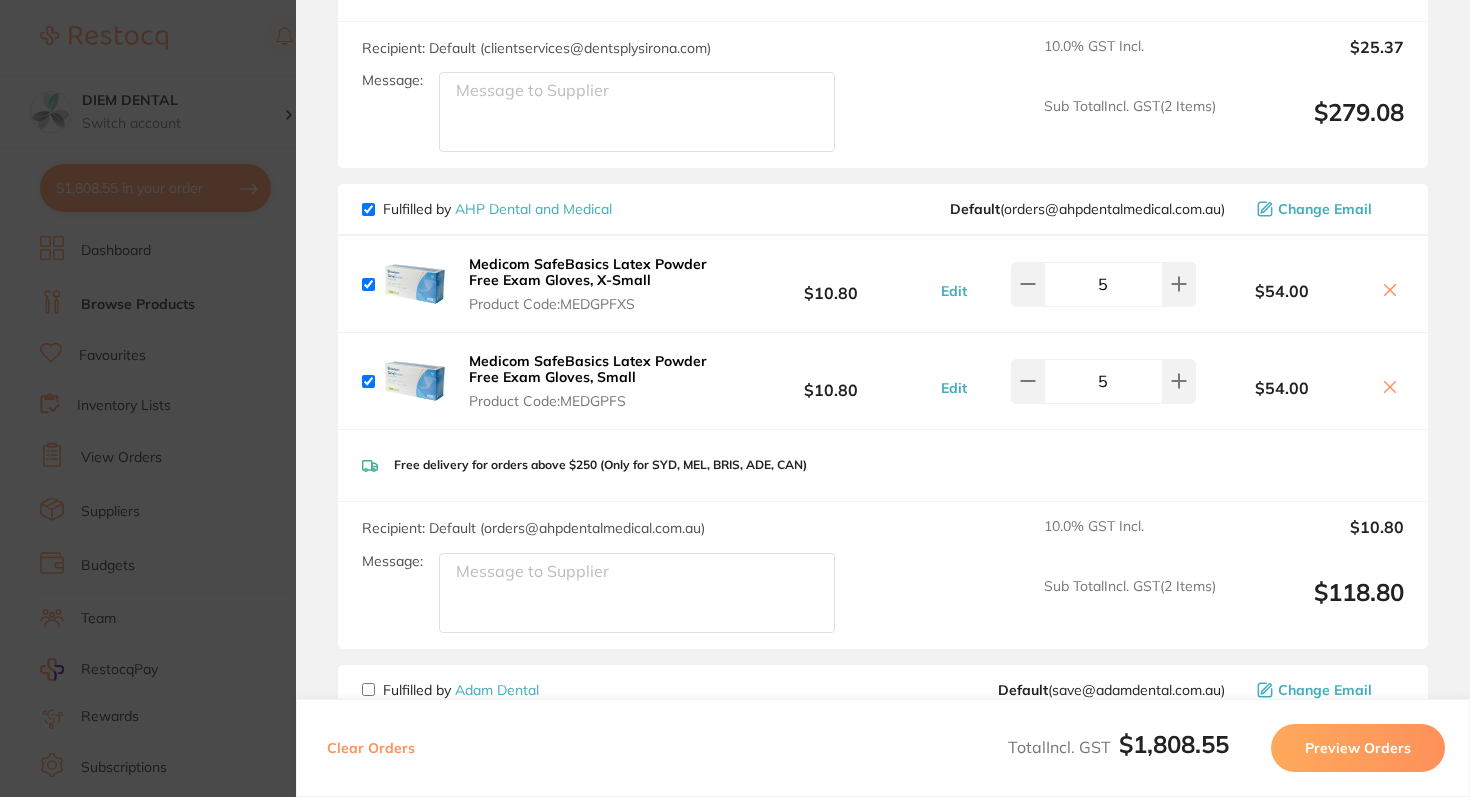 scroll, scrollTop: 0, scrollLeft: 0, axis: both 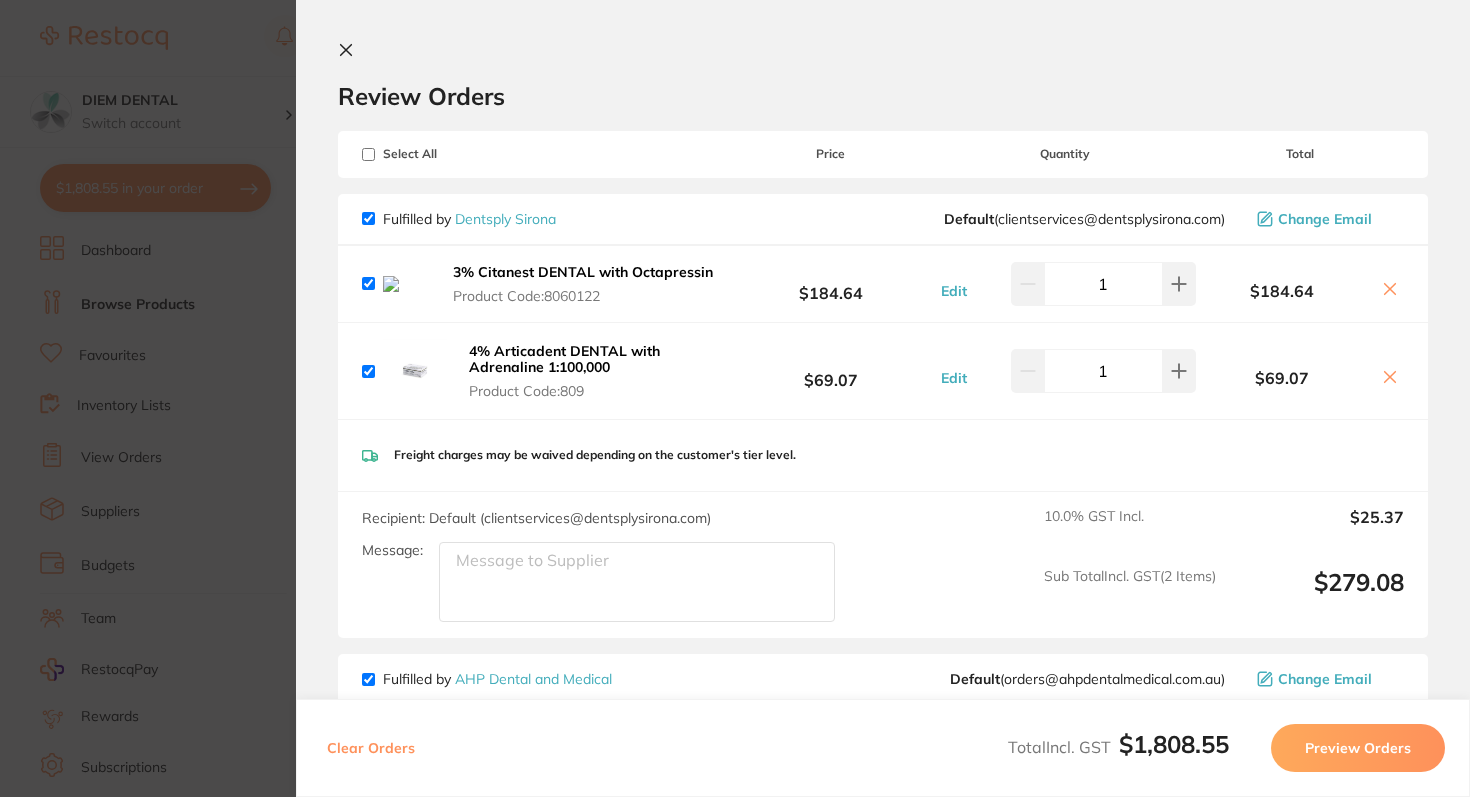 click 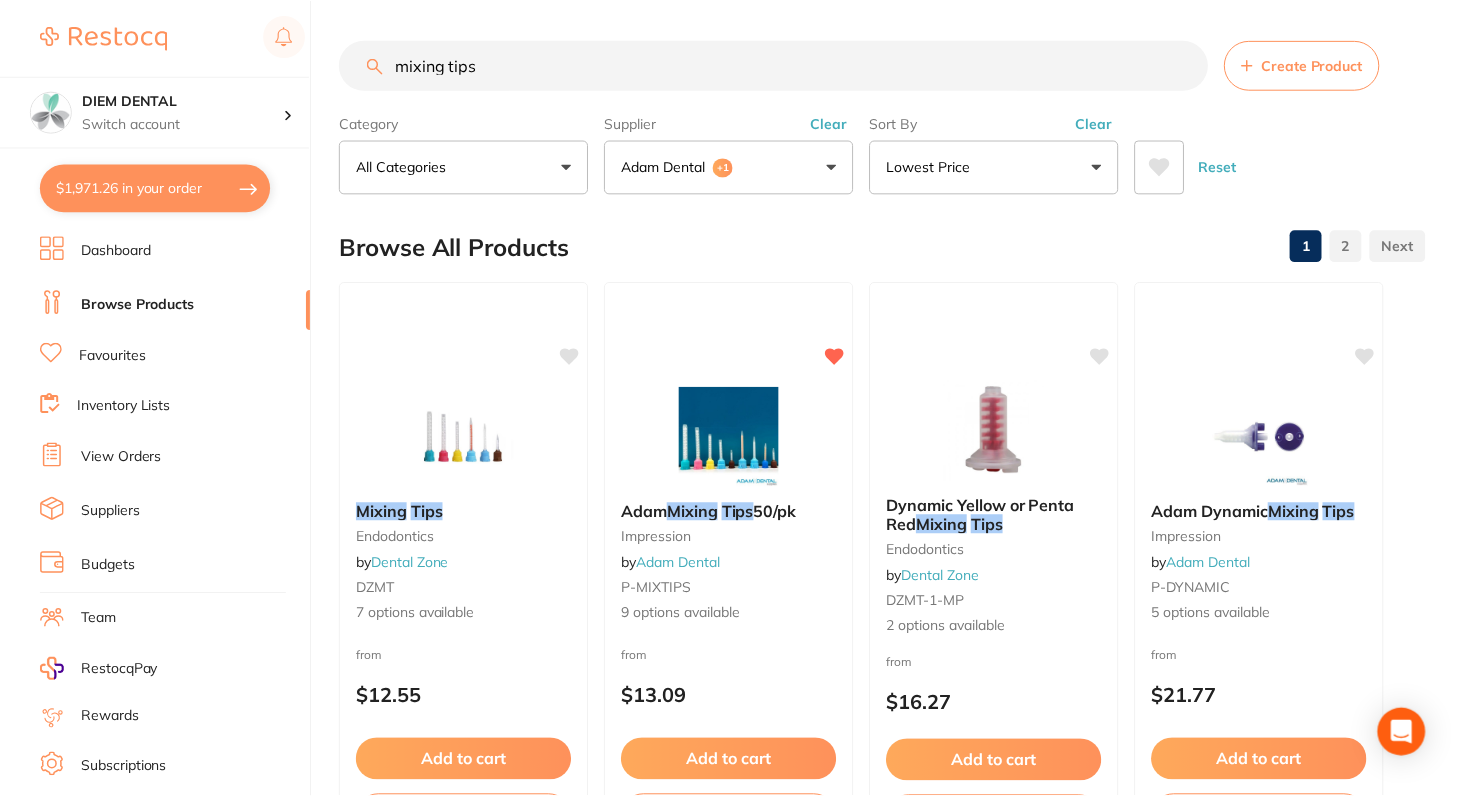 scroll, scrollTop: 131, scrollLeft: 0, axis: vertical 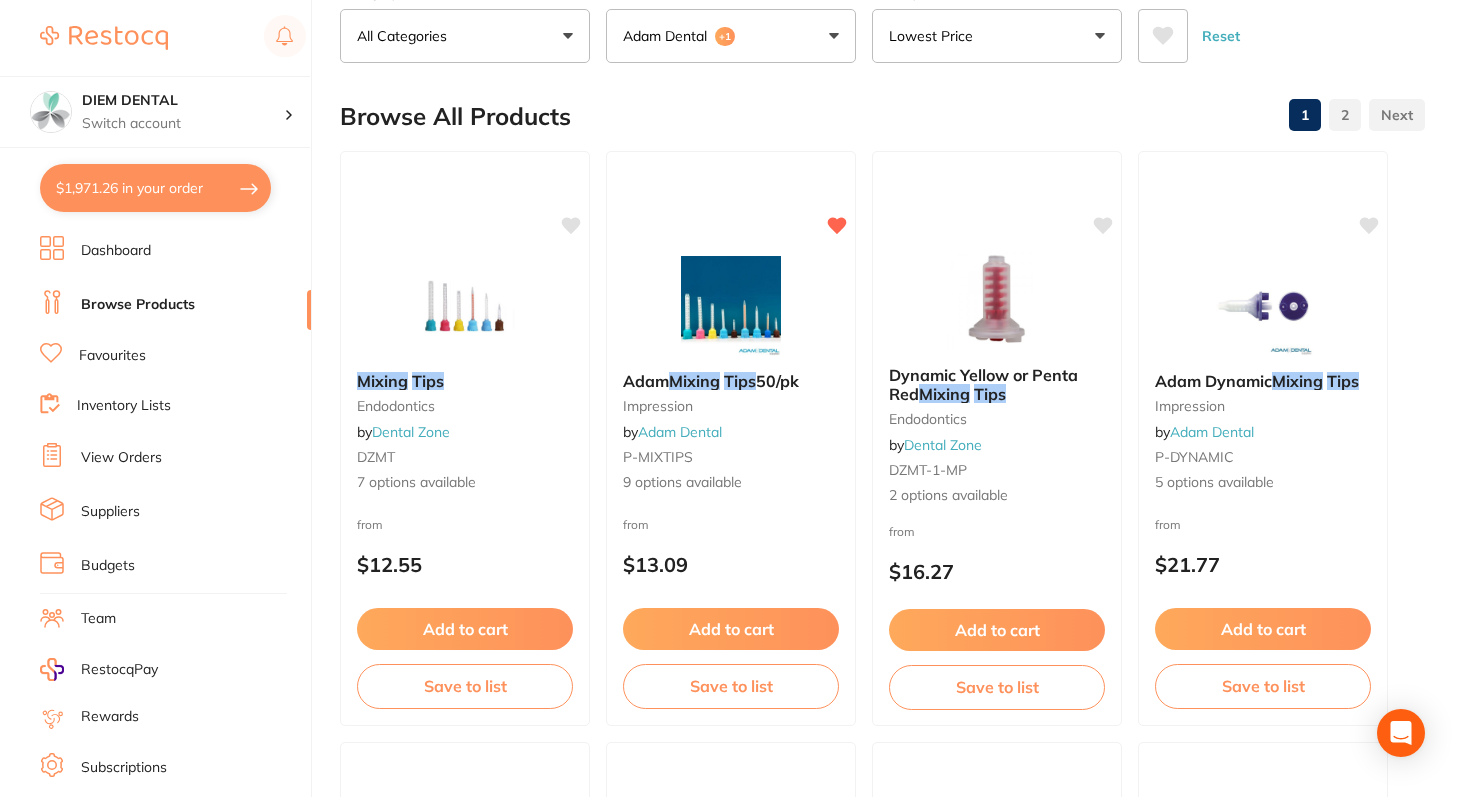 click on "All Categories" at bounding box center (465, 36) 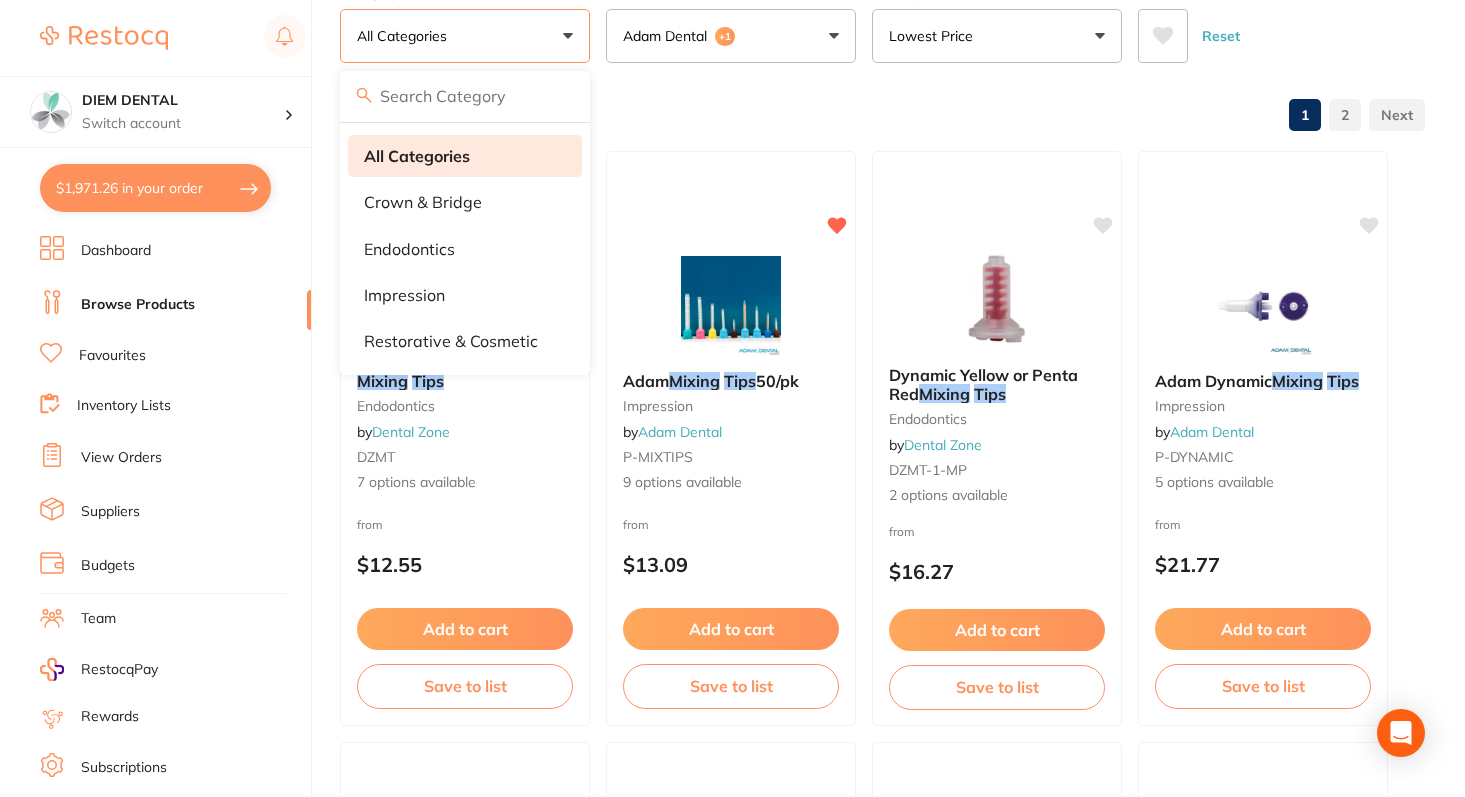 scroll, scrollTop: 0, scrollLeft: 0, axis: both 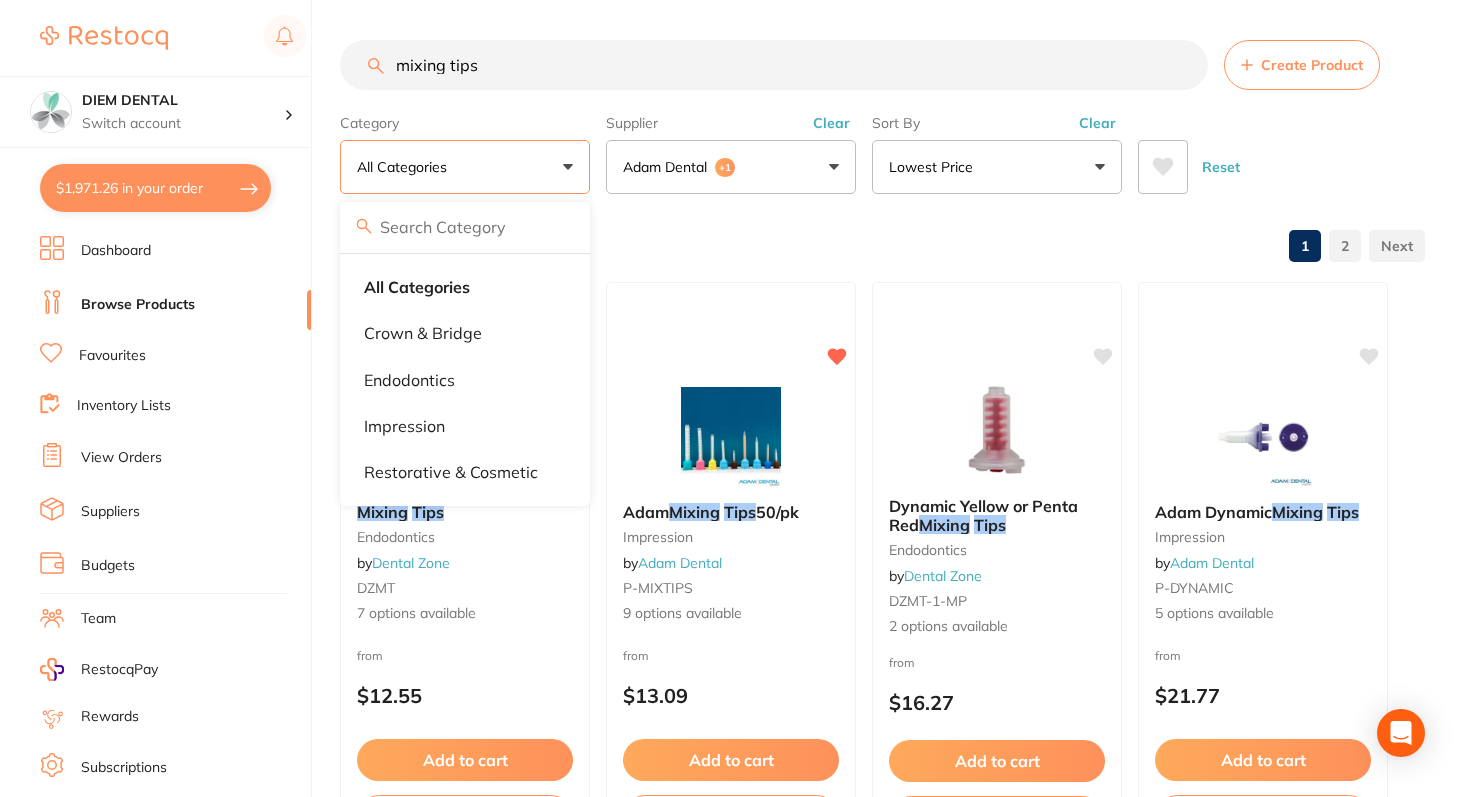 click on "mixing tips" at bounding box center [774, 65] 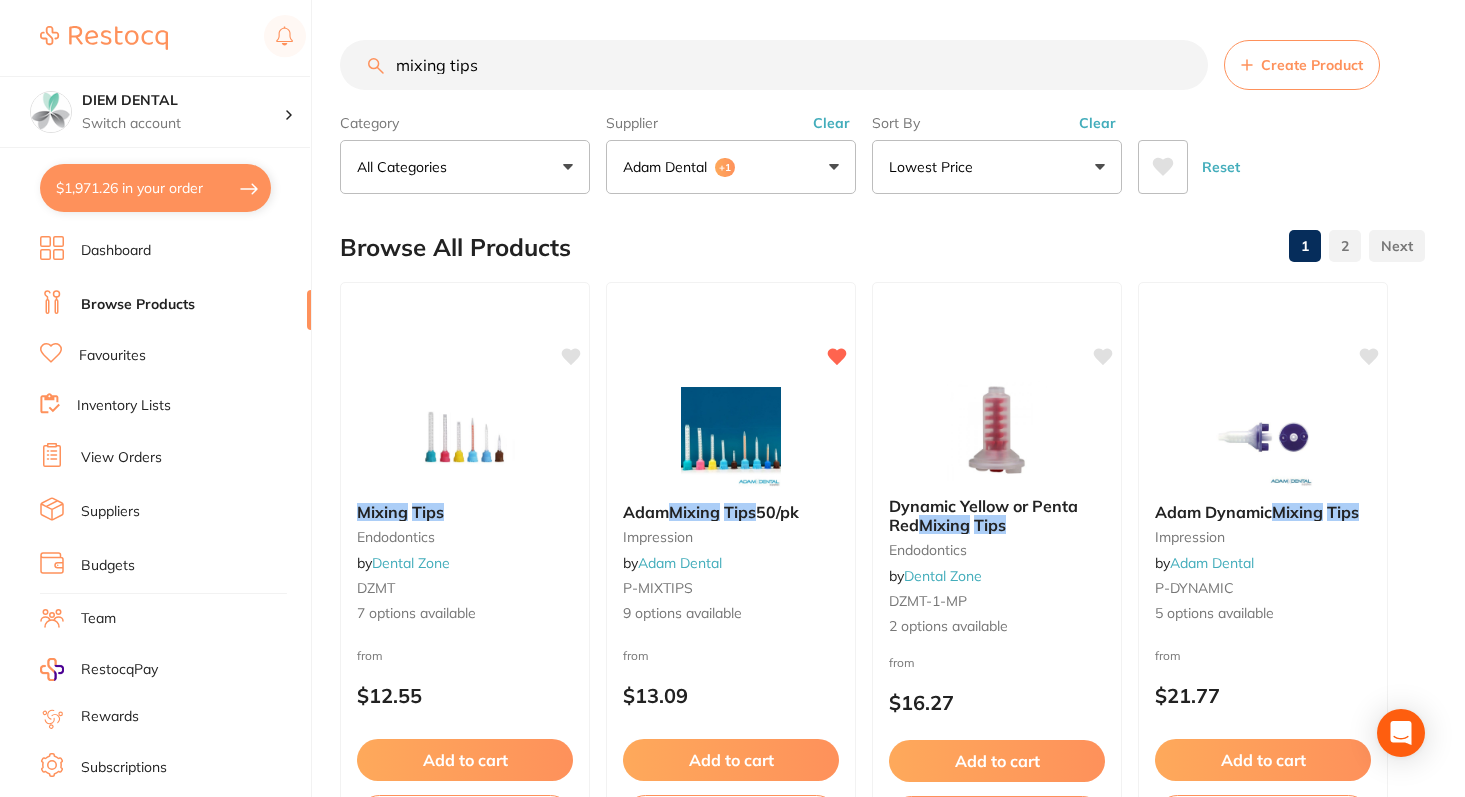 drag, startPoint x: 550, startPoint y: 58, endPoint x: 238, endPoint y: 27, distance: 313.5363 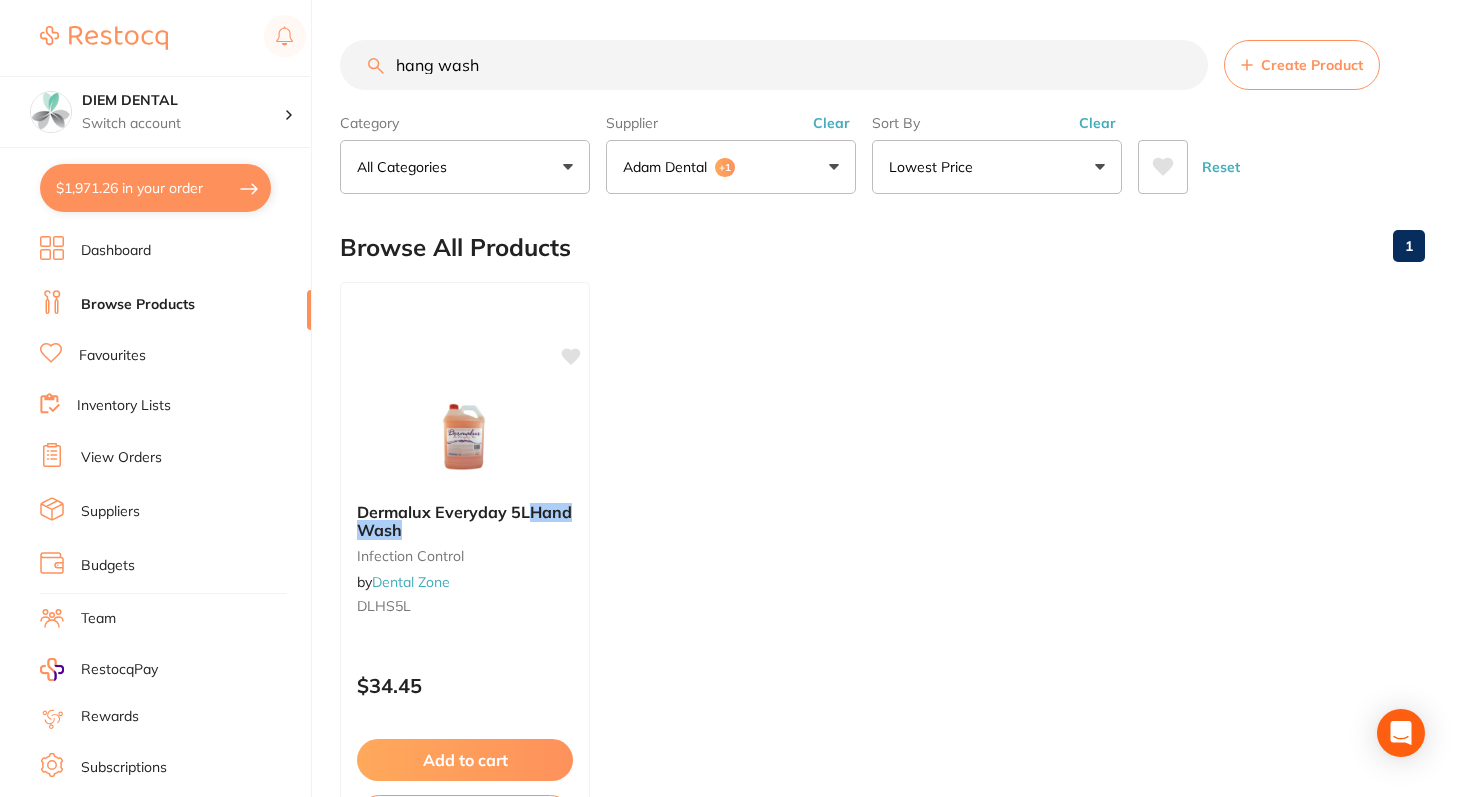 click on "Adam Dental +1" at bounding box center [731, 167] 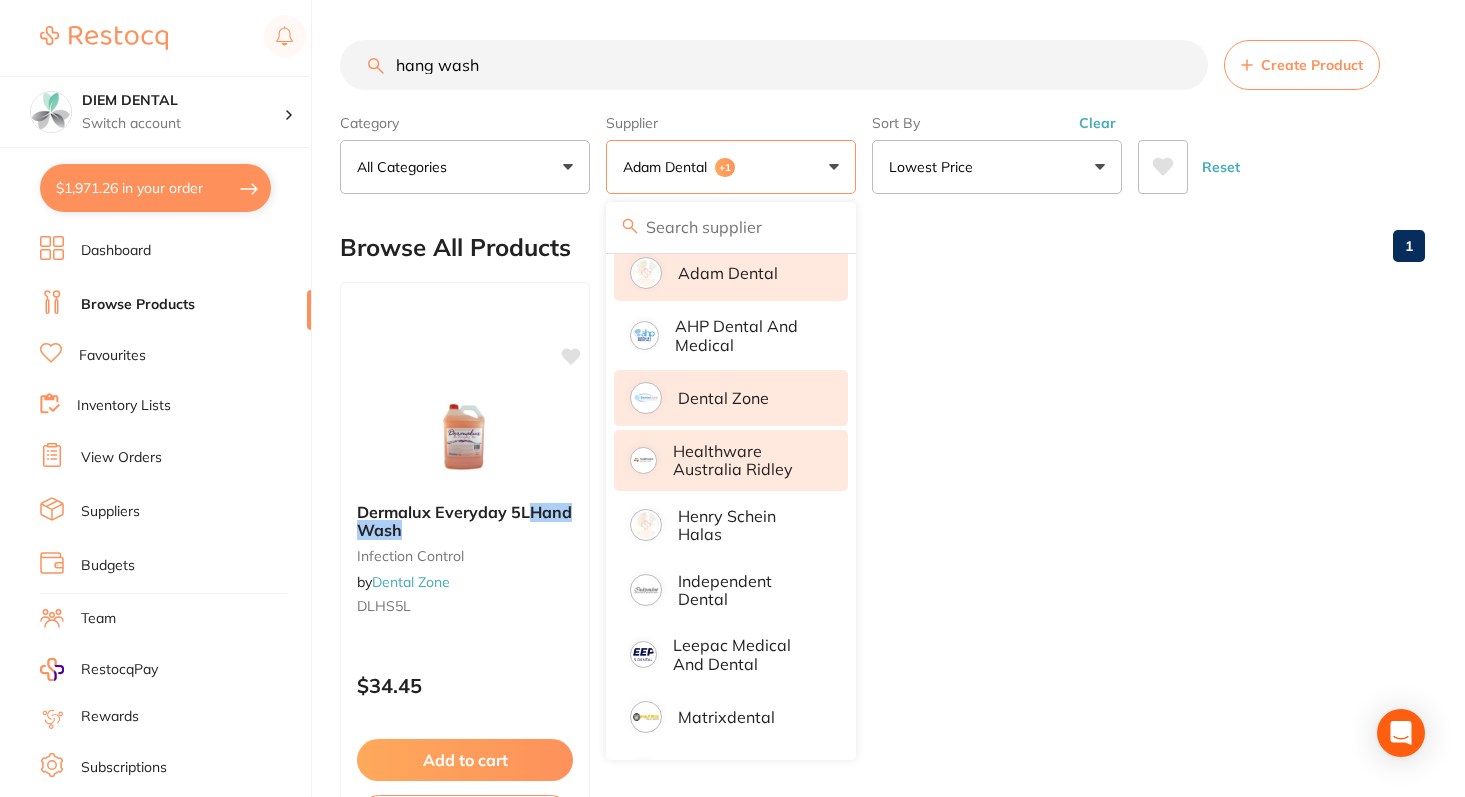 scroll, scrollTop: 0, scrollLeft: 0, axis: both 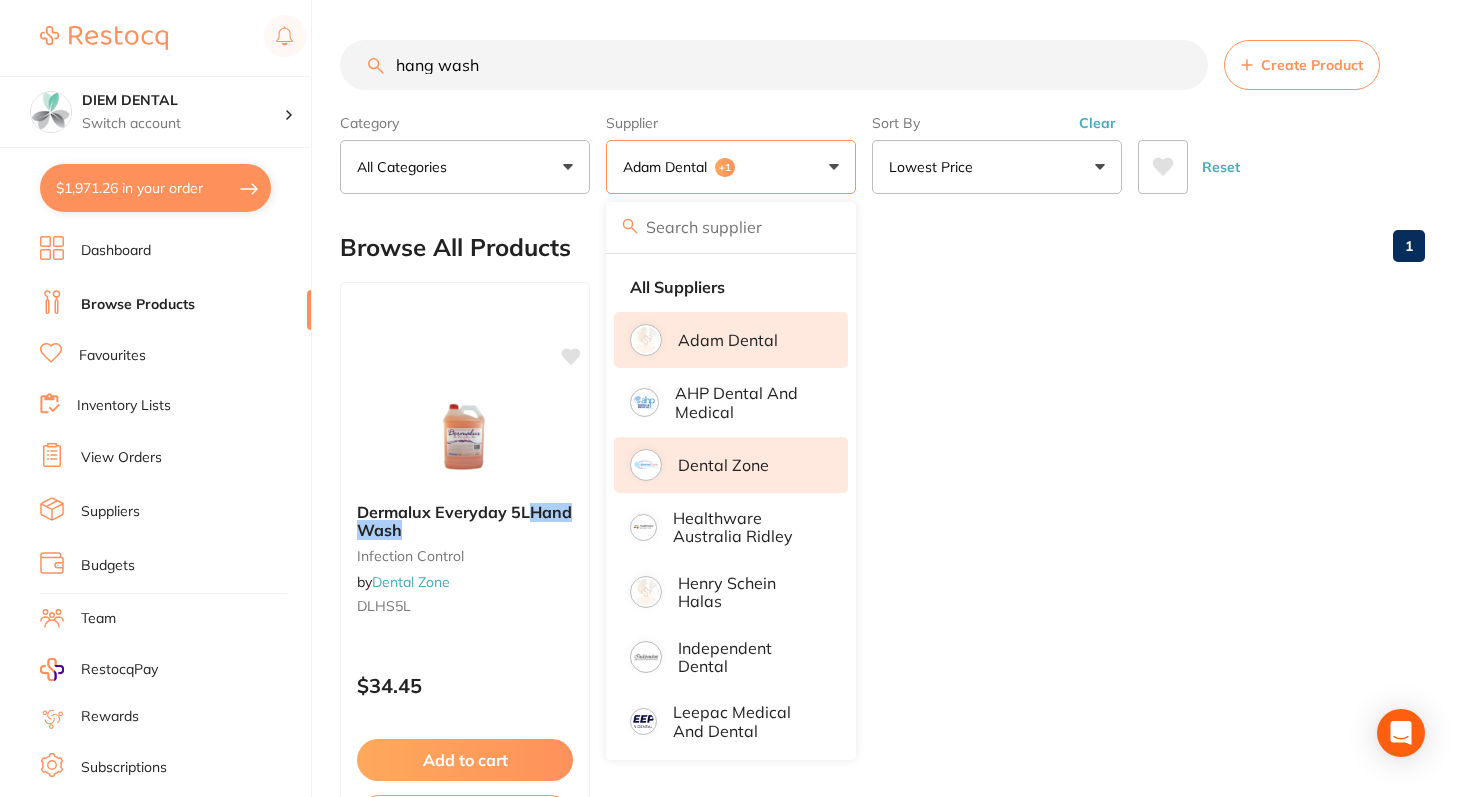 click on "hang wash" at bounding box center [774, 65] 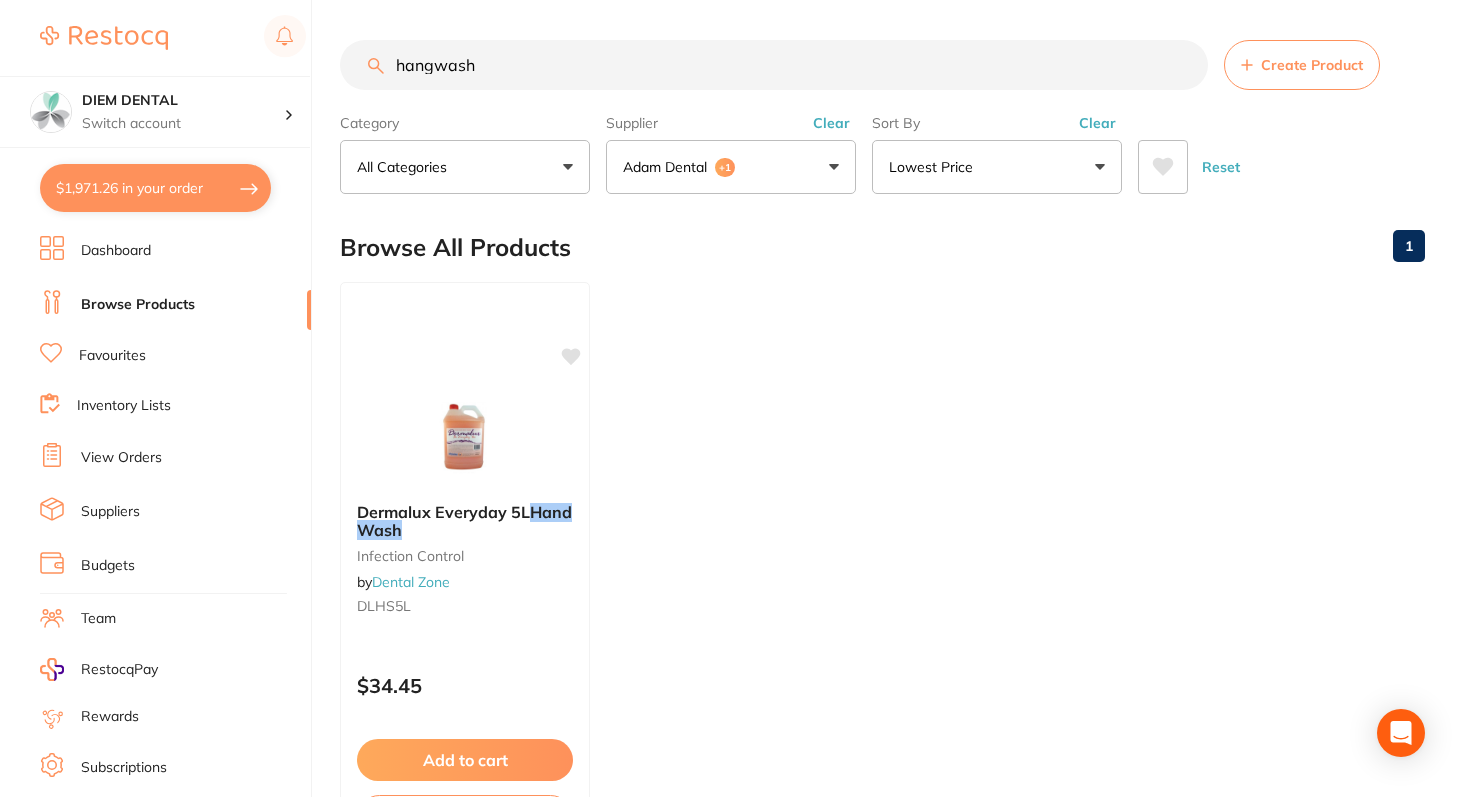 type on "hangwash" 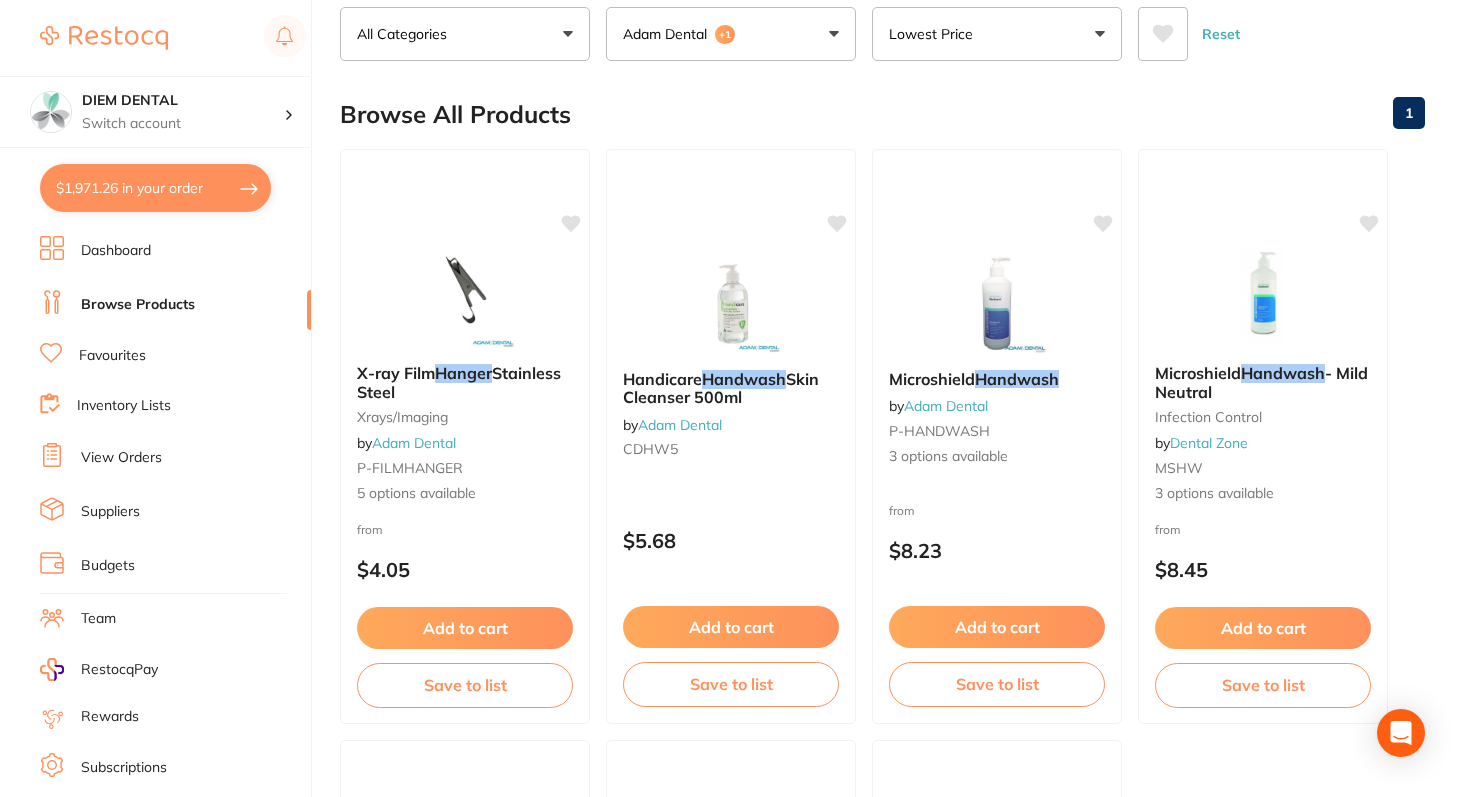 scroll, scrollTop: 126, scrollLeft: 0, axis: vertical 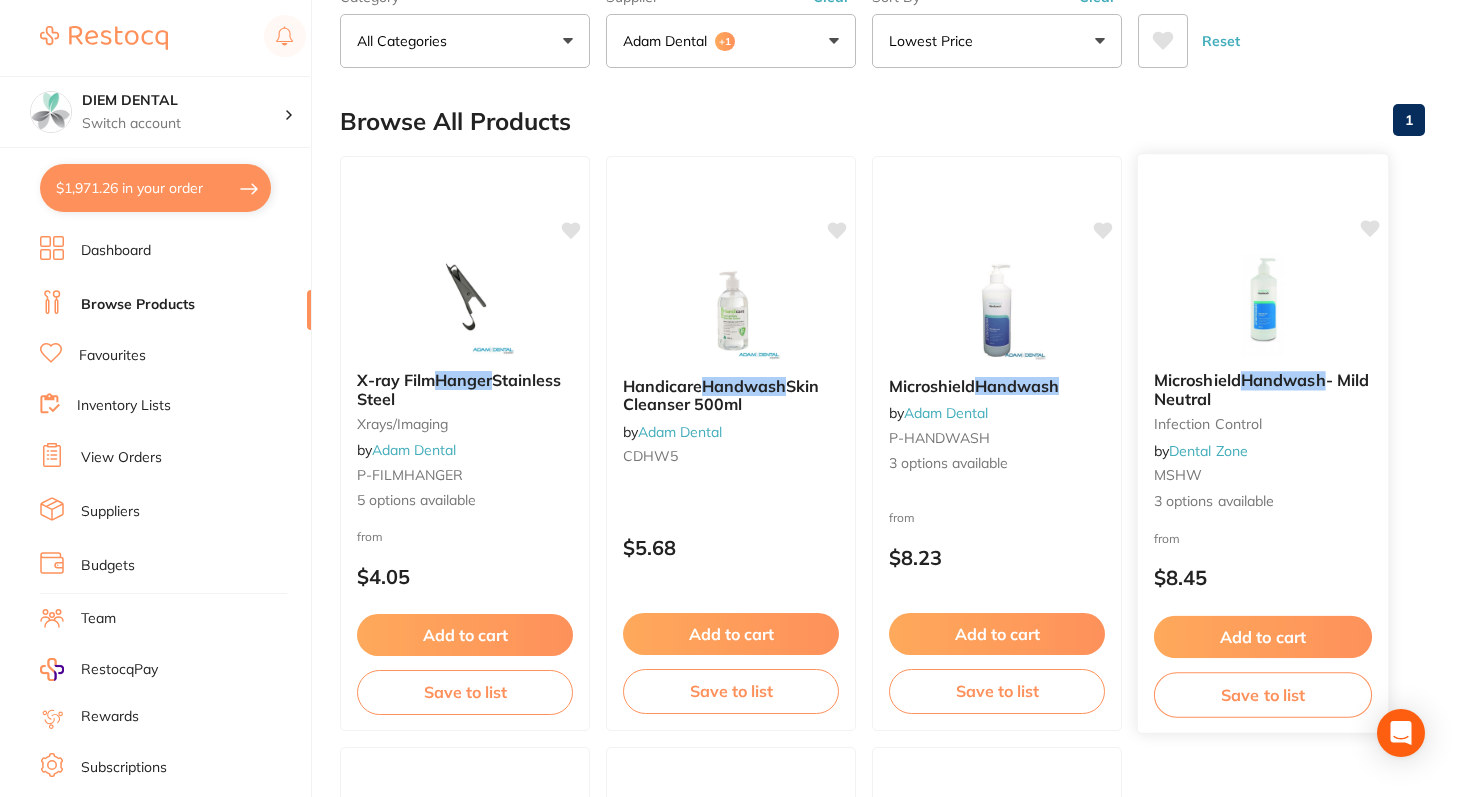 click at bounding box center [1262, 304] 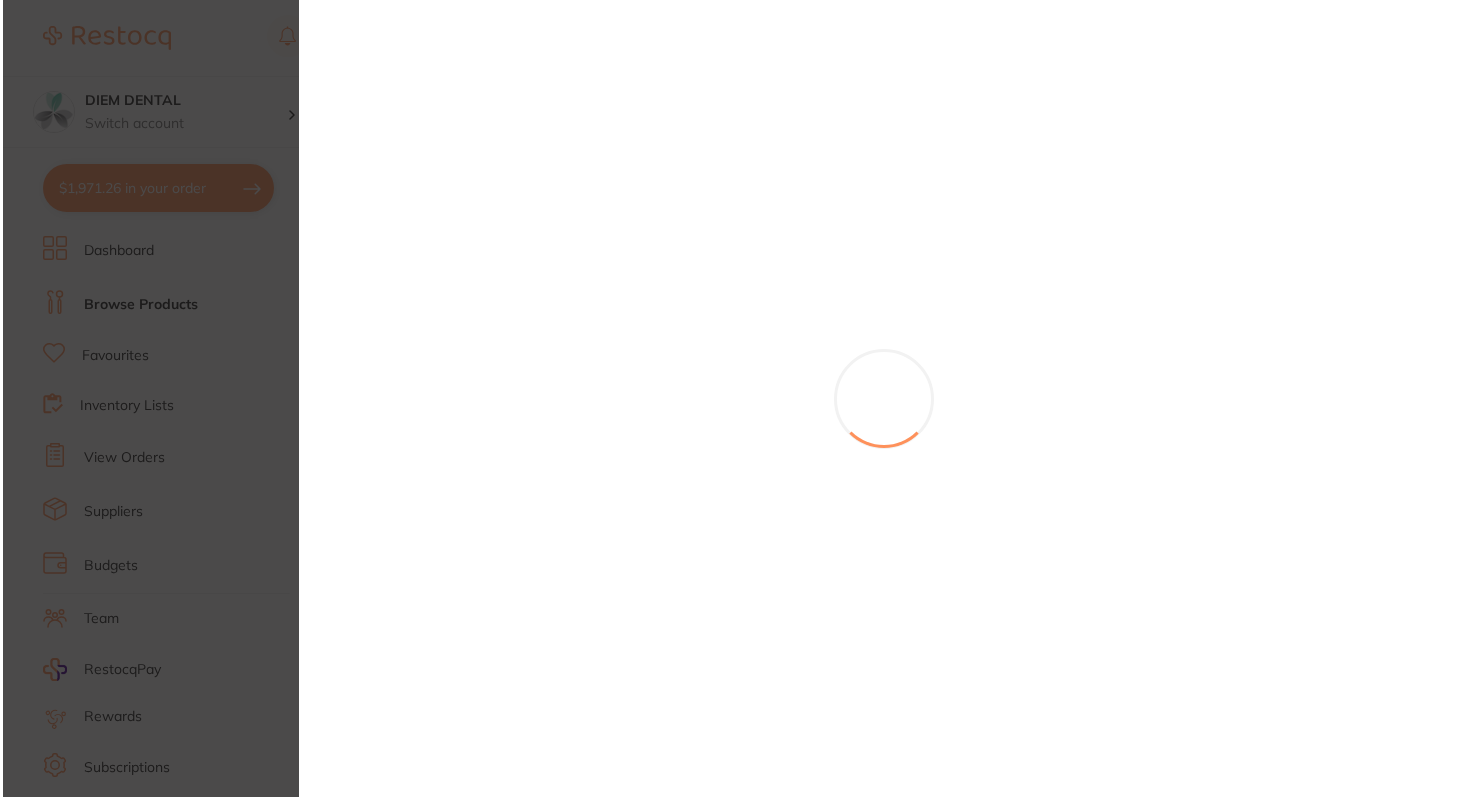 scroll, scrollTop: 0, scrollLeft: 0, axis: both 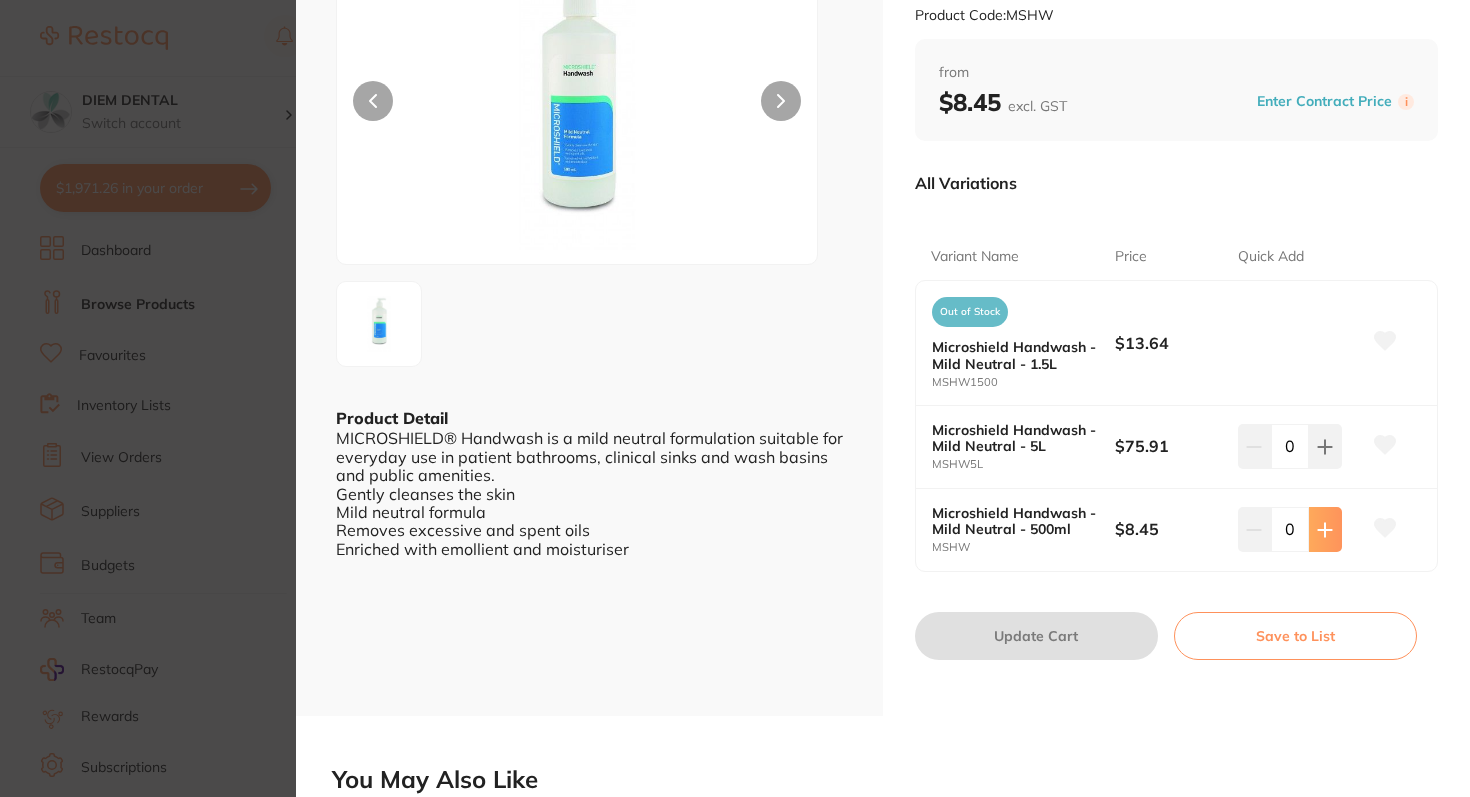 click 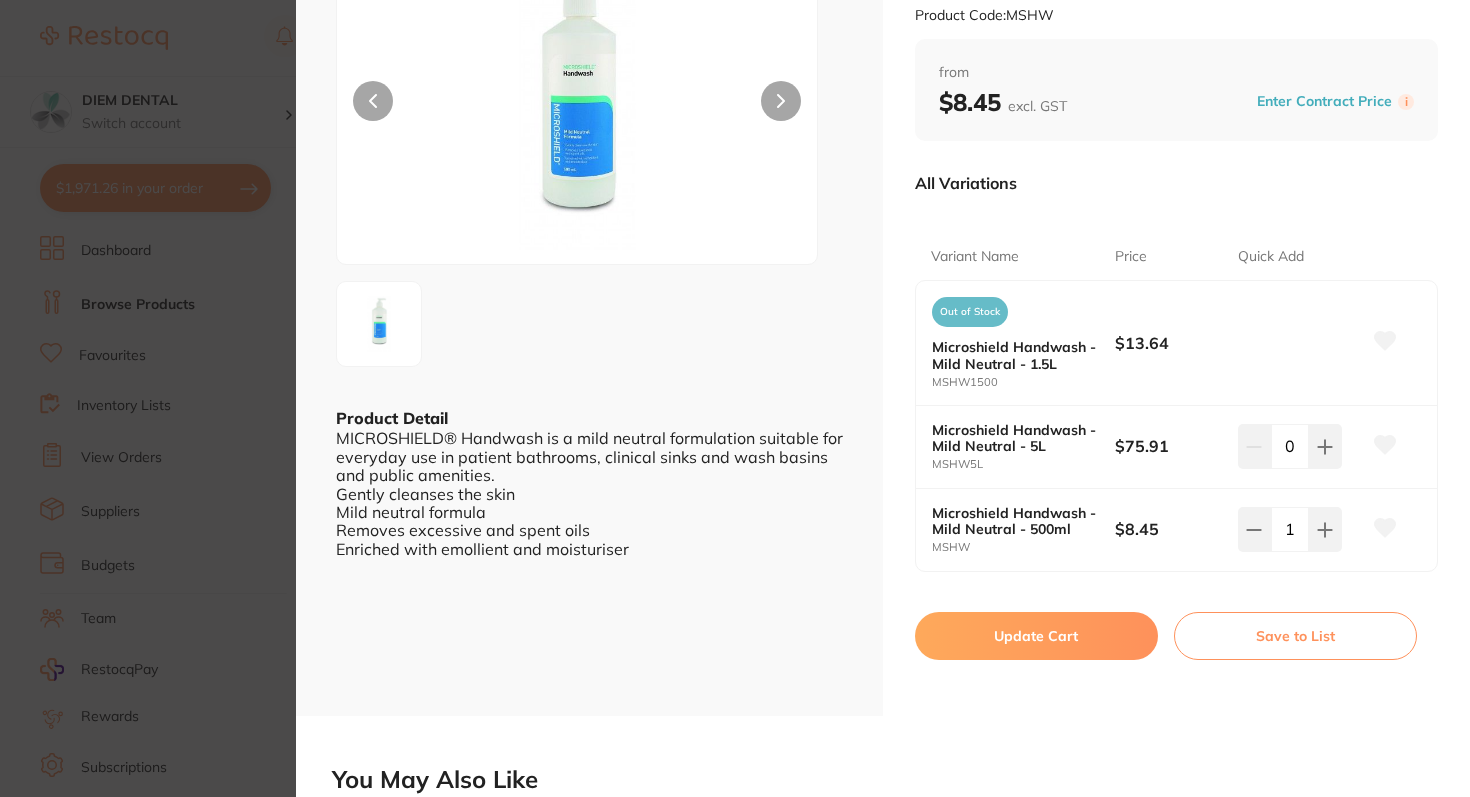 click on "Update Cart" at bounding box center (1036, 636) 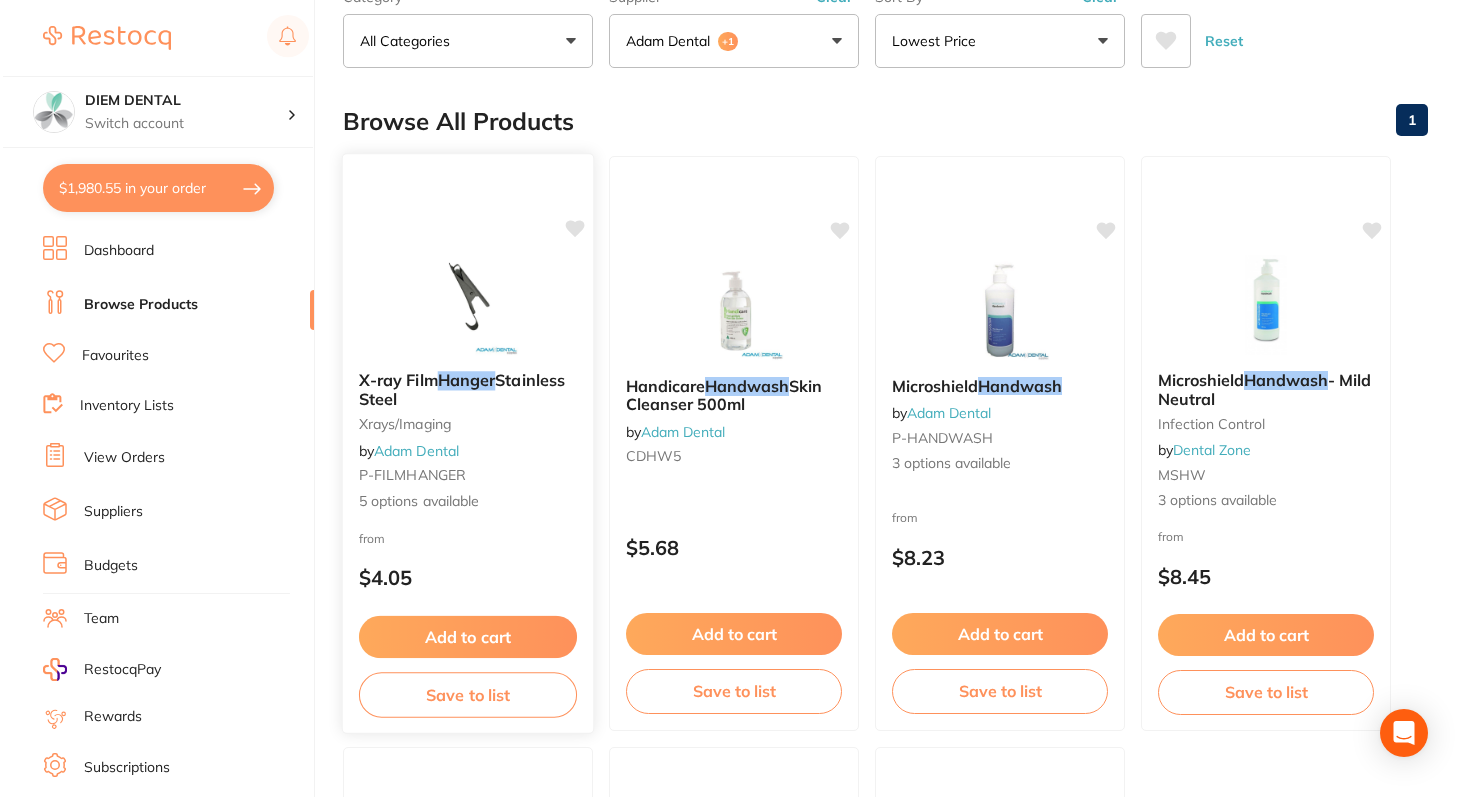 scroll, scrollTop: 0, scrollLeft: 0, axis: both 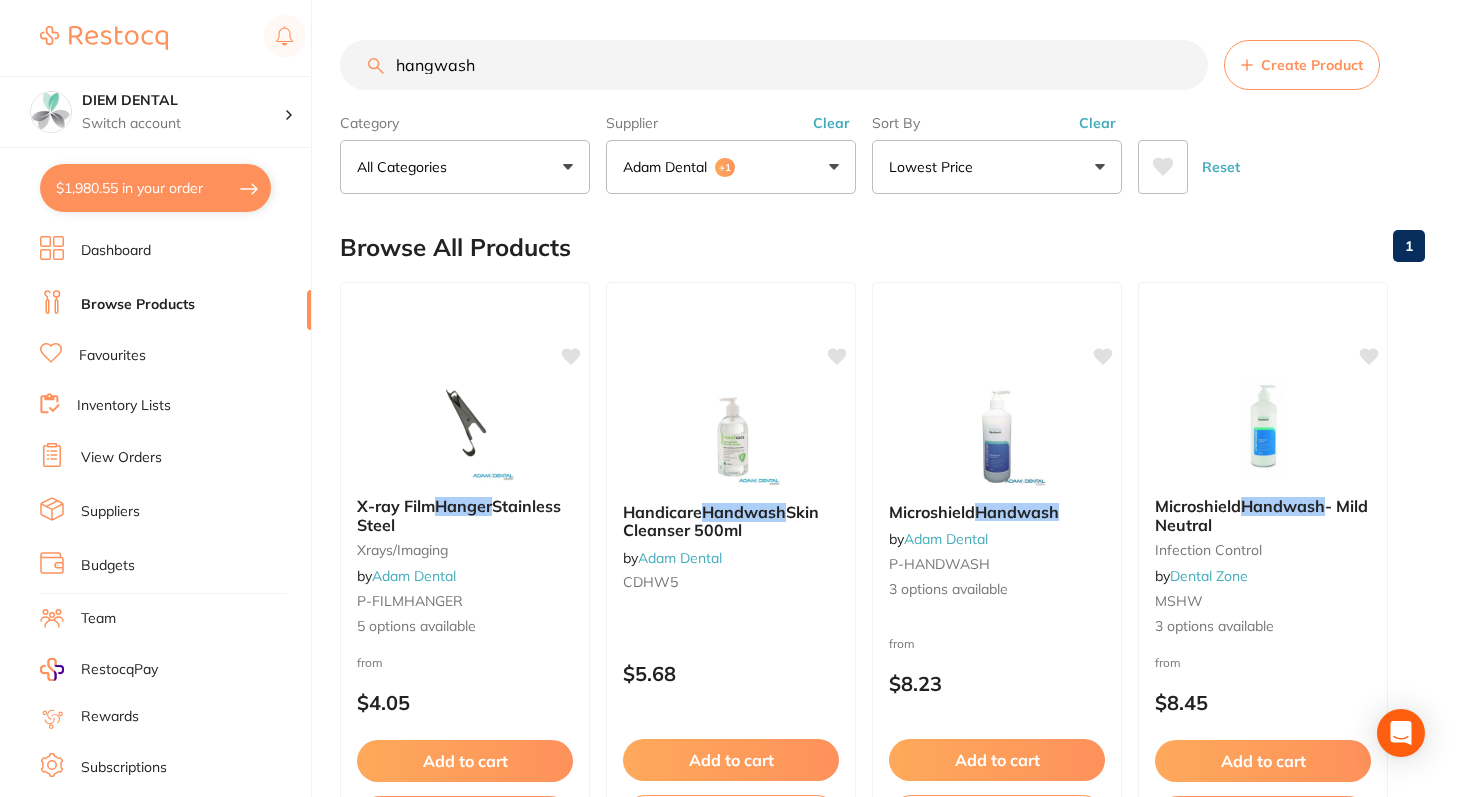 click on "$1,980.55   in your order" at bounding box center [155, 188] 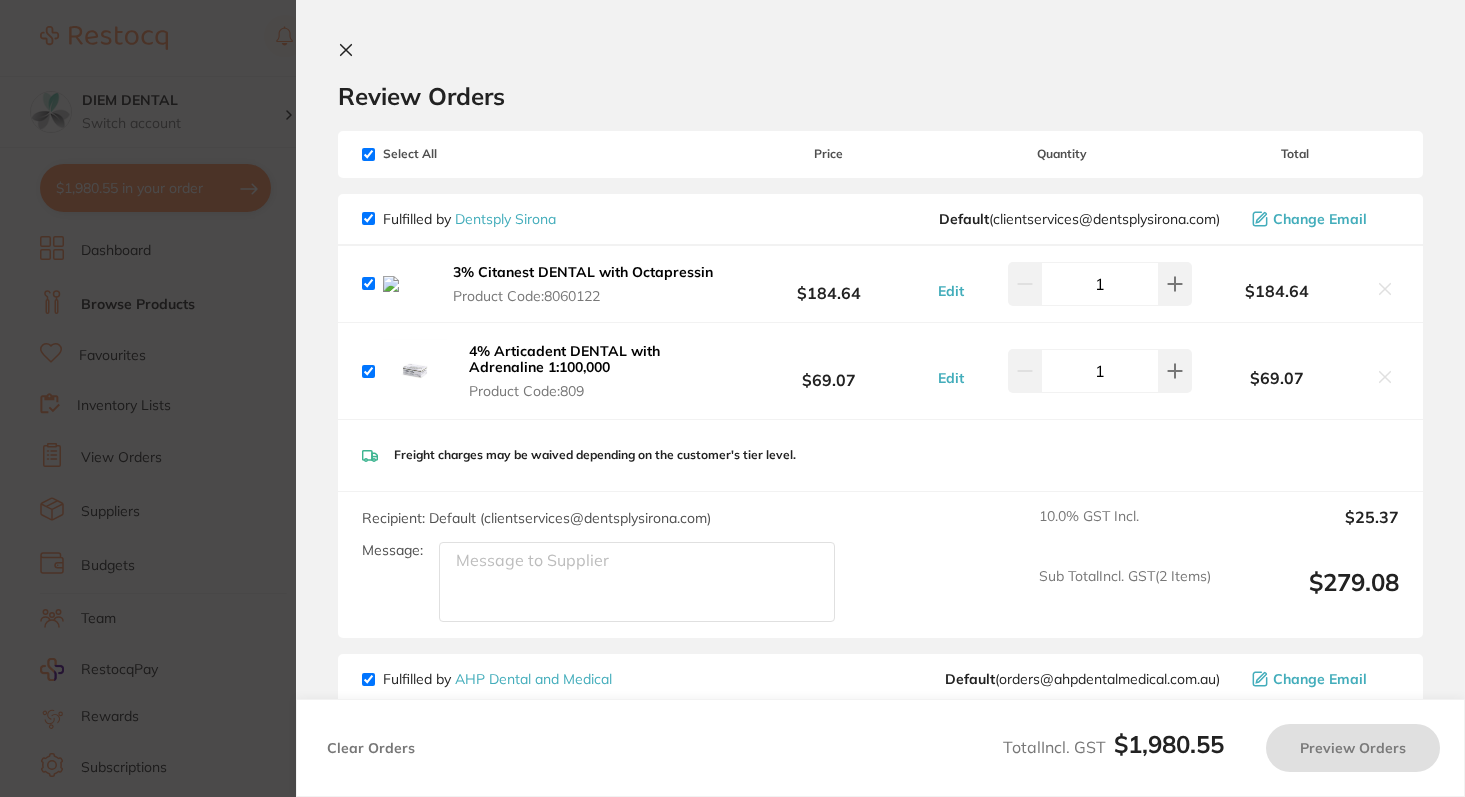 checkbox on "true" 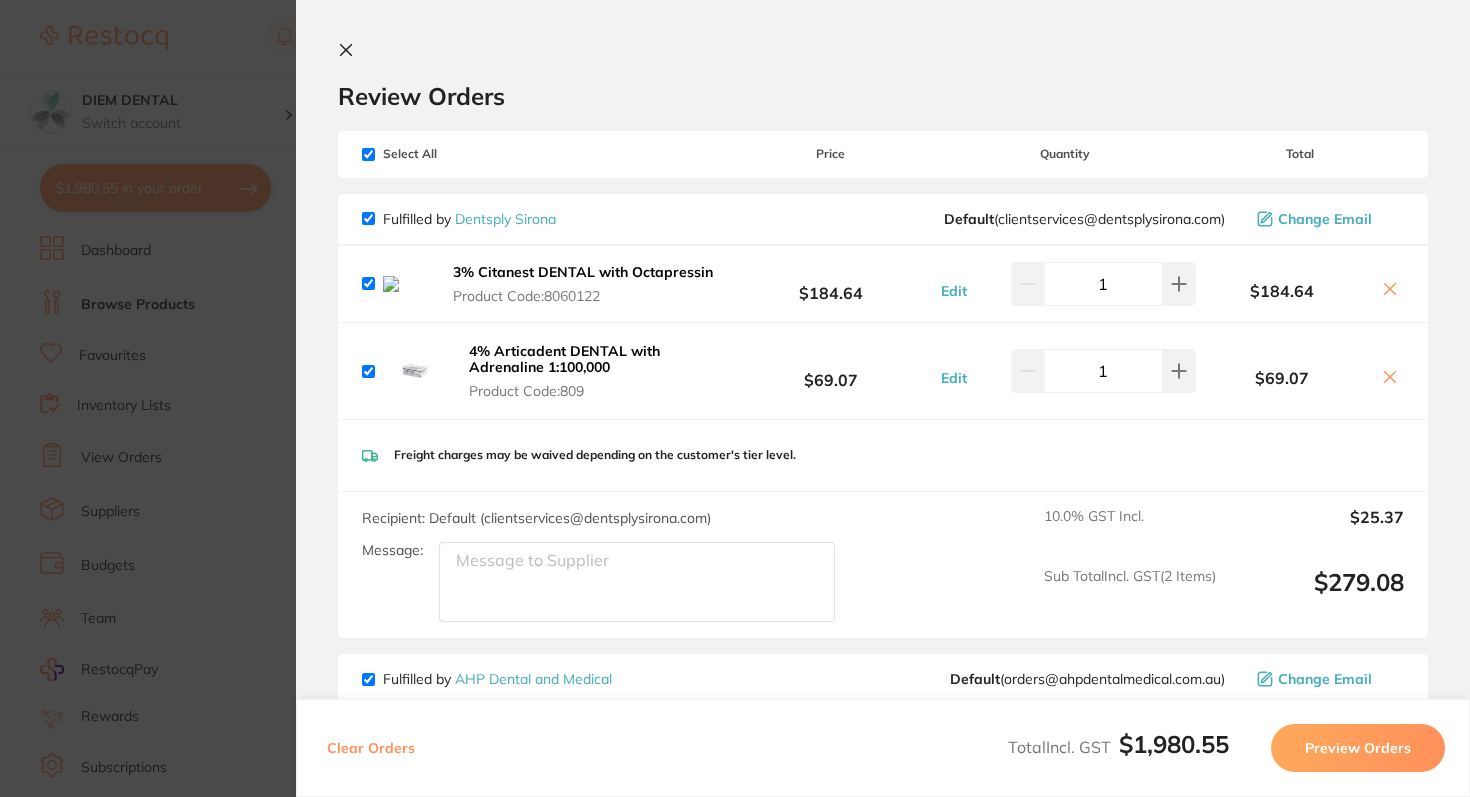 scroll, scrollTop: 1070, scrollLeft: 0, axis: vertical 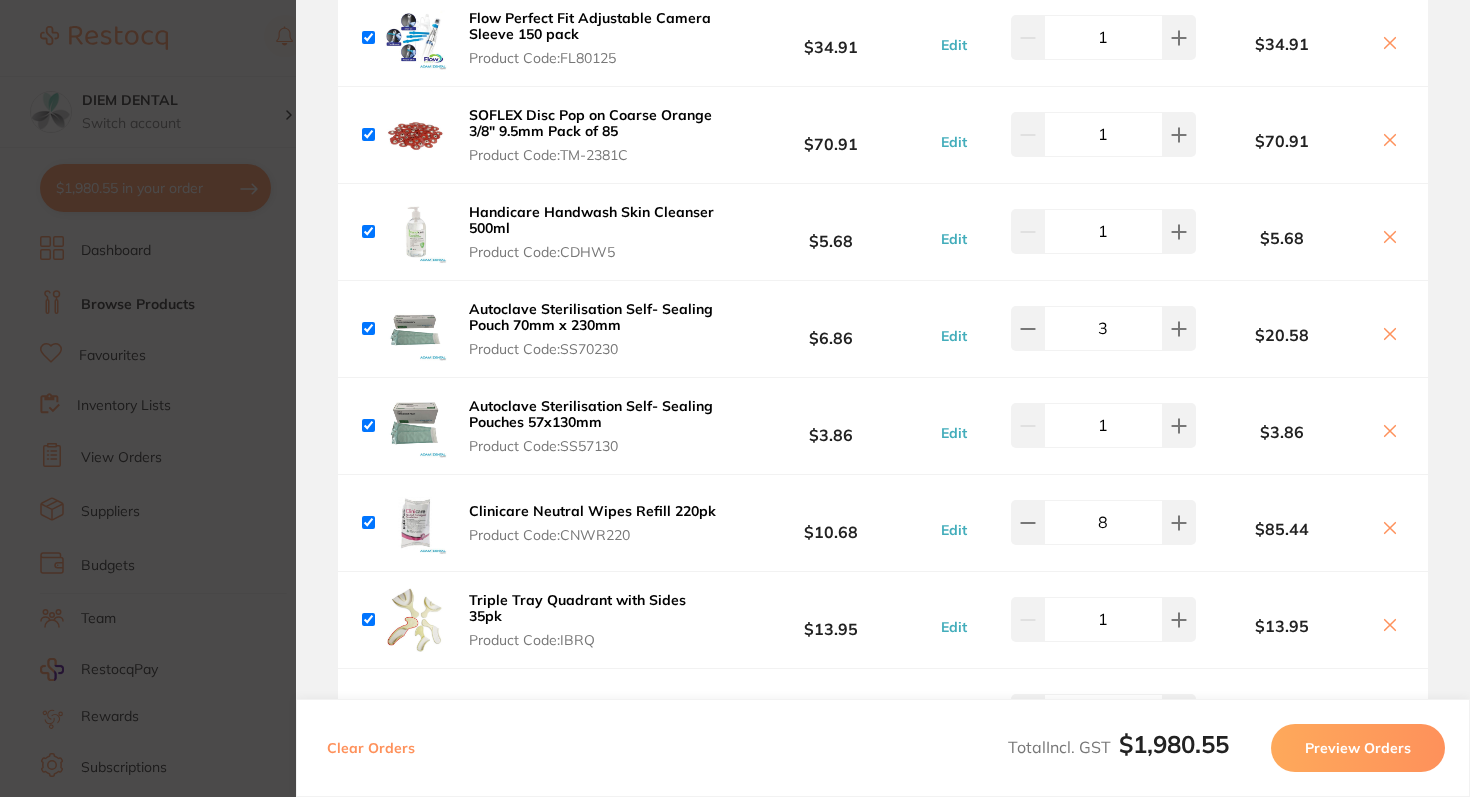 click 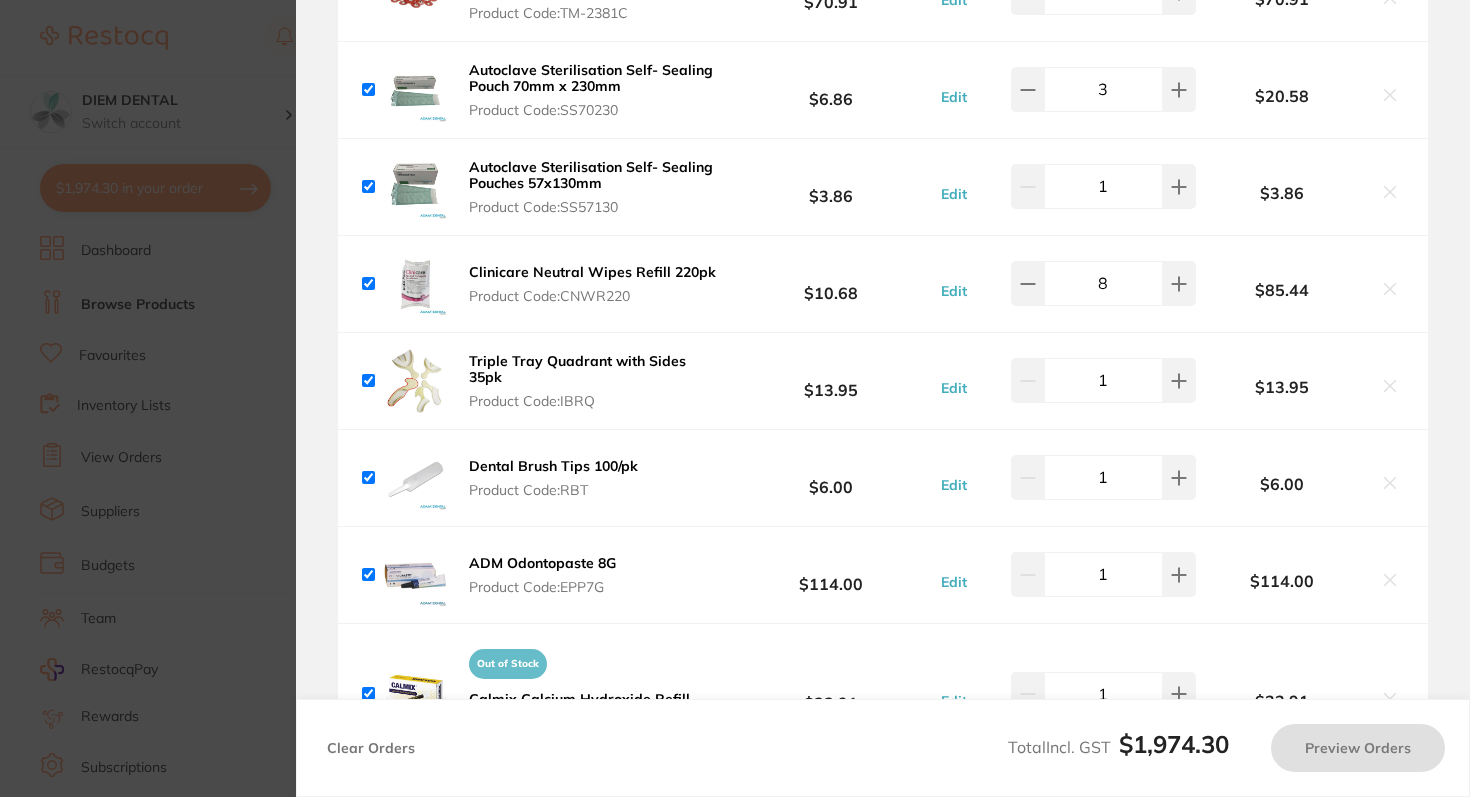 checkbox on "true" 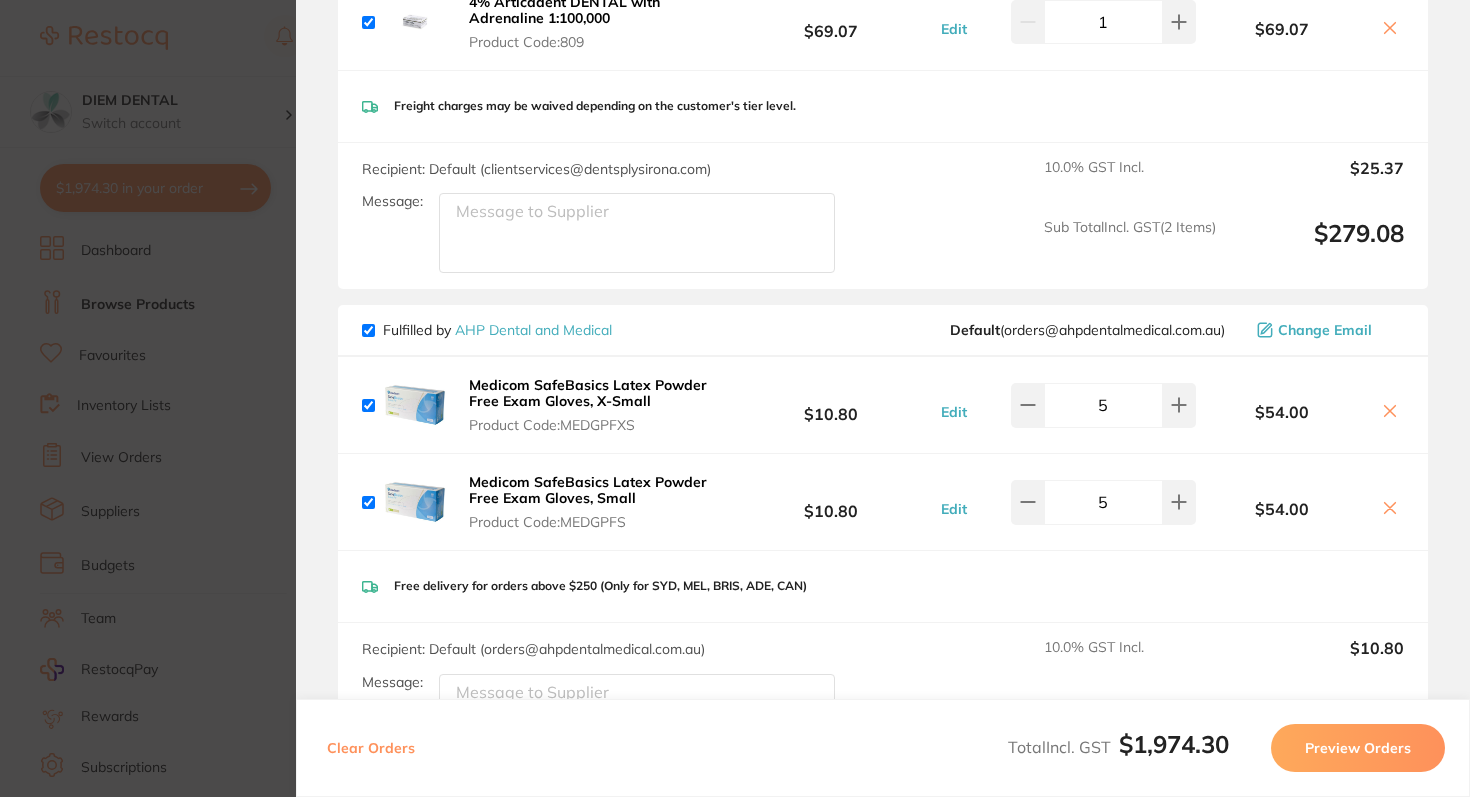 scroll, scrollTop: 0, scrollLeft: 0, axis: both 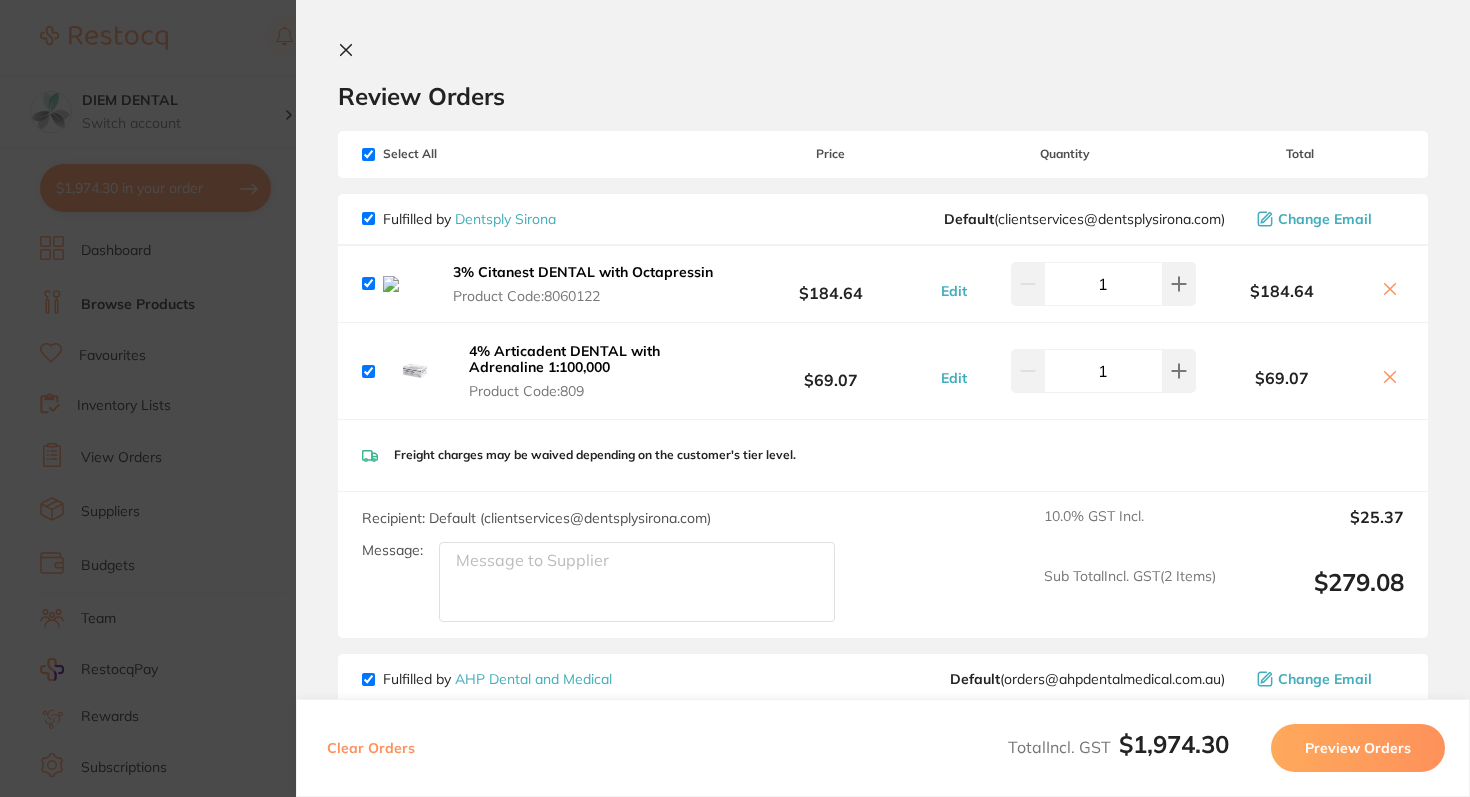 click 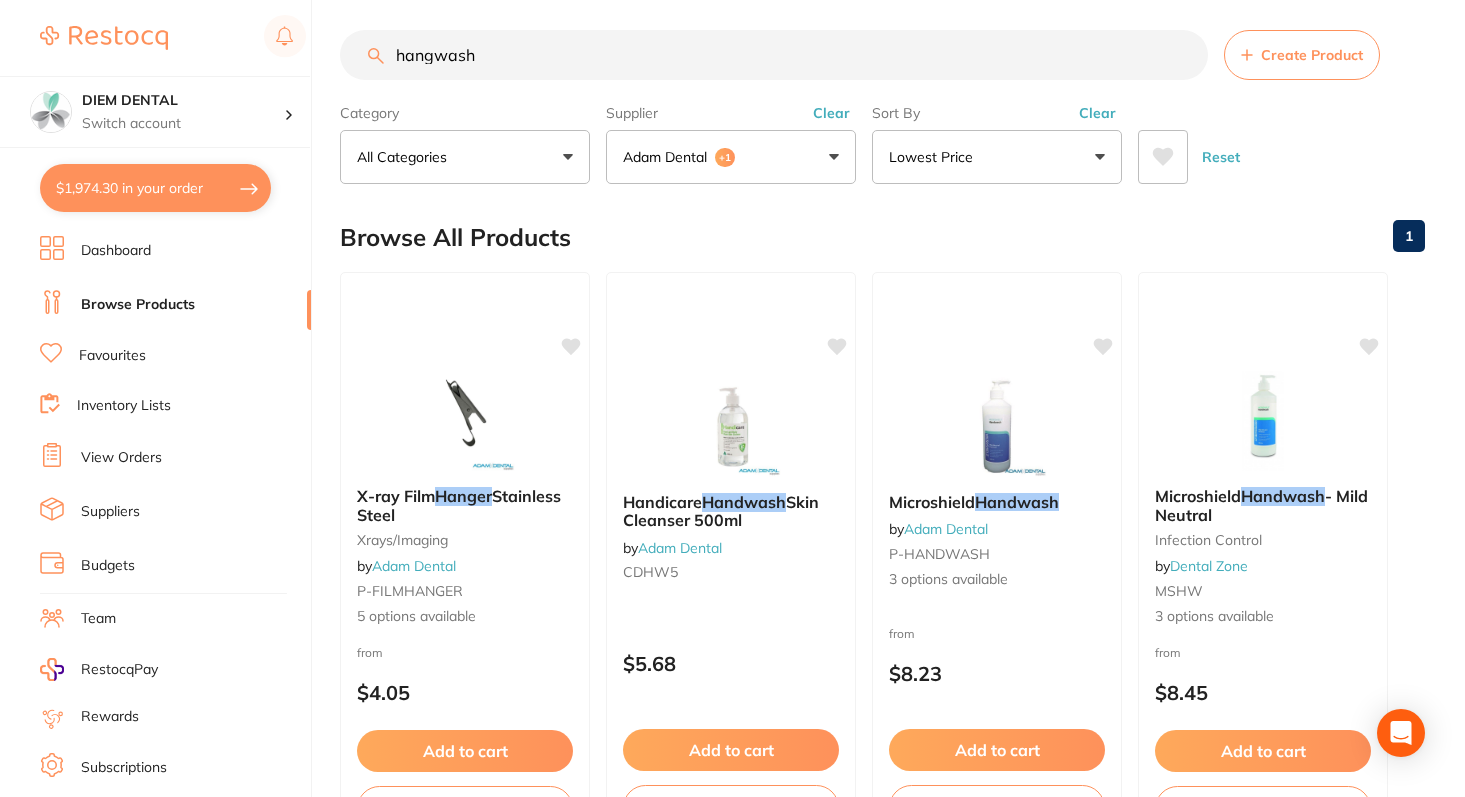 scroll, scrollTop: 0, scrollLeft: 0, axis: both 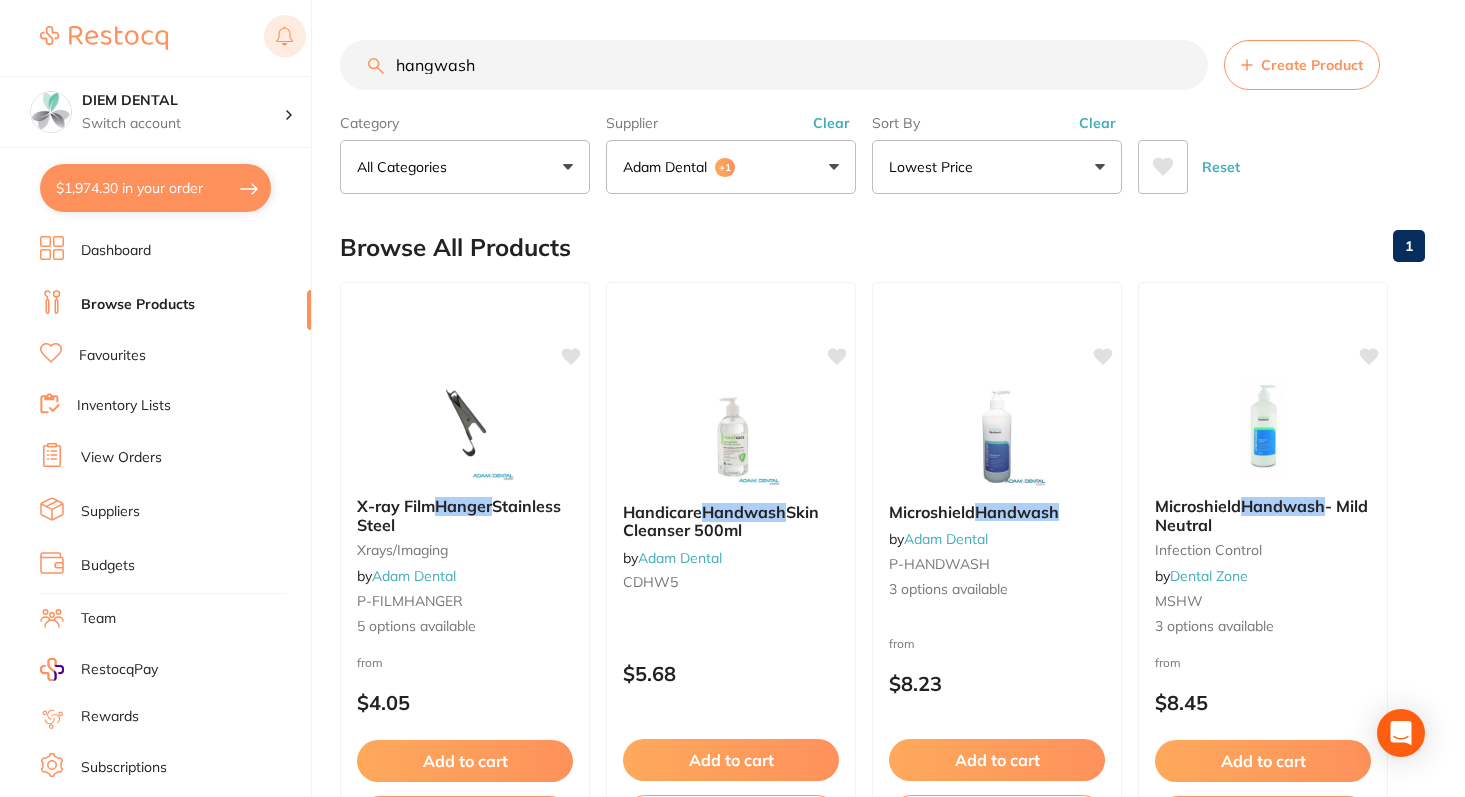 drag, startPoint x: 512, startPoint y: 67, endPoint x: 283, endPoint y: 46, distance: 229.96086 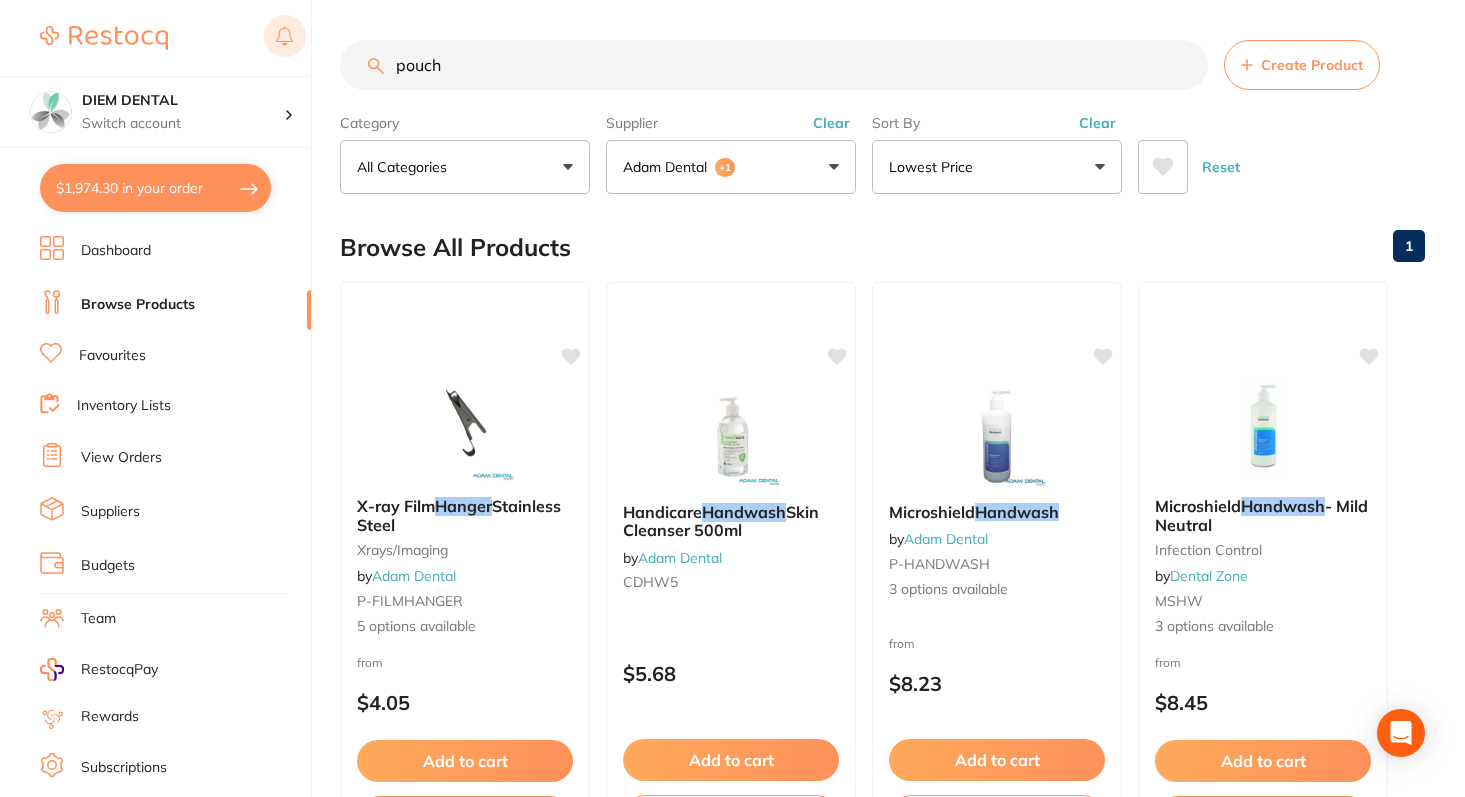 type on "pouch" 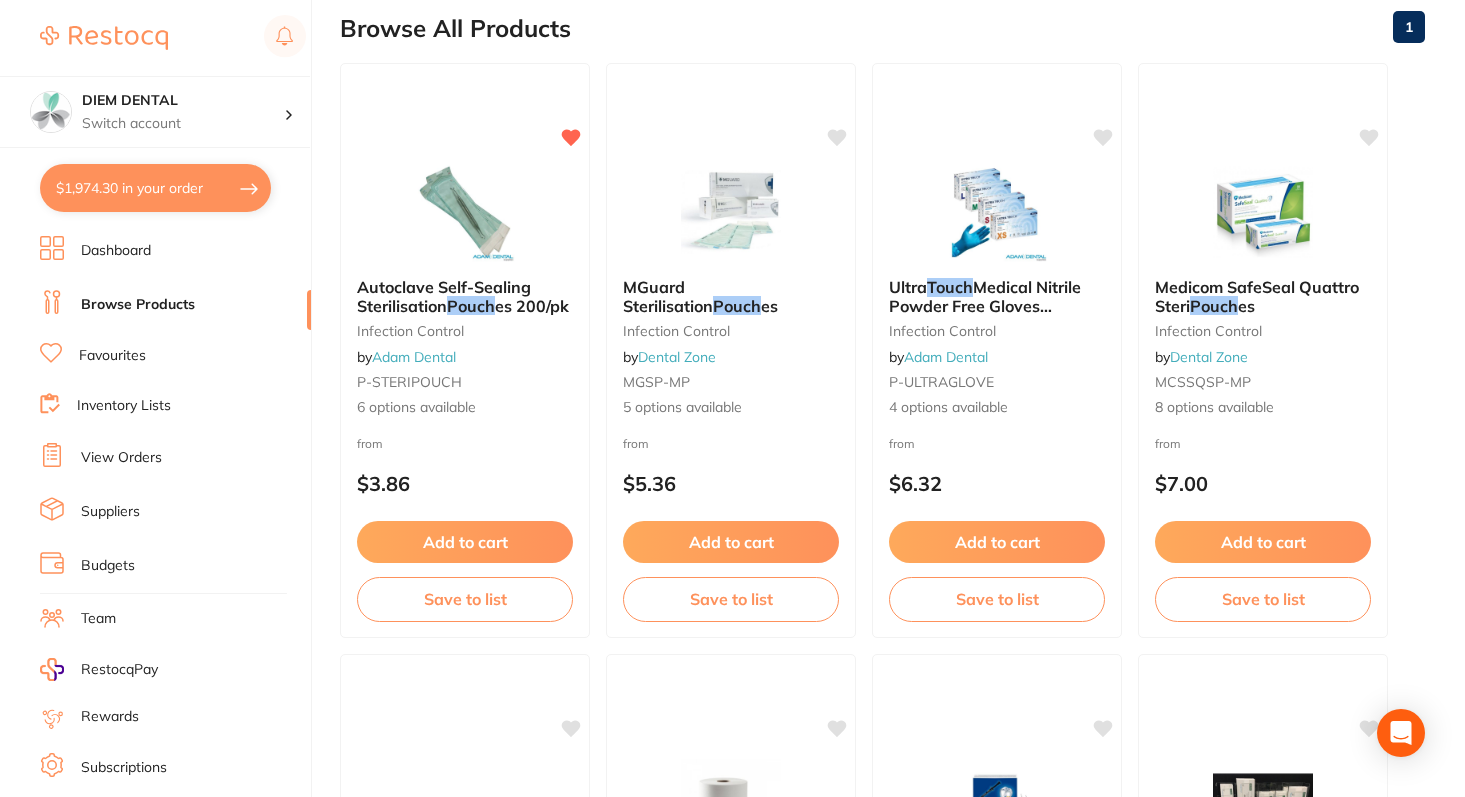 scroll, scrollTop: 142, scrollLeft: 0, axis: vertical 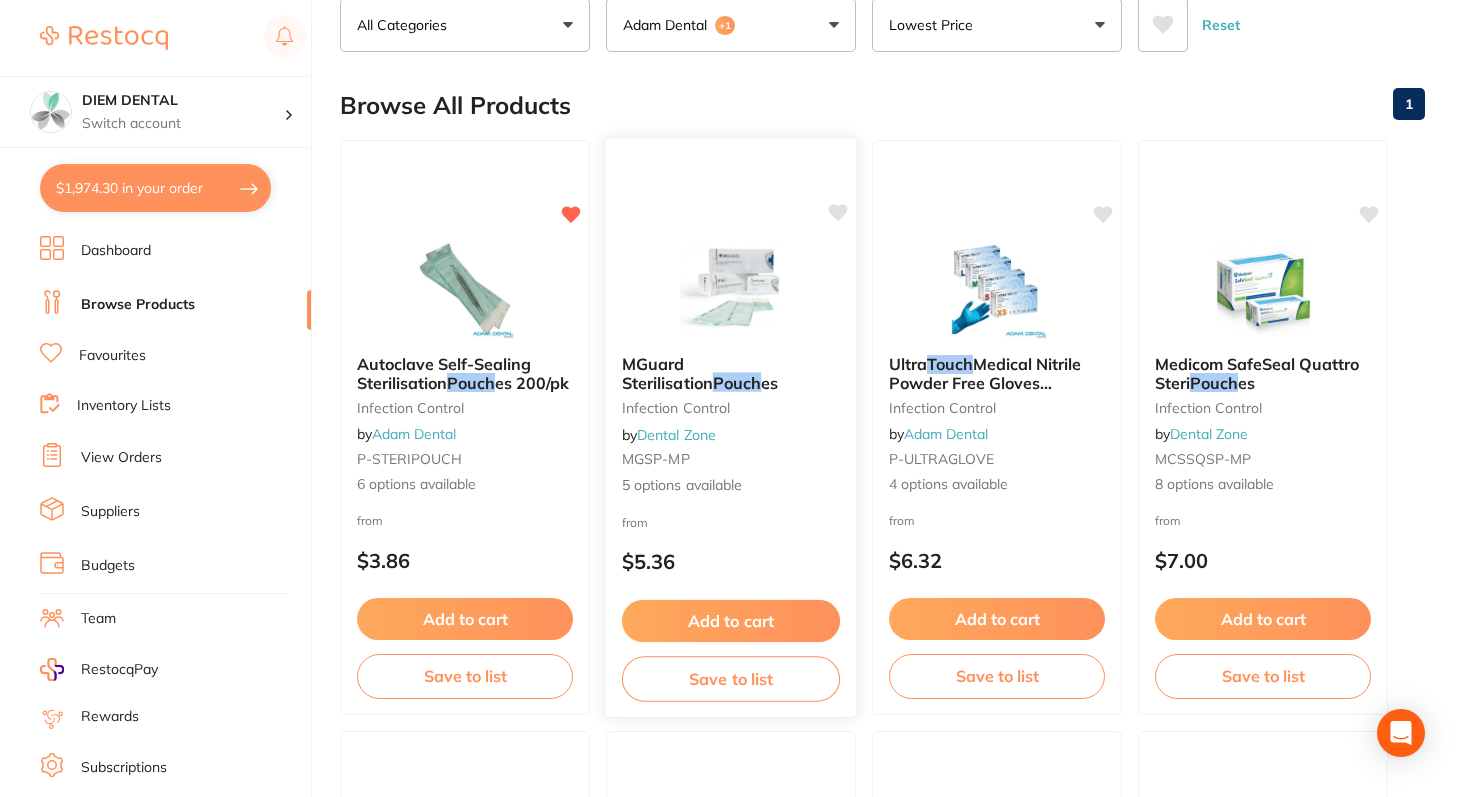 click at bounding box center (730, 288) 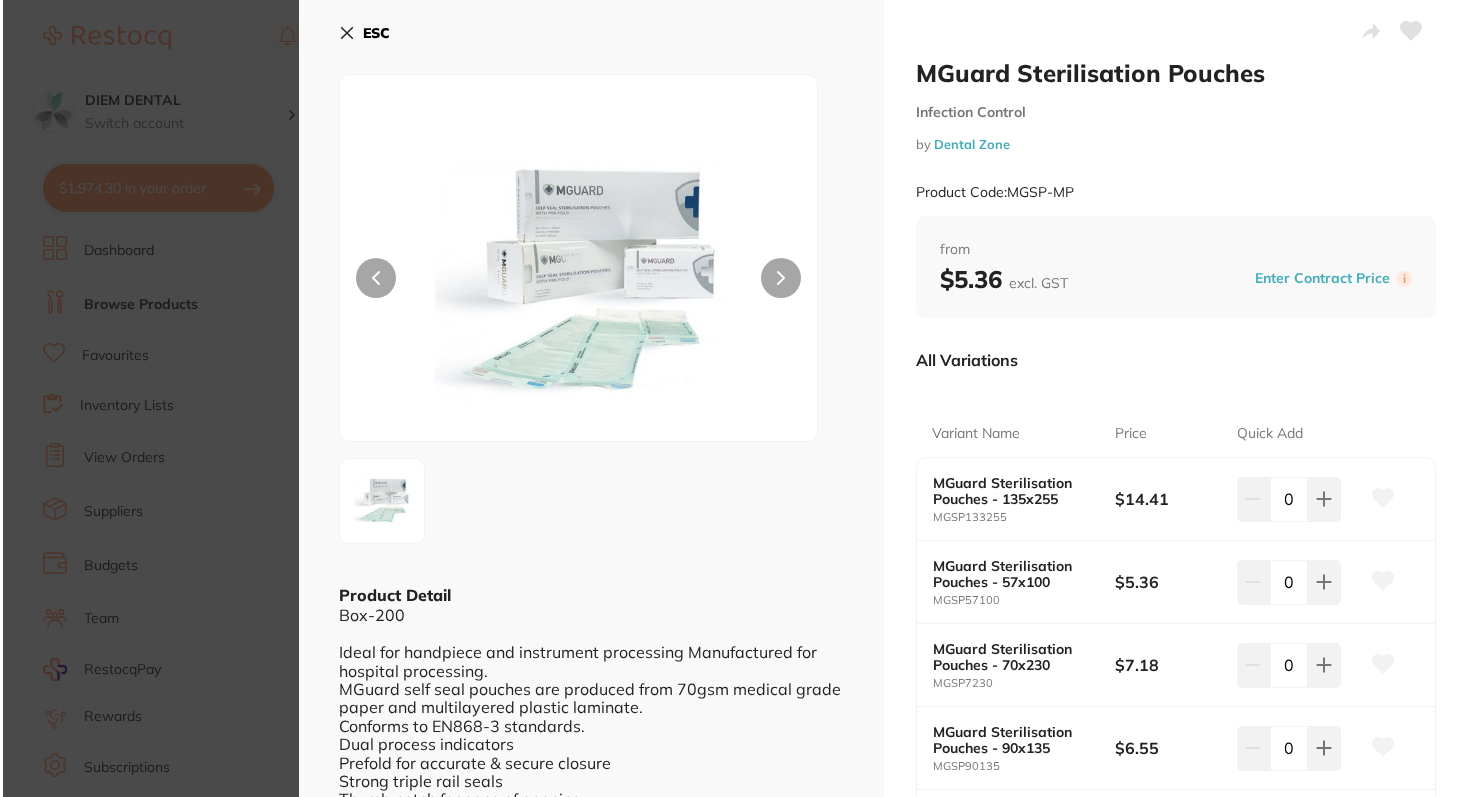 scroll, scrollTop: 0, scrollLeft: 0, axis: both 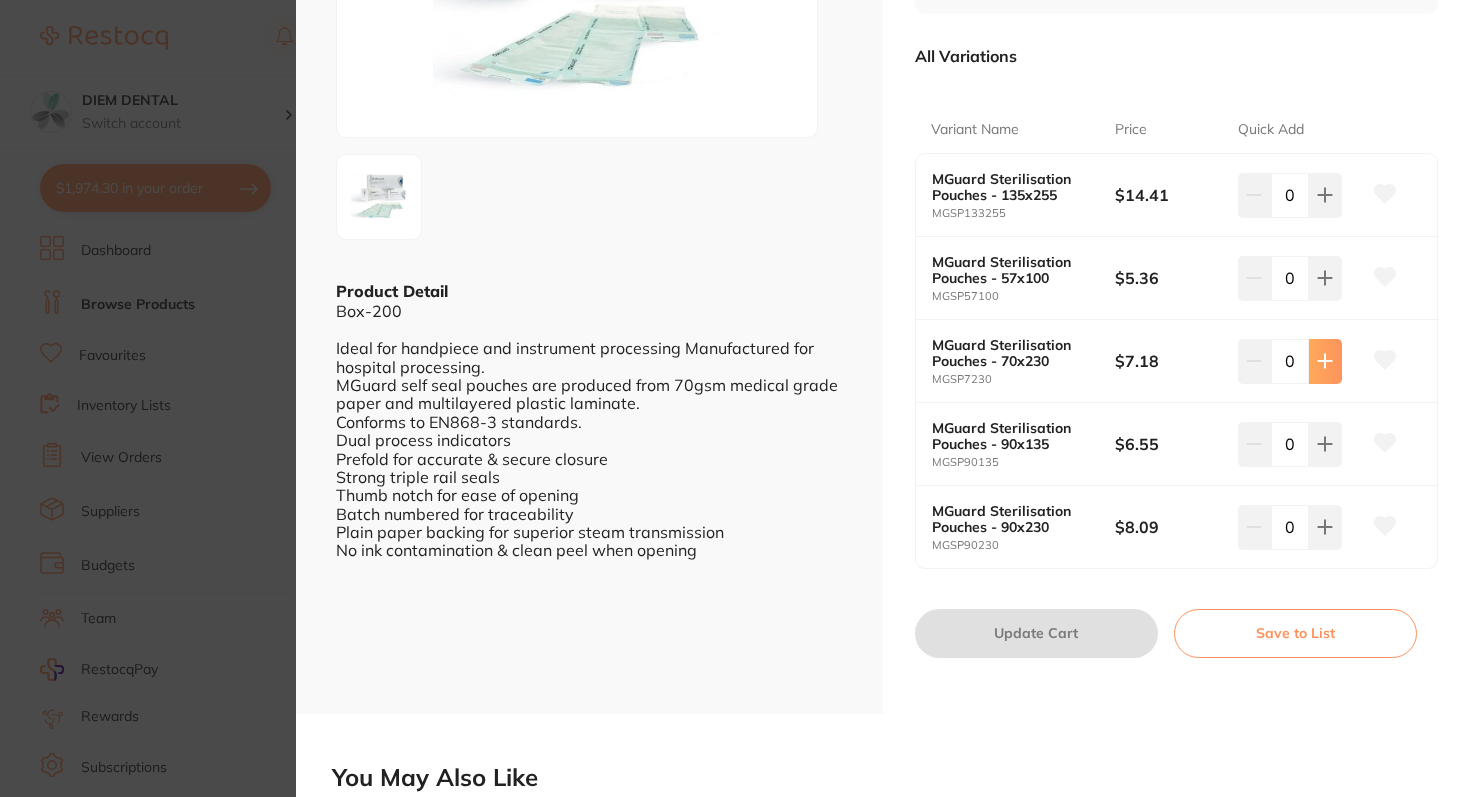 click 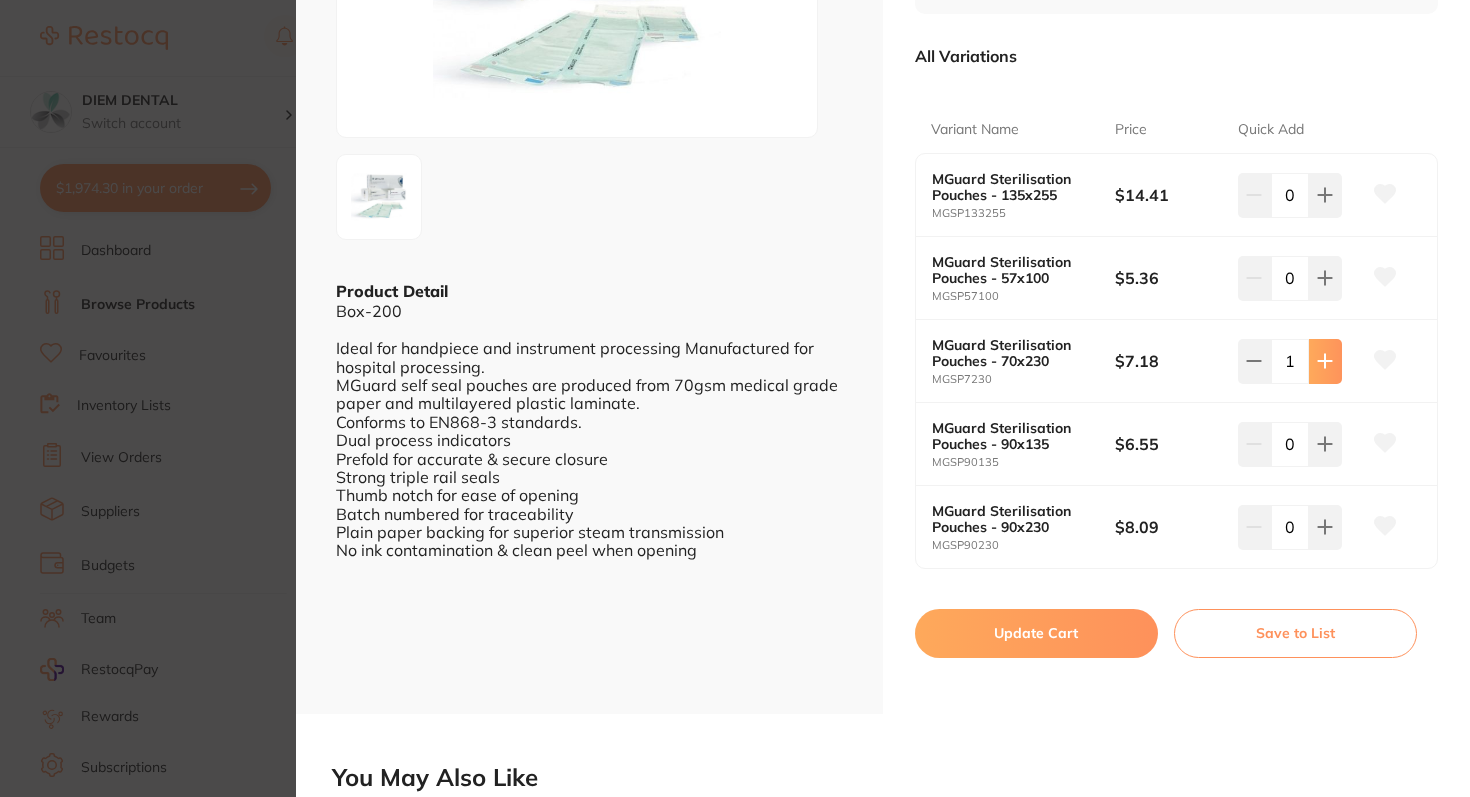 click 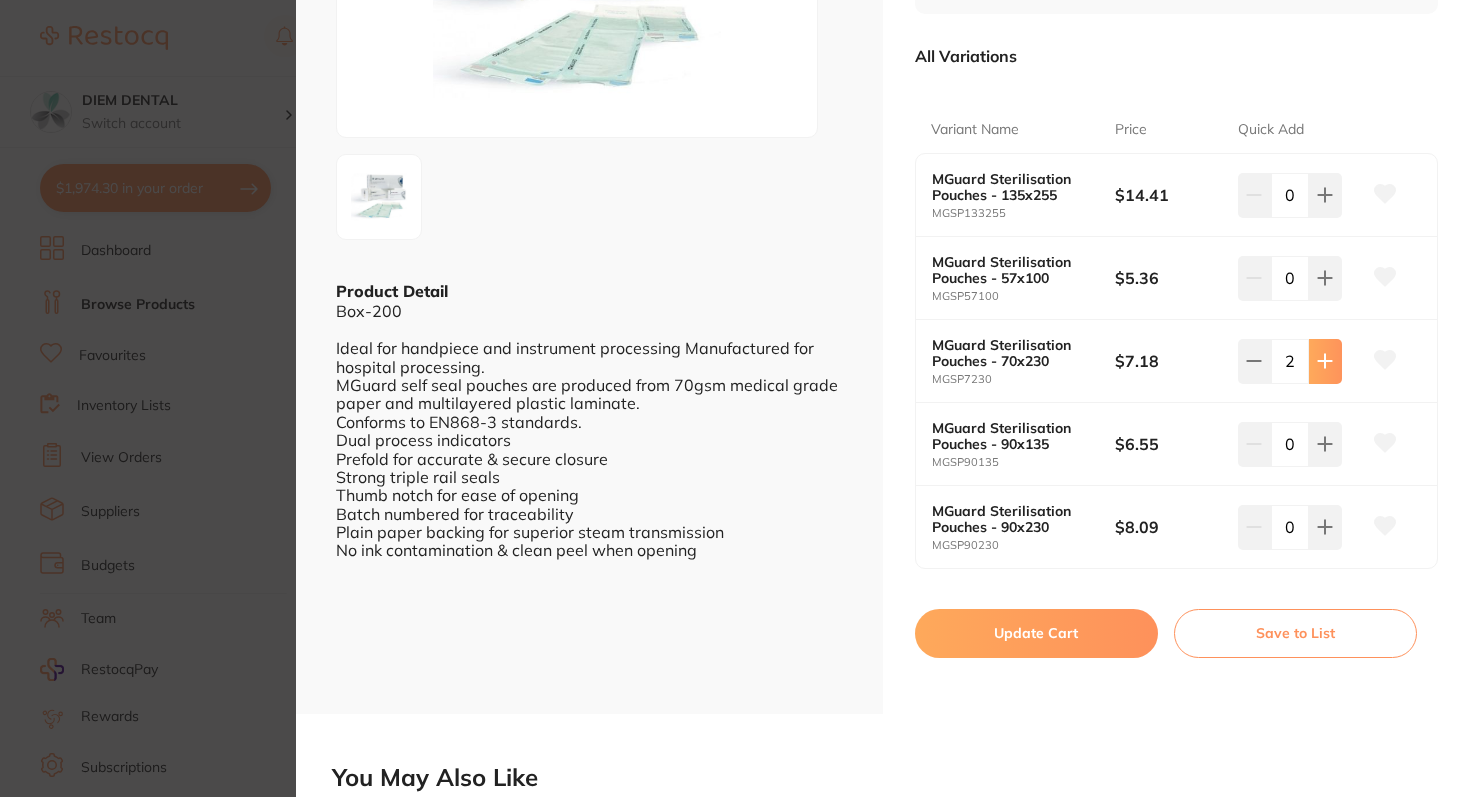 click 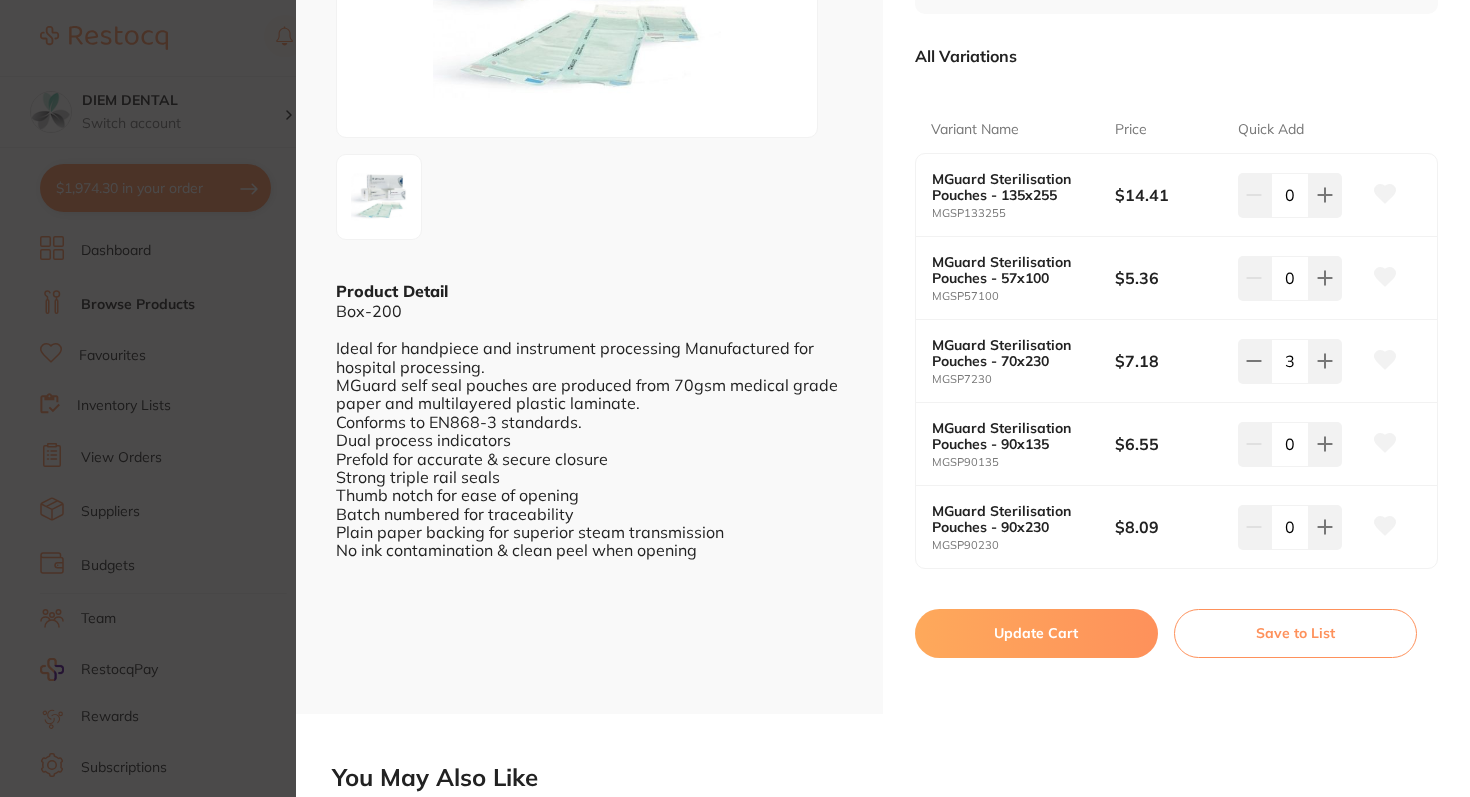 click on "Update Cart" at bounding box center (1036, 633) 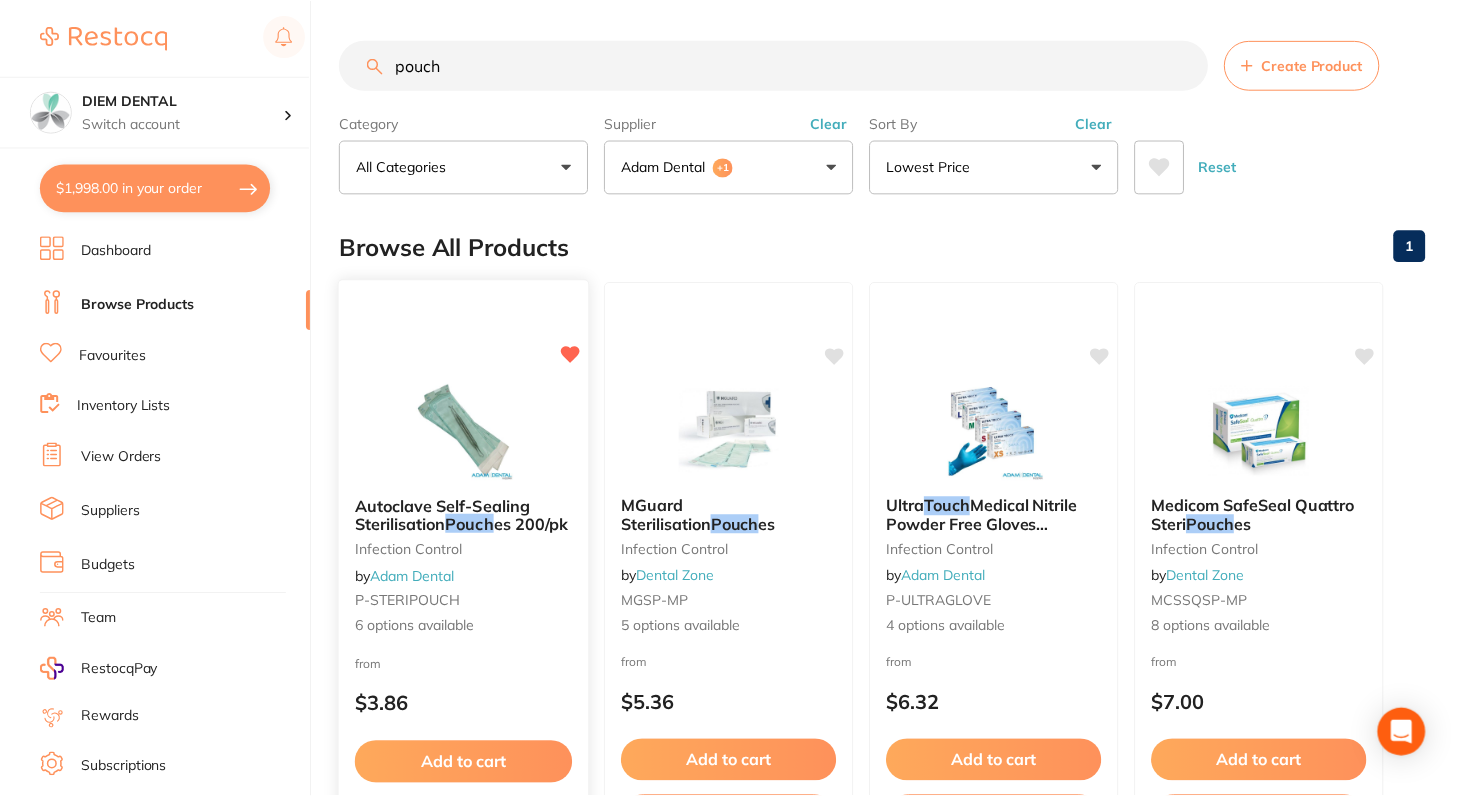 scroll, scrollTop: 142, scrollLeft: 0, axis: vertical 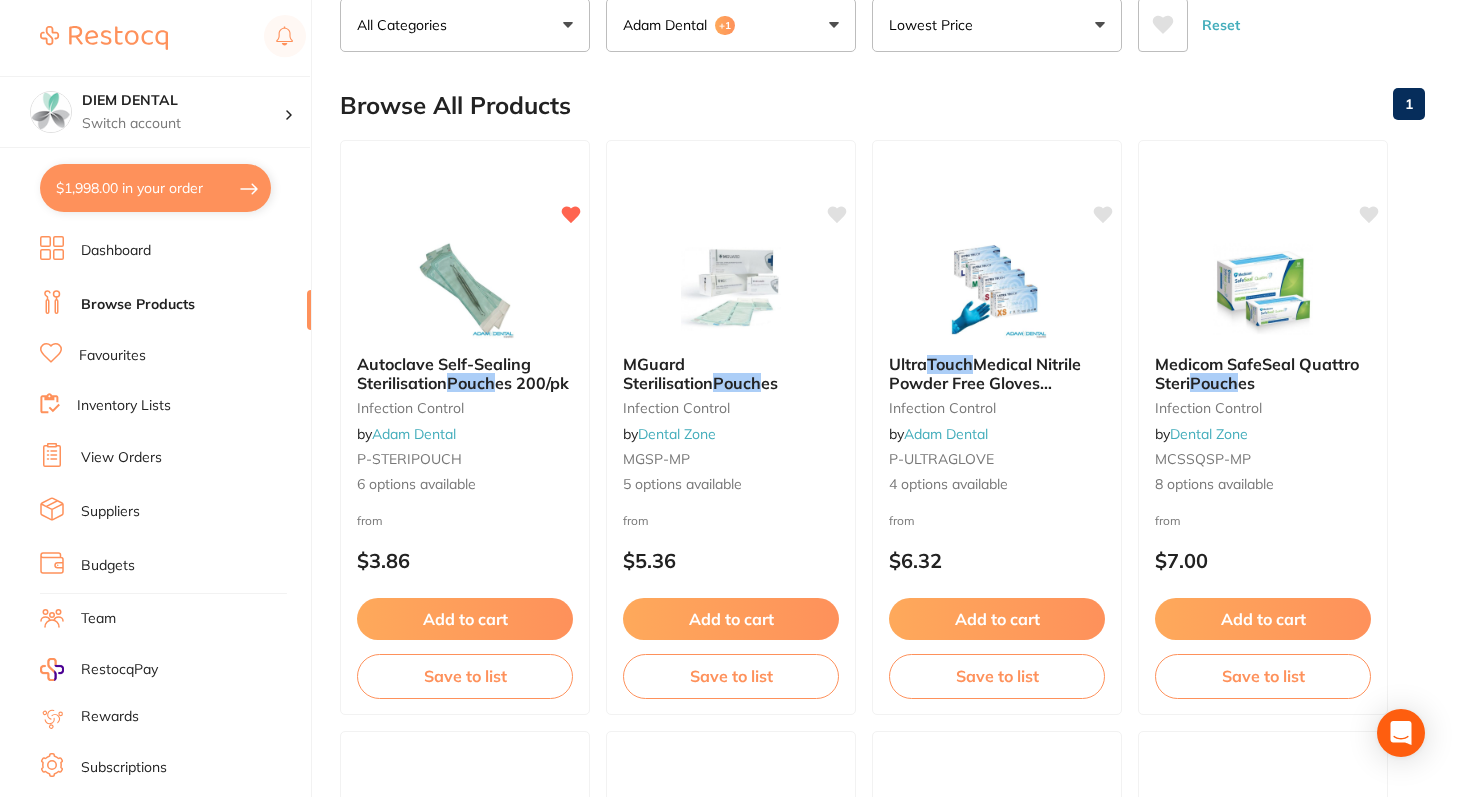 click on "$1,998.00   in your order" at bounding box center (155, 188) 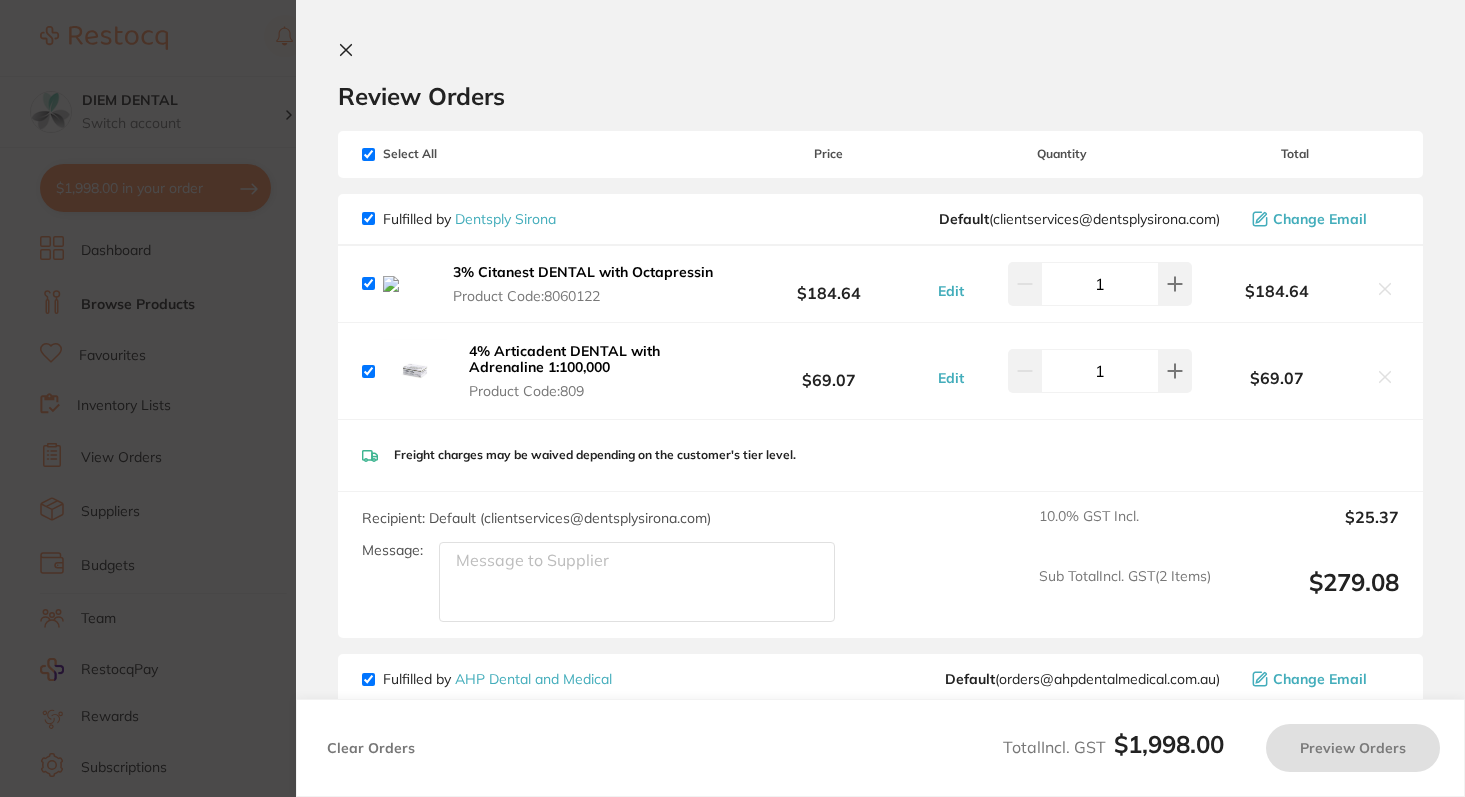 checkbox on "true" 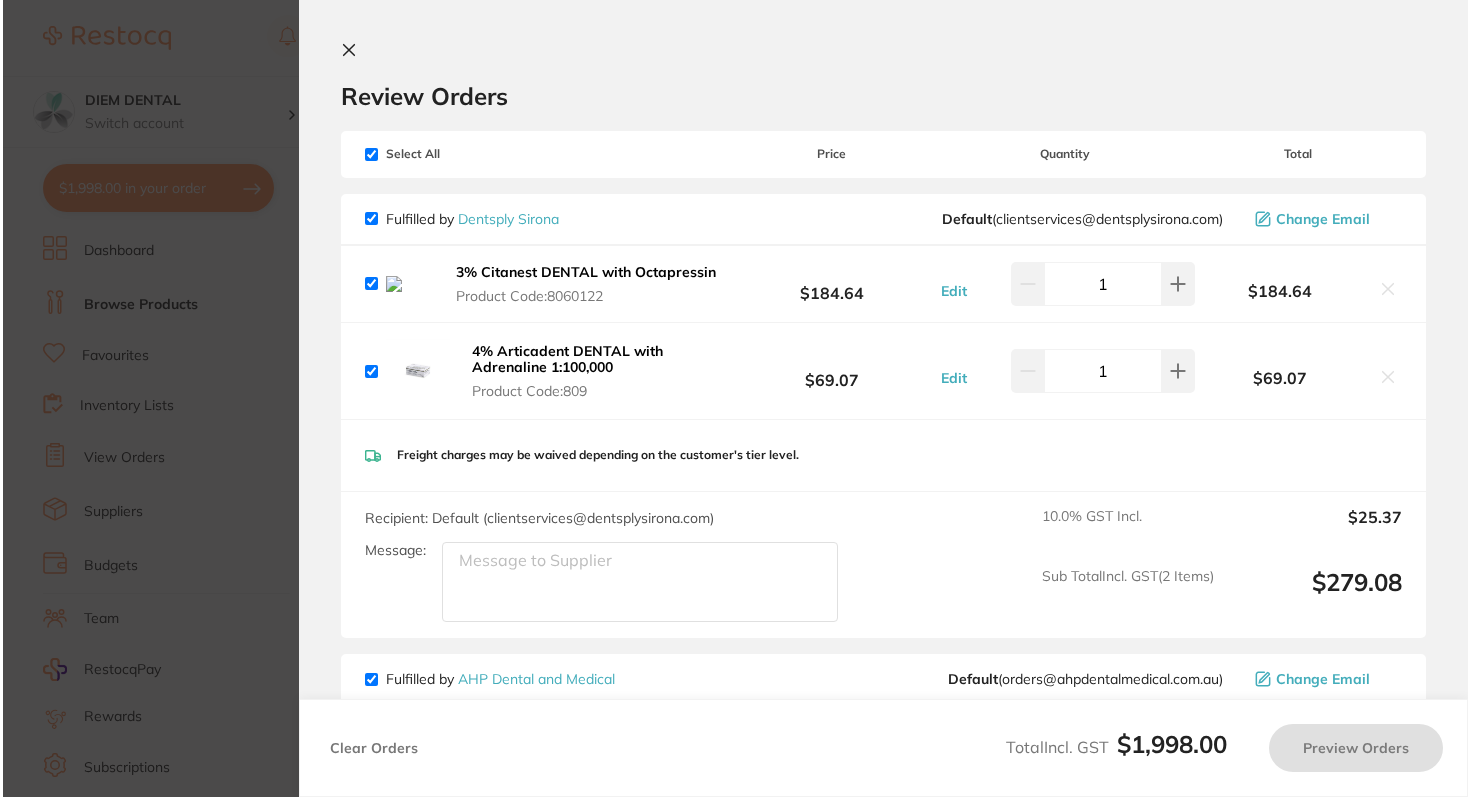 scroll, scrollTop: 0, scrollLeft: 0, axis: both 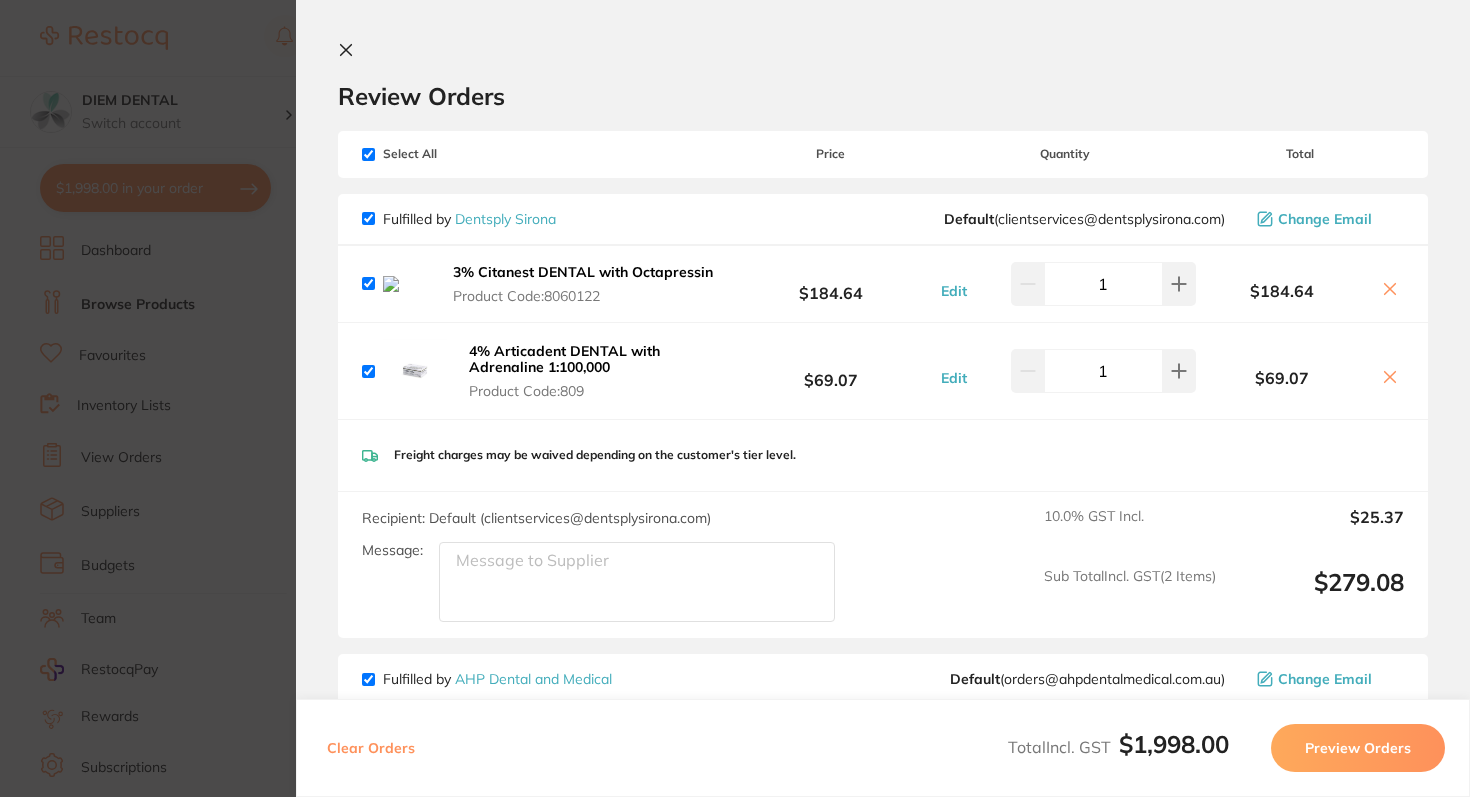 click 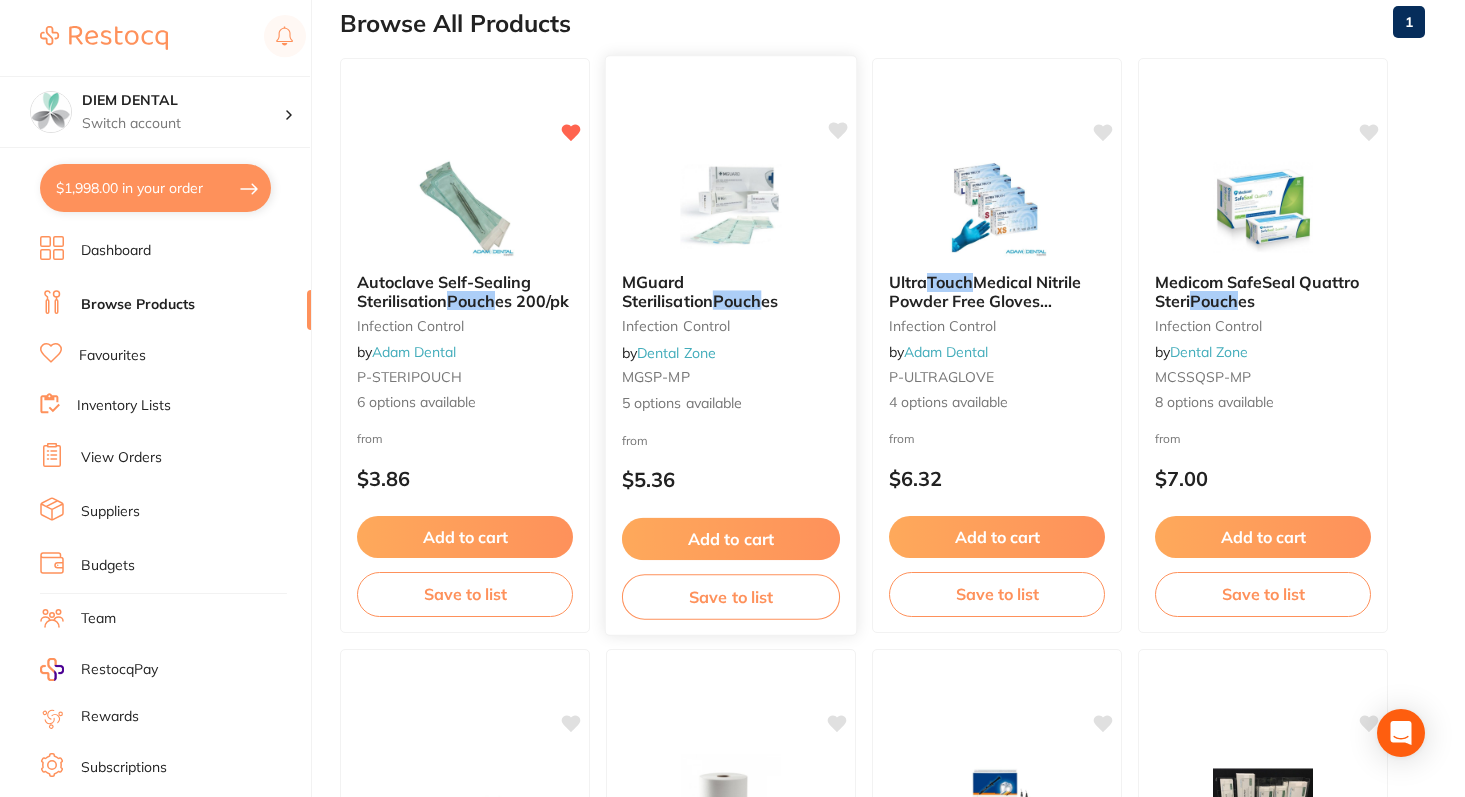 scroll, scrollTop: 234, scrollLeft: 0, axis: vertical 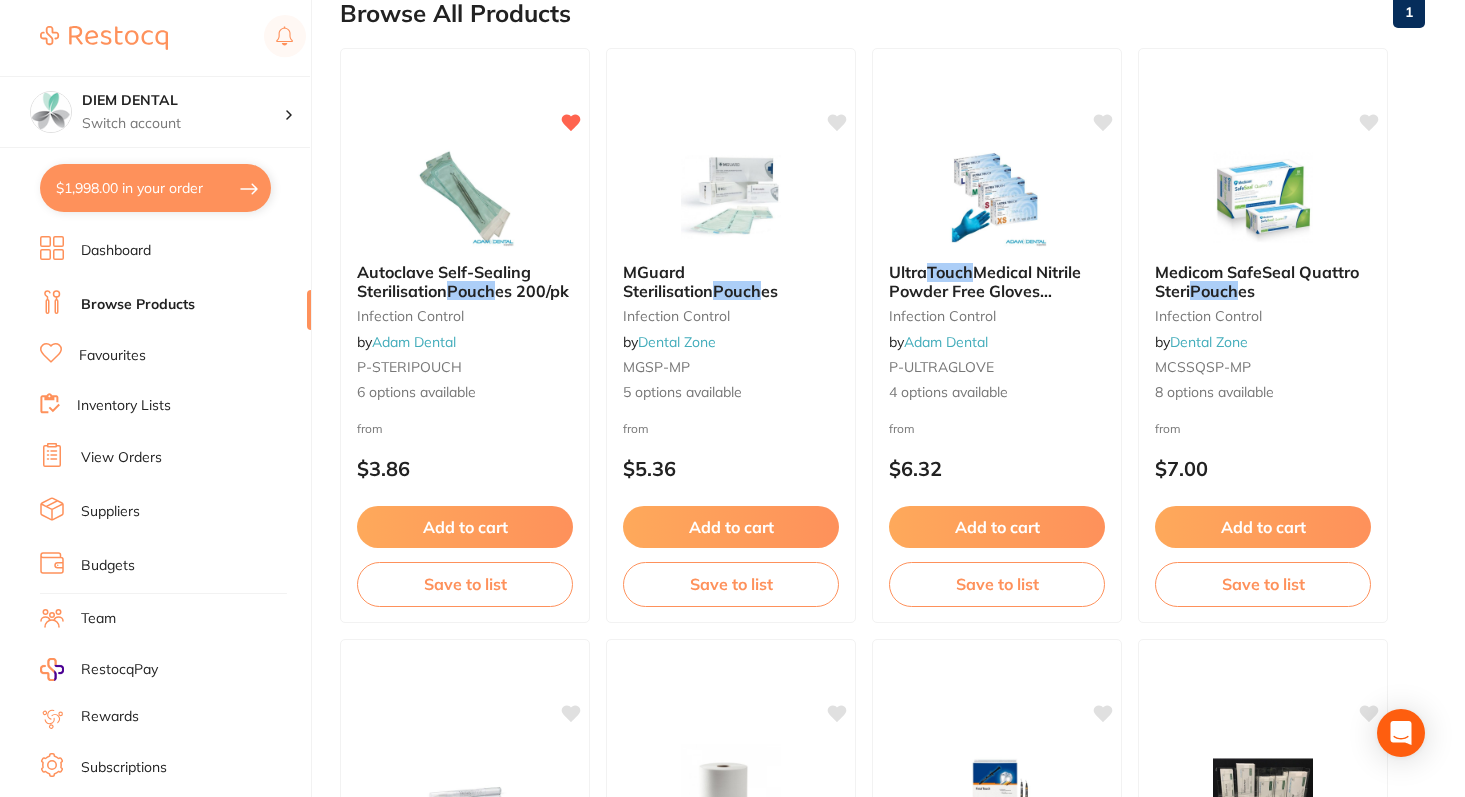 drag, startPoint x: 712, startPoint y: 181, endPoint x: 761, endPoint y: 460, distance: 283.2702 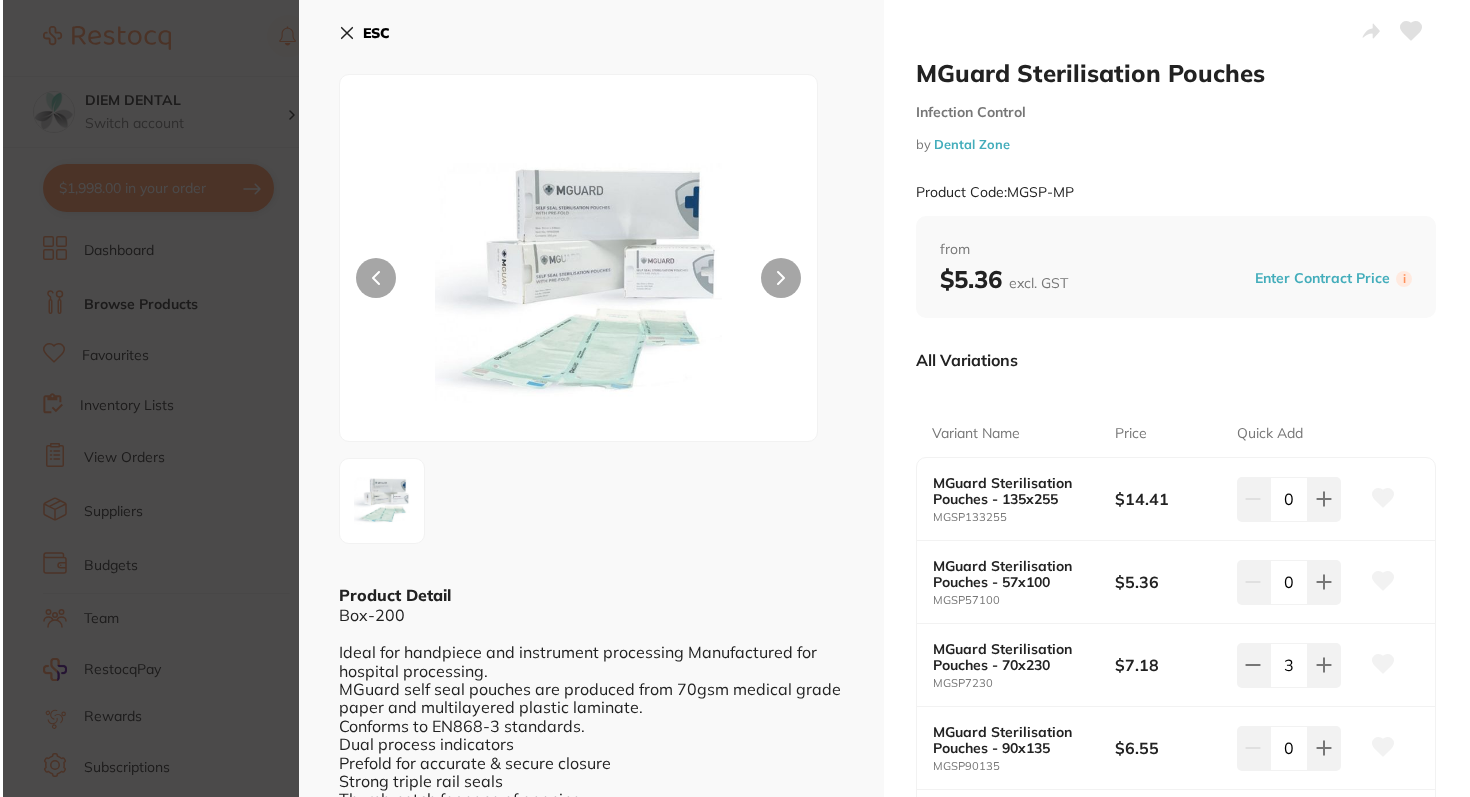 scroll, scrollTop: 0, scrollLeft: 0, axis: both 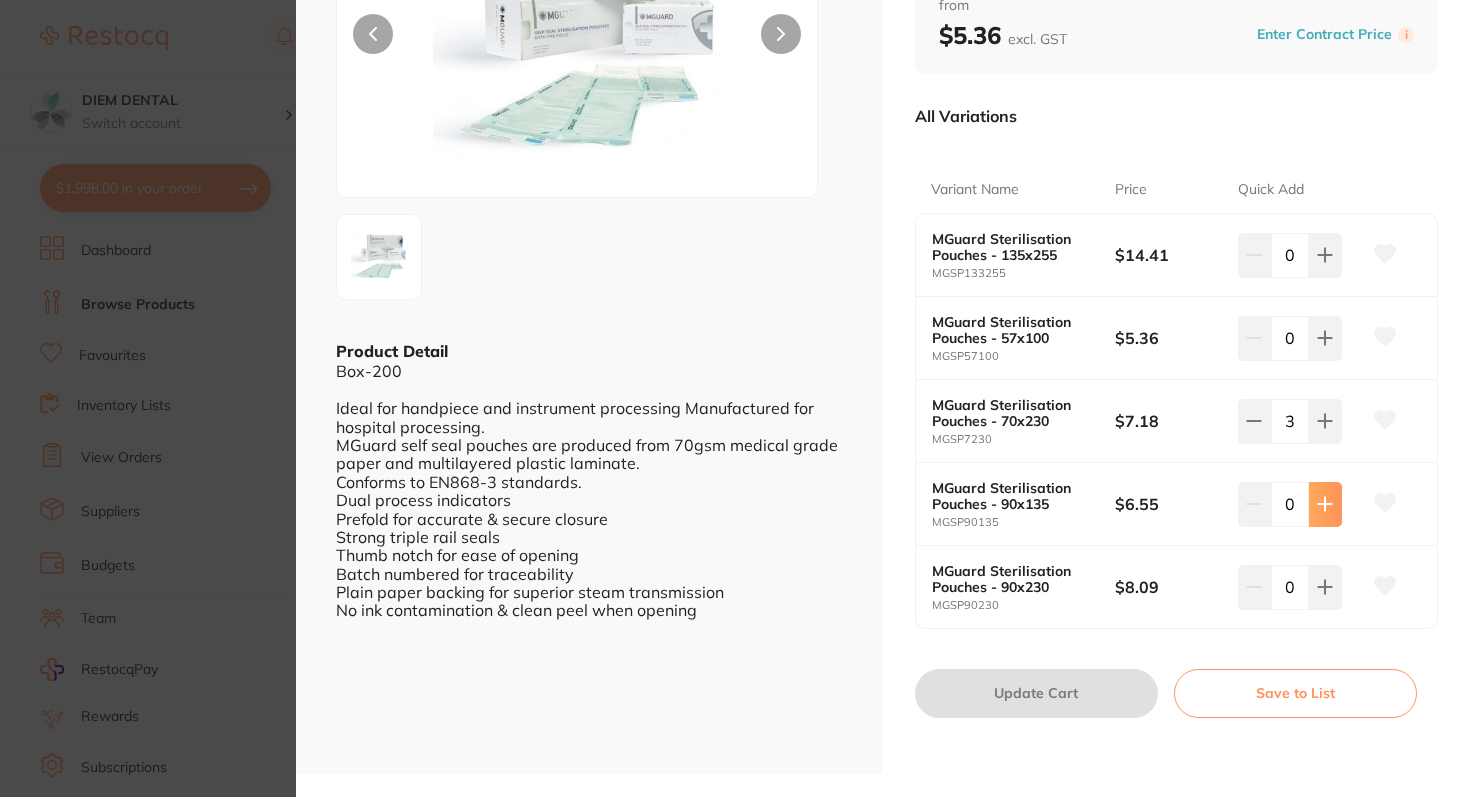 click 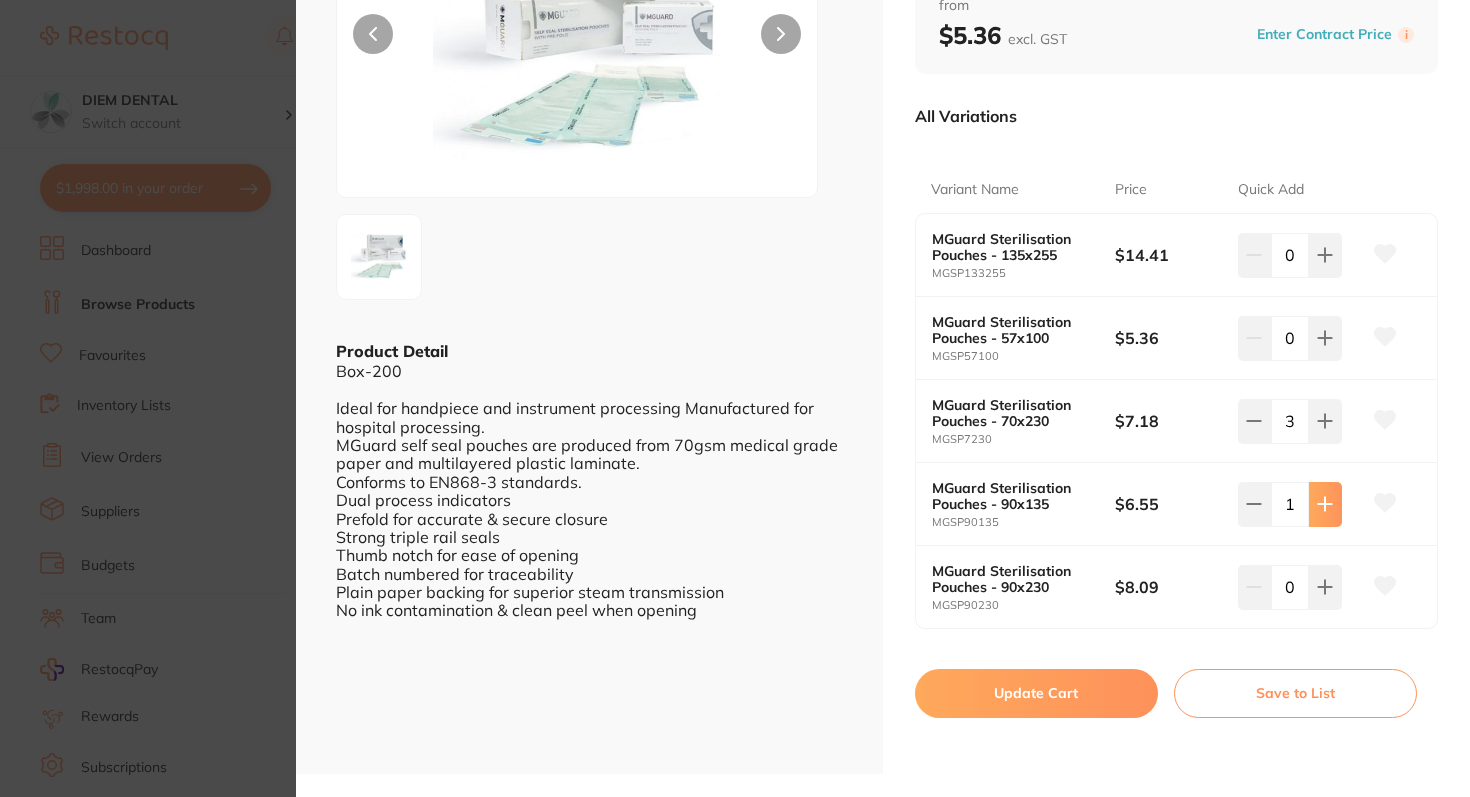 click 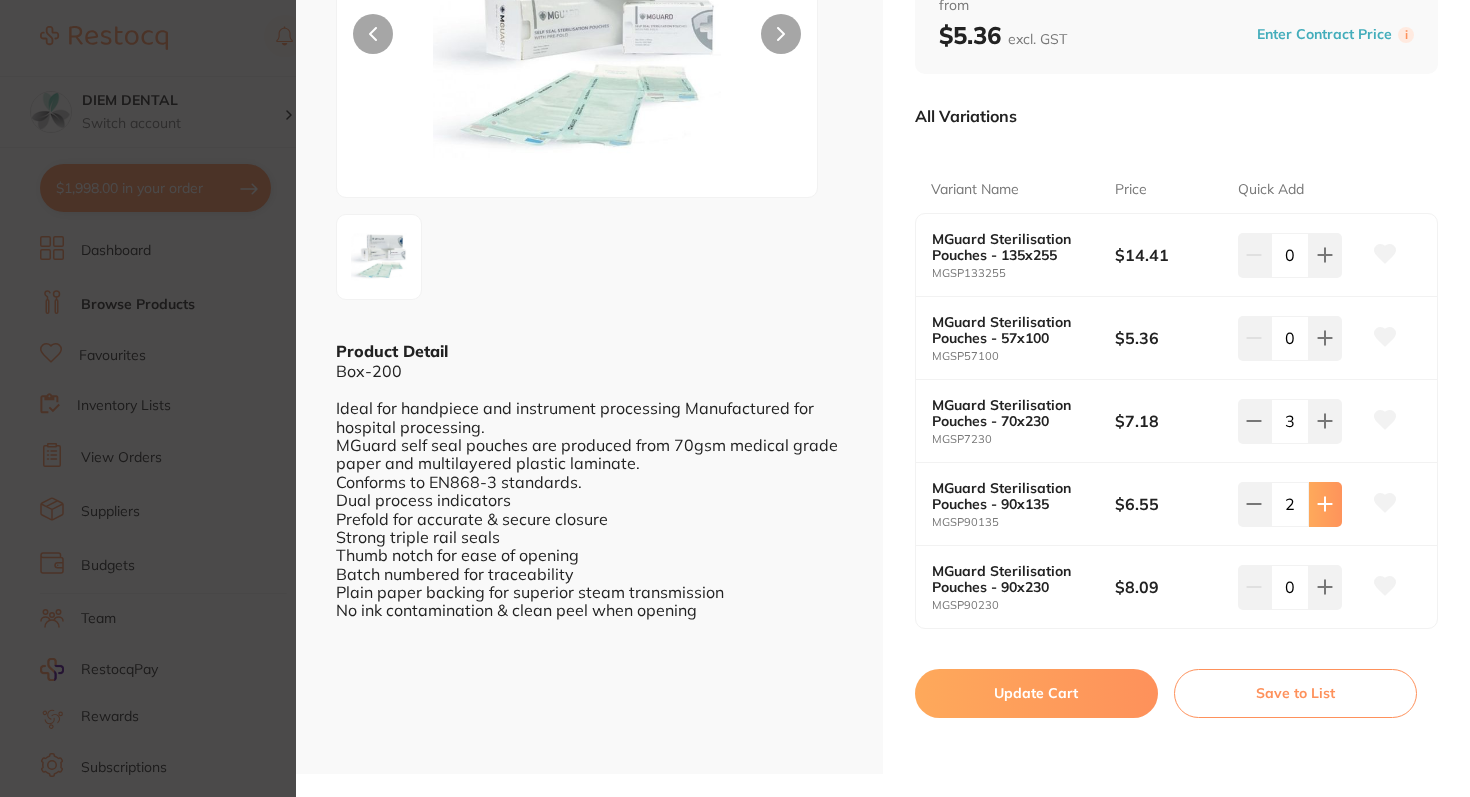 click 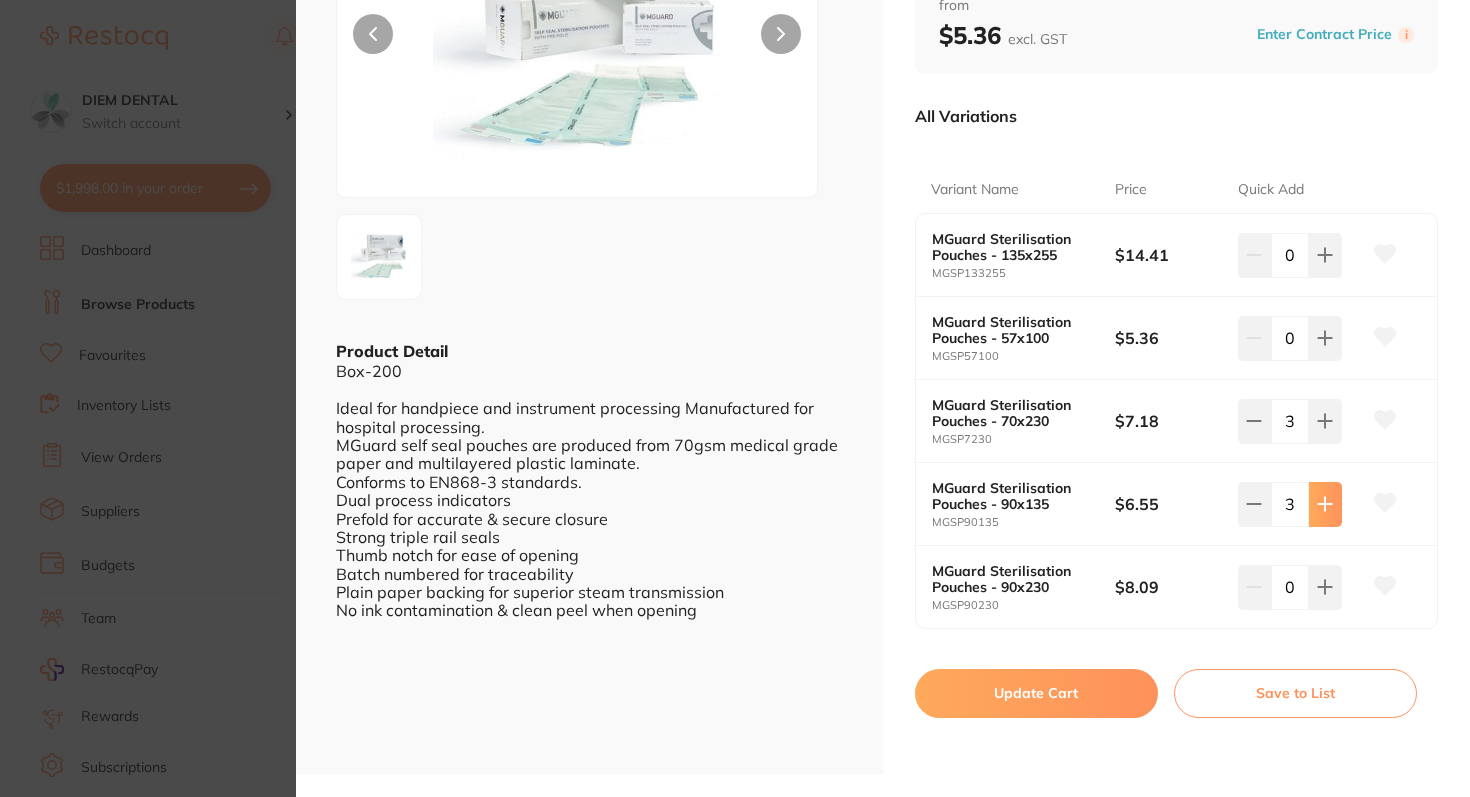 click 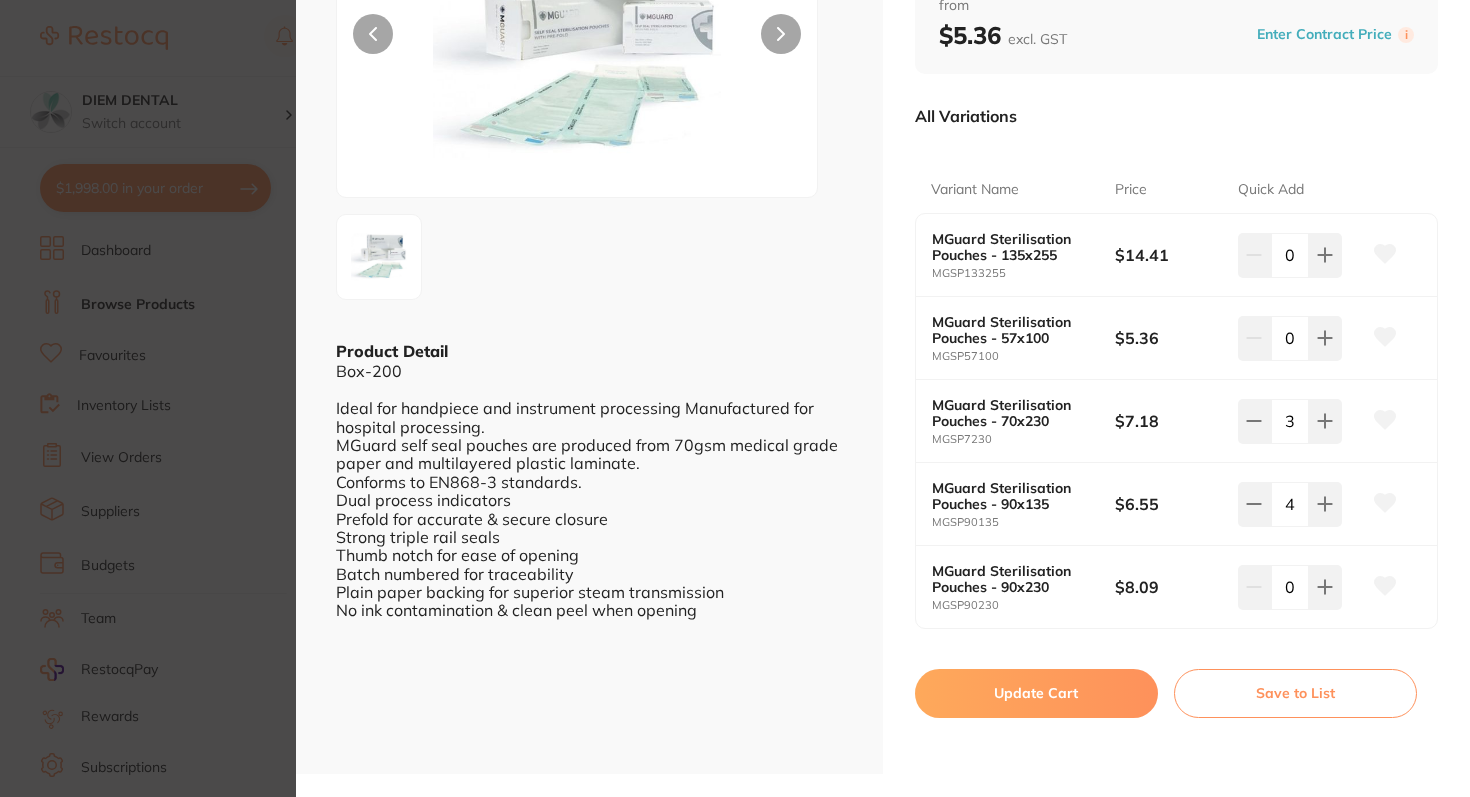 click on "Update Cart" at bounding box center (1036, 693) 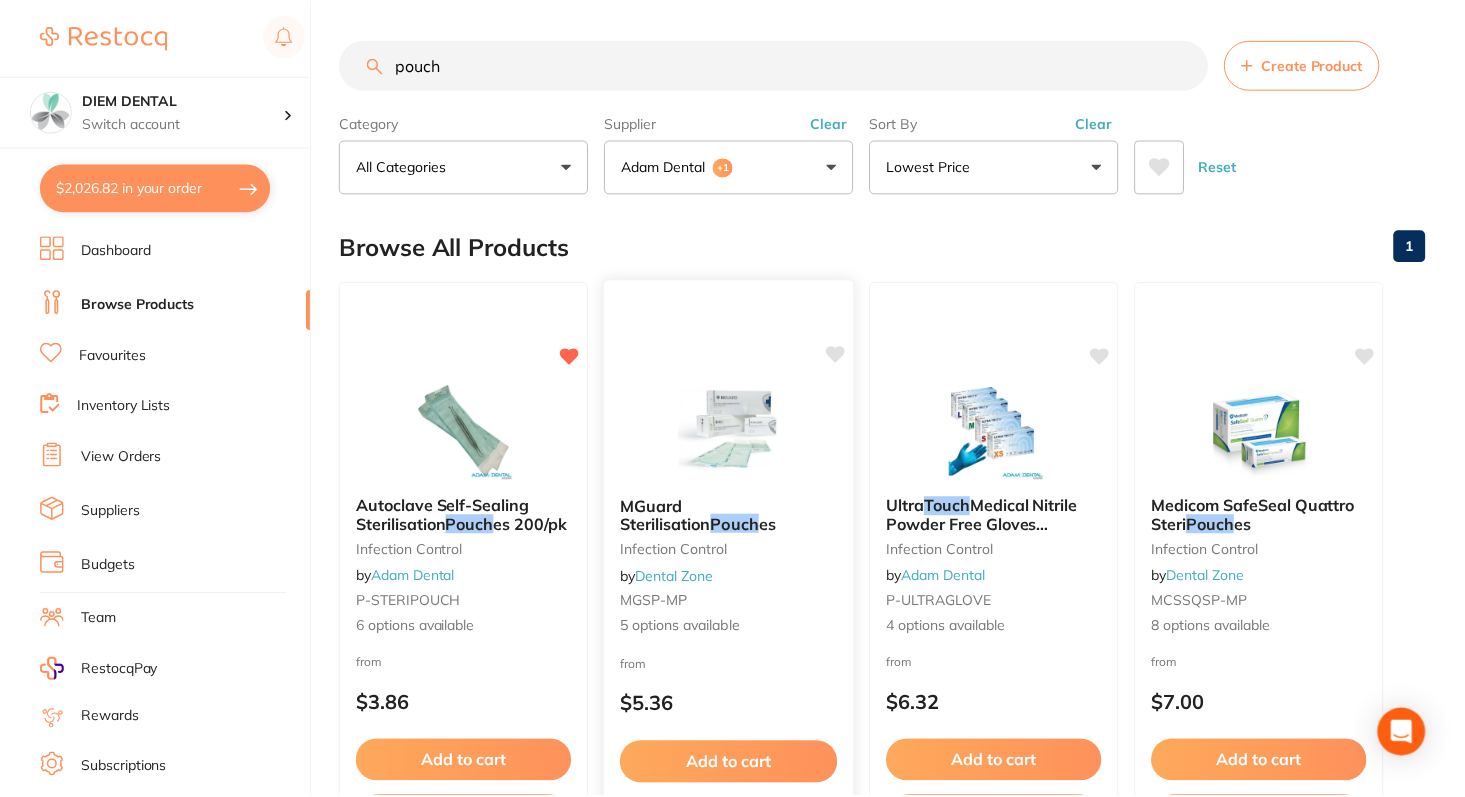 scroll, scrollTop: 234, scrollLeft: 0, axis: vertical 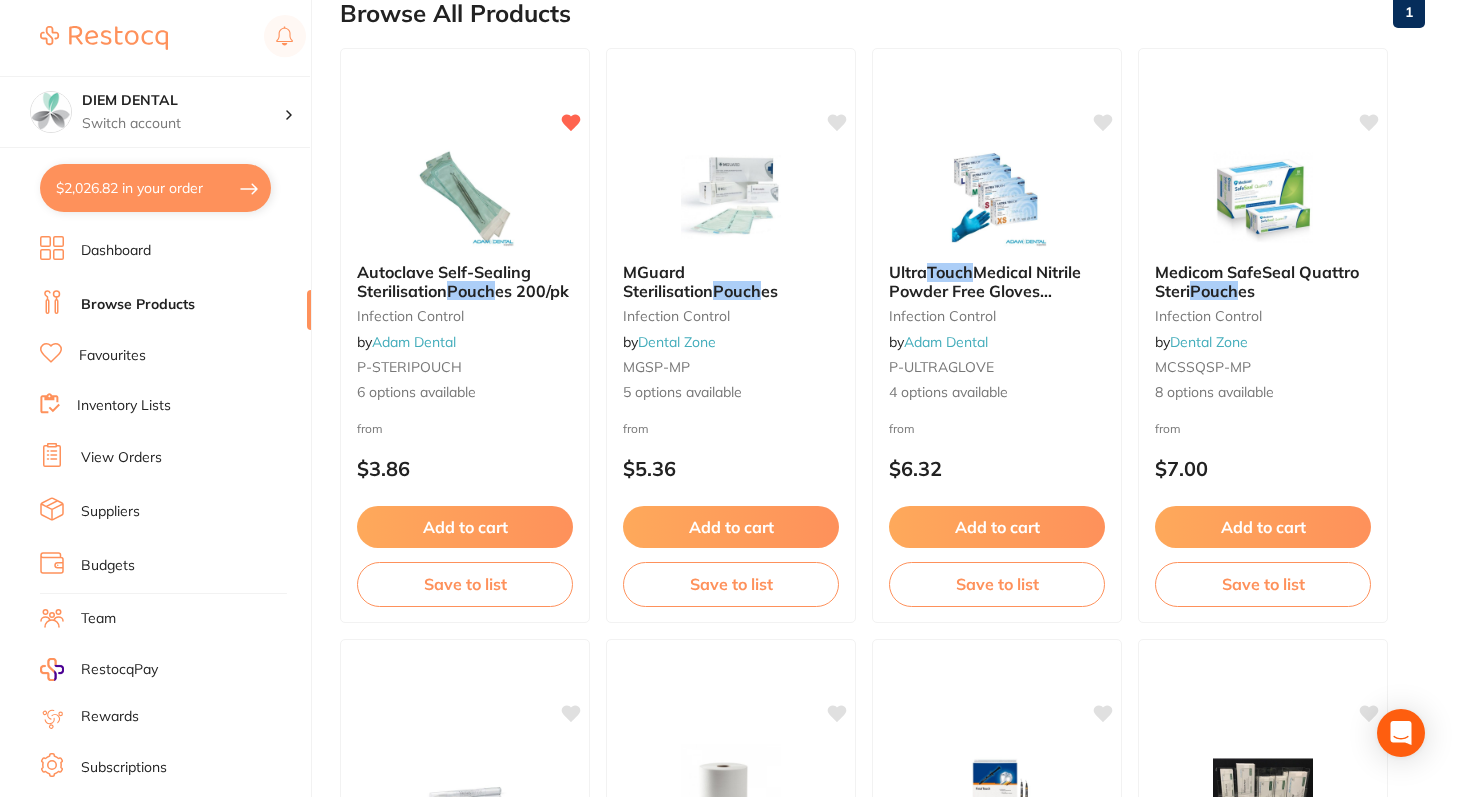 click on "$2,026.82   in your order" at bounding box center (155, 188) 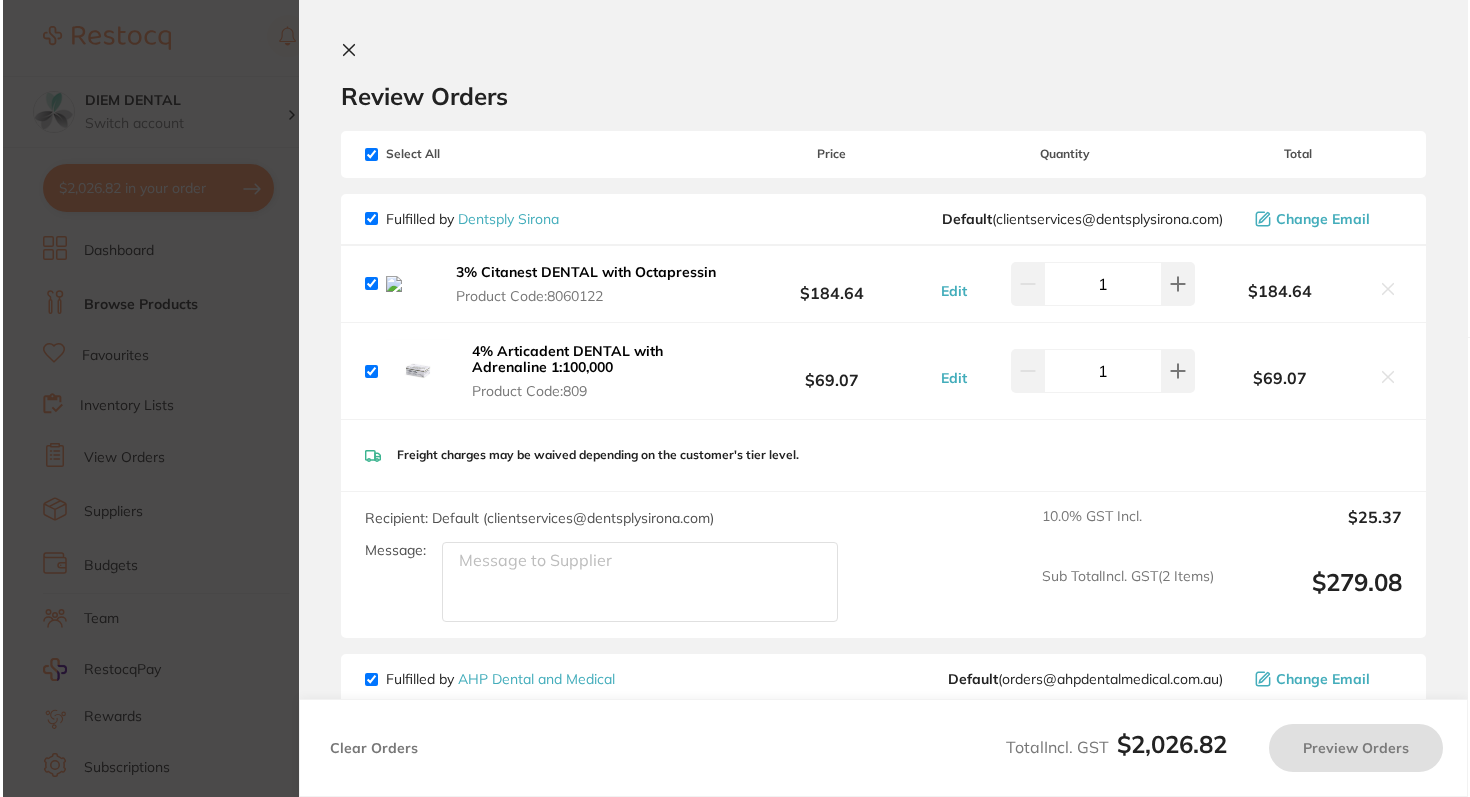 scroll, scrollTop: 0, scrollLeft: 0, axis: both 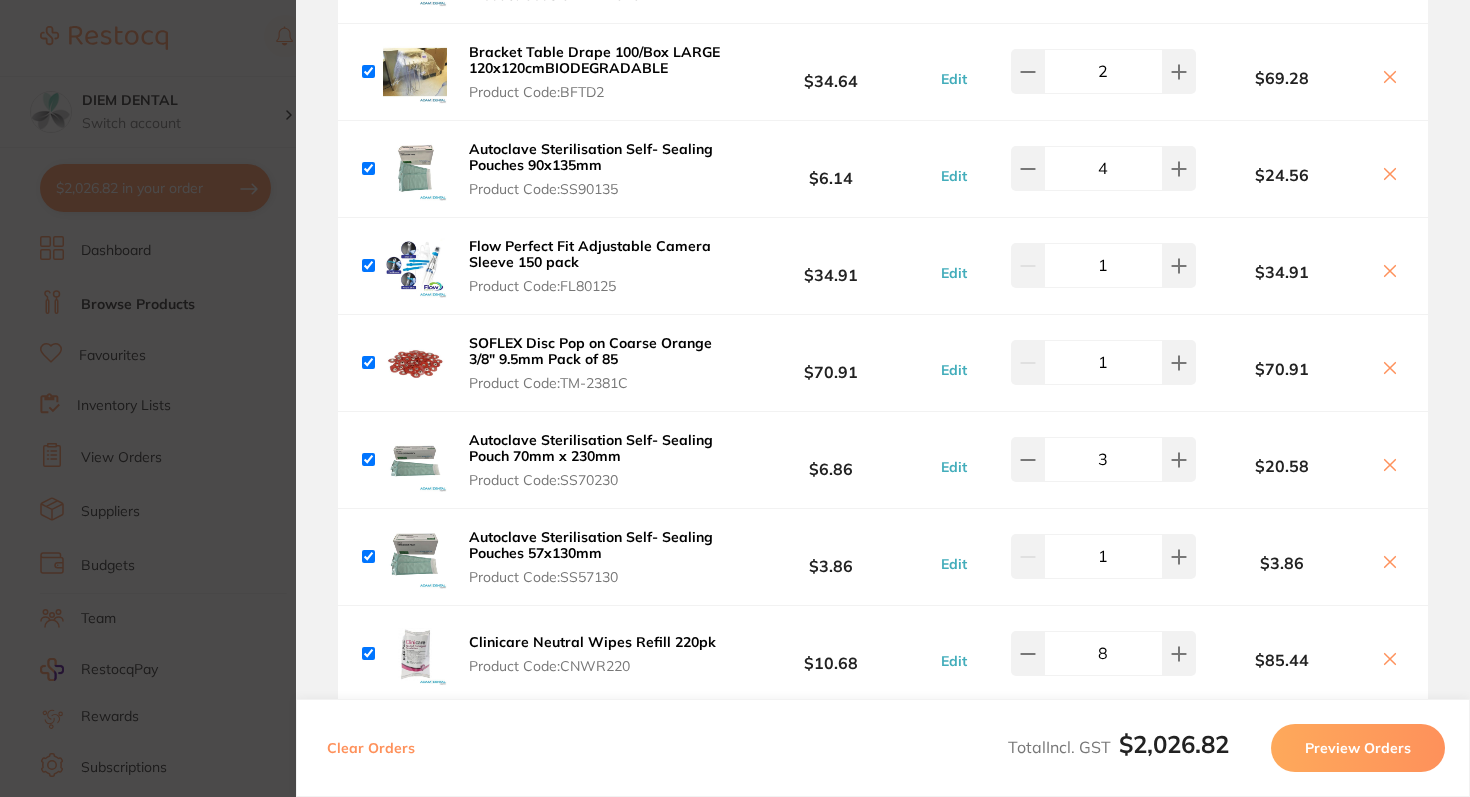 click 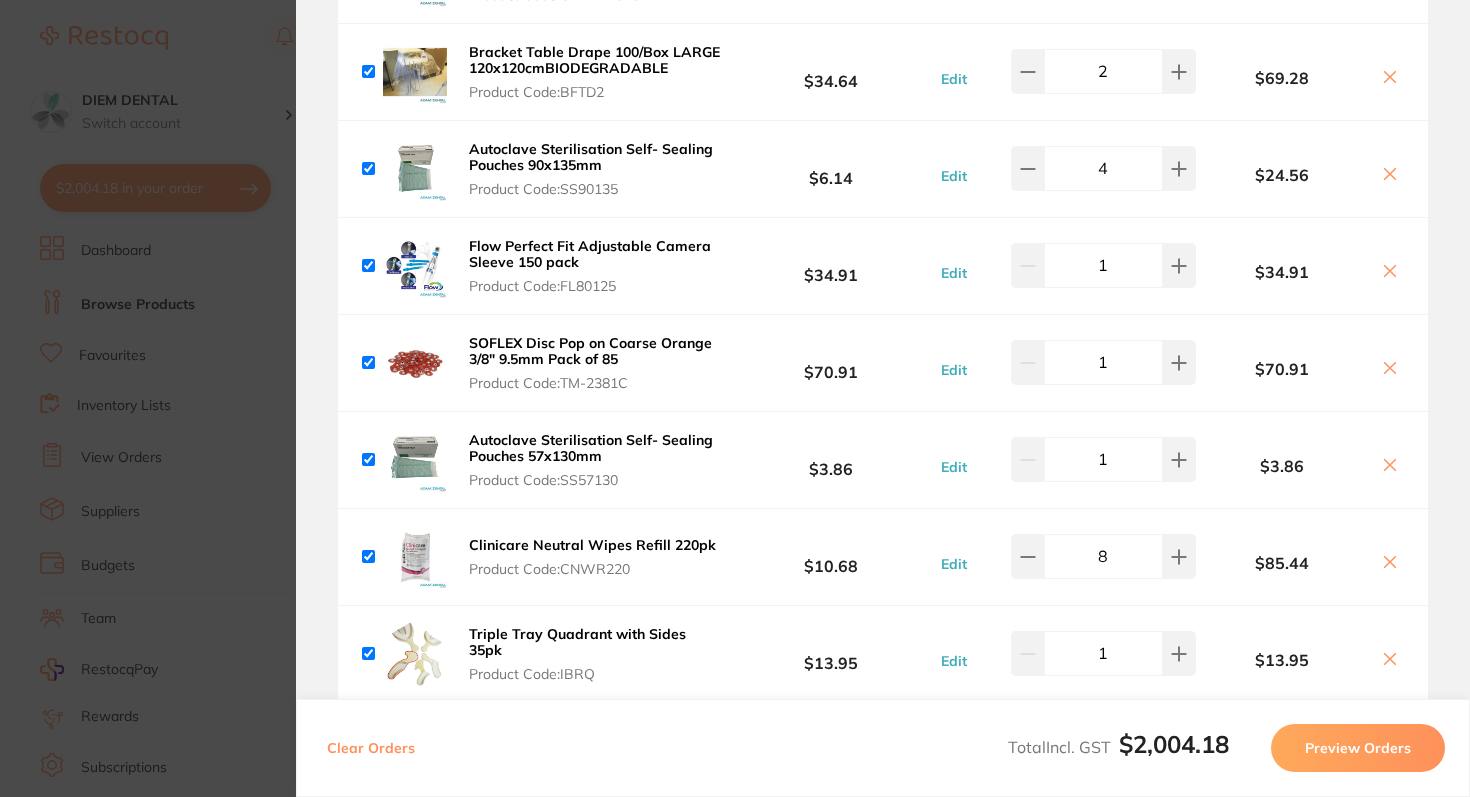 scroll, scrollTop: 1306, scrollLeft: 0, axis: vertical 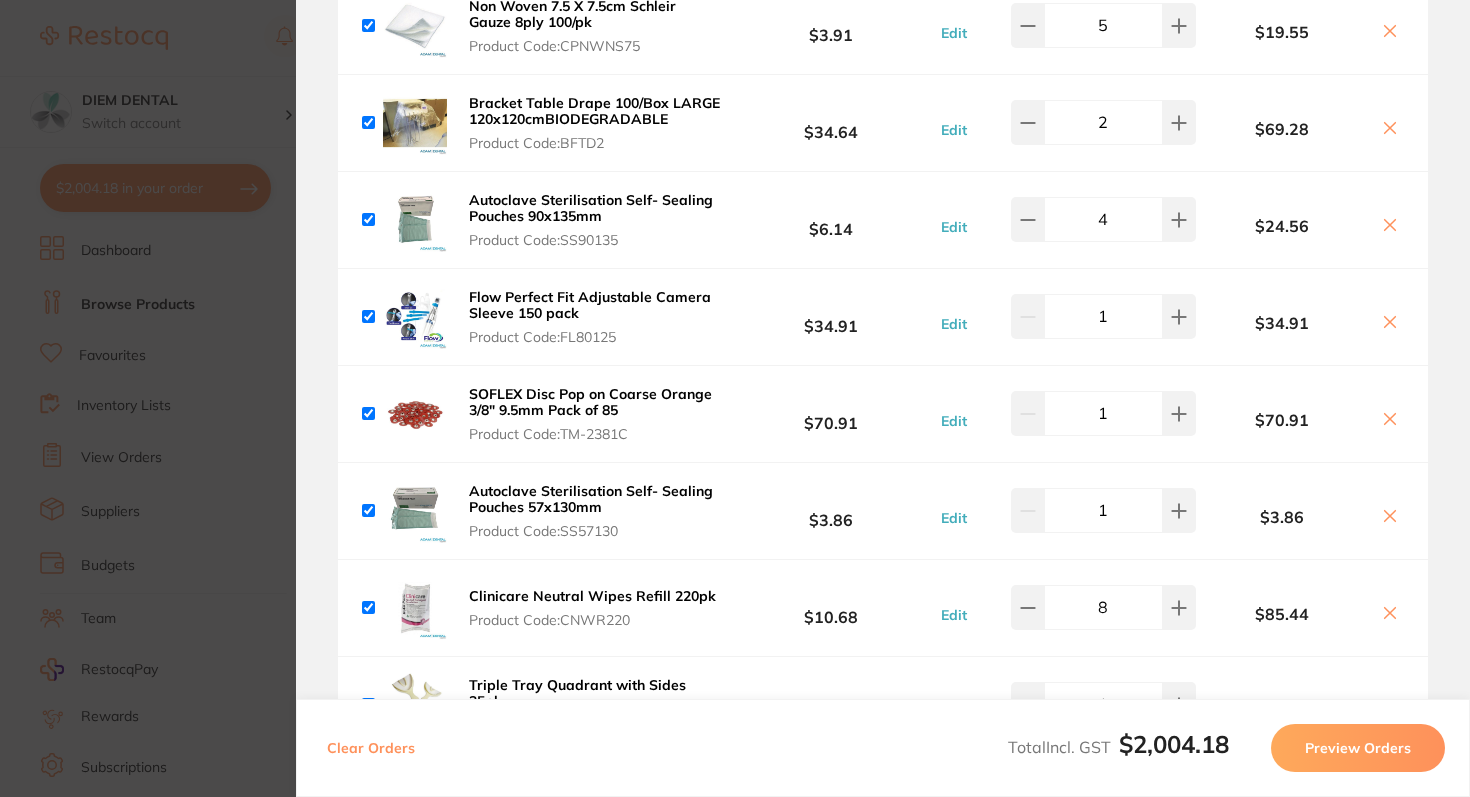 click 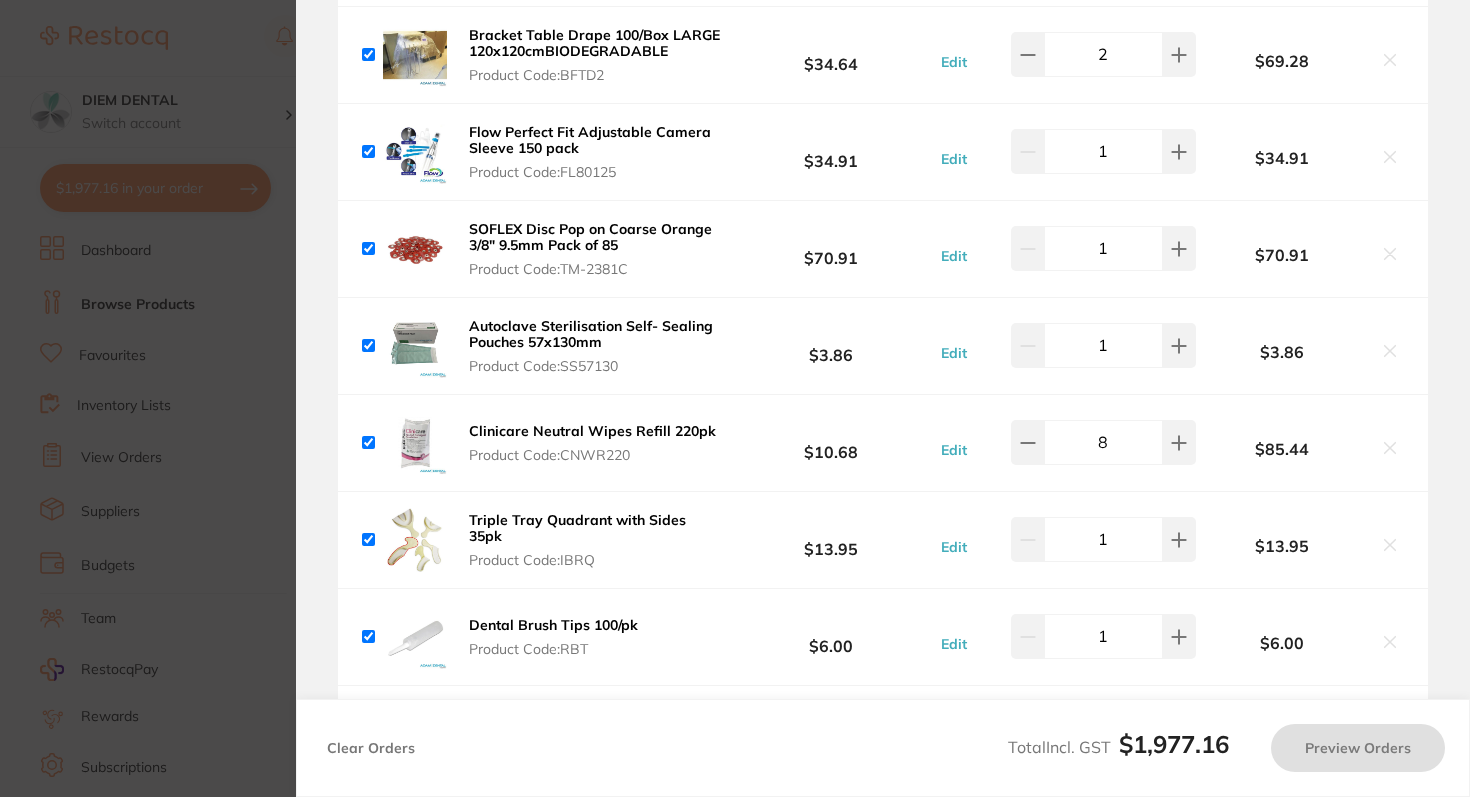 checkbox on "true" 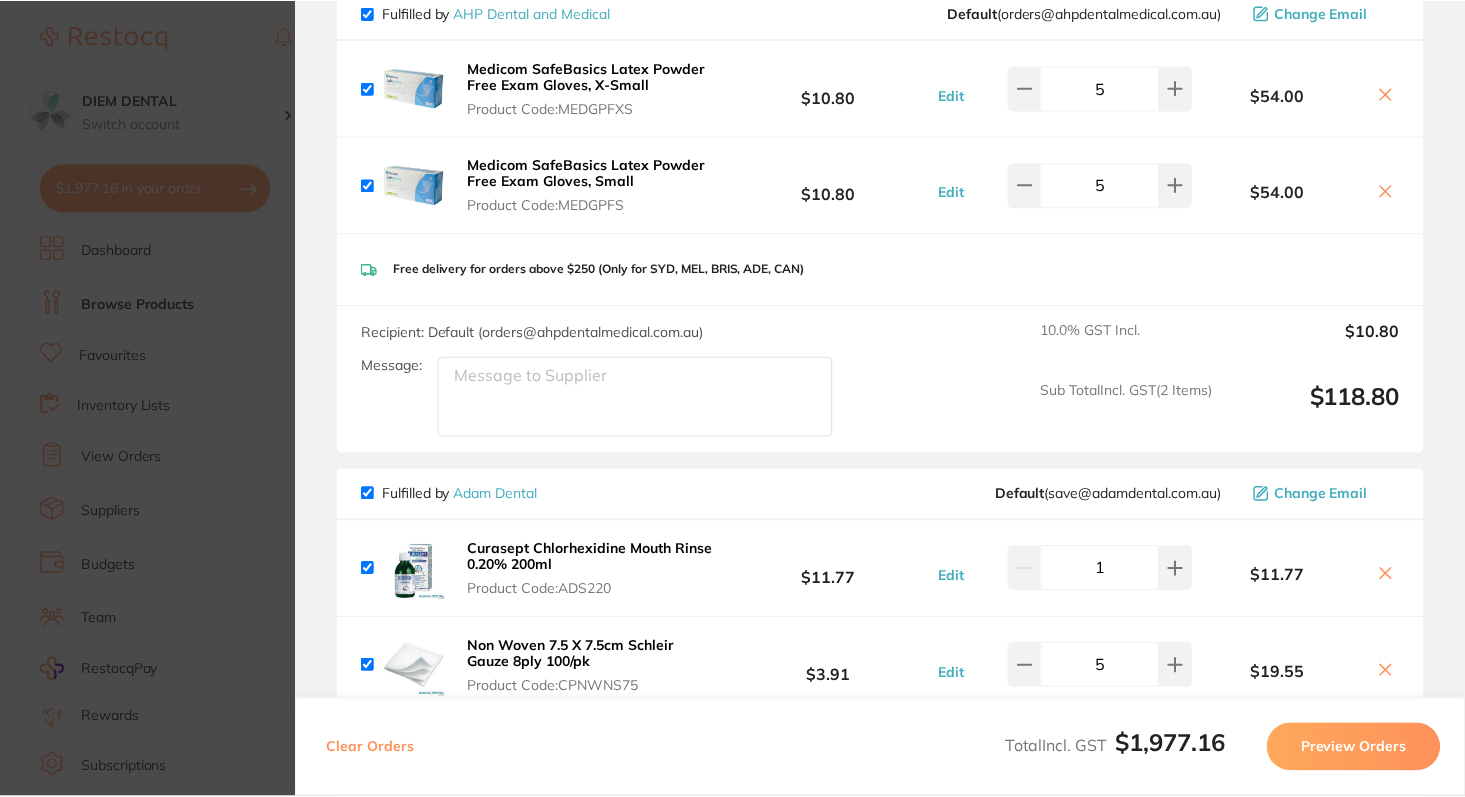 scroll, scrollTop: 0, scrollLeft: 0, axis: both 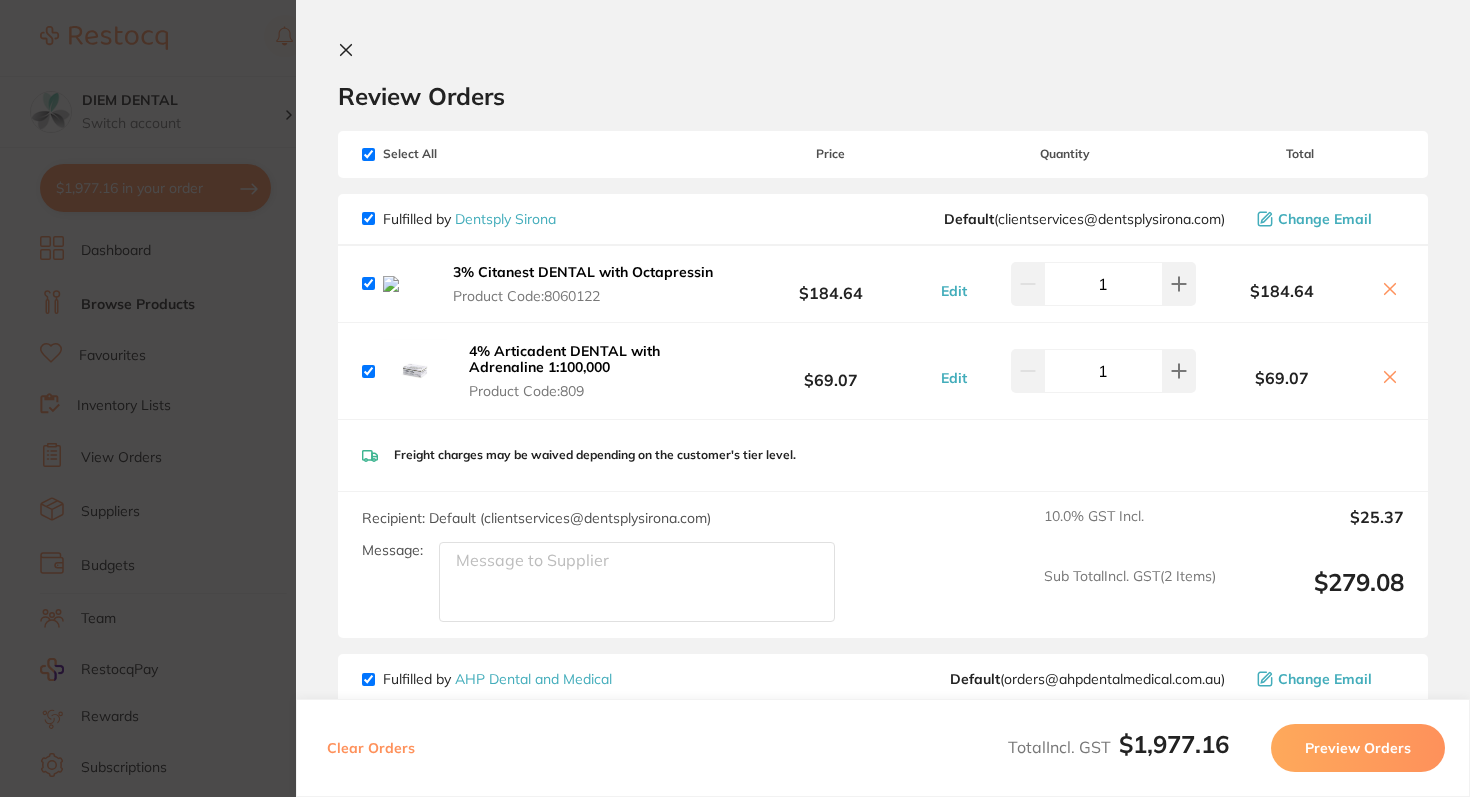 click 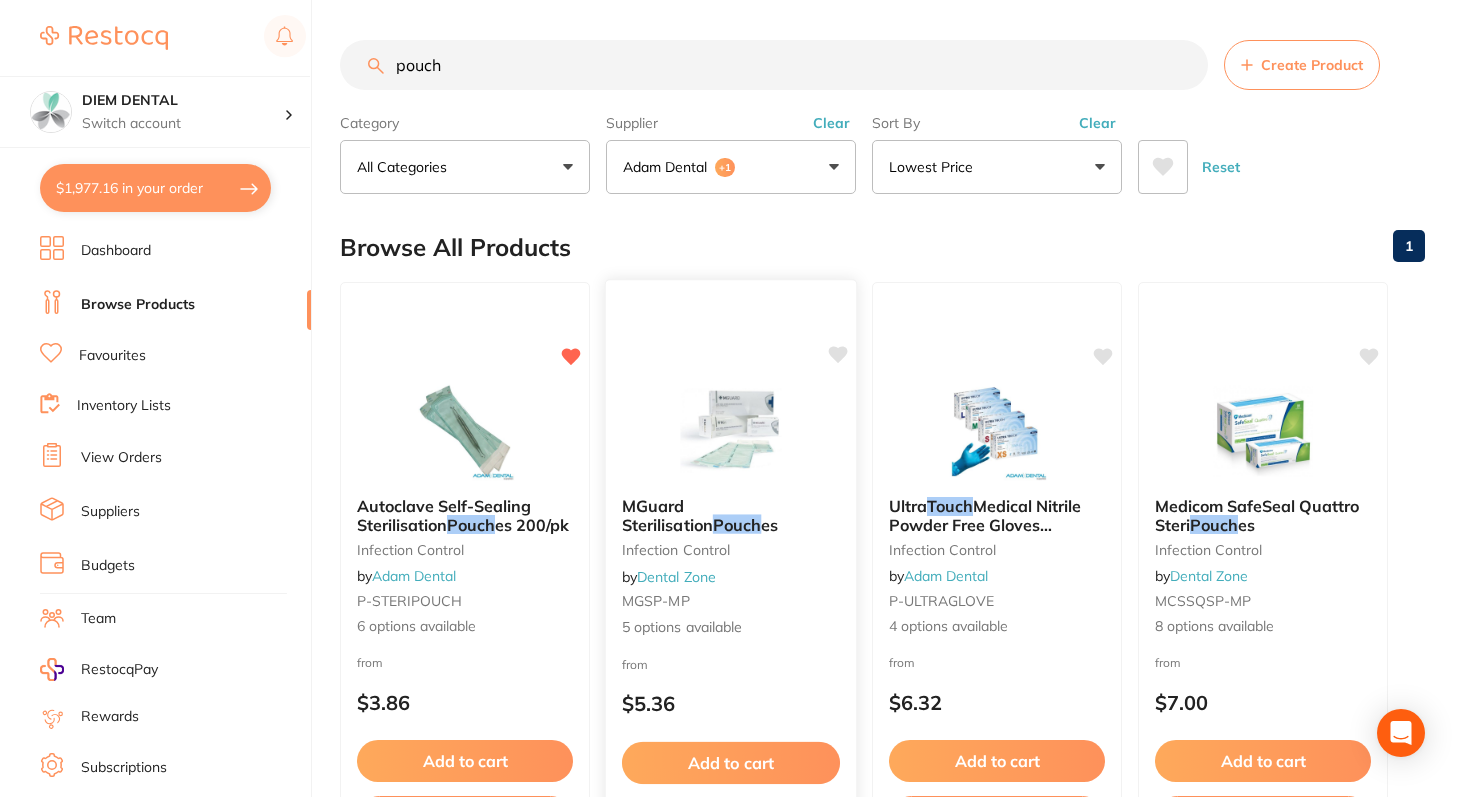 scroll, scrollTop: 234, scrollLeft: 0, axis: vertical 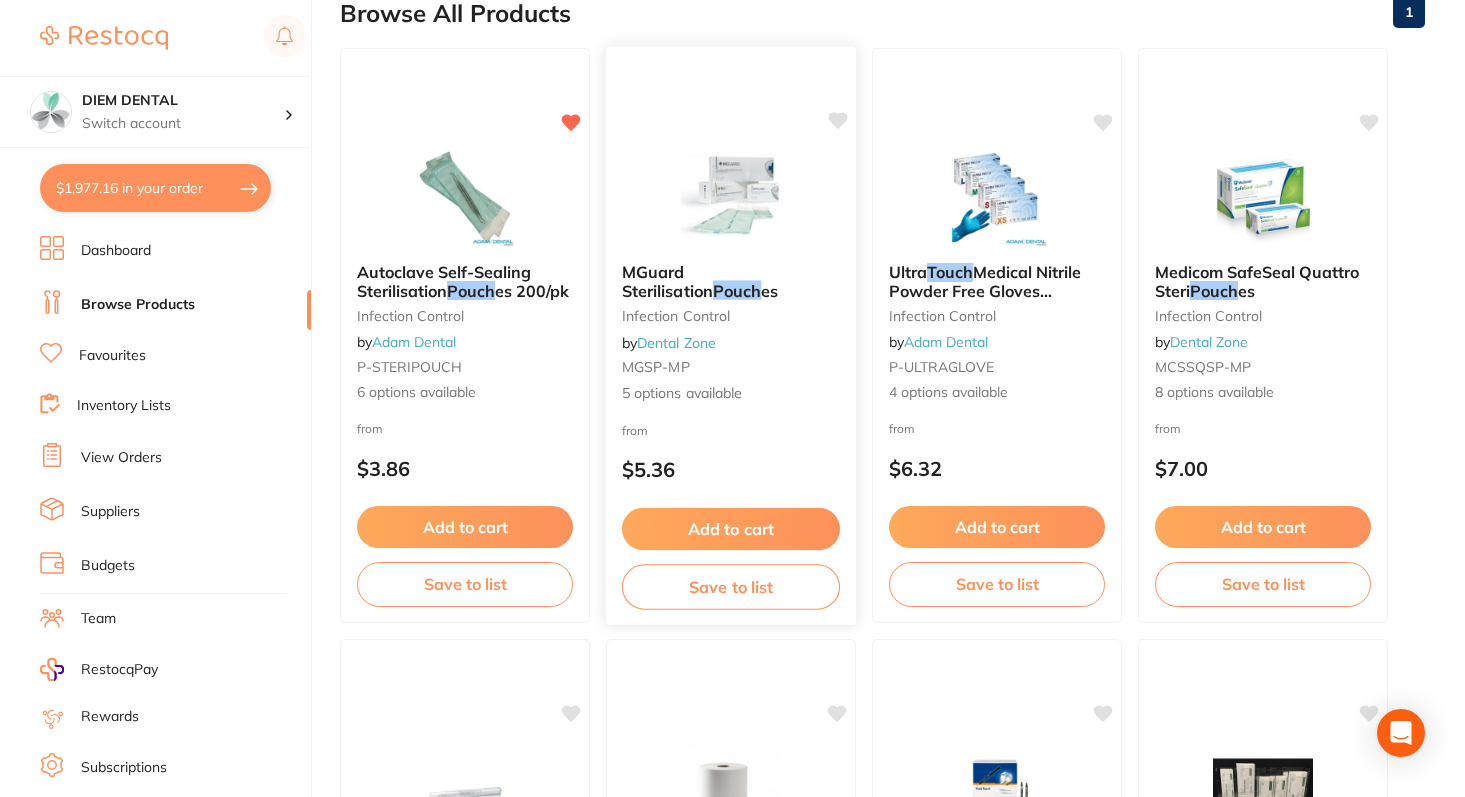 click at bounding box center [730, 196] 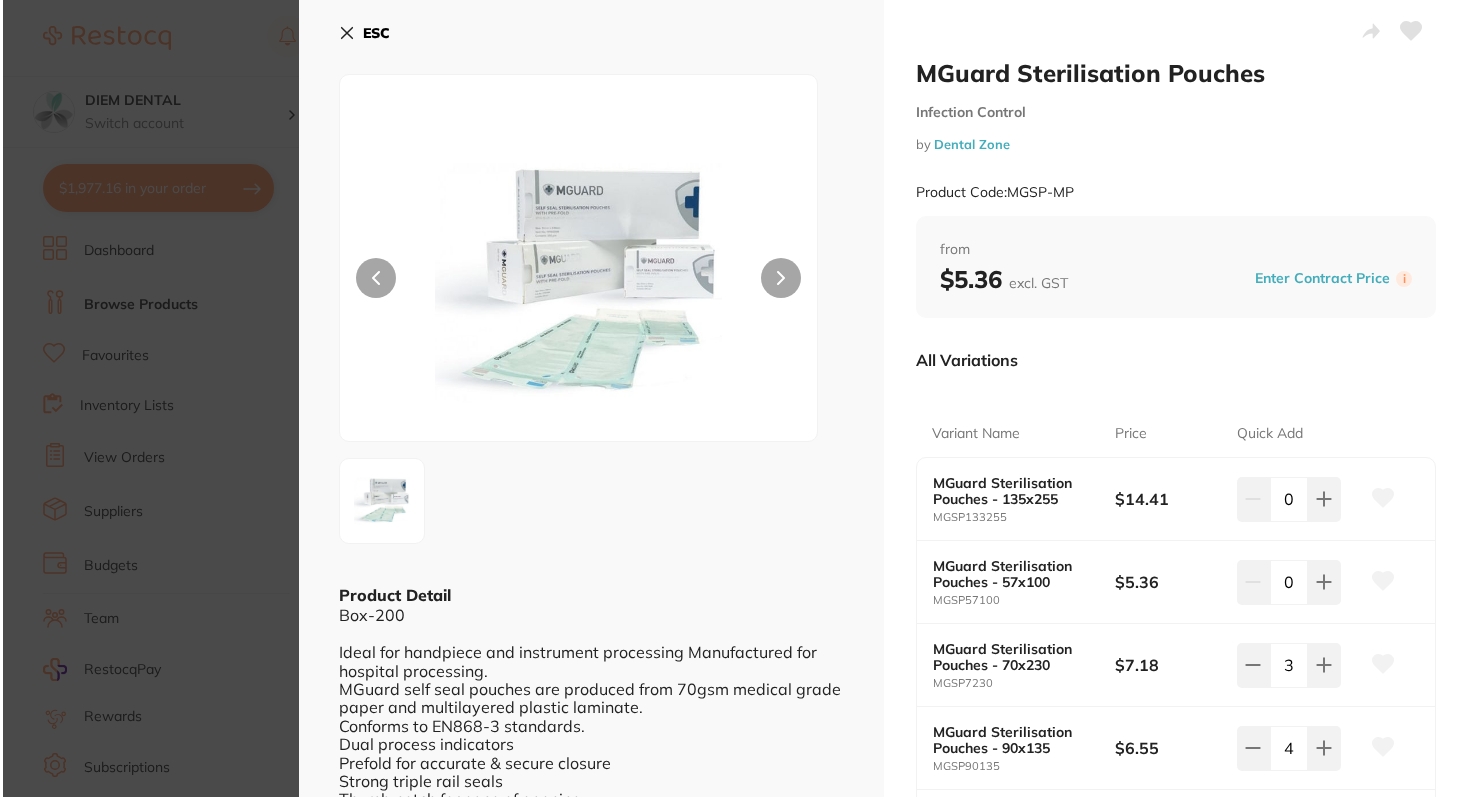 scroll, scrollTop: 0, scrollLeft: 0, axis: both 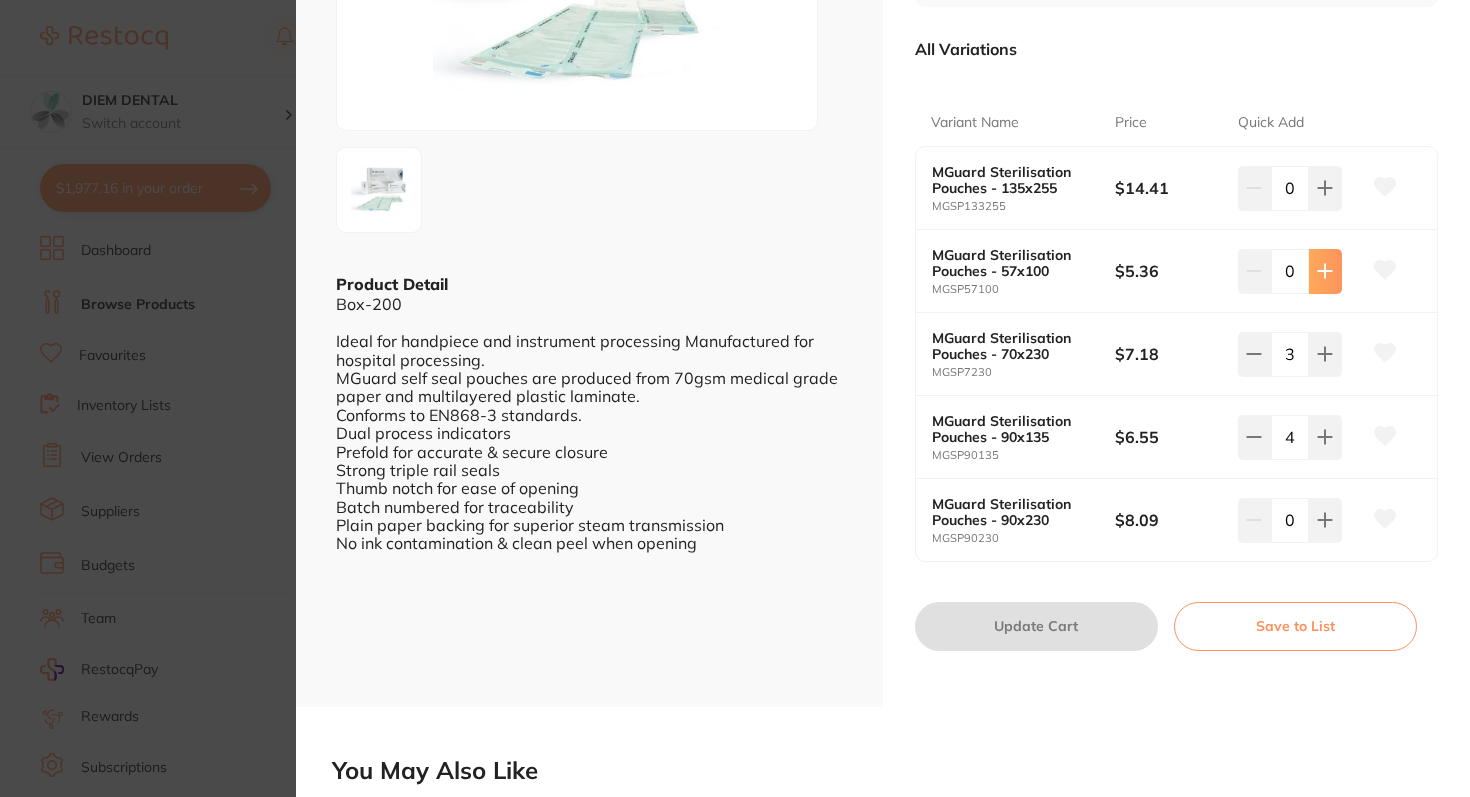 click 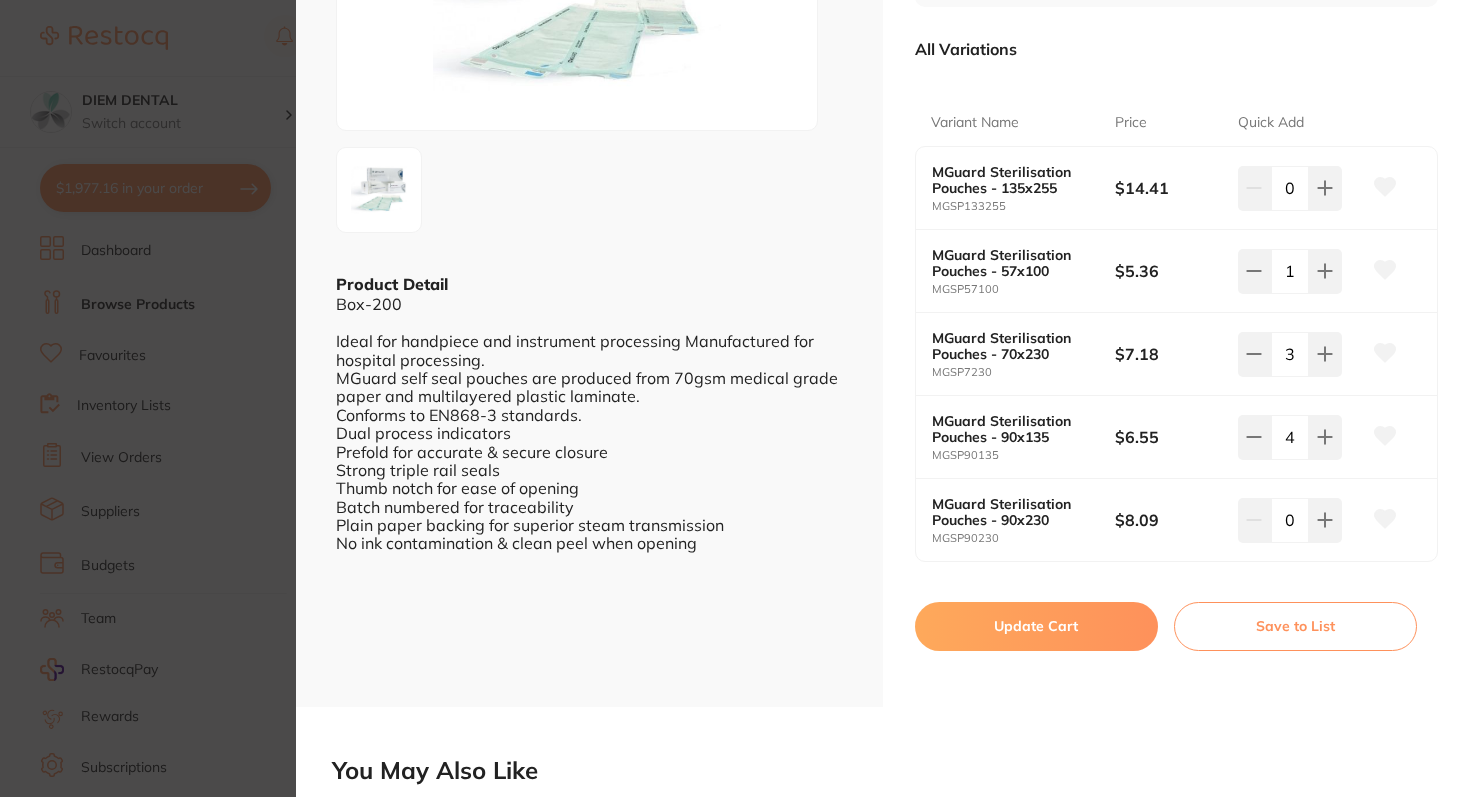 click on "Update Cart" at bounding box center [1036, 626] 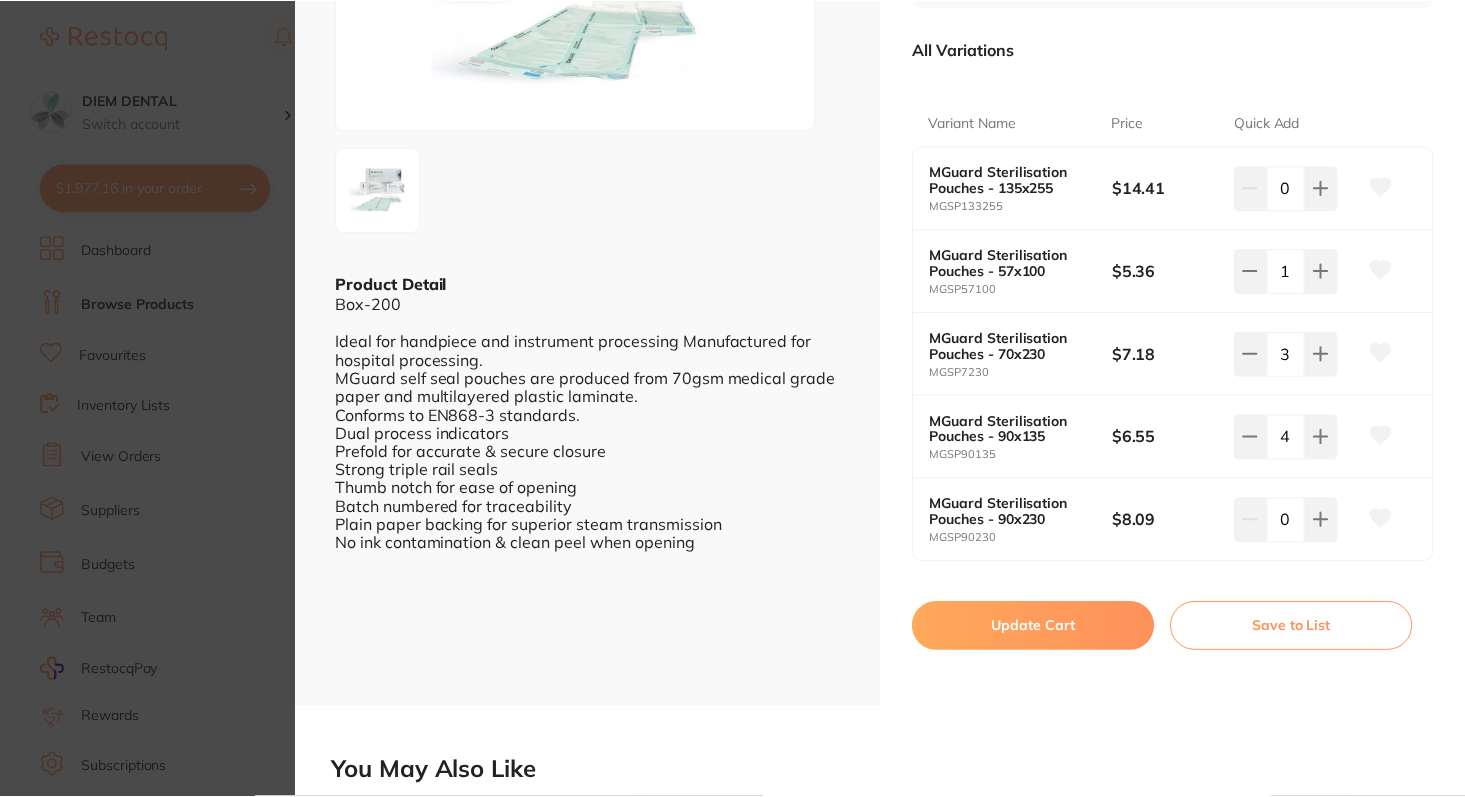scroll, scrollTop: 234, scrollLeft: 0, axis: vertical 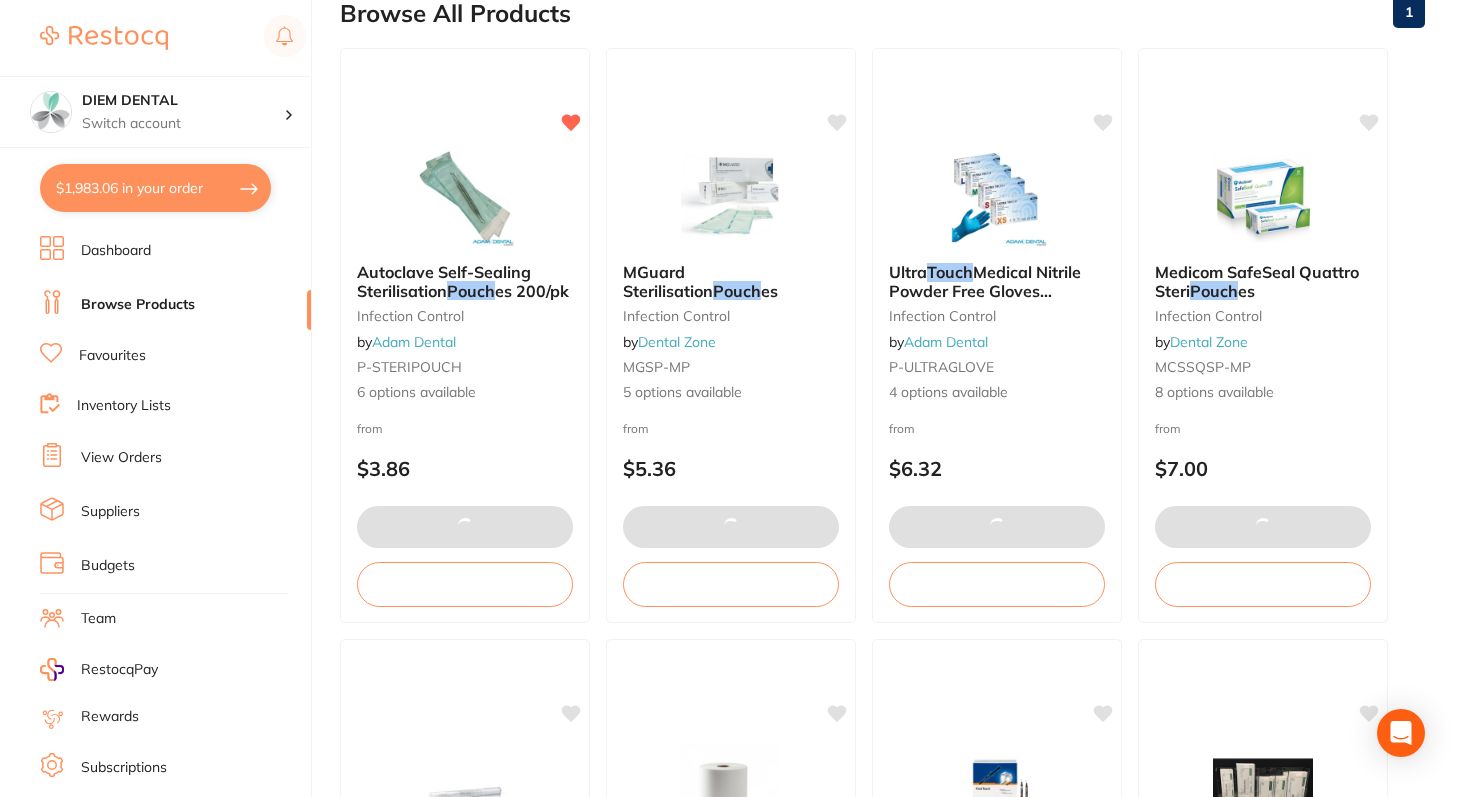click on "$1,983.06   in your order" at bounding box center [155, 188] 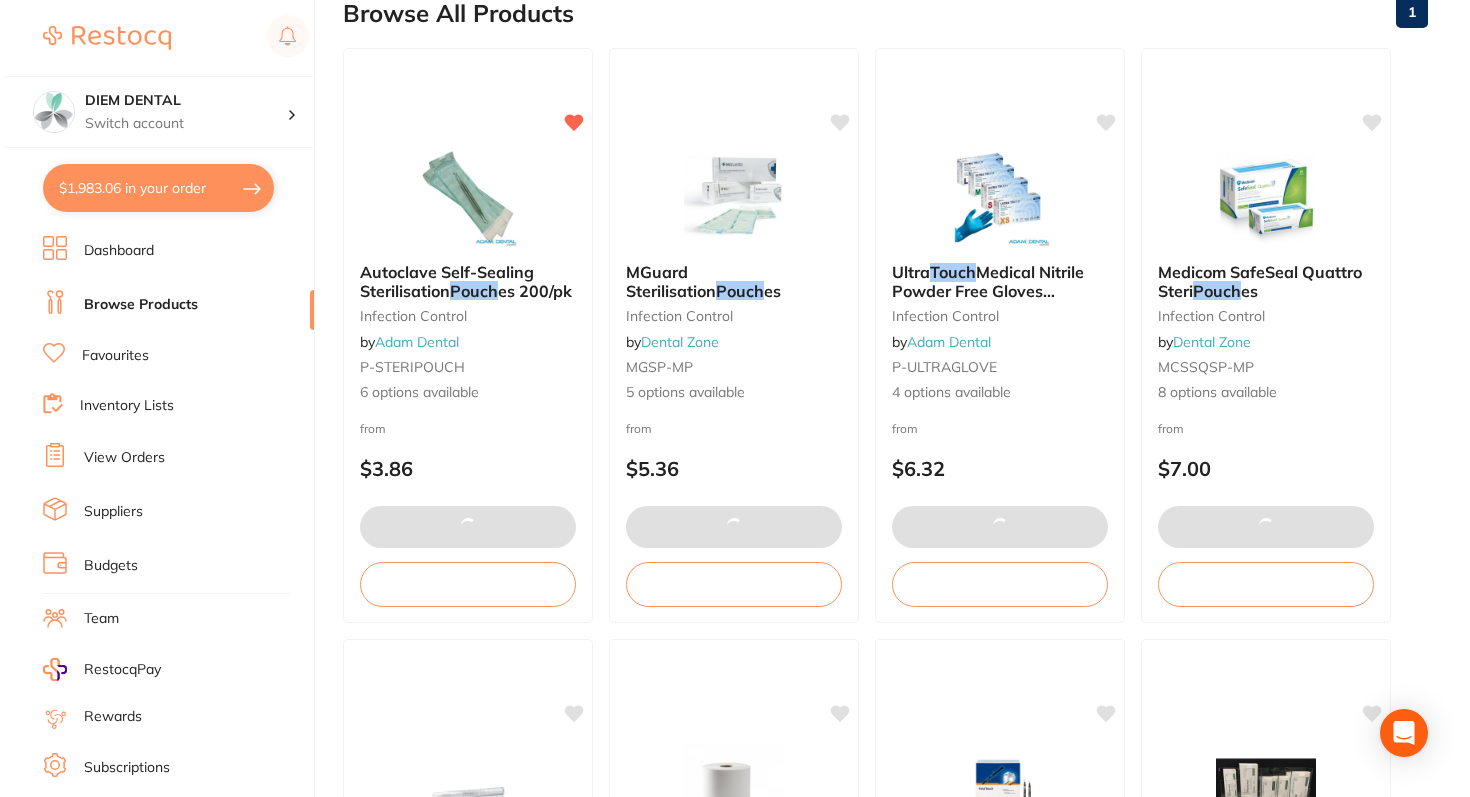scroll, scrollTop: 0, scrollLeft: 0, axis: both 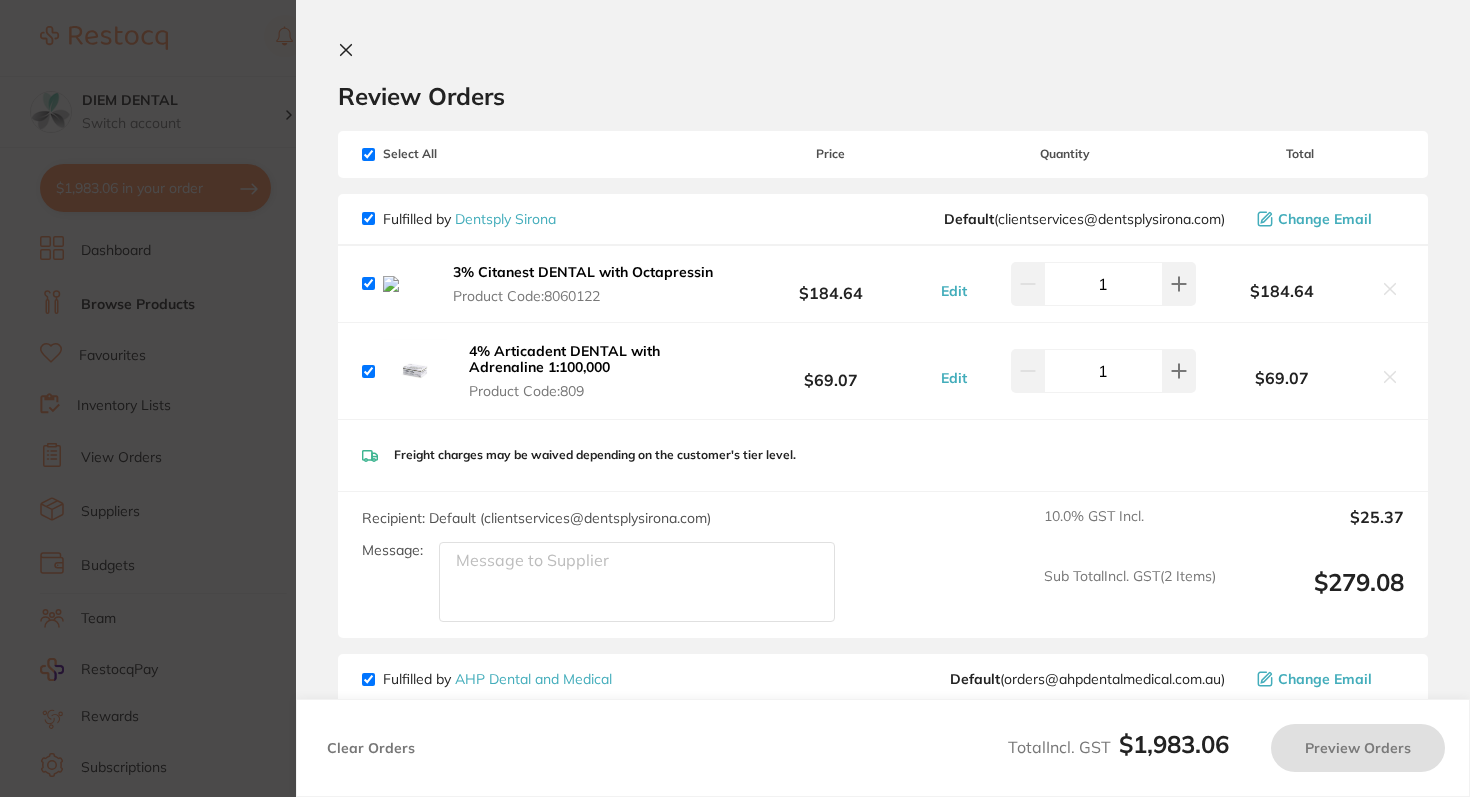checkbox on "true" 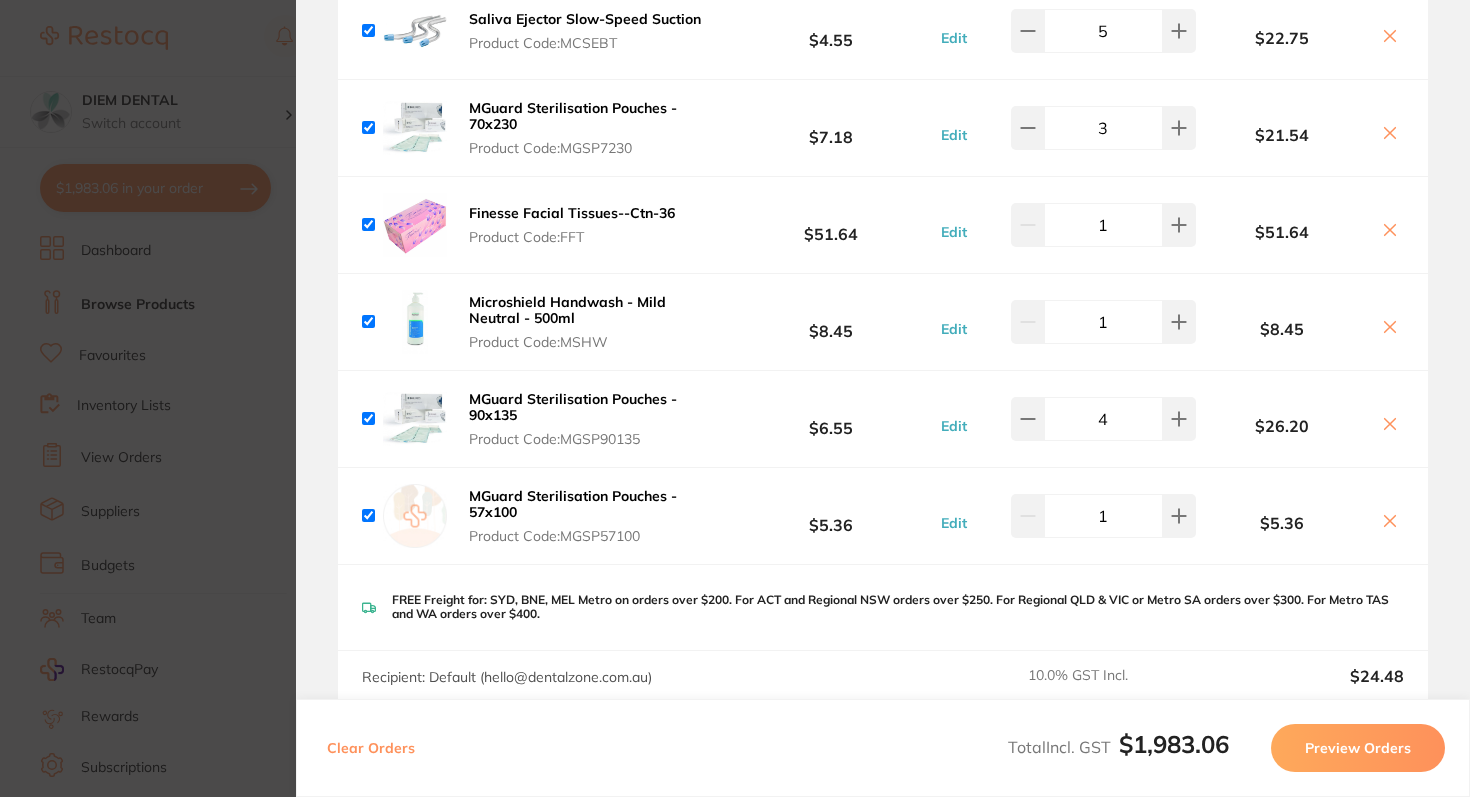 scroll, scrollTop: 4169, scrollLeft: 0, axis: vertical 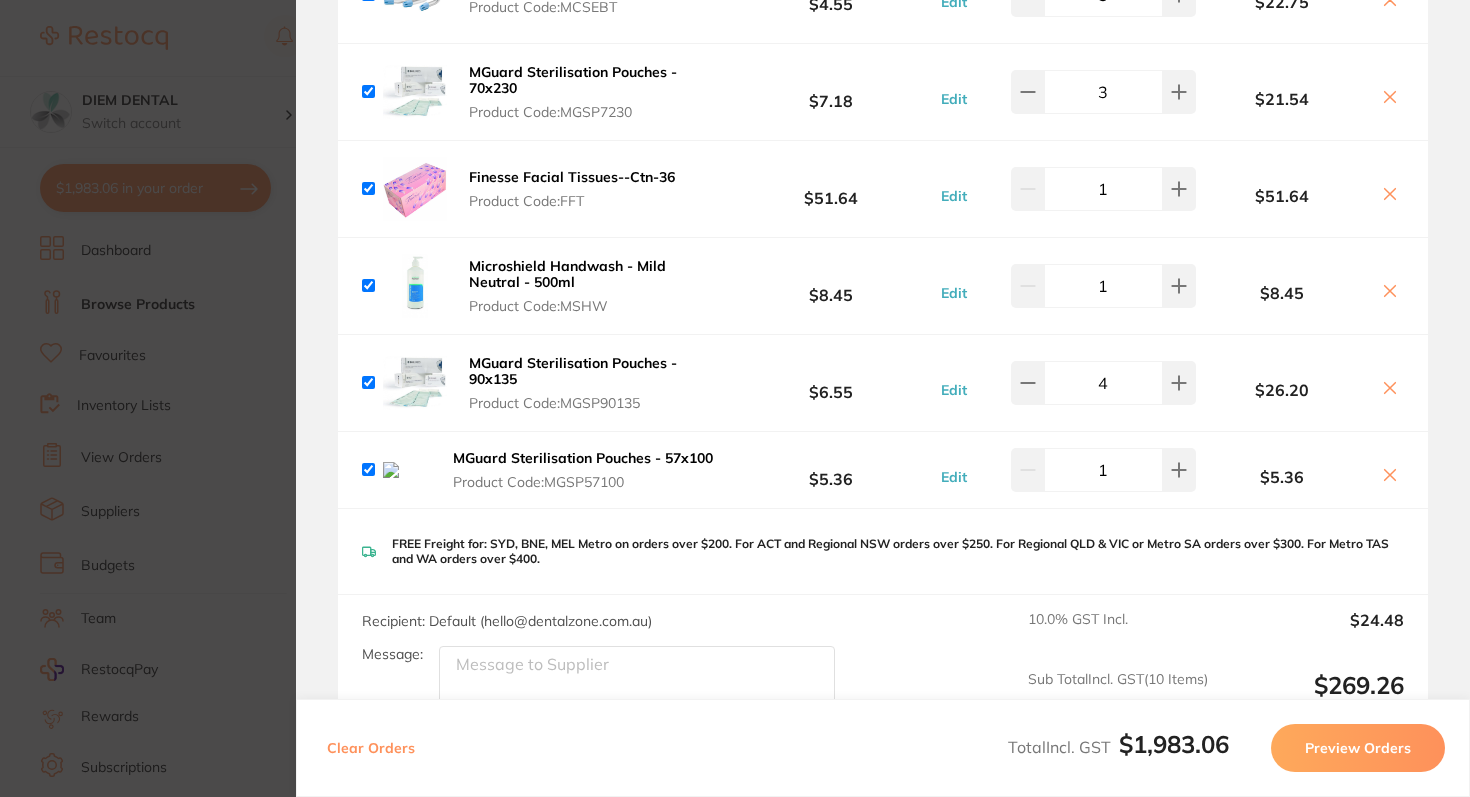 click 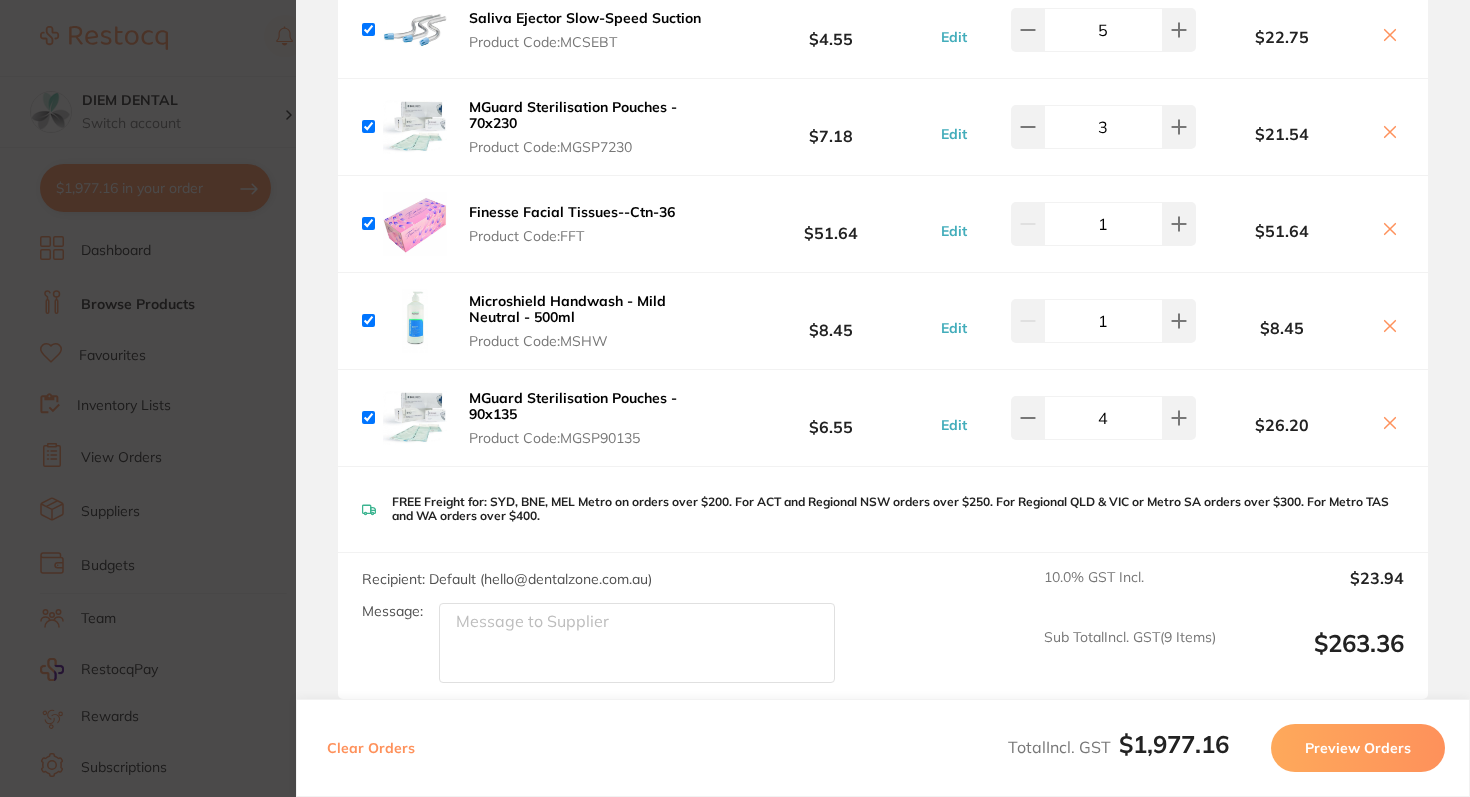 scroll, scrollTop: 4142, scrollLeft: 0, axis: vertical 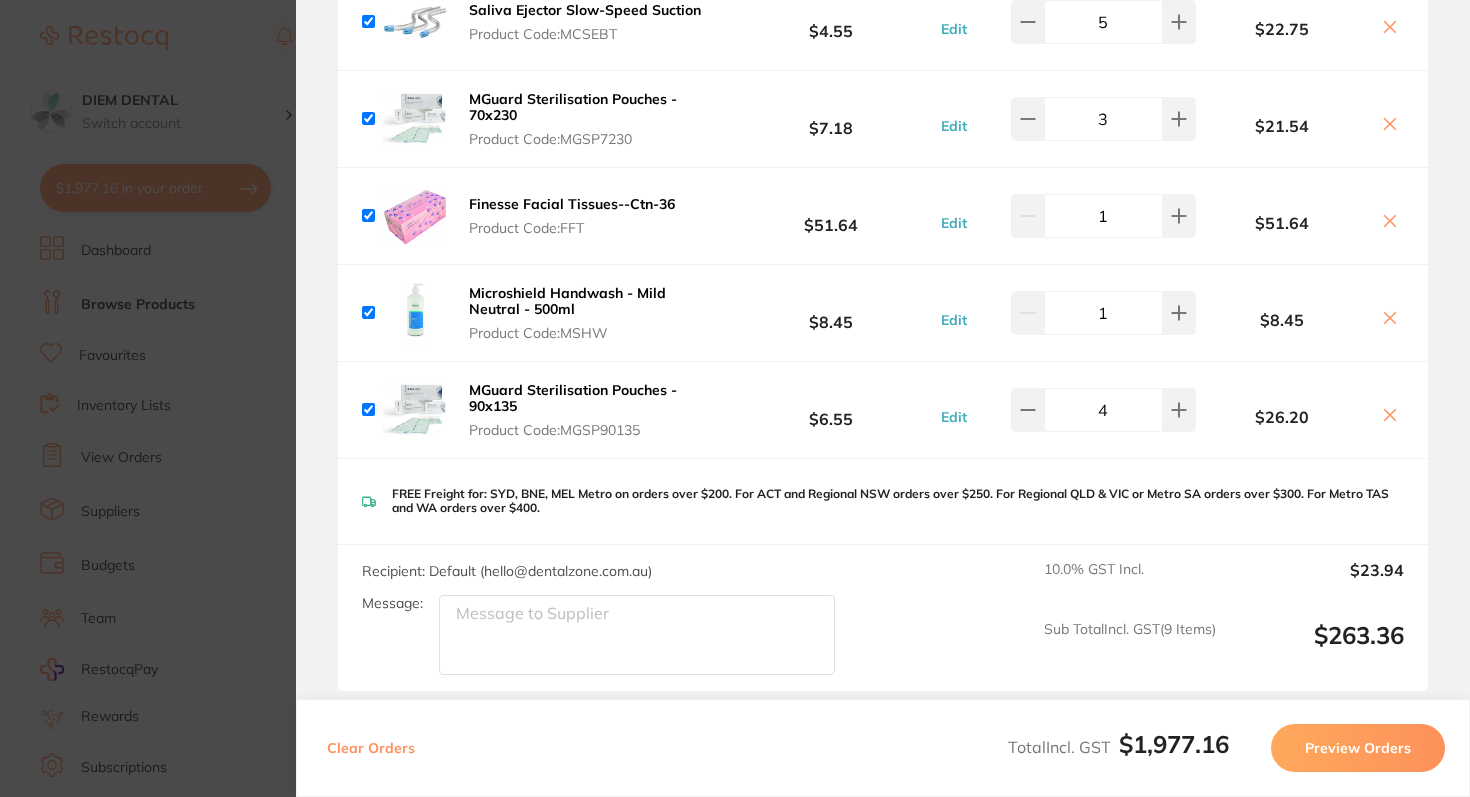 click 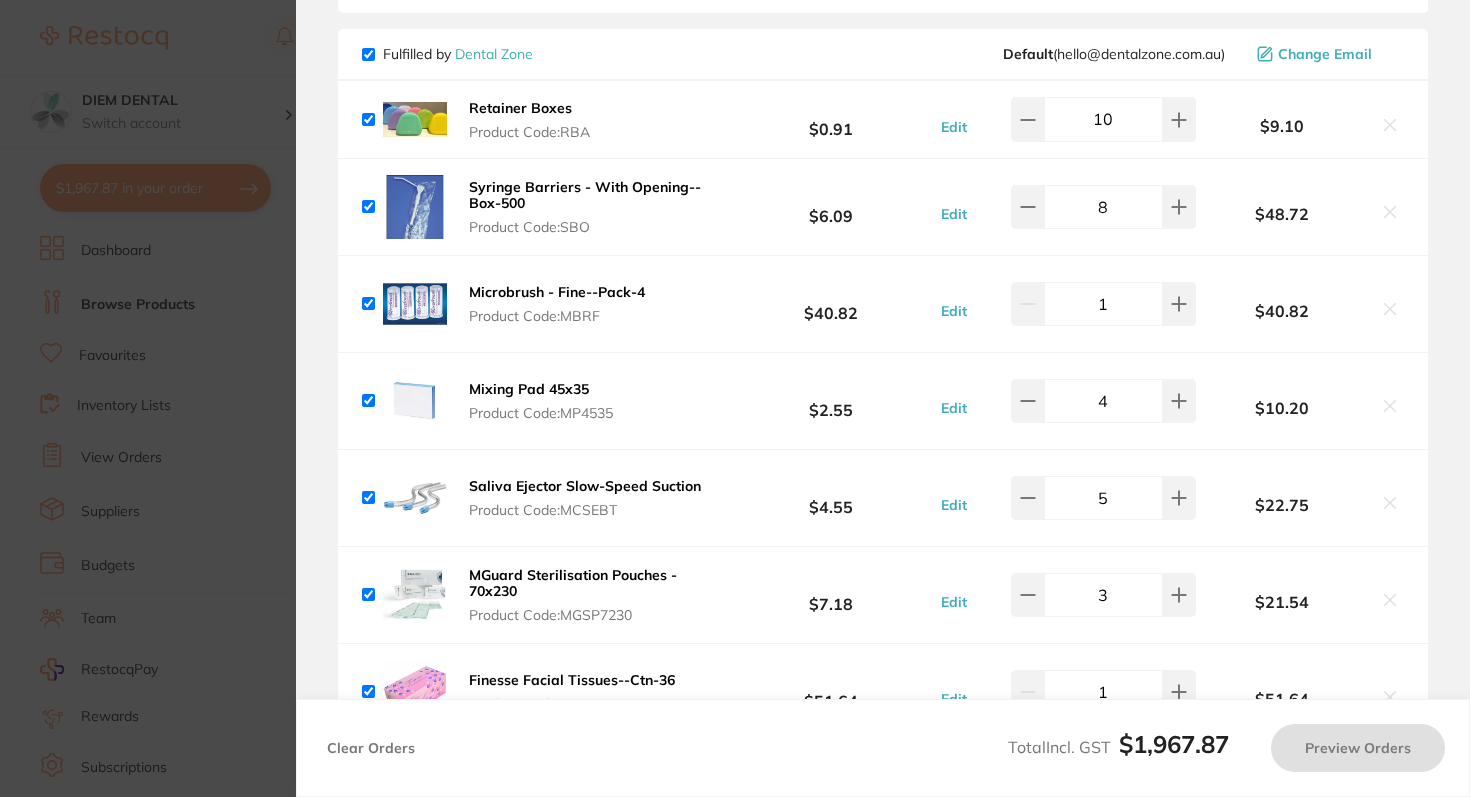 checkbox on "true" 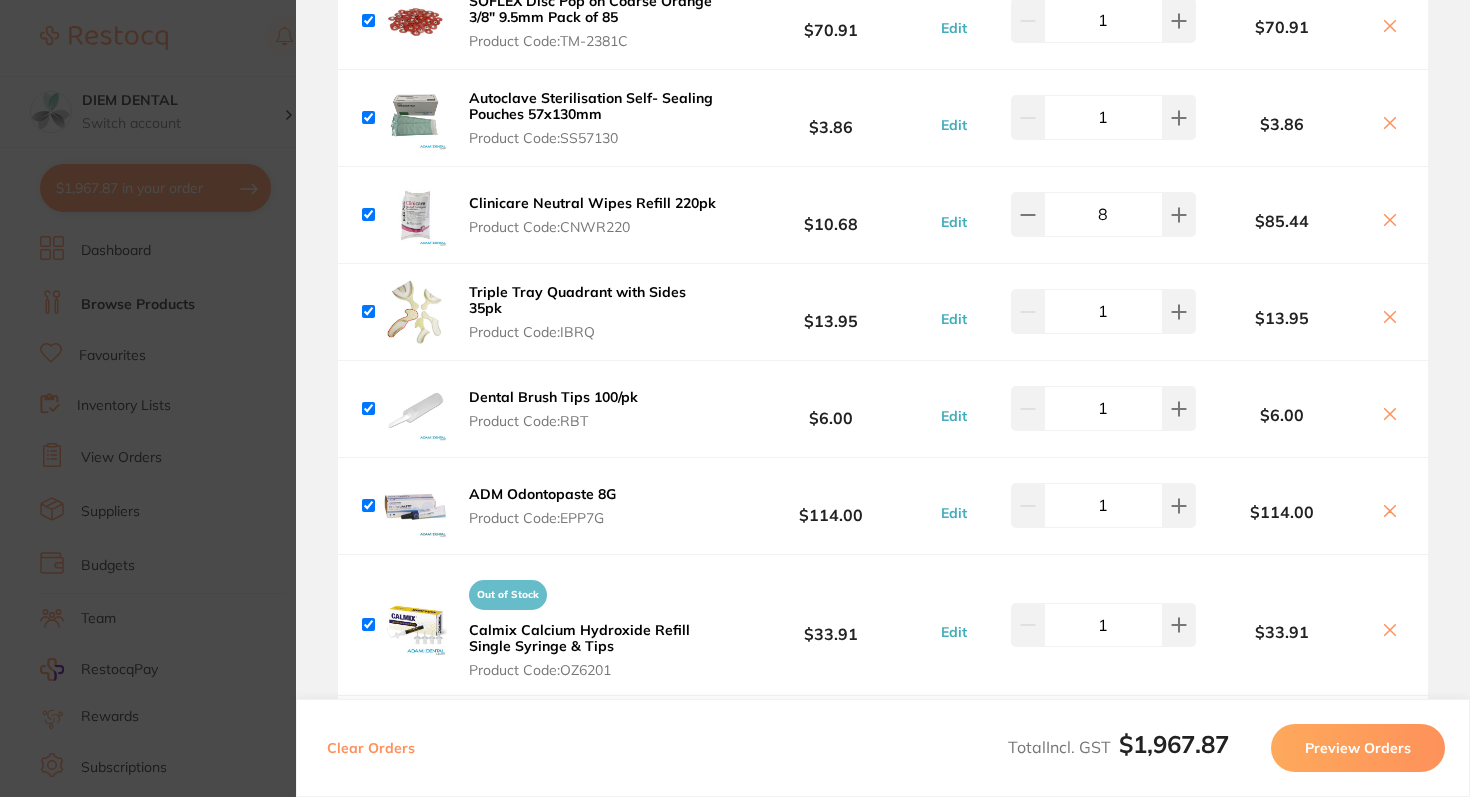 scroll, scrollTop: 0, scrollLeft: 0, axis: both 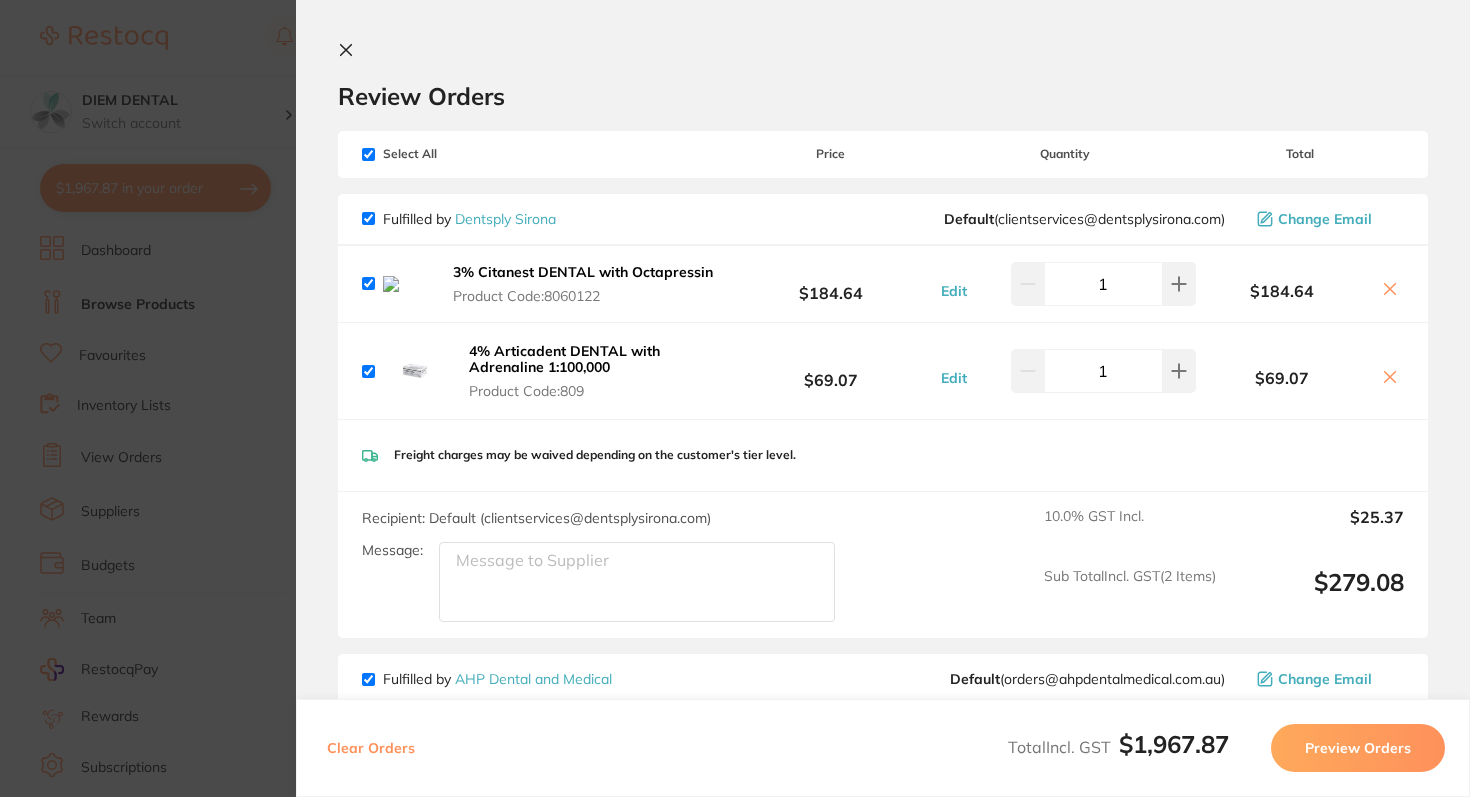 click 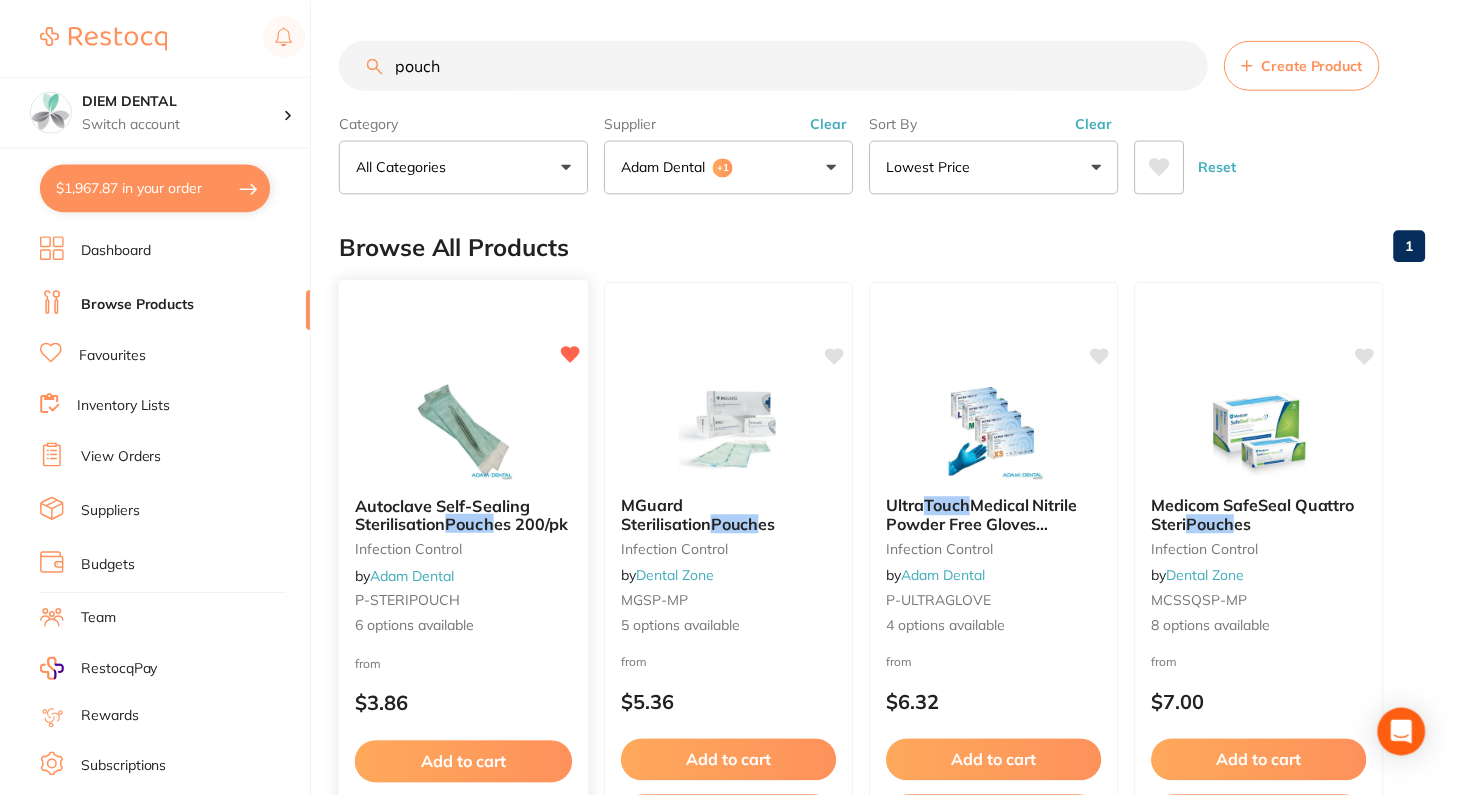 scroll, scrollTop: 234, scrollLeft: 0, axis: vertical 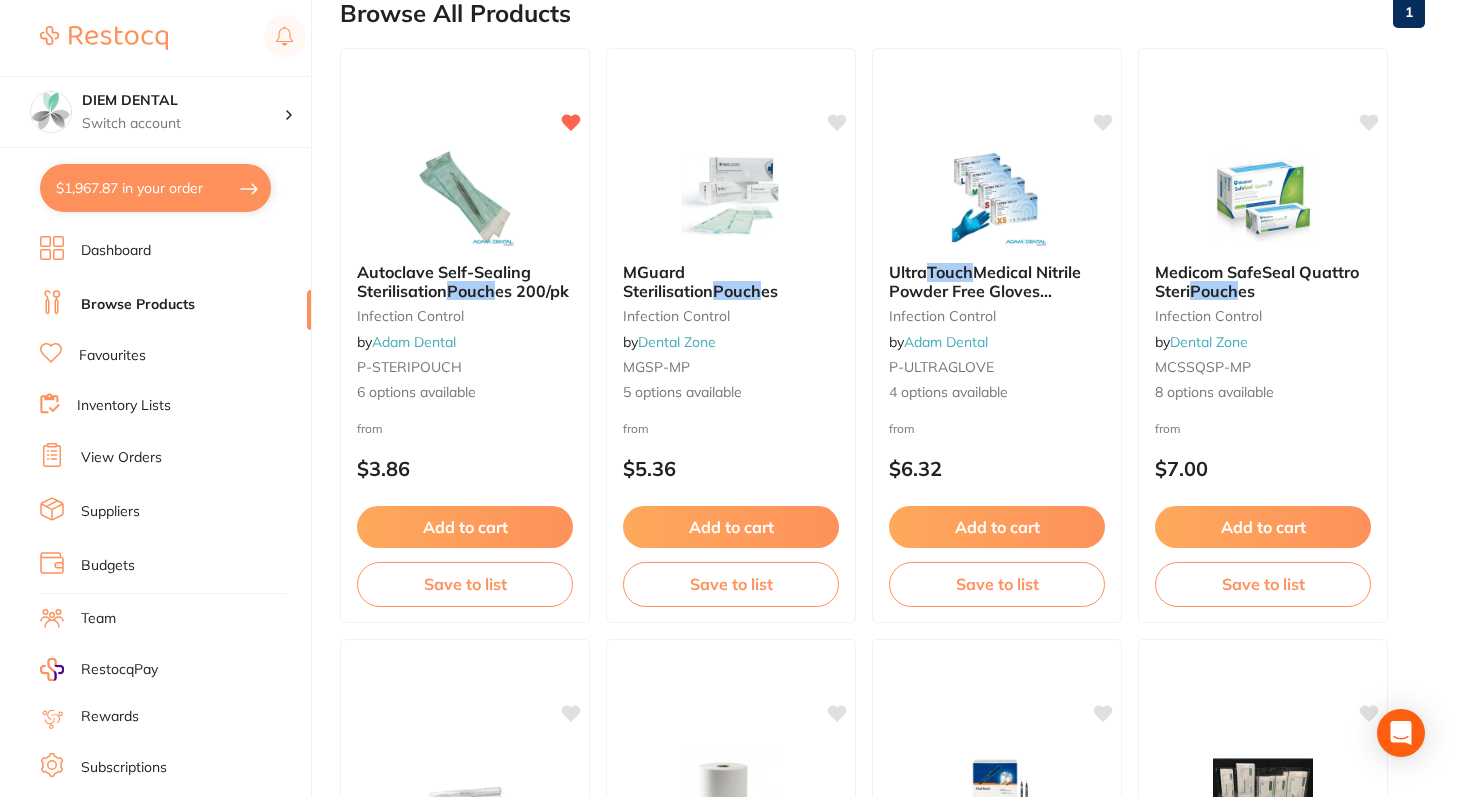 drag, startPoint x: 490, startPoint y: 58, endPoint x: 646, endPoint y: 581, distance: 545.7701 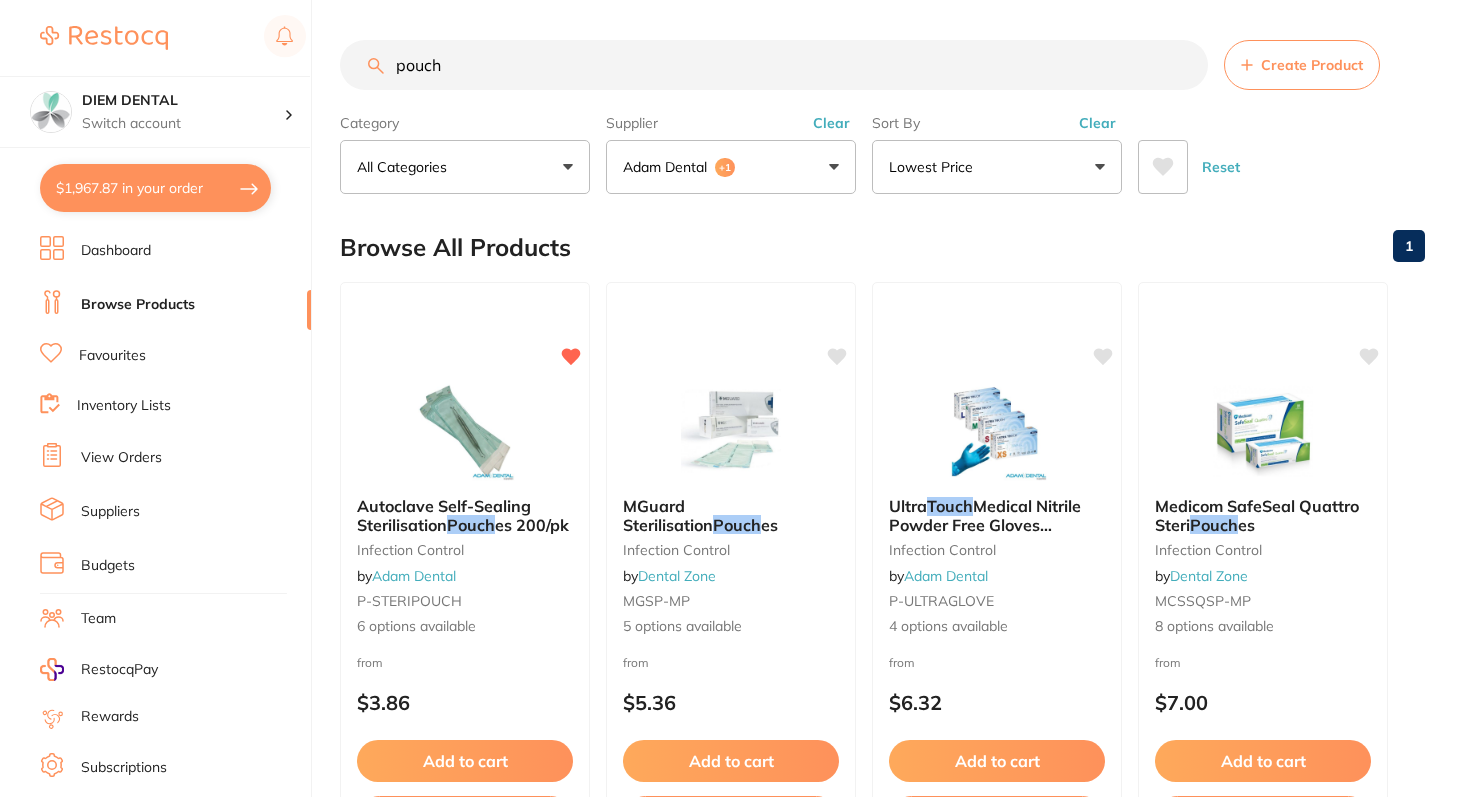 drag, startPoint x: 475, startPoint y: 68, endPoint x: 353, endPoint y: 68, distance: 122 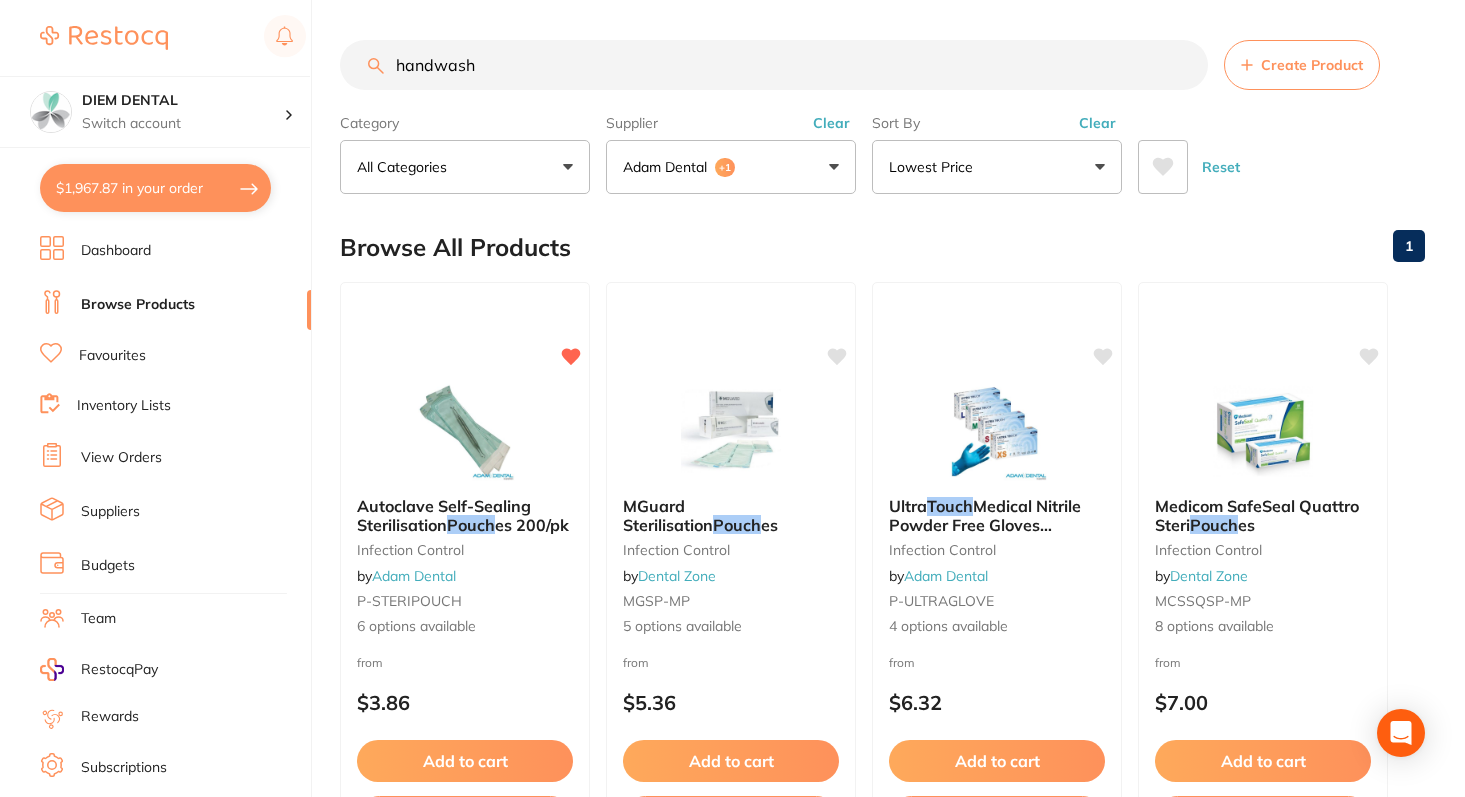 type on "handwash" 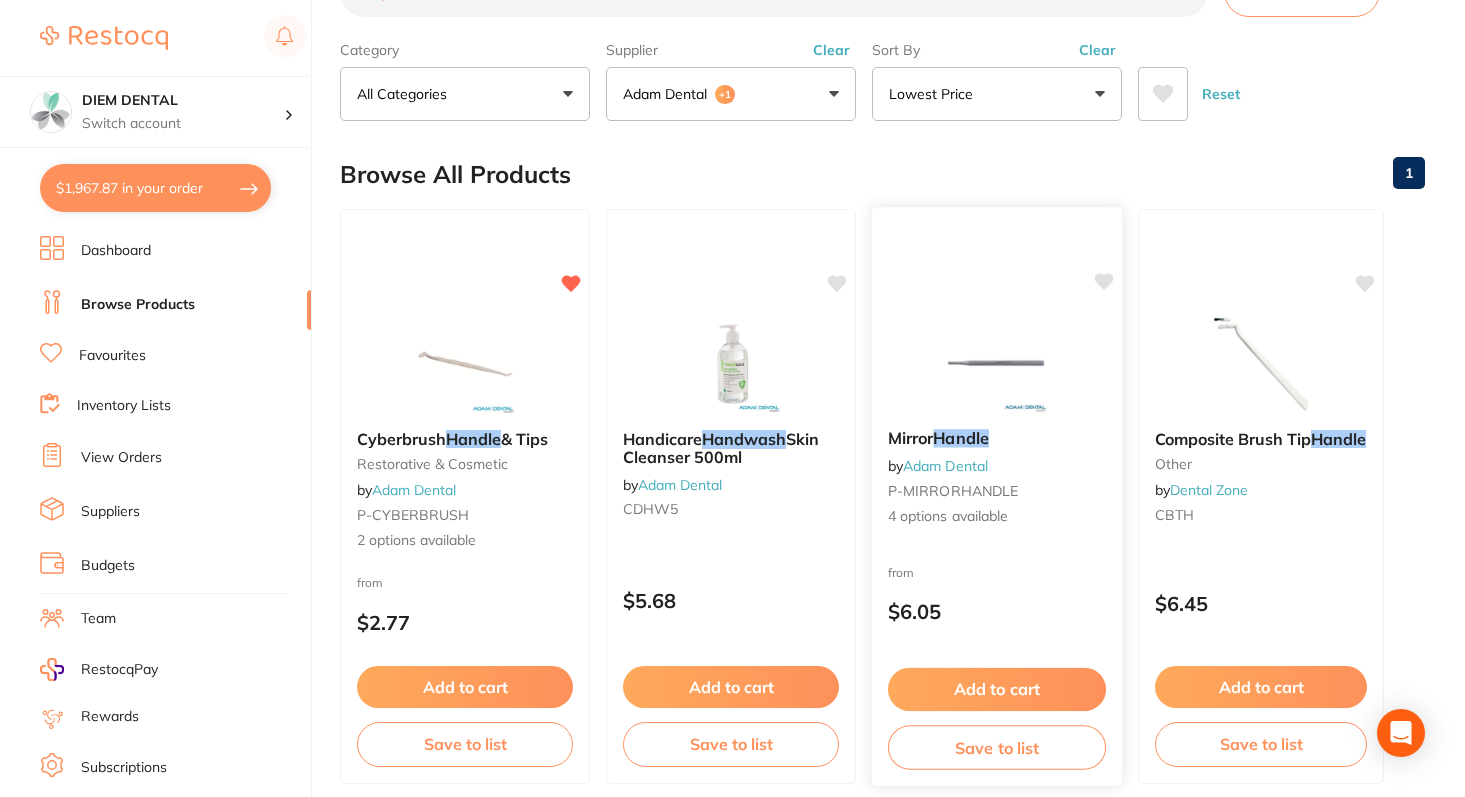 scroll, scrollTop: 92, scrollLeft: 0, axis: vertical 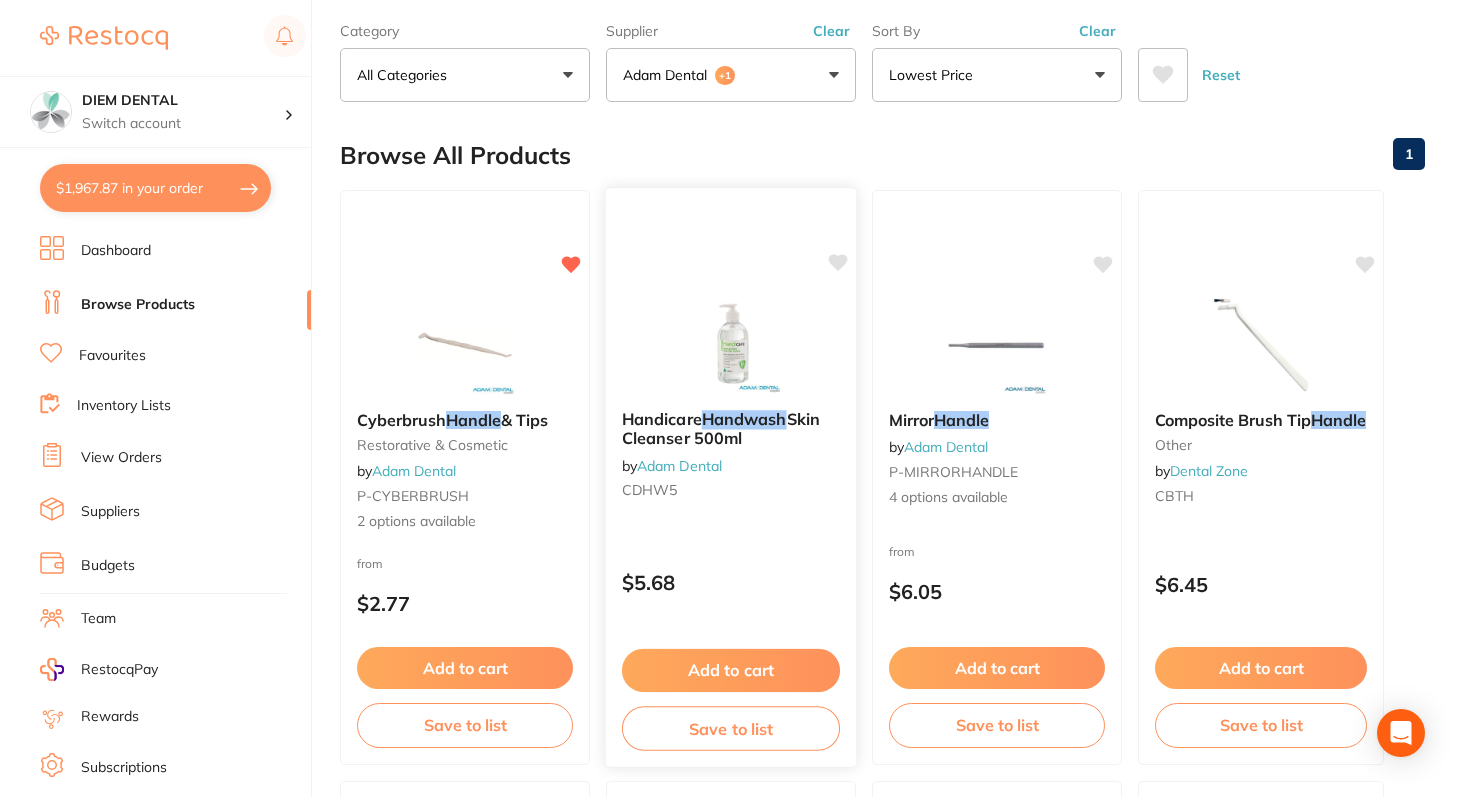 click on "Add to cart" at bounding box center [731, 670] 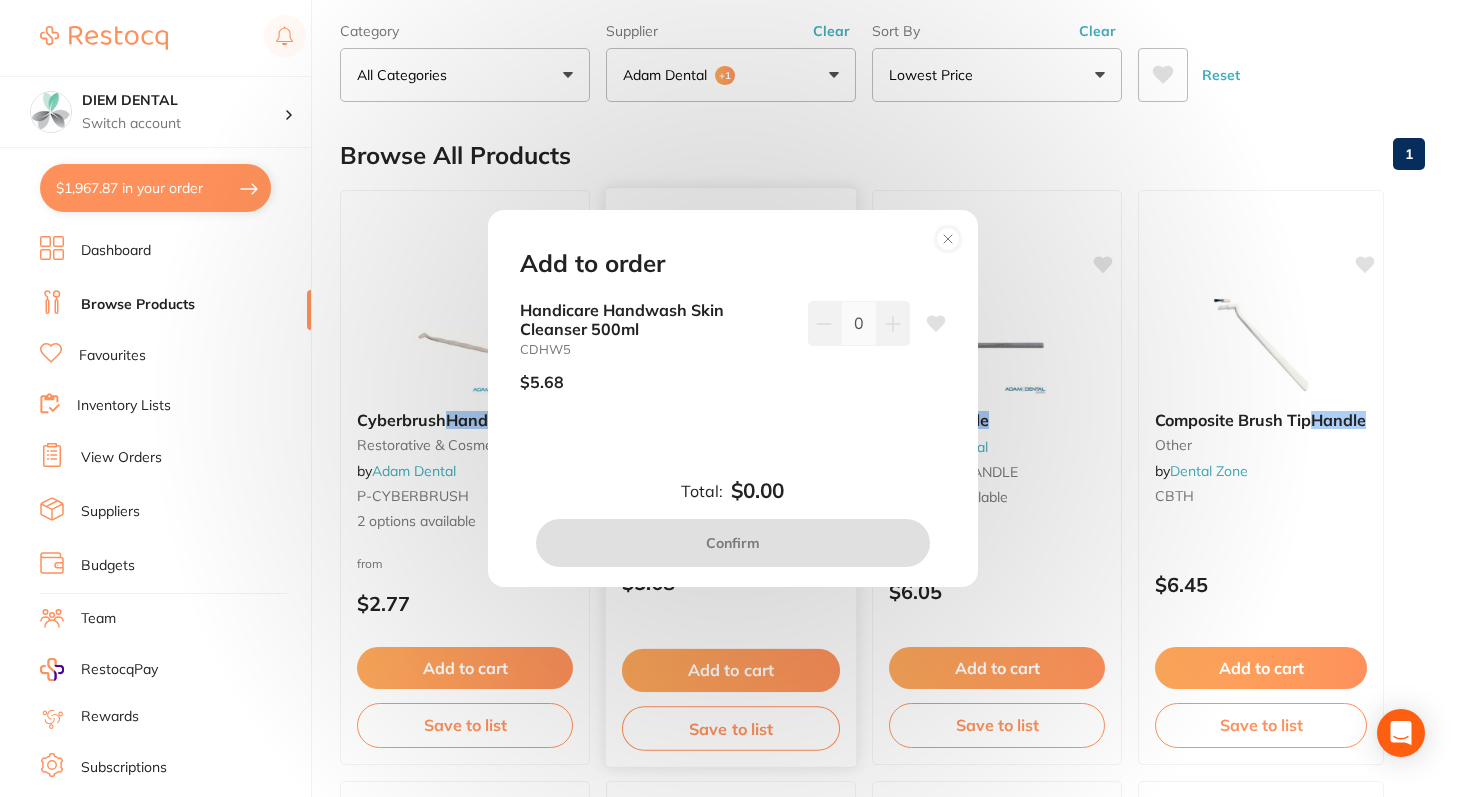 scroll, scrollTop: 0, scrollLeft: 0, axis: both 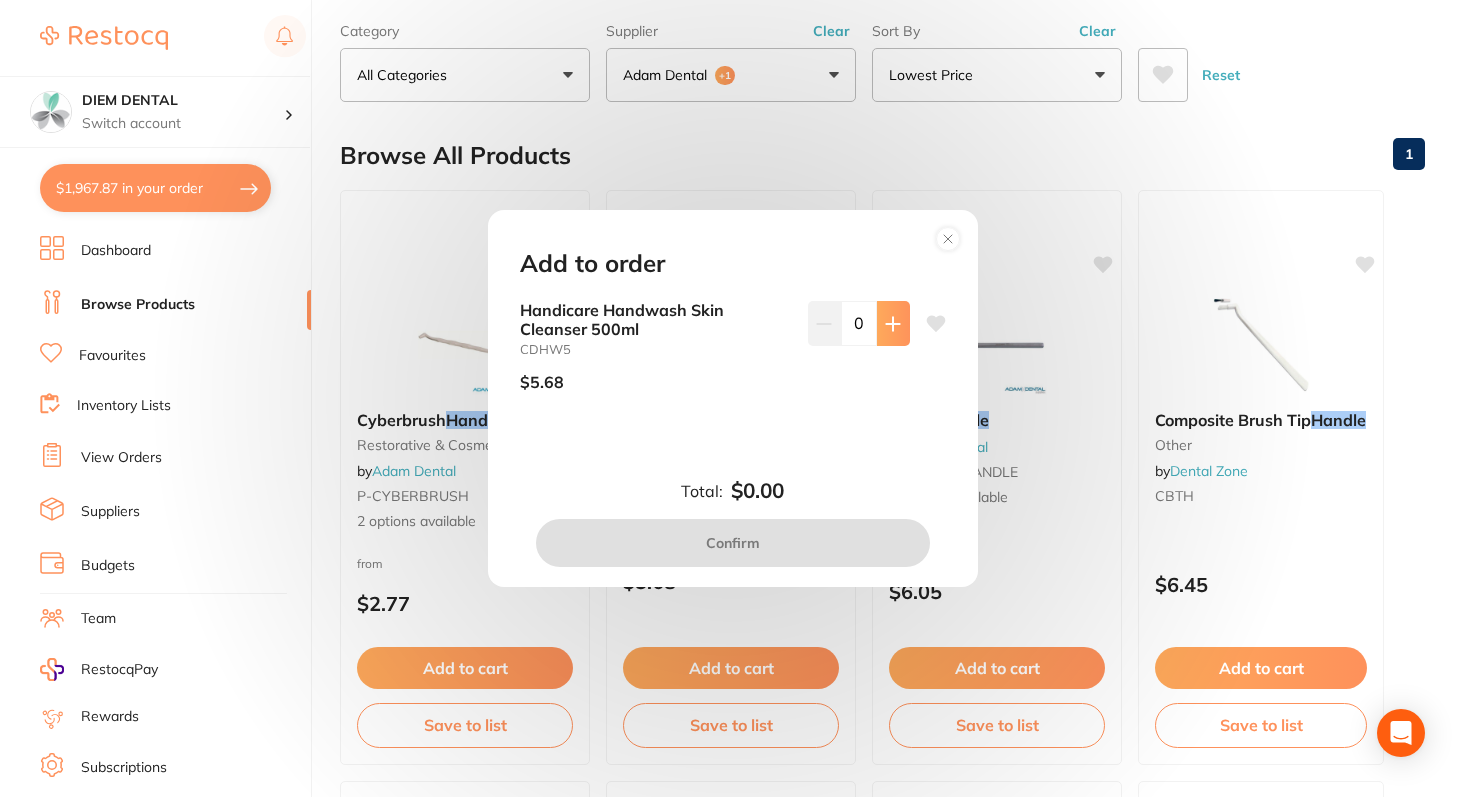 click 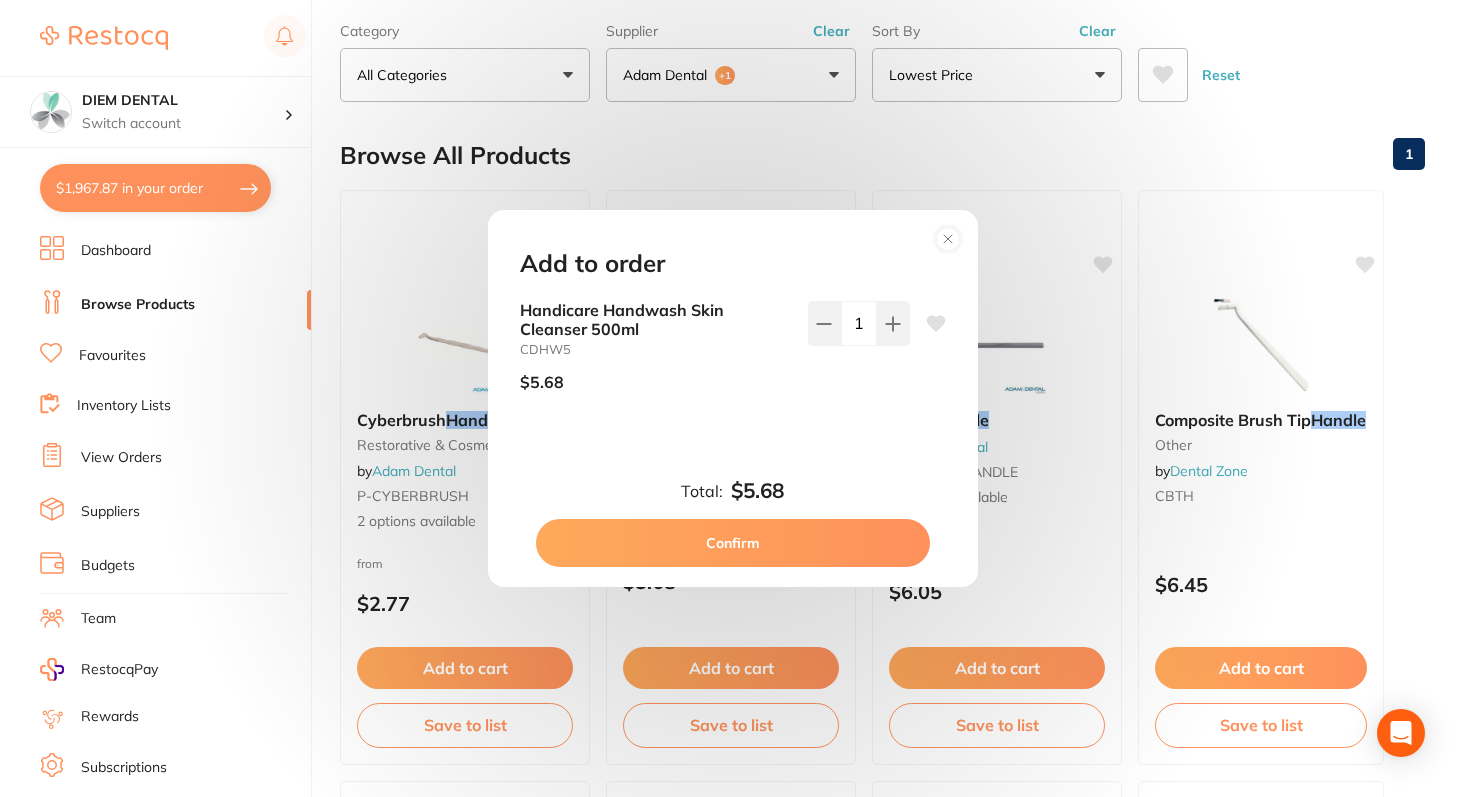 click on "Confirm" at bounding box center (733, 543) 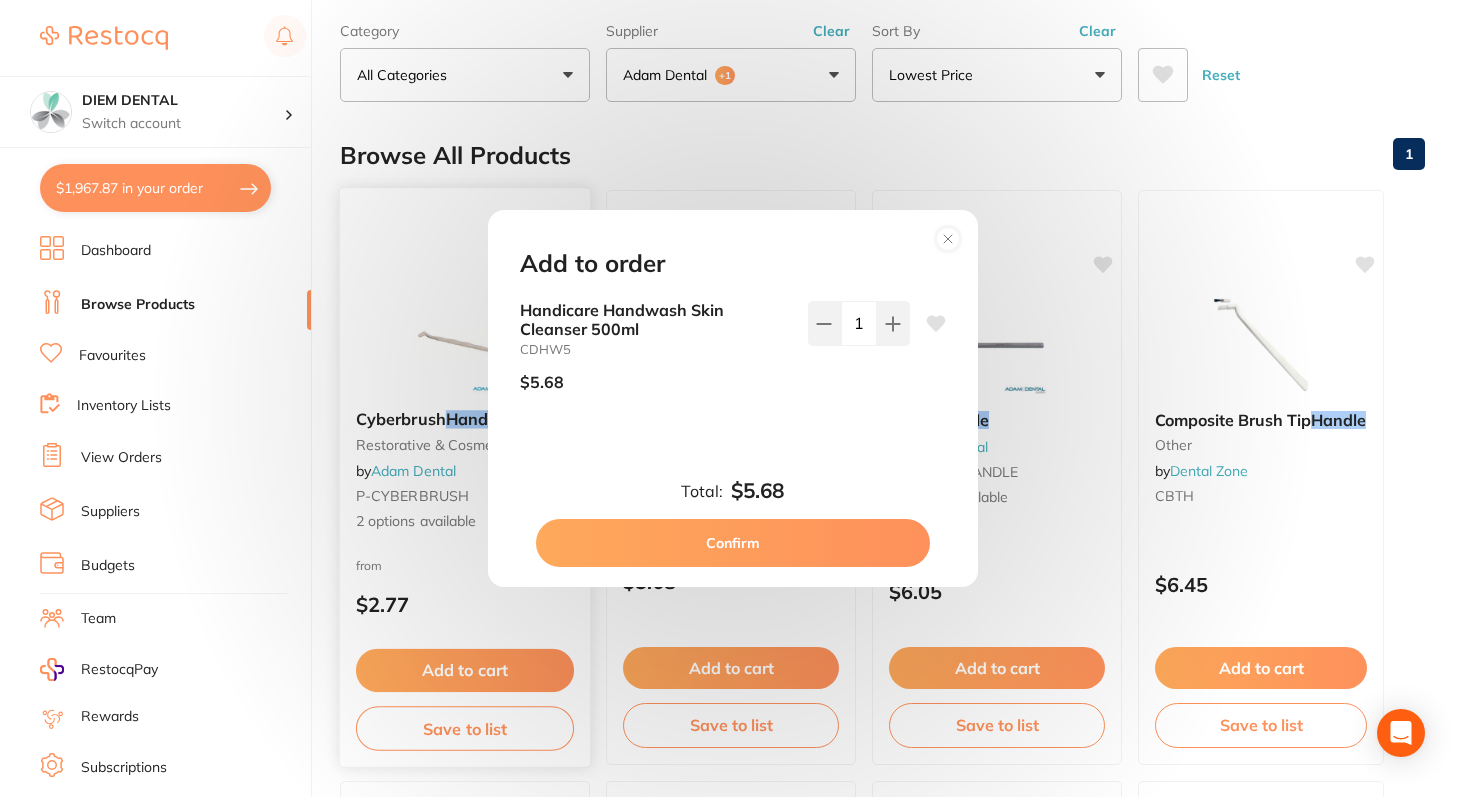 checkbox on "false" 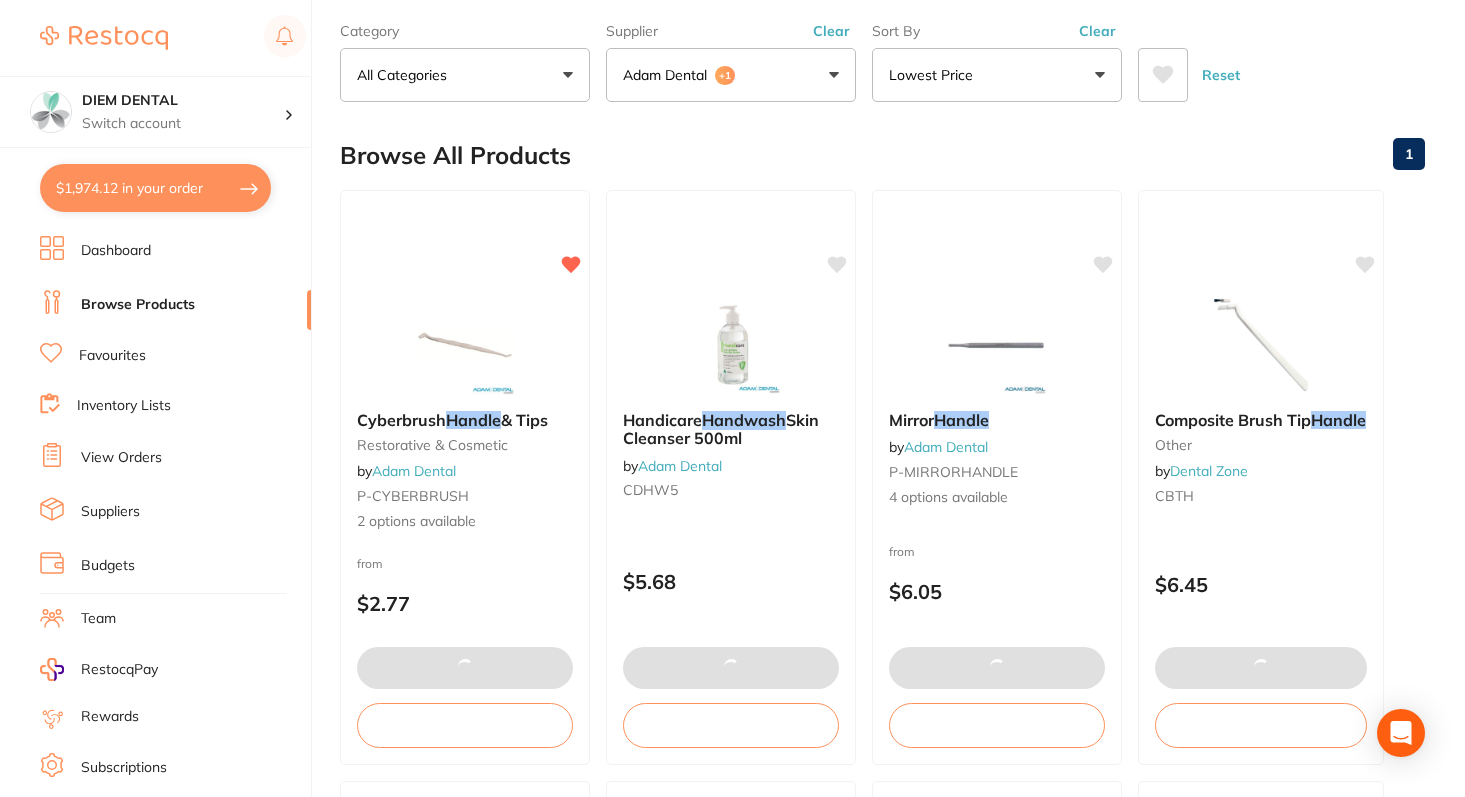 click on "$1,974.12   in your order" at bounding box center (155, 188) 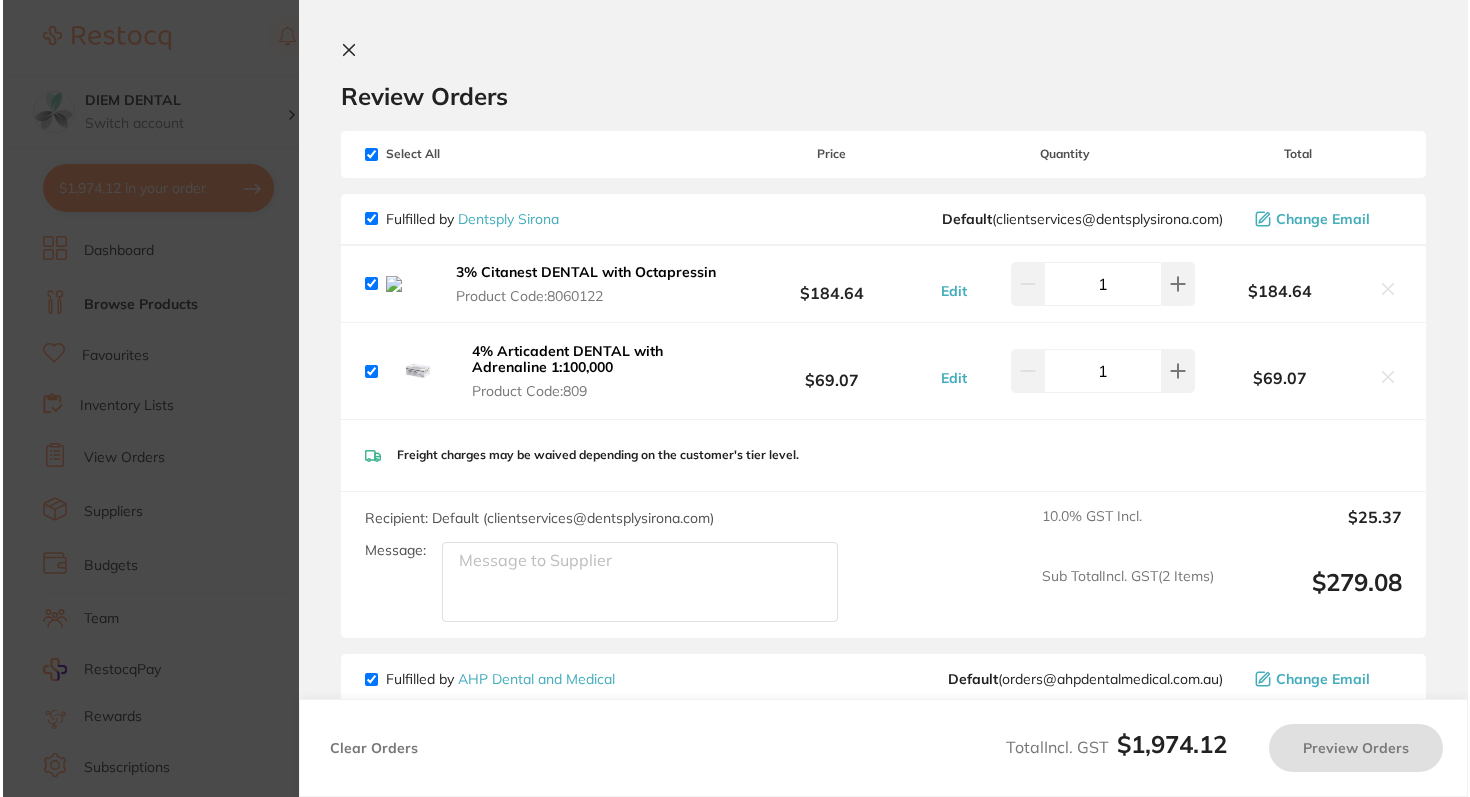 scroll, scrollTop: 0, scrollLeft: 0, axis: both 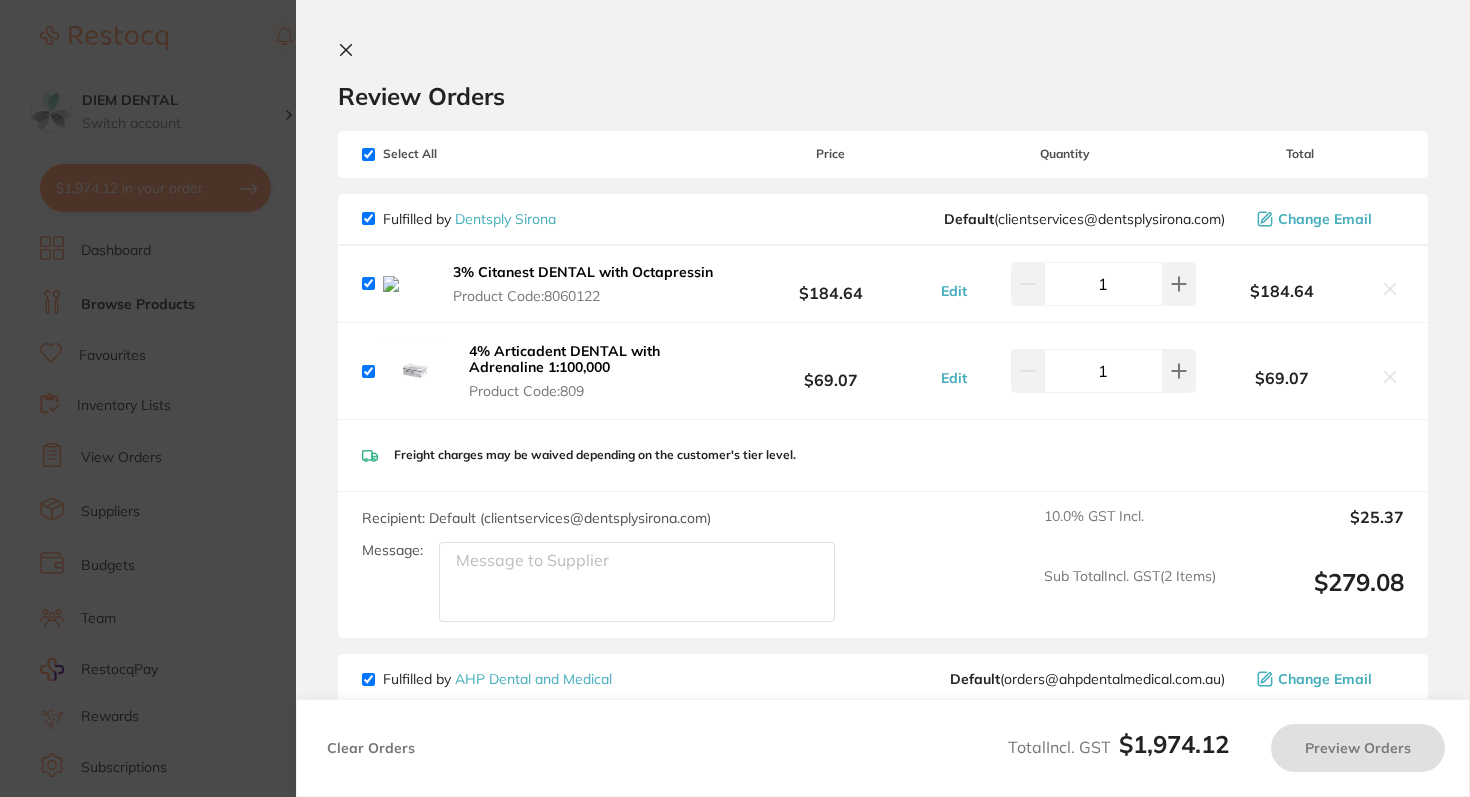 checkbox on "false" 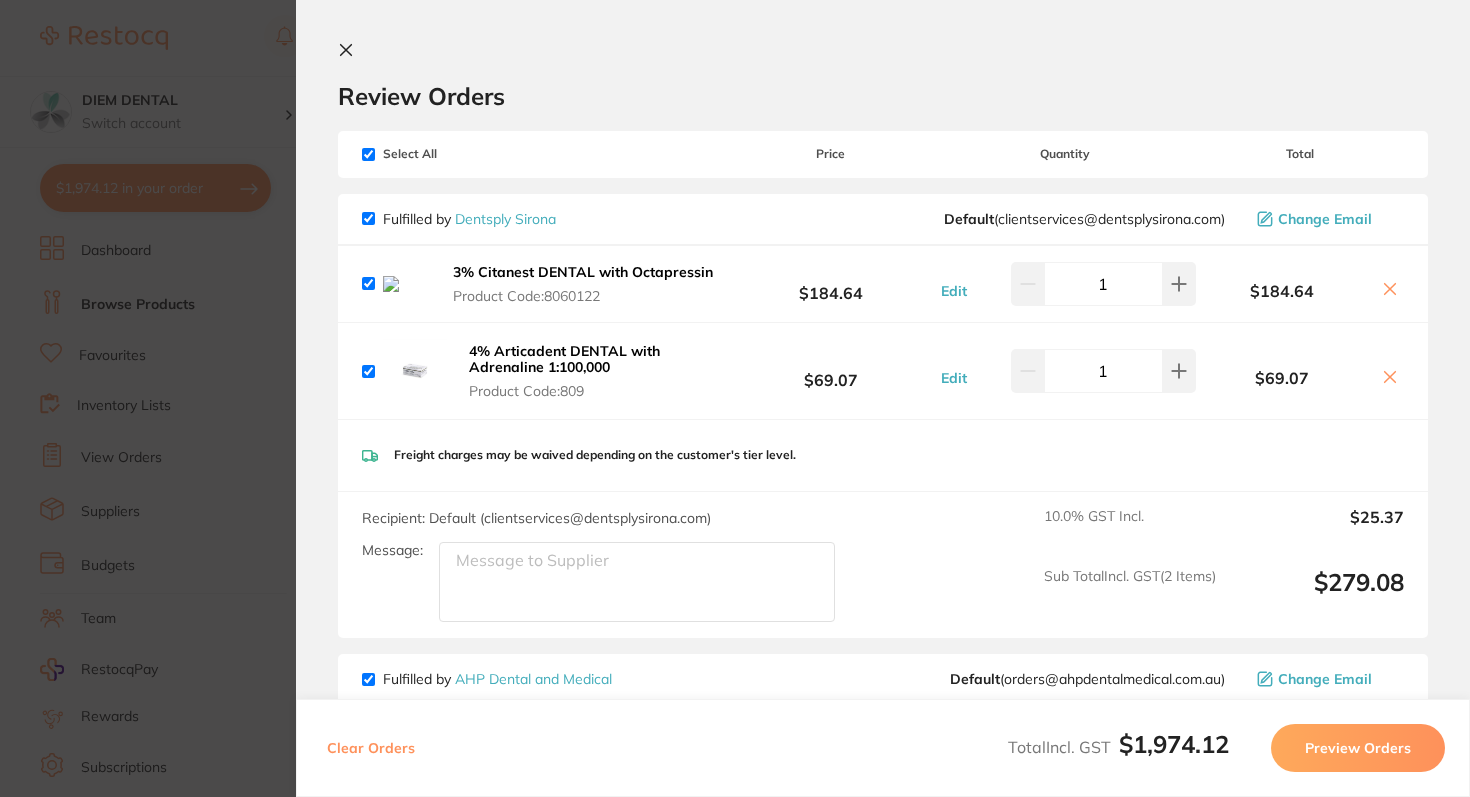 checkbox on "true" 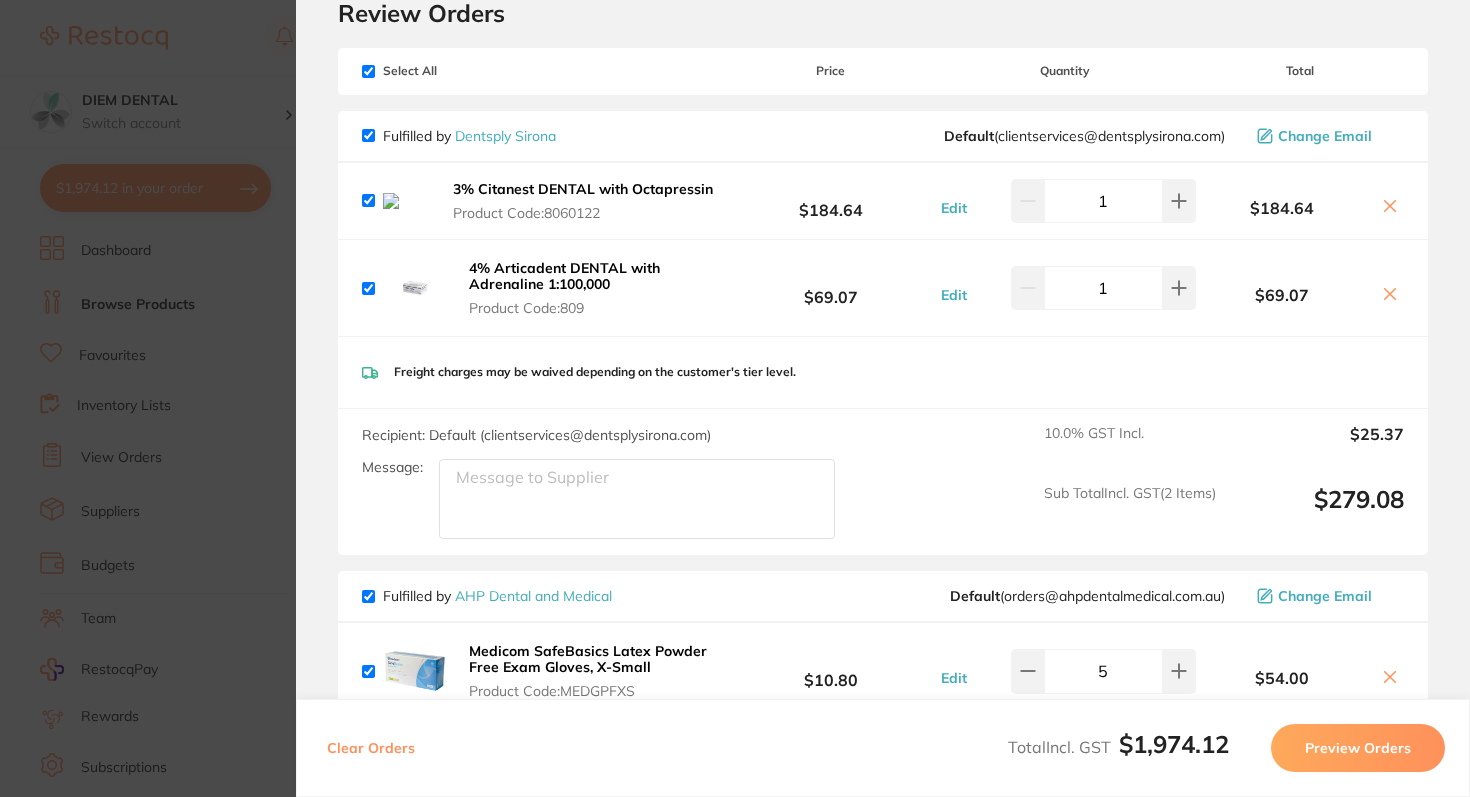 scroll, scrollTop: 92, scrollLeft: 0, axis: vertical 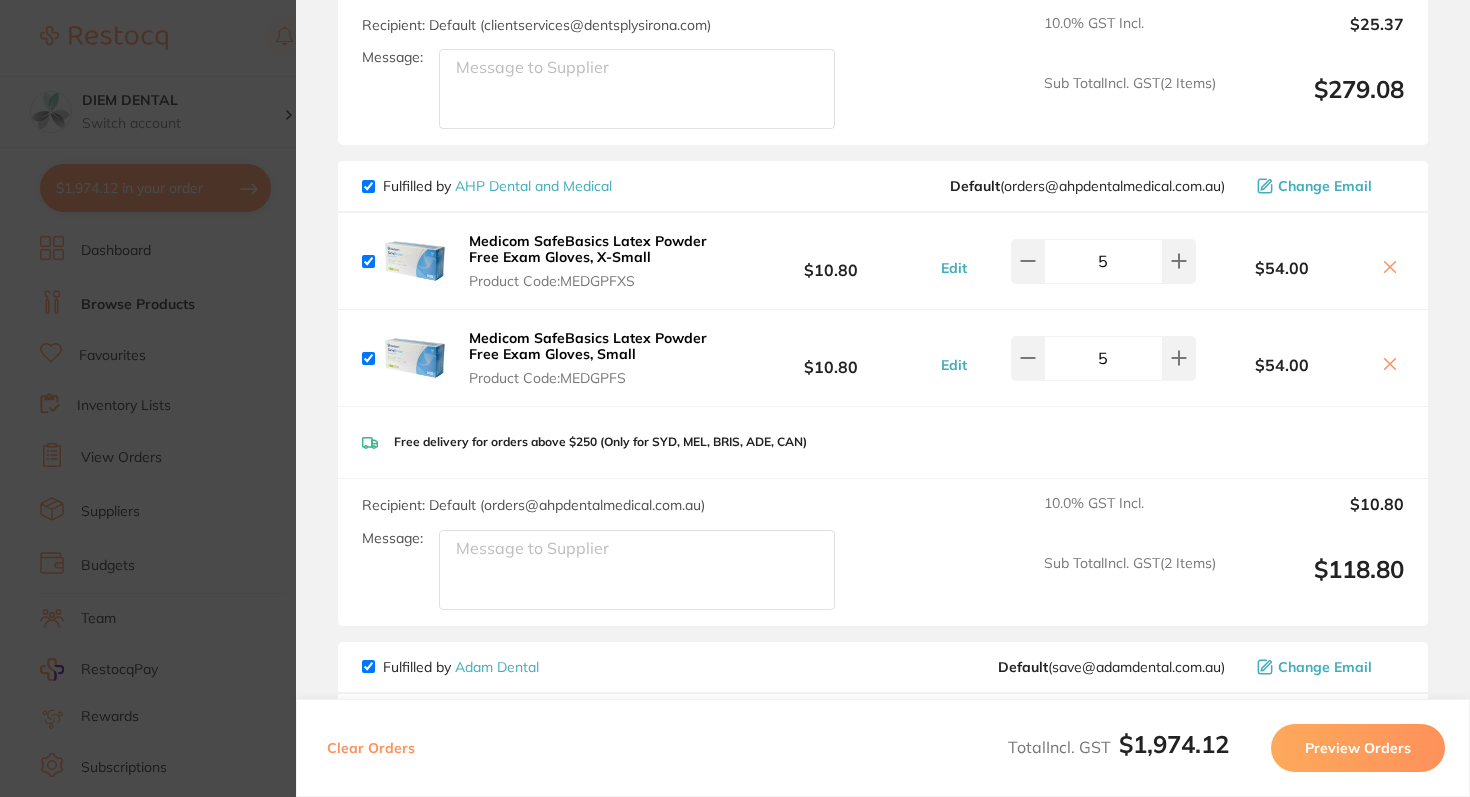 click at bounding box center (368, 186) 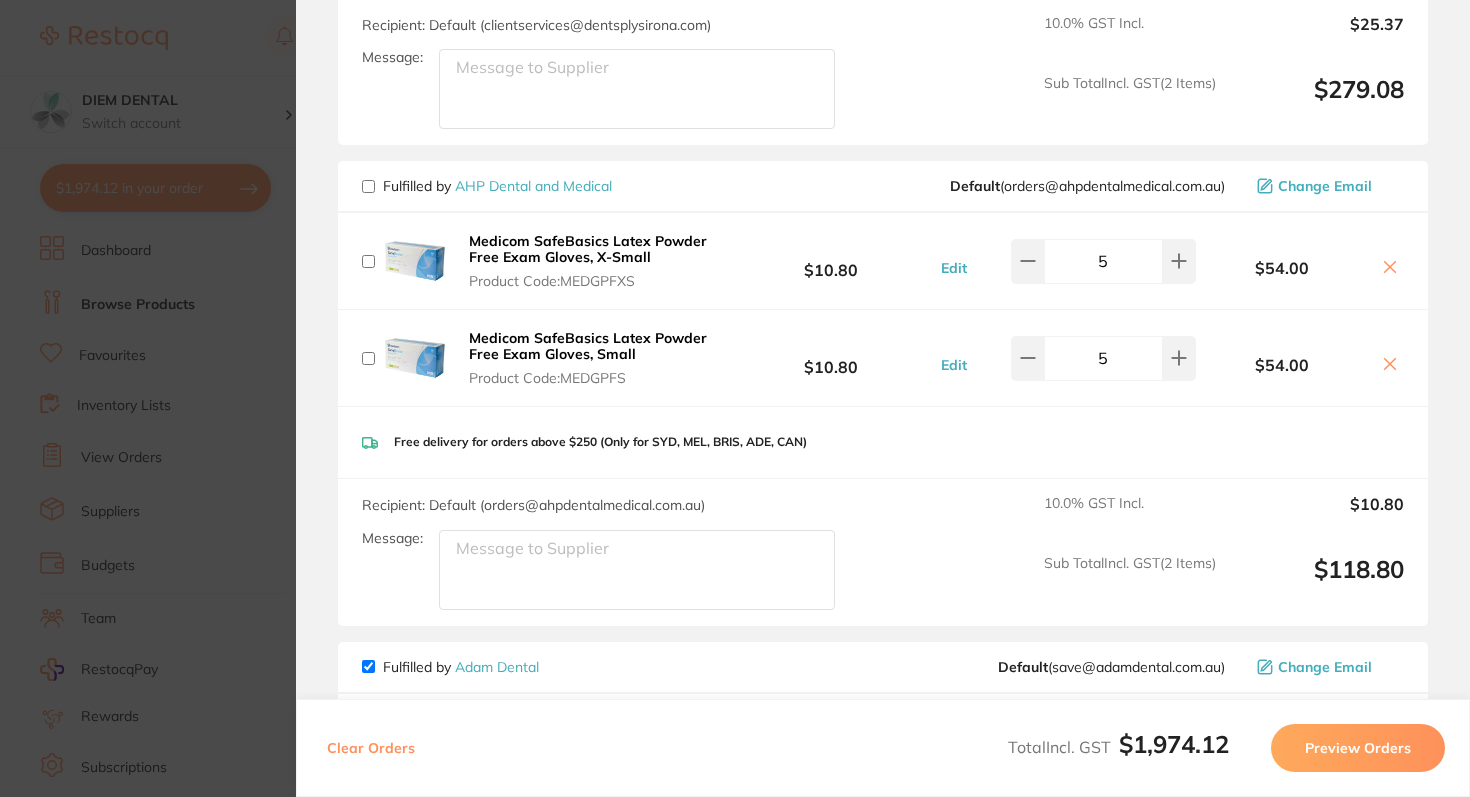 checkbox on "false" 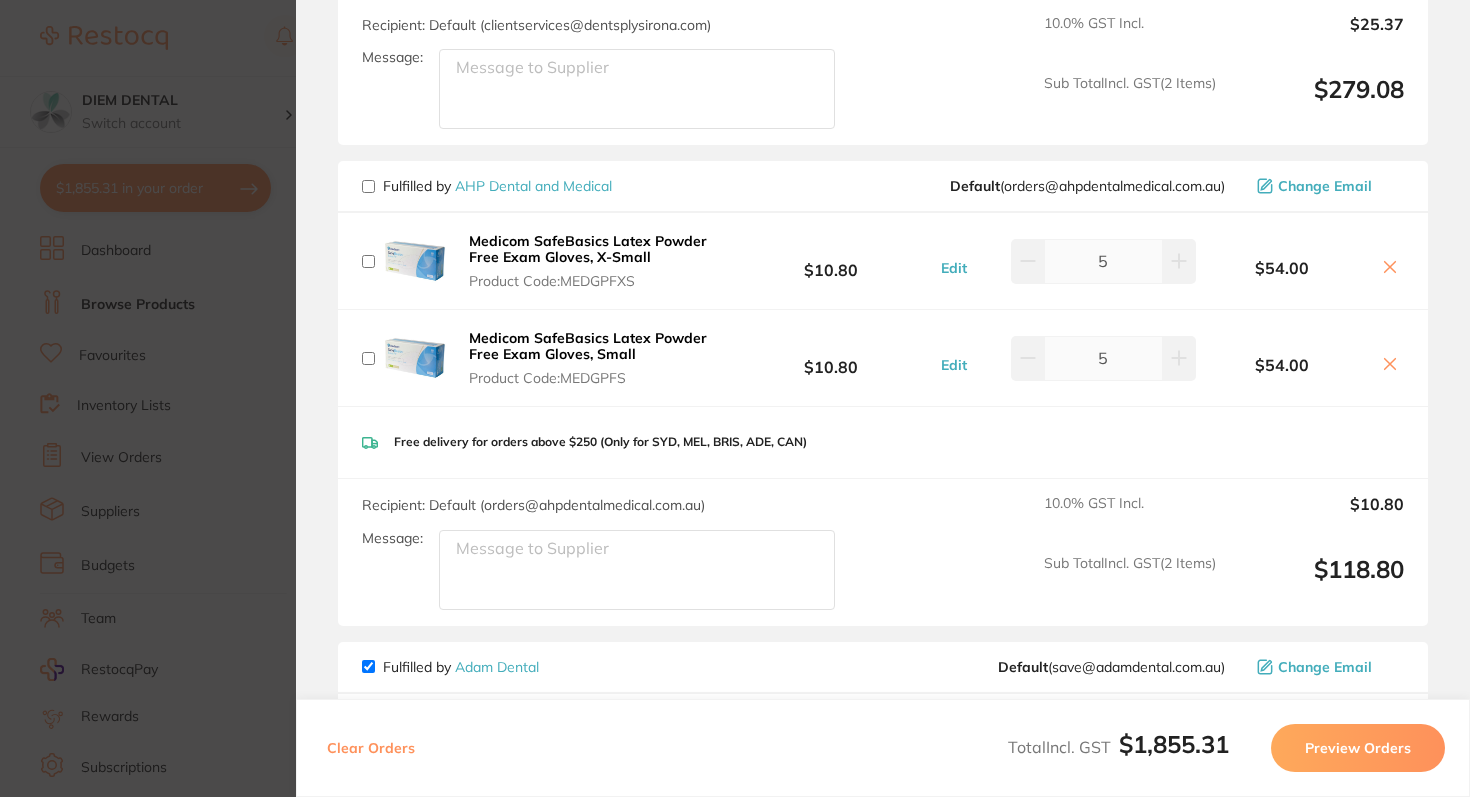 checkbox on "false" 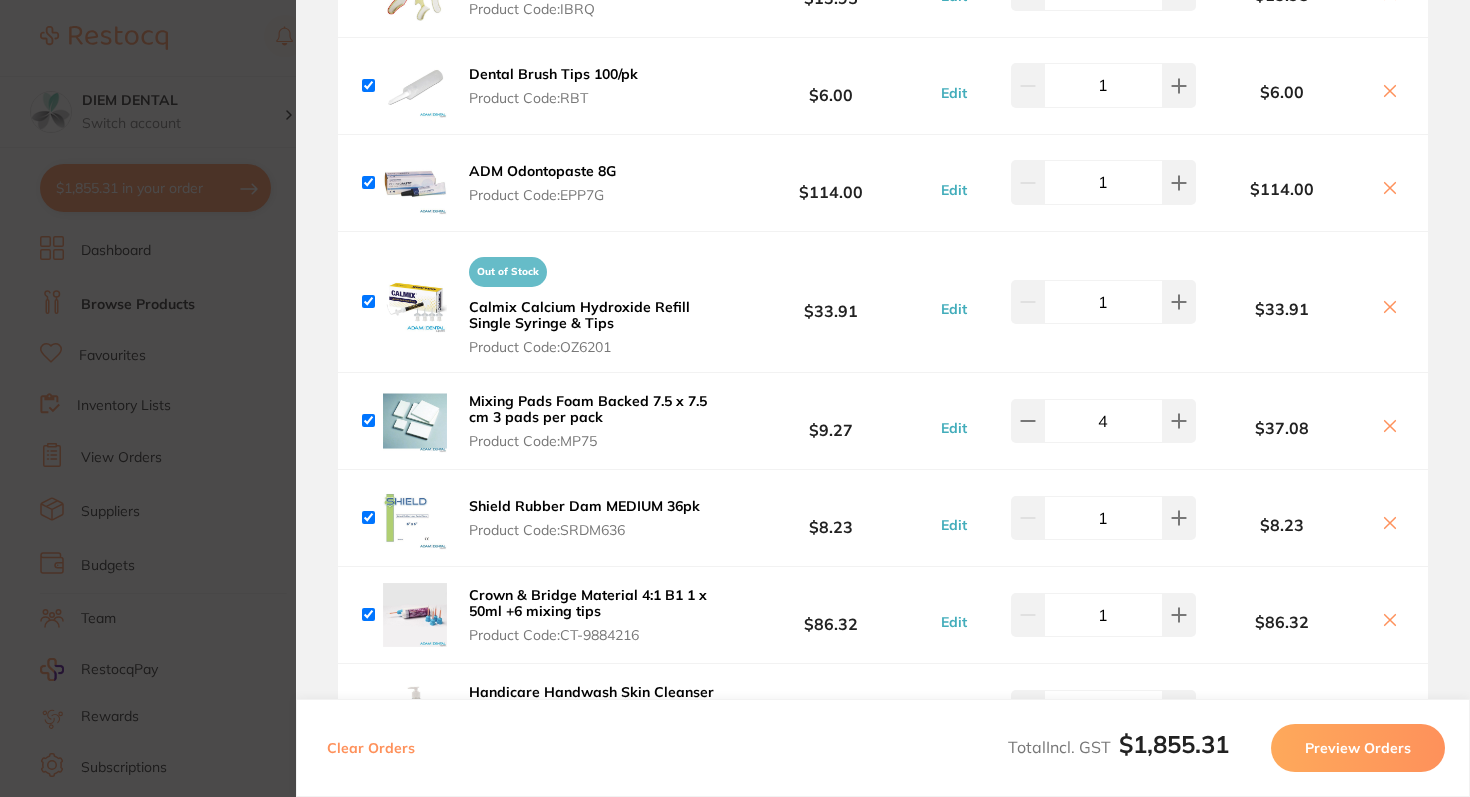 scroll, scrollTop: 1874, scrollLeft: 0, axis: vertical 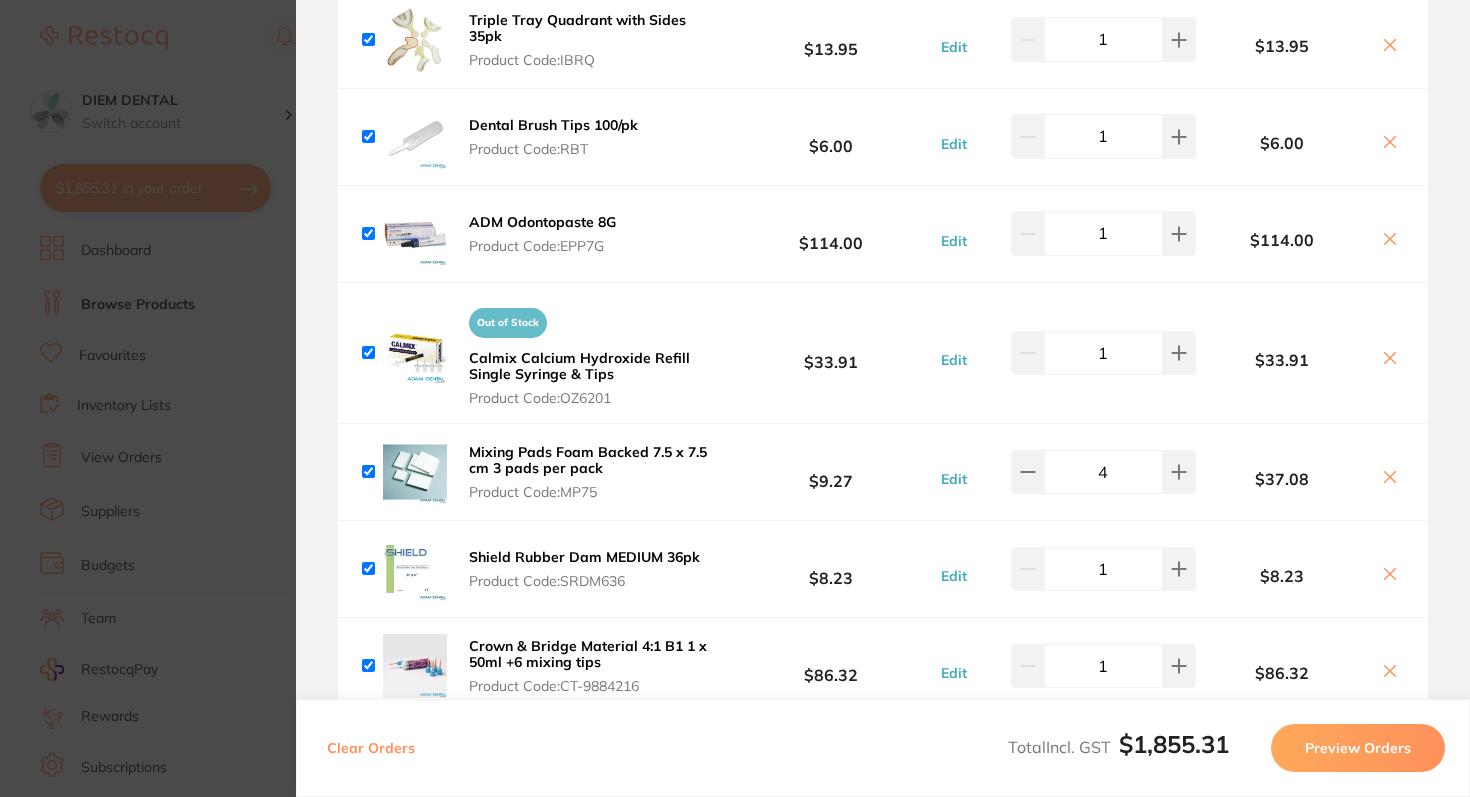 click at bounding box center (368, 352) 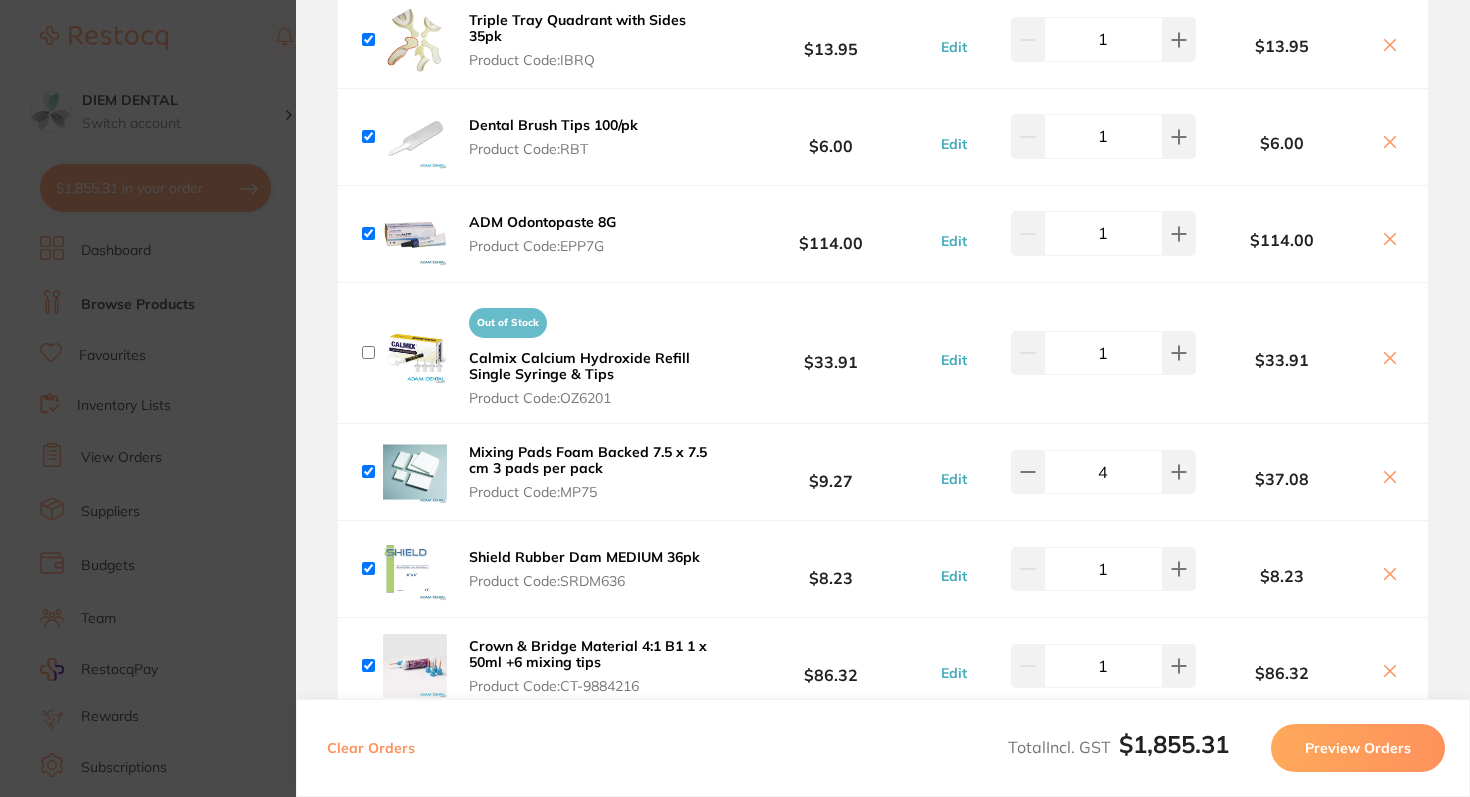 checkbox on "false" 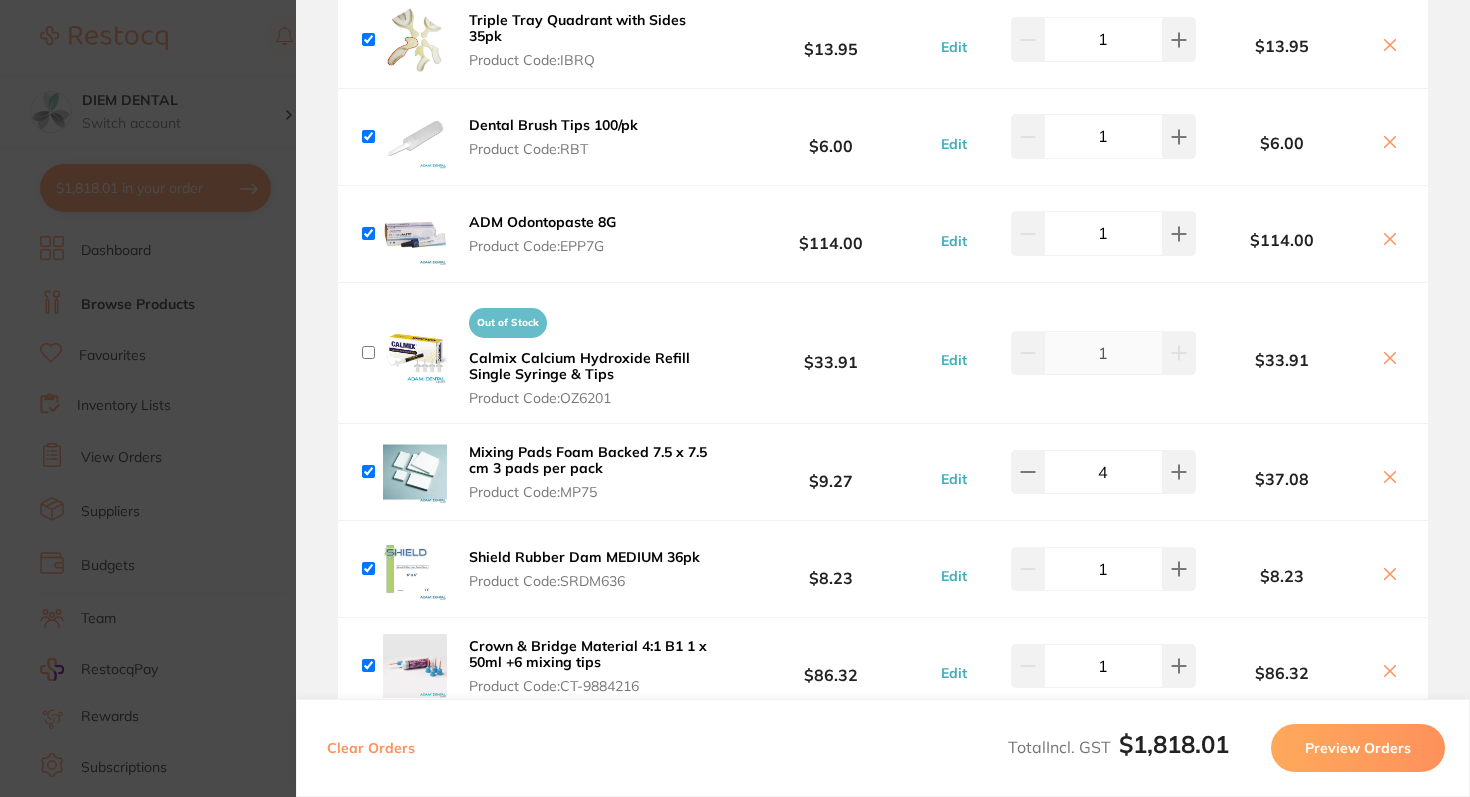 click at bounding box center [368, 233] 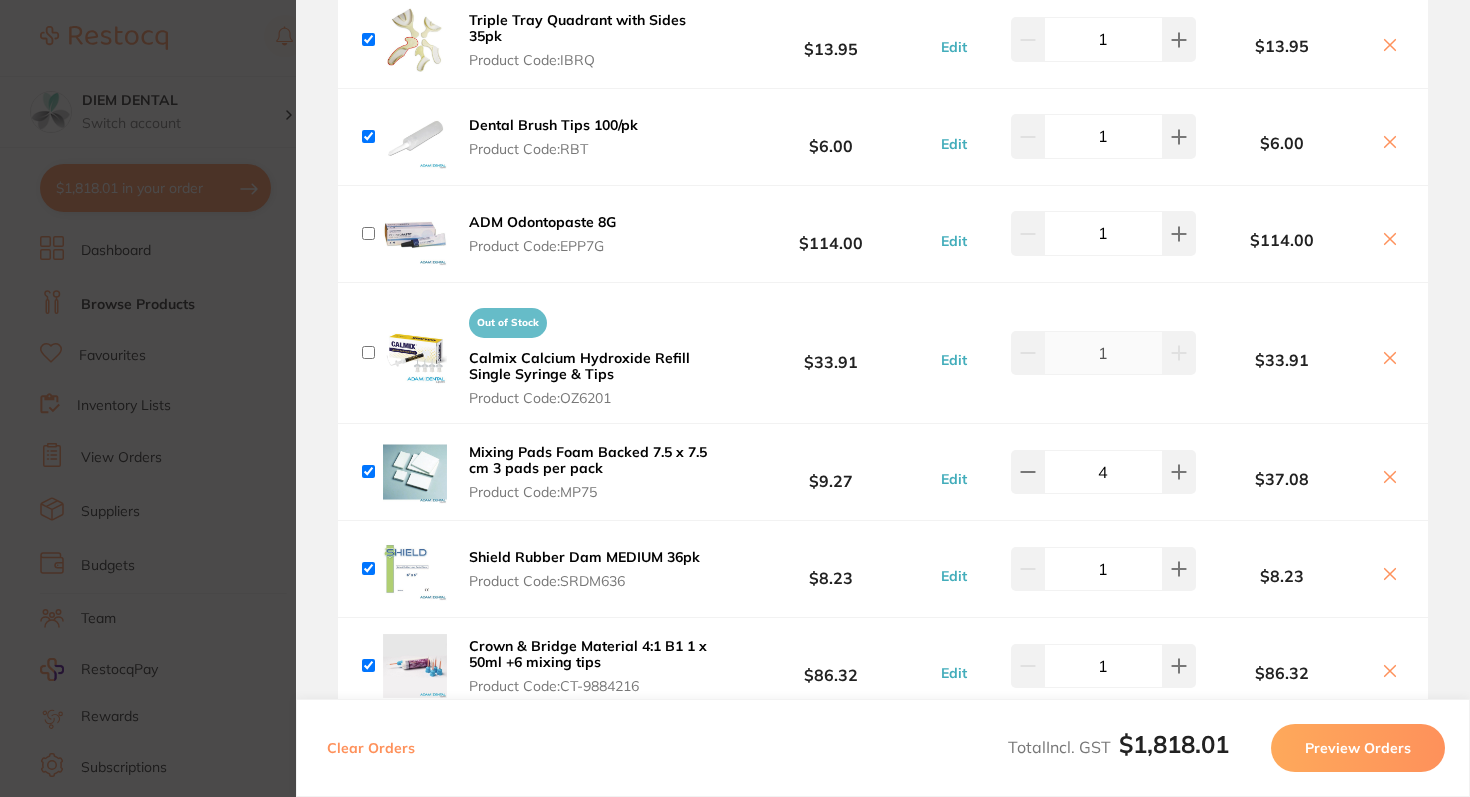 checkbox on "false" 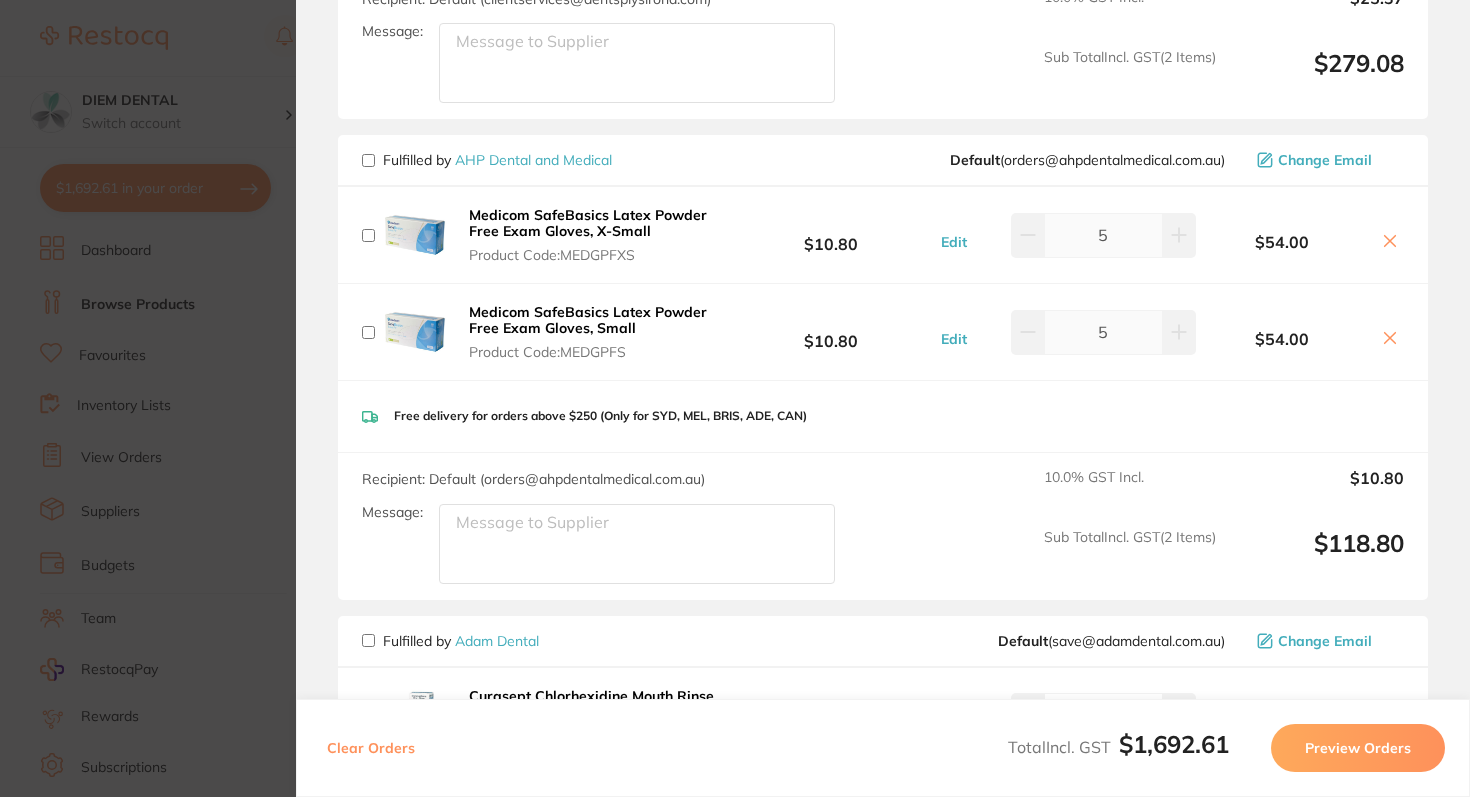 scroll, scrollTop: 0, scrollLeft: 0, axis: both 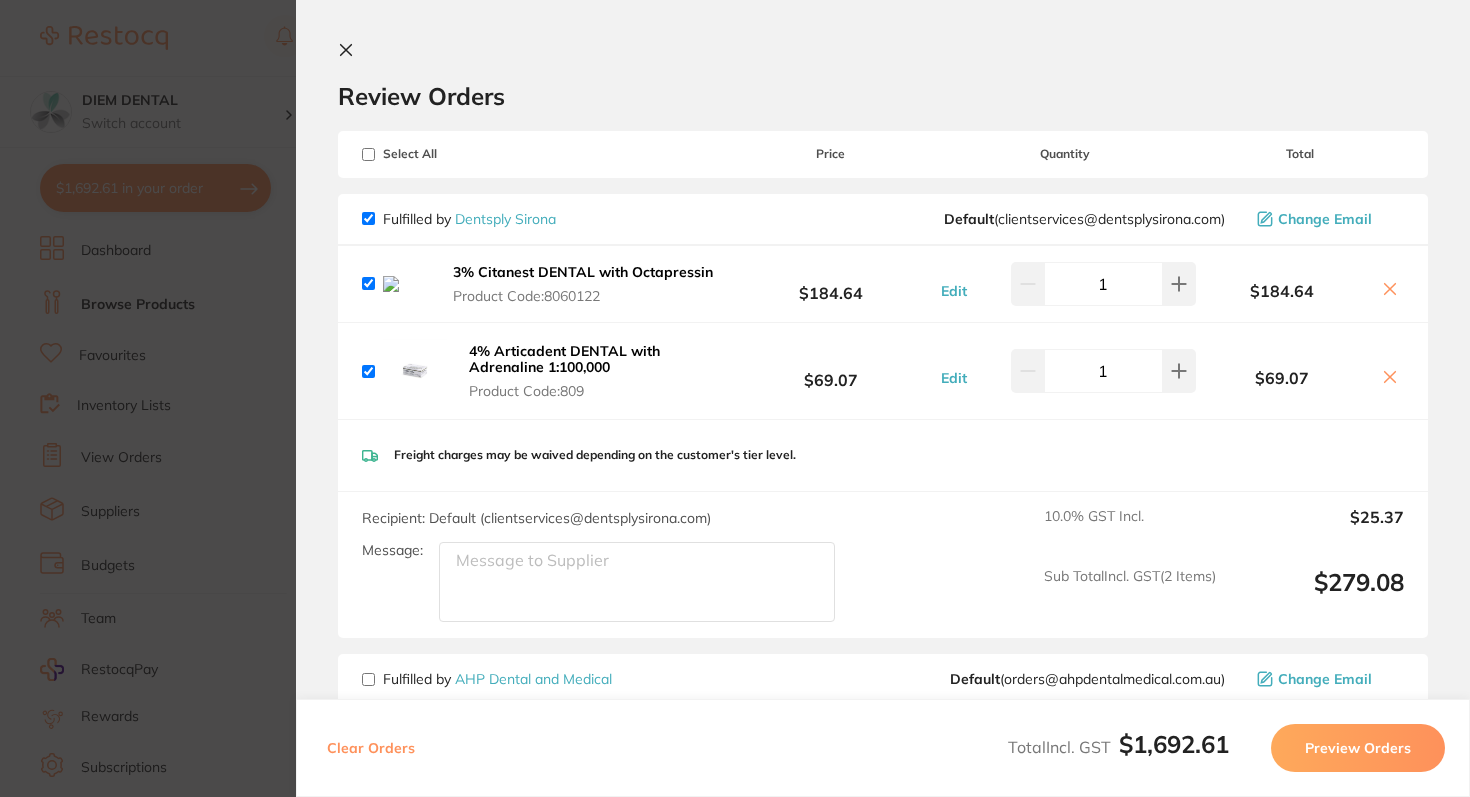 click 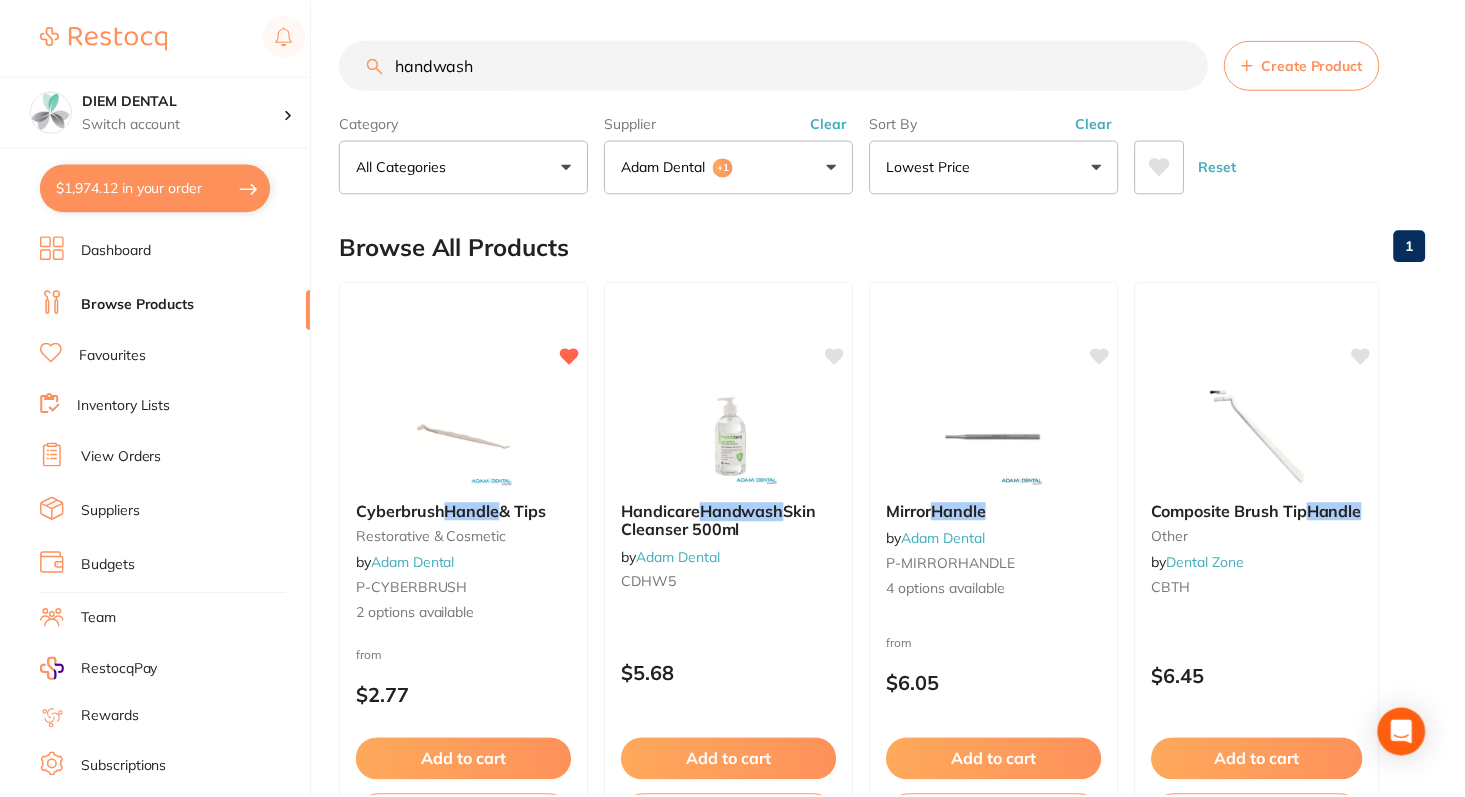 scroll, scrollTop: 92, scrollLeft: 0, axis: vertical 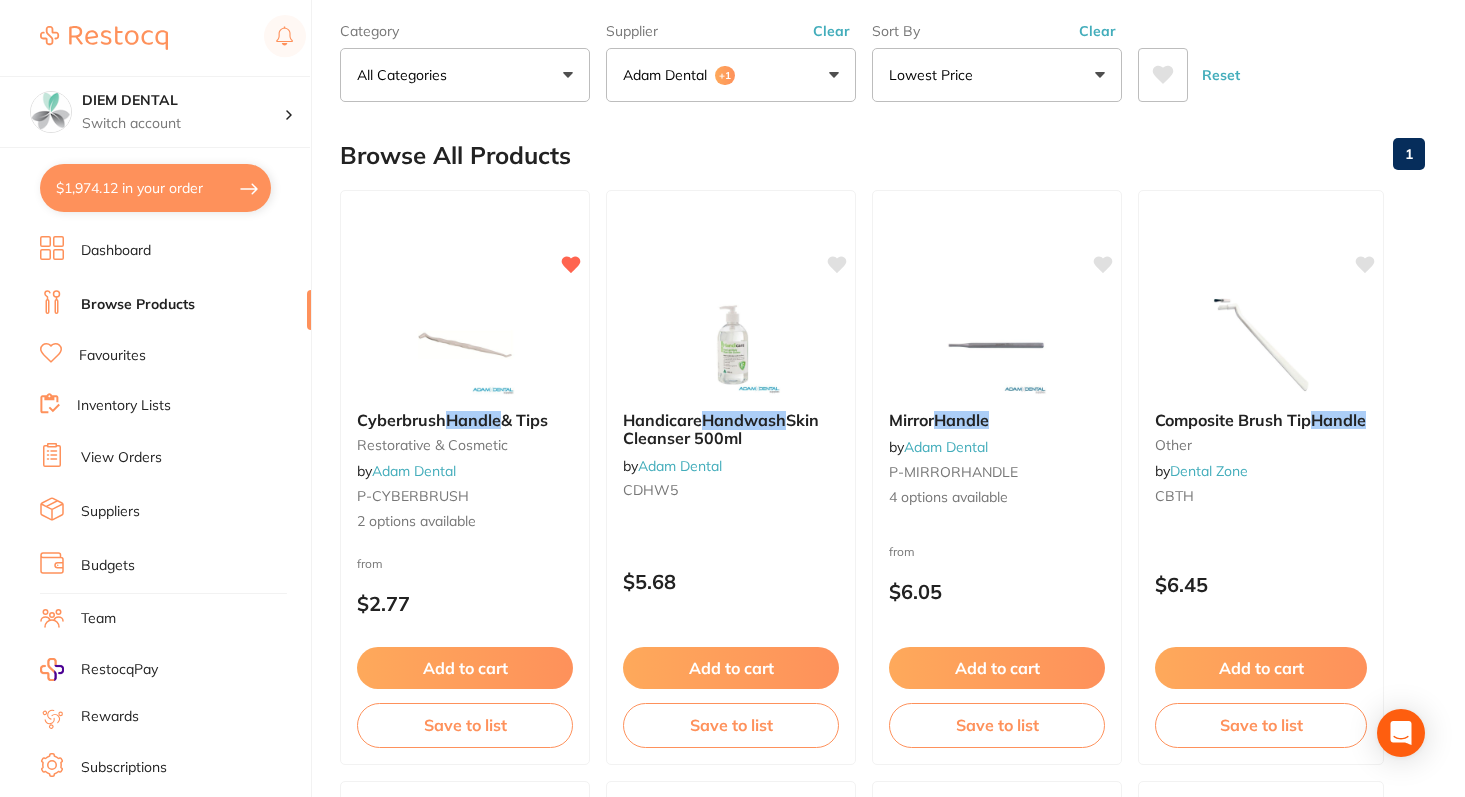 click on "$1,974.12   in your order" at bounding box center (155, 188) 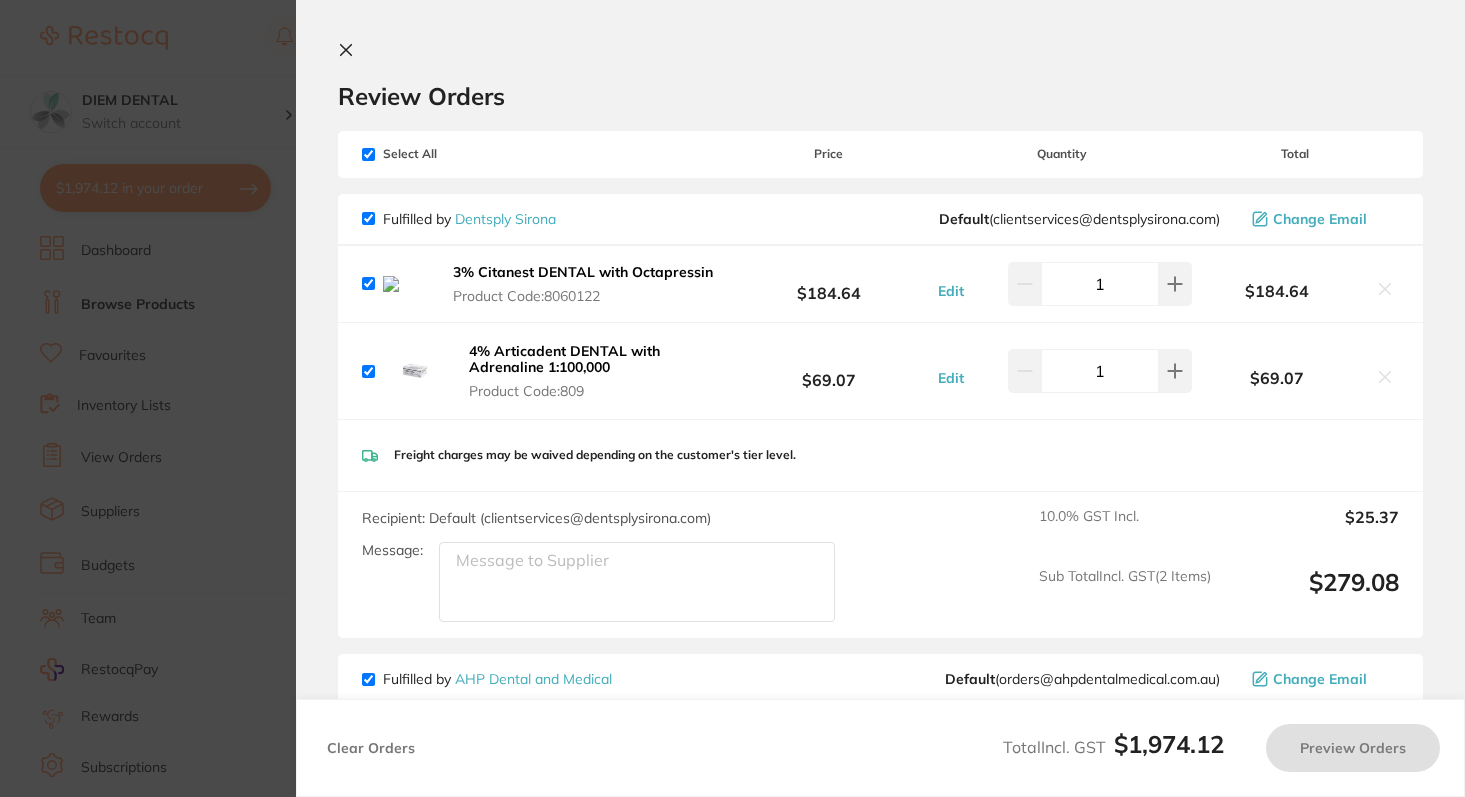 checkbox on "true" 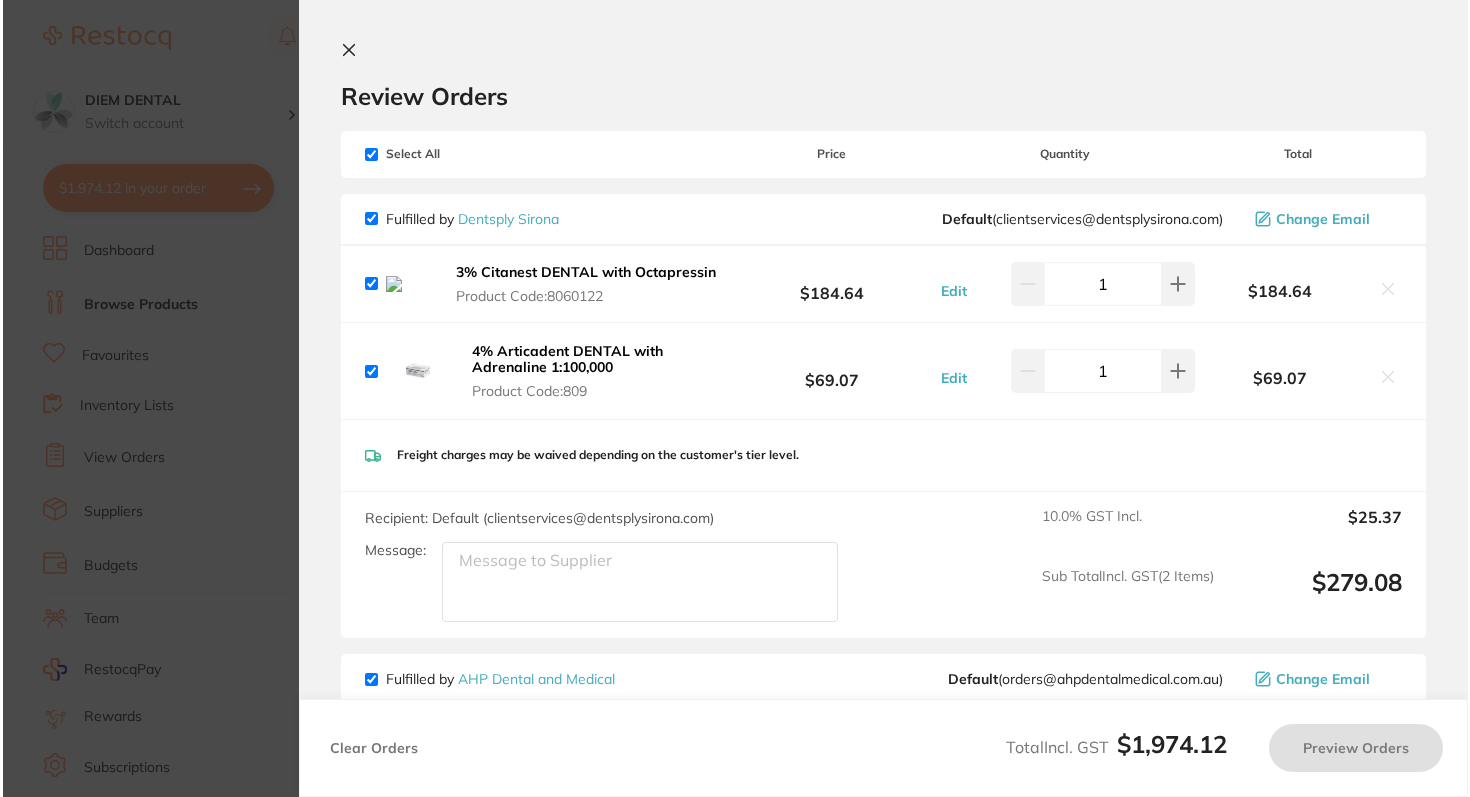 scroll, scrollTop: 0, scrollLeft: 0, axis: both 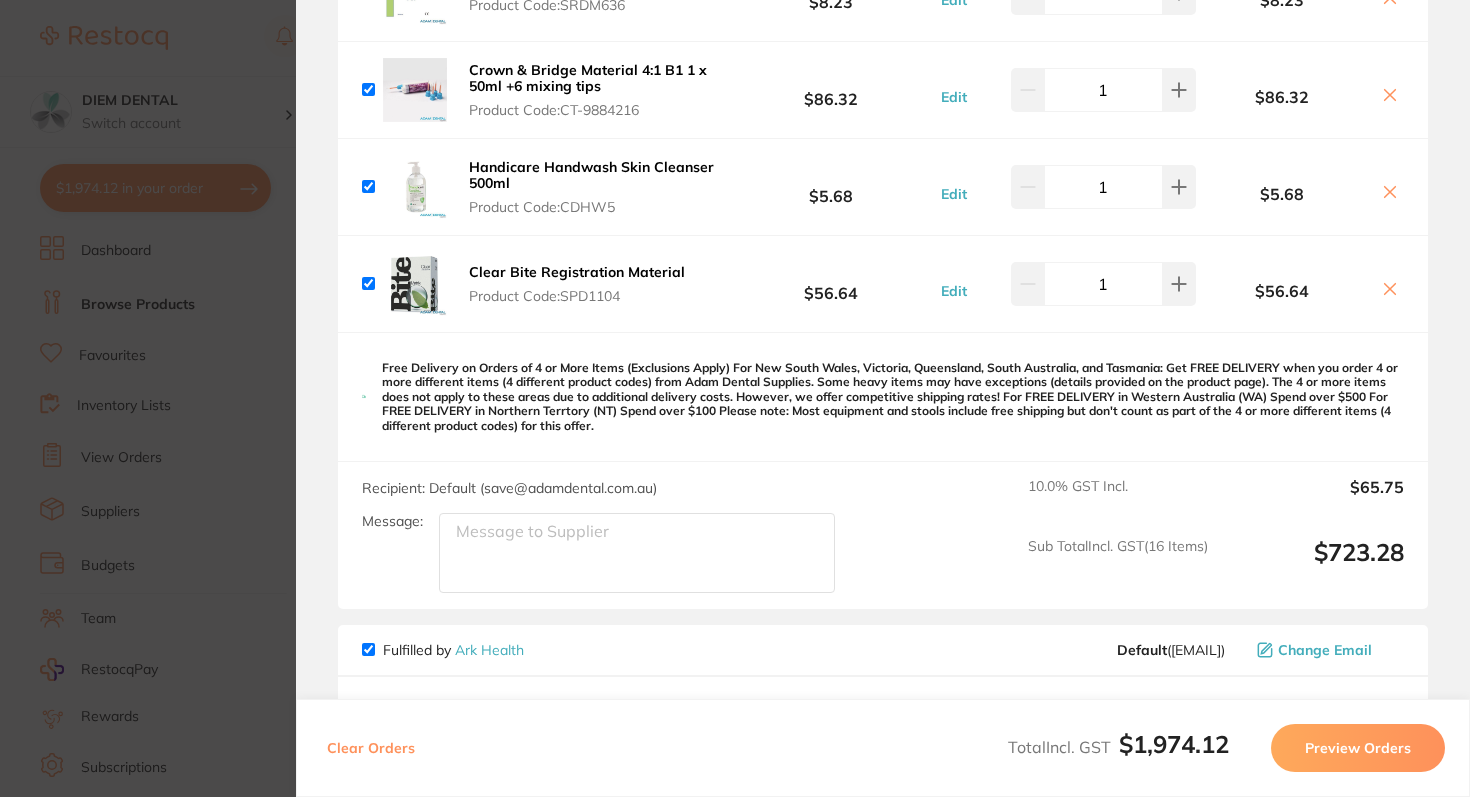 click on "Clear Bite Registration Material" at bounding box center (577, 272) 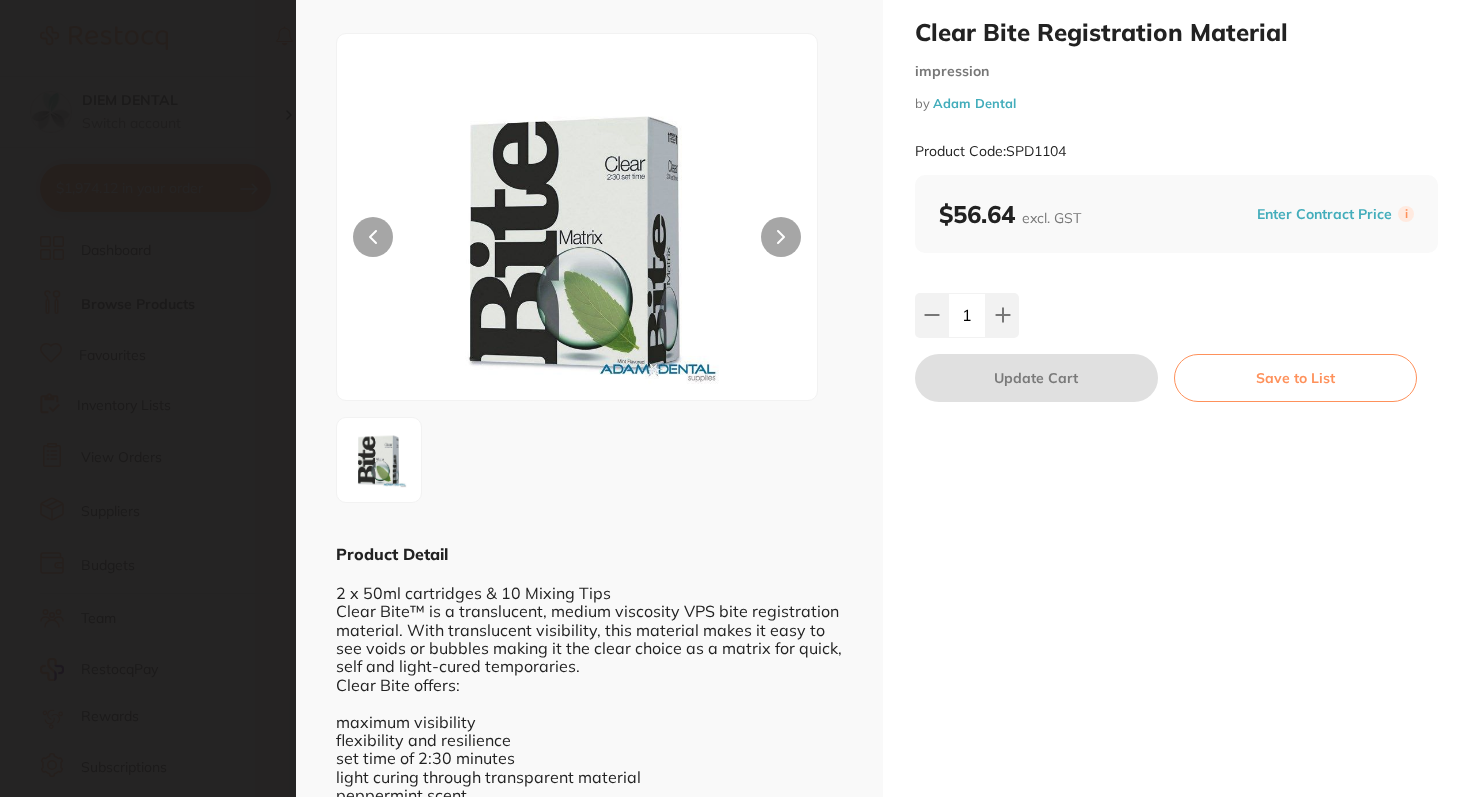scroll, scrollTop: 0, scrollLeft: 0, axis: both 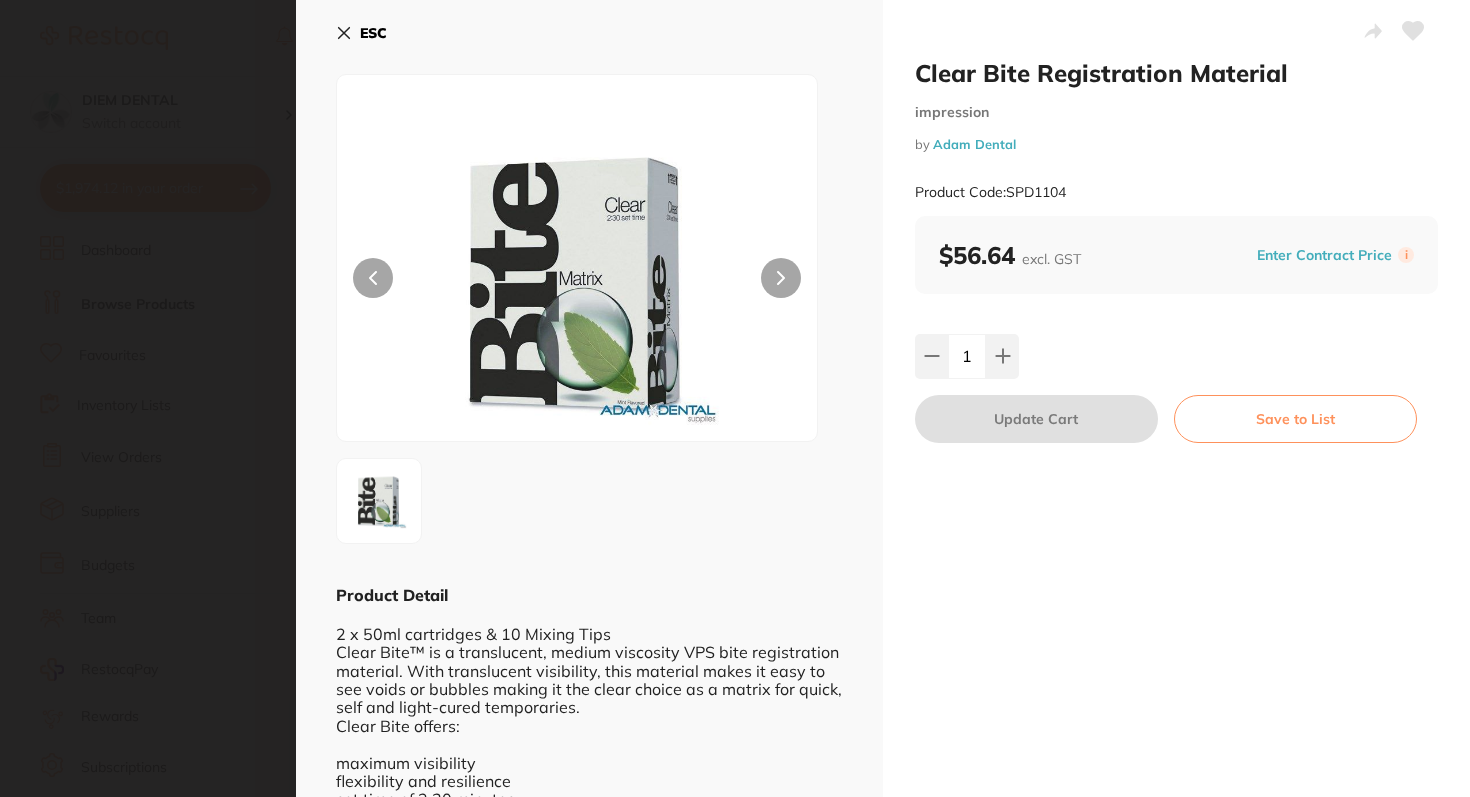 click at bounding box center [781, 278] 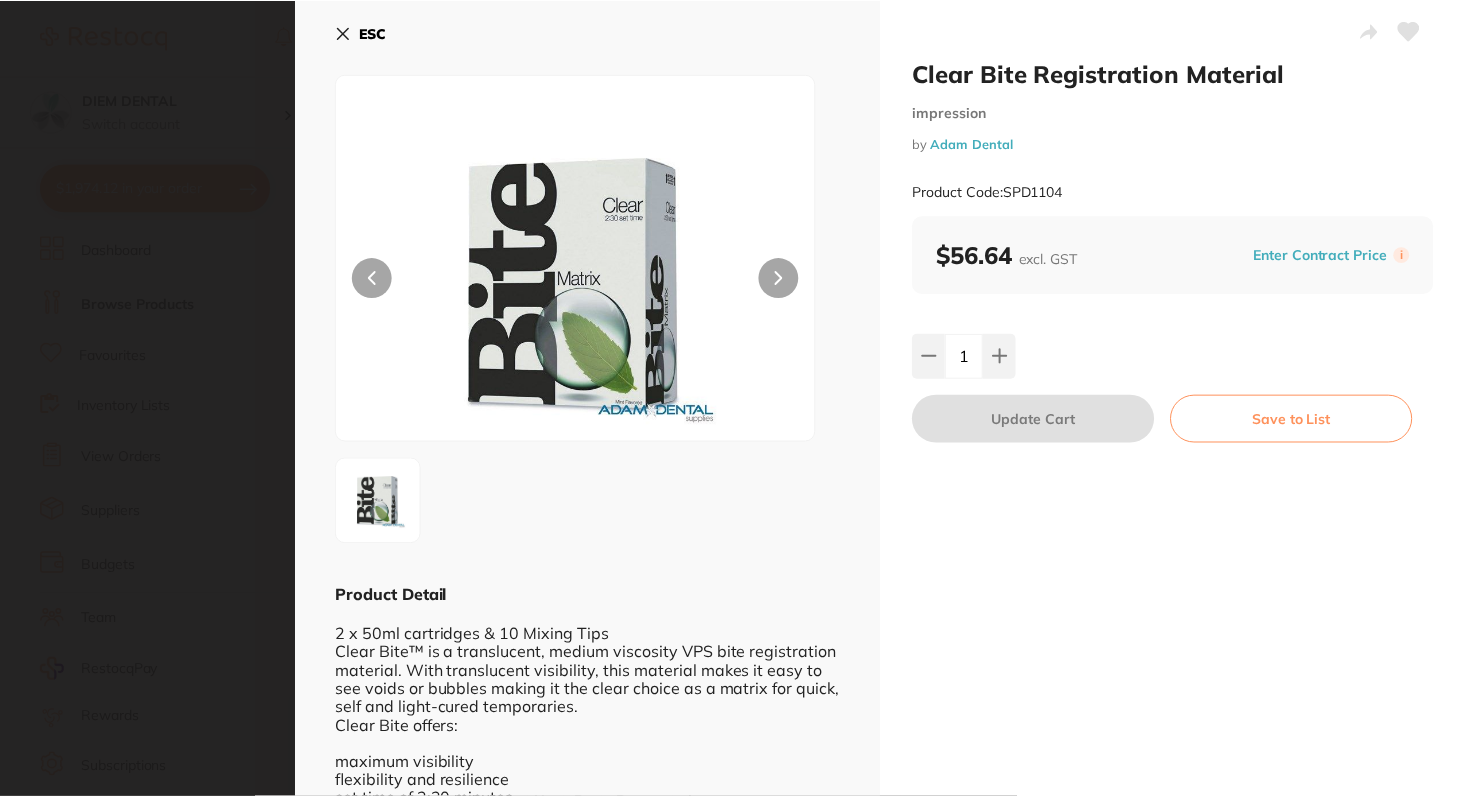scroll, scrollTop: 92, scrollLeft: 0, axis: vertical 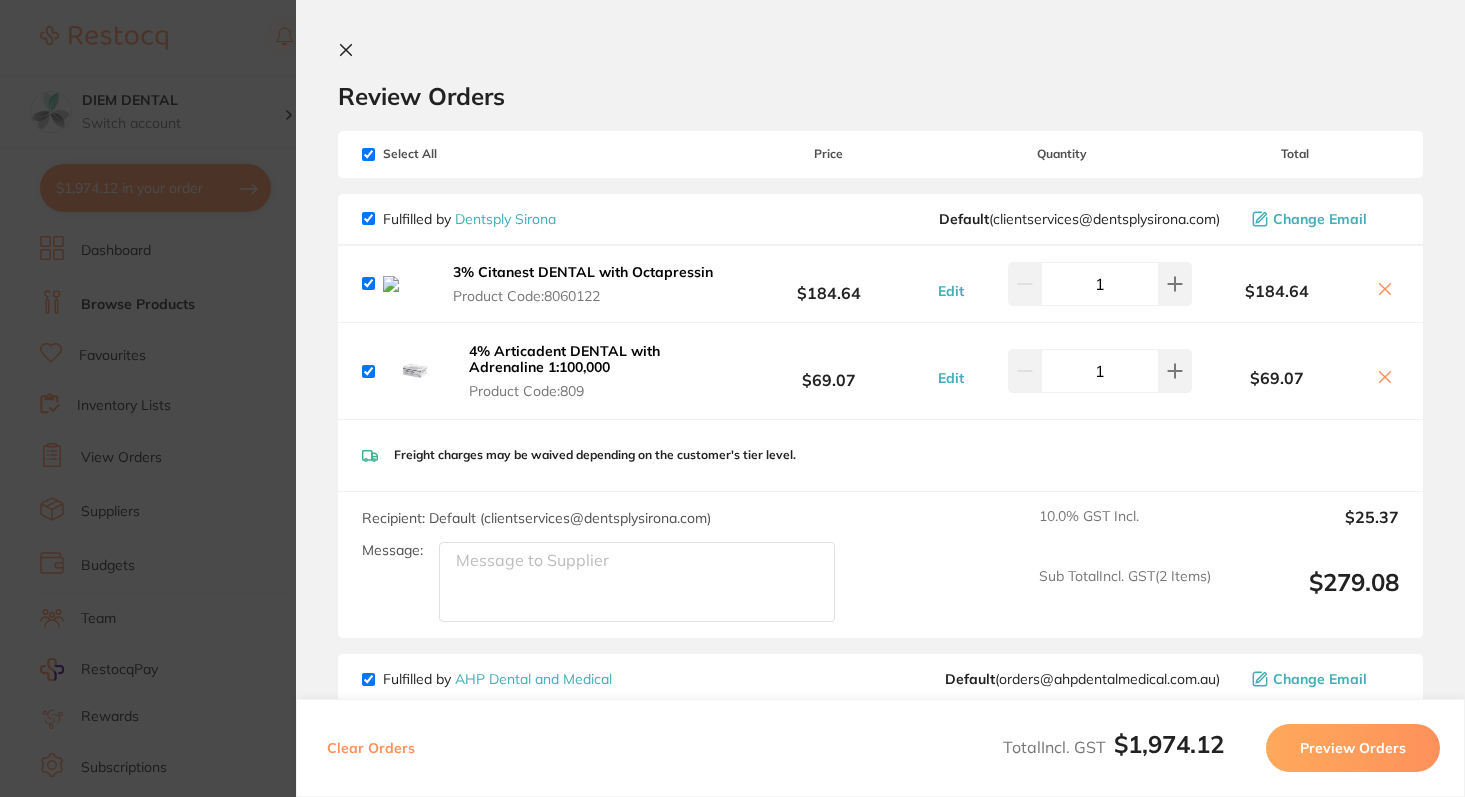 drag, startPoint x: 334, startPoint y: 45, endPoint x: 440, endPoint y: 78, distance: 111.01801 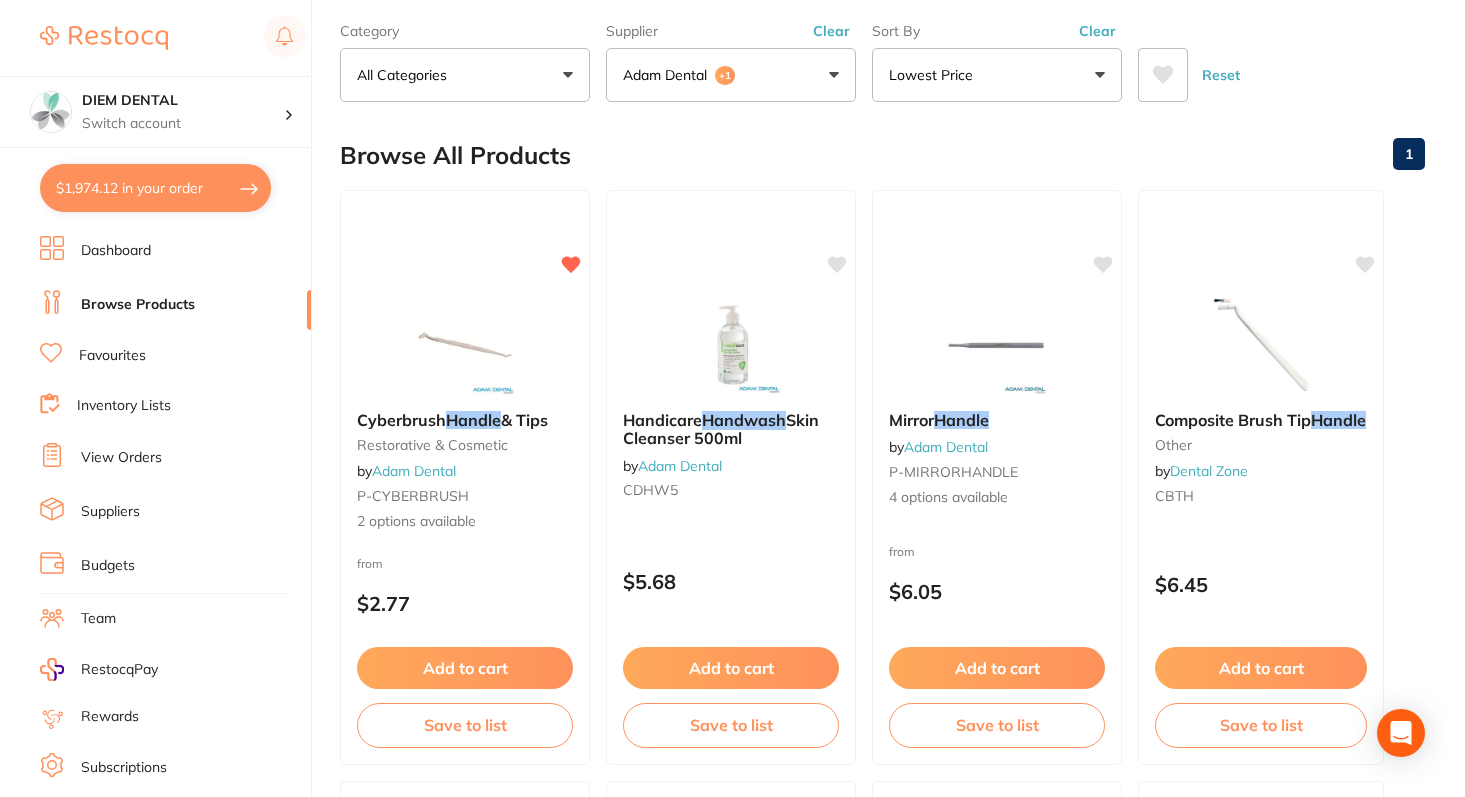 scroll, scrollTop: 0, scrollLeft: 0, axis: both 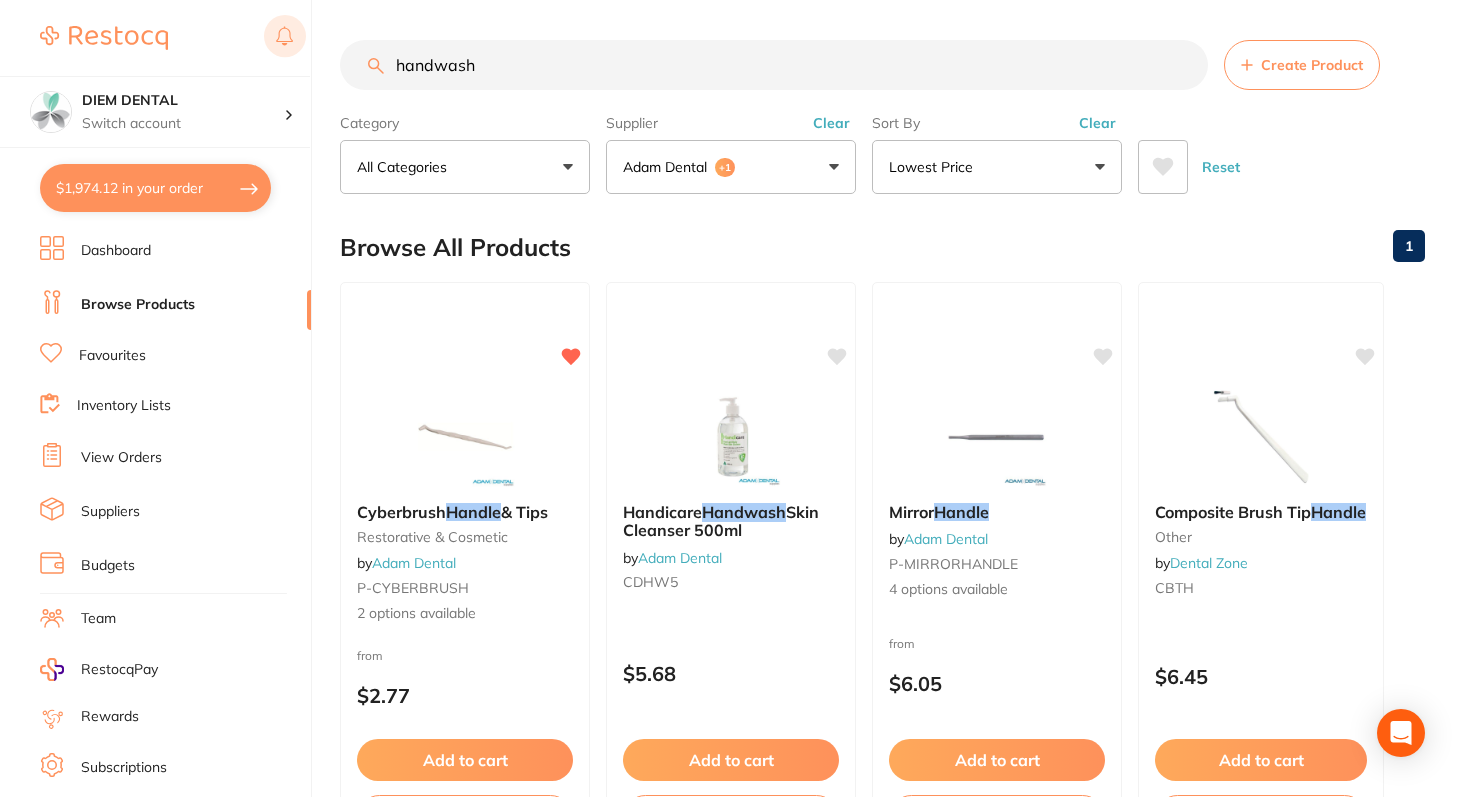 drag, startPoint x: 513, startPoint y: 72, endPoint x: 286, endPoint y: 36, distance: 229.8369 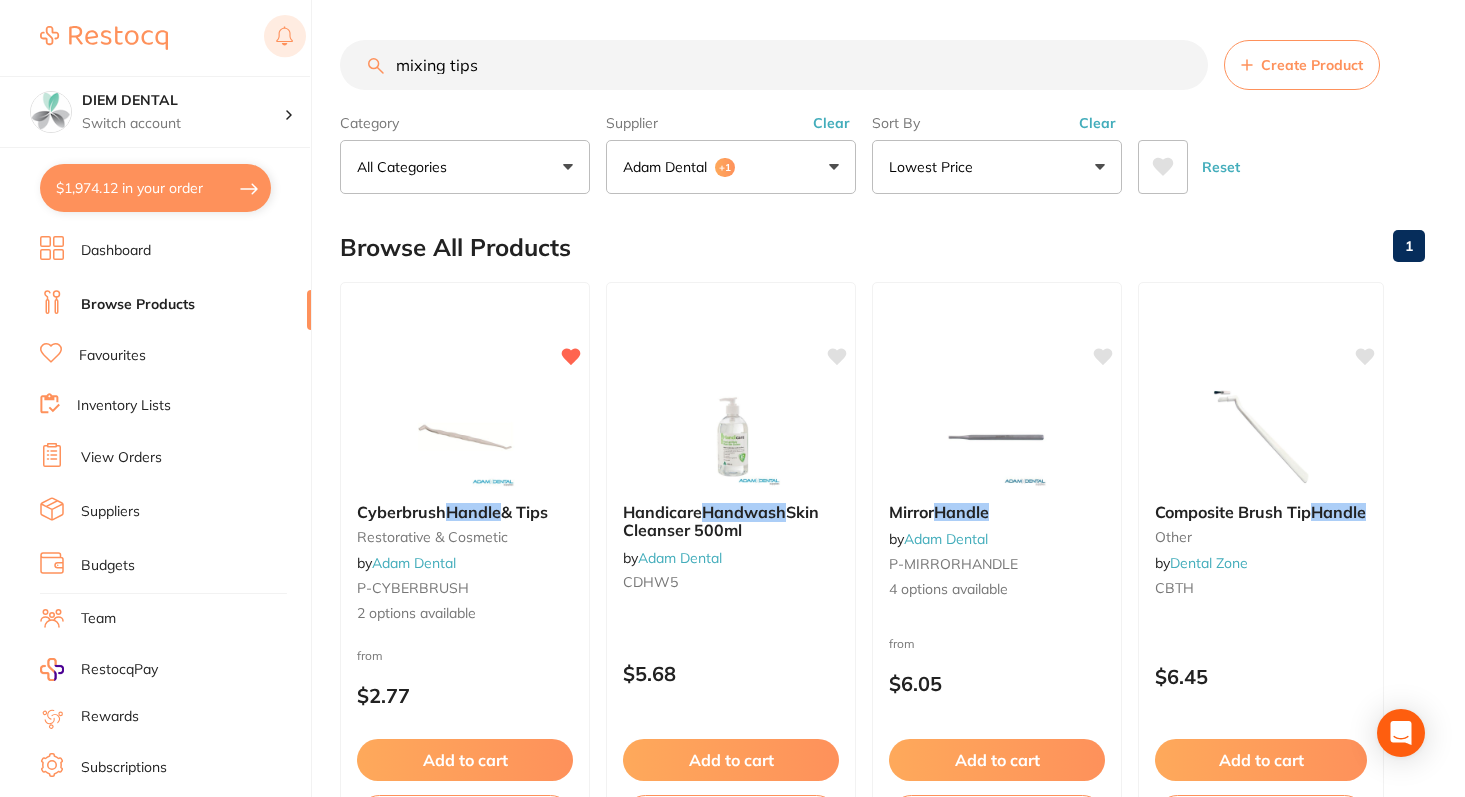type on "mixing tips" 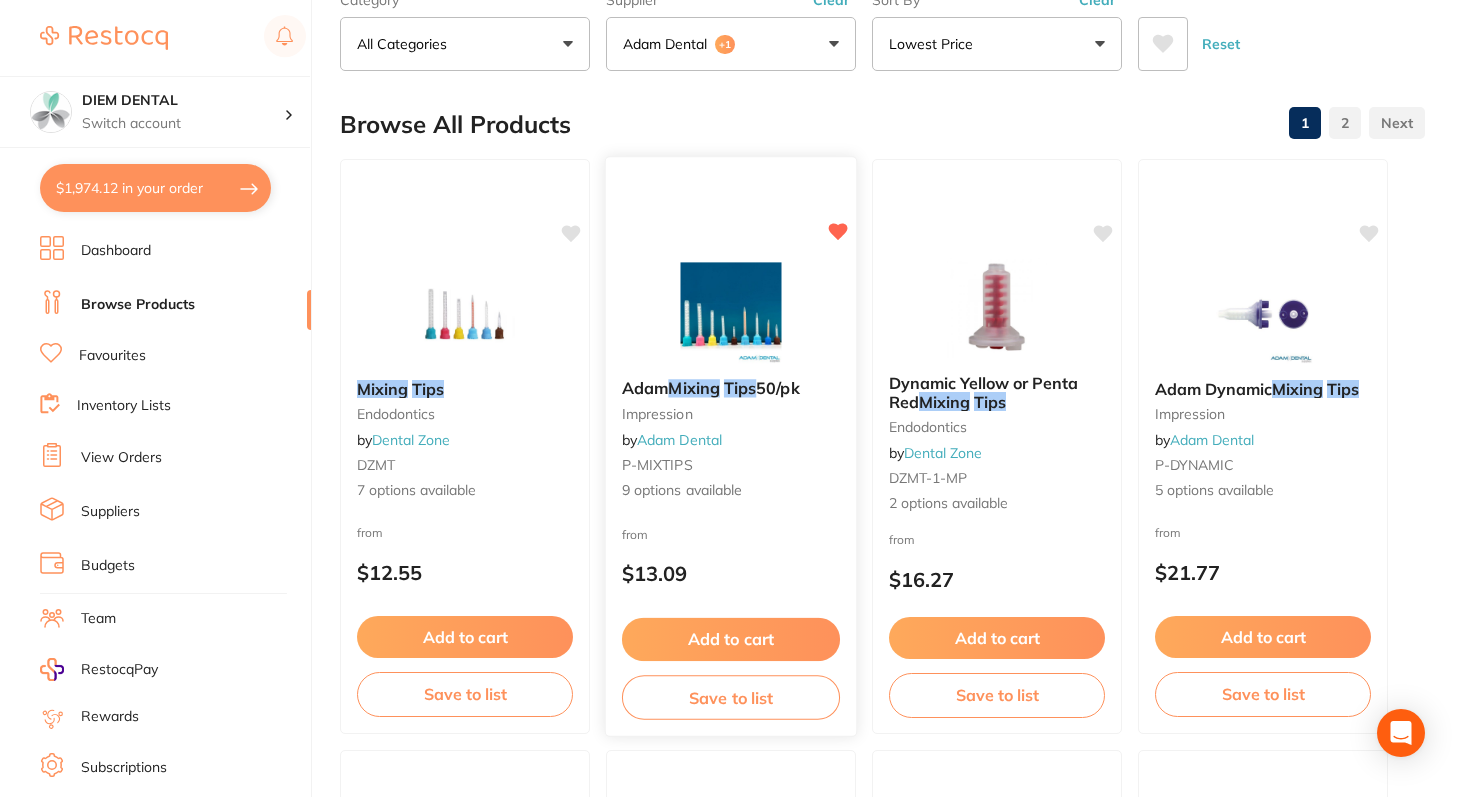 scroll, scrollTop: 140, scrollLeft: 0, axis: vertical 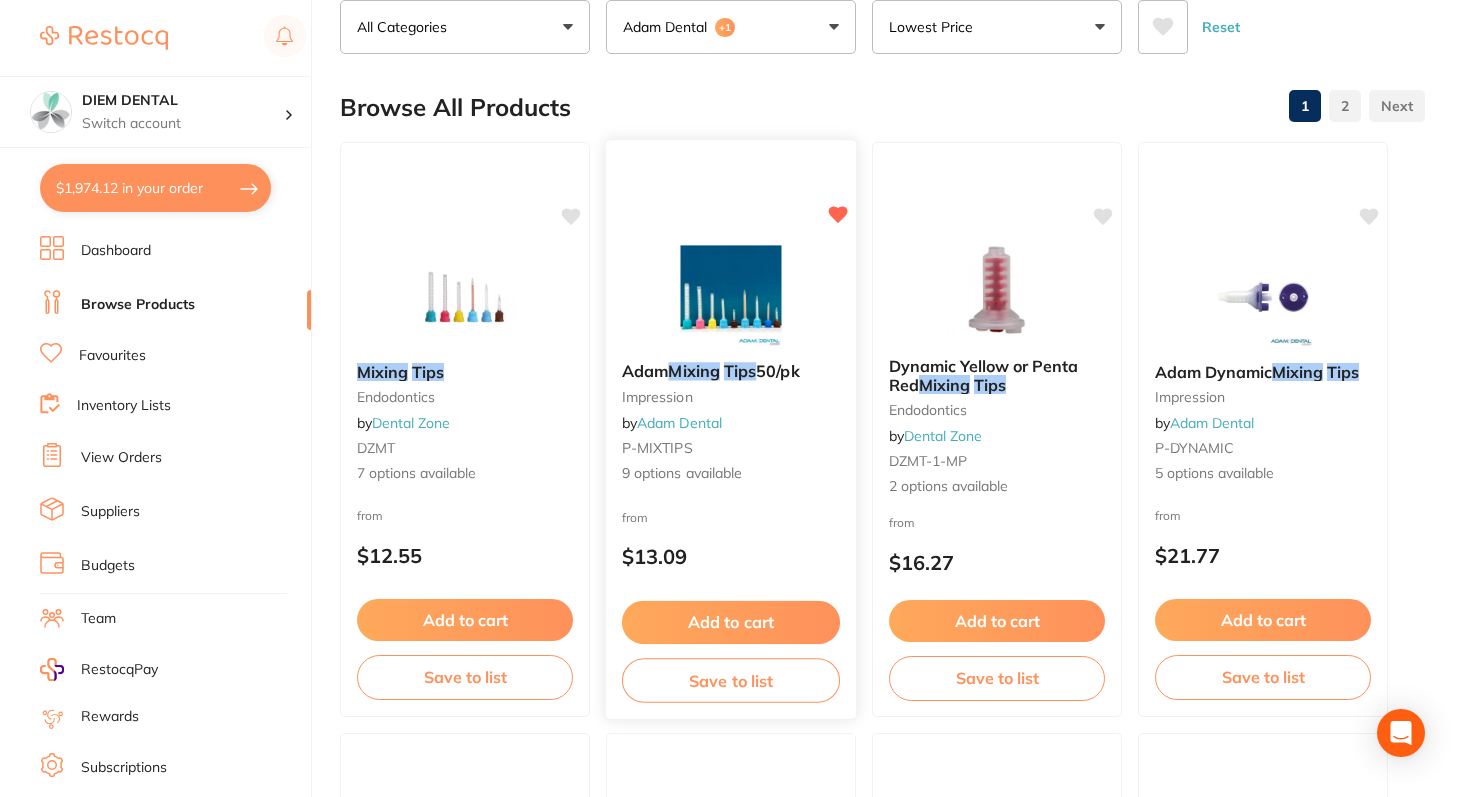 click at bounding box center (730, 295) 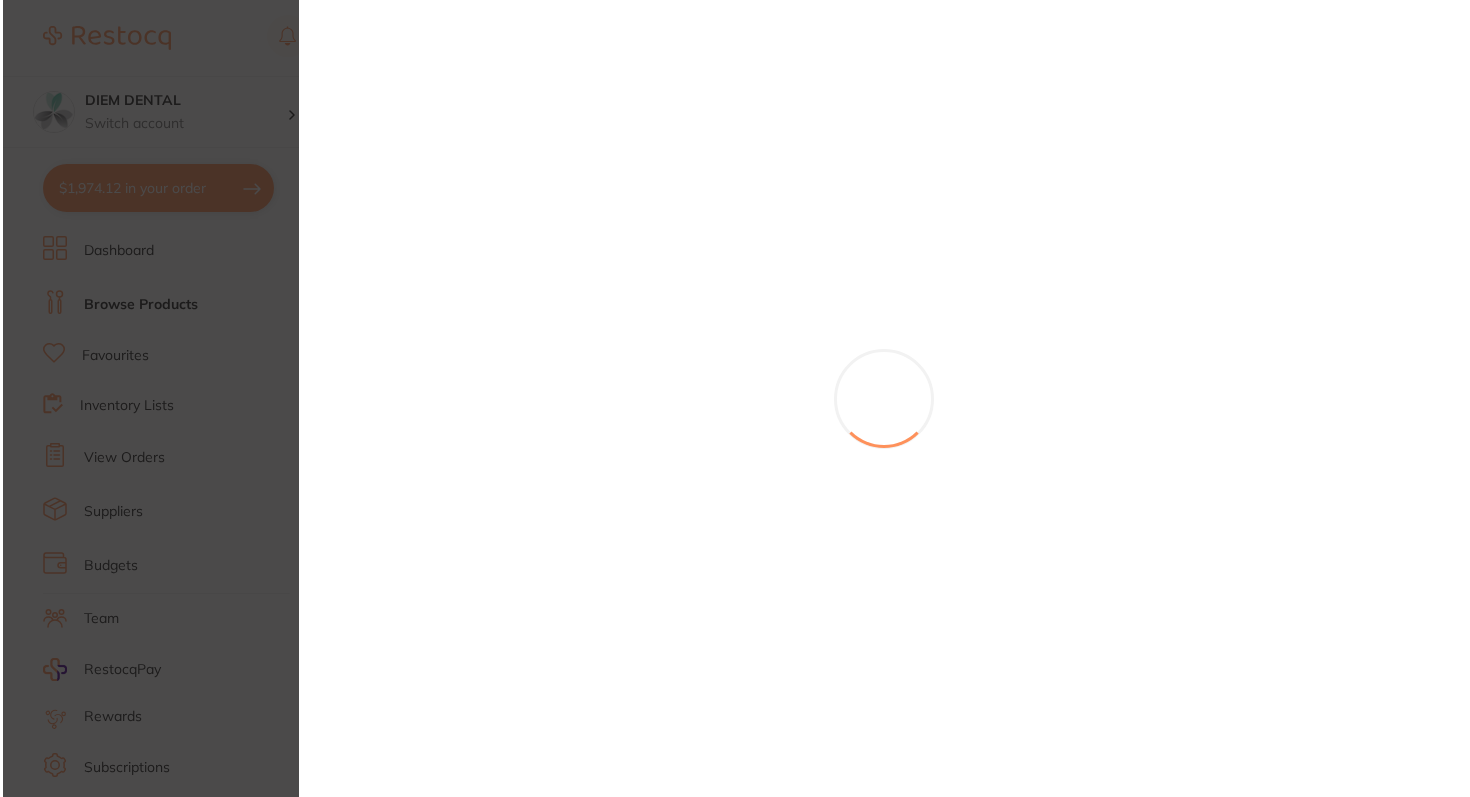 scroll, scrollTop: 0, scrollLeft: 0, axis: both 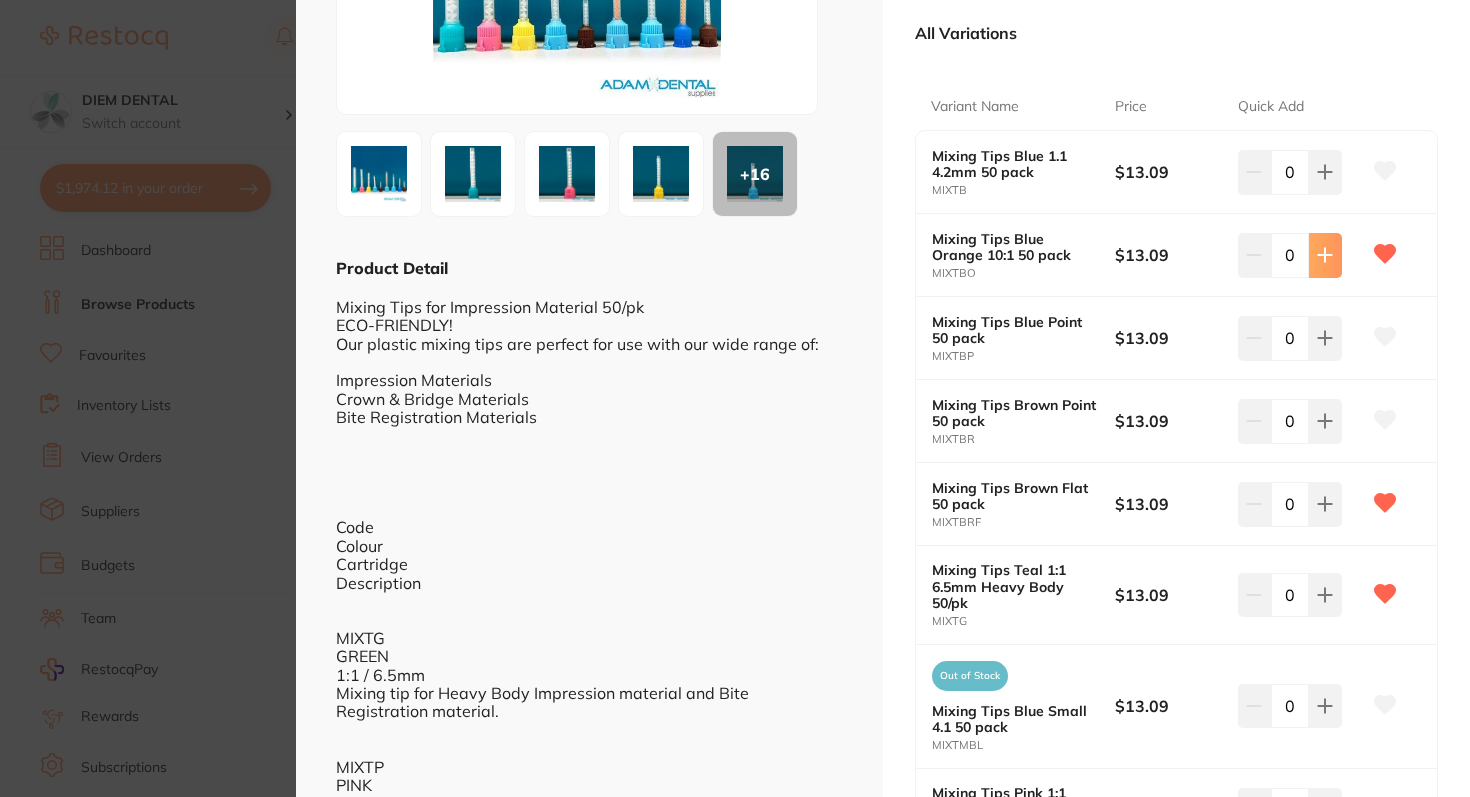 click 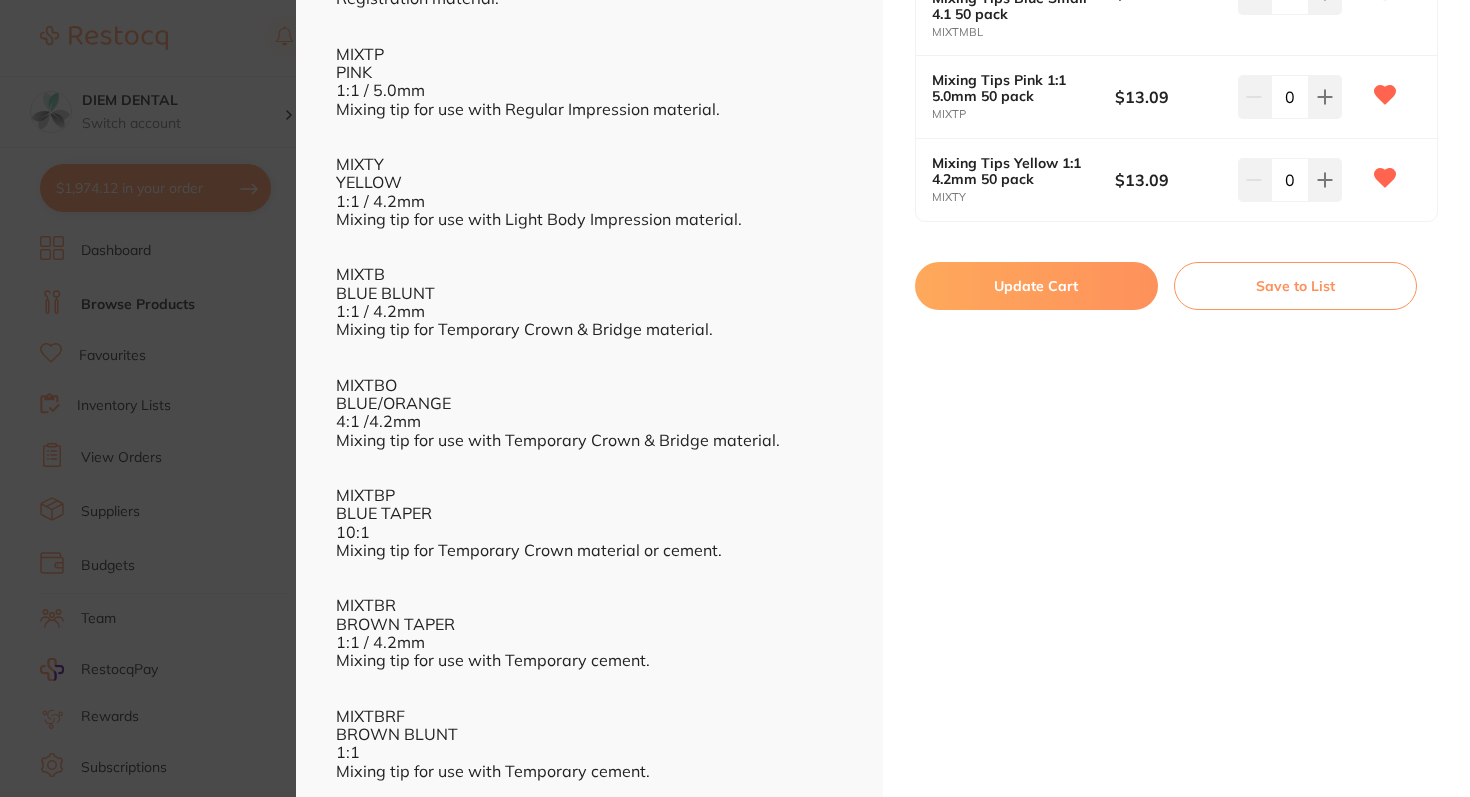 scroll, scrollTop: 1040, scrollLeft: 0, axis: vertical 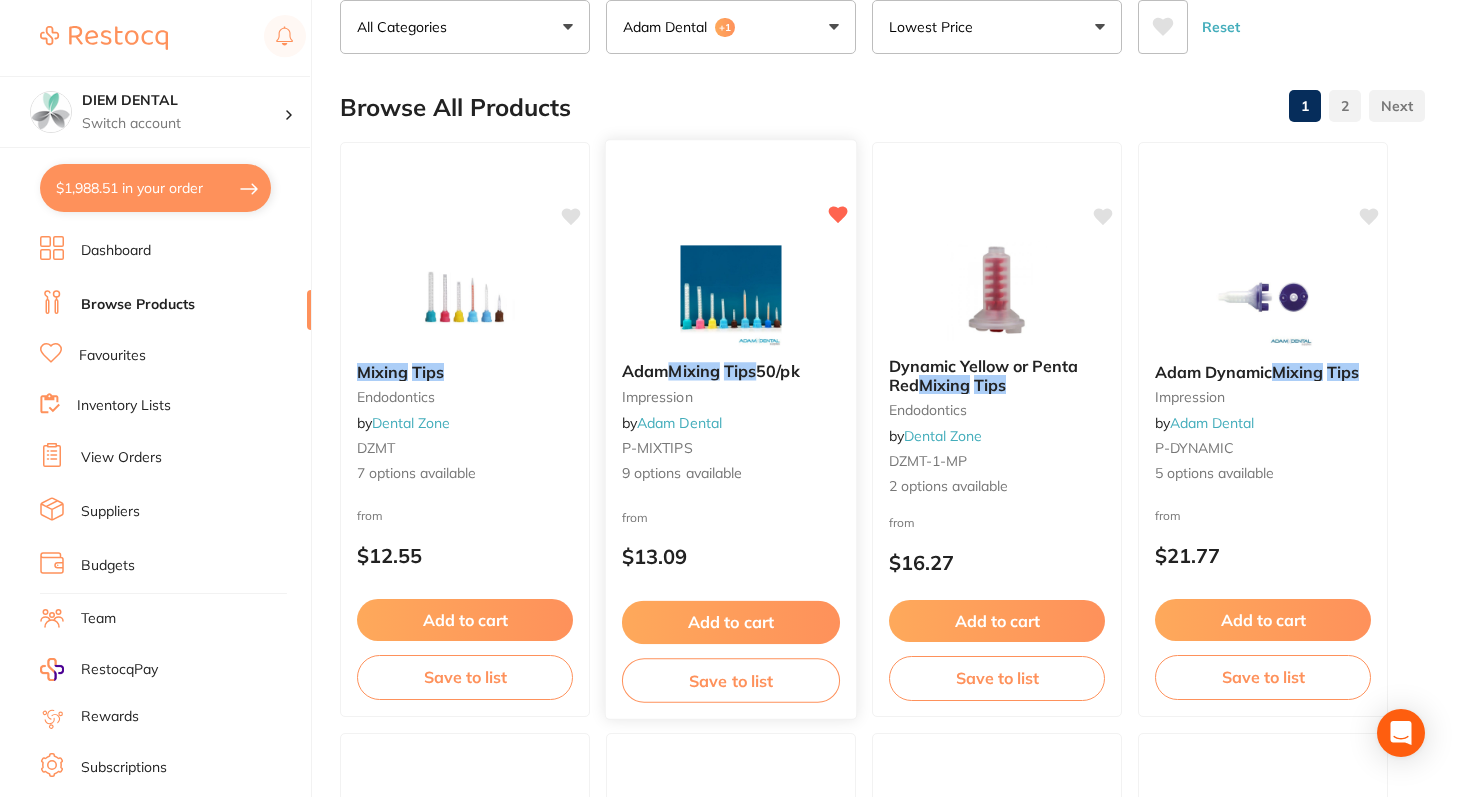 click at bounding box center [730, 295] 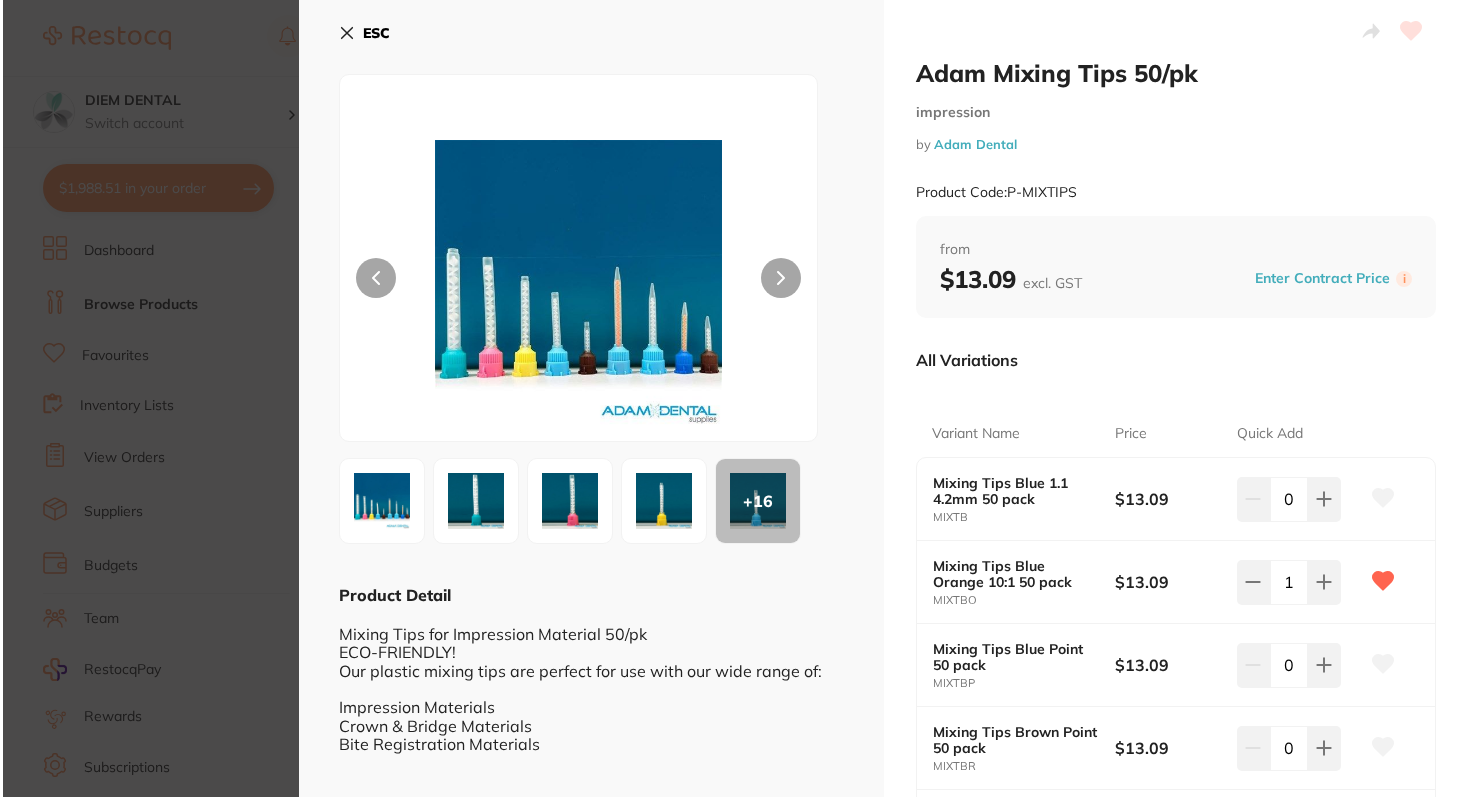 scroll, scrollTop: 0, scrollLeft: 0, axis: both 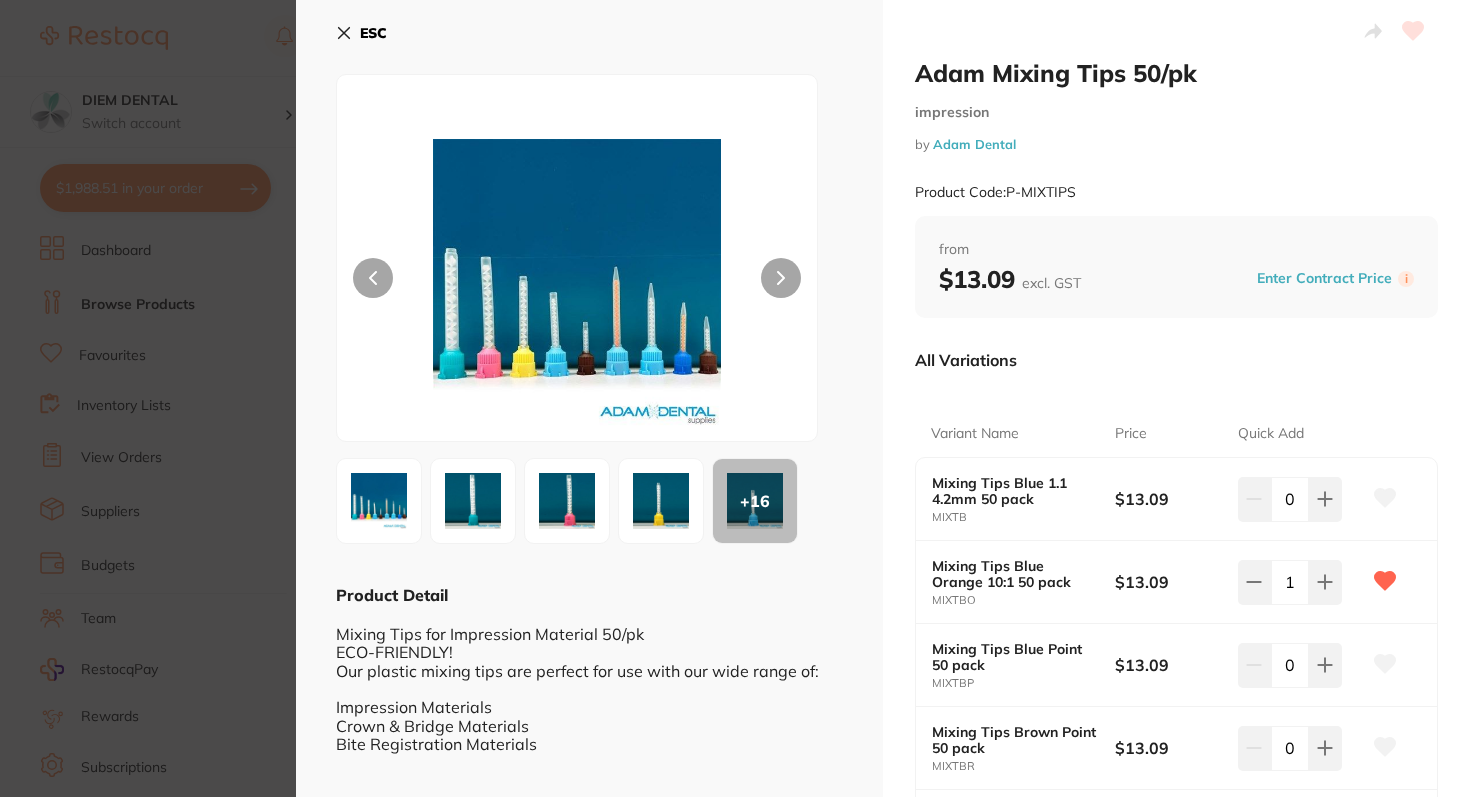 click on "ESC" at bounding box center [361, 33] 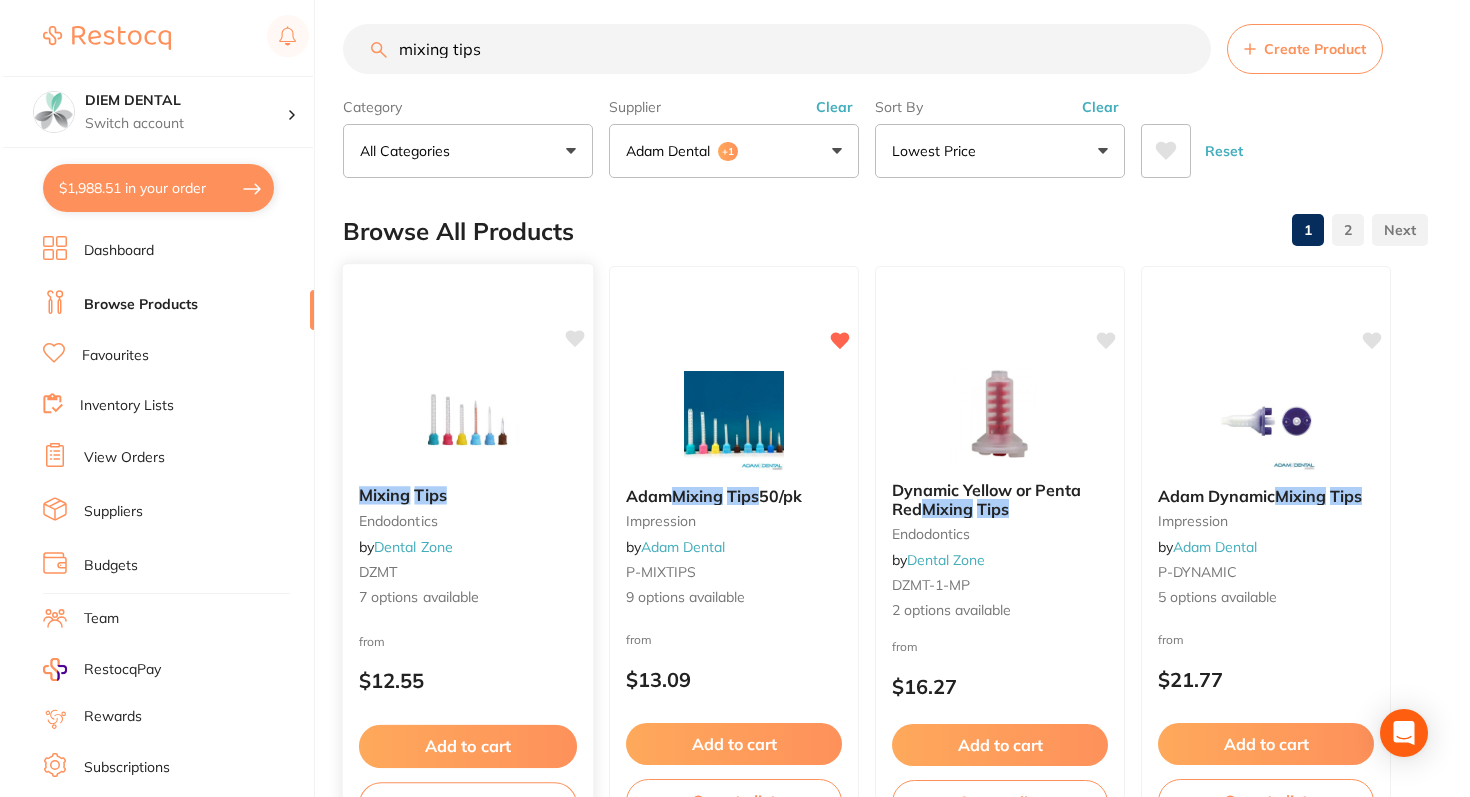 scroll, scrollTop: 0, scrollLeft: 0, axis: both 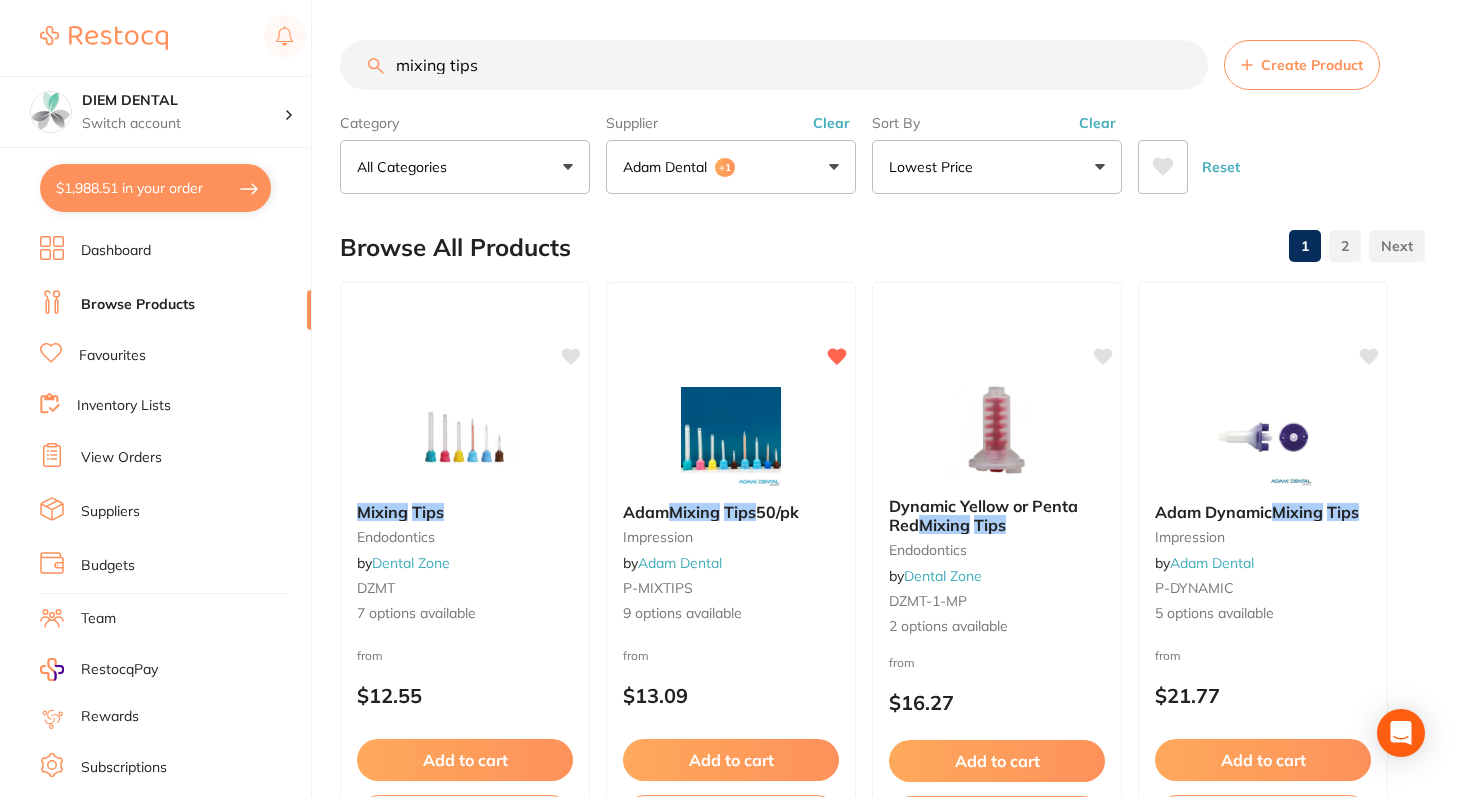 click on "$1,988.51   in your order" at bounding box center [155, 188] 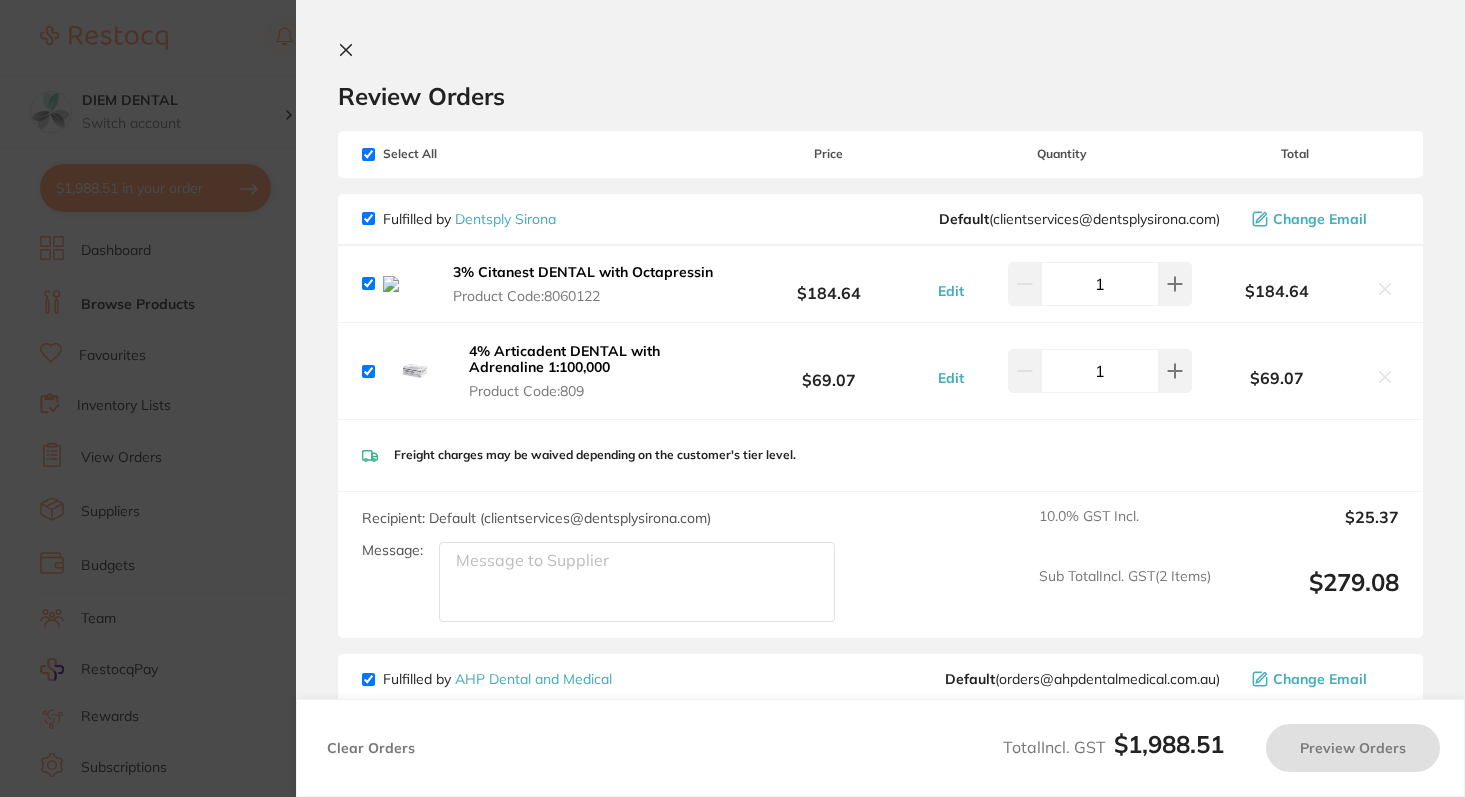 checkbox on "true" 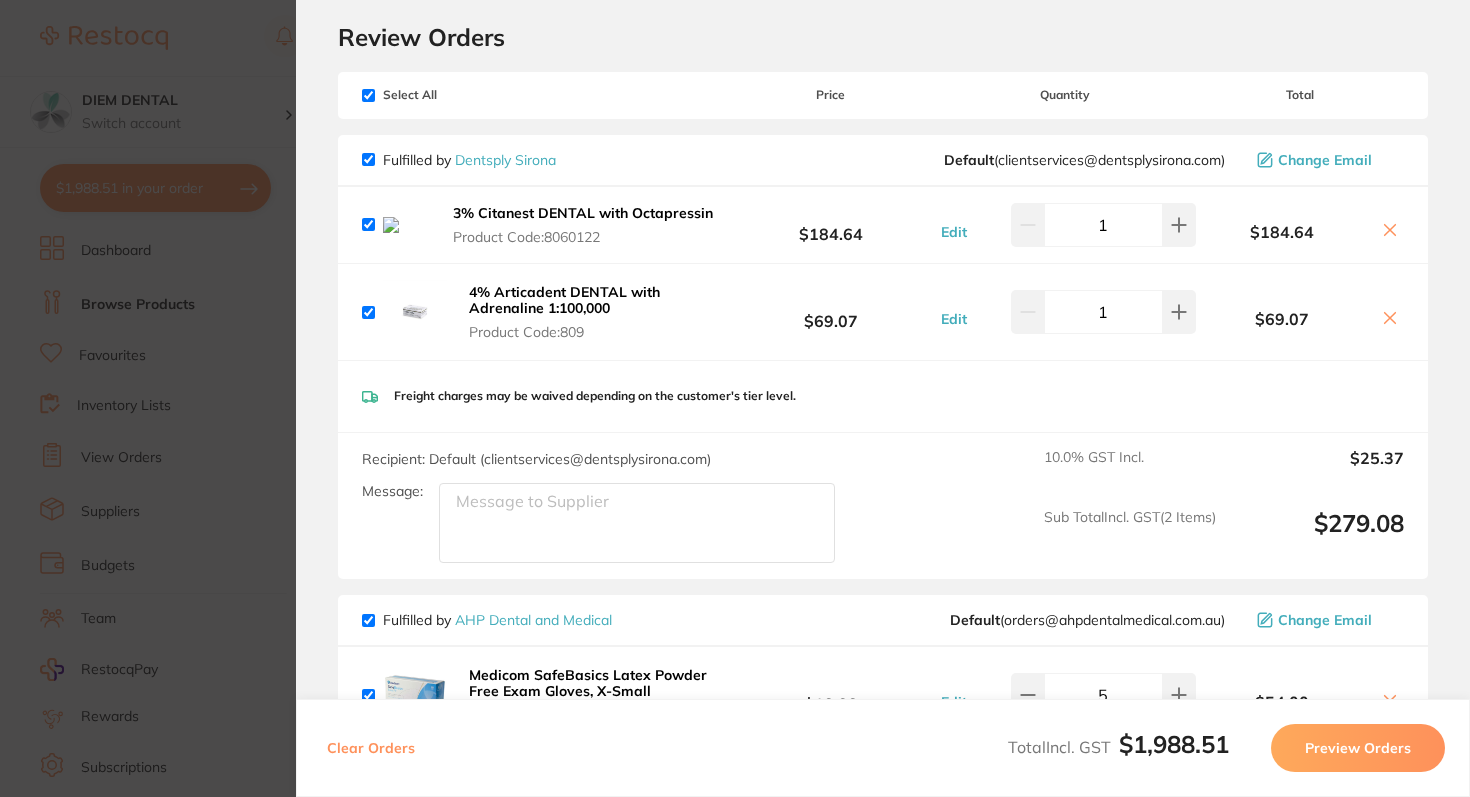 scroll, scrollTop: 0, scrollLeft: 0, axis: both 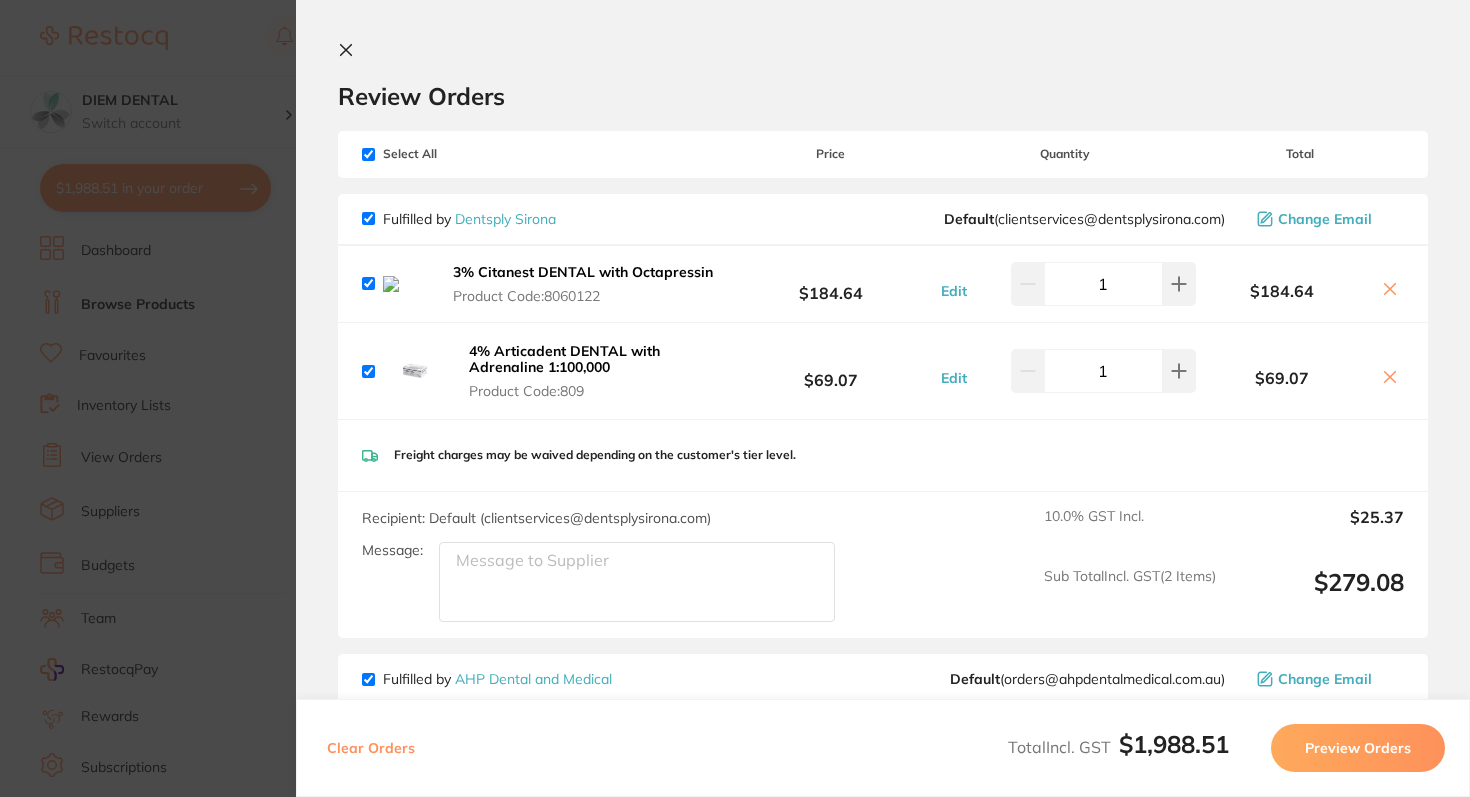 click at bounding box center (368, 154) 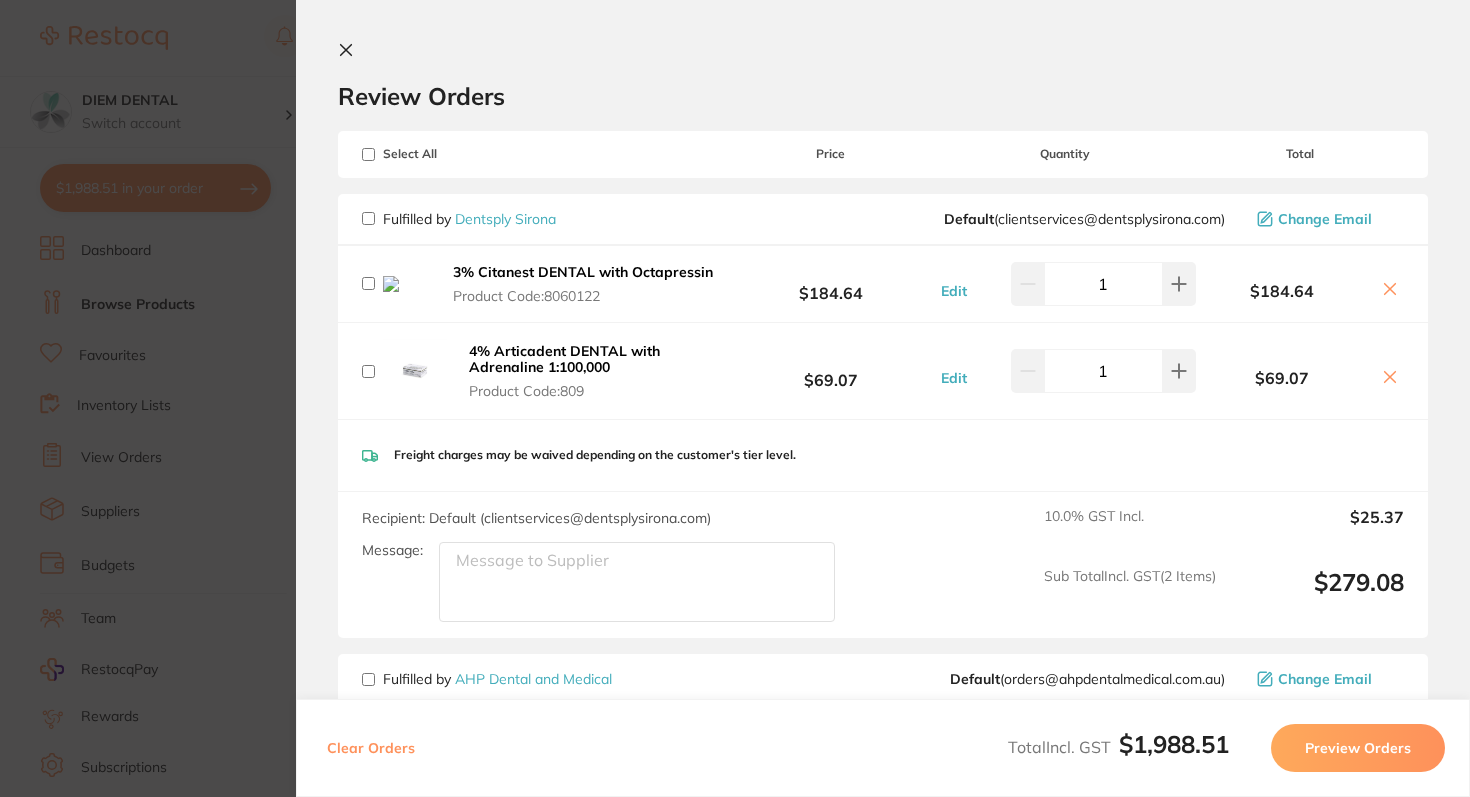 click at bounding box center [368, 154] 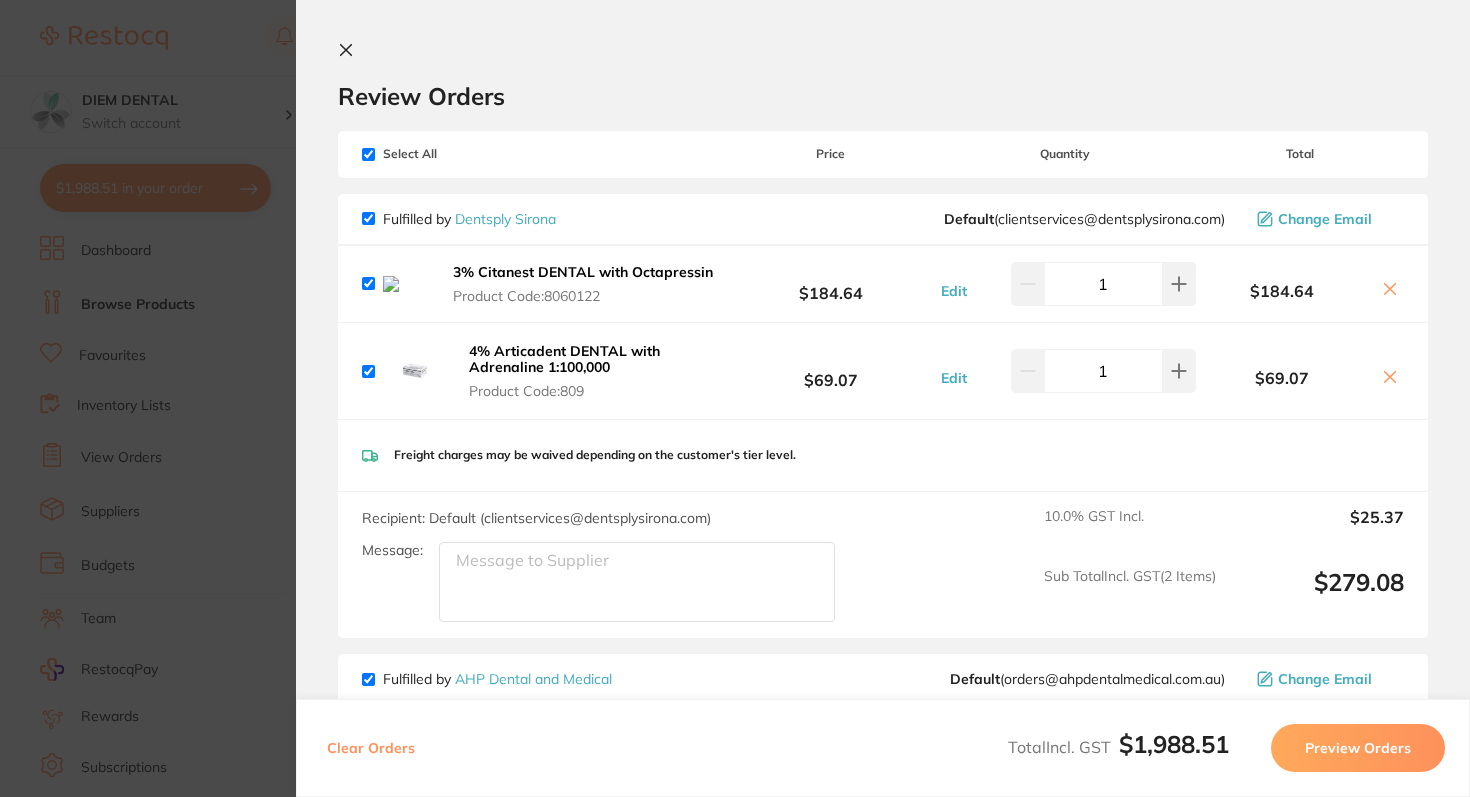 click at bounding box center (368, 154) 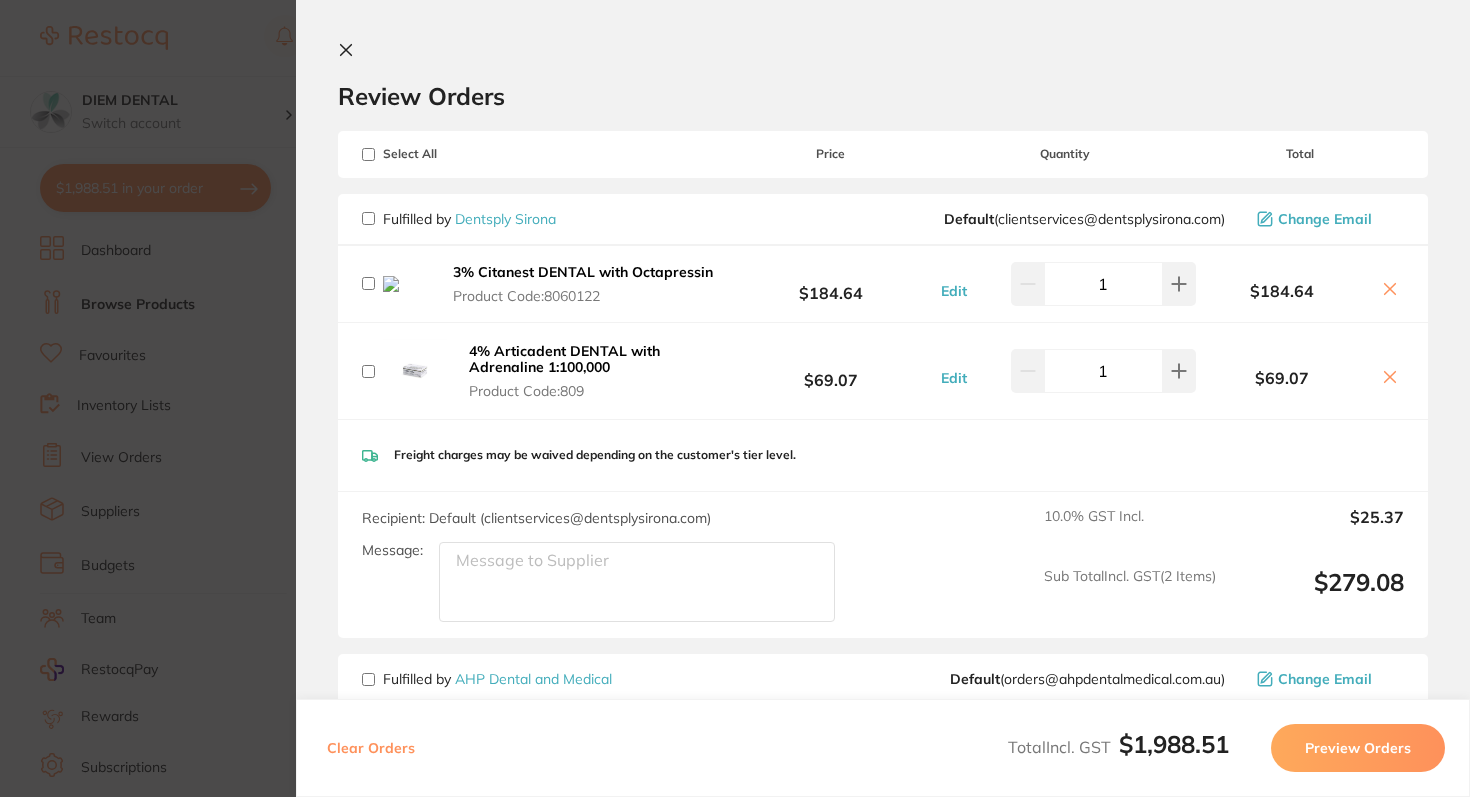 checkbox on "false" 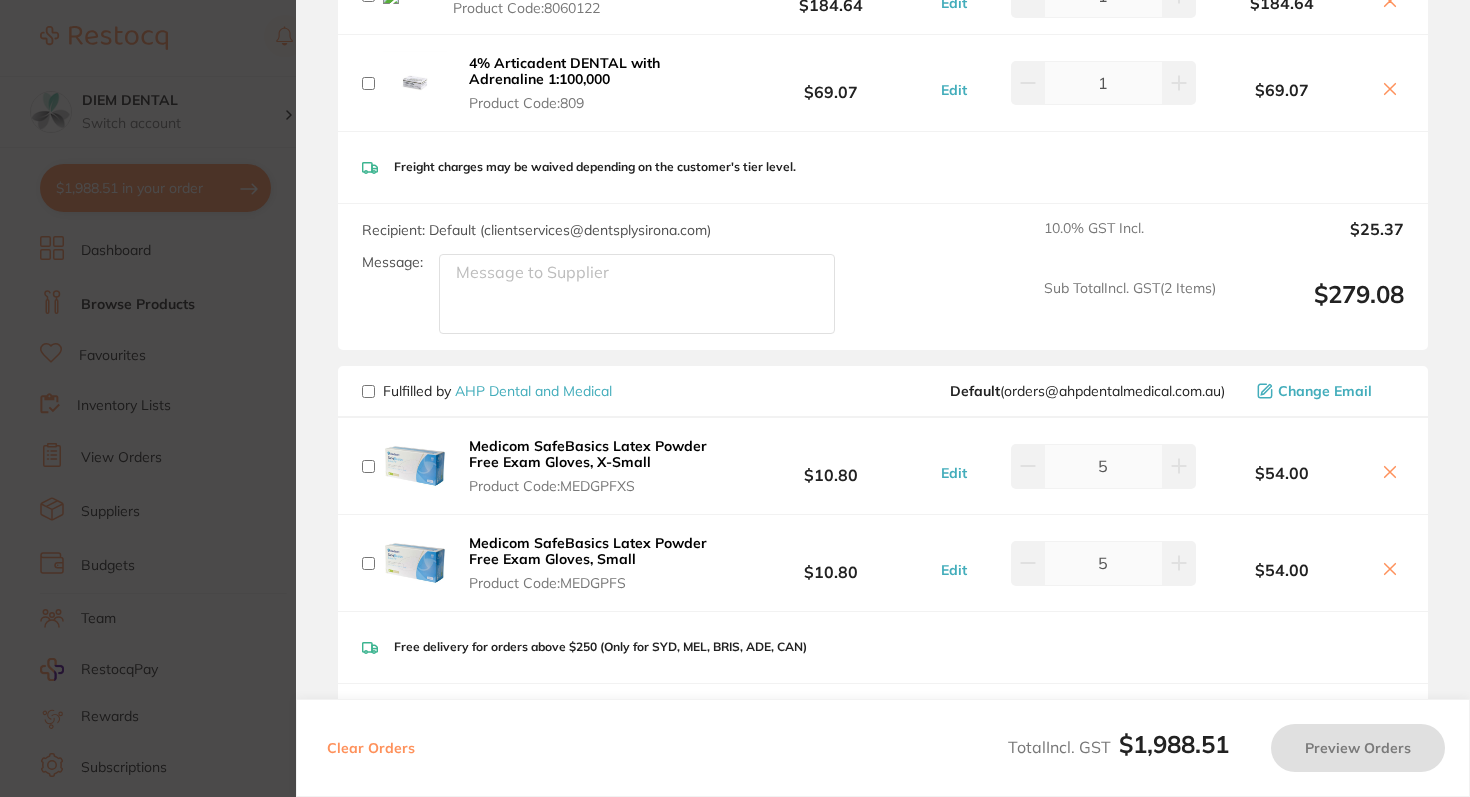 scroll, scrollTop: 0, scrollLeft: 0, axis: both 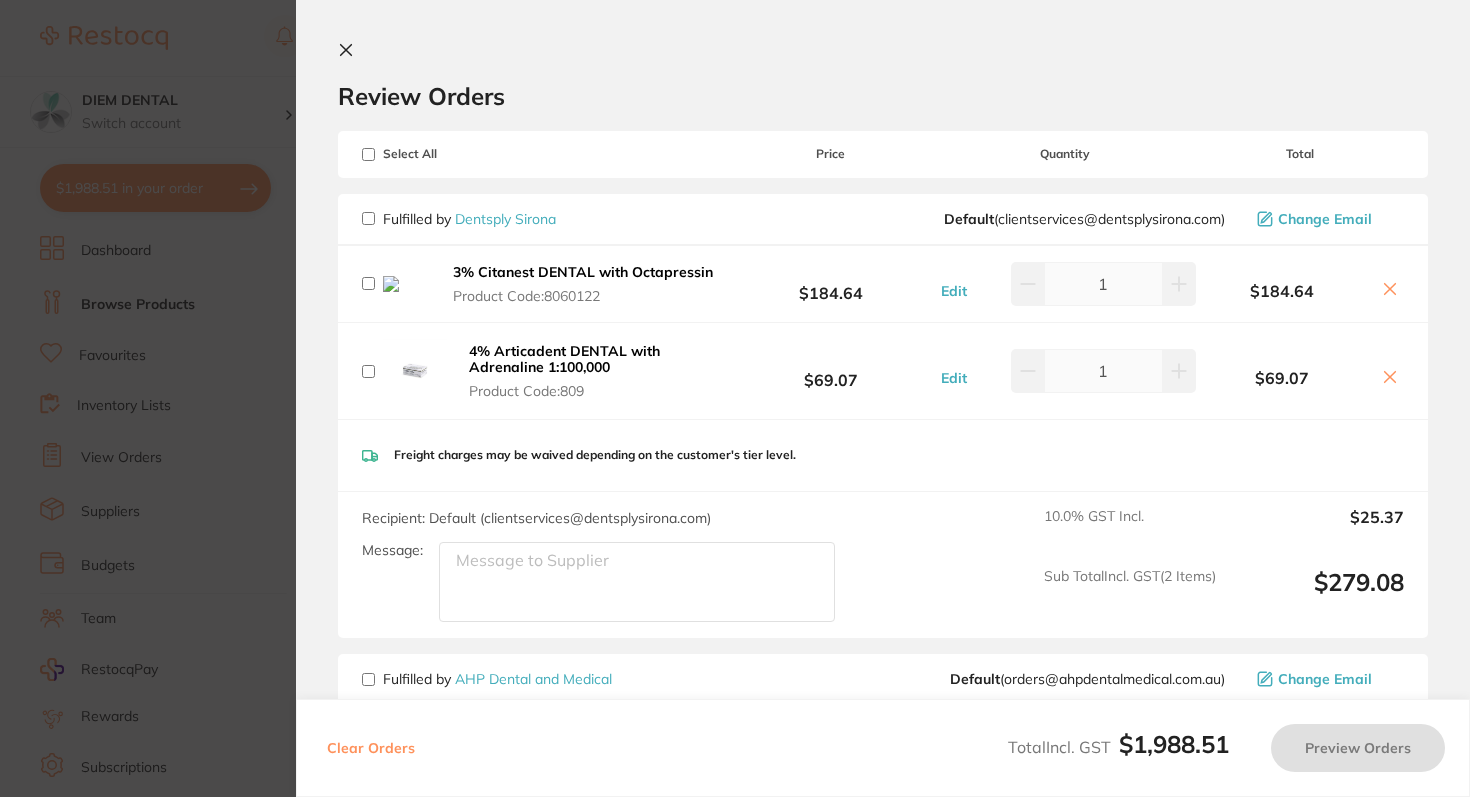 click at bounding box center (368, 218) 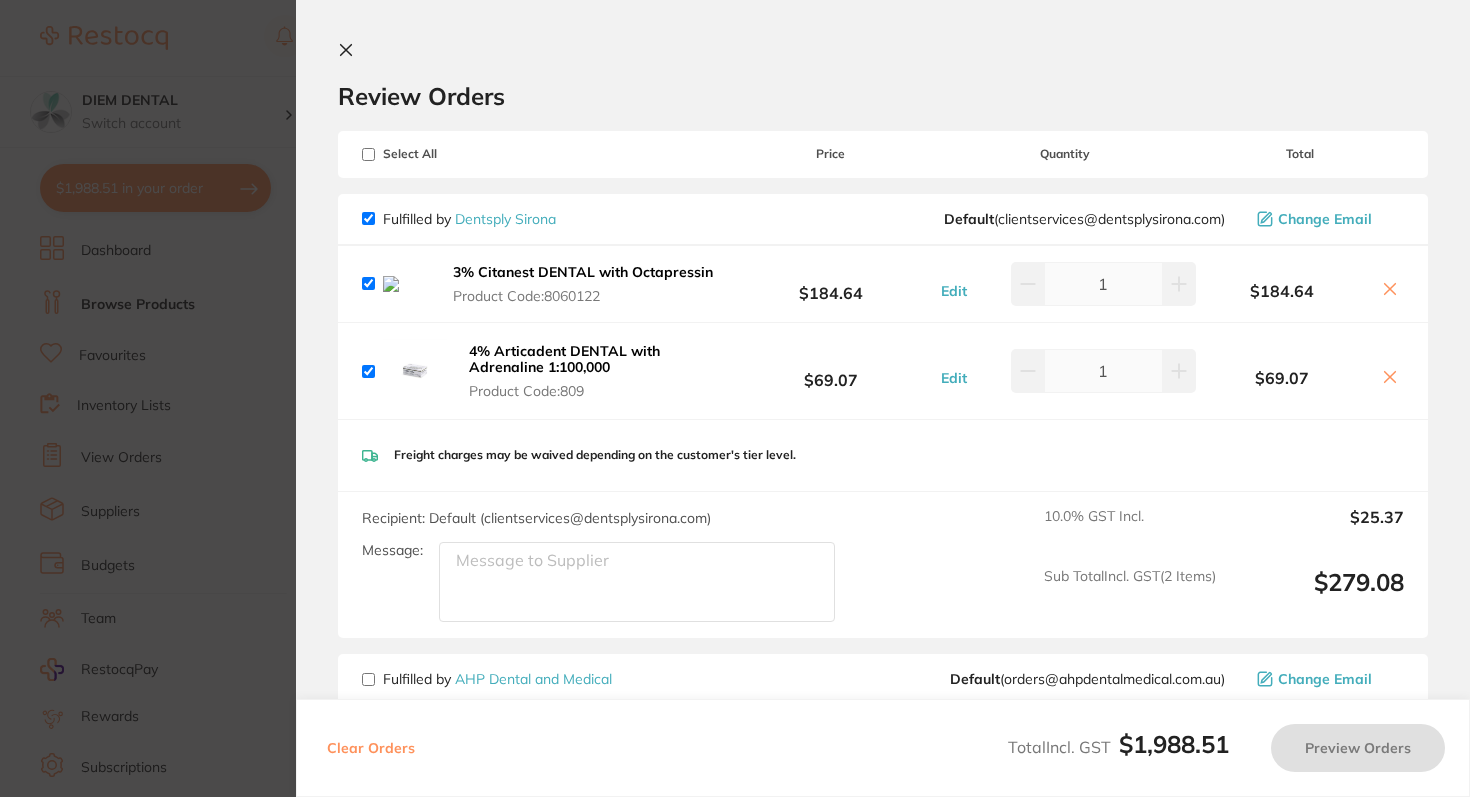 checkbox on "true" 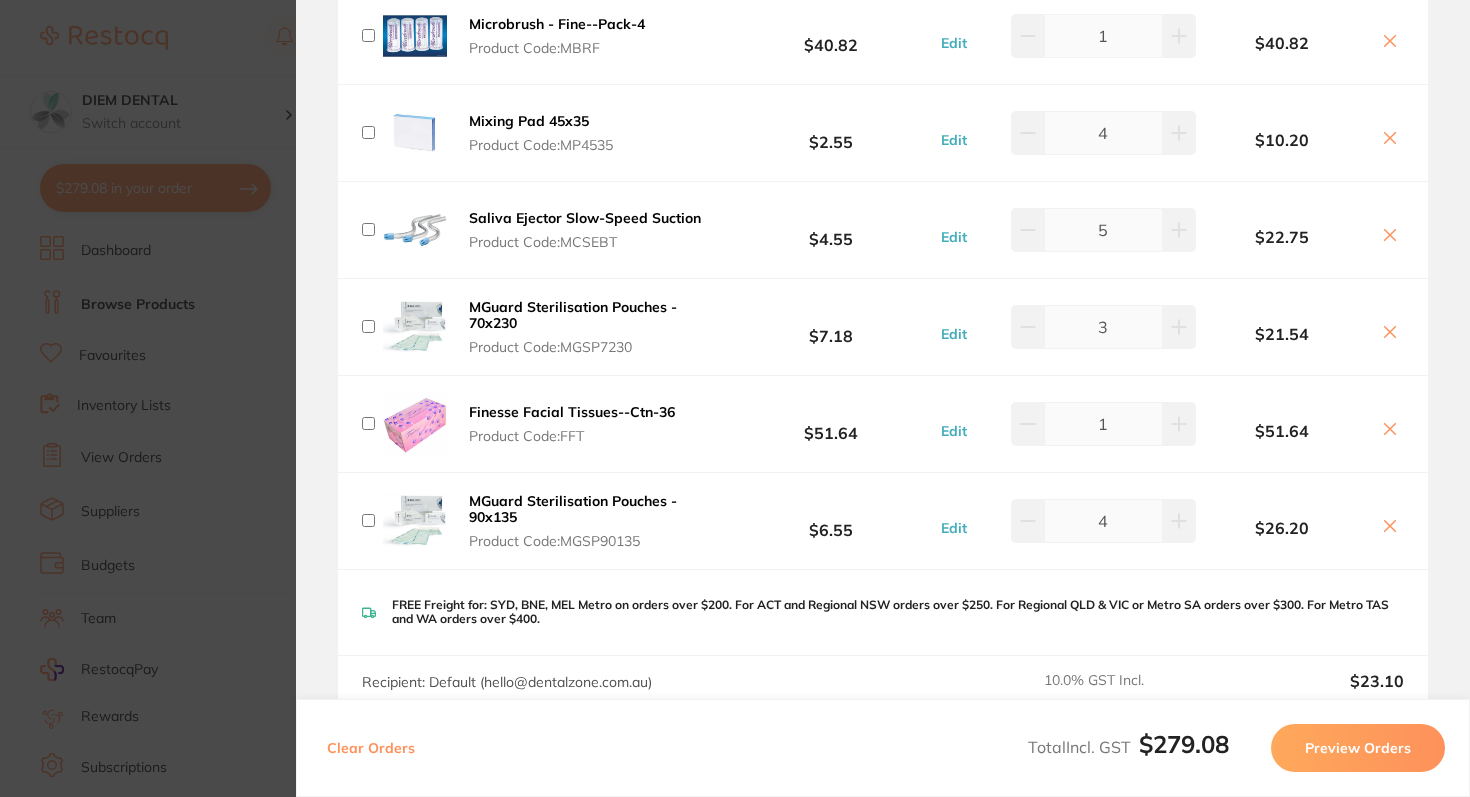 scroll, scrollTop: 4103, scrollLeft: 0, axis: vertical 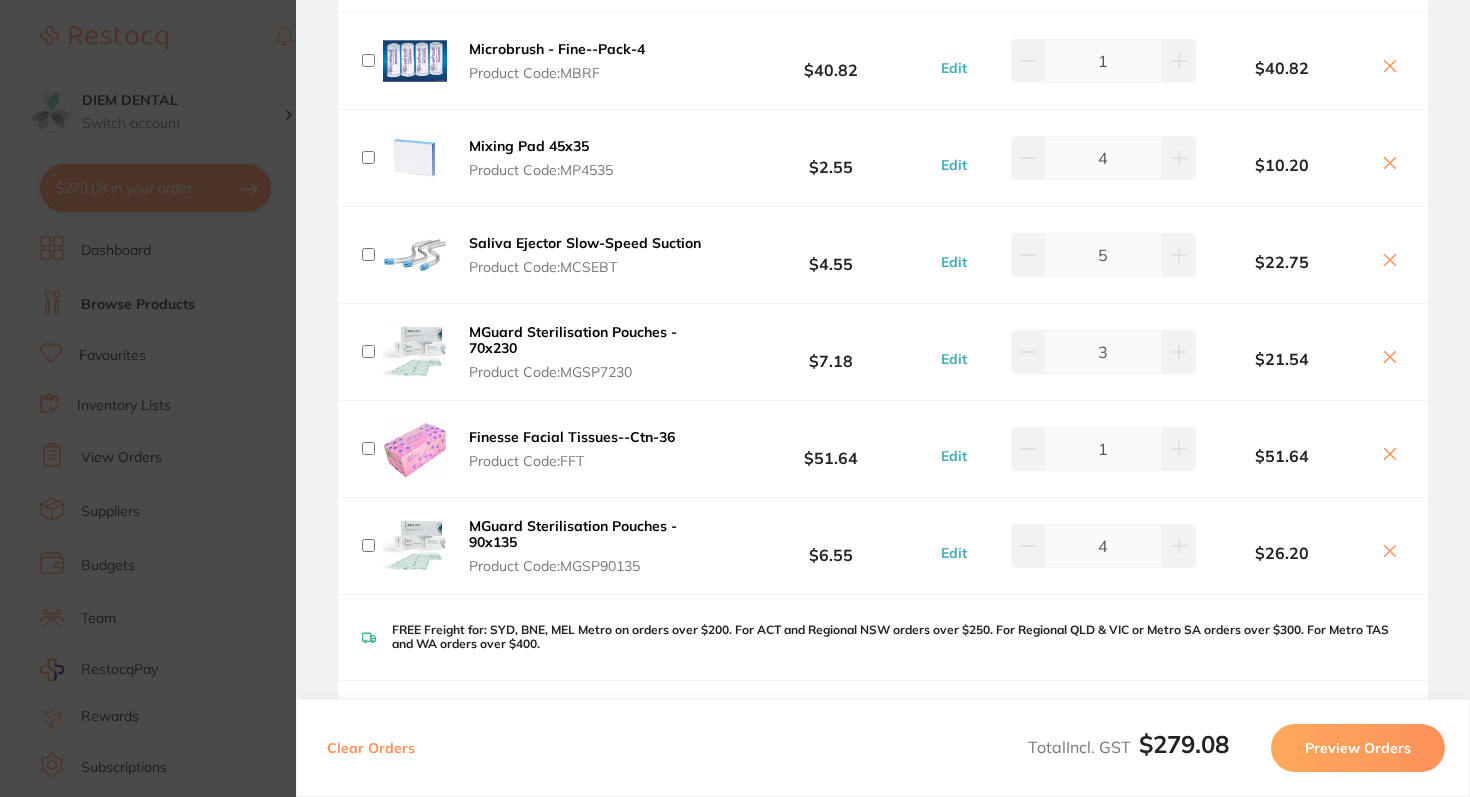 click at bounding box center (368, 254) 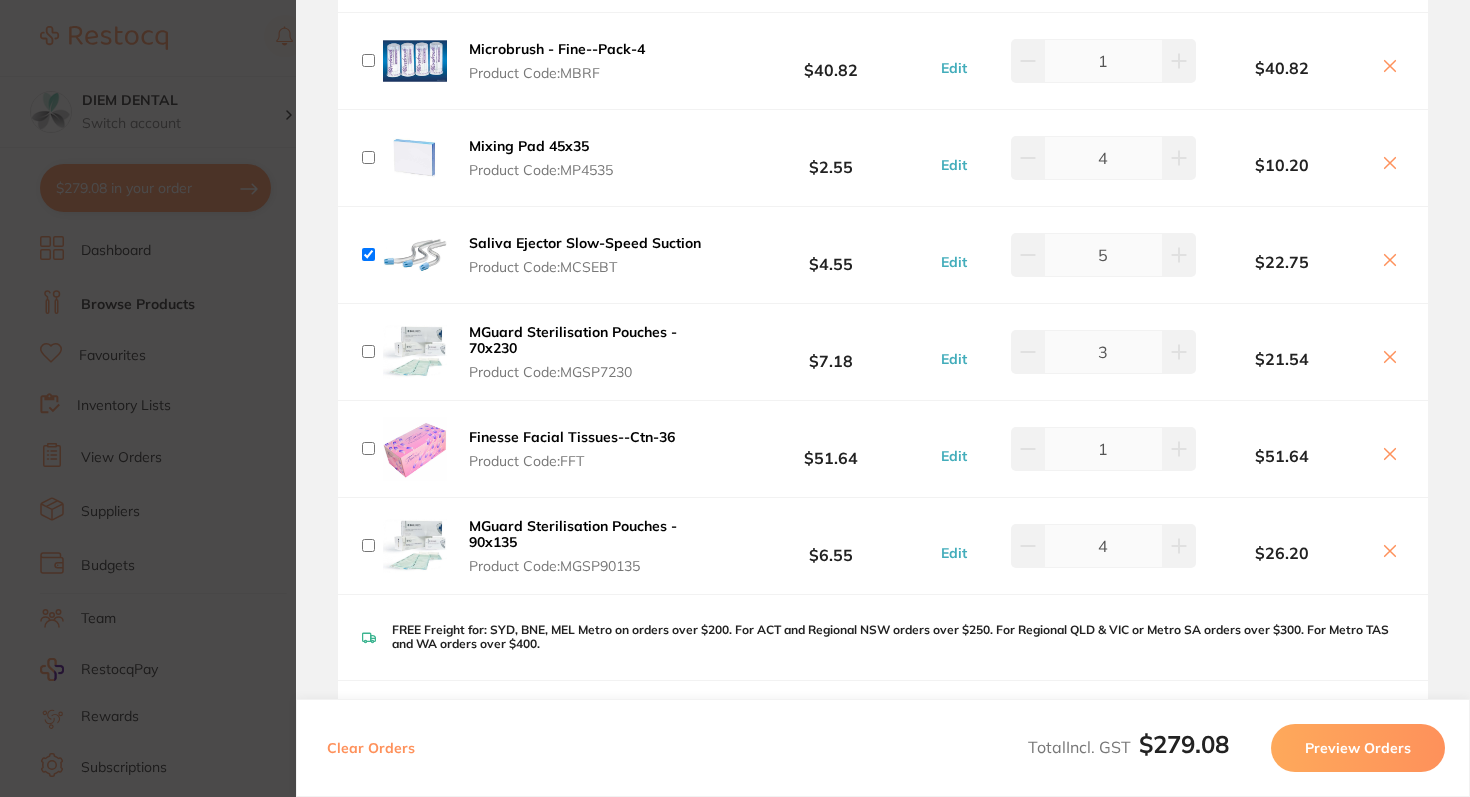 checkbox on "true" 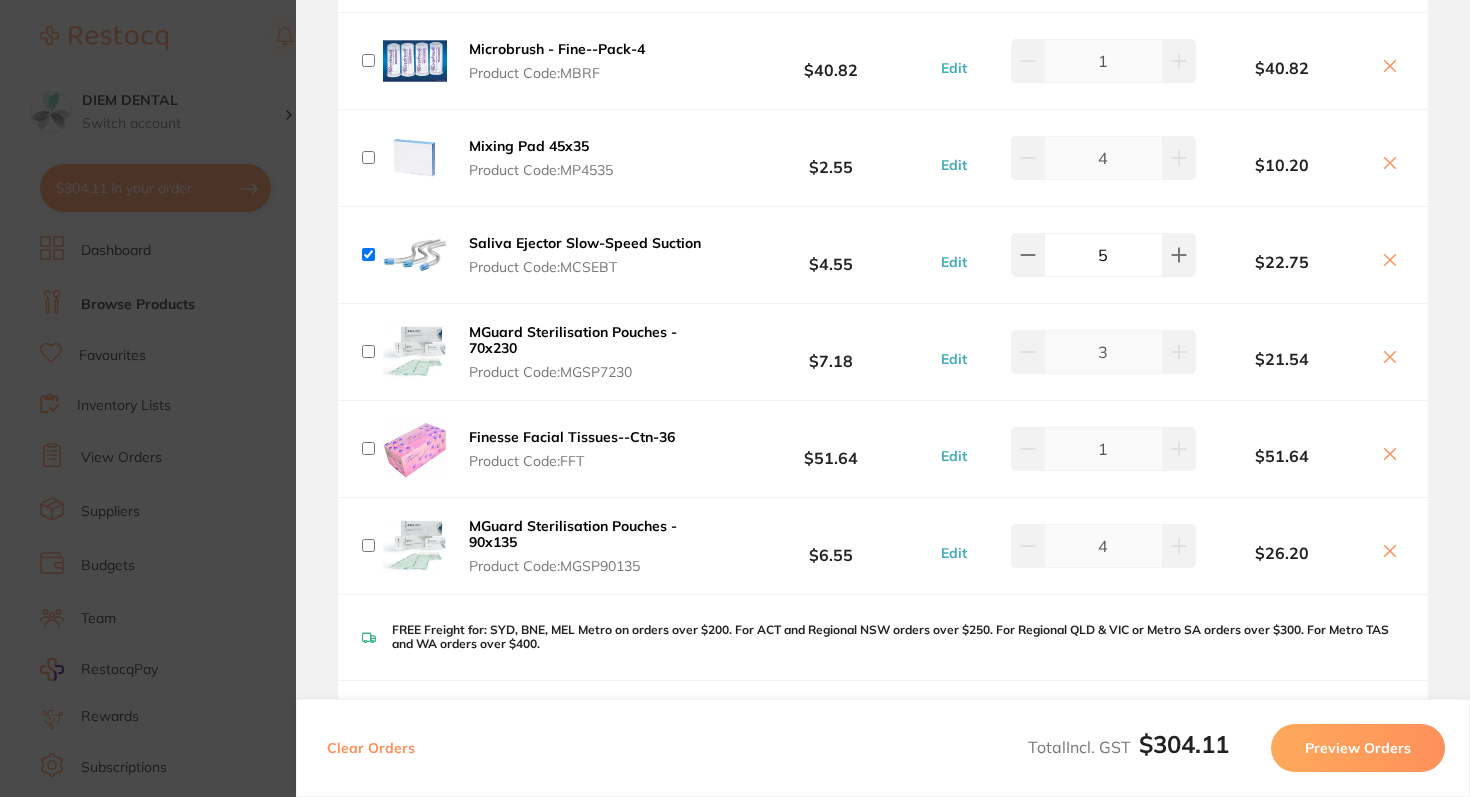 click at bounding box center [368, 351] 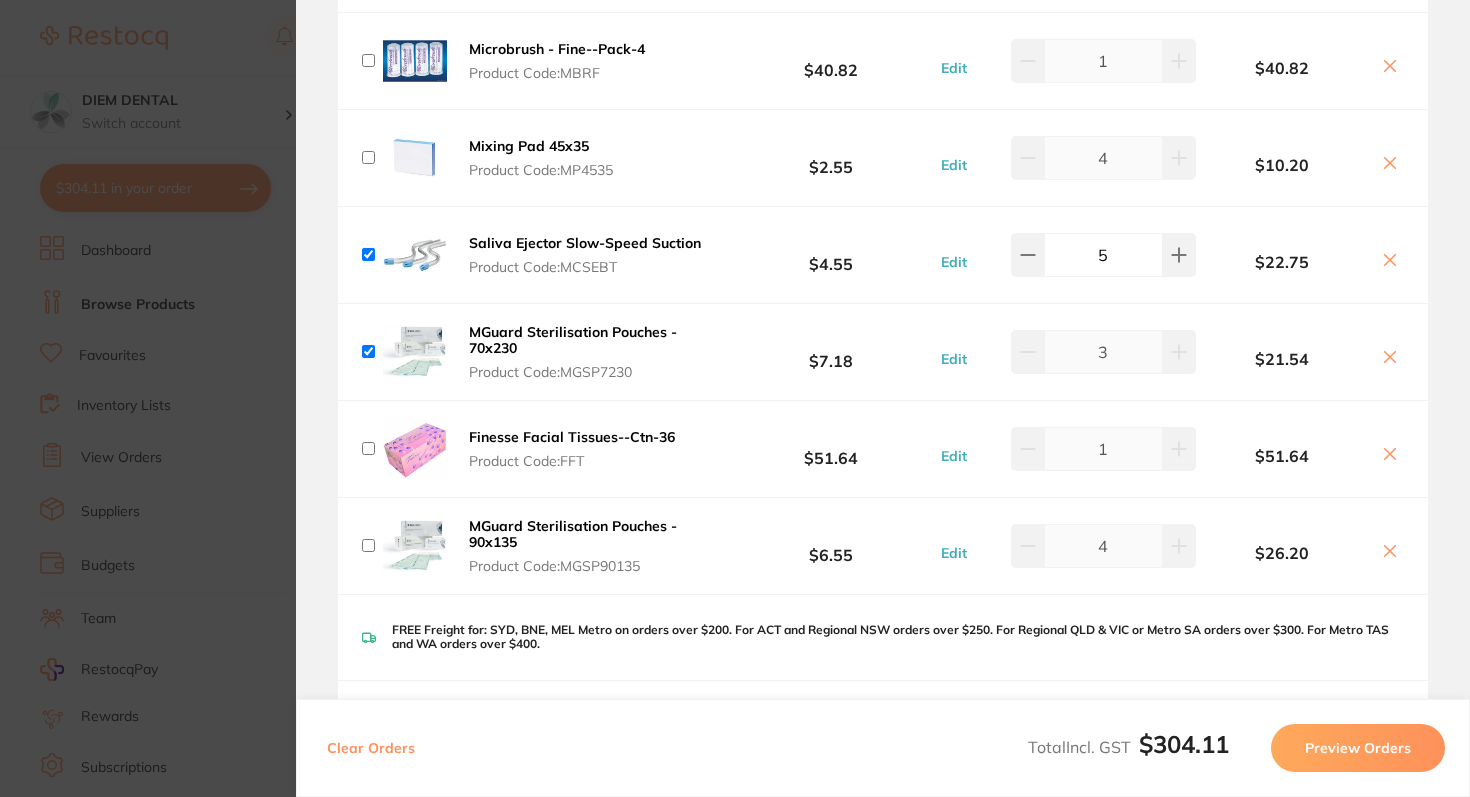 checkbox on "true" 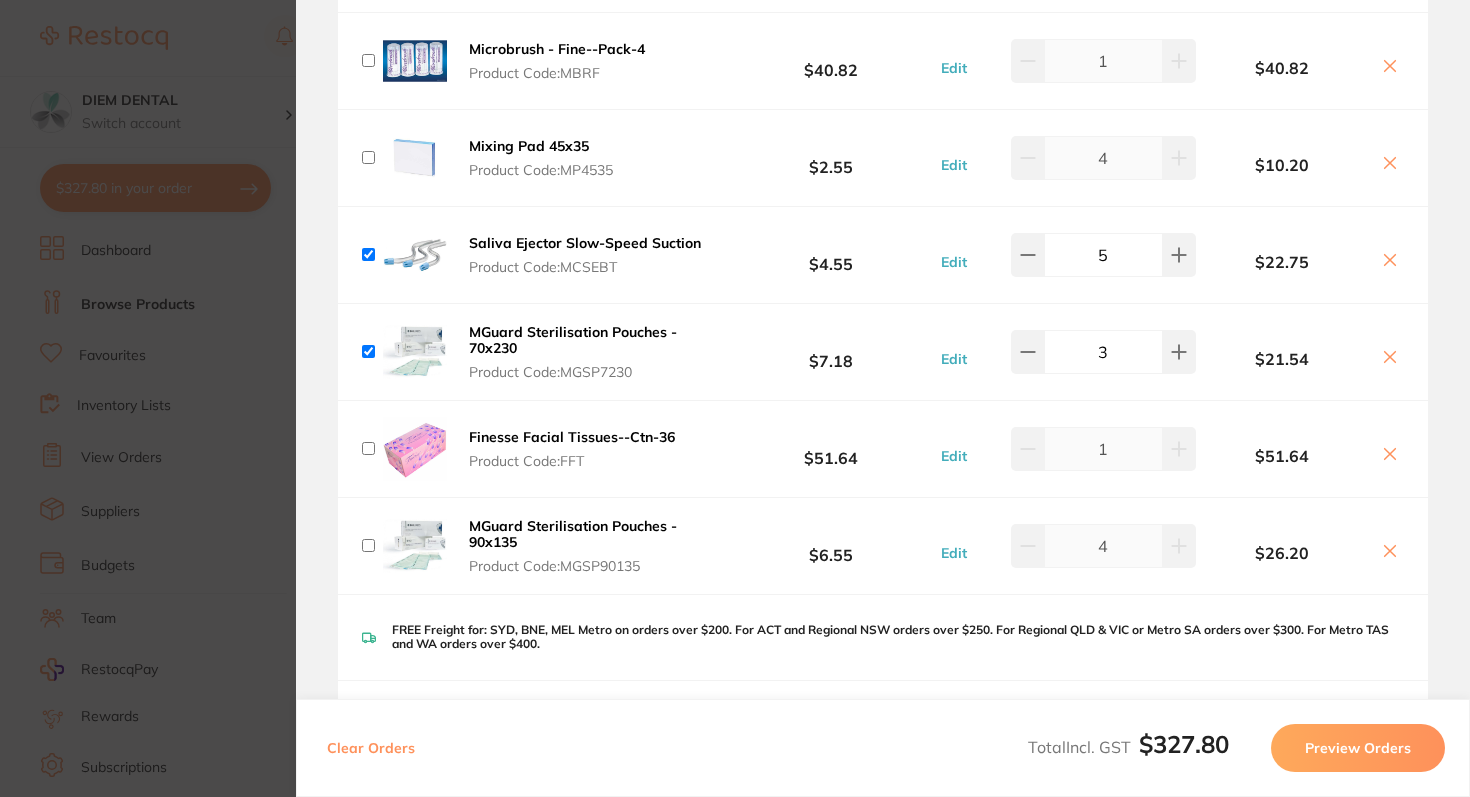 click at bounding box center [368, 545] 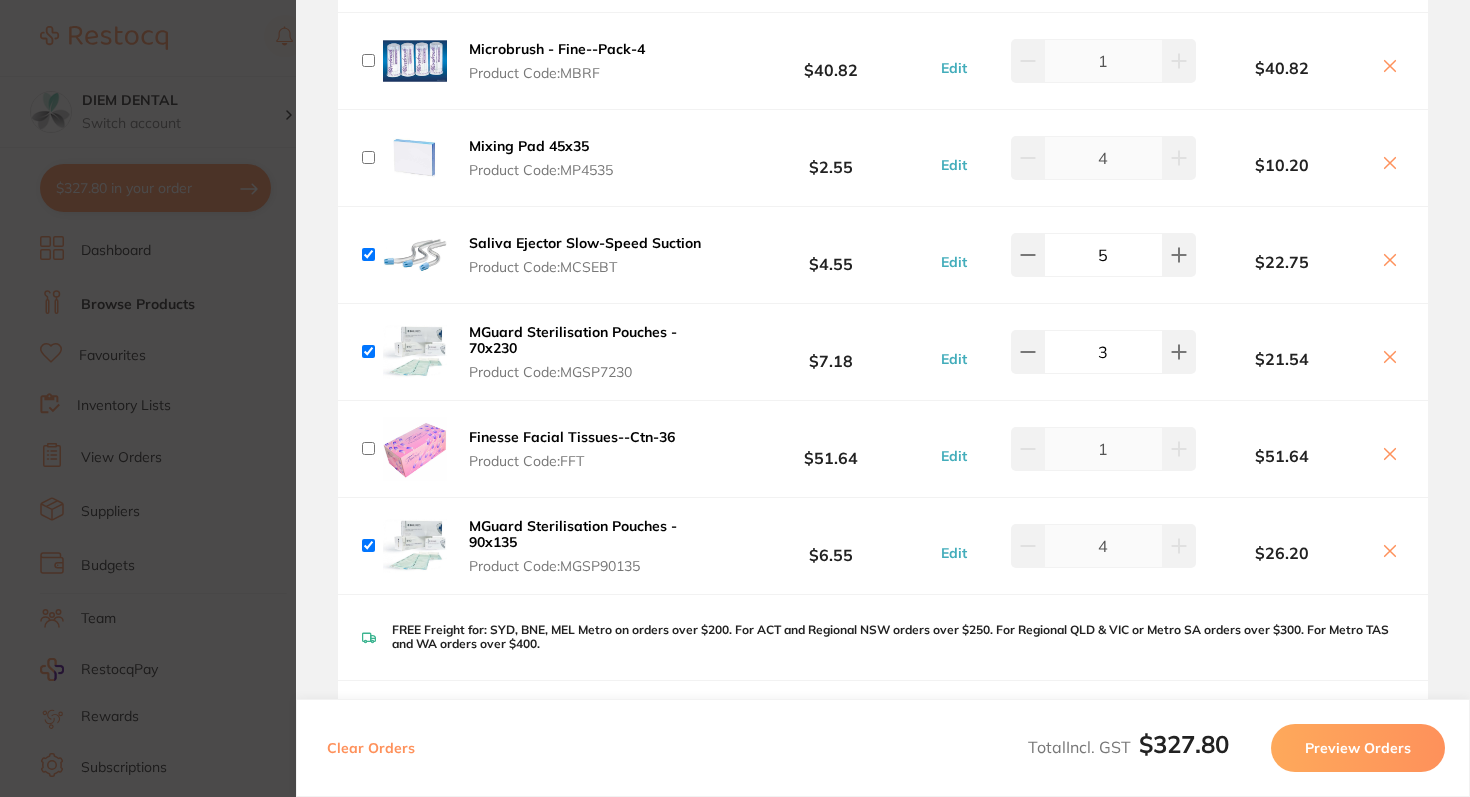 checkbox on "true" 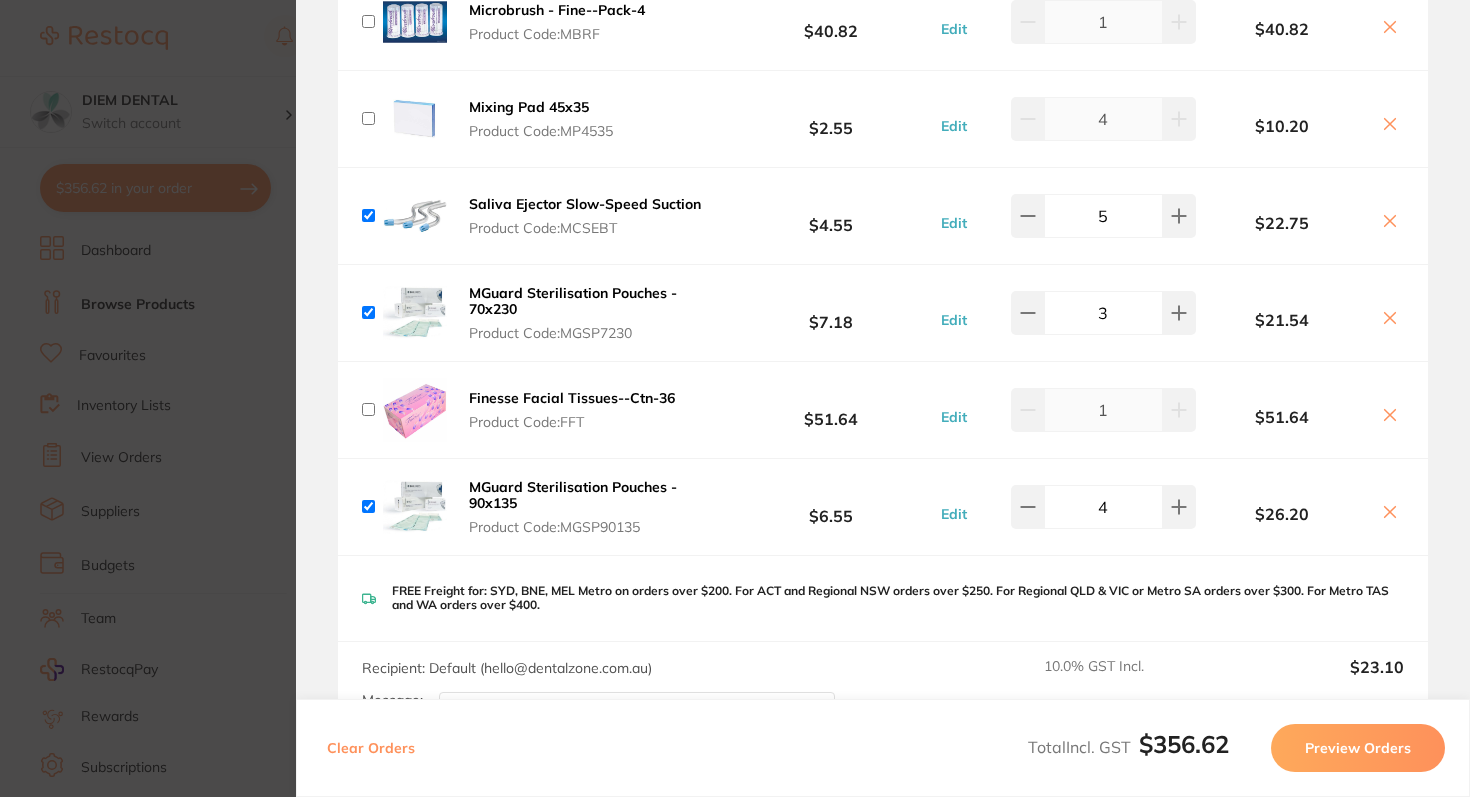 scroll, scrollTop: 4140, scrollLeft: 0, axis: vertical 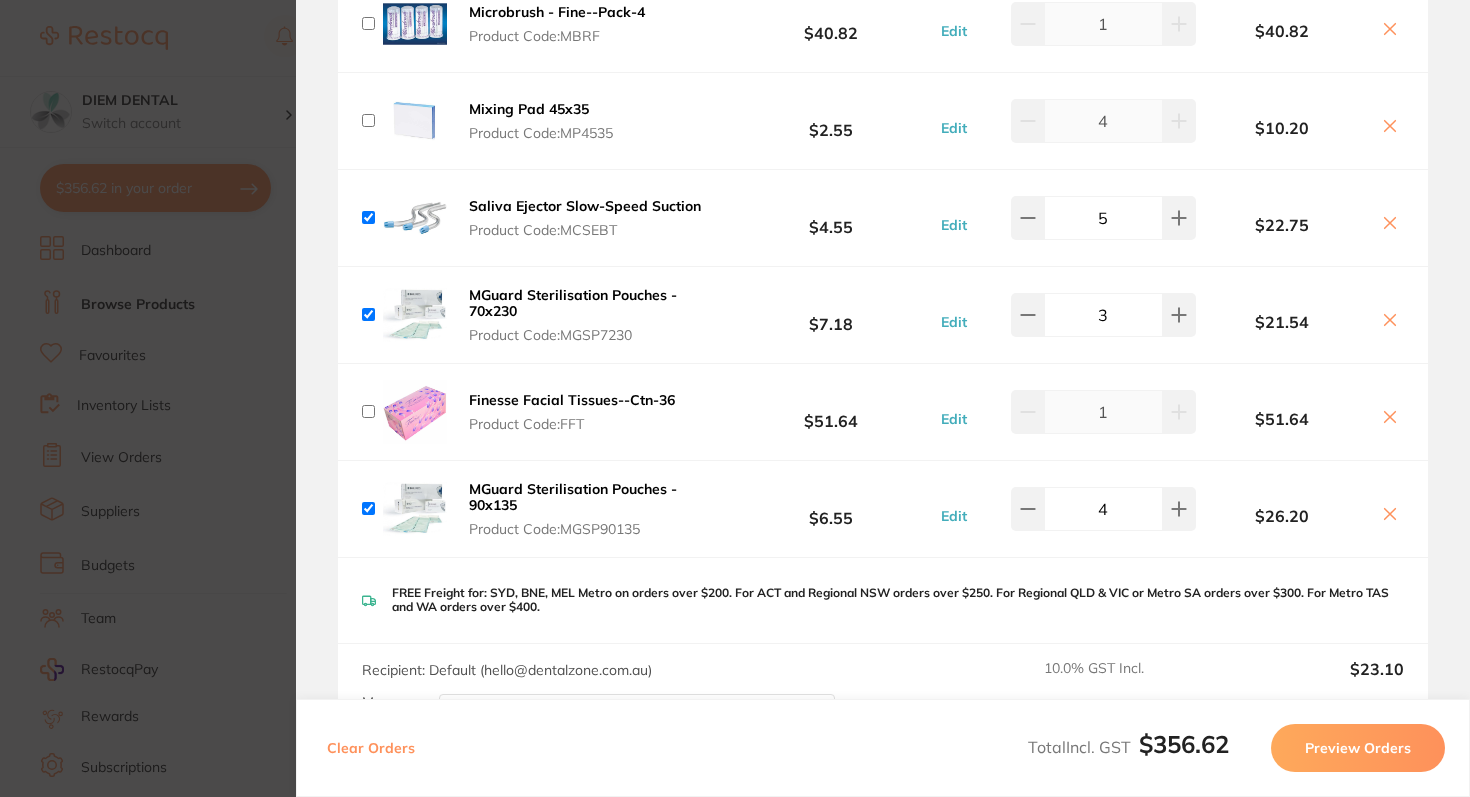 click at bounding box center (368, 217) 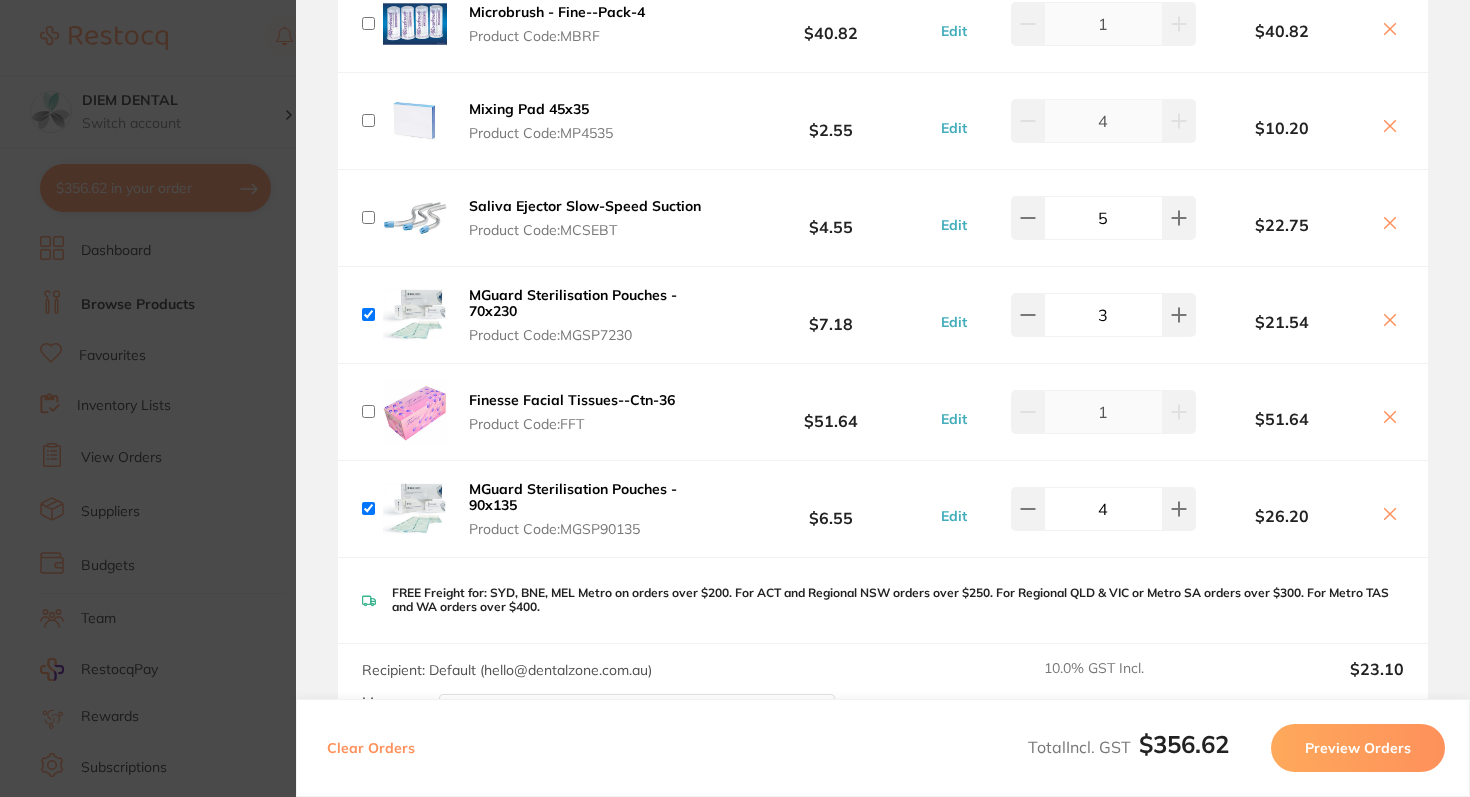 checkbox on "false" 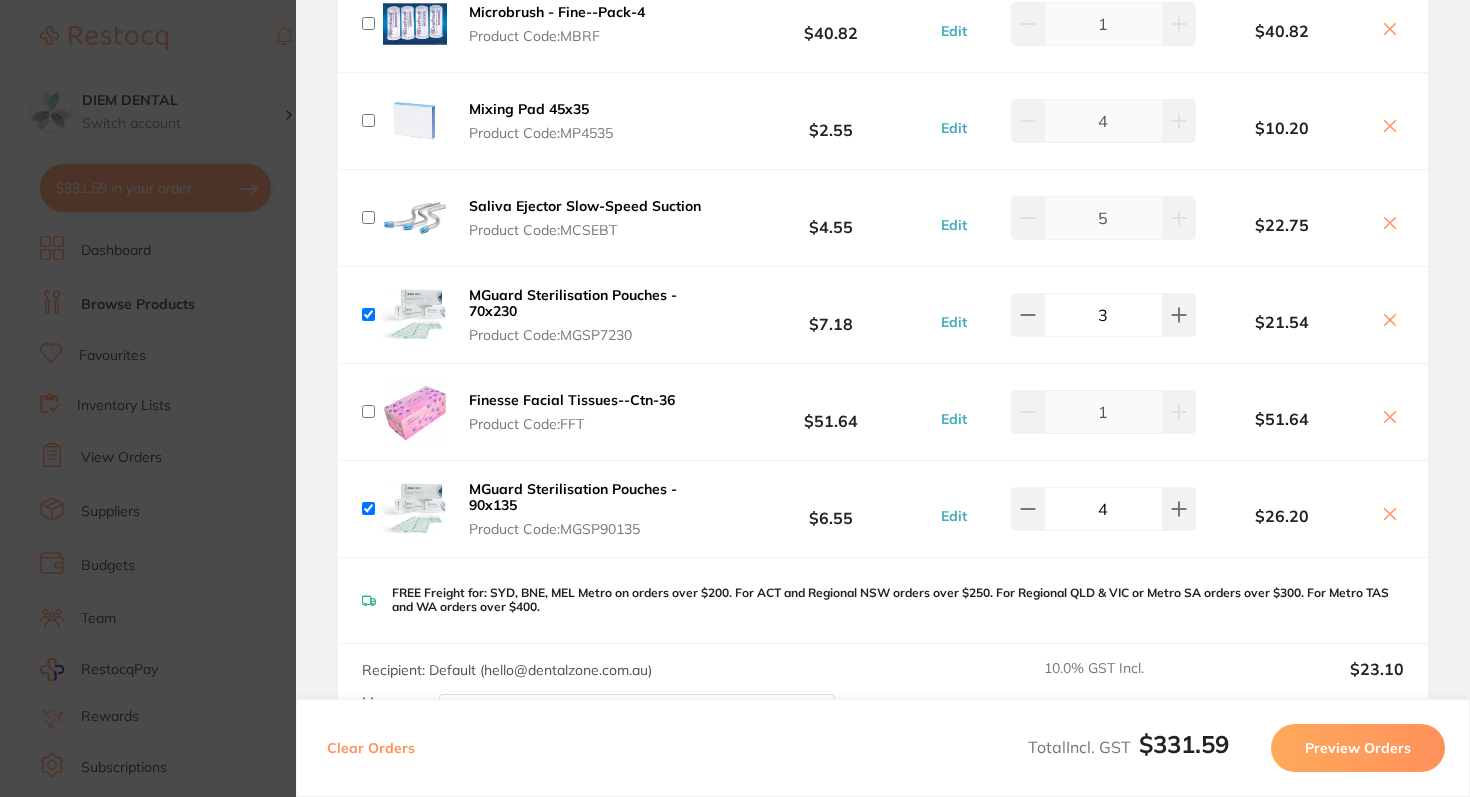 click at bounding box center (368, 314) 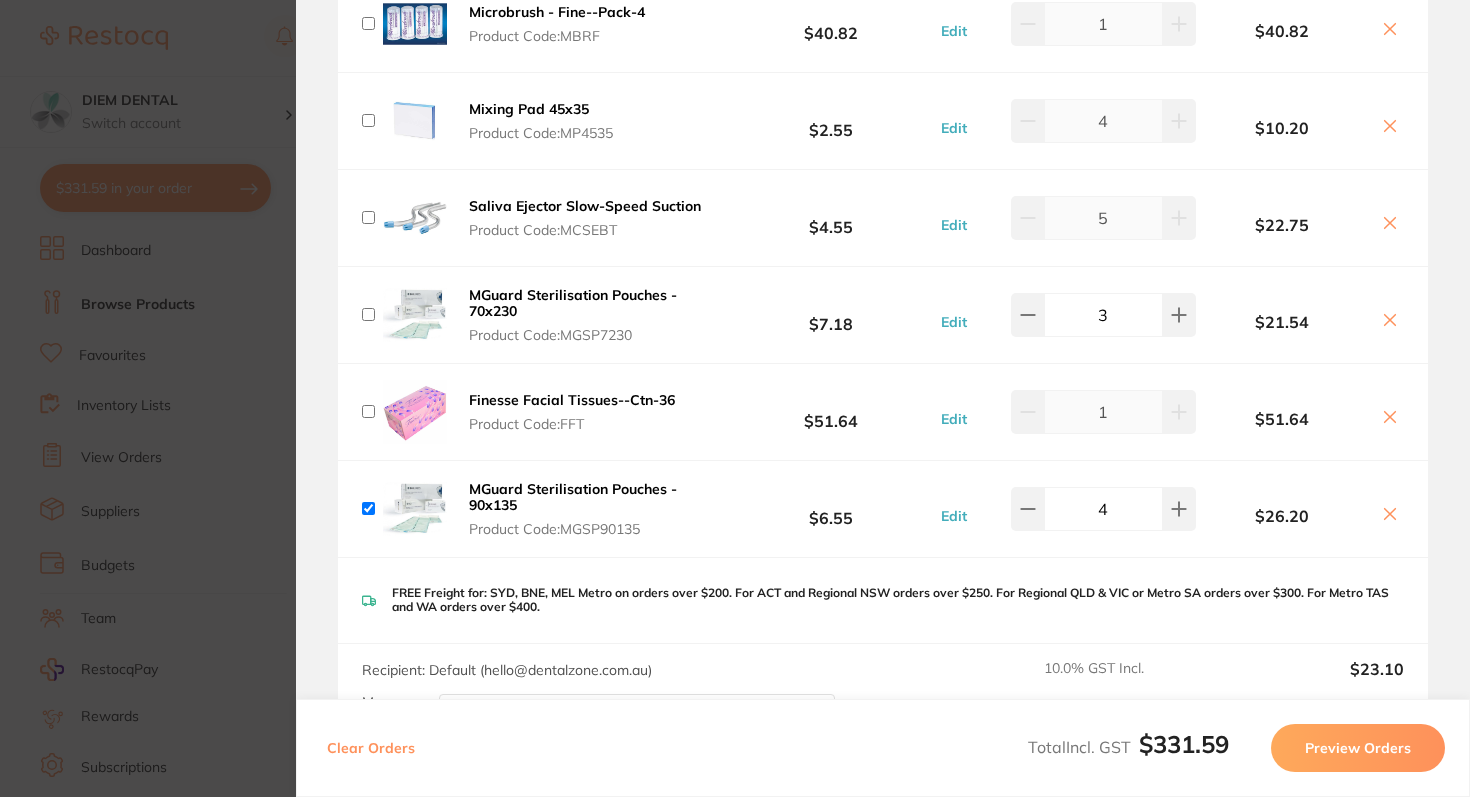 checkbox on "false" 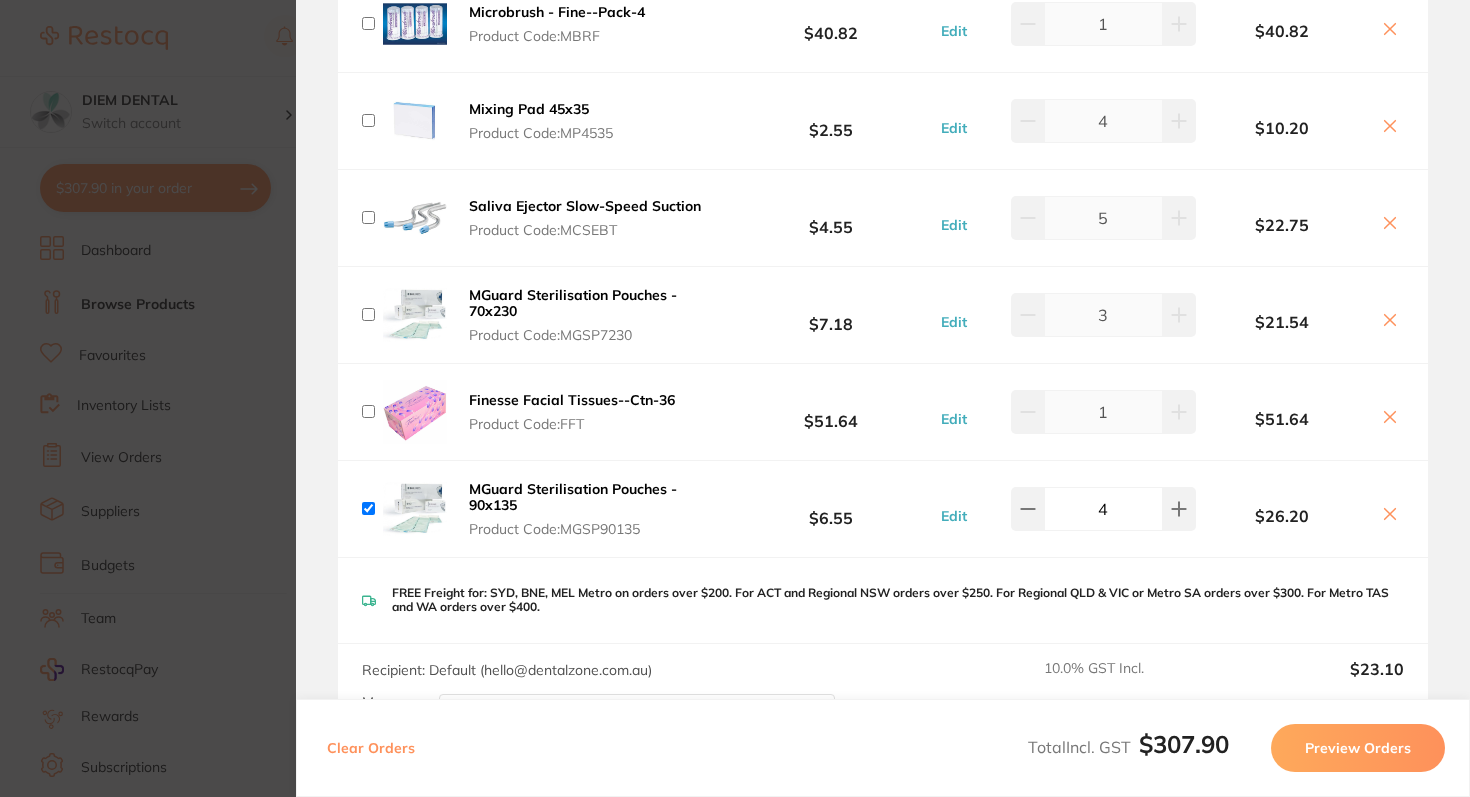 click at bounding box center (368, 508) 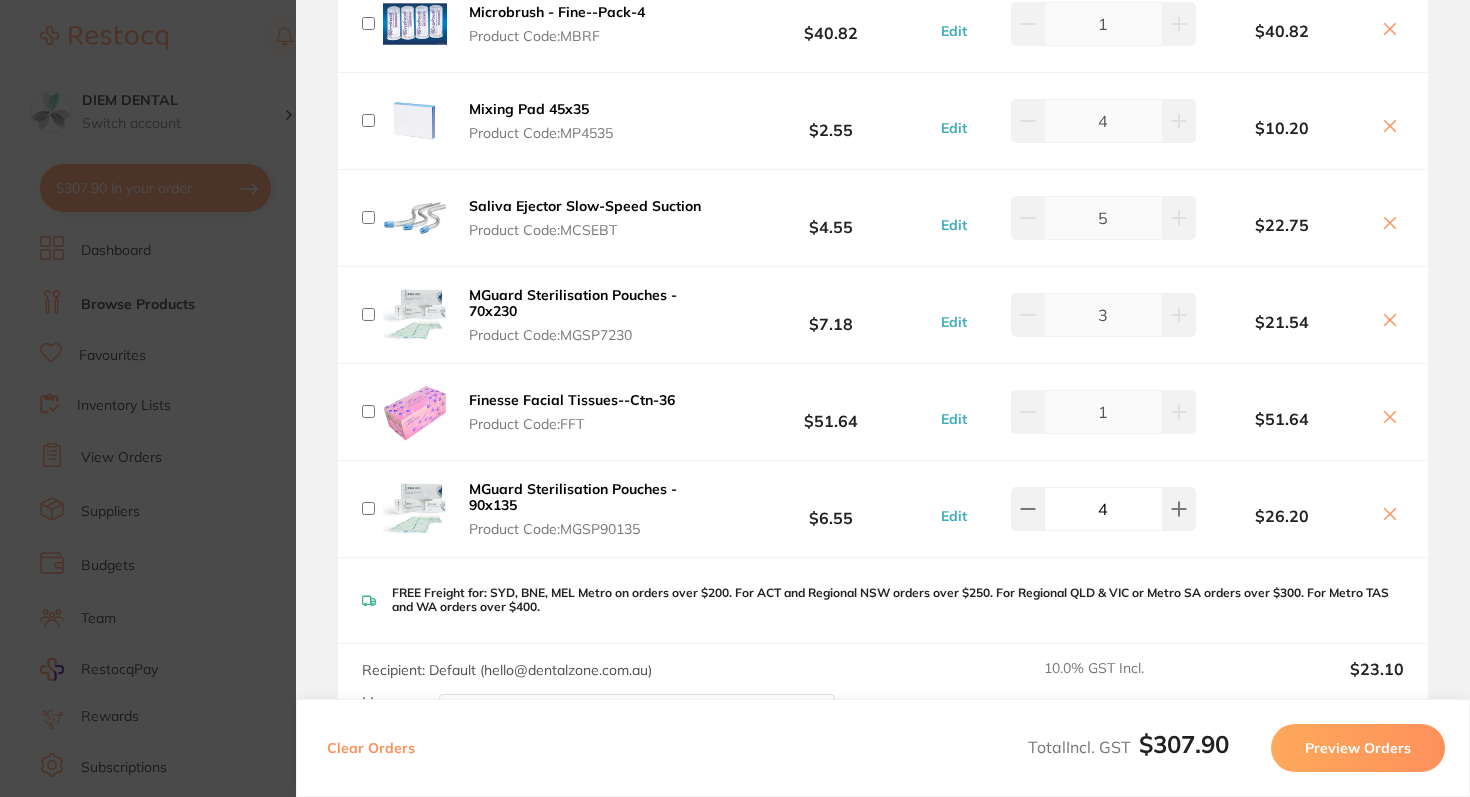 checkbox on "false" 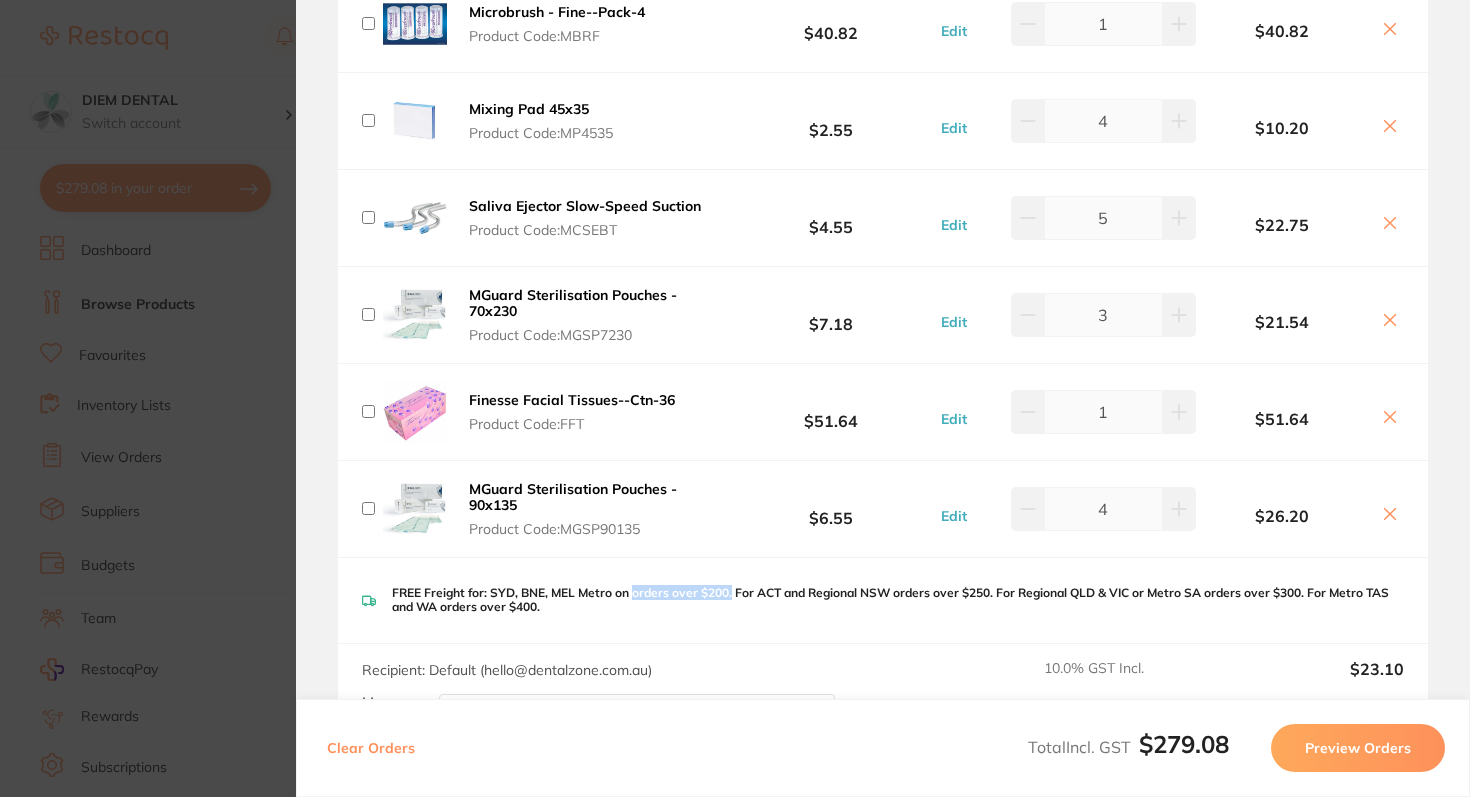 drag, startPoint x: 633, startPoint y: 591, endPoint x: 739, endPoint y: 591, distance: 106 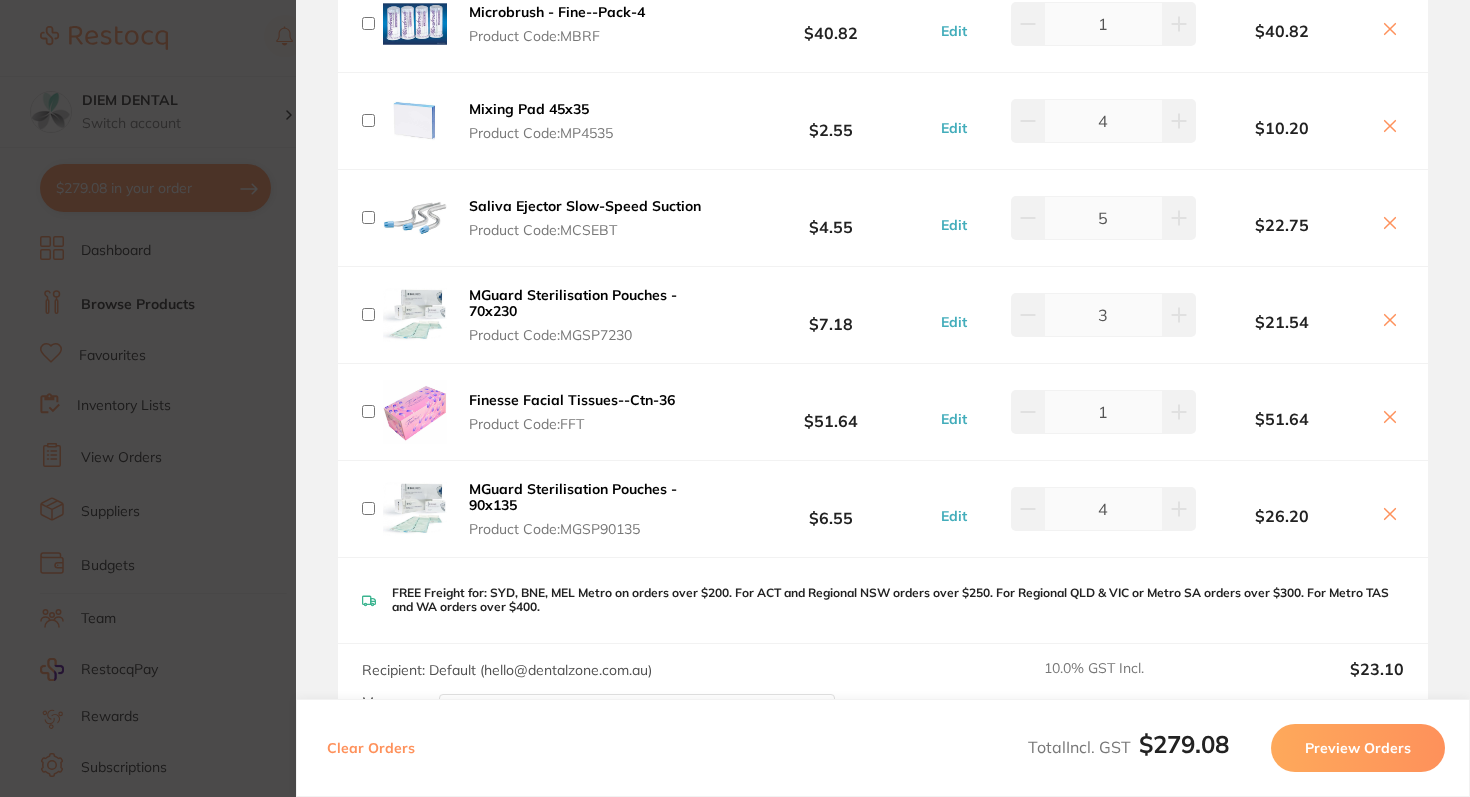 click on "FREE Freight for: SYD, BNE, MEL Metro on orders over $200. For ACT and Regional NSW orders over $250. For Regional QLD & VIC or Metro SA orders over $300. For Metro TAS and WA orders over $400." at bounding box center (898, 600) 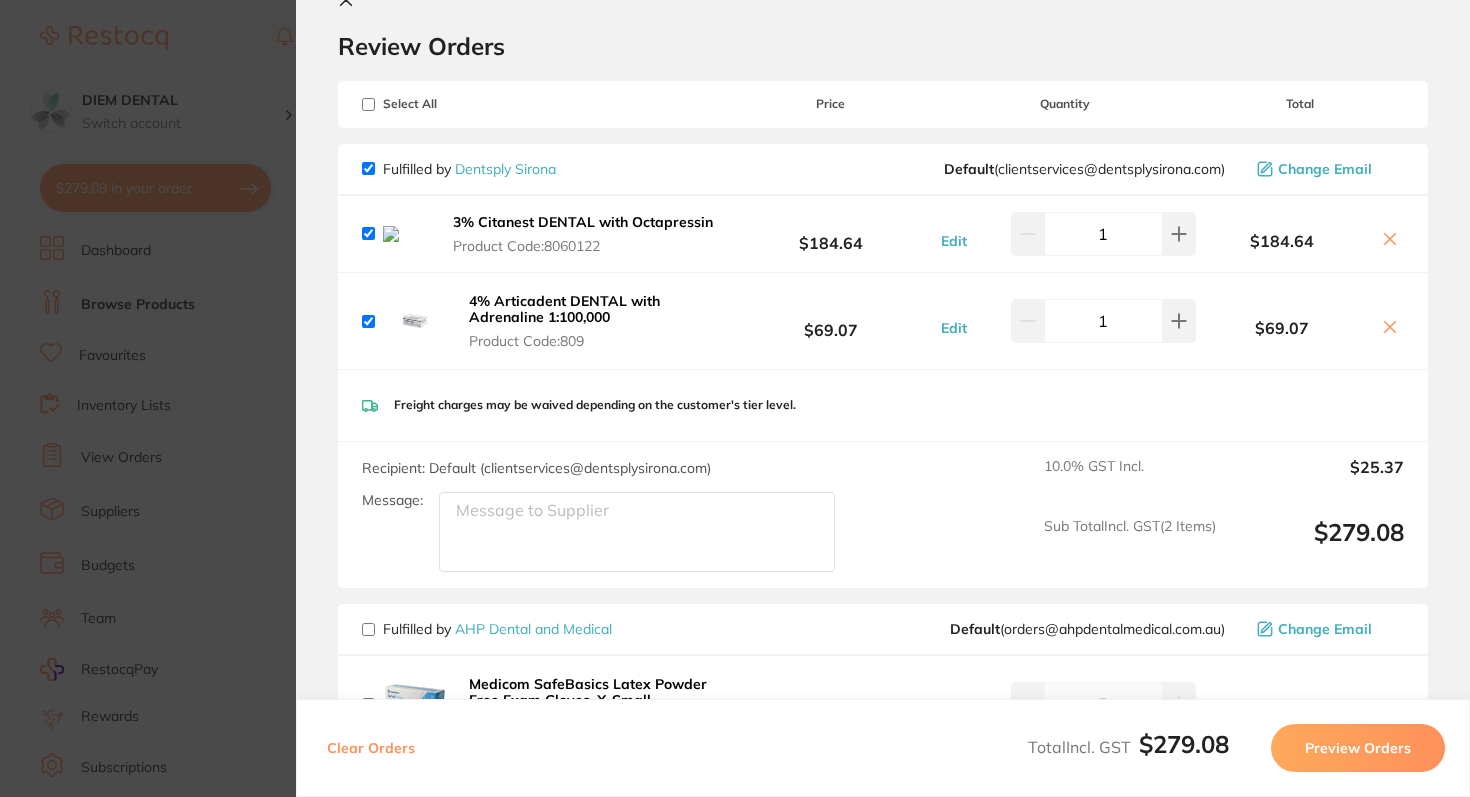 scroll, scrollTop: 0, scrollLeft: 0, axis: both 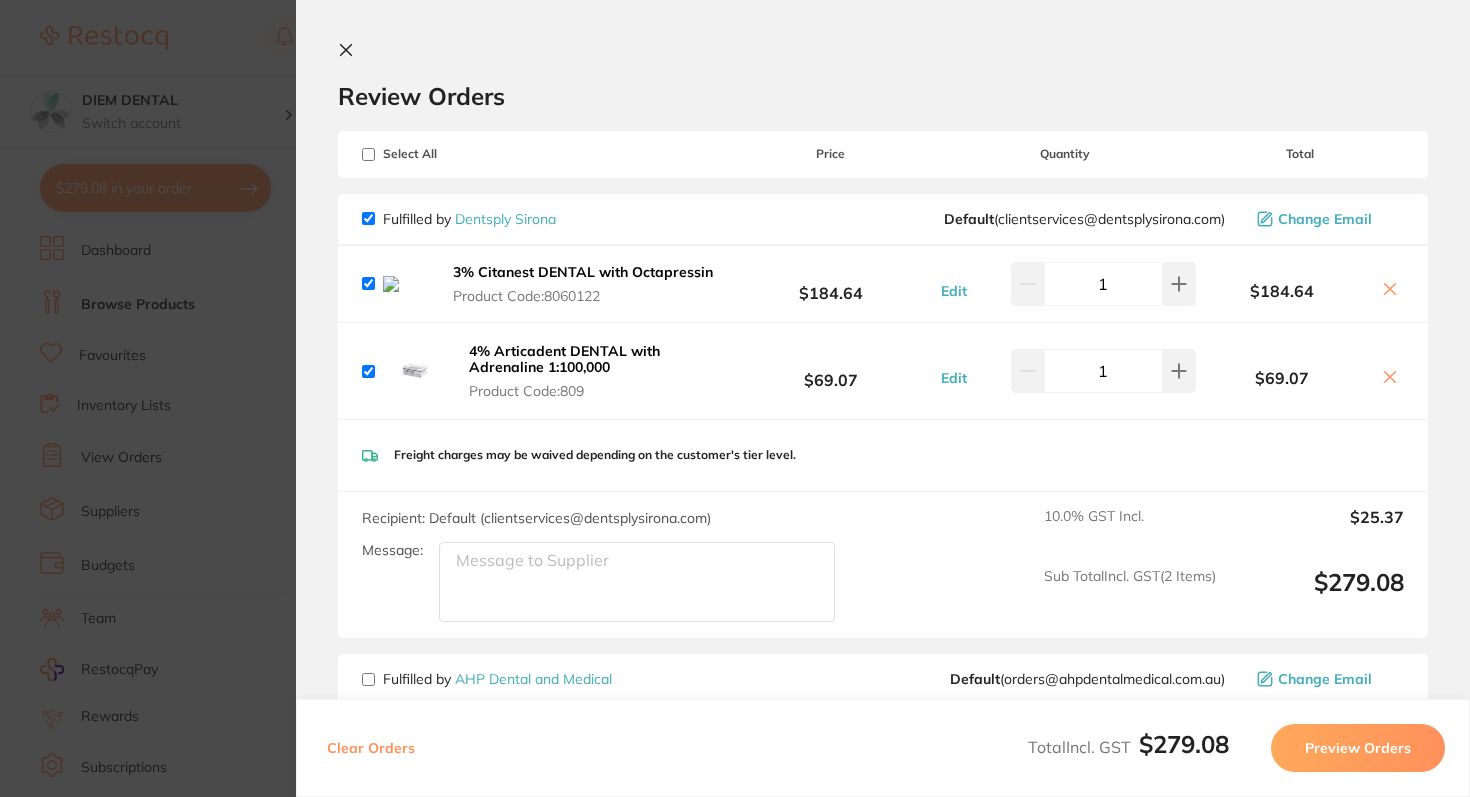 click 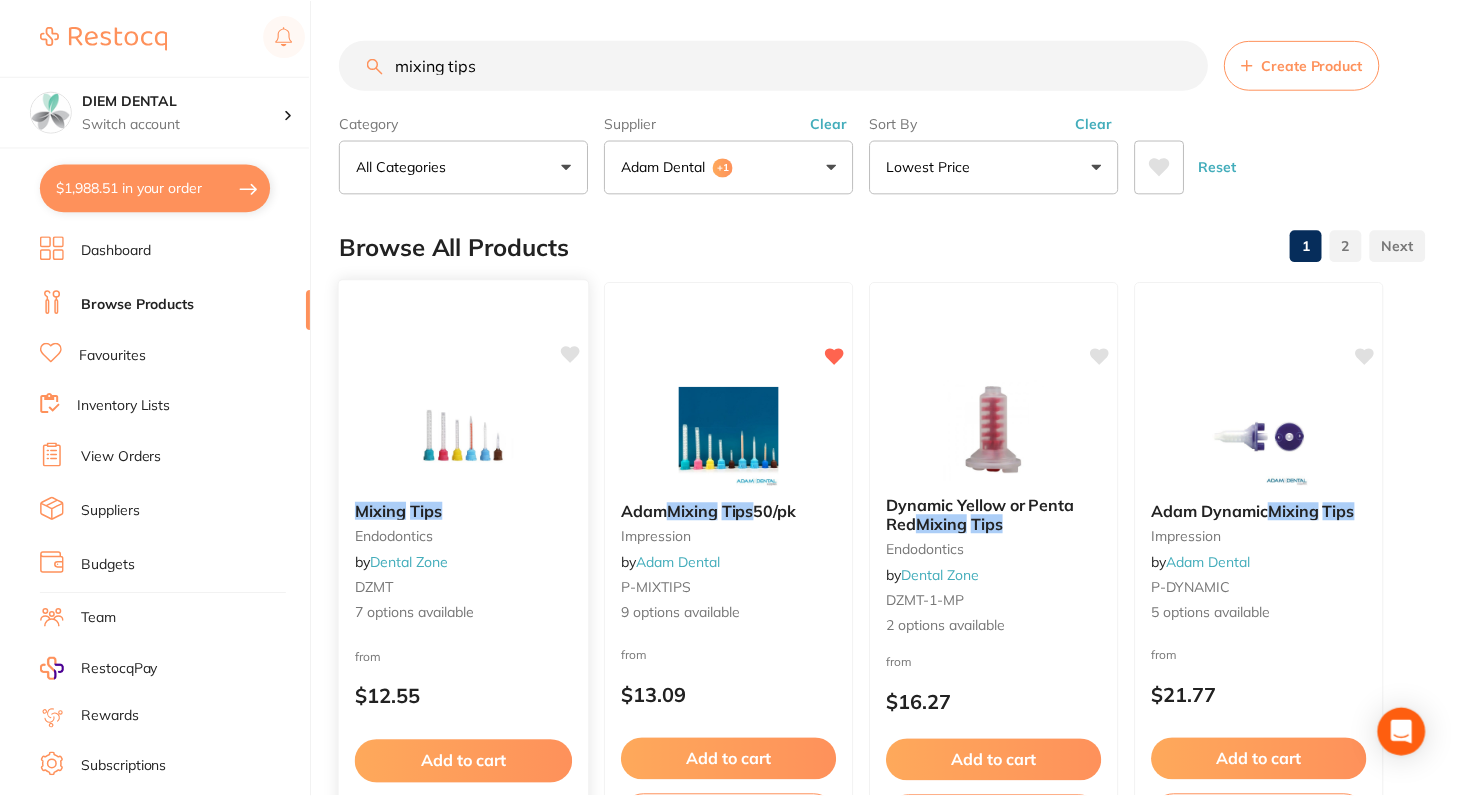 scroll, scrollTop: 5, scrollLeft: 0, axis: vertical 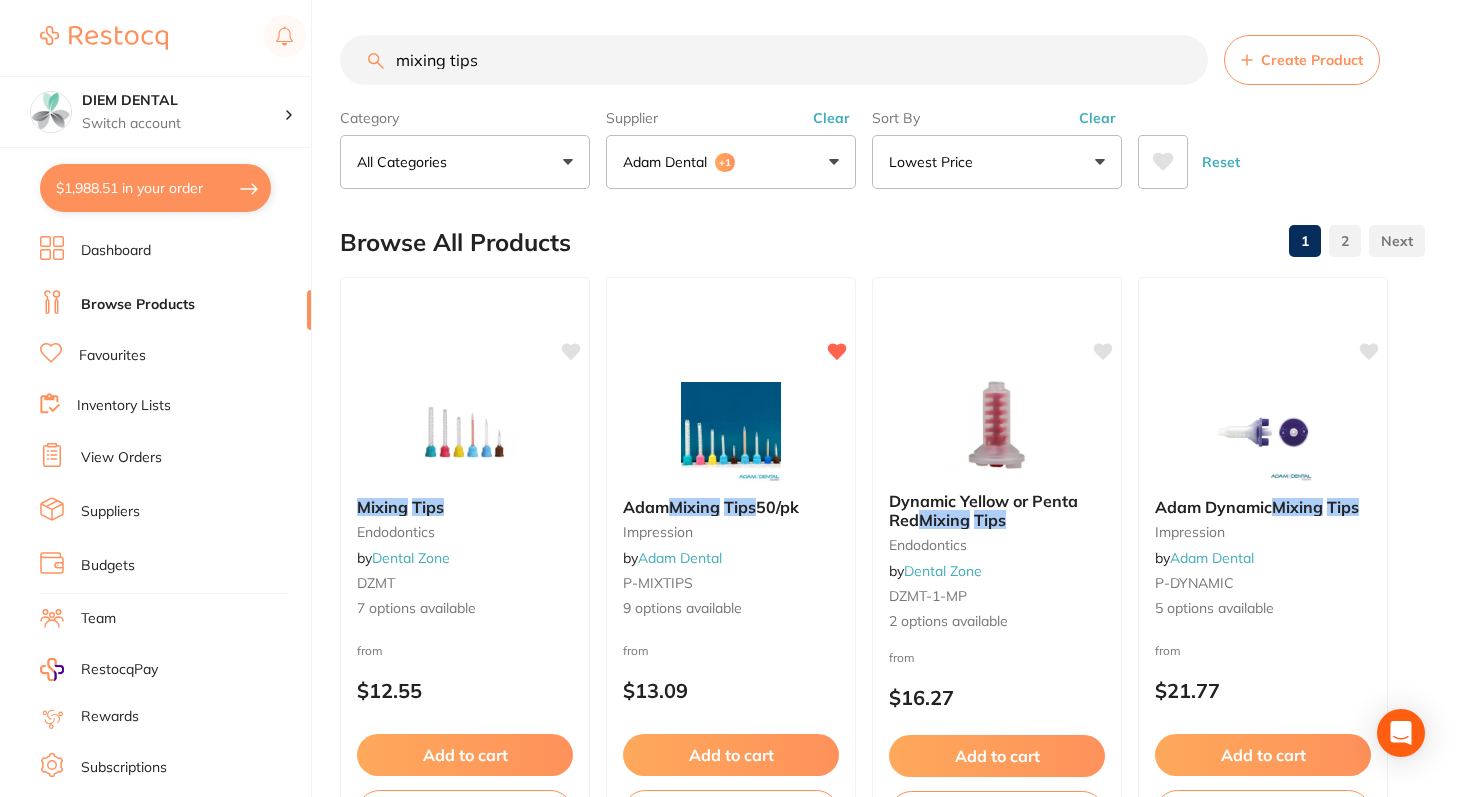 drag, startPoint x: 521, startPoint y: 70, endPoint x: 330, endPoint y: 39, distance: 193.49936 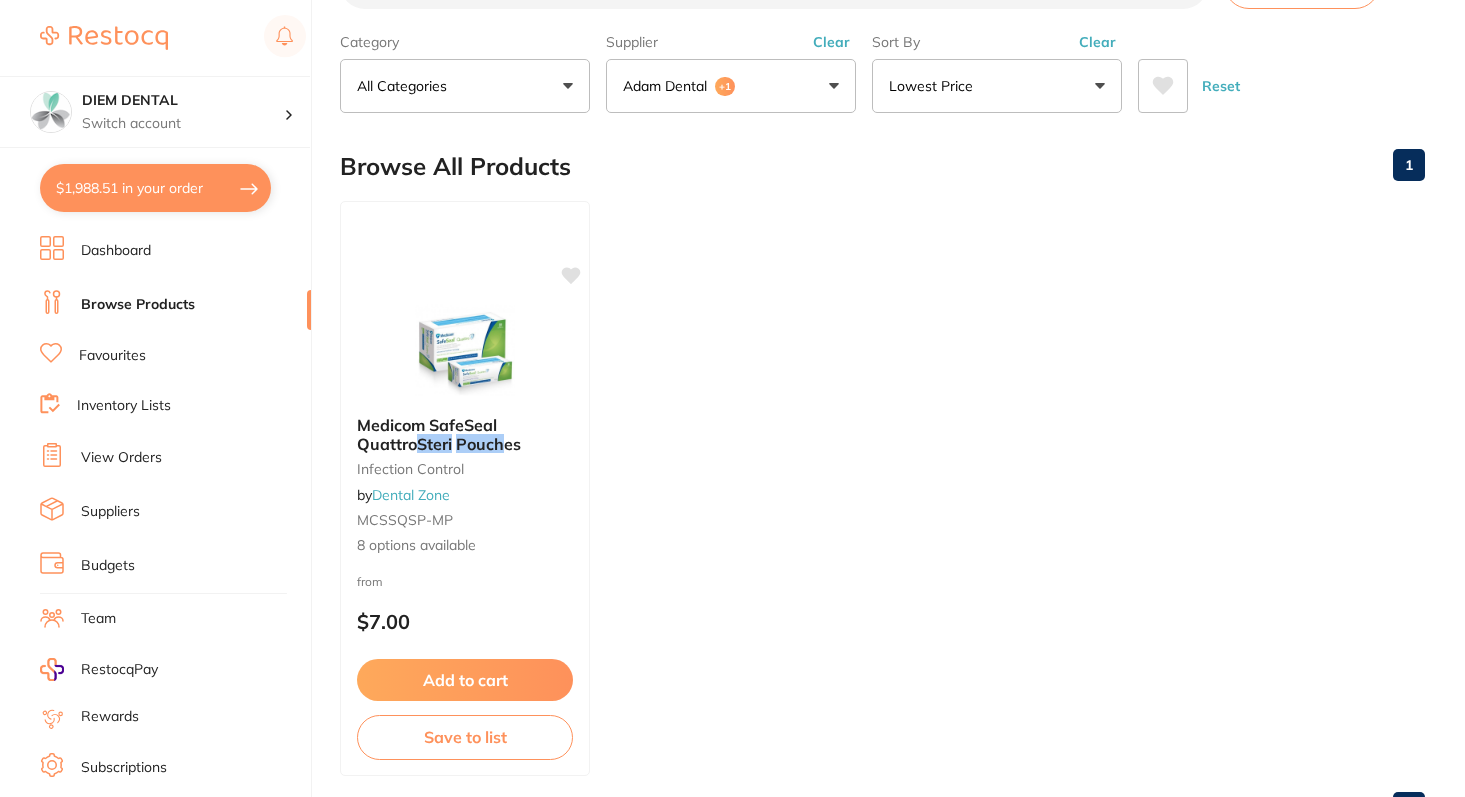 scroll, scrollTop: 0, scrollLeft: 0, axis: both 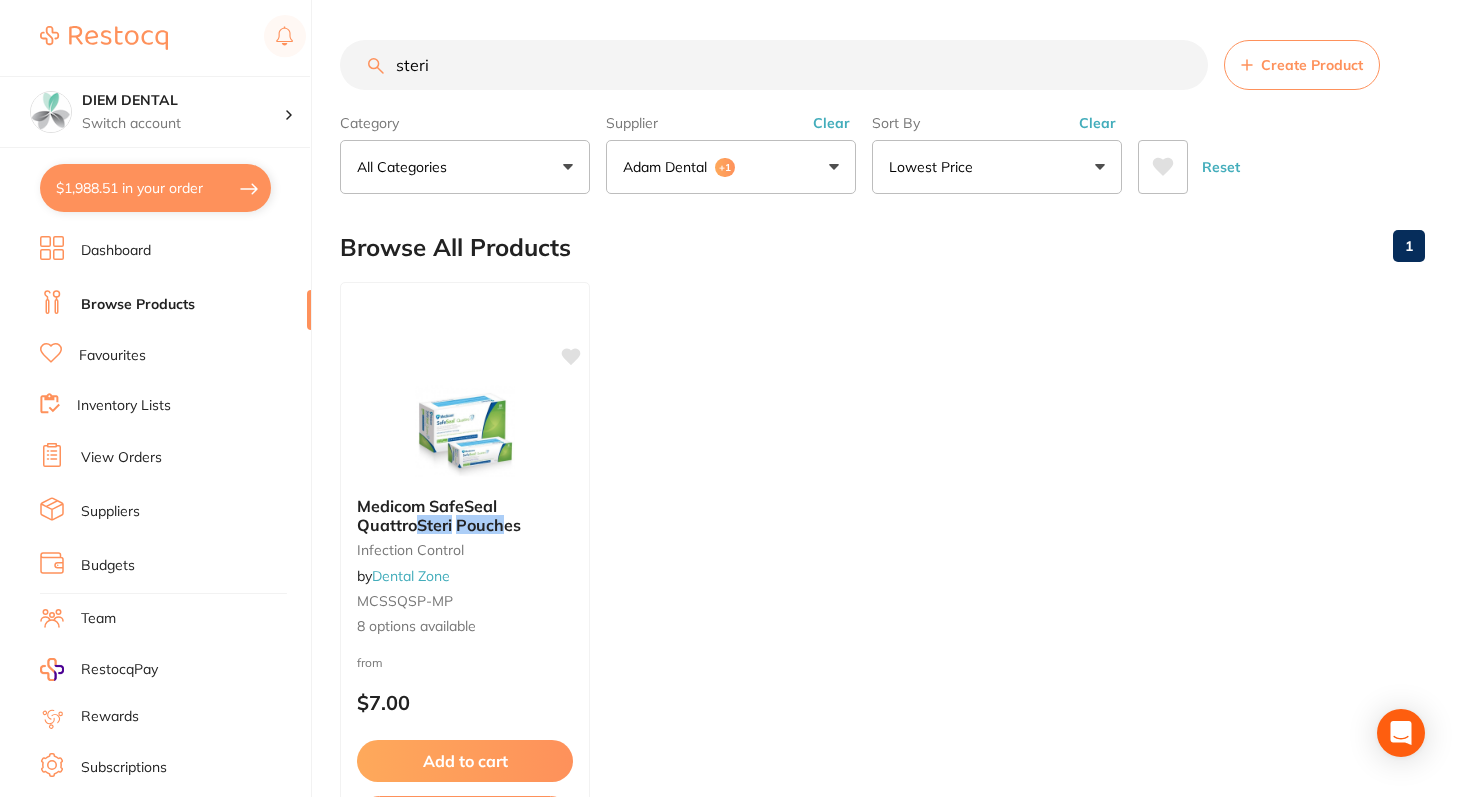 type on "steri" 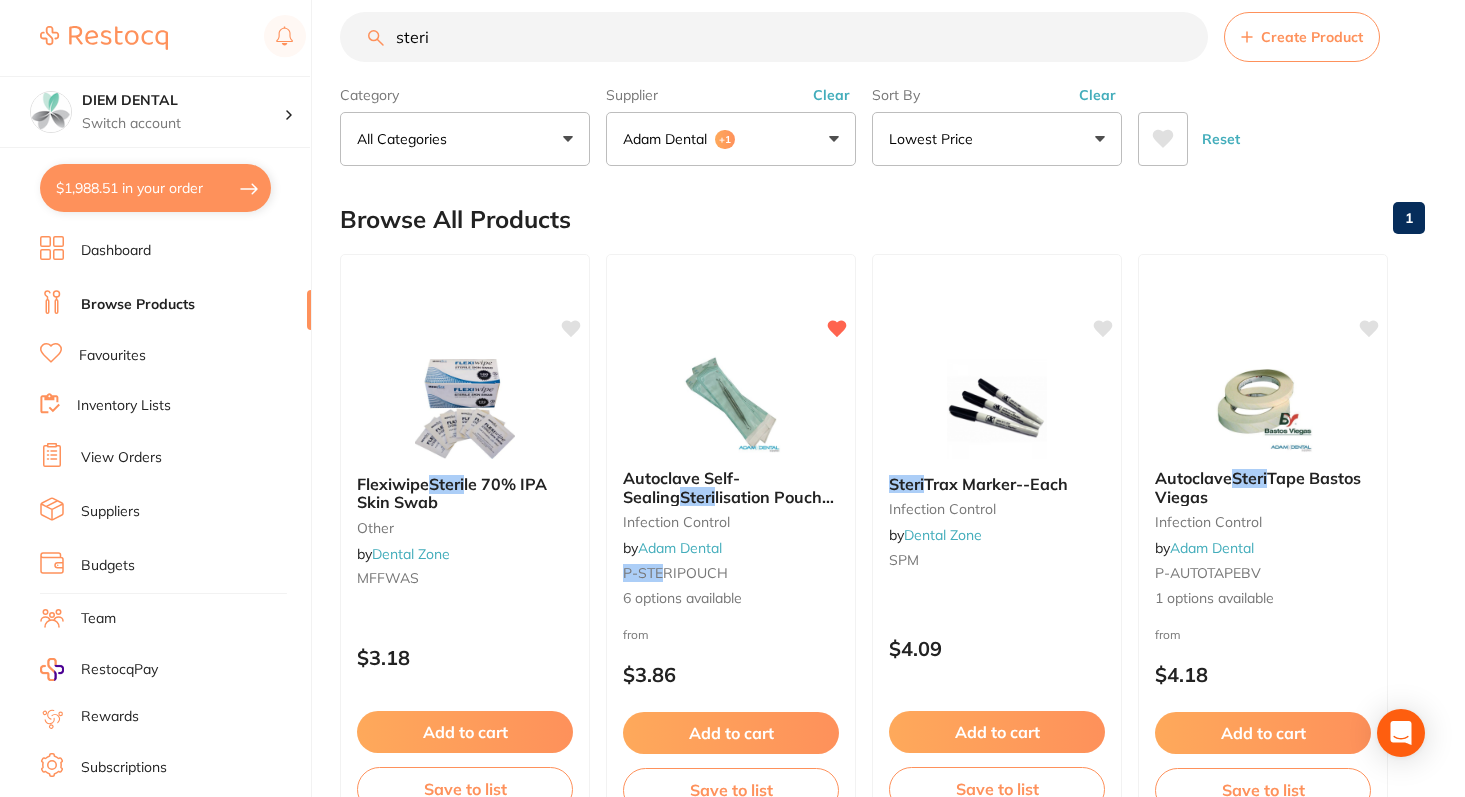 scroll, scrollTop: 36, scrollLeft: 0, axis: vertical 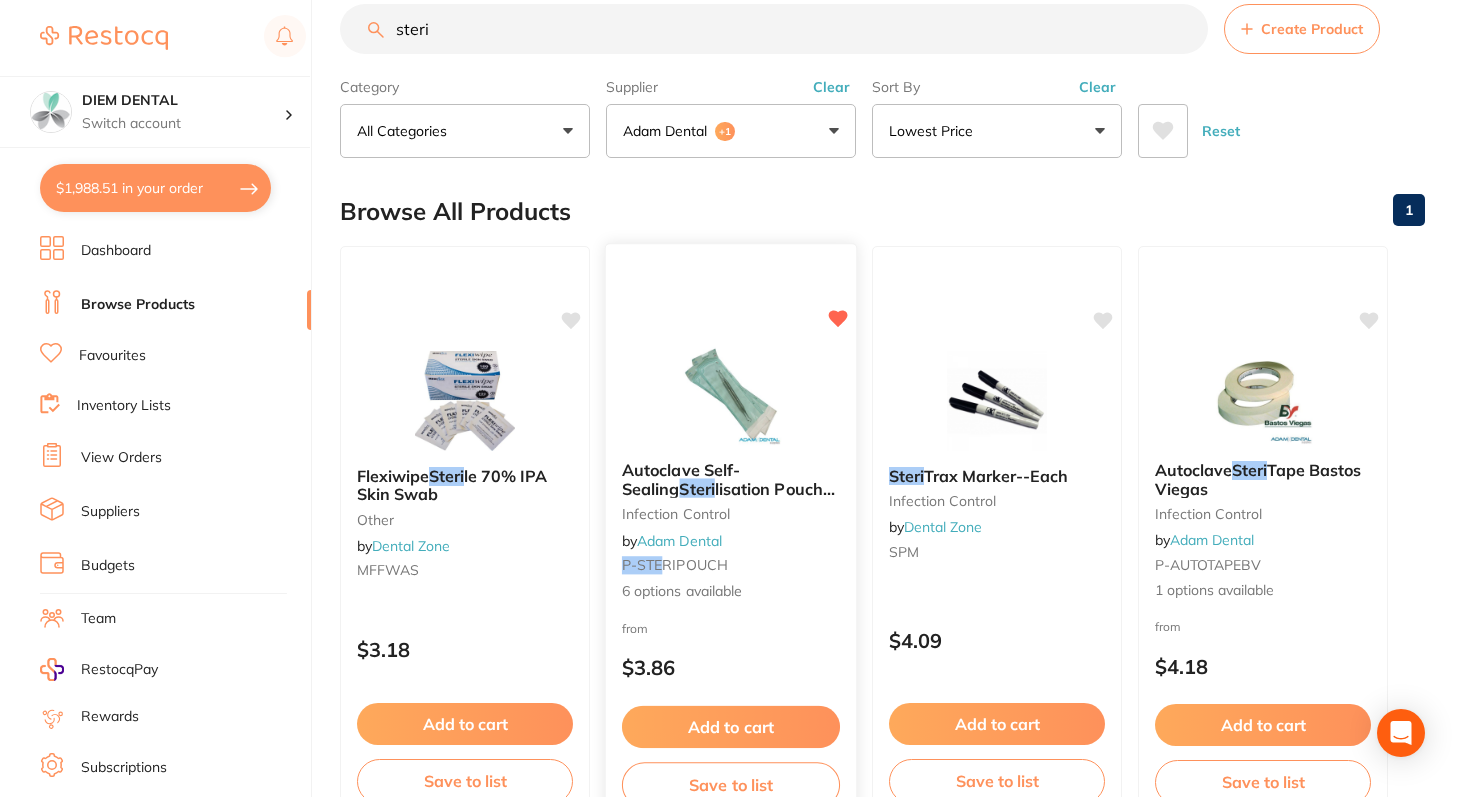 click at bounding box center [730, 394] 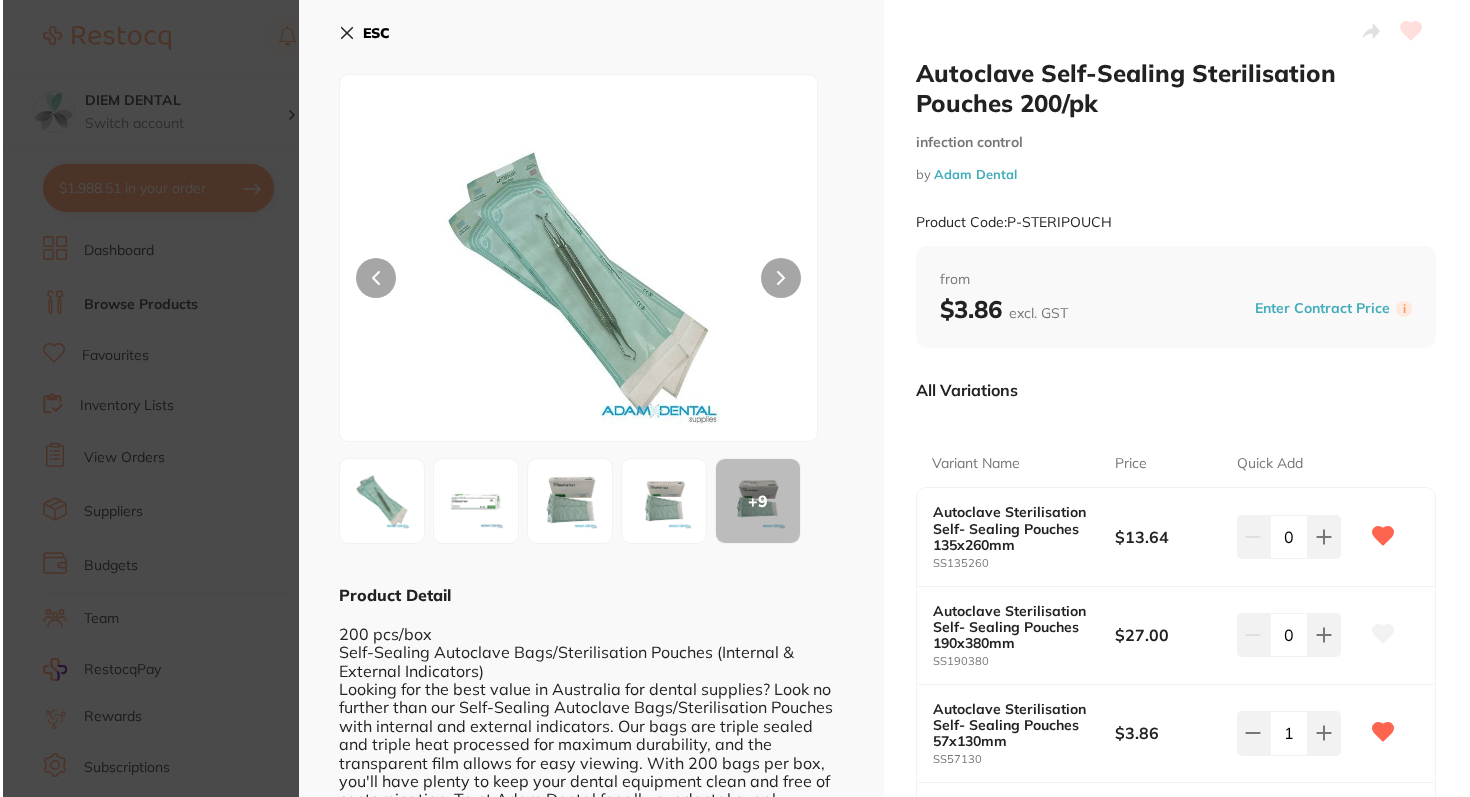 scroll, scrollTop: 0, scrollLeft: 0, axis: both 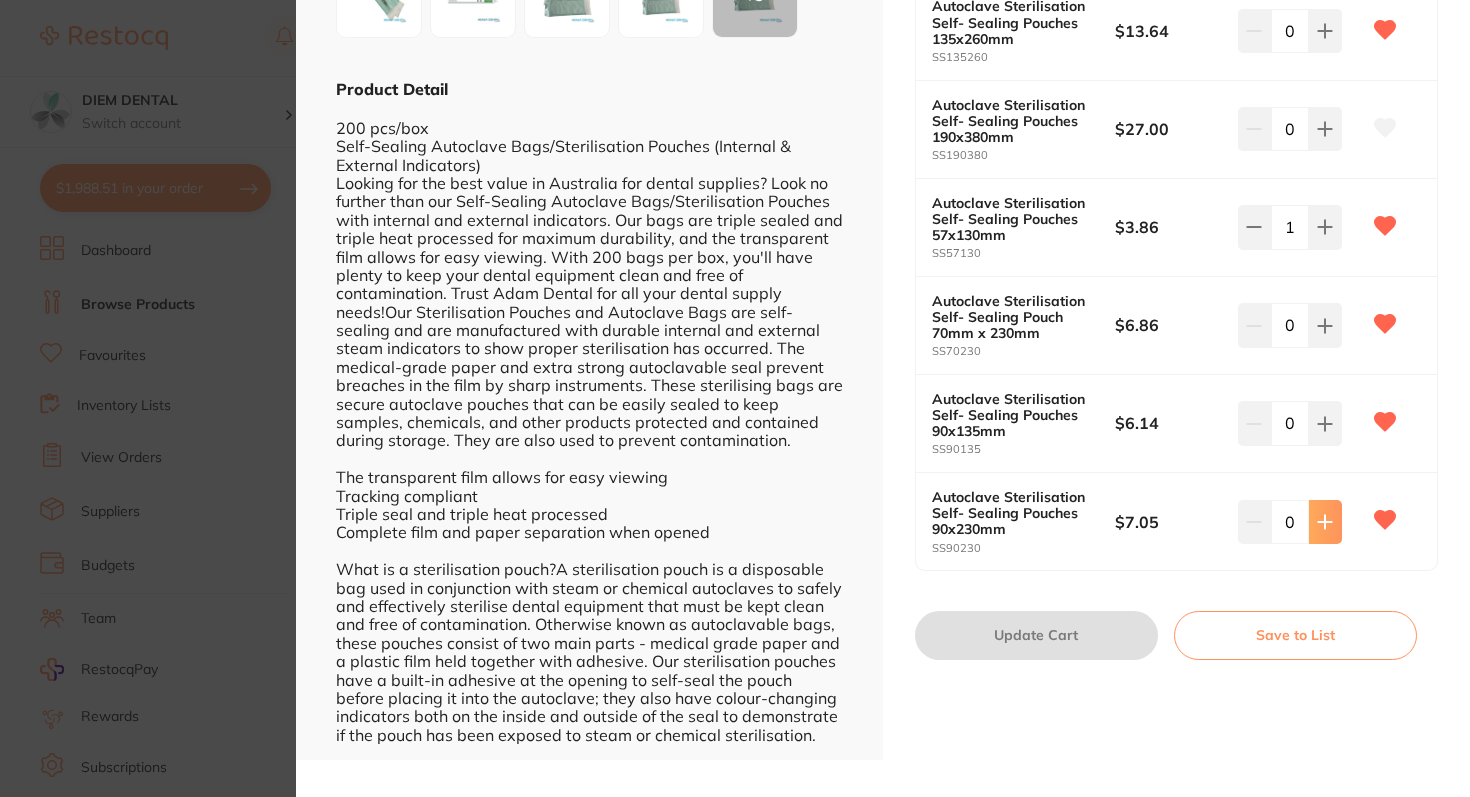 click 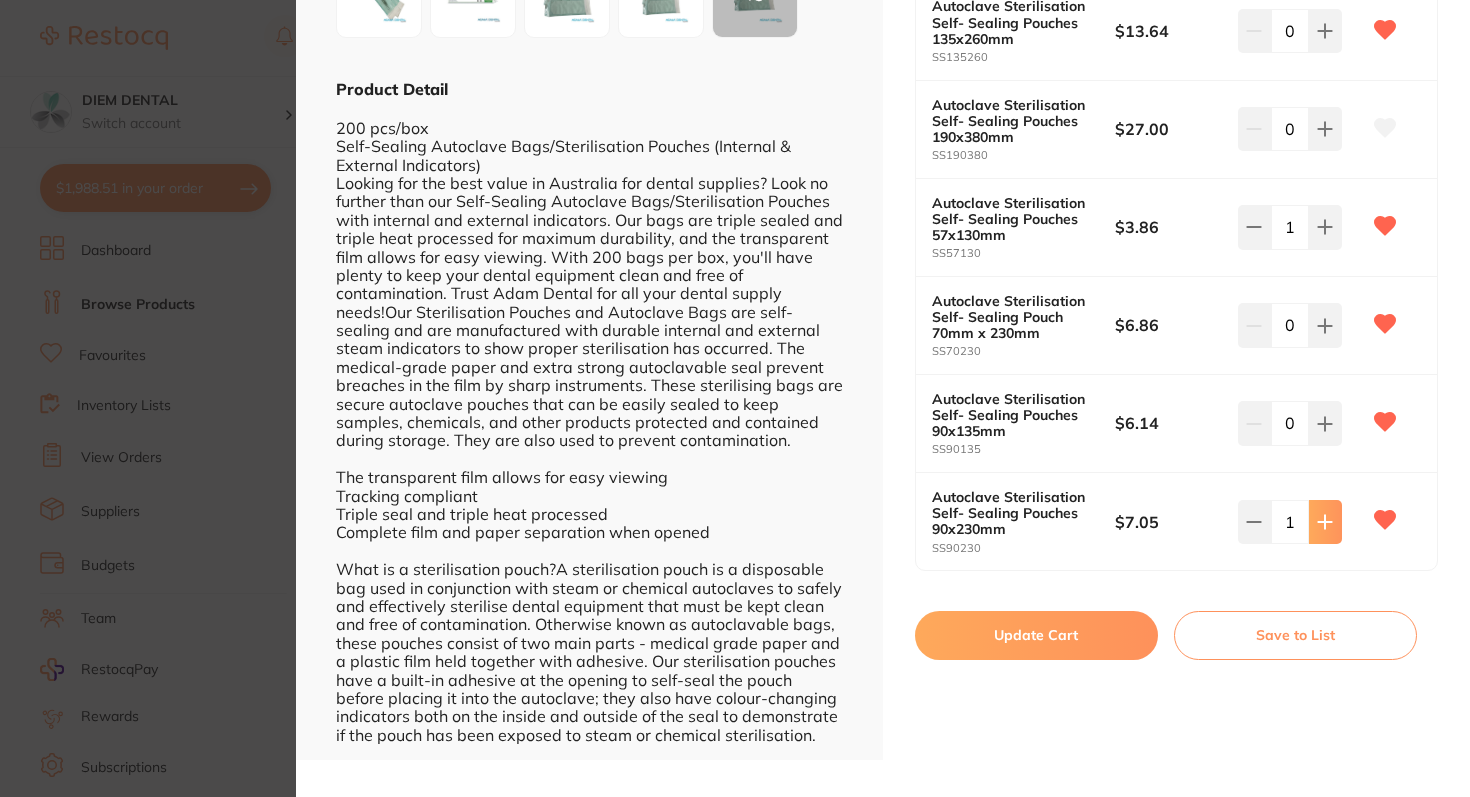 click 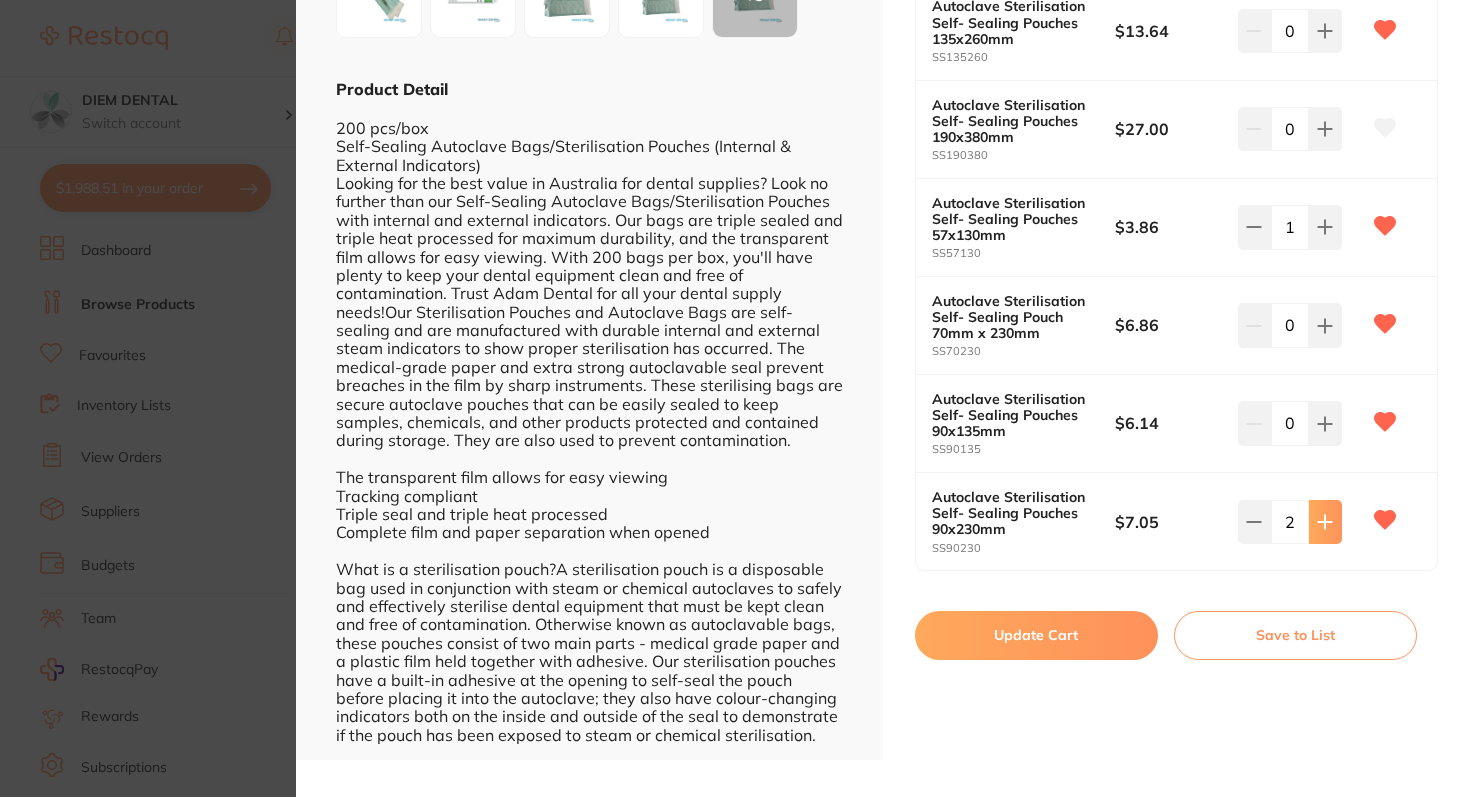 click 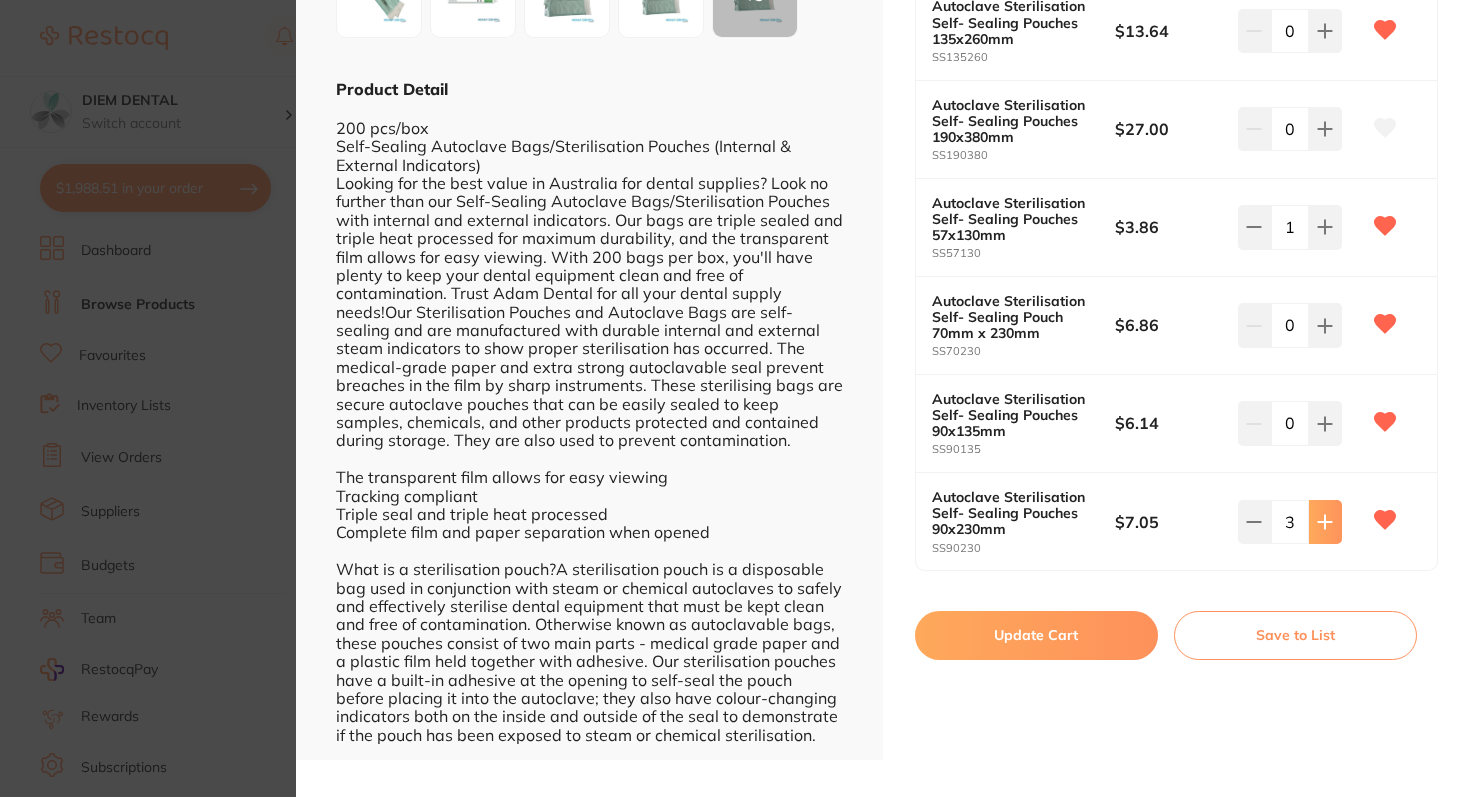 click 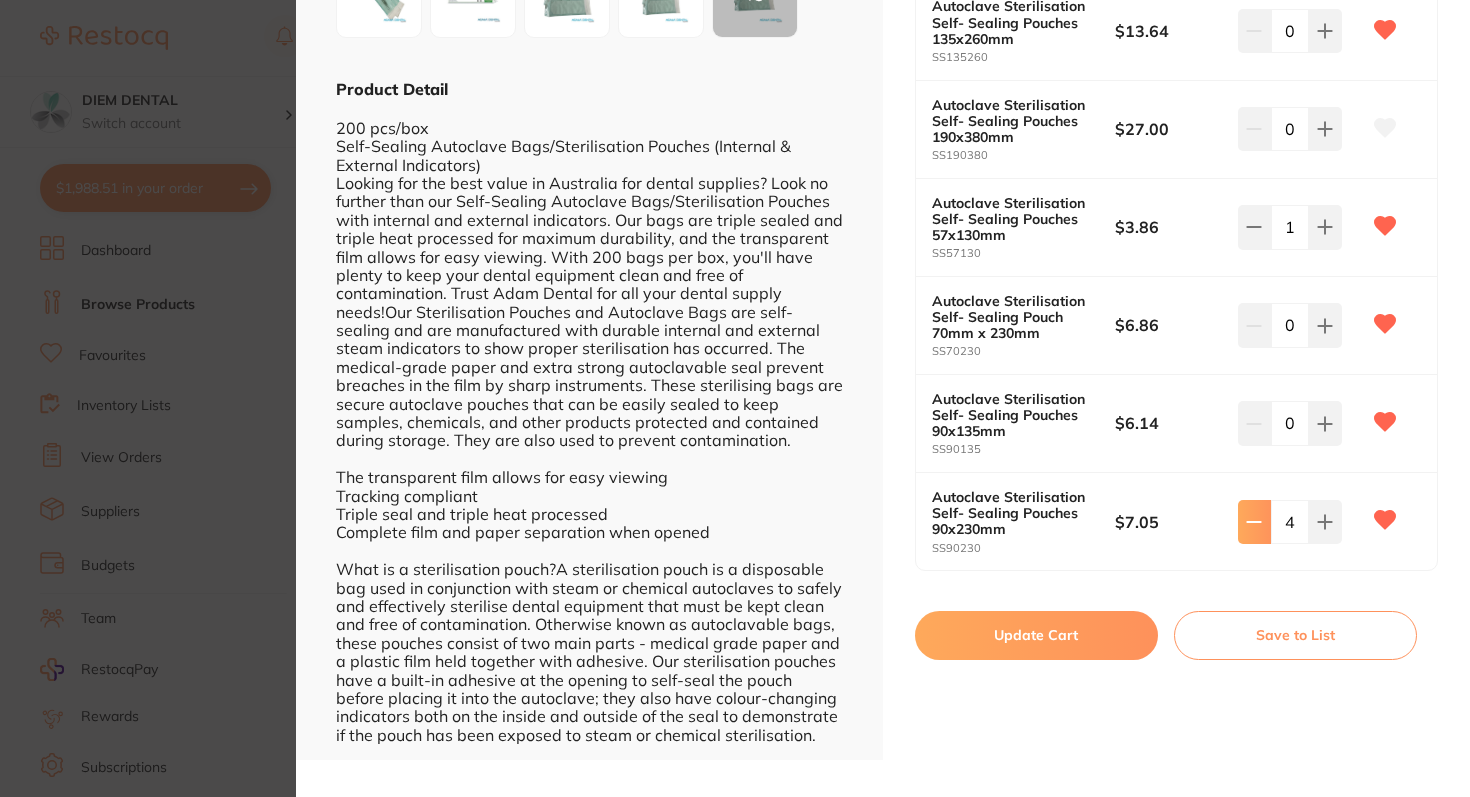 click 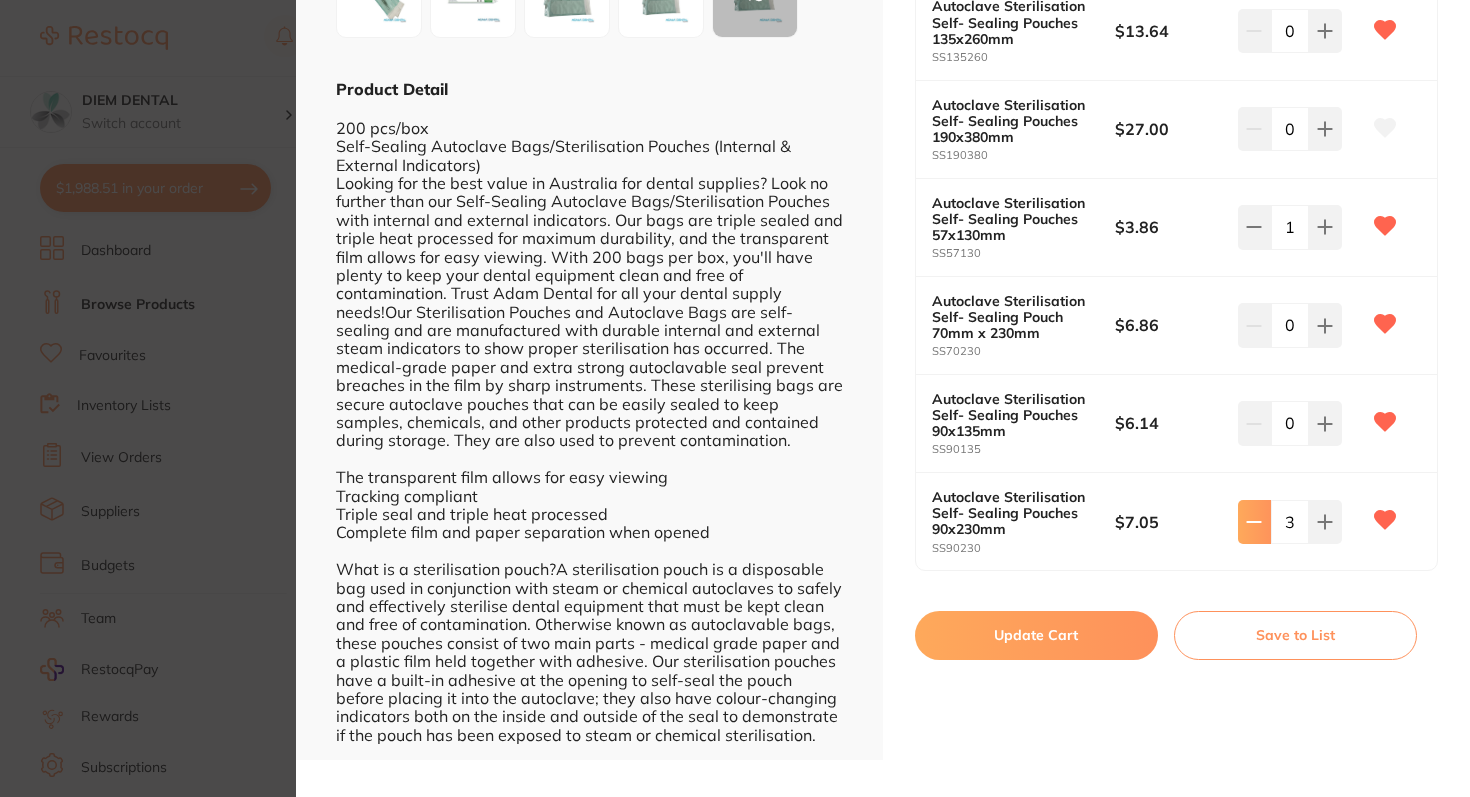 click 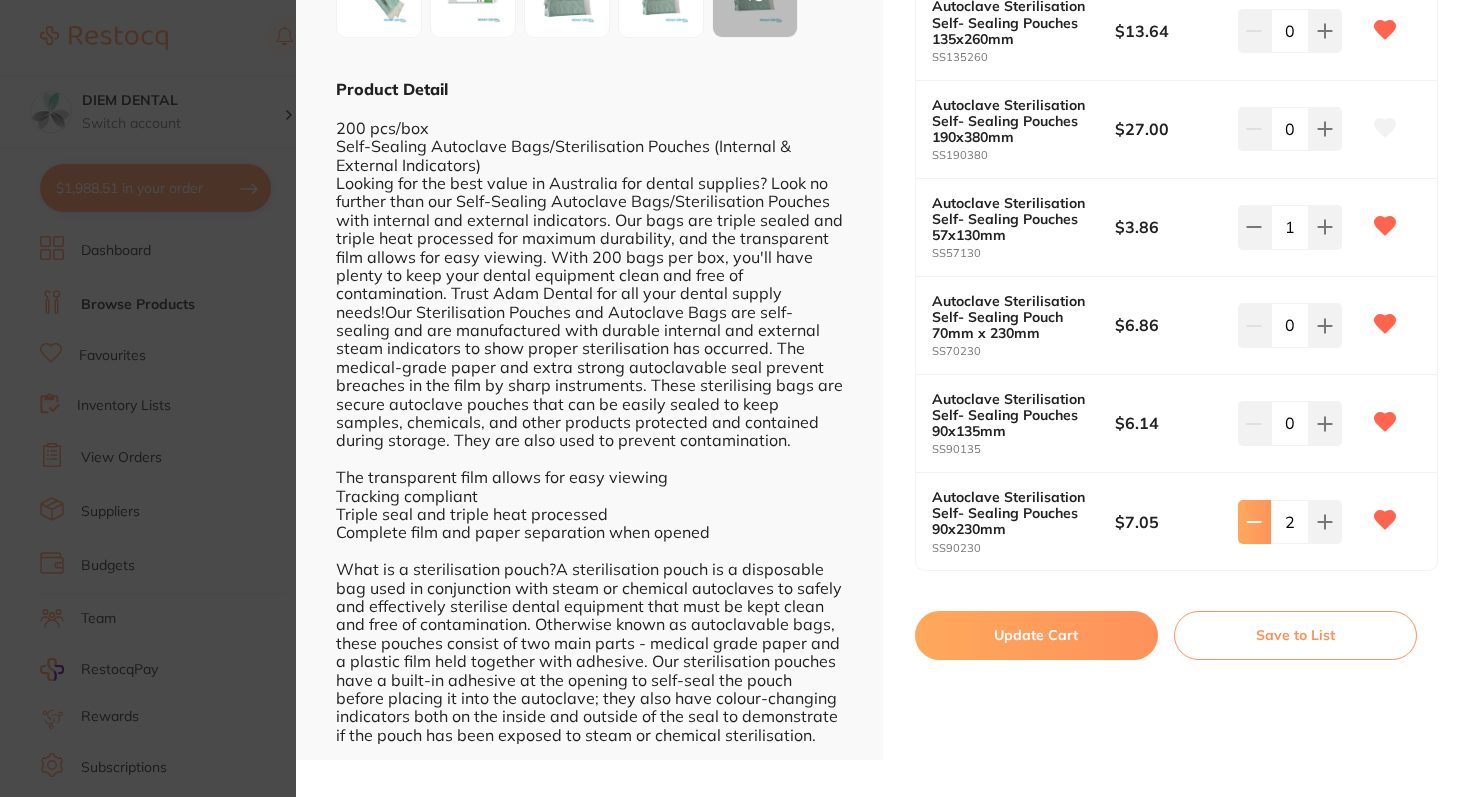 click 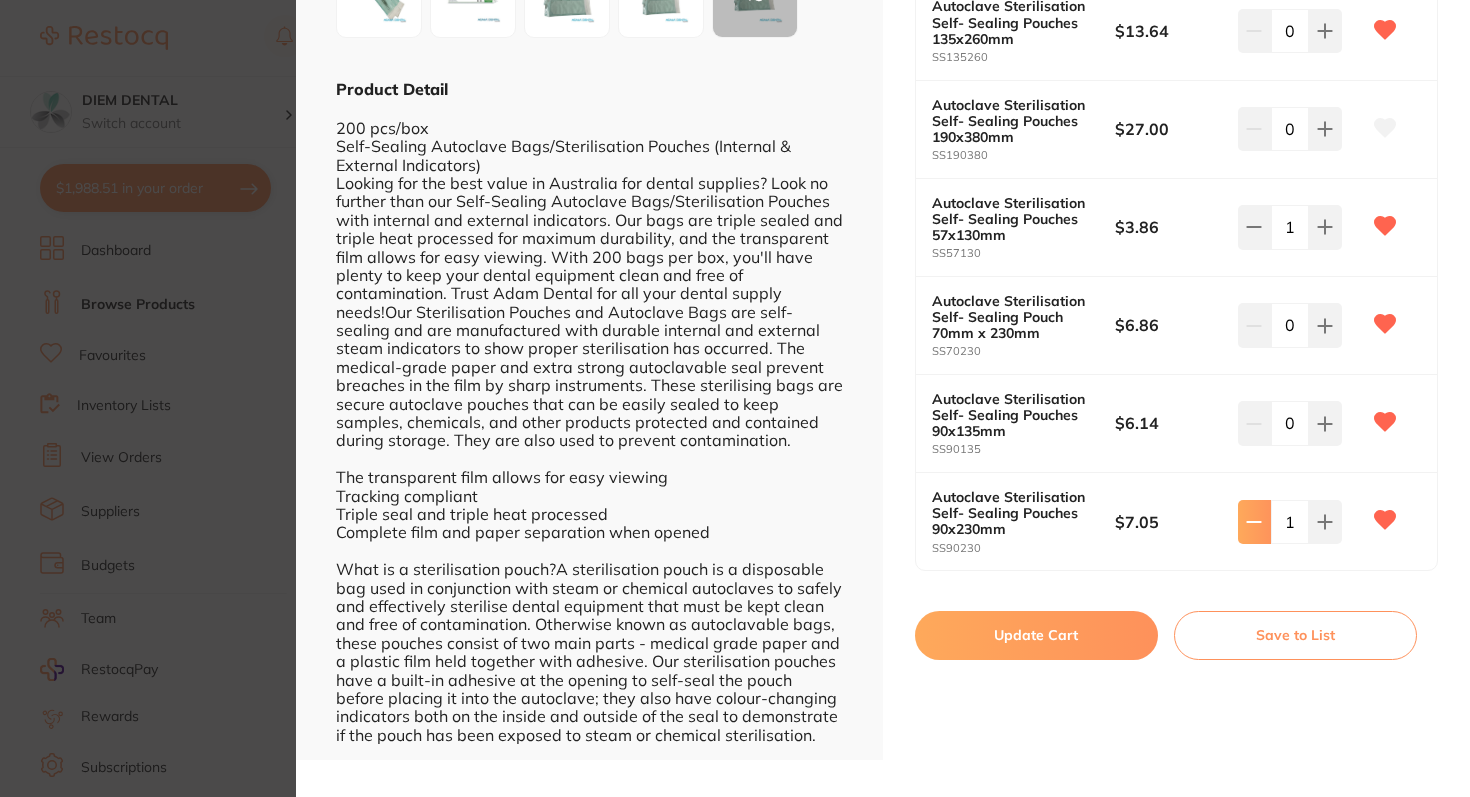click 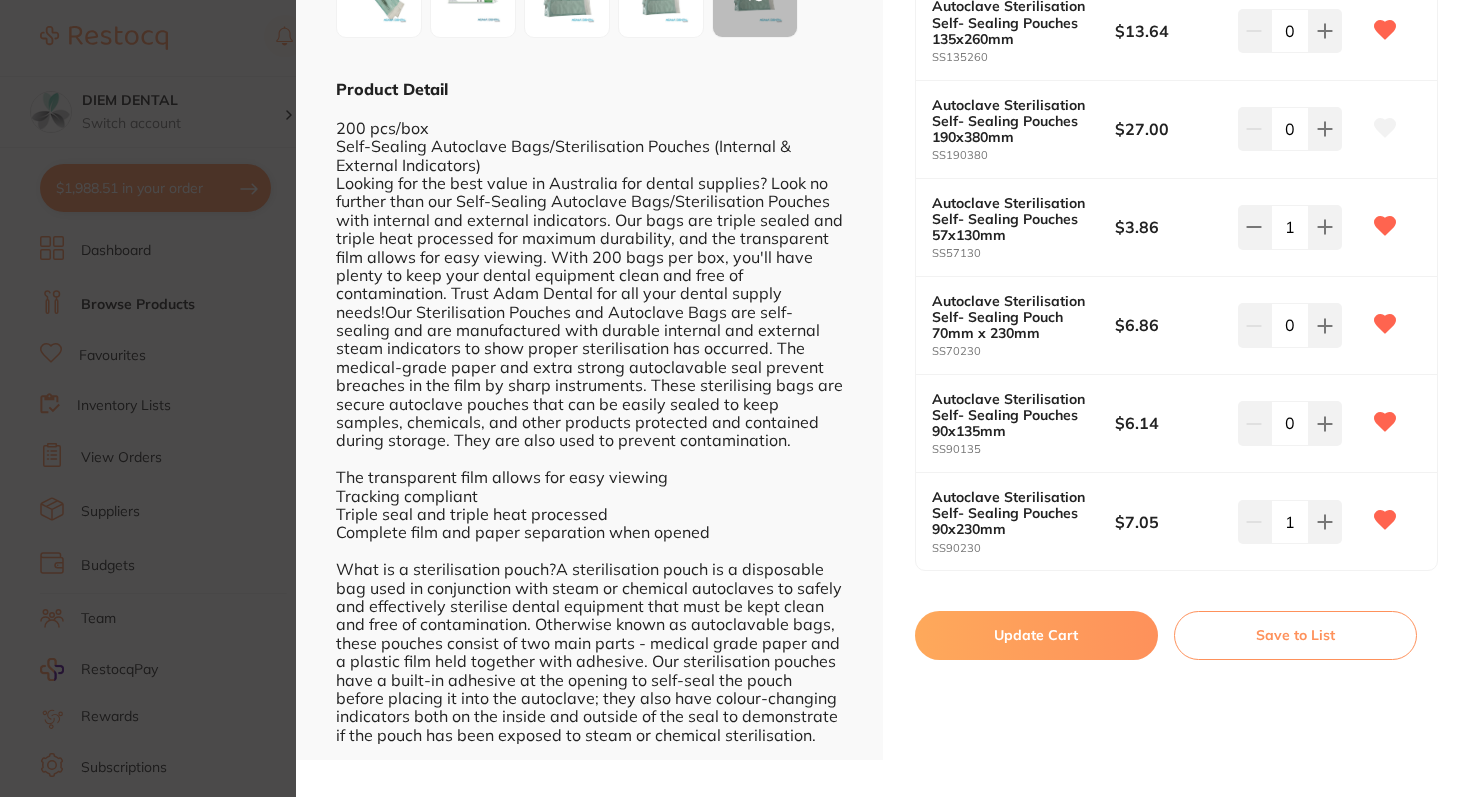 type on "0" 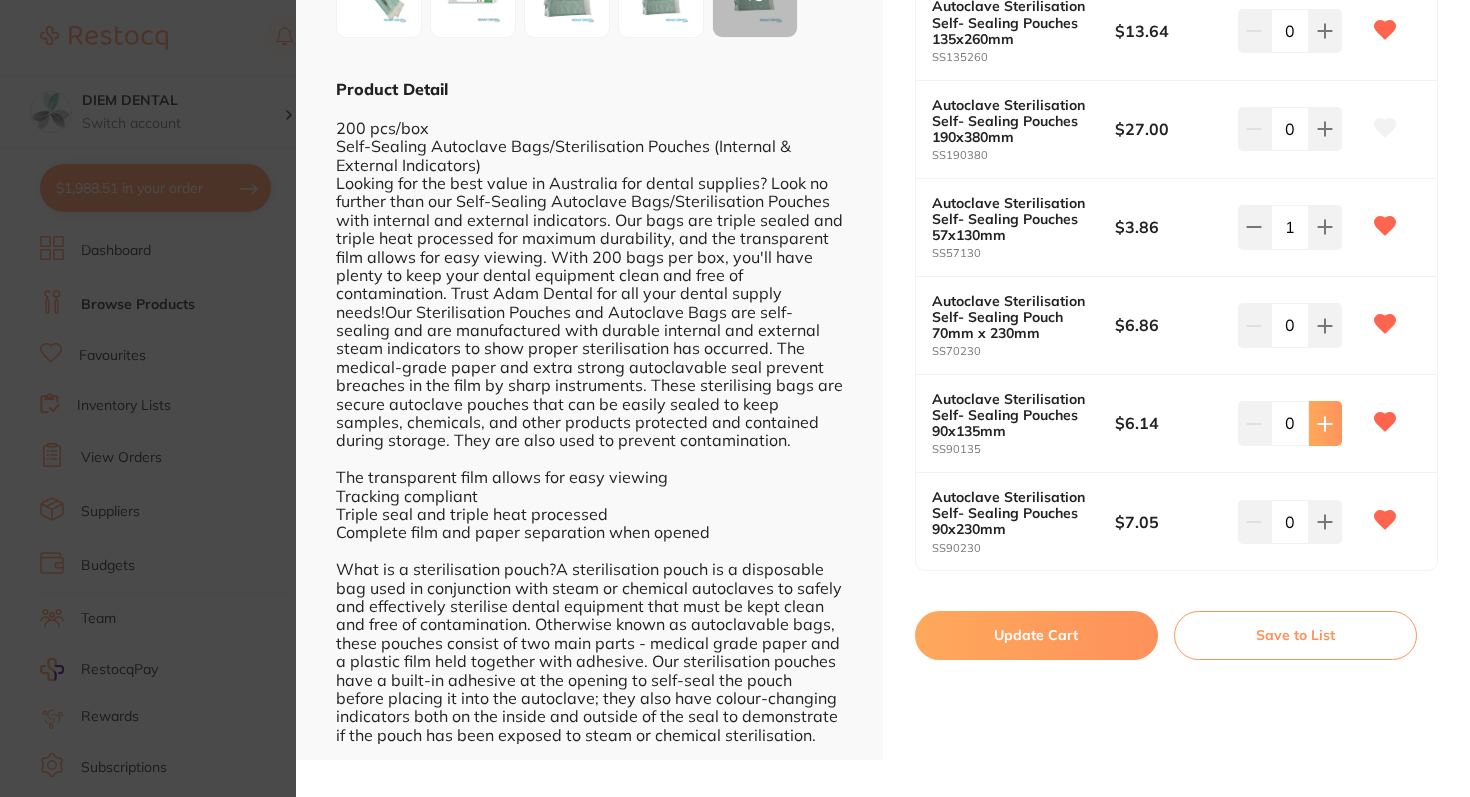 click at bounding box center [1325, 31] 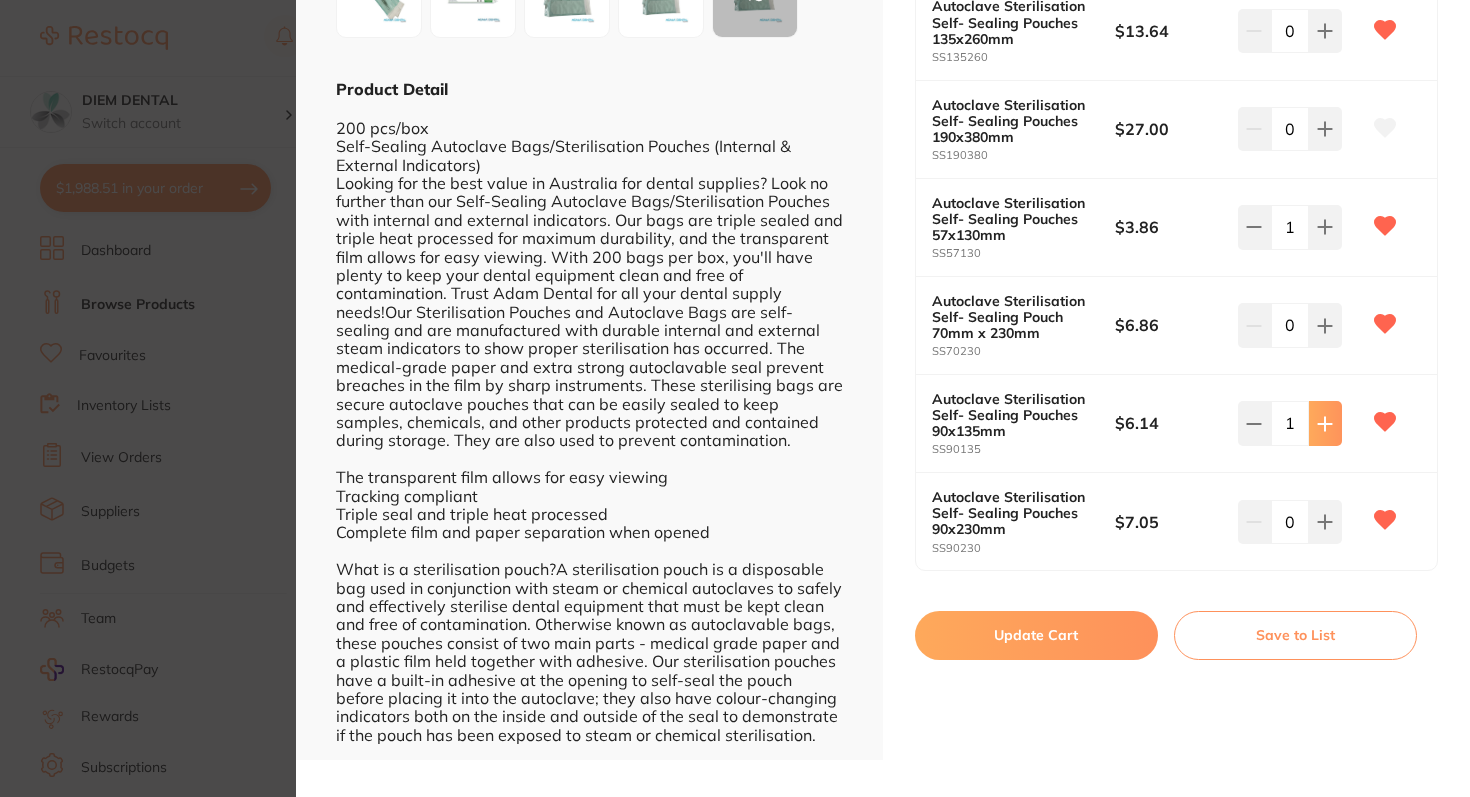click at bounding box center [1325, 31] 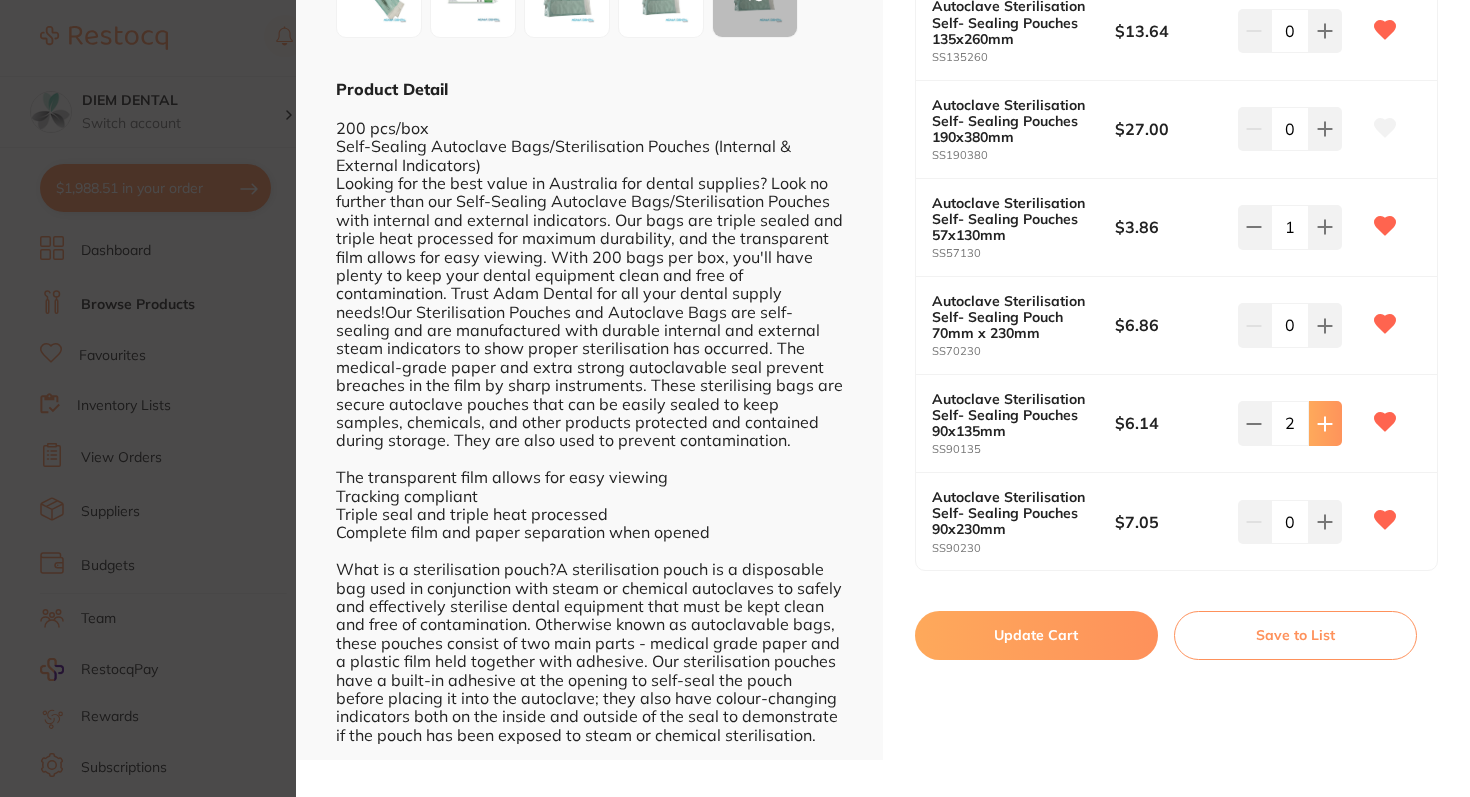 click at bounding box center (1325, 31) 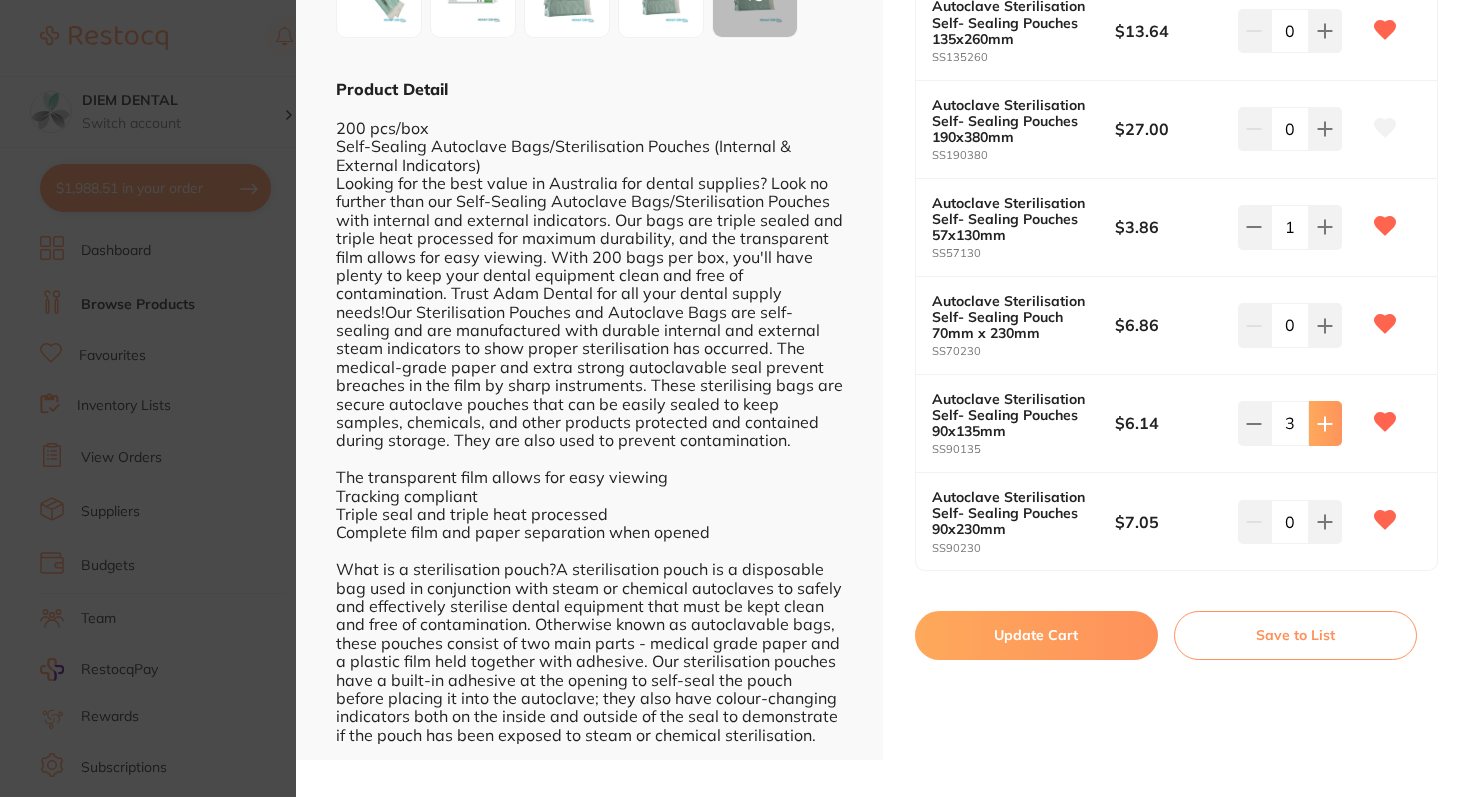 click at bounding box center (1325, 31) 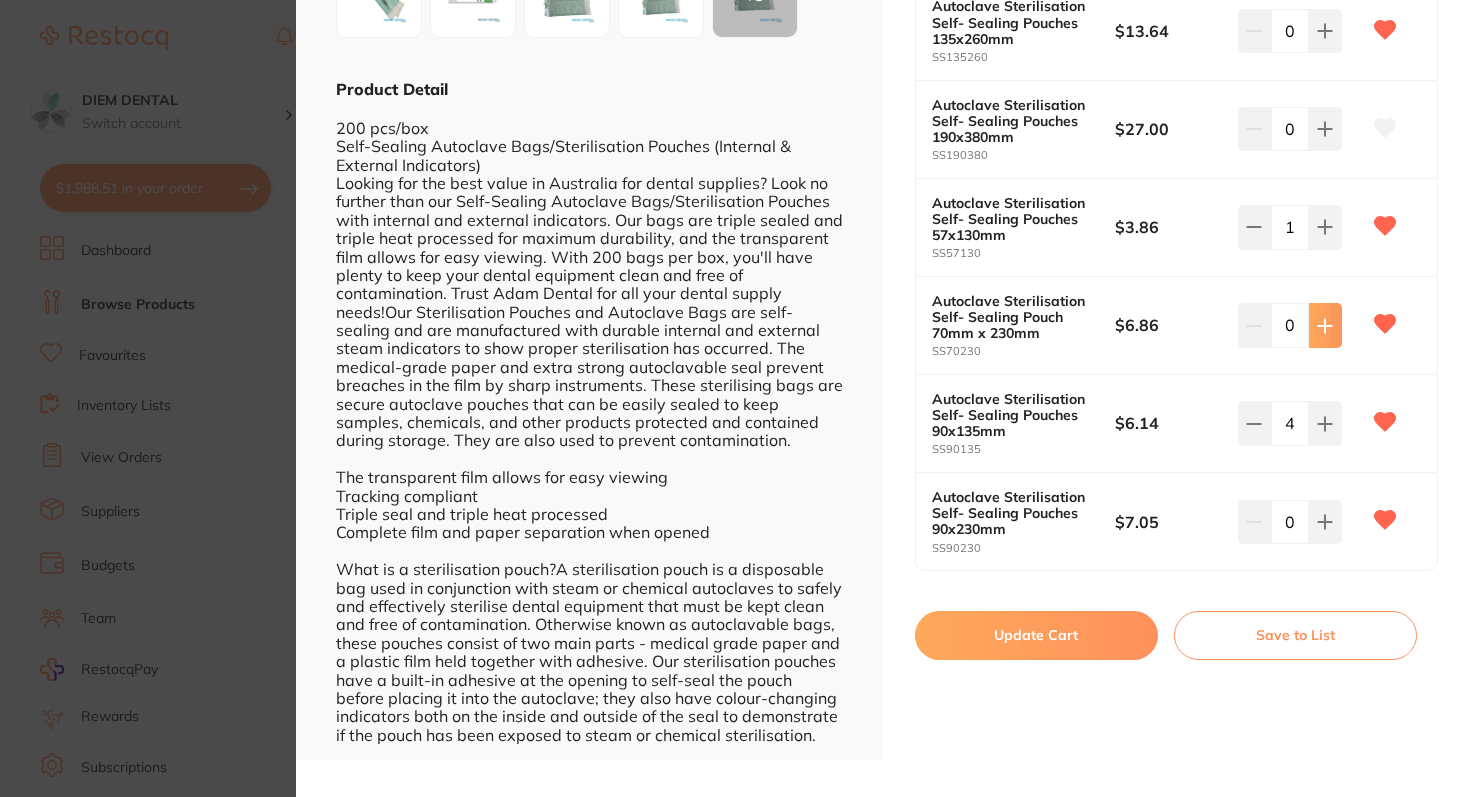 click 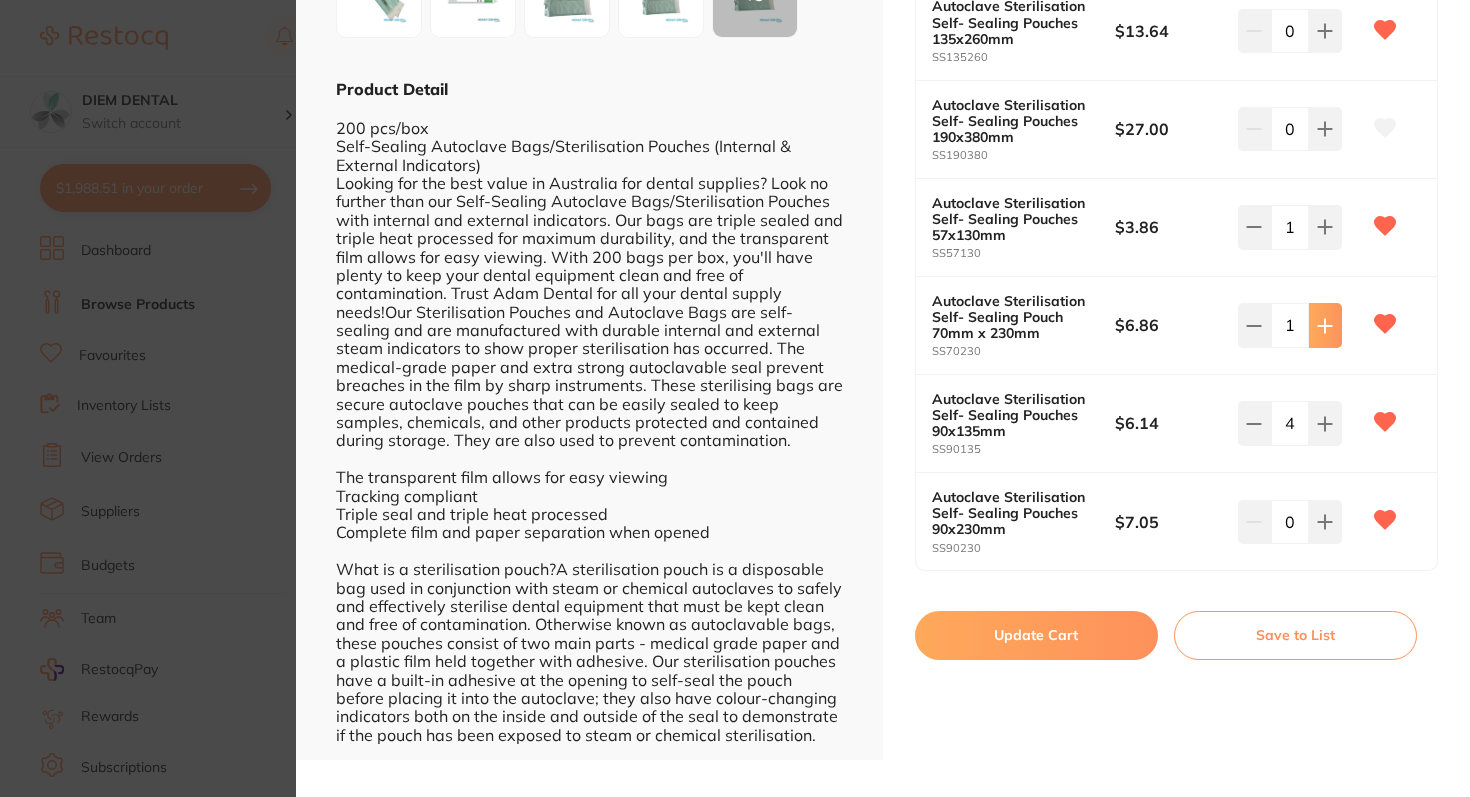 click 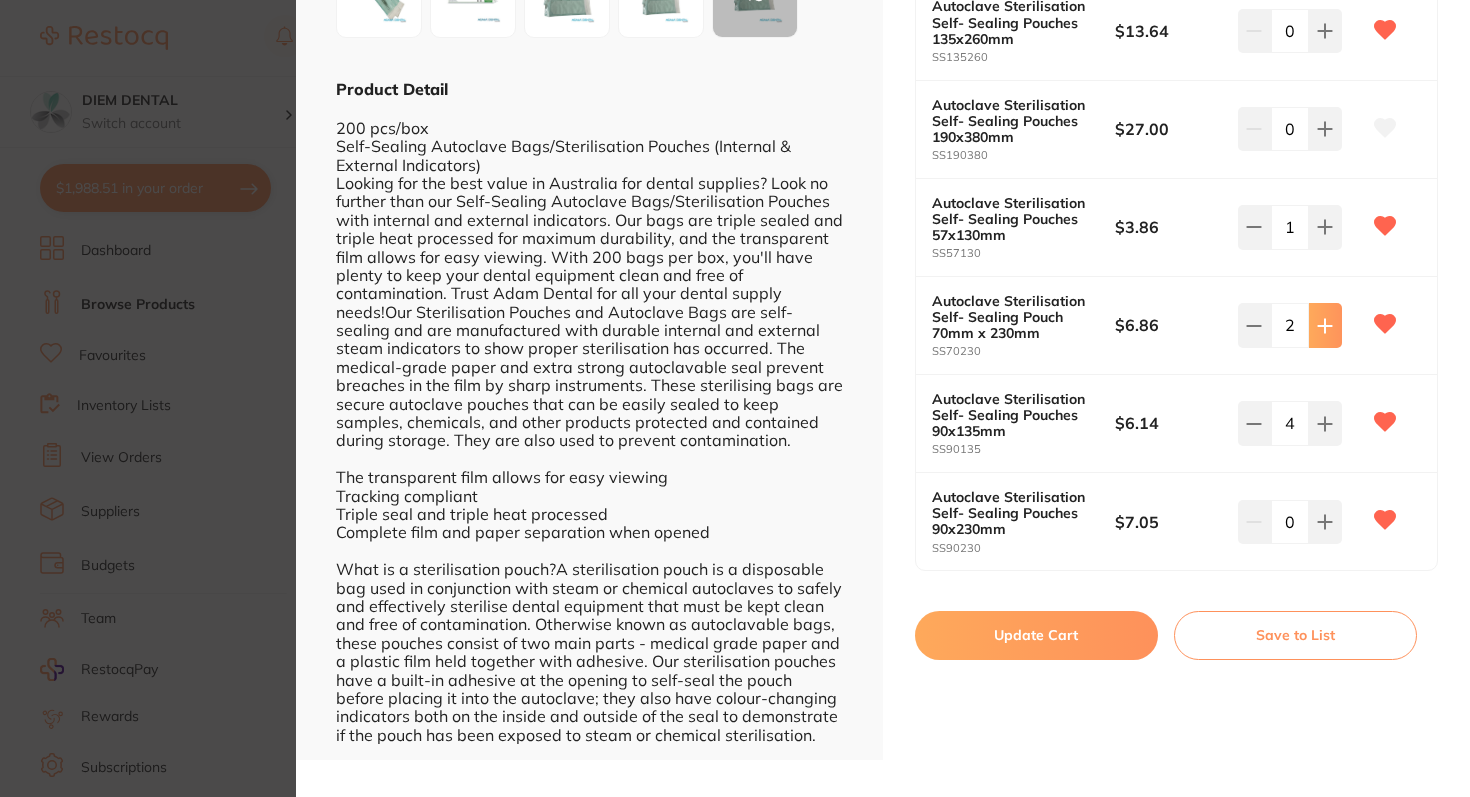 click 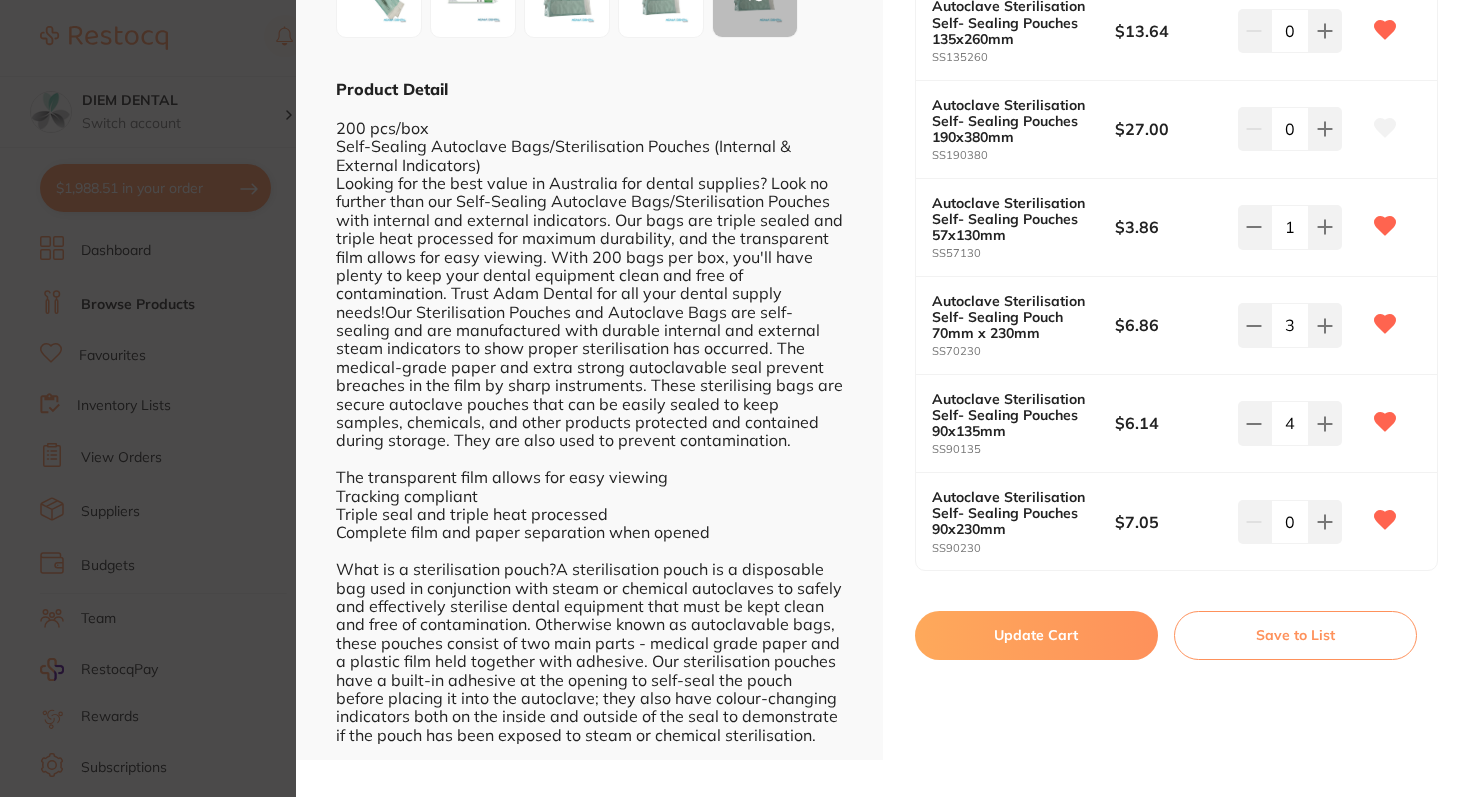 click on "Update Cart" at bounding box center [1036, 635] 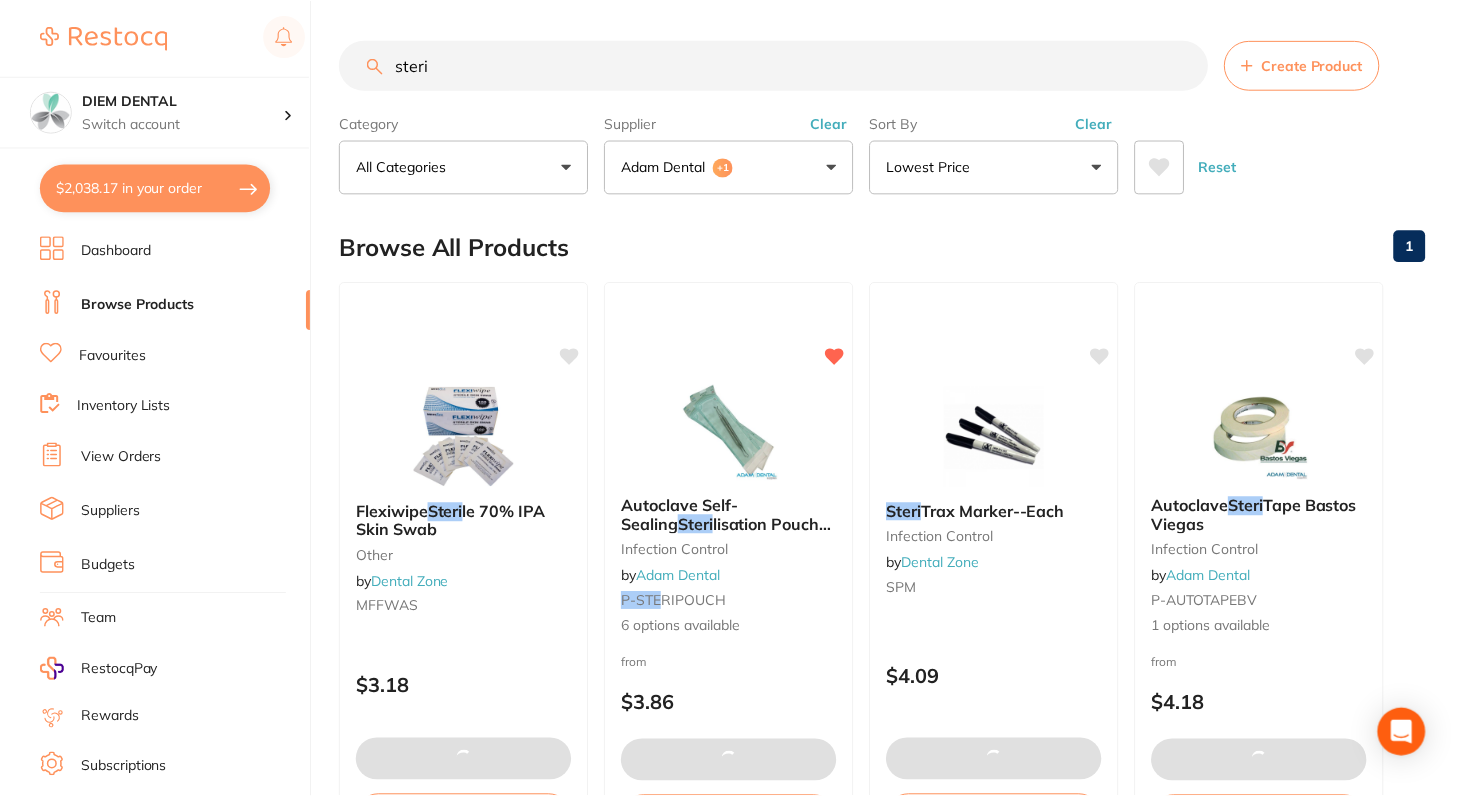 scroll, scrollTop: 36, scrollLeft: 0, axis: vertical 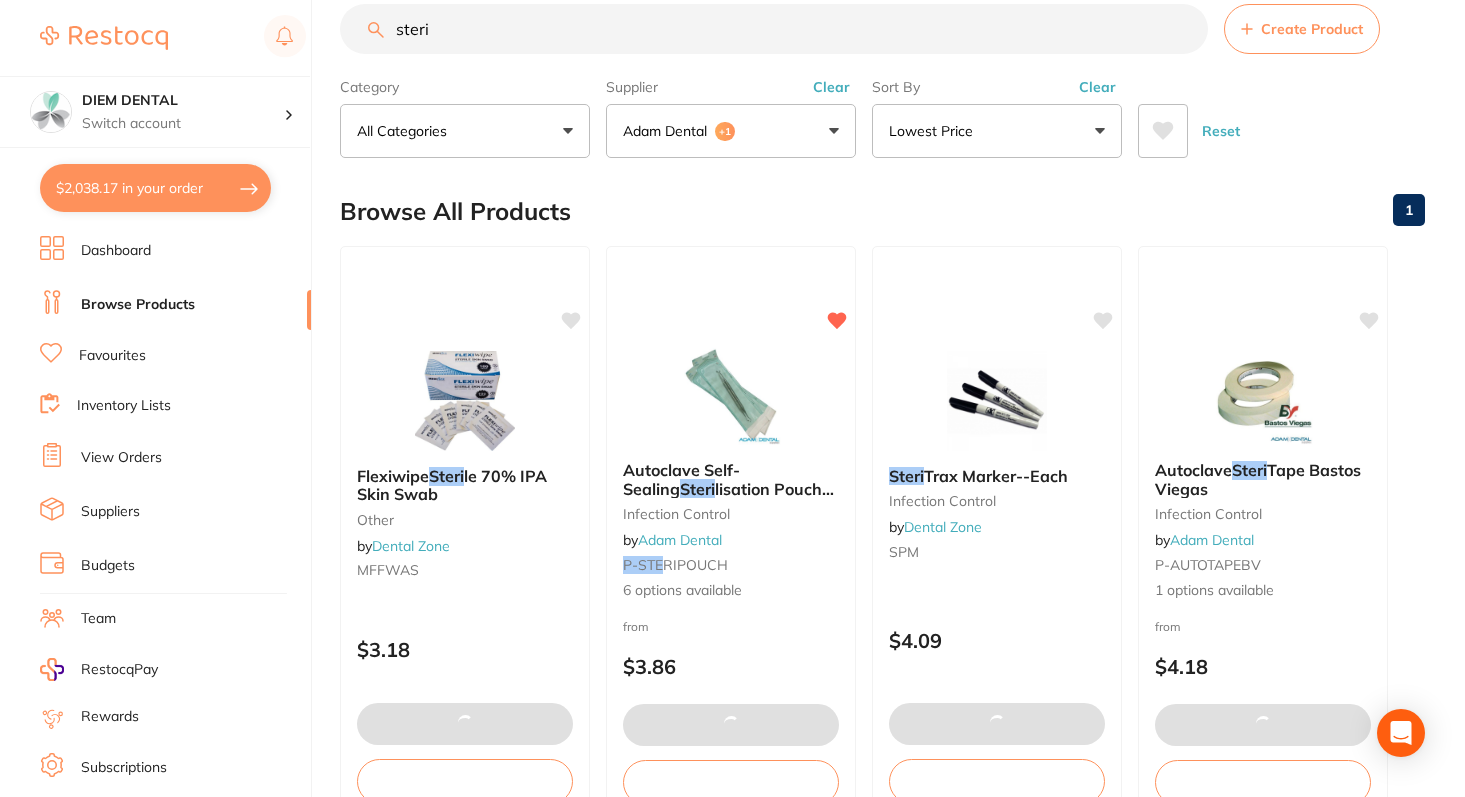 click on "$2,038.17   in your order" at bounding box center (155, 188) 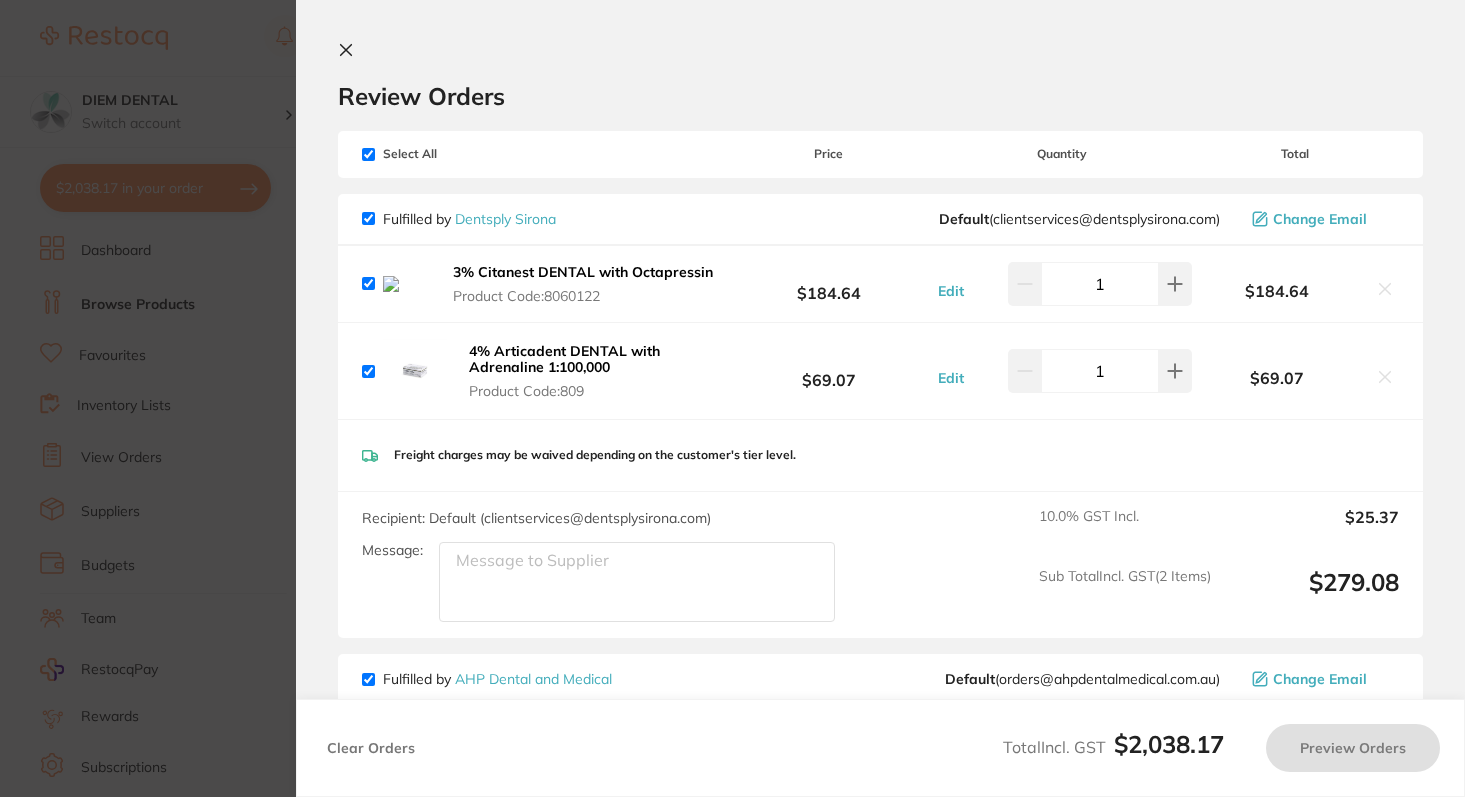 checkbox on "true" 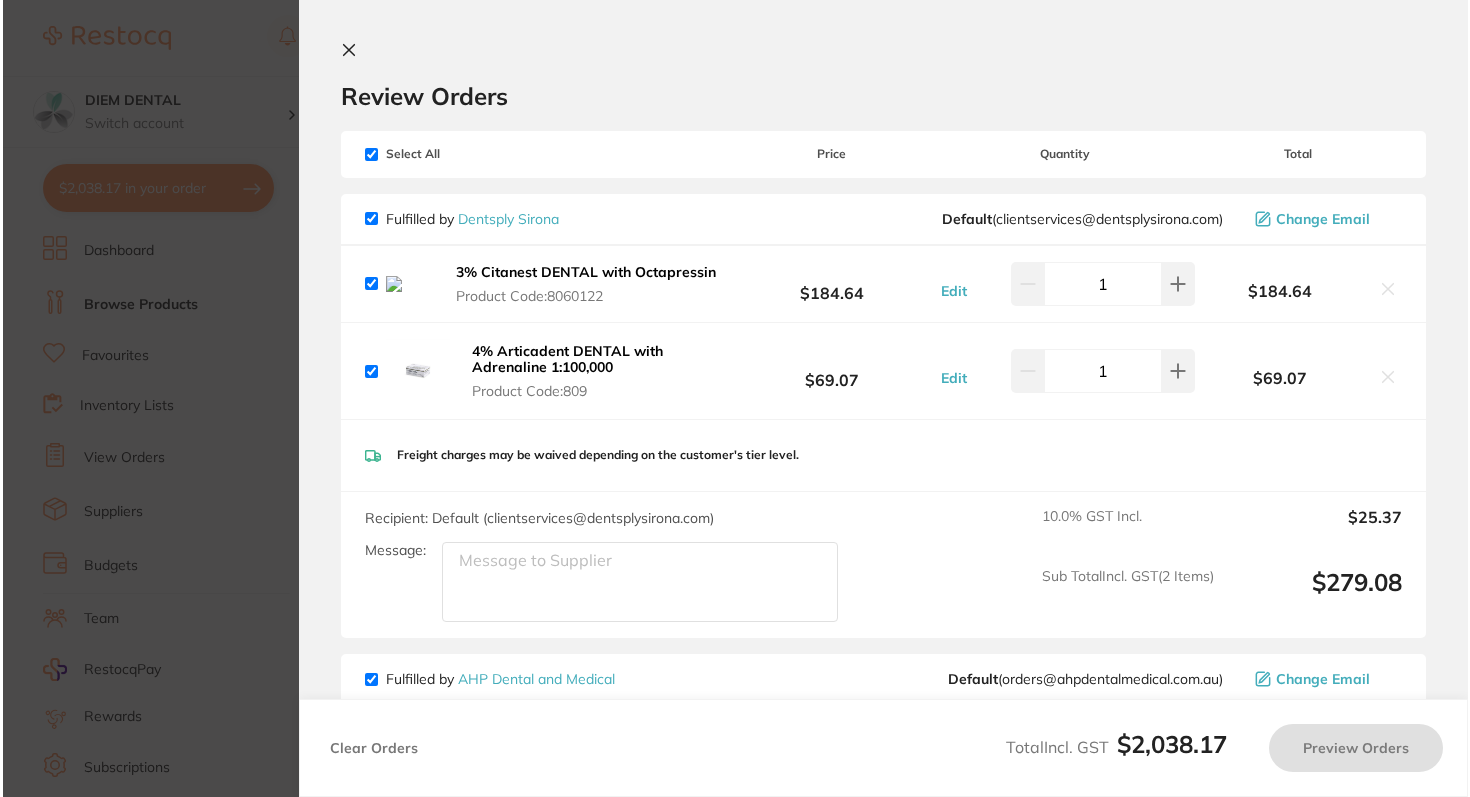 scroll, scrollTop: 0, scrollLeft: 0, axis: both 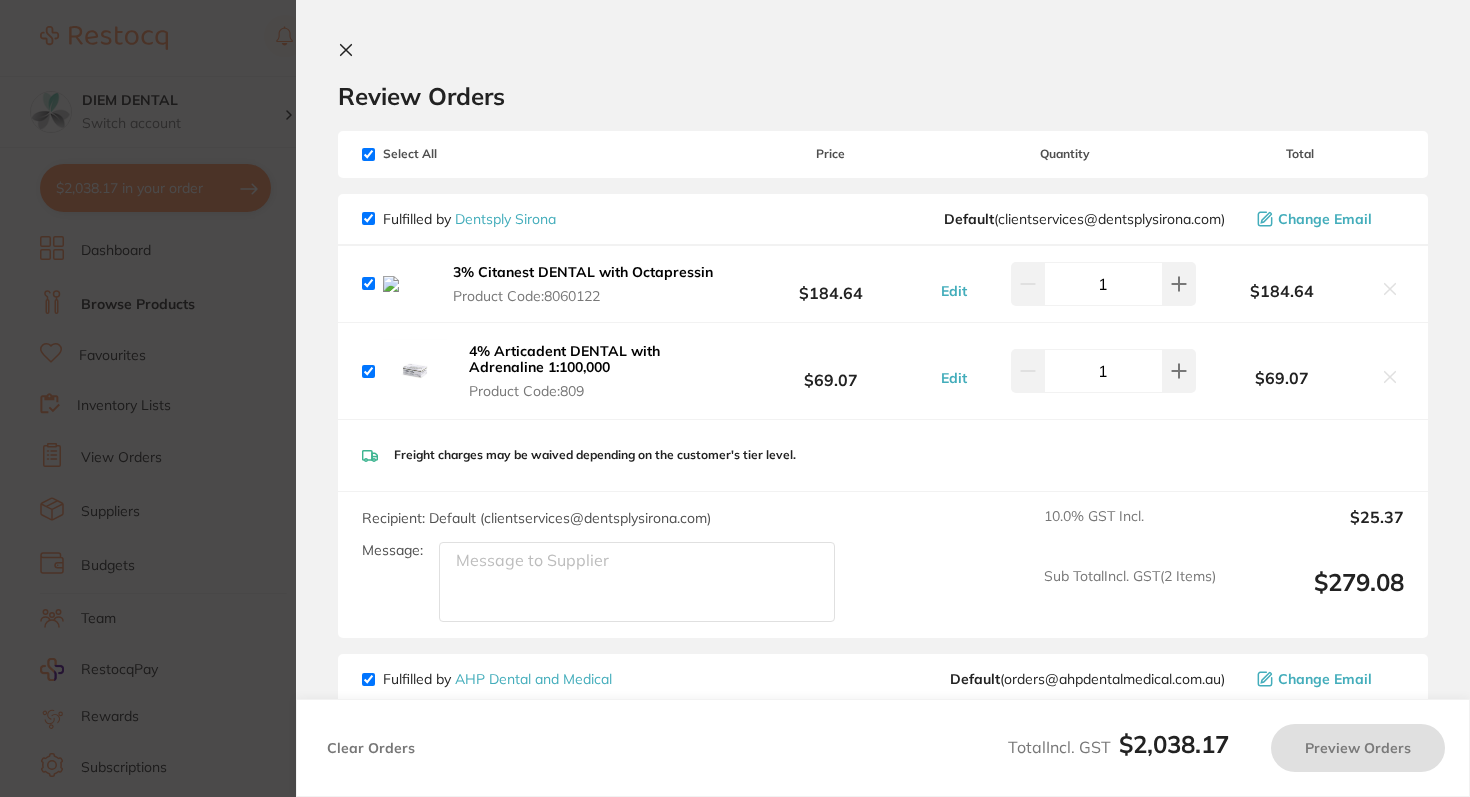checkbox on "true" 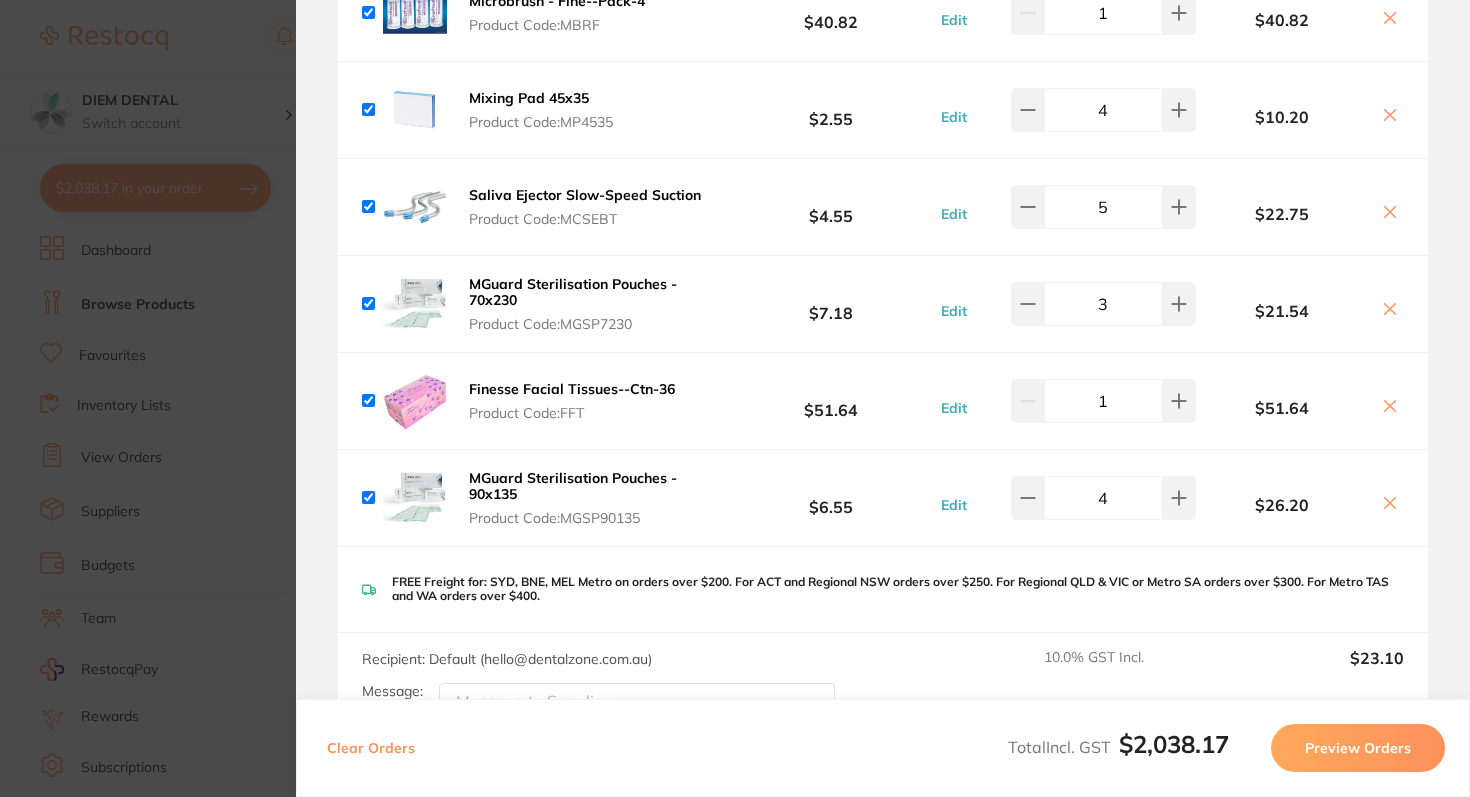 scroll, scrollTop: 4348, scrollLeft: 0, axis: vertical 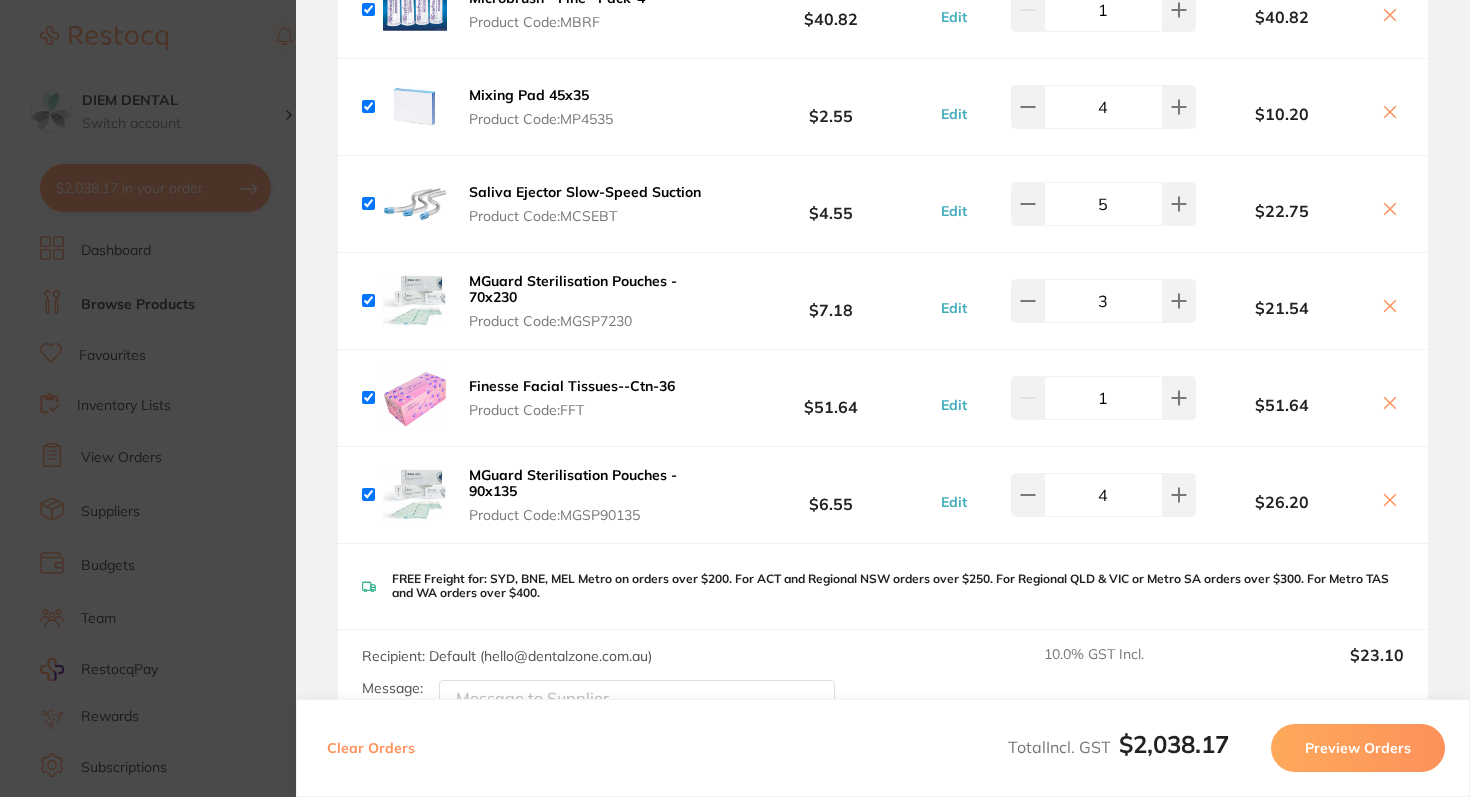 click 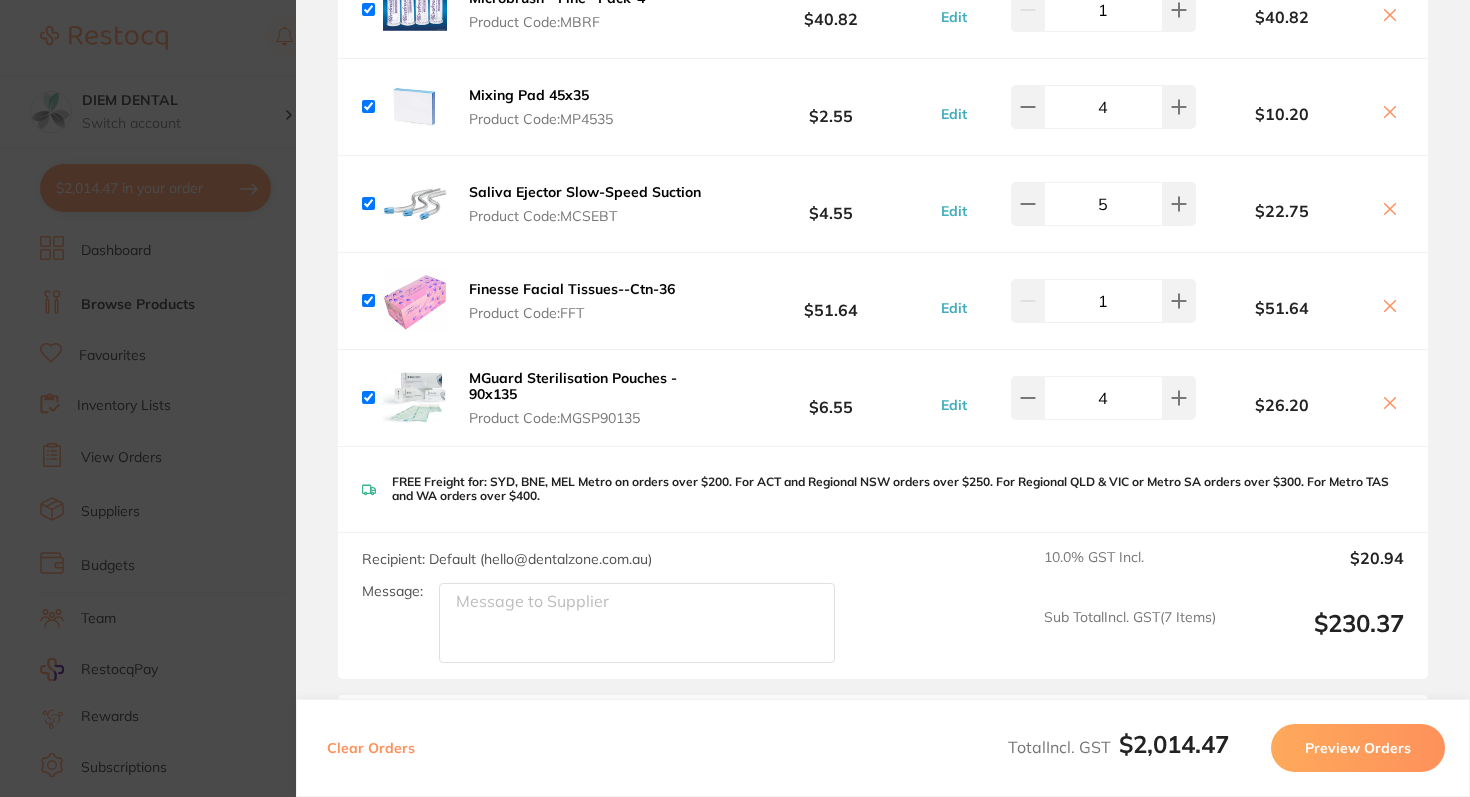 click 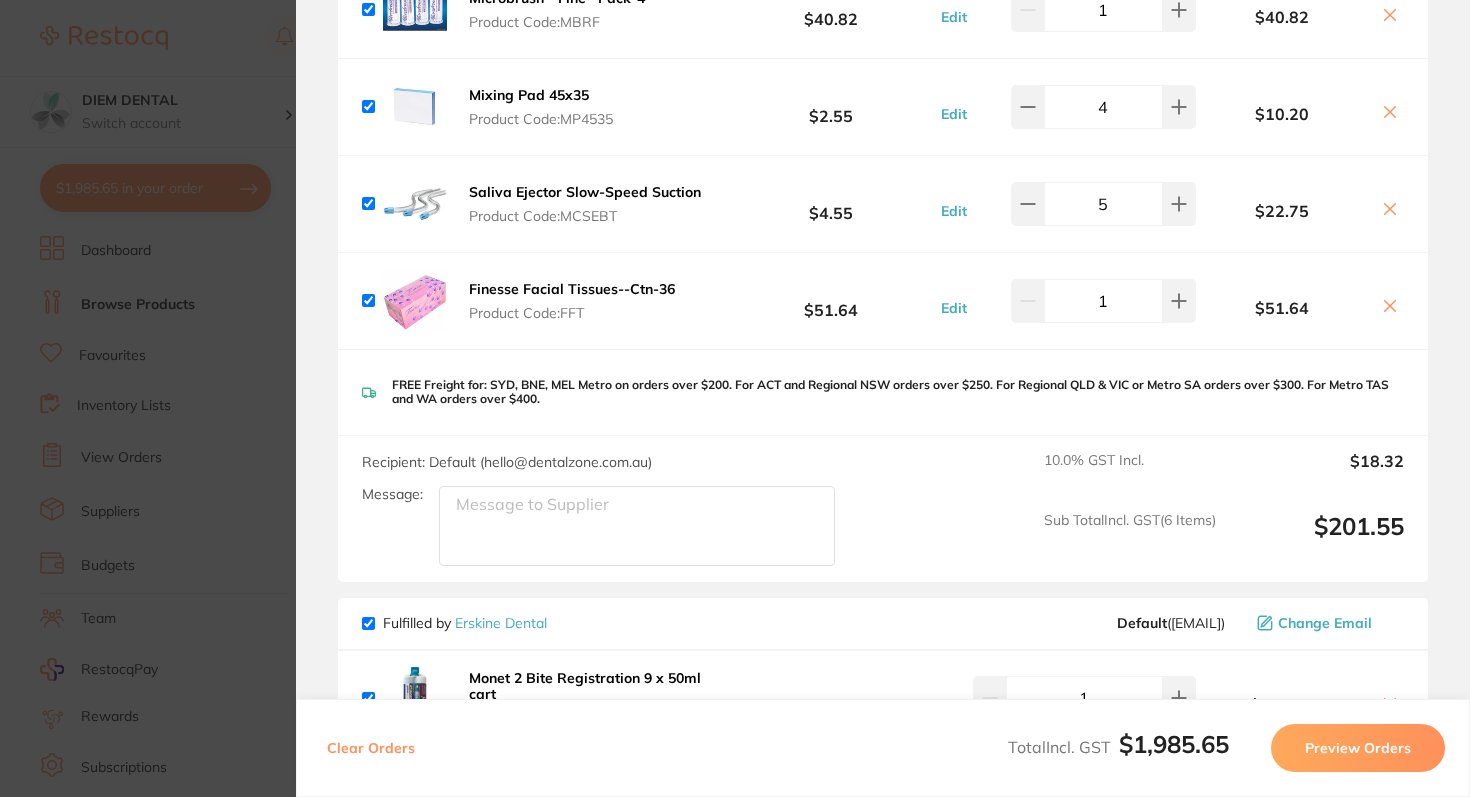 checkbox on "true" 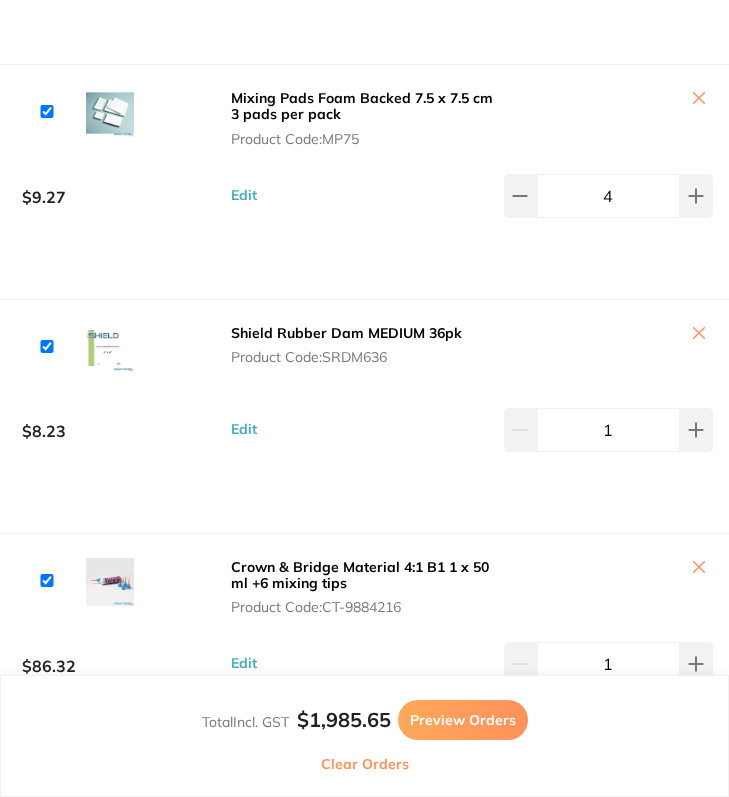 scroll, scrollTop: 4521, scrollLeft: 0, axis: vertical 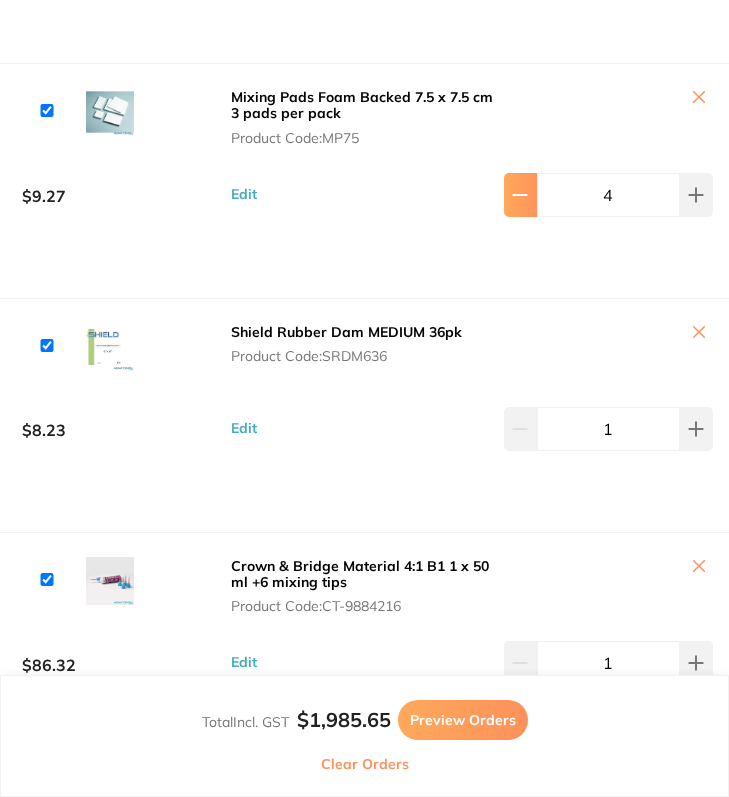 click 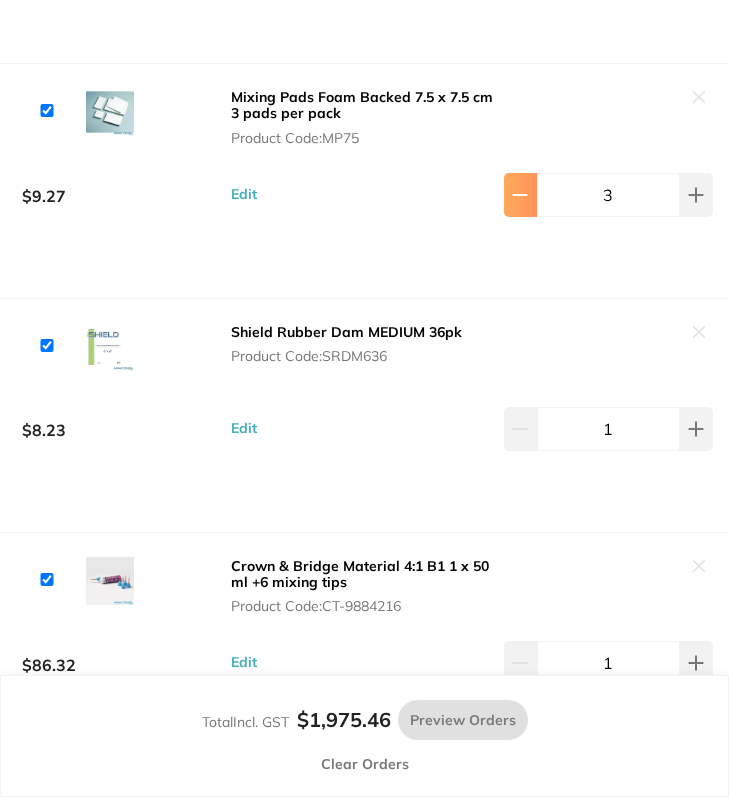 click 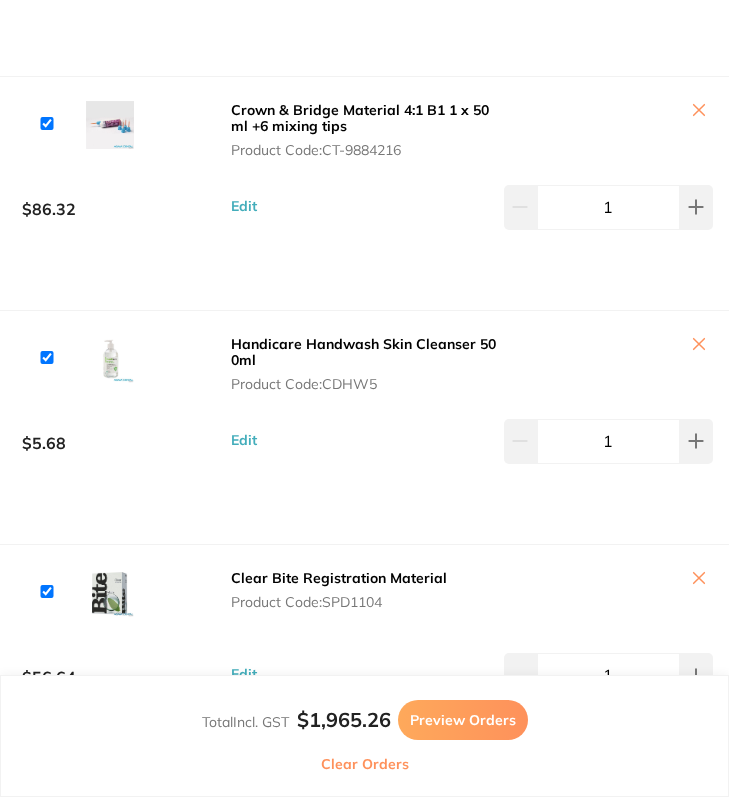 scroll, scrollTop: 4980, scrollLeft: 0, axis: vertical 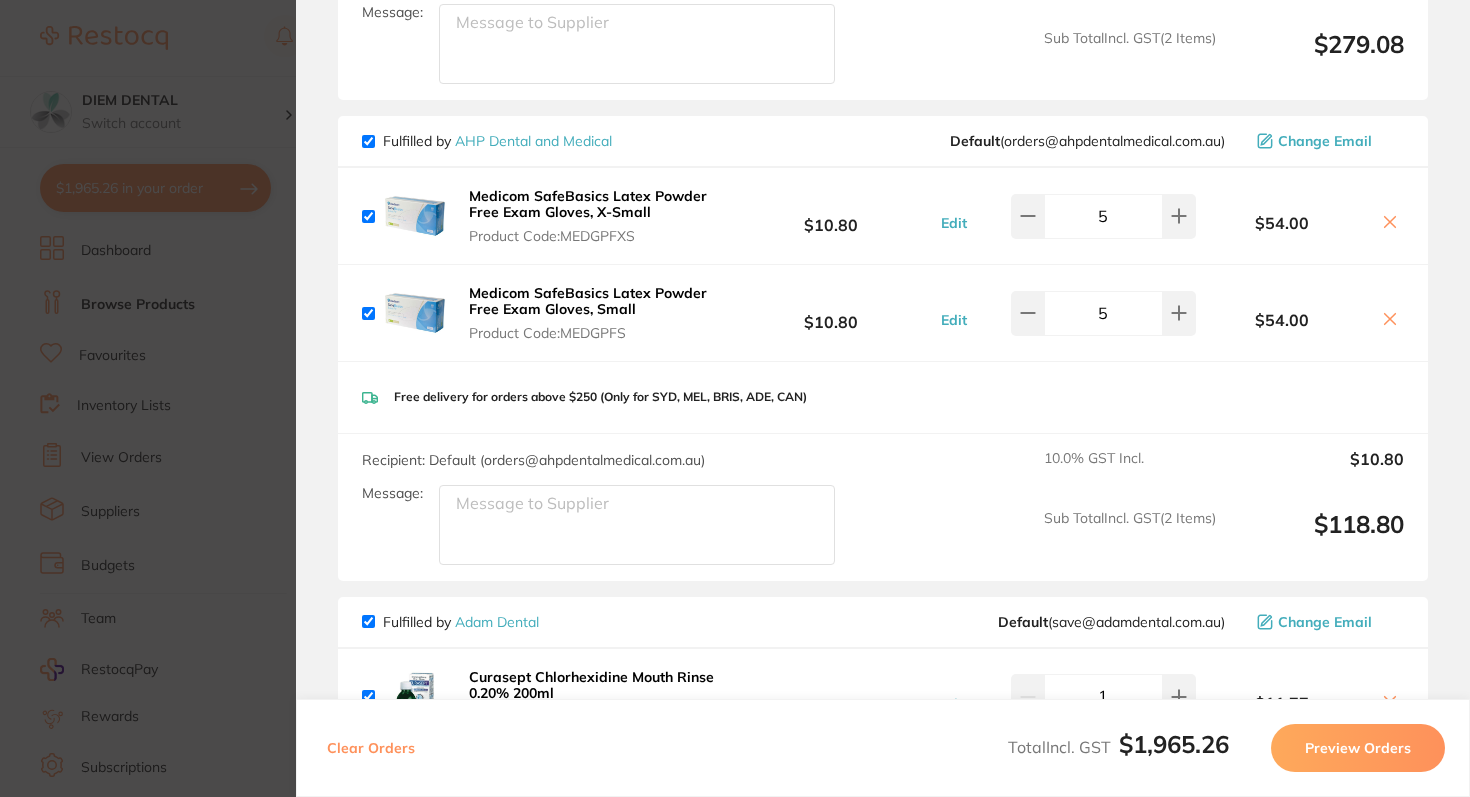 click at bounding box center (368, 141) 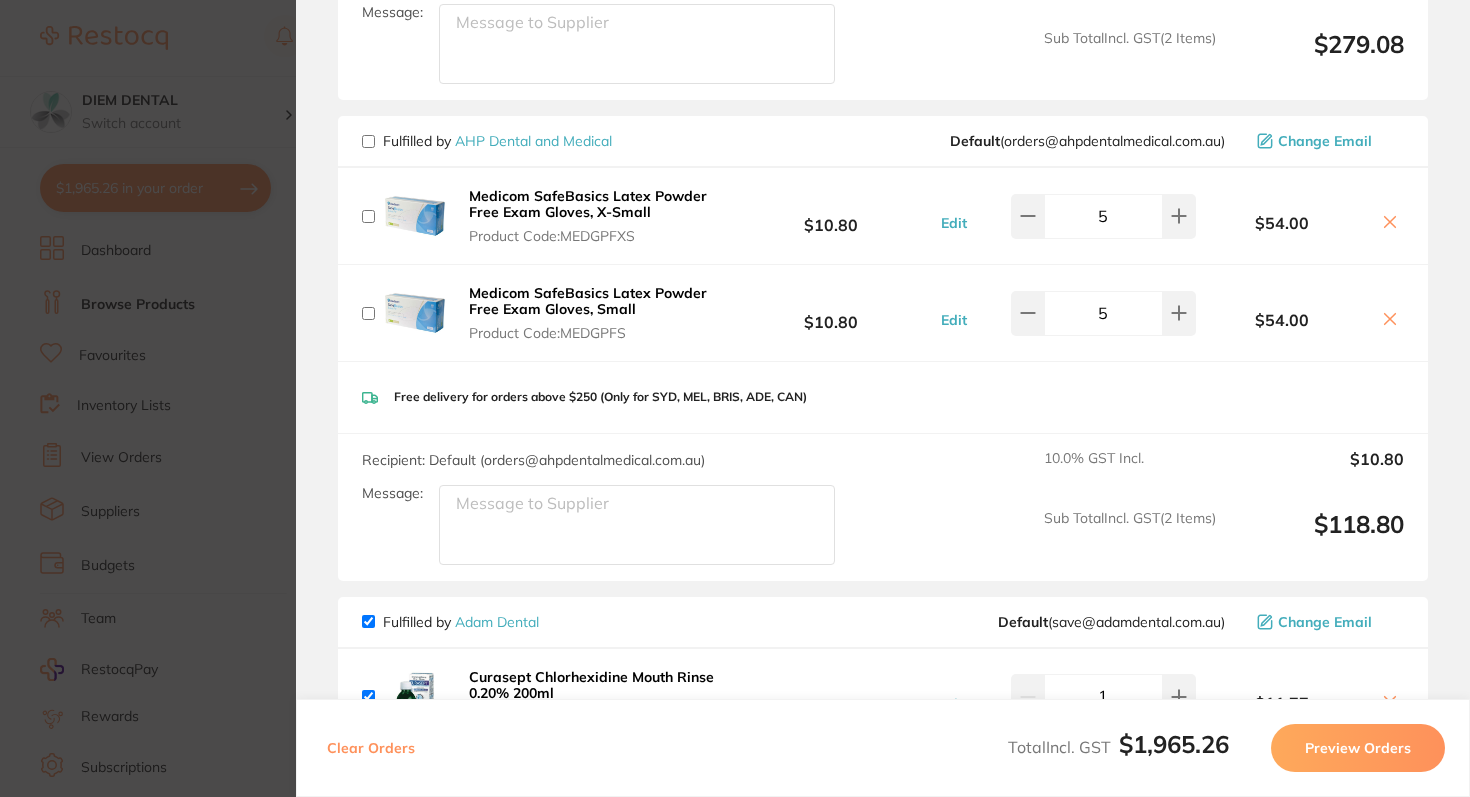 checkbox on "false" 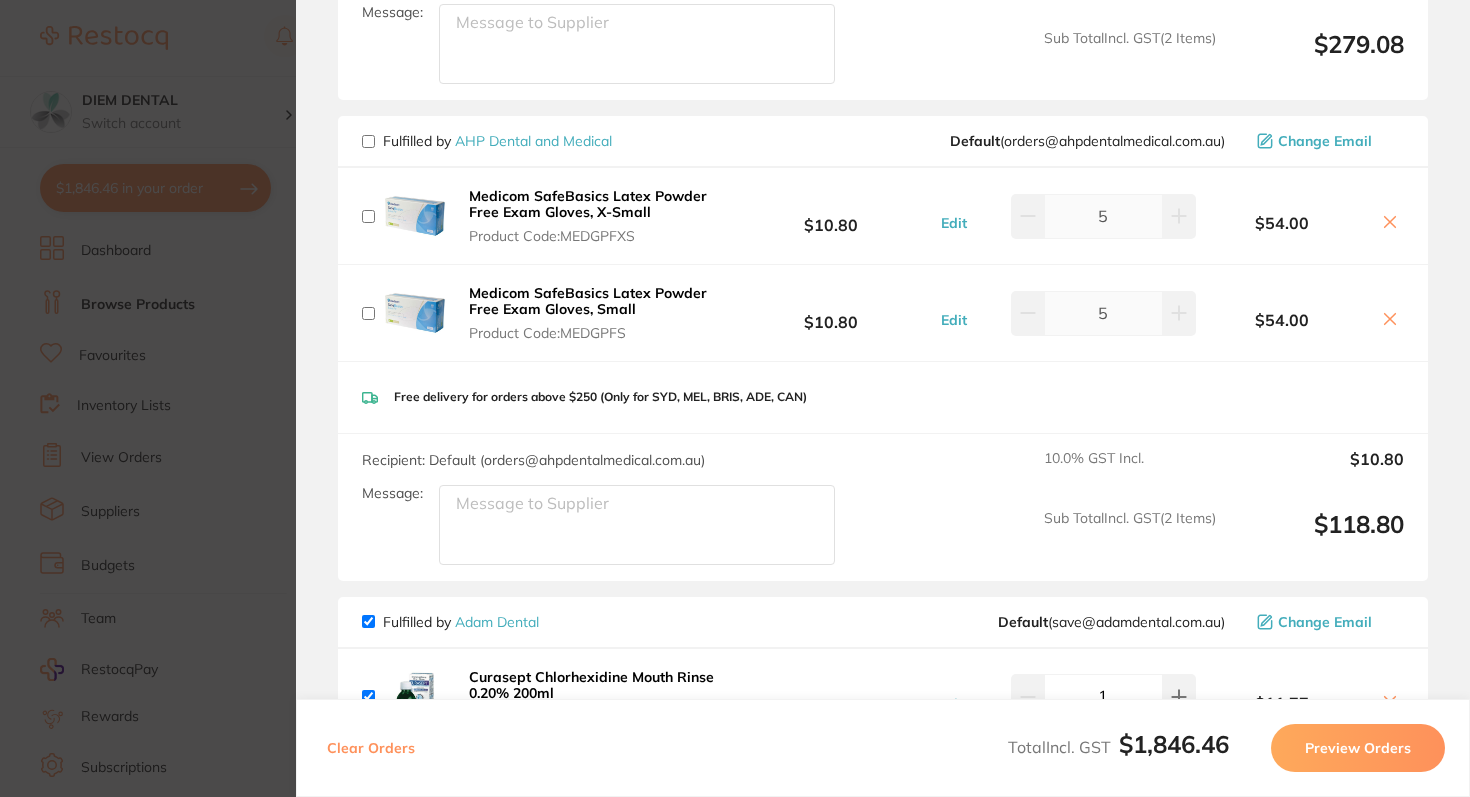 checkbox on "false" 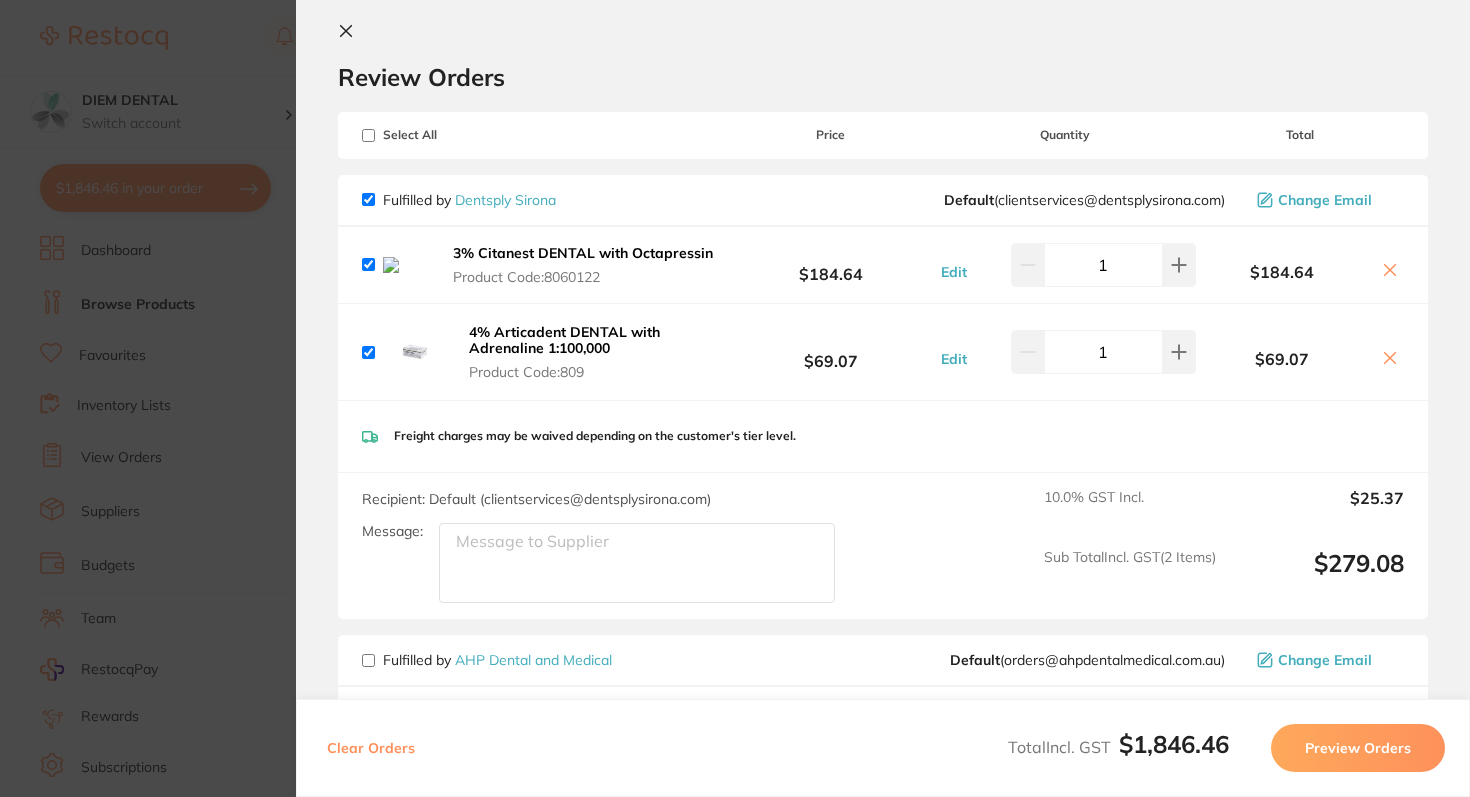 scroll, scrollTop: 0, scrollLeft: 0, axis: both 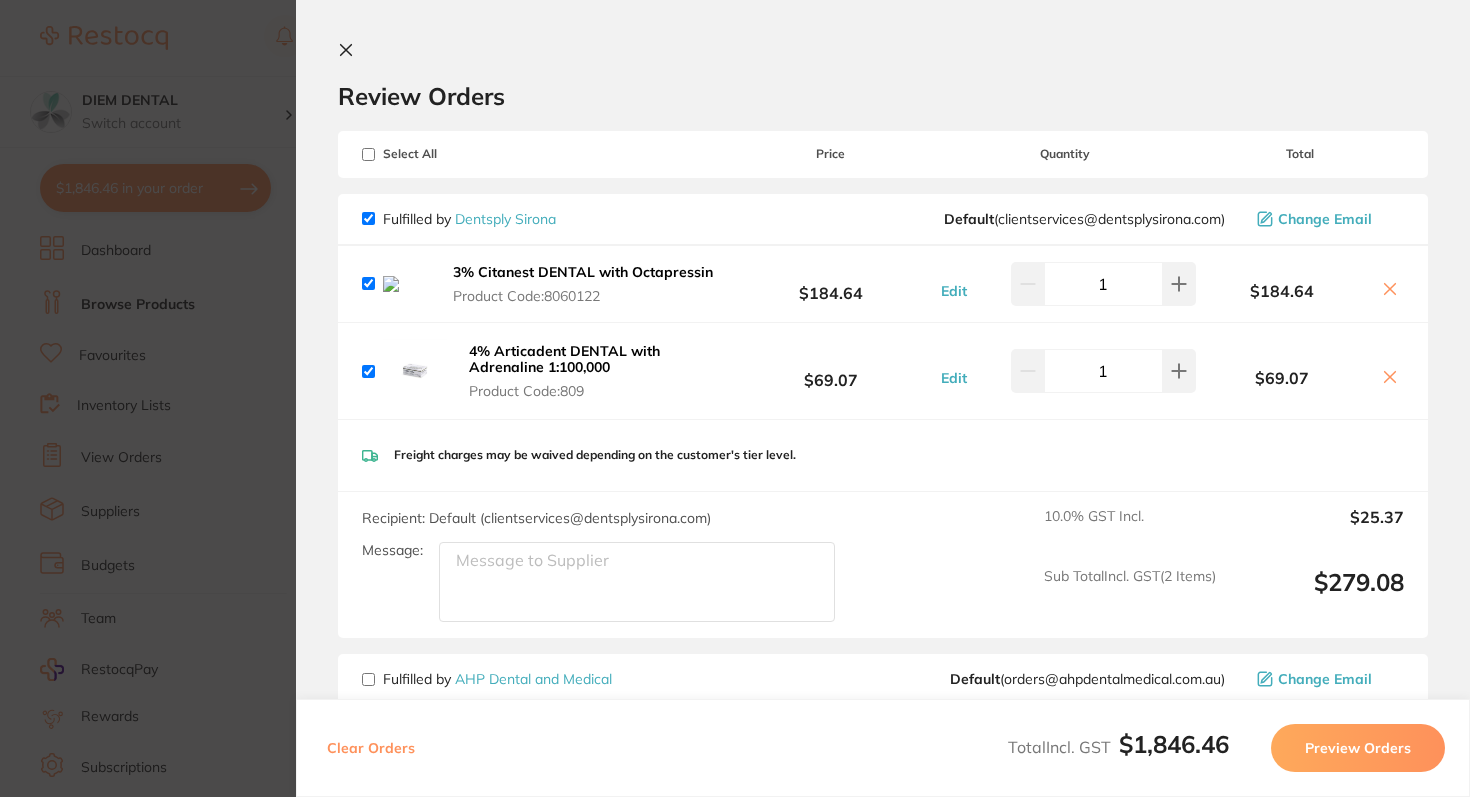 click at bounding box center [368, 154] 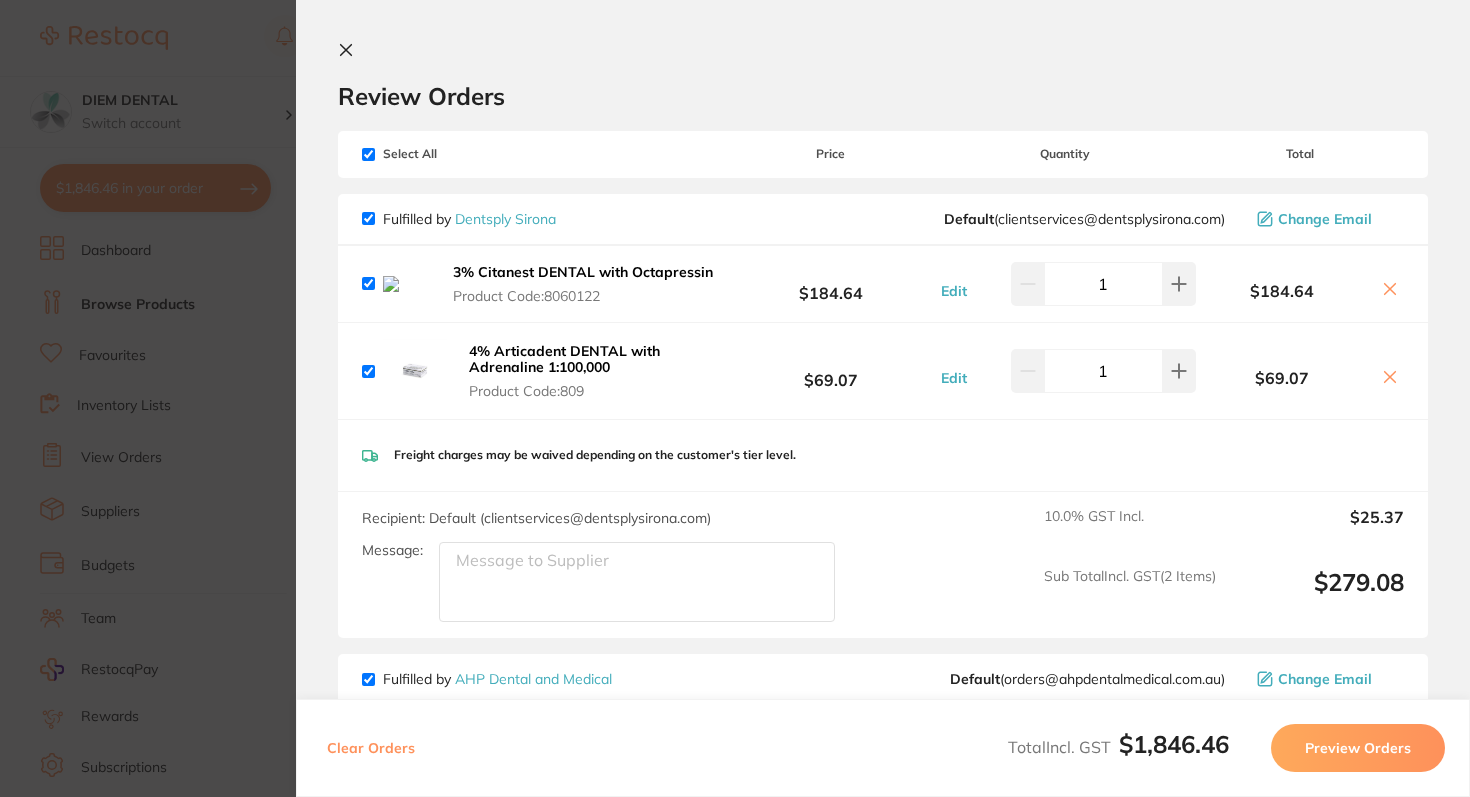 checkbox on "true" 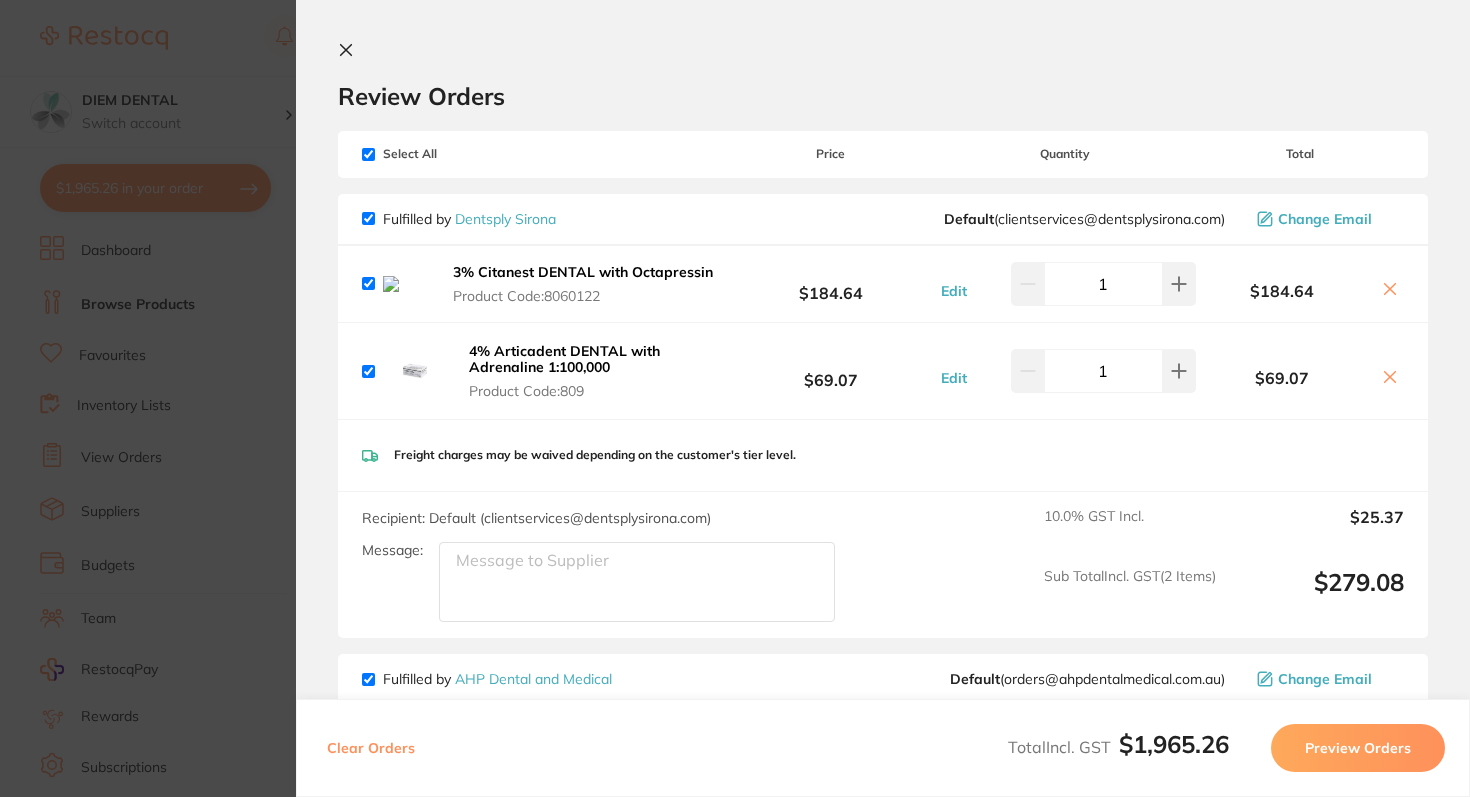 click at bounding box center [368, 154] 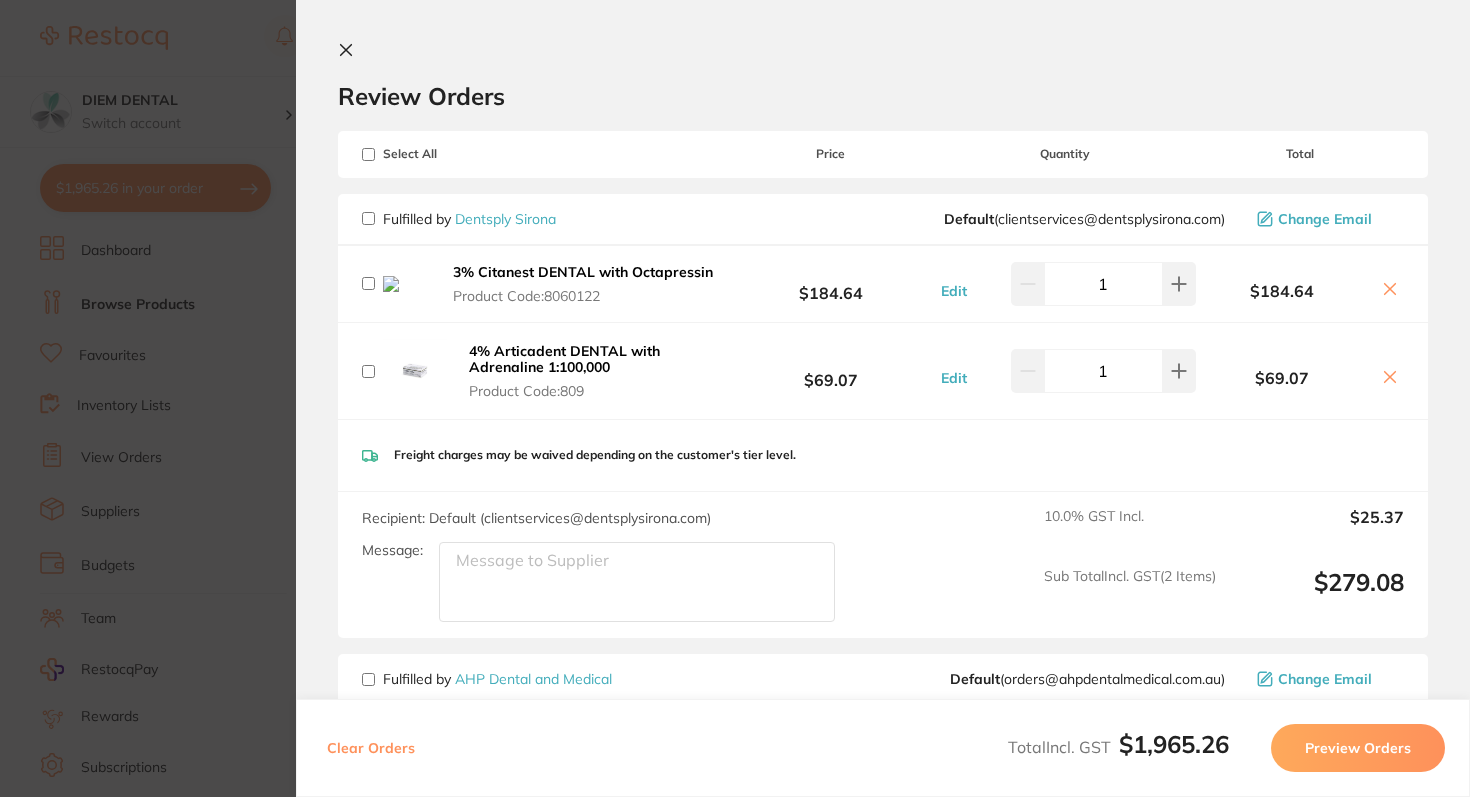 checkbox on "false" 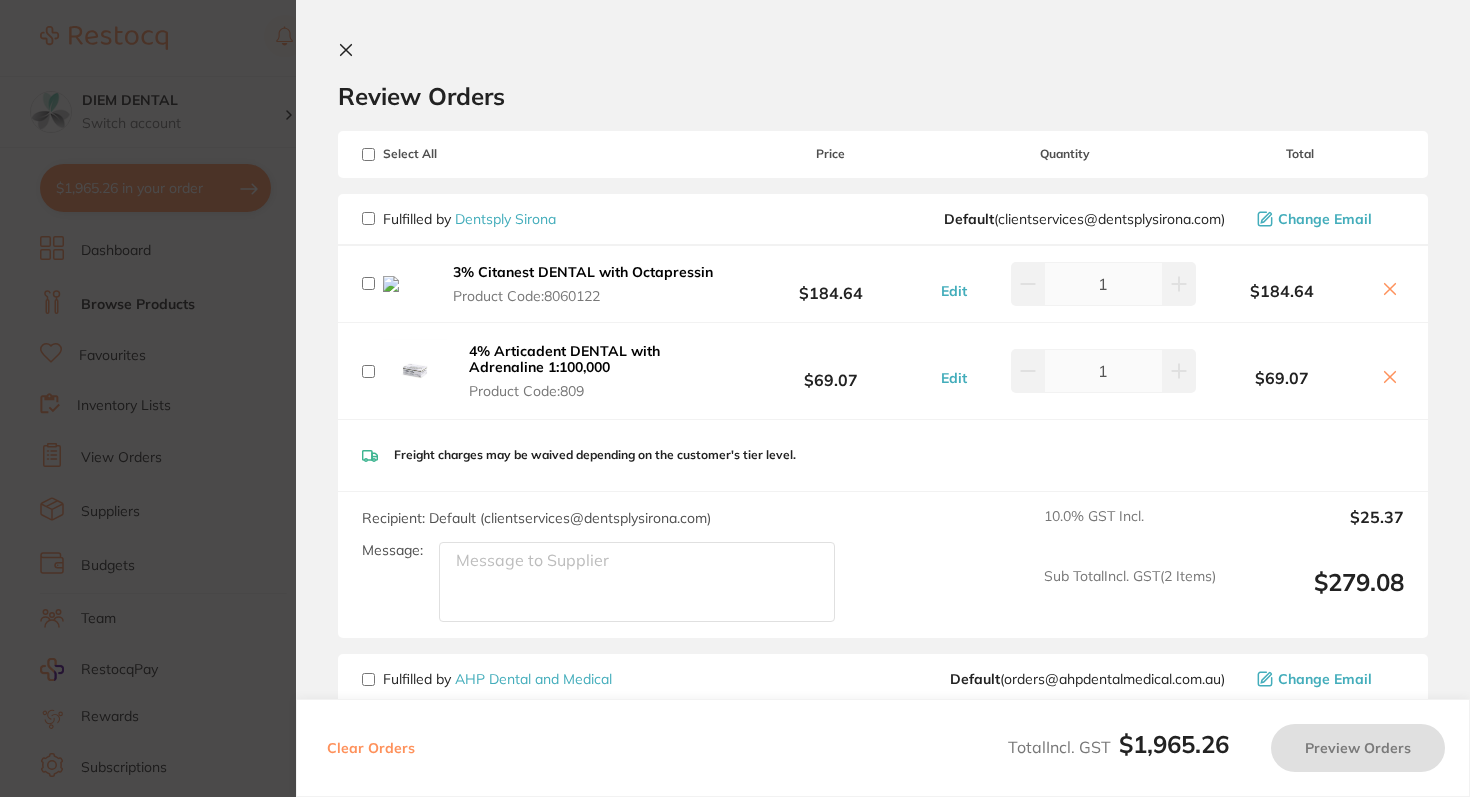 click at bounding box center (368, 218) 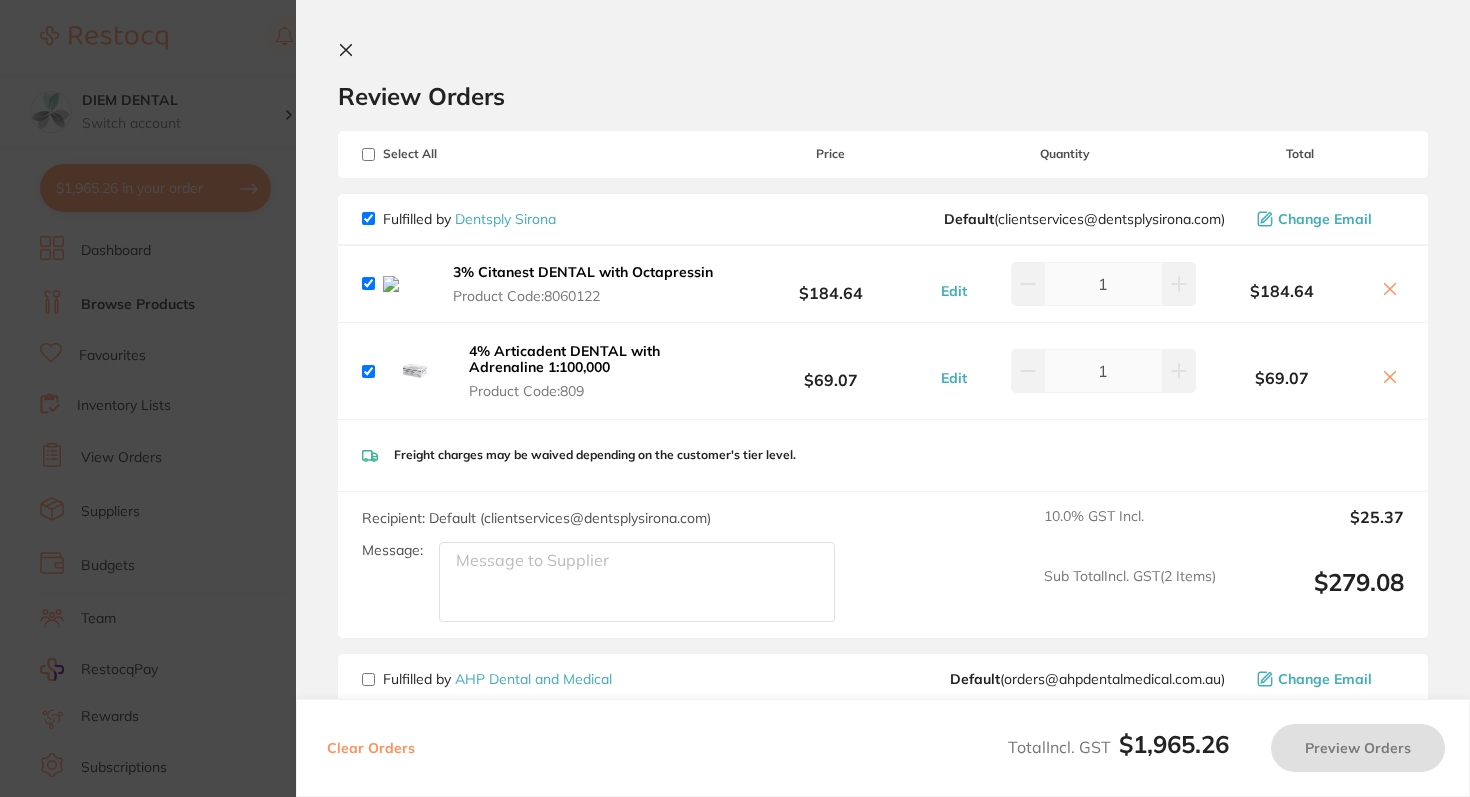 checkbox on "true" 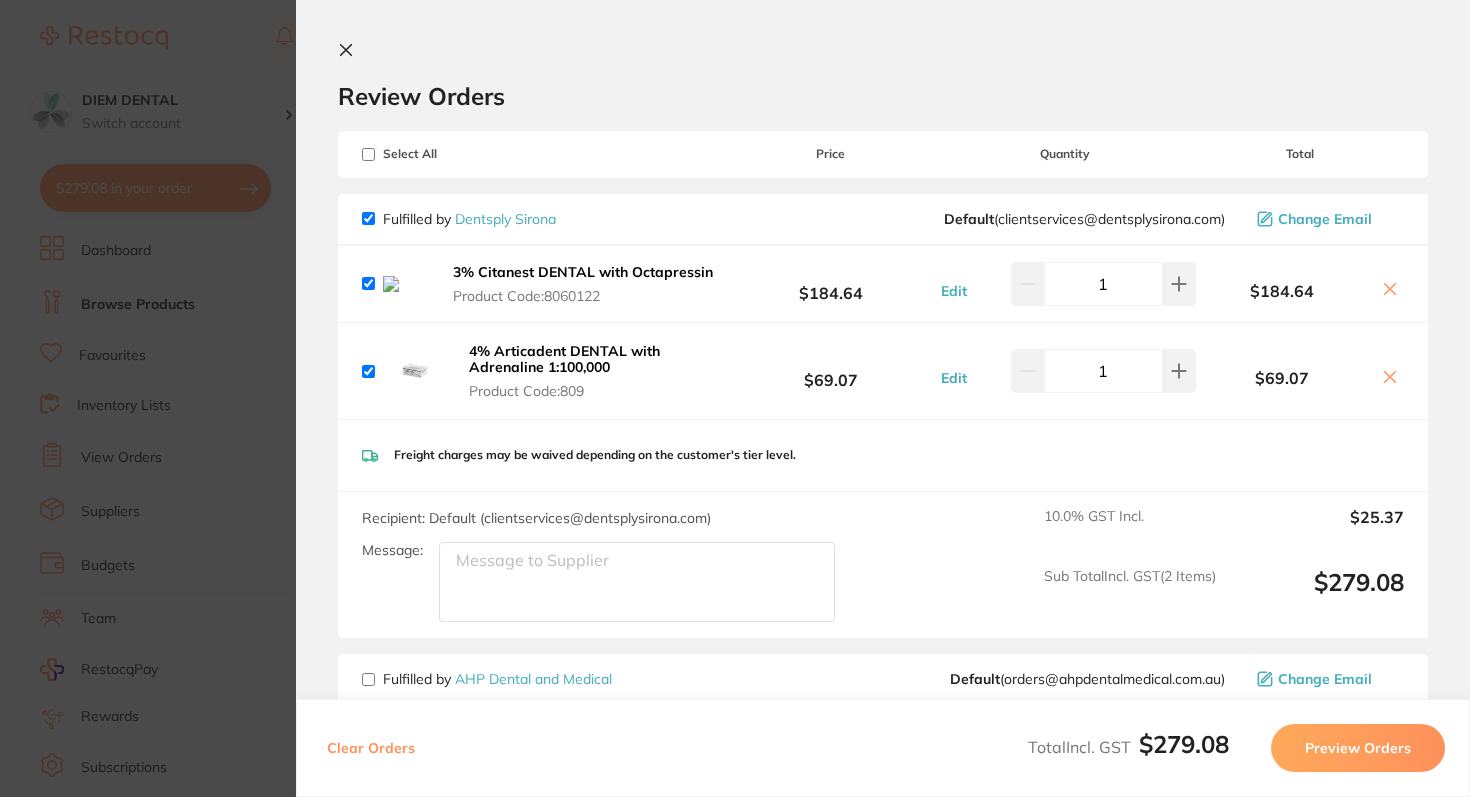 checkbox on "true" 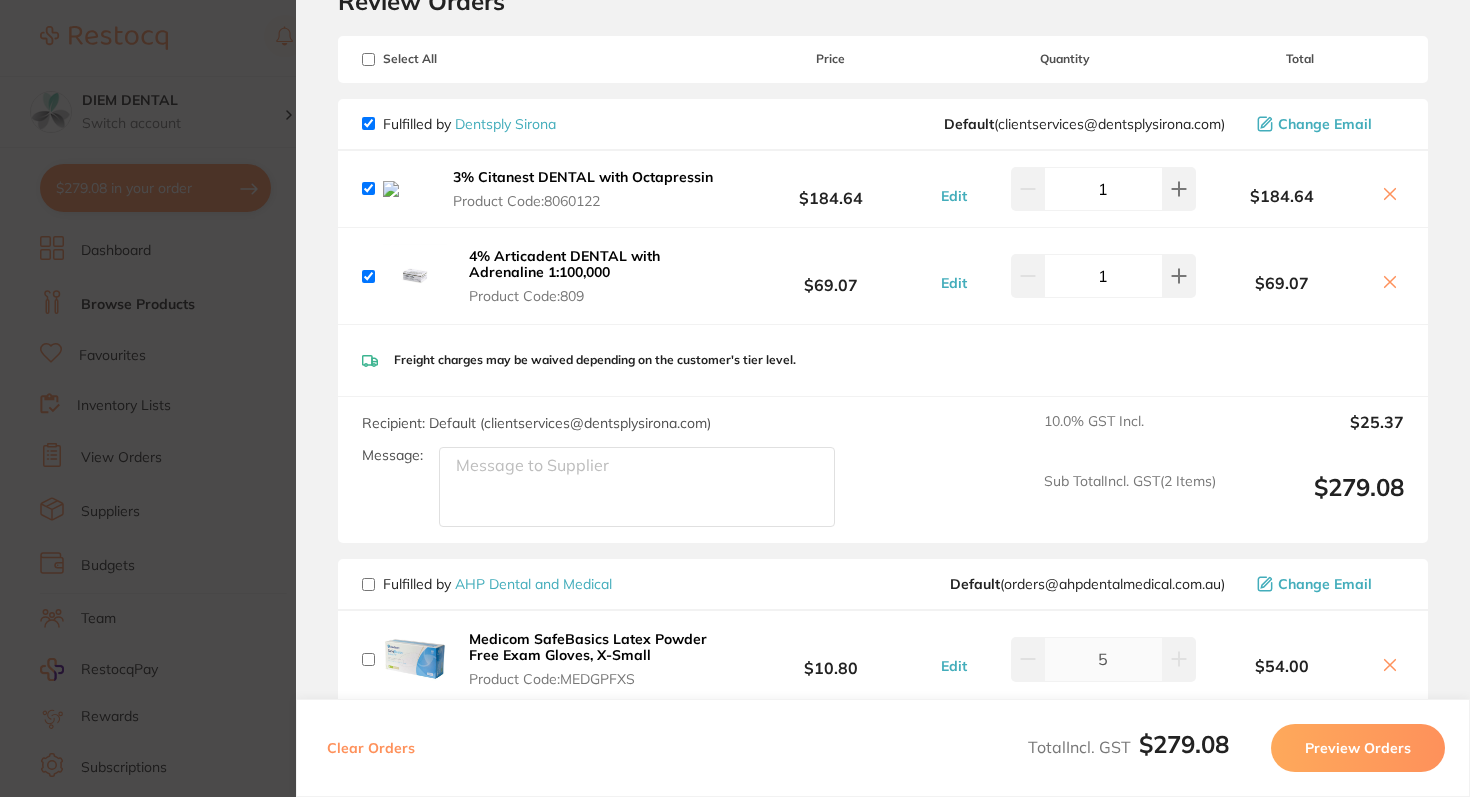 scroll, scrollTop: 102, scrollLeft: 0, axis: vertical 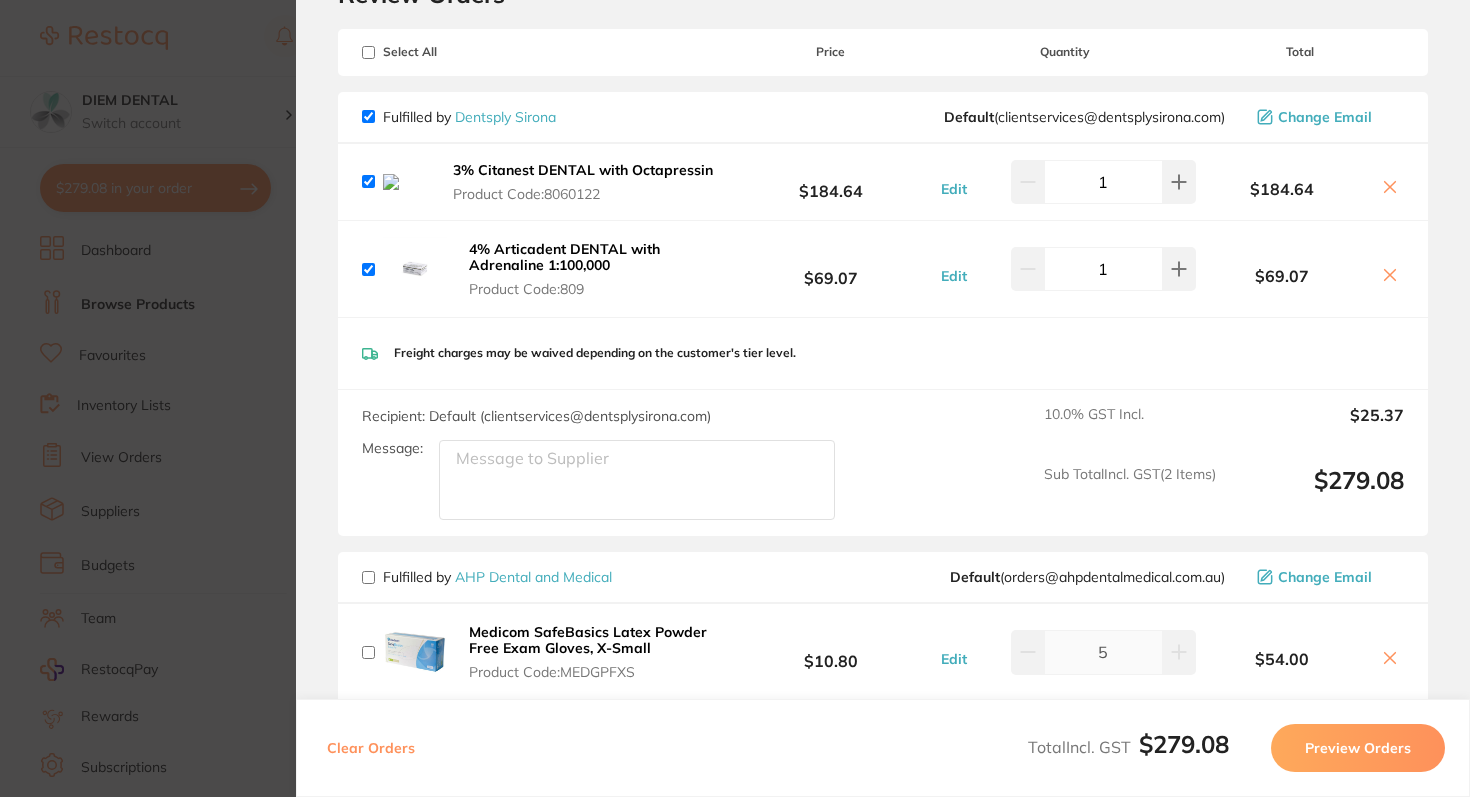 click on "Preview Orders" at bounding box center (1358, 748) 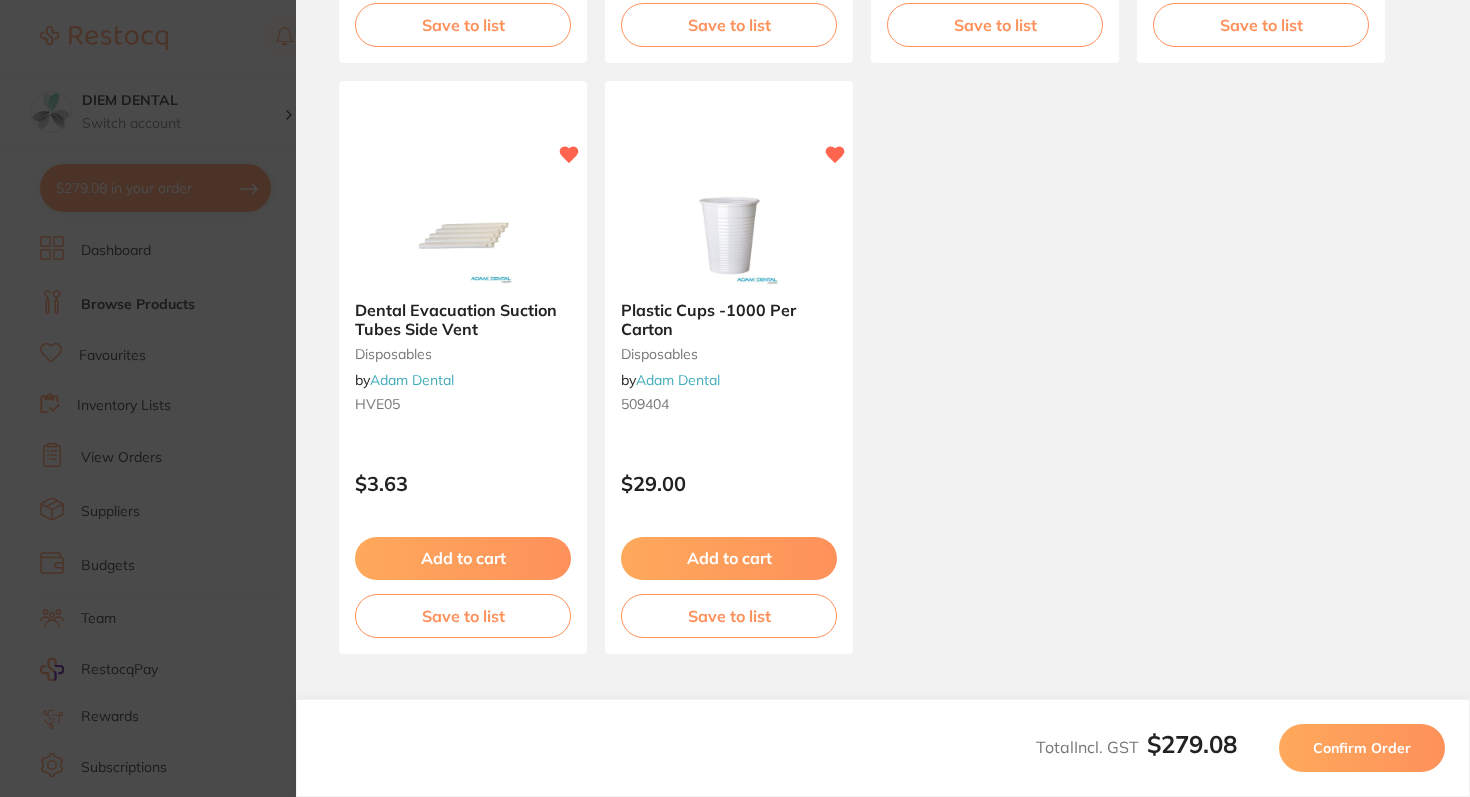 scroll, scrollTop: 0, scrollLeft: 0, axis: both 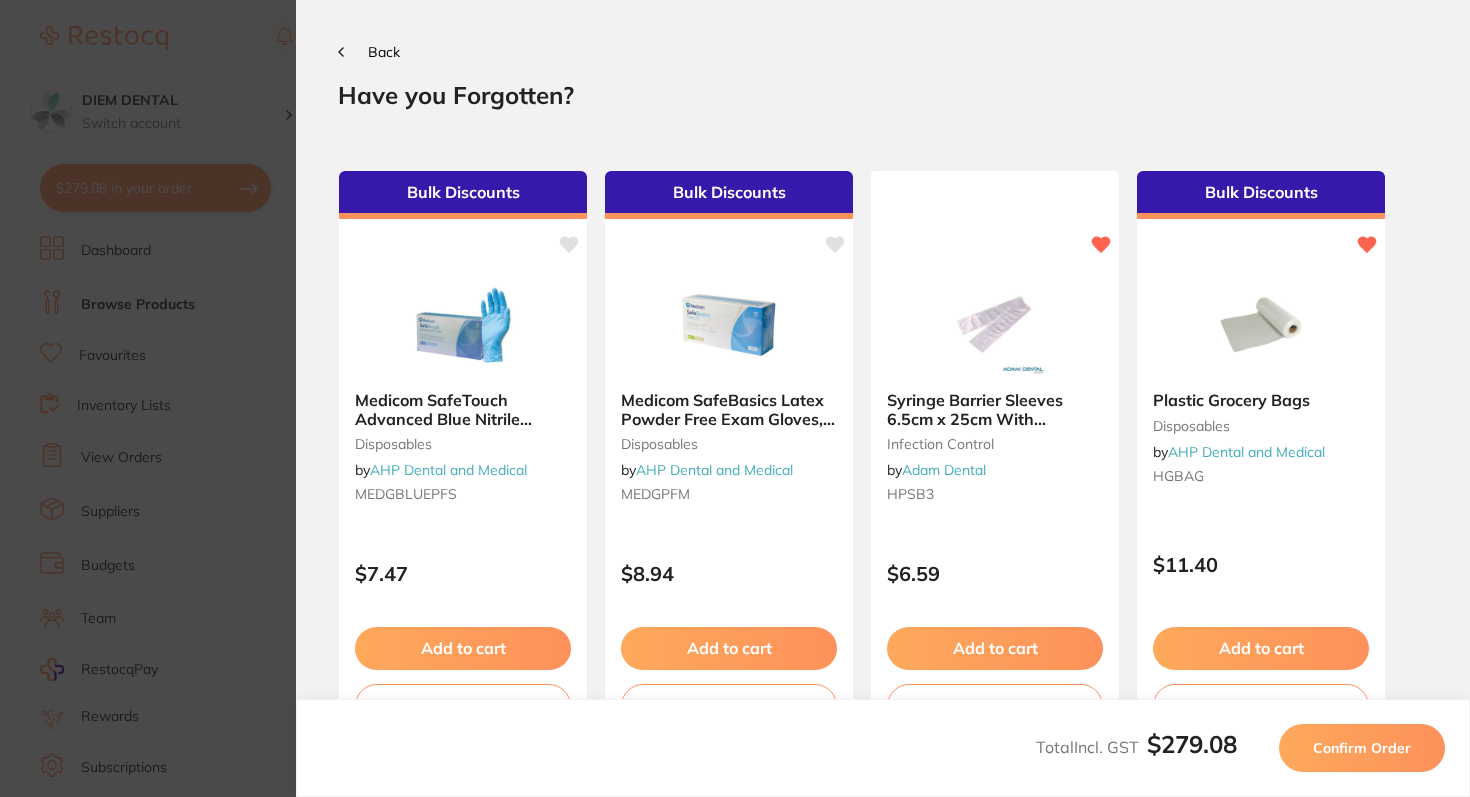 click on "Confirm Order" at bounding box center (1362, 748) 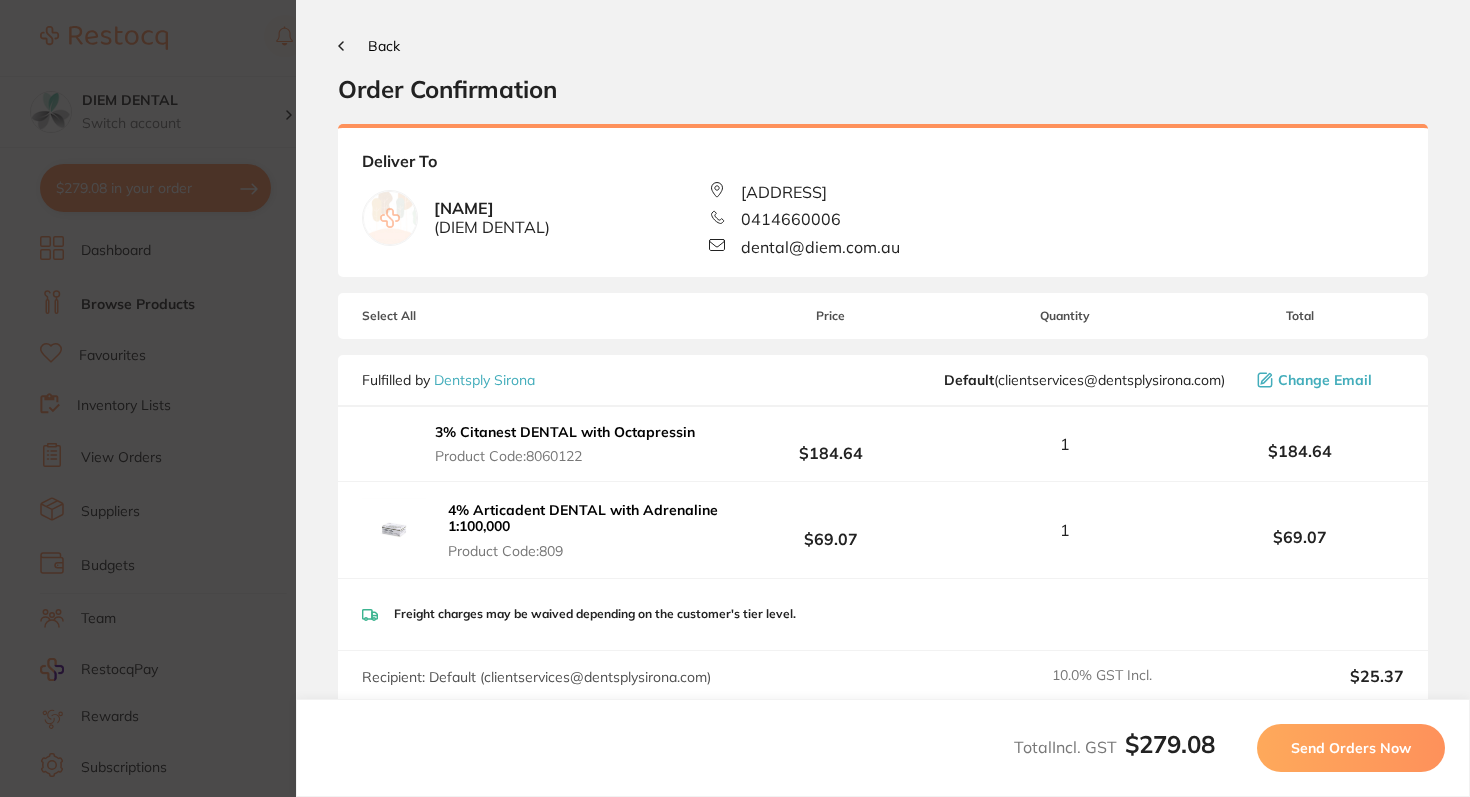scroll, scrollTop: 0, scrollLeft: 0, axis: both 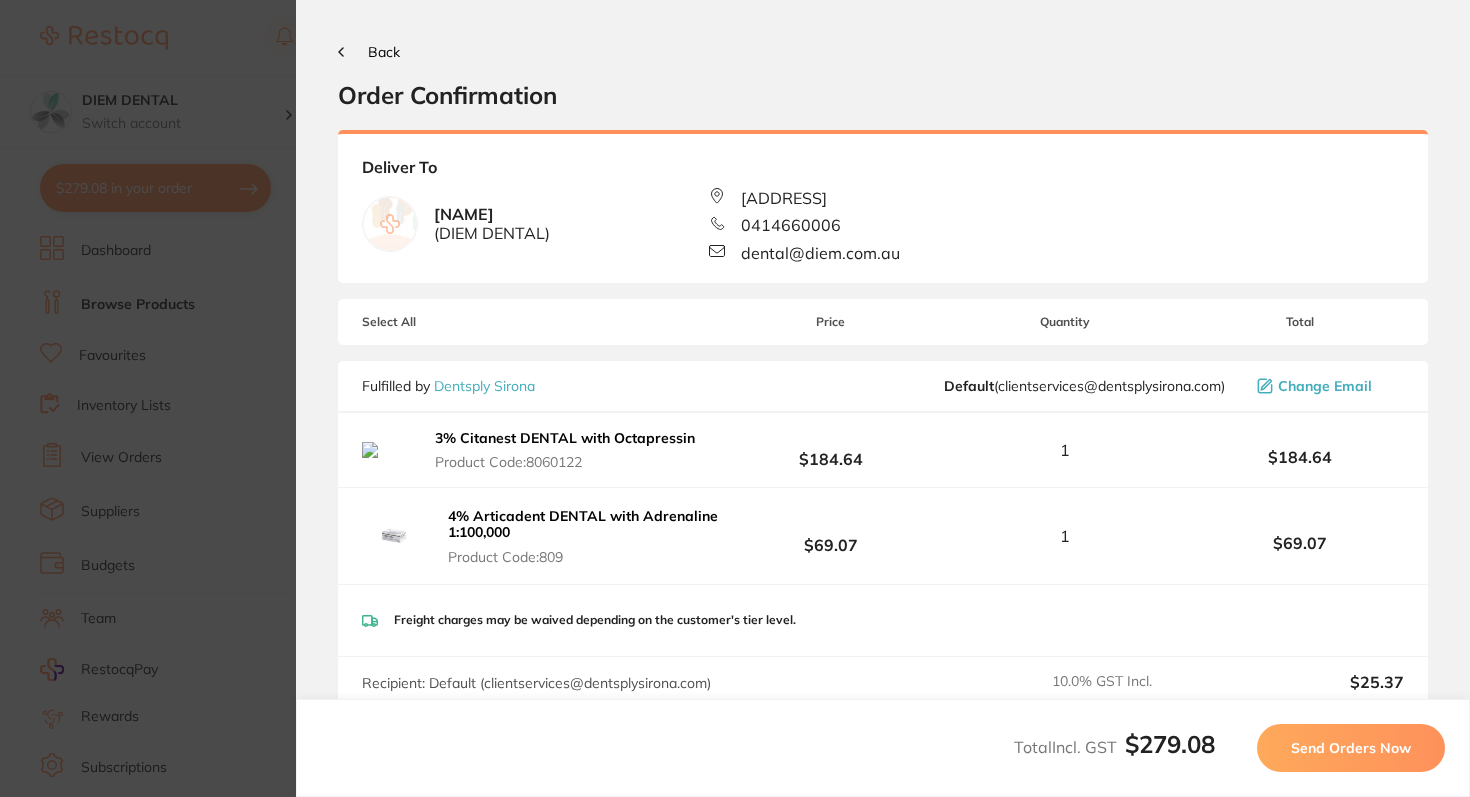 click on "Send Orders Now" at bounding box center (1351, 748) 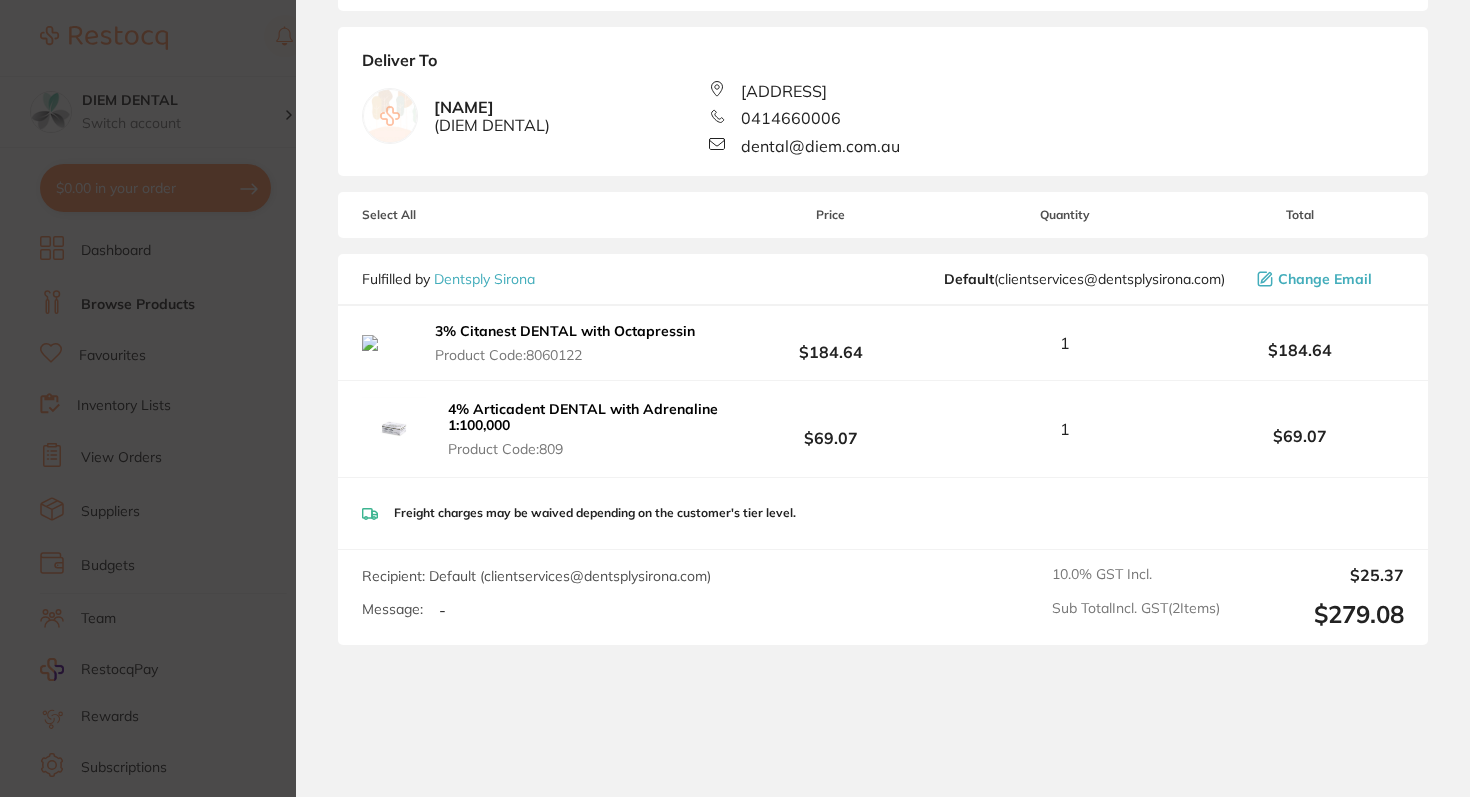 scroll, scrollTop: 452, scrollLeft: 0, axis: vertical 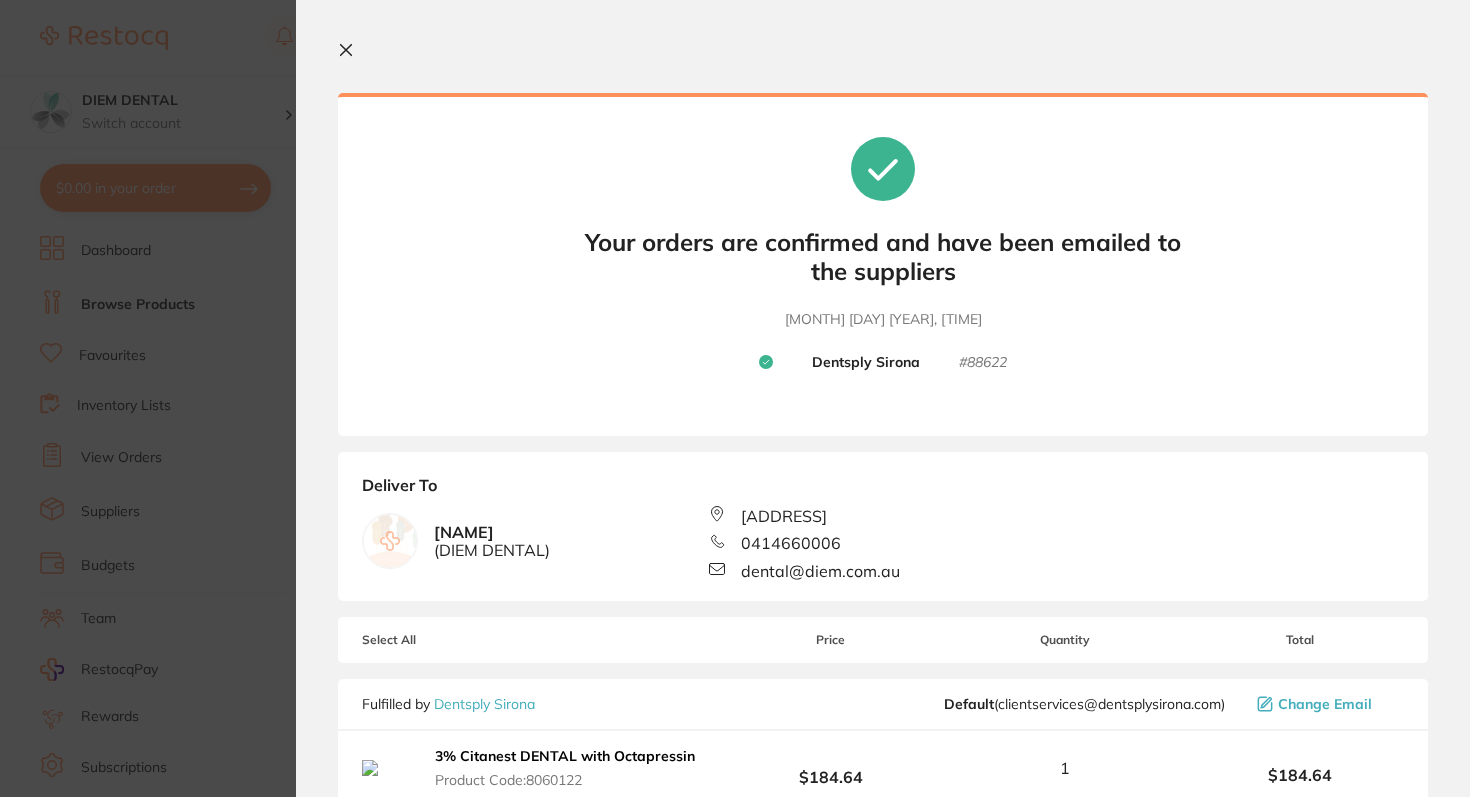 click 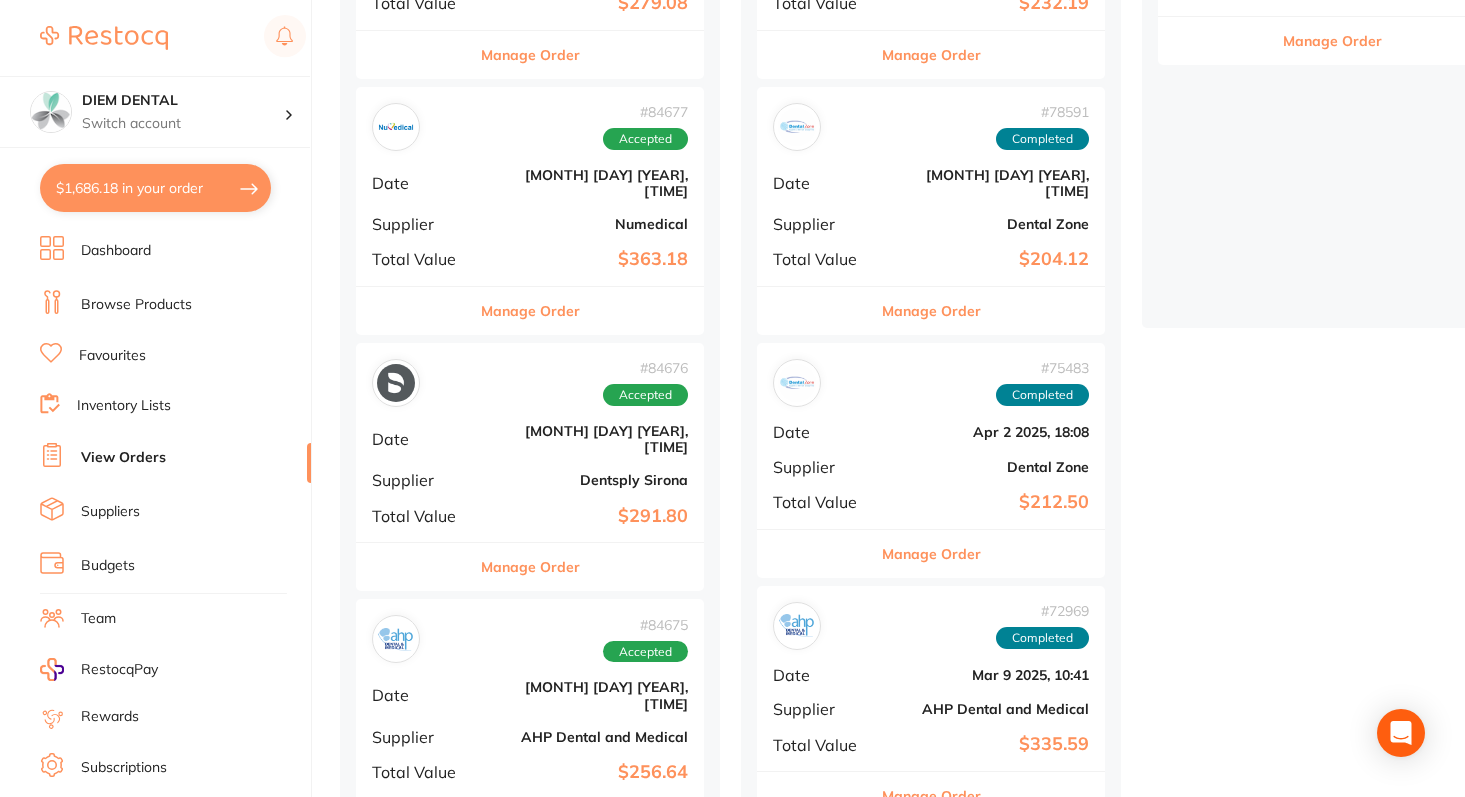 scroll, scrollTop: 153, scrollLeft: 0, axis: vertical 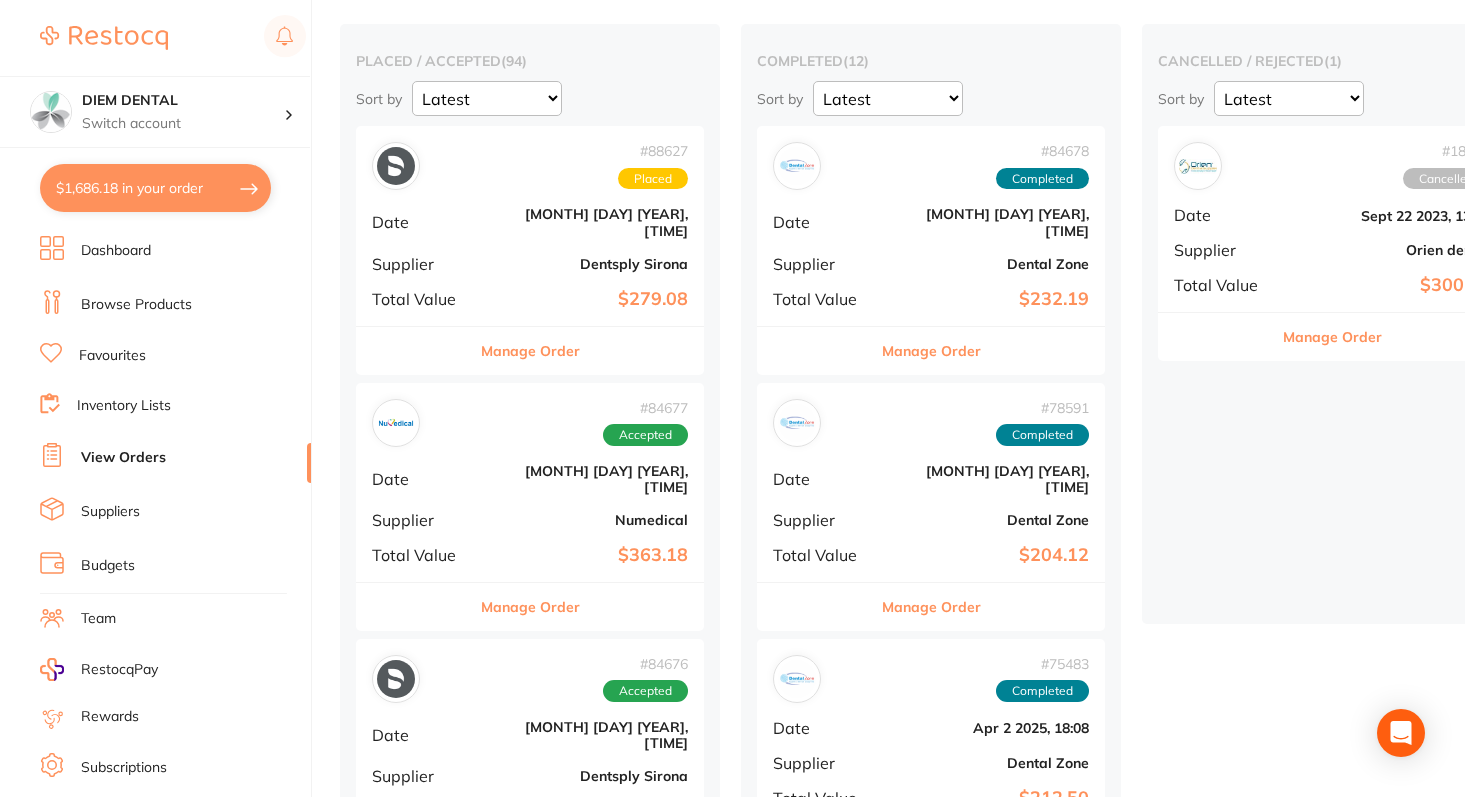 click on "$1,686.18   in your order" at bounding box center (155, 188) 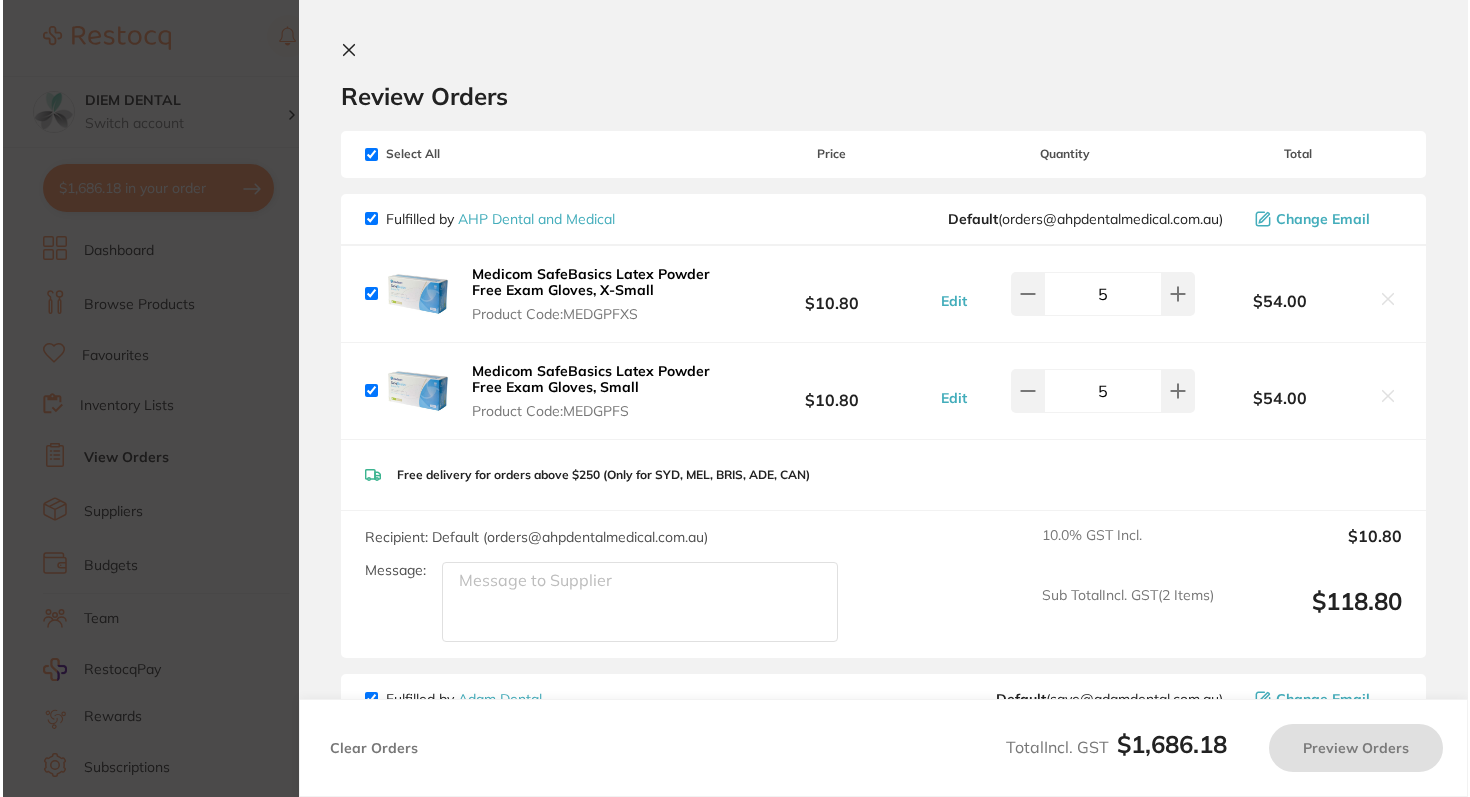 scroll, scrollTop: 0, scrollLeft: 0, axis: both 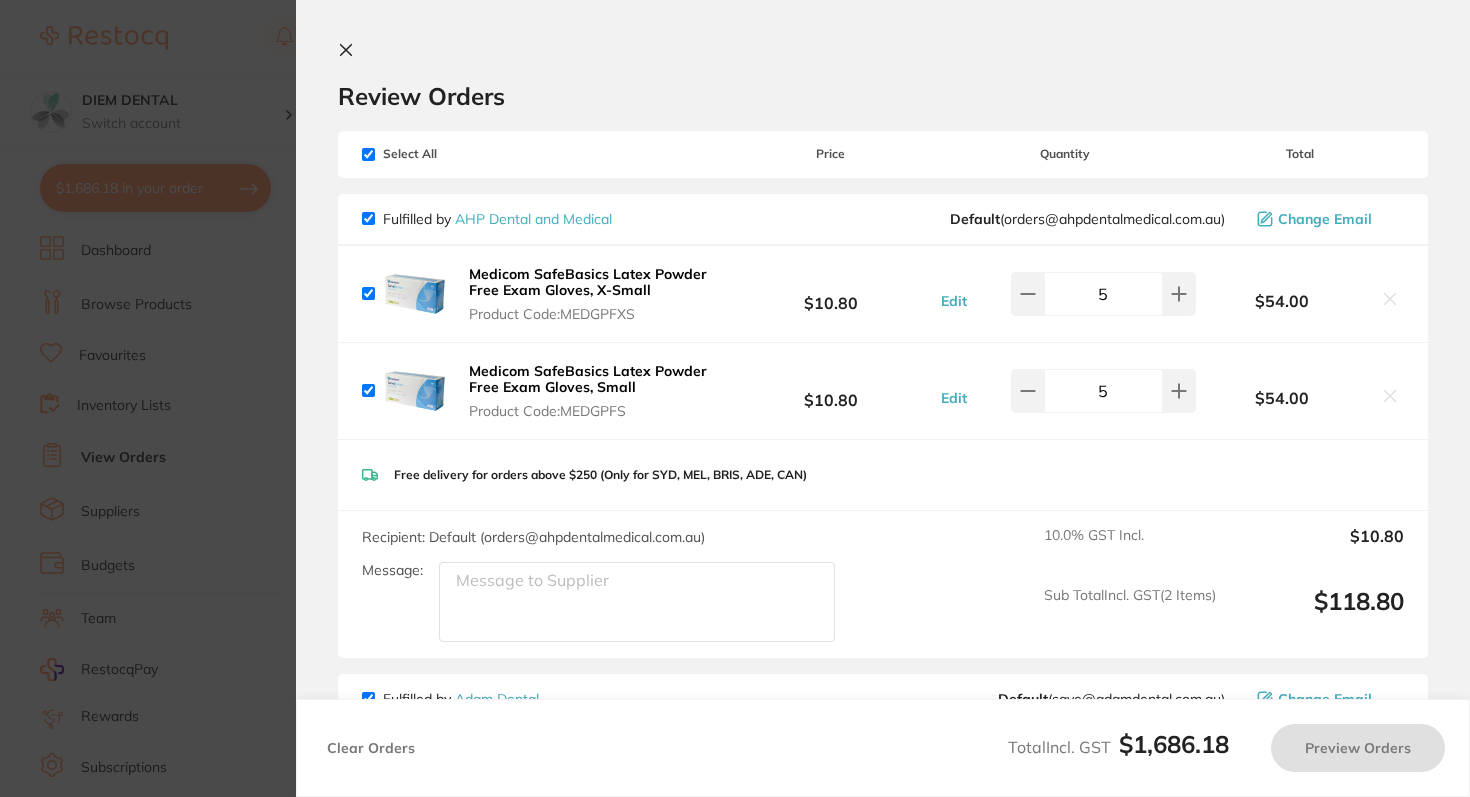 click at bounding box center [368, 154] 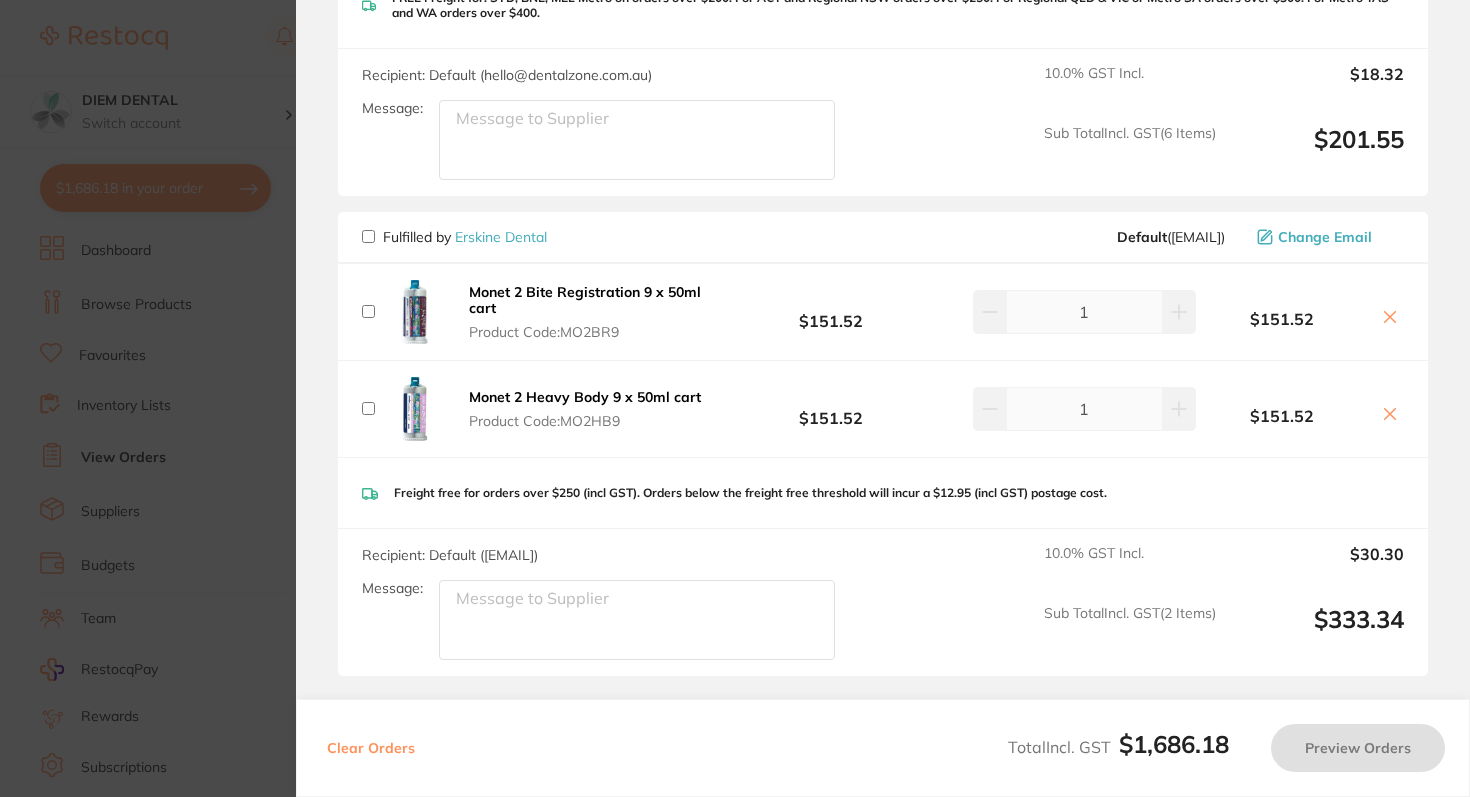 scroll, scrollTop: 4280, scrollLeft: 0, axis: vertical 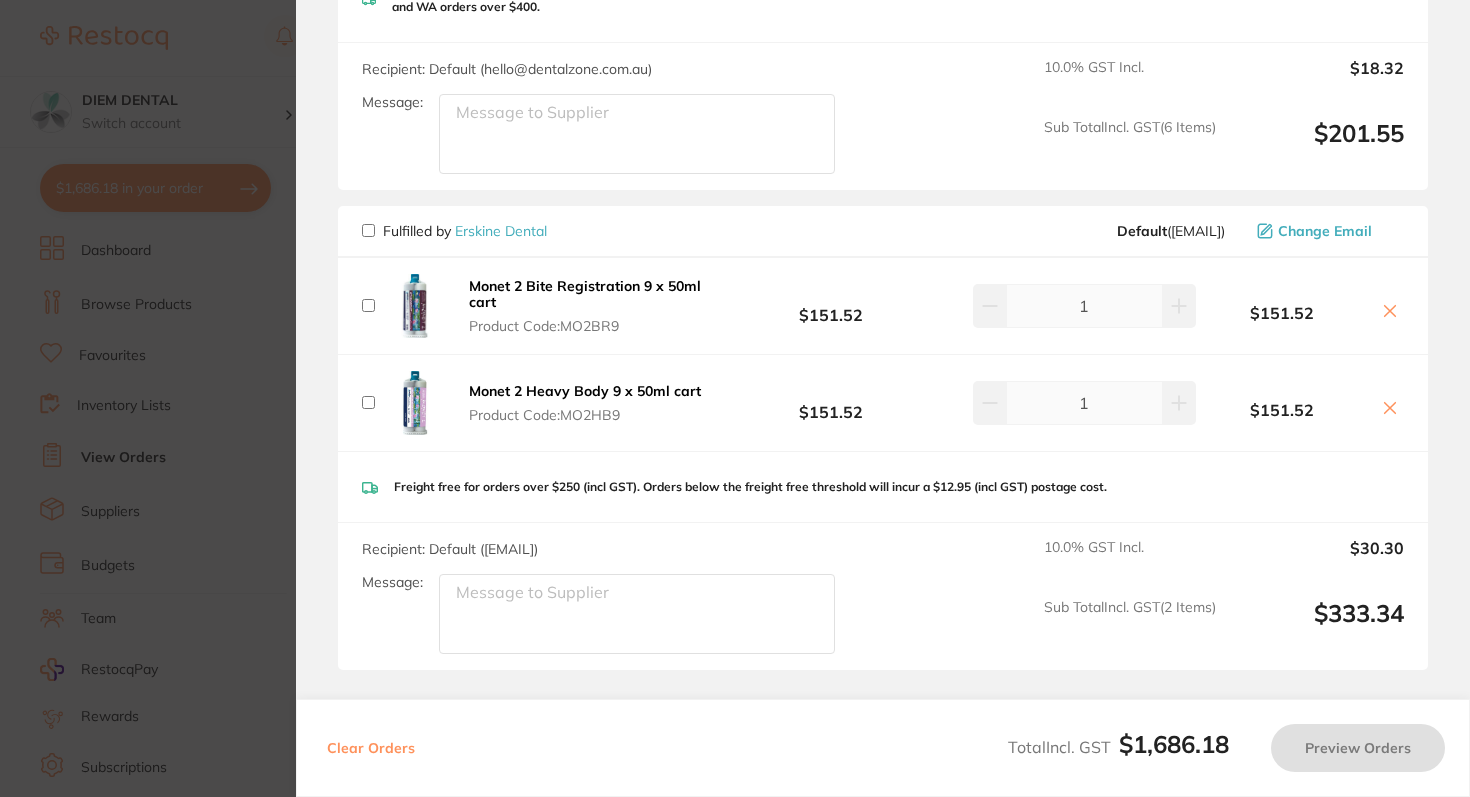 click at bounding box center (368, 230) 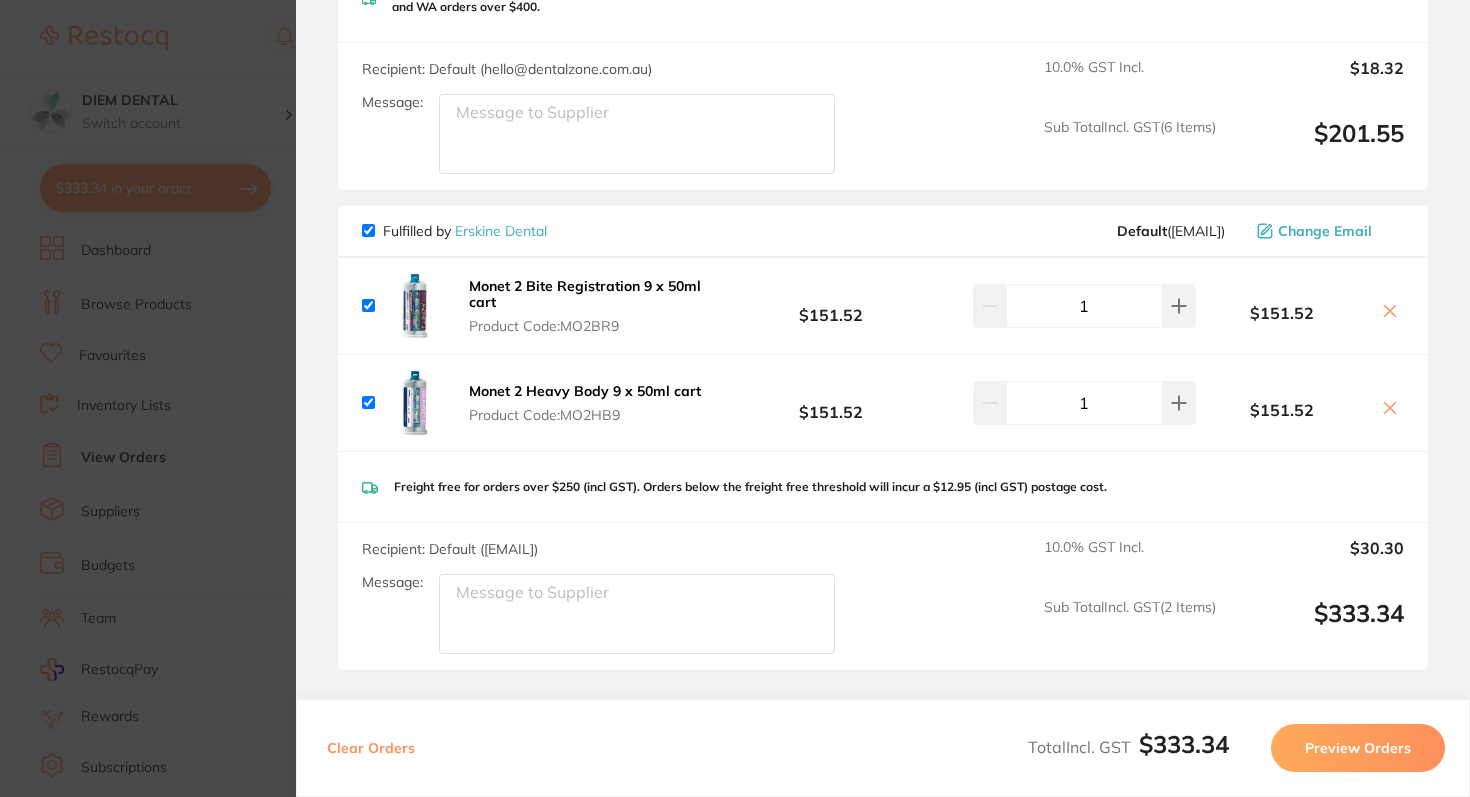 click on "Preview Orders" at bounding box center [1358, 748] 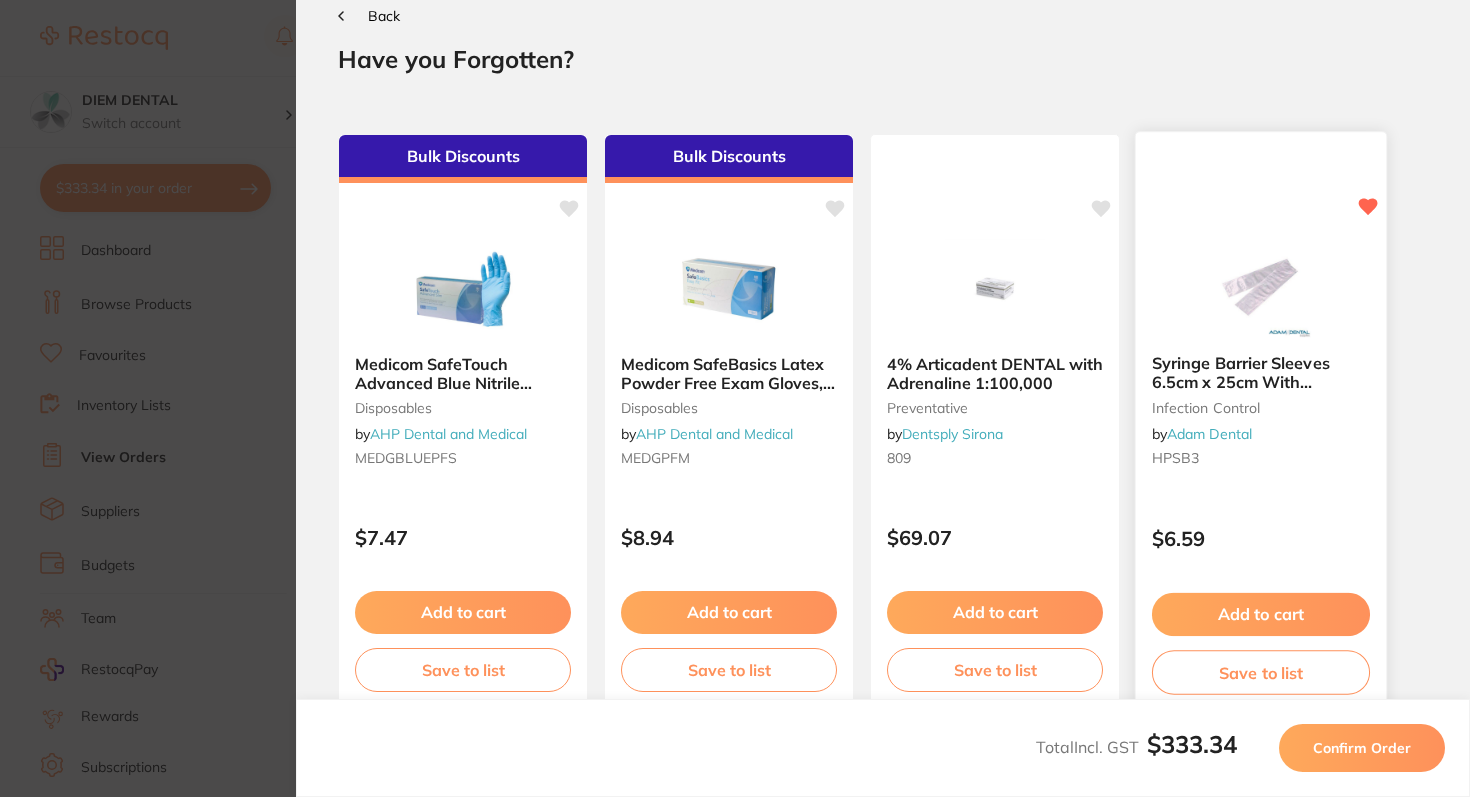 scroll, scrollTop: 0, scrollLeft: 0, axis: both 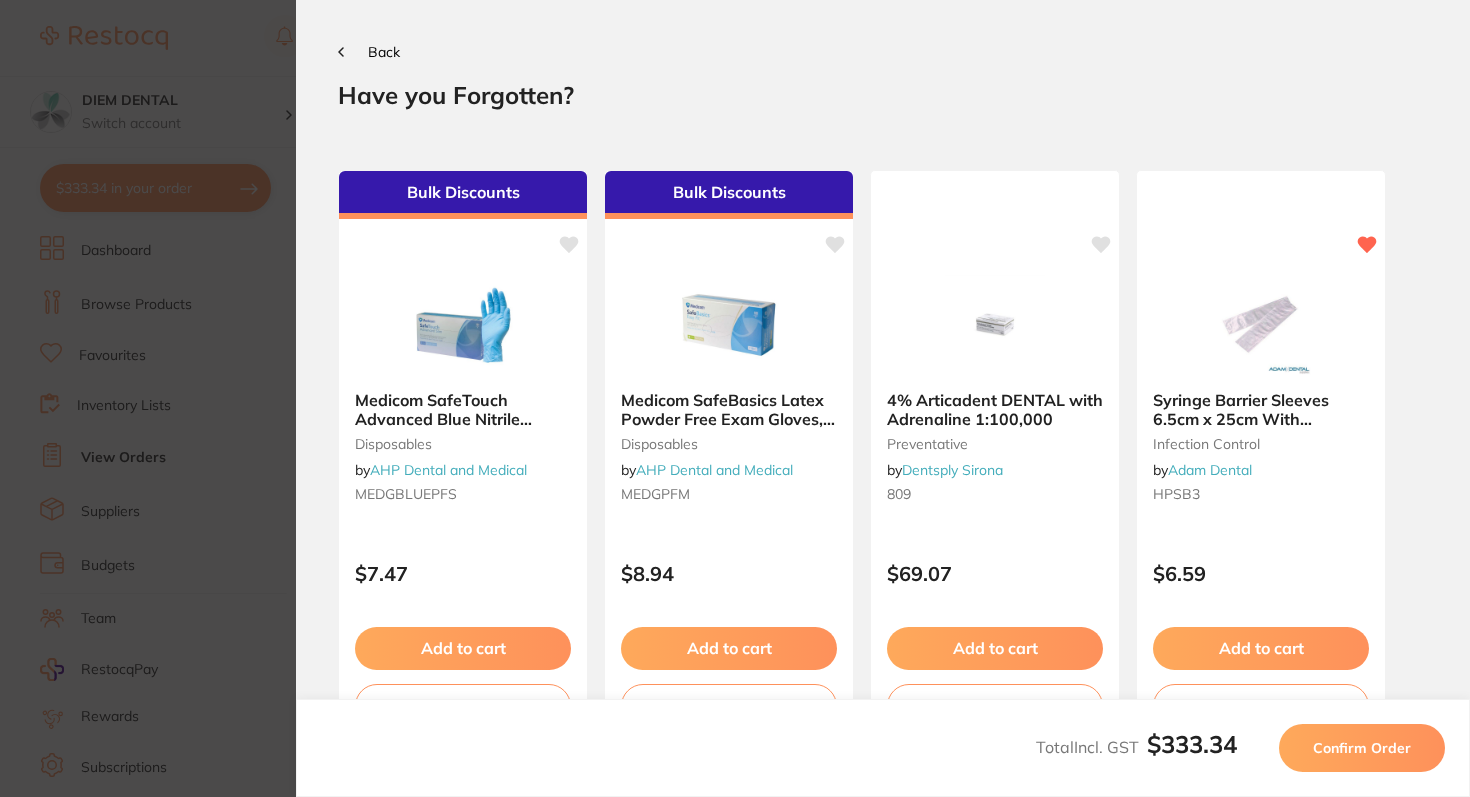 click on "Confirm Order" at bounding box center (1362, 748) 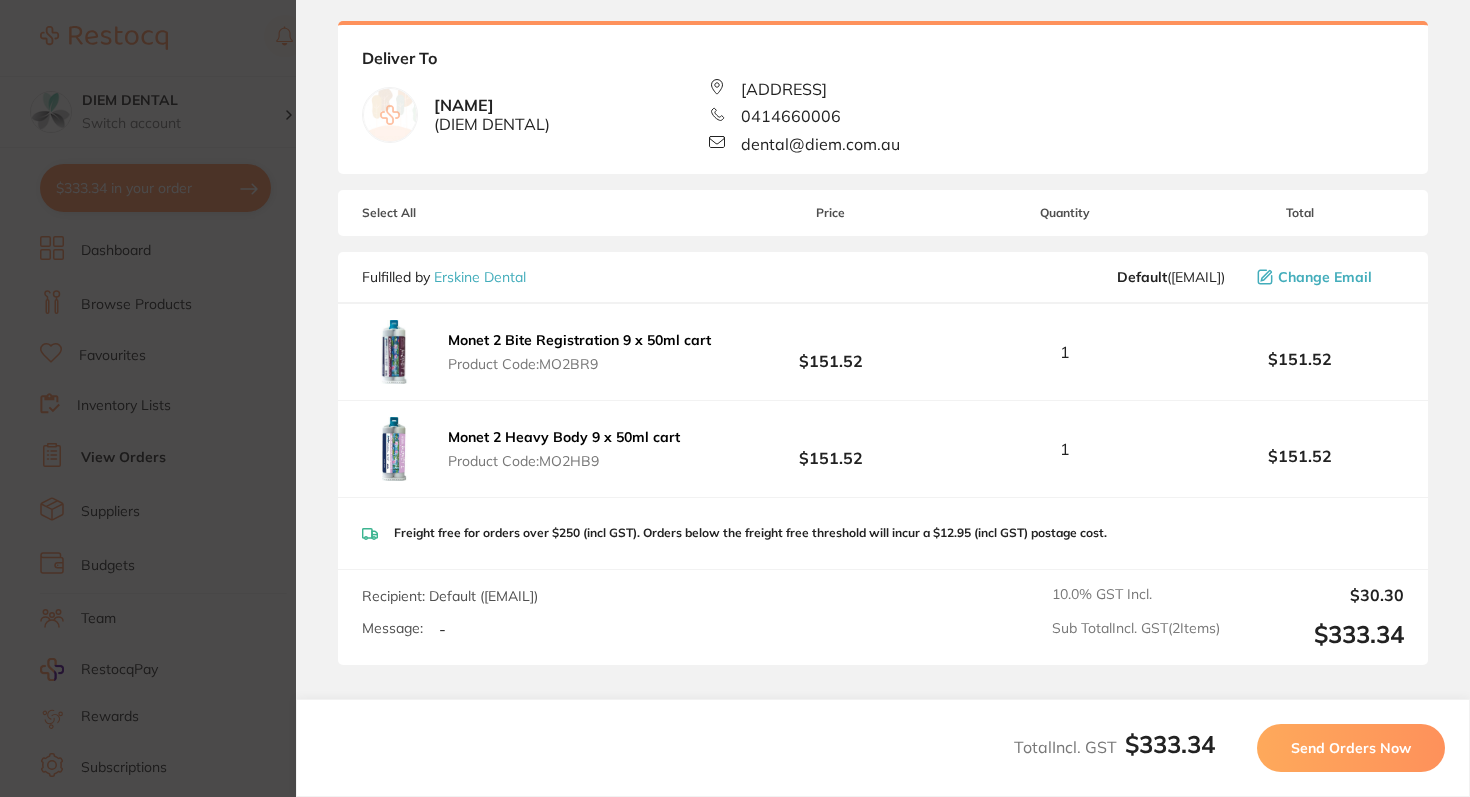 scroll, scrollTop: 0, scrollLeft: 0, axis: both 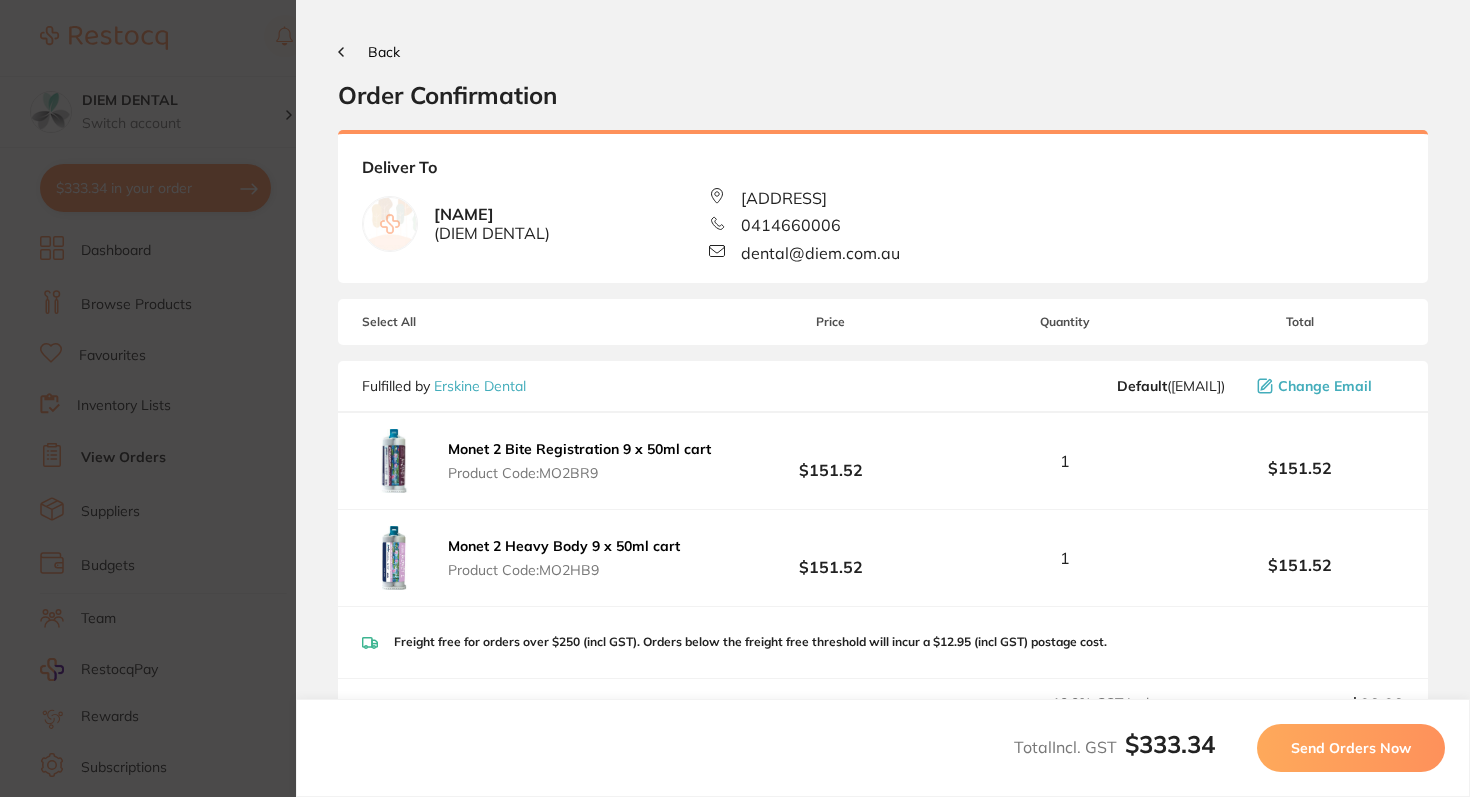 click on "Send Orders Now" at bounding box center [1351, 748] 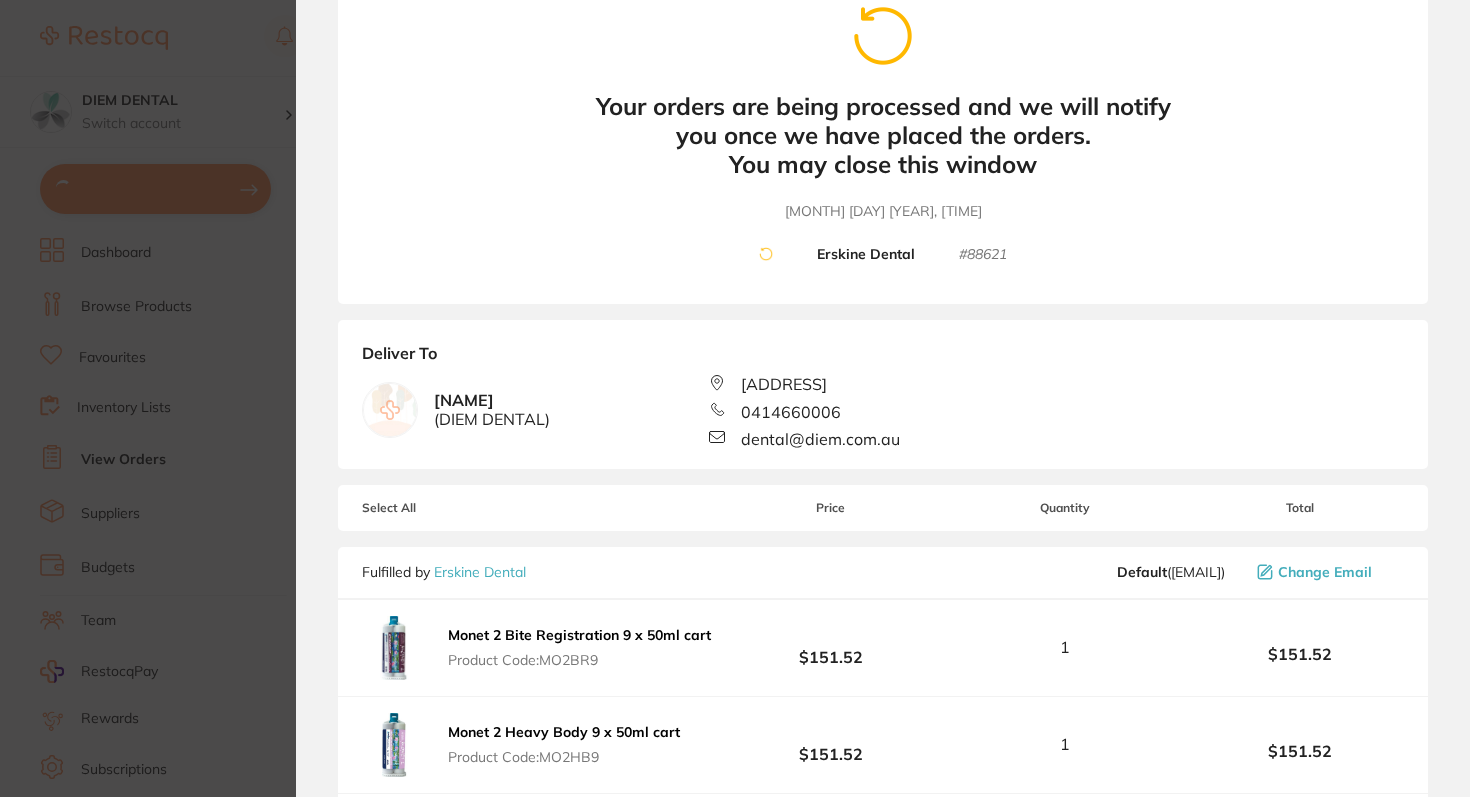 scroll, scrollTop: 116, scrollLeft: 0, axis: vertical 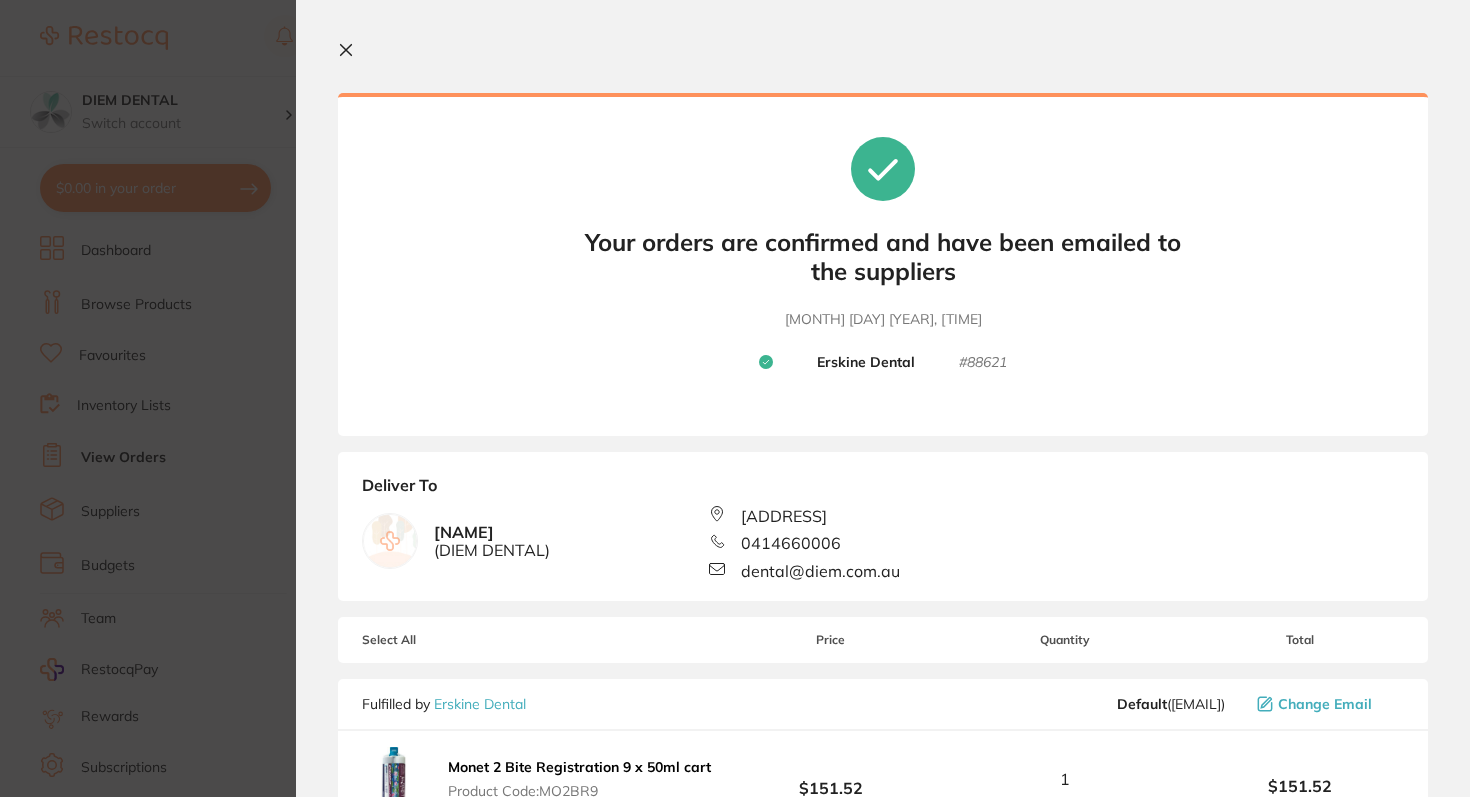click 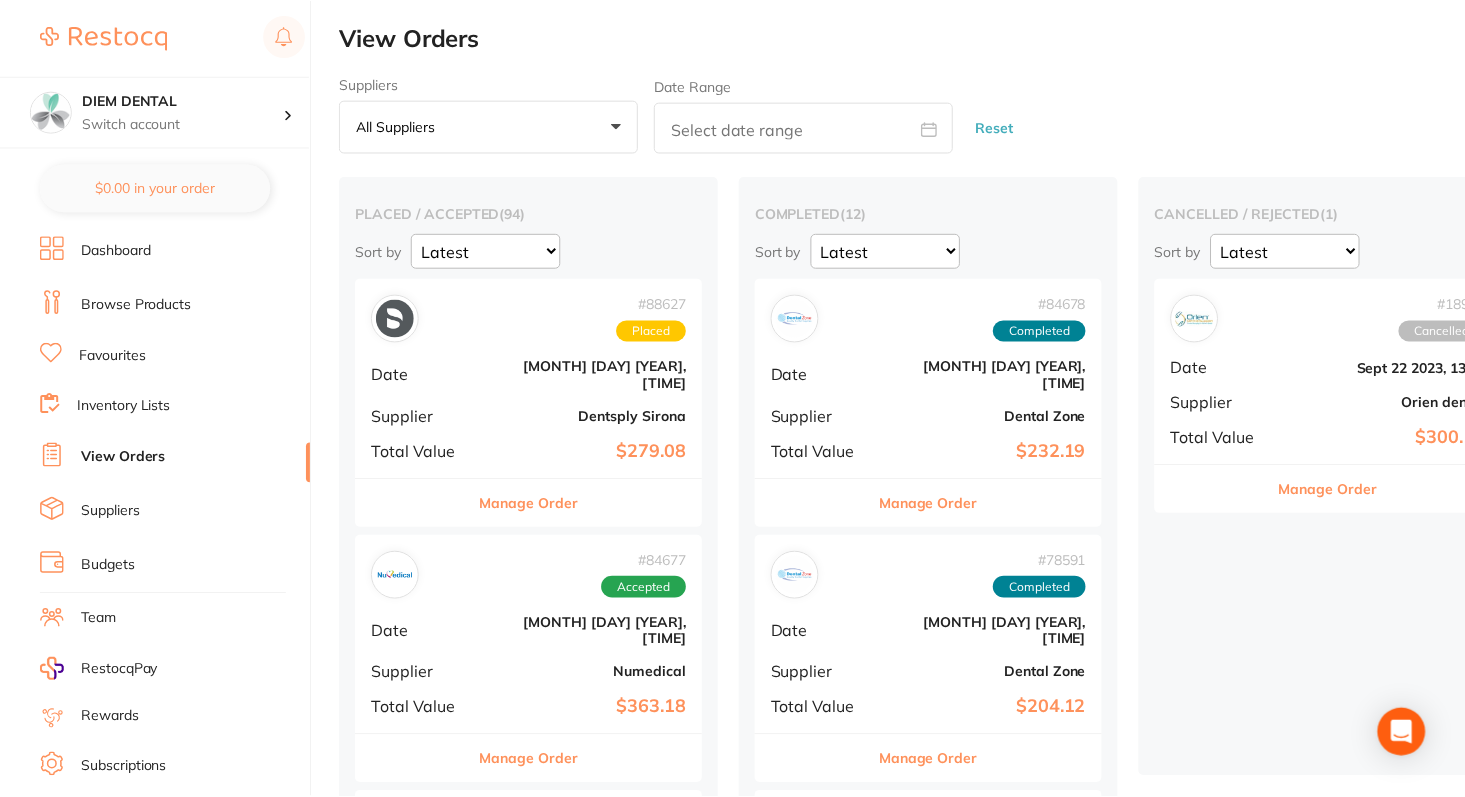 scroll, scrollTop: 153, scrollLeft: 0, axis: vertical 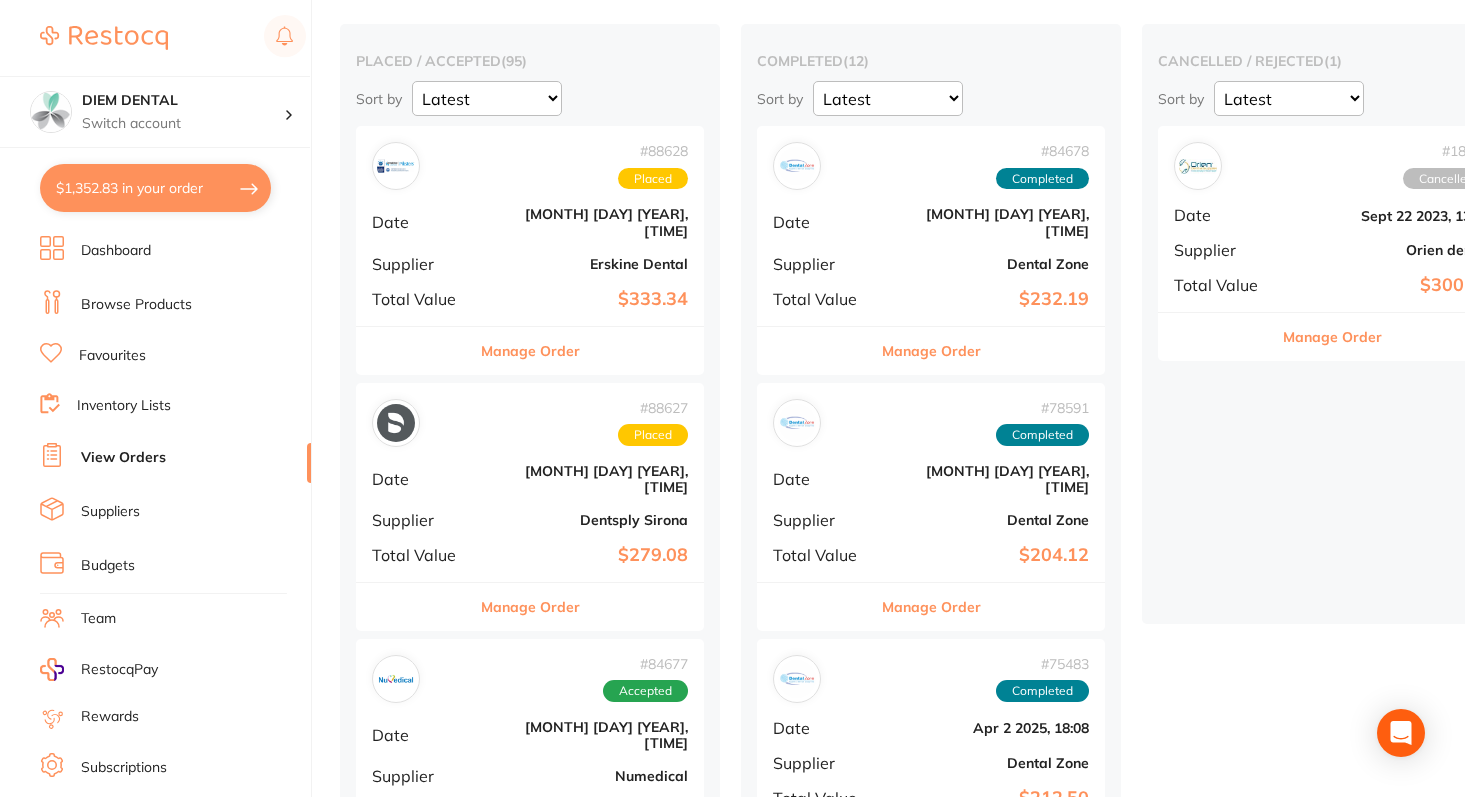 click on "$1,352.83   in your order" at bounding box center [155, 188] 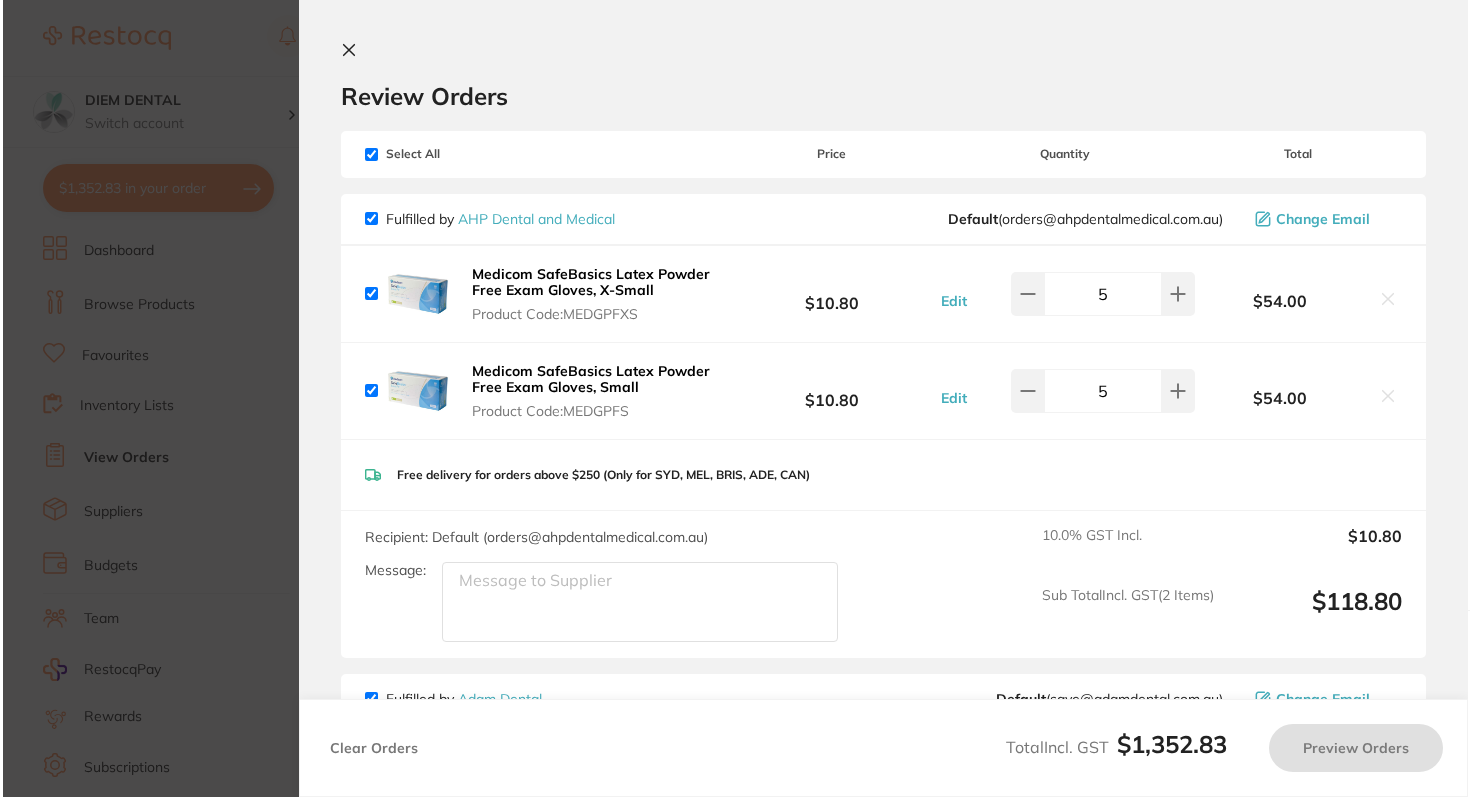 scroll, scrollTop: 0, scrollLeft: 0, axis: both 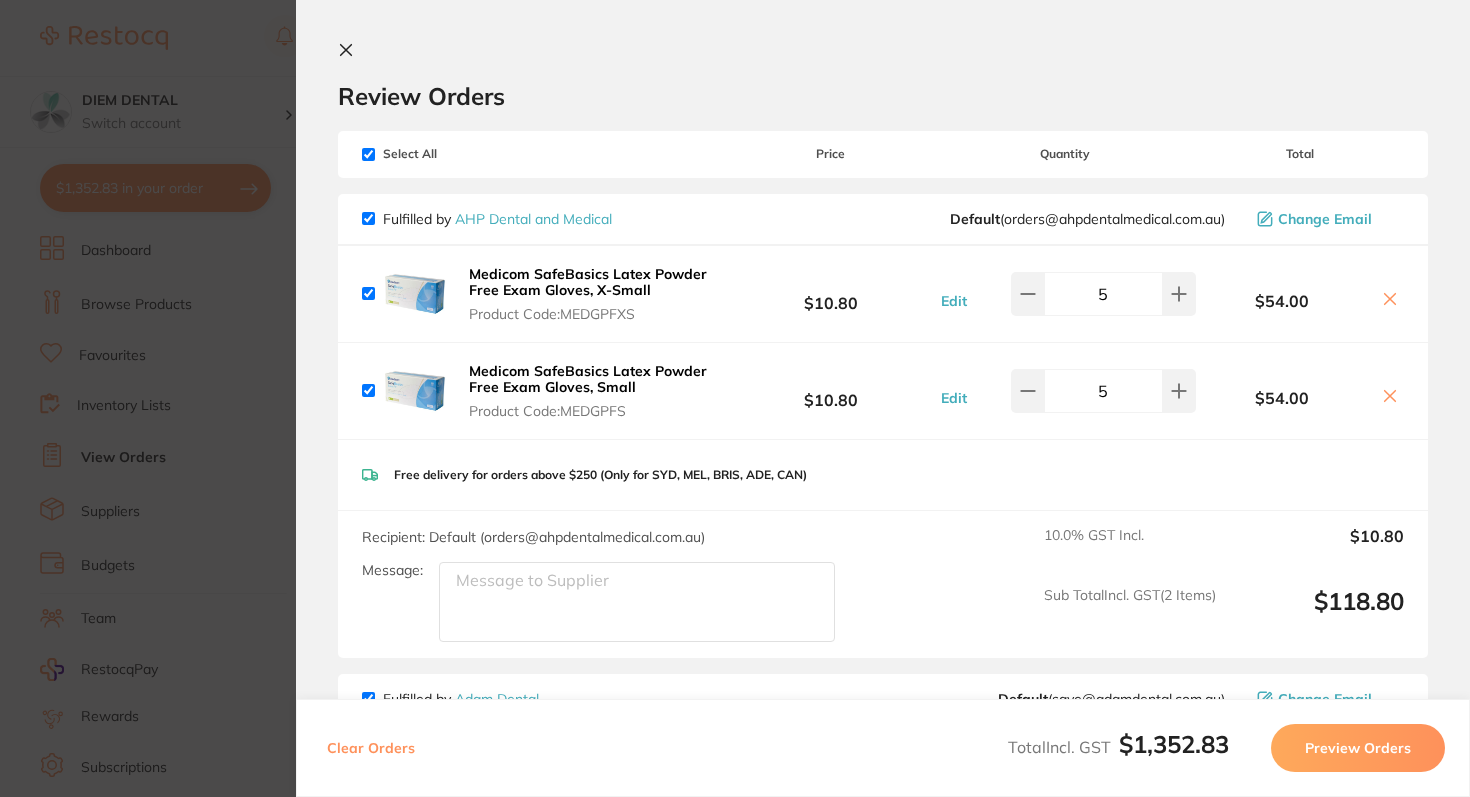click at bounding box center (368, 154) 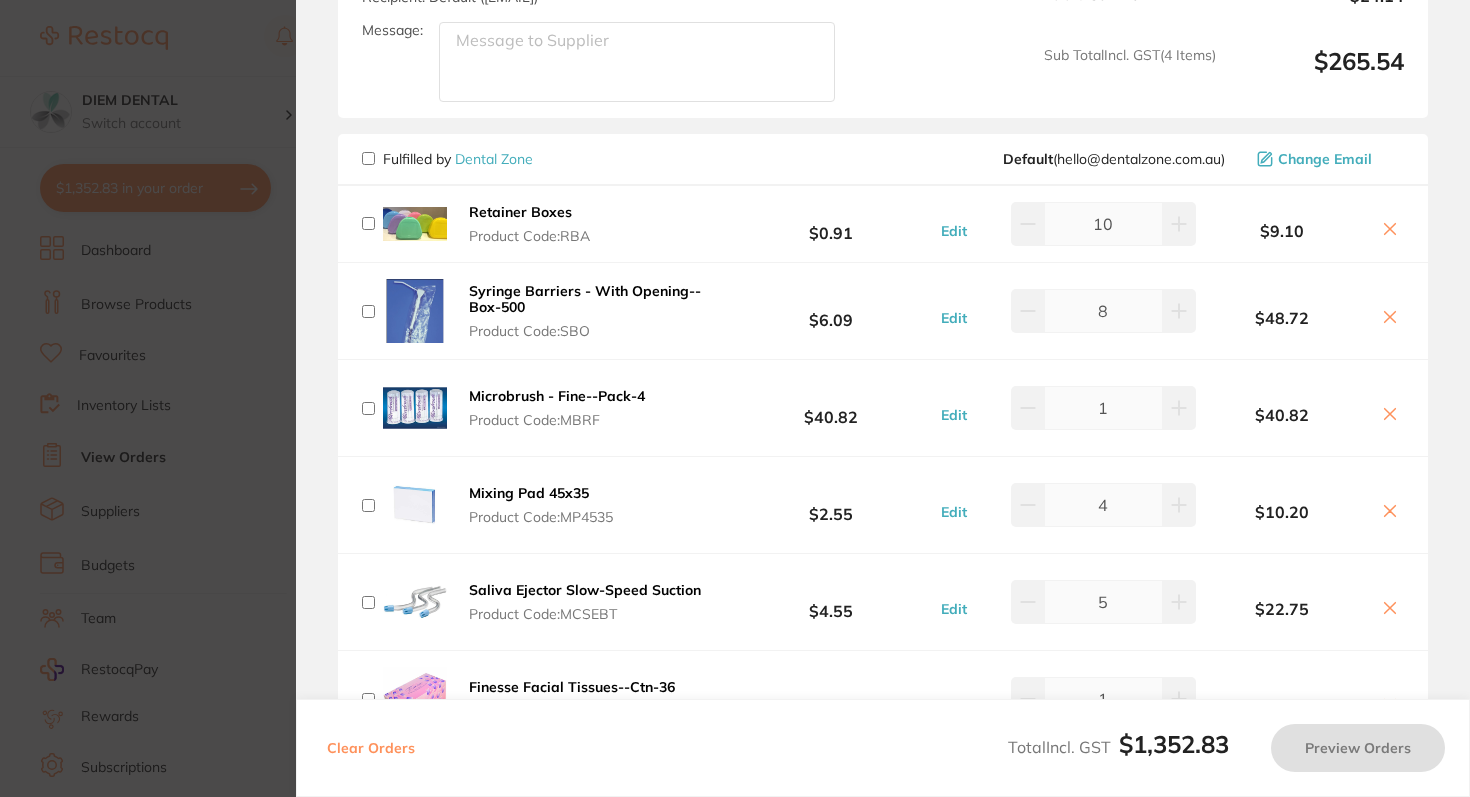 scroll, scrollTop: 3466, scrollLeft: 0, axis: vertical 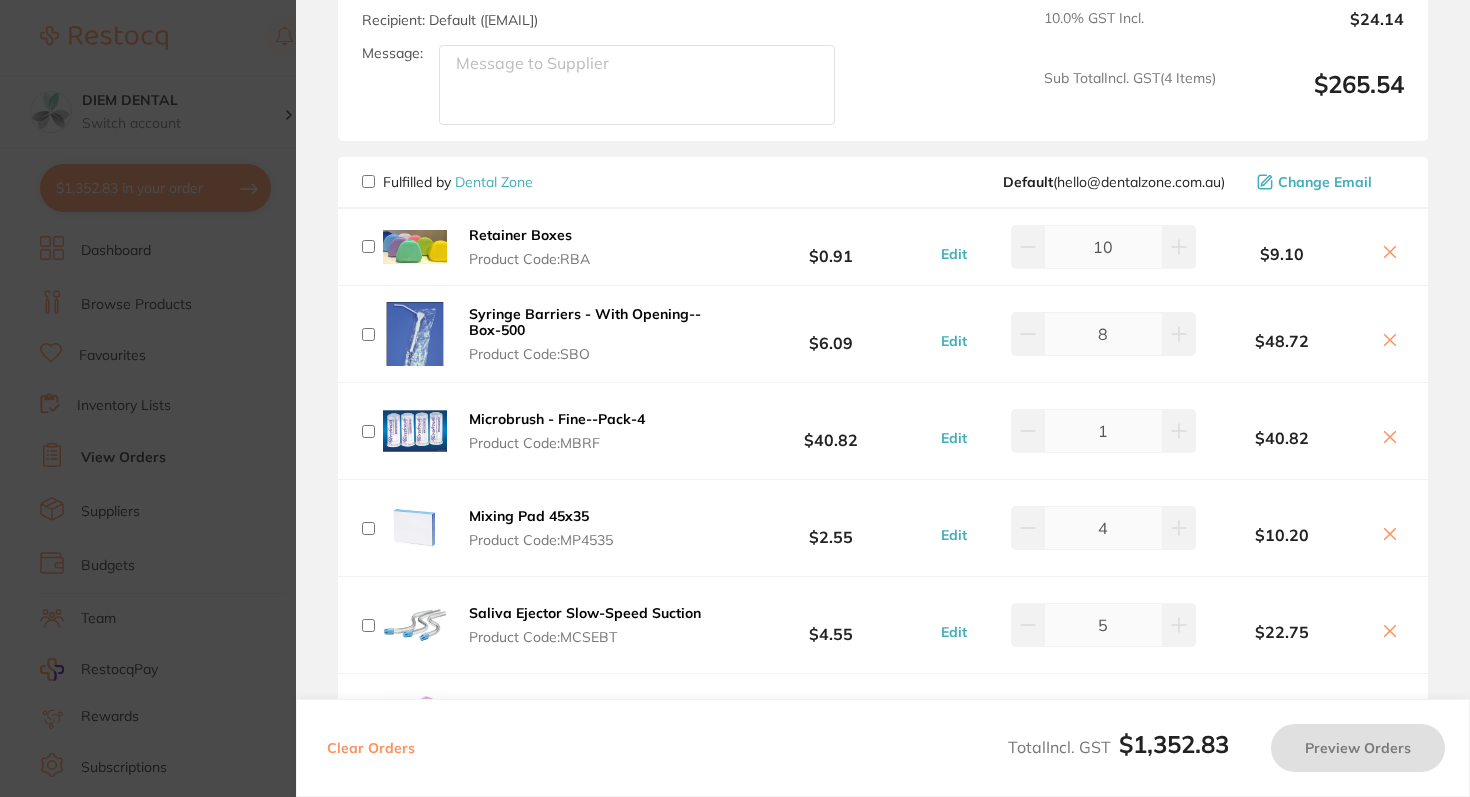 click at bounding box center (368, 181) 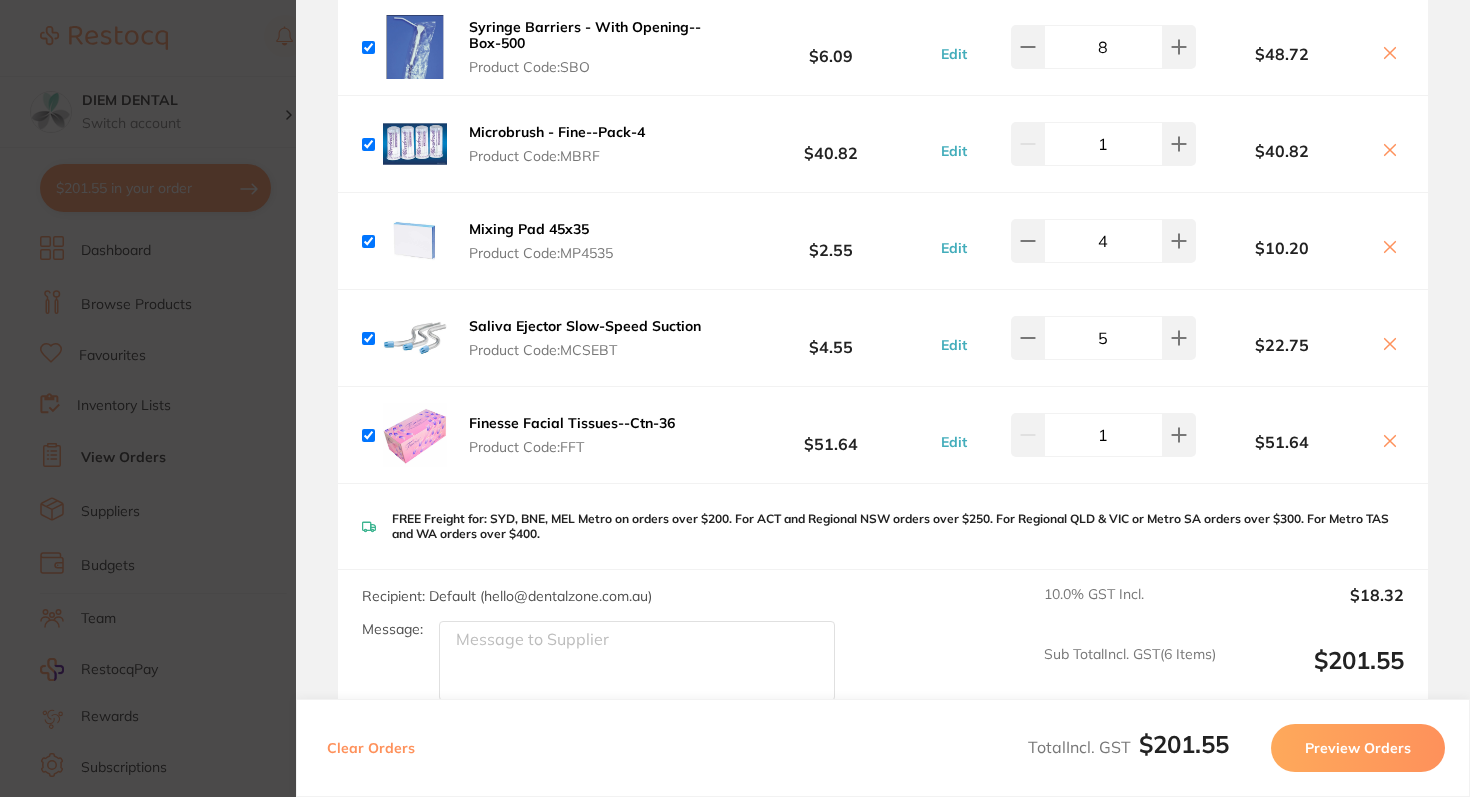 scroll, scrollTop: 3768, scrollLeft: 0, axis: vertical 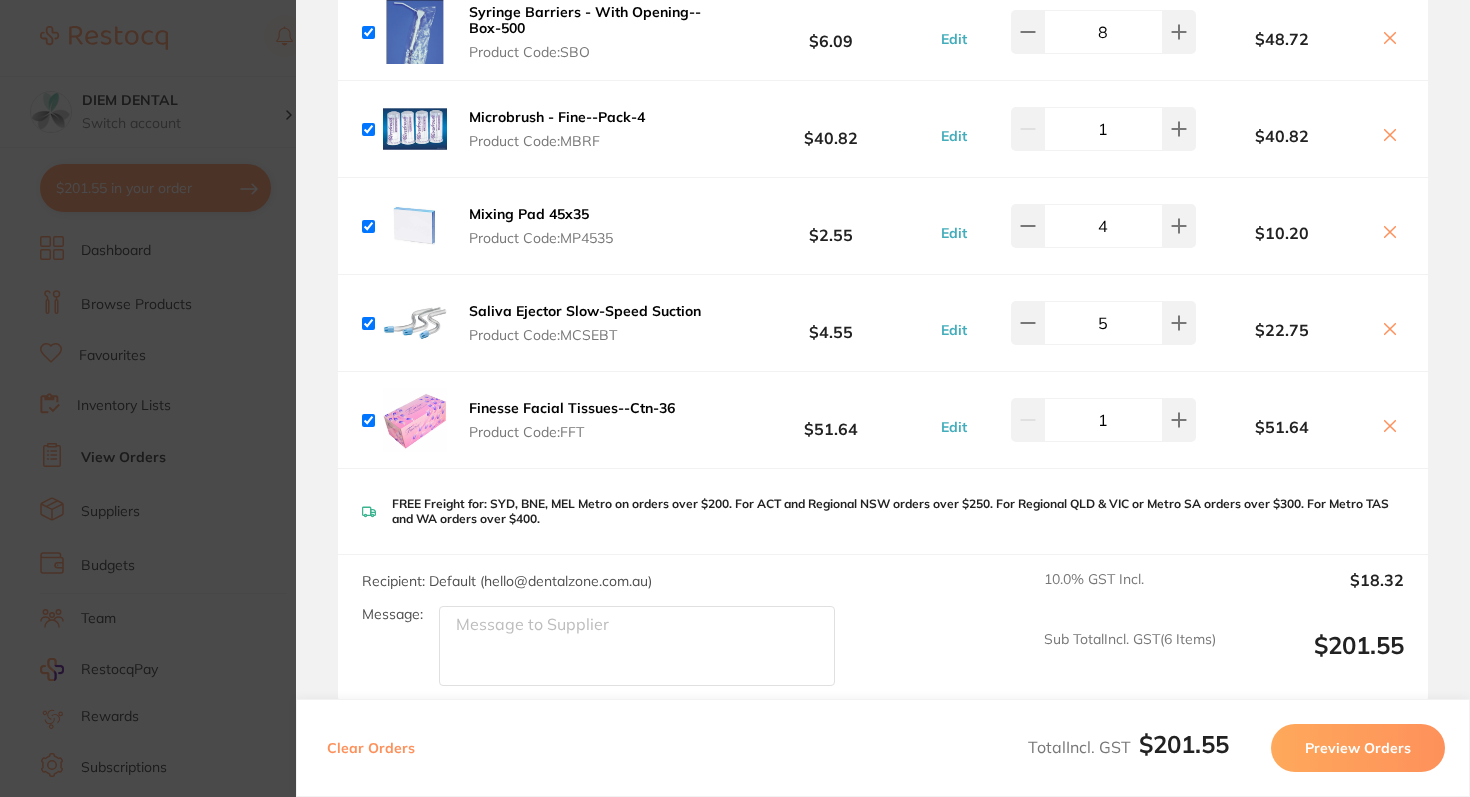 click on "Preview Orders" at bounding box center (1358, 748) 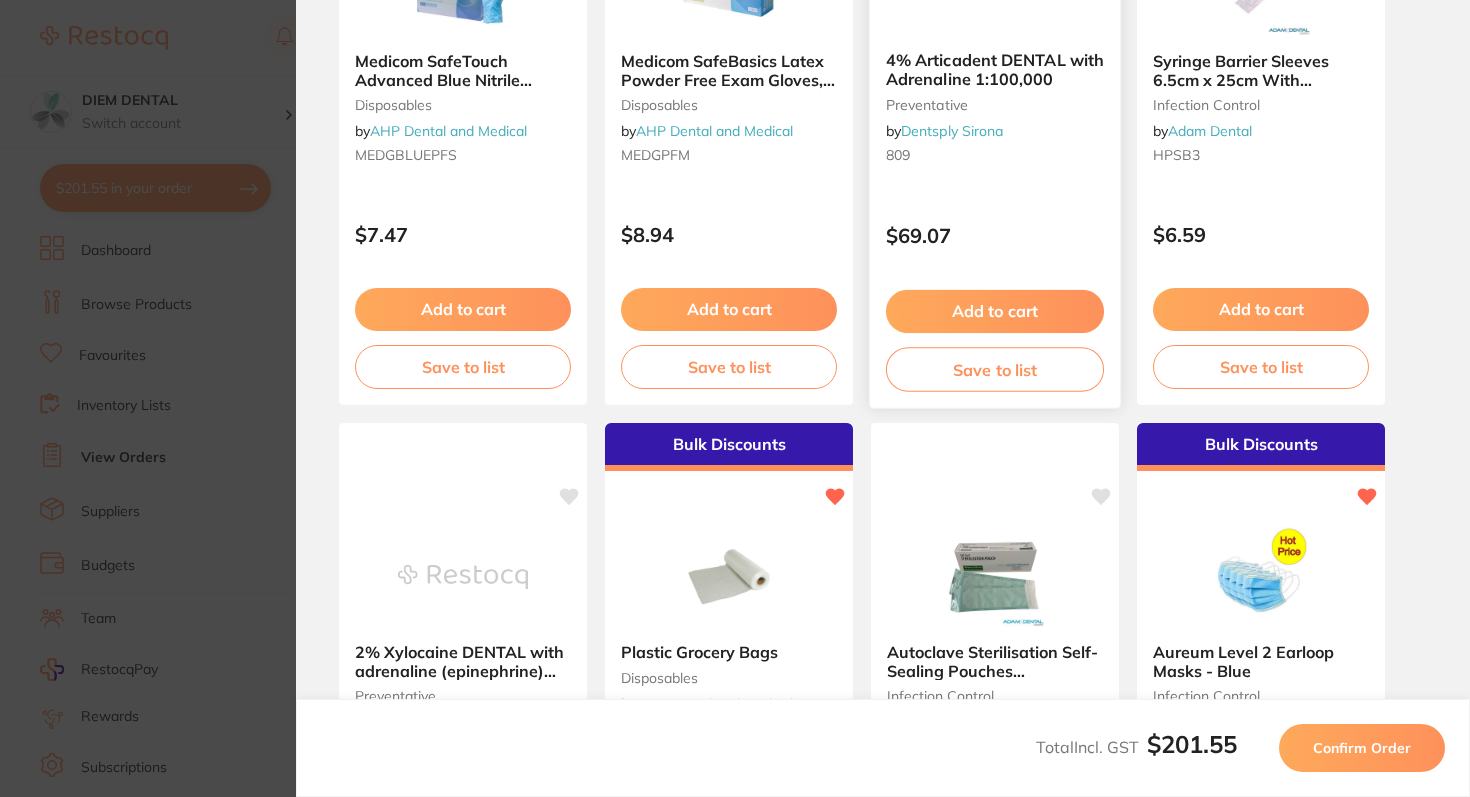 scroll, scrollTop: 550, scrollLeft: 0, axis: vertical 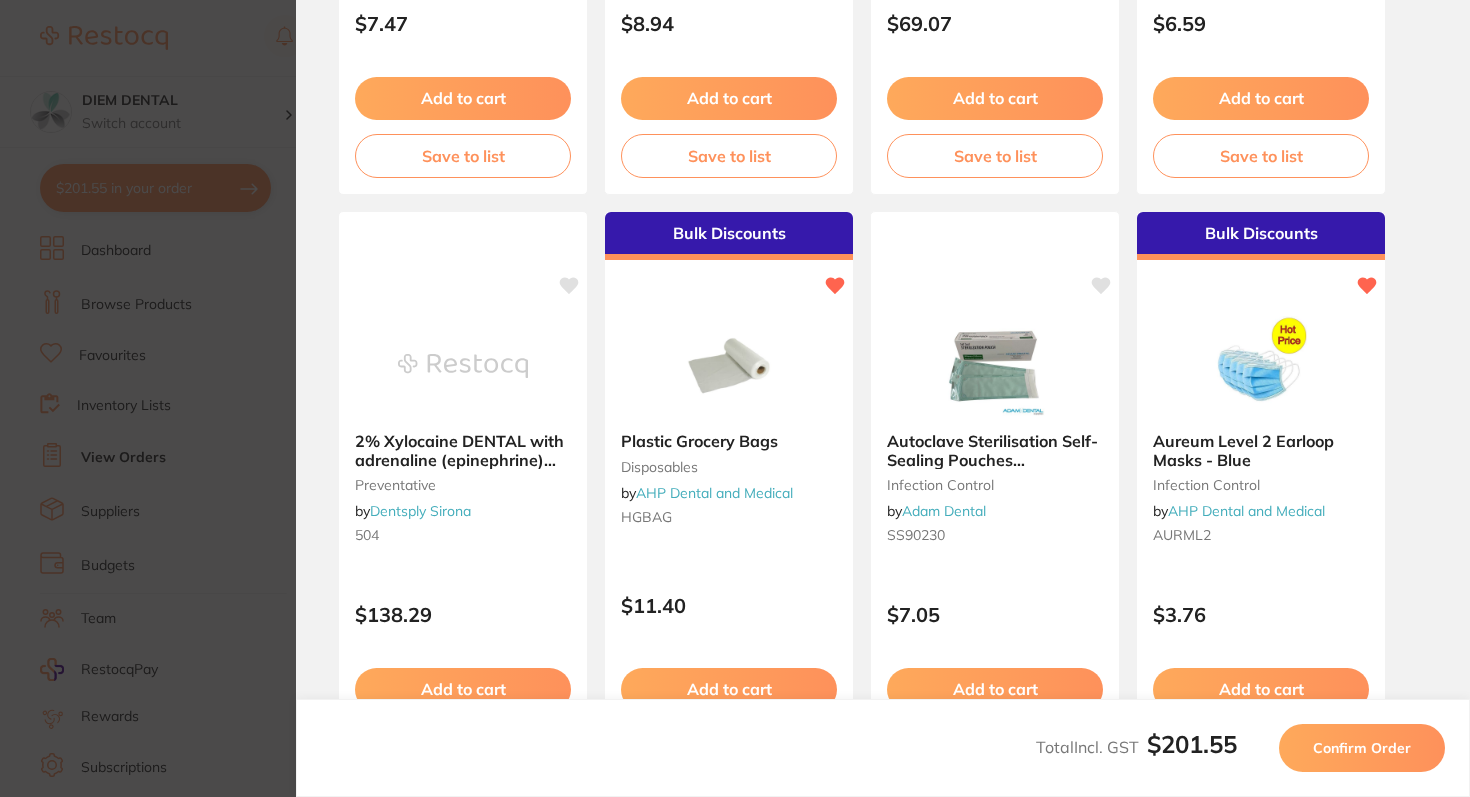 click on "Confirm Order" at bounding box center (1362, 748) 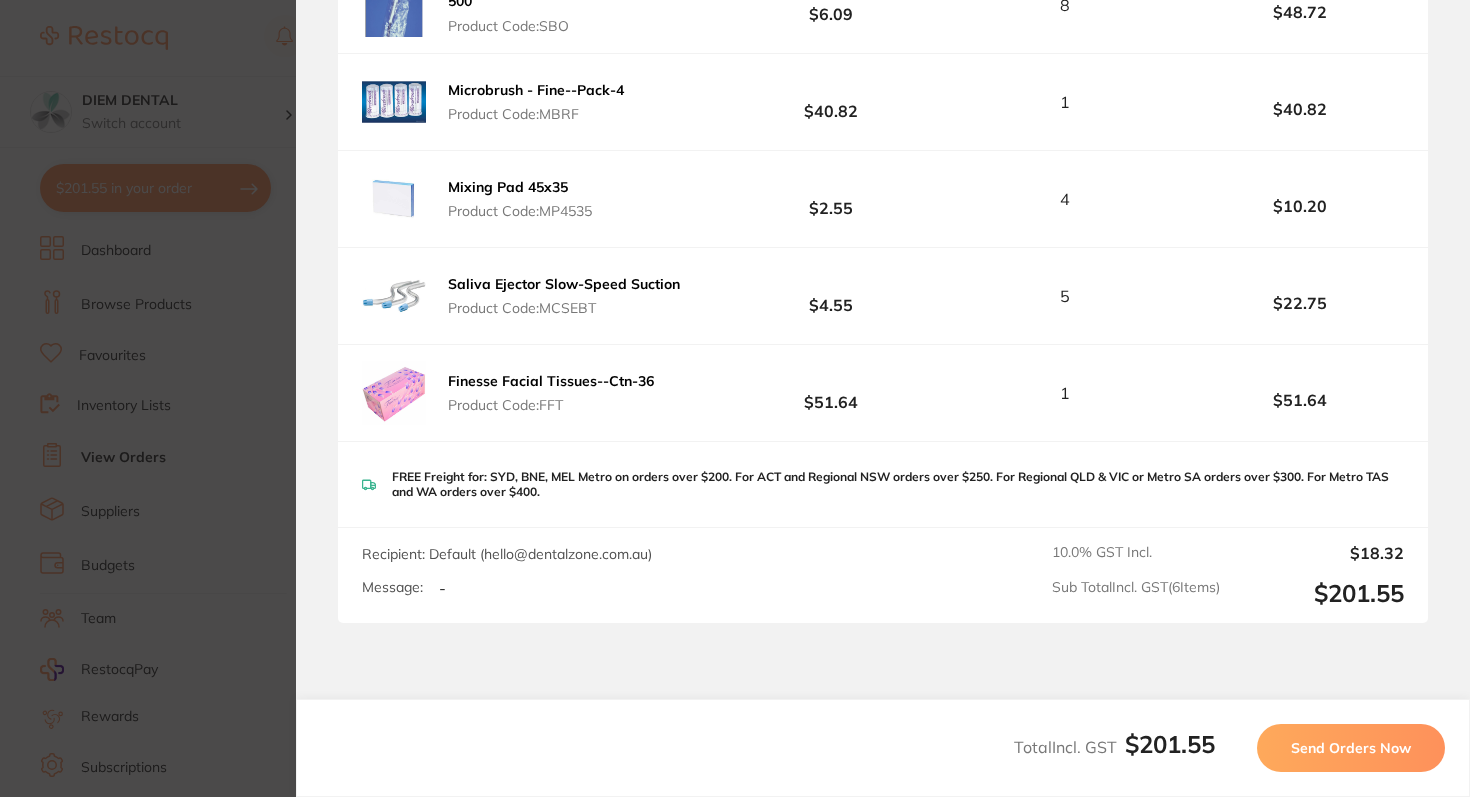 scroll, scrollTop: 536, scrollLeft: 0, axis: vertical 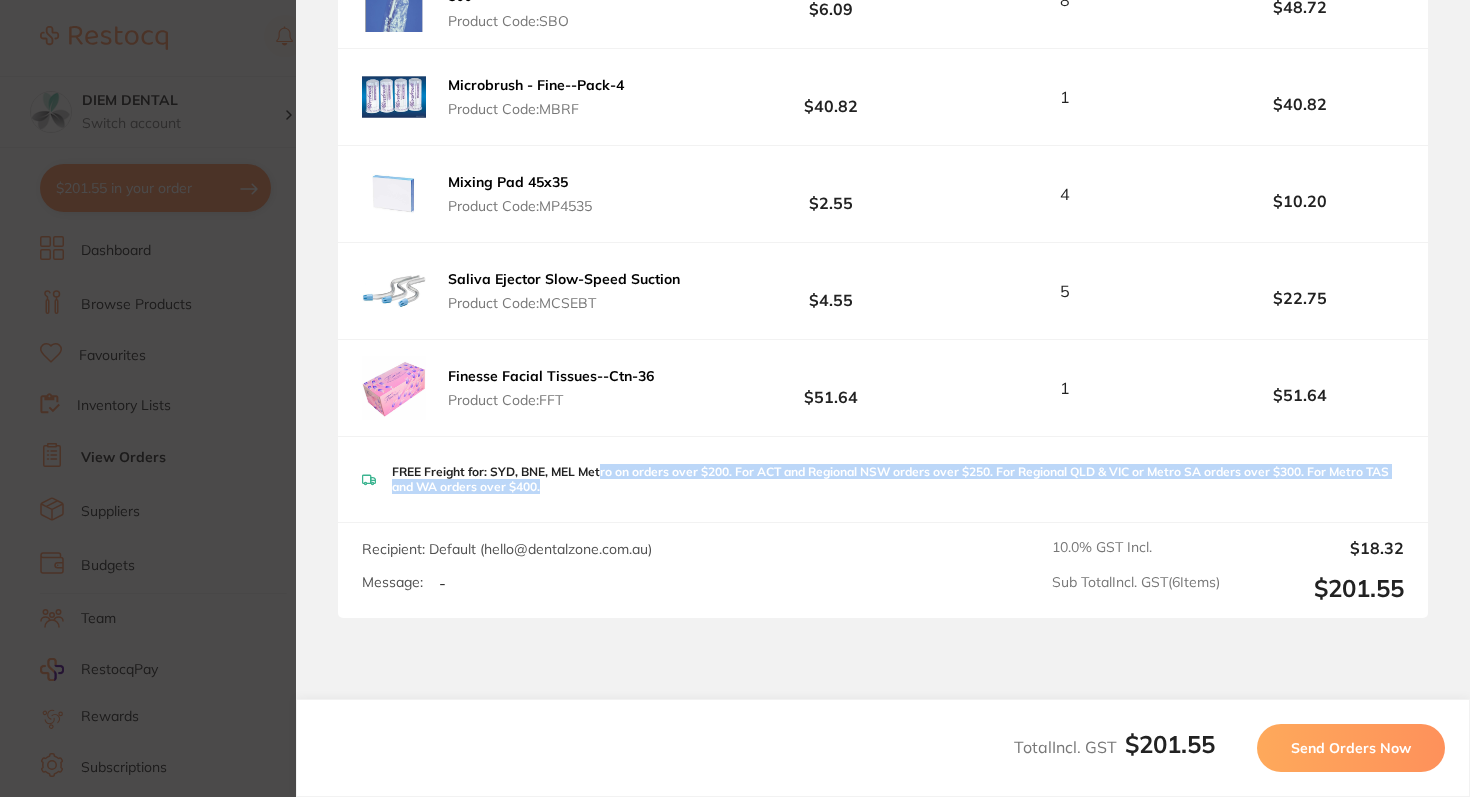 drag, startPoint x: 602, startPoint y: 468, endPoint x: 616, endPoint y: 491, distance: 26.925823 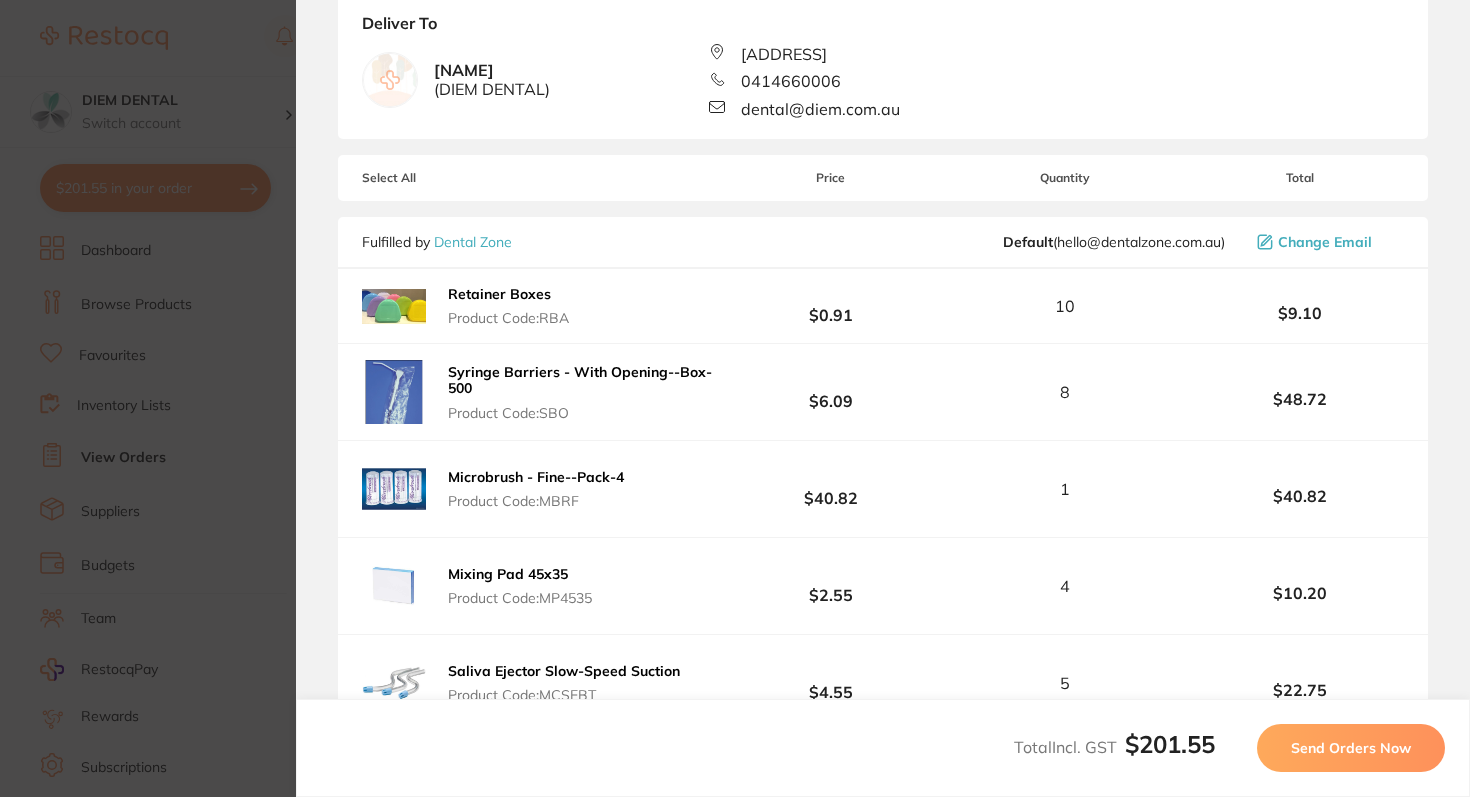 scroll, scrollTop: 112, scrollLeft: 0, axis: vertical 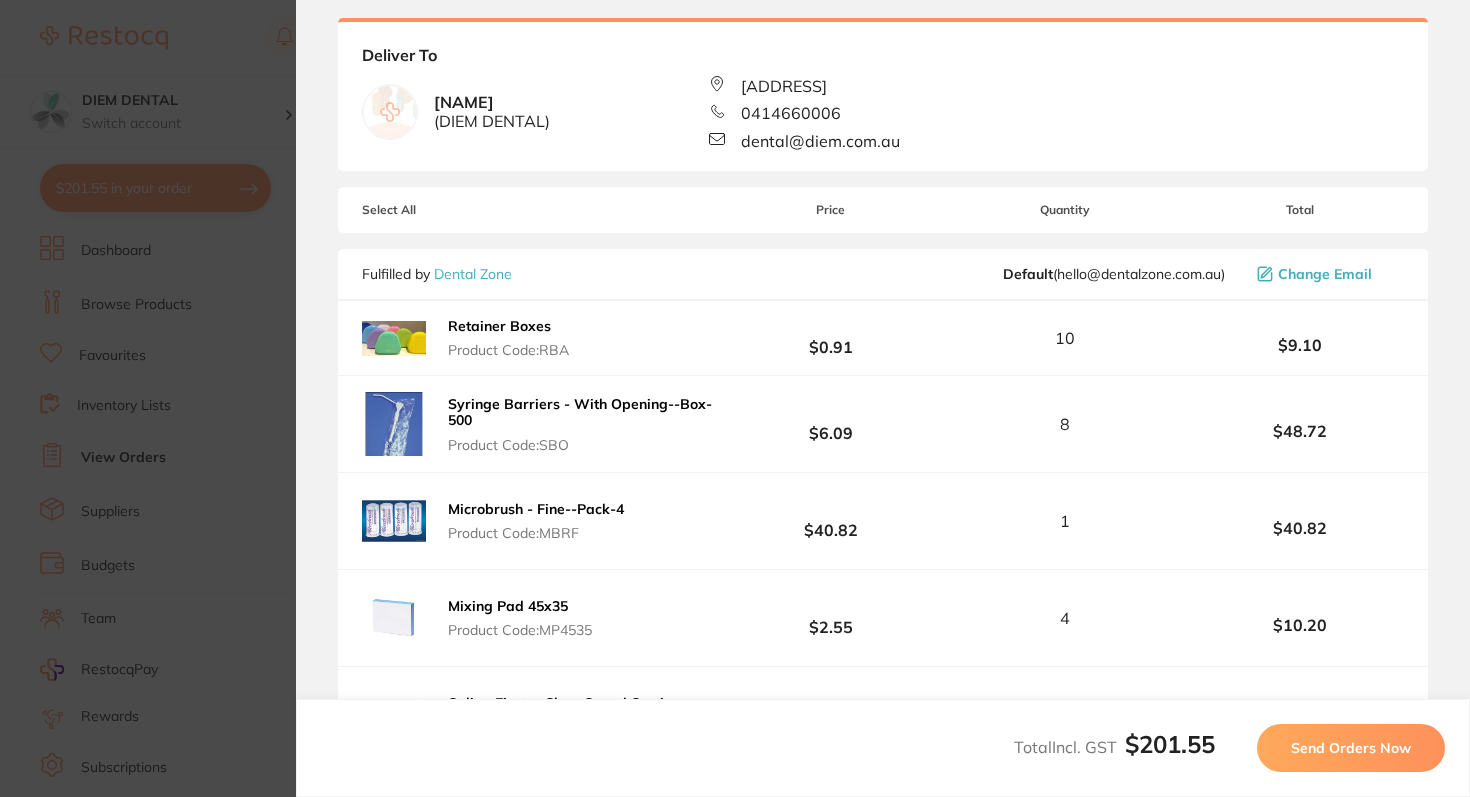 click on "Send Orders Now" at bounding box center (1351, 748) 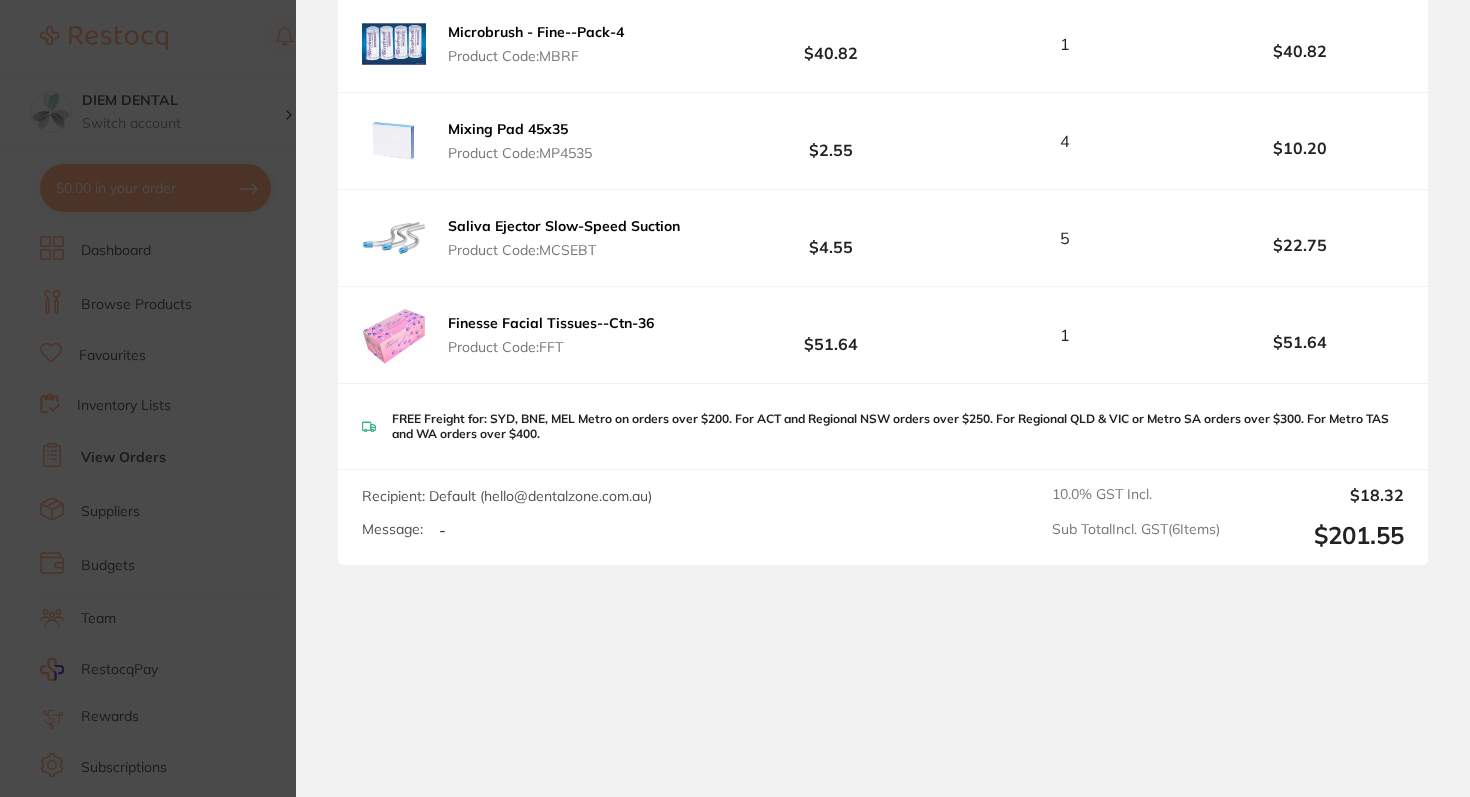 scroll, scrollTop: 956, scrollLeft: 0, axis: vertical 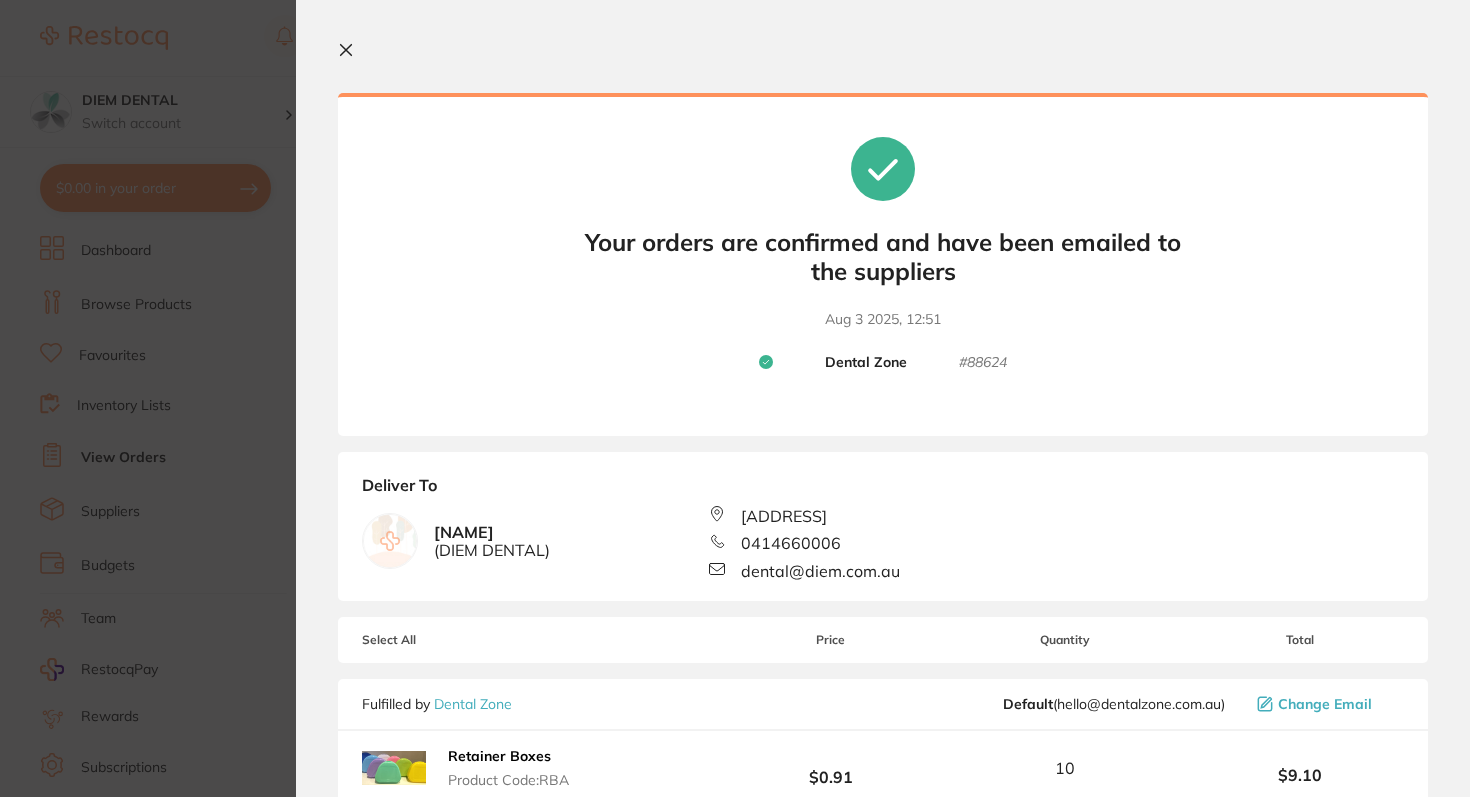 click 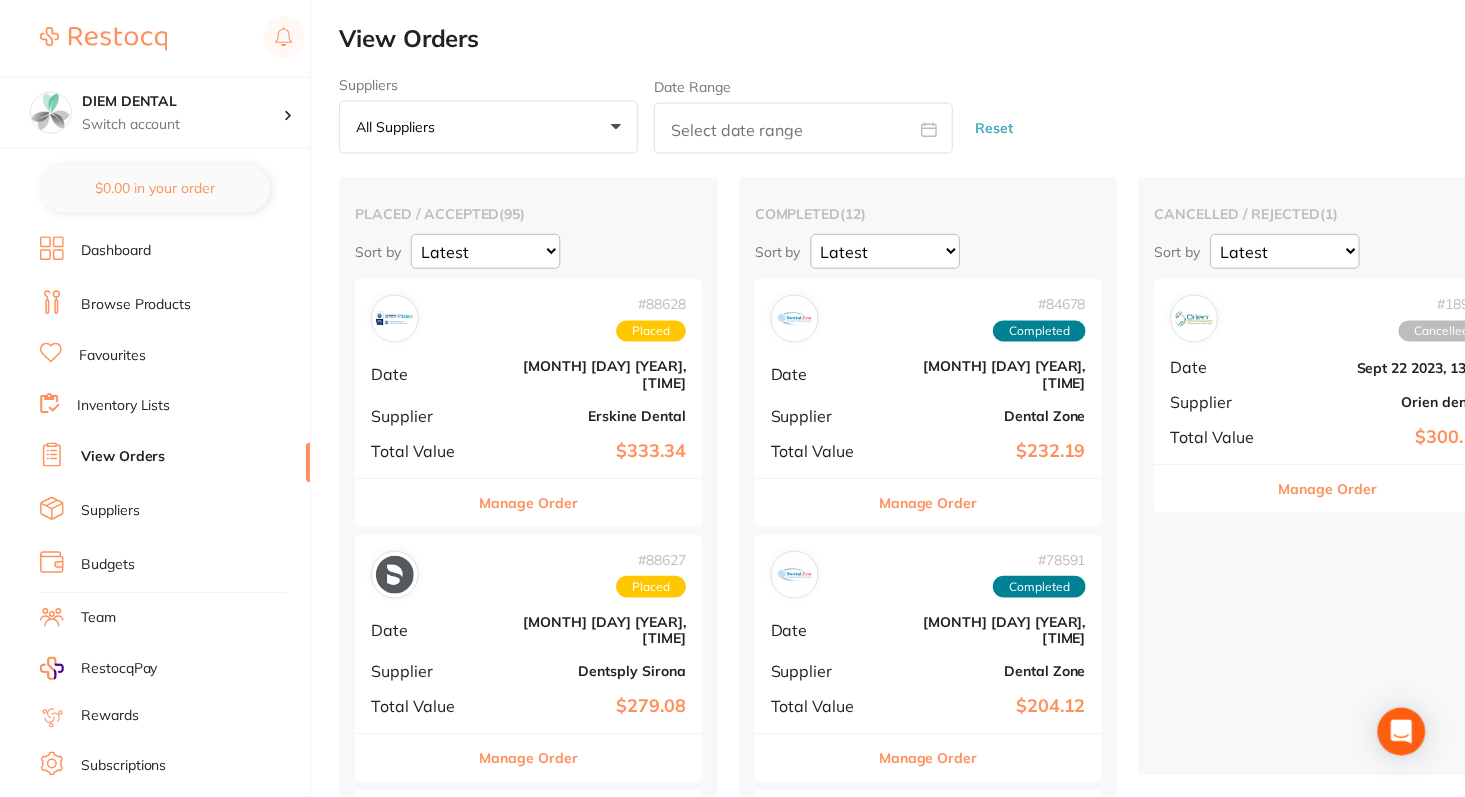 scroll, scrollTop: 153, scrollLeft: 0, axis: vertical 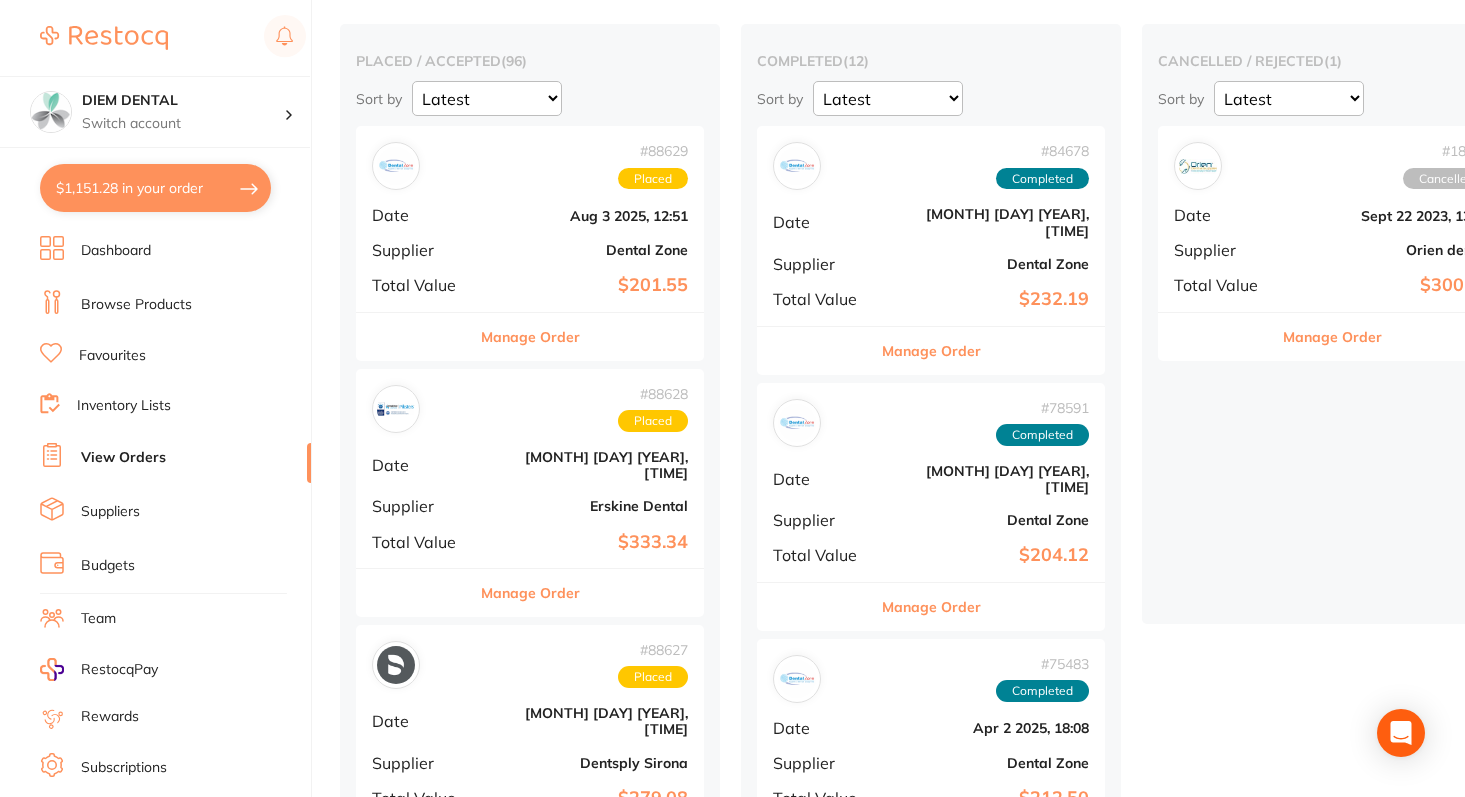 click on "$1,151.28   in your order" at bounding box center (155, 188) 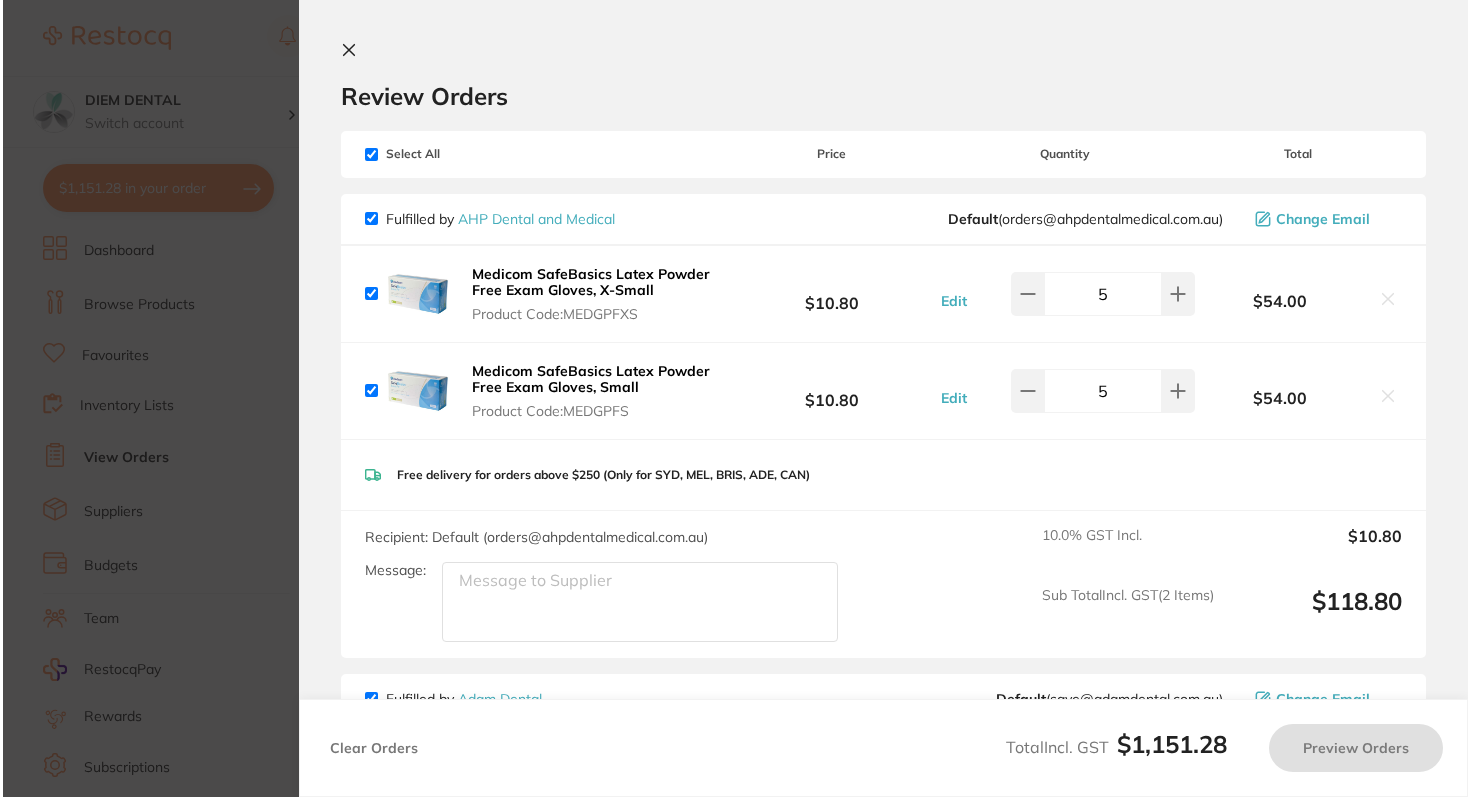 scroll, scrollTop: 0, scrollLeft: 0, axis: both 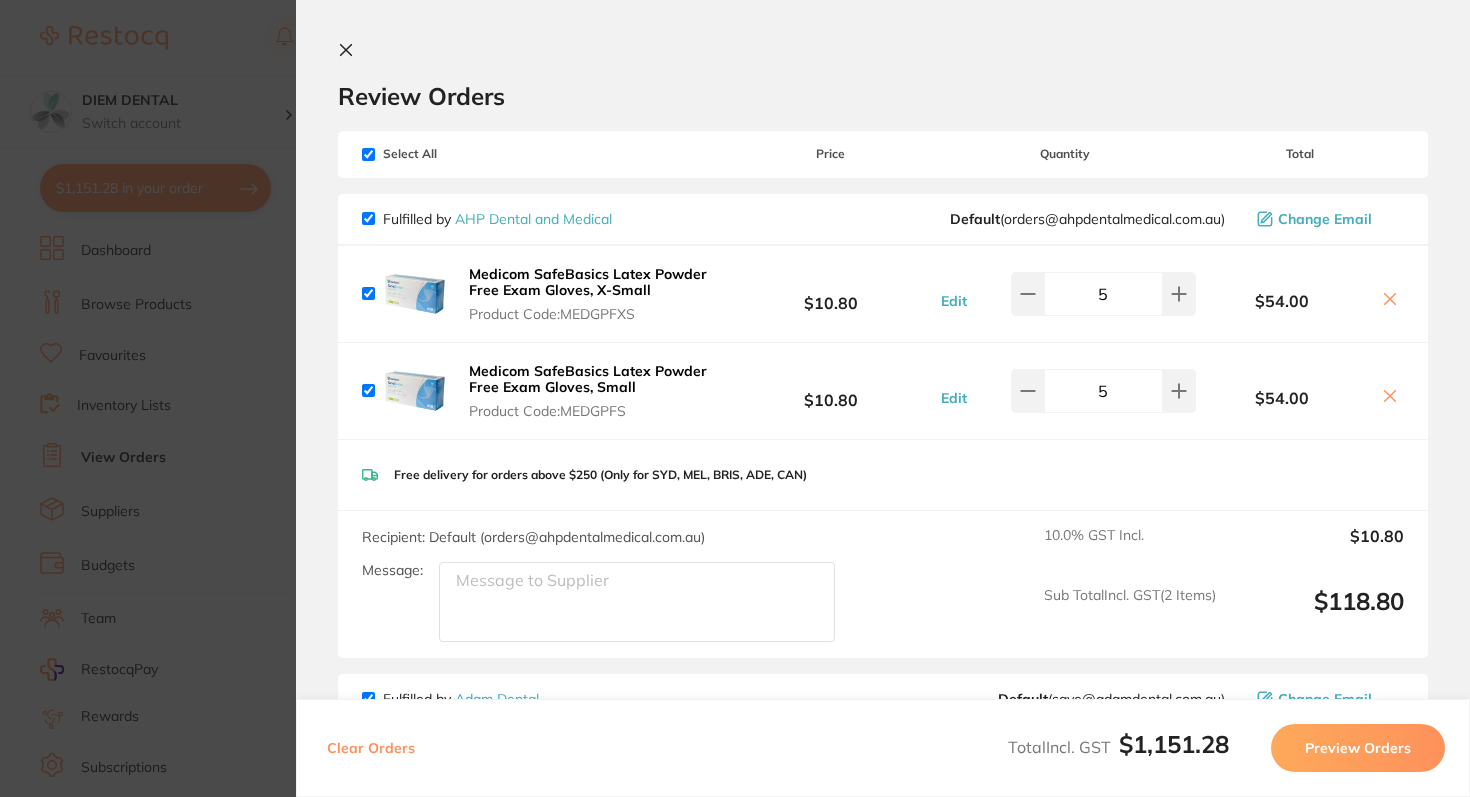 click at bounding box center (368, 154) 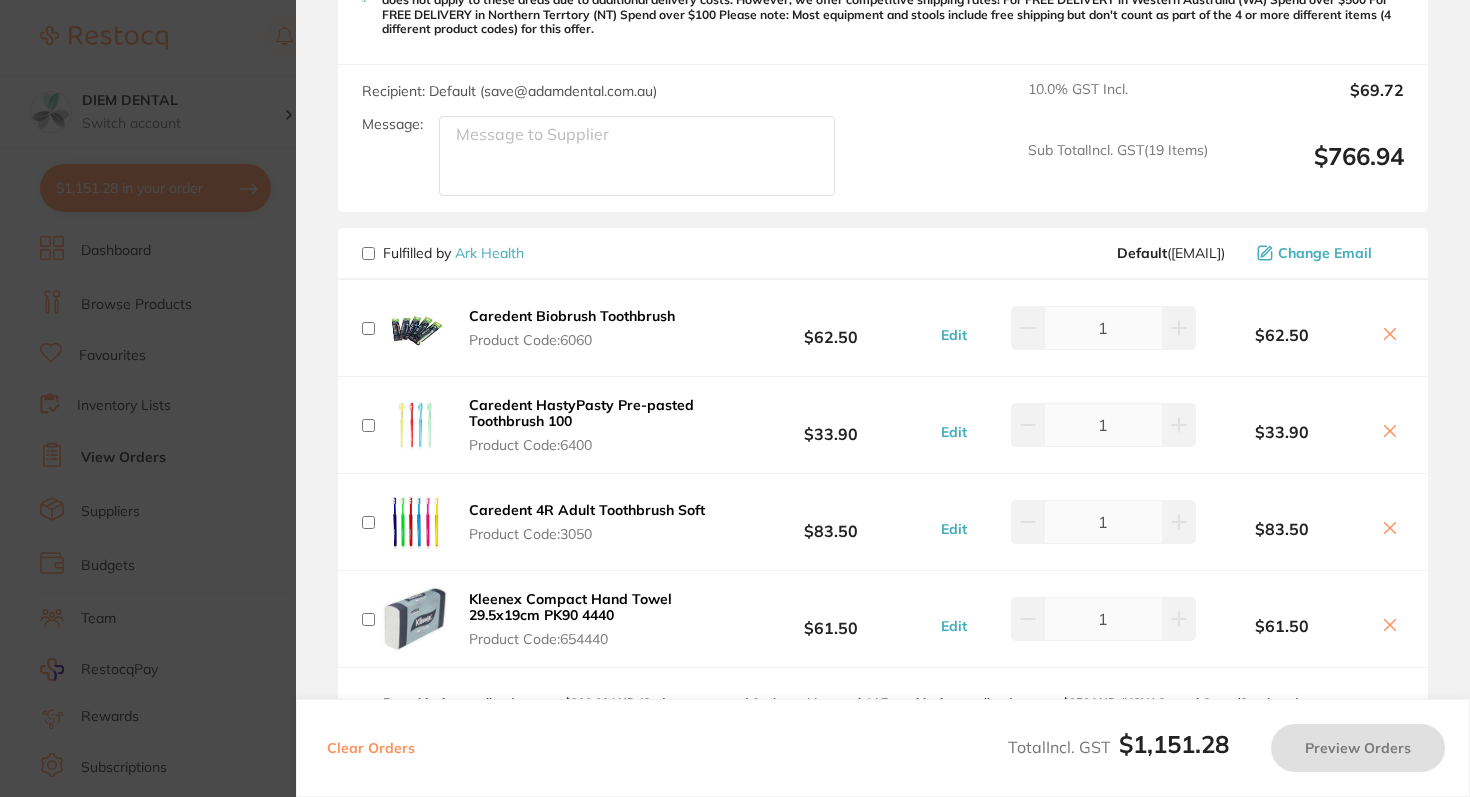 scroll, scrollTop: 2698, scrollLeft: 0, axis: vertical 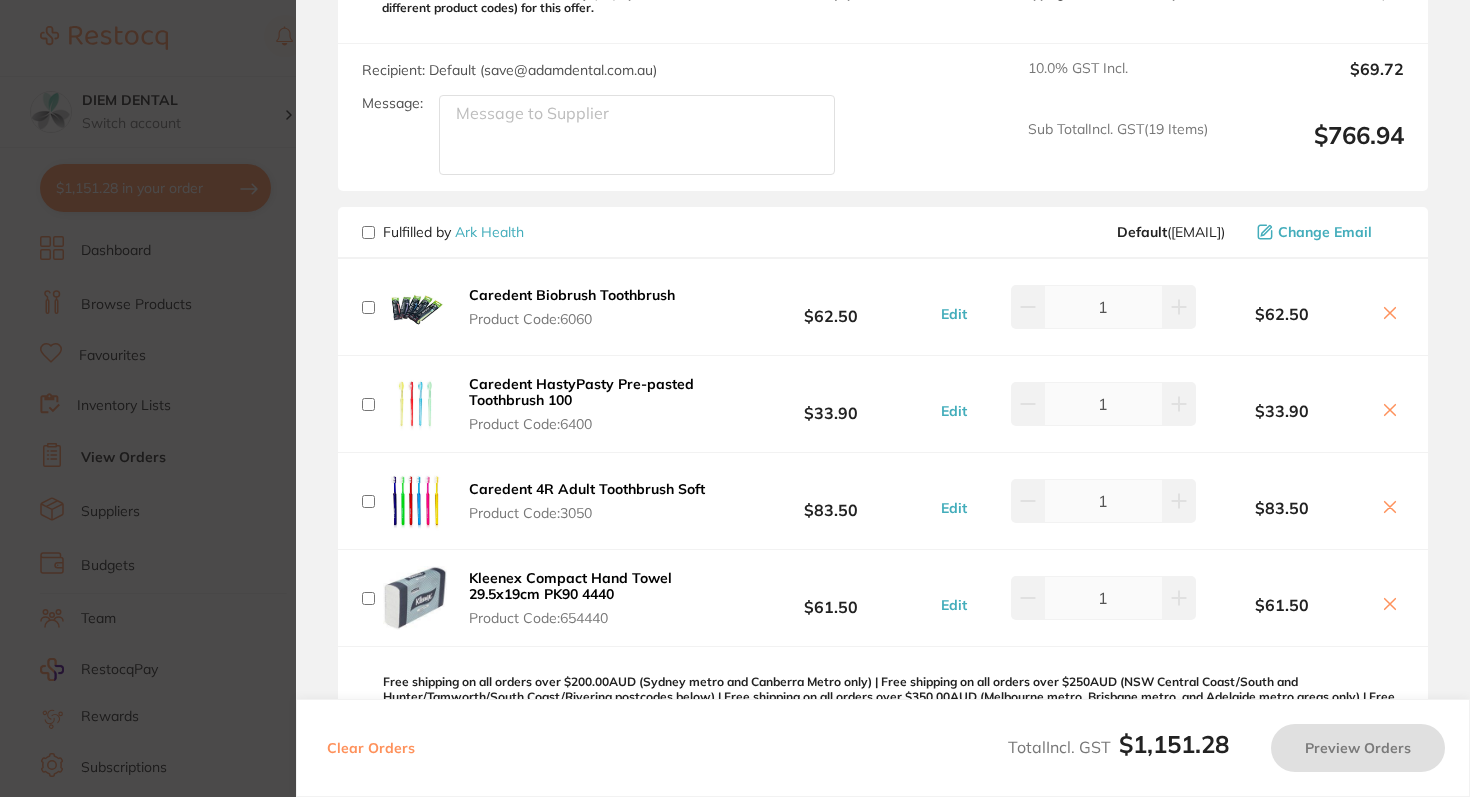 click at bounding box center (368, 232) 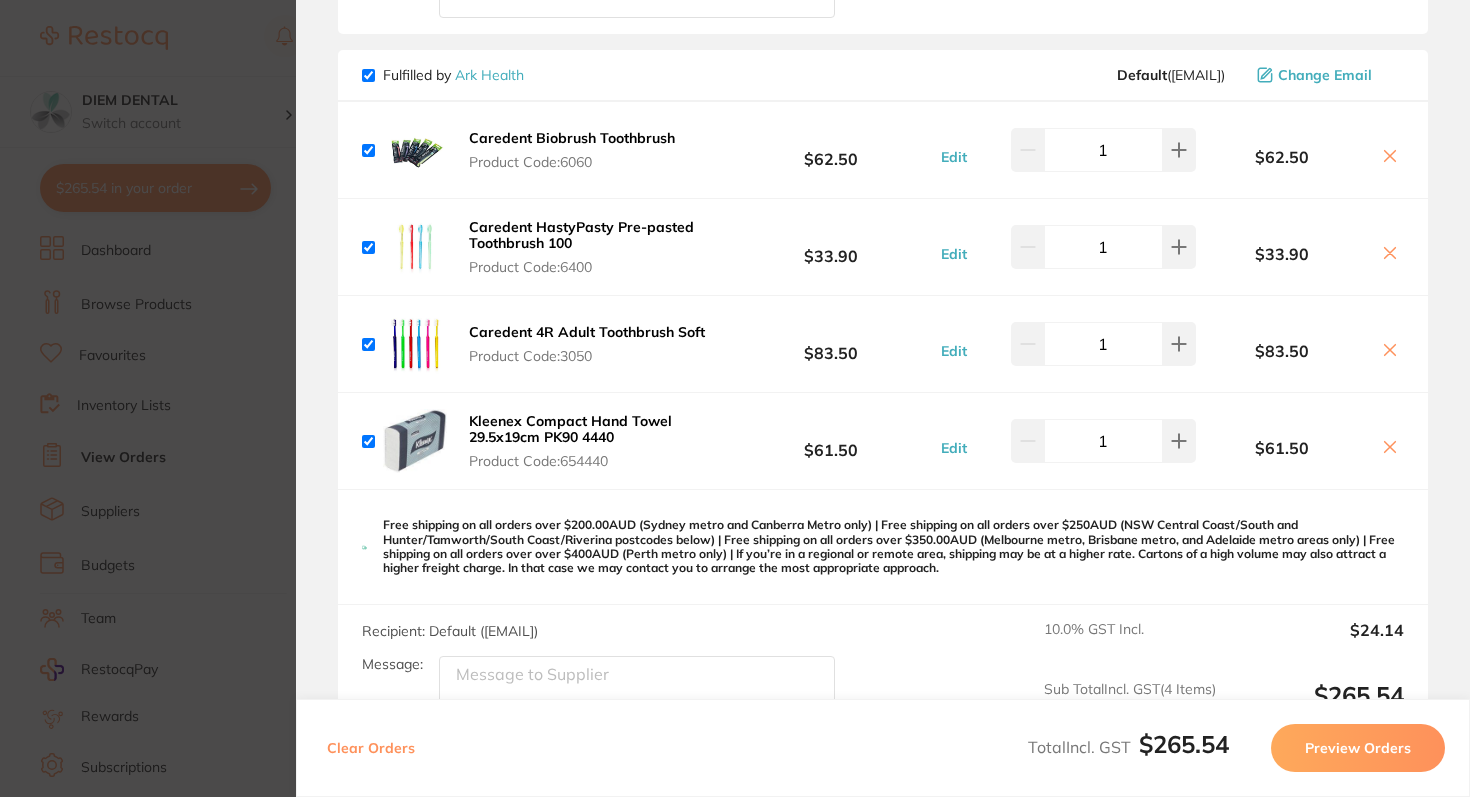 scroll, scrollTop: 2854, scrollLeft: 0, axis: vertical 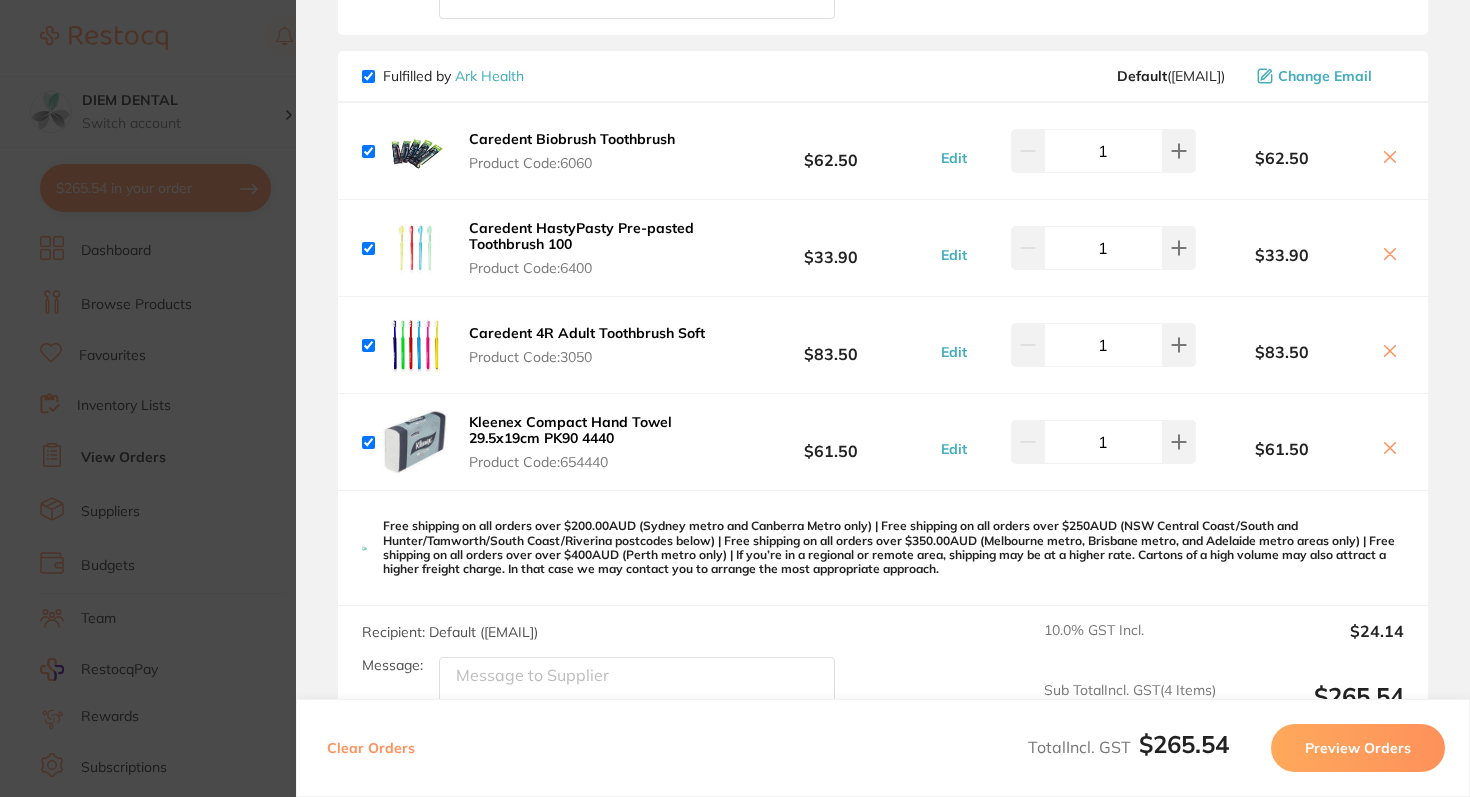 click on "Preview Orders" at bounding box center (1358, 748) 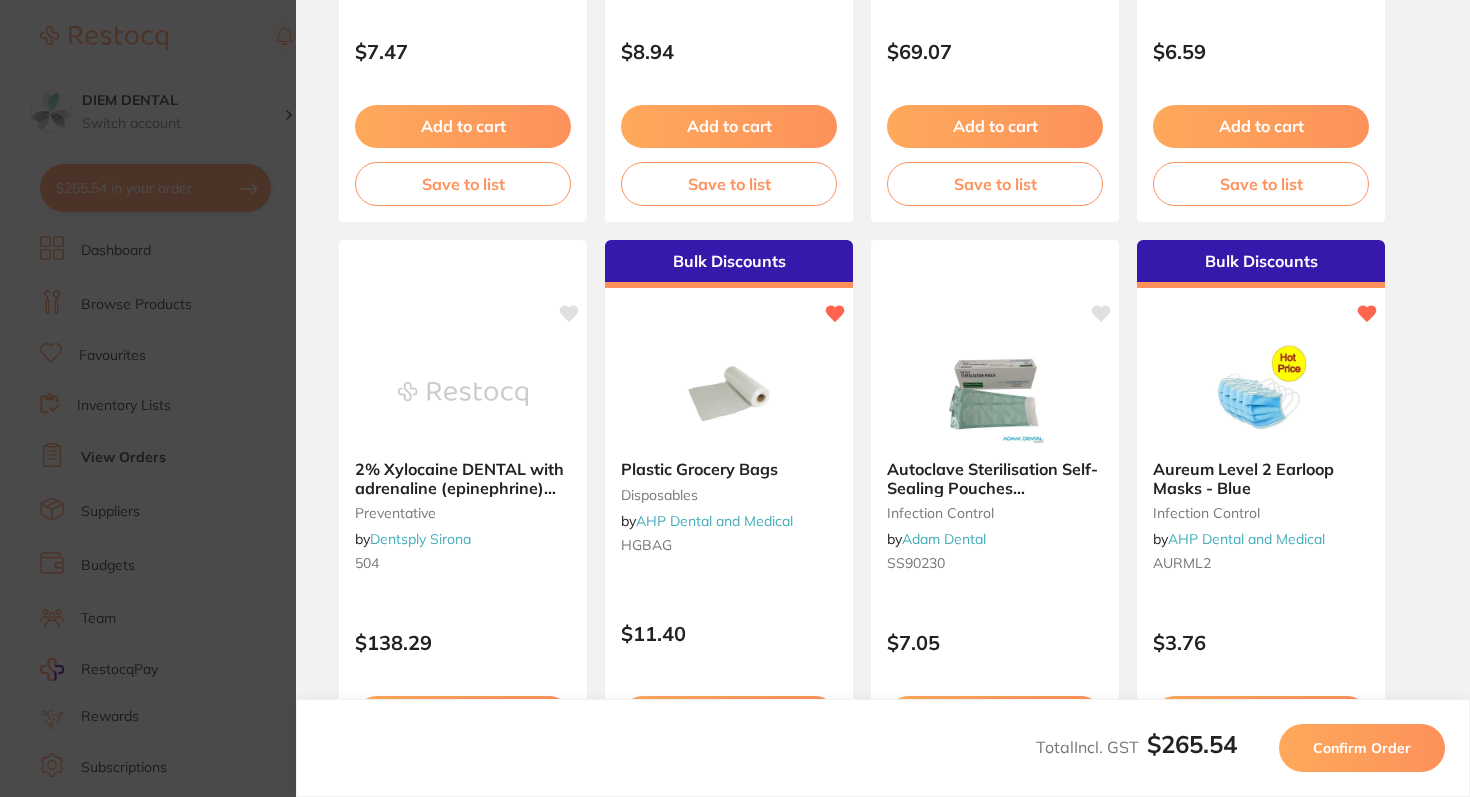 scroll, scrollTop: 765, scrollLeft: 0, axis: vertical 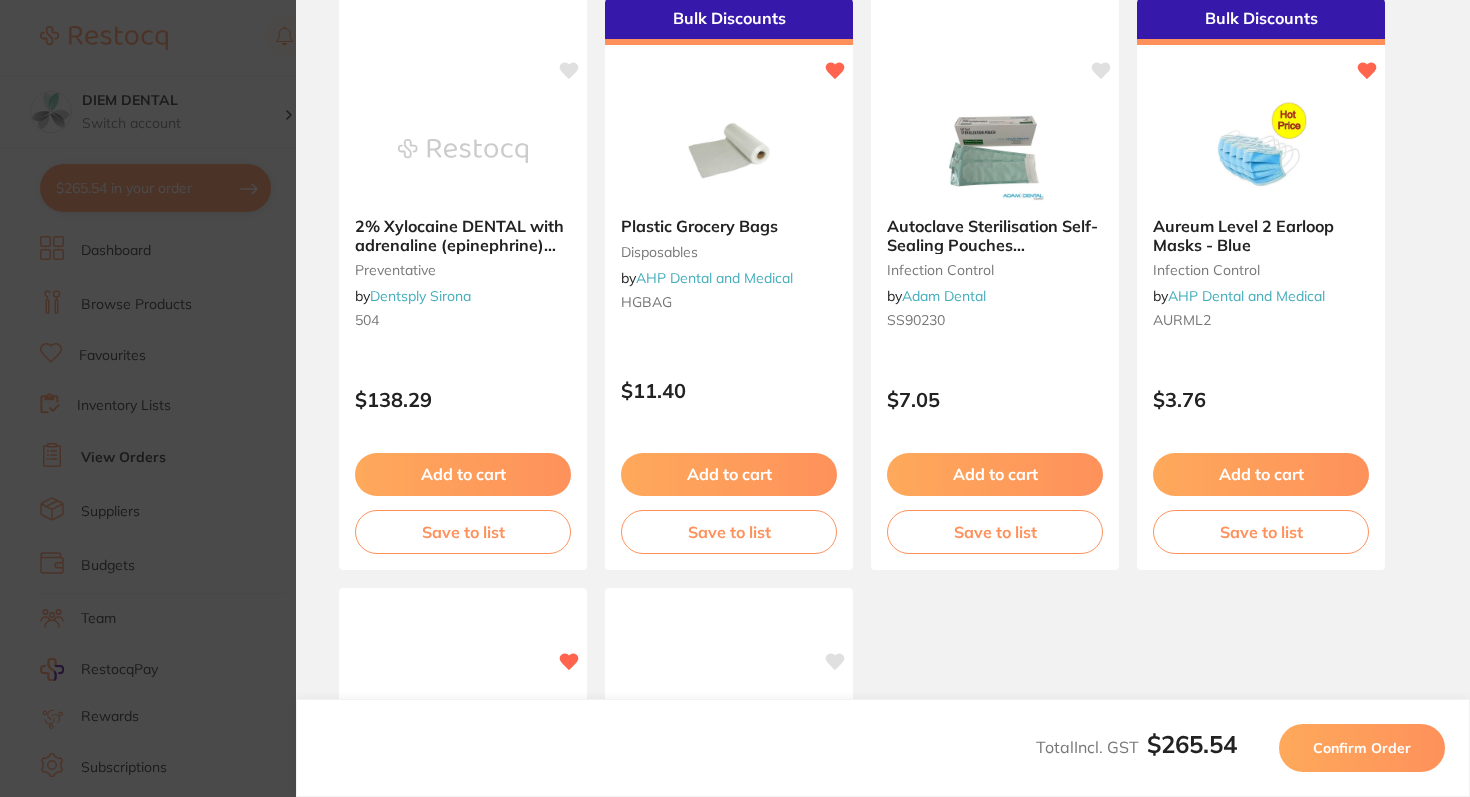 click on "Confirm Order" at bounding box center [1362, 748] 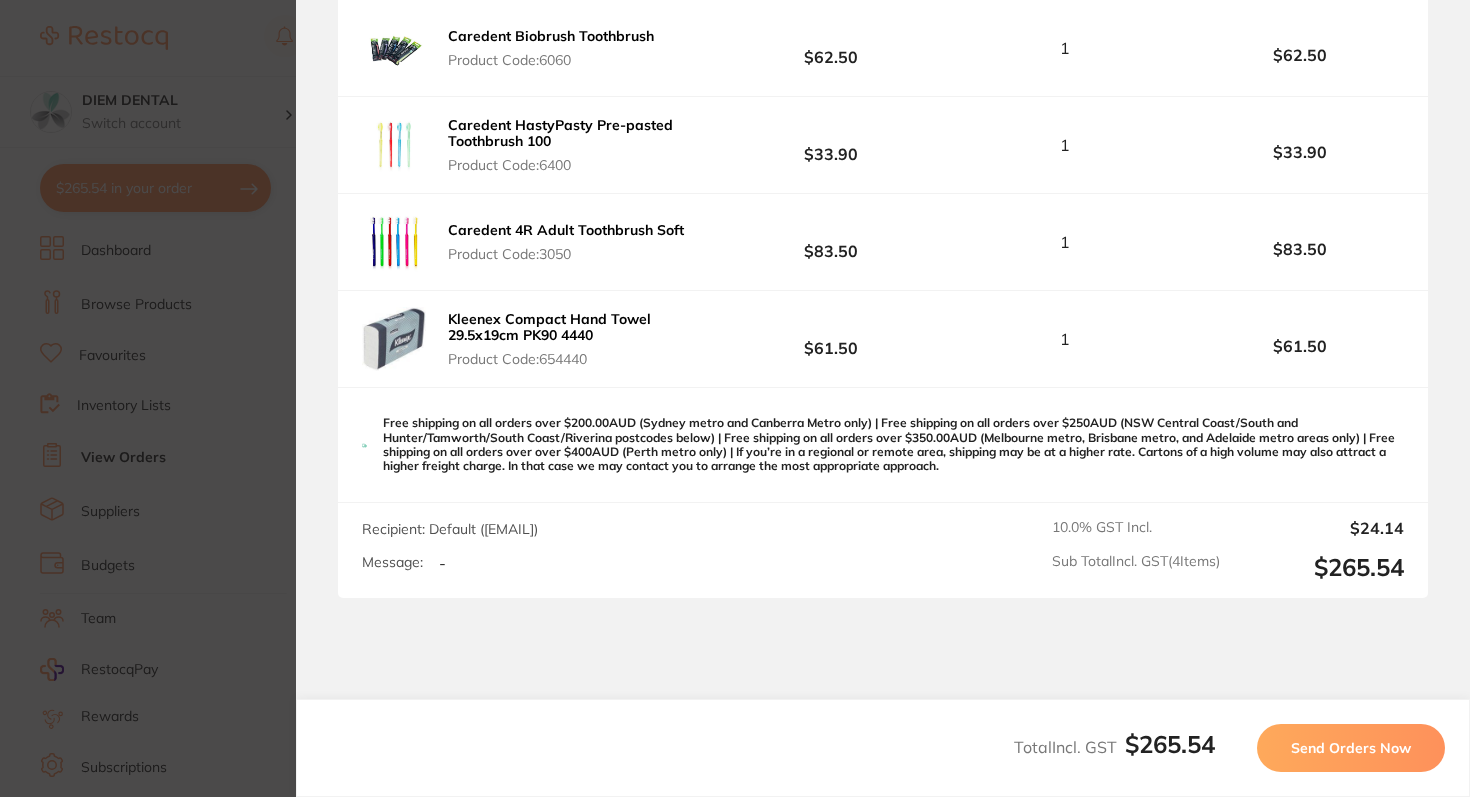 scroll, scrollTop: 415, scrollLeft: 0, axis: vertical 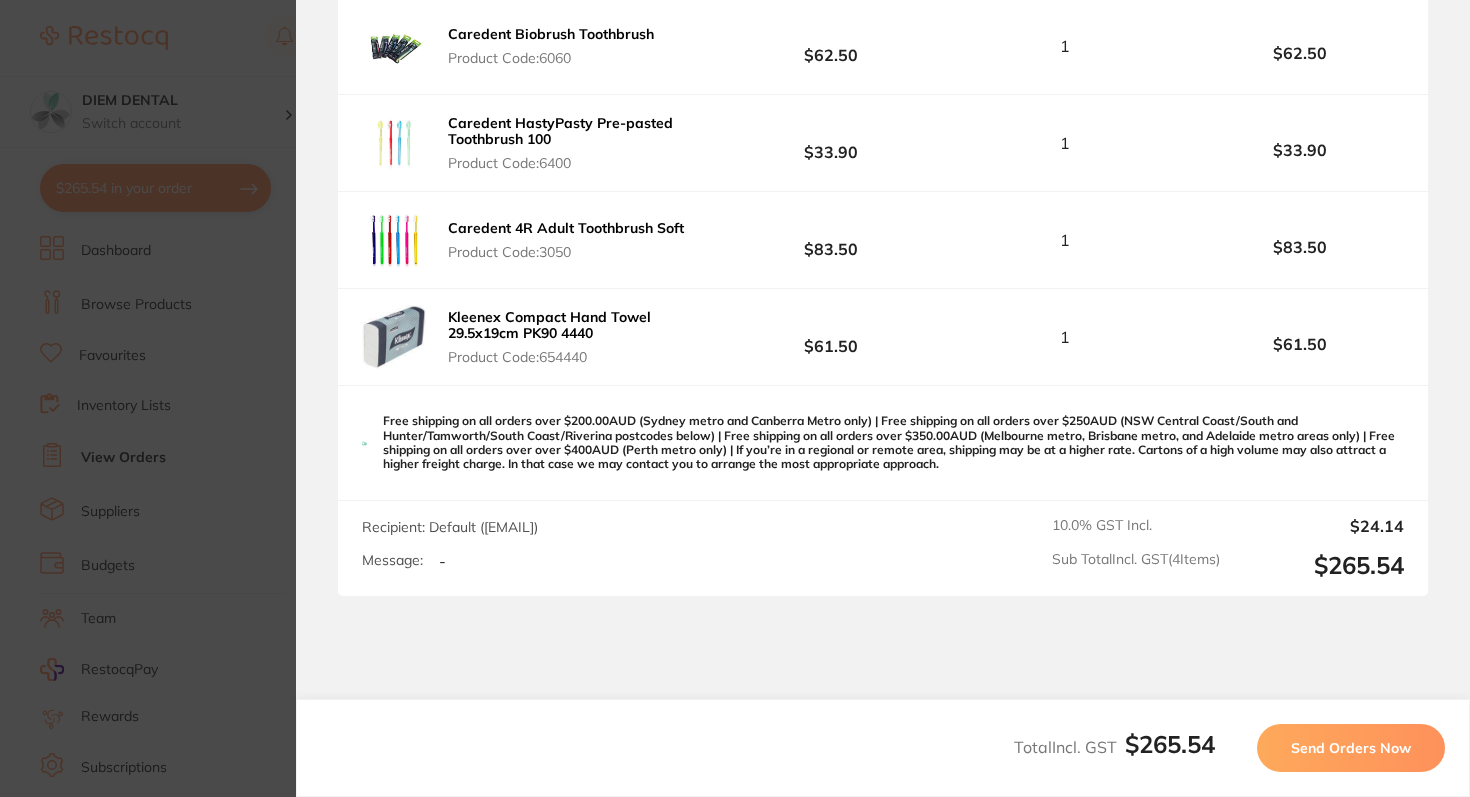 drag, startPoint x: 883, startPoint y: 425, endPoint x: 1143, endPoint y: 419, distance: 260.0692 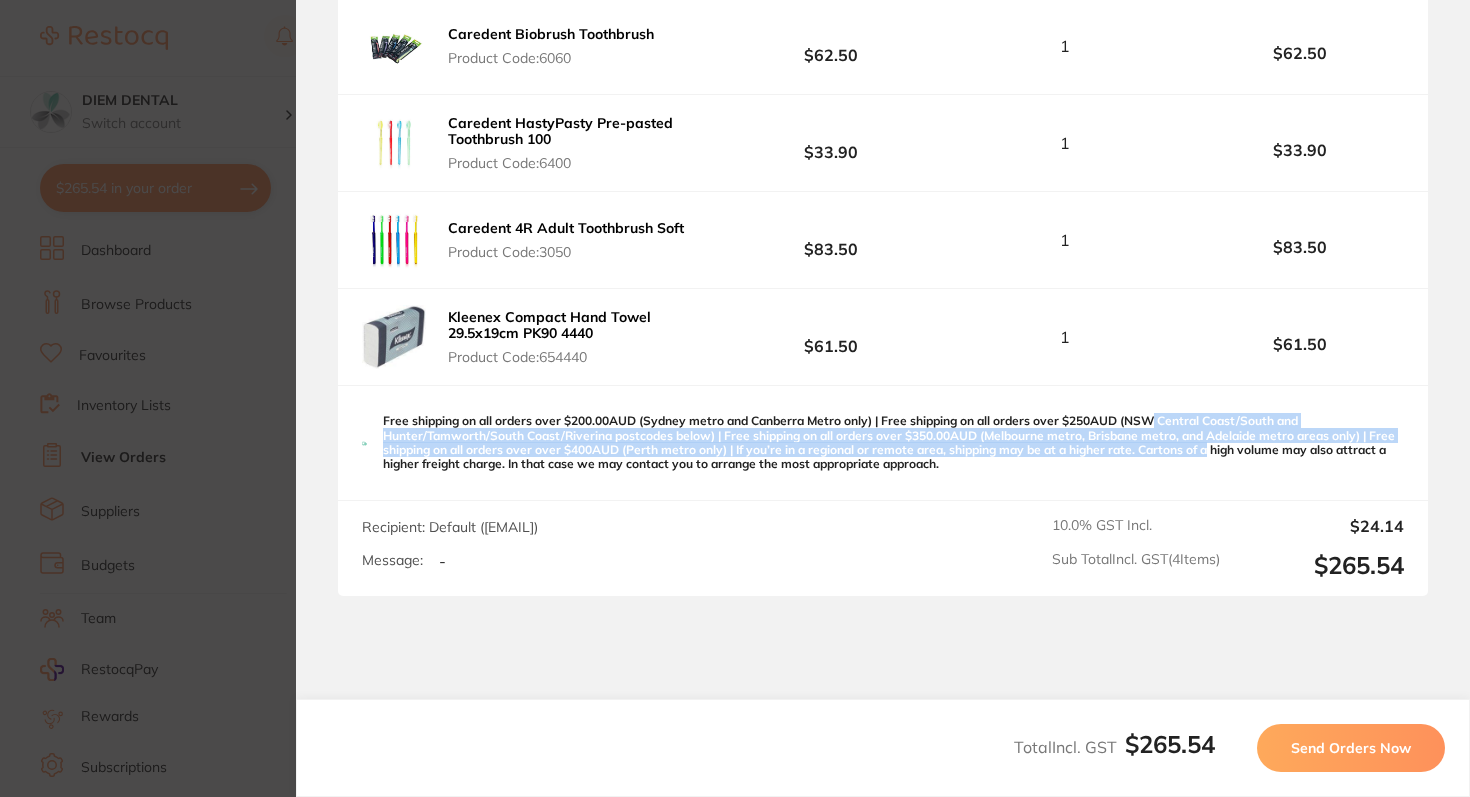 drag, startPoint x: 1154, startPoint y: 419, endPoint x: 1215, endPoint y: 444, distance: 65.9242 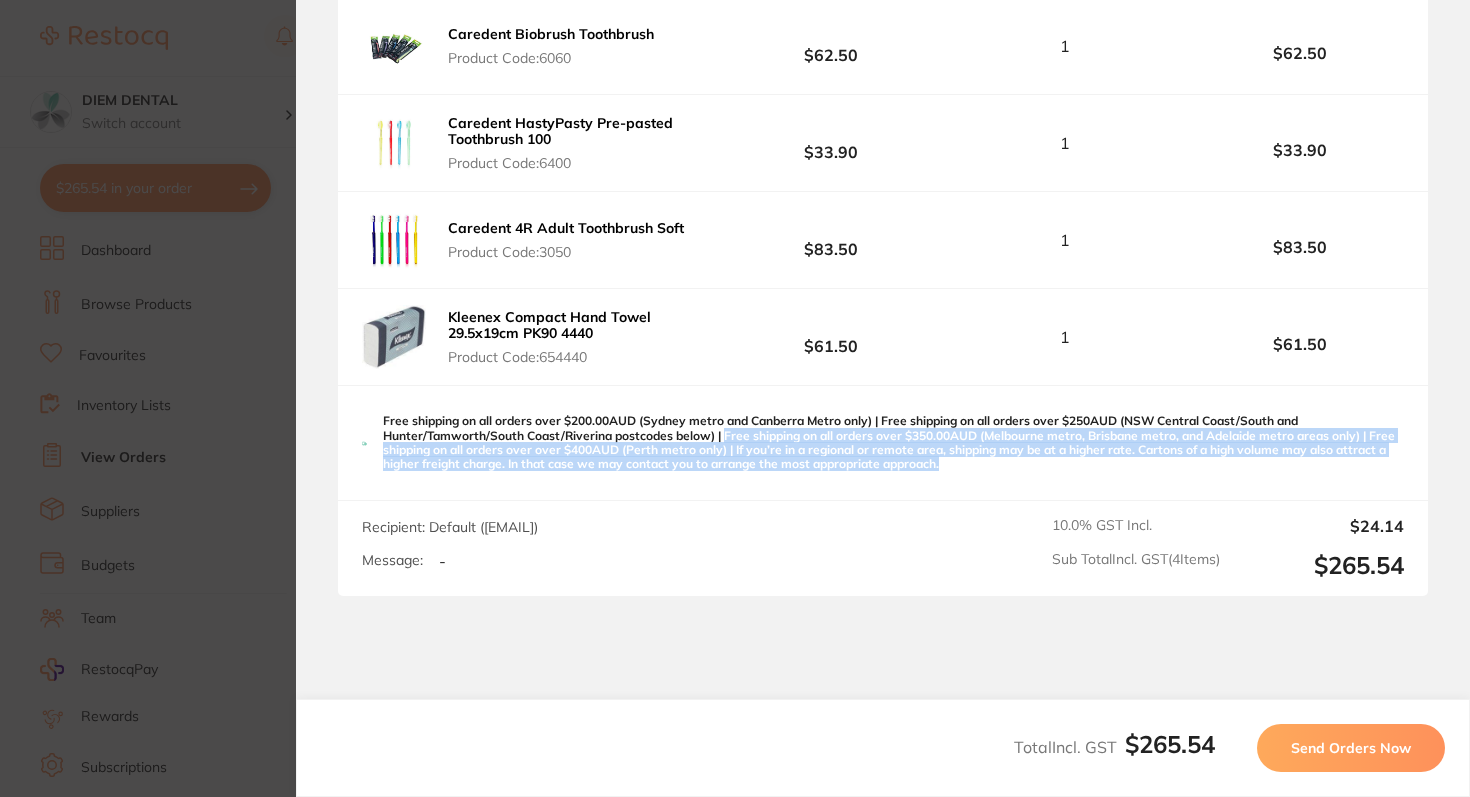 drag, startPoint x: 725, startPoint y: 435, endPoint x: 1139, endPoint y: 463, distance: 414.94577 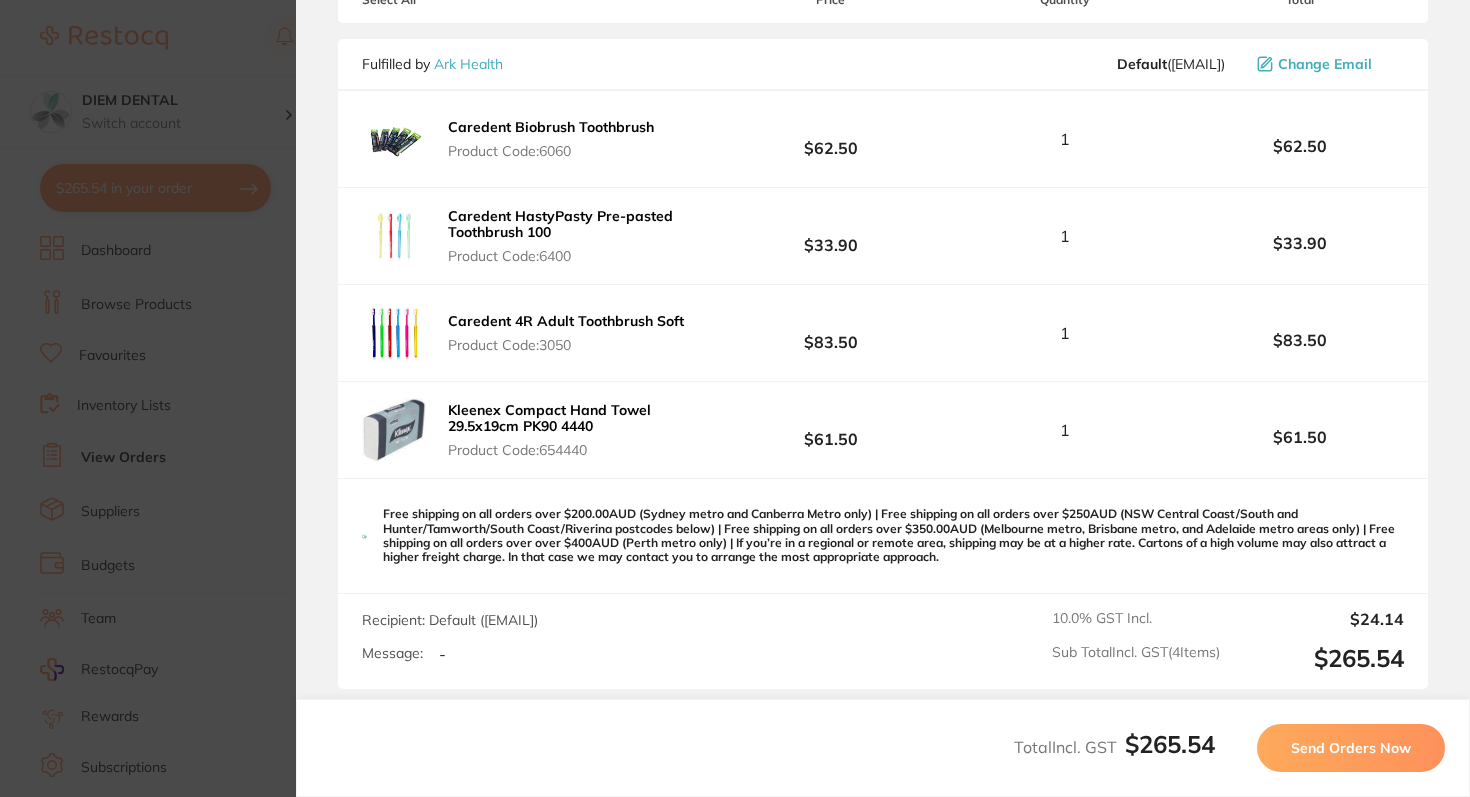 scroll, scrollTop: 316, scrollLeft: 0, axis: vertical 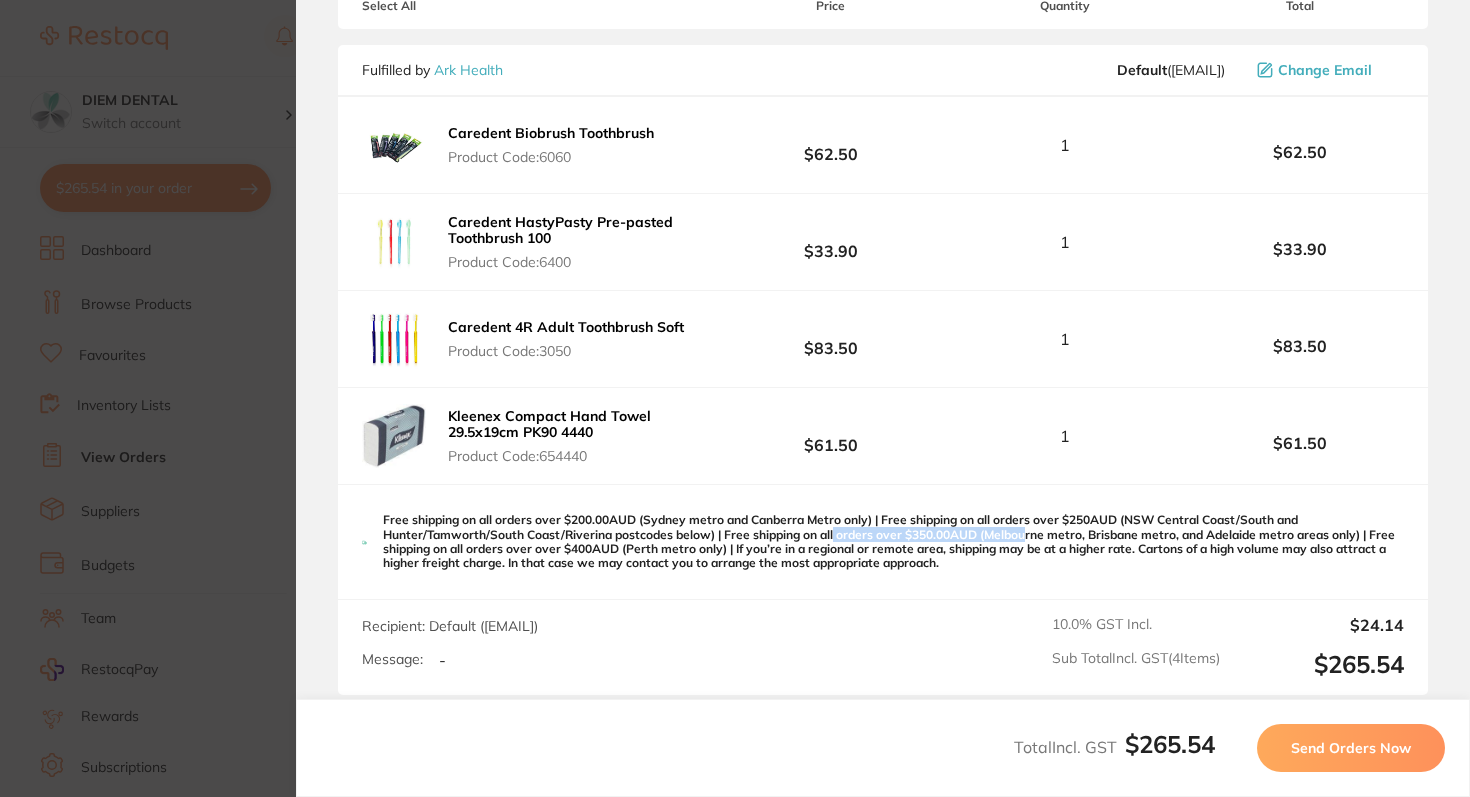 drag, startPoint x: 834, startPoint y: 536, endPoint x: 1043, endPoint y: 537, distance: 209.0024 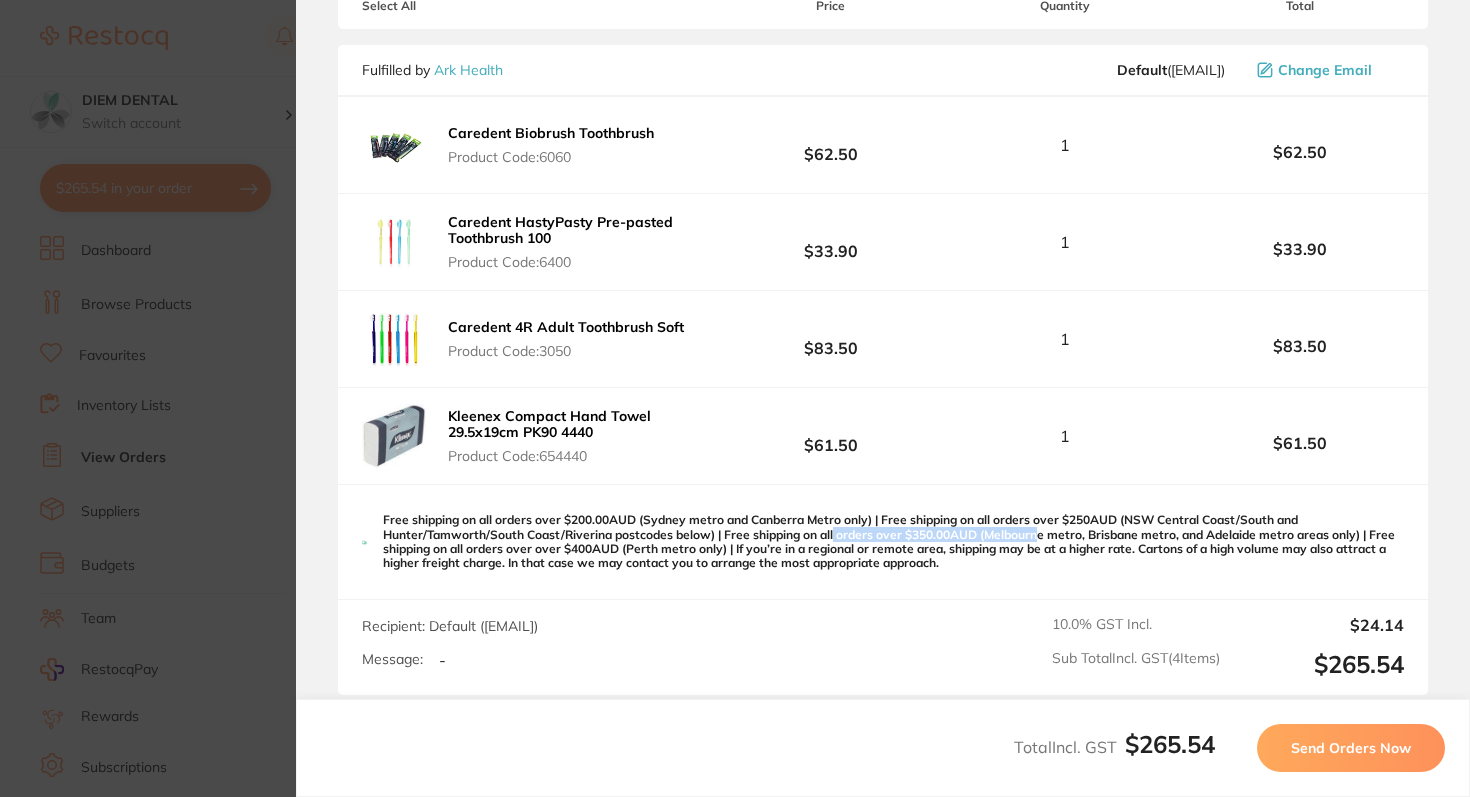 click on "Free shipping on all orders over $200.00AUD (Sydney metro and Canberra Metro only) | Free shipping on all orders over $250AUD (NSW Central Coast/South and Hunter/Tamworth/South Coast/Riverina postcodes below) | Free shipping on all orders over $350.00AUD (Melbourne metro, Brisbane metro, and Adelaide metro areas only) | Free shipping on all orders over over $400AUD (Perth metro only) | If you’re in a regional or remote area, shipping may be at a higher rate. Cartons of a high volume may also attract a higher freight charge. In that case we may contact you to arrange the most appropriate approach." at bounding box center (893, 542) 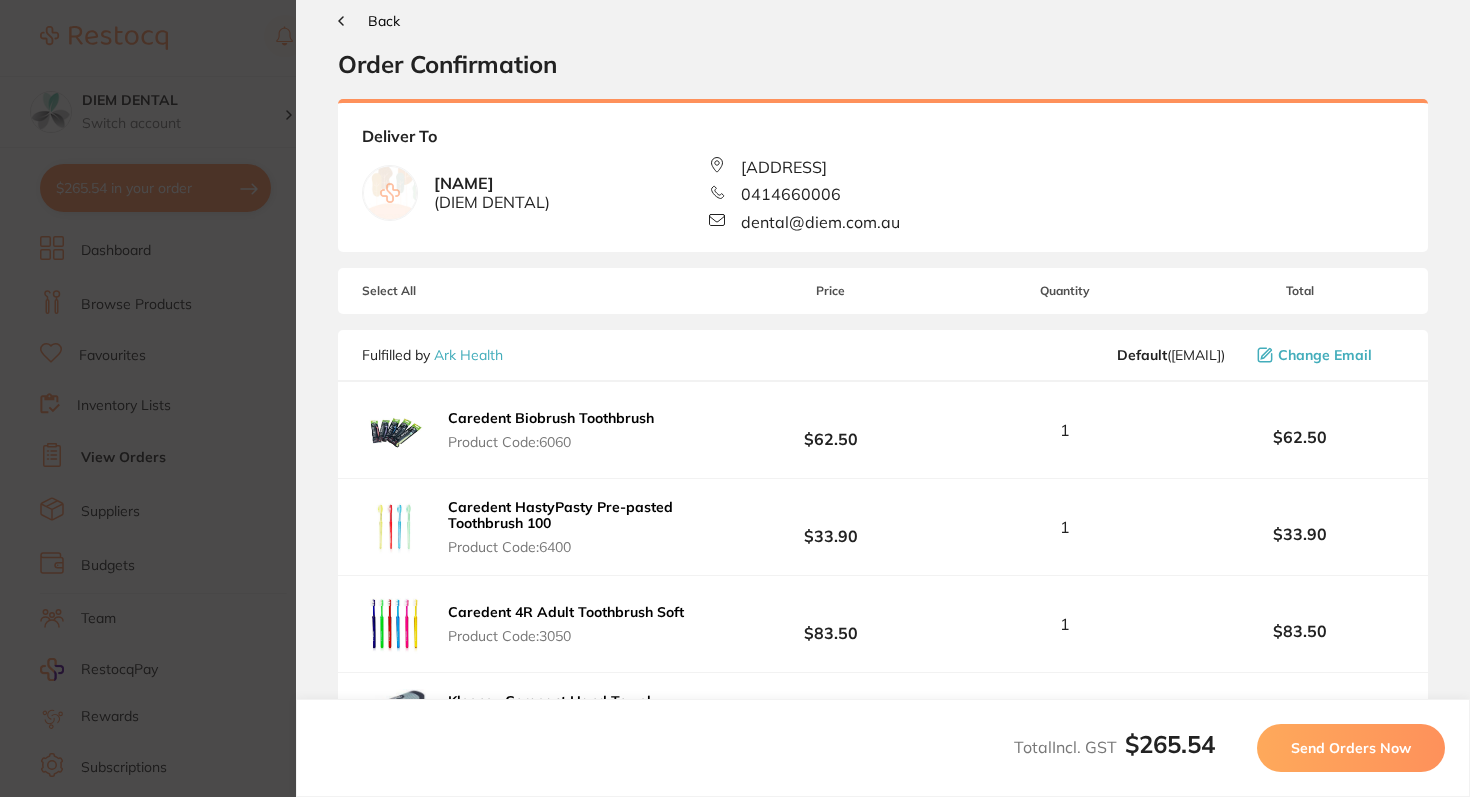 scroll, scrollTop: 0, scrollLeft: 0, axis: both 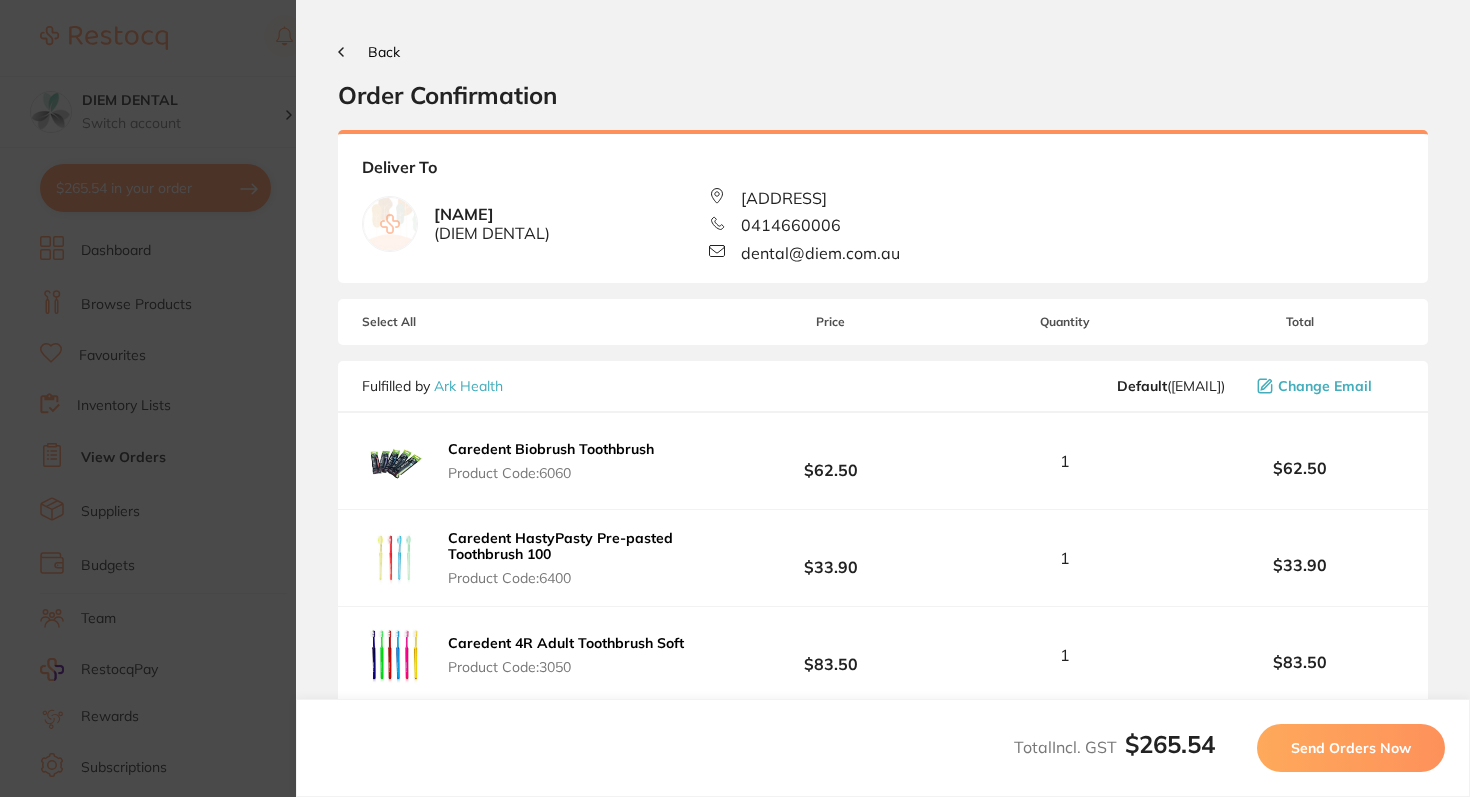 click on "Back" at bounding box center (384, 52) 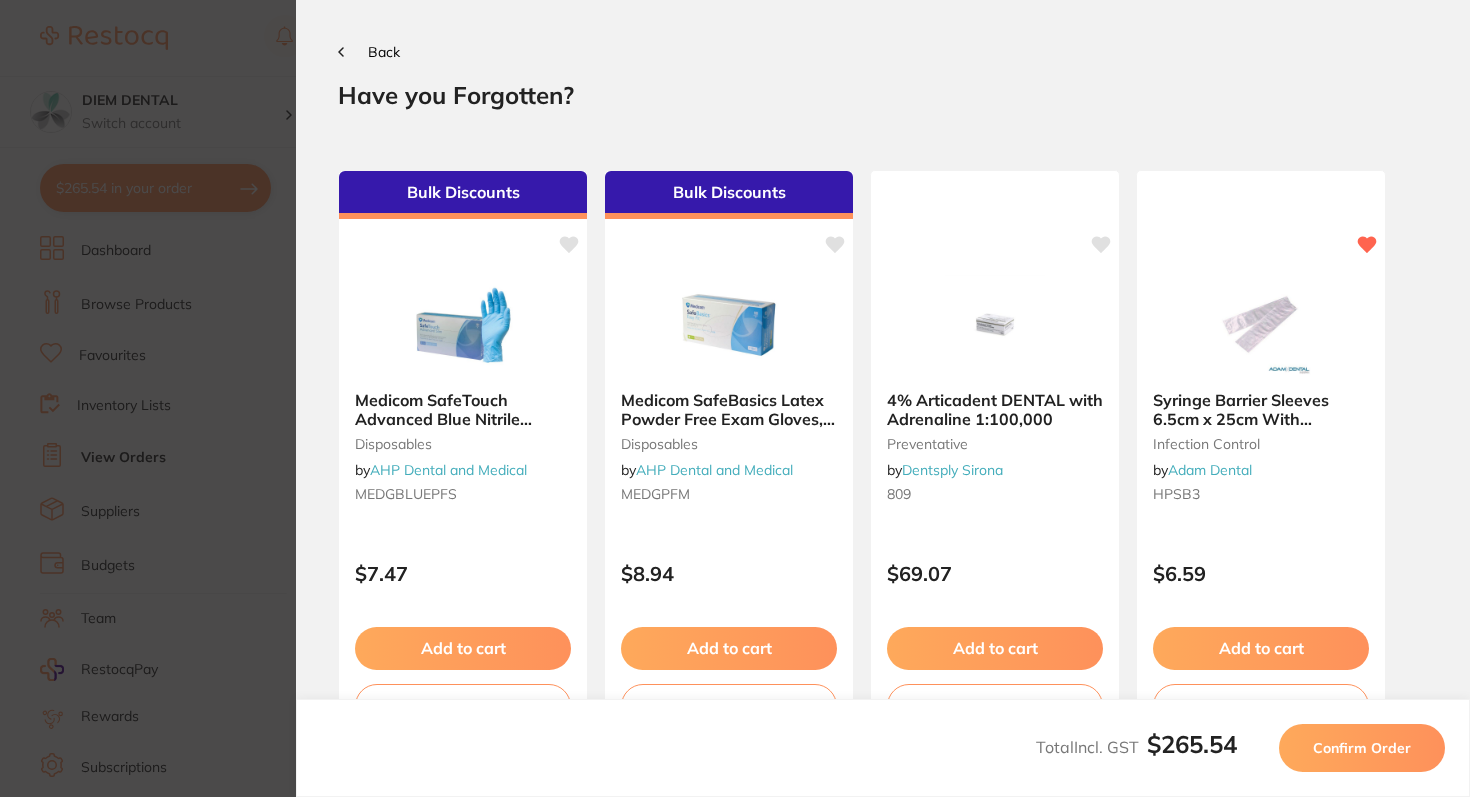 click on "Back" at bounding box center [384, 52] 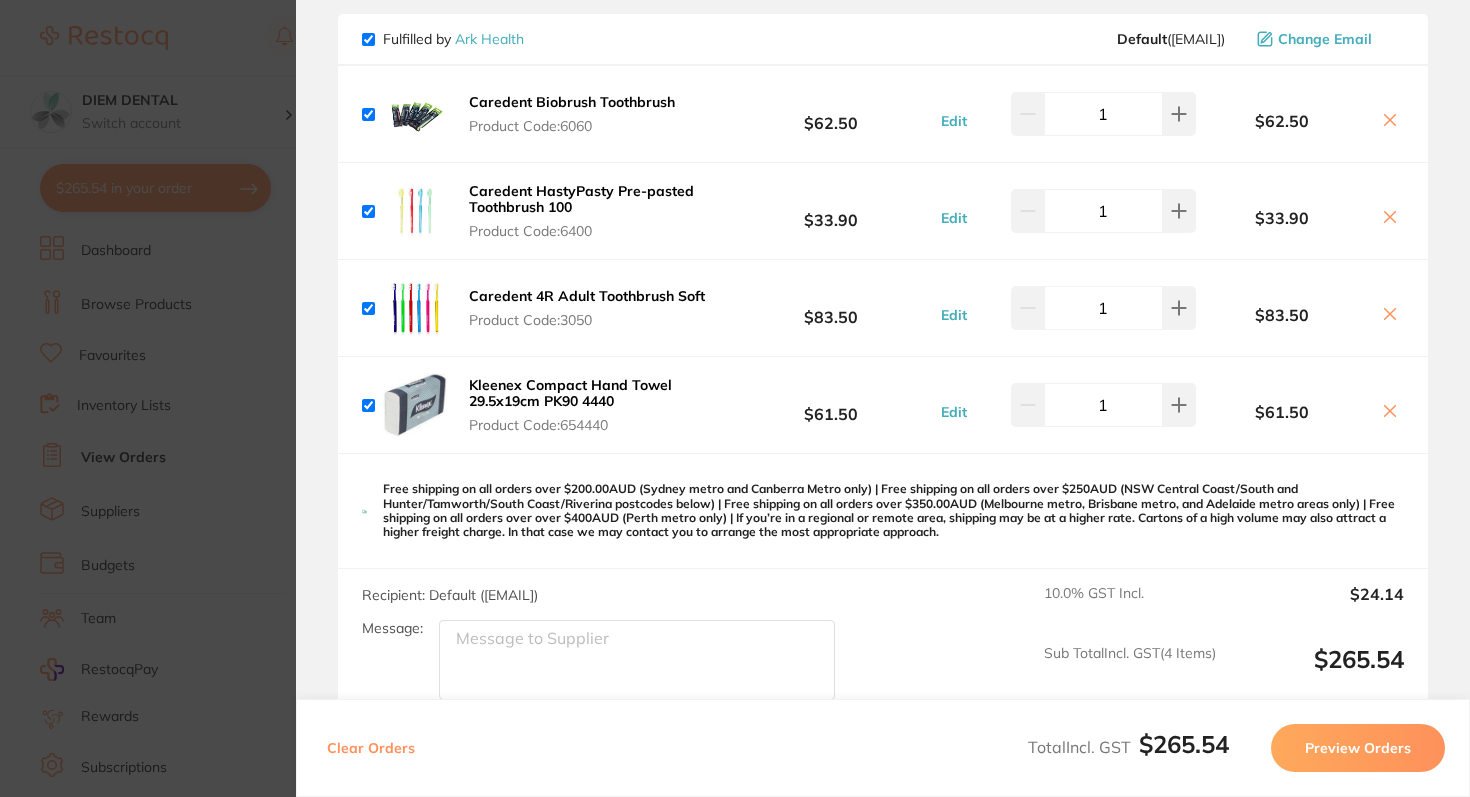 scroll, scrollTop: 2887, scrollLeft: 0, axis: vertical 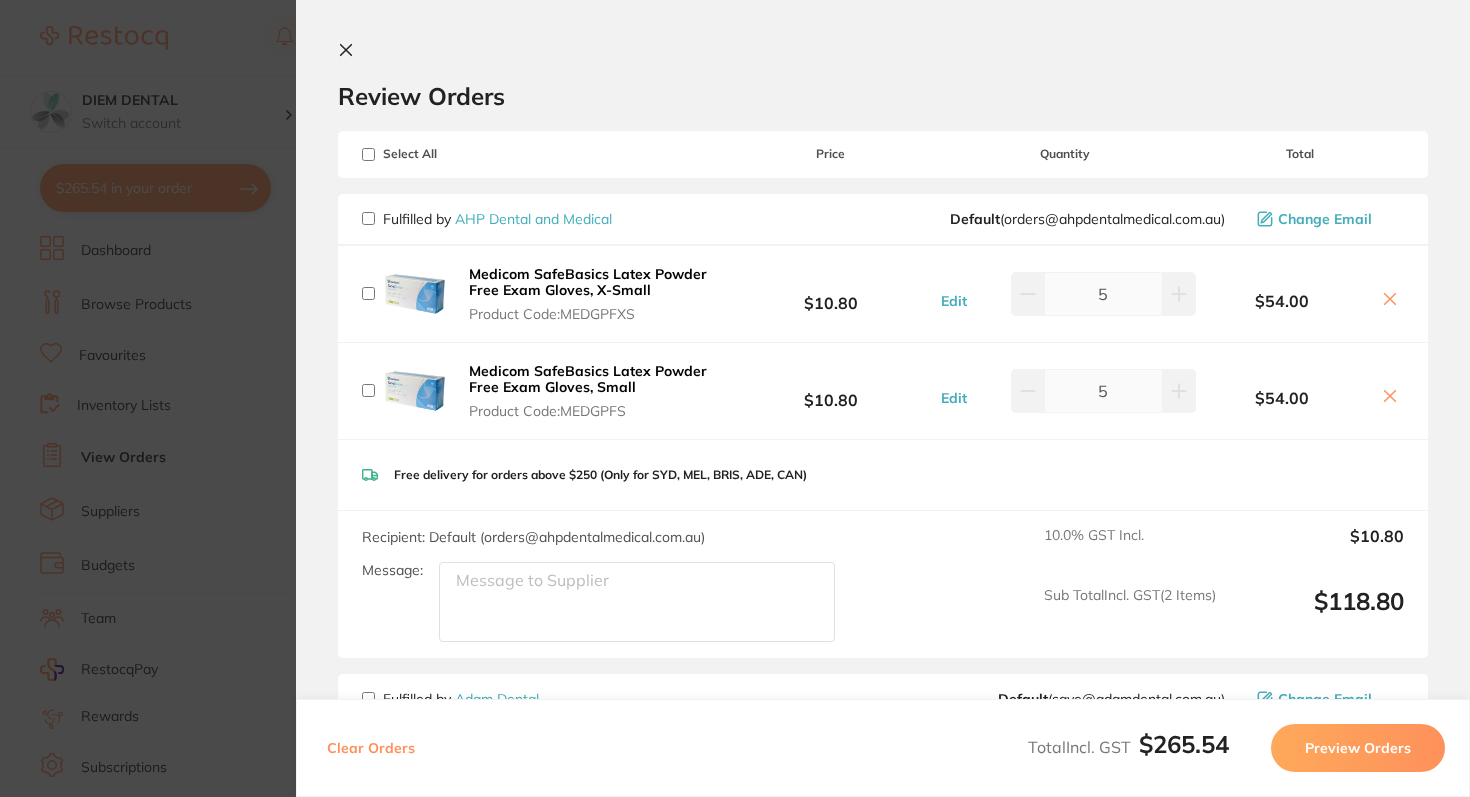 click at bounding box center [350, 51] 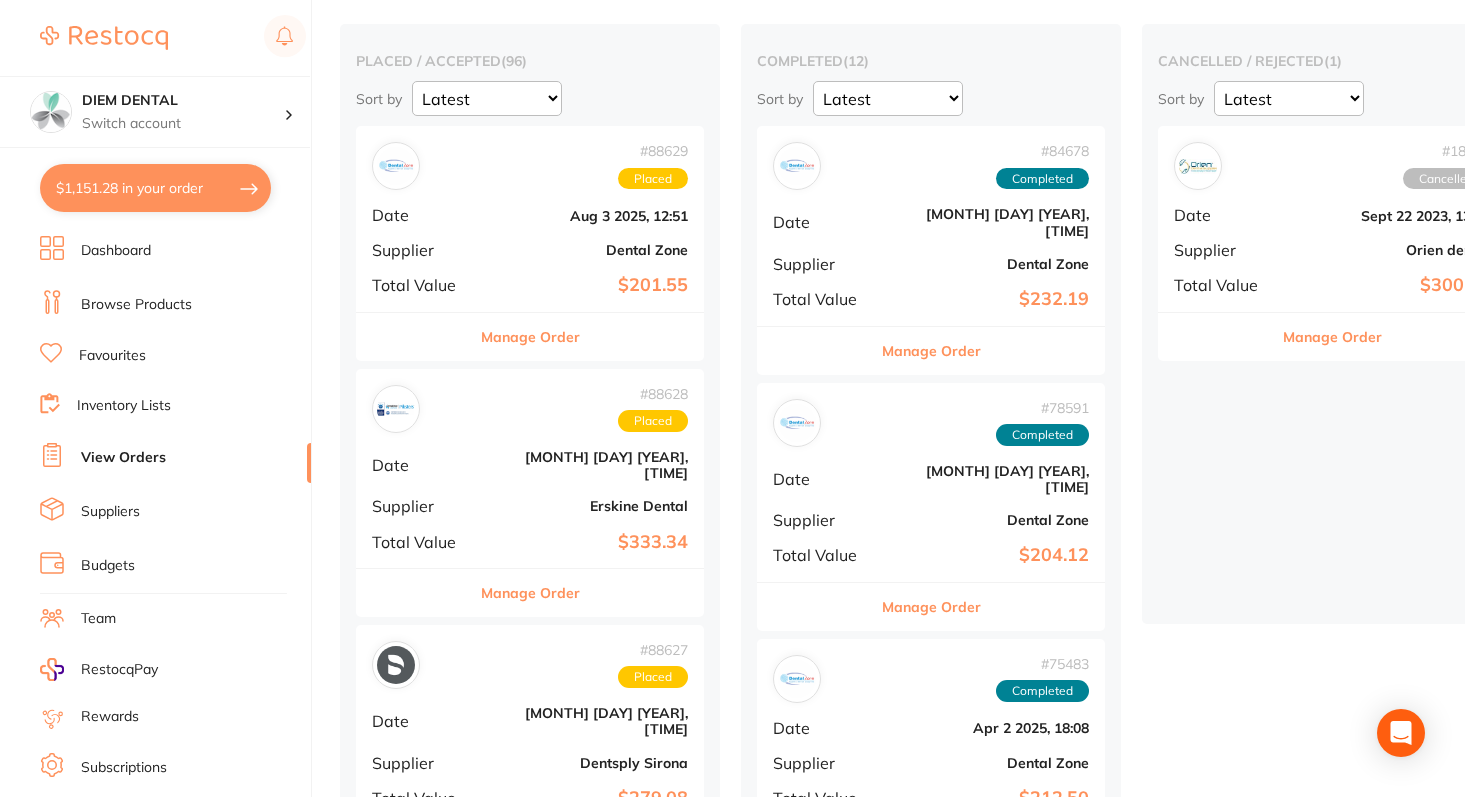scroll, scrollTop: 0, scrollLeft: 0, axis: both 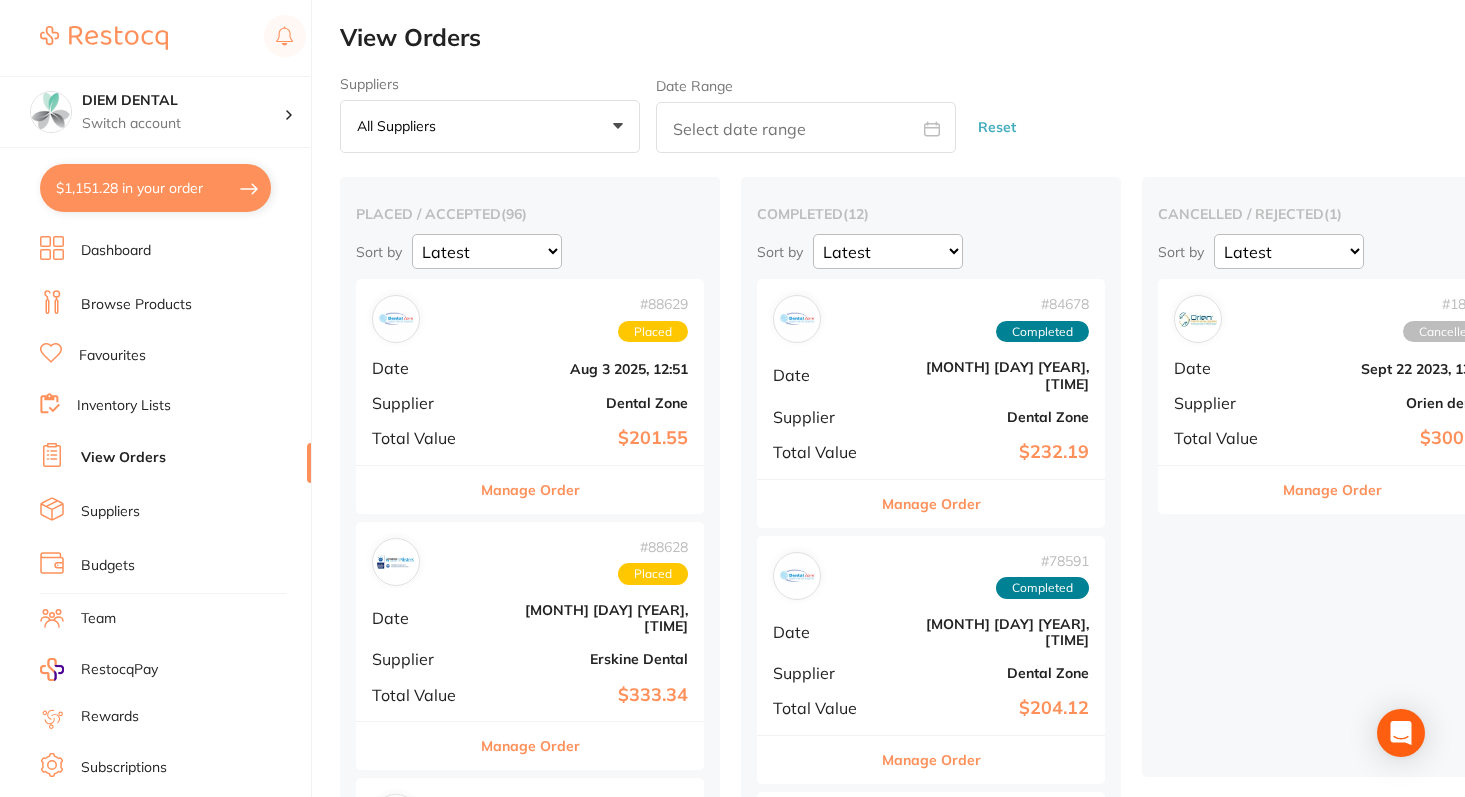 click on "Browse Products" at bounding box center (136, 305) 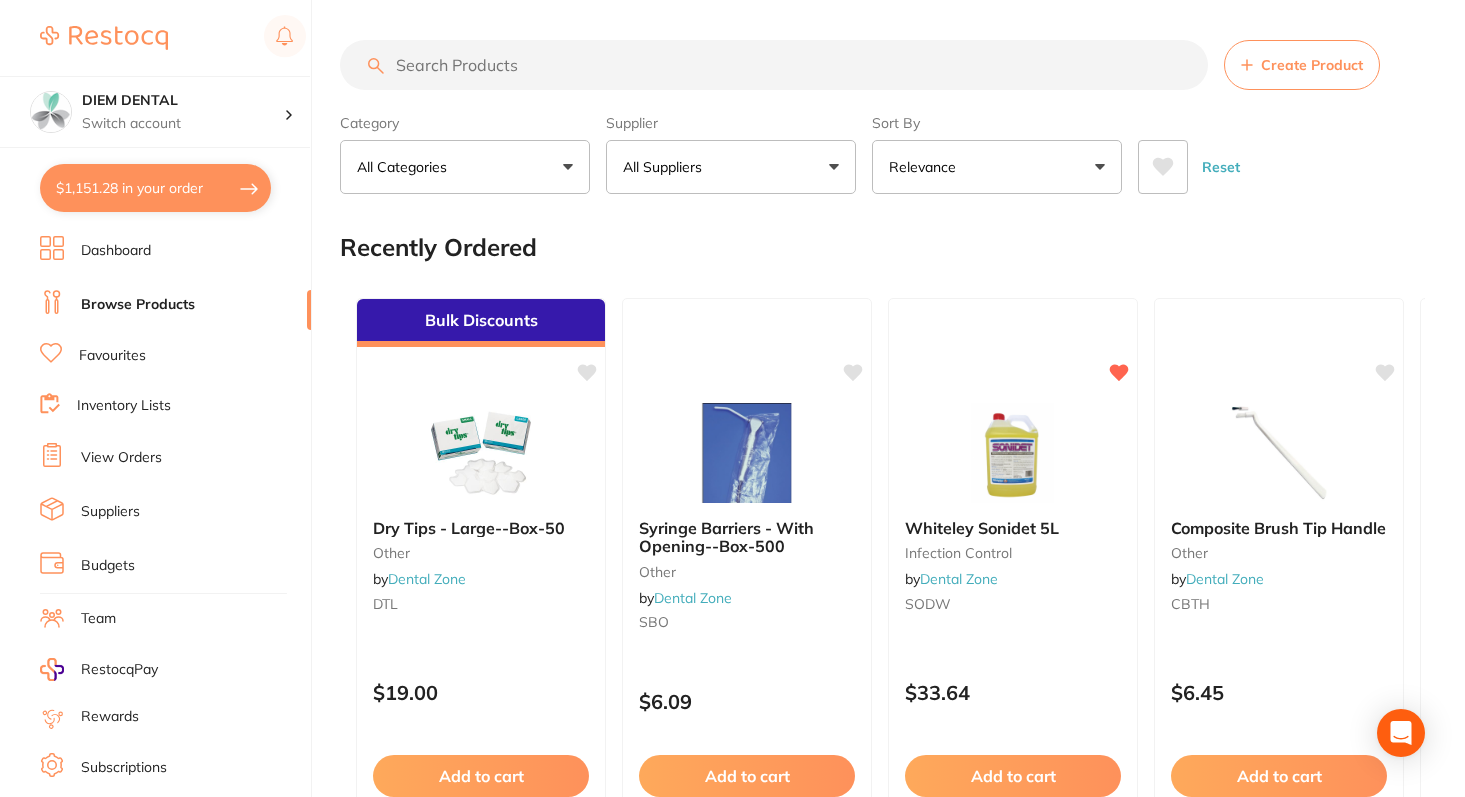 click at bounding box center (774, 65) 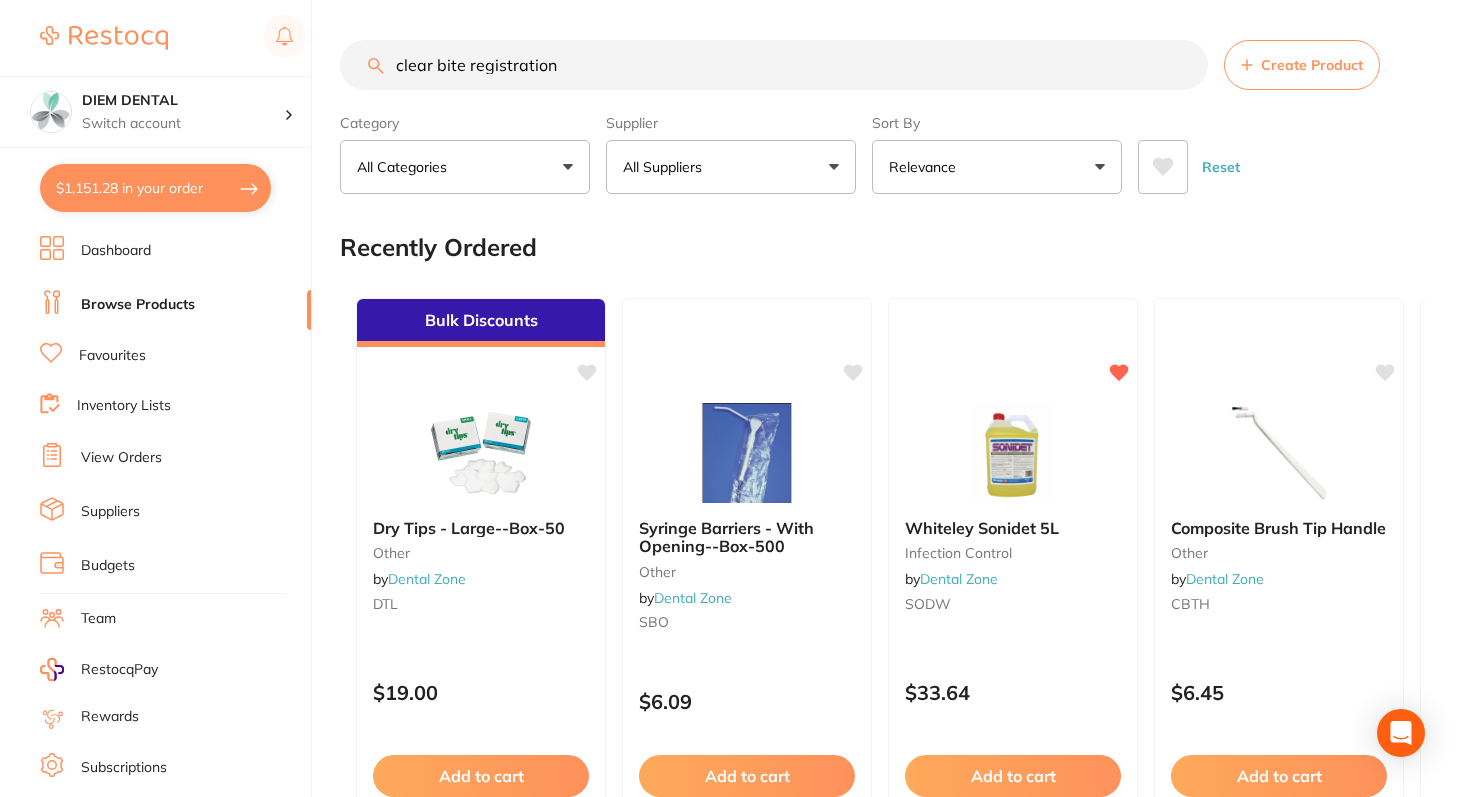 click on "All Suppliers" at bounding box center [731, 167] 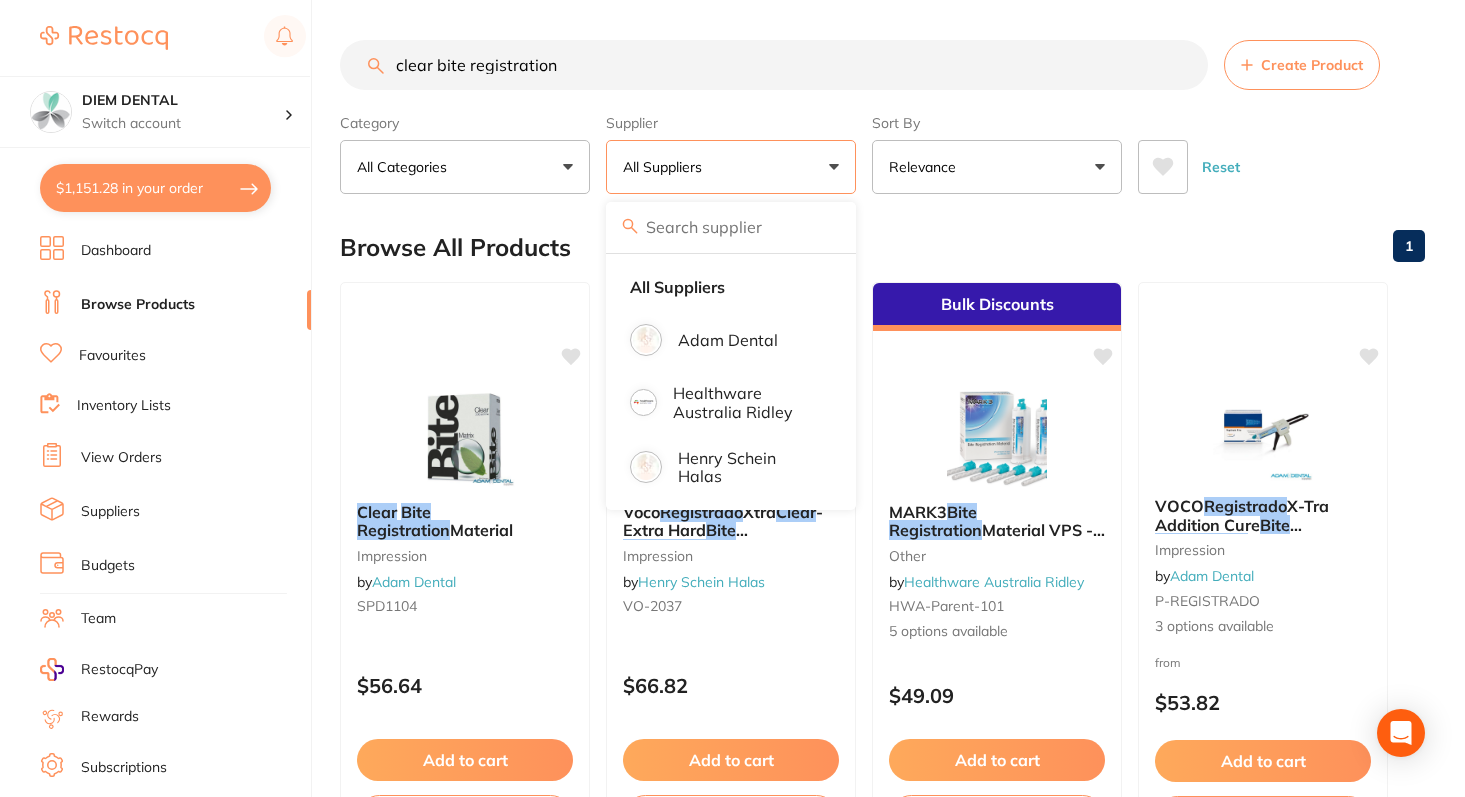 scroll, scrollTop: 0, scrollLeft: 0, axis: both 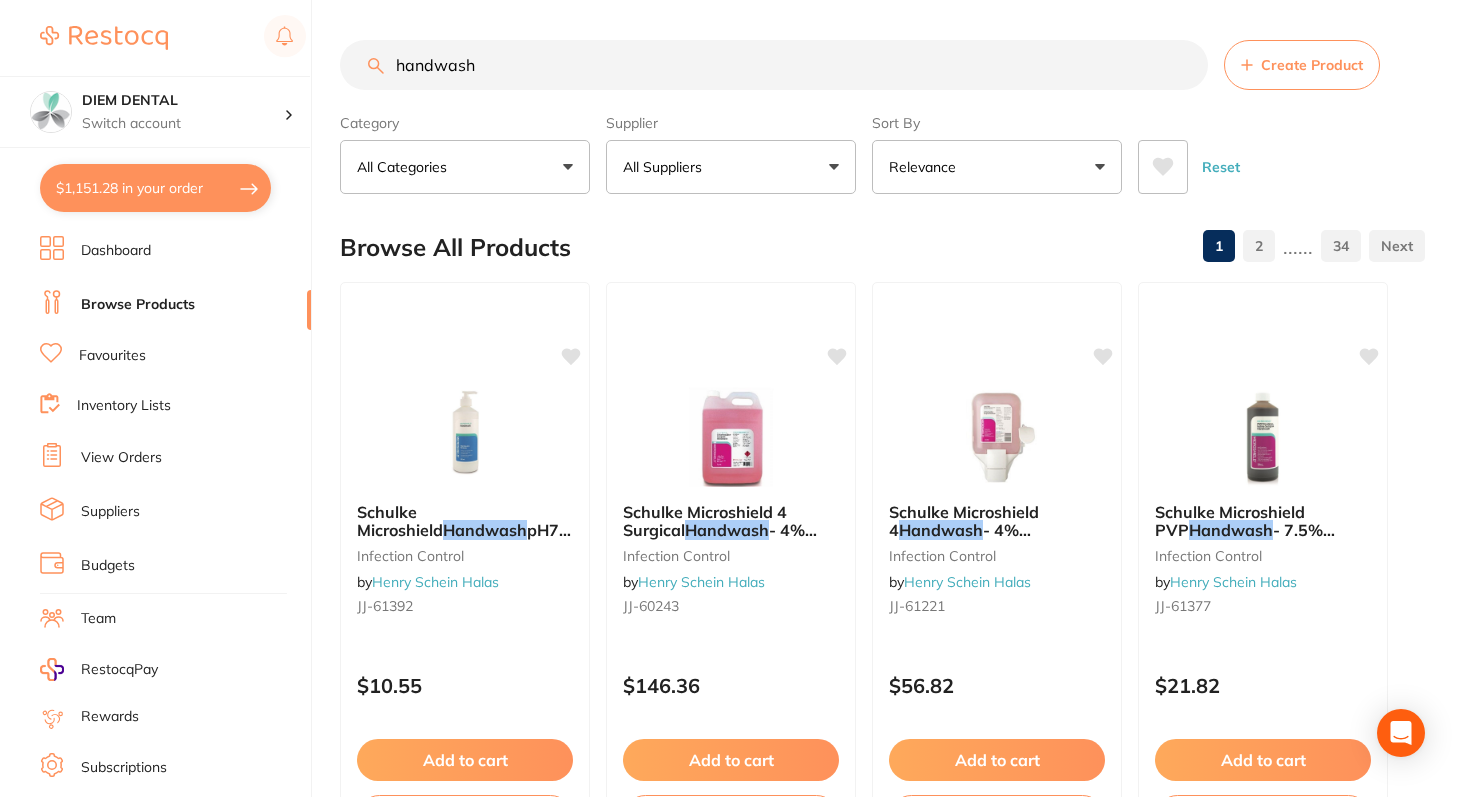 click on "All Suppliers" at bounding box center (731, 167) 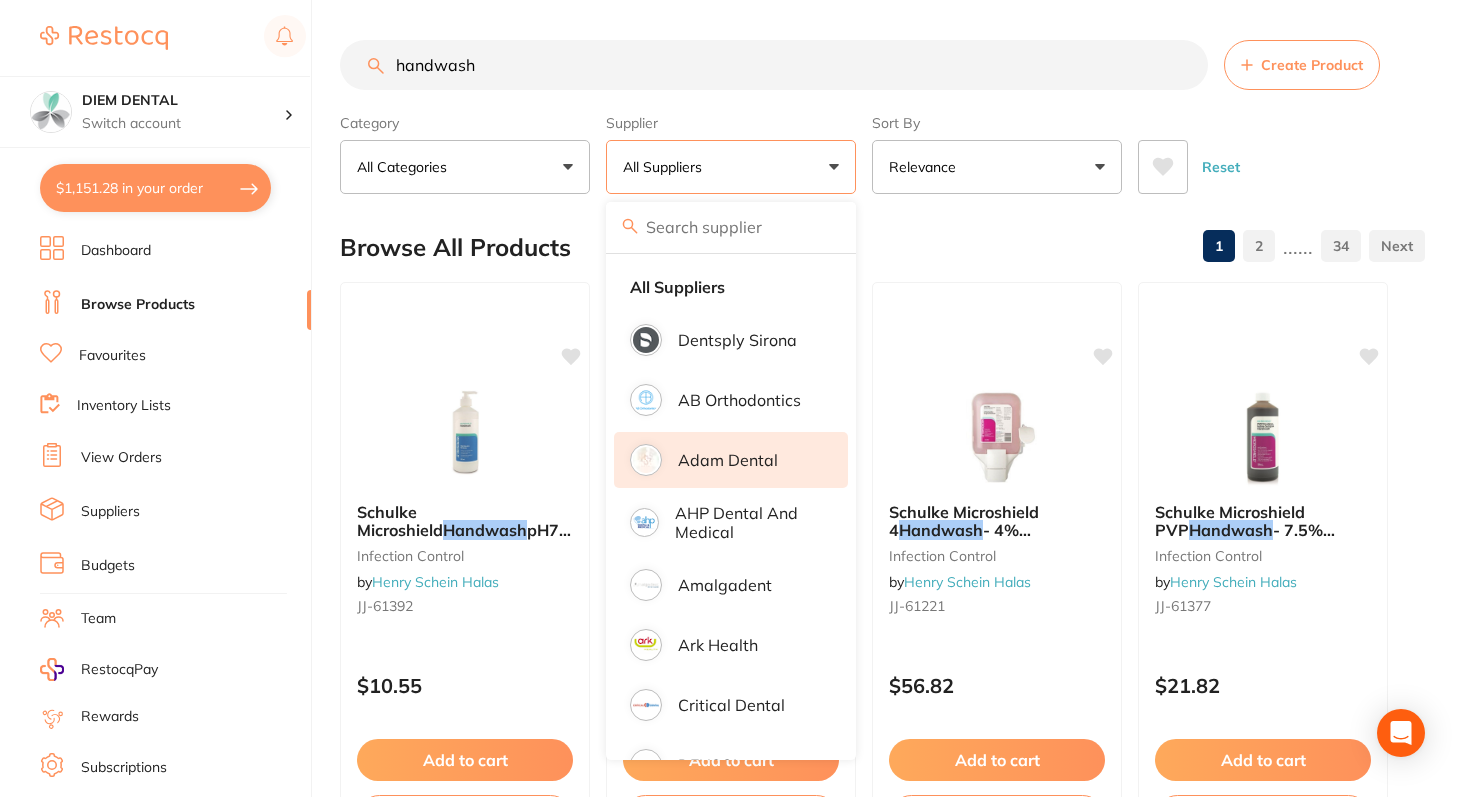 click on "Adam Dental" at bounding box center [728, 460] 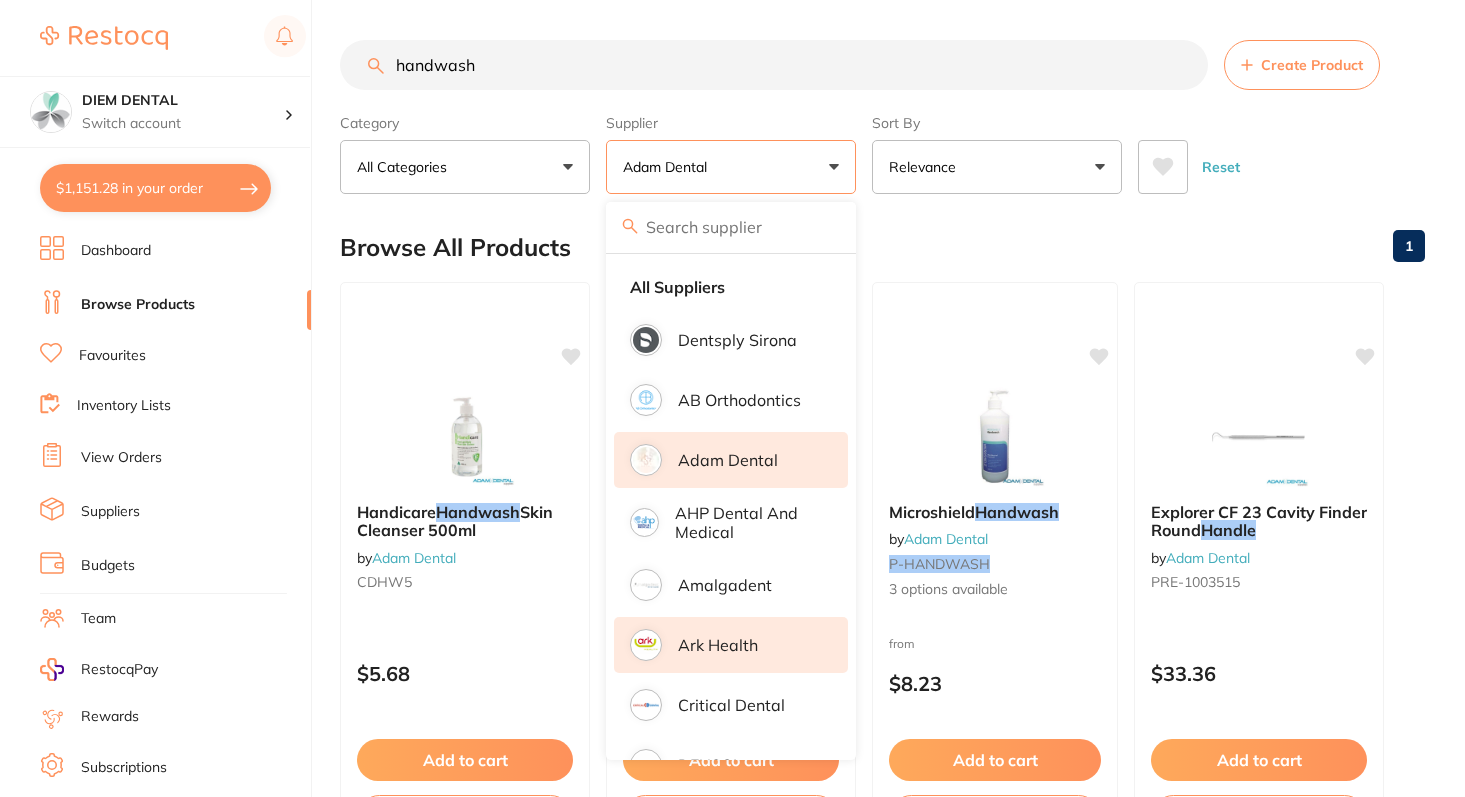 click on "Ark Health" at bounding box center (718, 645) 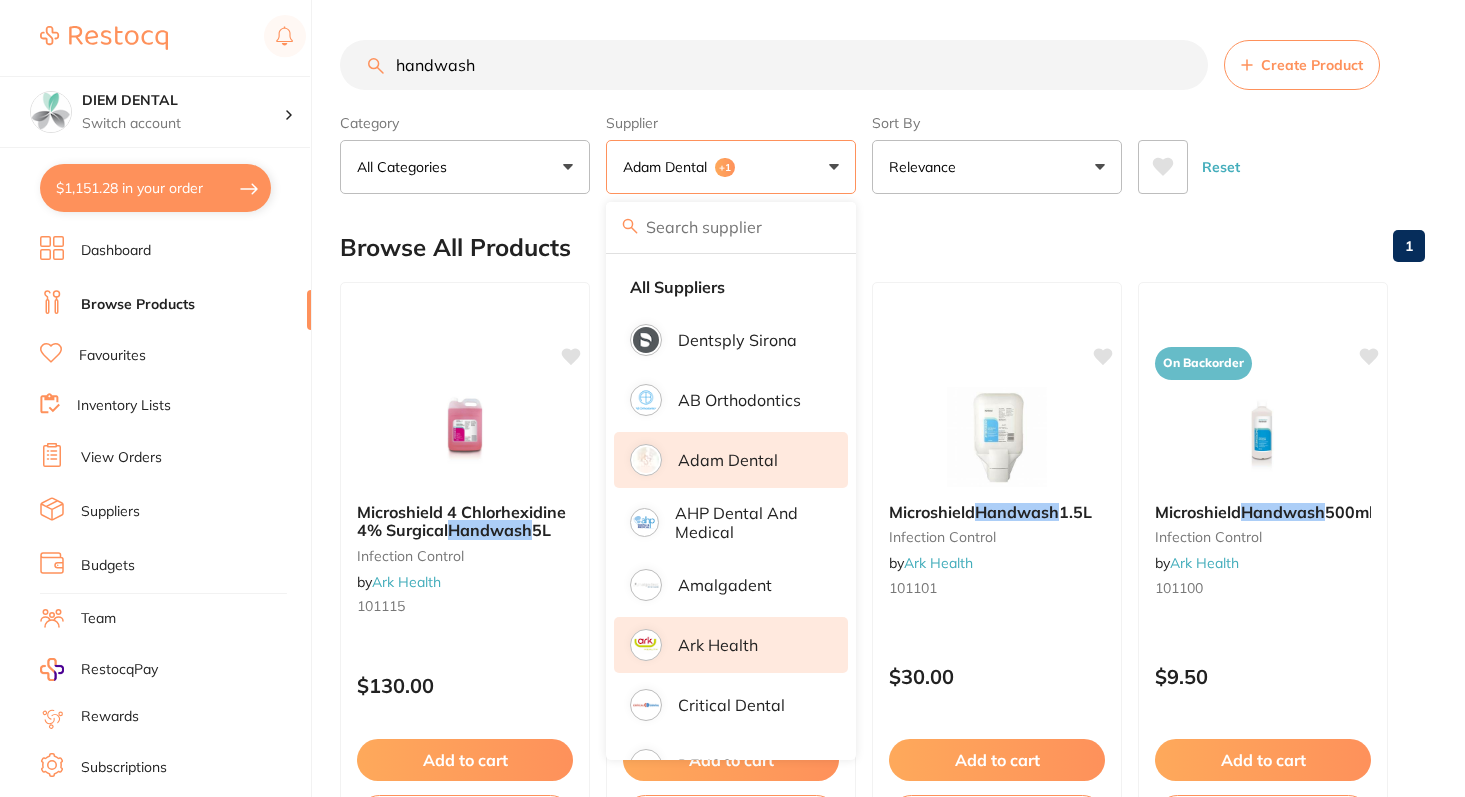click on "Adam Dental +1" at bounding box center (731, 167) 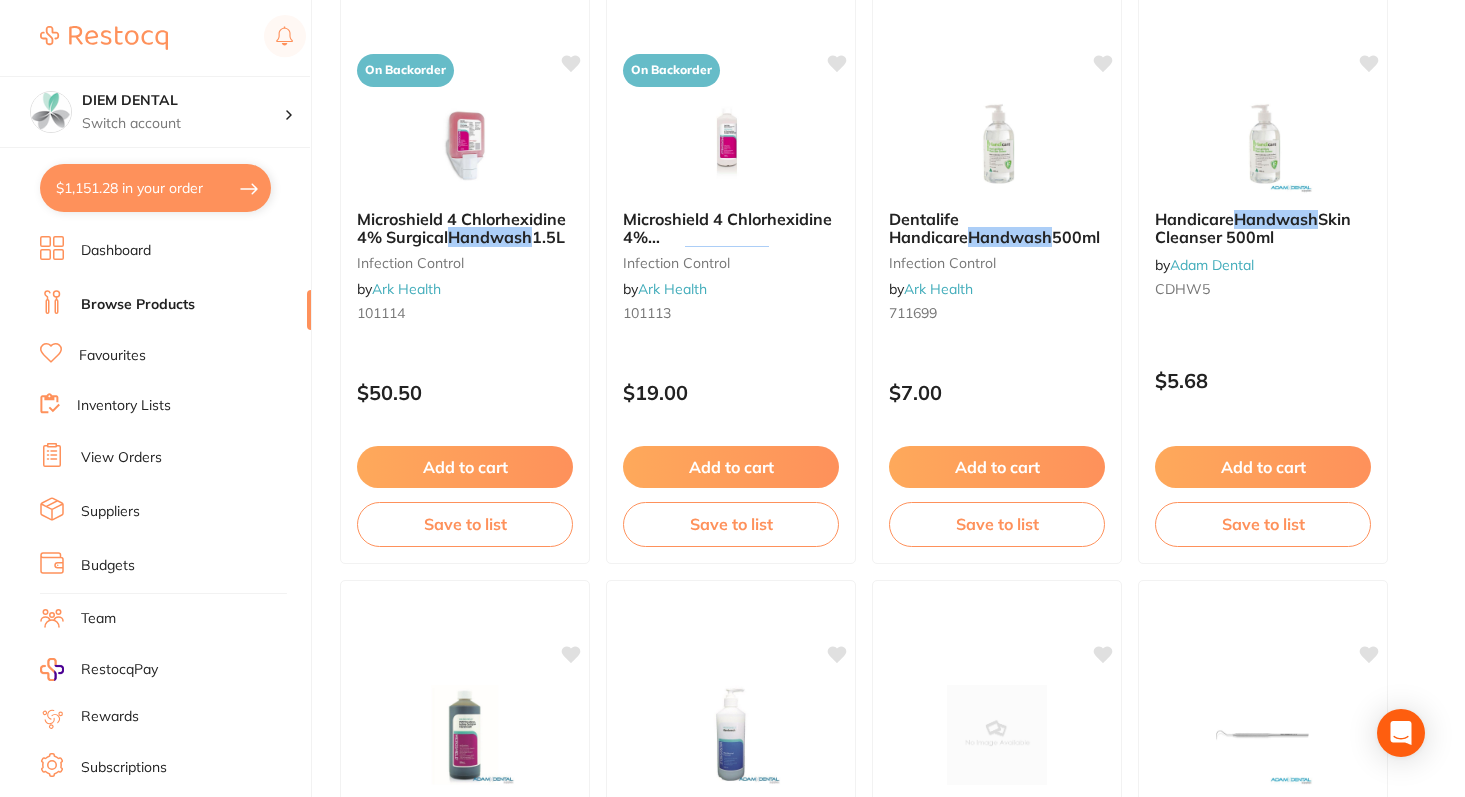scroll, scrollTop: 0, scrollLeft: 0, axis: both 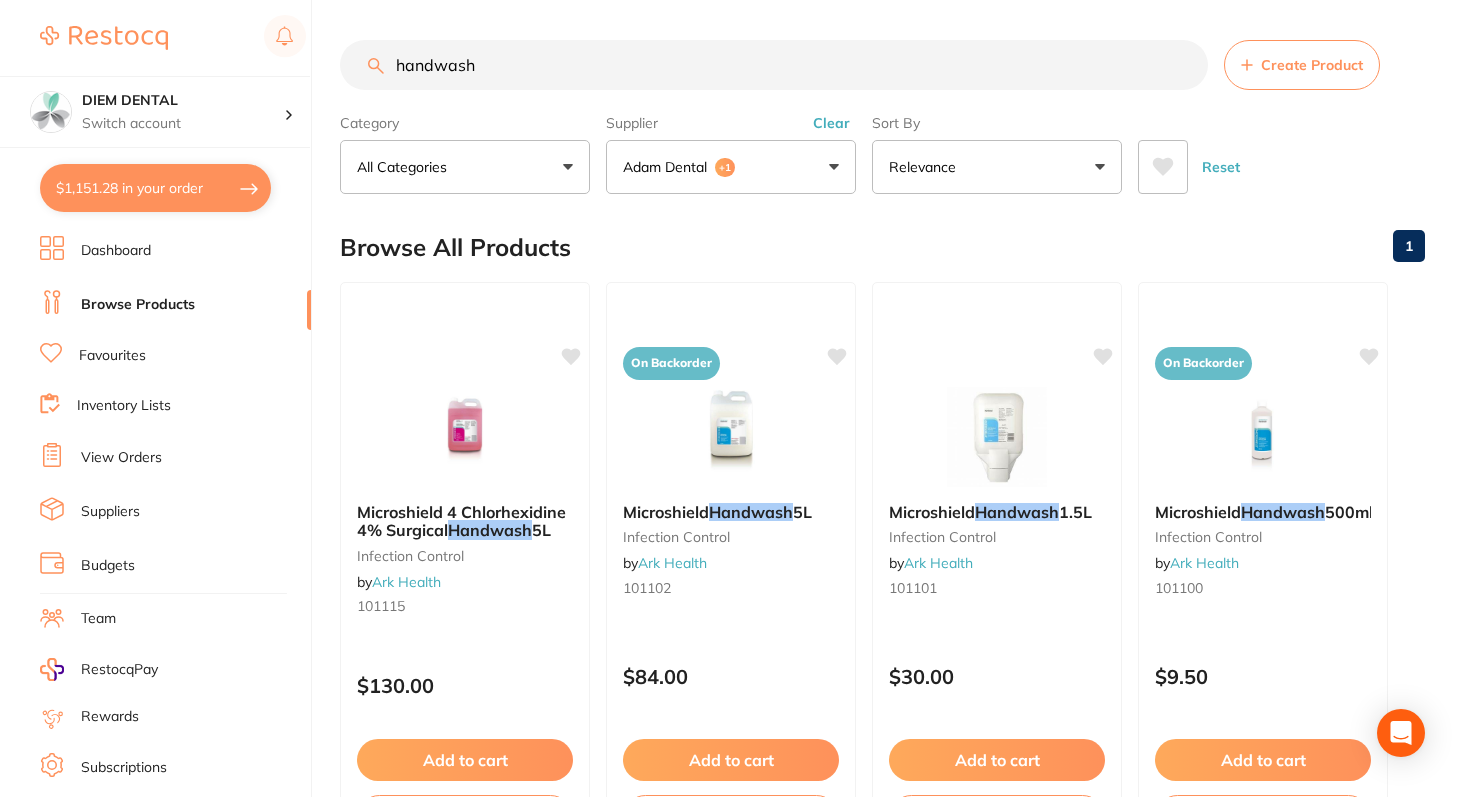 drag, startPoint x: 520, startPoint y: 74, endPoint x: 207, endPoint y: 18, distance: 317.97012 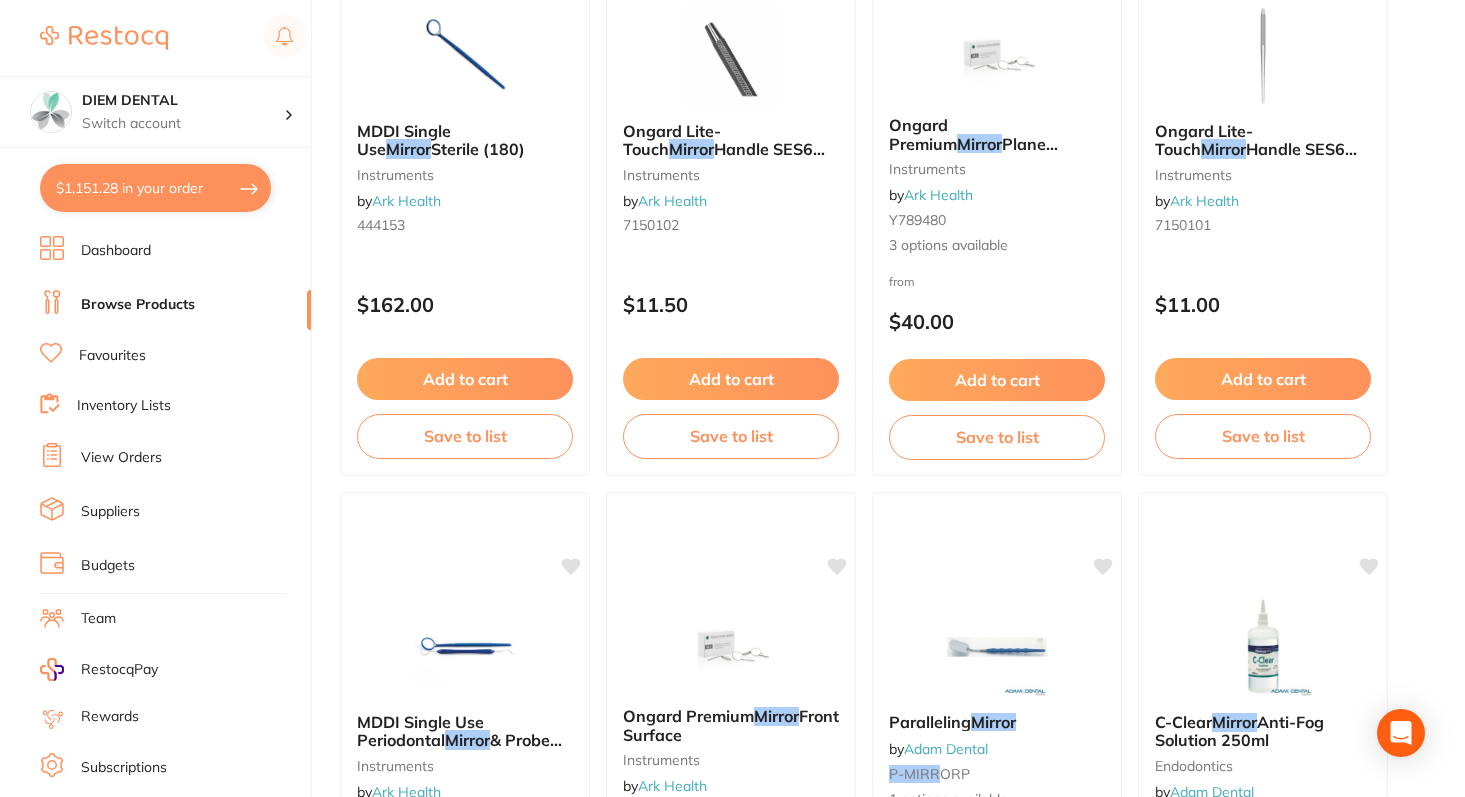 scroll, scrollTop: 913, scrollLeft: 0, axis: vertical 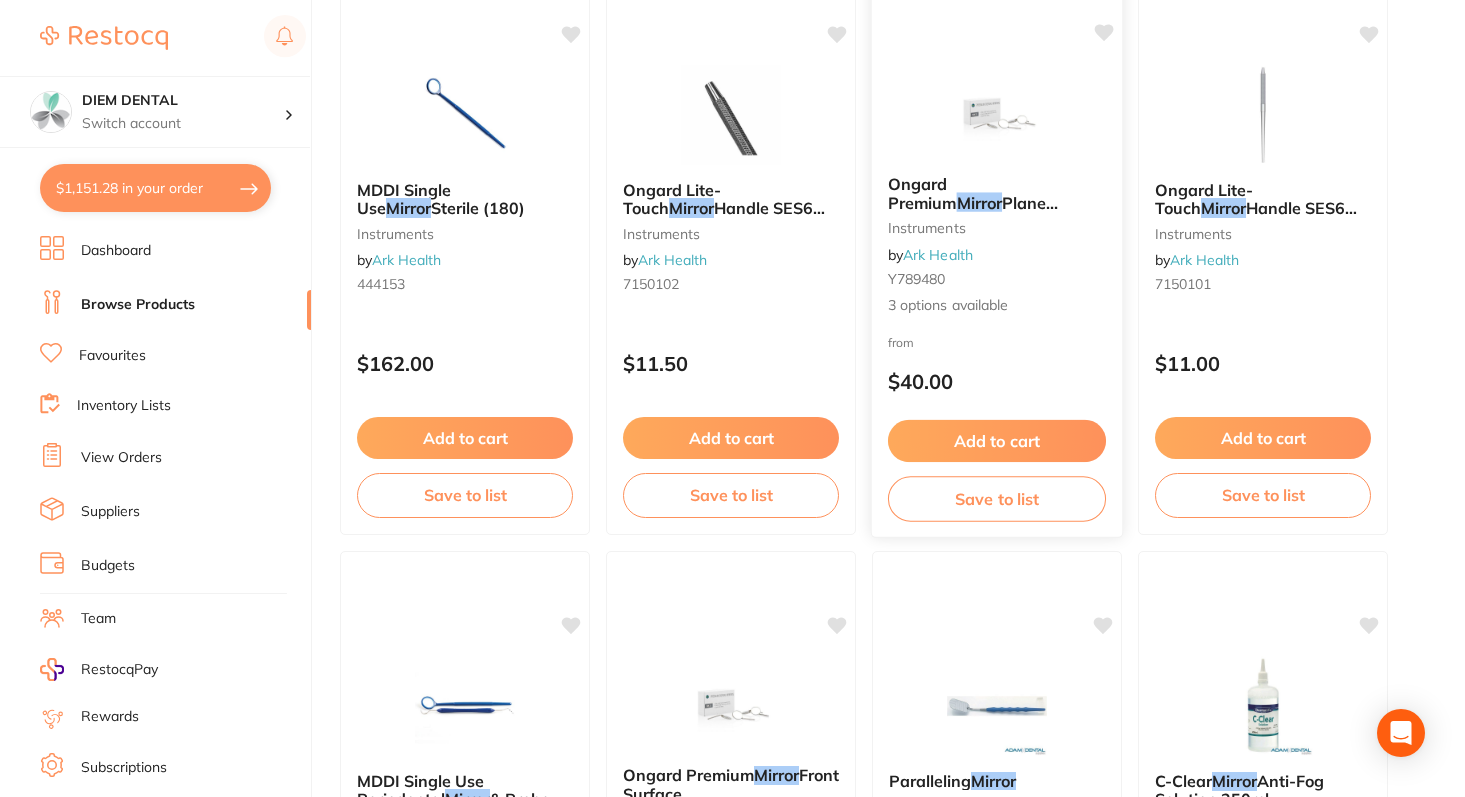 click at bounding box center [996, 108] 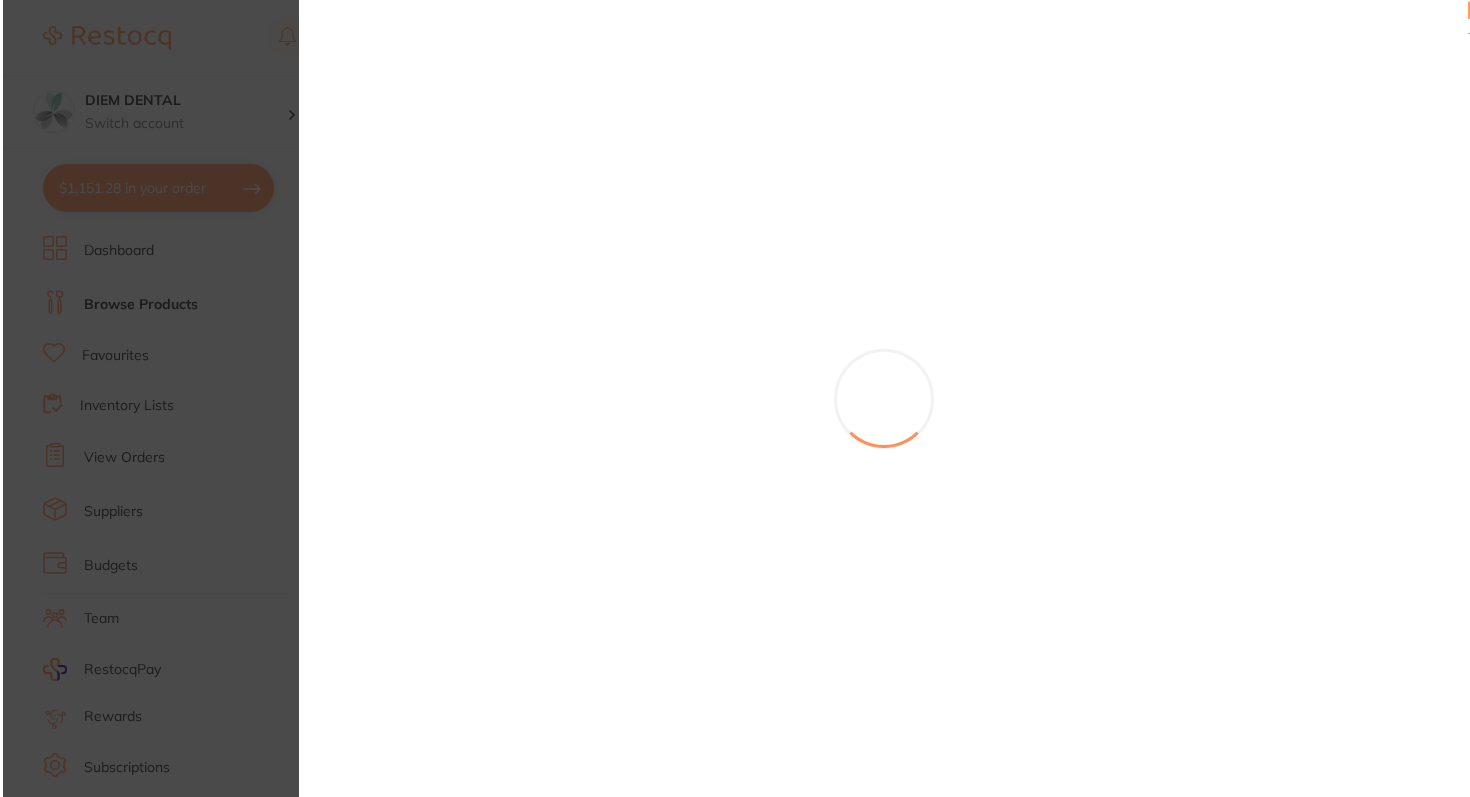 scroll, scrollTop: 0, scrollLeft: 0, axis: both 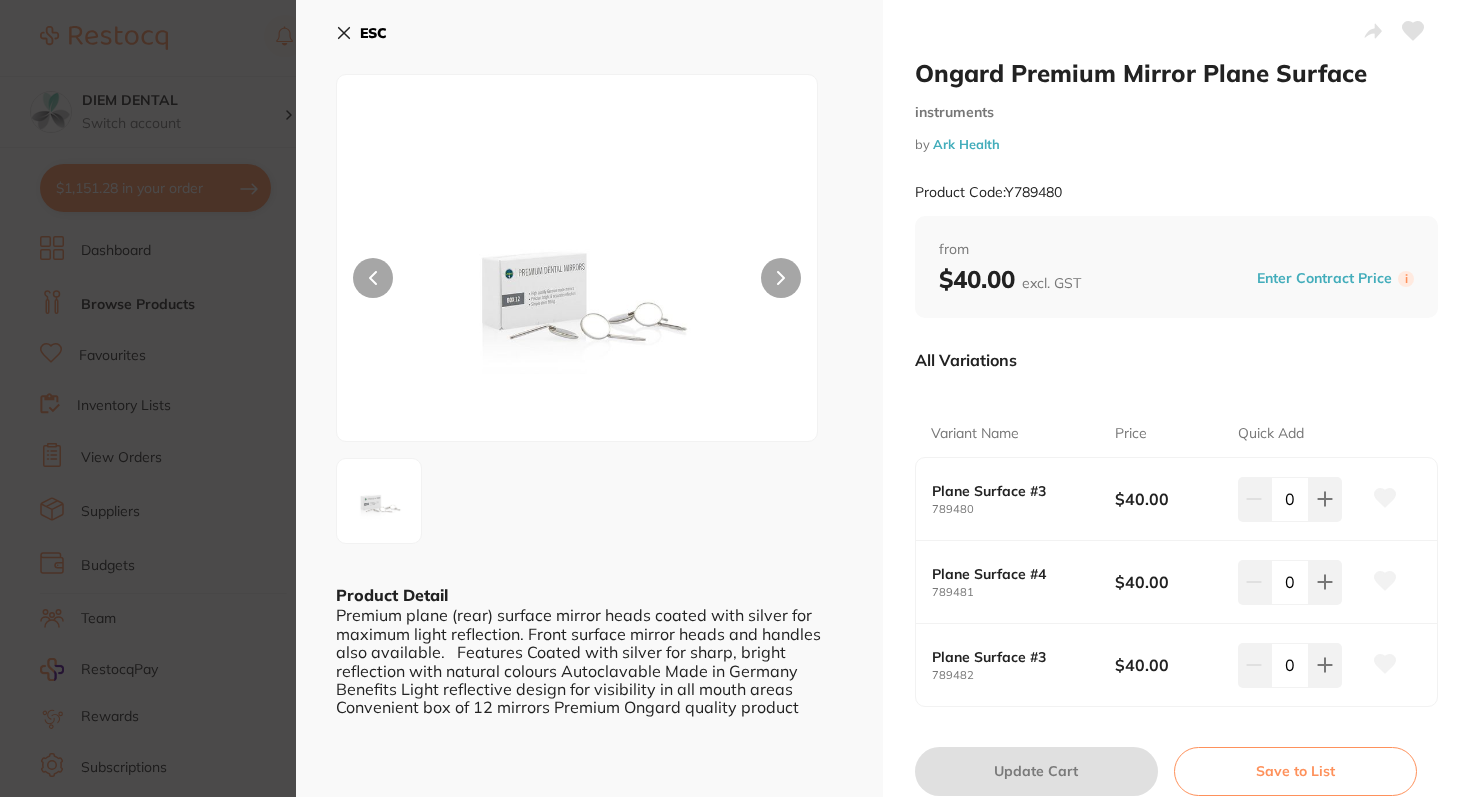 click 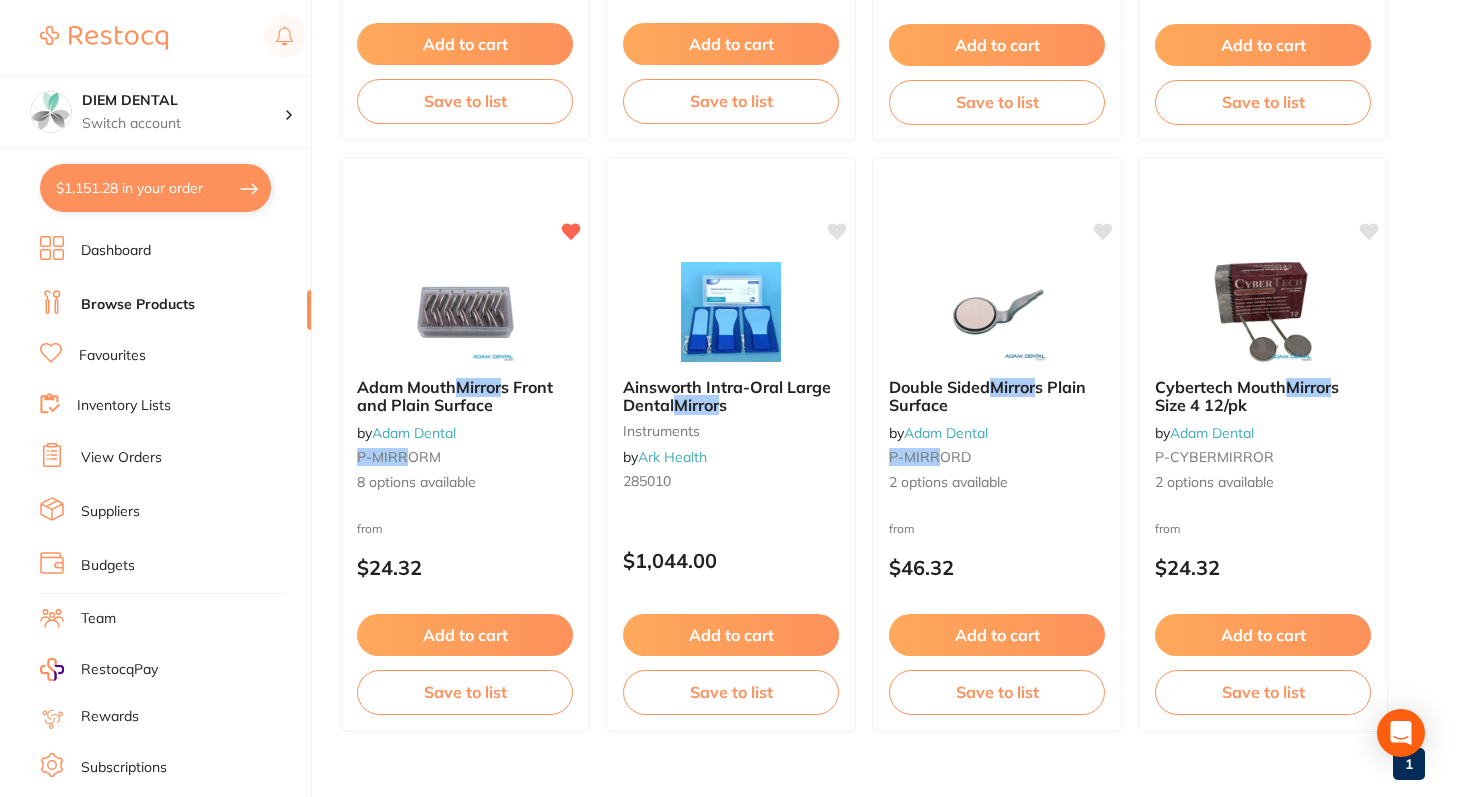 scroll, scrollTop: 3710, scrollLeft: 0, axis: vertical 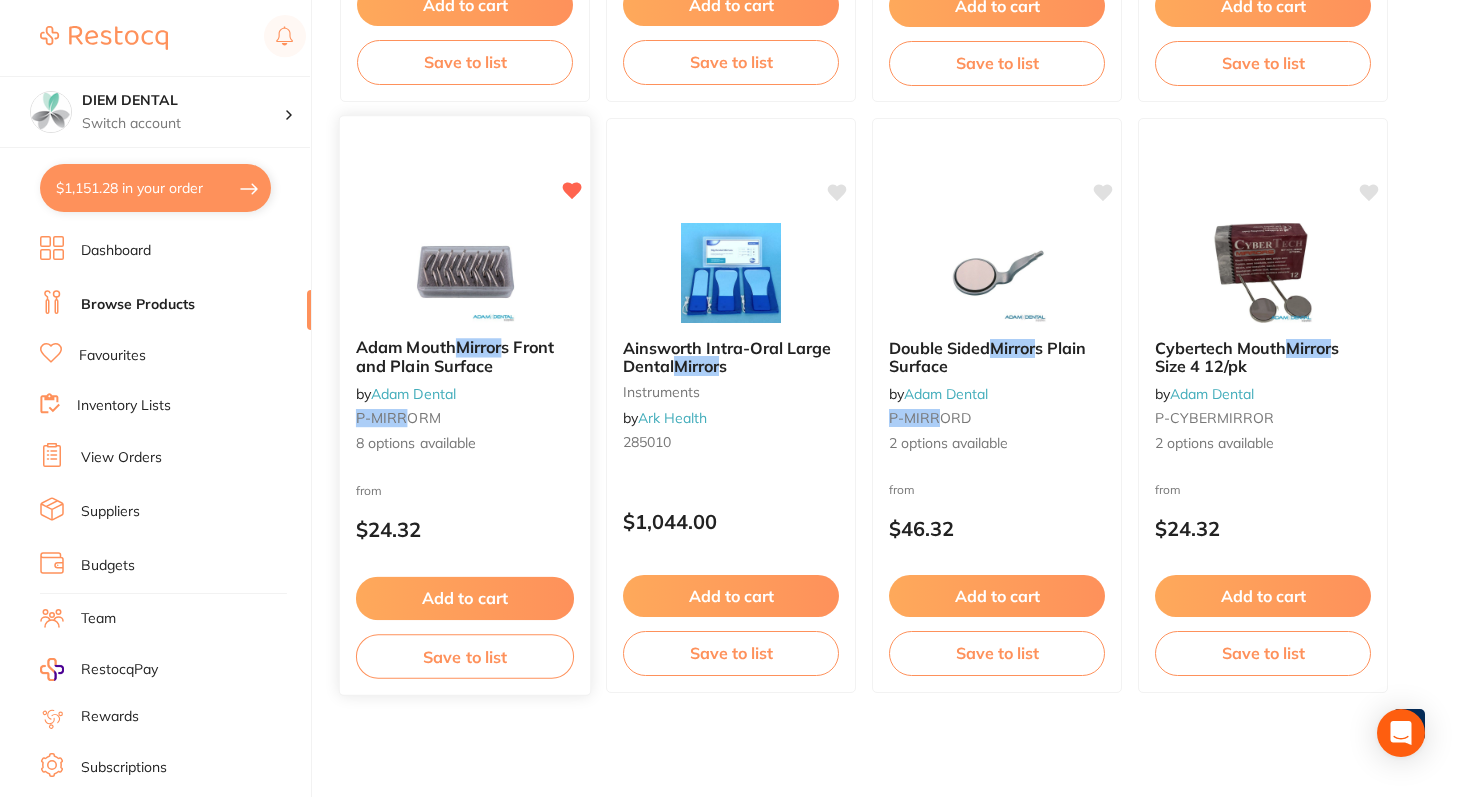 click at bounding box center [464, 271] 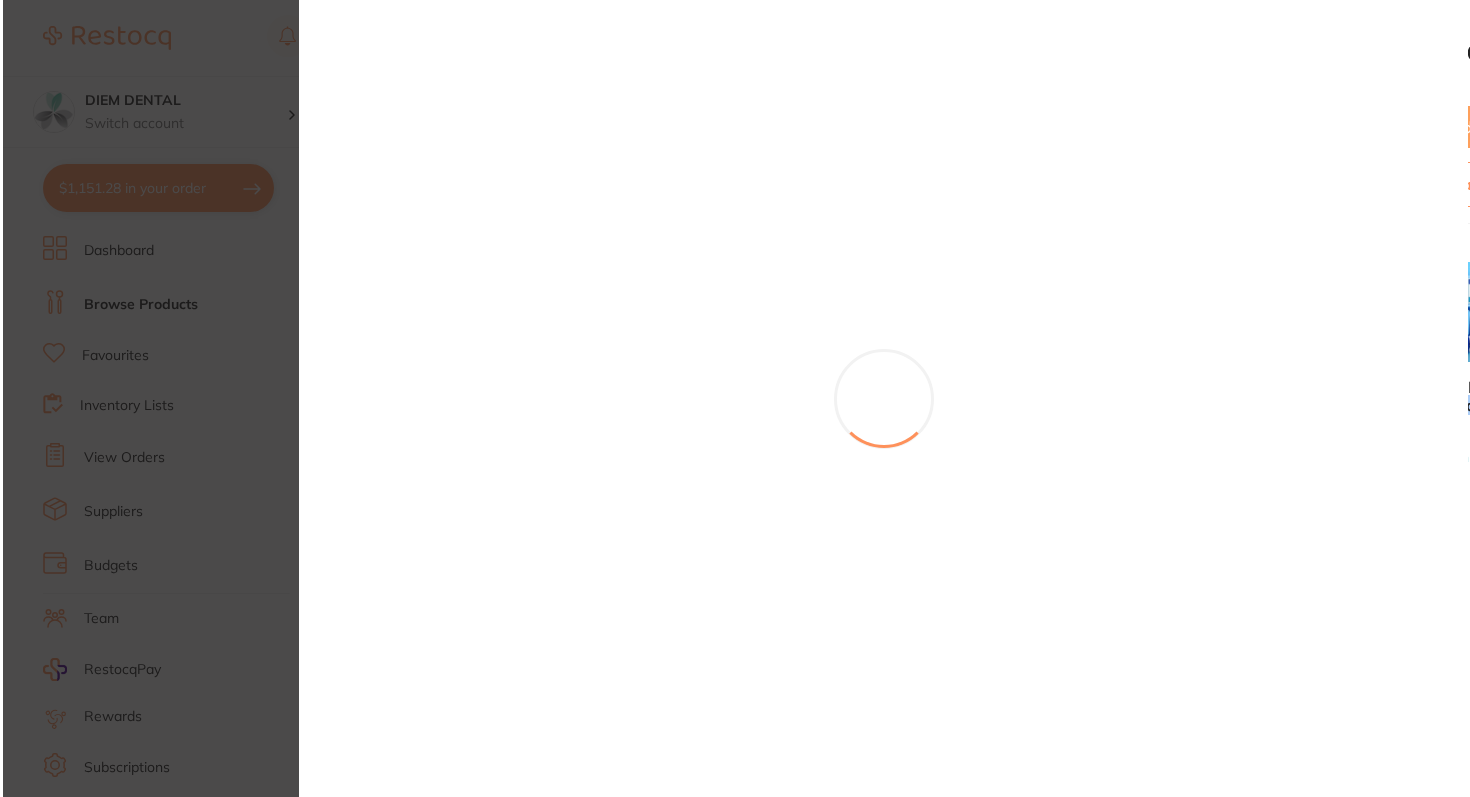 scroll, scrollTop: 0, scrollLeft: 0, axis: both 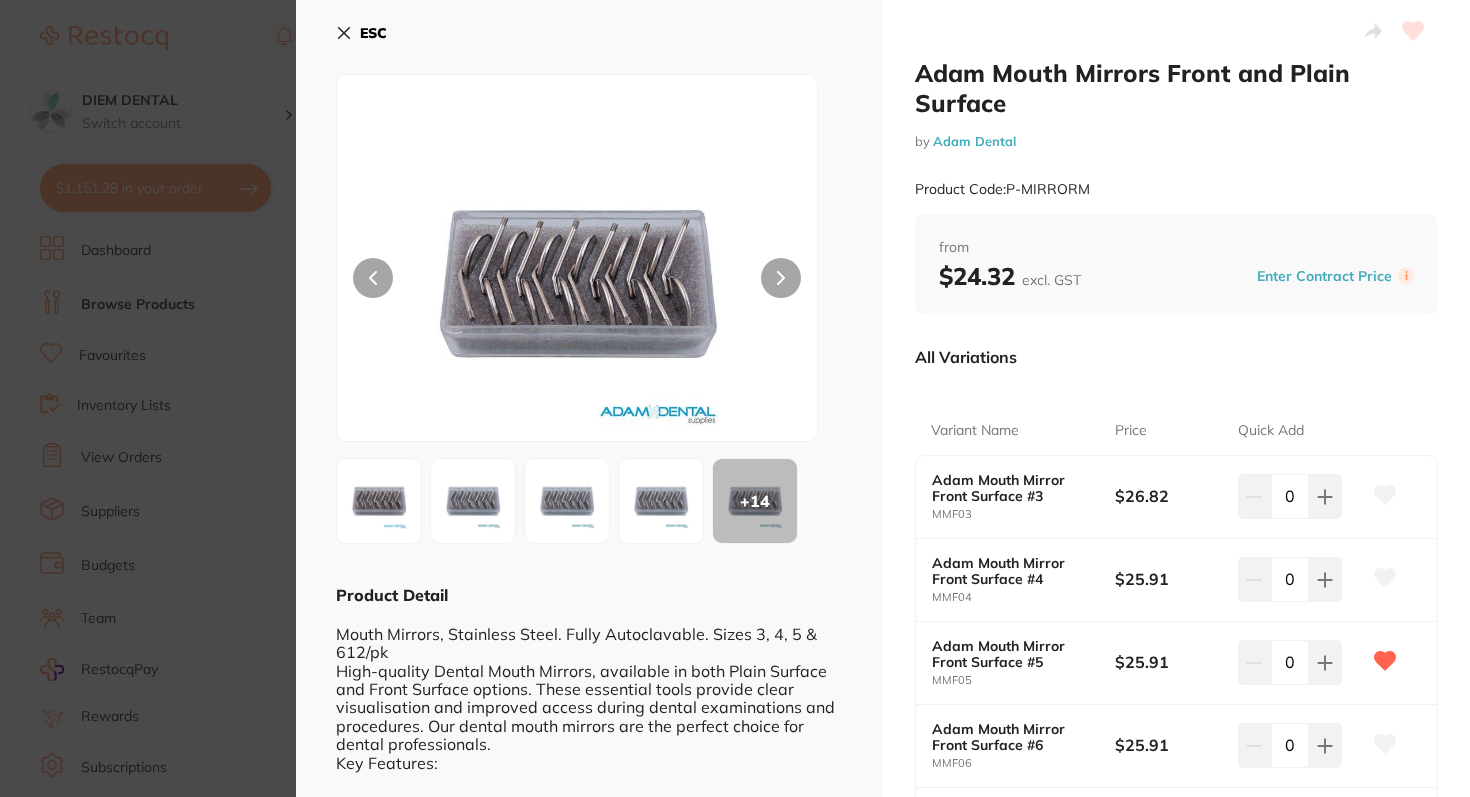 click at bounding box center [661, 501] 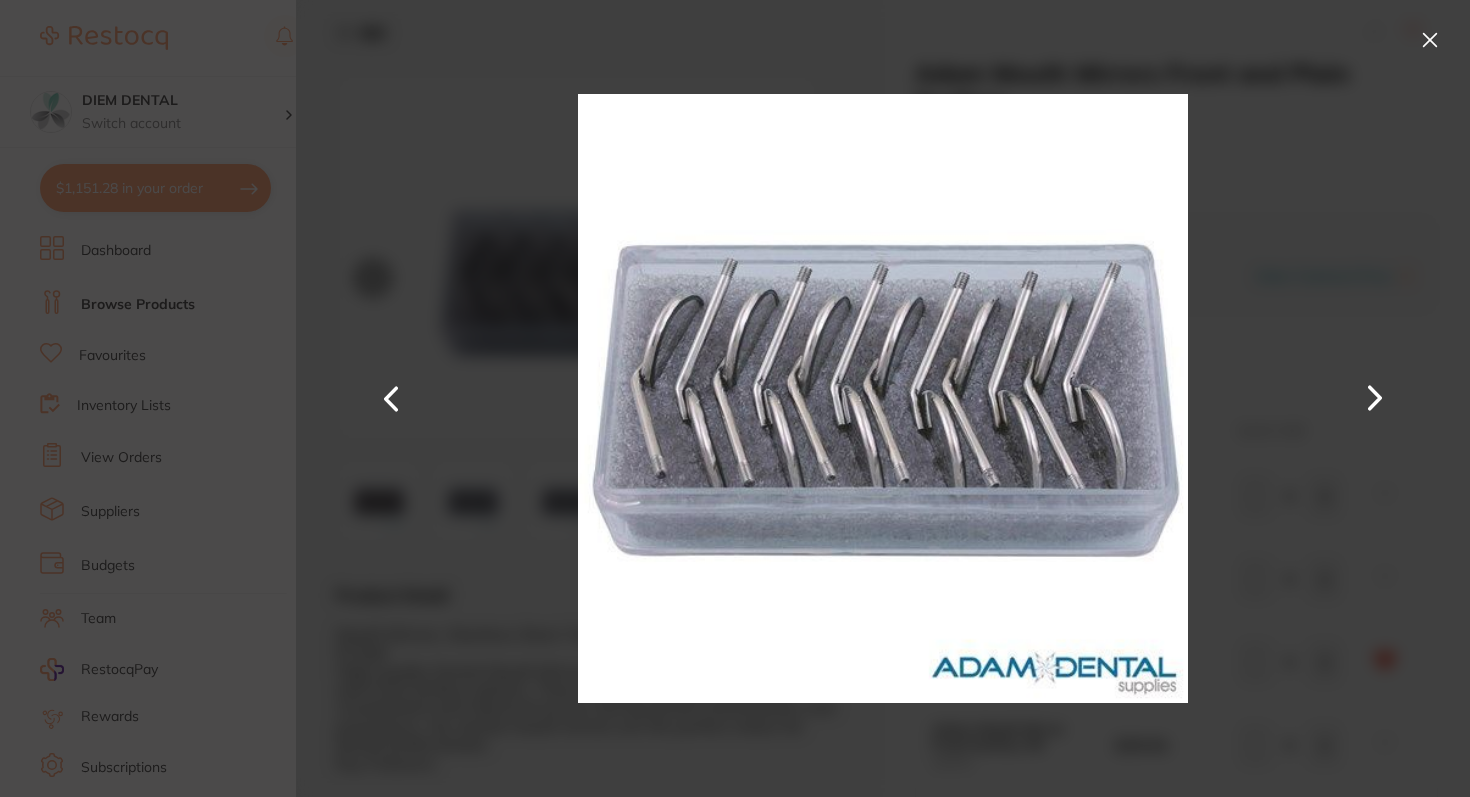 click at bounding box center (1430, 40) 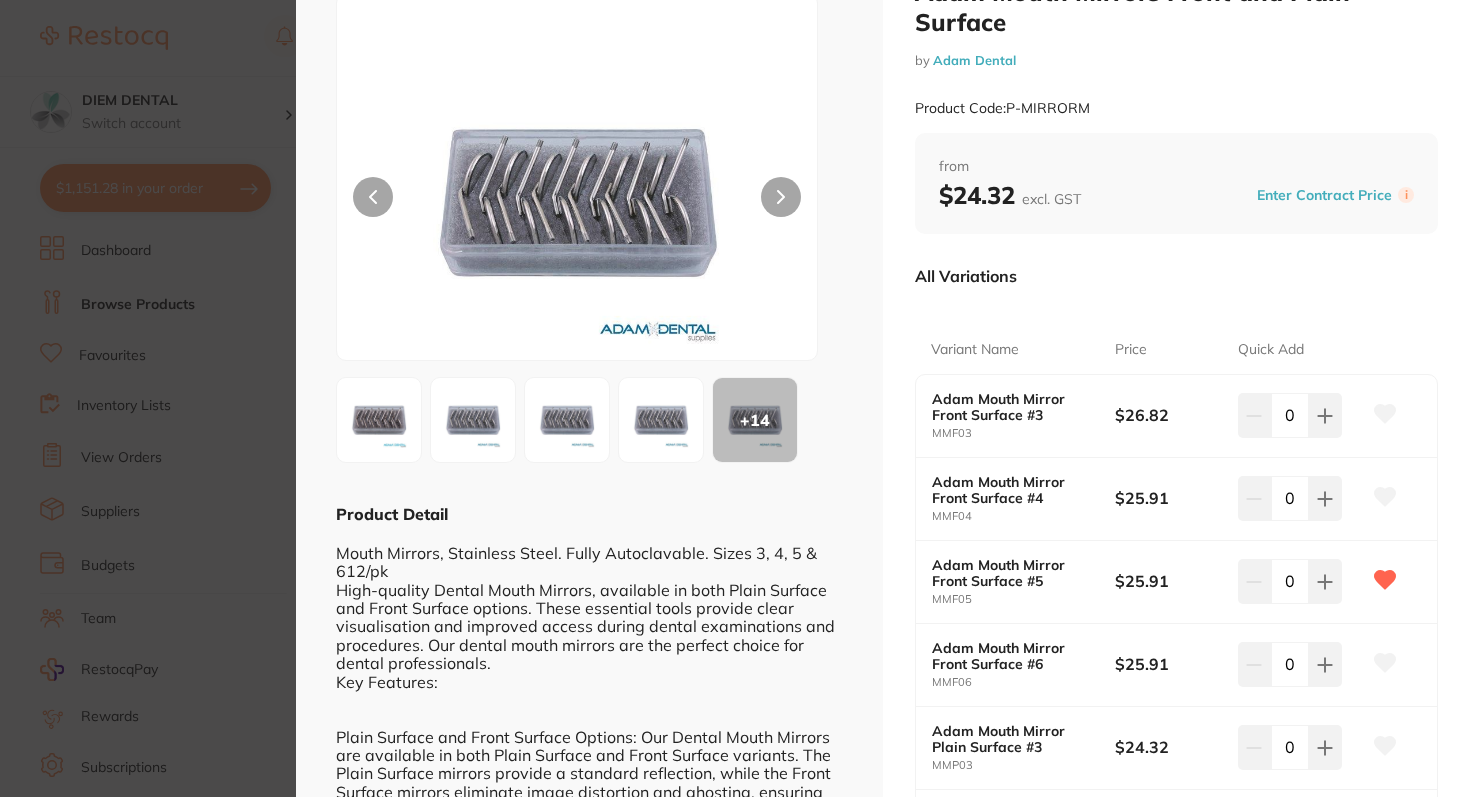 scroll, scrollTop: 0, scrollLeft: 0, axis: both 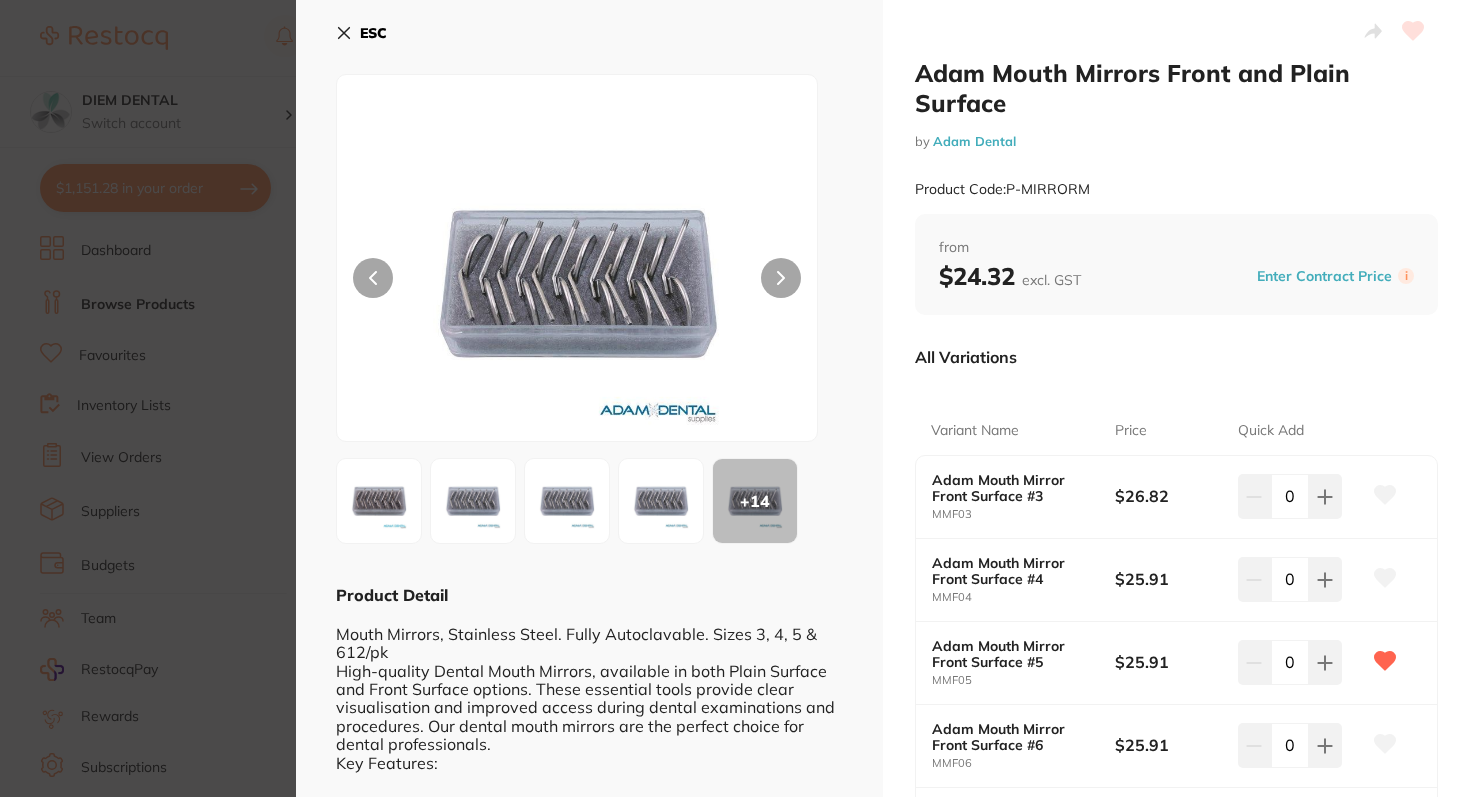click 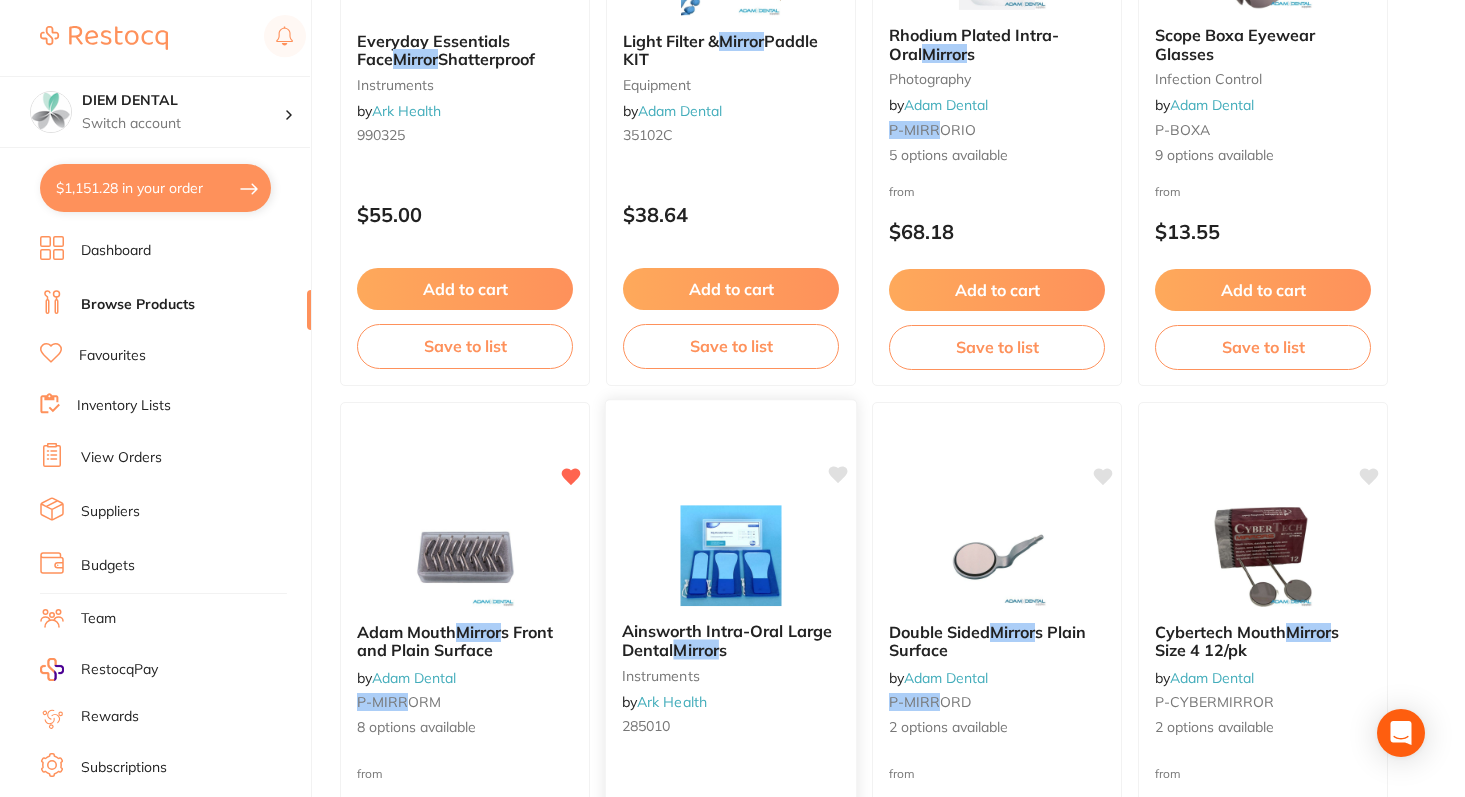 scroll, scrollTop: 3710, scrollLeft: 0, axis: vertical 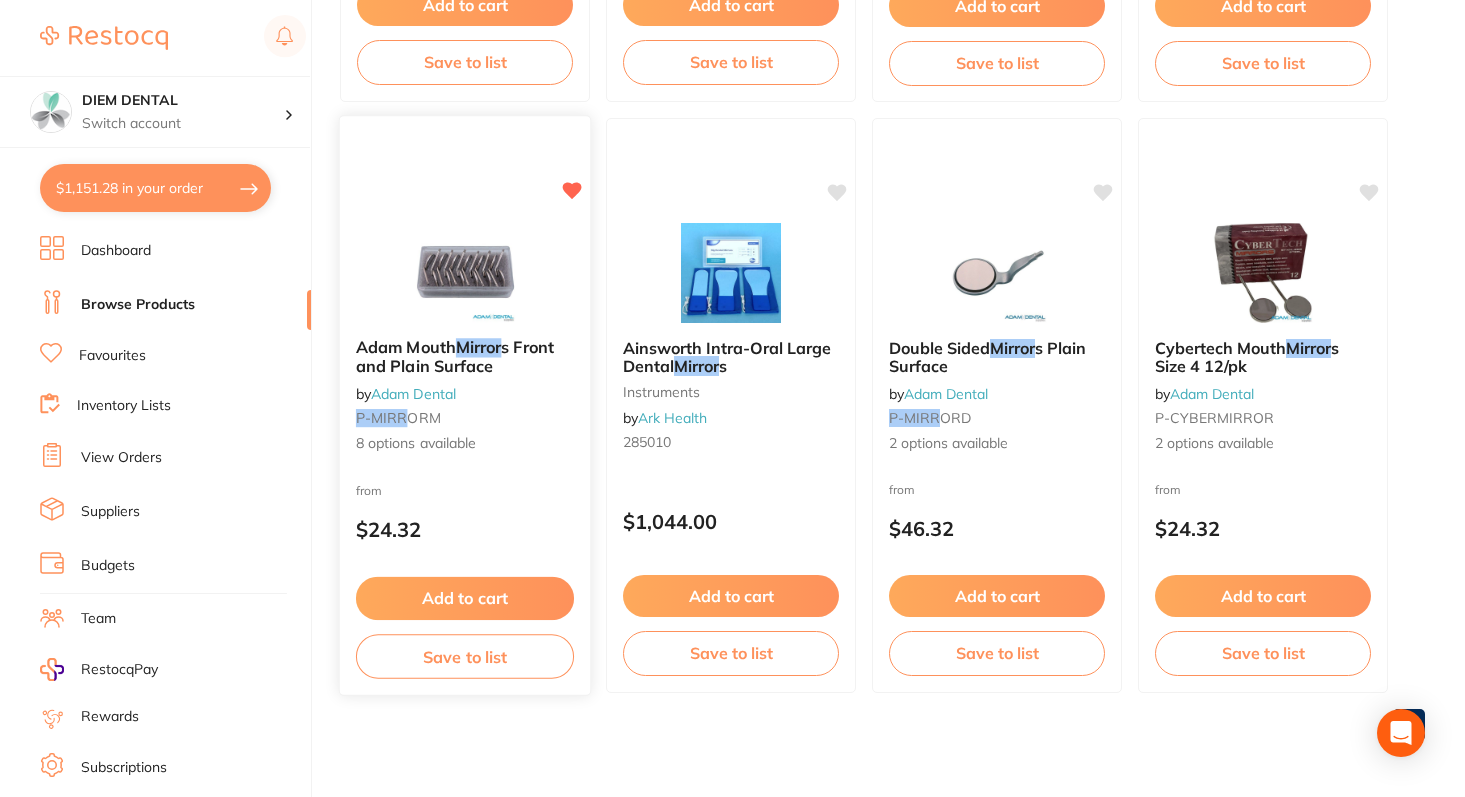 click at bounding box center (464, 271) 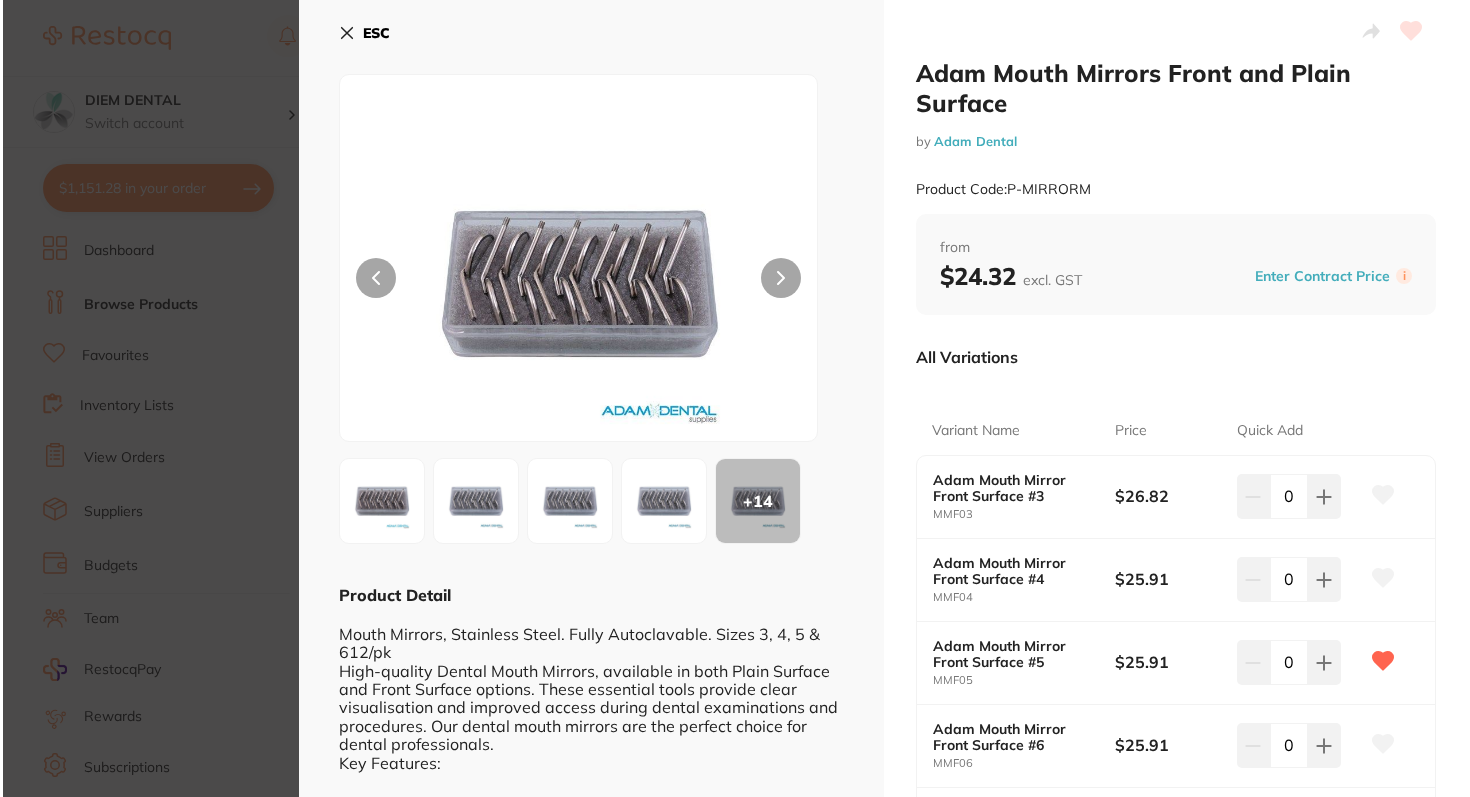 scroll, scrollTop: 0, scrollLeft: 0, axis: both 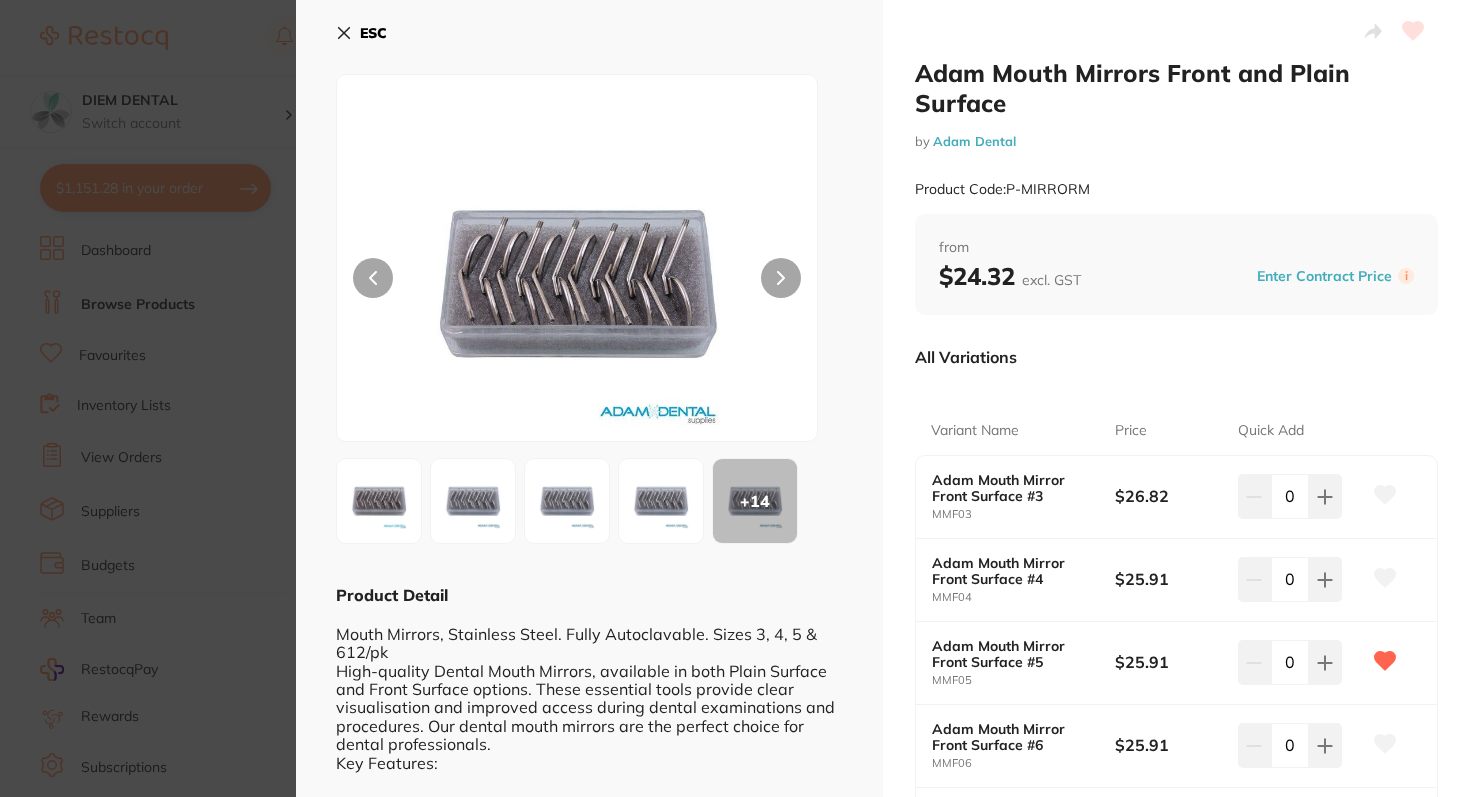 click 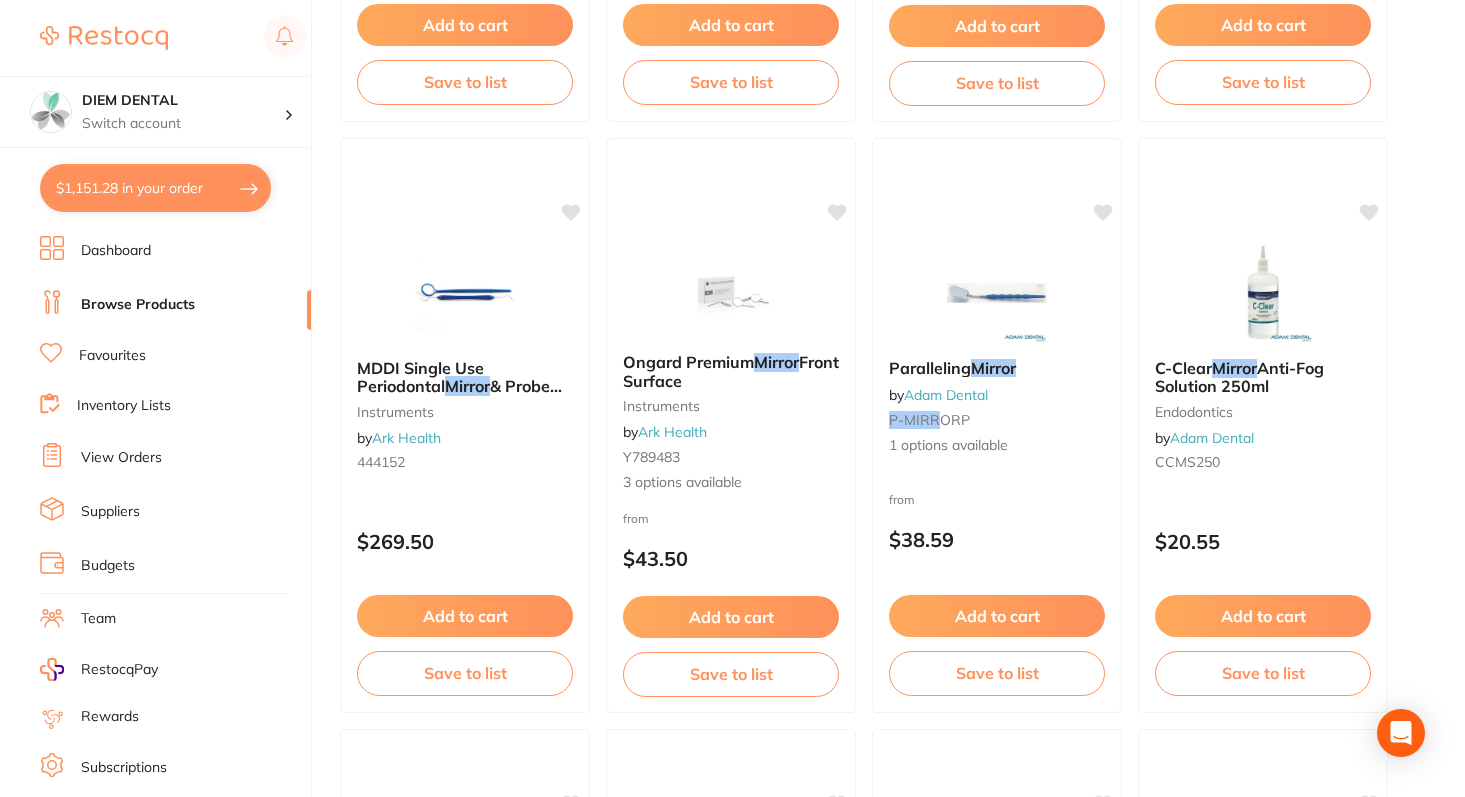 scroll, scrollTop: 1297, scrollLeft: 0, axis: vertical 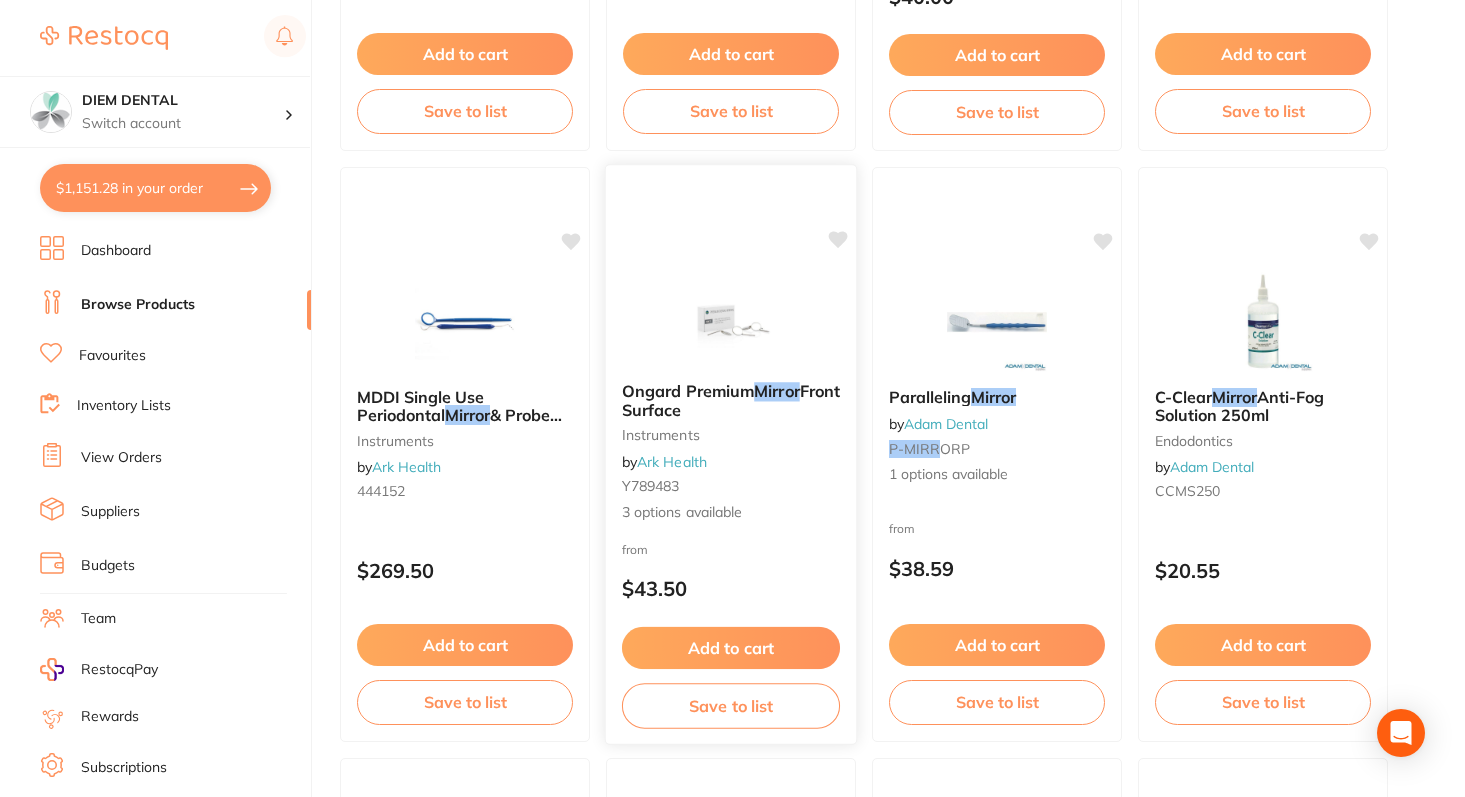 click at bounding box center (730, 315) 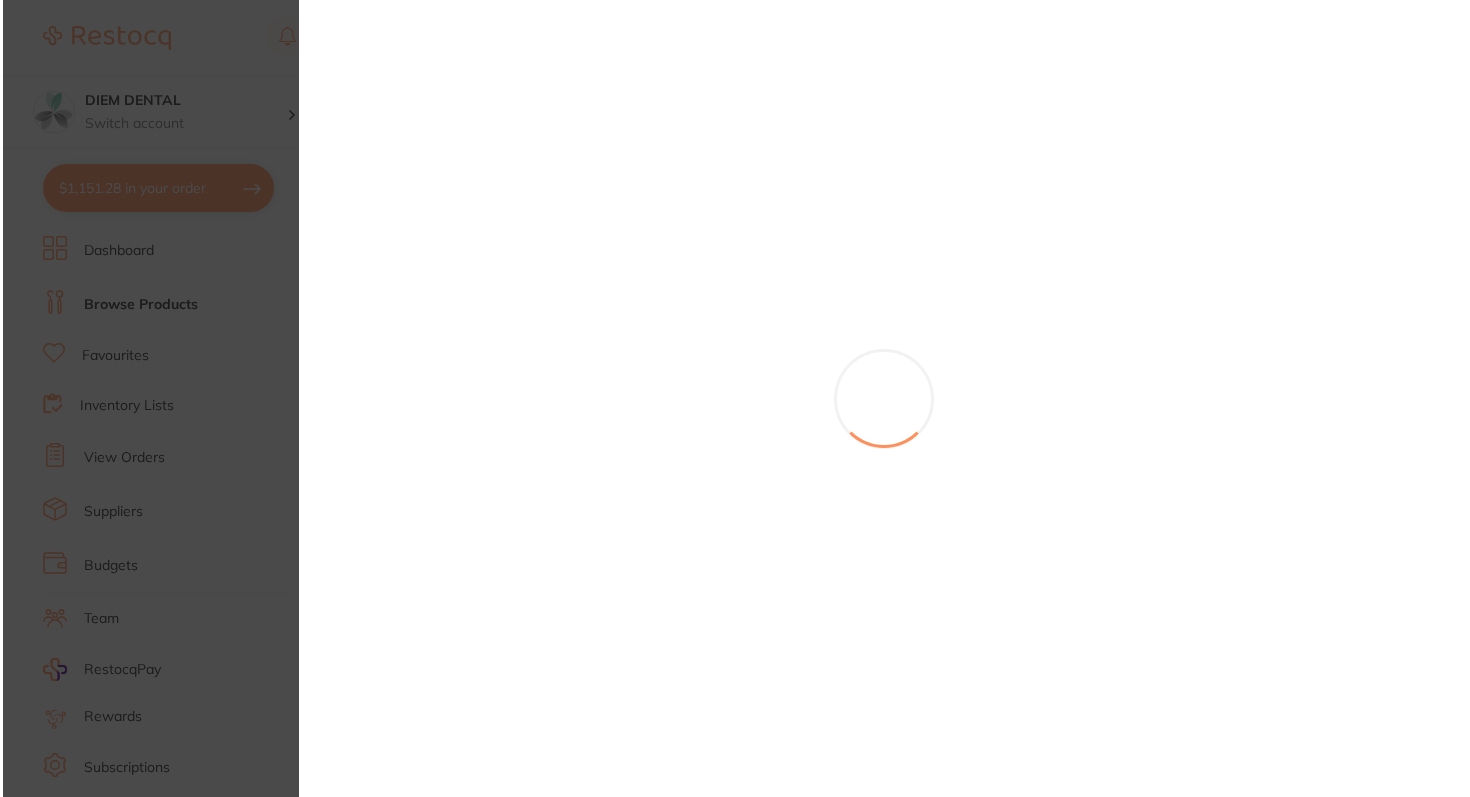 scroll, scrollTop: 0, scrollLeft: 0, axis: both 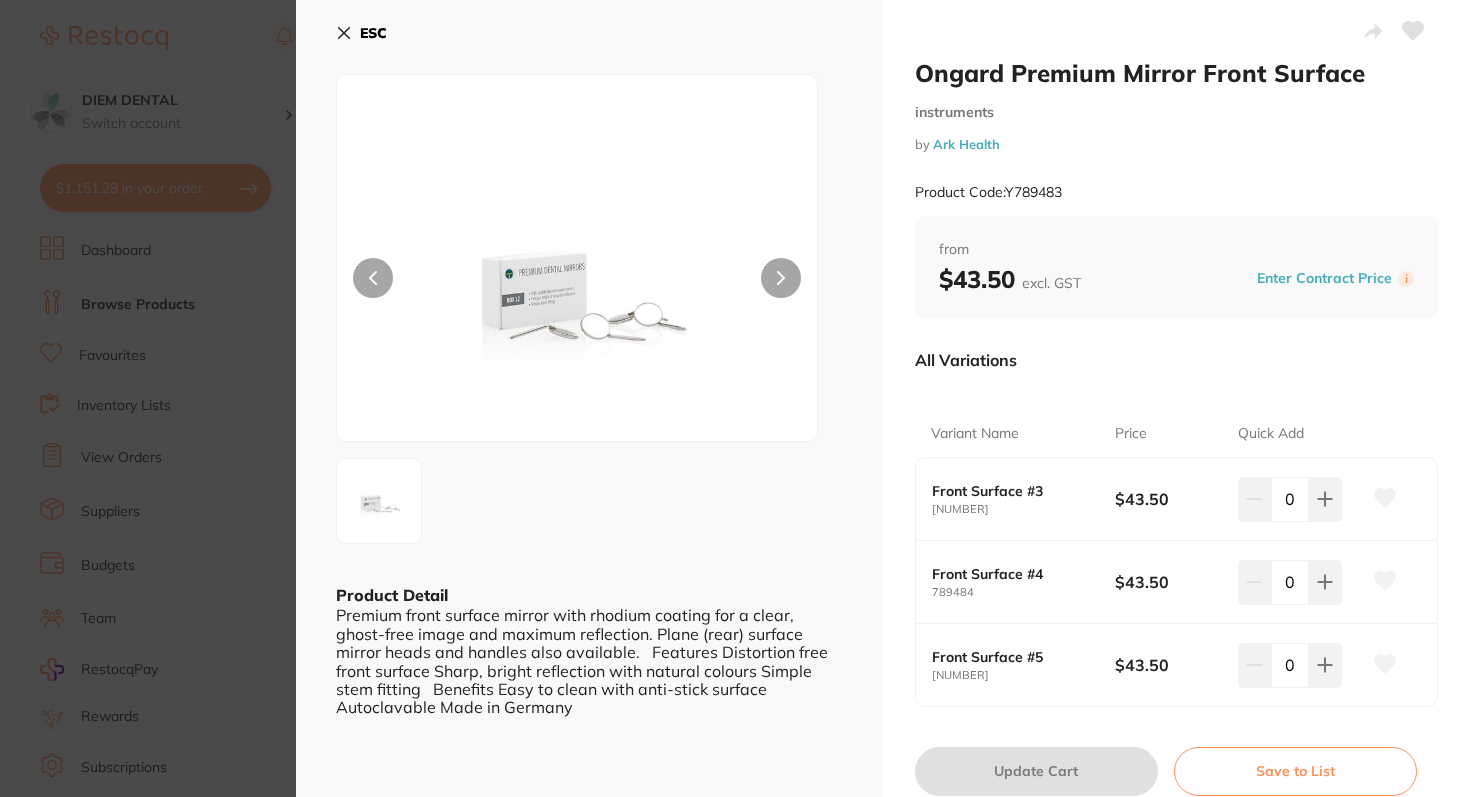 click on "ESC         Product Detail Premium front surface mirror with rhodium coating for a clear, ghost-free image and maximum reflection. Plane (rear) surface mirror heads and handles also available.   Features  Distortion free front surface Sharp, bright reflection with natural colours Simple stem fitting    Benefits  Easy to clean with anti-stick surface Autoclavable Made in Germany" at bounding box center [589, 426] 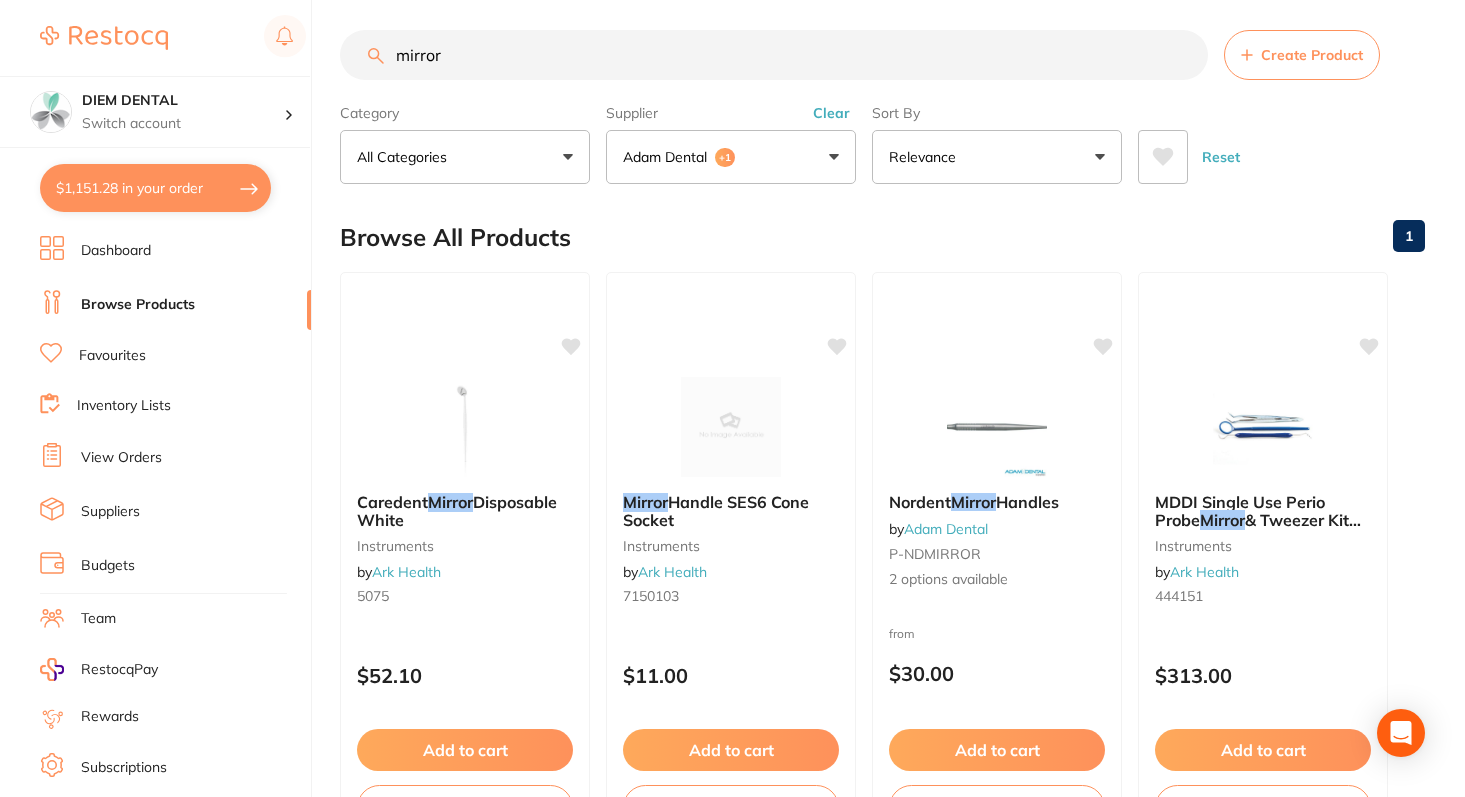 scroll, scrollTop: 0, scrollLeft: 0, axis: both 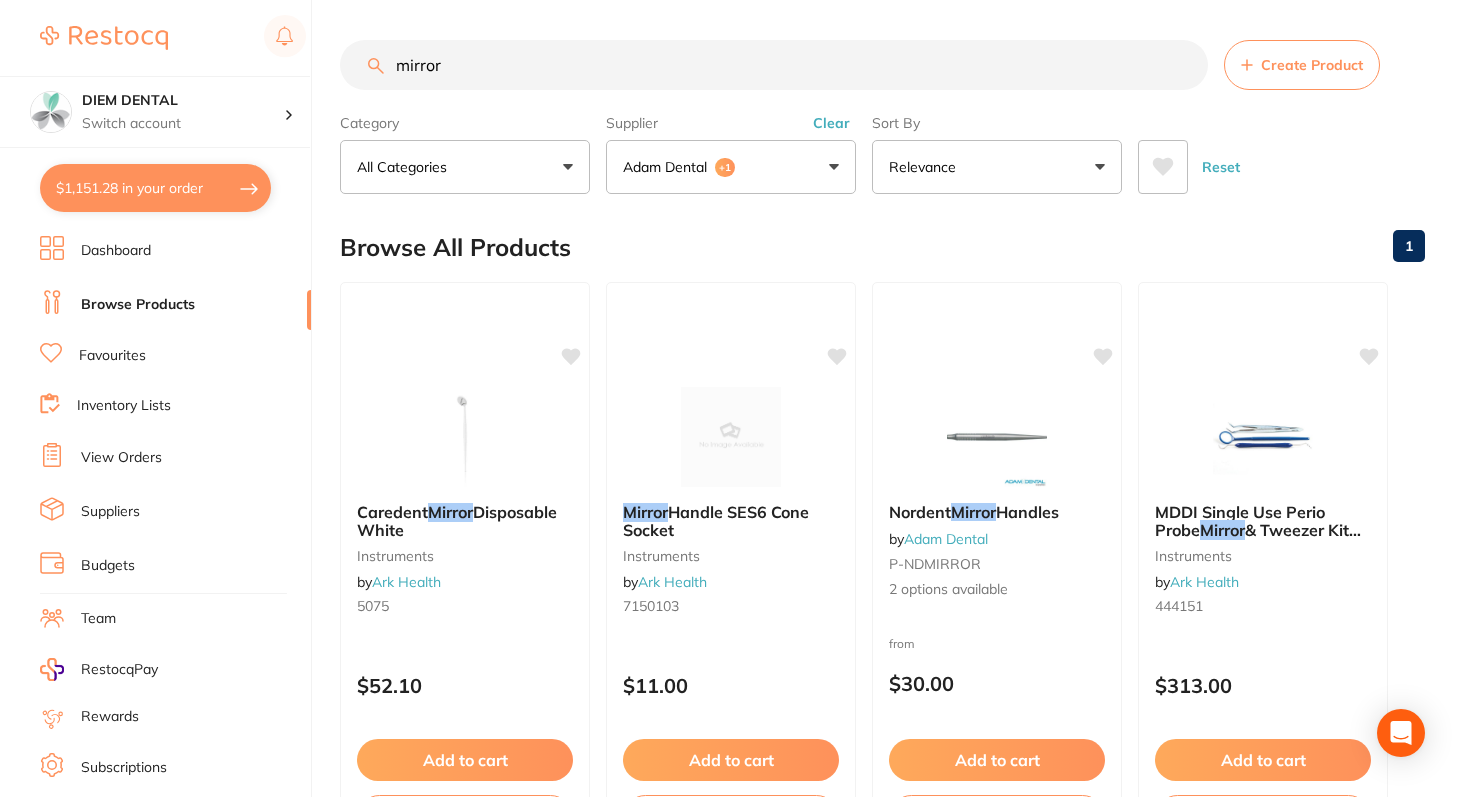 drag, startPoint x: 454, startPoint y: 66, endPoint x: 312, endPoint y: 65, distance: 142.00352 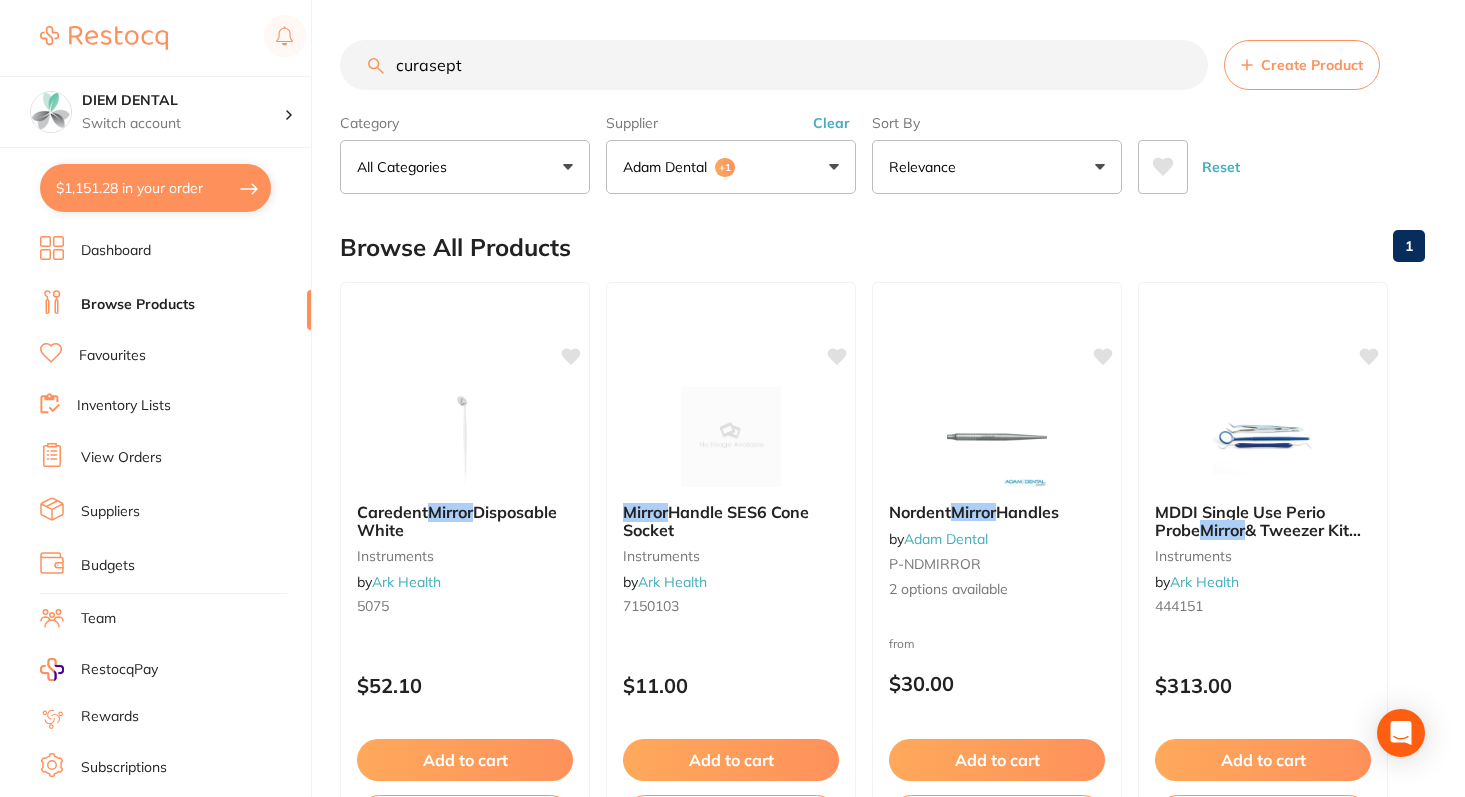 type on "curasept" 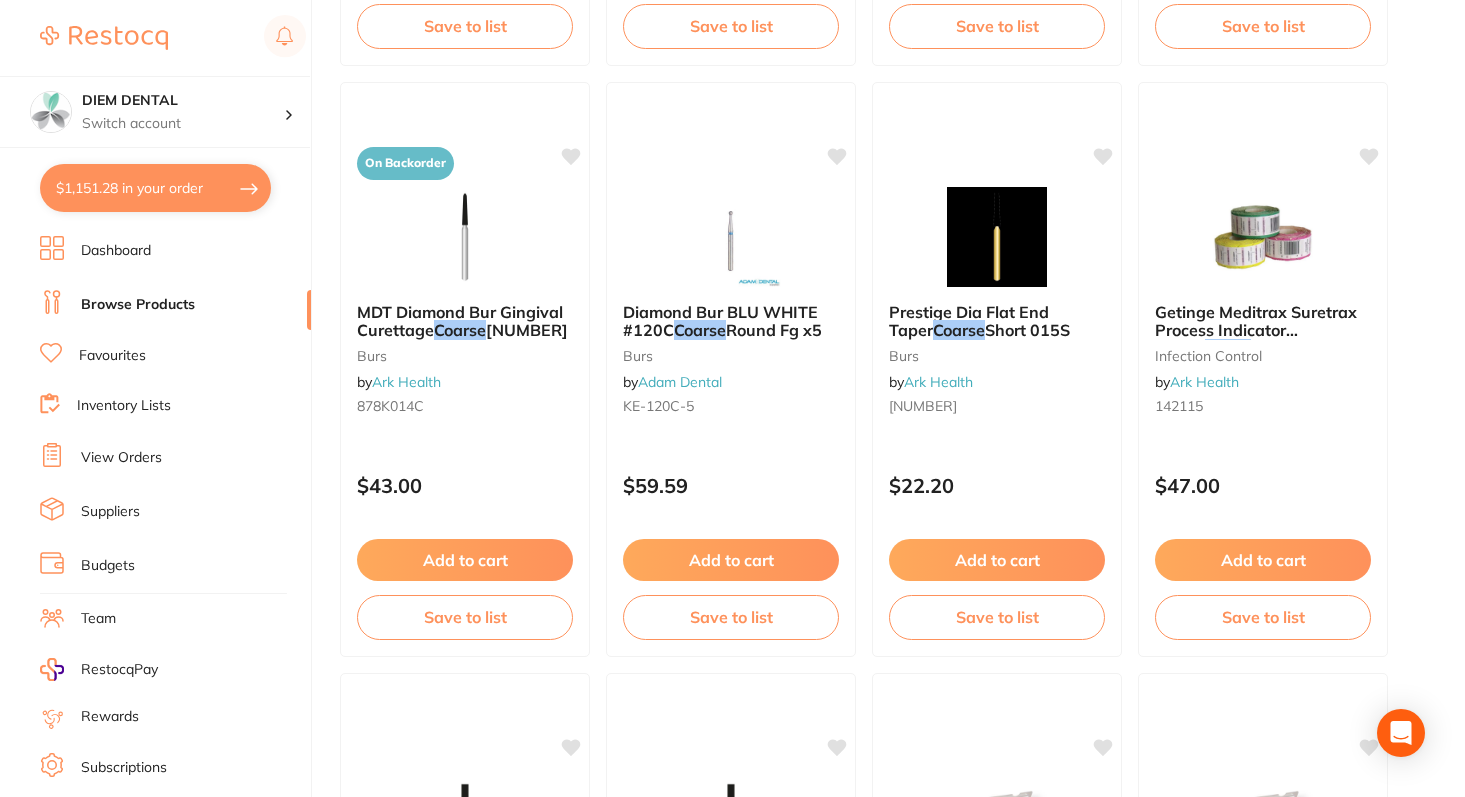 scroll, scrollTop: 5509, scrollLeft: 0, axis: vertical 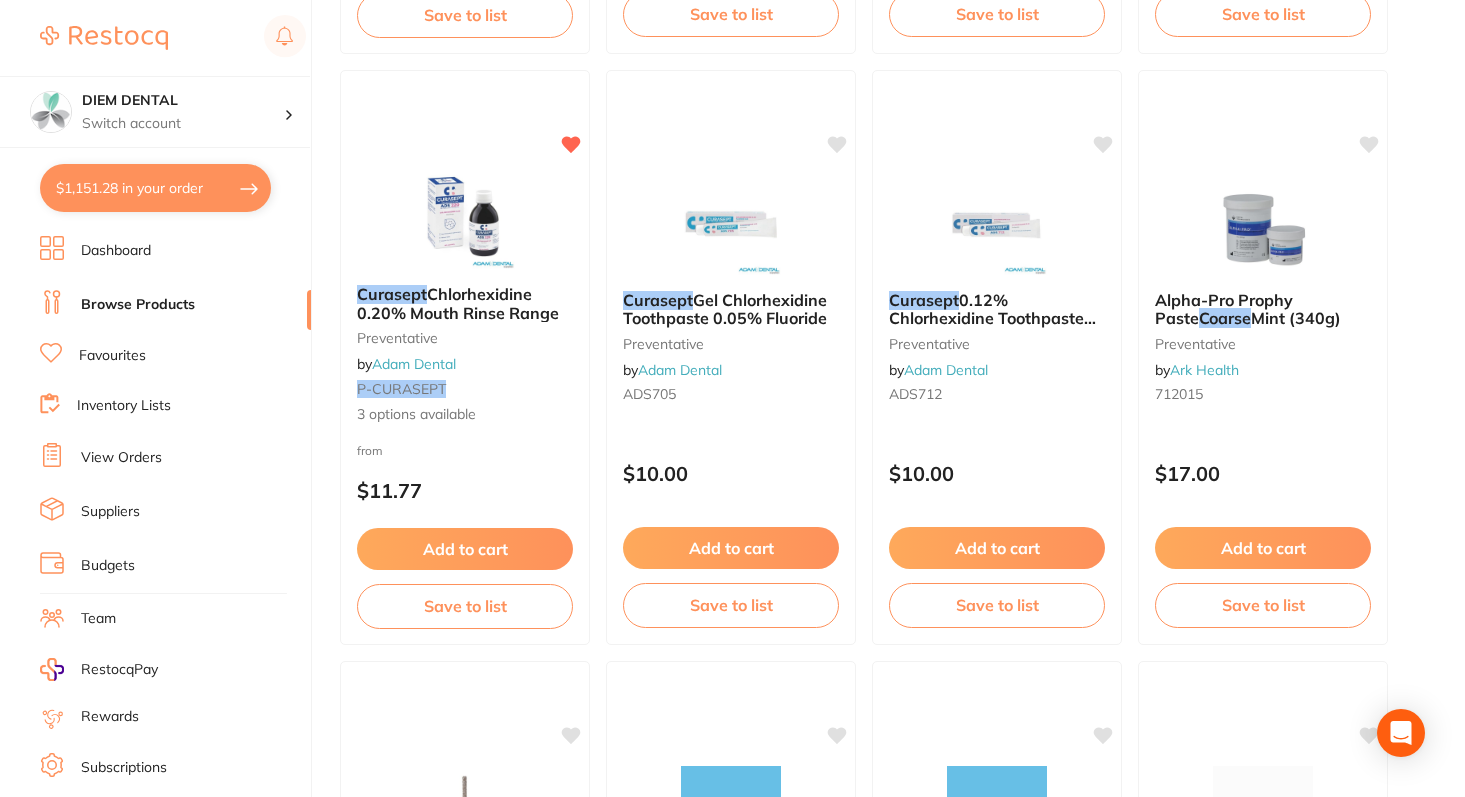 click on "DIEM DENTAL Switch account DIEM DENTAL $1,151.28   in your order Dashboard Browse Products Favourites Inventory Lists View Orders Suppliers Budgets Team RestocqPay Rewards Subscriptions Account Support Log Out" at bounding box center (156, 398) 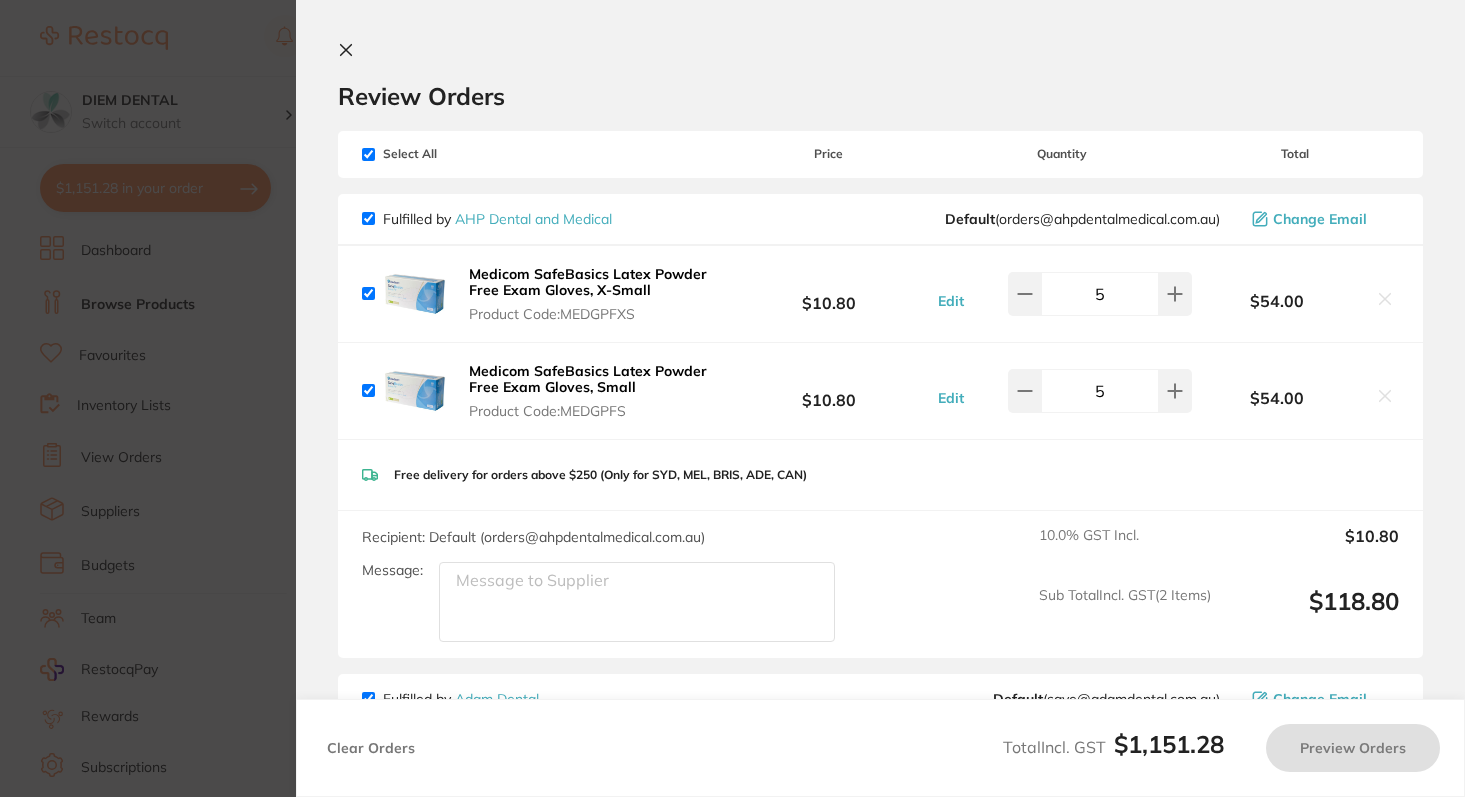 checkbox on "true" 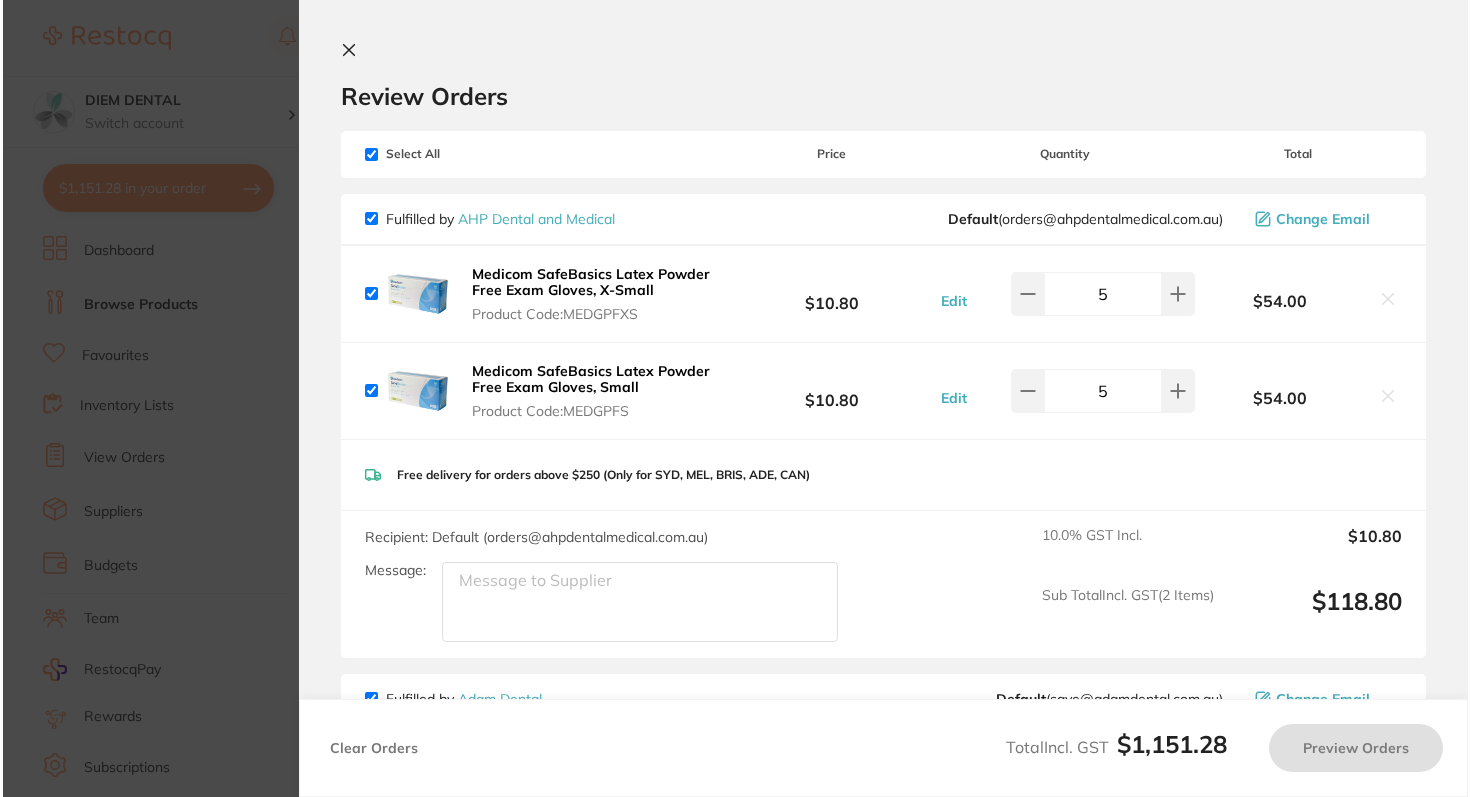 scroll, scrollTop: 0, scrollLeft: 0, axis: both 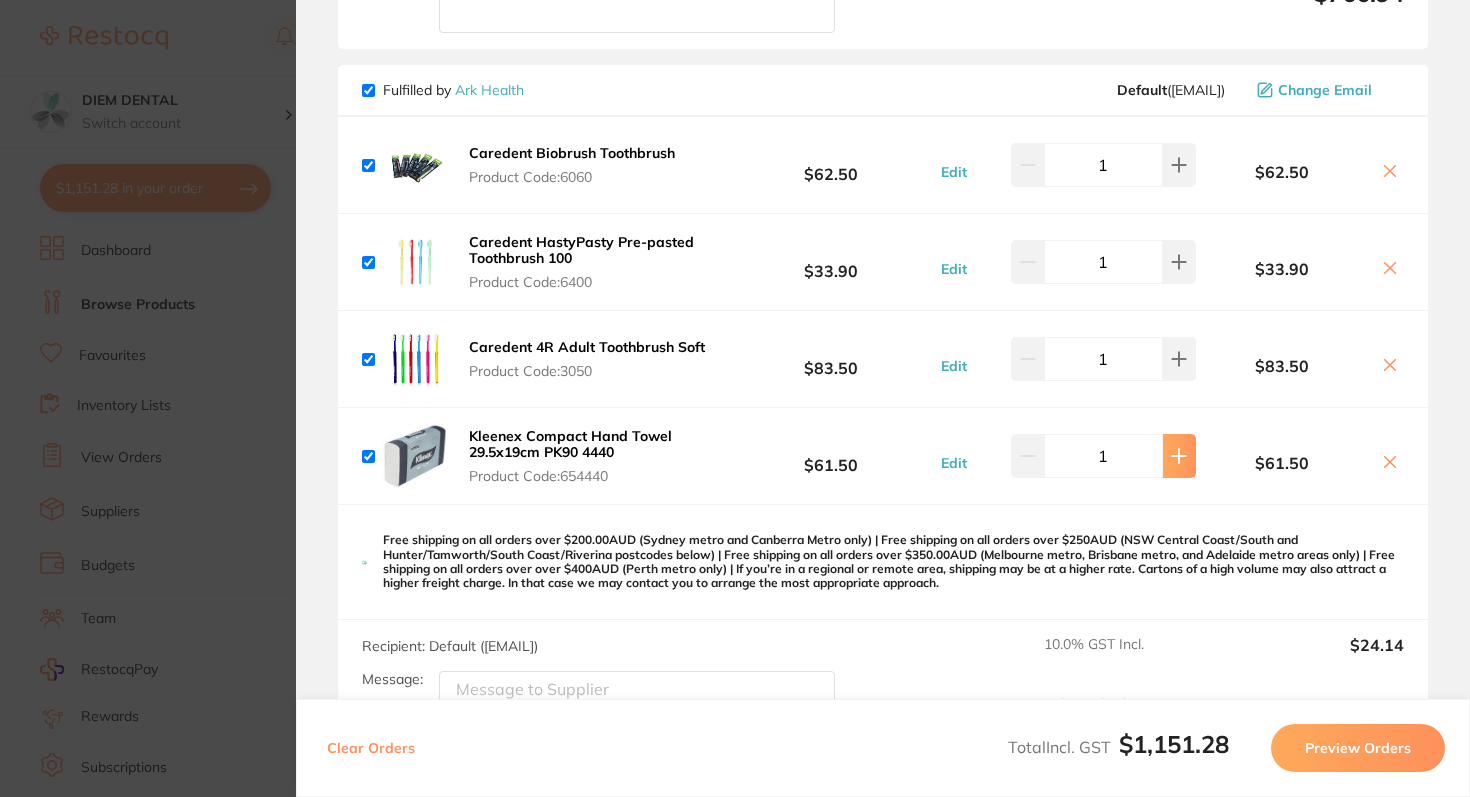 click 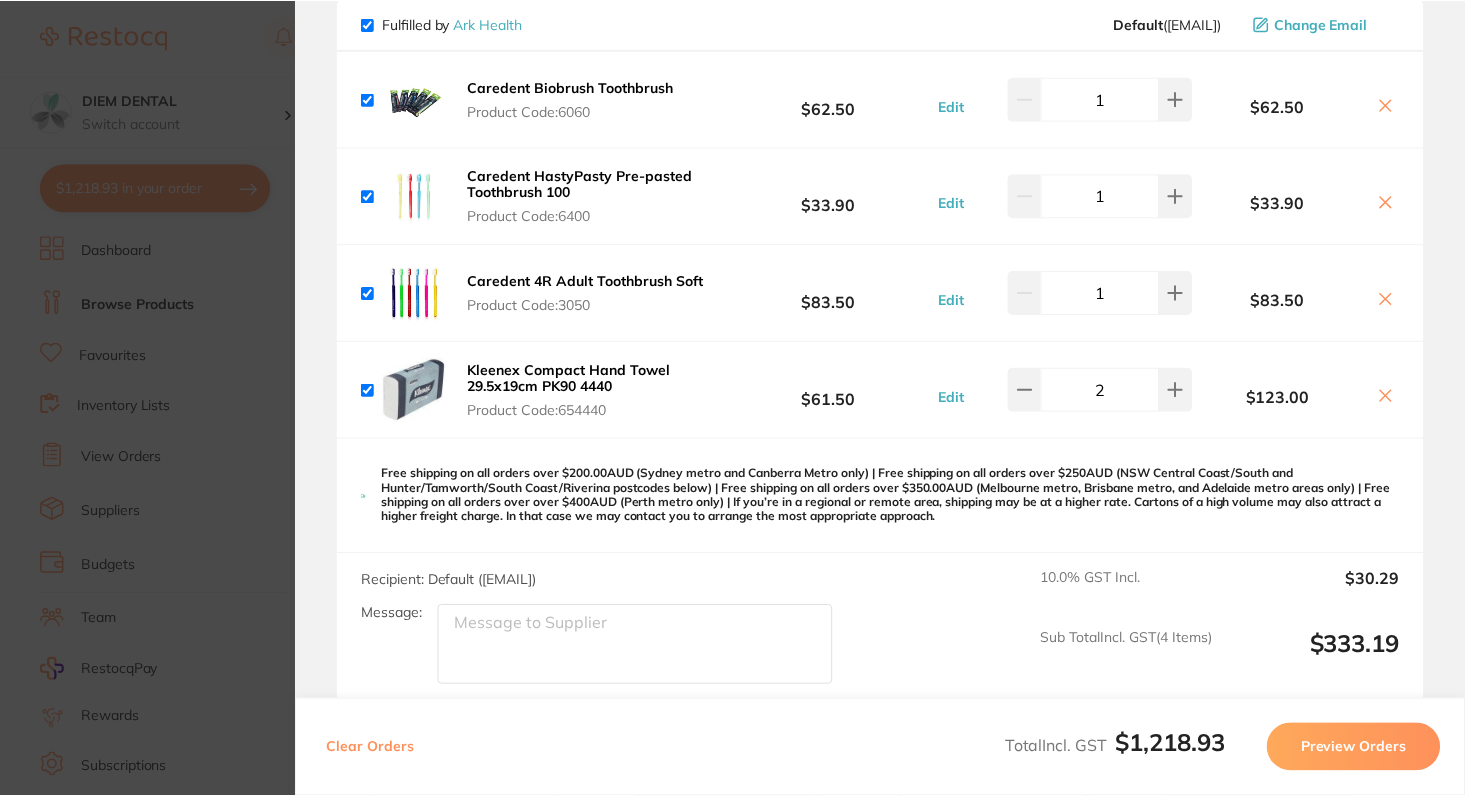 scroll, scrollTop: 2908, scrollLeft: 0, axis: vertical 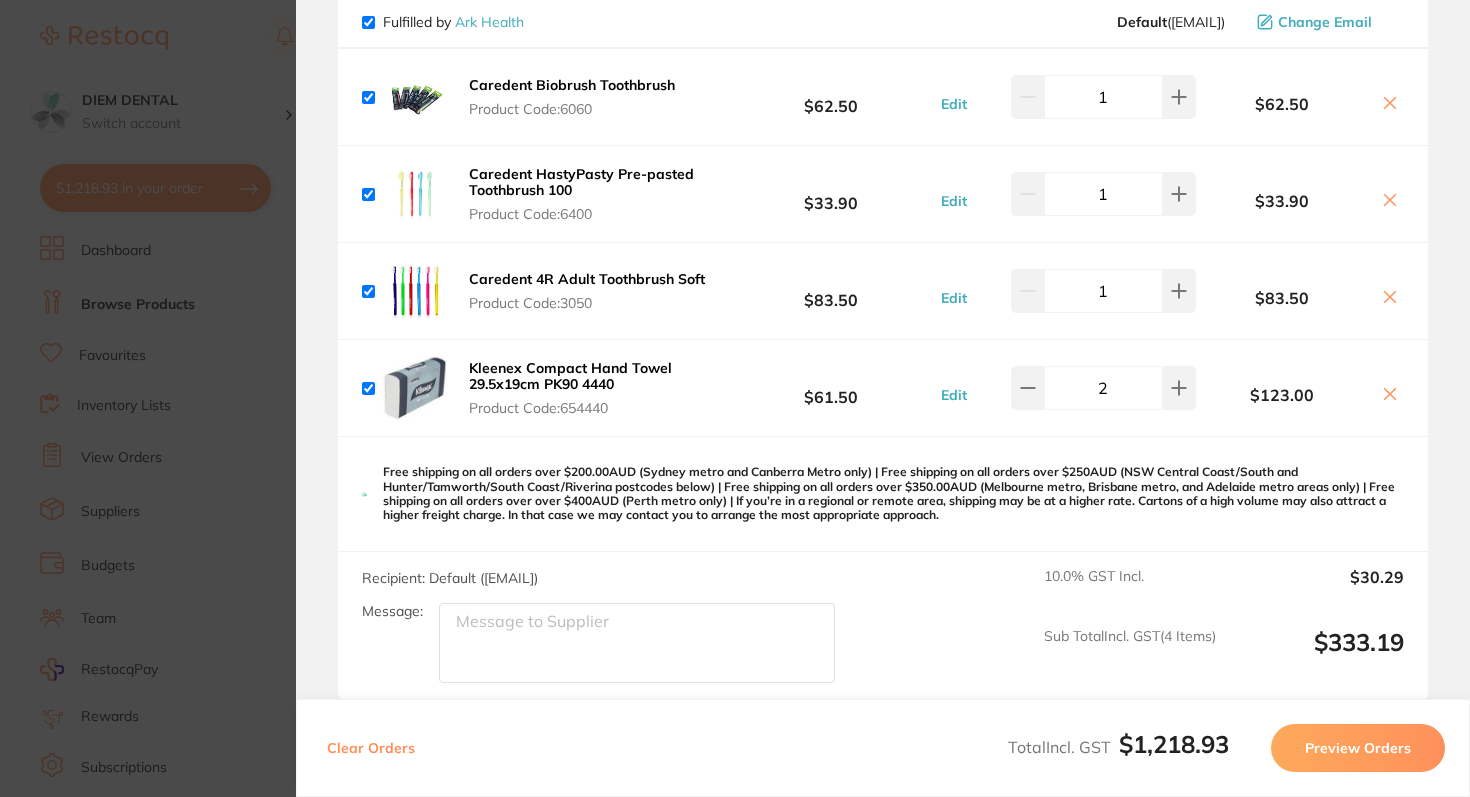click on "Ark Health" at bounding box center (489, 22) 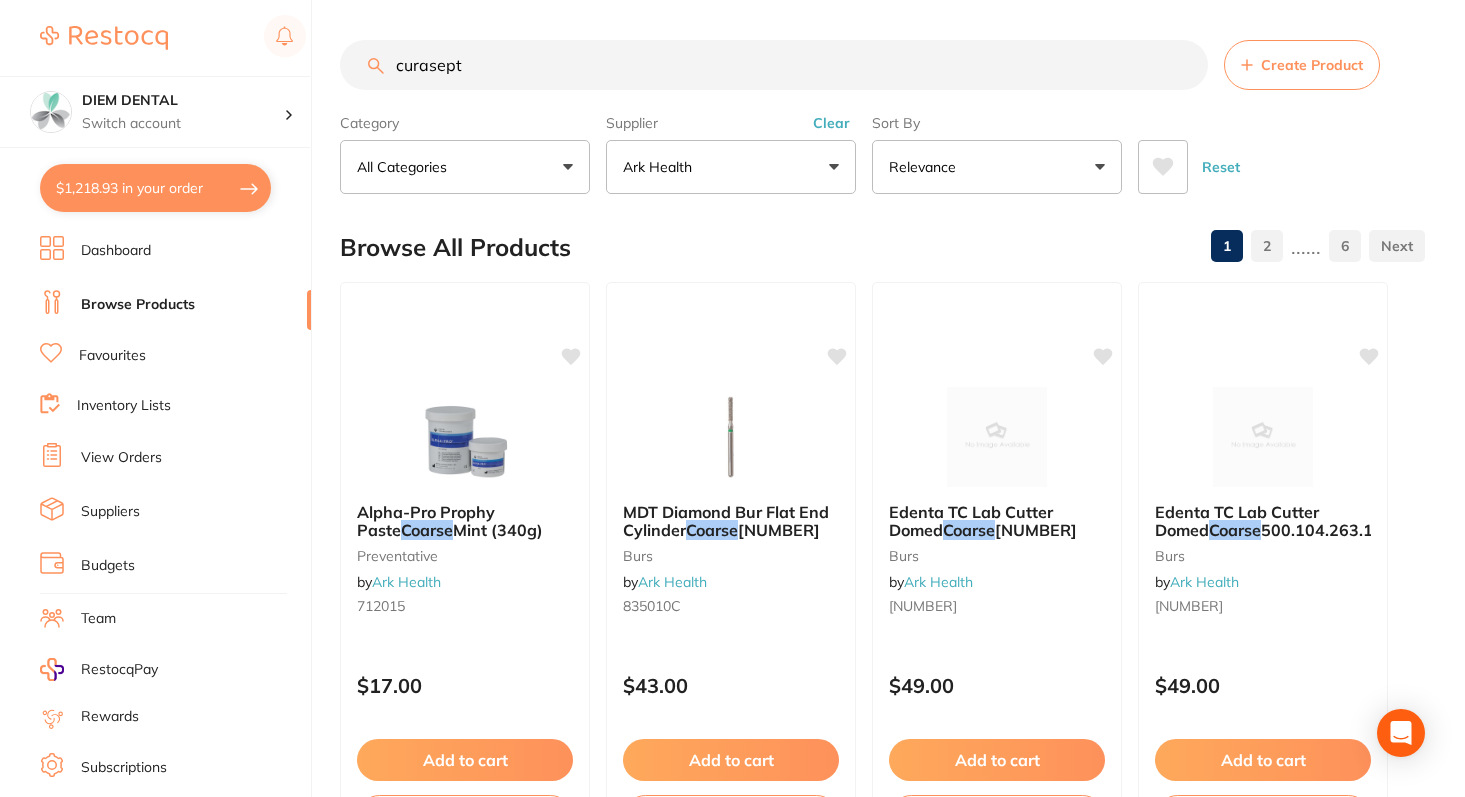 click on "All Categories" at bounding box center (465, 167) 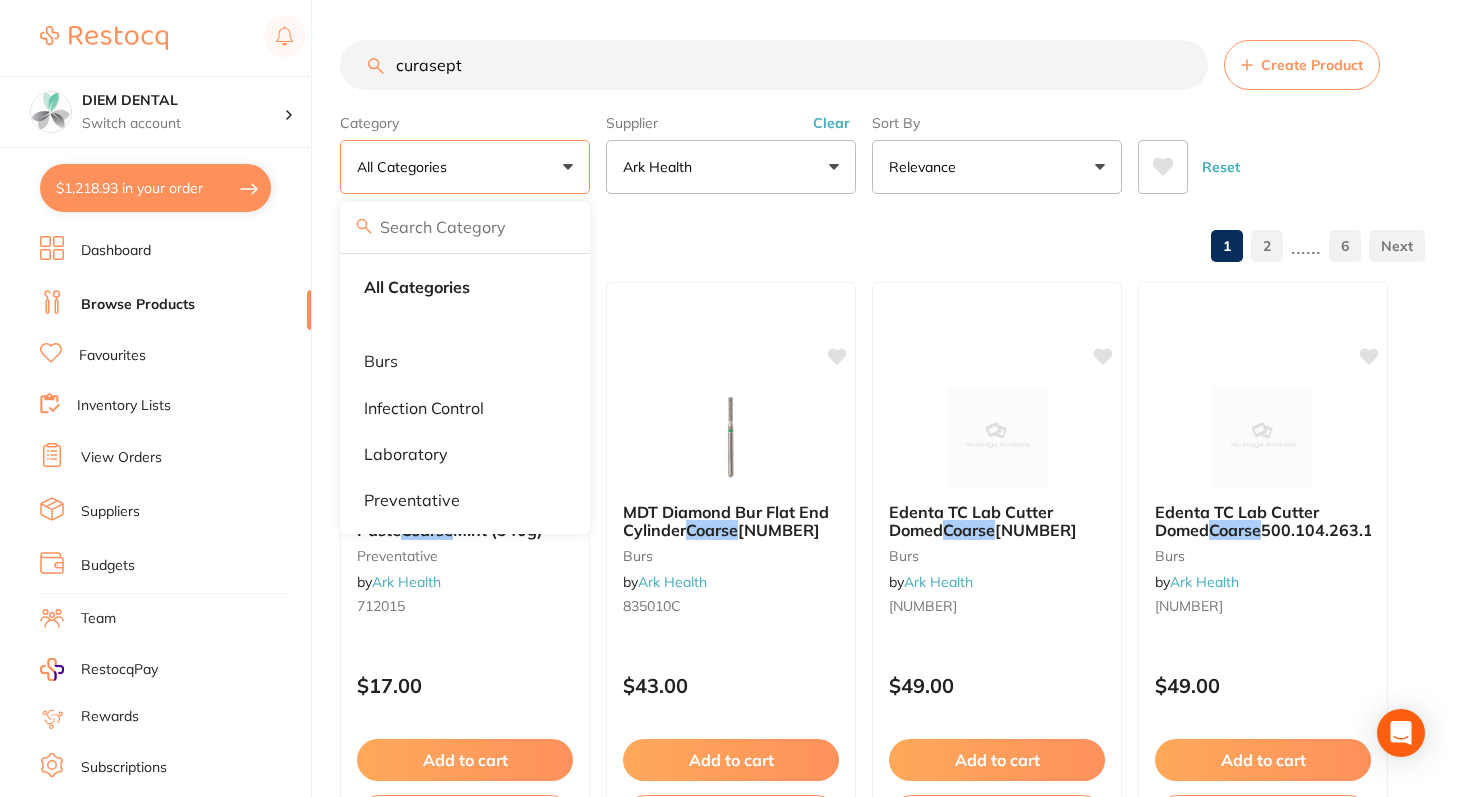 click on "All Categories" at bounding box center (465, 167) 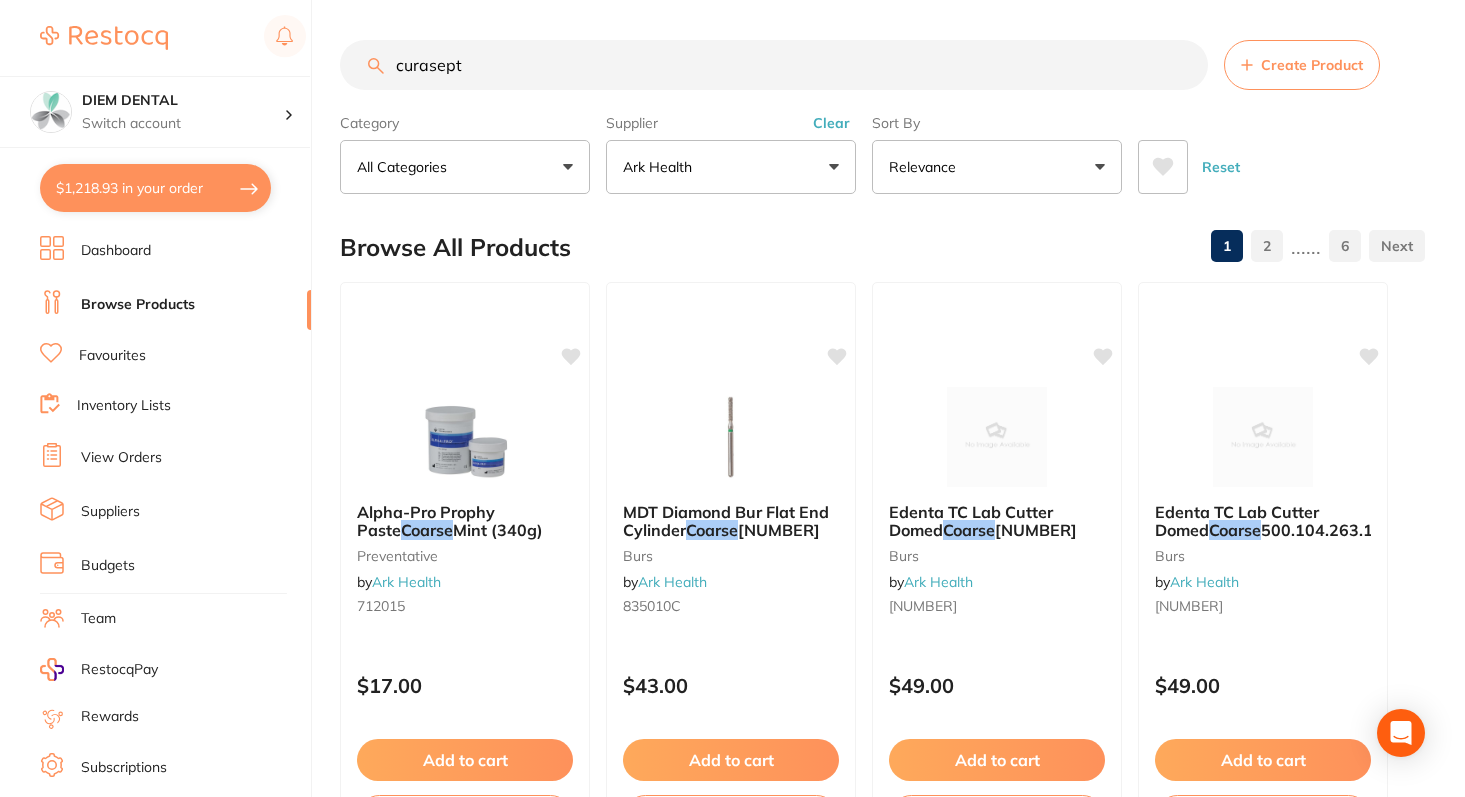 click on "curasept" at bounding box center [774, 65] 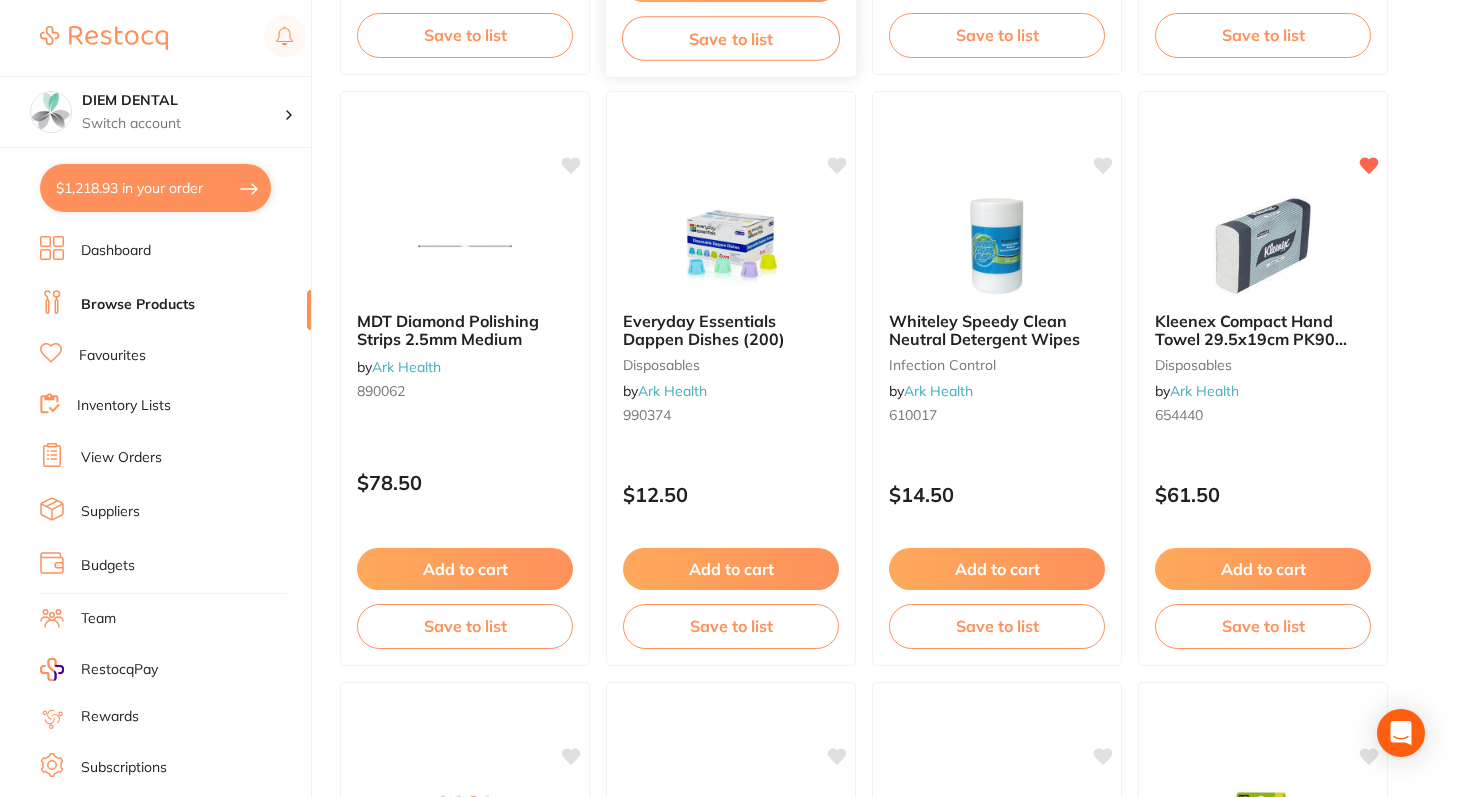 scroll, scrollTop: 783, scrollLeft: 0, axis: vertical 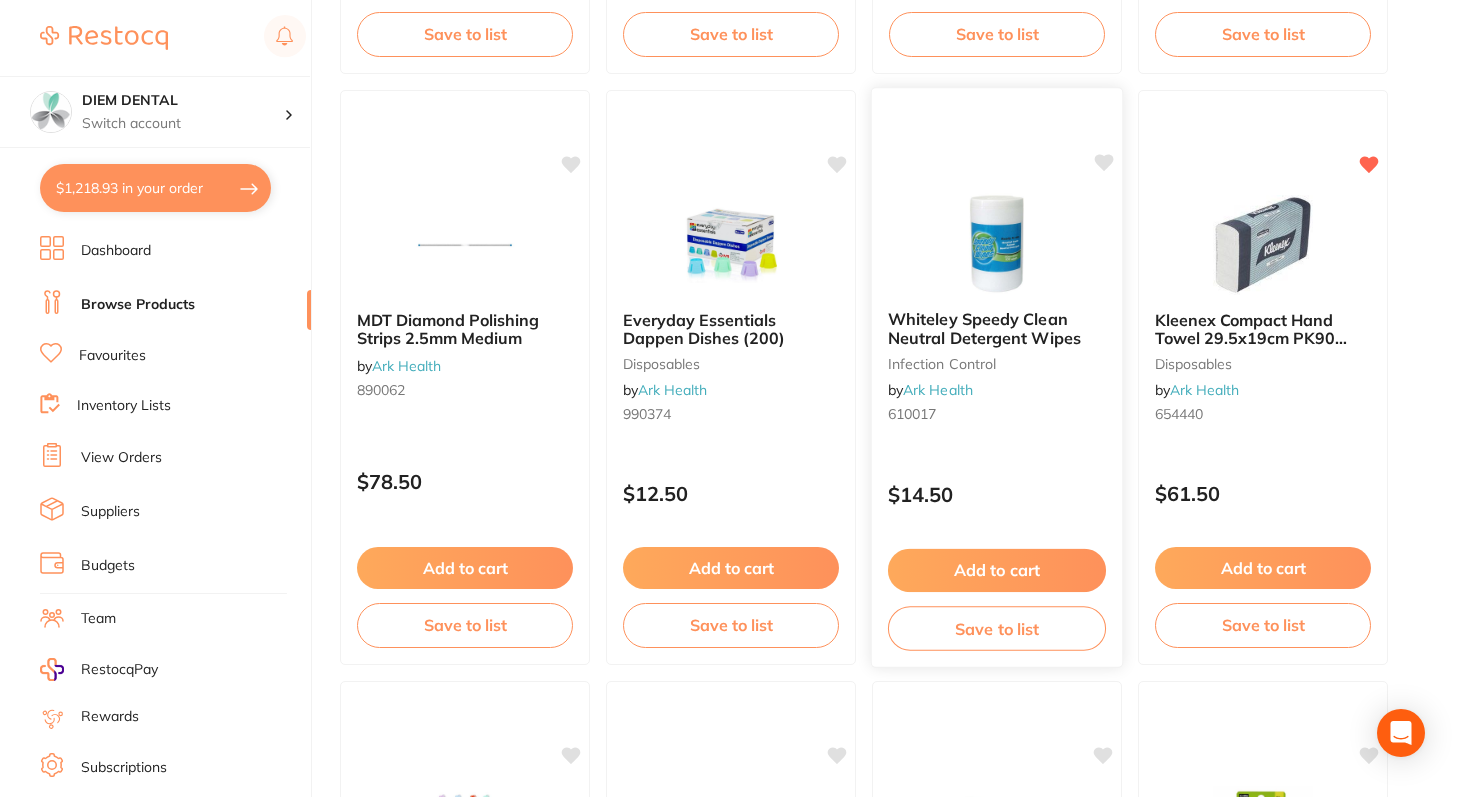 click at bounding box center [996, 243] 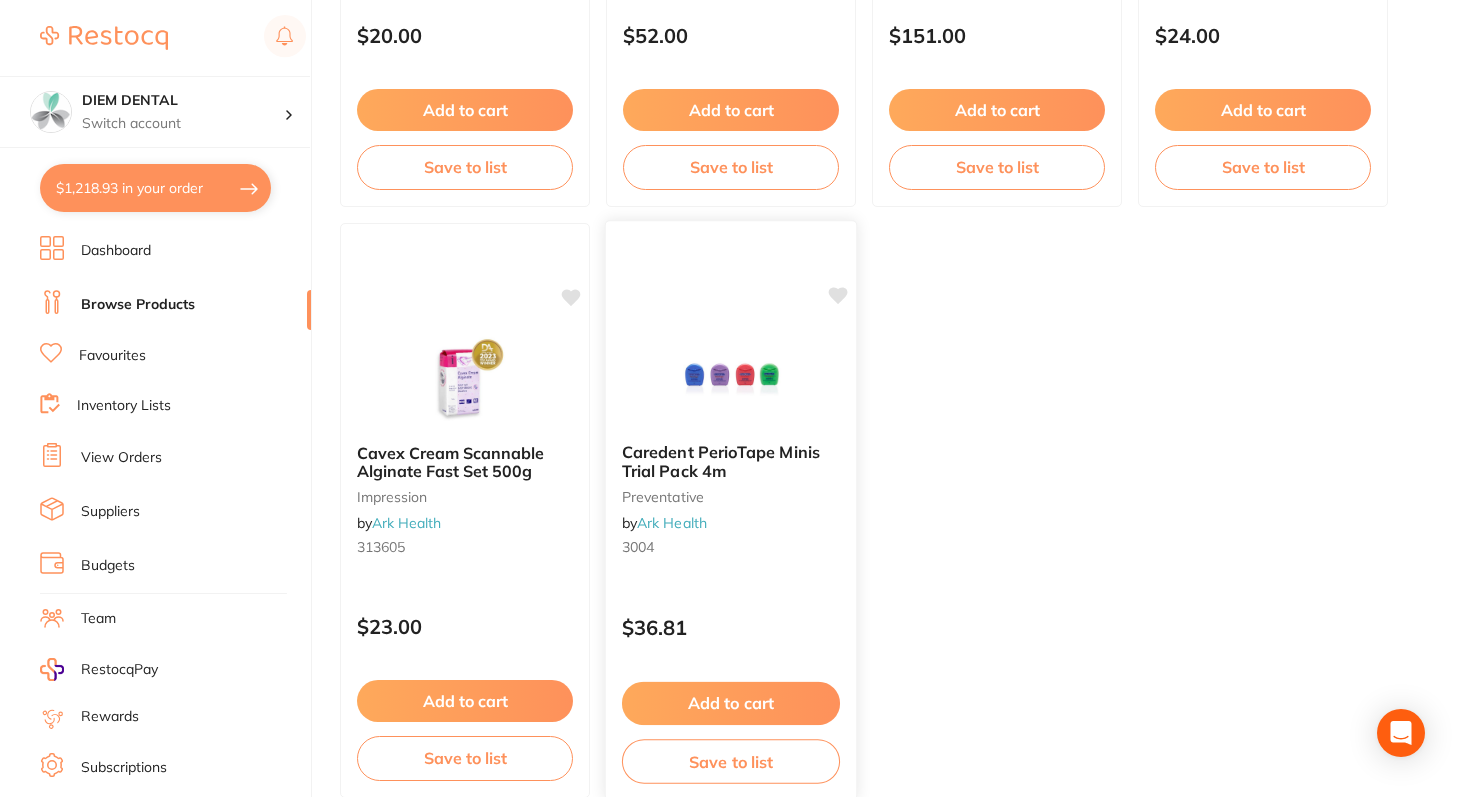 scroll, scrollTop: 7847, scrollLeft: 0, axis: vertical 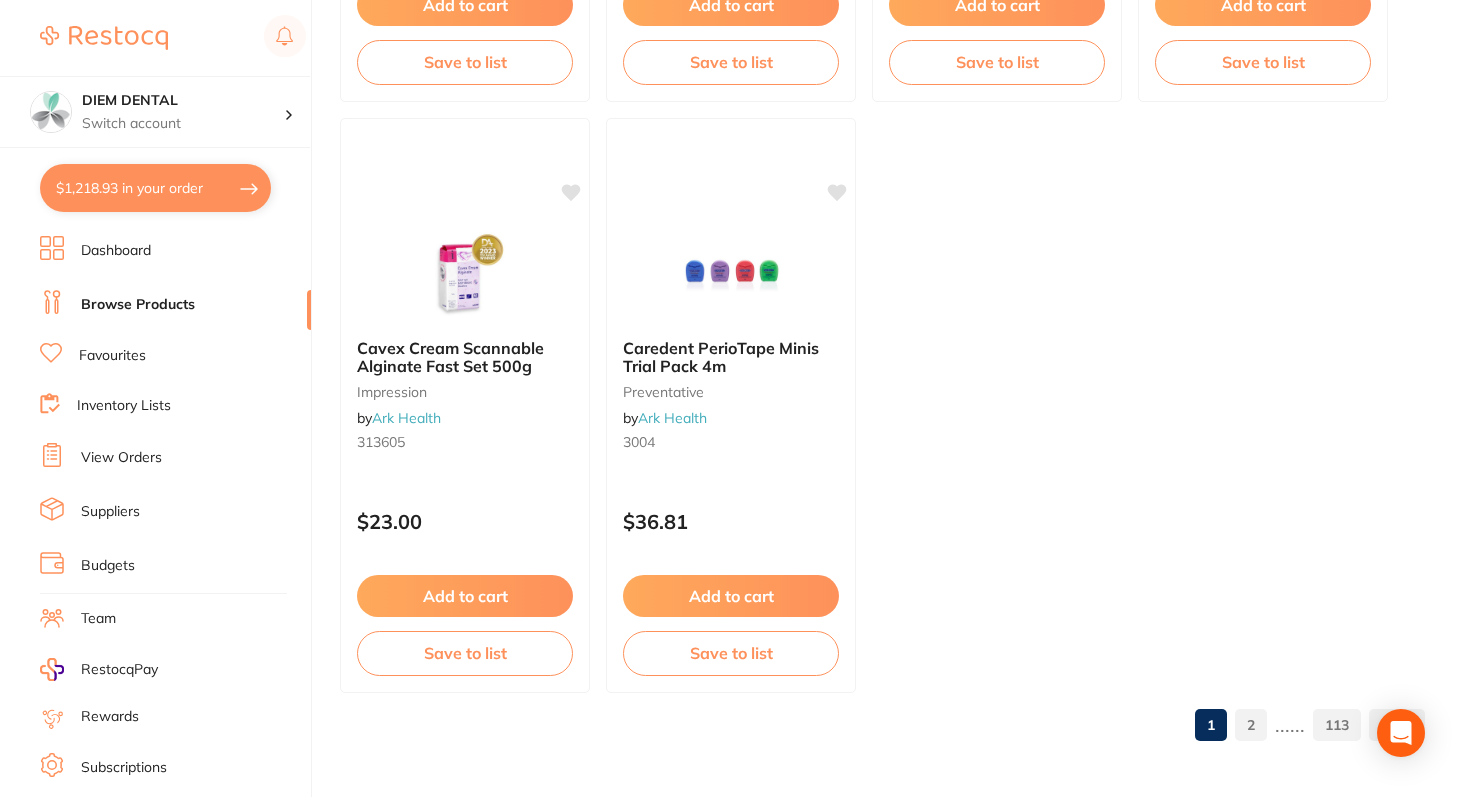 click on "2" at bounding box center [1251, 725] 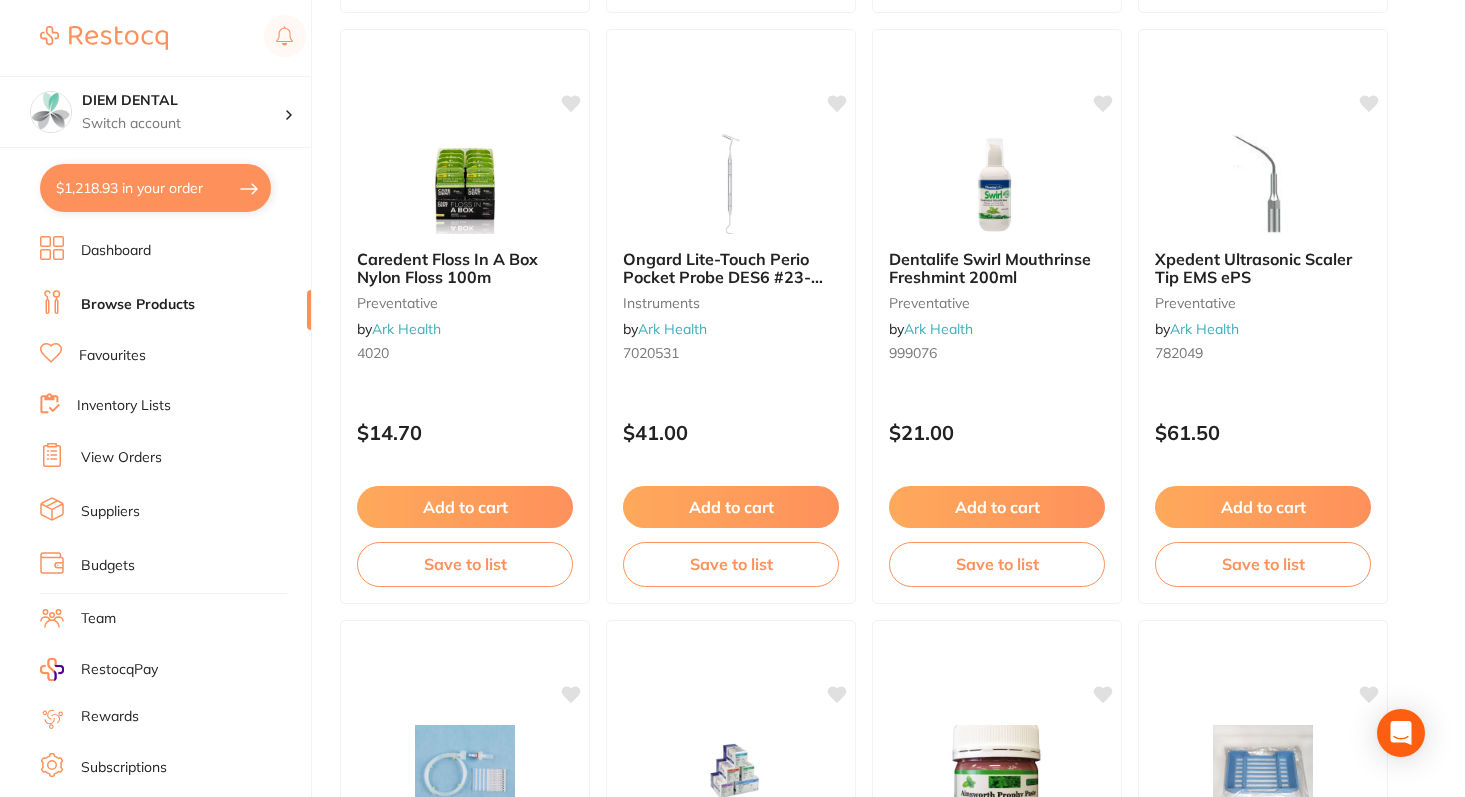 scroll, scrollTop: 3804, scrollLeft: 0, axis: vertical 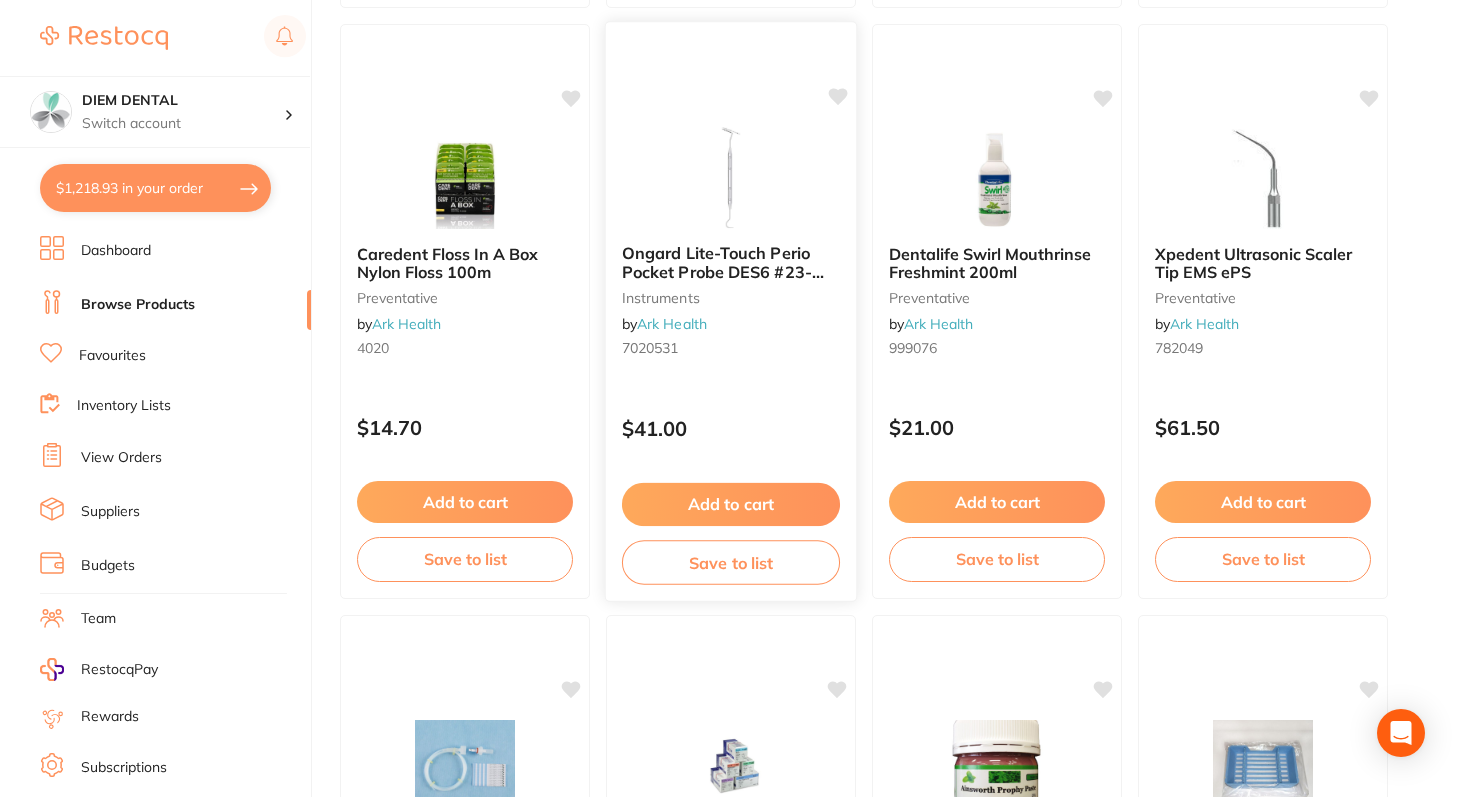 click at bounding box center (730, 177) 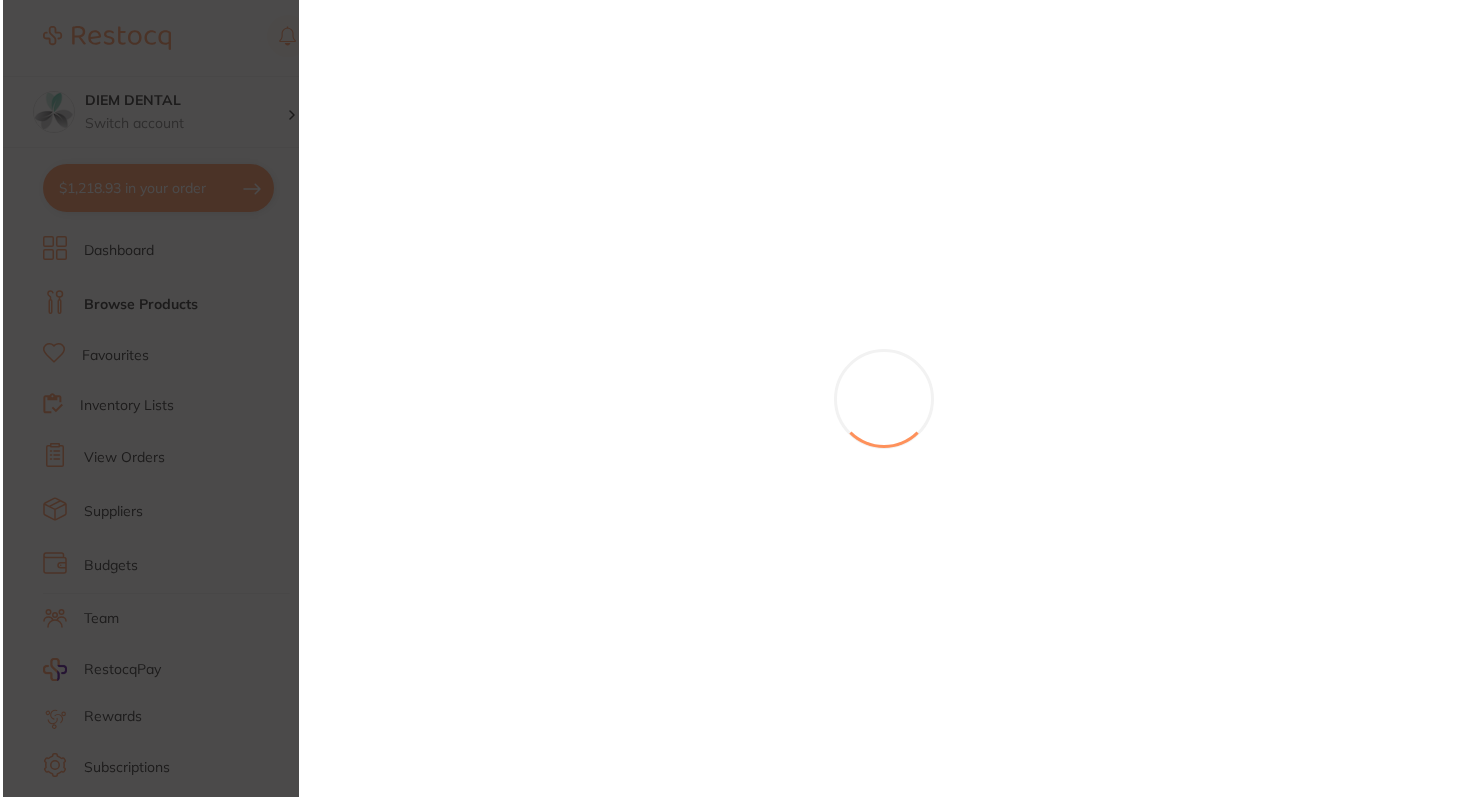 scroll, scrollTop: 0, scrollLeft: 0, axis: both 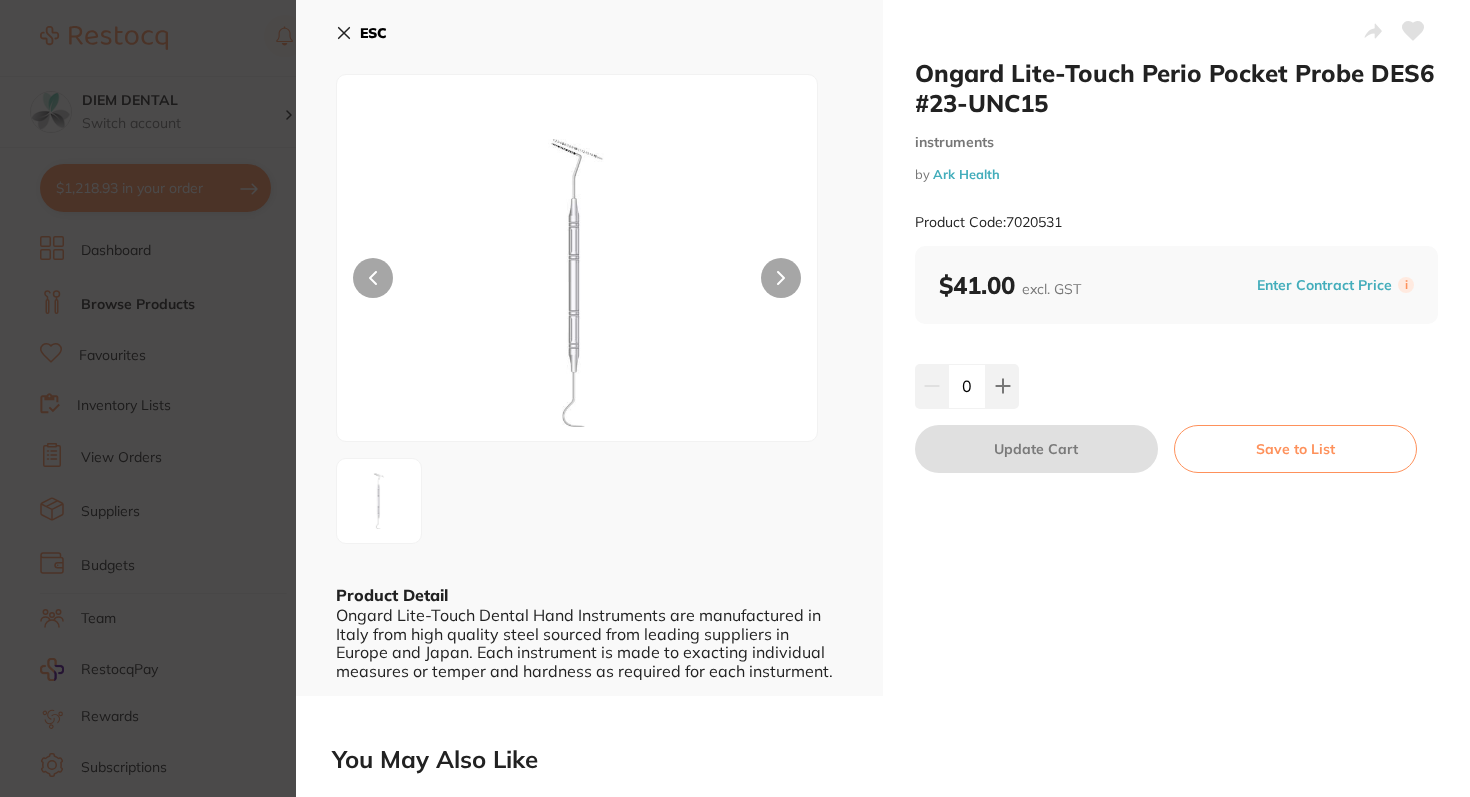 click 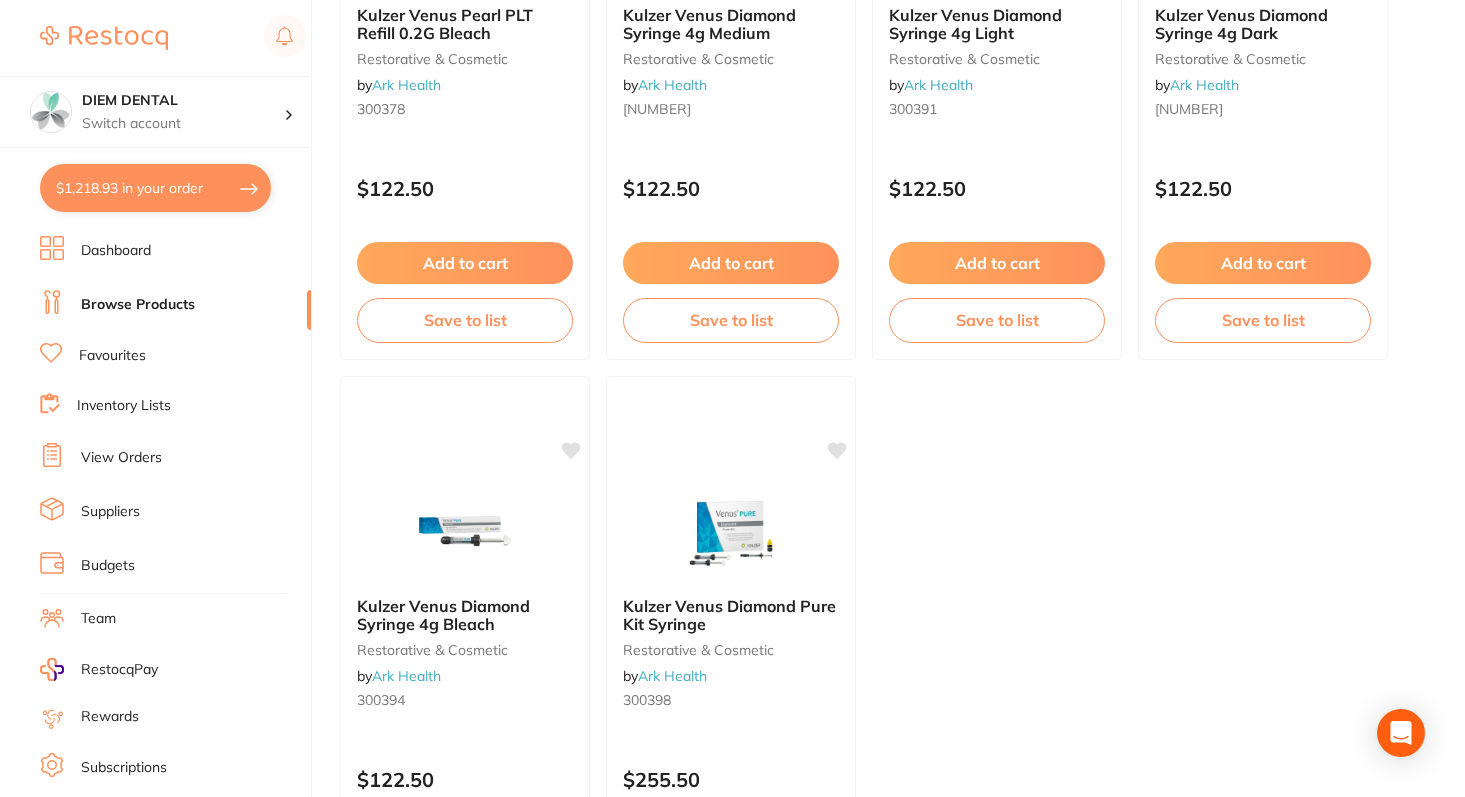 scroll, scrollTop: 7847, scrollLeft: 0, axis: vertical 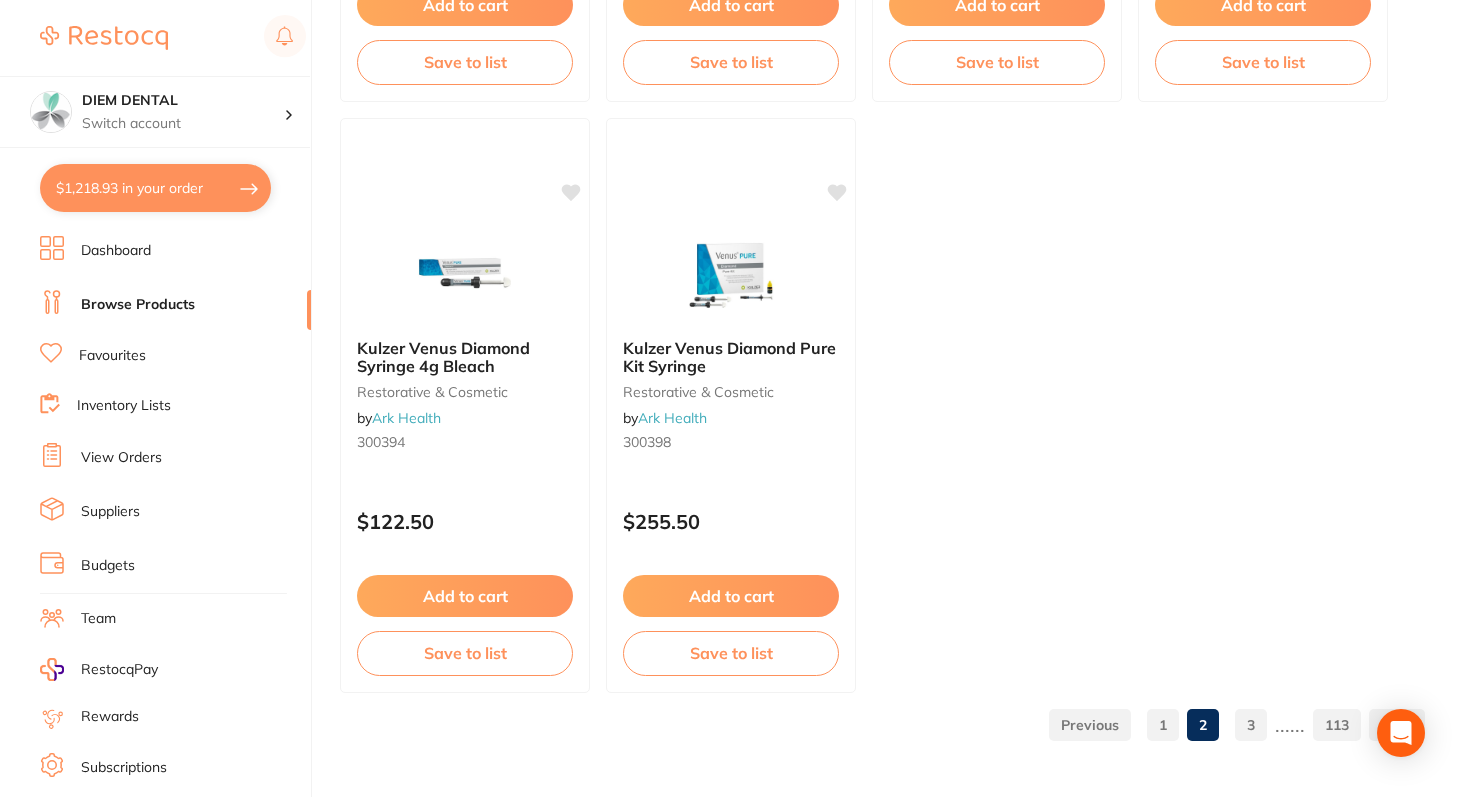 click on "3" at bounding box center [1251, 725] 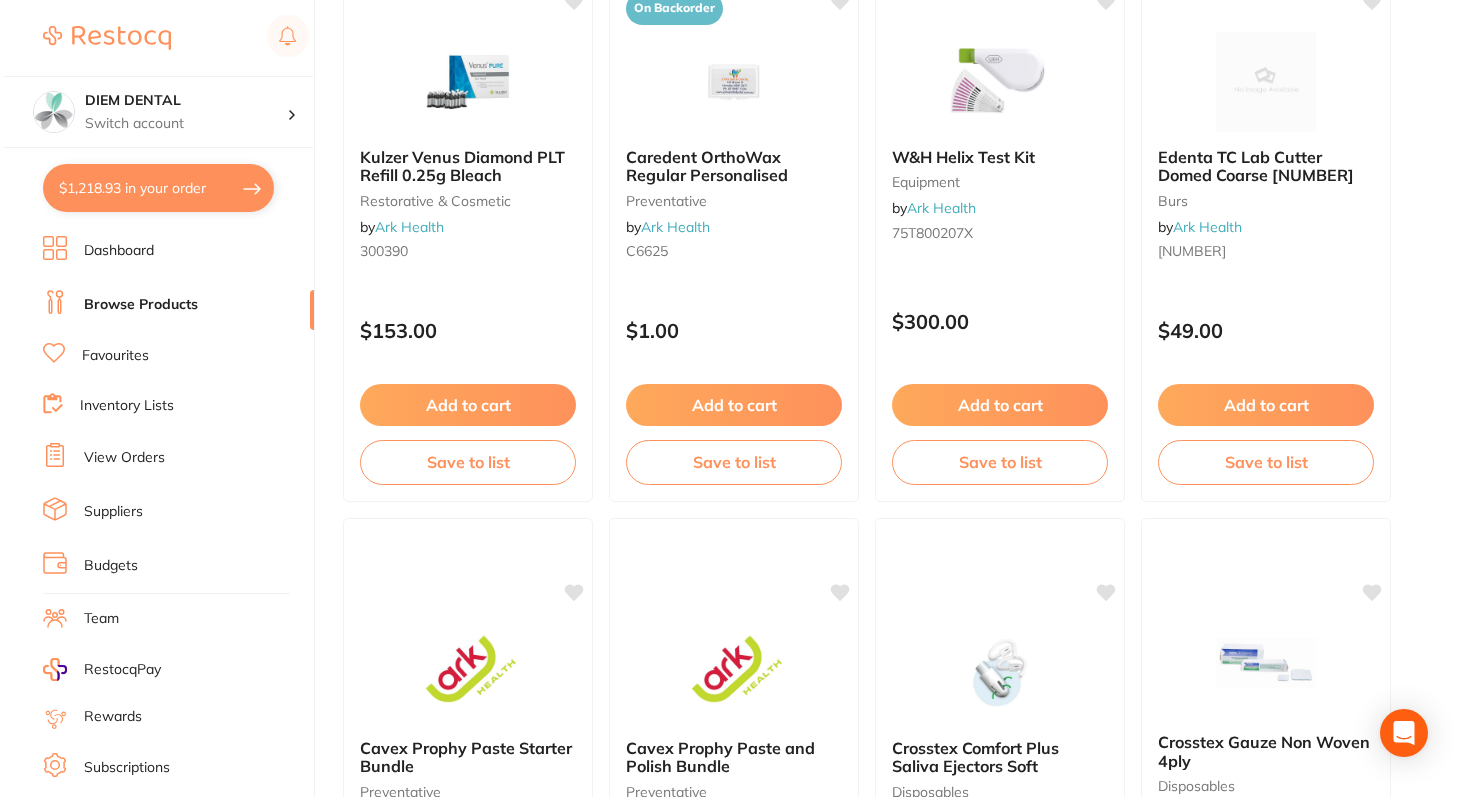 scroll, scrollTop: 0, scrollLeft: 0, axis: both 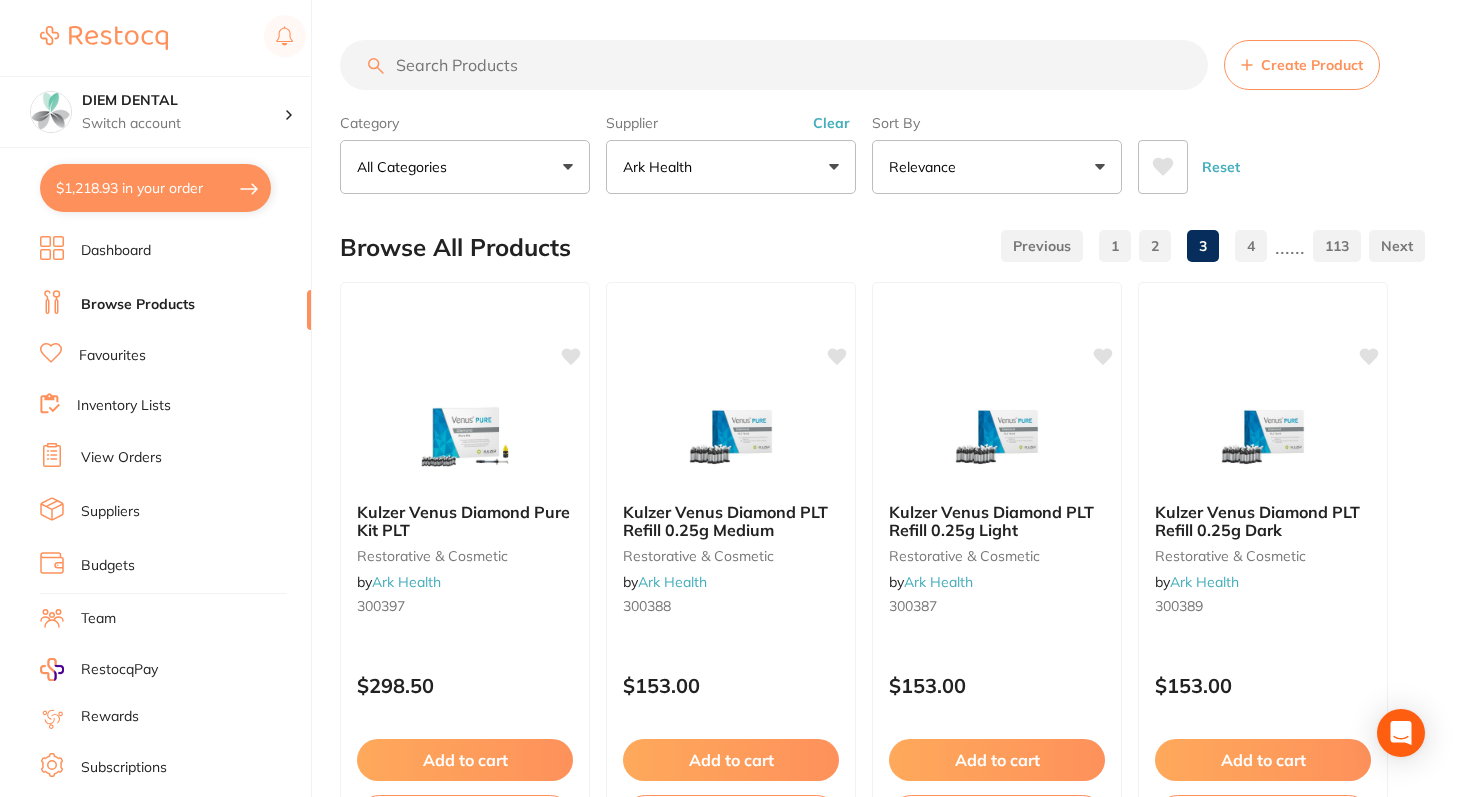 click at bounding box center [774, 65] 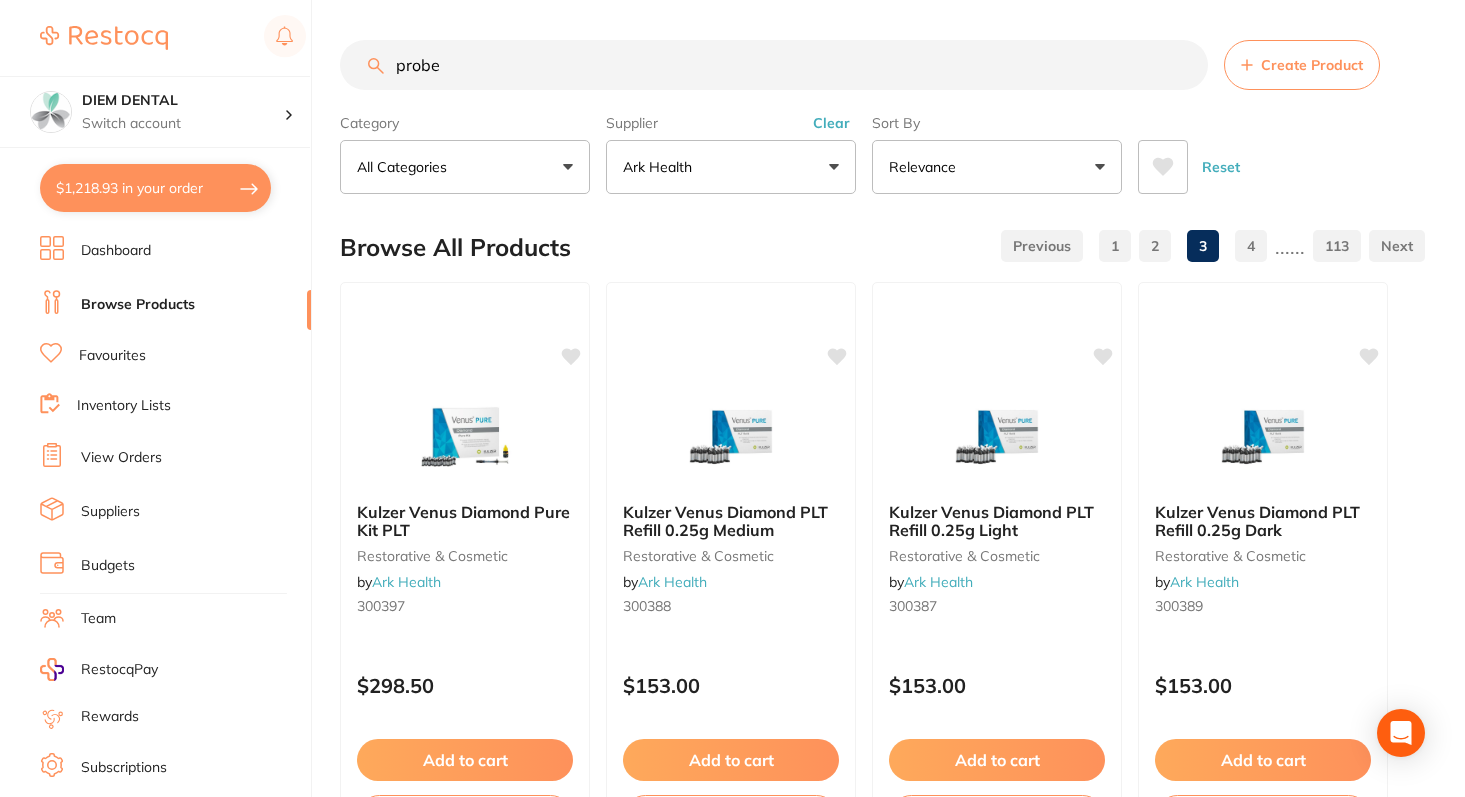 type on "probe" 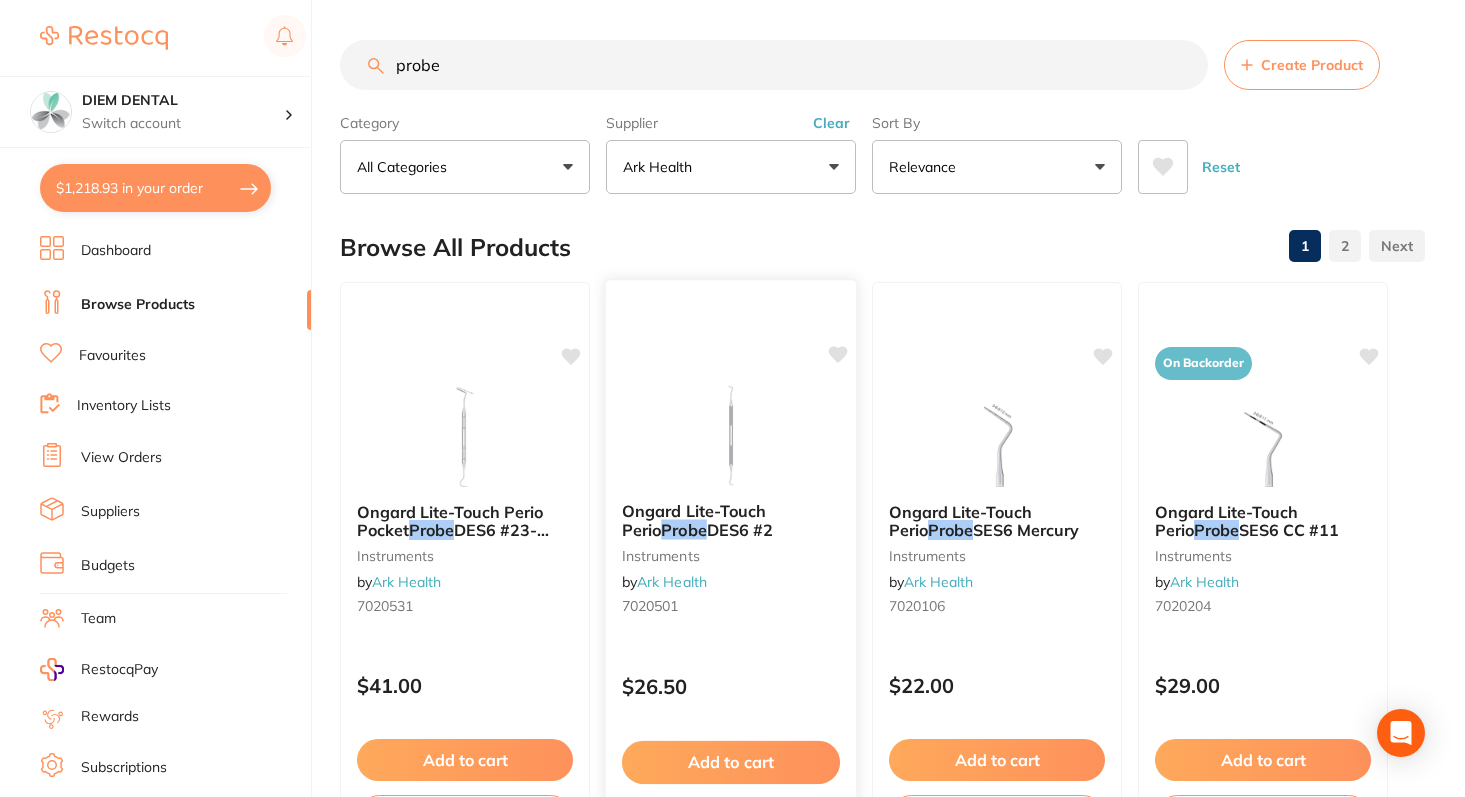 click at bounding box center [730, 435] 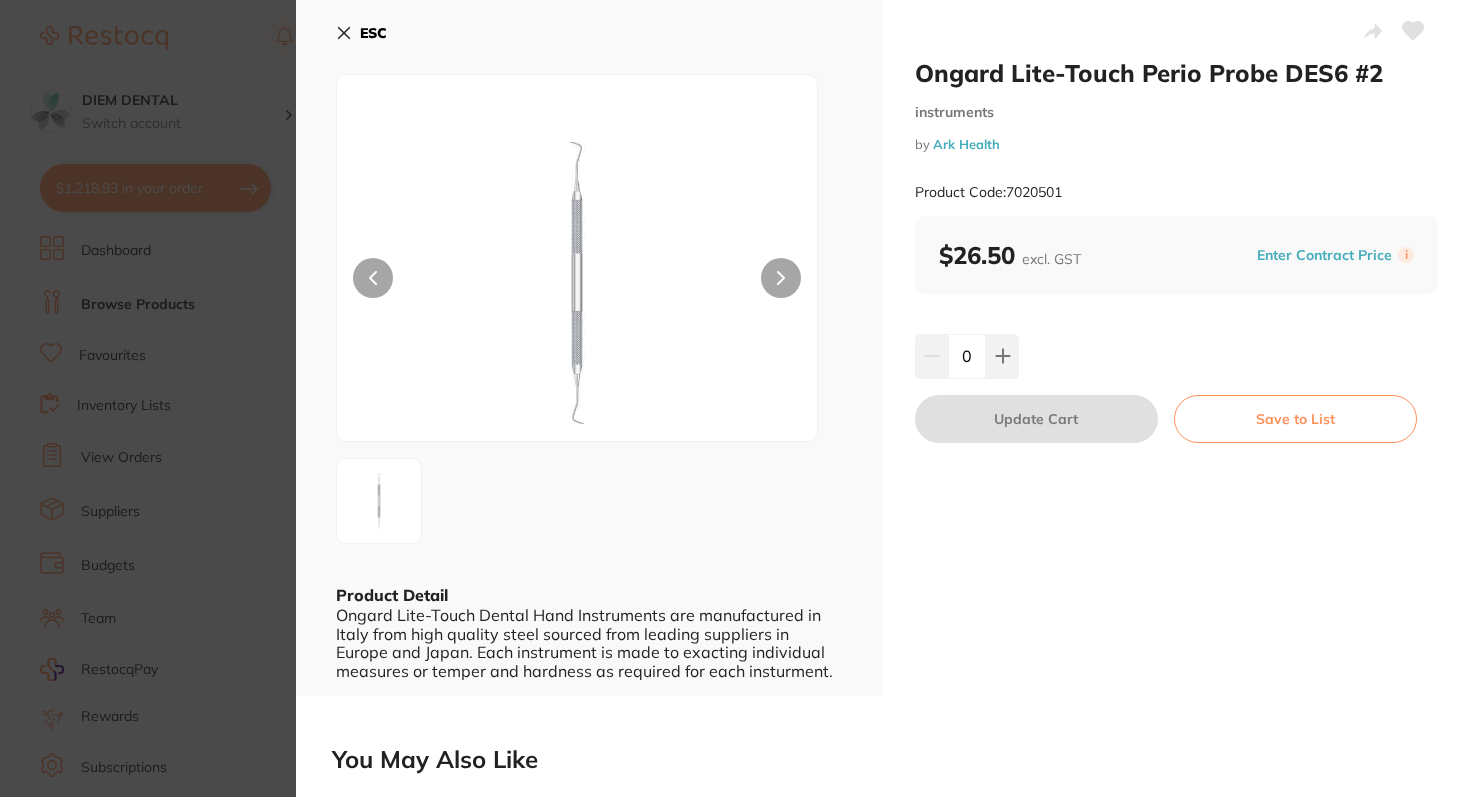 click 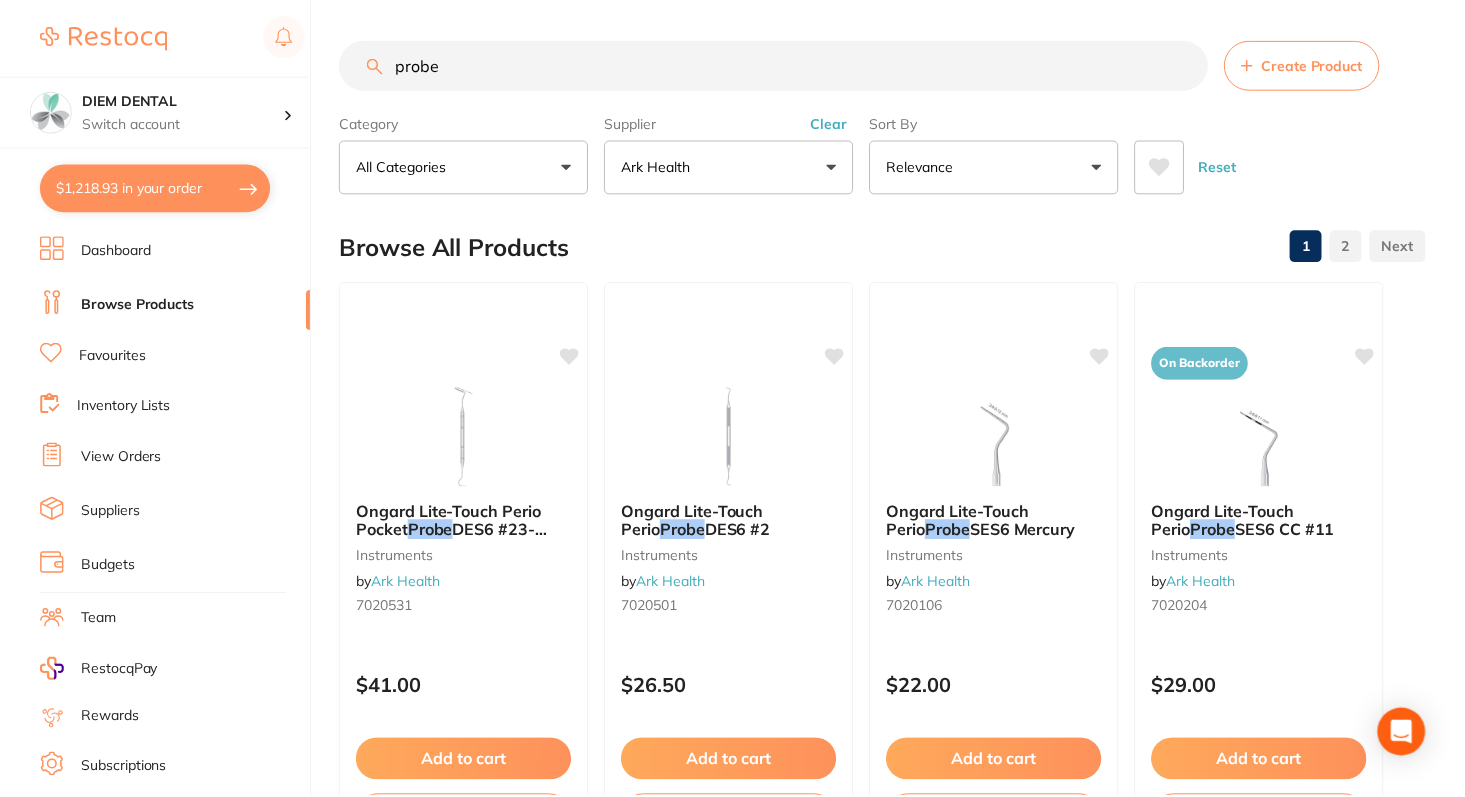 scroll, scrollTop: 53, scrollLeft: 0, axis: vertical 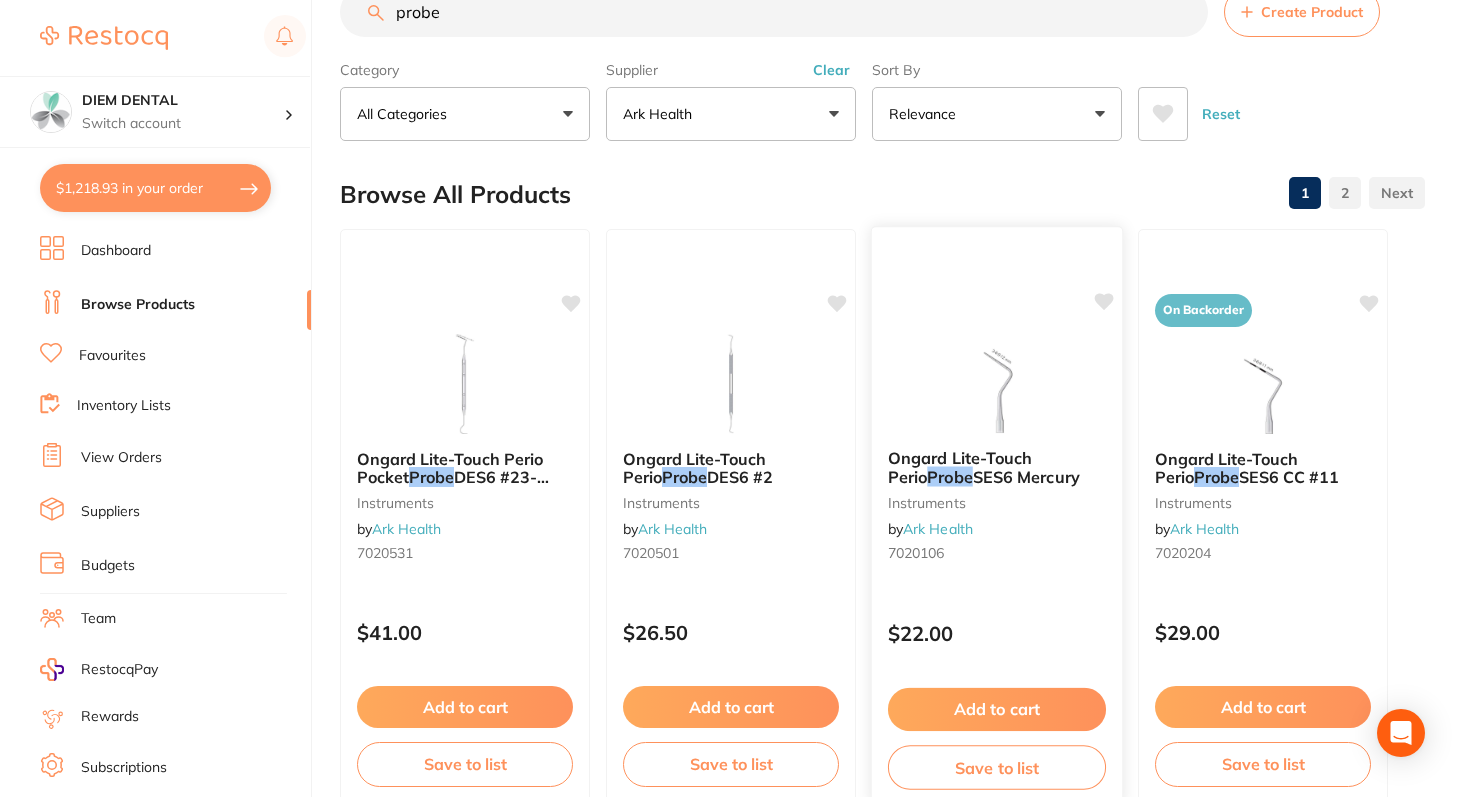 click at bounding box center [996, 382] 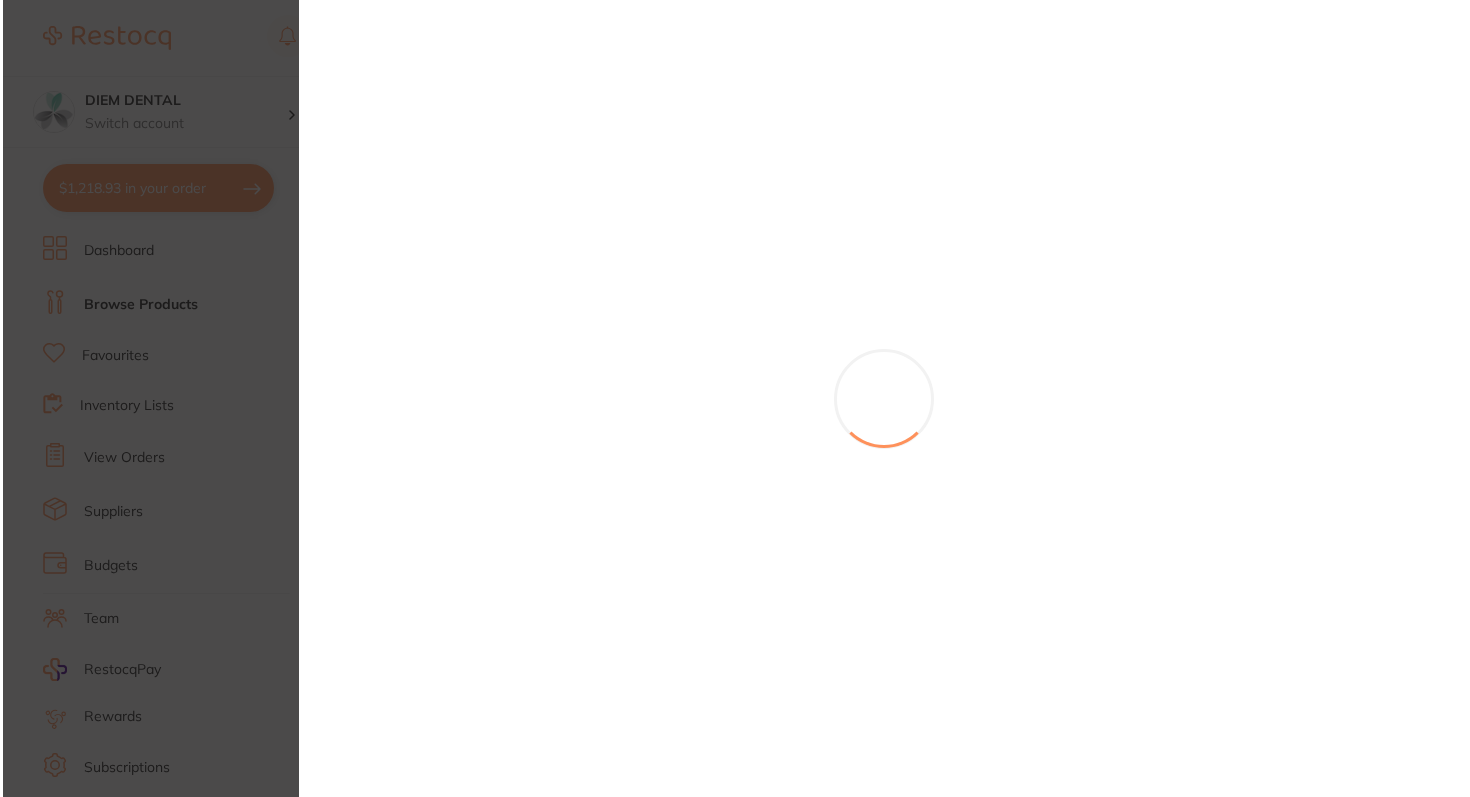 scroll, scrollTop: 0, scrollLeft: 0, axis: both 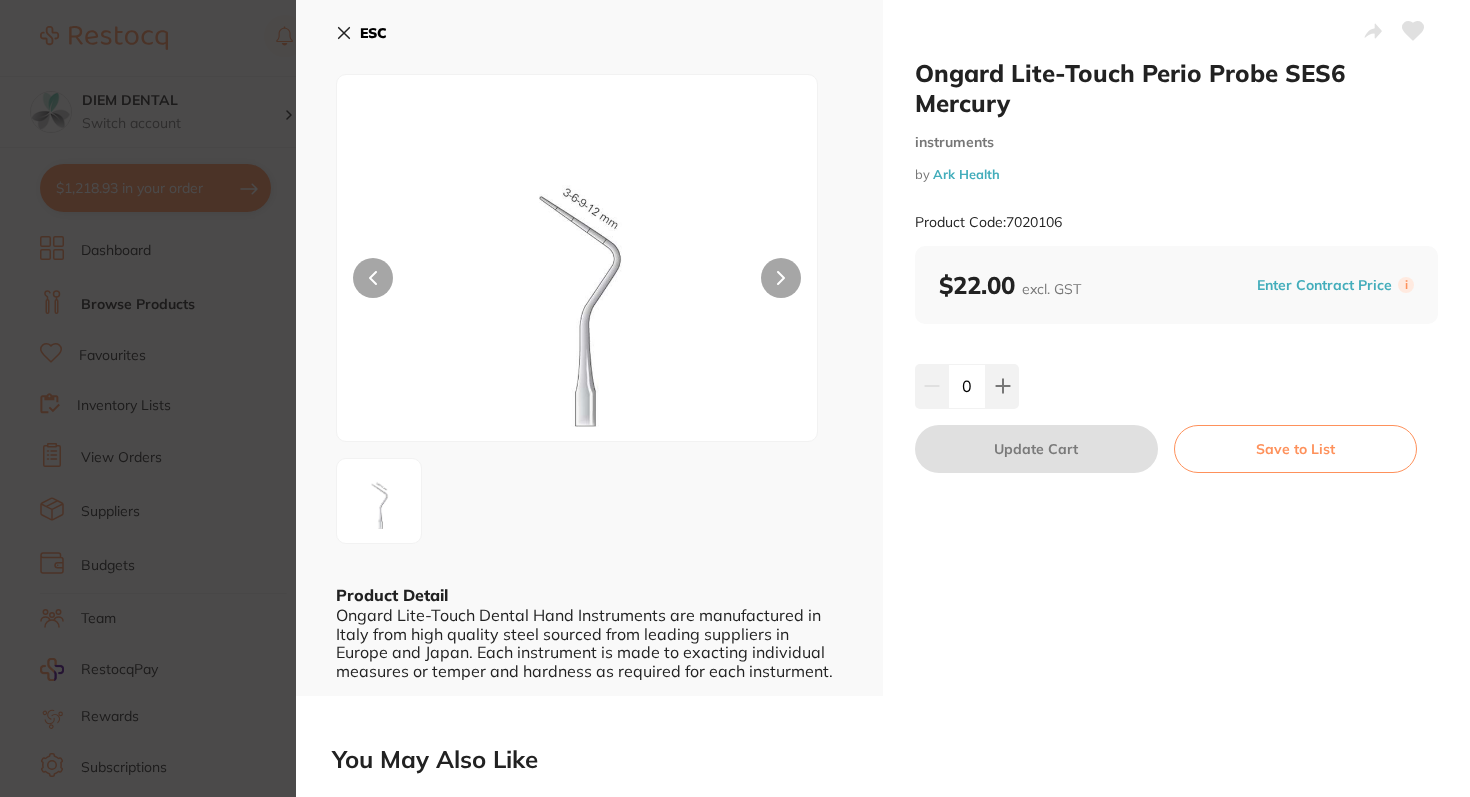 click on "ESC" at bounding box center (361, 33) 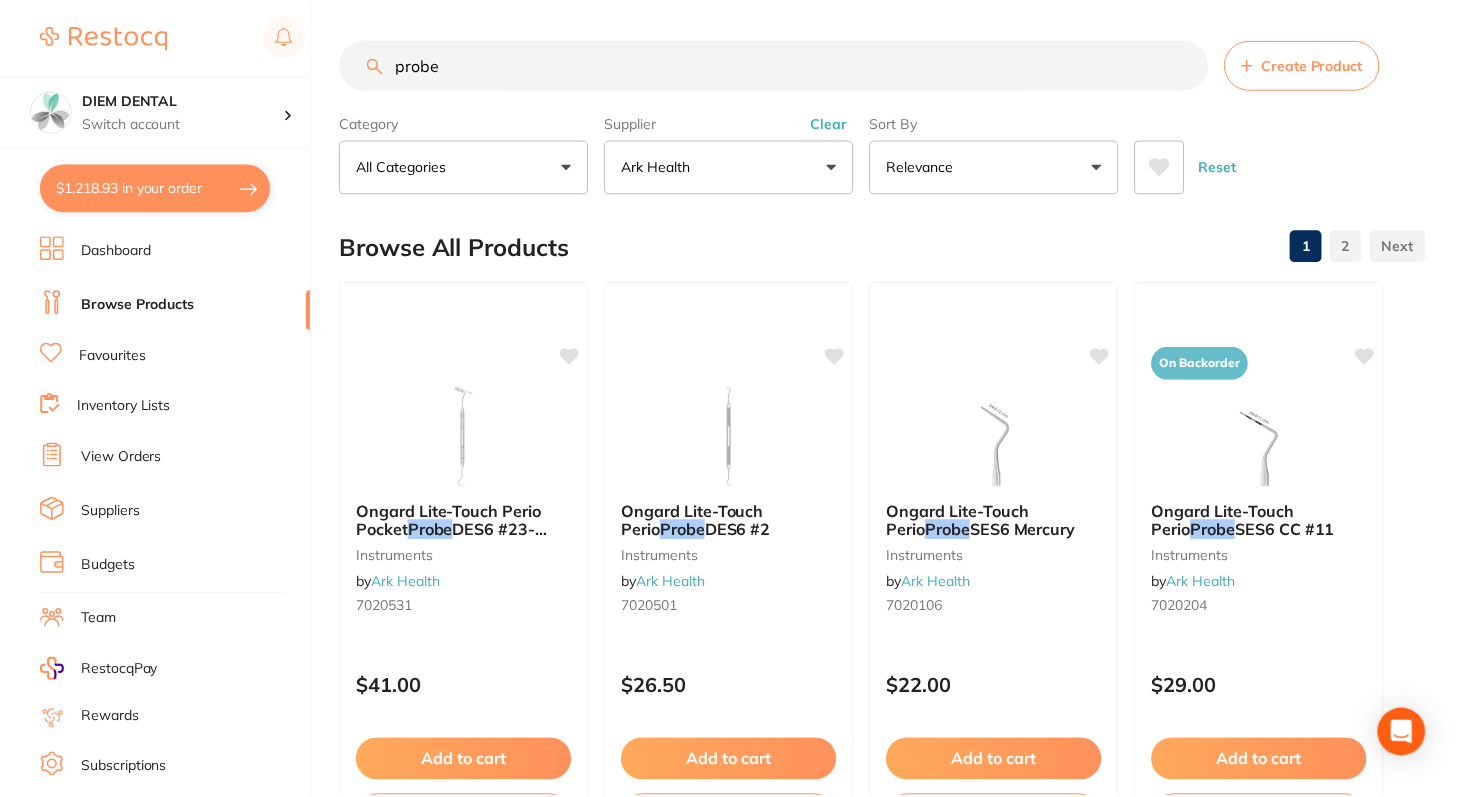scroll, scrollTop: 53, scrollLeft: 0, axis: vertical 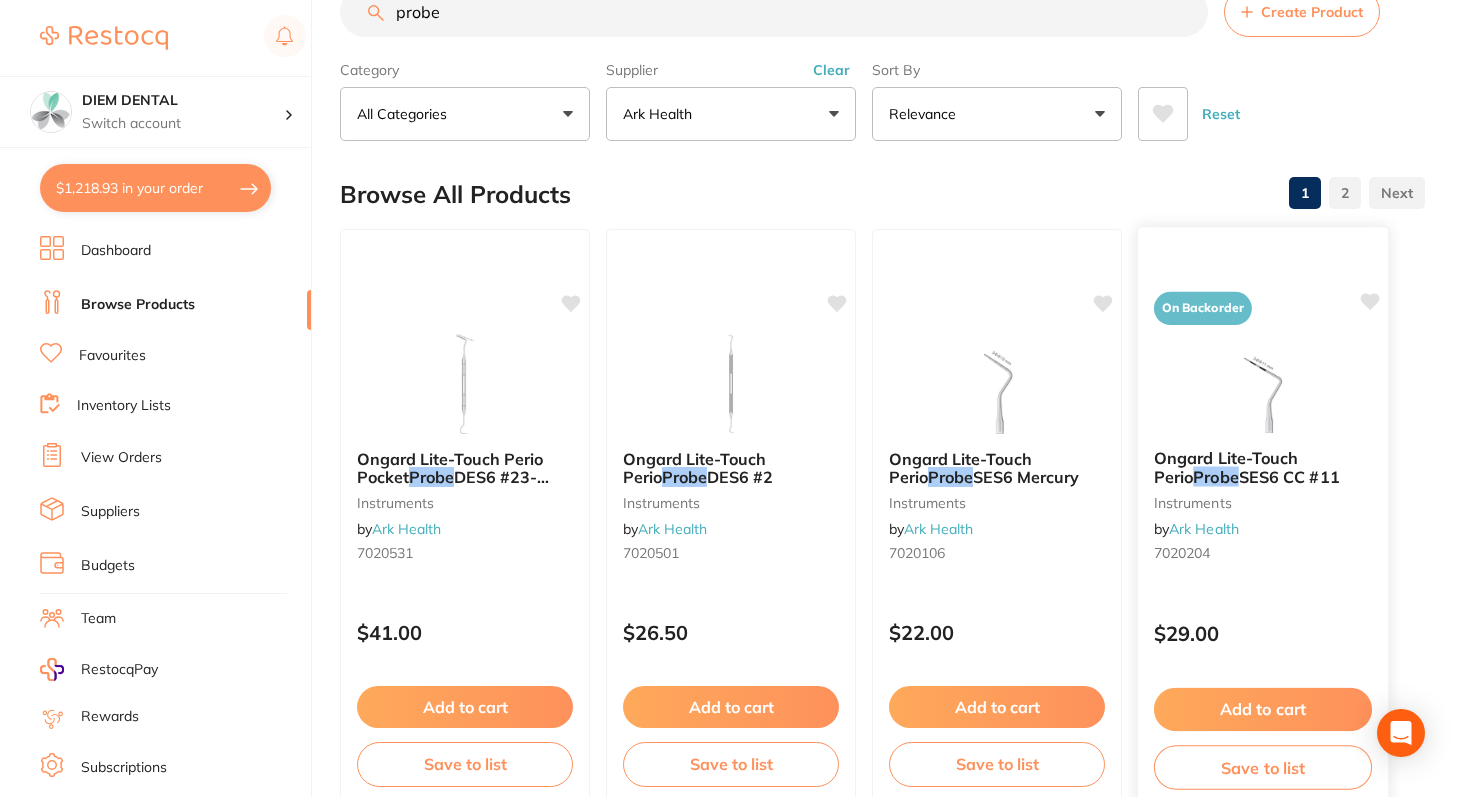 click at bounding box center [1262, 382] 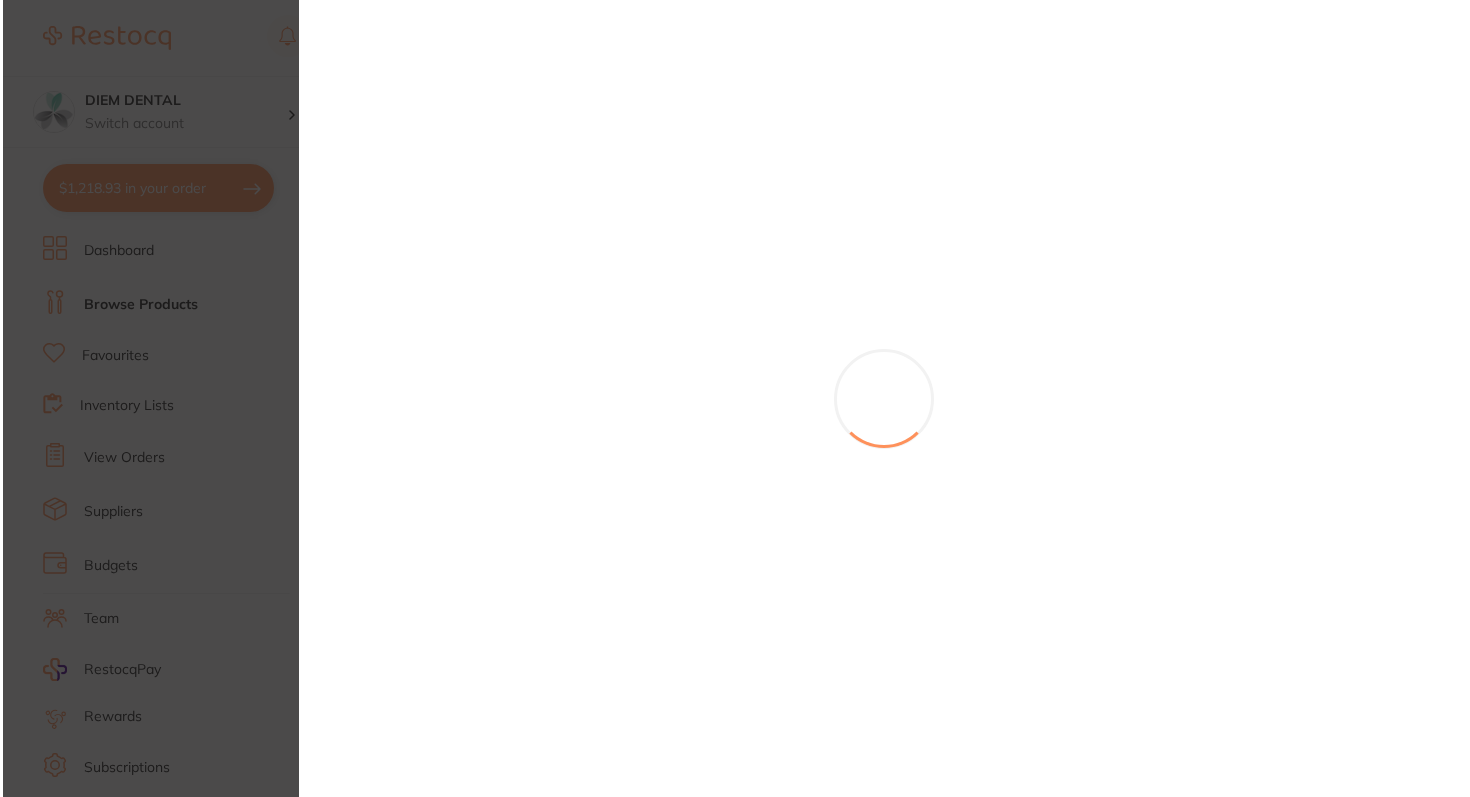 scroll, scrollTop: 0, scrollLeft: 0, axis: both 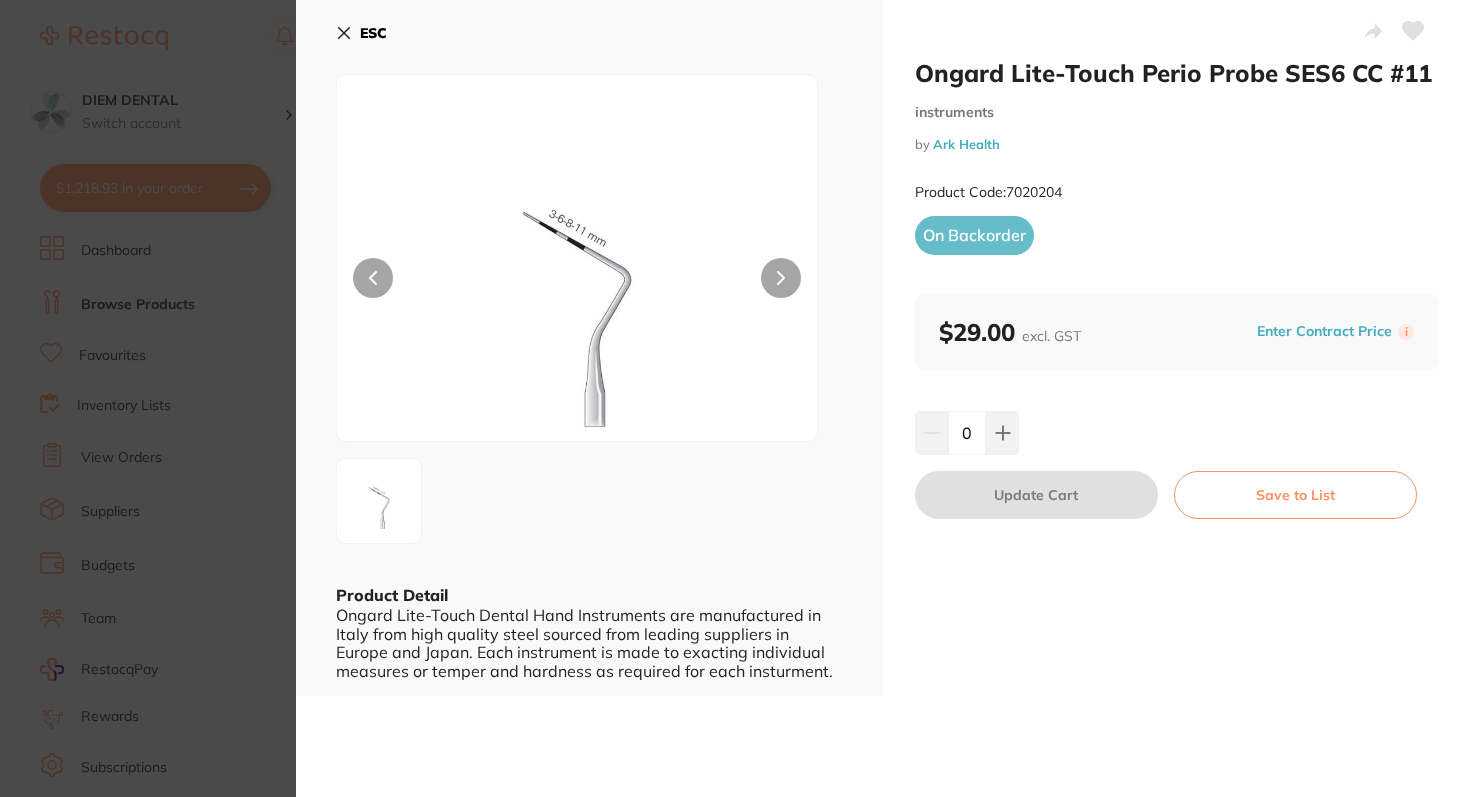 click 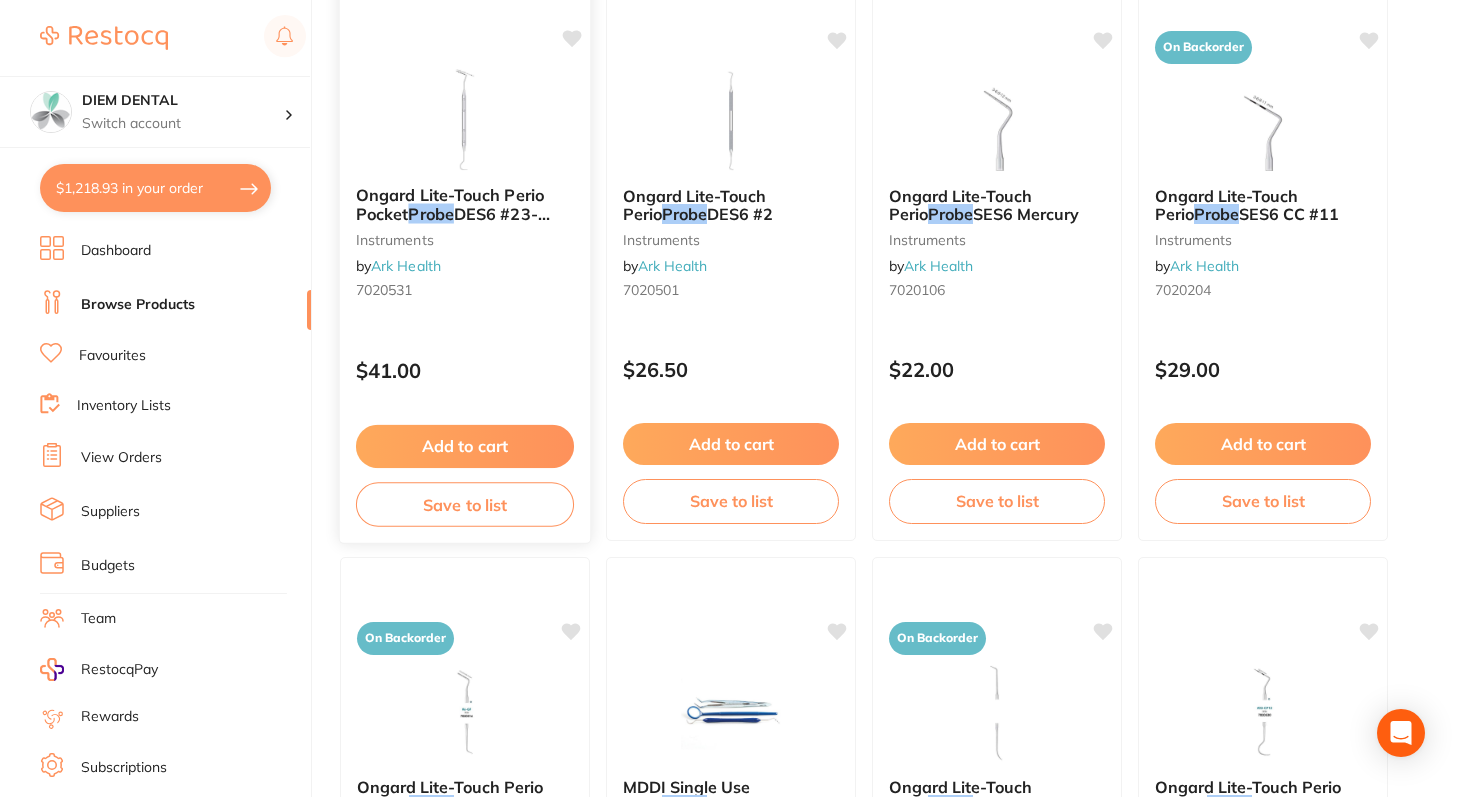 scroll, scrollTop: 323, scrollLeft: 0, axis: vertical 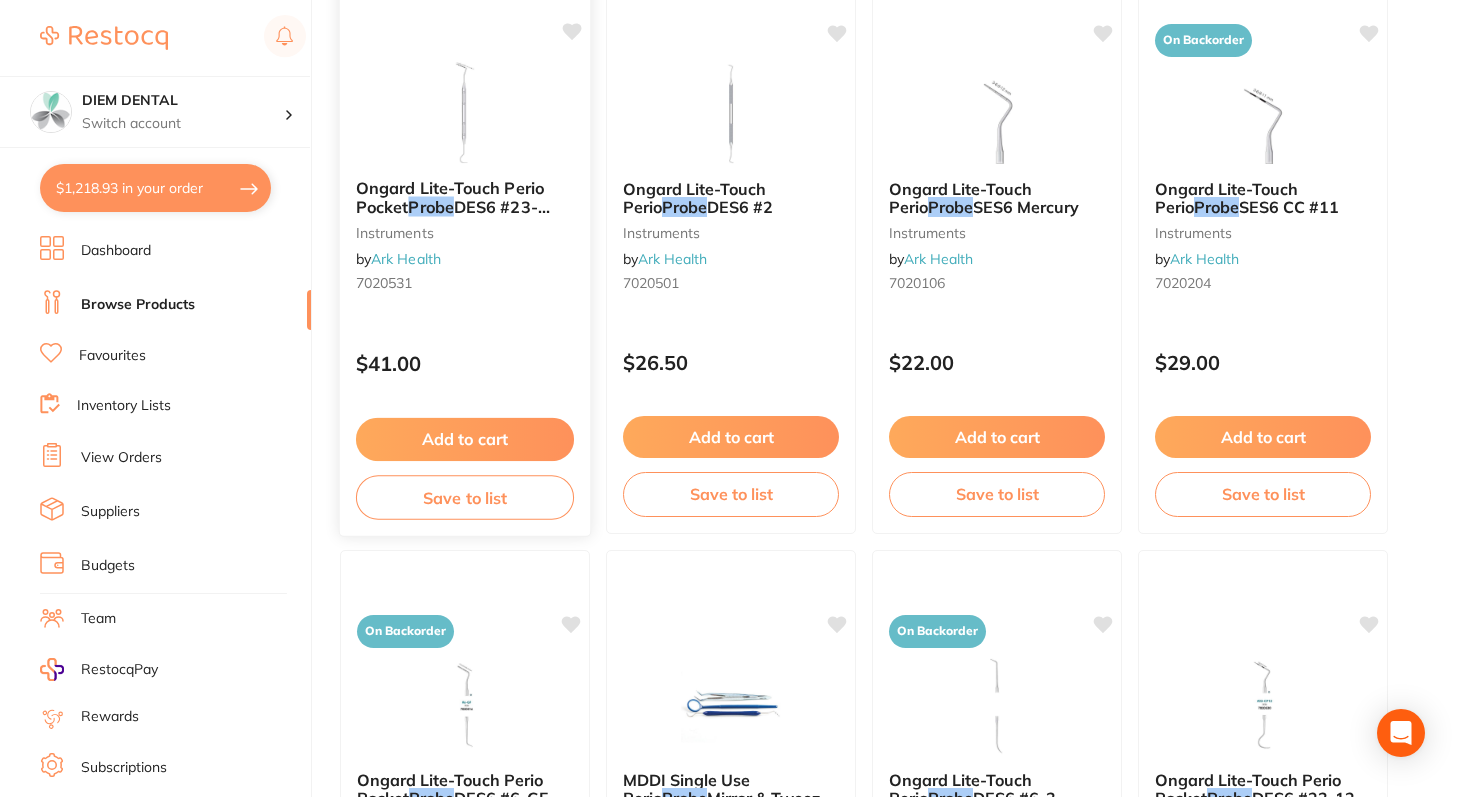 click at bounding box center (464, 112) 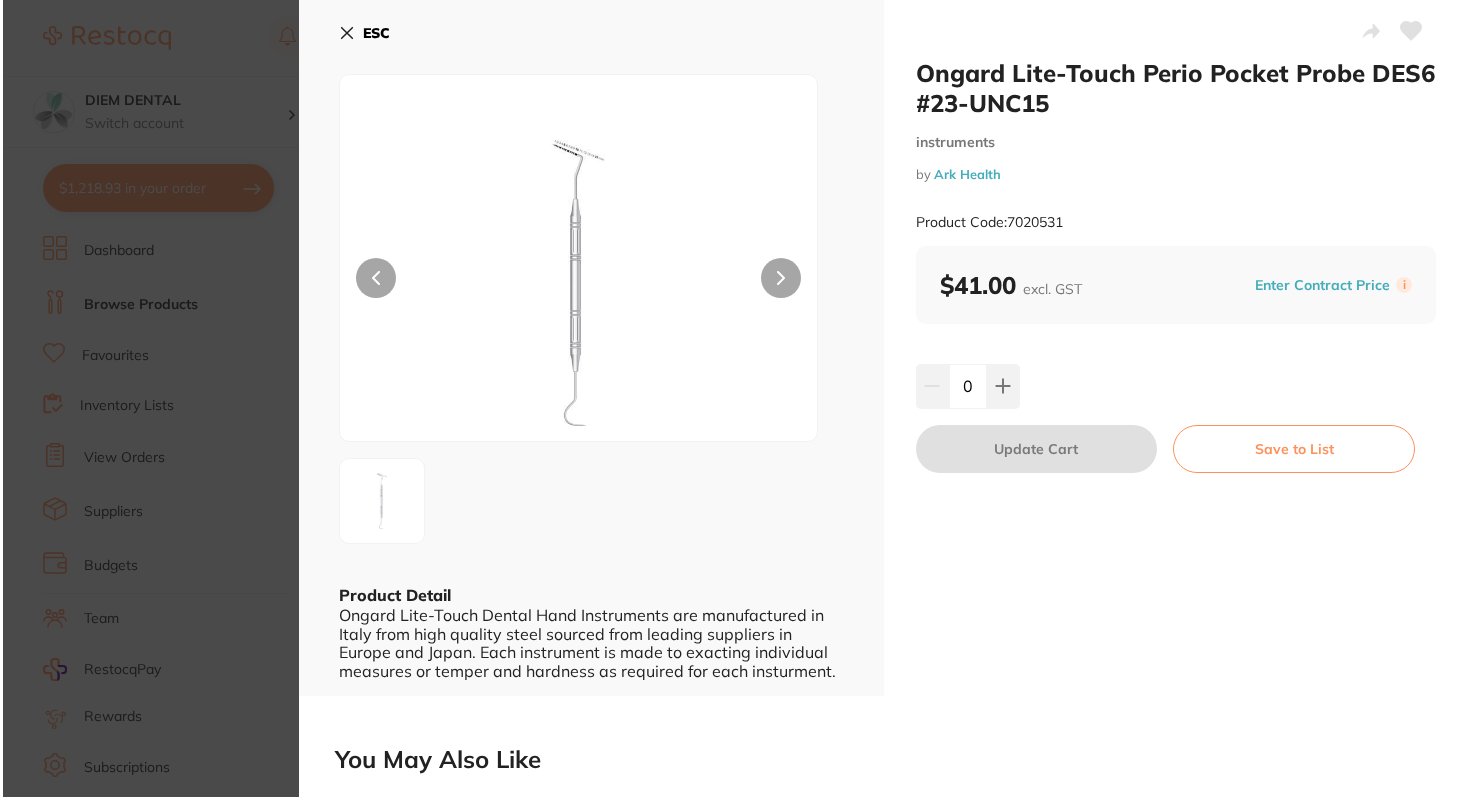 scroll, scrollTop: 0, scrollLeft: 0, axis: both 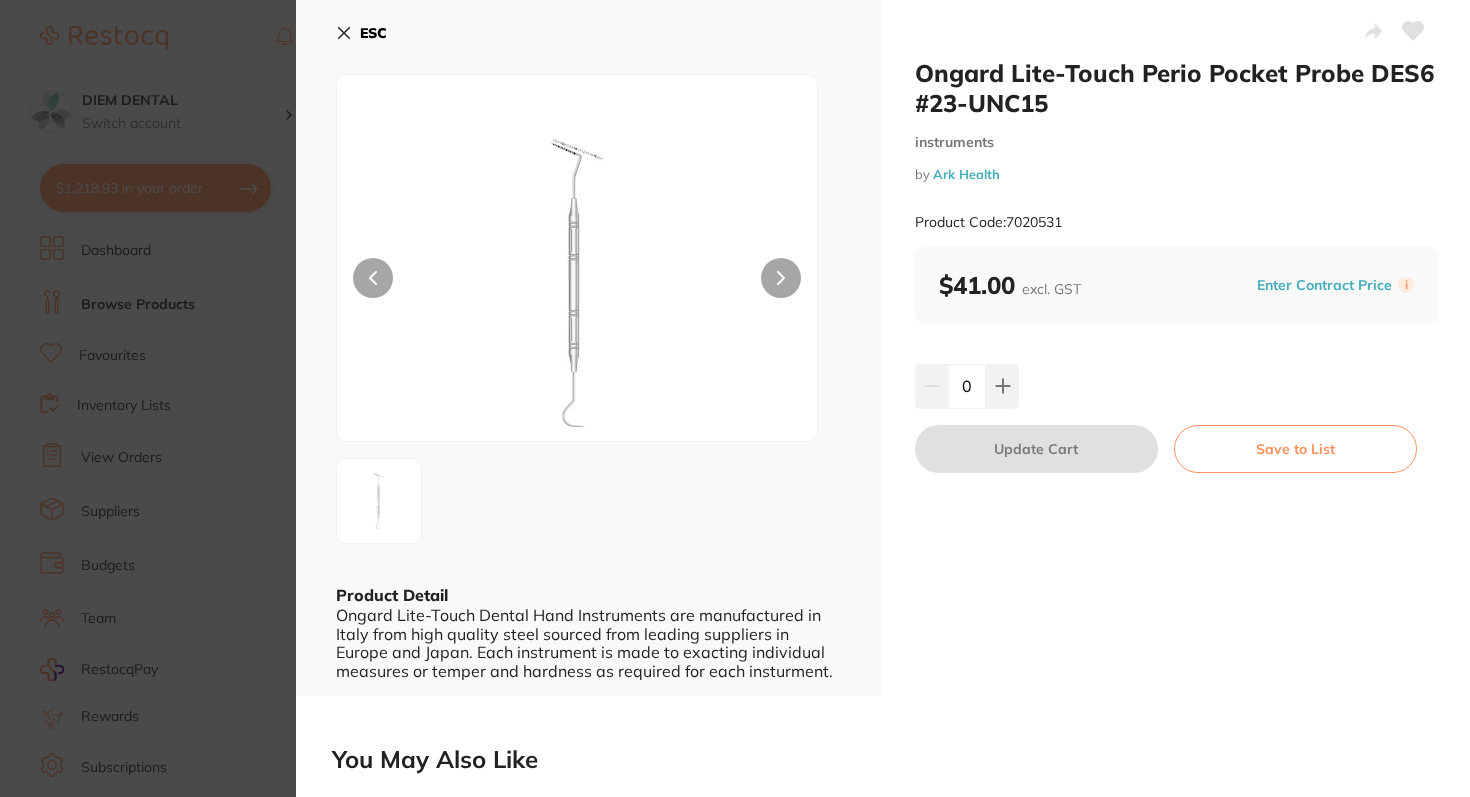 click 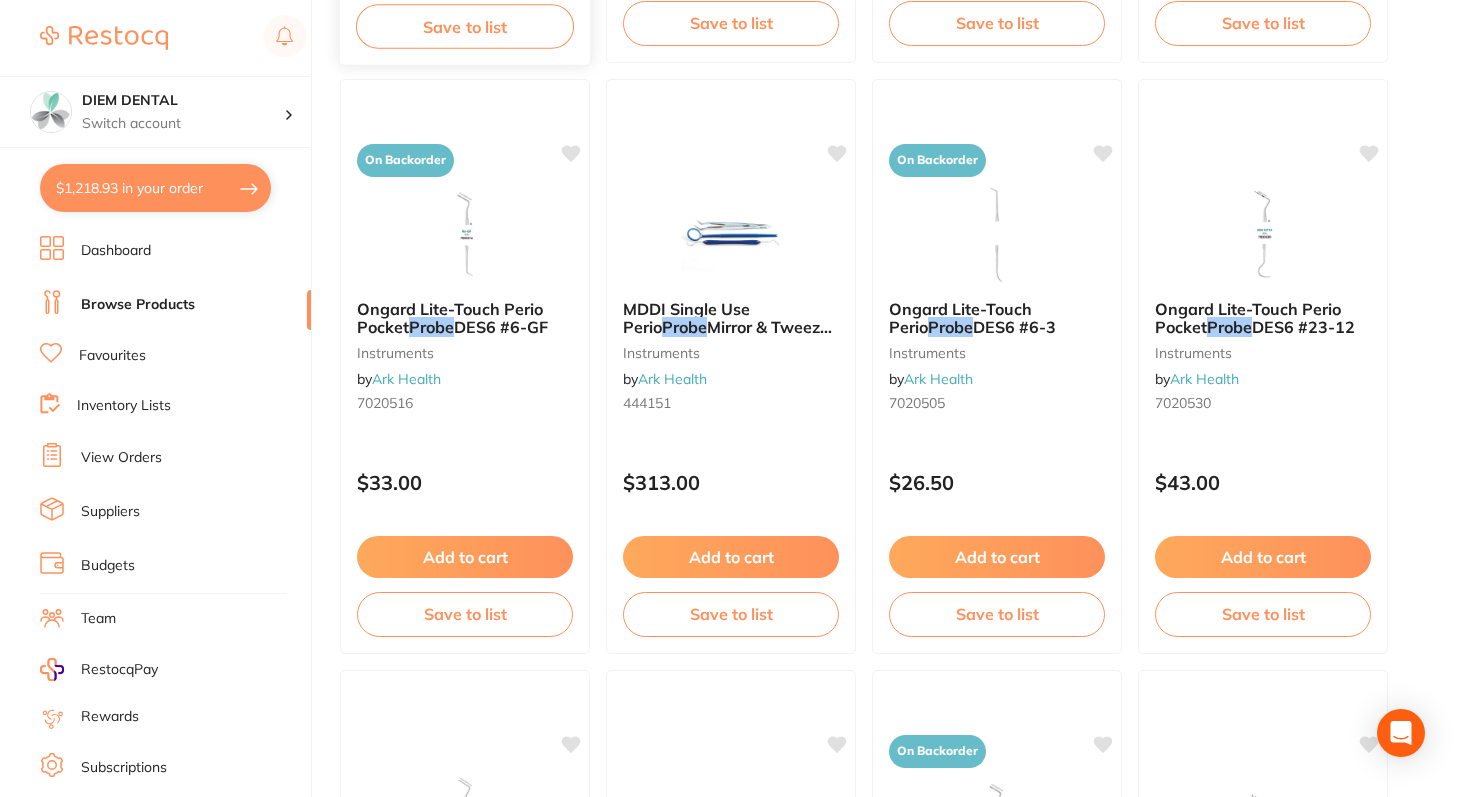 scroll, scrollTop: 802, scrollLeft: 0, axis: vertical 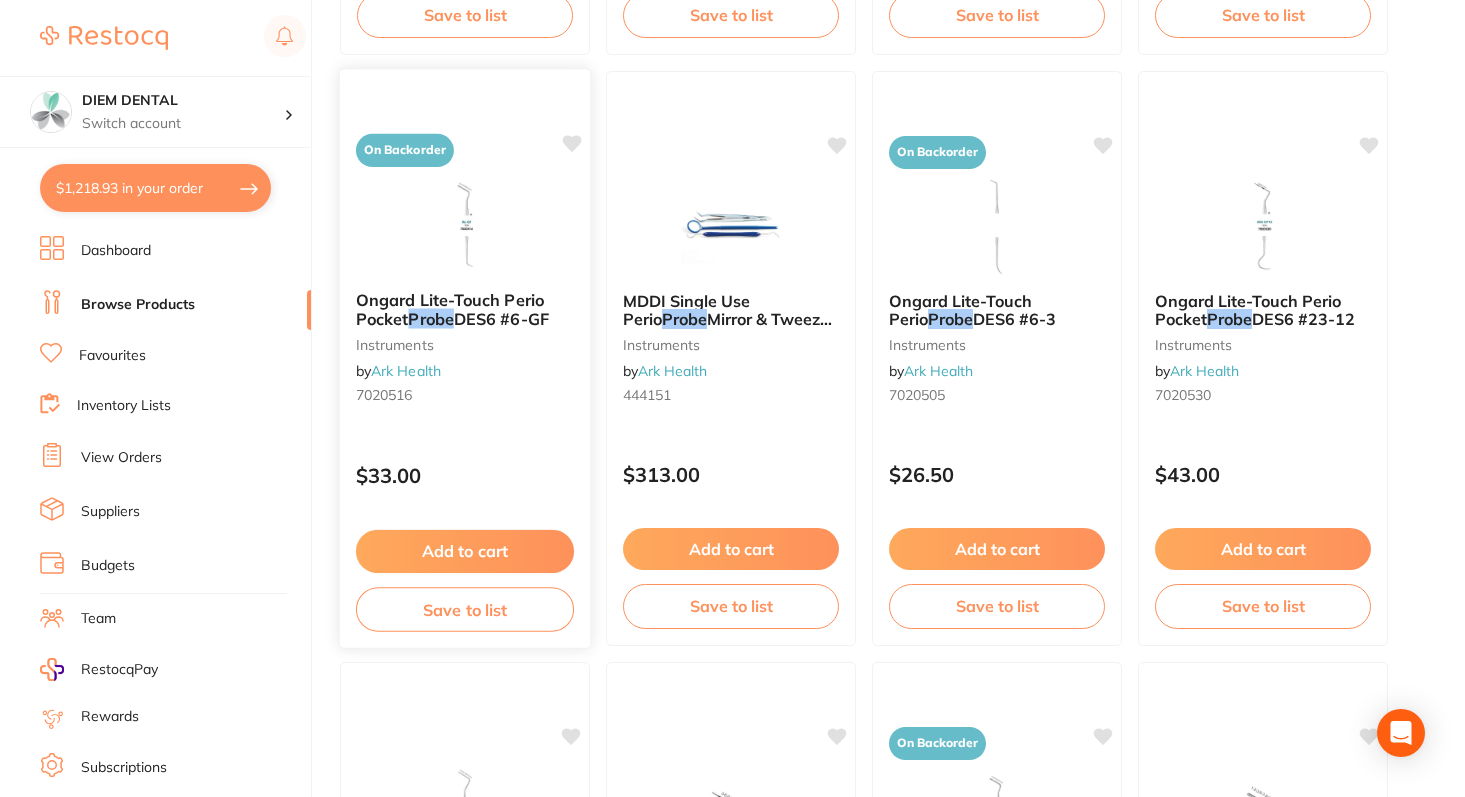 click at bounding box center [464, 224] 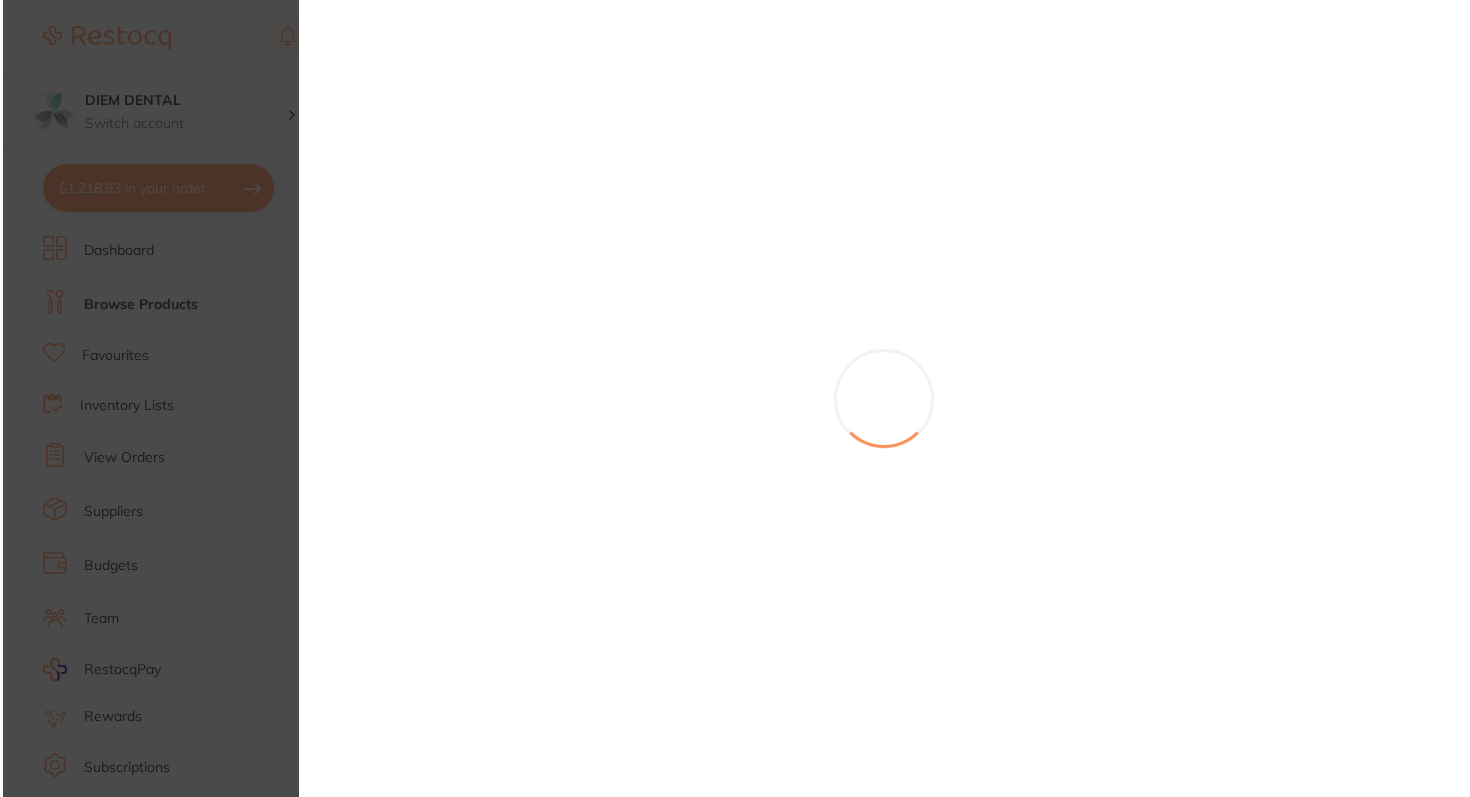 scroll, scrollTop: 0, scrollLeft: 0, axis: both 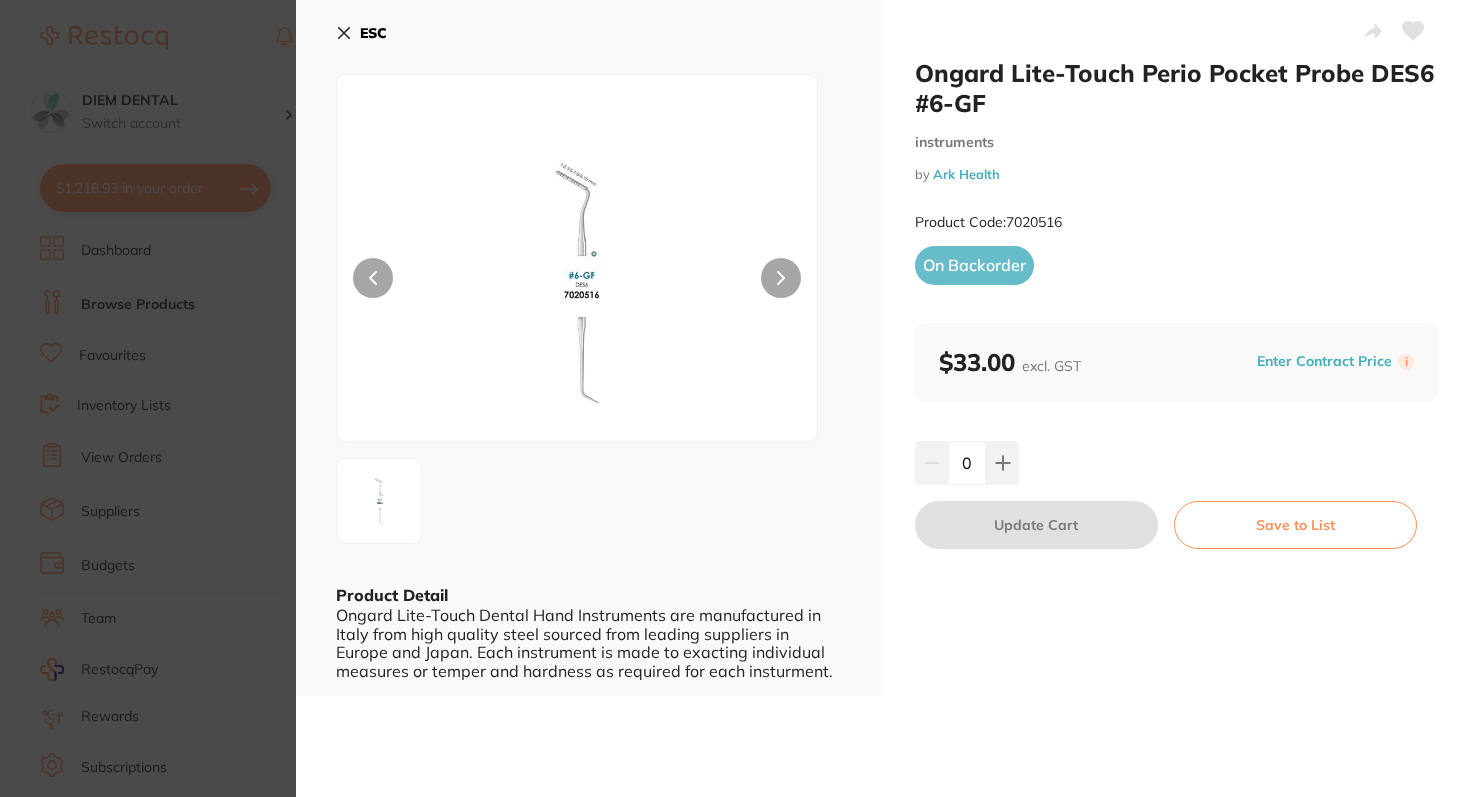 click 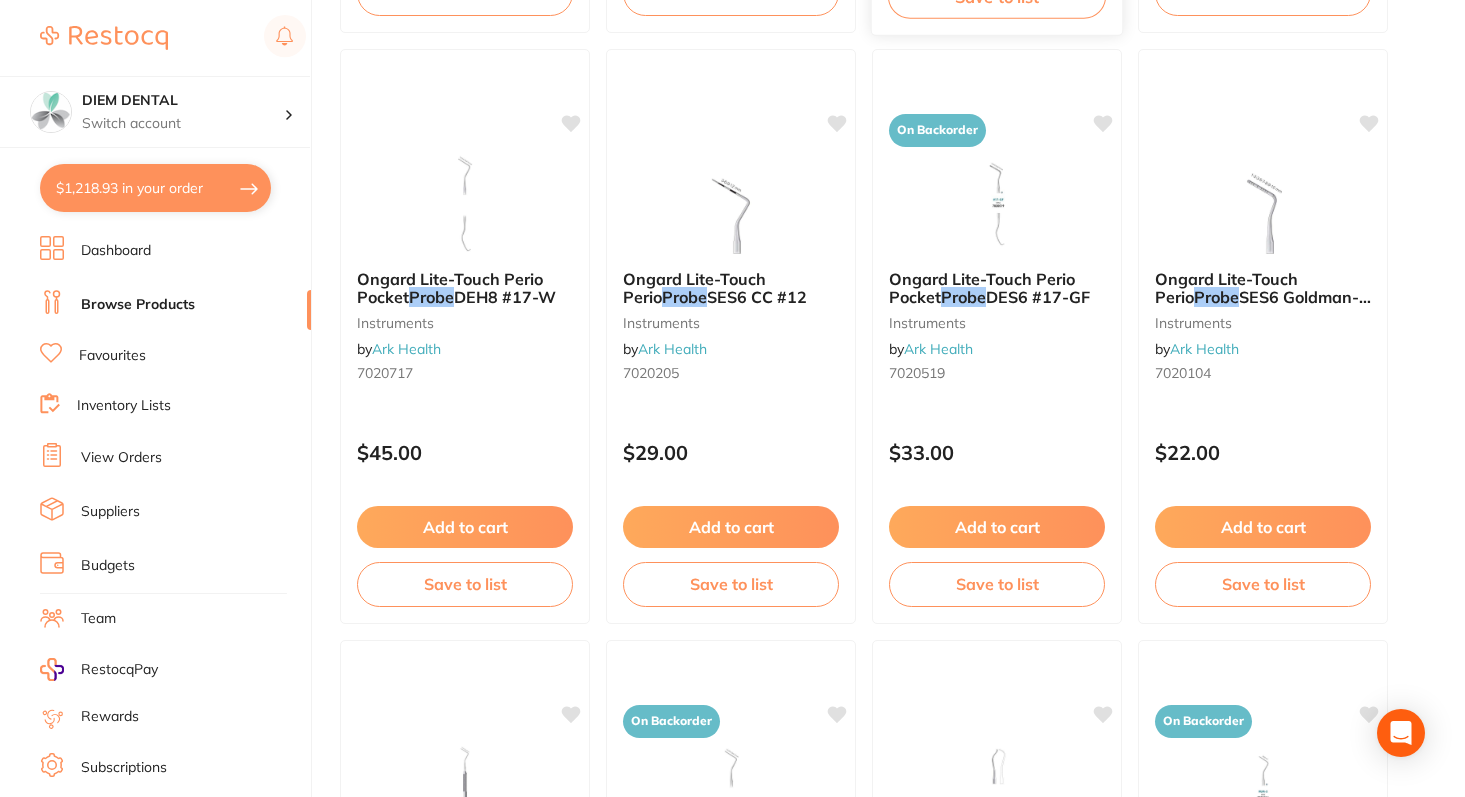 scroll, scrollTop: 1422, scrollLeft: 0, axis: vertical 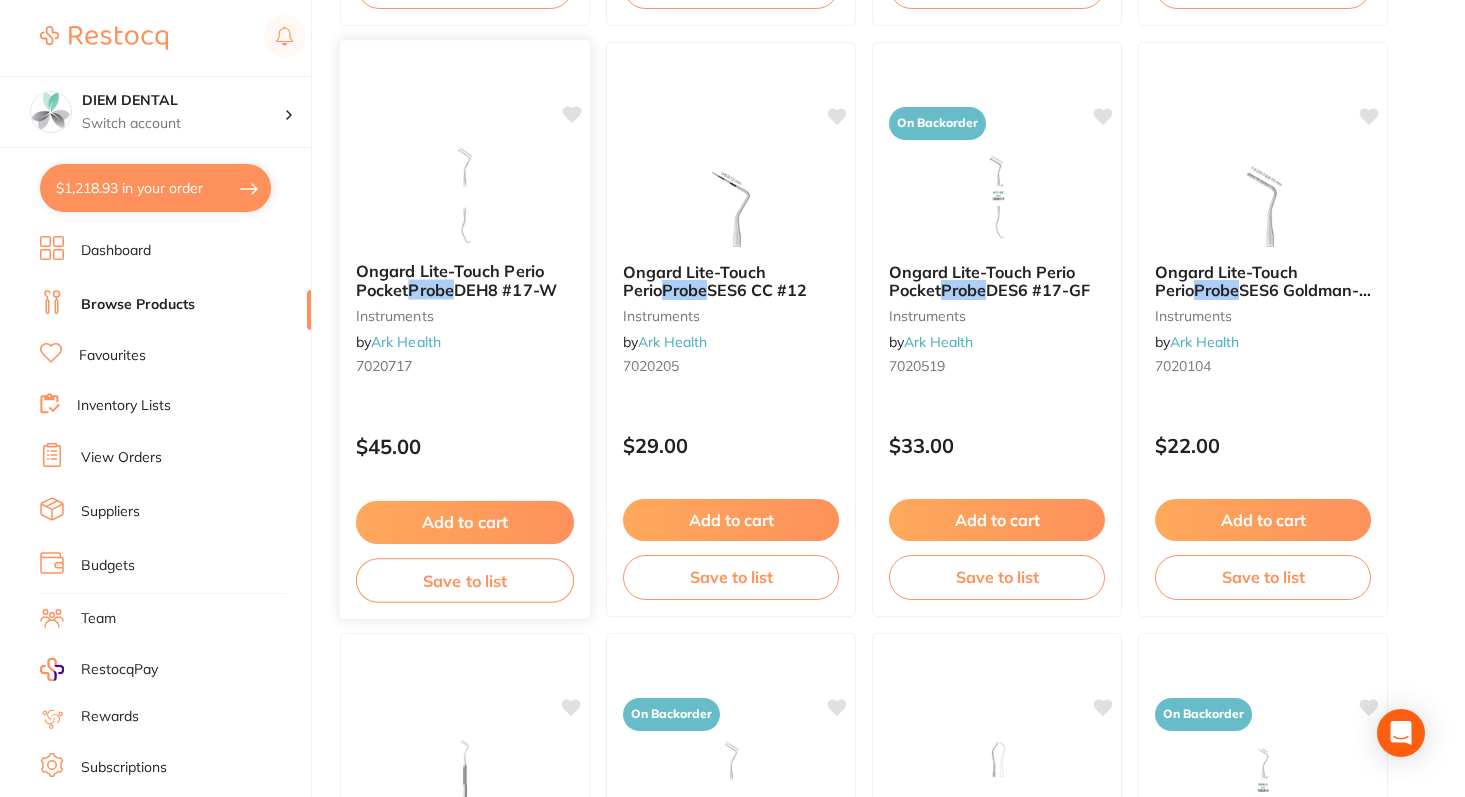 click at bounding box center [464, 195] 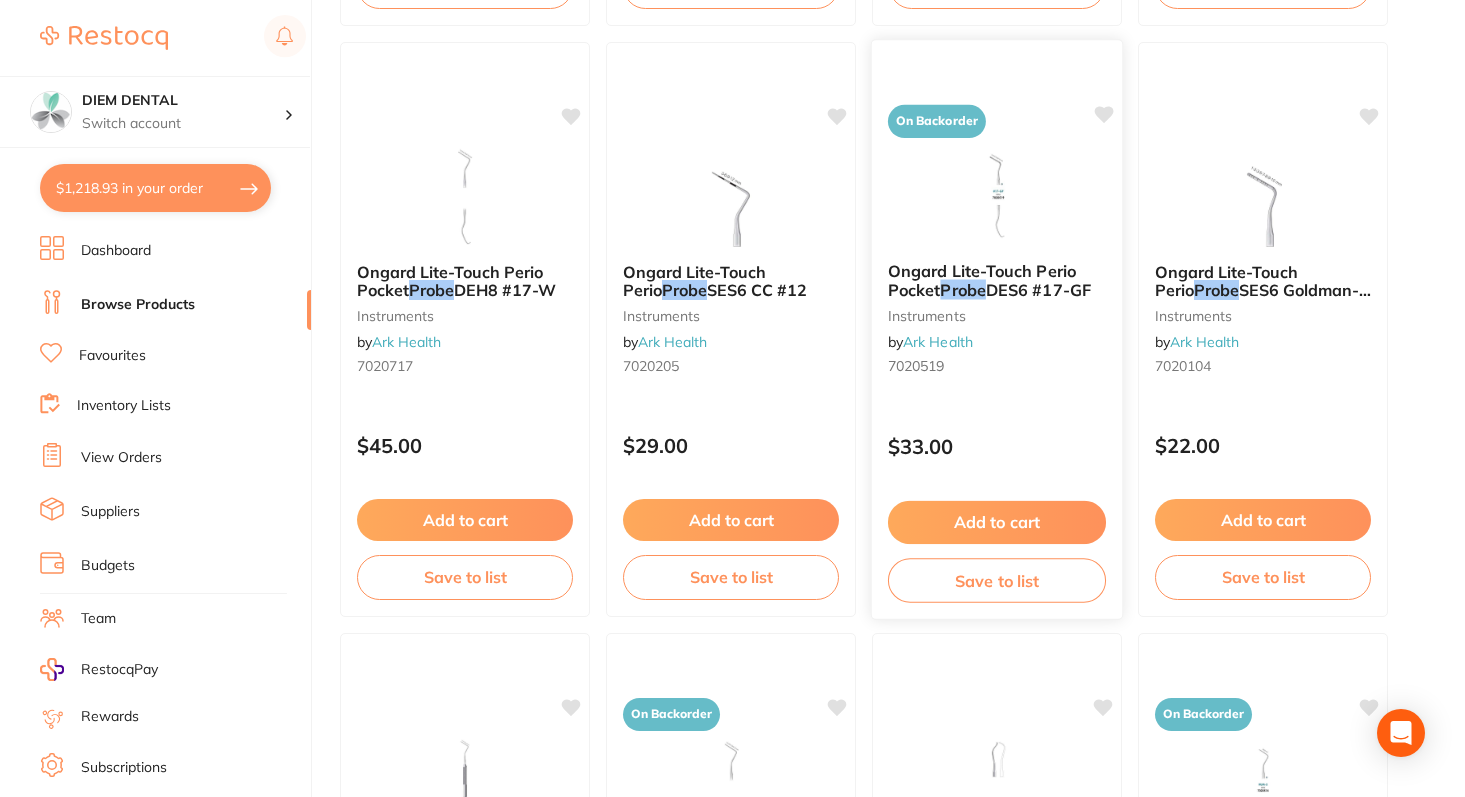 click at bounding box center (732, 398) 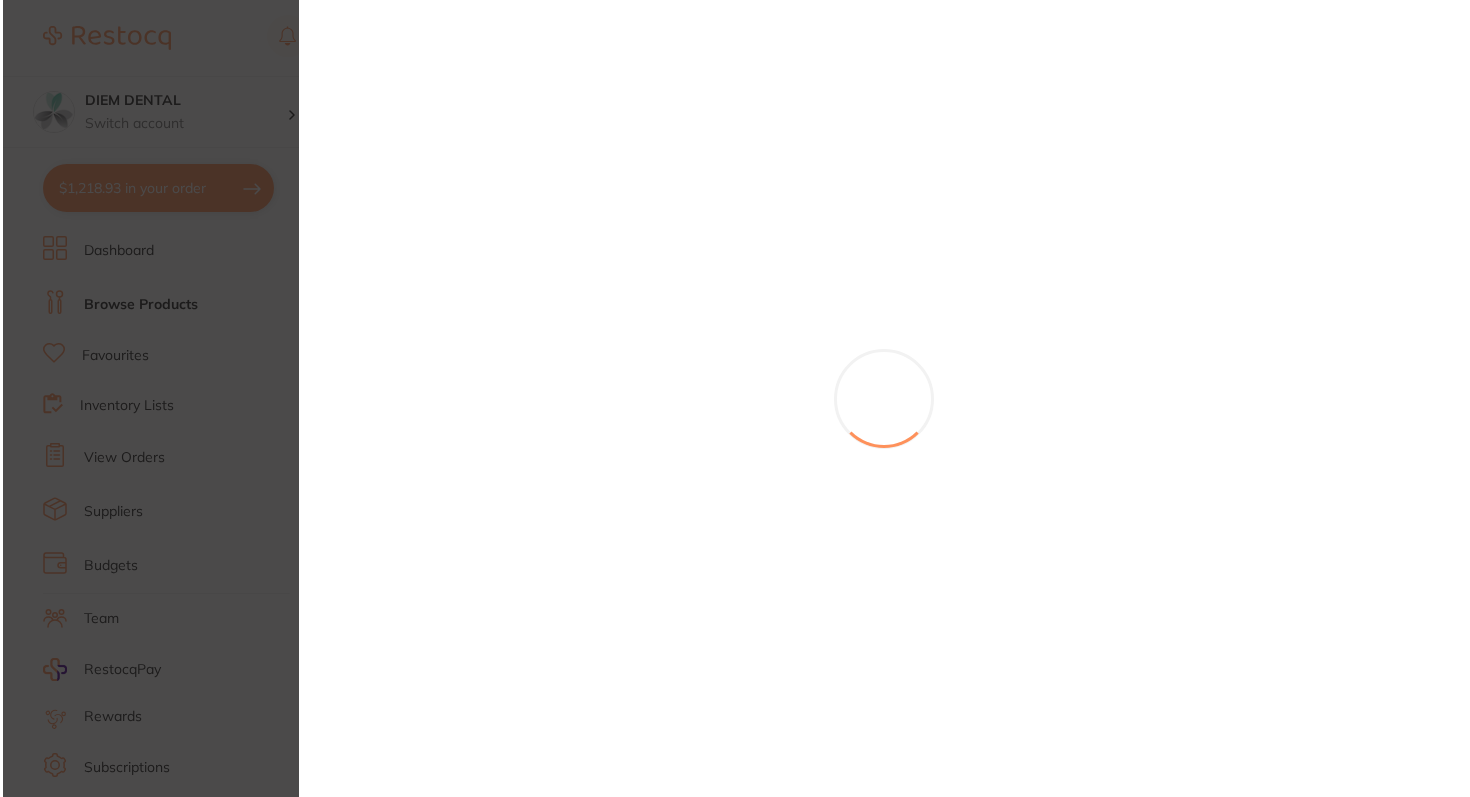 scroll, scrollTop: 0, scrollLeft: 0, axis: both 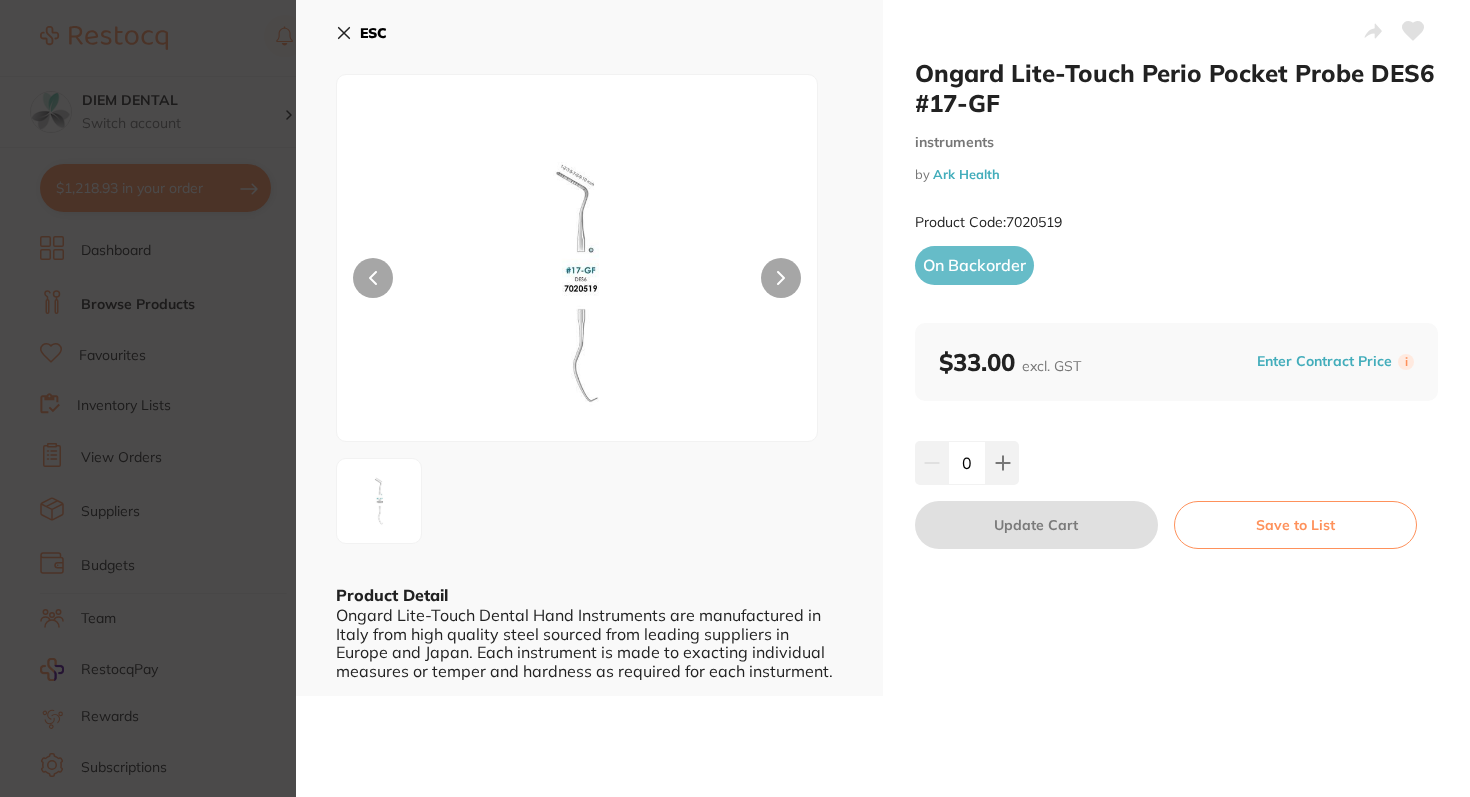 click 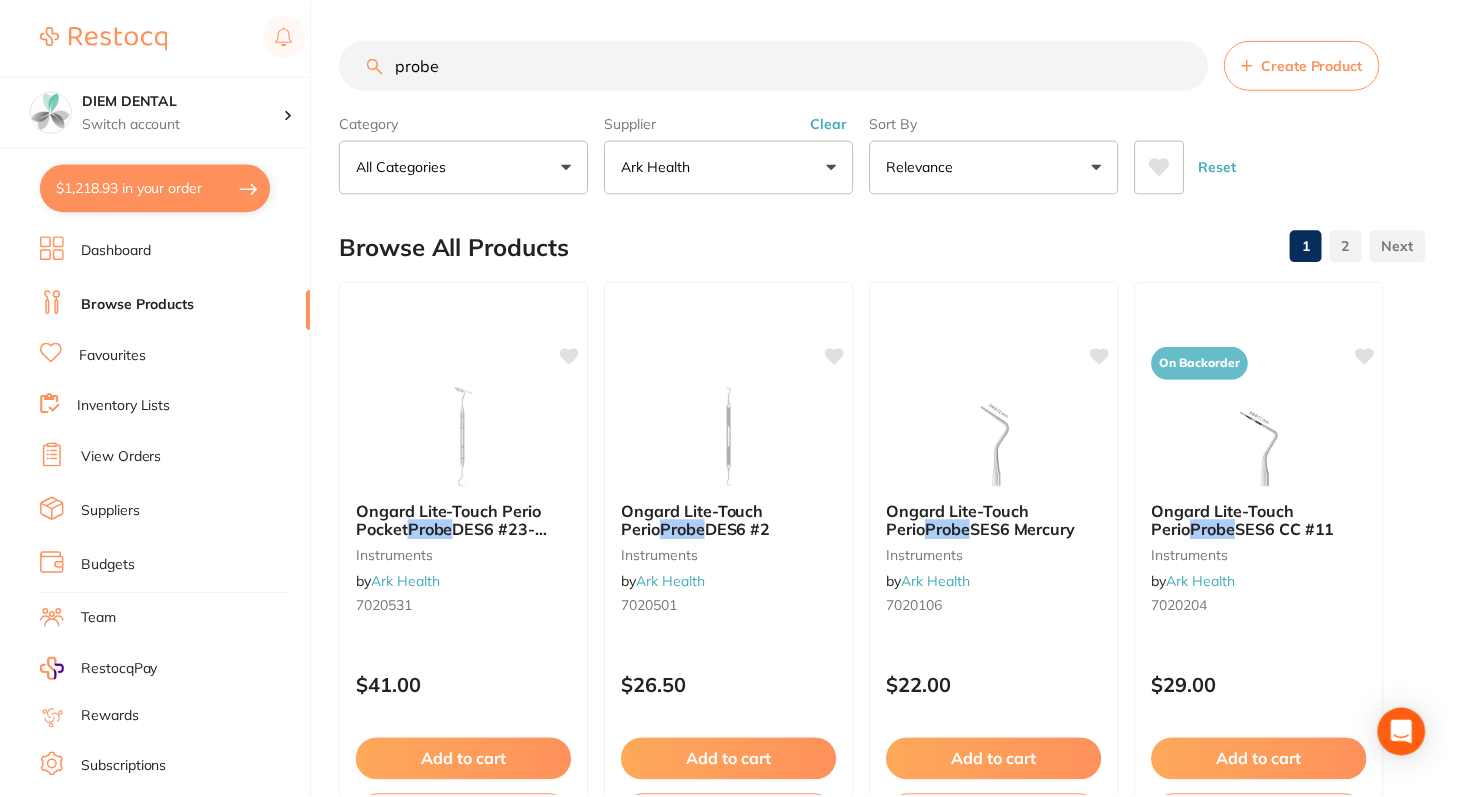 scroll, scrollTop: 1422, scrollLeft: 0, axis: vertical 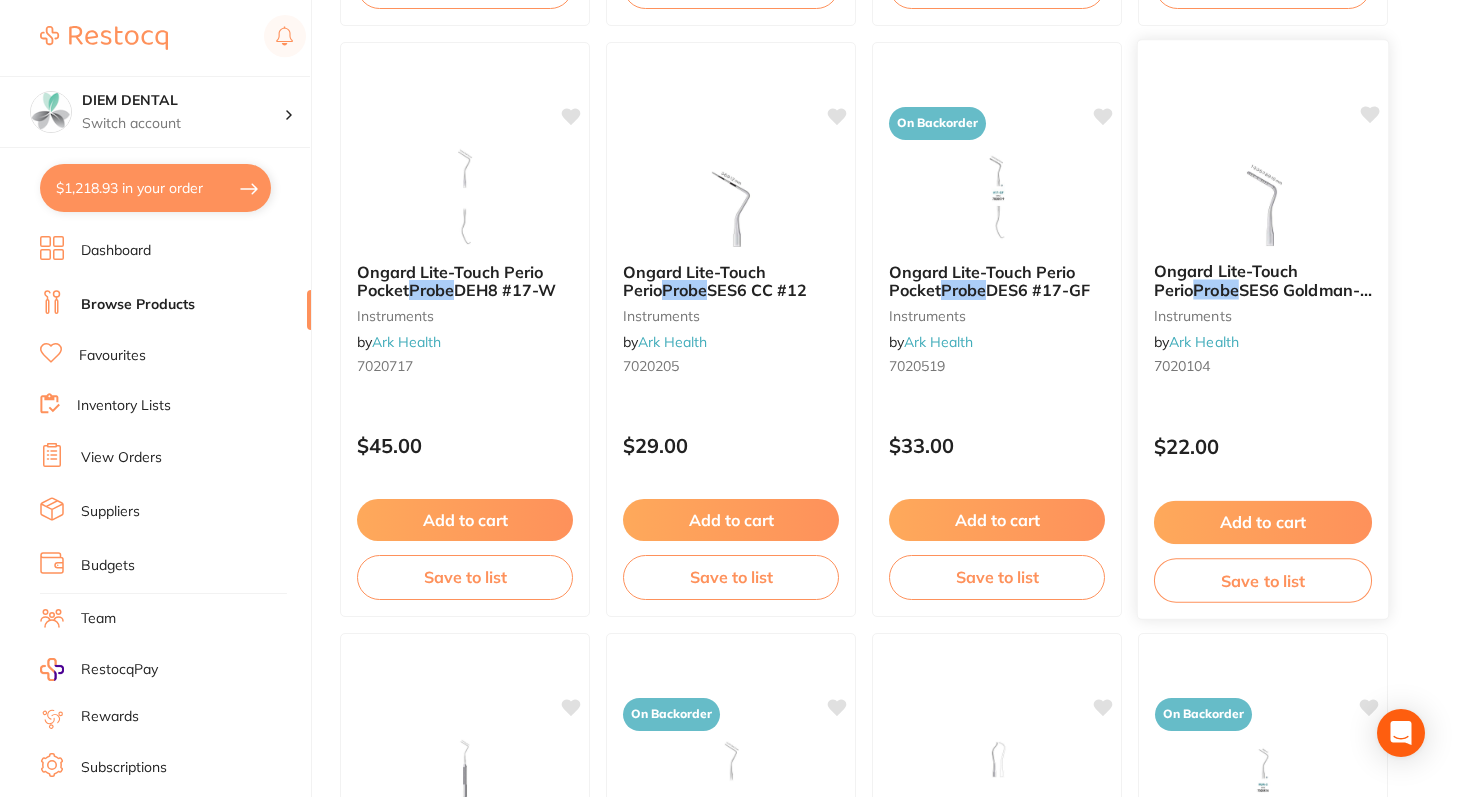 click at bounding box center [1262, 195] 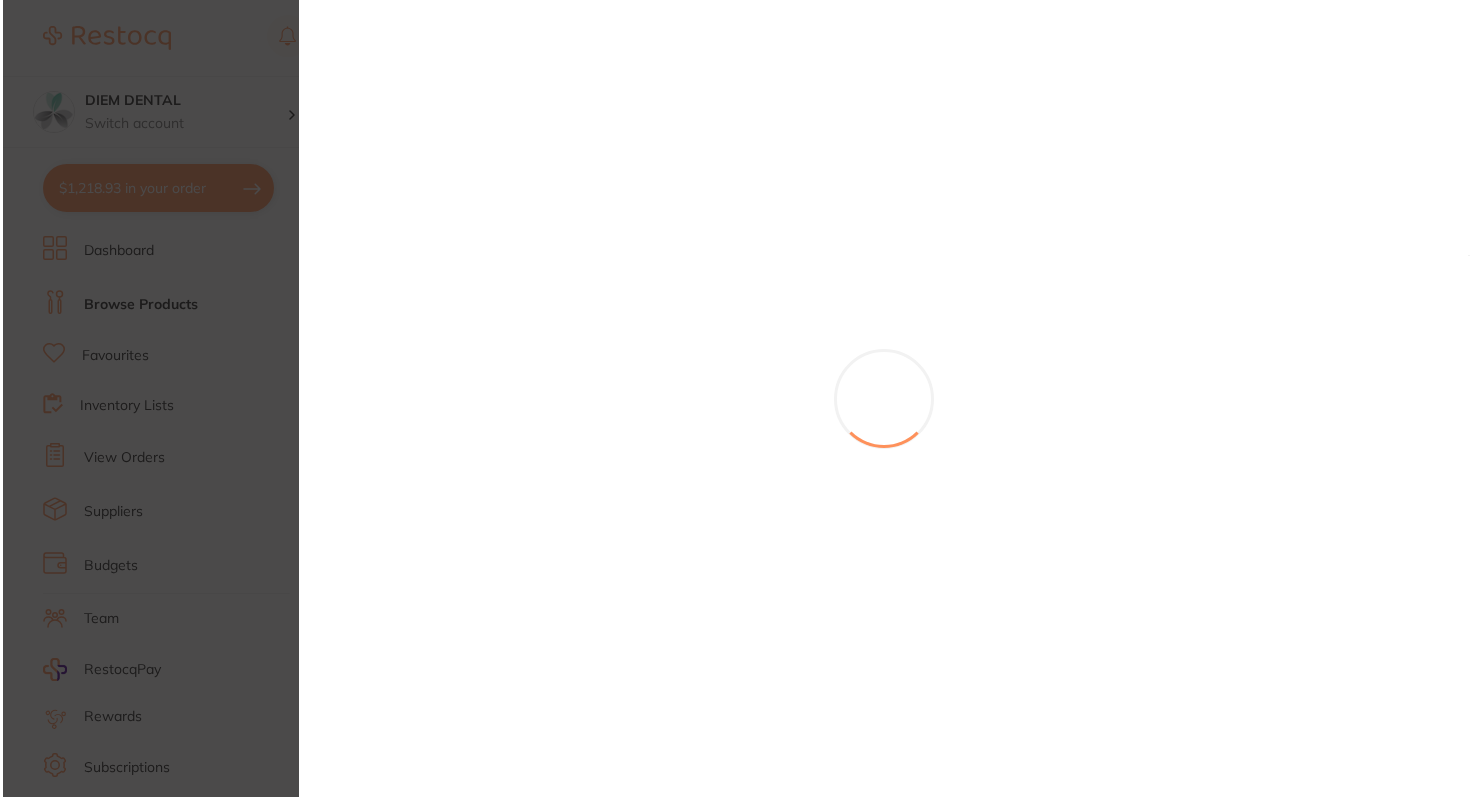 scroll, scrollTop: 0, scrollLeft: 0, axis: both 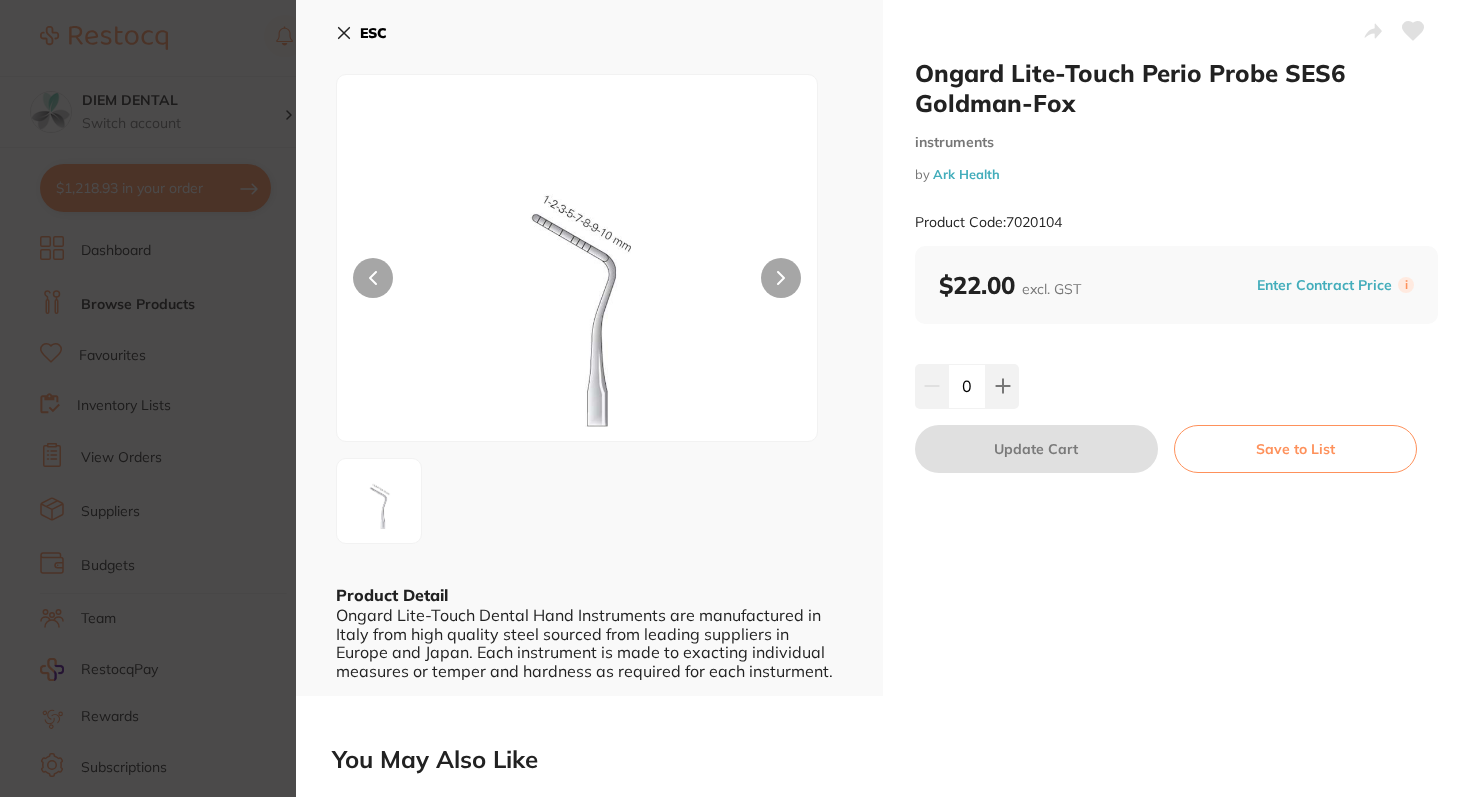 click 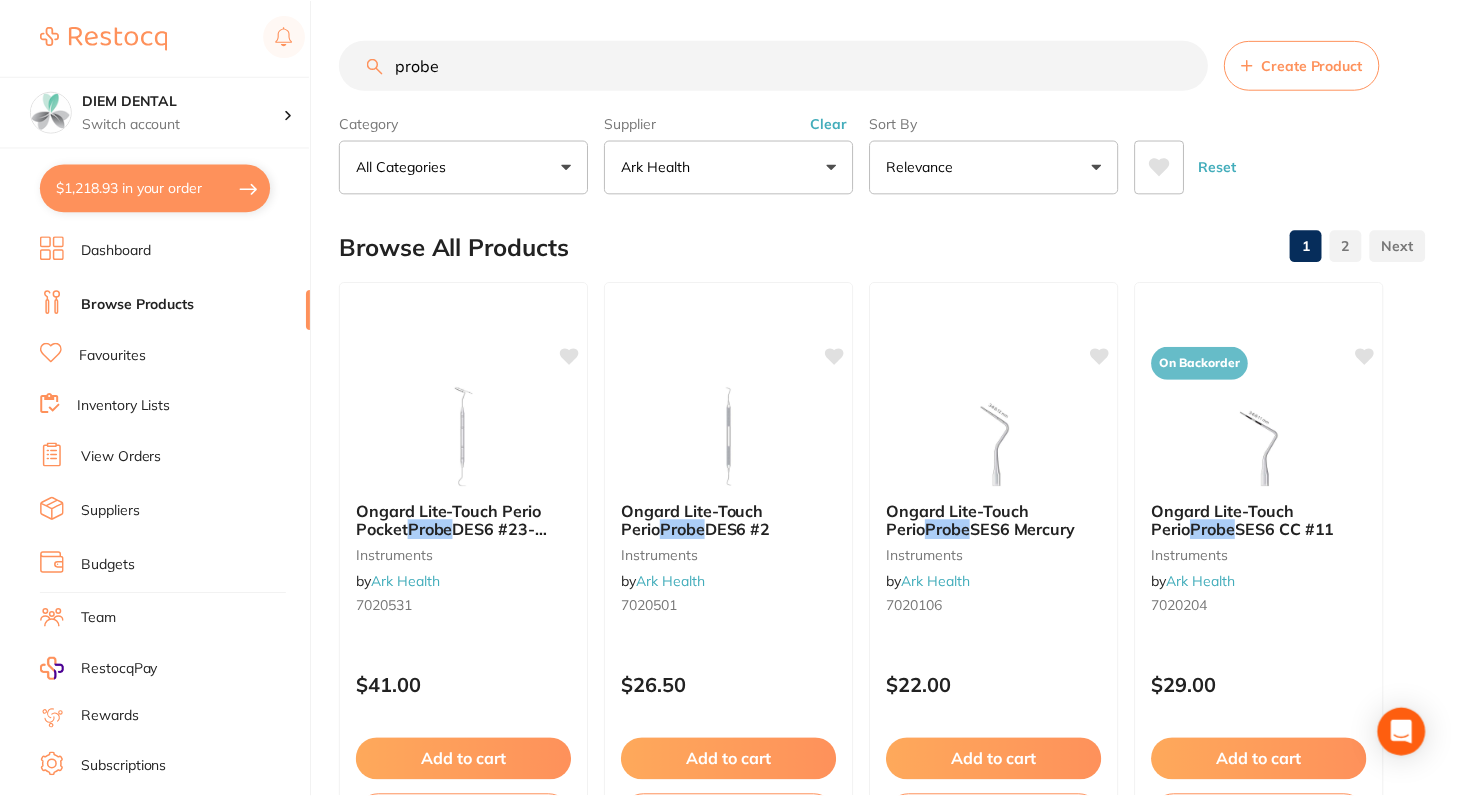 scroll, scrollTop: 1422, scrollLeft: 0, axis: vertical 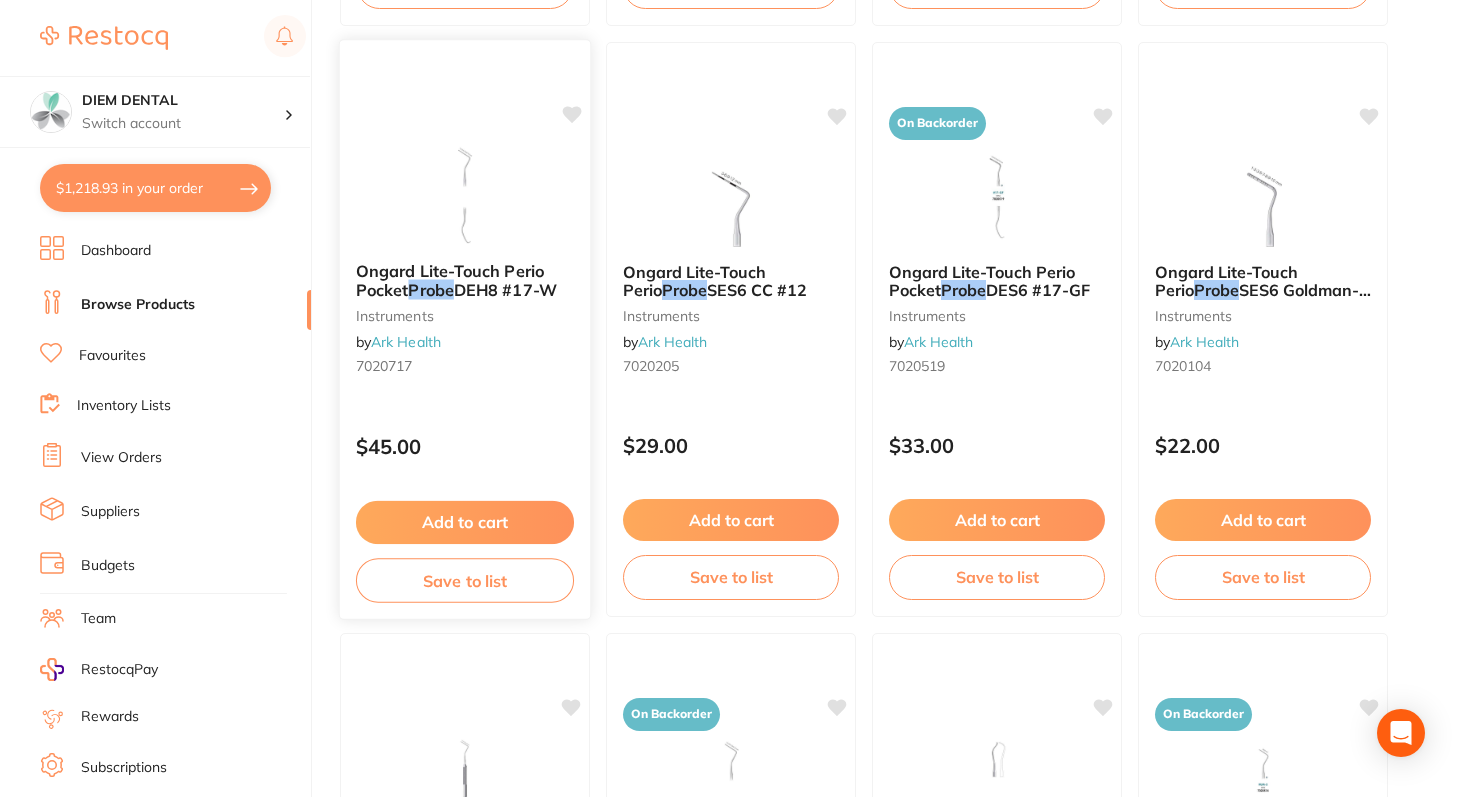 click at bounding box center [464, 195] 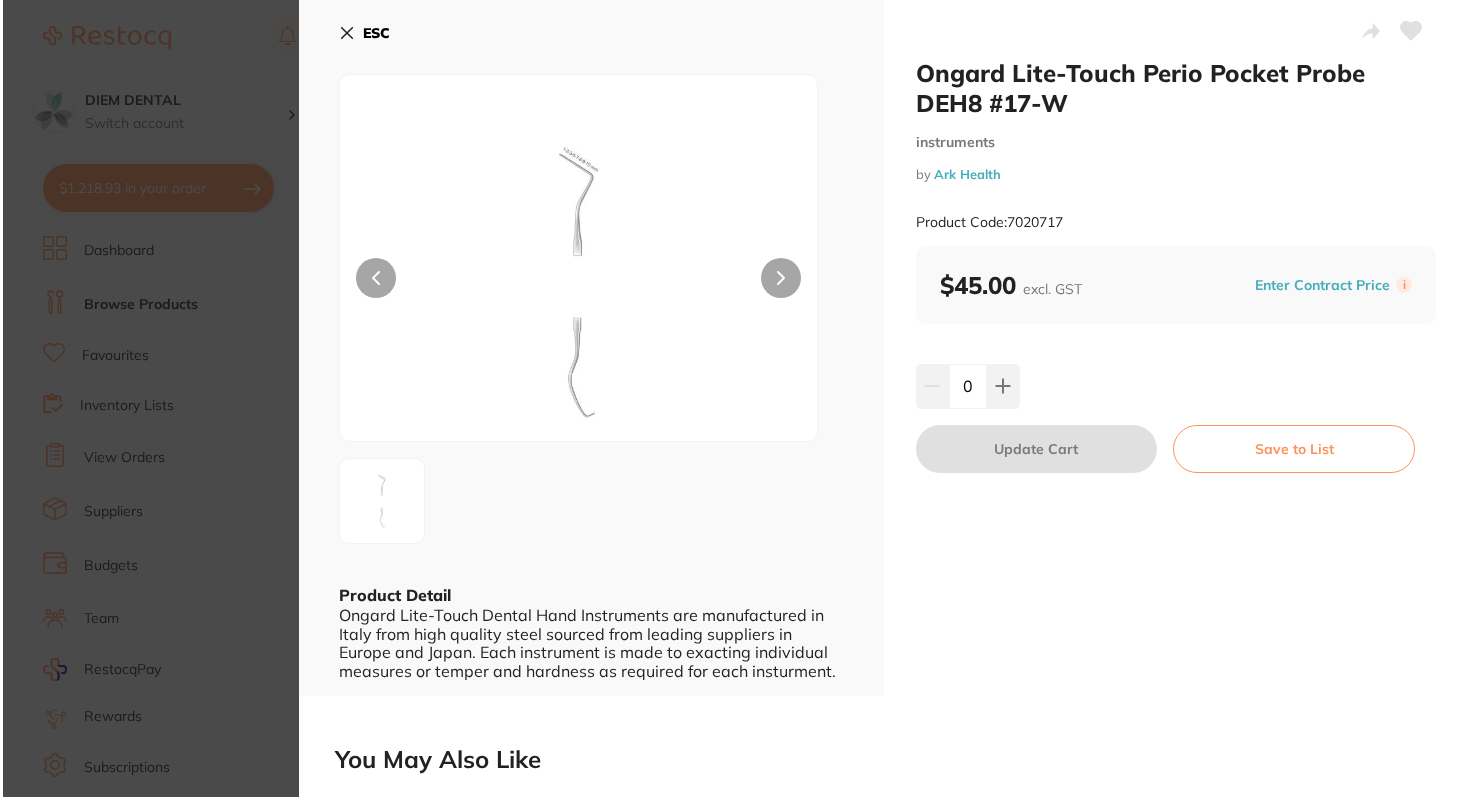 scroll, scrollTop: 0, scrollLeft: 0, axis: both 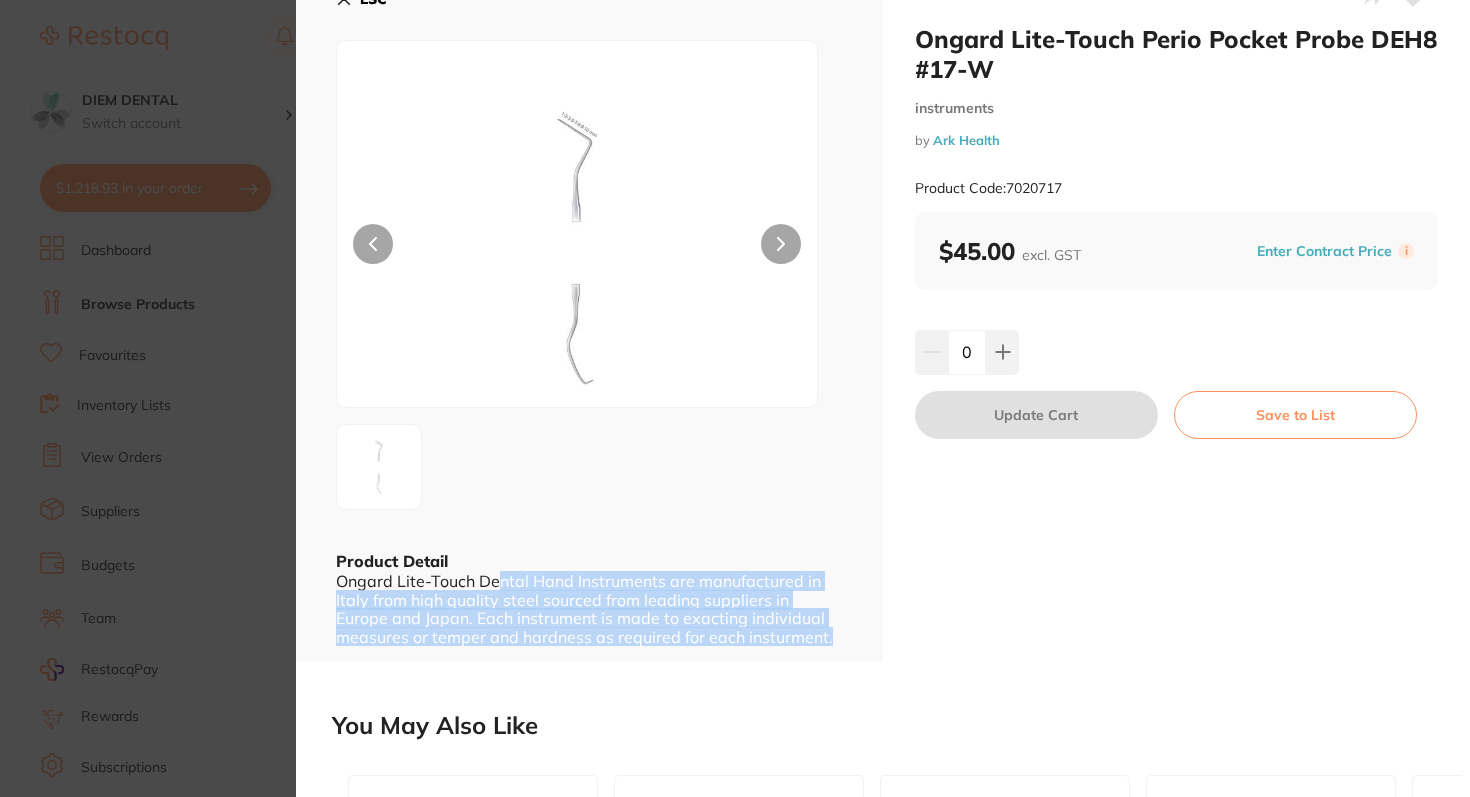 drag, startPoint x: 502, startPoint y: 575, endPoint x: 681, endPoint y: 655, distance: 196.06377 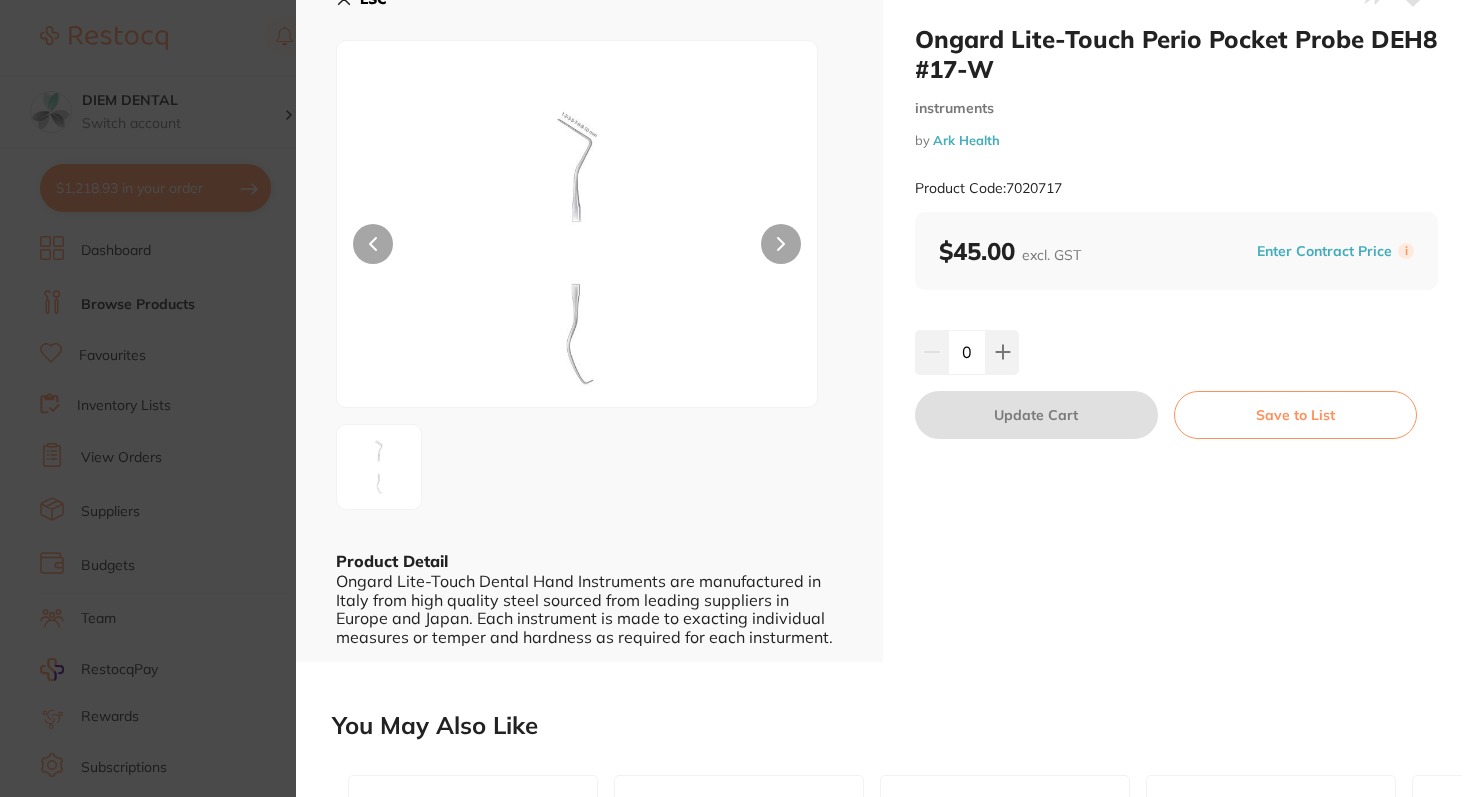 click on "Ongard Lite-Touch Dental Hand Instruments are manufactured in Italy from high quality steel sourced from leading suppliers in Europe and Japan. Each instrument is made to exacting individual measures or temper and hardness as required for each insturment." at bounding box center [589, 609] 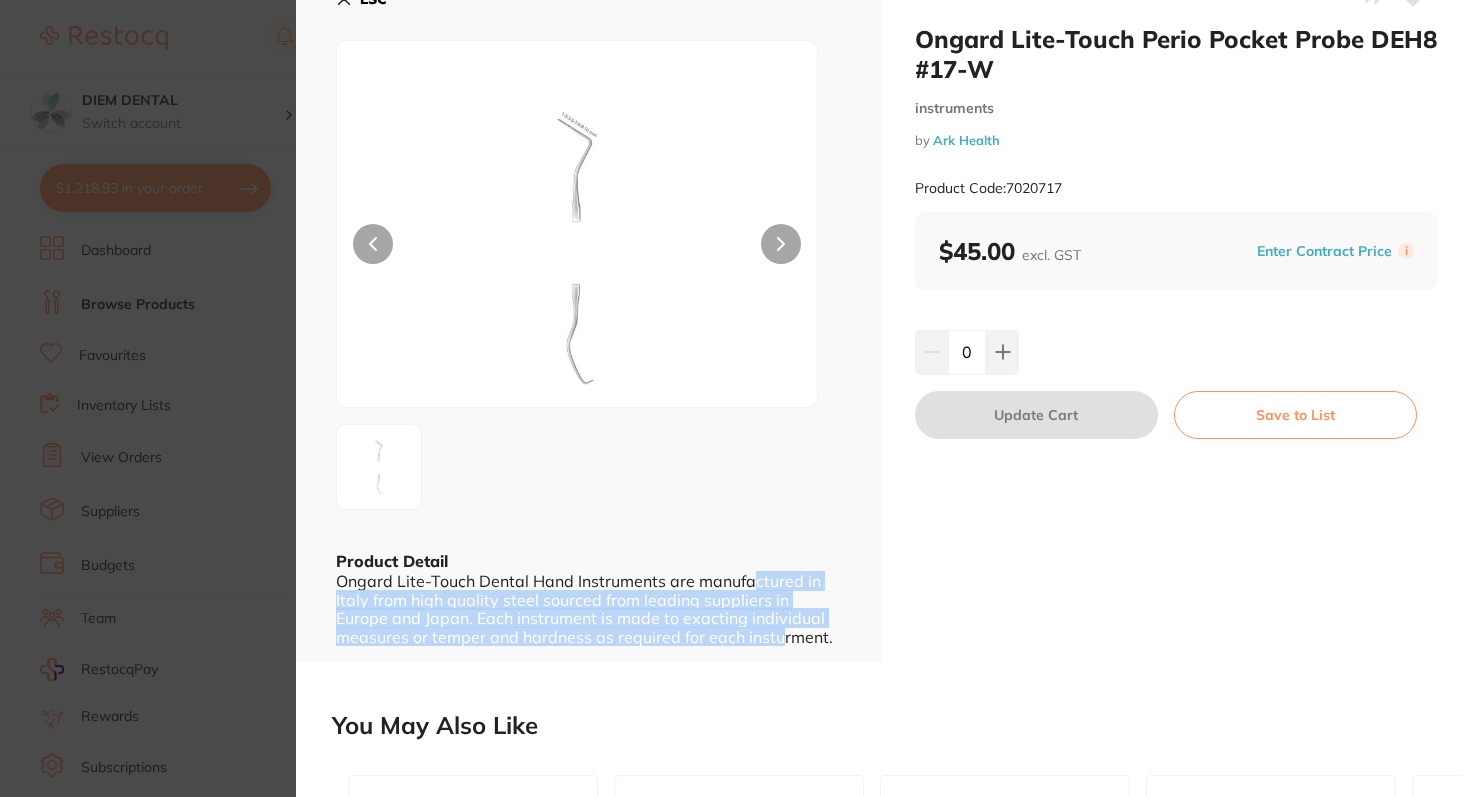 drag, startPoint x: 776, startPoint y: 637, endPoint x: 733, endPoint y: 544, distance: 102.45975 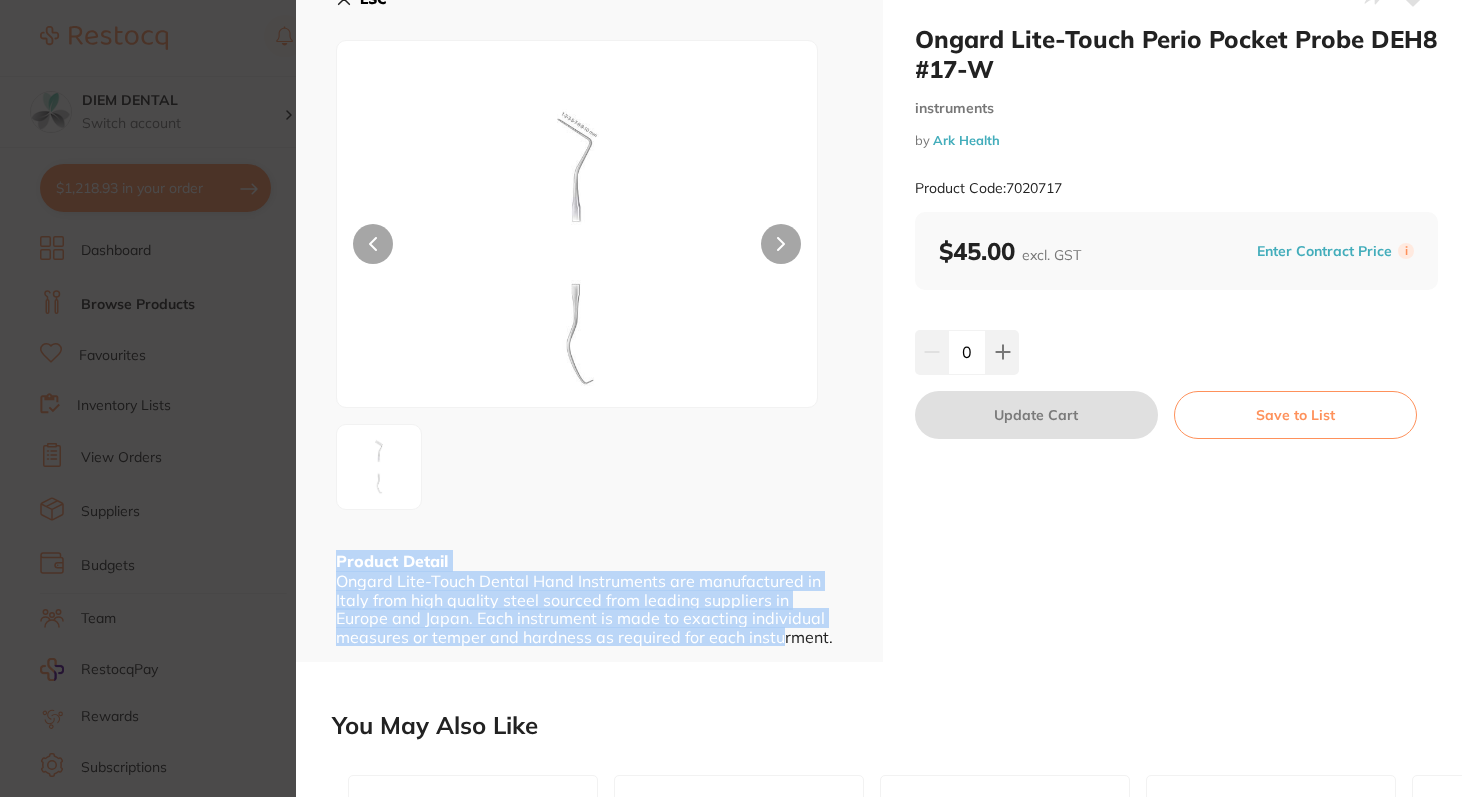 scroll, scrollTop: 0, scrollLeft: 0, axis: both 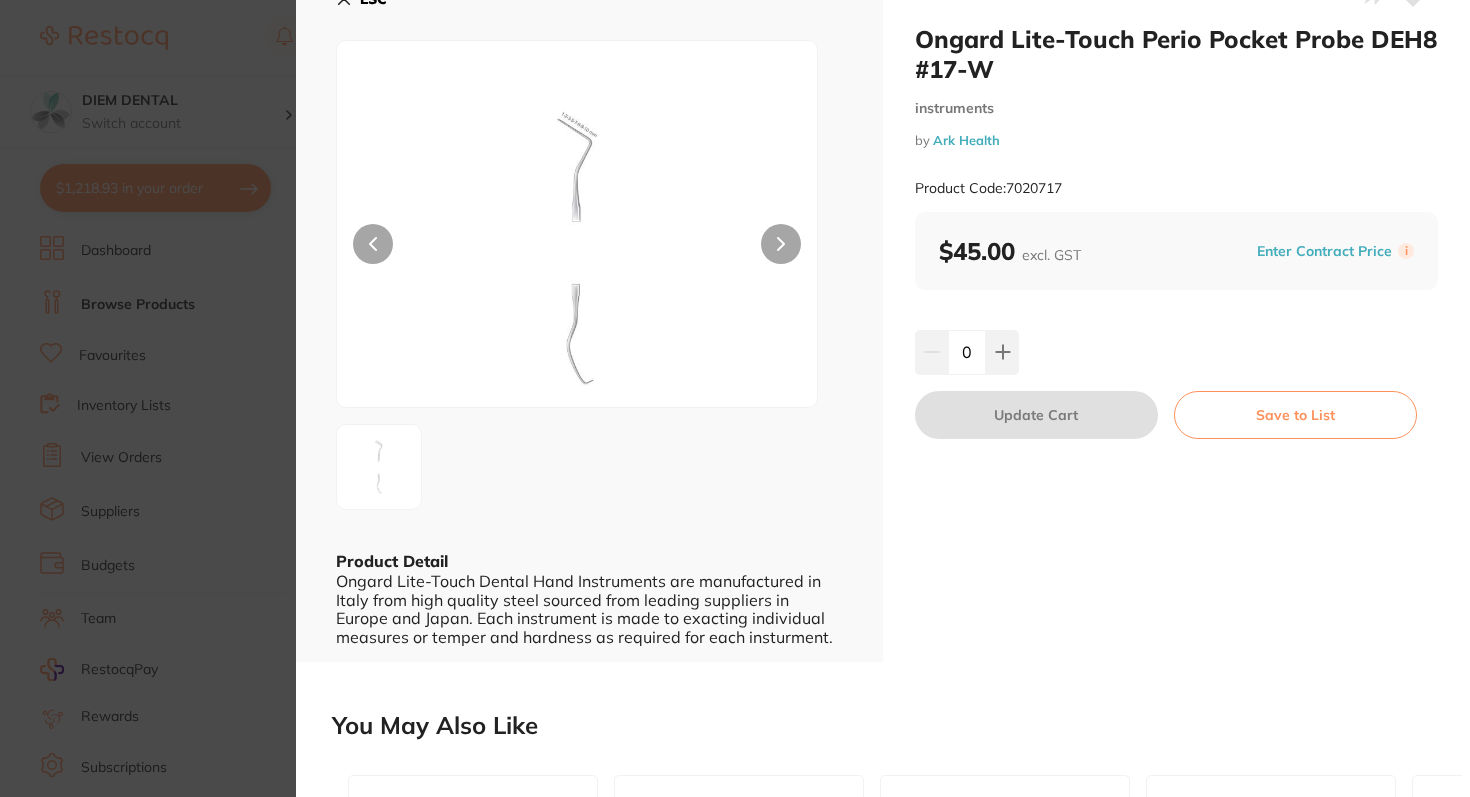 click on "Ongard Lite-Touch Dental Hand Instruments are manufactured in Italy from high quality steel sourced from leading suppliers in Europe and Japan. Each instrument is made to exacting individual measures or temper and hardness as required for each insturment." at bounding box center [589, 609] 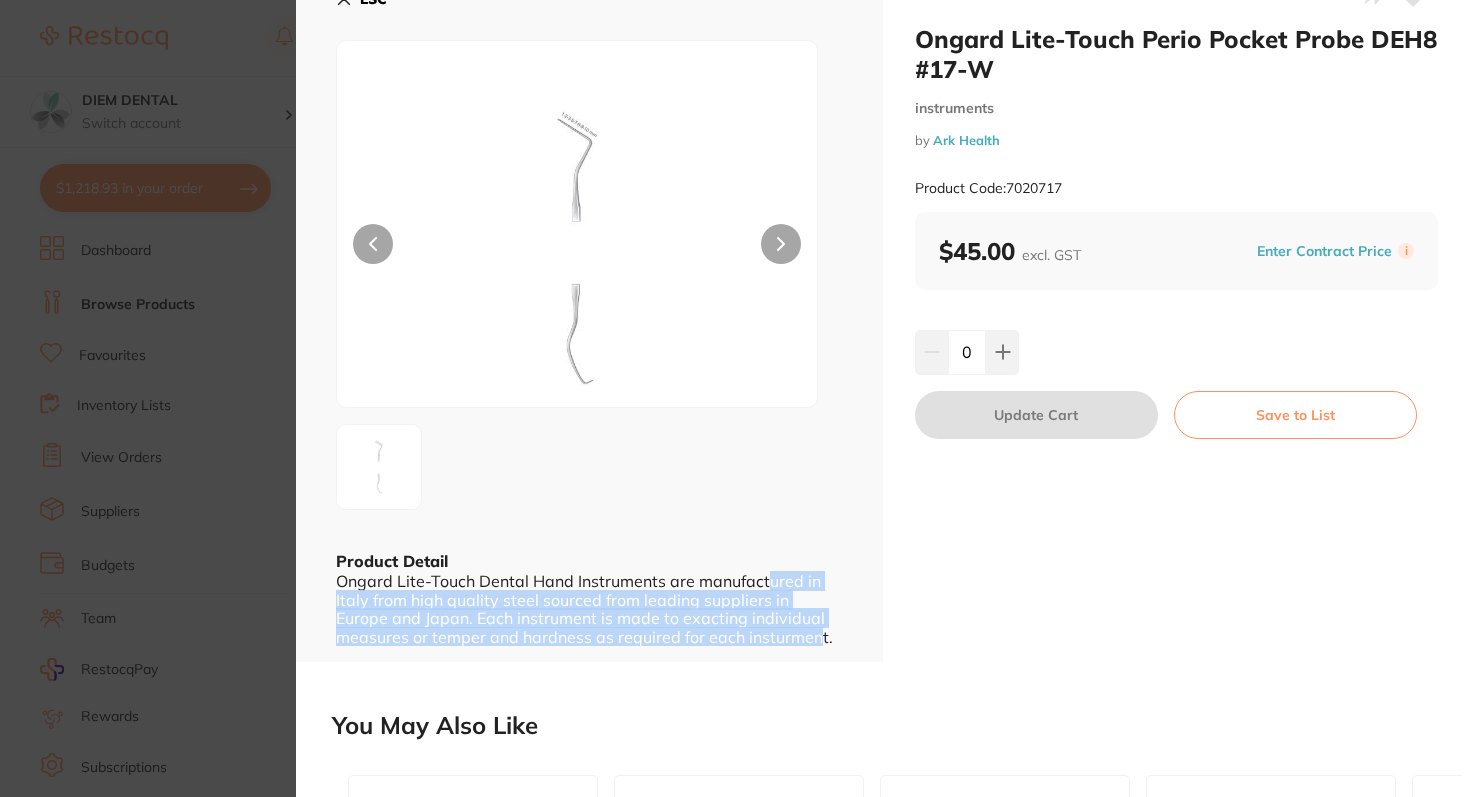drag, startPoint x: 820, startPoint y: 635, endPoint x: 759, endPoint y: 561, distance: 95.90099 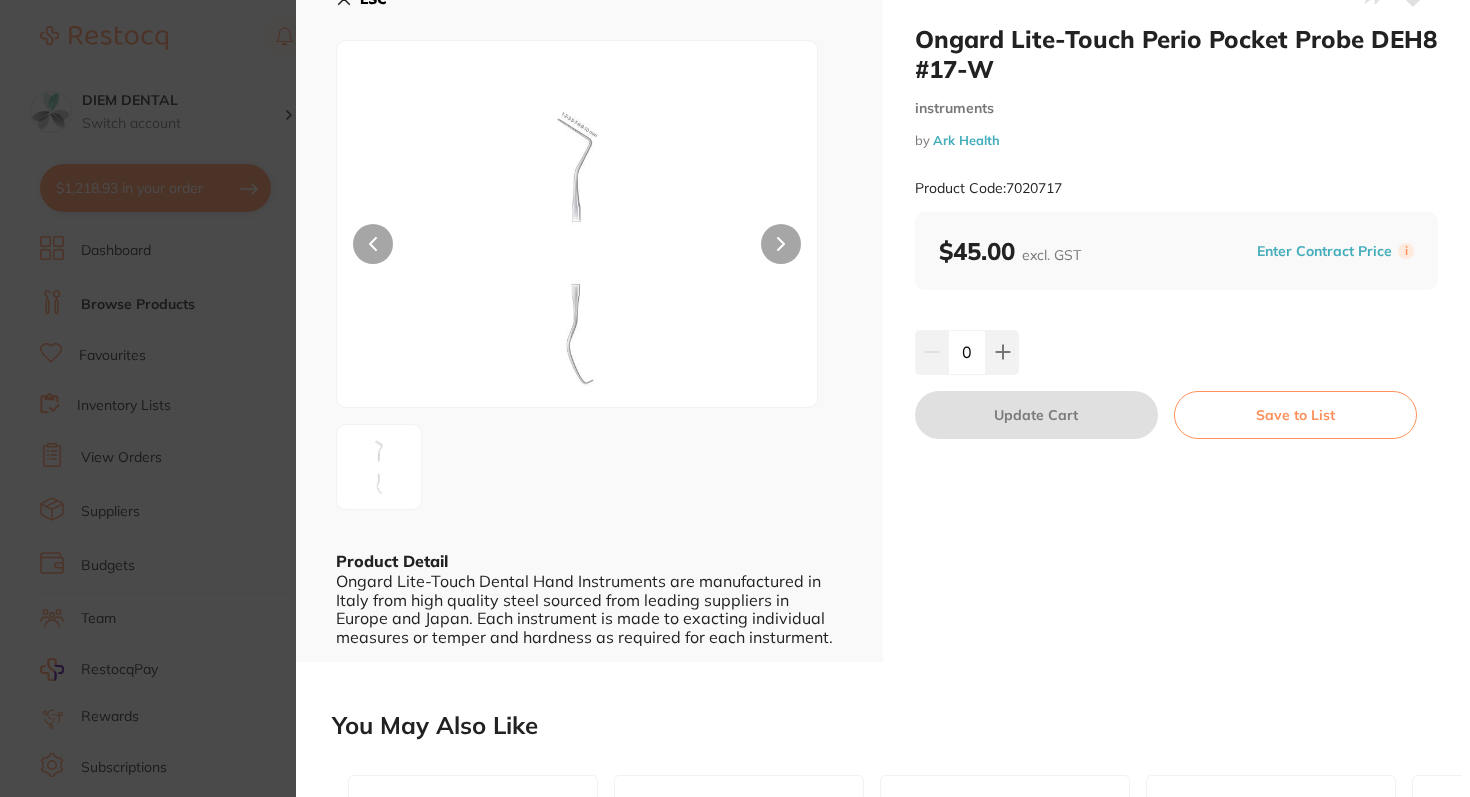 click on "Ongard Lite-Touch Dental Hand Instruments are manufactured in Italy from high quality steel sourced from leading suppliers in Europe and Japan. Each instrument is made to exacting individual measures or temper and hardness as required for each insturment." at bounding box center [589, 609] 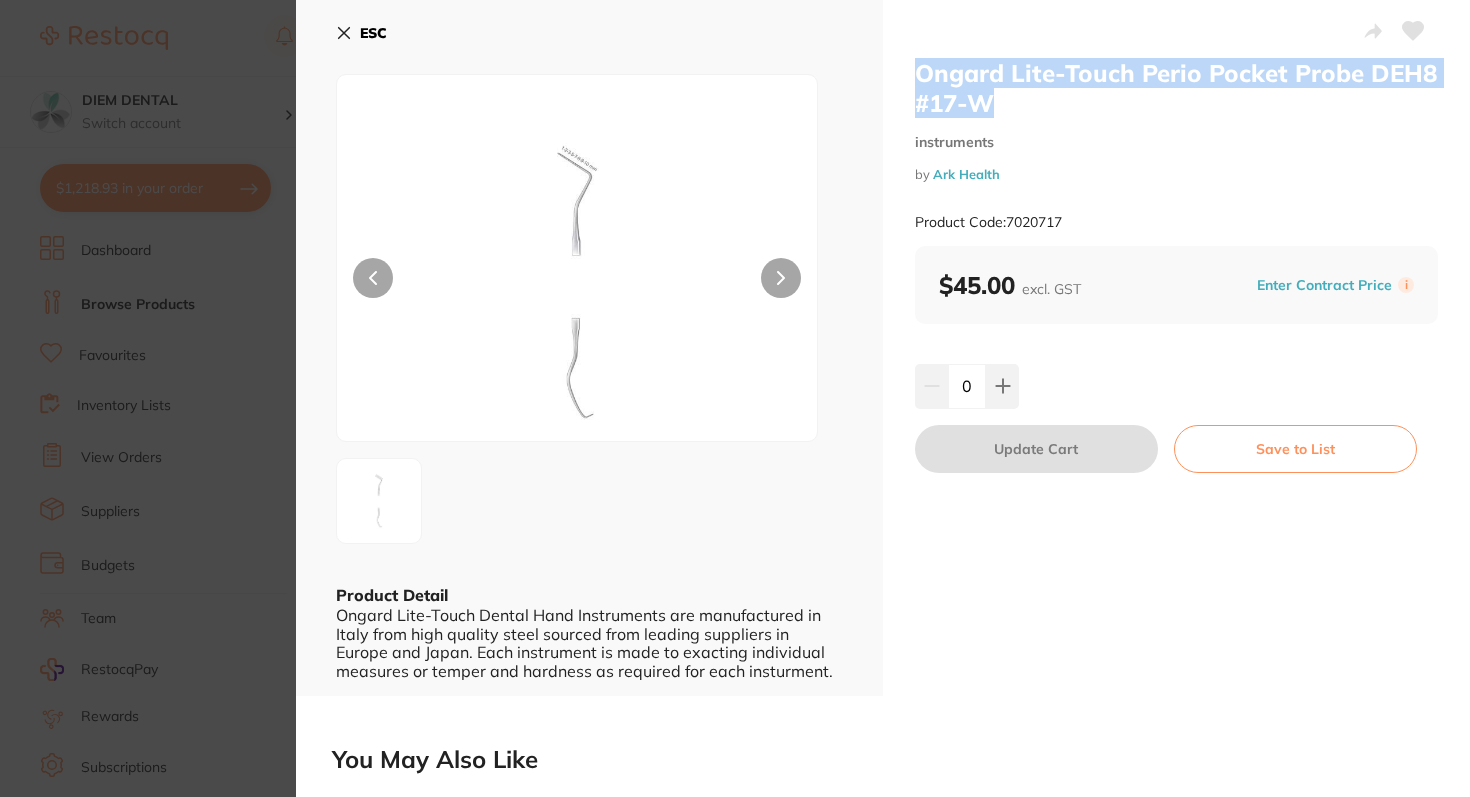 drag, startPoint x: 915, startPoint y: 65, endPoint x: 998, endPoint y: 111, distance: 94.89468 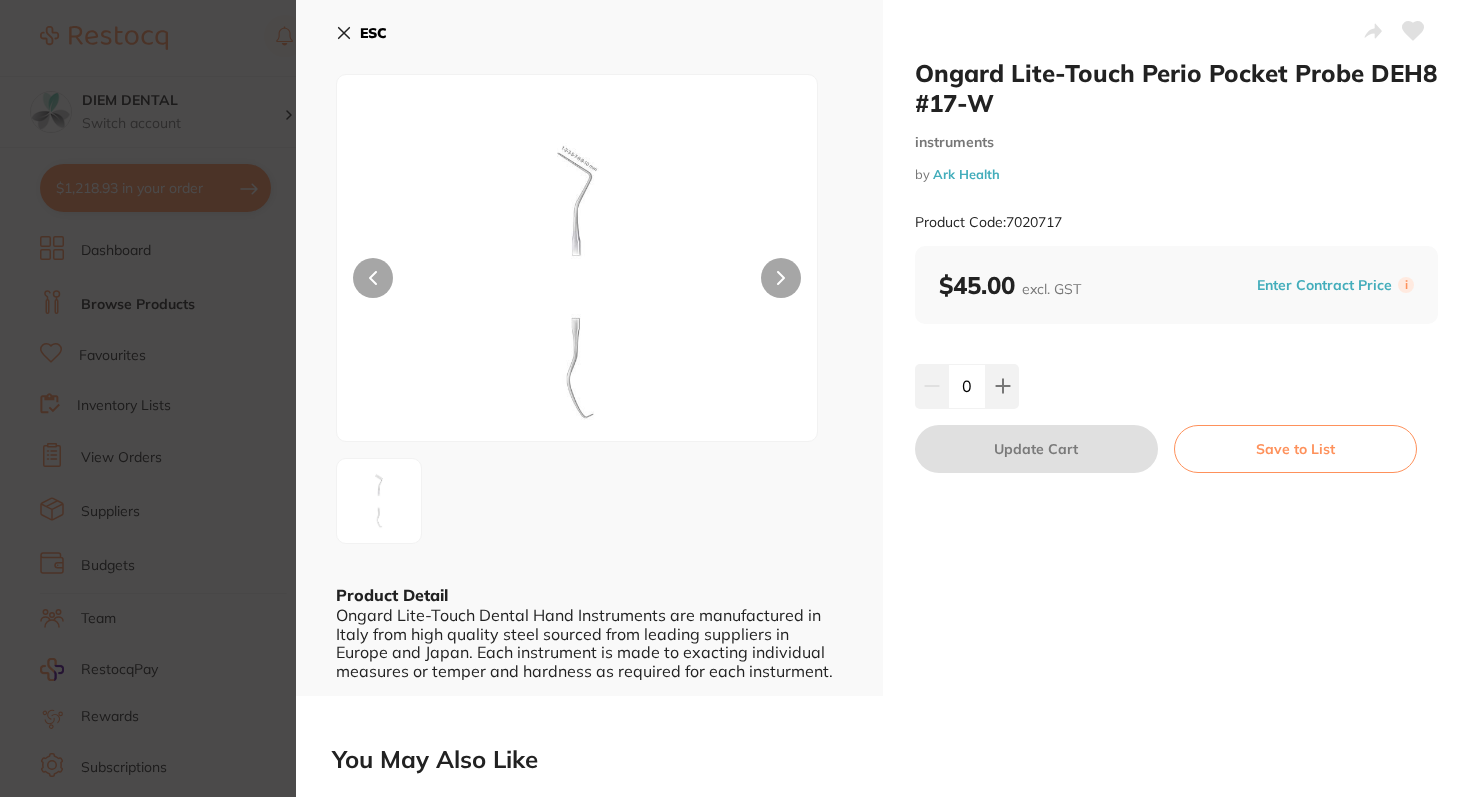 scroll, scrollTop: 0, scrollLeft: 0, axis: both 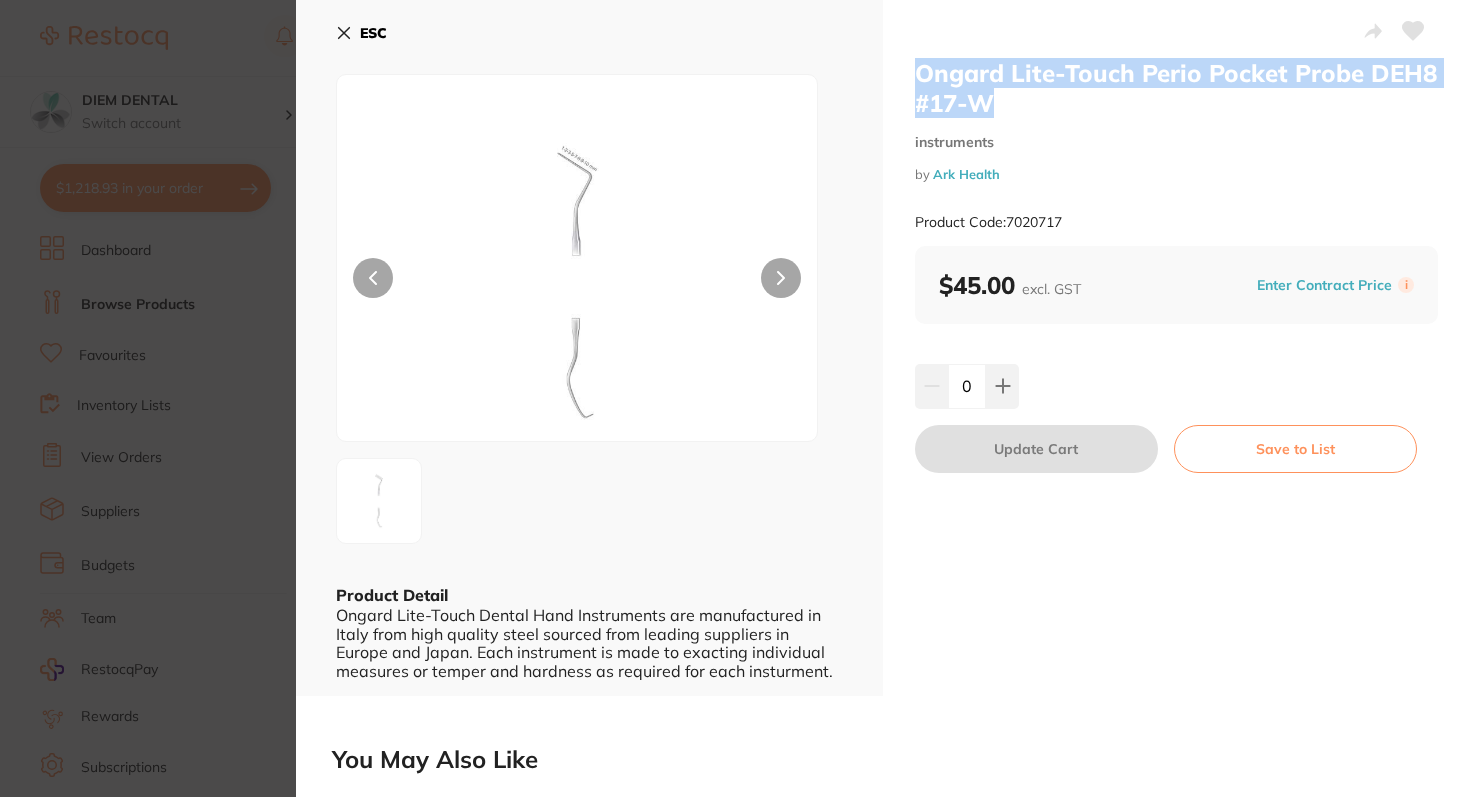 click 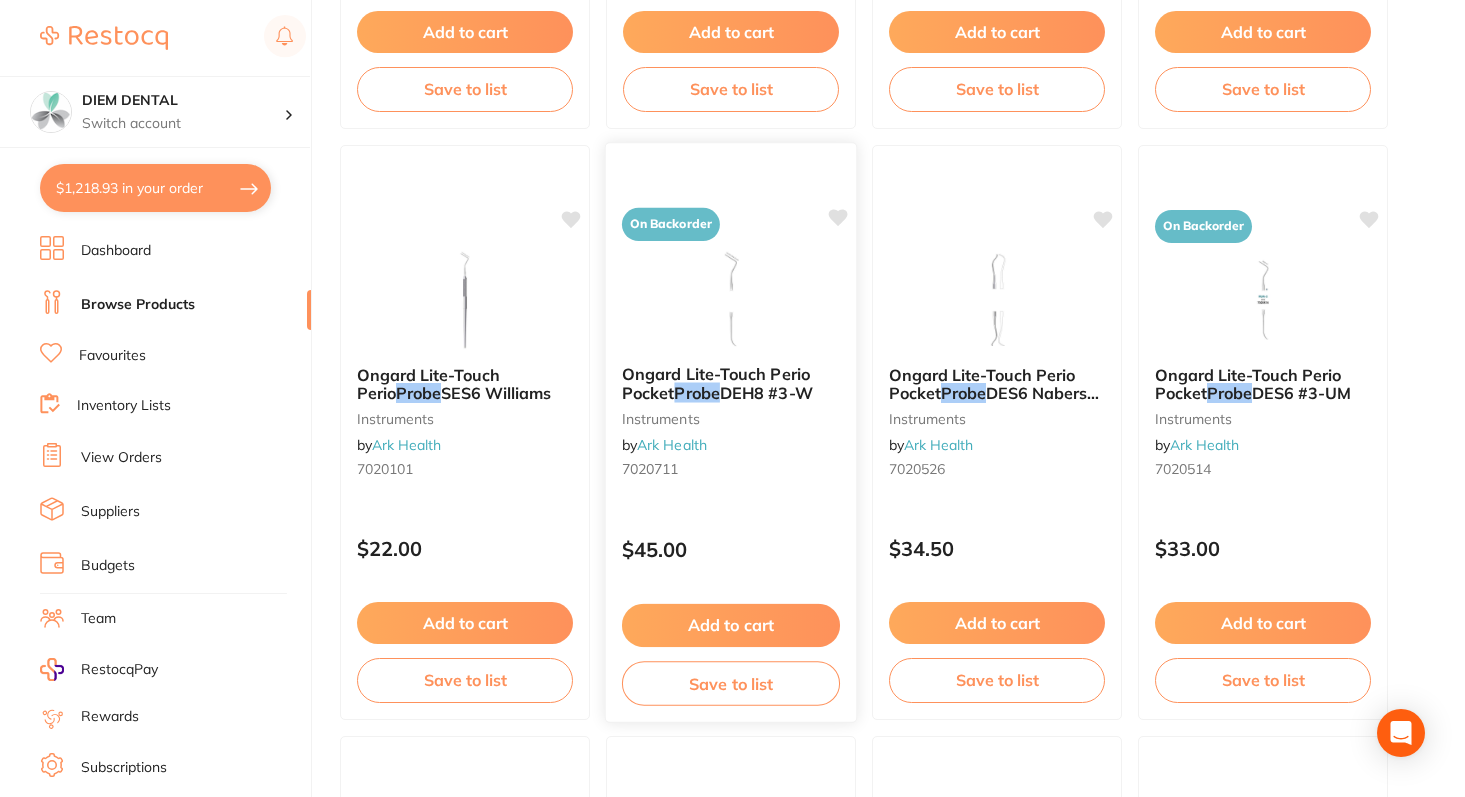 scroll, scrollTop: 1913, scrollLeft: 0, axis: vertical 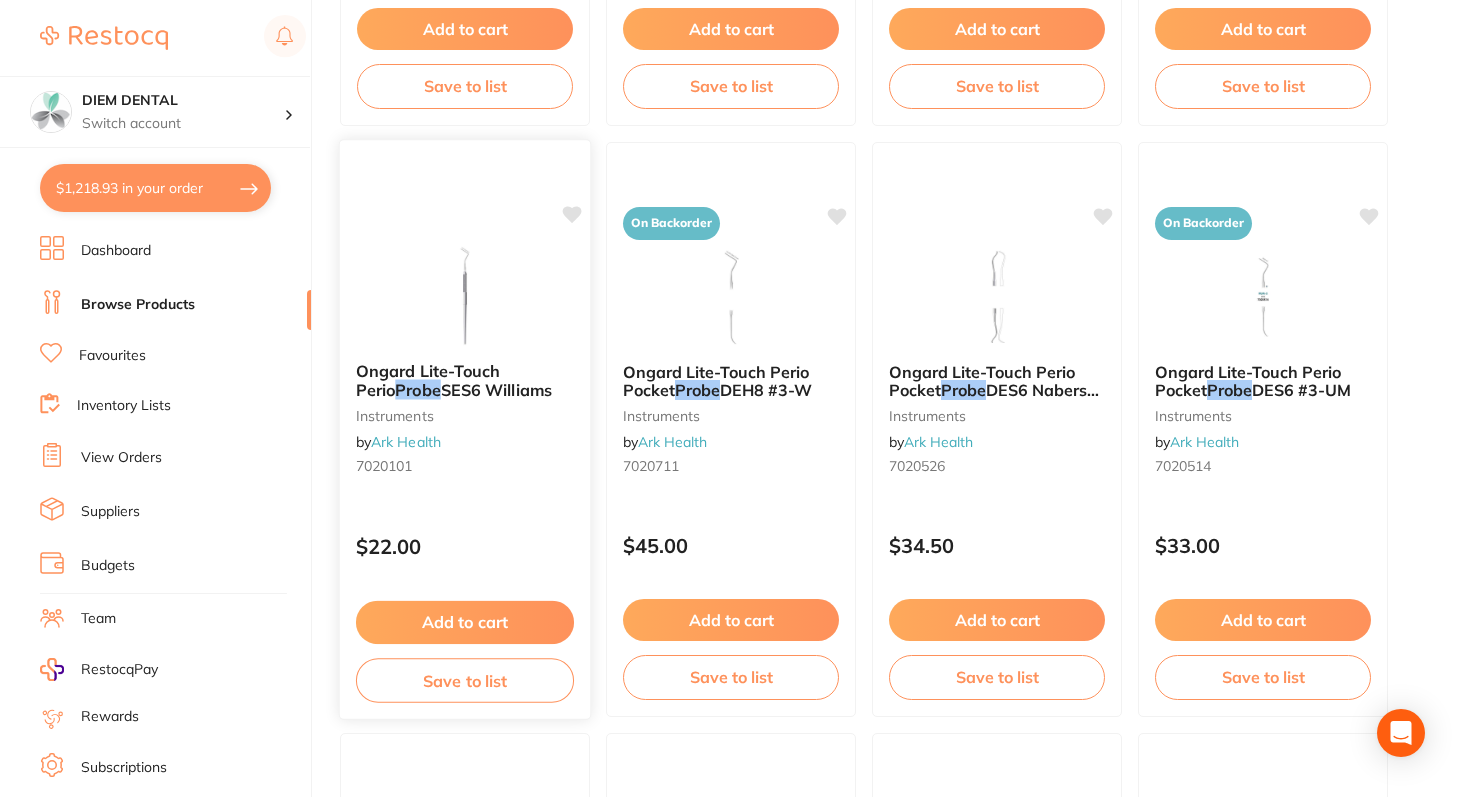 click at bounding box center [464, 295] 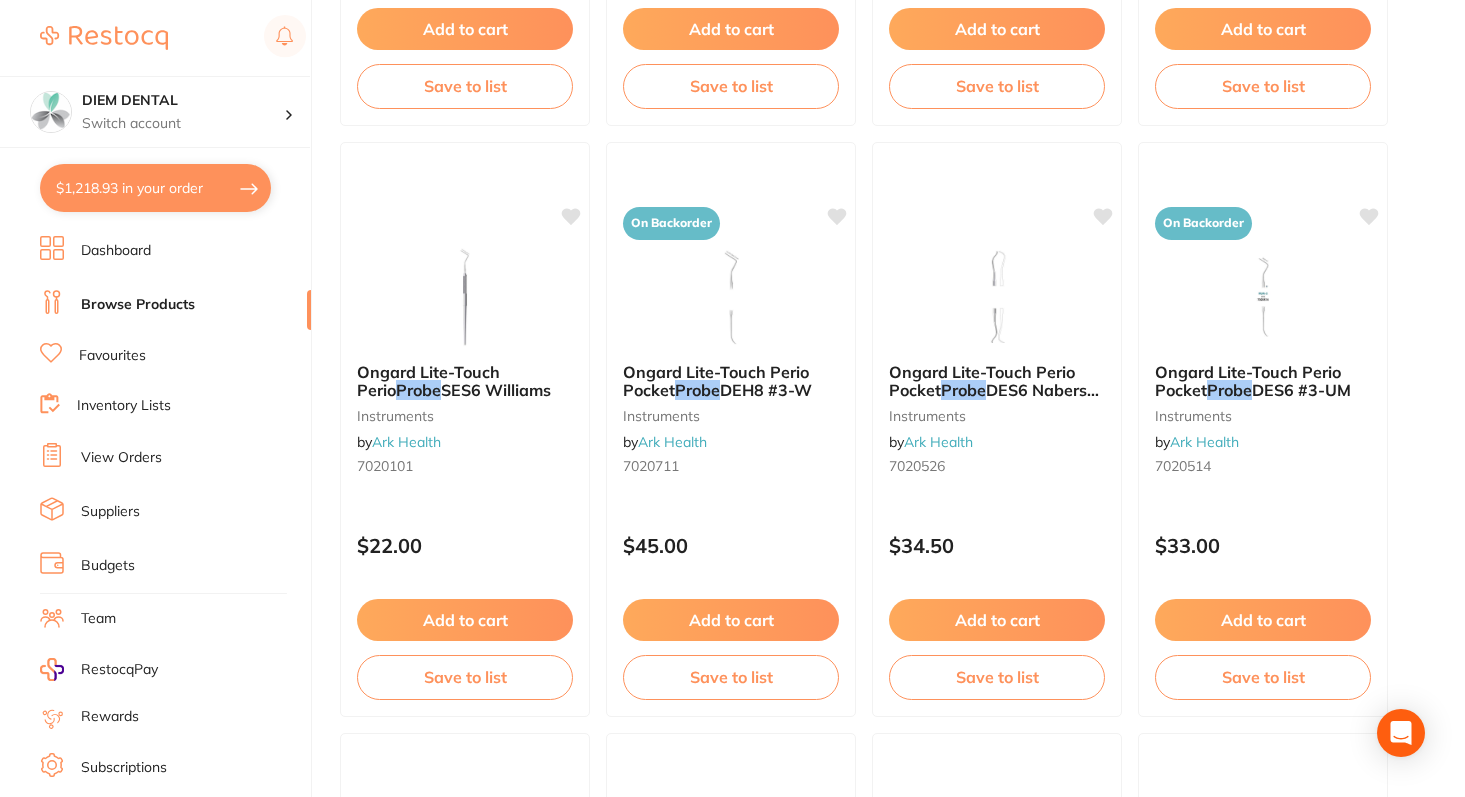 click at bounding box center [465, 297] 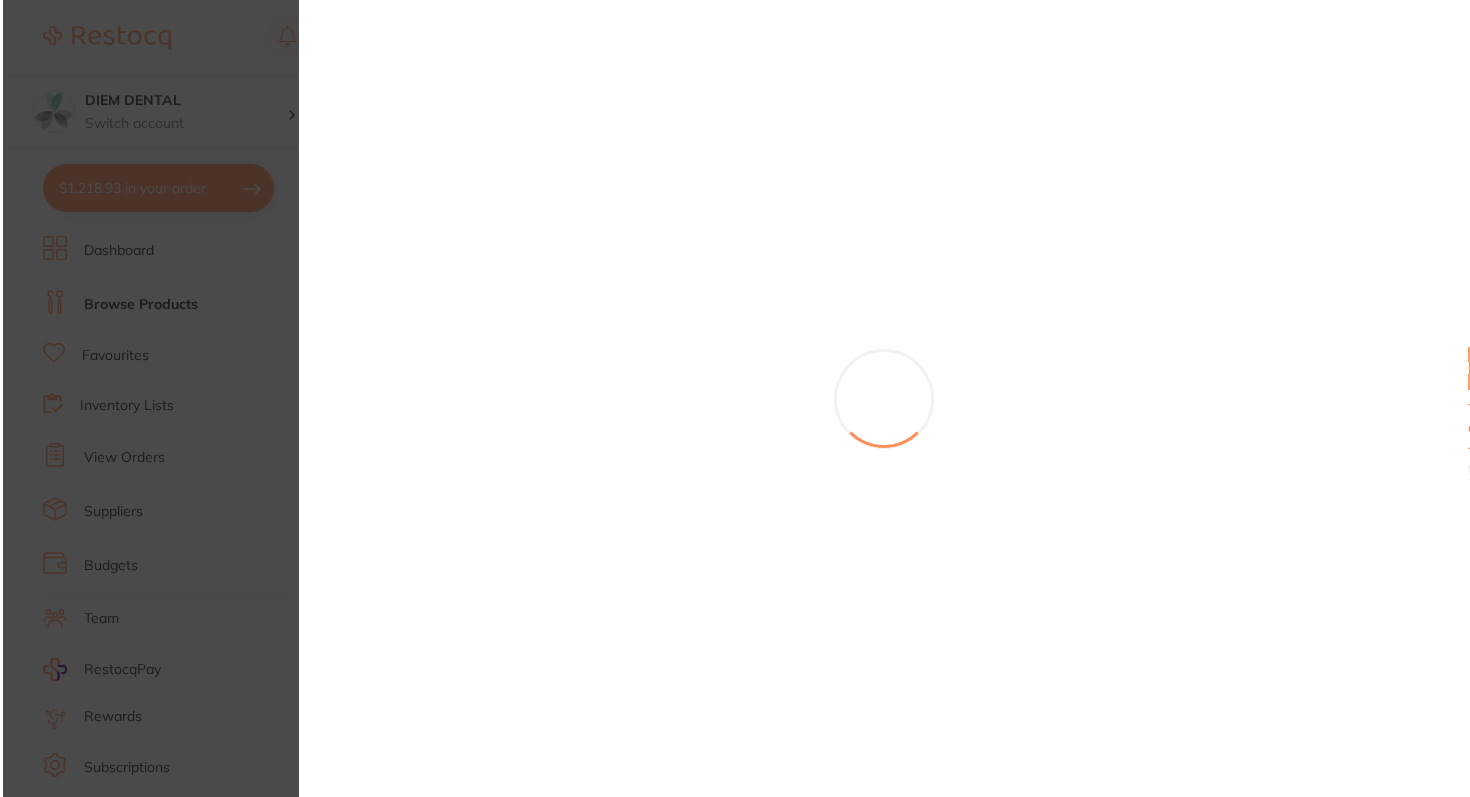 scroll, scrollTop: 0, scrollLeft: 0, axis: both 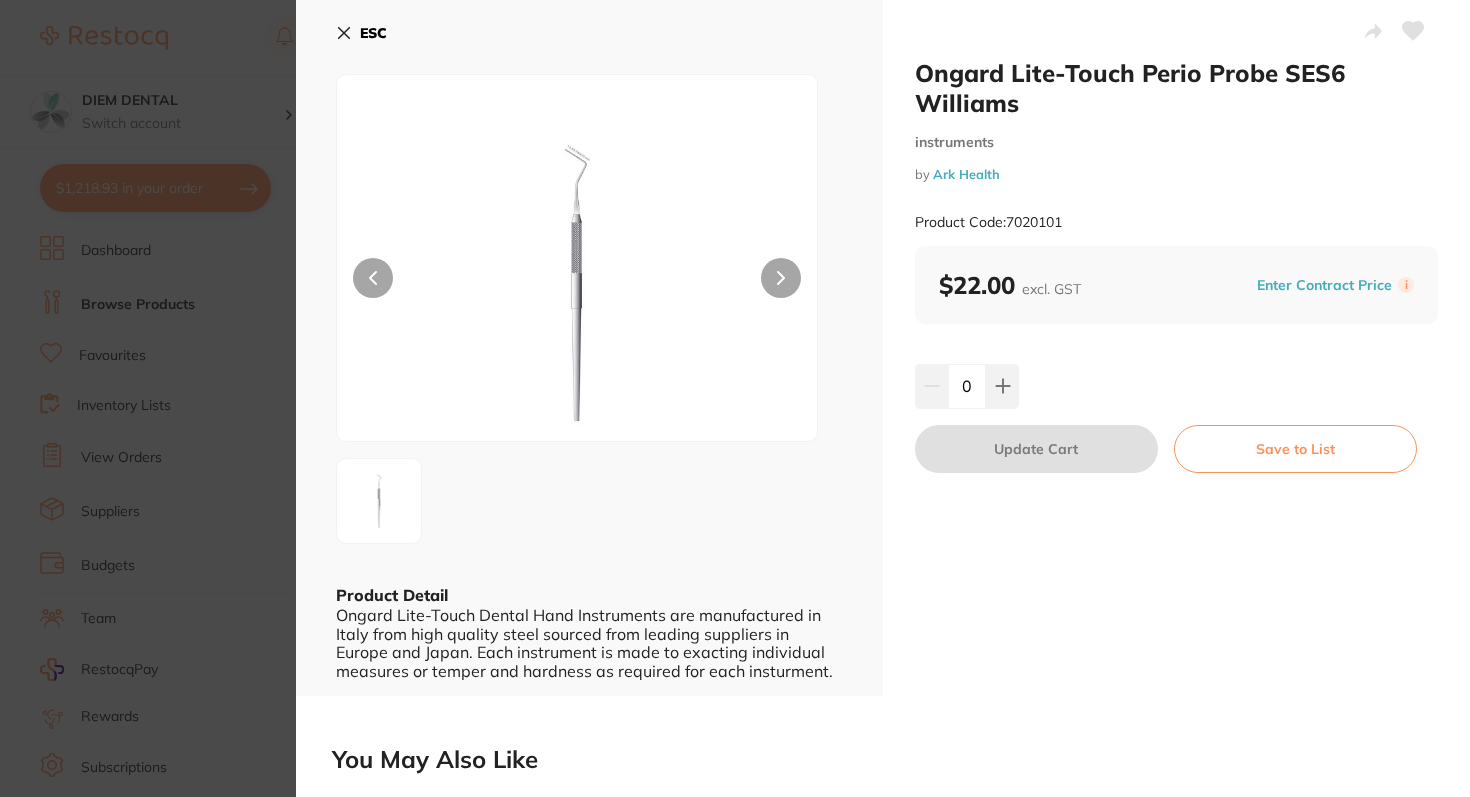 click 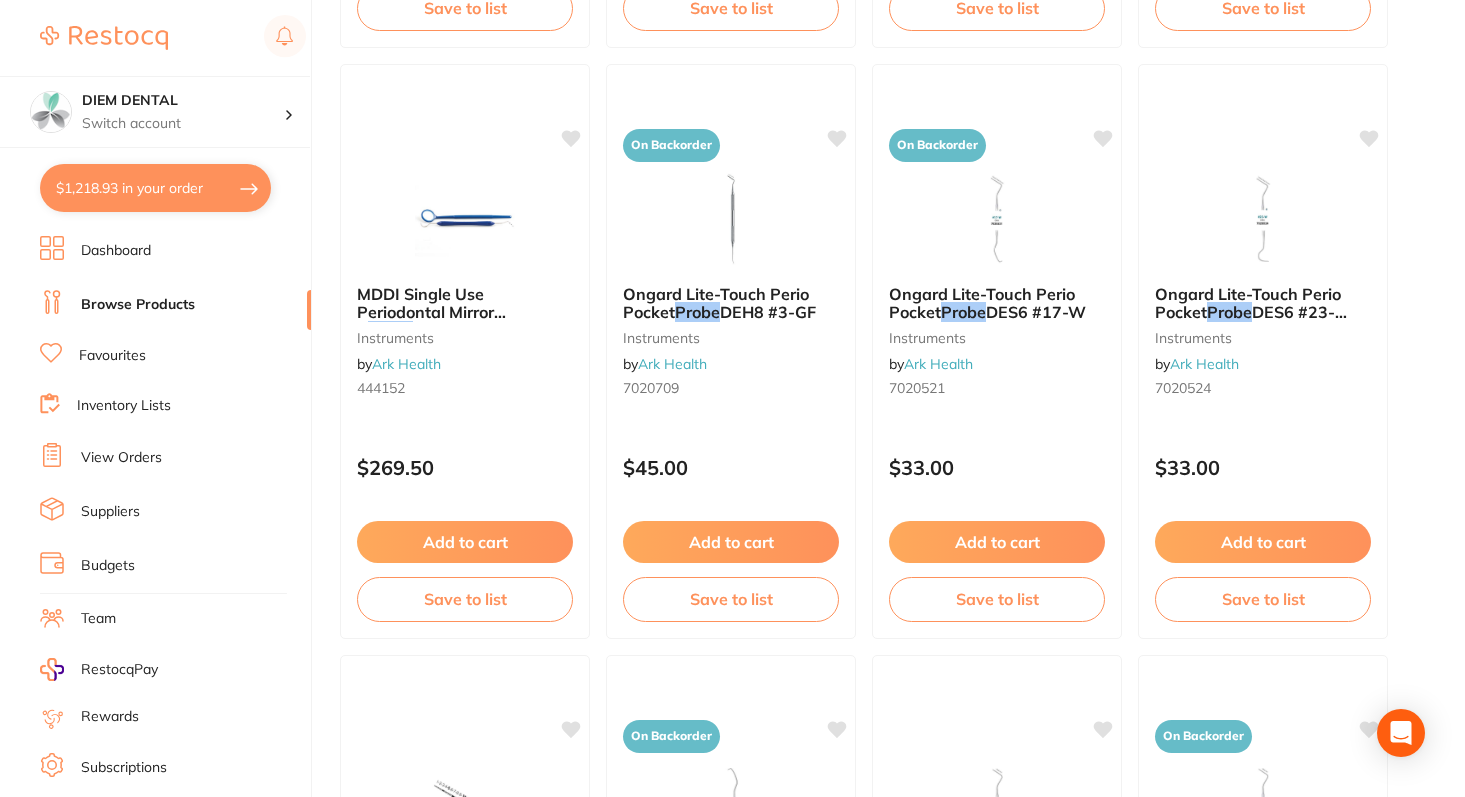 scroll, scrollTop: 3175, scrollLeft: 0, axis: vertical 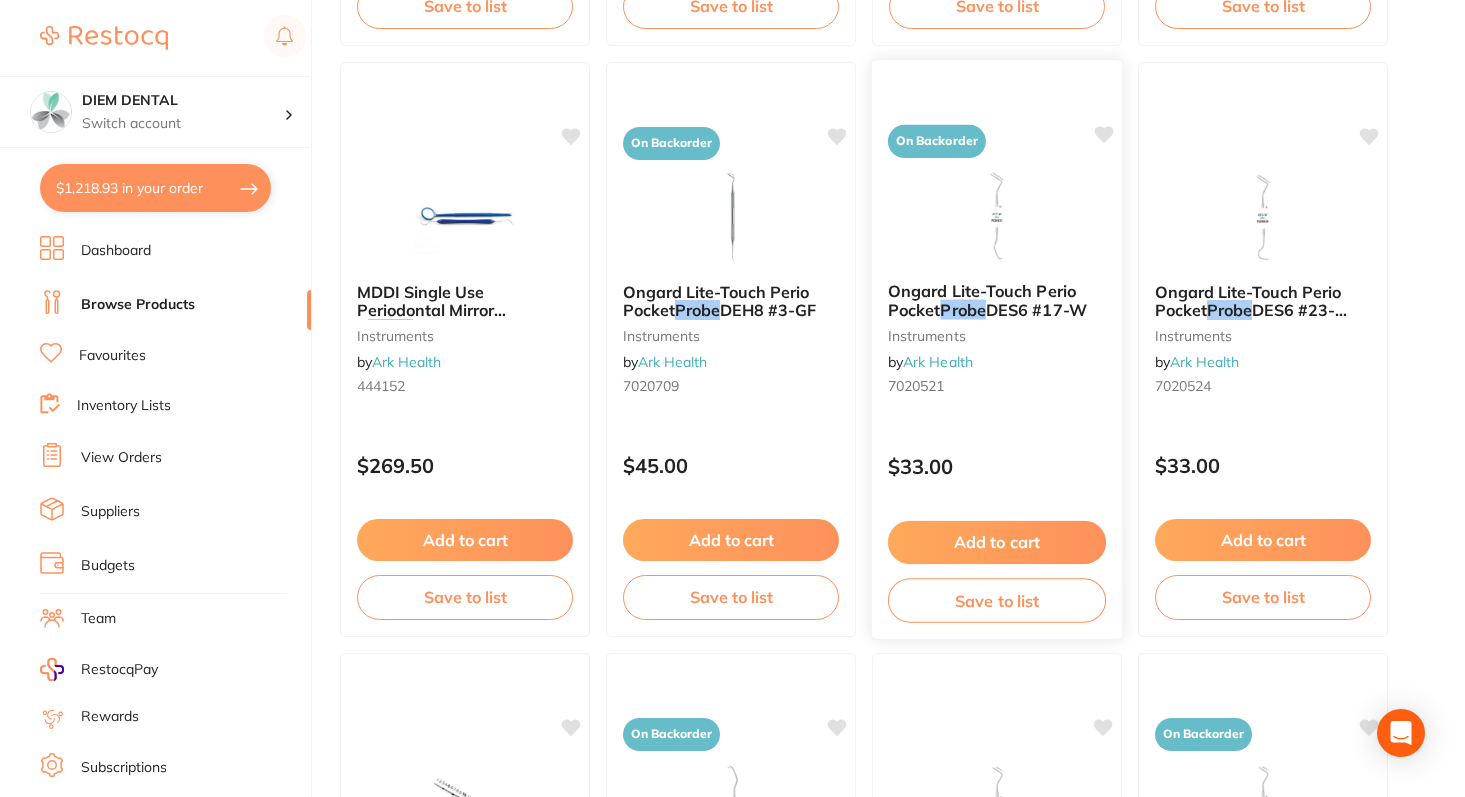 click at bounding box center (996, 215) 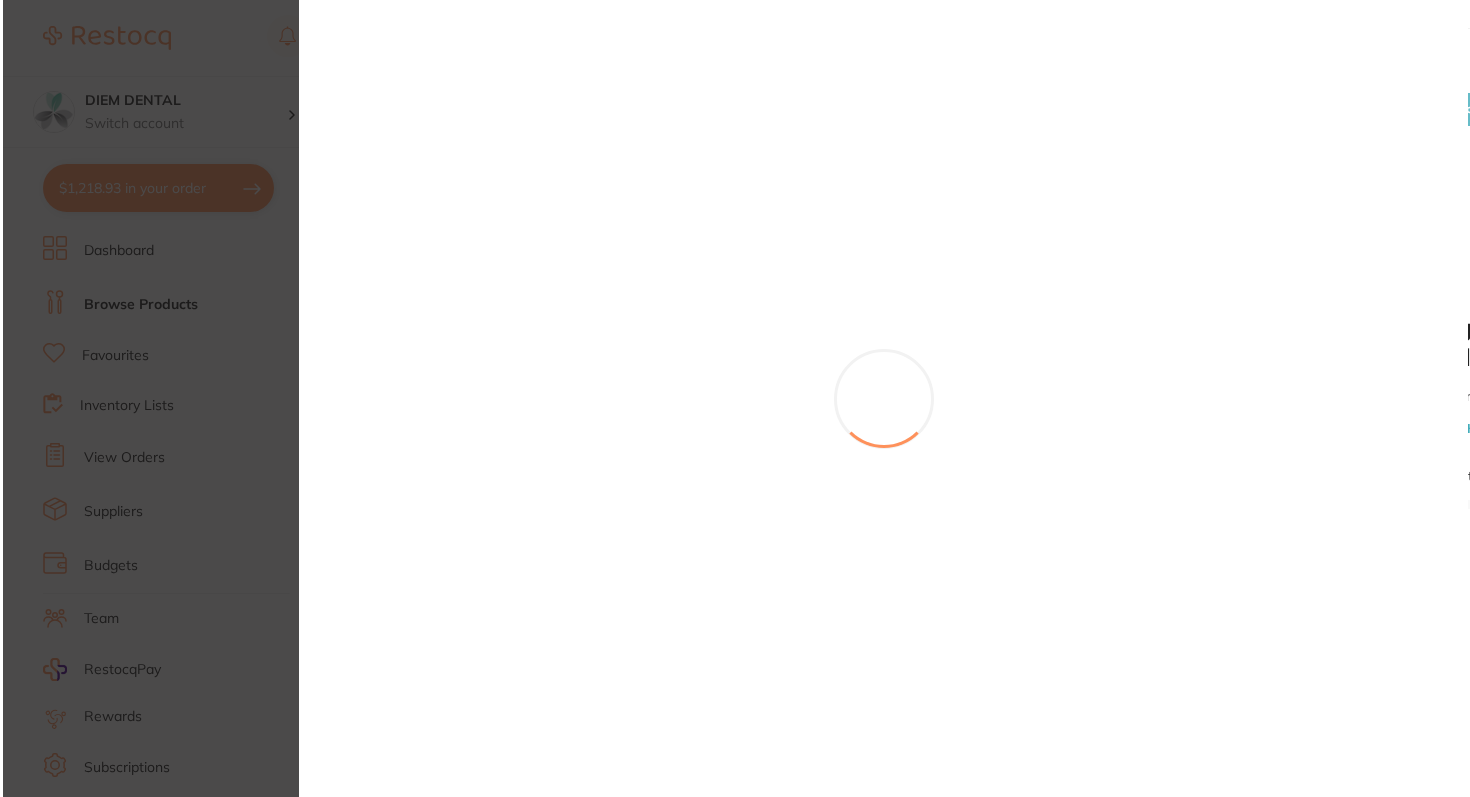 scroll, scrollTop: 0, scrollLeft: 0, axis: both 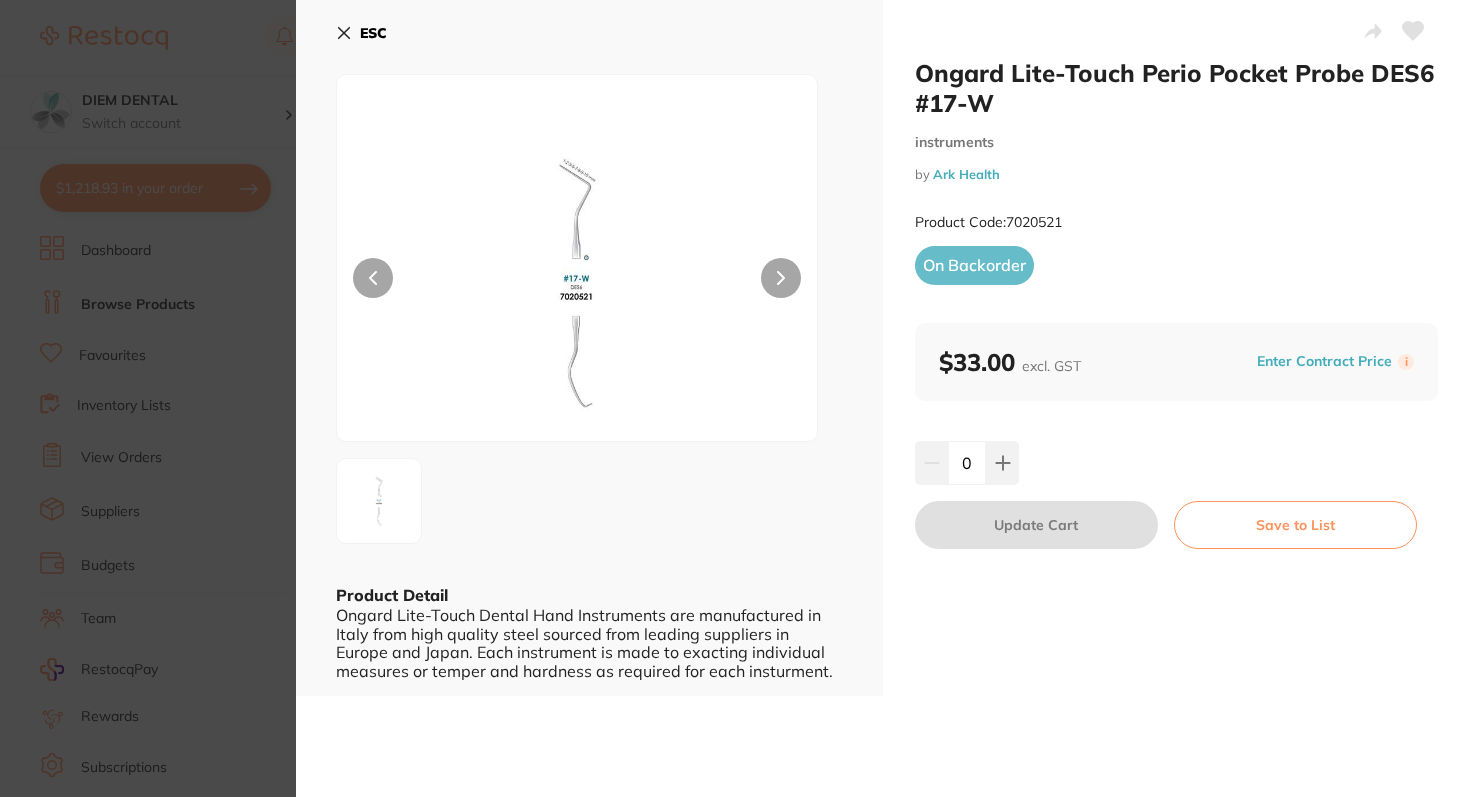 click 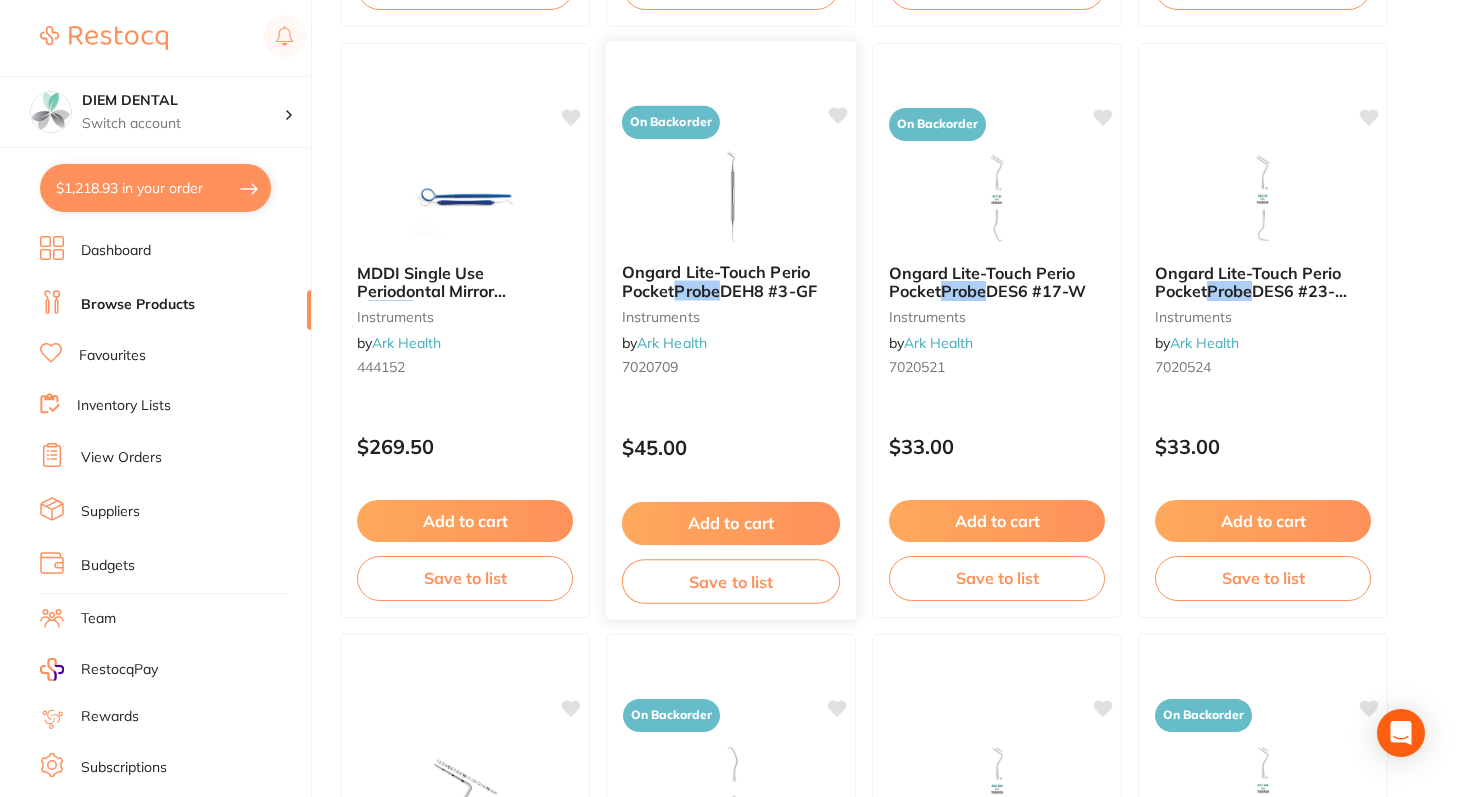 scroll, scrollTop: 3201, scrollLeft: 0, axis: vertical 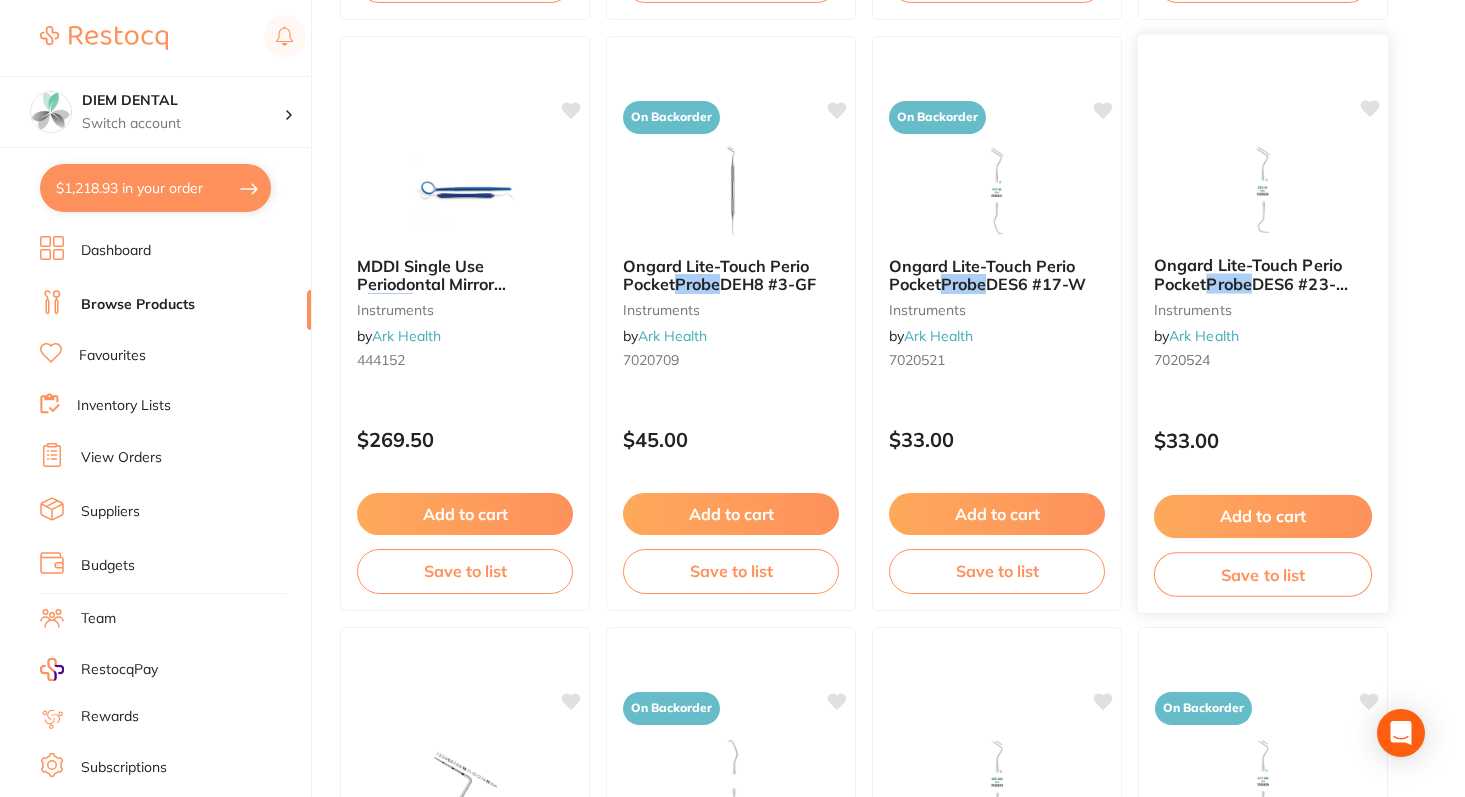 click at bounding box center [1262, 189] 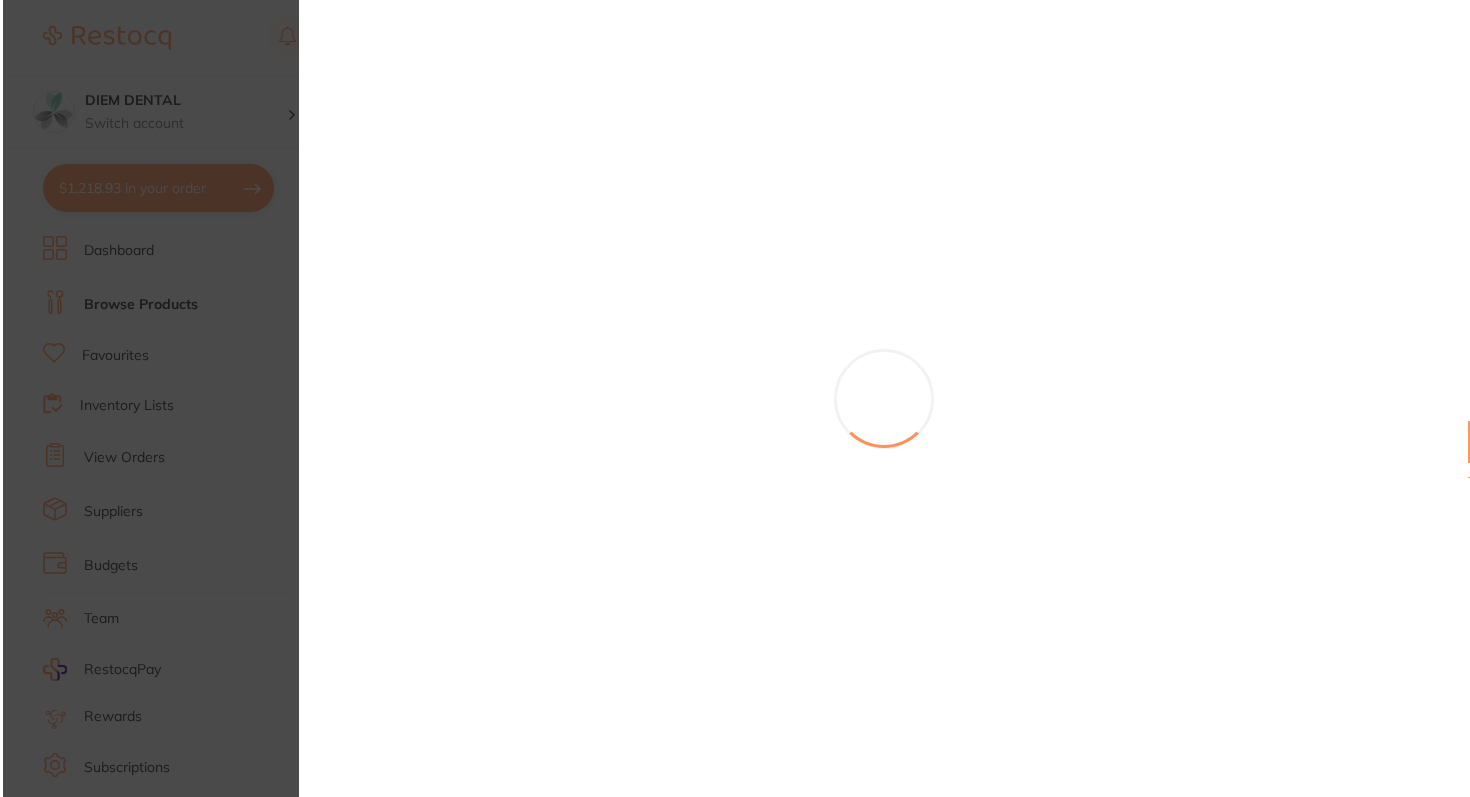 scroll, scrollTop: 0, scrollLeft: 0, axis: both 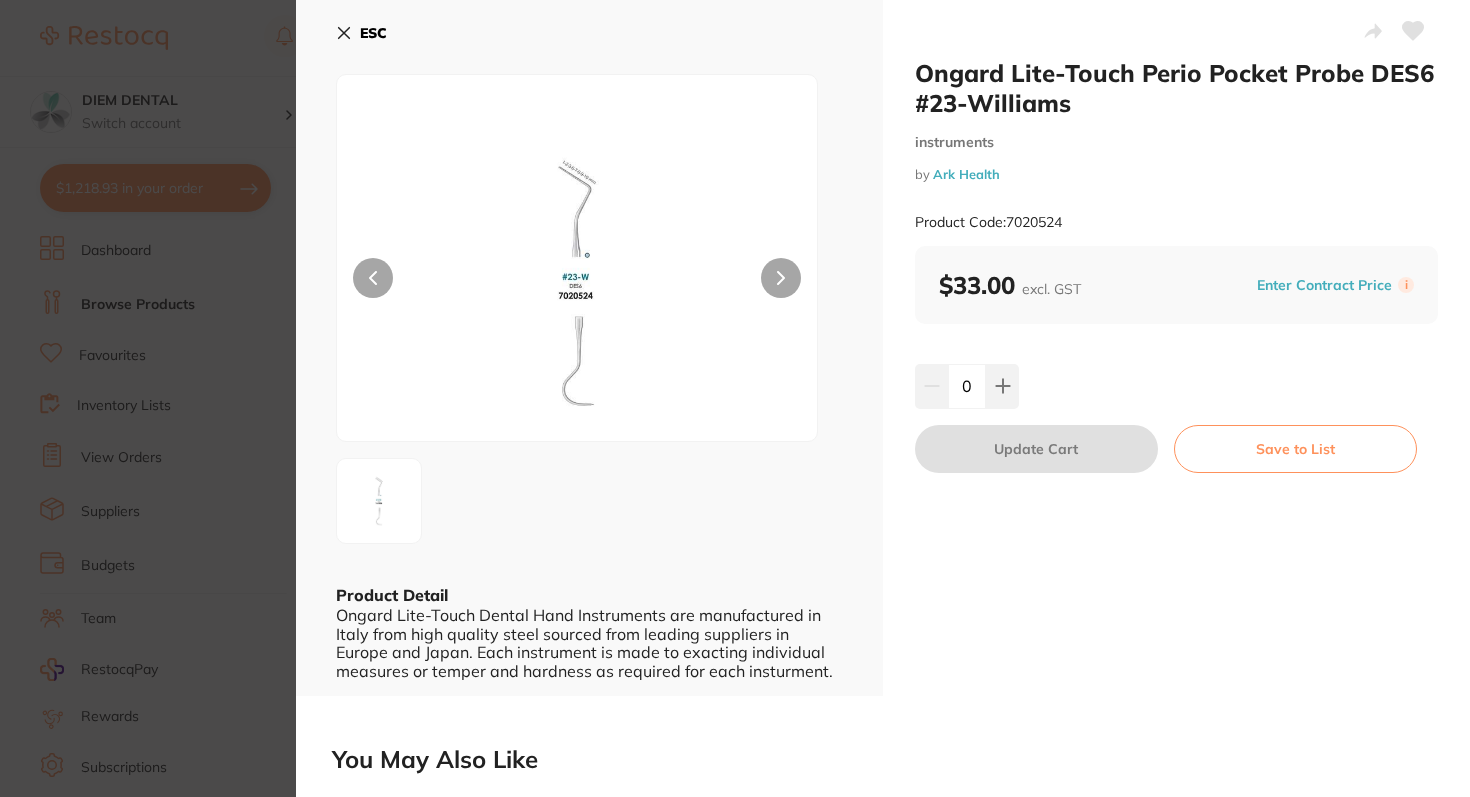 click 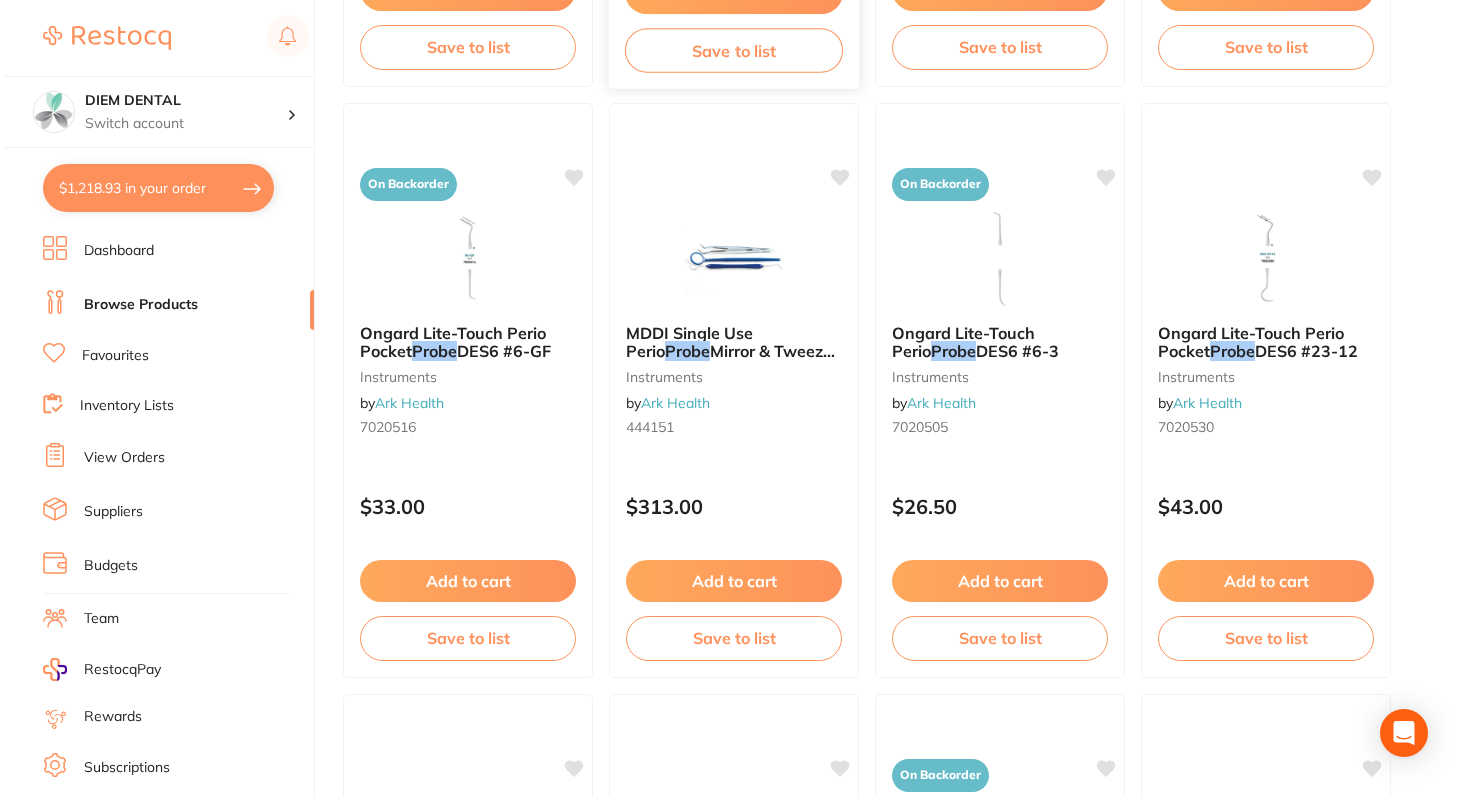scroll, scrollTop: 0, scrollLeft: 0, axis: both 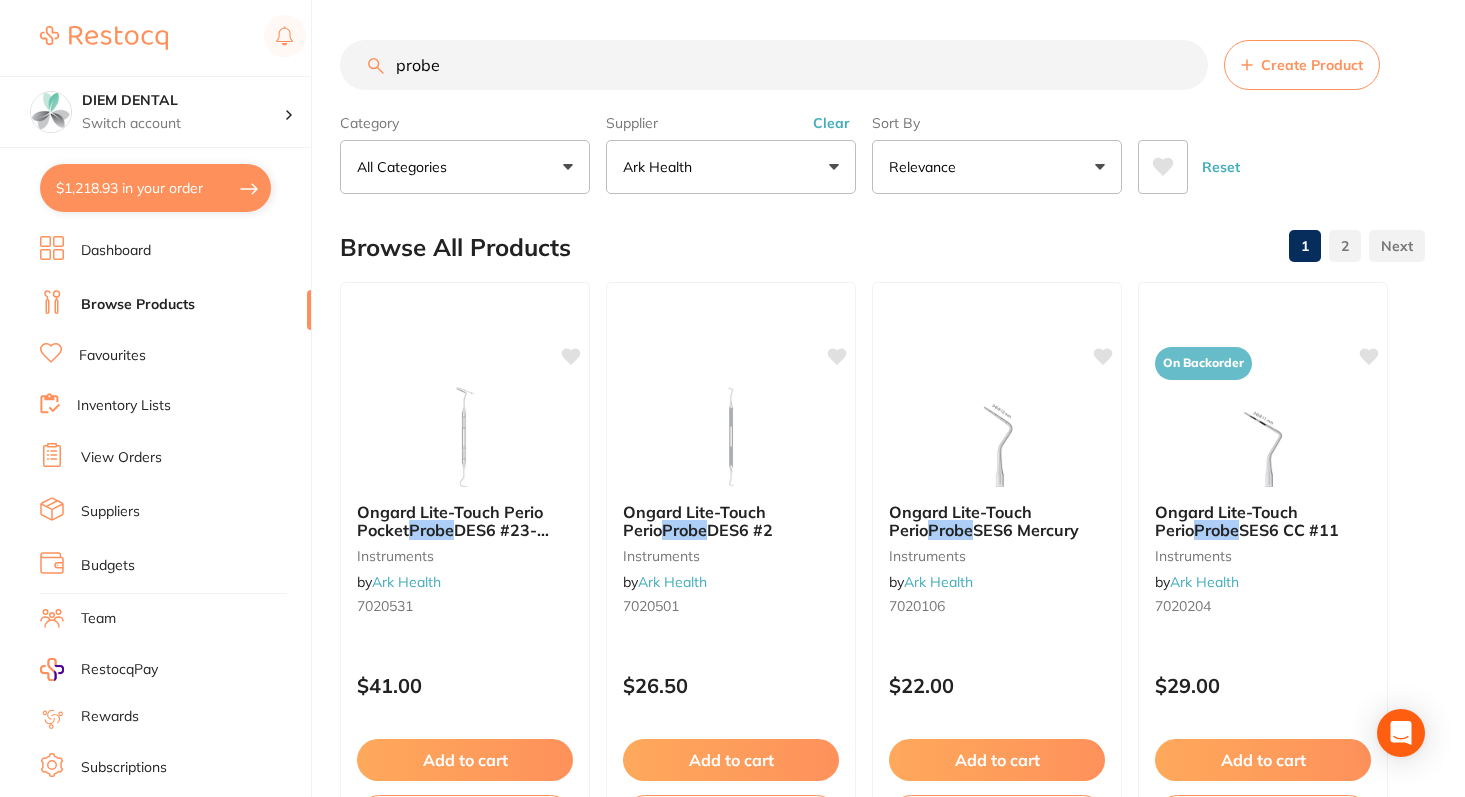 click on "$1,218.93   in your order" at bounding box center (155, 188) 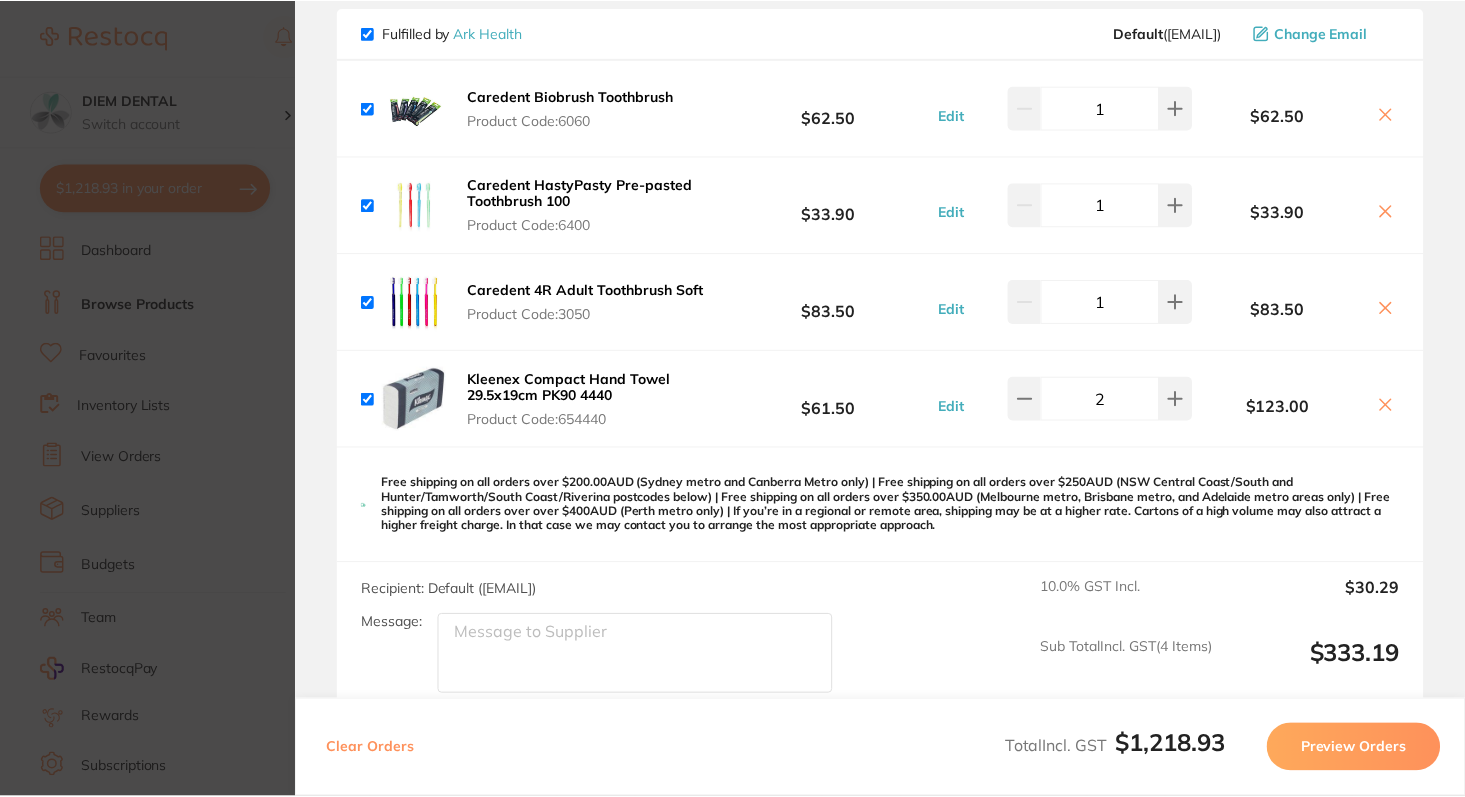 scroll, scrollTop: 2892, scrollLeft: 0, axis: vertical 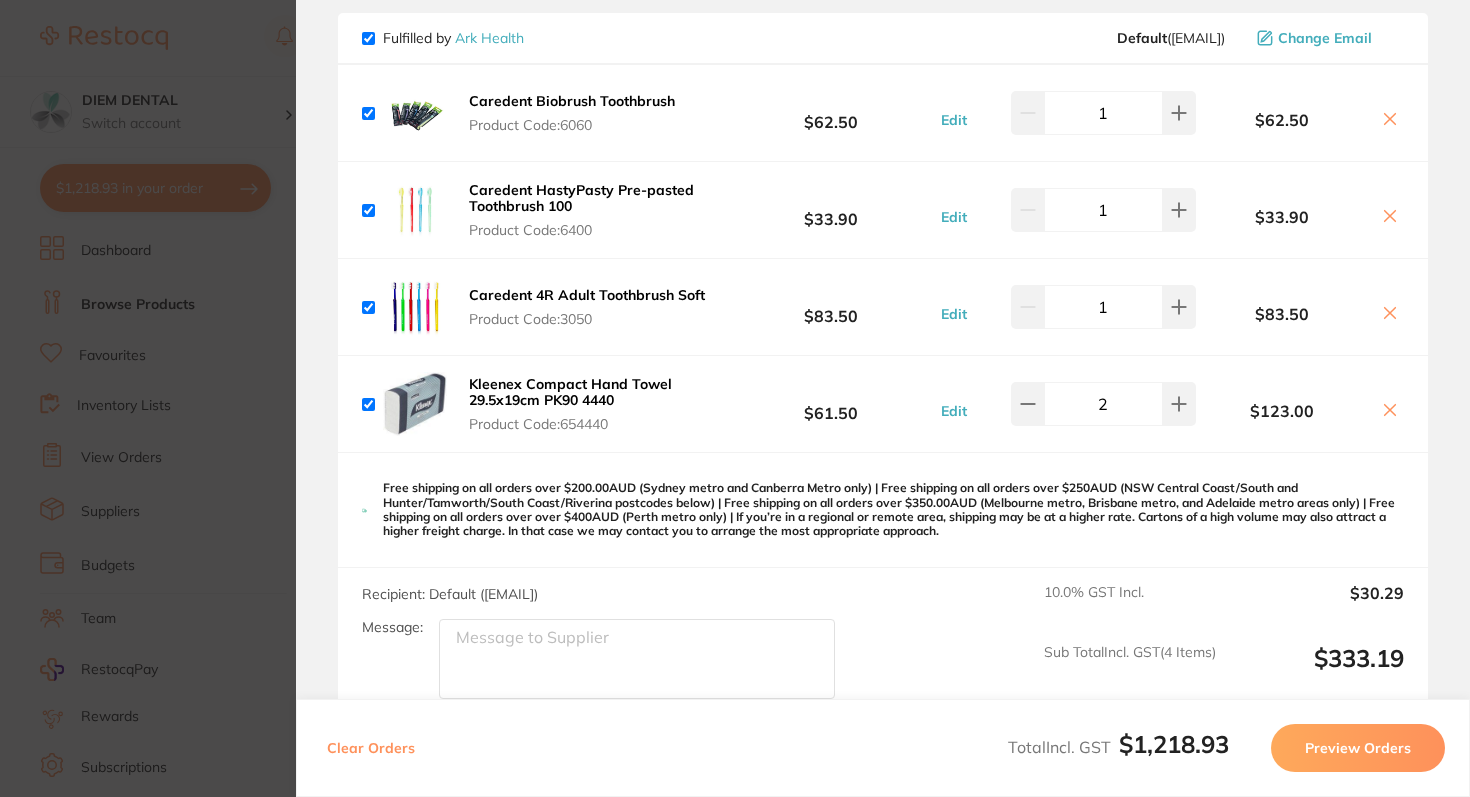 click on "Ark Health" at bounding box center [489, 38] 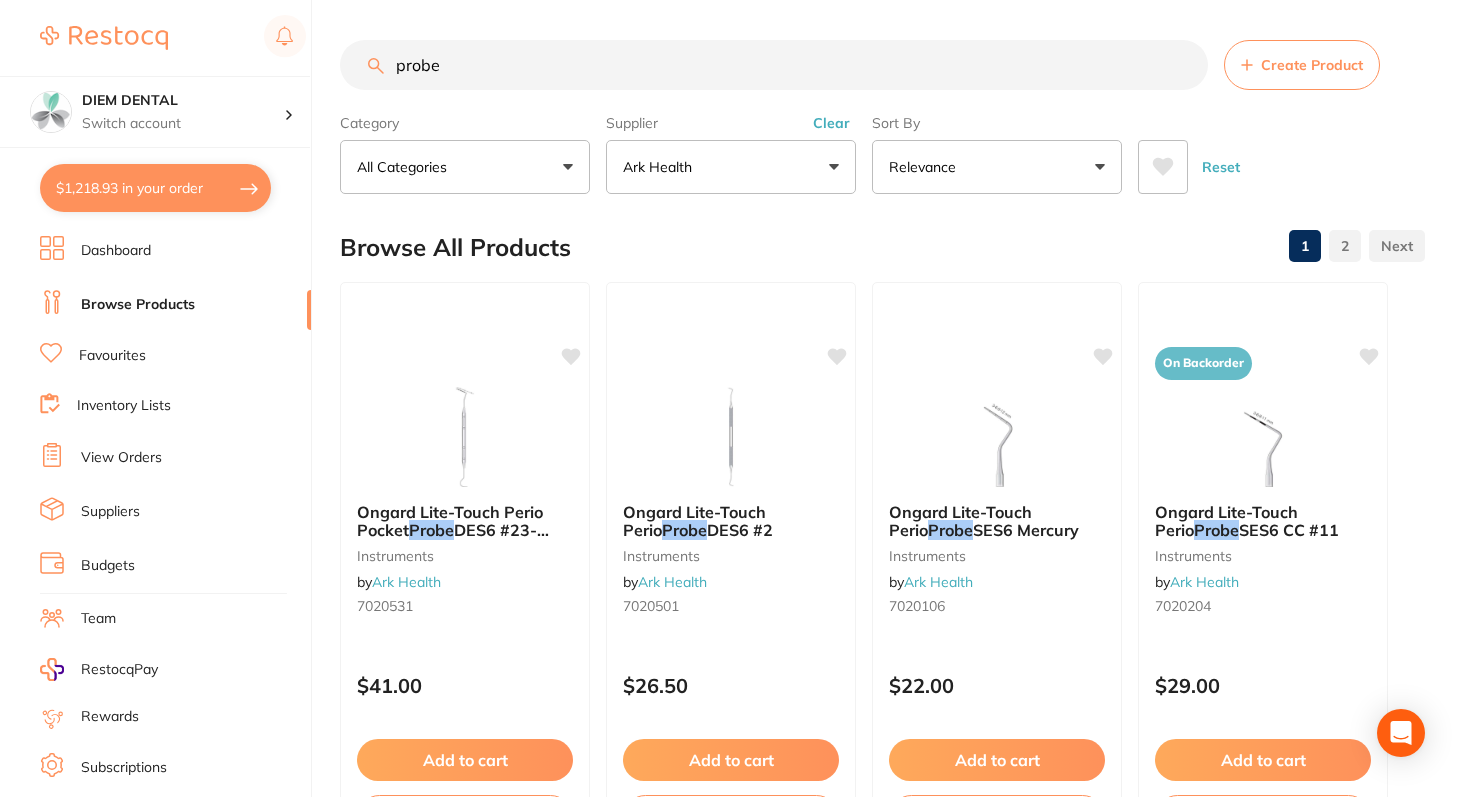 click on "All Categories" at bounding box center (465, 167) 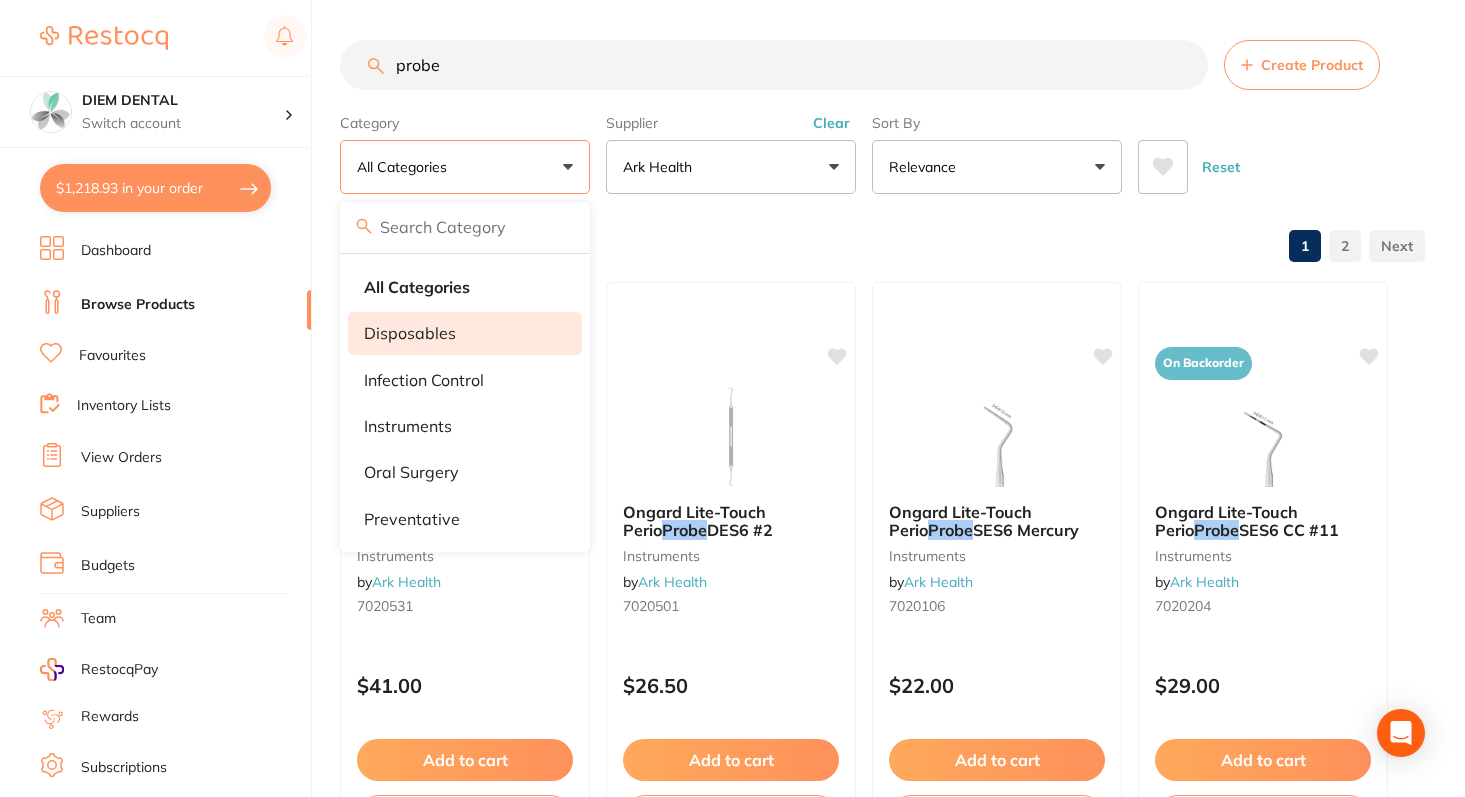 click on "disposables" at bounding box center [465, 333] 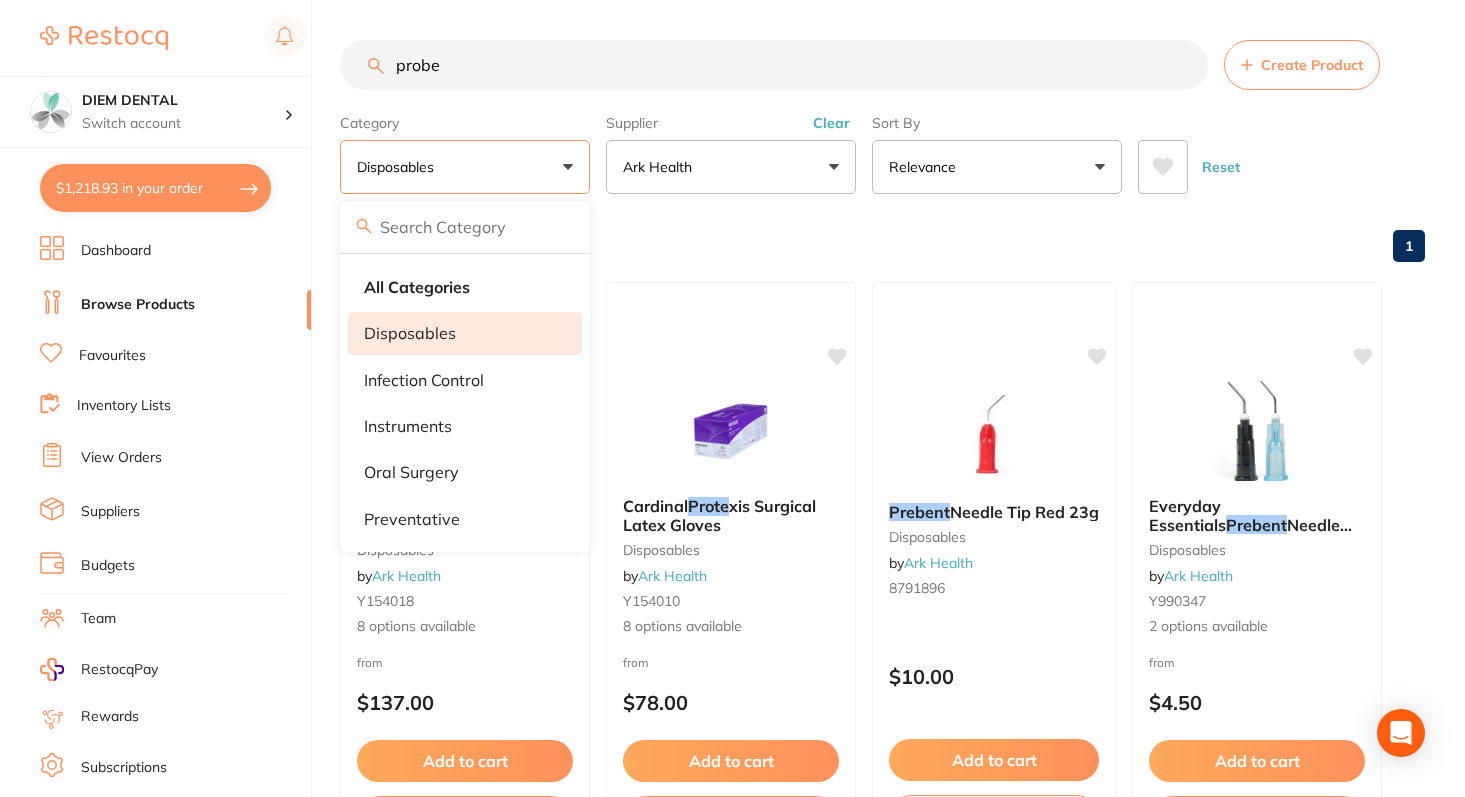 click on "disposables" at bounding box center [465, 167] 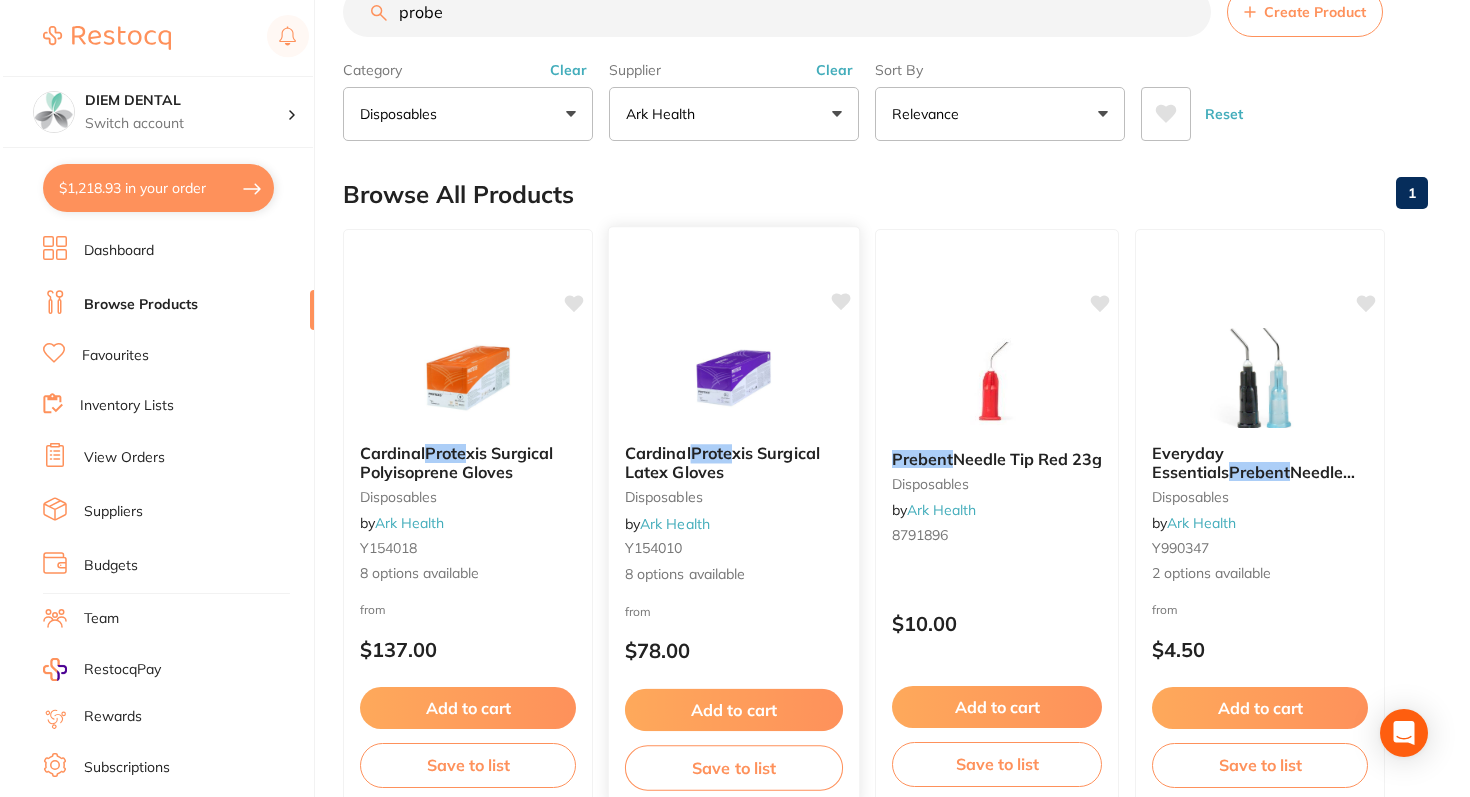 scroll, scrollTop: 0, scrollLeft: 0, axis: both 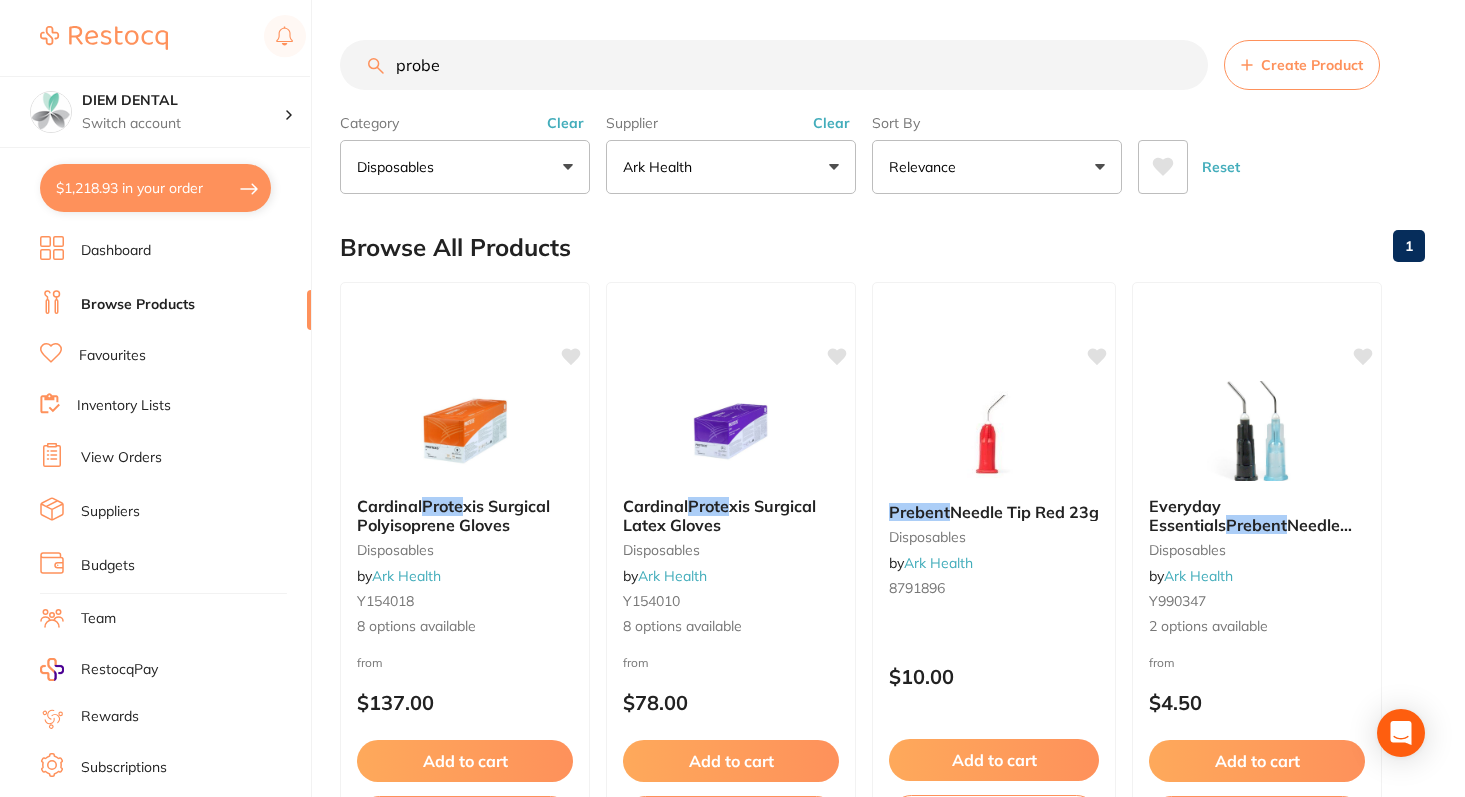 click on "disposables" at bounding box center [465, 167] 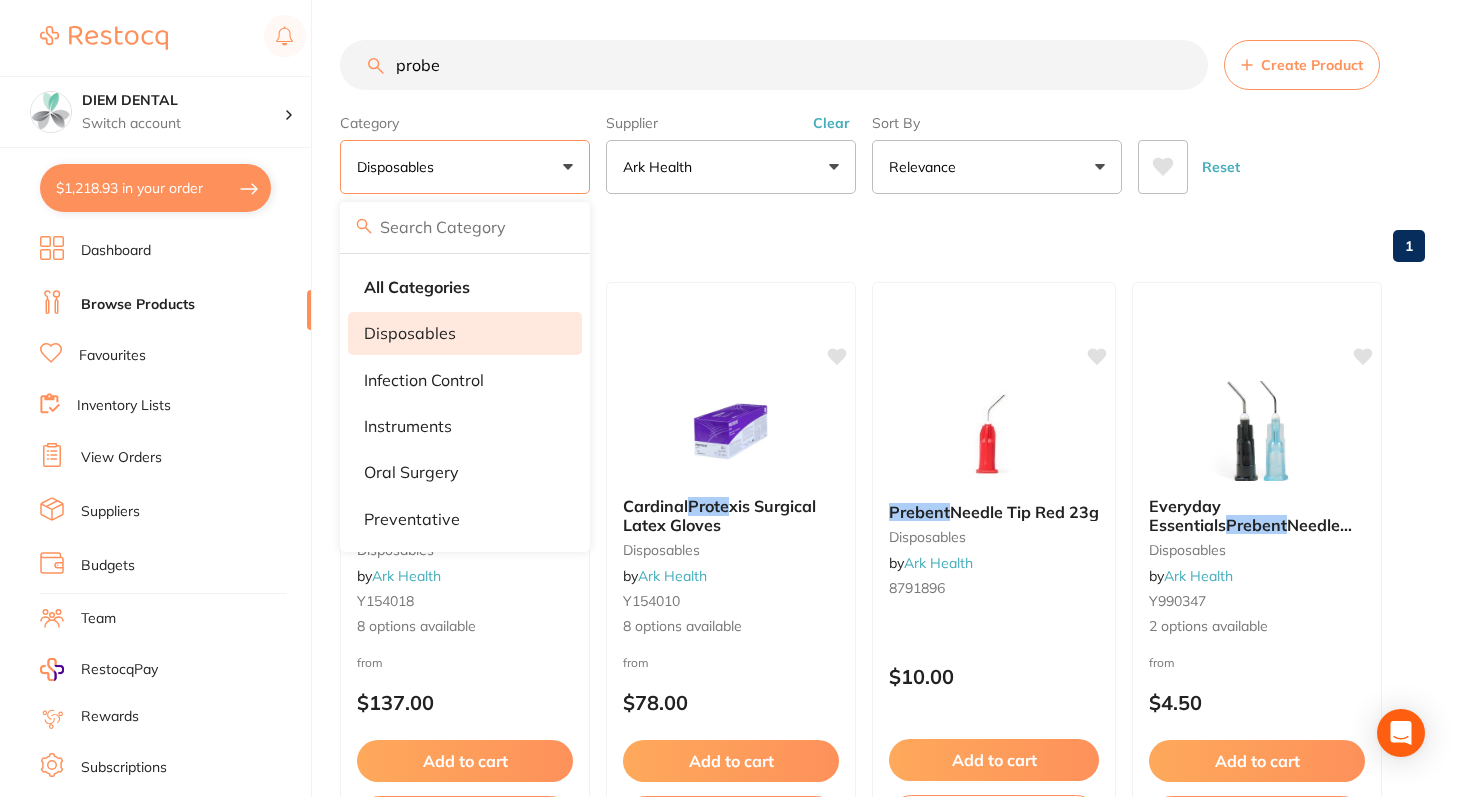 click on "probe" at bounding box center [774, 65] 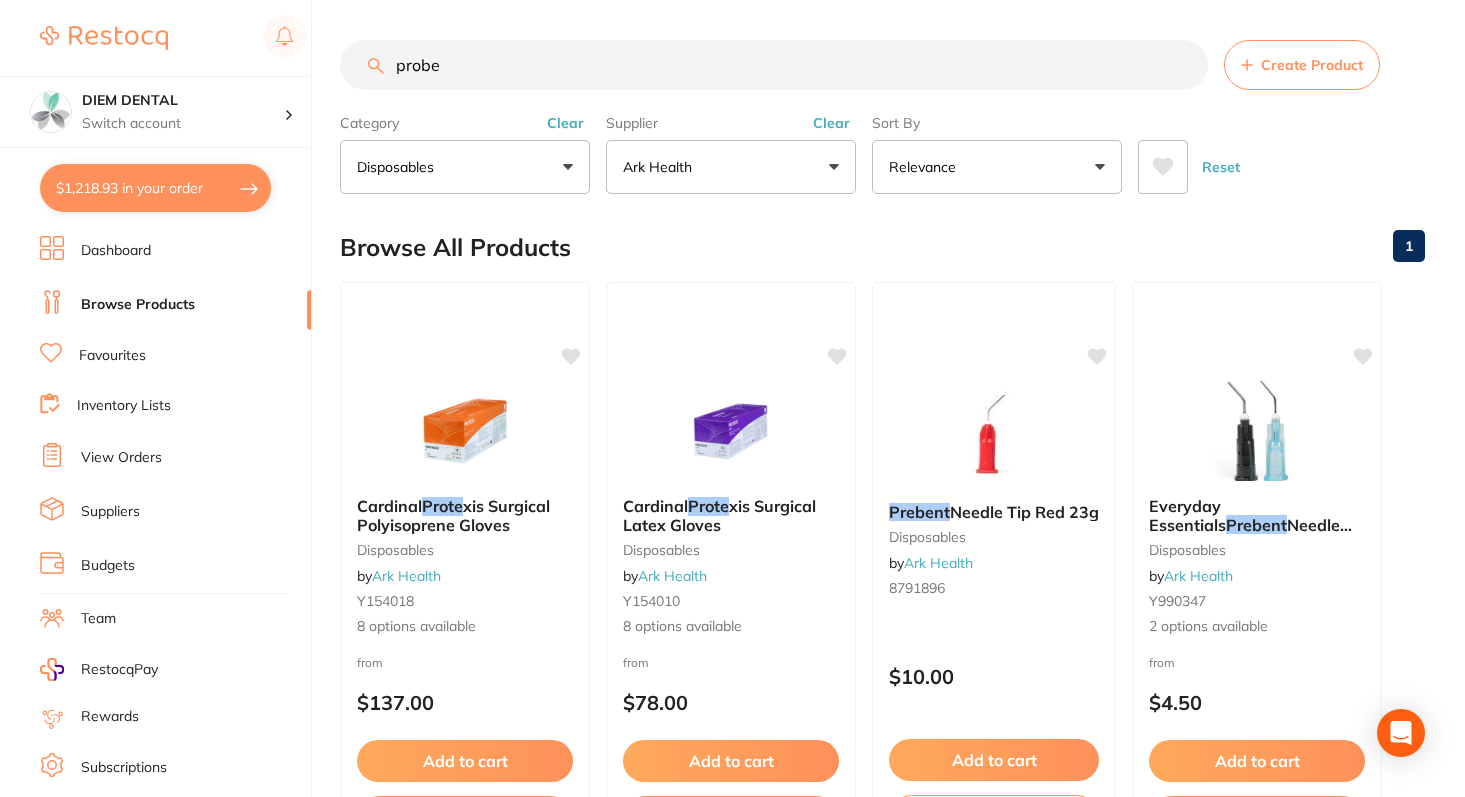 click on "probe" at bounding box center (774, 65) 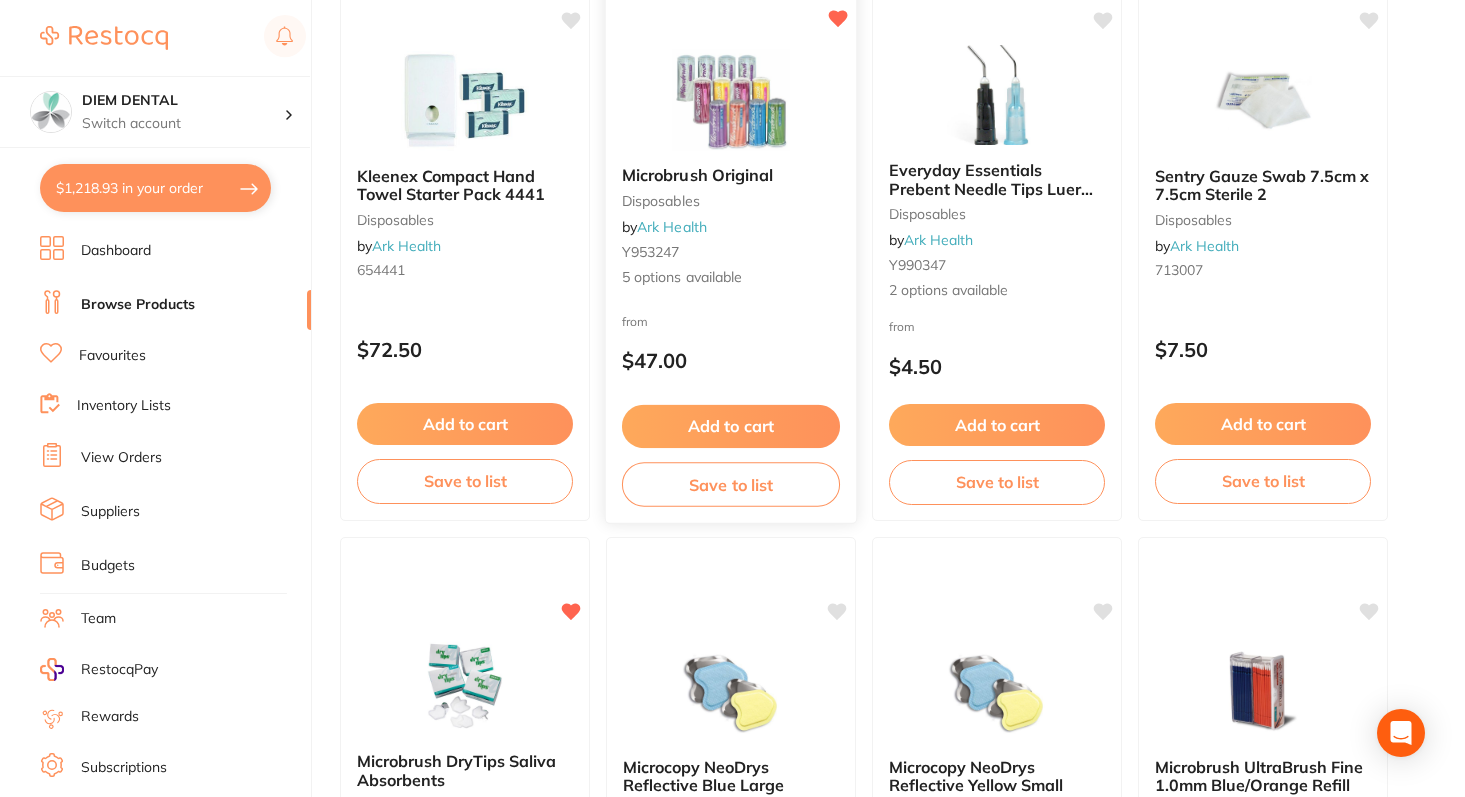 scroll, scrollTop: 6843, scrollLeft: 0, axis: vertical 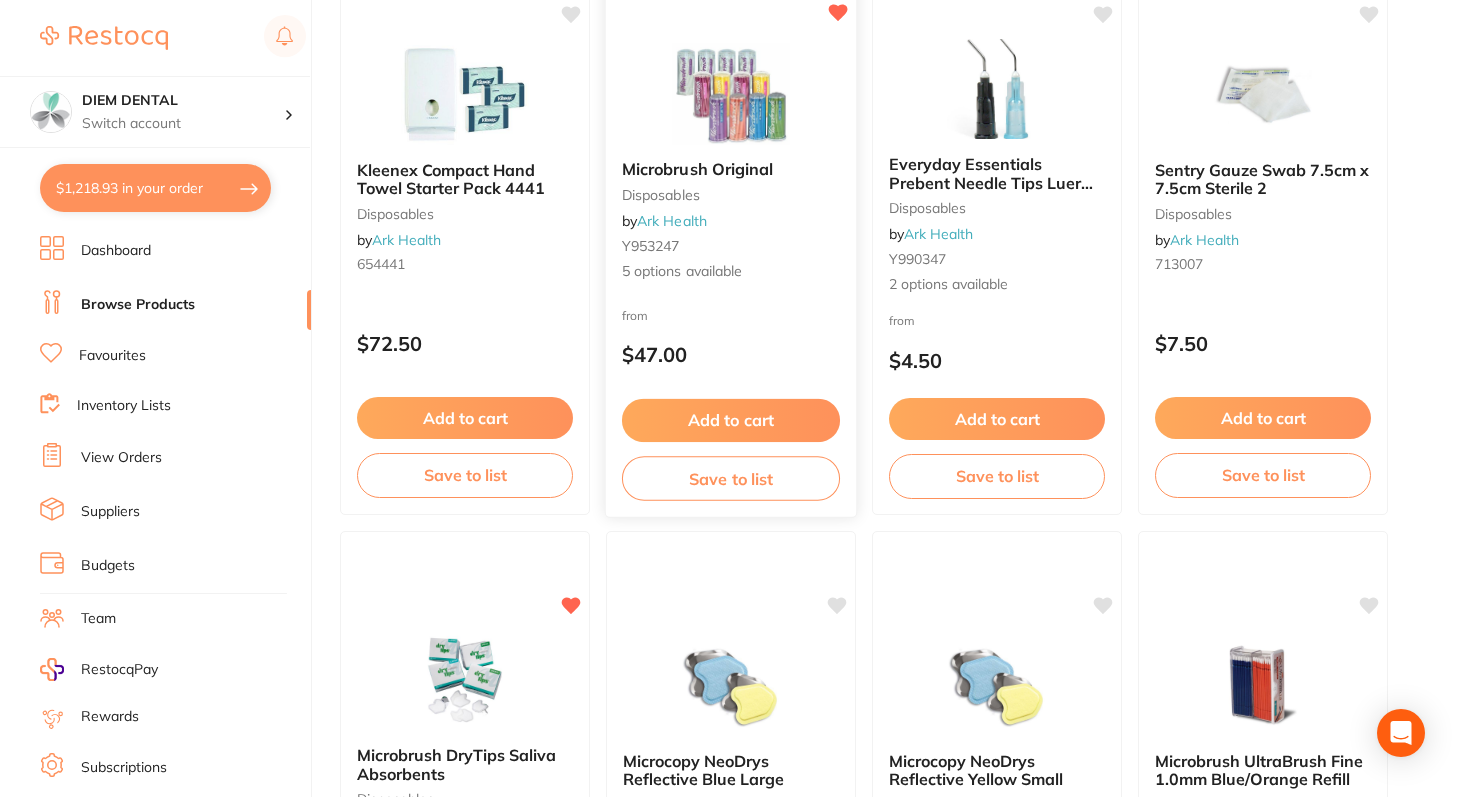 type 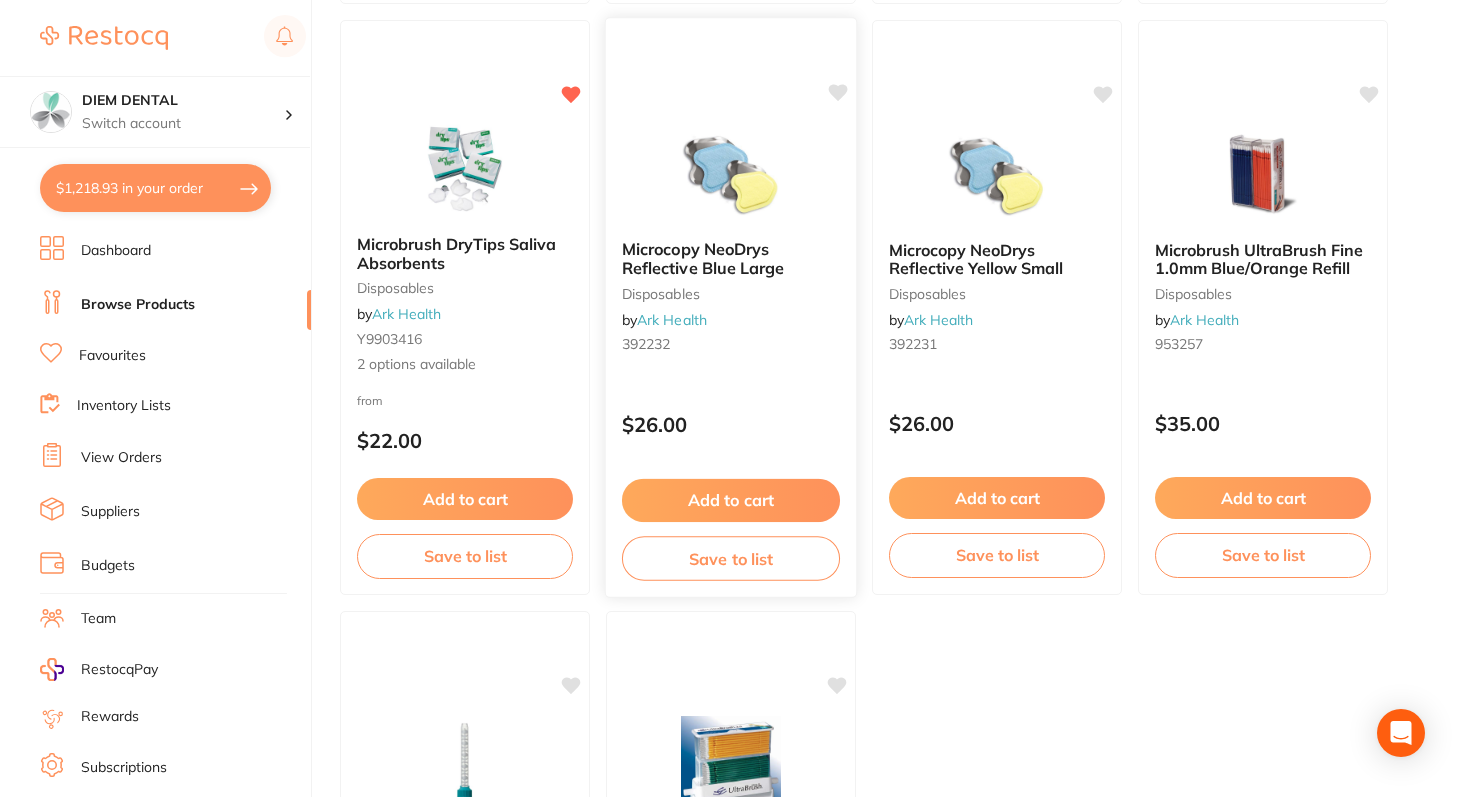 scroll, scrollTop: 7355, scrollLeft: 0, axis: vertical 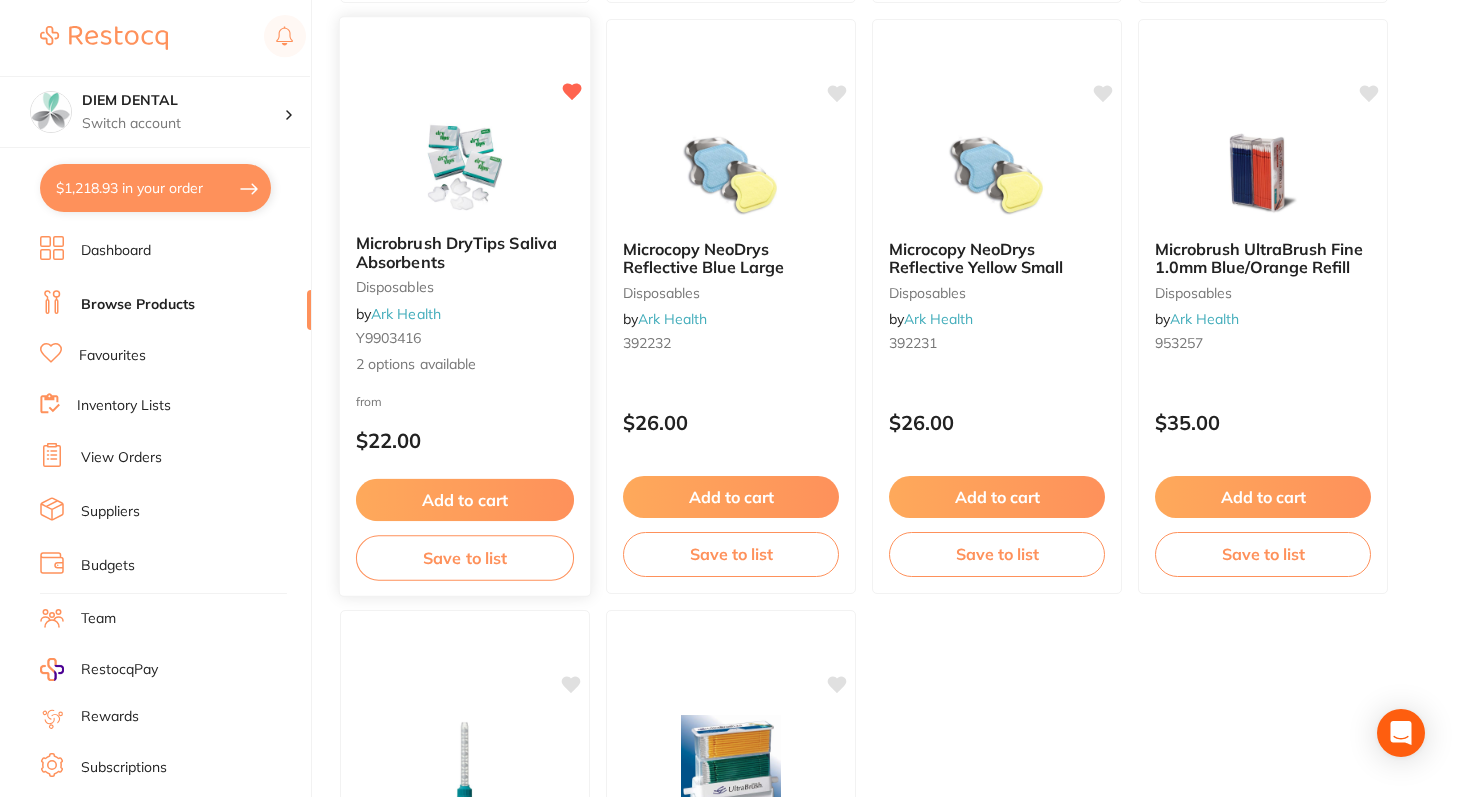 click at bounding box center (464, 167) 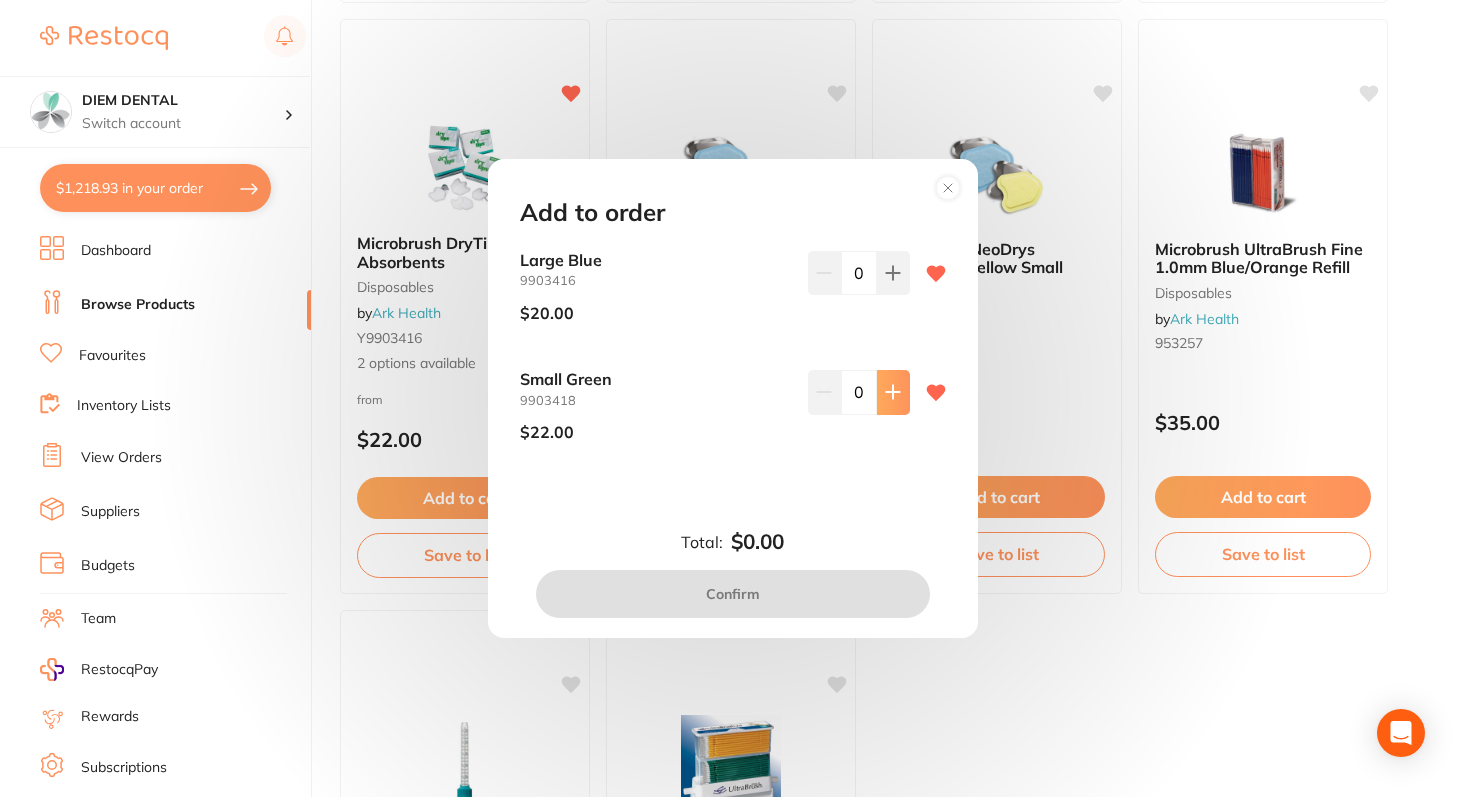 click at bounding box center (893, 273) 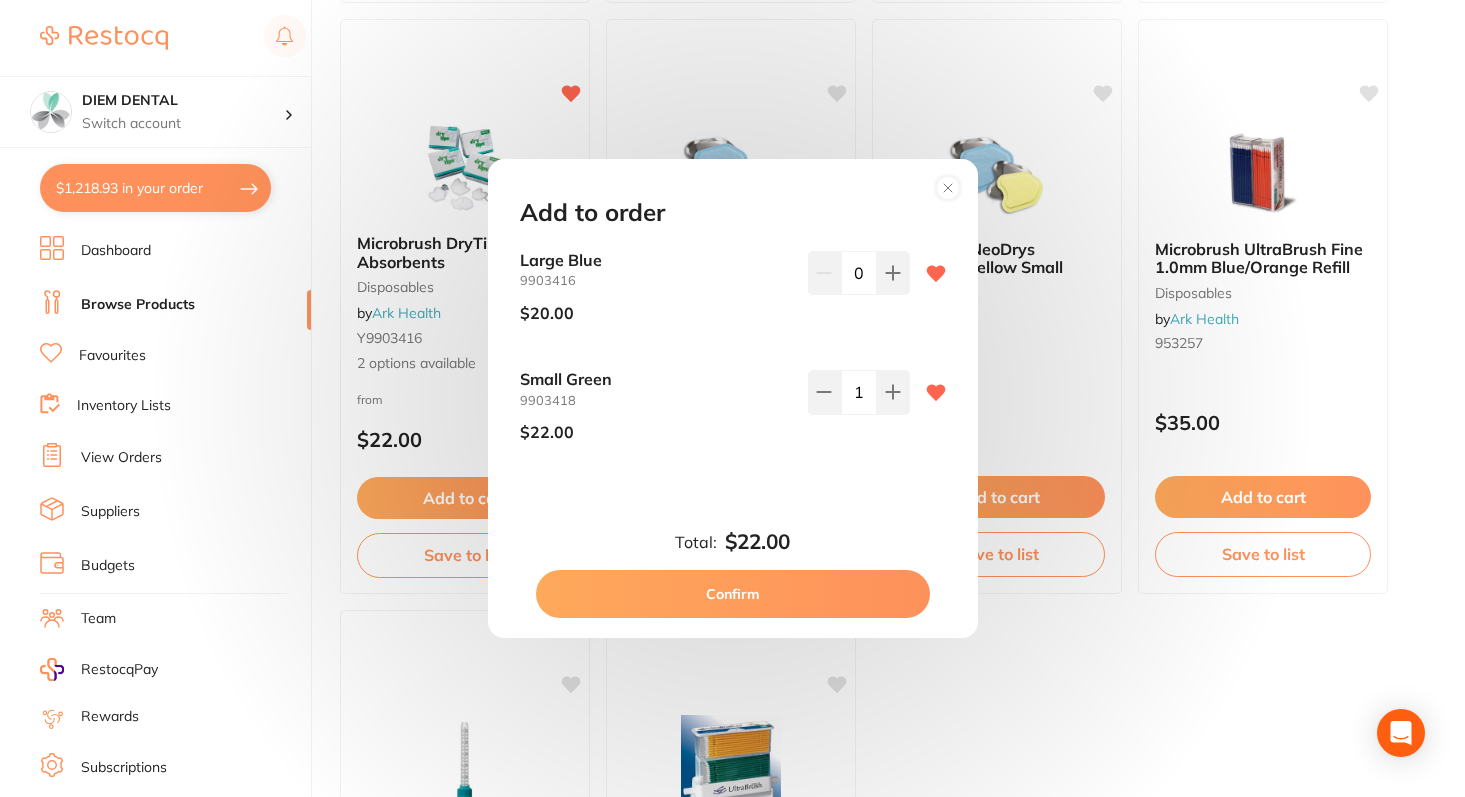 click on "Confirm" at bounding box center [733, 594] 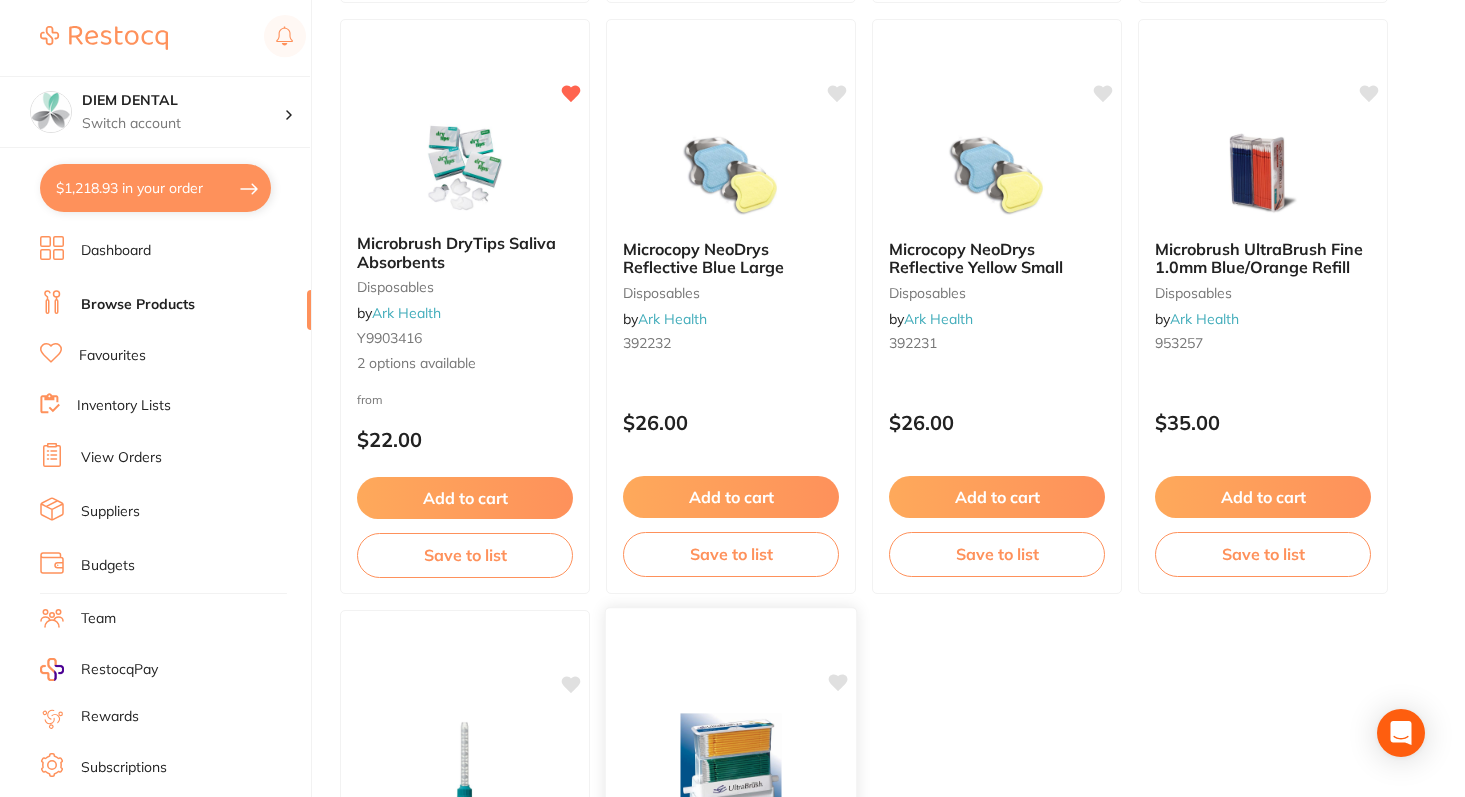 checkbox on "false" 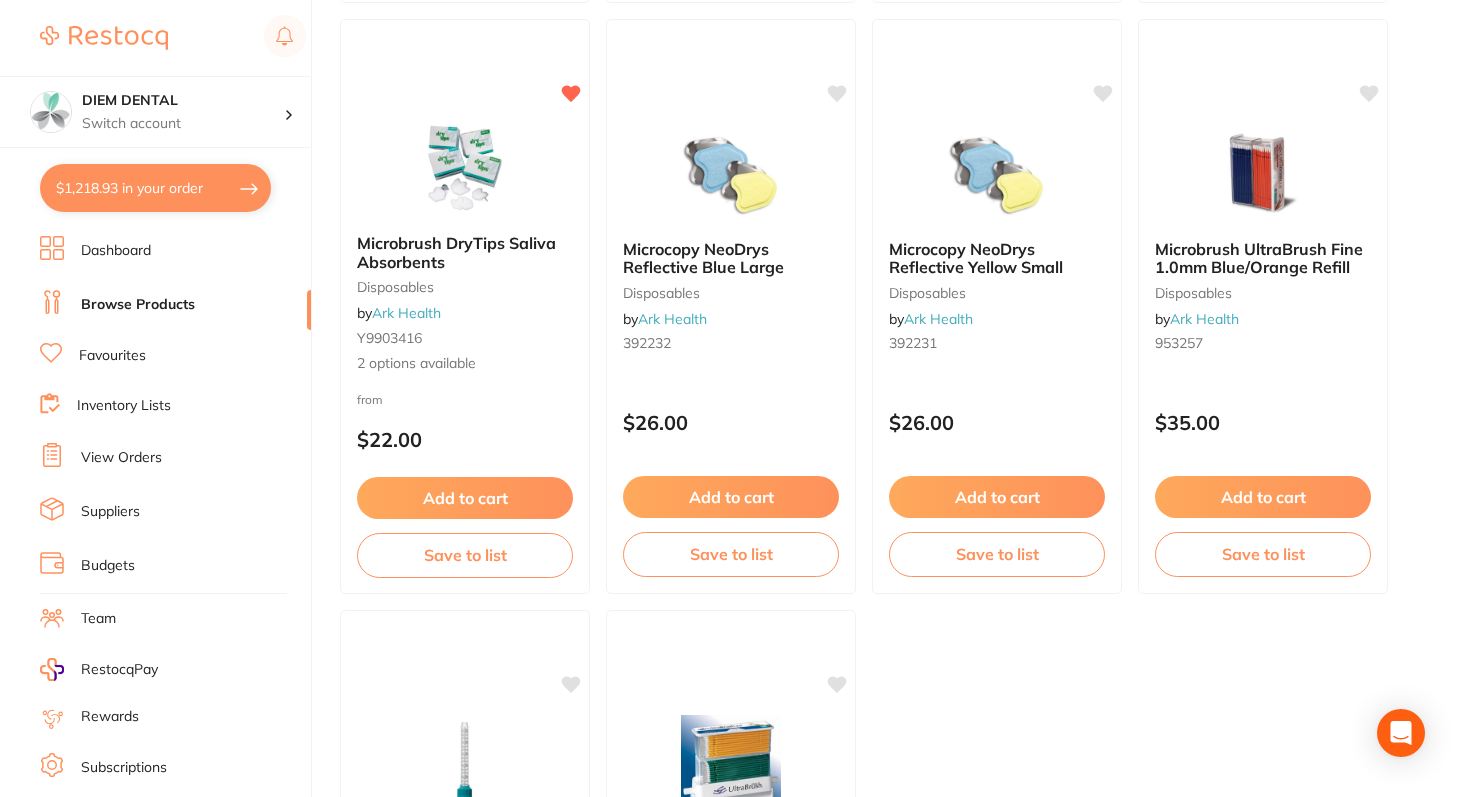 click on "$1,218.93   in your order" at bounding box center [155, 188] 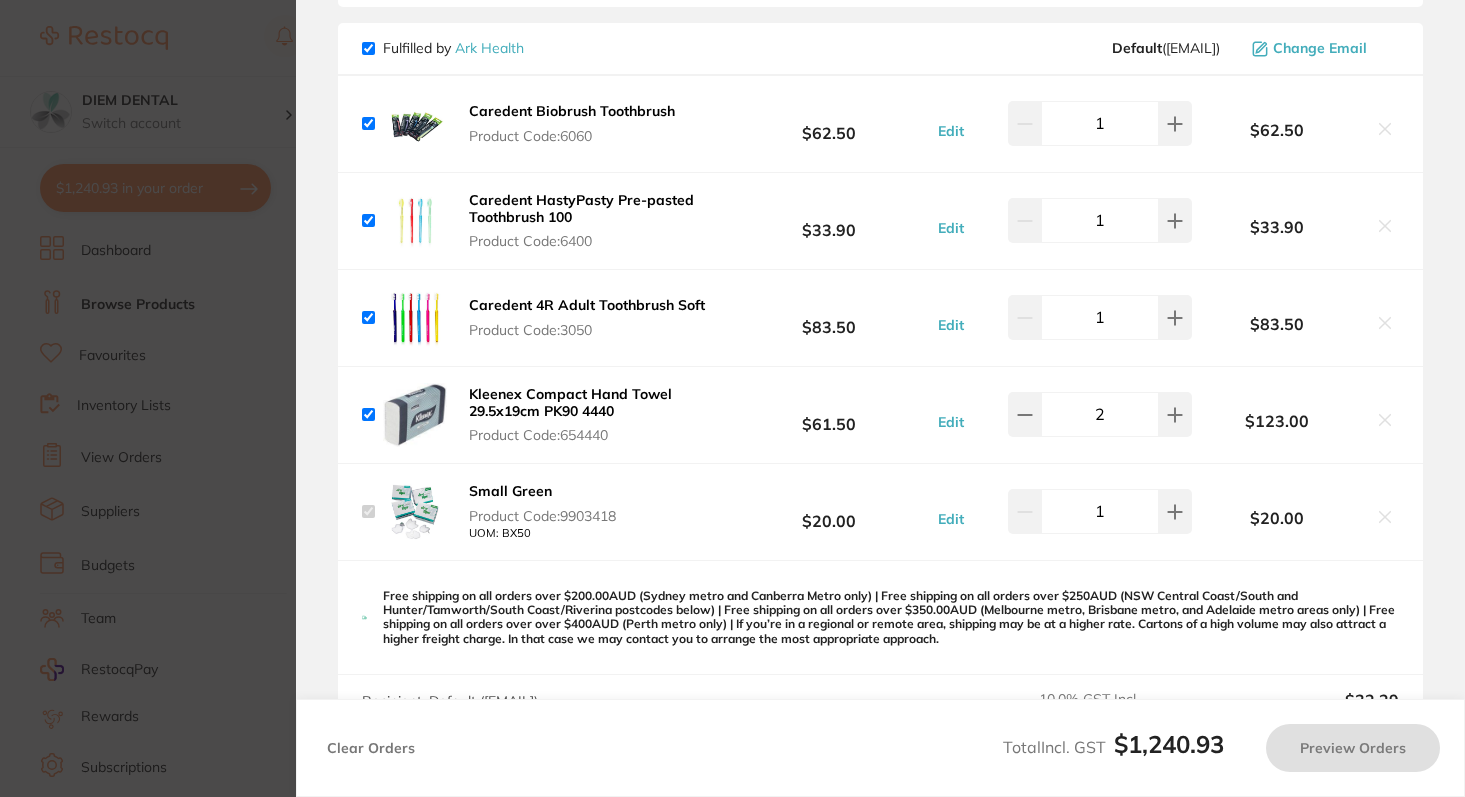 checkbox on "true" 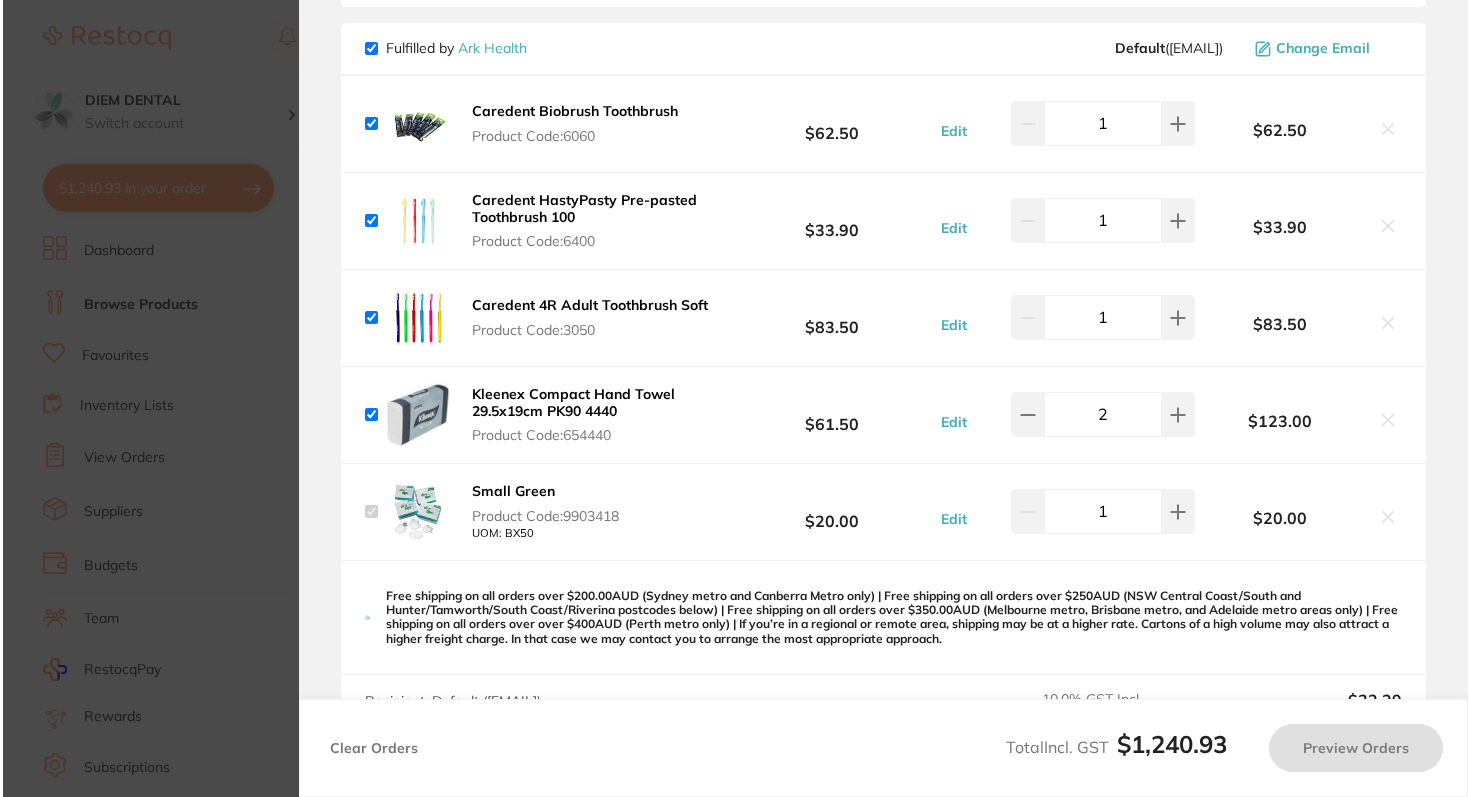 scroll, scrollTop: 0, scrollLeft: 0, axis: both 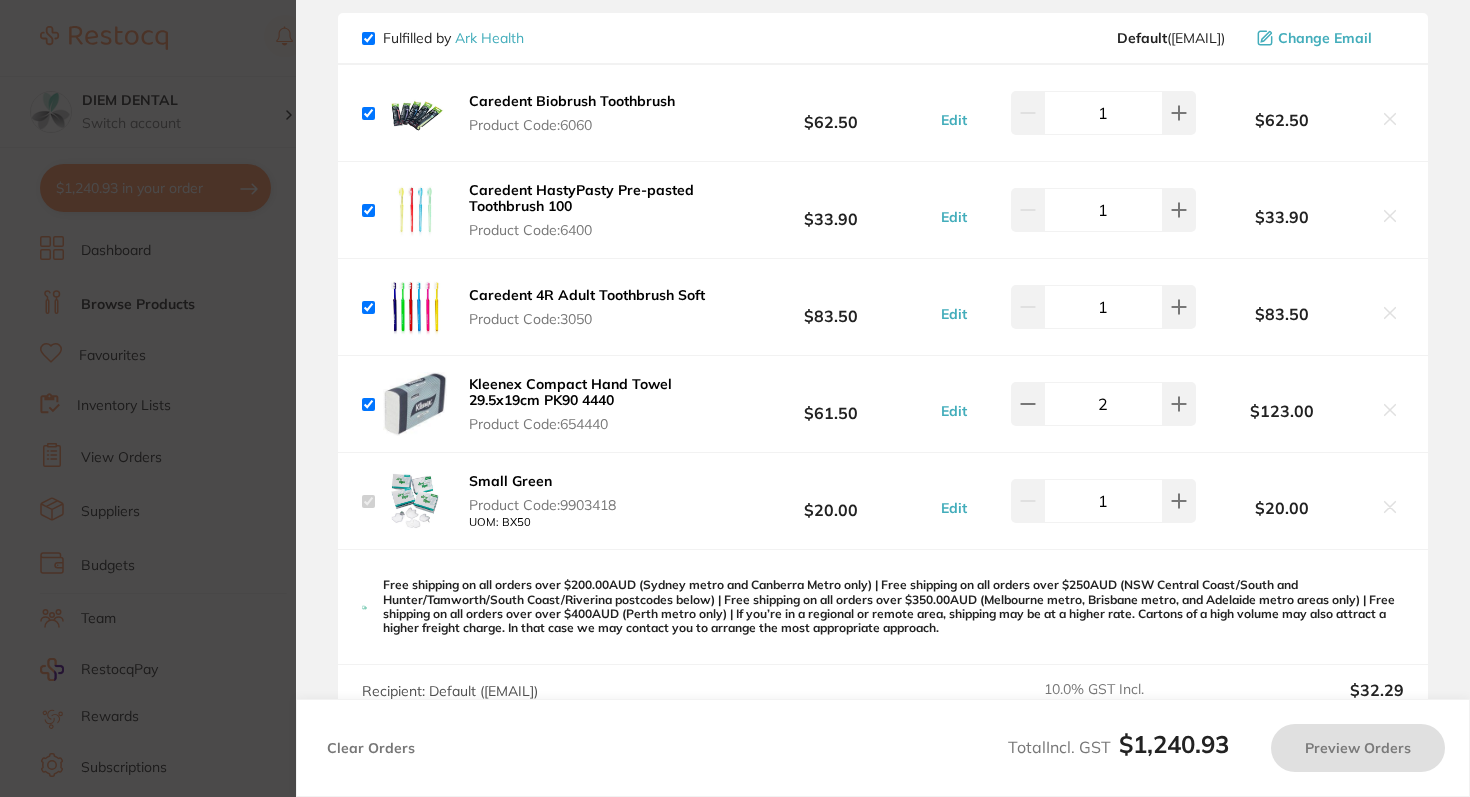 checkbox on "true" 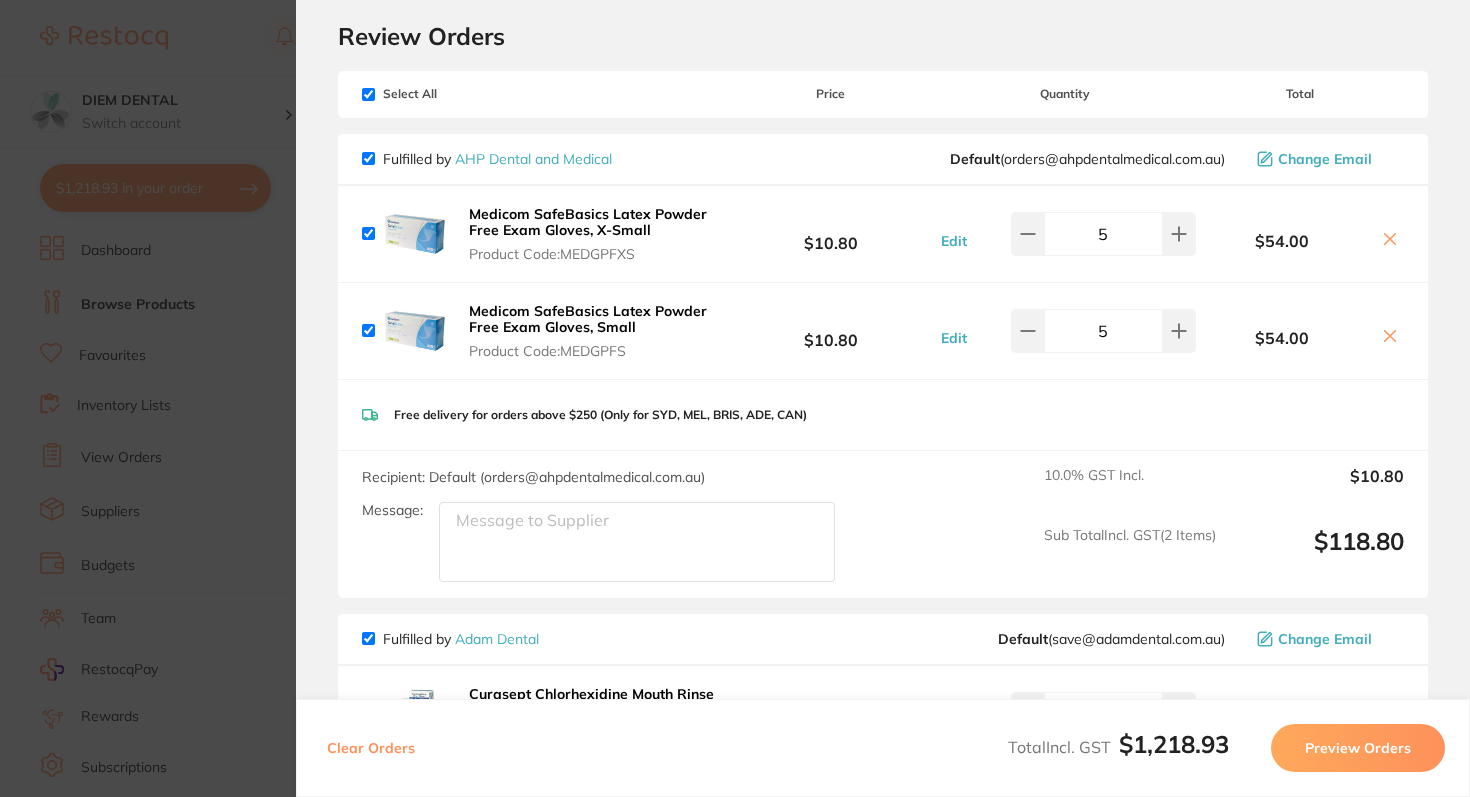 scroll, scrollTop: 0, scrollLeft: 0, axis: both 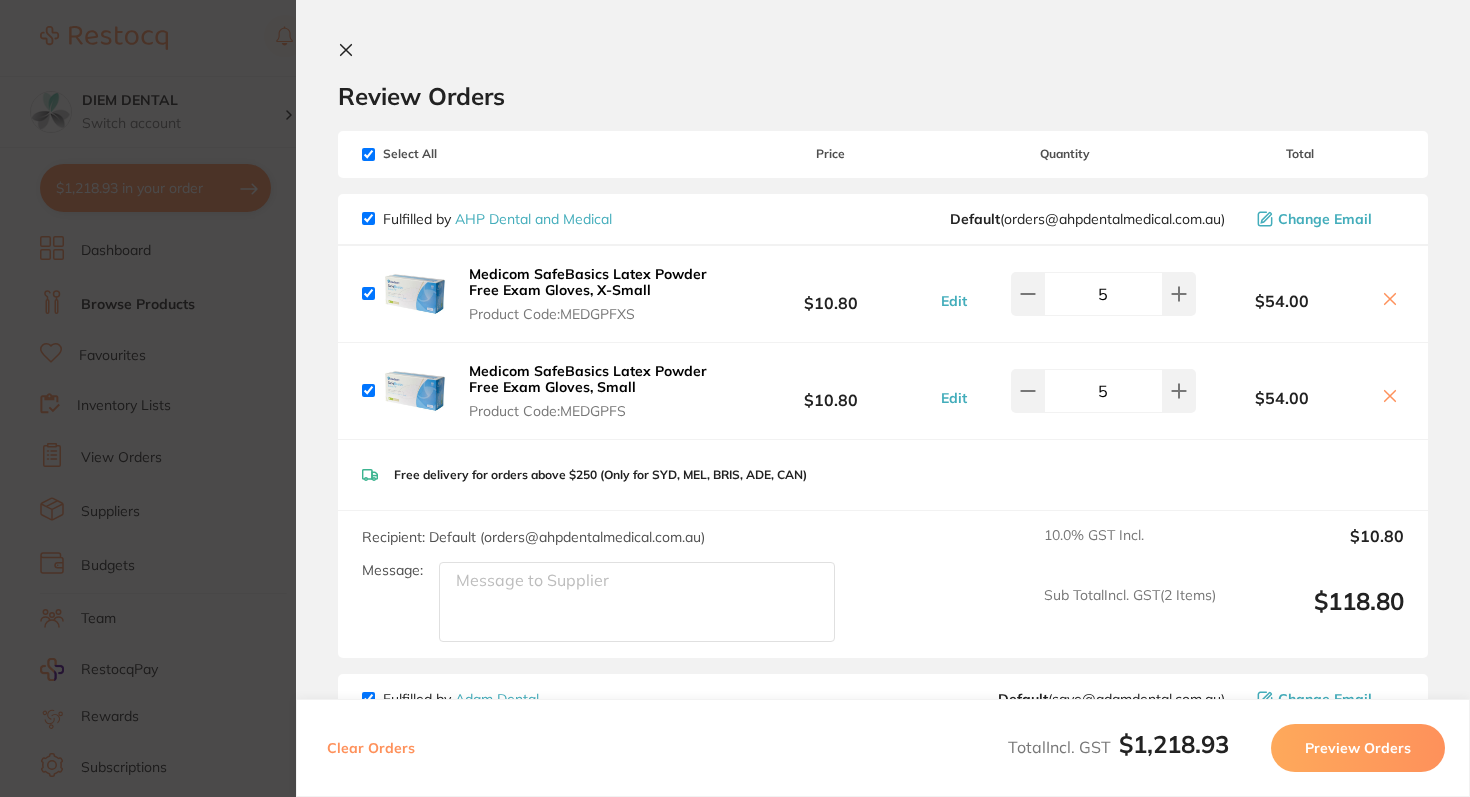 click 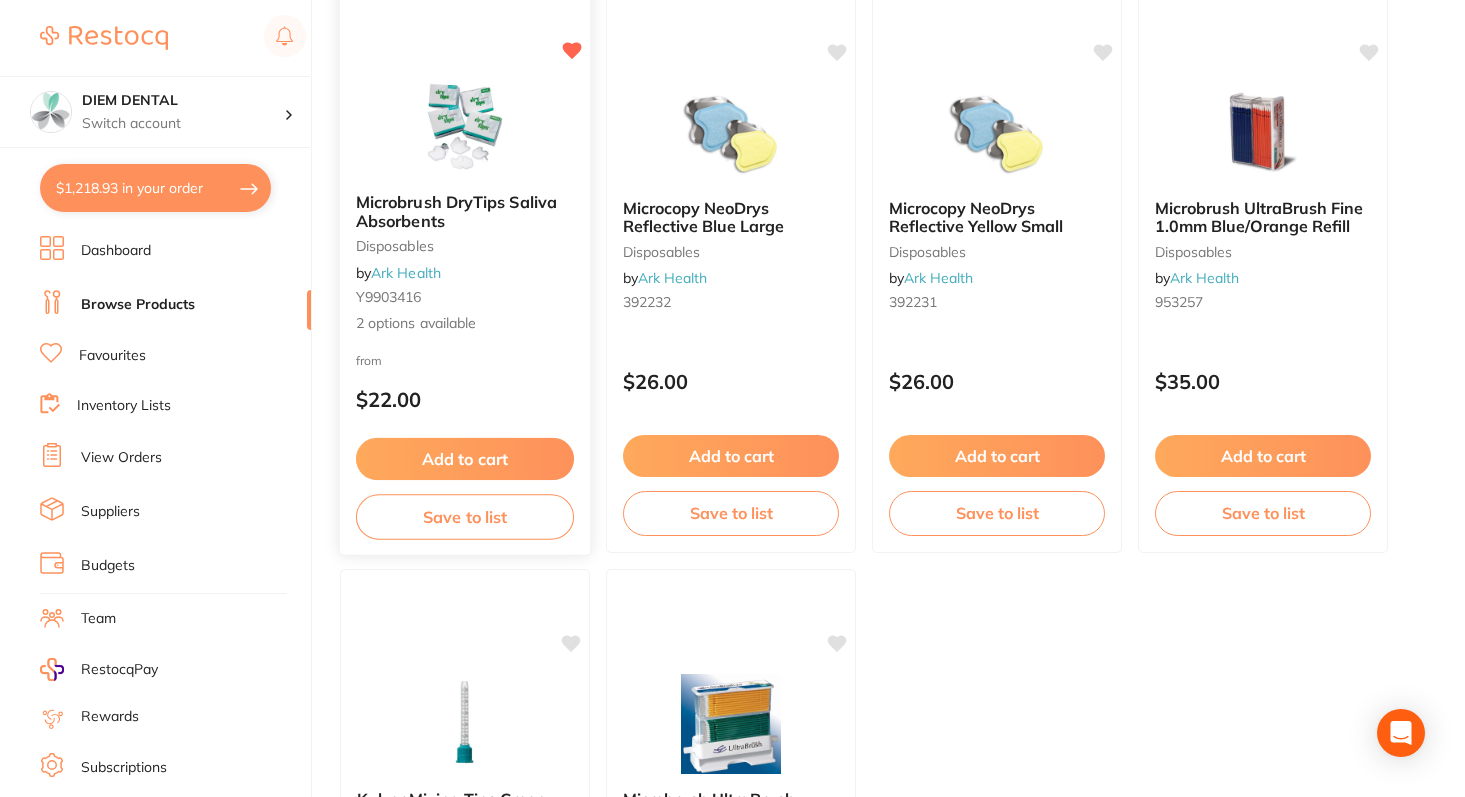scroll, scrollTop: 7384, scrollLeft: 0, axis: vertical 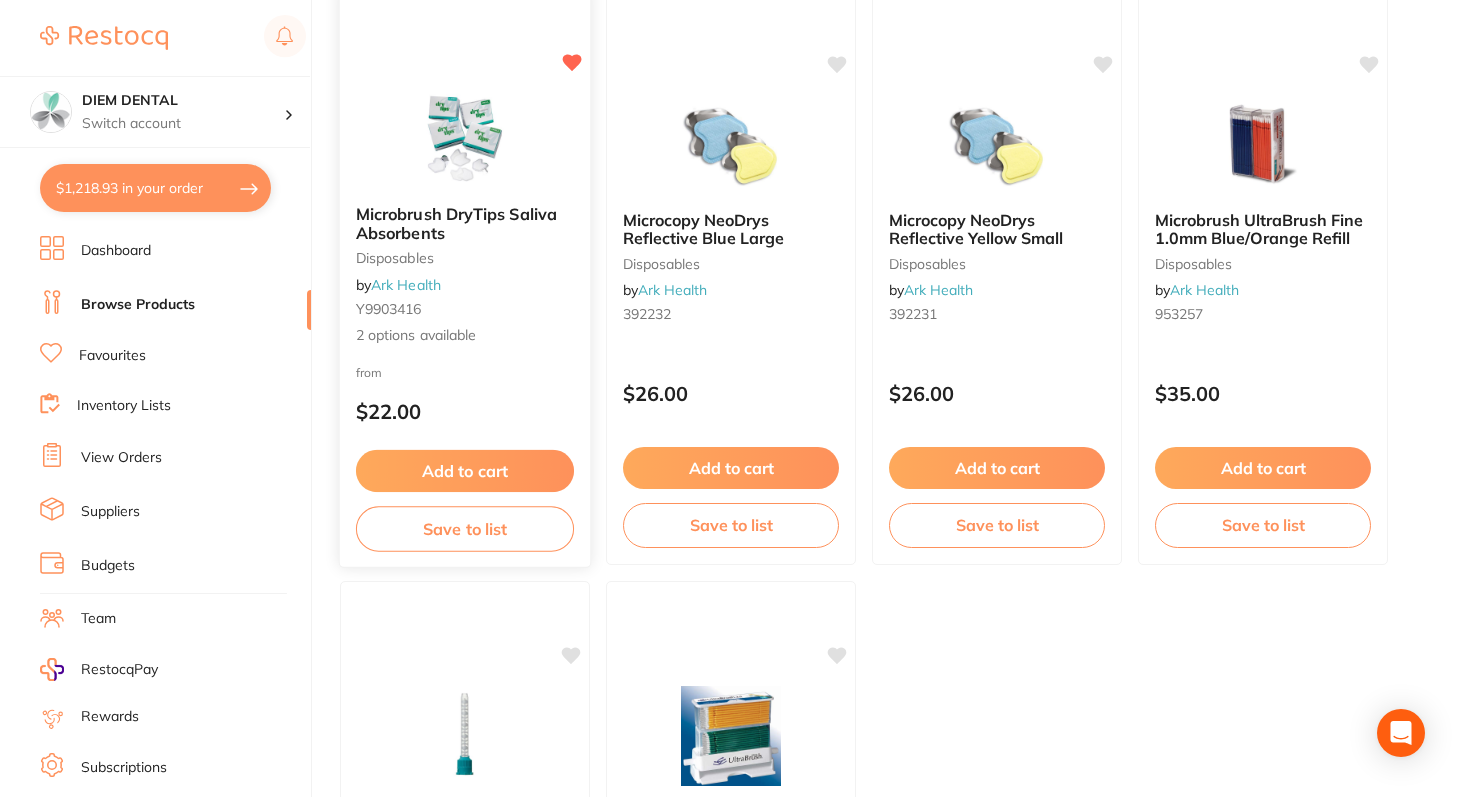 click at bounding box center [464, 138] 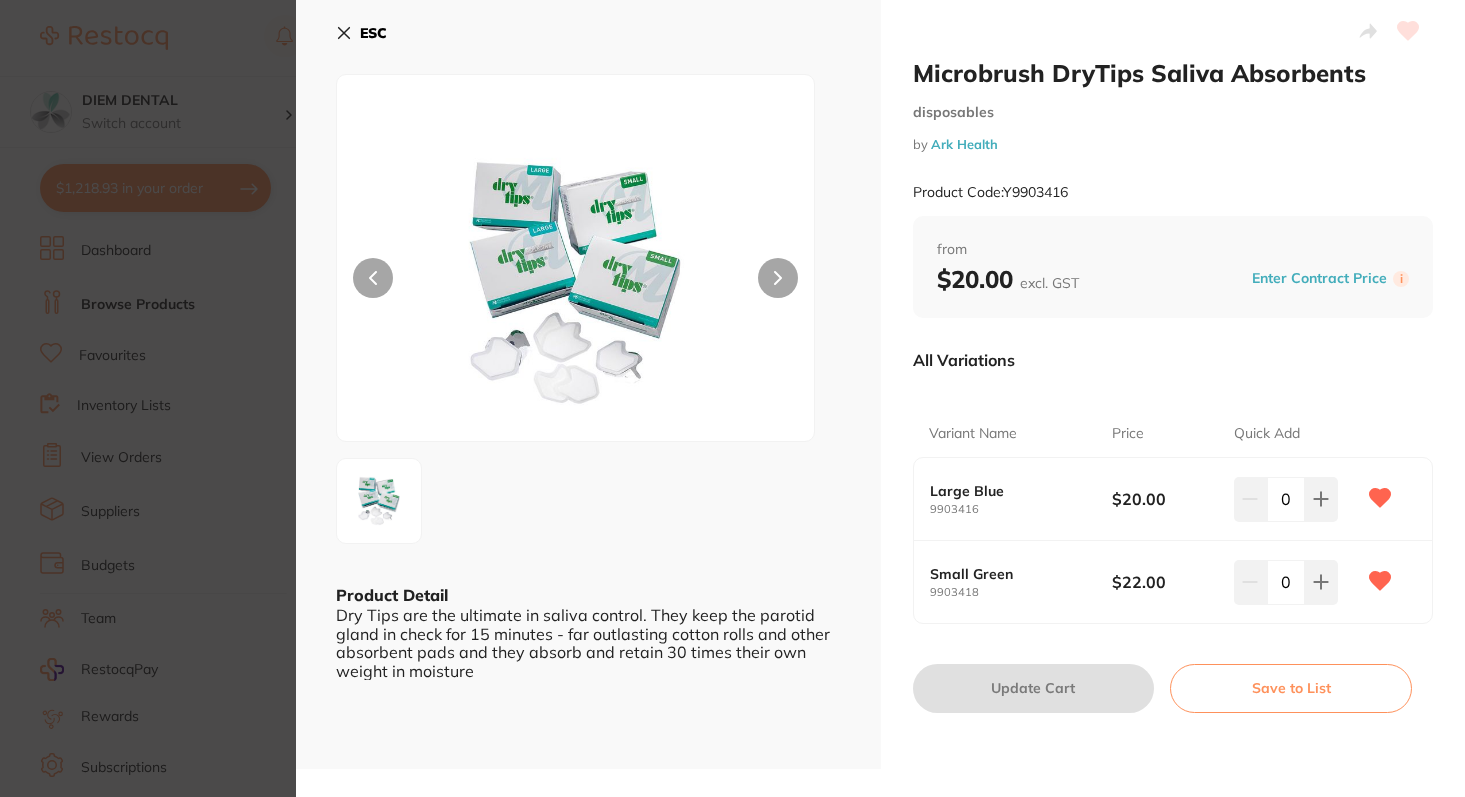 scroll, scrollTop: 0, scrollLeft: 0, axis: both 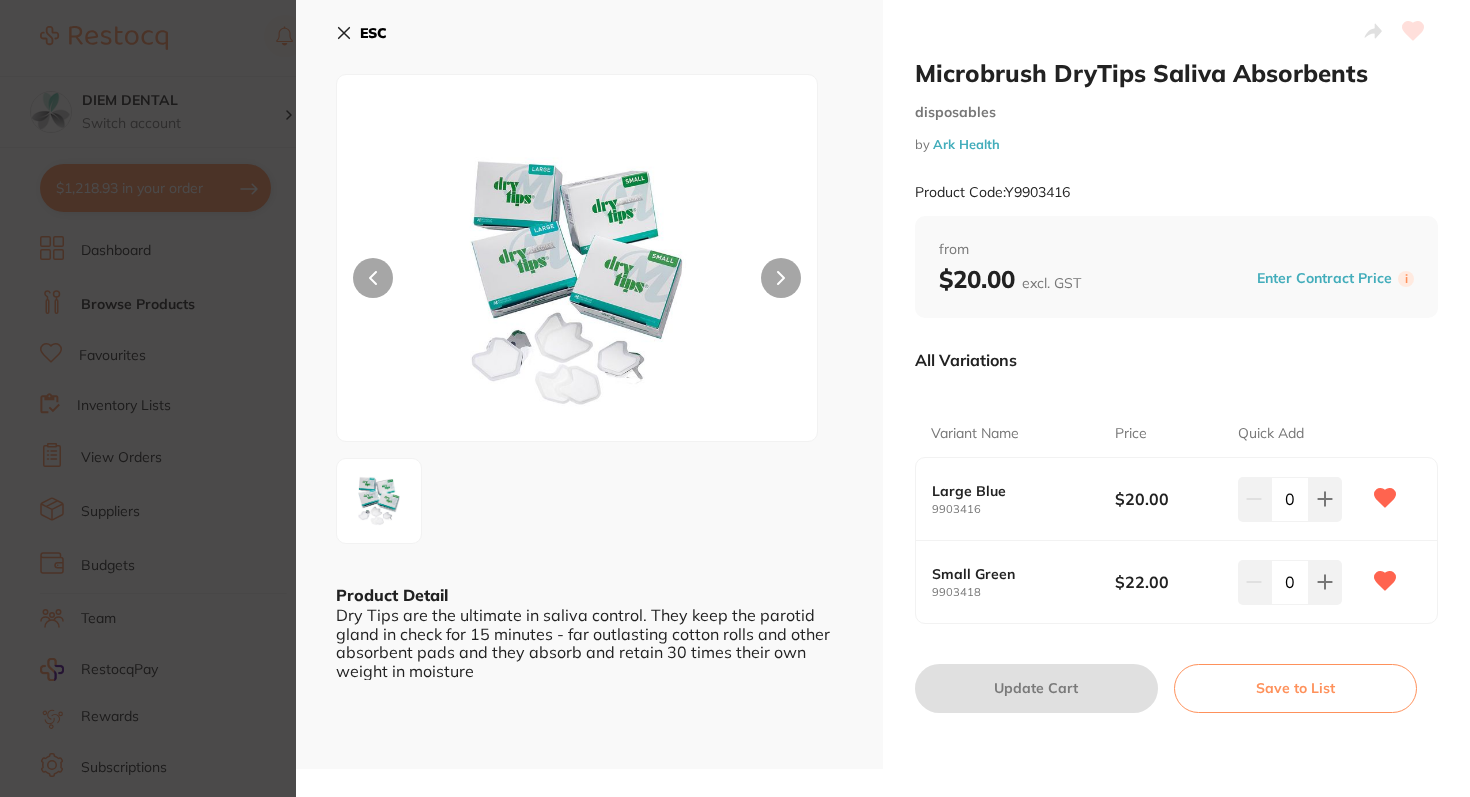 click on "Microbrush DryTips Saliva Absorbents disposables by   Ark Health Product Code:  Y9903416 ESC         Product Detail Dry Tips are the ultimate in saliva control. They keep the parotid gland in check for 15 minutes - far outlasting cotton rolls and other absorbent pads and they absorb and retain 30 times their own weight in moisture Microbrush DryTips Saliva Absorbents disposables by   Ark Health Product Code:  Y9903416 from $20.00     excl. GST Enter Contract Price i All Variations Variant   Name Price Quick Add Large Blue 9903416 $20.00     0         Small Green 9903418 $22.00     0         Update Cart Save to List All Variations Reset Options Price Large Blue 9903416 $20.00     0         Small Green 9903418 $22.00     0         You May Also Like Microbrush  X  Kit   disposables by  Ark Health 953251 $32.50 Add to cart Save to list Microbrush Fine Yellow 1.5mm   restorative & cosmetic by  Adam Dental RMBAF $45.41 Add to cart Save to list Saliva Ejectors **Buy 5 get 1 Free **   by  Independent Dental IDS300-BC" at bounding box center (735, 398) 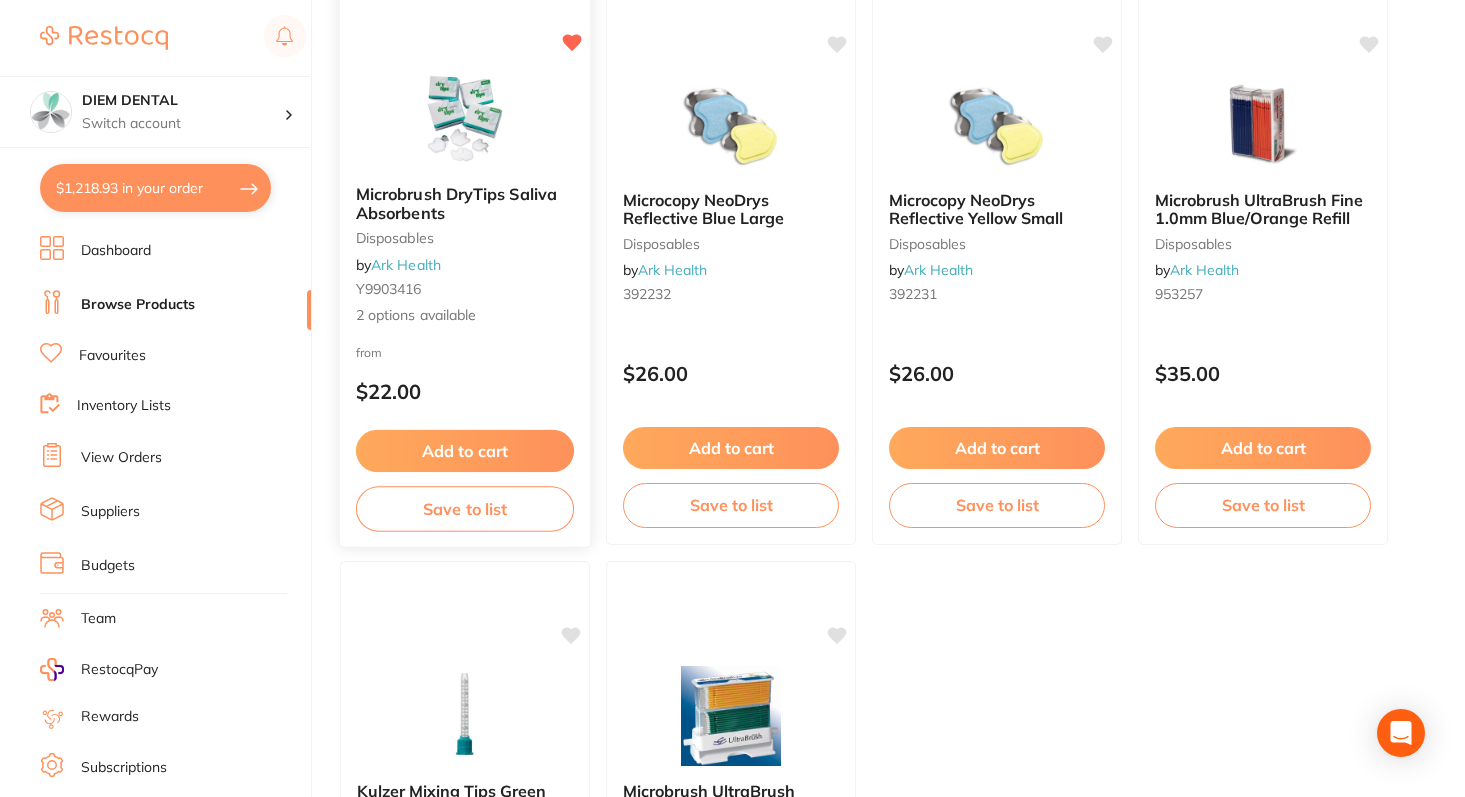 scroll, scrollTop: 7251, scrollLeft: 0, axis: vertical 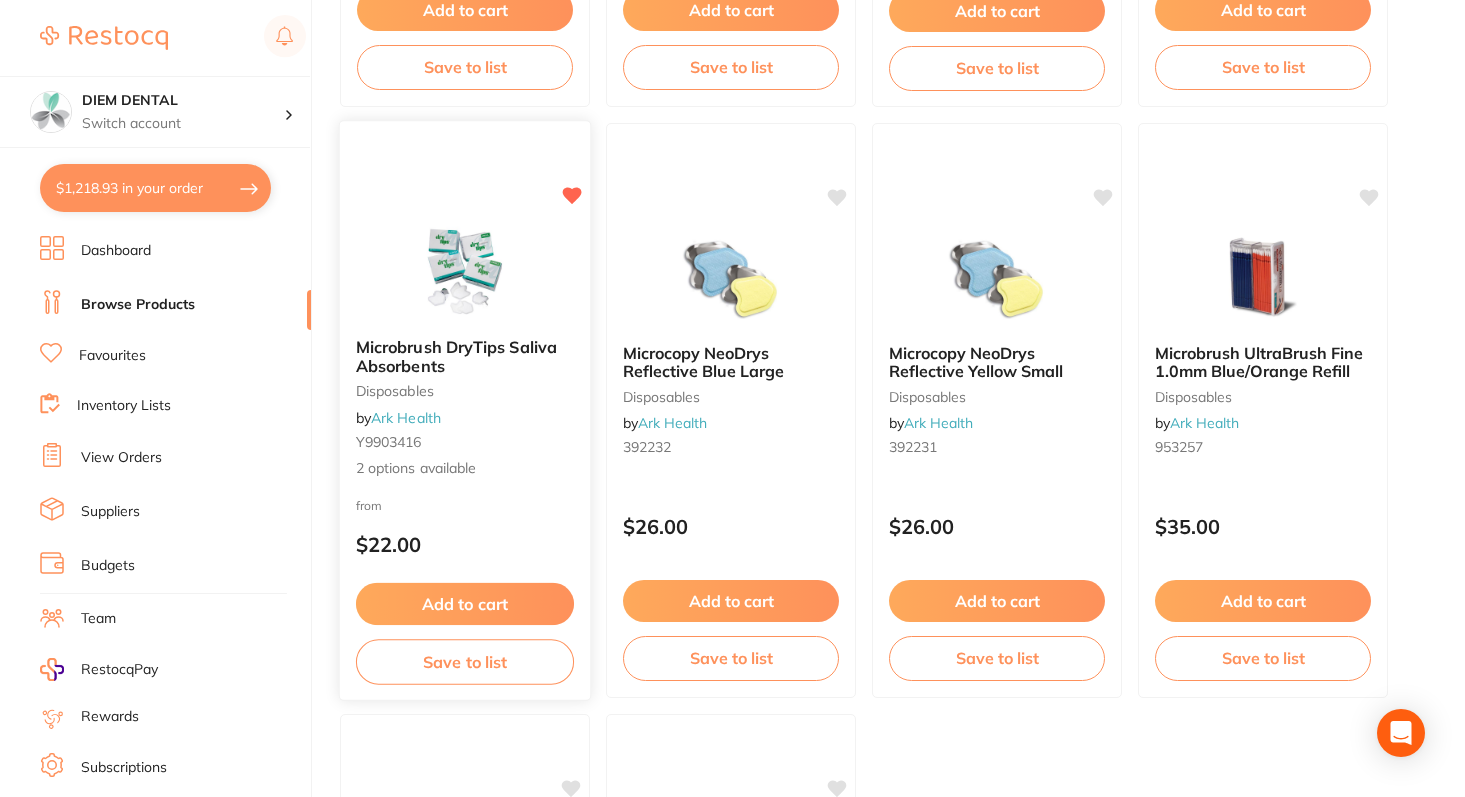 click on "Microbrush DryTips Saliva Absorbents" at bounding box center (456, 356) 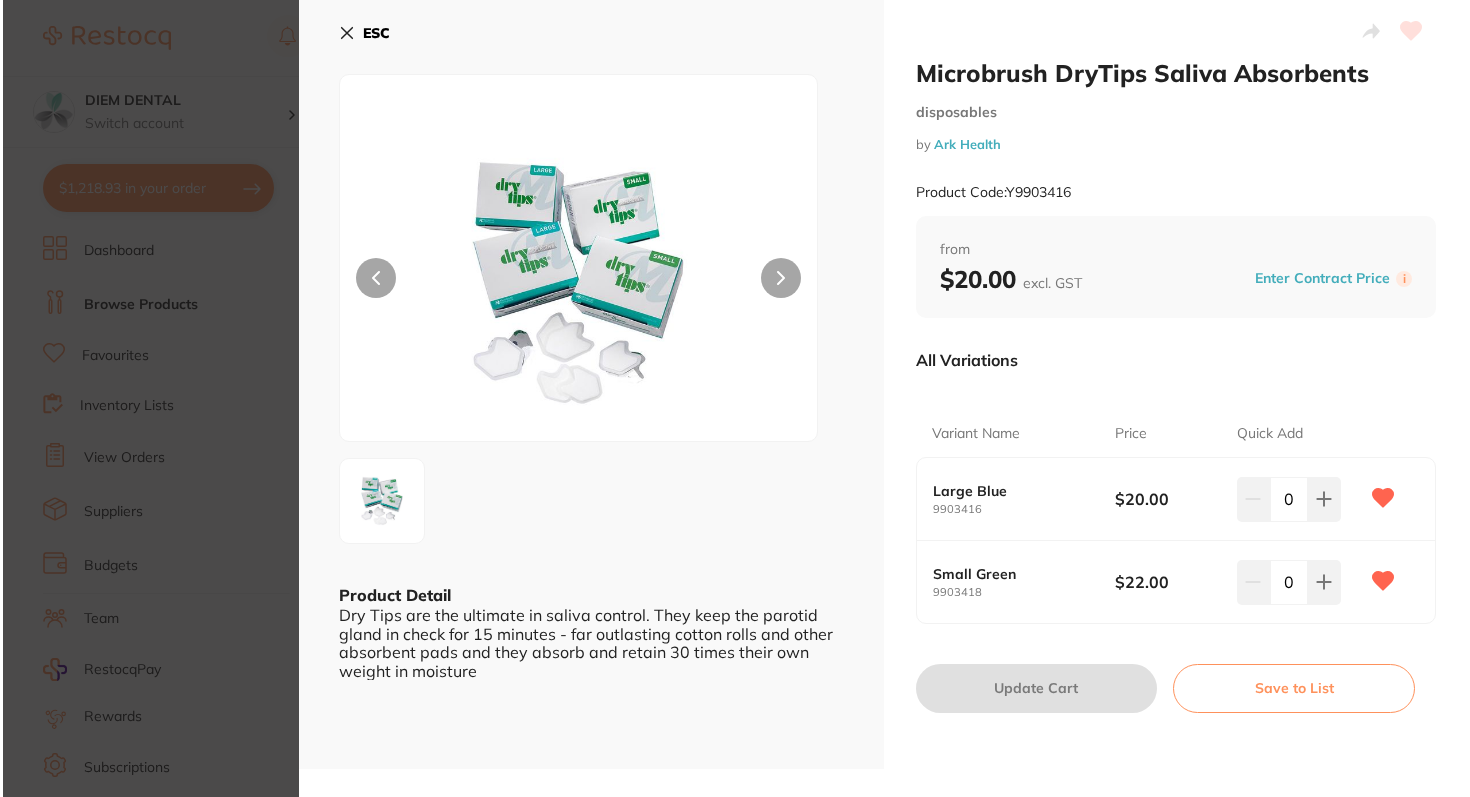 scroll, scrollTop: 0, scrollLeft: 0, axis: both 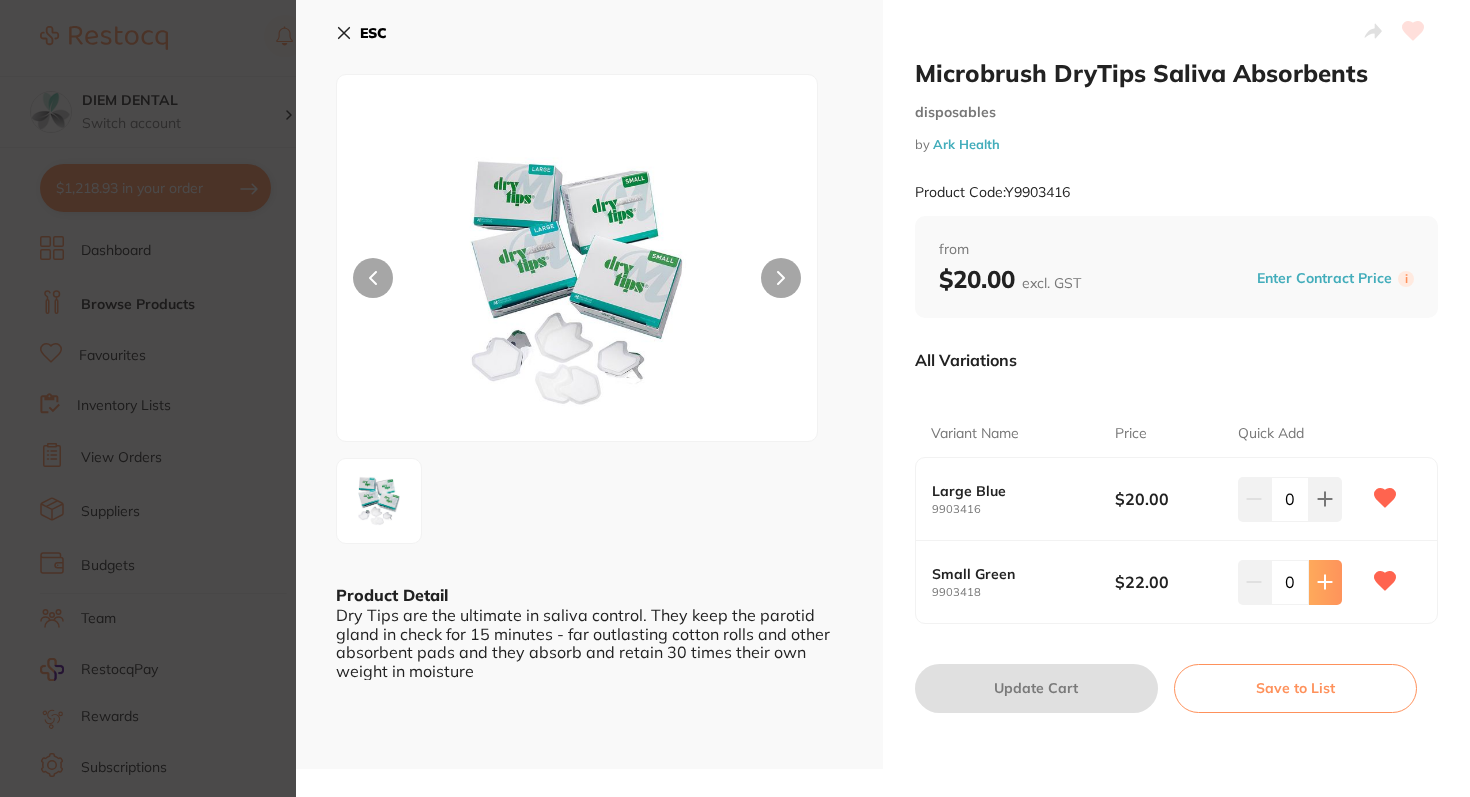 click at bounding box center (1325, 499) 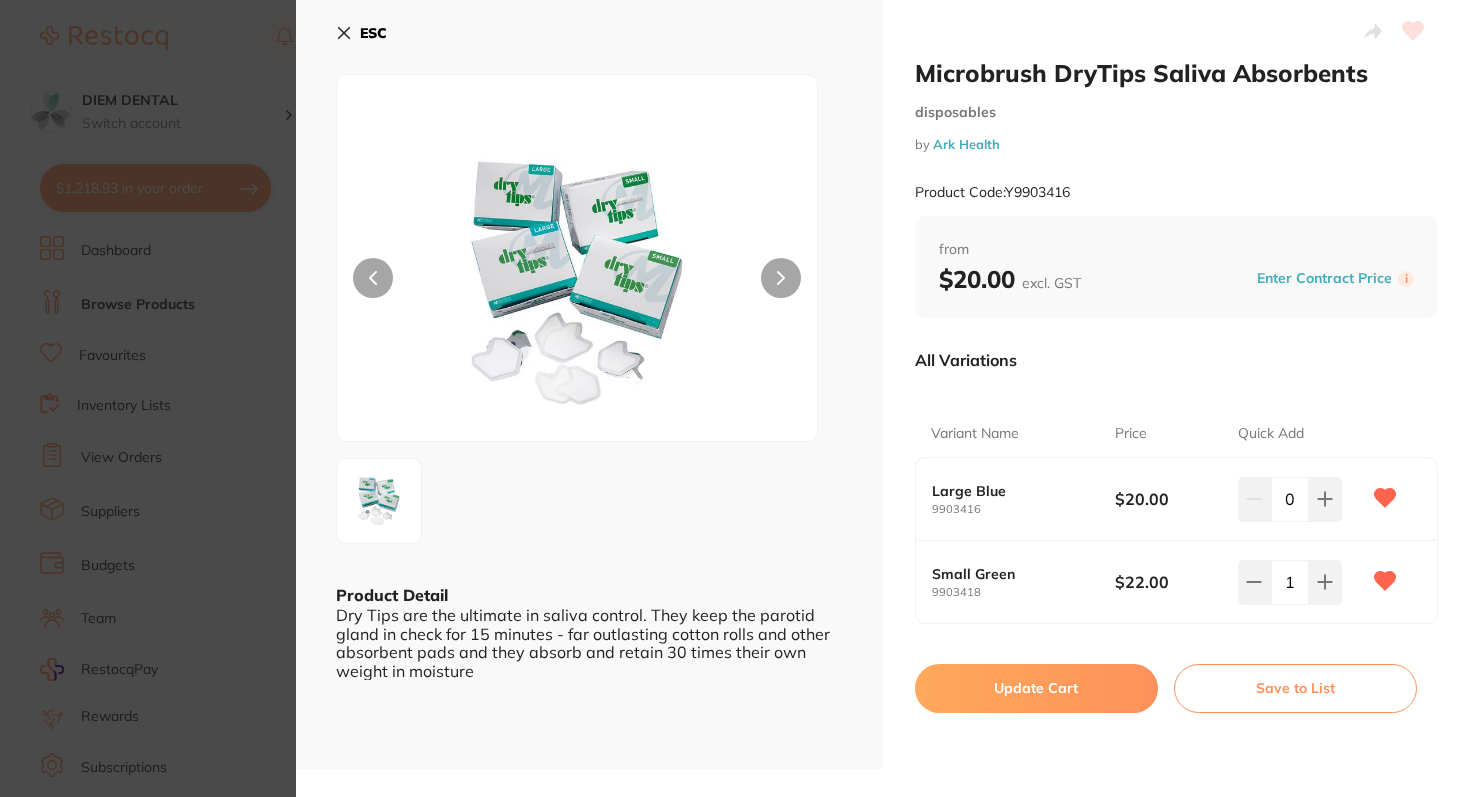 scroll, scrollTop: 101, scrollLeft: 0, axis: vertical 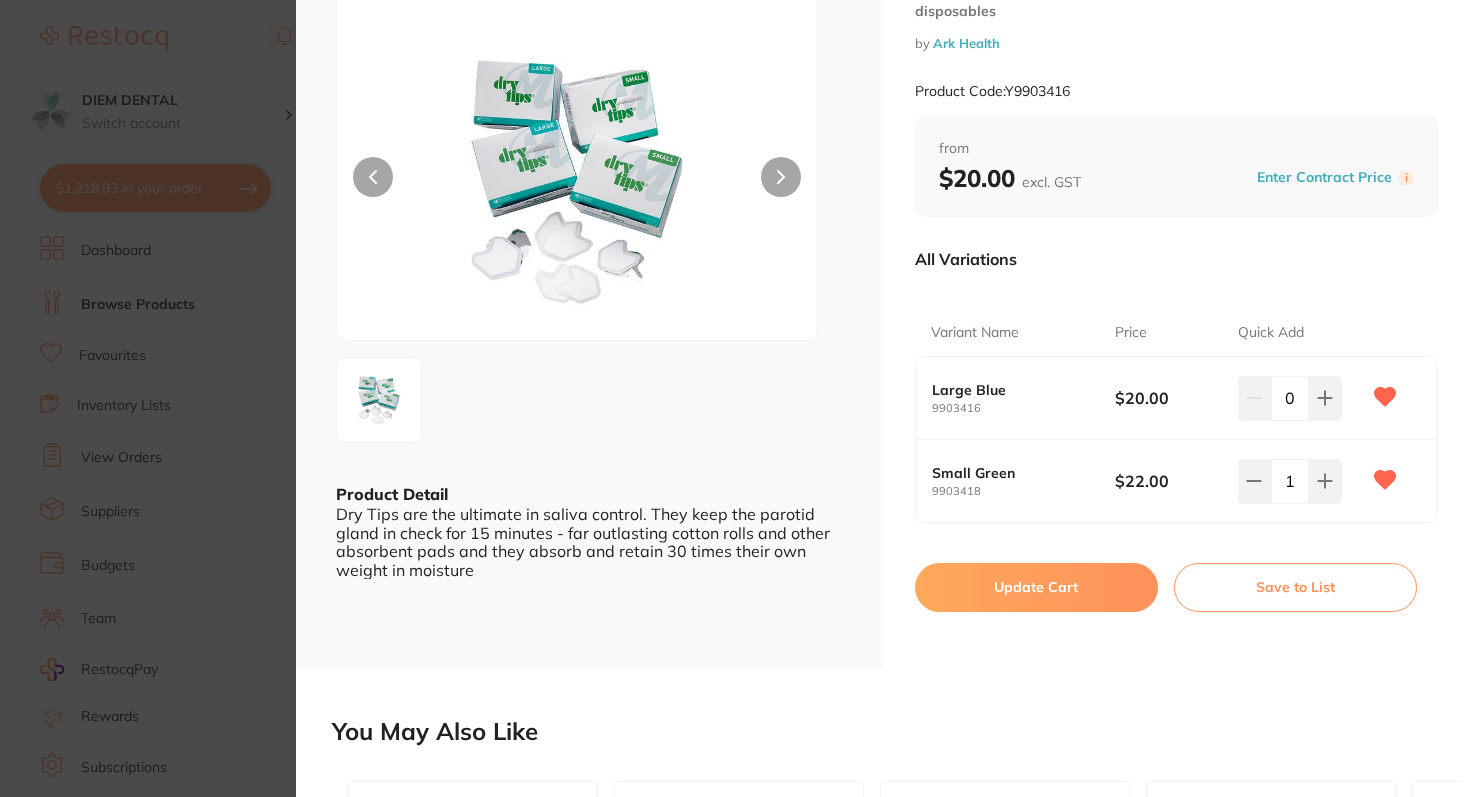 click on "Update Cart" at bounding box center [1036, 587] 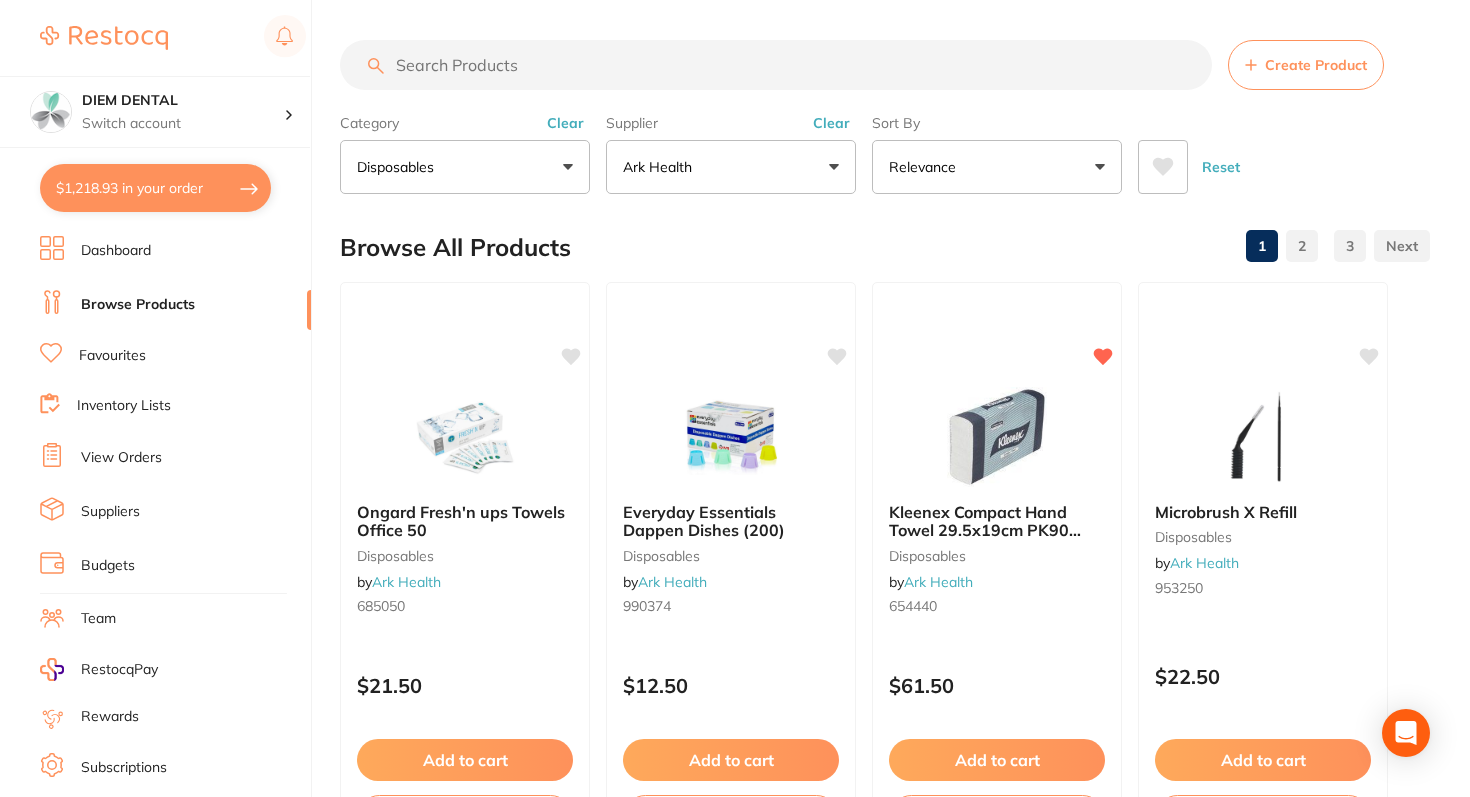 checkbox on "false" 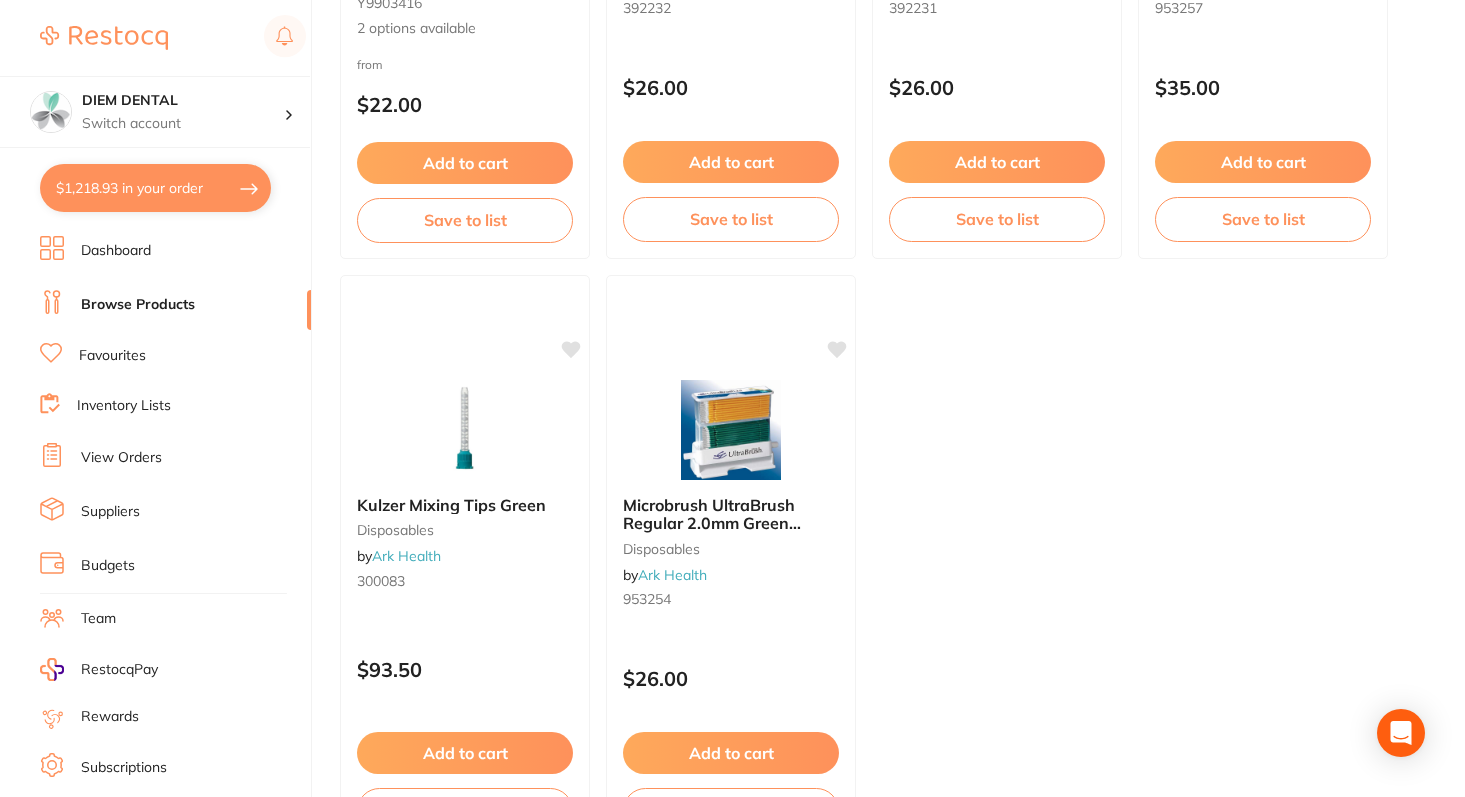 scroll, scrollTop: 7847, scrollLeft: 0, axis: vertical 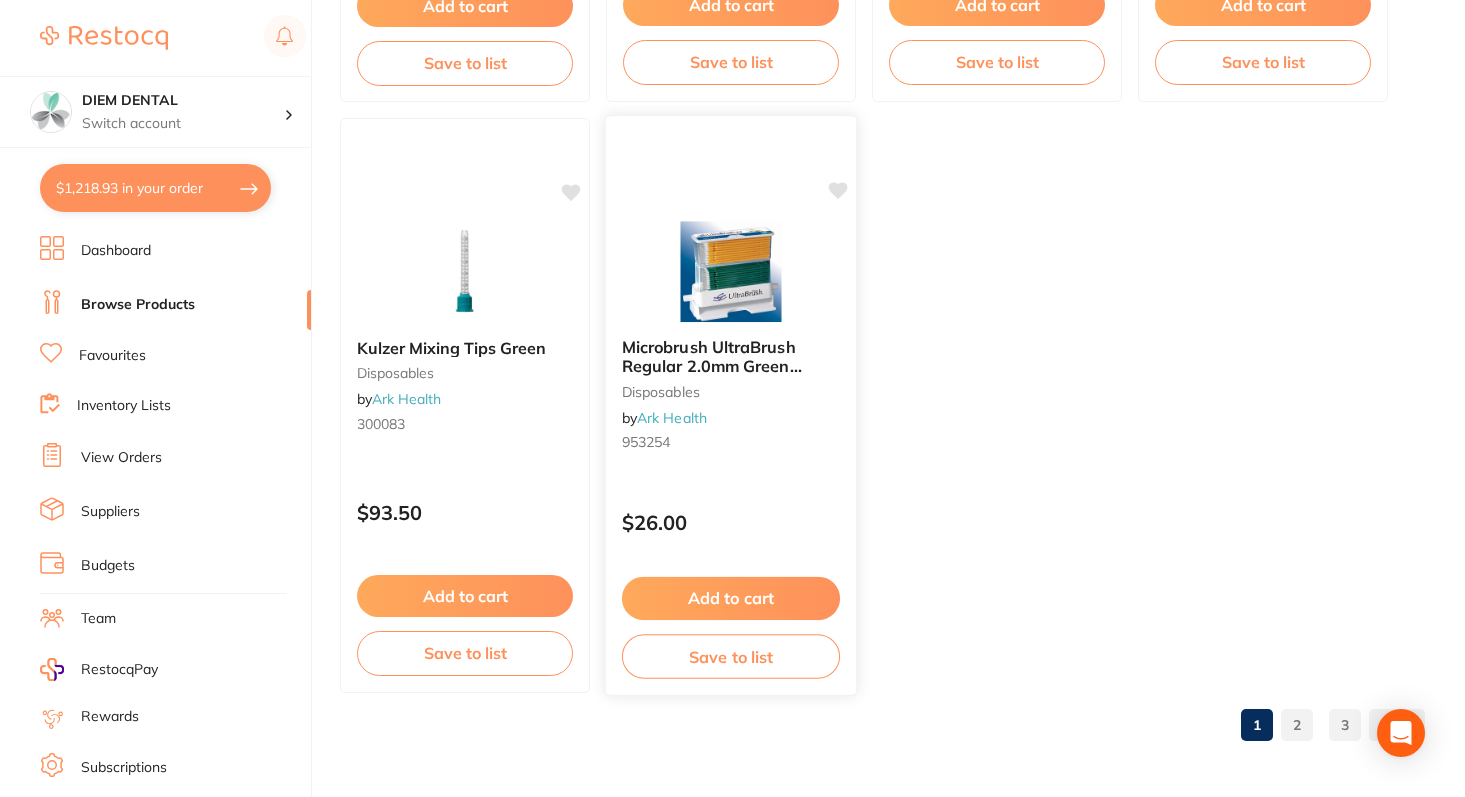 click at bounding box center (730, 271) 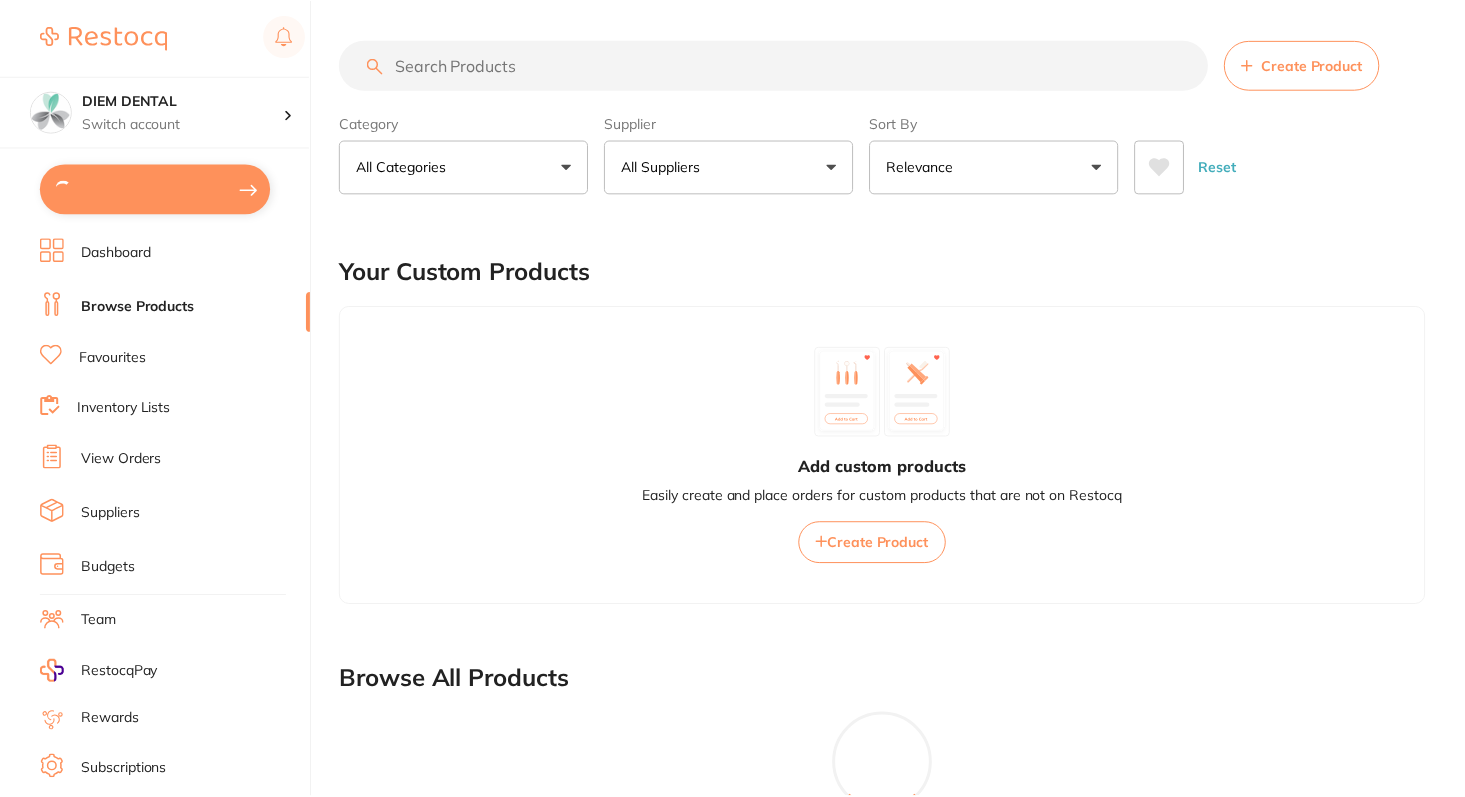 scroll, scrollTop: 0, scrollLeft: 0, axis: both 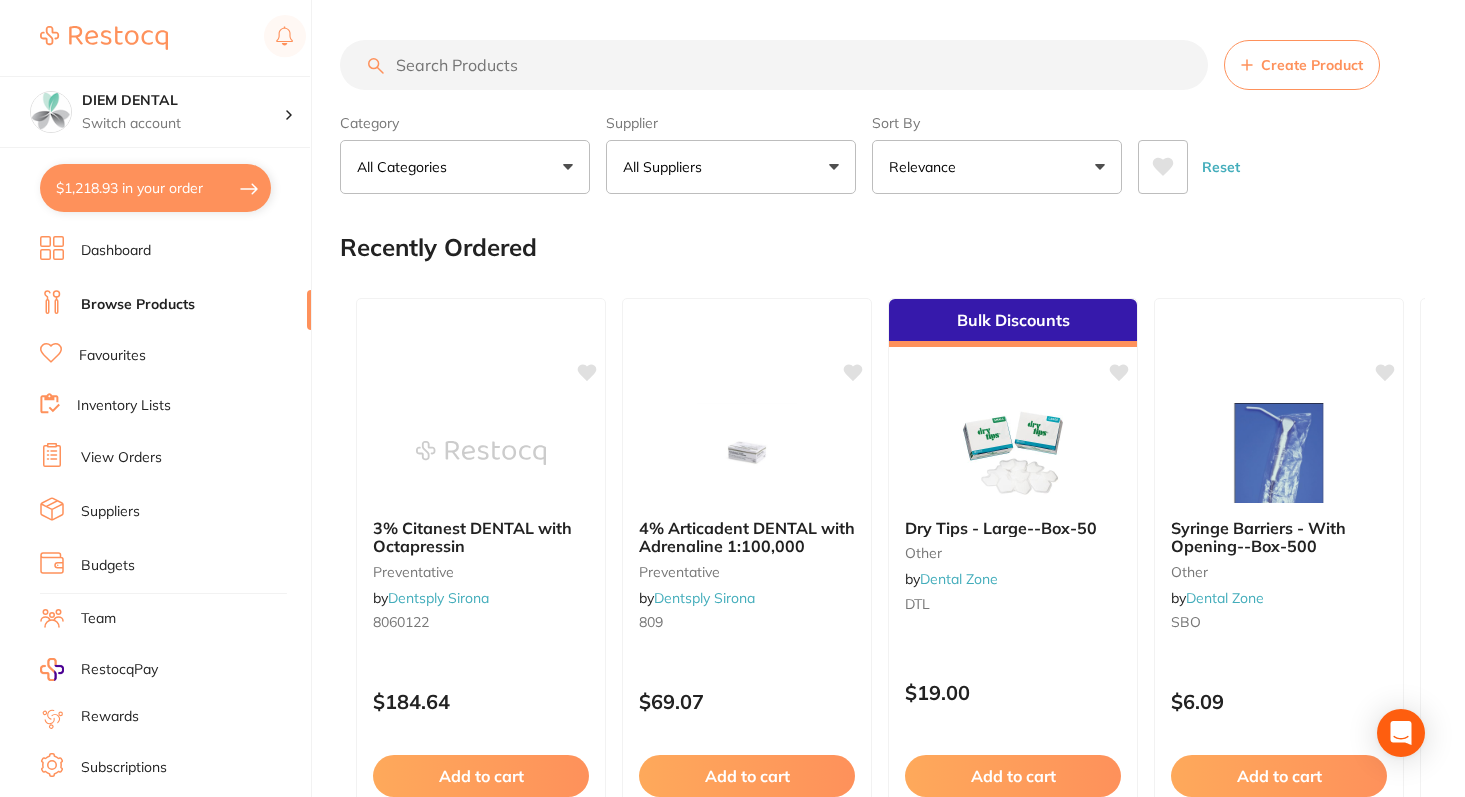 click at bounding box center (774, 65) 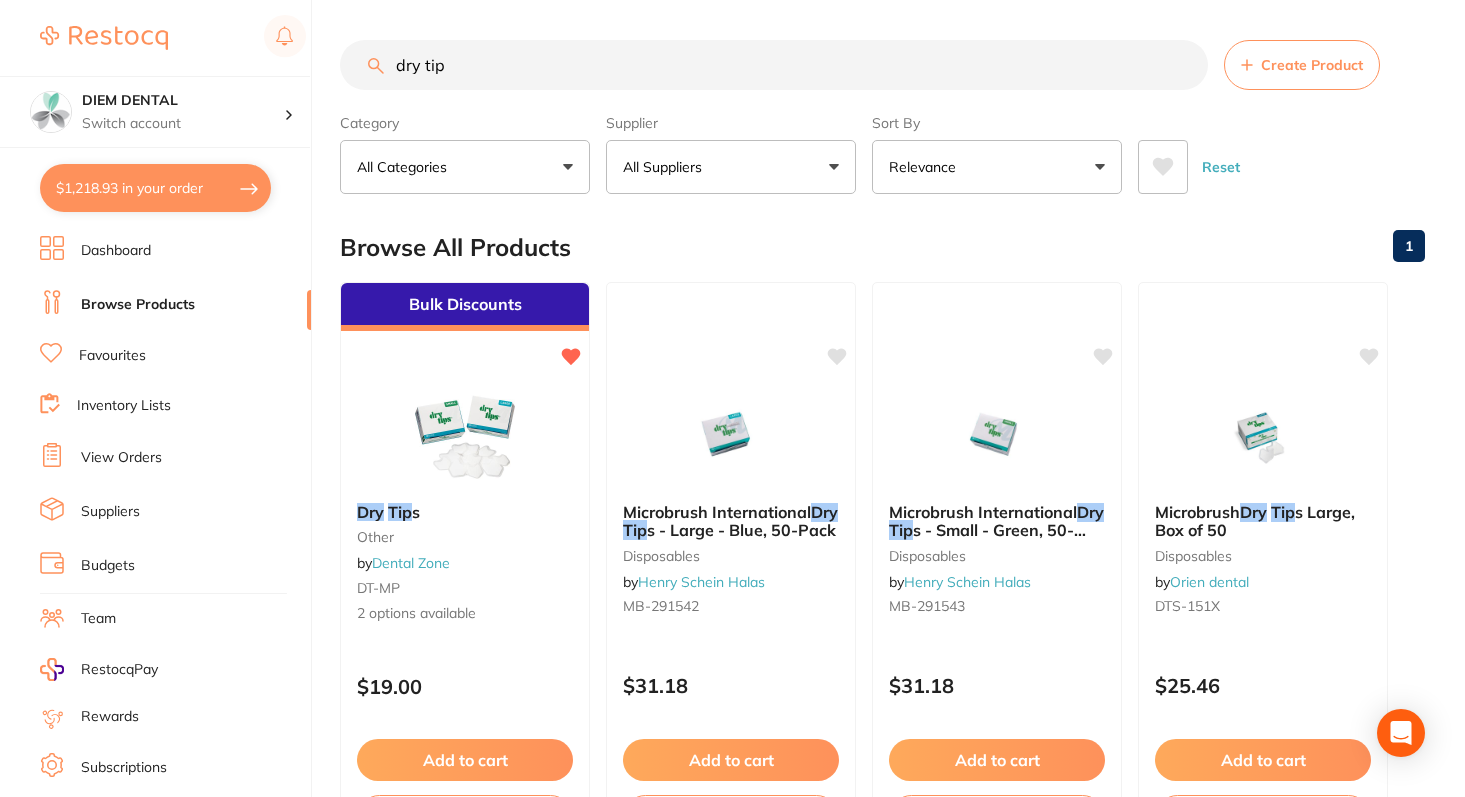 click on "All Suppliers" at bounding box center [731, 167] 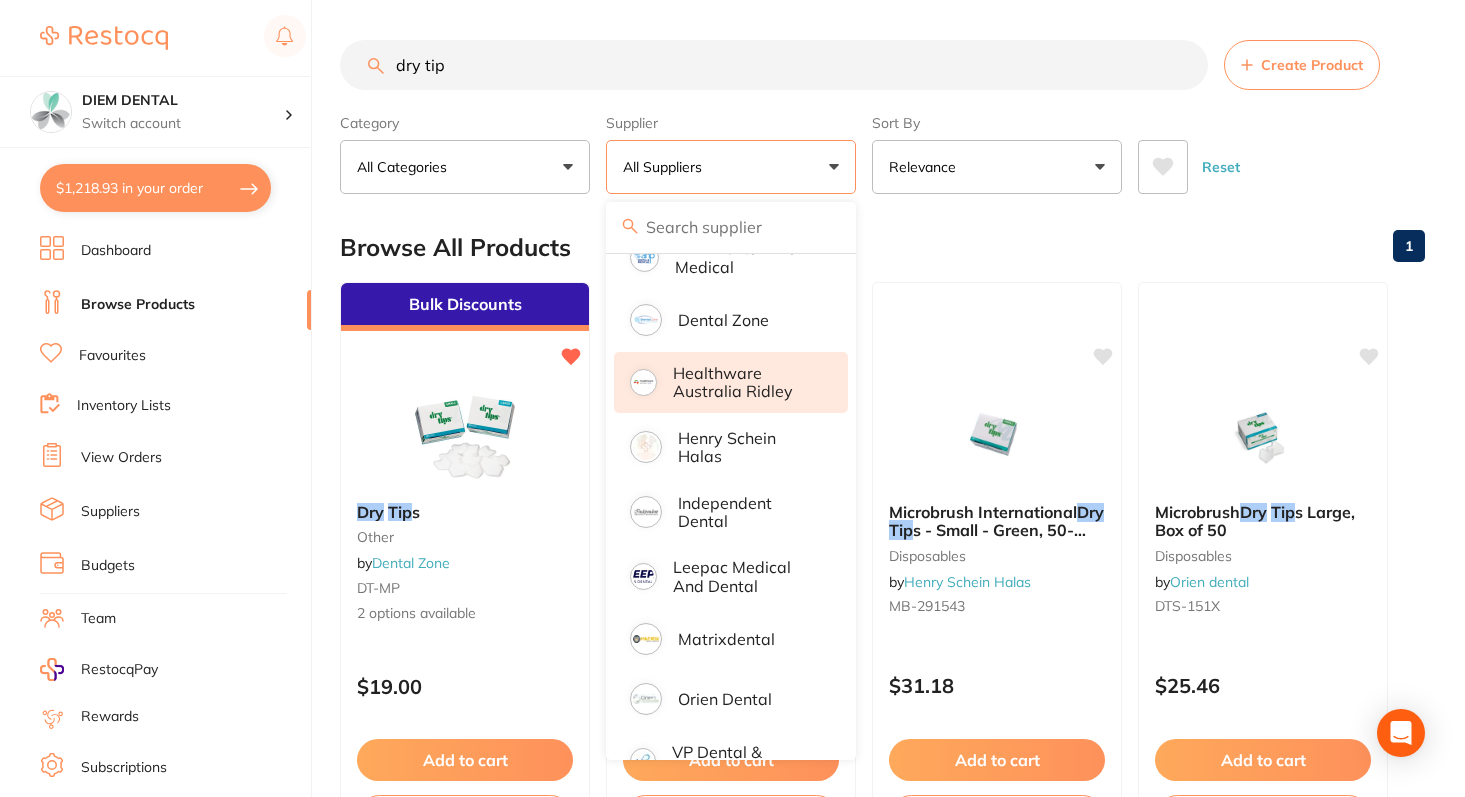 scroll, scrollTop: 193, scrollLeft: 0, axis: vertical 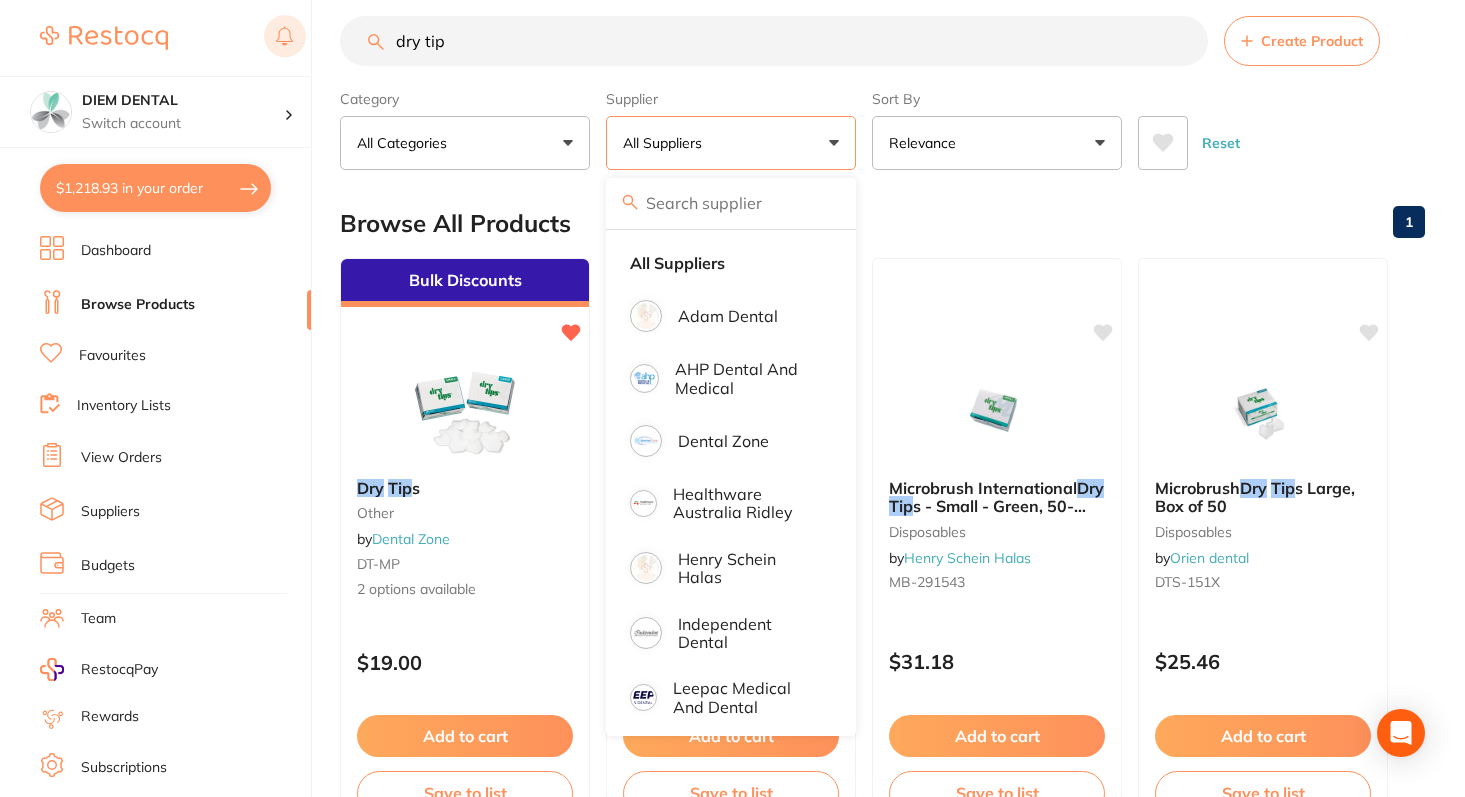 drag, startPoint x: 494, startPoint y: 47, endPoint x: 266, endPoint y: 47, distance: 228 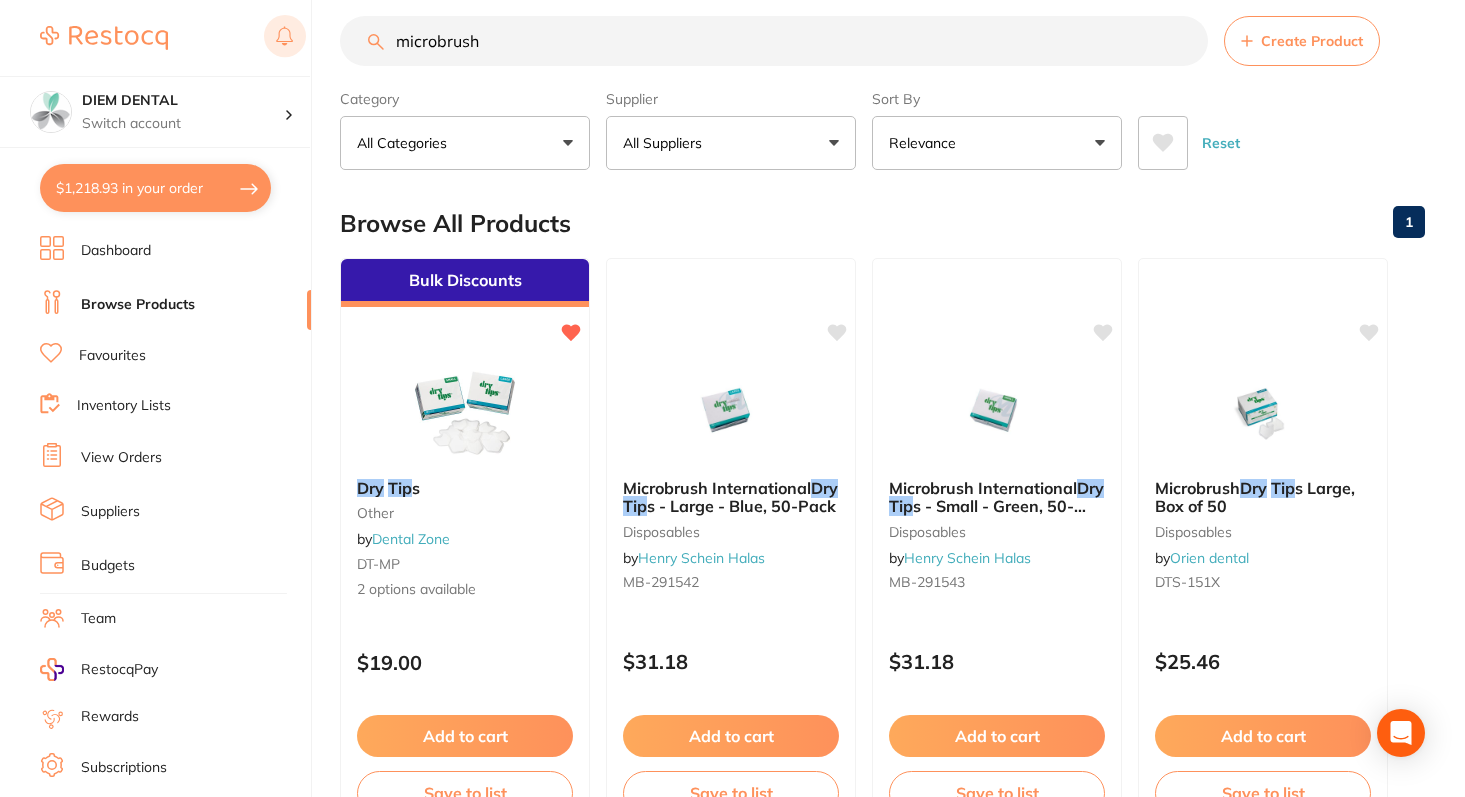 type on "microbrush" 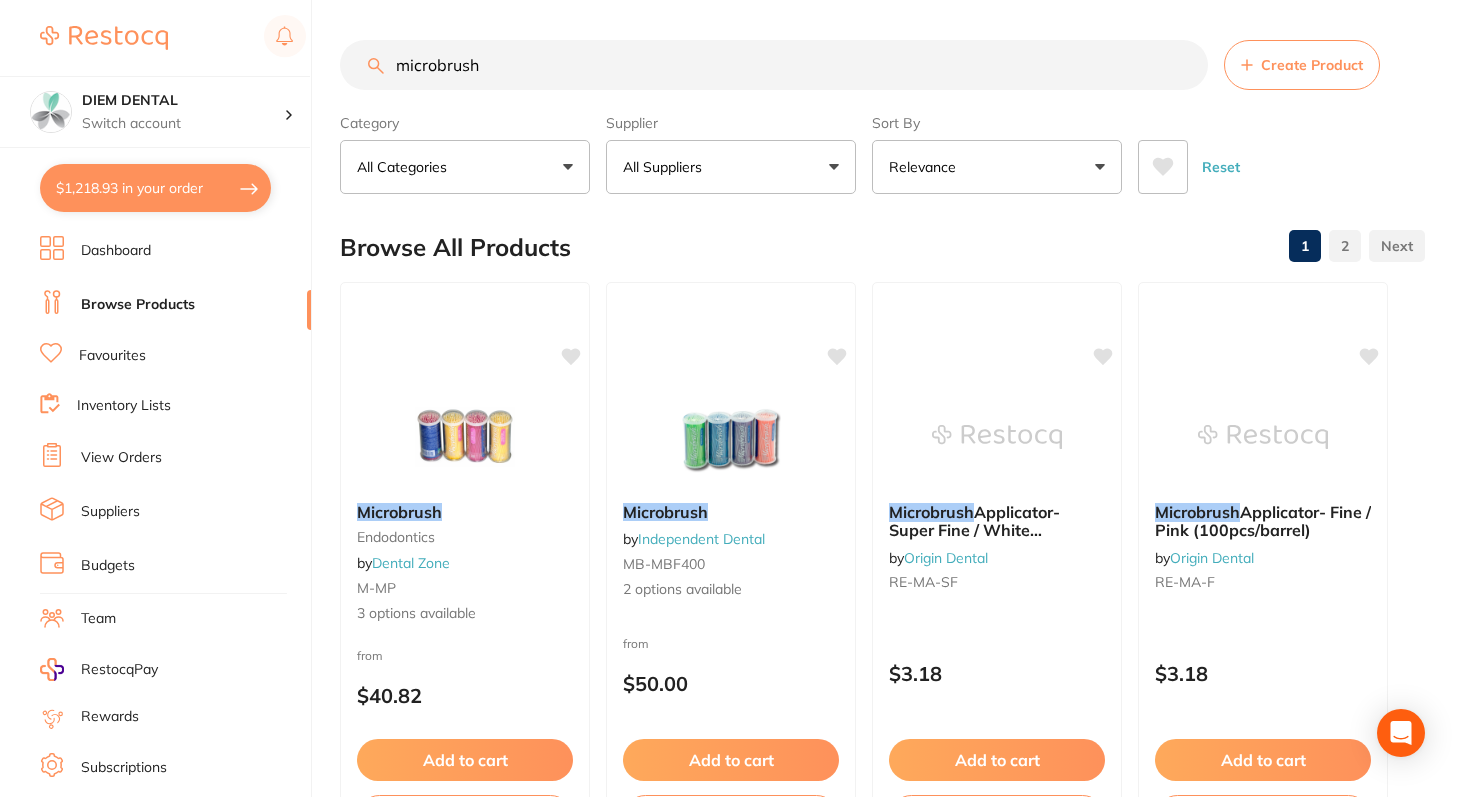 click on "All Suppliers" at bounding box center (731, 167) 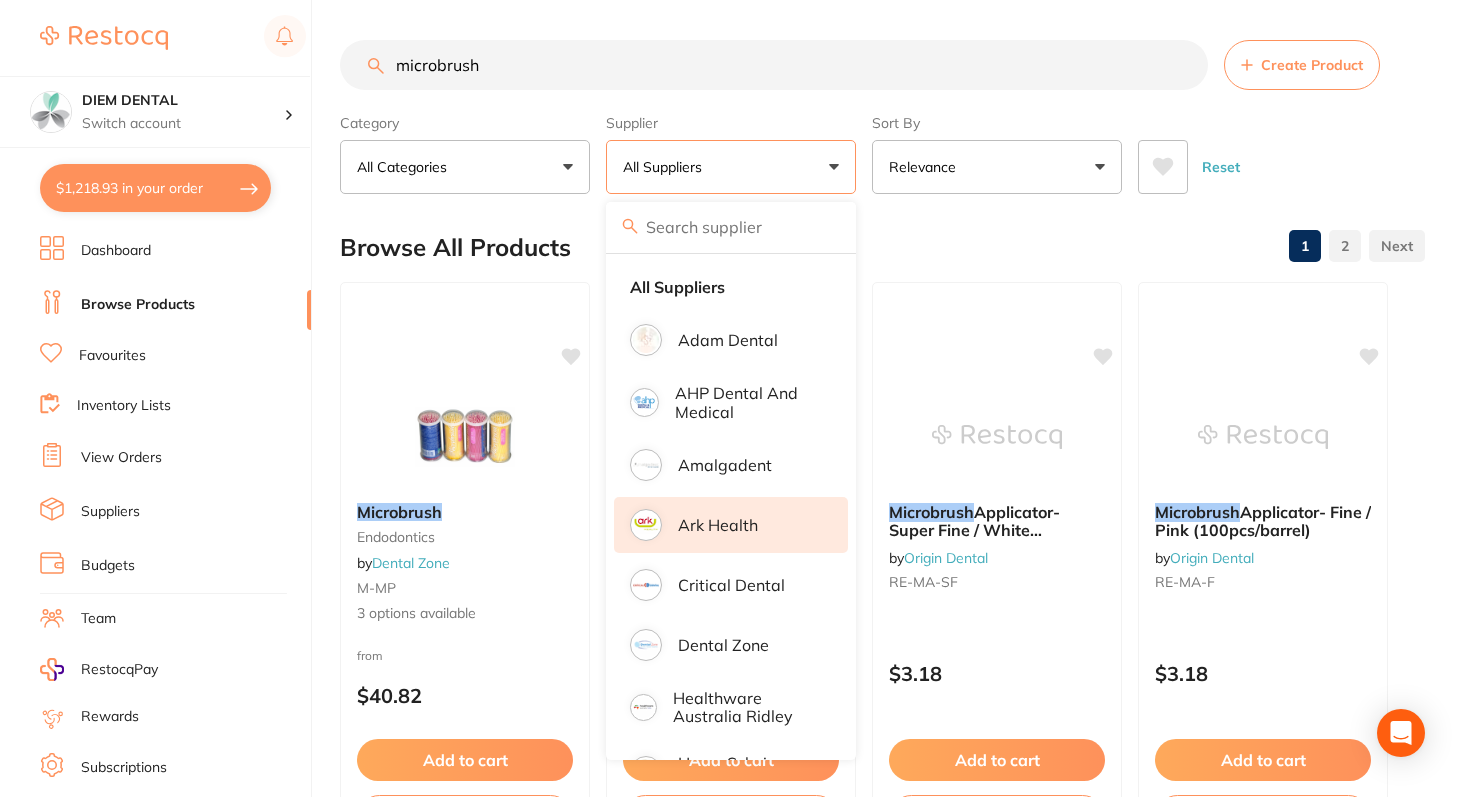 click on "Ark Health" at bounding box center (718, 525) 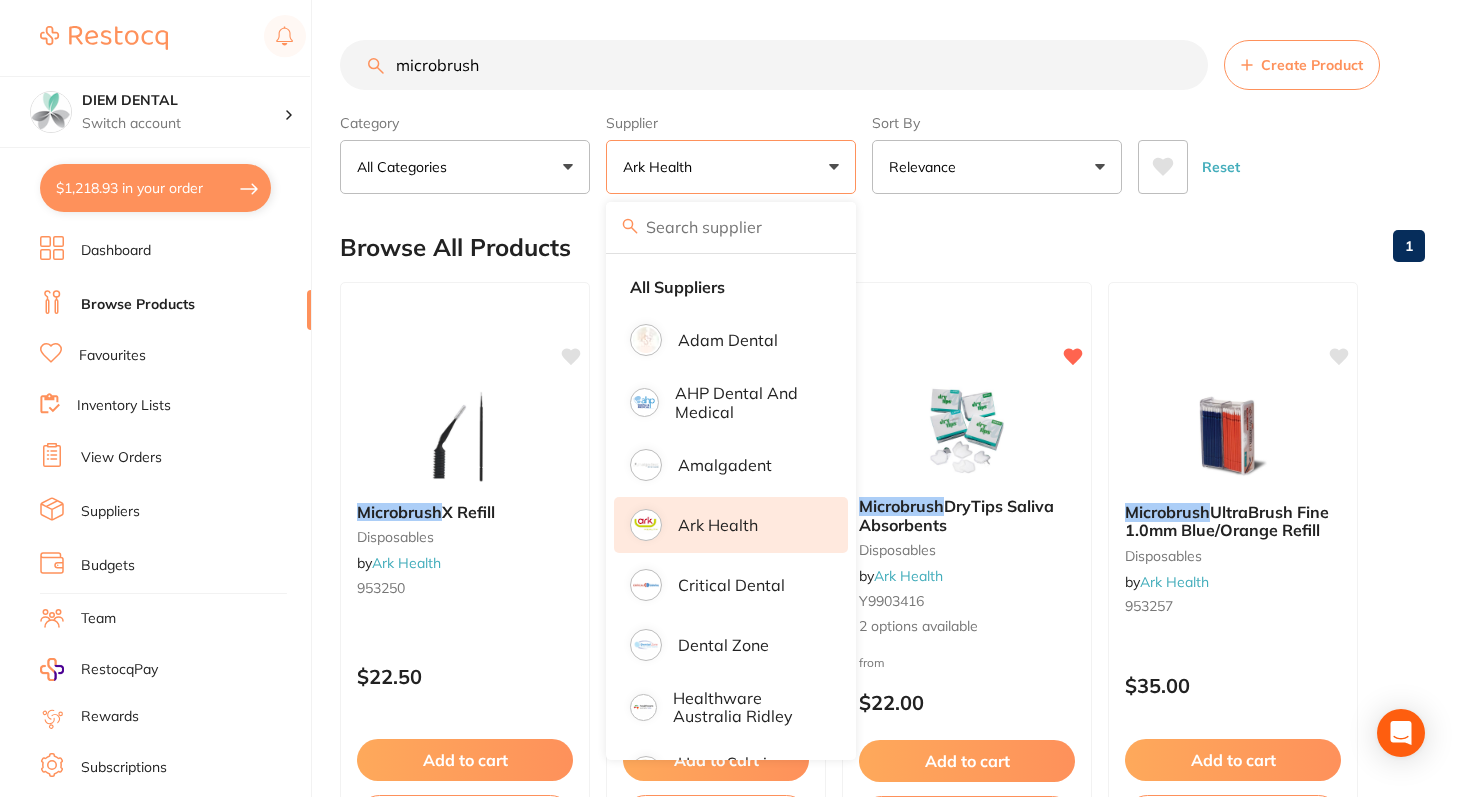 click on "Ark Health" at bounding box center (731, 167) 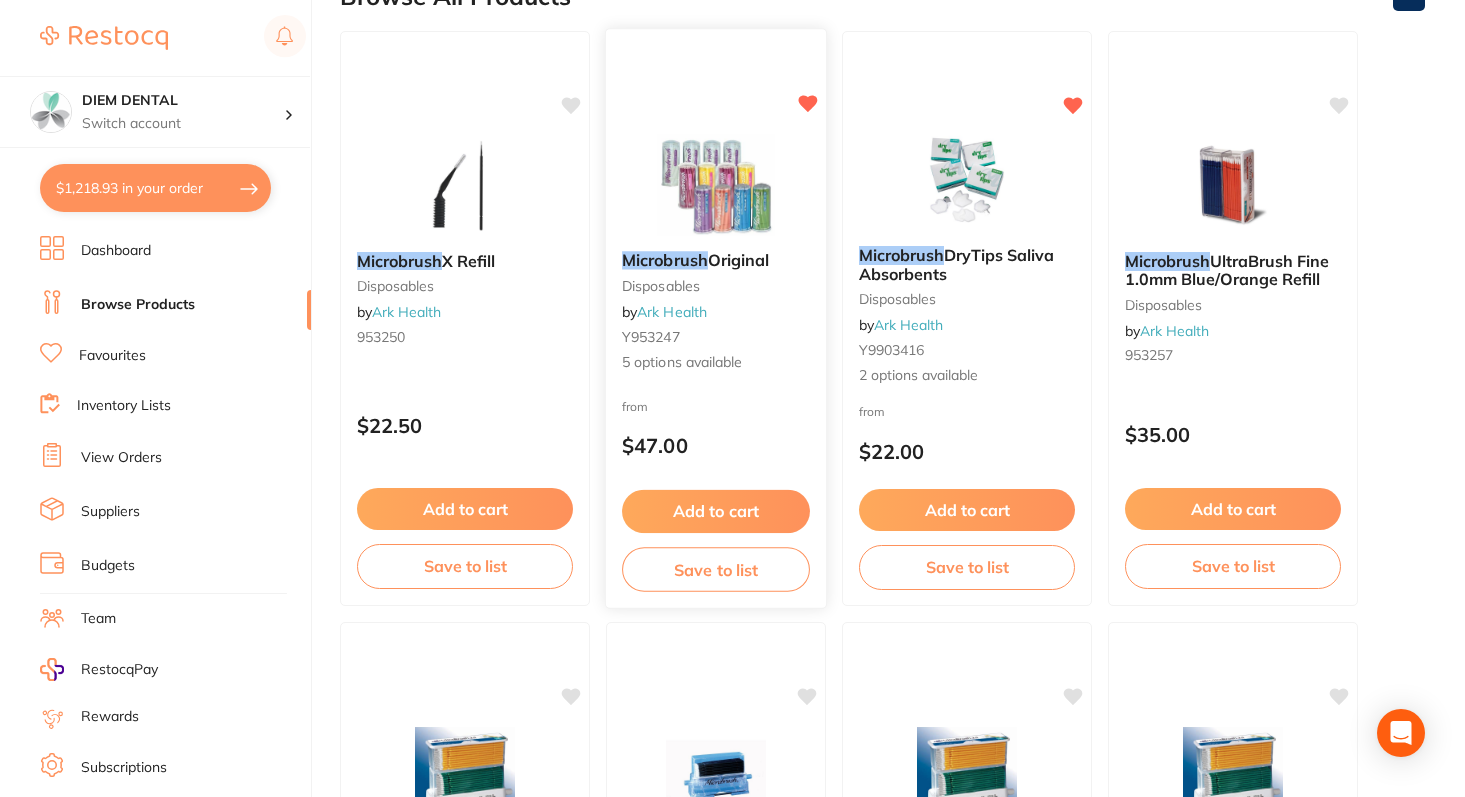 scroll, scrollTop: 254, scrollLeft: 0, axis: vertical 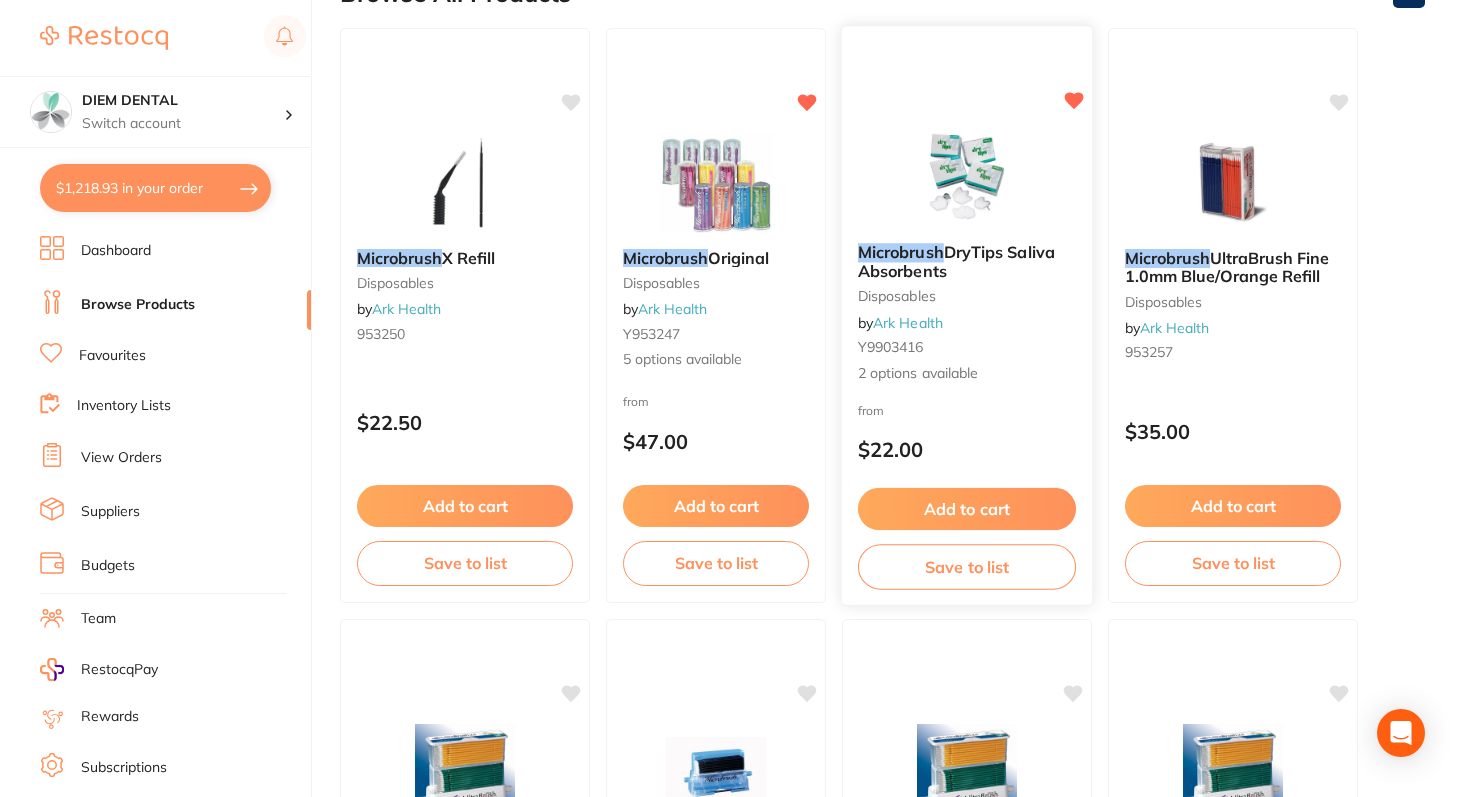 click at bounding box center (966, 176) 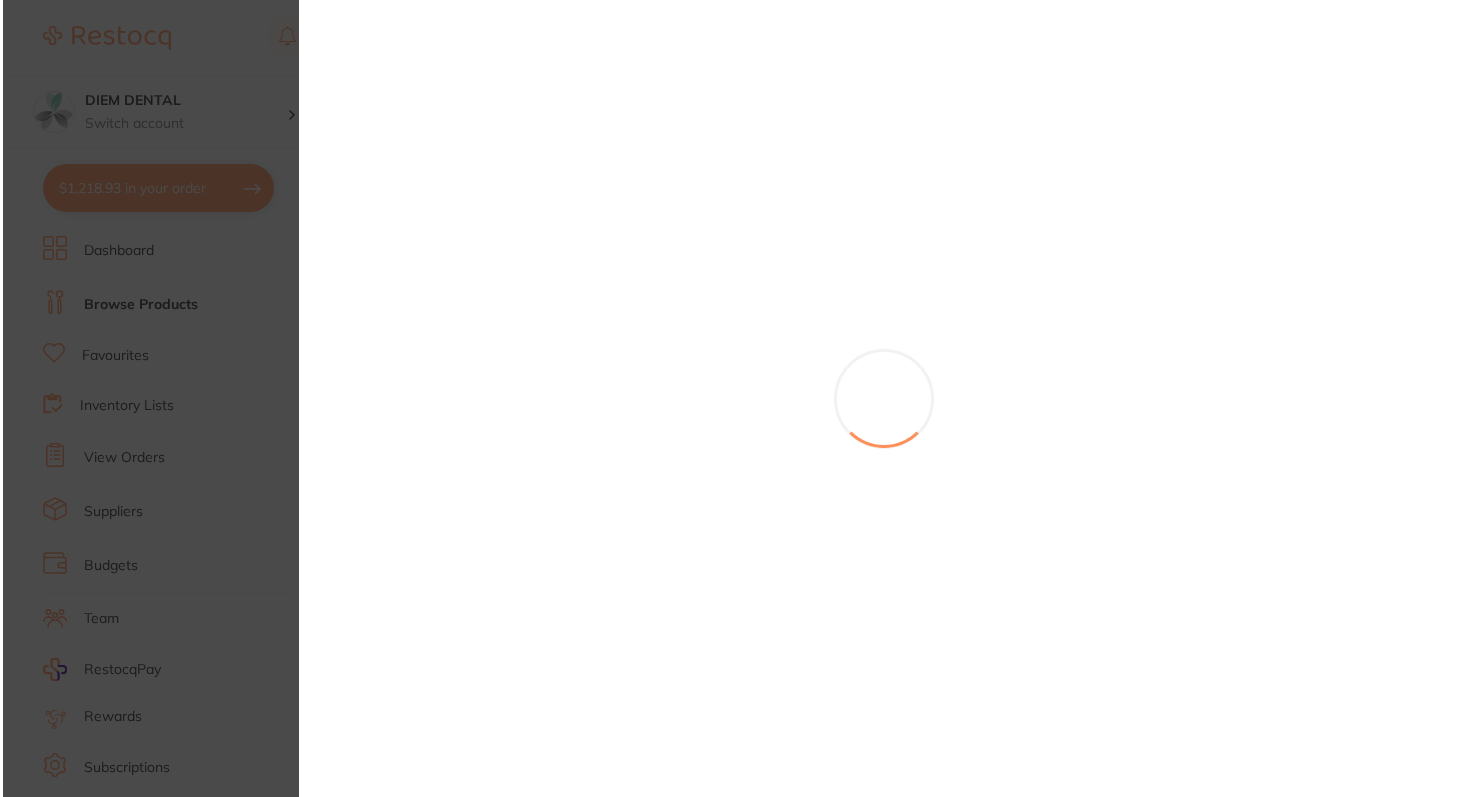 scroll, scrollTop: 0, scrollLeft: 0, axis: both 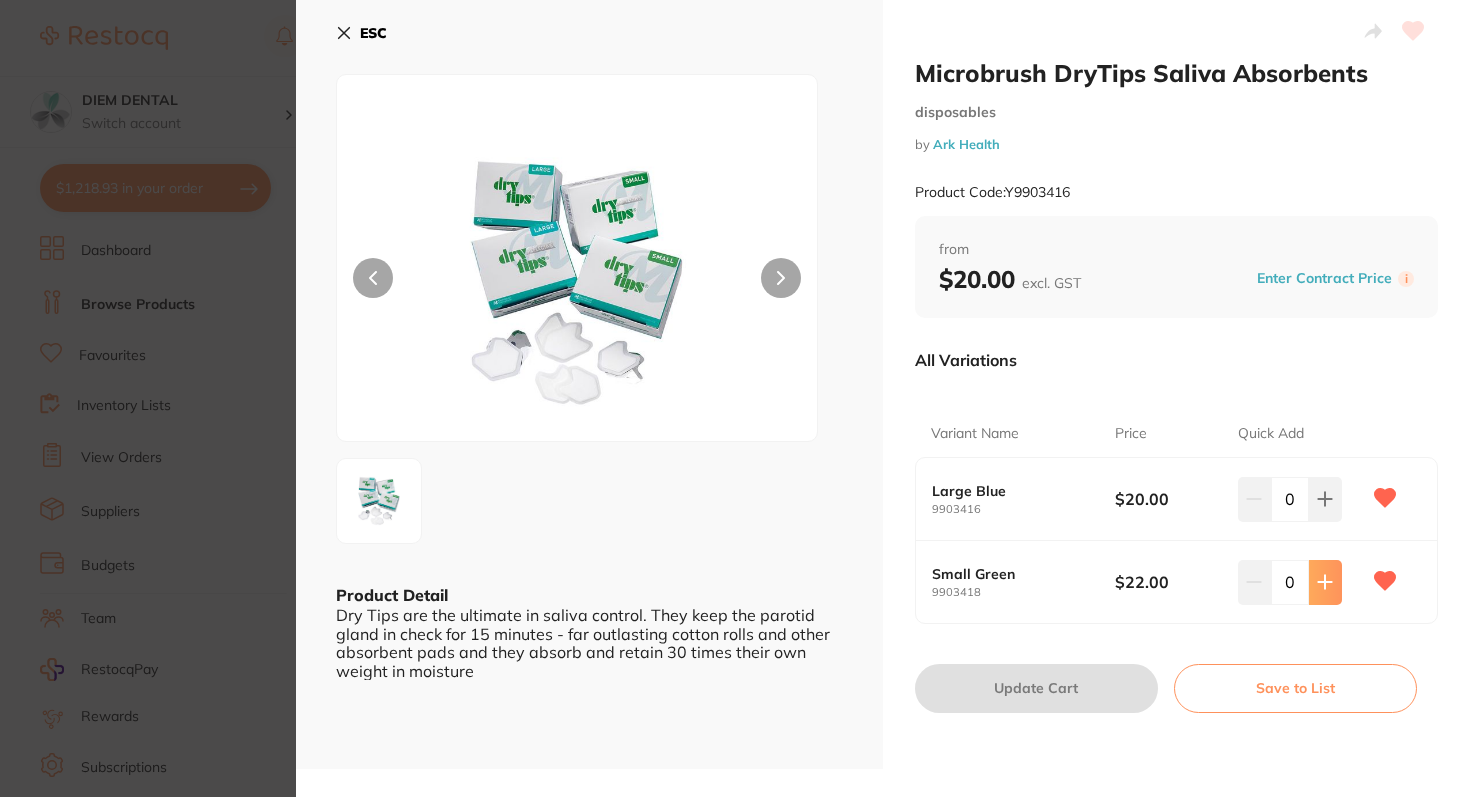 click 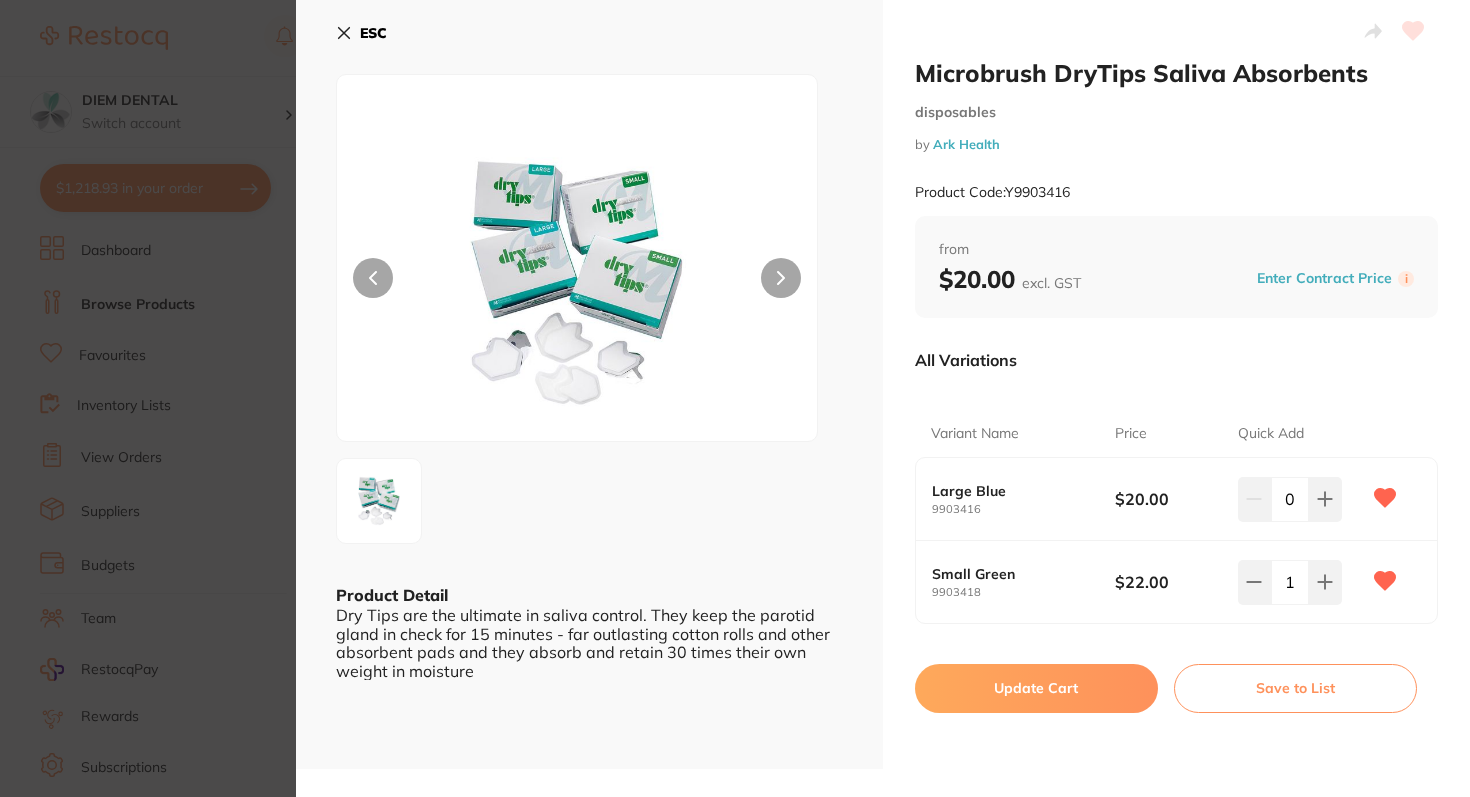 click on "Update Cart" at bounding box center [1036, 688] 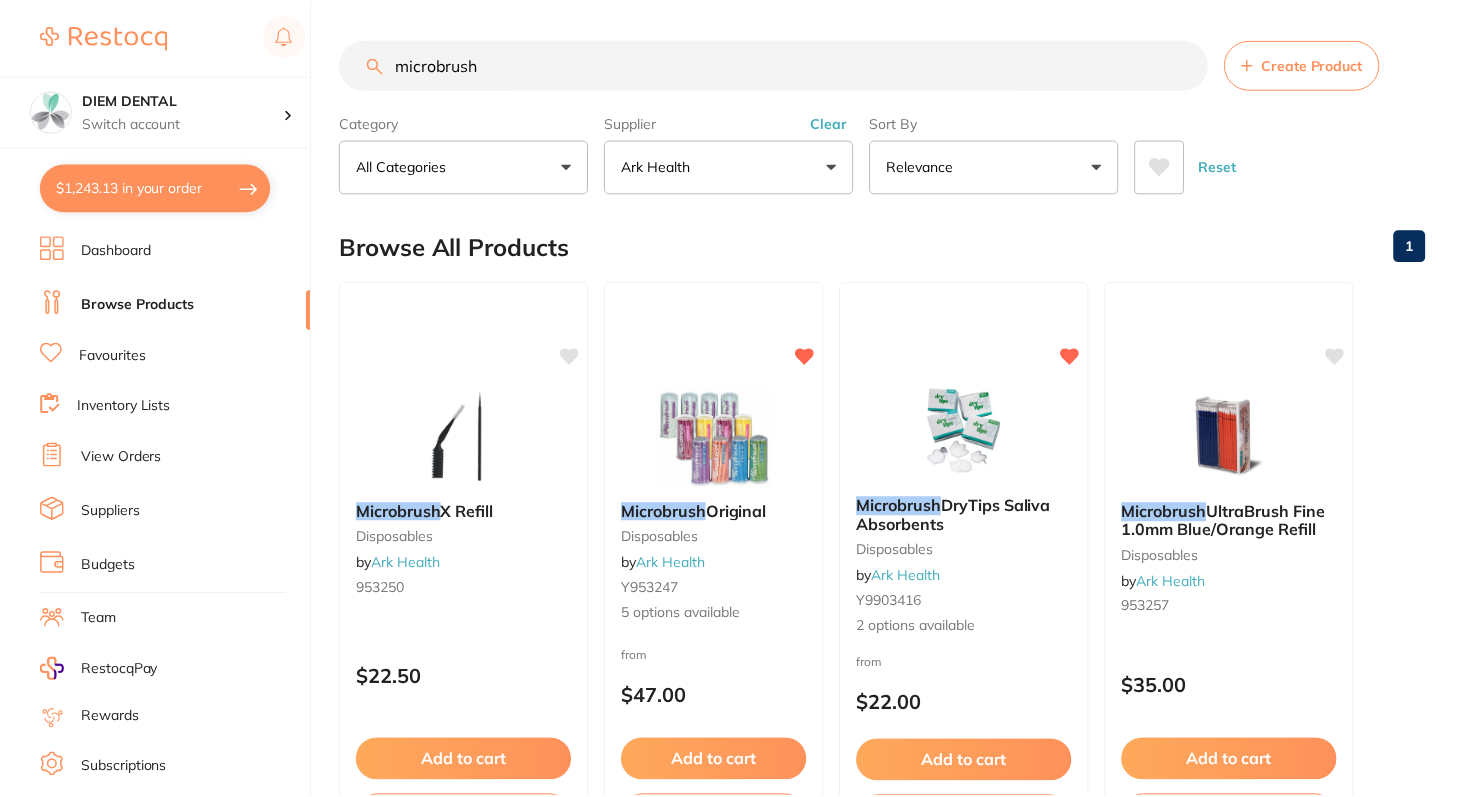 scroll, scrollTop: 254, scrollLeft: 0, axis: vertical 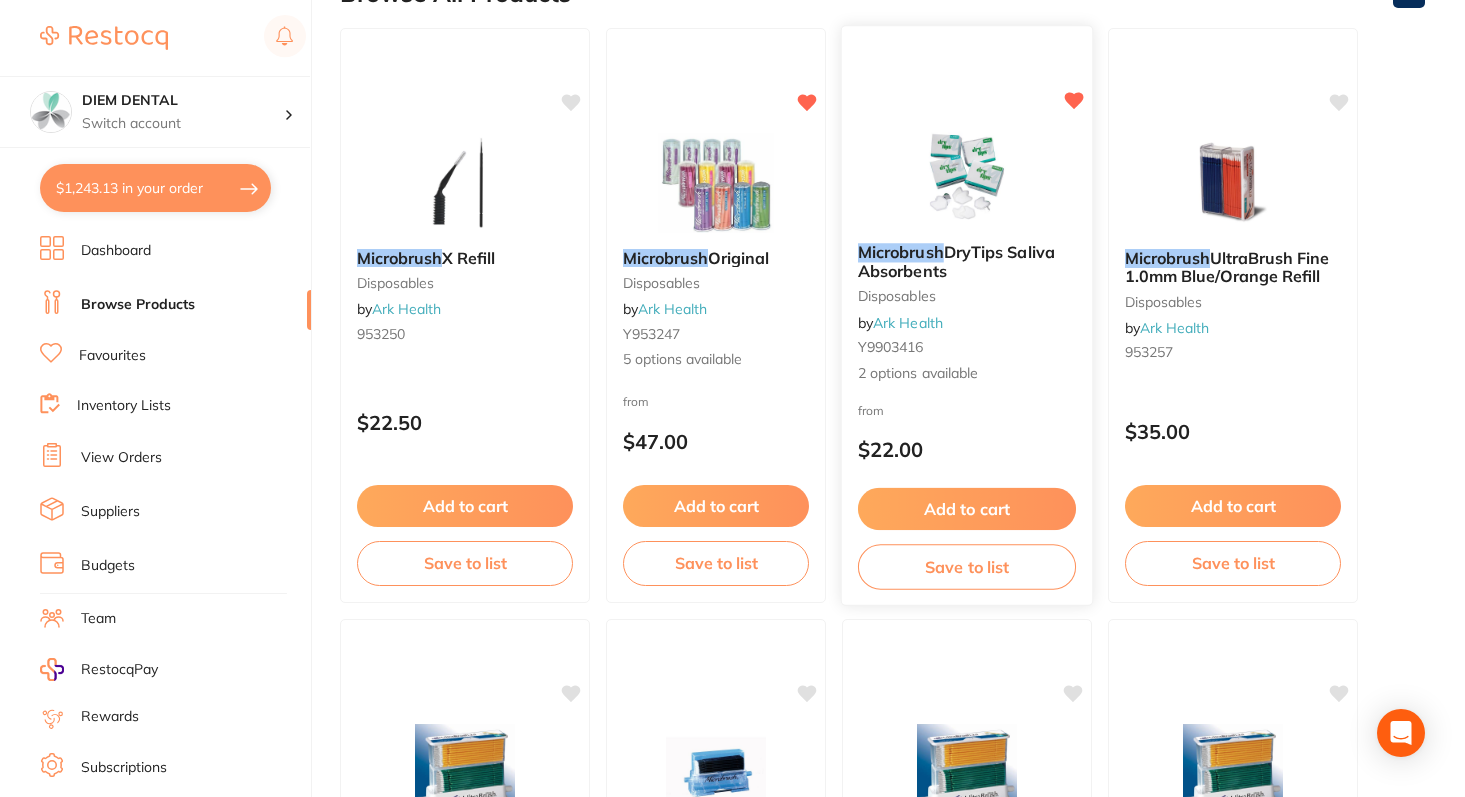 click on "Add to cart" at bounding box center [967, 509] 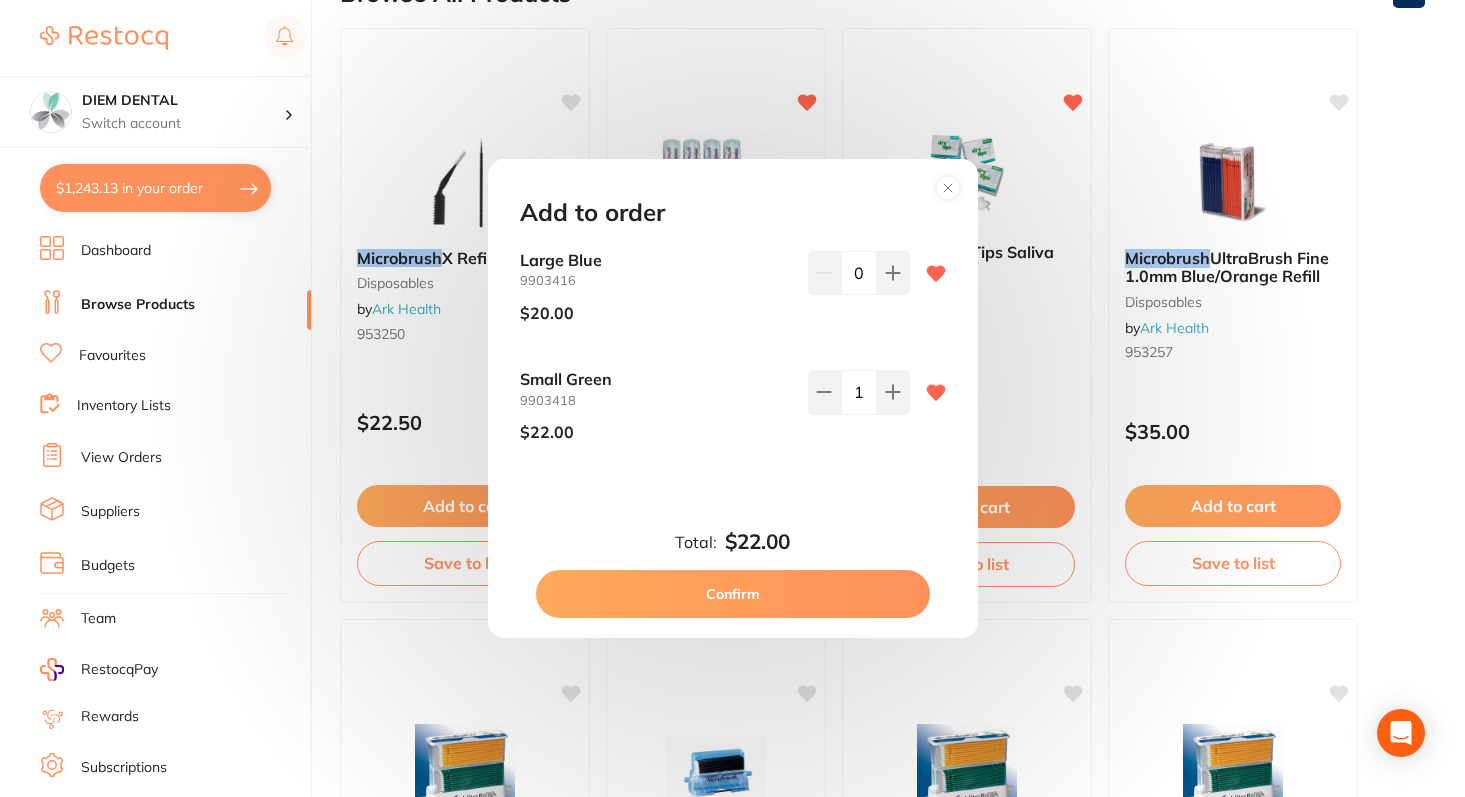 click on "Confirm" at bounding box center [733, 594] 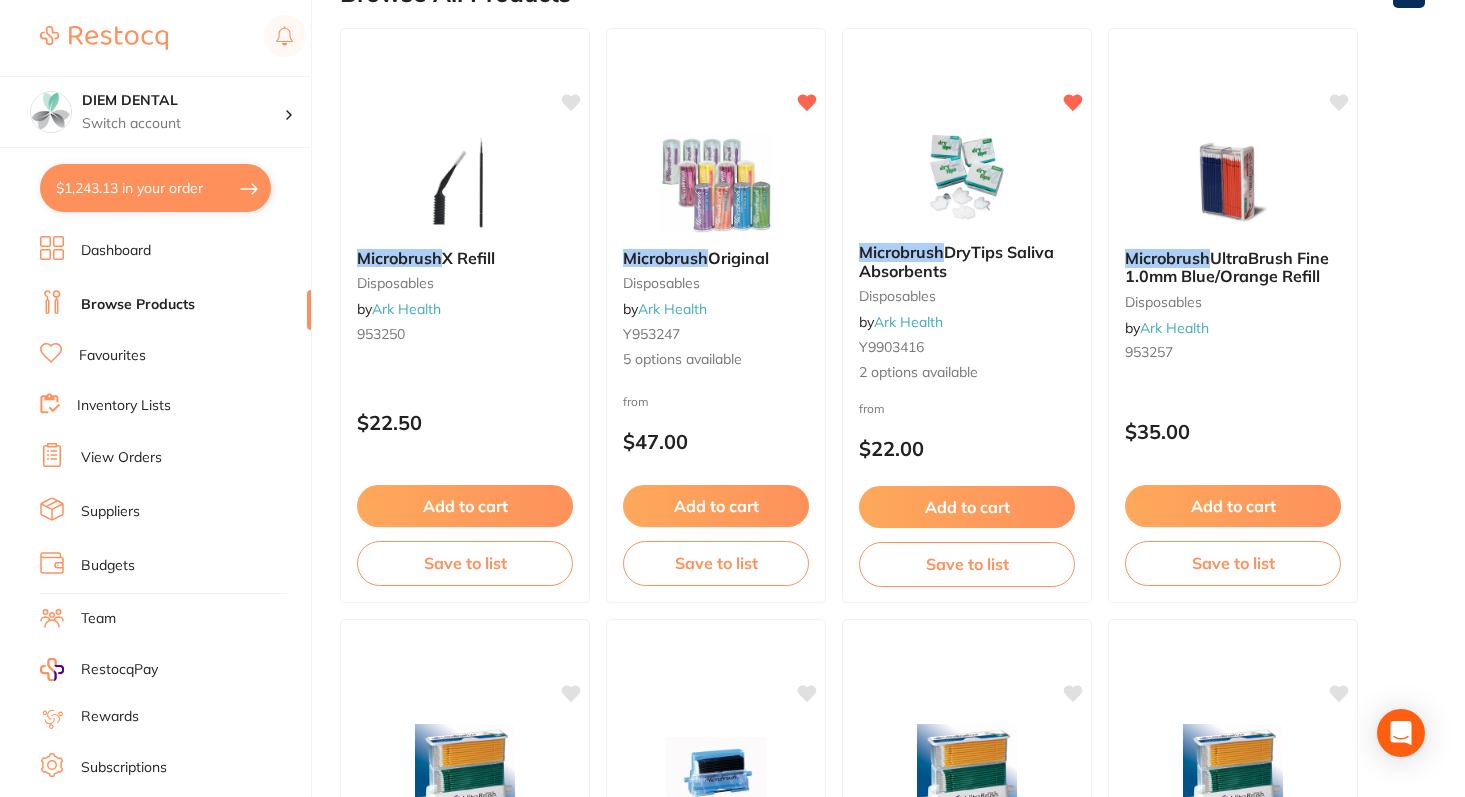click on "$1,243.13   in your order" at bounding box center (155, 188) 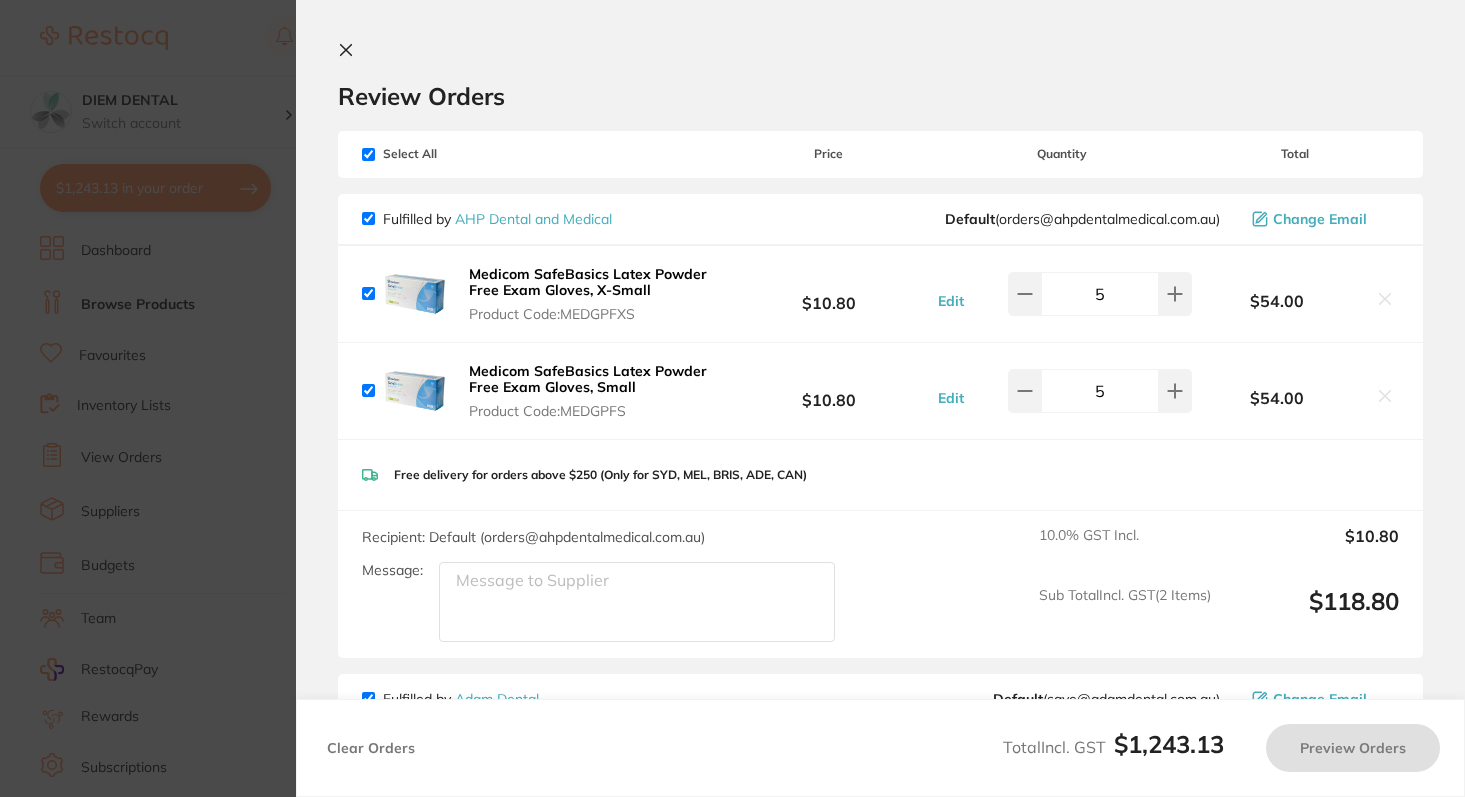 checkbox on "true" 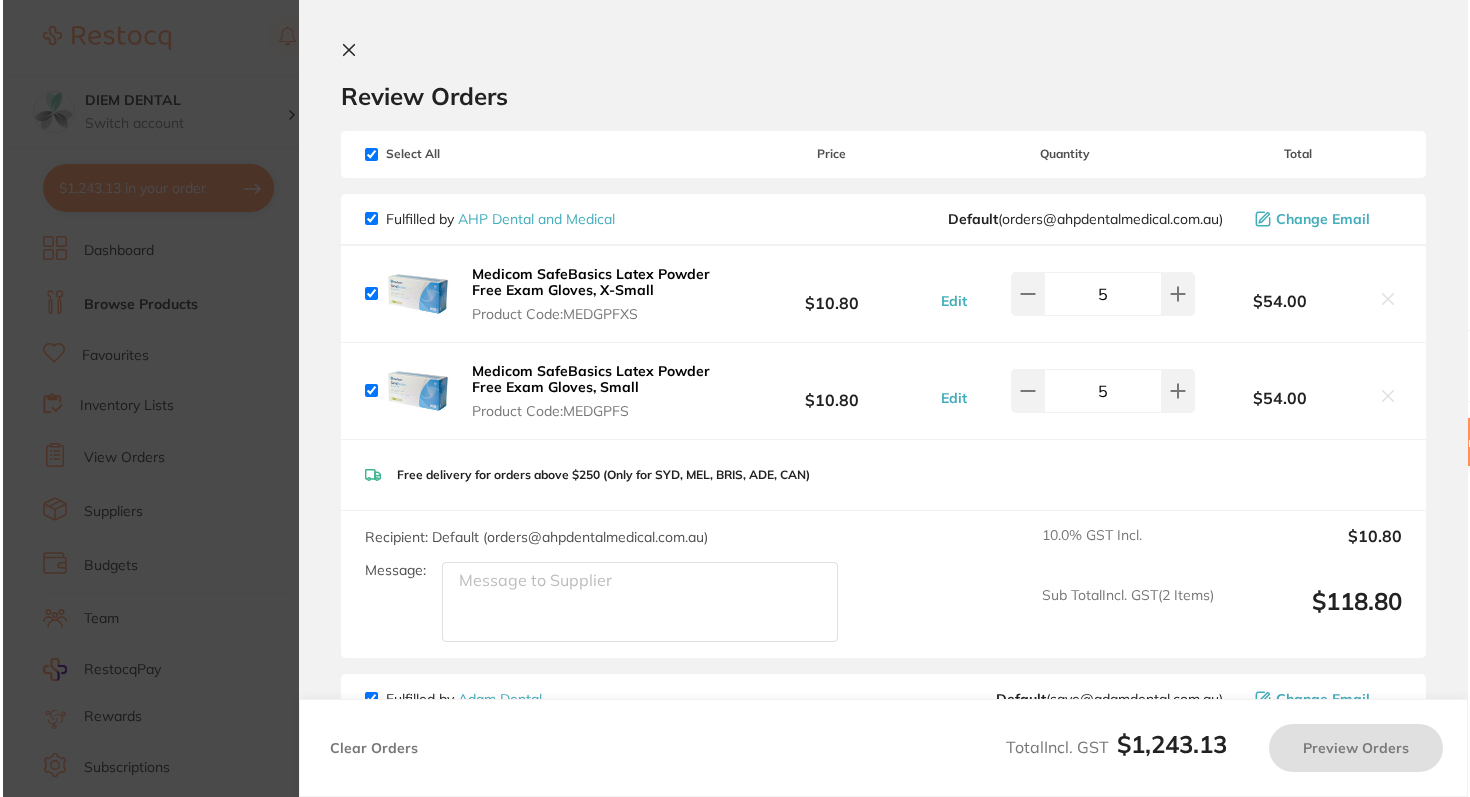 scroll, scrollTop: 0, scrollLeft: 0, axis: both 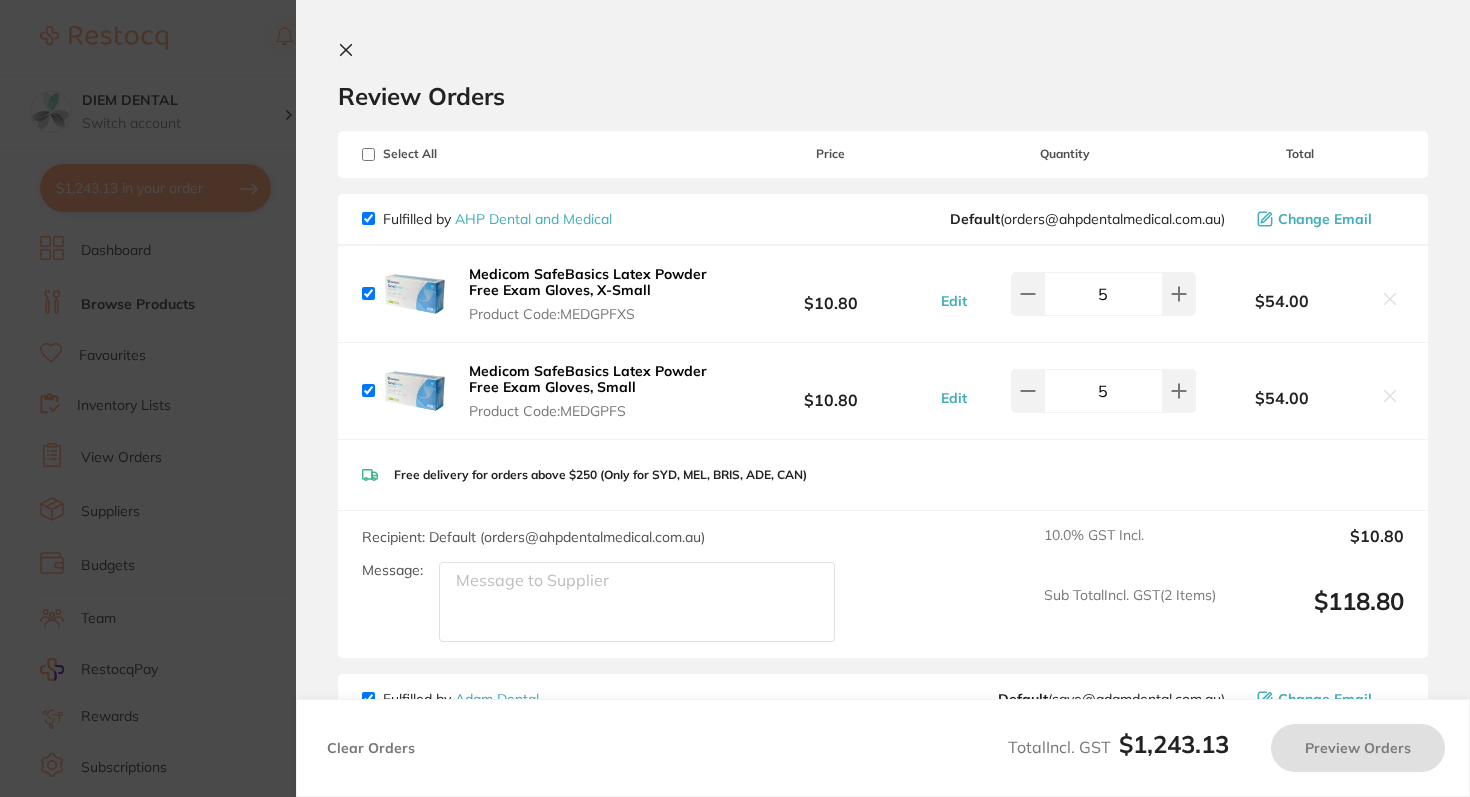 checkbox on "true" 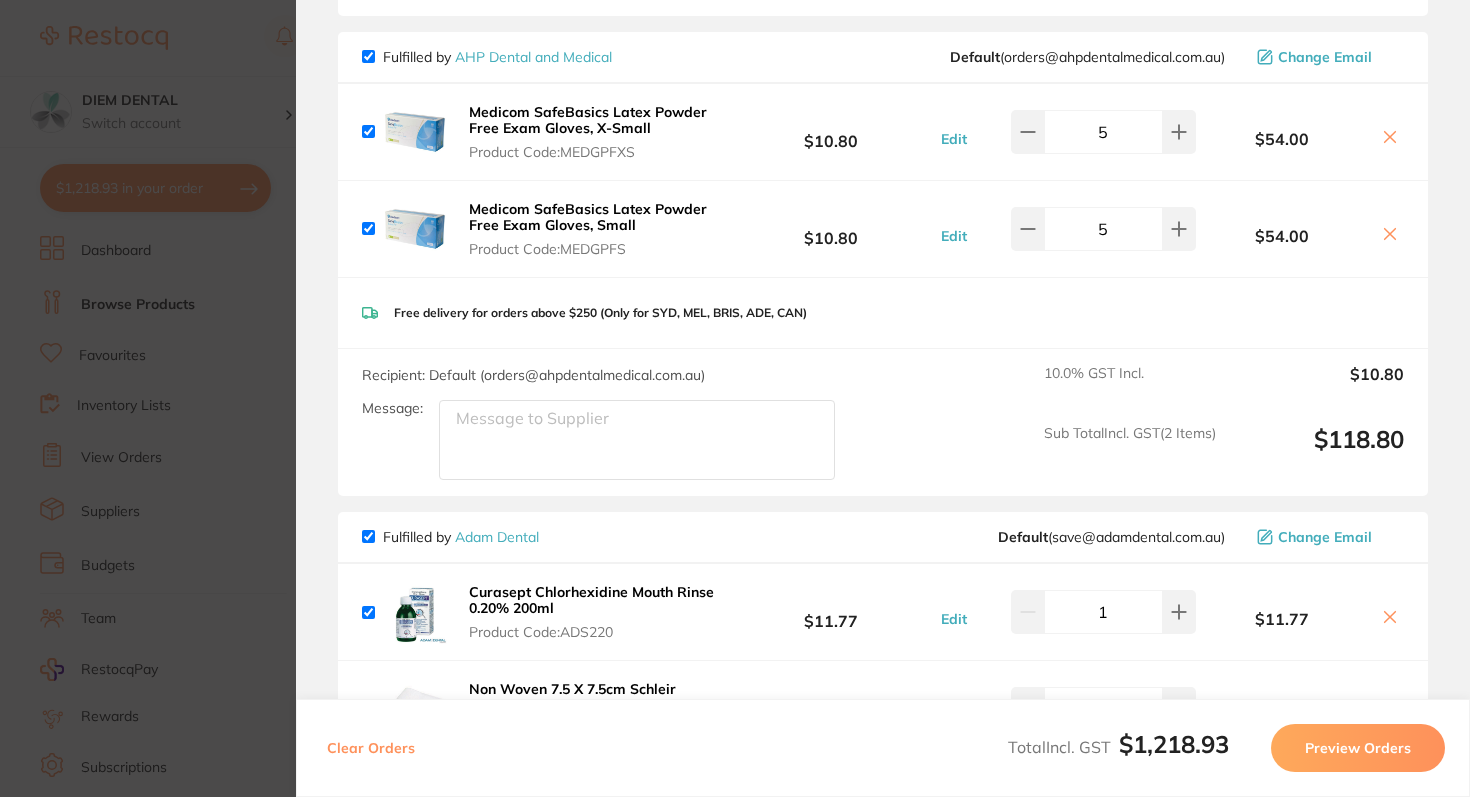 scroll, scrollTop: 0, scrollLeft: 0, axis: both 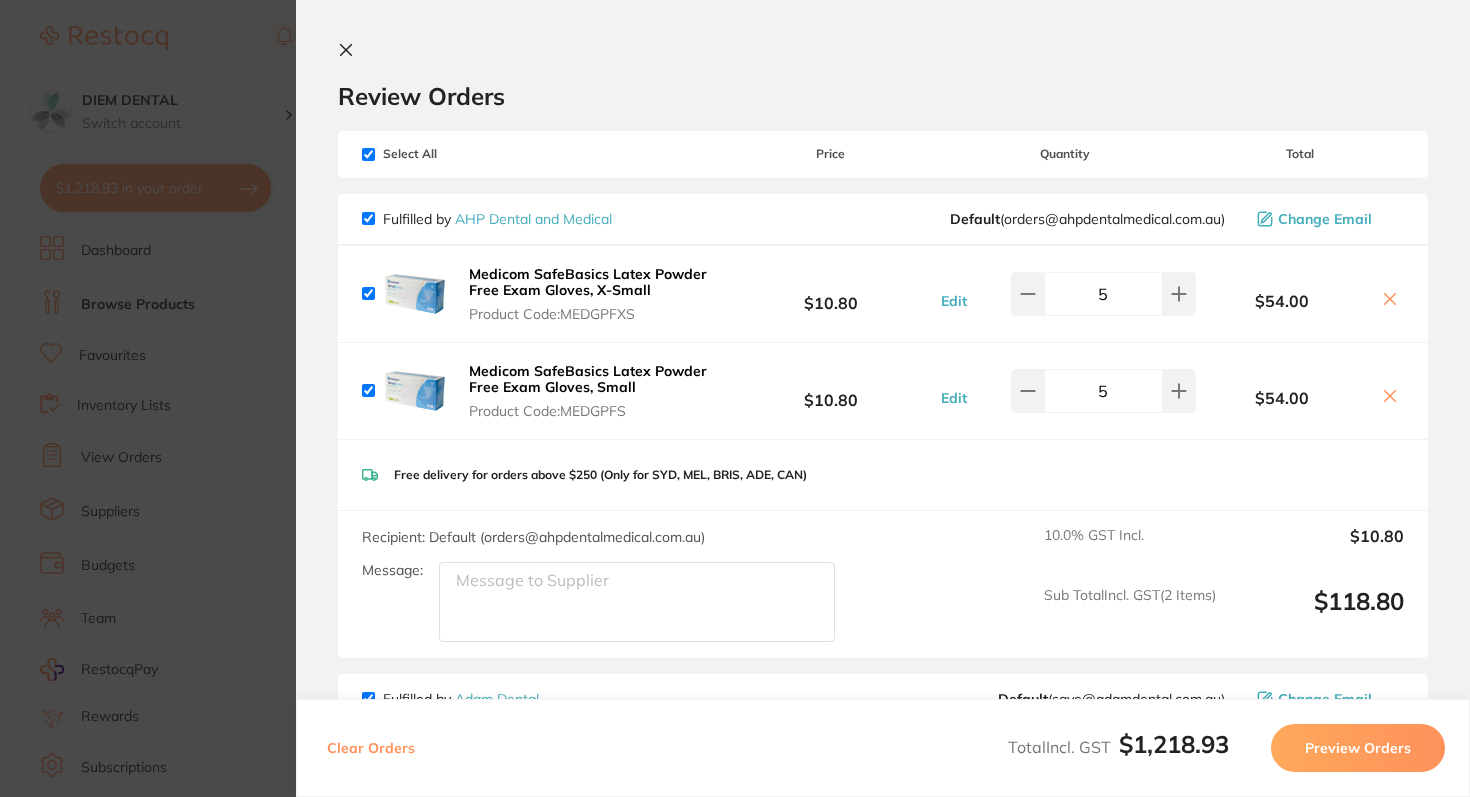 click 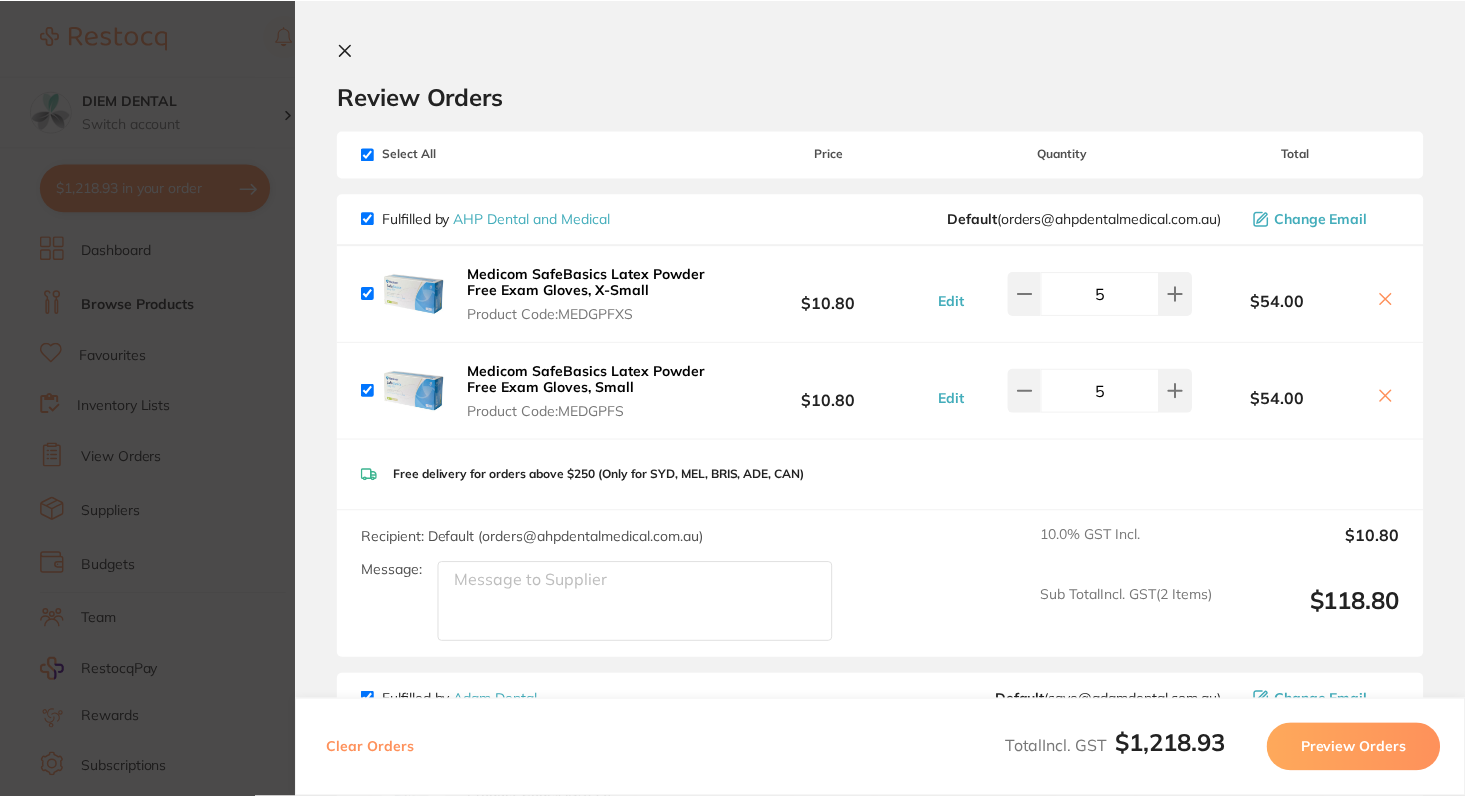 scroll, scrollTop: 254, scrollLeft: 0, axis: vertical 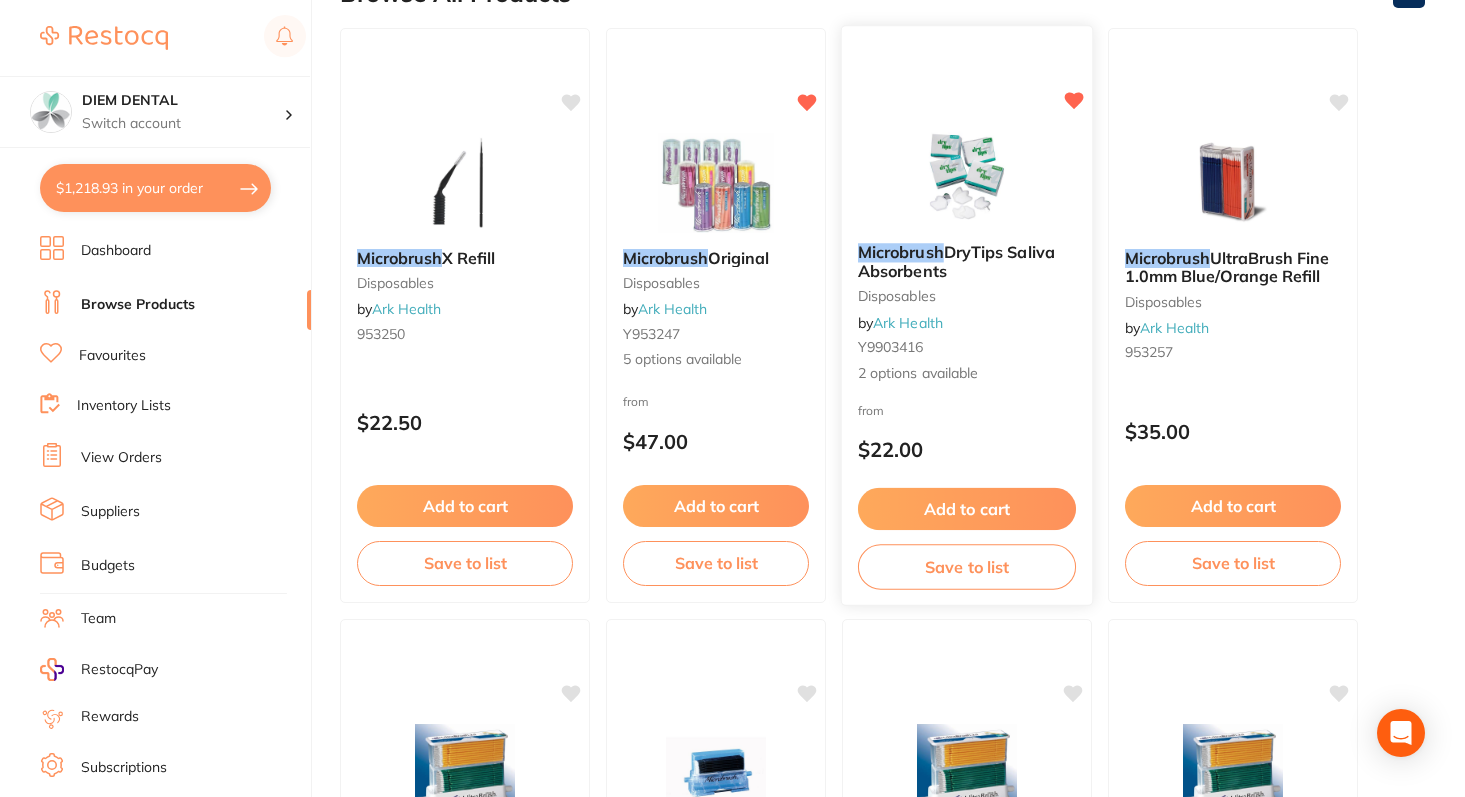 click on "Add to cart" at bounding box center [967, 509] 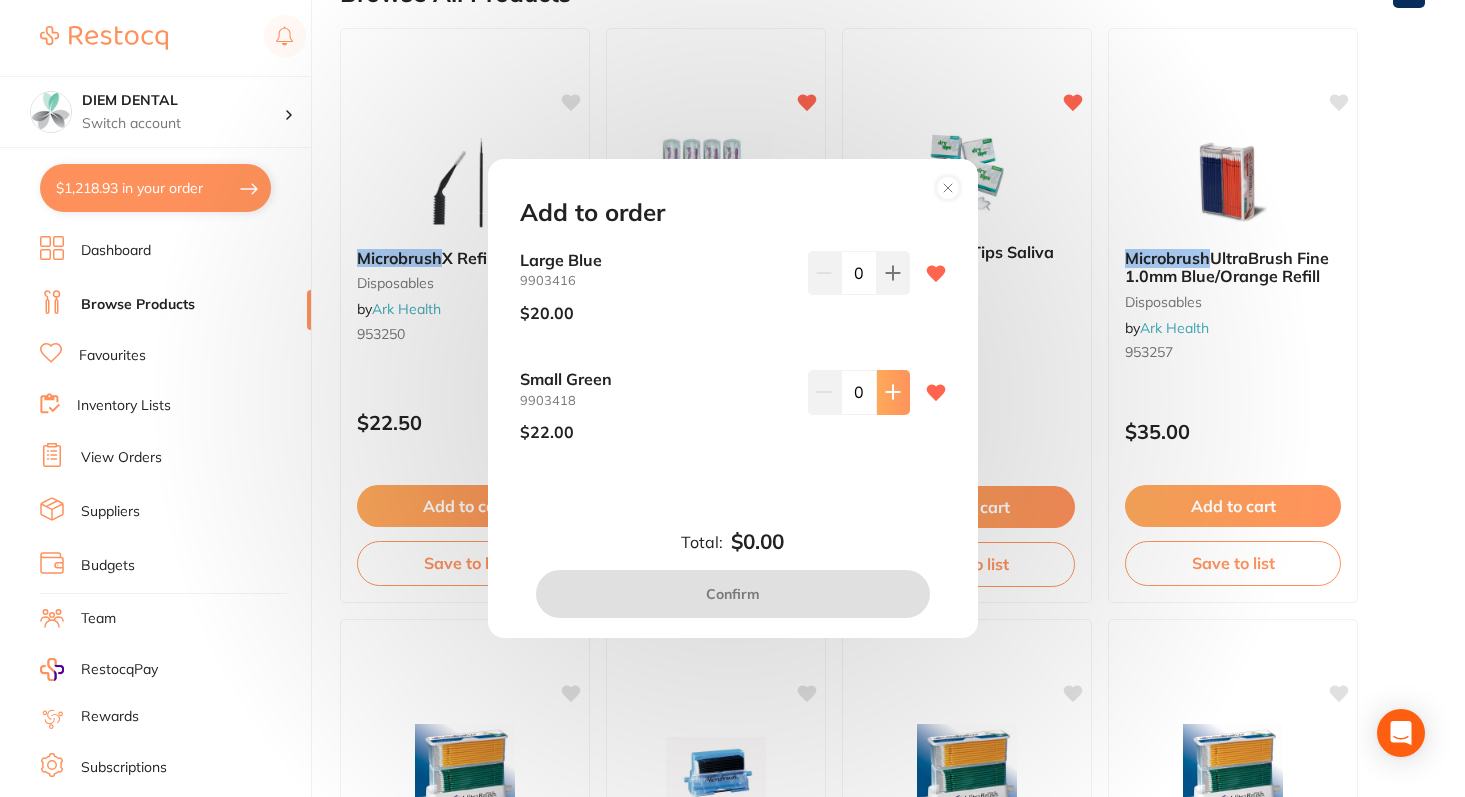 click at bounding box center (893, 273) 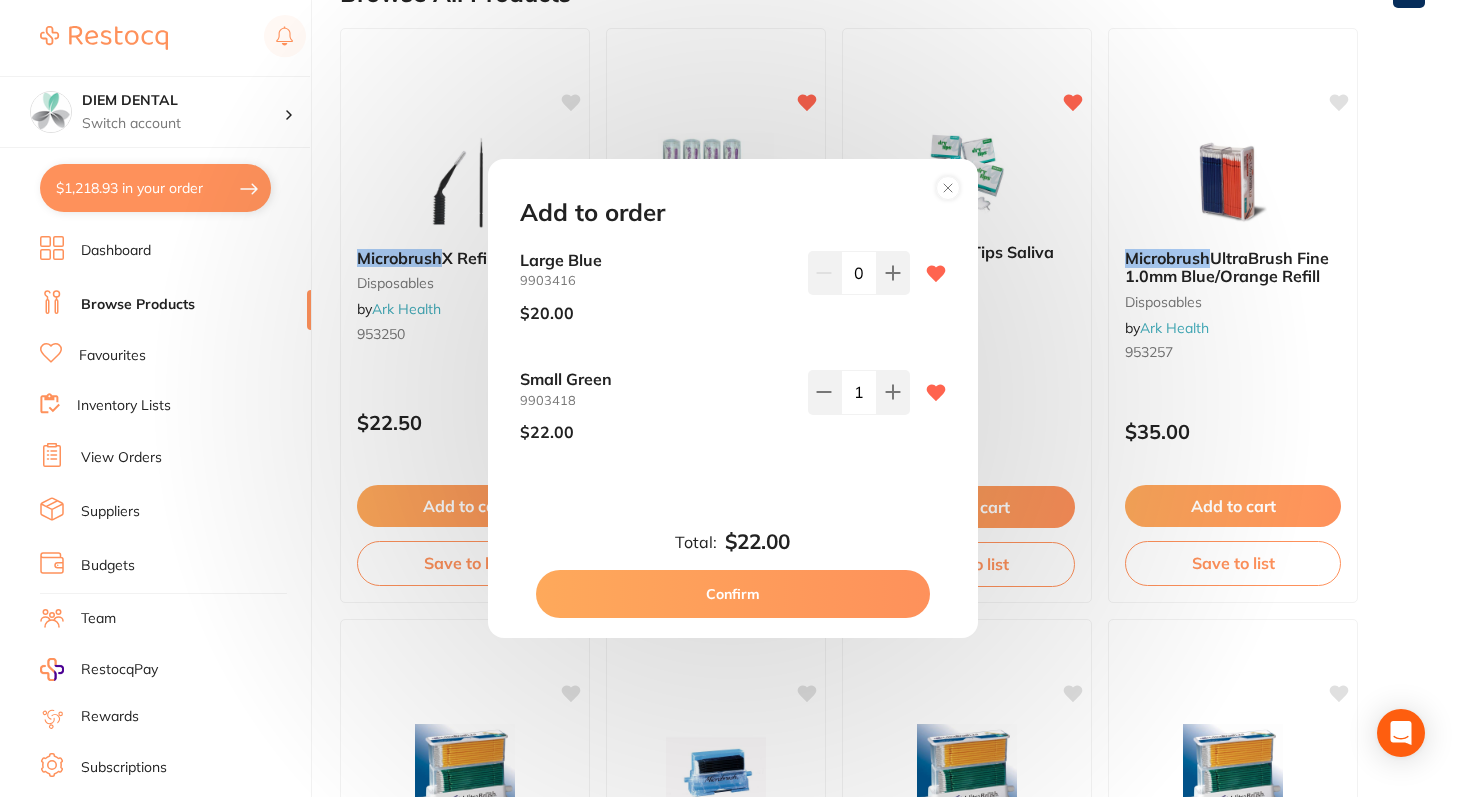 click on "Confirm" at bounding box center [733, 594] 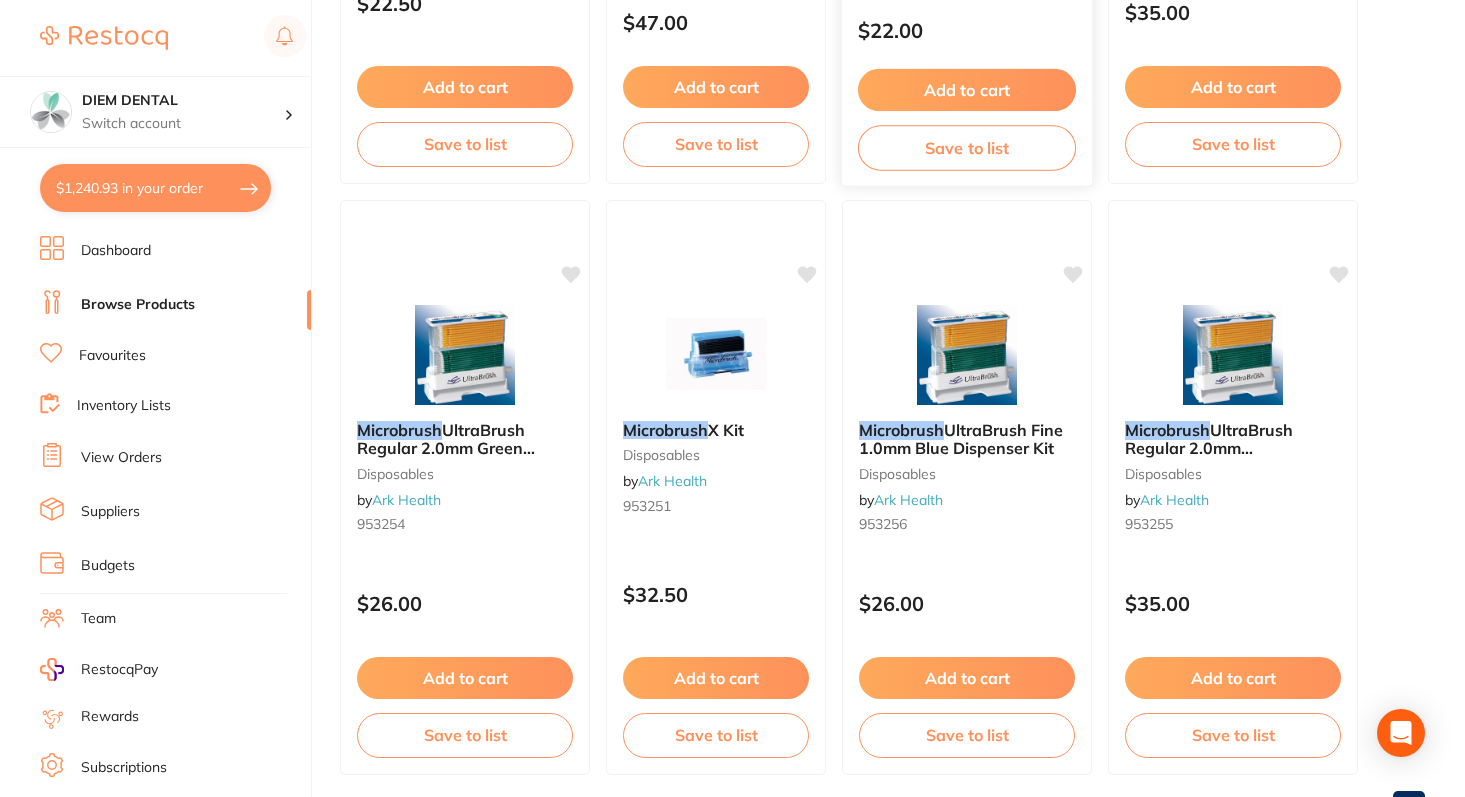 scroll, scrollTop: 755, scrollLeft: 0, axis: vertical 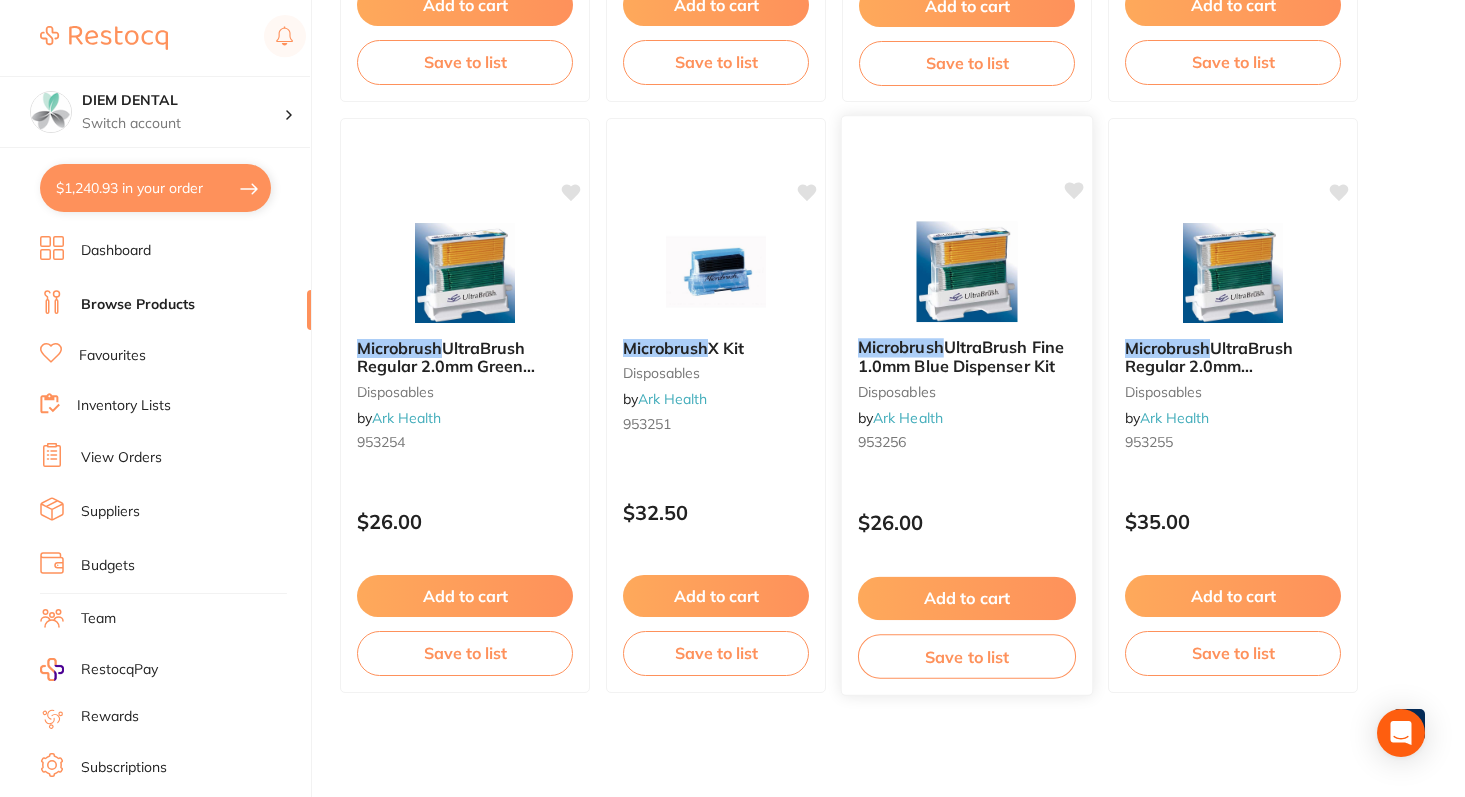 click on "Add to cart" at bounding box center [967, 598] 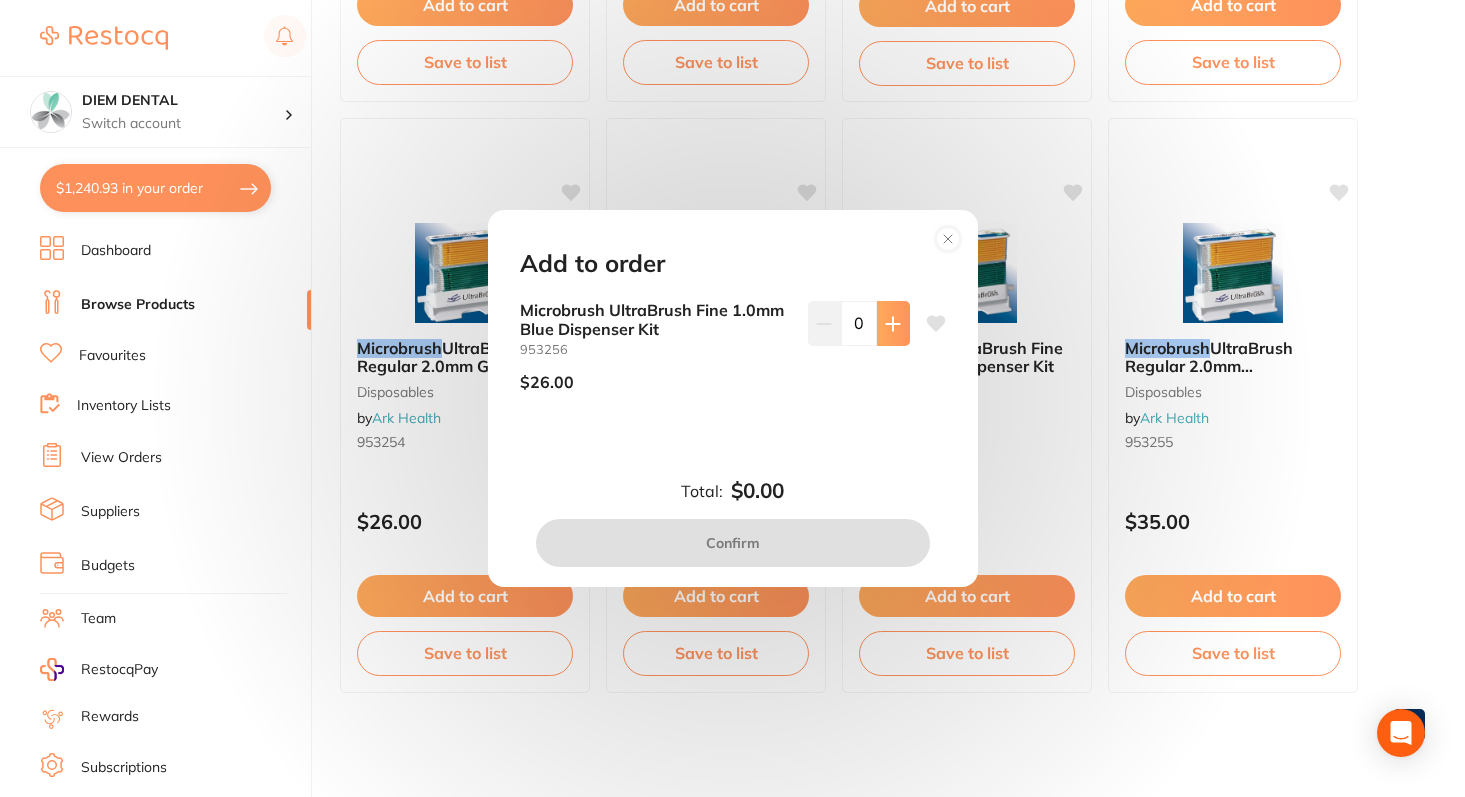 click 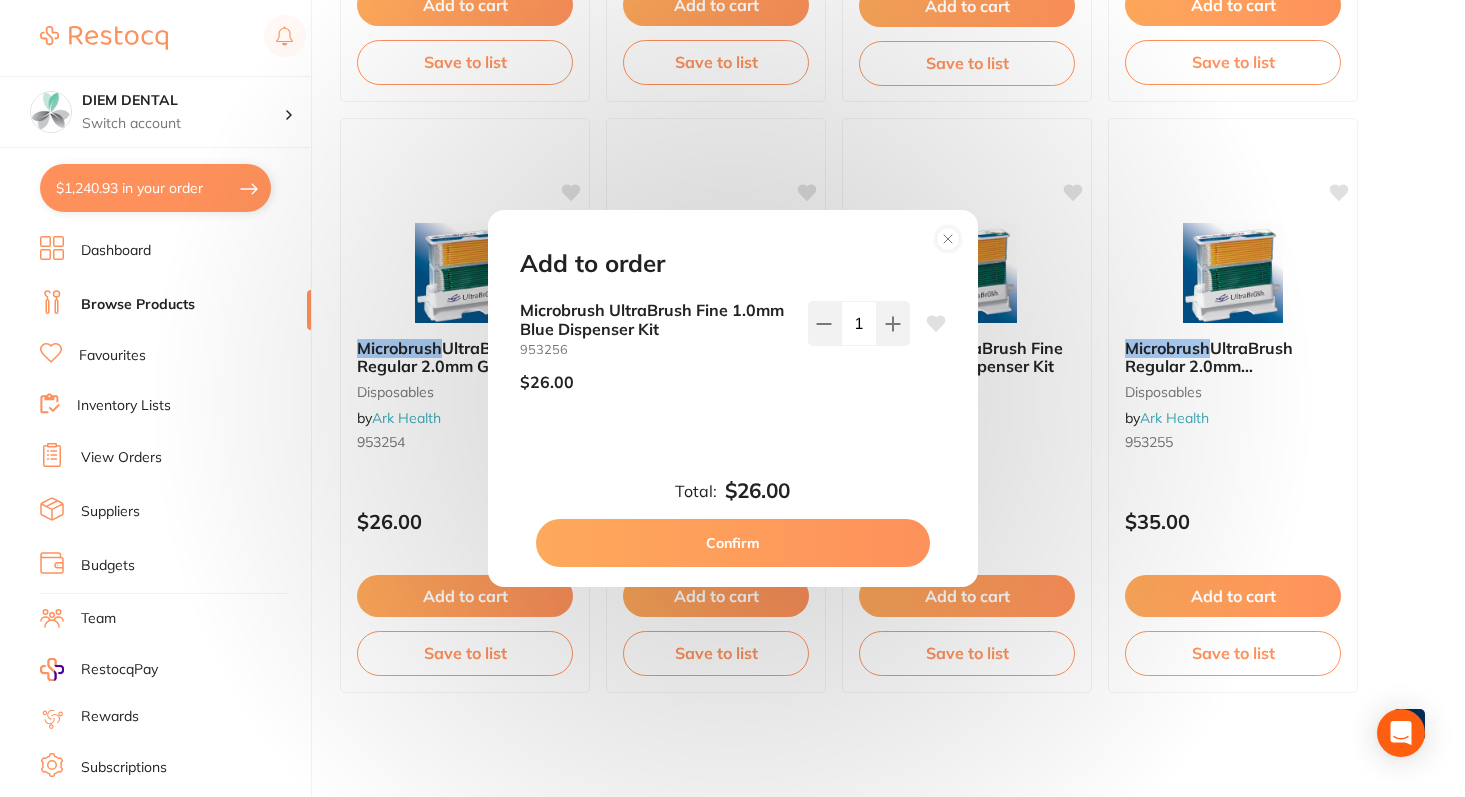 click on "Confirm" at bounding box center [733, 543] 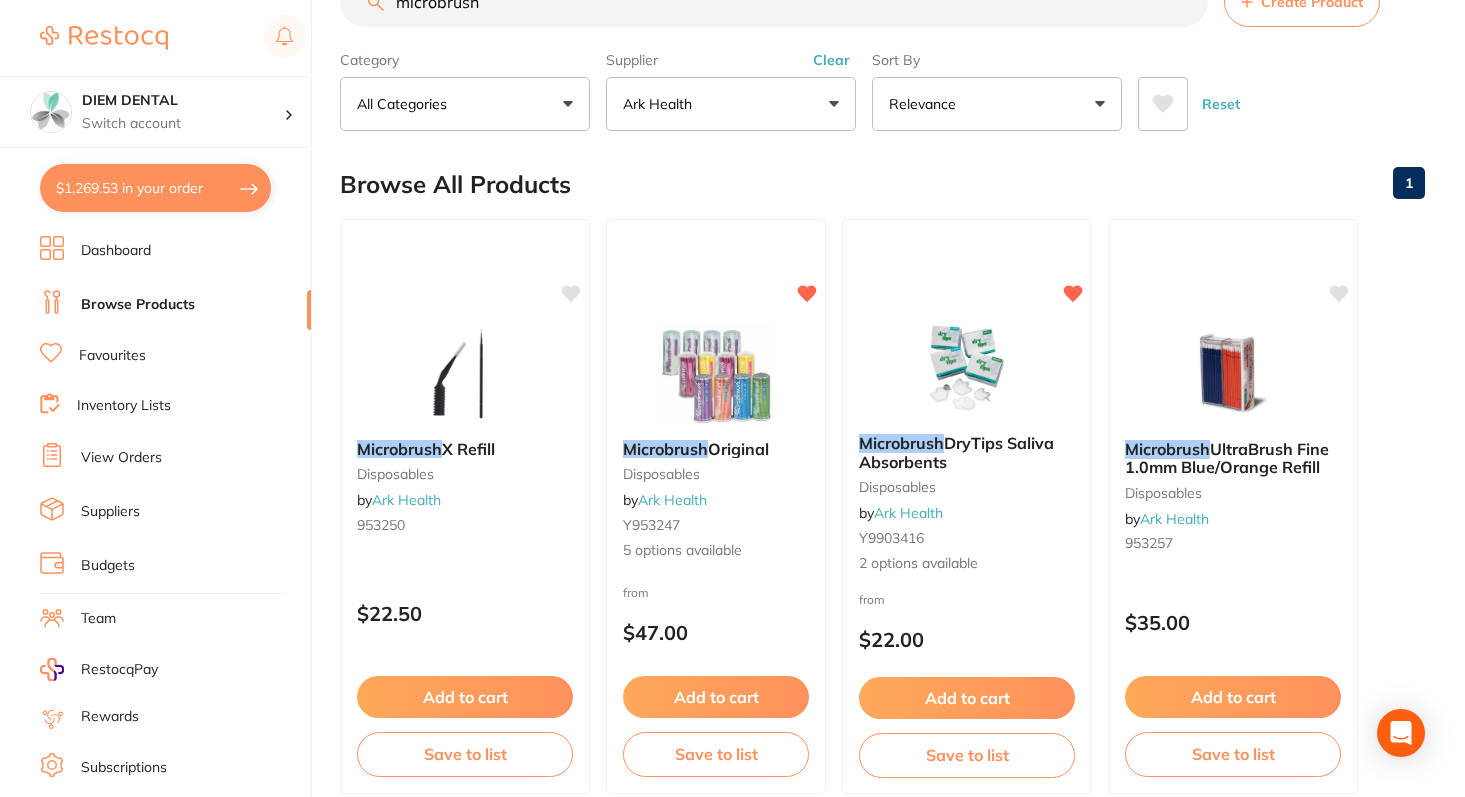 scroll, scrollTop: 37, scrollLeft: 0, axis: vertical 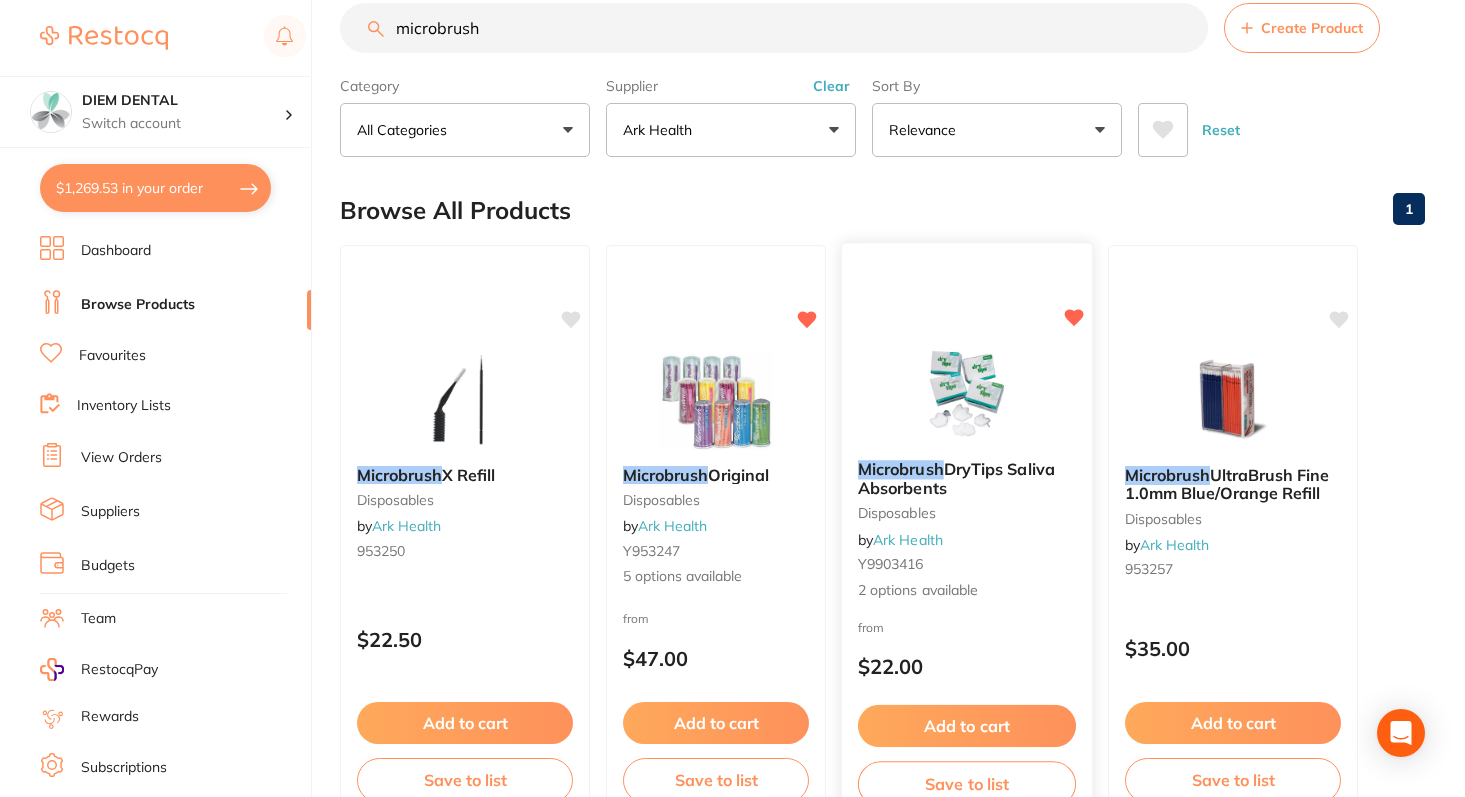 click at bounding box center (966, 393) 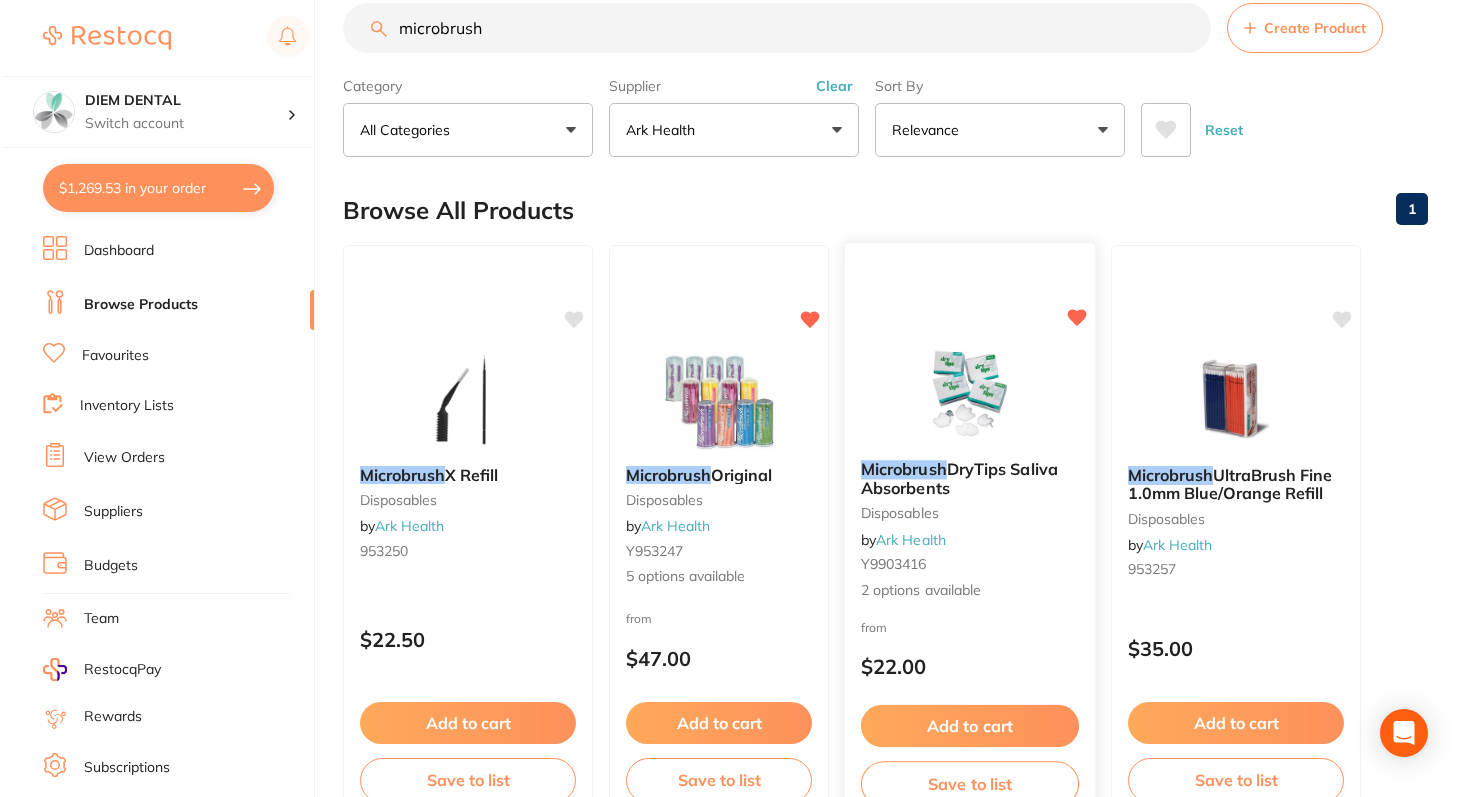 scroll, scrollTop: 0, scrollLeft: 0, axis: both 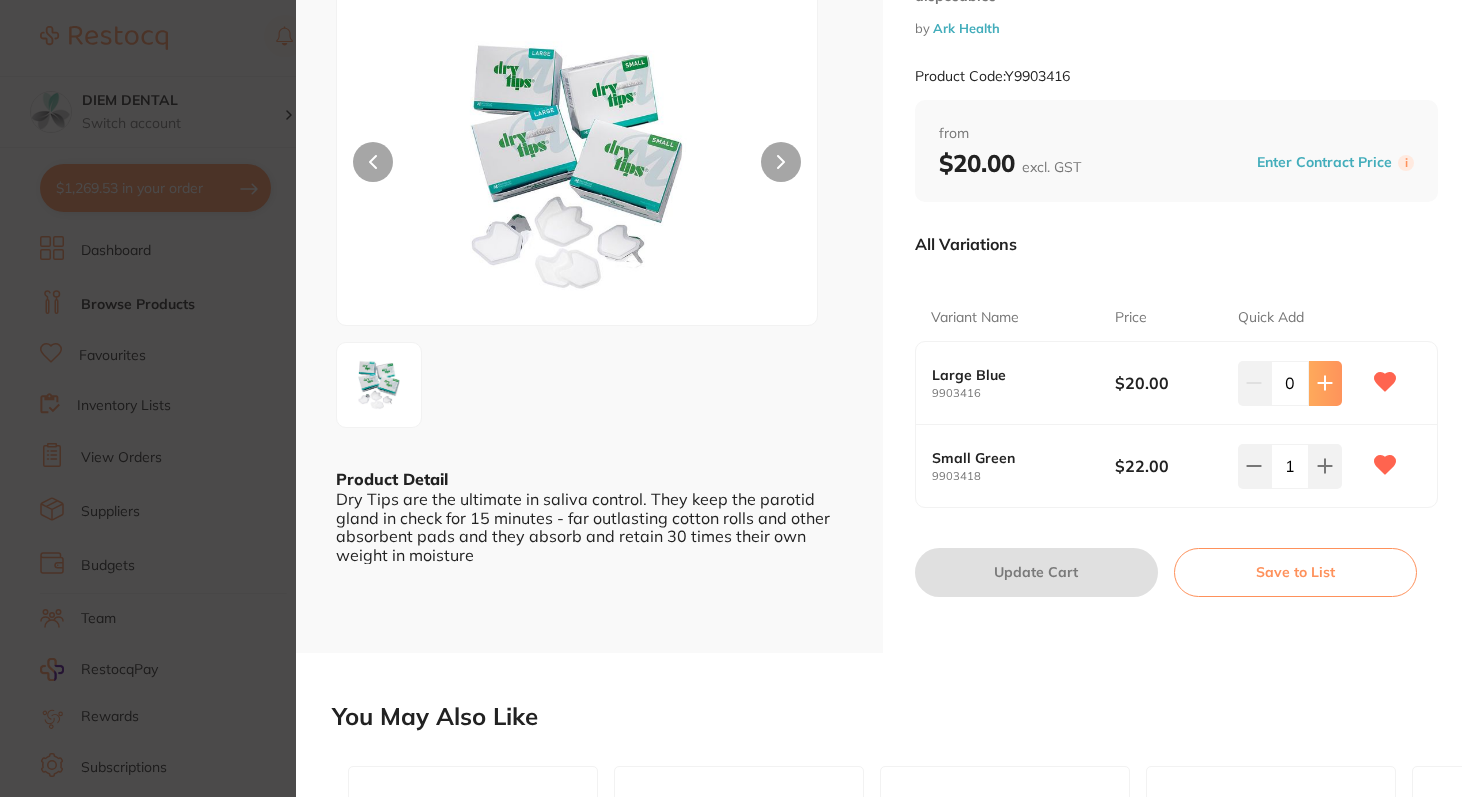 click at bounding box center [1325, 383] 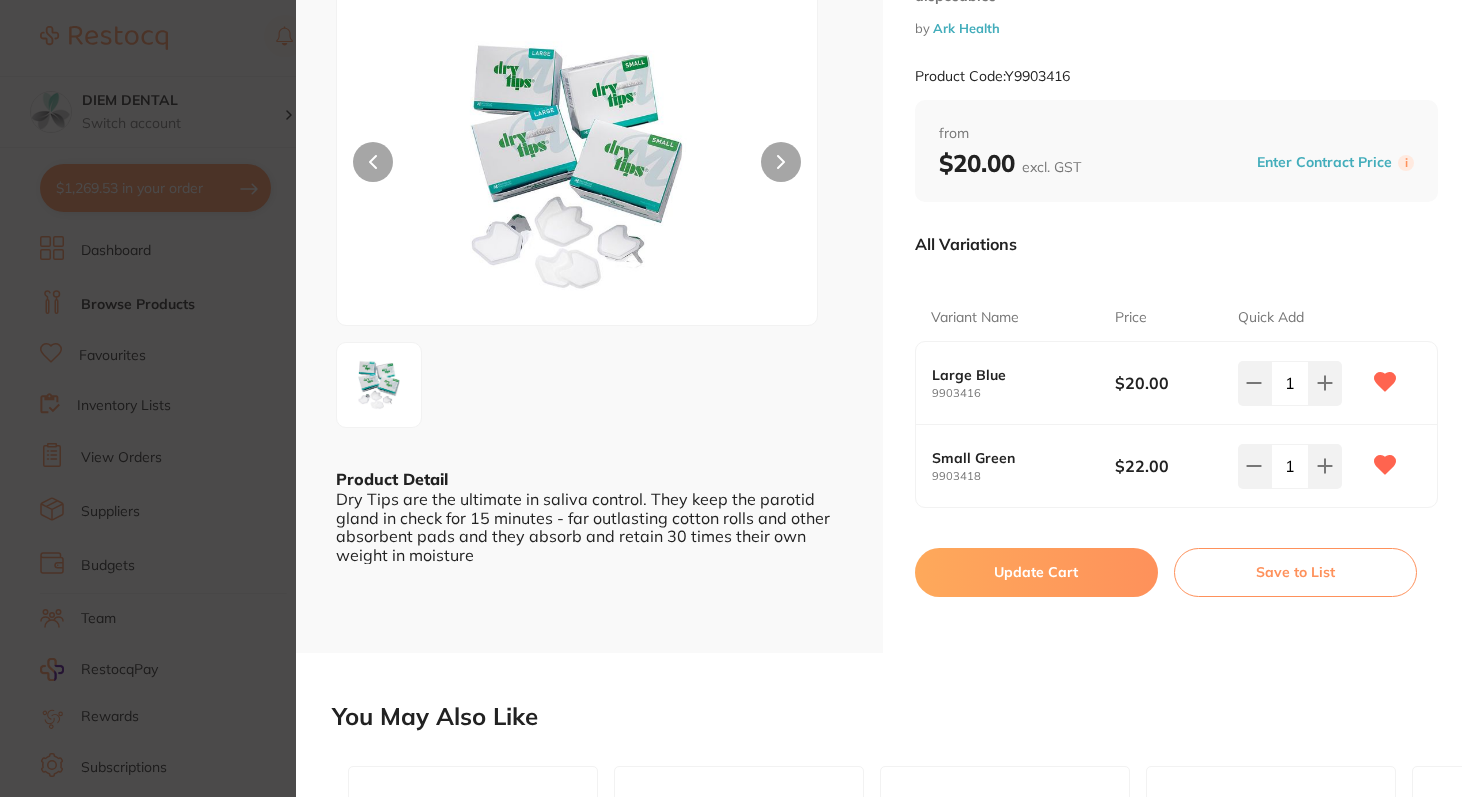 click on "Update Cart" at bounding box center (1036, 572) 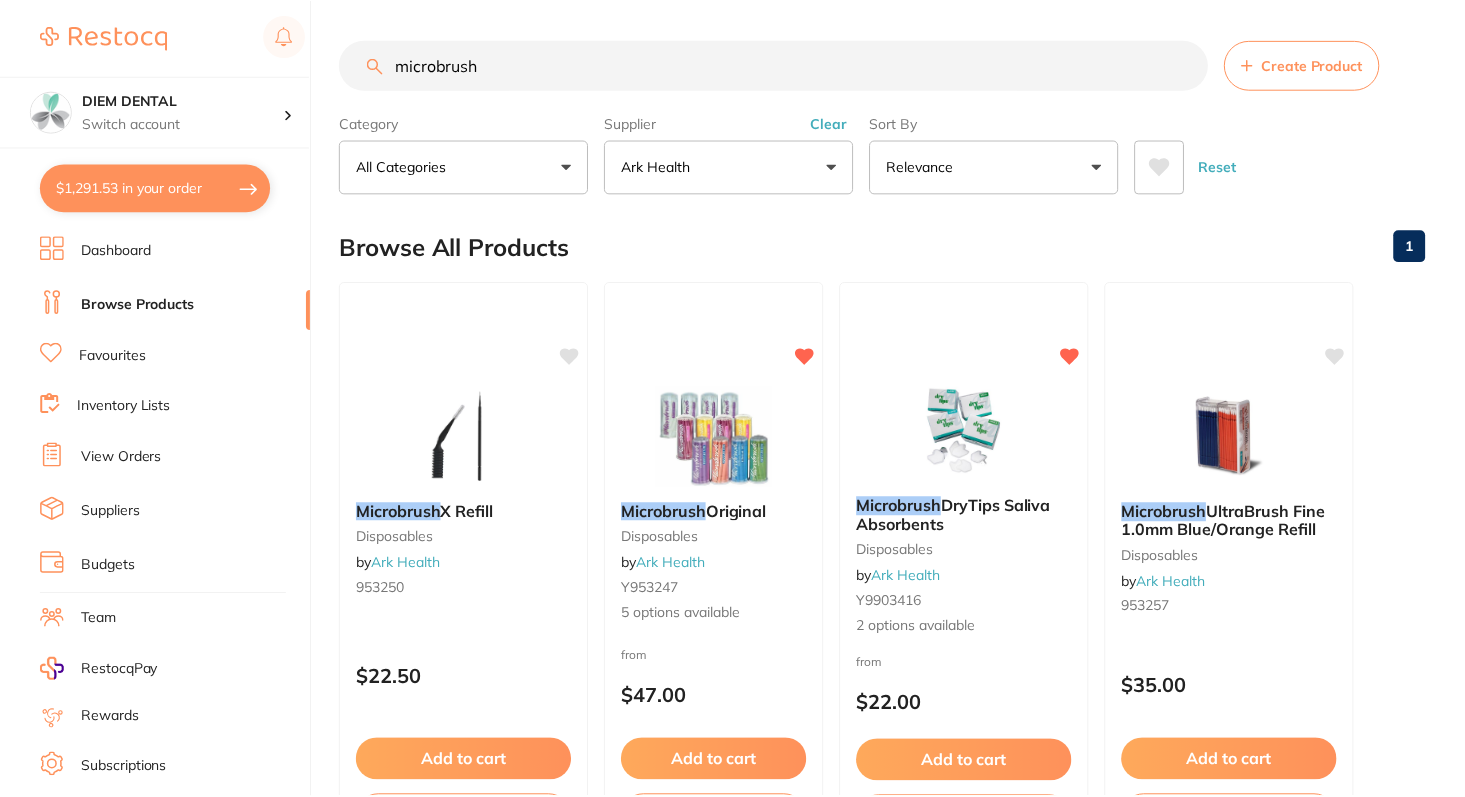 scroll, scrollTop: 37, scrollLeft: 0, axis: vertical 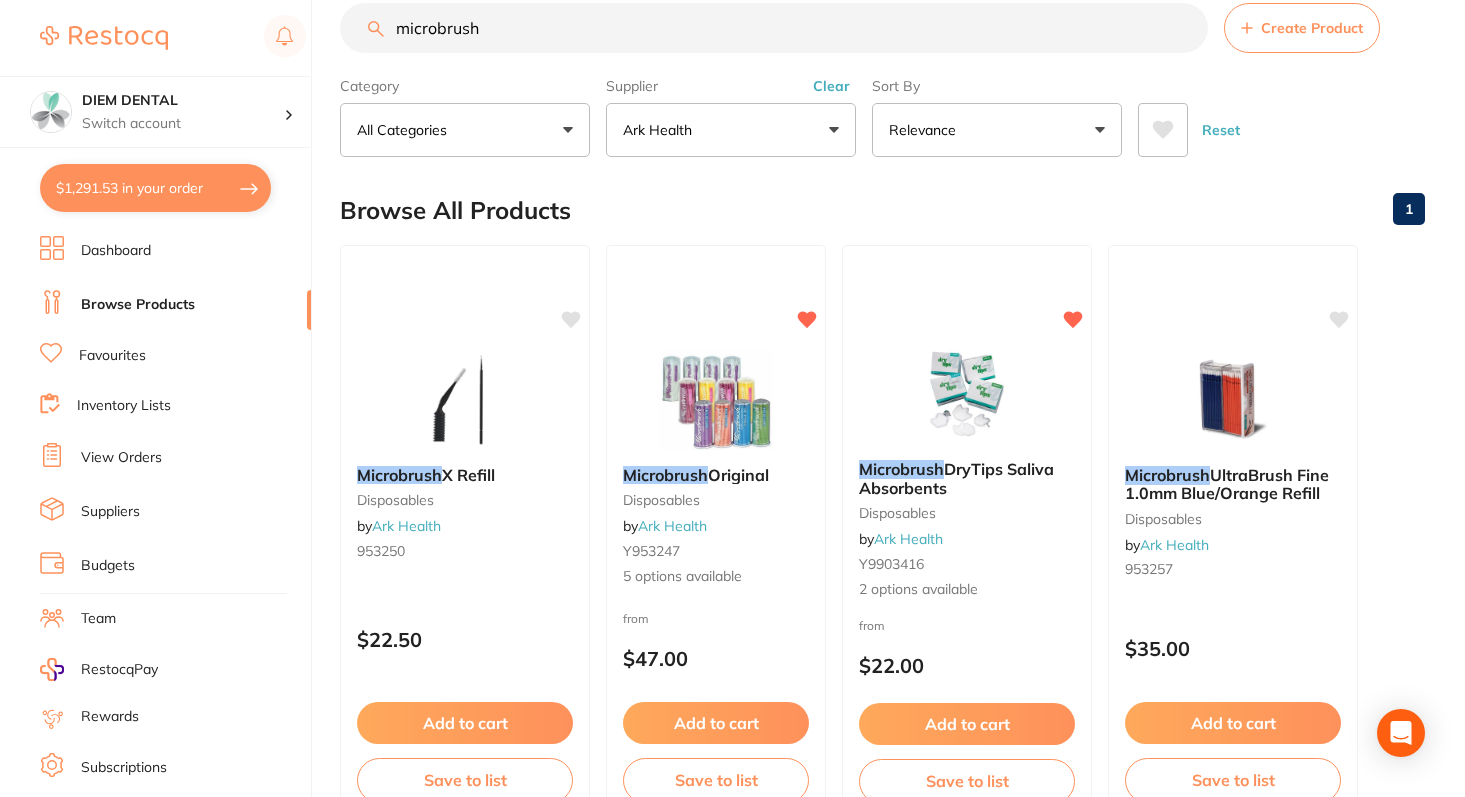 click on "Favourites" at bounding box center [112, 356] 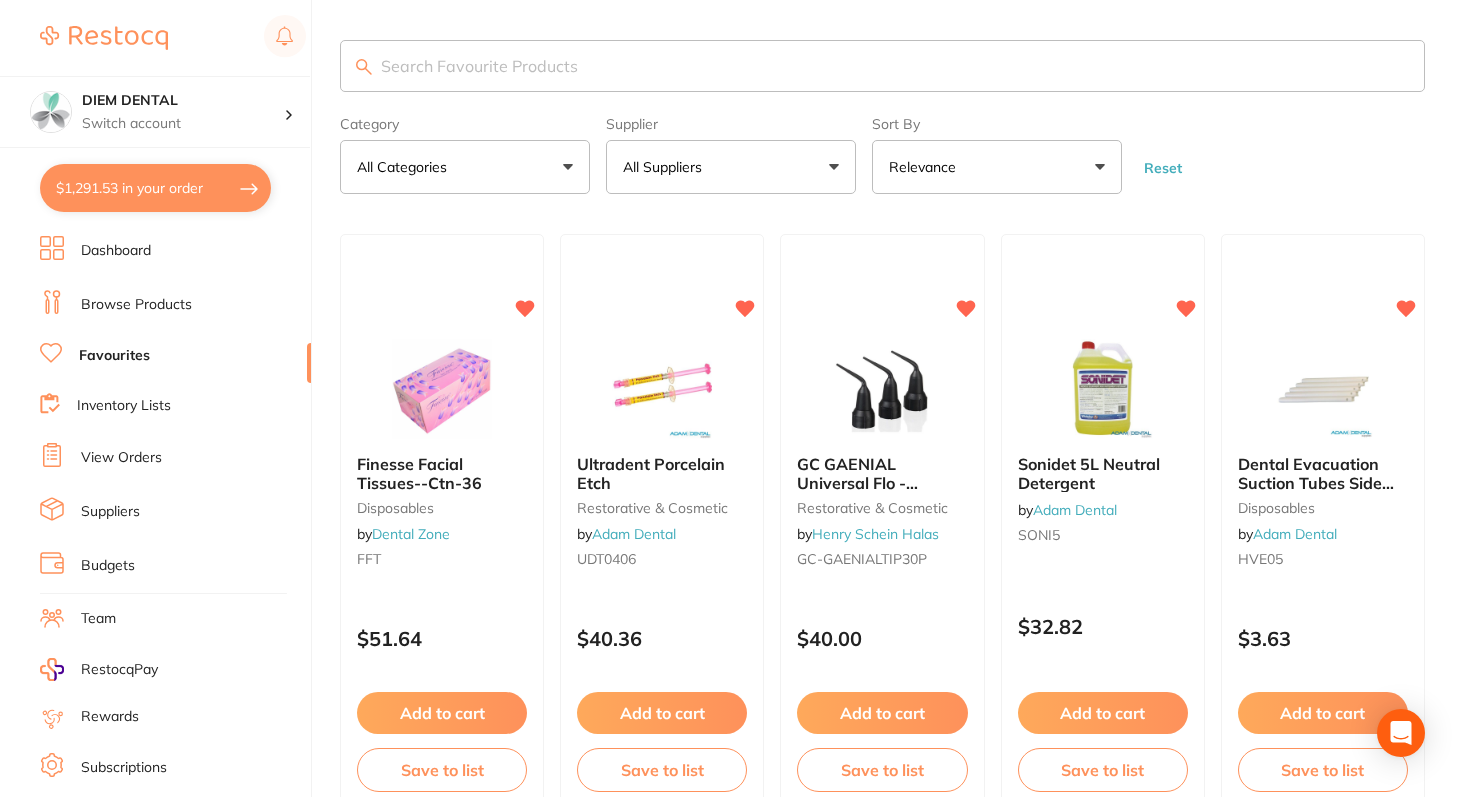 click on "Dashboard" at bounding box center (116, 251) 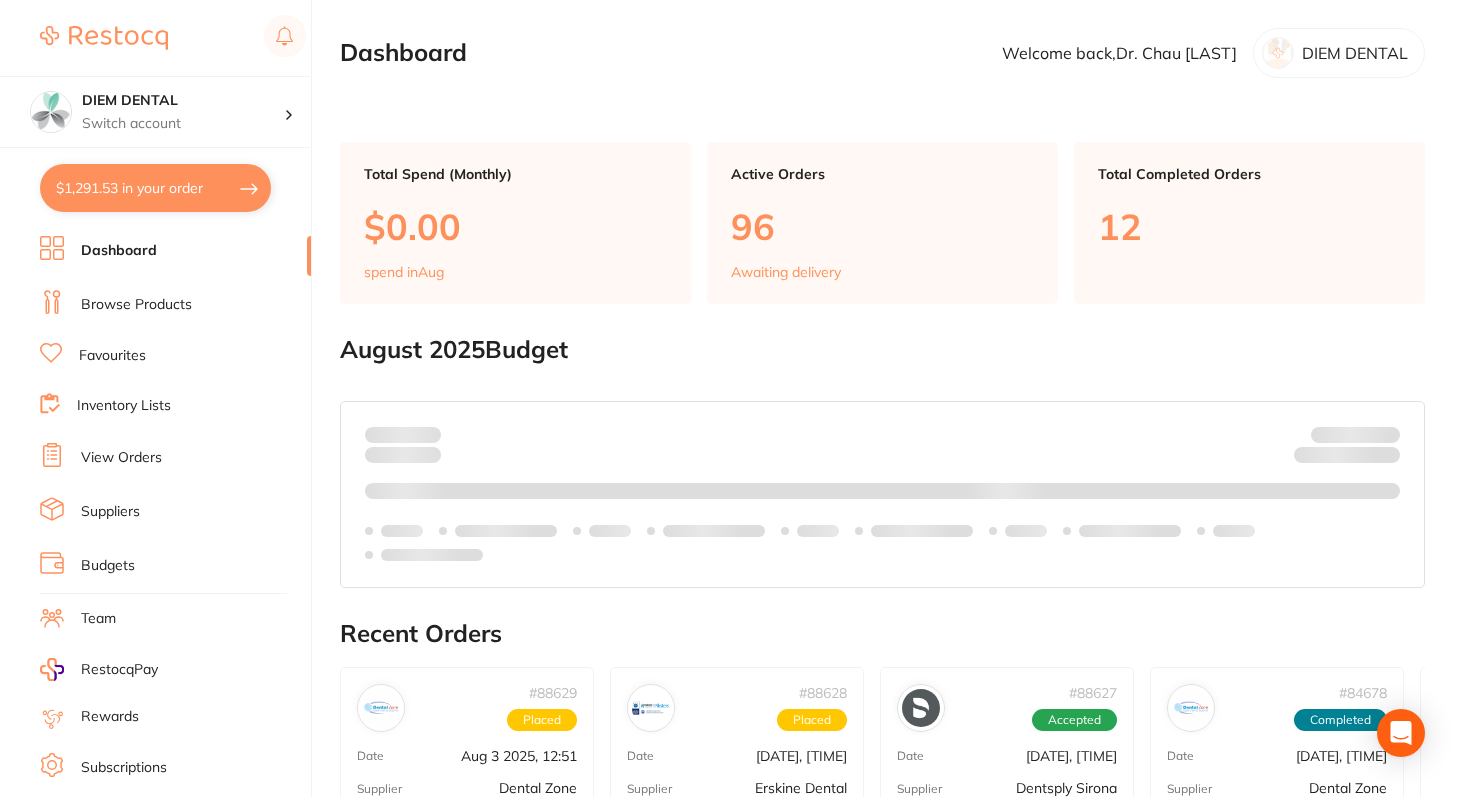 click on "Browse Products" at bounding box center (136, 305) 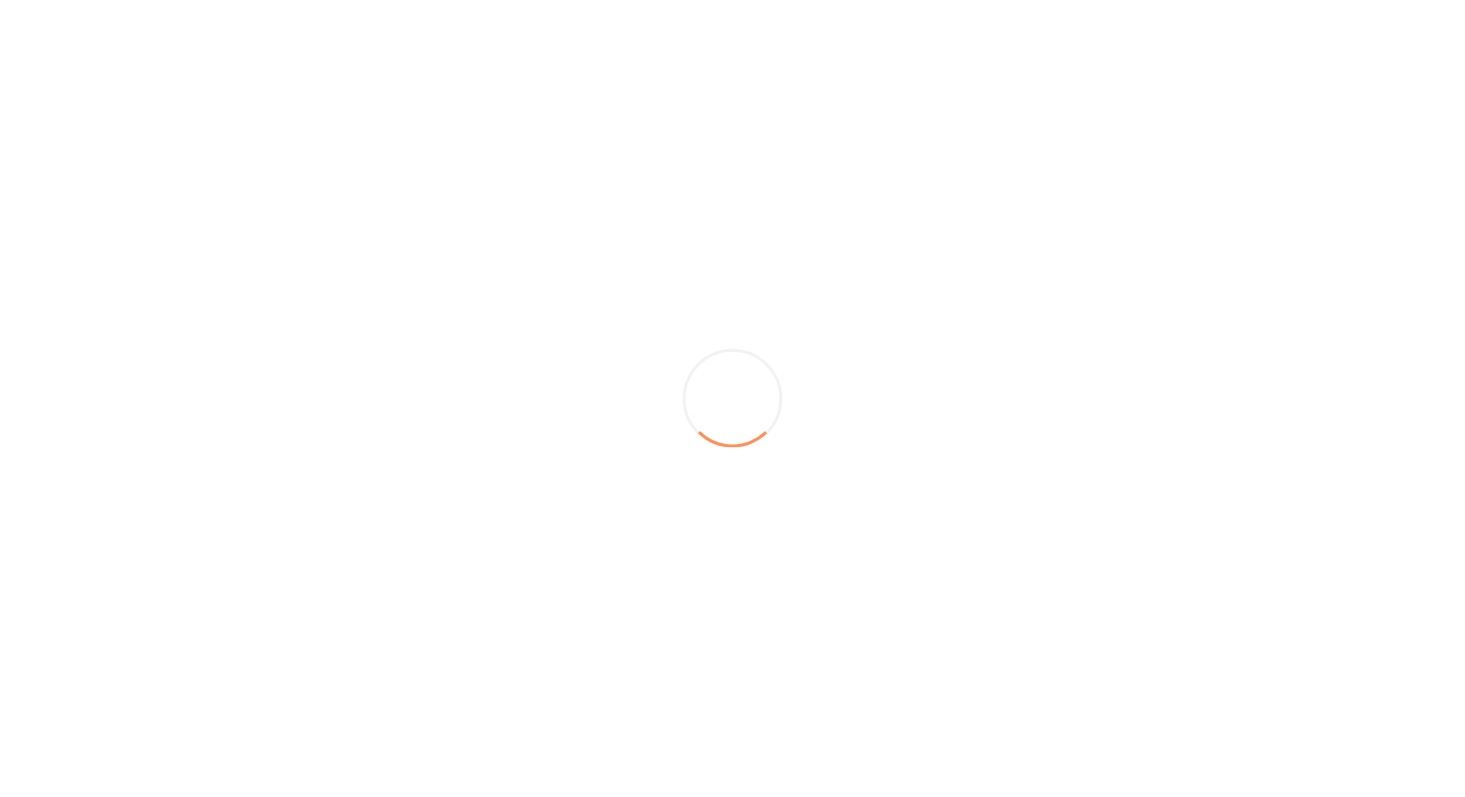 scroll, scrollTop: 0, scrollLeft: 0, axis: both 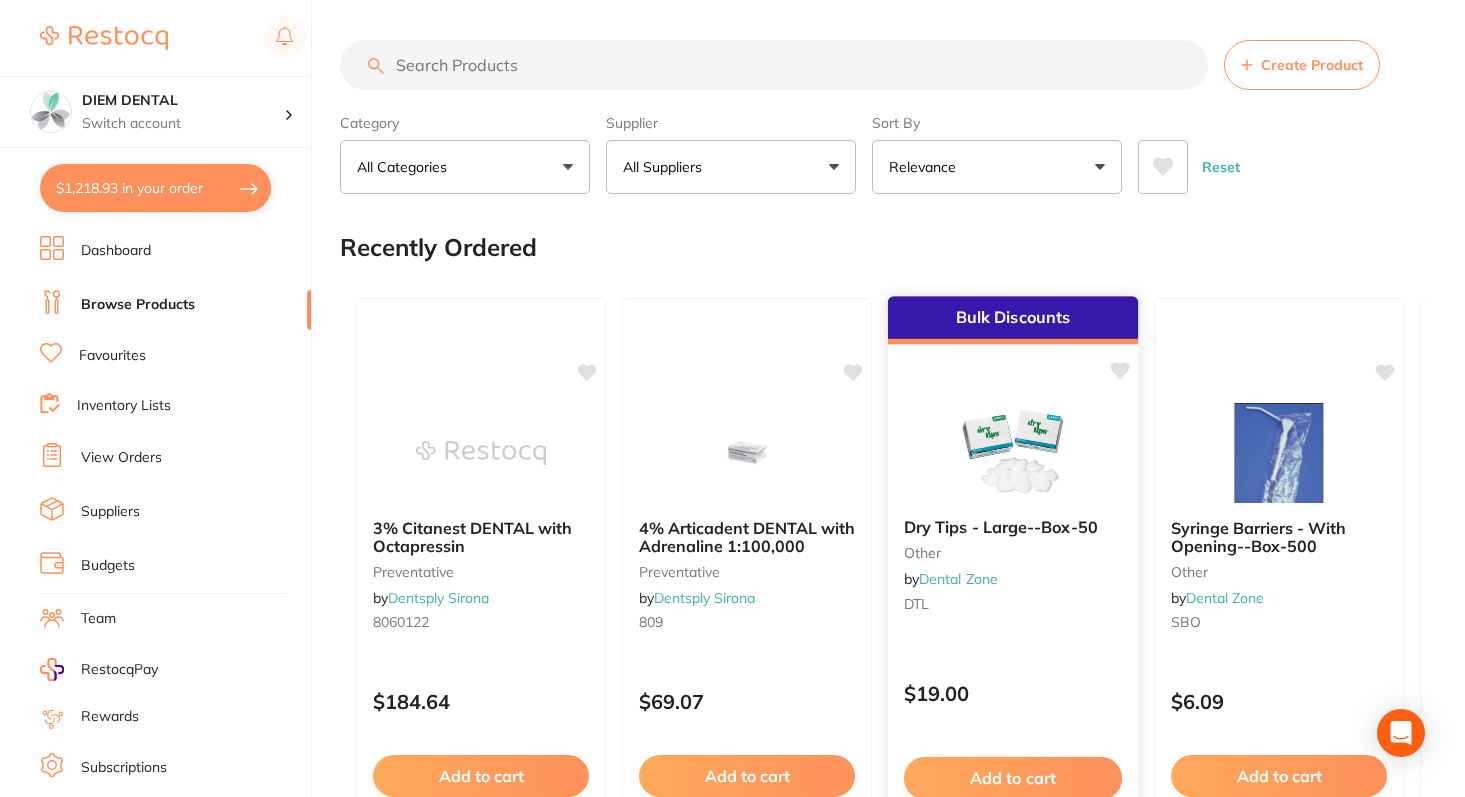 click at bounding box center (1012, 451) 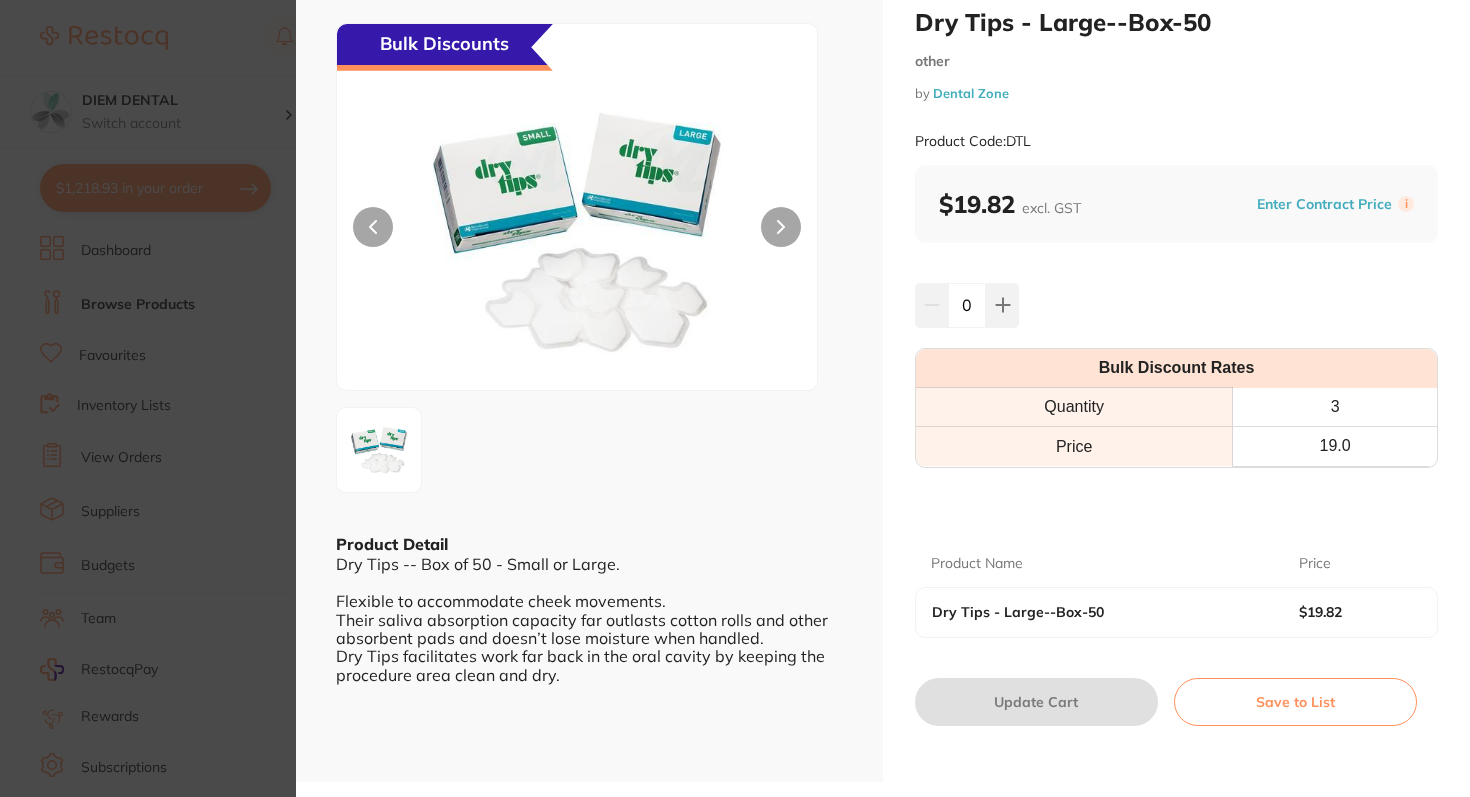 scroll, scrollTop: 0, scrollLeft: 0, axis: both 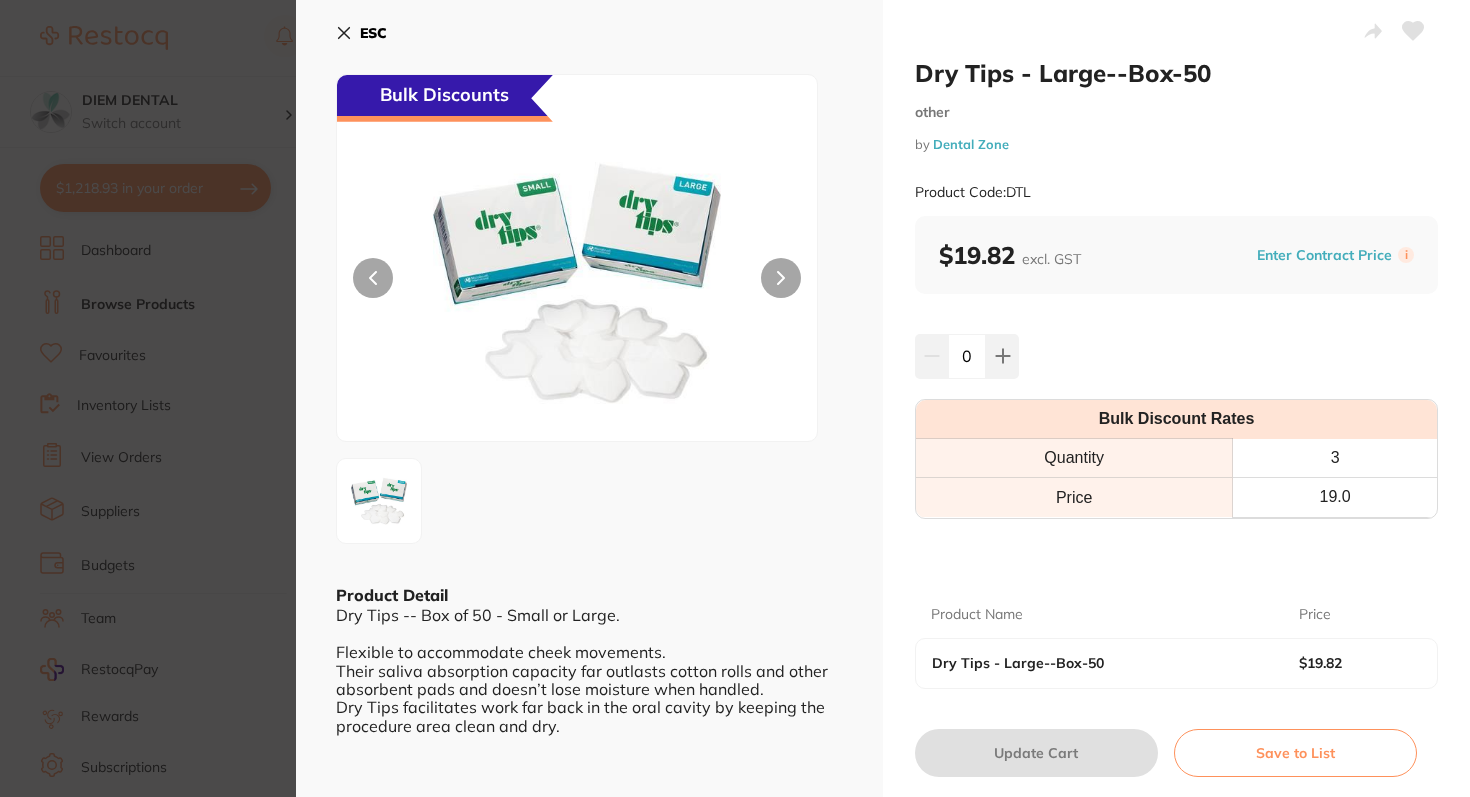 click 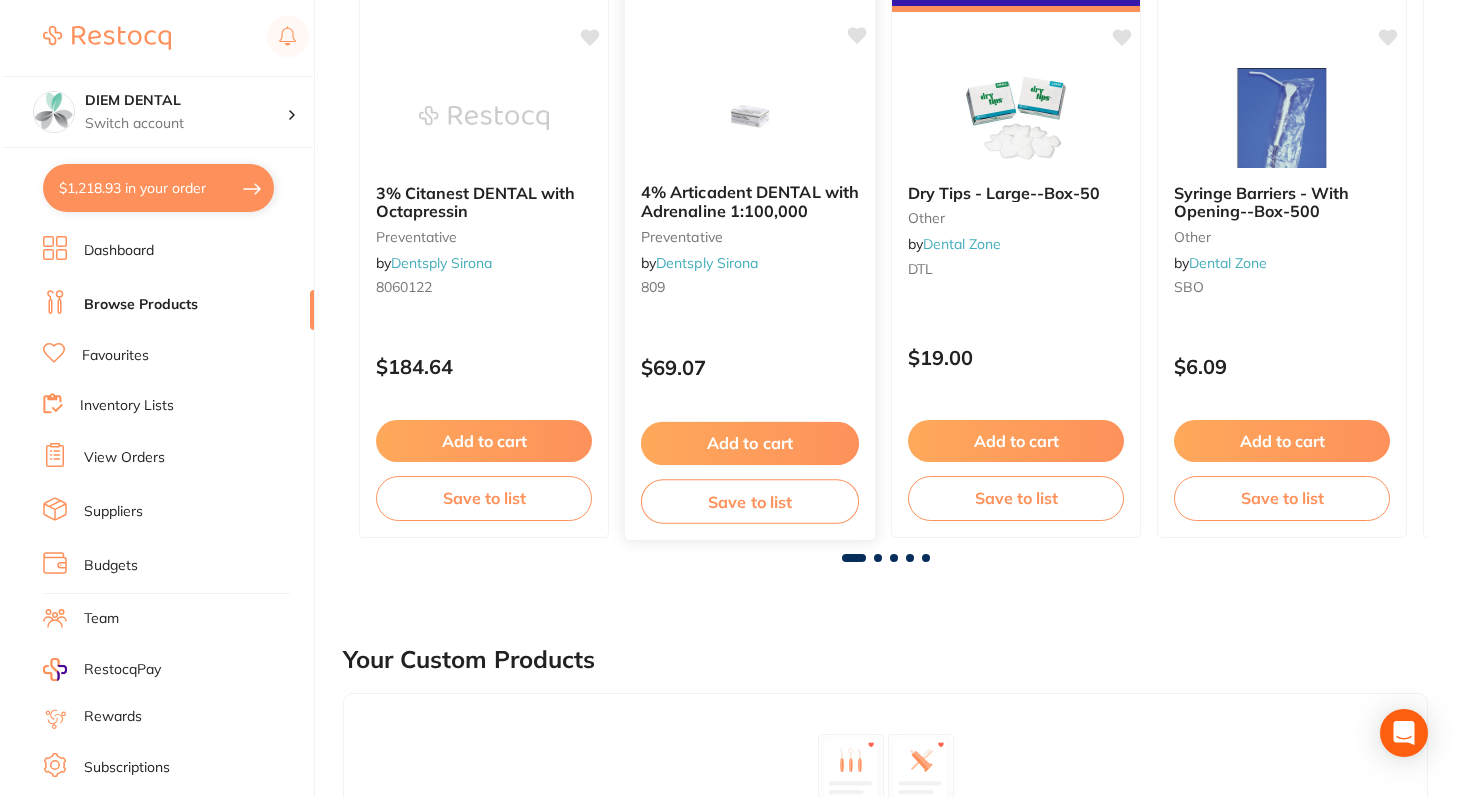scroll, scrollTop: 0, scrollLeft: 0, axis: both 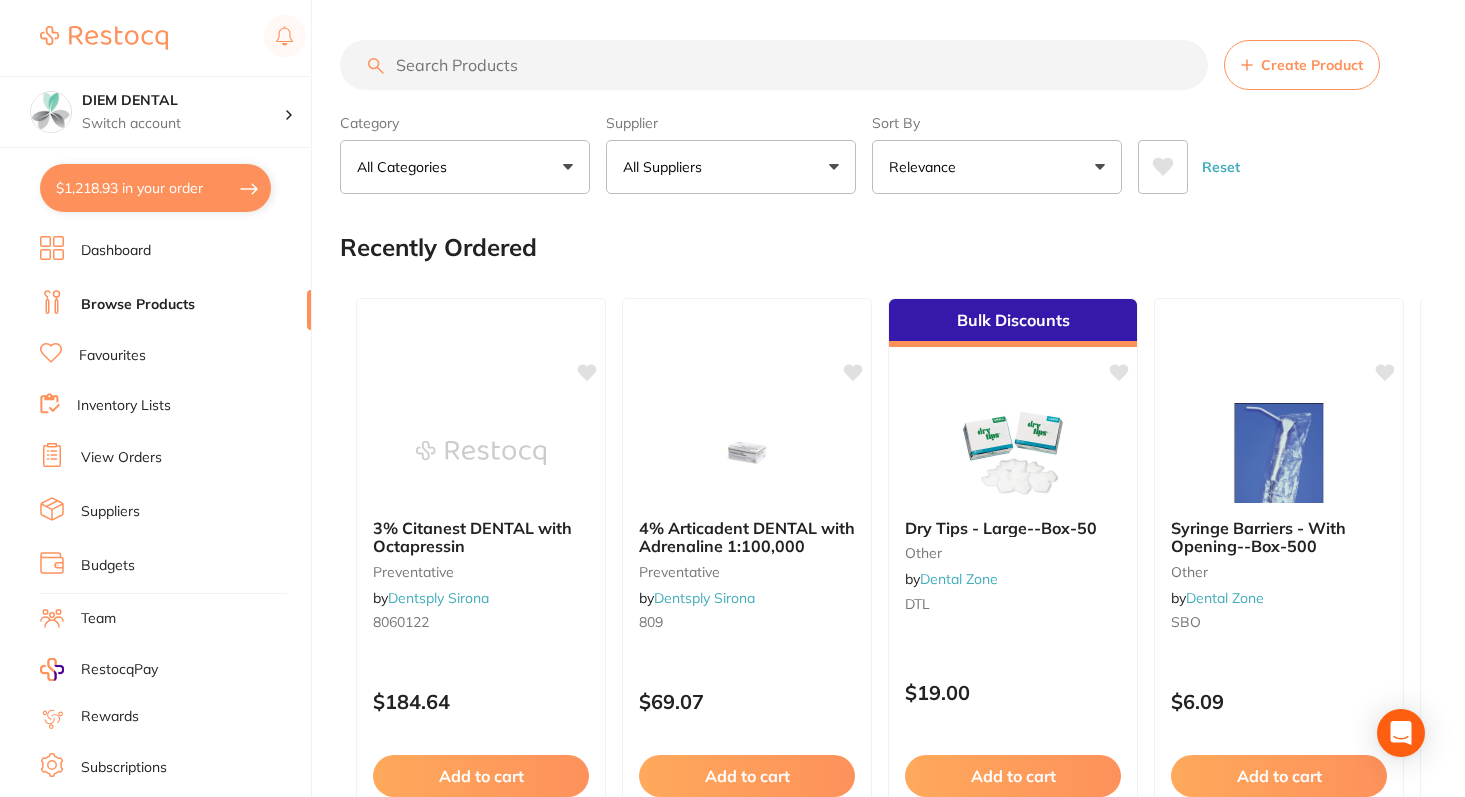 click on "$1,218.93   in your order" at bounding box center (155, 188) 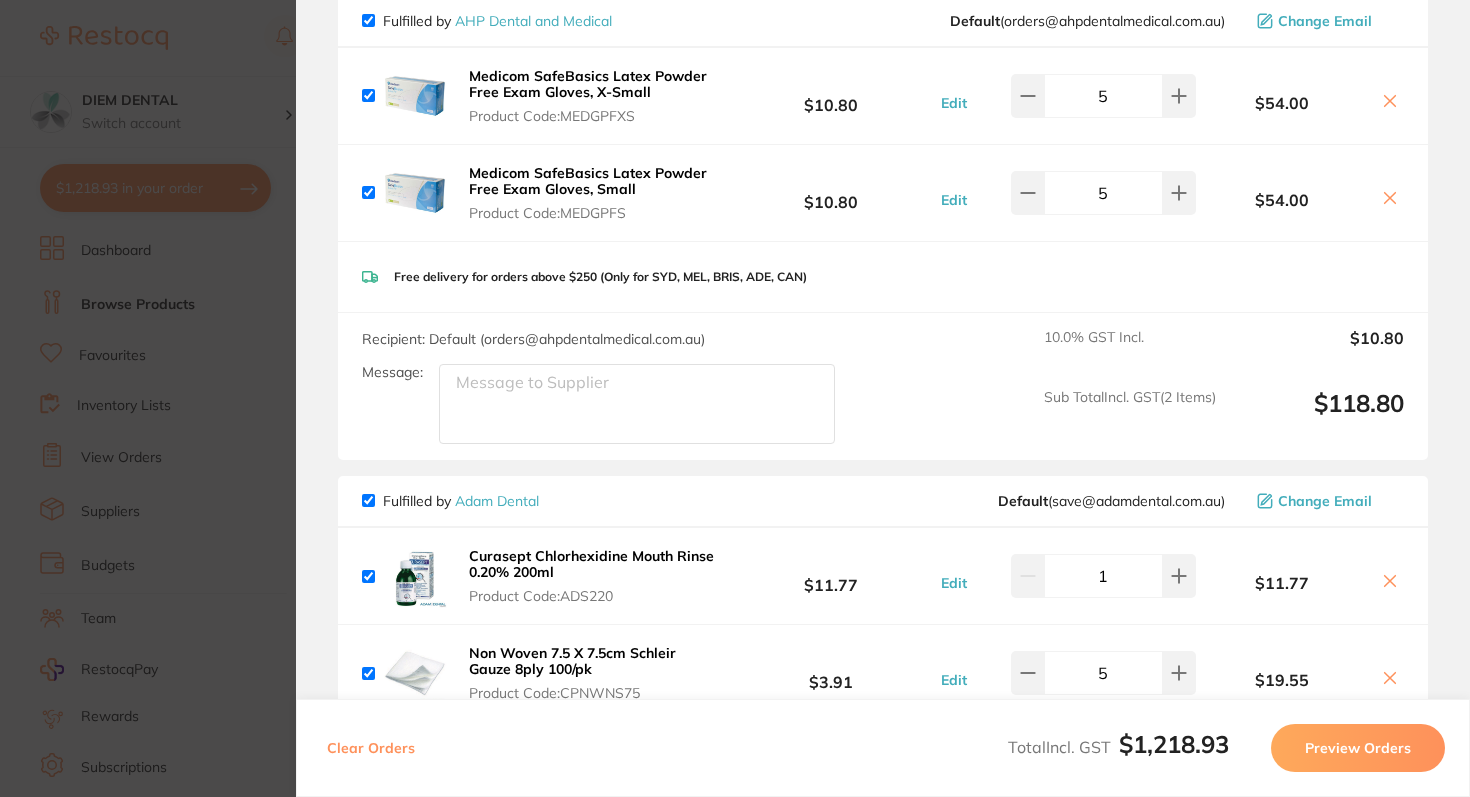 scroll, scrollTop: 0, scrollLeft: 0, axis: both 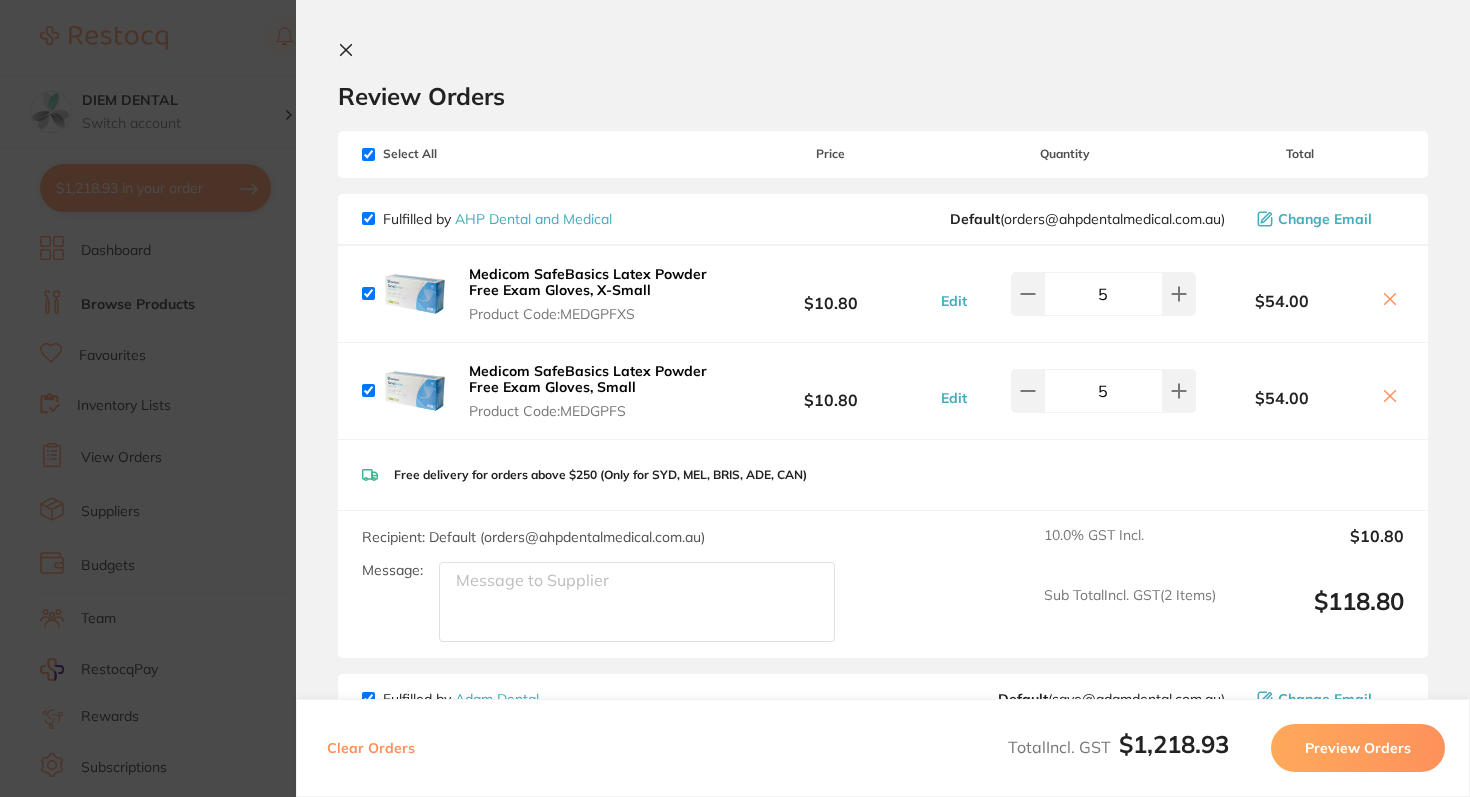 click 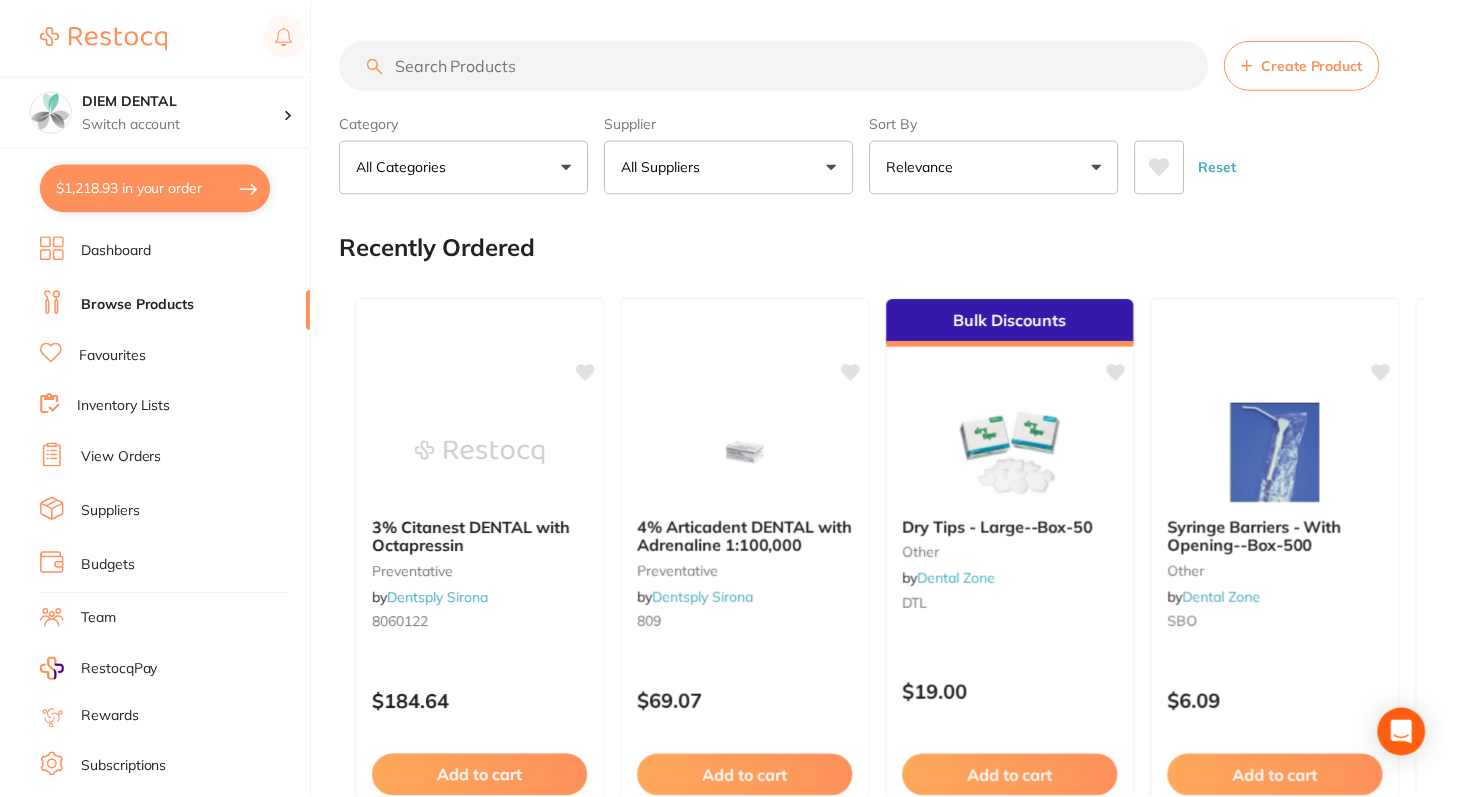 scroll, scrollTop: 53, scrollLeft: 0, axis: vertical 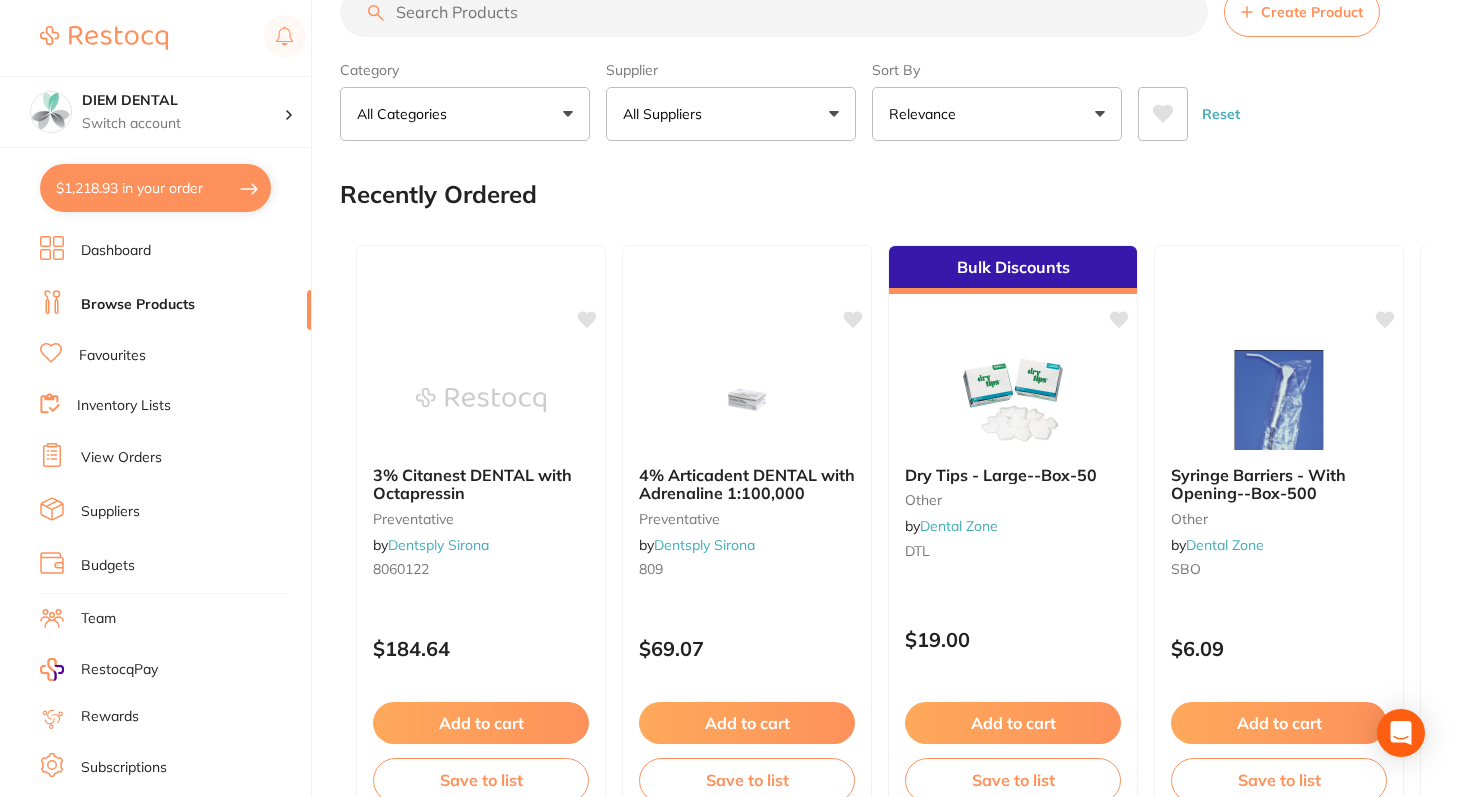 click at bounding box center [774, 12] 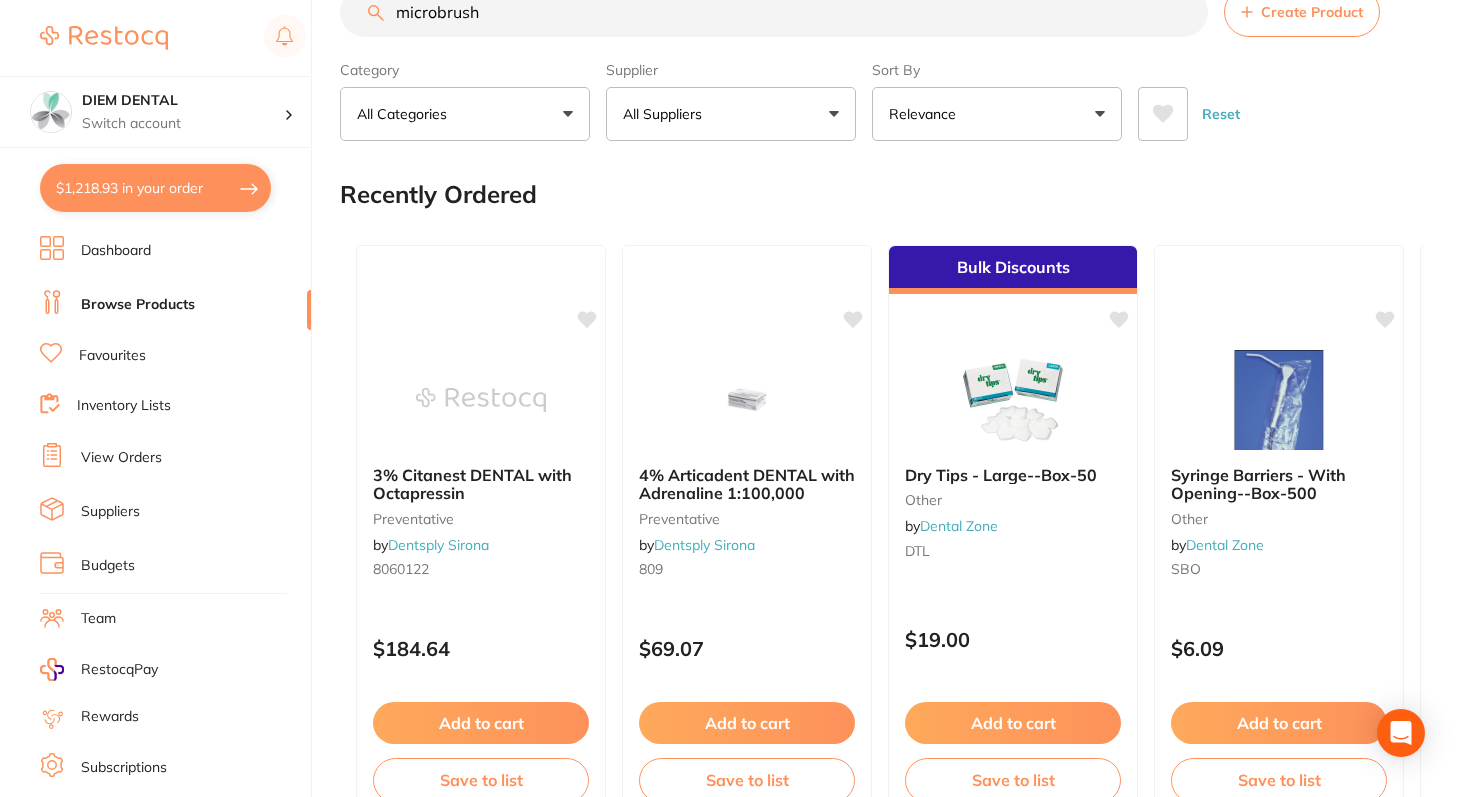 type on "microbrush" 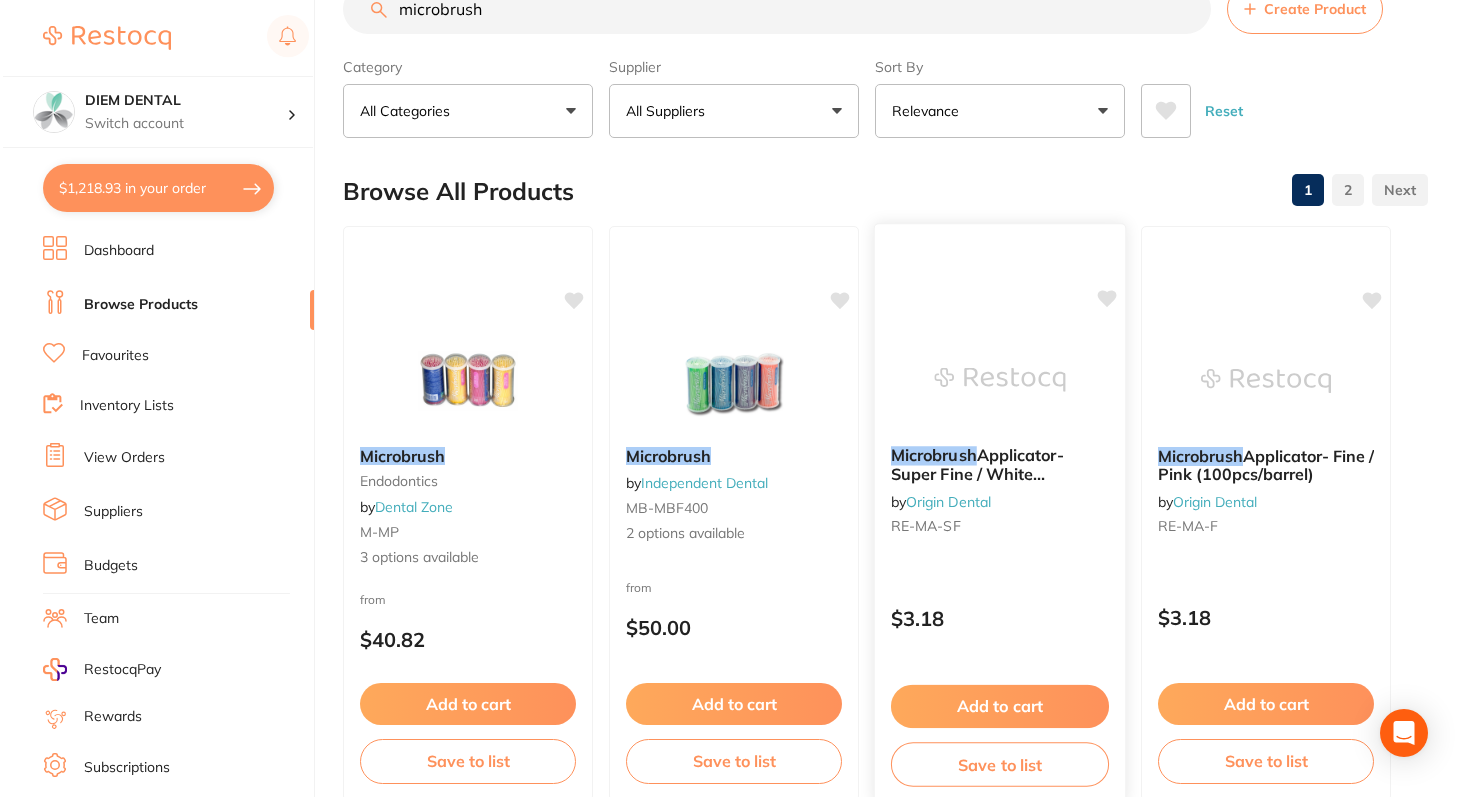 scroll, scrollTop: 0, scrollLeft: 0, axis: both 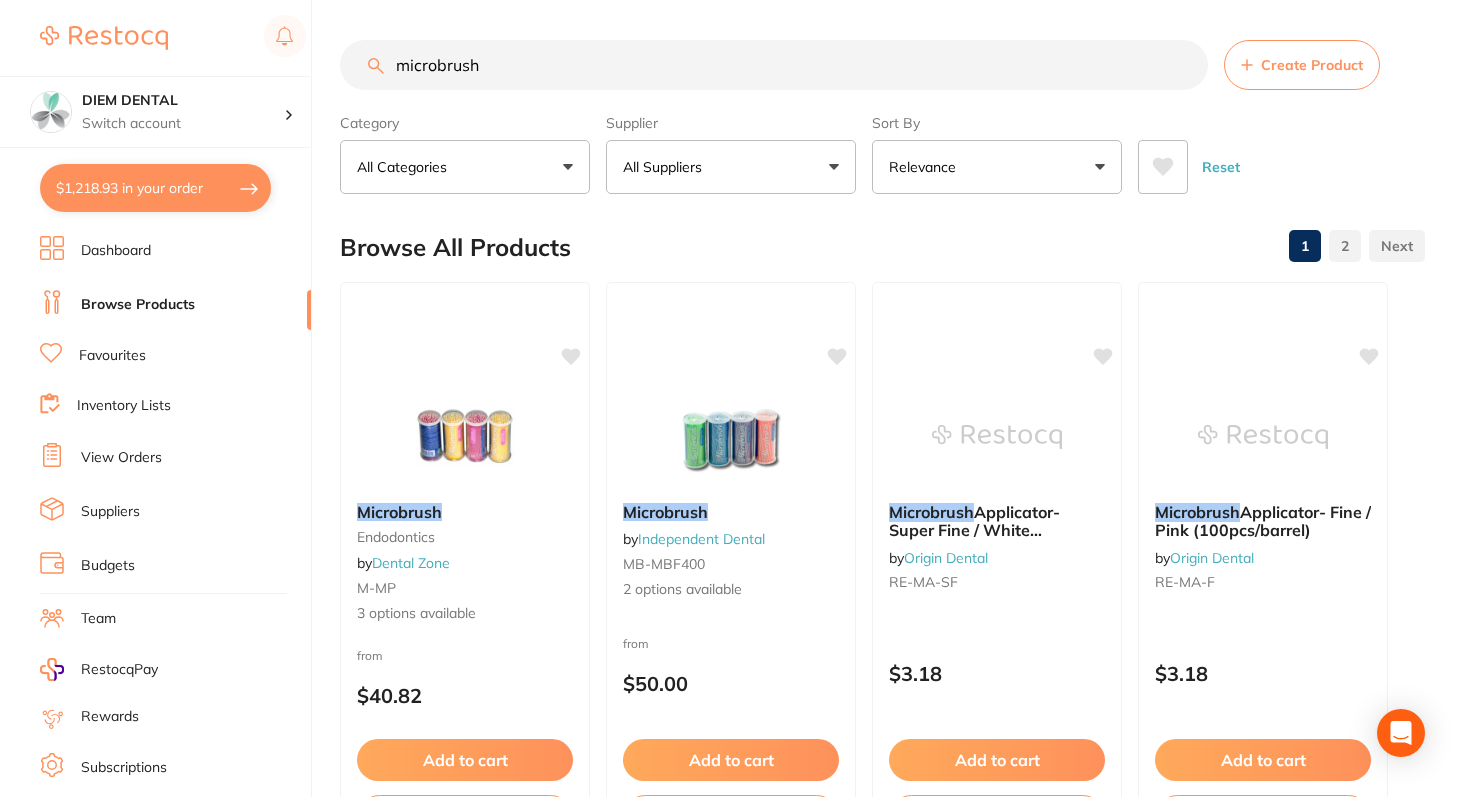 click on "All Suppliers" at bounding box center (731, 167) 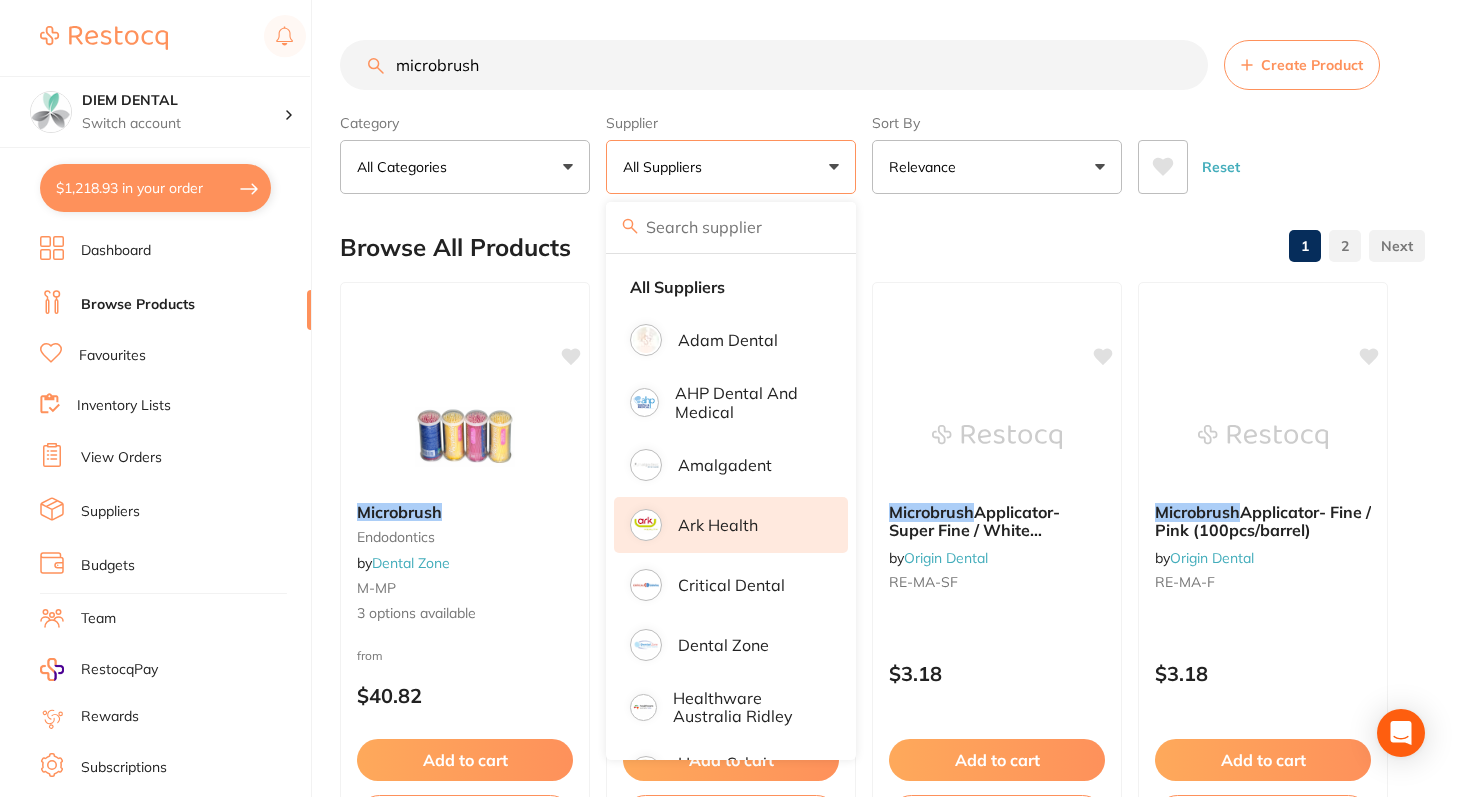 click on "Ark Health" at bounding box center [718, 525] 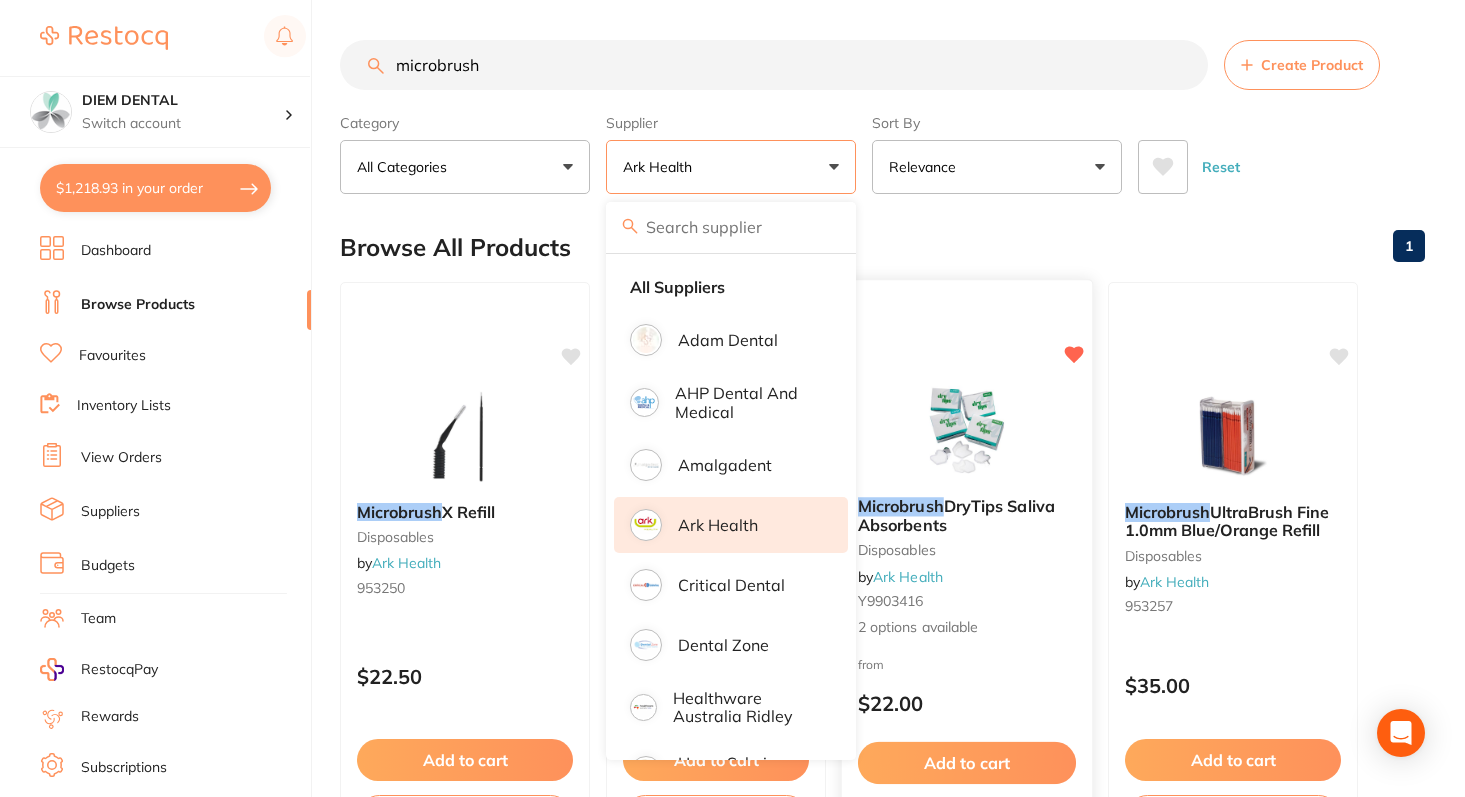 click at bounding box center [966, 430] 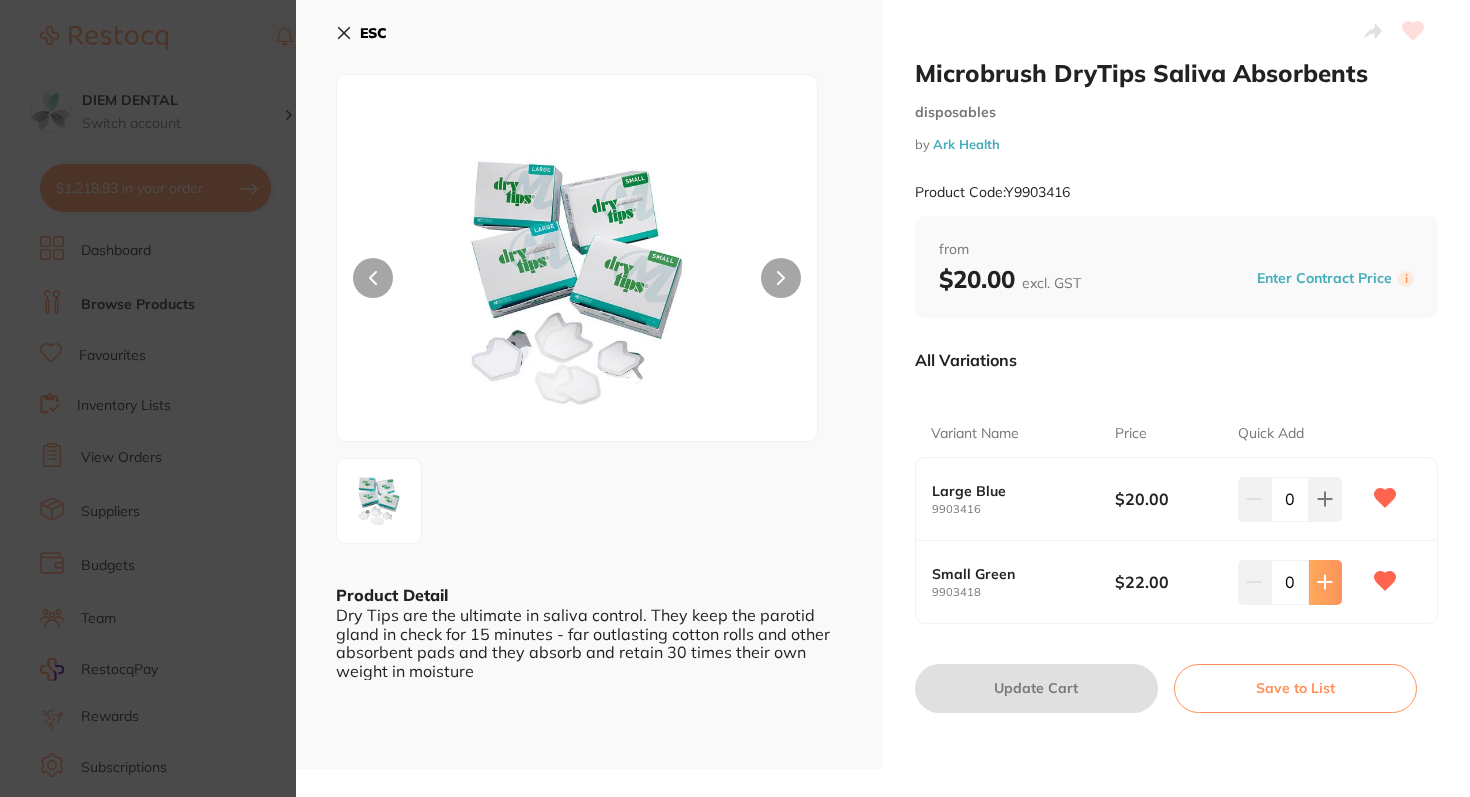 click at bounding box center (1325, 499) 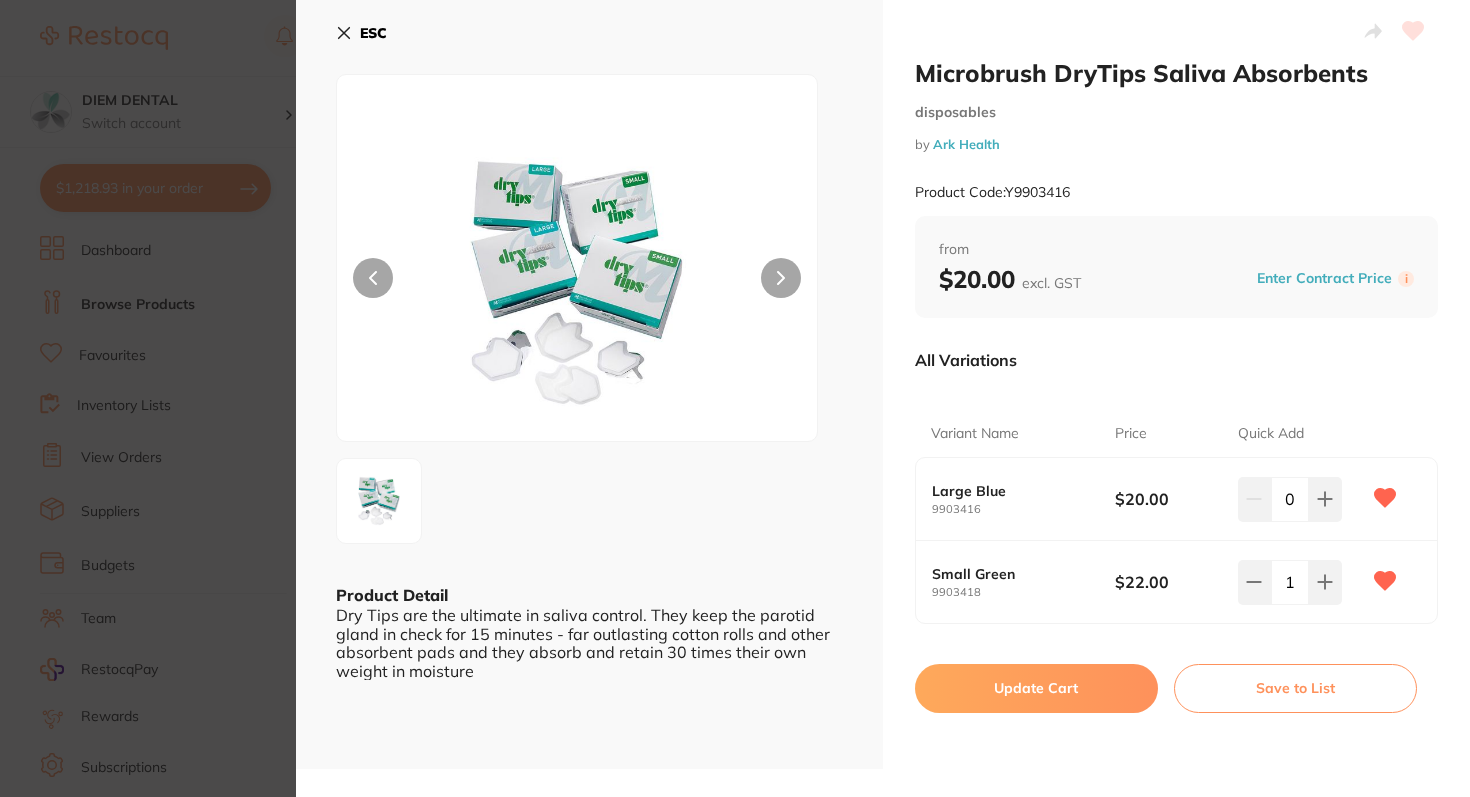 click on "Update Cart" at bounding box center (1036, 688) 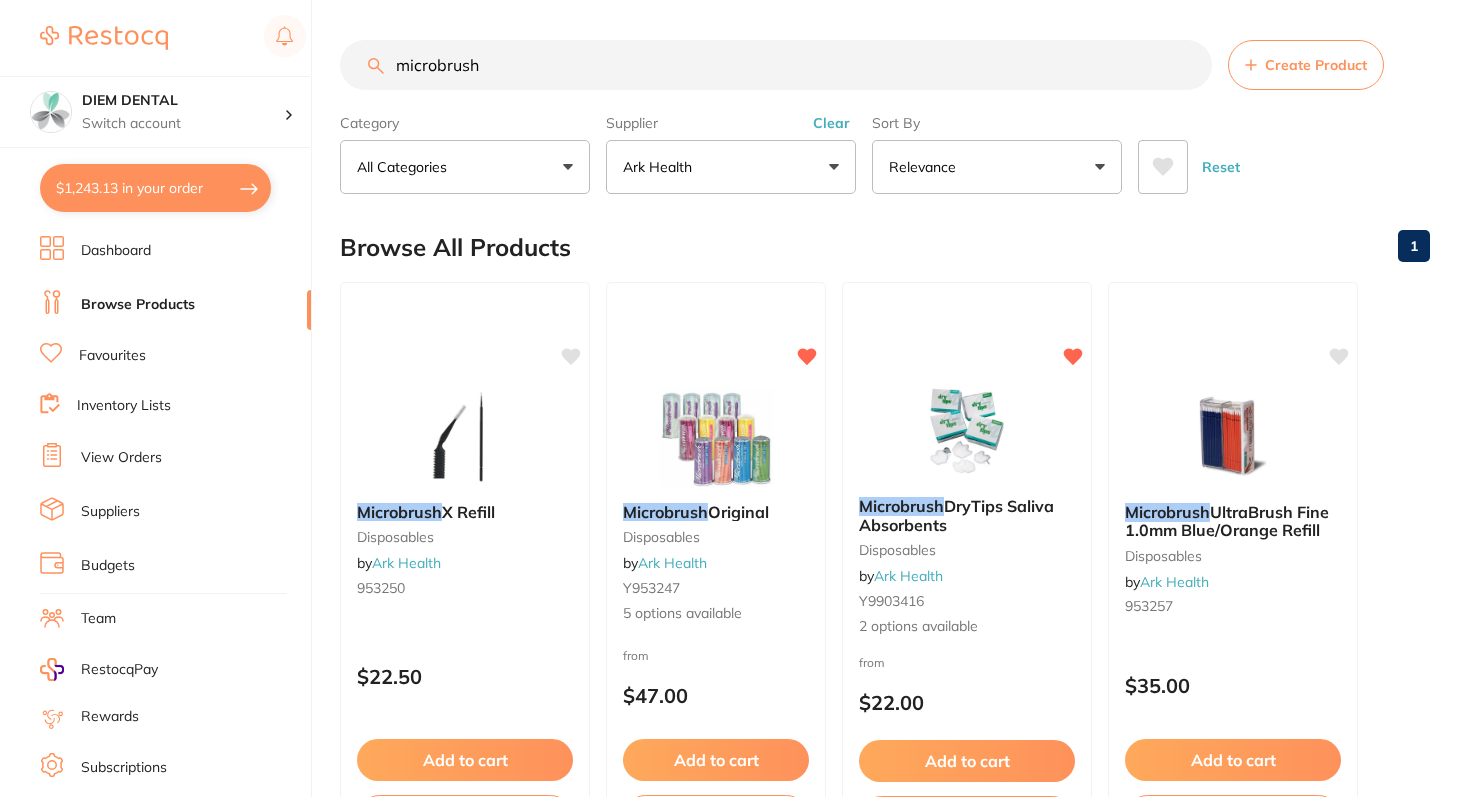checkbox on "false" 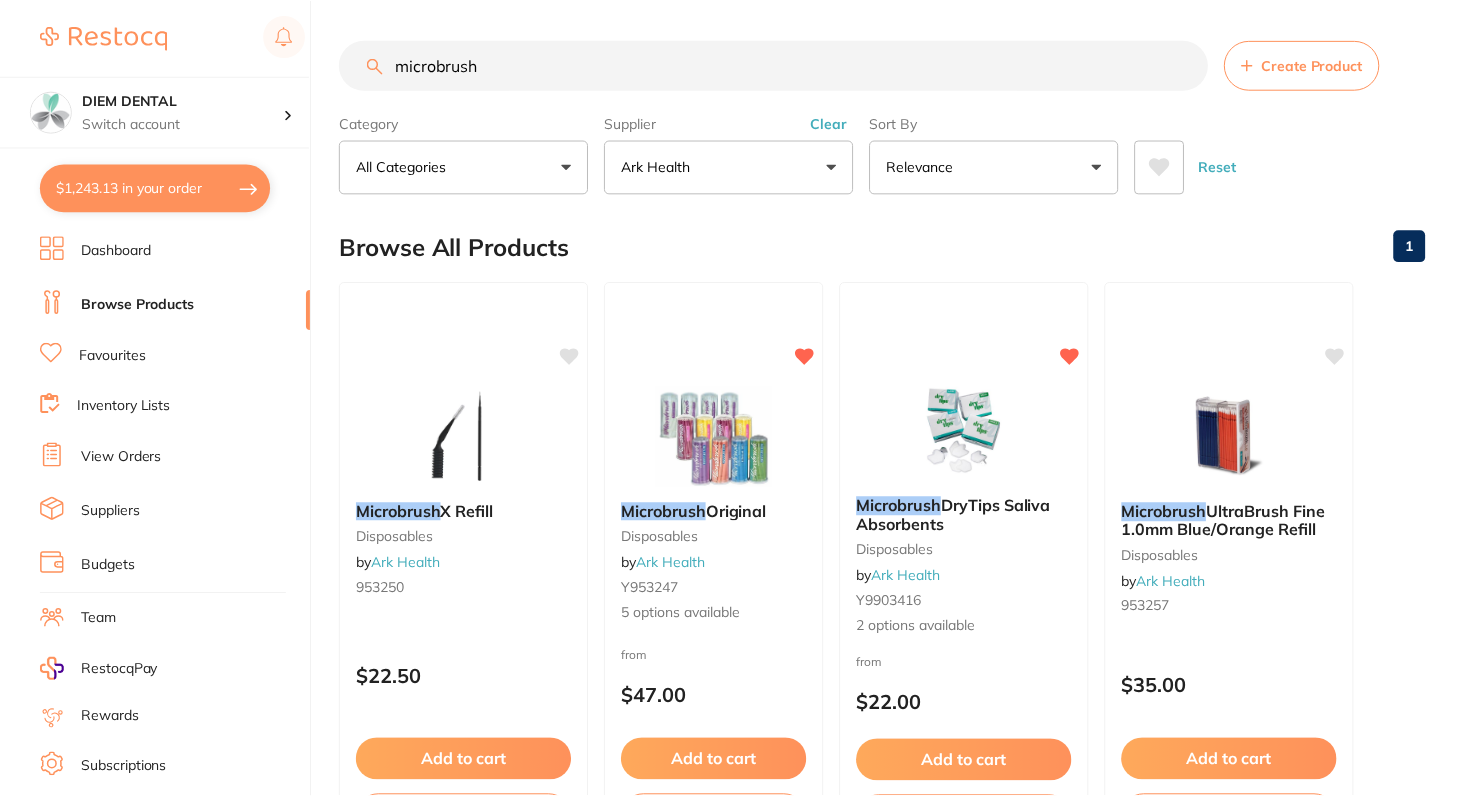 scroll, scrollTop: 6, scrollLeft: 0, axis: vertical 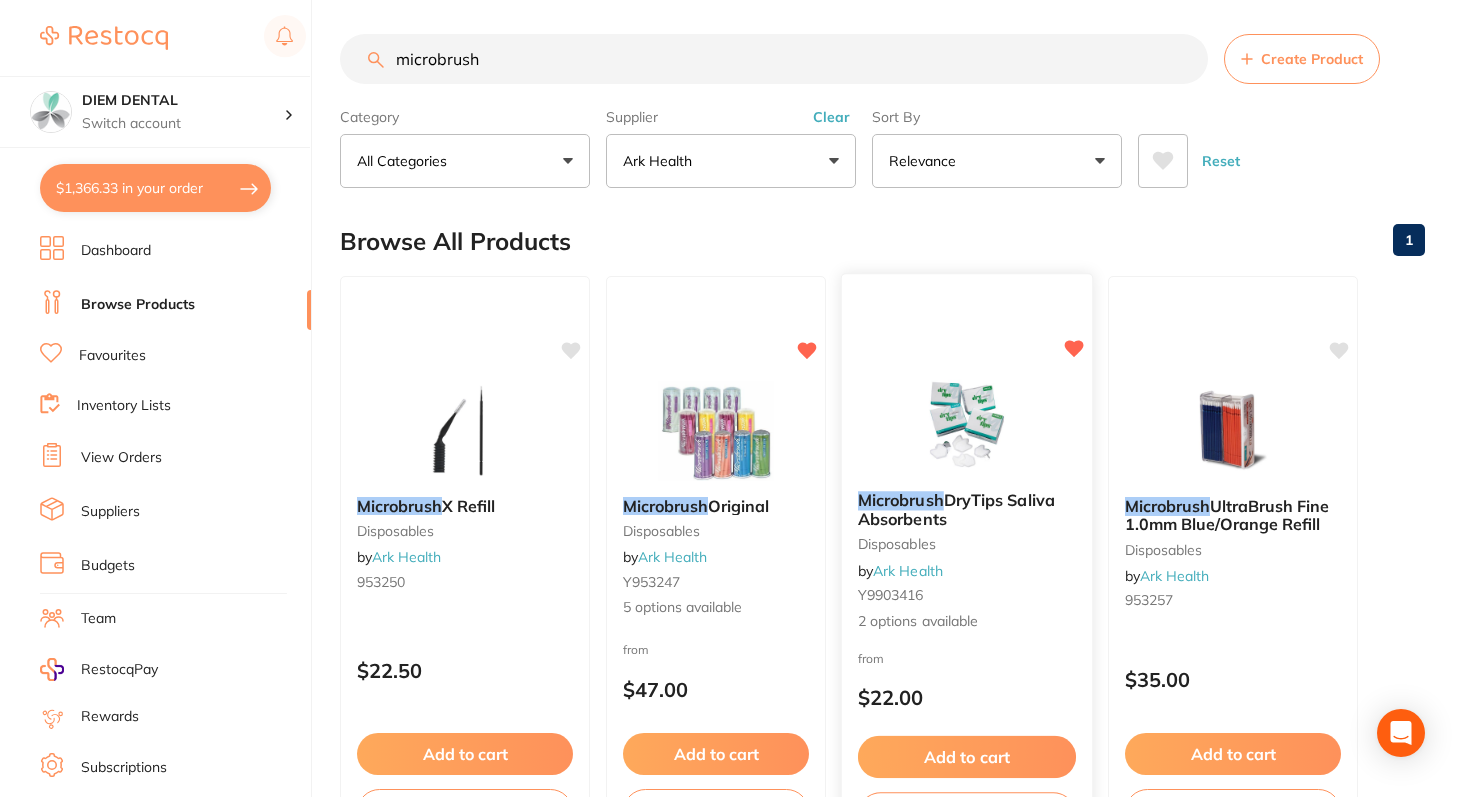 type on "4" 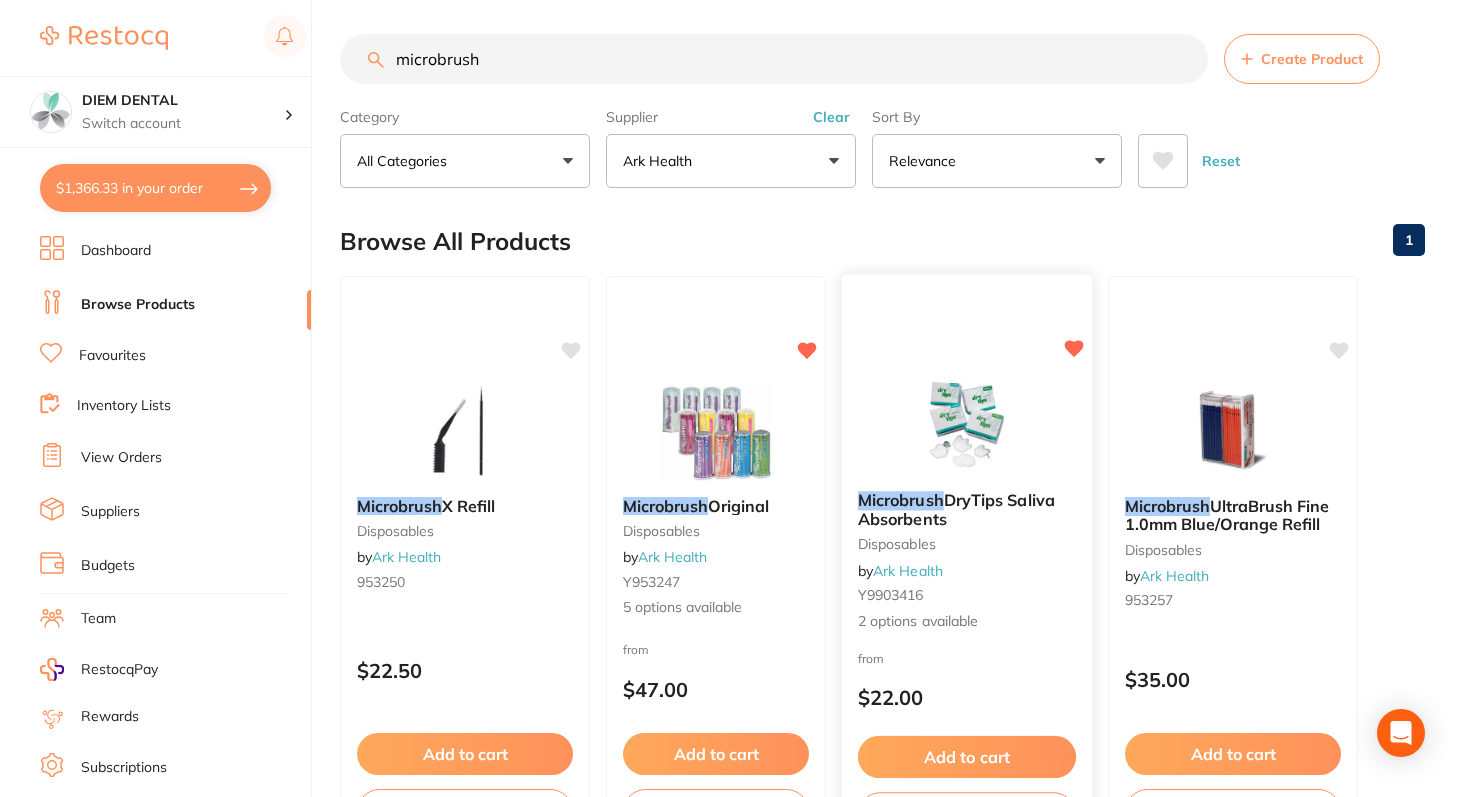click at bounding box center (966, 424) 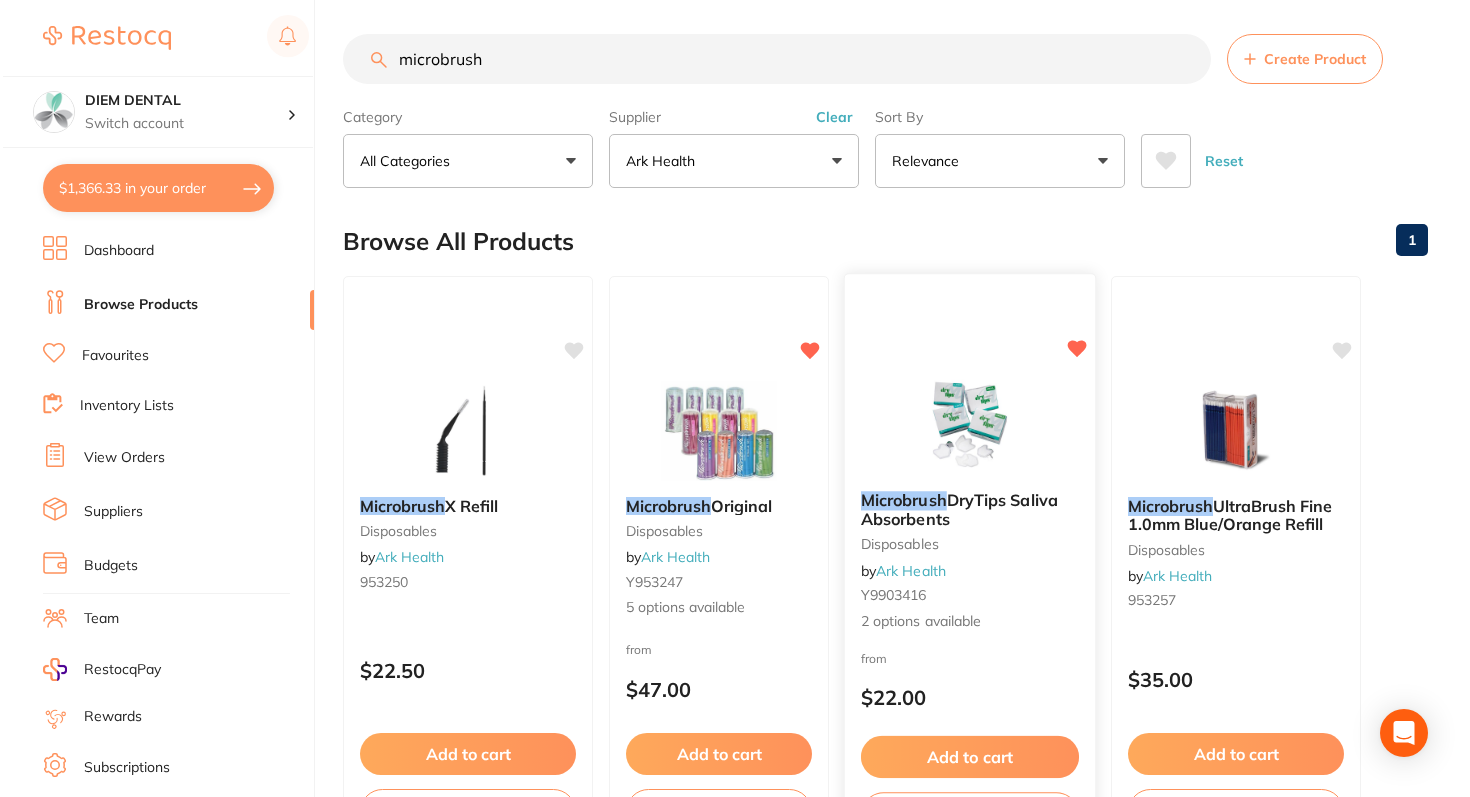 scroll, scrollTop: 0, scrollLeft: 0, axis: both 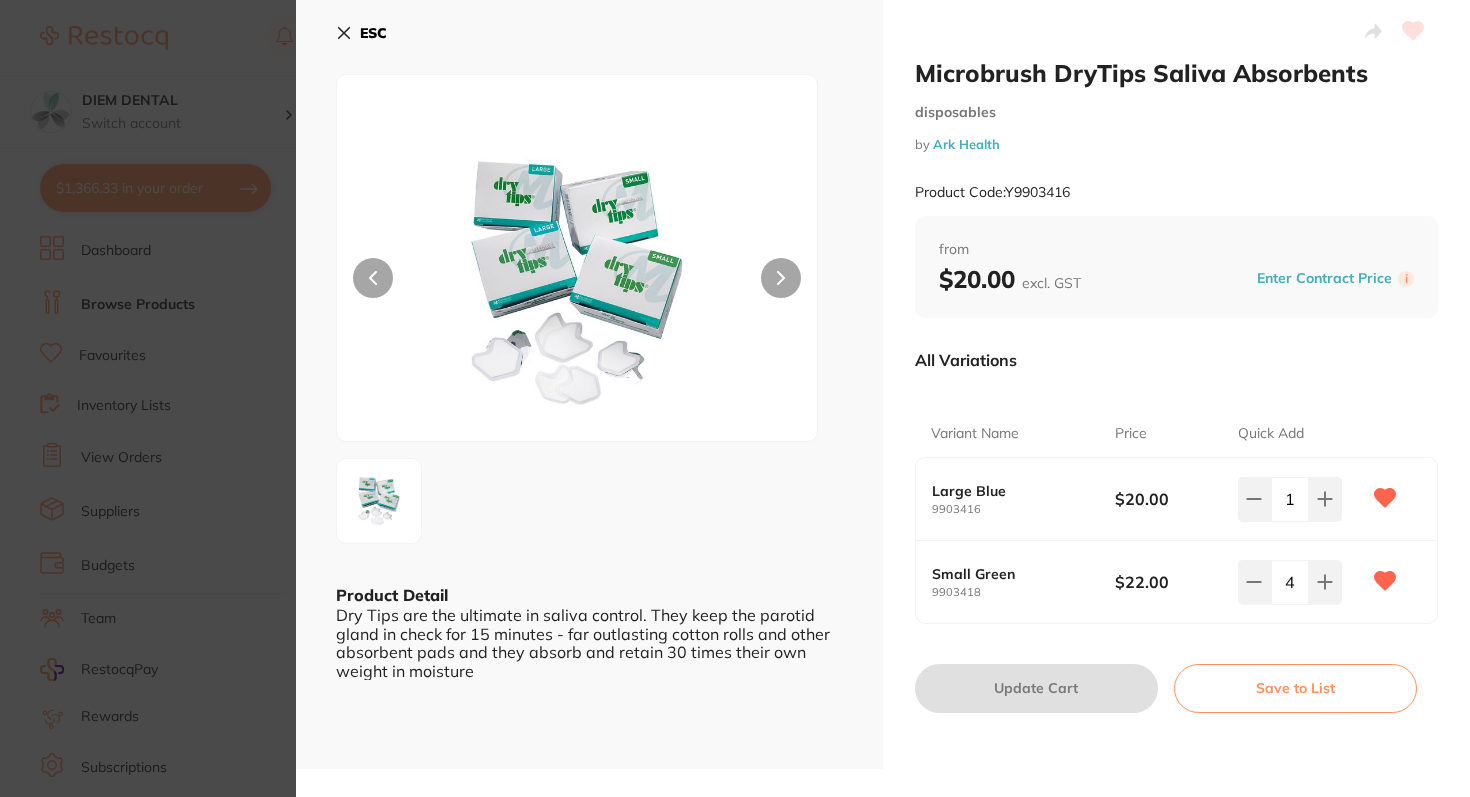 click on "ESC" at bounding box center (373, 33) 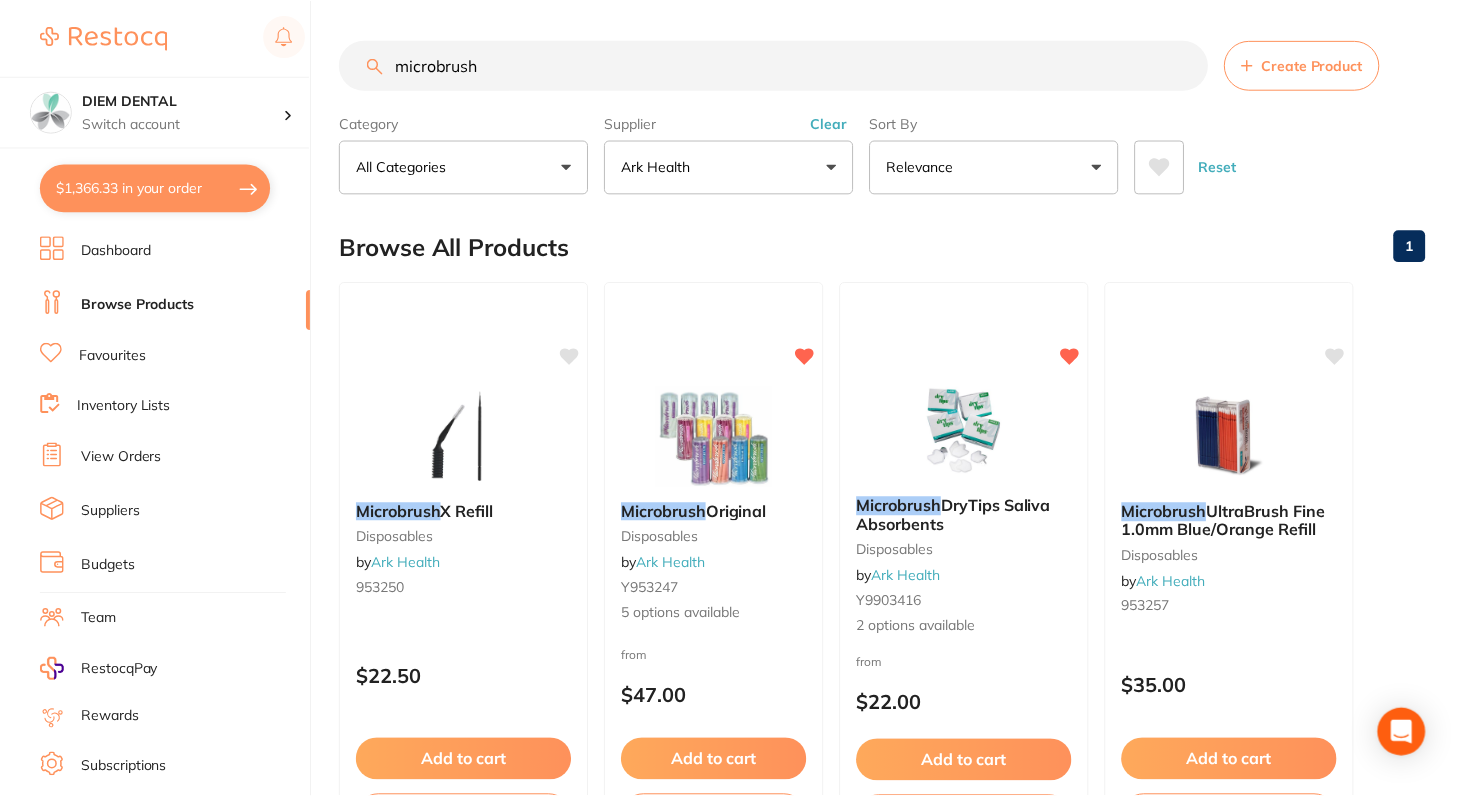 scroll, scrollTop: 6, scrollLeft: 0, axis: vertical 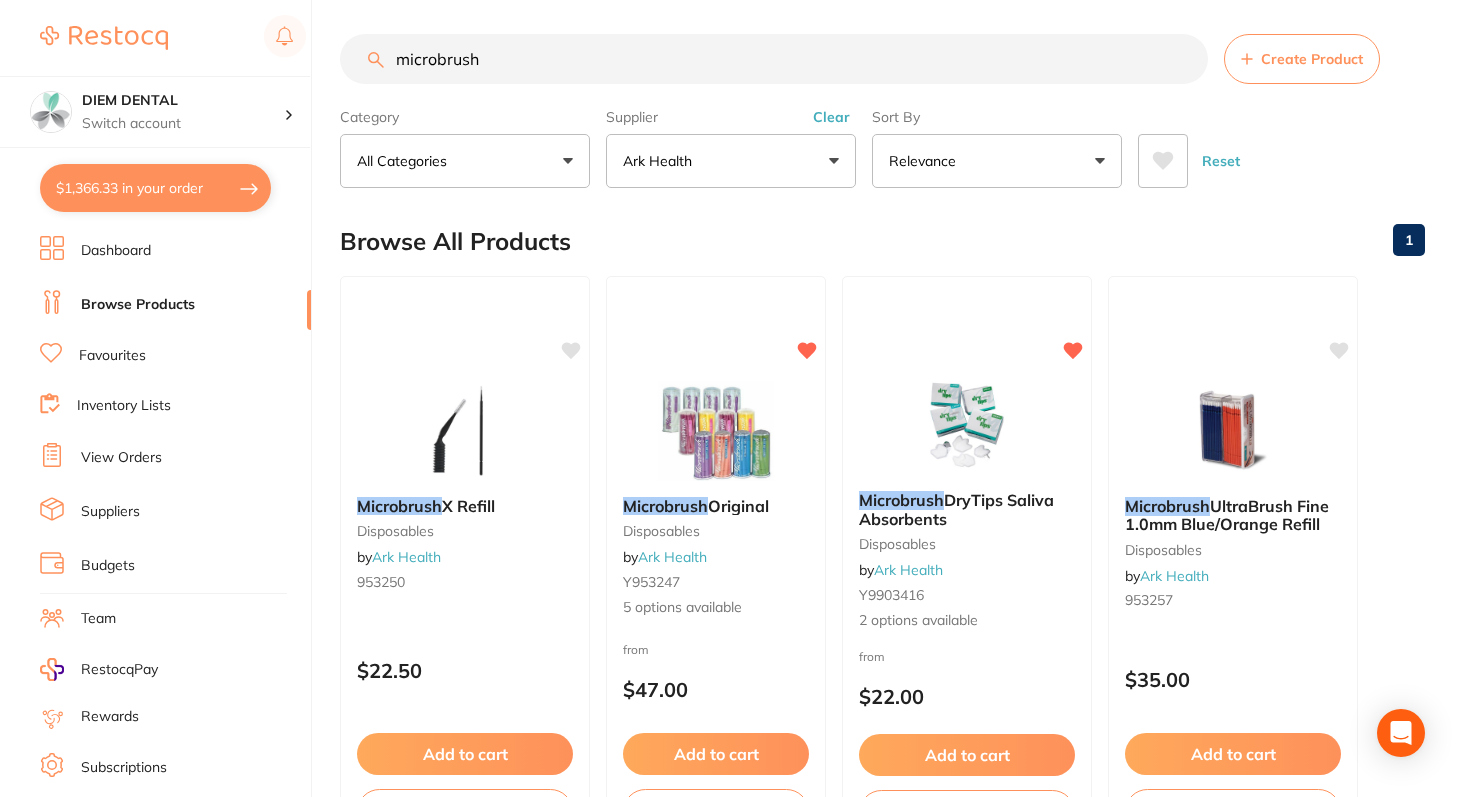 click on "$1,366.33   in your order" at bounding box center (155, 188) 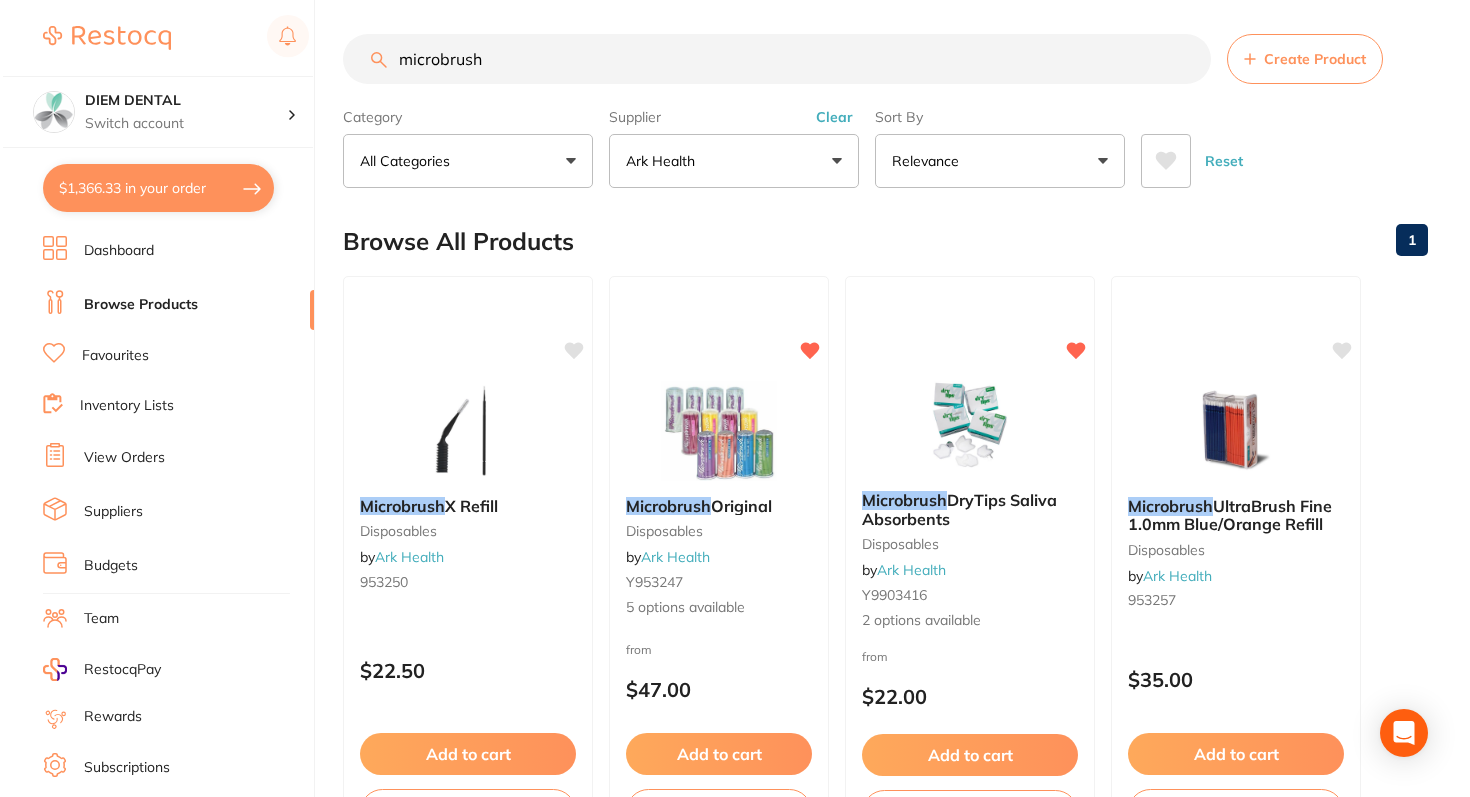 scroll, scrollTop: 0, scrollLeft: 0, axis: both 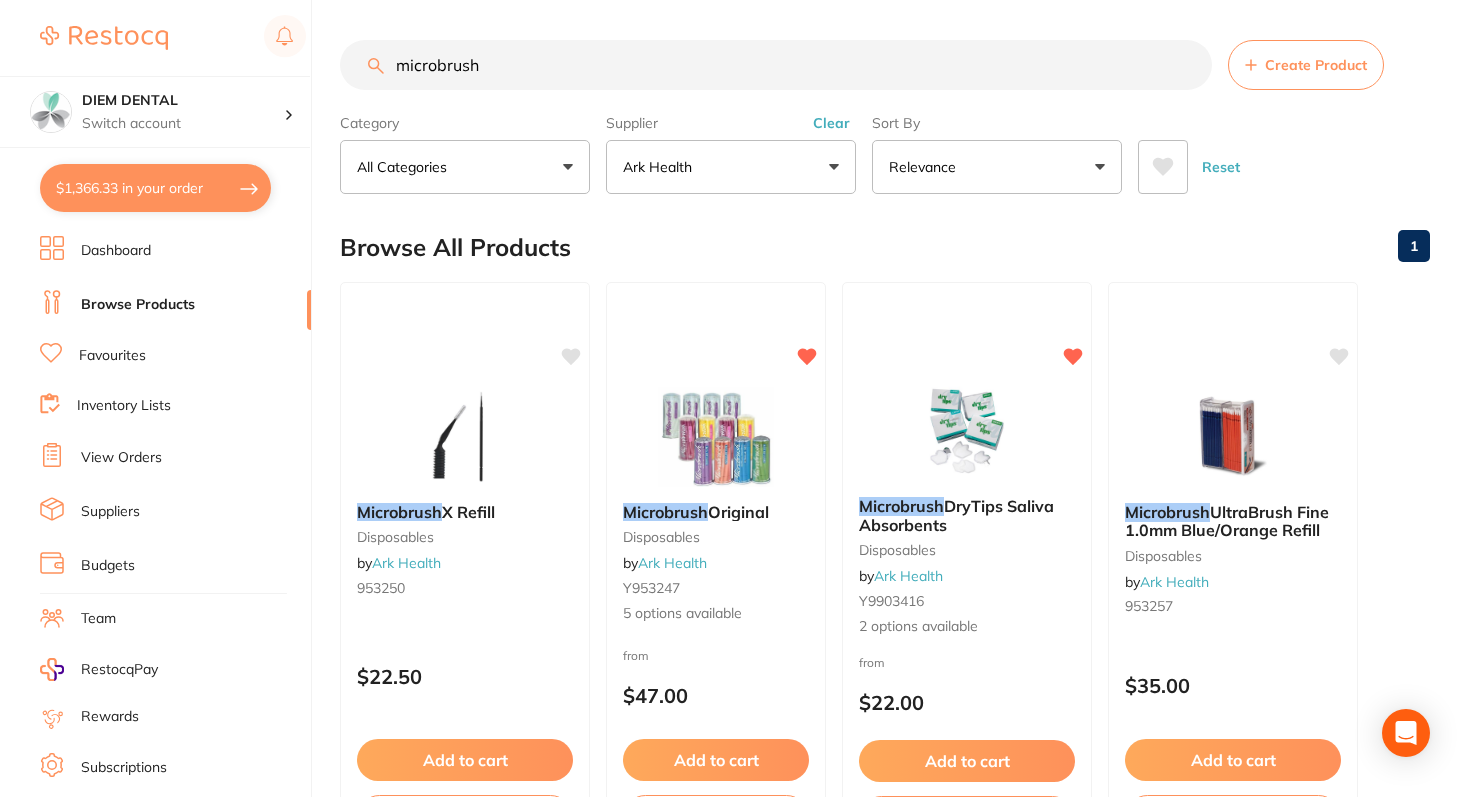 checkbox on "true" 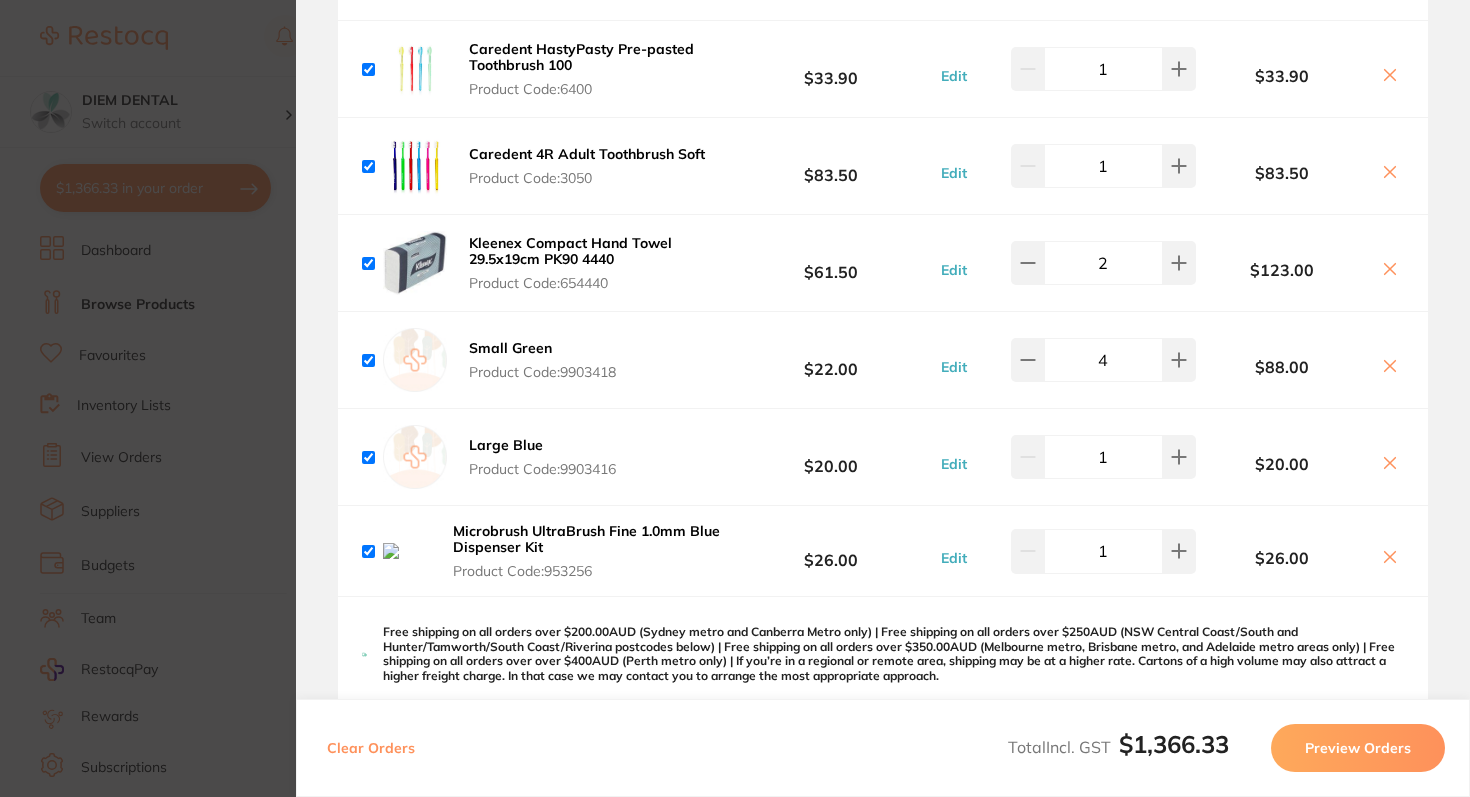 scroll, scrollTop: 3019, scrollLeft: 0, axis: vertical 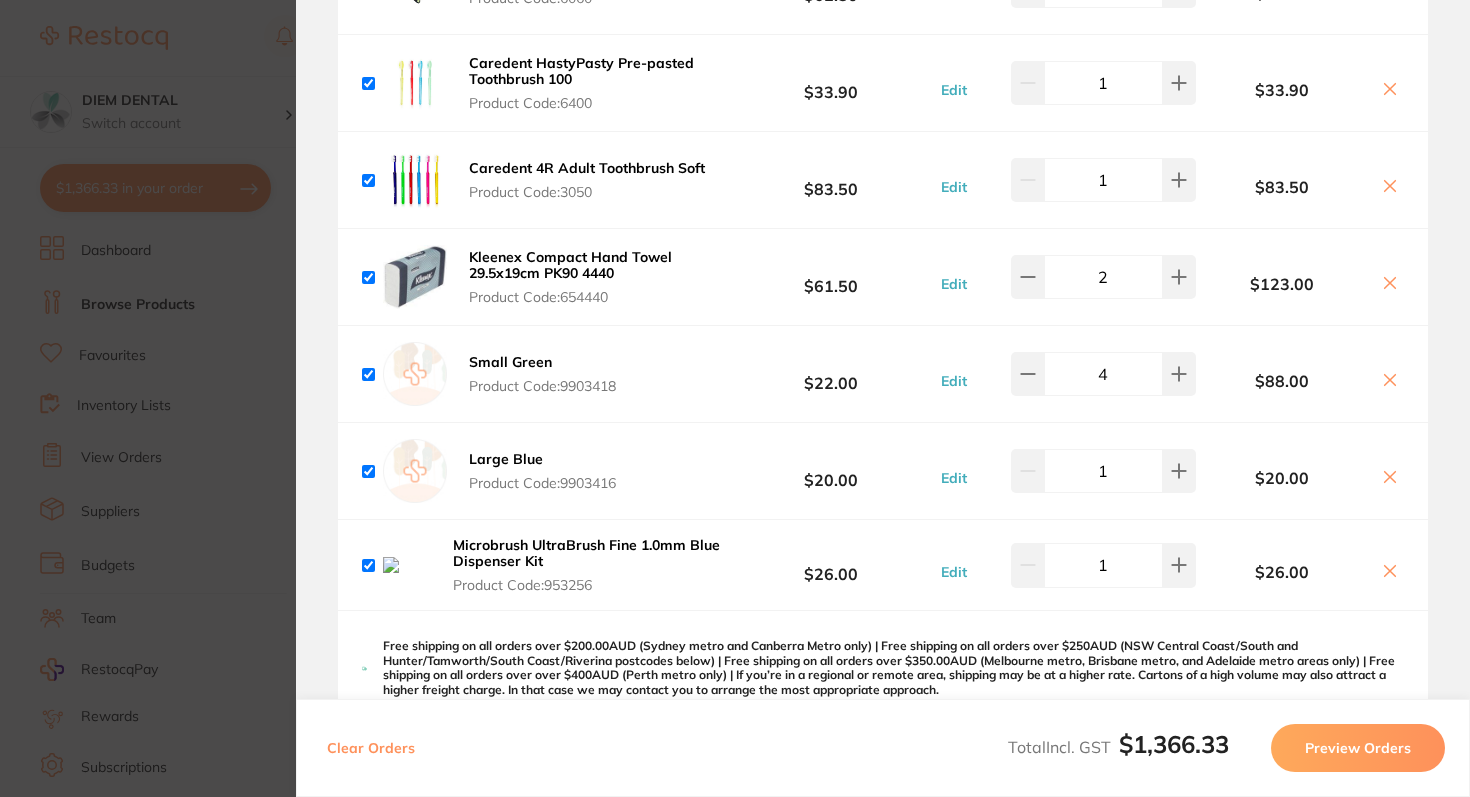 click 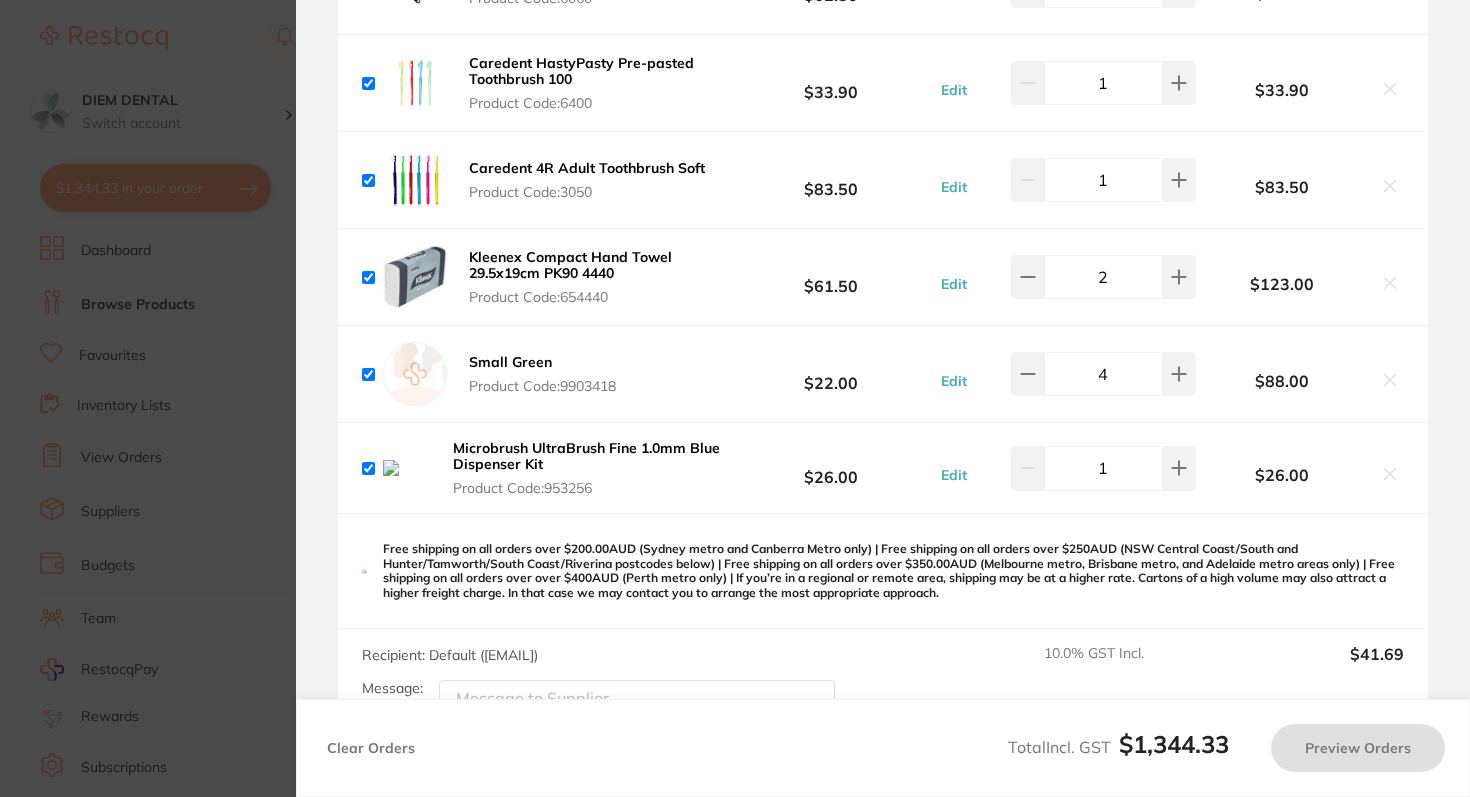 checkbox on "true" 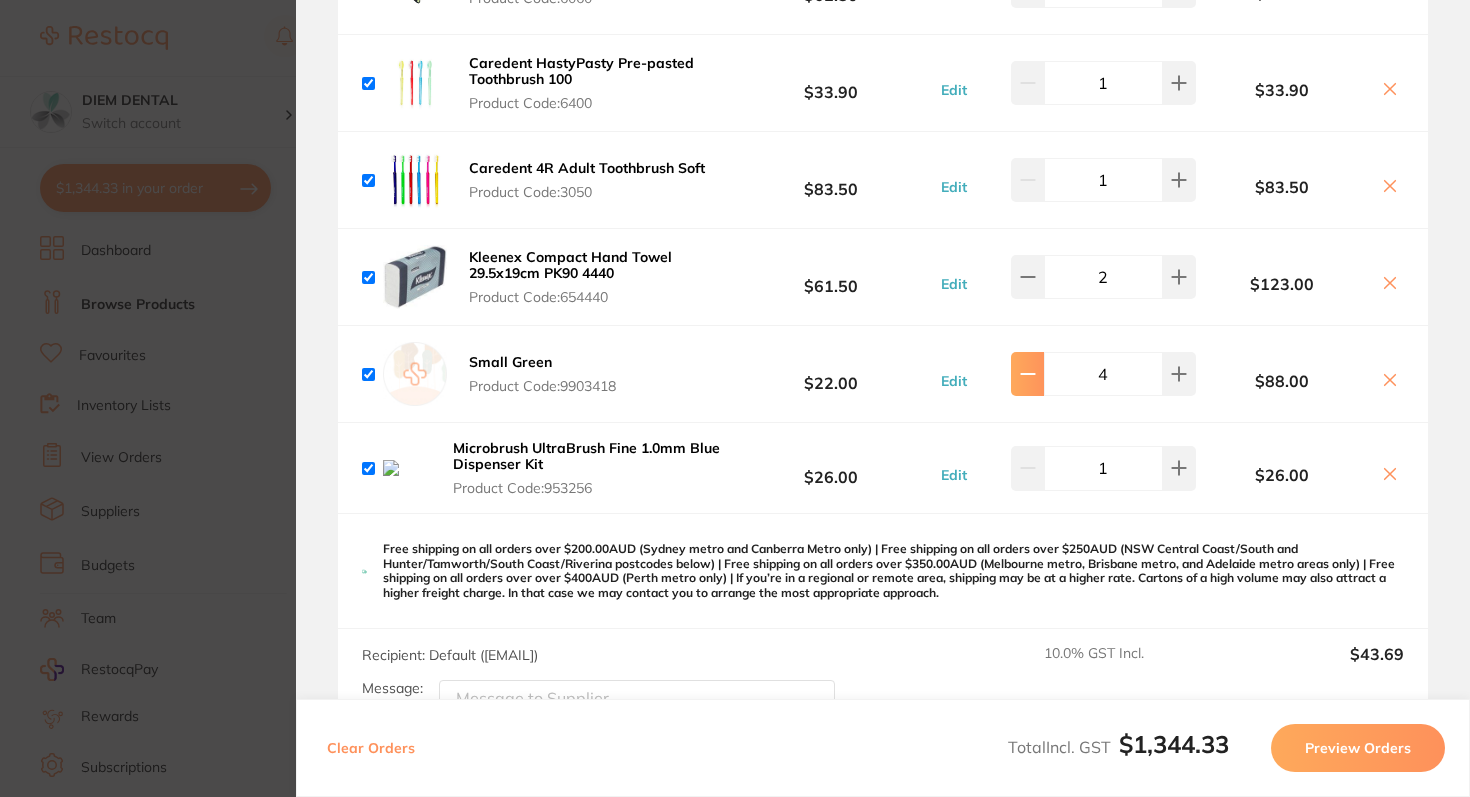 click 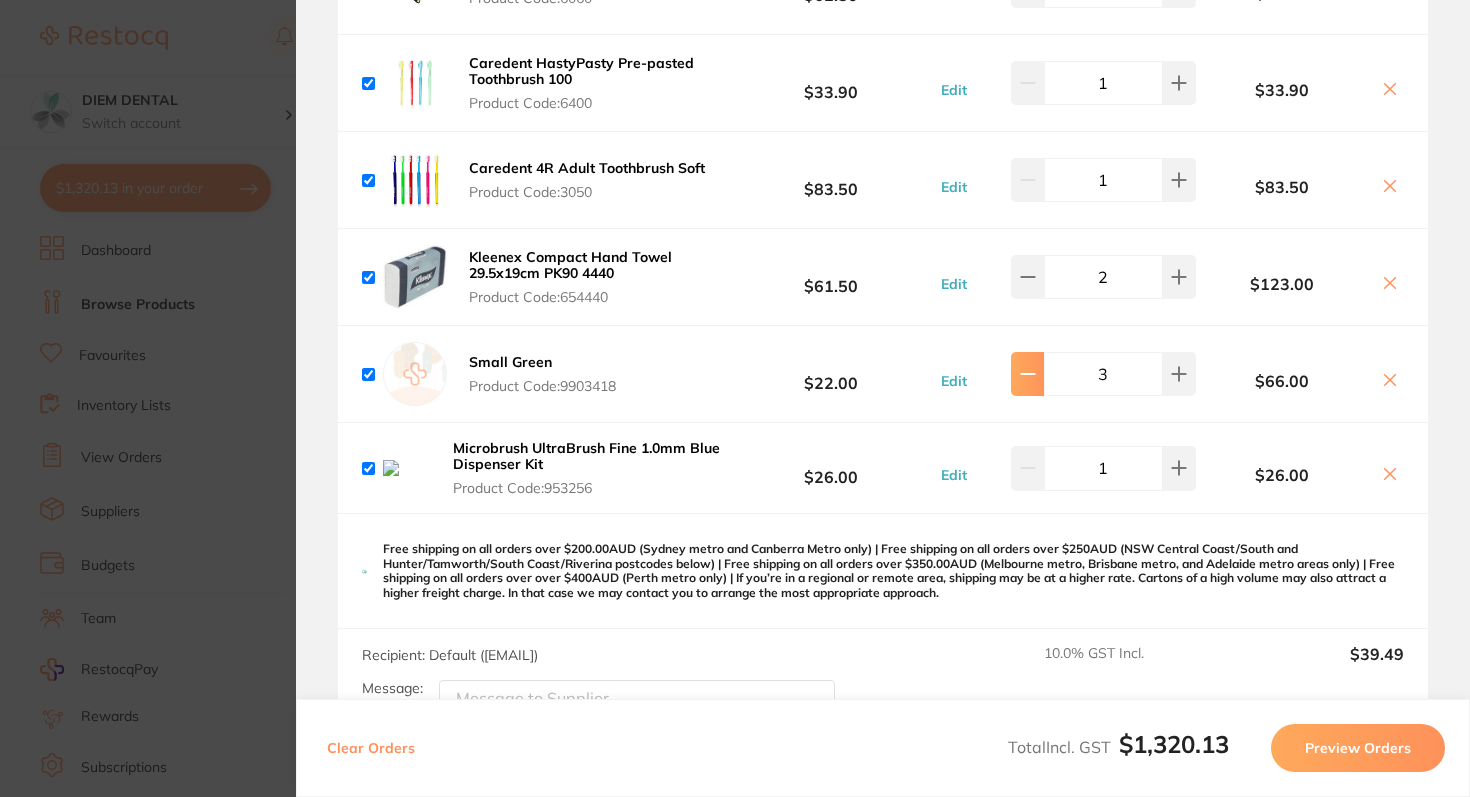 click 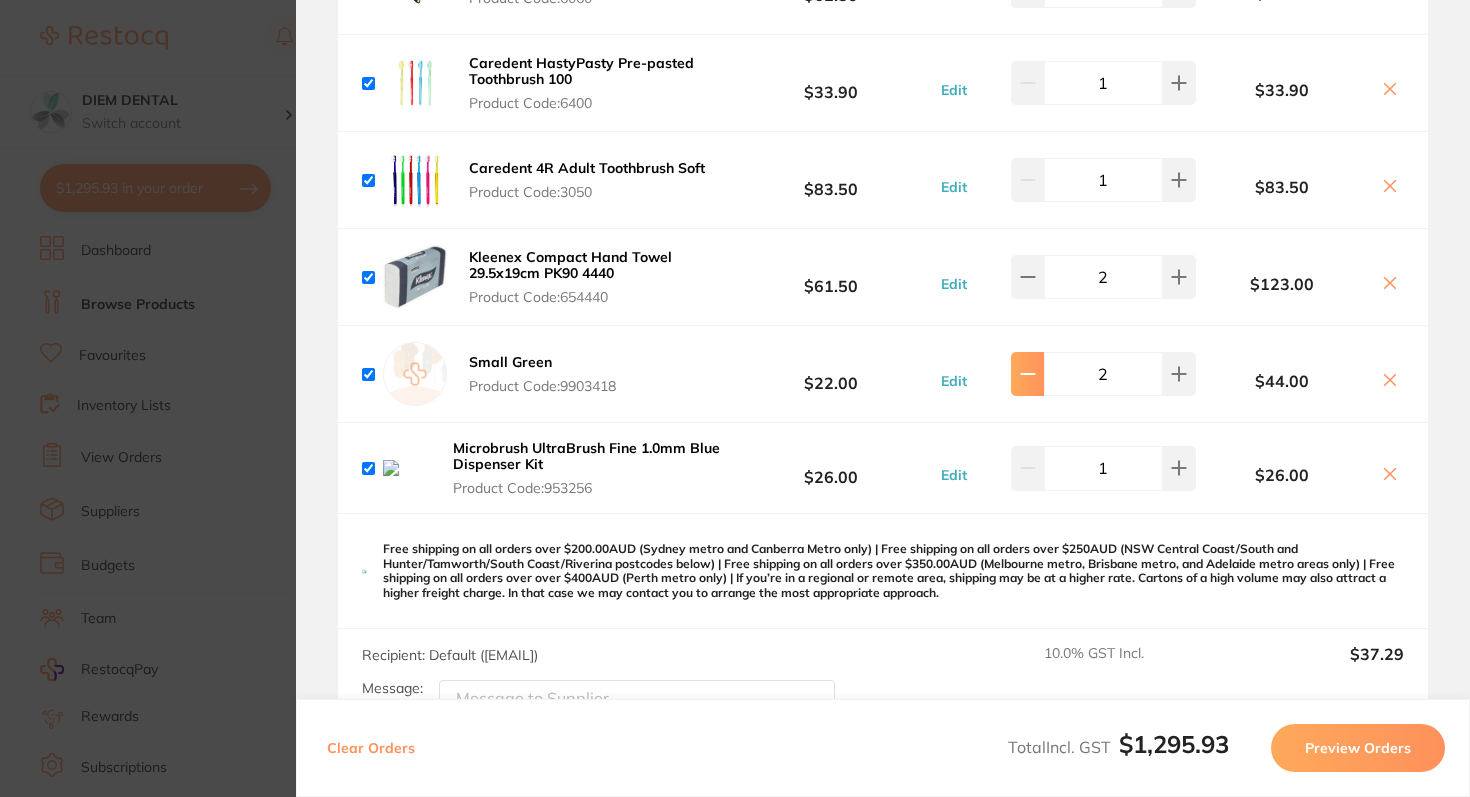 click 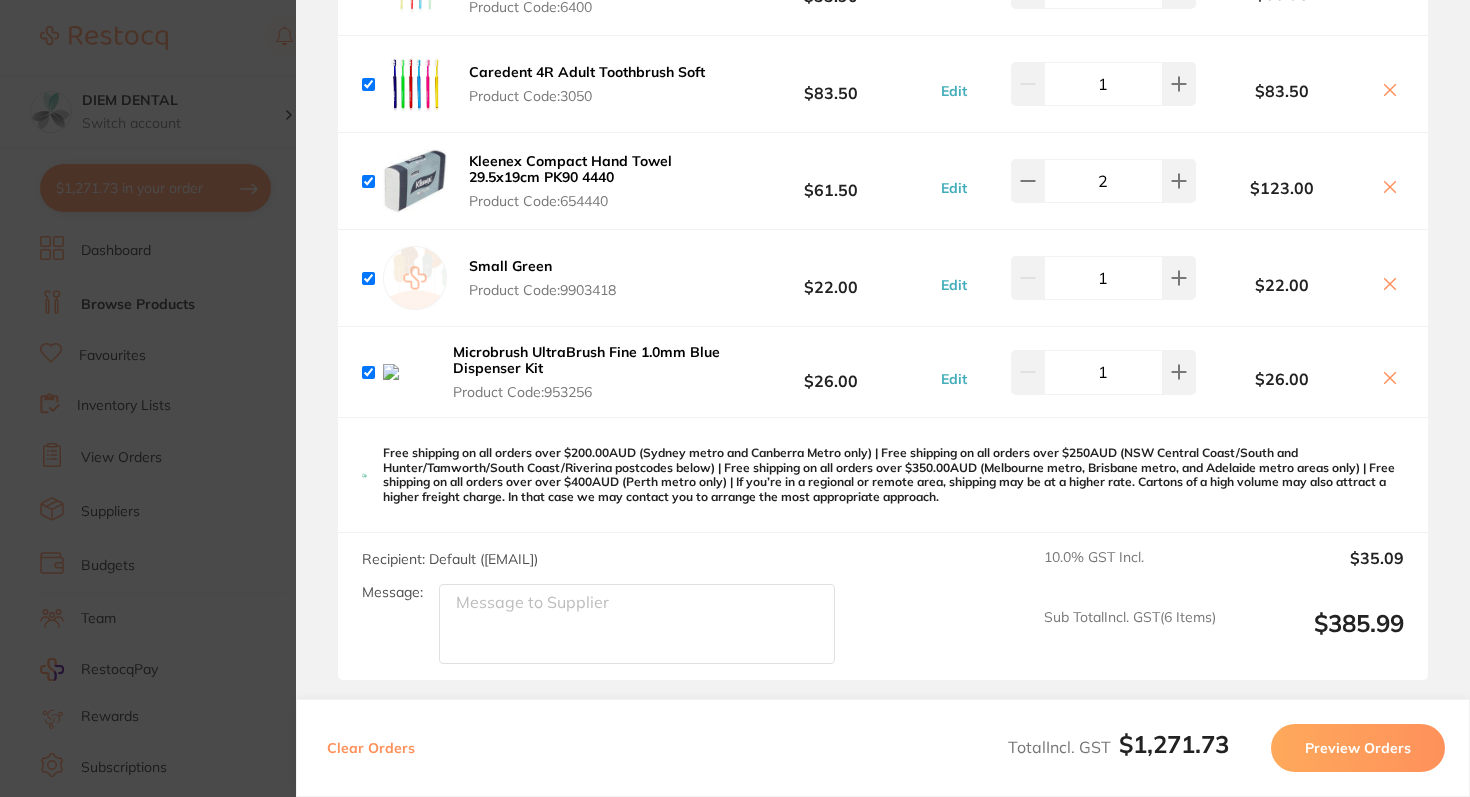 scroll, scrollTop: 3098, scrollLeft: 0, axis: vertical 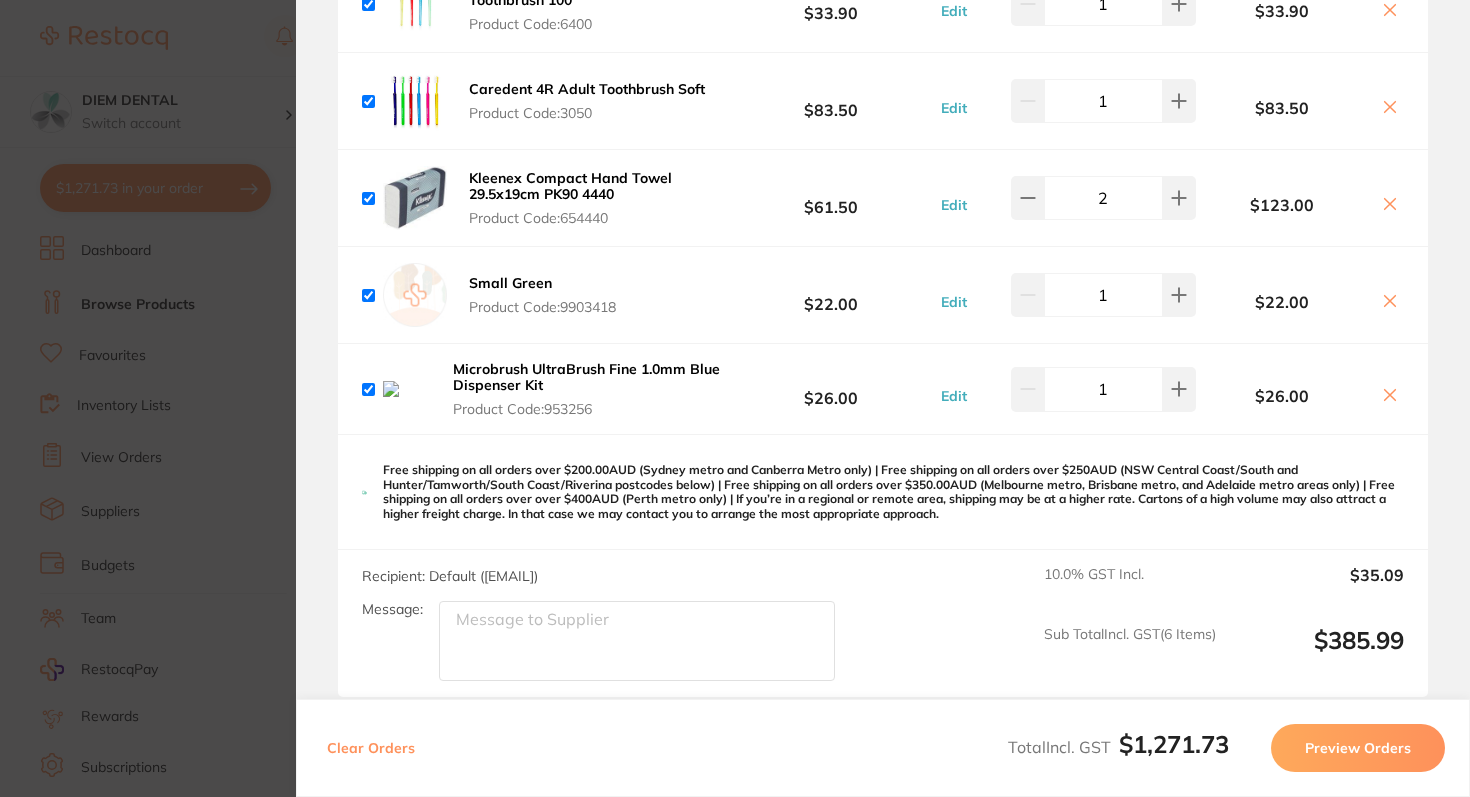 click on "Free shipping on all orders over $200.00AUD (Sydney metro and Canberra Metro only) | Free shipping on all orders over $250AUD (NSW Central Coast/South and Hunter/Tamworth/South Coast/Riverina postcodes below) | Free shipping on all orders over $350.00AUD (Melbourne metro, Brisbane metro, and Adelaide metro areas only) | Free shipping on all orders over over $400AUD (Perth metro only) | If you’re in a regional or remote area, shipping may be at a higher rate. Cartons of a high volume may also attract a higher freight charge. In that case we may contact you to arrange the most appropriate approach." at bounding box center (883, 492) 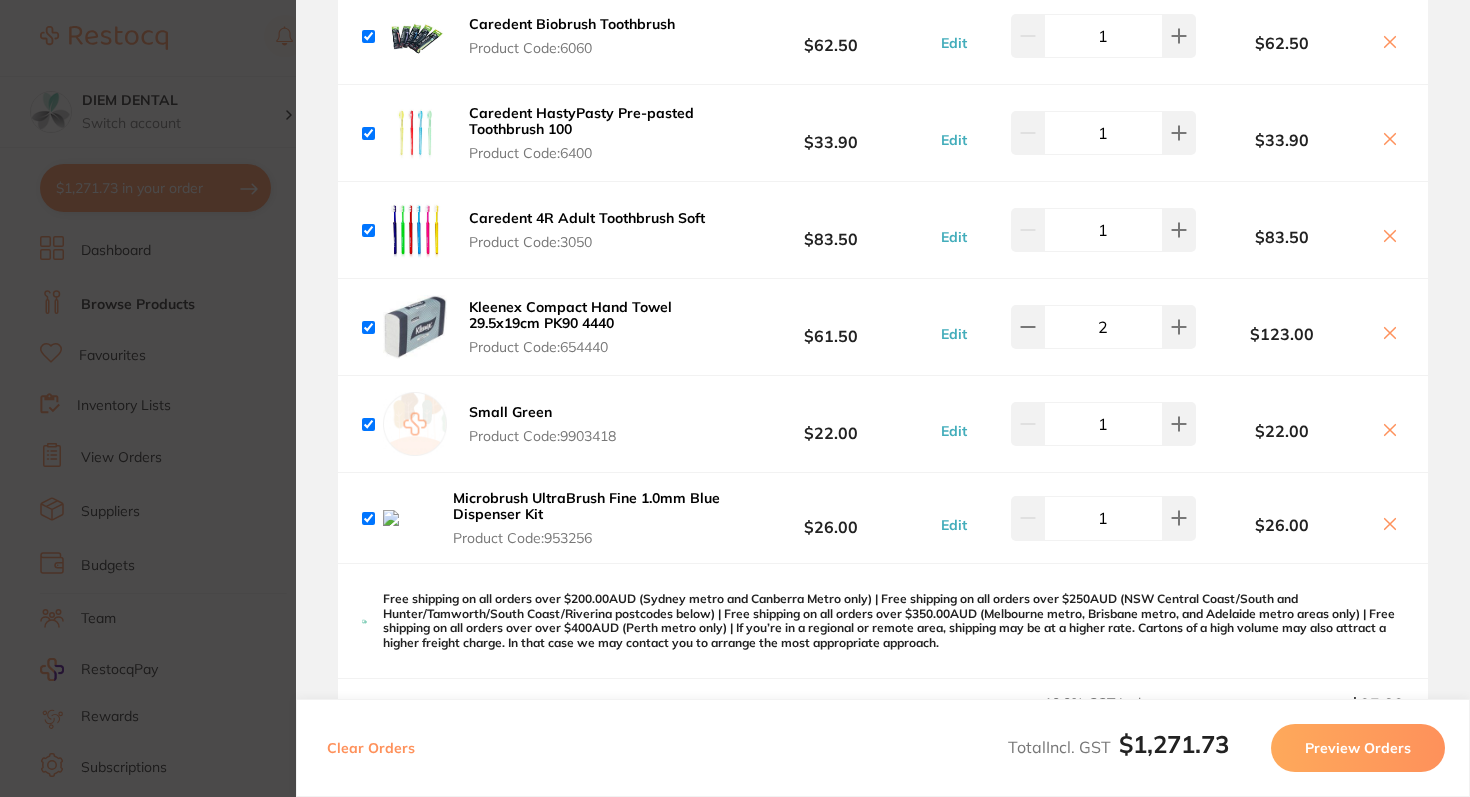 scroll, scrollTop: 2968, scrollLeft: 0, axis: vertical 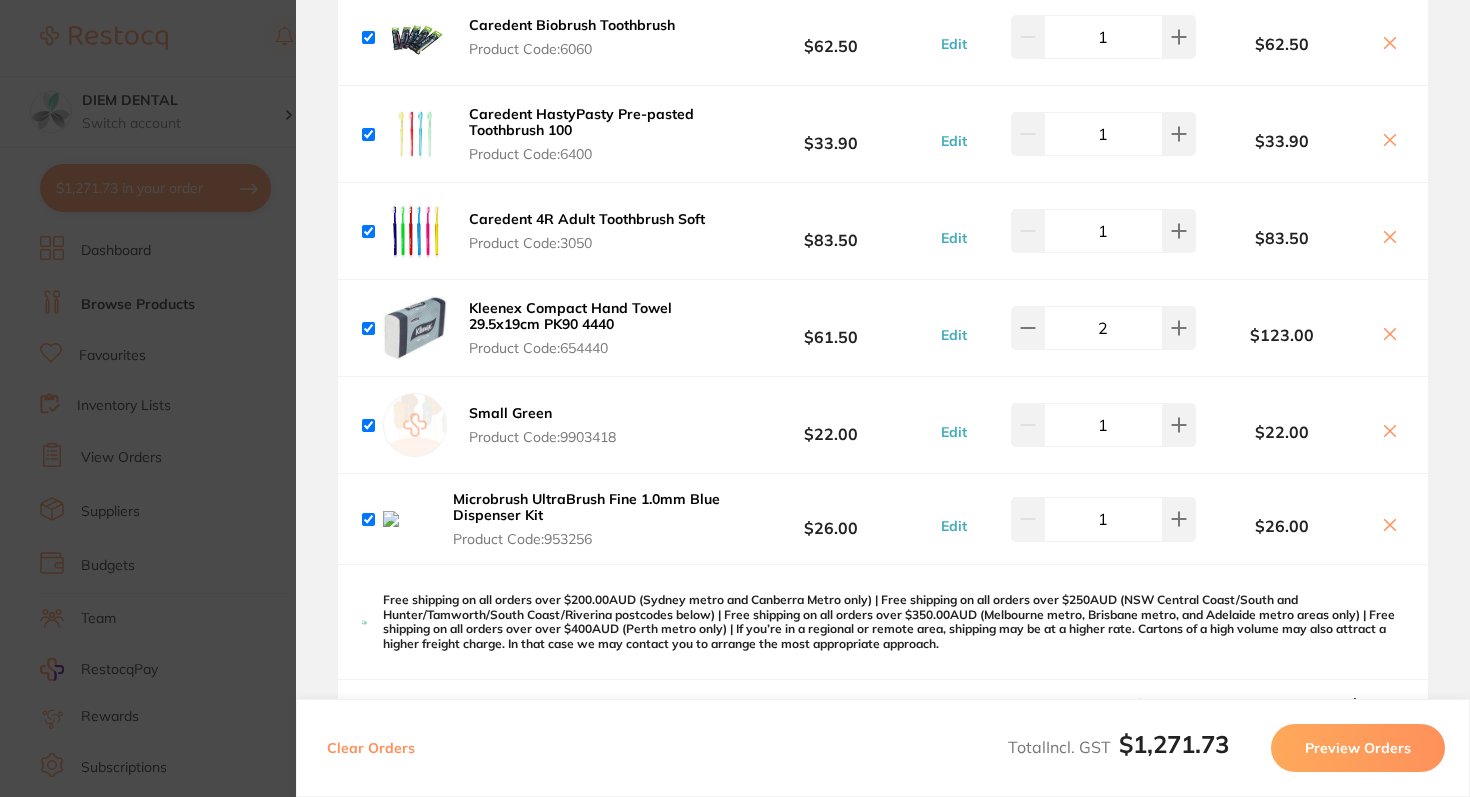 click 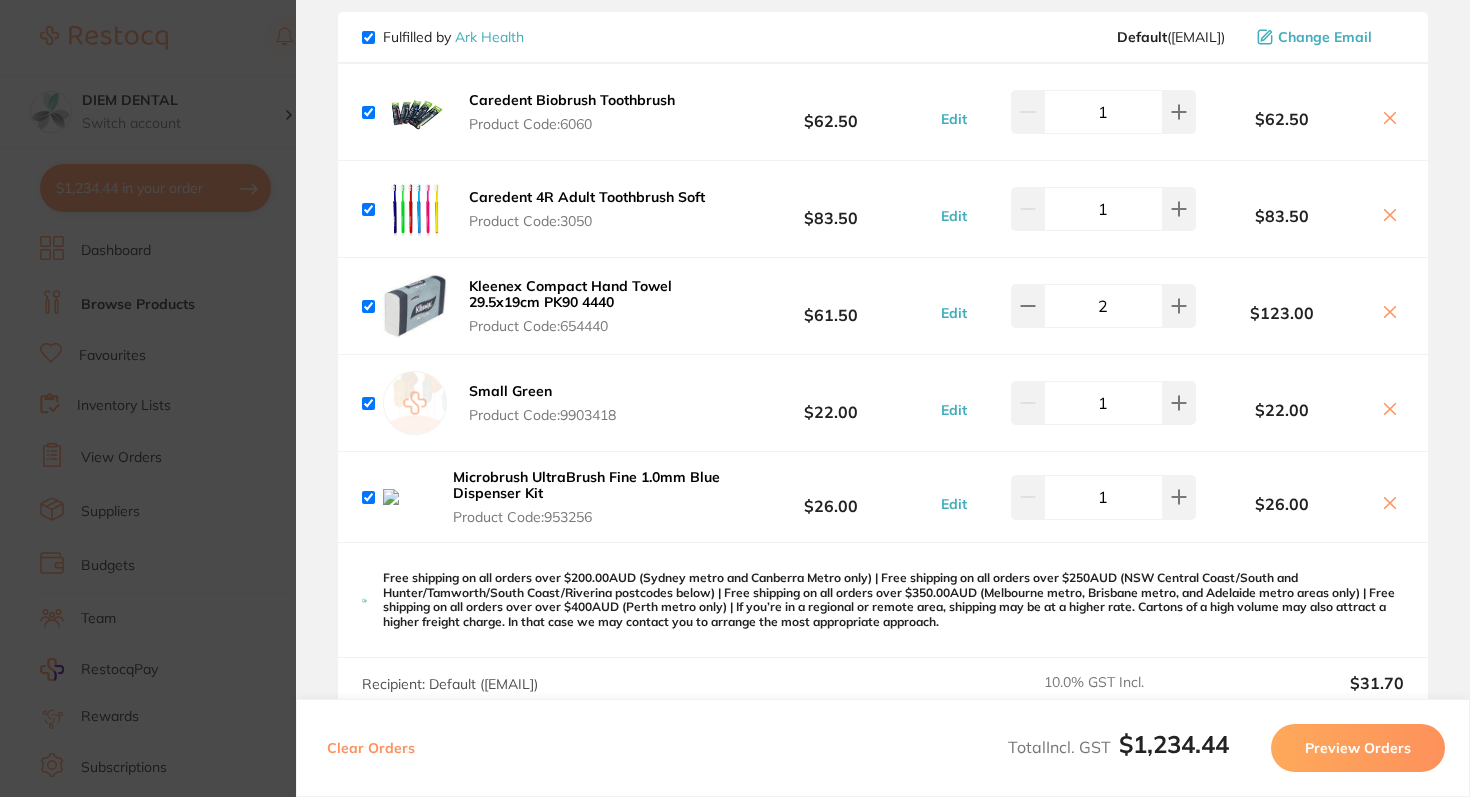 scroll, scrollTop: 2897, scrollLeft: 0, axis: vertical 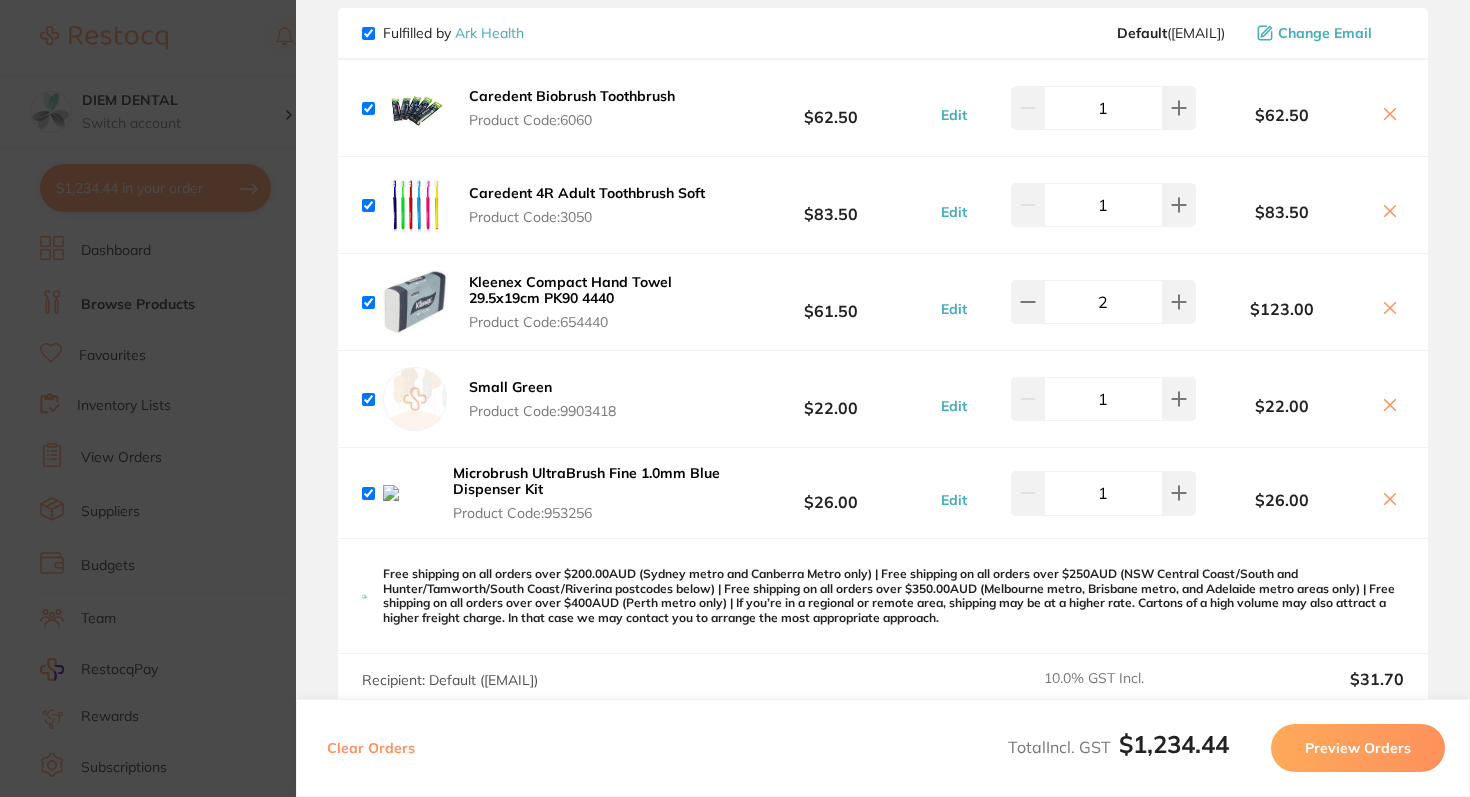 click 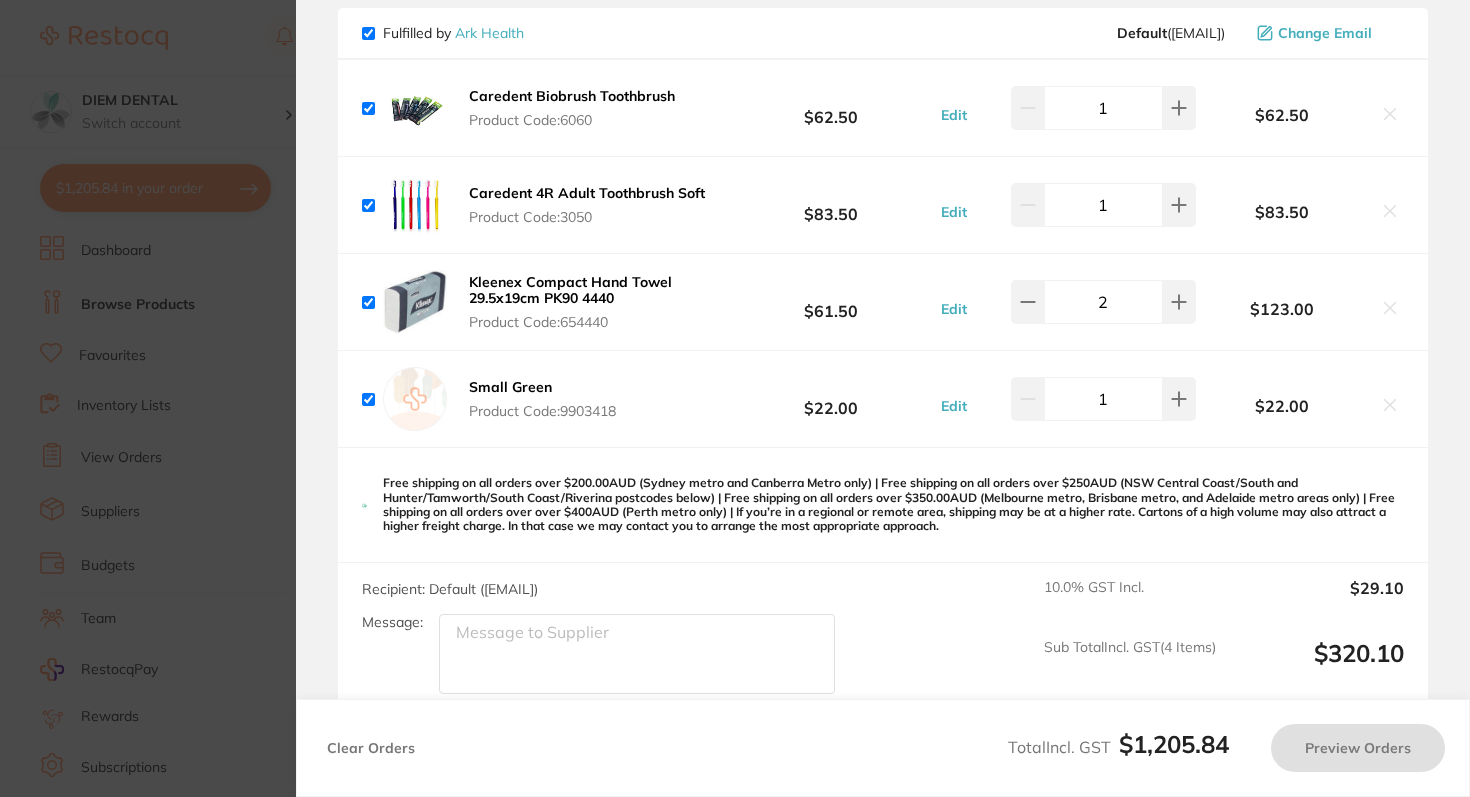 checkbox on "true" 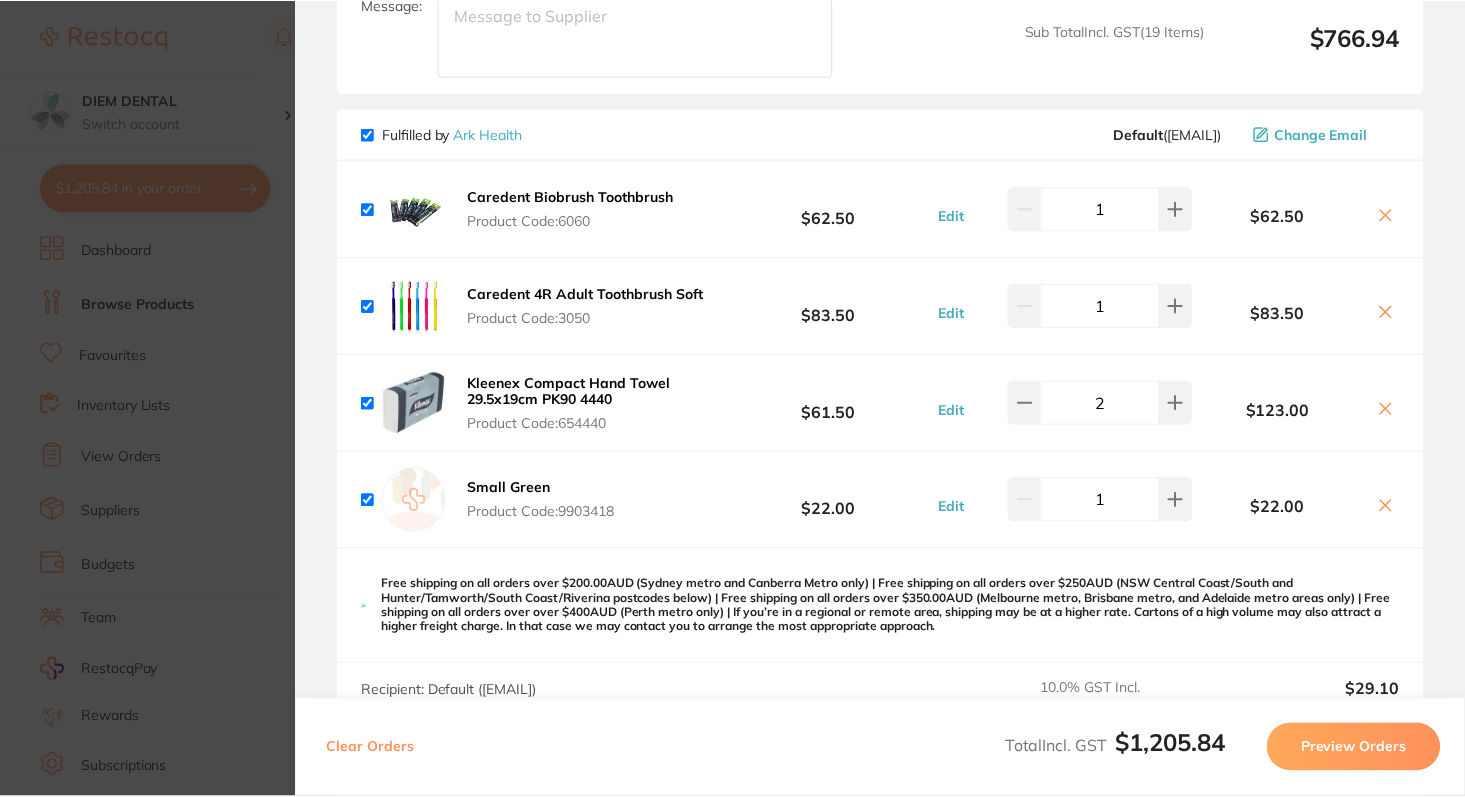 scroll, scrollTop: 2793, scrollLeft: 0, axis: vertical 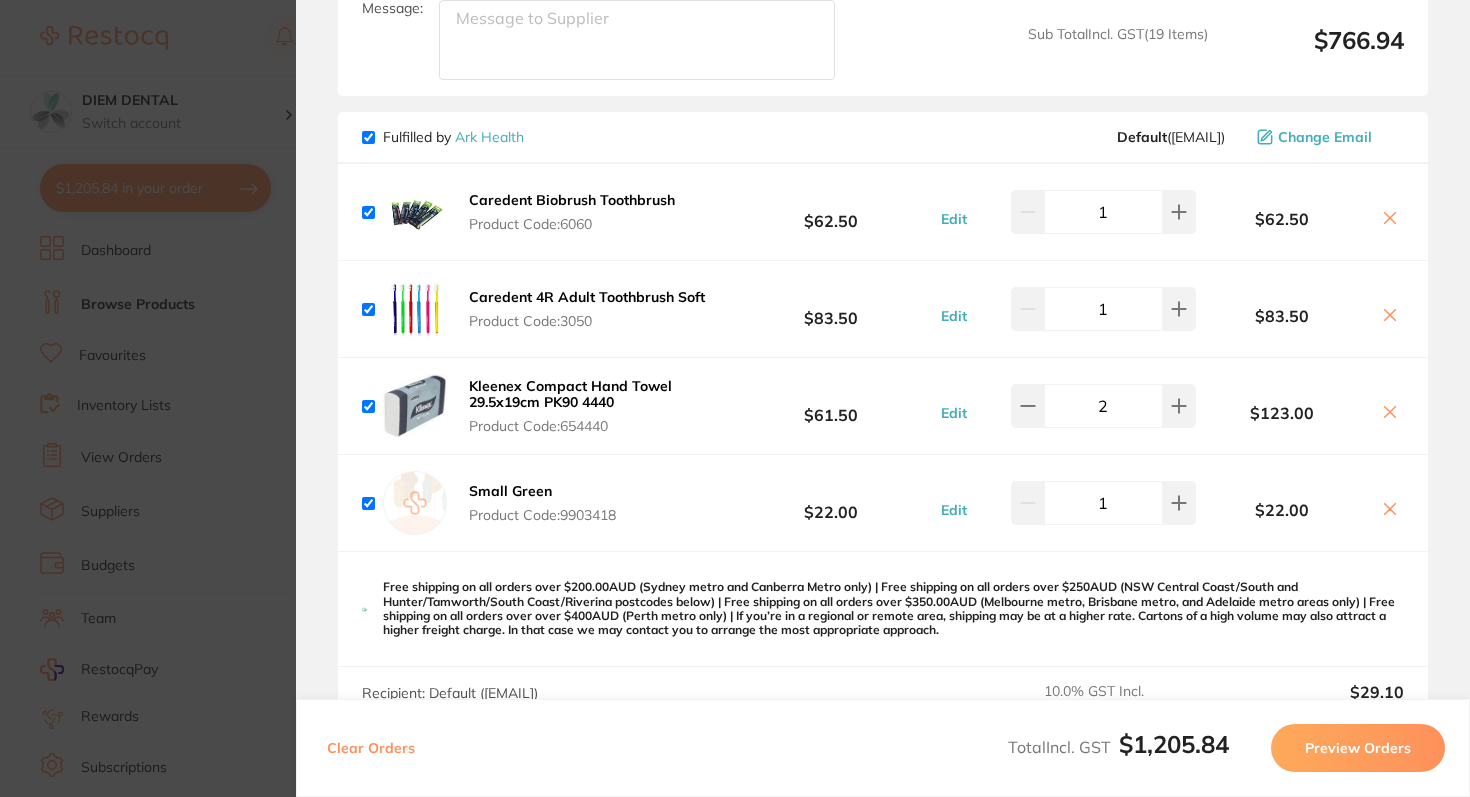click on "Ark Health" at bounding box center [489, 137] 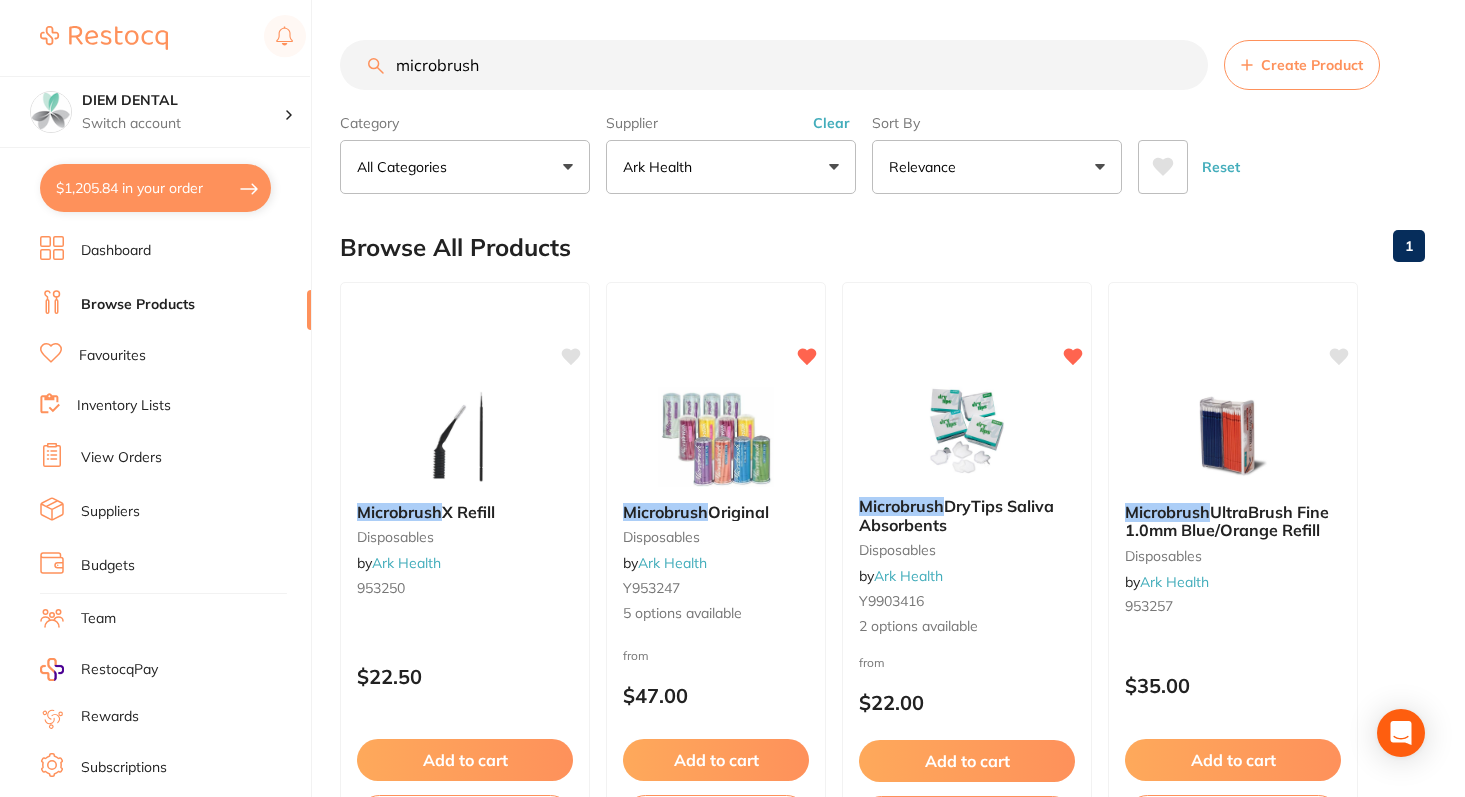drag, startPoint x: 484, startPoint y: 63, endPoint x: 355, endPoint y: 63, distance: 129 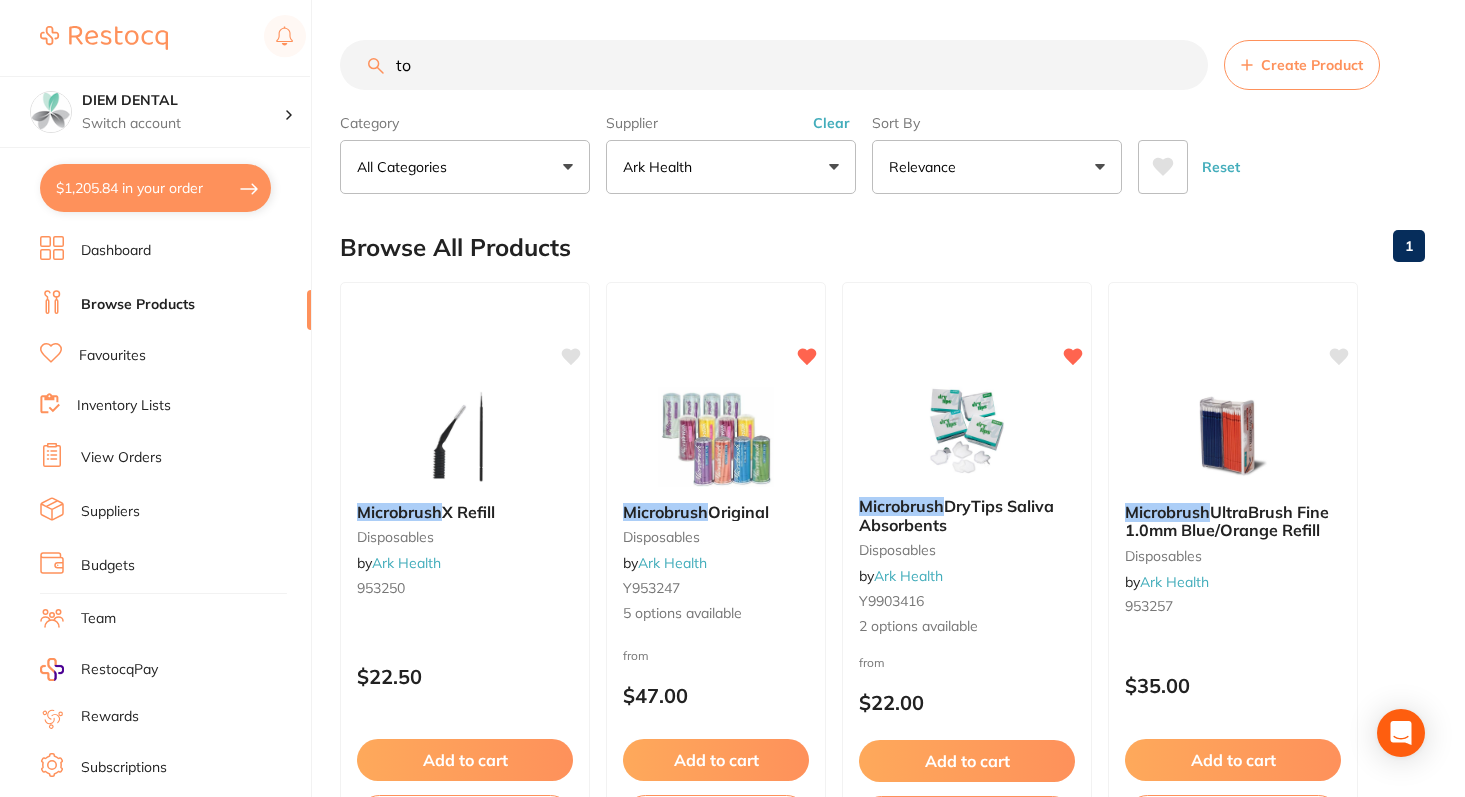 type on "t" 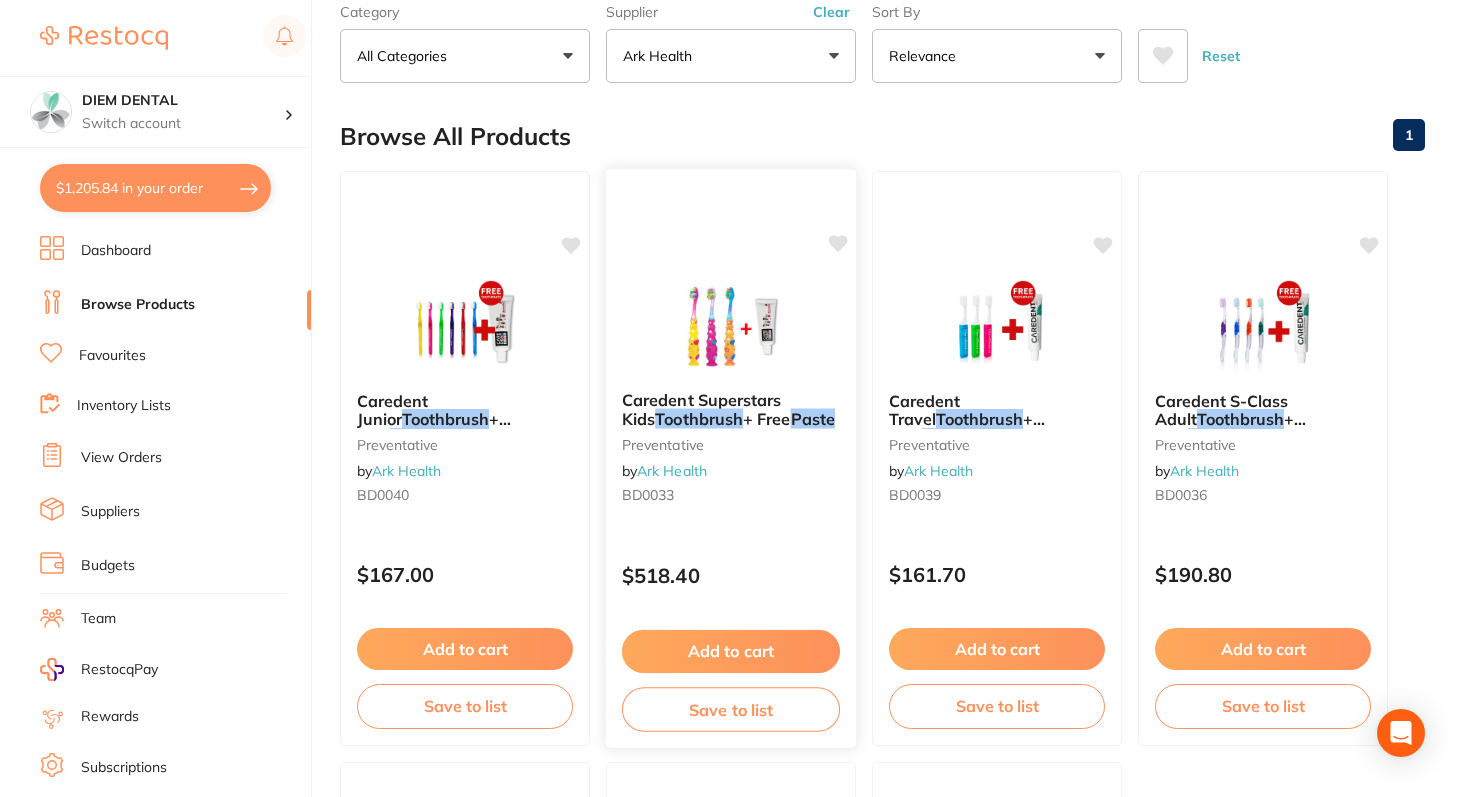 scroll, scrollTop: 0, scrollLeft: 0, axis: both 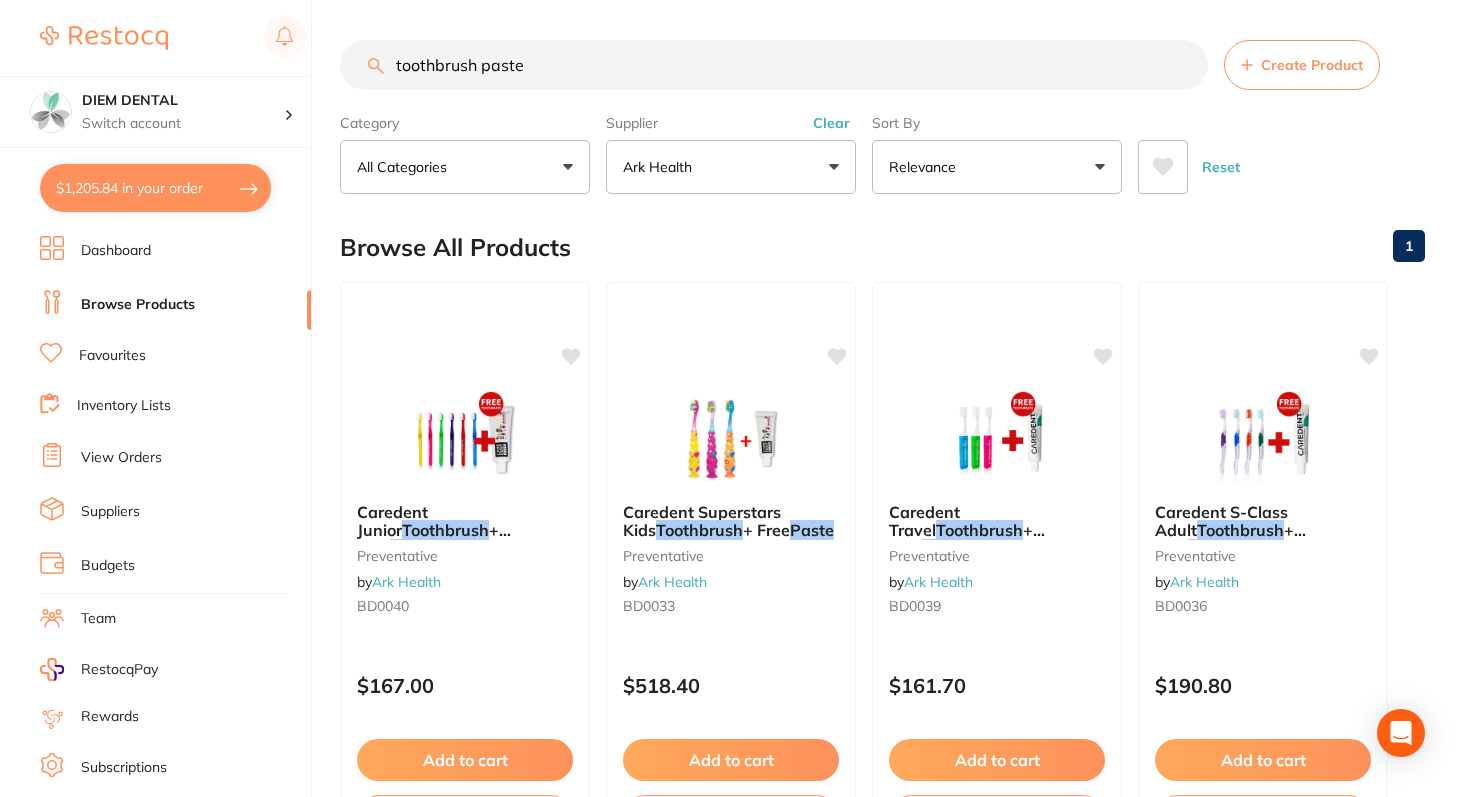 drag, startPoint x: 485, startPoint y: 62, endPoint x: 704, endPoint y: 55, distance: 219.11185 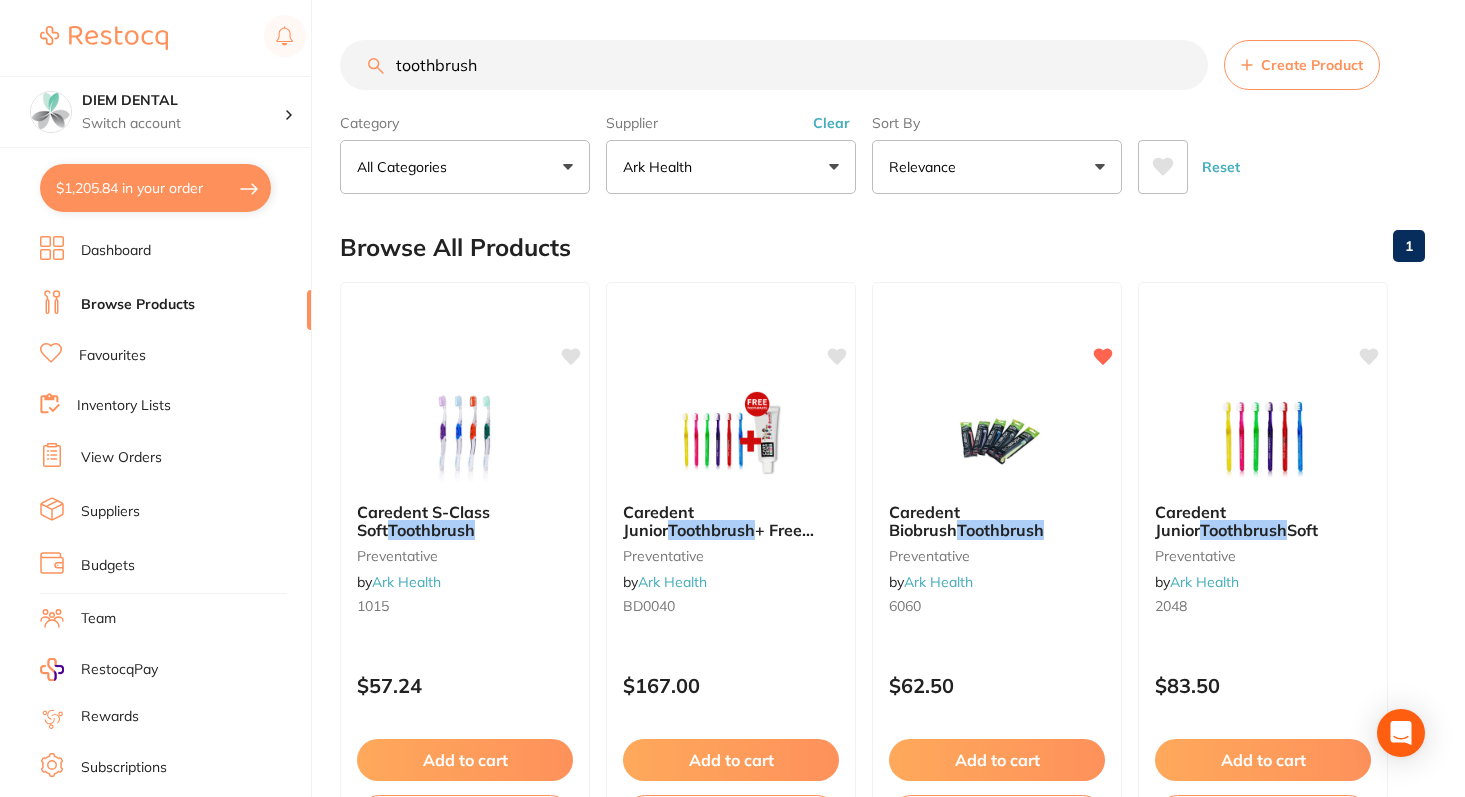 type on "toothbrush" 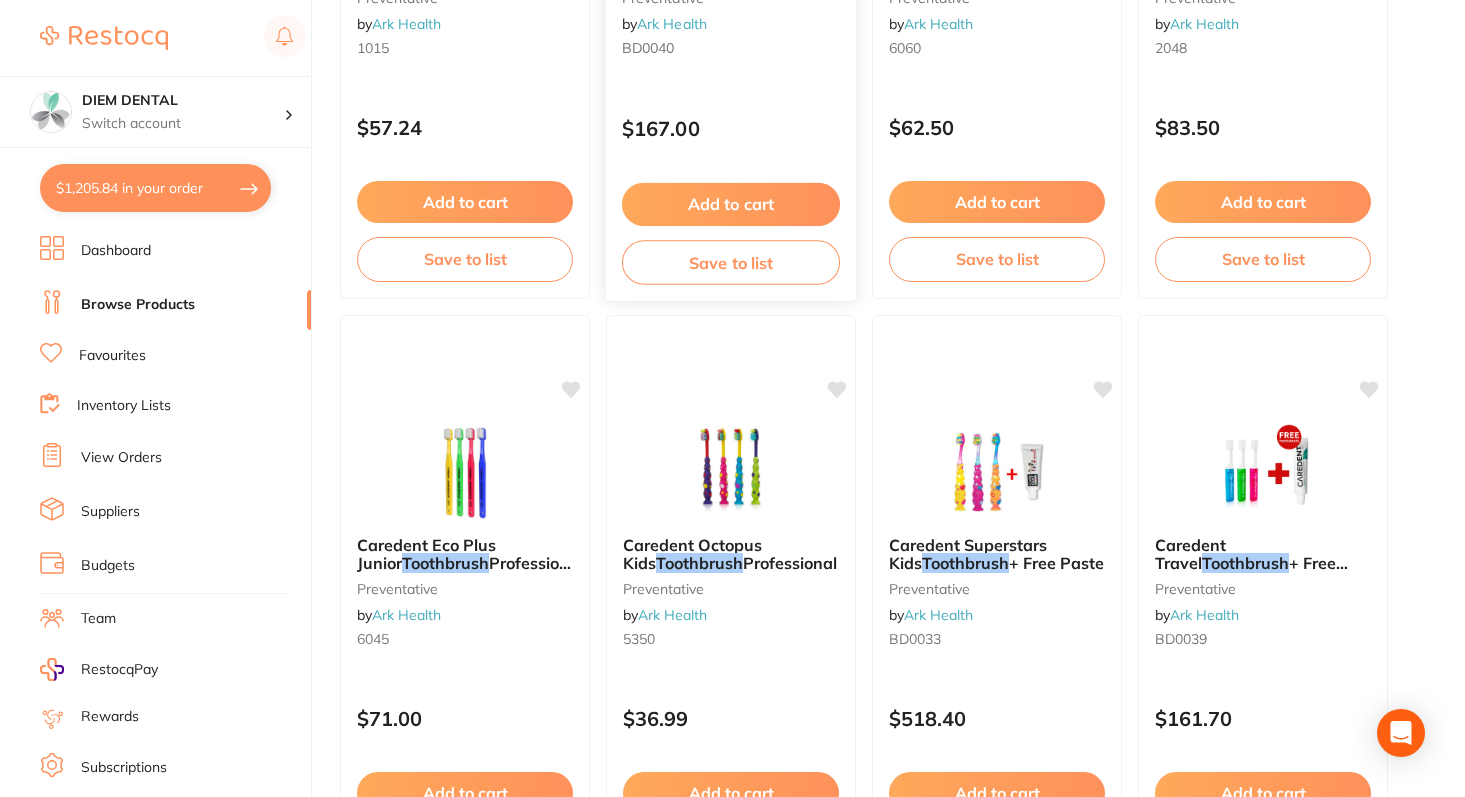scroll, scrollTop: 0, scrollLeft: 0, axis: both 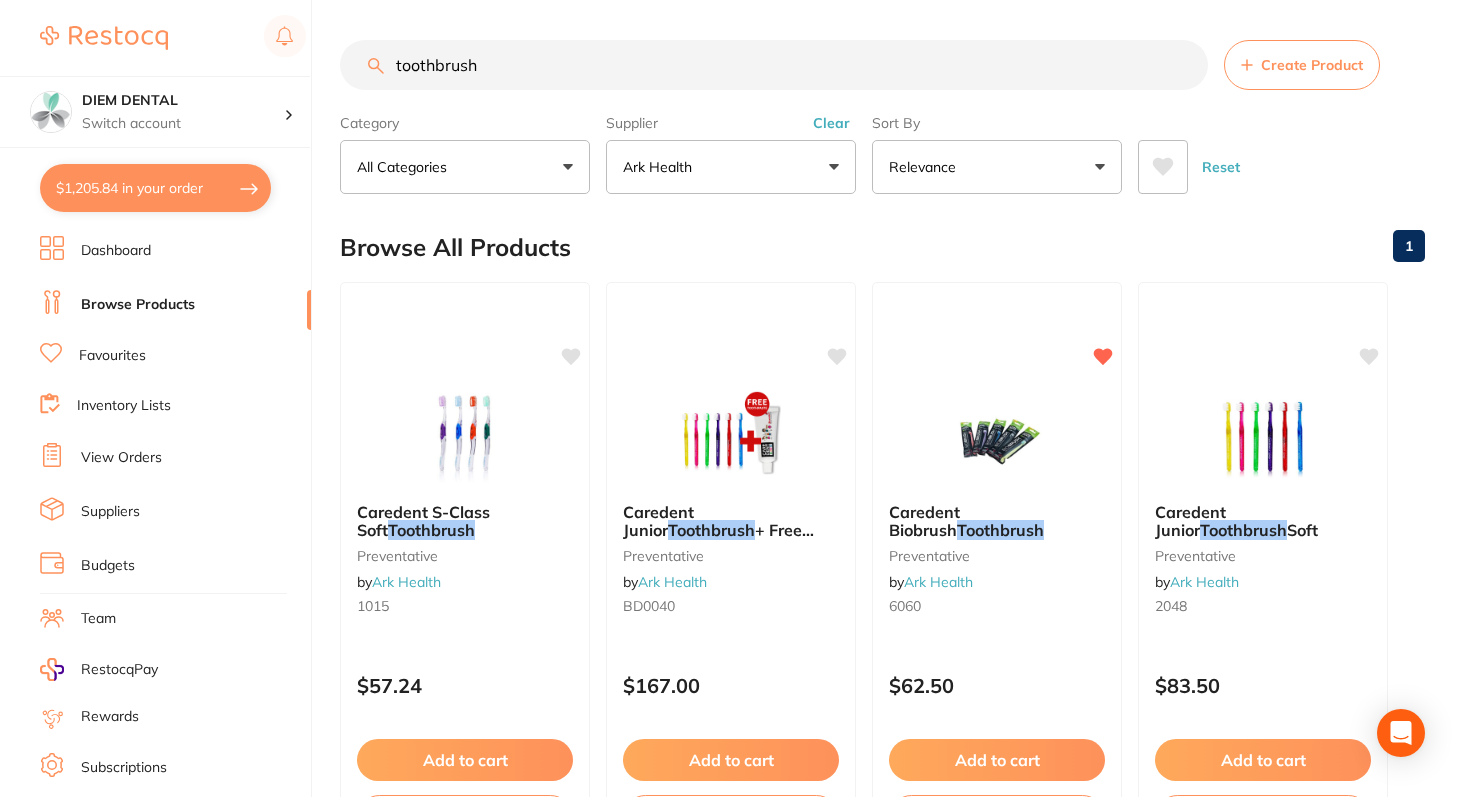 click on "Relevance" at bounding box center [997, 167] 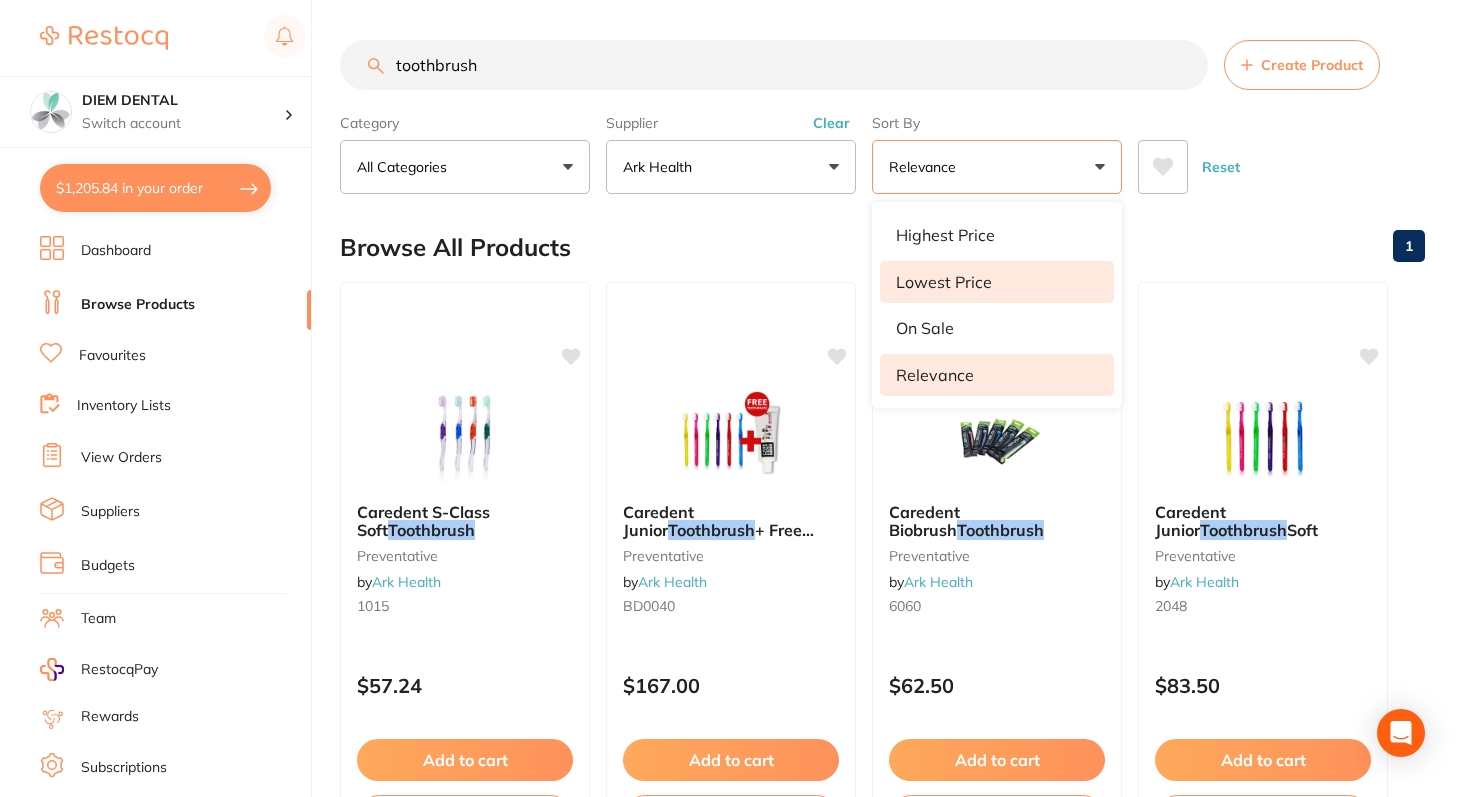 click on "Lowest Price" at bounding box center (944, 282) 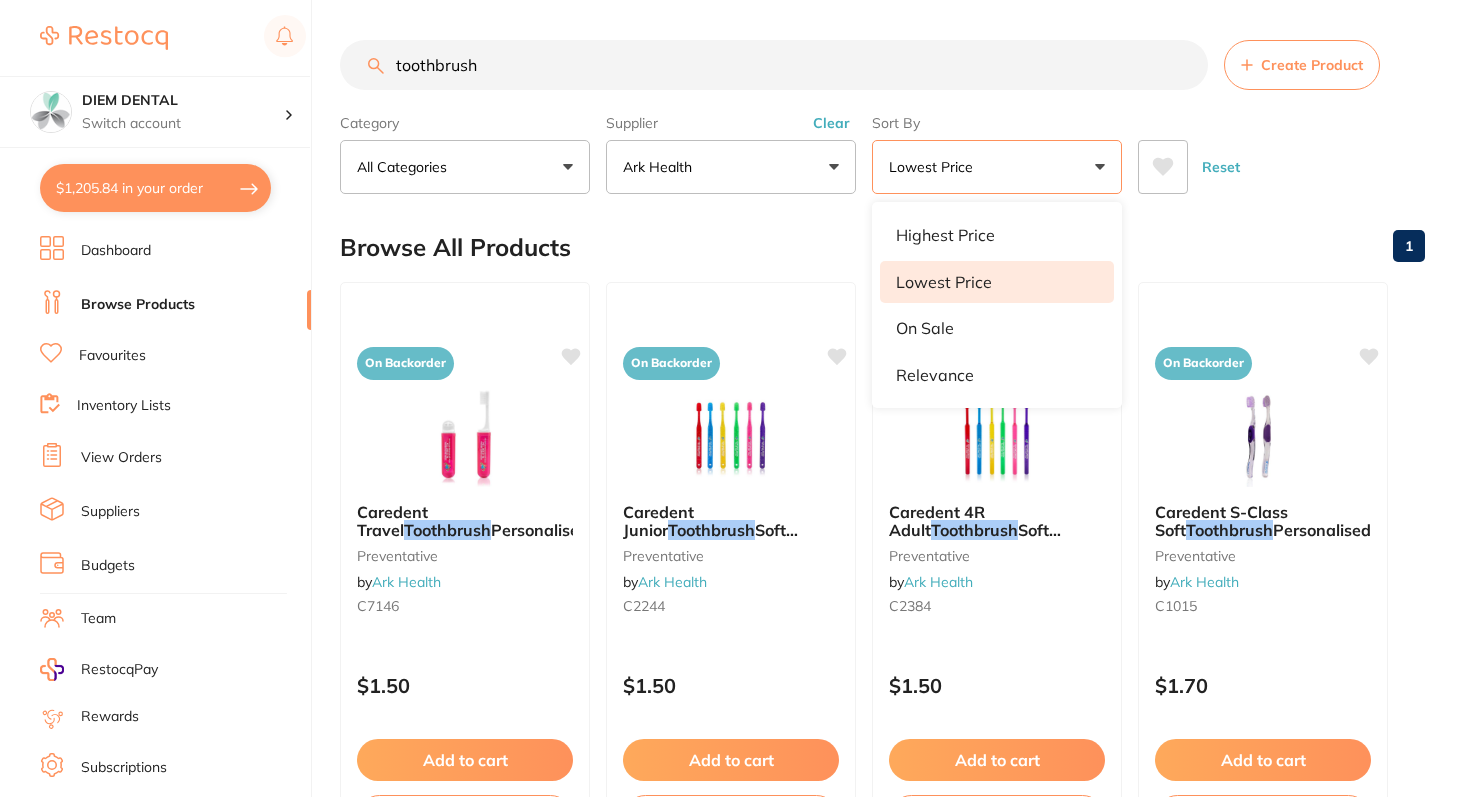 click on "Lowest Price" at bounding box center (997, 167) 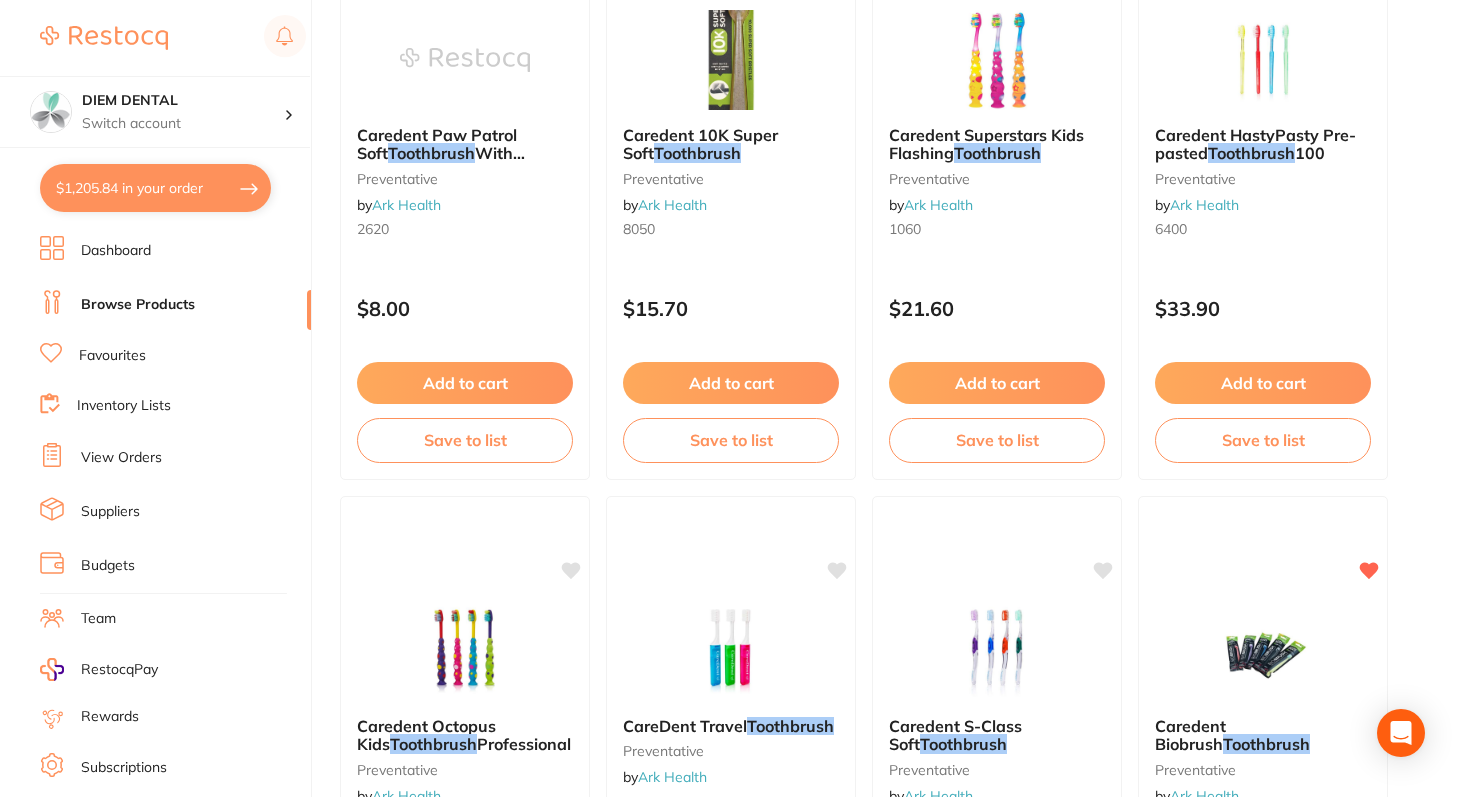 scroll, scrollTop: 966, scrollLeft: 0, axis: vertical 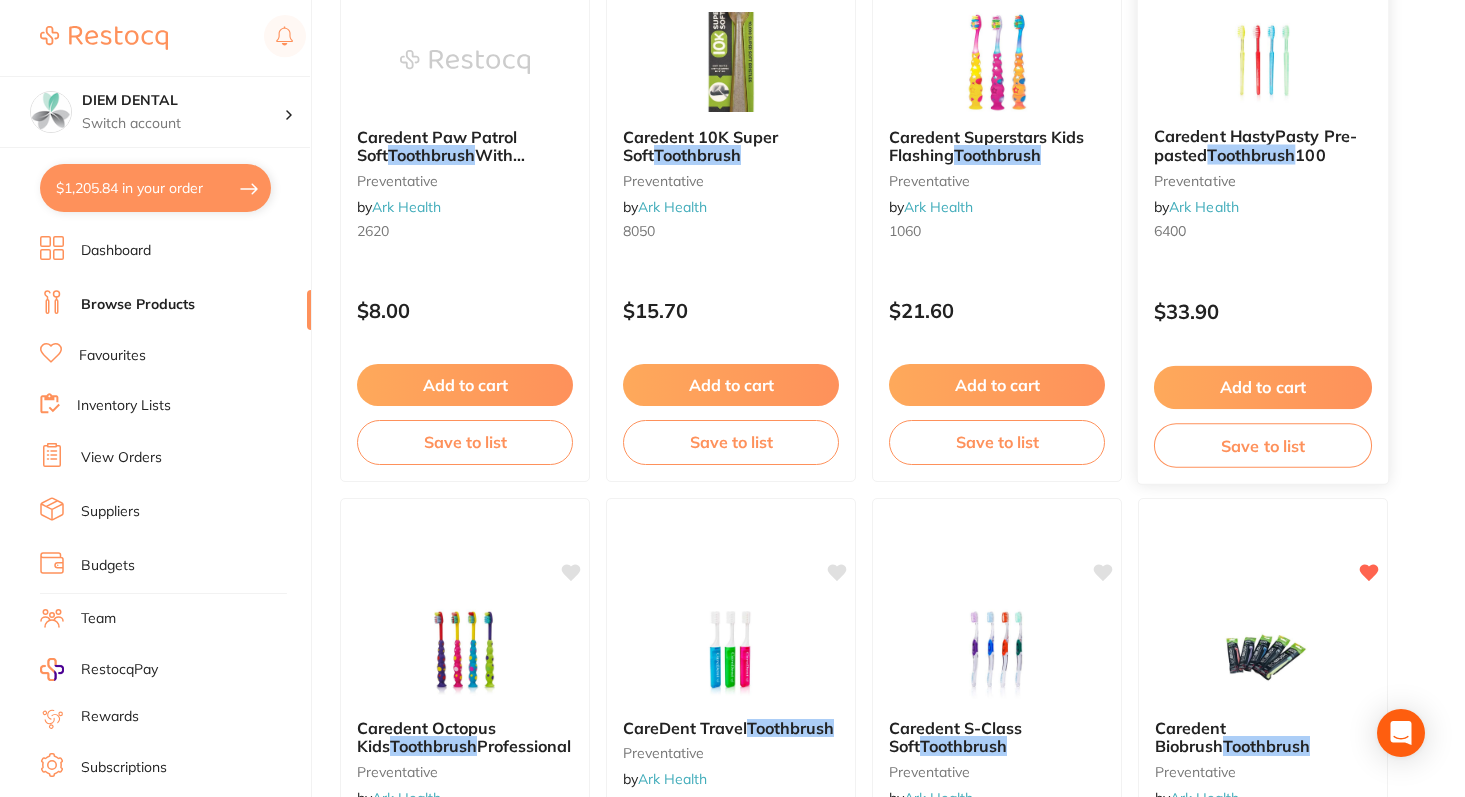 click on "Add to cart" at bounding box center [1263, 387] 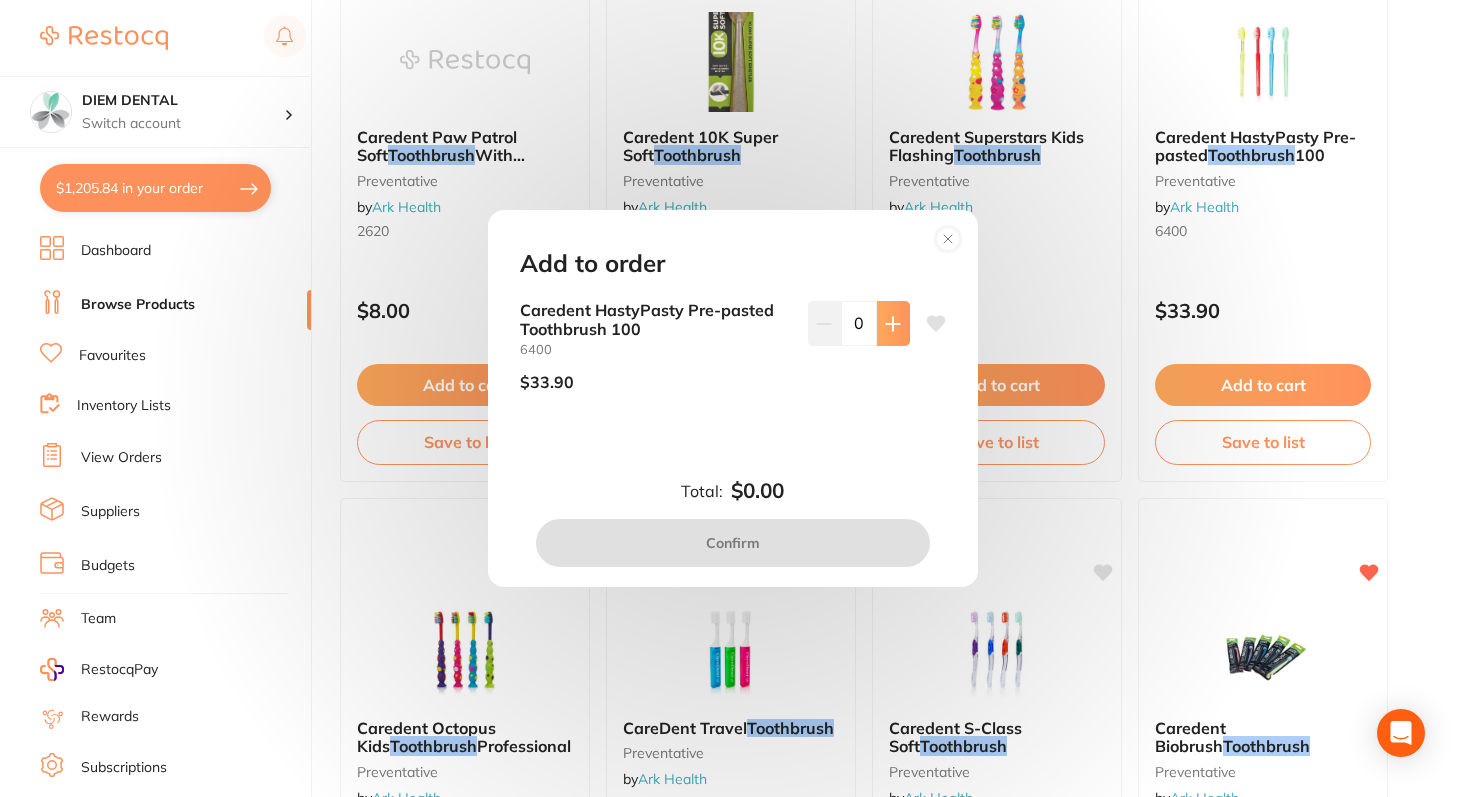 click 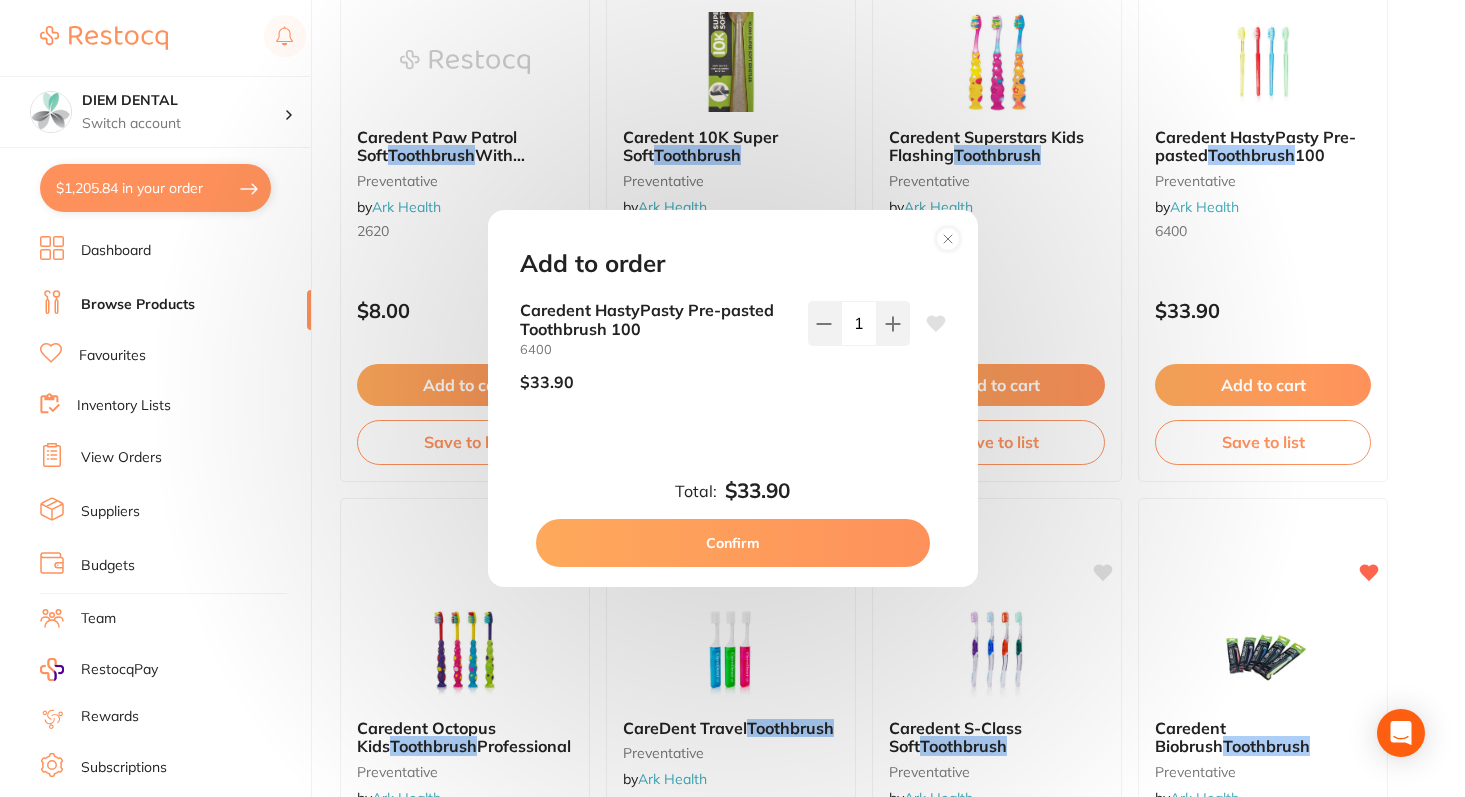 click on "Confirm" at bounding box center [733, 543] 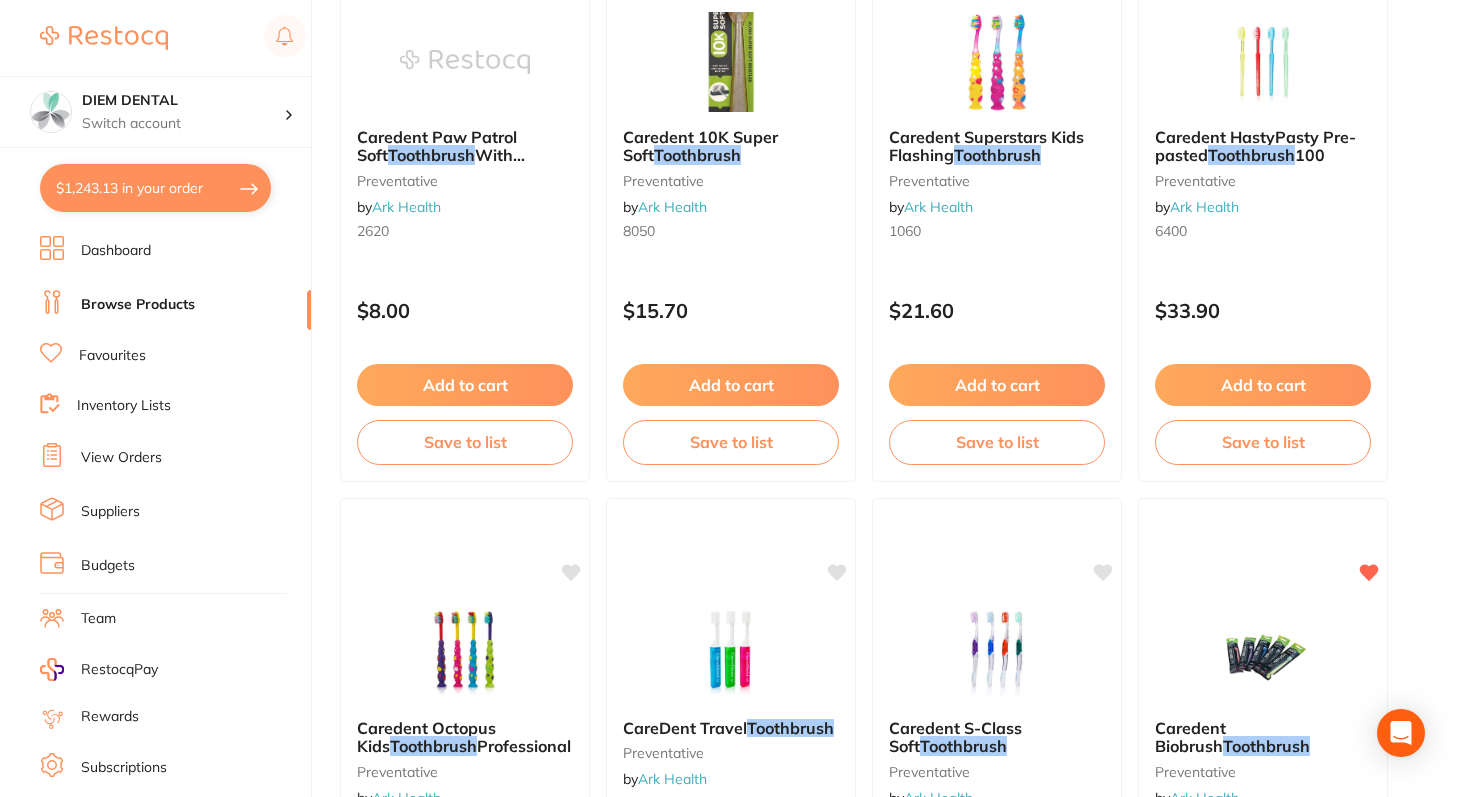 click on "$1,243.13   in your order" at bounding box center [155, 188] 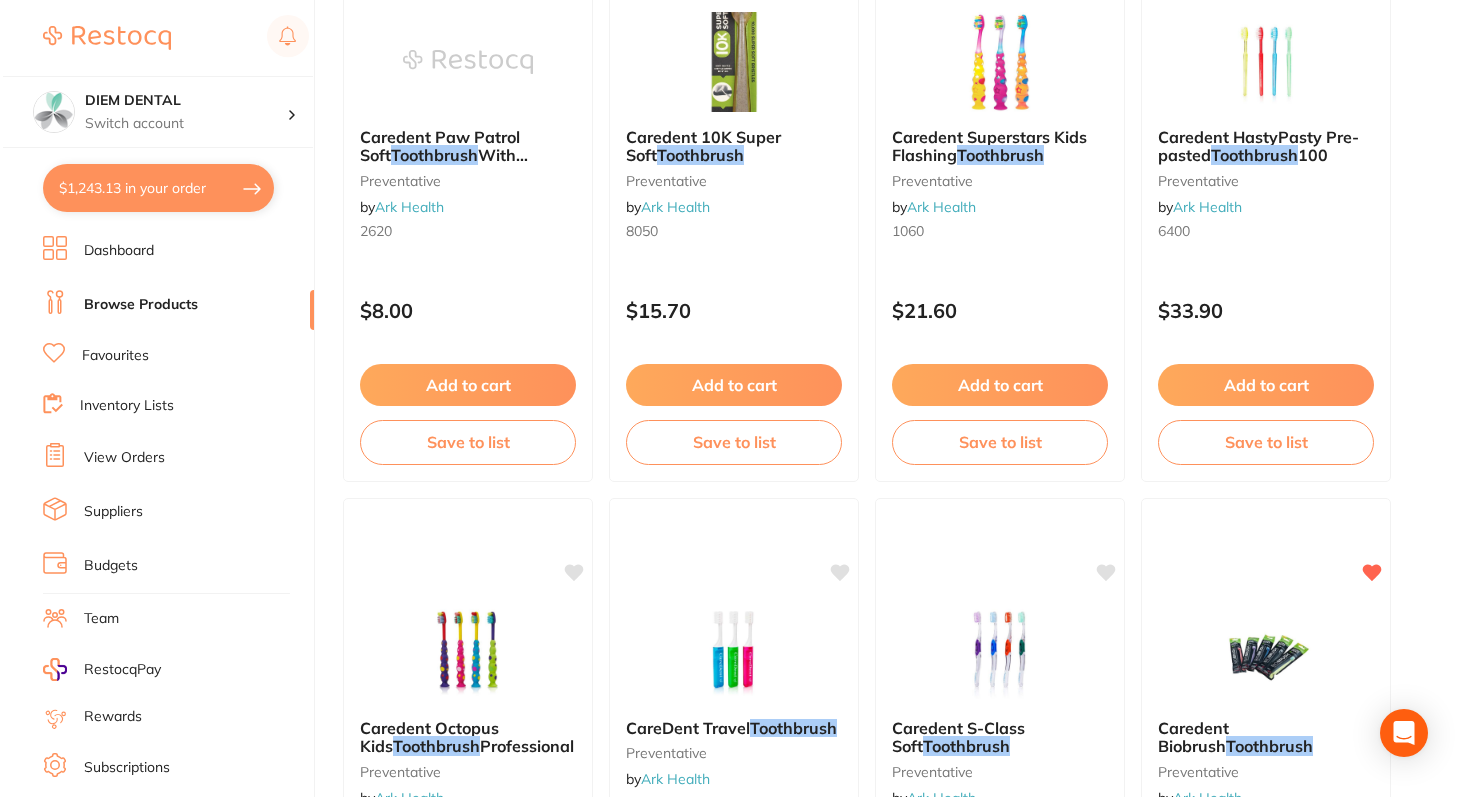 scroll, scrollTop: 0, scrollLeft: 0, axis: both 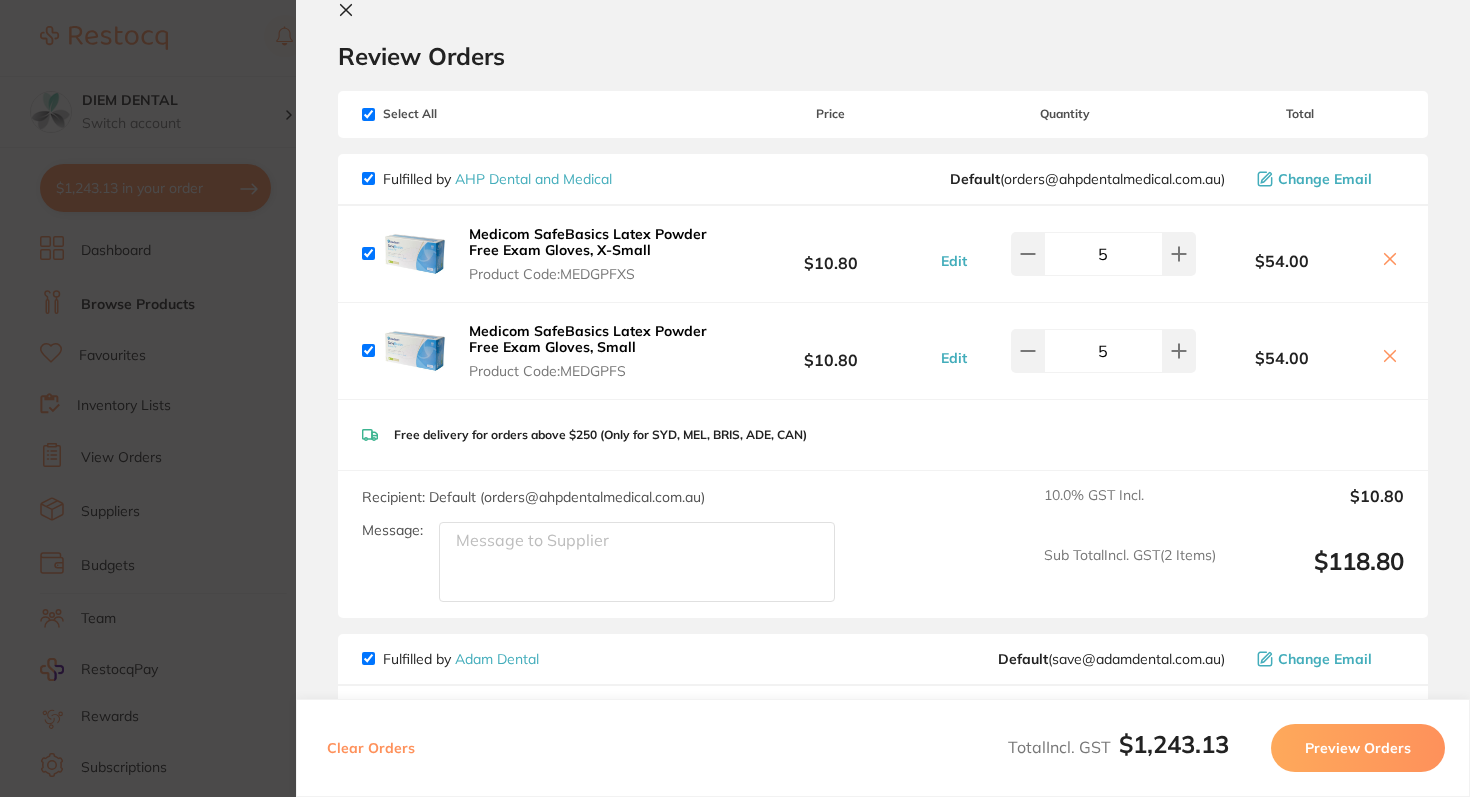 click at bounding box center [368, 114] 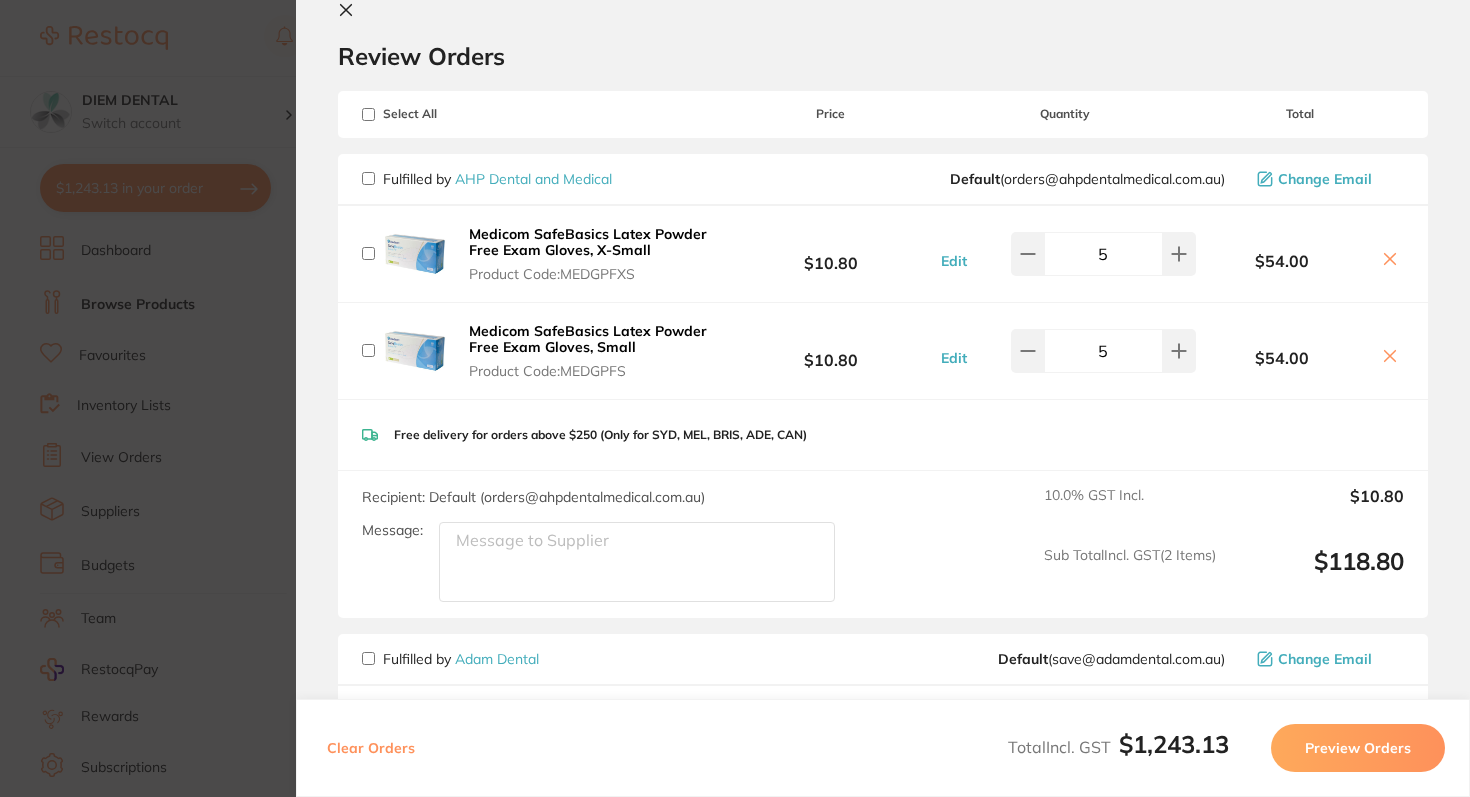 checkbox on "false" 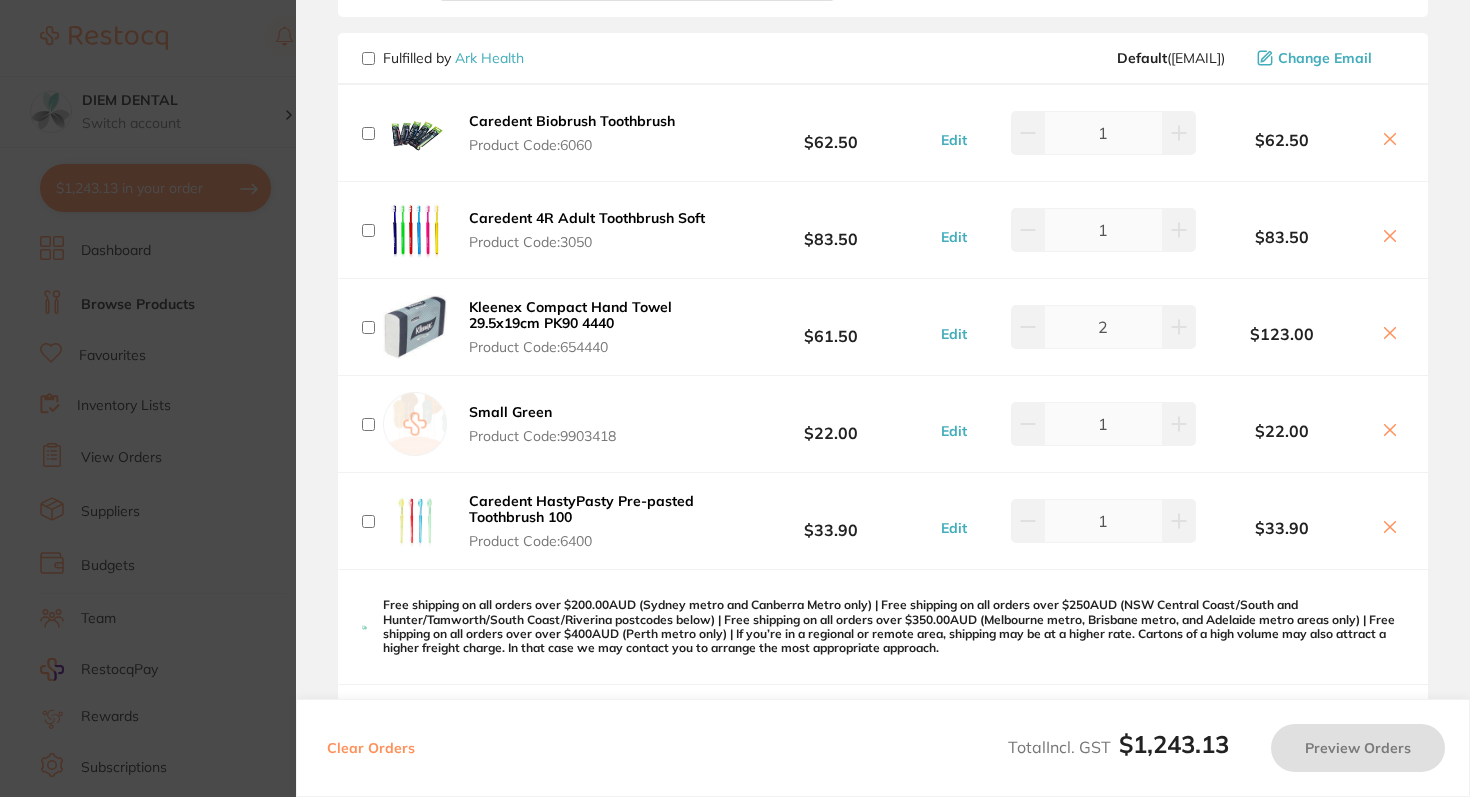 scroll, scrollTop: 2875, scrollLeft: 0, axis: vertical 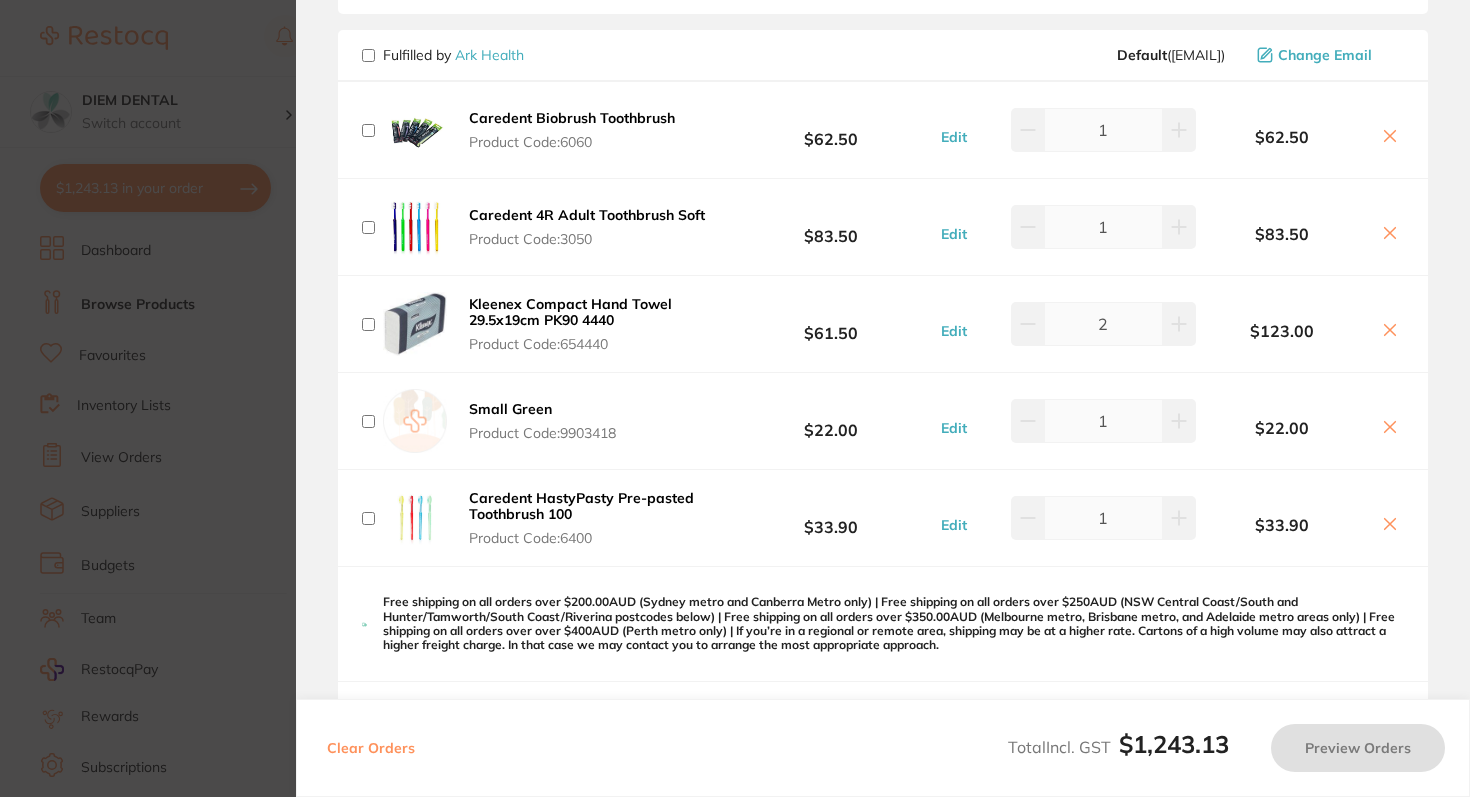 click at bounding box center (368, 55) 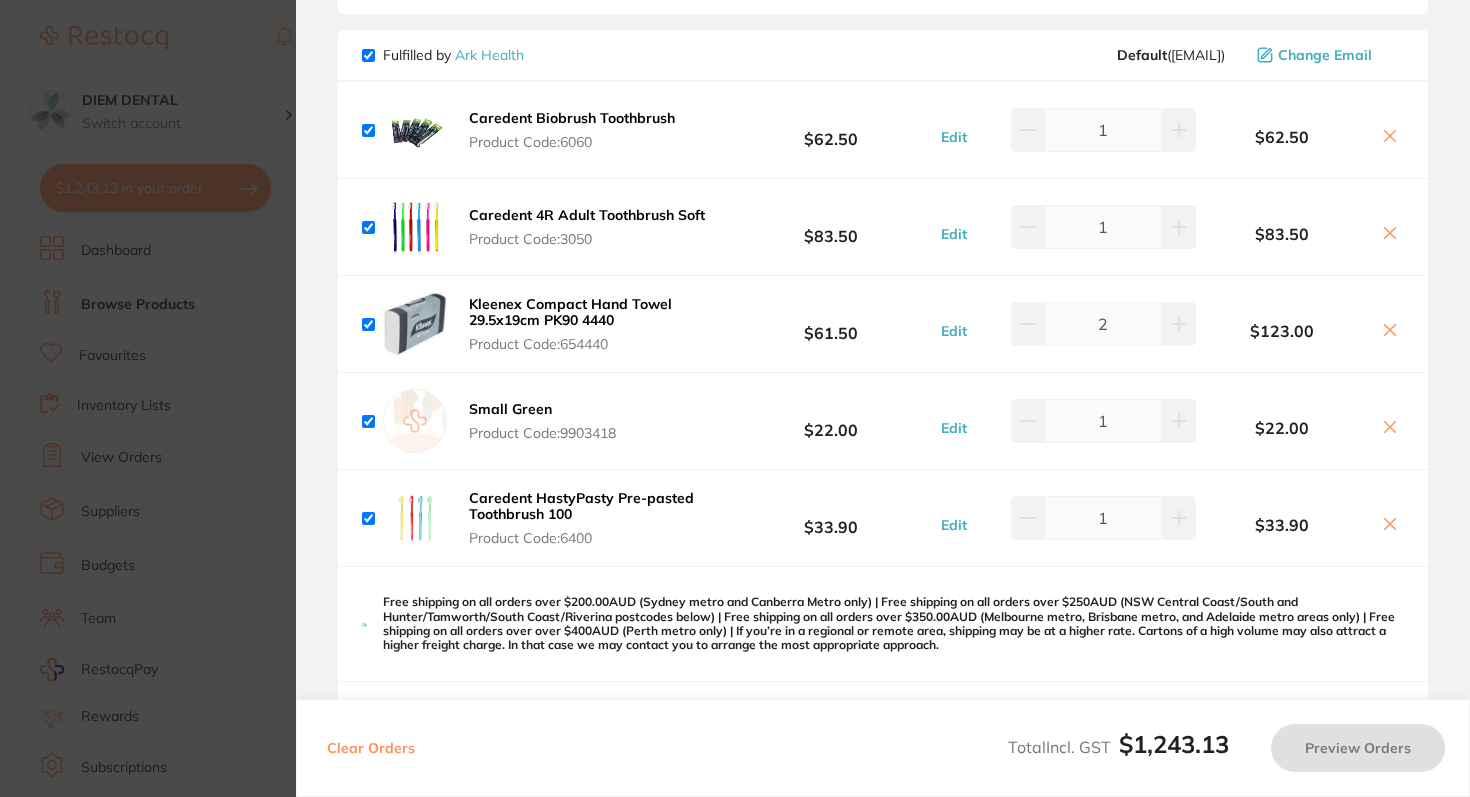 checkbox on "true" 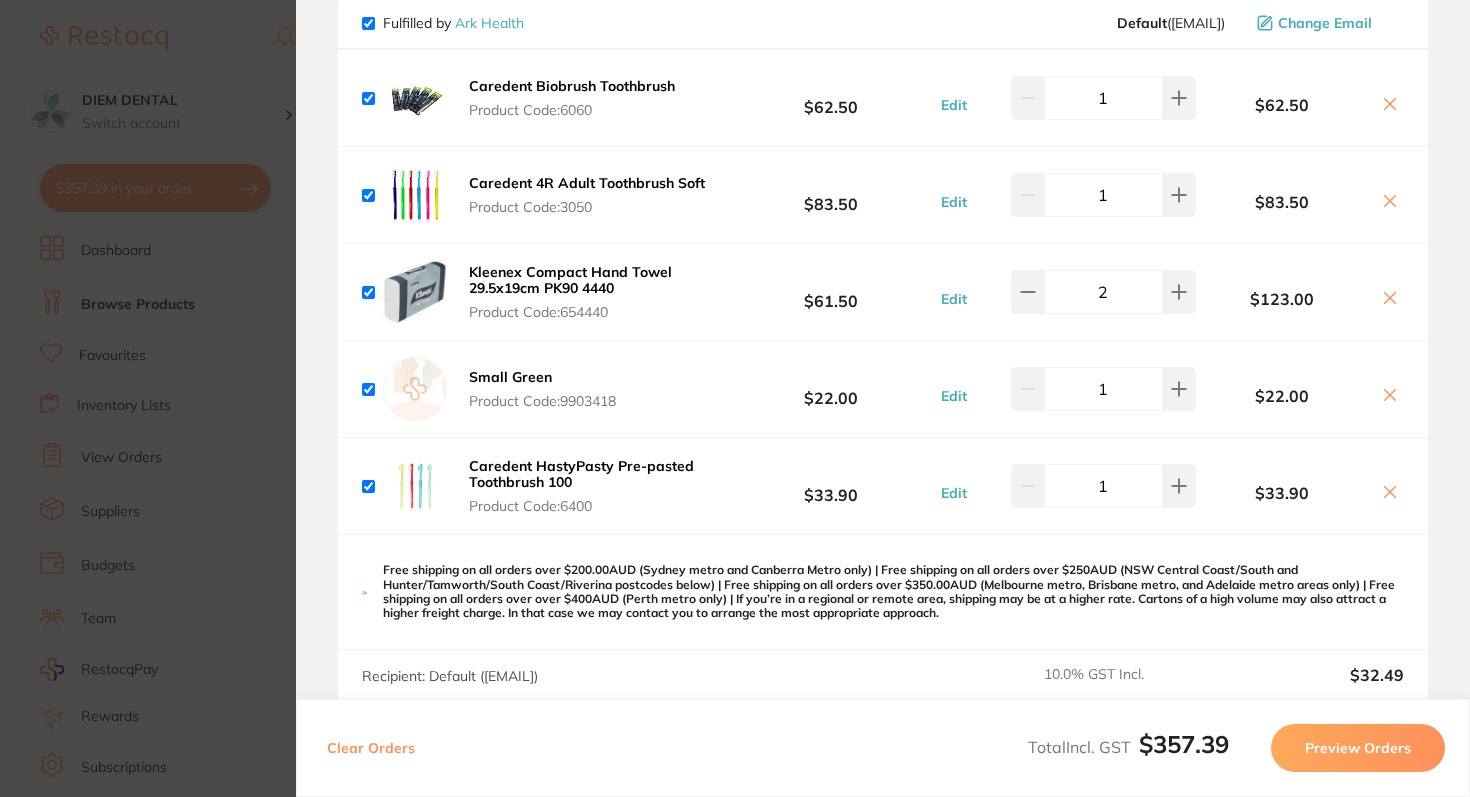 scroll, scrollTop: 2899, scrollLeft: 0, axis: vertical 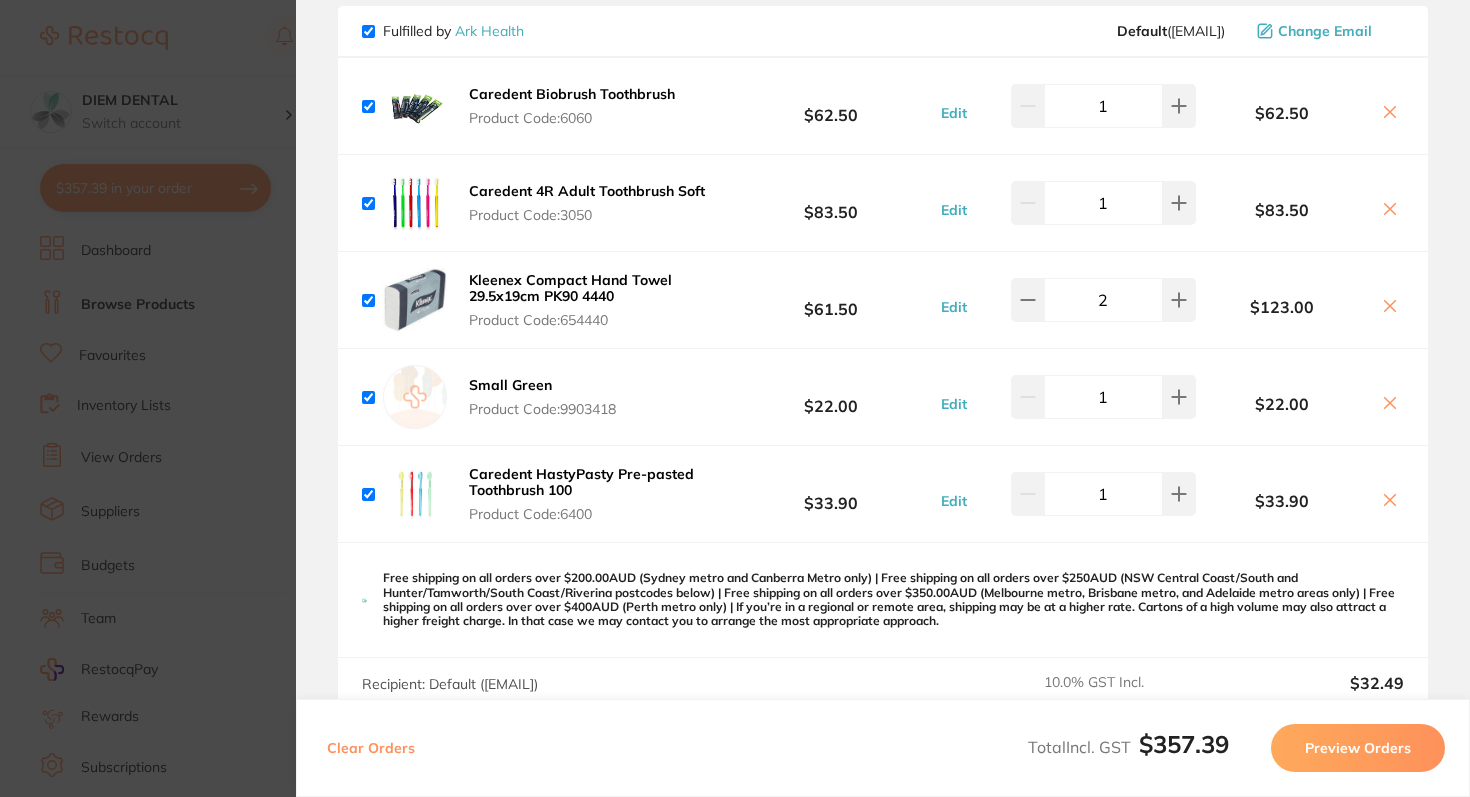 click on "Preview Orders" at bounding box center [1358, 748] 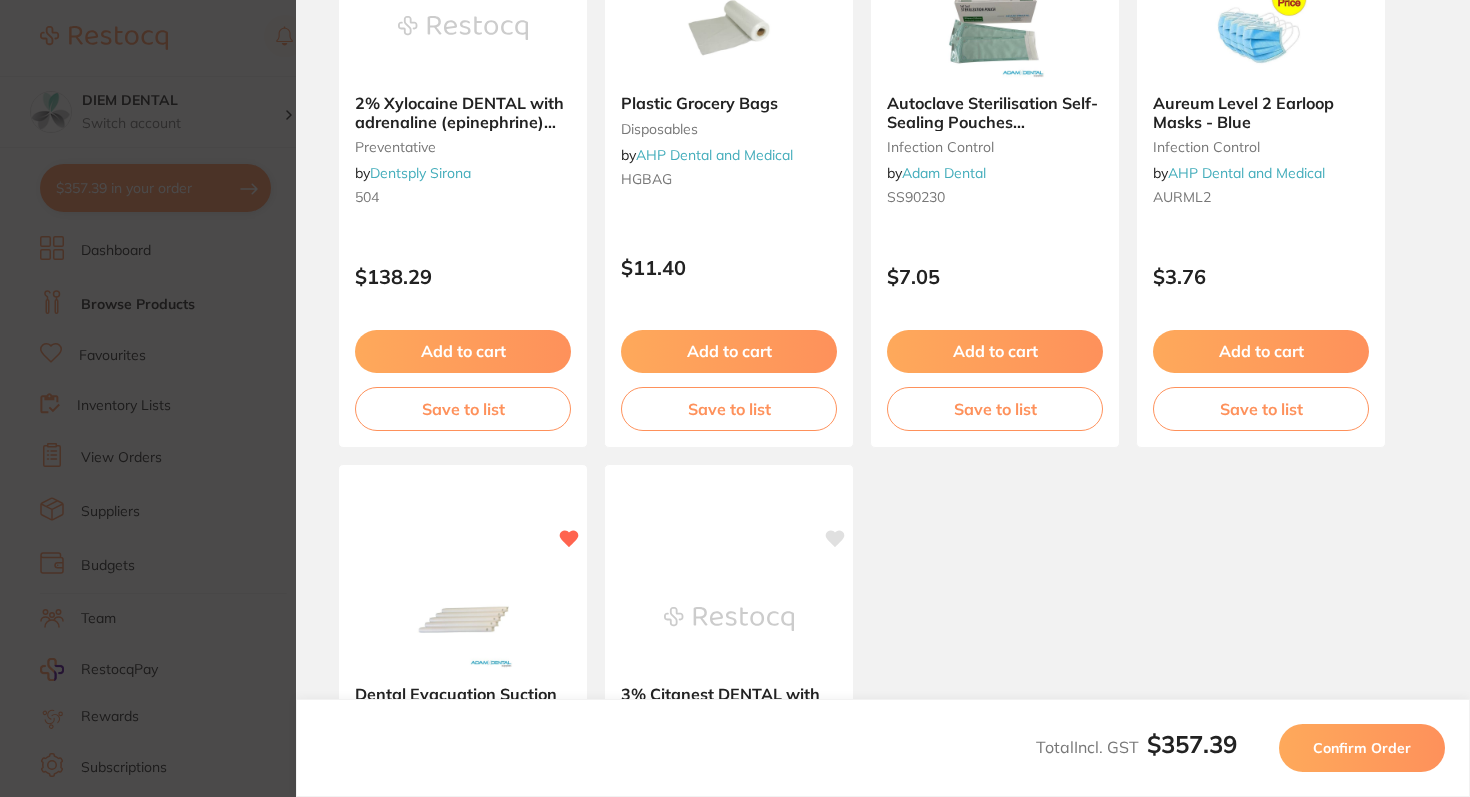scroll, scrollTop: 1272, scrollLeft: 0, axis: vertical 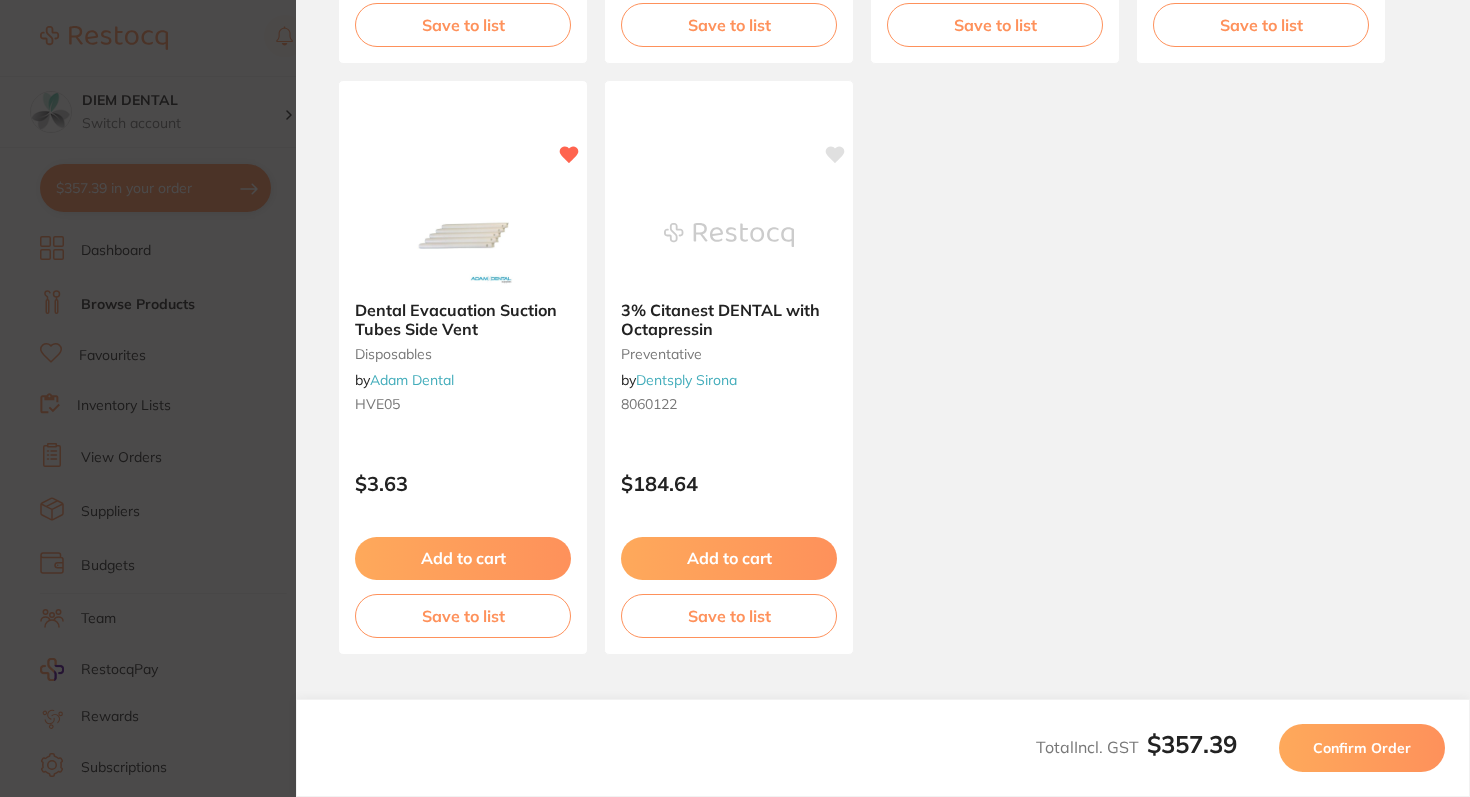 click on "Confirm Order" at bounding box center [1362, 748] 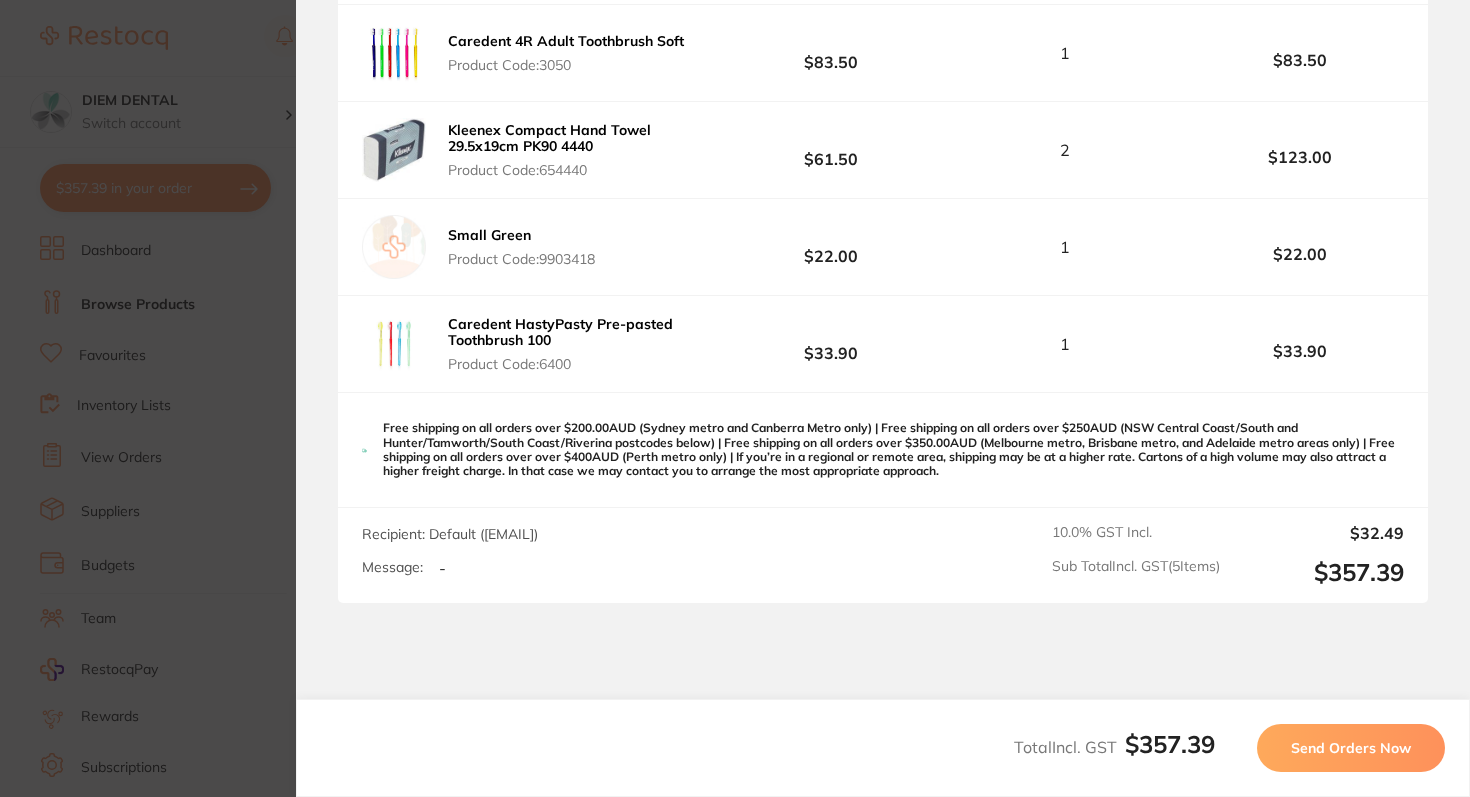 scroll, scrollTop: 592, scrollLeft: 0, axis: vertical 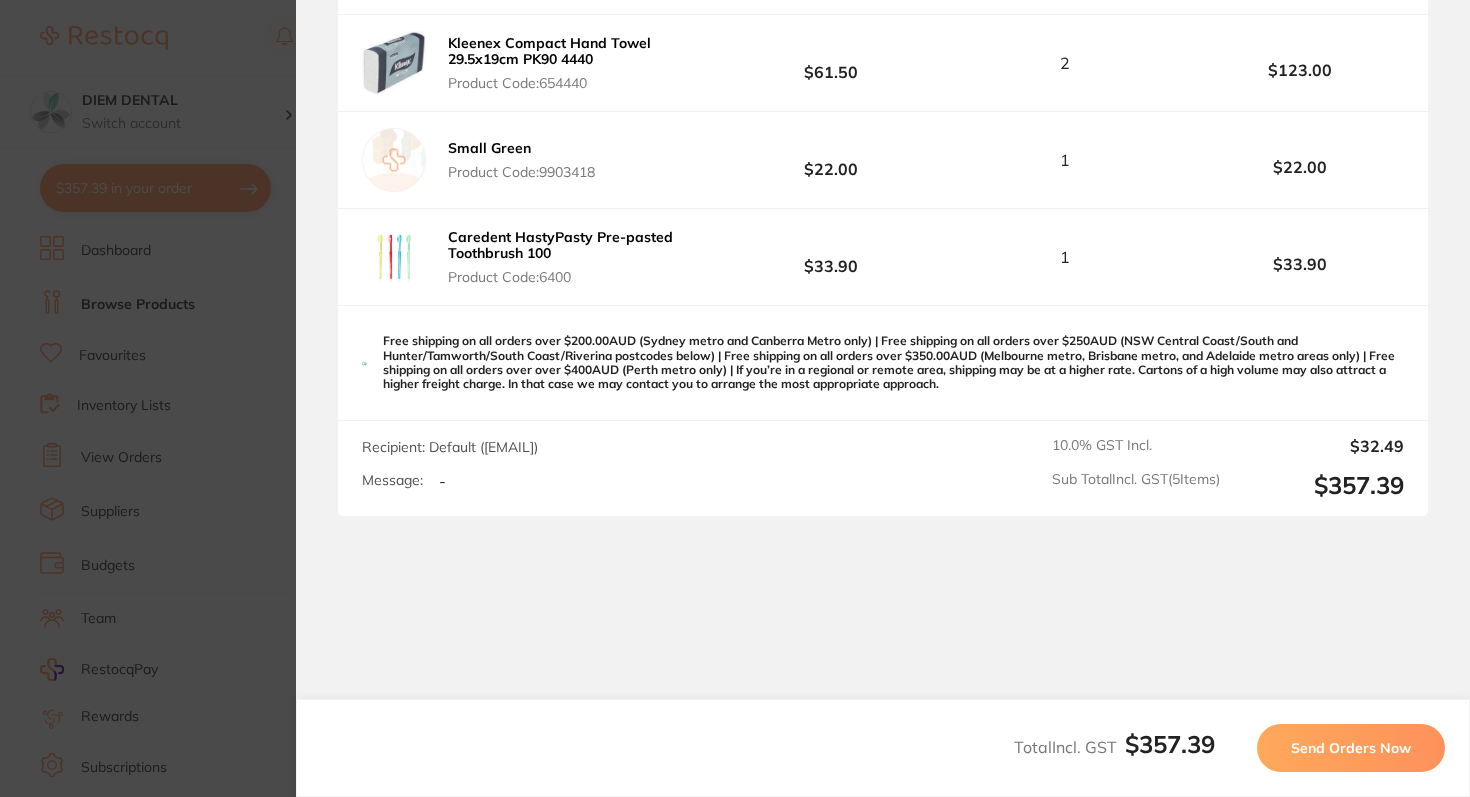 click on "Send Orders Now" at bounding box center [1351, 748] 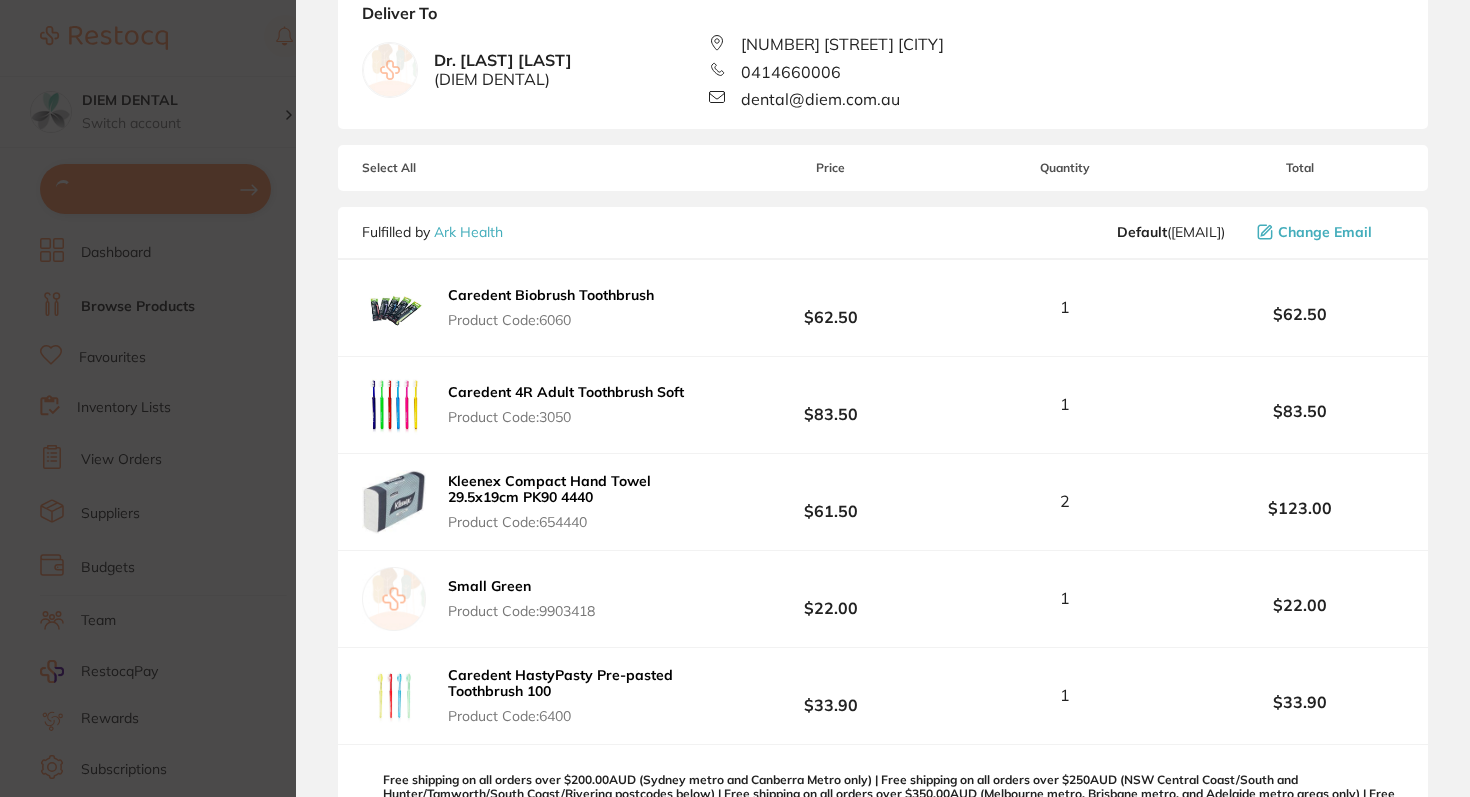 scroll, scrollTop: 0, scrollLeft: 0, axis: both 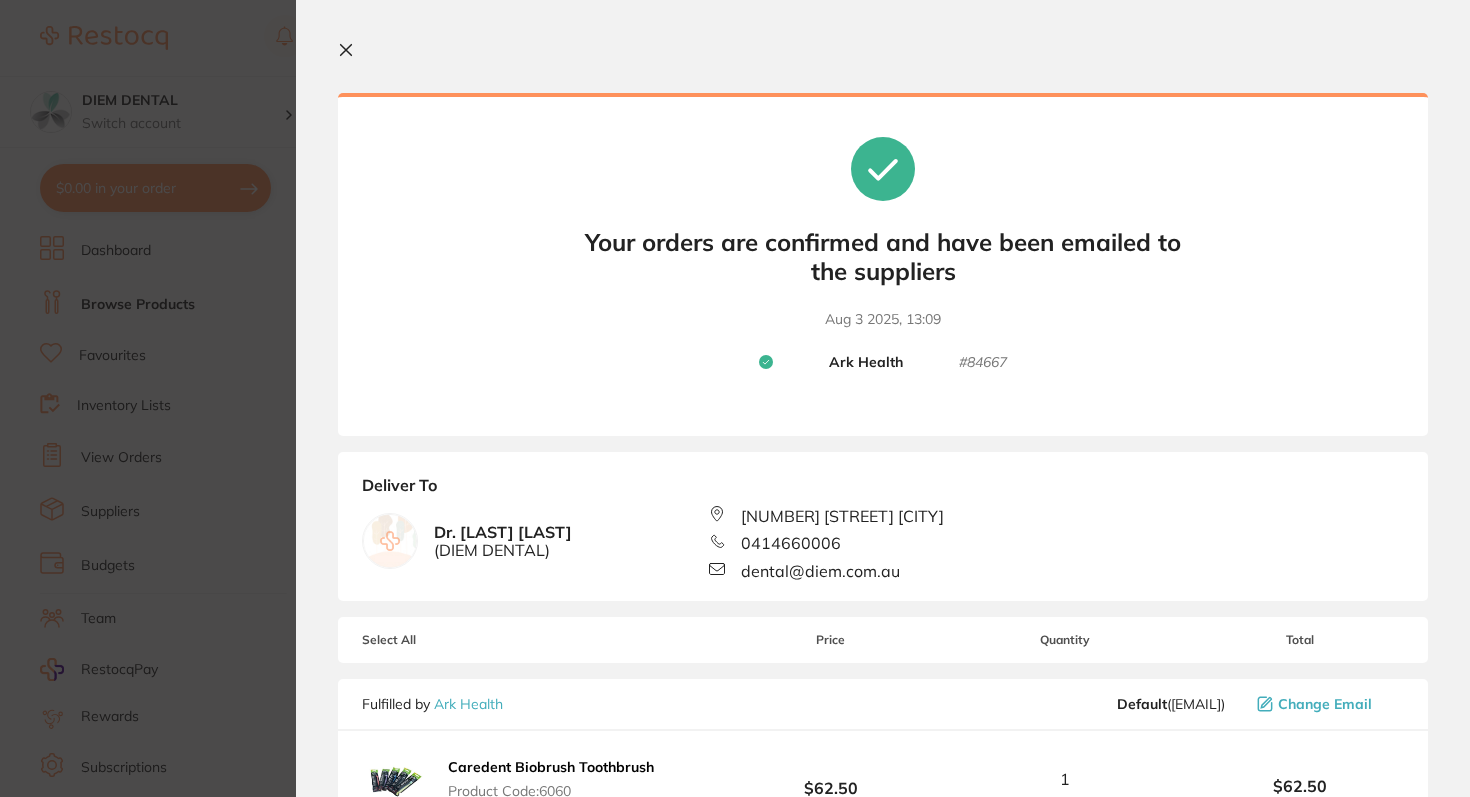 click 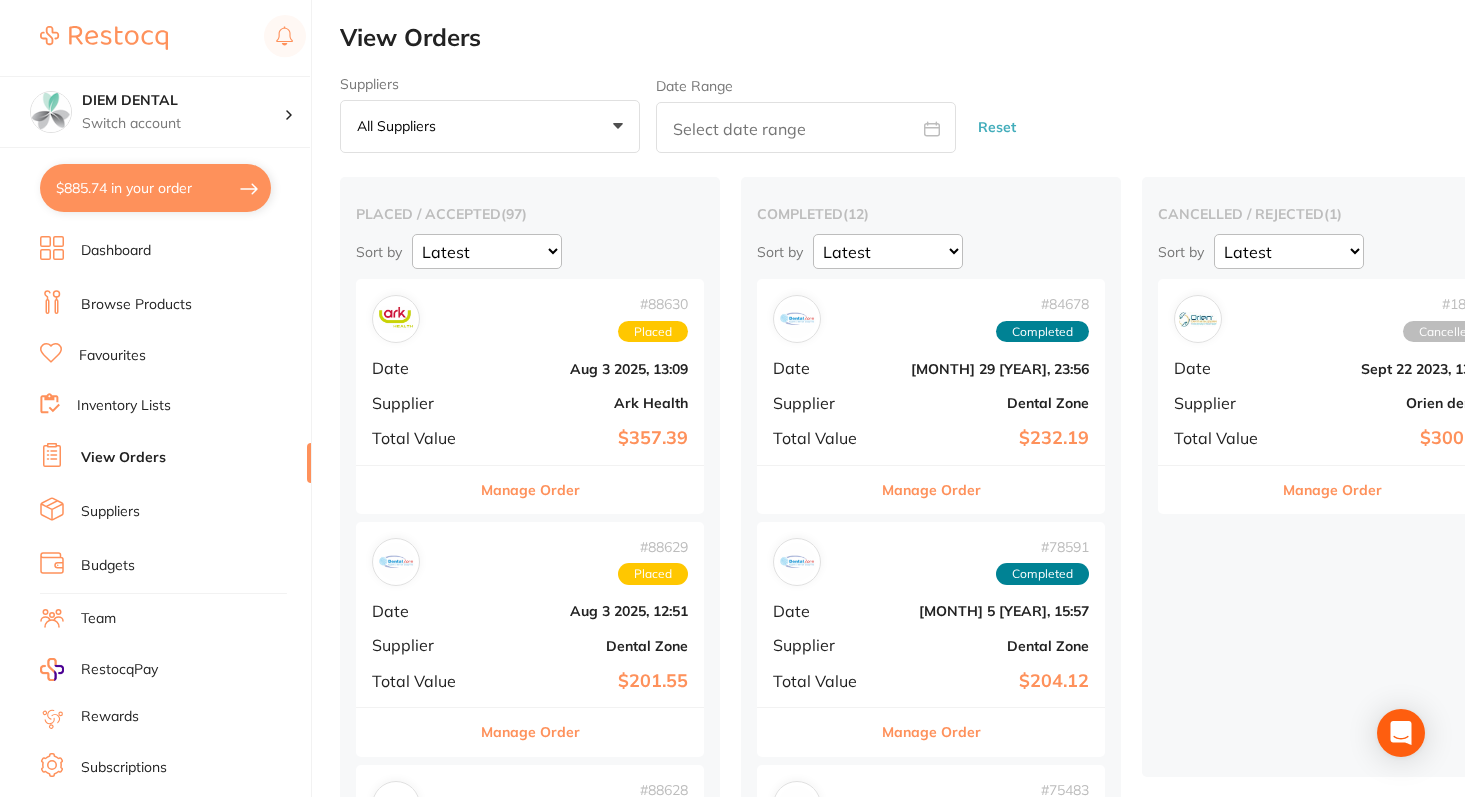 click on "$885.74   in your order" at bounding box center (155, 188) 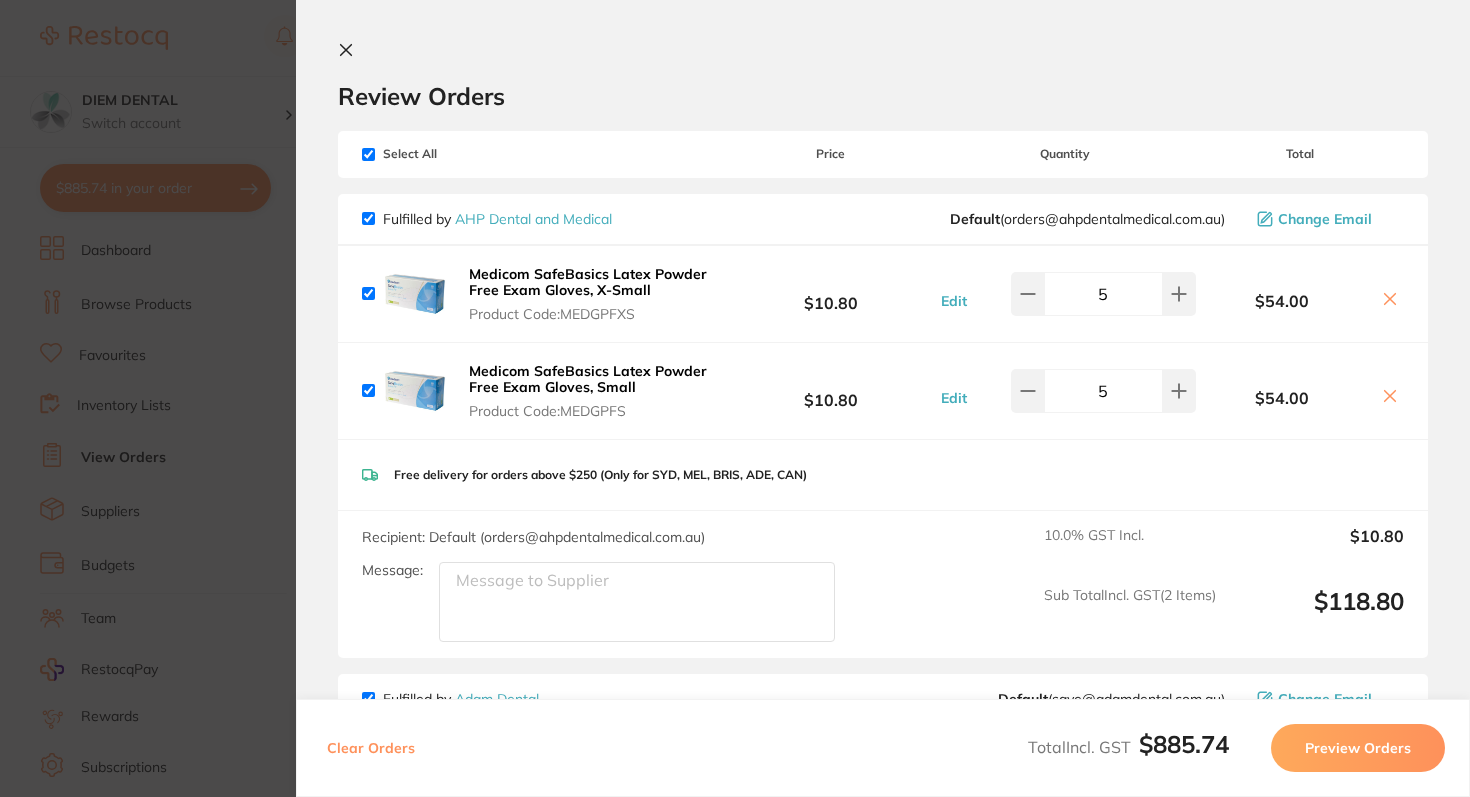 click at bounding box center (368, 154) 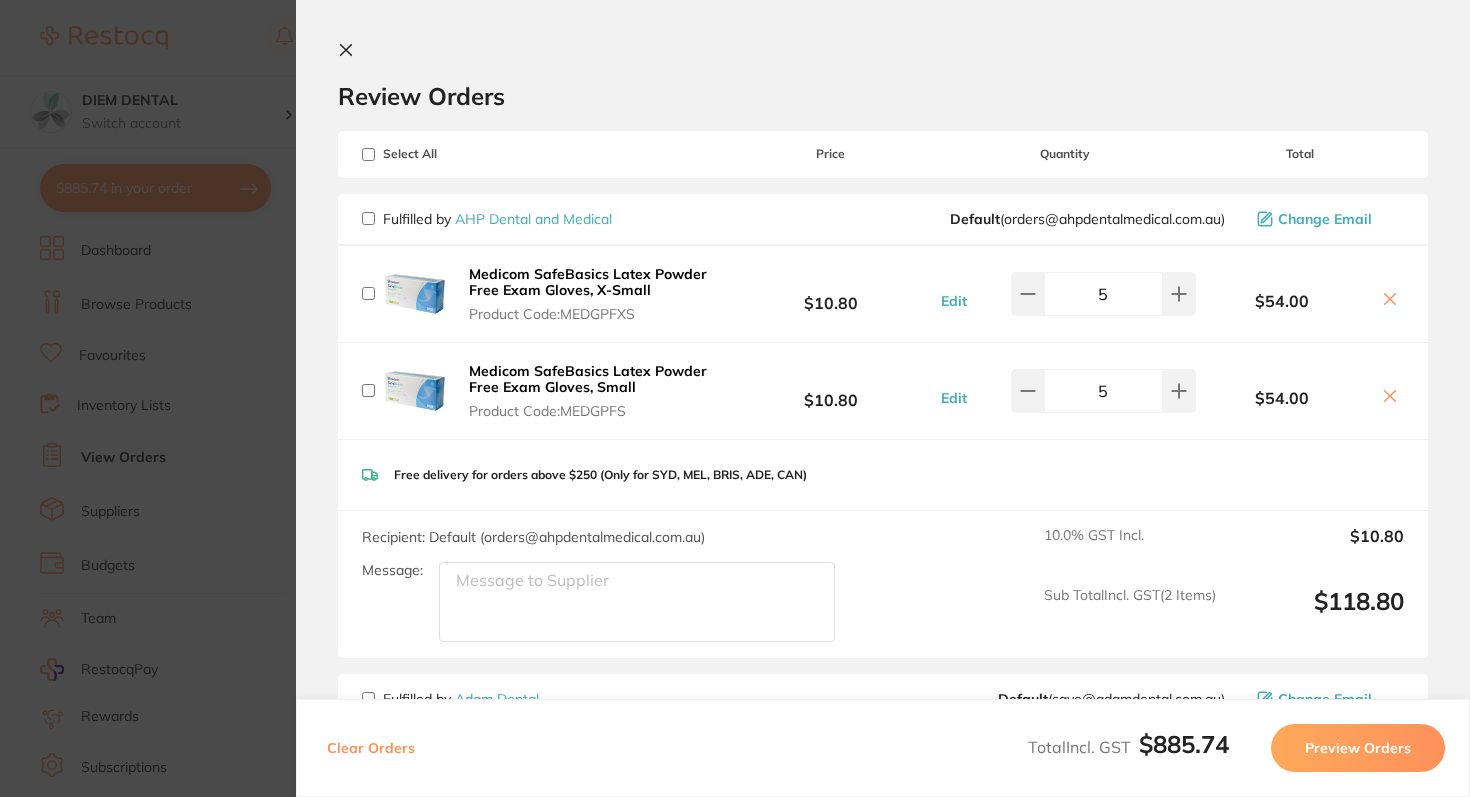 checkbox on "false" 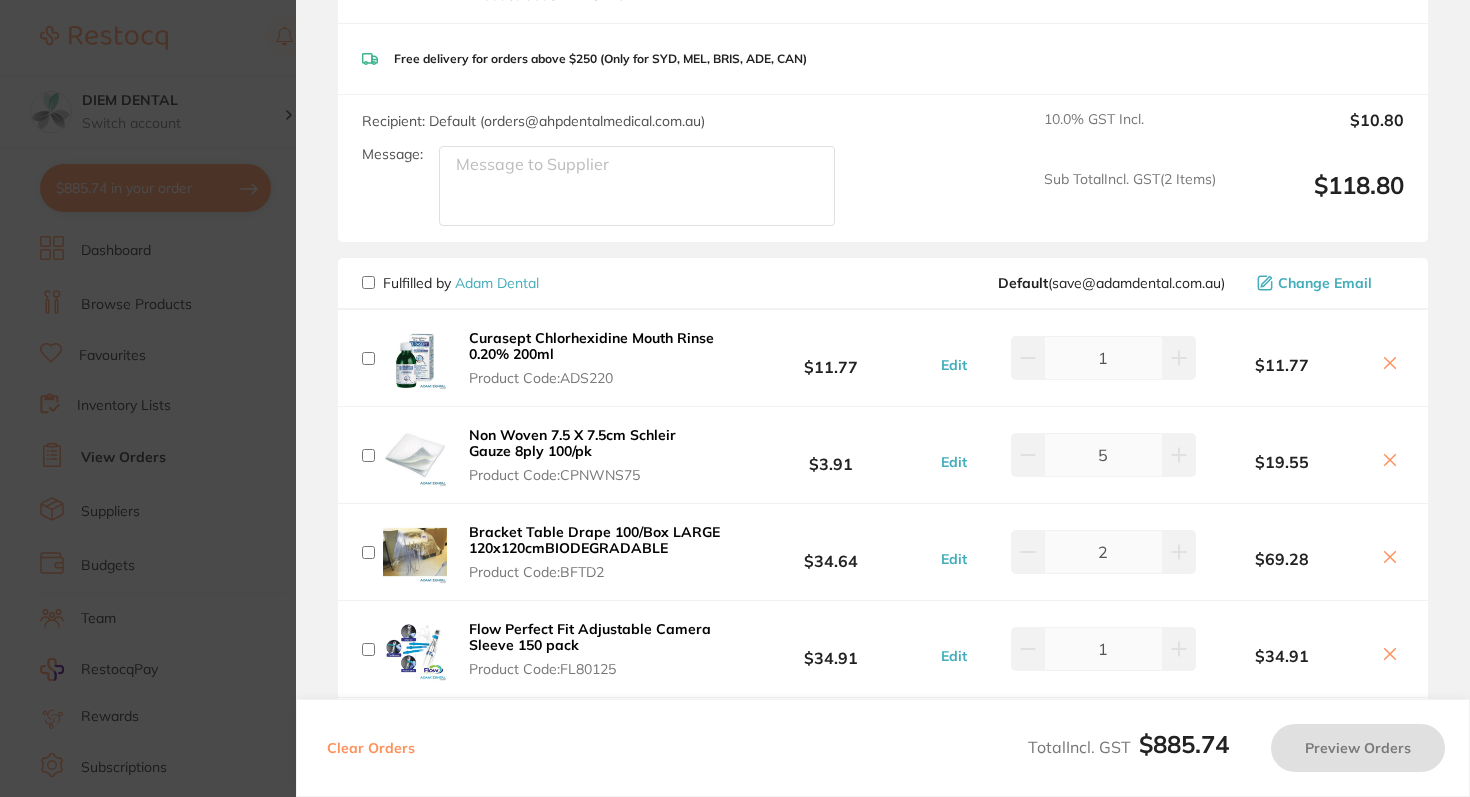 scroll, scrollTop: 417, scrollLeft: 0, axis: vertical 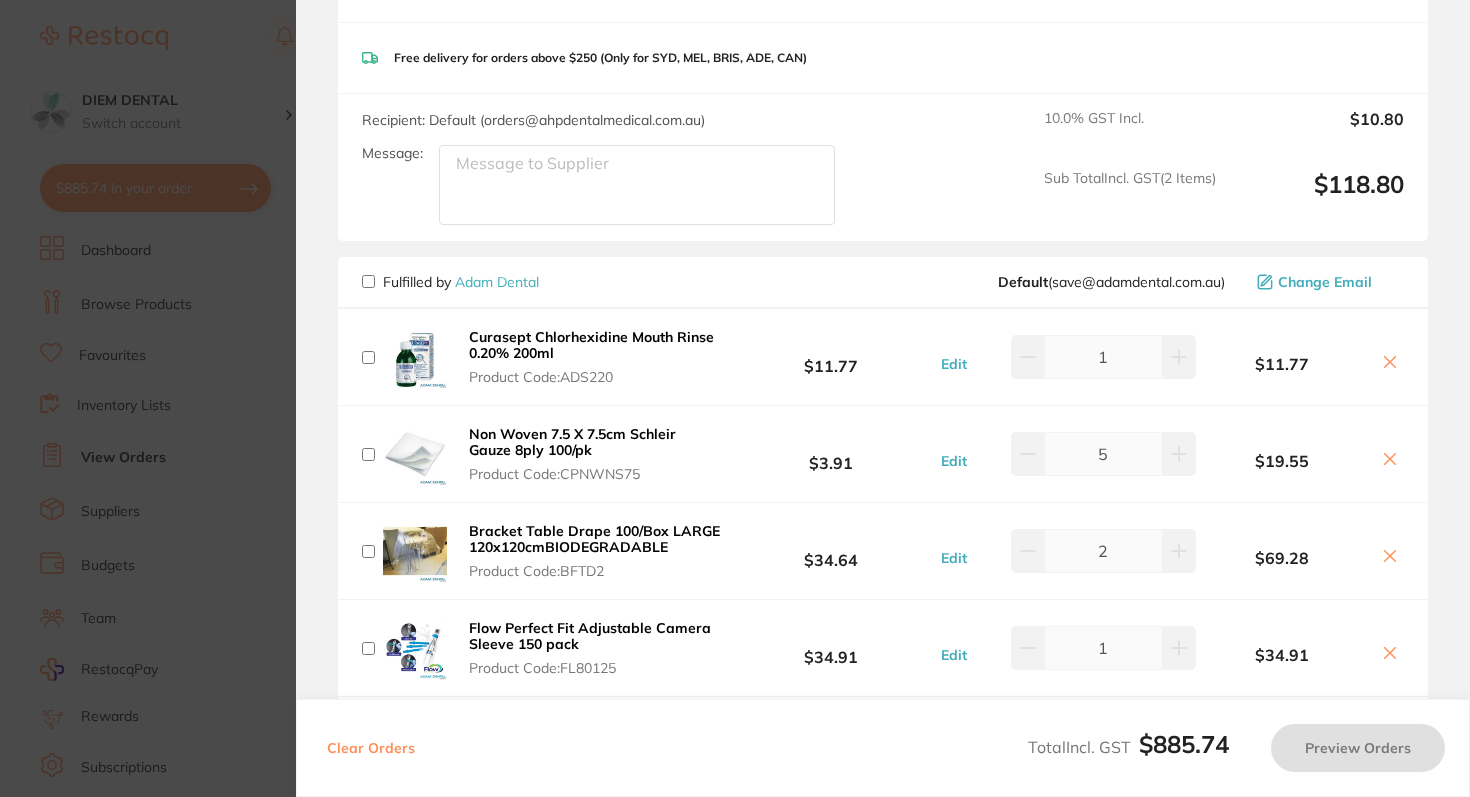 click at bounding box center (368, 281) 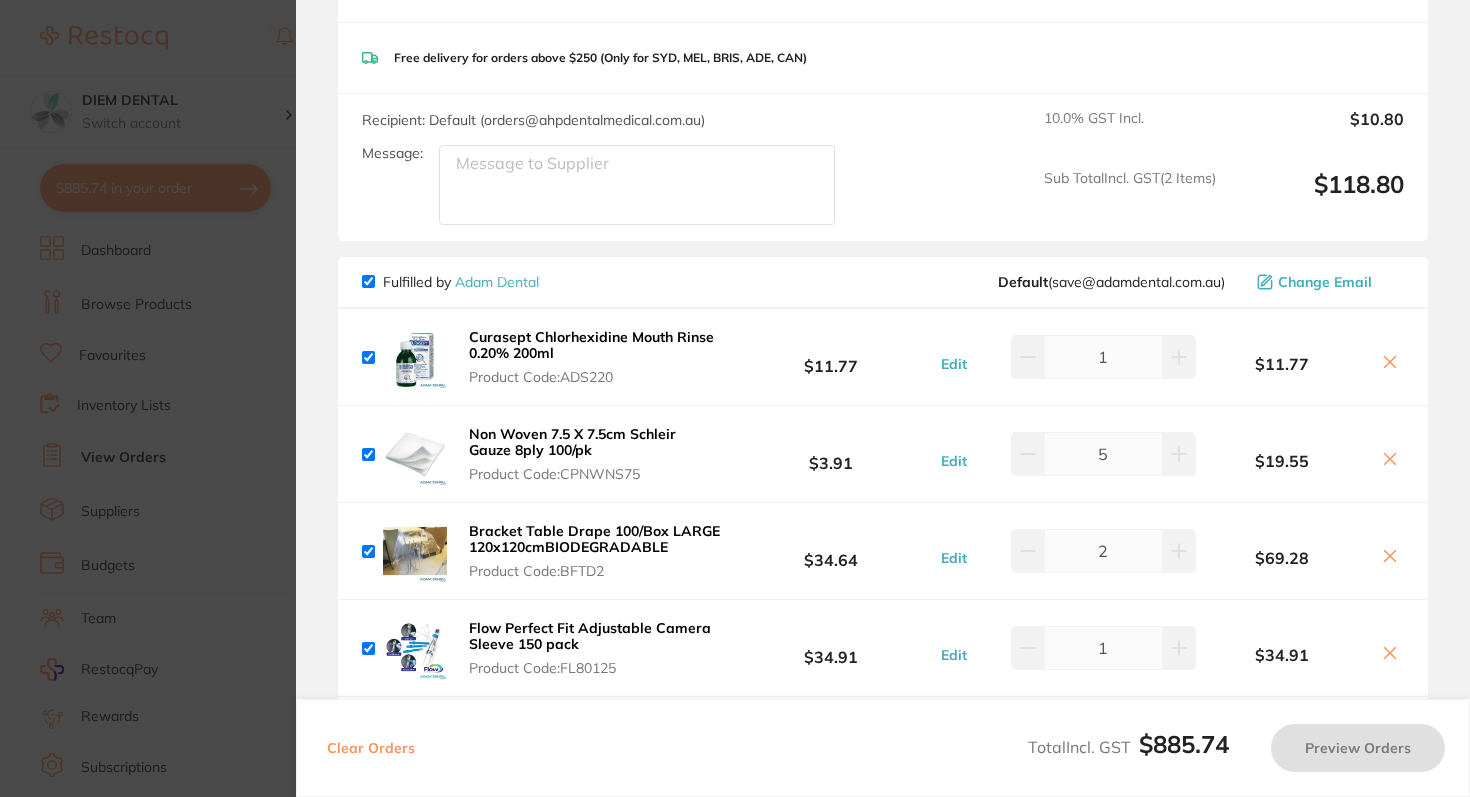 checkbox on "true" 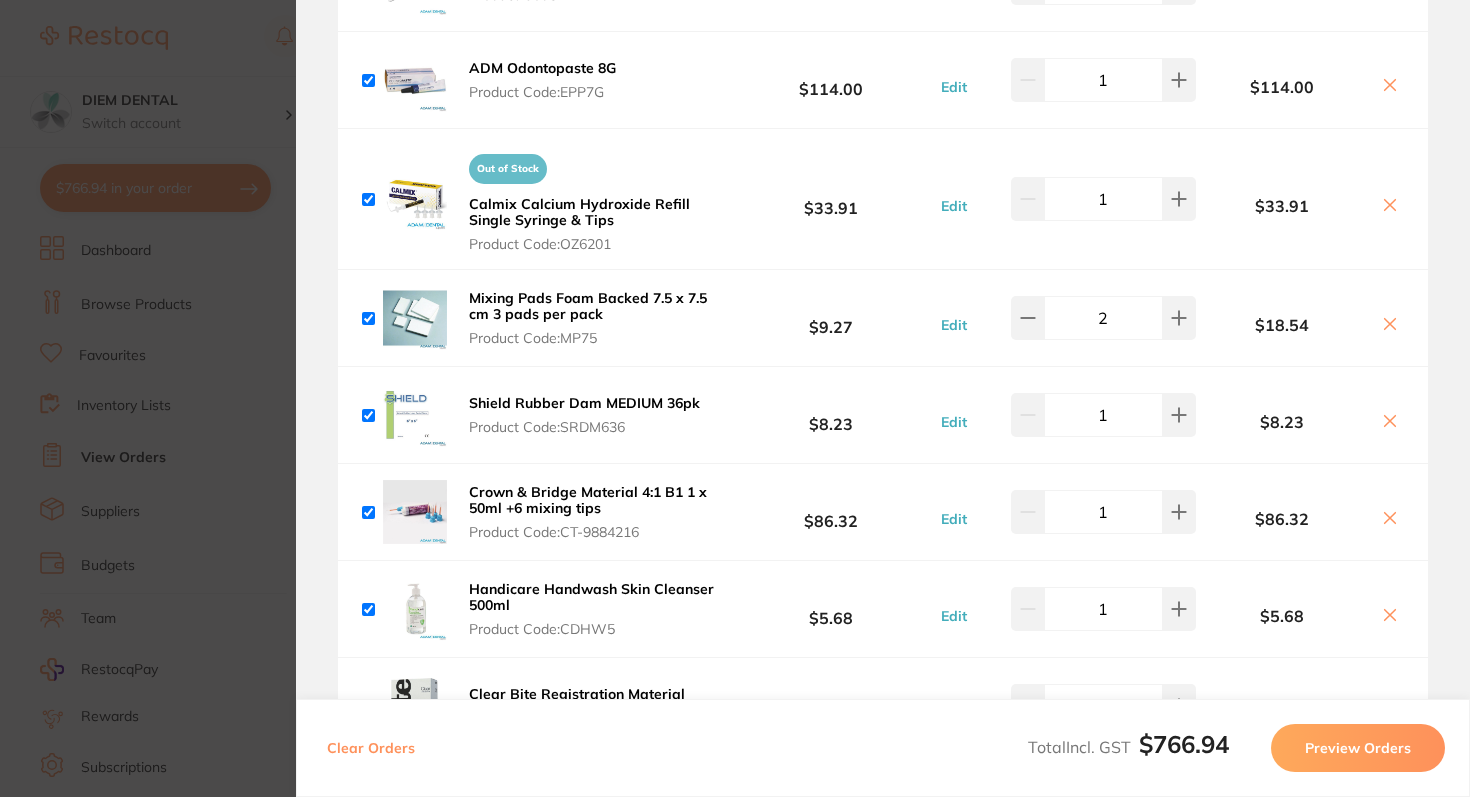 scroll, scrollTop: 1569, scrollLeft: 0, axis: vertical 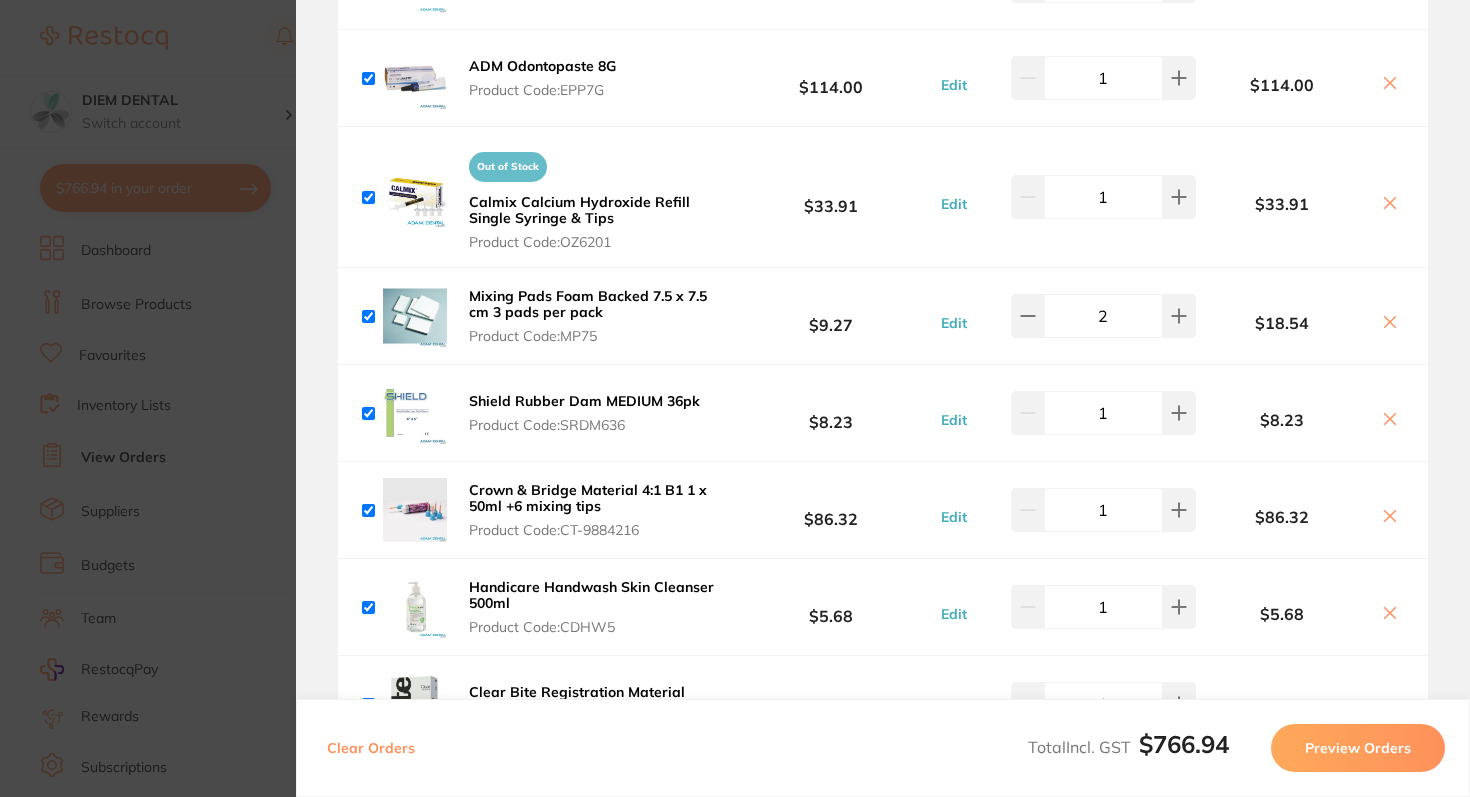 click at bounding box center (368, 197) 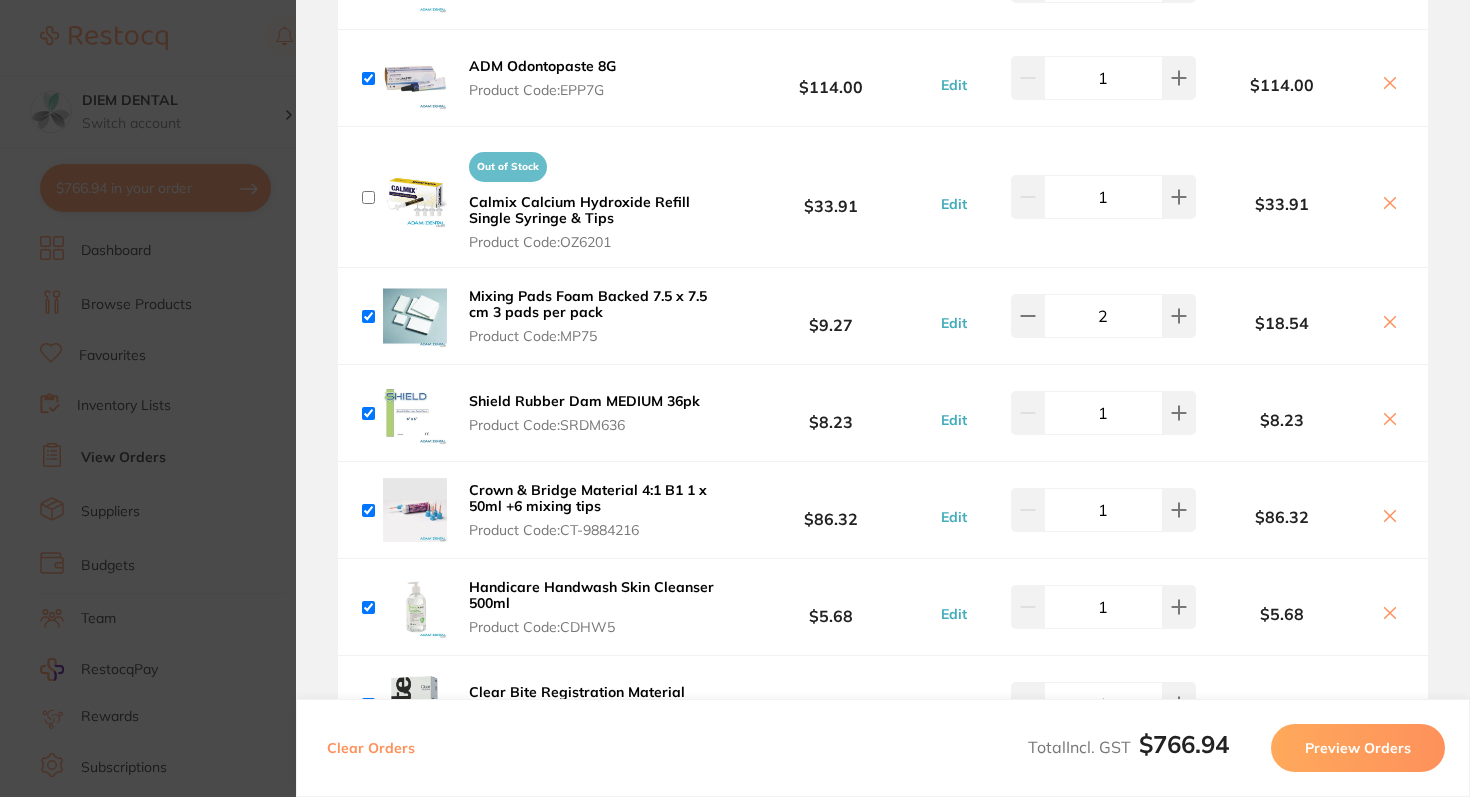 checkbox on "false" 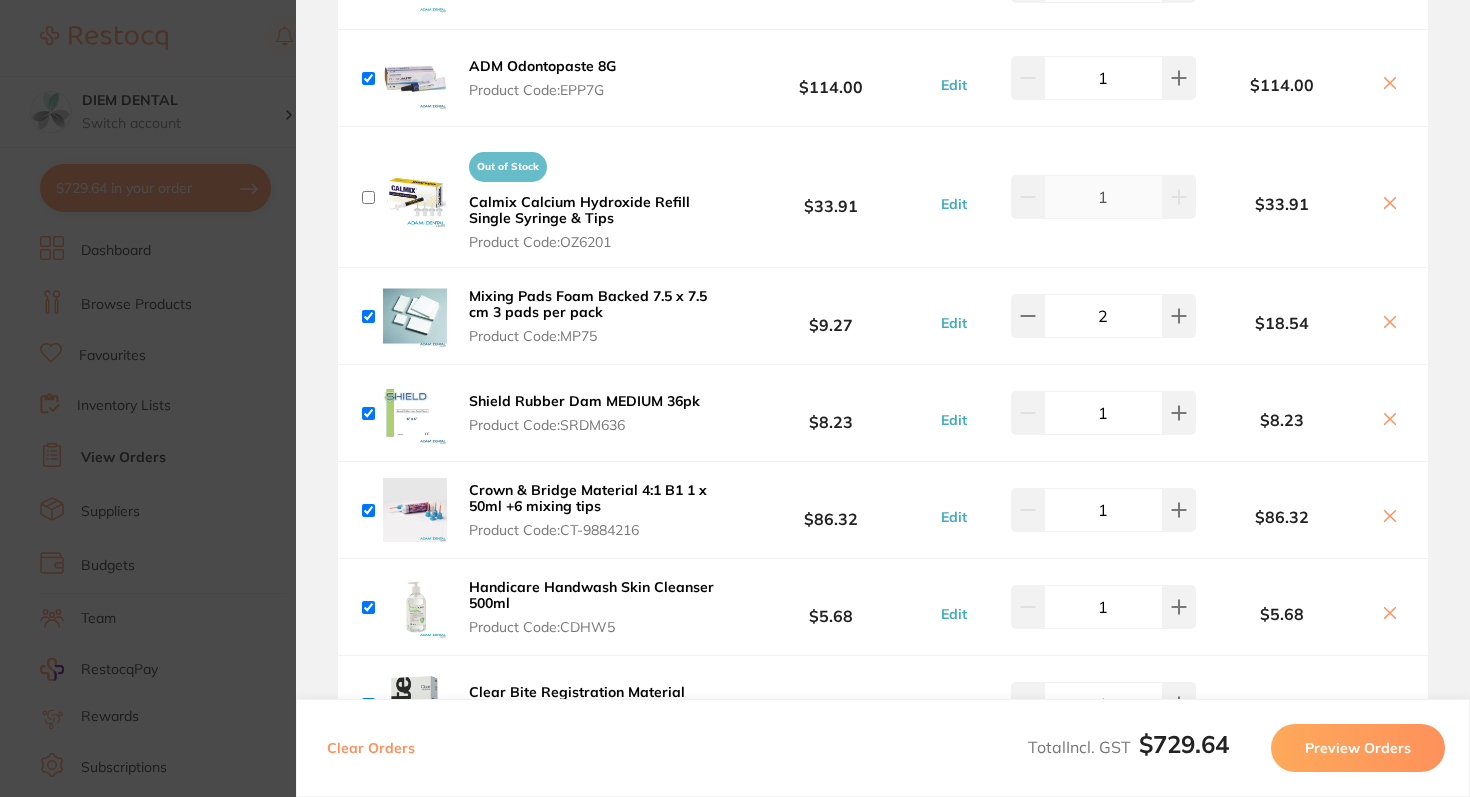 click at bounding box center [368, 78] 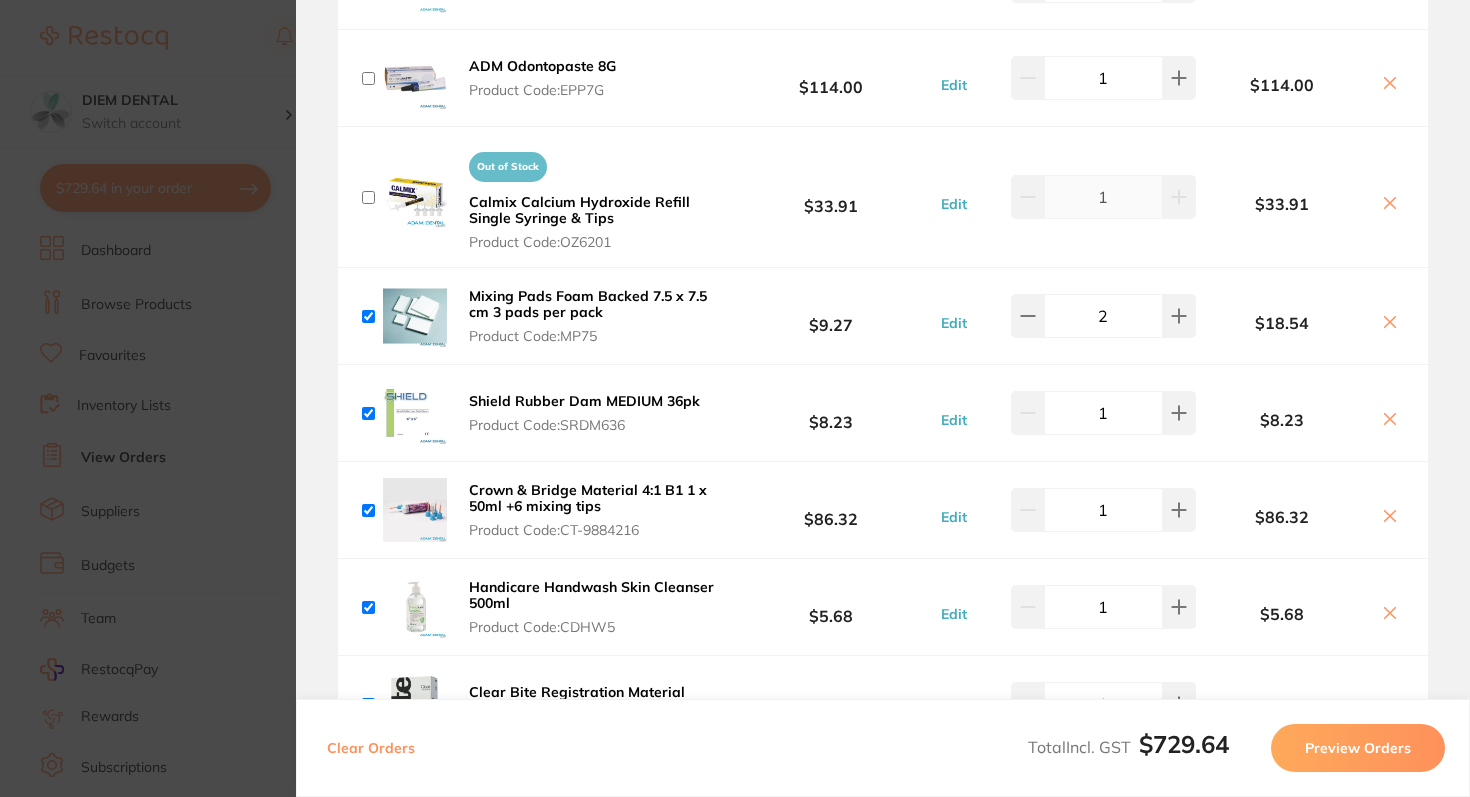 checkbox on "false" 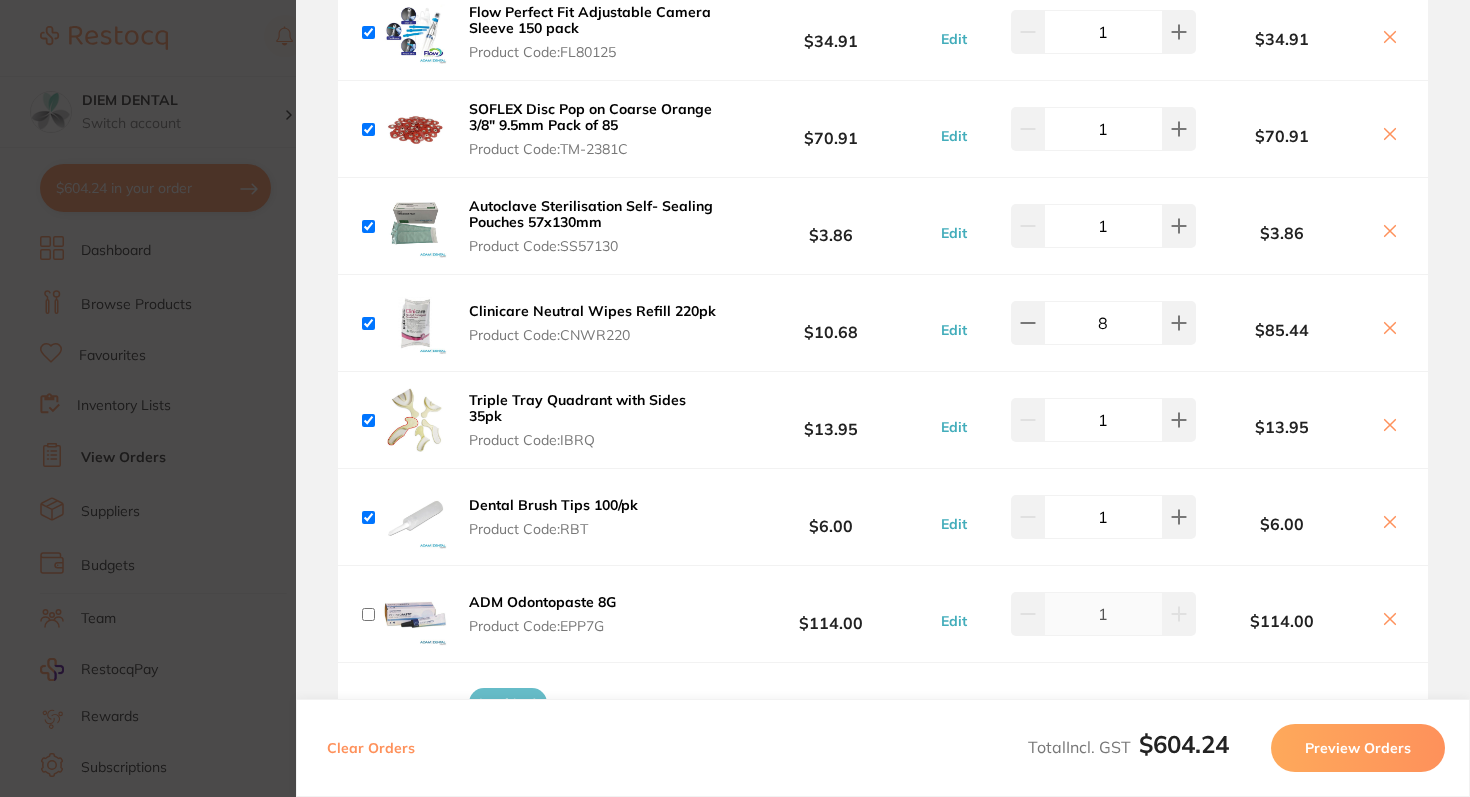 scroll, scrollTop: 834, scrollLeft: 0, axis: vertical 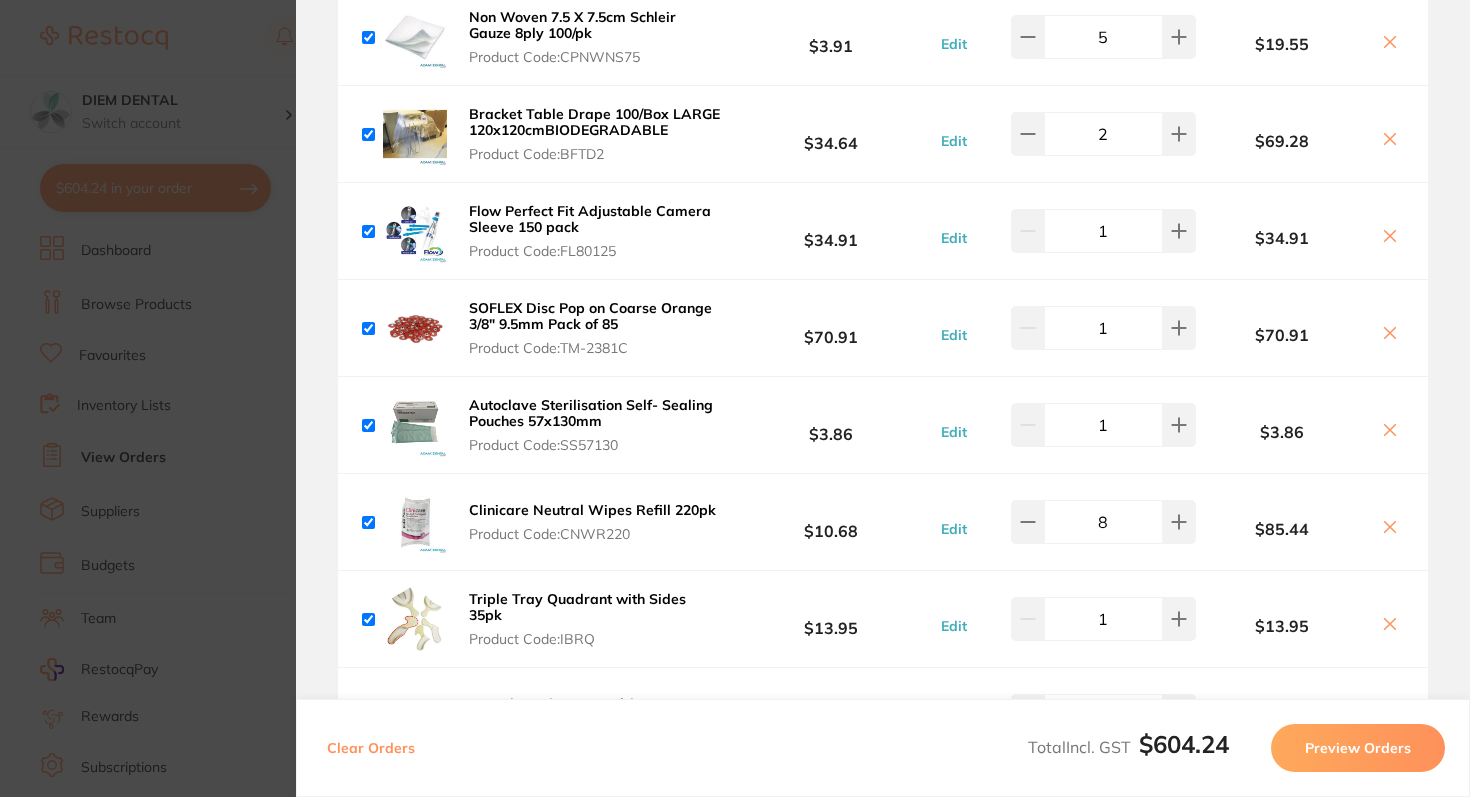 click on "Preview Orders" at bounding box center (1358, 748) 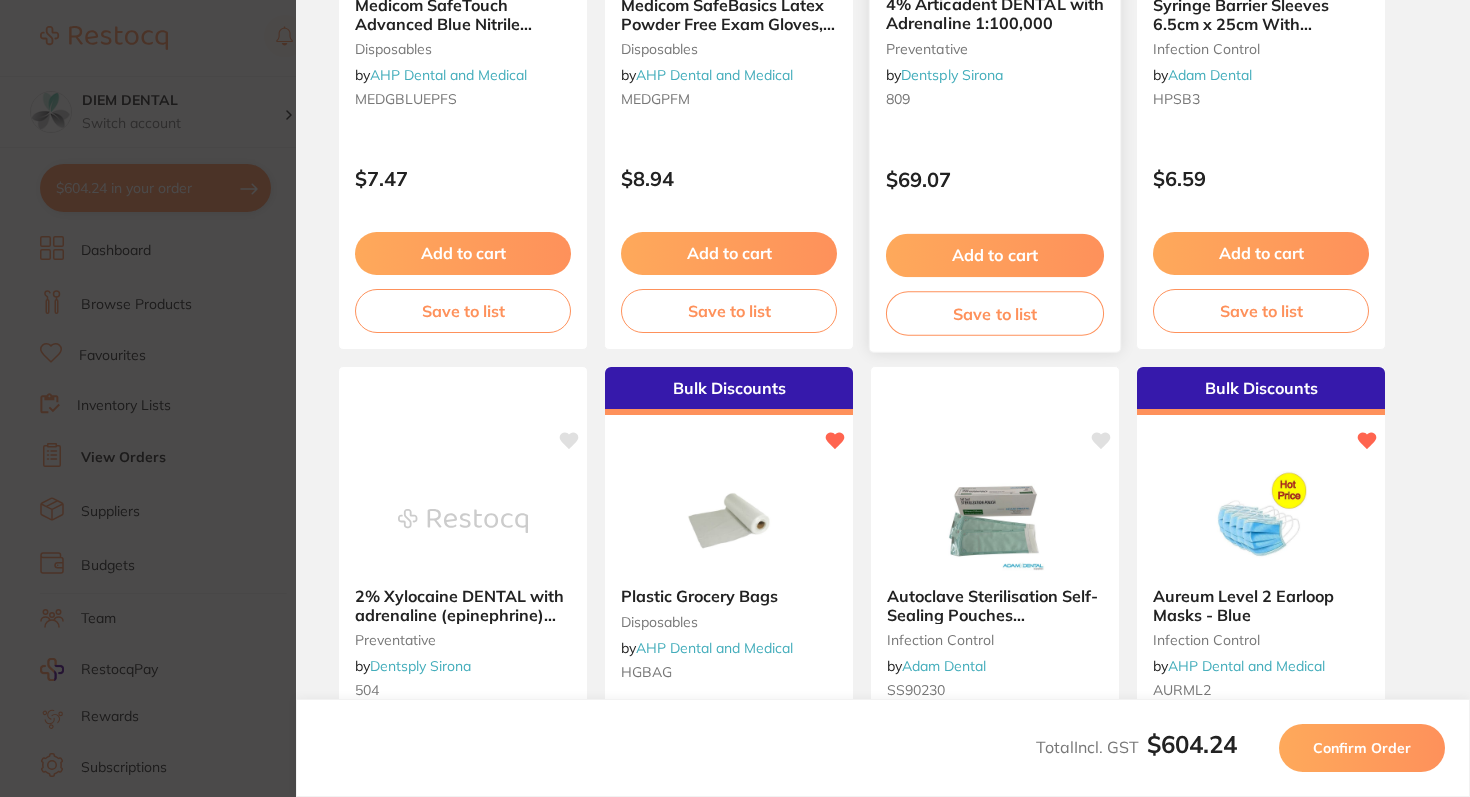 scroll, scrollTop: 632, scrollLeft: 0, axis: vertical 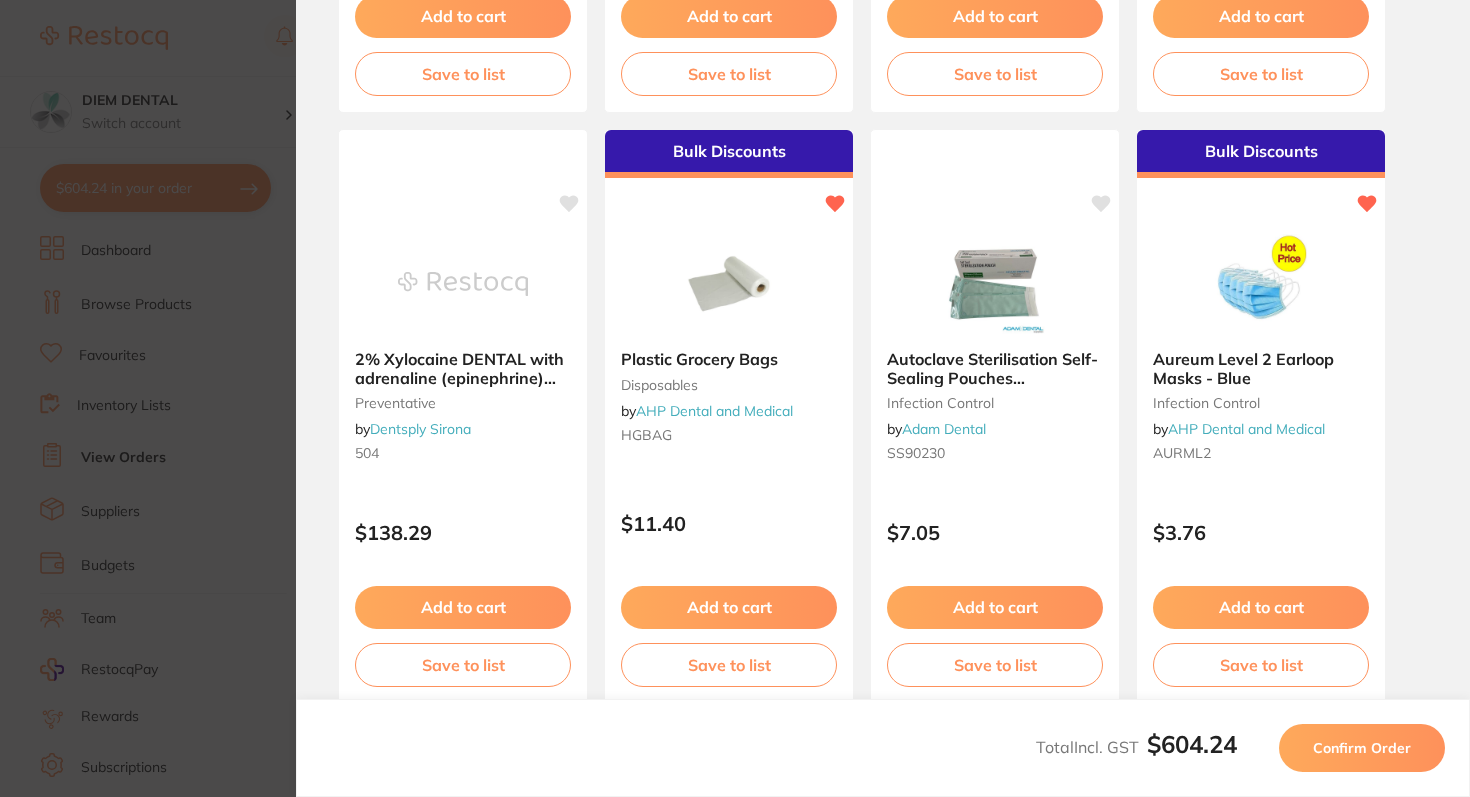 click on "Confirm Order" at bounding box center (1362, 748) 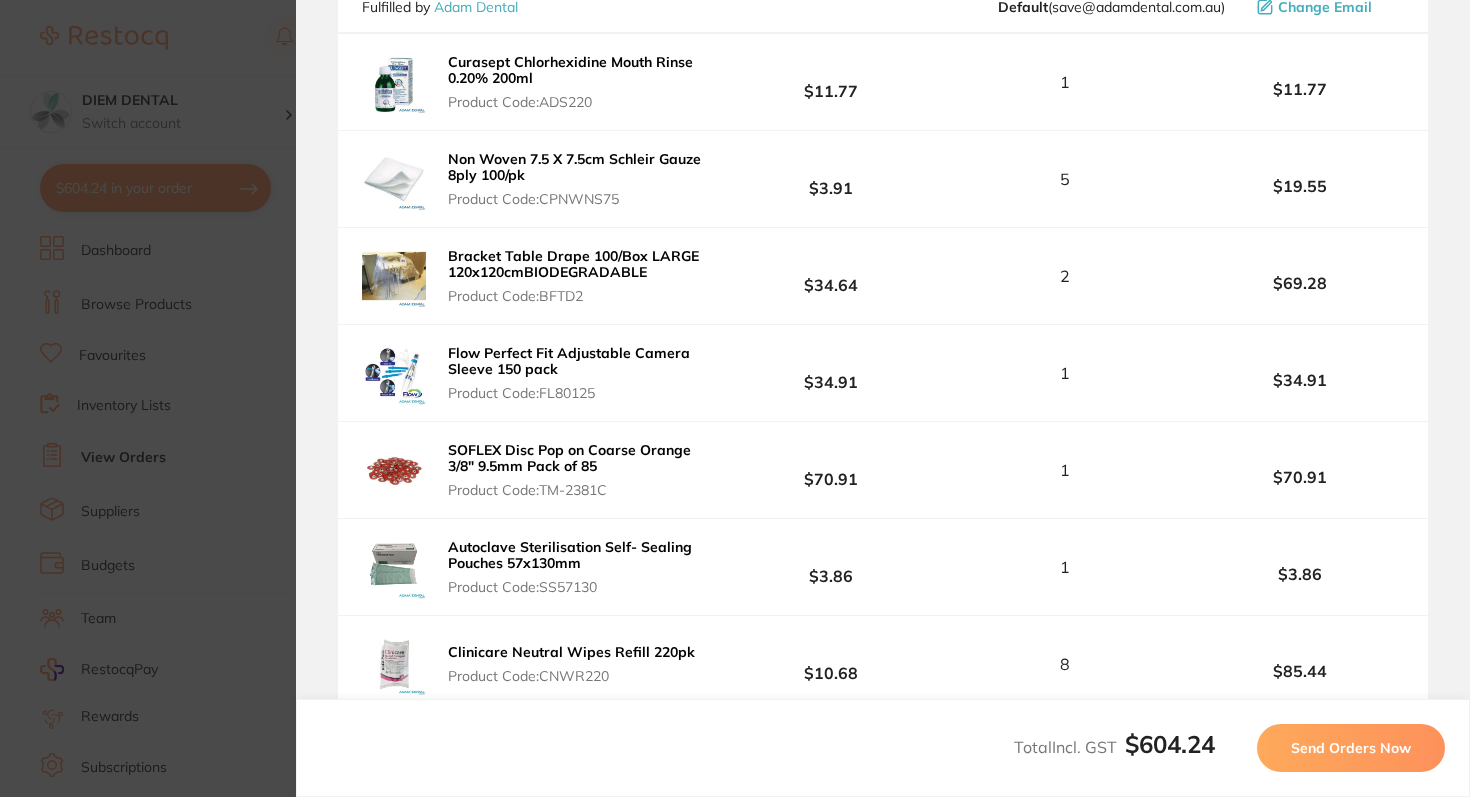 scroll, scrollTop: 354, scrollLeft: 0, axis: vertical 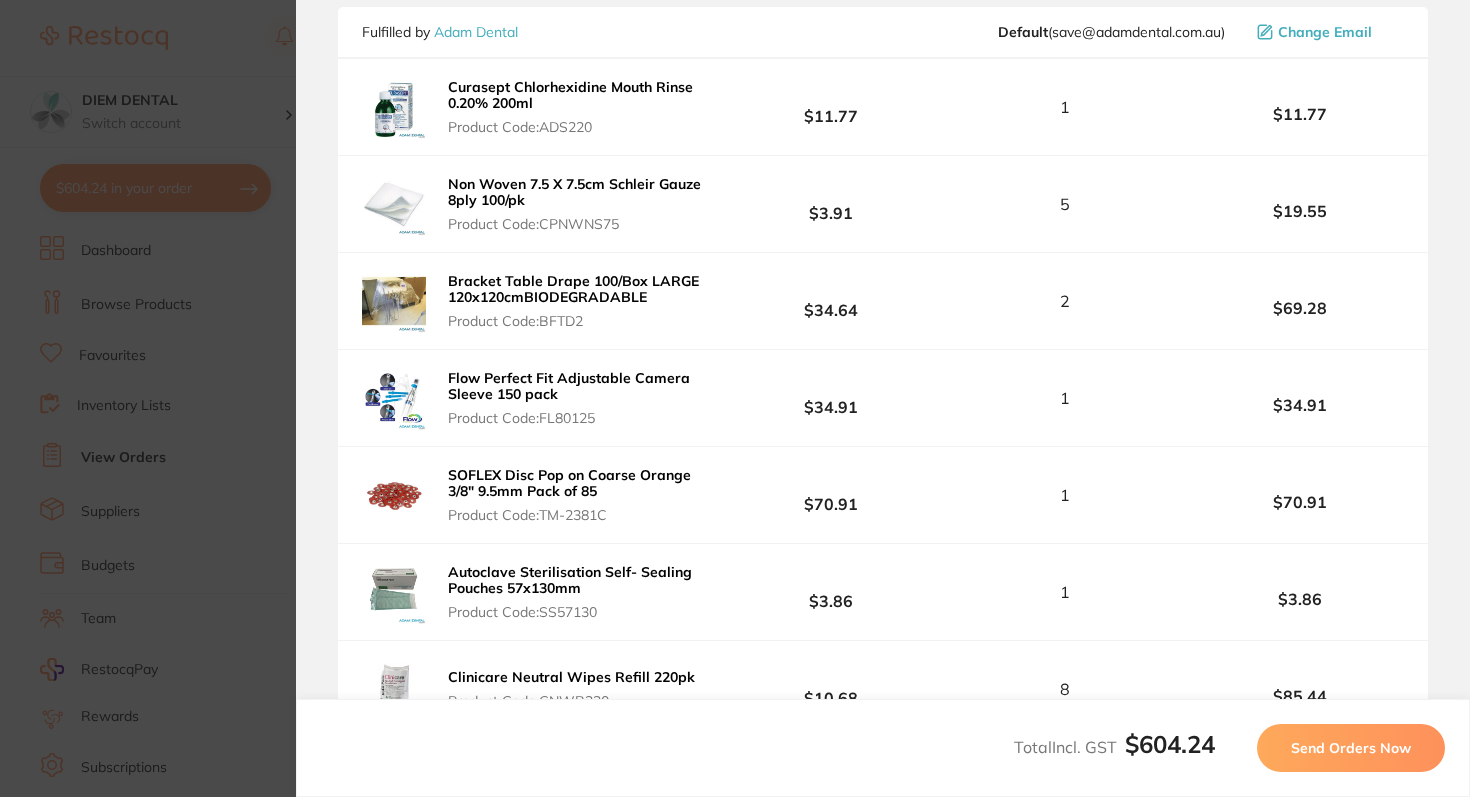 click on "Send Orders Now" at bounding box center (1351, 748) 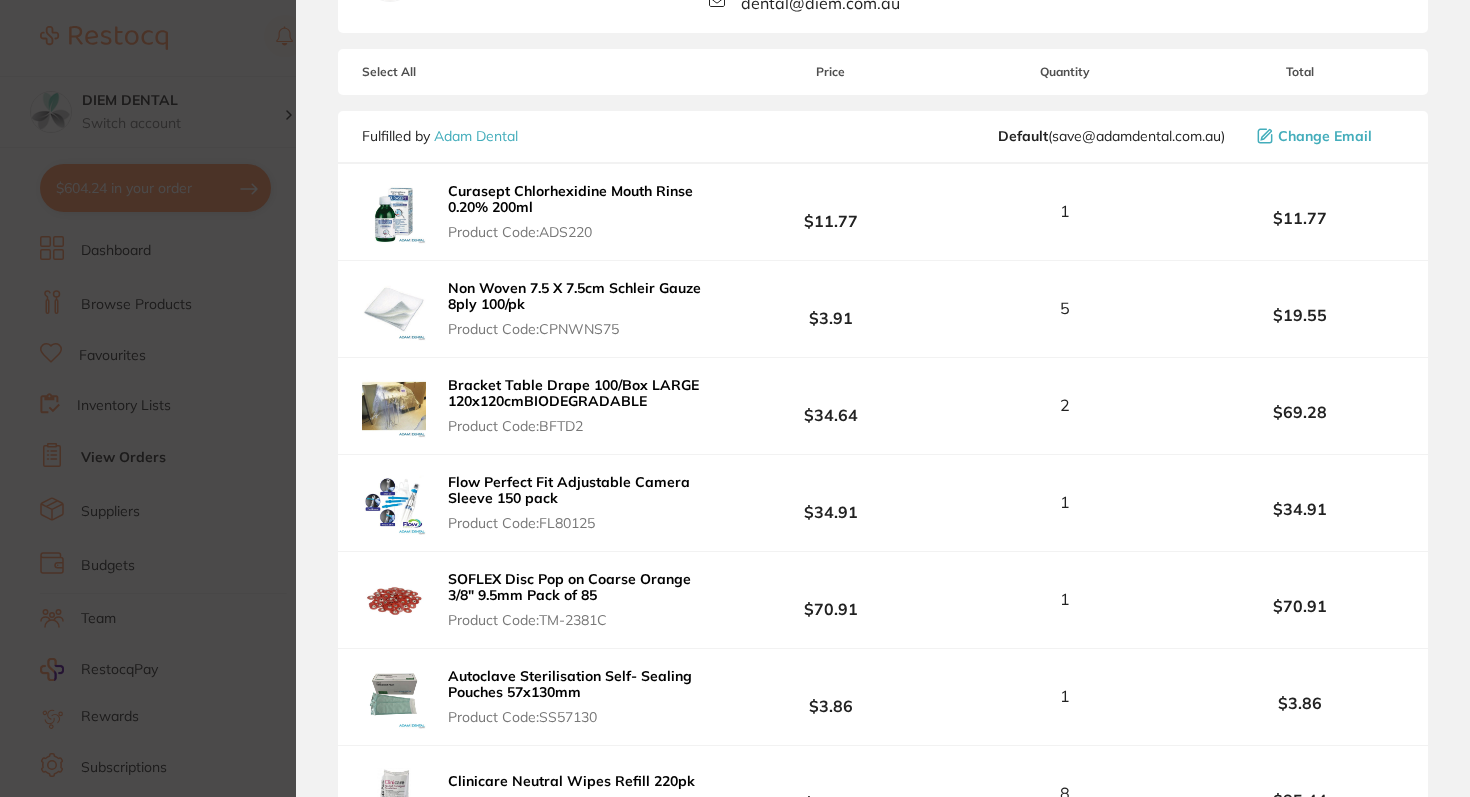 scroll, scrollTop: 0, scrollLeft: 0, axis: both 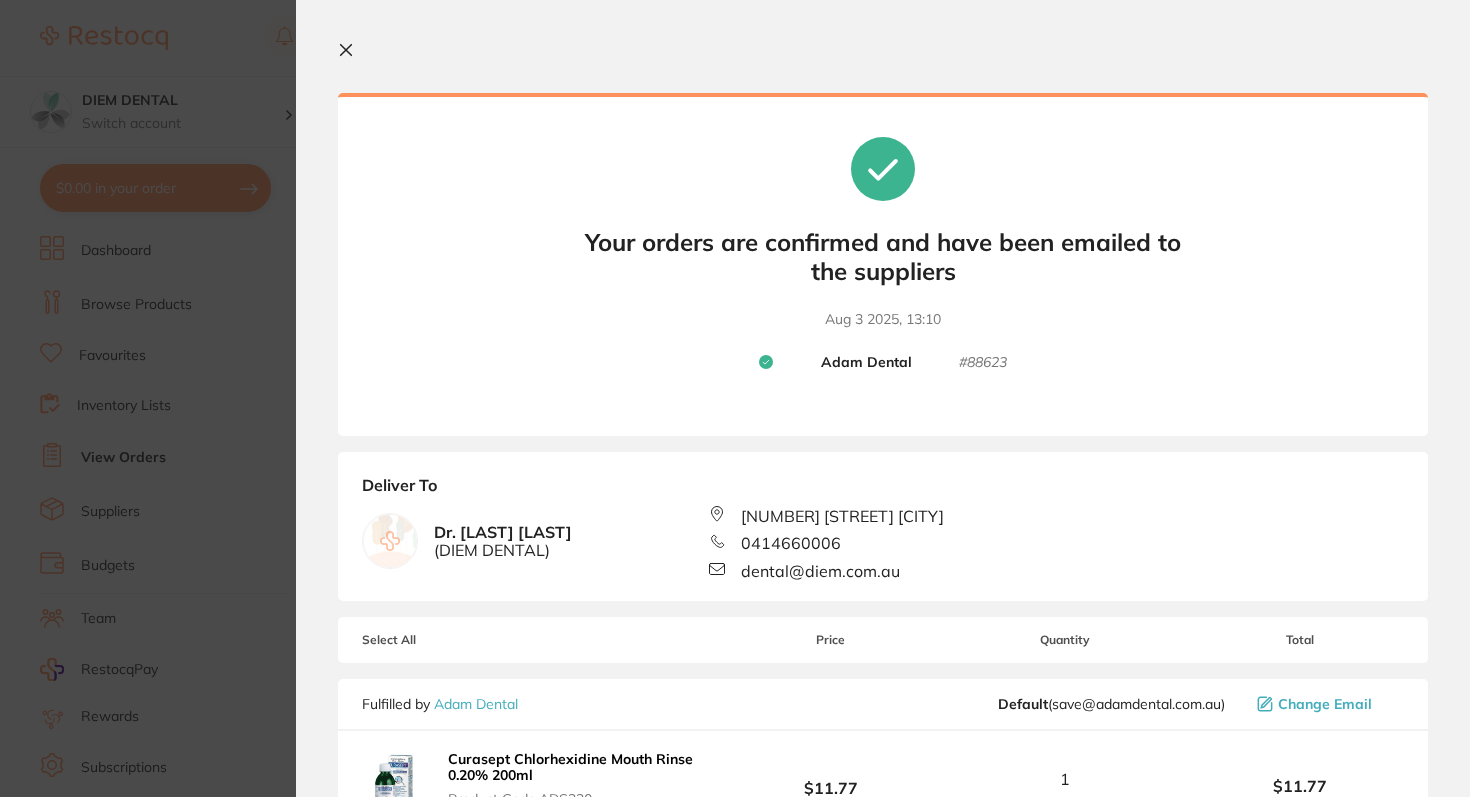 click 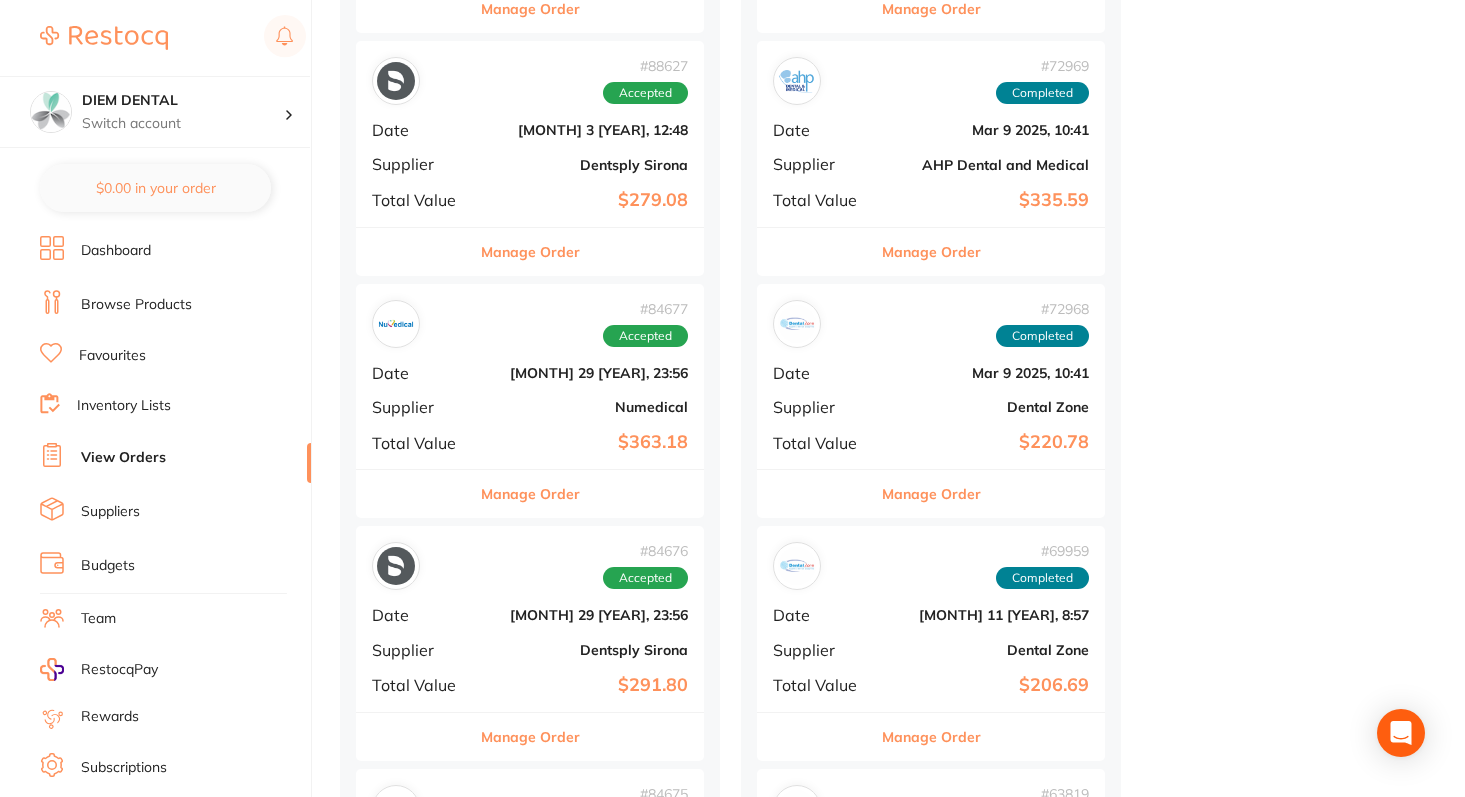 checkbox on "false" 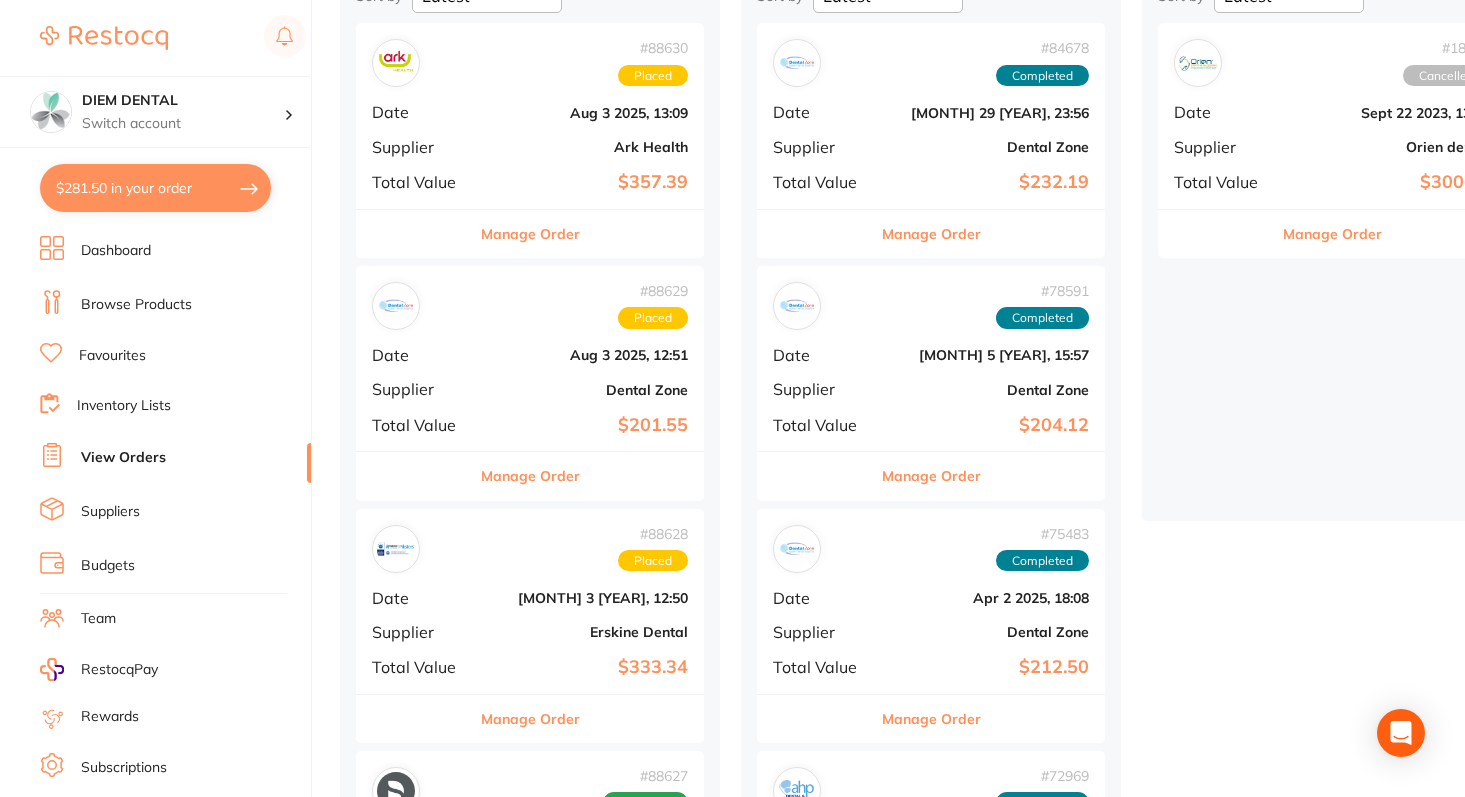 scroll, scrollTop: 0, scrollLeft: 0, axis: both 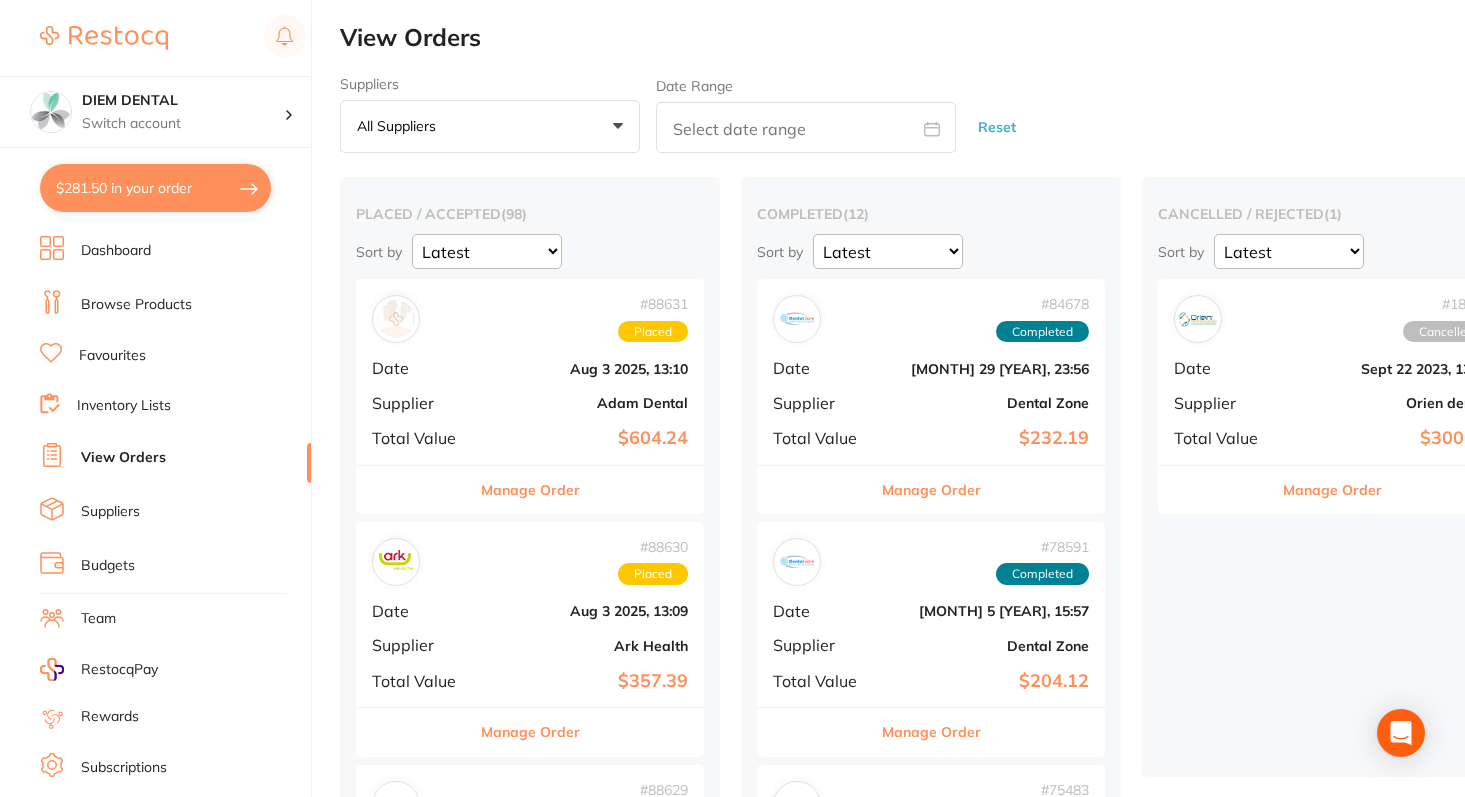 click on "Browse Products" at bounding box center (136, 305) 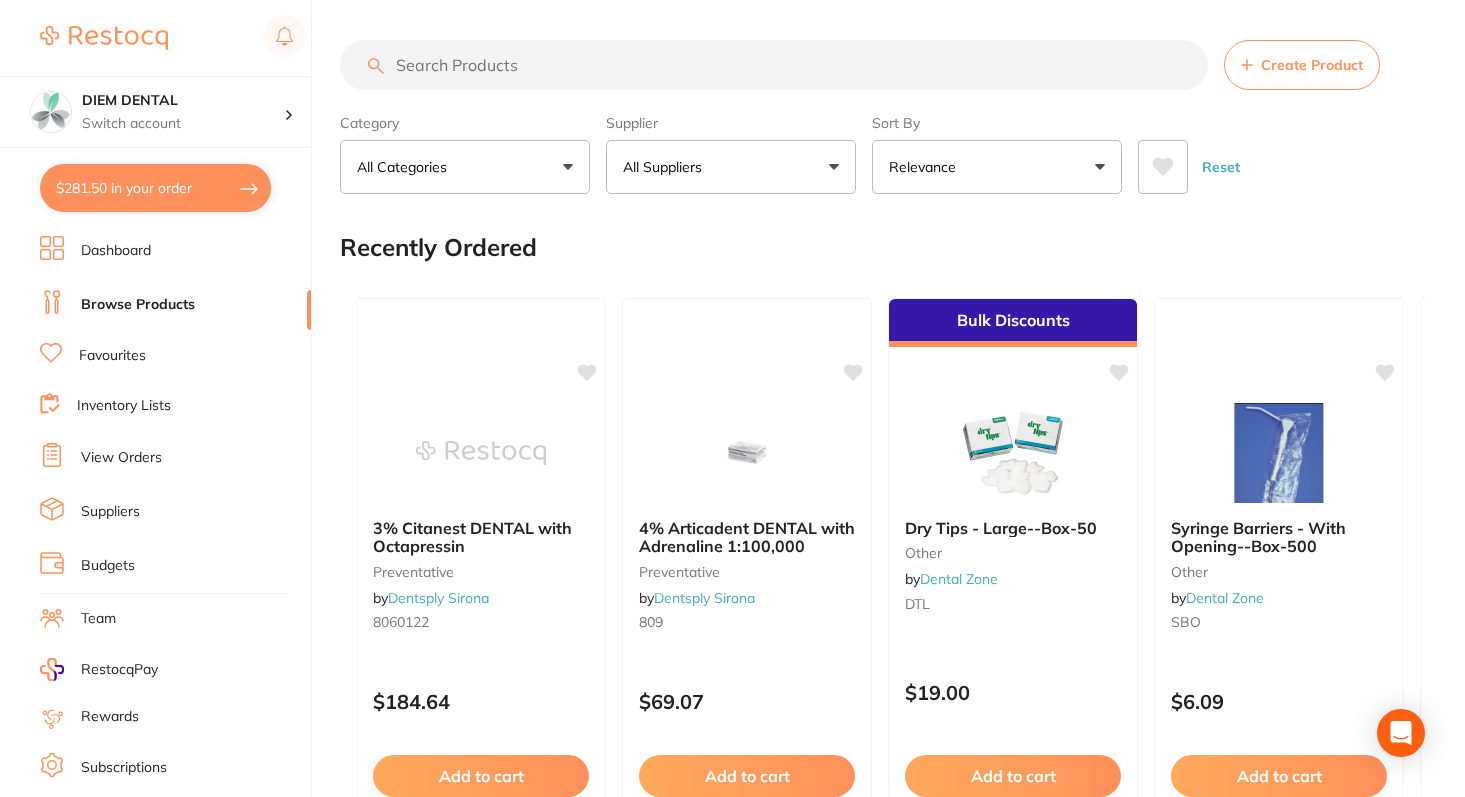 click at bounding box center (774, 65) 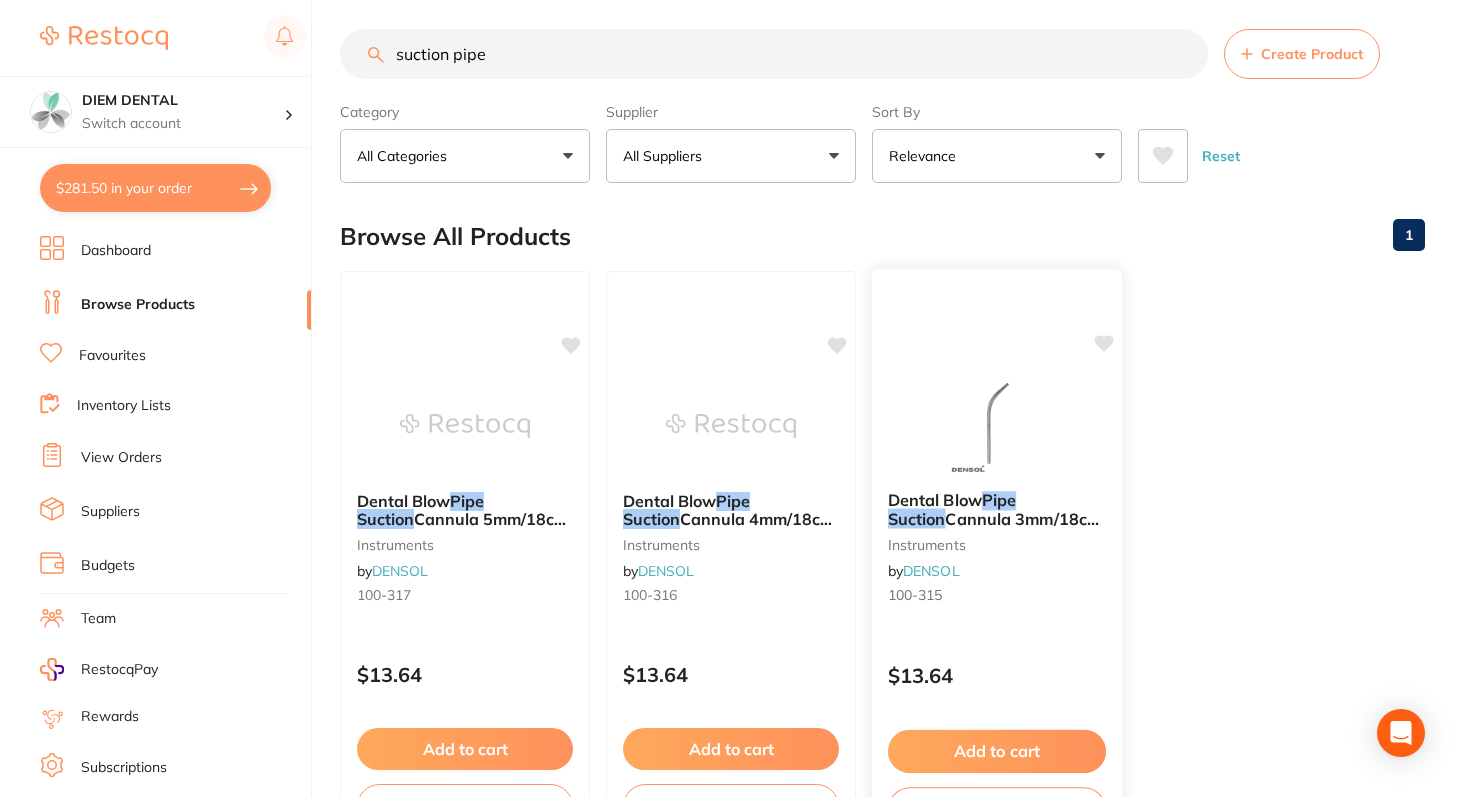 scroll, scrollTop: 0, scrollLeft: 0, axis: both 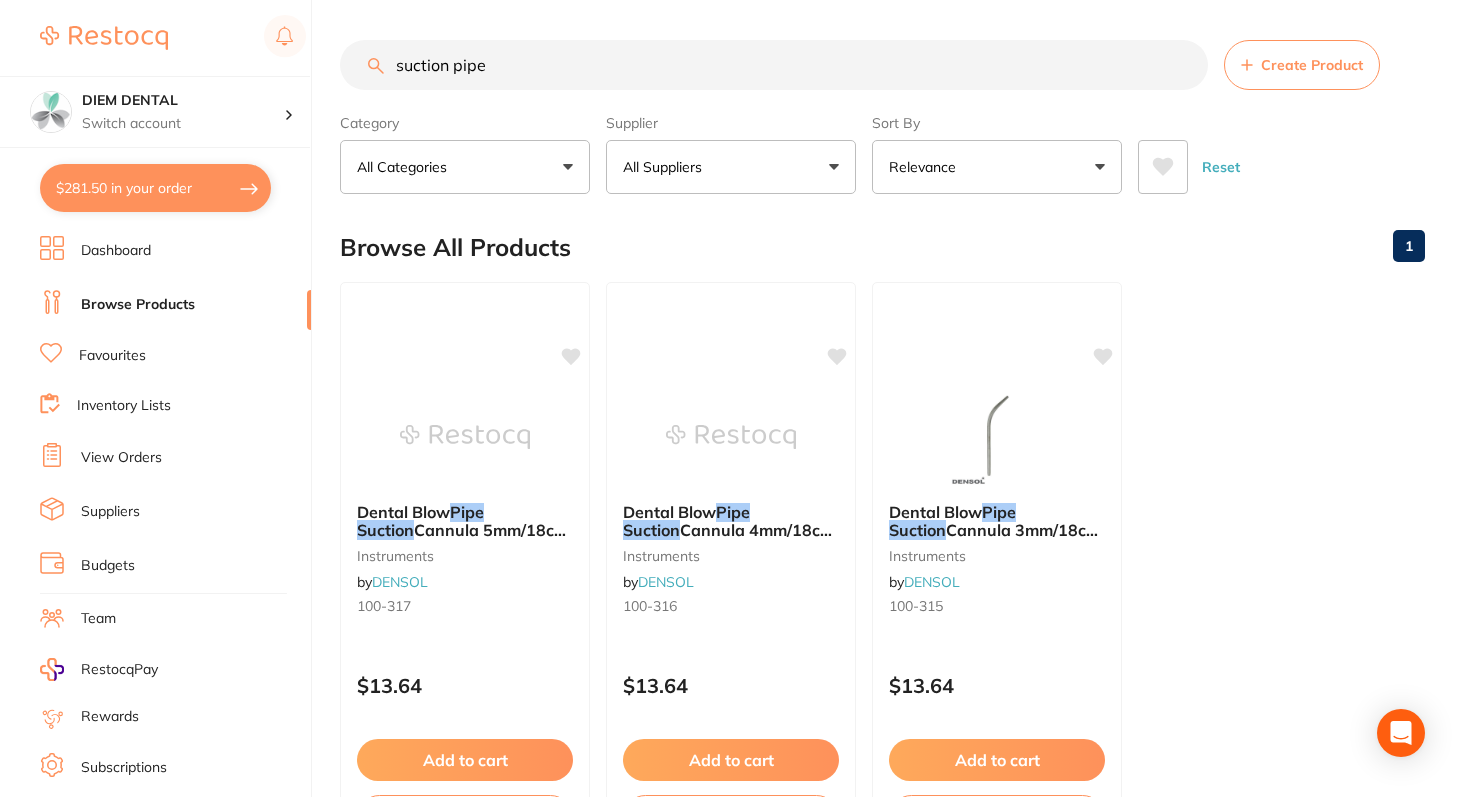 drag, startPoint x: 455, startPoint y: 64, endPoint x: 843, endPoint y: 56, distance: 388.08246 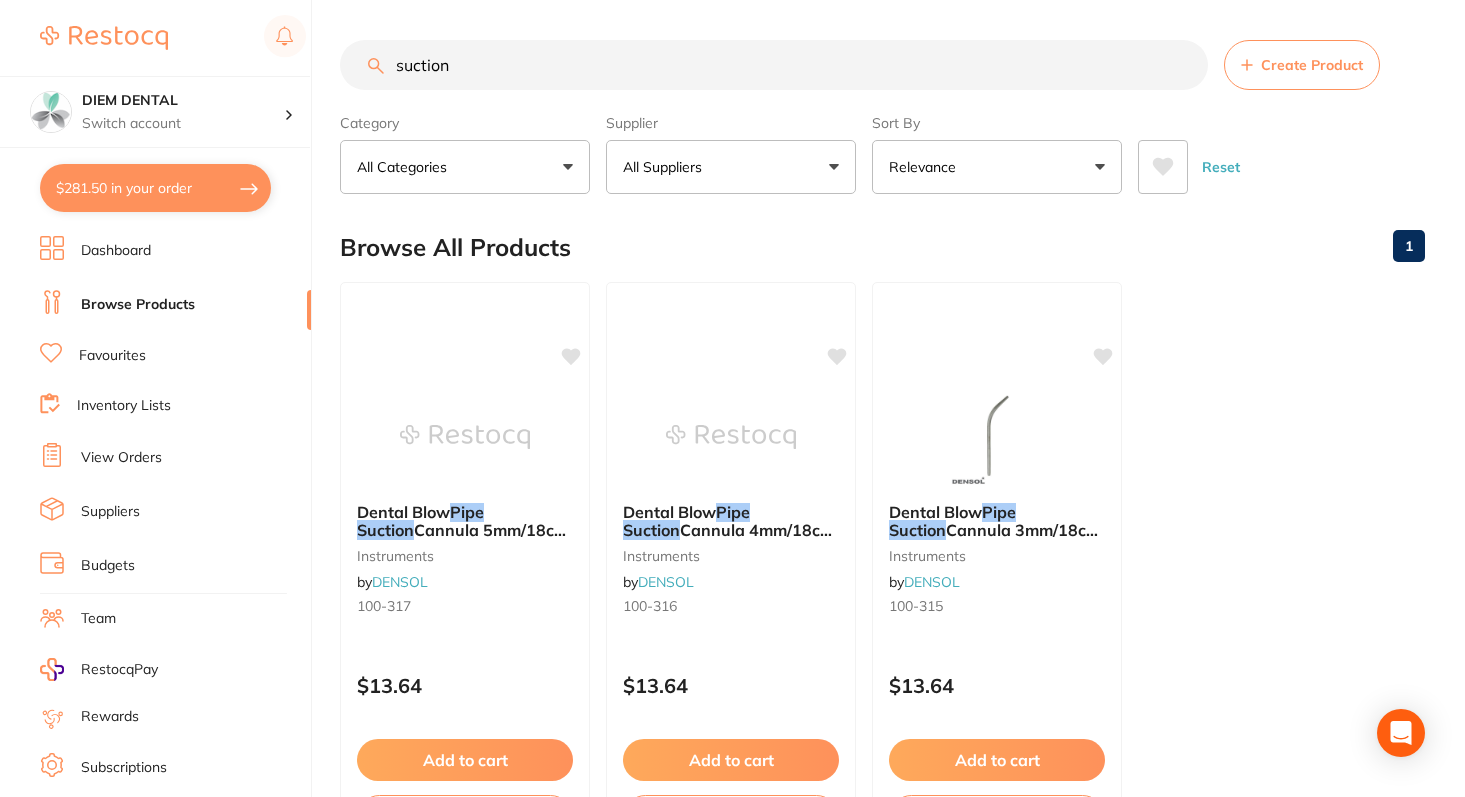 type on "suction" 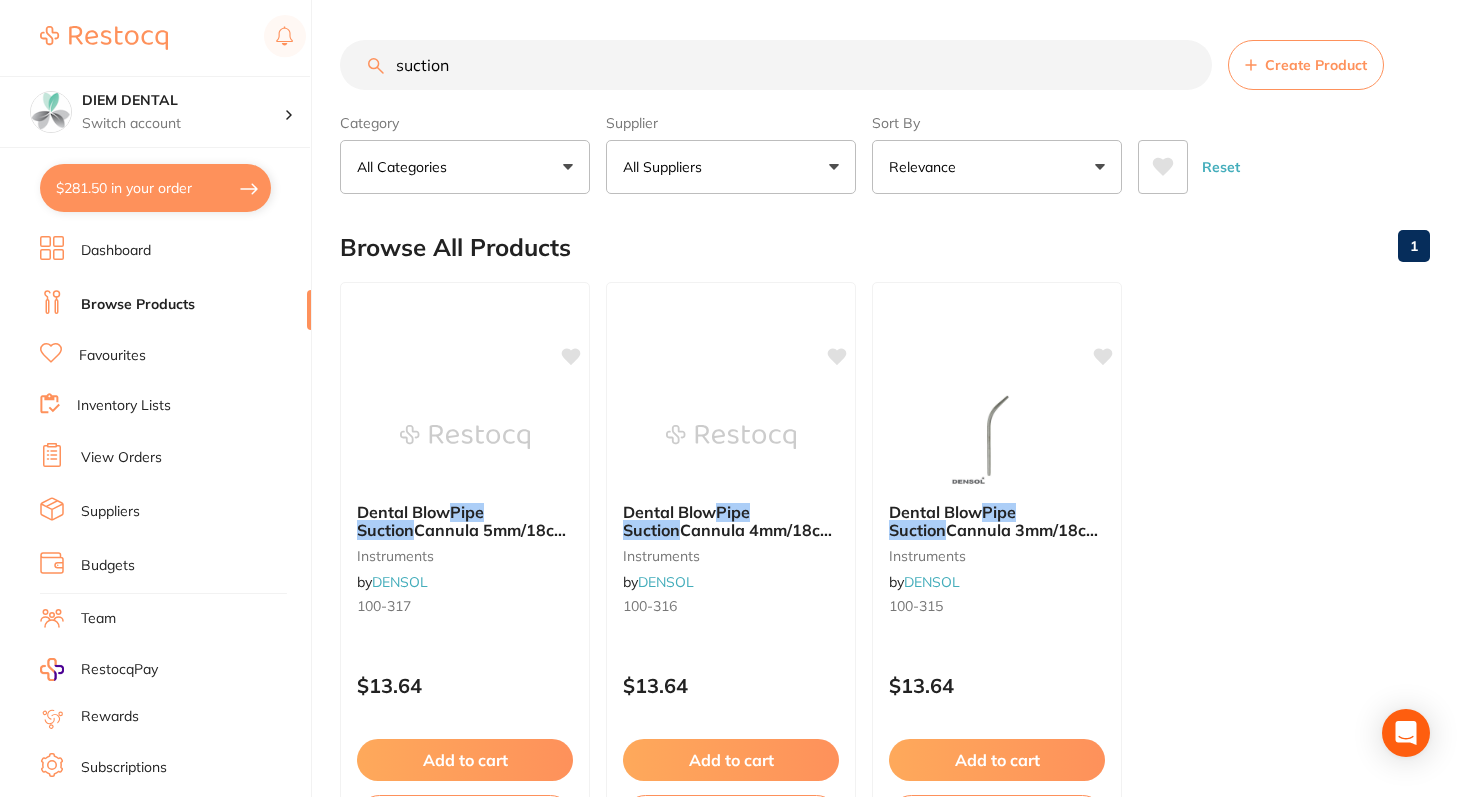 click on "All Suppliers" at bounding box center [731, 167] 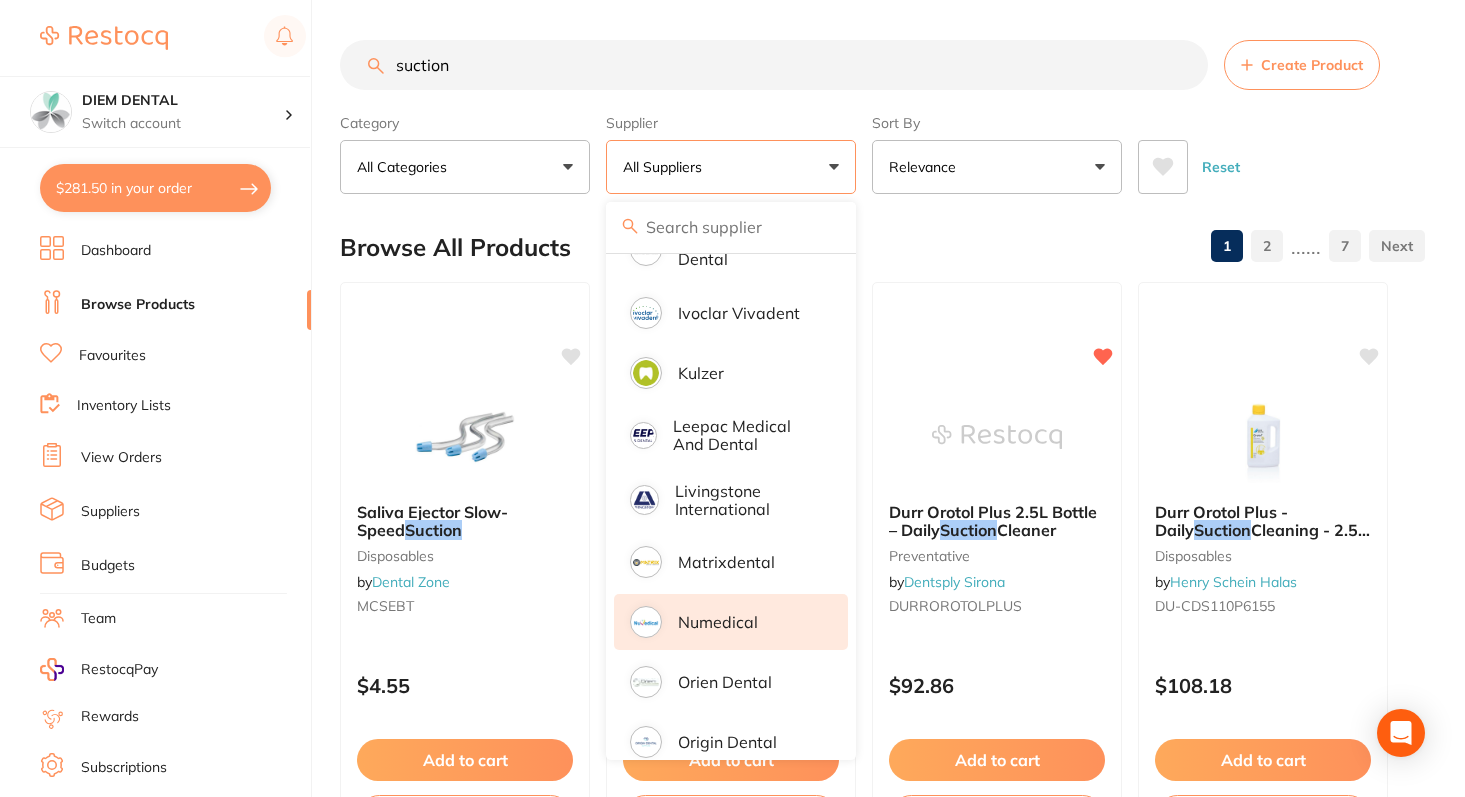 scroll, scrollTop: 970, scrollLeft: 0, axis: vertical 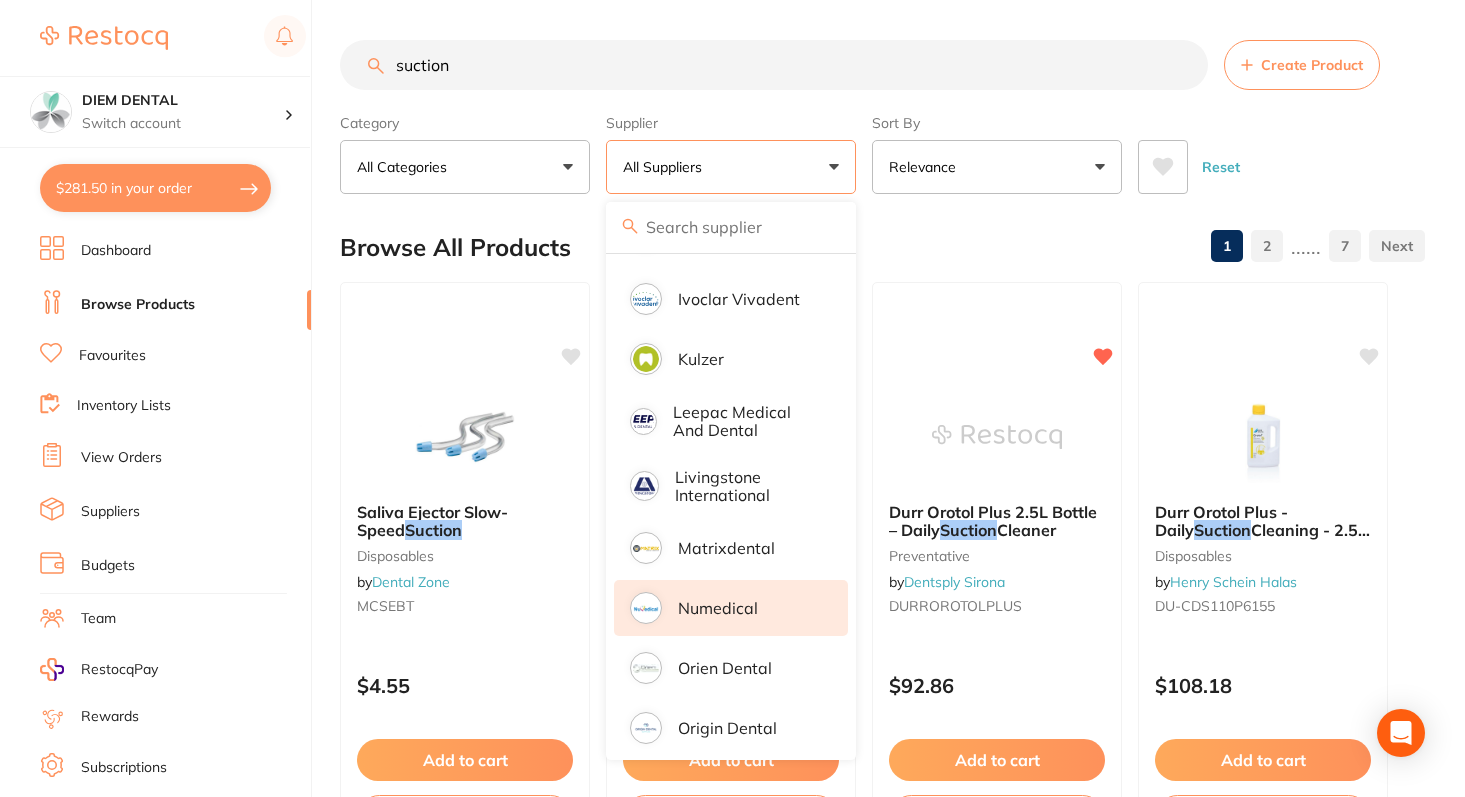 click on "Numedical" at bounding box center (718, 608) 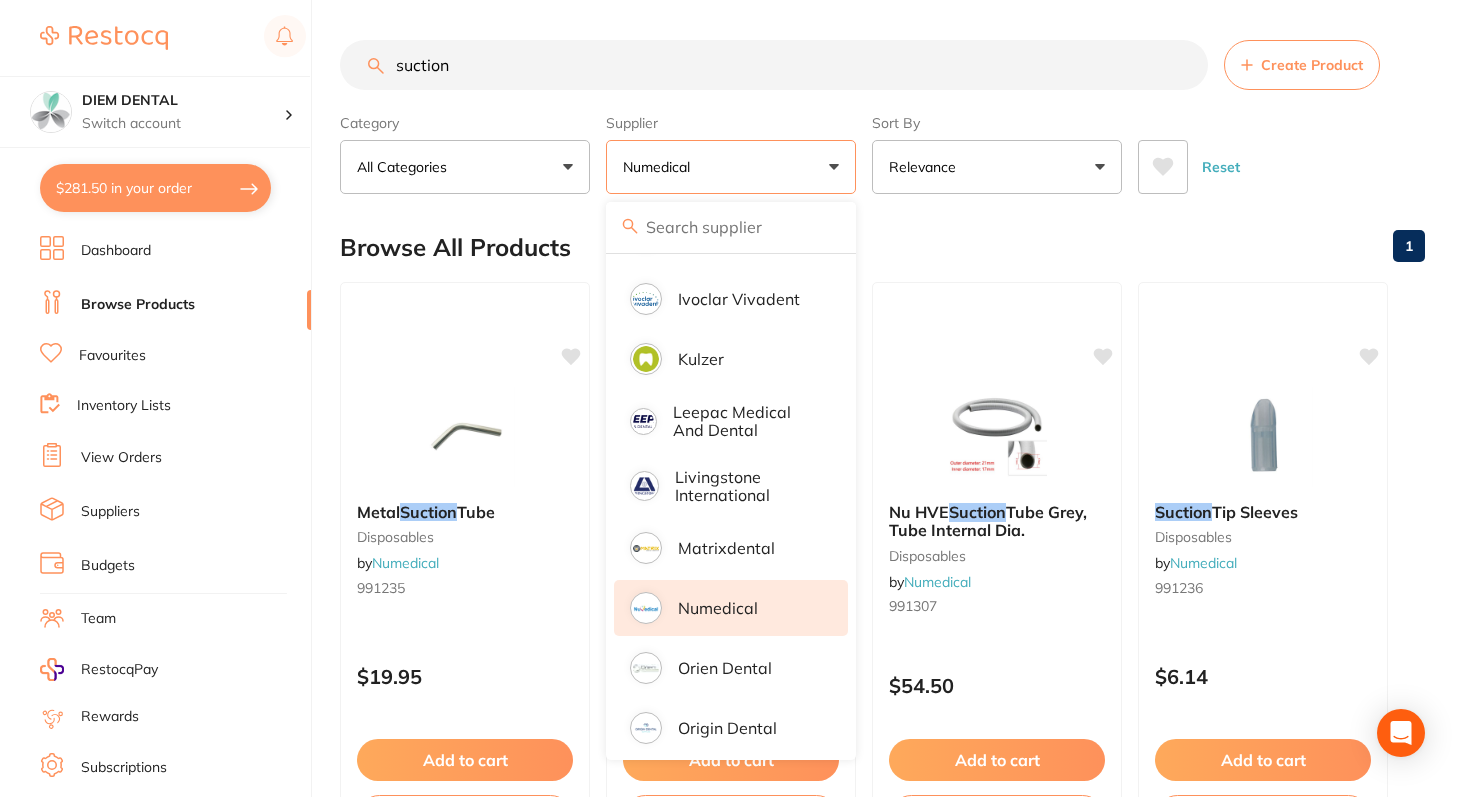 click on "Numedical" at bounding box center [731, 167] 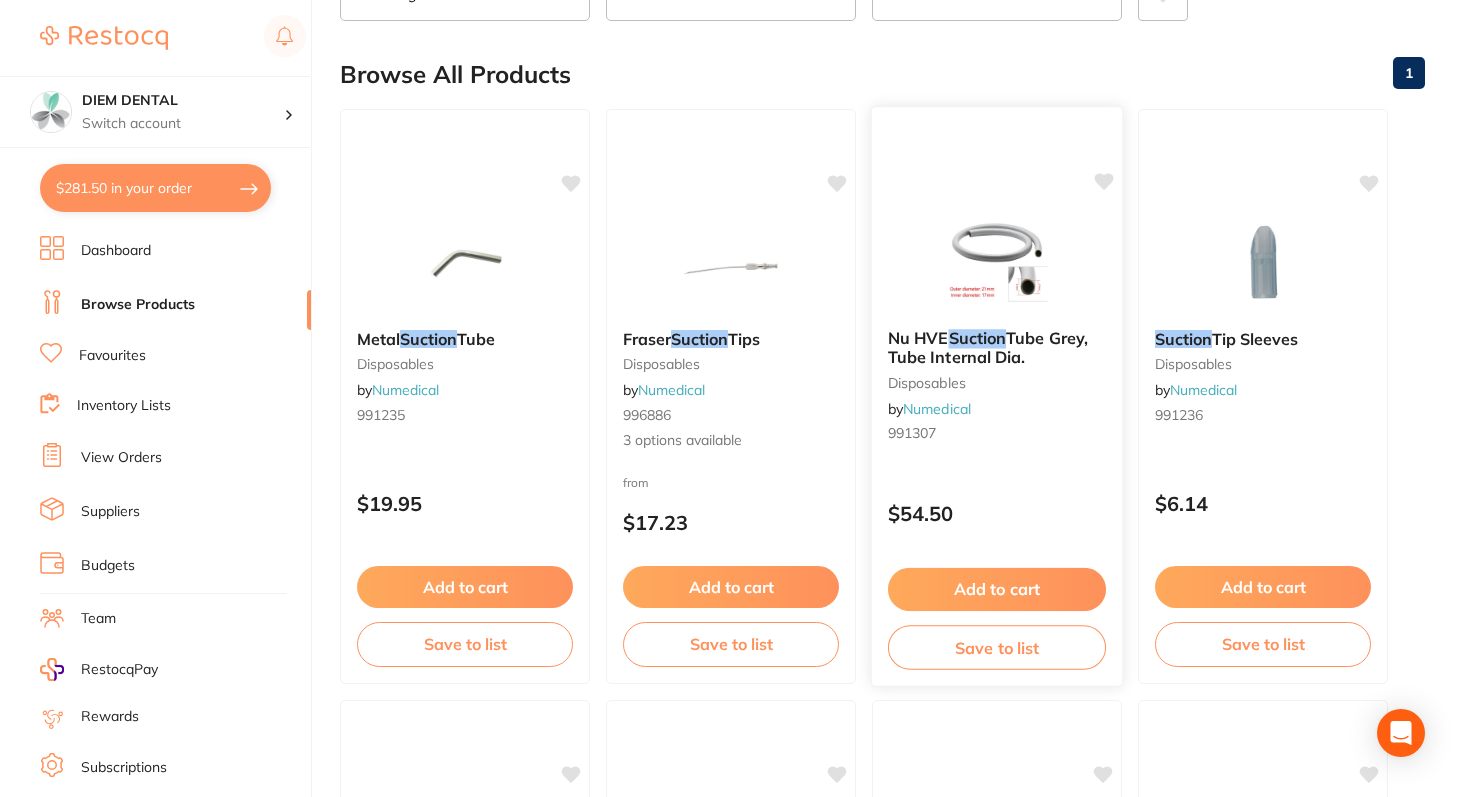 scroll, scrollTop: 170, scrollLeft: 0, axis: vertical 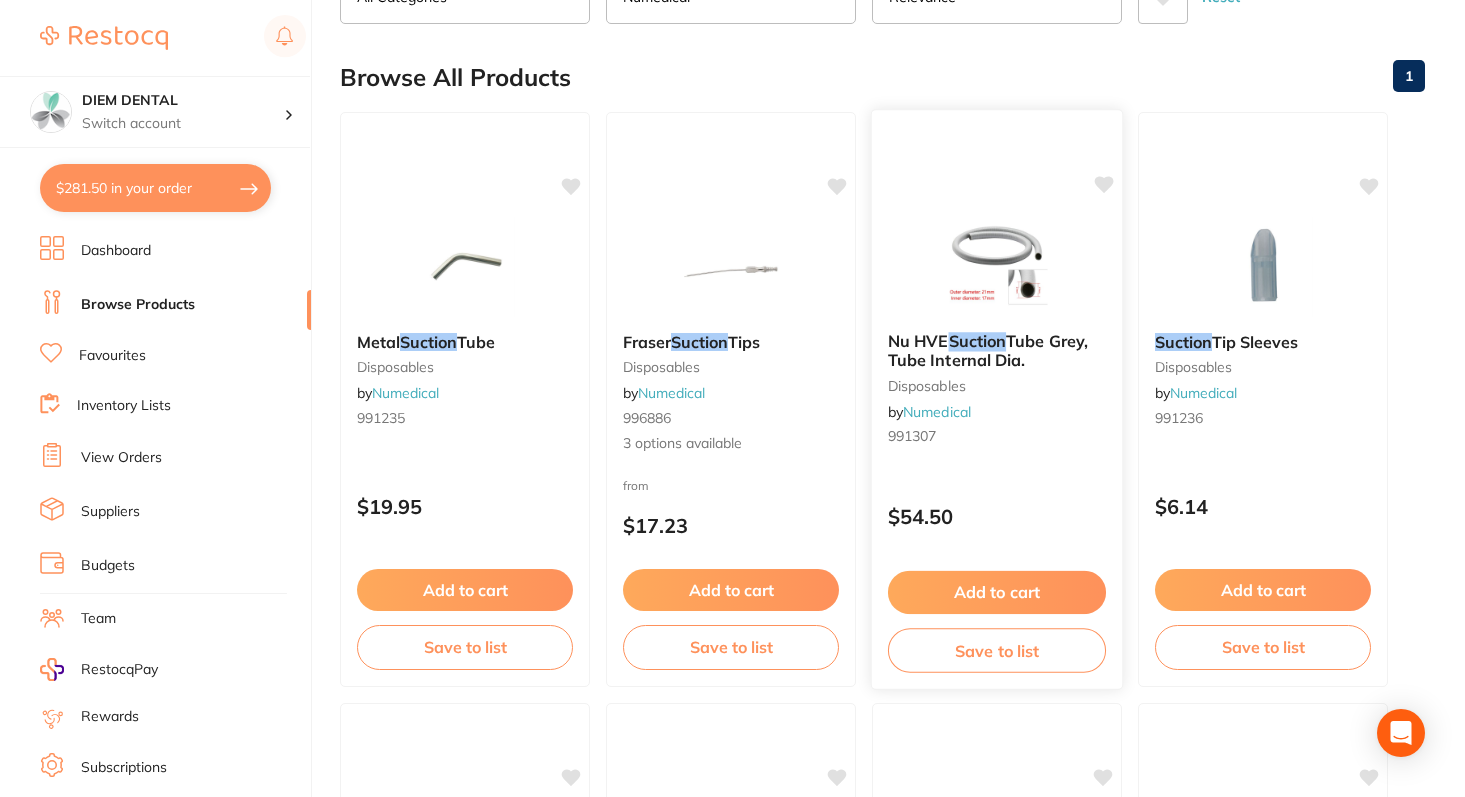 click at bounding box center (996, 265) 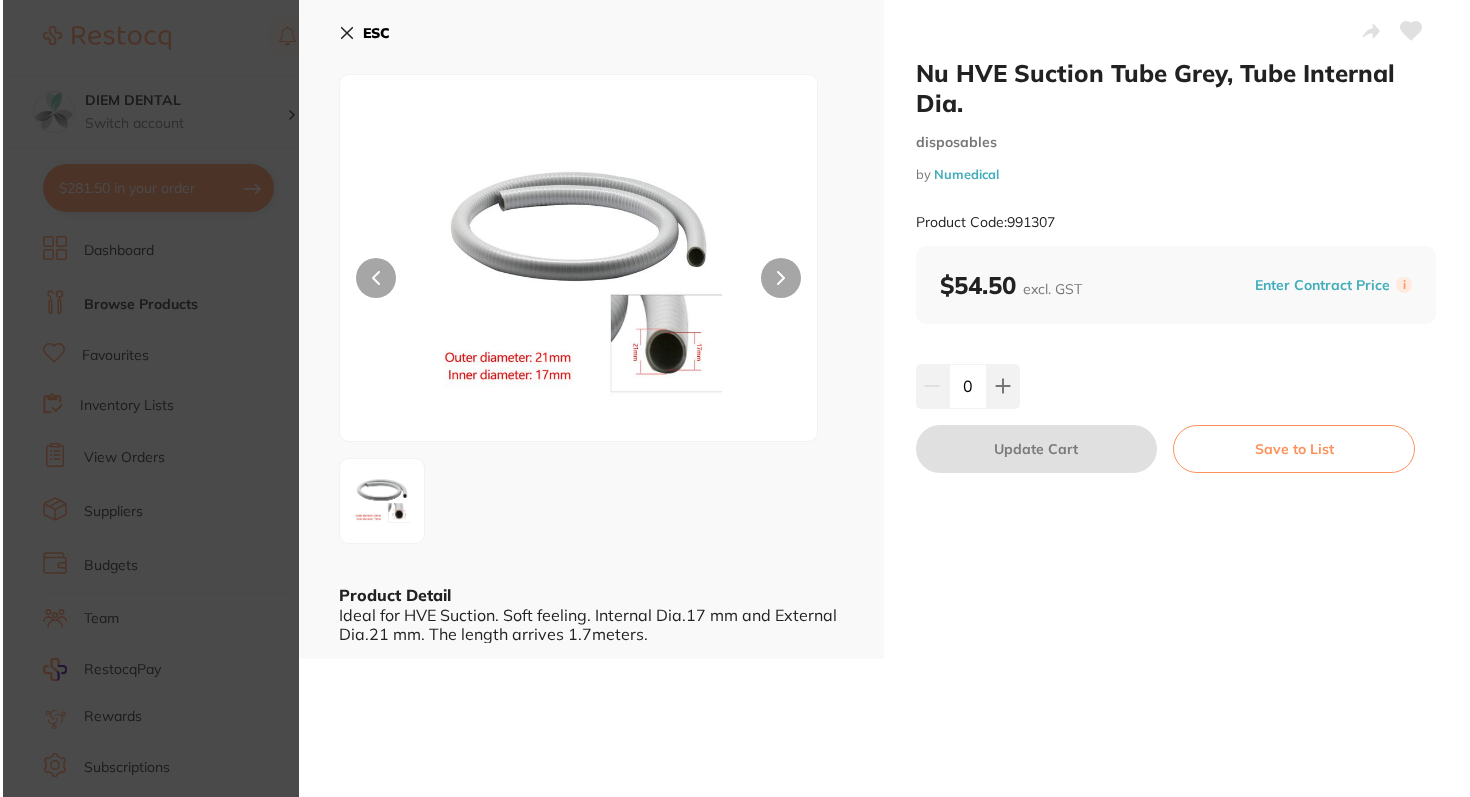 scroll, scrollTop: 0, scrollLeft: 0, axis: both 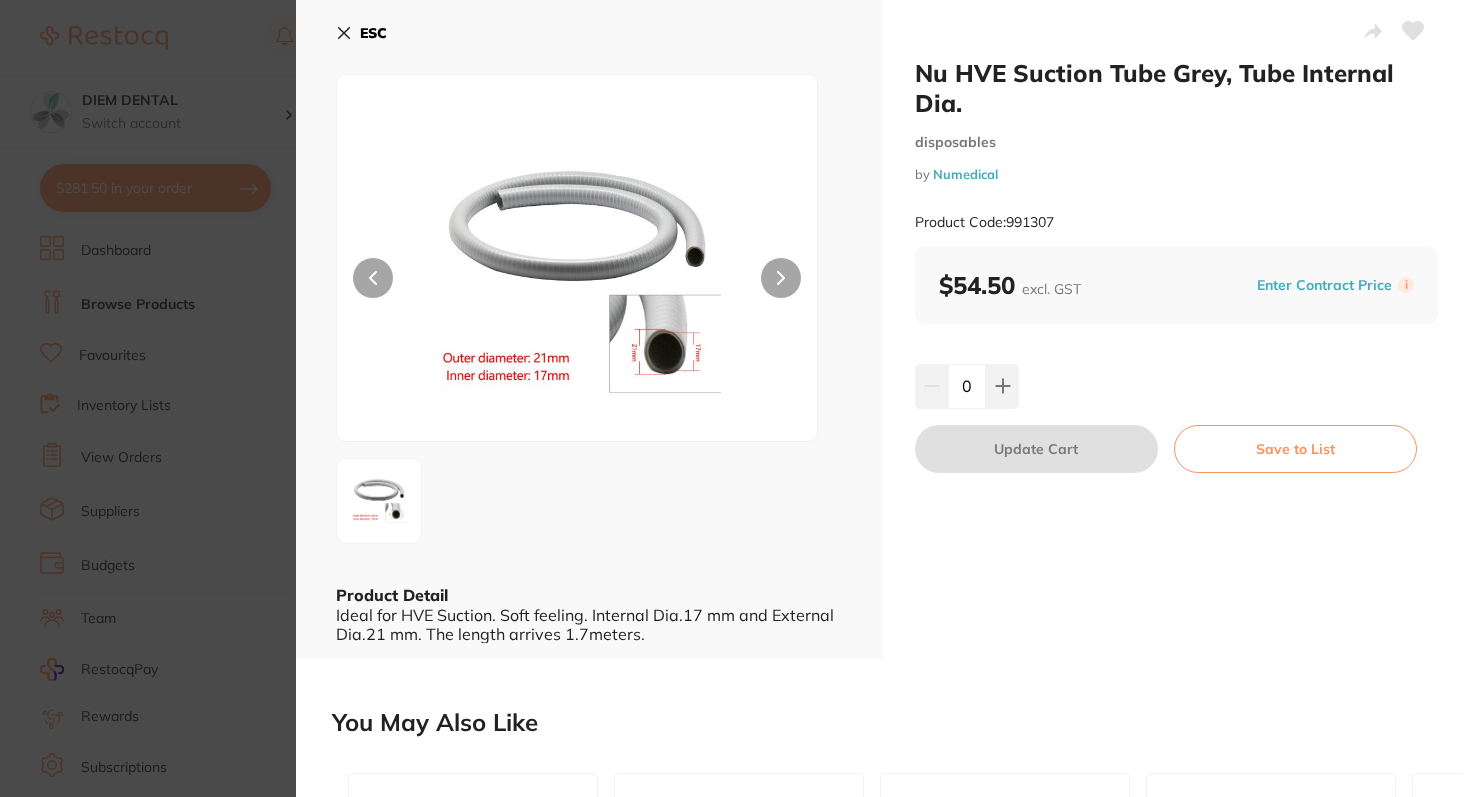 click 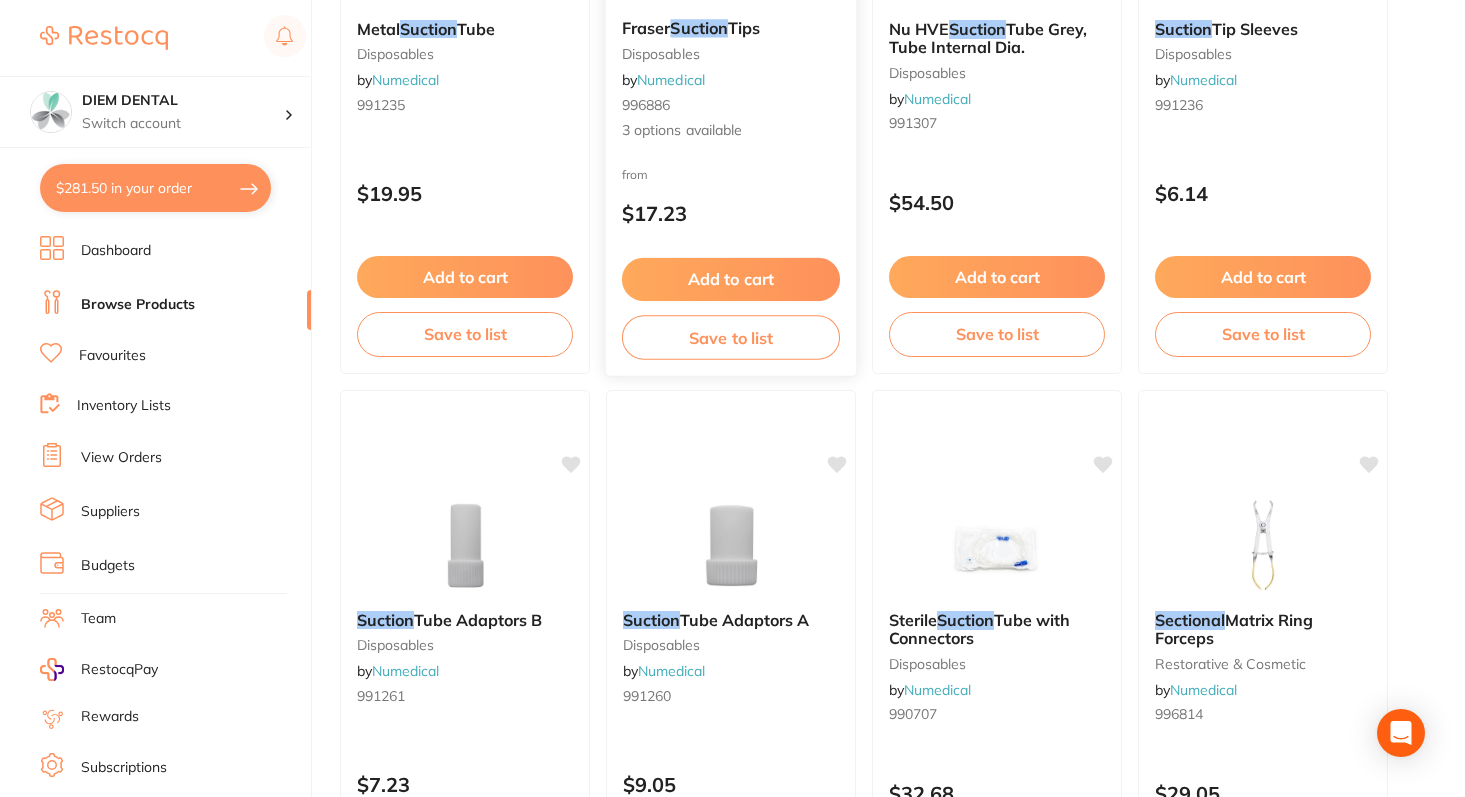 scroll, scrollTop: 138, scrollLeft: 0, axis: vertical 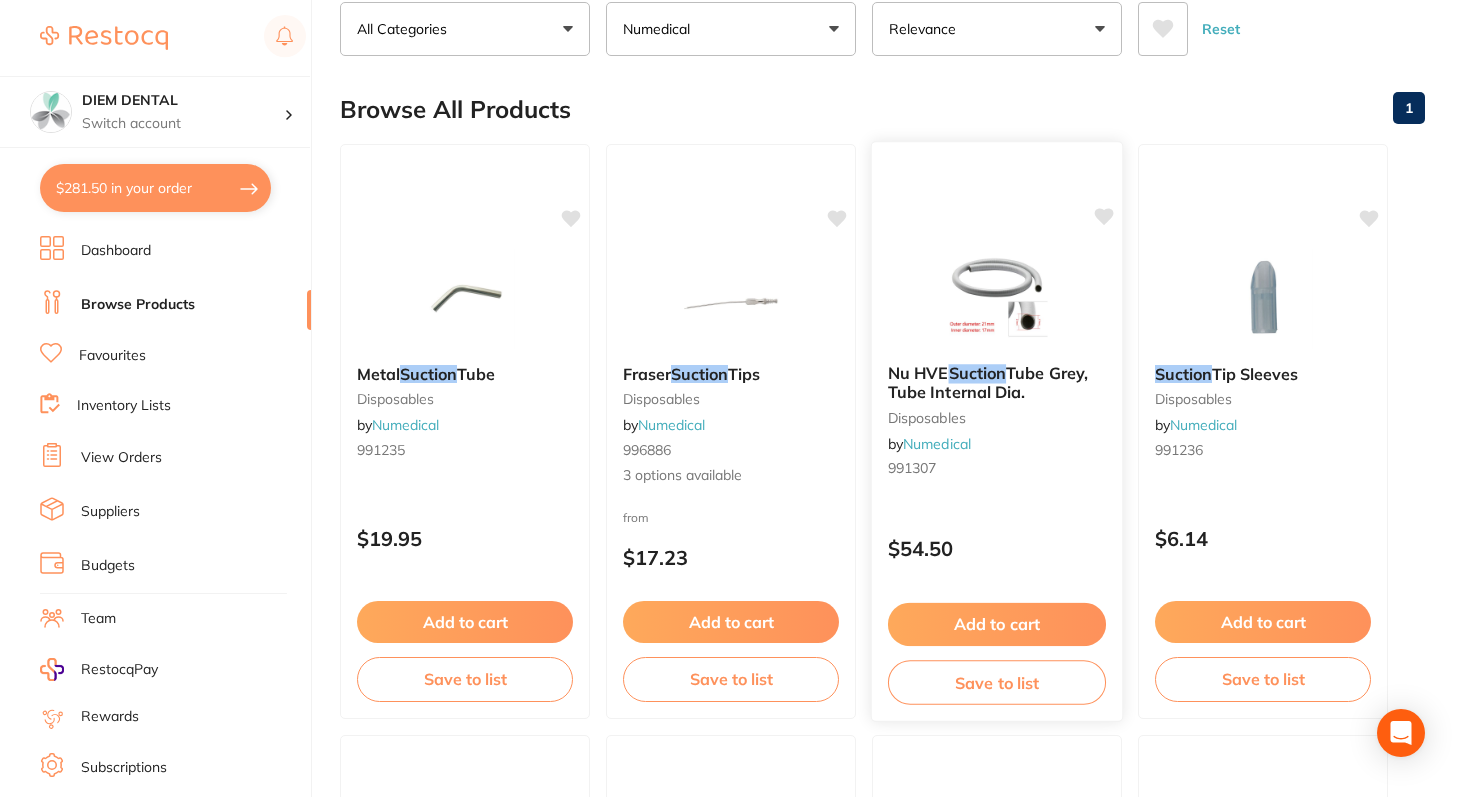 click at bounding box center [996, 297] 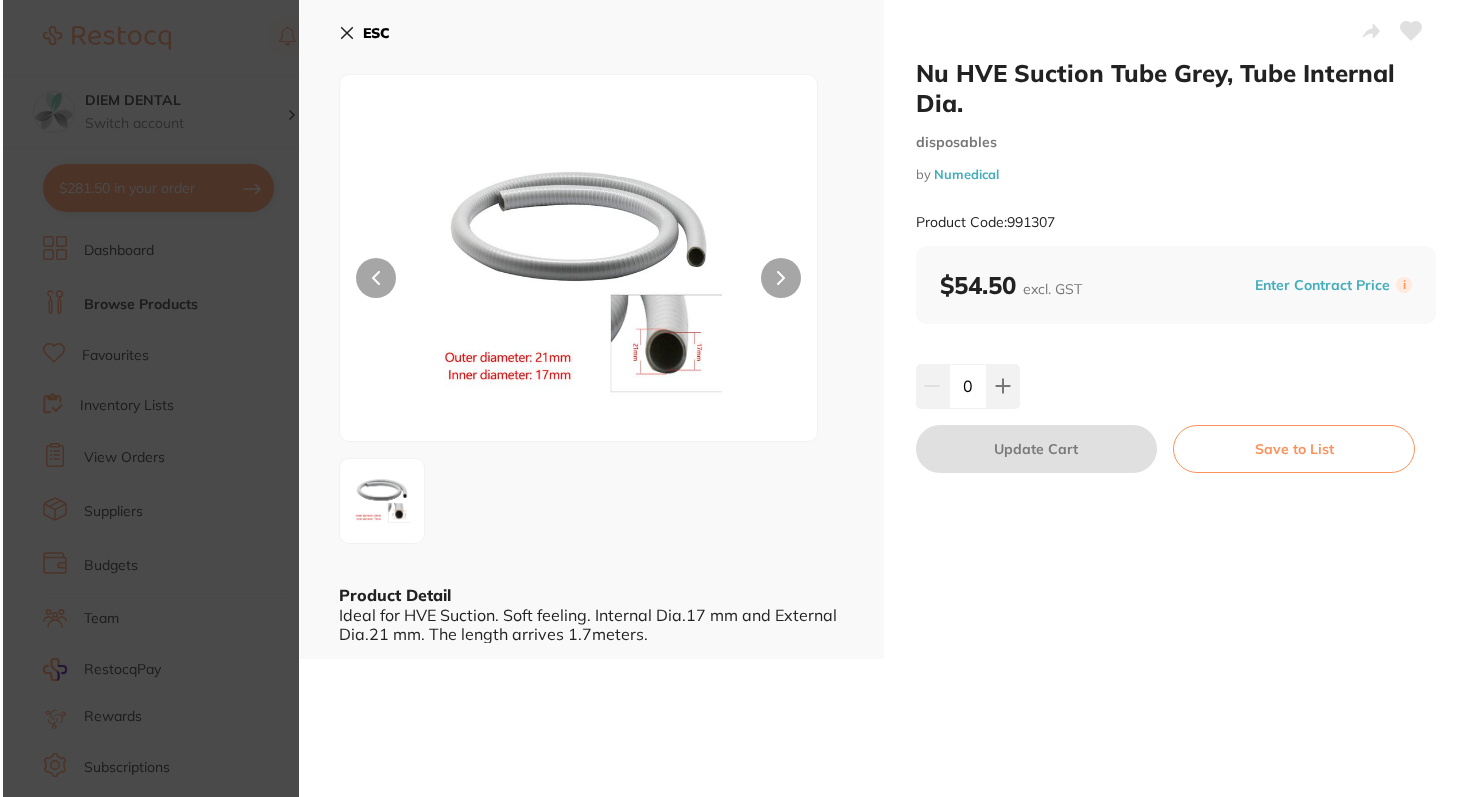 scroll, scrollTop: 0, scrollLeft: 0, axis: both 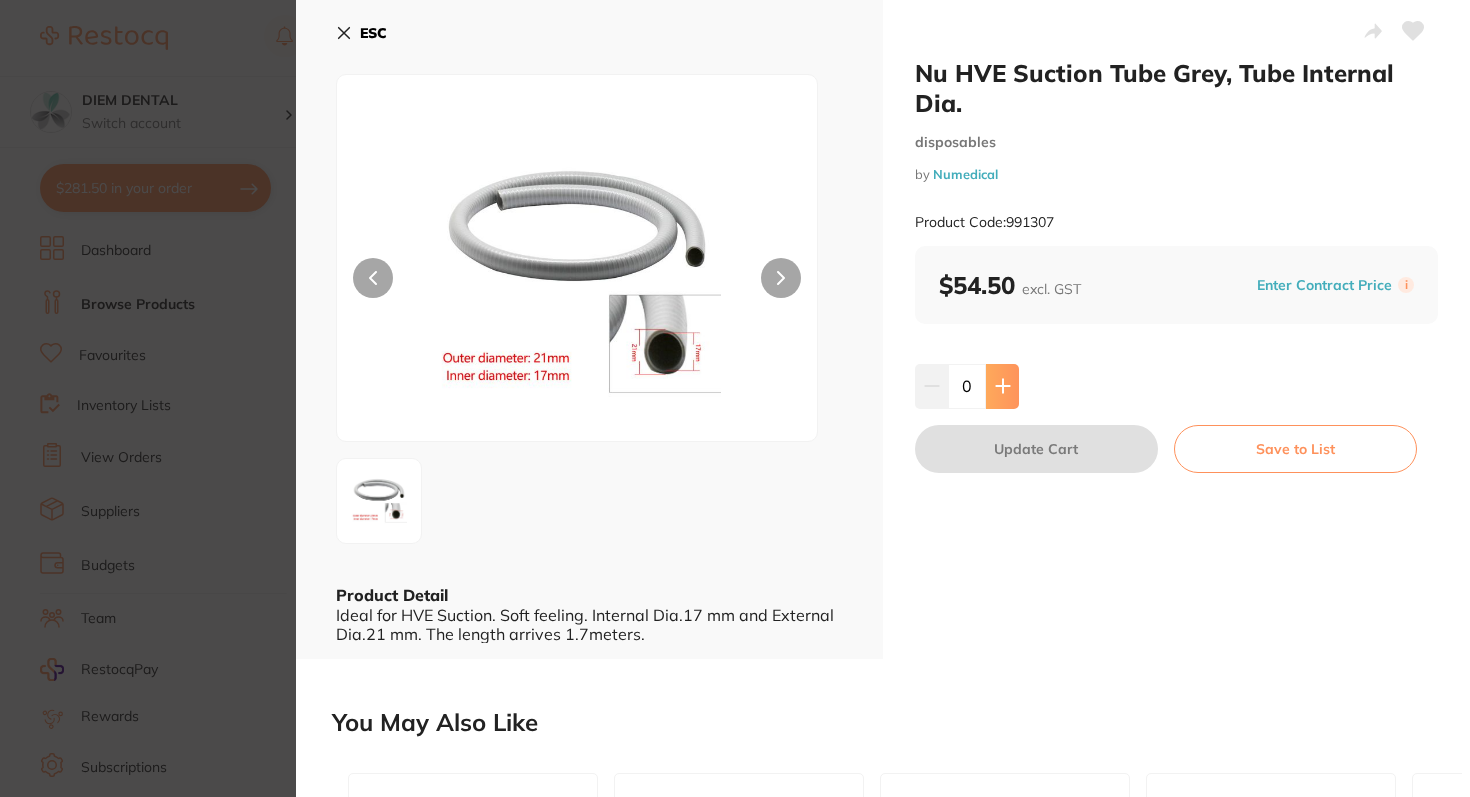 click at bounding box center [1002, 386] 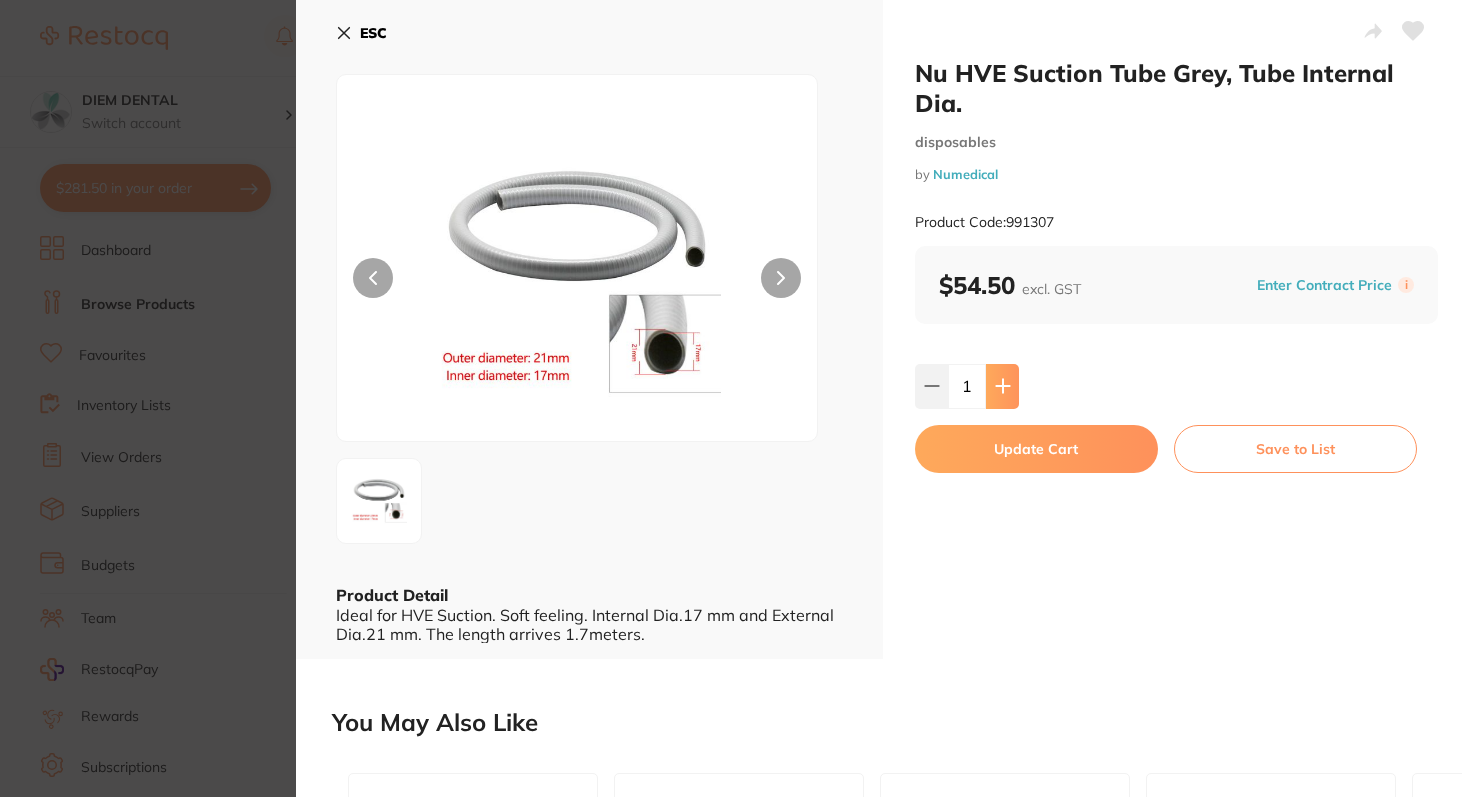 type on "1" 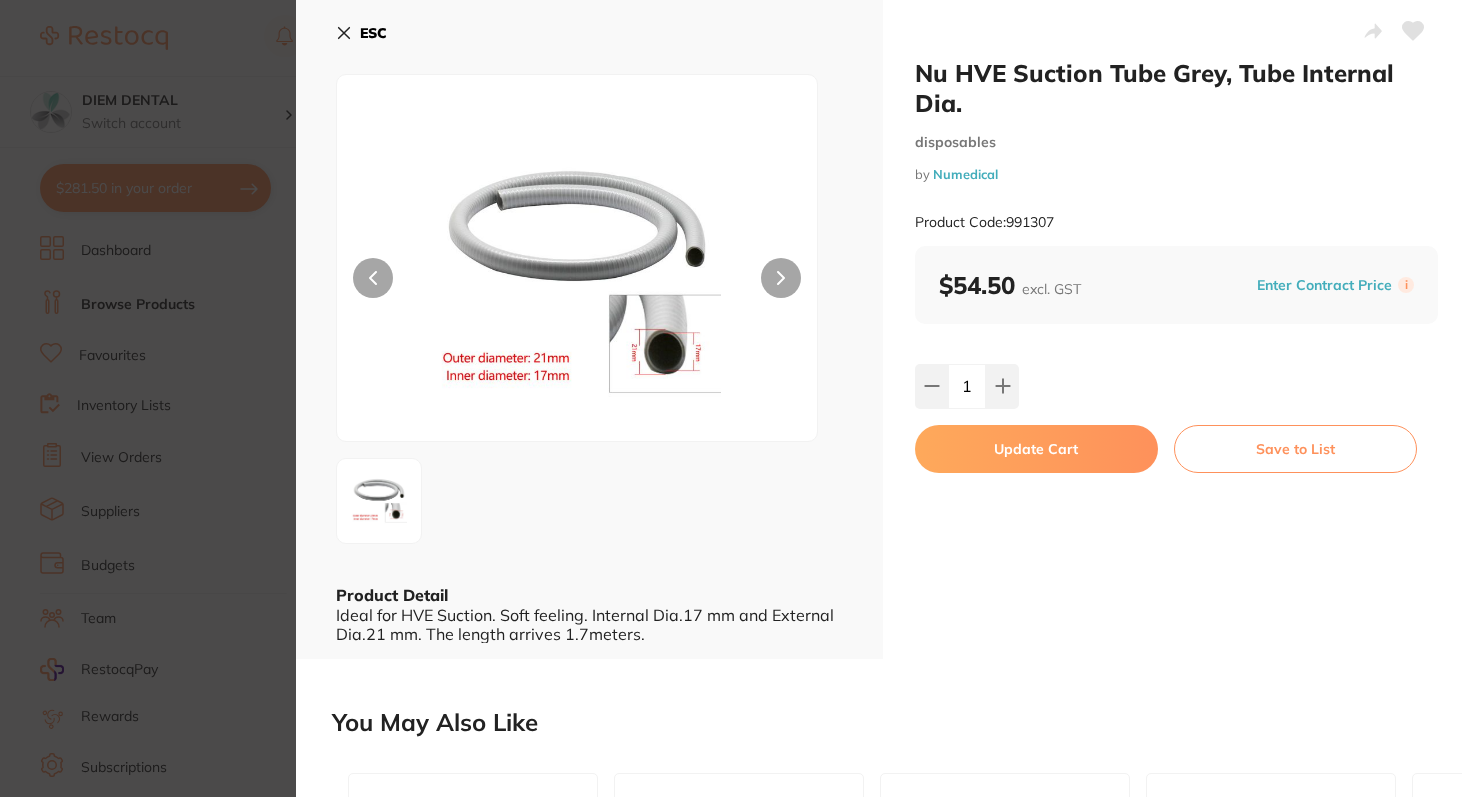 click on "Update Cart" at bounding box center [1036, 449] 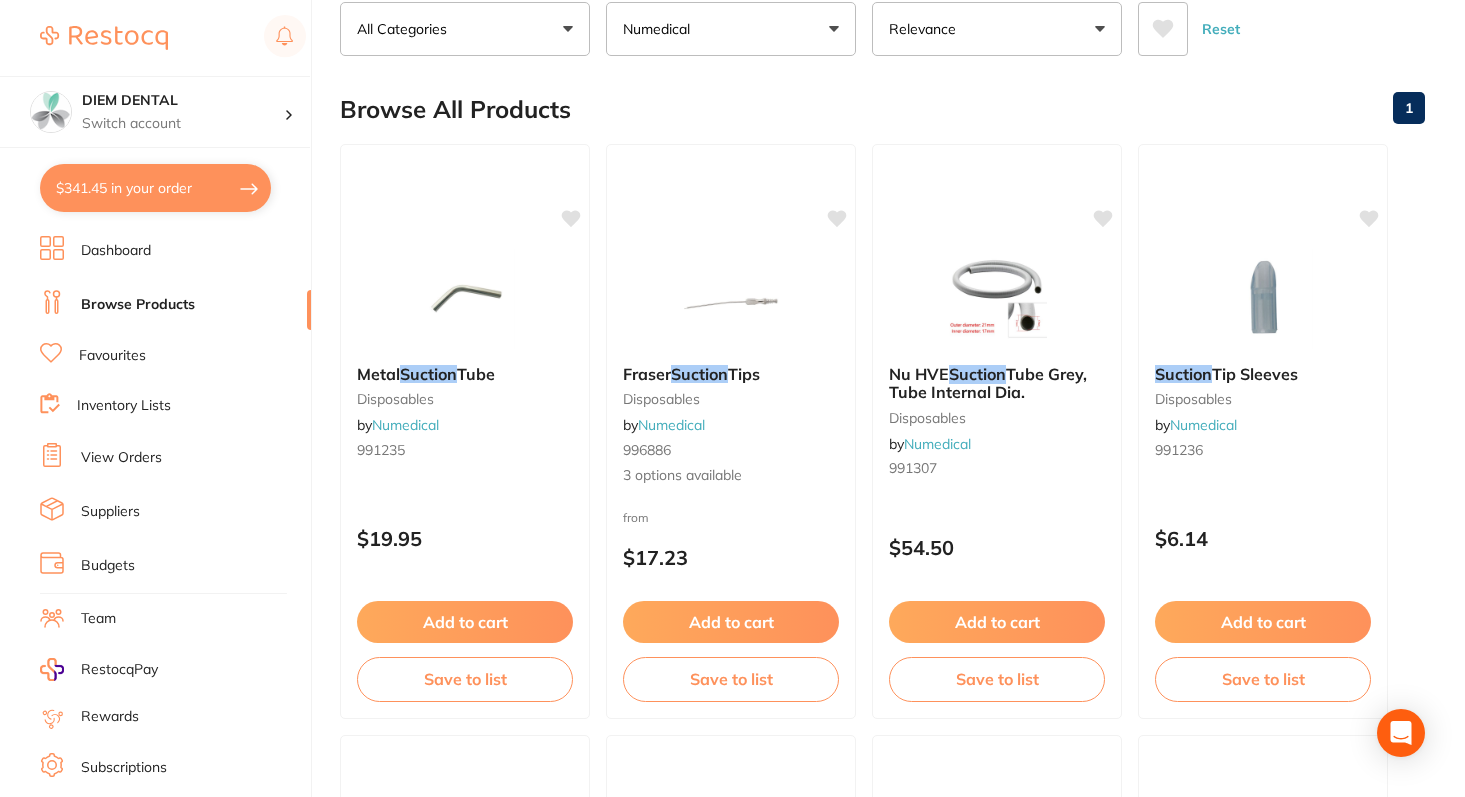 scroll, scrollTop: 0, scrollLeft: 0, axis: both 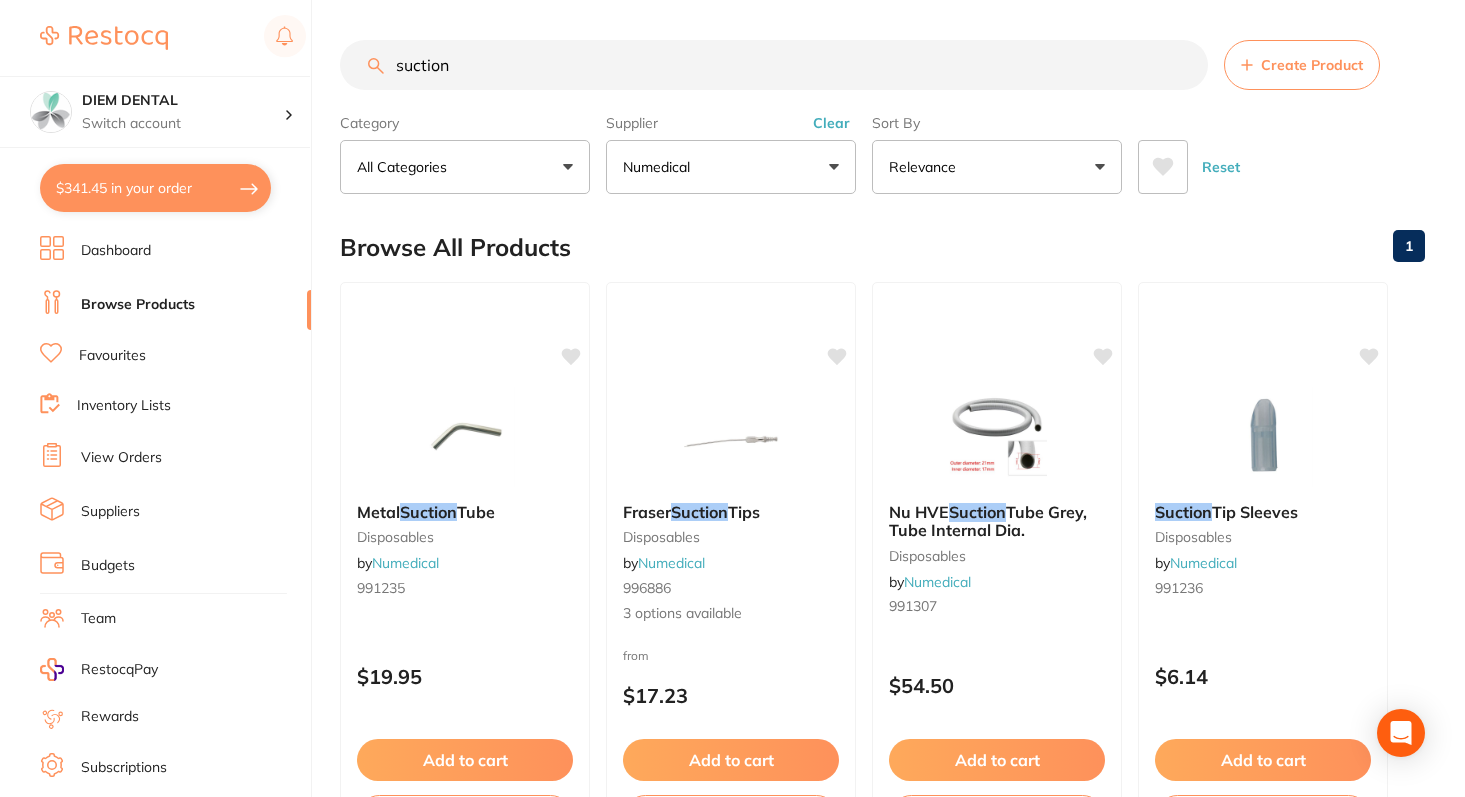 drag, startPoint x: 485, startPoint y: 69, endPoint x: 320, endPoint y: 60, distance: 165.24527 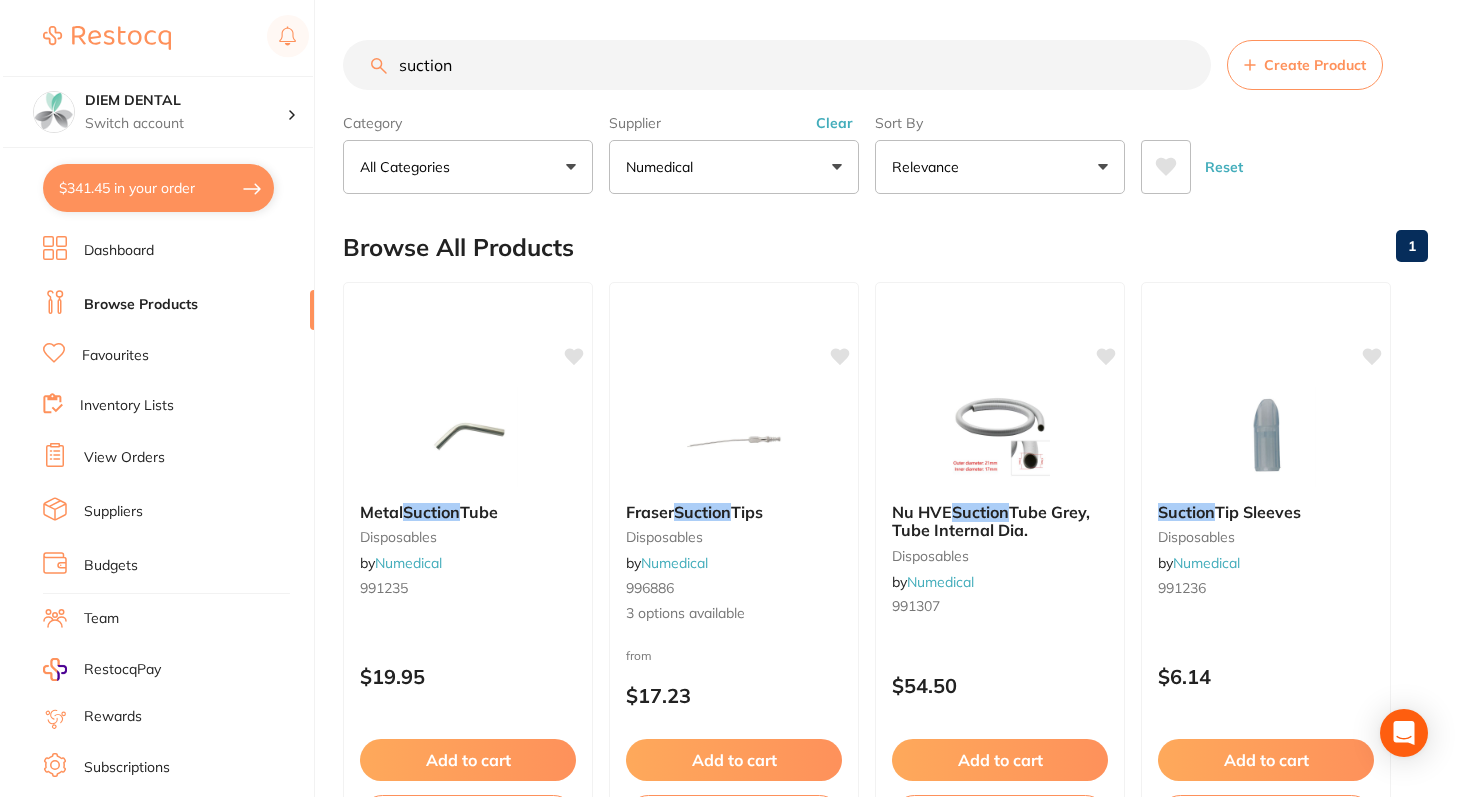 scroll, scrollTop: 0, scrollLeft: 0, axis: both 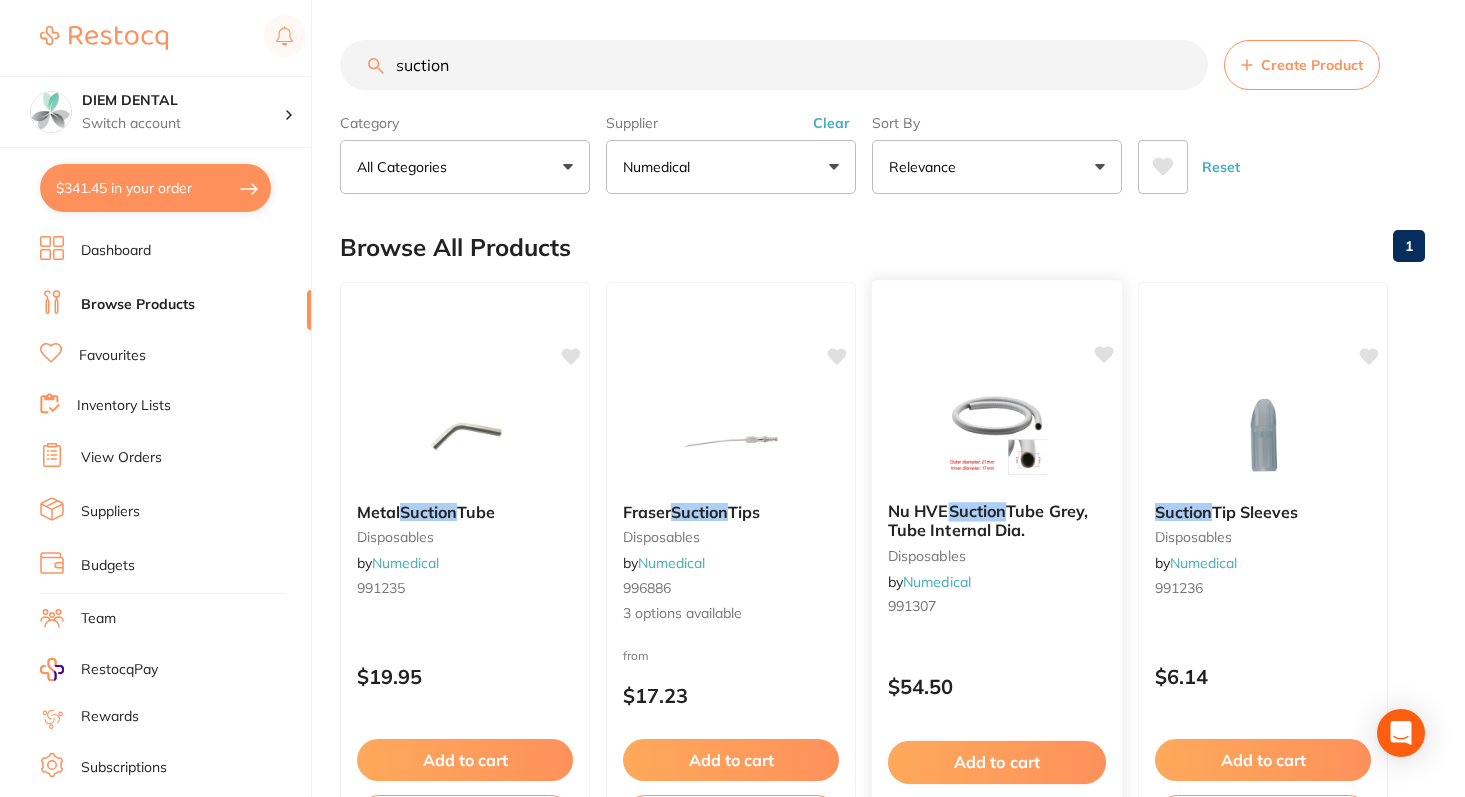 click on "Nu HVE  Suction  Tube Grey, Tube Internal Dia.   disposables by  Numedical 991307 $54.50 Add to cart Save to list" at bounding box center [997, 569] 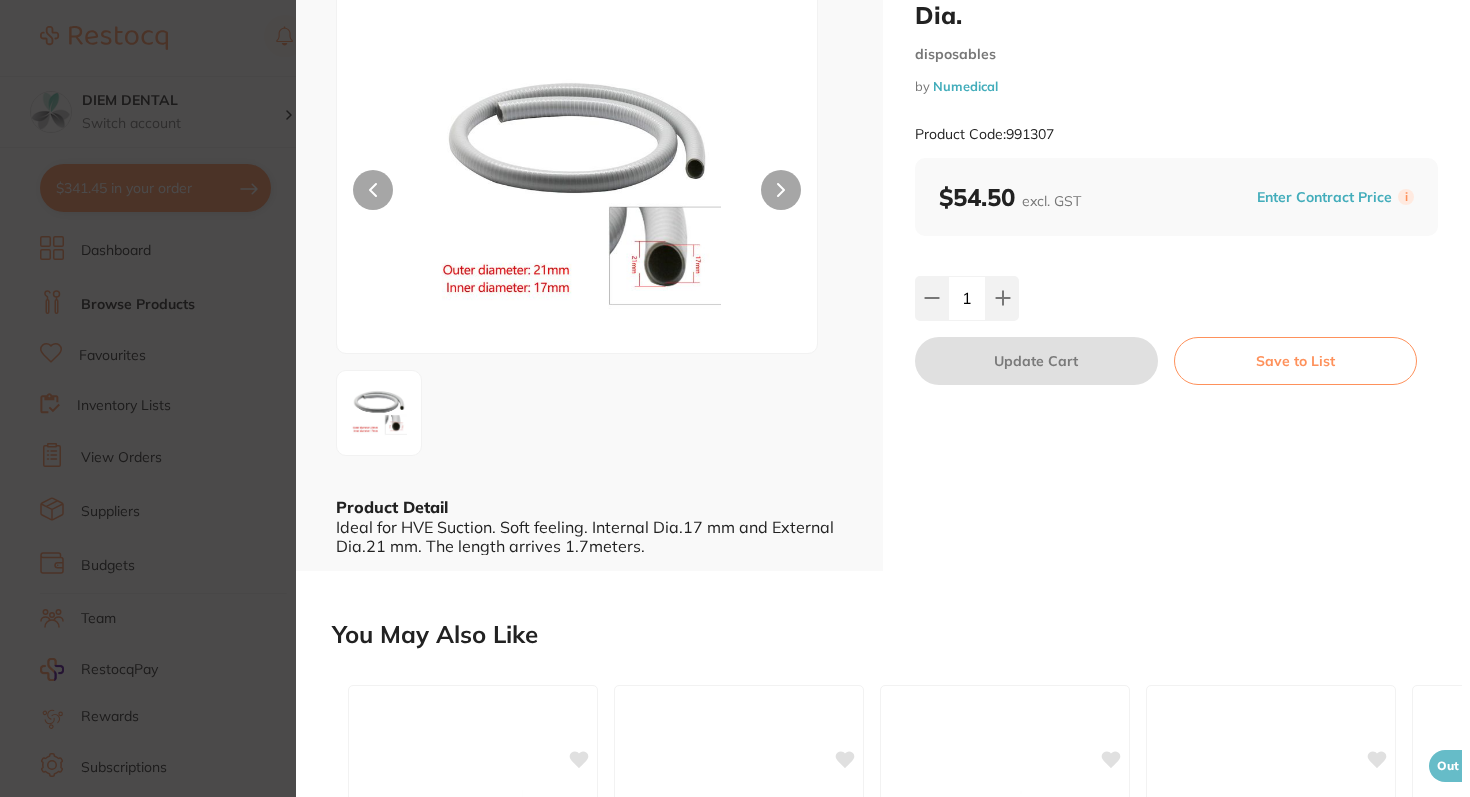 scroll, scrollTop: 90, scrollLeft: 0, axis: vertical 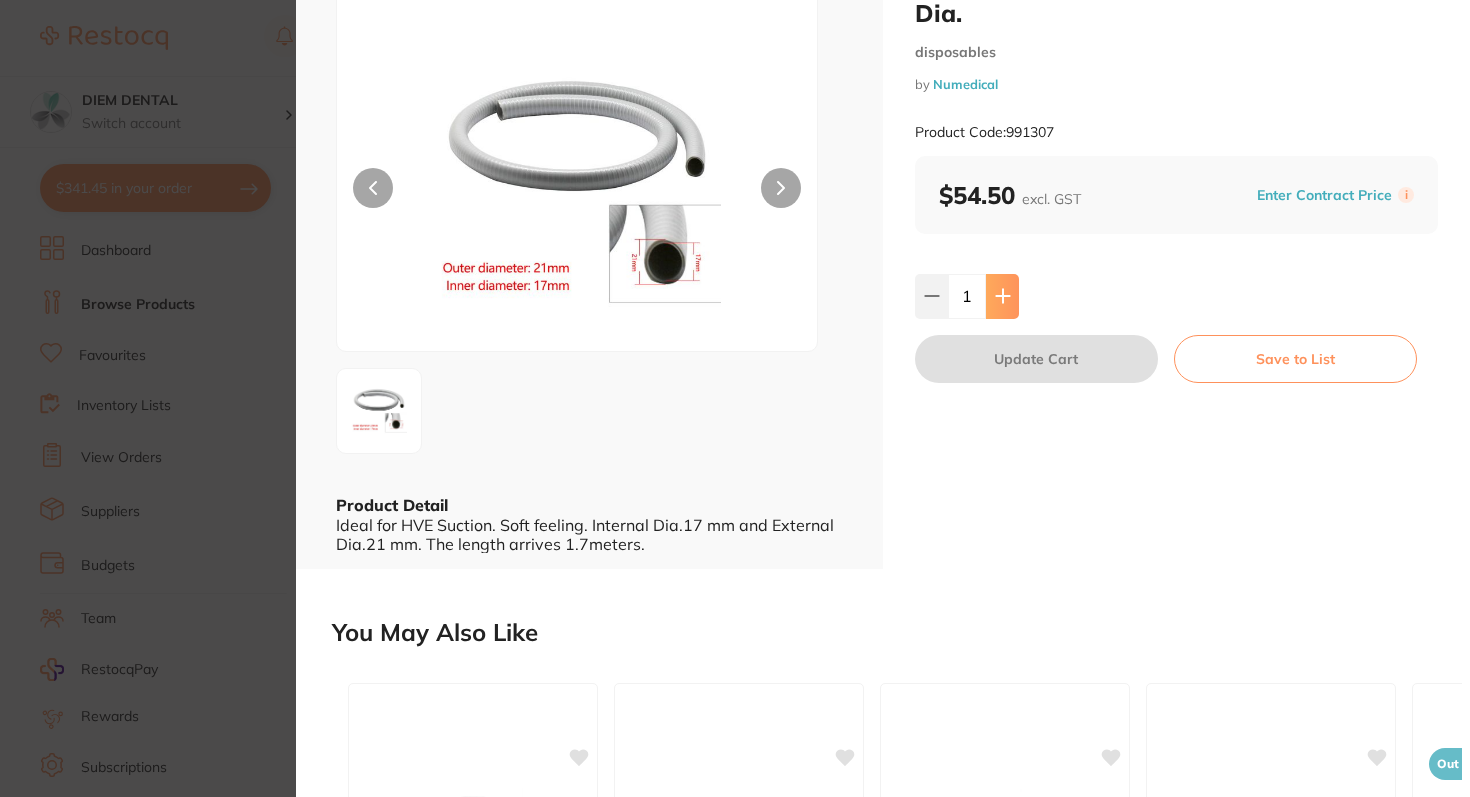 click 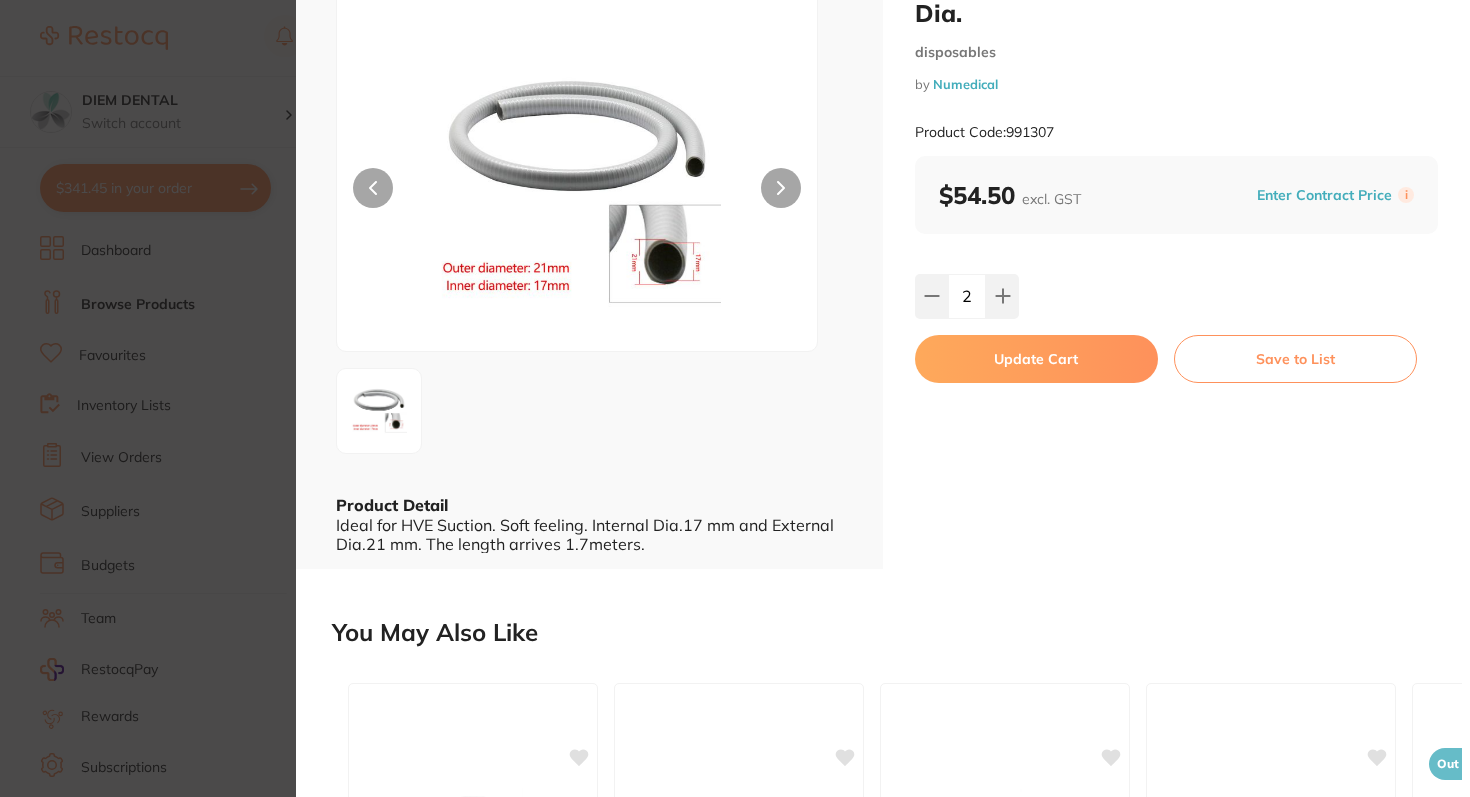 click on "Update Cart" at bounding box center (1036, 359) 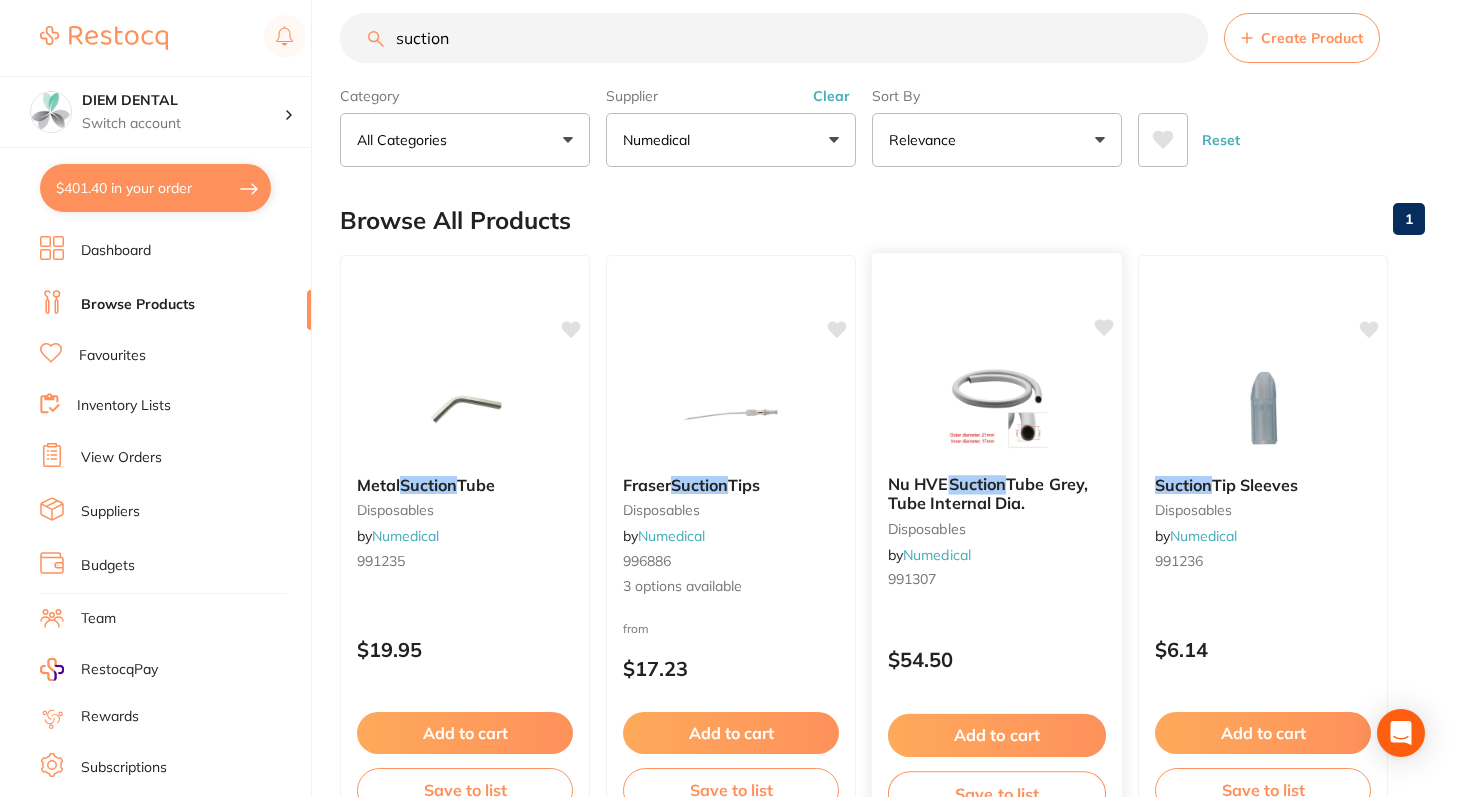 scroll, scrollTop: 0, scrollLeft: 0, axis: both 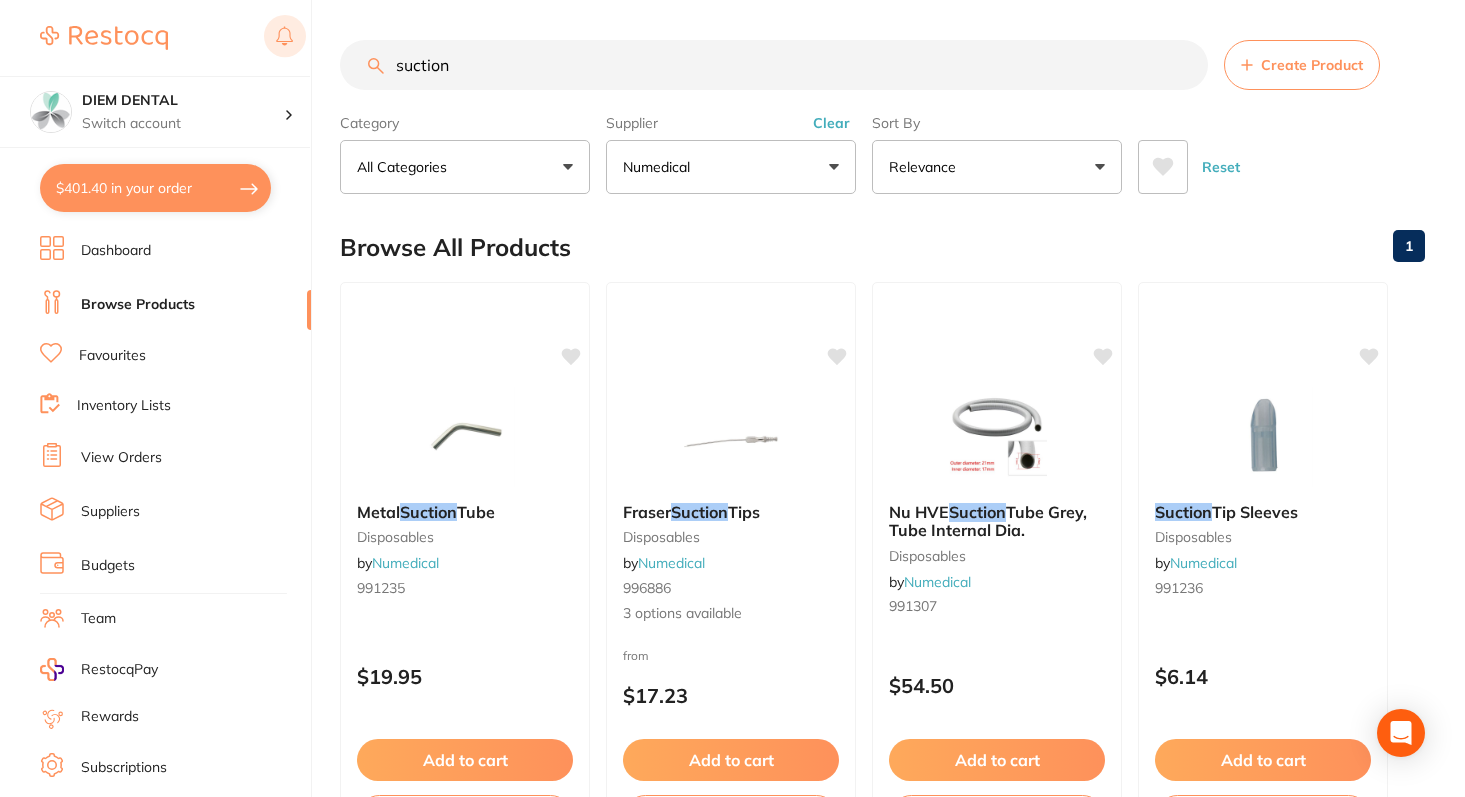 drag, startPoint x: 478, startPoint y: 68, endPoint x: 303, endPoint y: 56, distance: 175.41095 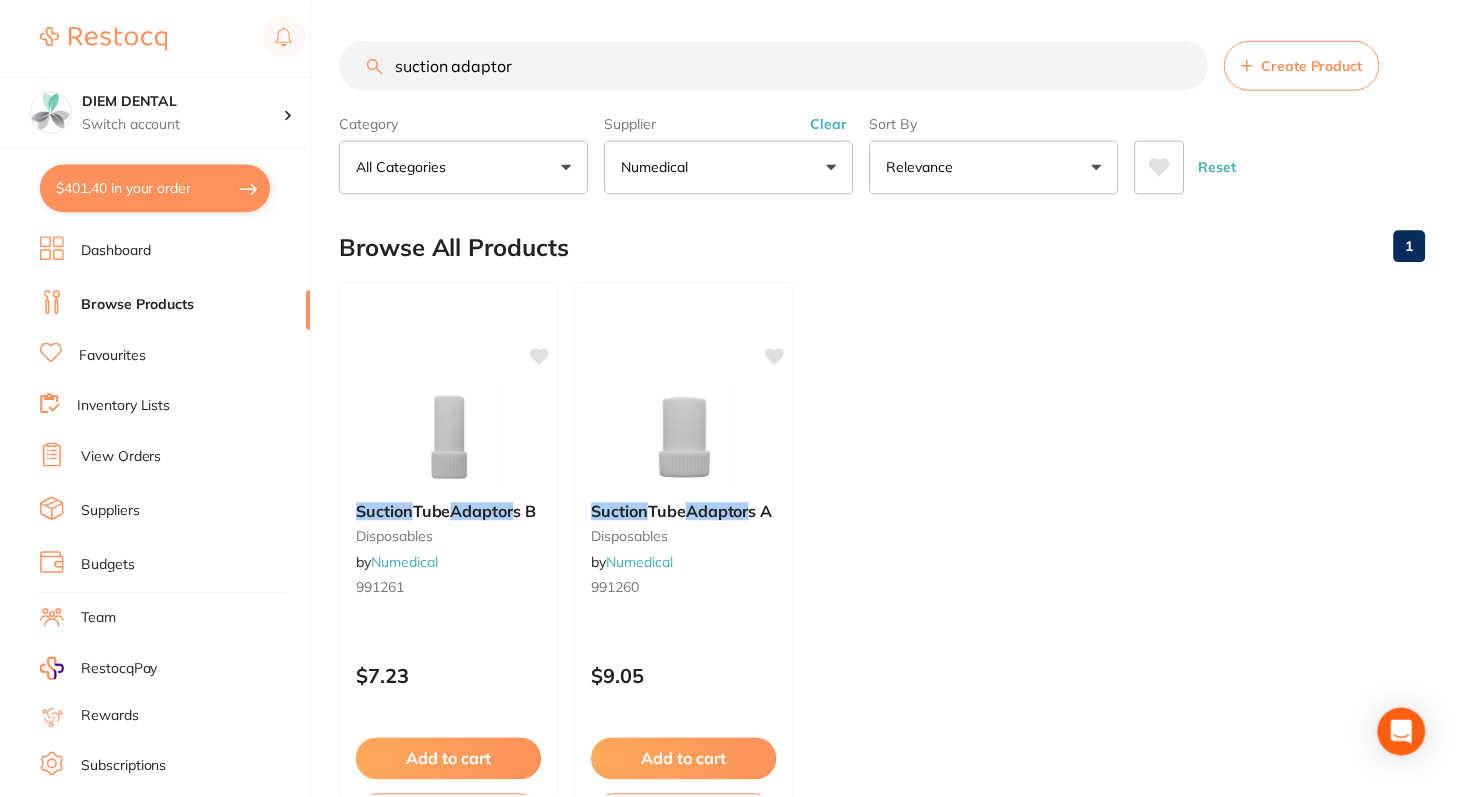scroll, scrollTop: 106, scrollLeft: 0, axis: vertical 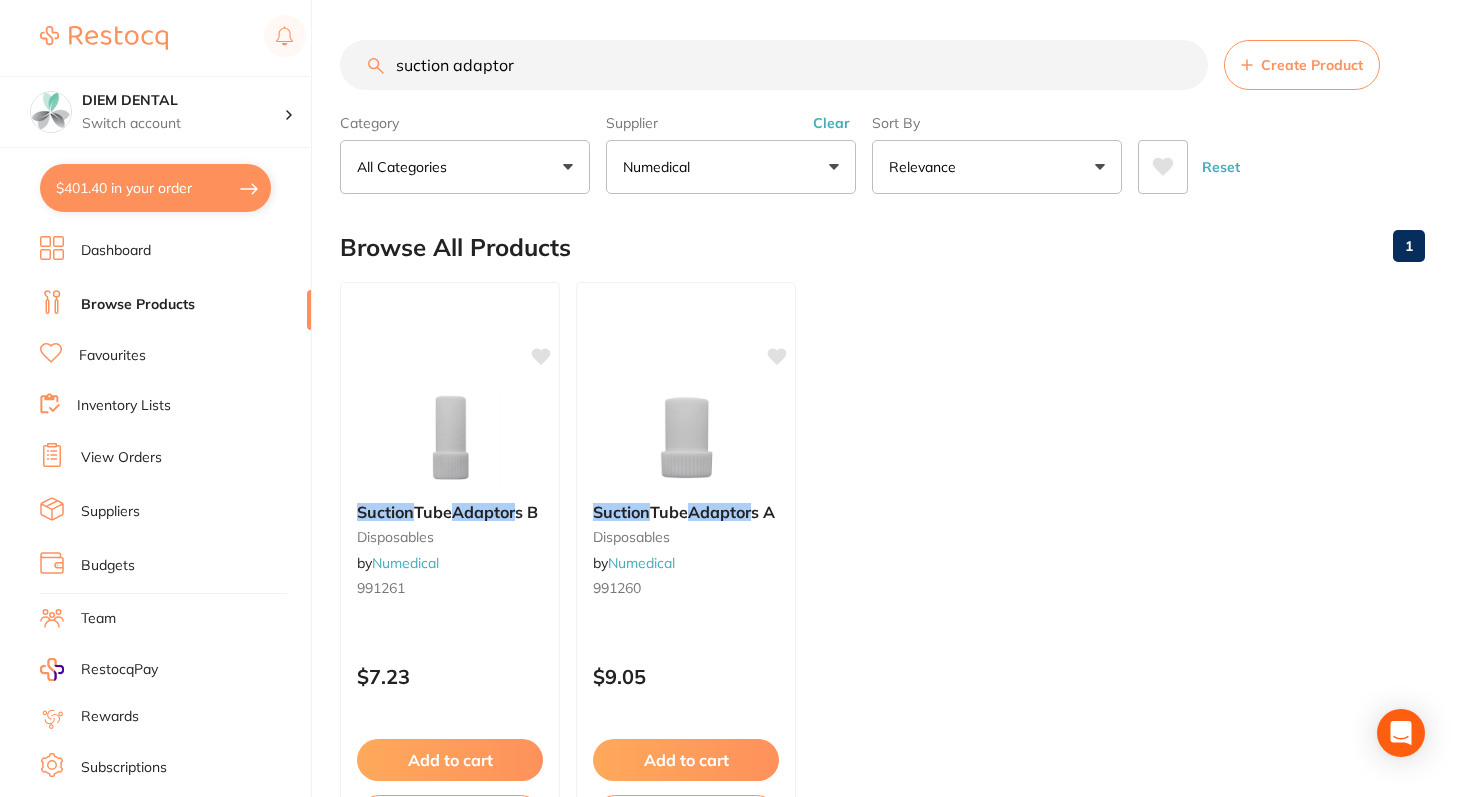 click on "Numedical" at bounding box center [660, 167] 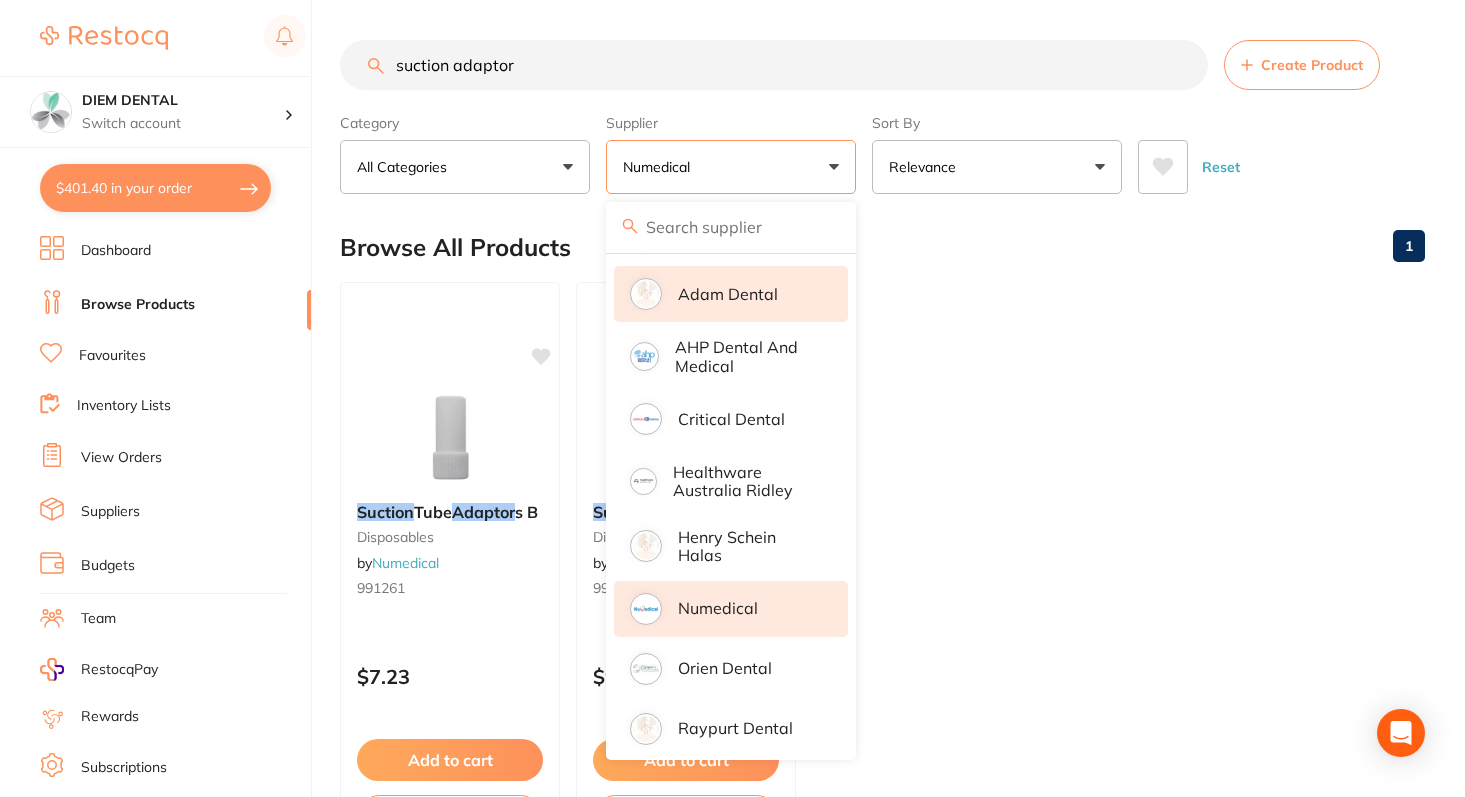 scroll, scrollTop: 0, scrollLeft: 0, axis: both 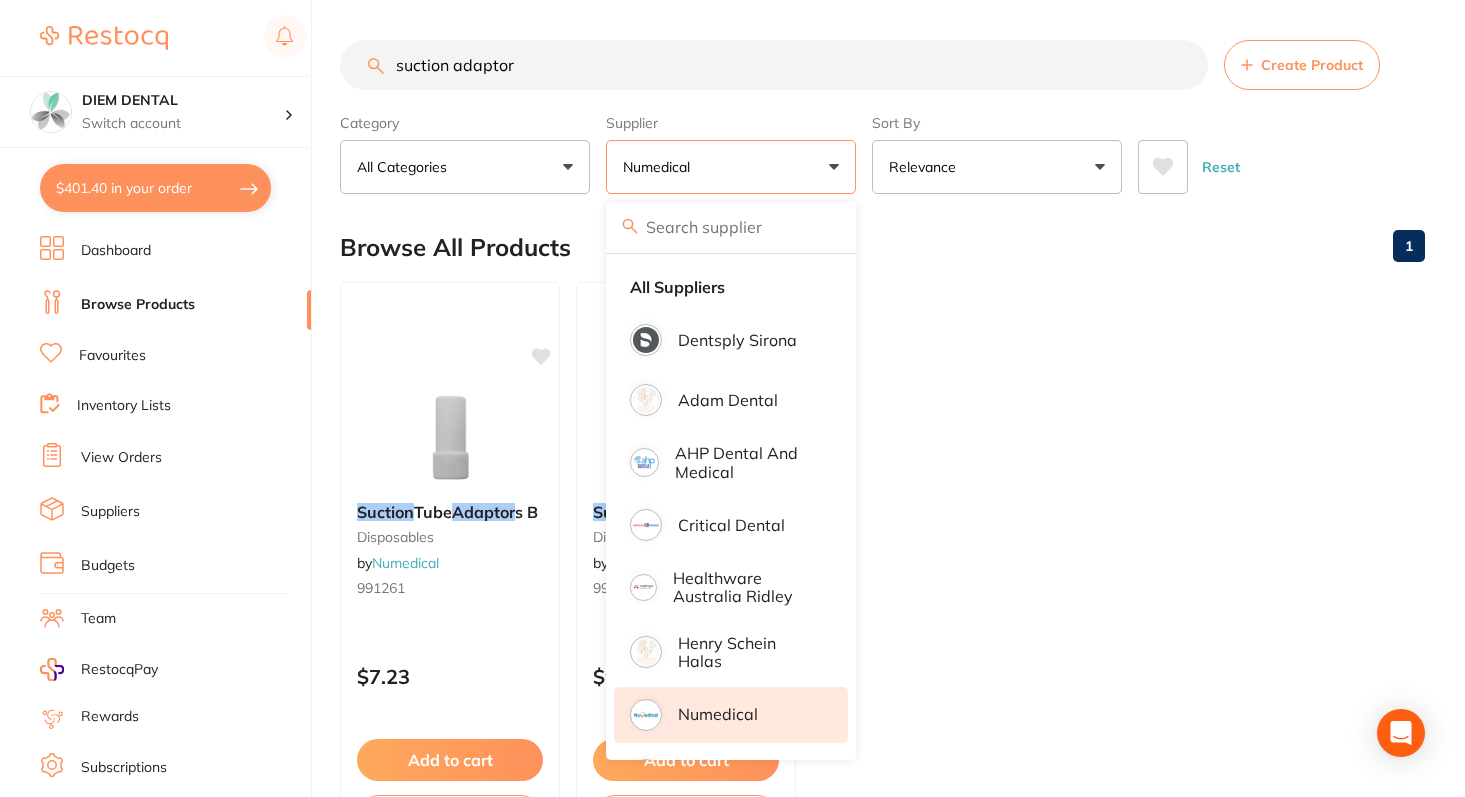 click on "All Suppliers Dentsply Sirona Adam Dental AHP Dental and Medical Critical Dental Healthware Australia Ridley Henry Schein Halas Numedical Orien dental Raypurt Dental" at bounding box center [731, 564] 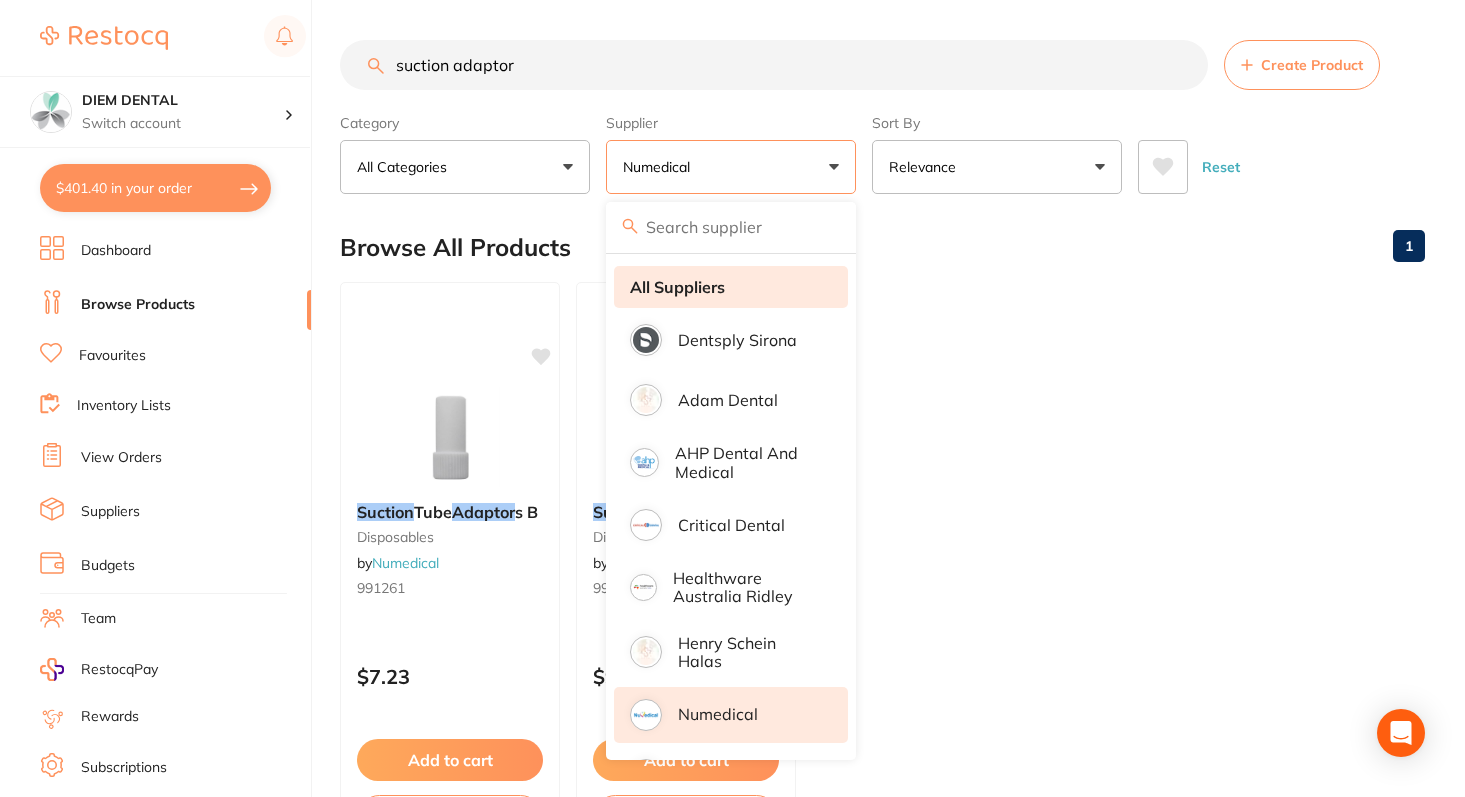 click on "All Suppliers" at bounding box center (677, 287) 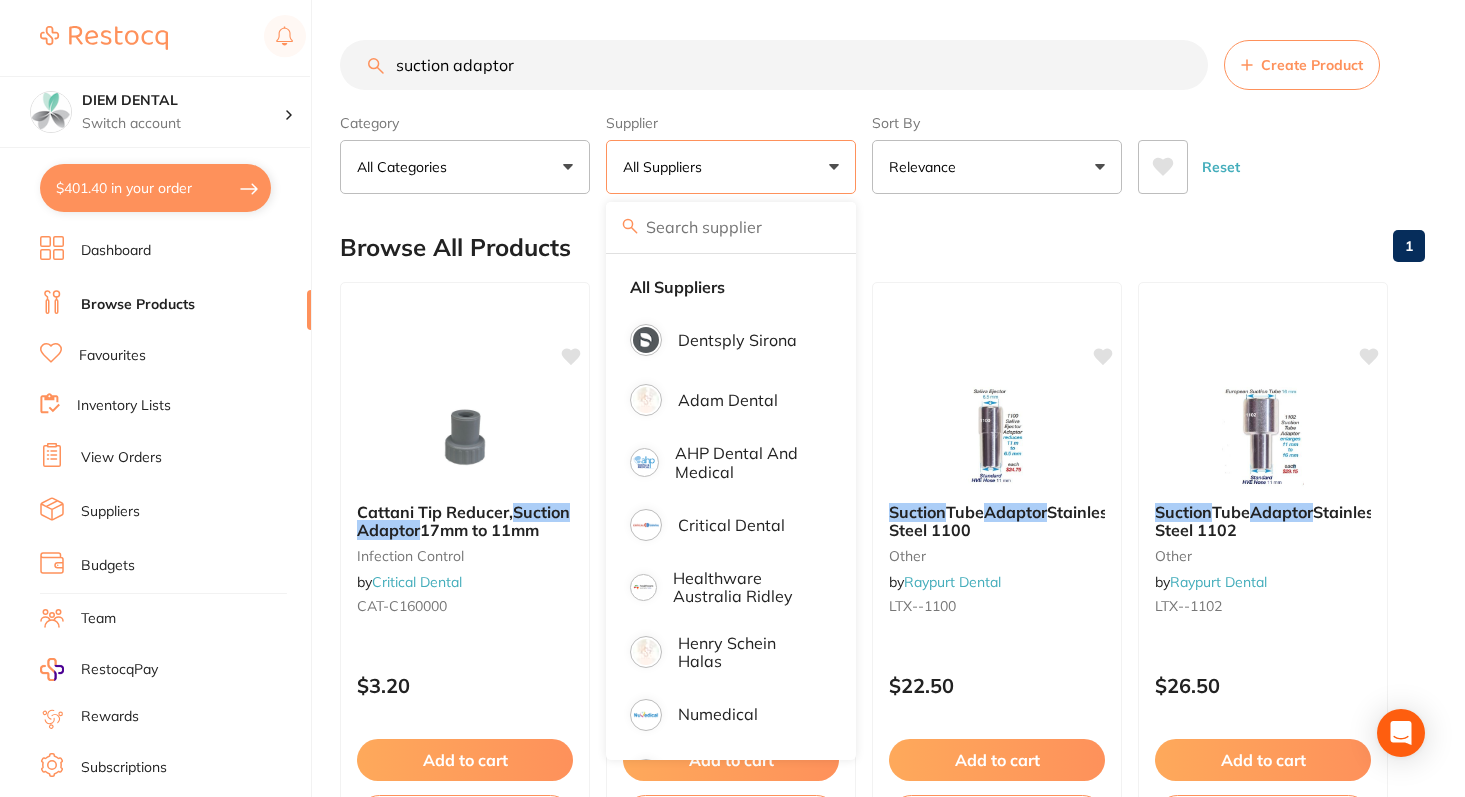 click on "suction adaptor" at bounding box center [774, 65] 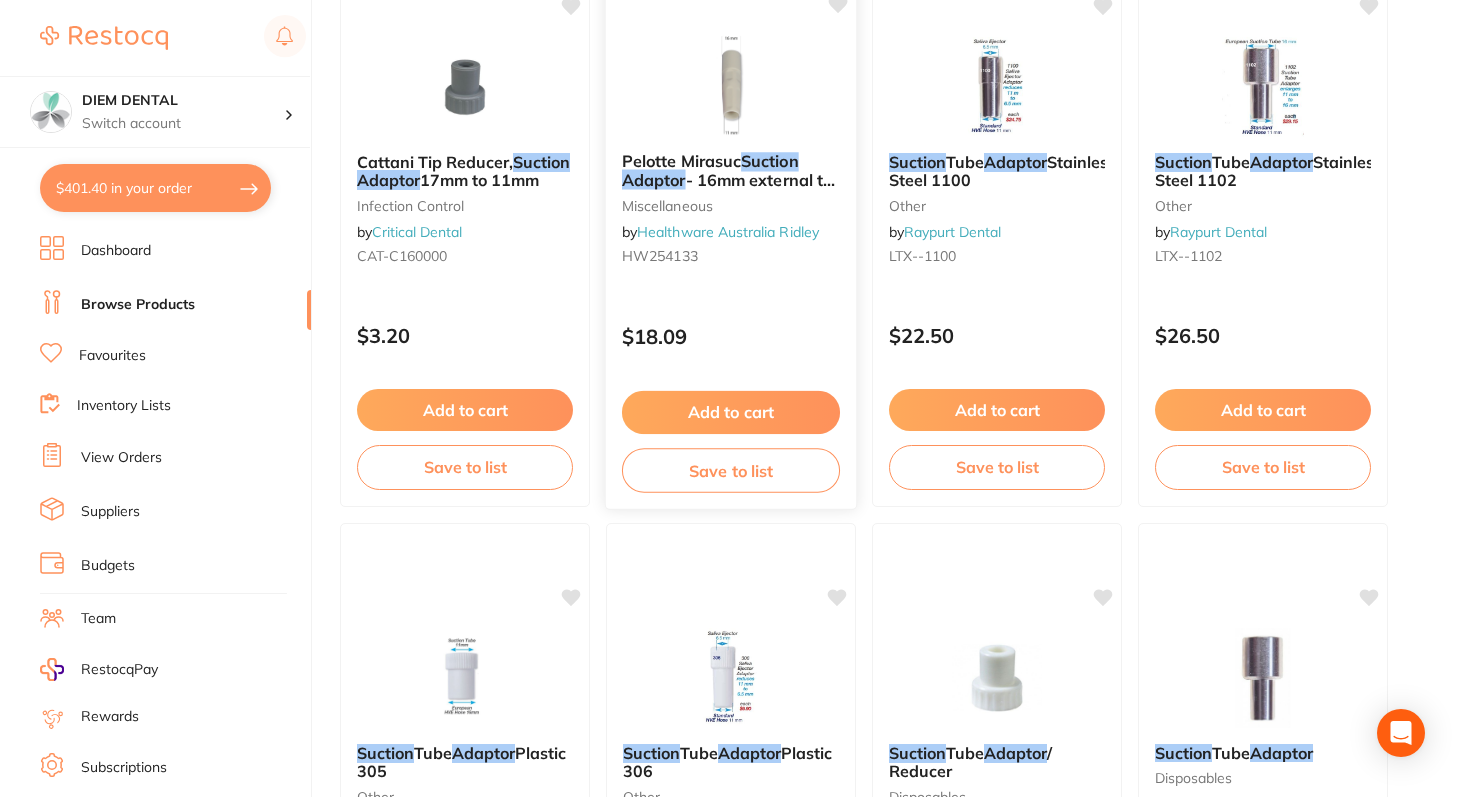 scroll, scrollTop: 0, scrollLeft: 0, axis: both 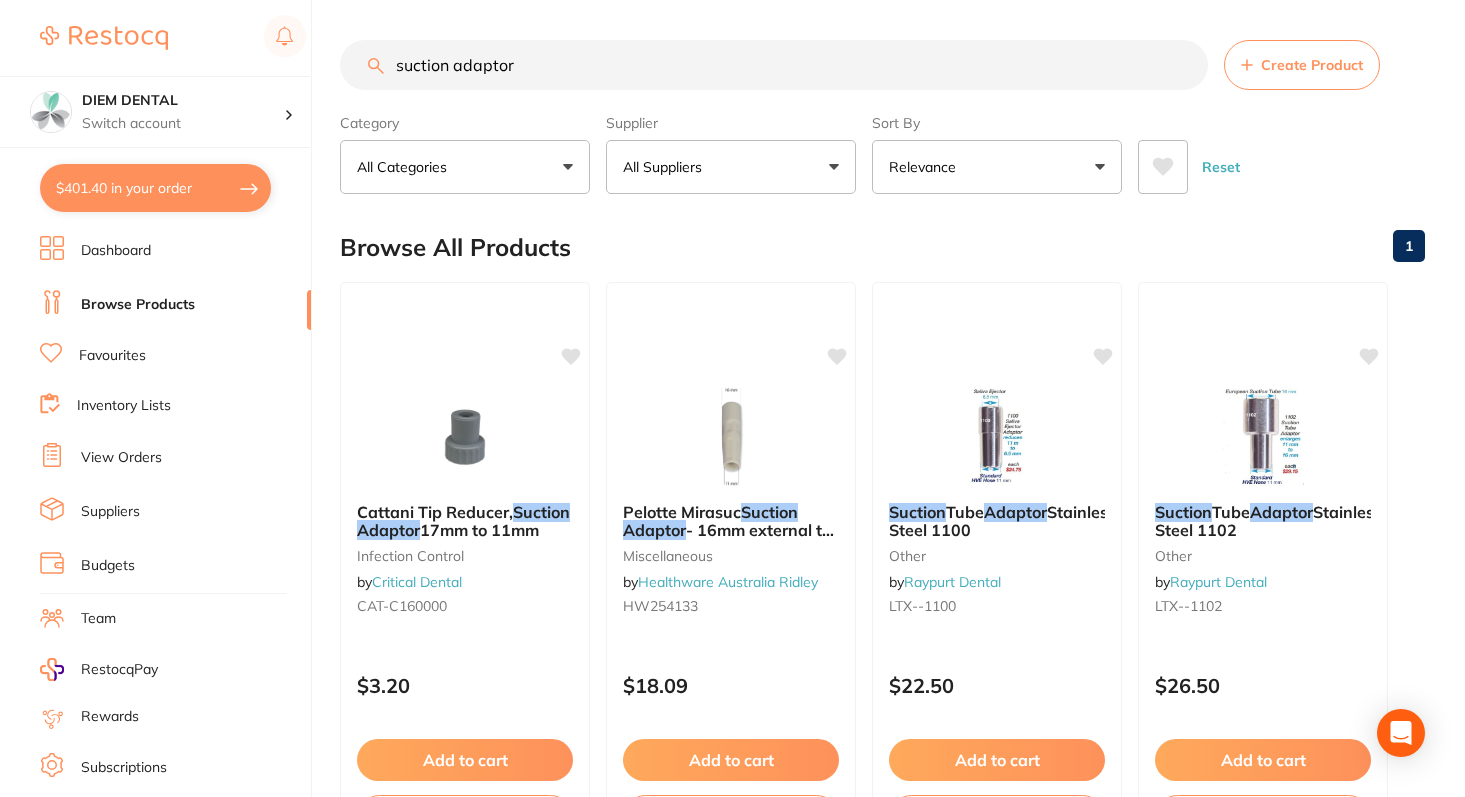 drag, startPoint x: 457, startPoint y: 68, endPoint x: 699, endPoint y: 76, distance: 242.1322 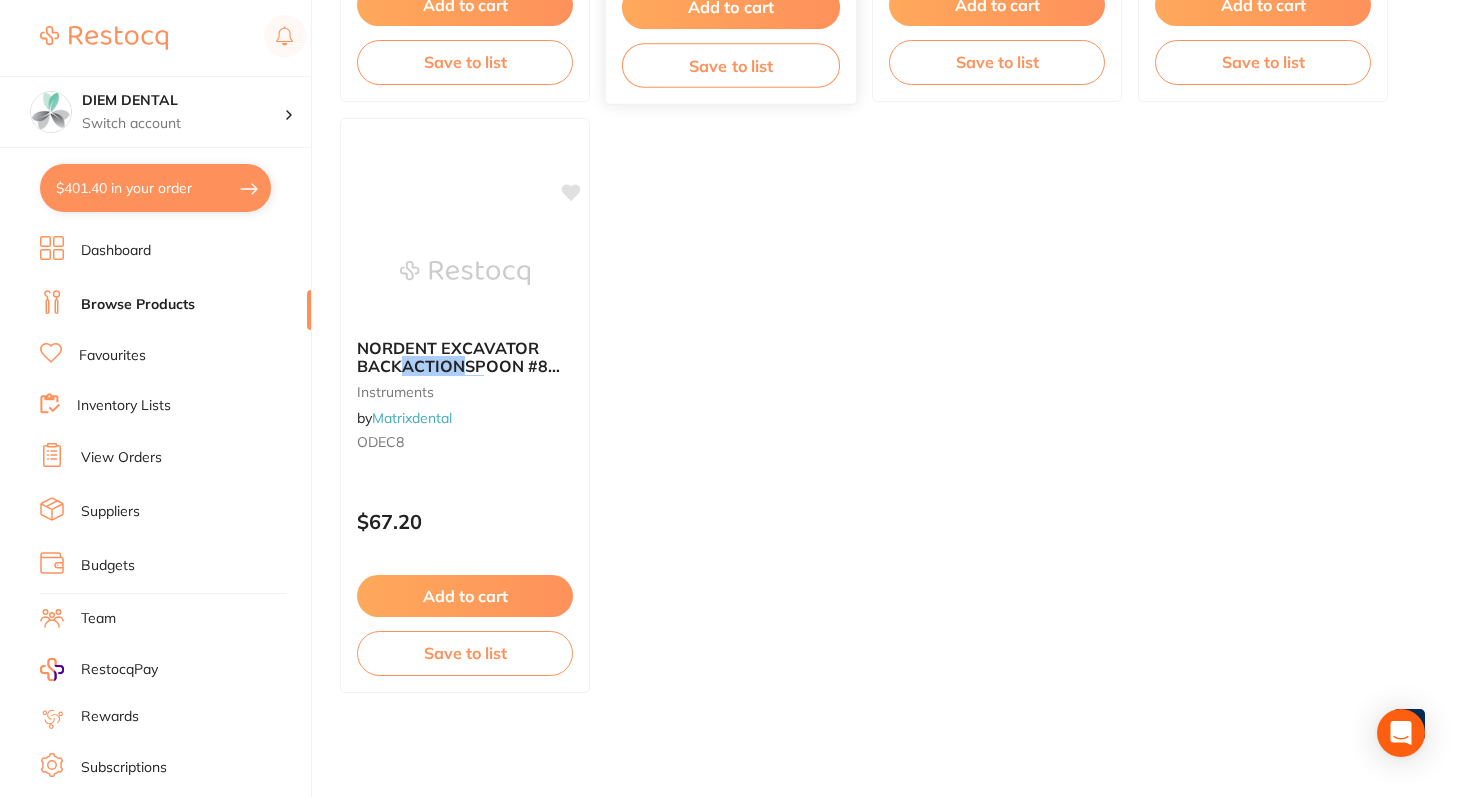 scroll, scrollTop: 0, scrollLeft: 0, axis: both 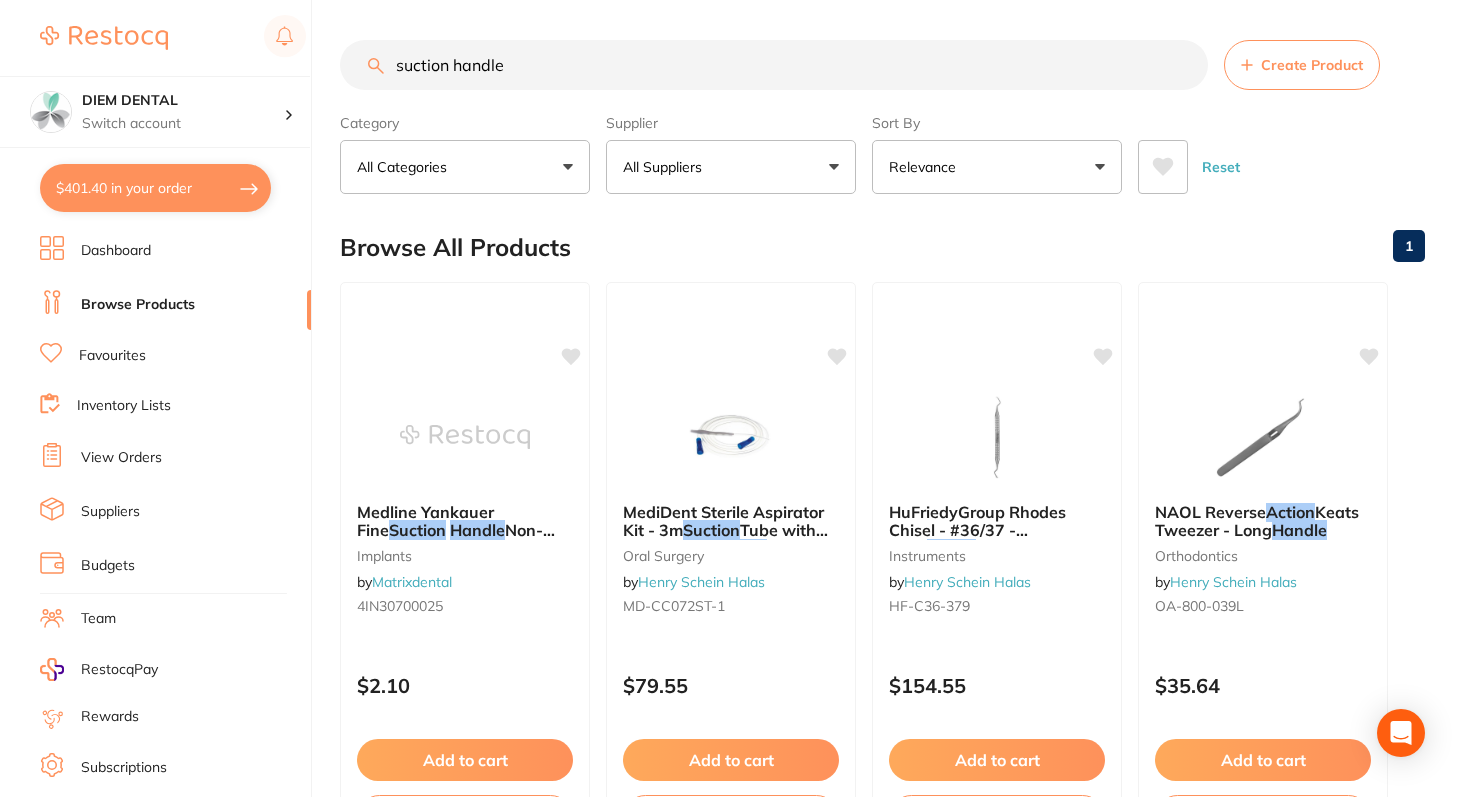 drag, startPoint x: 455, startPoint y: 66, endPoint x: 695, endPoint y: 88, distance: 241.00623 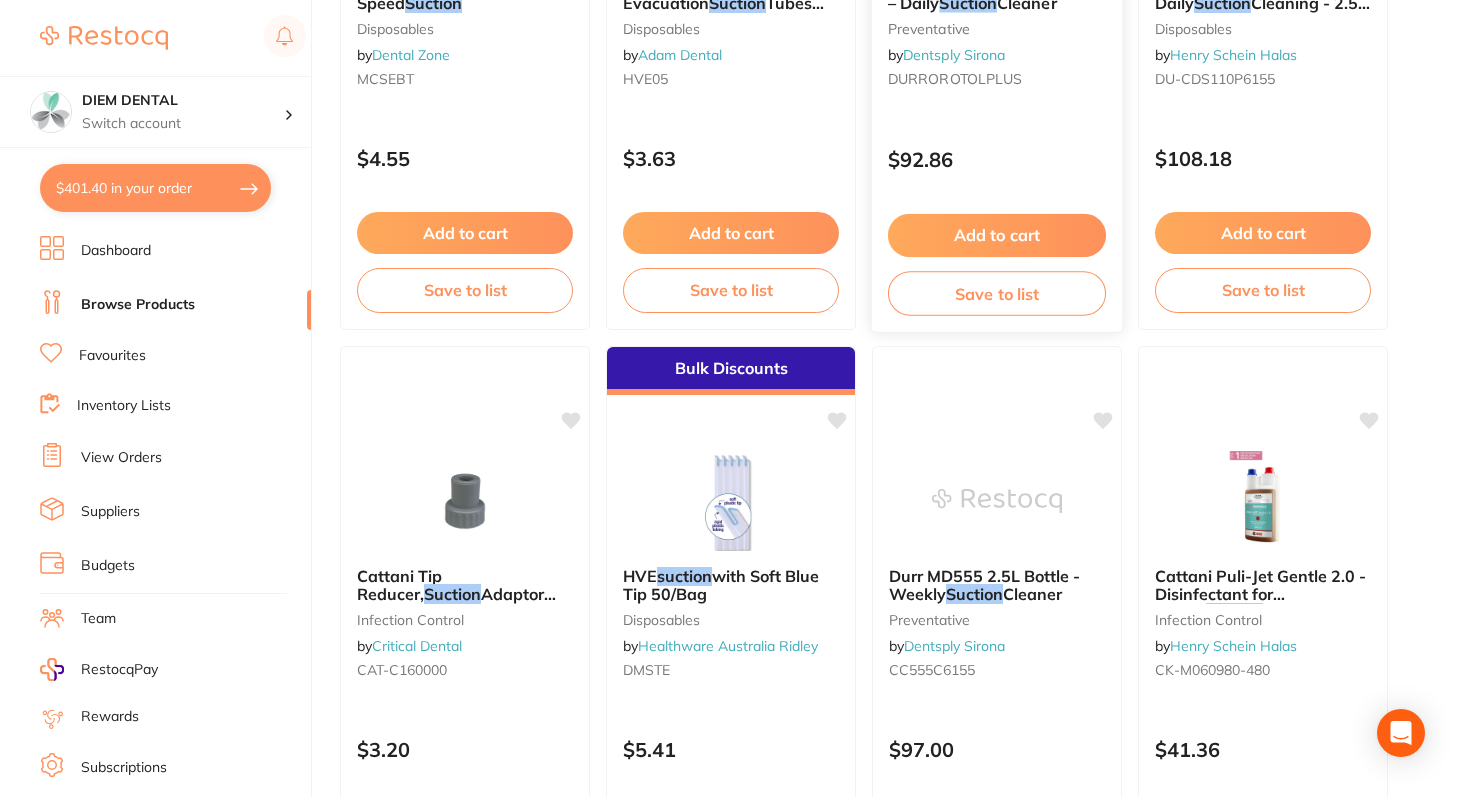 scroll, scrollTop: 0, scrollLeft: 0, axis: both 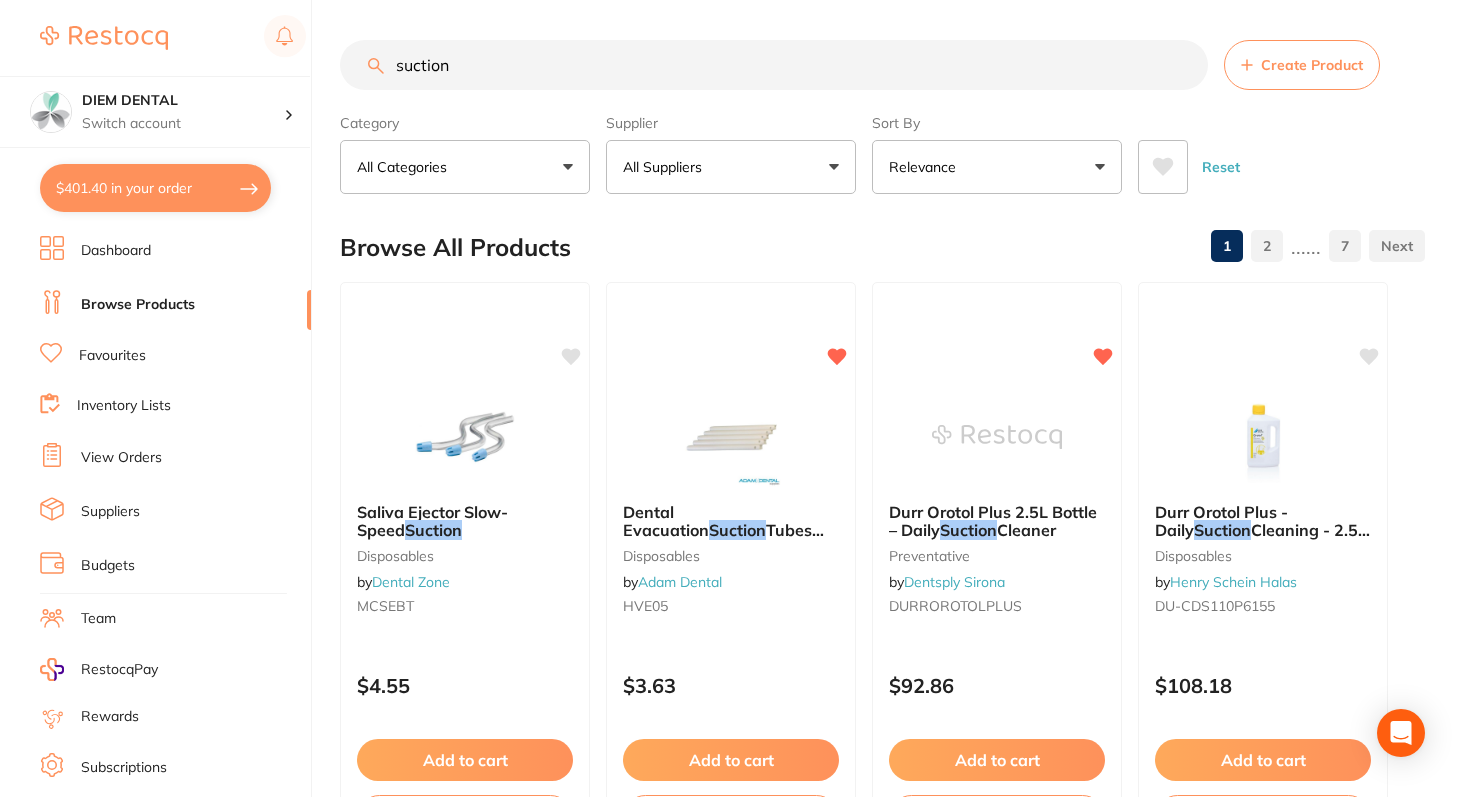 drag, startPoint x: 397, startPoint y: 67, endPoint x: 227, endPoint y: 40, distance: 172.13077 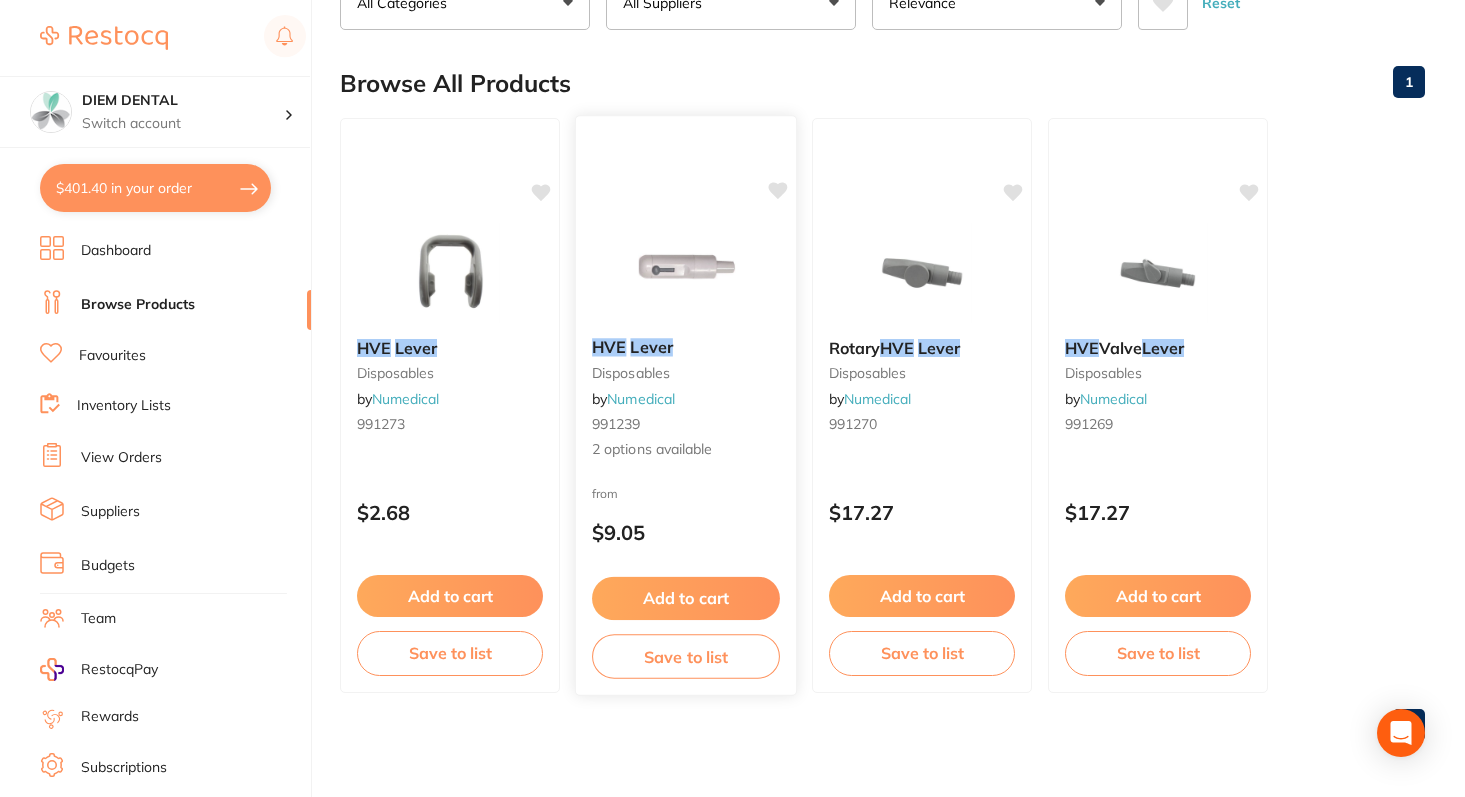 scroll, scrollTop: 0, scrollLeft: 0, axis: both 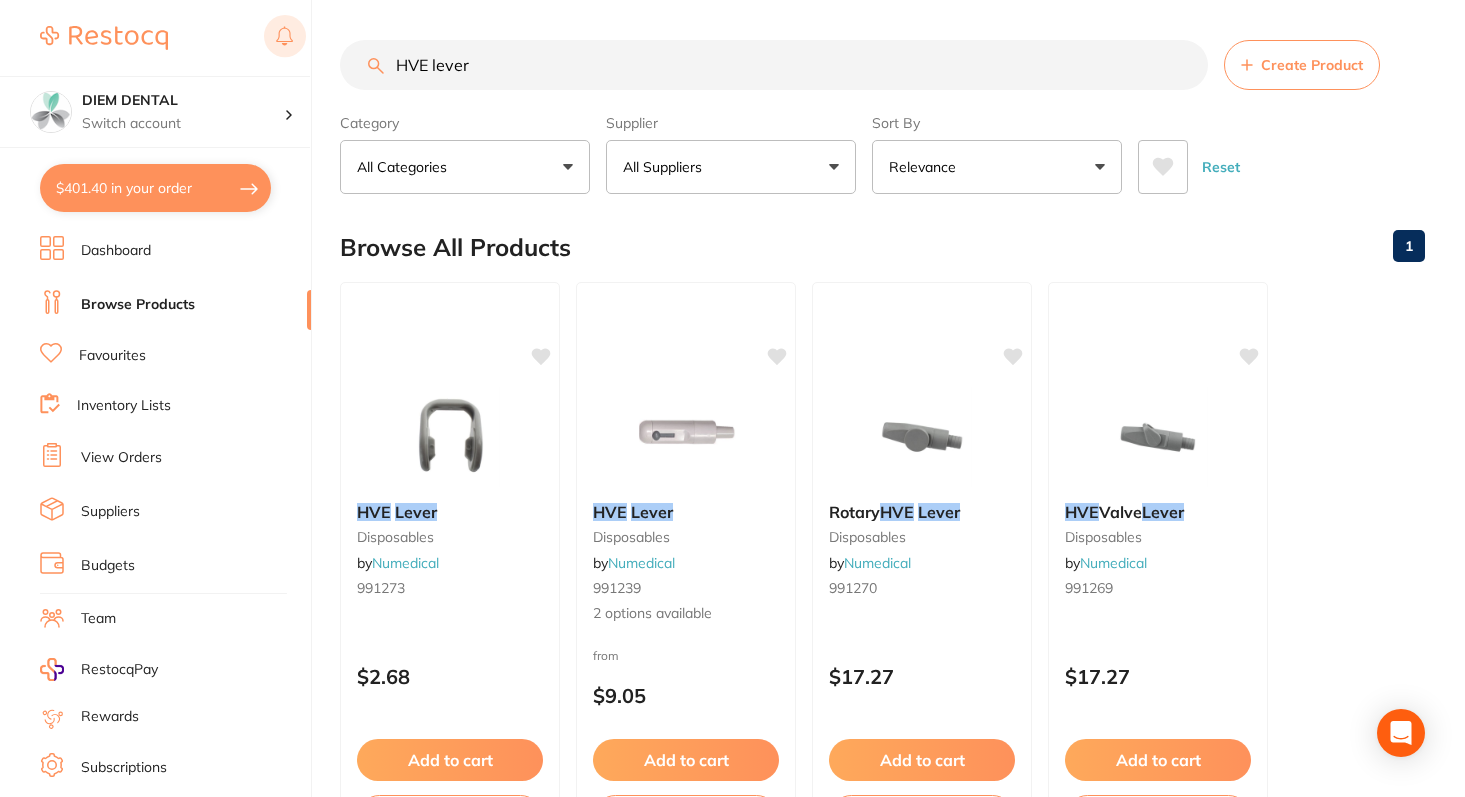 drag, startPoint x: 479, startPoint y: 67, endPoint x: 301, endPoint y: 45, distance: 179.3544 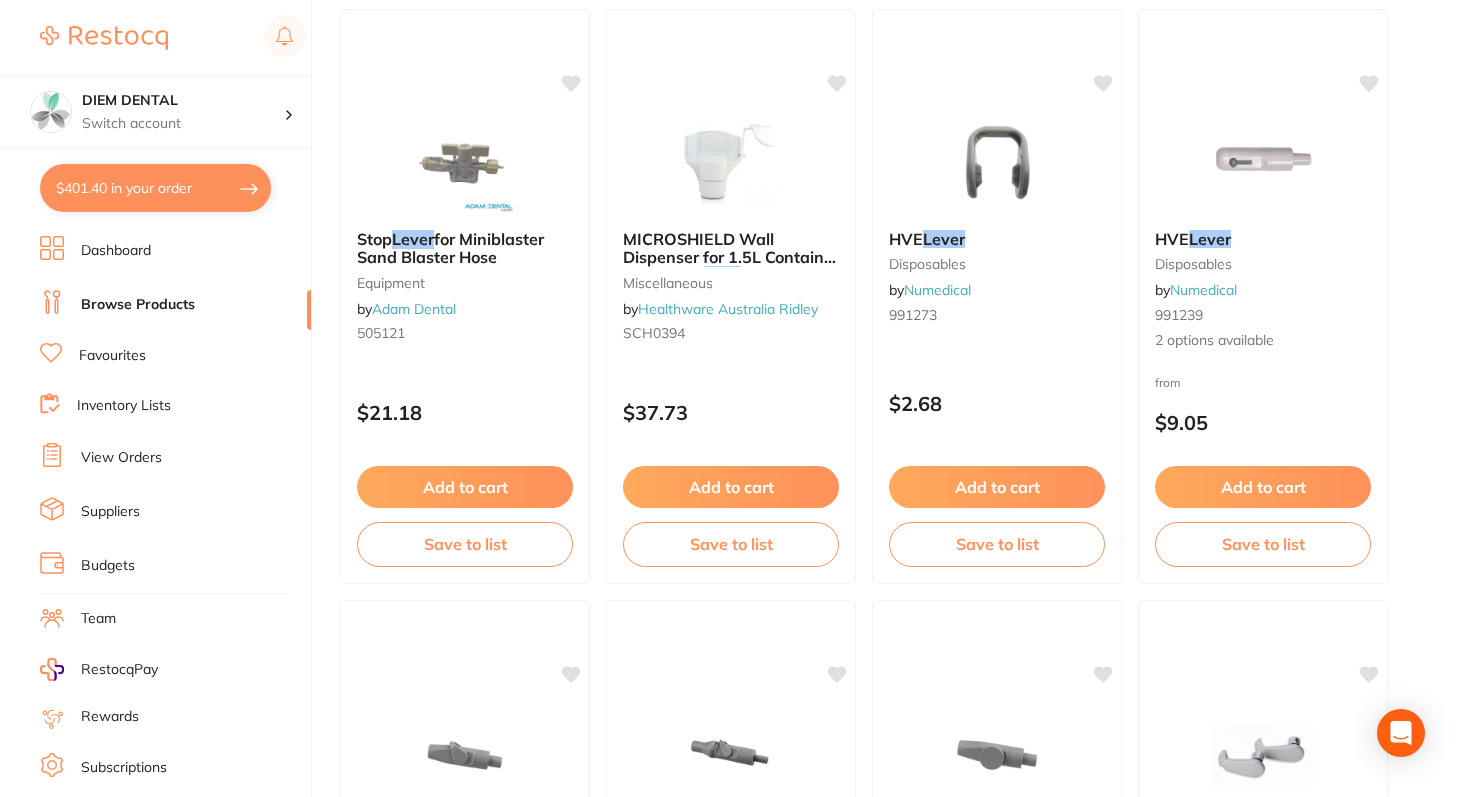 scroll, scrollTop: 263, scrollLeft: 0, axis: vertical 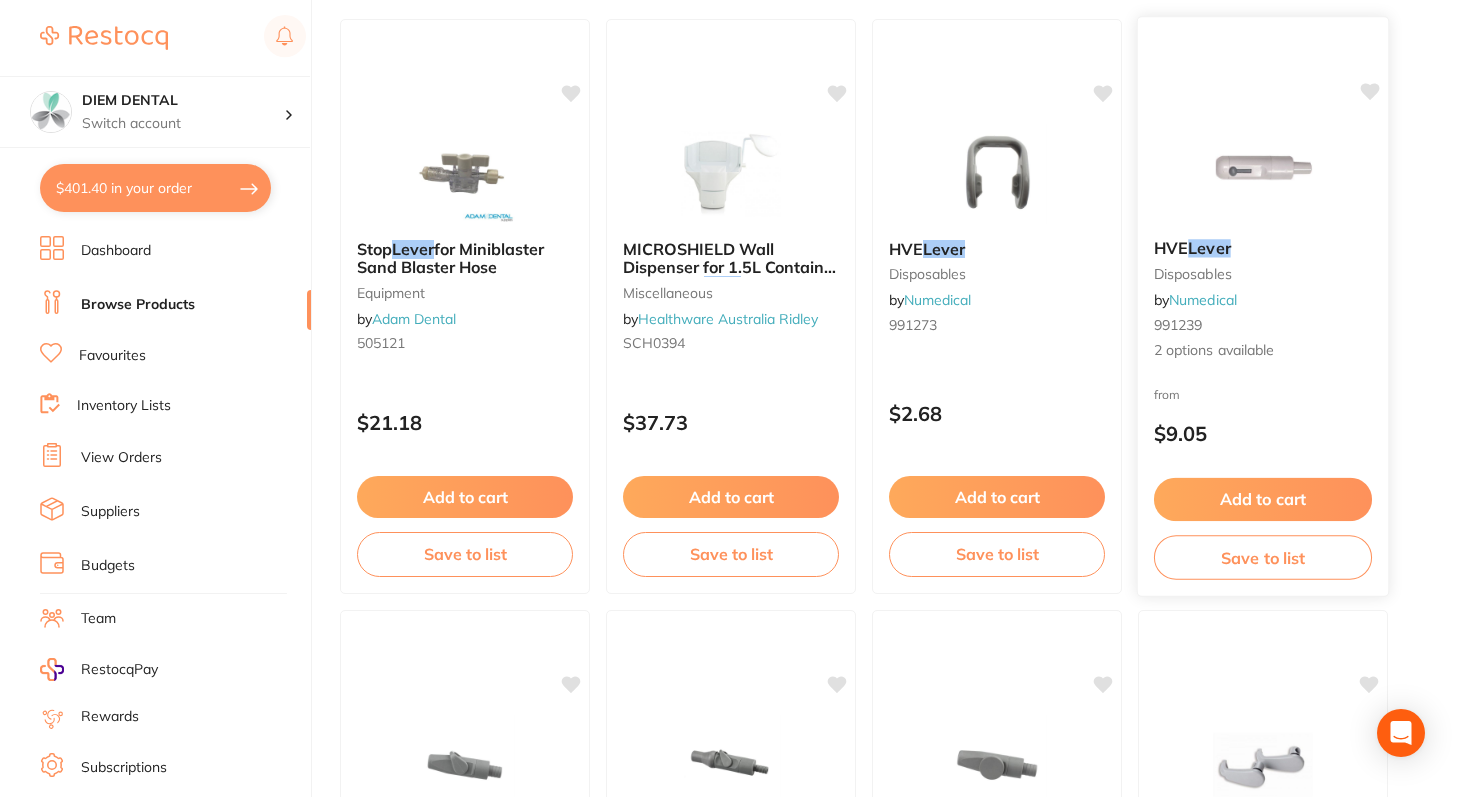 click at bounding box center [1262, 172] 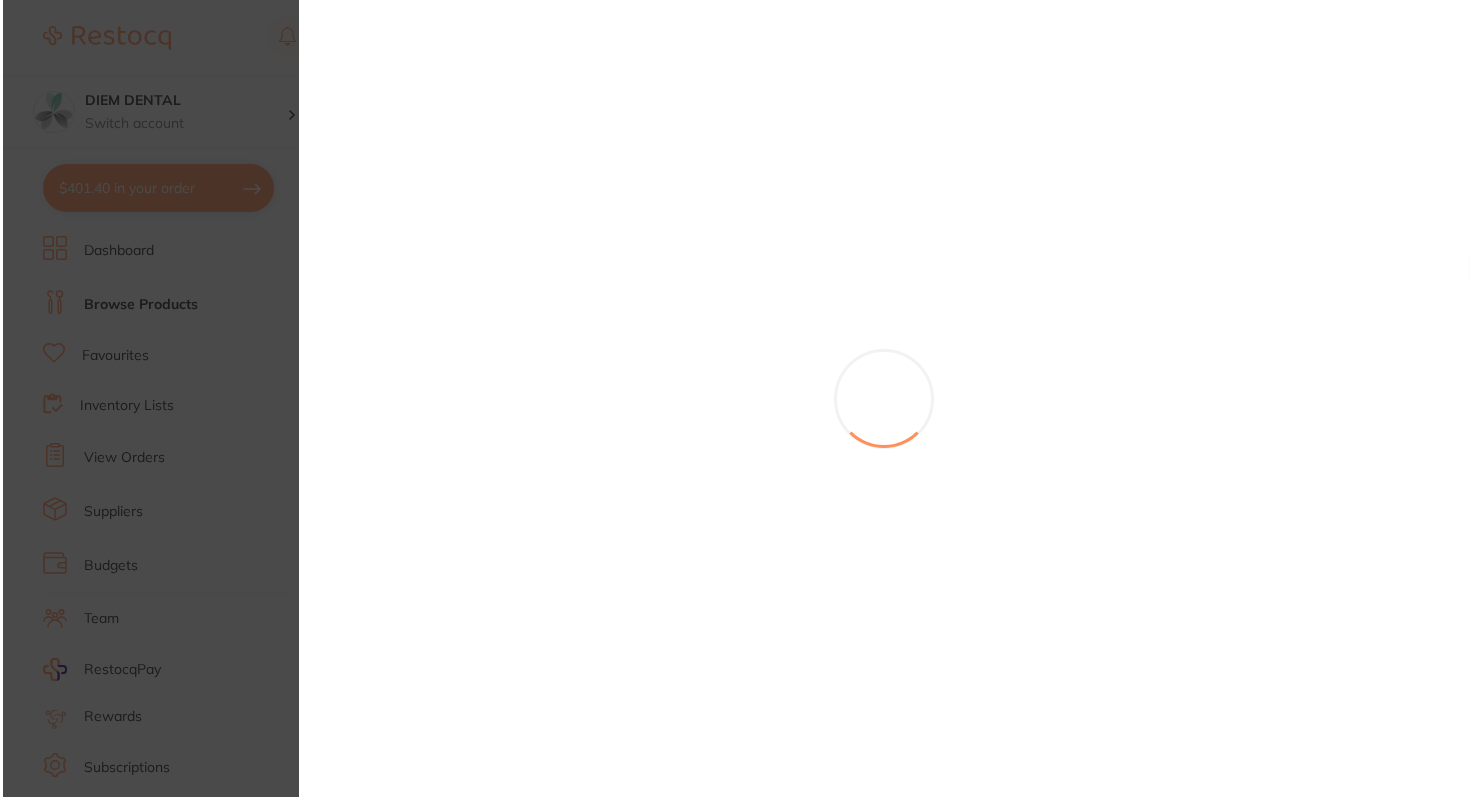 scroll, scrollTop: 0, scrollLeft: 0, axis: both 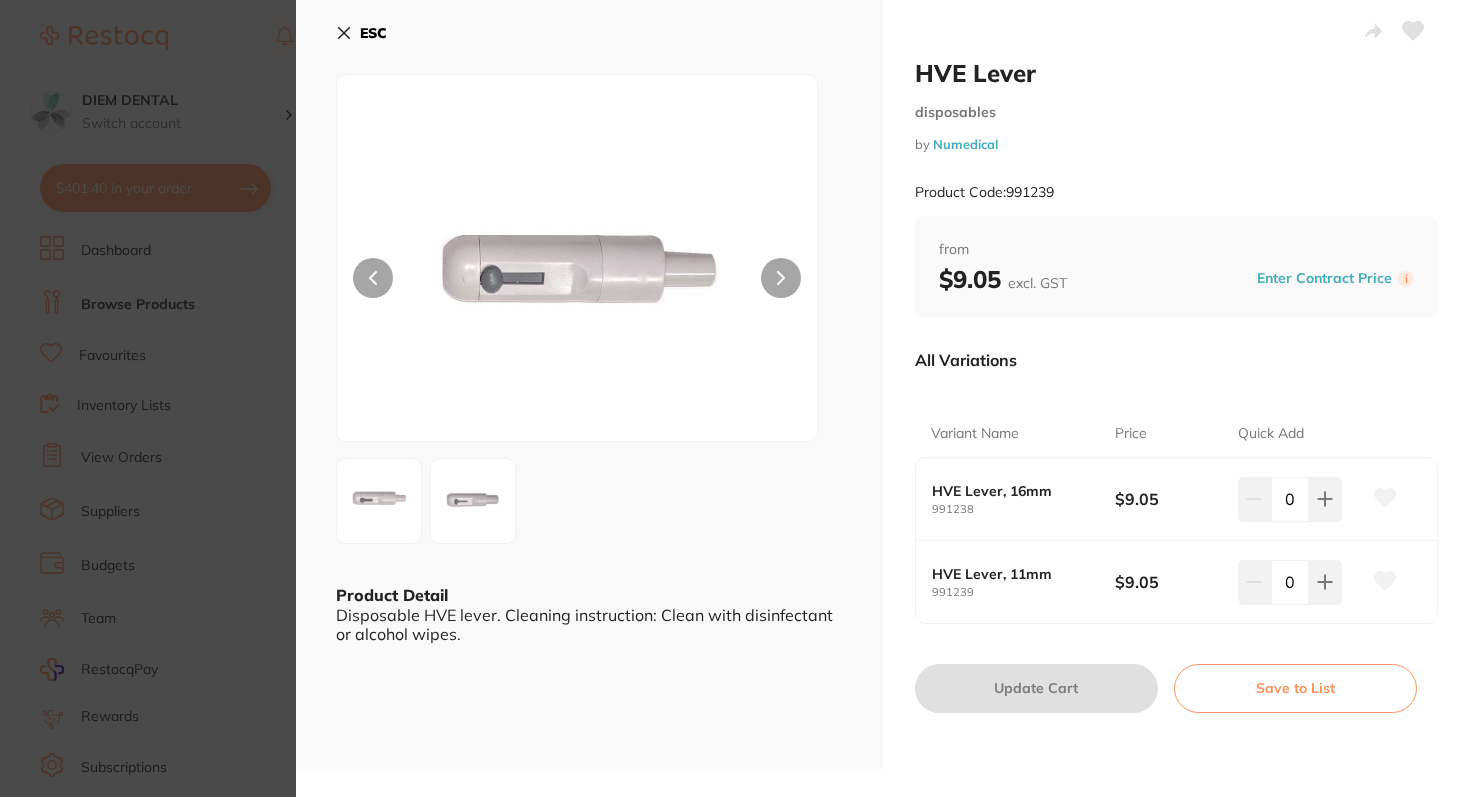 click at bounding box center (473, 501) 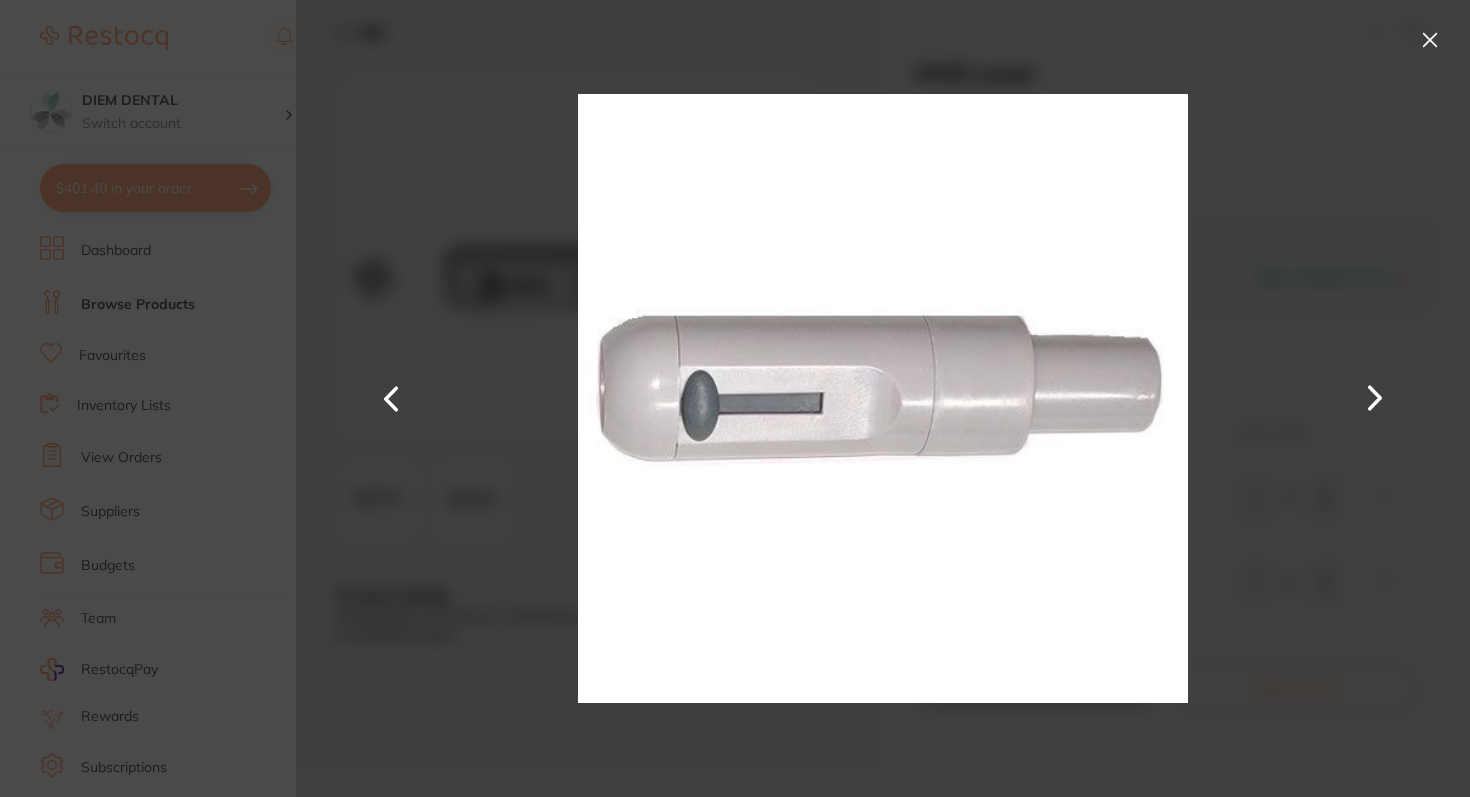 click at bounding box center (1430, 40) 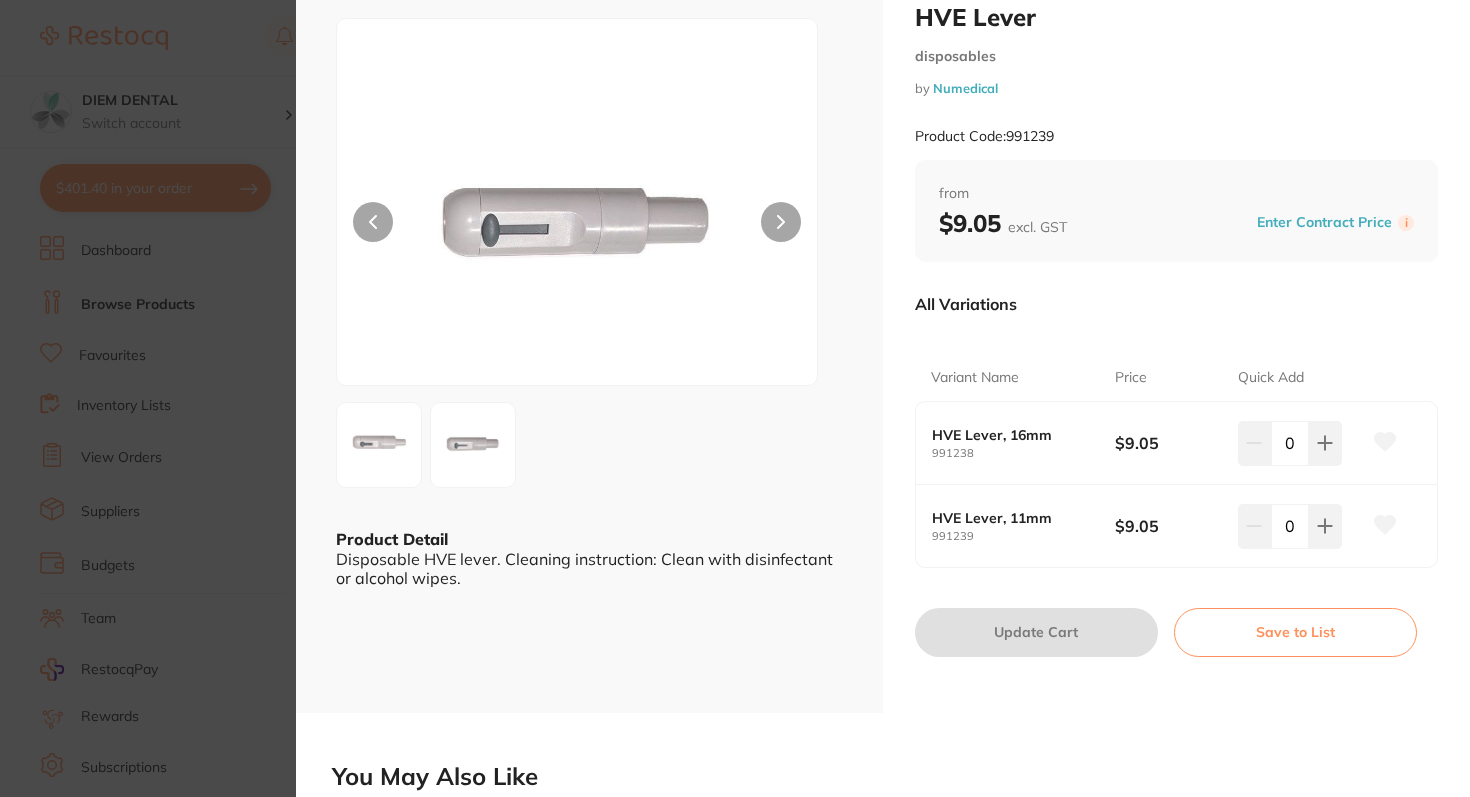 scroll, scrollTop: 0, scrollLeft: 0, axis: both 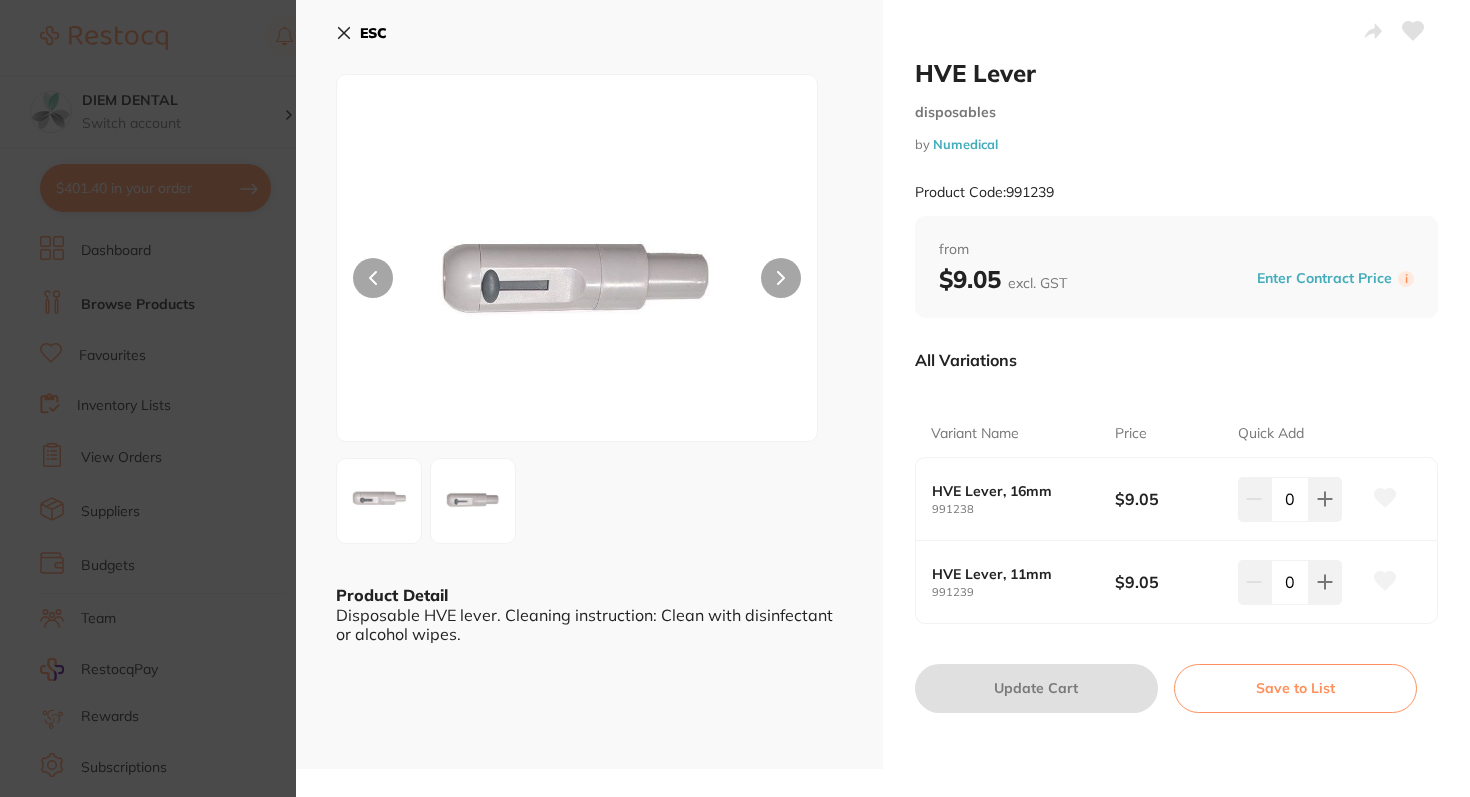 click on "ESC" at bounding box center (361, 33) 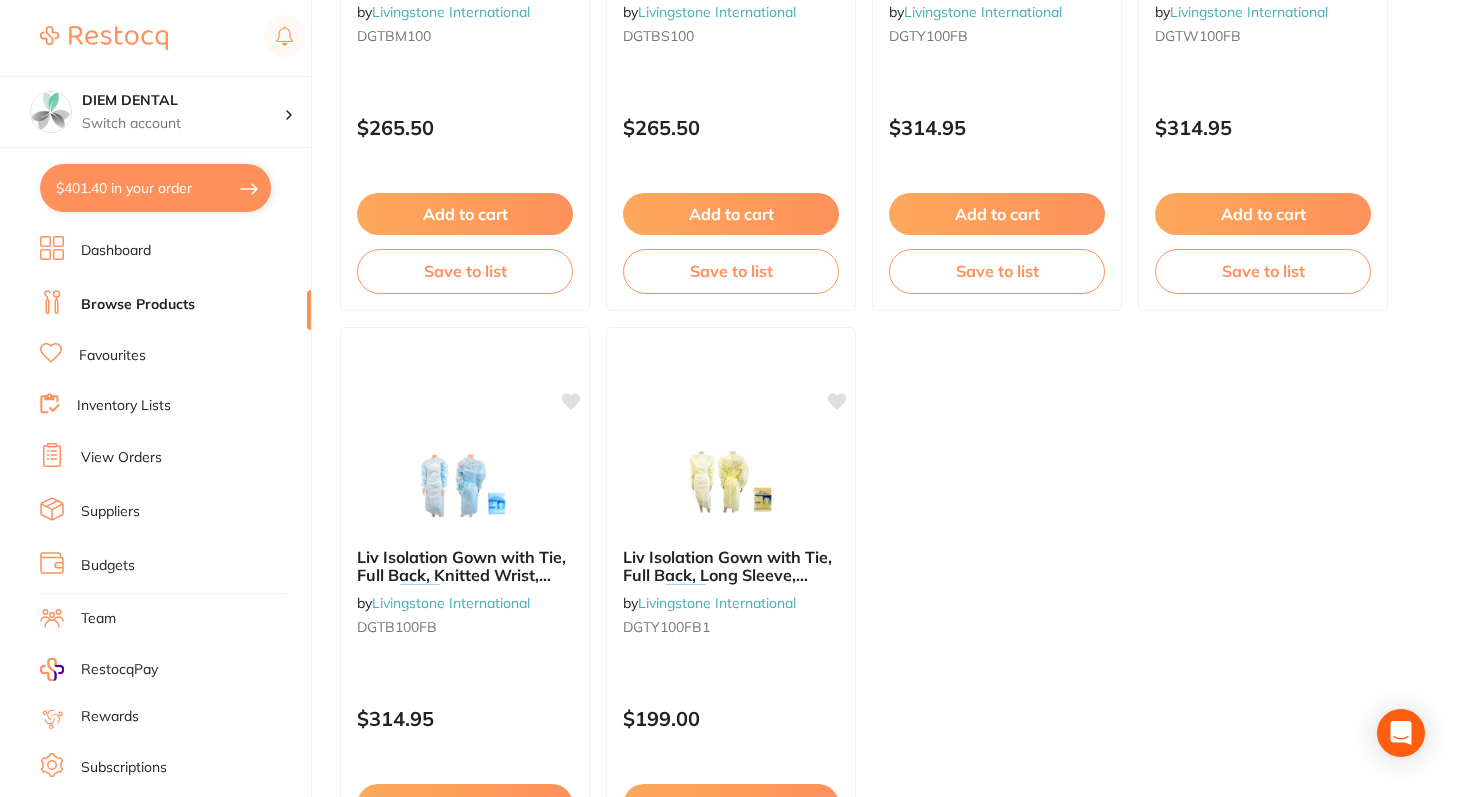 scroll, scrollTop: 7847, scrollLeft: 0, axis: vertical 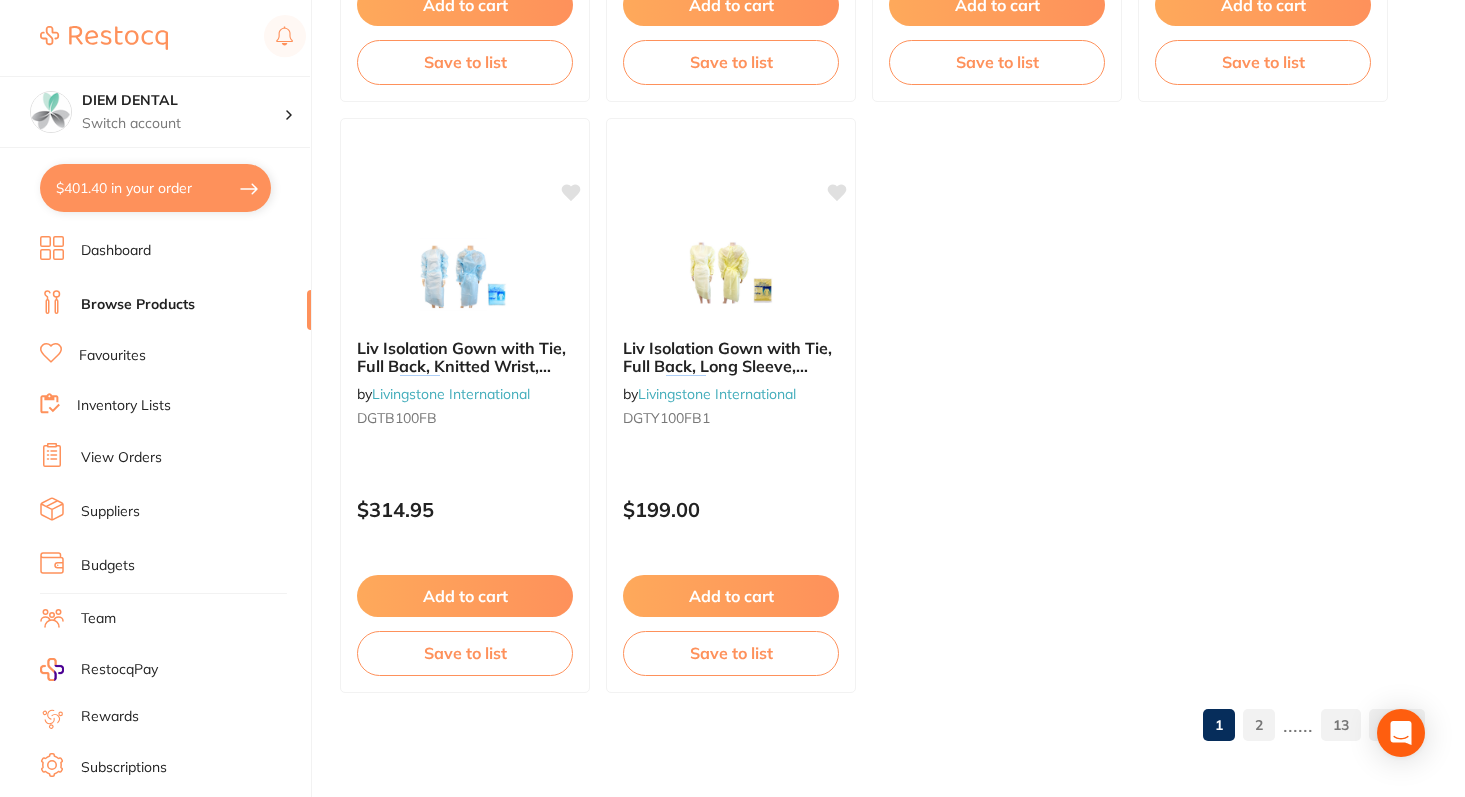 click on "2" at bounding box center (1259, 725) 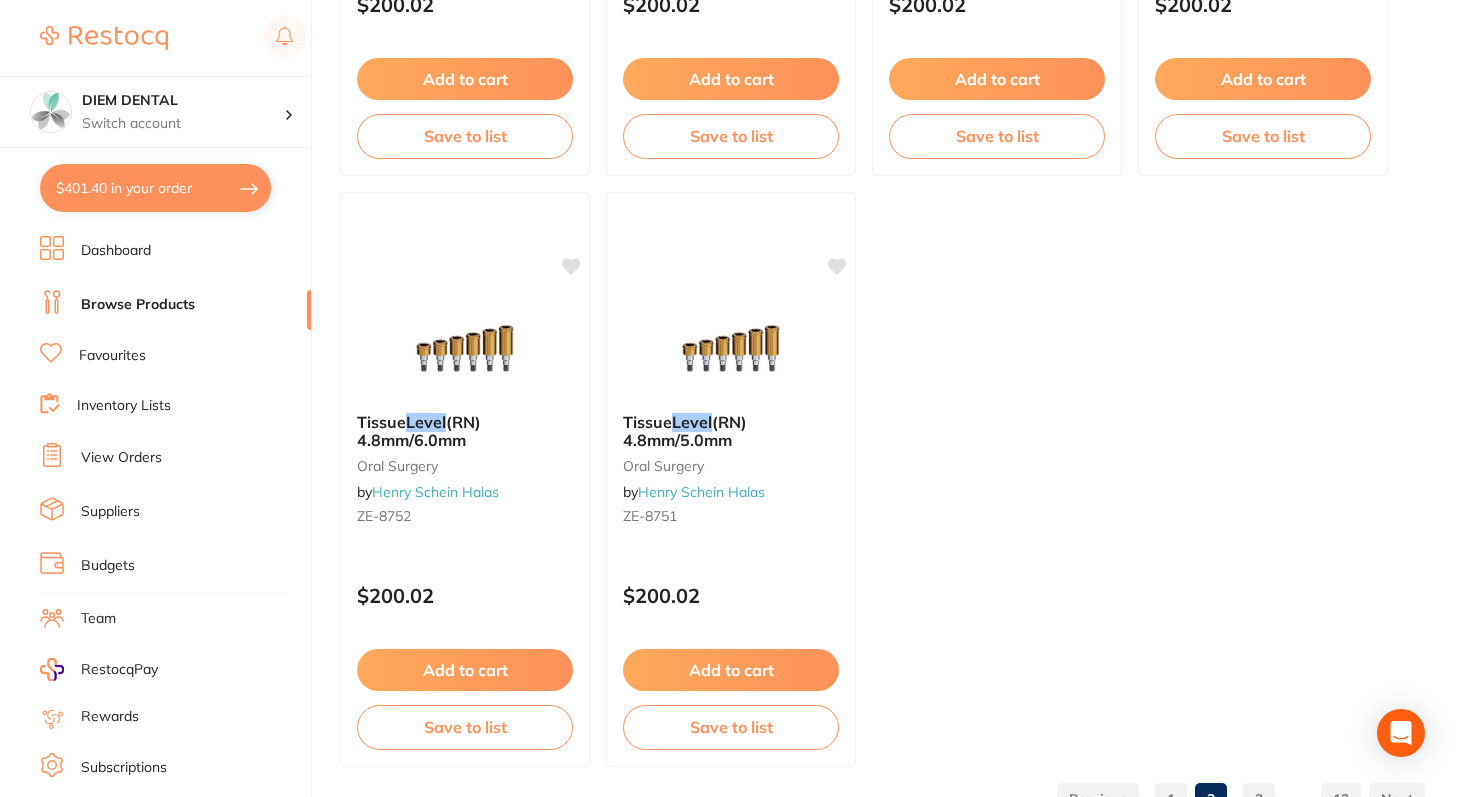 scroll, scrollTop: 7847, scrollLeft: 0, axis: vertical 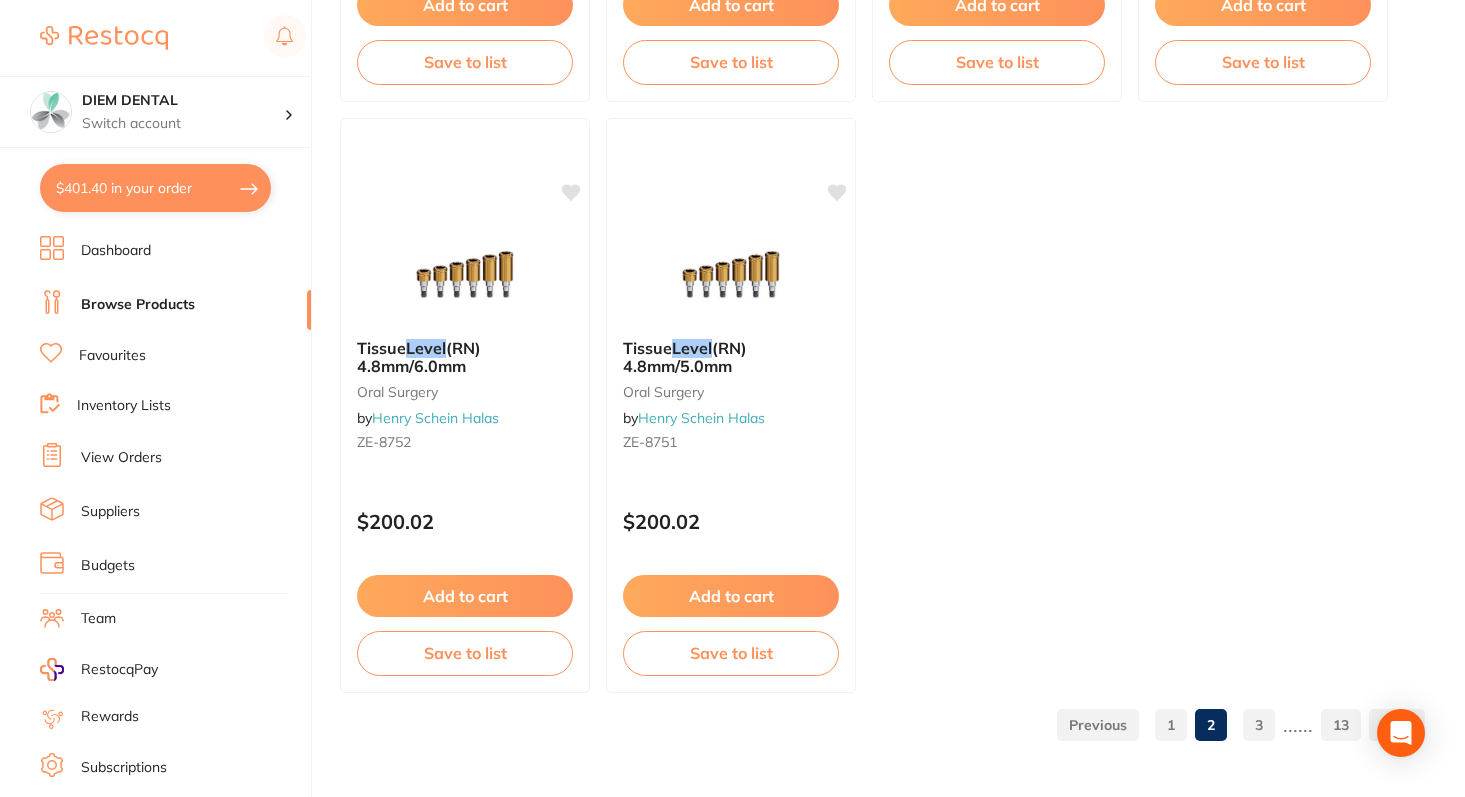 click on "3" at bounding box center [1259, 725] 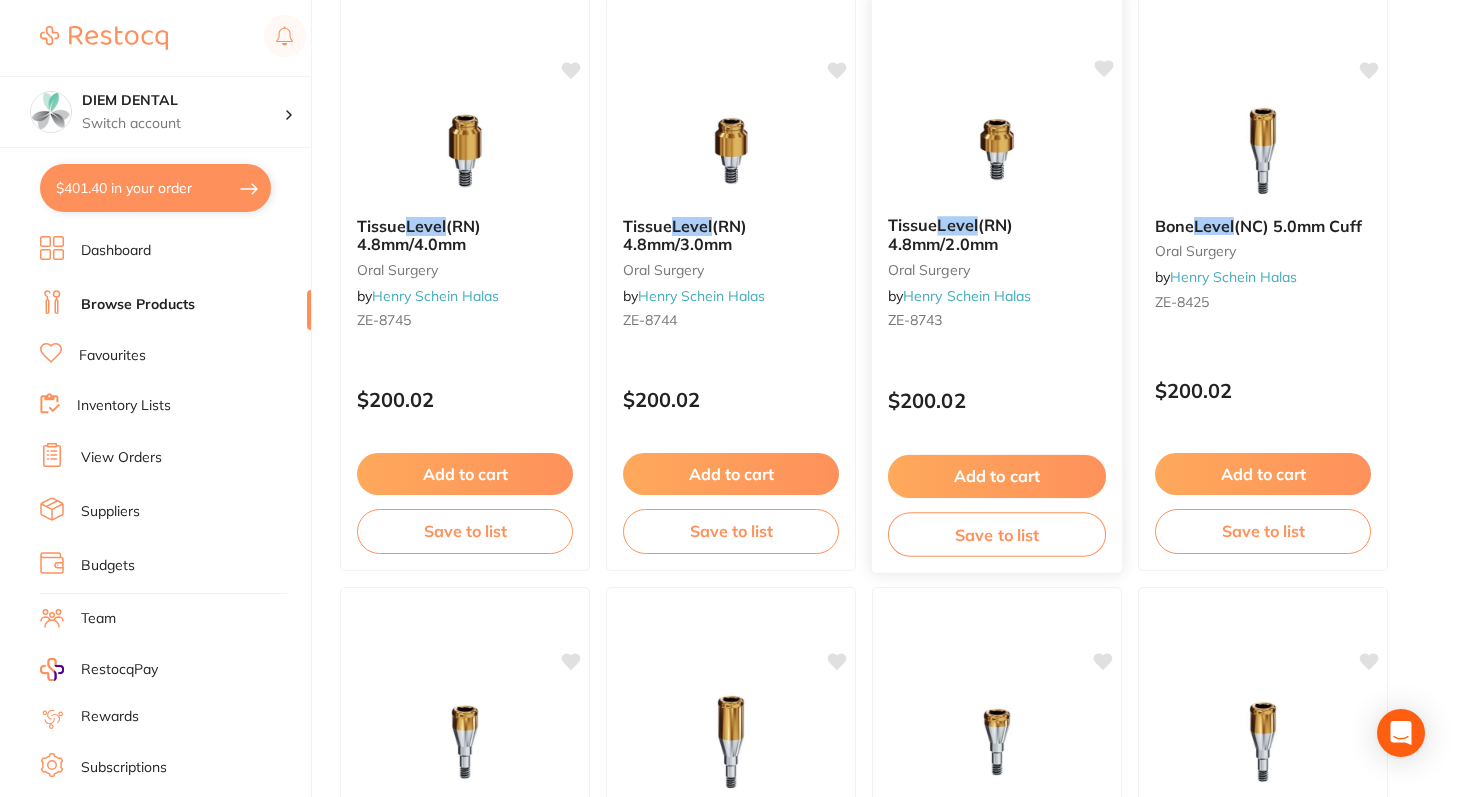 scroll, scrollTop: 0, scrollLeft: 0, axis: both 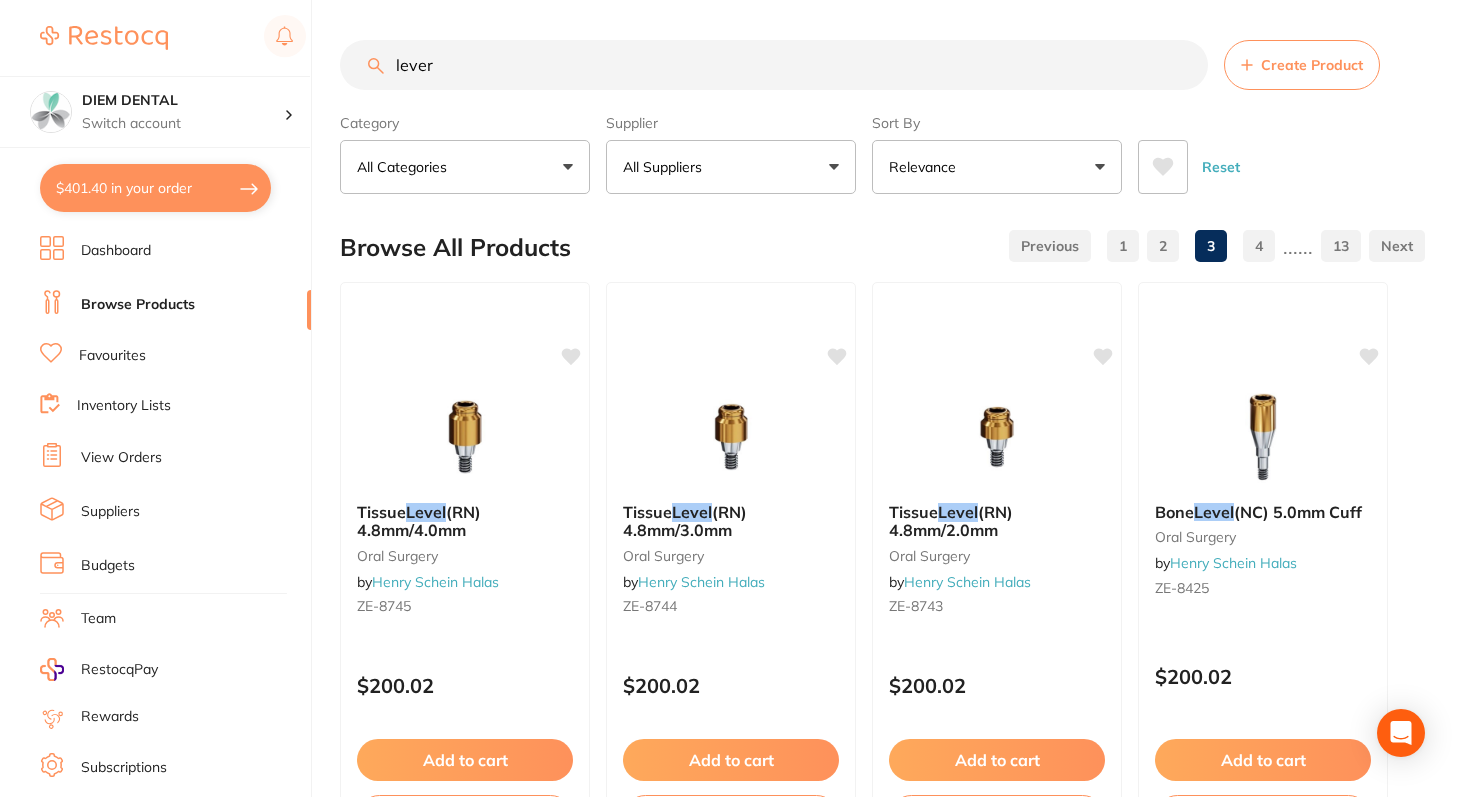 click on "lever" at bounding box center (774, 65) 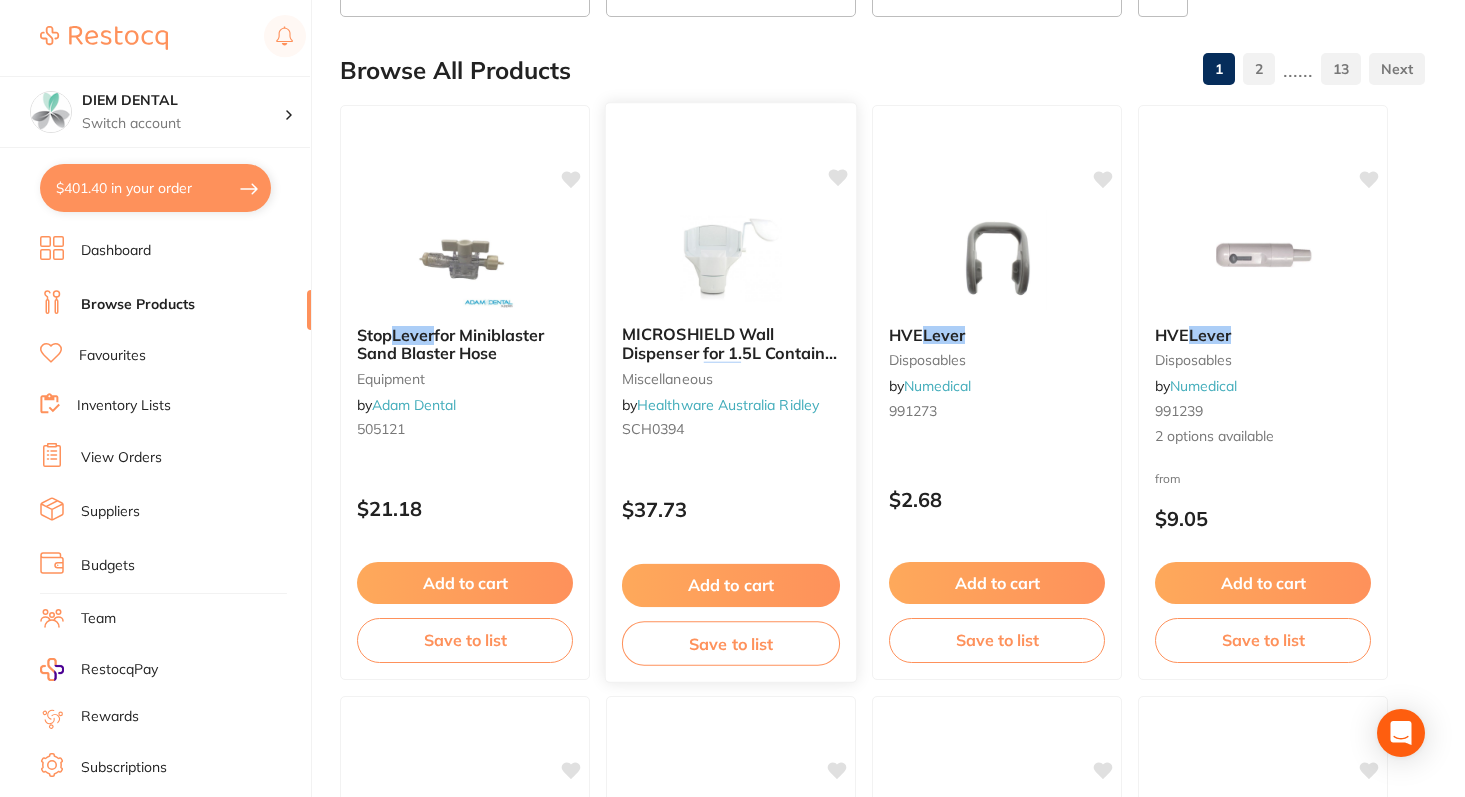 scroll, scrollTop: 183, scrollLeft: 0, axis: vertical 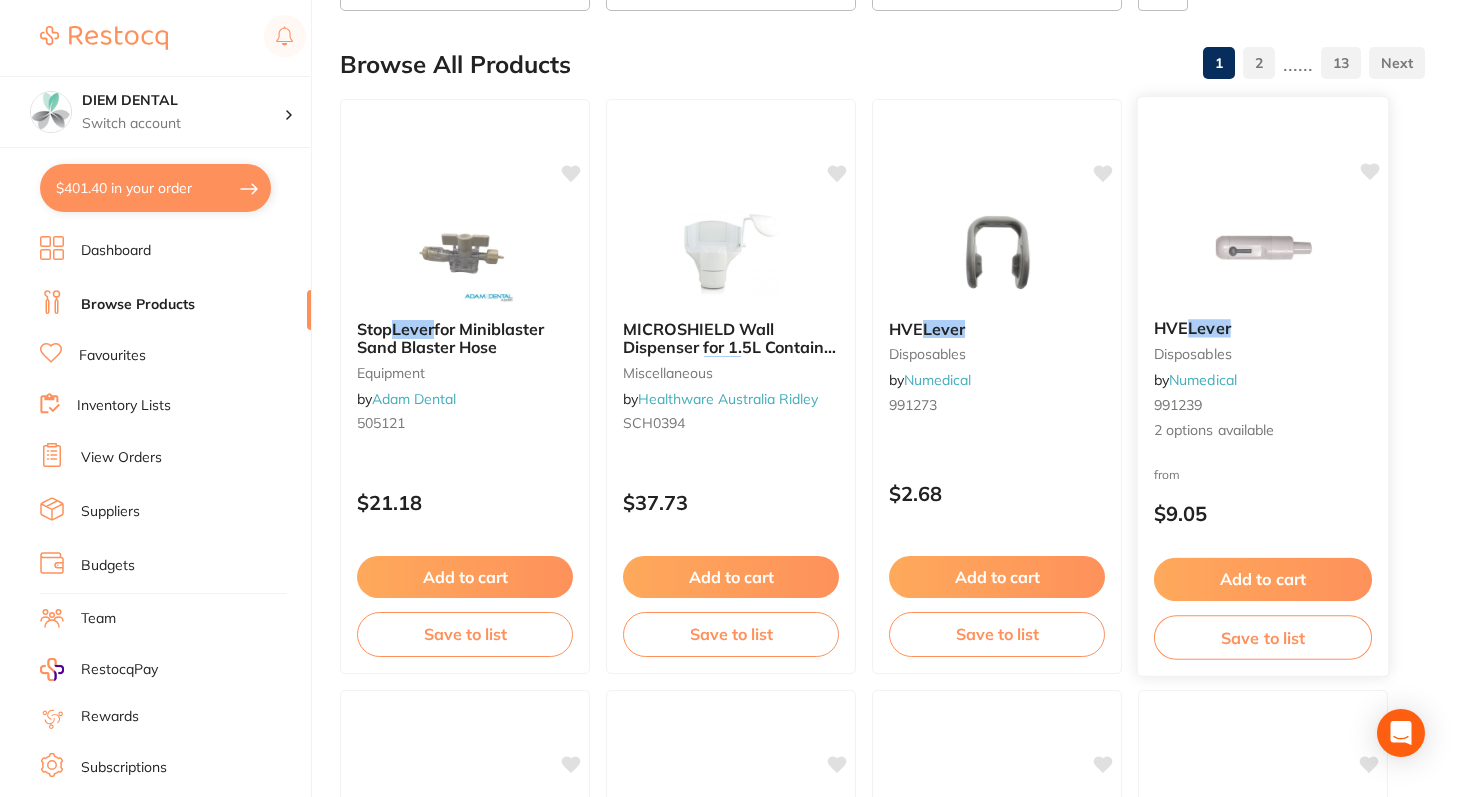 click at bounding box center [1262, 252] 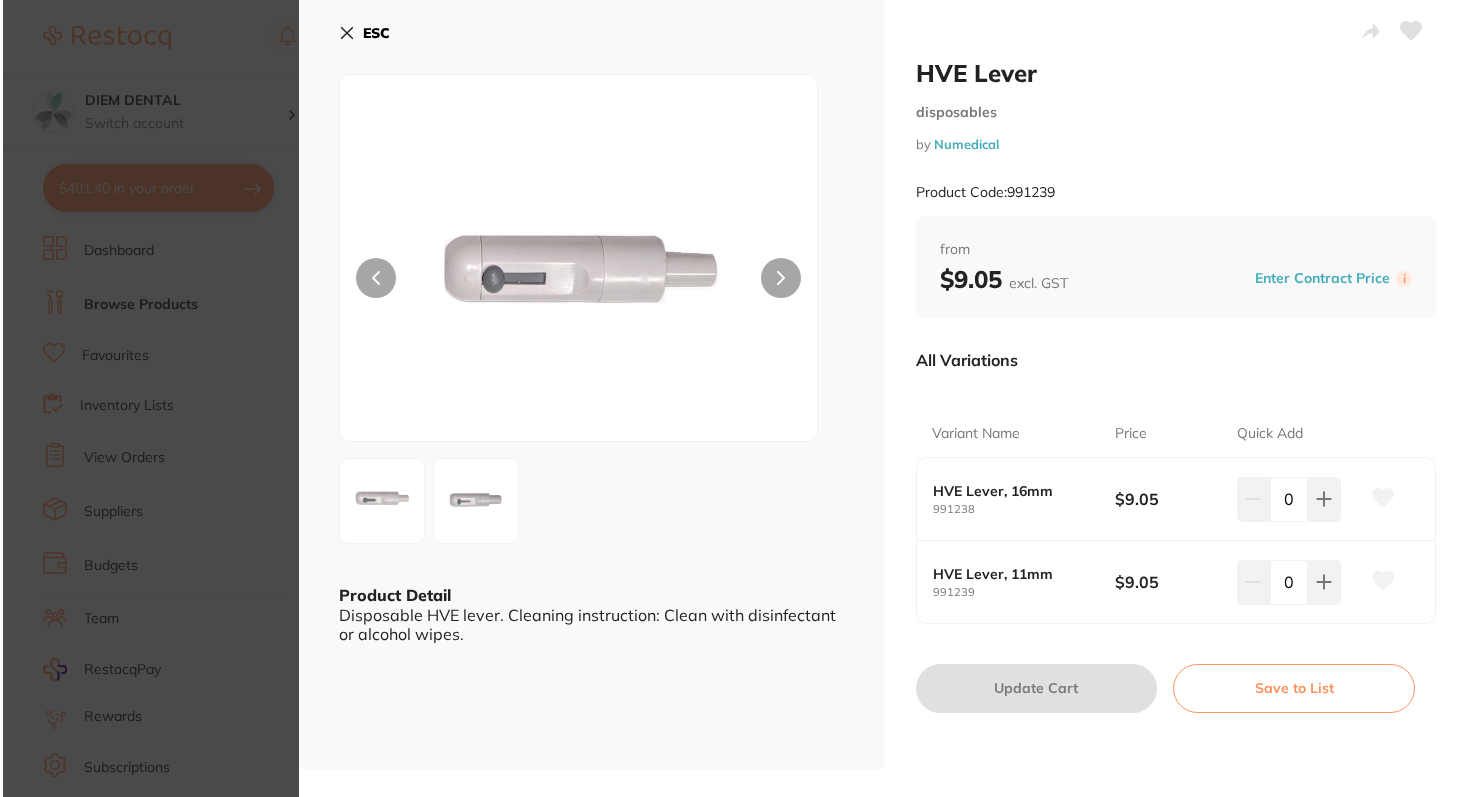 scroll, scrollTop: 0, scrollLeft: 0, axis: both 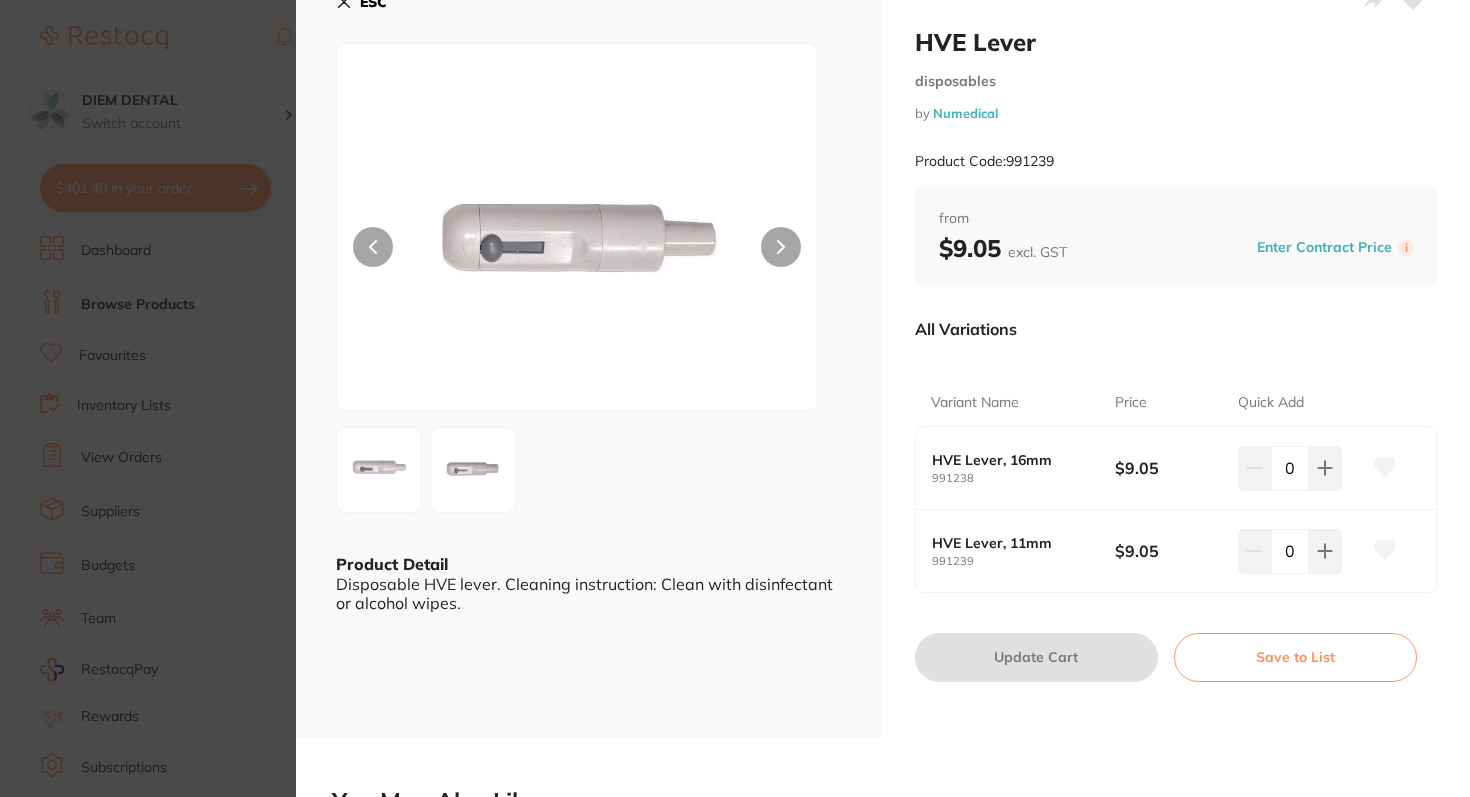 click 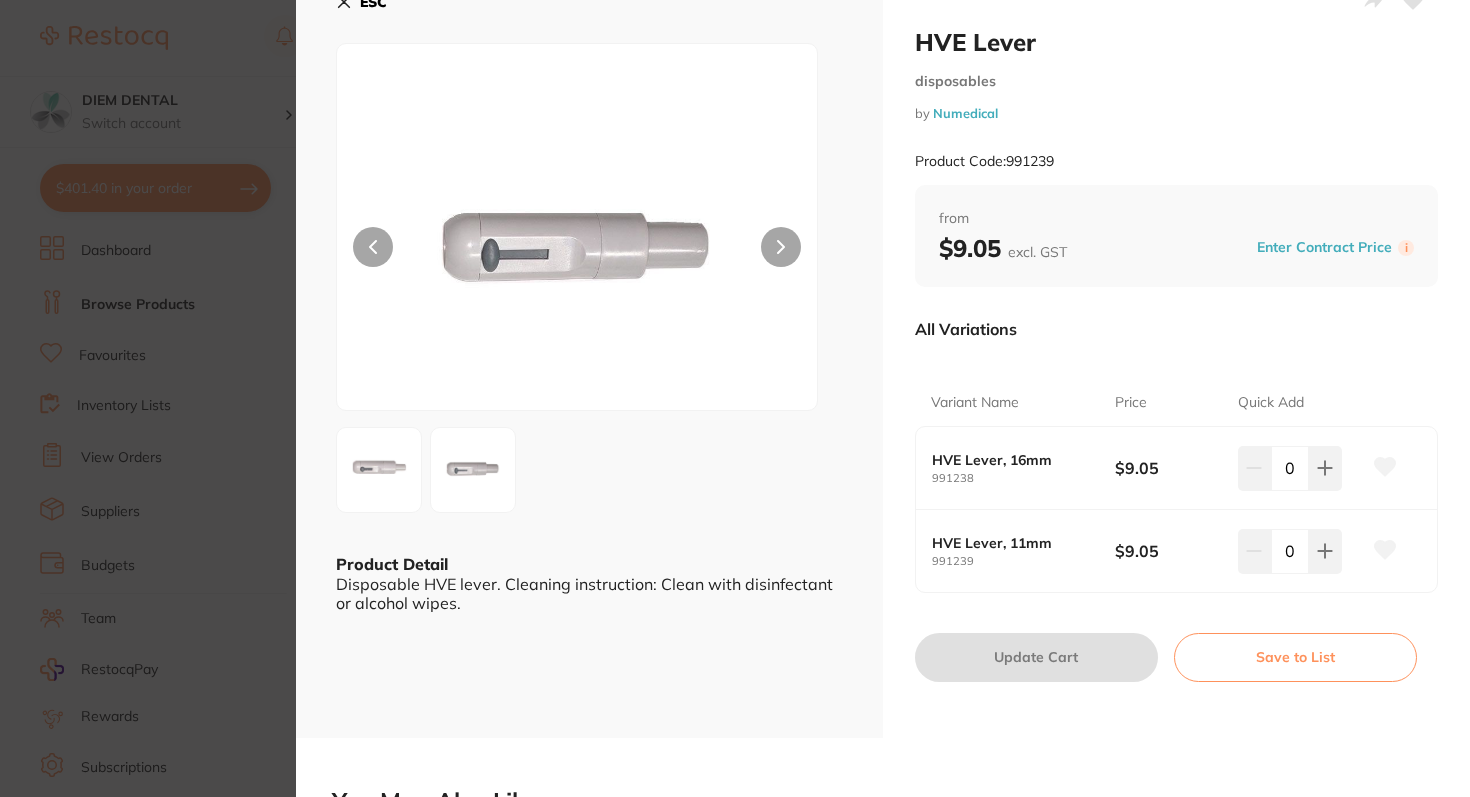 click 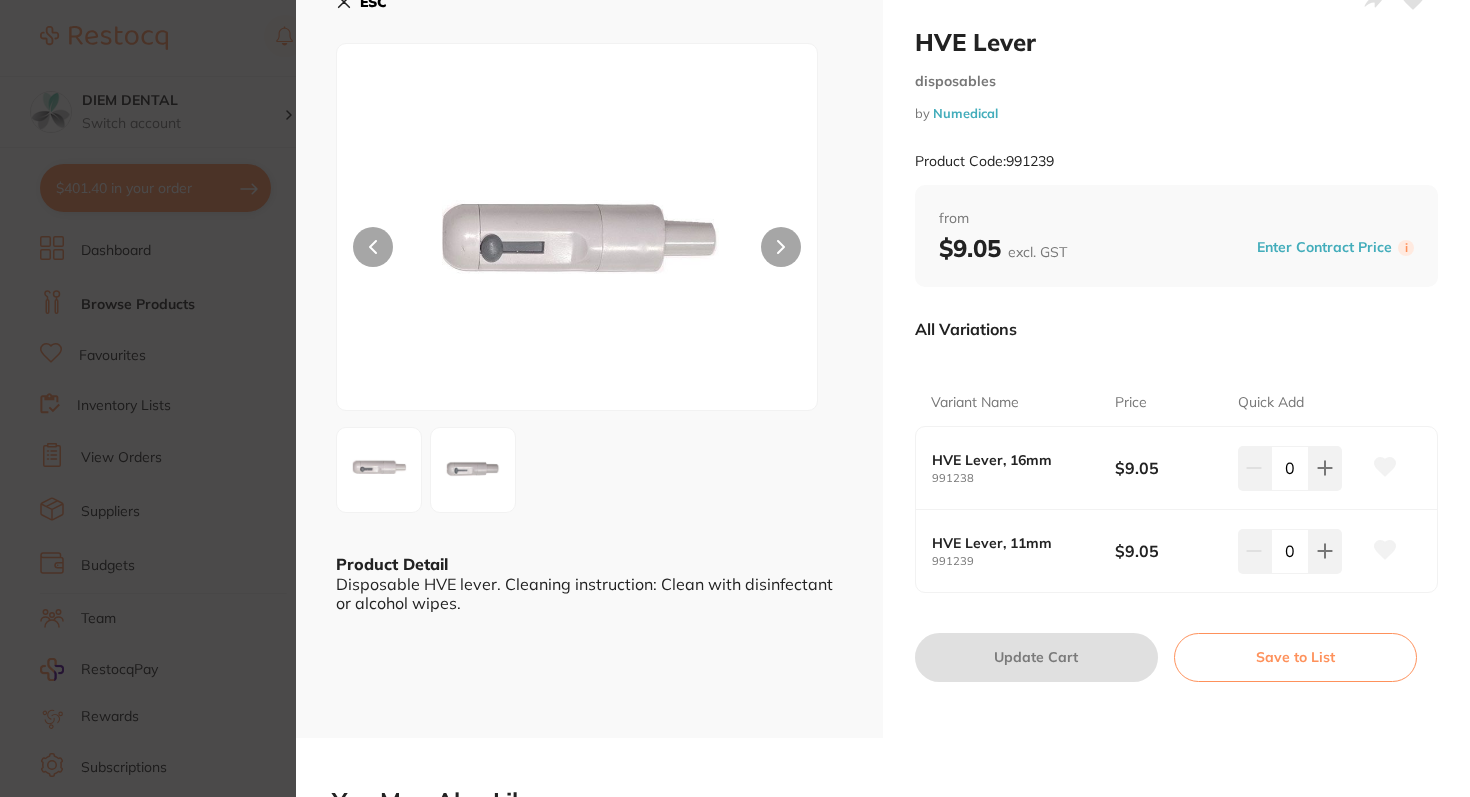 click 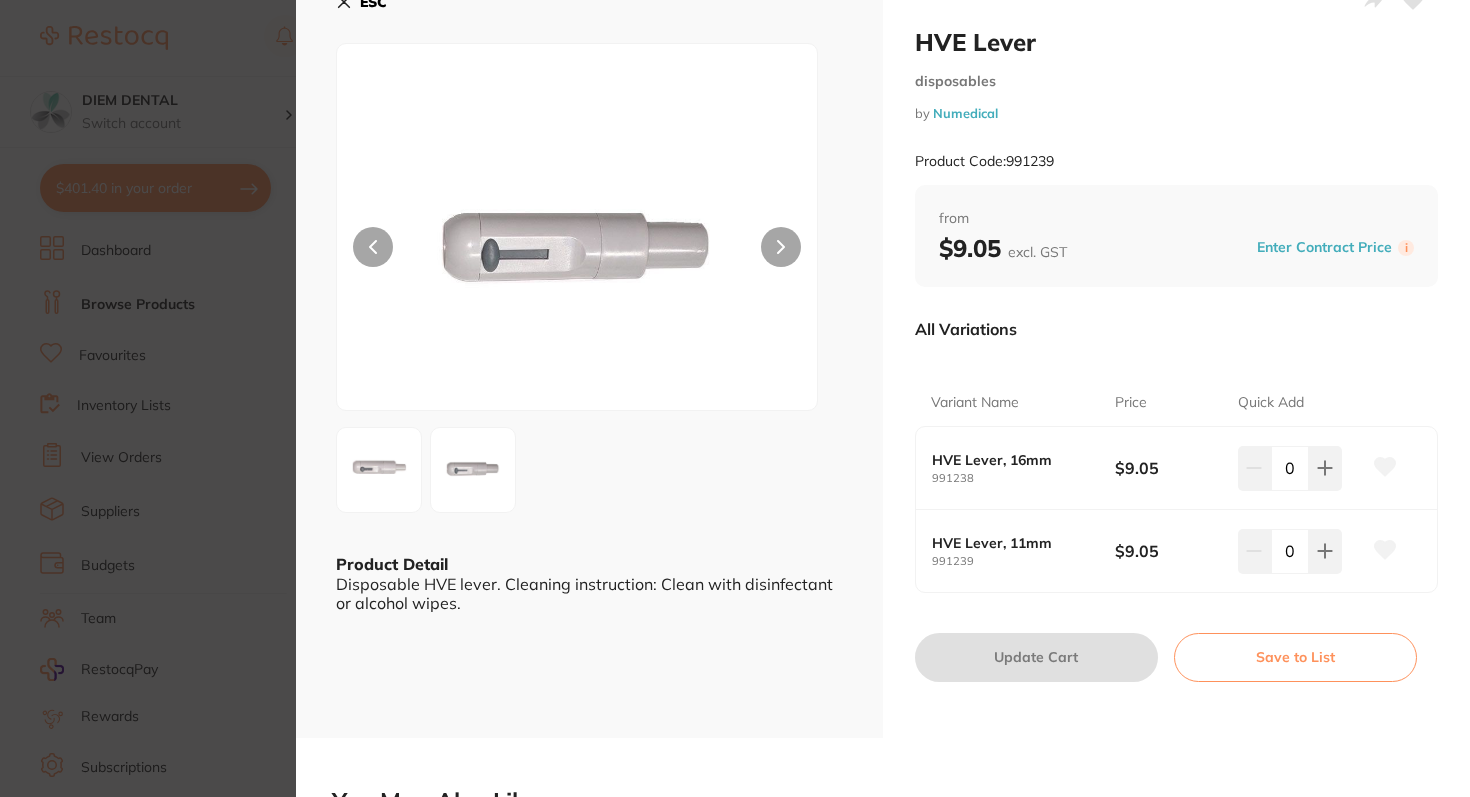click 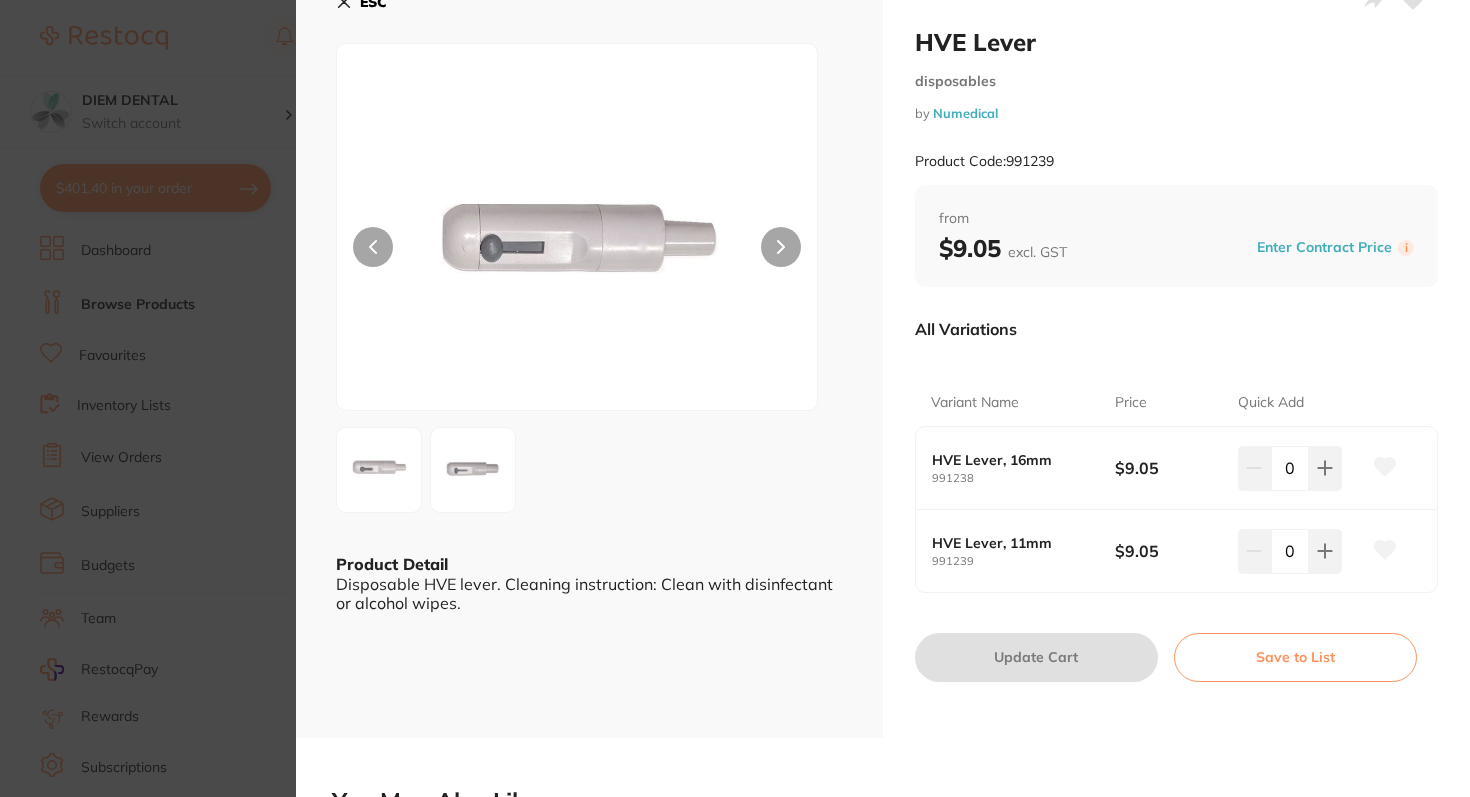 click 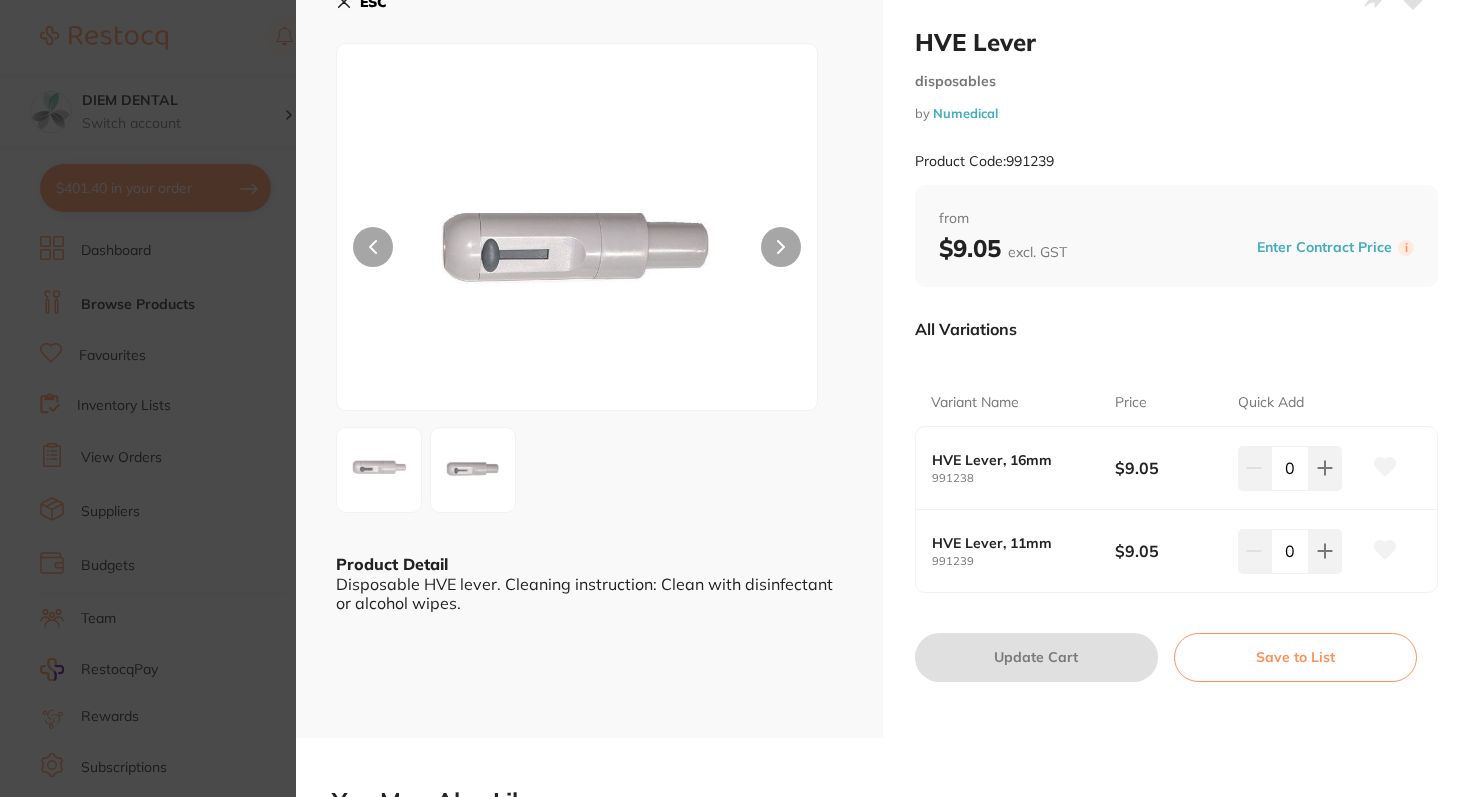 click 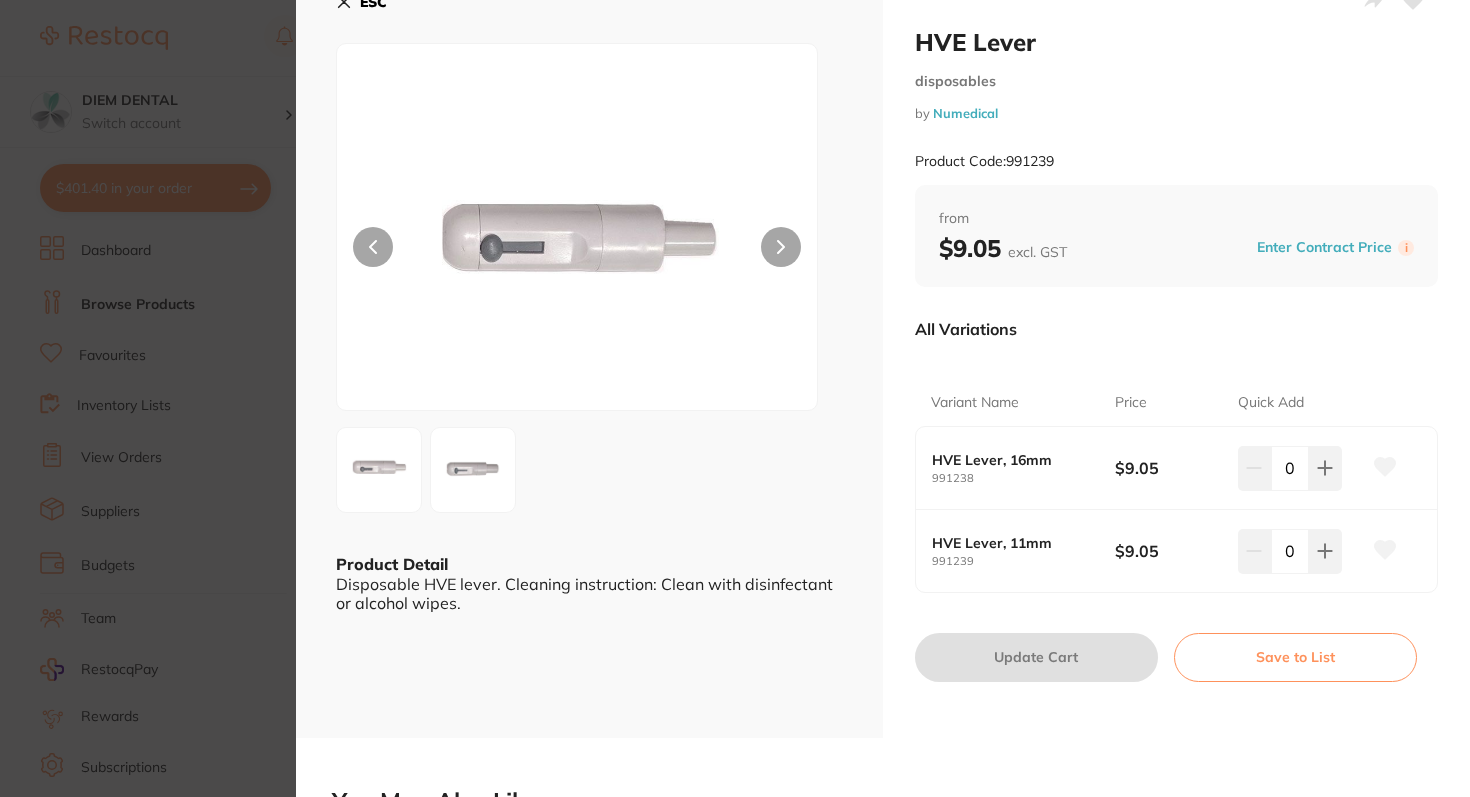 click 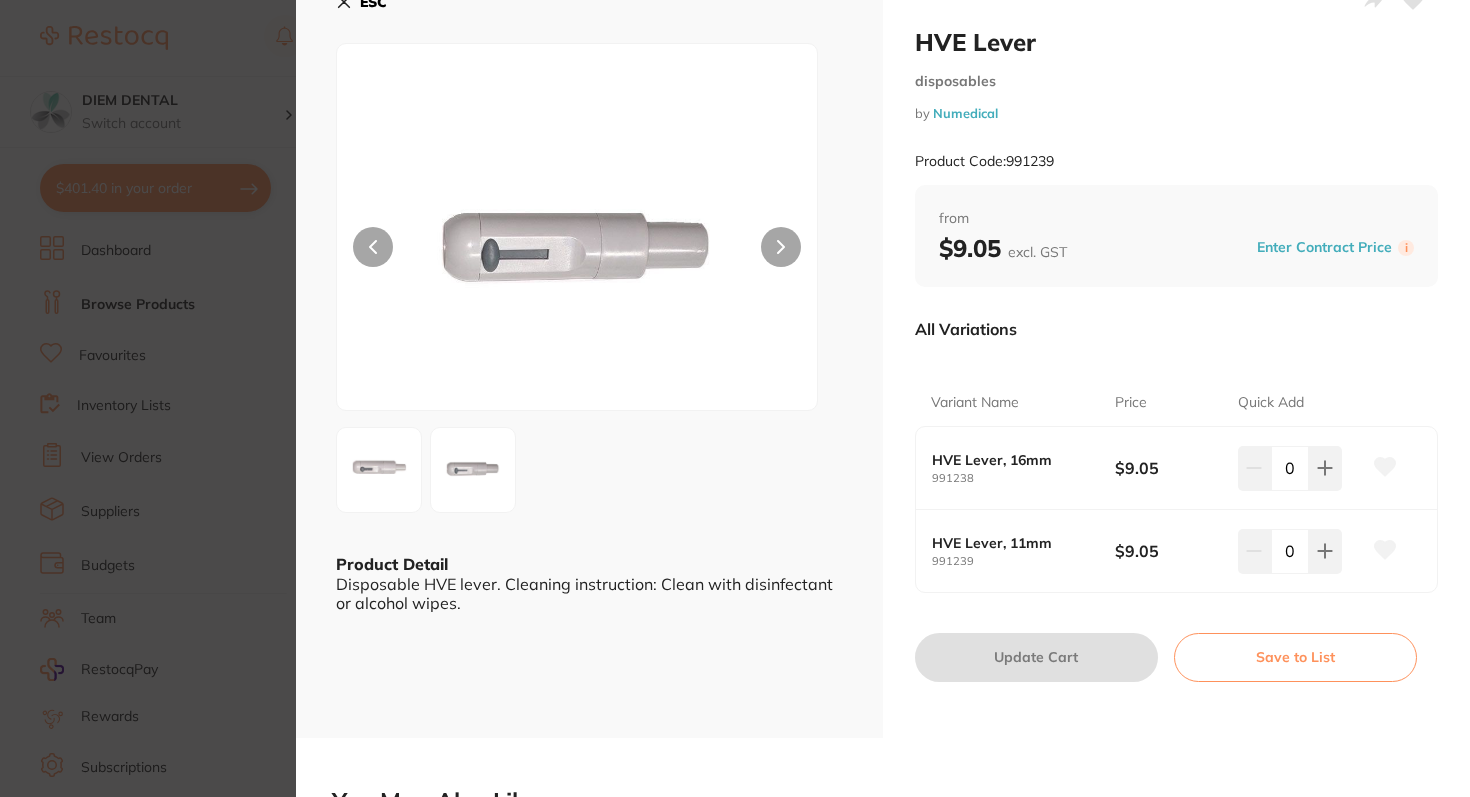 click 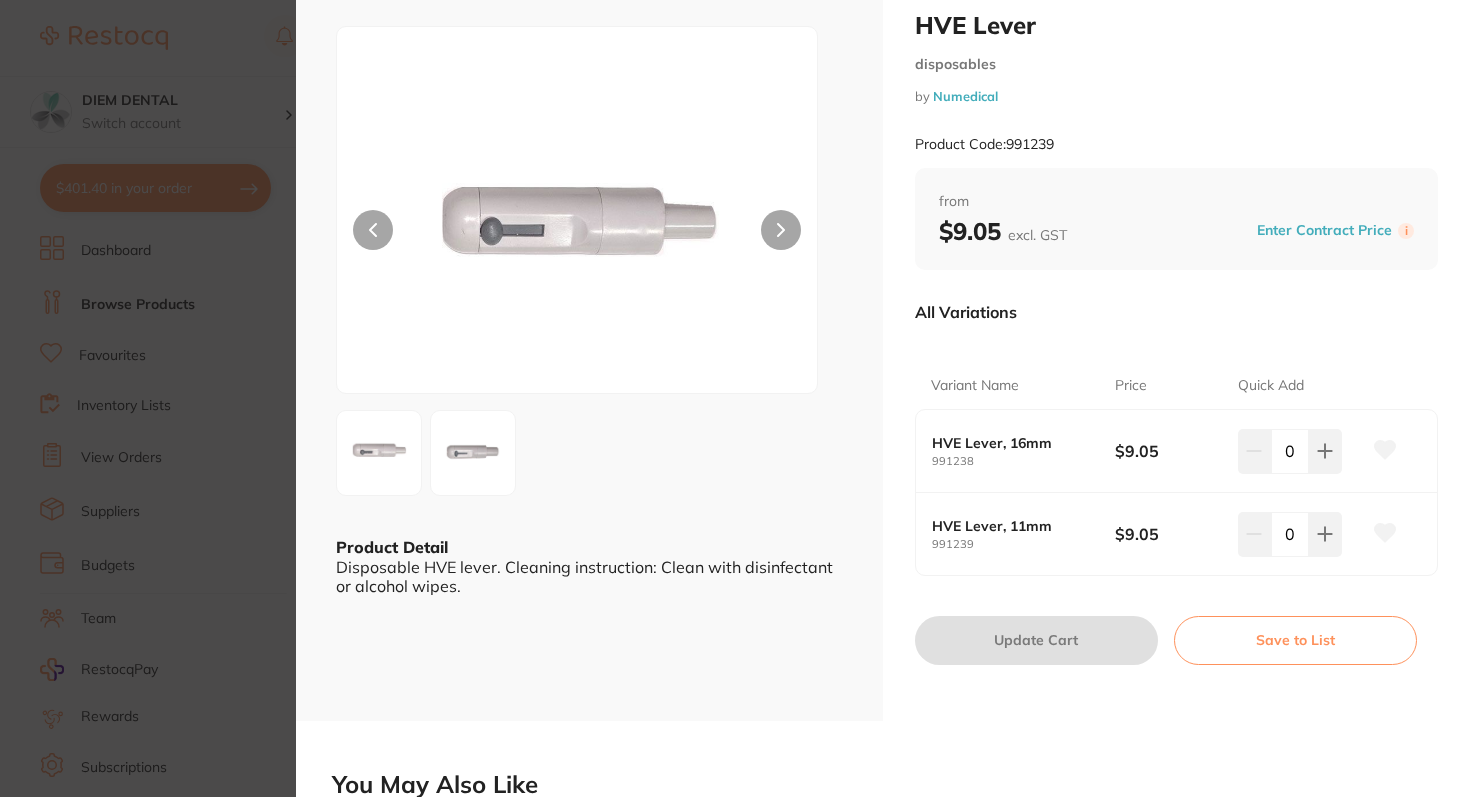 scroll, scrollTop: 49, scrollLeft: 0, axis: vertical 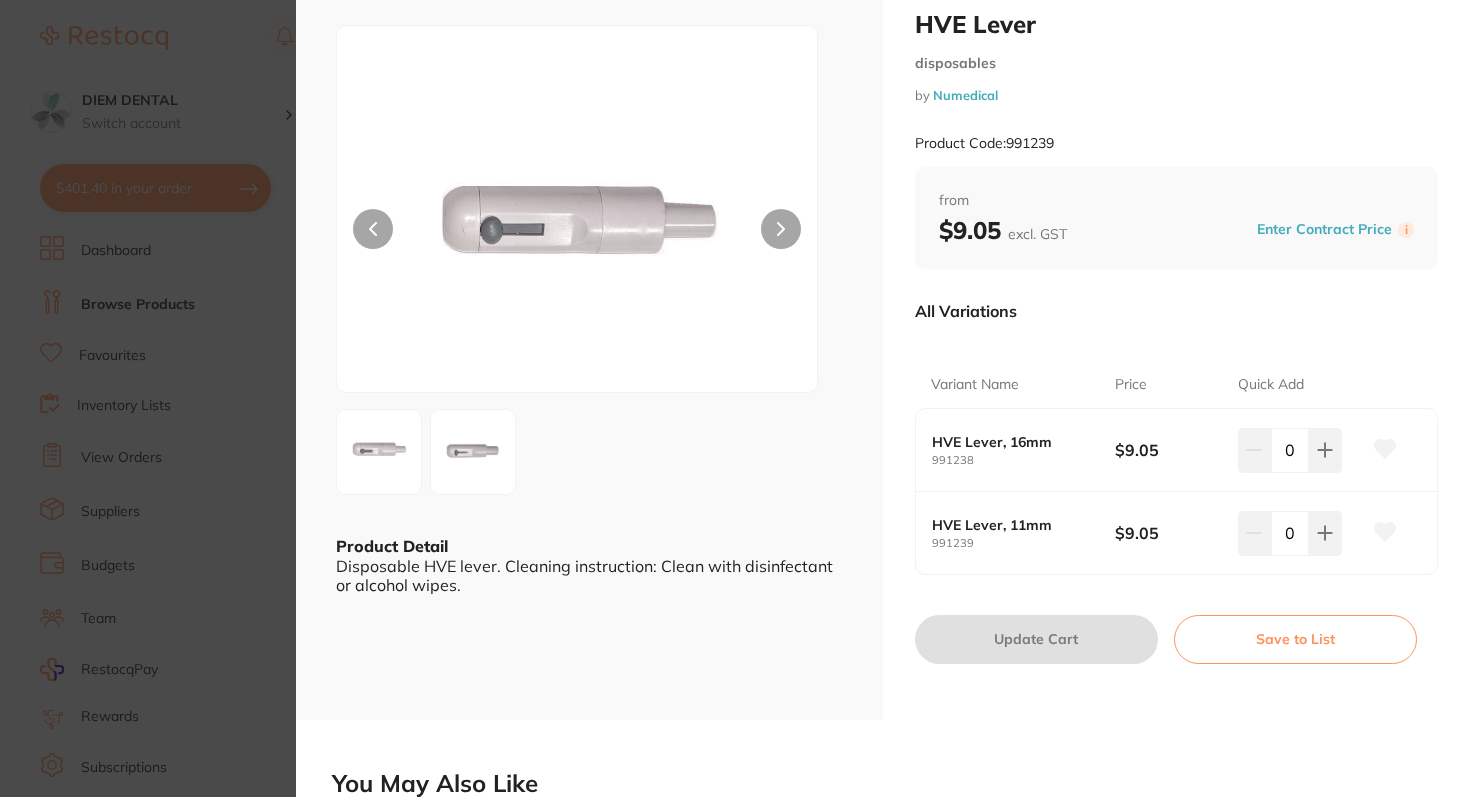 click at bounding box center [473, 452] 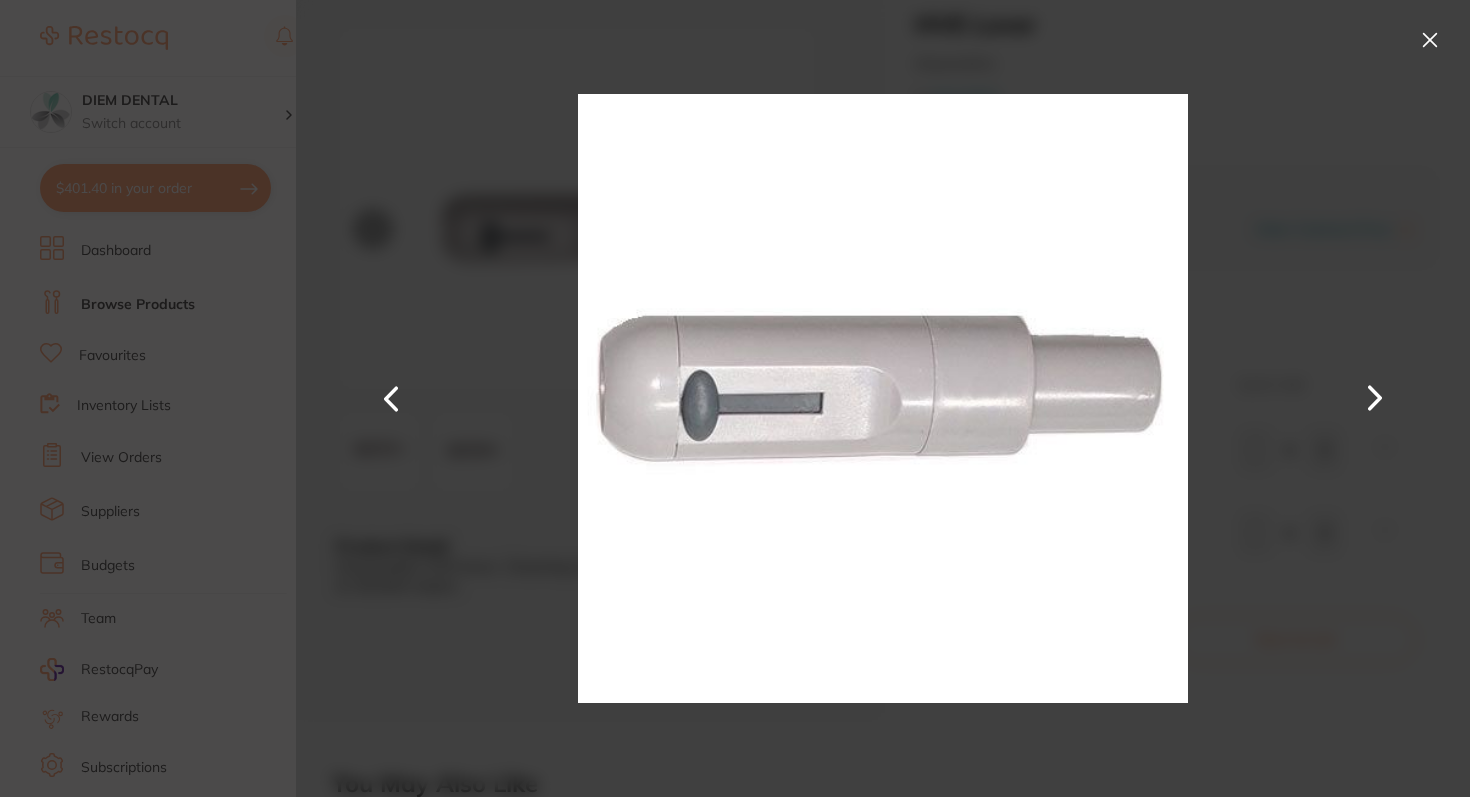 click at bounding box center (1430, 40) 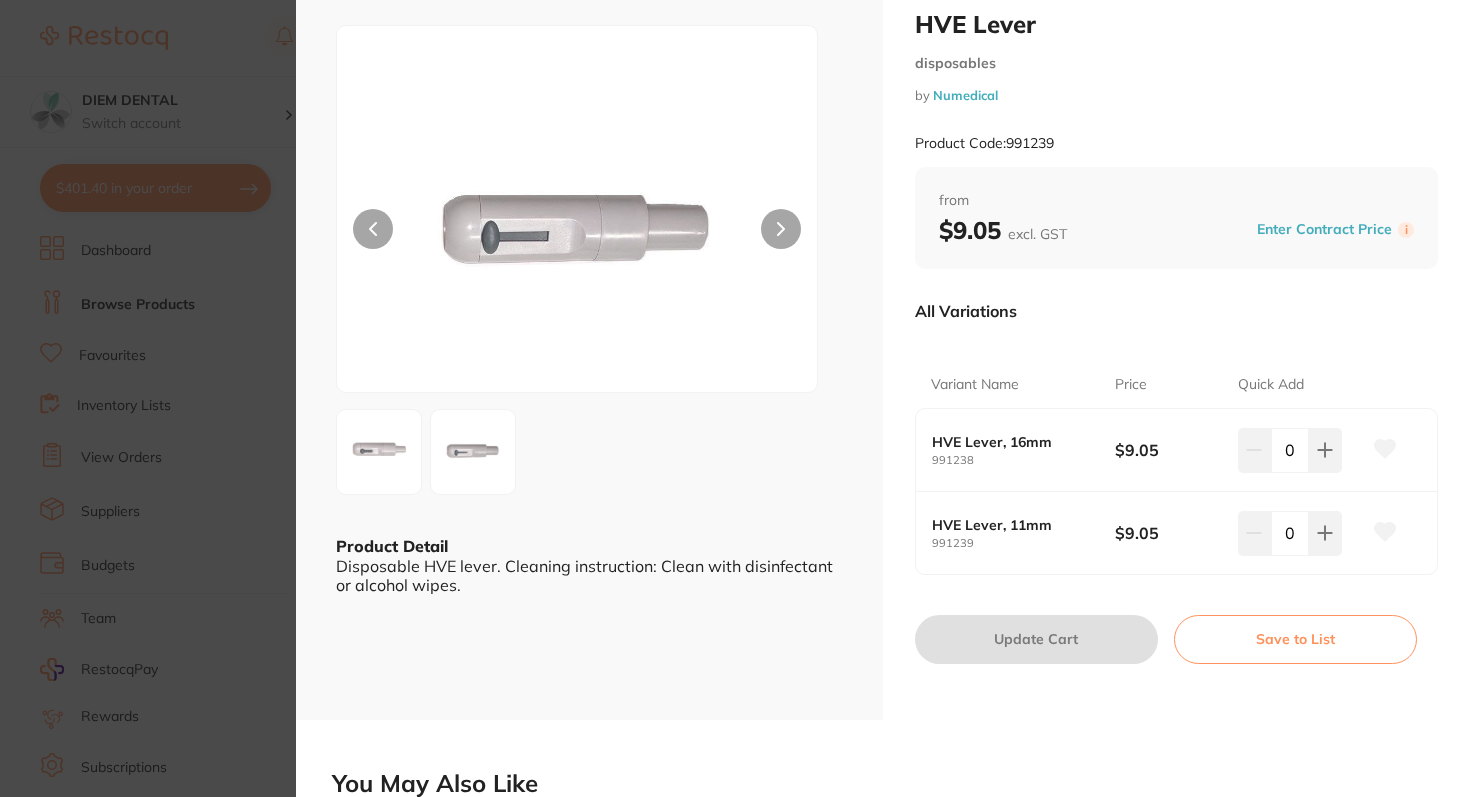 click at bounding box center (379, 452) 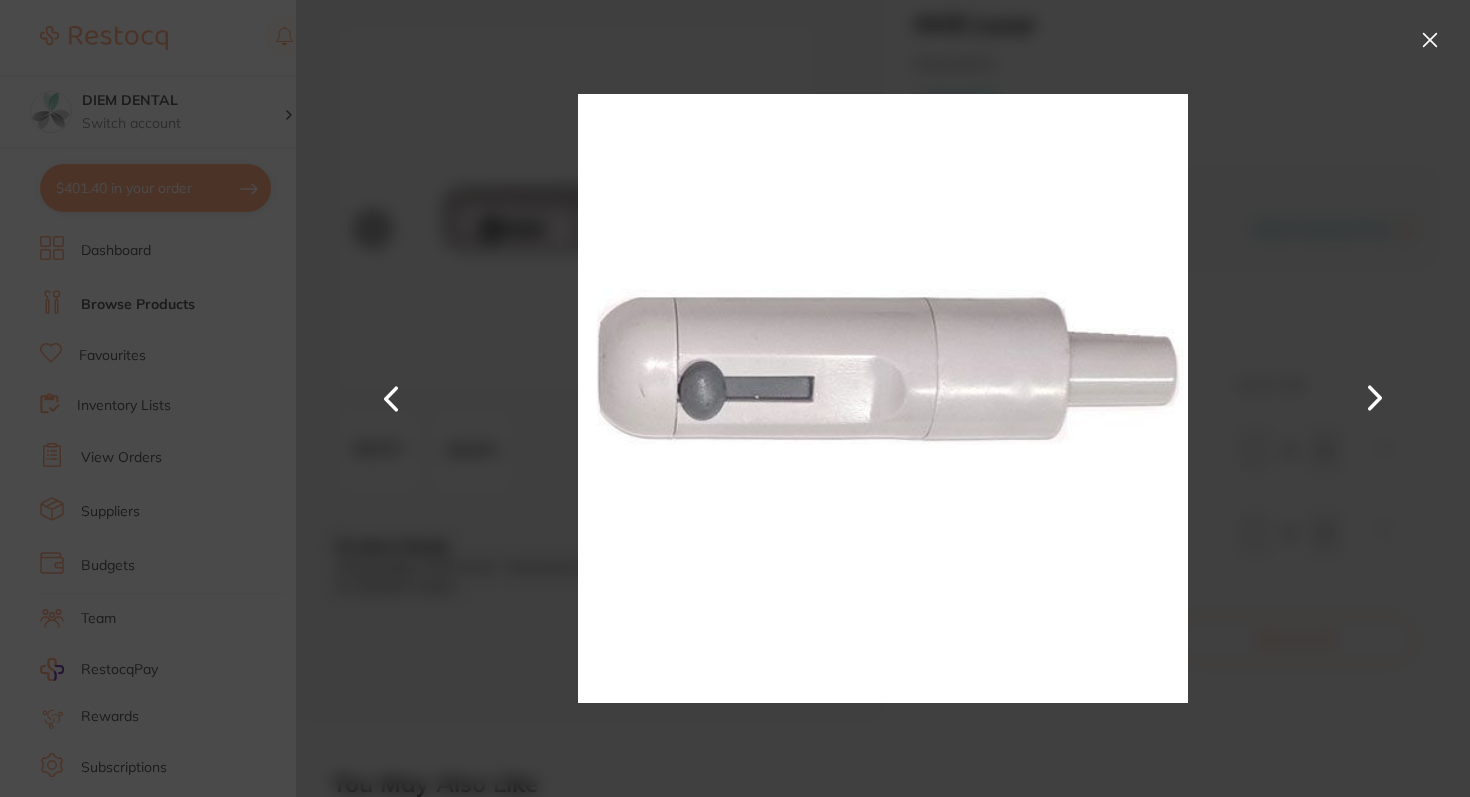click at bounding box center (1430, 40) 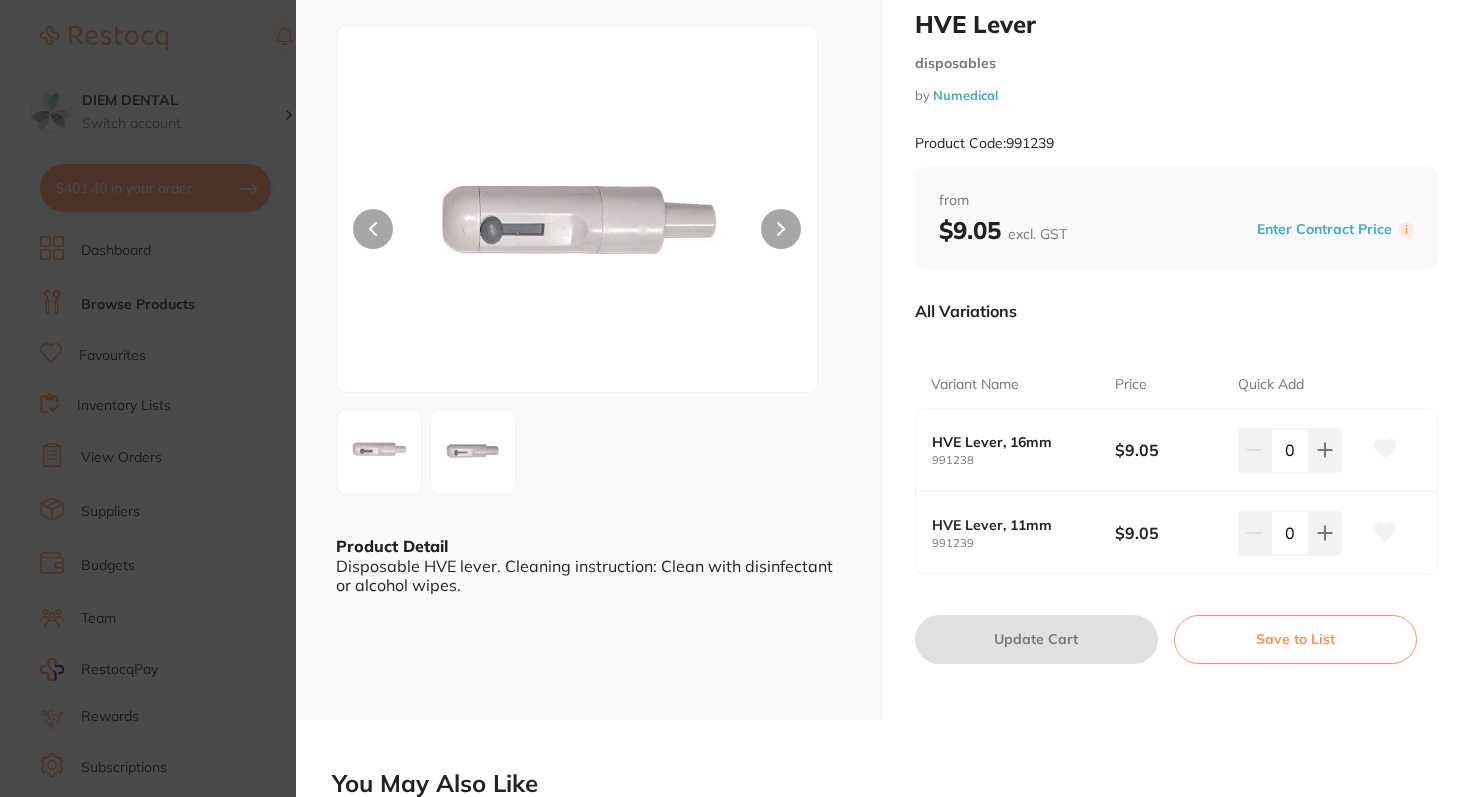 click at bounding box center (473, 452) 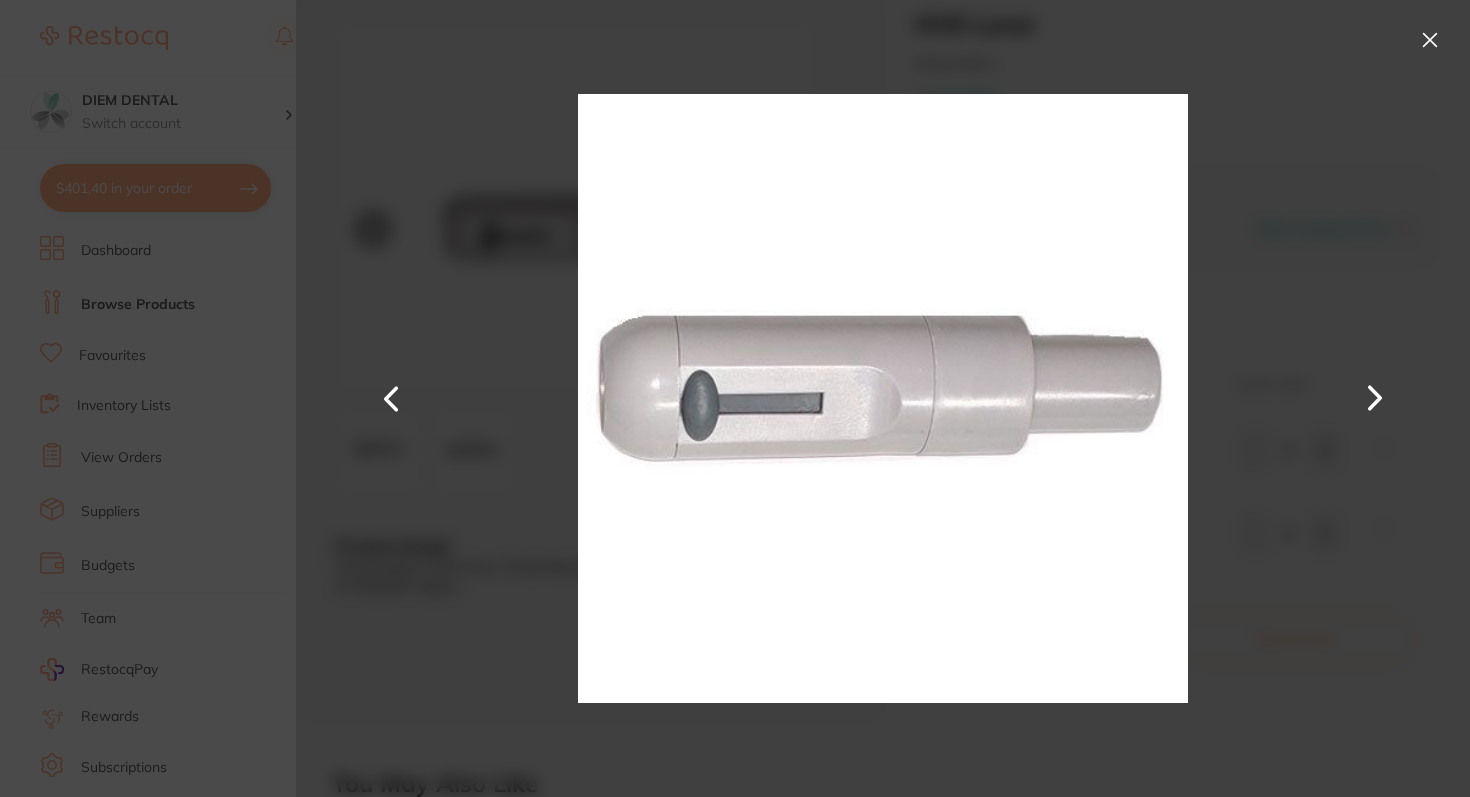 click at bounding box center (1430, 40) 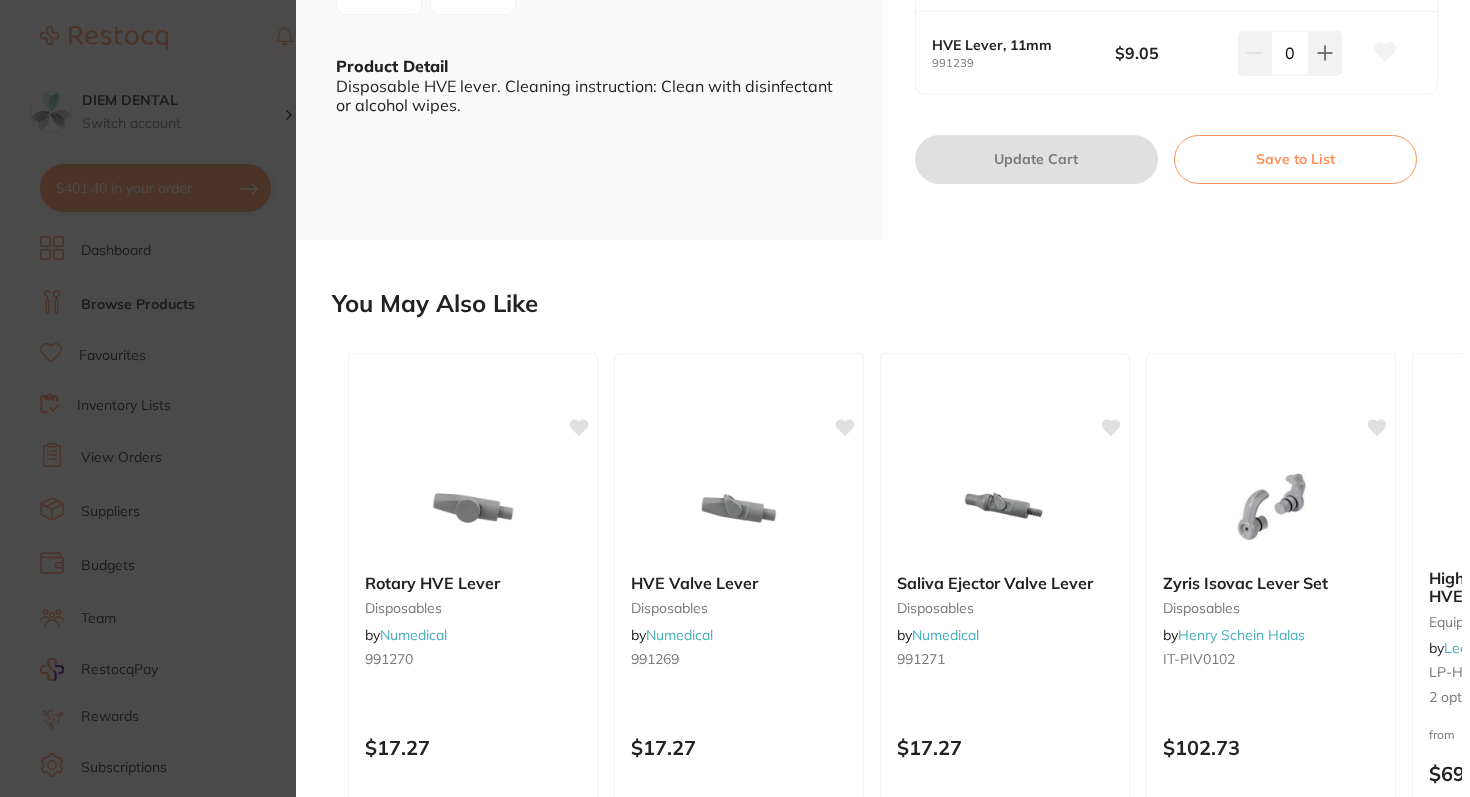 scroll, scrollTop: 684, scrollLeft: 0, axis: vertical 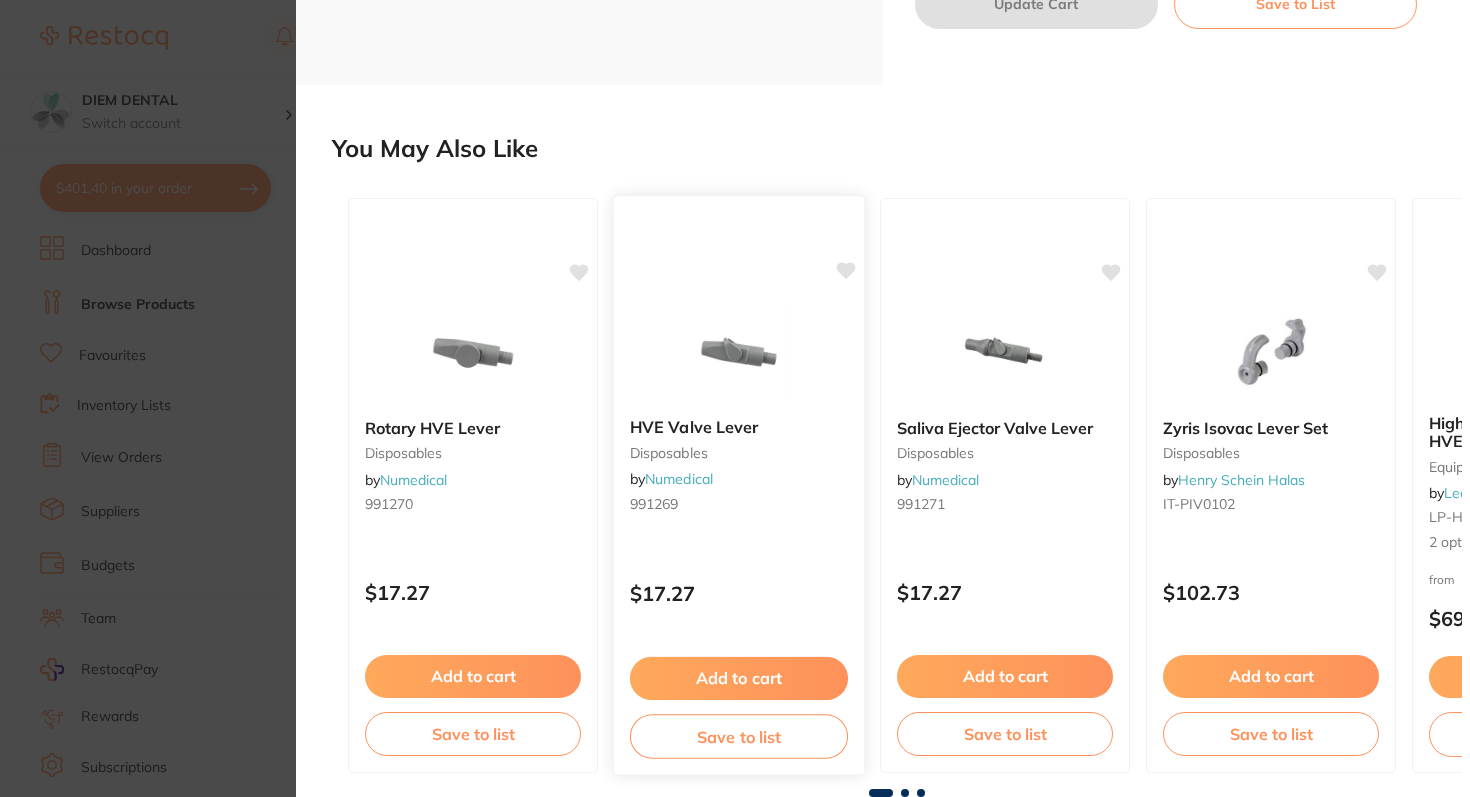 click at bounding box center (738, 351) 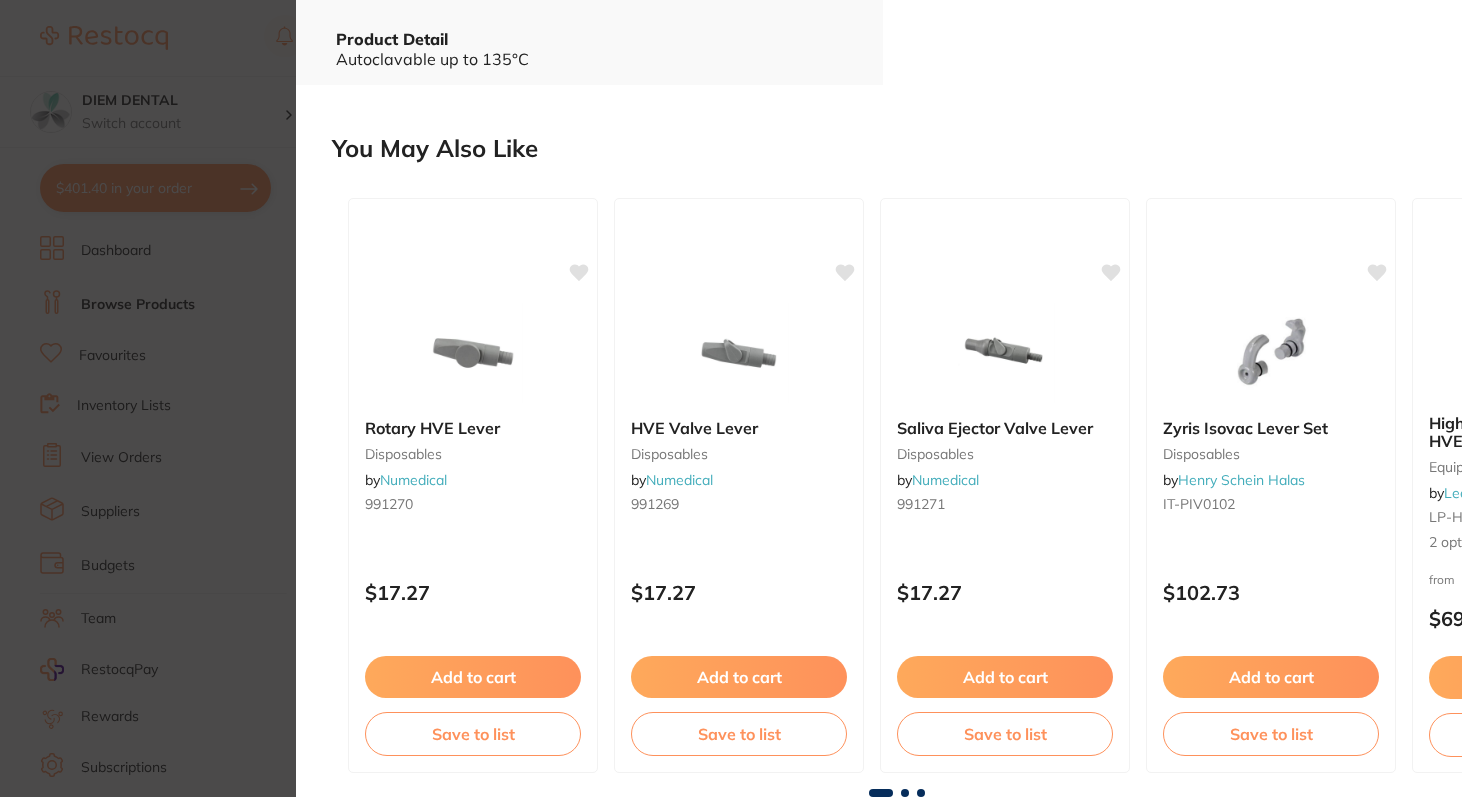click at bounding box center (379, -55) 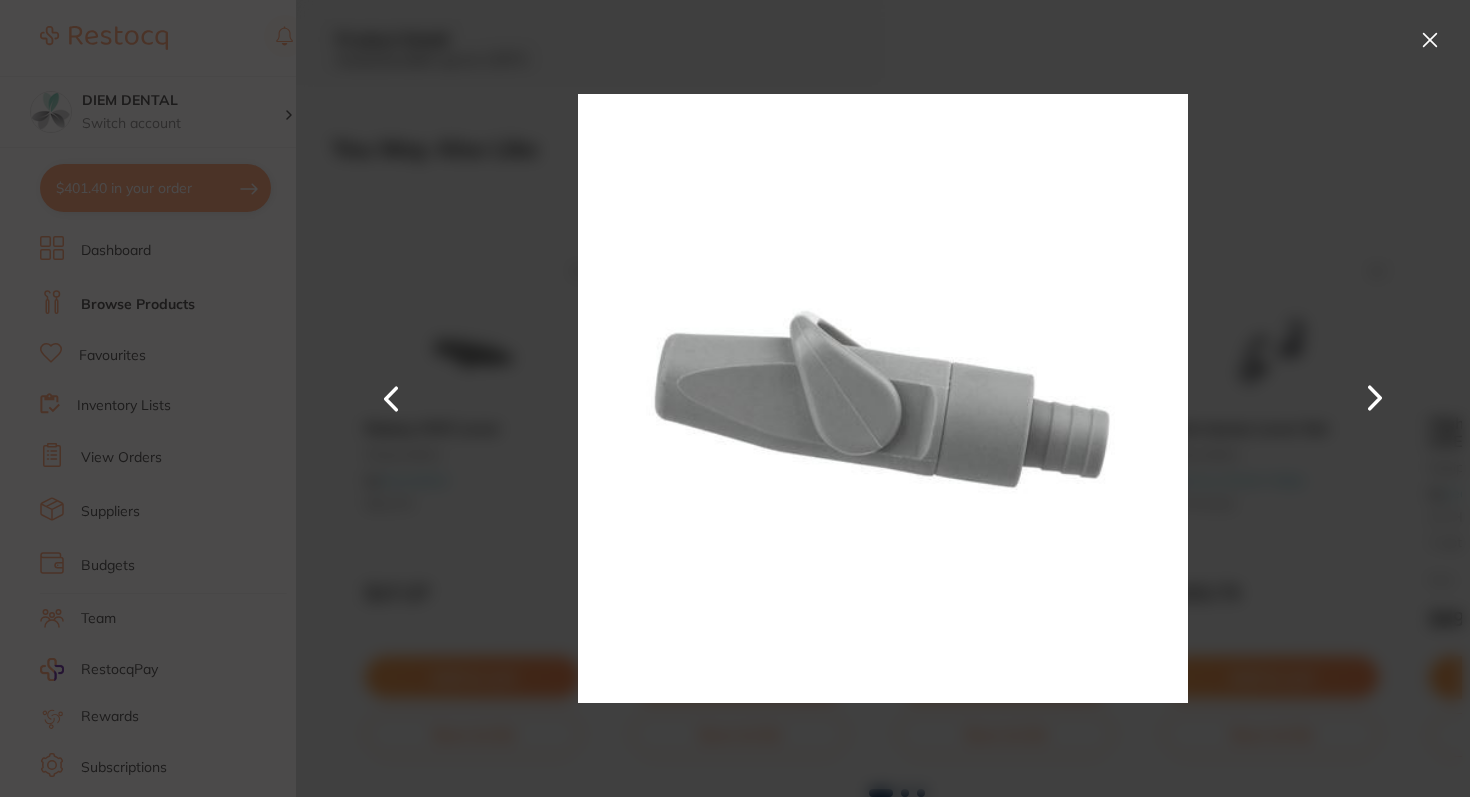 click at bounding box center [1430, 40] 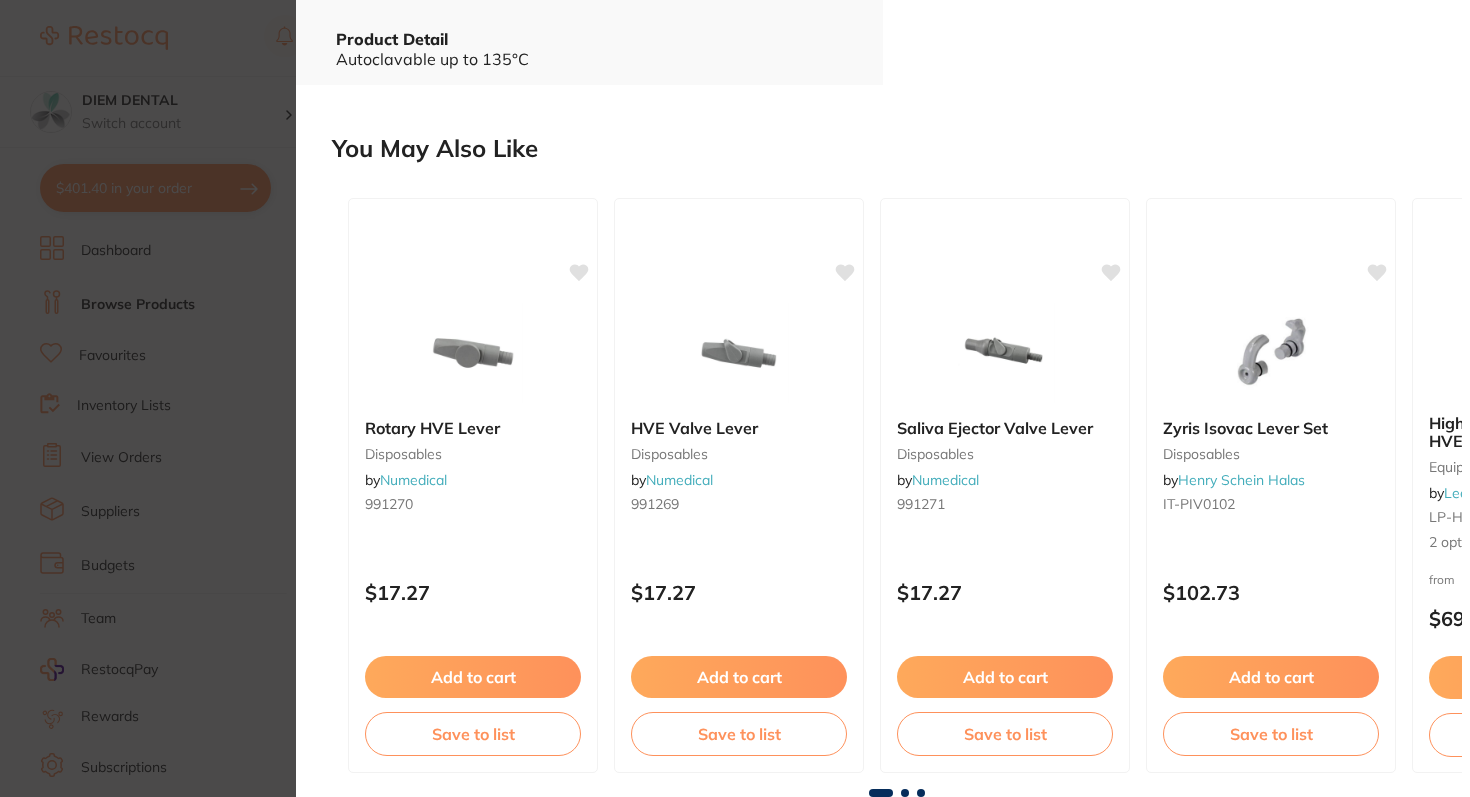 click 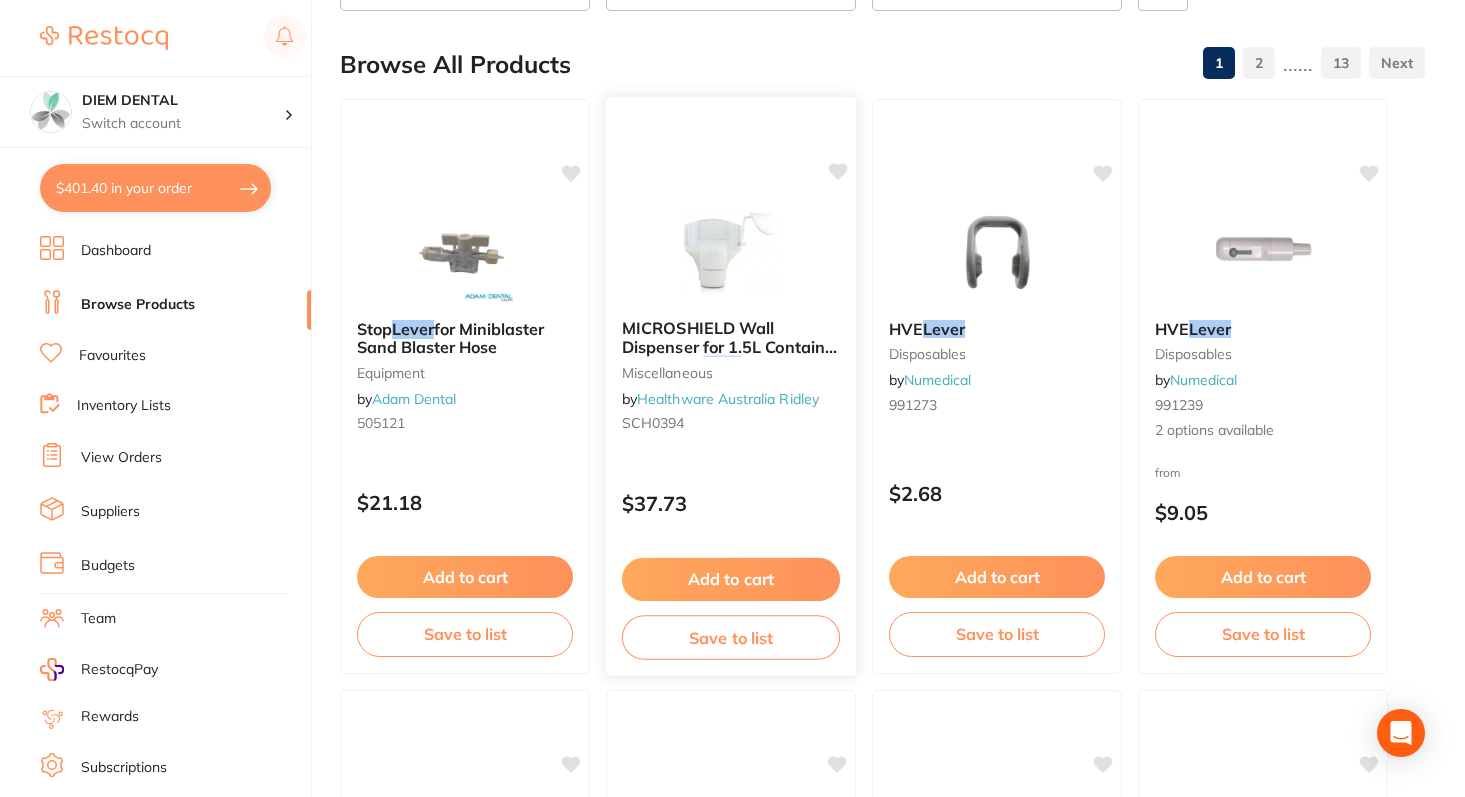 scroll, scrollTop: 0, scrollLeft: 0, axis: both 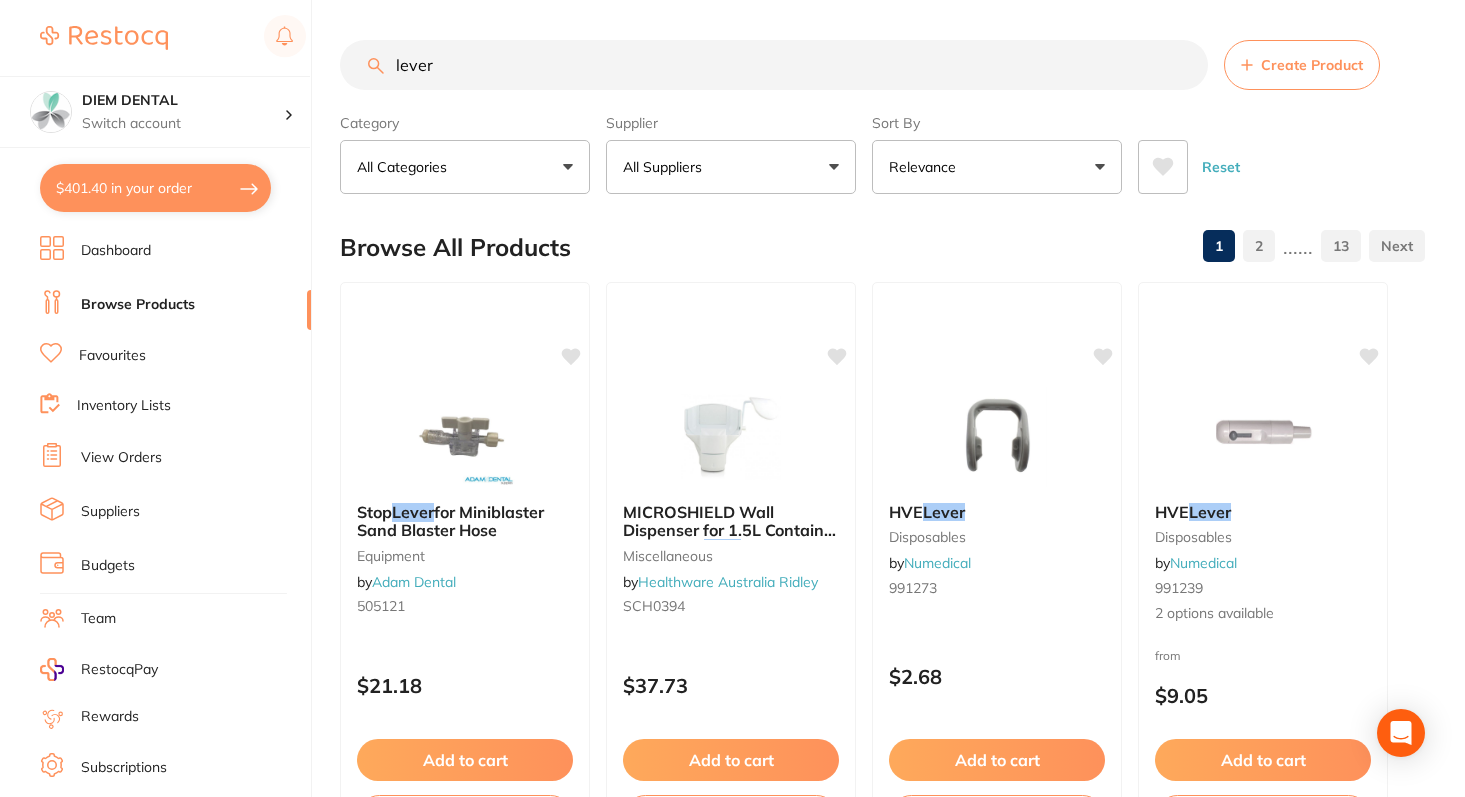 click on "lever" at bounding box center [774, 65] 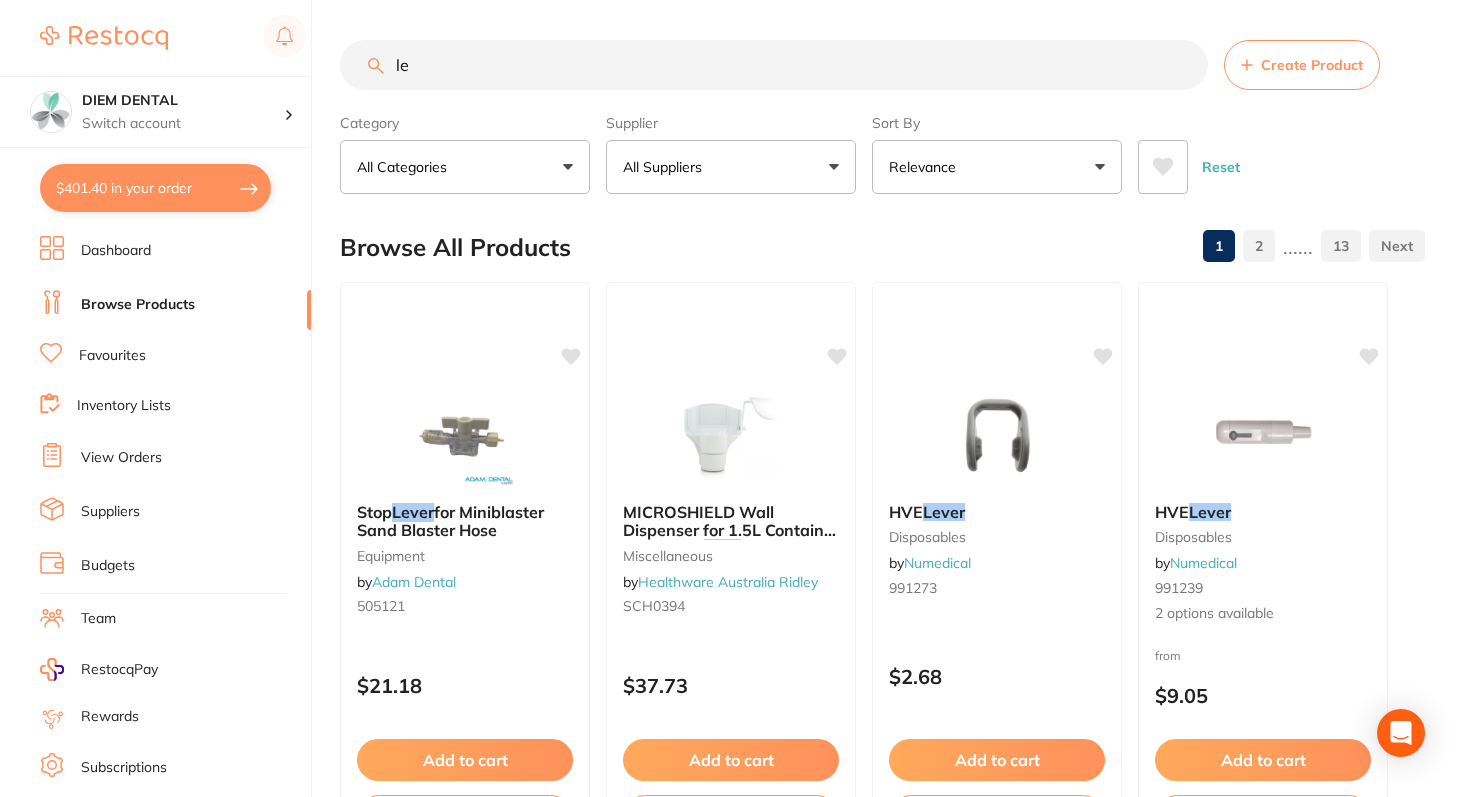 type on "l" 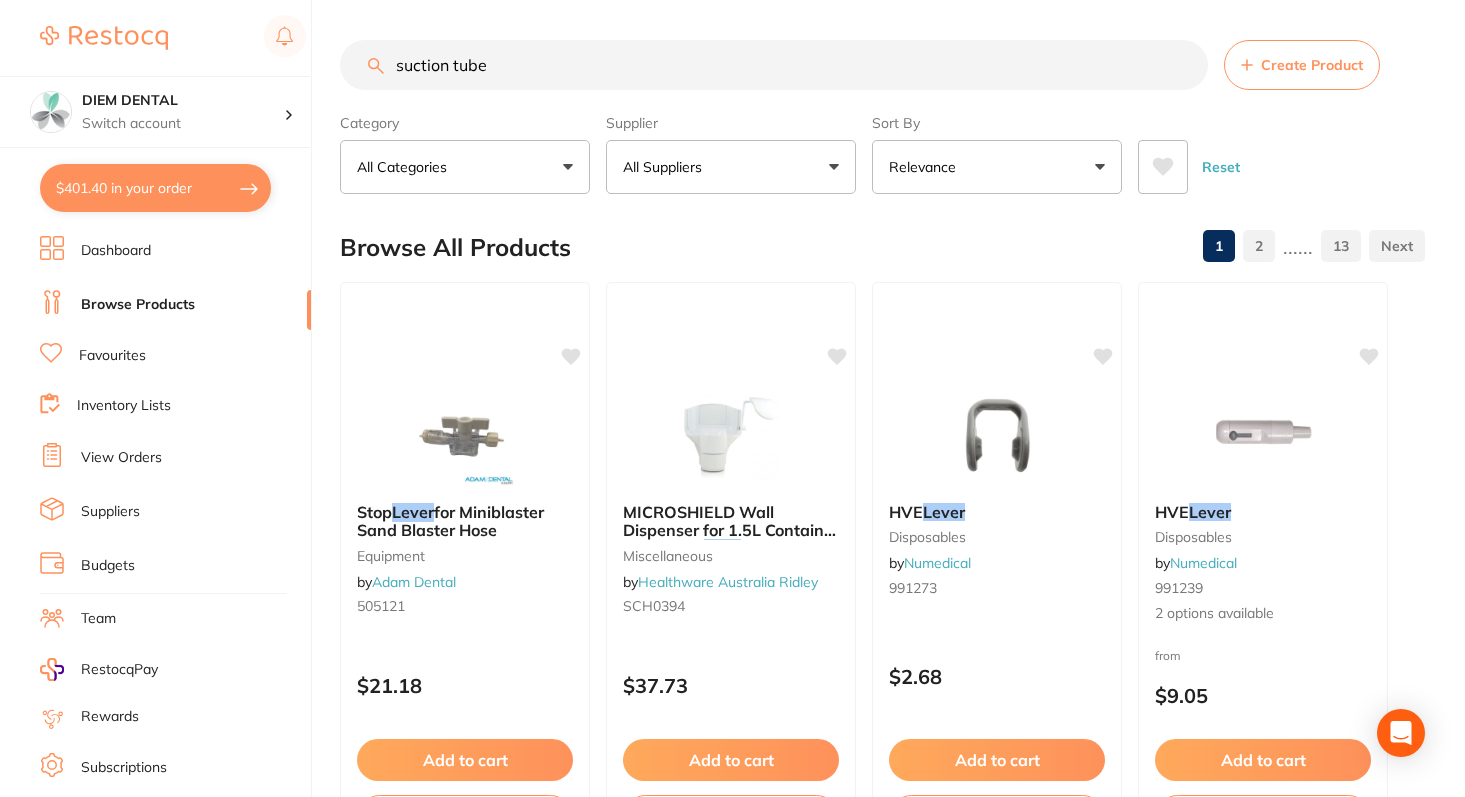 type on "suction tube" 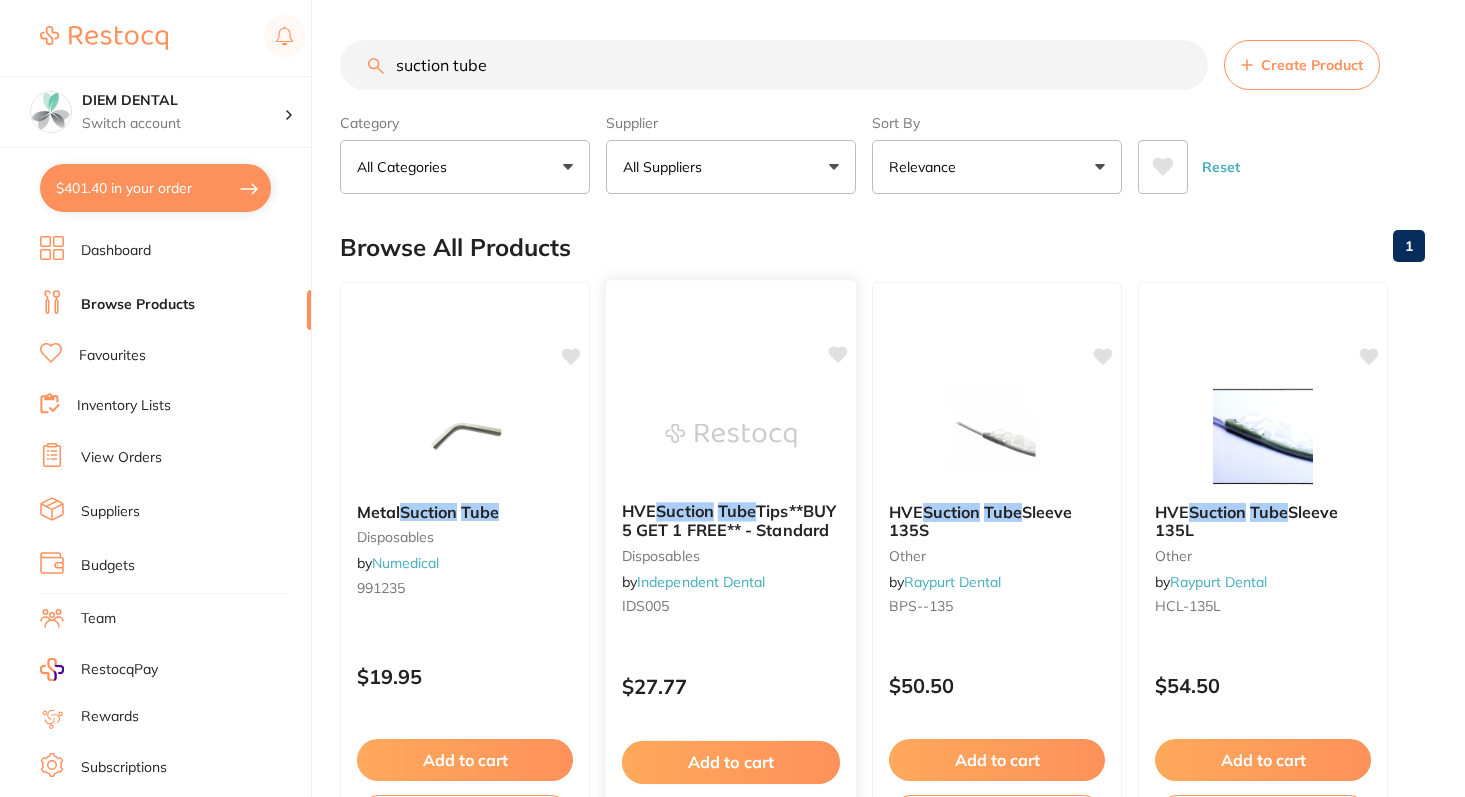 scroll, scrollTop: 0, scrollLeft: 0, axis: both 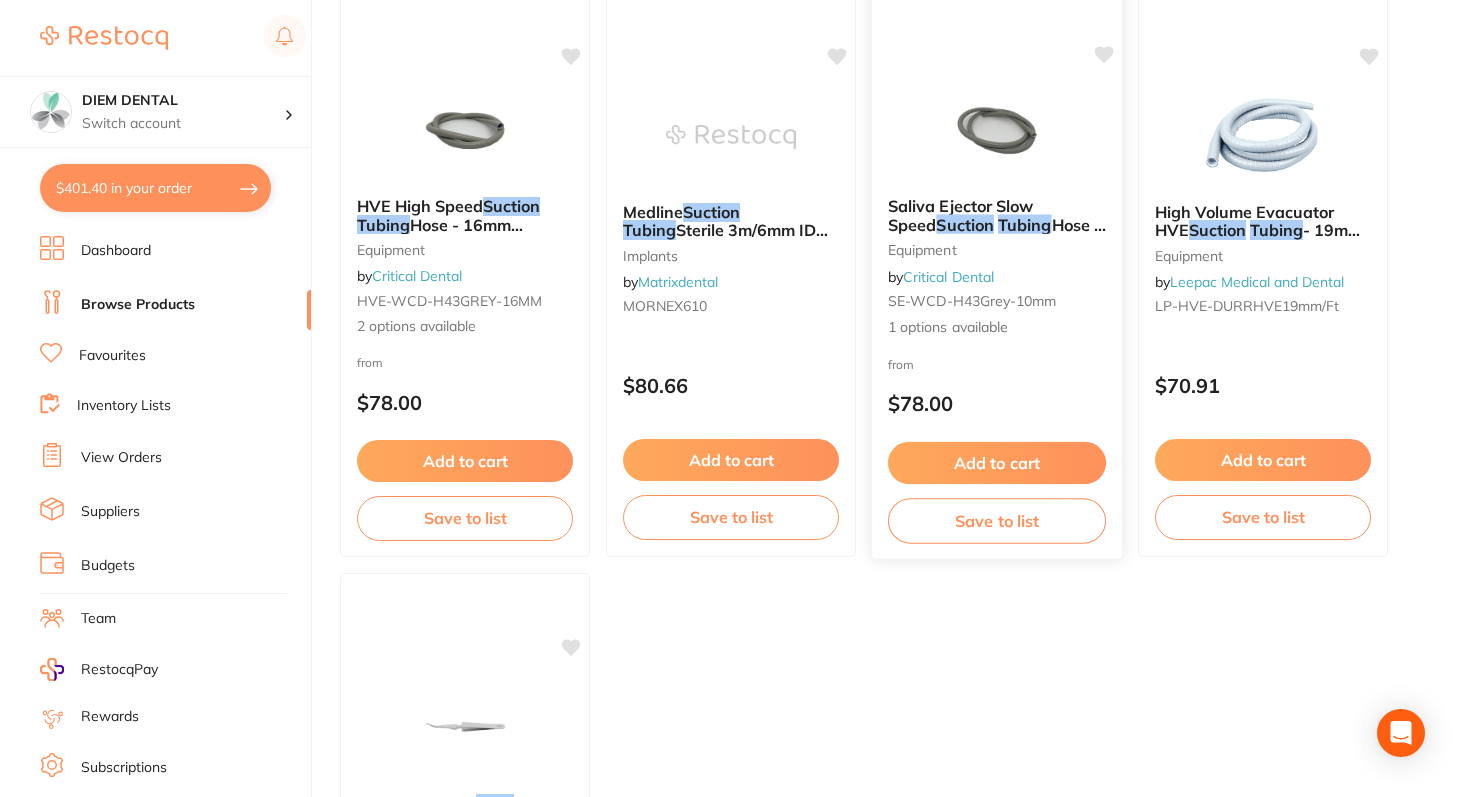 click at bounding box center (996, 130) 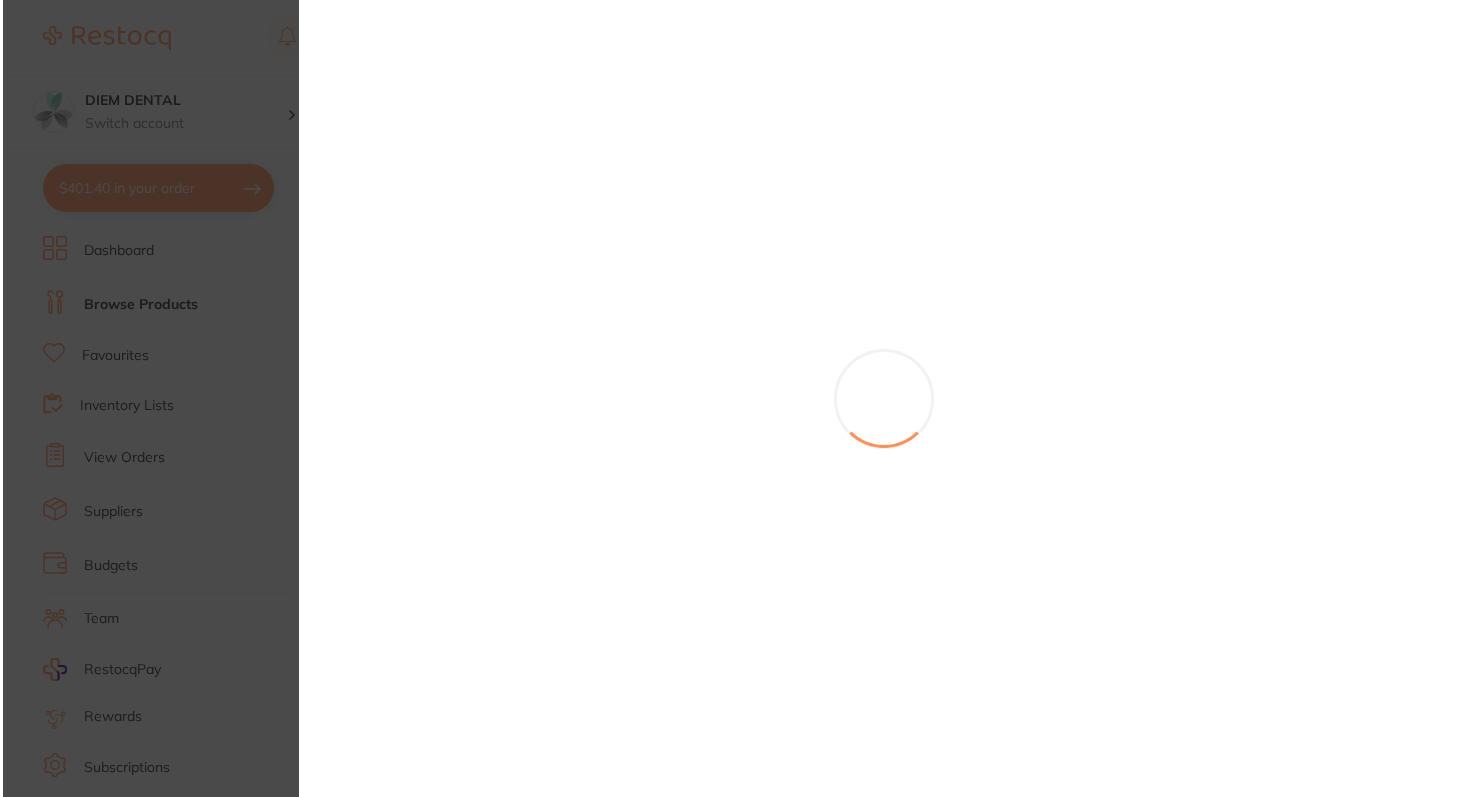 scroll, scrollTop: 0, scrollLeft: 0, axis: both 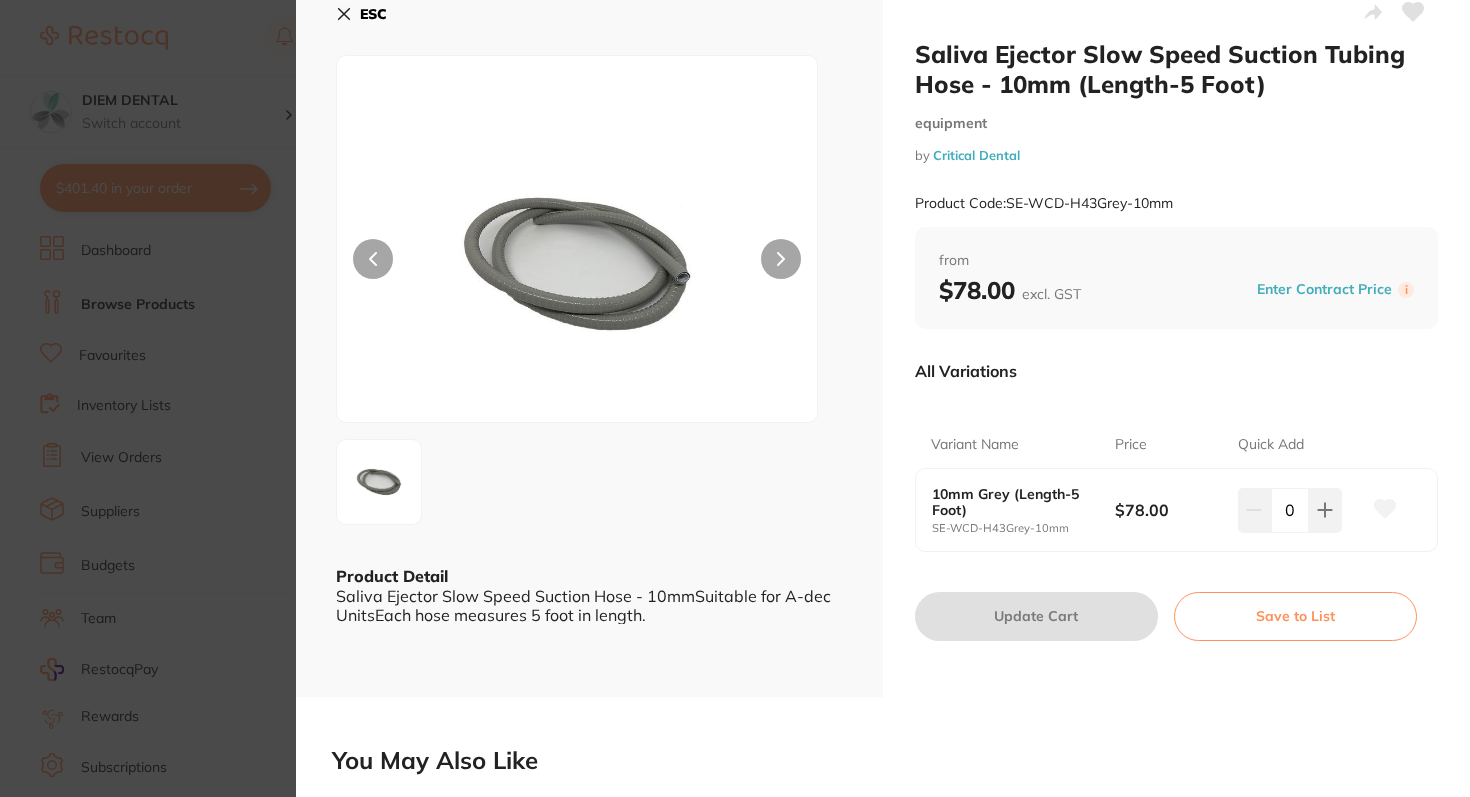 click 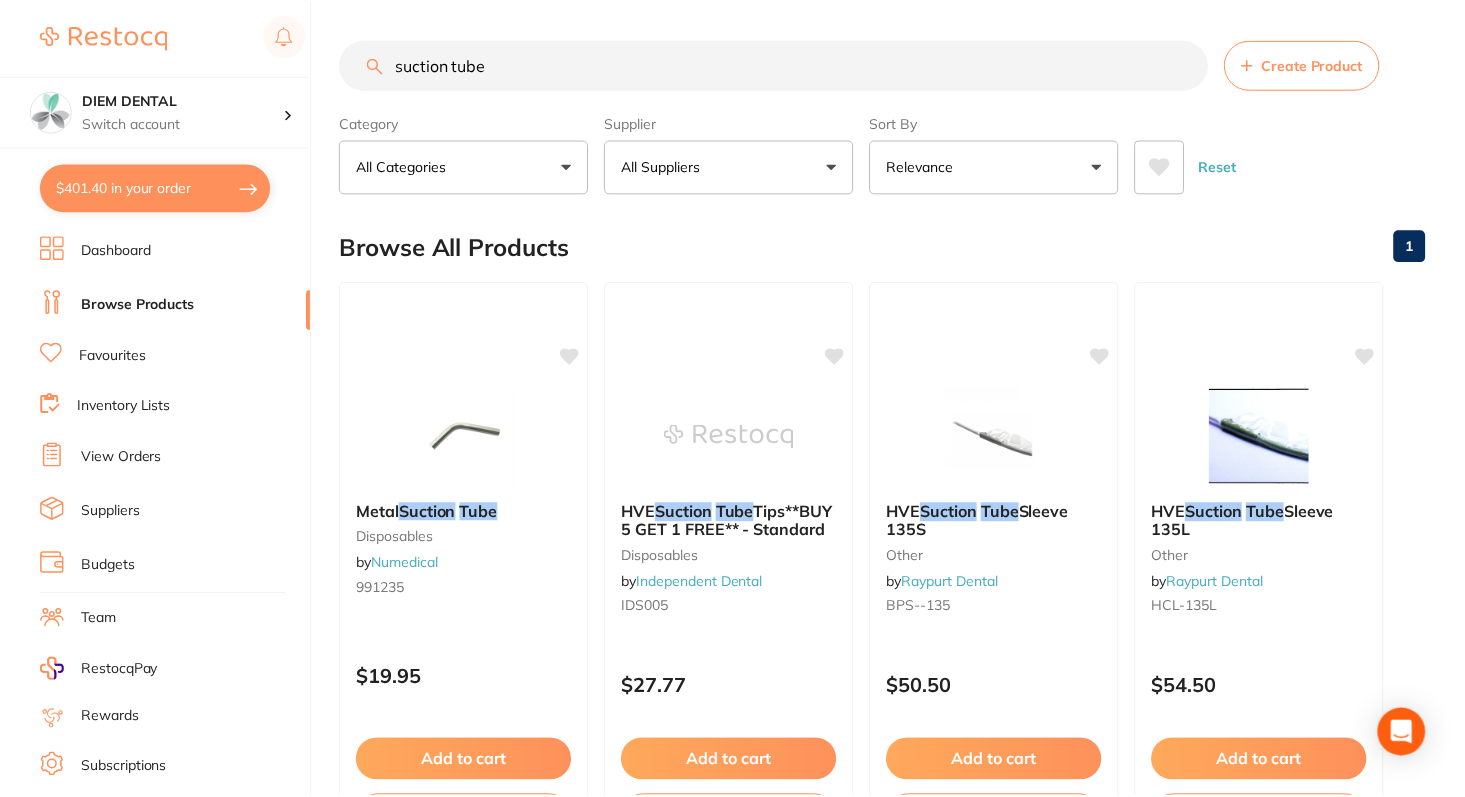 scroll, scrollTop: 5619, scrollLeft: 0, axis: vertical 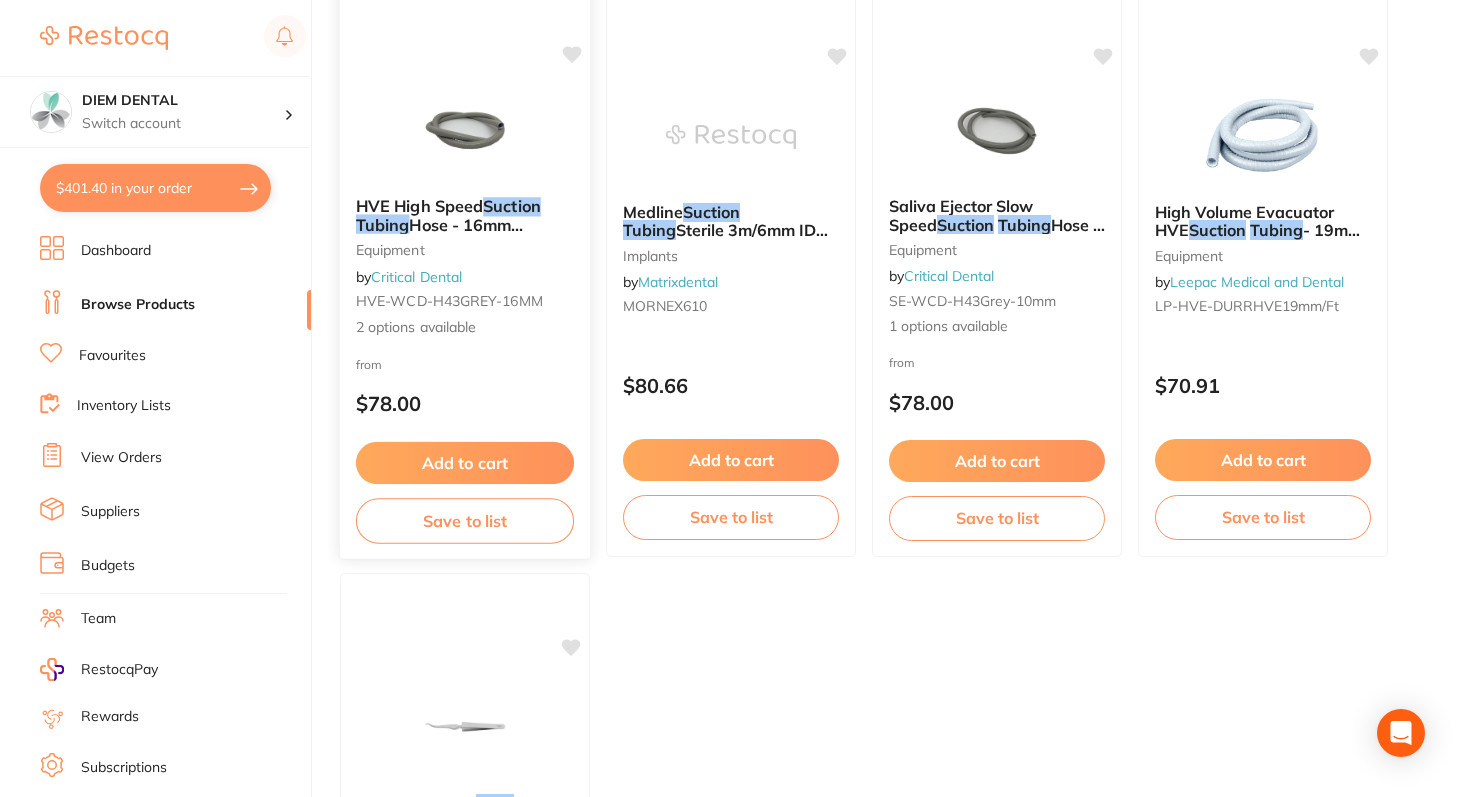 click at bounding box center (464, 130) 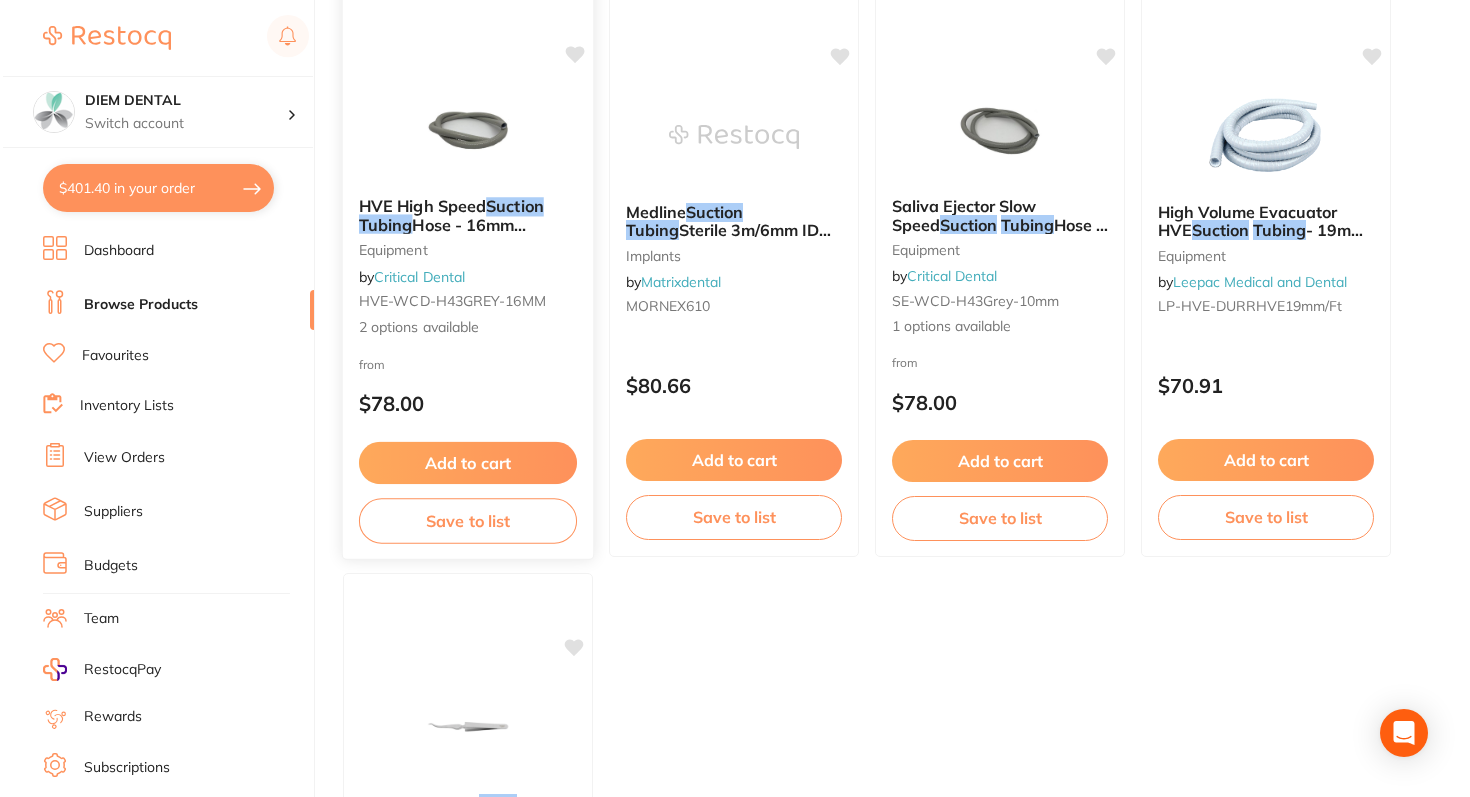 scroll, scrollTop: 0, scrollLeft: 0, axis: both 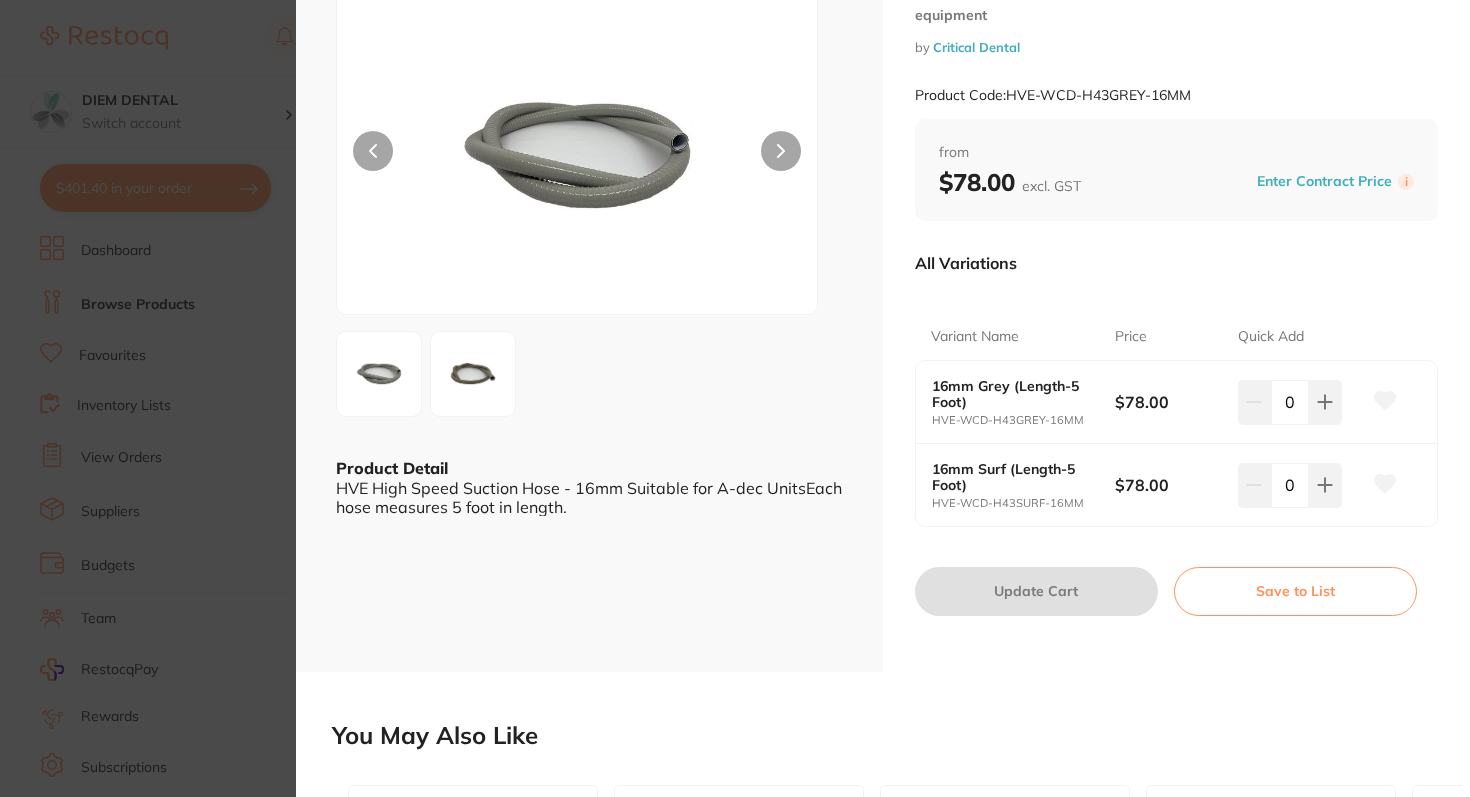 click at bounding box center (473, 374) 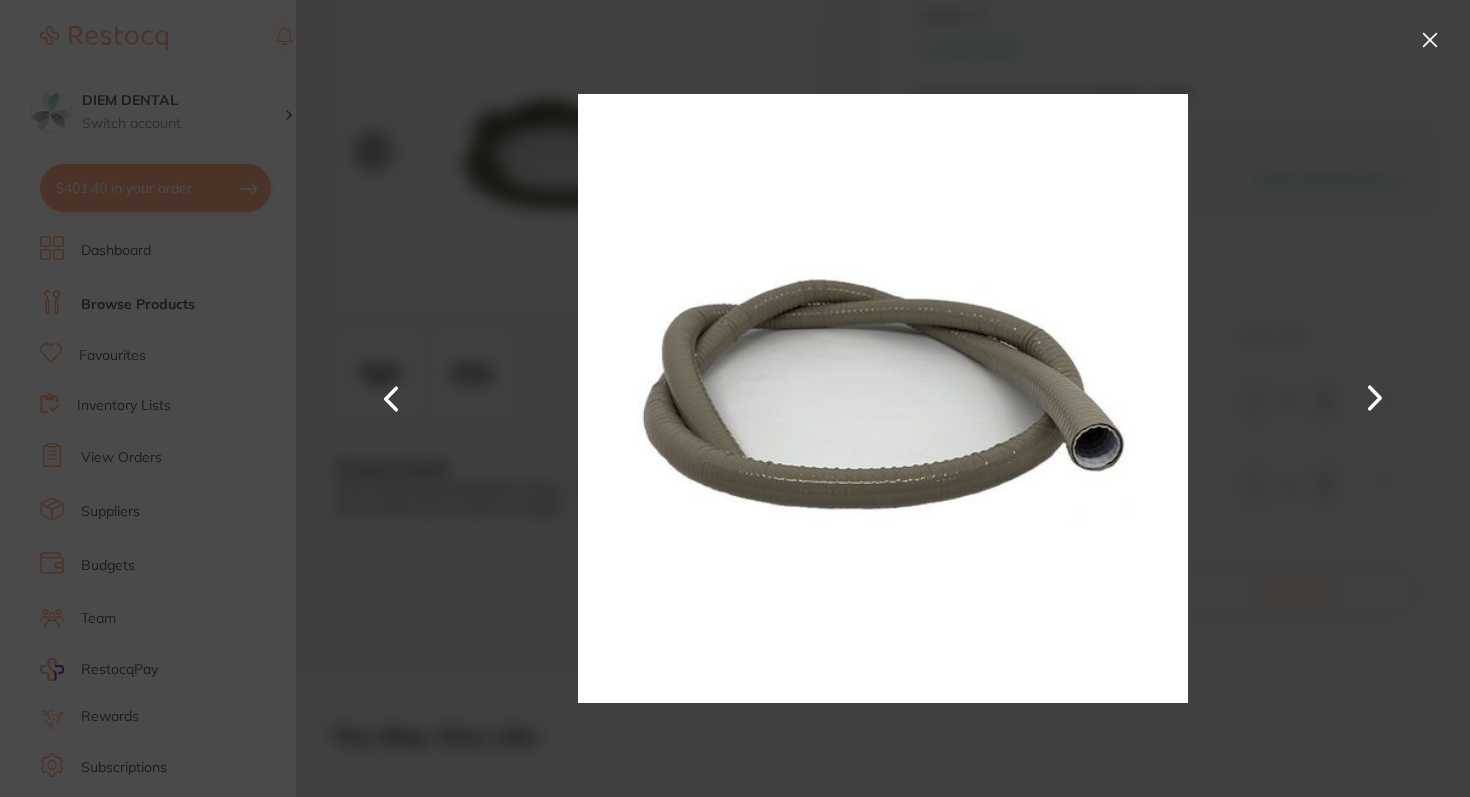 click at bounding box center (391, 398) 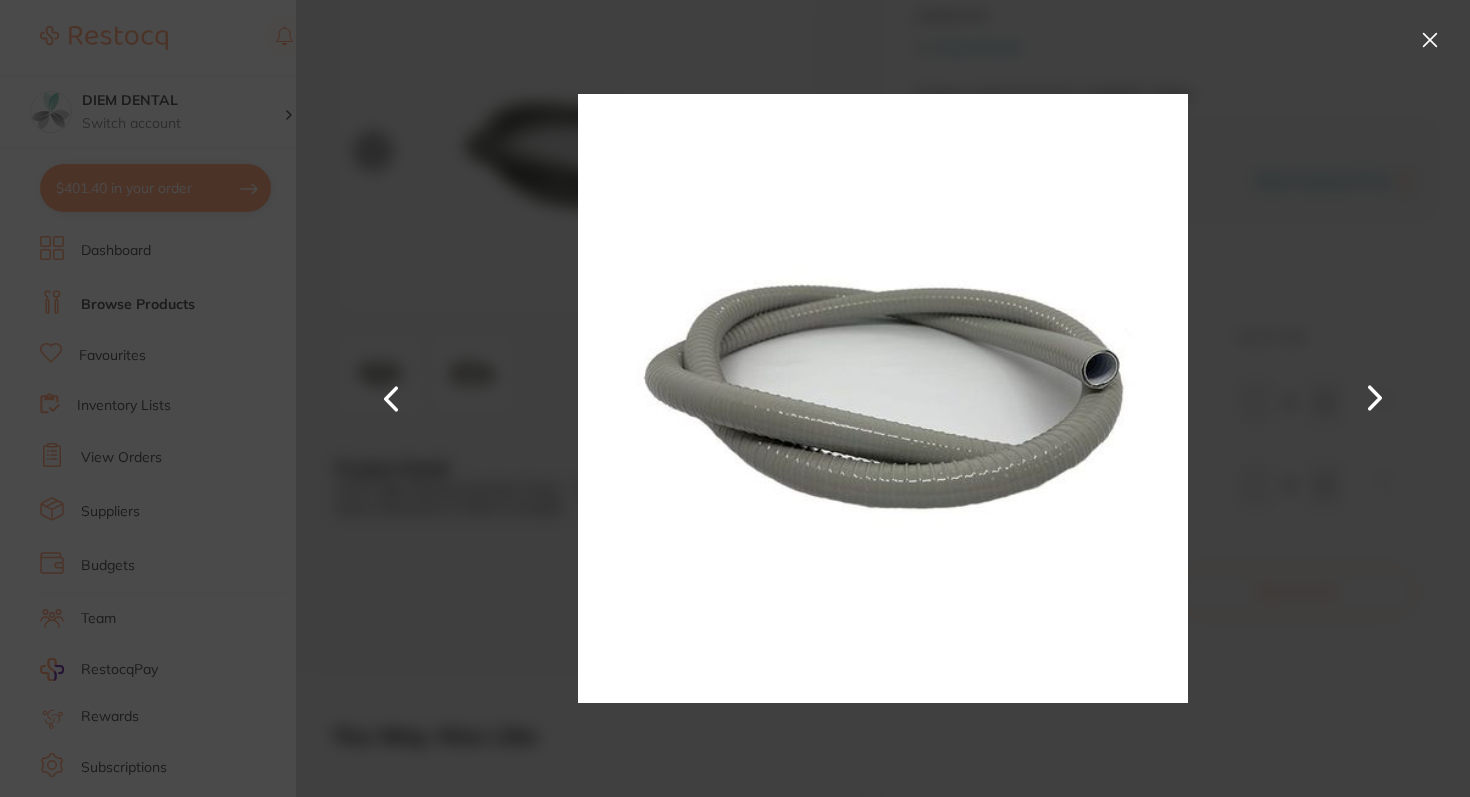 click at bounding box center [1430, 40] 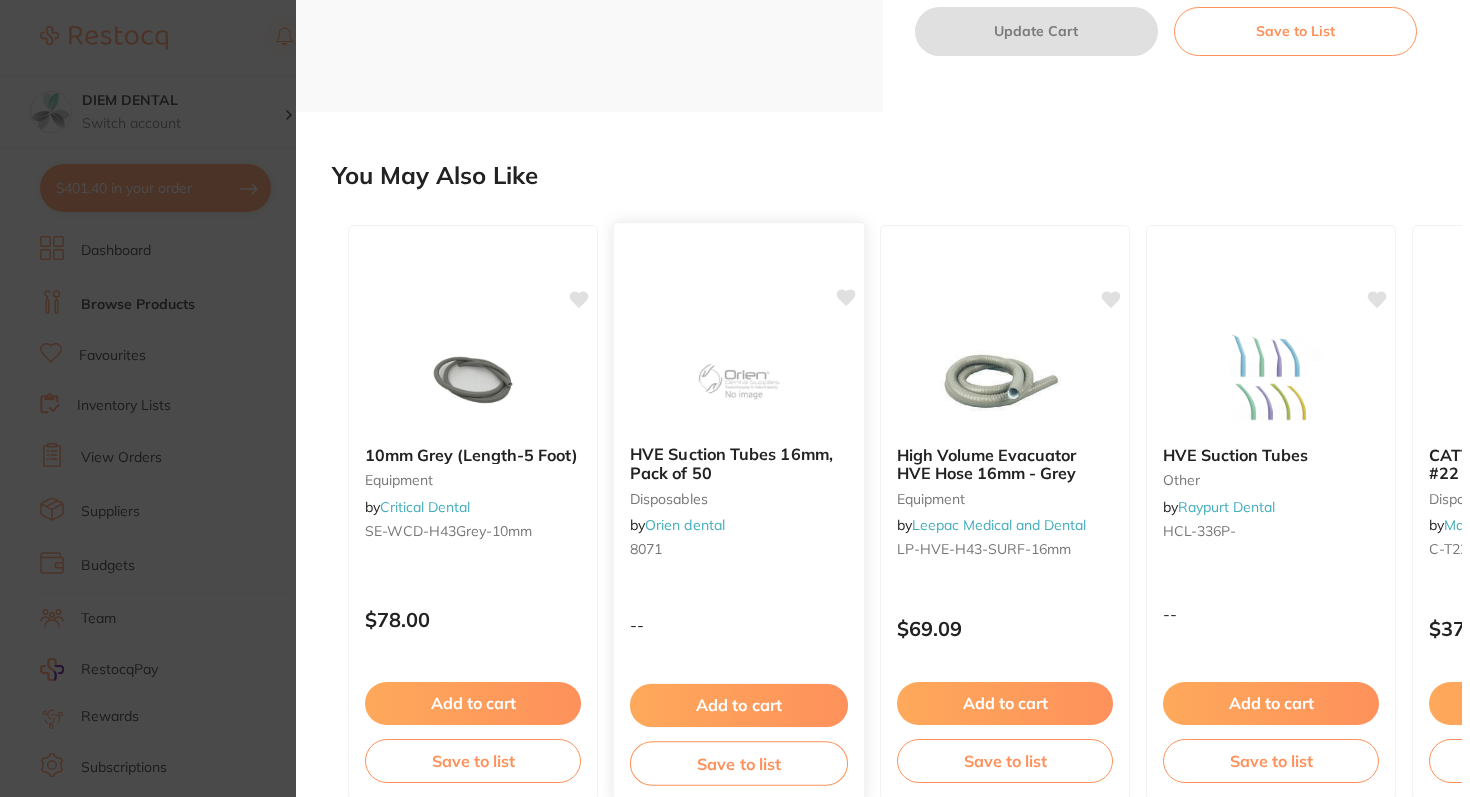 scroll, scrollTop: 0, scrollLeft: 0, axis: both 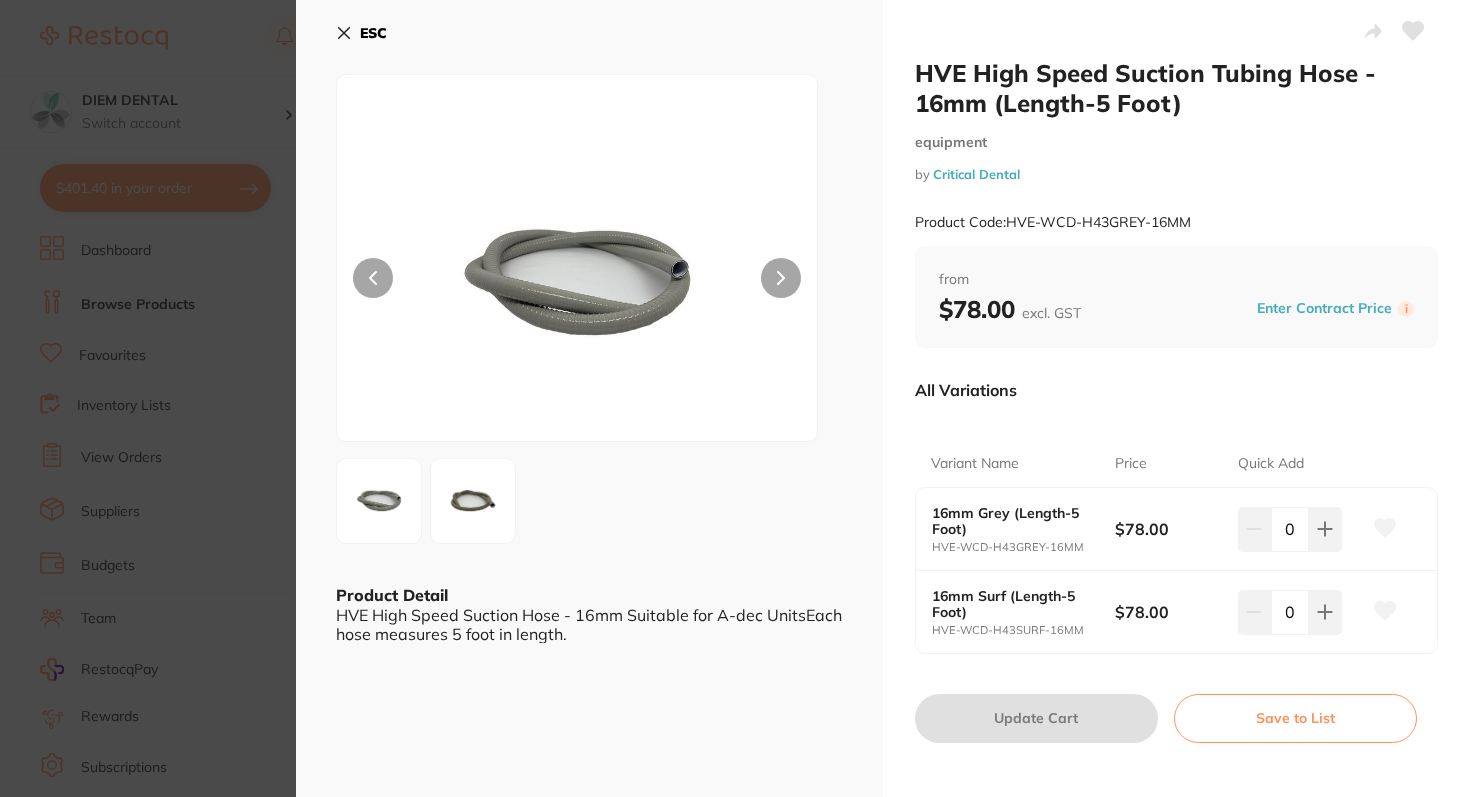 click 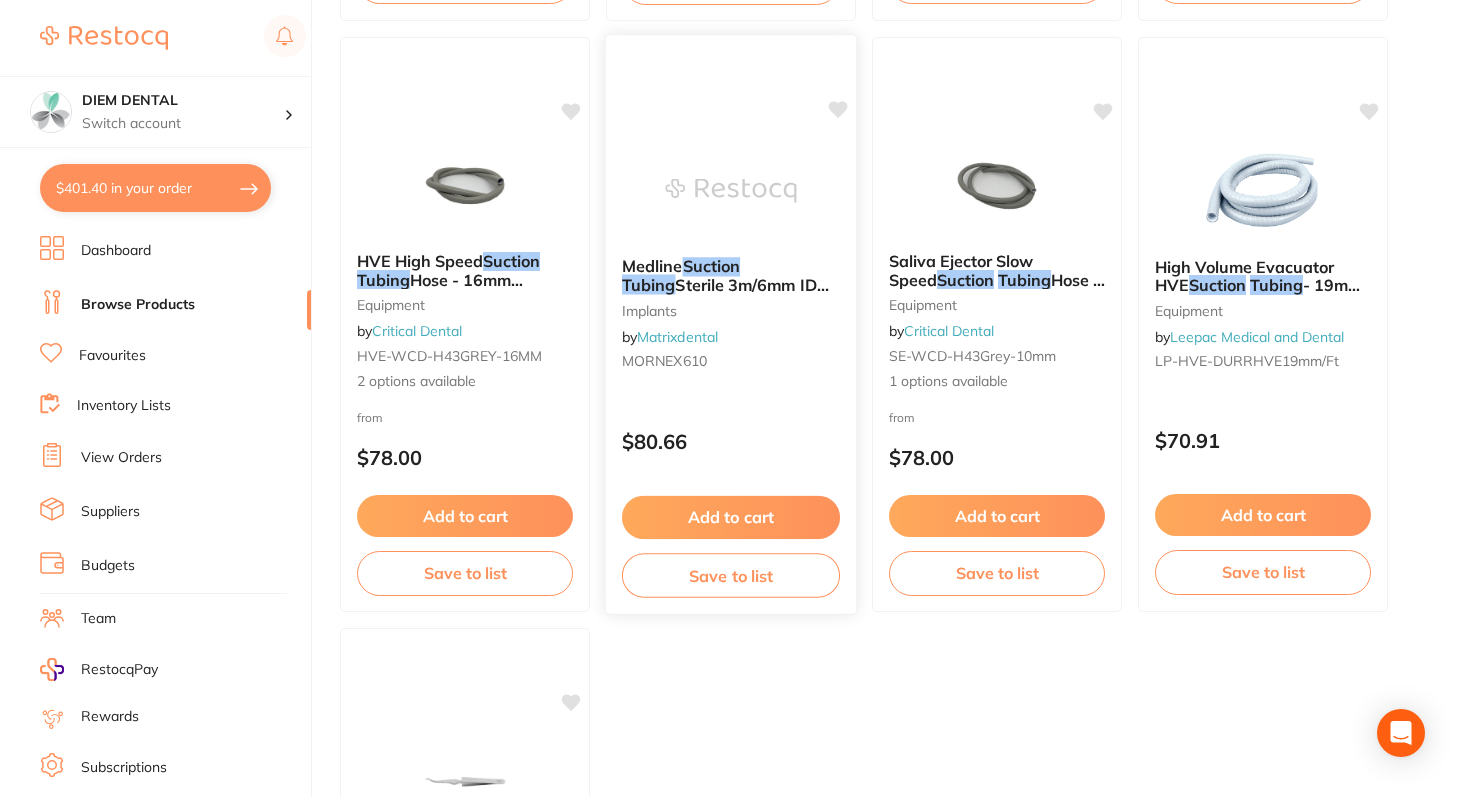 scroll, scrollTop: 5562, scrollLeft: 0, axis: vertical 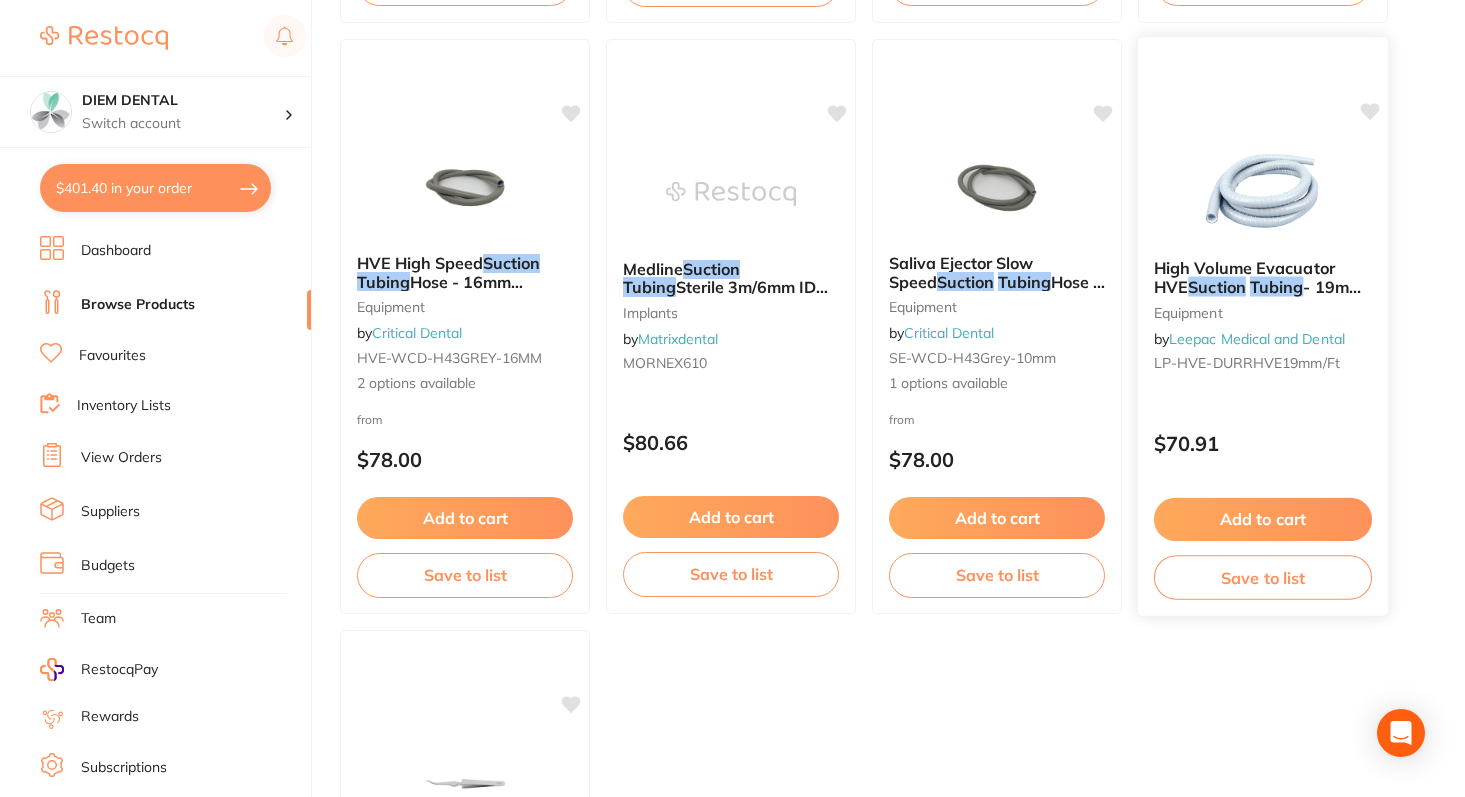 click at bounding box center [1262, 192] 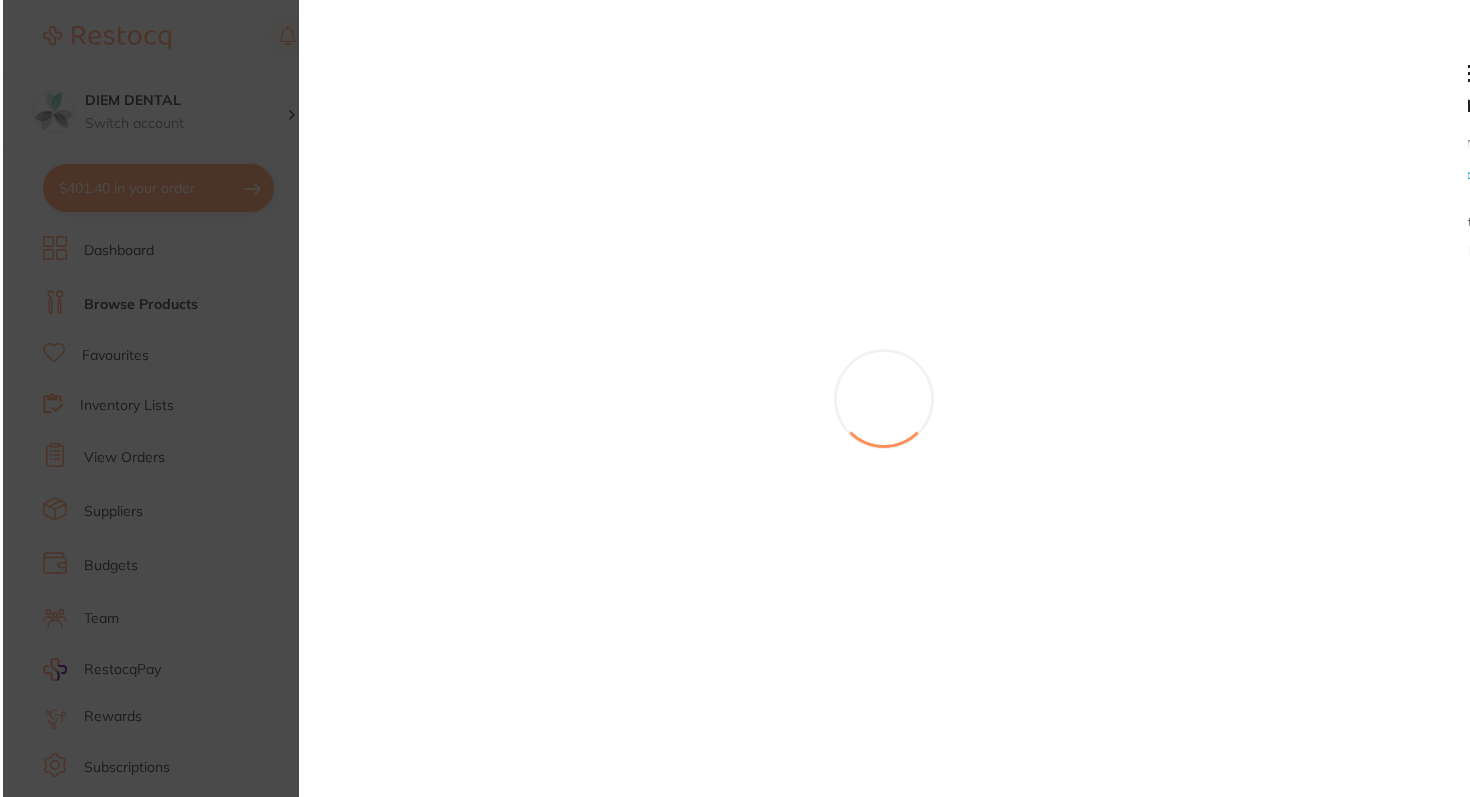 scroll, scrollTop: 0, scrollLeft: 0, axis: both 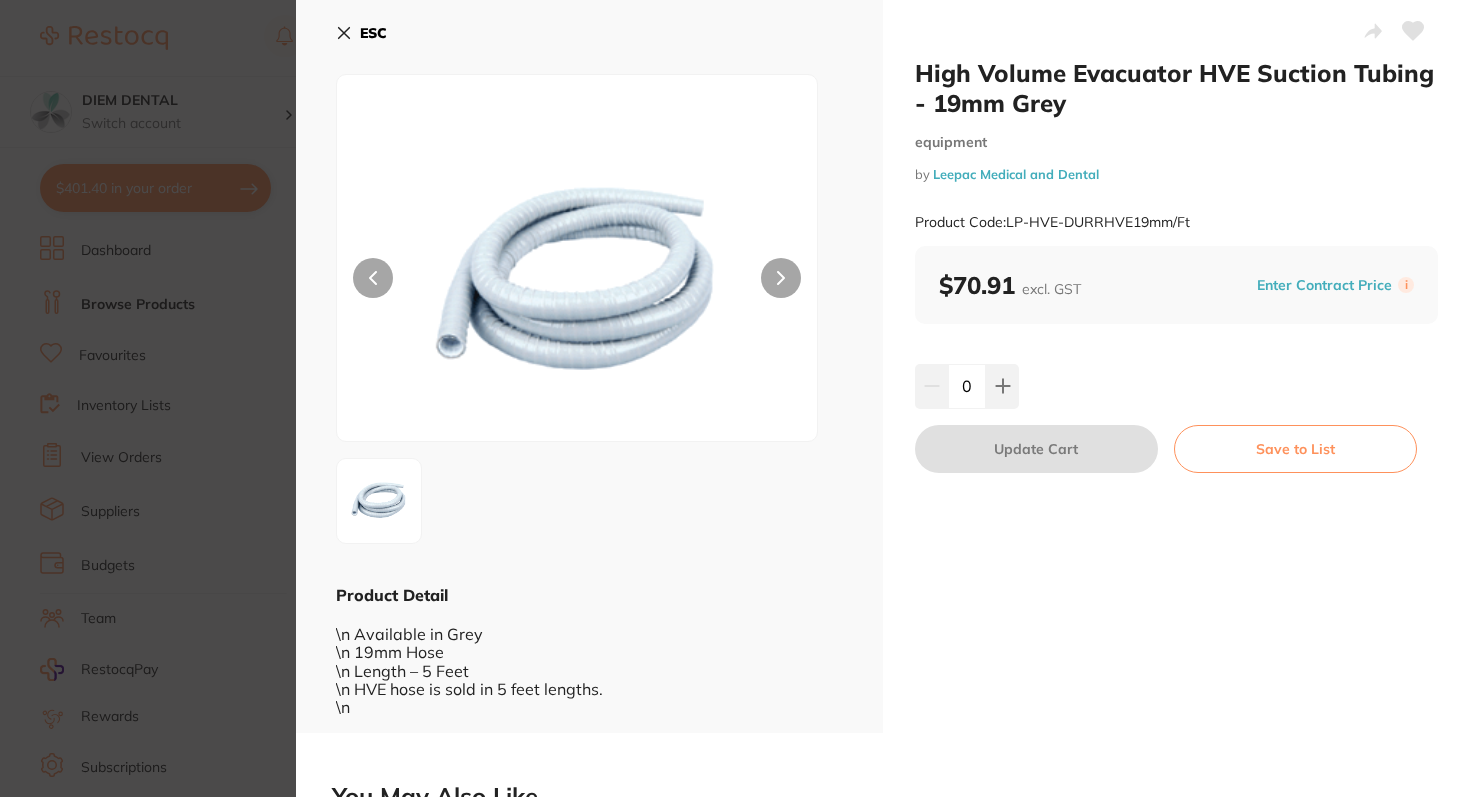 click 